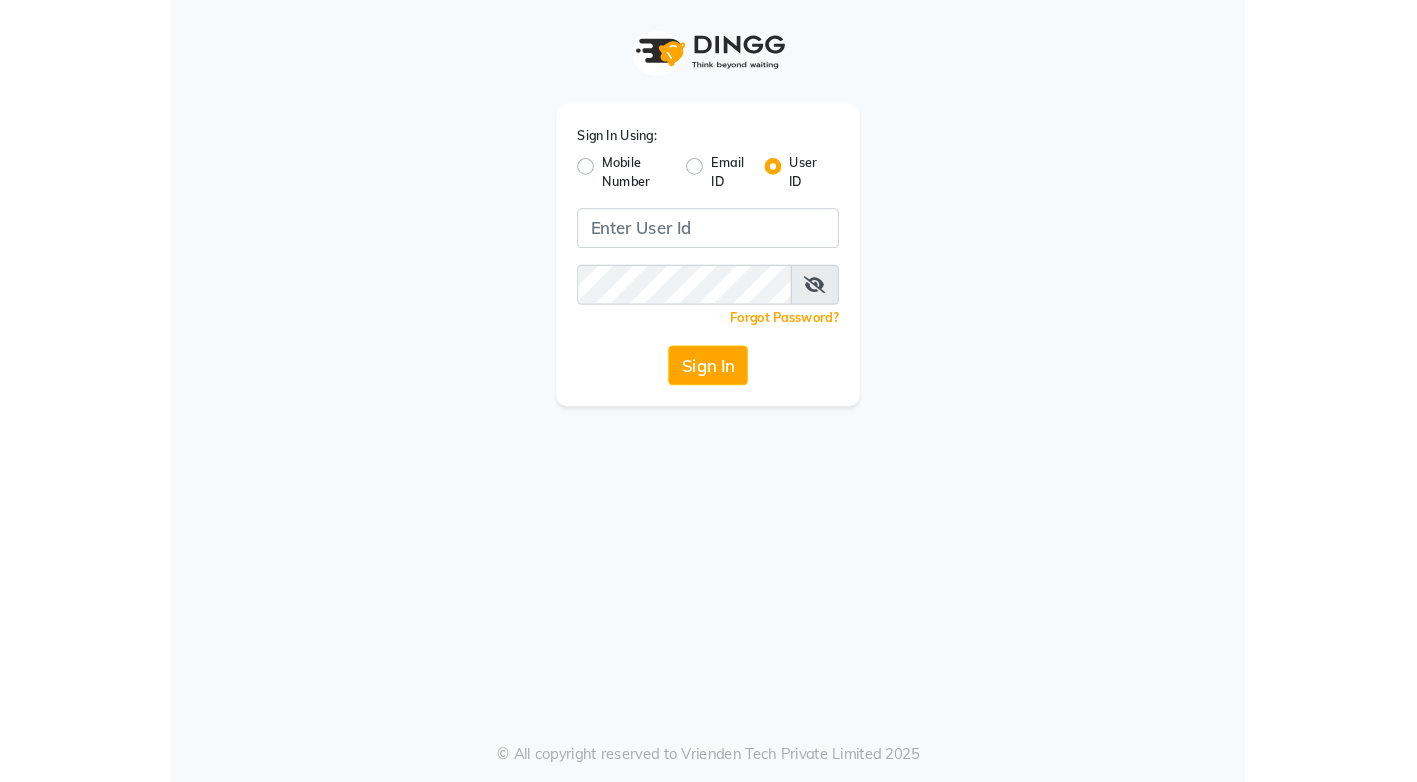 scroll, scrollTop: 0, scrollLeft: 0, axis: both 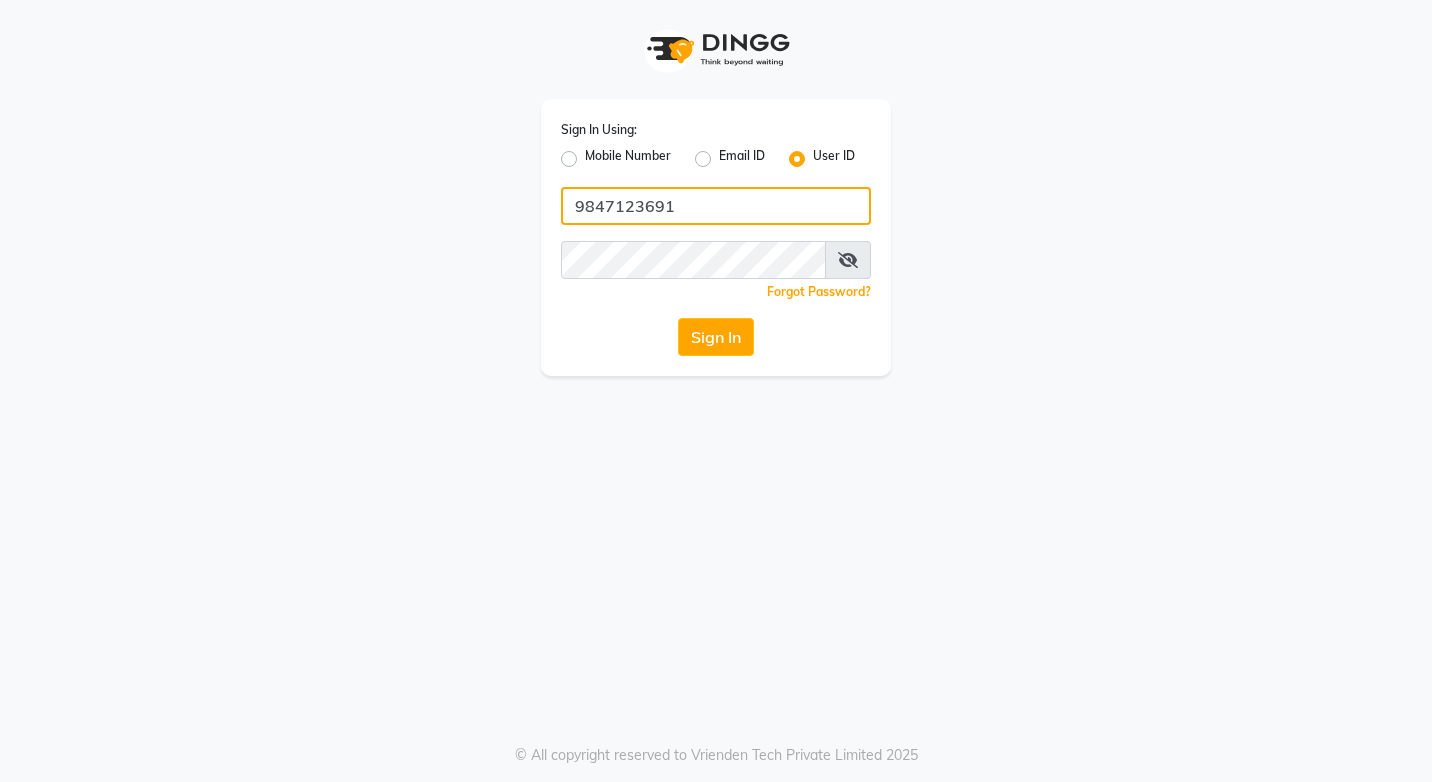 click on "9847123691" 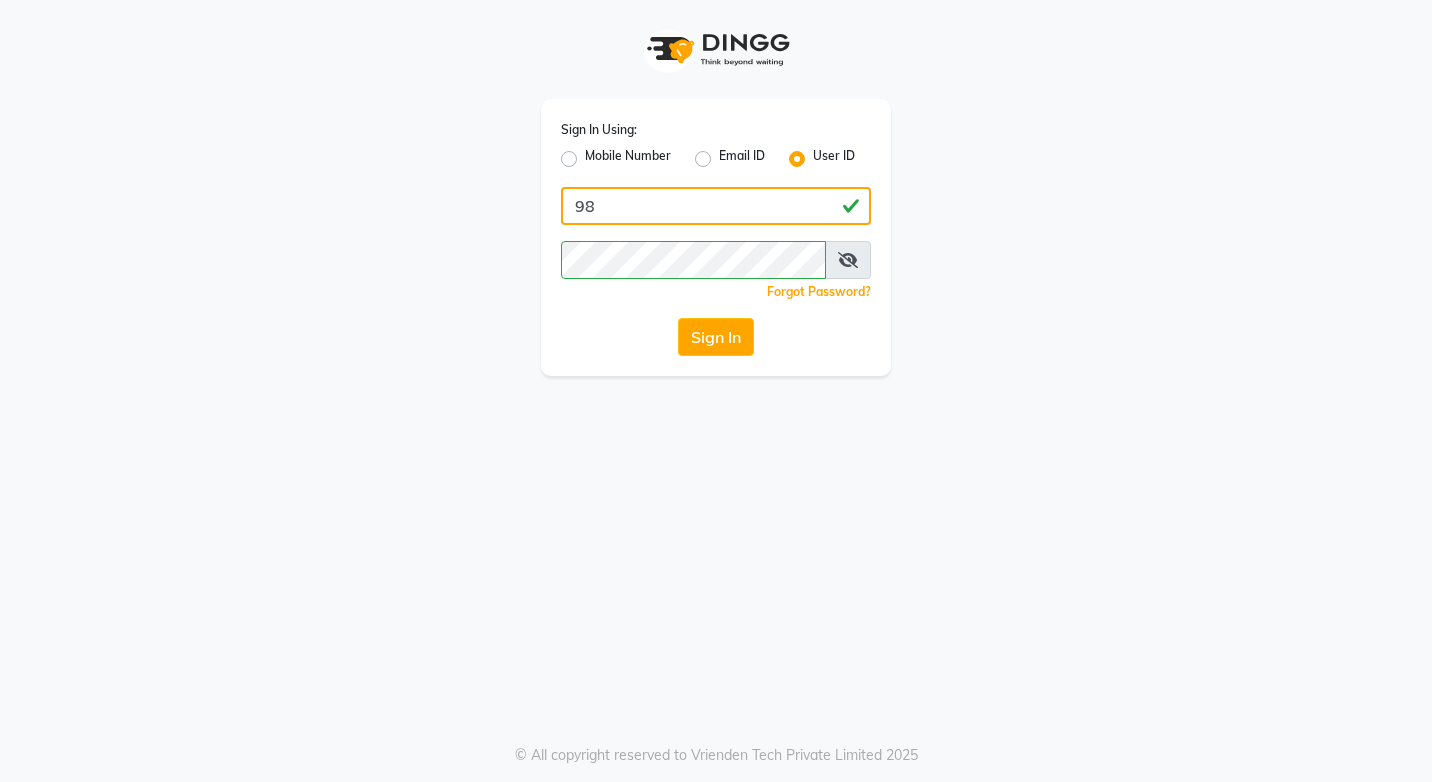 type on "9" 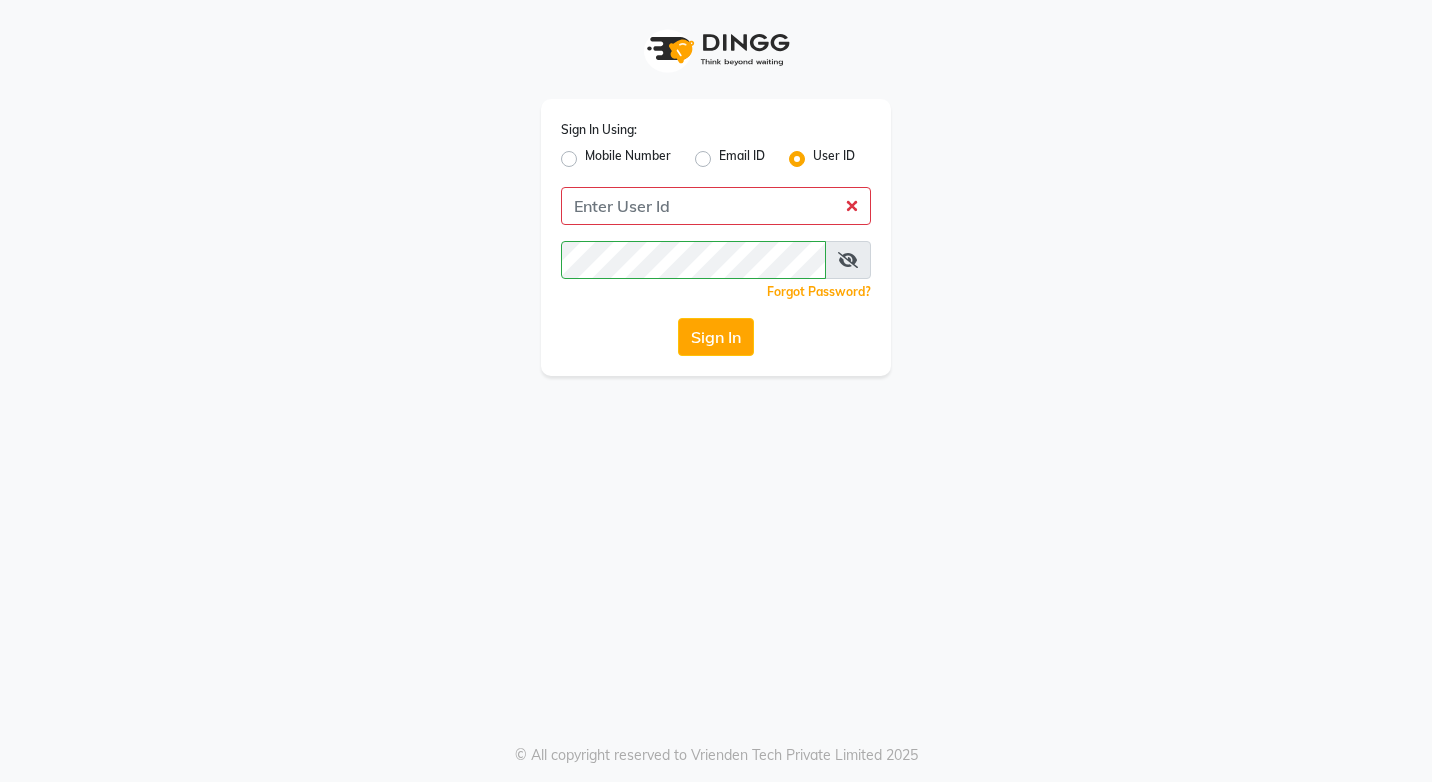 click on "Sign In Using: Mobile Number Email ID User ID  Remember me Forgot Password?  Sign In" 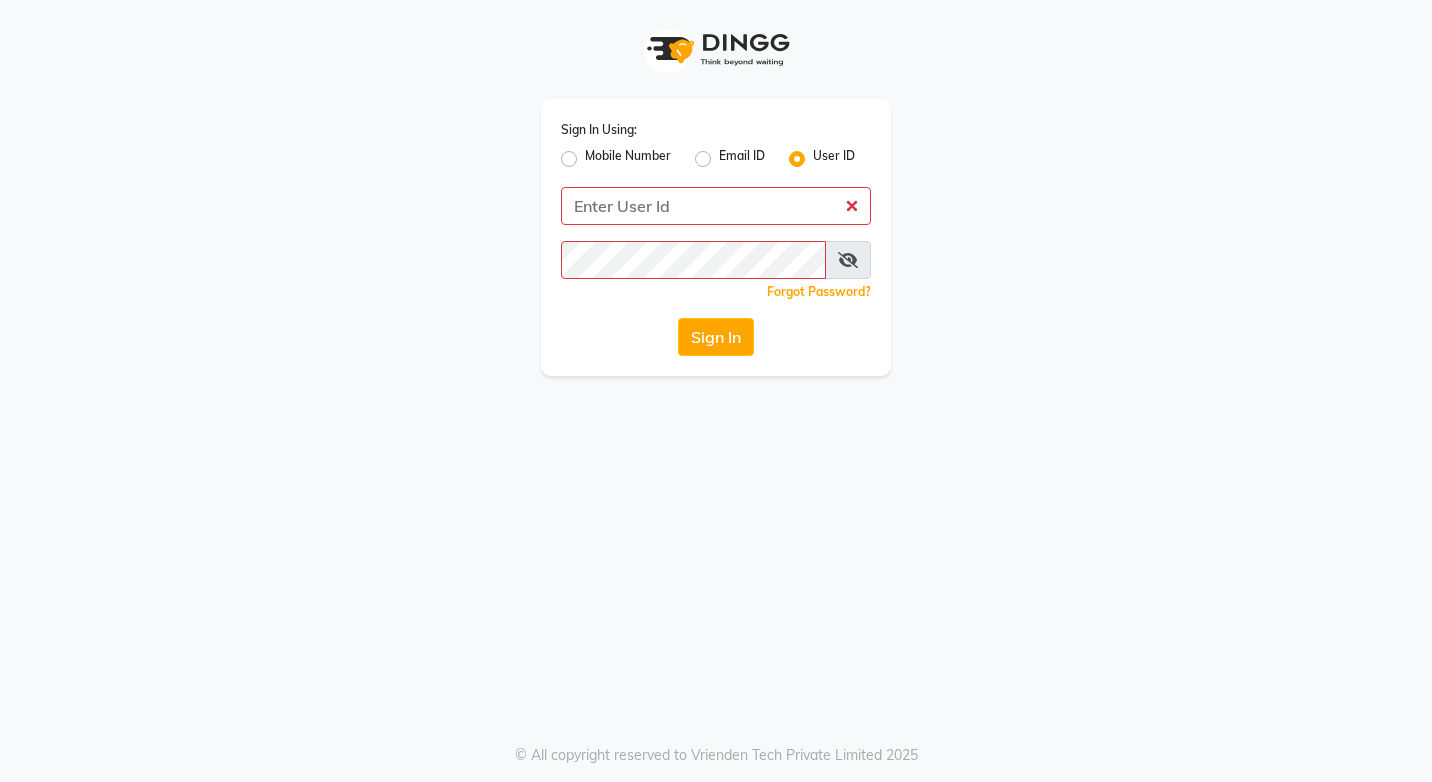 drag, startPoint x: 650, startPoint y: 186, endPoint x: 648, endPoint y: 199, distance: 13.152946 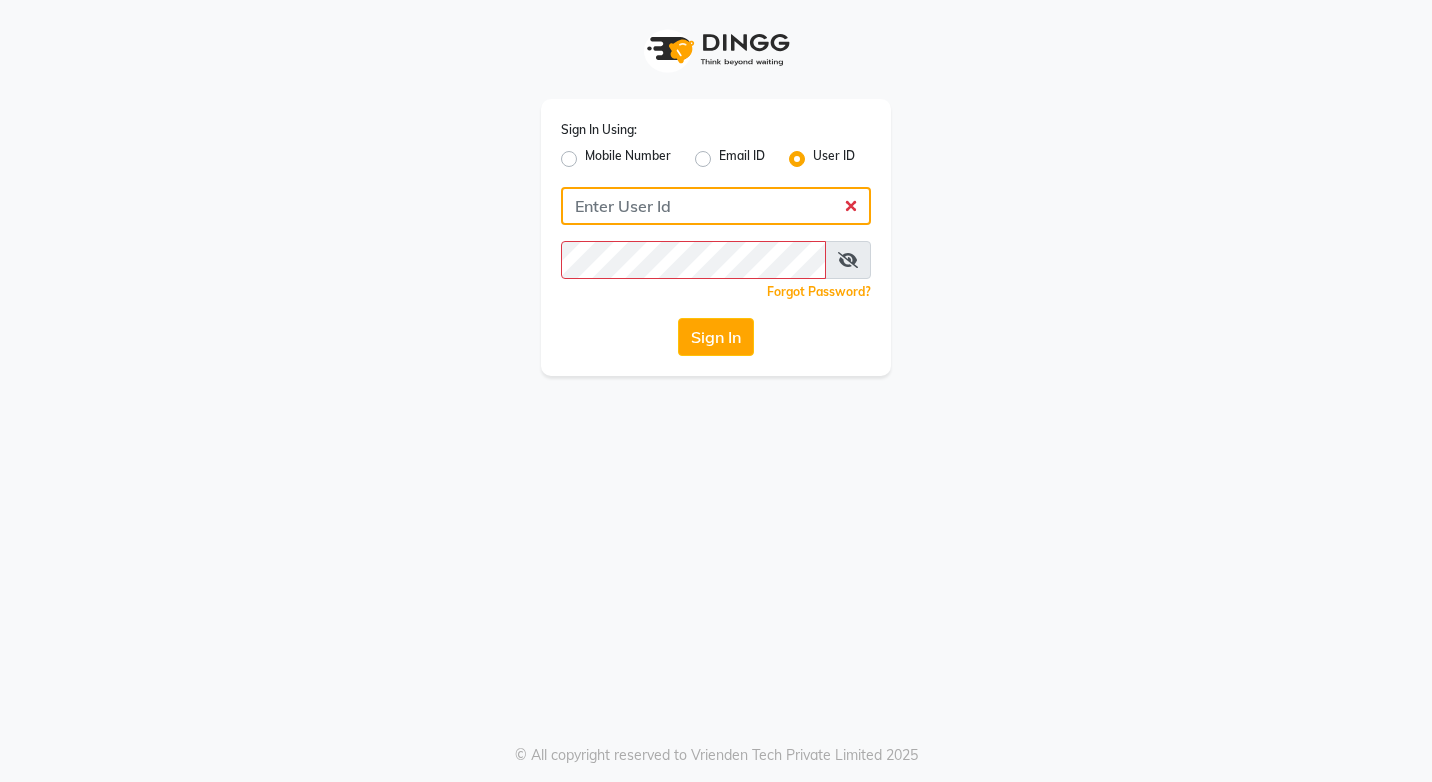 click 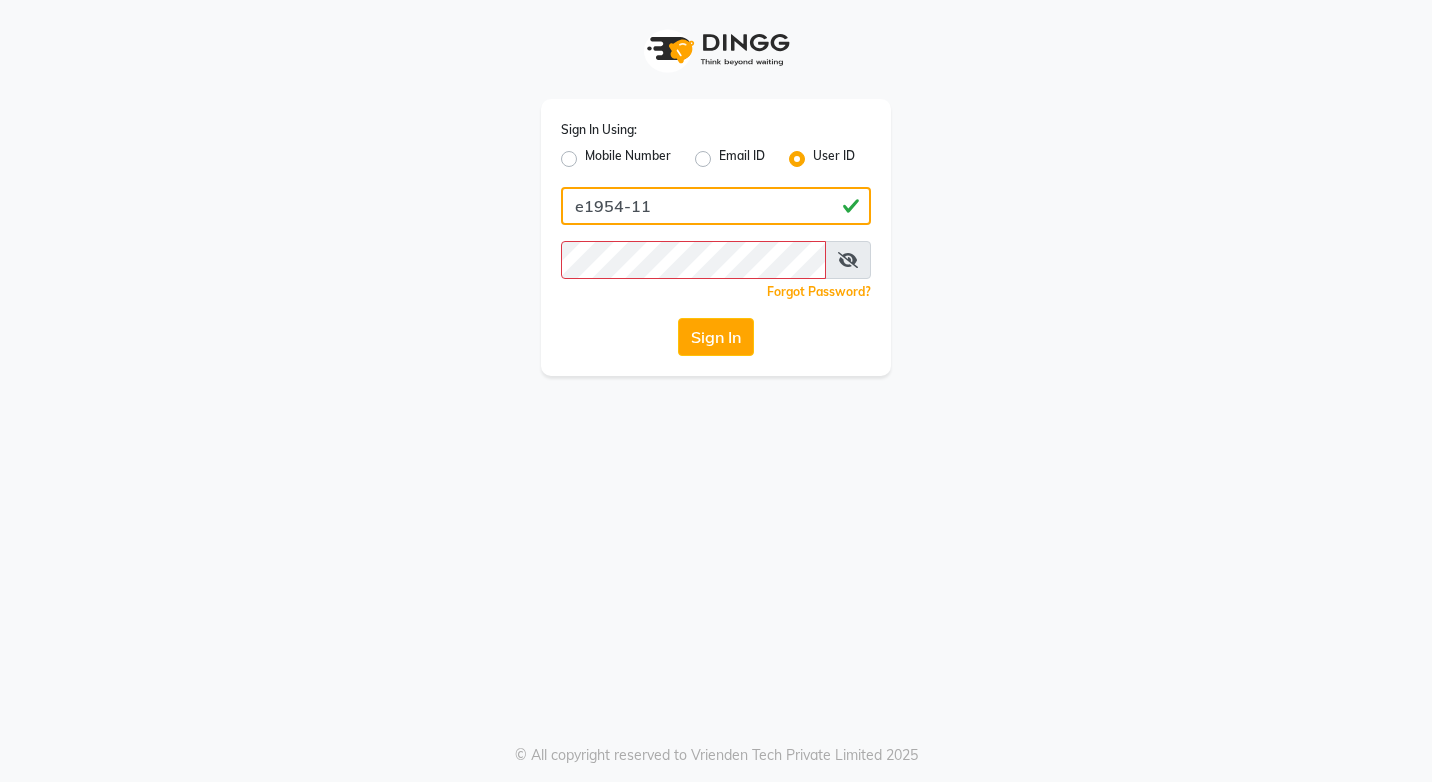 type on "e1954-11" 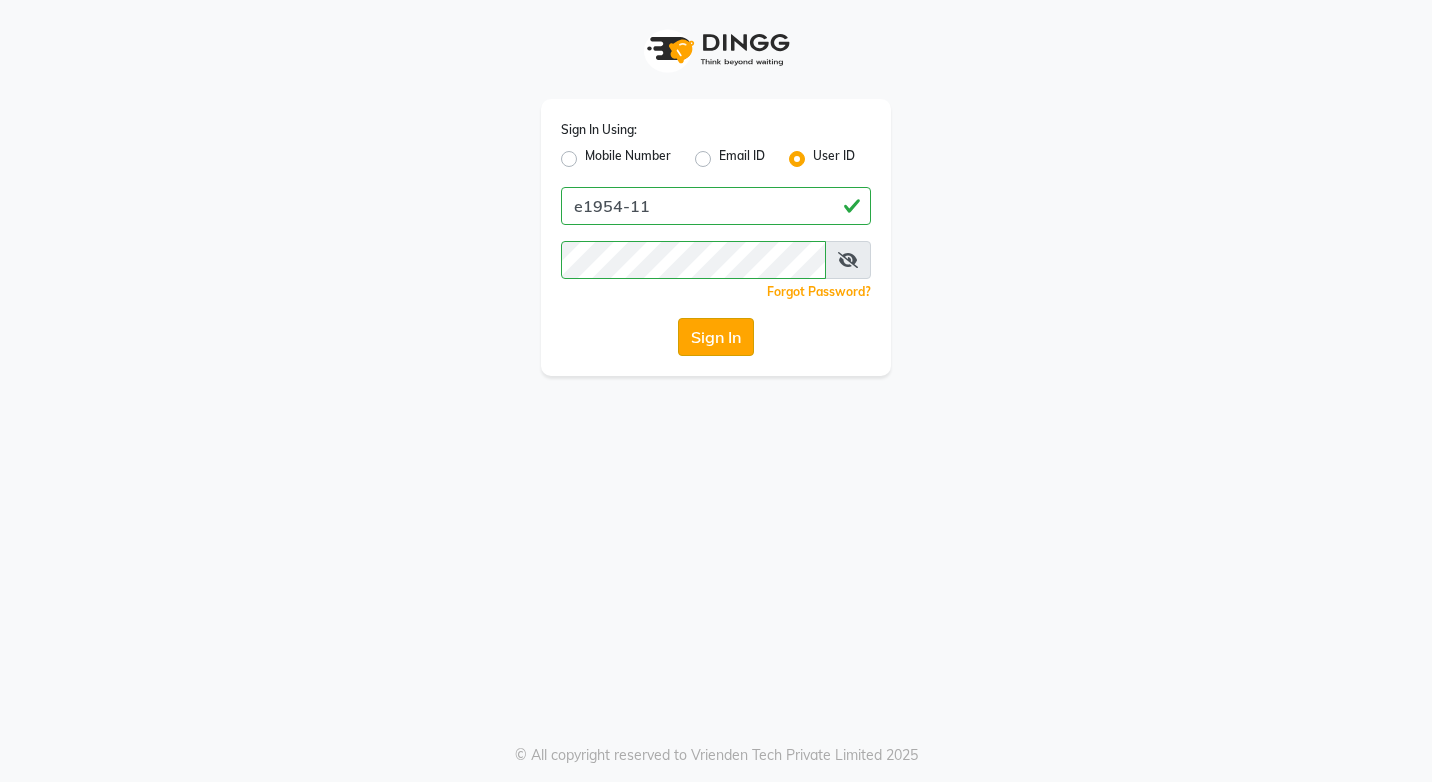 click on "Sign In" 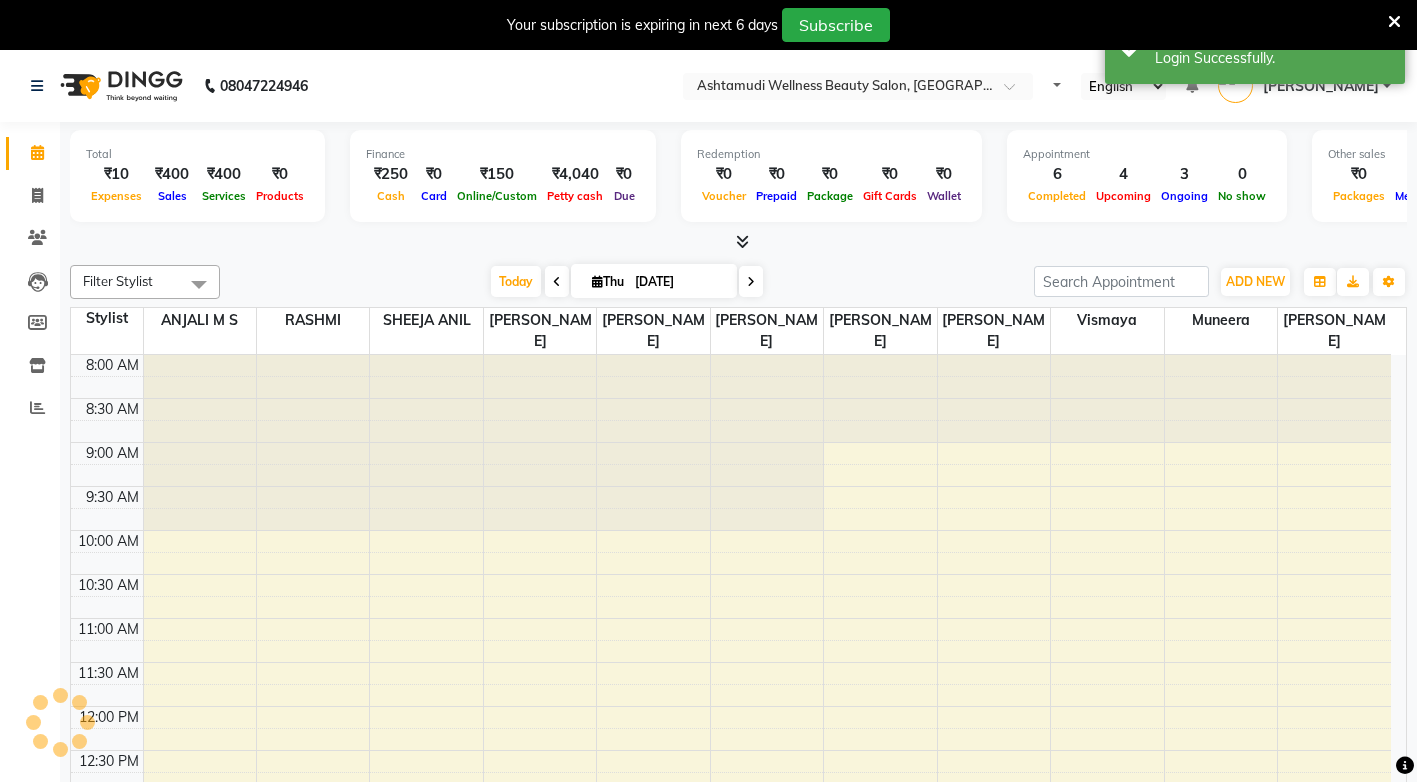 select on "en" 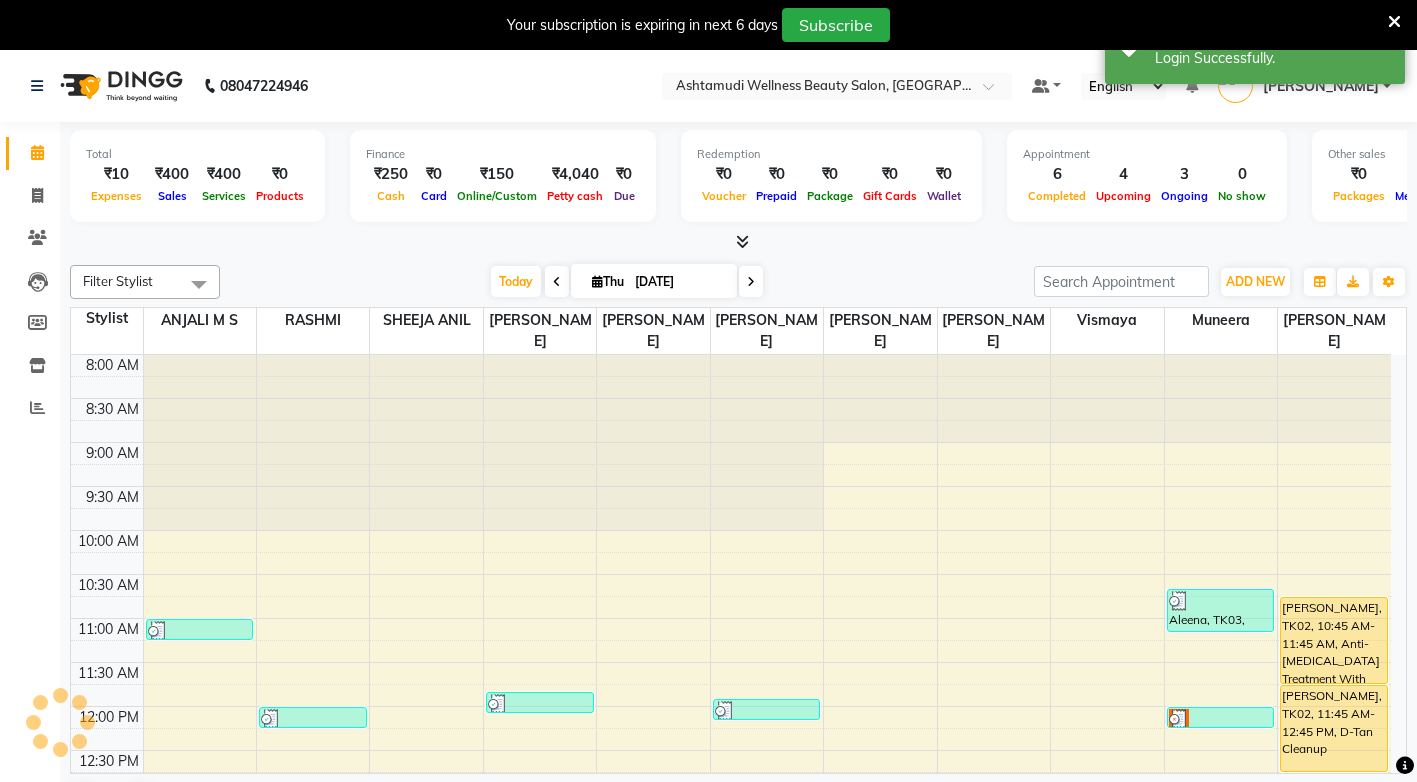 scroll, scrollTop: 0, scrollLeft: 0, axis: both 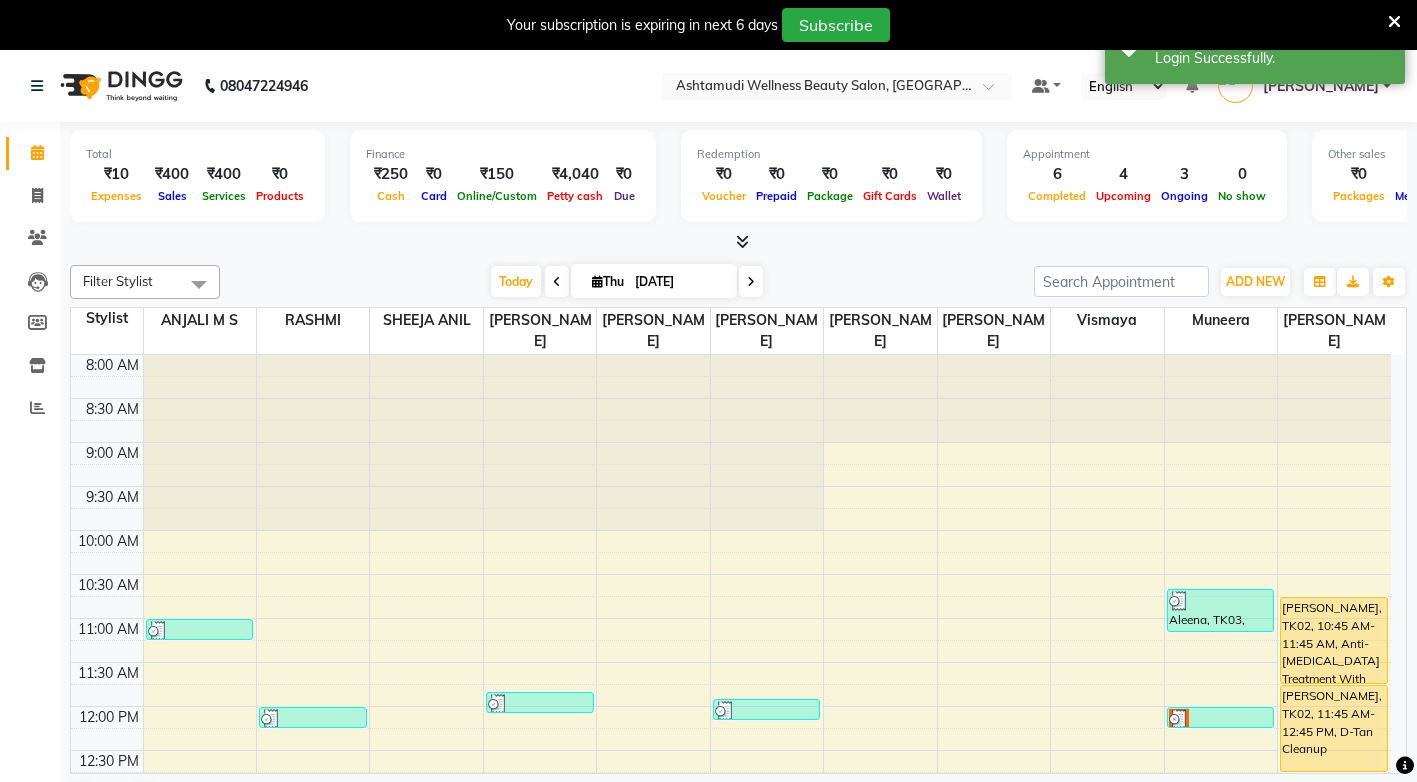 click at bounding box center (1394, 22) 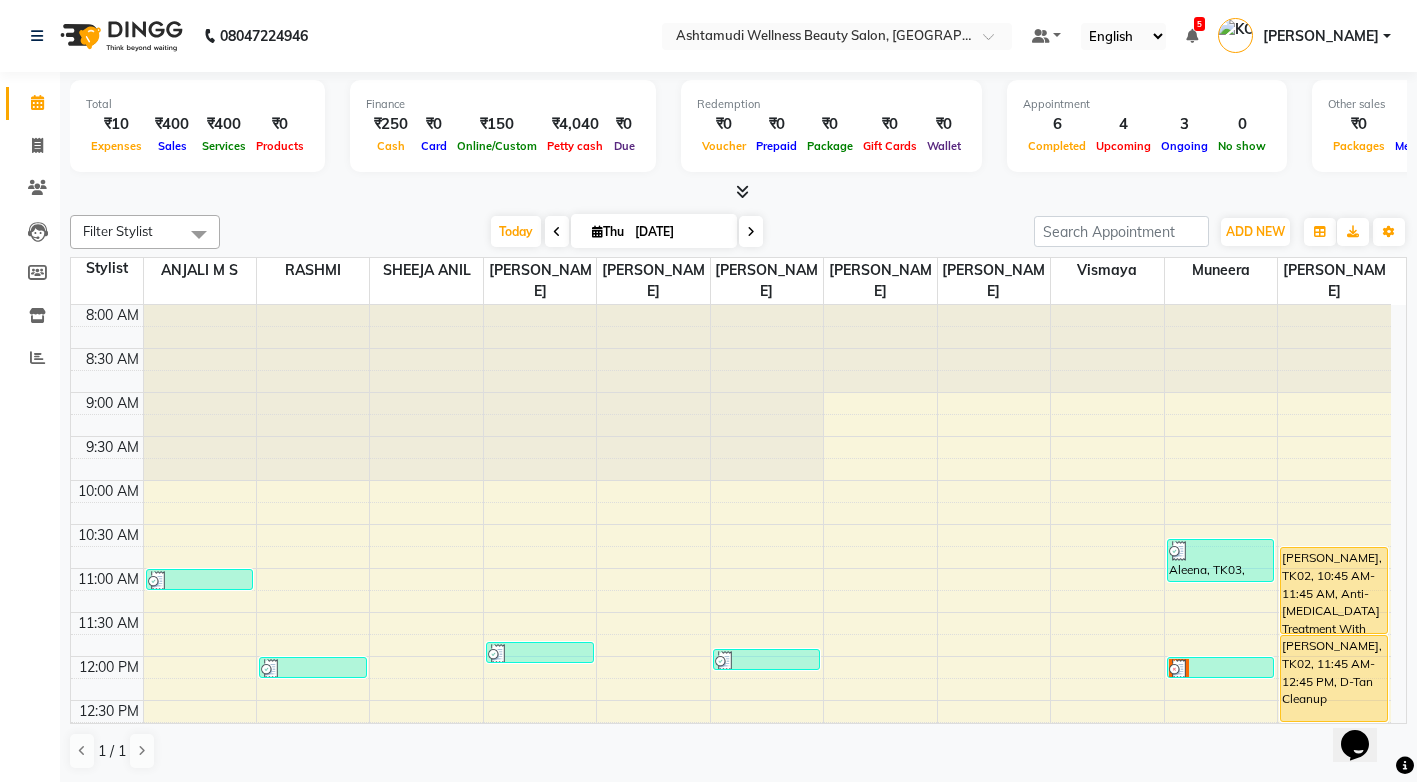 scroll, scrollTop: 0, scrollLeft: 0, axis: both 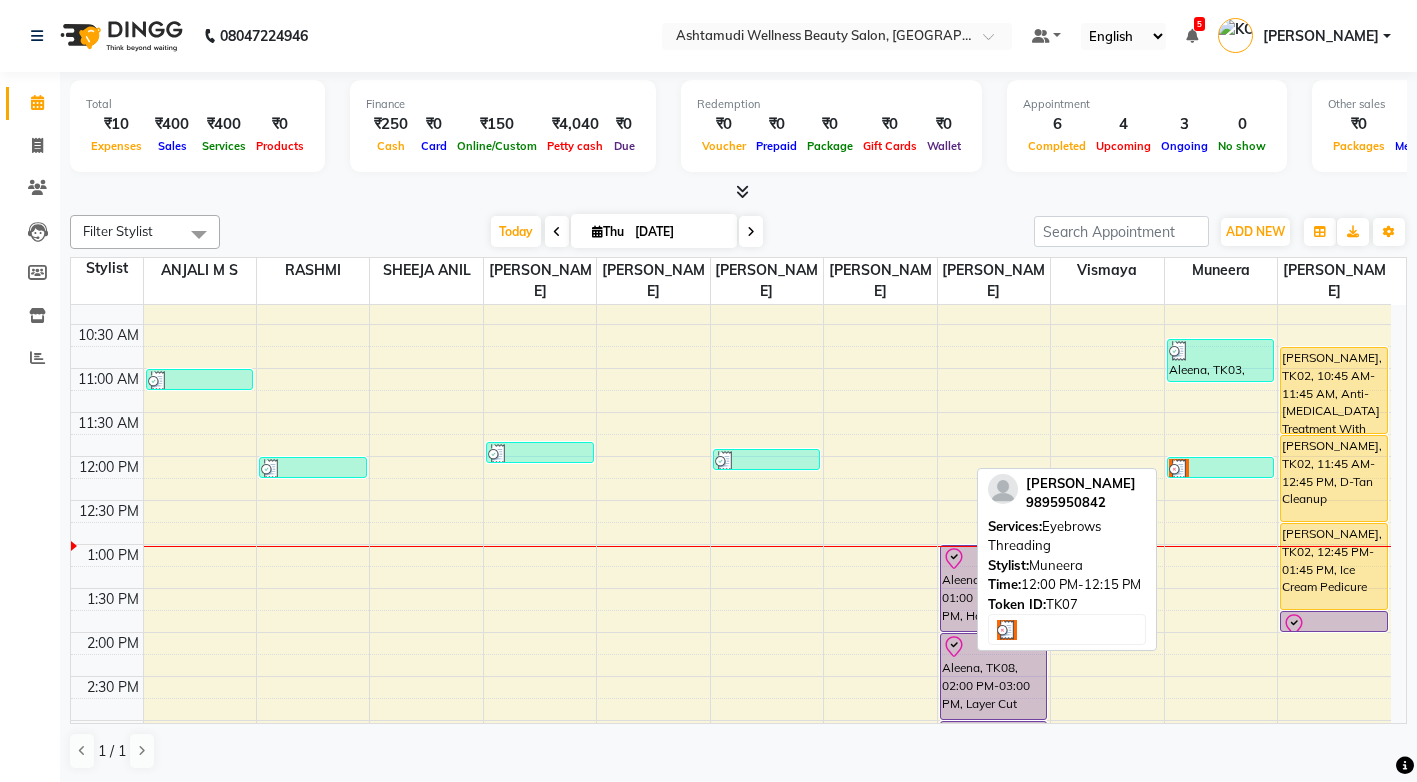 click at bounding box center (1221, 469) 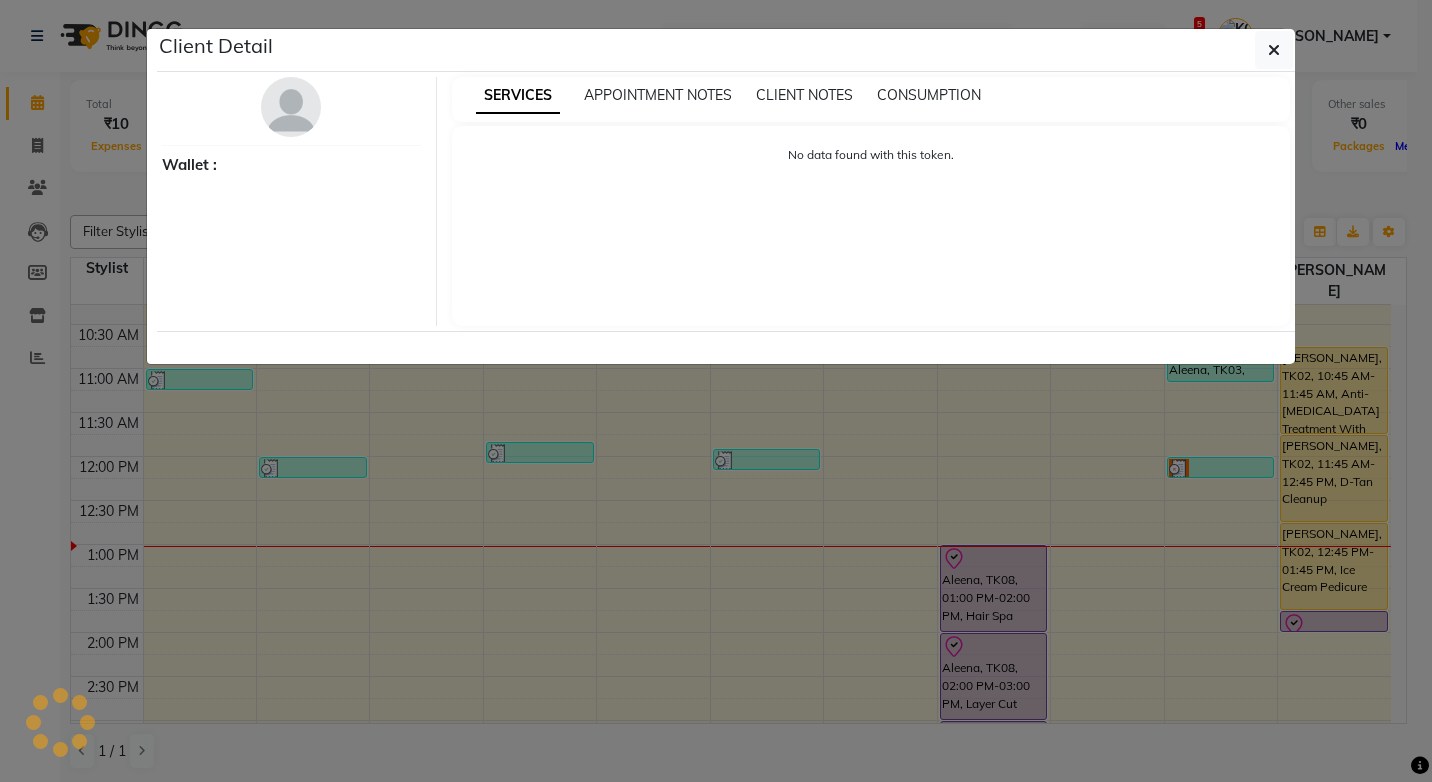 select on "3" 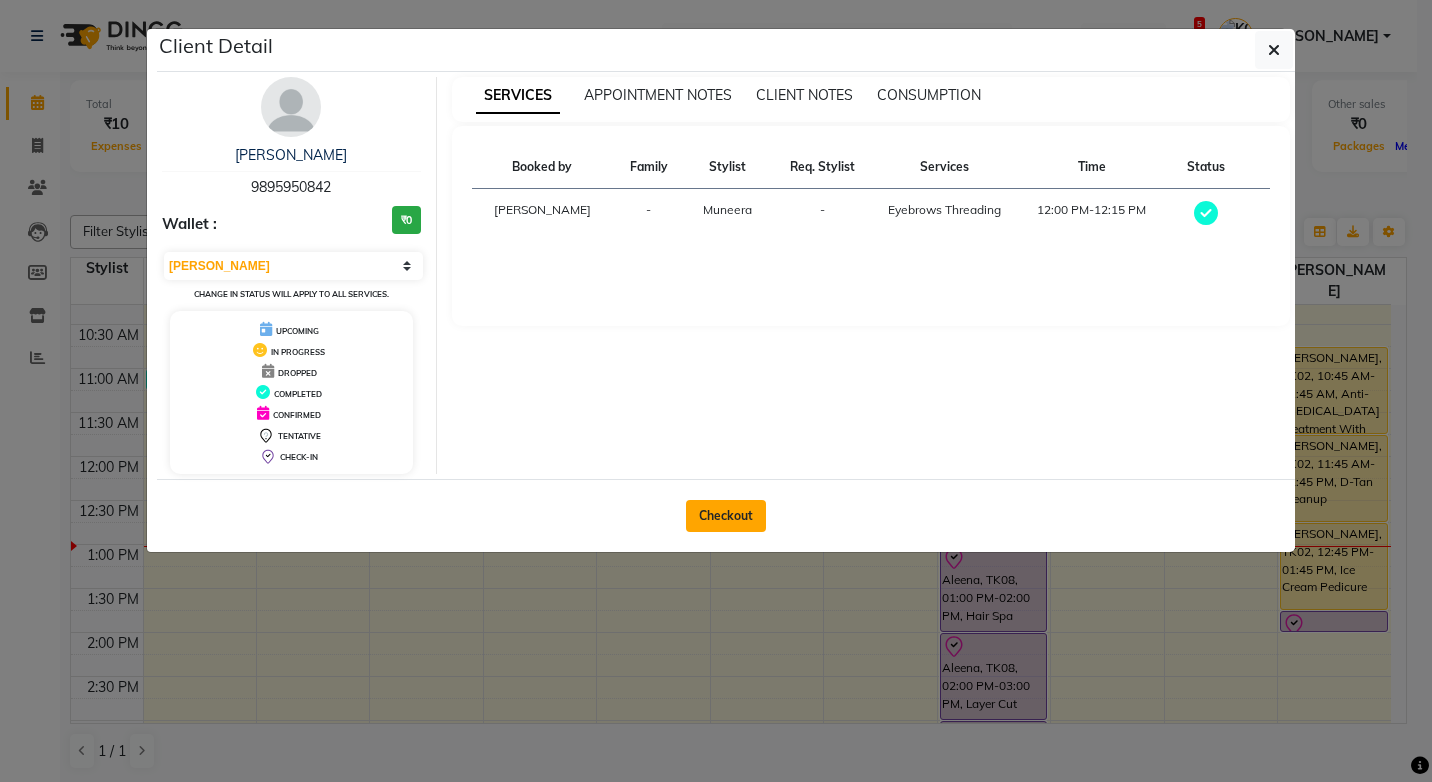 click on "Checkout" 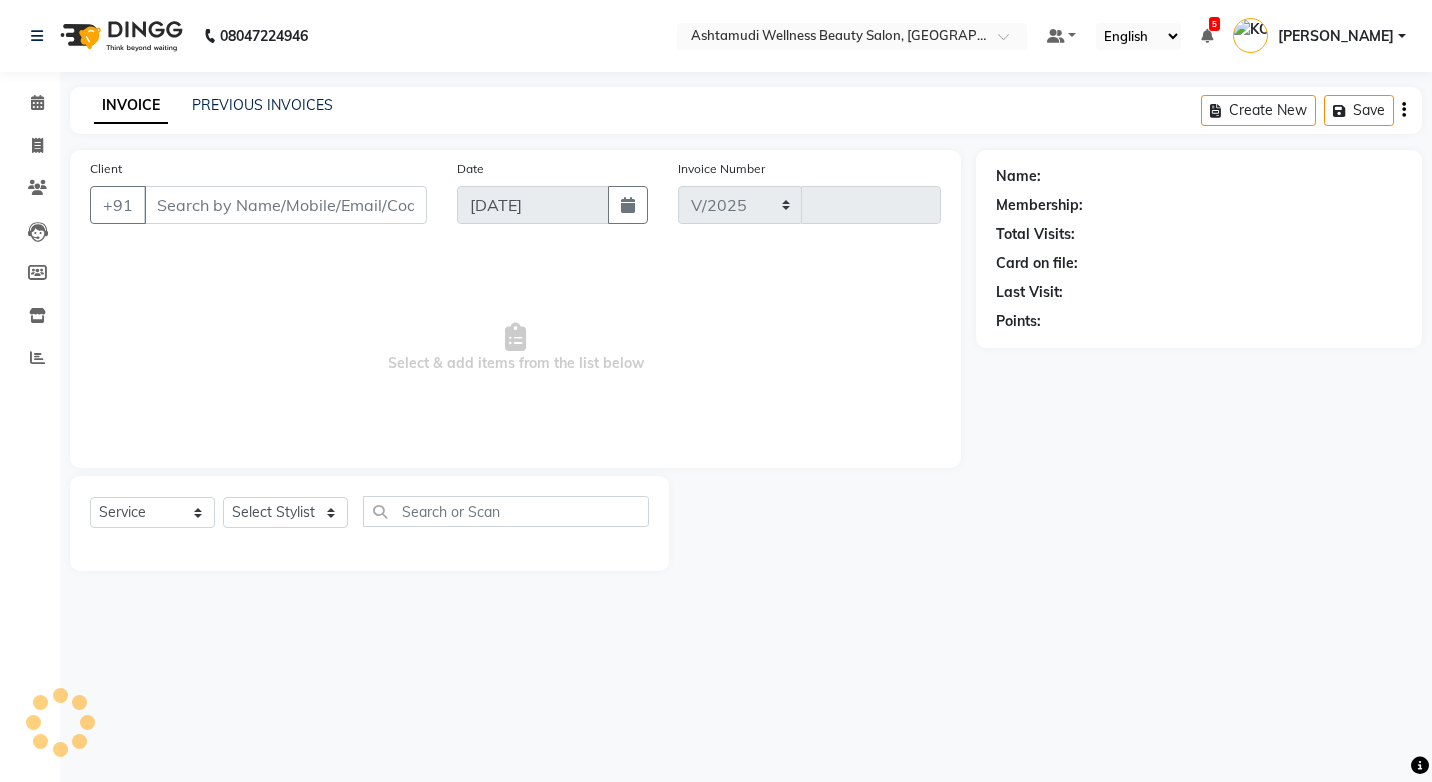 select on "4674" 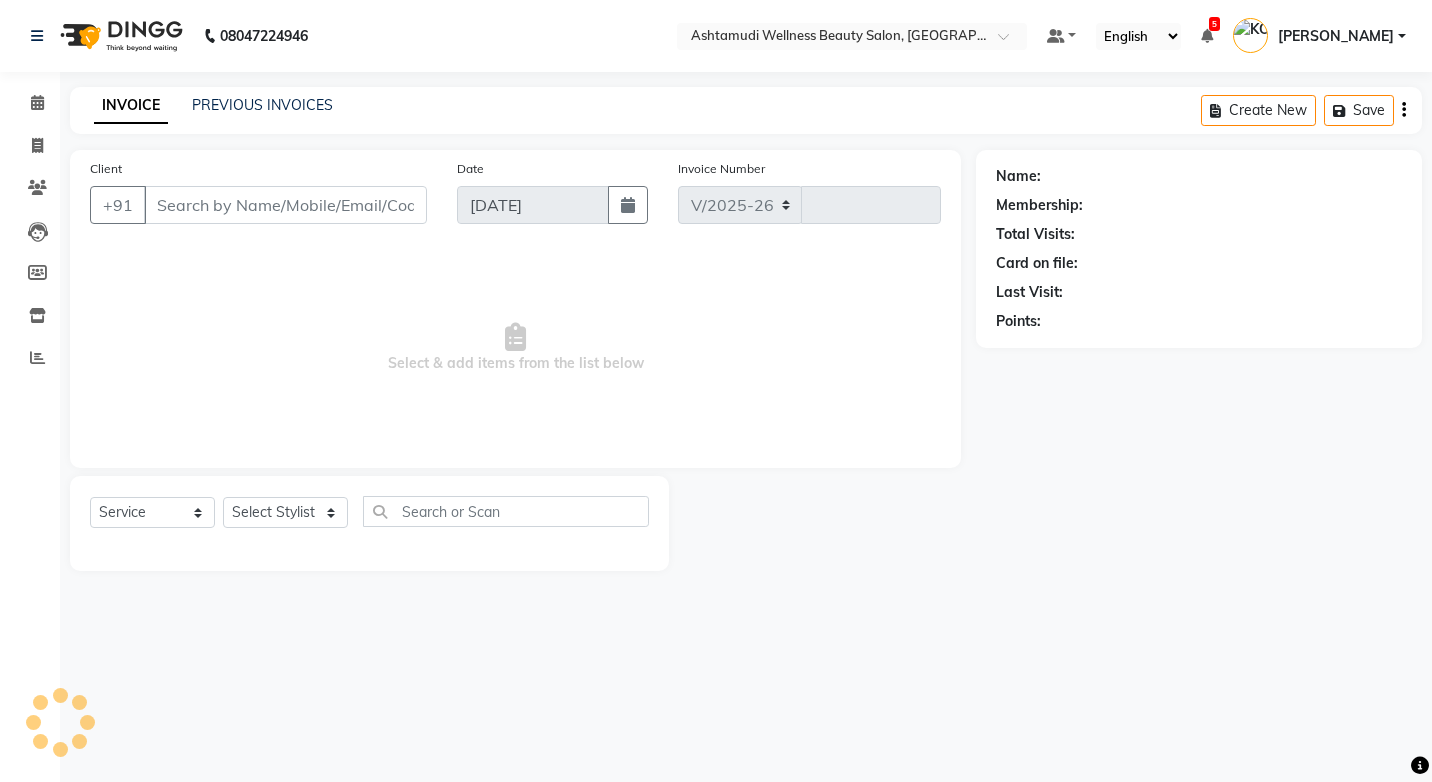 type on "2083" 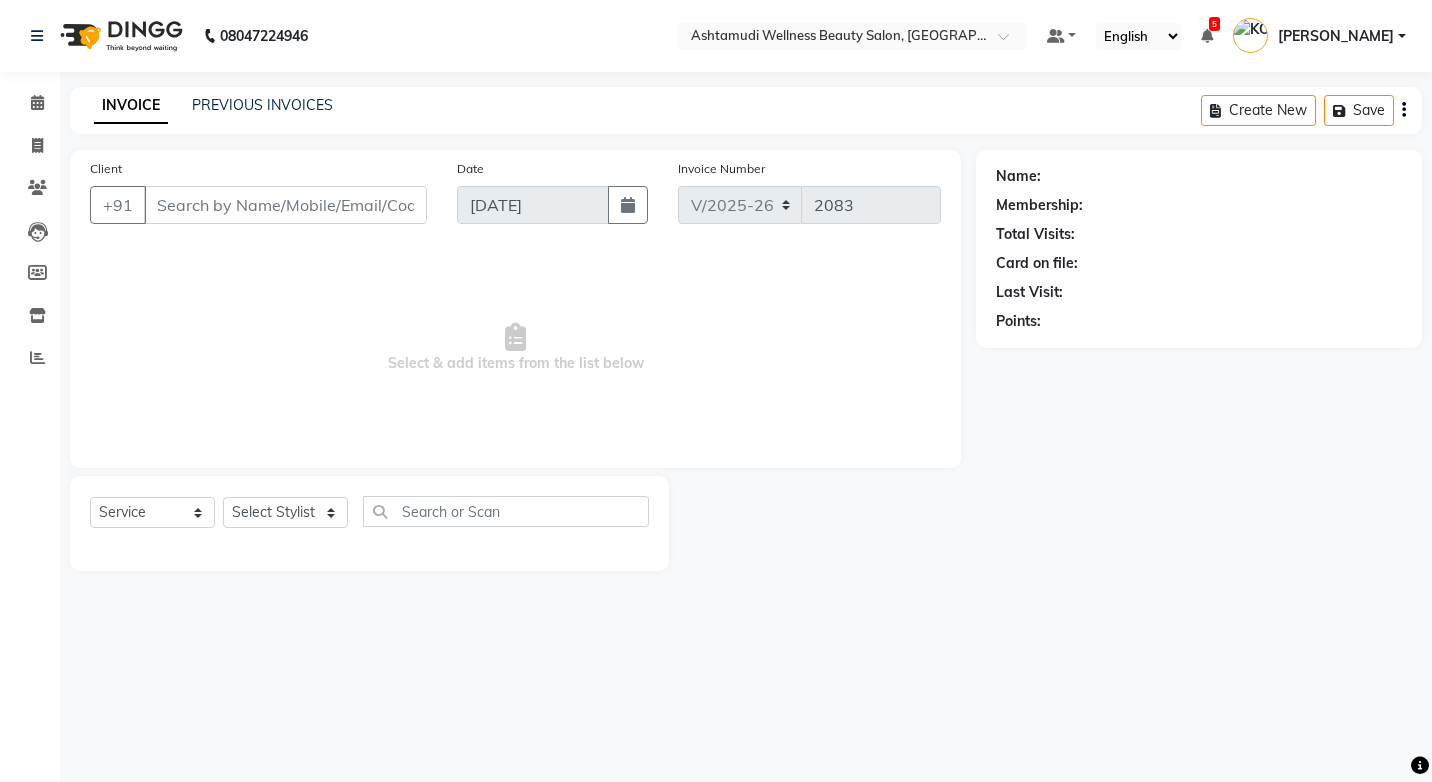select on "product" 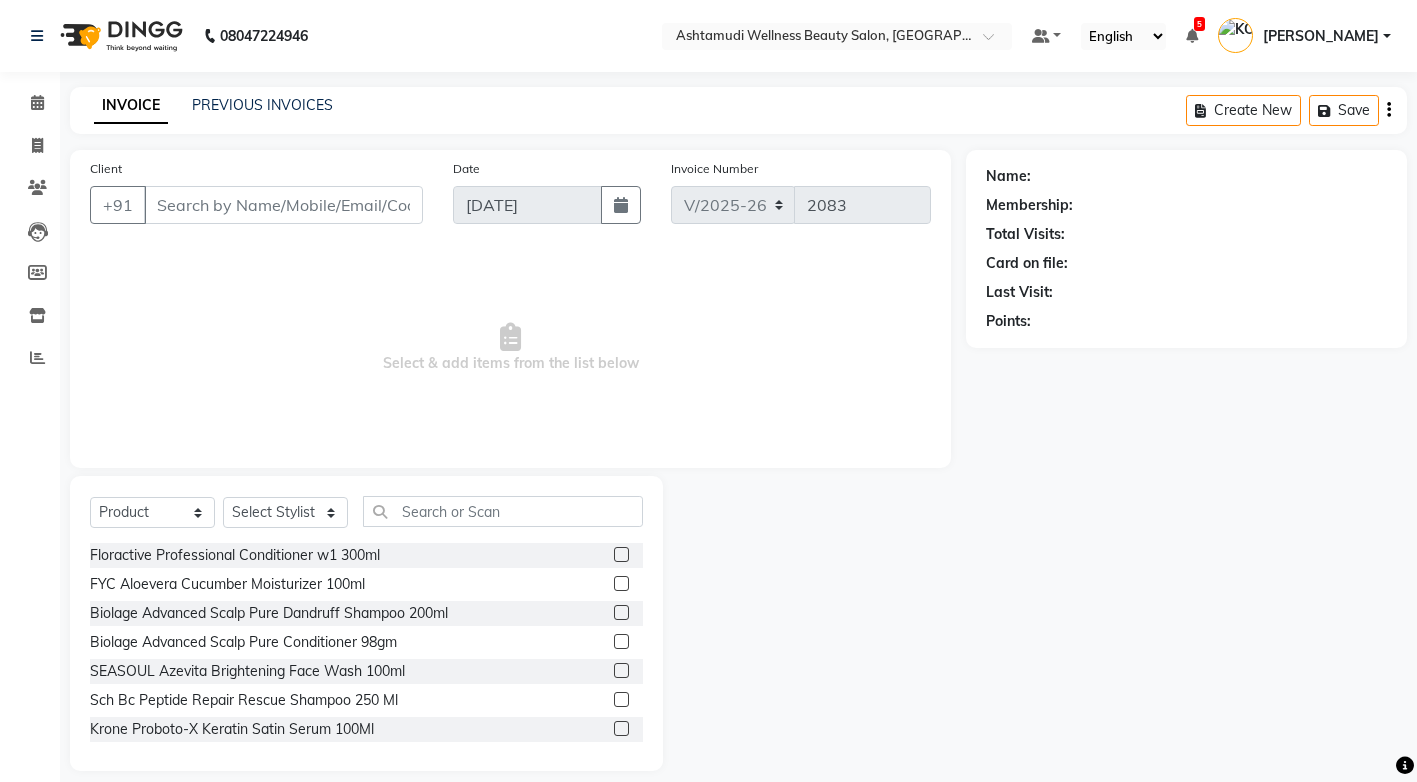 type on "9895950842" 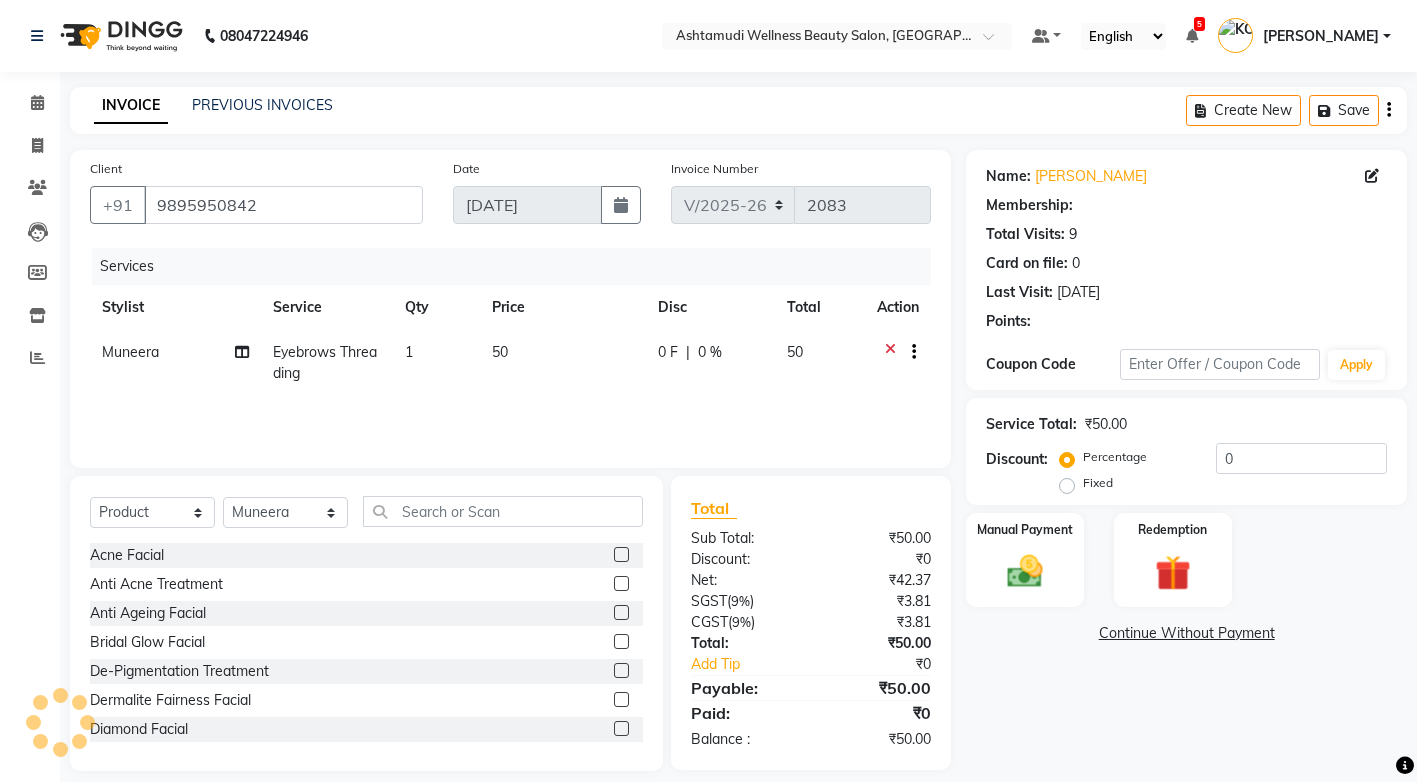 select on "1: Object" 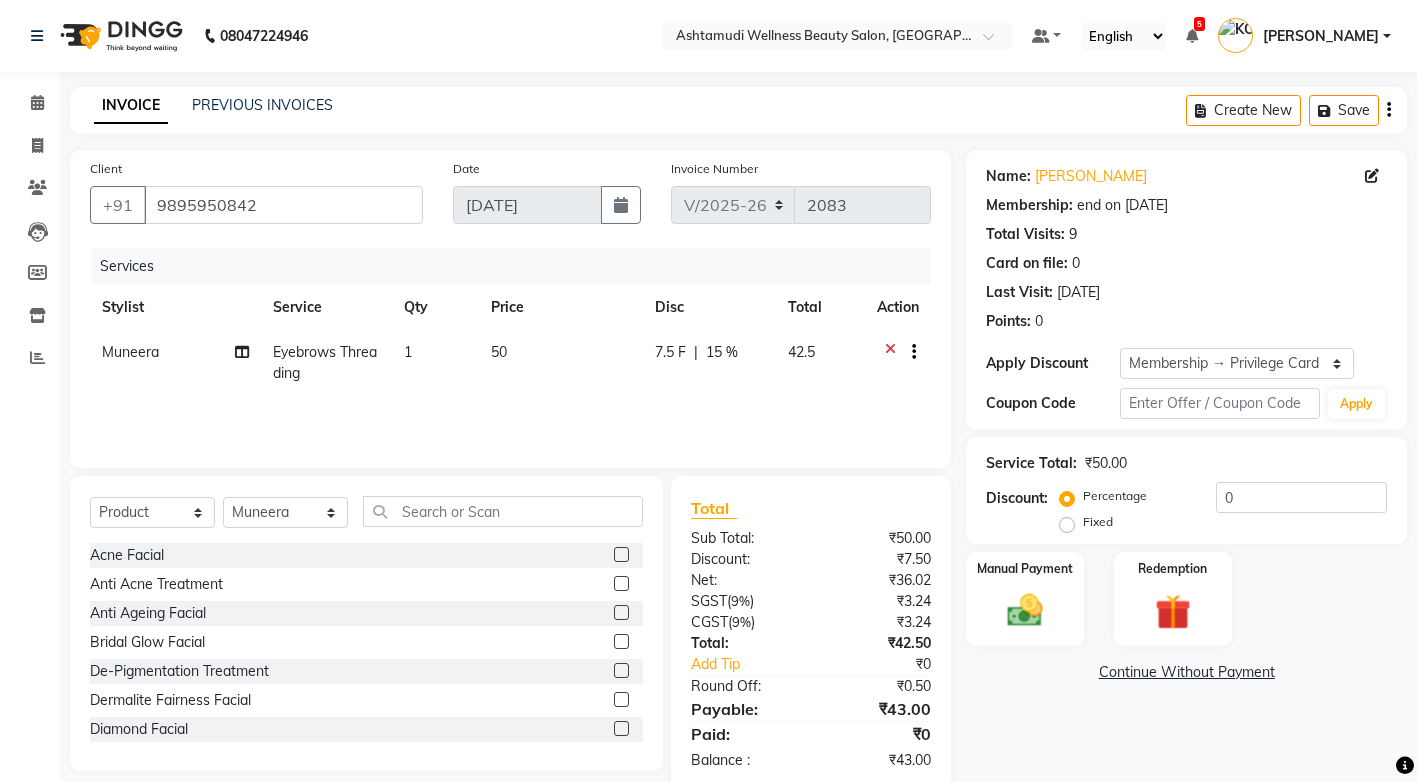 type on "15" 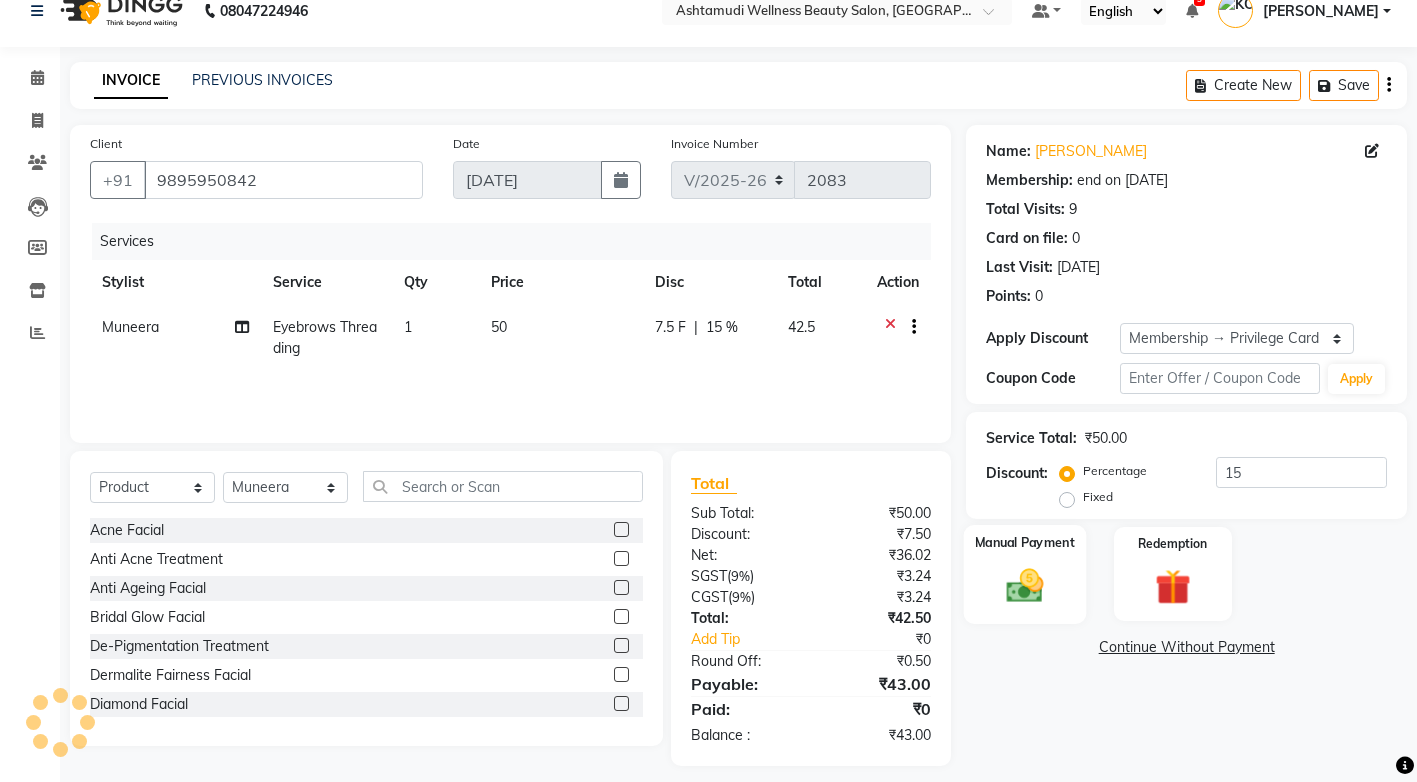 scroll, scrollTop: 39, scrollLeft: 0, axis: vertical 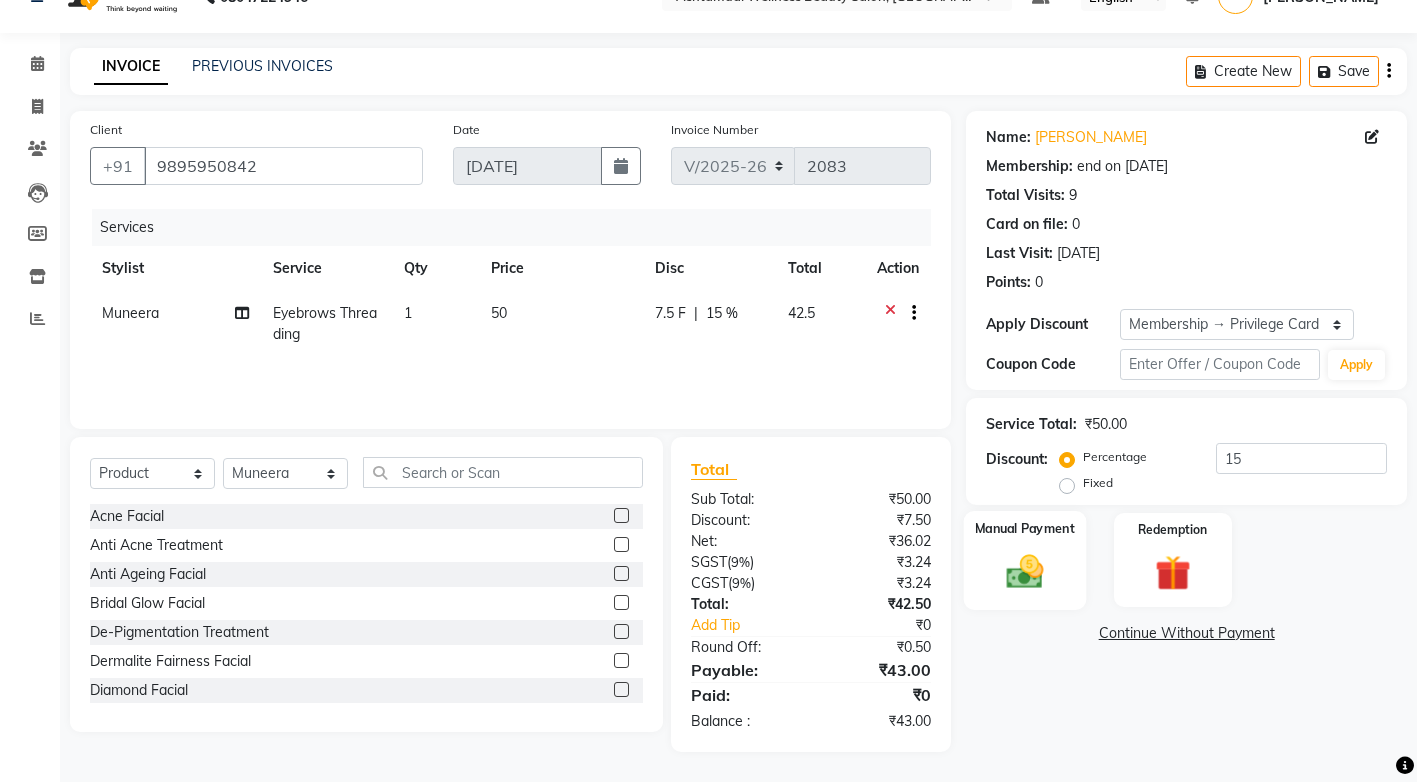 click 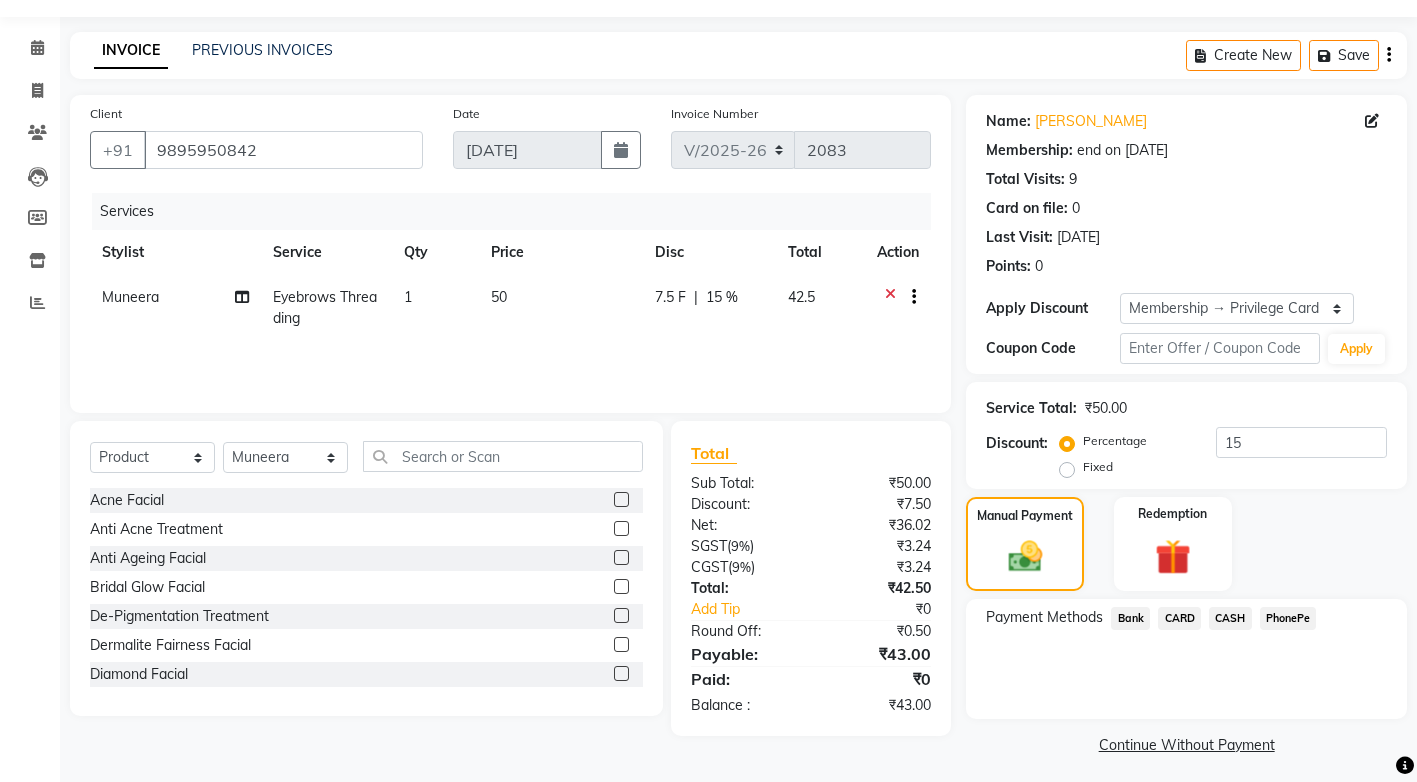 scroll, scrollTop: 63, scrollLeft: 0, axis: vertical 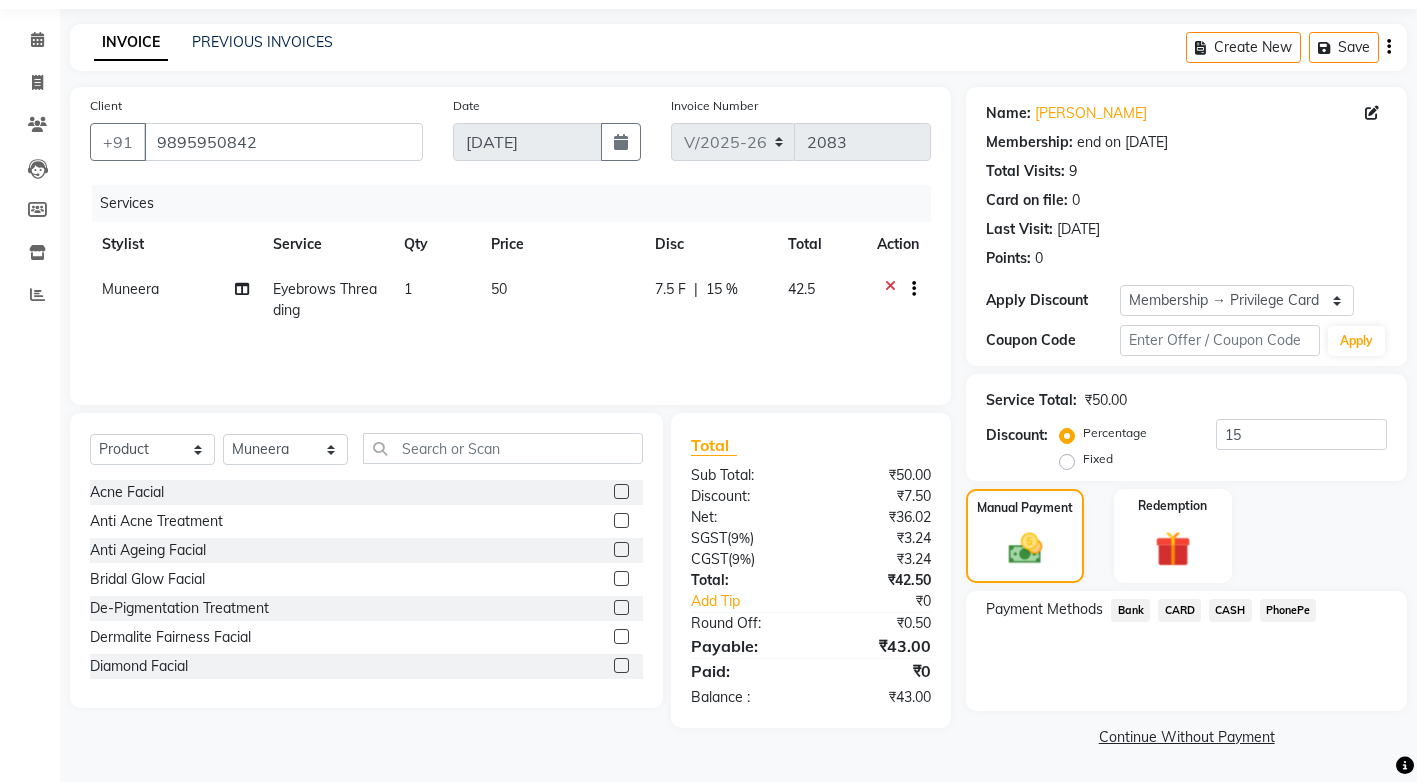 click on "CASH" 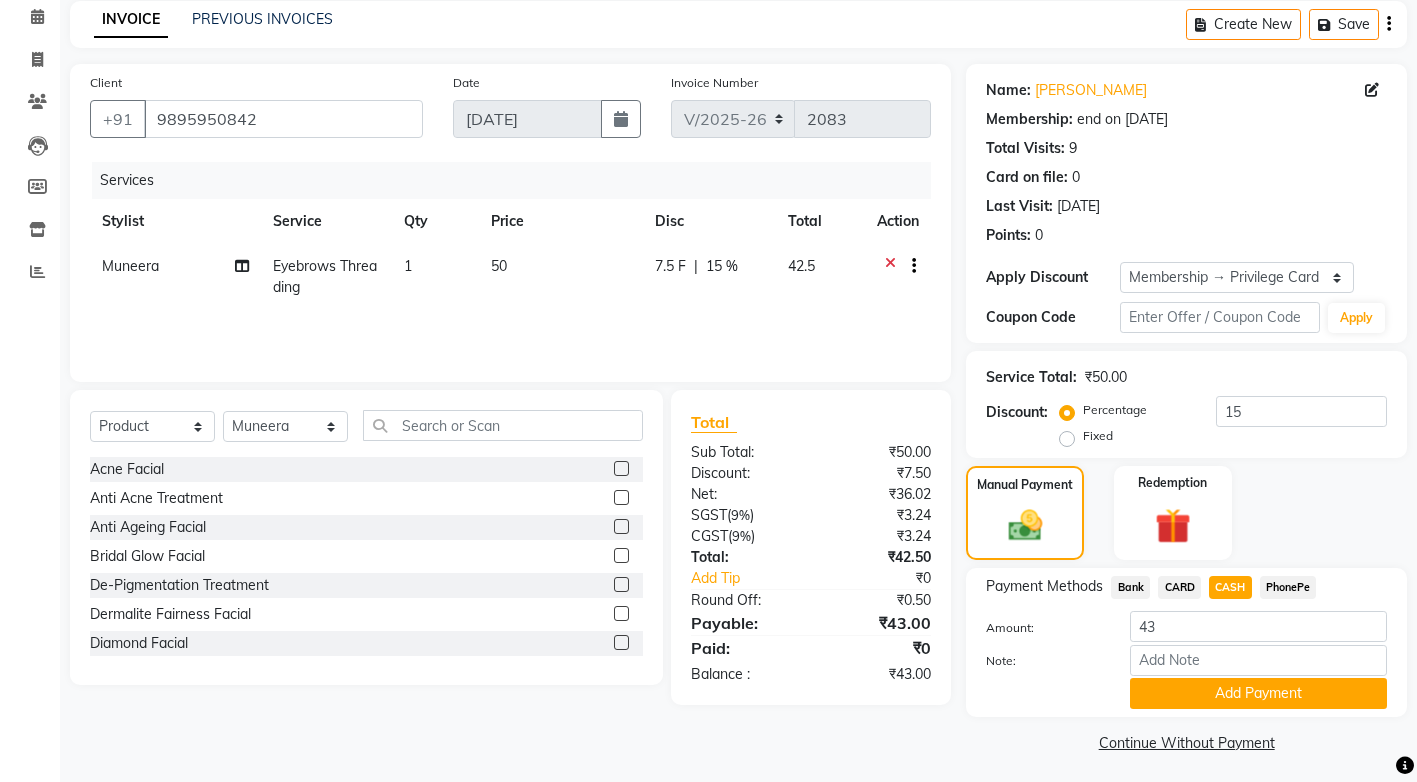 scroll, scrollTop: 92, scrollLeft: 0, axis: vertical 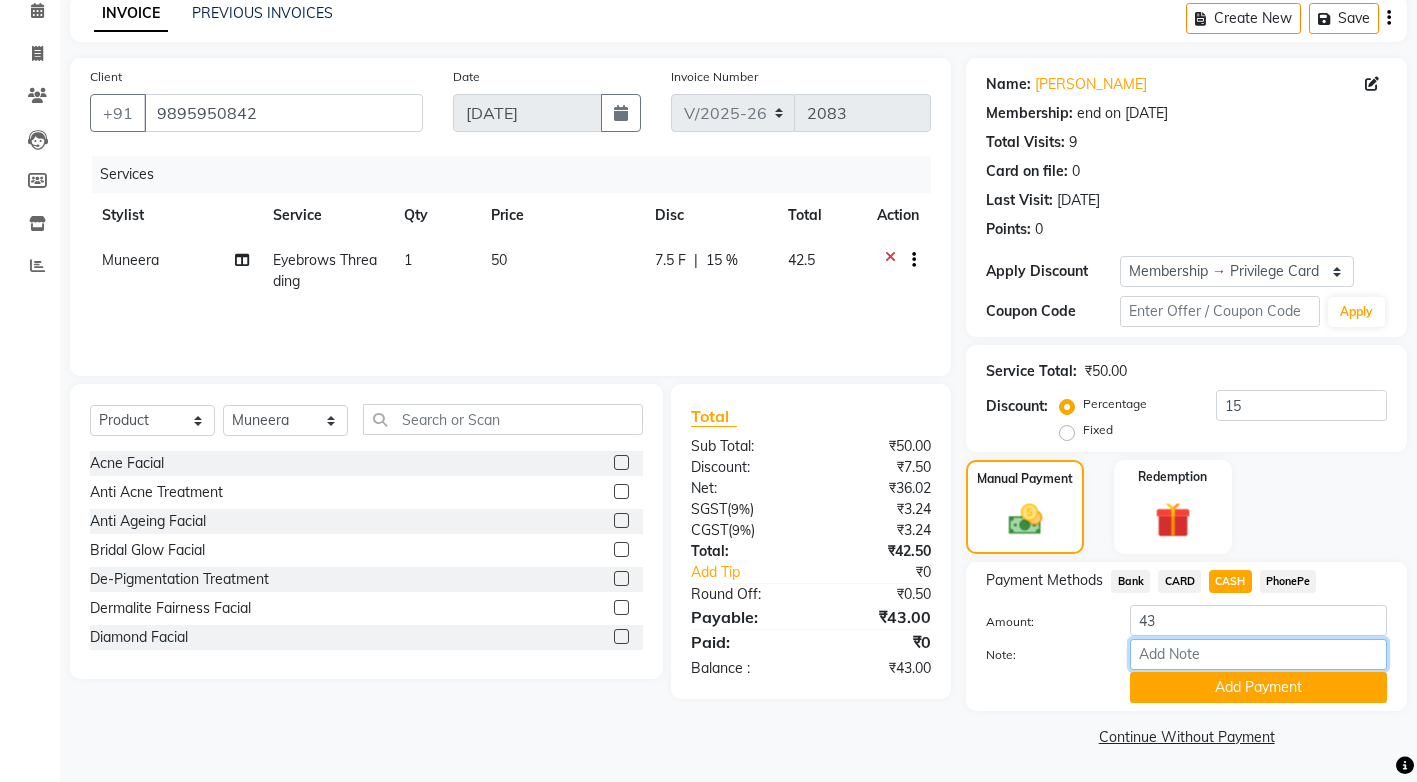 click on "Note:" at bounding box center [1258, 654] 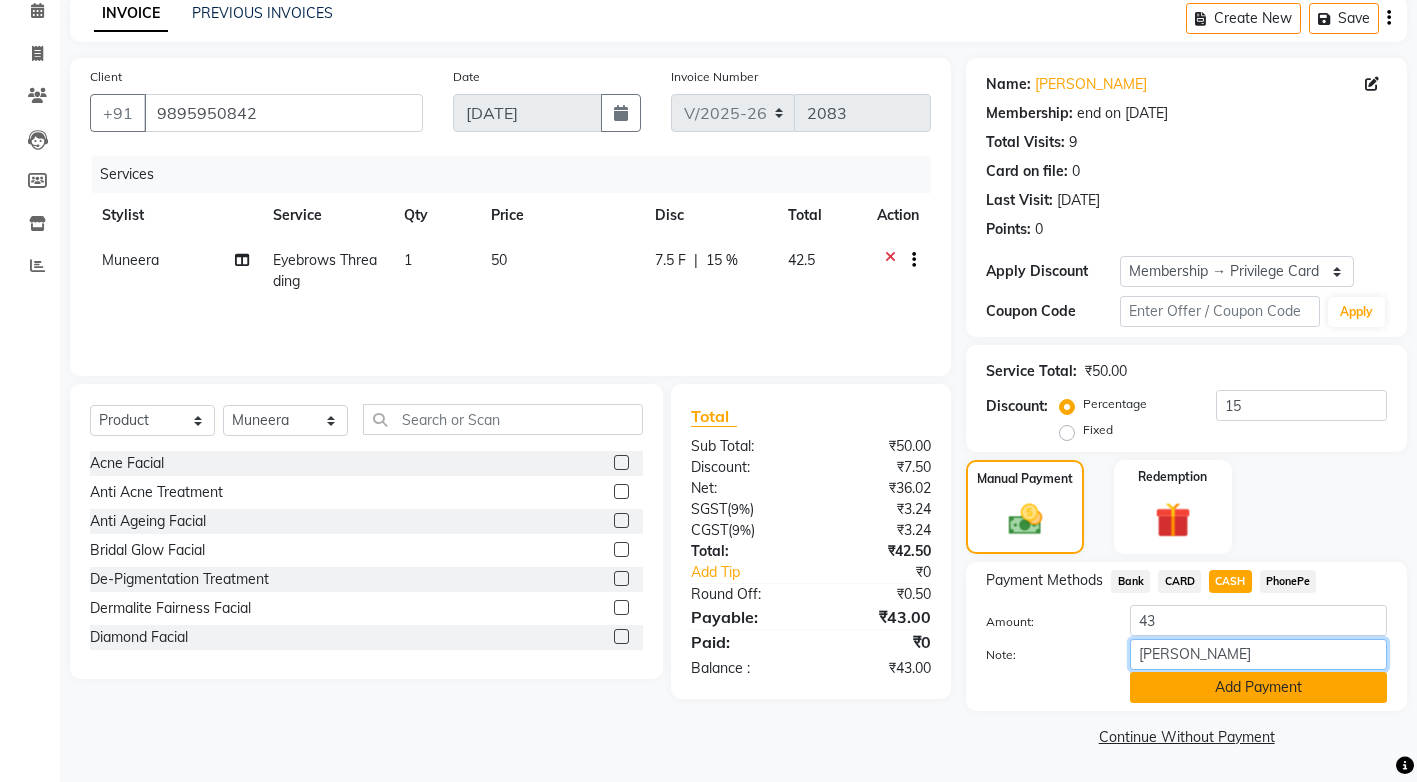 type on "vismaya vaisakh" 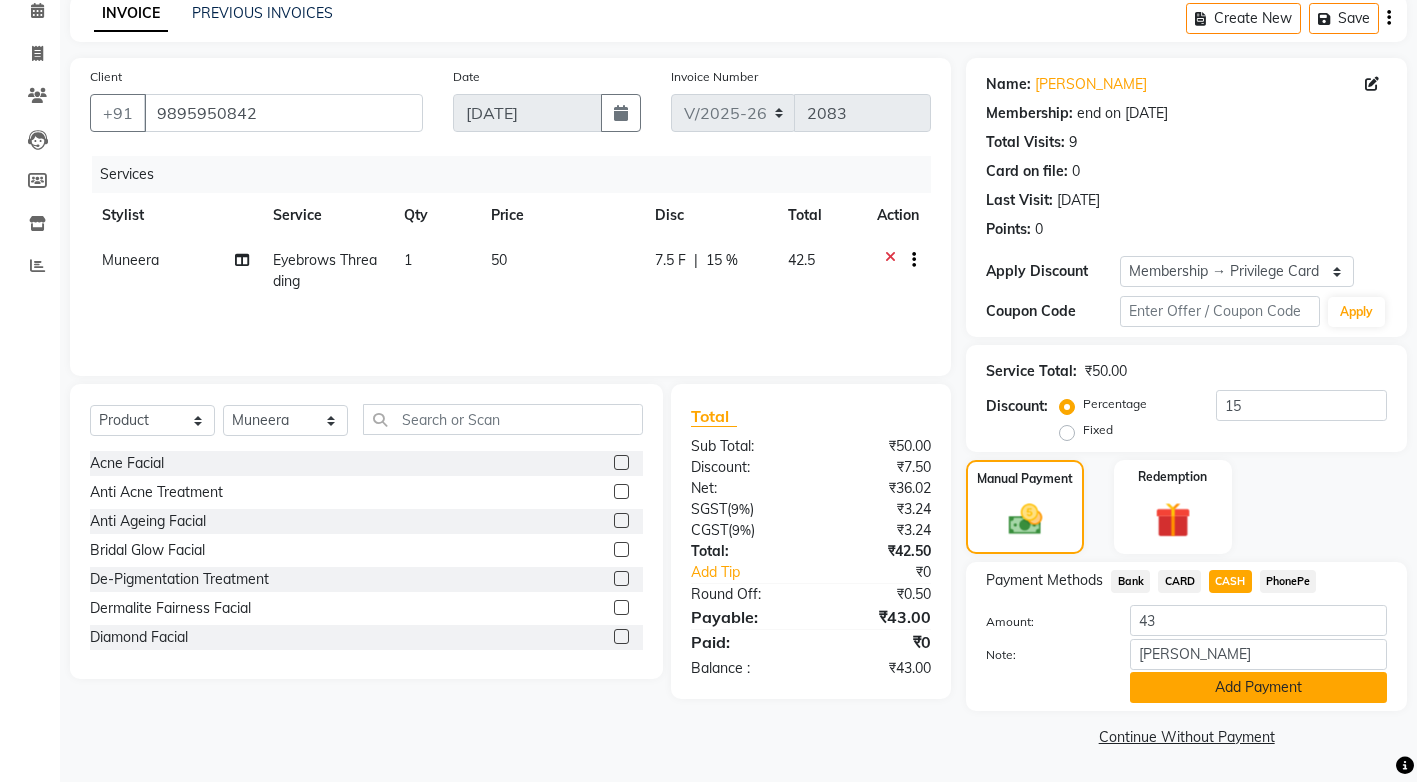 click on "Add Payment" 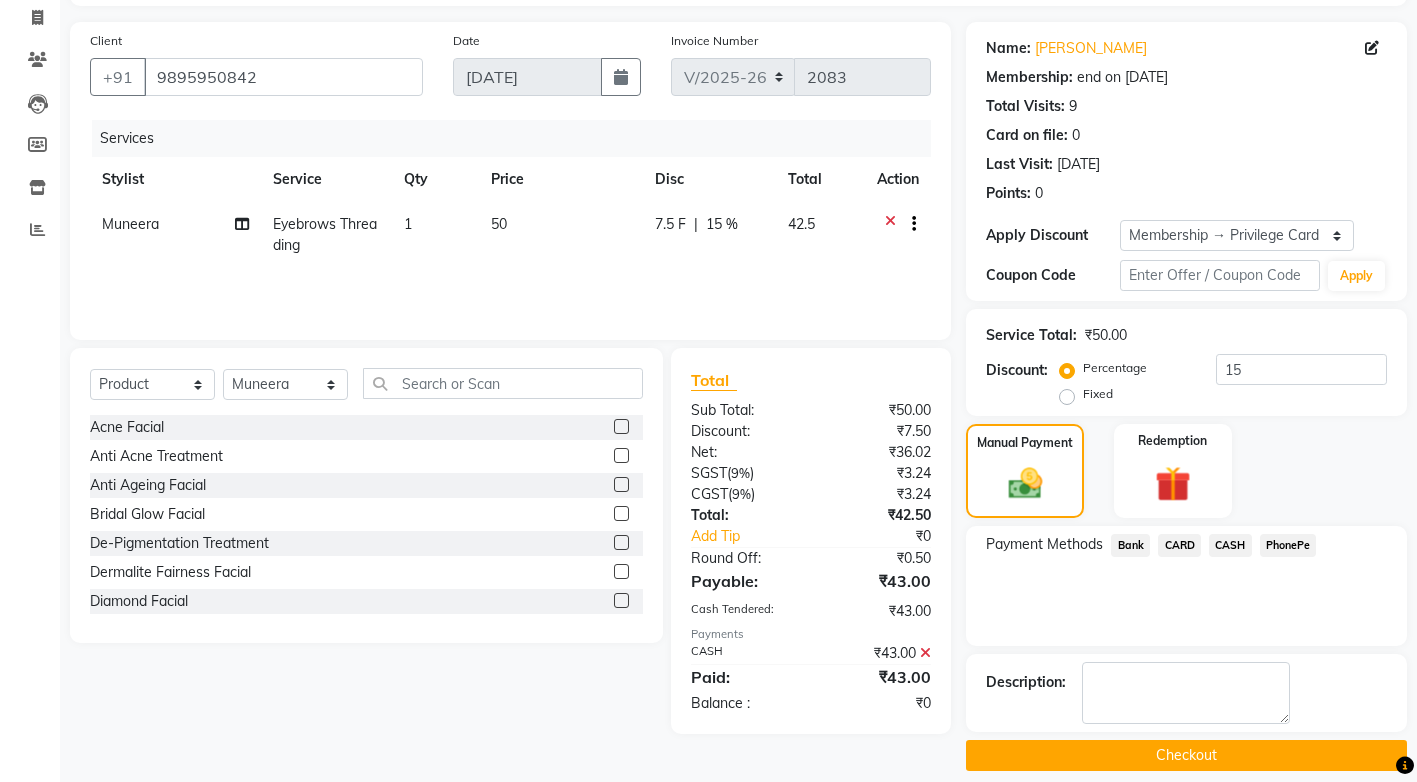 scroll, scrollTop: 147, scrollLeft: 0, axis: vertical 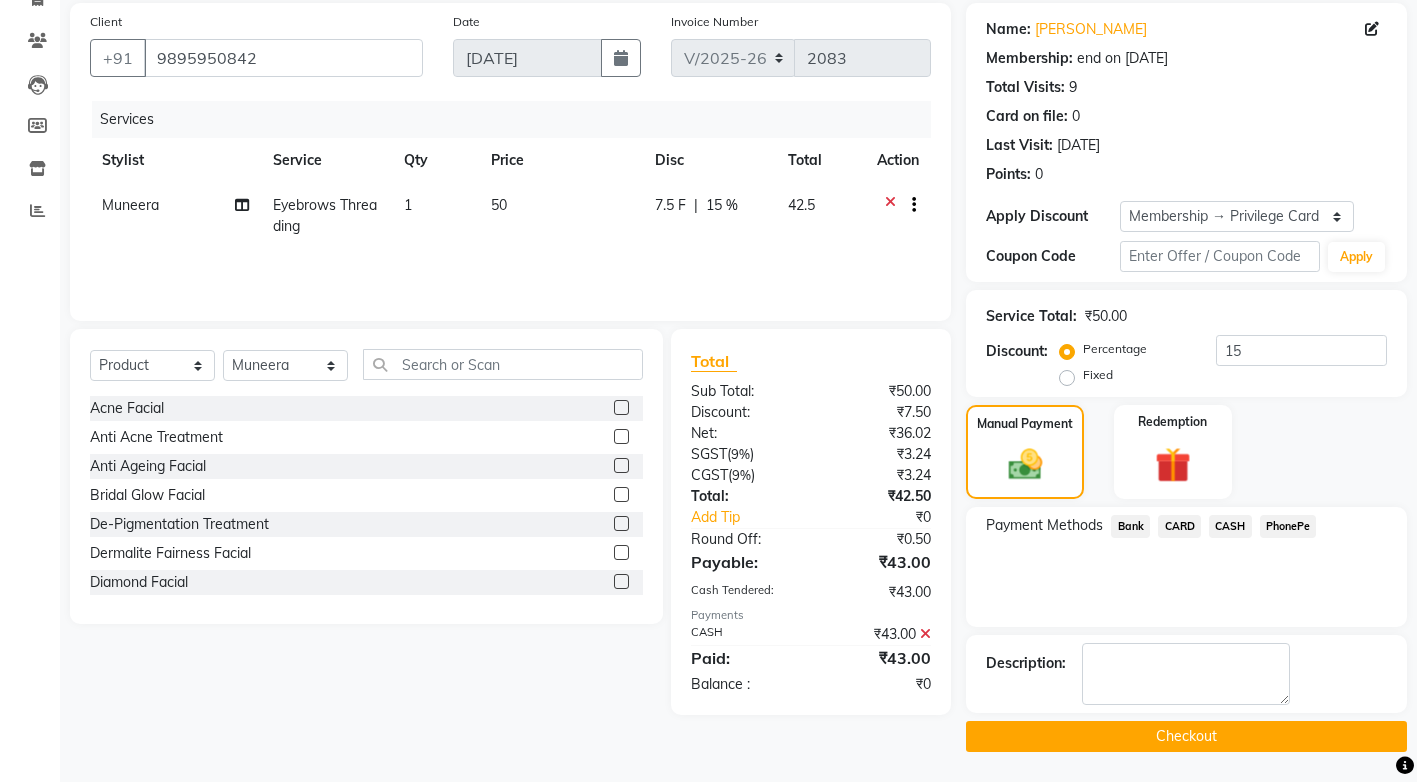 click on "Checkout" 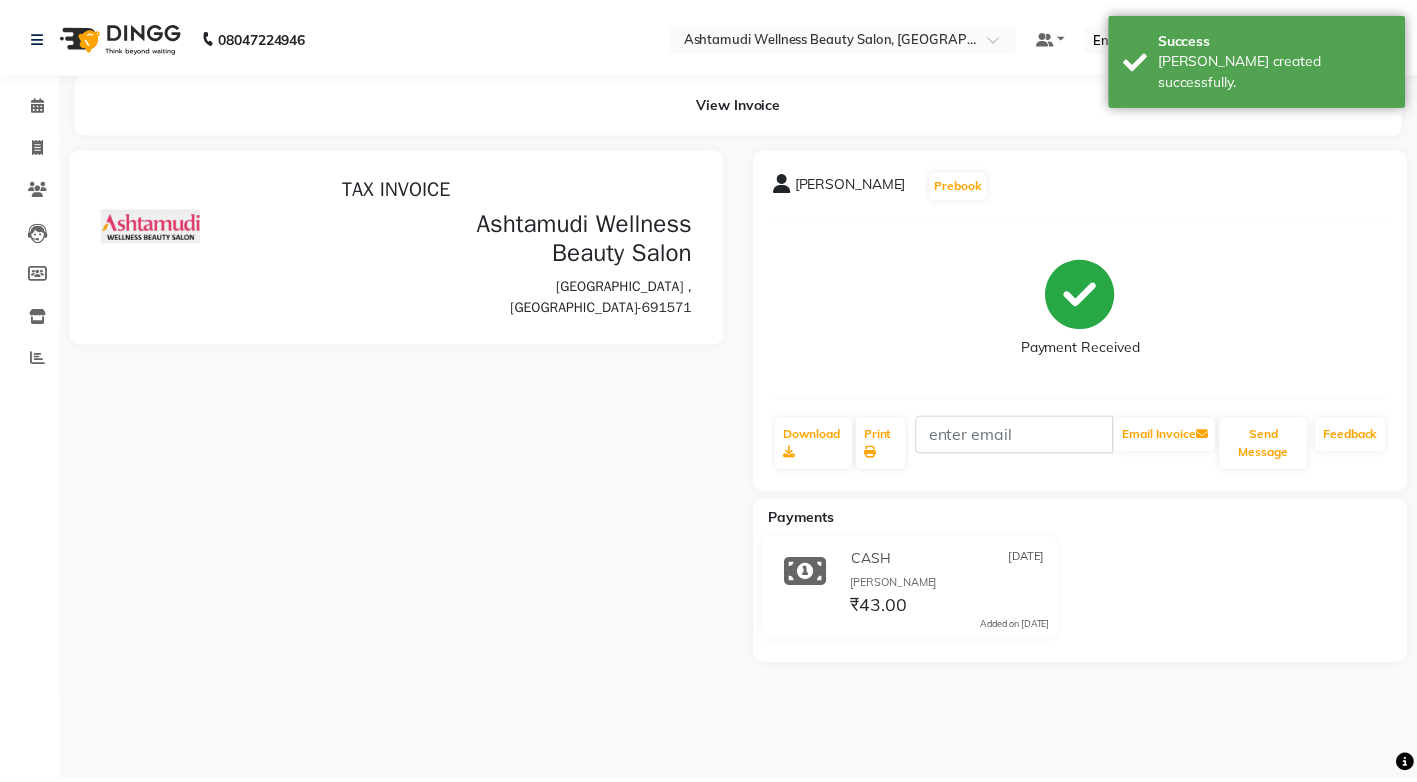 scroll, scrollTop: 0, scrollLeft: 0, axis: both 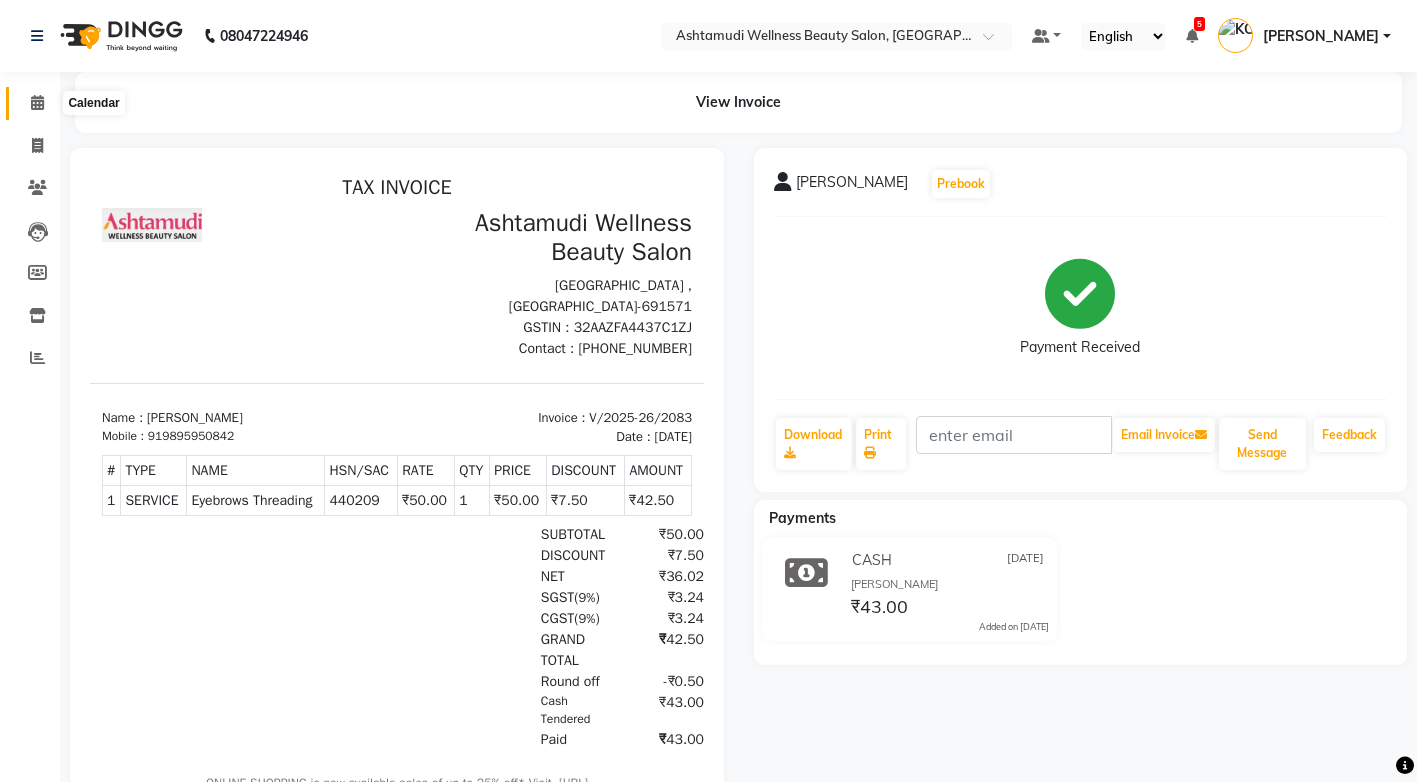 click 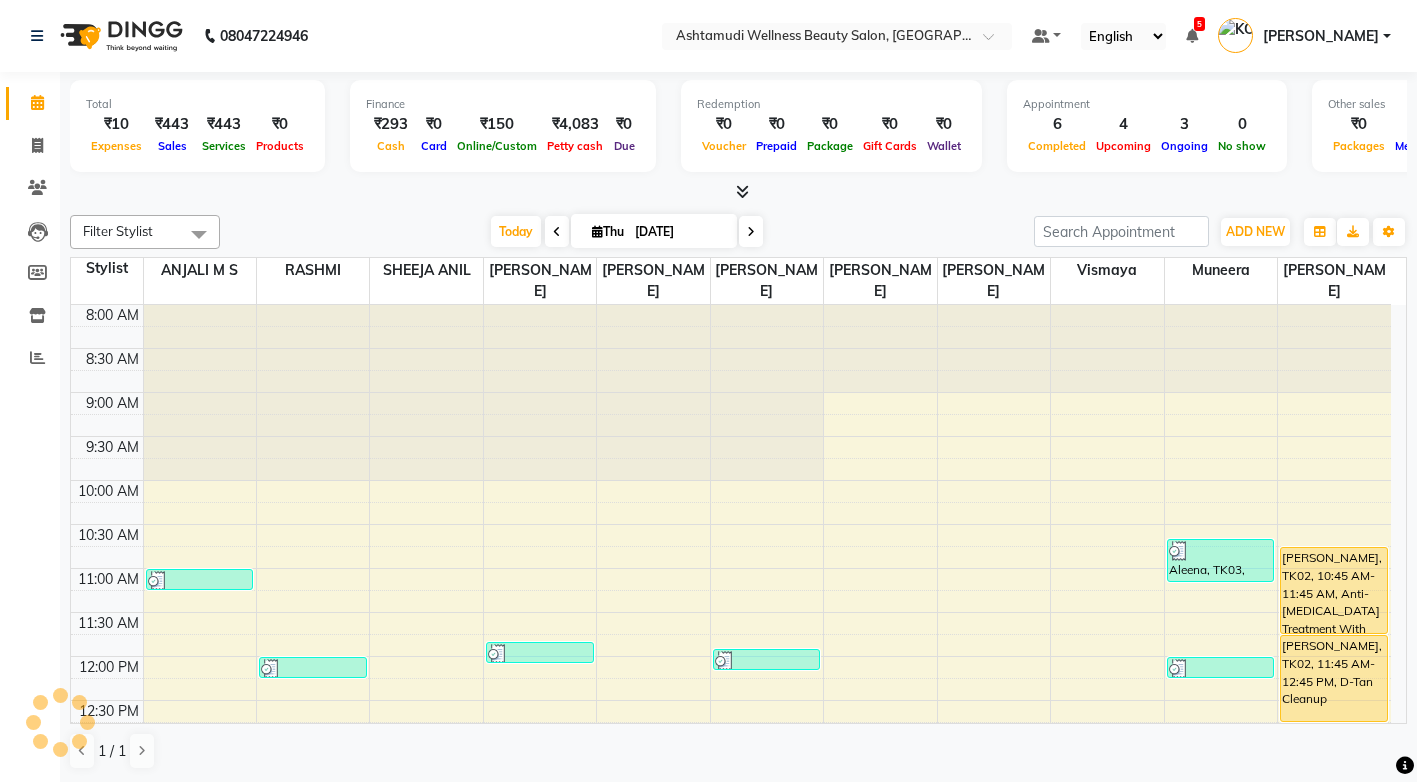 scroll, scrollTop: 441, scrollLeft: 0, axis: vertical 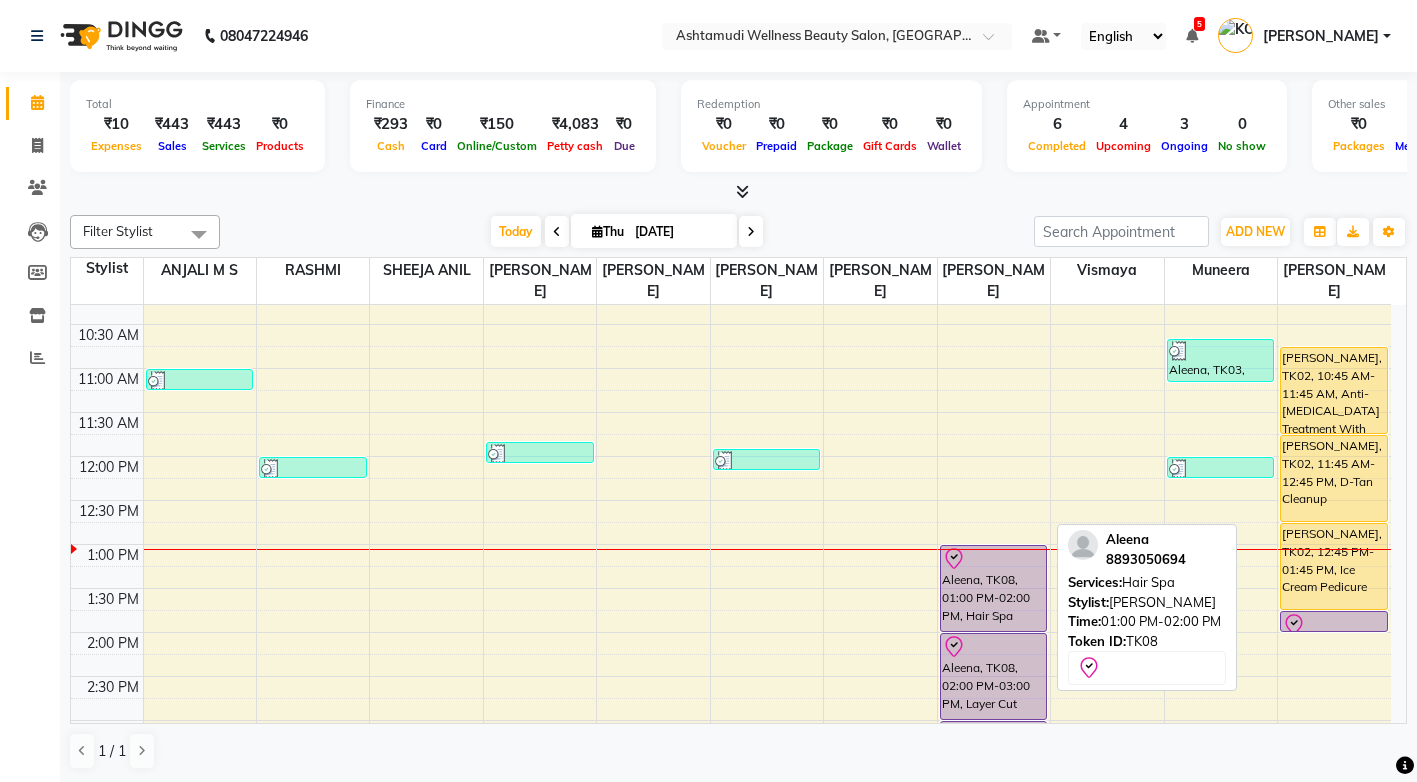 click on "Aleena, TK08, 01:00 PM-02:00 PM, Hair Spa" at bounding box center [994, 588] 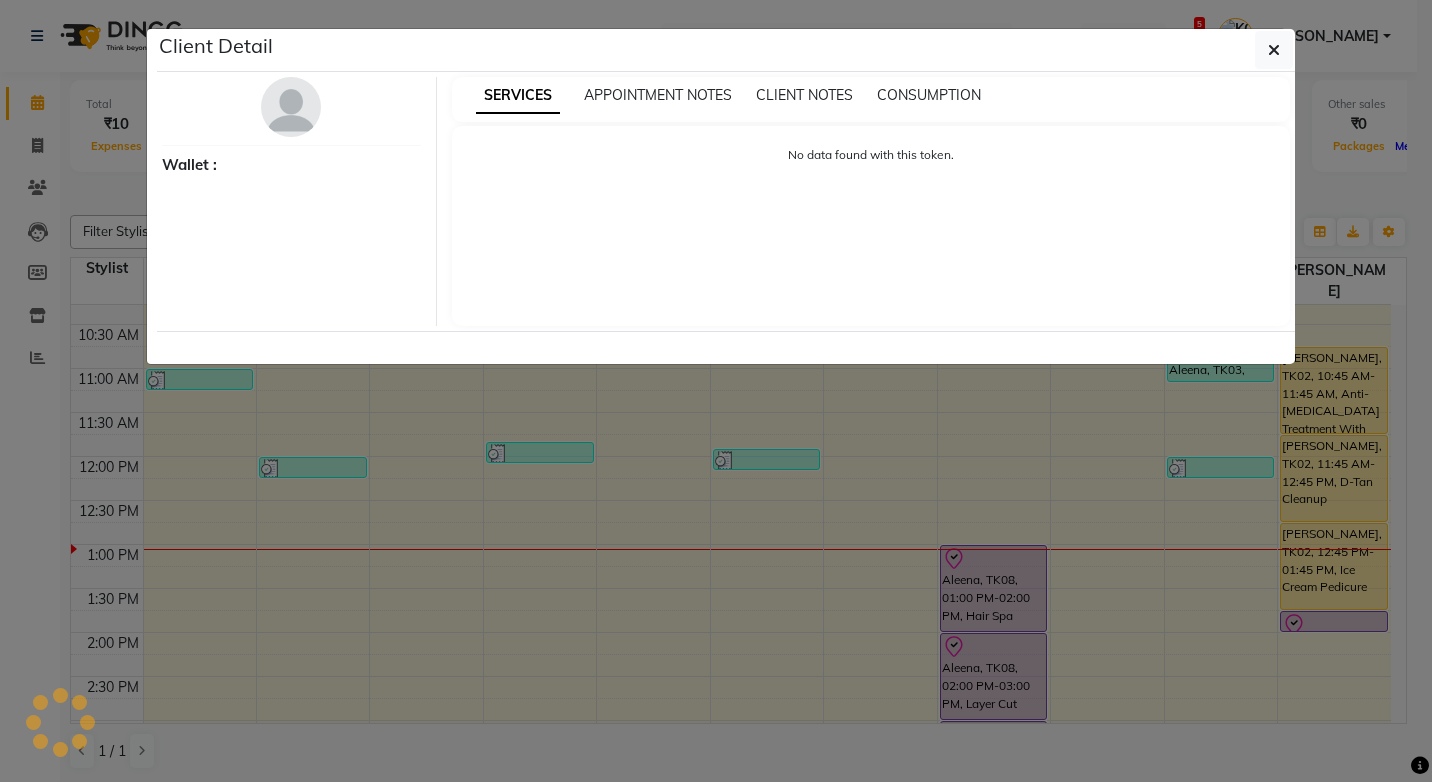 select on "8" 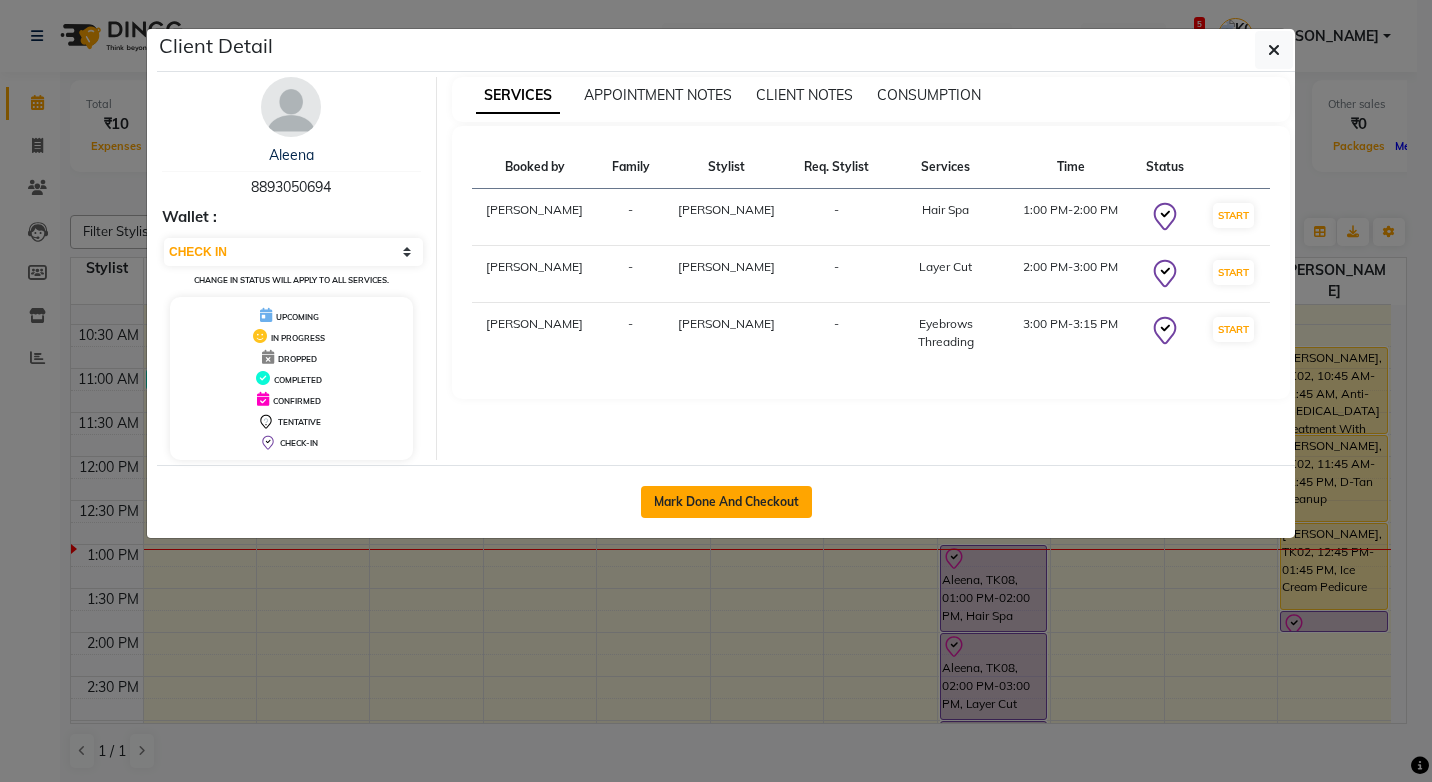 click on "Mark Done And Checkout" 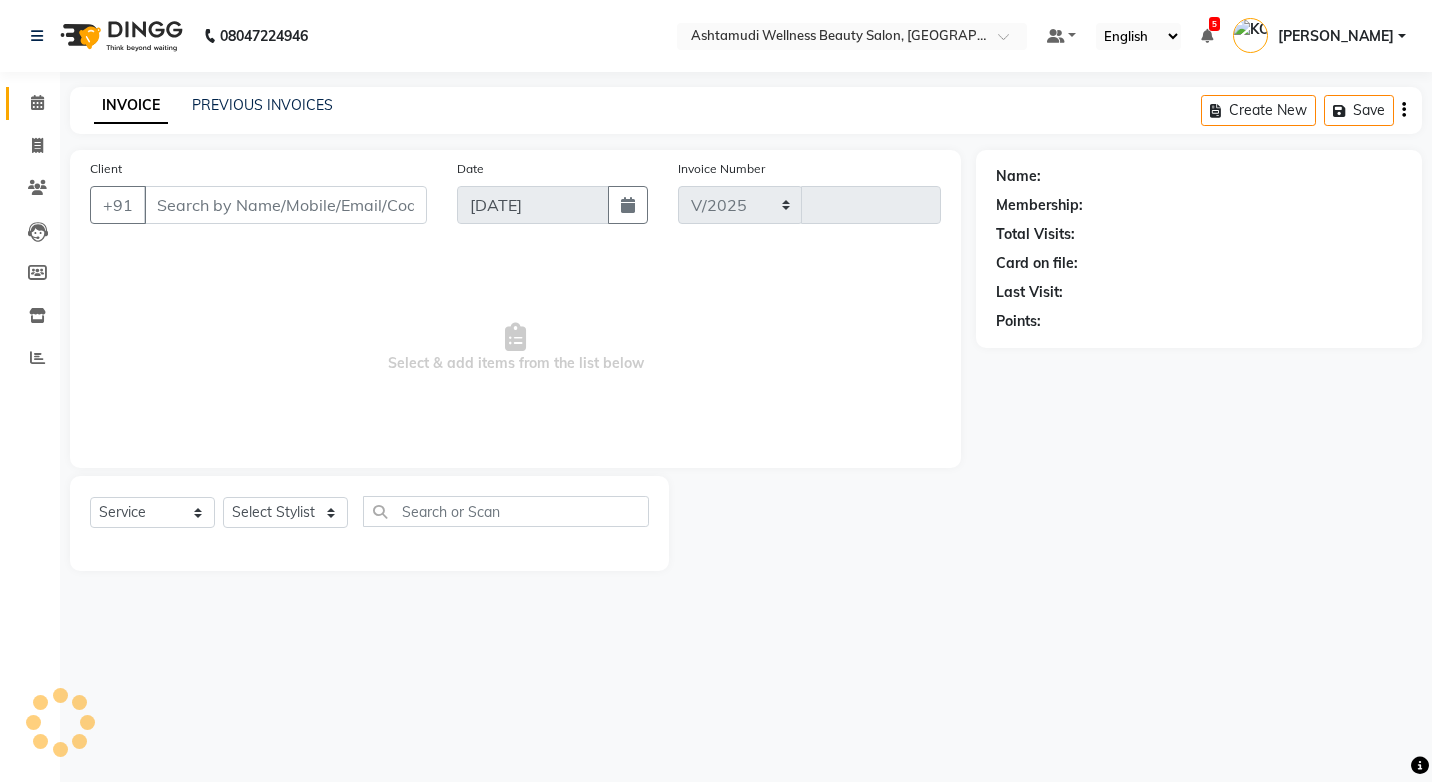 select on "4674" 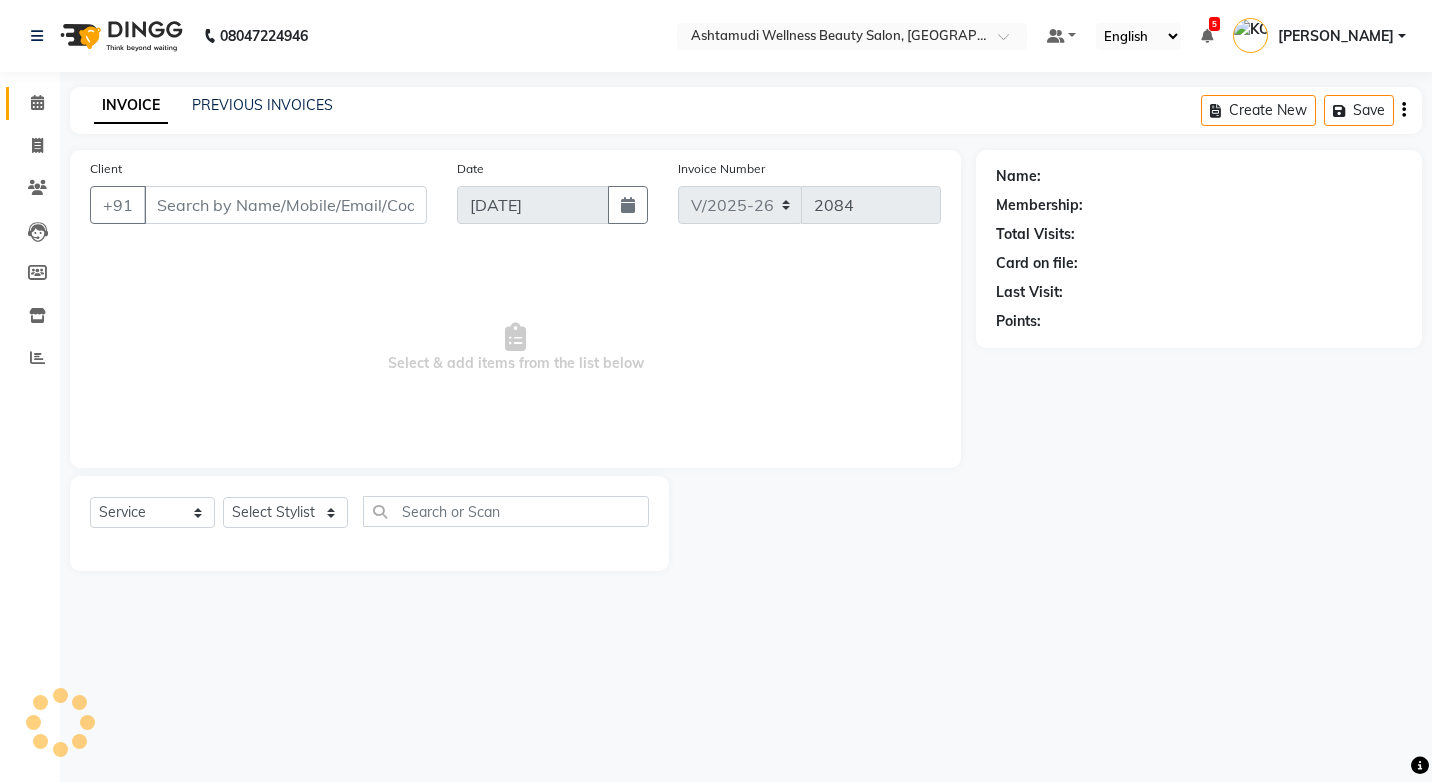 select on "product" 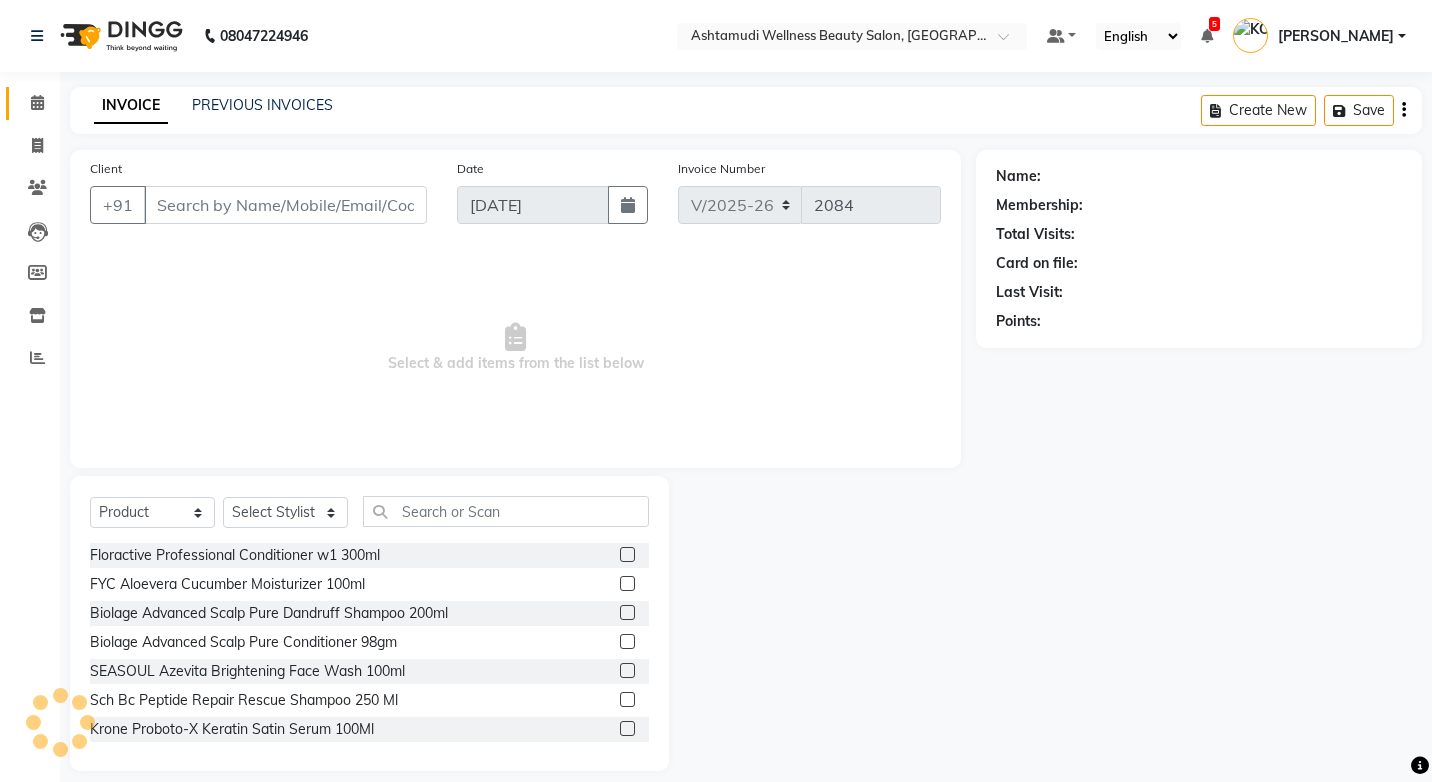 type on "8893050694" 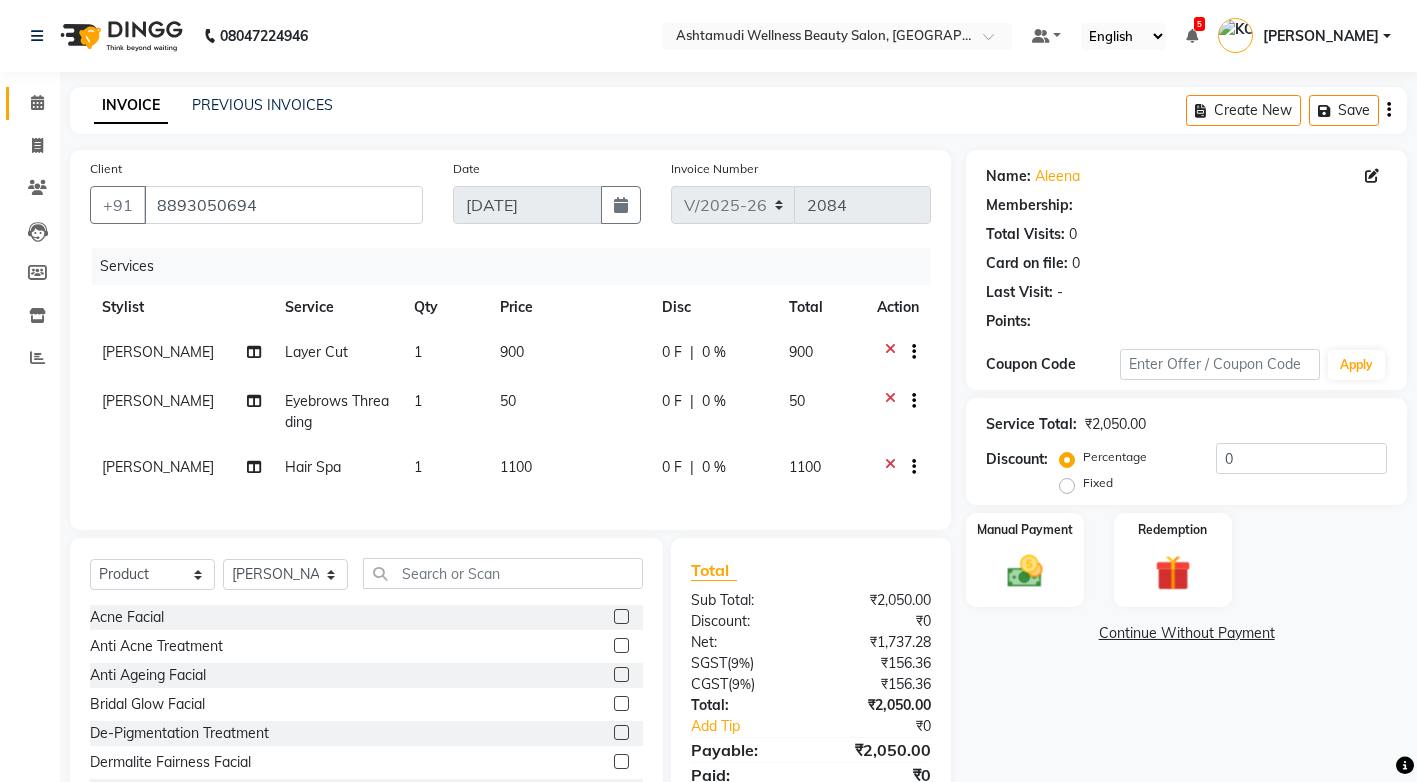 select on "1: Object" 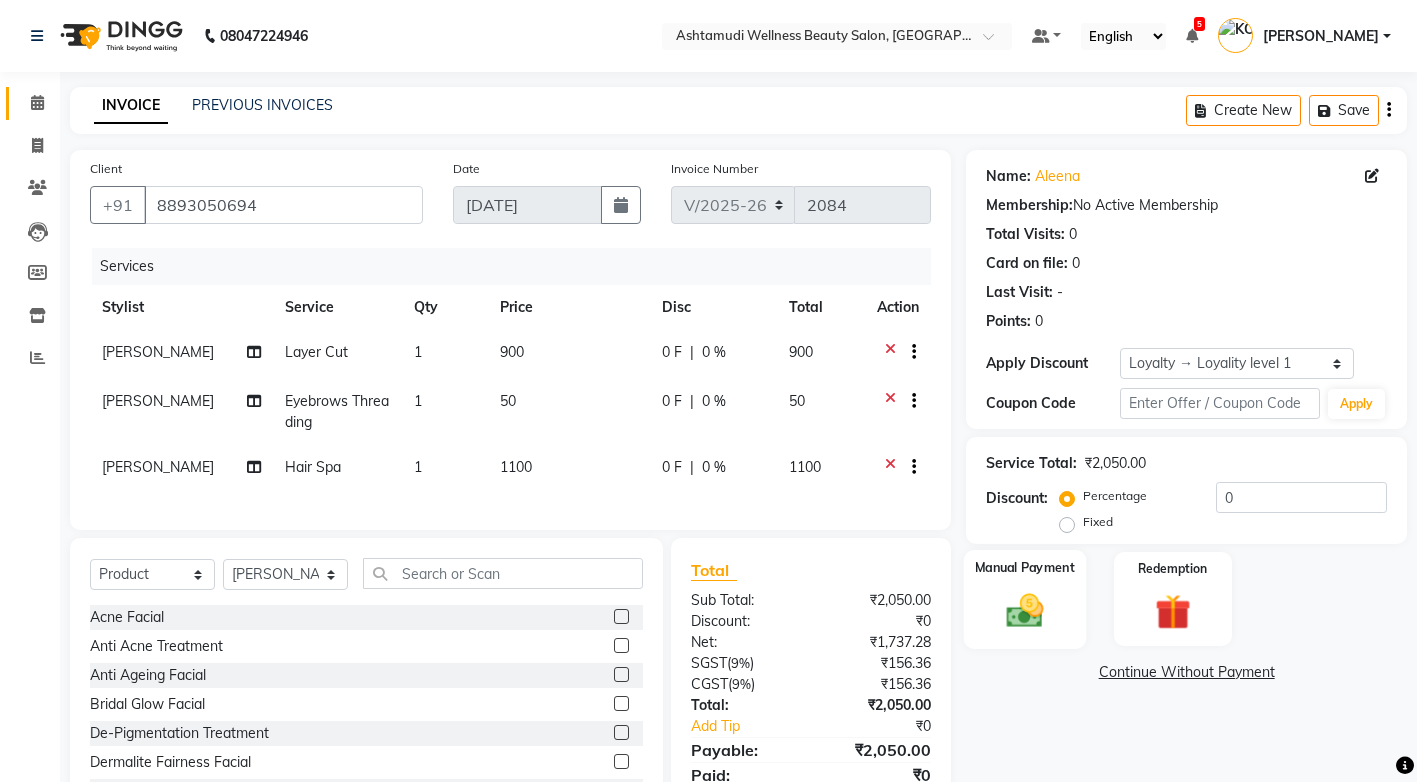 scroll, scrollTop: 96, scrollLeft: 0, axis: vertical 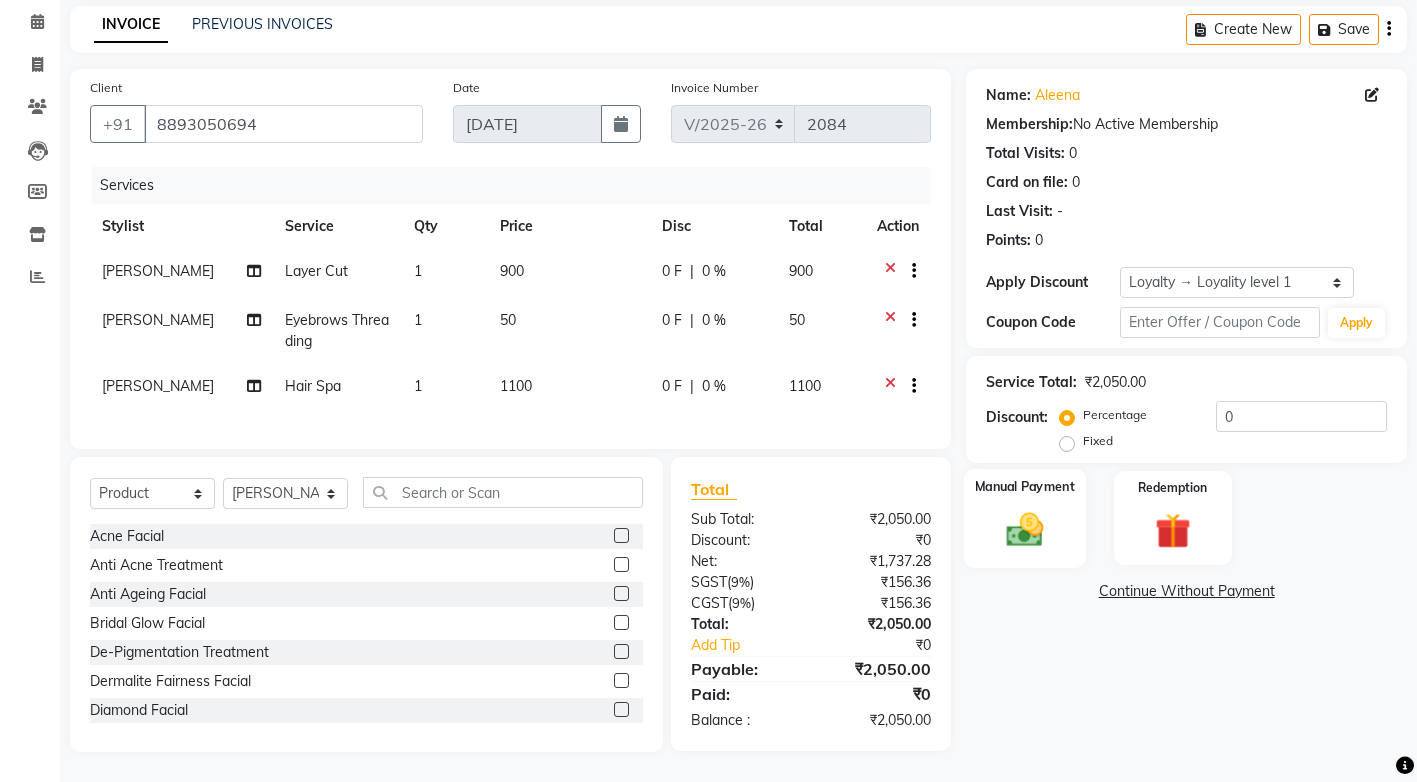 click 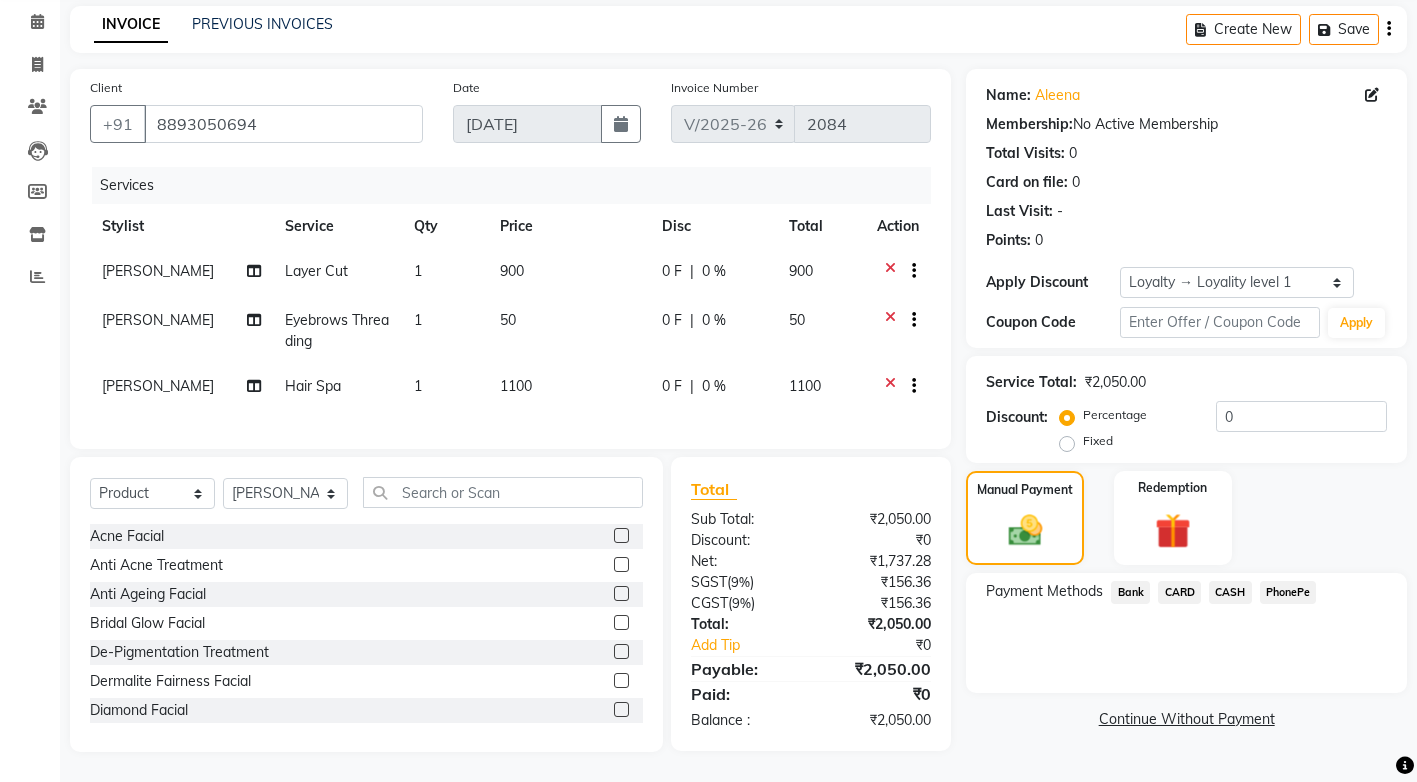 click on "PhonePe" 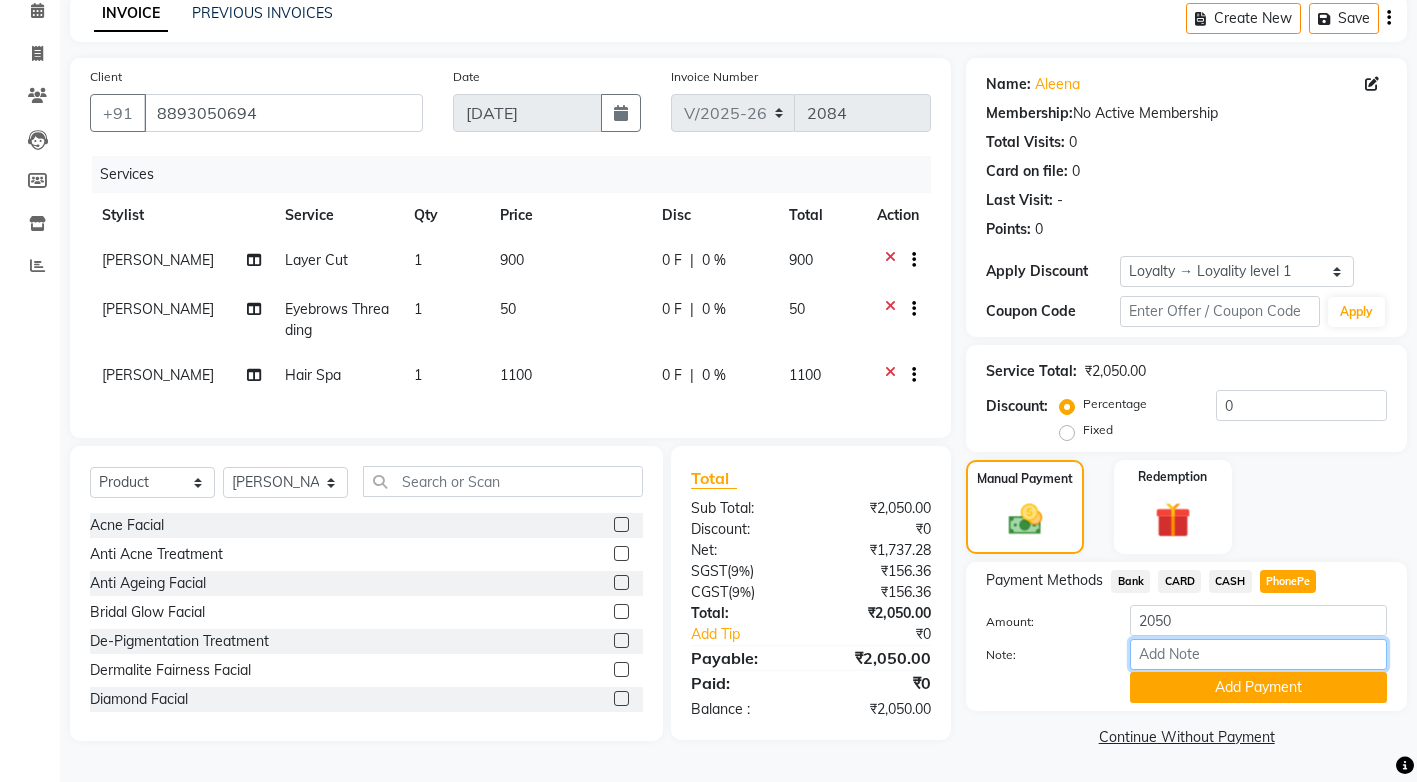 drag, startPoint x: 1221, startPoint y: 652, endPoint x: 1288, endPoint y: 572, distance: 104.35037 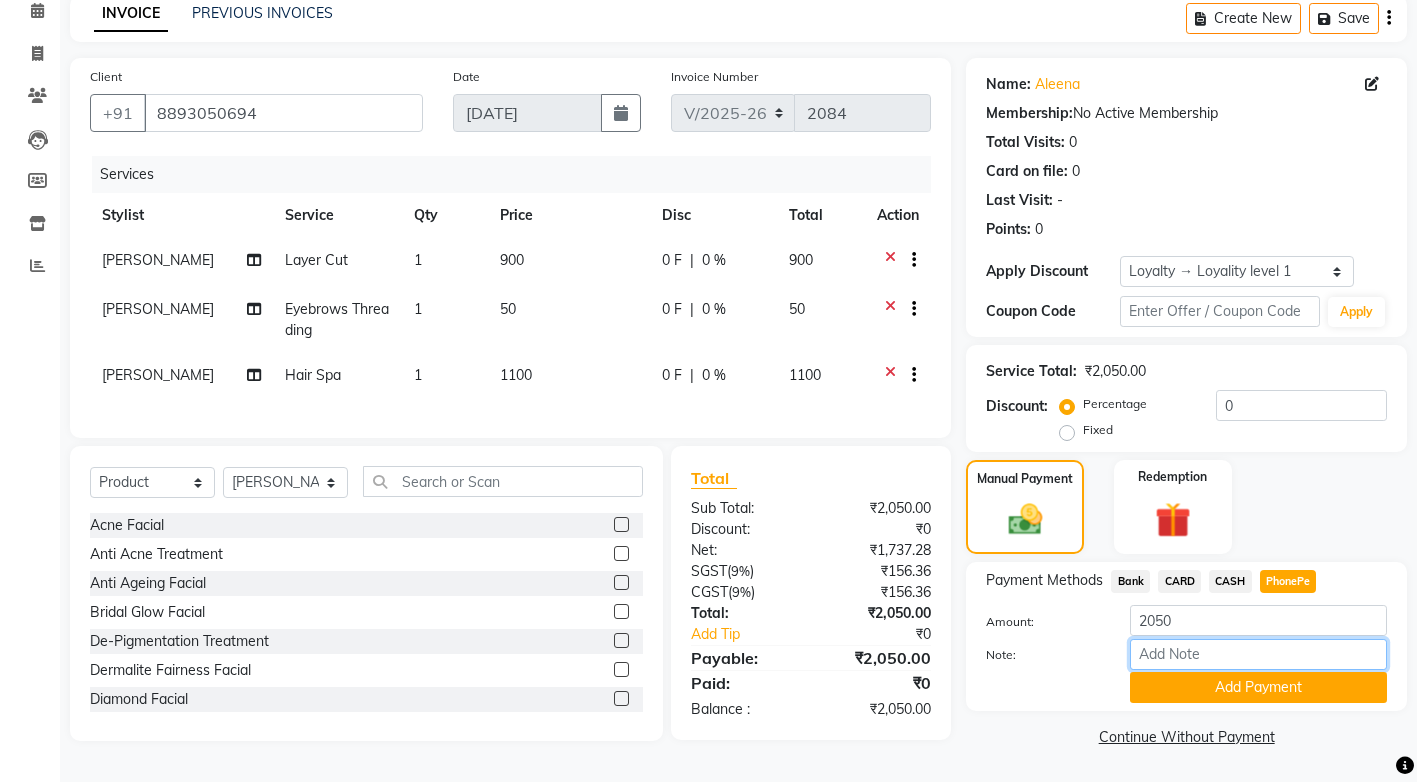 type on "vismaya vaisakh" 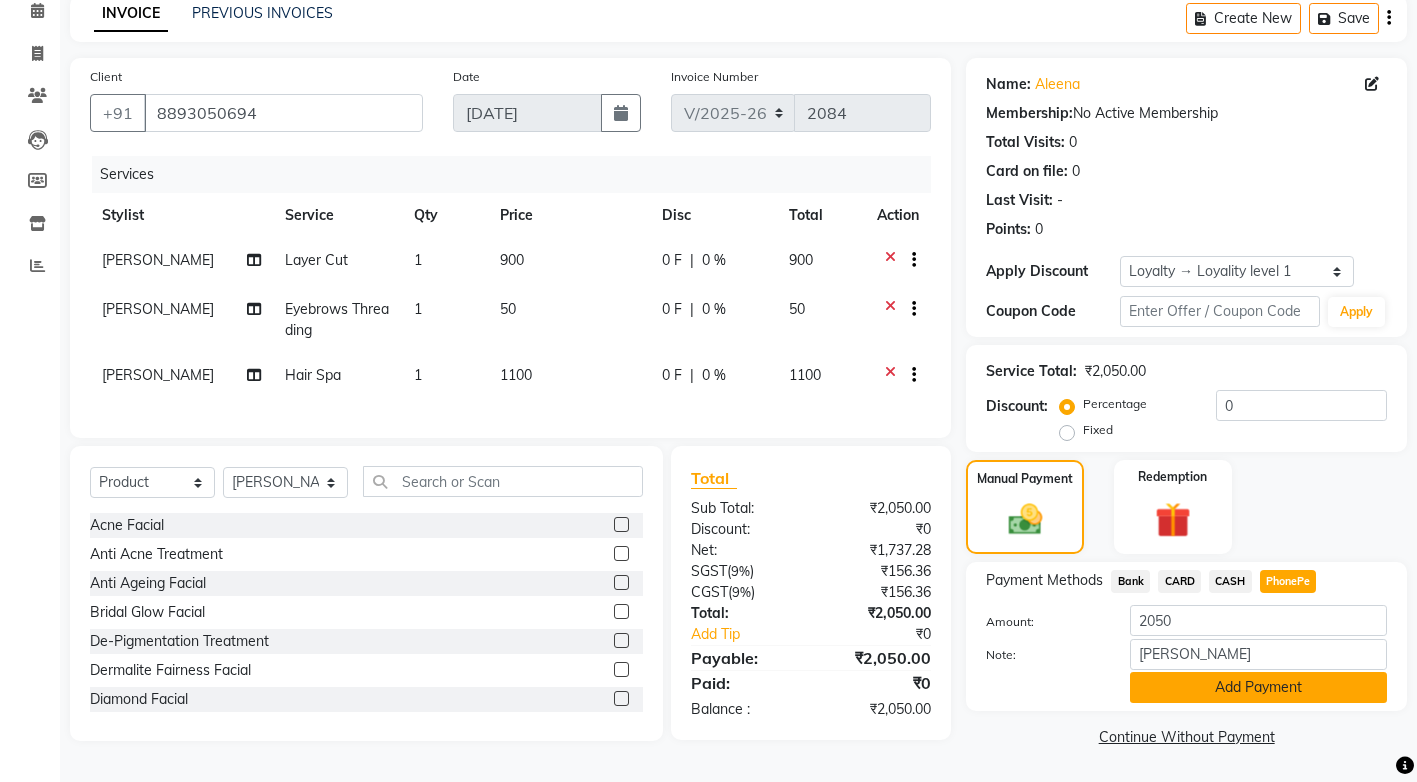 click on "Add Payment" 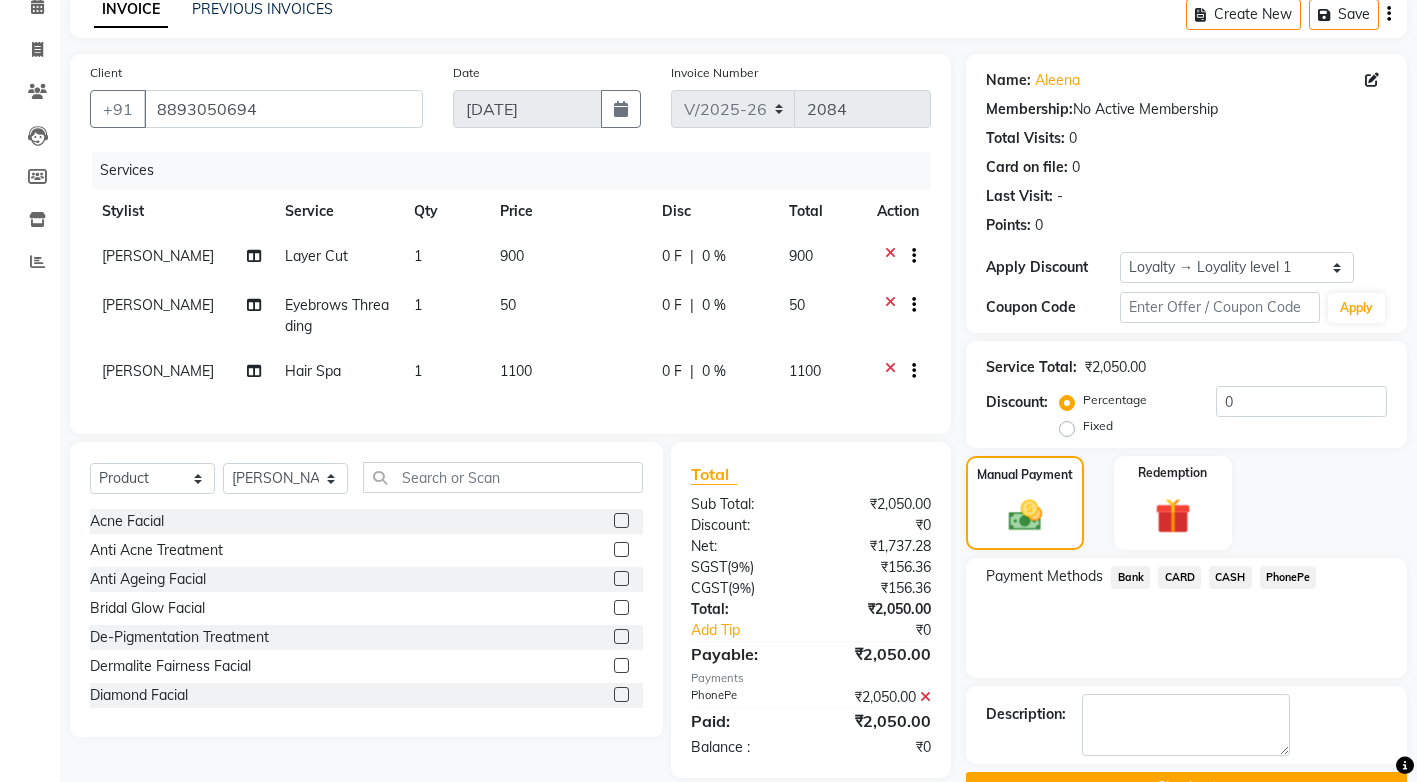 scroll, scrollTop: 236, scrollLeft: 0, axis: vertical 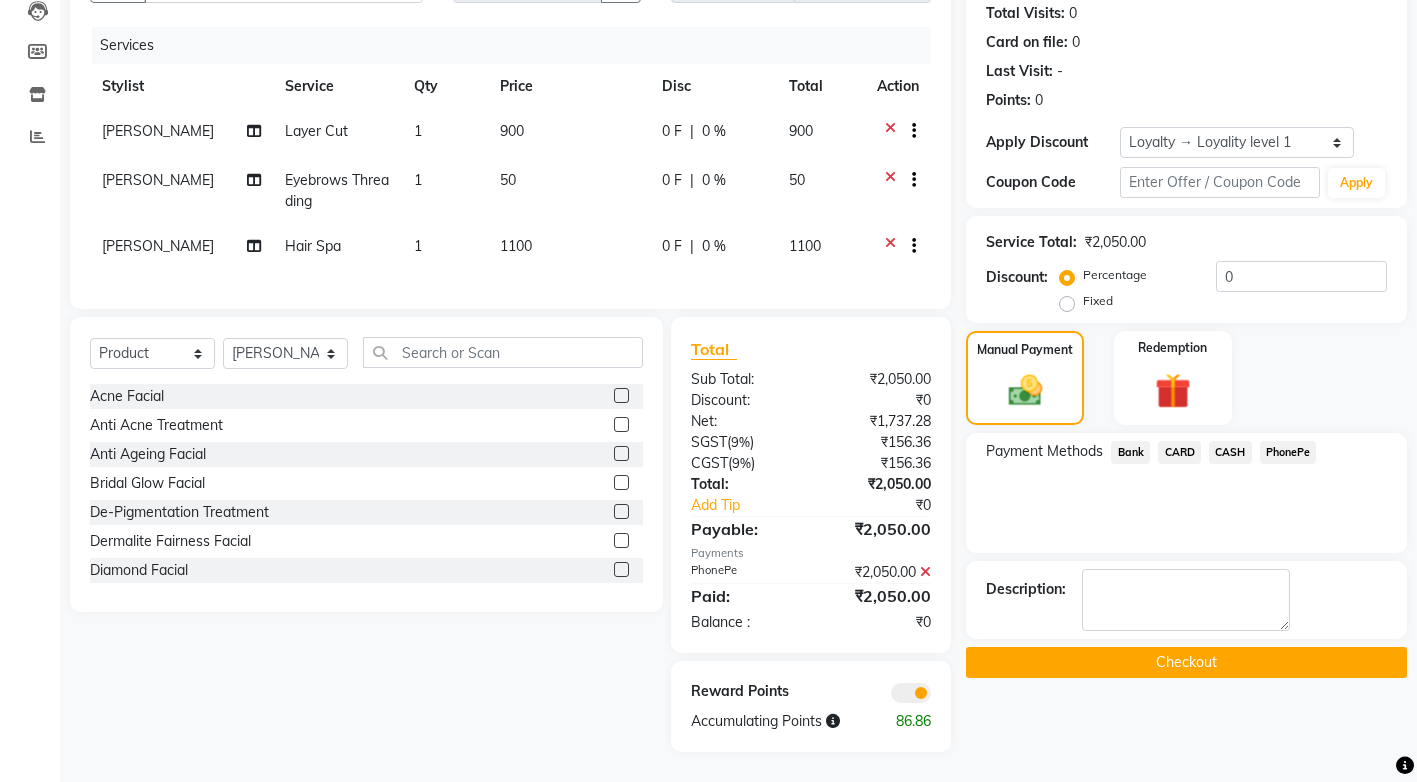 click on "Checkout" 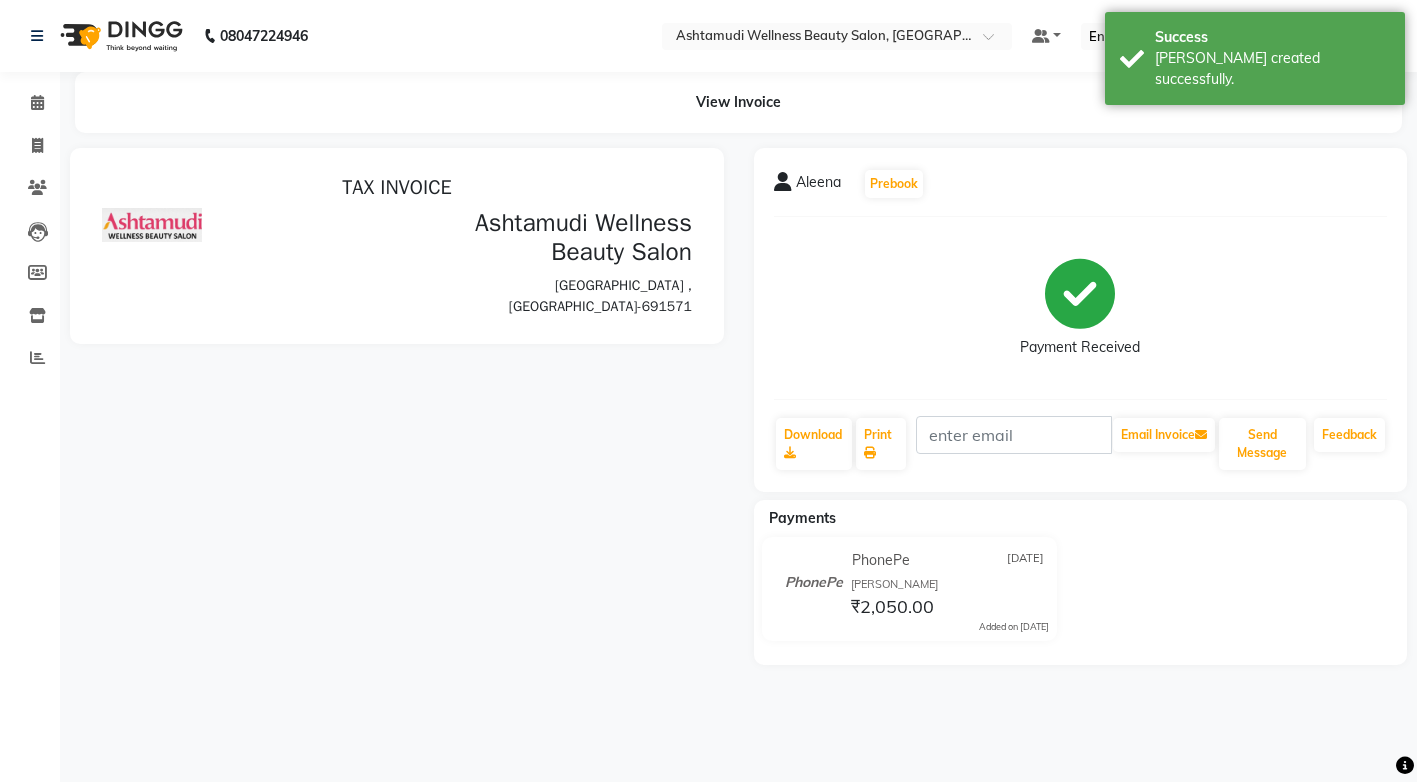 scroll, scrollTop: 0, scrollLeft: 0, axis: both 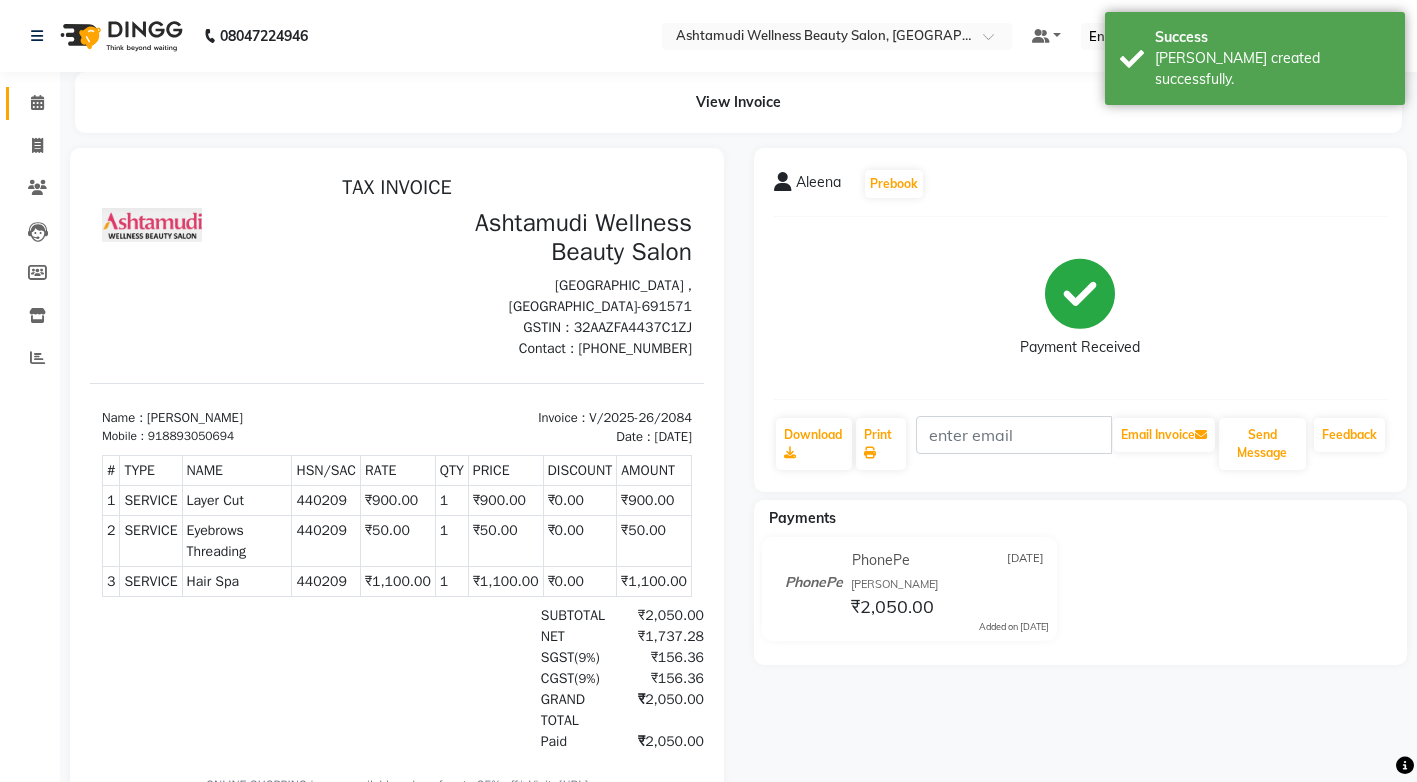 click 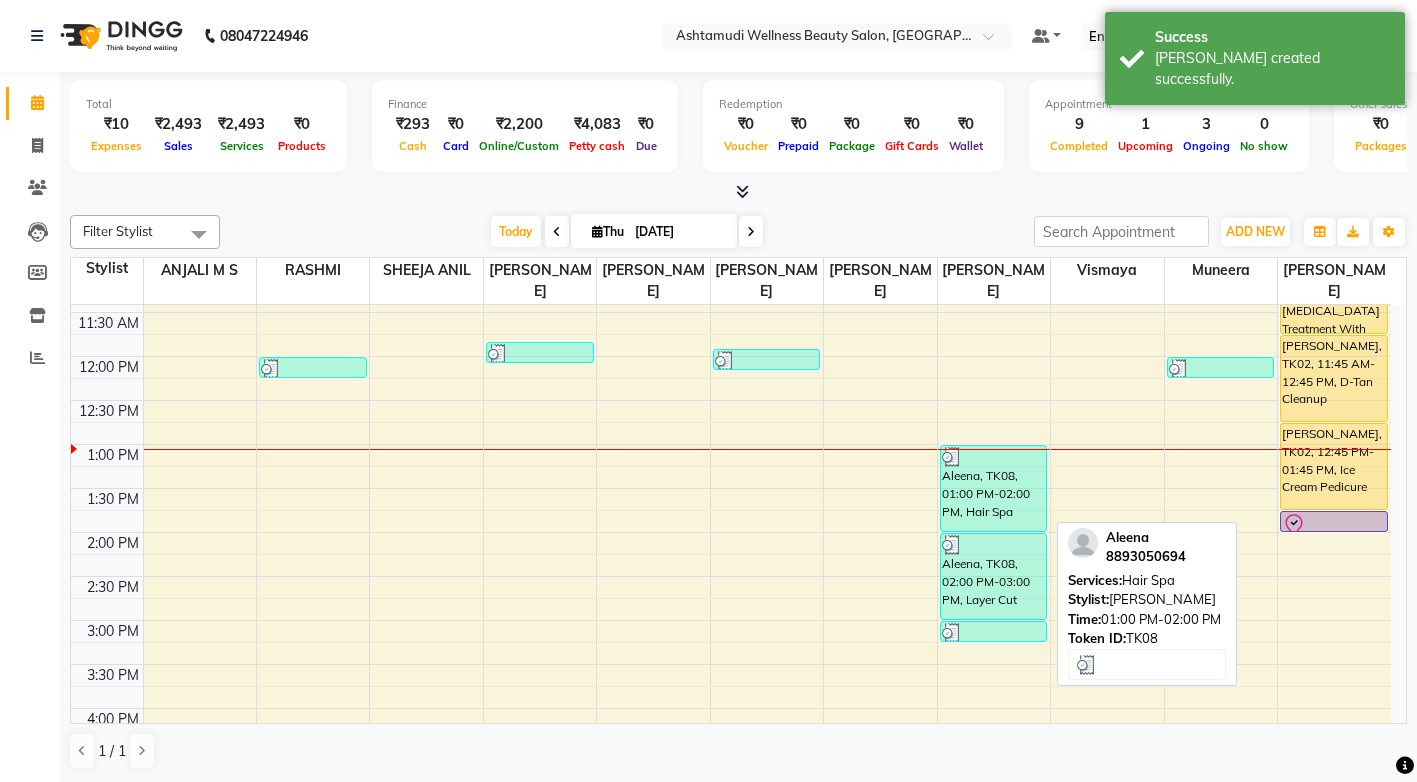 scroll, scrollTop: 200, scrollLeft: 0, axis: vertical 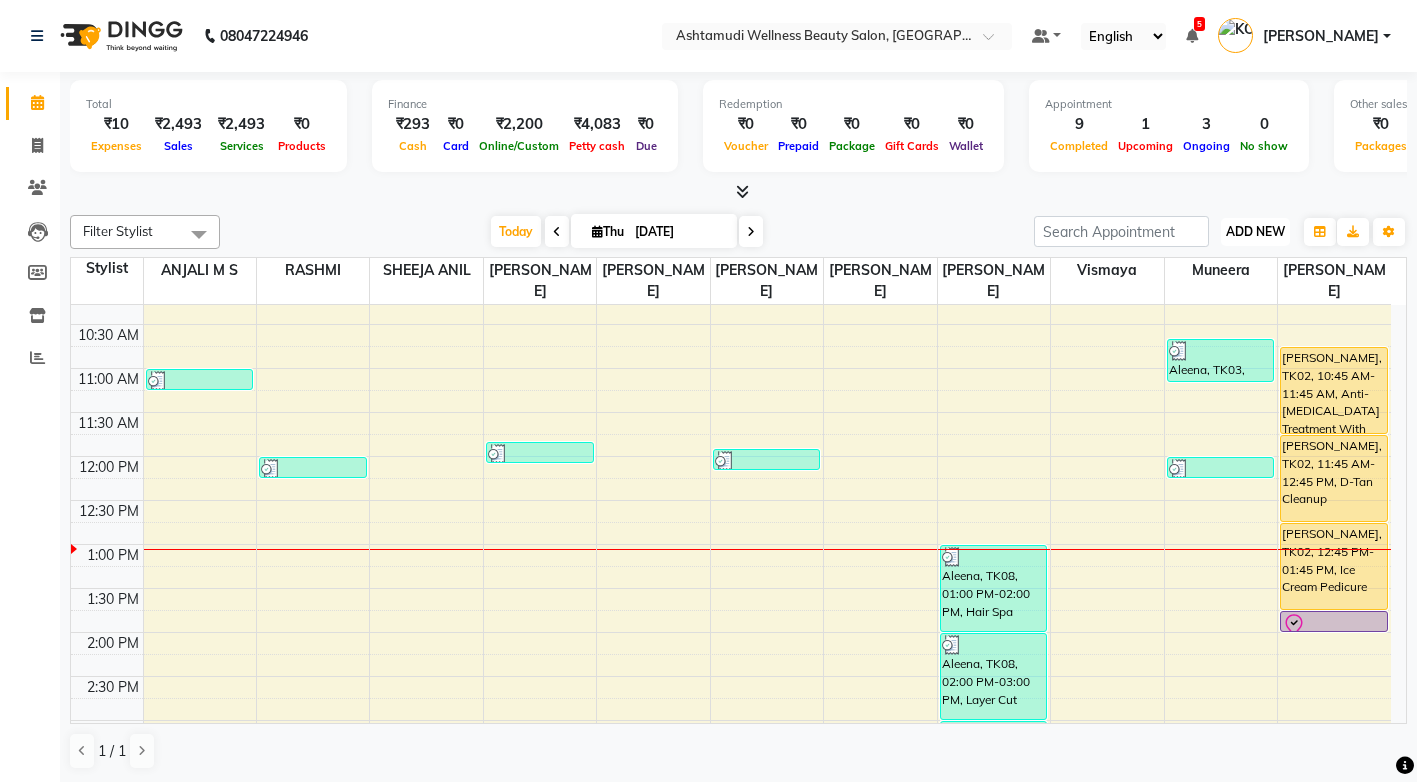 click on "ADD NEW" at bounding box center [1255, 231] 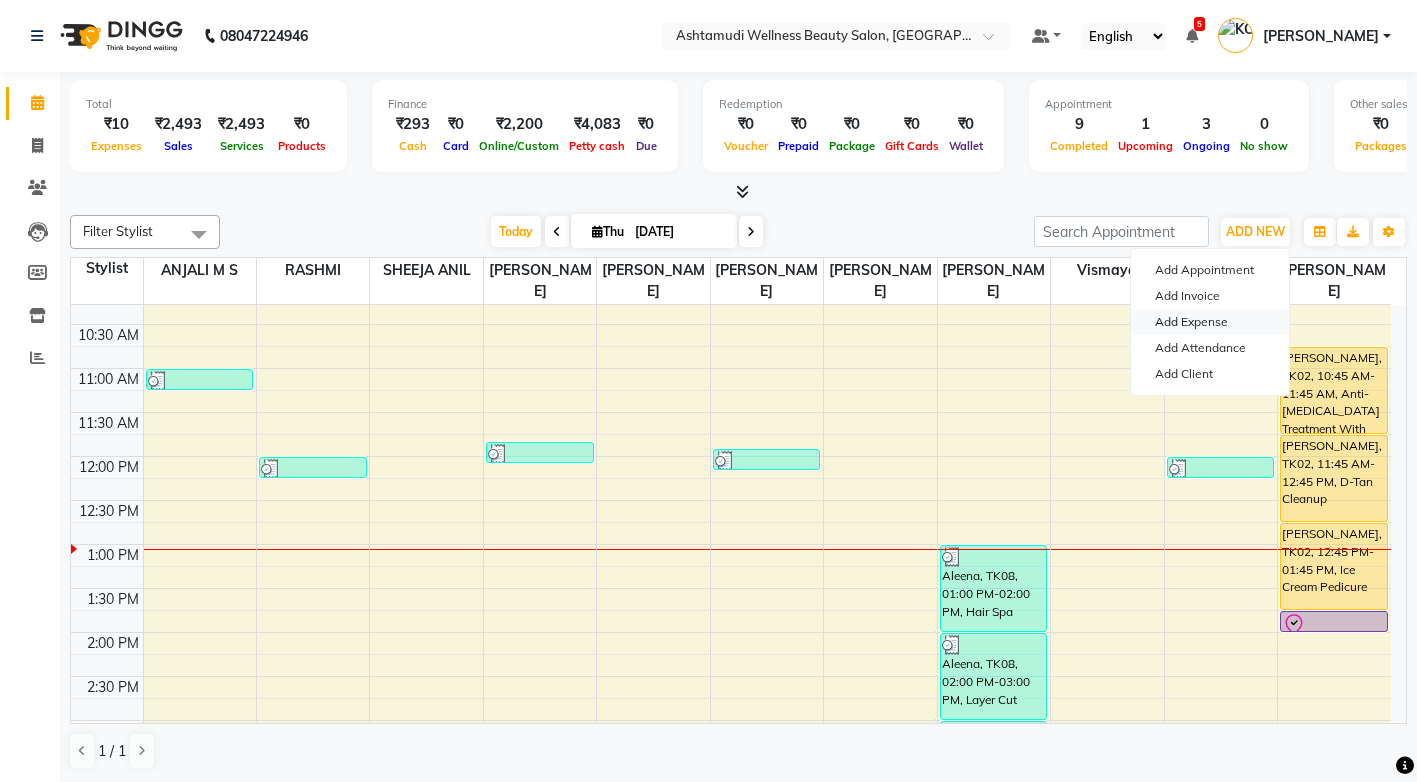click on "Add Expense" at bounding box center (1210, 322) 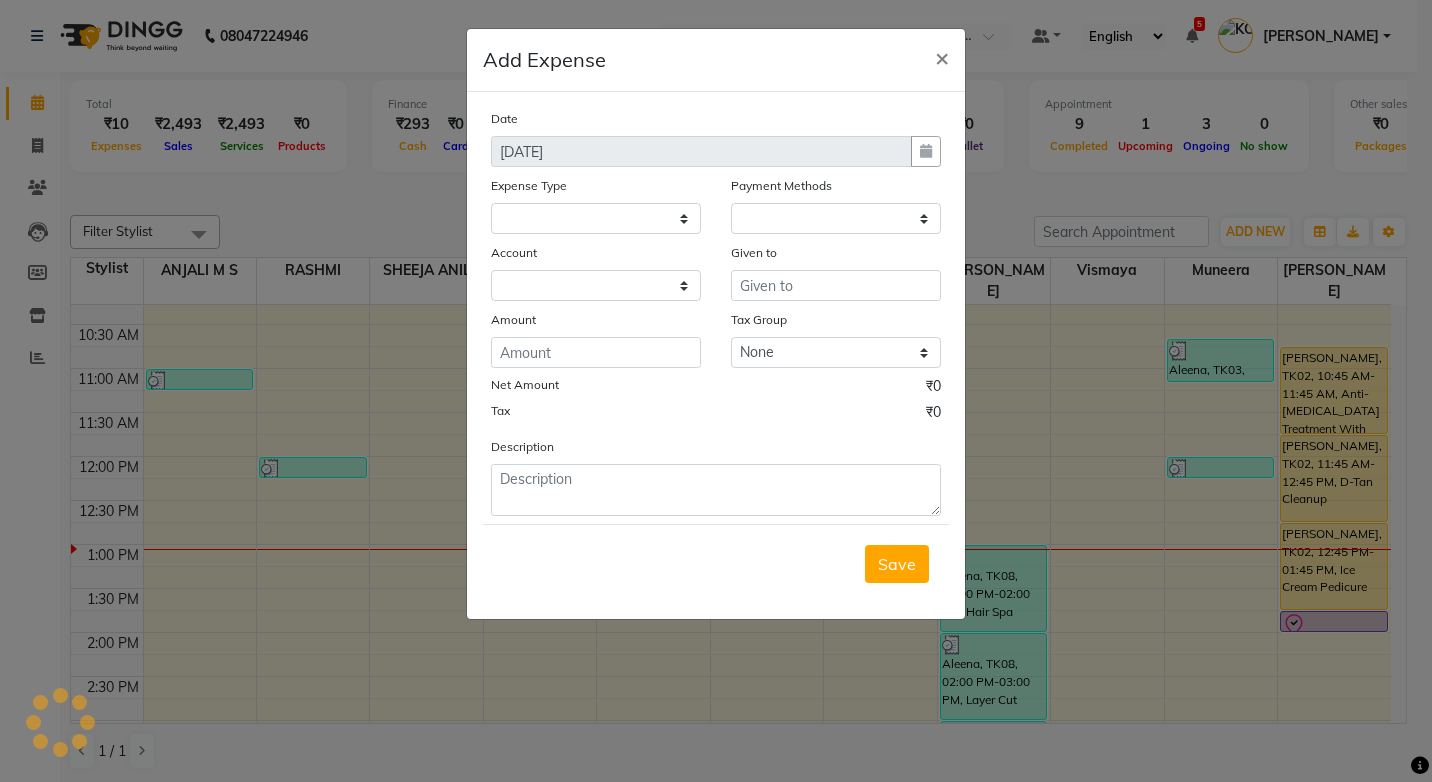 select on "1" 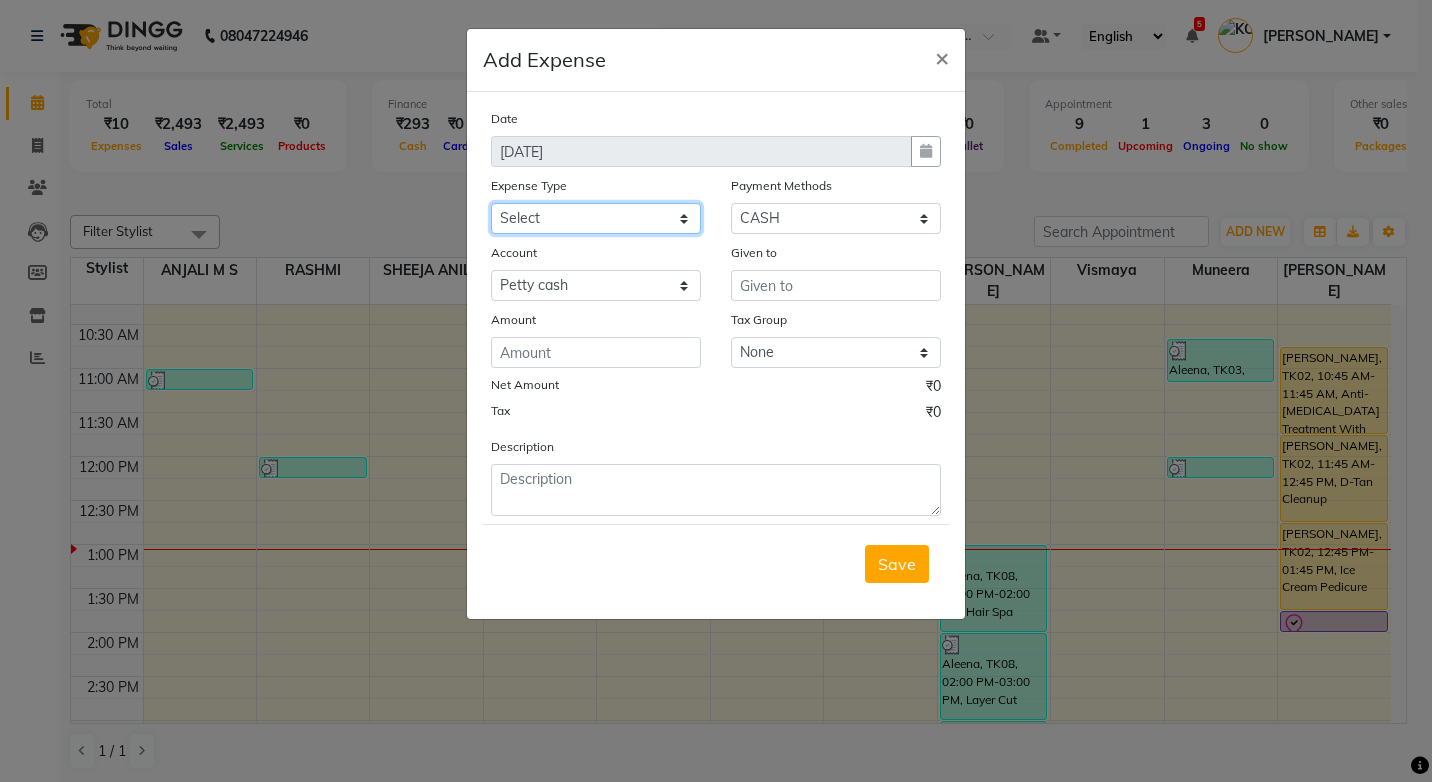 click on "Select ACCOMODATION EXPENSES ADVERTISEMENT SALES PROMOTIONAL EXPENSES Bonus BRIDAL ACCESSORIES REFUND BRIDAL COMMISSION BRIDAL FOOD BRIDAL INCENTIVES BRIDAL ORNAMENTS REFUND BRIDAL TA CASH DEPOSIT RAK BANK COMPUTER ACCESSORIES MOBILE PHONE Donation and Charity Expenses ELECTRICITY CHARGES ELECTRONICS FITTINGS Event Expense FISH FOOD EXPENSES FOOD REFRESHMENT FOR CLIENTS FOOD REFRESHMENT FOR STAFFS Freight And Forwarding Charges FUEL FOR GENERATOR FURNITURE AND EQUIPMENTS Gifts for Clients GIFTS FOR STAFFS GOKULAM CHITS HOSTEL RENT LAUNDRY EXPENSES LICENSE OTHER FEES LOADING UNLOADING CHARGES Medical Expenses MEHNDI PAYMENTS MISCELLANEOUS EXPENSES NEWSPAPER PERIODICALS Ornaments Maintenance Expense OVERTIME ALLOWANCES Payment For Pest Control Perfomance based incentives POSTAGE COURIER CHARGES Printing PRINTING STATIONERY EXPENSES PROFESSIONAL TAX REPAIRS MAINTENANCE ROUND OFF Salary SALARY ADVANCE Sales Incentives Membership Card SALES INCENTIVES PRODUCT SALES INCENTIVES SERVICES SALON ESSENTIALS SALON RENT" 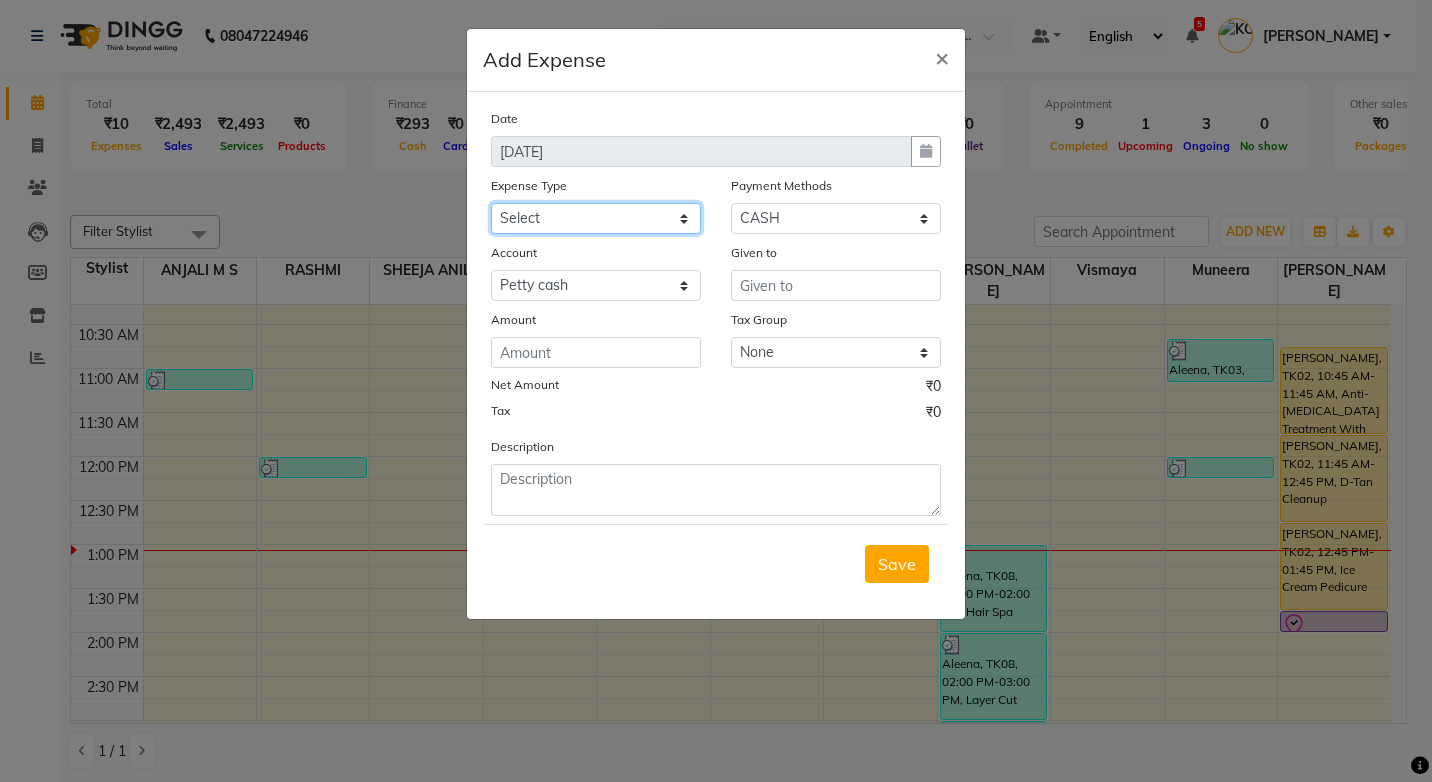 select on "6175" 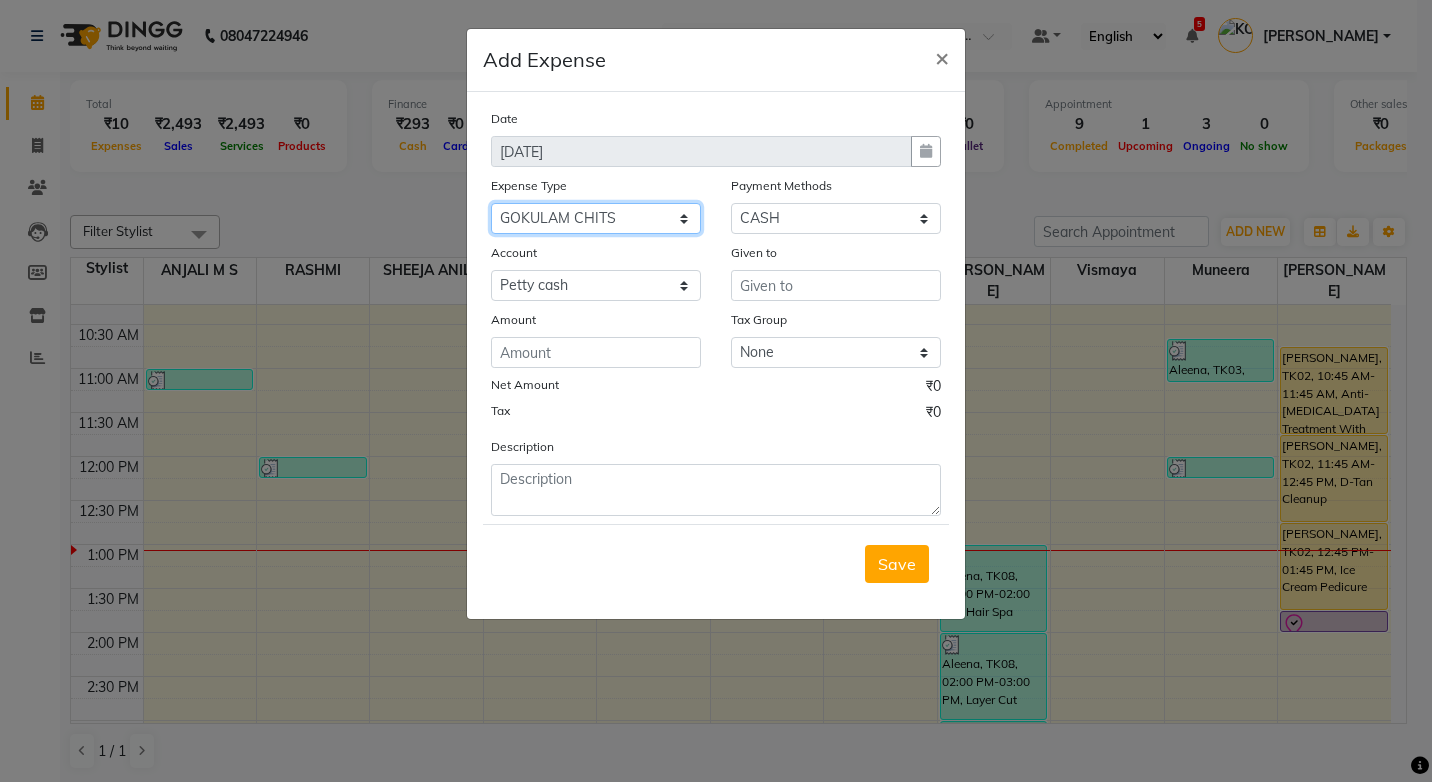 click on "Select ACCOMODATION EXPENSES ADVERTISEMENT SALES PROMOTIONAL EXPENSES Bonus BRIDAL ACCESSORIES REFUND BRIDAL COMMISSION BRIDAL FOOD BRIDAL INCENTIVES BRIDAL ORNAMENTS REFUND BRIDAL TA CASH DEPOSIT RAK BANK COMPUTER ACCESSORIES MOBILE PHONE Donation and Charity Expenses ELECTRICITY CHARGES ELECTRONICS FITTINGS Event Expense FISH FOOD EXPENSES FOOD REFRESHMENT FOR CLIENTS FOOD REFRESHMENT FOR STAFFS Freight And Forwarding Charges FUEL FOR GENERATOR FURNITURE AND EQUIPMENTS Gifts for Clients GIFTS FOR STAFFS GOKULAM CHITS HOSTEL RENT LAUNDRY EXPENSES LICENSE OTHER FEES LOADING UNLOADING CHARGES Medical Expenses MEHNDI PAYMENTS MISCELLANEOUS EXPENSES NEWSPAPER PERIODICALS Ornaments Maintenance Expense OVERTIME ALLOWANCES Payment For Pest Control Perfomance based incentives POSTAGE COURIER CHARGES Printing PRINTING STATIONERY EXPENSES PROFESSIONAL TAX REPAIRS MAINTENANCE ROUND OFF Salary SALARY ADVANCE Sales Incentives Membership Card SALES INCENTIVES PRODUCT SALES INCENTIVES SERVICES SALON ESSENTIALS SALON RENT" 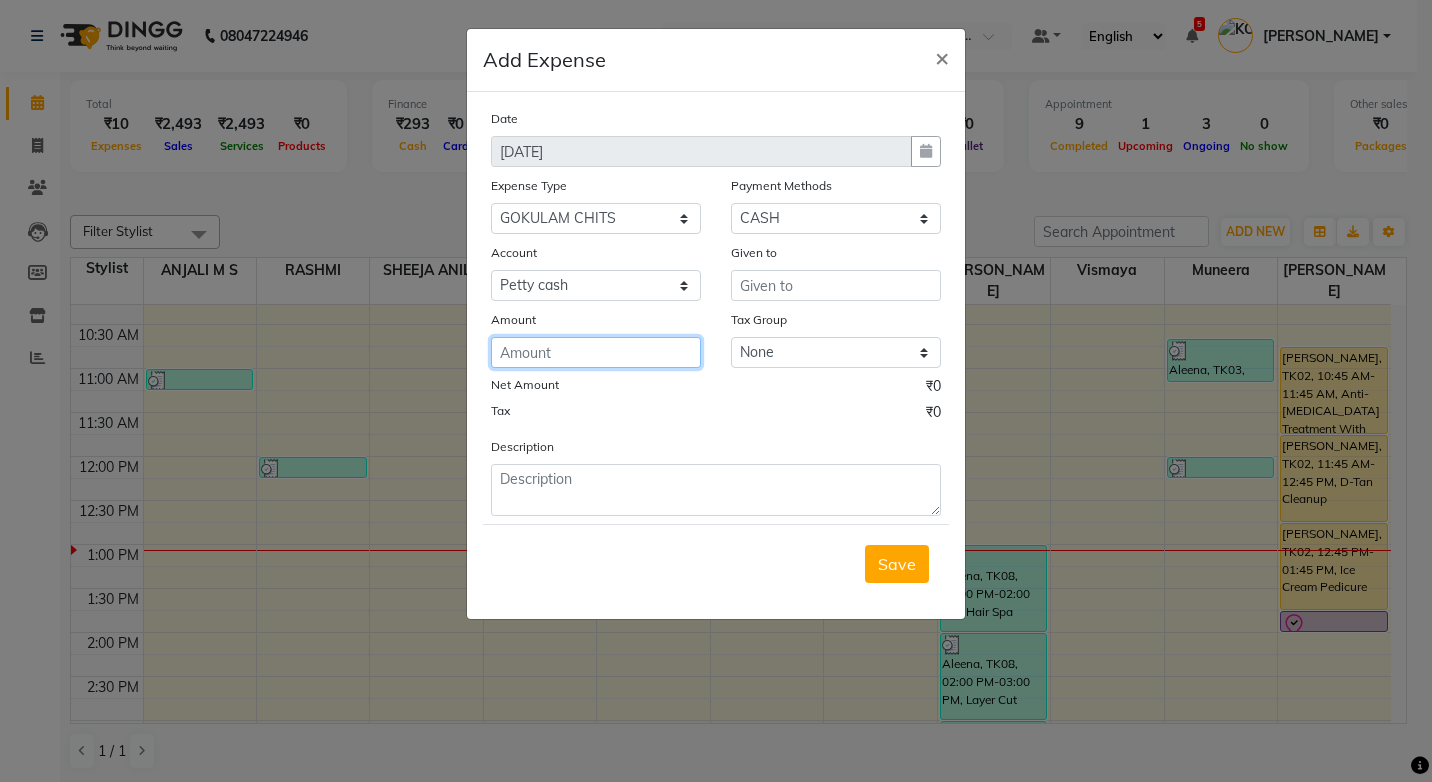 click 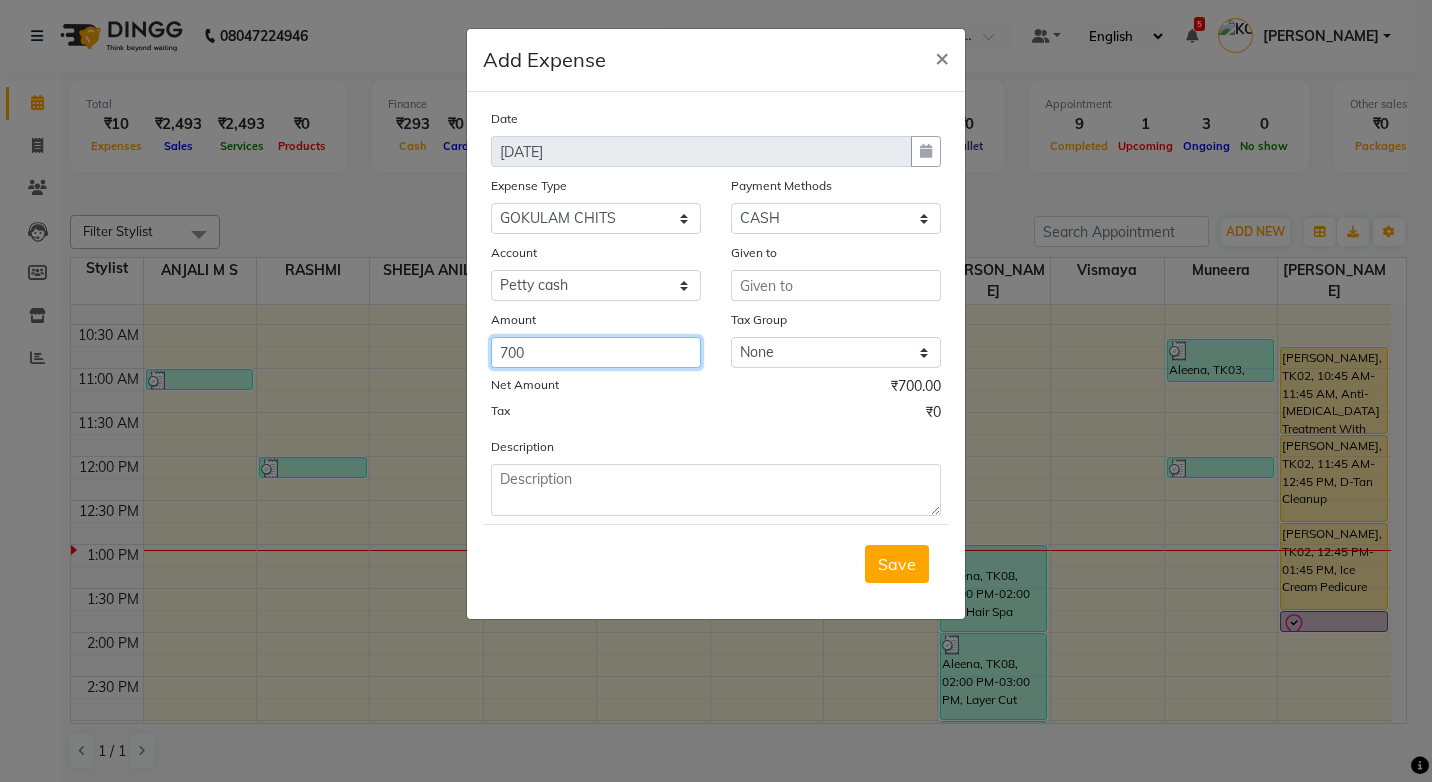 type on "700" 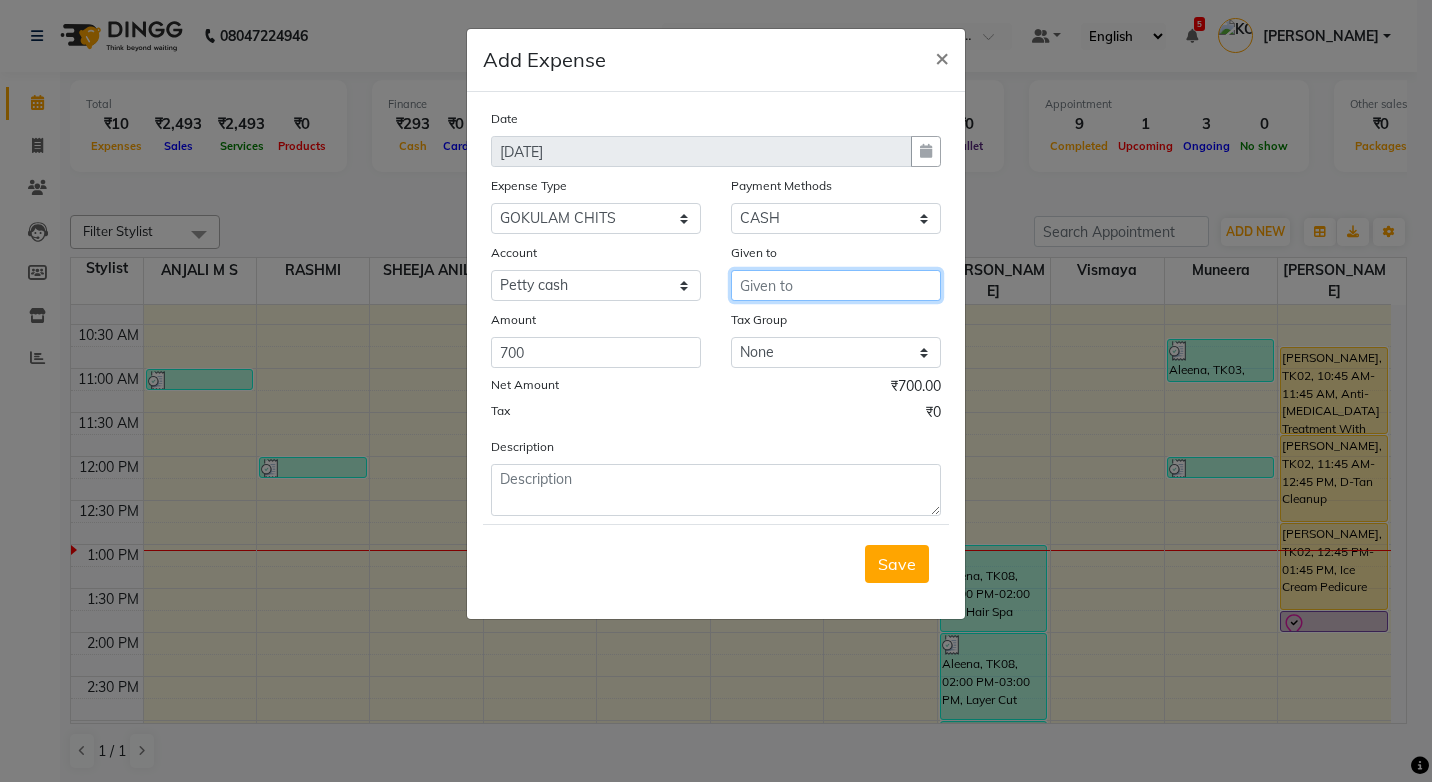 click at bounding box center [836, 285] 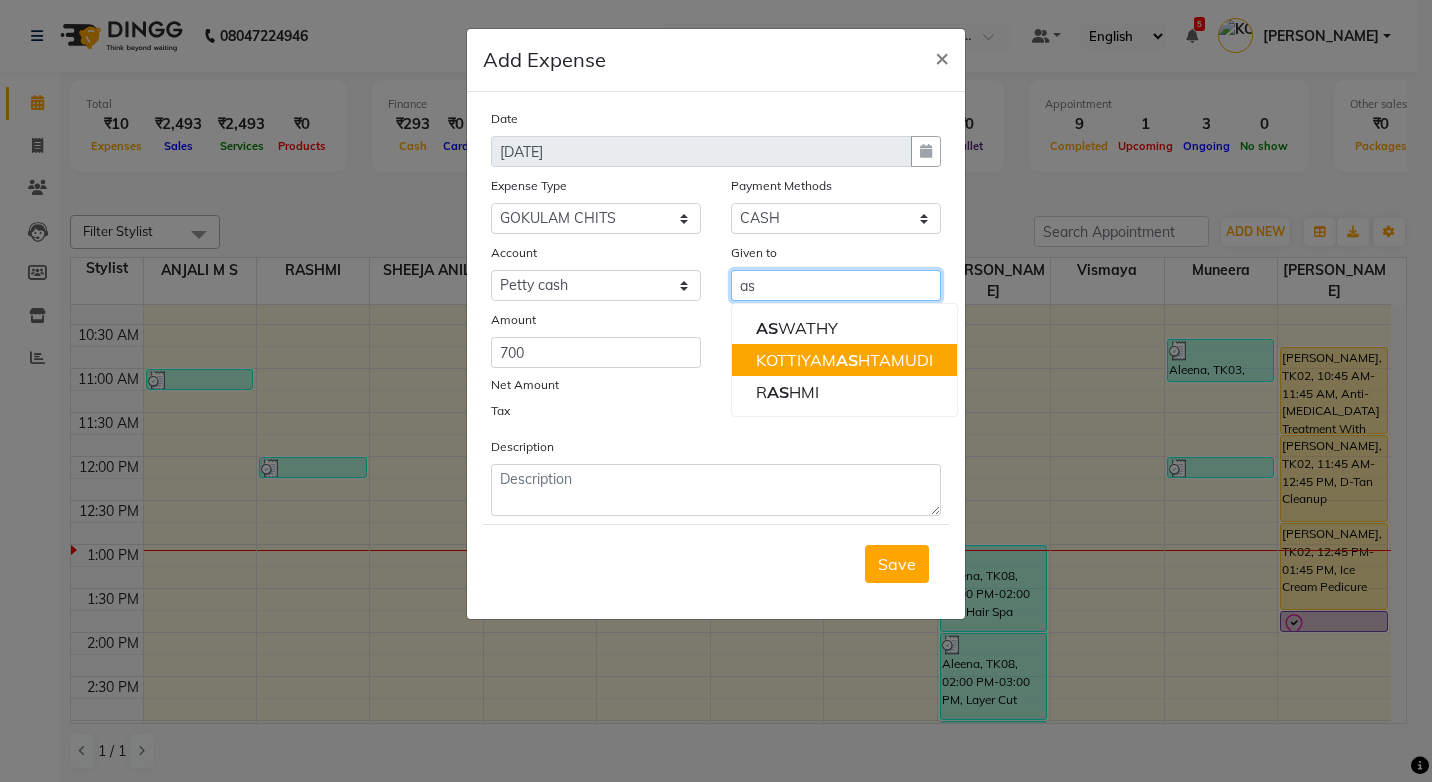 click on "KOTTIYAM  AS HTAMUDI" at bounding box center (844, 360) 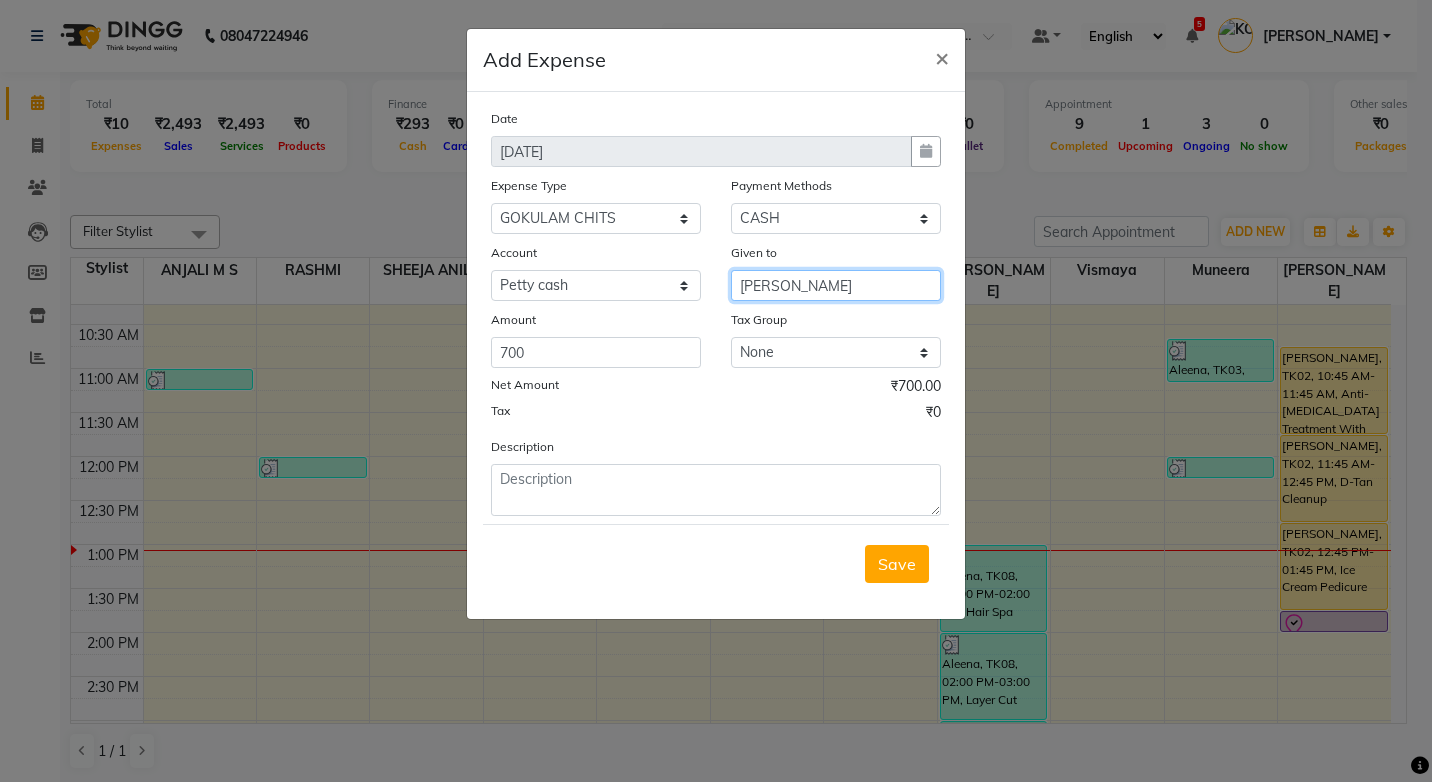 type on "[PERSON_NAME]" 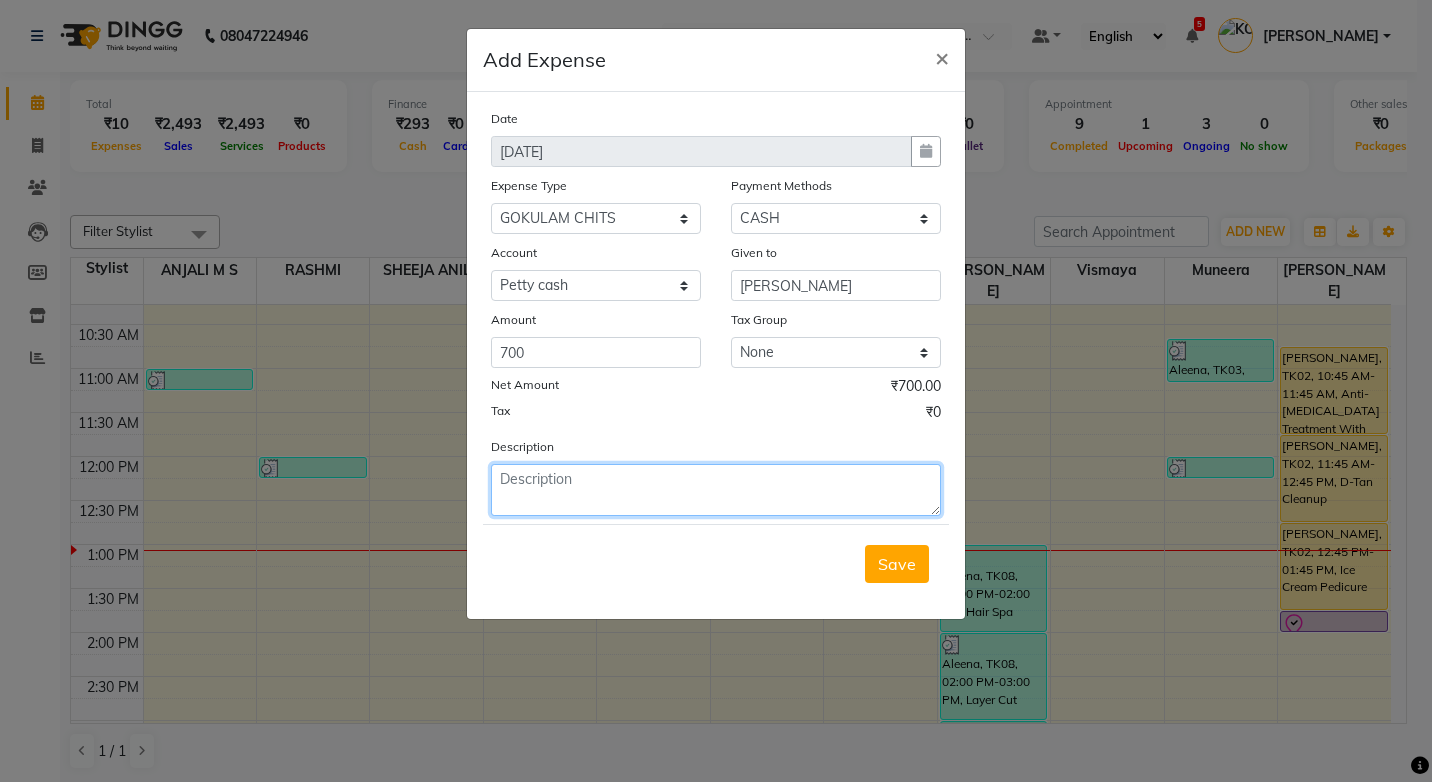 drag, startPoint x: 582, startPoint y: 494, endPoint x: 580, endPoint y: 471, distance: 23.086792 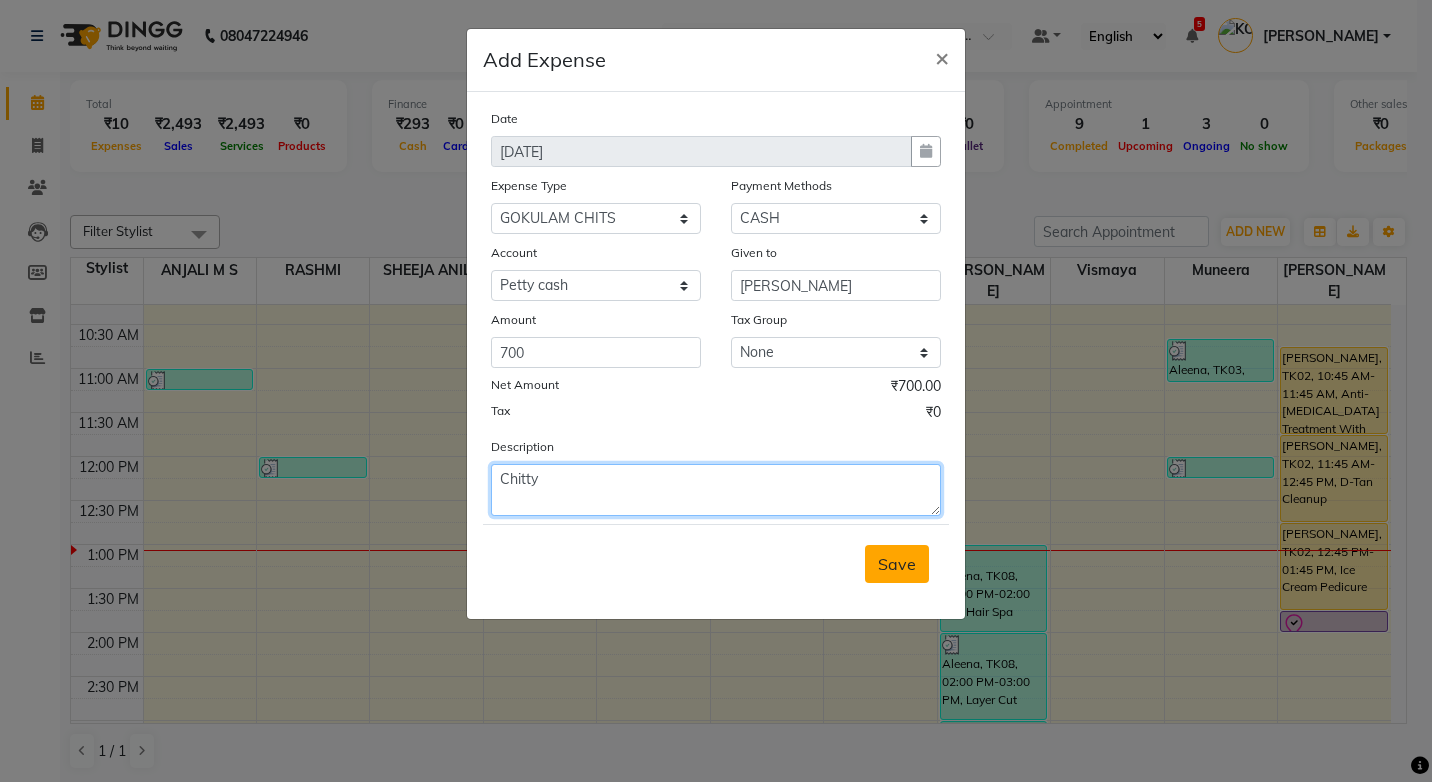 type on "Chitty" 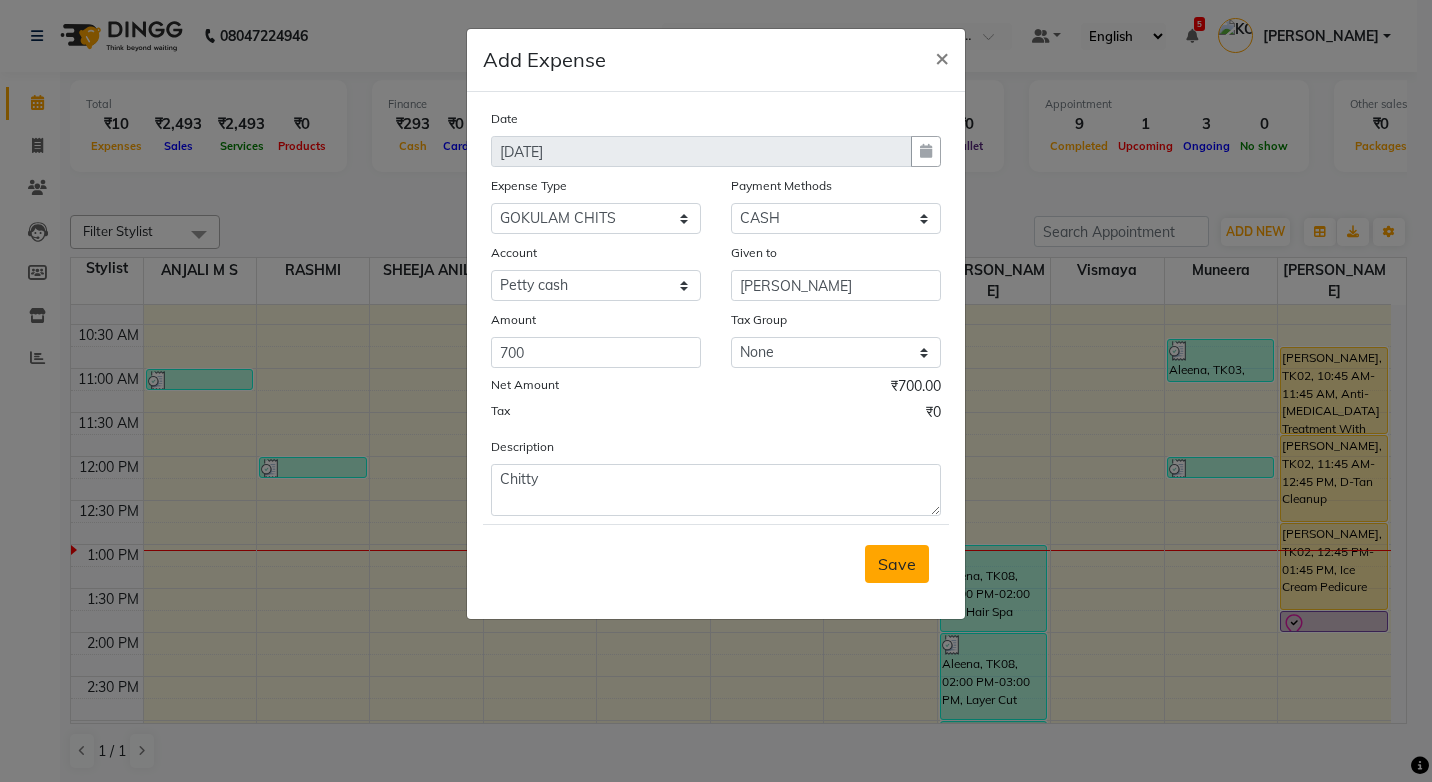click on "Save" at bounding box center [897, 564] 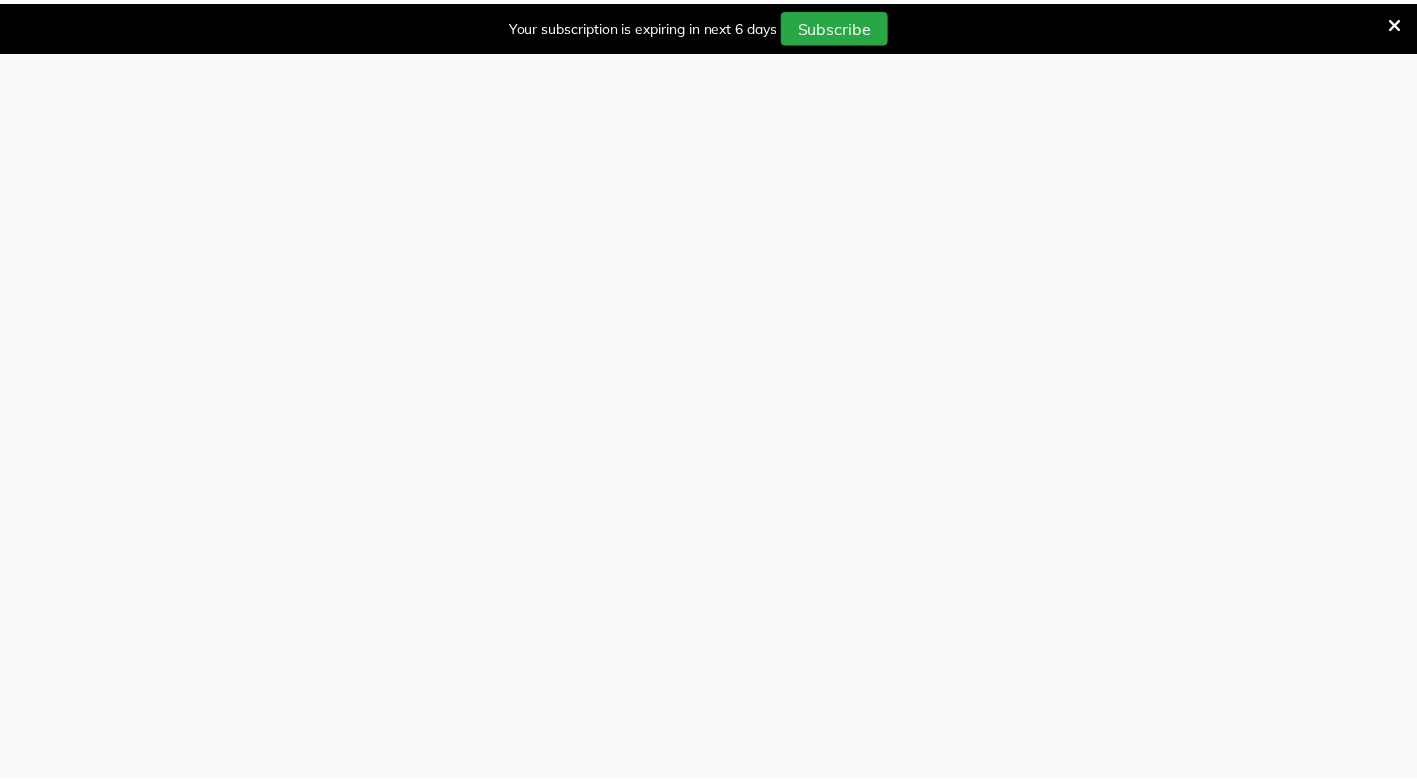 scroll, scrollTop: 0, scrollLeft: 0, axis: both 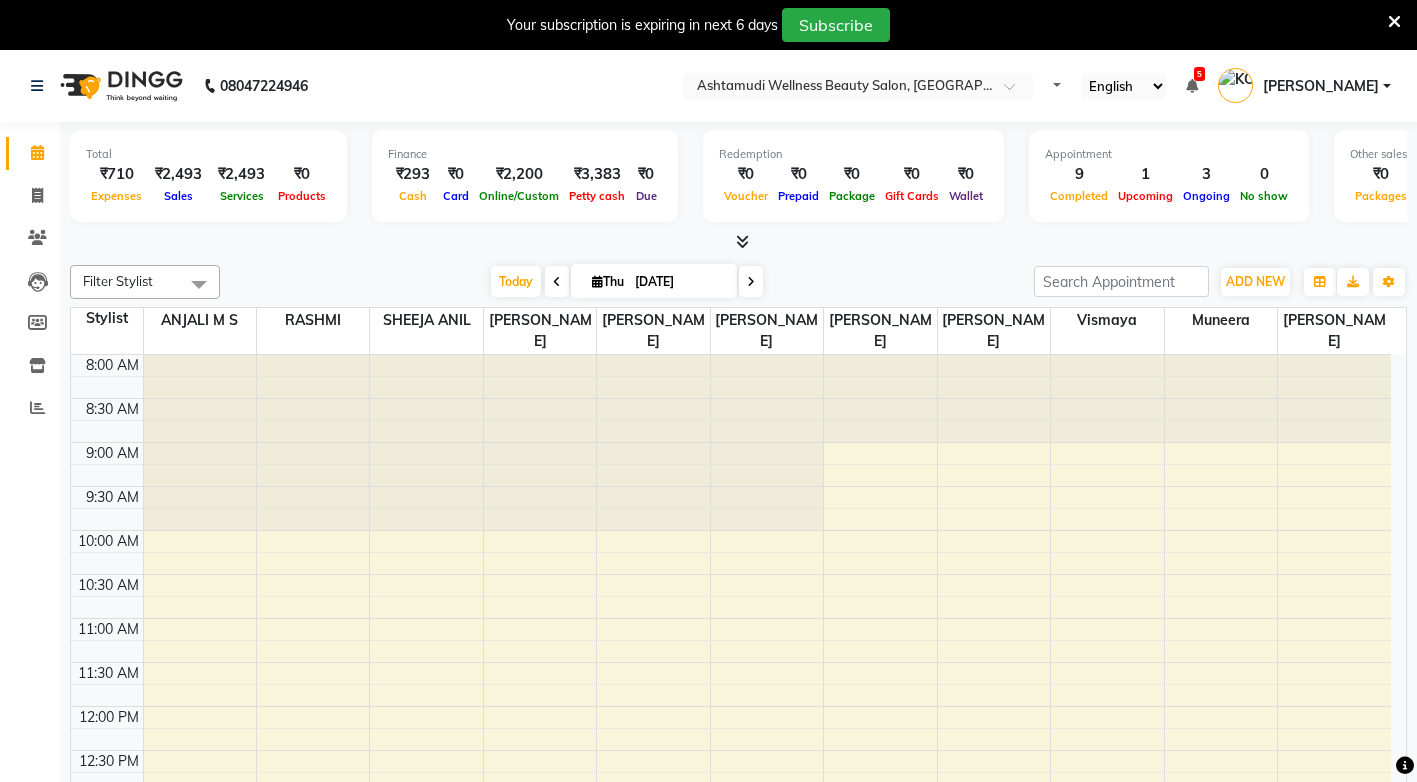 select on "en" 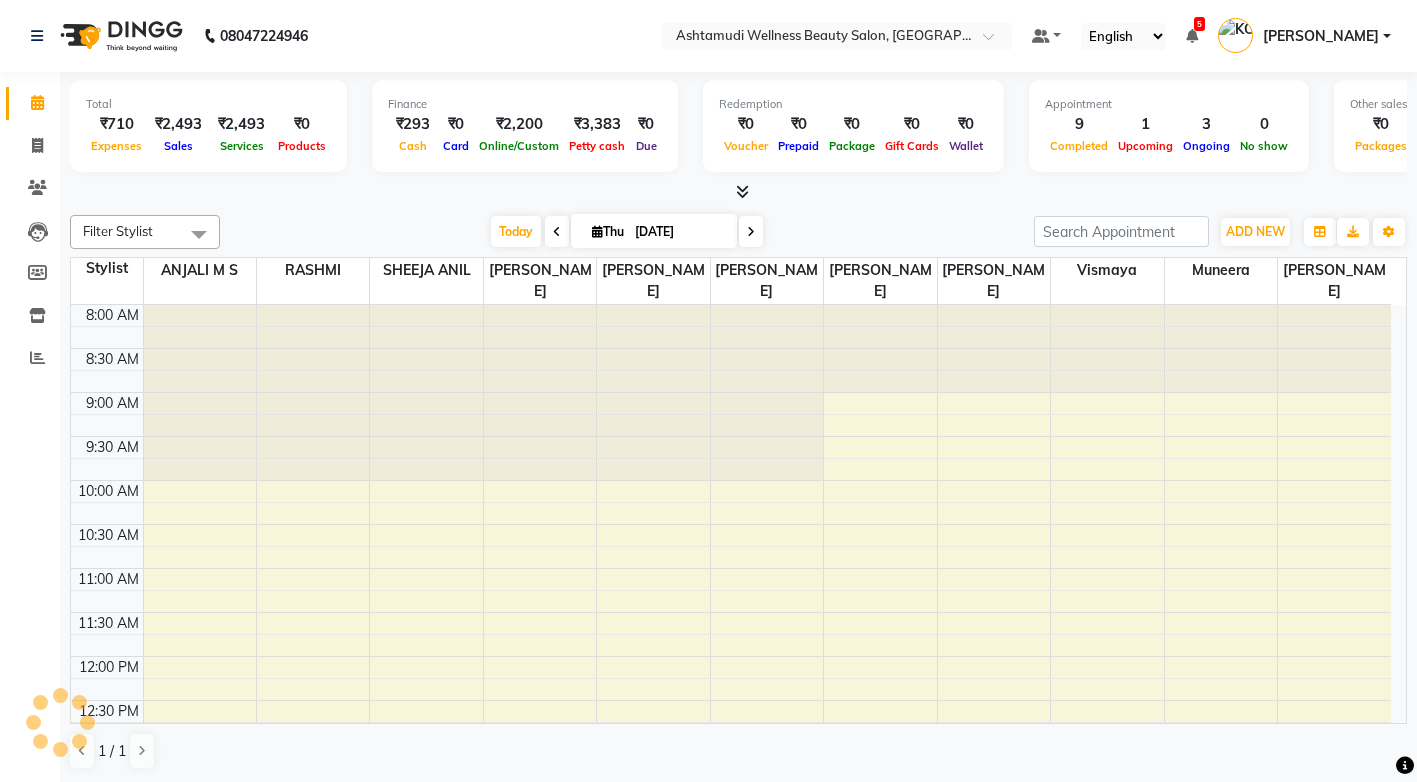scroll, scrollTop: 0, scrollLeft: 0, axis: both 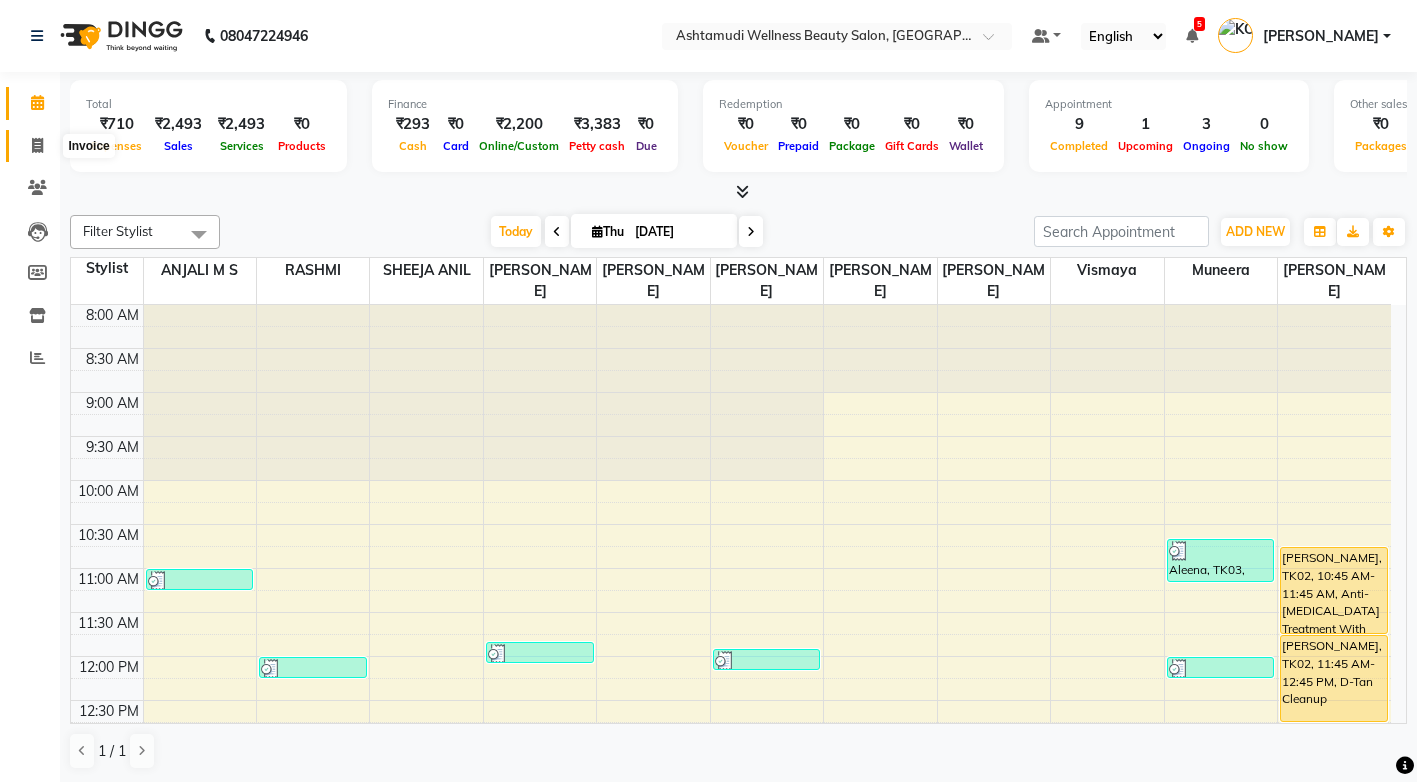 click 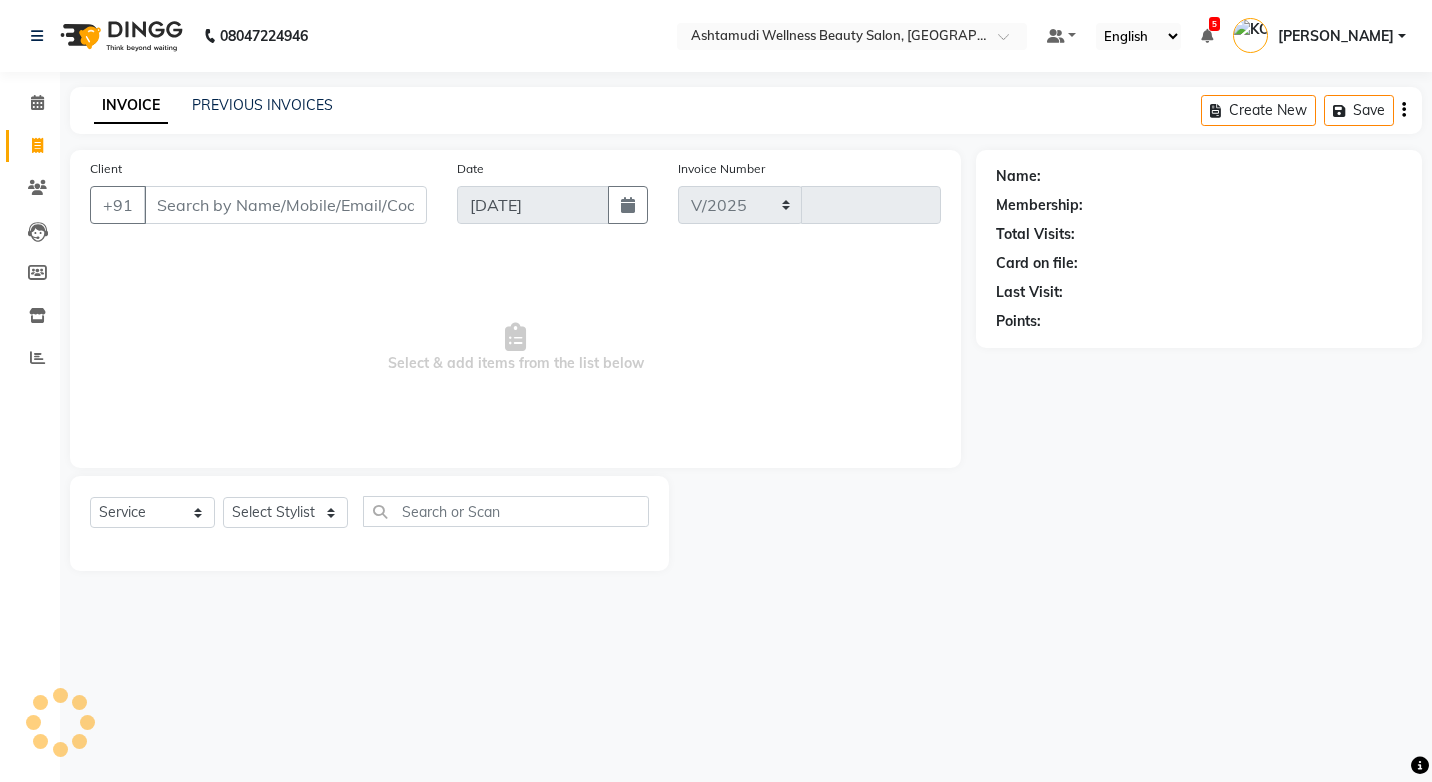 select on "4674" 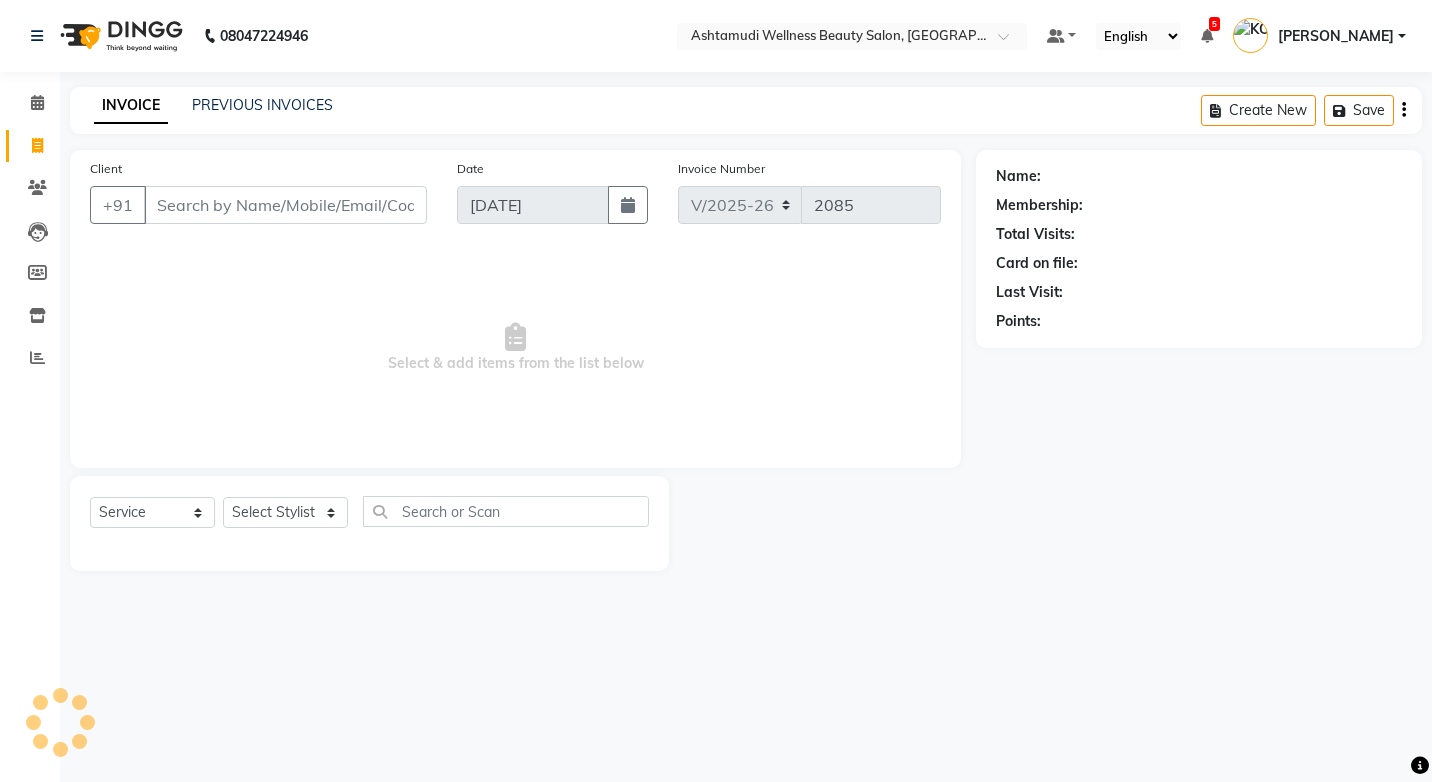 select on "product" 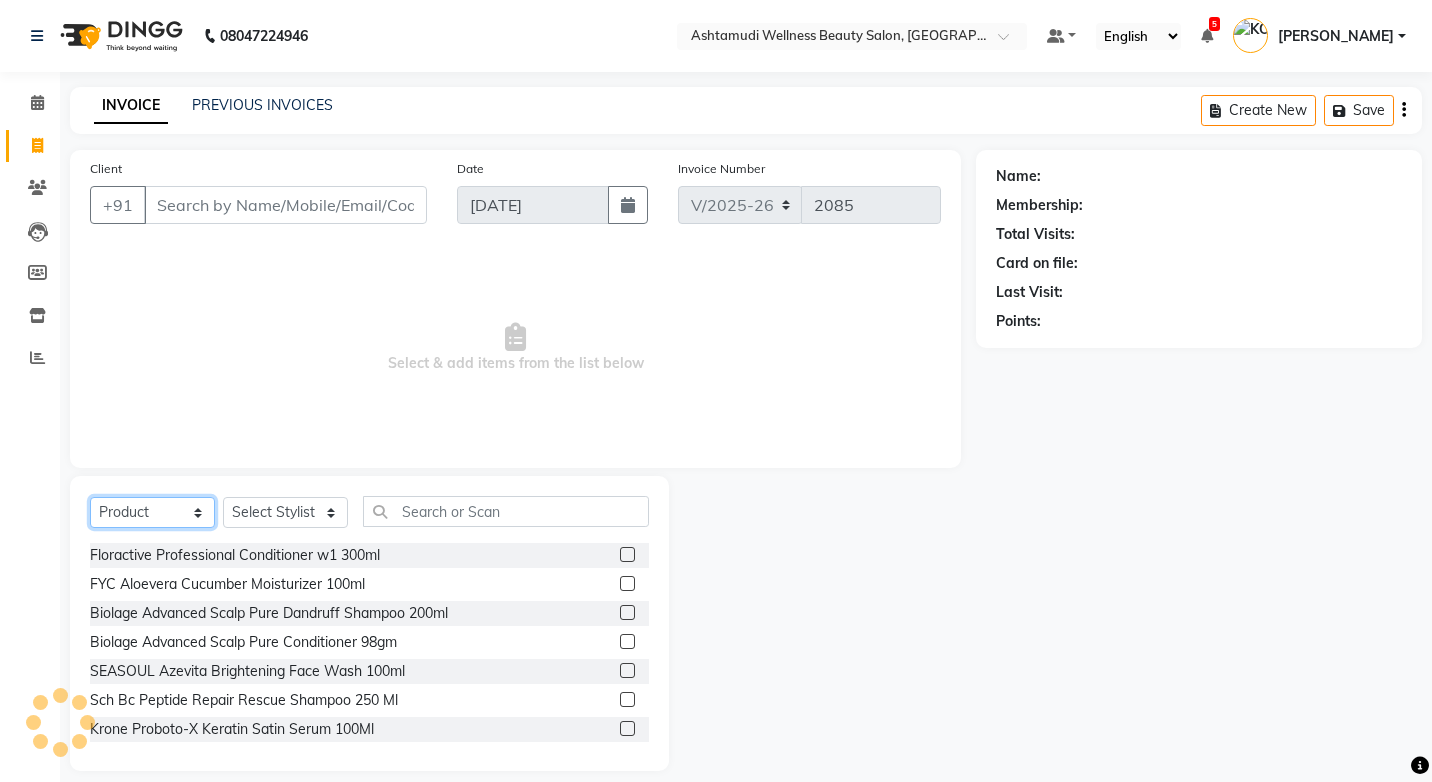click on "Select  Service  Product  Membership  Package Voucher Prepaid Gift Card" 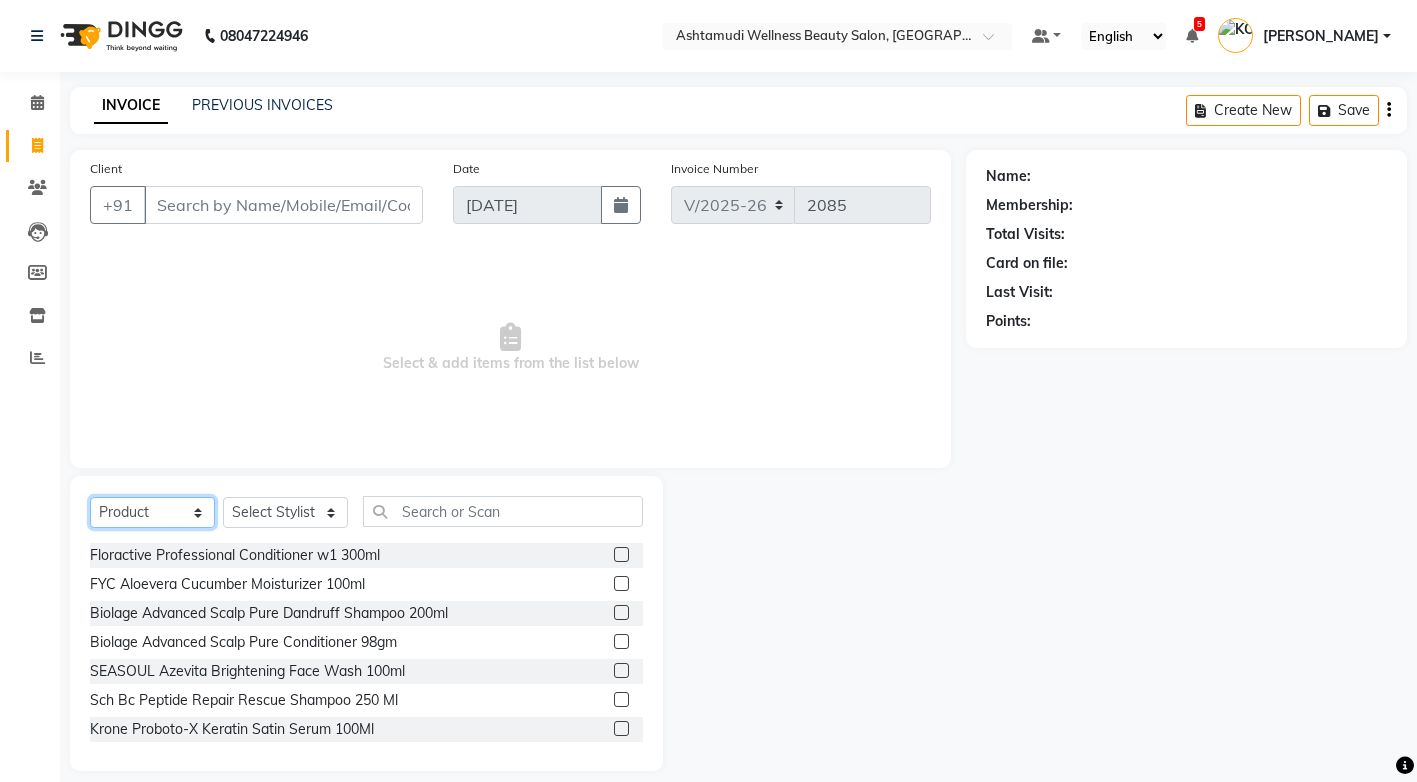 click on "Select  Service  Product  Membership  Package Voucher Prepaid Gift Card" 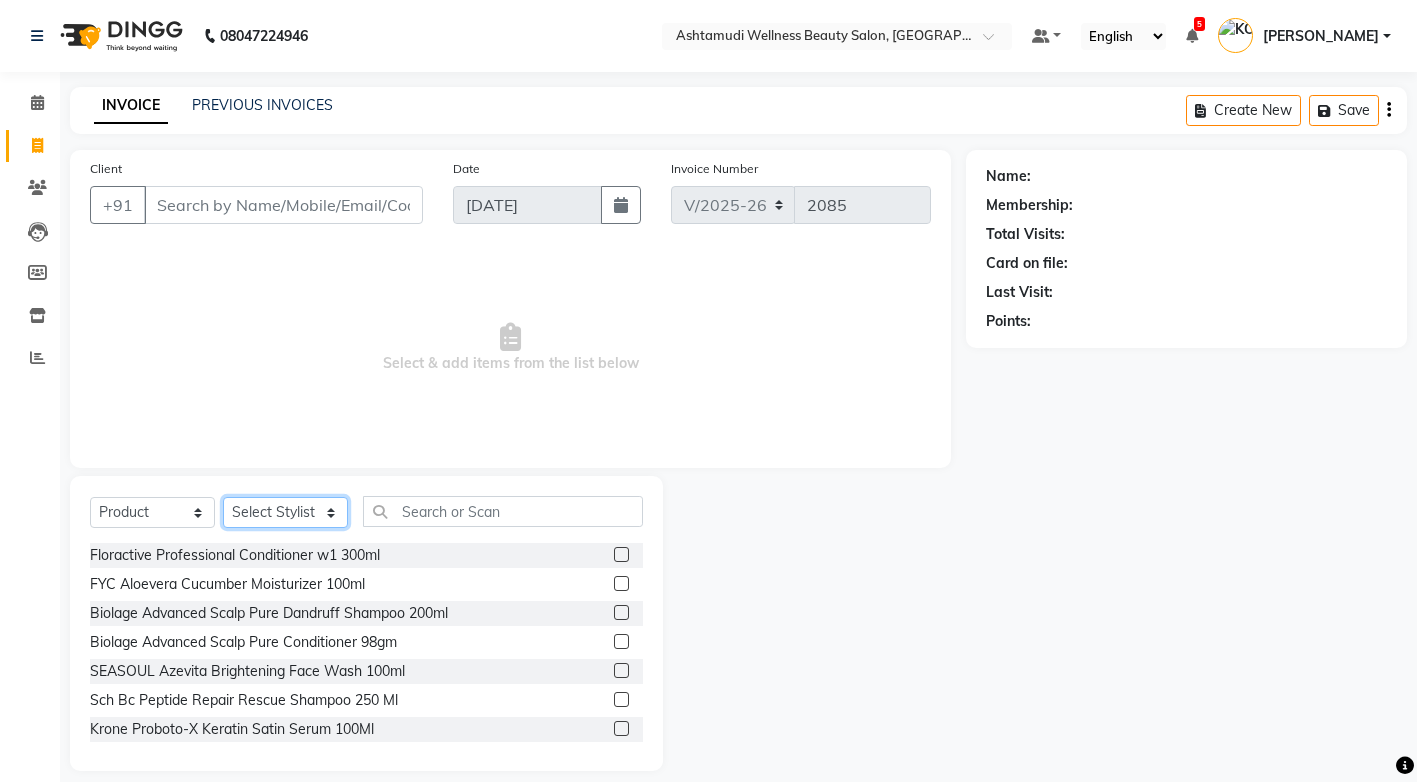 click on "Select Stylist ANJALI M S [PERSON_NAME] KOTTIYAM ASHTAMUDI [PERSON_NAME] [PERSON_NAME] [PERSON_NAME] [PERSON_NAME]  Sona [PERSON_NAME] [PERSON_NAME] [PERSON_NAME]" 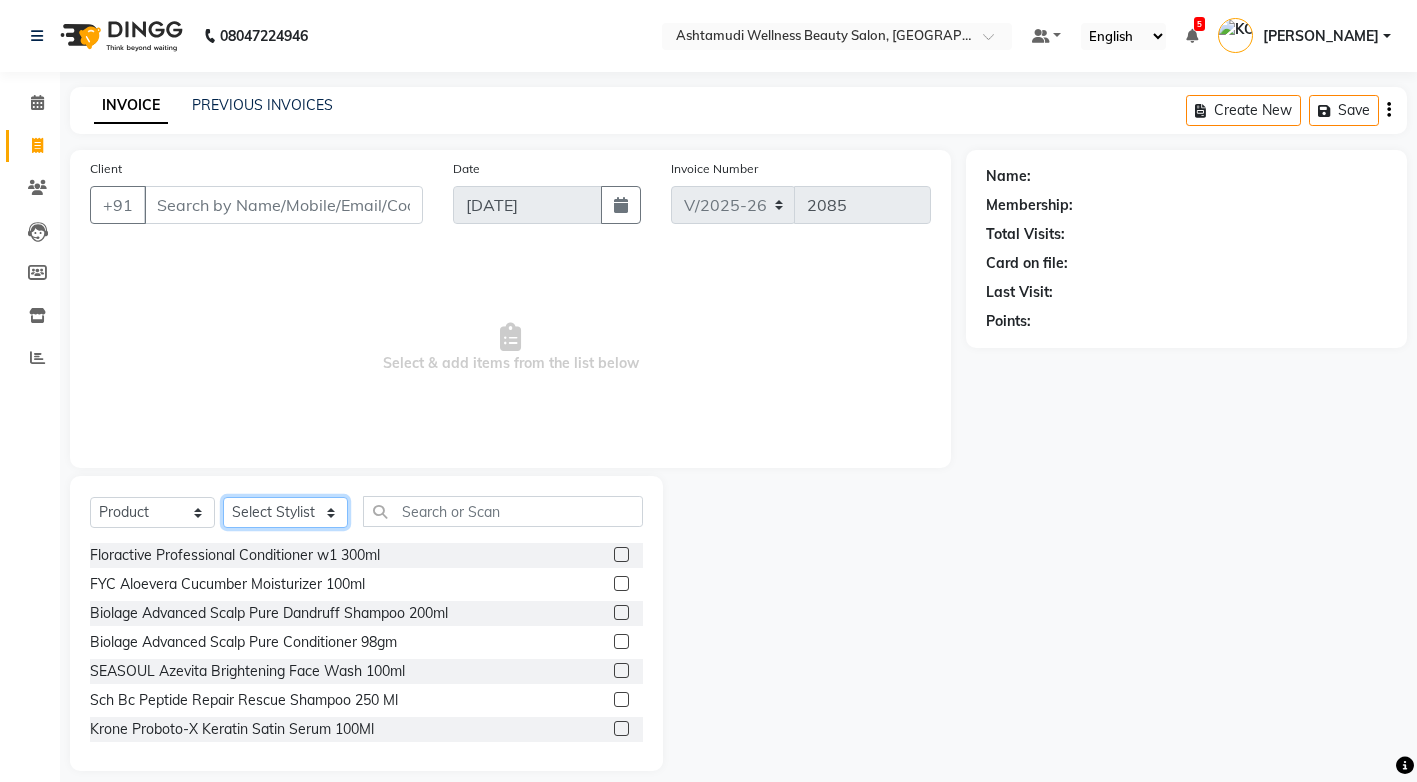 select on "27472" 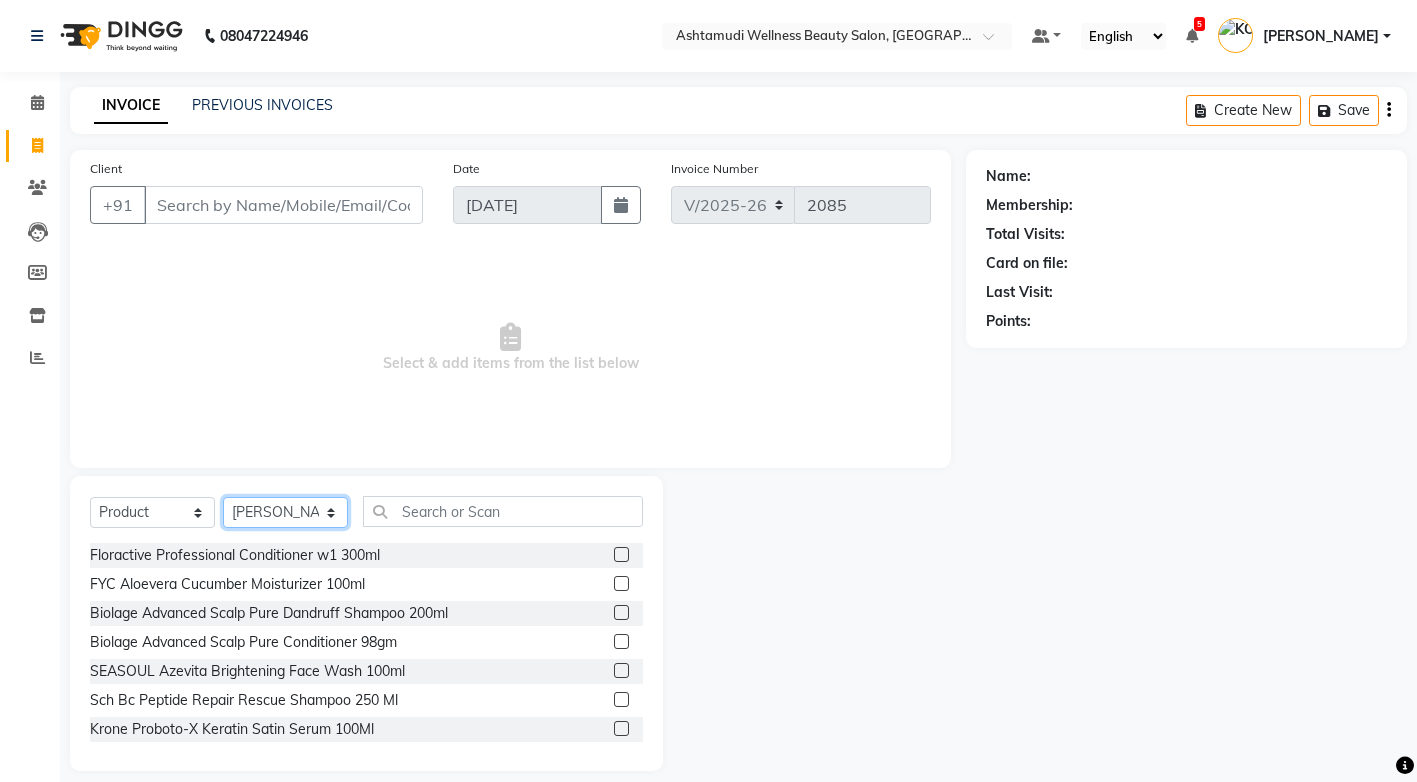 click on "Select Stylist ANJALI M S [PERSON_NAME] KOTTIYAM ASHTAMUDI [PERSON_NAME] [PERSON_NAME] [PERSON_NAME] [PERSON_NAME]  Sona [PERSON_NAME] [PERSON_NAME] [PERSON_NAME]" 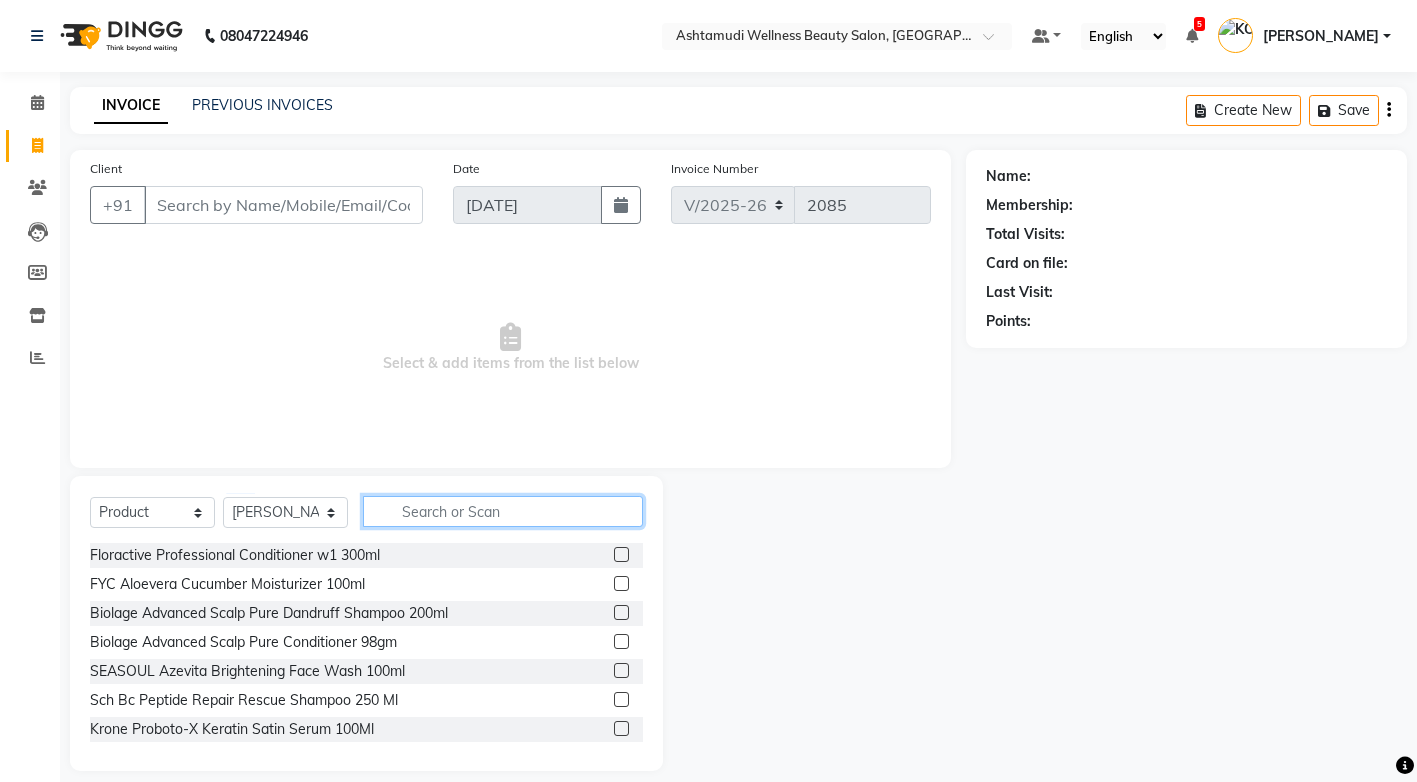 click 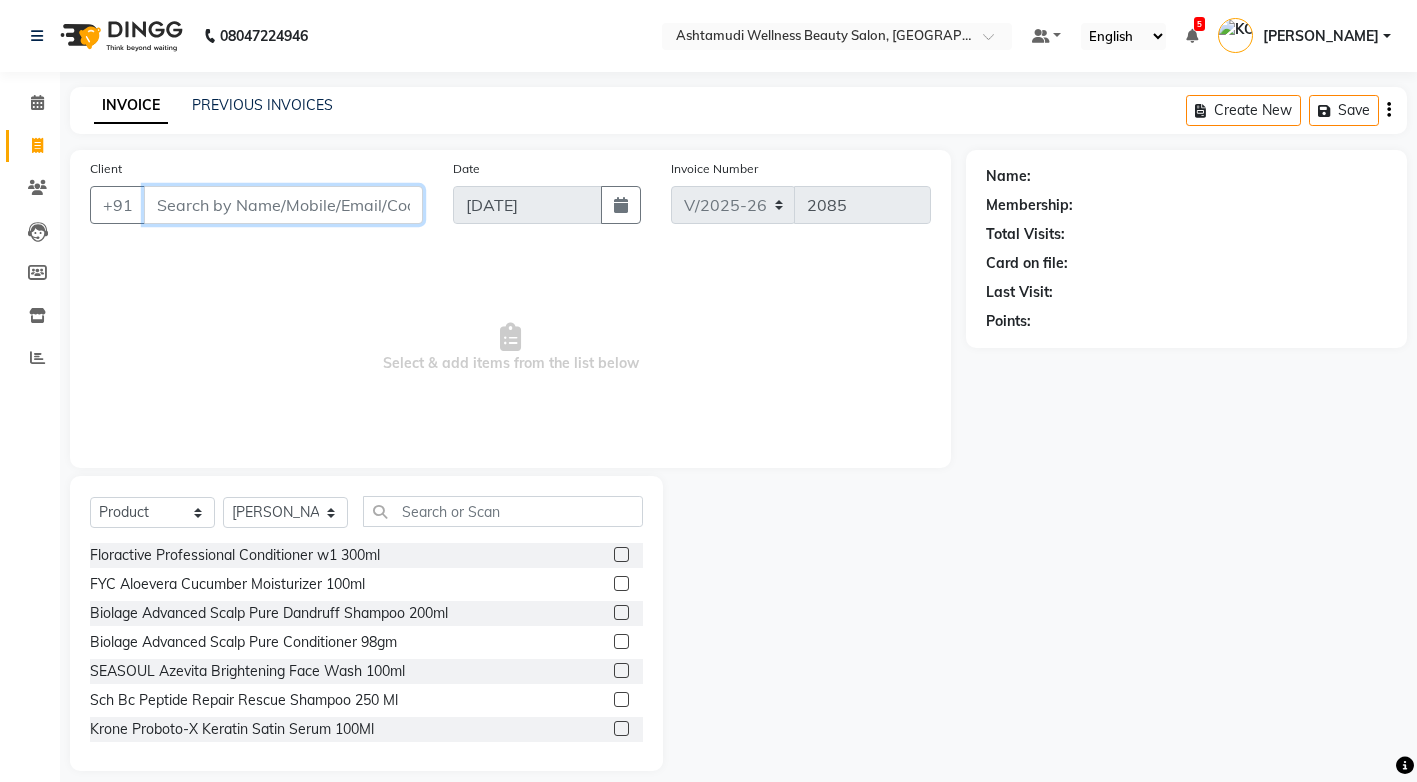 click on "Client" at bounding box center [283, 205] 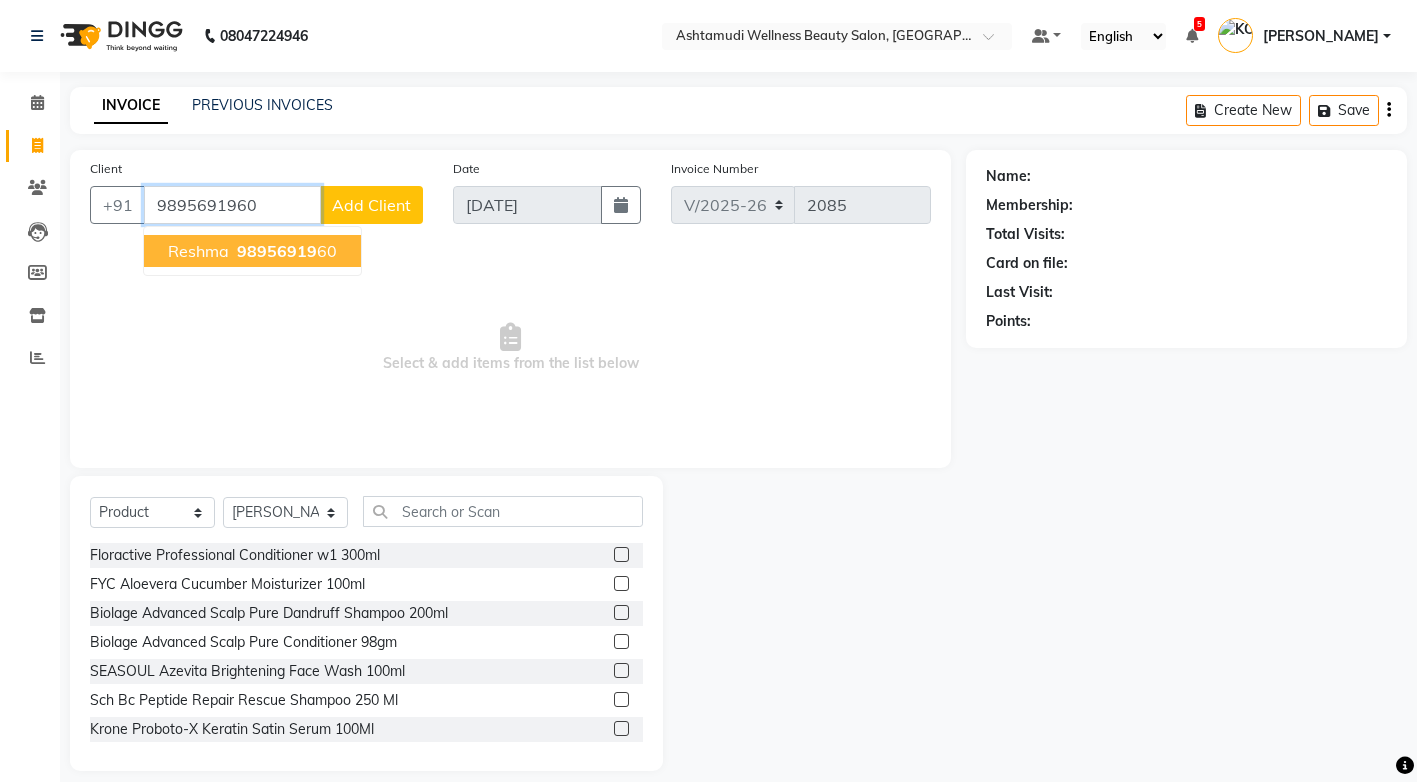 type on "9895691960" 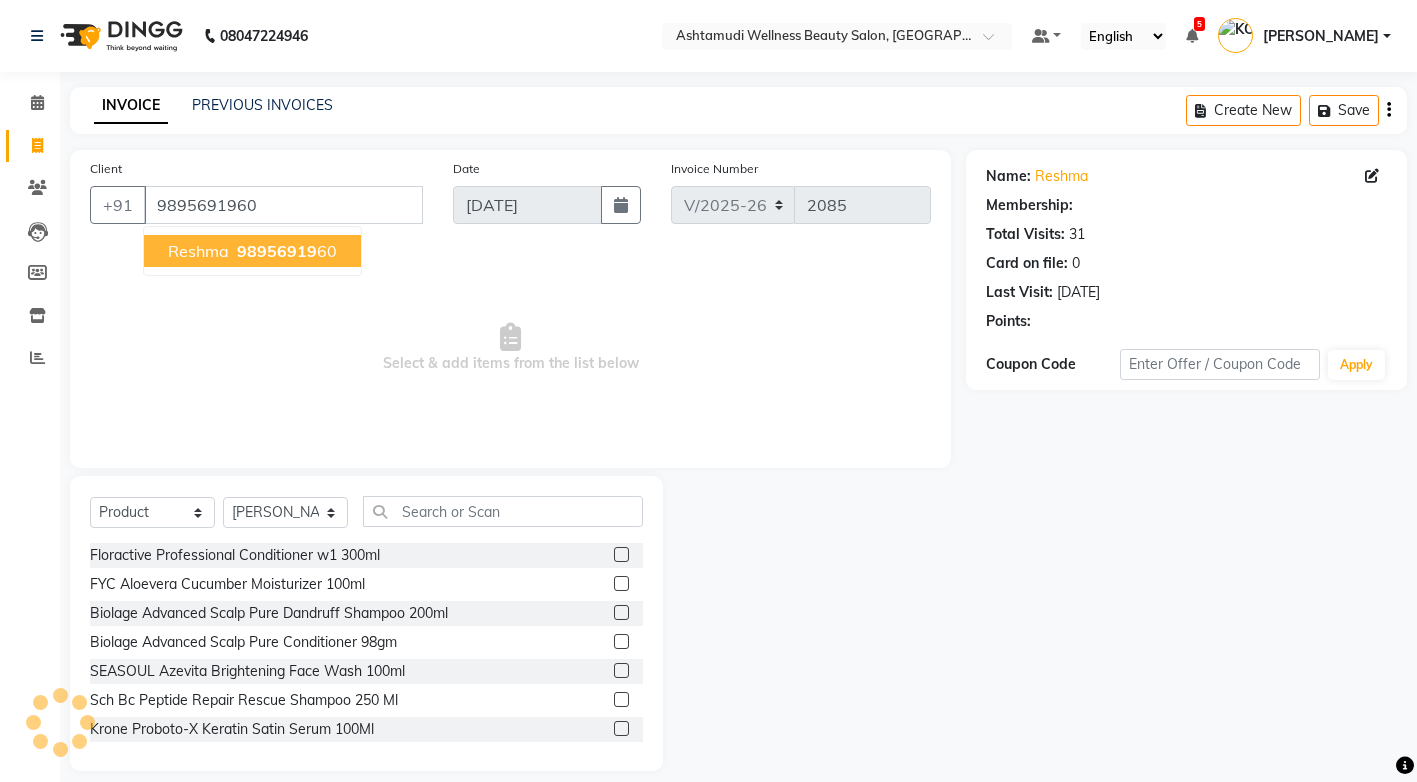select on "1: Object" 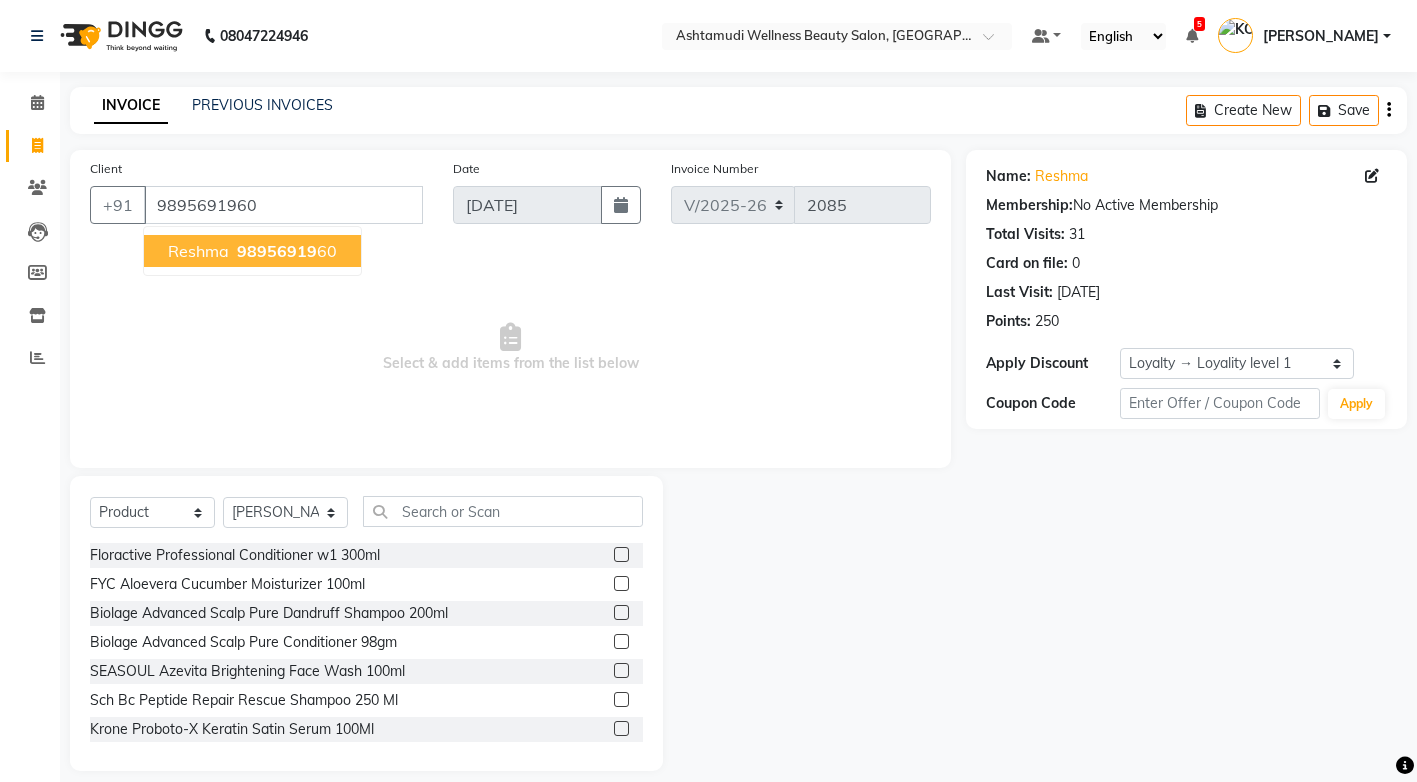 click on "98956919" at bounding box center (277, 251) 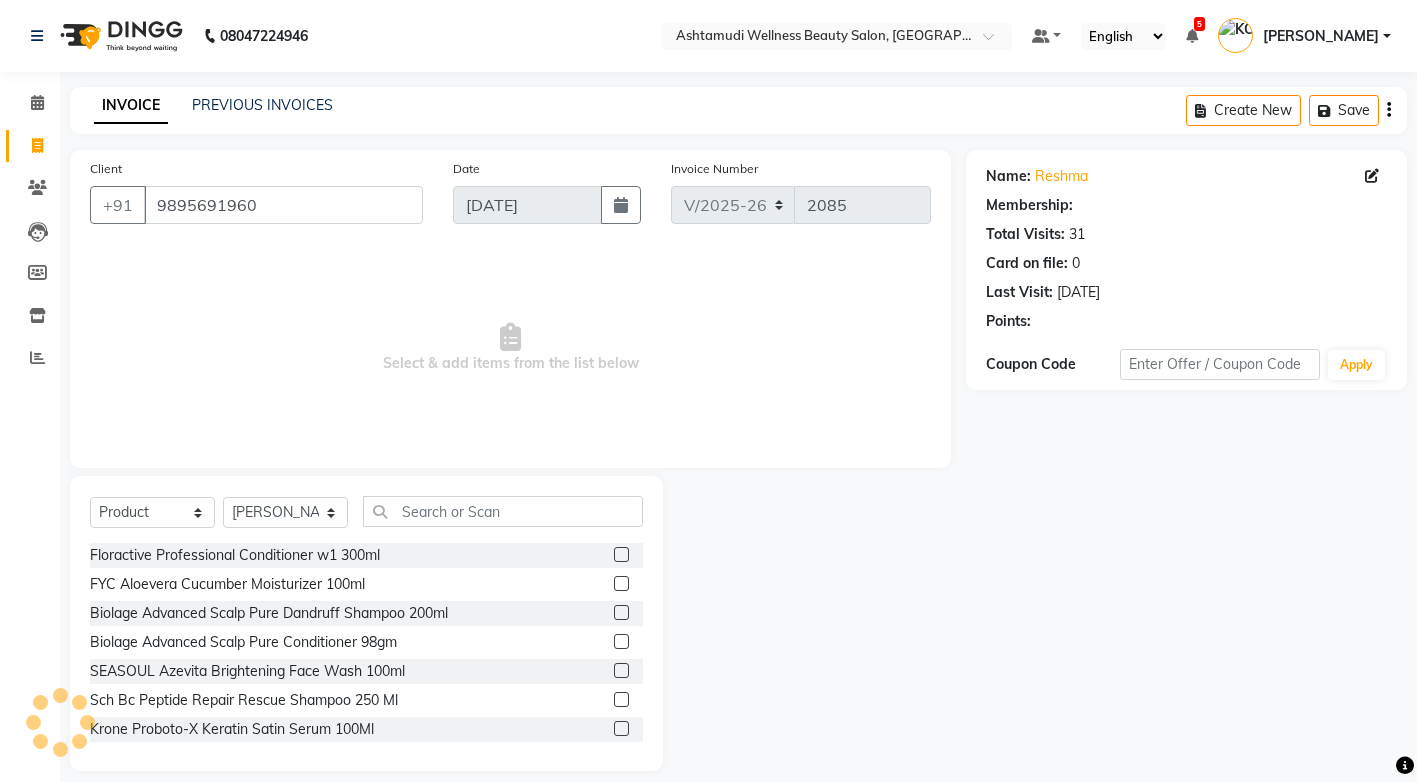 select on "1: Object" 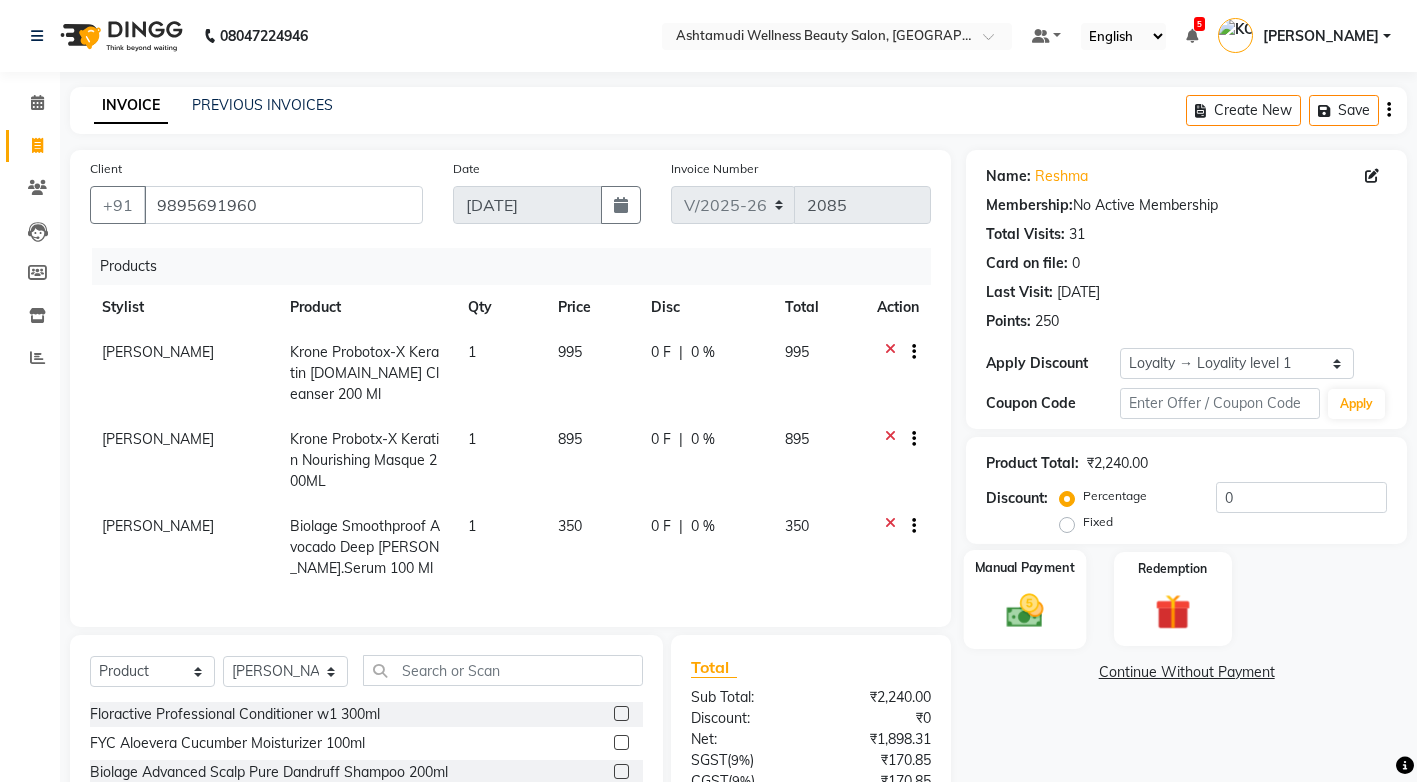 click 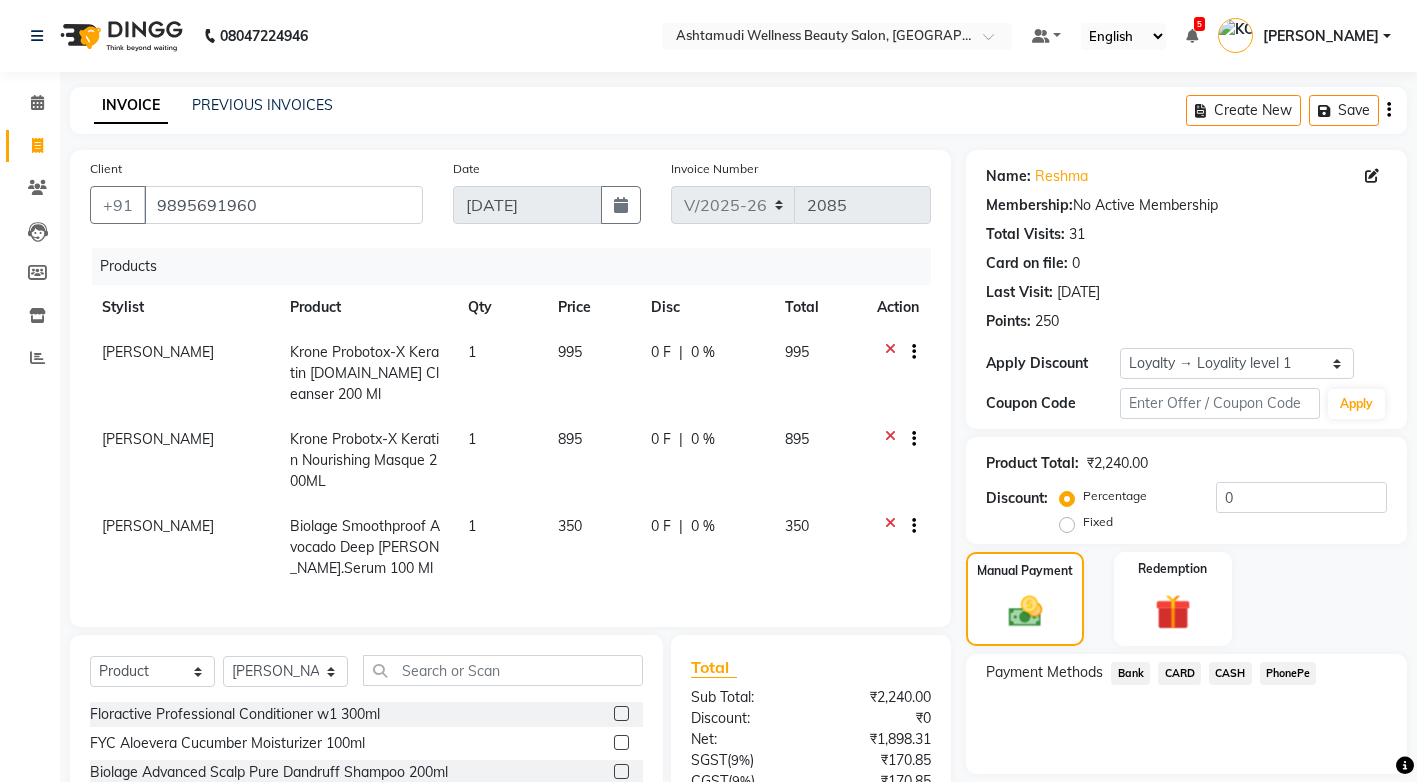 scroll, scrollTop: 100, scrollLeft: 0, axis: vertical 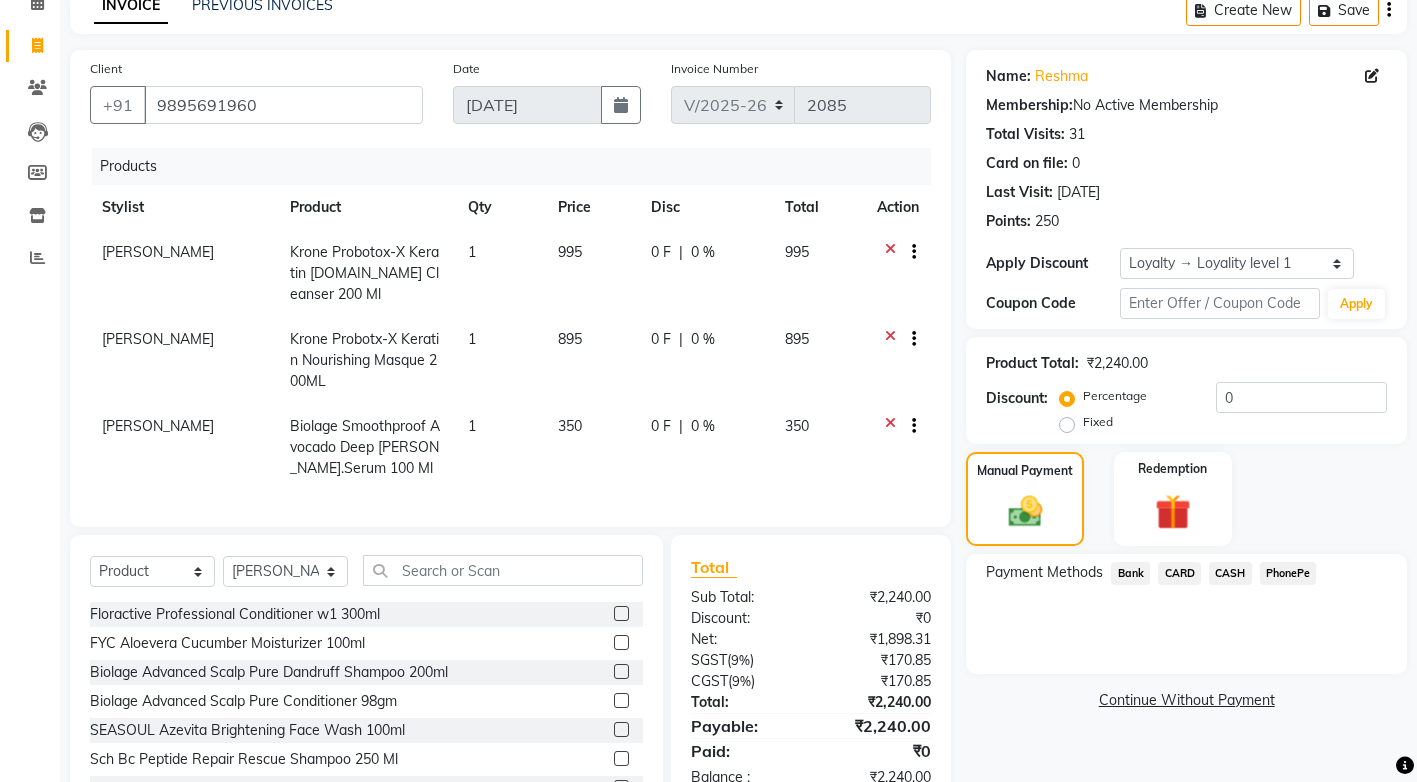 click on "CASH" 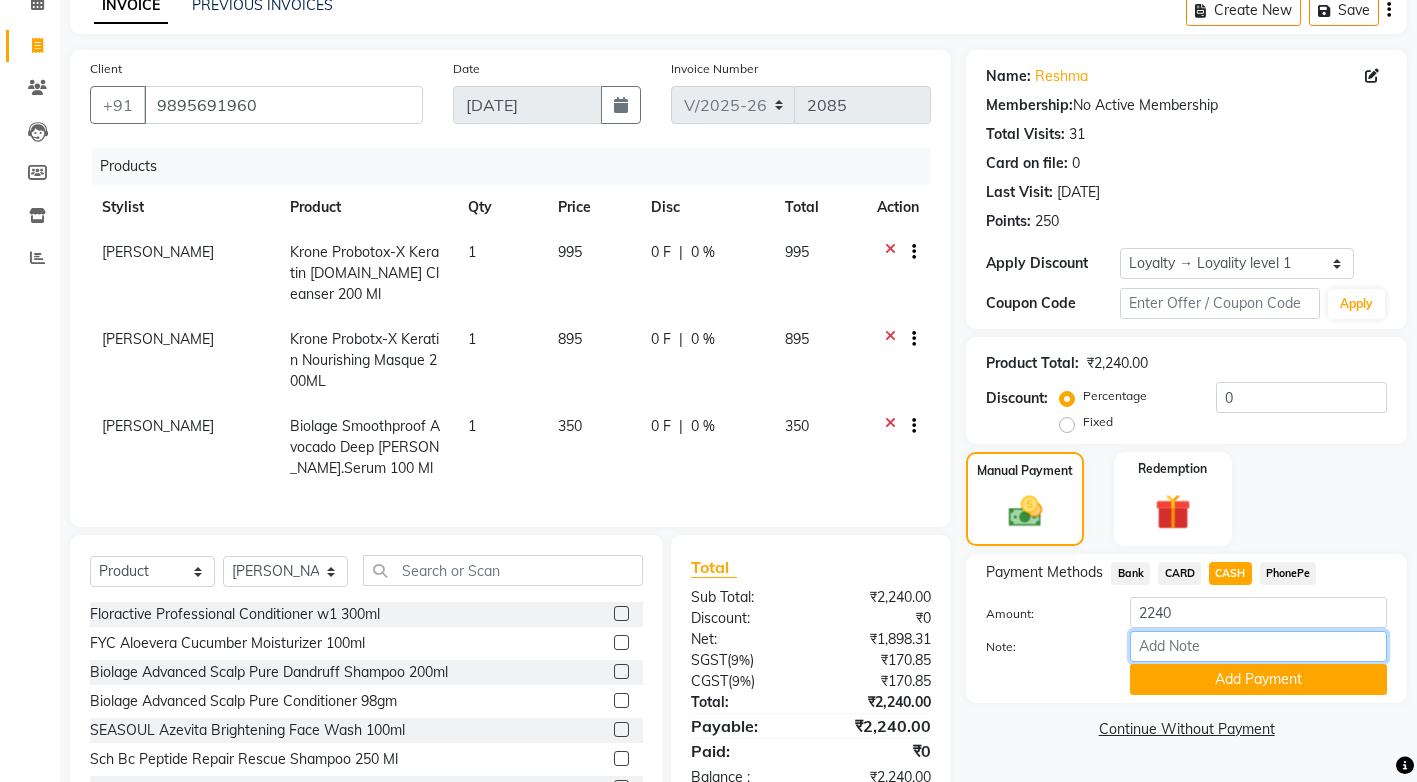 click on "Note:" at bounding box center (1258, 646) 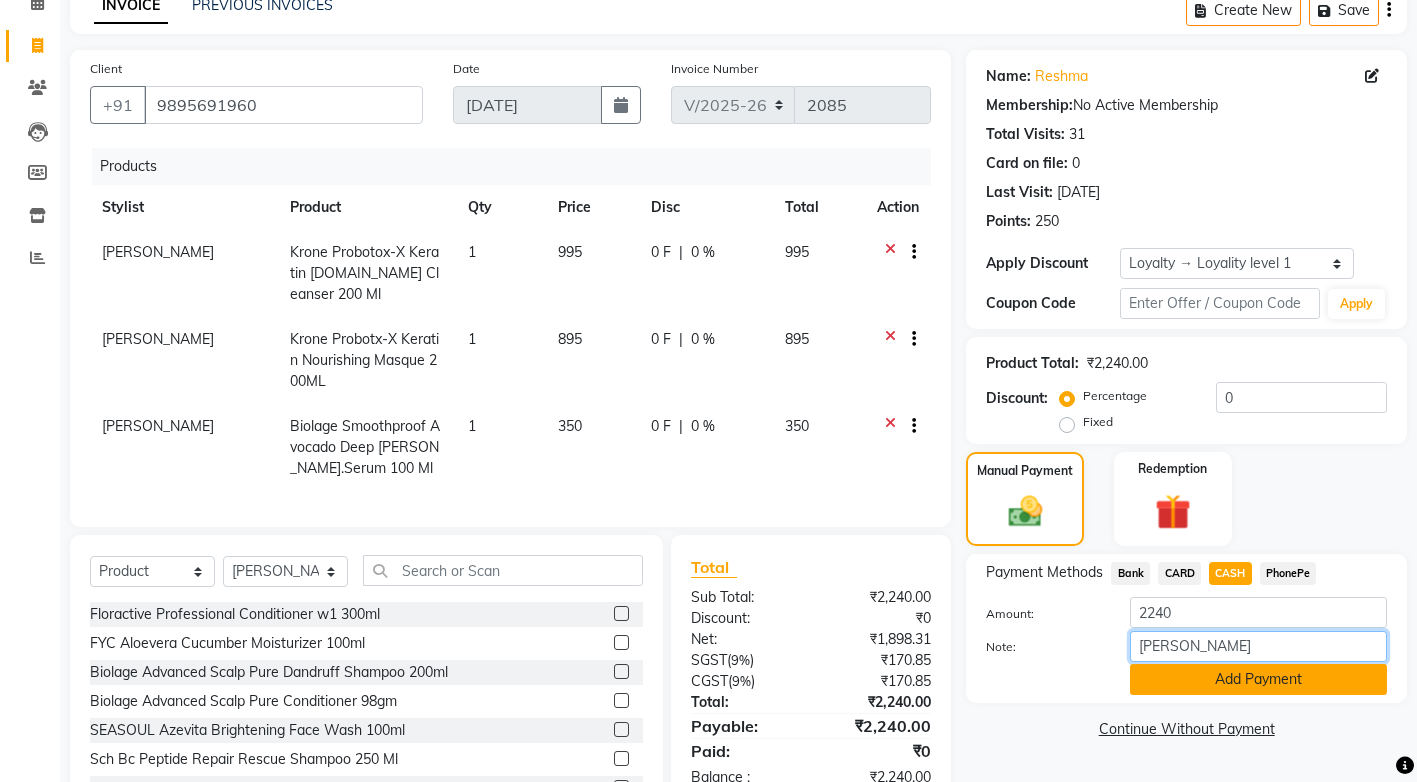 type on "[PERSON_NAME]" 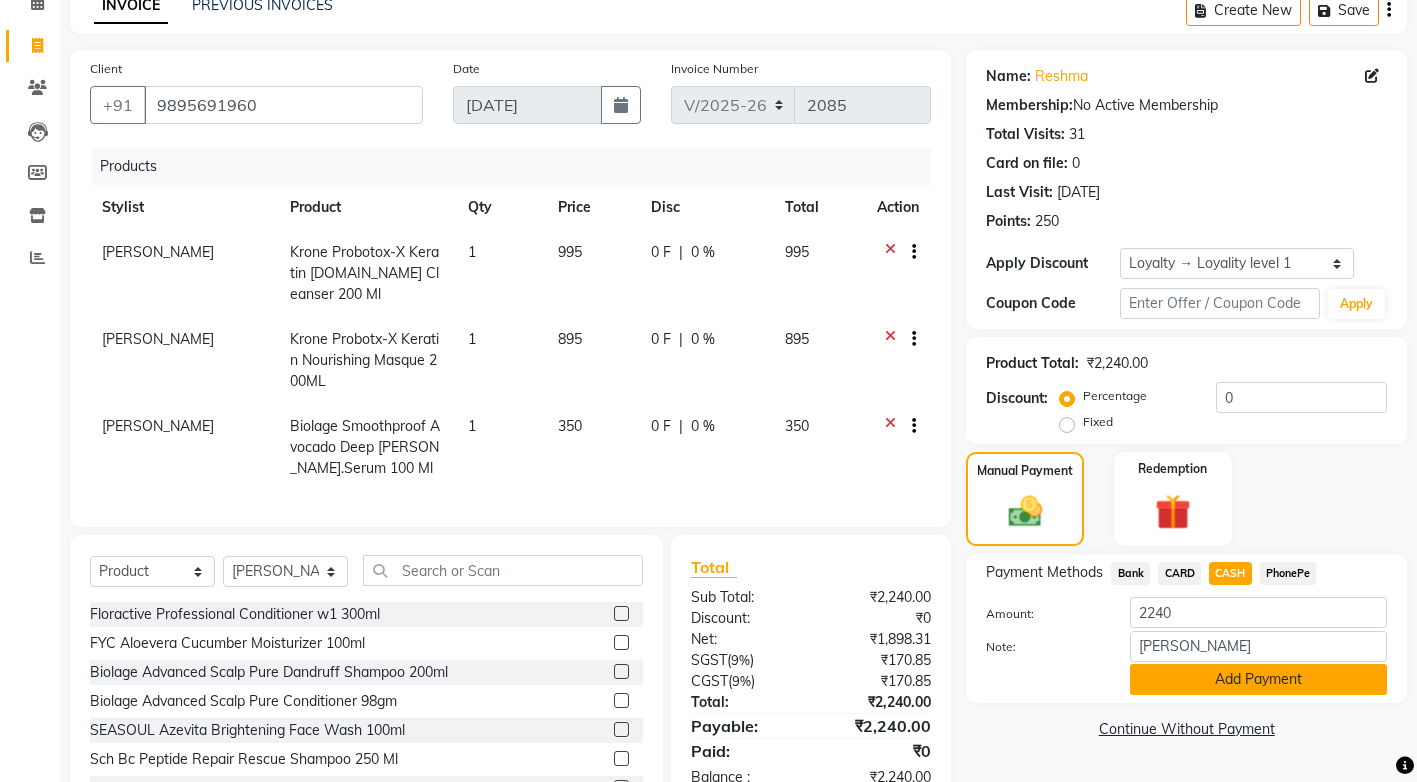 click on "Add Payment" 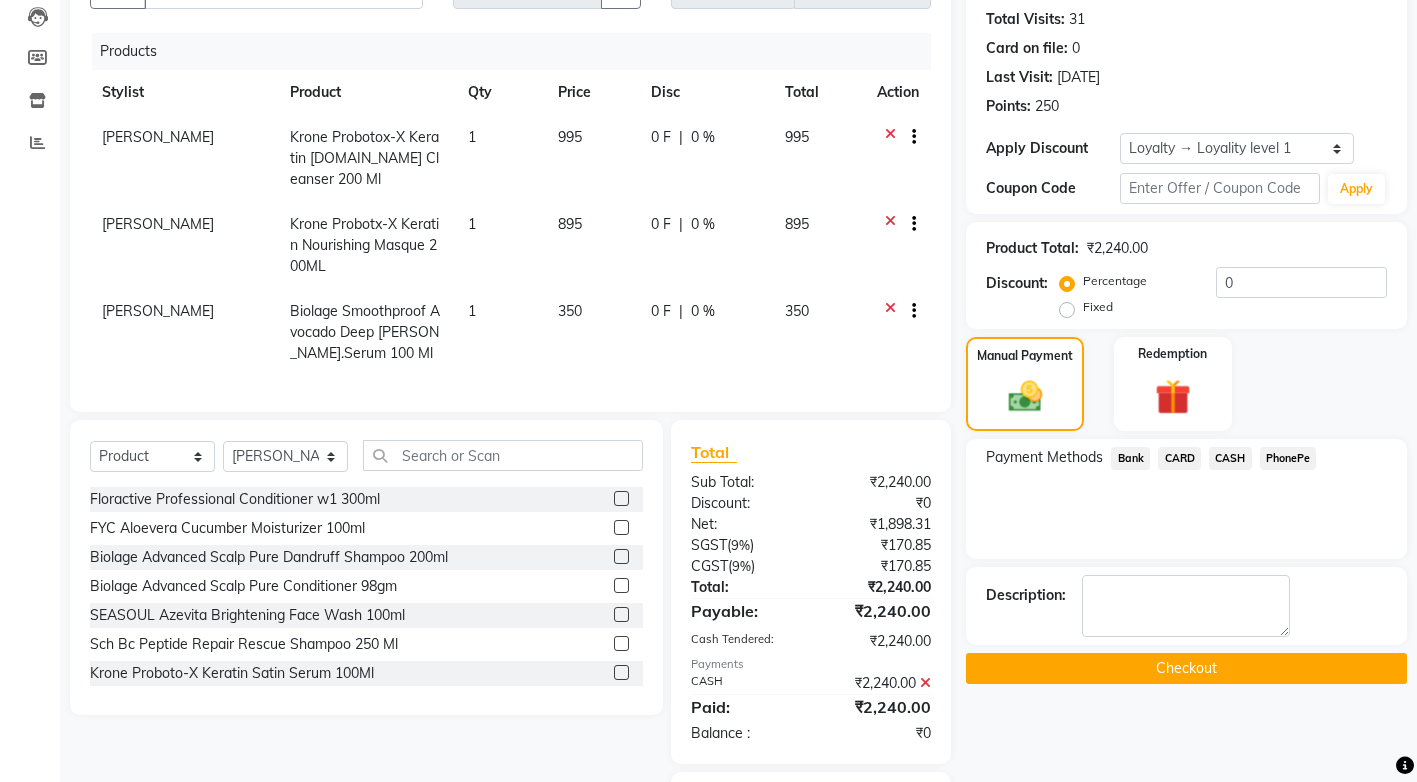 scroll, scrollTop: 300, scrollLeft: 0, axis: vertical 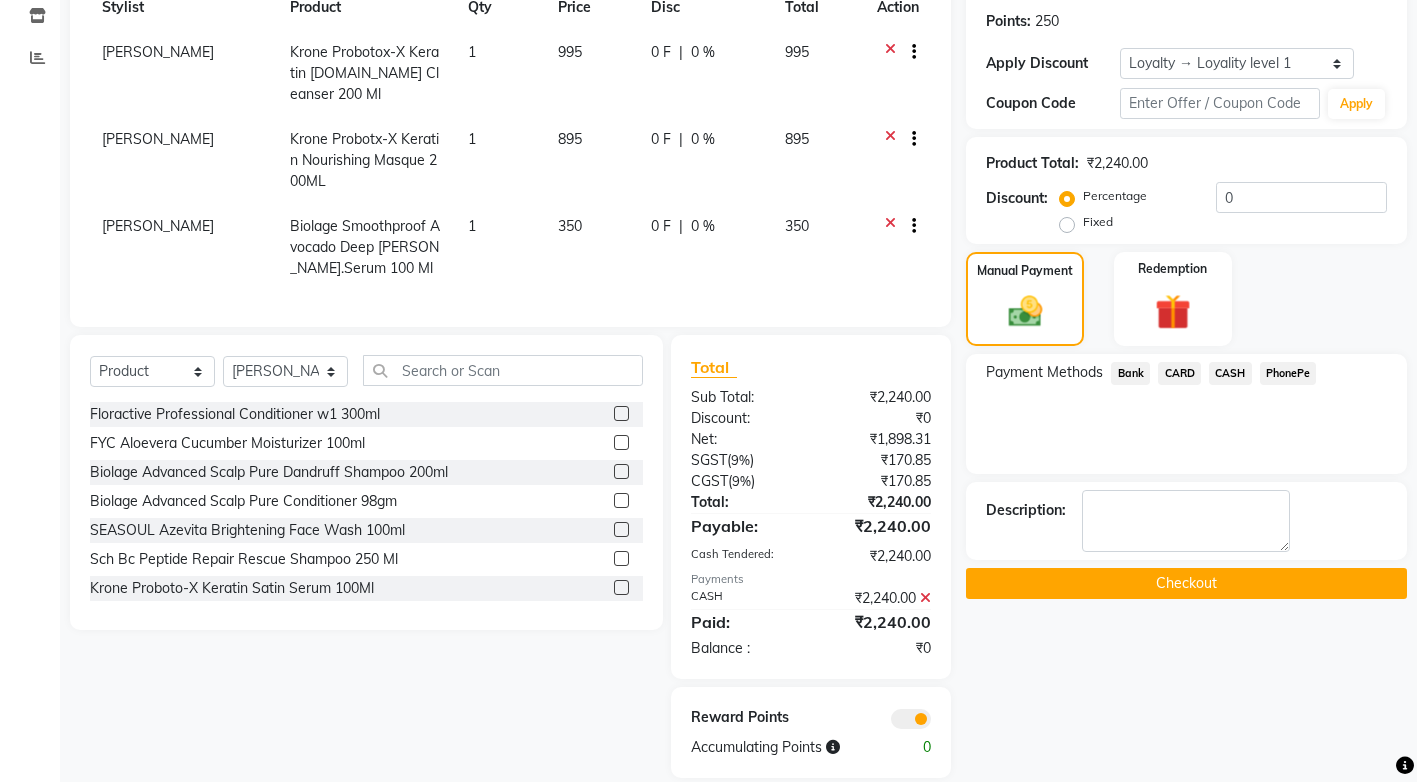 click 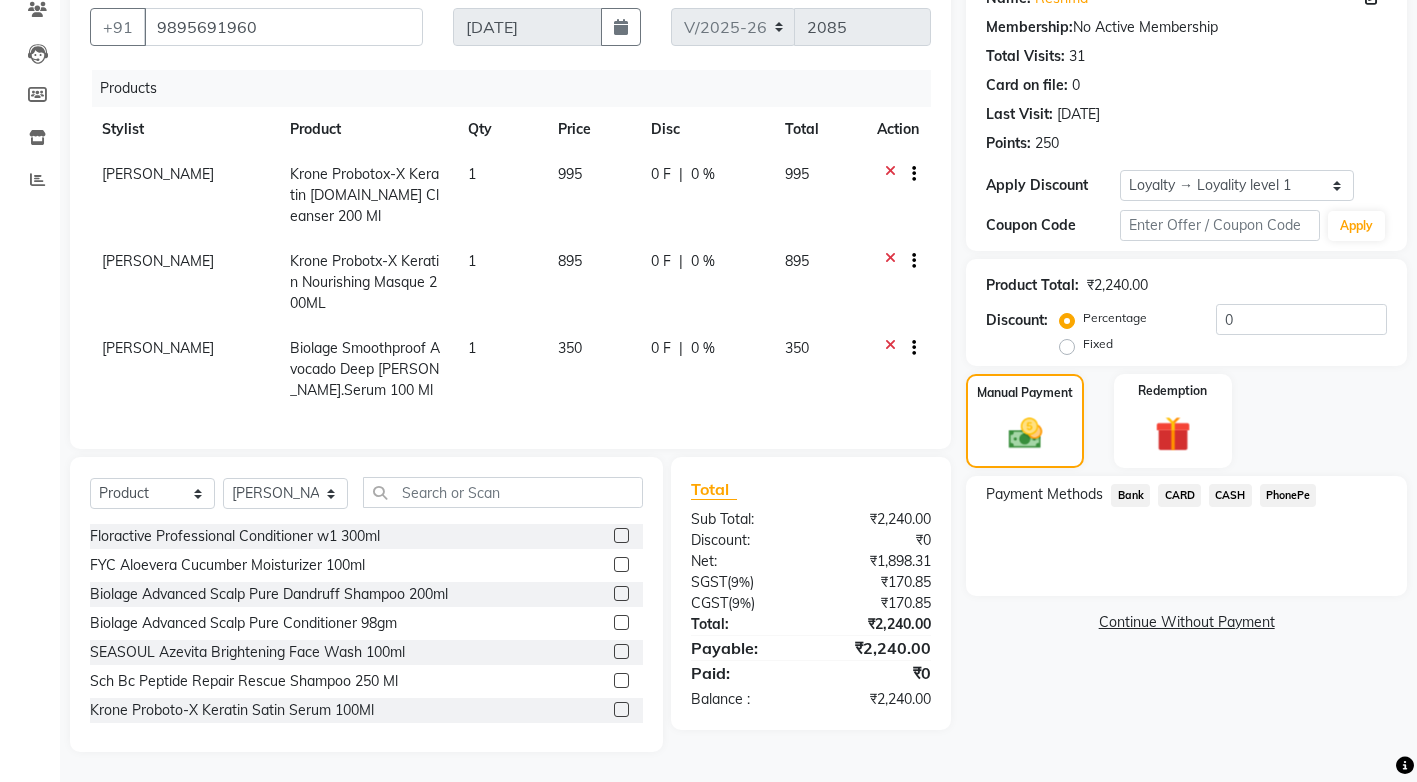 scroll, scrollTop: 193, scrollLeft: 0, axis: vertical 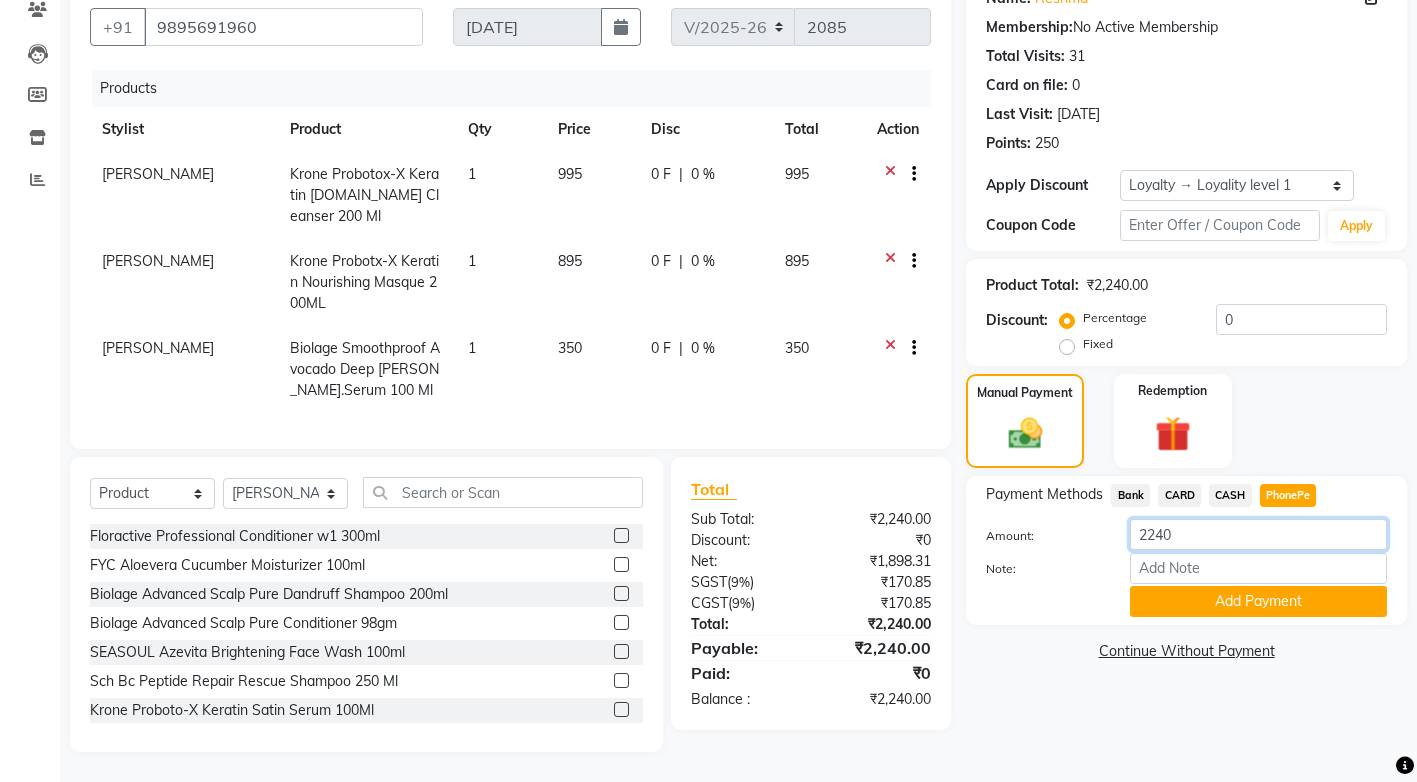 drag, startPoint x: 1270, startPoint y: 482, endPoint x: 1190, endPoint y: 511, distance: 85.09406 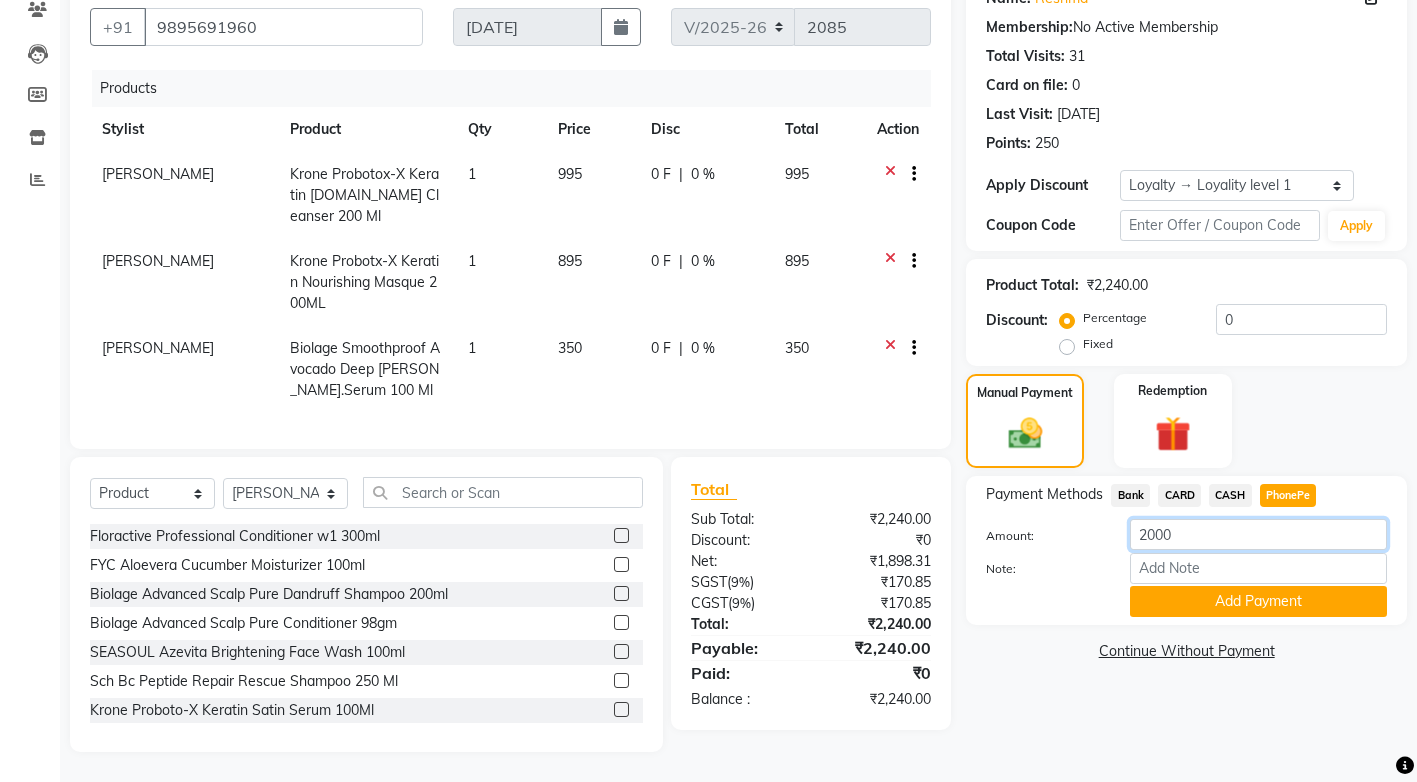type on "2000" 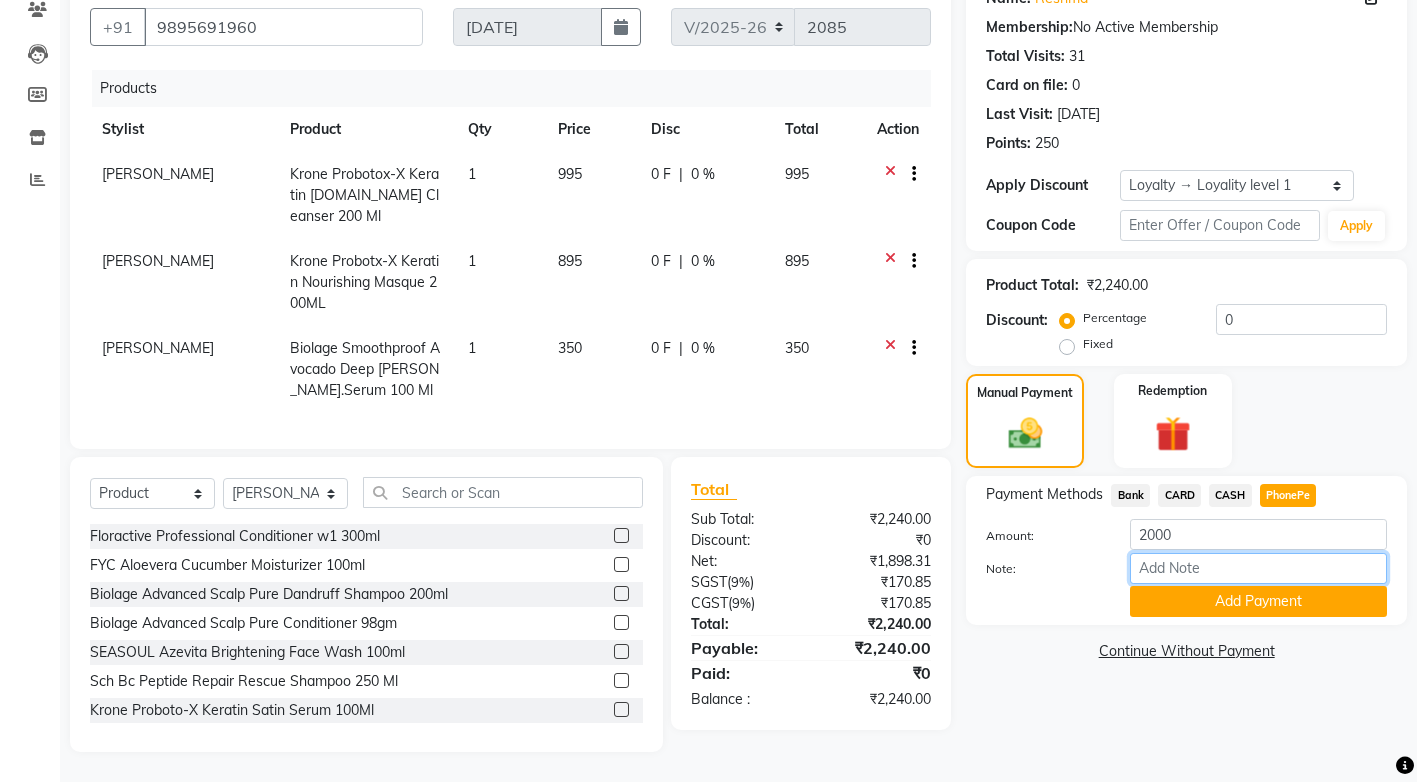 click on "Note:" at bounding box center (1258, 568) 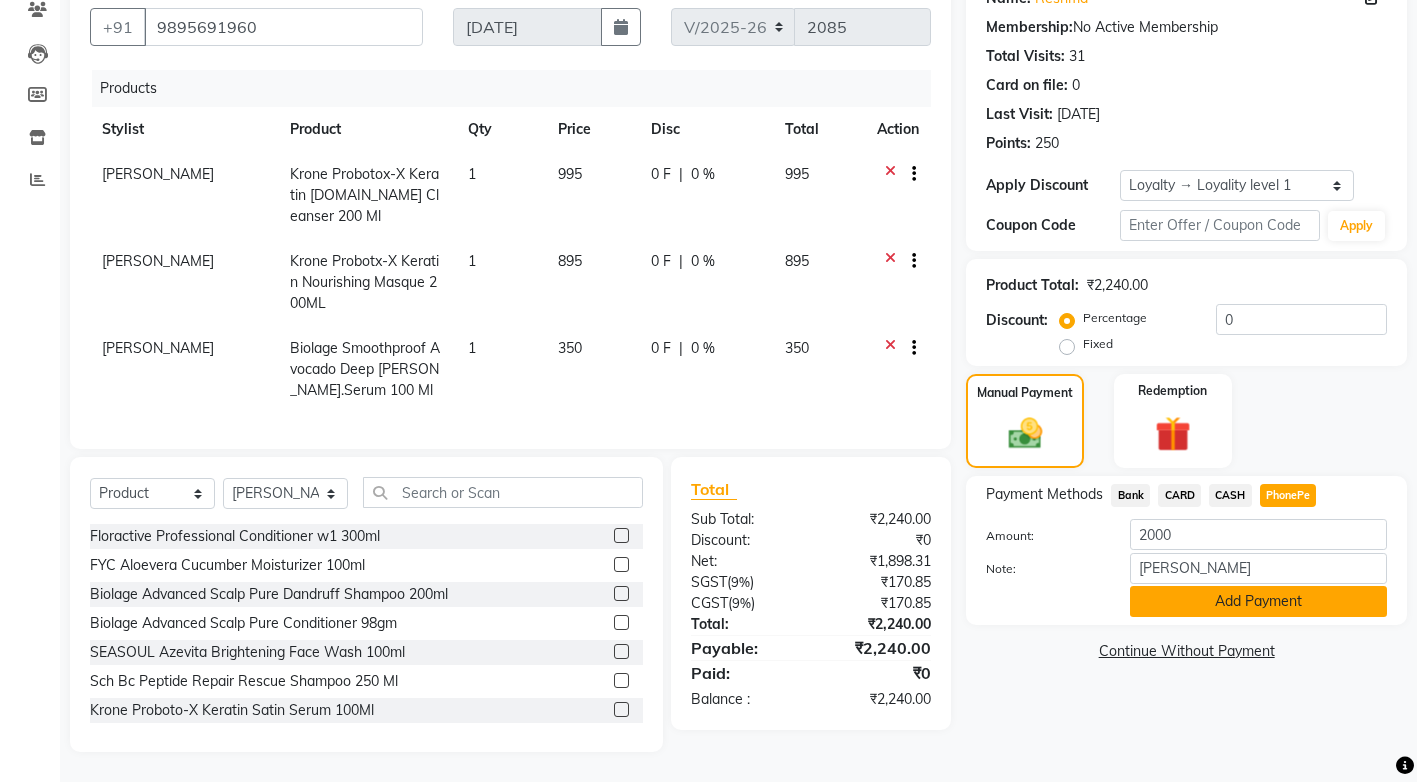 click on "Add Payment" 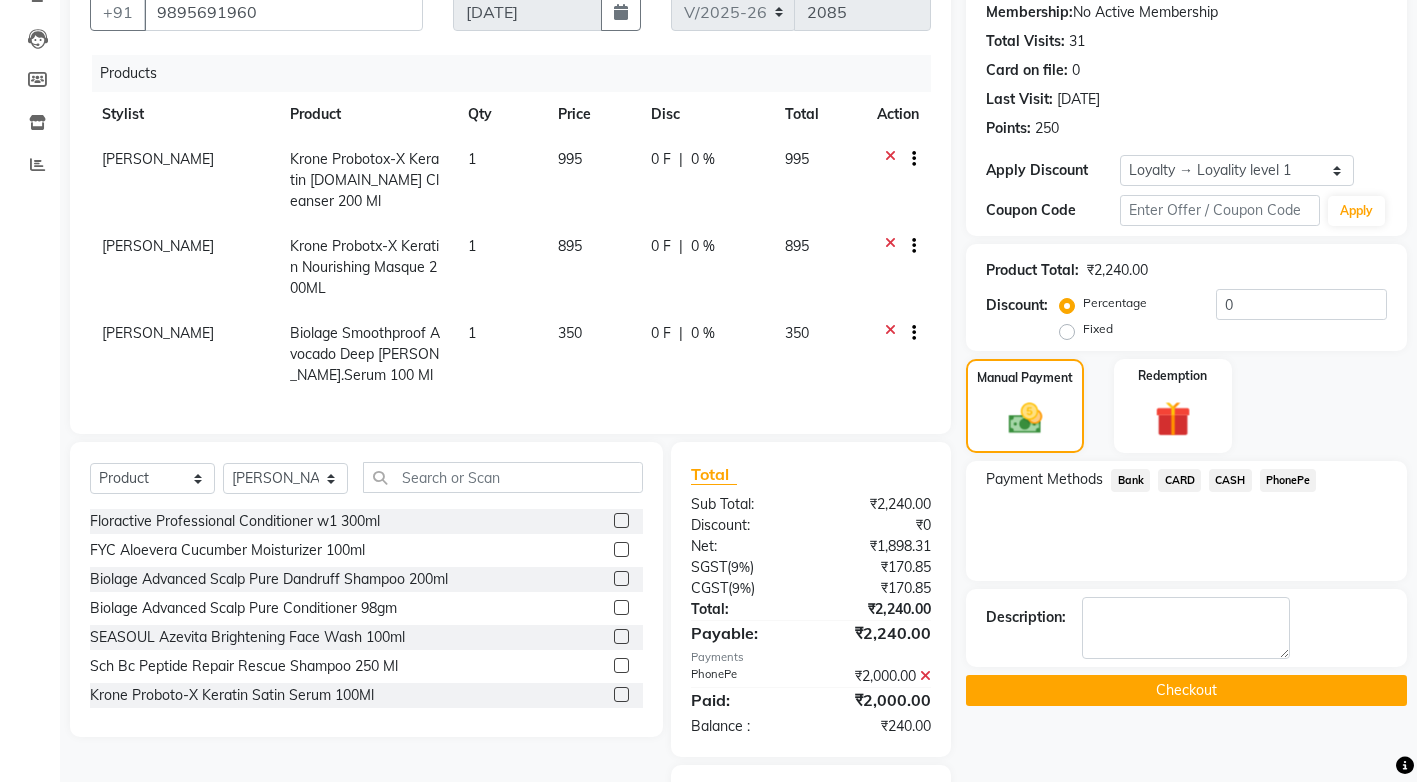 click on "CASH" 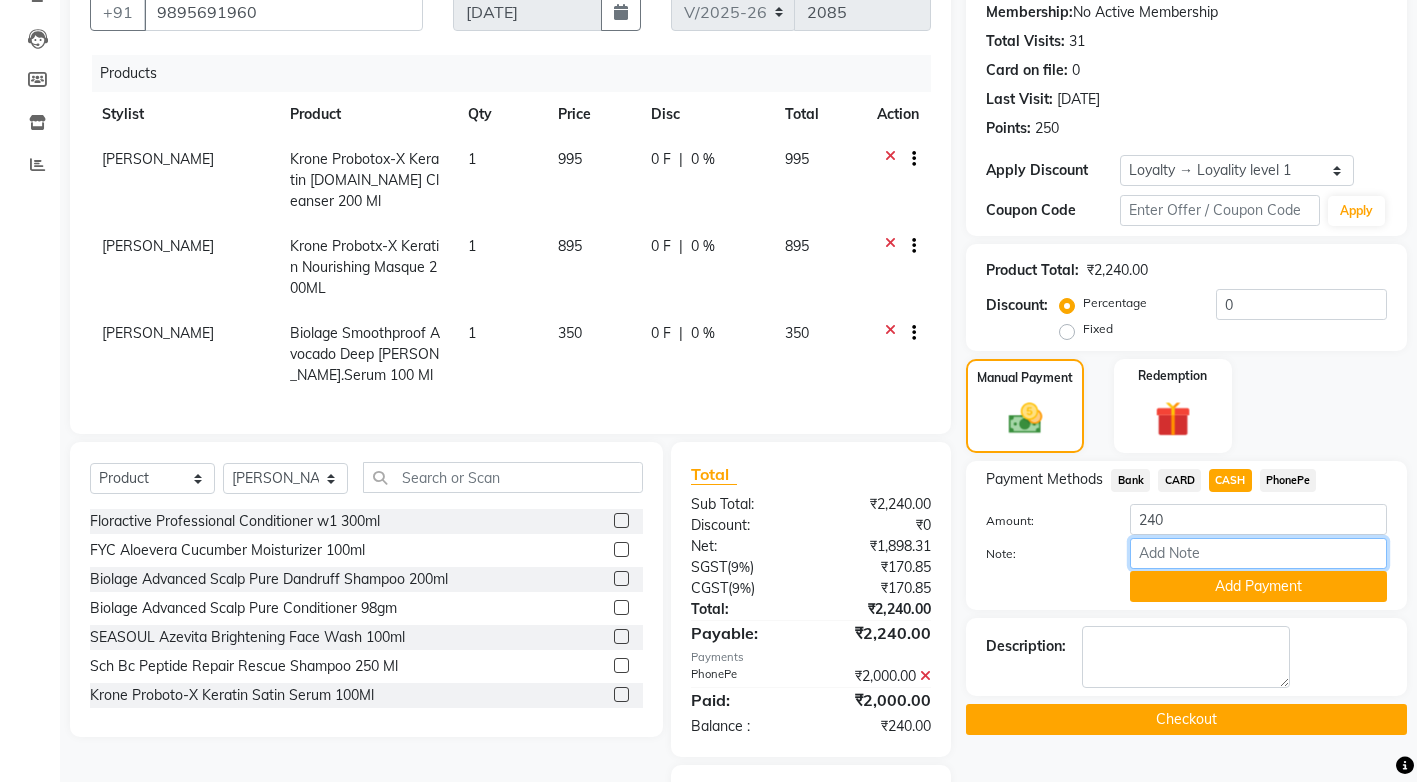 click on "Note:" at bounding box center [1258, 553] 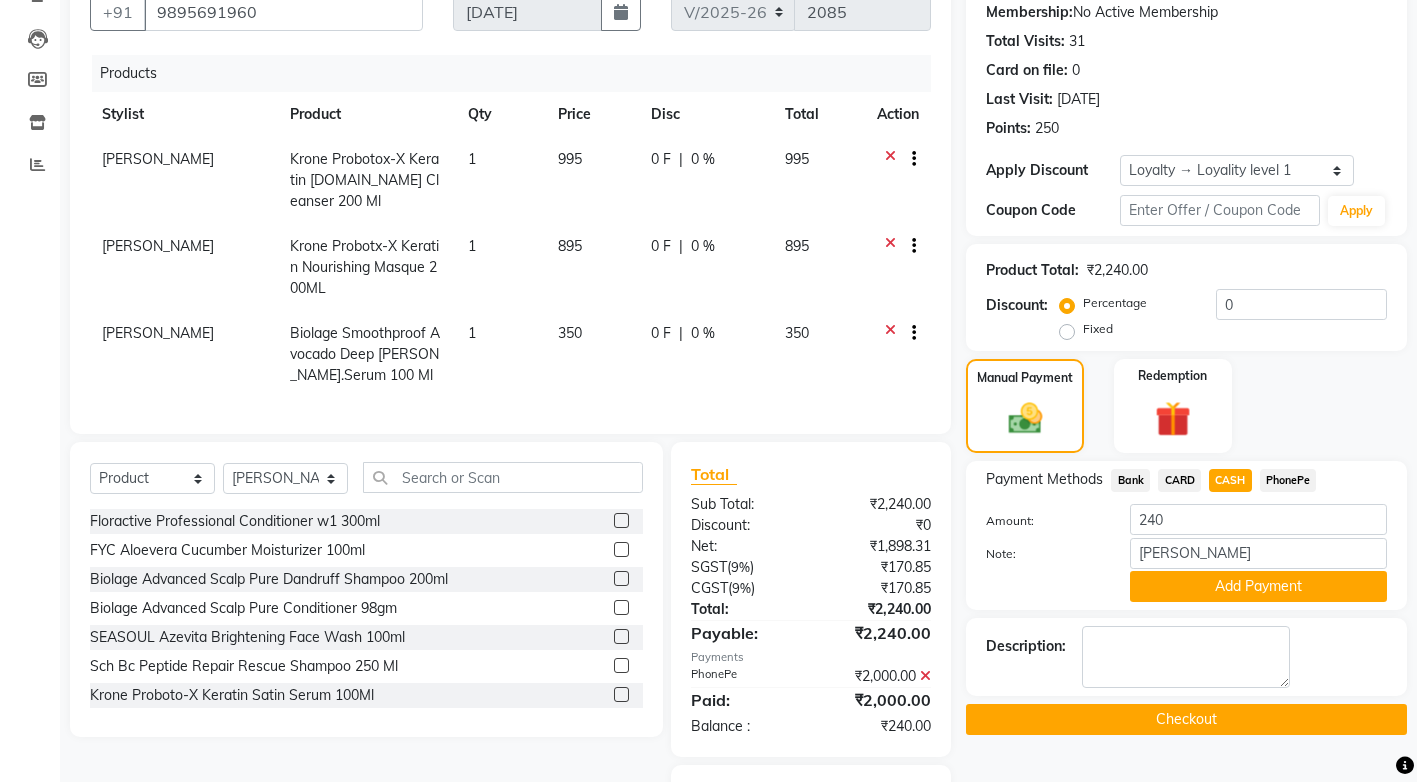 click on "Add Payment" 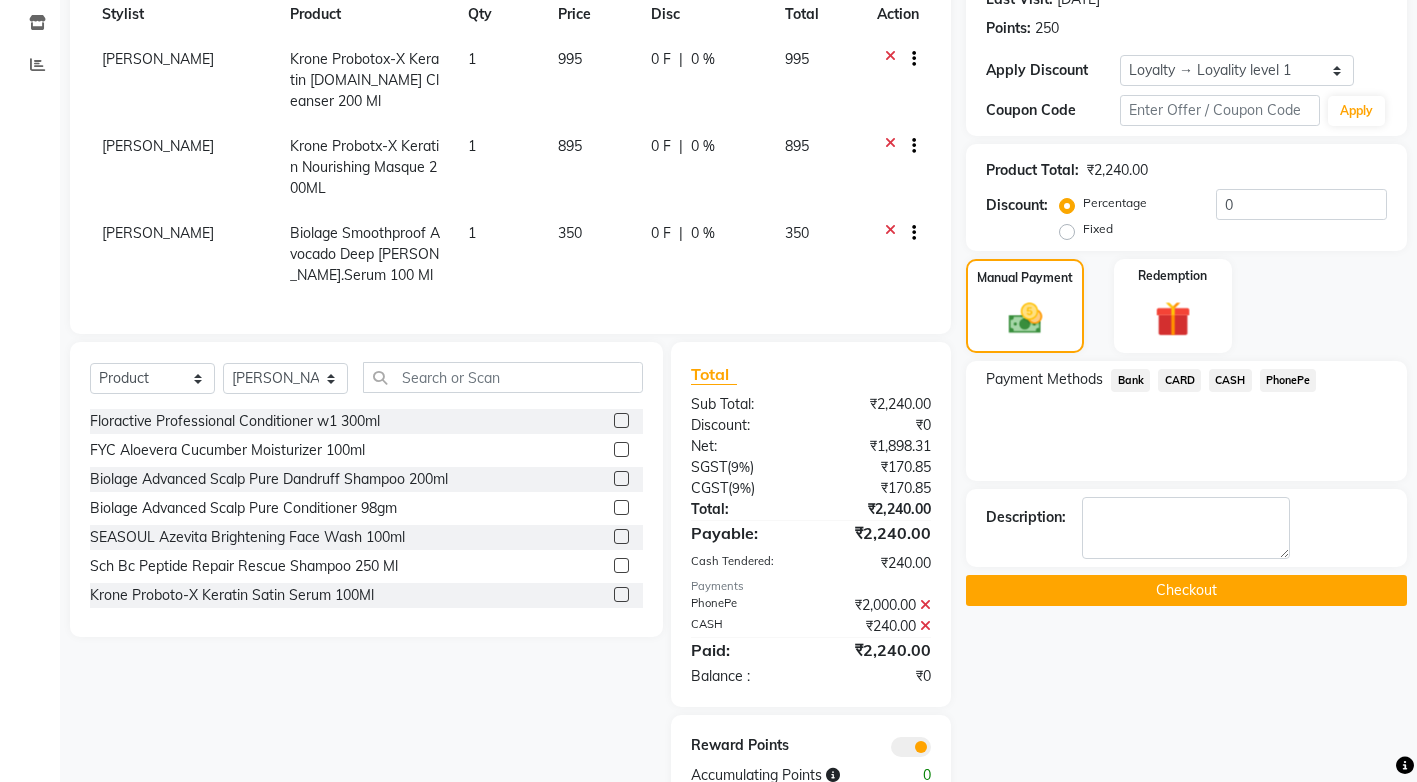 scroll, scrollTop: 362, scrollLeft: 0, axis: vertical 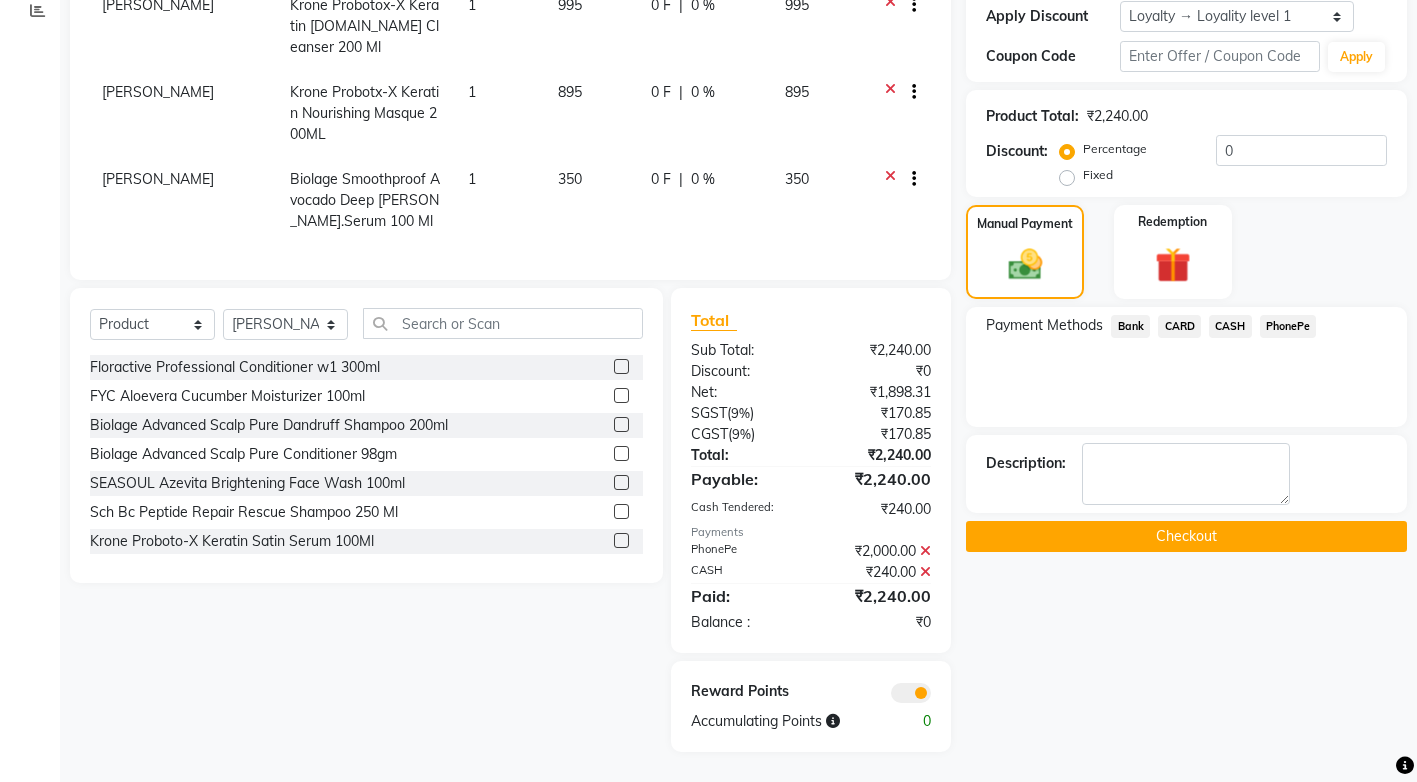 click on "Checkout" 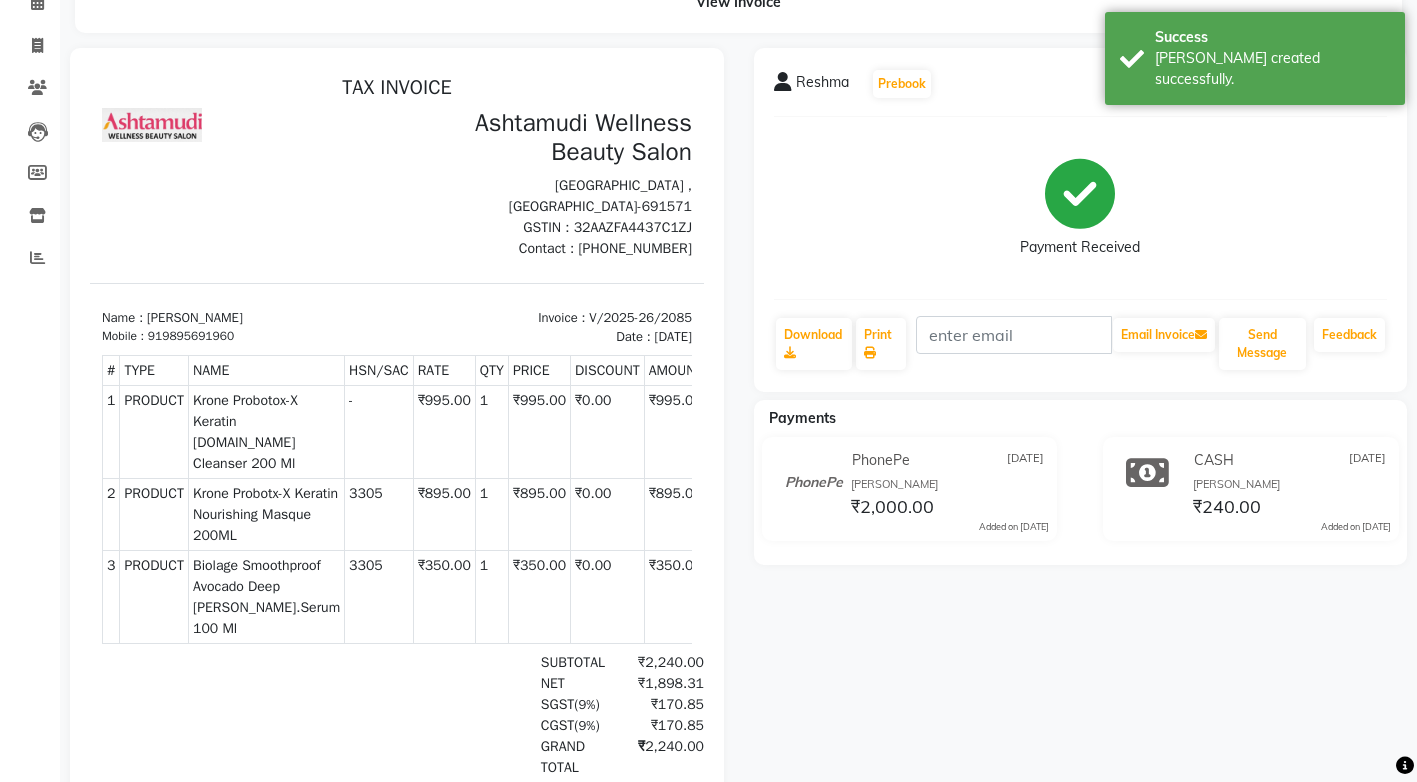 scroll, scrollTop: 0, scrollLeft: 0, axis: both 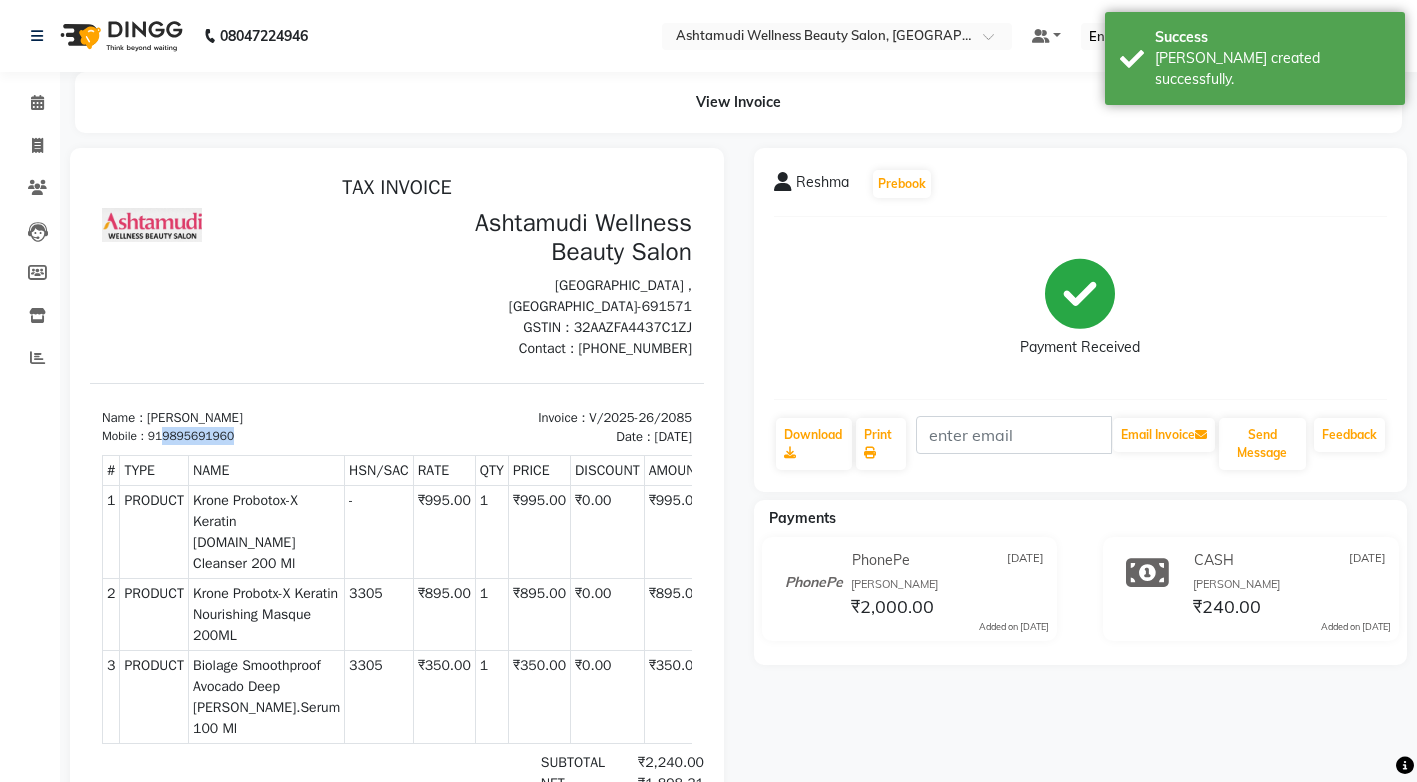 drag, startPoint x: 238, startPoint y: 428, endPoint x: 167, endPoint y: 441, distance: 72.18033 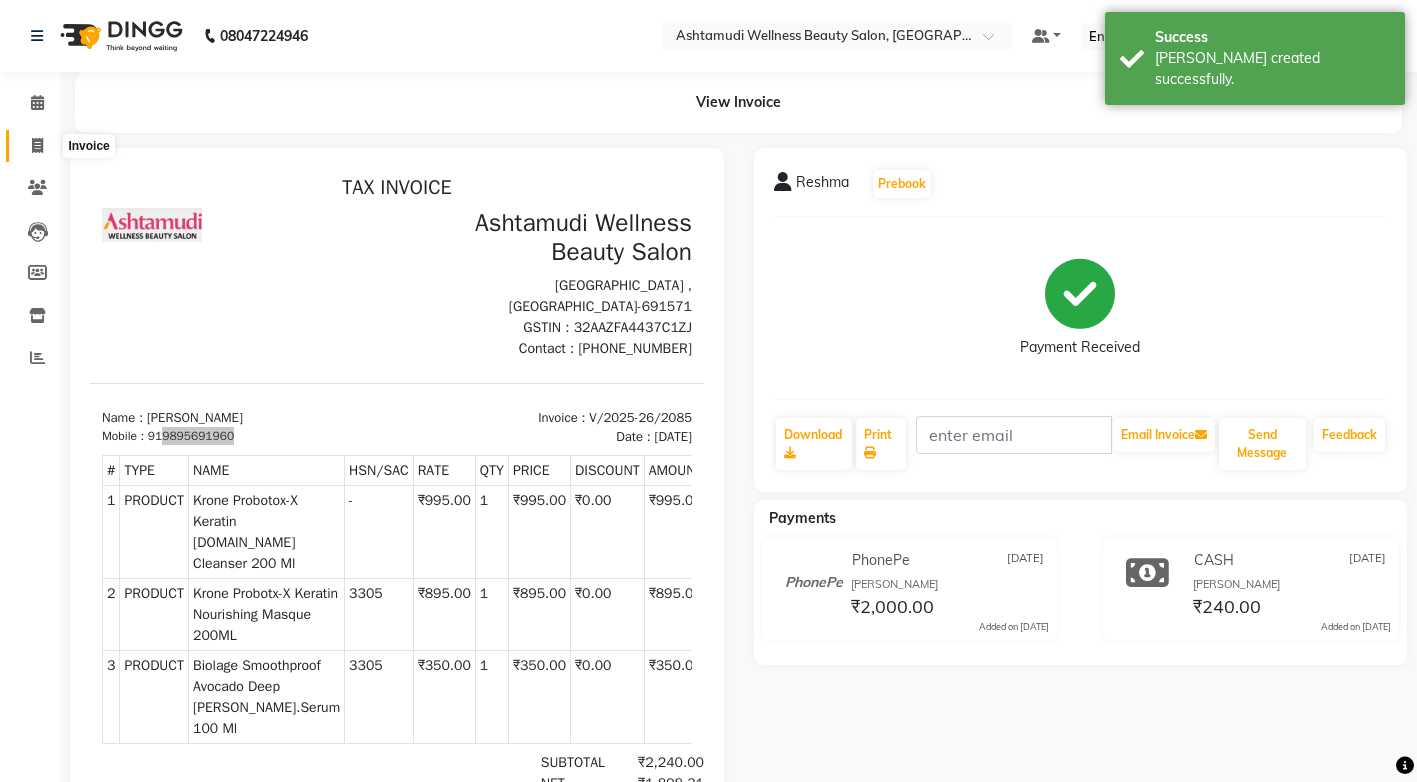 click 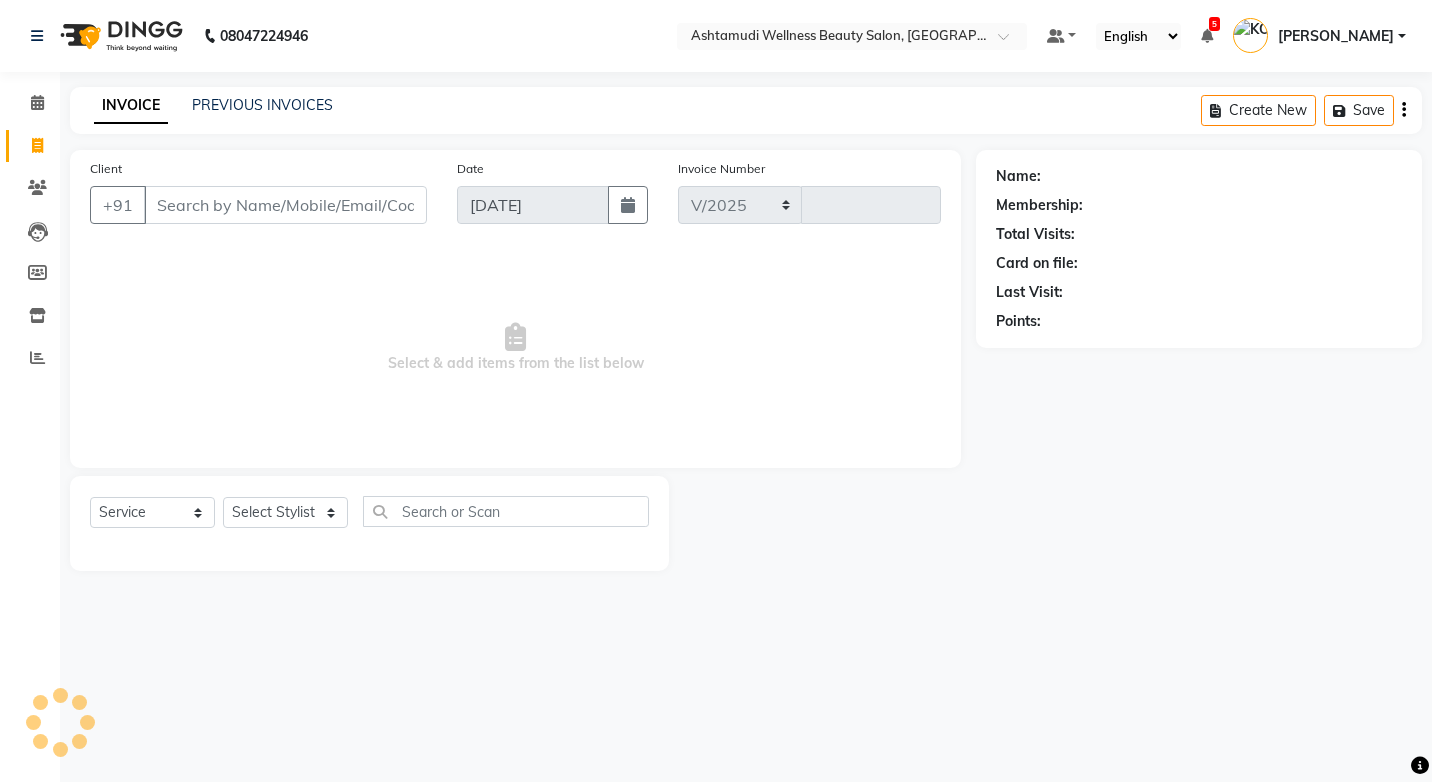 select on "4674" 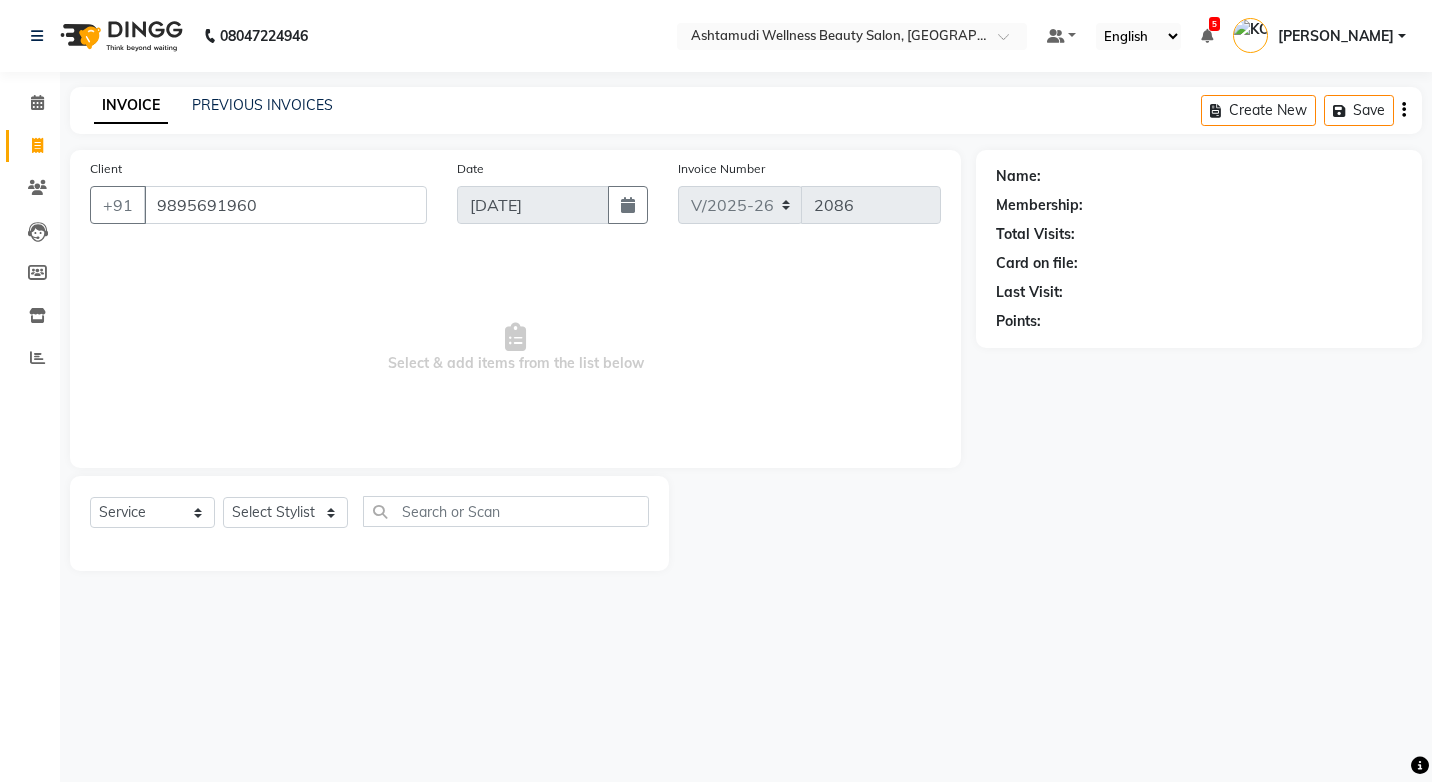 type on "9895691960" 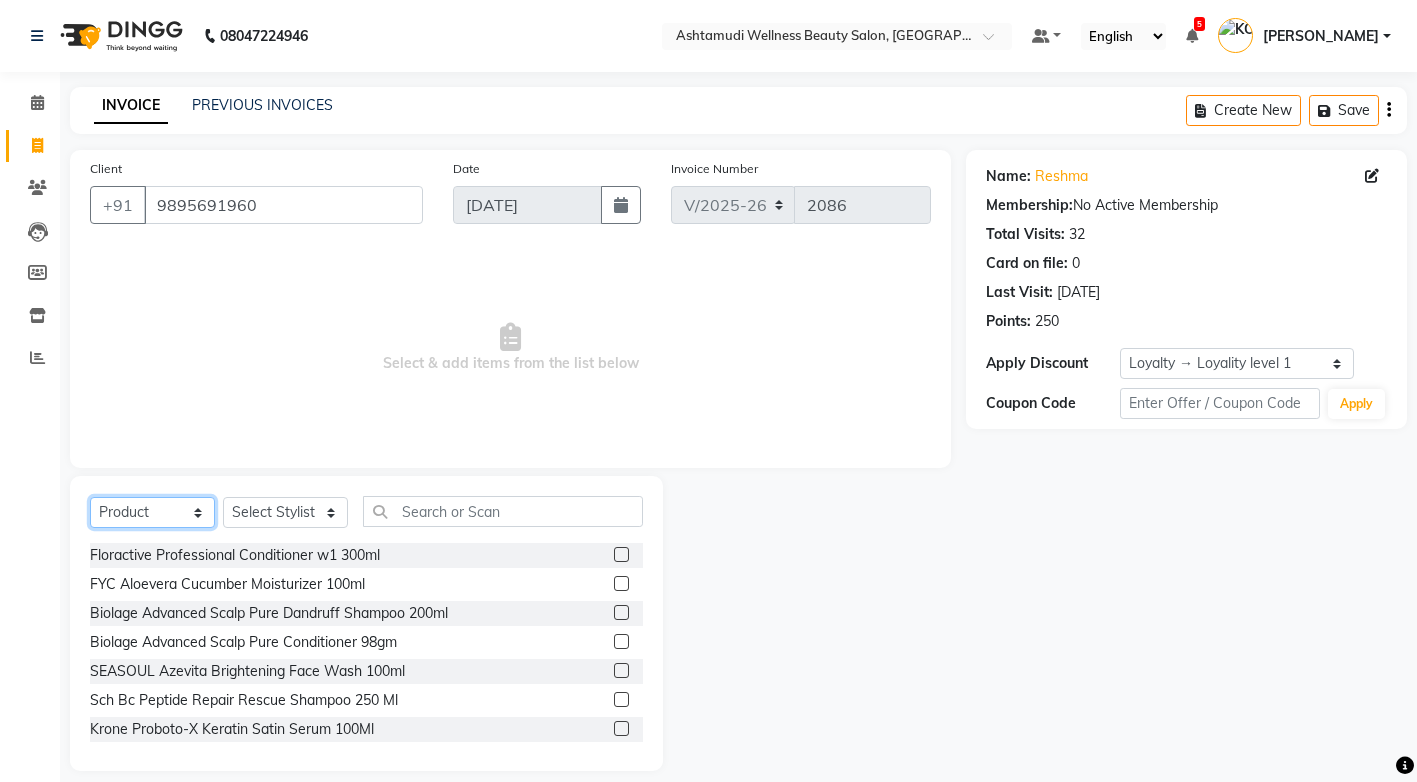 click on "Select  Service  Product  Membership  Package Voucher Prepaid Gift Card" 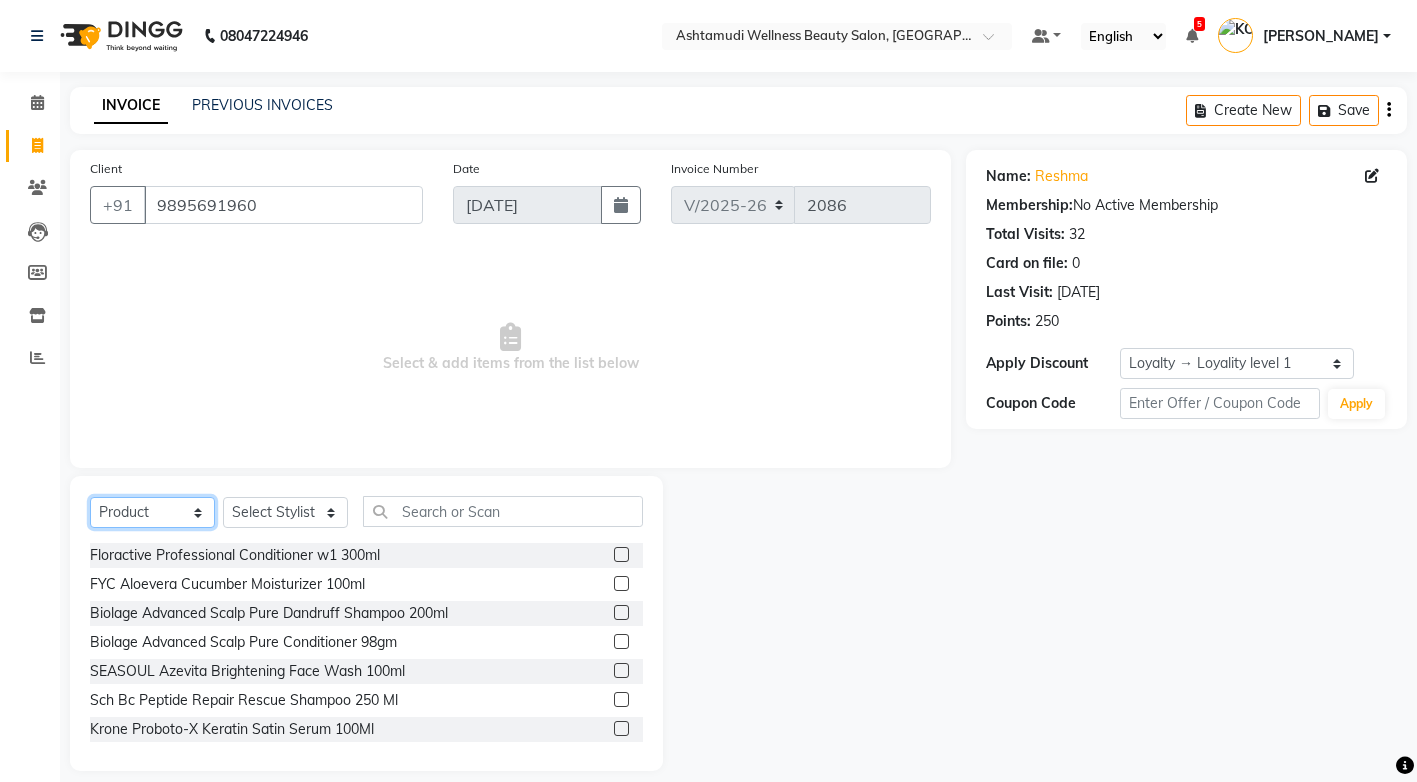 select on "service" 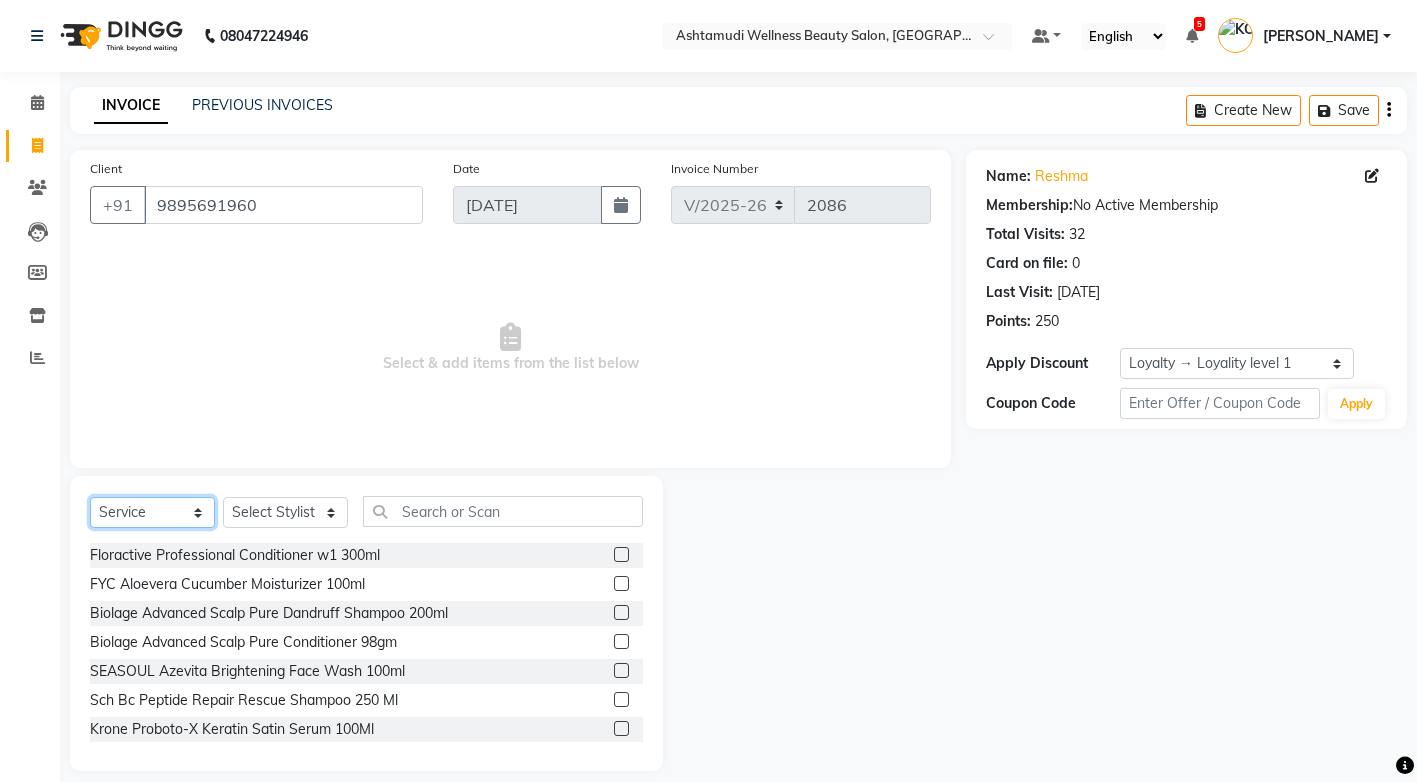 click on "Select  Service  Product  Membership  Package Voucher Prepaid Gift Card" 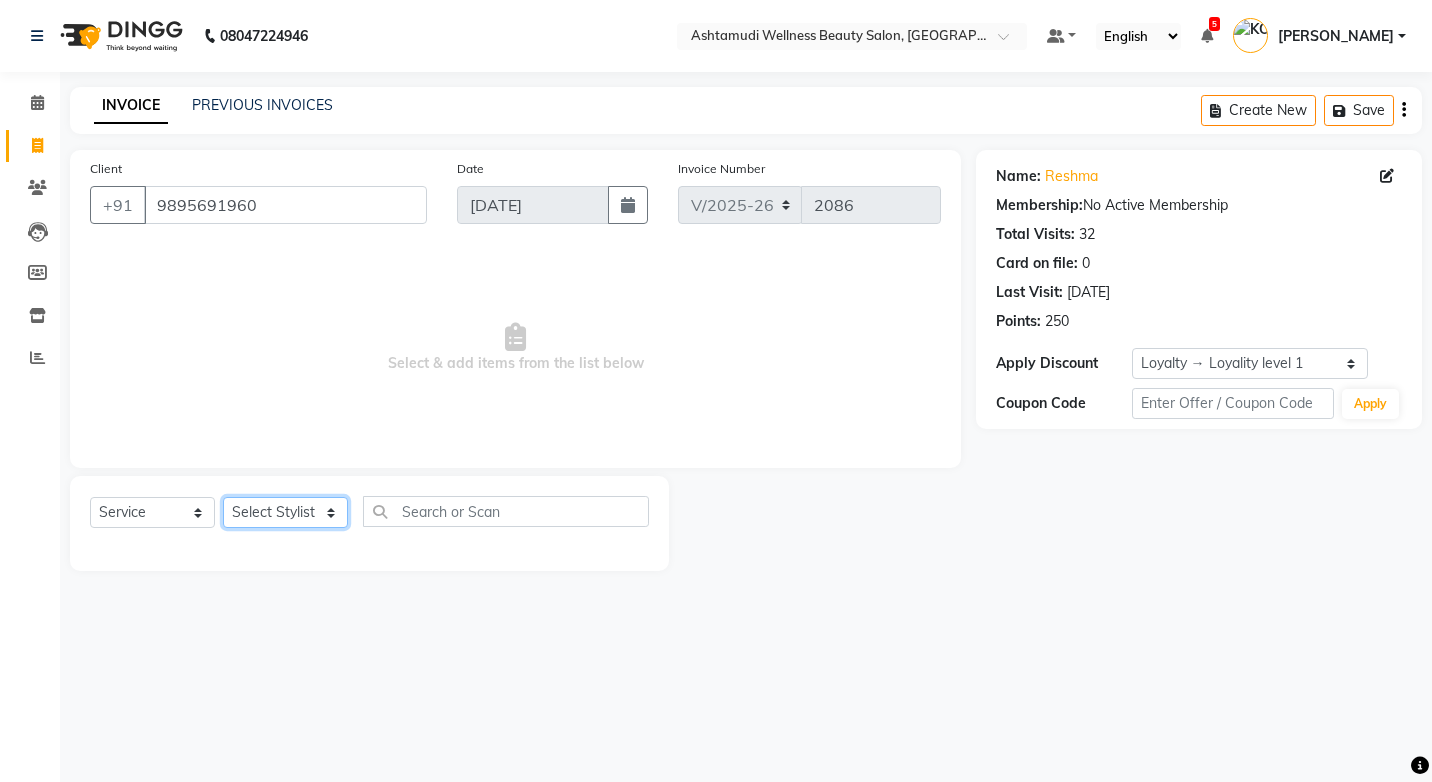 click on "Select Stylist ANJALI M S [PERSON_NAME] KOTTIYAM ASHTAMUDI [PERSON_NAME] [PERSON_NAME] [PERSON_NAME] [PERSON_NAME]  Sona [PERSON_NAME] [PERSON_NAME] [PERSON_NAME]" 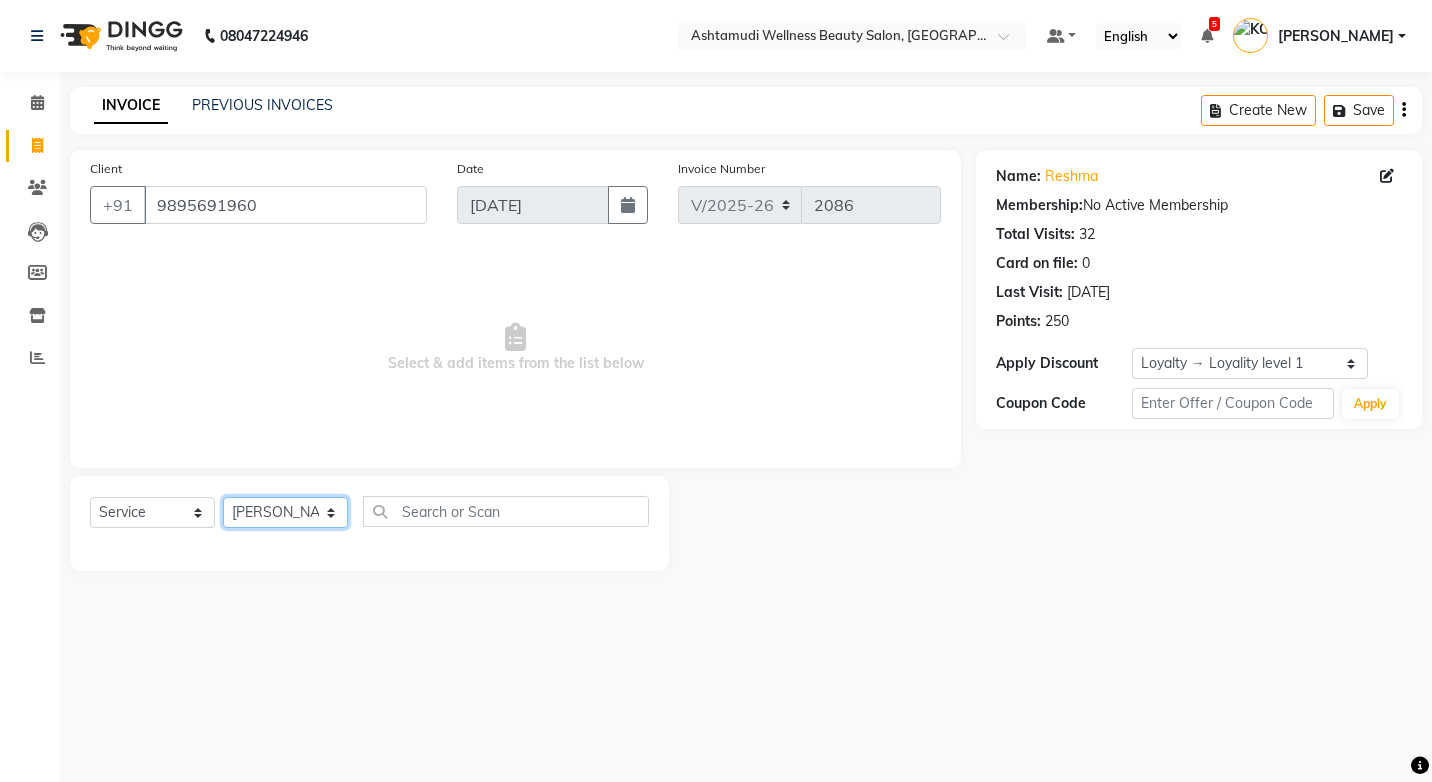 click on "Select Stylist ANJALI M S [PERSON_NAME] KOTTIYAM ASHTAMUDI [PERSON_NAME] [PERSON_NAME] [PERSON_NAME] [PERSON_NAME]  Sona [PERSON_NAME] [PERSON_NAME] [PERSON_NAME]" 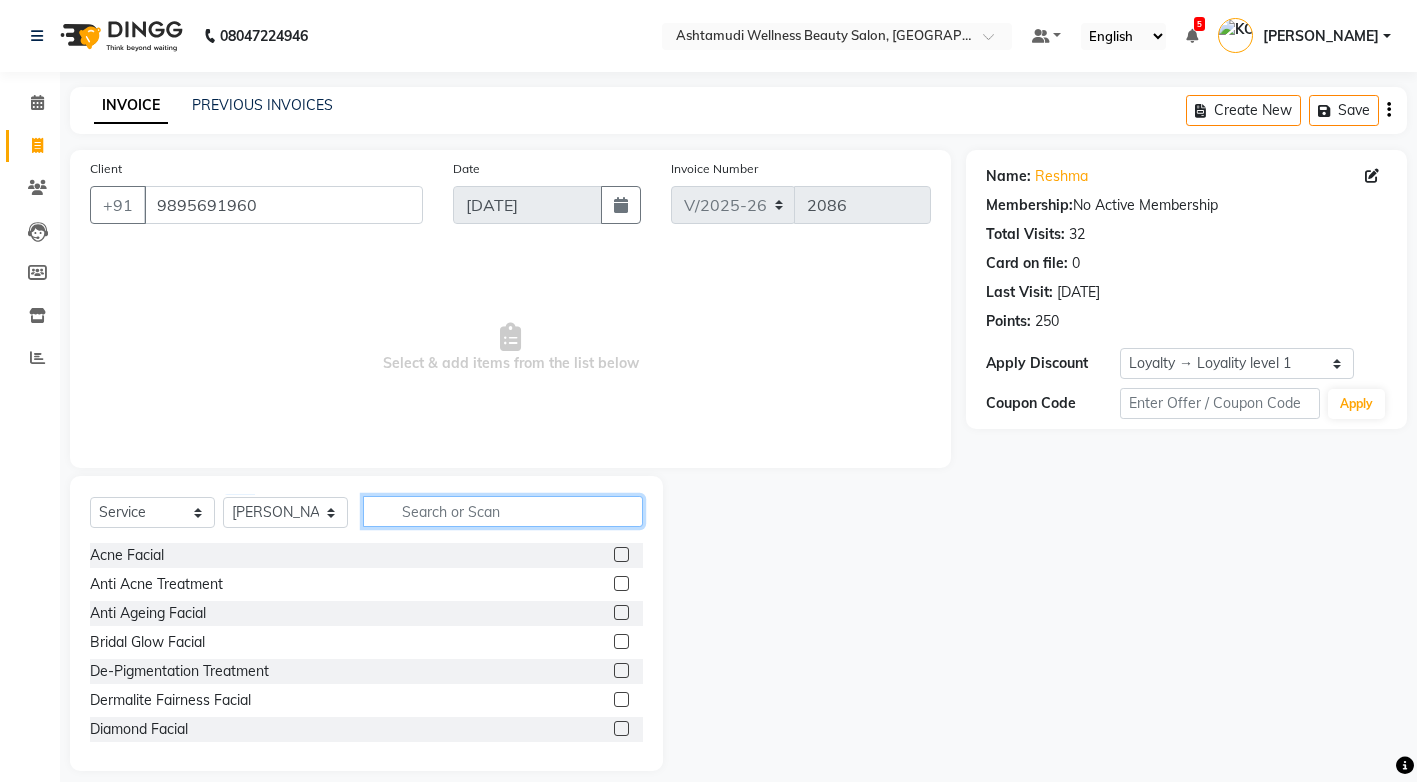 click 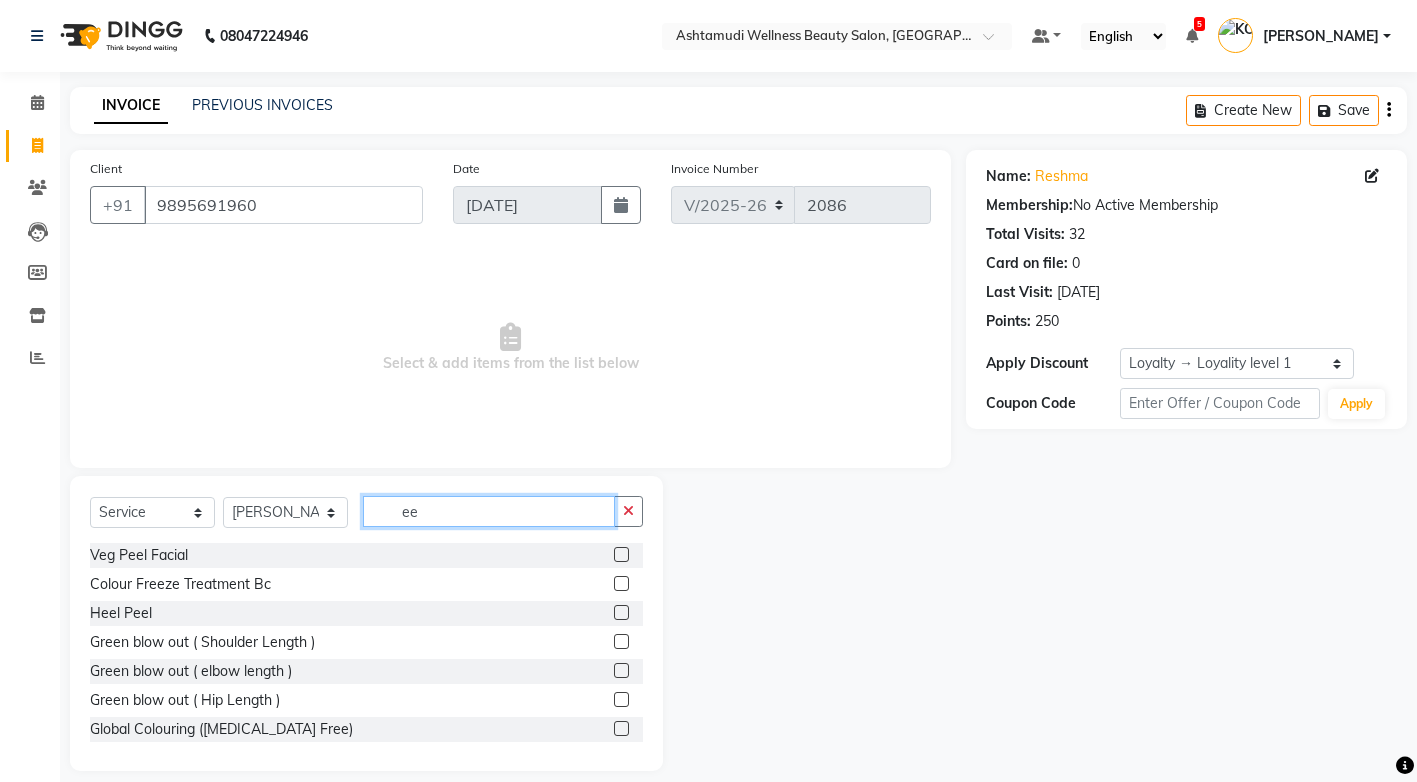 drag, startPoint x: 444, startPoint y: 487, endPoint x: 437, endPoint y: 521, distance: 34.713108 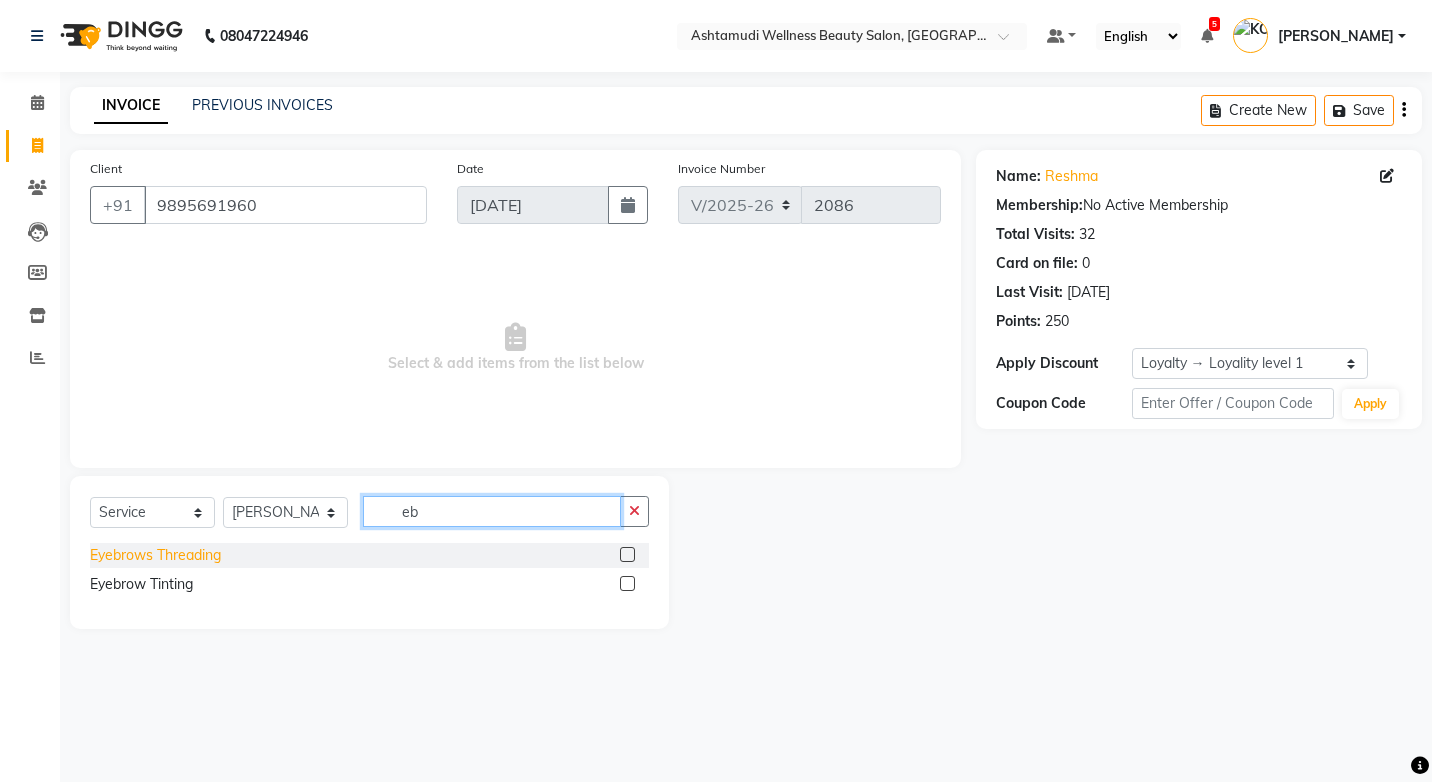 type on "eb" 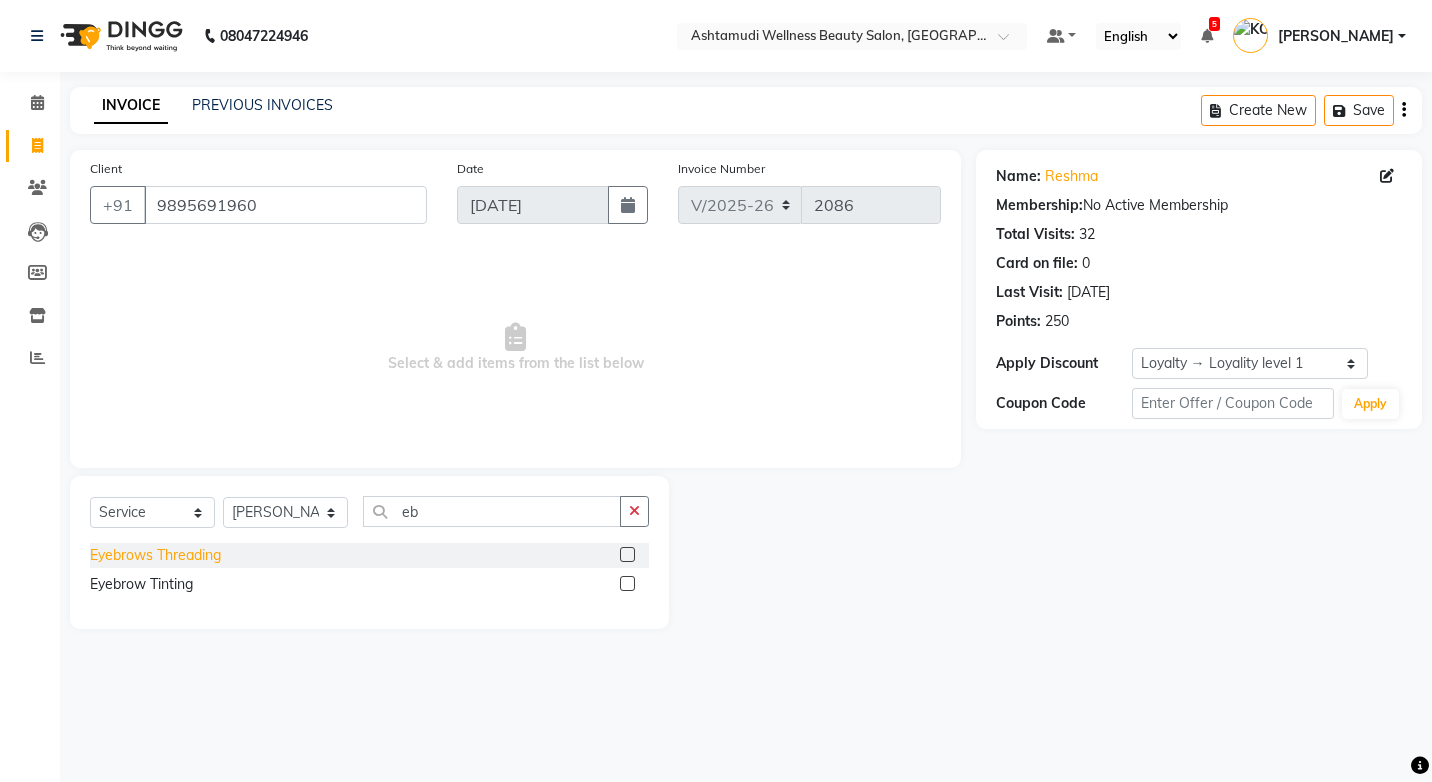 click on "Eyebrows Threading" 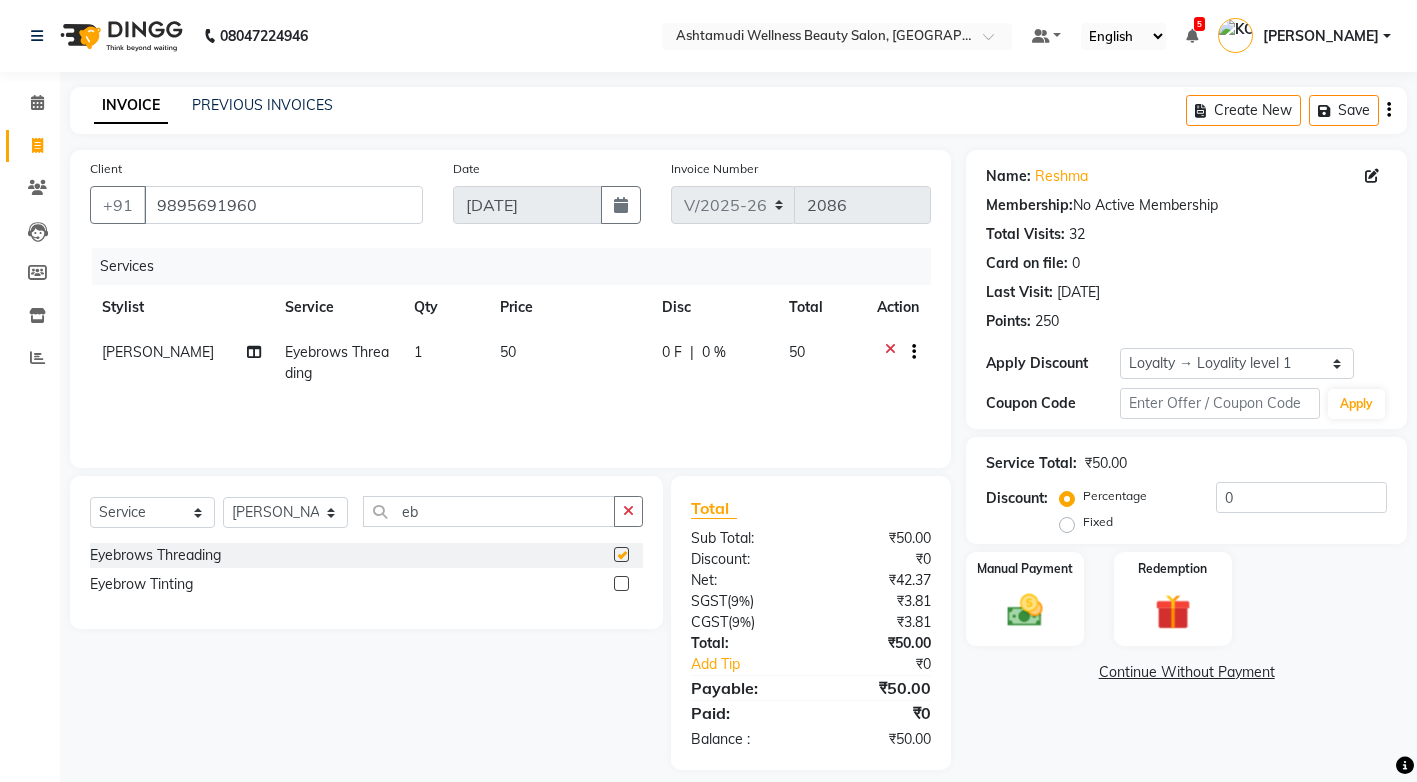 checkbox on "false" 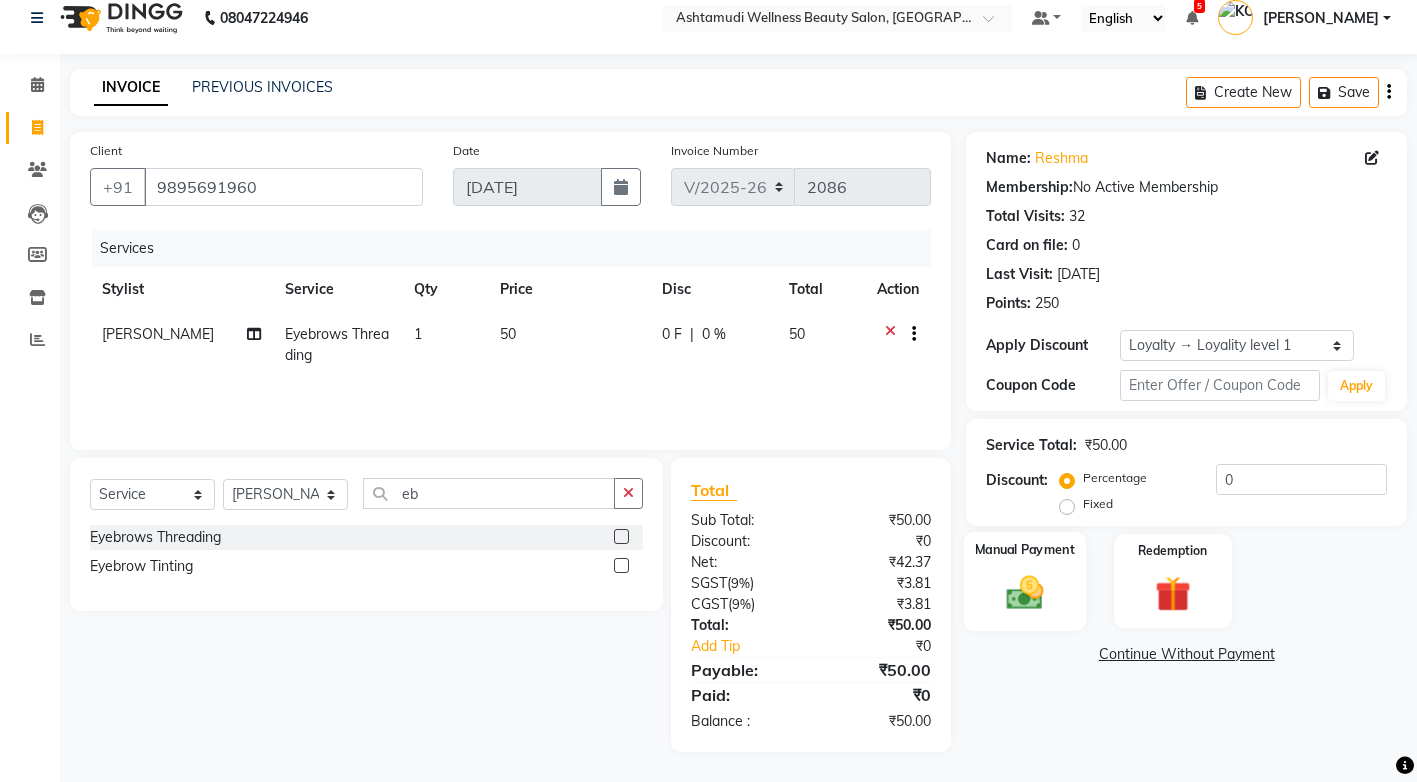drag, startPoint x: 1032, startPoint y: 567, endPoint x: 1069, endPoint y: 565, distance: 37.054016 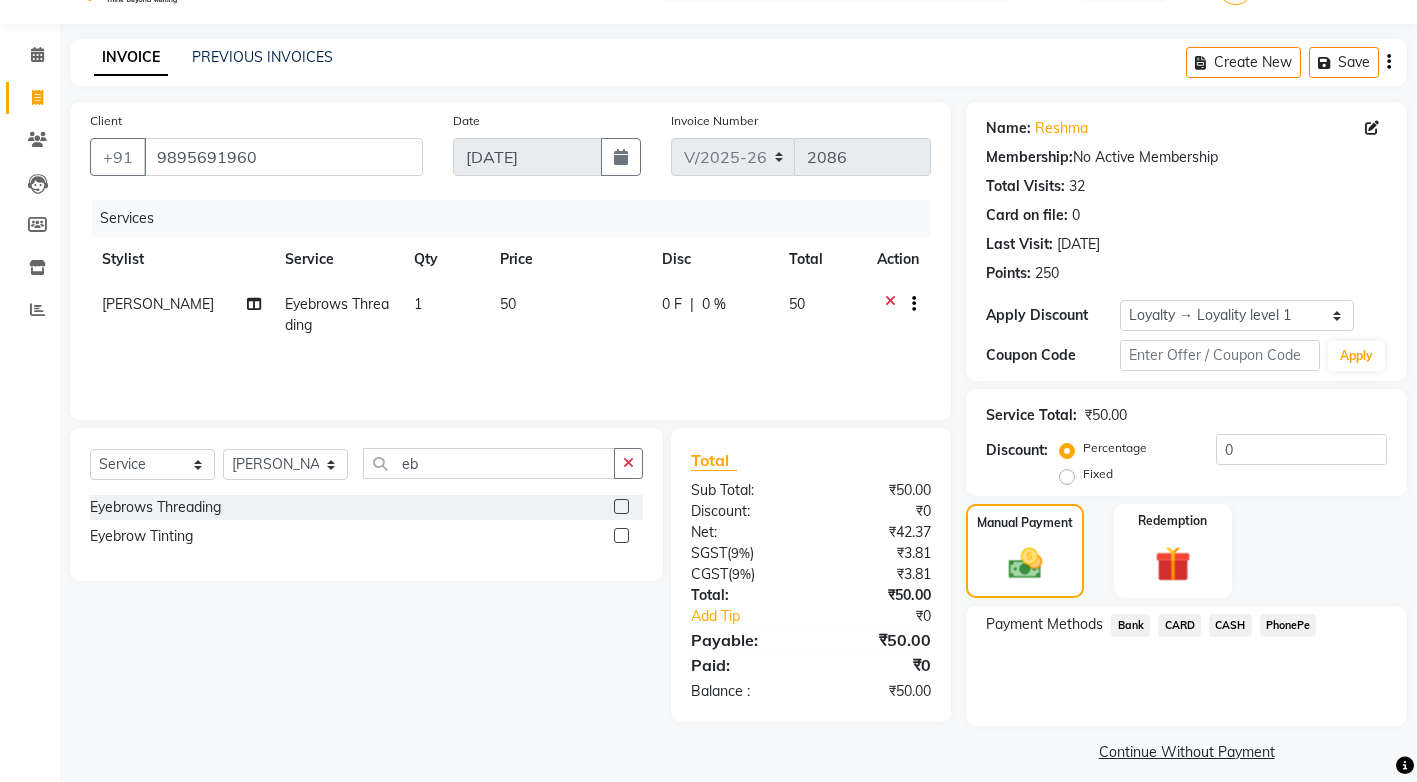 scroll, scrollTop: 63, scrollLeft: 0, axis: vertical 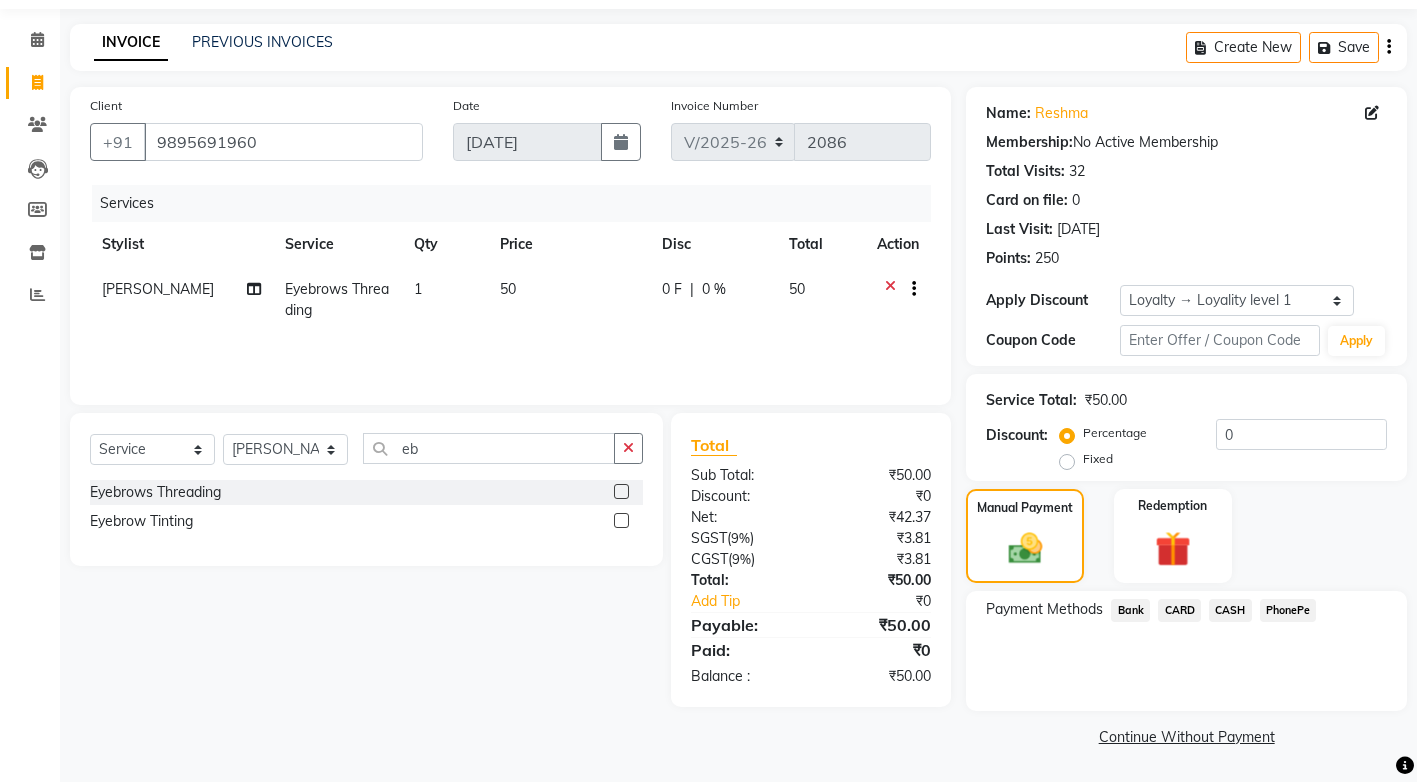 click on "CASH" 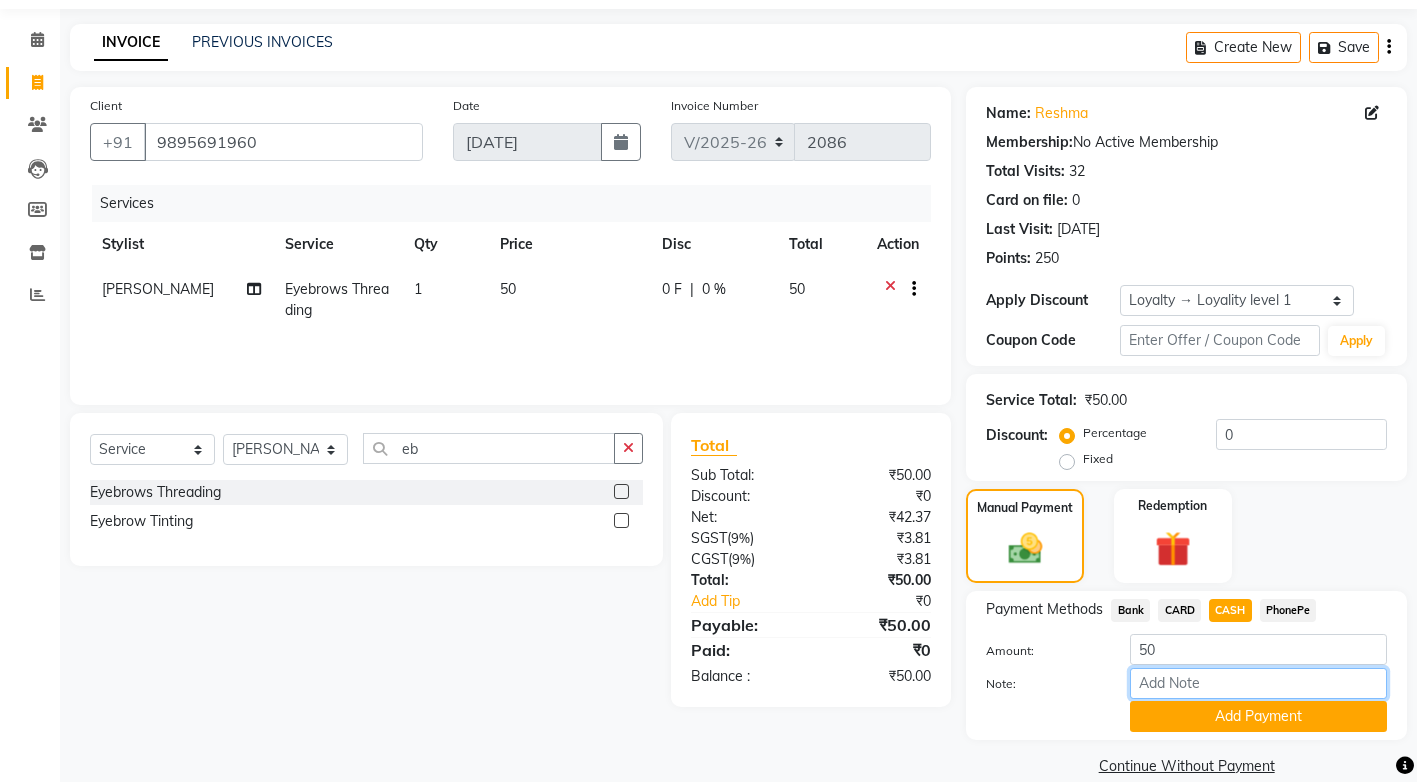 click on "Note:" at bounding box center [1258, 683] 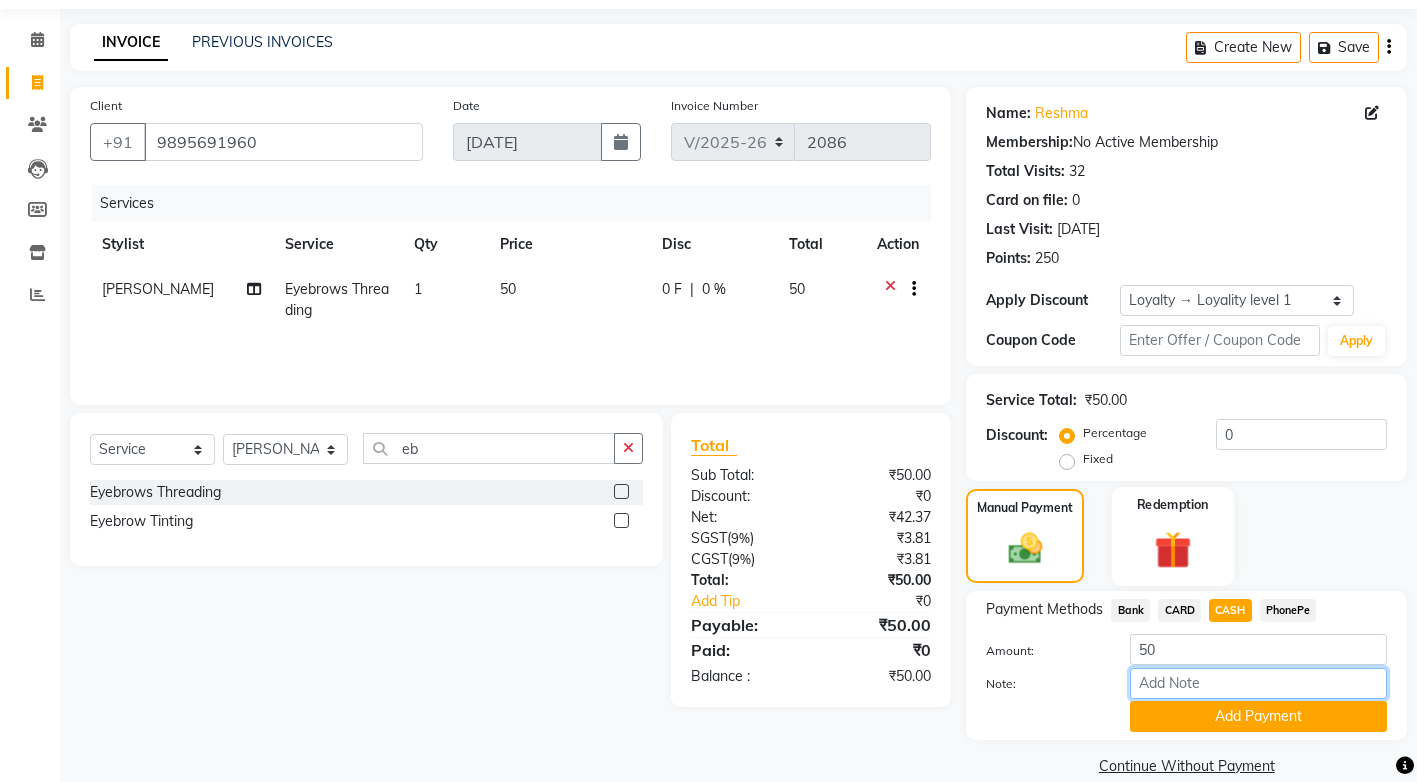 type on "[PERSON_NAME]" 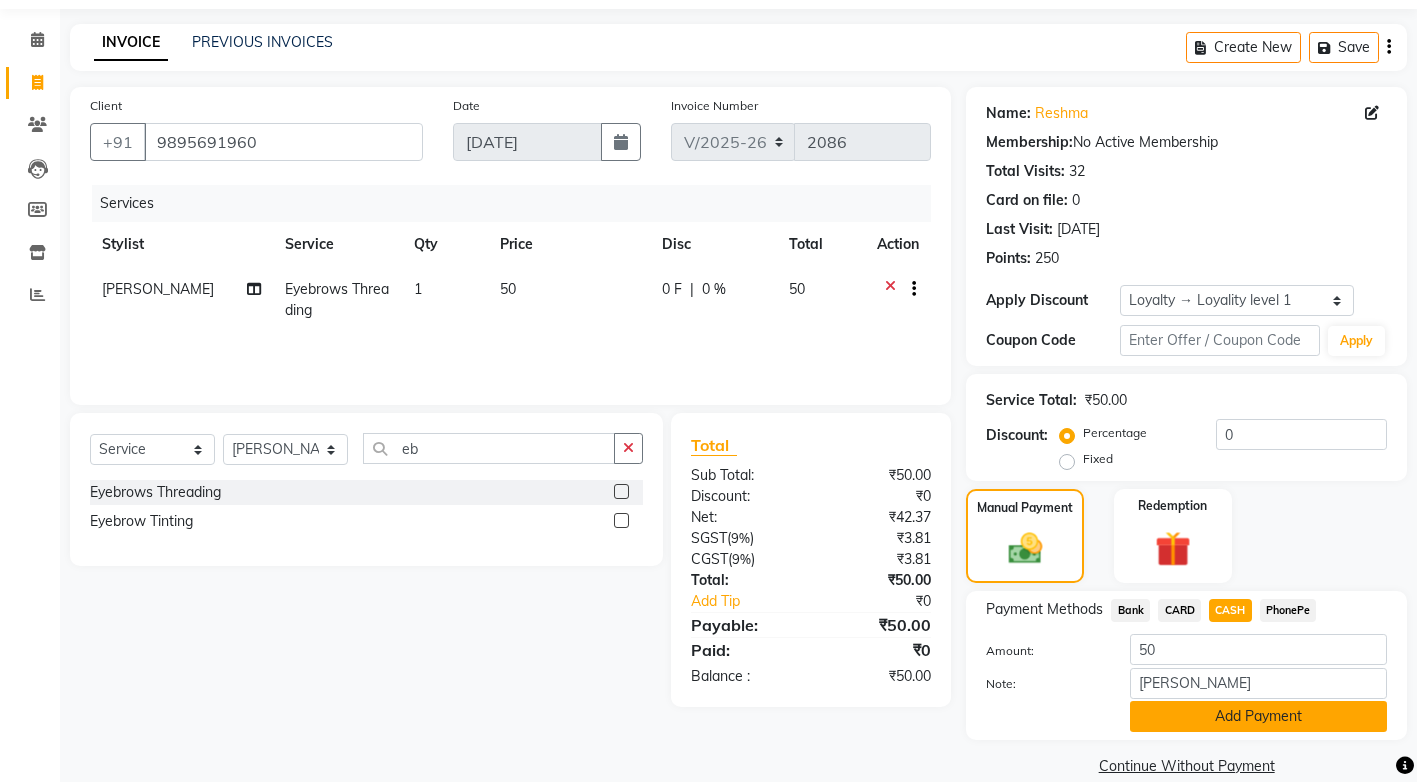 click on "Add Payment" 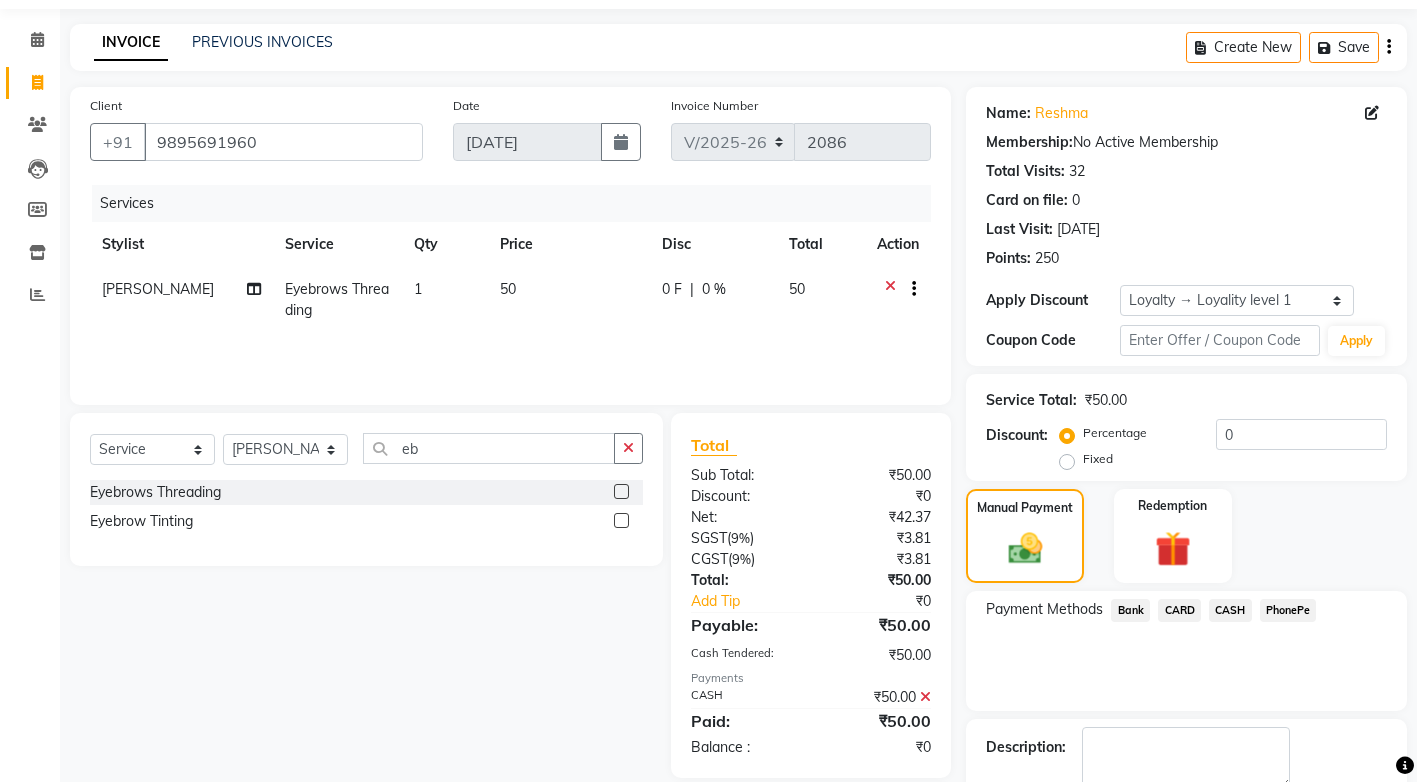 scroll, scrollTop: 188, scrollLeft: 0, axis: vertical 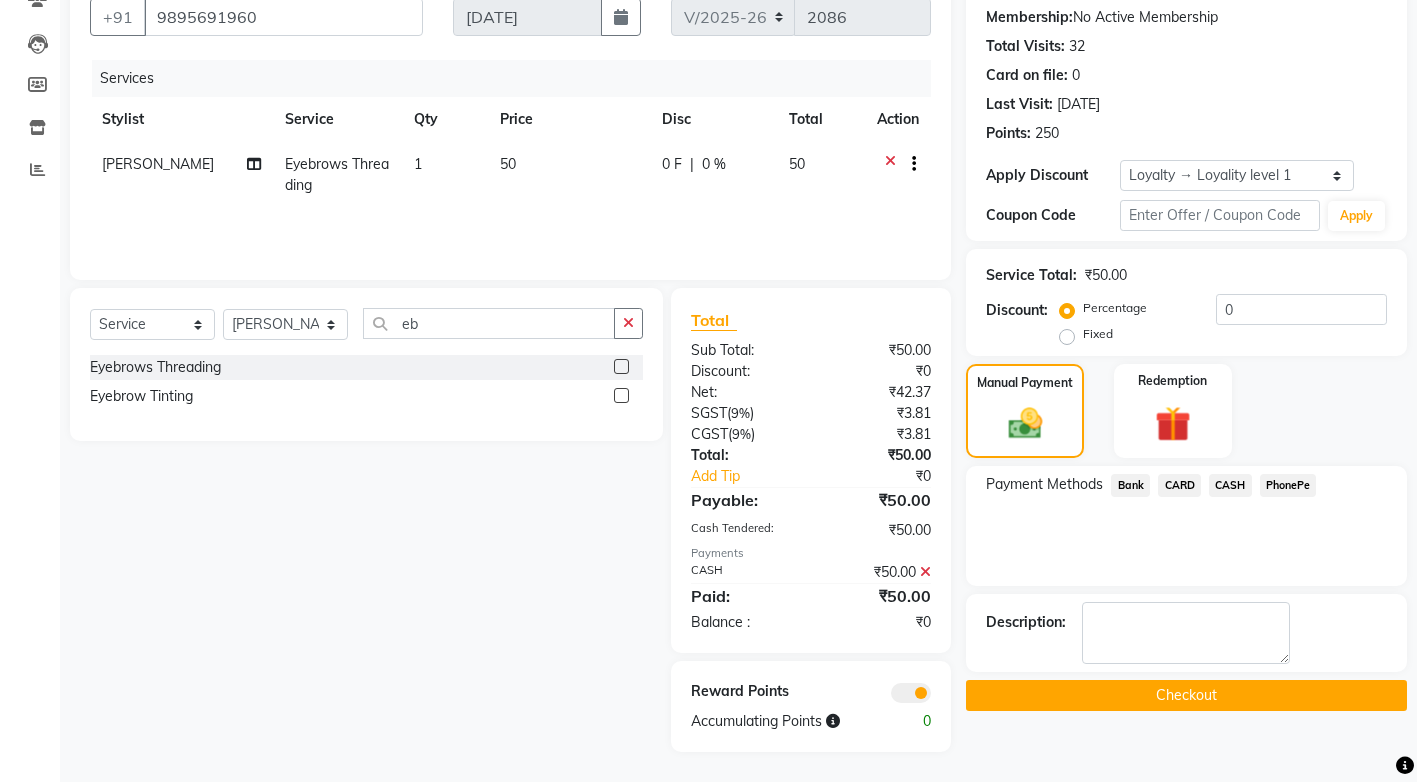 click on "Checkout" 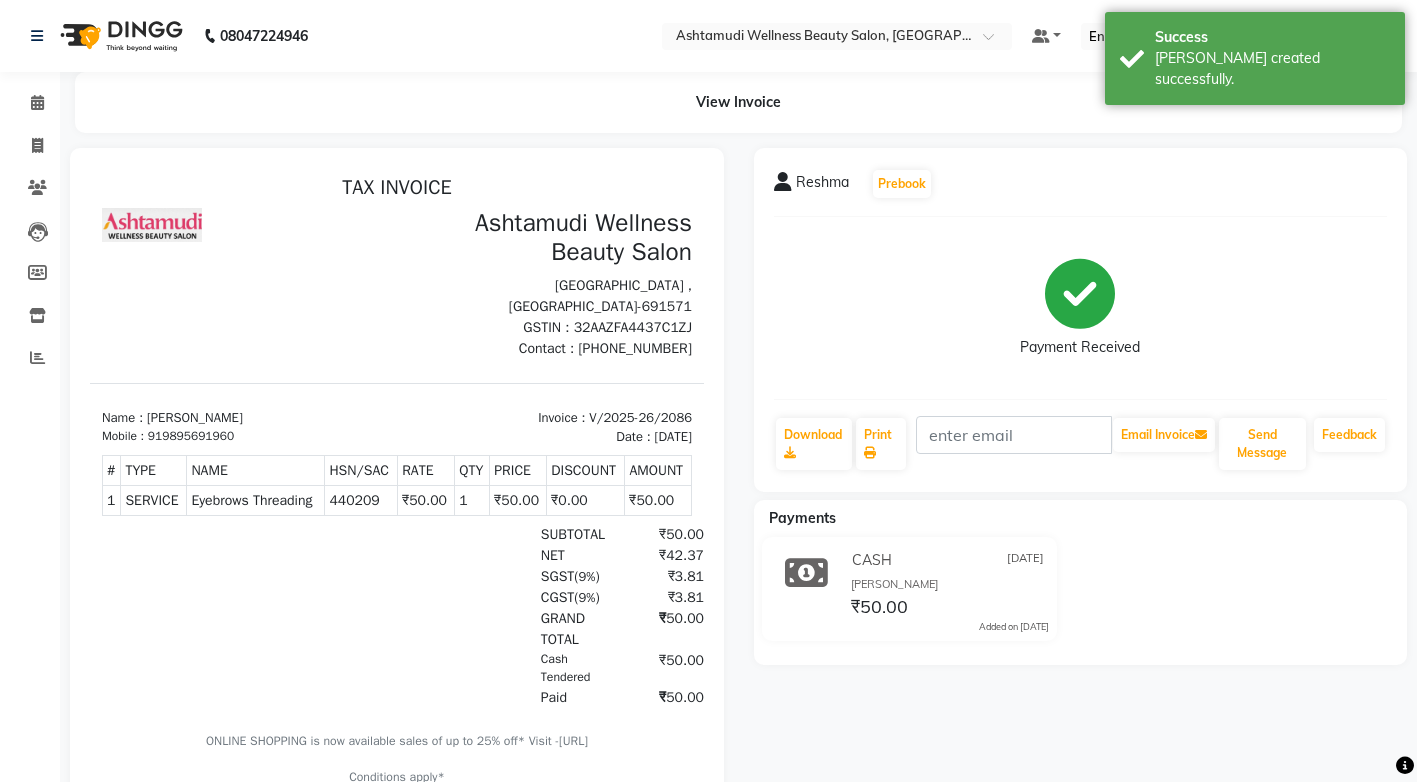 scroll, scrollTop: 0, scrollLeft: 0, axis: both 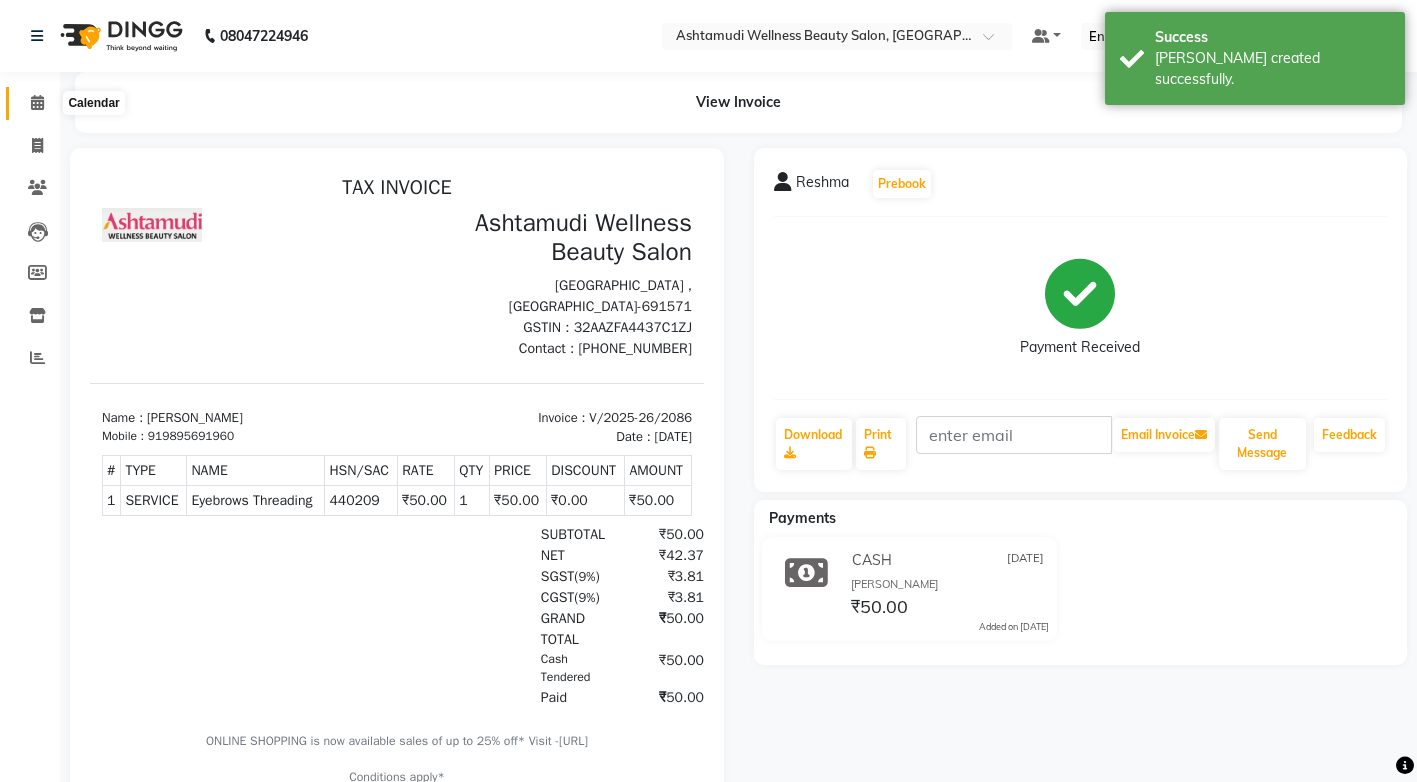 click 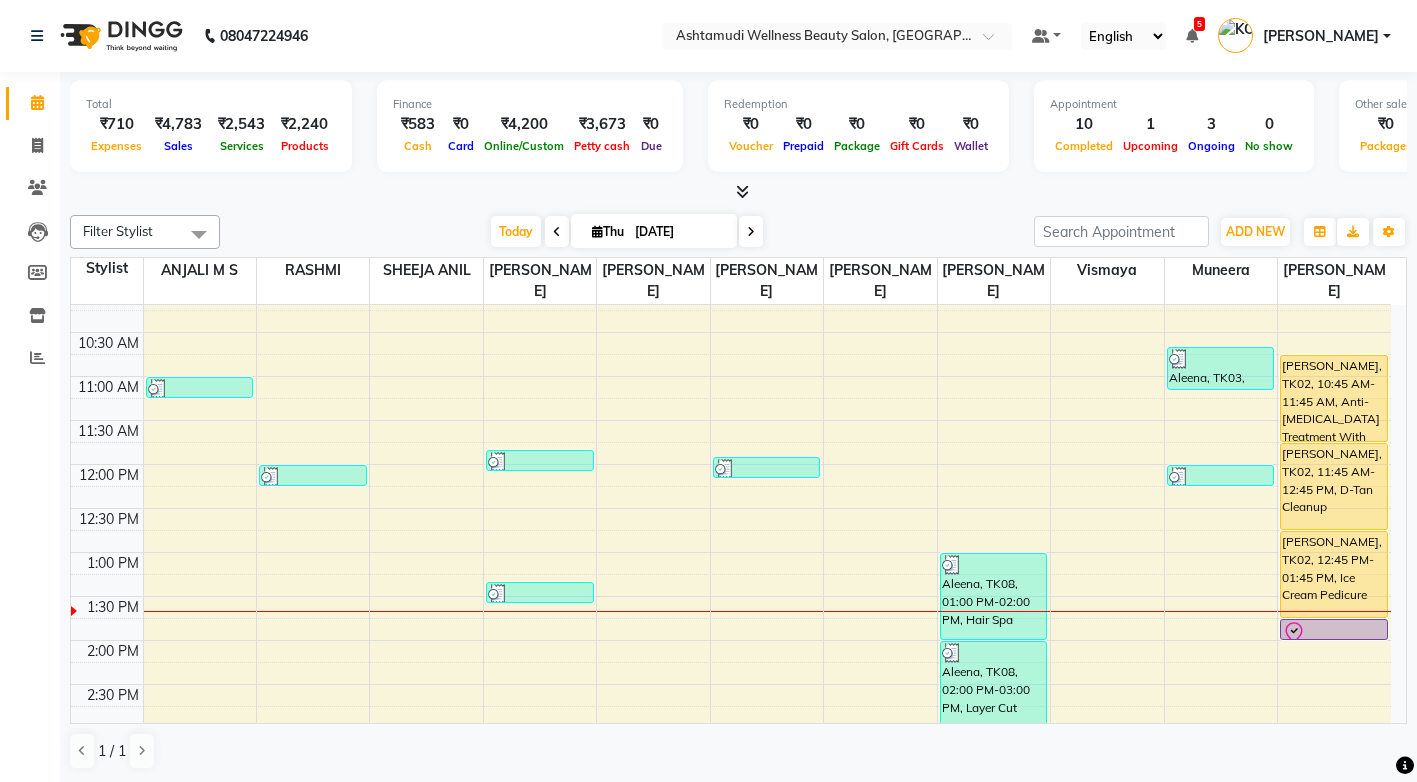 scroll, scrollTop: 241, scrollLeft: 0, axis: vertical 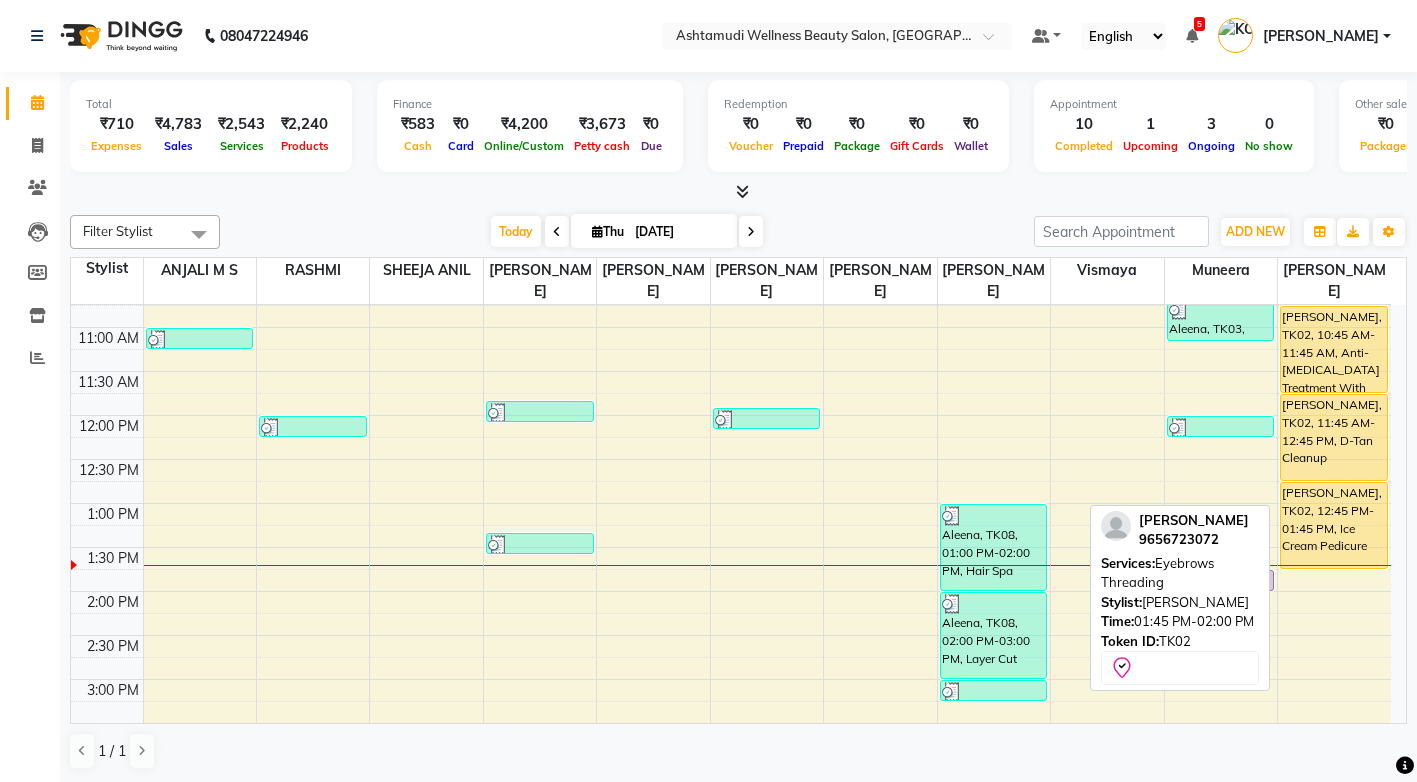 drag, startPoint x: 1327, startPoint y: 579, endPoint x: 1252, endPoint y: 589, distance: 75.66373 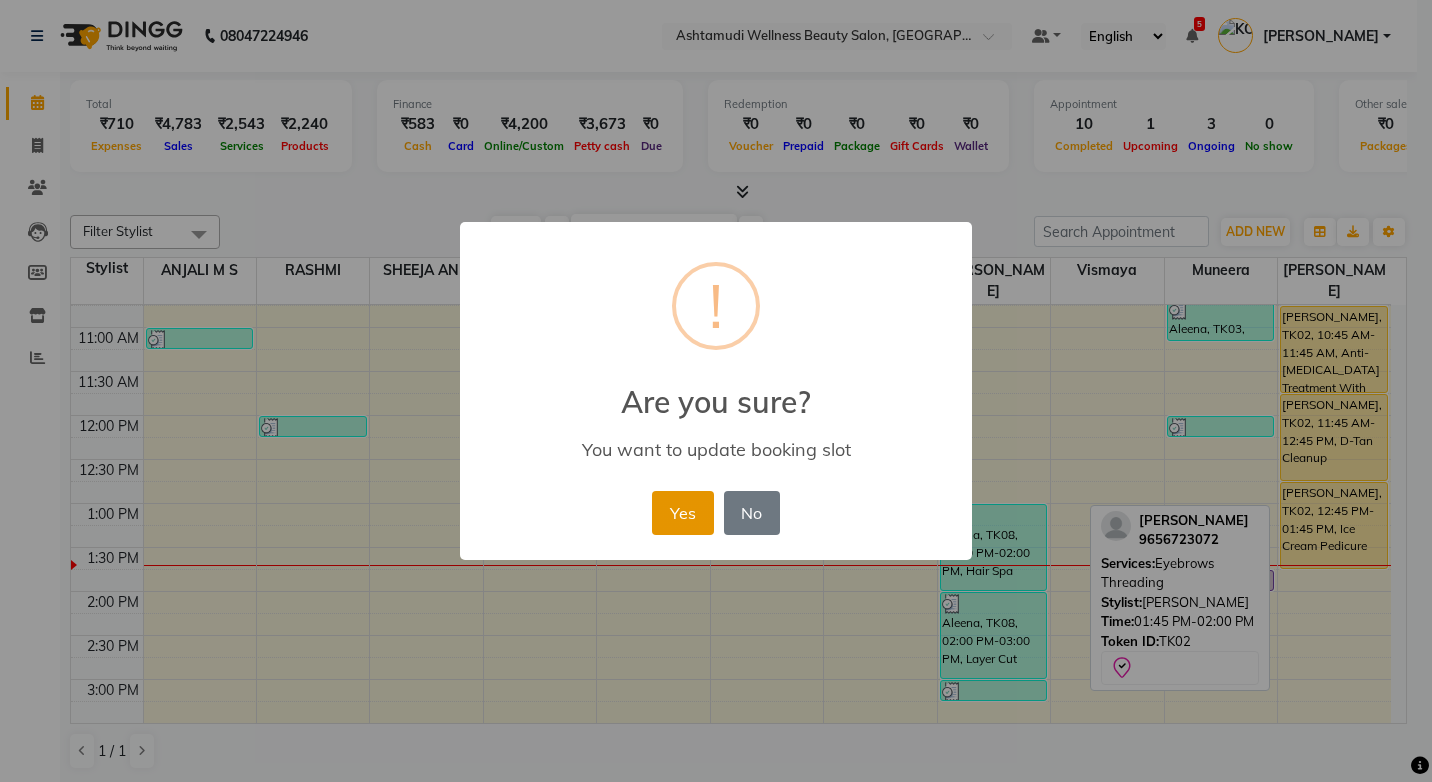 click on "Yes" at bounding box center (682, 513) 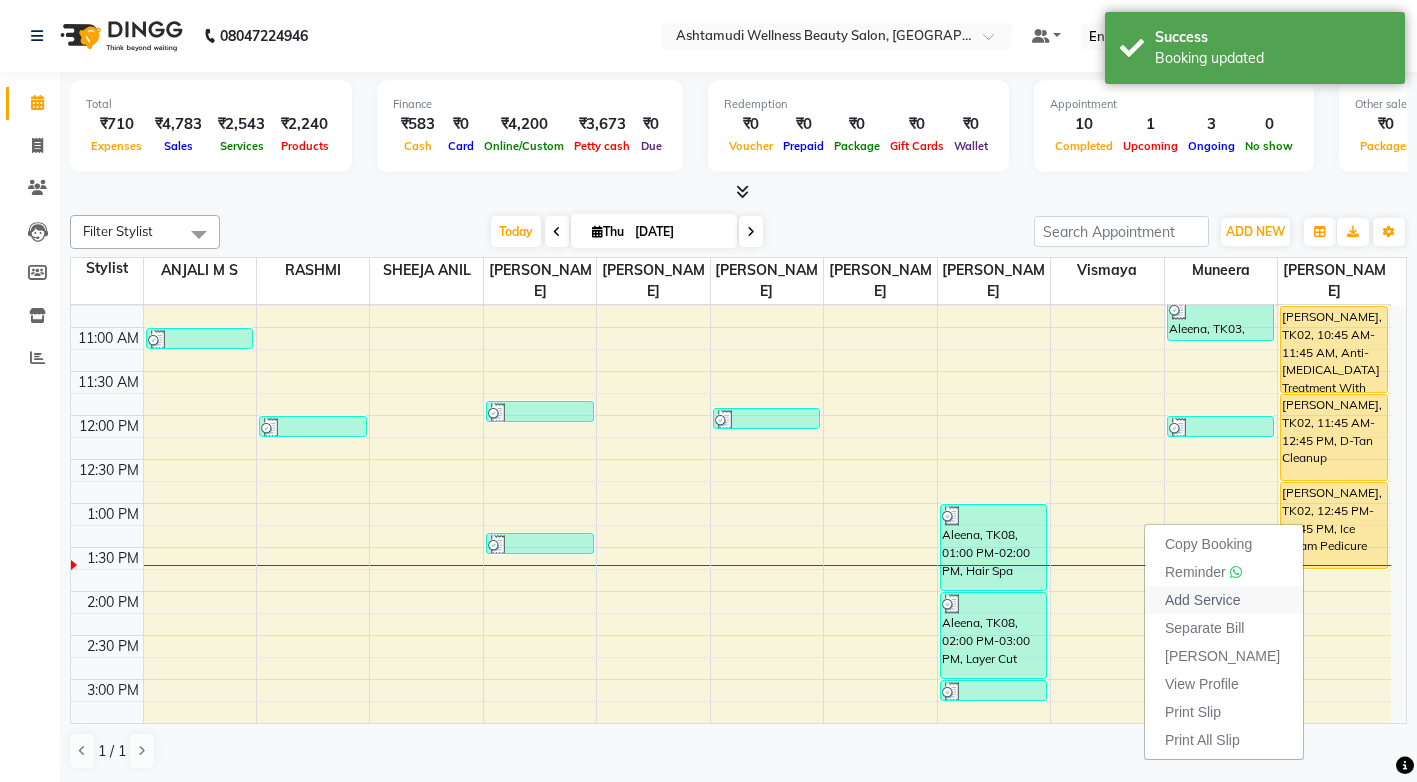 click on "Add Service" at bounding box center (1202, 600) 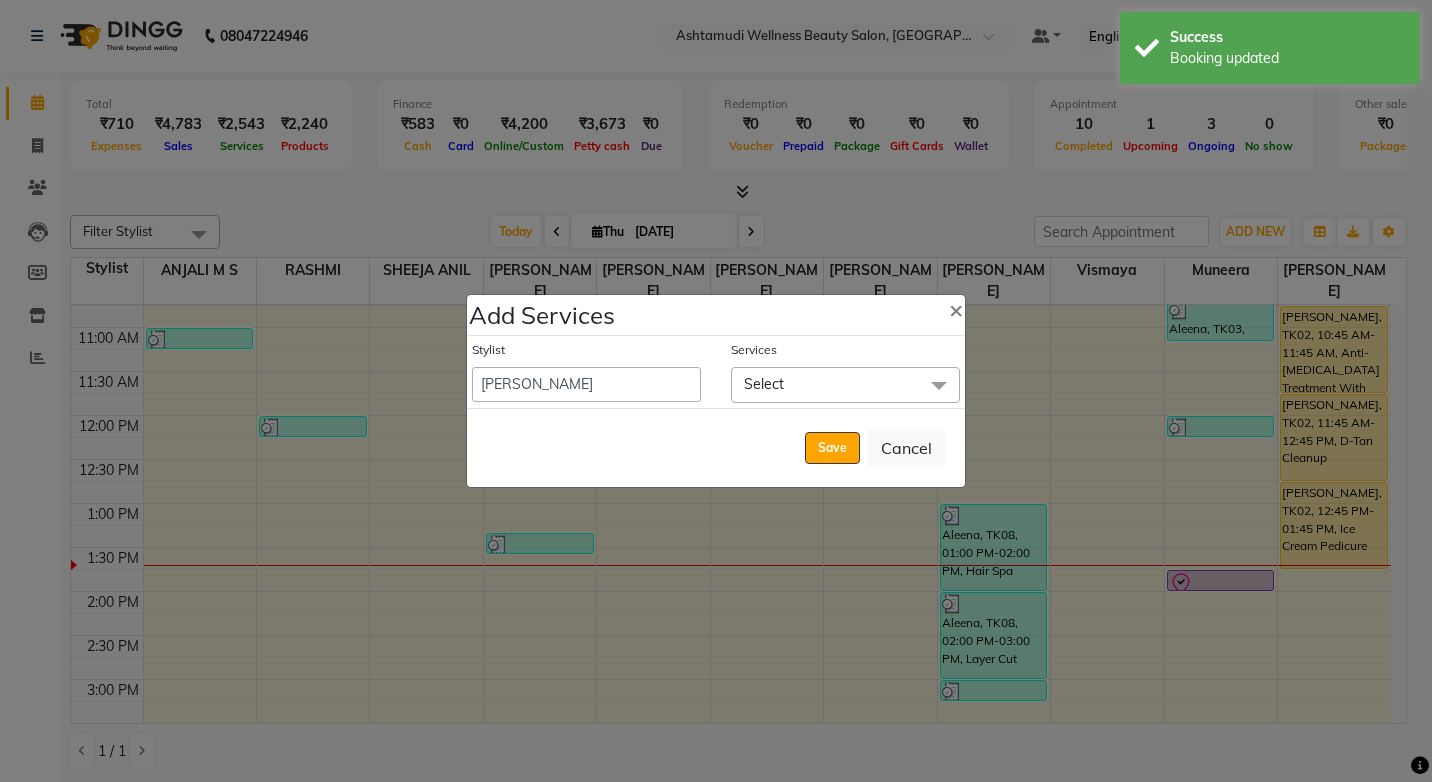 click on "Select" 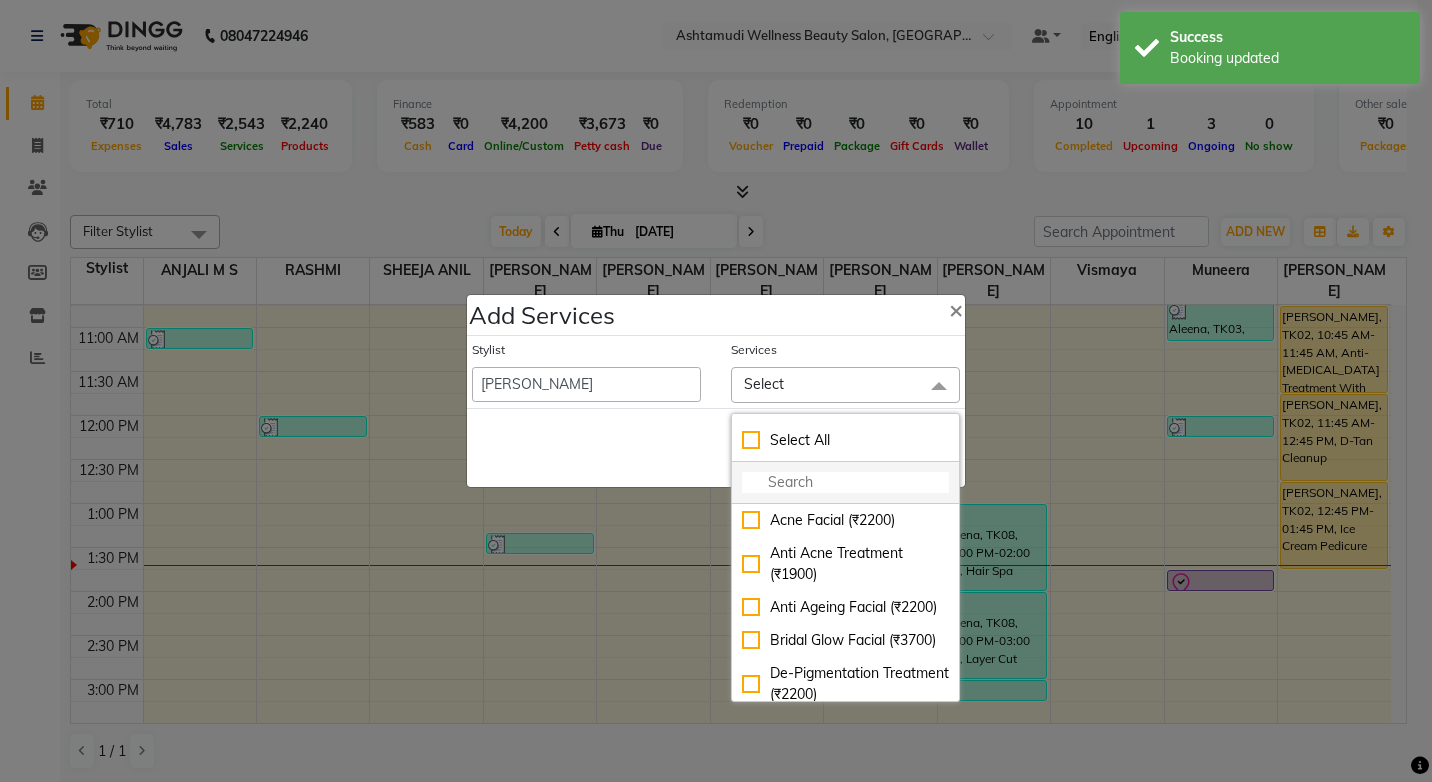 click 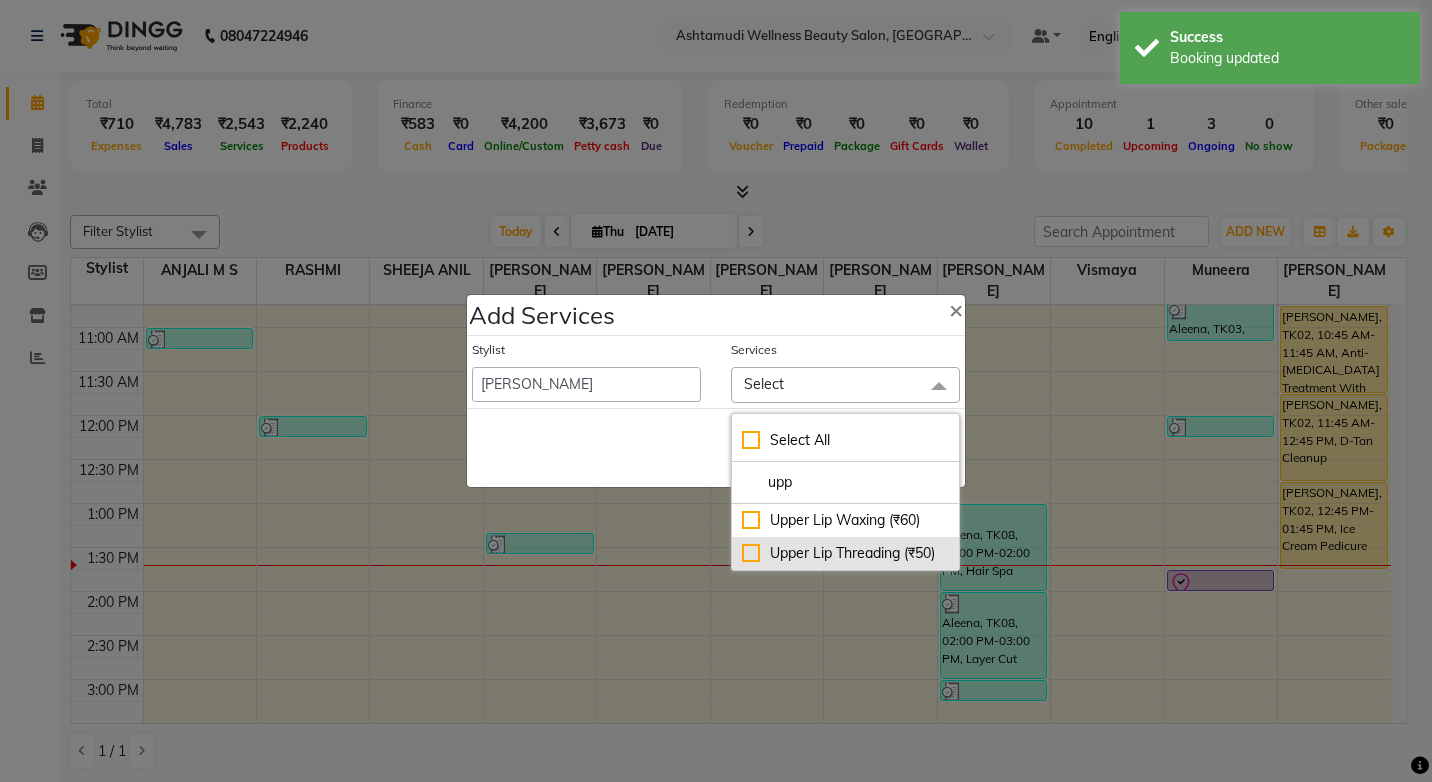 type on "upp" 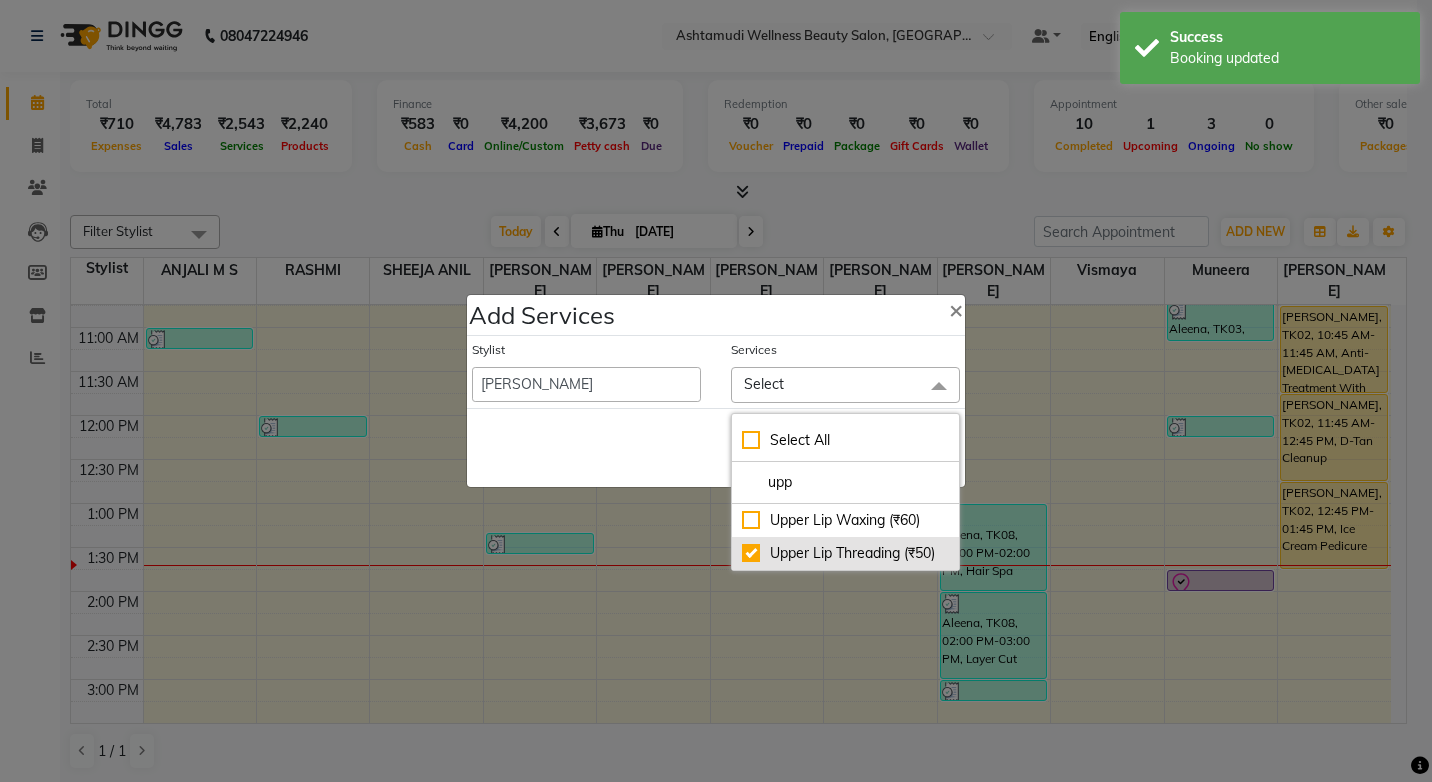 checkbox on "true" 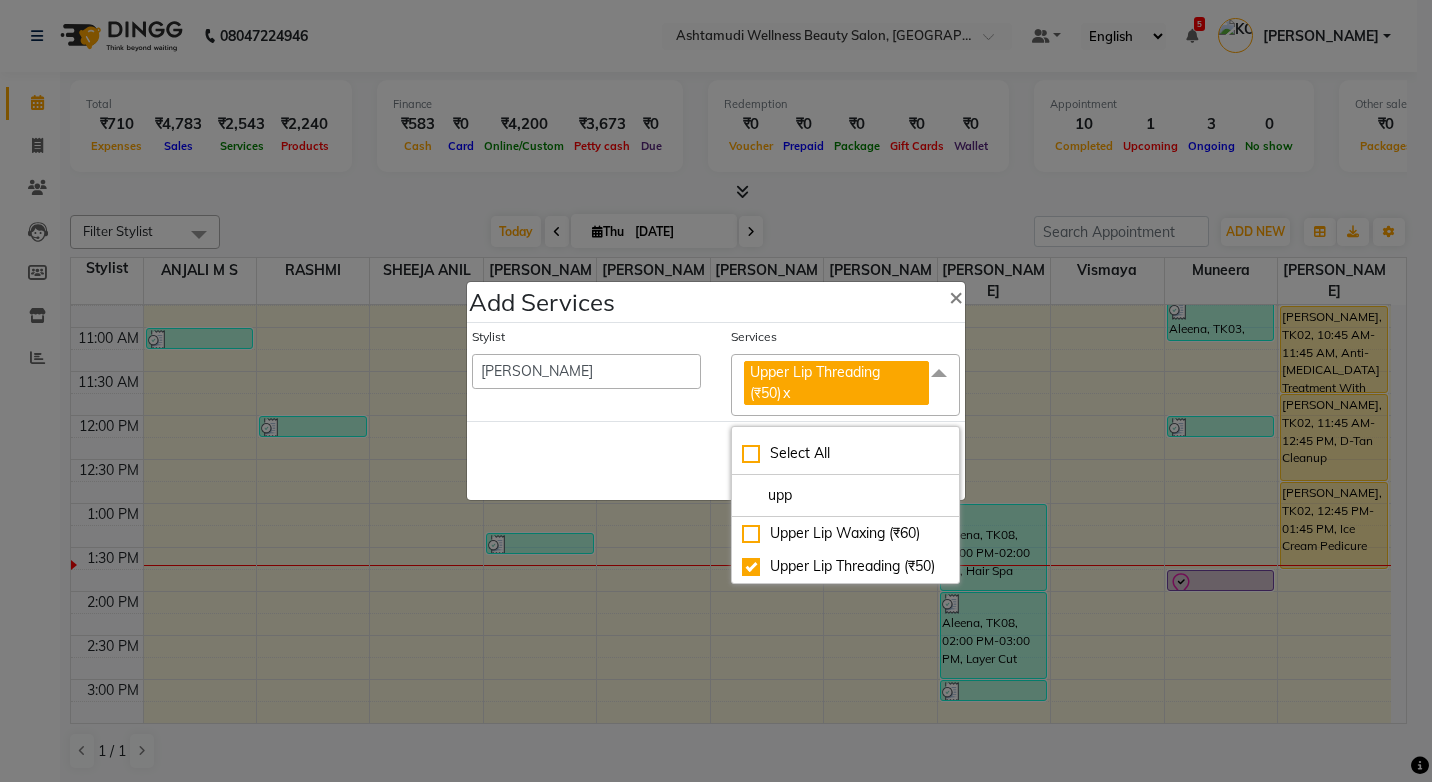 click on "Save   Cancel" 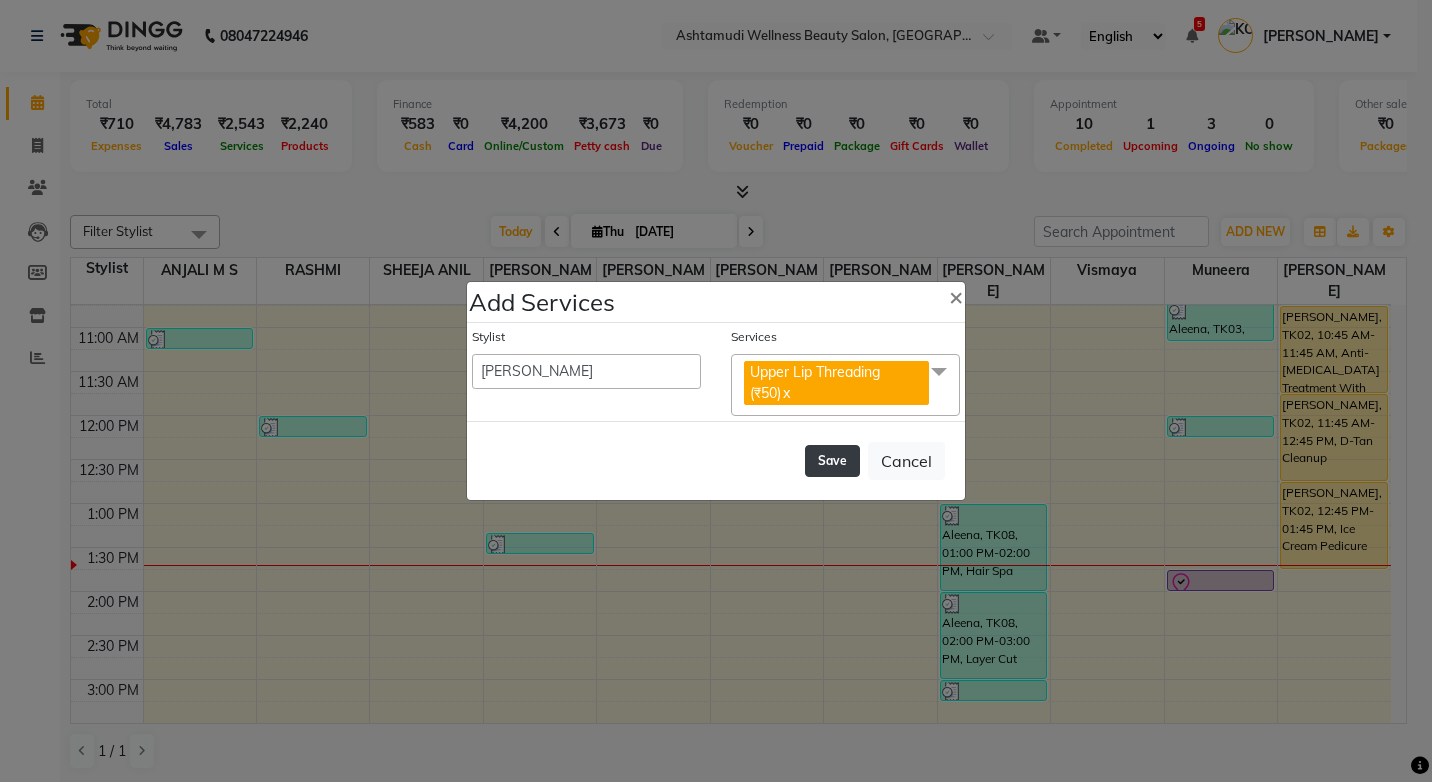 click on "Save" 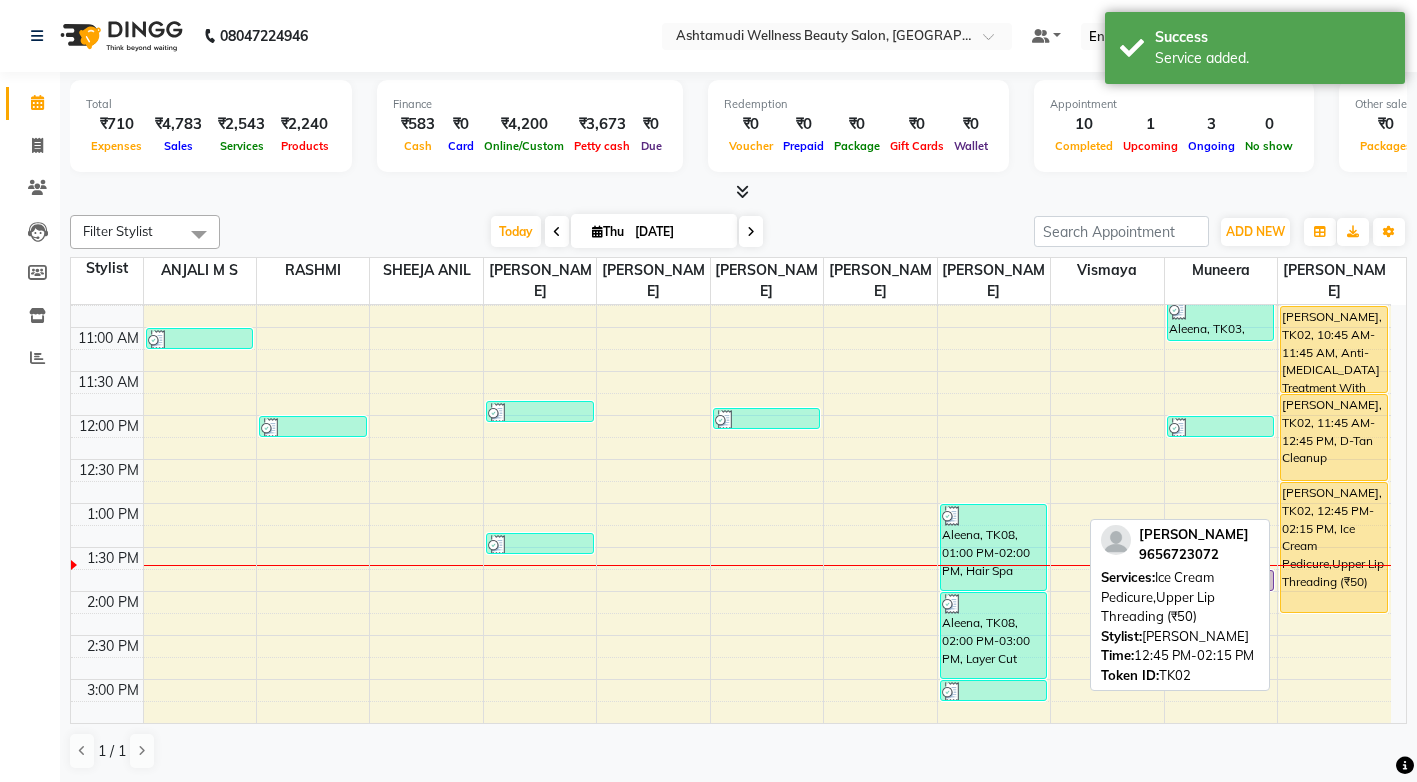 click on "[PERSON_NAME], TK02, 12:45 PM-02:15 PM, Ice Cream Pedicure,Upper Lip Threading (₹50)" at bounding box center [1334, 547] 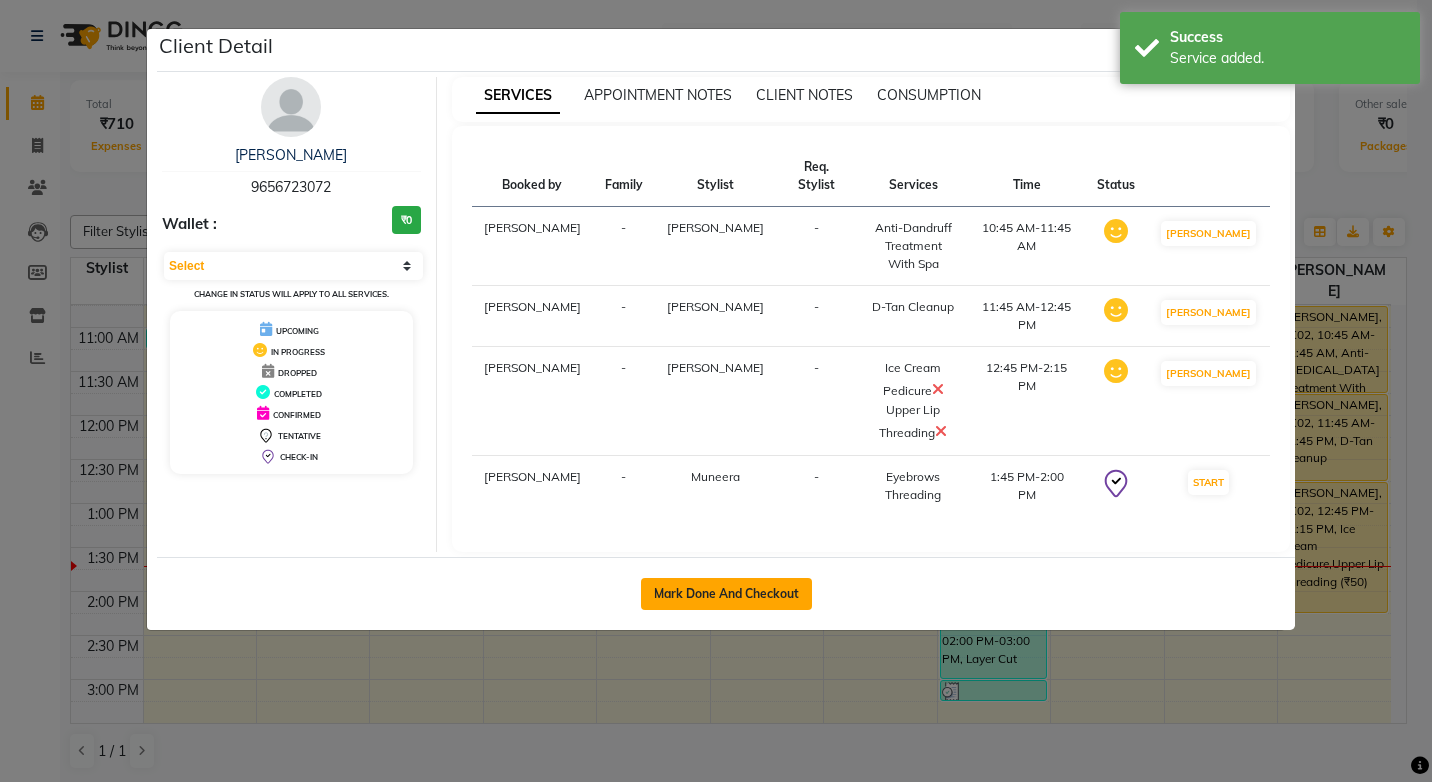 click on "Mark Done And Checkout" 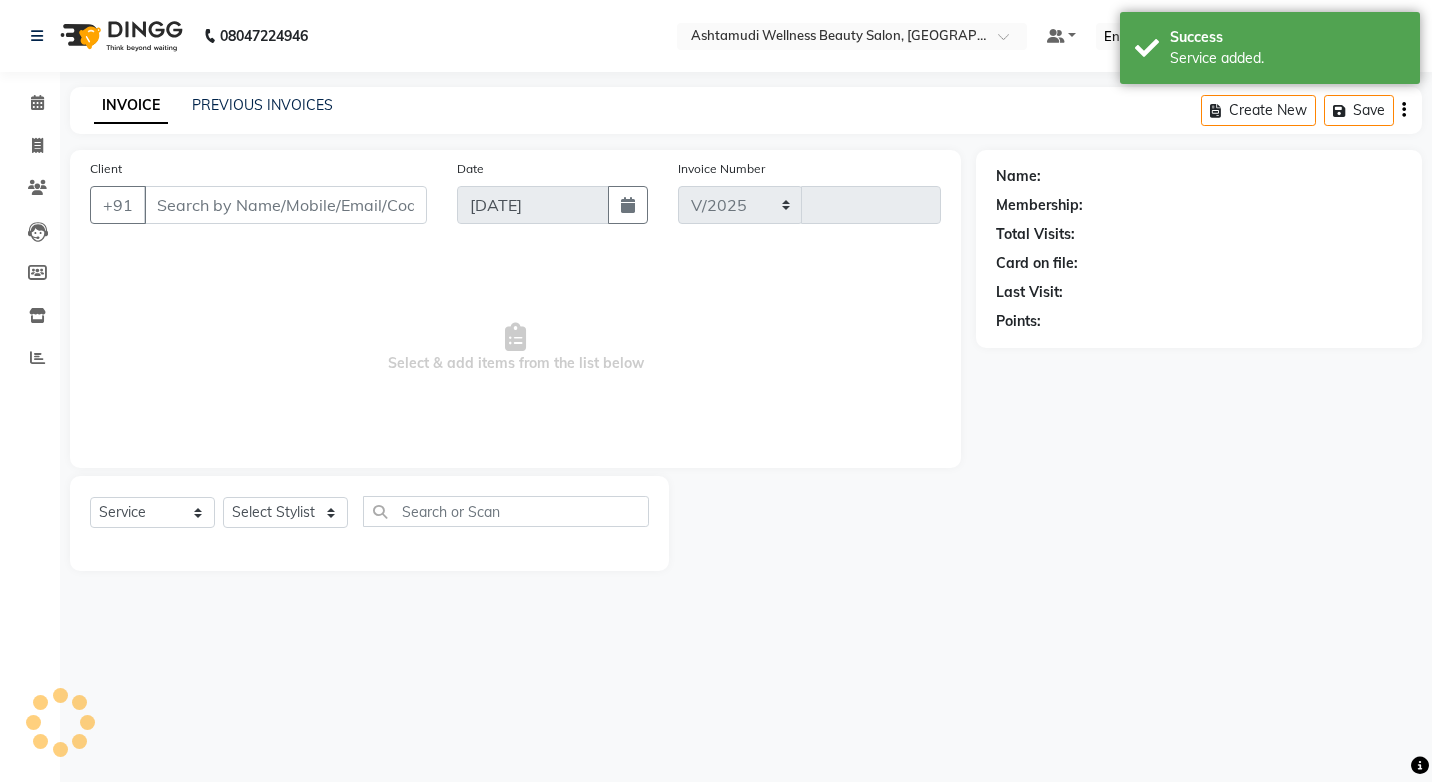 select on "4674" 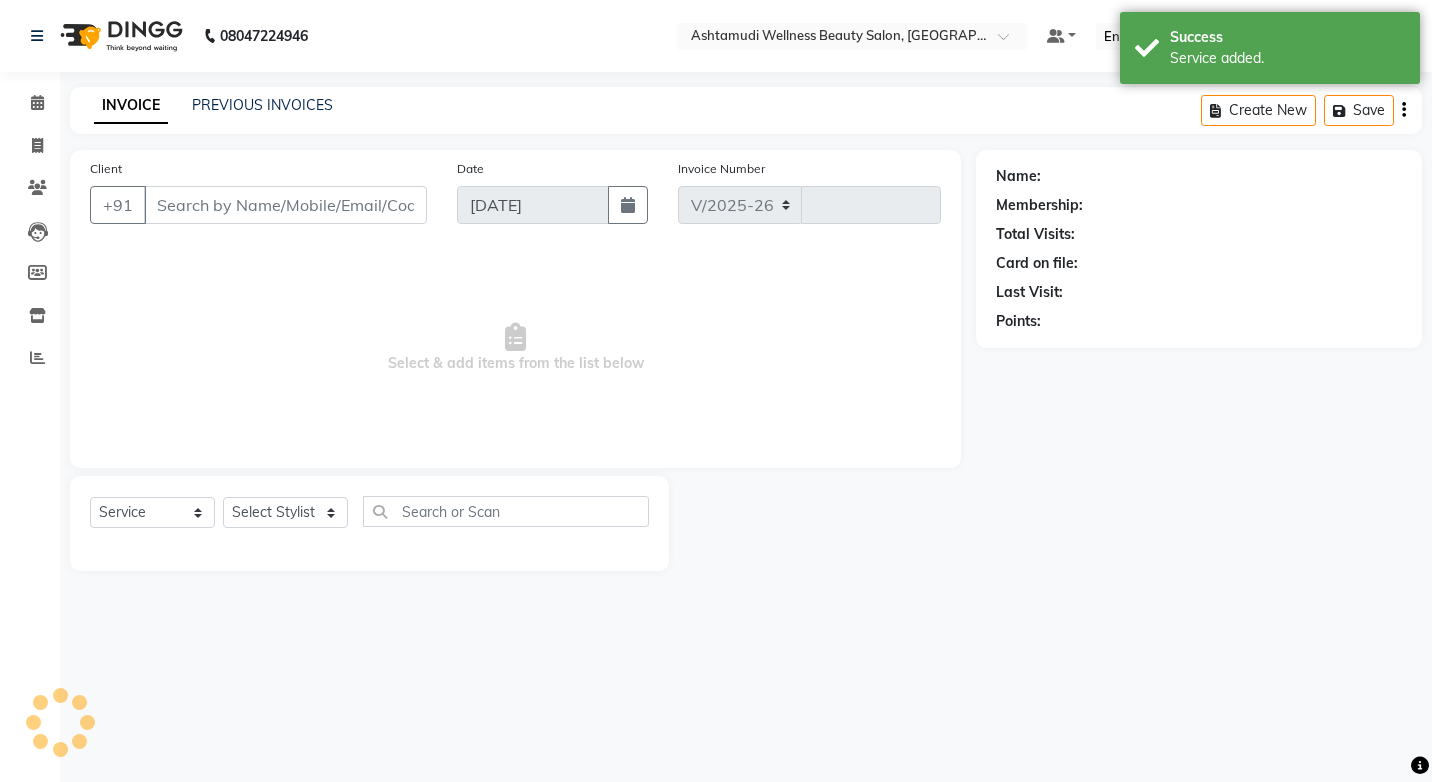 type on "2087" 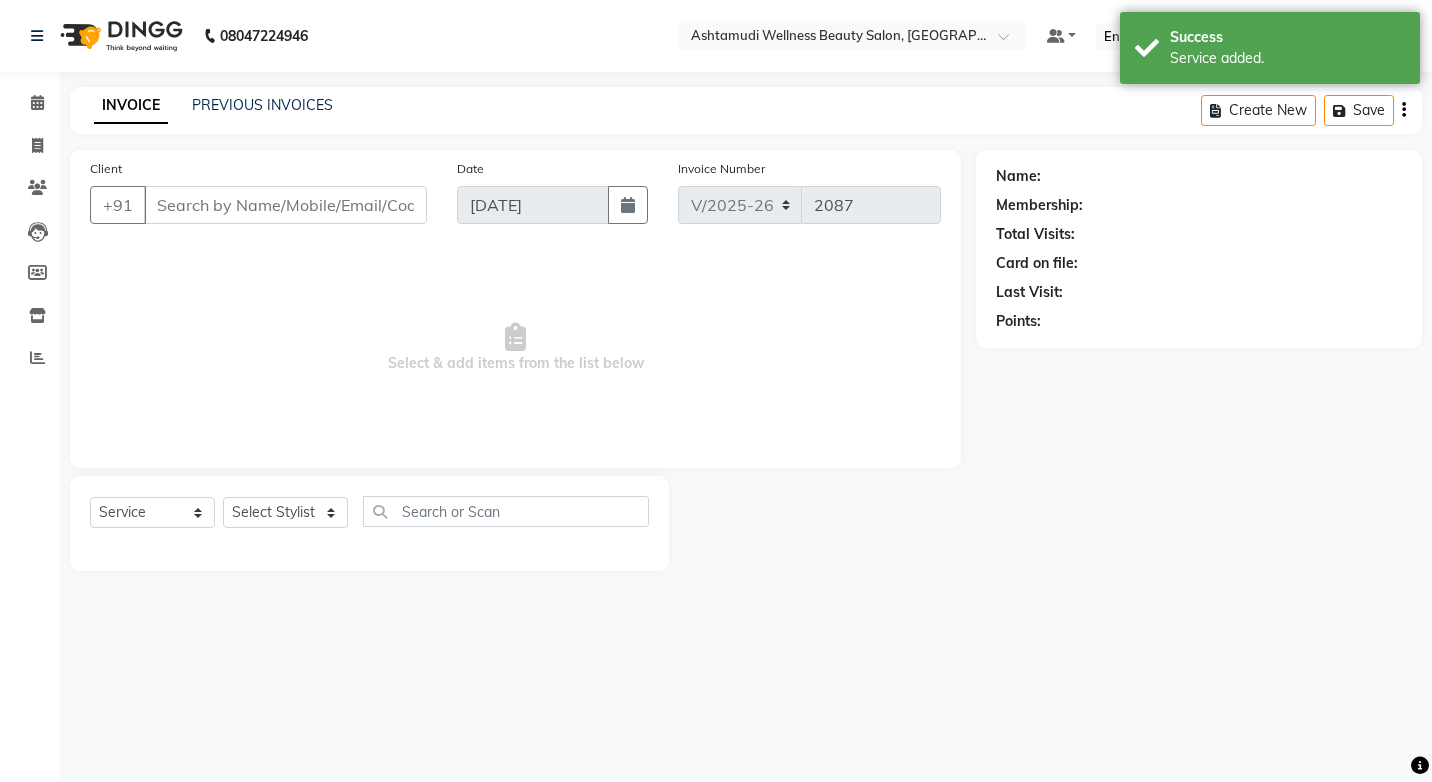 select on "product" 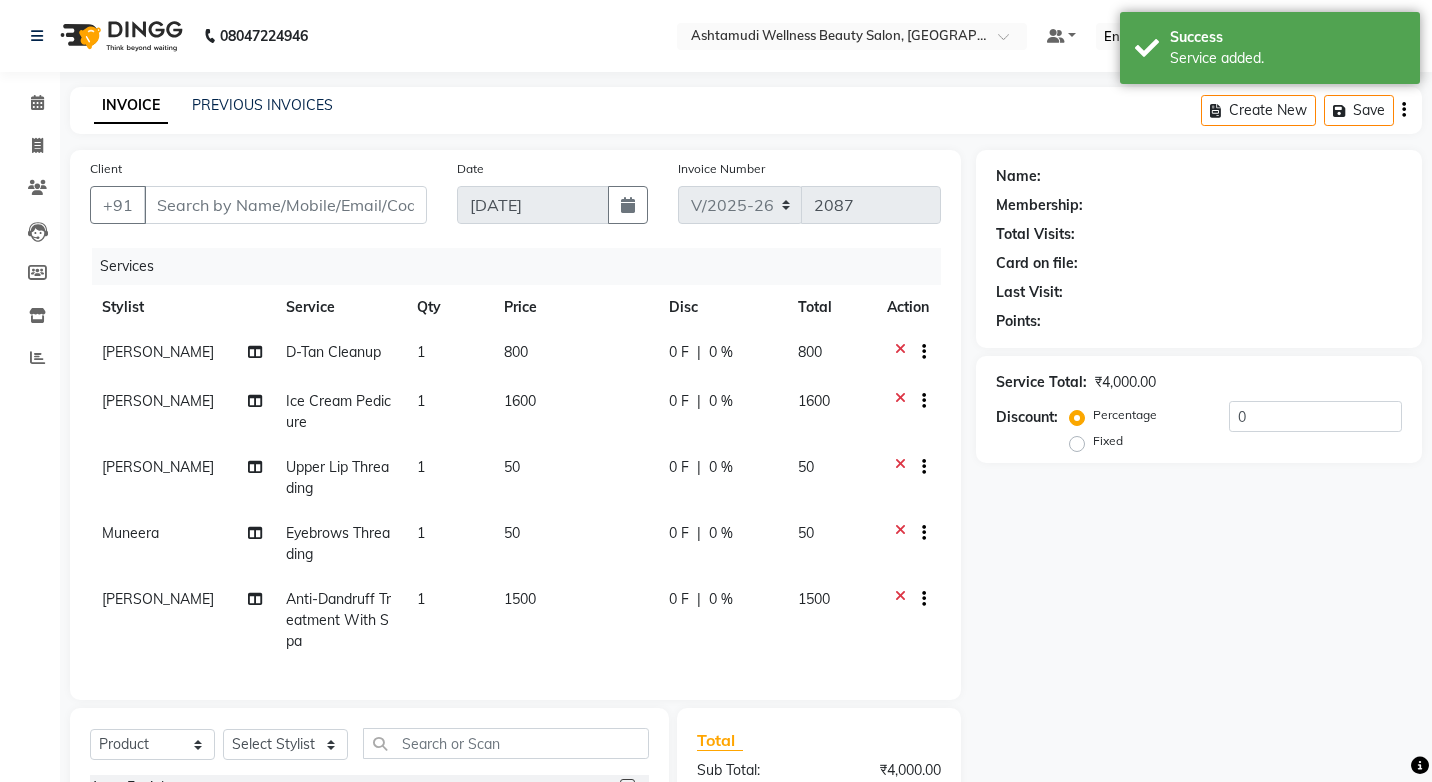type on "9656723072" 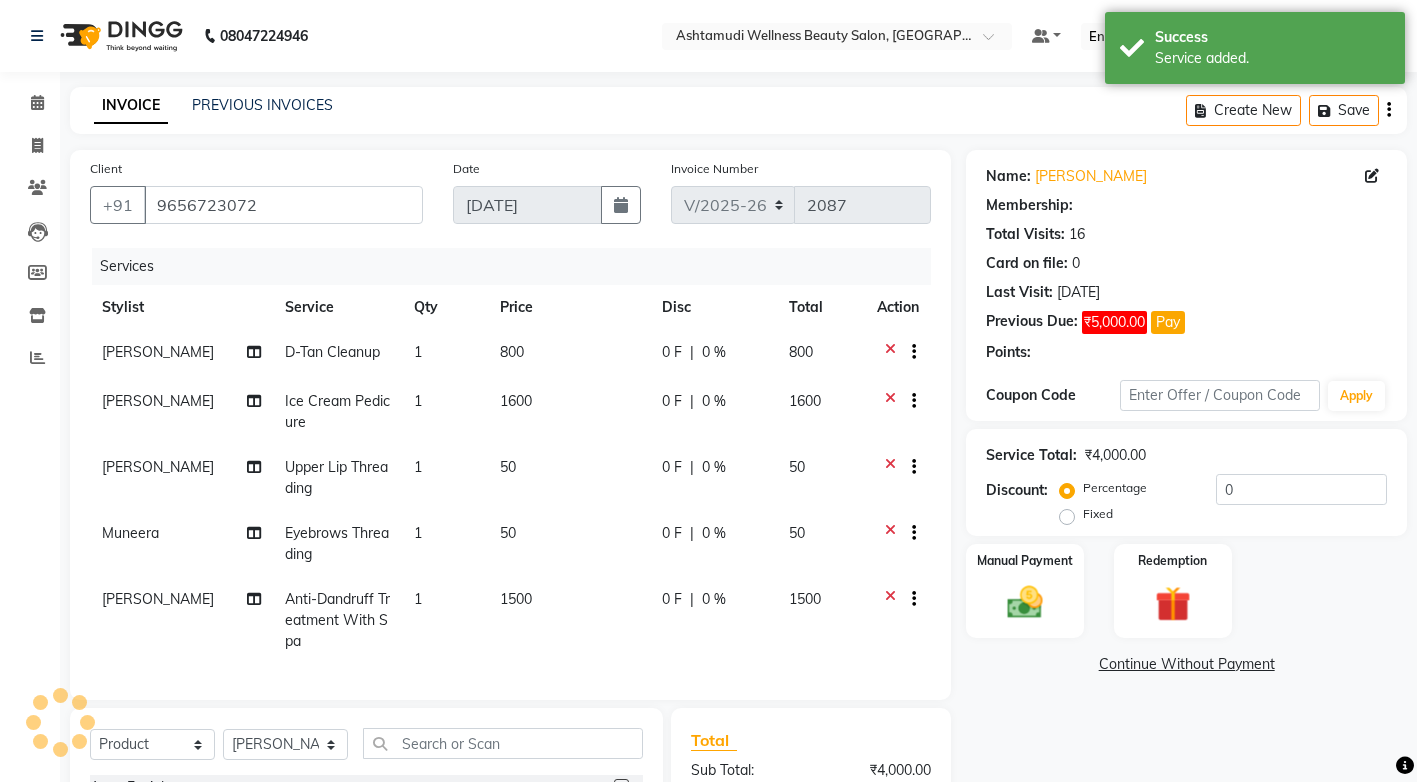 select on "2: Object" 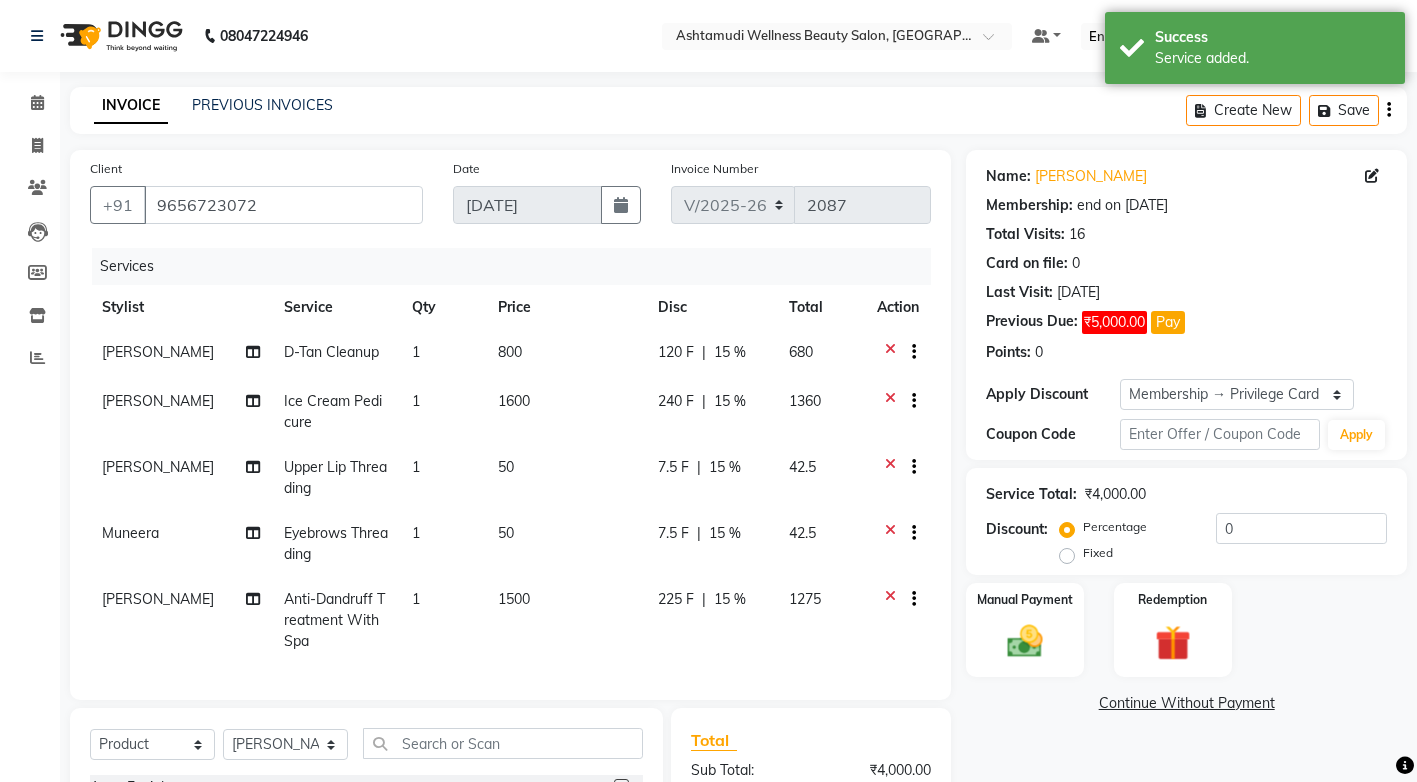 type on "15" 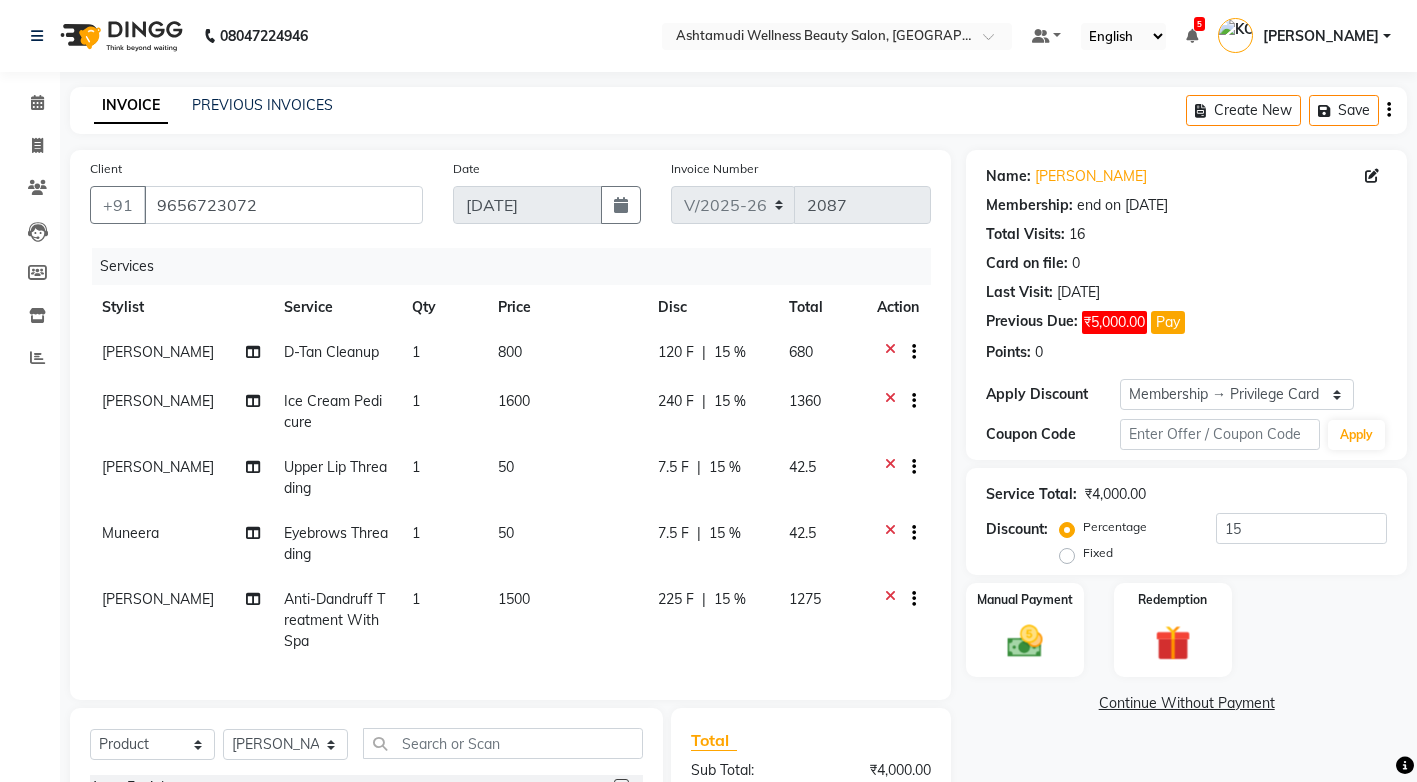 scroll, scrollTop: 266, scrollLeft: 0, axis: vertical 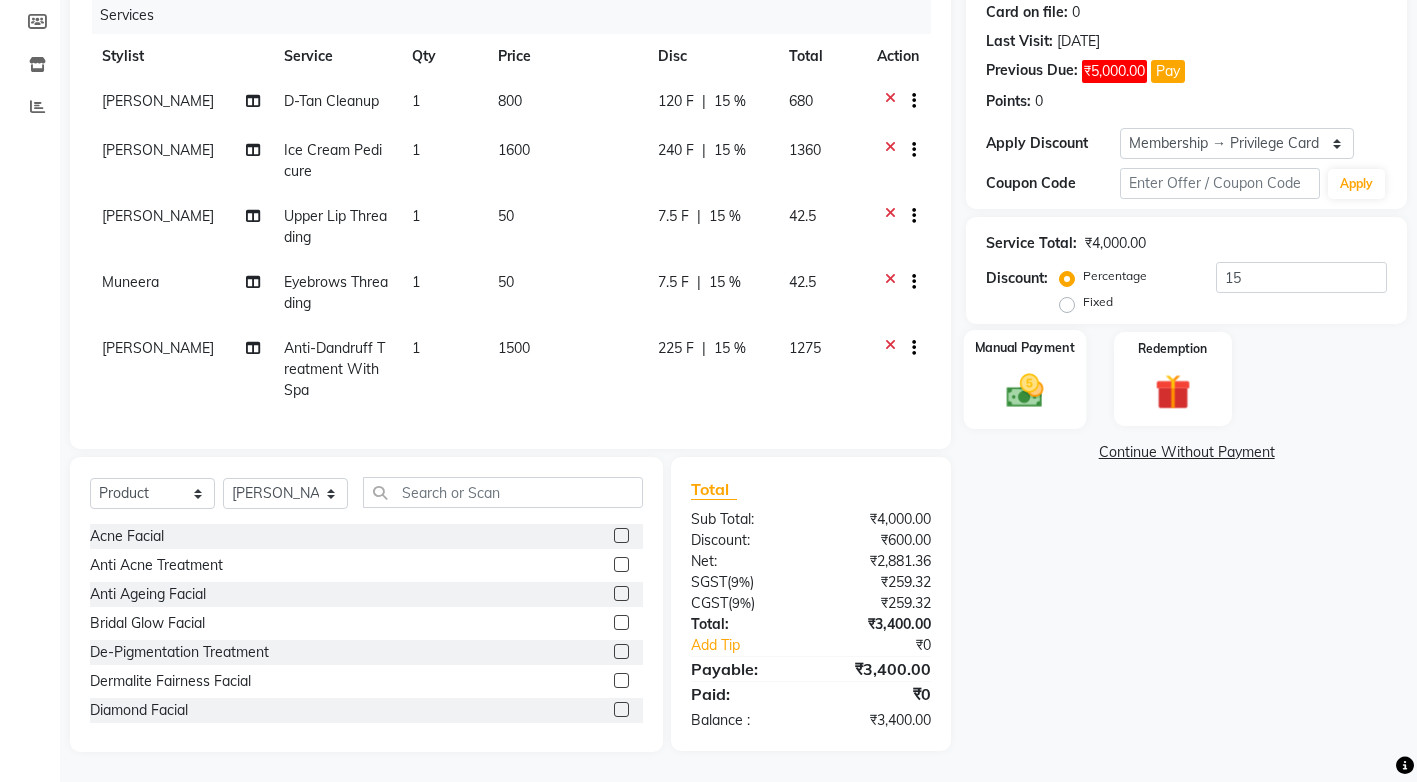 click on "Manual Payment" 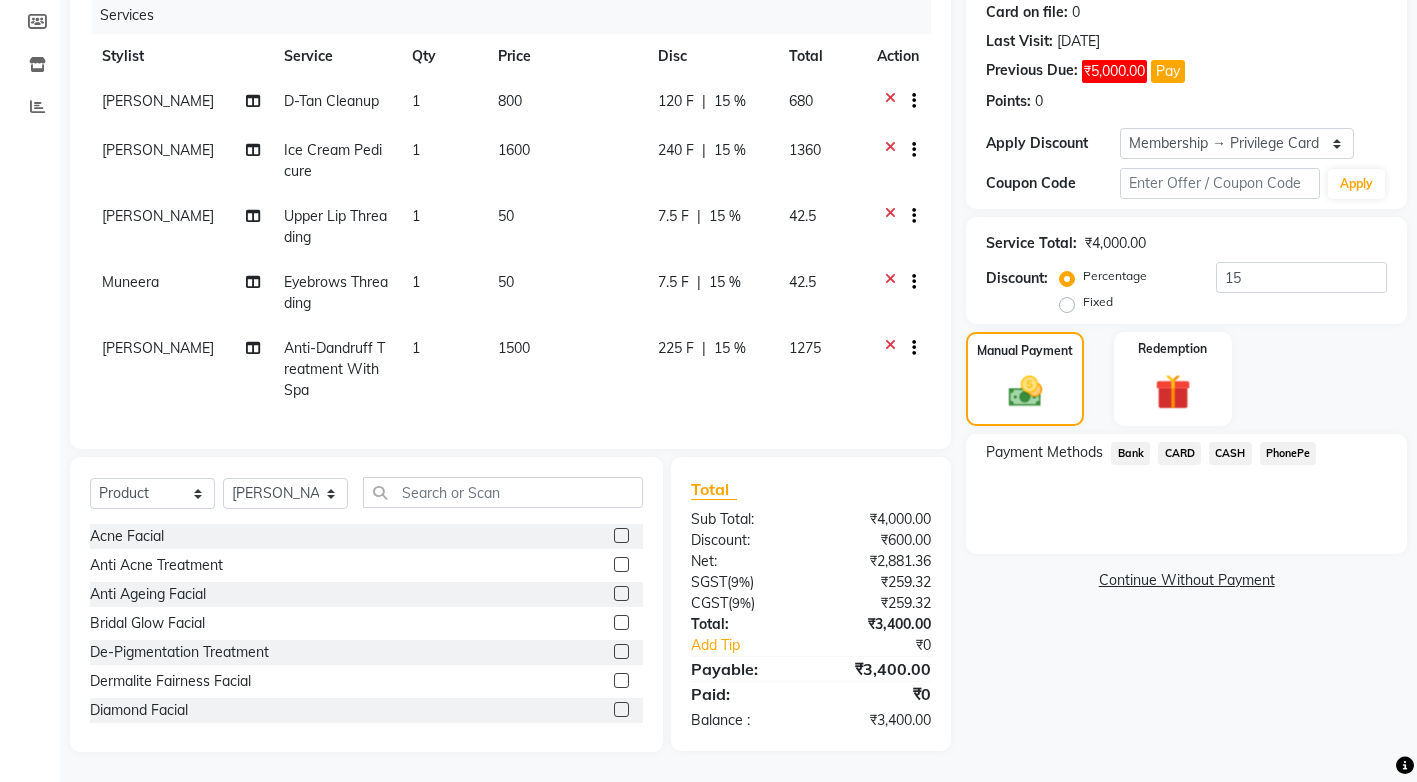 click on "CASH" 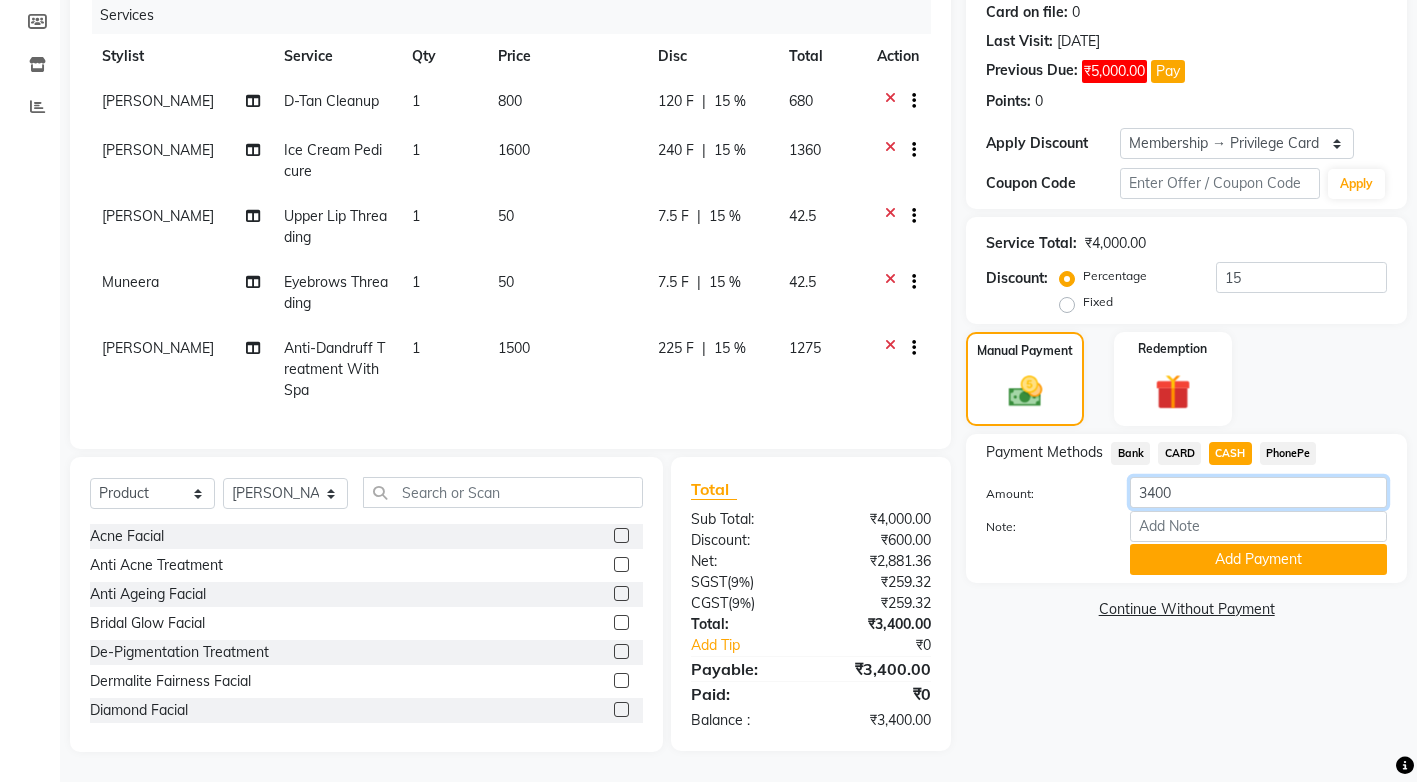 click on "3400" 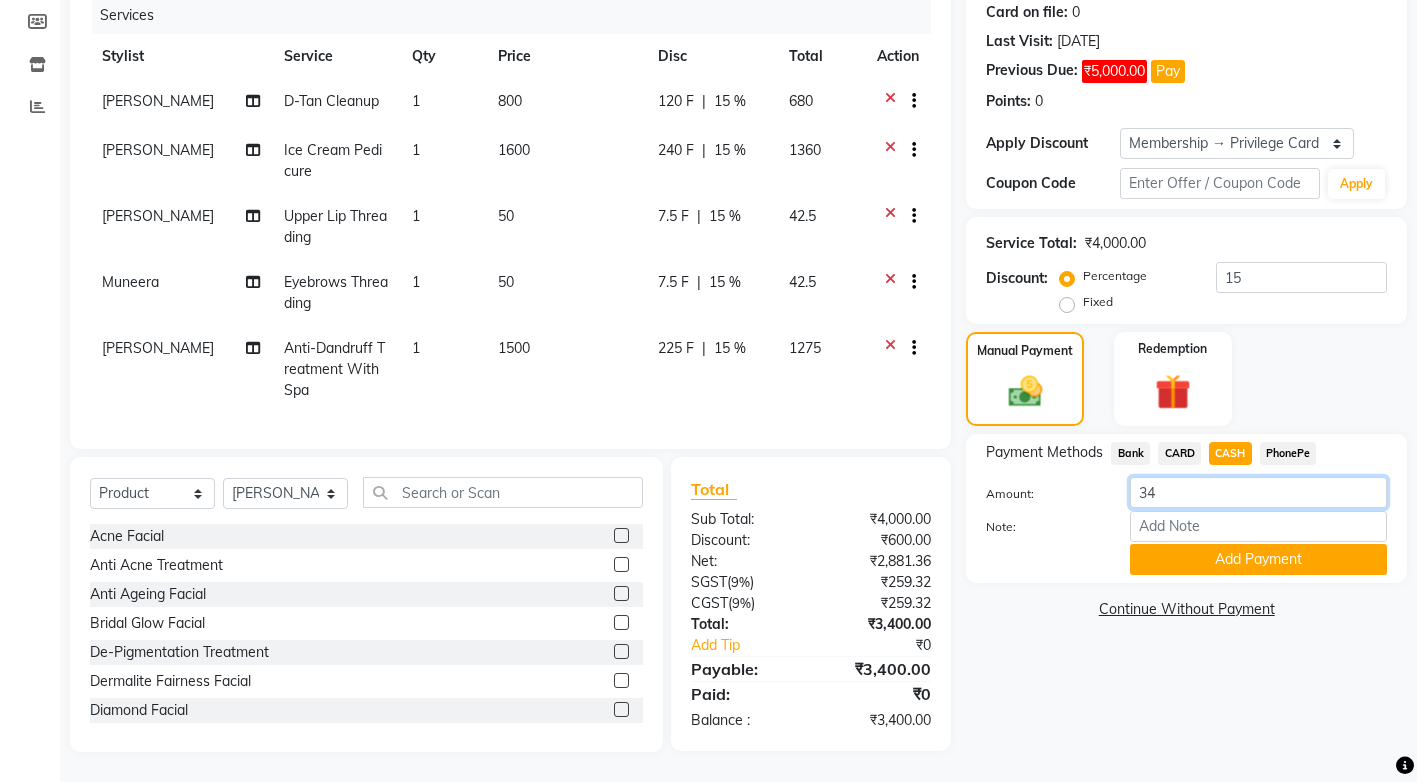 type on "3" 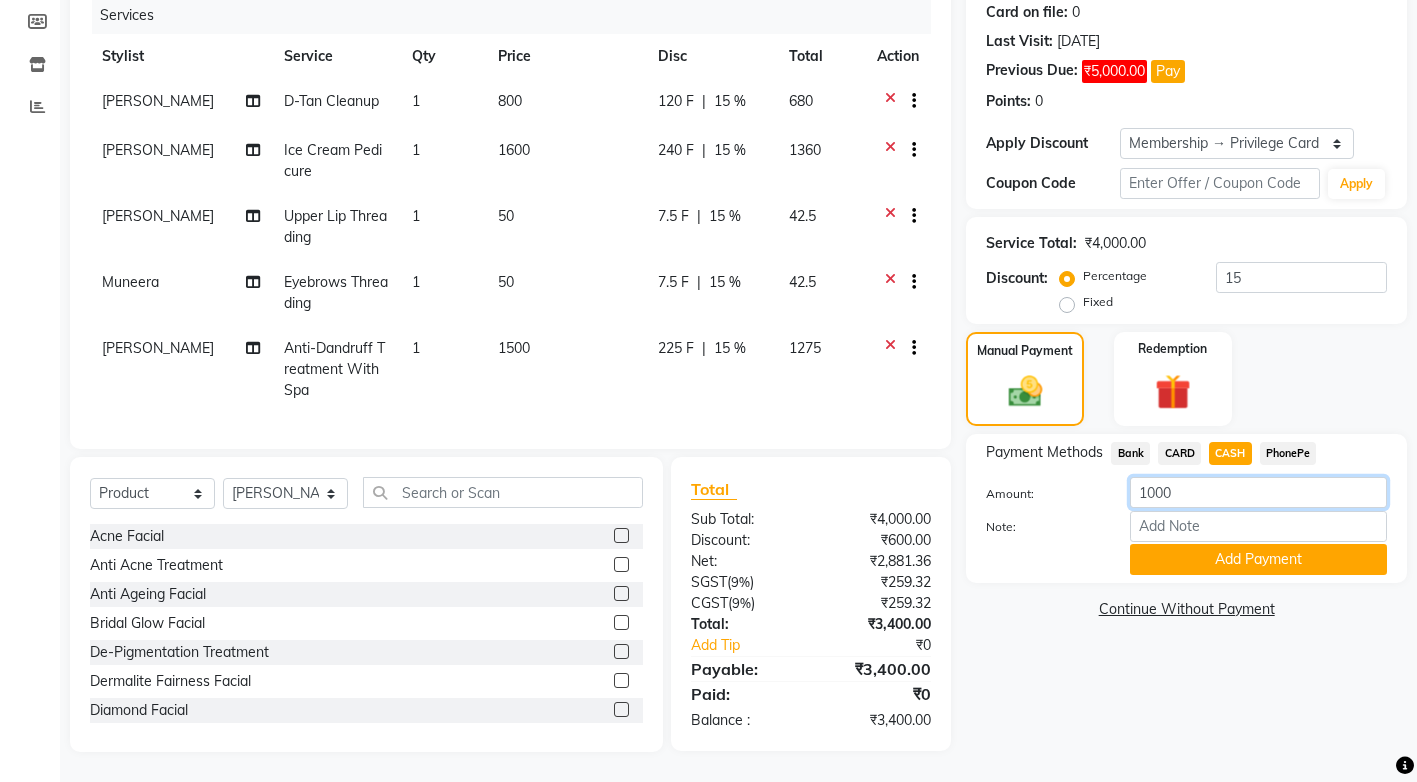 type on "1000" 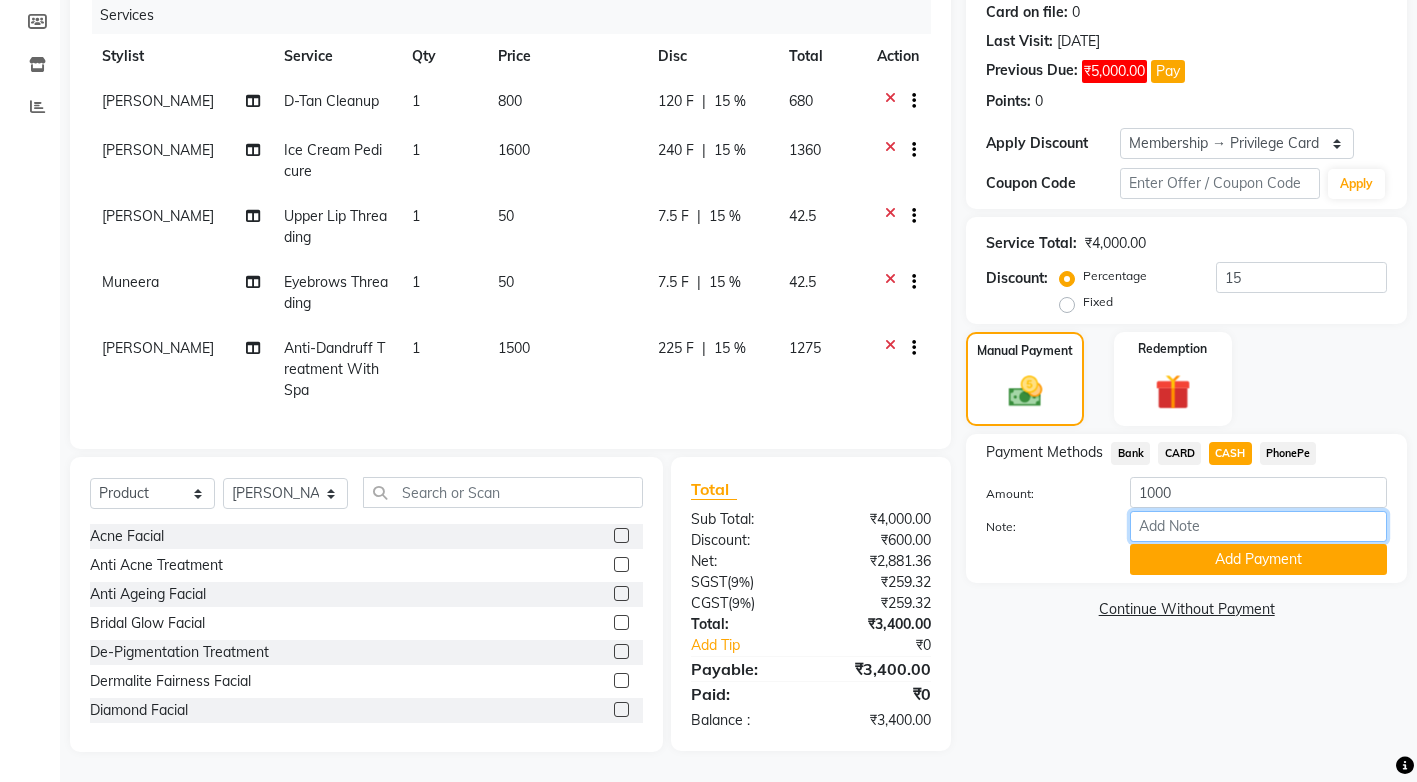 click on "Note:" at bounding box center (1258, 526) 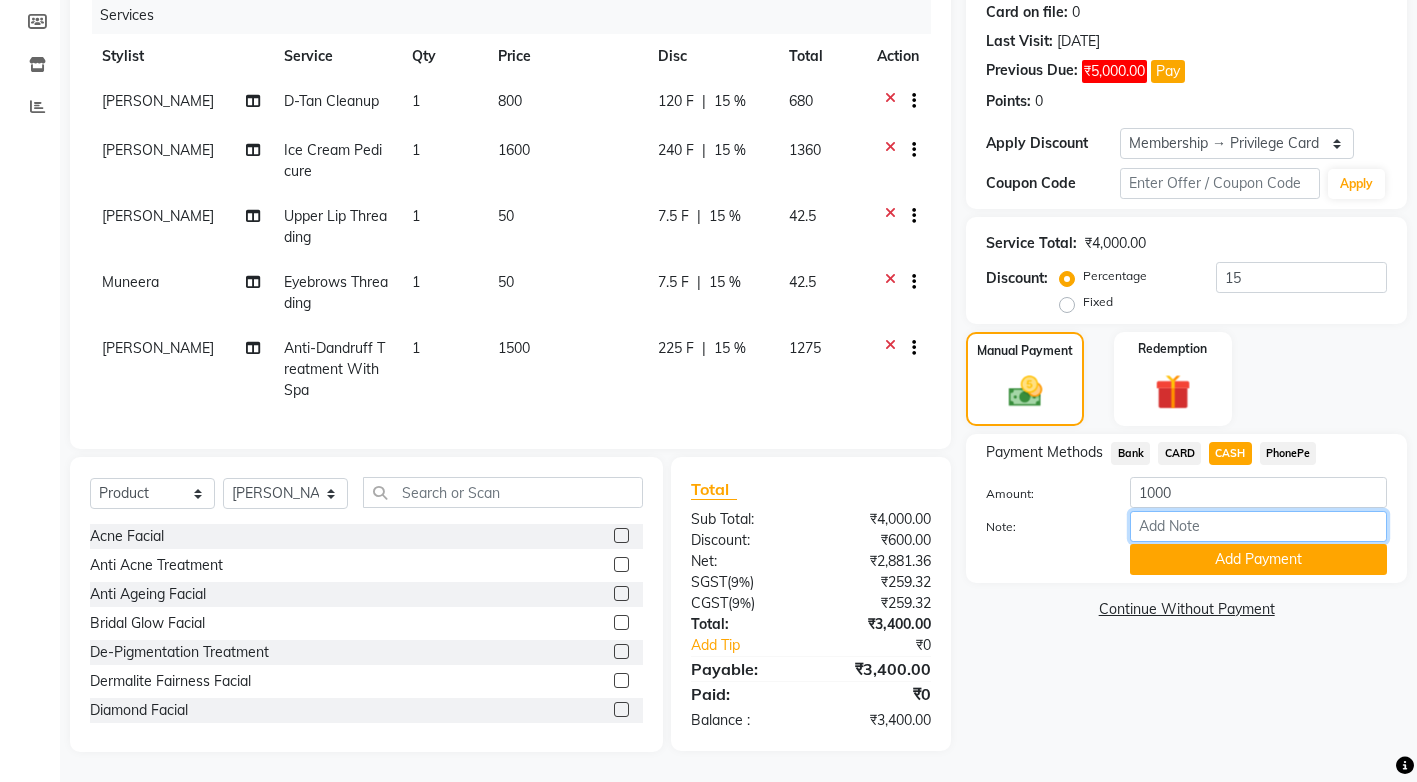 type on "vismaya vaisakh" 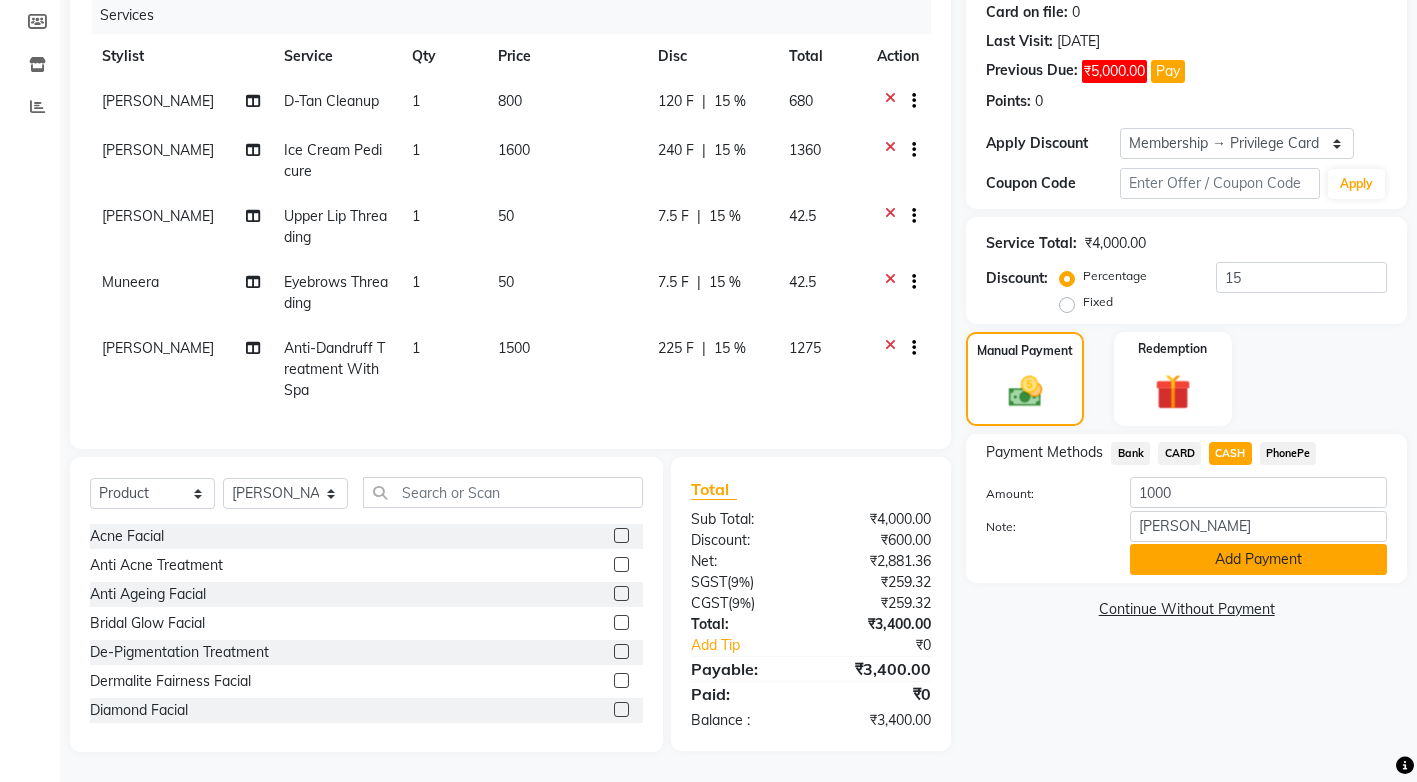 click on "Add Payment" 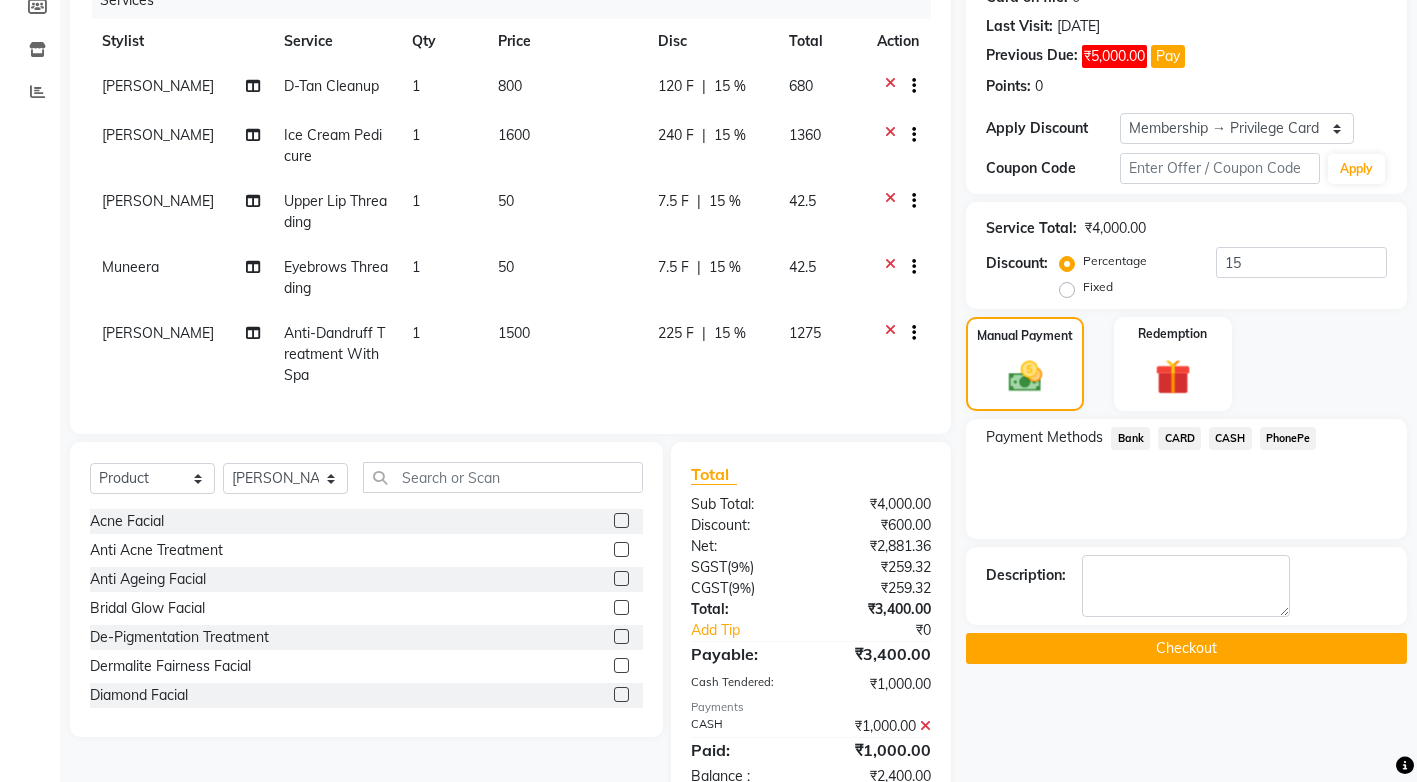 click on "PhonePe" 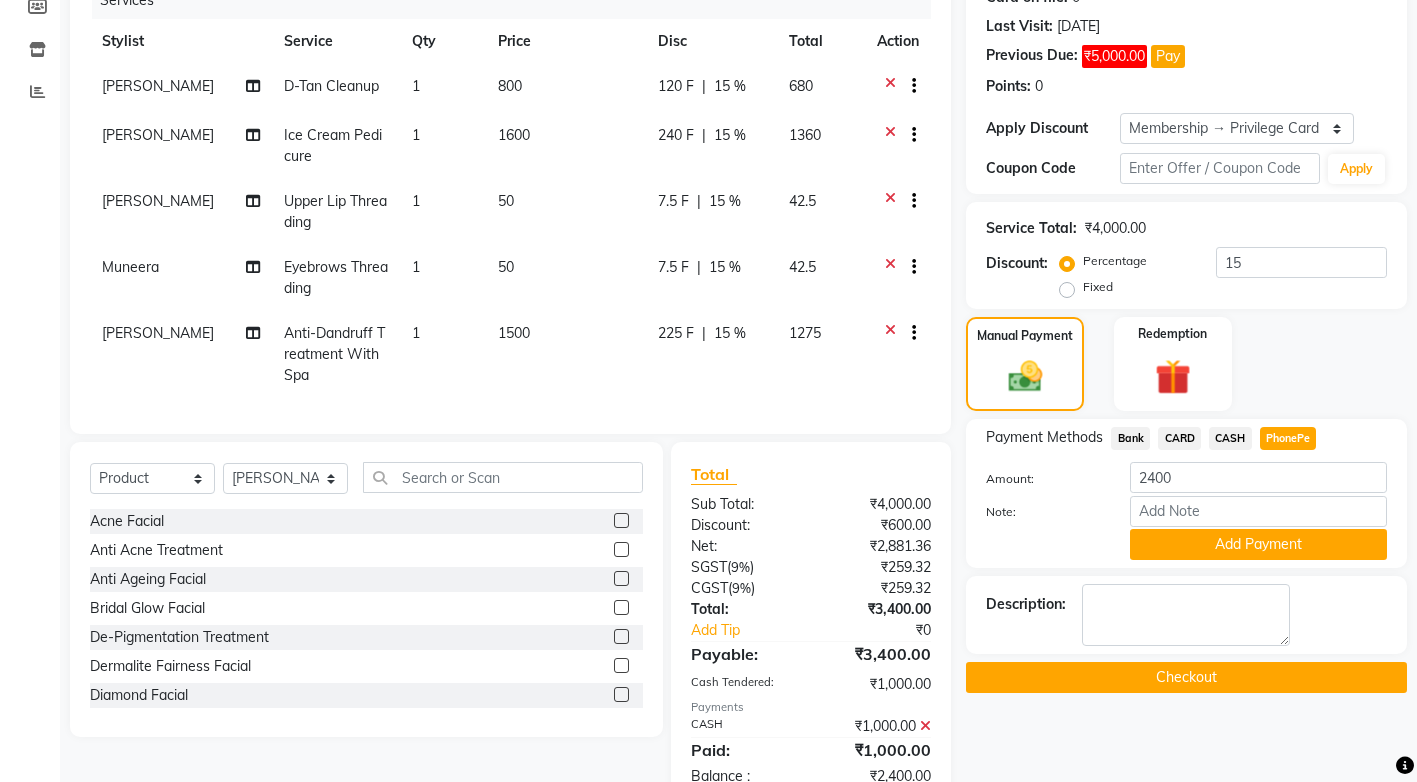 click 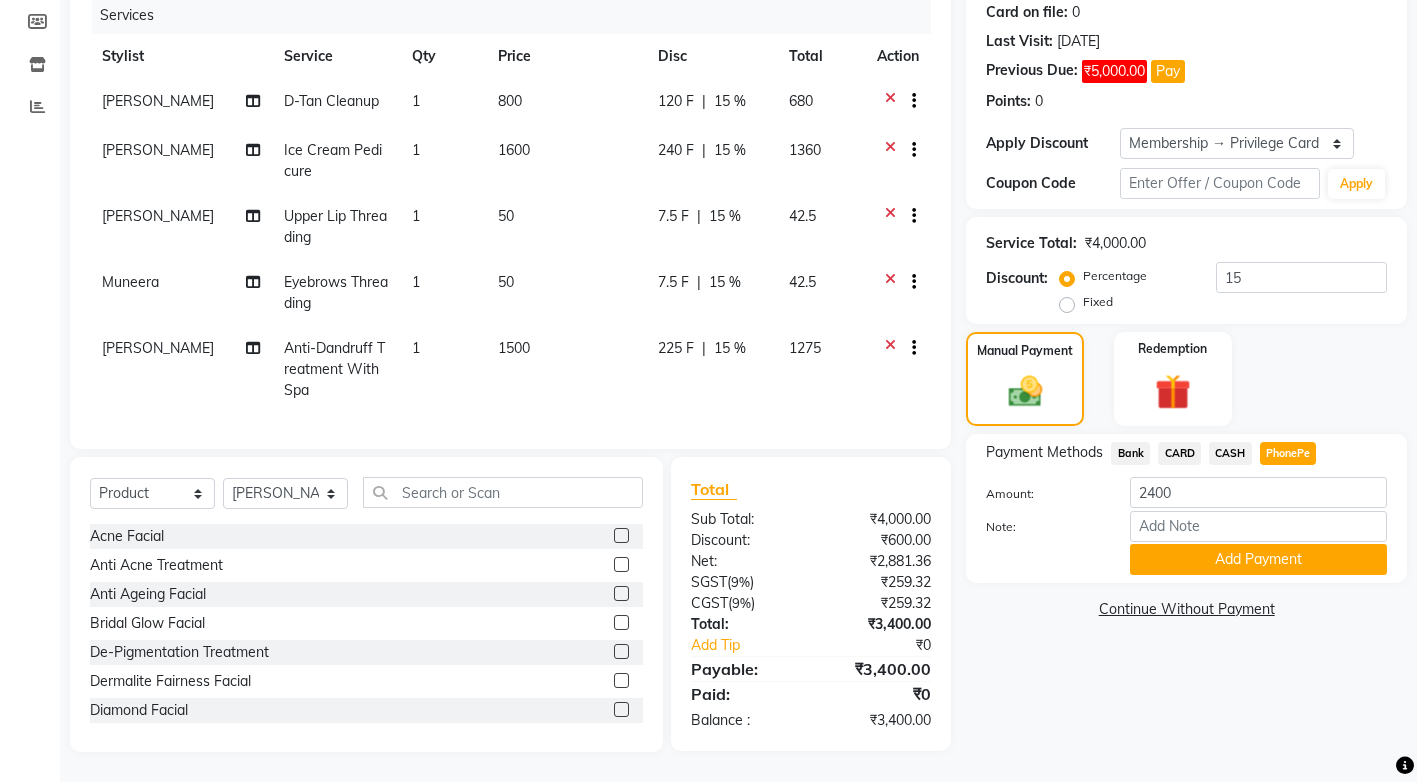 click on "CASH" 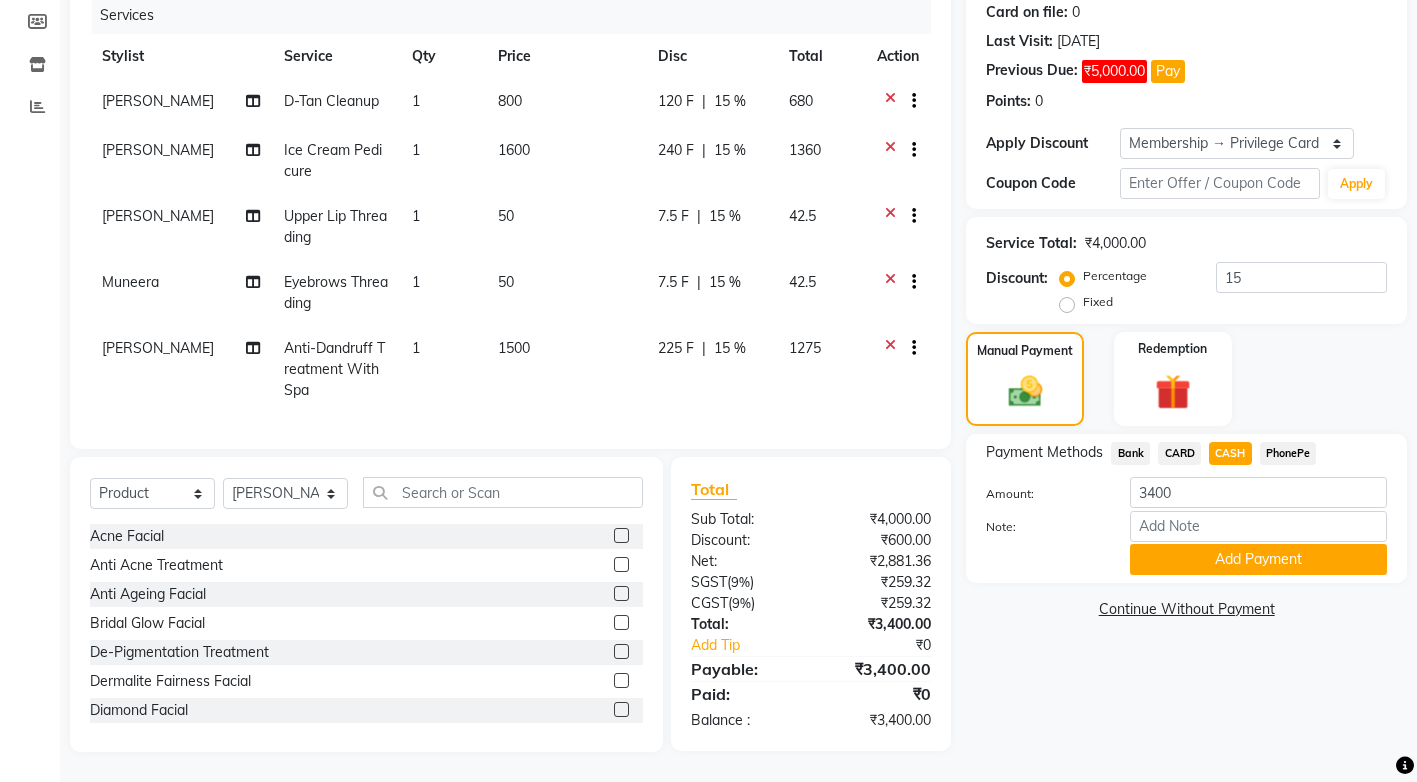 click on "PhonePe" 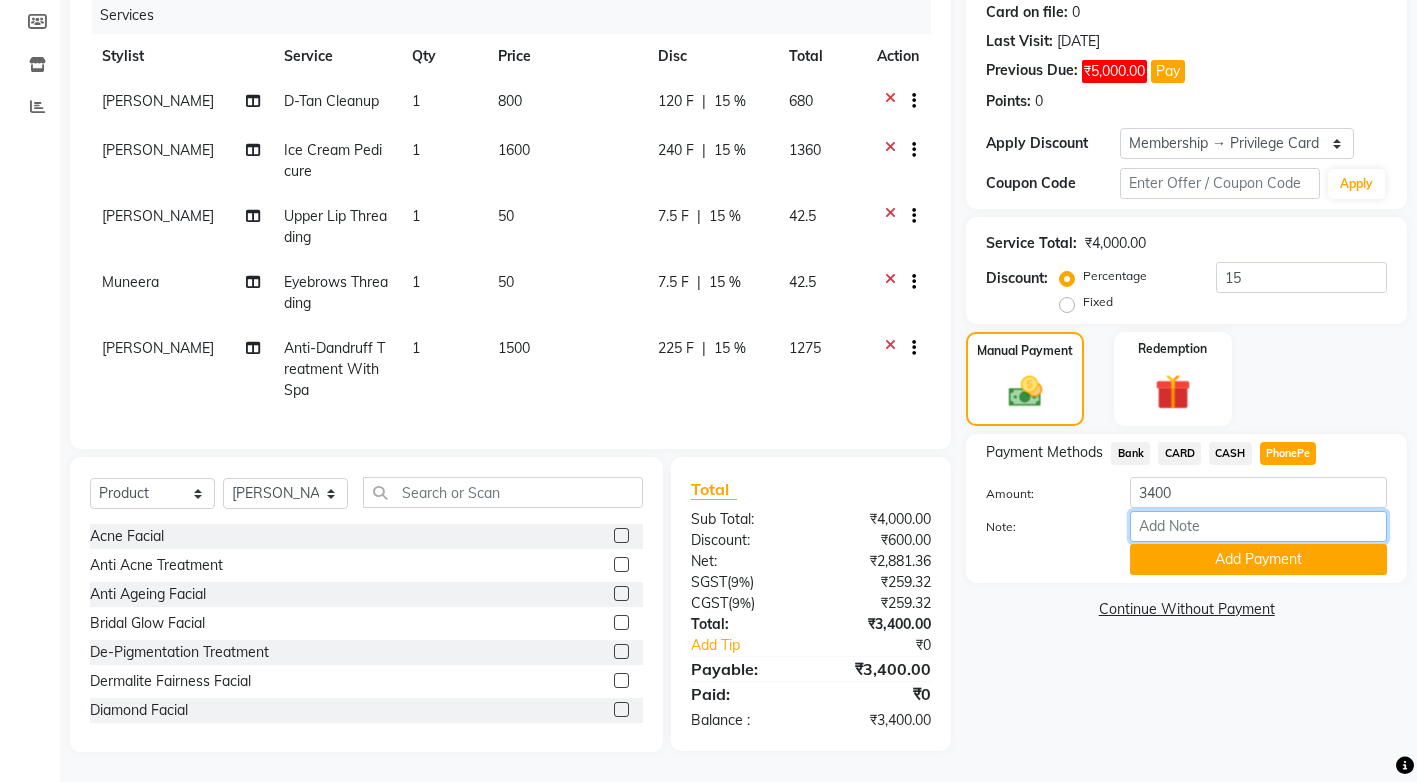 click on "Note:" at bounding box center (1258, 526) 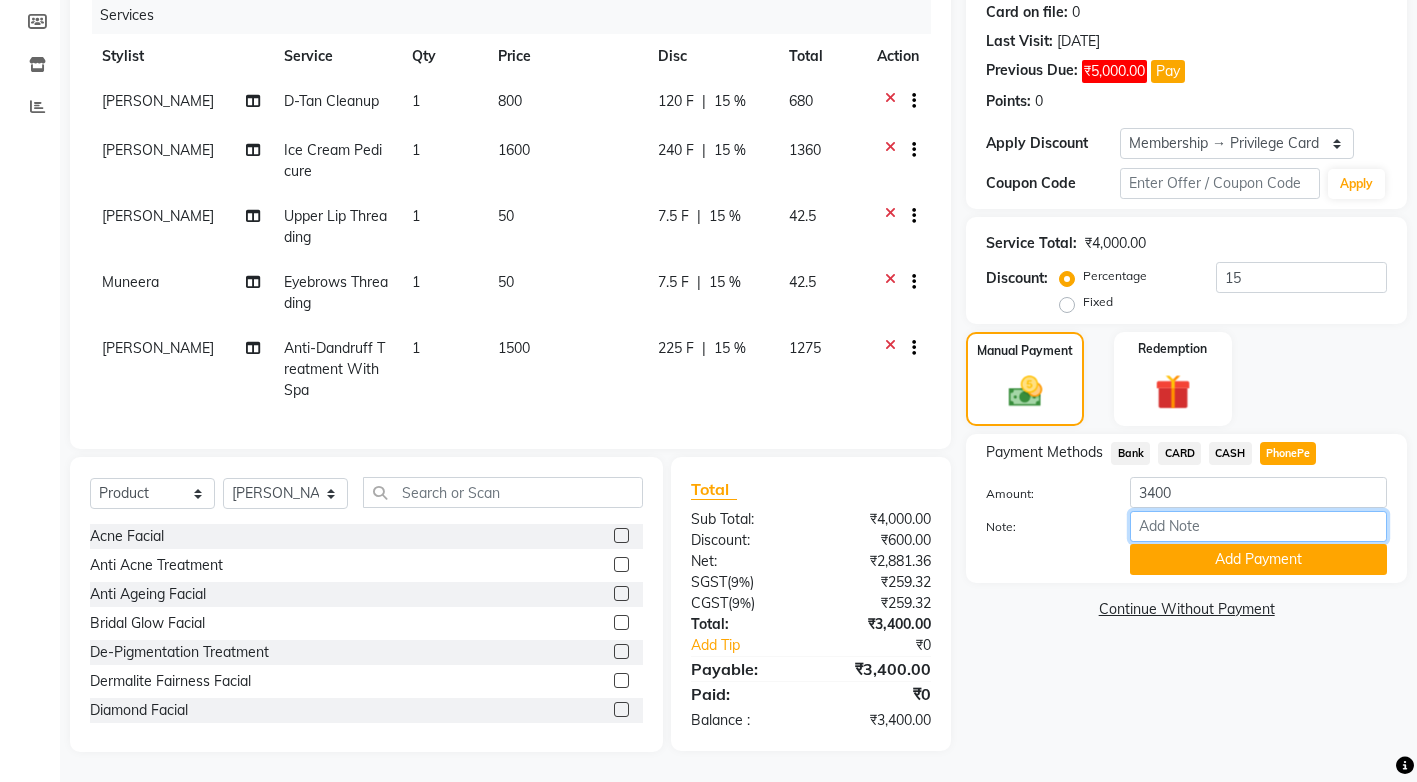 type on "vismaya vaisakh" 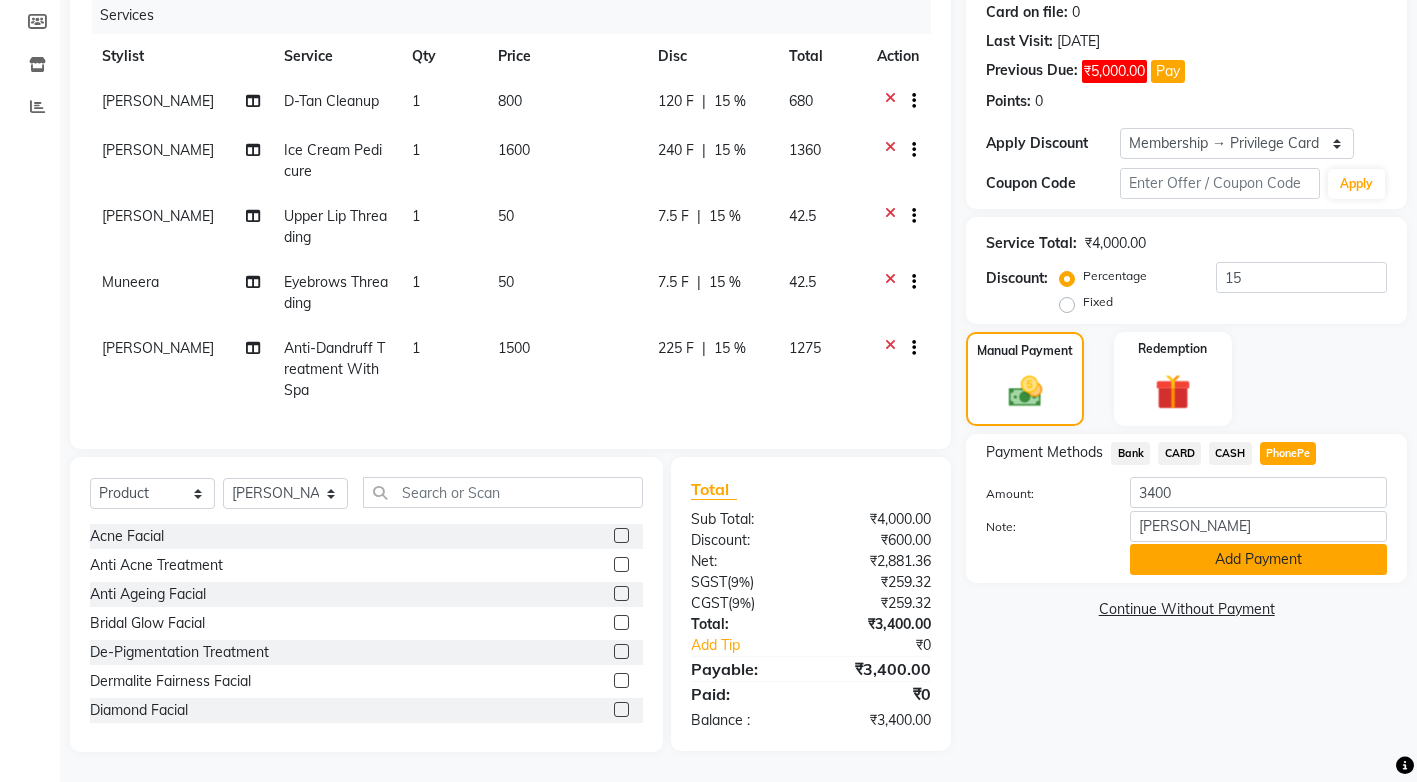 click on "Add Payment" 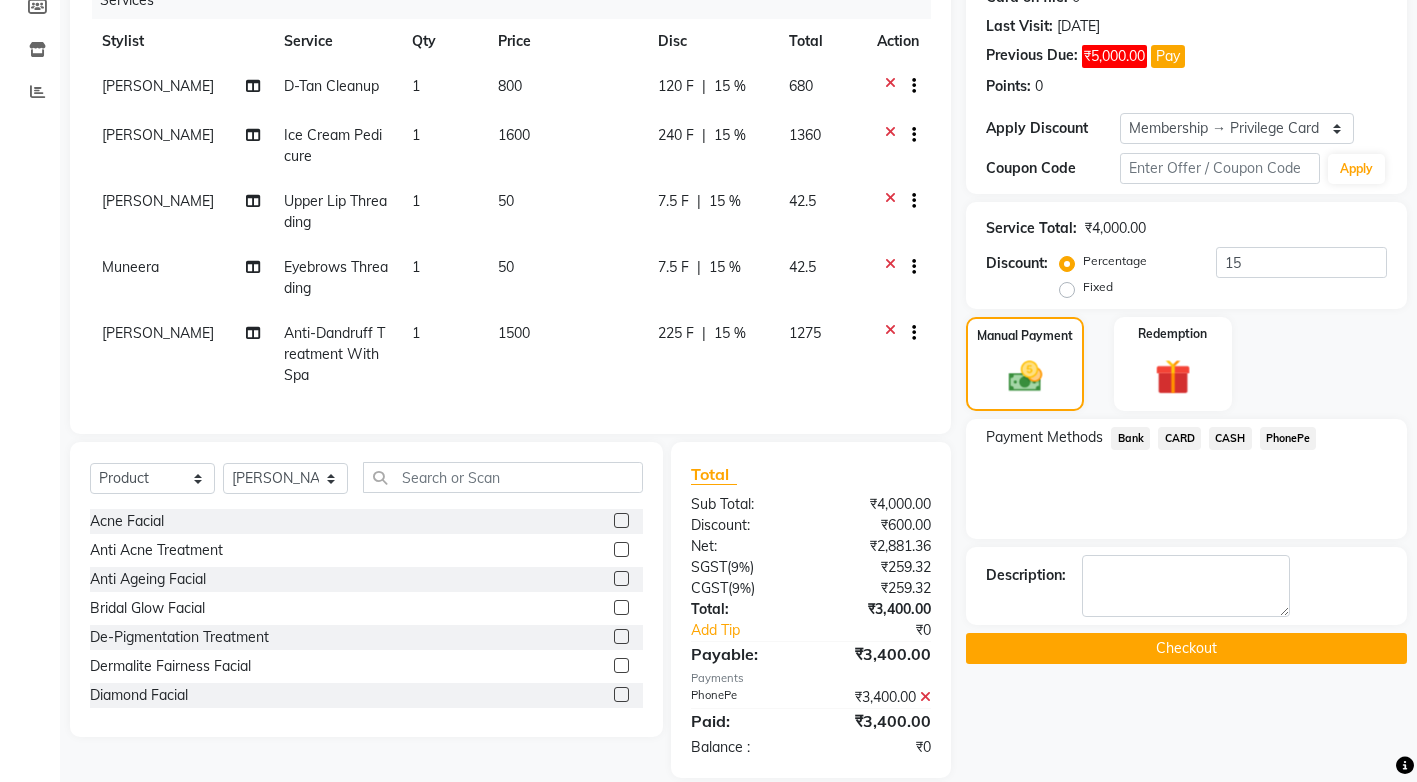 scroll, scrollTop: 377, scrollLeft: 0, axis: vertical 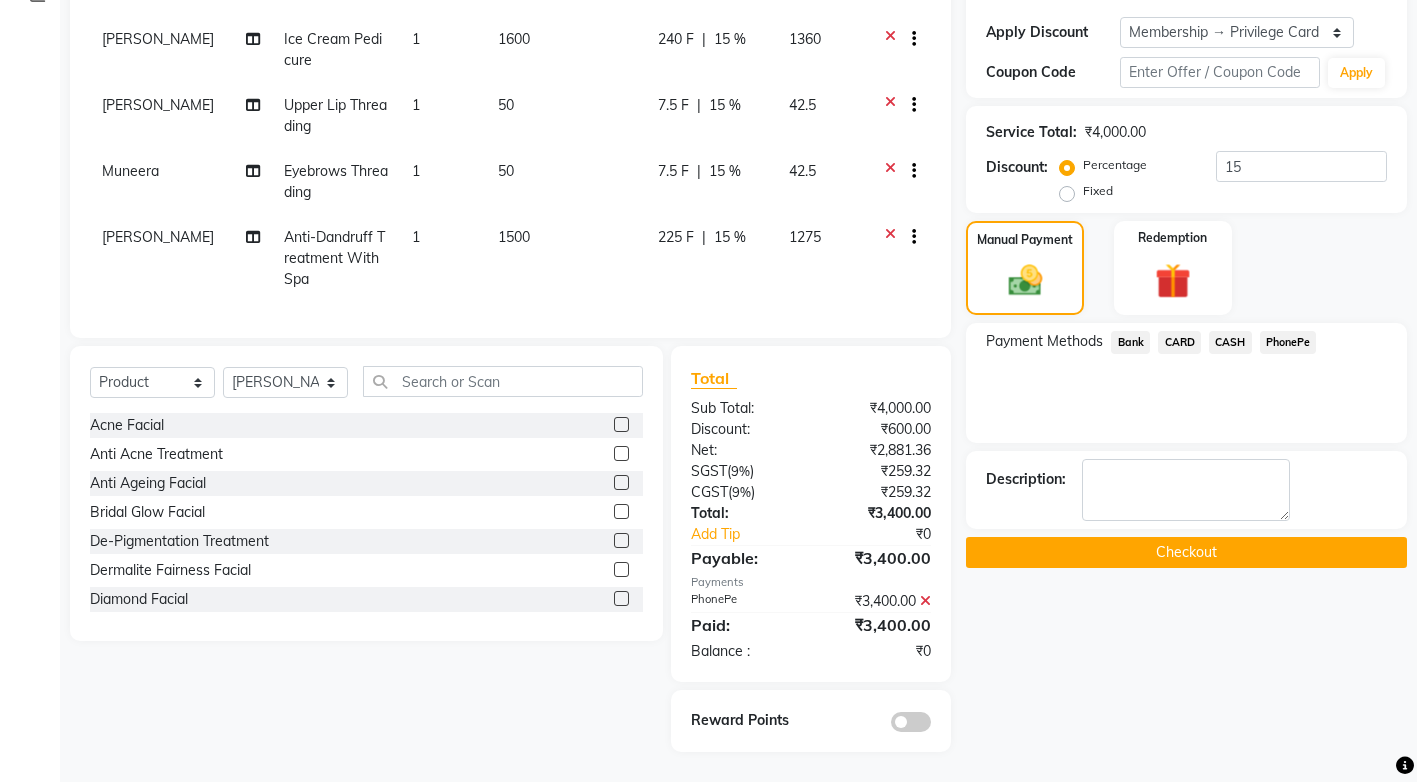 click on "Checkout" 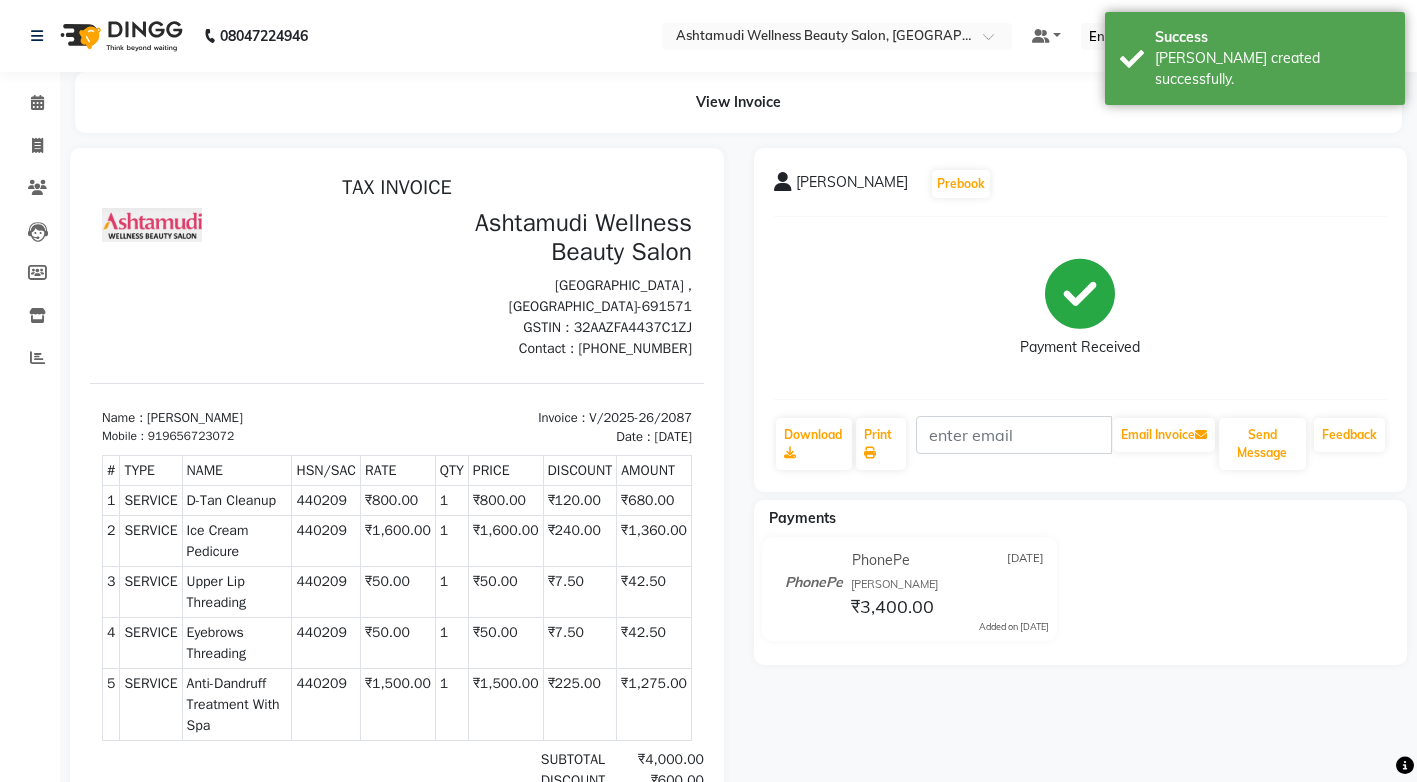 scroll, scrollTop: 0, scrollLeft: 0, axis: both 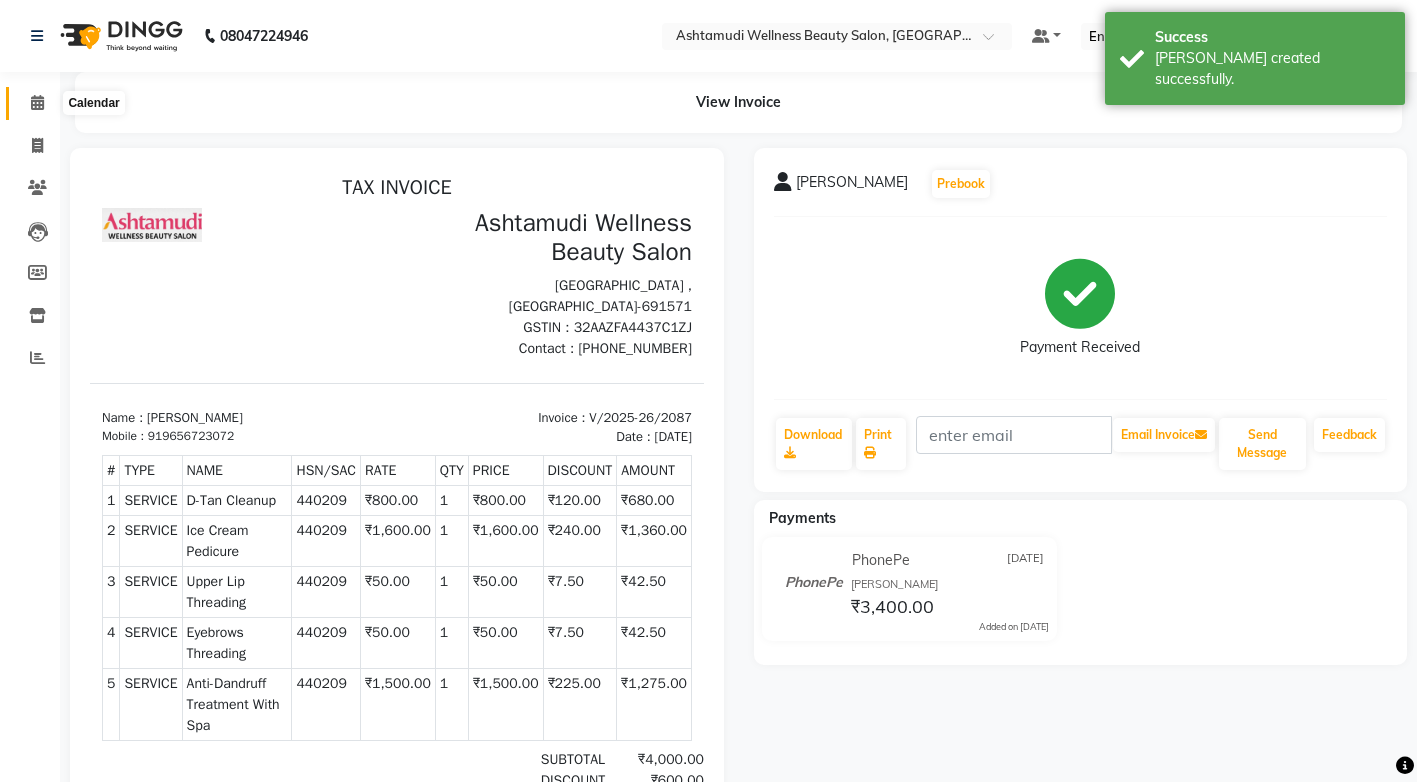 click 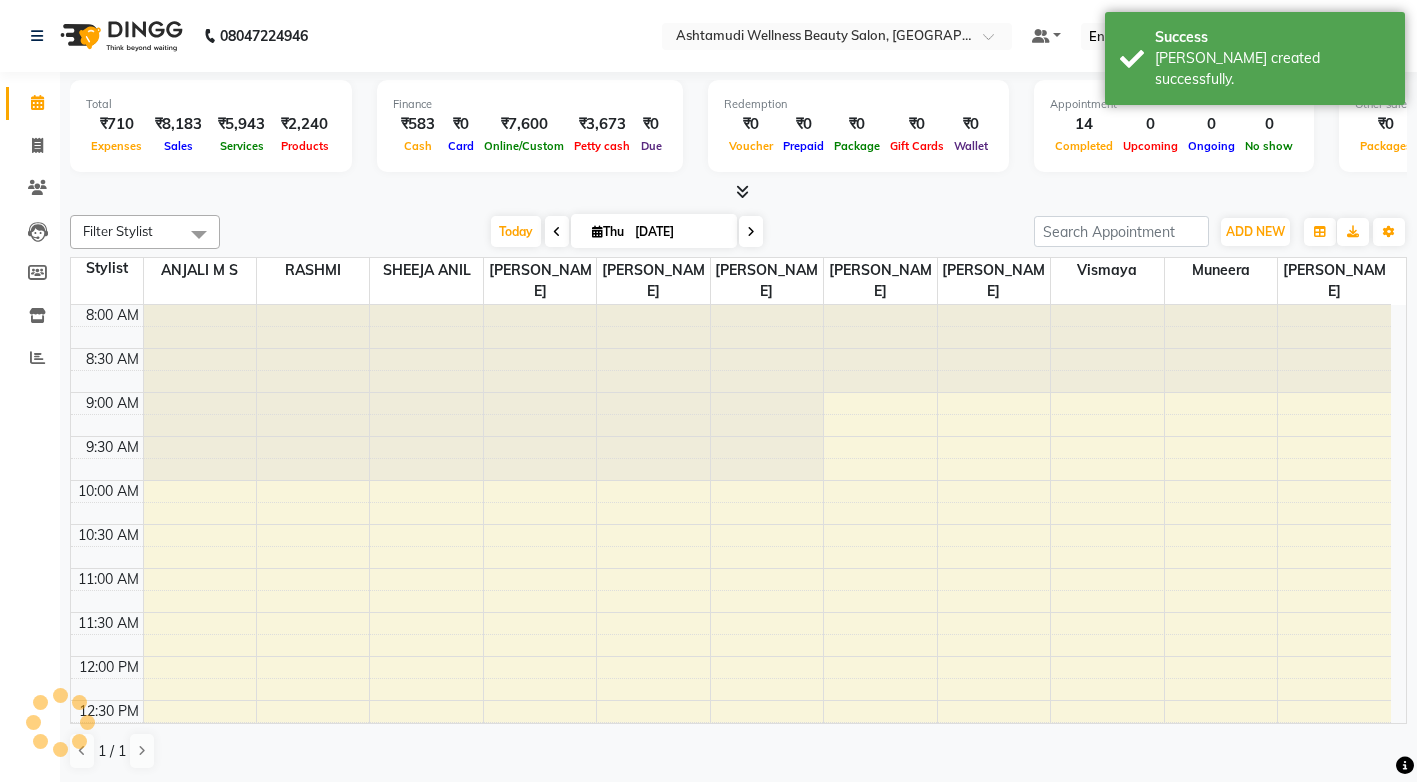scroll, scrollTop: 0, scrollLeft: 0, axis: both 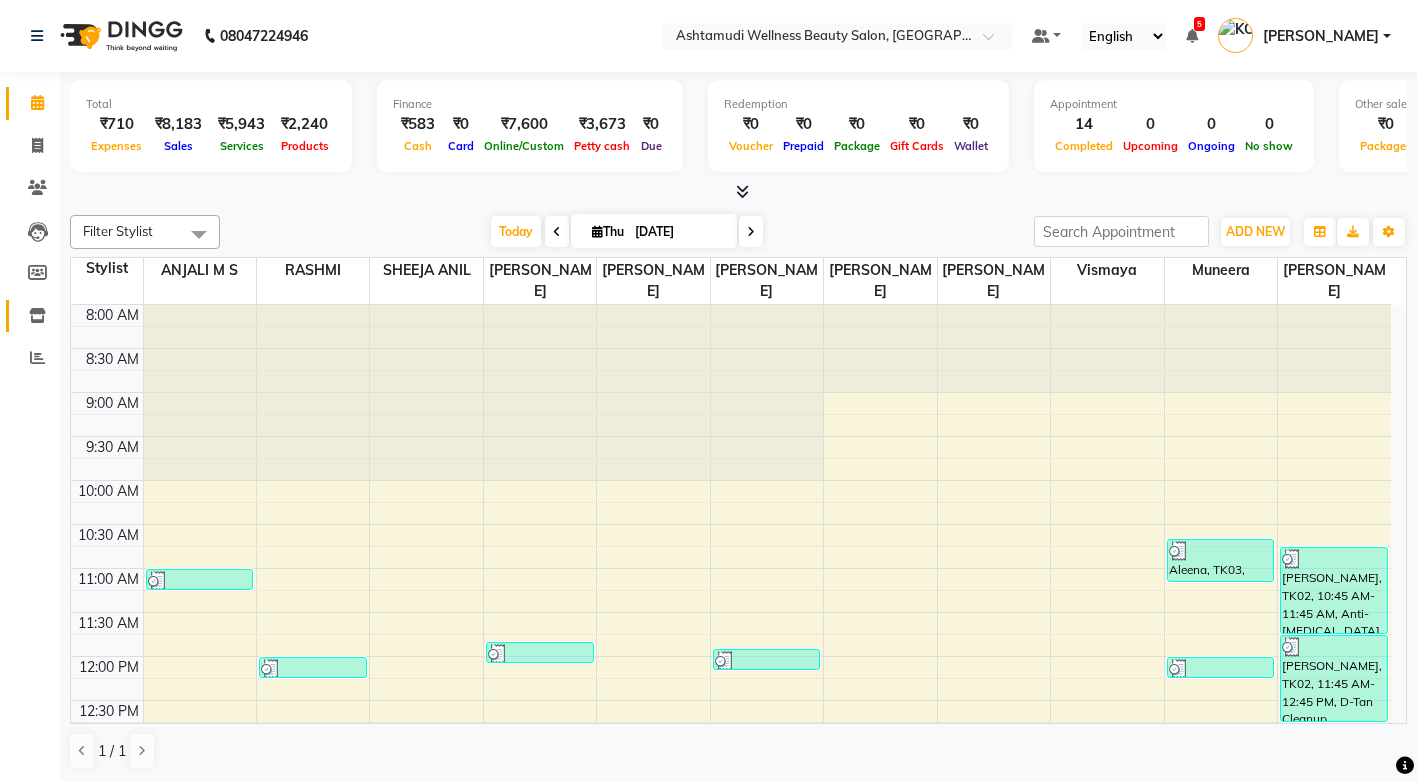 click 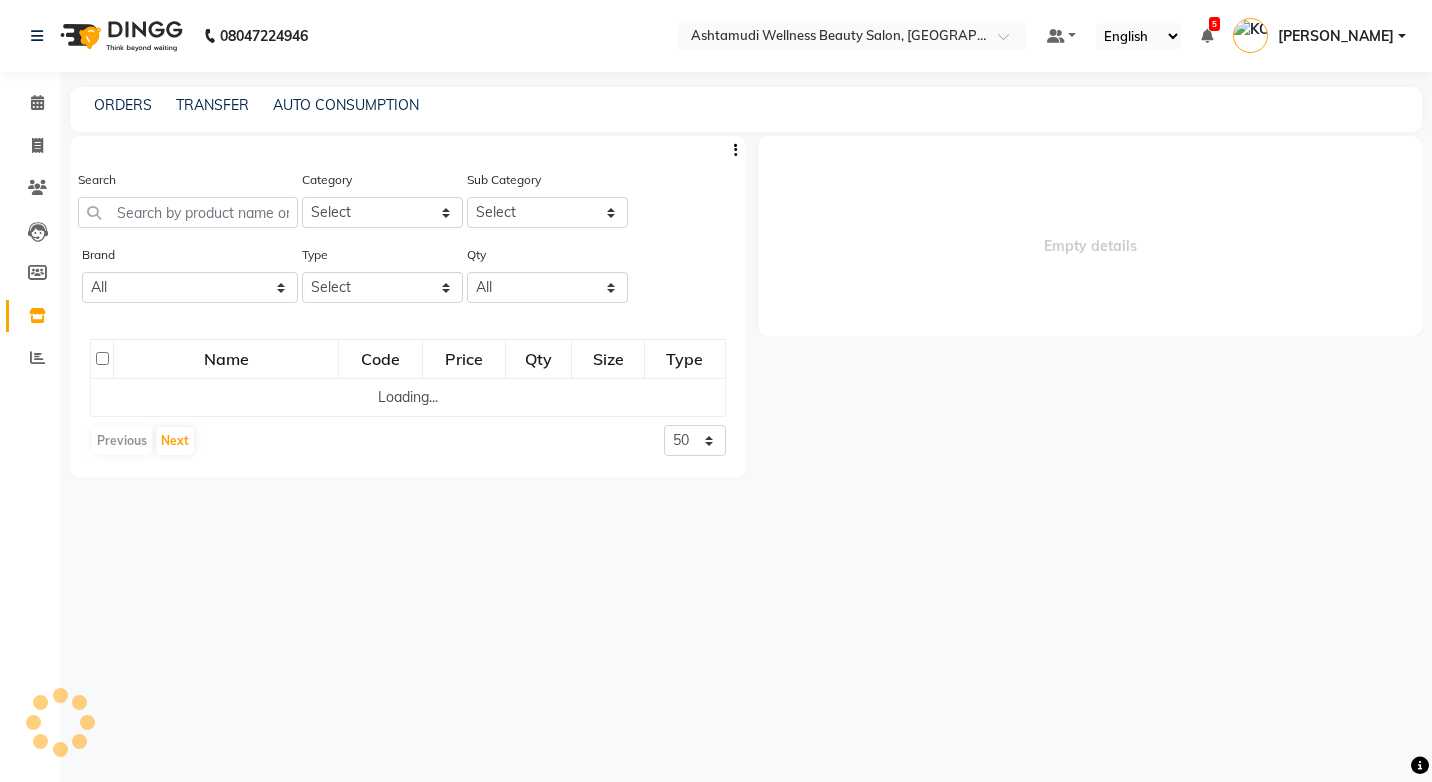 select 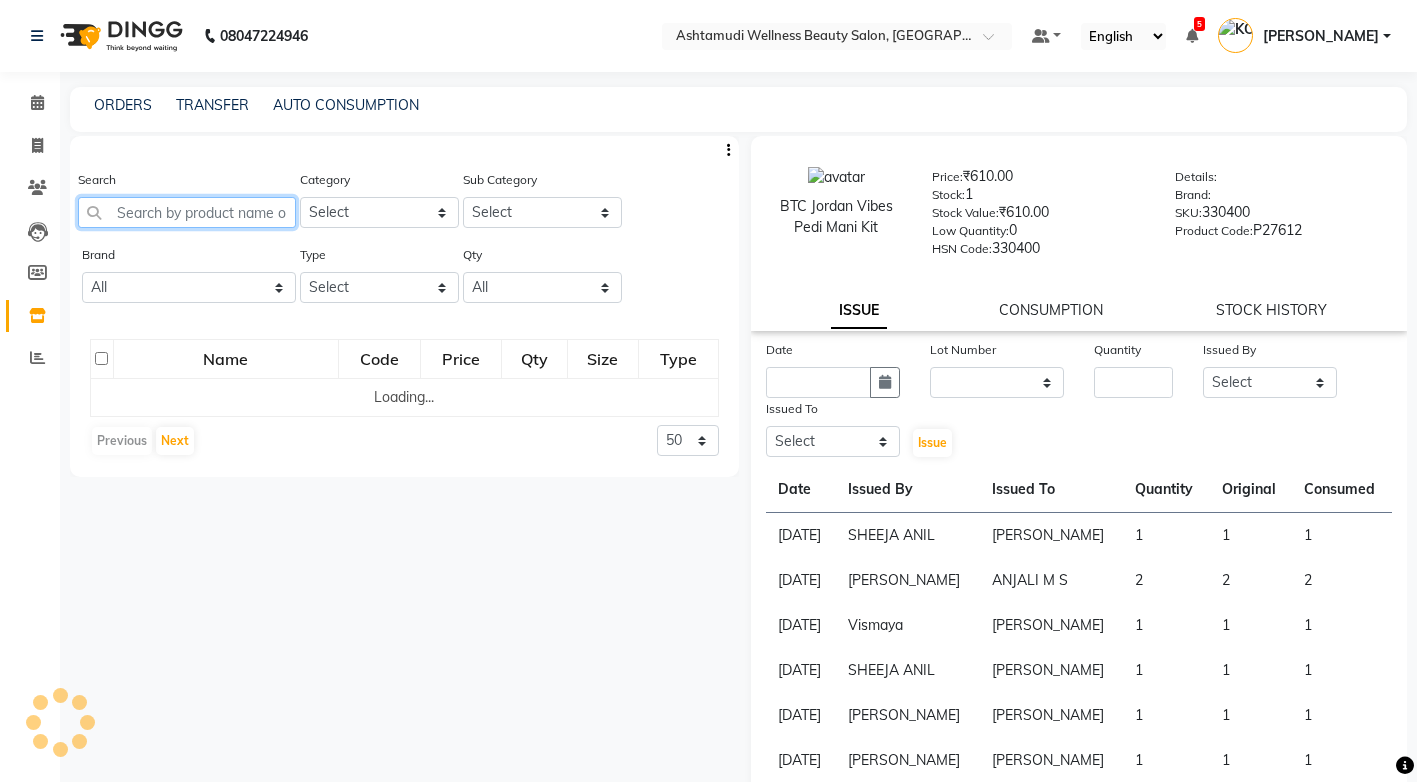 click 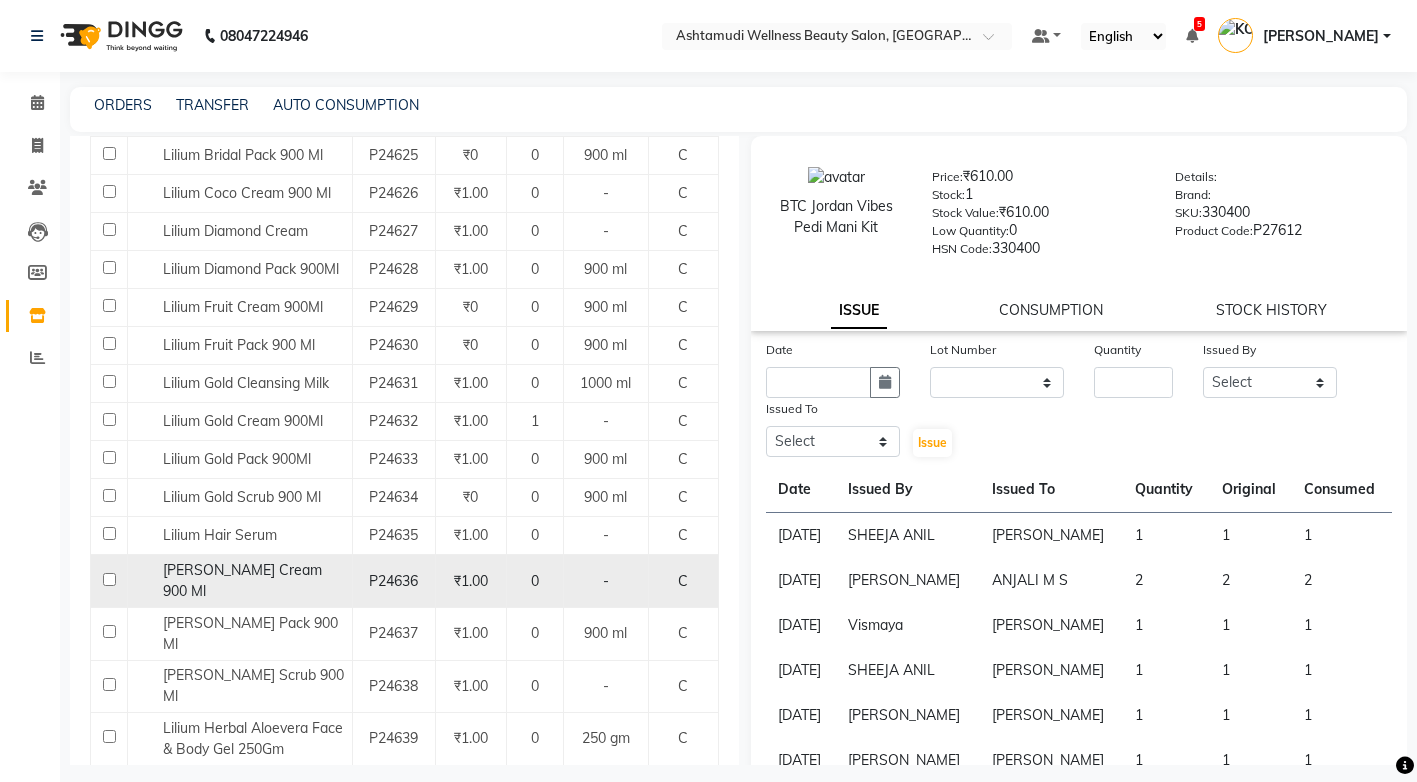 scroll, scrollTop: 700, scrollLeft: 0, axis: vertical 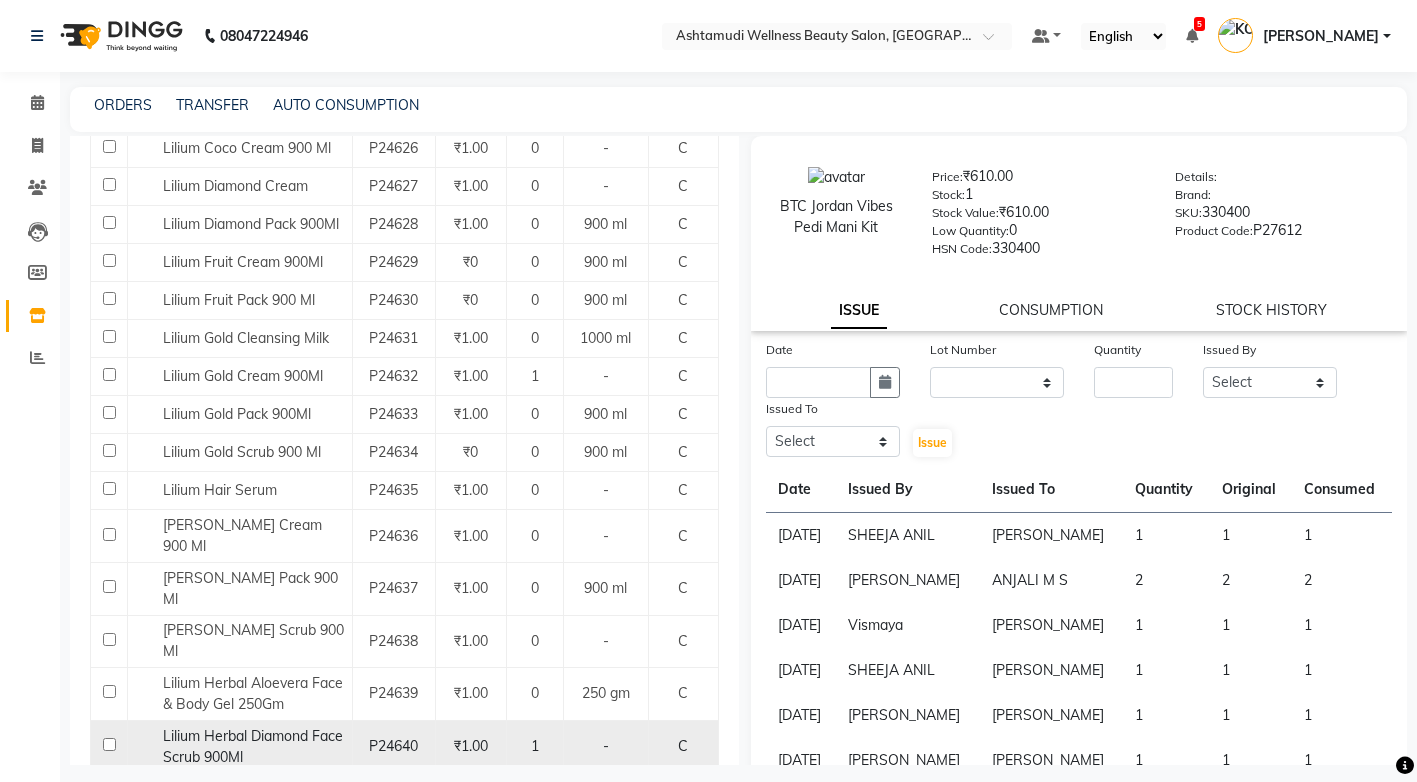 type on "lilium" 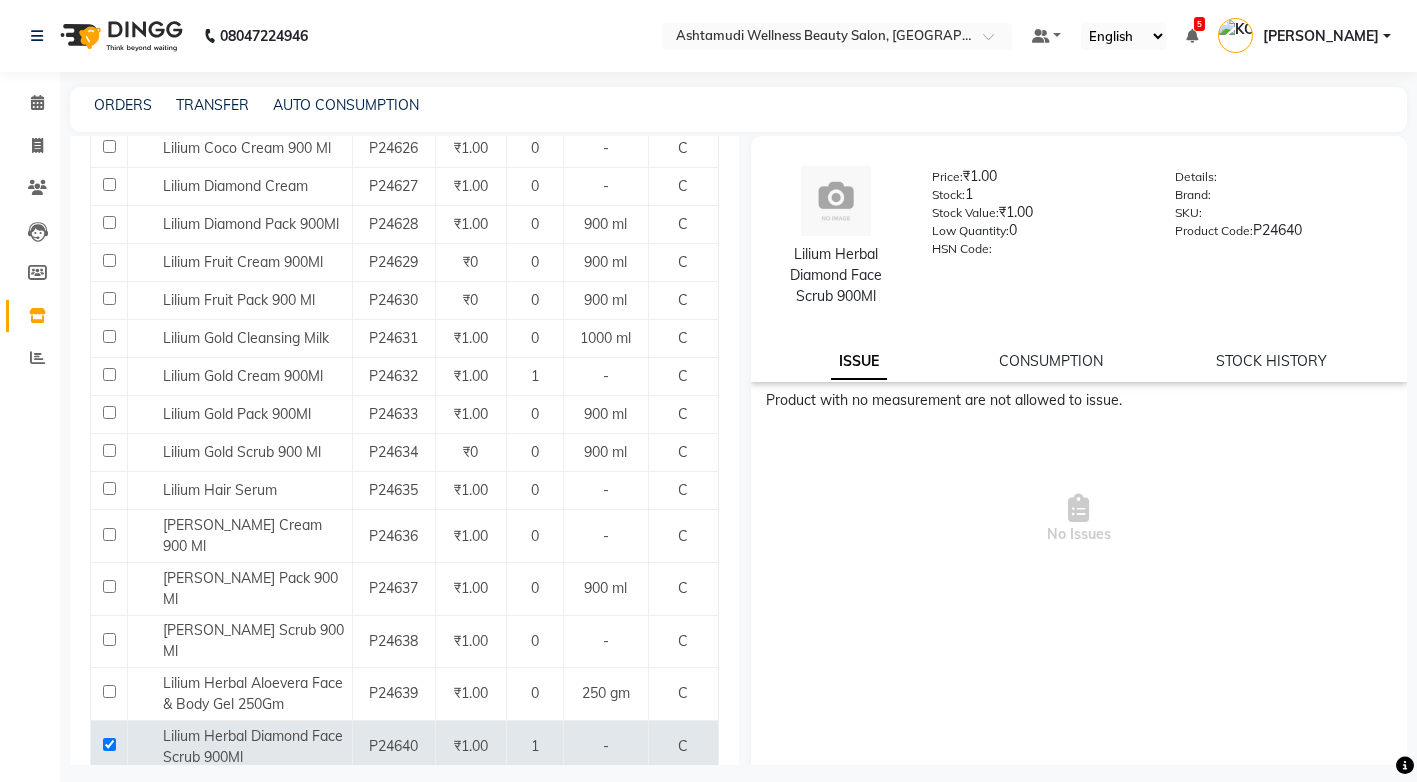 click on "ISSUE" 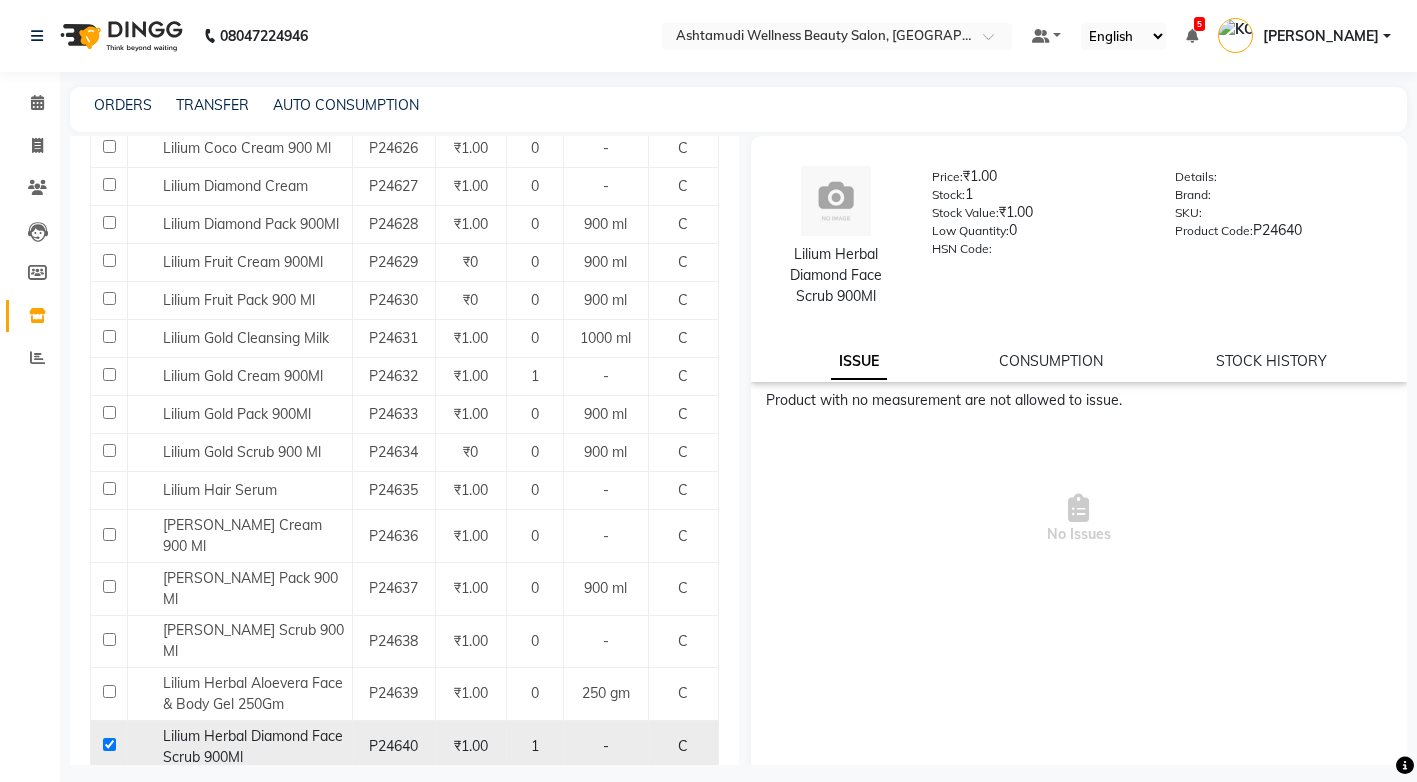 click 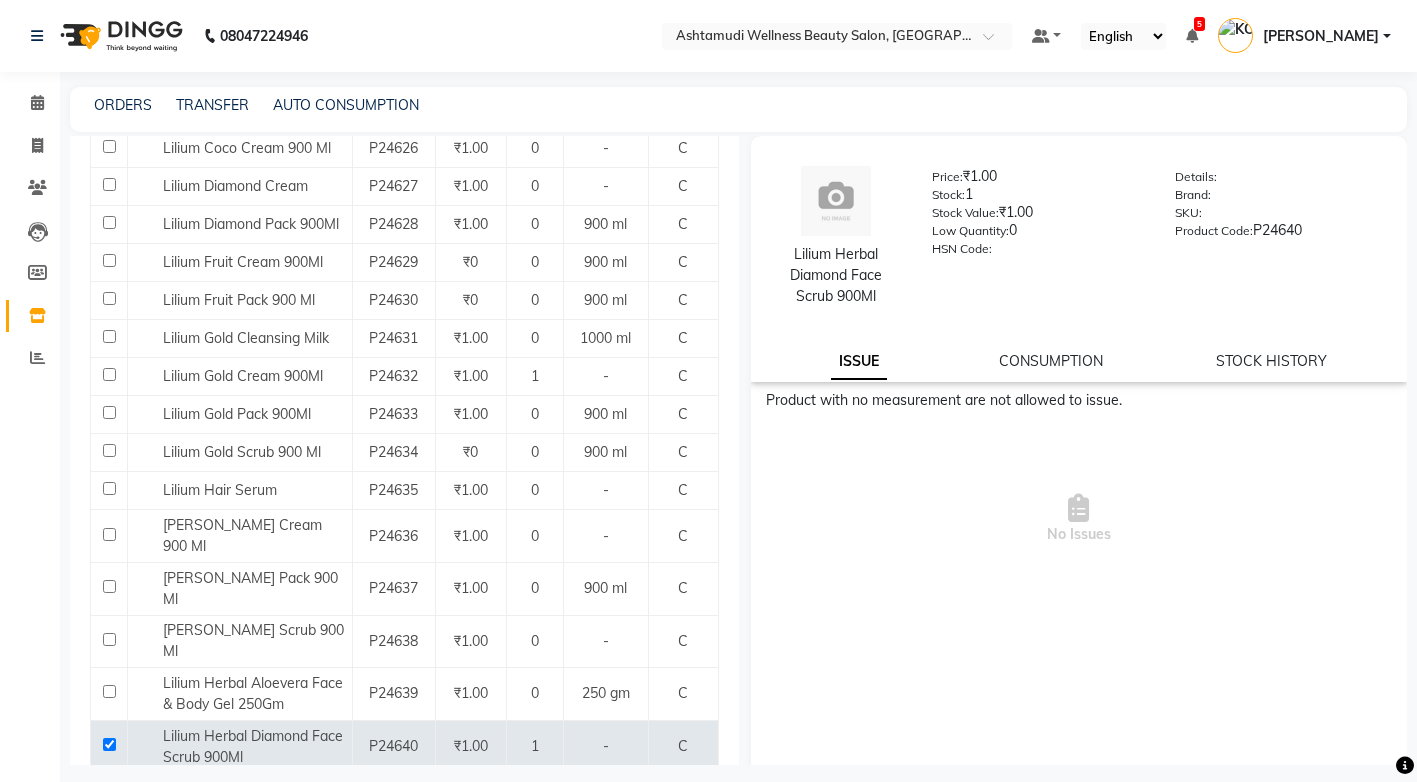 click on "ISSUE" 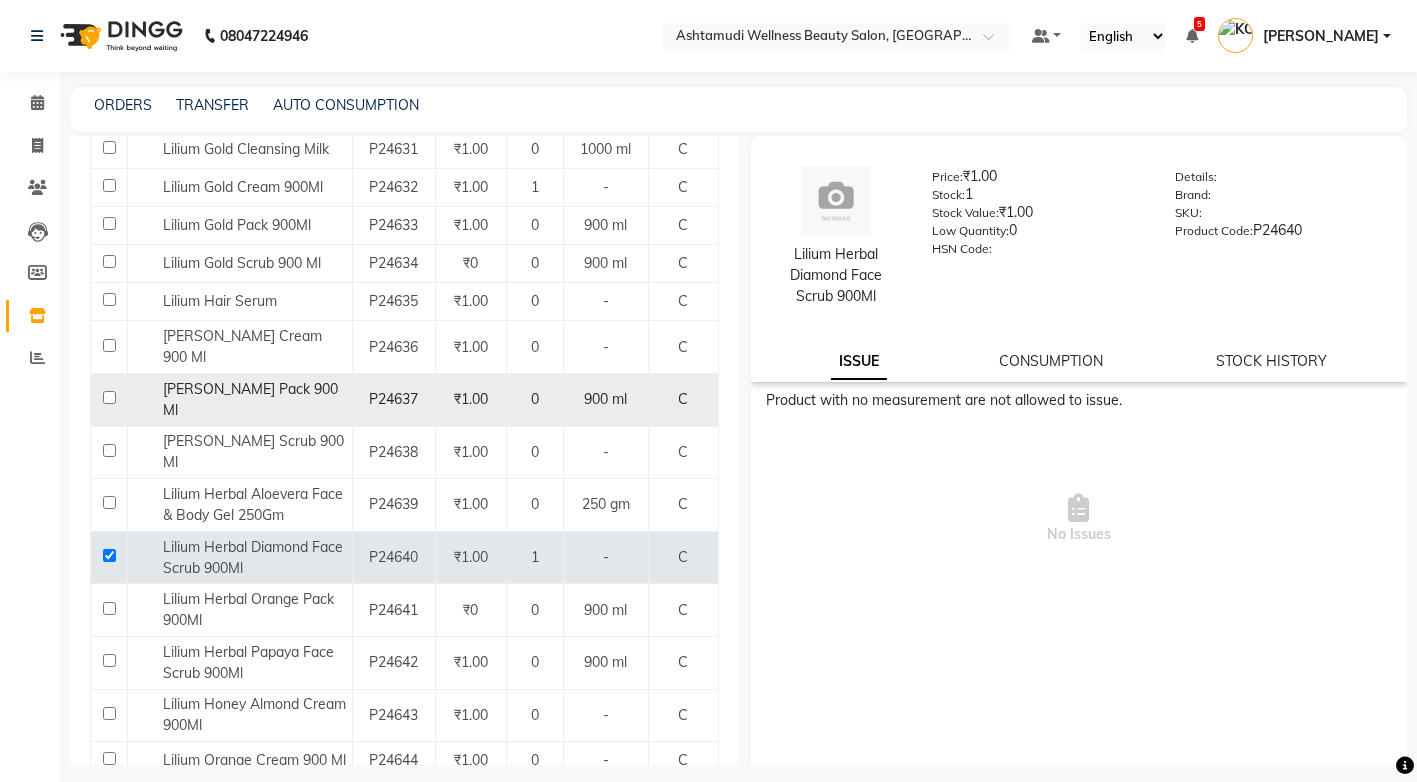scroll, scrollTop: 900, scrollLeft: 0, axis: vertical 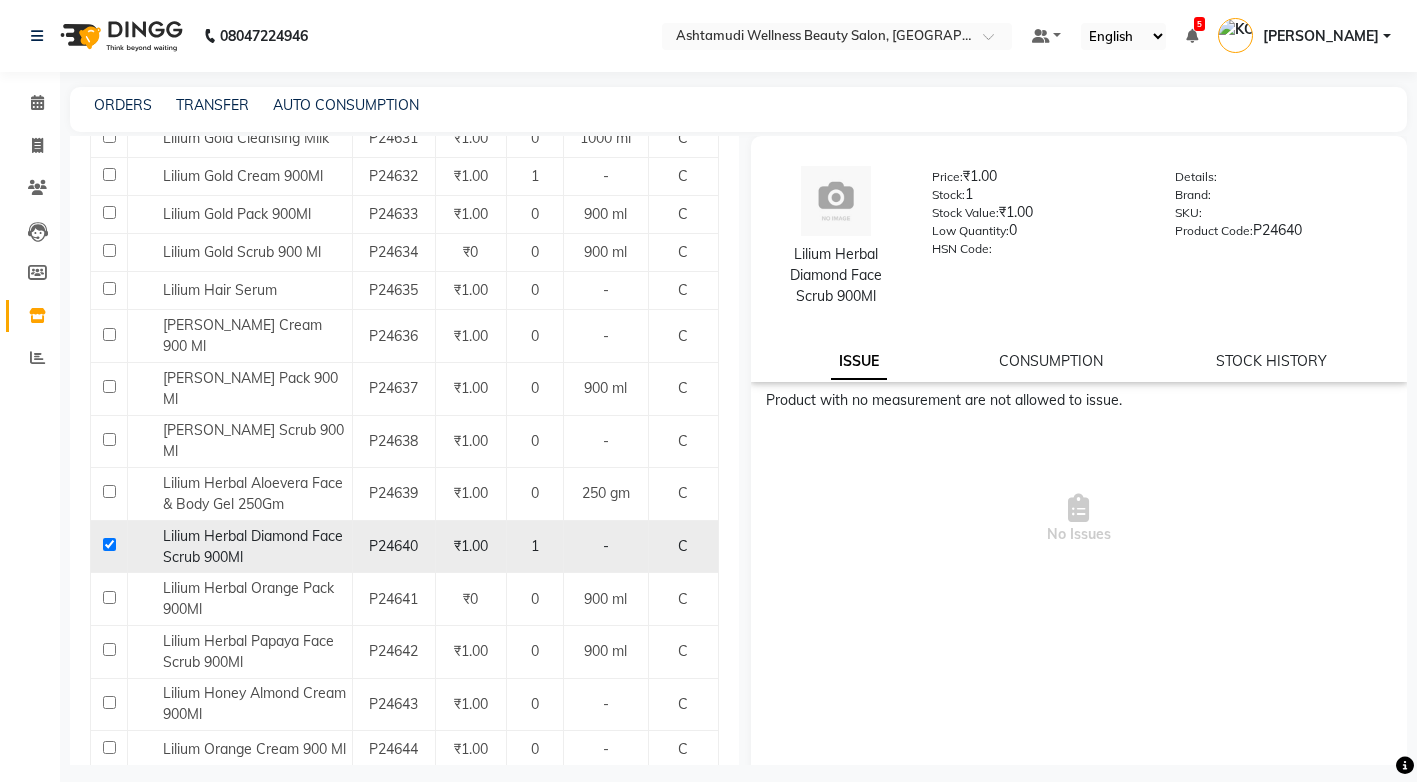 click 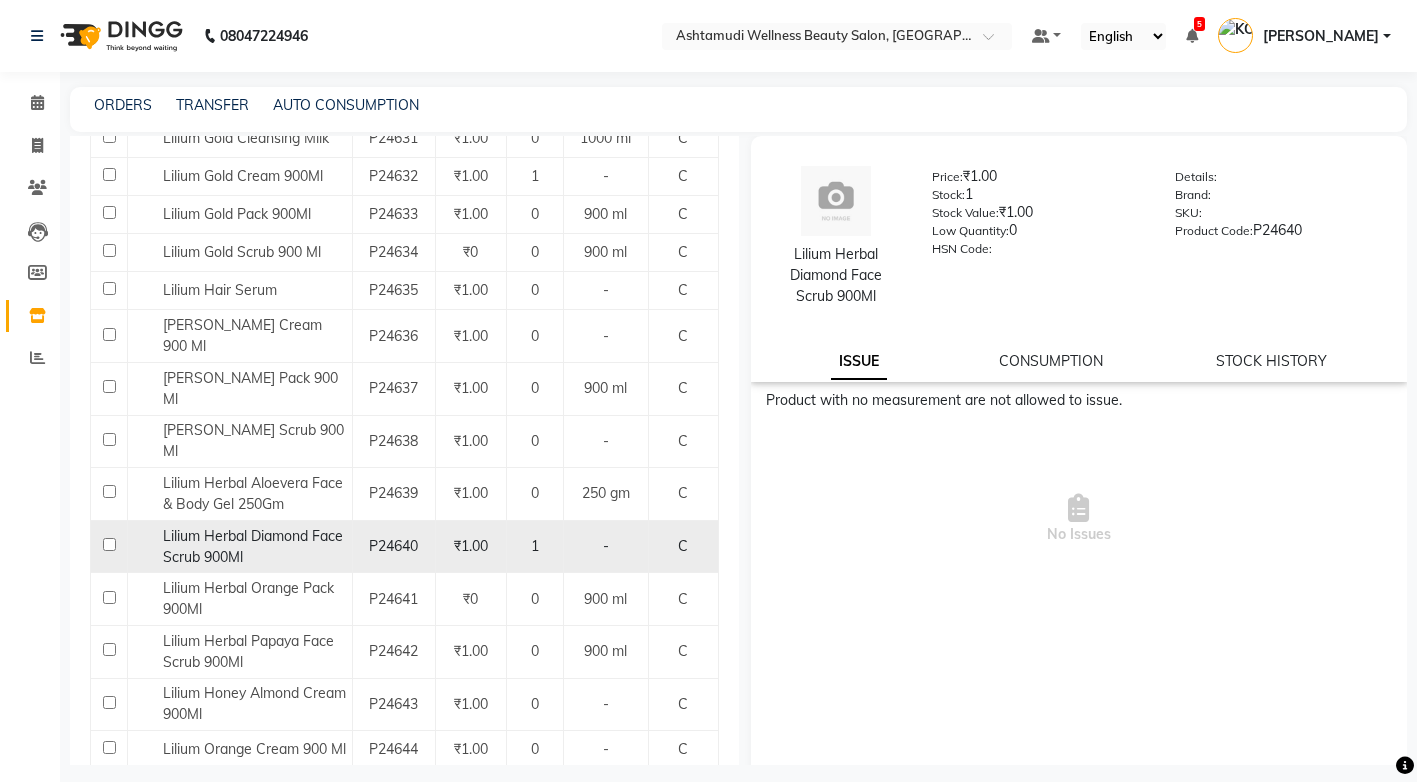 checkbox on "false" 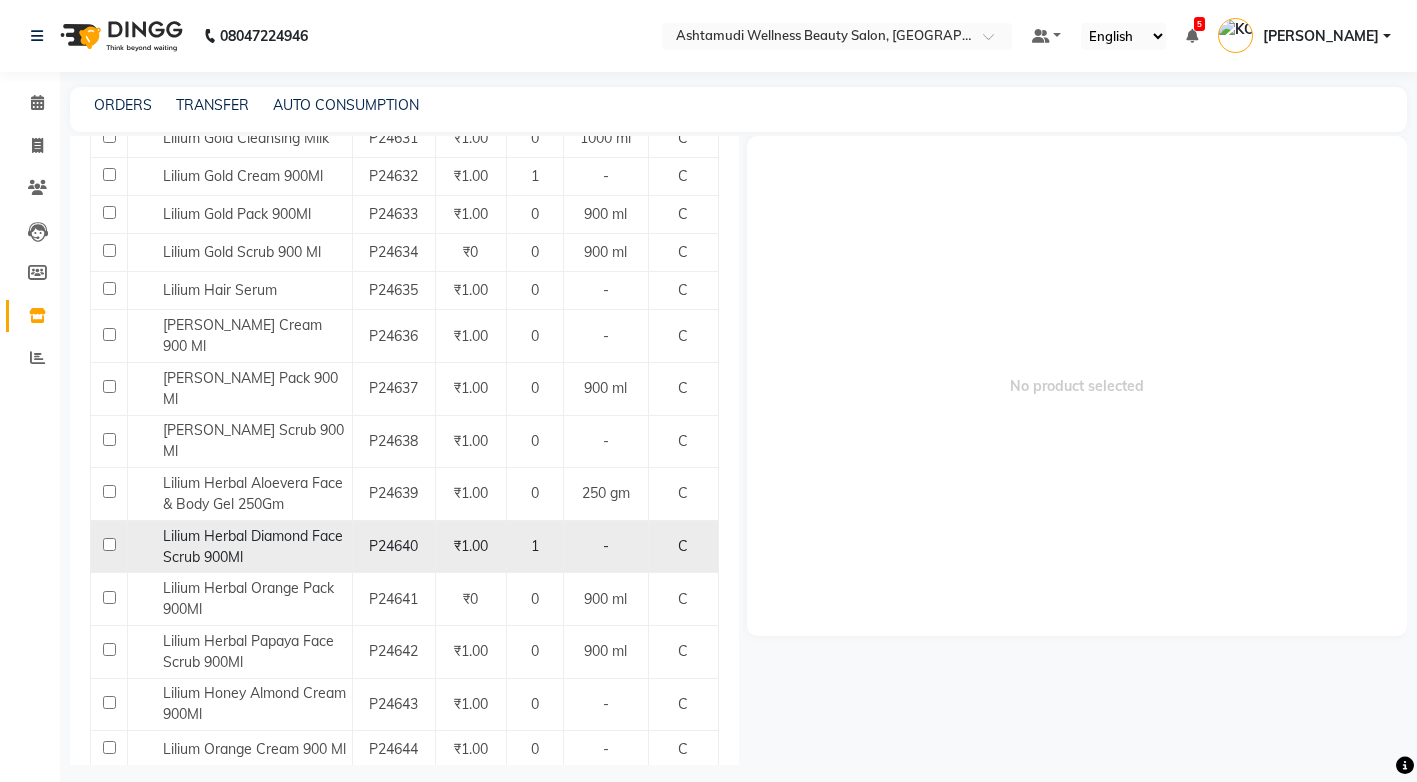 click on "Lilium Herbal Diamond Face Scrub 900Ml" 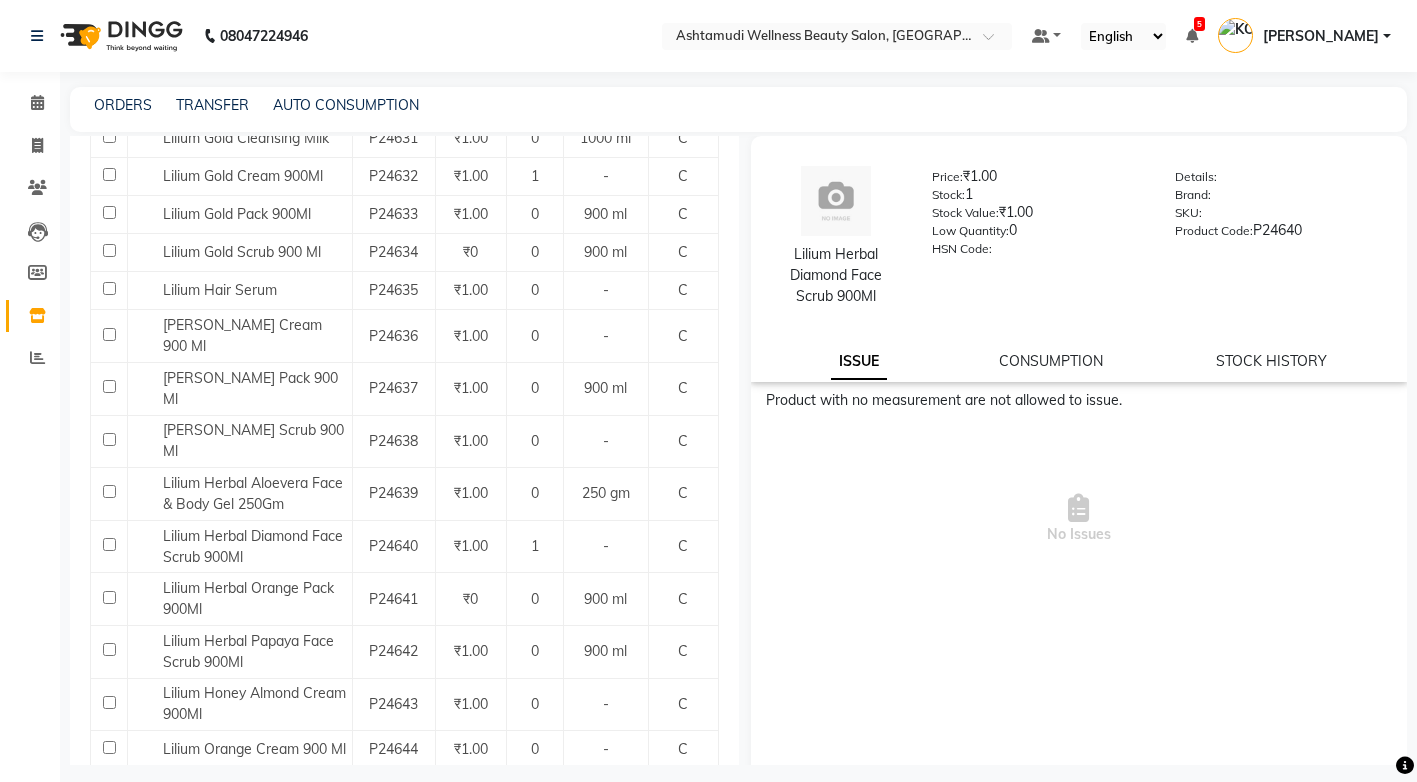click on "ISSUE" 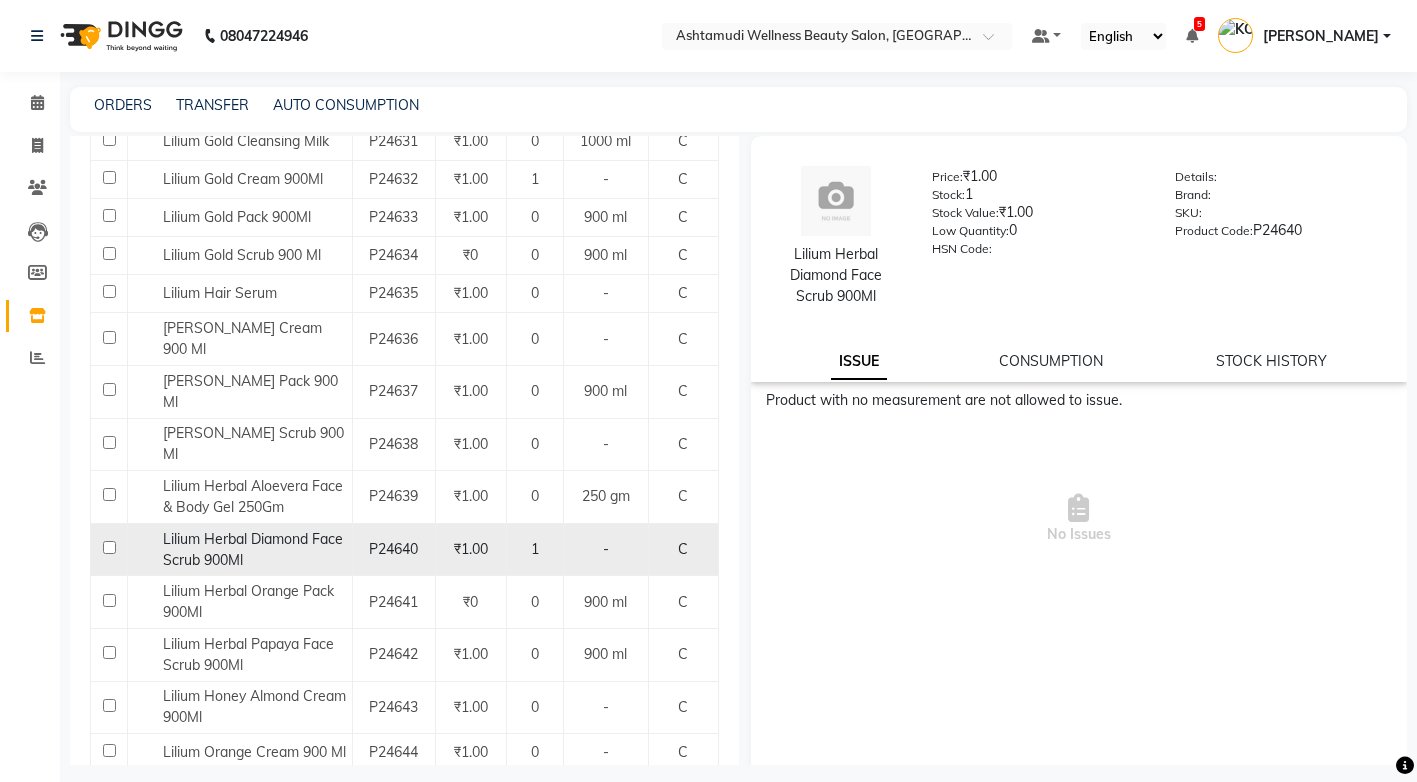 scroll, scrollTop: 997, scrollLeft: 0, axis: vertical 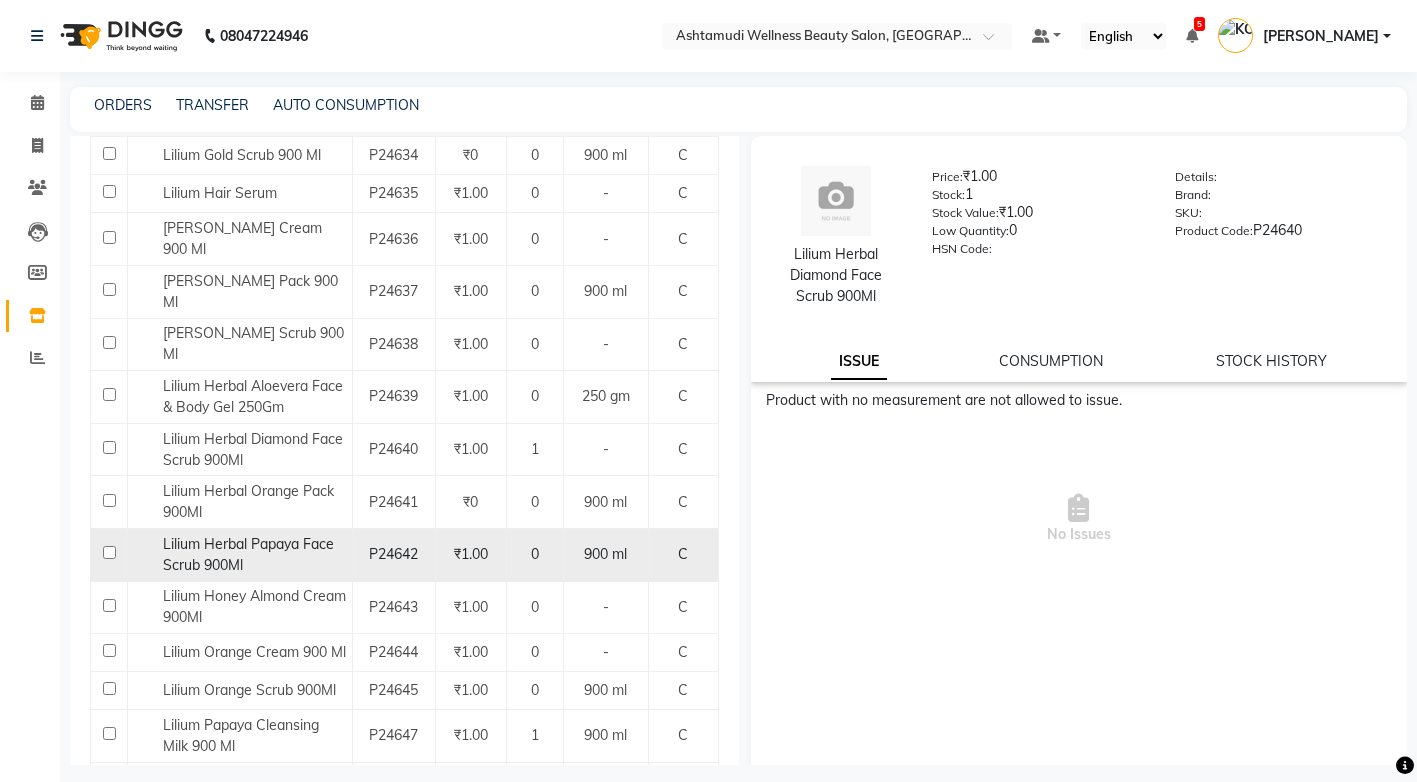 click on "Lilium Herbal Papaya Face Scrub 900Ml" 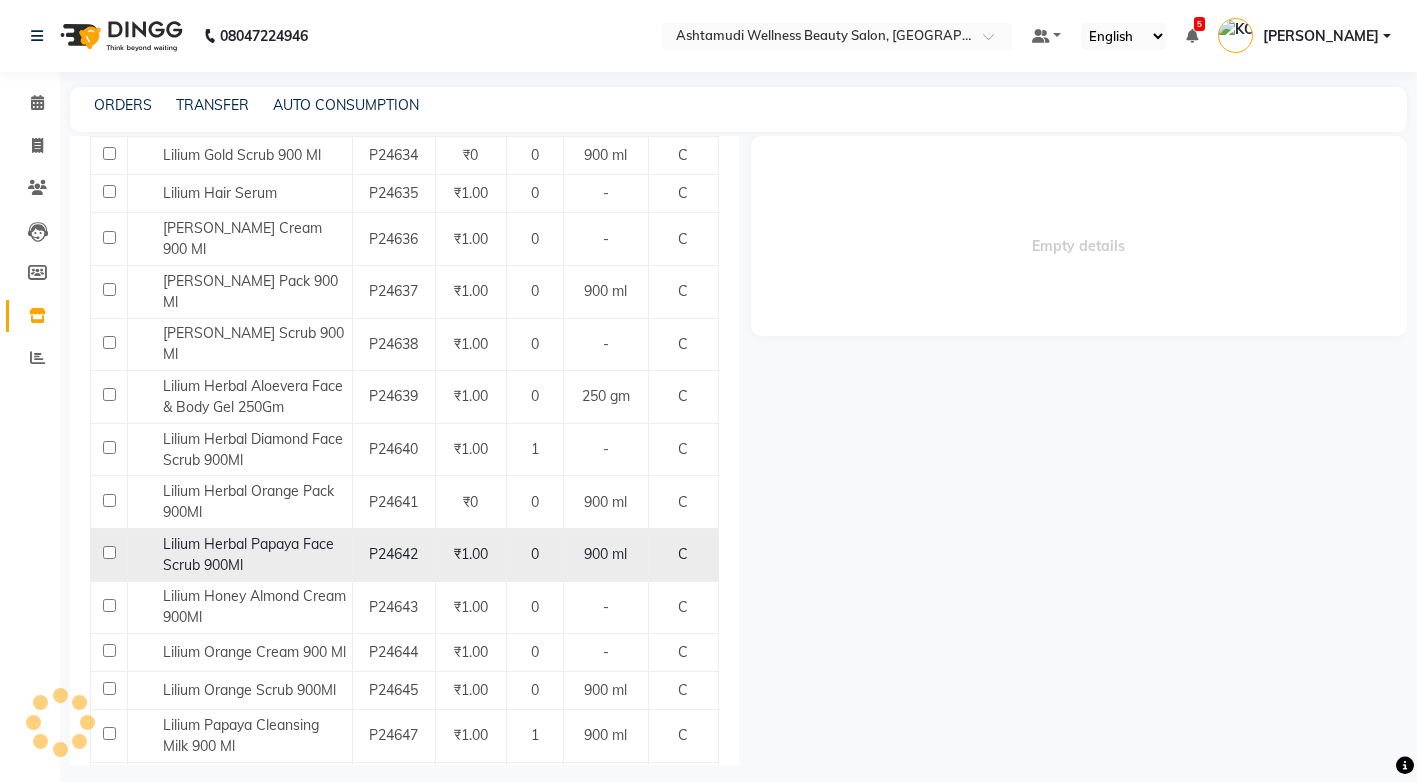 select 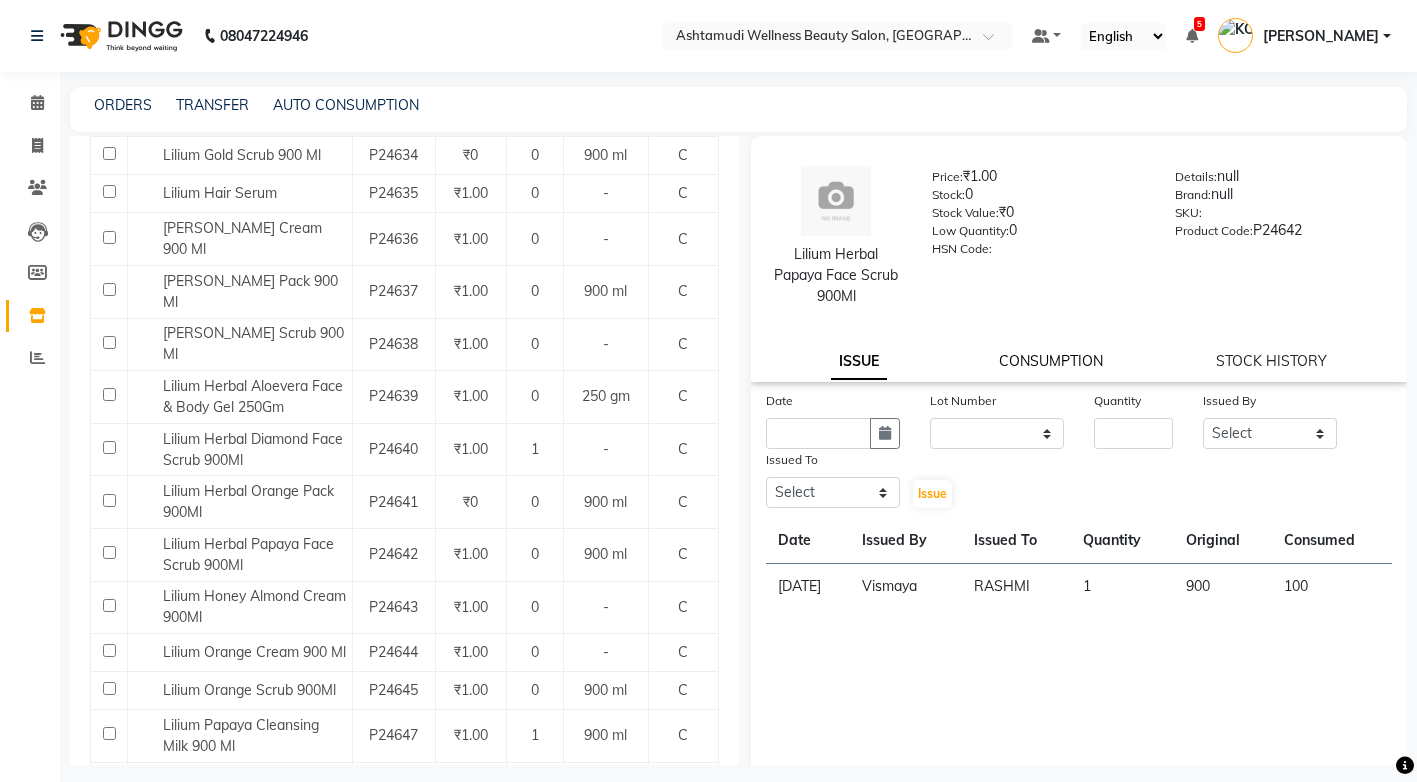 click on "CONSUMPTION" 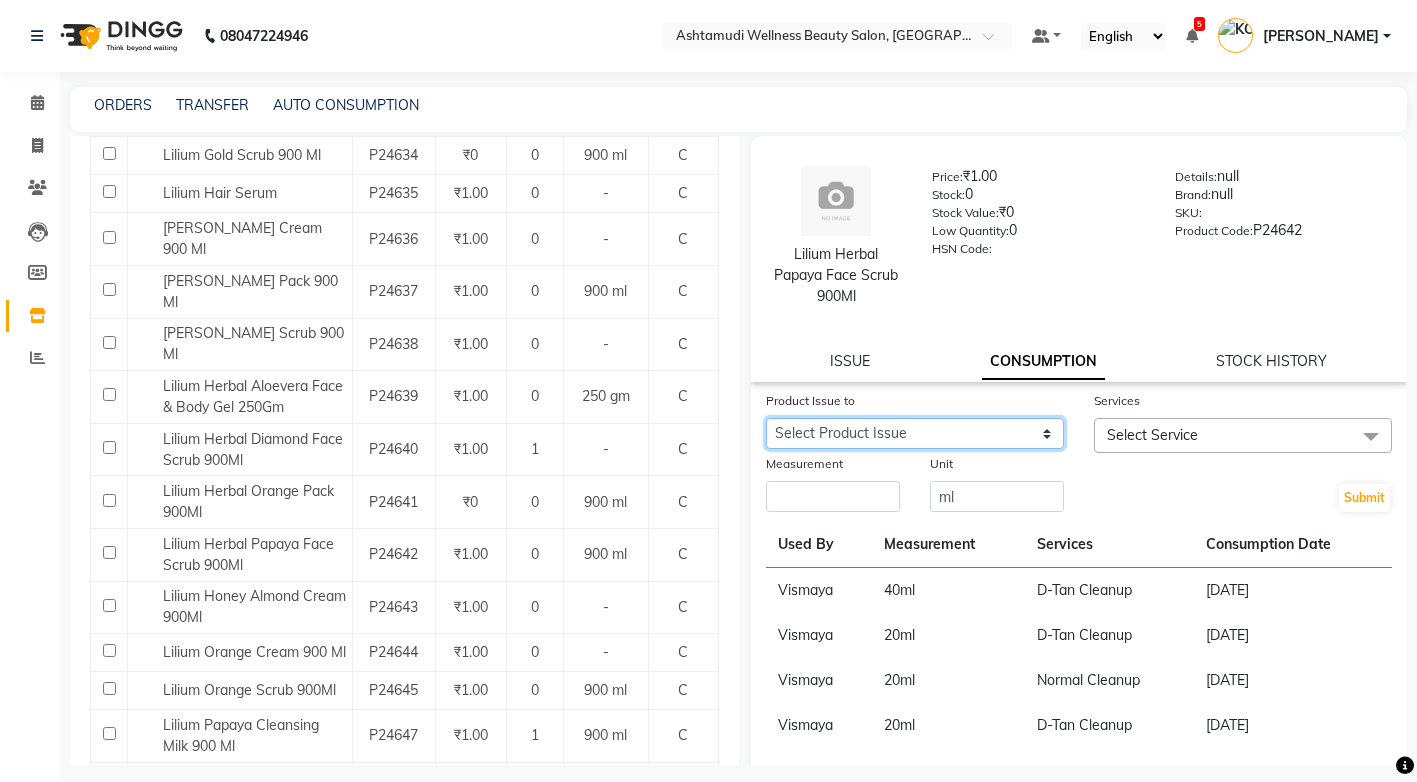 click on "Select Product Issue 2025-04-07, Issued to: RASHMI, Balance: 800" 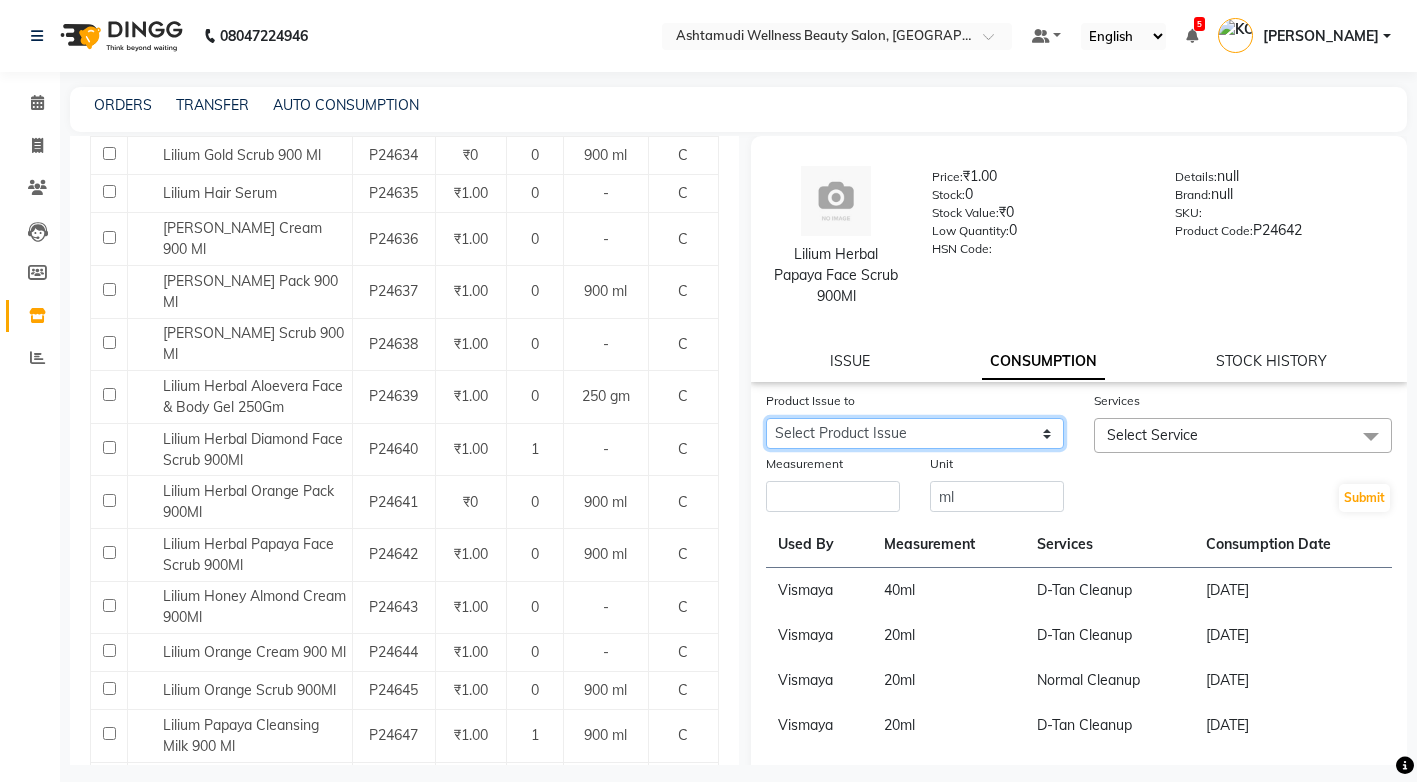 select on "852396" 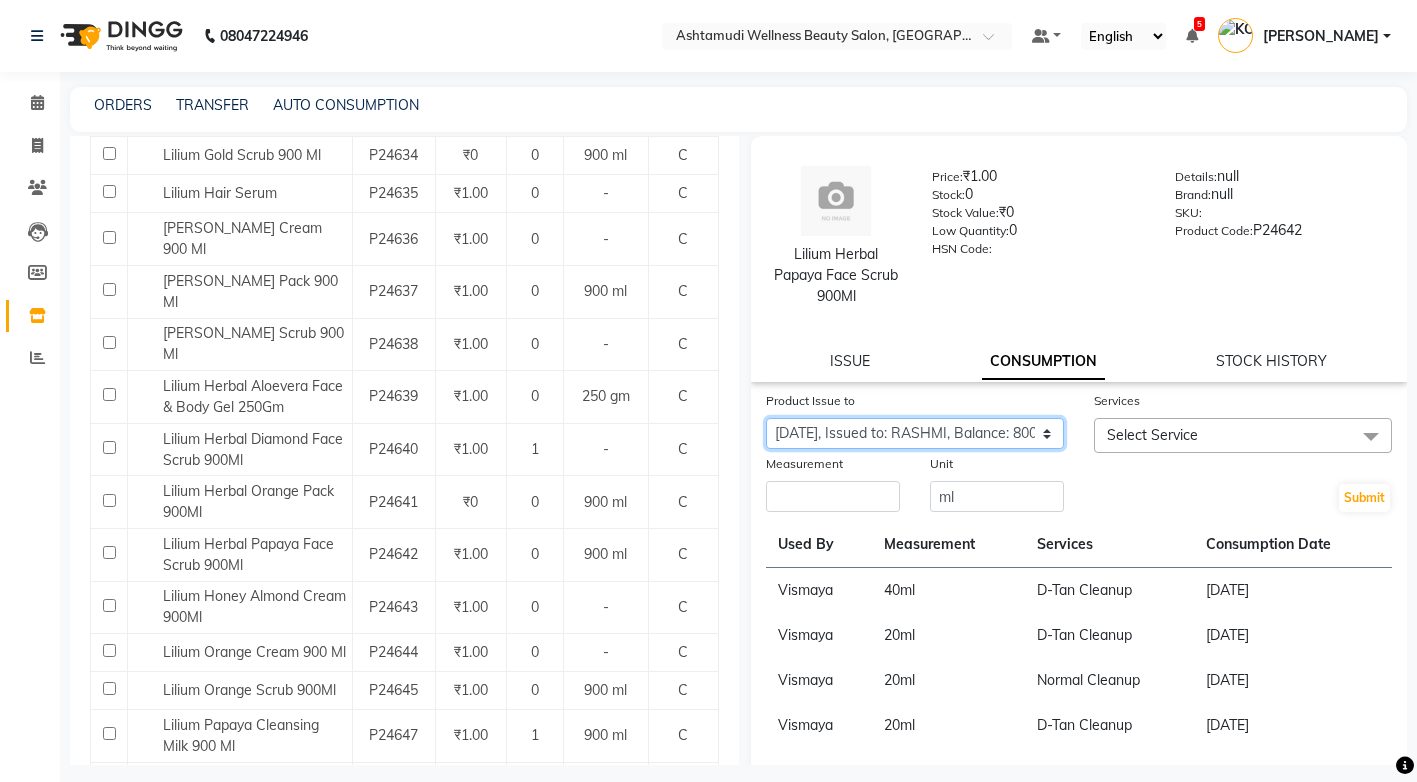 click on "Select Product Issue 2025-04-07, Issued to: RASHMI, Balance: 800" 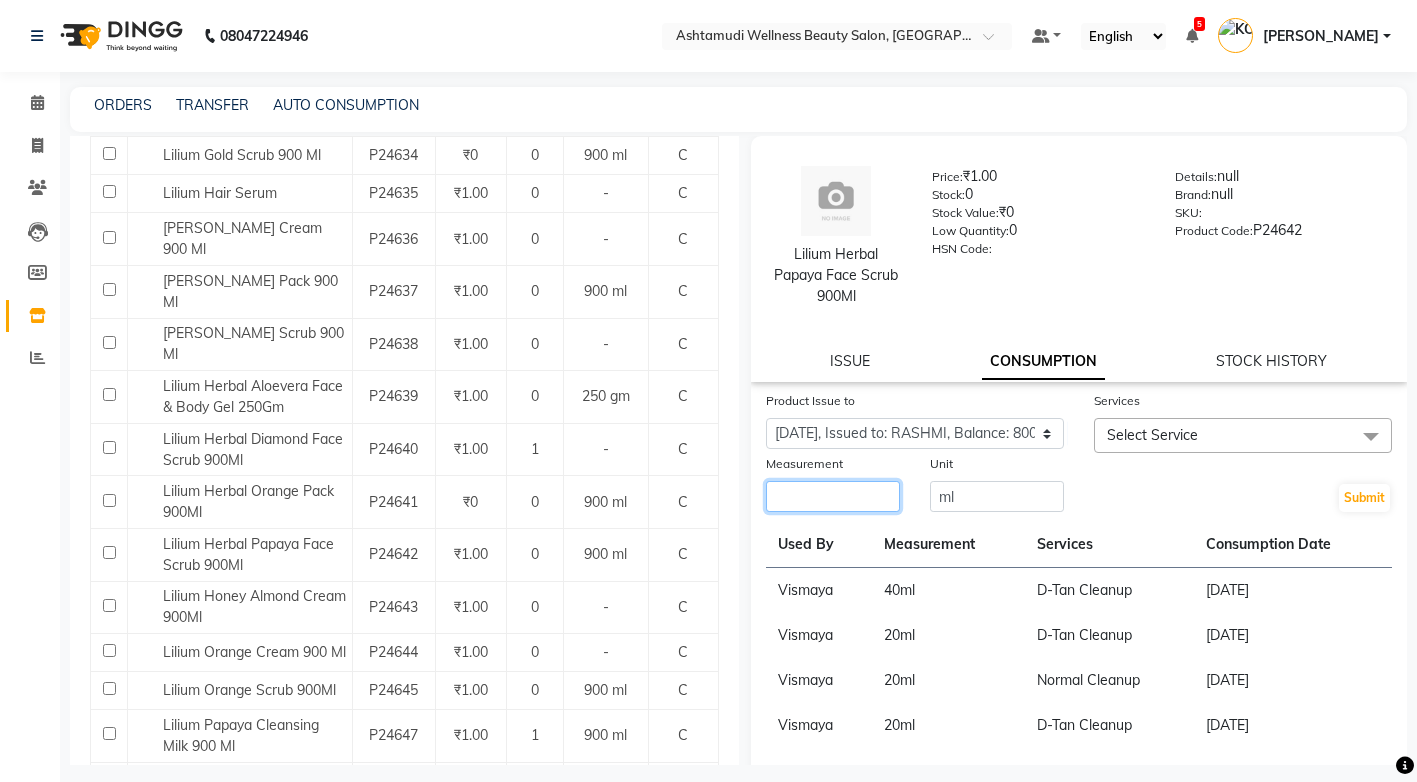 click 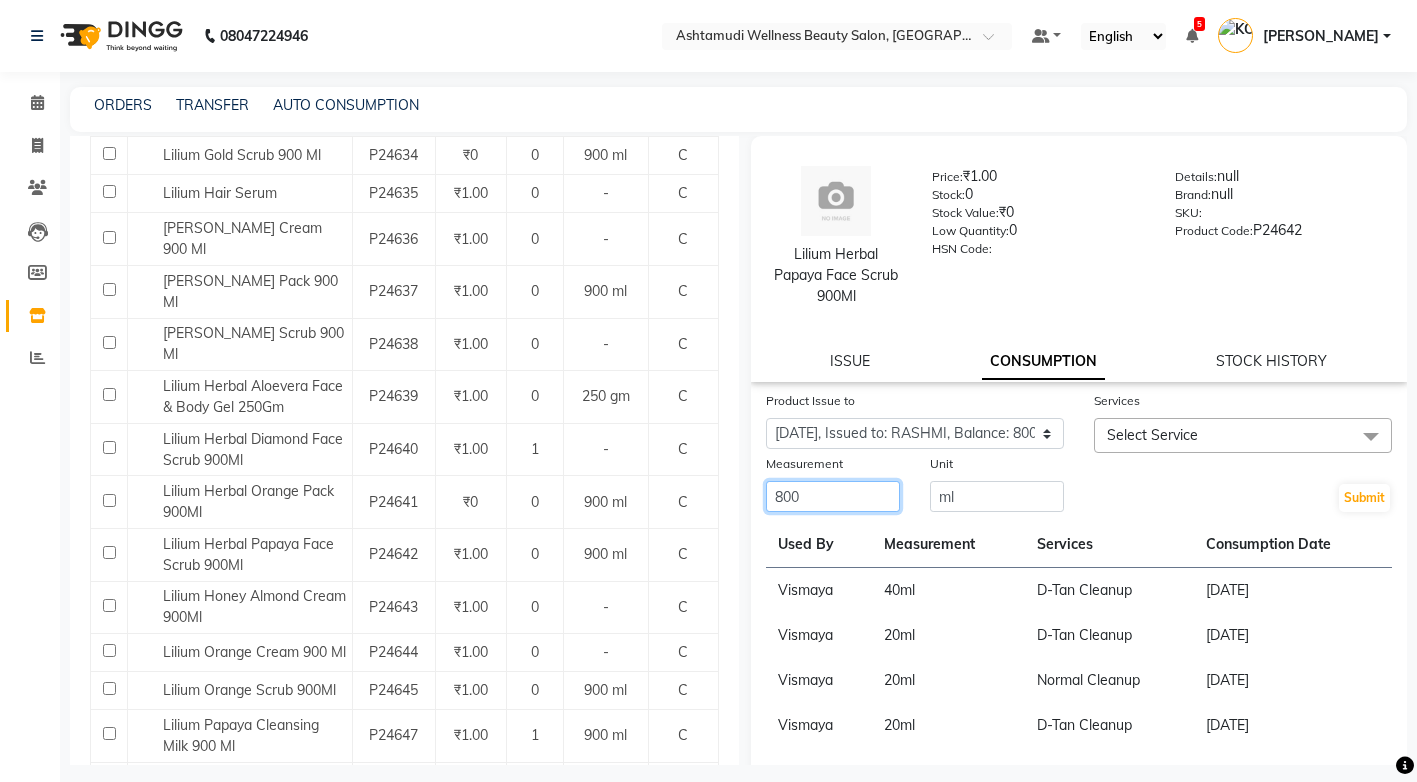 type on "800" 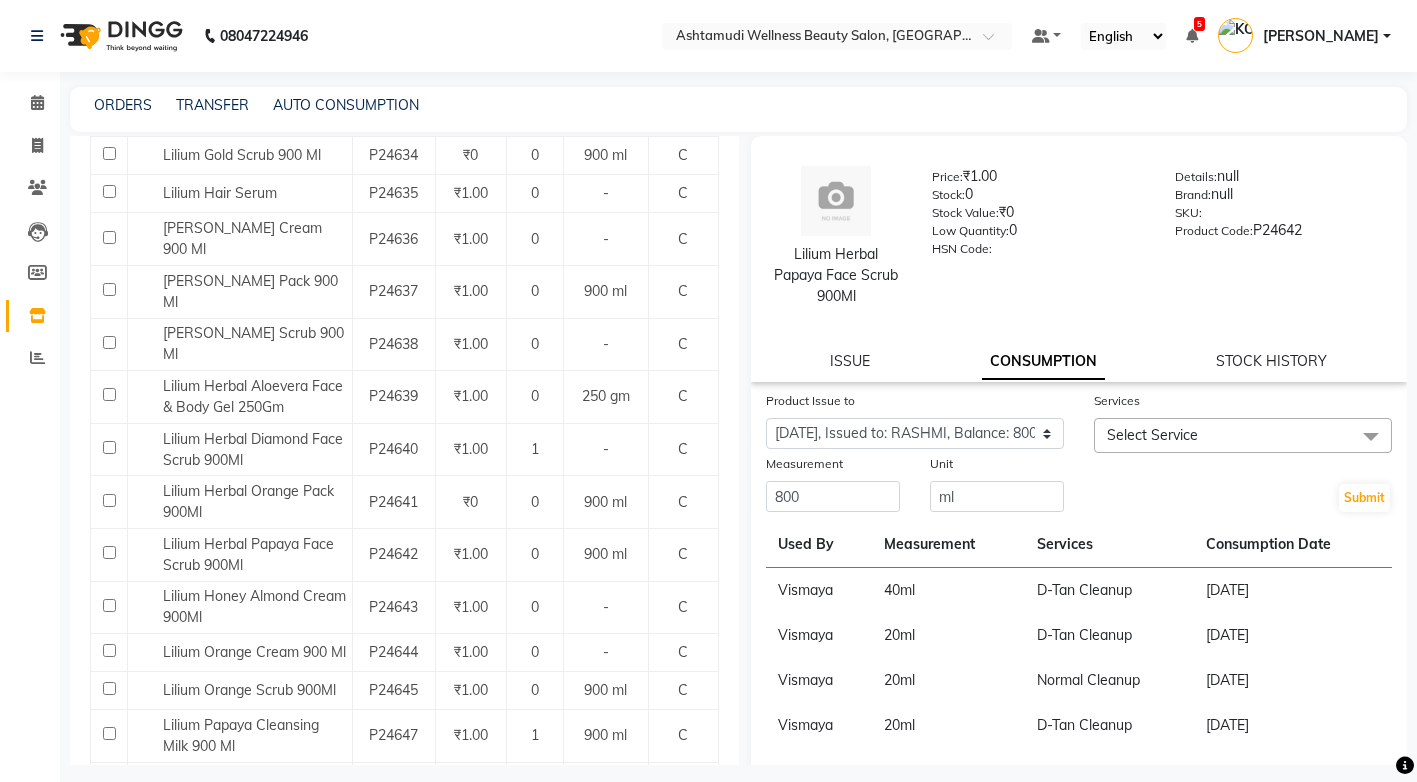 click on "Select Service" 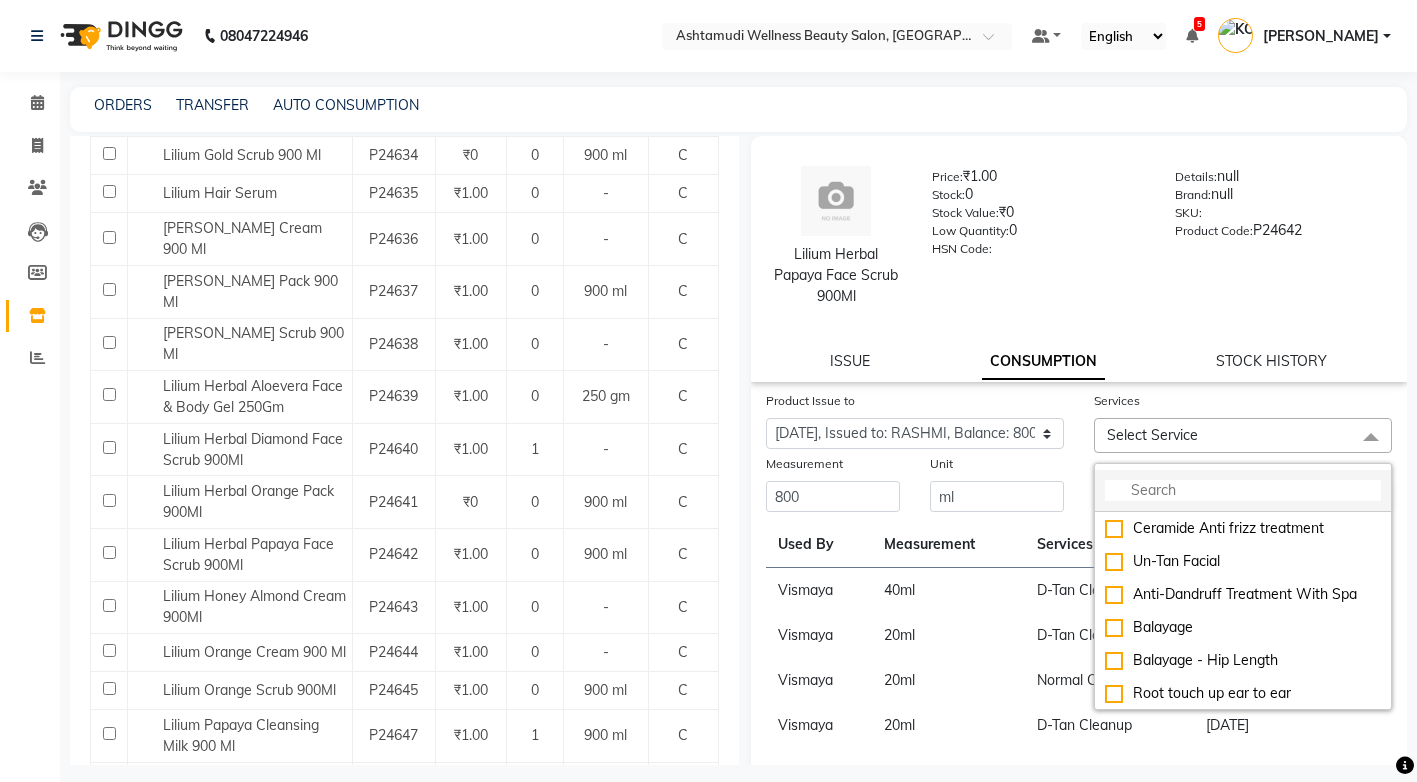 click 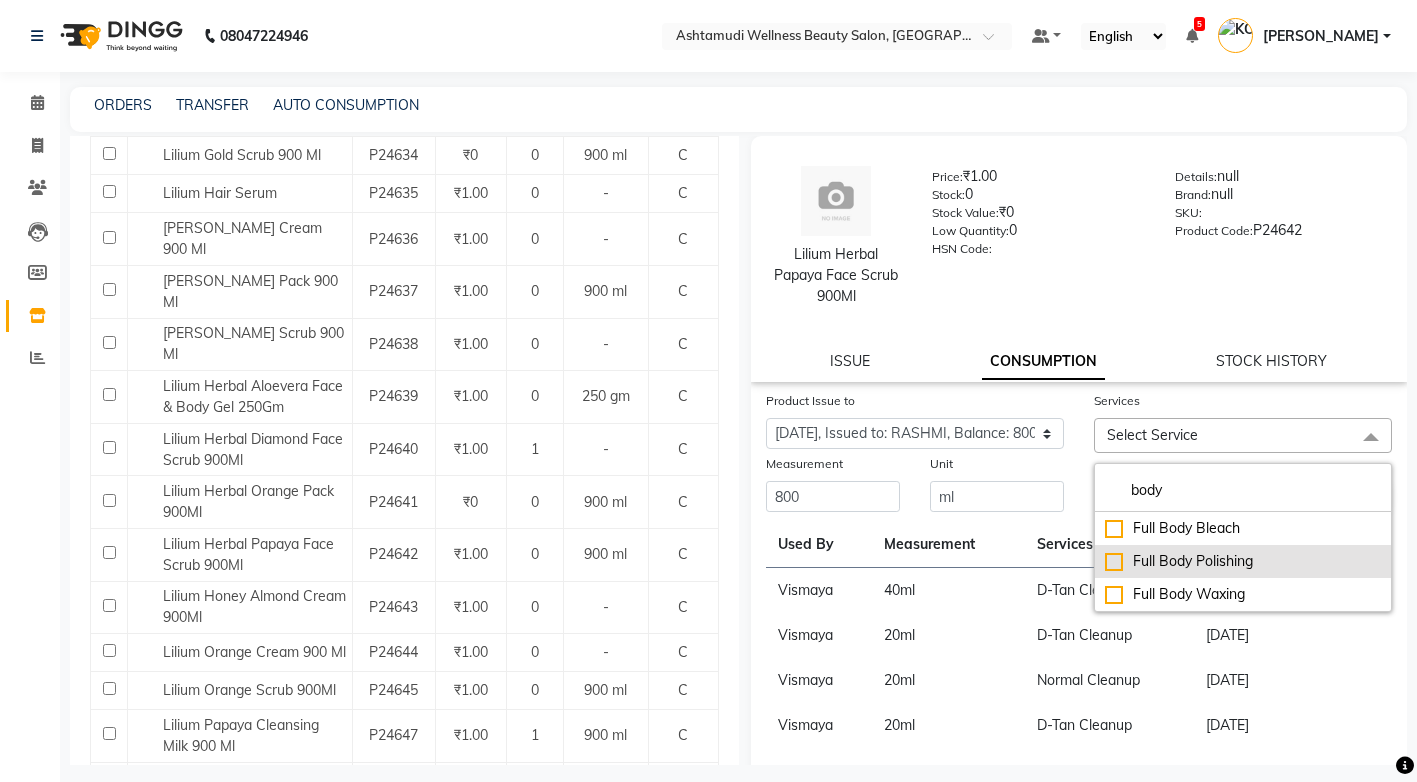 type on "body" 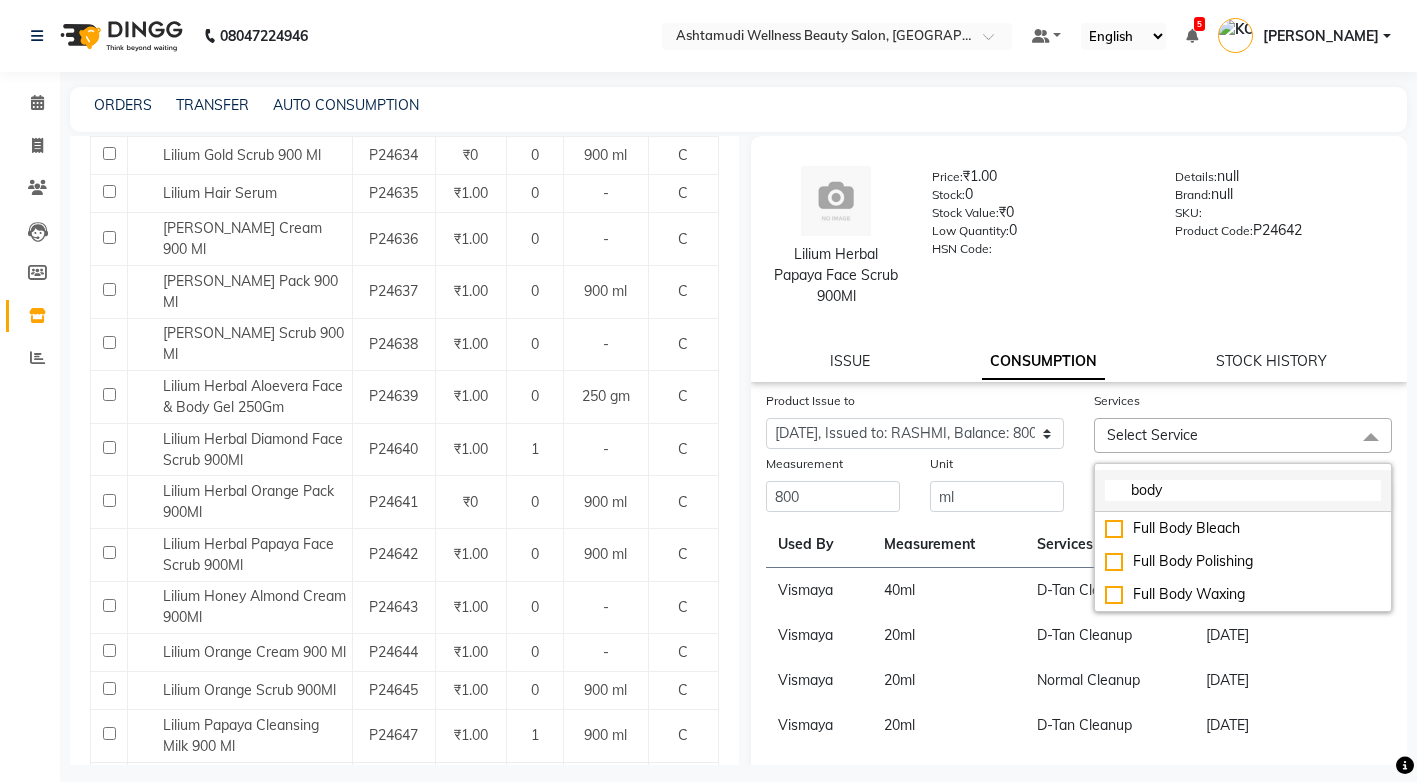 drag, startPoint x: 1109, startPoint y: 564, endPoint x: 1095, endPoint y: 518, distance: 48.08326 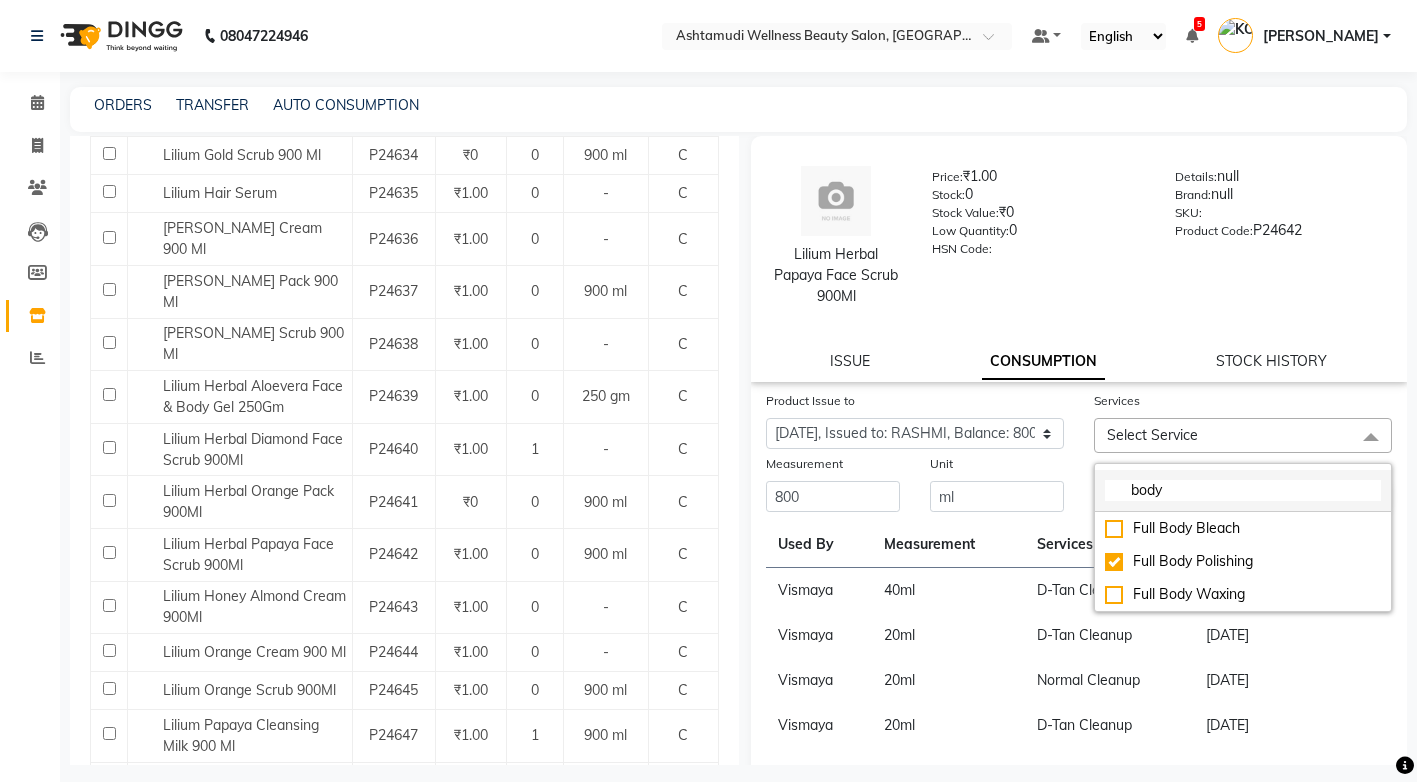 checkbox on "true" 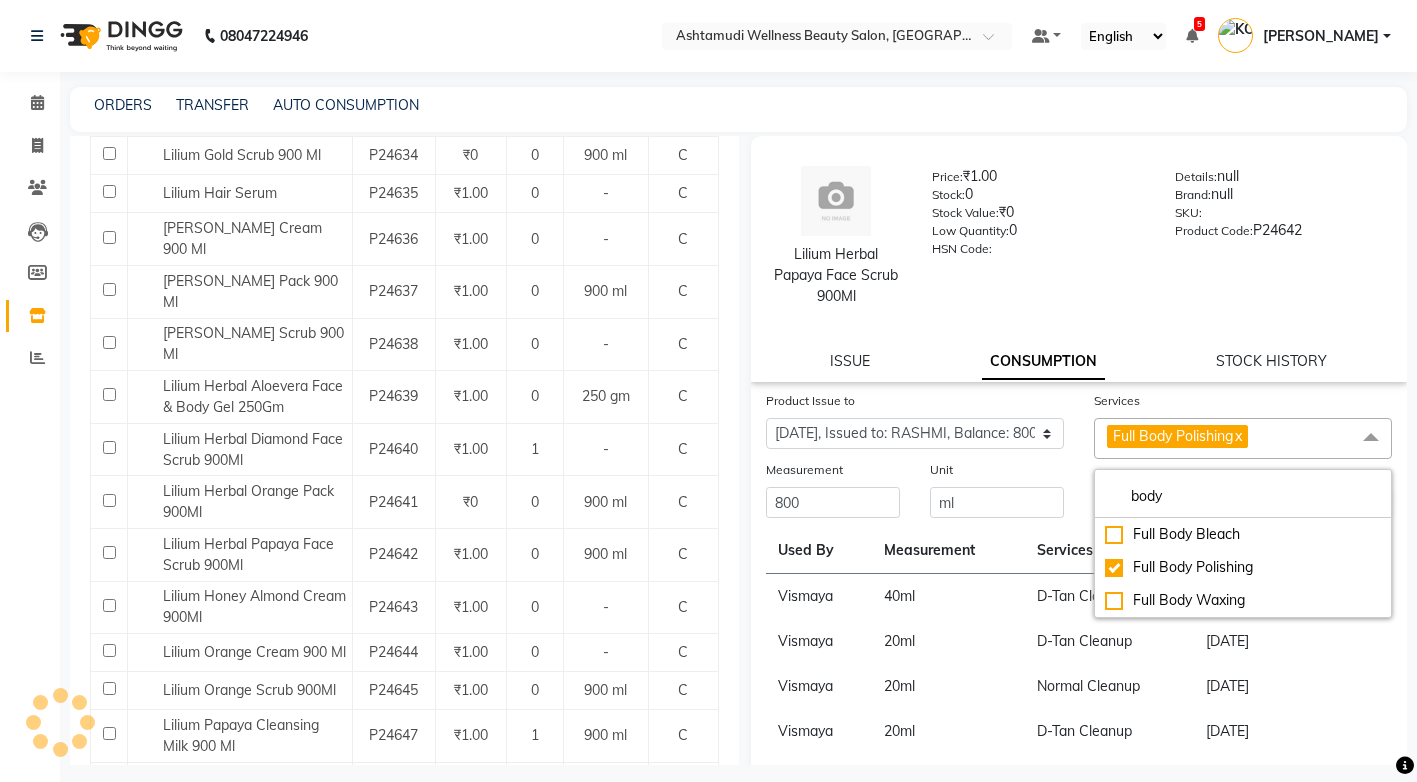 drag, startPoint x: 1048, startPoint y: 466, endPoint x: 1313, endPoint y: 547, distance: 277.10287 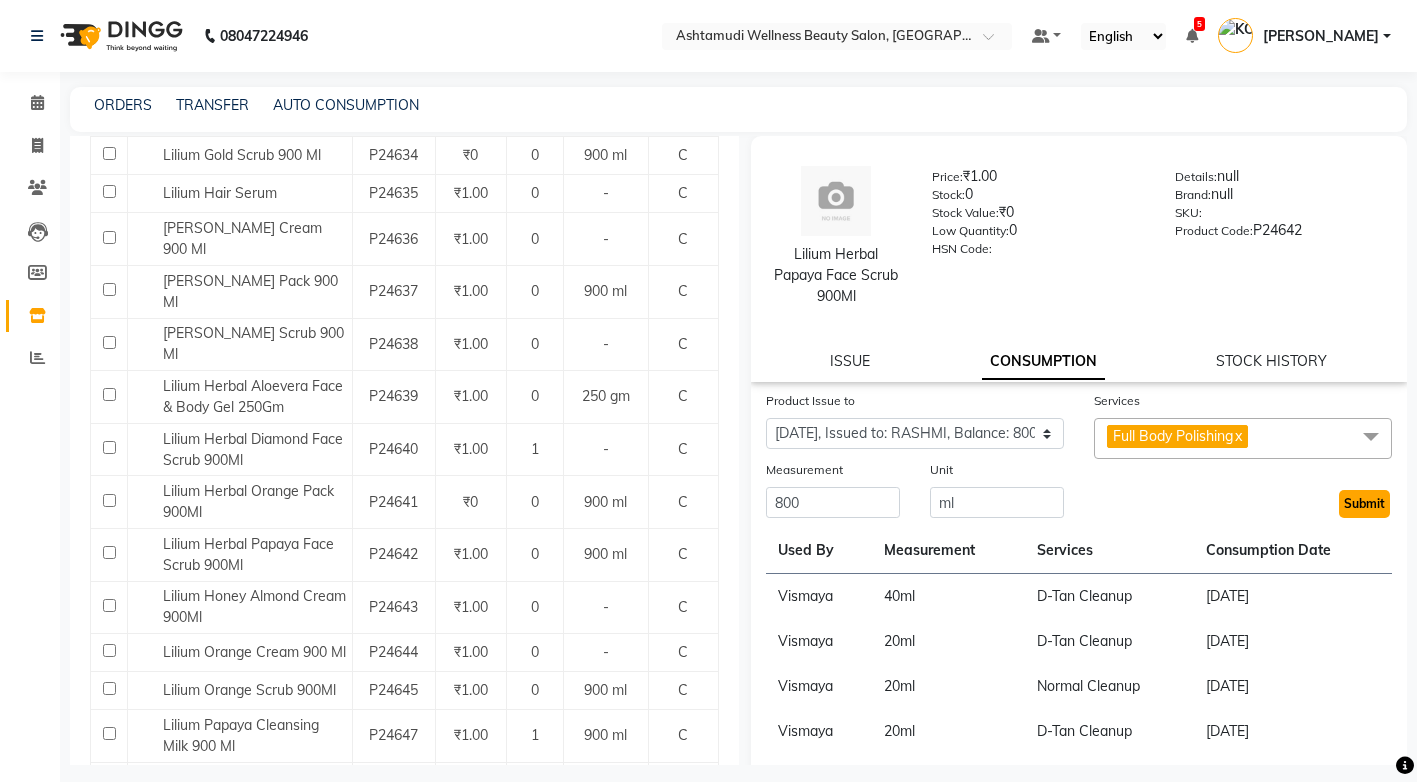 click on "Submit" 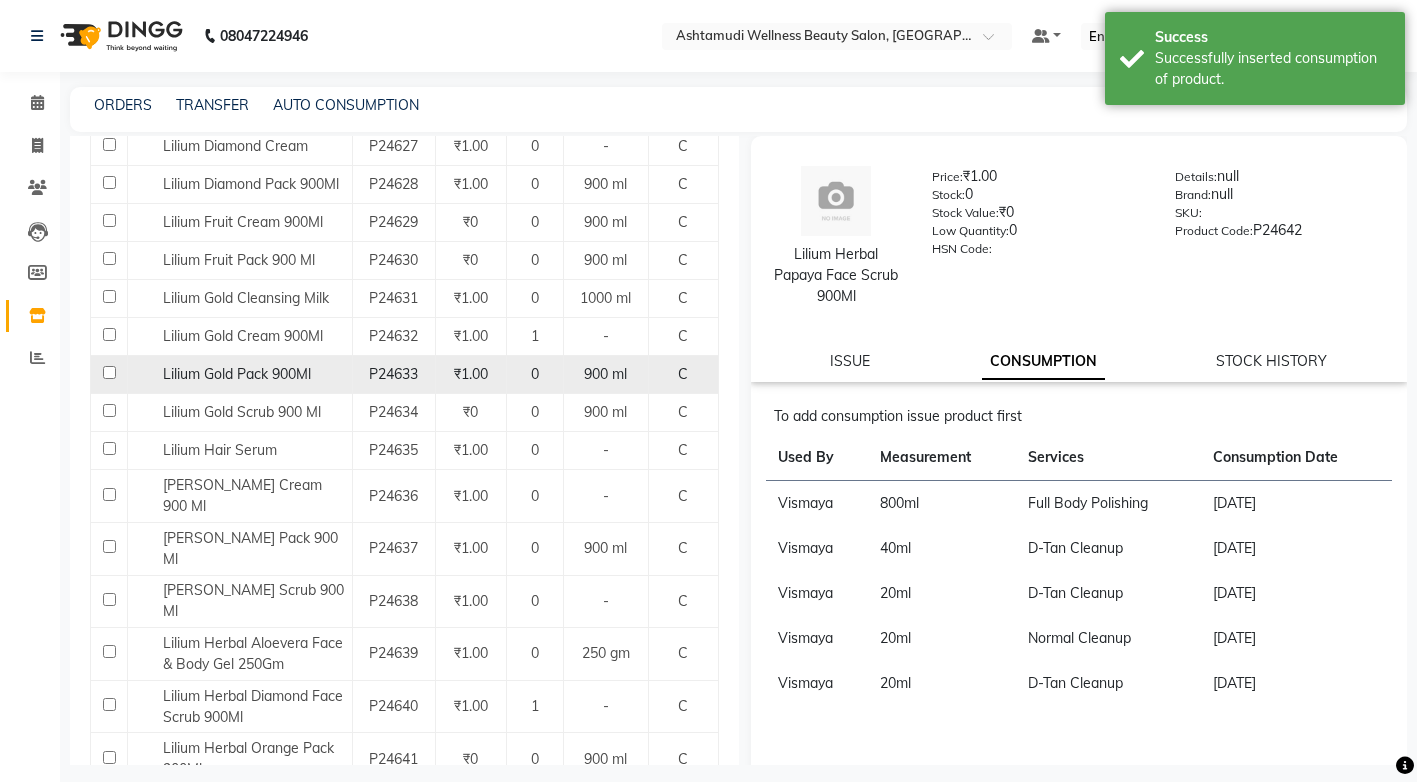 scroll, scrollTop: 800, scrollLeft: 0, axis: vertical 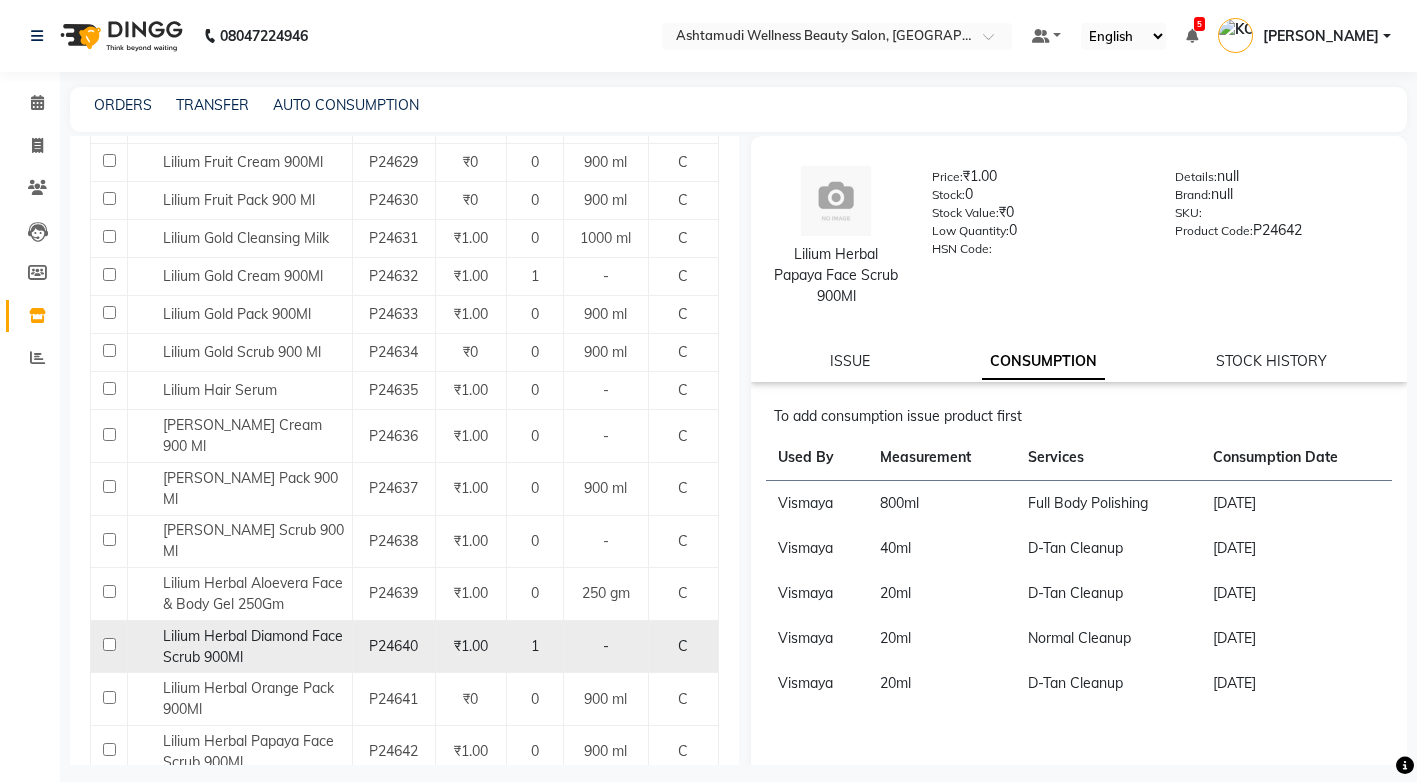 click on "Lilium Herbal Diamond Face Scrub 900Ml" 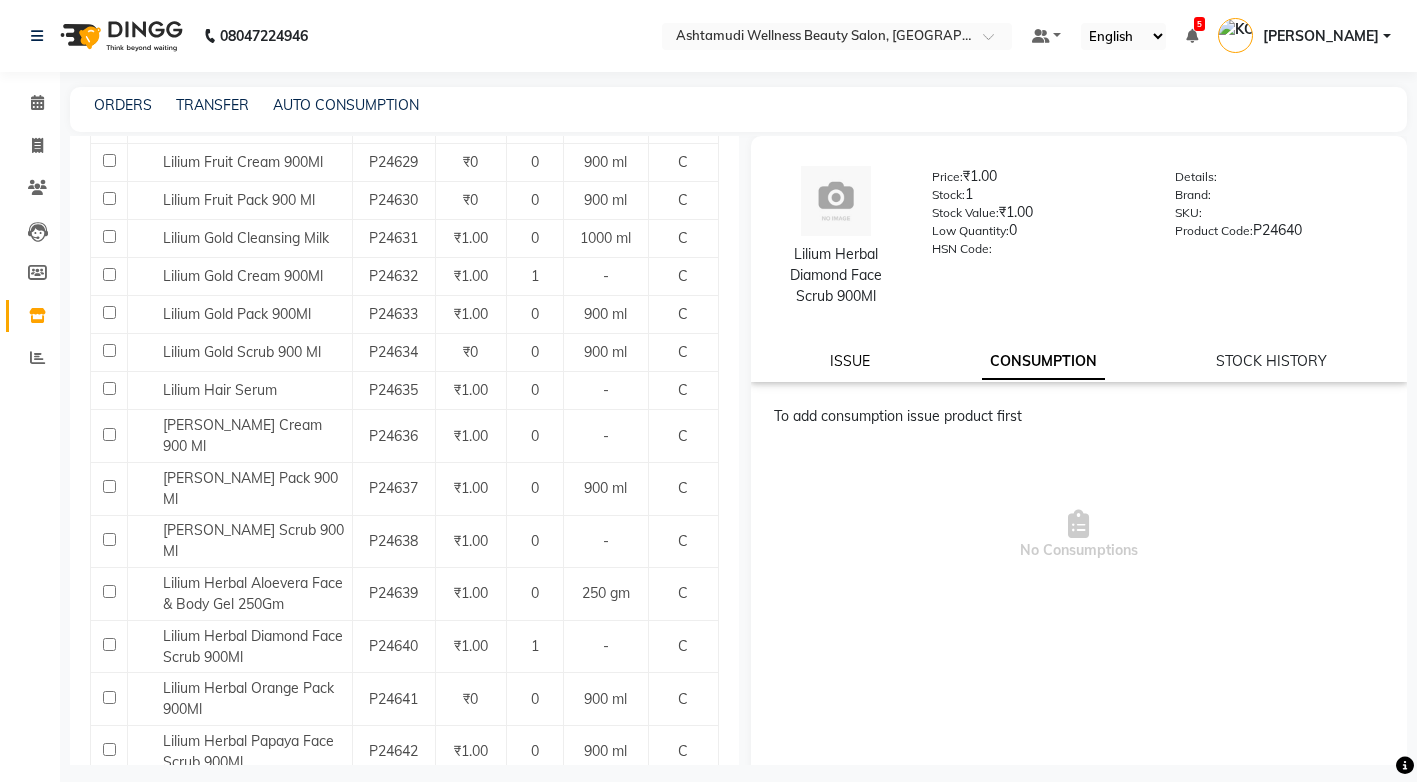click on "ISSUE" 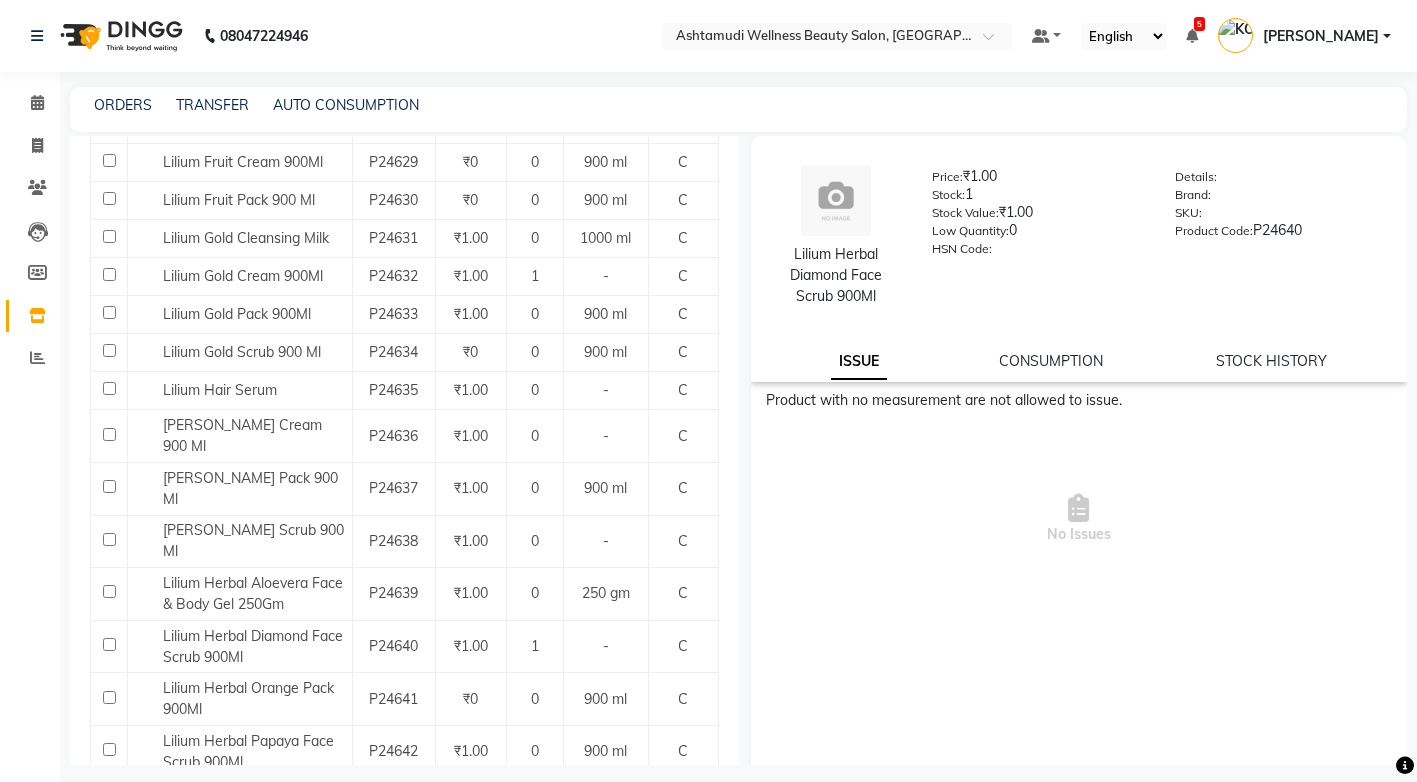 click on "ISSUE" 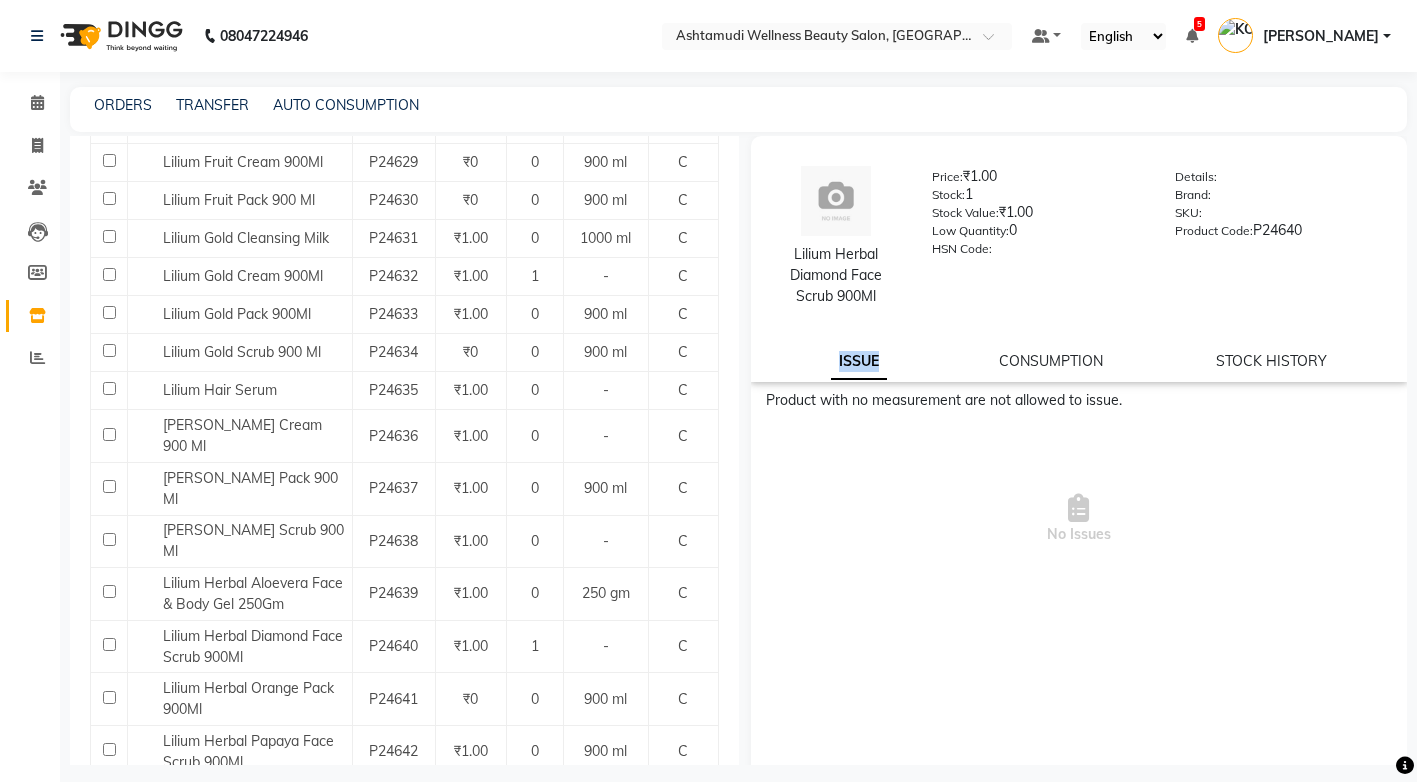 click on "ISSUE" 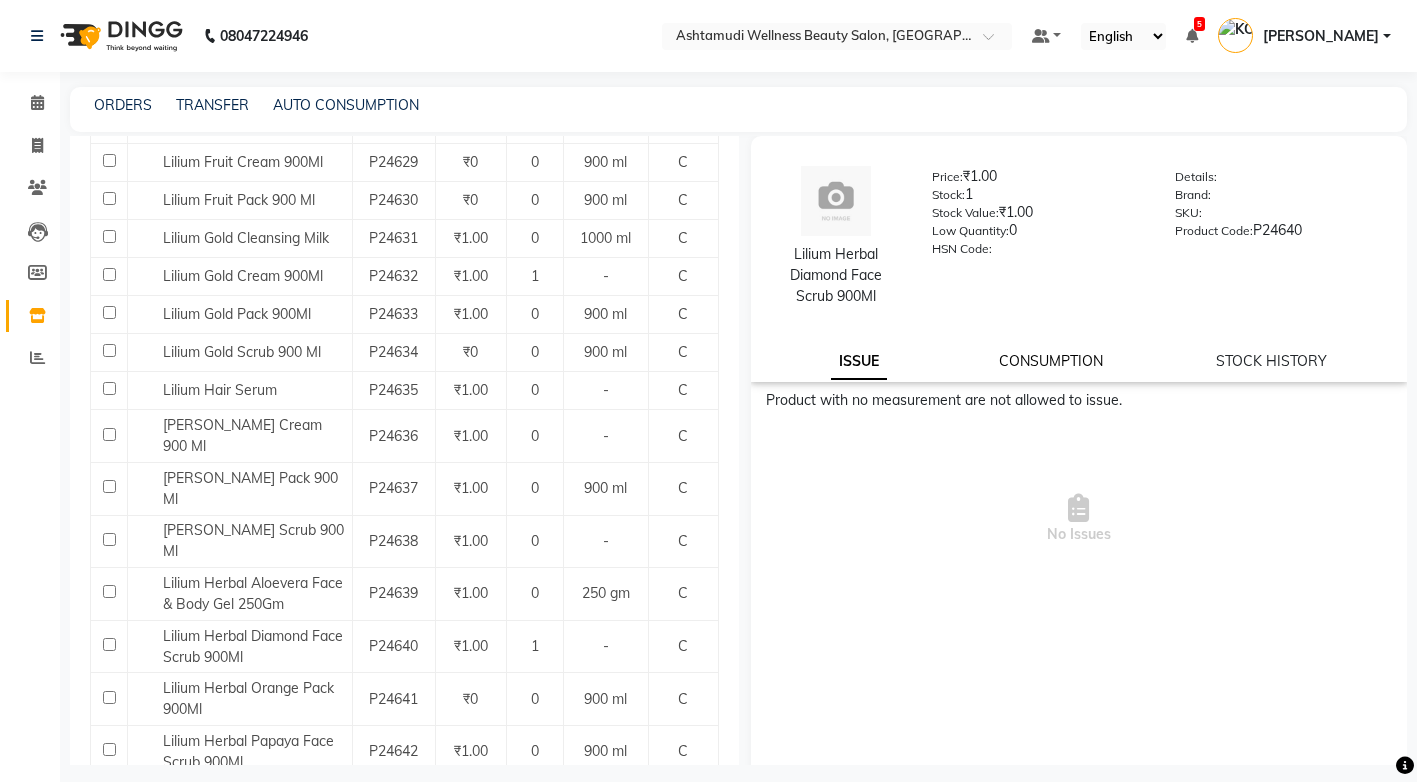 click on "CONSUMPTION" 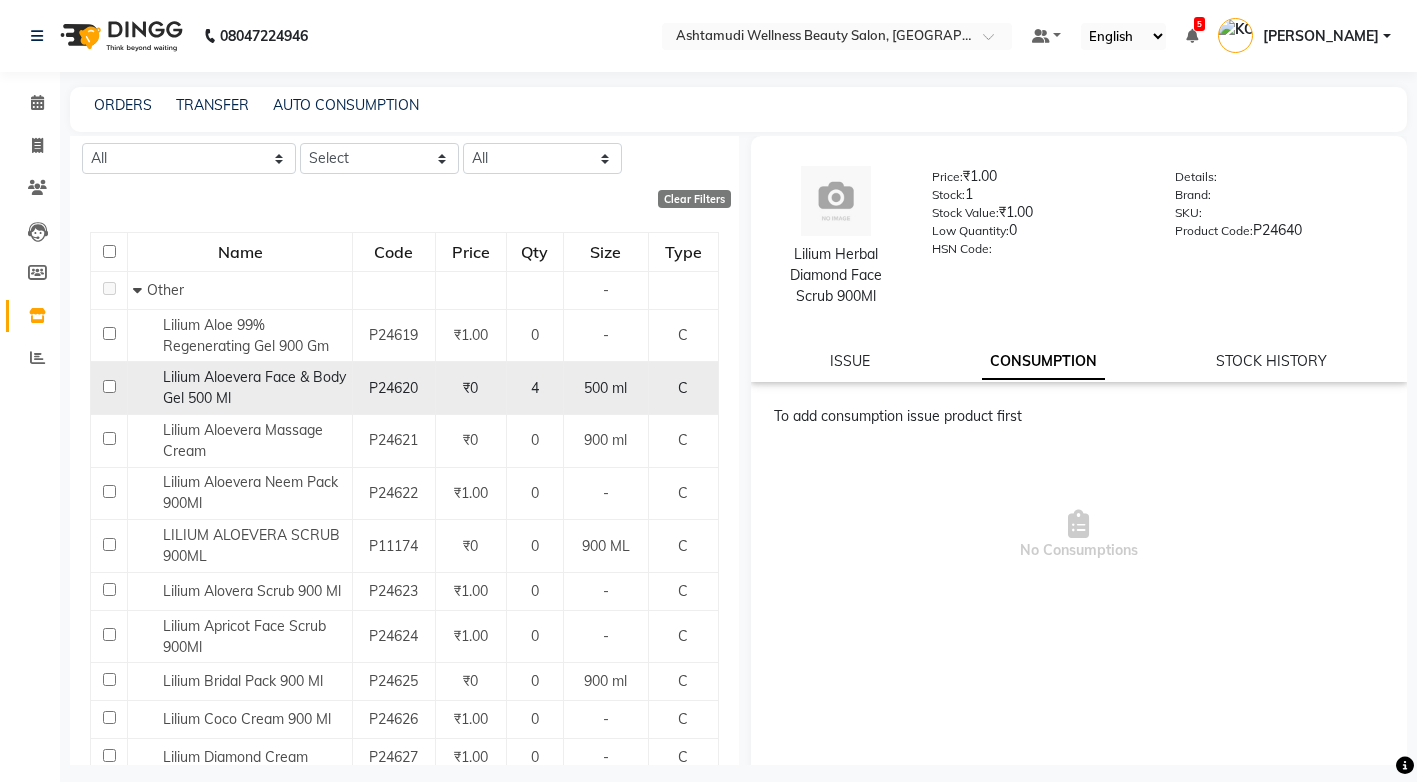 scroll, scrollTop: 0, scrollLeft: 0, axis: both 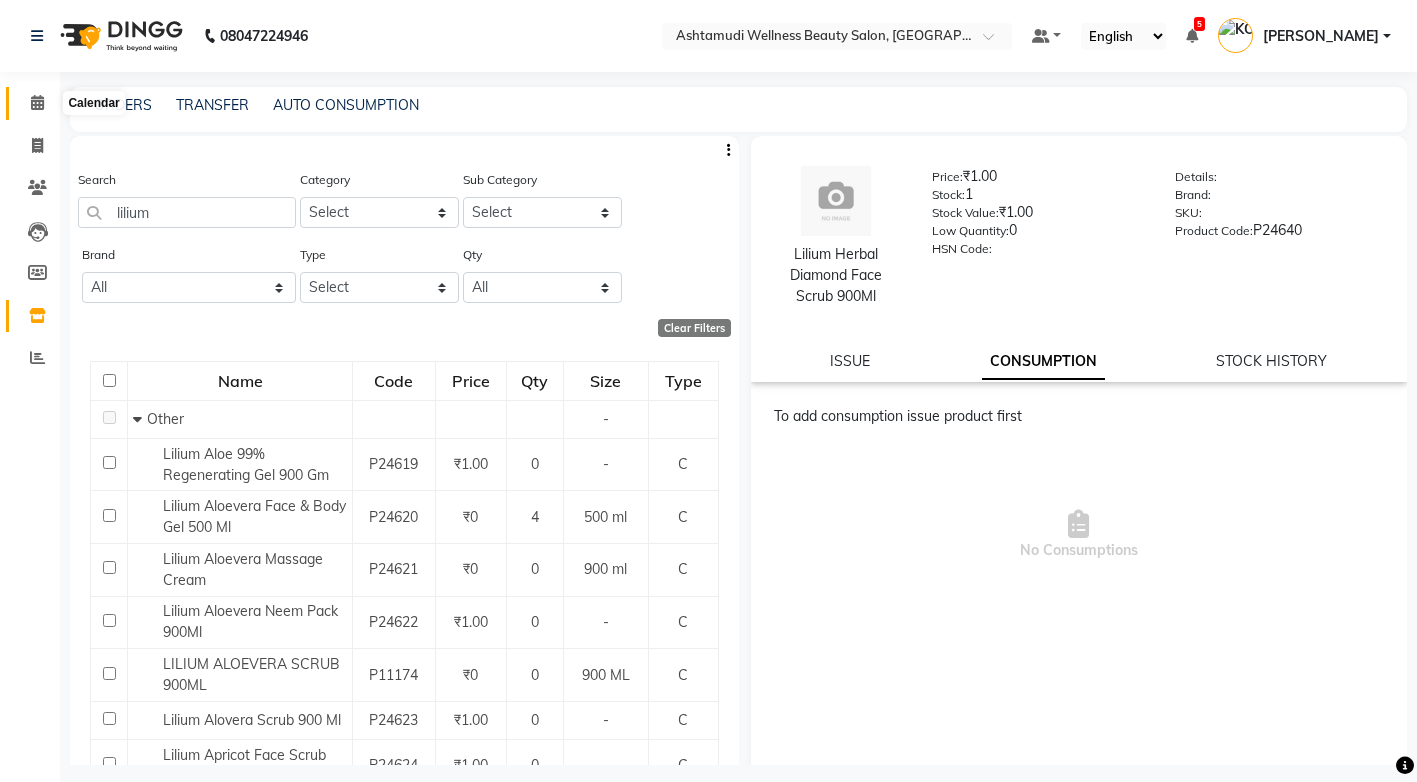 click 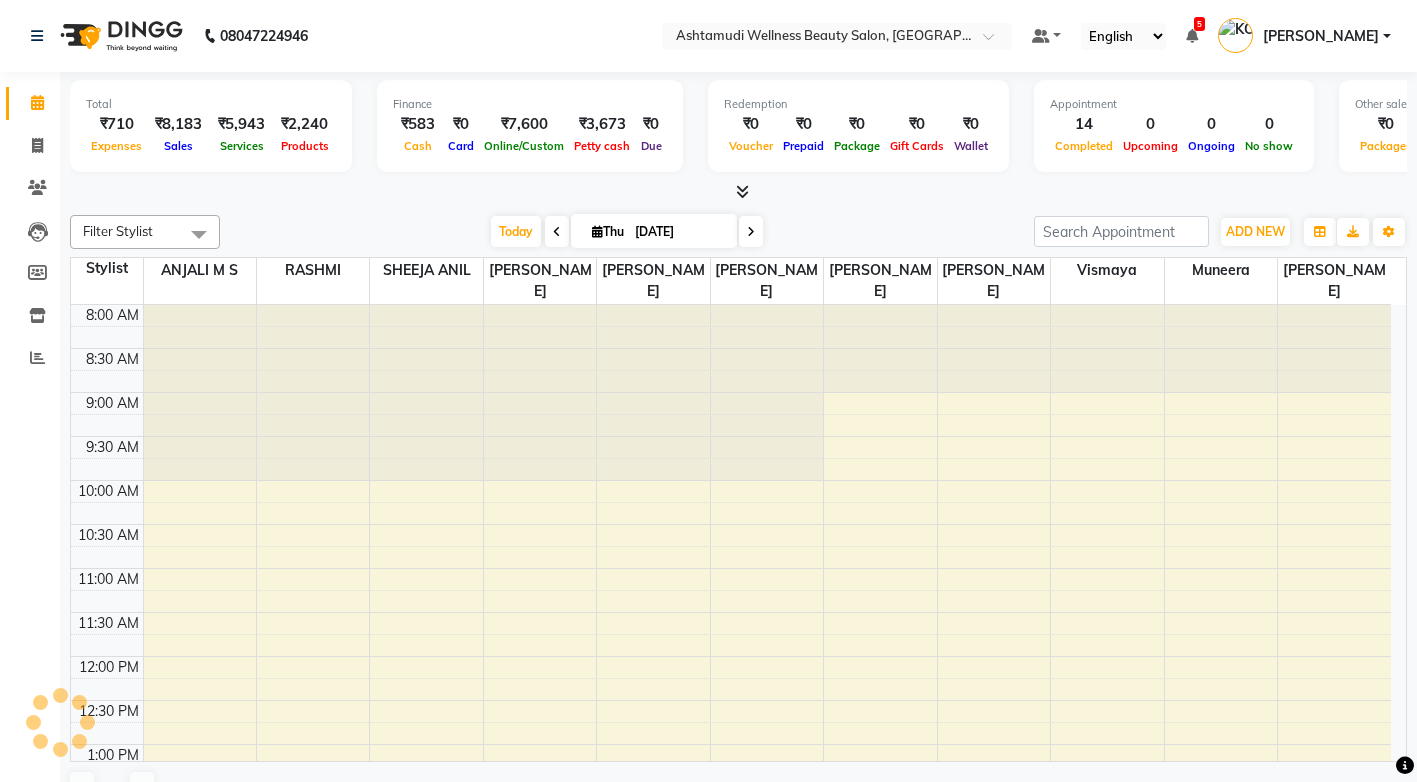 scroll, scrollTop: 0, scrollLeft: 0, axis: both 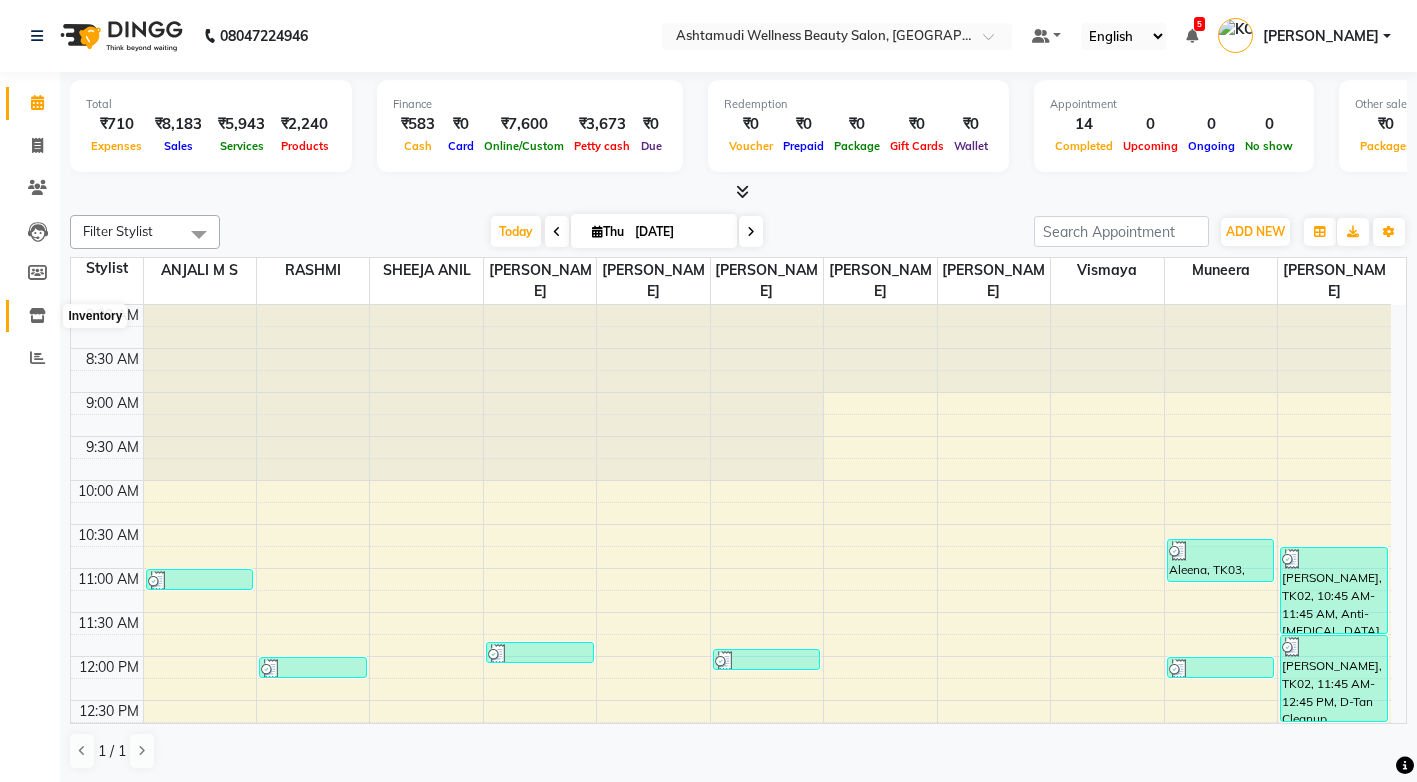 drag, startPoint x: 36, startPoint y: 314, endPoint x: 58, endPoint y: 354, distance: 45.65085 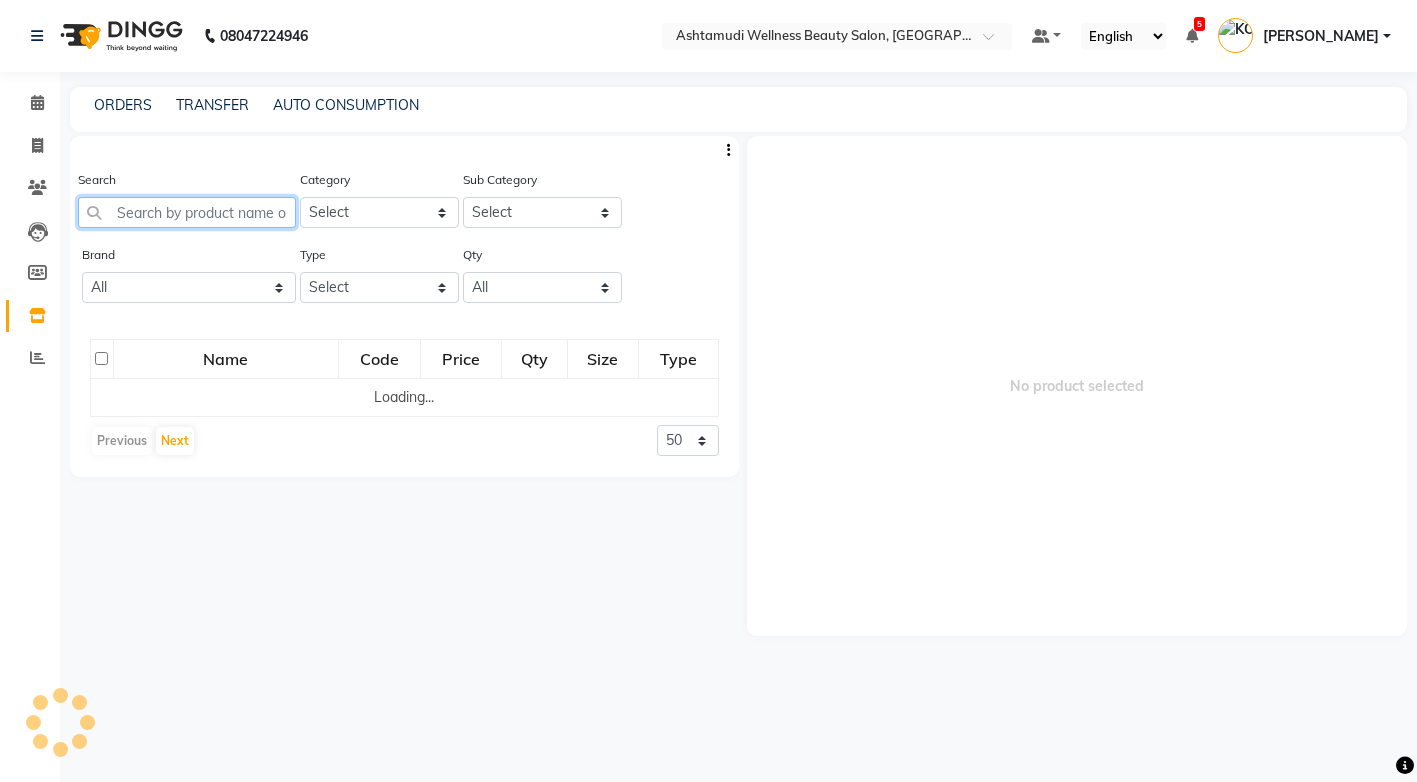 click 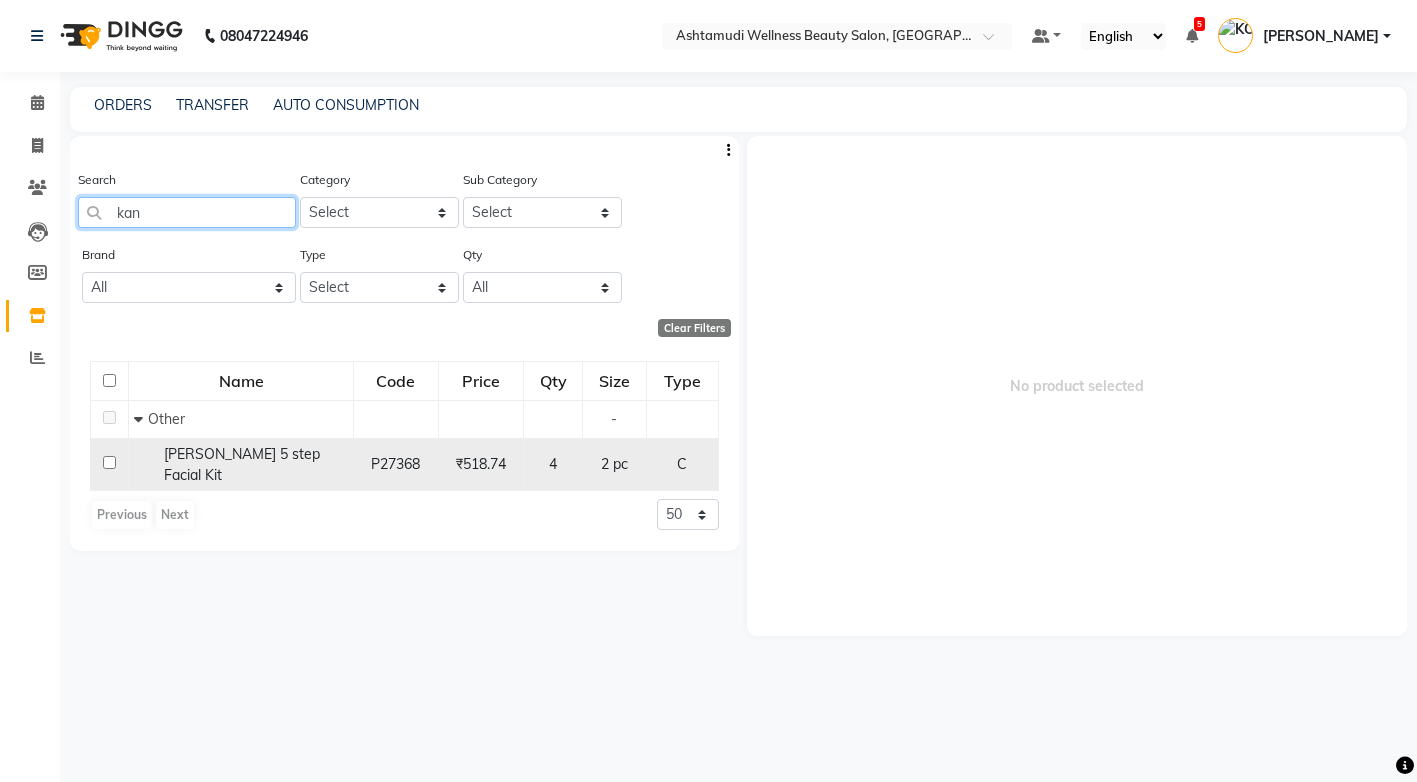 type on "kan" 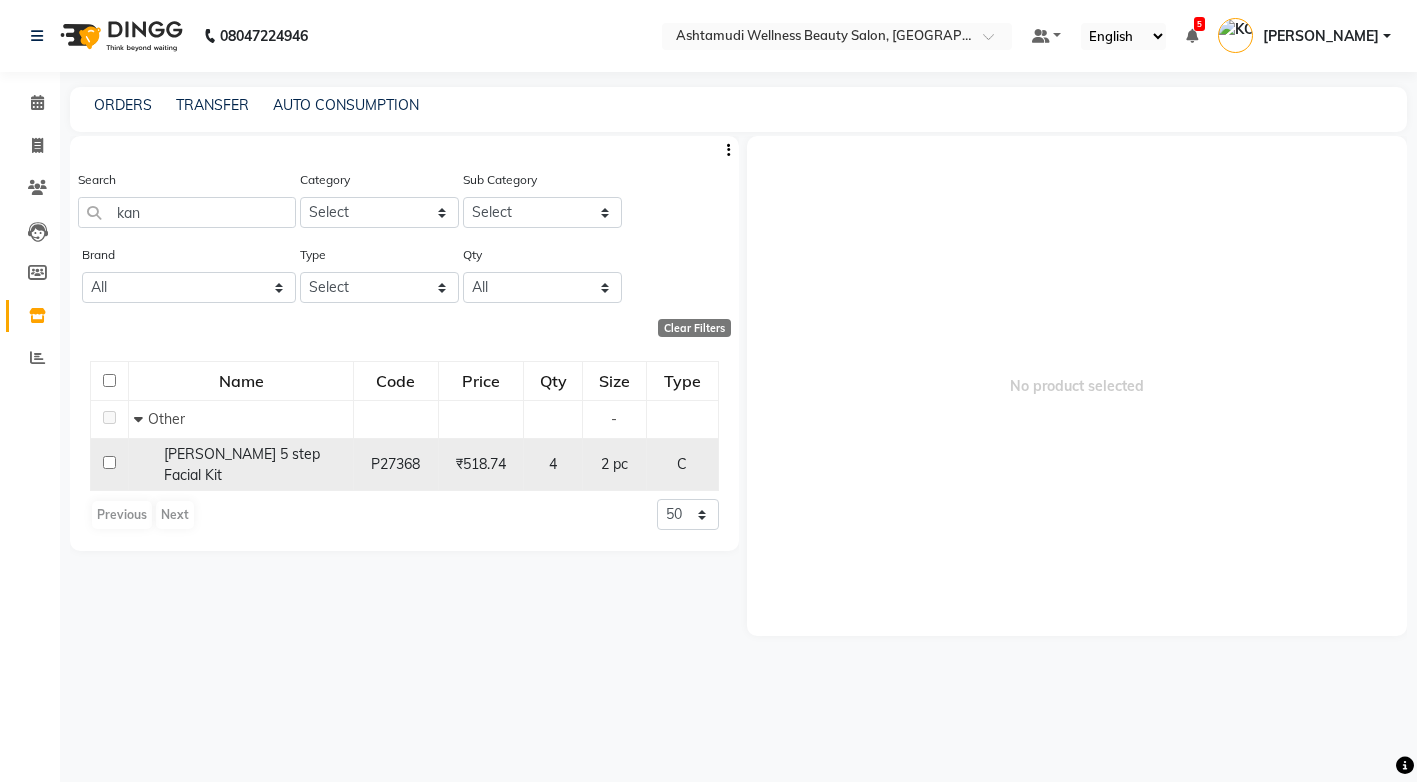 click on "Kanpeki Kouyou 5 step Facial Kit" 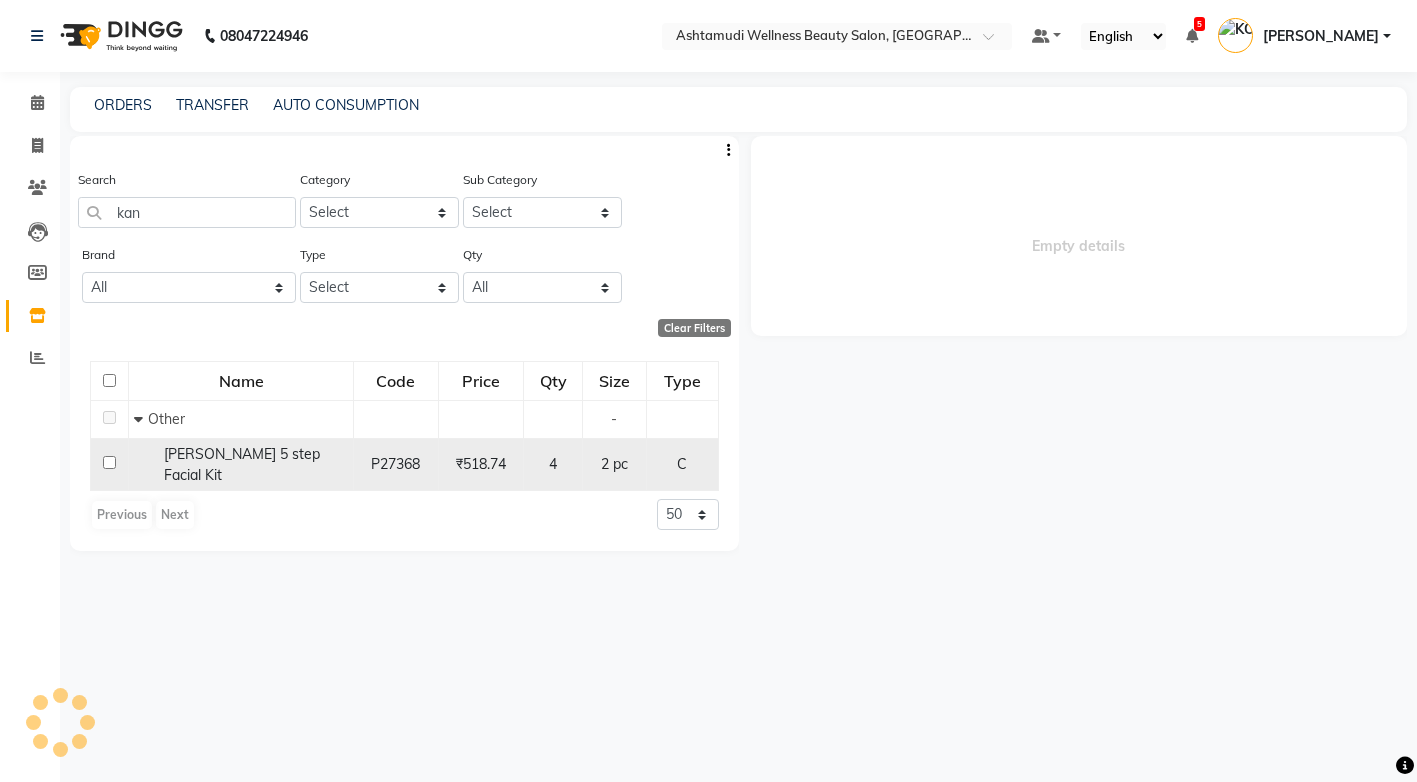 select 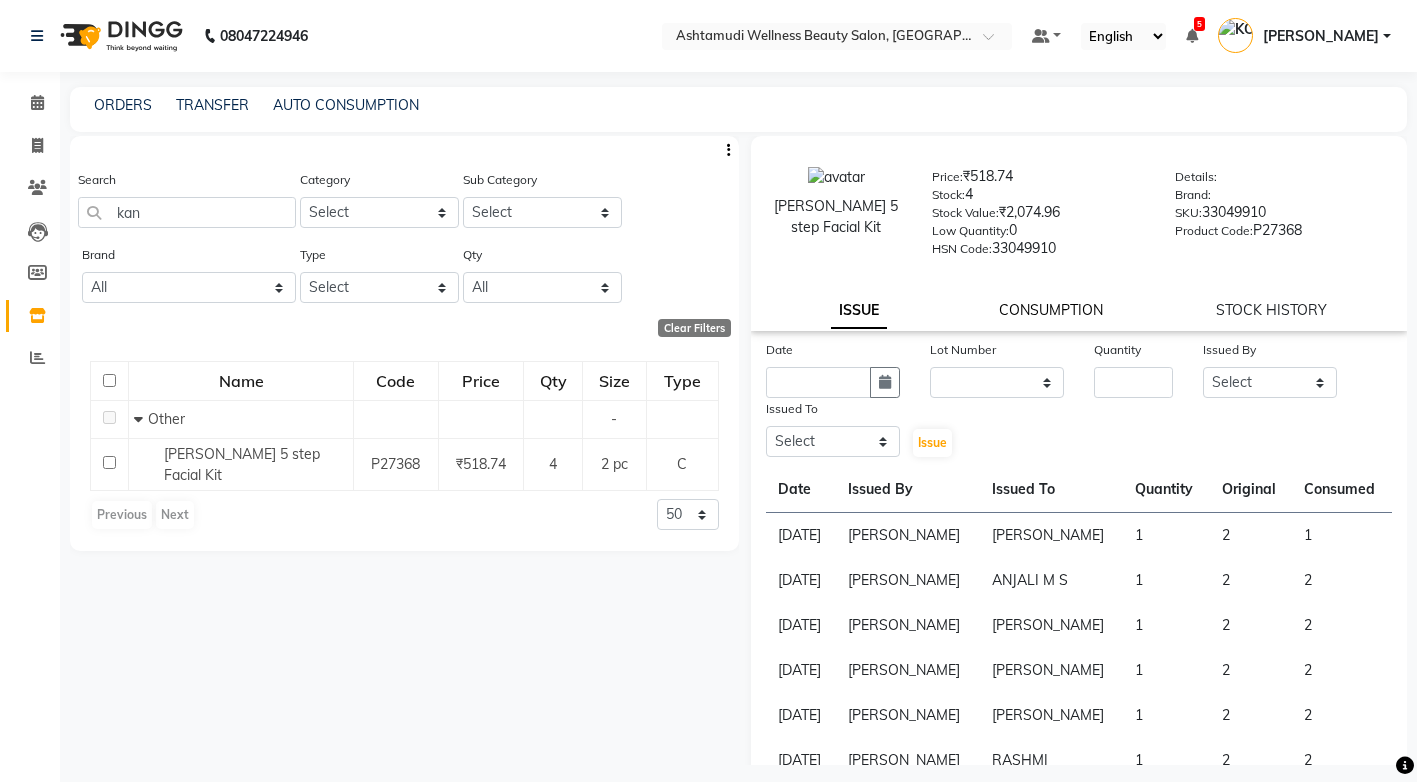 click on "CONSUMPTION" 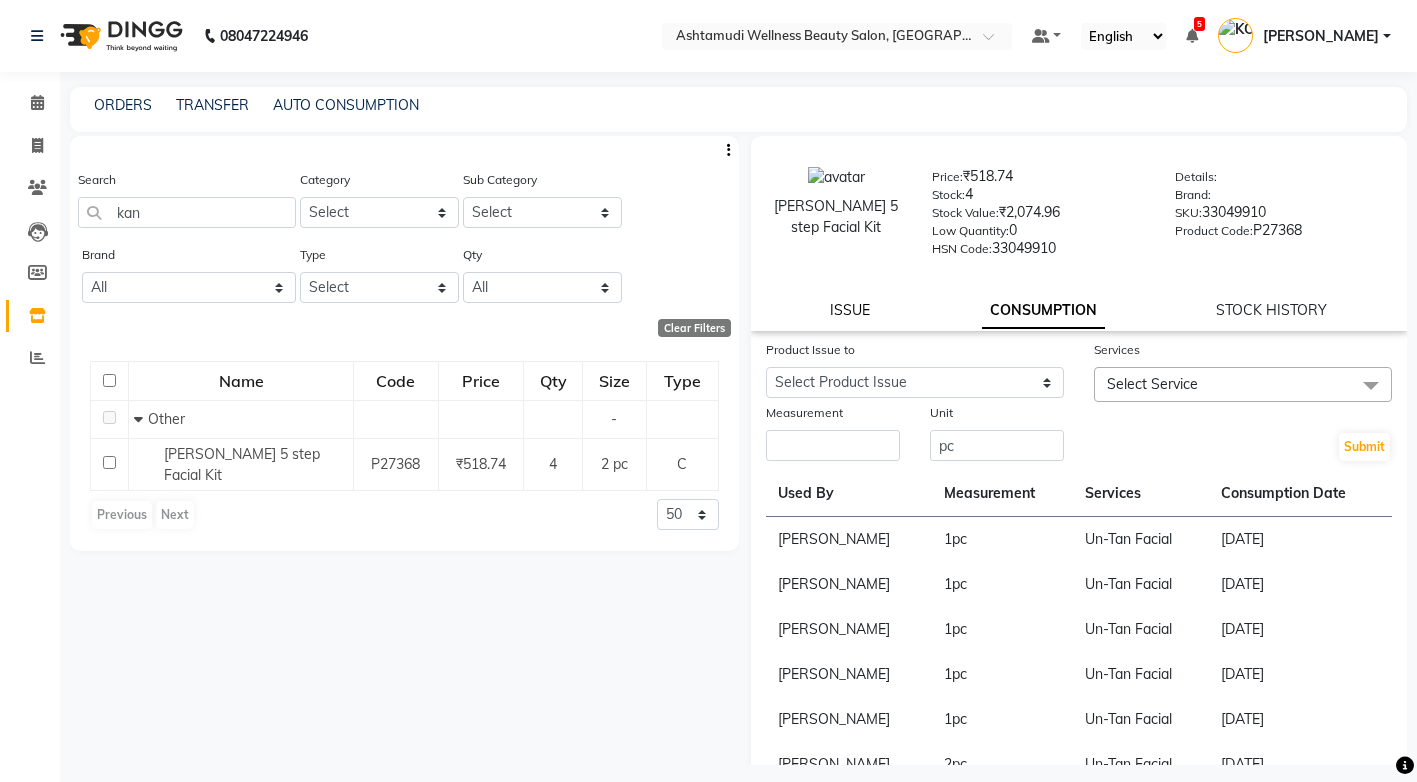 click on "ISSUE" 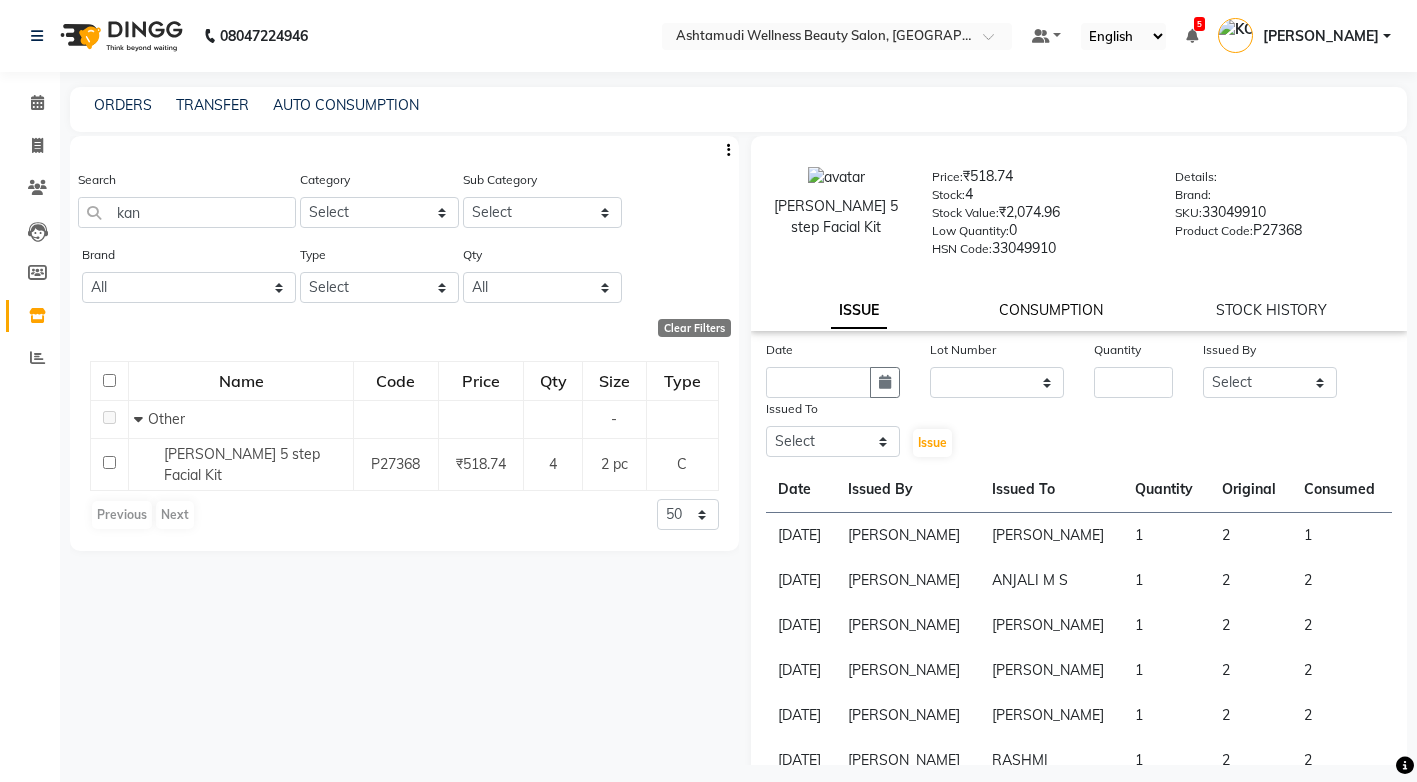 click on "CONSUMPTION" 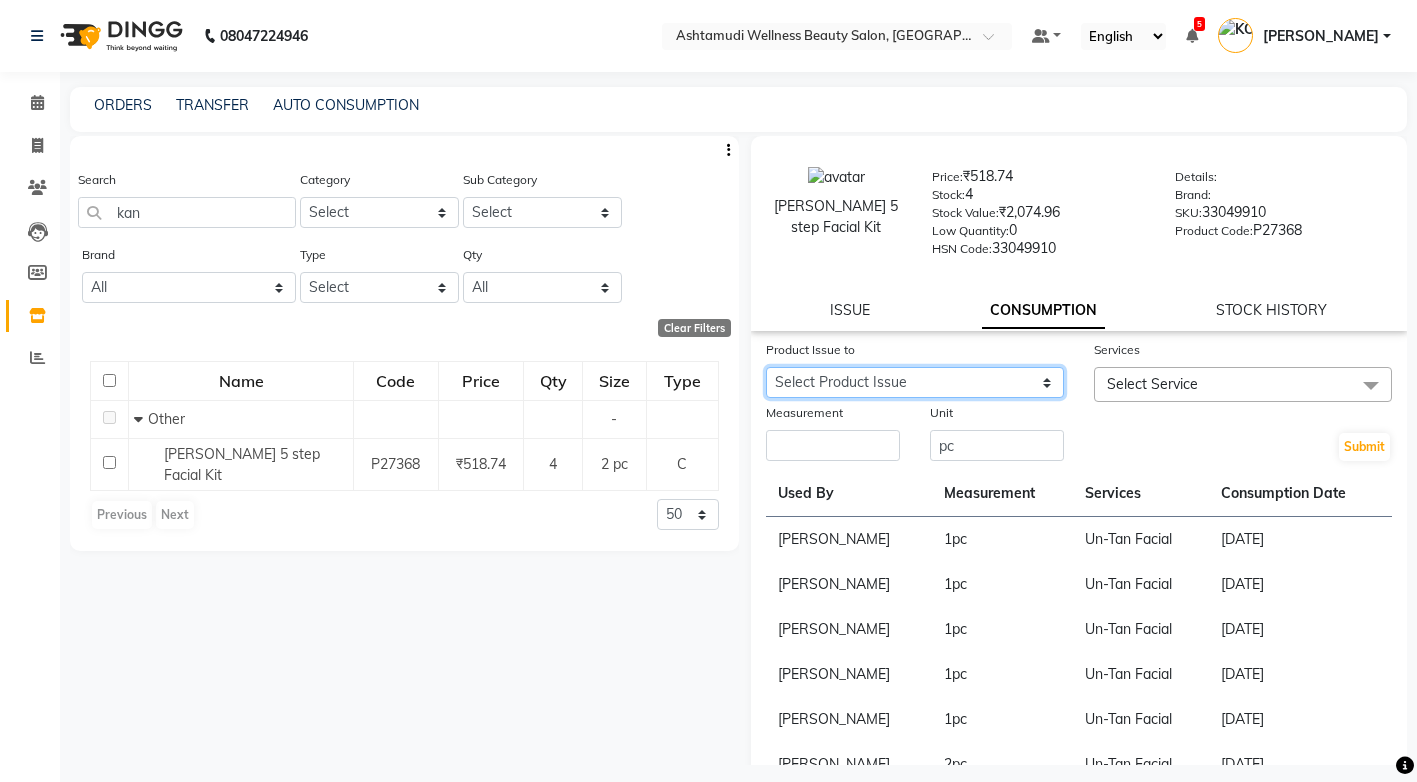 click on "Select Product Issue 2025-07-10, Issued to: , Balance: 1" 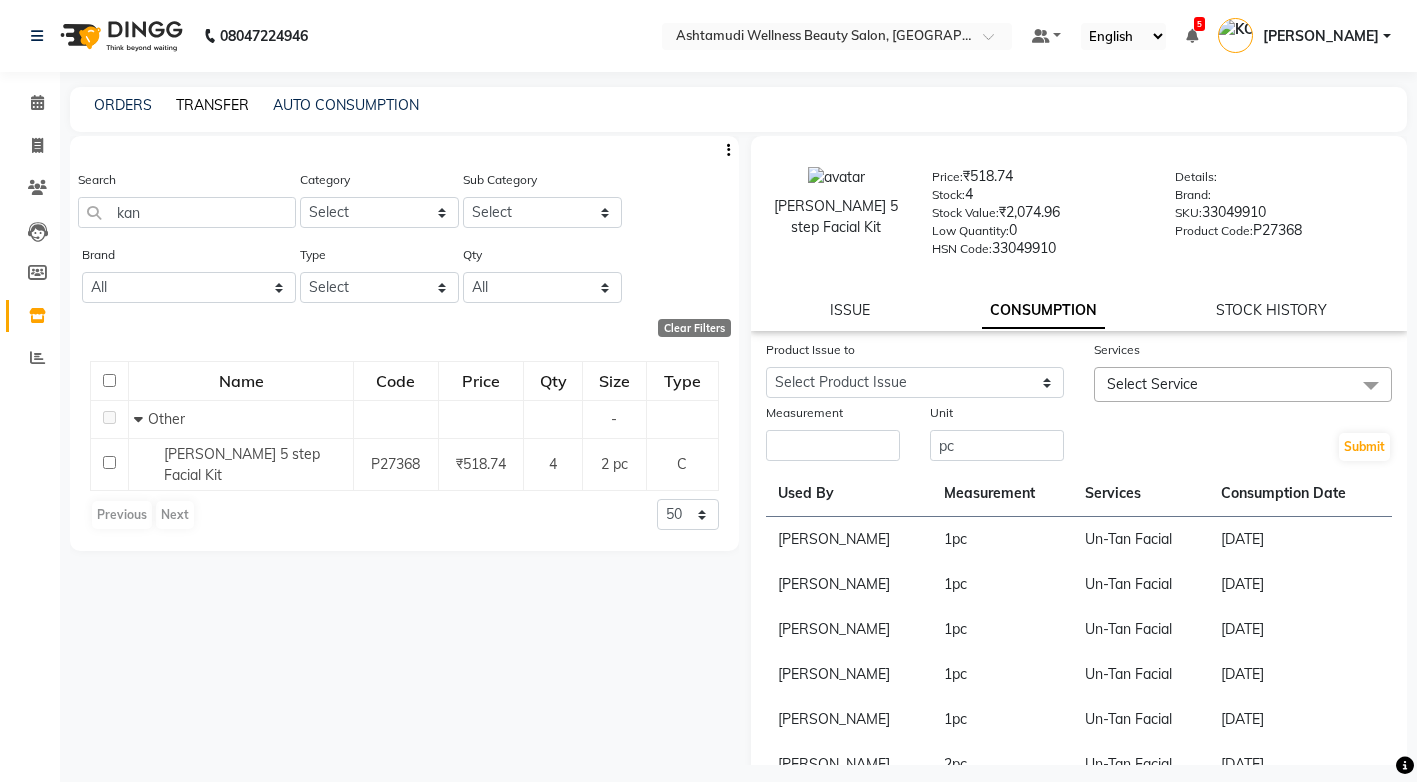 click on "TRANSFER" 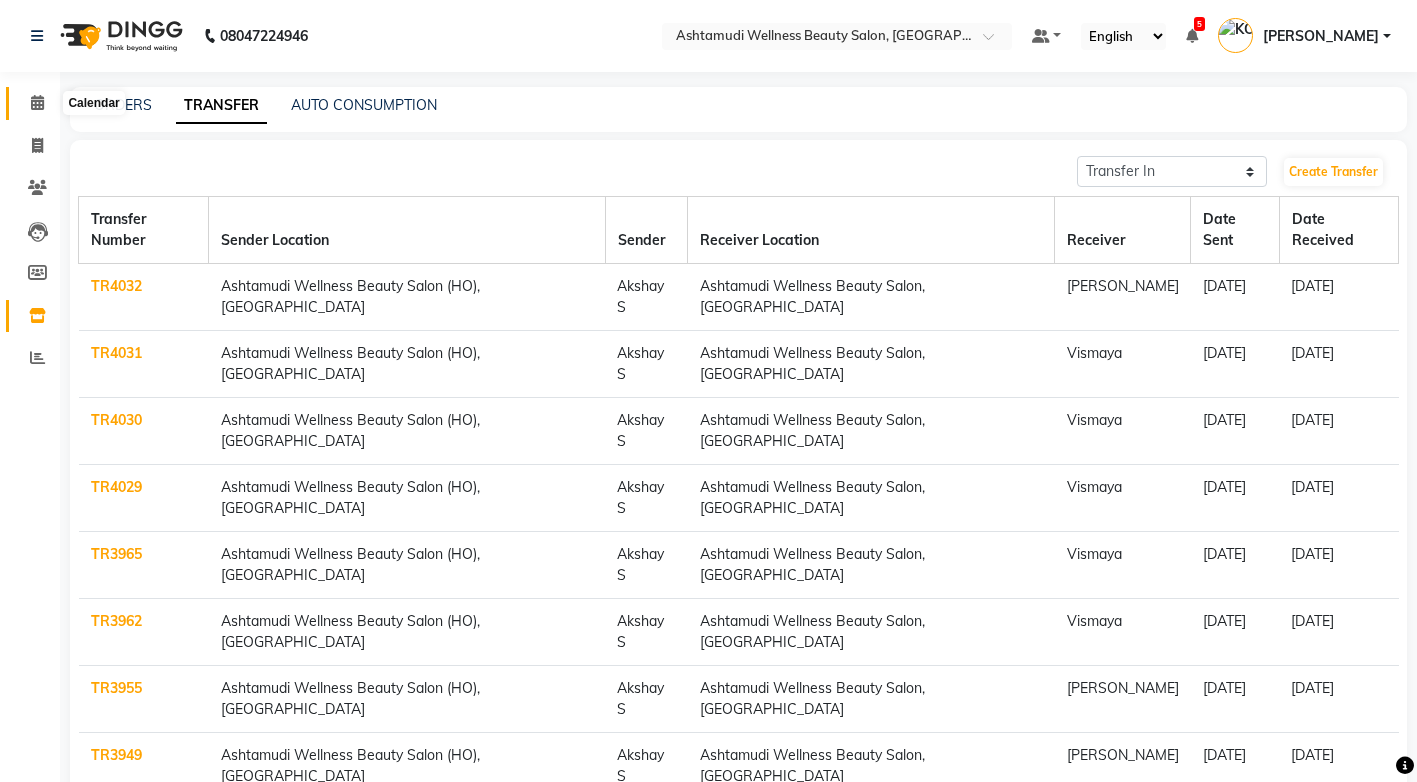 click 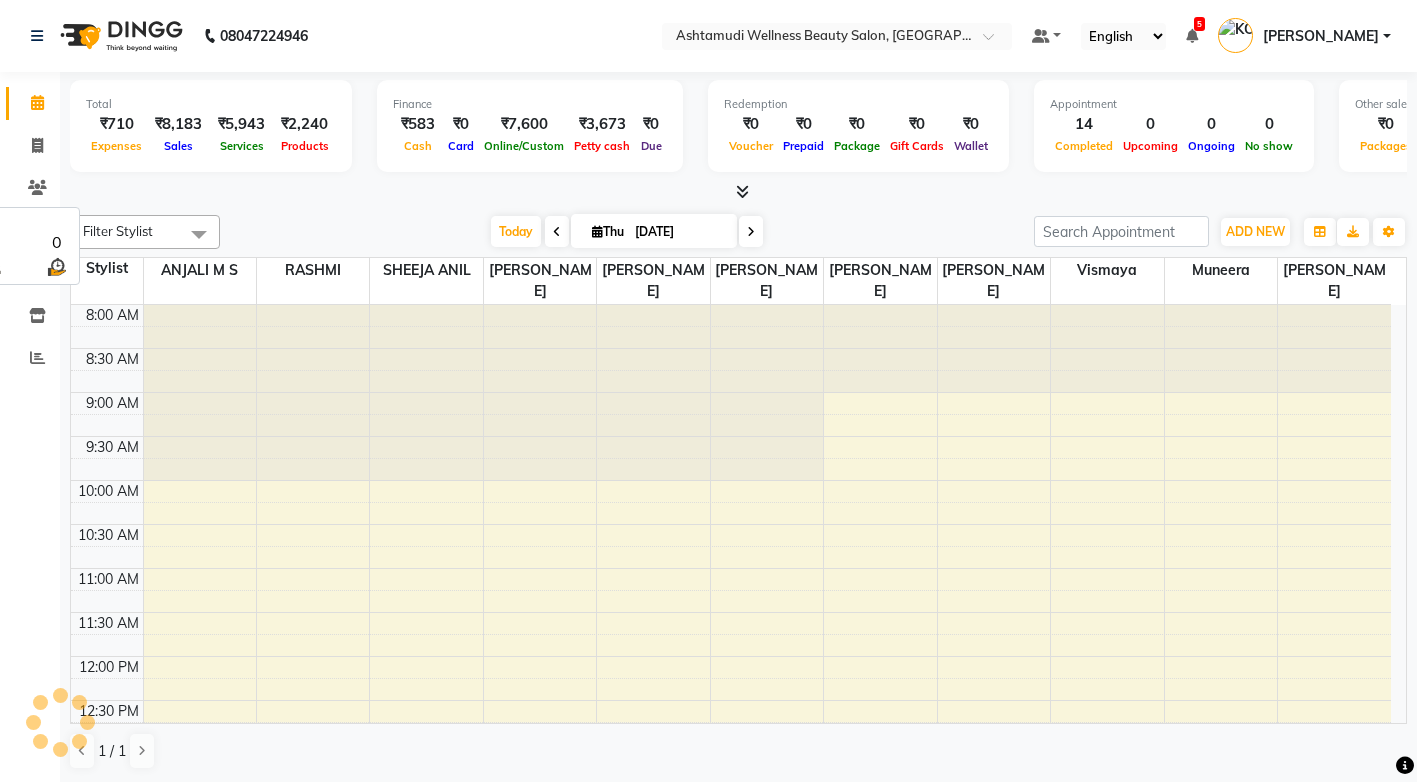 scroll, scrollTop: 529, scrollLeft: 0, axis: vertical 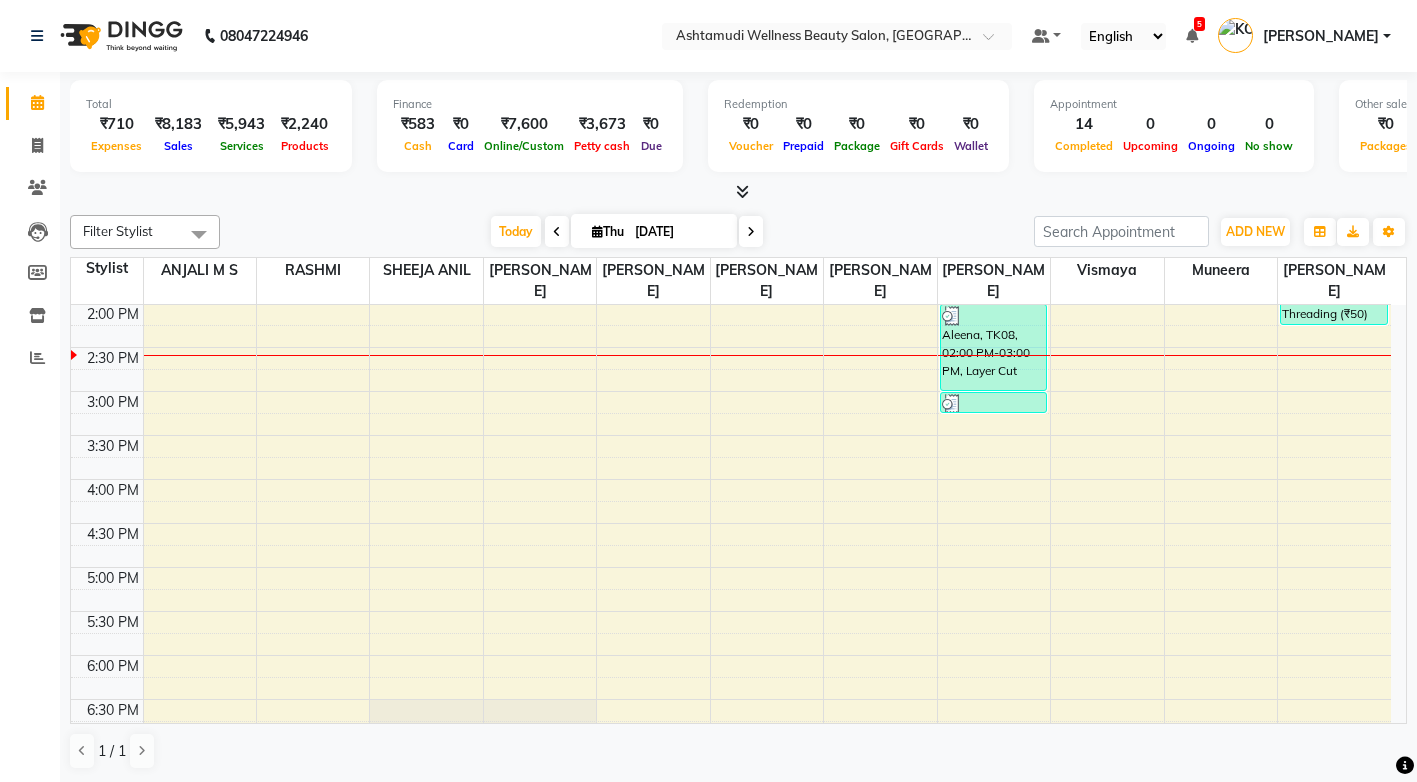 click at bounding box center (200, 355) 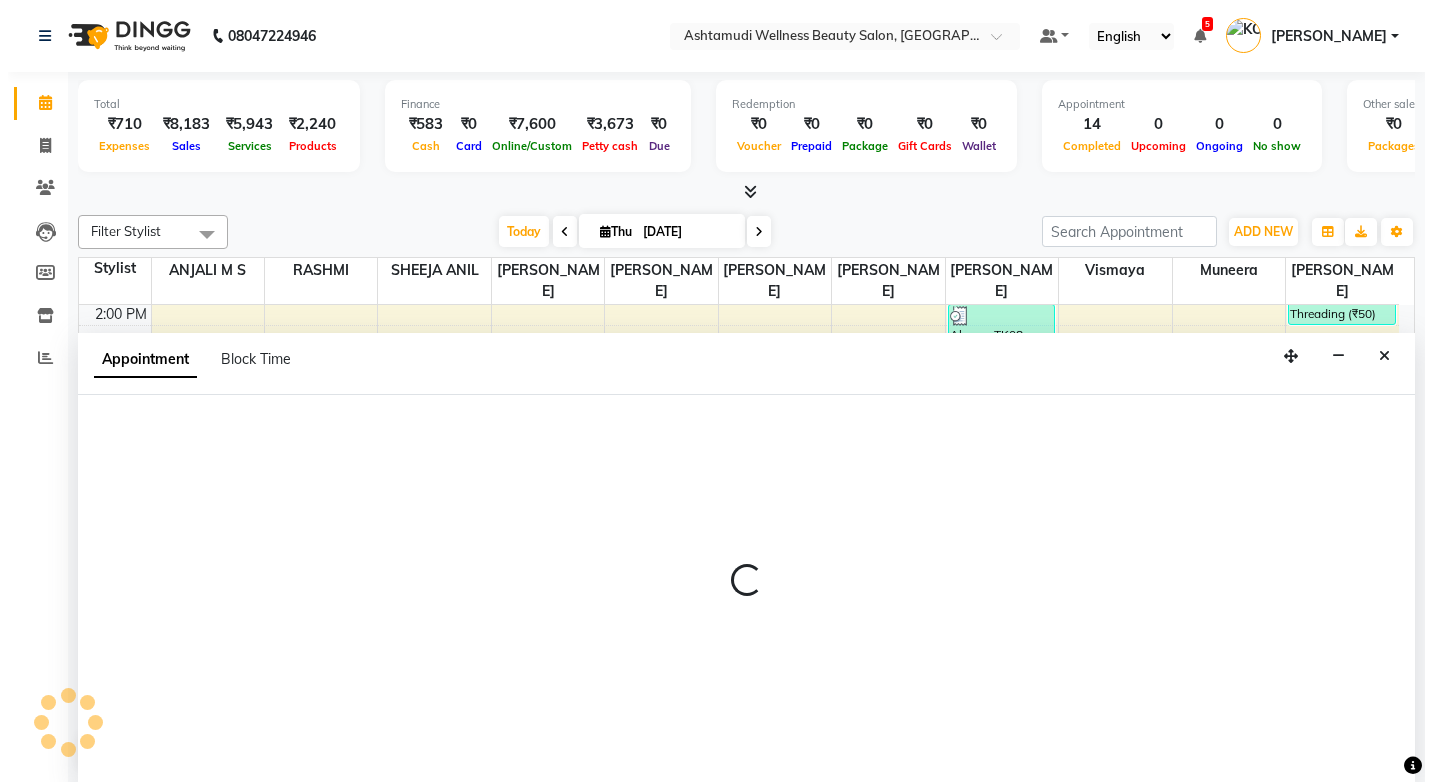 scroll, scrollTop: 1, scrollLeft: 0, axis: vertical 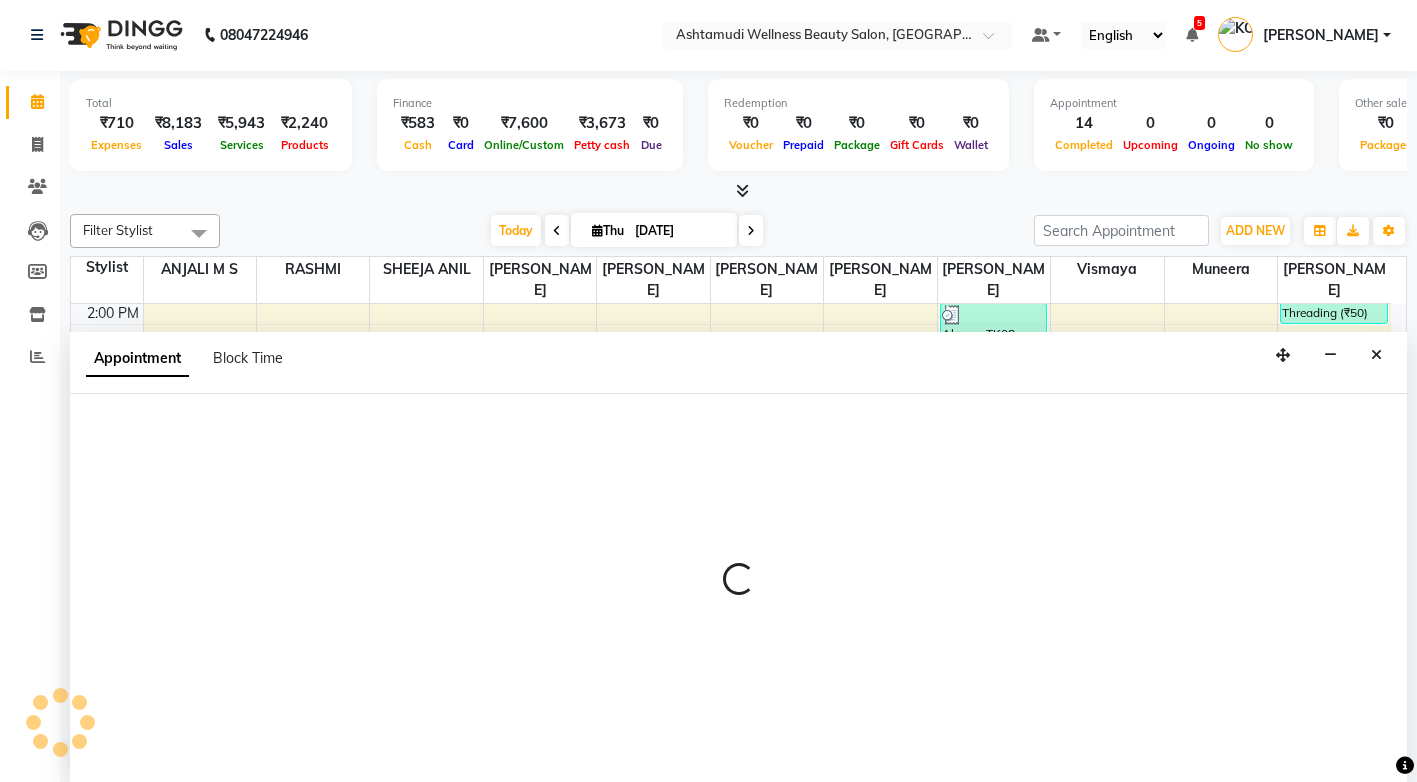 select on "27466" 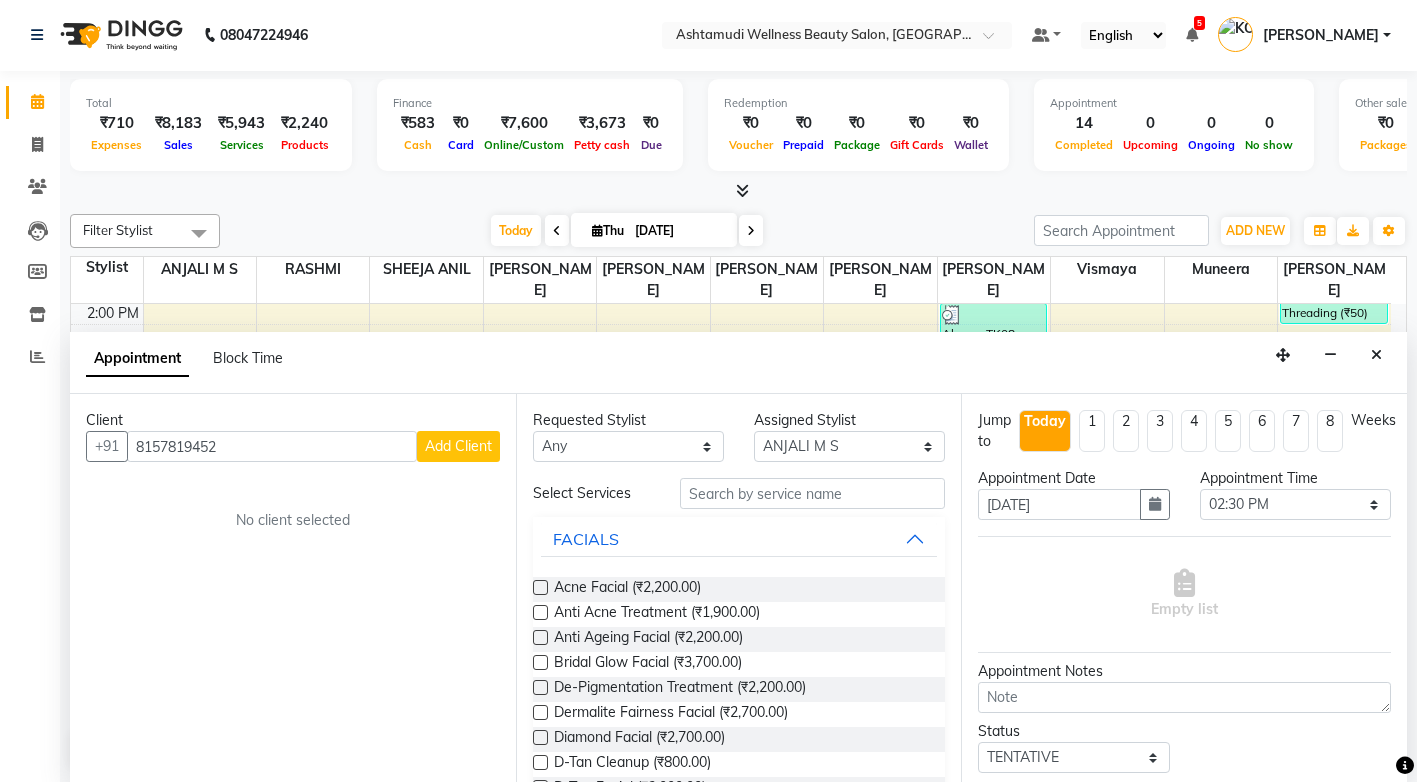 type on "8157819452" 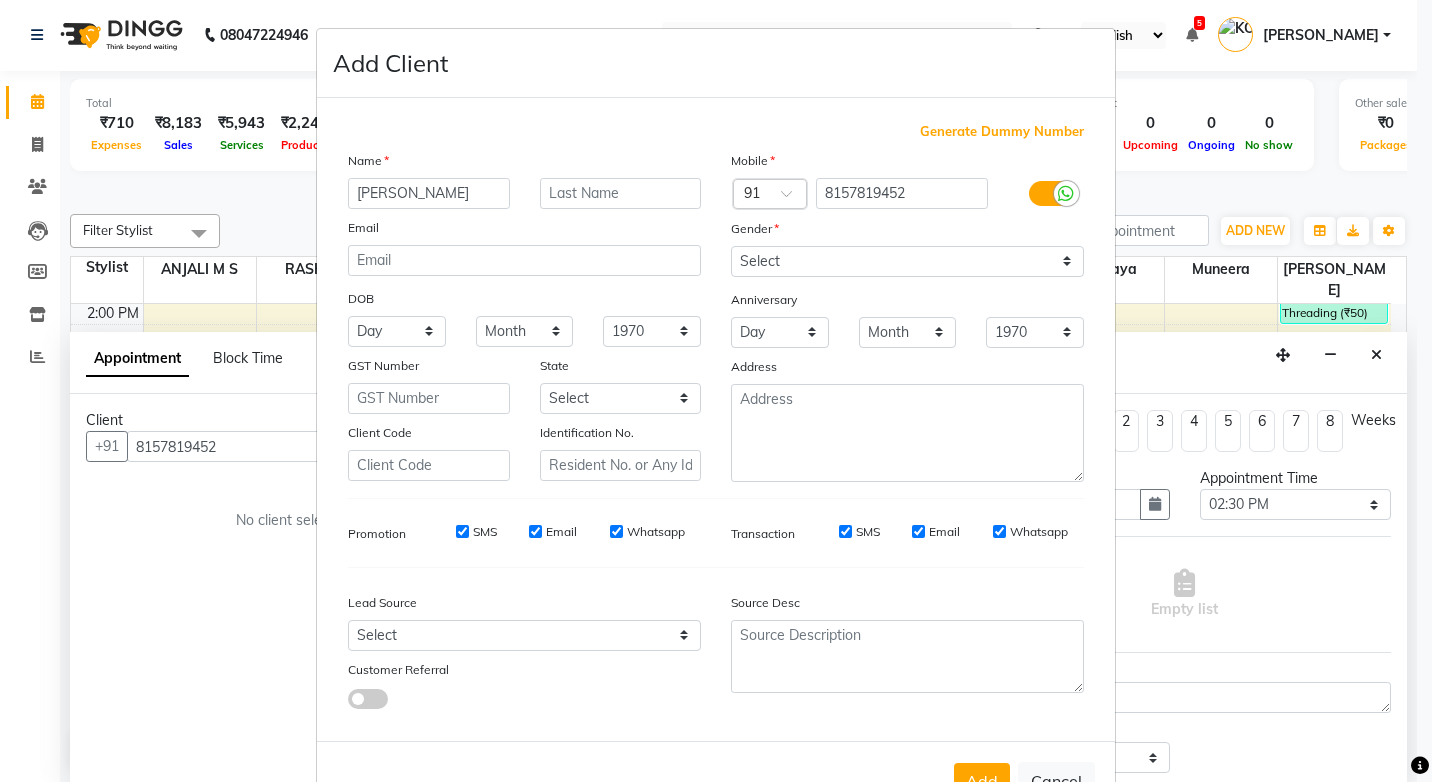 type on "anila" 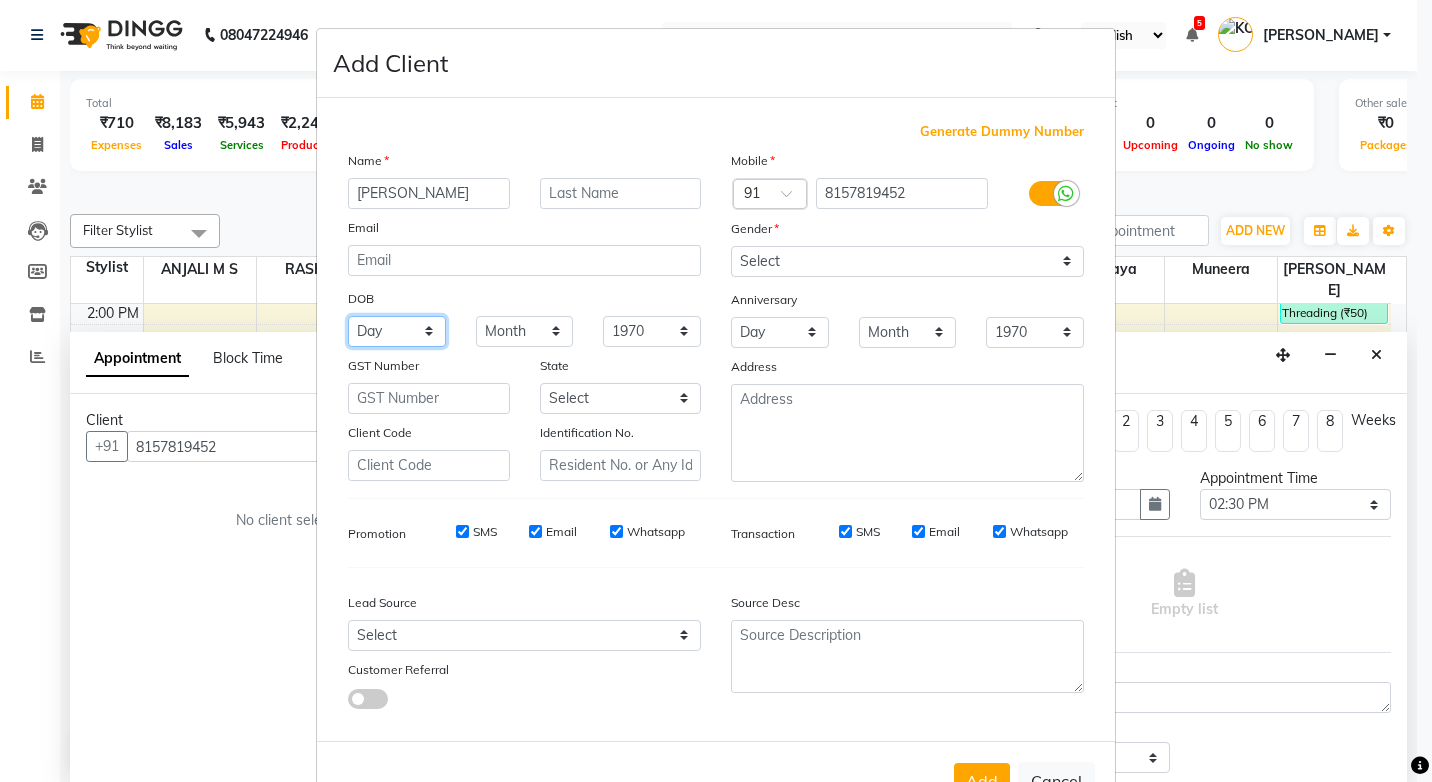 click on "Day 01 02 03 04 05 06 07 08 09 10 11 12 13 14 15 16 17 18 19 20 21 22 23 24 25 26 27 28 29 30 31" at bounding box center [397, 331] 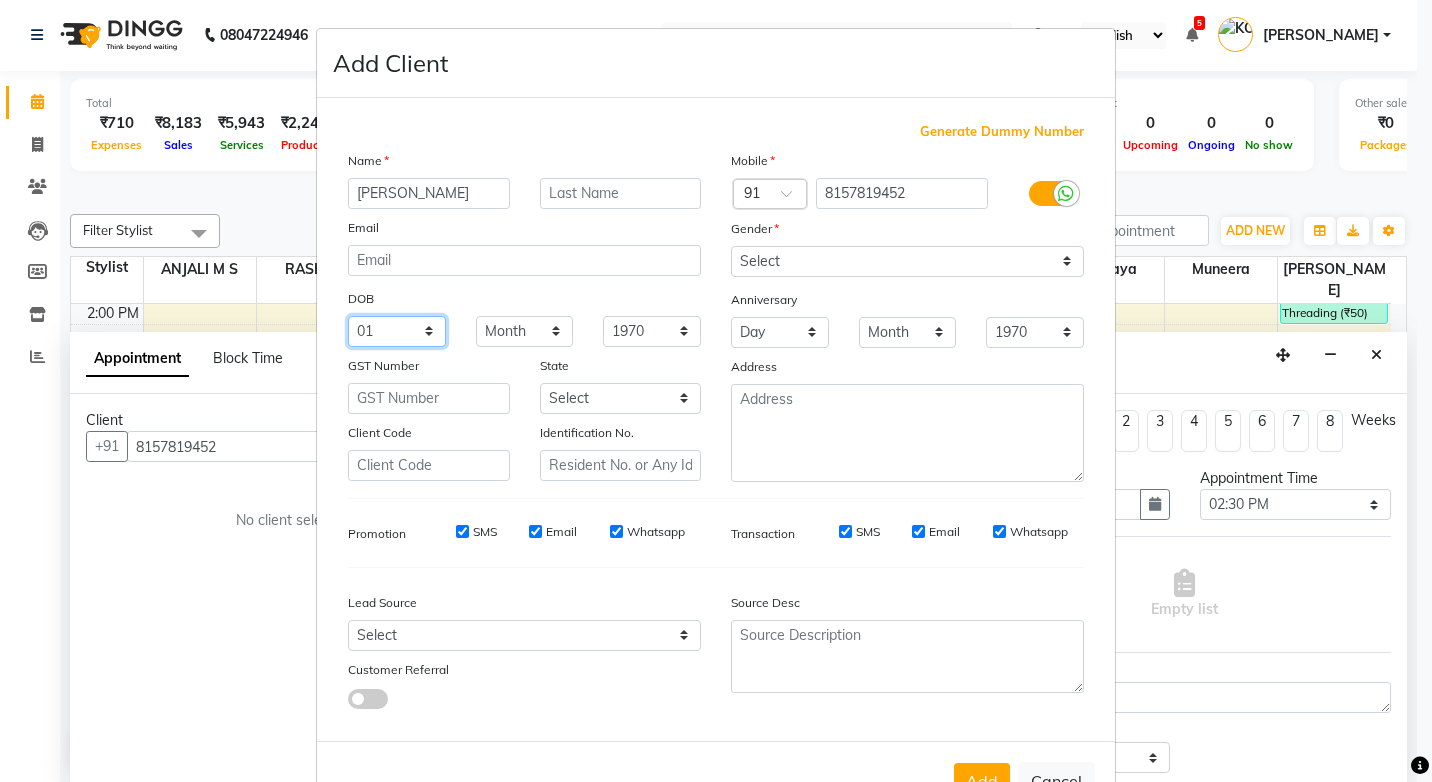 click on "Day 01 02 03 04 05 06 07 08 09 10 11 12 13 14 15 16 17 18 19 20 21 22 23 24 25 26 27 28 29 30 31" at bounding box center (397, 331) 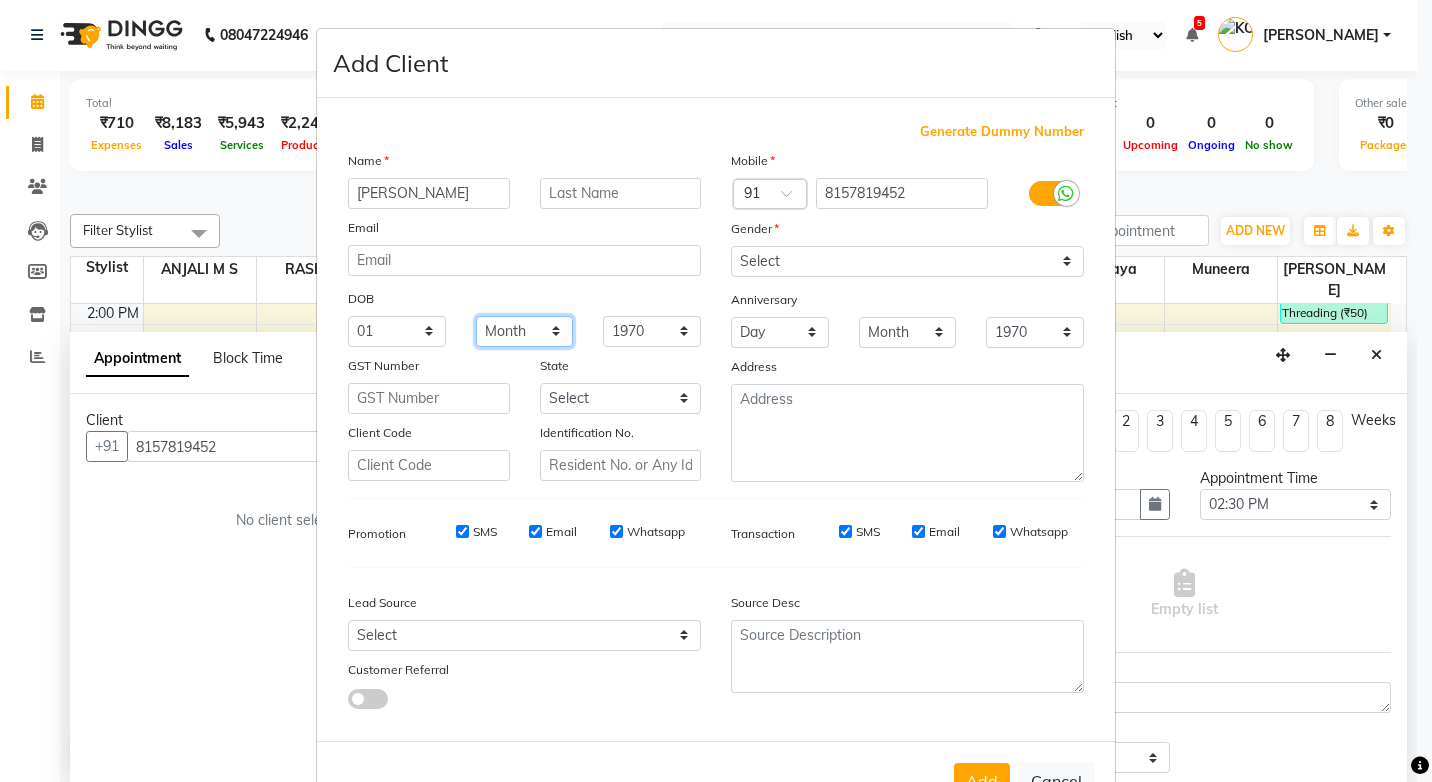 click on "Month January February March April May June July August September October November December" at bounding box center [525, 331] 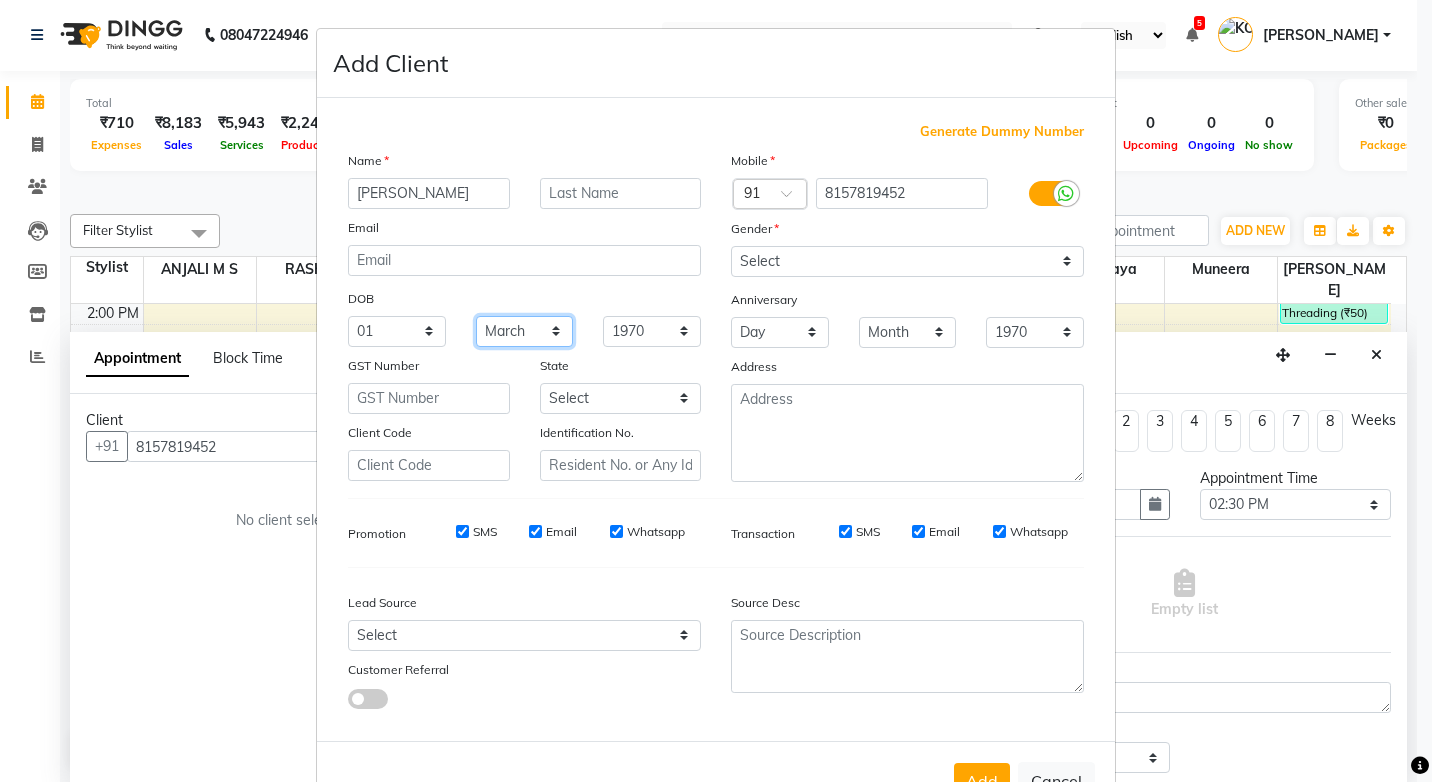 click on "Month January February March April May June July August September October November December" at bounding box center (525, 331) 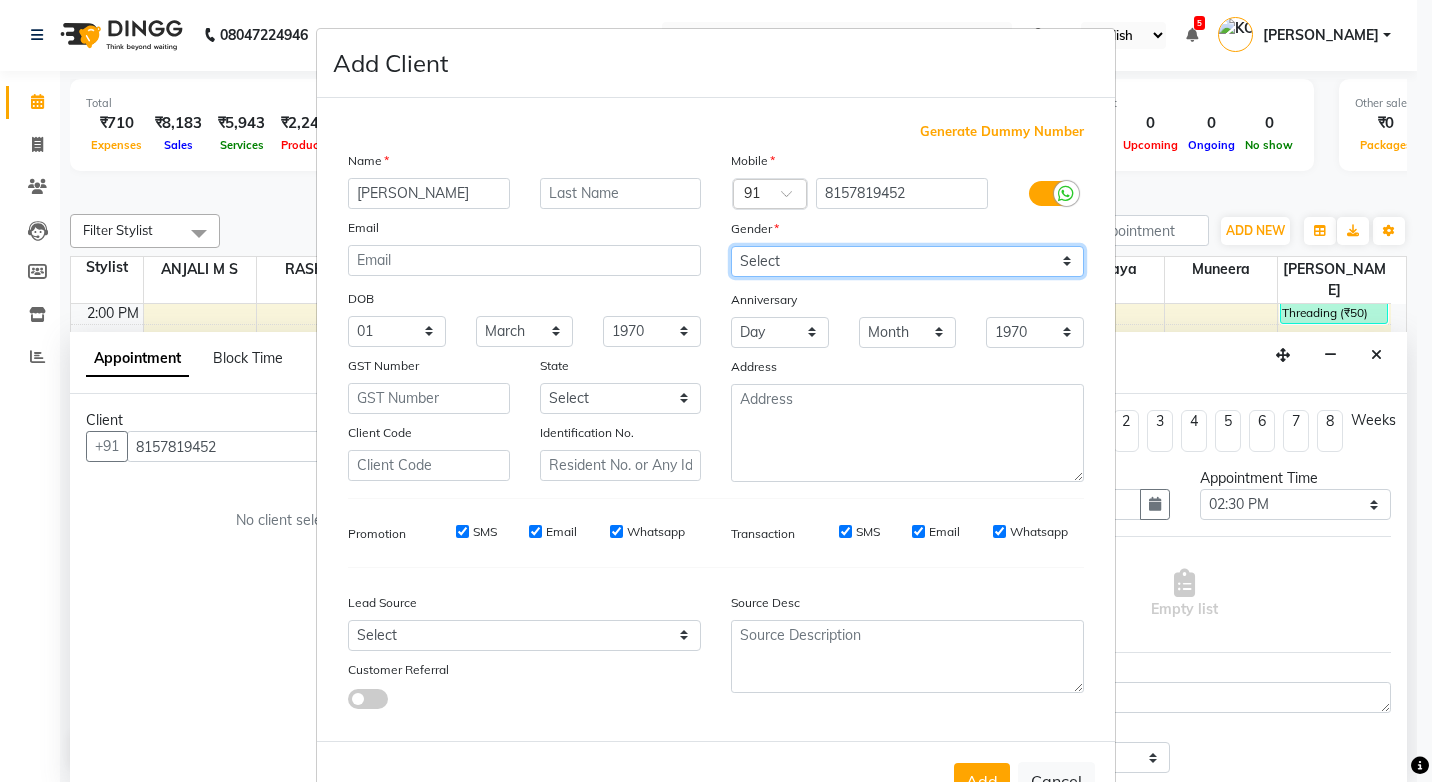 click on "Select Male Female Other Prefer Not To Say" at bounding box center [907, 261] 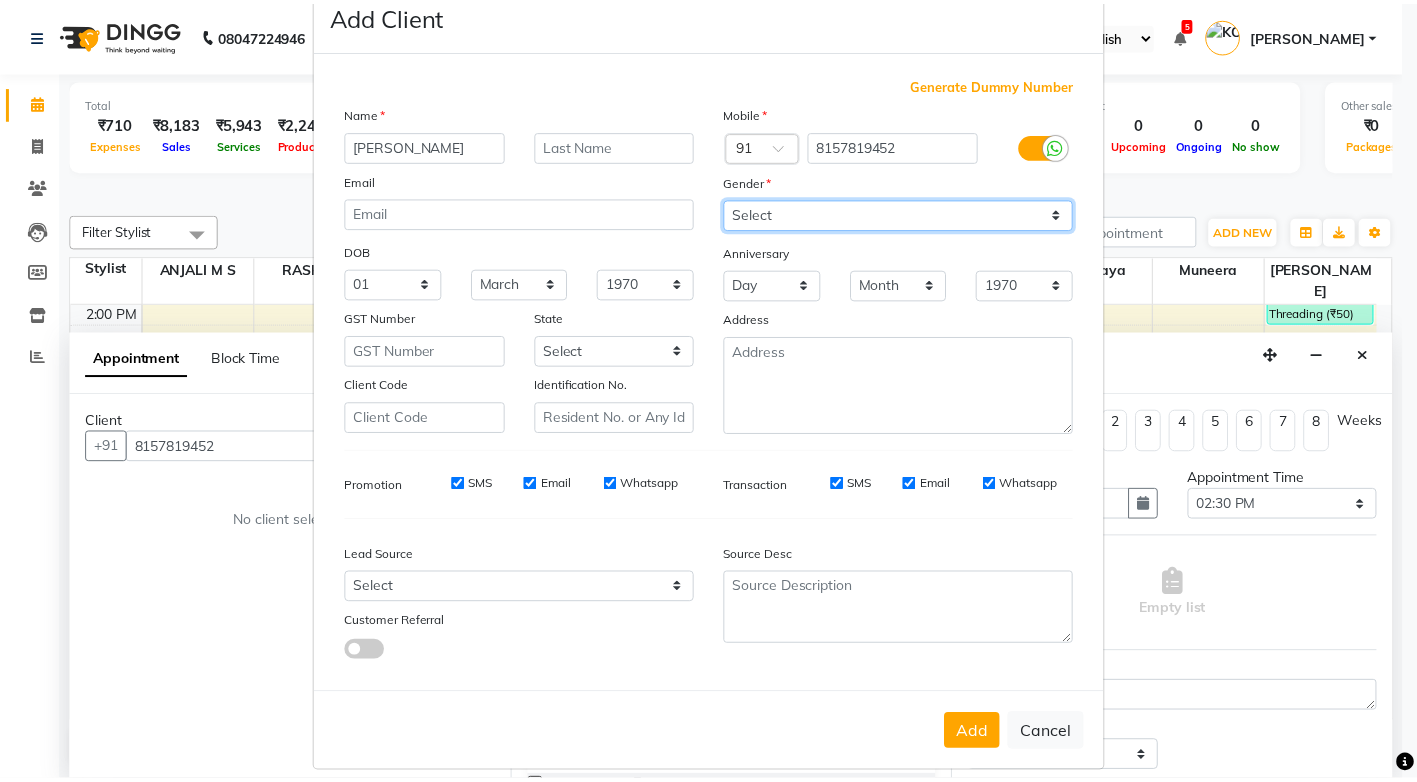 scroll, scrollTop: 67, scrollLeft: 0, axis: vertical 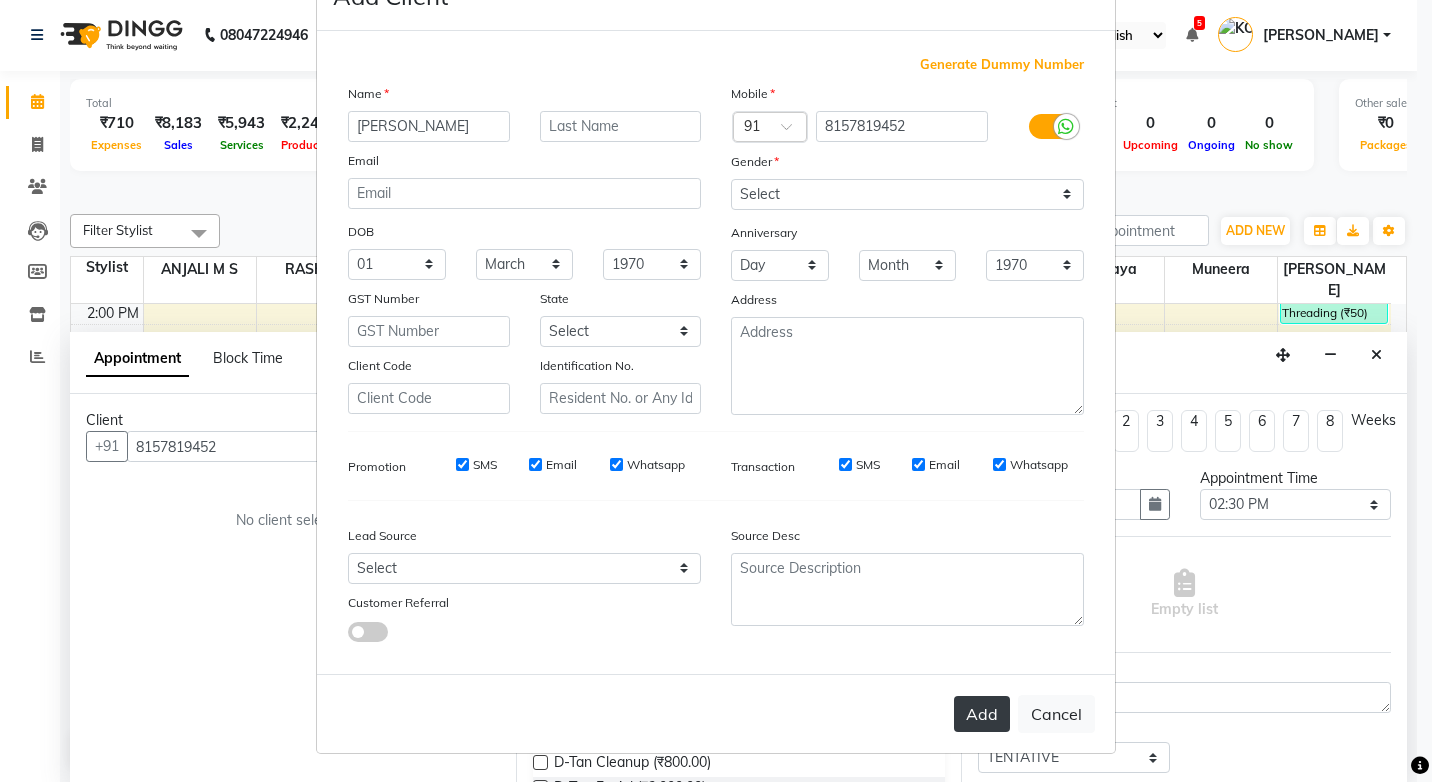 click on "Add" at bounding box center [982, 714] 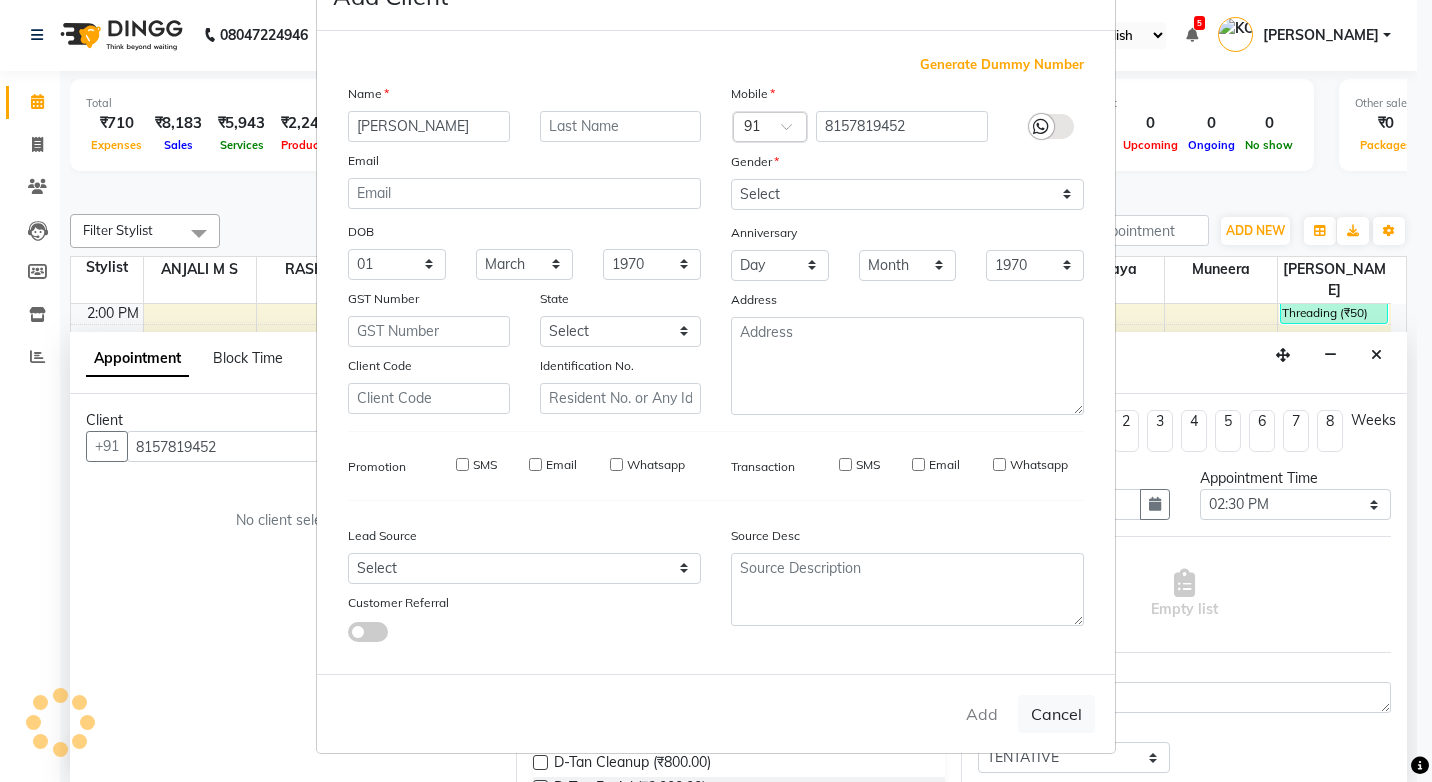 type 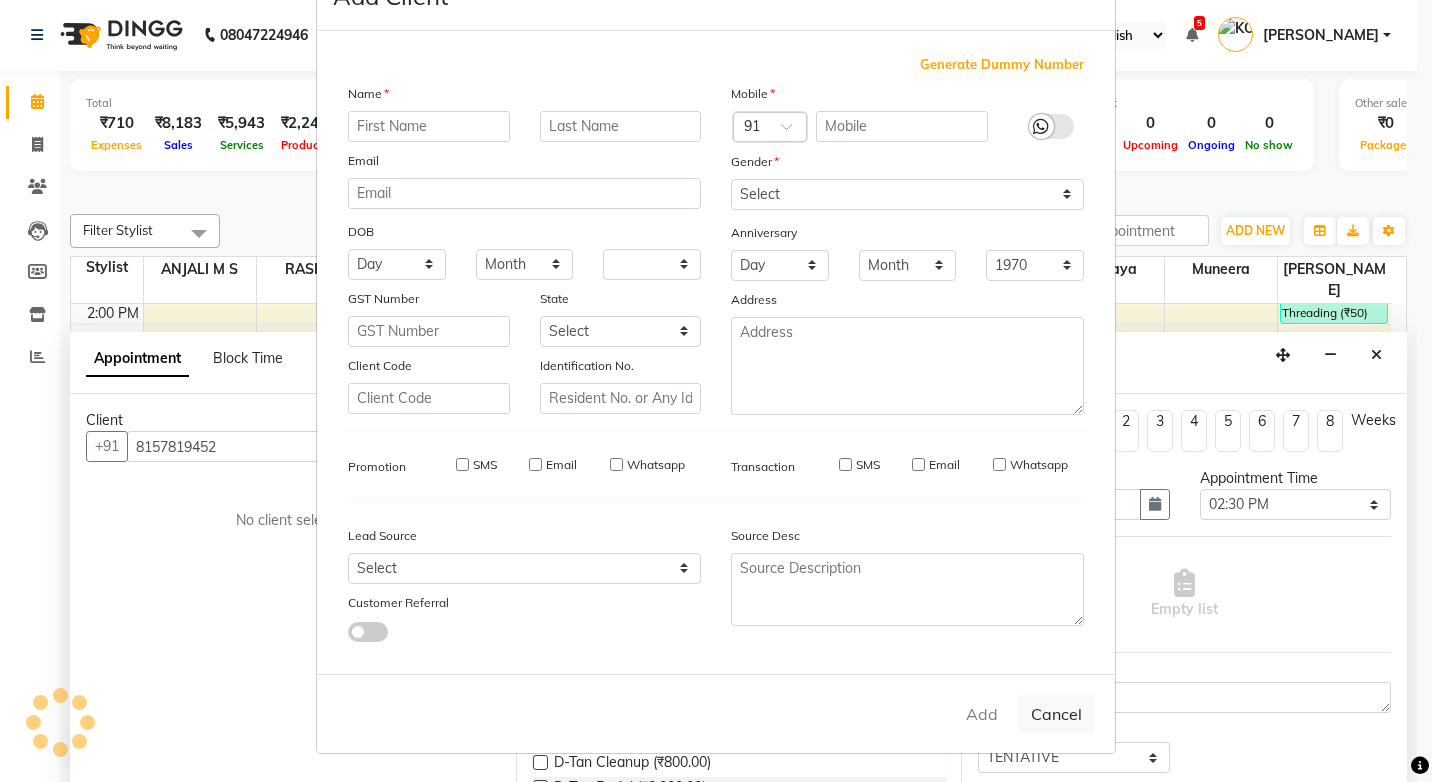 select 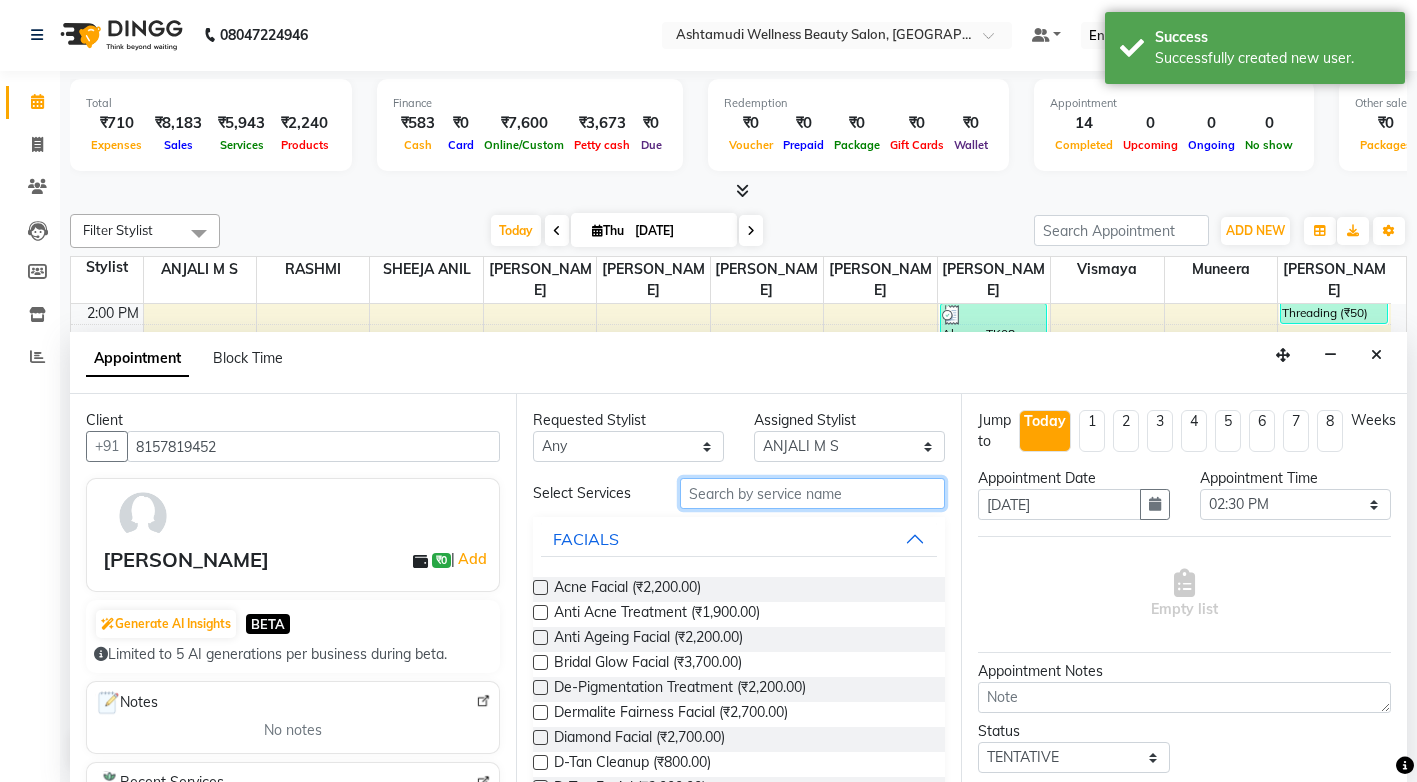click at bounding box center [812, 493] 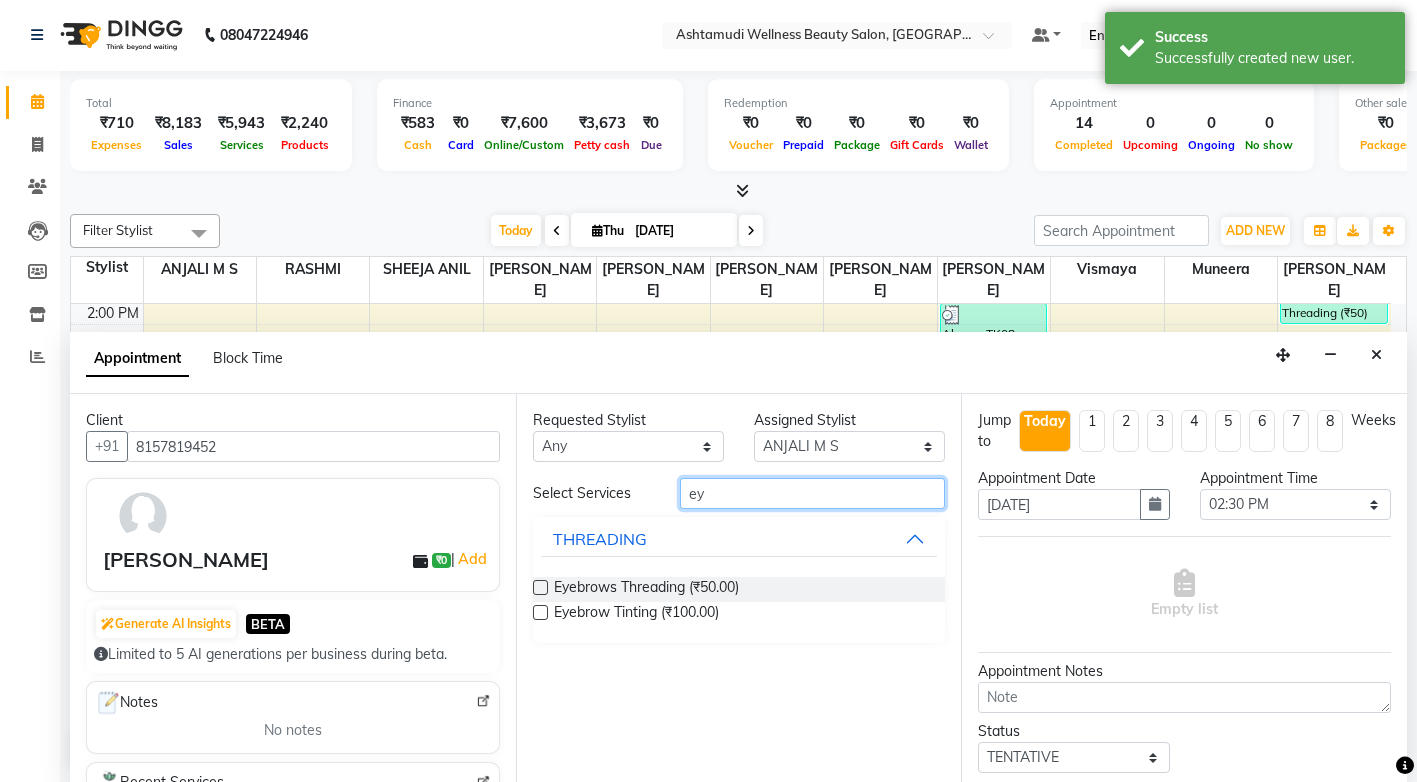 type on "ey" 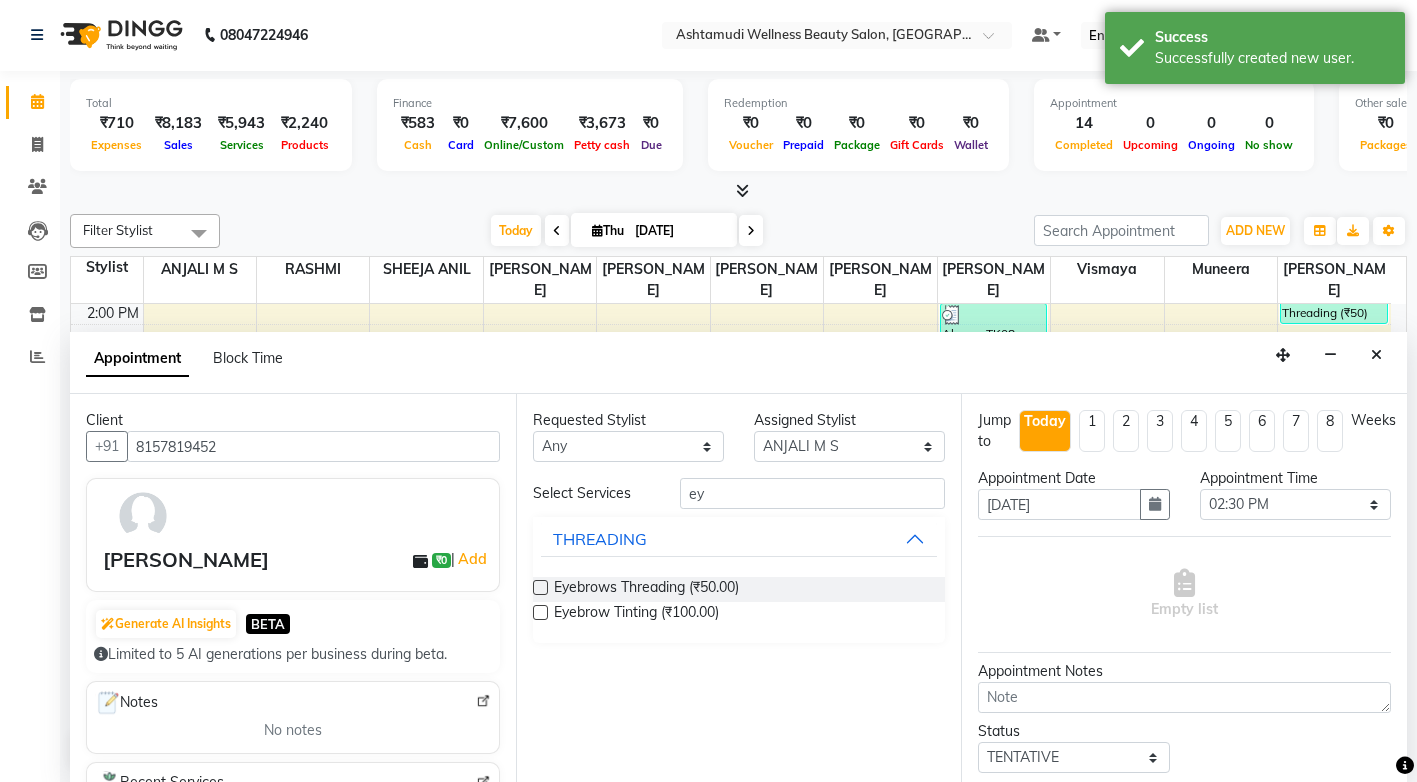 click at bounding box center (540, 587) 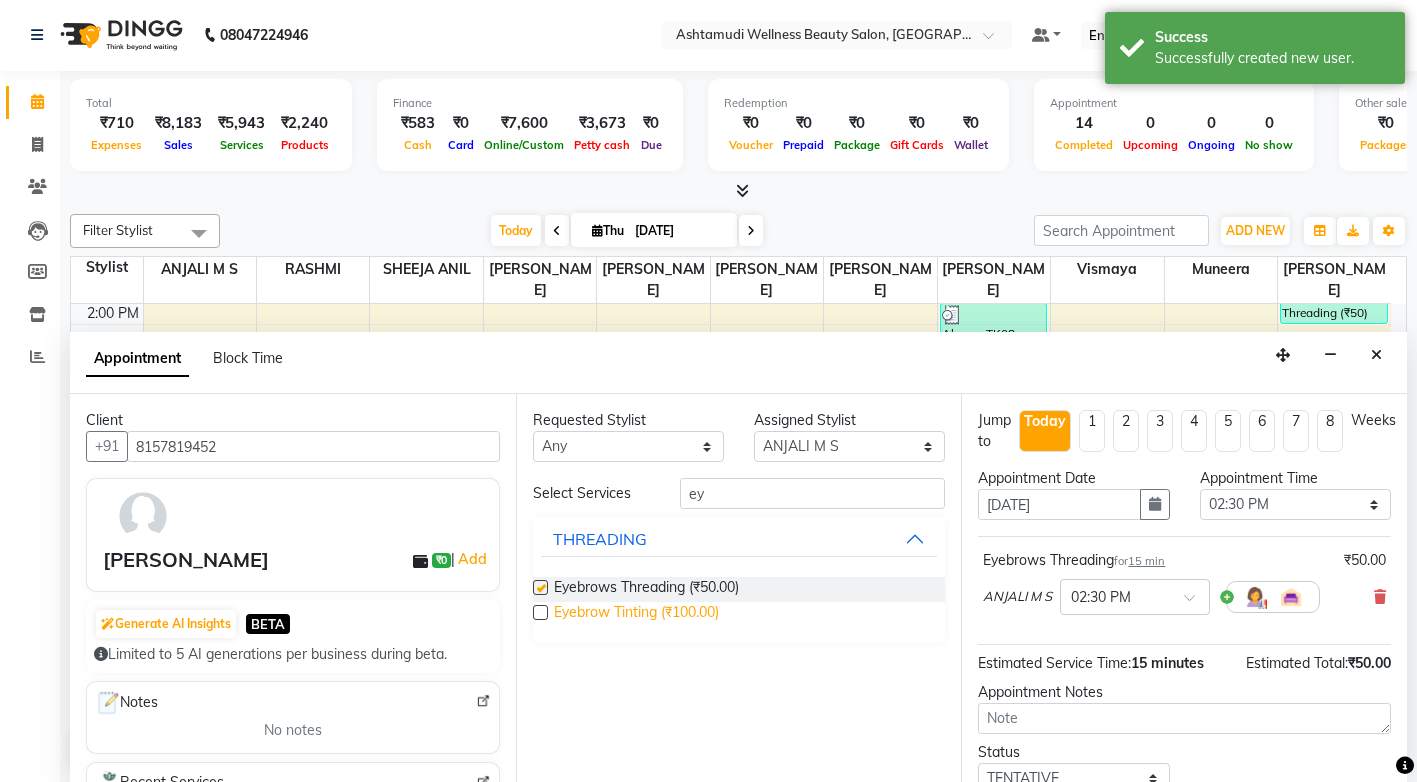 checkbox on "false" 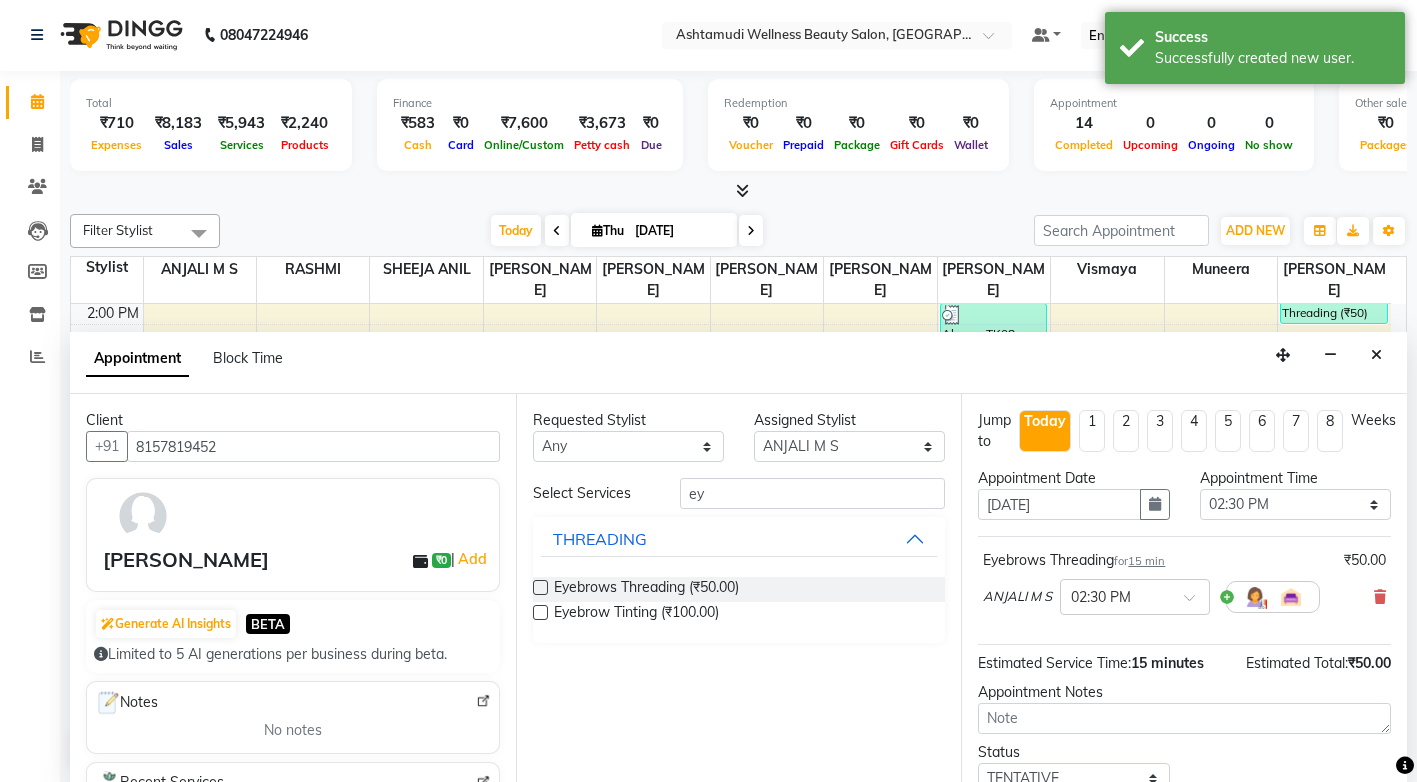 scroll, scrollTop: 105, scrollLeft: 0, axis: vertical 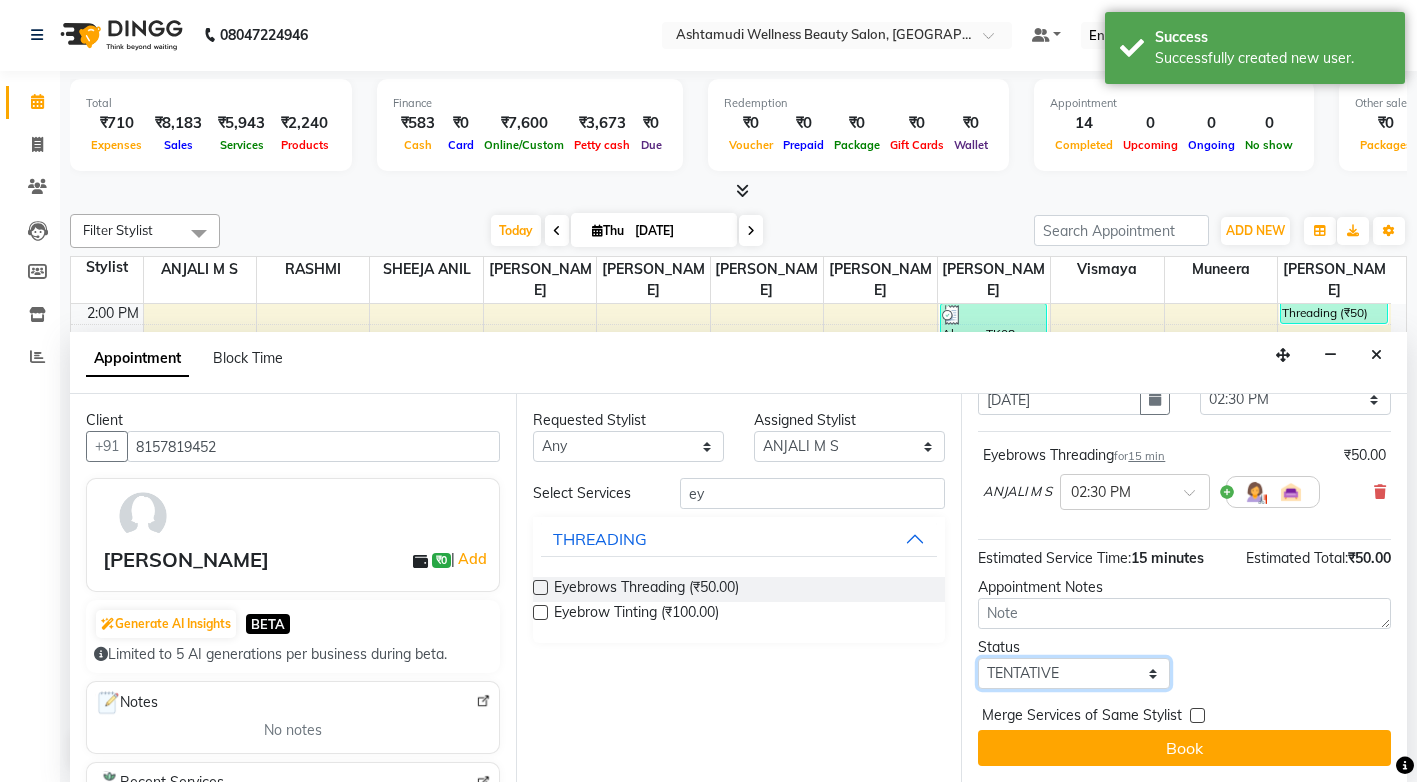click on "Select TENTATIVE CONFIRM CHECK-IN UPCOMING" at bounding box center (1073, 673) 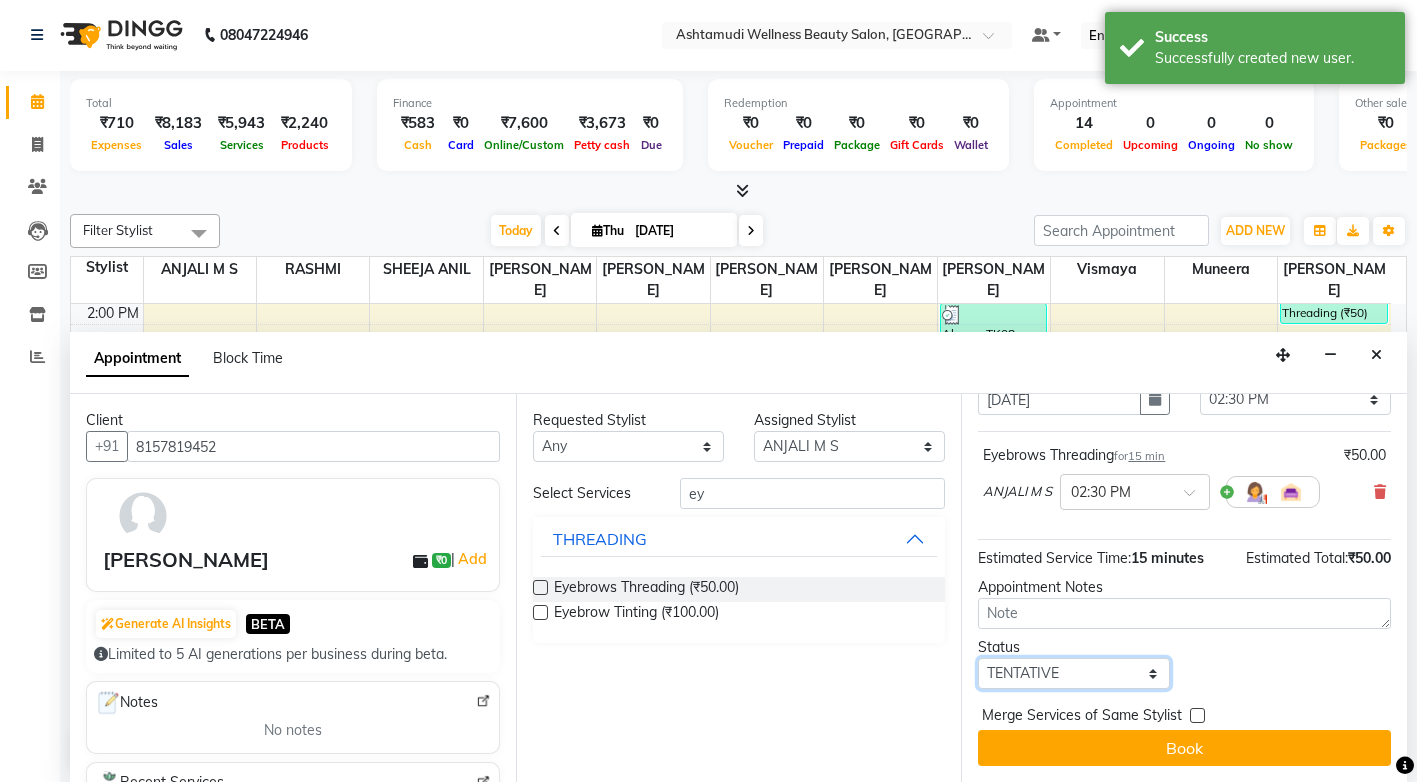 select on "check-in" 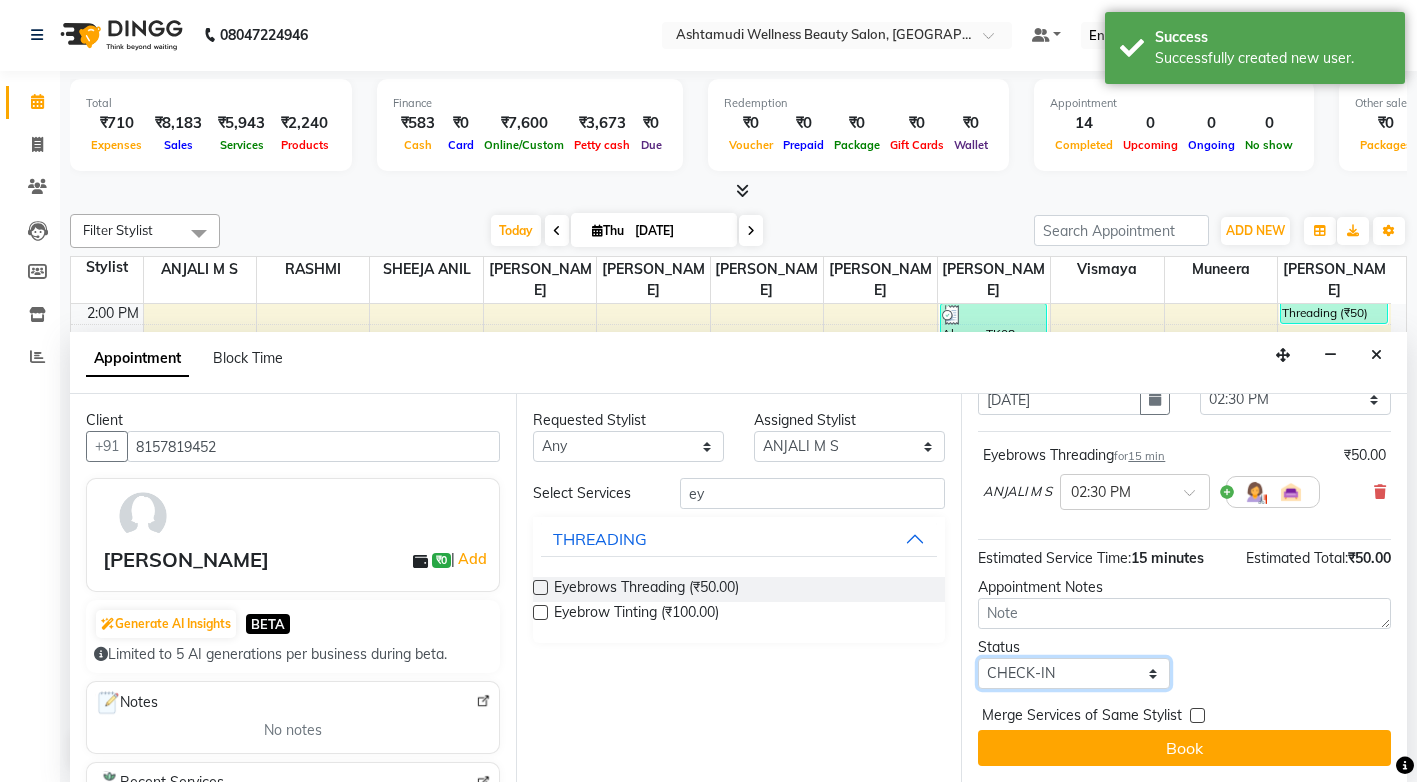 click on "Select TENTATIVE CONFIRM CHECK-IN UPCOMING" at bounding box center (1073, 673) 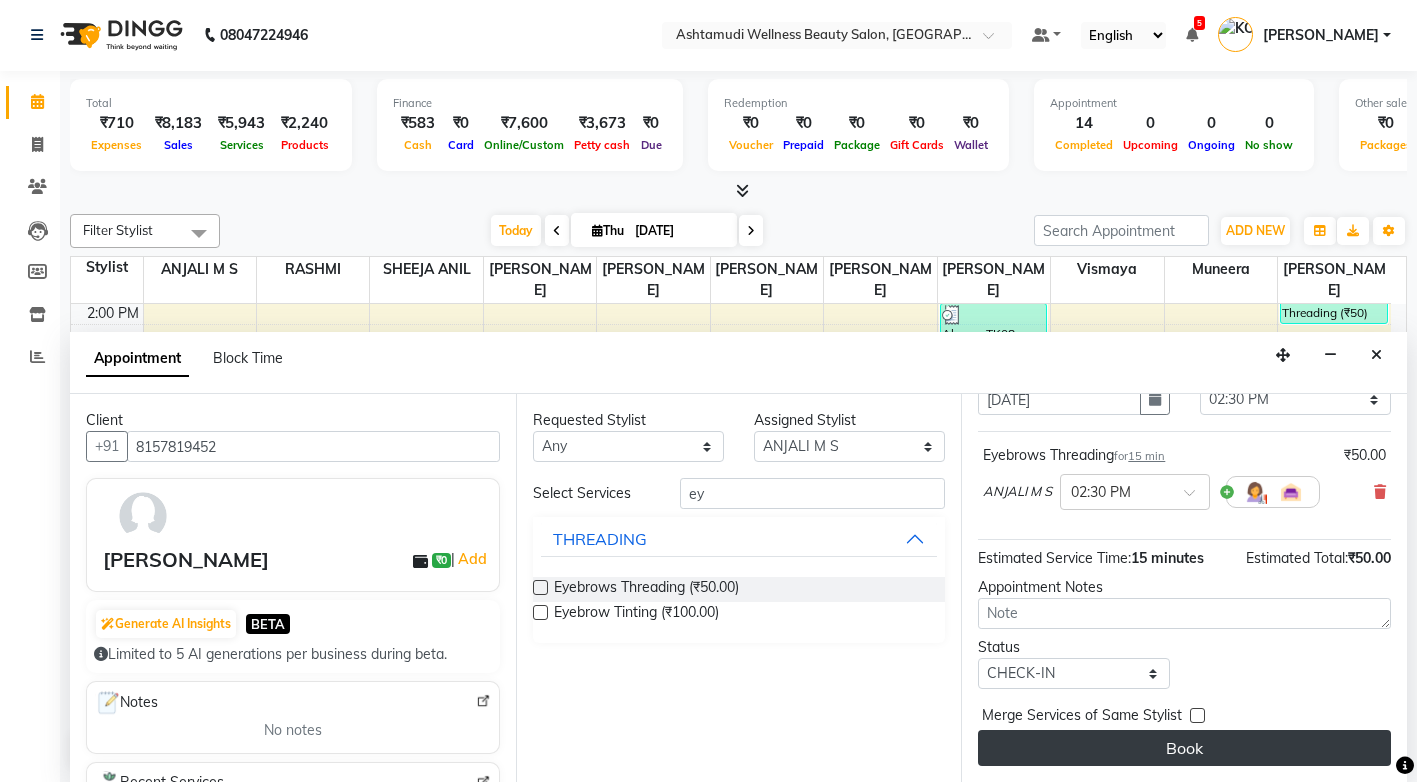 click on "Book" at bounding box center [1184, 748] 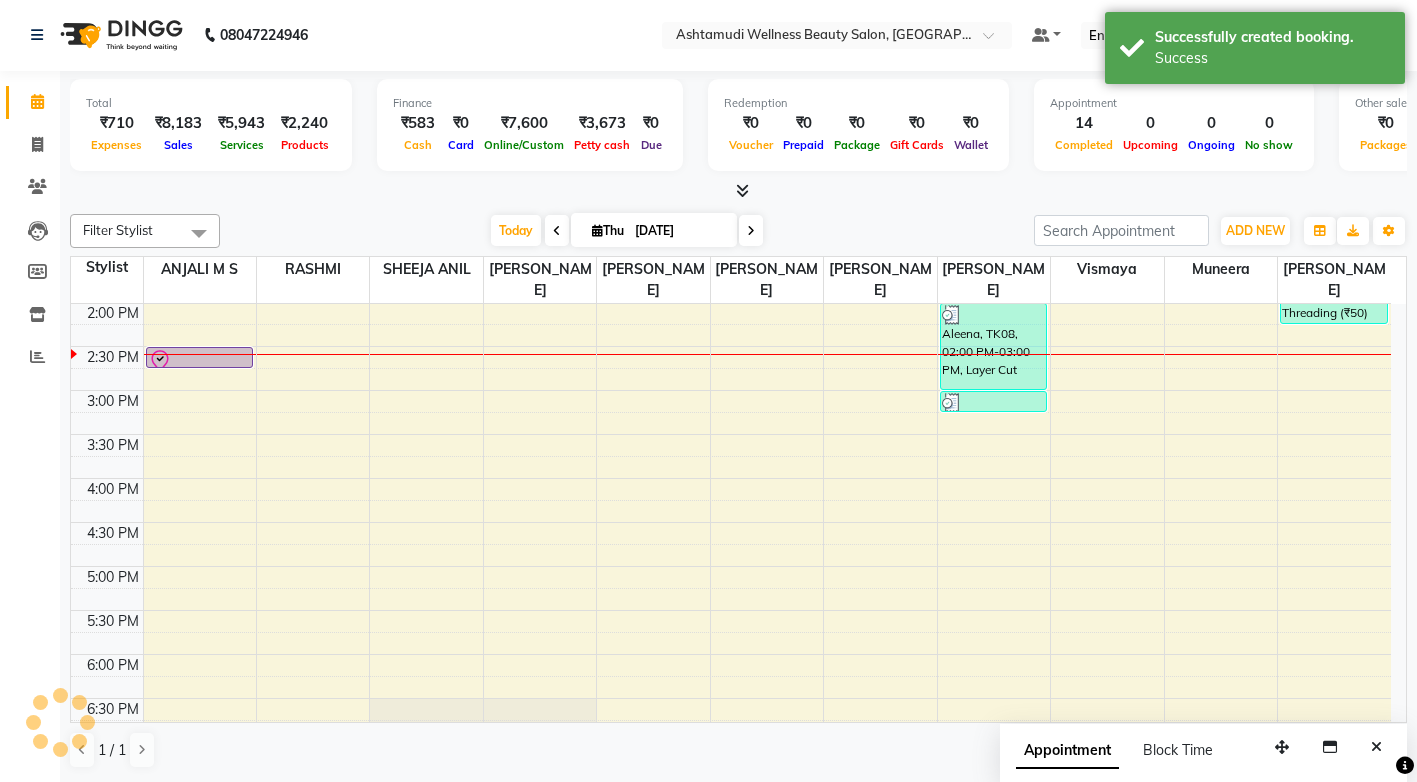 scroll, scrollTop: 0, scrollLeft: 0, axis: both 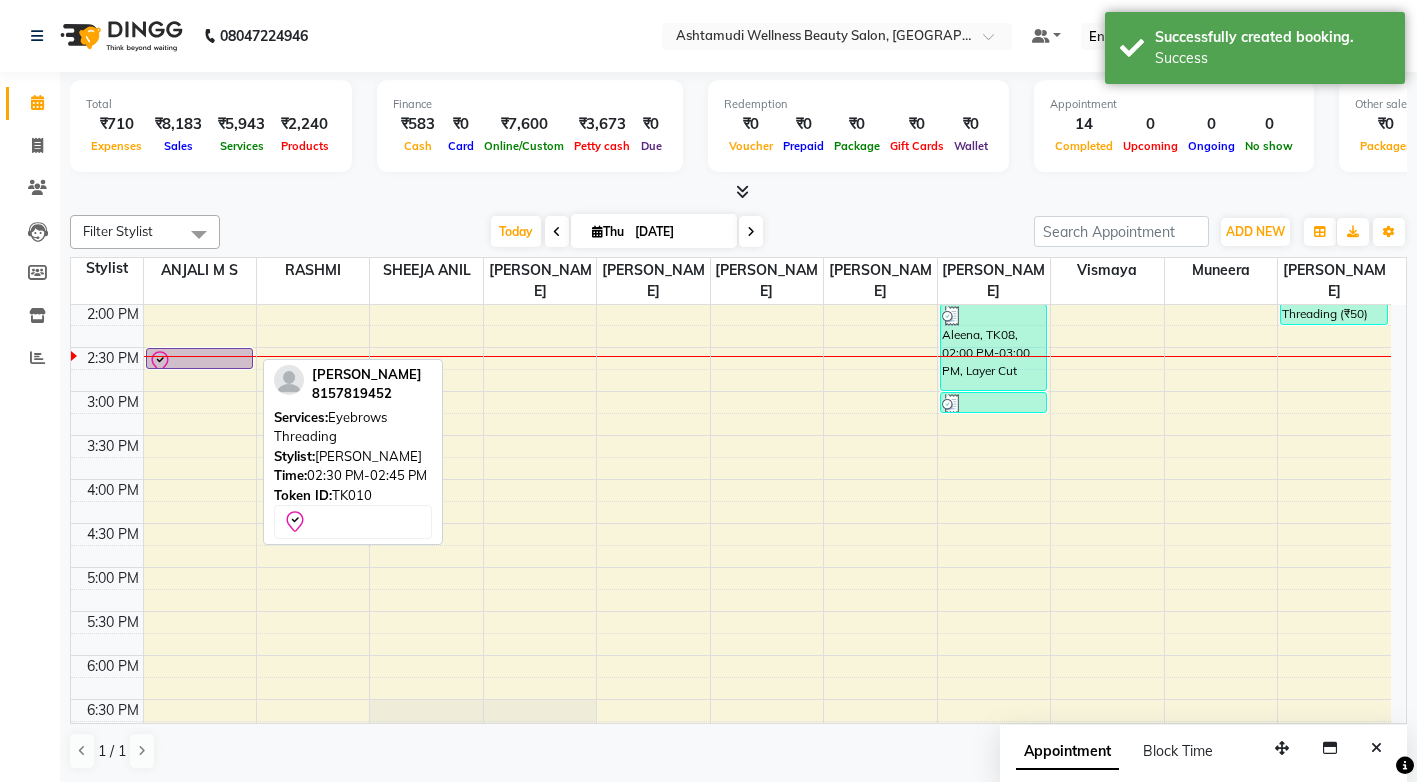click at bounding box center (200, 362) 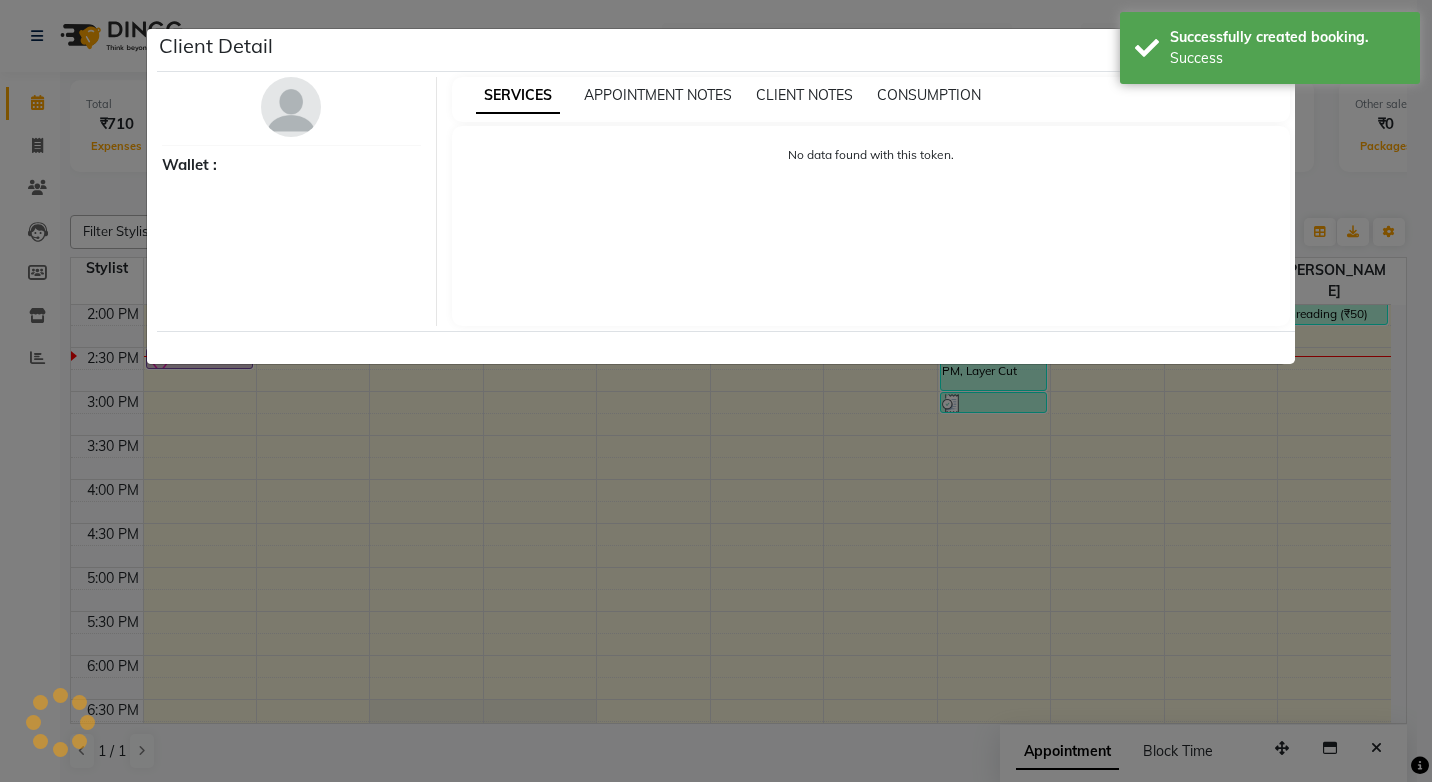 select on "8" 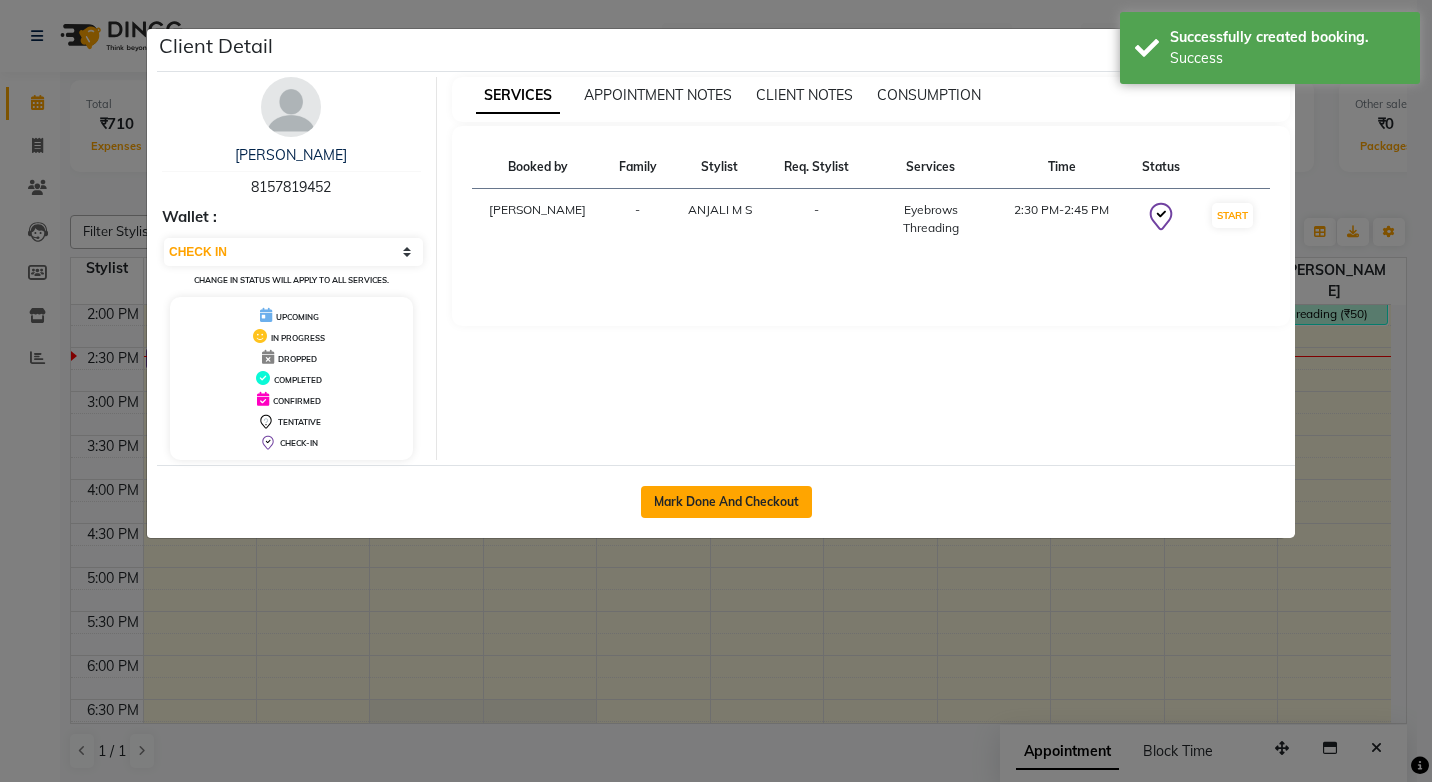 click on "Mark Done And Checkout" 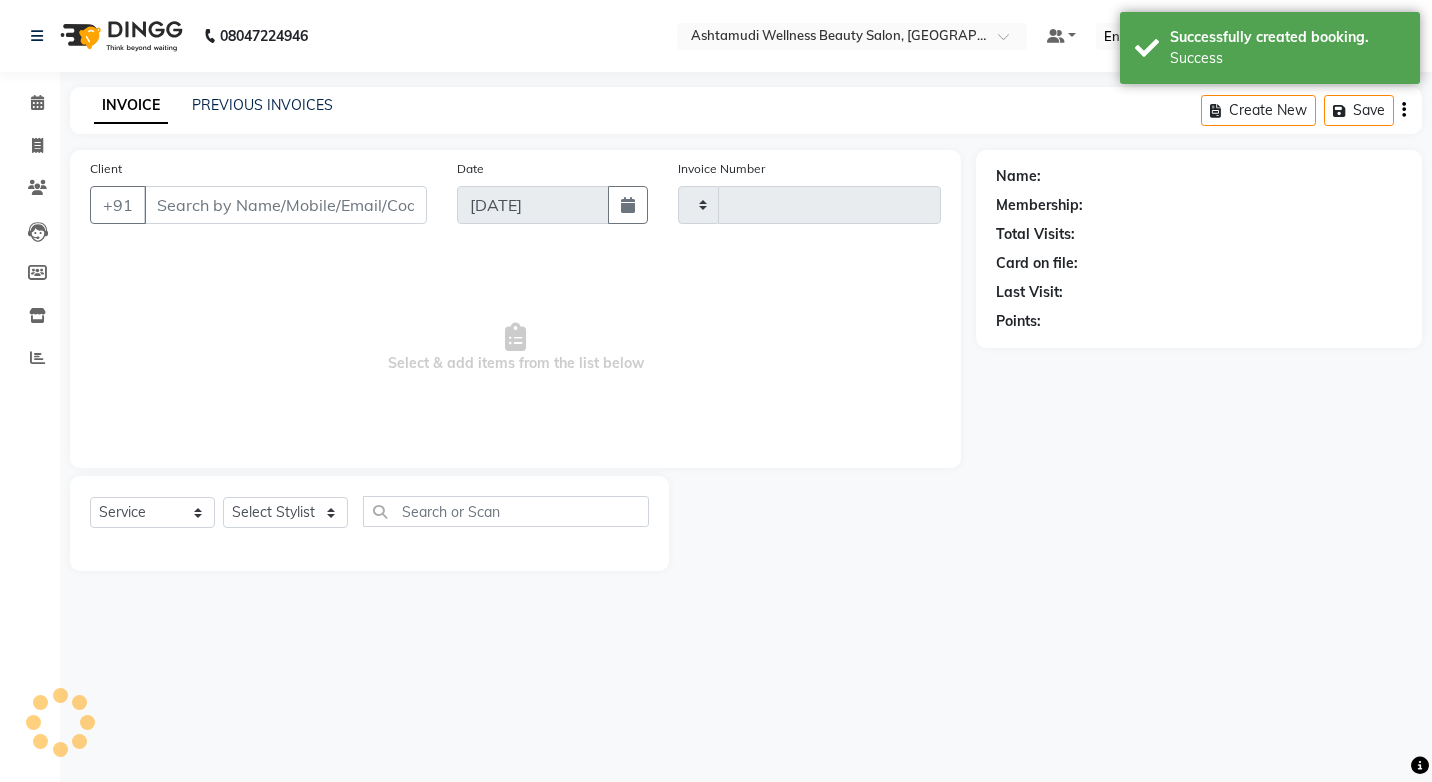 type on "2088" 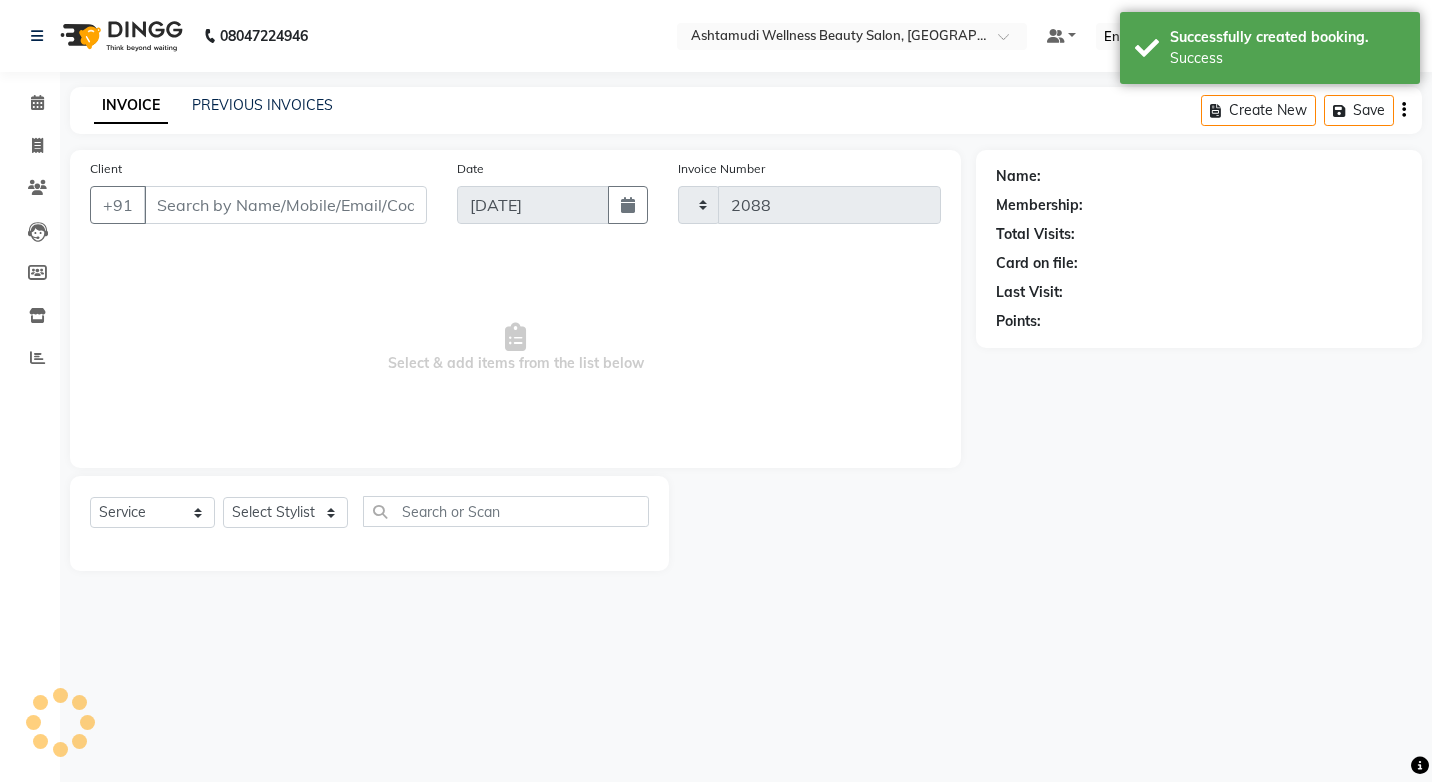 select on "4674" 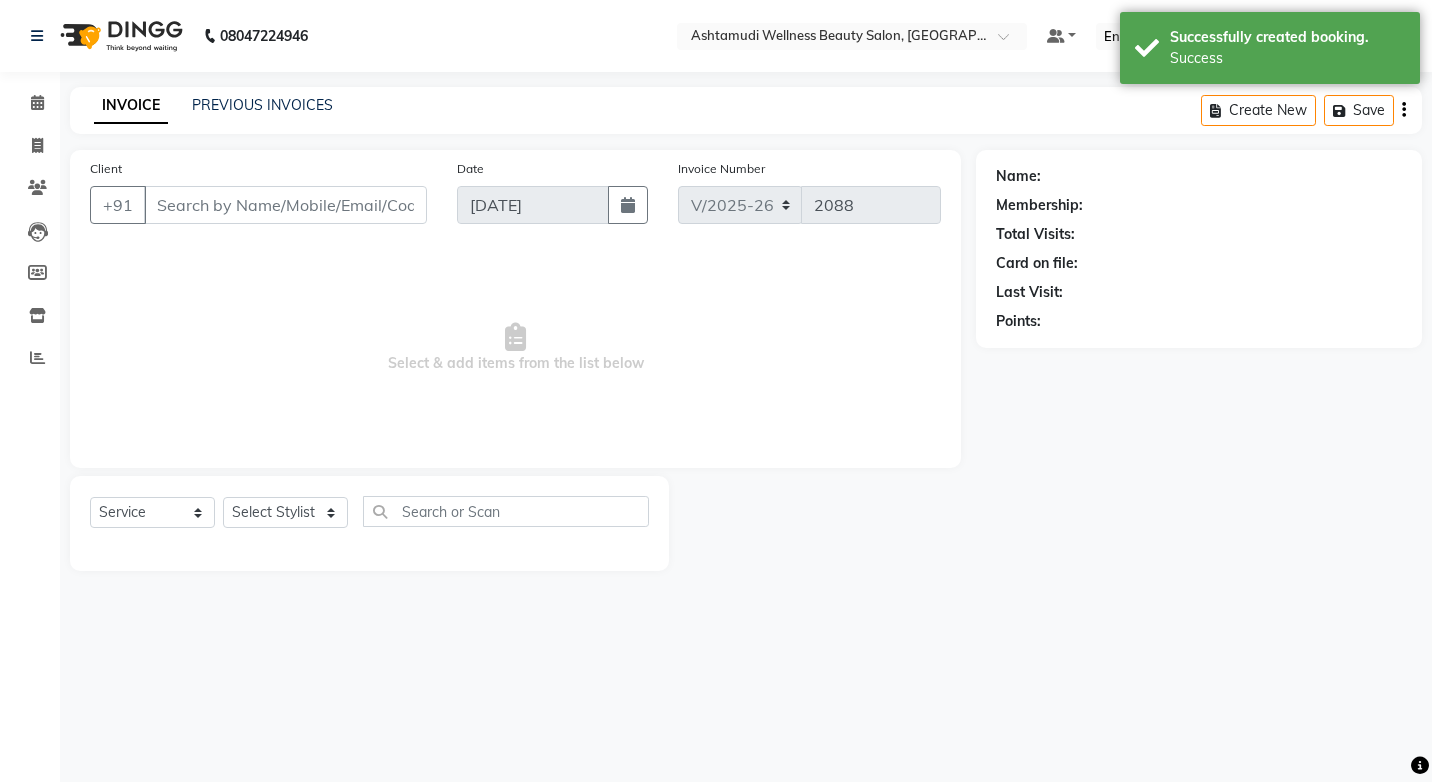 select on "product" 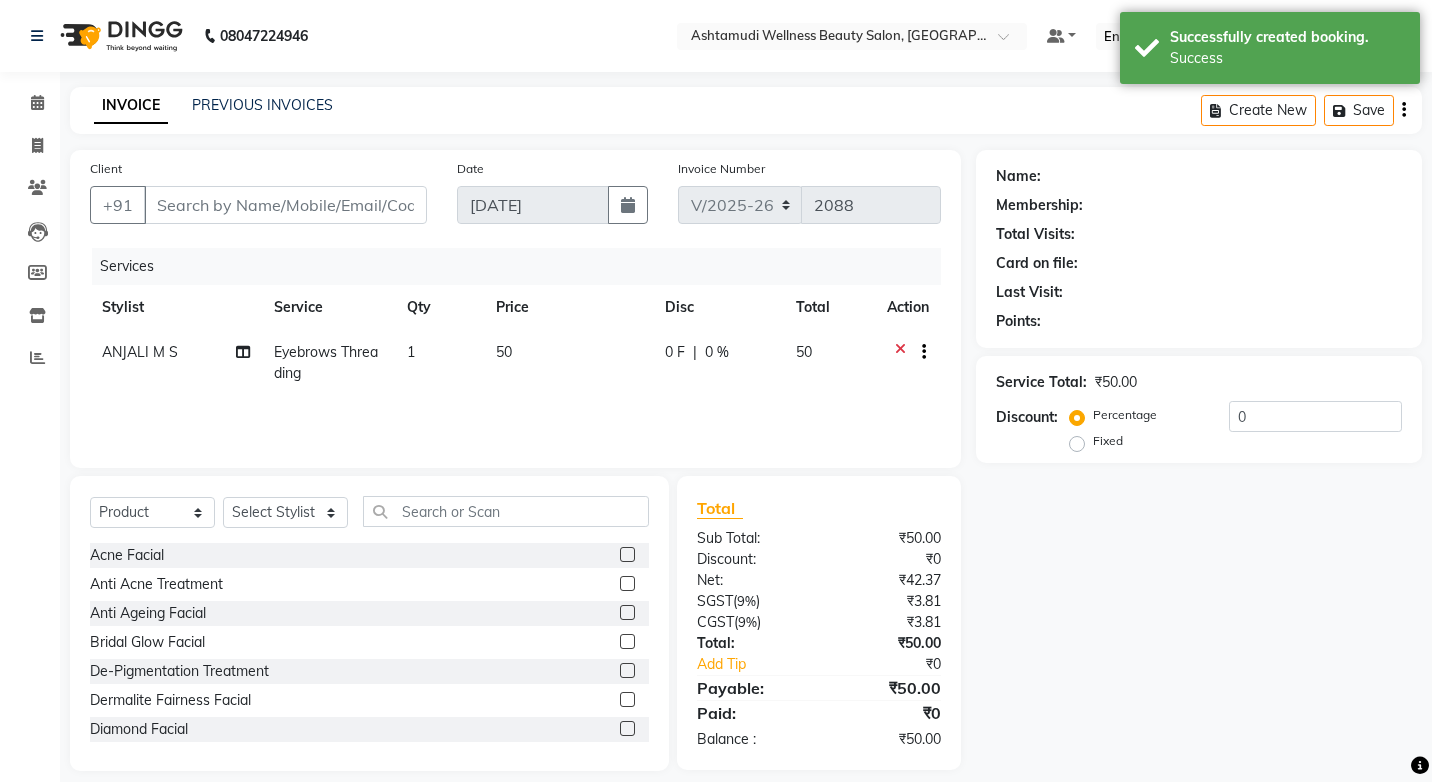 type on "8157819452" 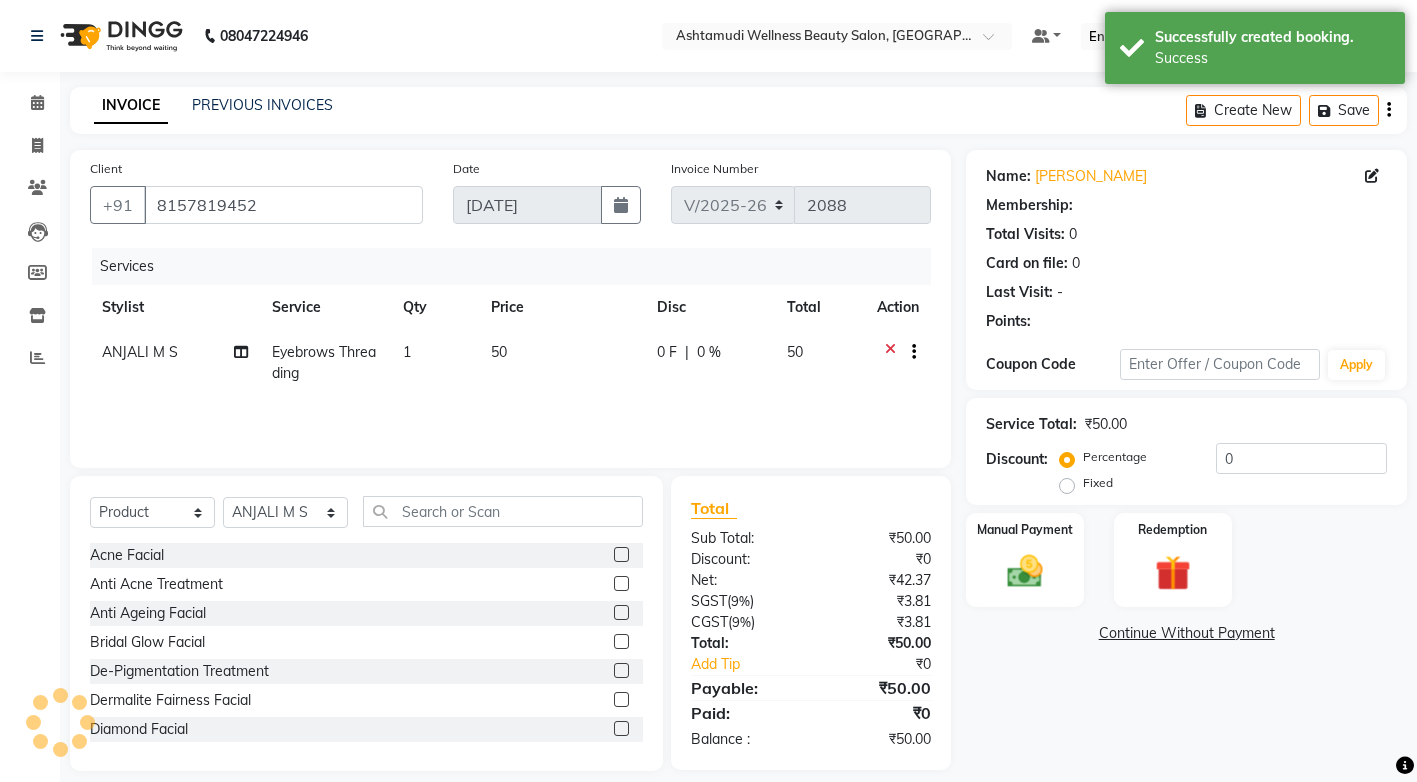 select on "1: Object" 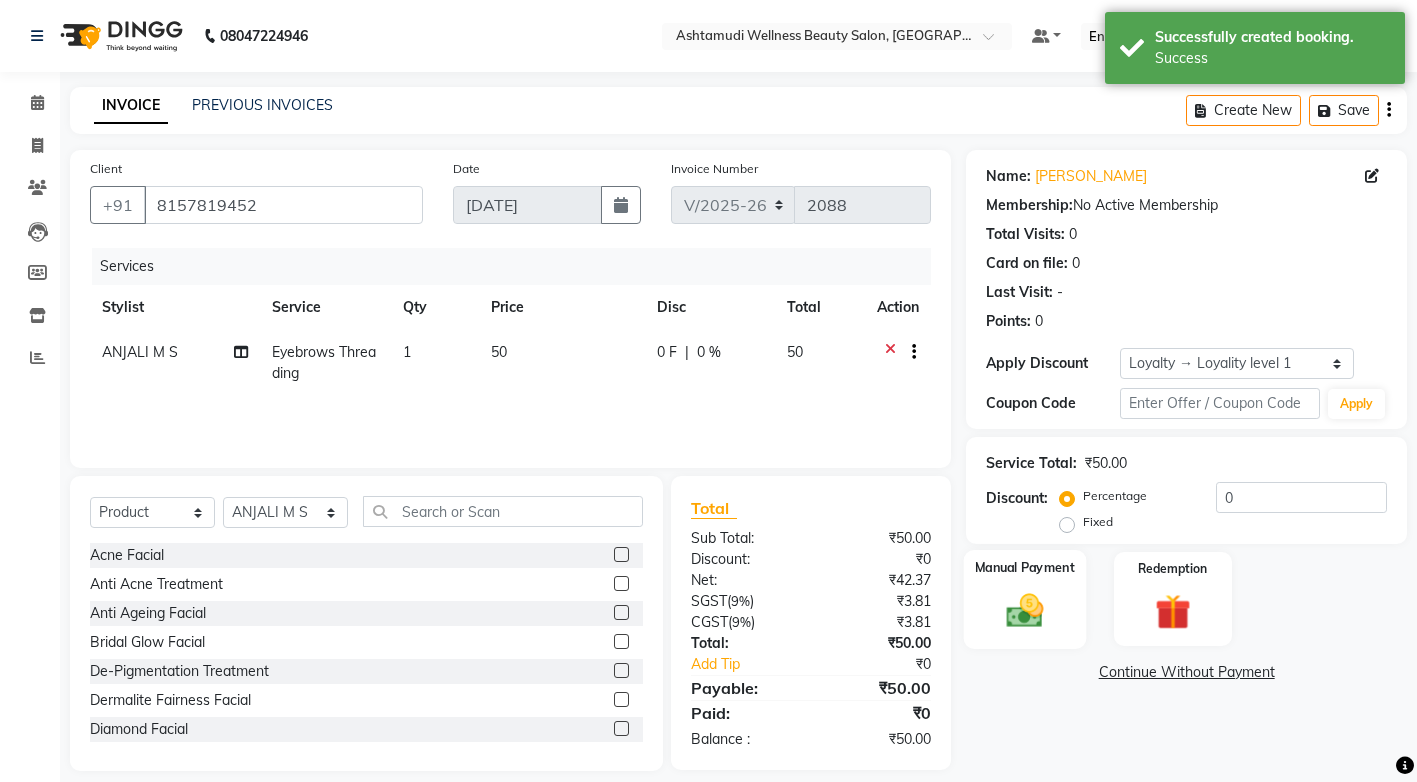 scroll, scrollTop: 200, scrollLeft: 0, axis: vertical 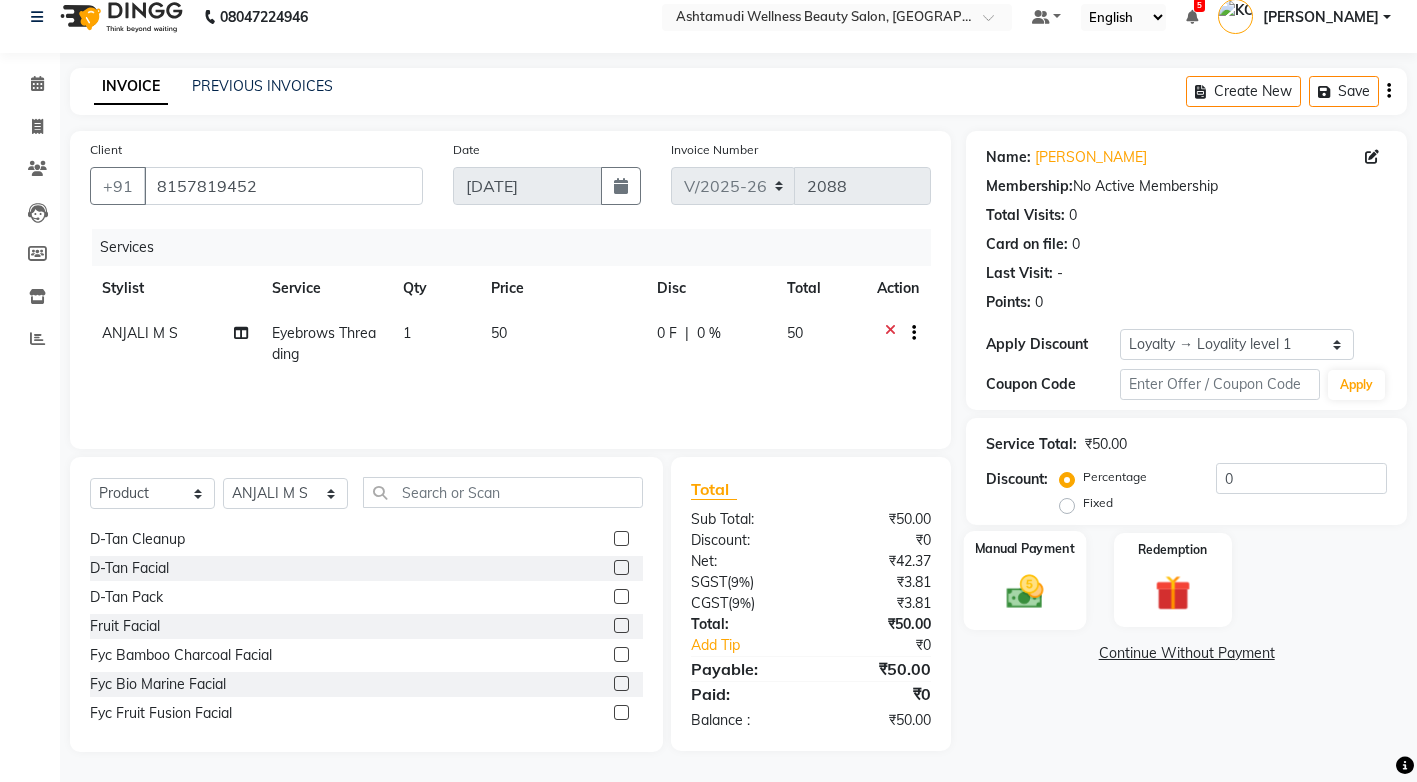 click 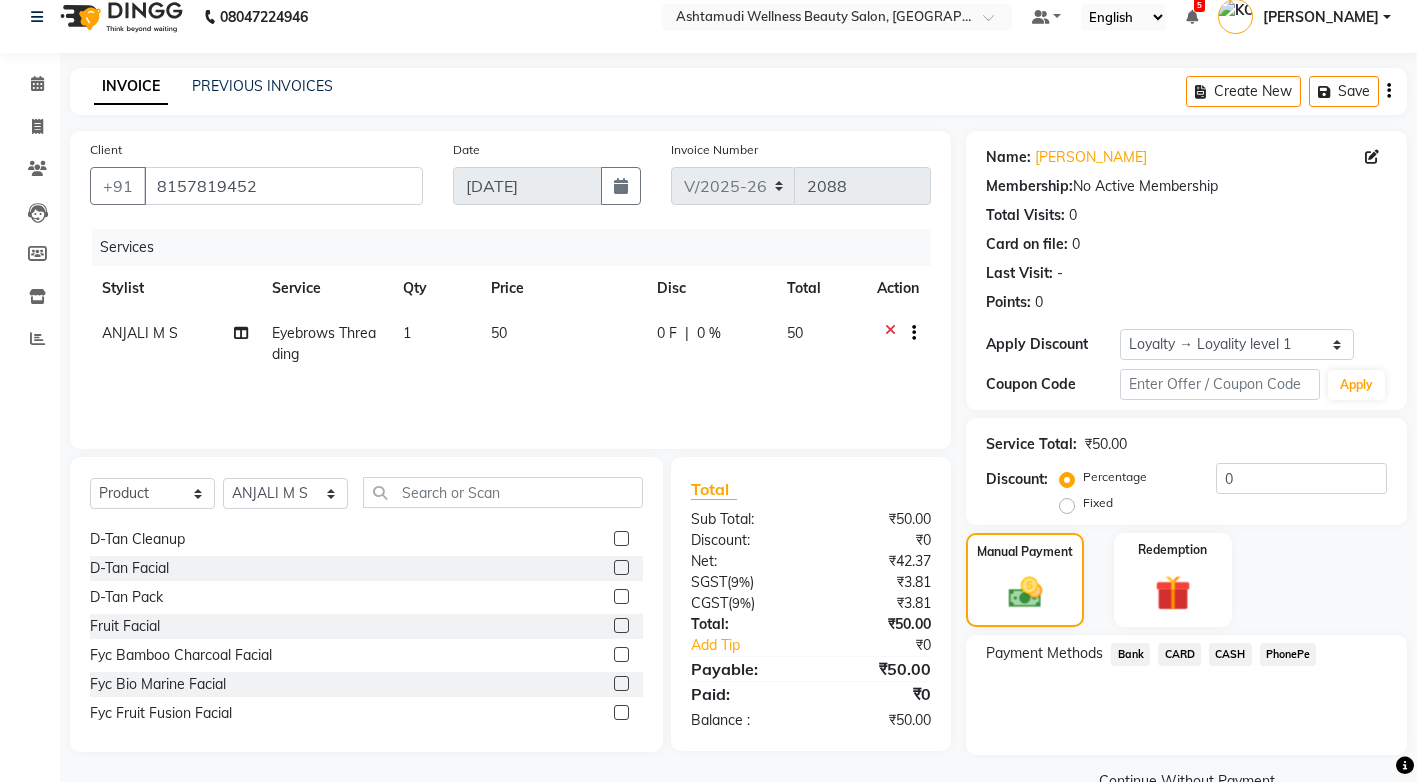 click on "PhonePe" 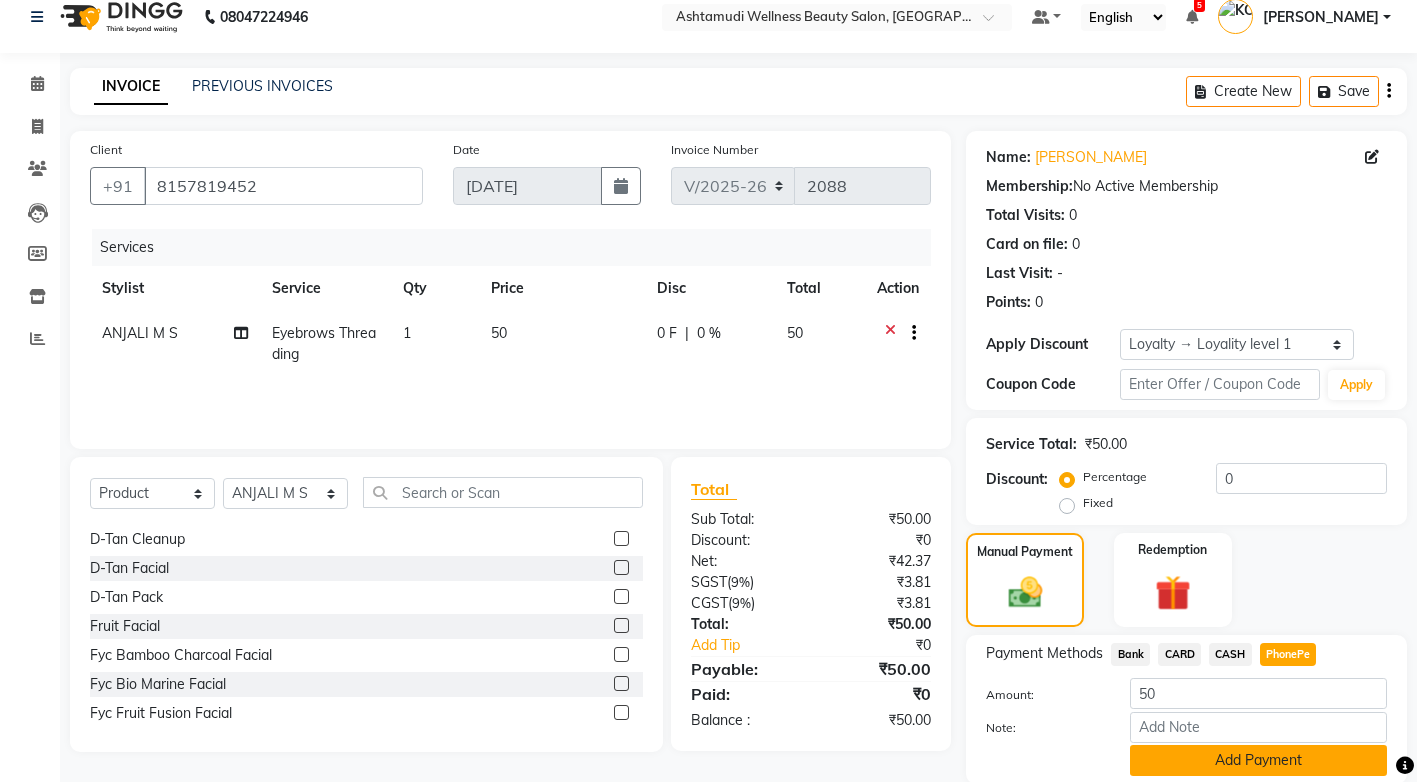 scroll, scrollTop: 92, scrollLeft: 0, axis: vertical 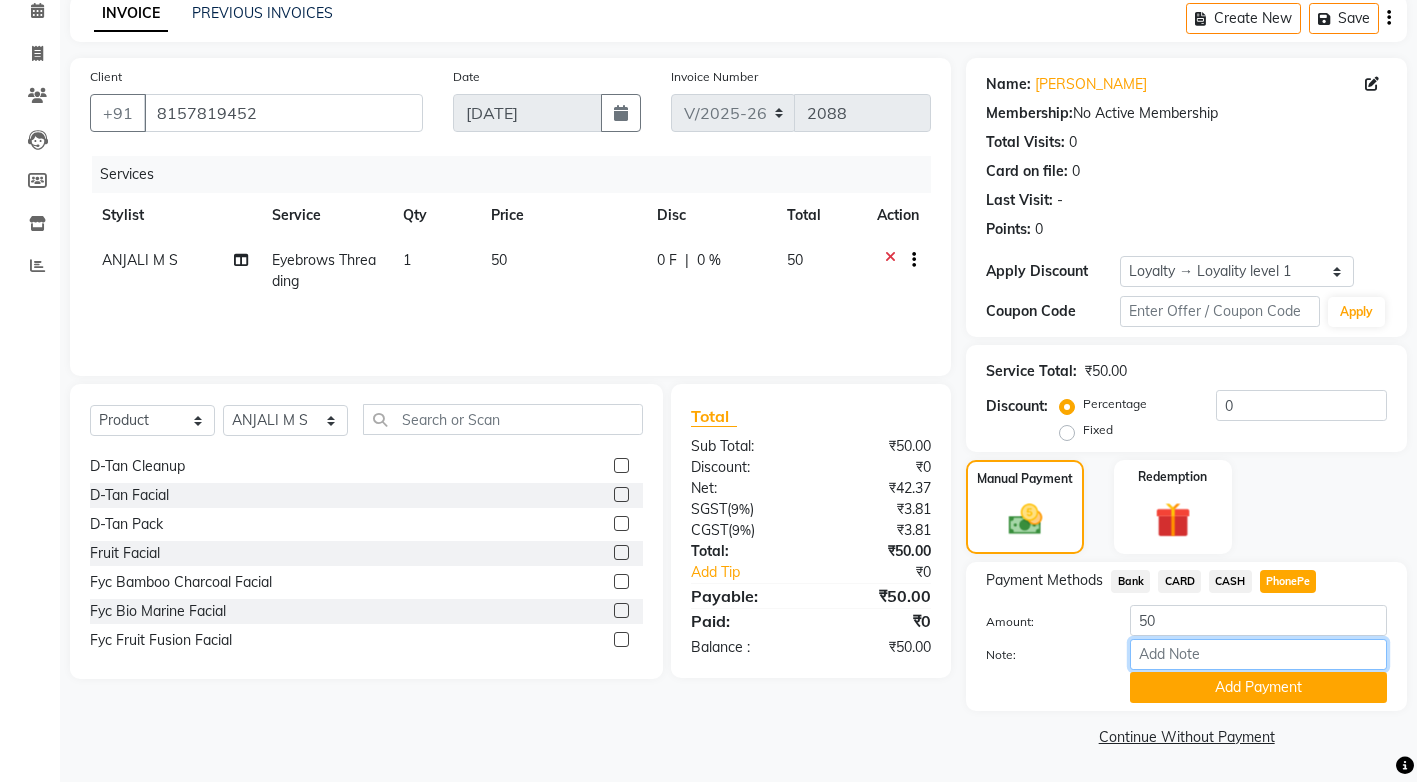 click on "Note:" at bounding box center [1258, 654] 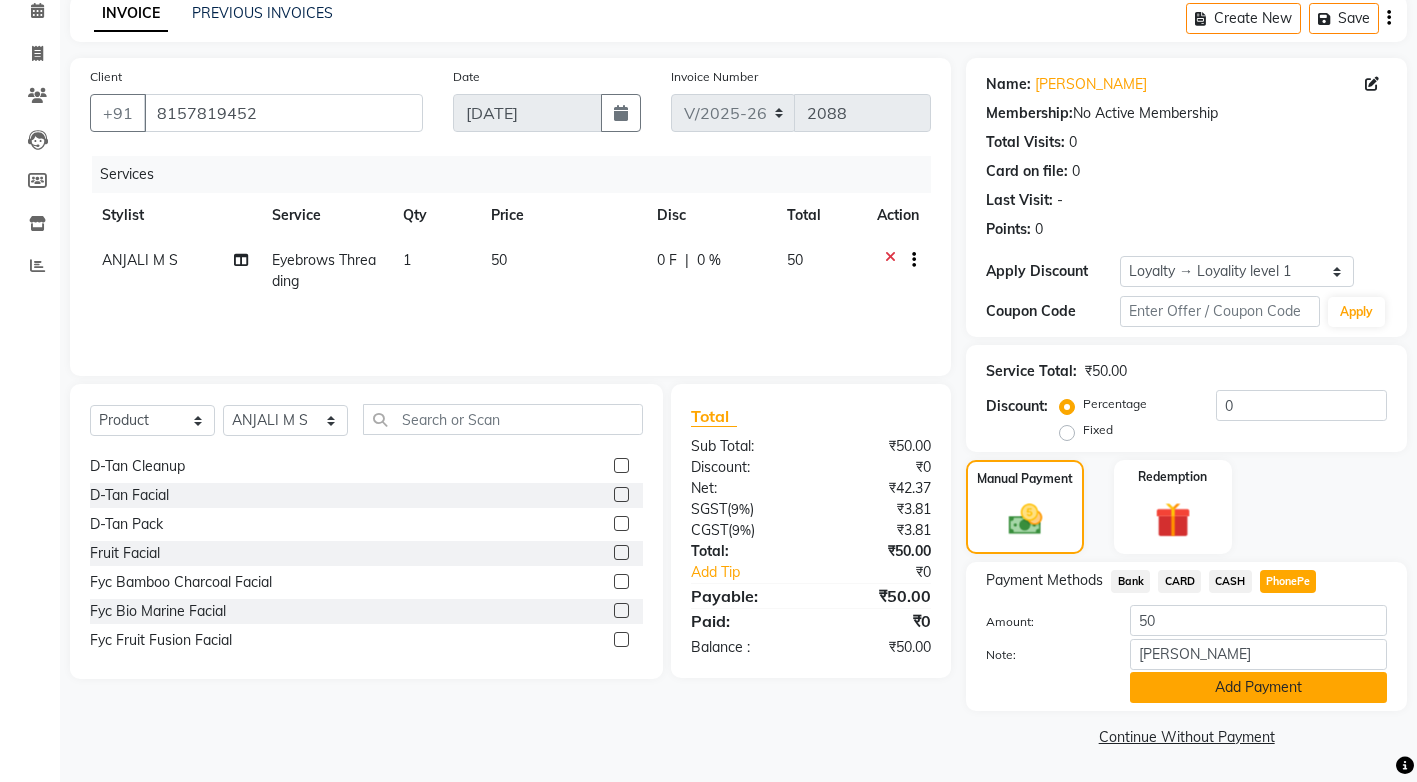 click on "Add Payment" 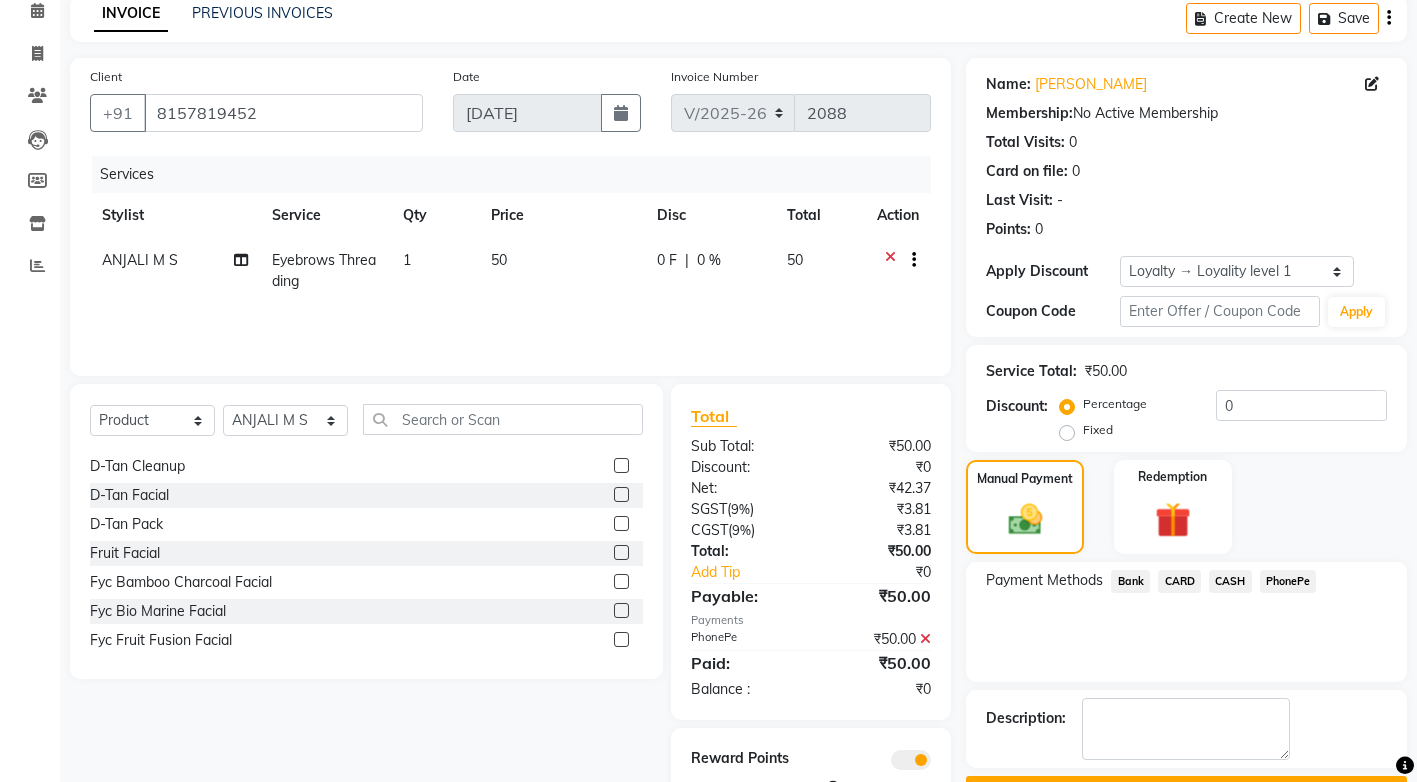 scroll, scrollTop: 159, scrollLeft: 0, axis: vertical 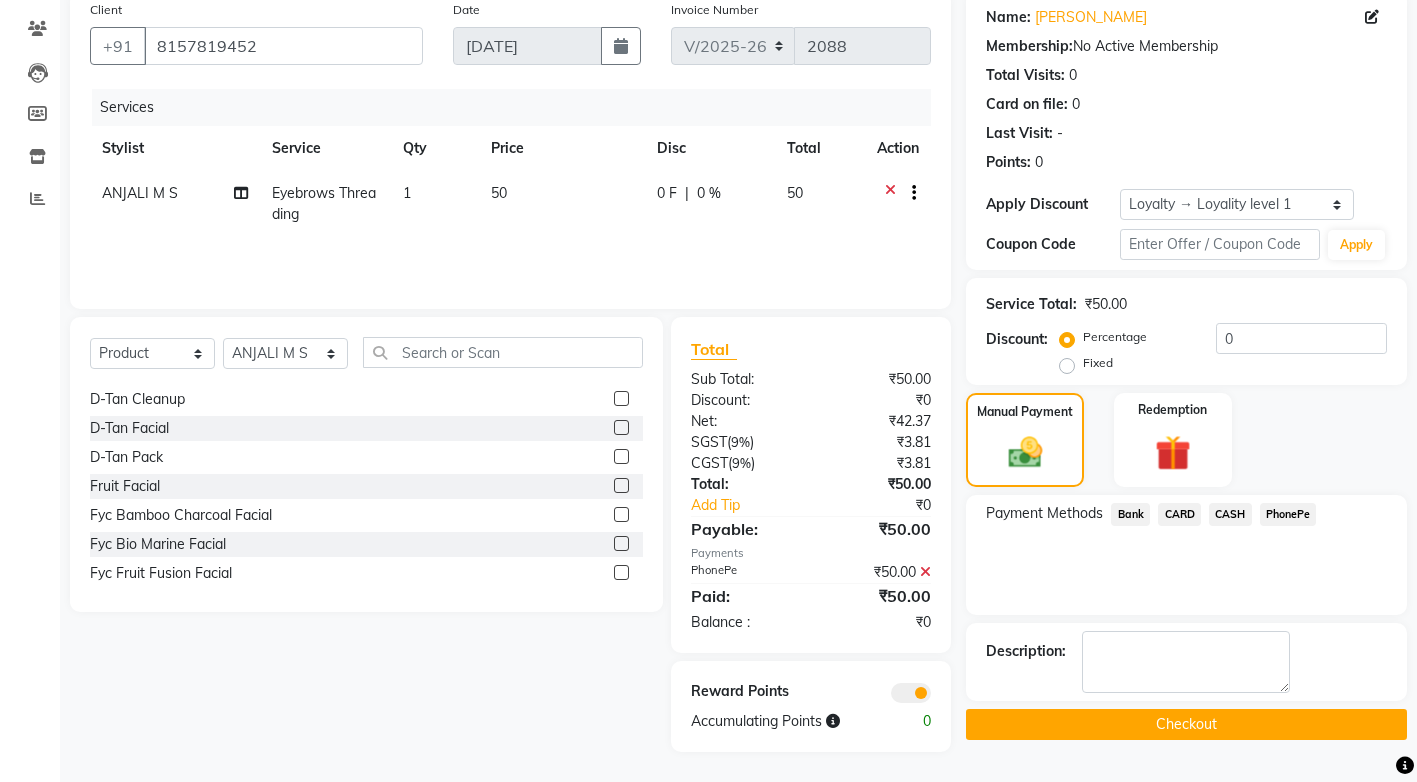 click on "Checkout" 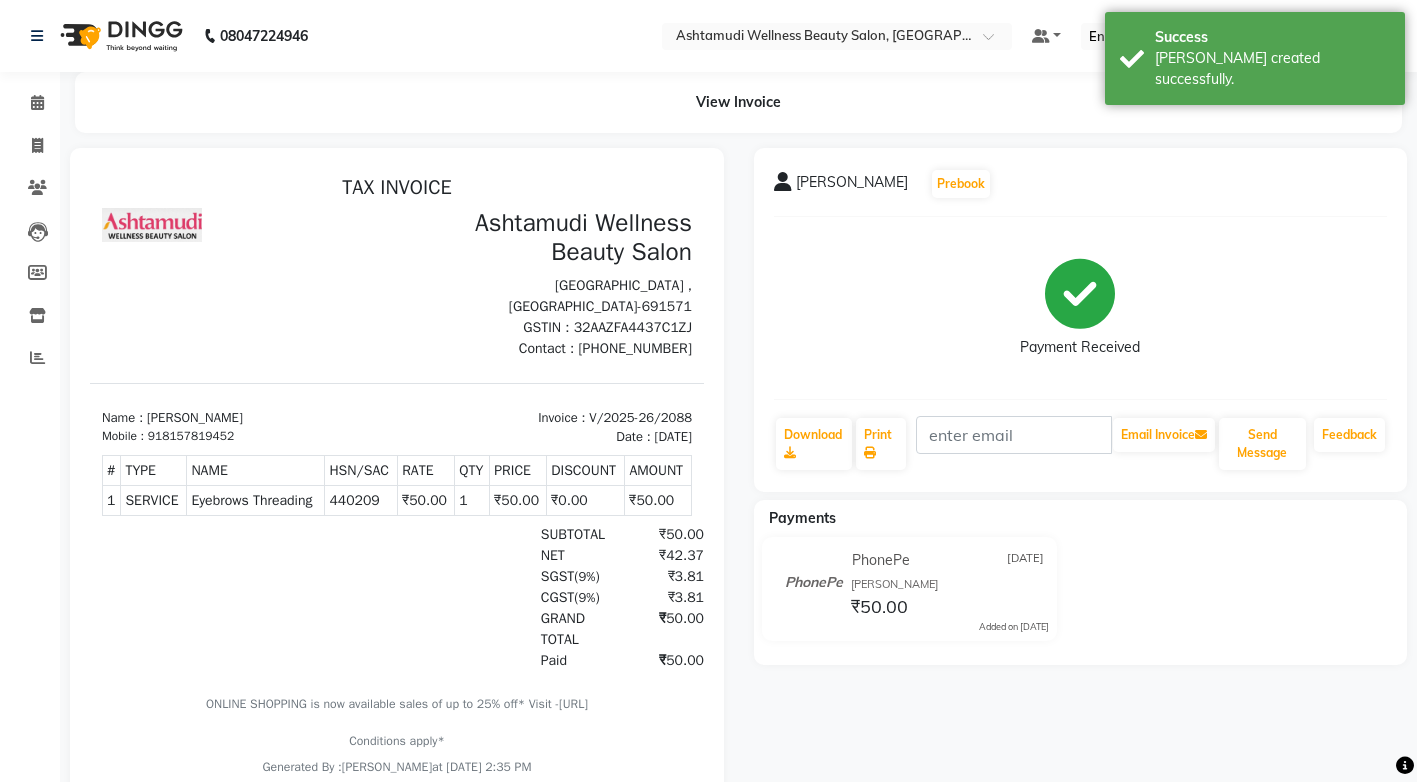 scroll, scrollTop: 0, scrollLeft: 0, axis: both 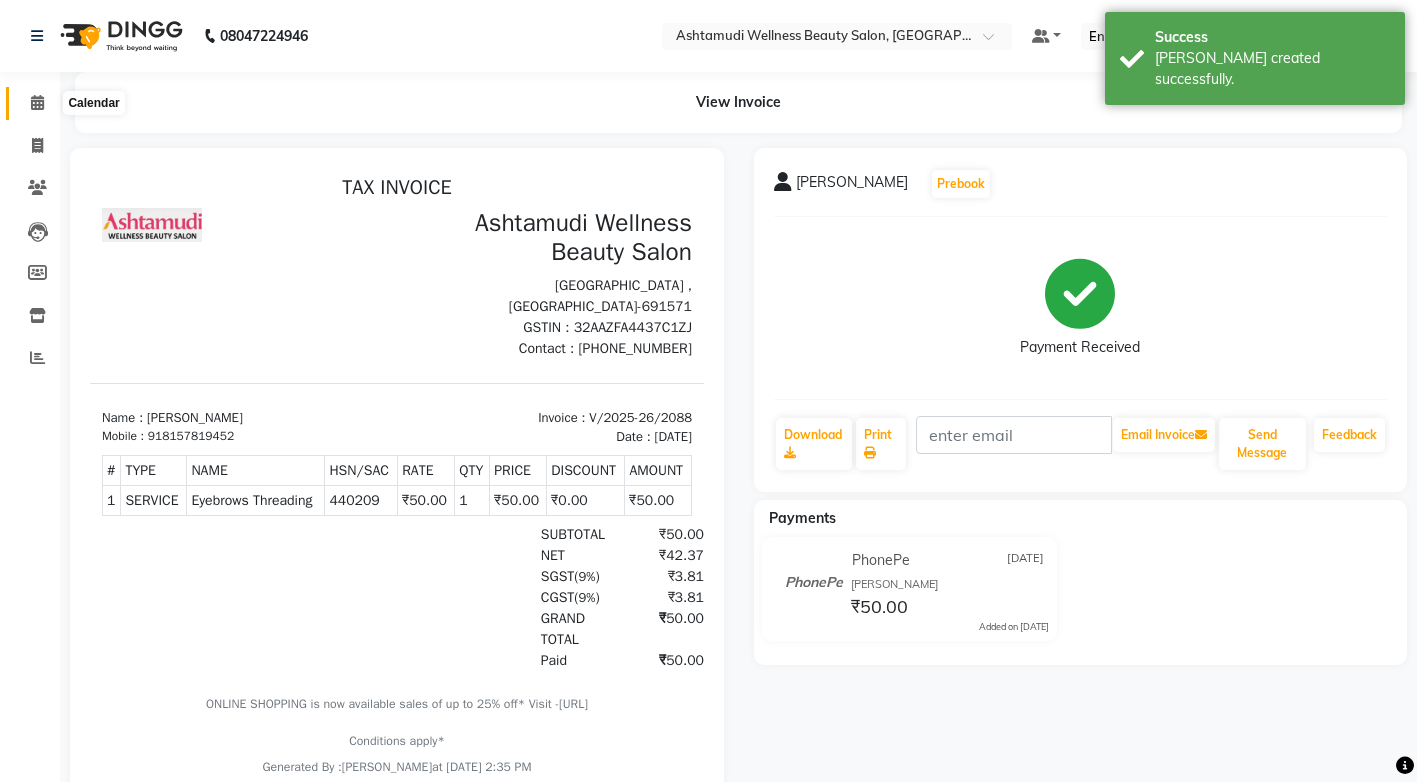 click 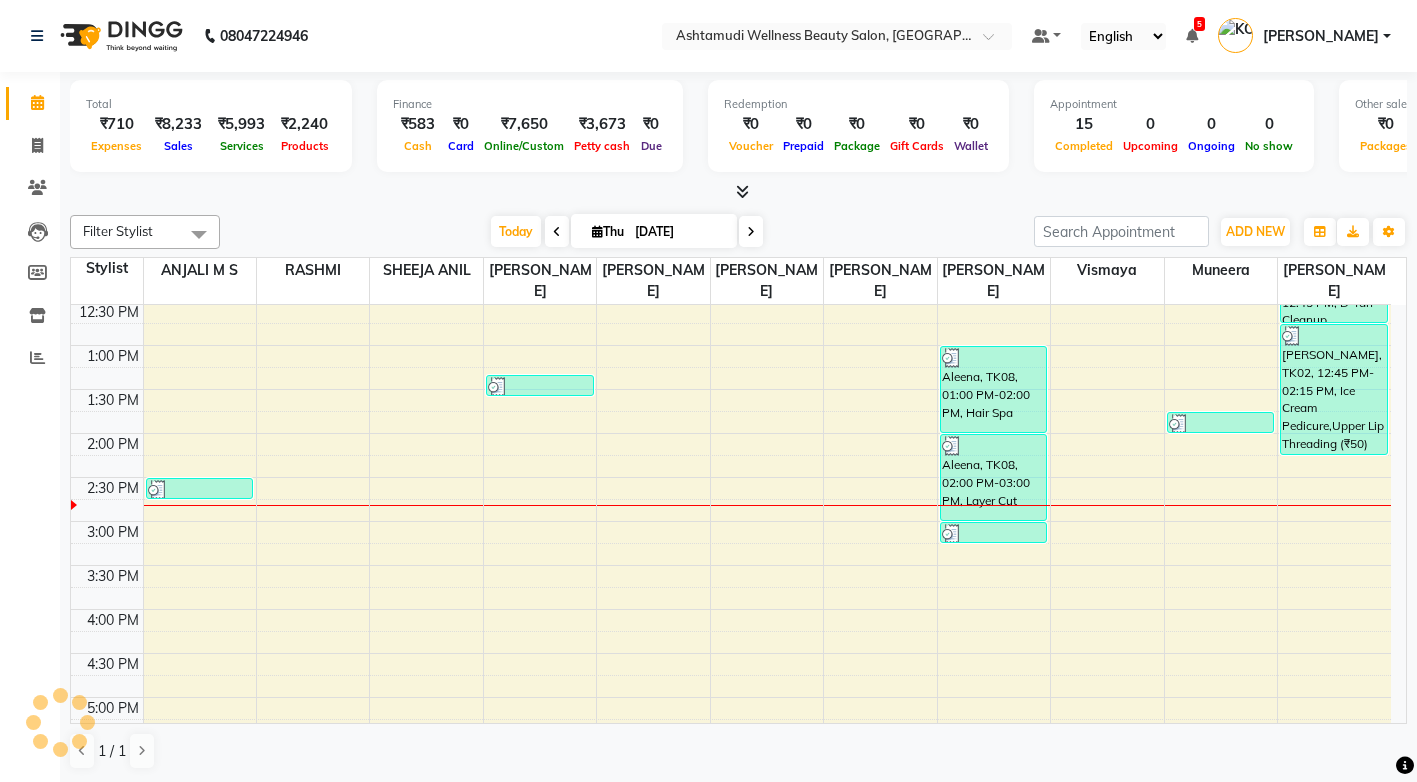 scroll, scrollTop: 400, scrollLeft: 0, axis: vertical 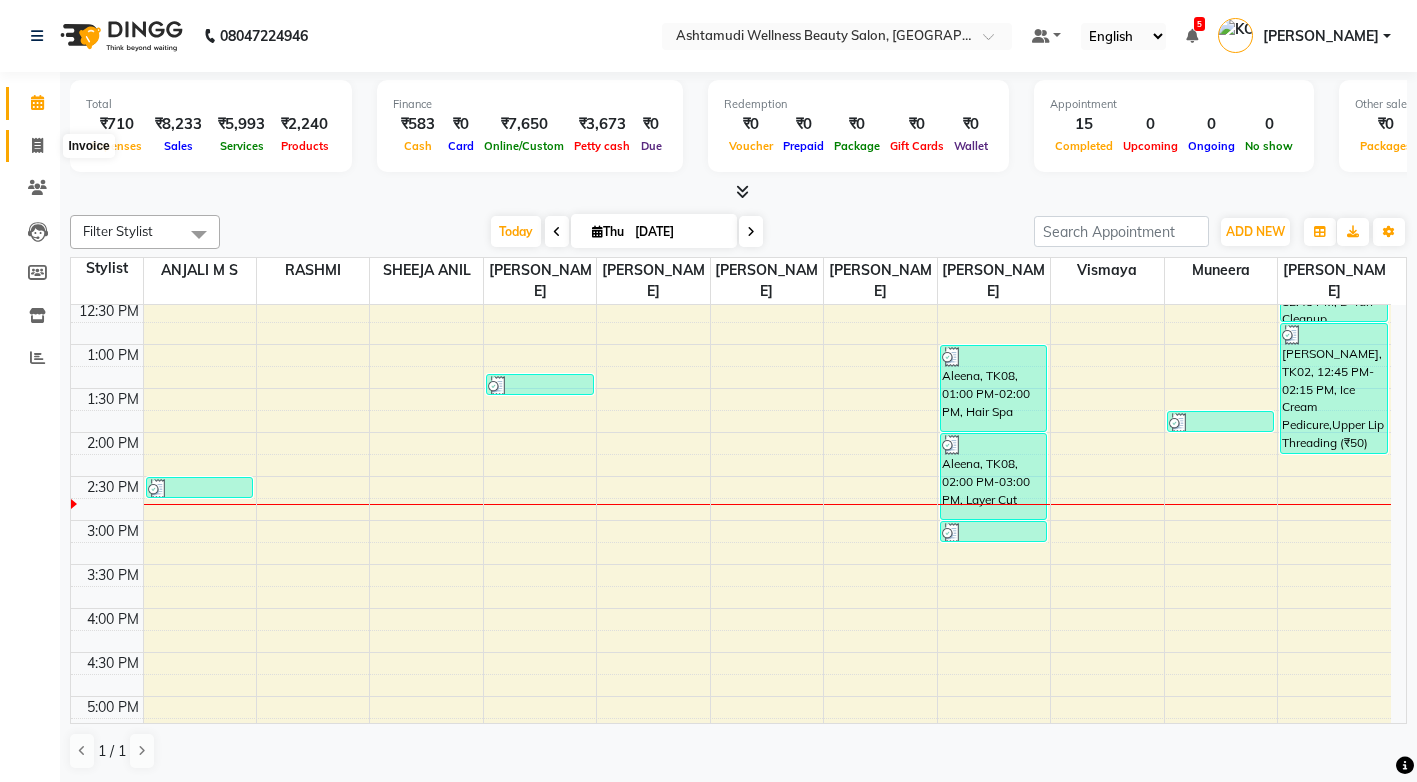 click 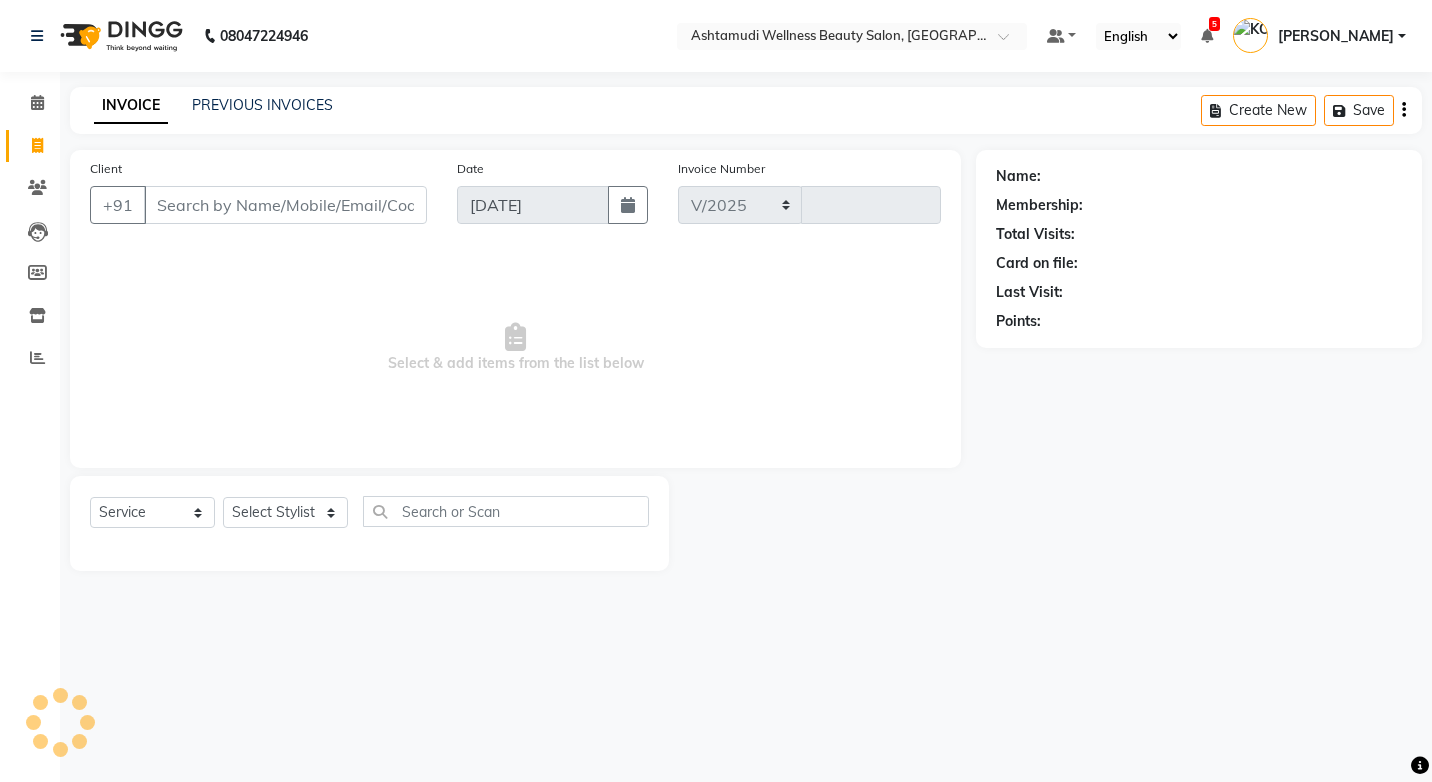 select on "4674" 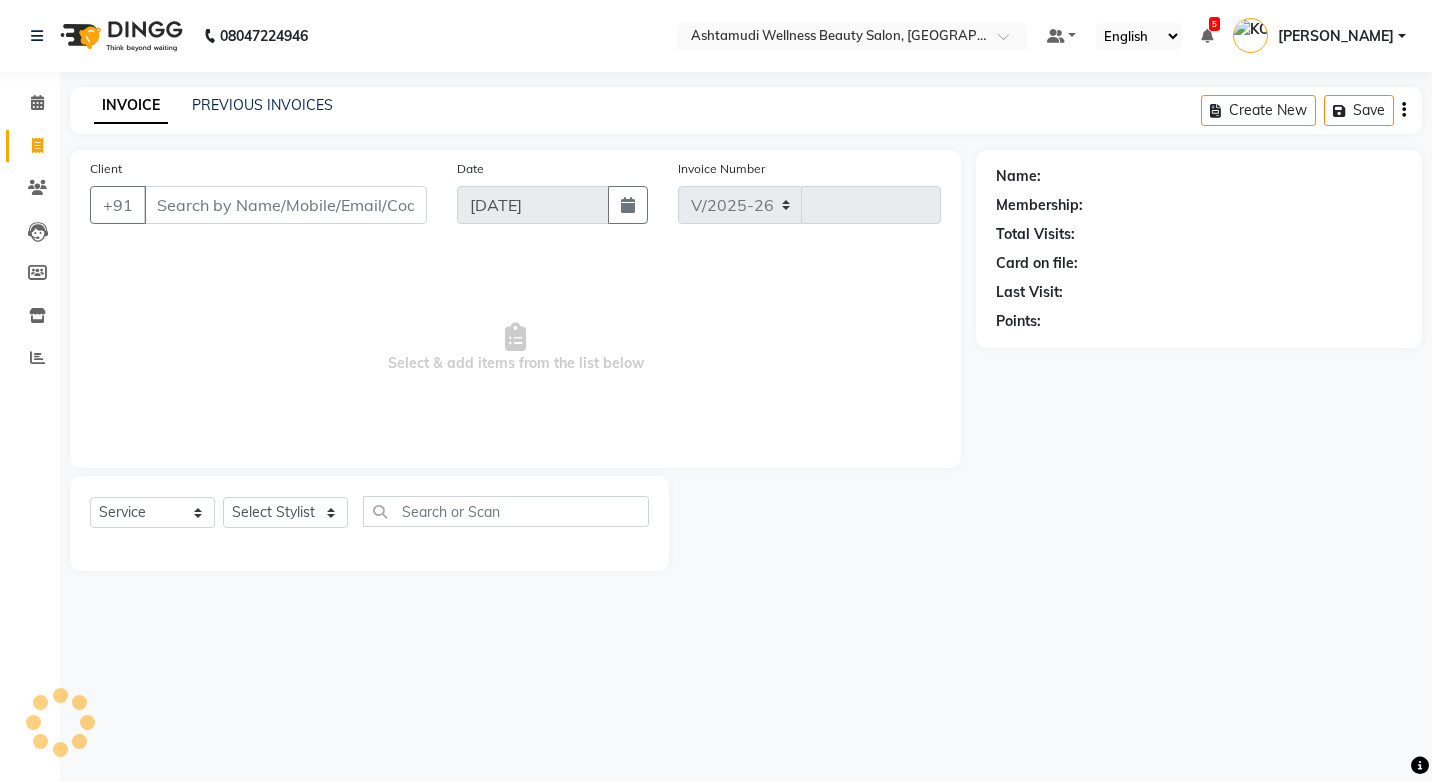 type on "2089" 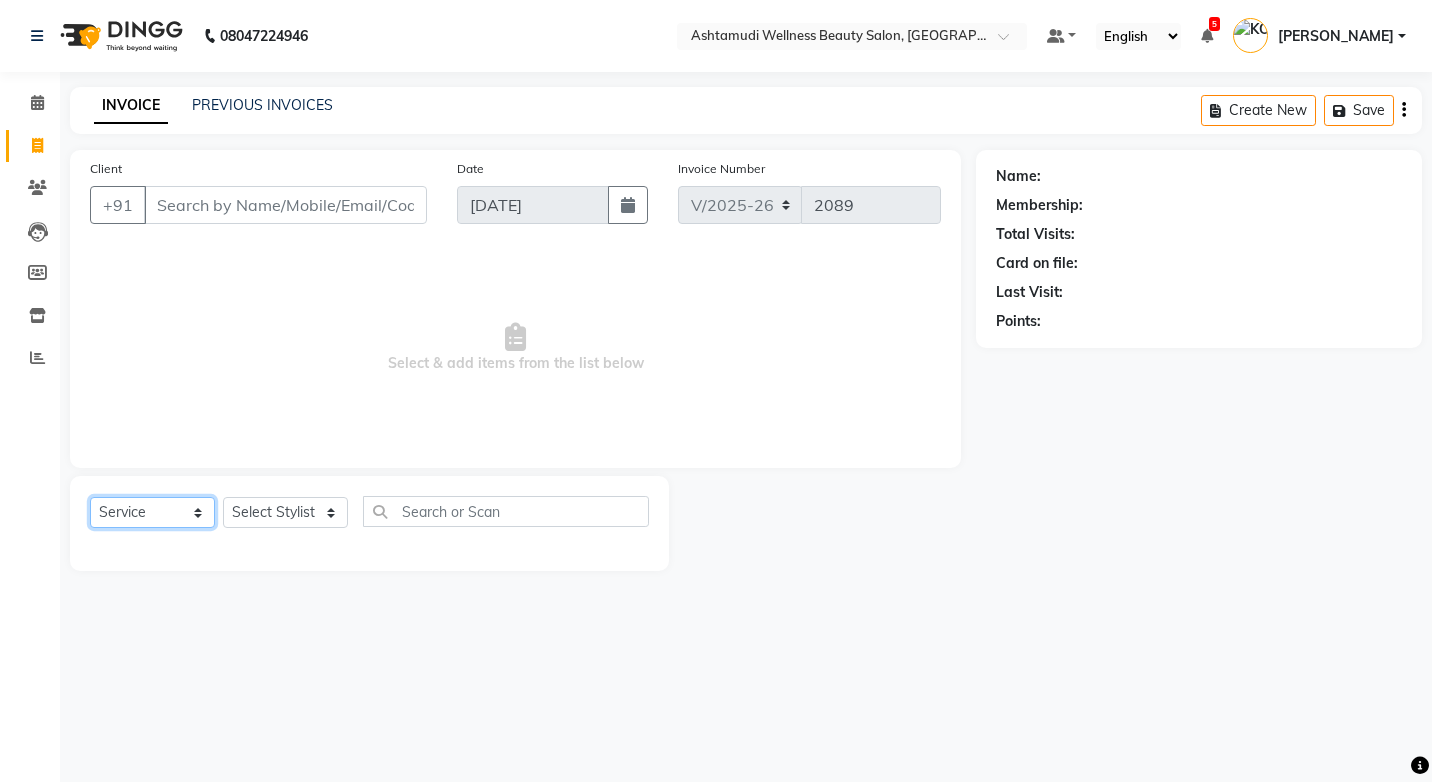 click on "Select  Service  Product  Membership  Package Voucher Prepaid Gift Card" 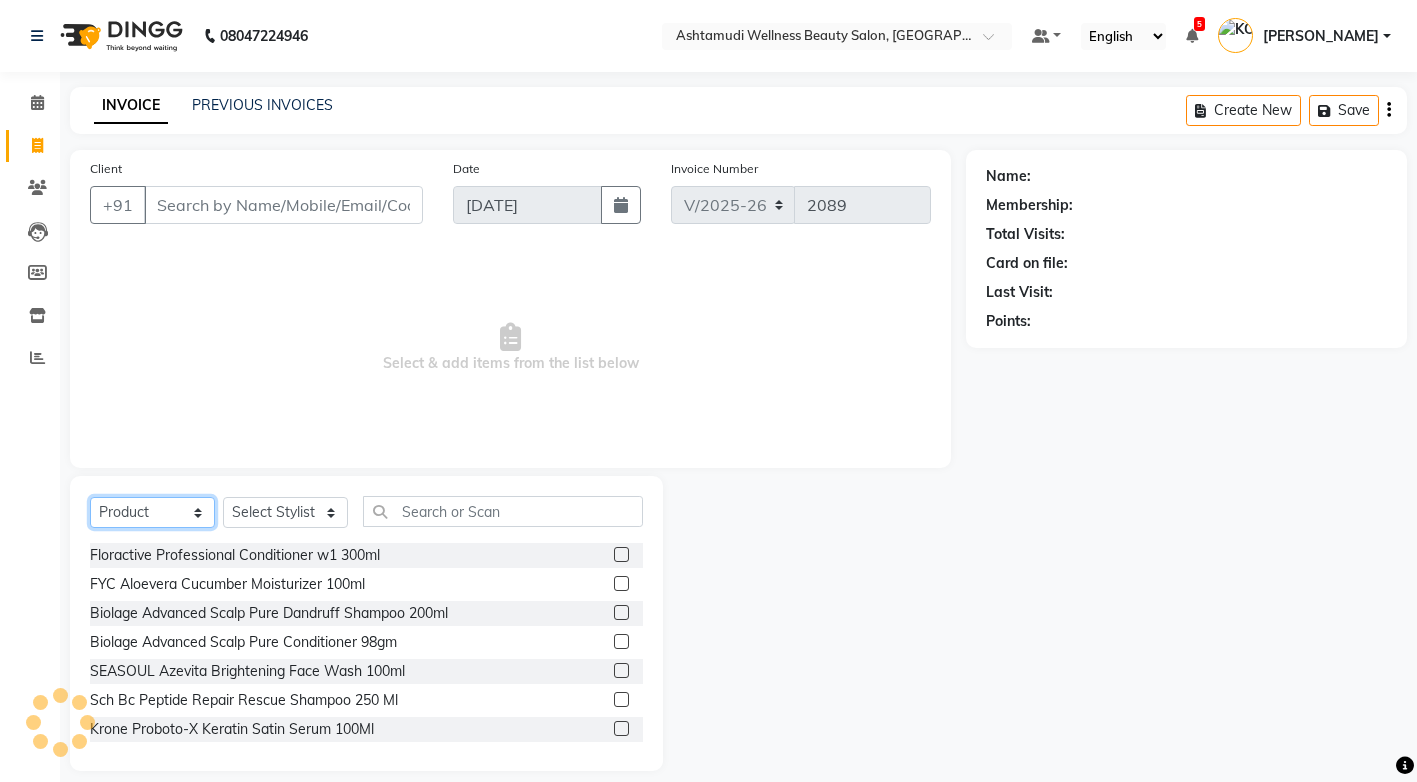 select on "service" 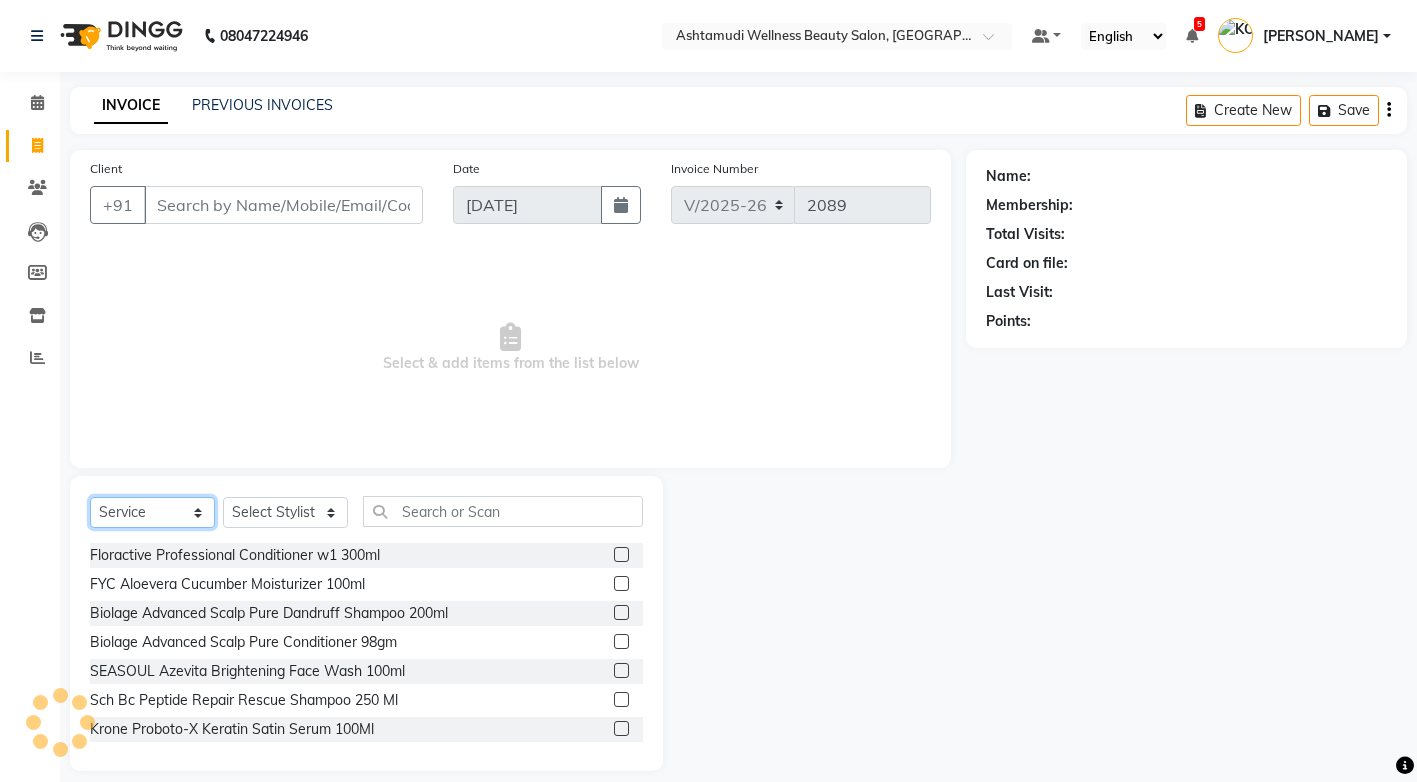 click on "Select  Service  Product  Membership  Package Voucher Prepaid Gift Card" 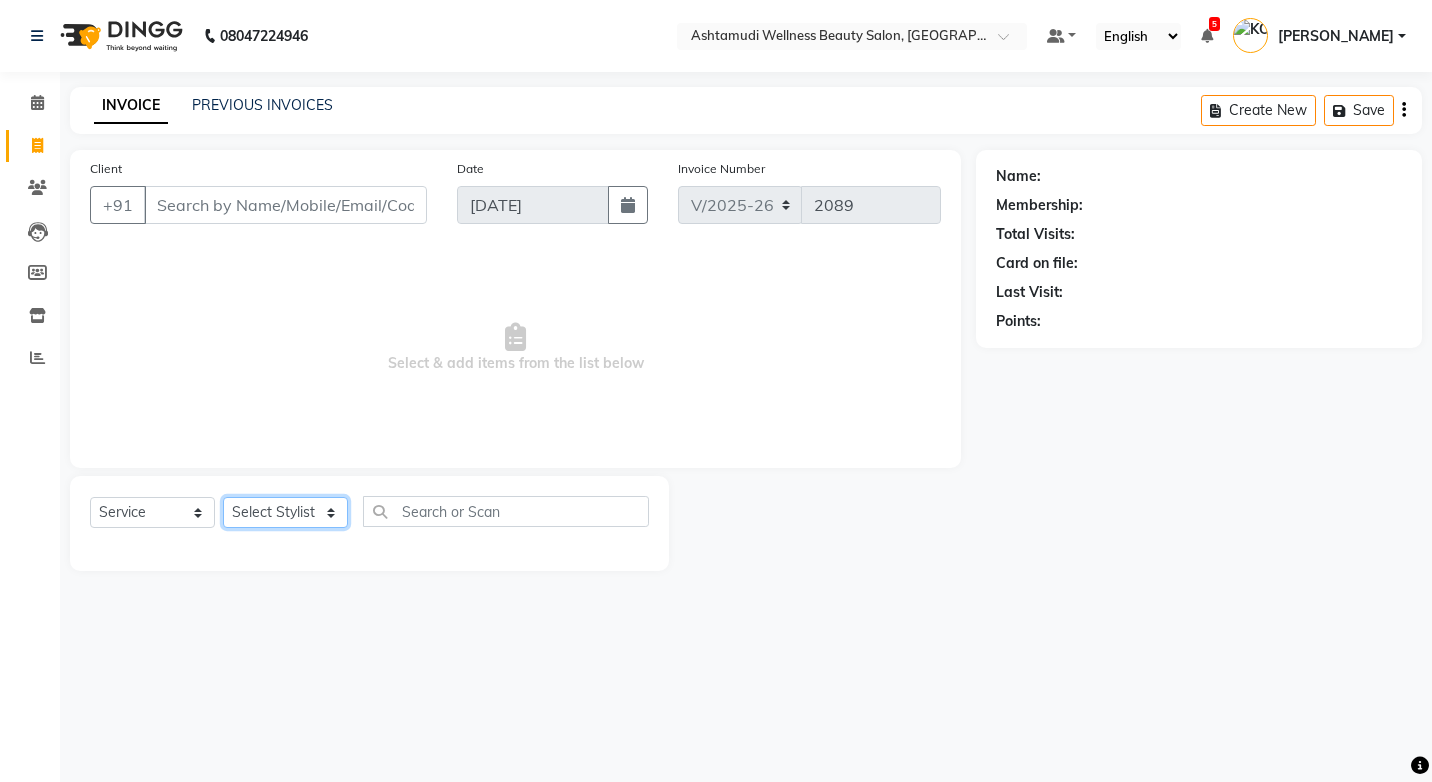 click on "Select Stylist ANJALI M S ASWATHY KOTTIYAM ASHTAMUDI KUMARI Muneera RASHMI SHEEJA ANIL SHYNI  SINDHYA  Sona Sunil Sreepriya STEFFY STEPHAN Vismaya" 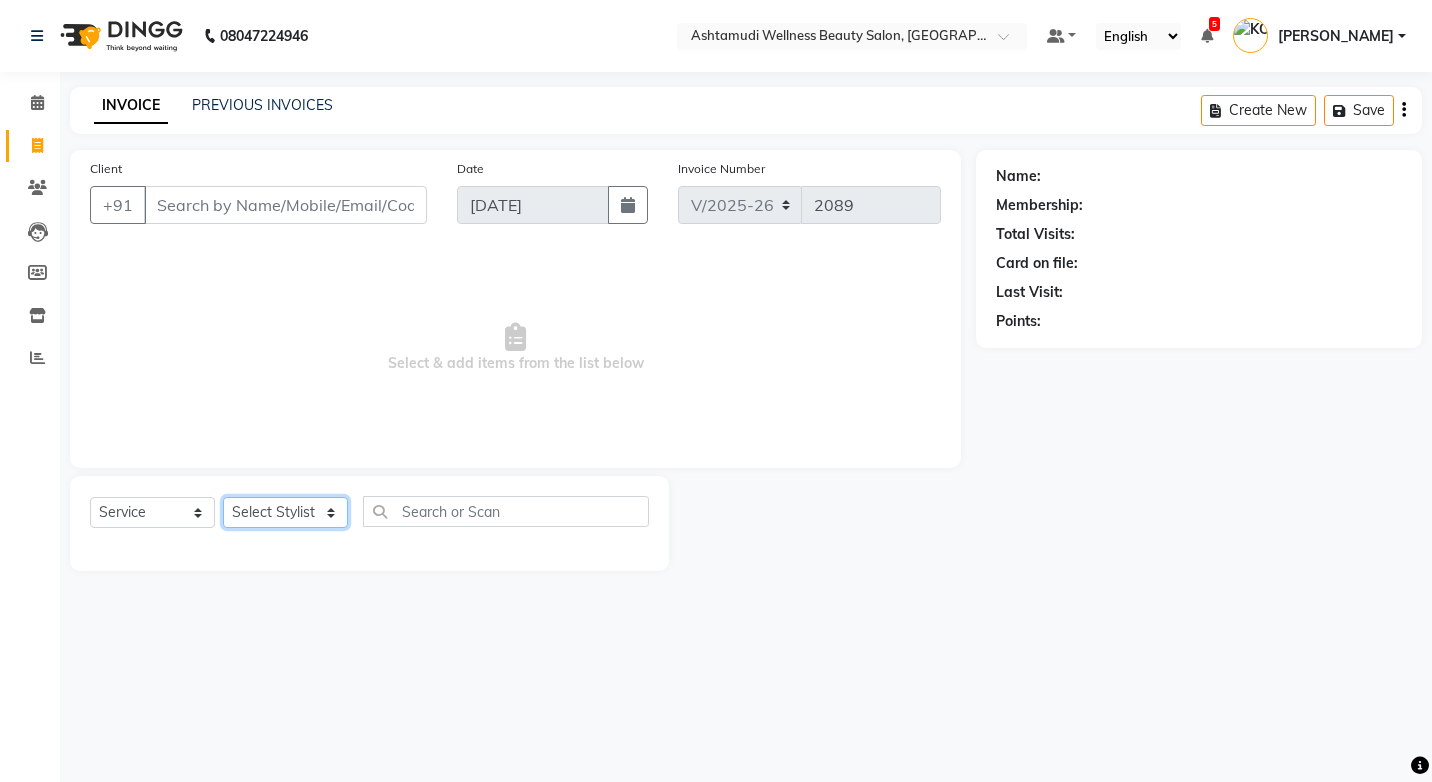 select on "27469" 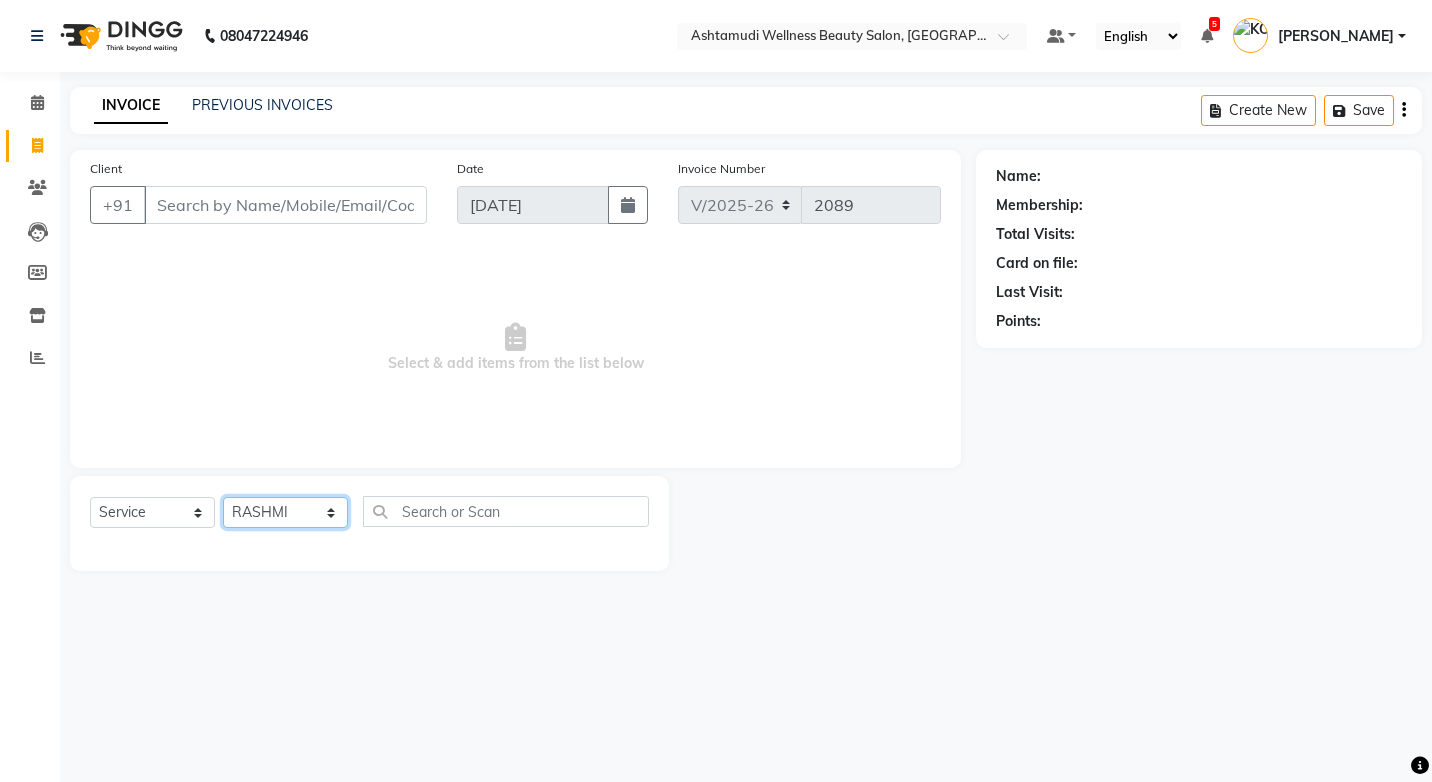 click on "Select Stylist ANJALI M S ASWATHY KOTTIYAM ASHTAMUDI KUMARI Muneera RASHMI SHEEJA ANIL SHYNI  SINDHYA  Sona Sunil Sreepriya STEFFY STEPHAN Vismaya" 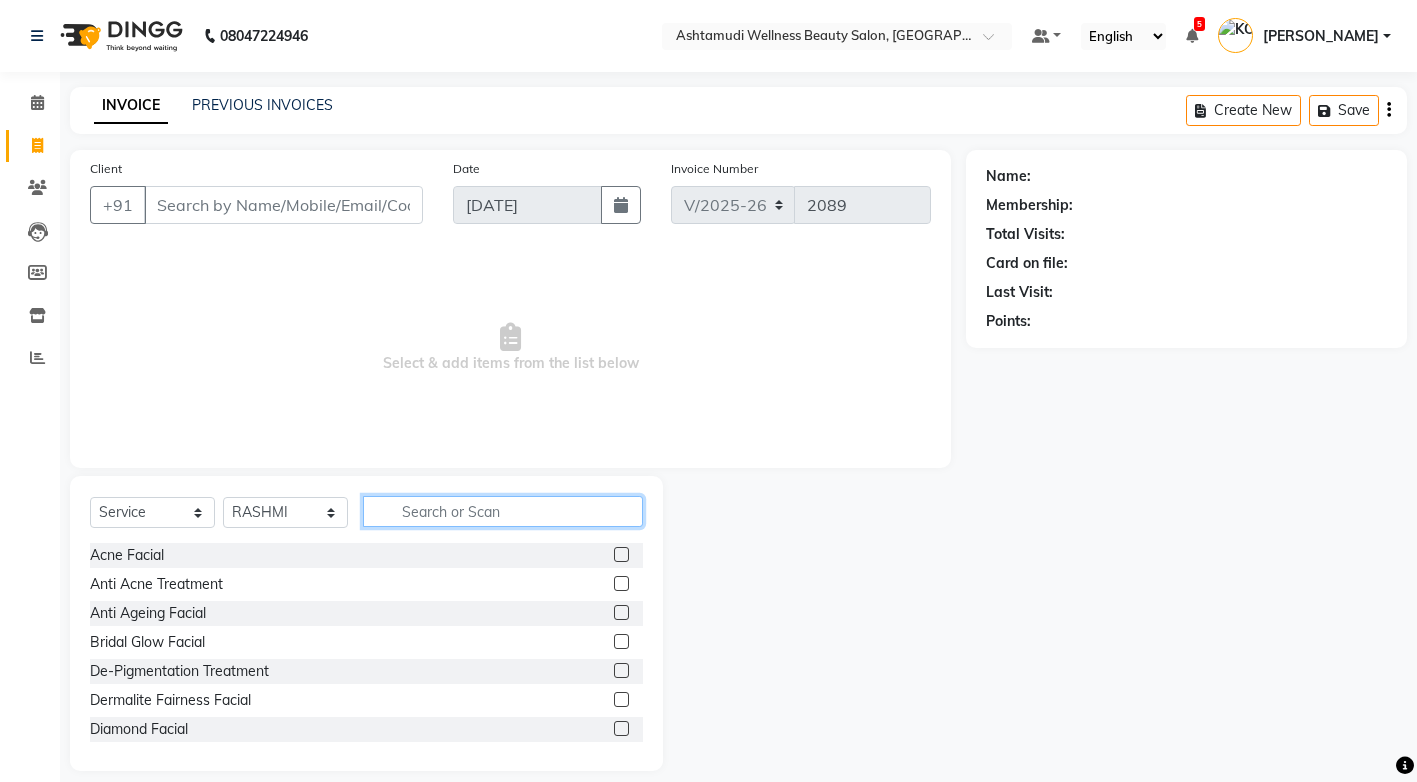 click 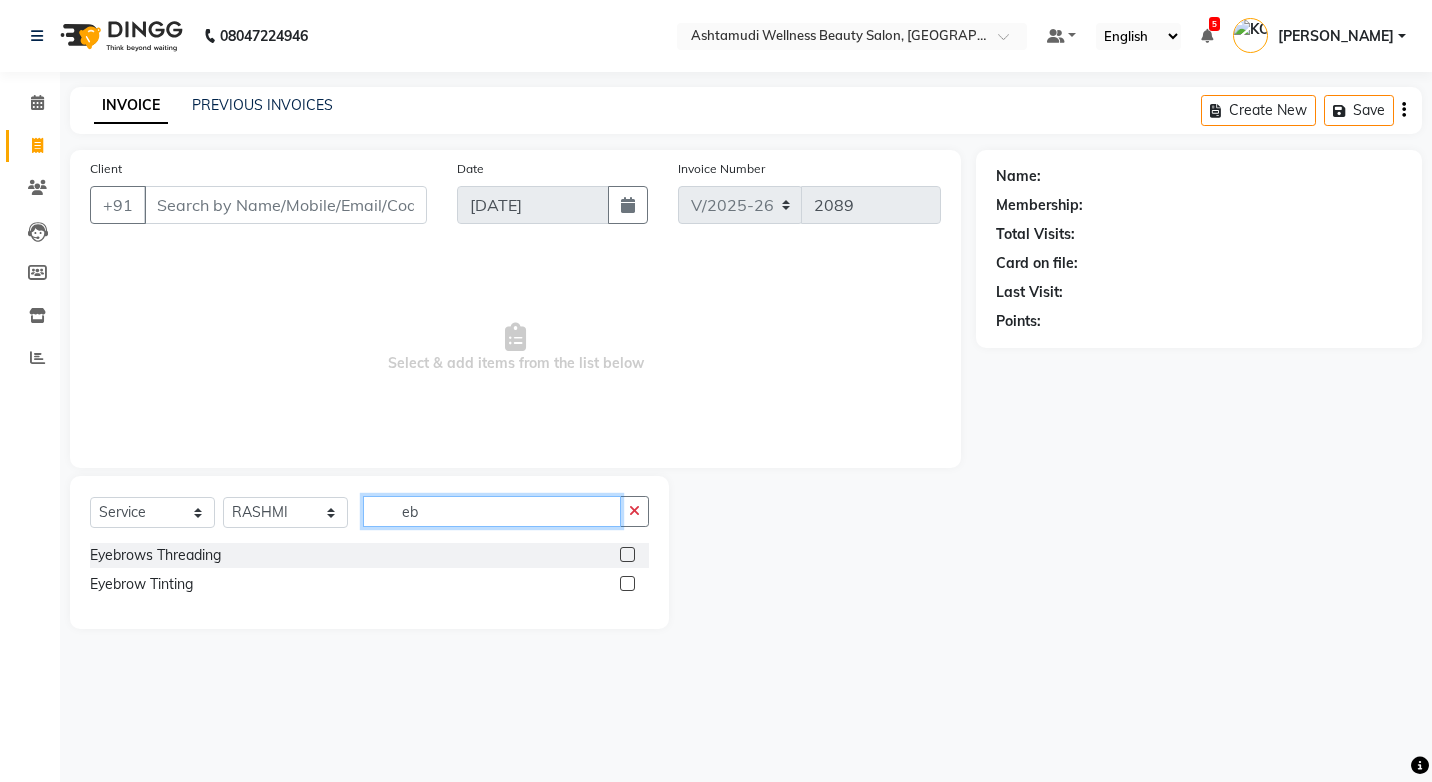 type on "eb" 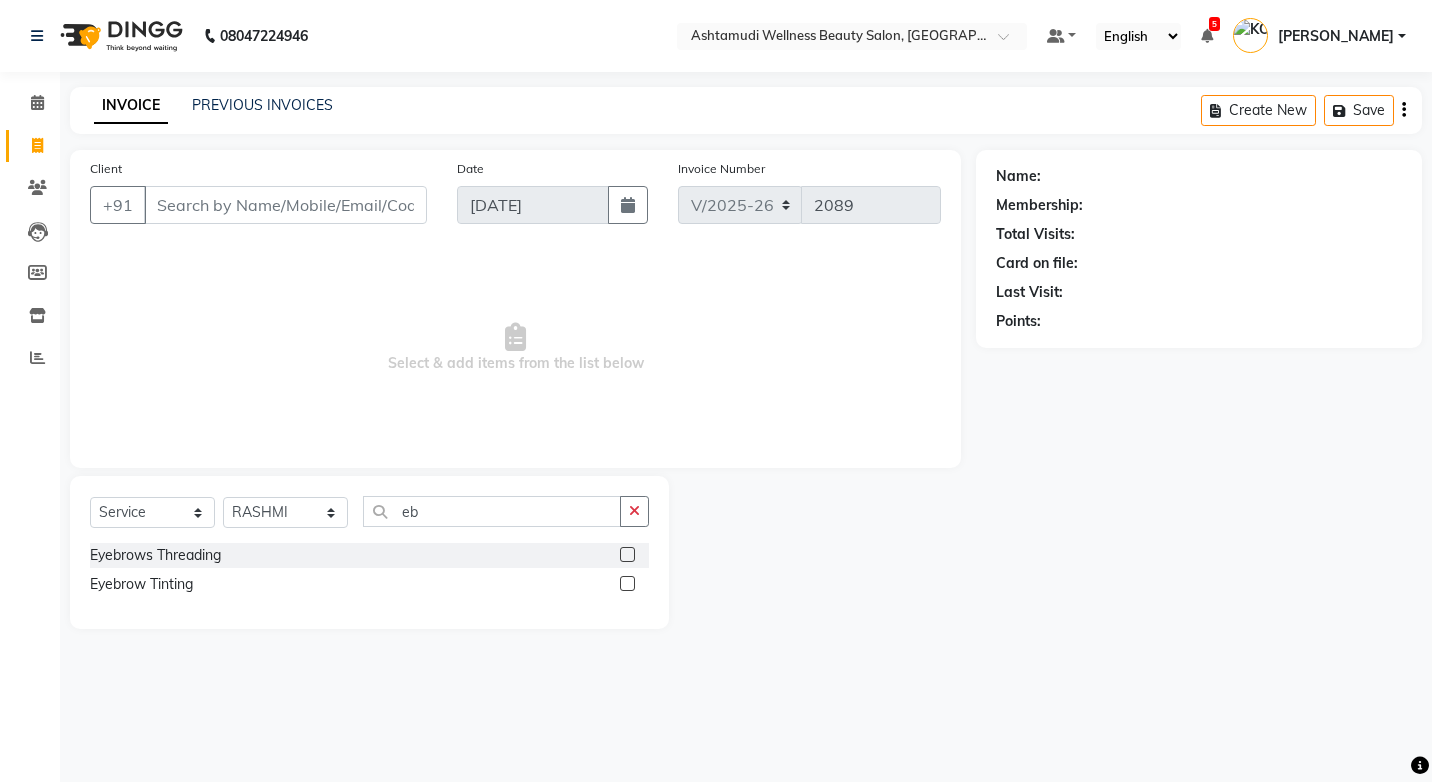 click on "Eyebrows Threading" 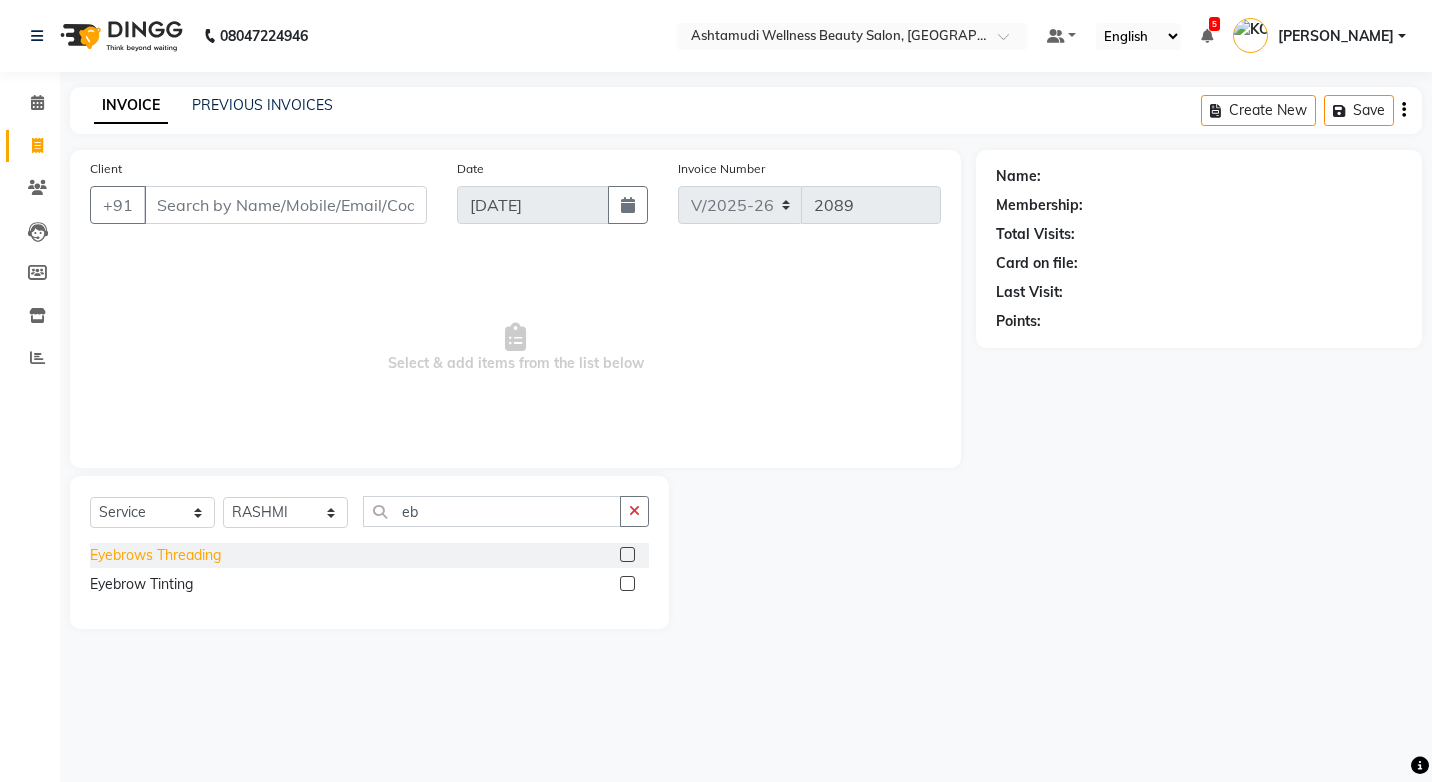 click on "Eyebrows Threading" 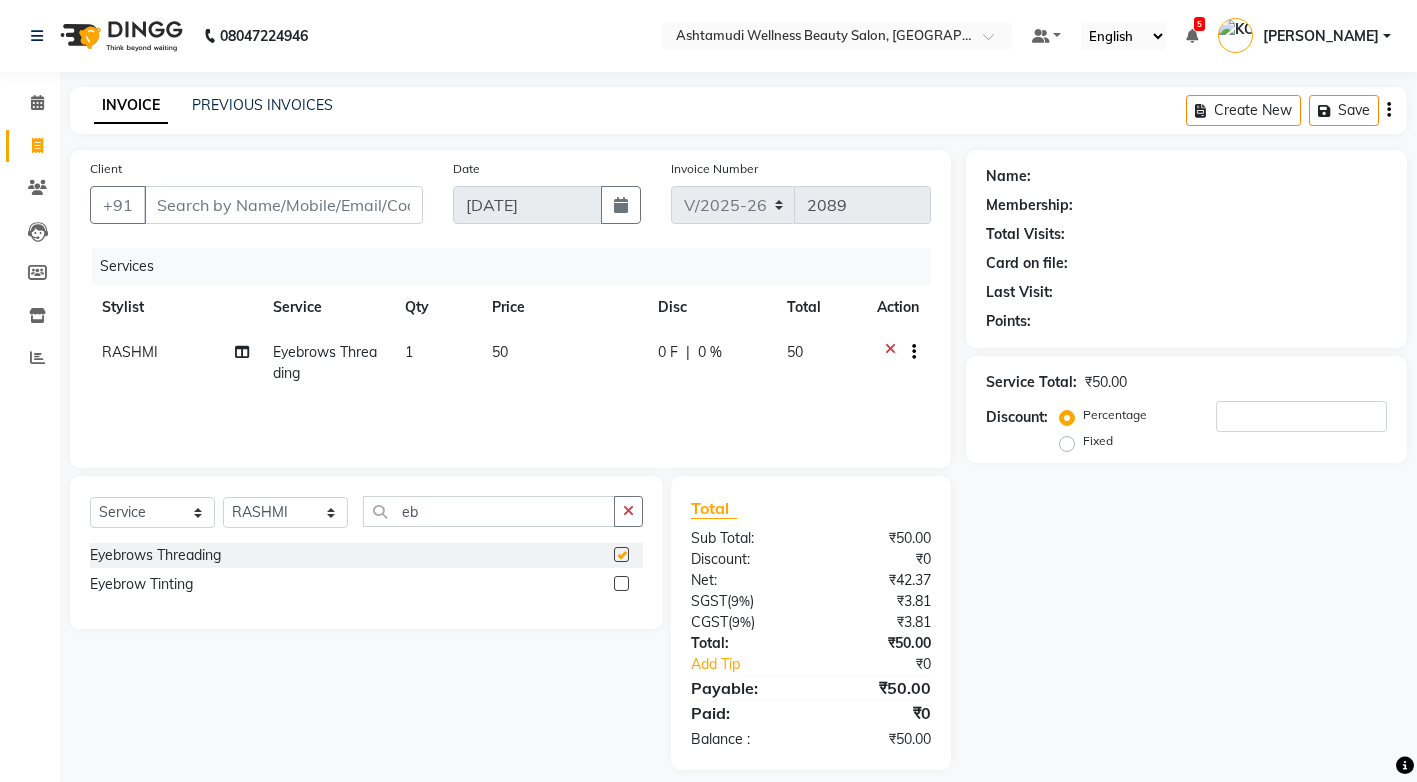 checkbox on "false" 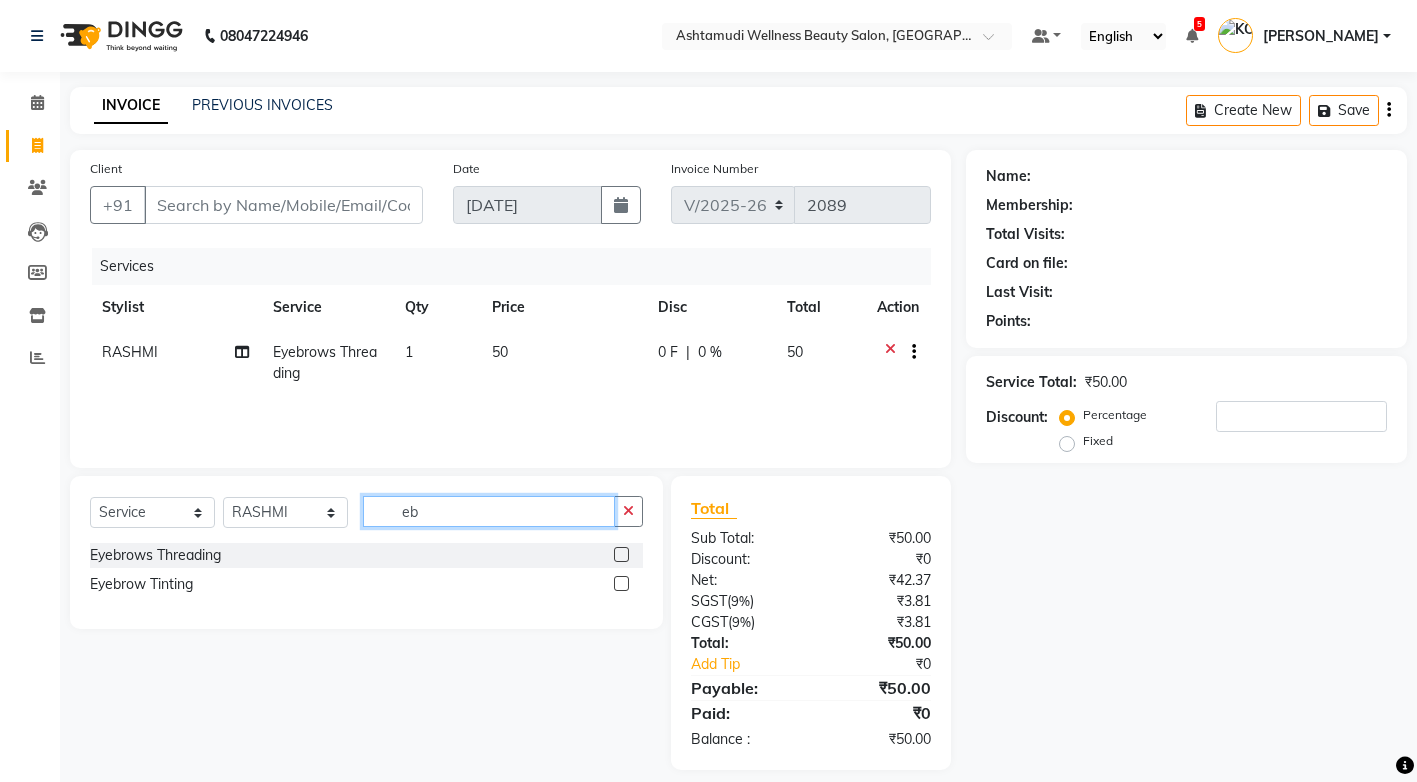 click on "eb" 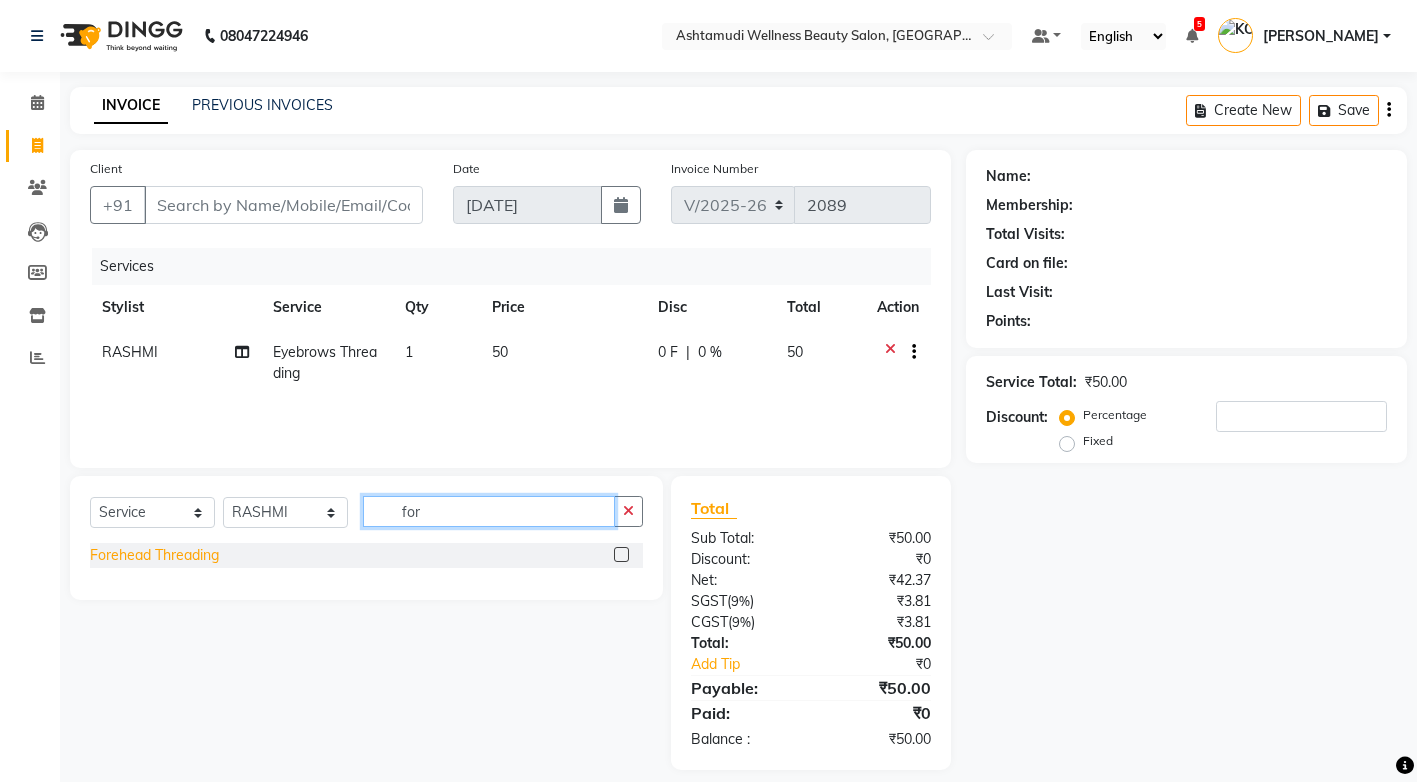 type on "for" 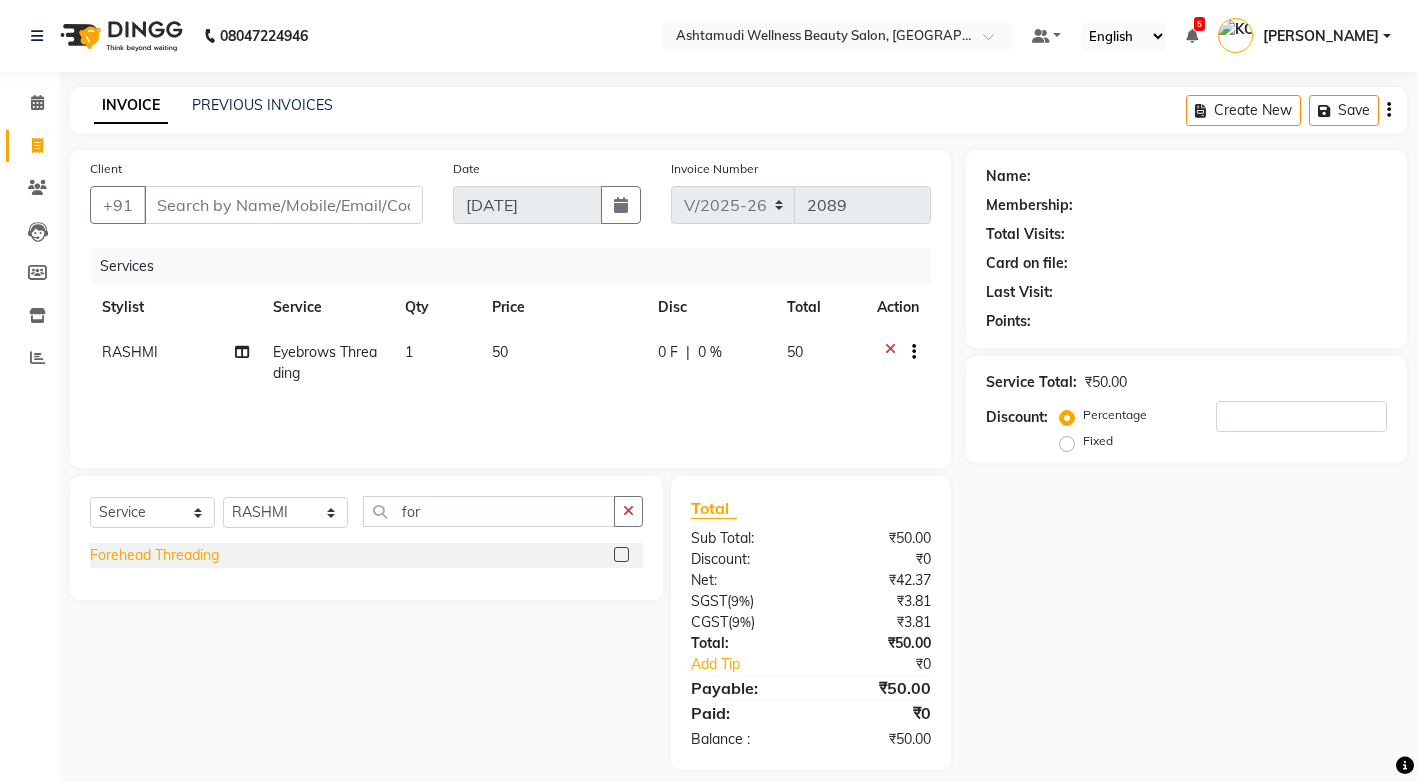 click on "Forehead Threading" 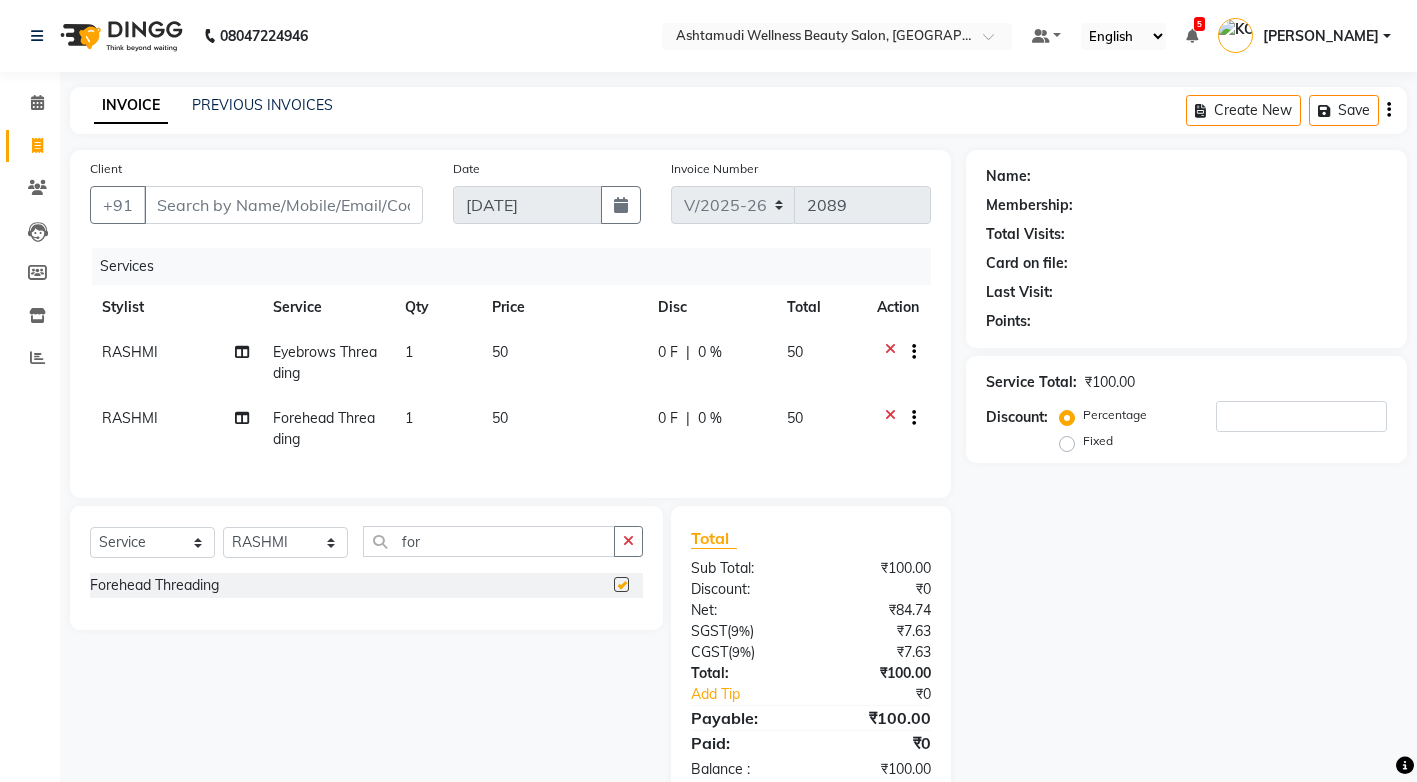 checkbox on "false" 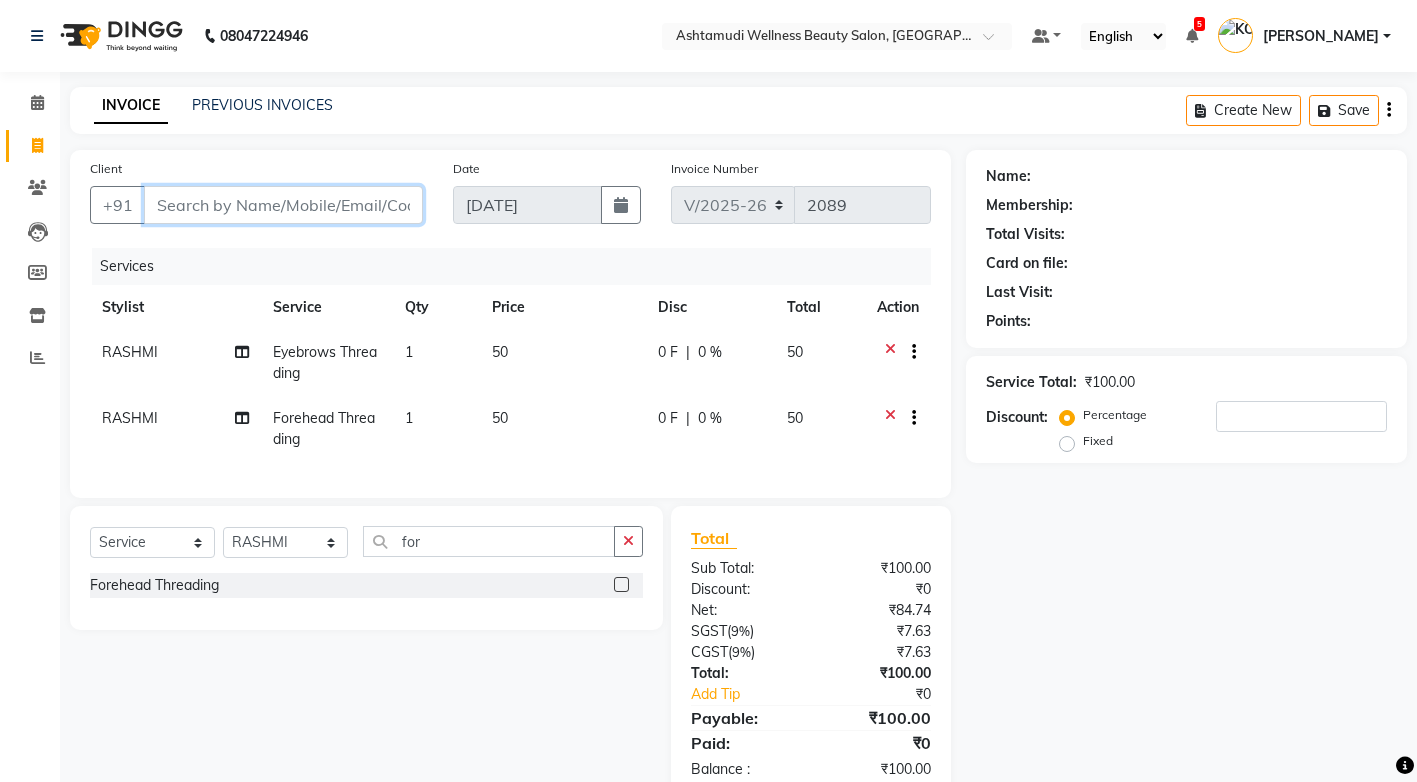 click on "Client" at bounding box center [283, 205] 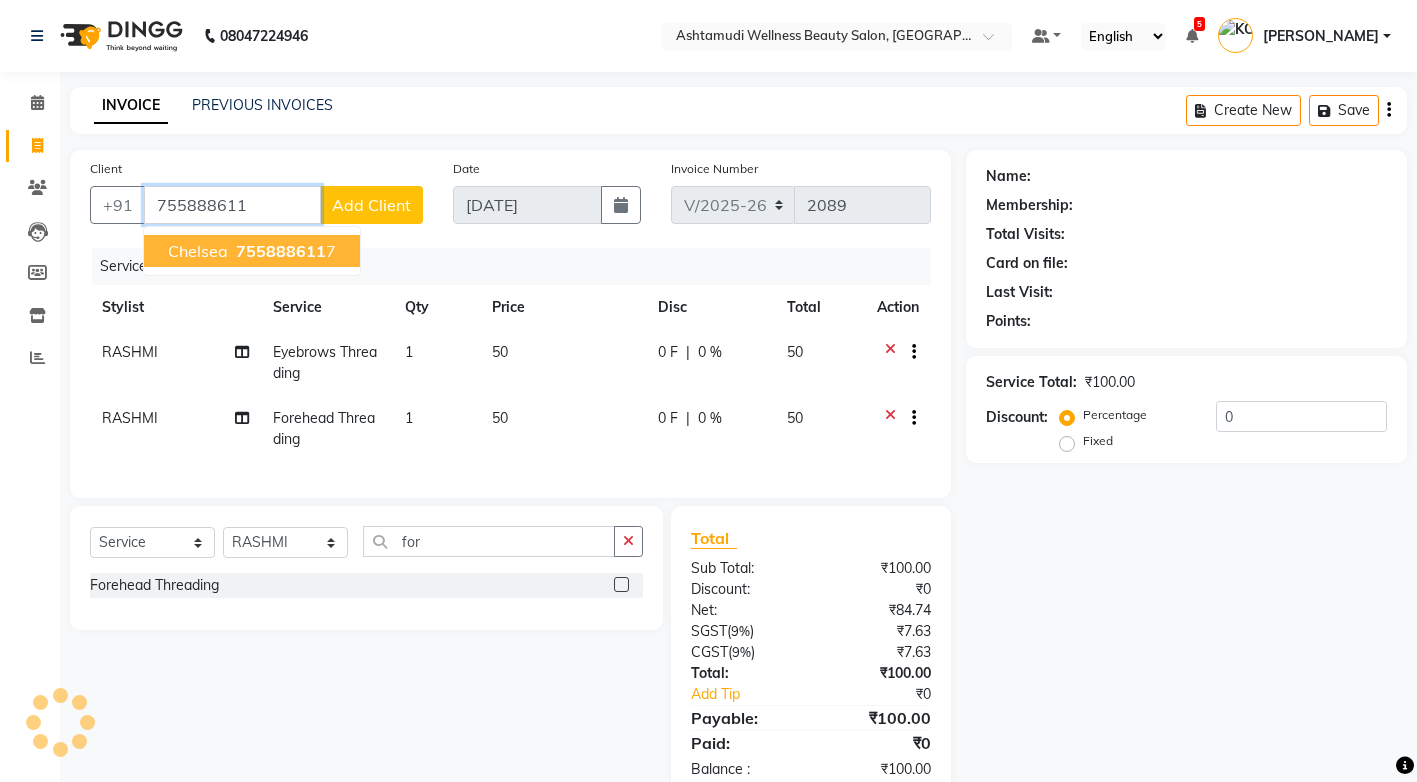 click on "755888611" at bounding box center (281, 251) 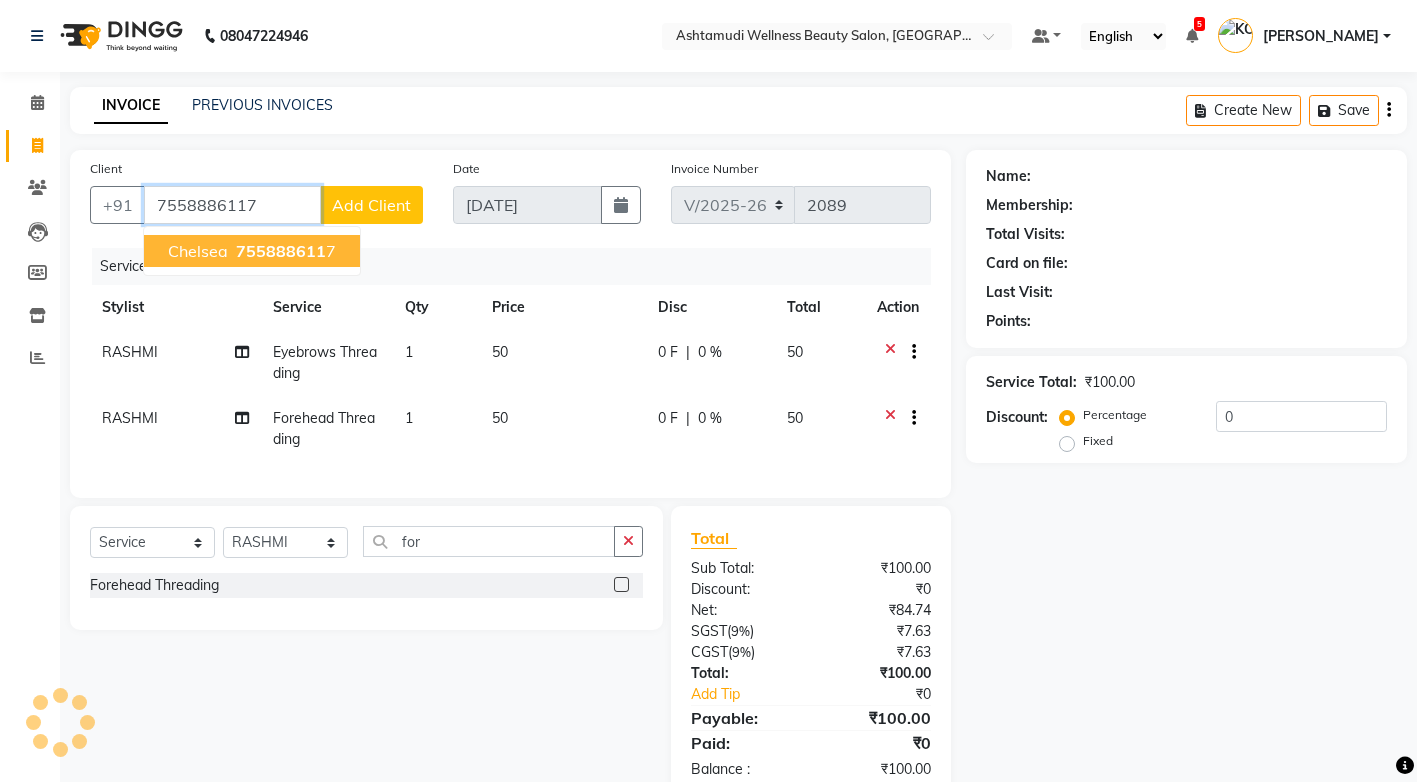 type on "7558886117" 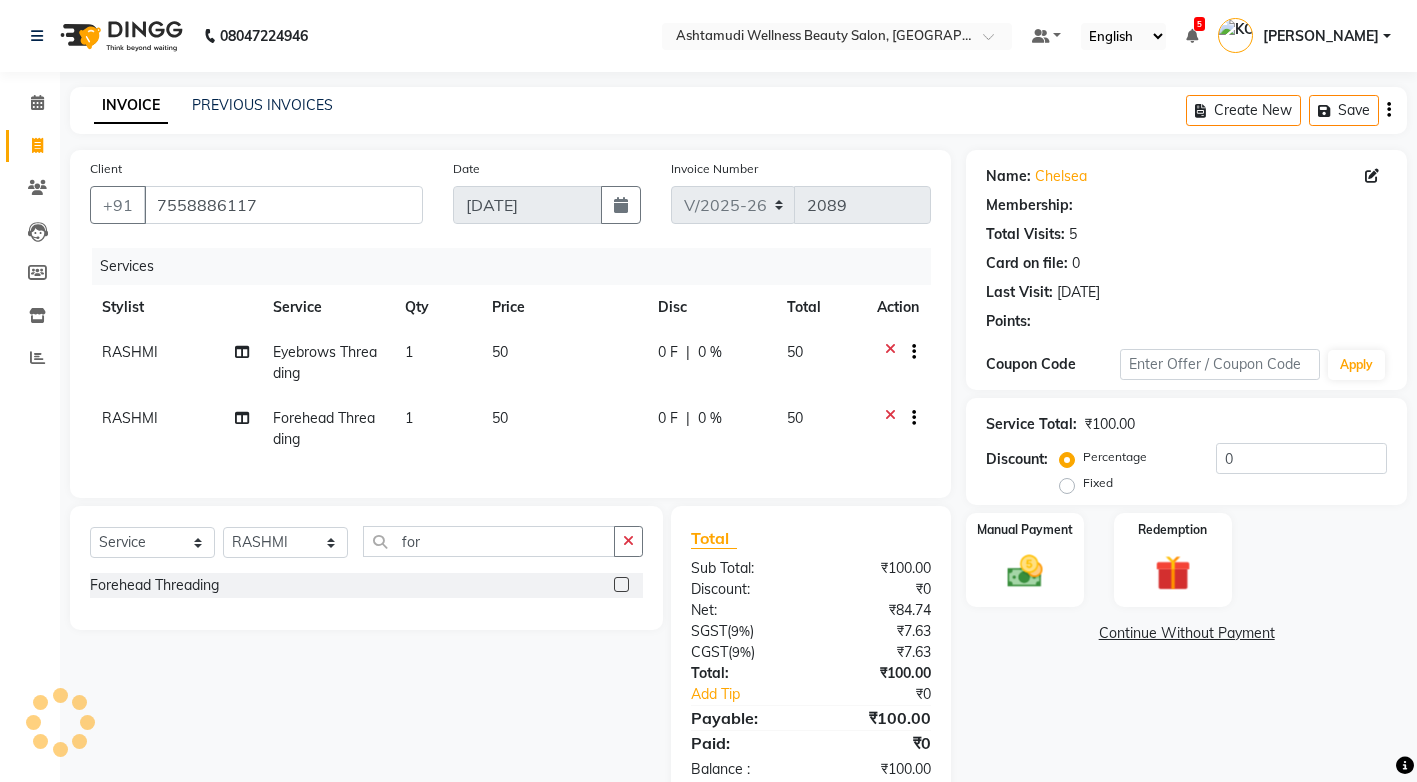 select on "1: Object" 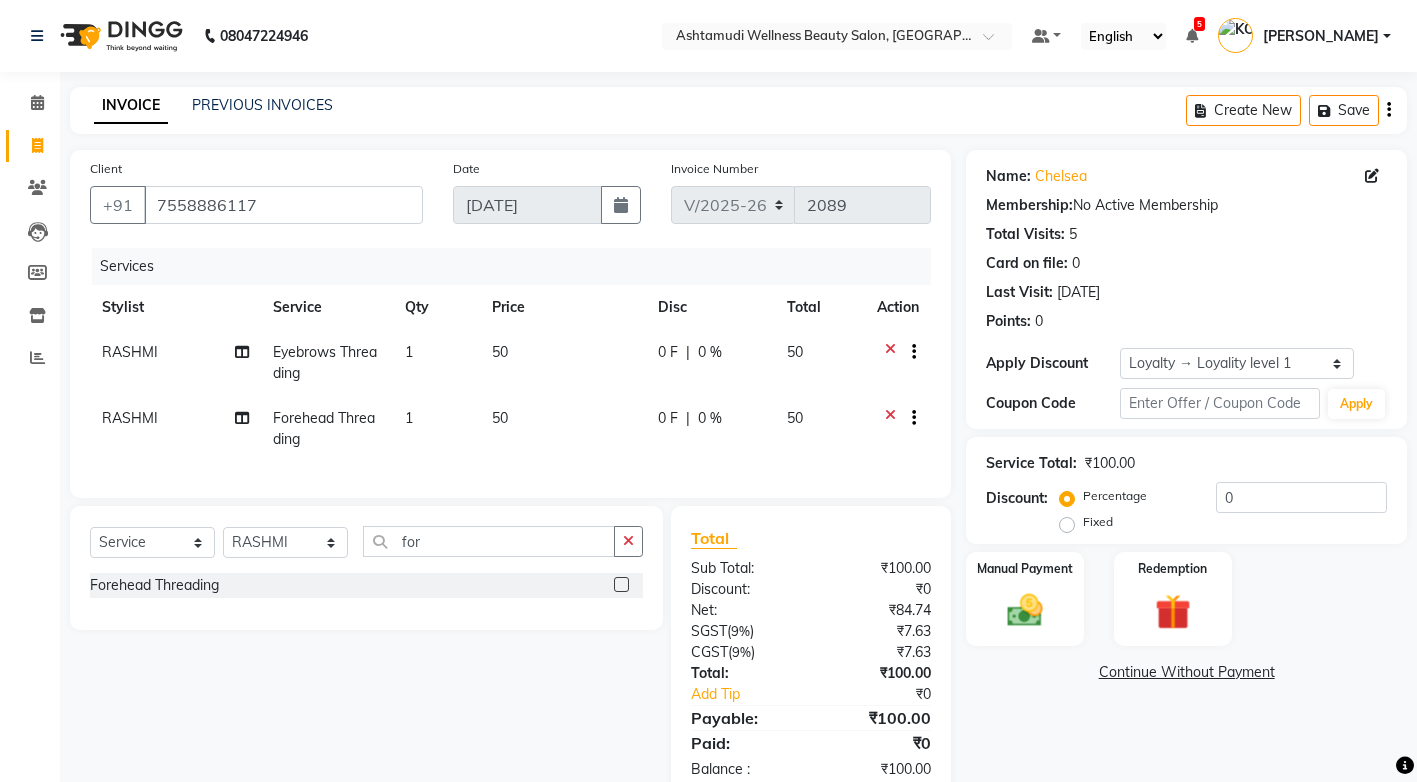 scroll, scrollTop: 63, scrollLeft: 0, axis: vertical 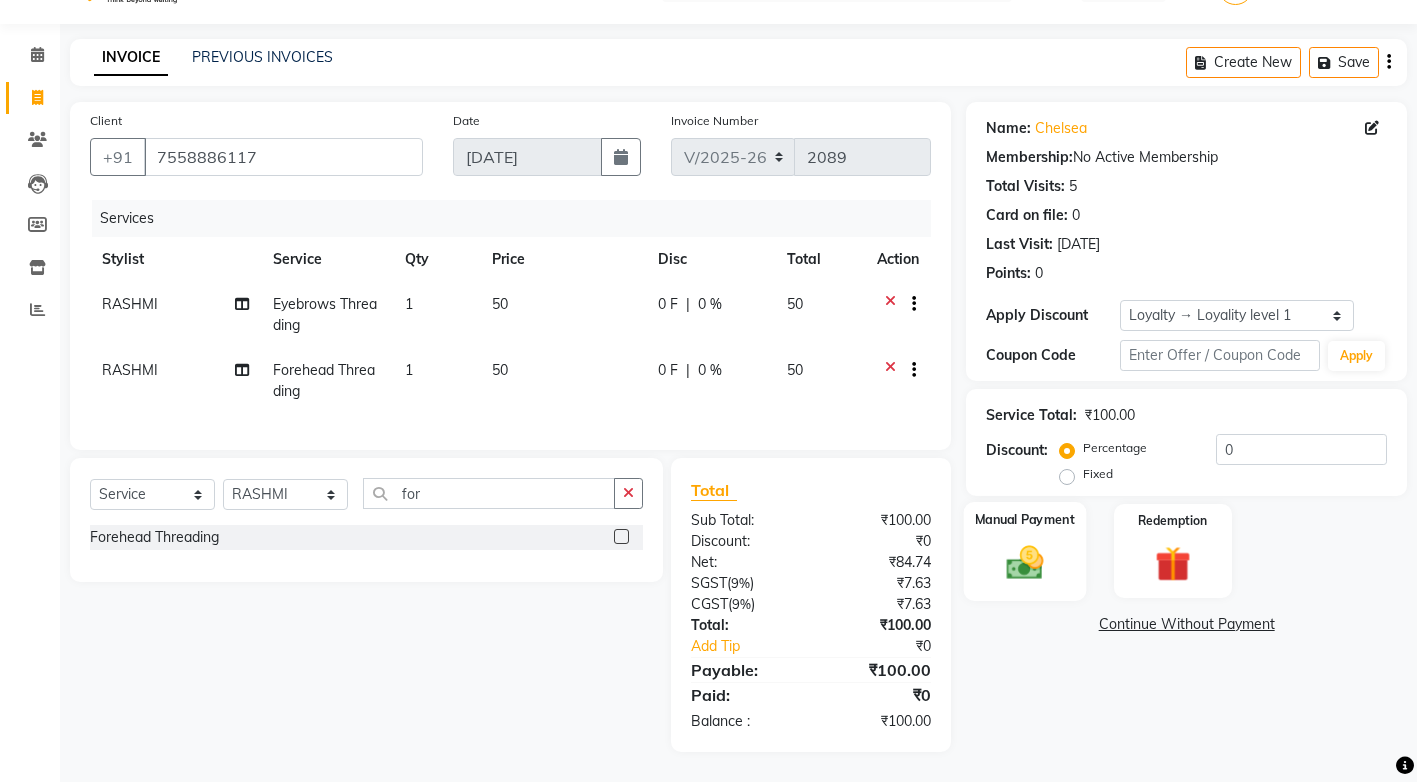 click 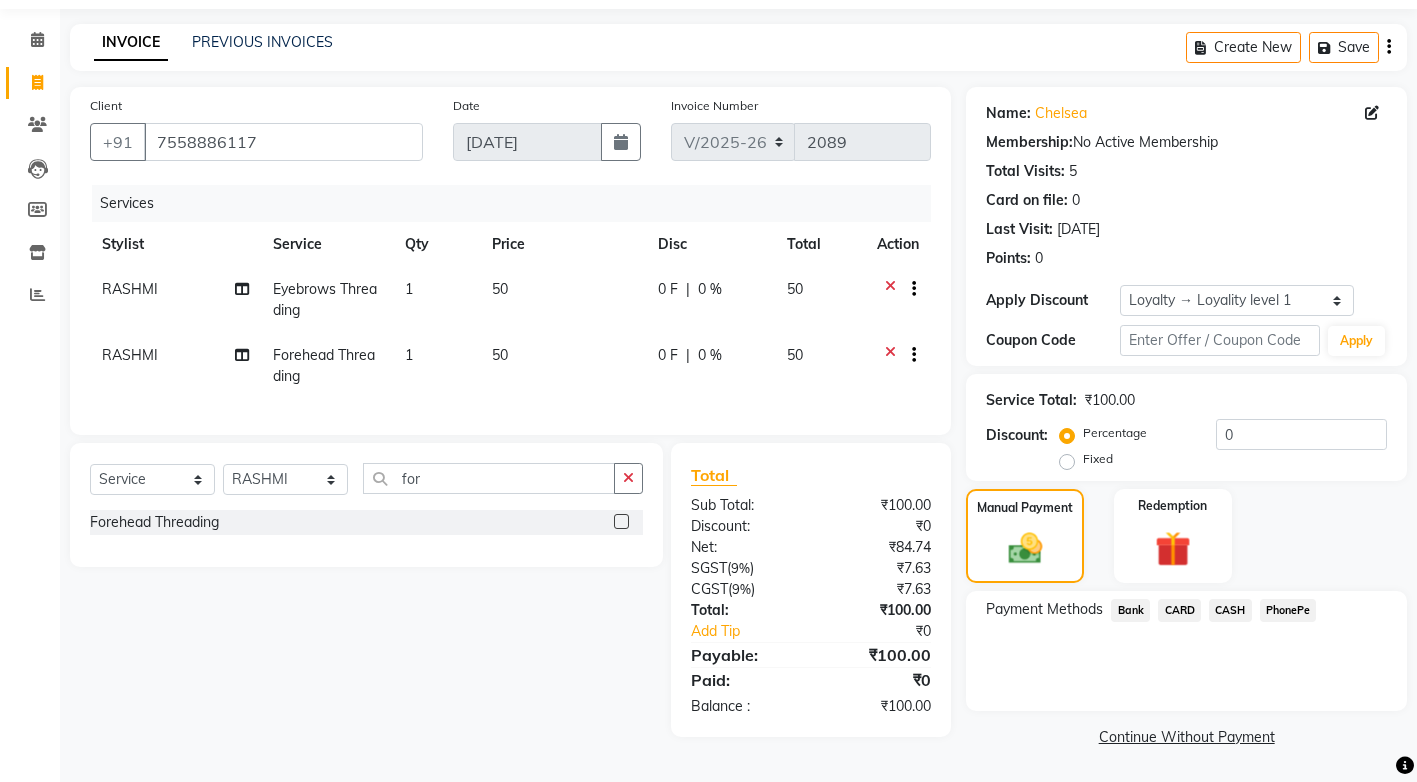 click on "PhonePe" 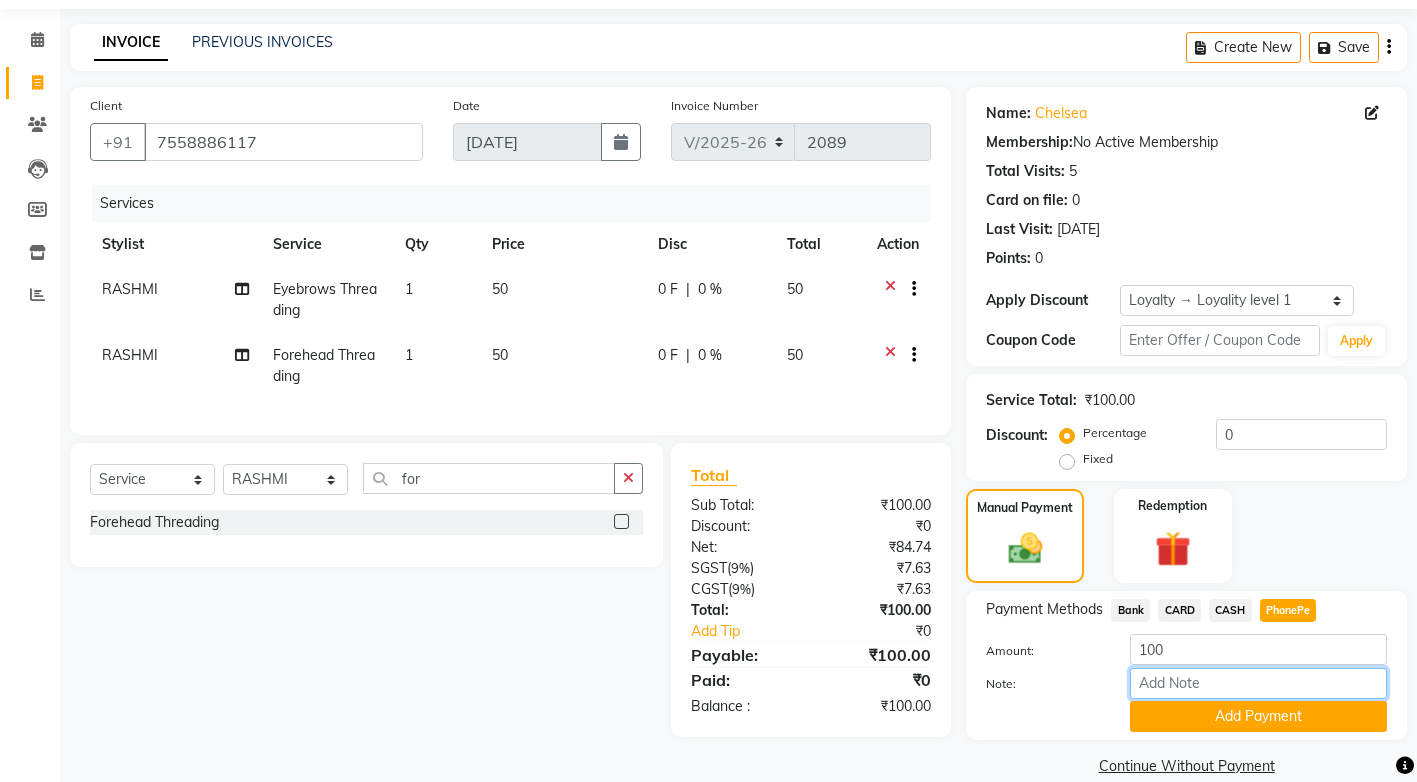 click on "Note:" at bounding box center [1258, 683] 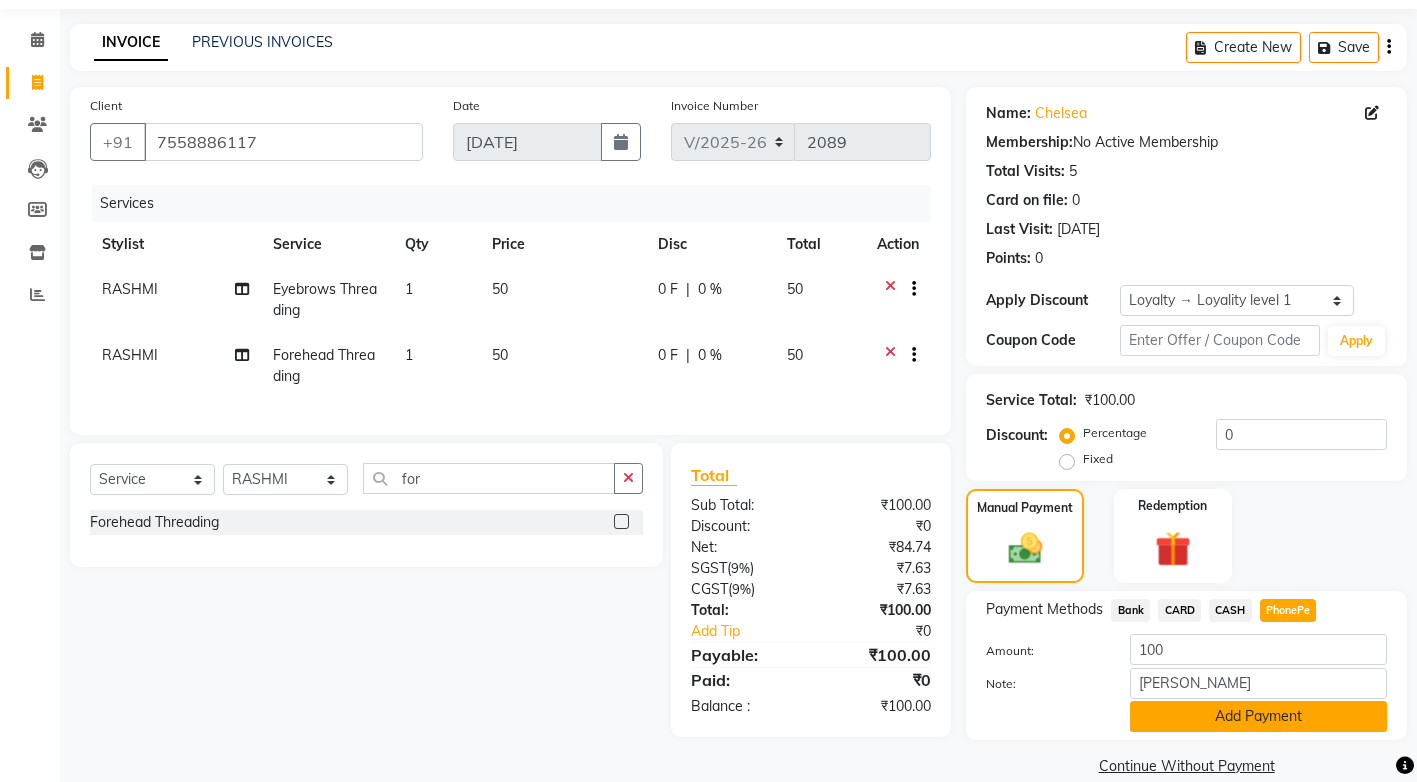 click on "Add Payment" 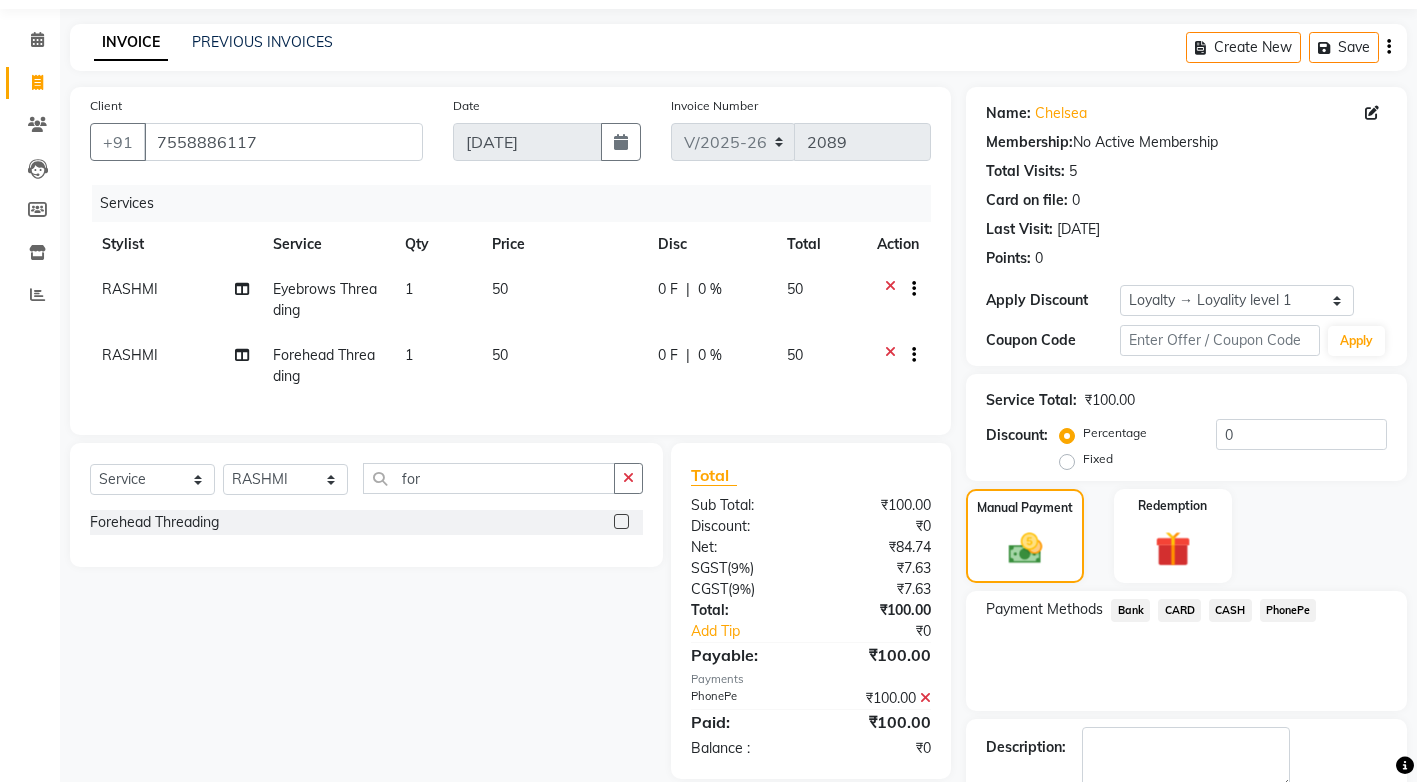 scroll, scrollTop: 204, scrollLeft: 0, axis: vertical 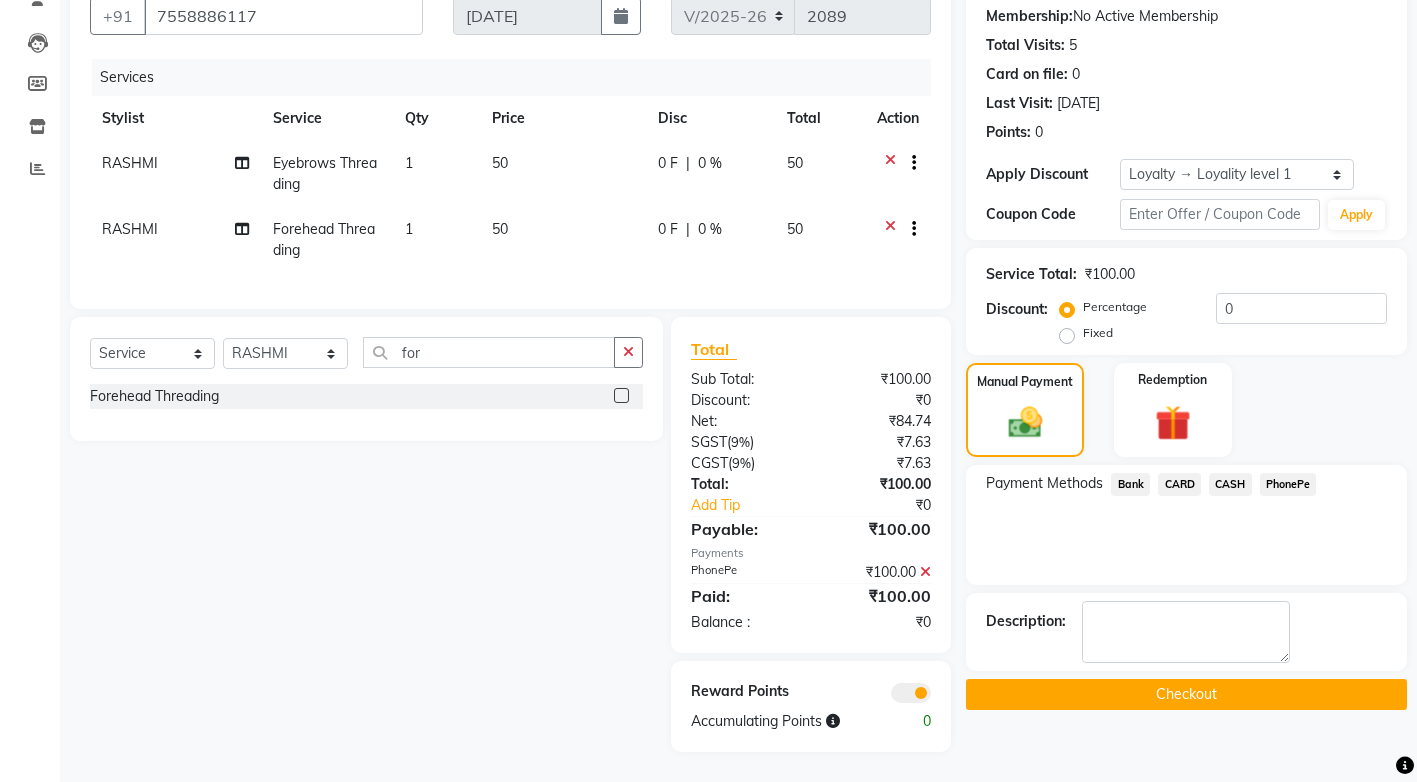 click on "Checkout" 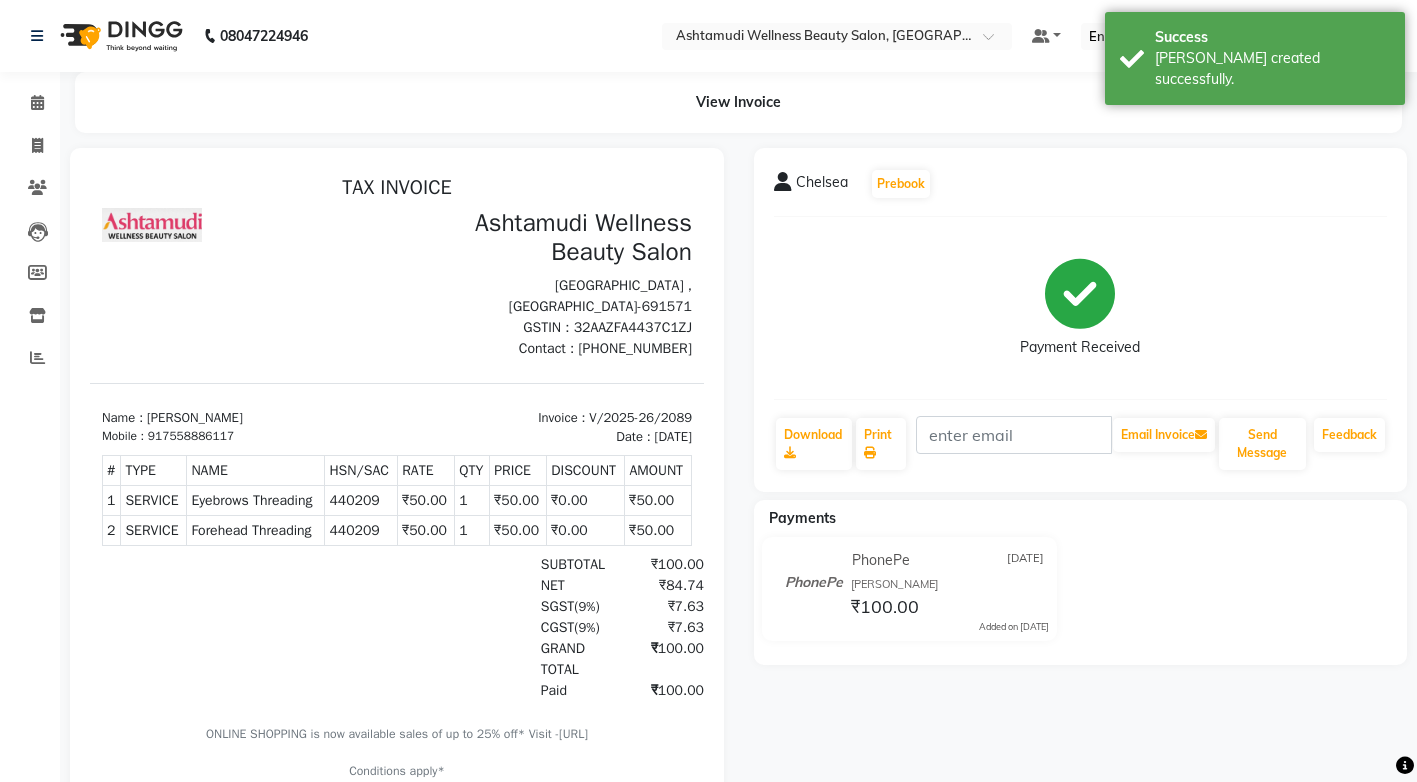 scroll, scrollTop: 0, scrollLeft: 0, axis: both 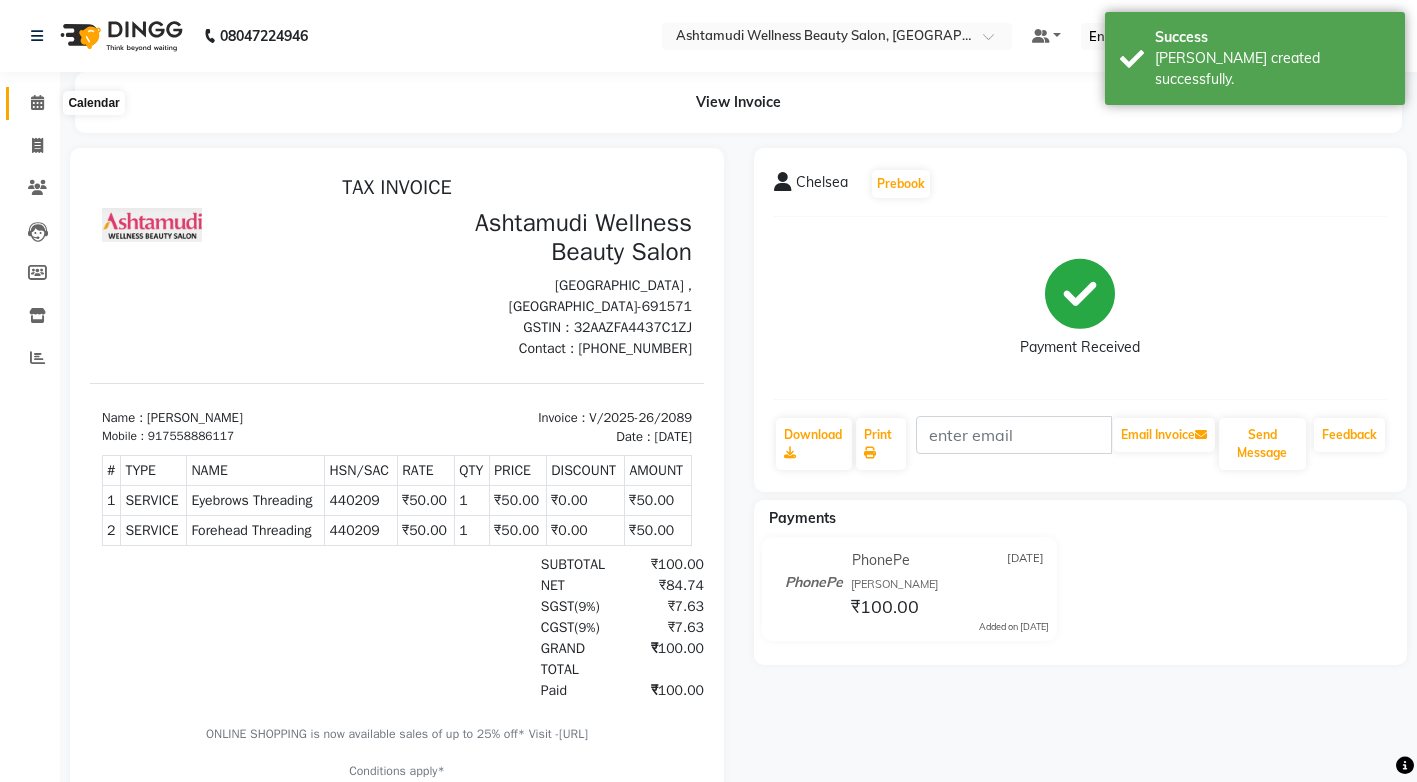click 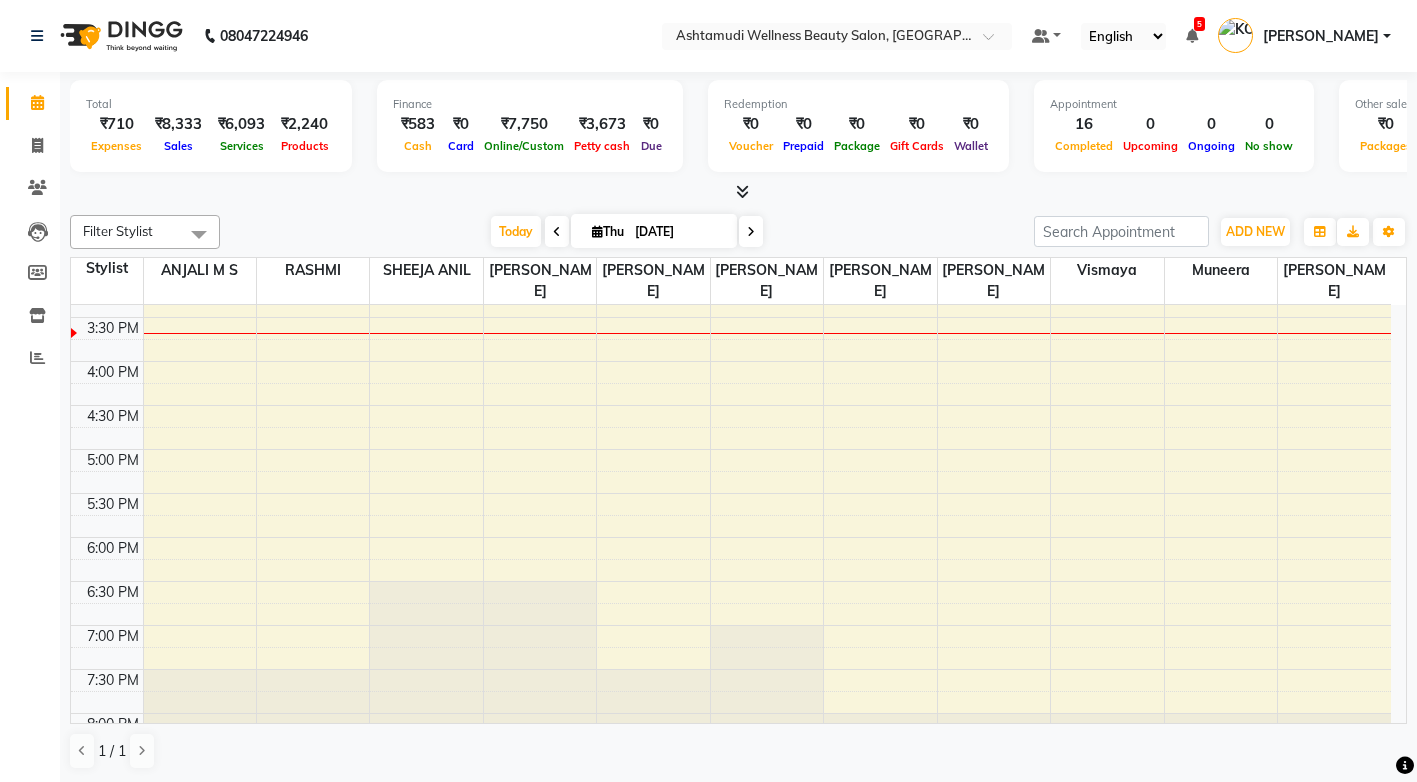 scroll, scrollTop: 600, scrollLeft: 0, axis: vertical 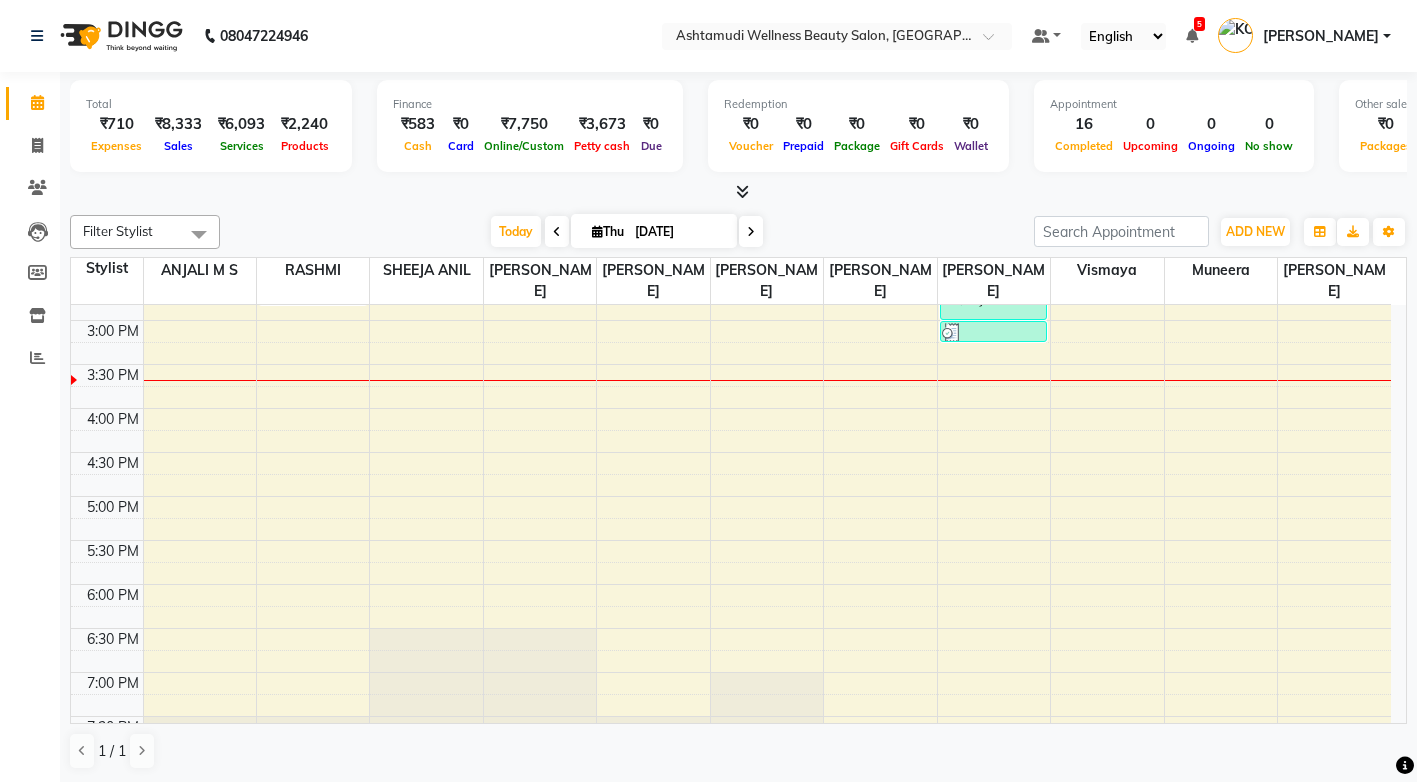 click on "8:00 AM 8:30 AM 9:00 AM 9:30 AM 10:00 AM 10:30 AM 11:00 AM 11:30 AM 12:00 PM 12:30 PM 1:00 PM 1:30 PM 2:00 PM 2:30 PM 3:00 PM 3:30 PM 4:00 PM 4:30 PM 5:00 PM 5:30 PM 6:00 PM 6:30 PM 7:00 PM 7:30 PM 8:00 PM 8:30 PM     Ashley, TK01, 11:00 AM-11:15 AM, Eyebrows Threading     anila, TK10, 02:30 PM-02:45 PM, Eyebrows Threading     Vineetha, TK06, 12:00 PM-12:15 PM, Eyebrows Threading     Chelsea, TK11, 02:20 PM-02:50 PM, Eyebrows Threading,Forehead Threading     Divya, TK04, 11:50 AM-12:05 PM, Eyebrows Threading     Reshma, TK09, 01:20 PM-01:35 PM, Eyebrows Threading     ASWATHY, TK05, 11:55 AM-12:10 PM, Eyebrows Threading     Aleena, TK08, 01:00 PM-02:00 PM, Hair Spa     Aleena, TK08, 02:00 PM-03:00 PM, Layer Cut     Aleena, TK08, 03:00 PM-03:15 PM, Eyebrows Threading     Aleena, TK03, 10:40 AM-11:10 AM, Child Cut     Anila, TK07, 12:00 PM-12:15 PM, Eyebrows Threading     Anjana, TK02, 01:45 PM-02:00 PM, Eyebrows Threading     Anjana, TK02, 10:45 AM-11:45 AM, Anti-Dandruff Treatment With Spa" at bounding box center (731, 276) 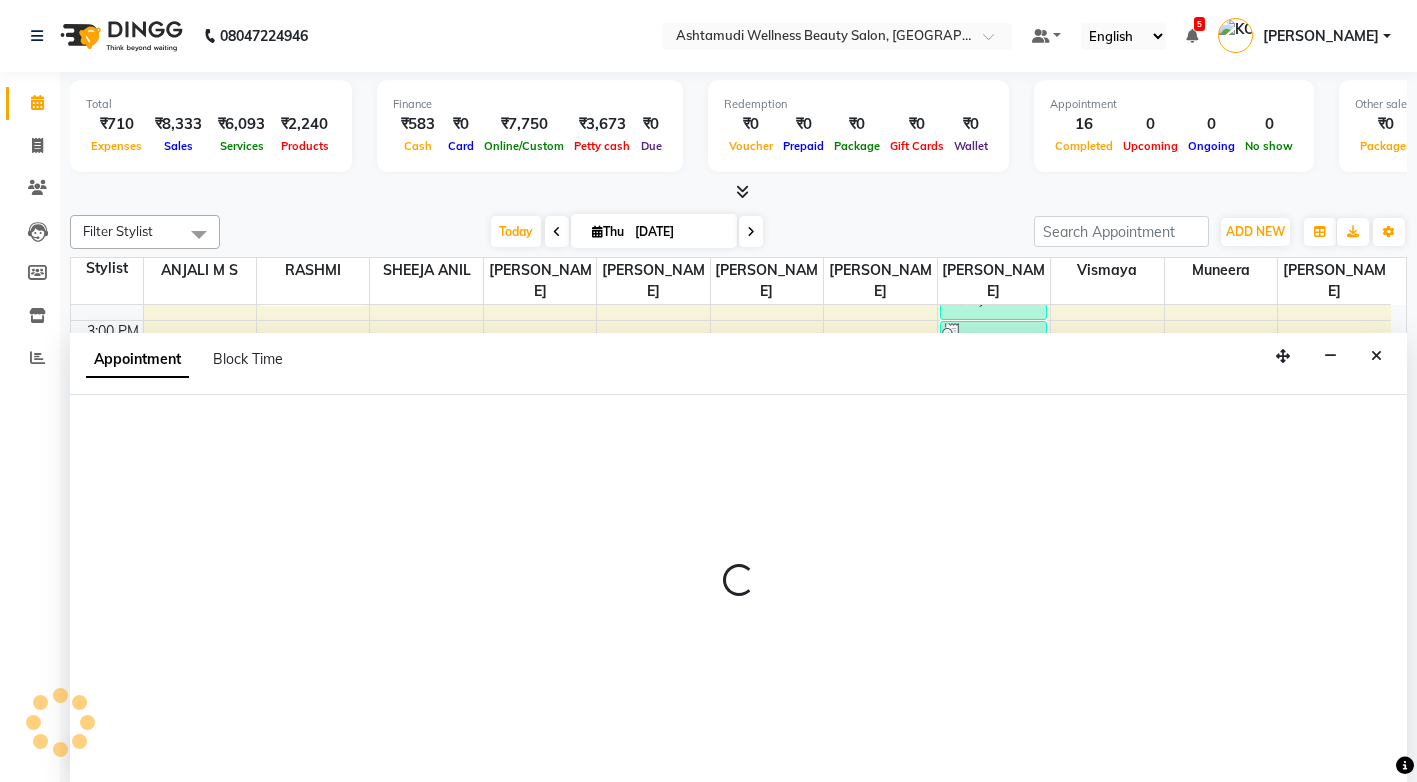 scroll, scrollTop: 1, scrollLeft: 0, axis: vertical 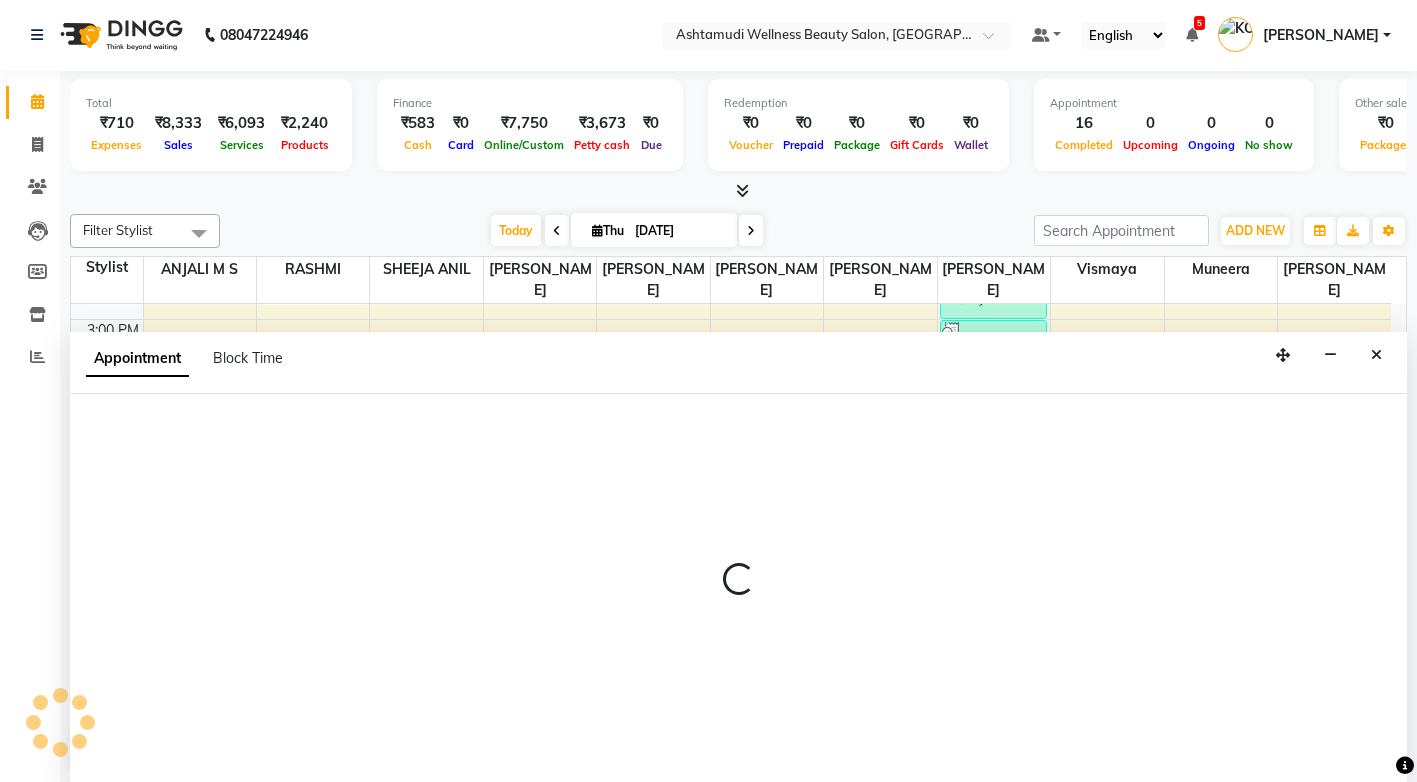 select on "27529" 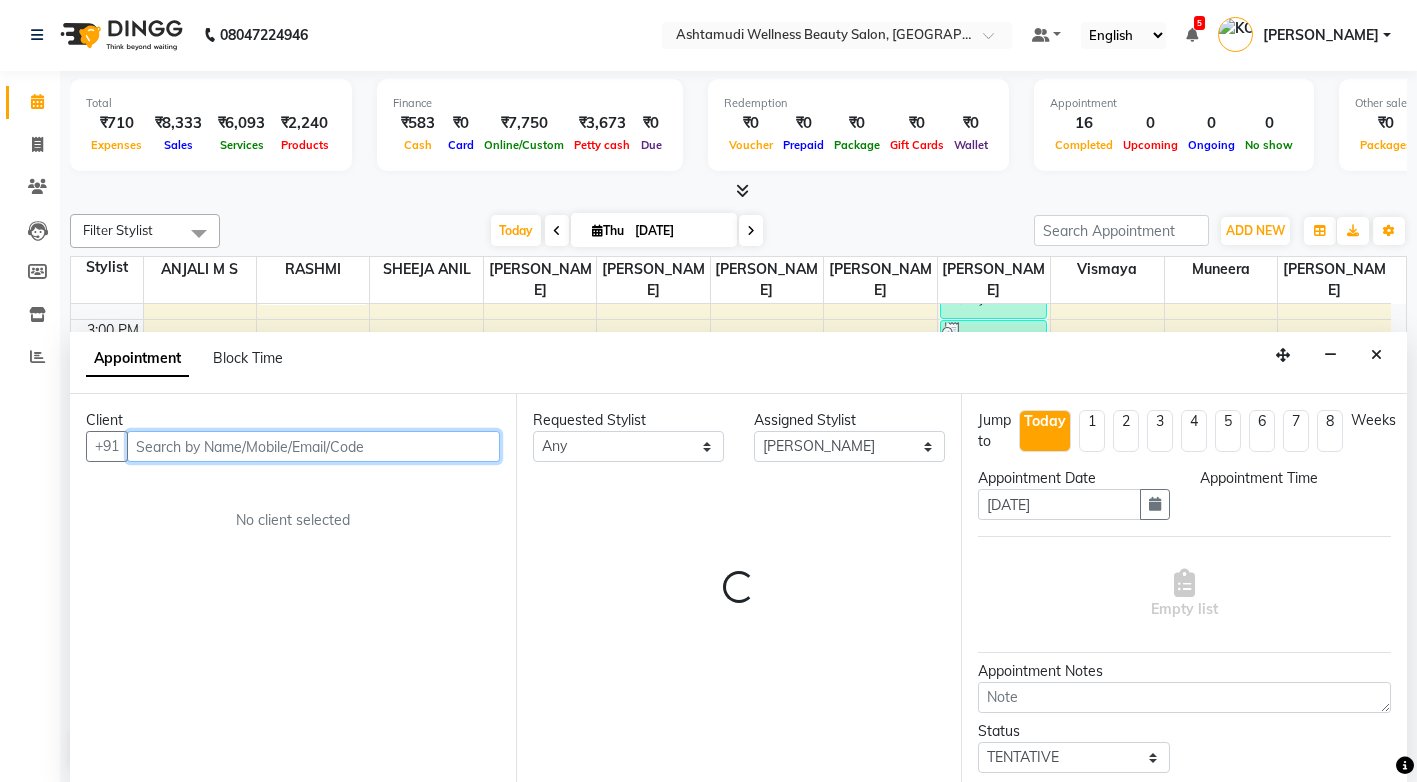 select on "930" 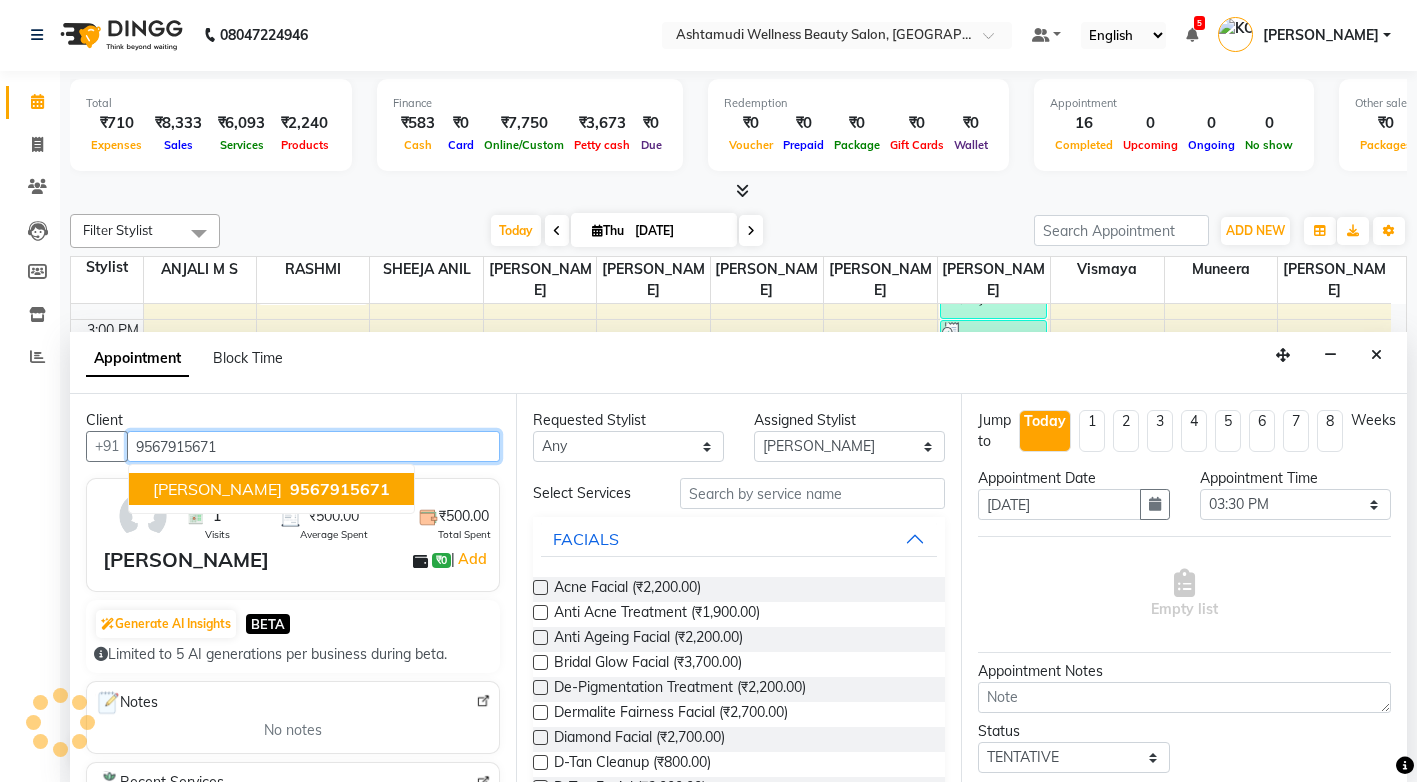 click on "9567915671" at bounding box center (340, 489) 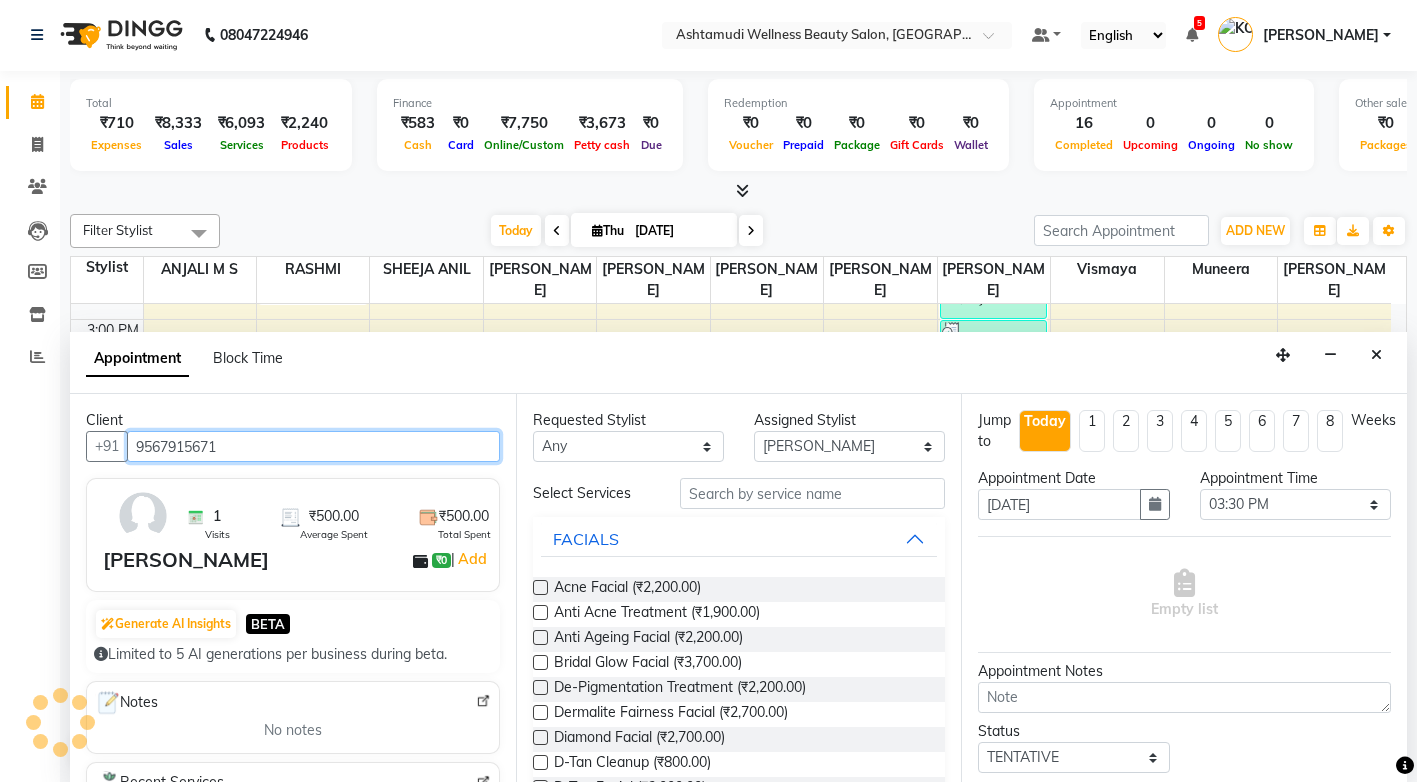 type on "9567915671" 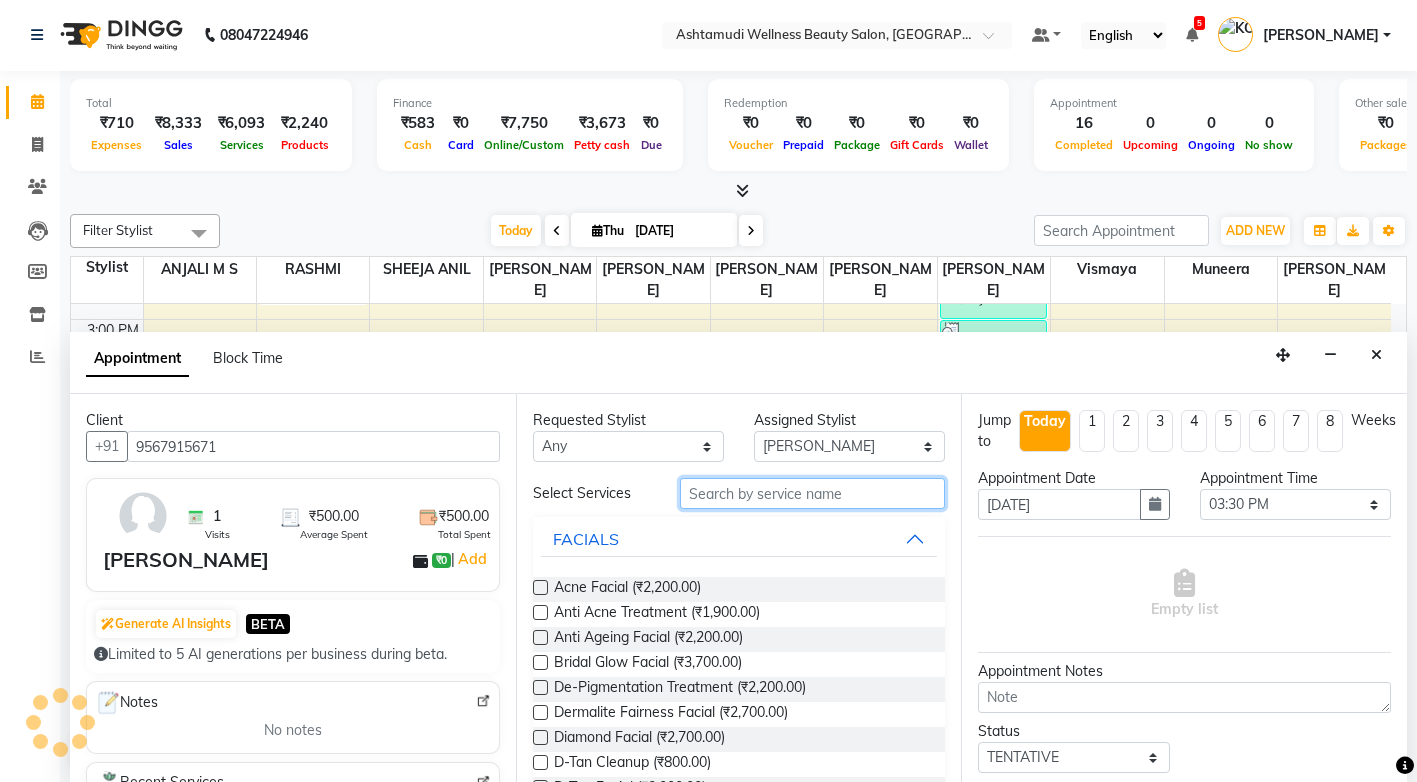 click at bounding box center [812, 493] 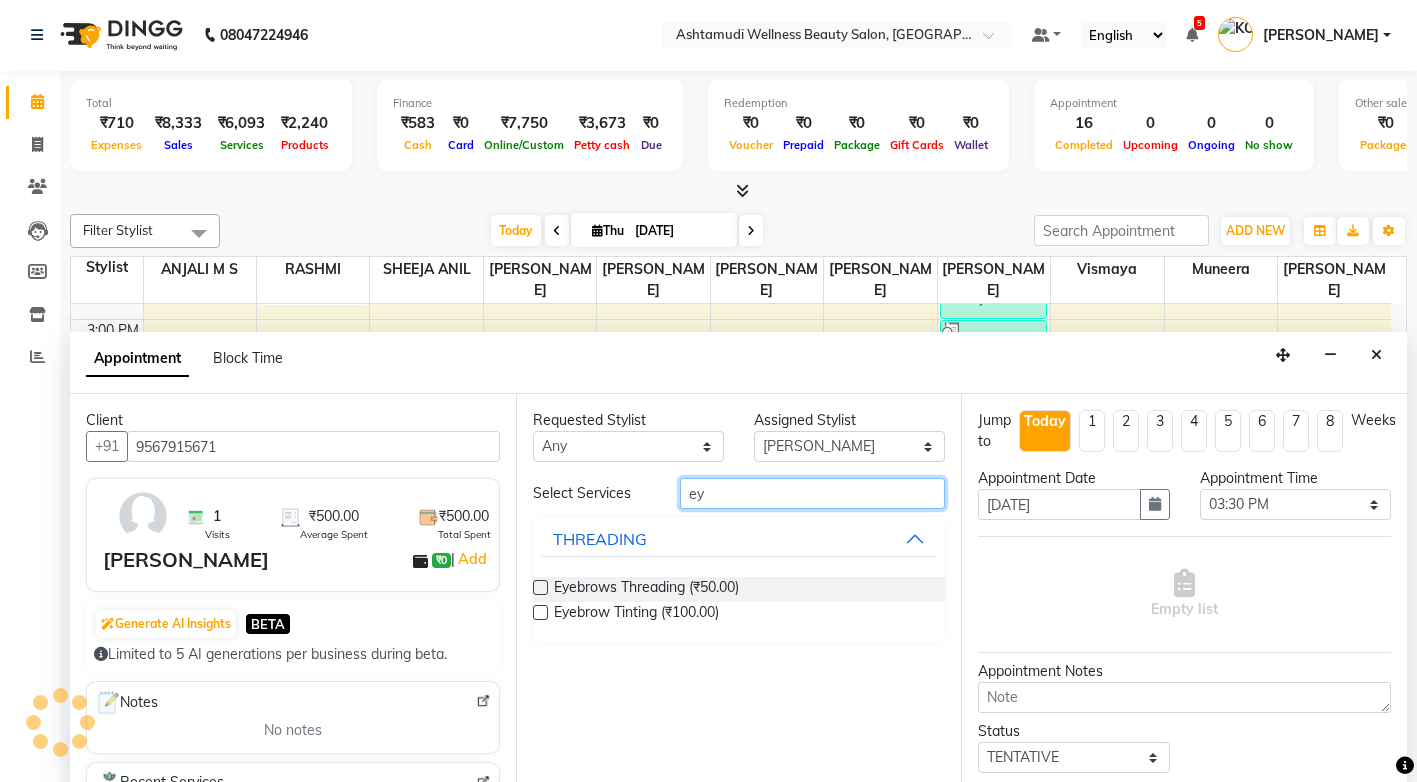 type on "ey" 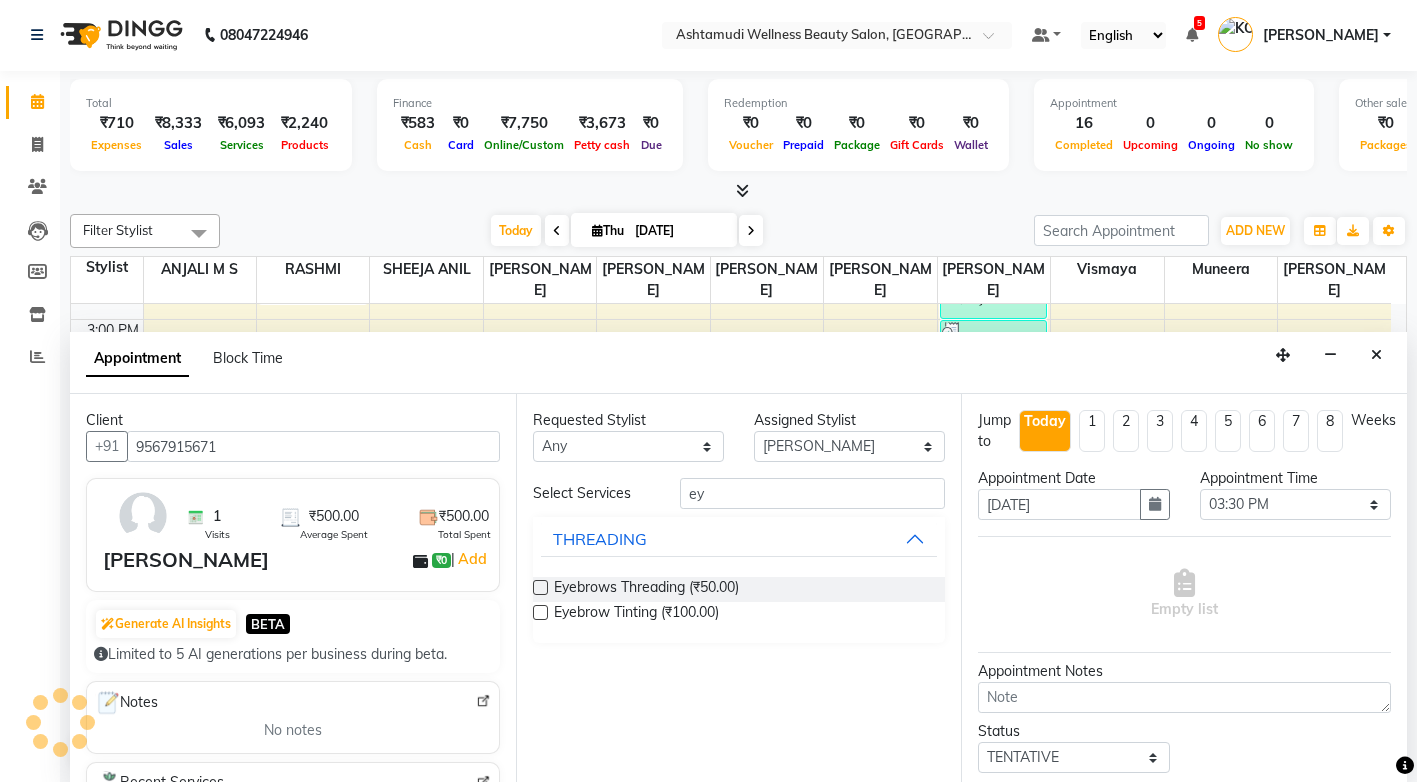click at bounding box center (540, 587) 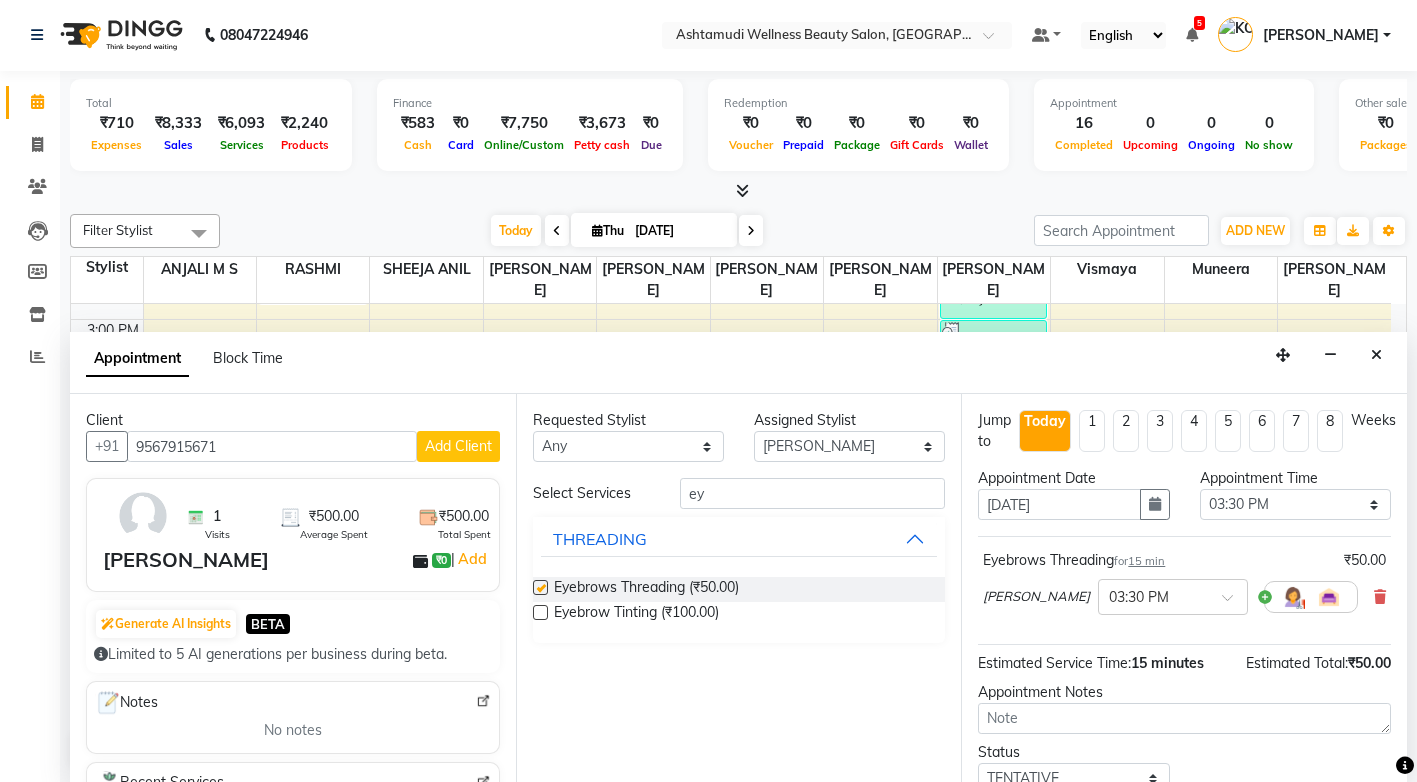 checkbox on "false" 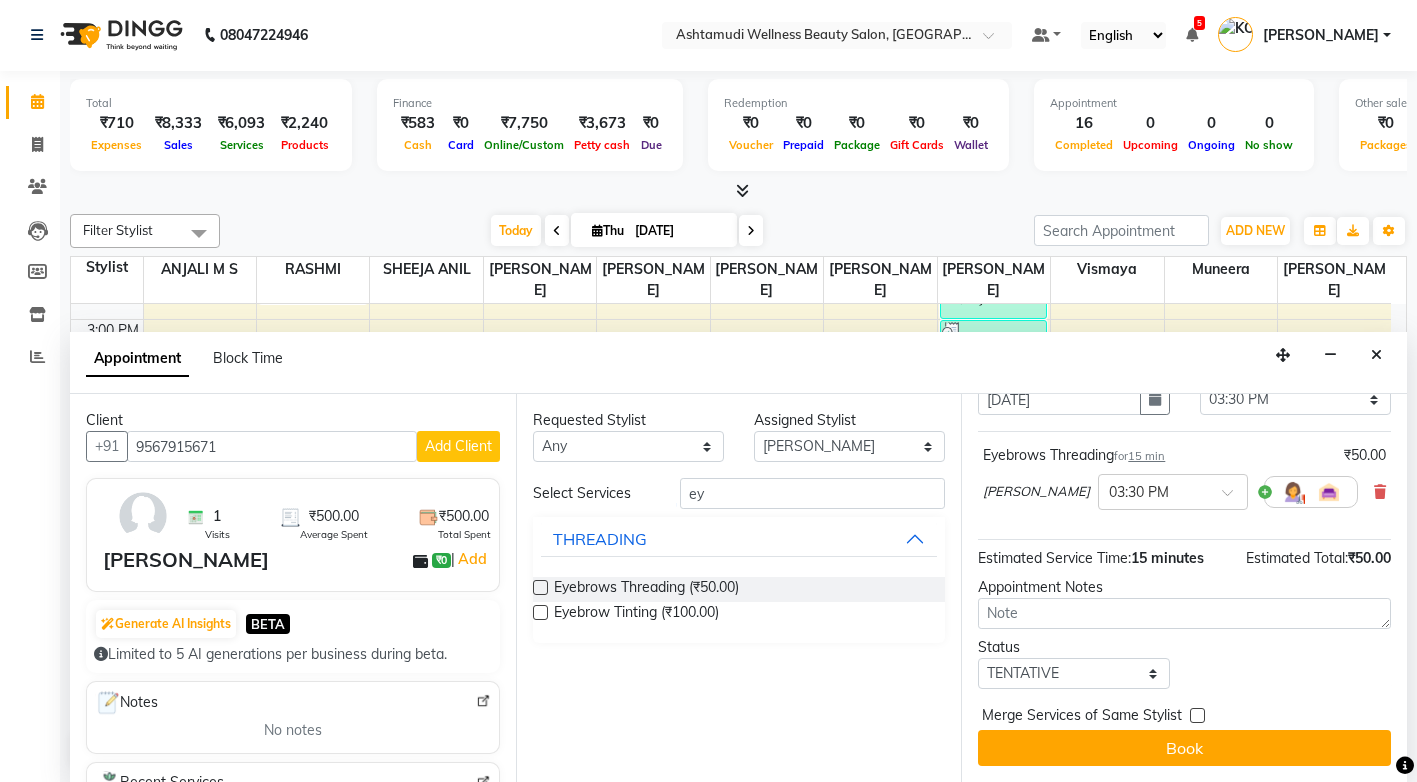 scroll, scrollTop: 108, scrollLeft: 0, axis: vertical 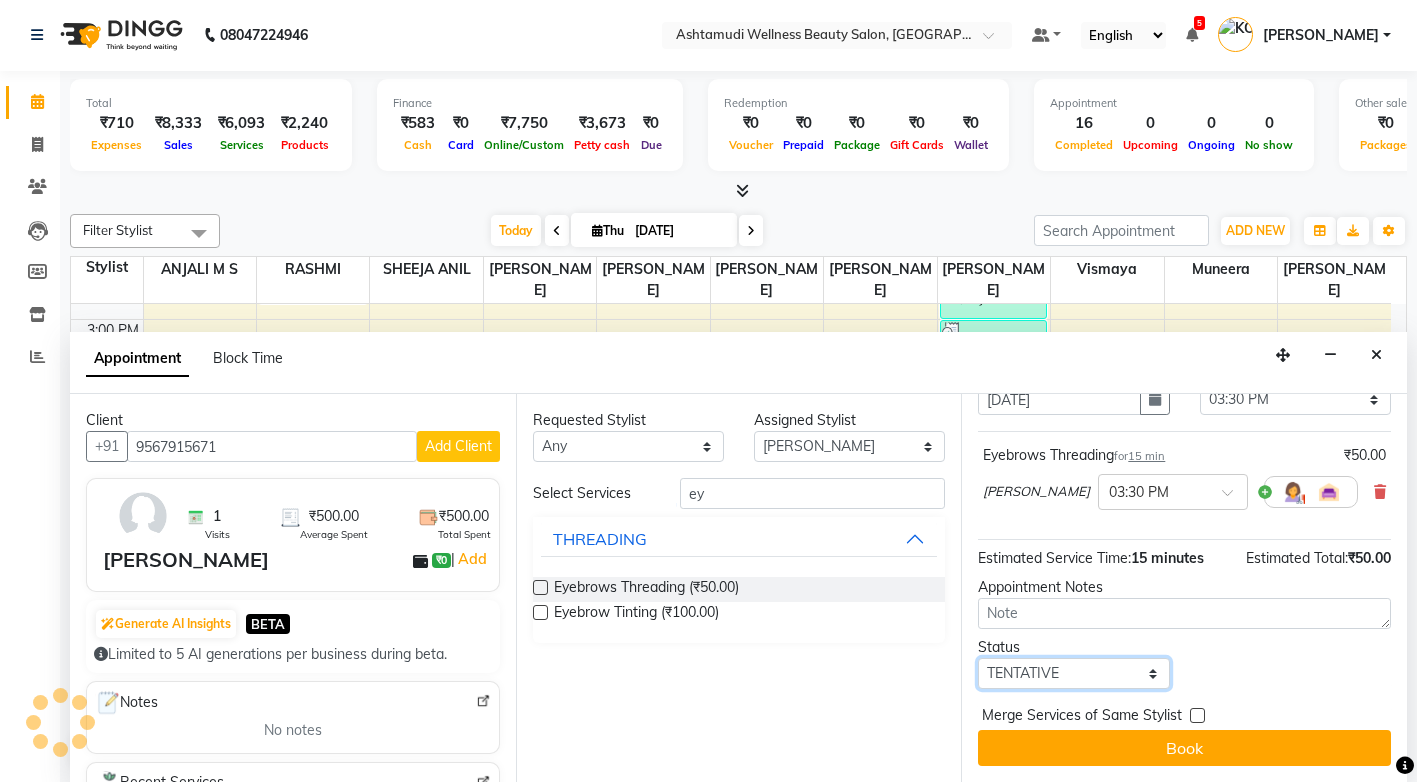click on "Select TENTATIVE CONFIRM CHECK-IN UPCOMING" at bounding box center [1073, 673] 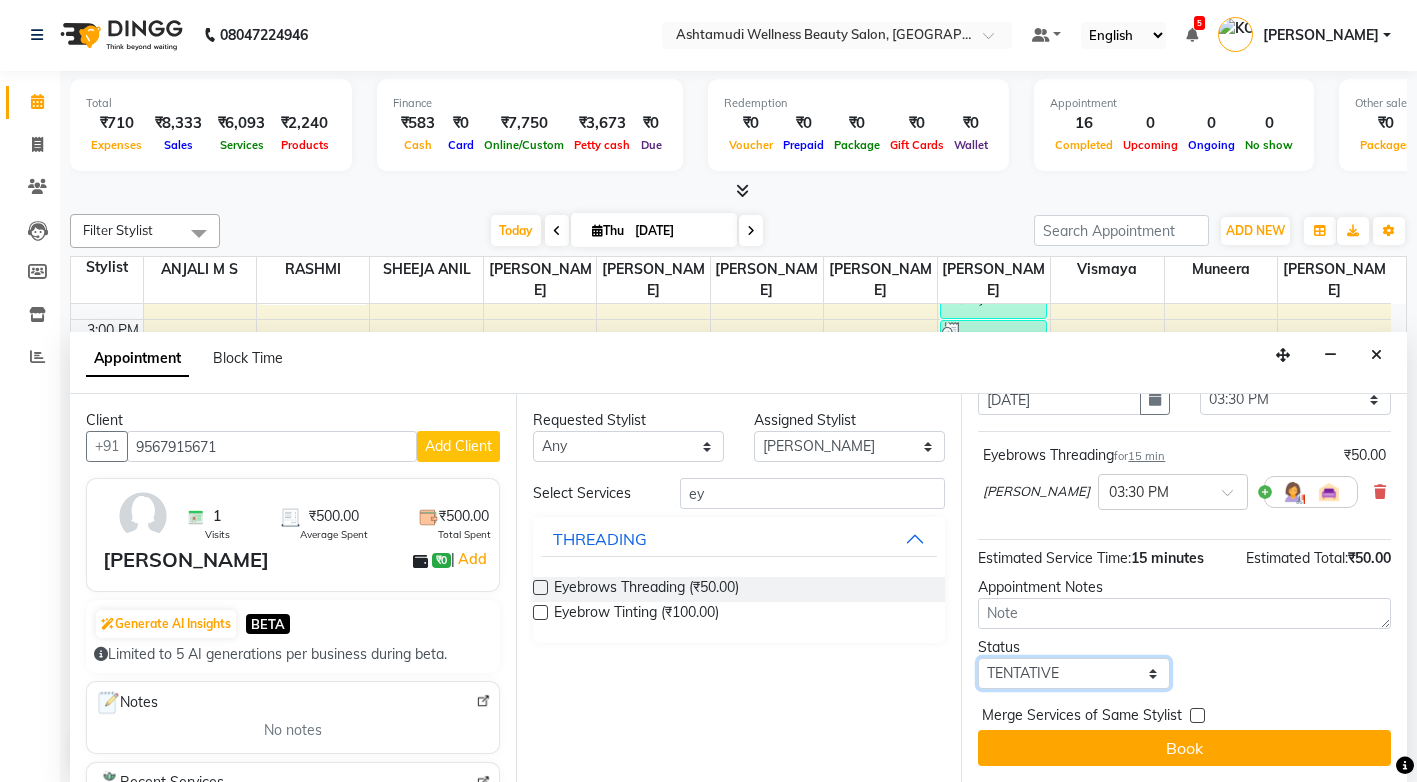 select on "check-in" 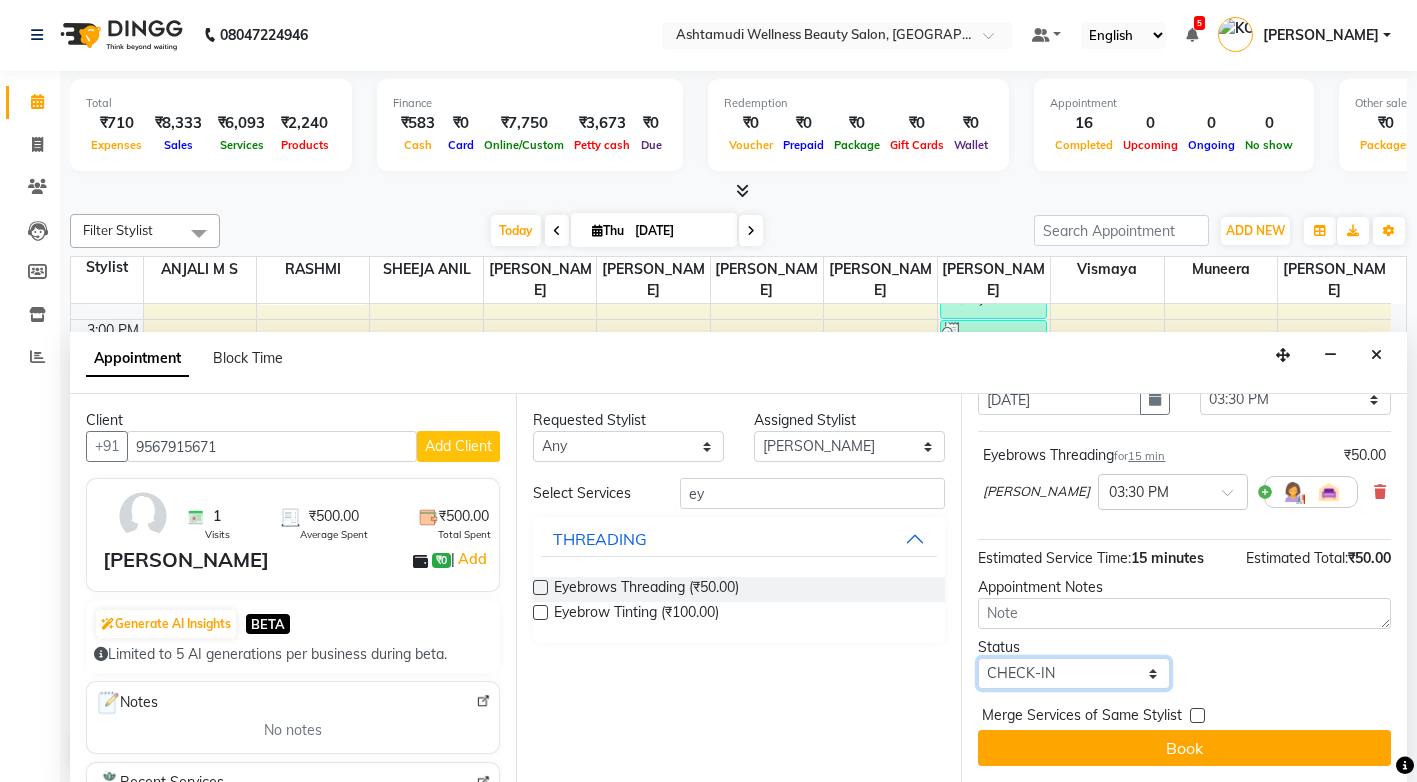 click on "Select TENTATIVE CONFIRM CHECK-IN UPCOMING" at bounding box center [1073, 673] 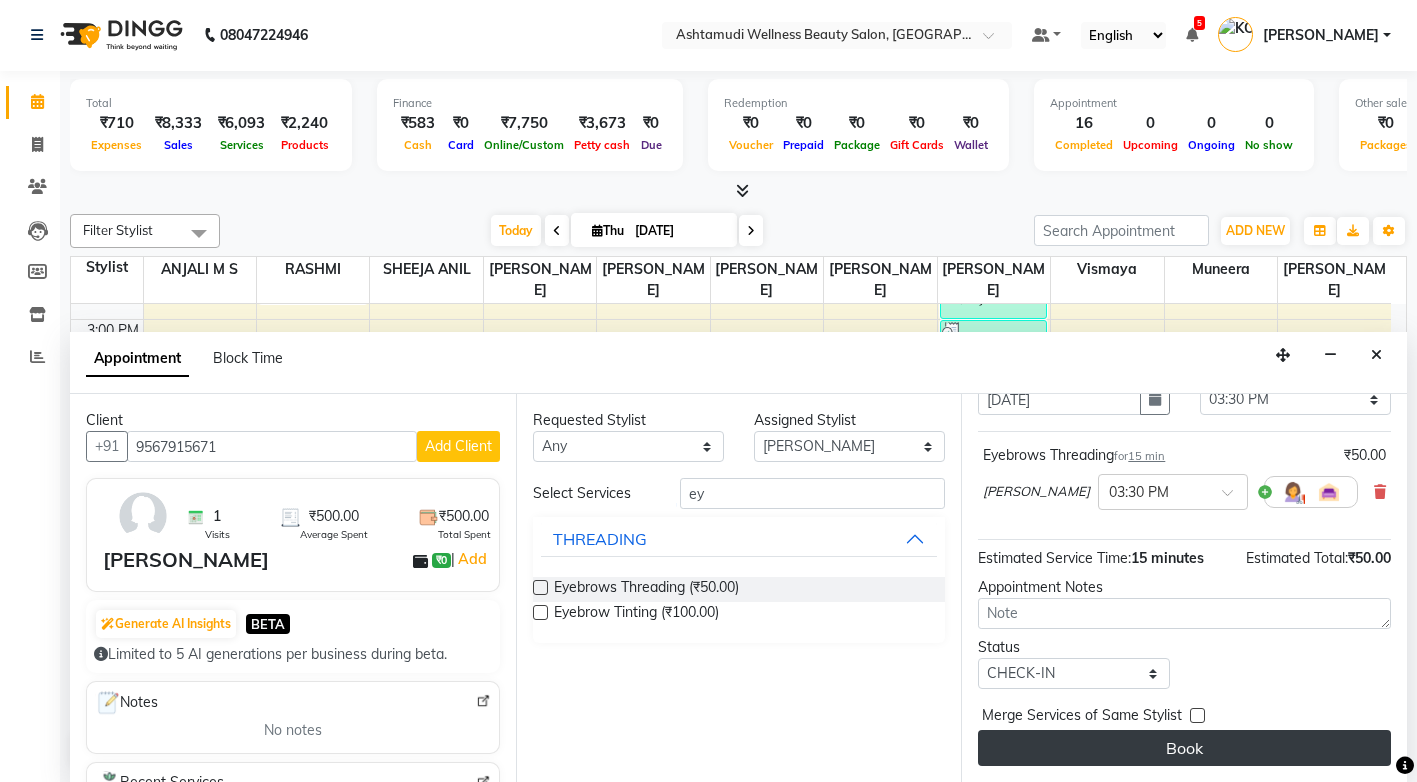 click on "Book" at bounding box center (1184, 748) 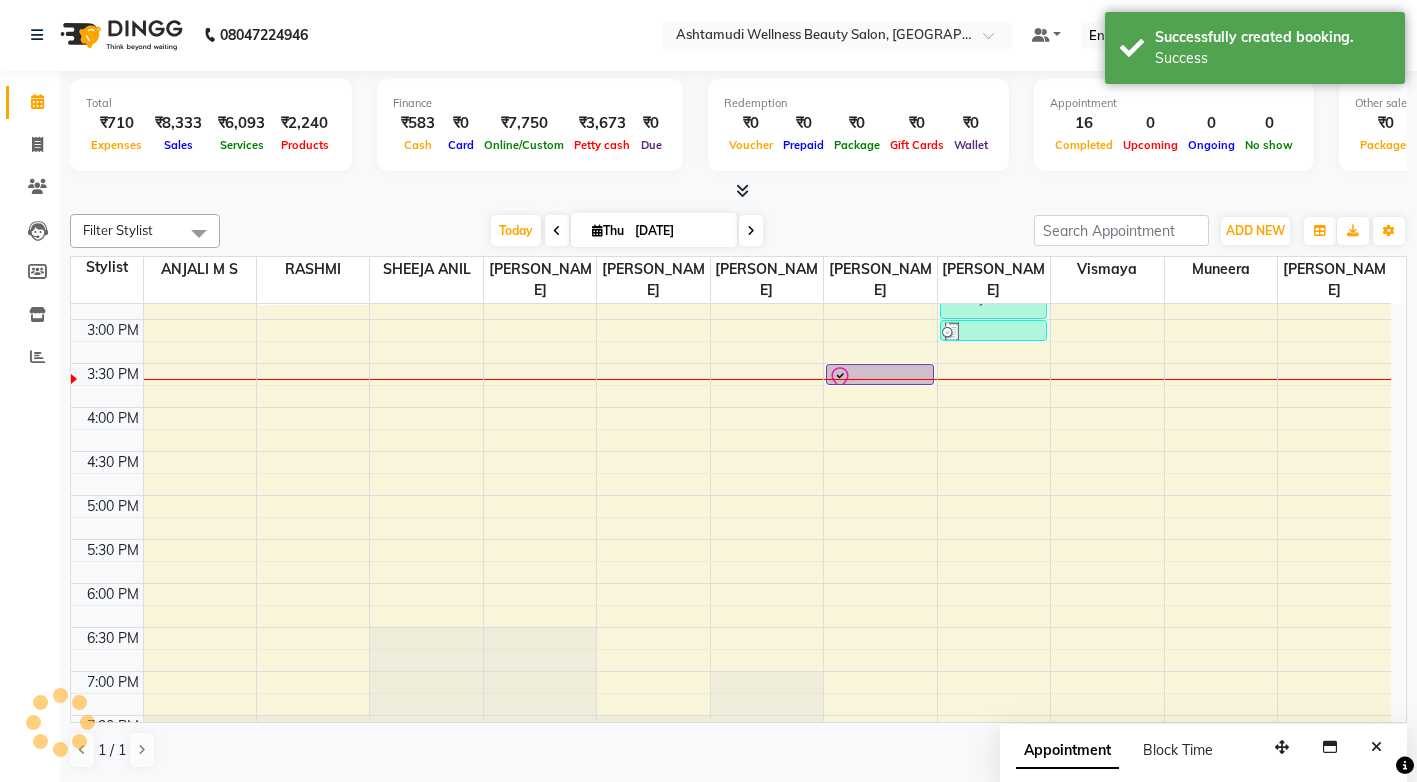scroll, scrollTop: 0, scrollLeft: 0, axis: both 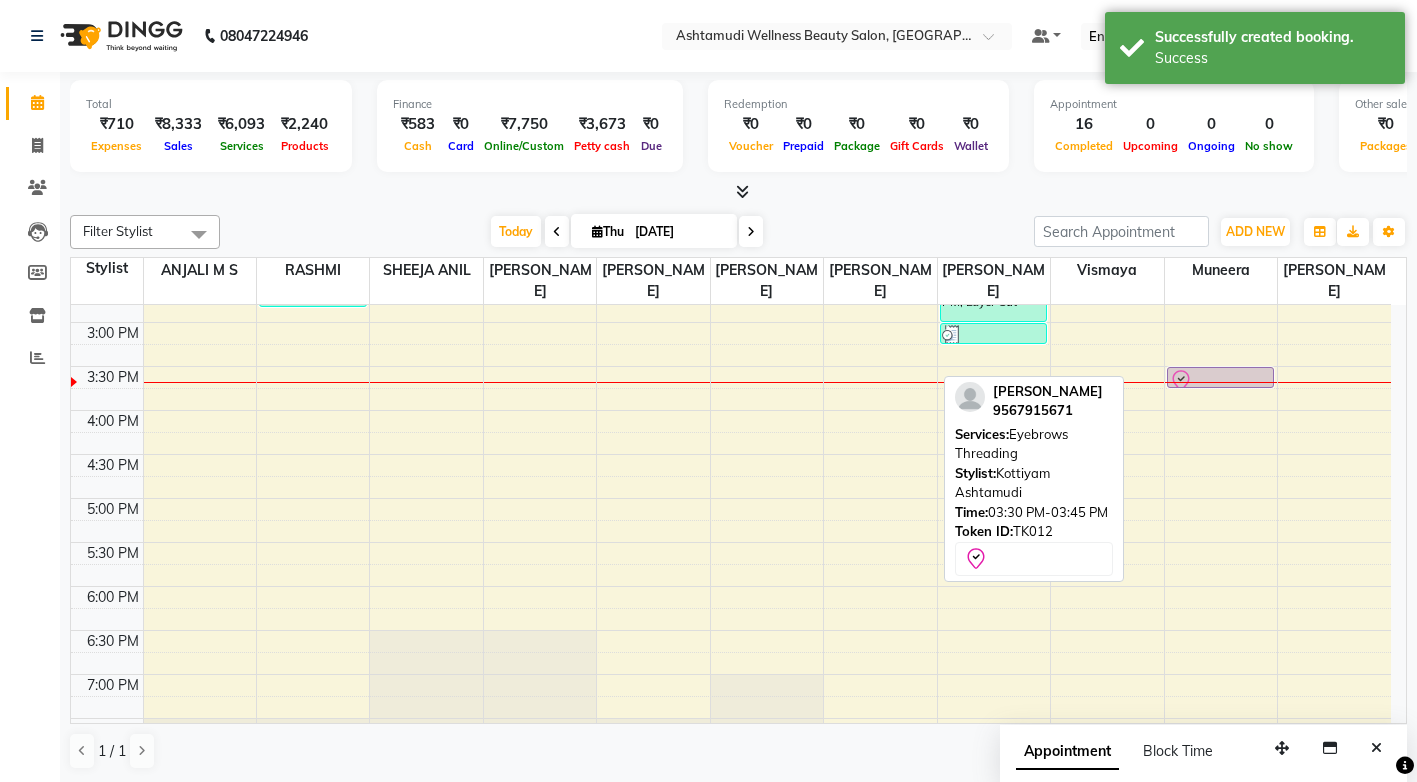 drag, startPoint x: 906, startPoint y: 372, endPoint x: 1229, endPoint y: 368, distance: 323.02478 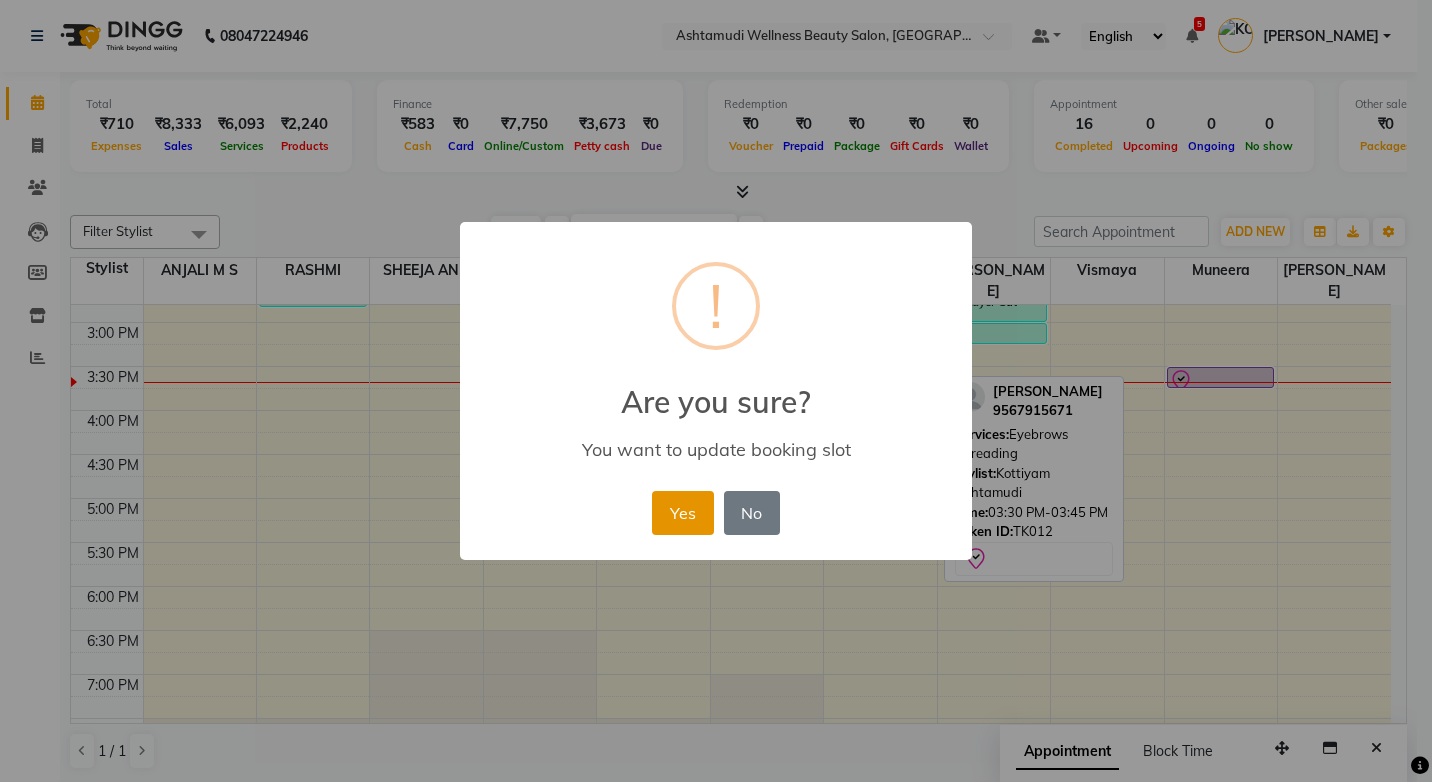 click on "Yes" at bounding box center (682, 513) 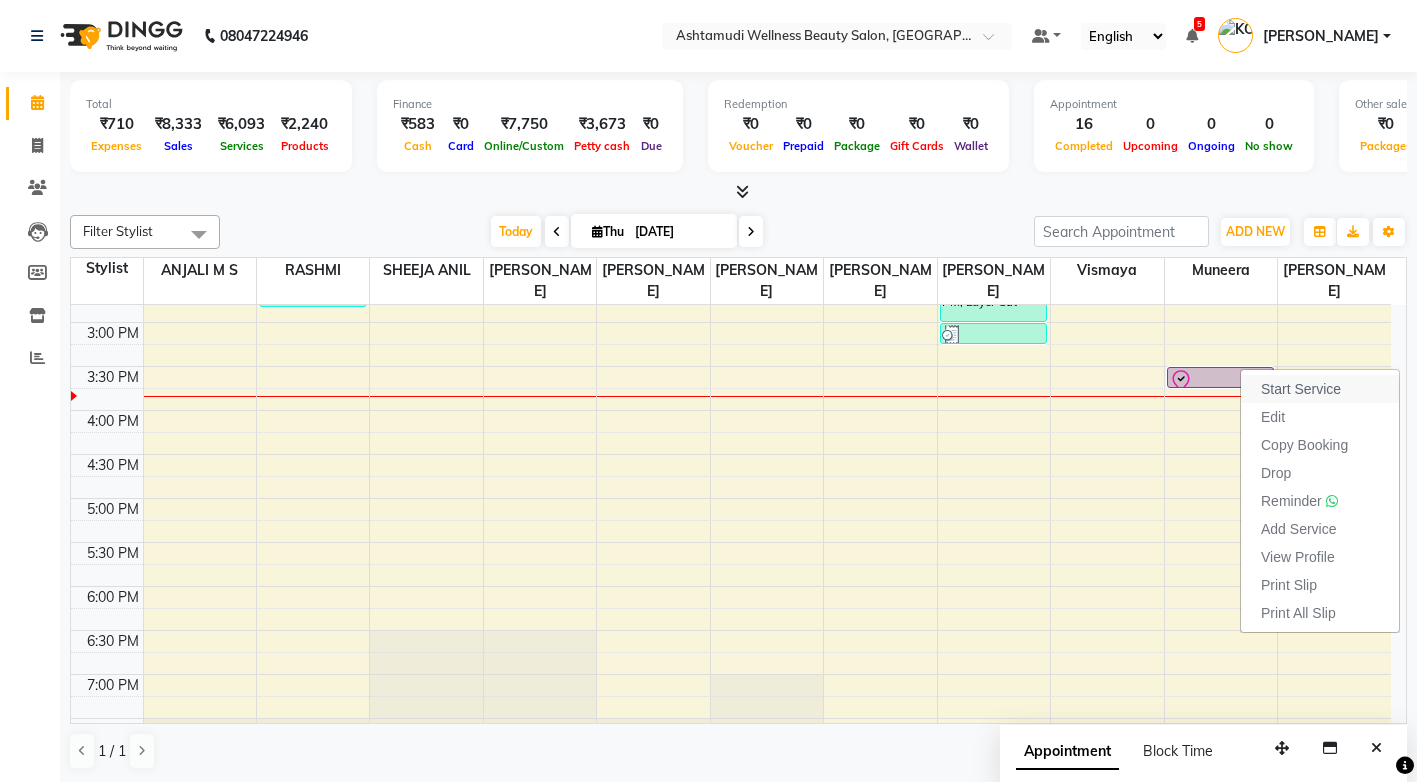 click on "Start Service" at bounding box center (1301, 389) 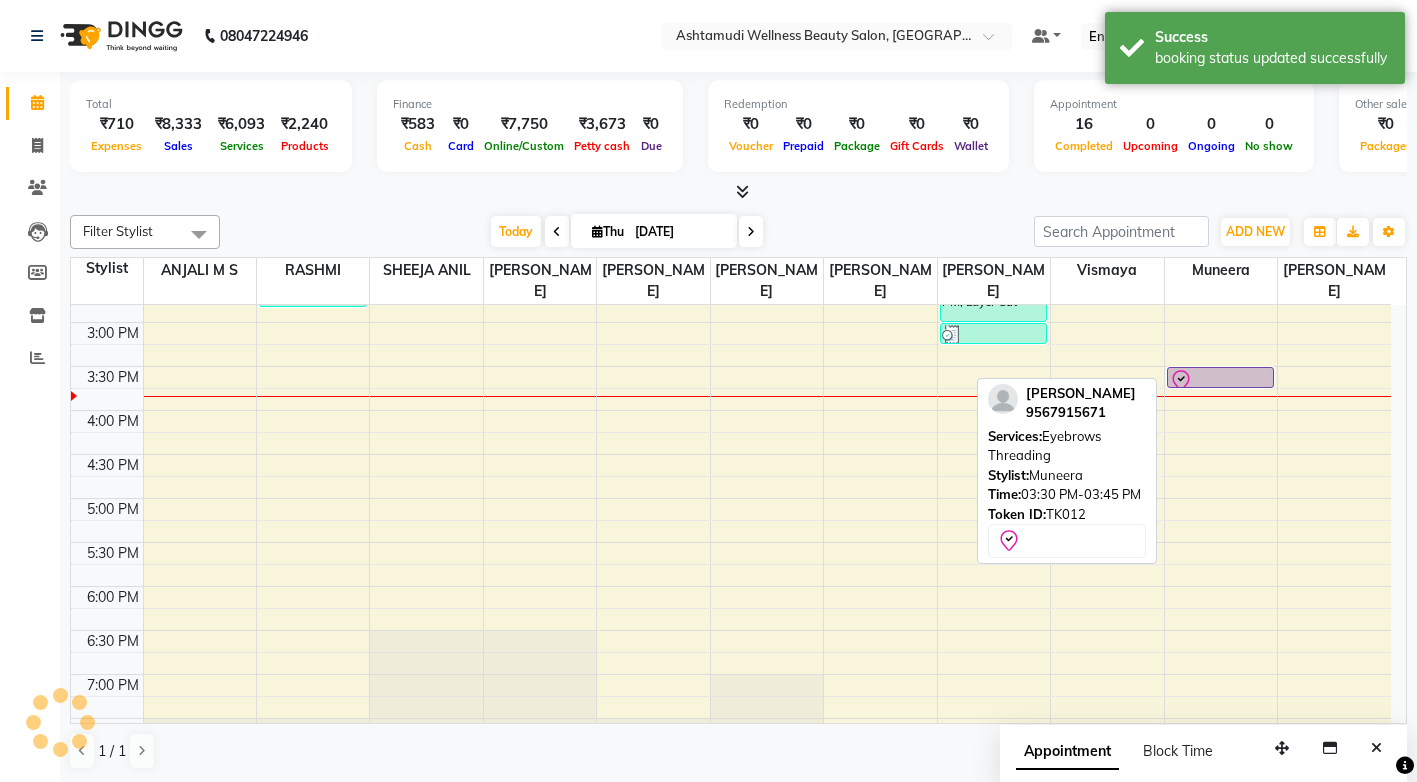 click on "[PERSON_NAME], TK12, 03:30 PM-03:45 PM, Eyebrows Threading" at bounding box center [1221, 377] 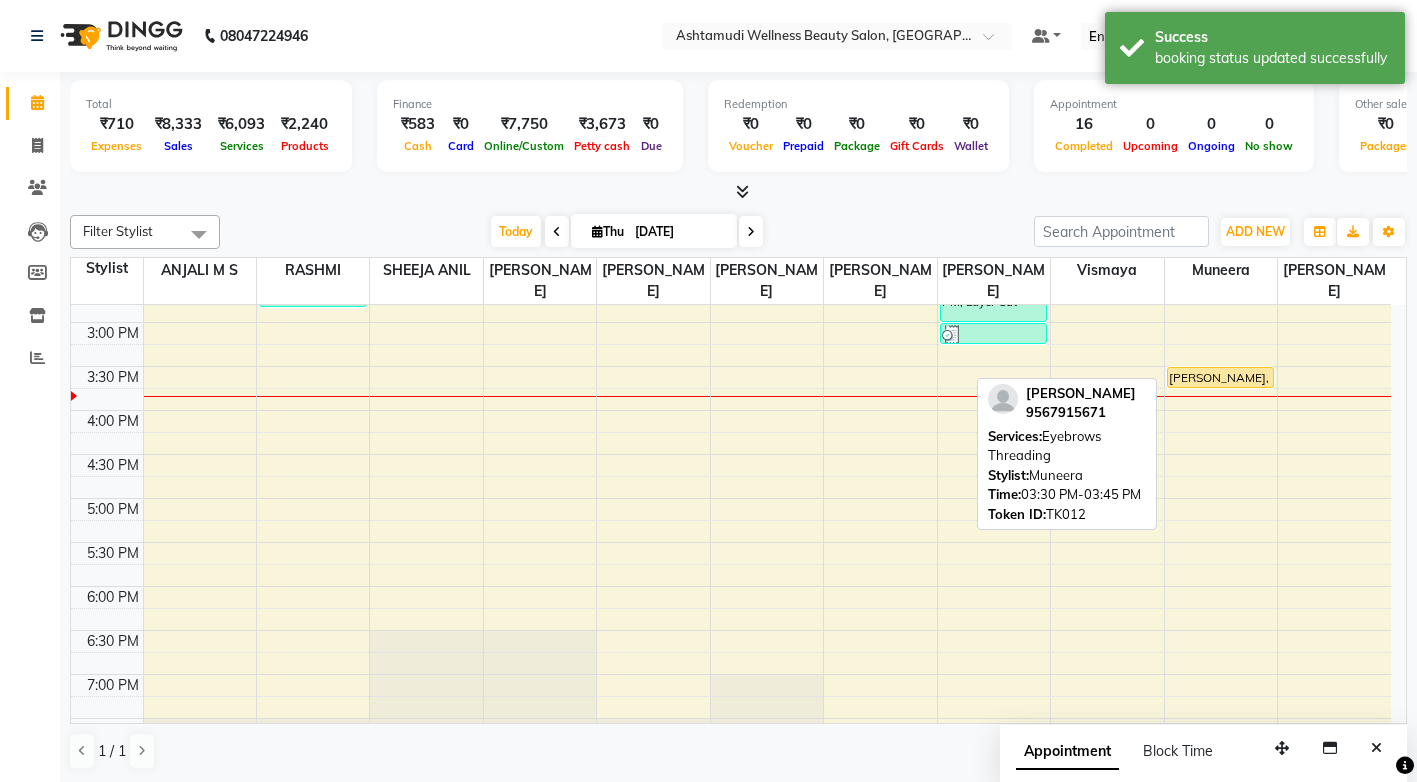 click on "[PERSON_NAME], TK12, 03:30 PM-03:45 PM, Eyebrows Threading" at bounding box center [1221, 377] 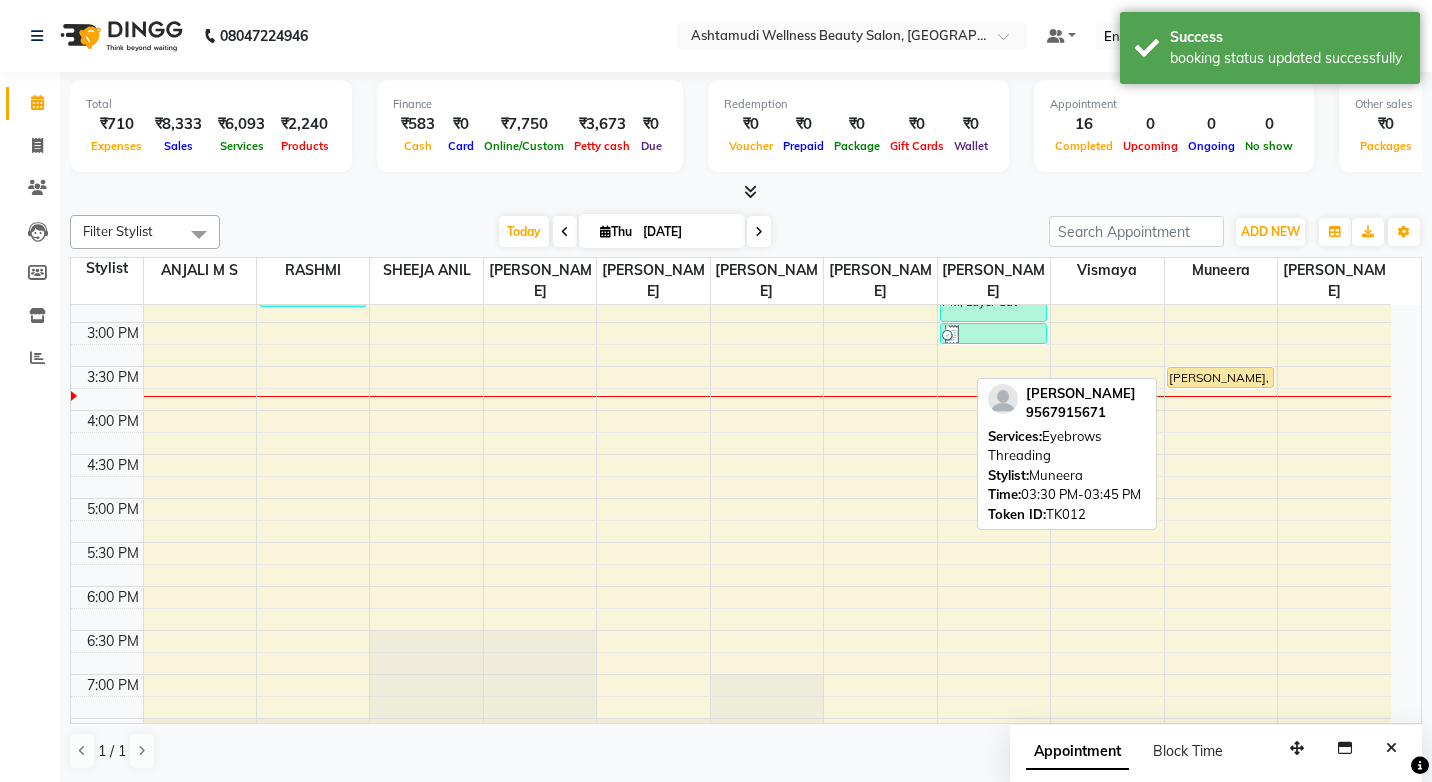 select on "1" 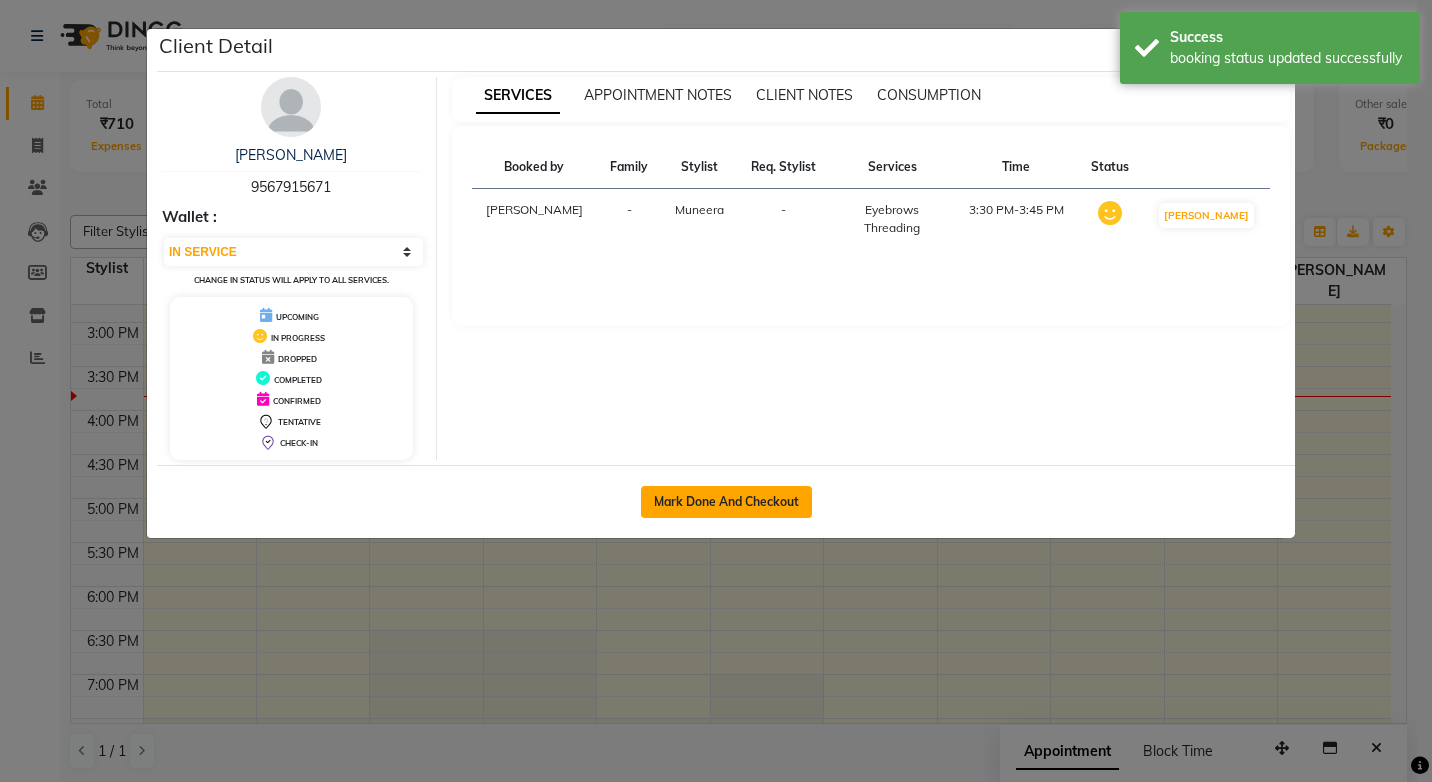 click on "Mark Done And Checkout" 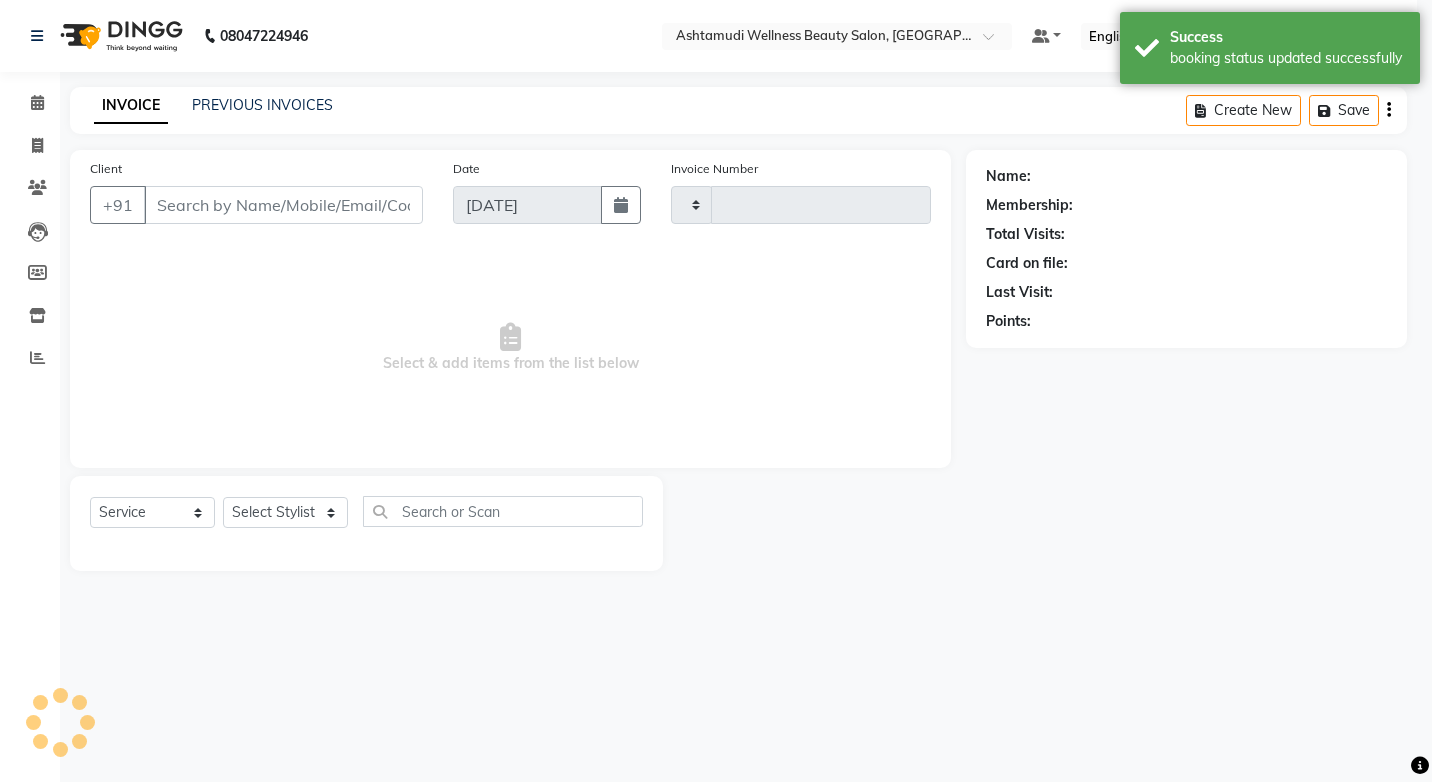 type on "2090" 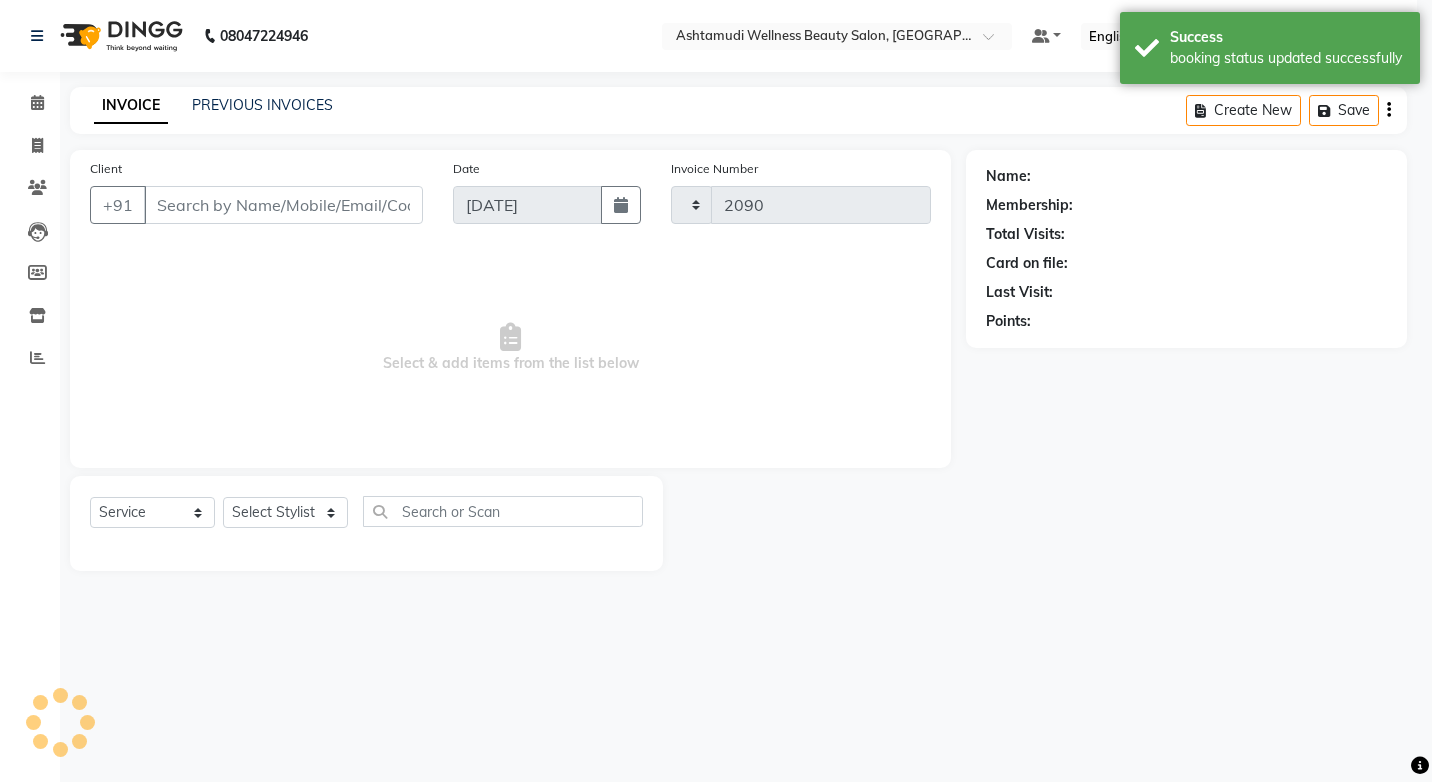 select on "4674" 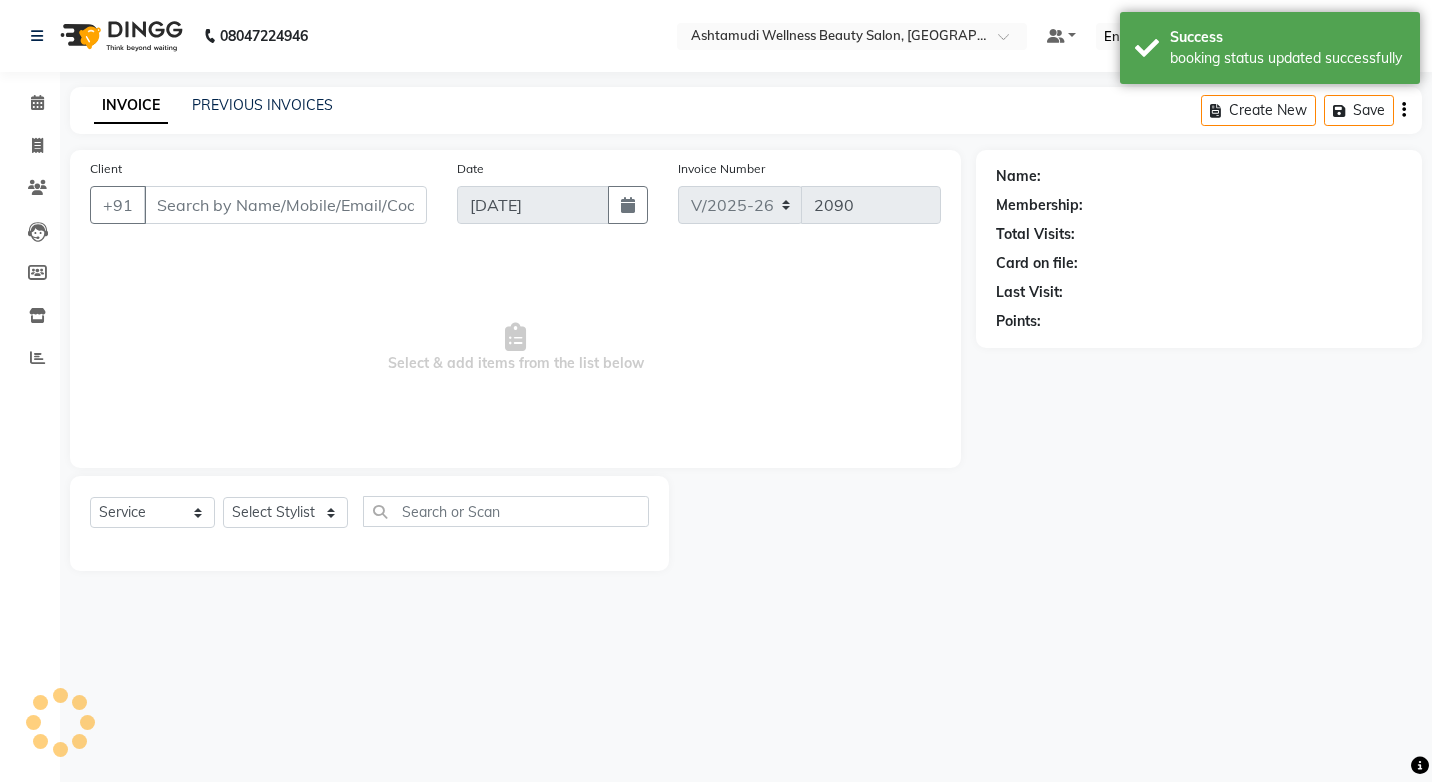 select on "product" 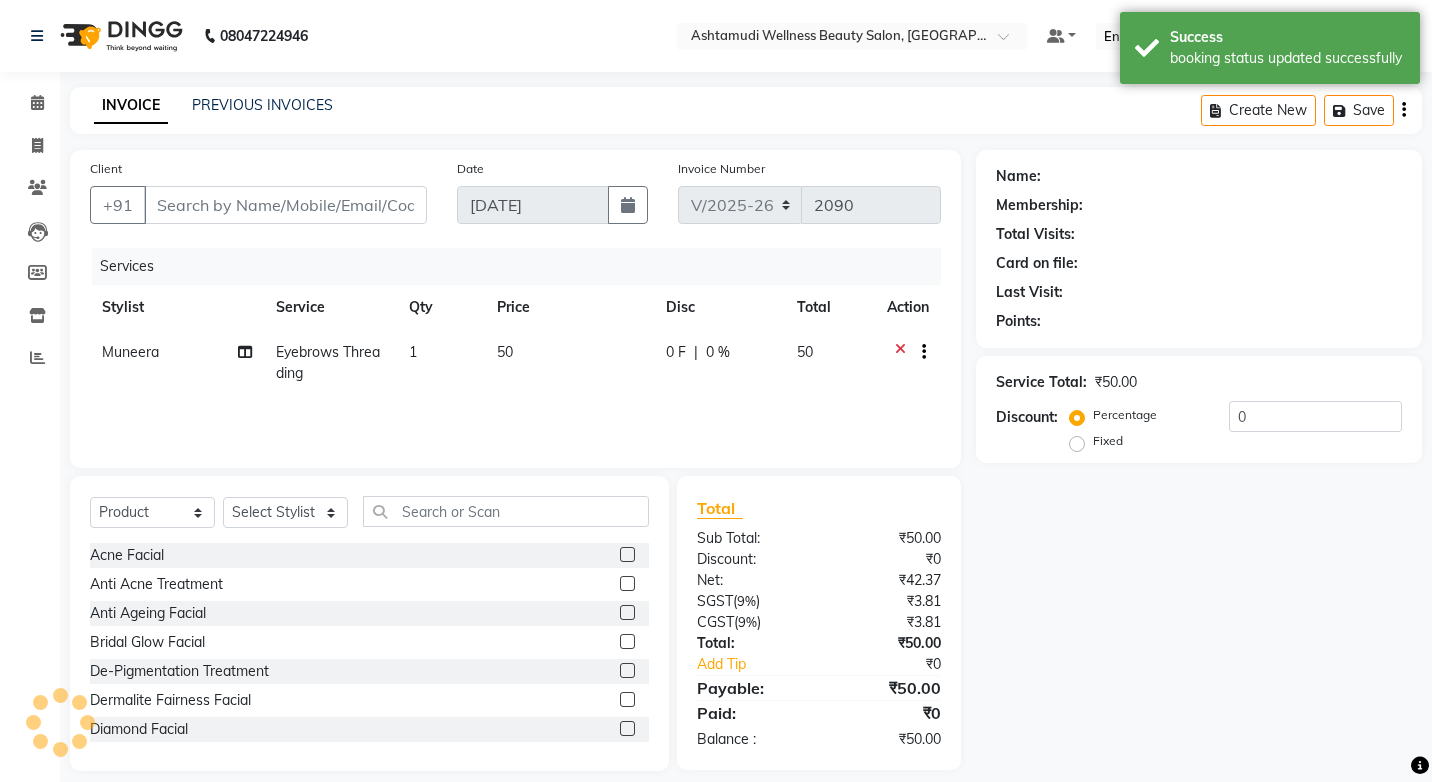 type on "9567915671" 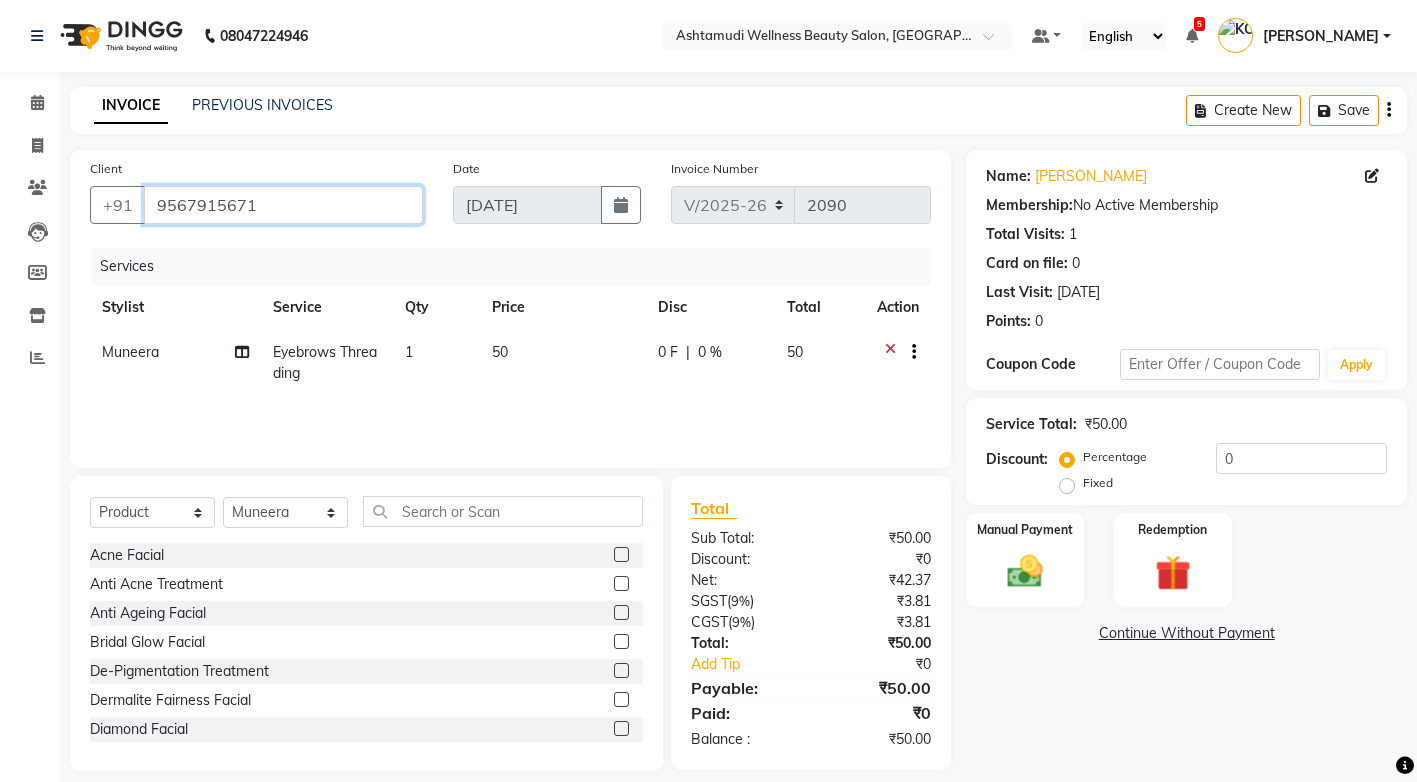 click on "9567915671" at bounding box center [283, 205] 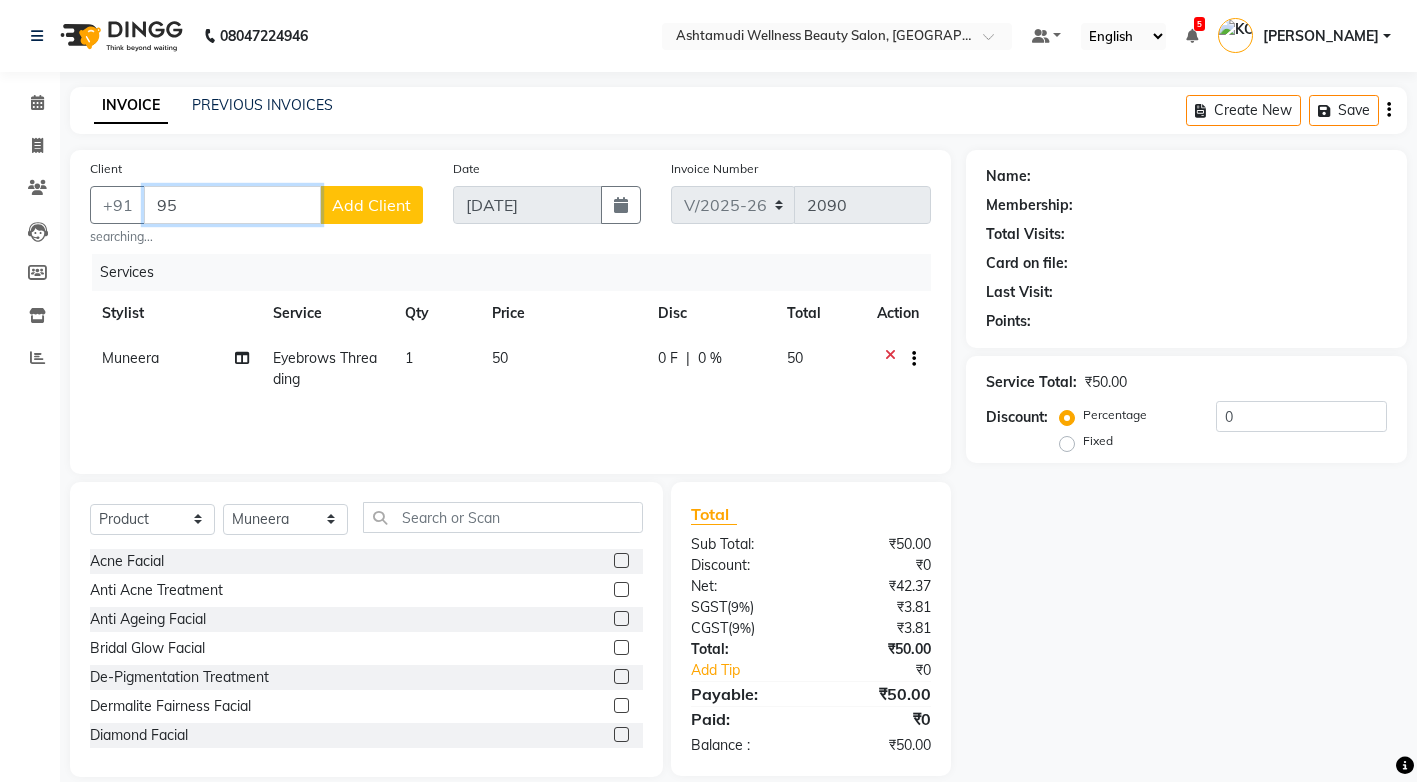 type on "9" 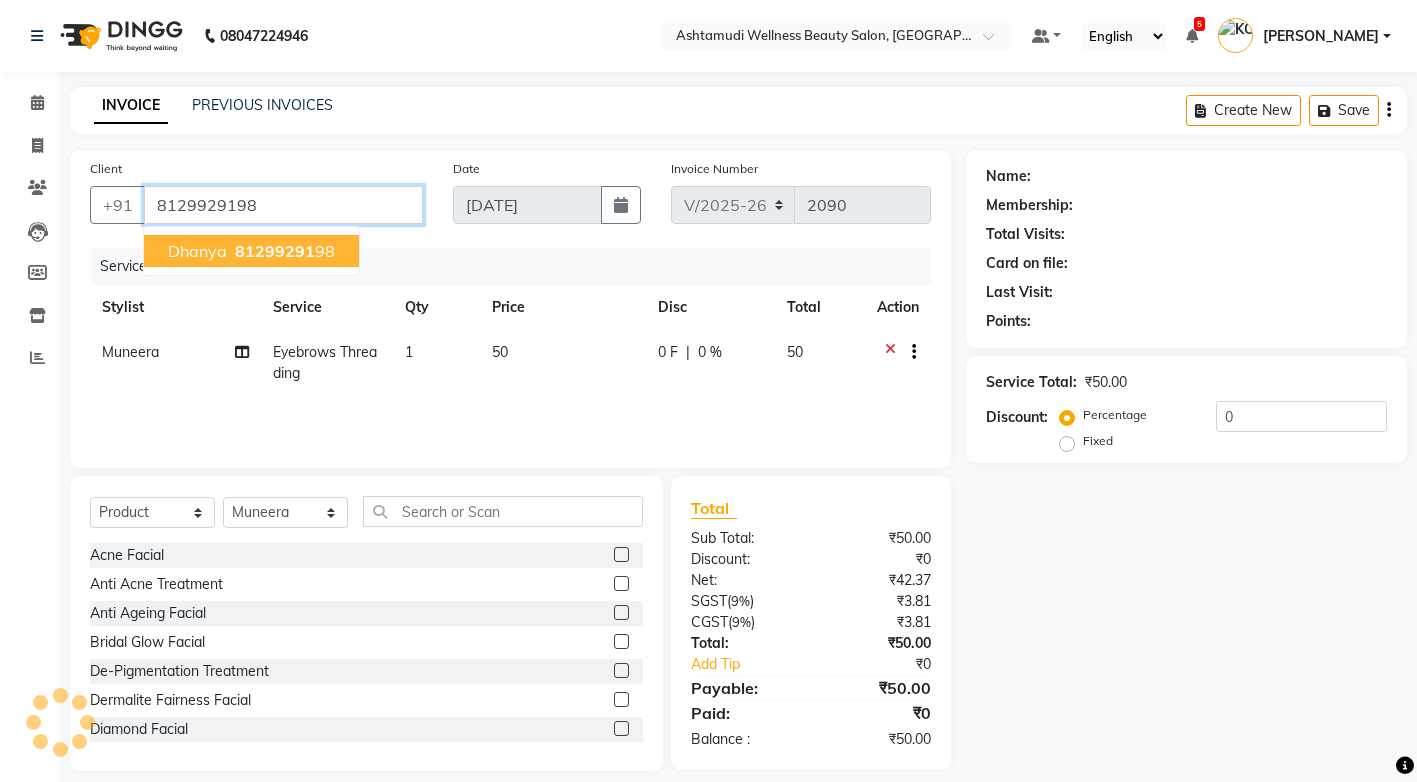 type on "8129929198" 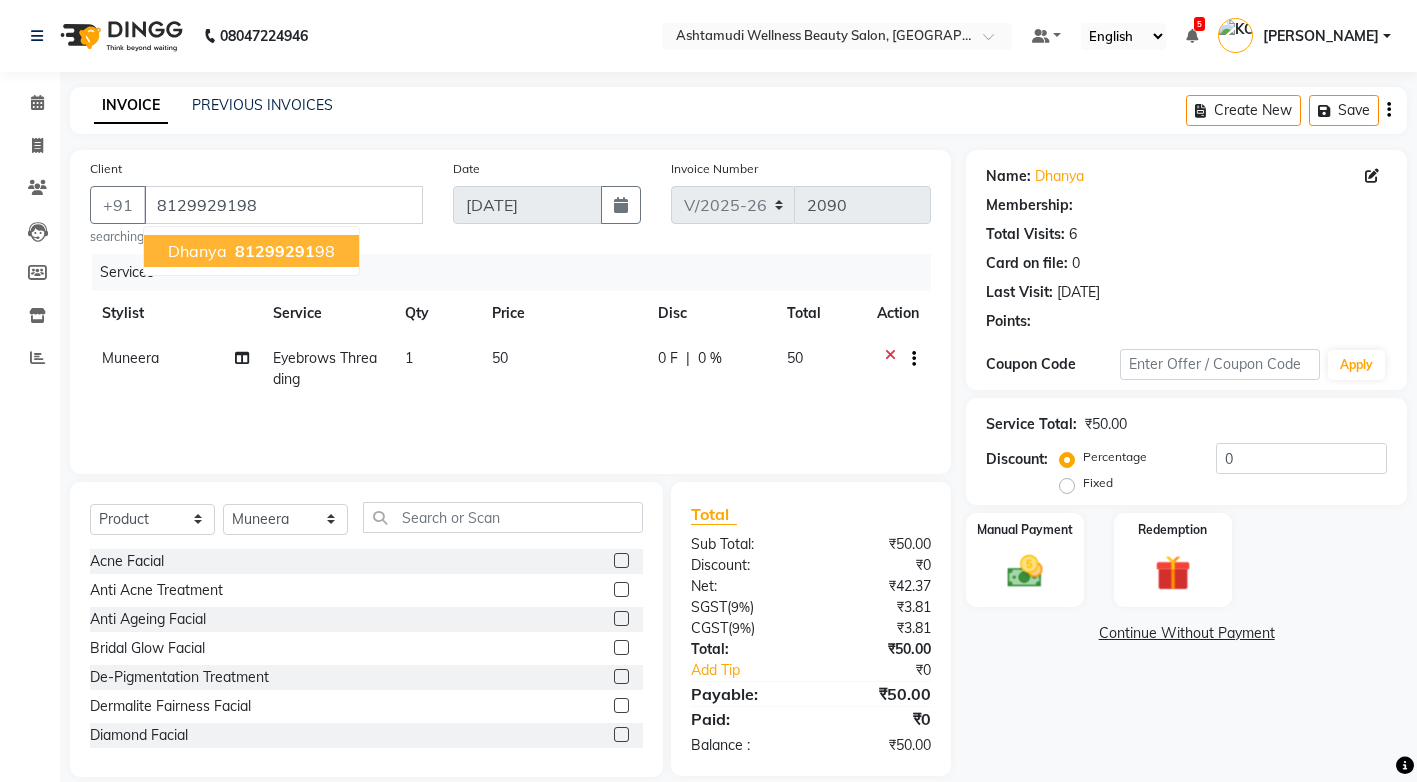 select on "2: Object" 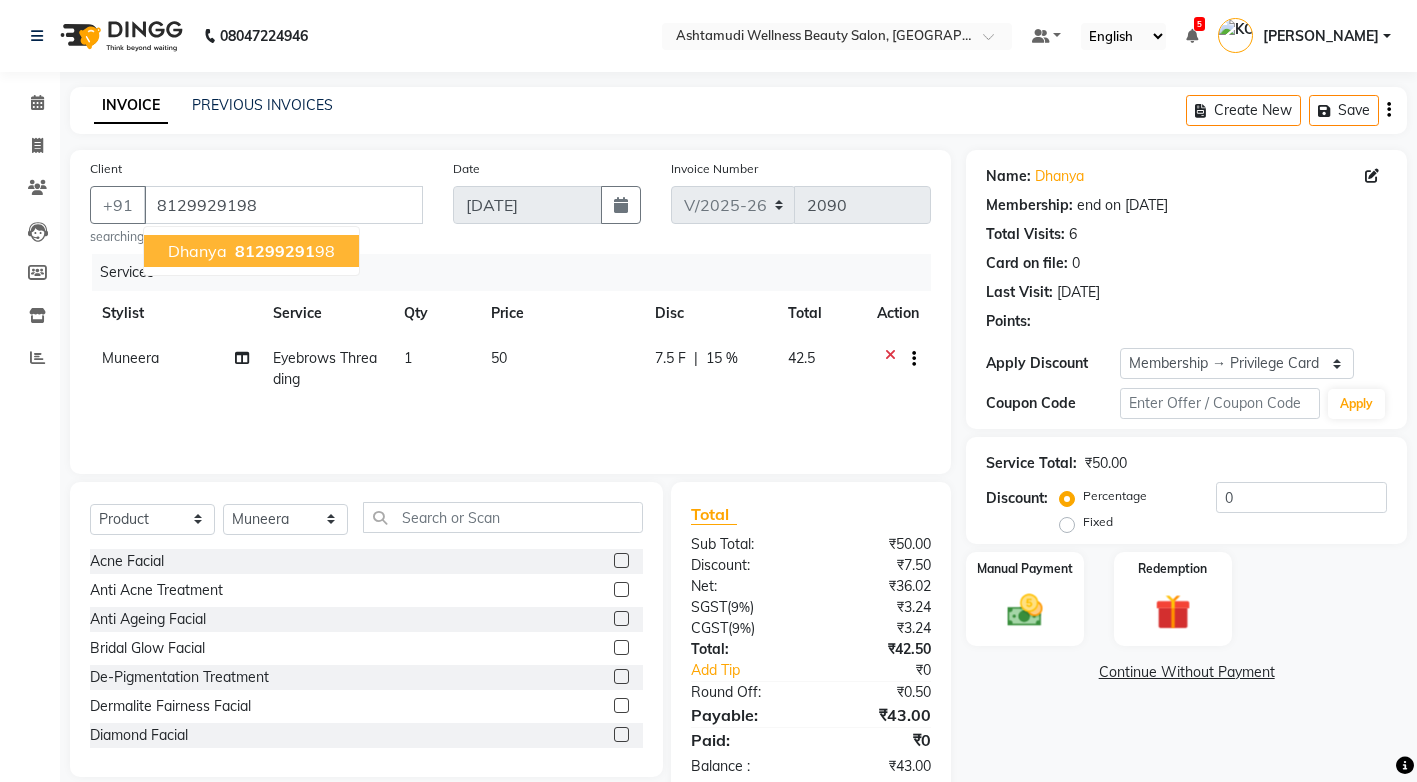 type on "15" 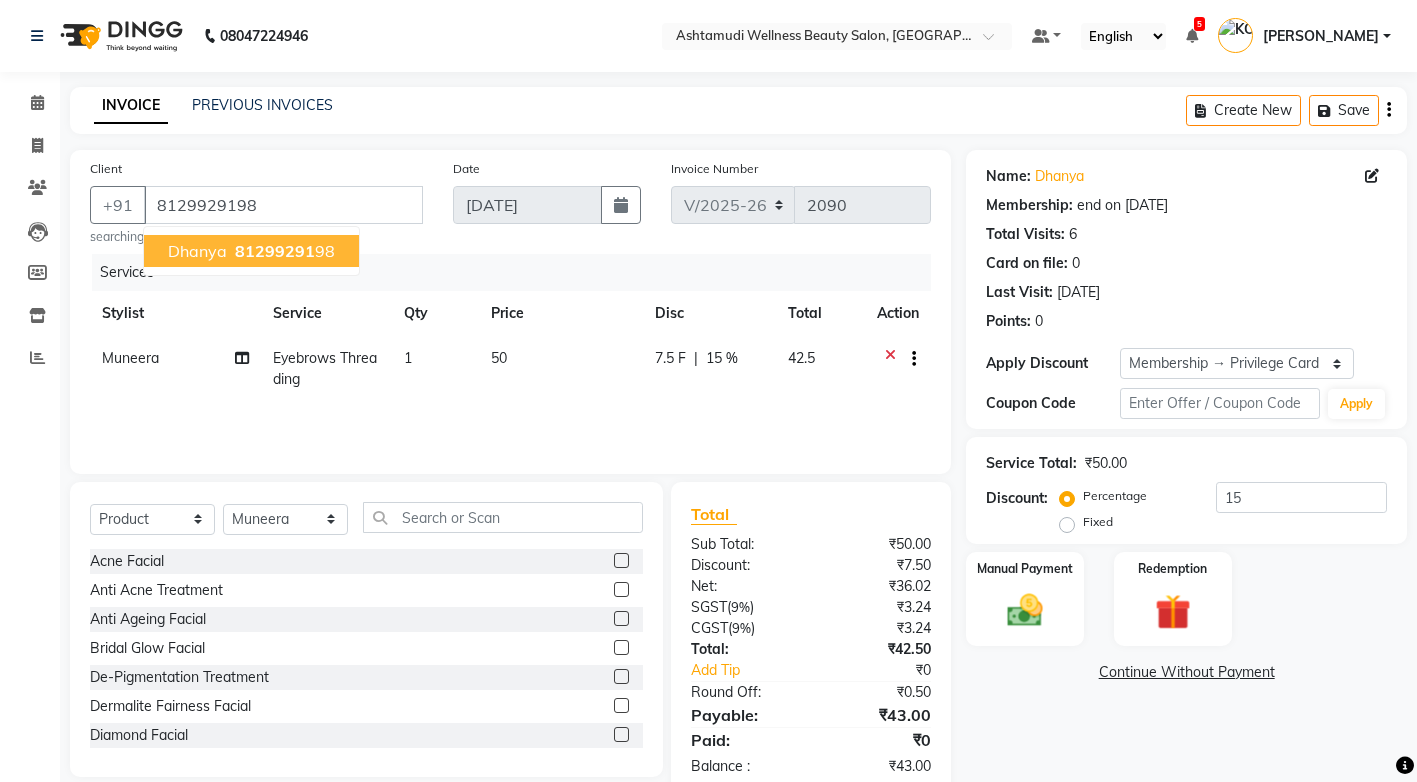 scroll, scrollTop: 45, scrollLeft: 0, axis: vertical 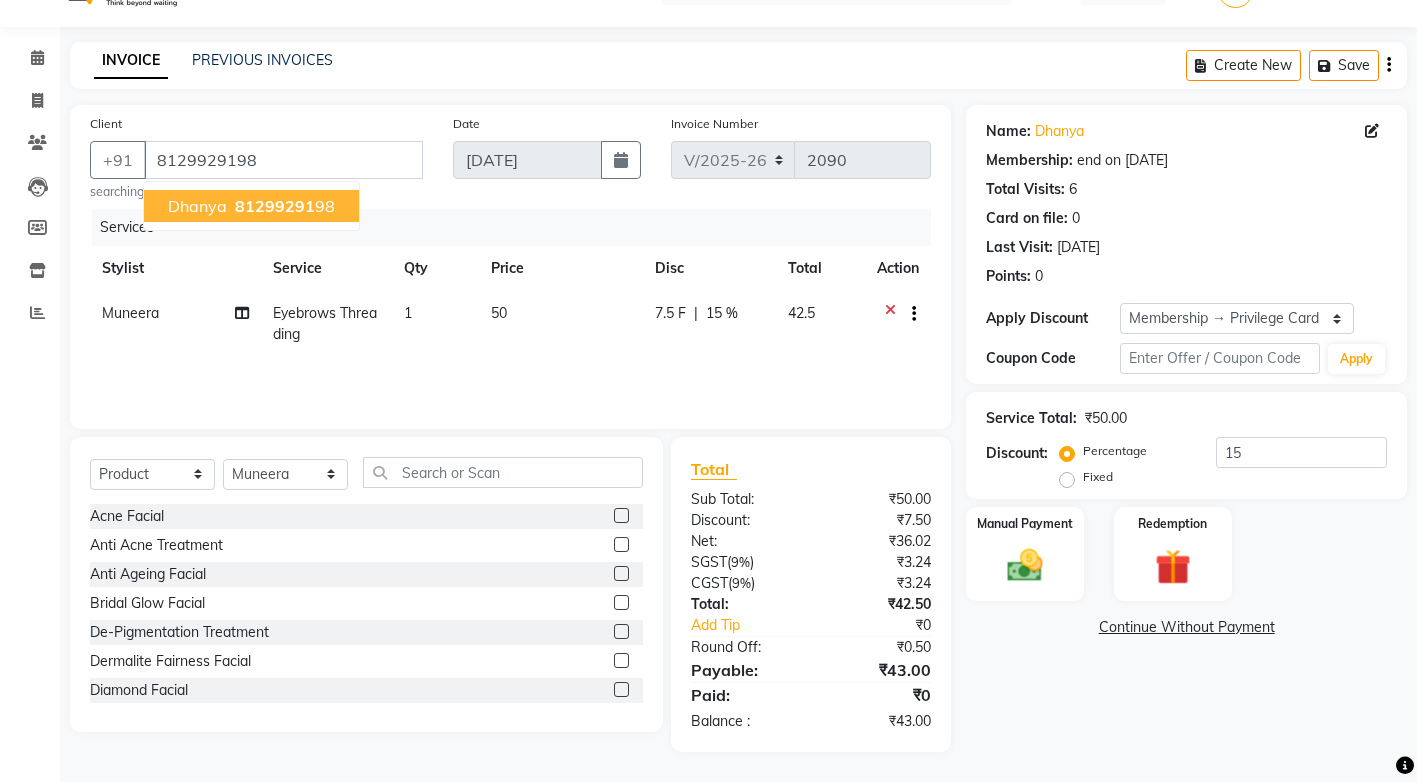 click on "1" 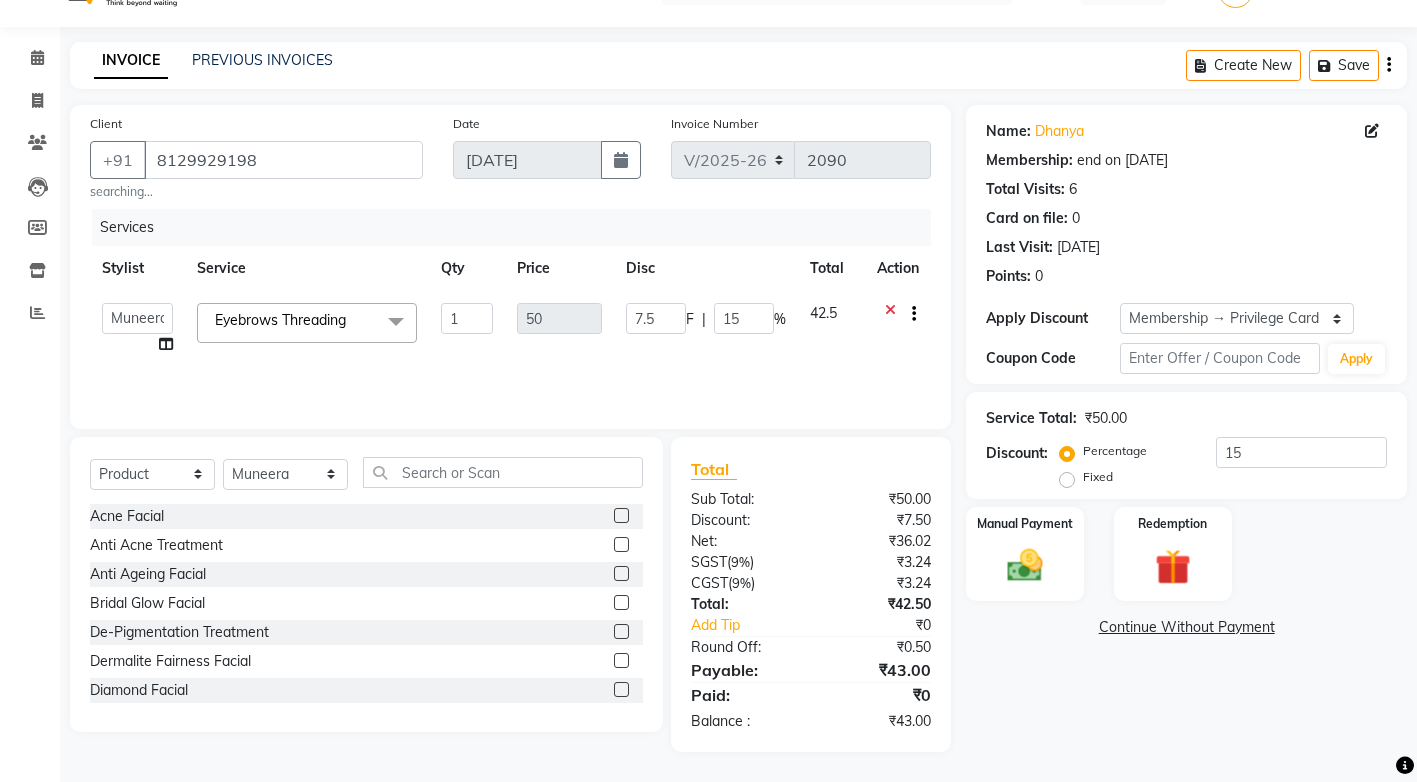 click on "Eyebrows Threading  x Acne Facial Anti Acne Treatment Anti Ageing Facial Bridal Glow Facial De-Pigmentation Treatment Dermalite Fairness Facial Diamond Facial D-Tan Cleanup D-Tan Facial D-Tan Pack Fruit Facial Fyc Bamboo Charcoal Facial Fyc Bio Marine Facial Fyc Fruit Fusion Facial Fyc Luster Gold Facial Fyc Pure Vit-C Facial Fyc Red Wine Facial Glovite Facial Gold Moroccan Vit C facial Dry Skin Gold Moroccan Vit C facial Oily Skin Golden Facial Hydra Brightening Facial Hydra Facial Hydramoist Facial Microdermabrasion Treatment Normal Cleanup O2C2 Facial Oxy Blast Facial Oxy Bleach Pearl Facial Protein Bleach Red Carpet DNA facial Sensi Glow Facial Skin Glow Facial Skin Lightening Facial Skin Whitening Facial Stemcell  Facial Veg Peel Facial Un-Tan Facial  Korean Glass Skin Facial Anti-Dandruff Treatment Hair Spa Hot Oil Massage Keratin Spa Protien Spa Cream Oil Massage Ceramide  Anti frizz treatment Anti-Dandruff Treatment With Spa Colour Freeze Treatment Bc Hair Restore Q10 Treatment Bc Aroma Manicure" 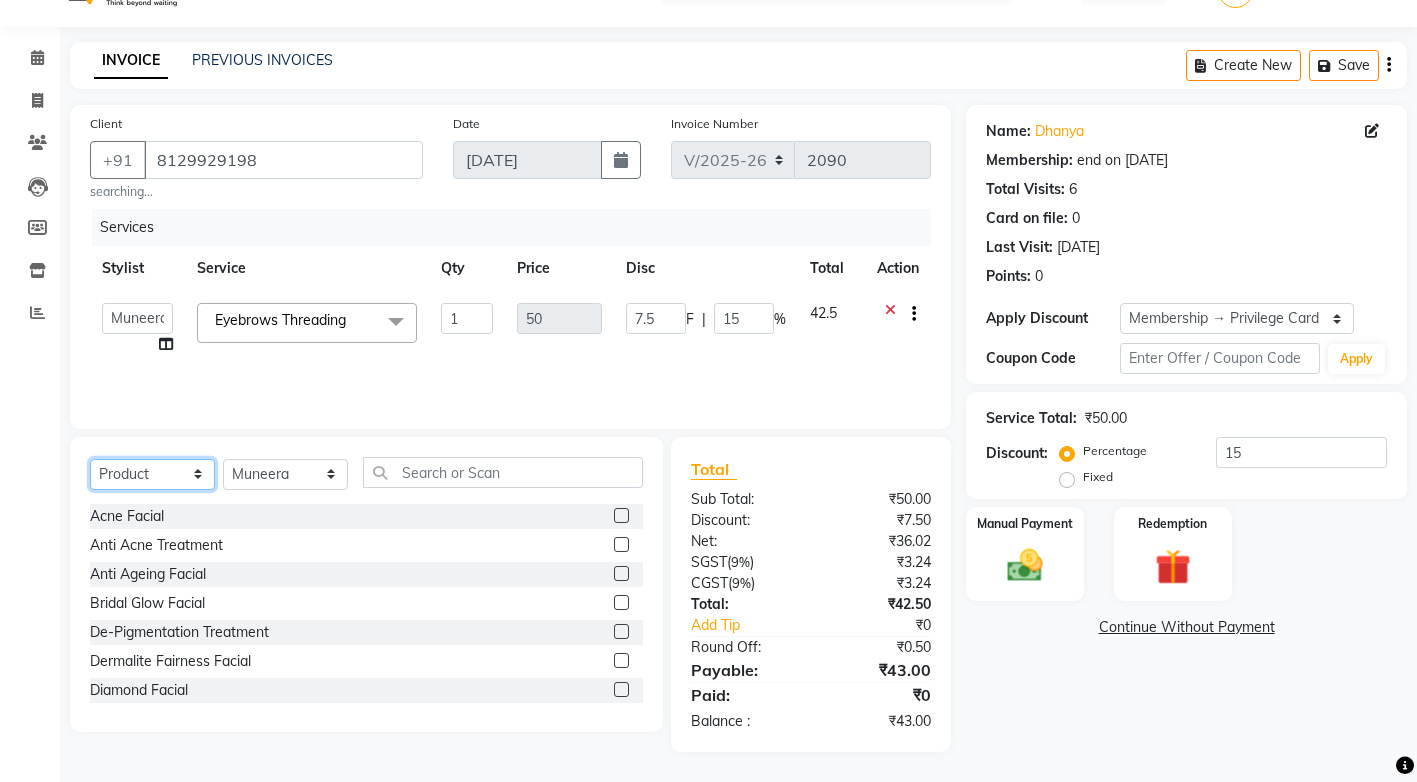 click on "Select  Service  Product  Membership  Package Voucher Prepaid Gift Card" 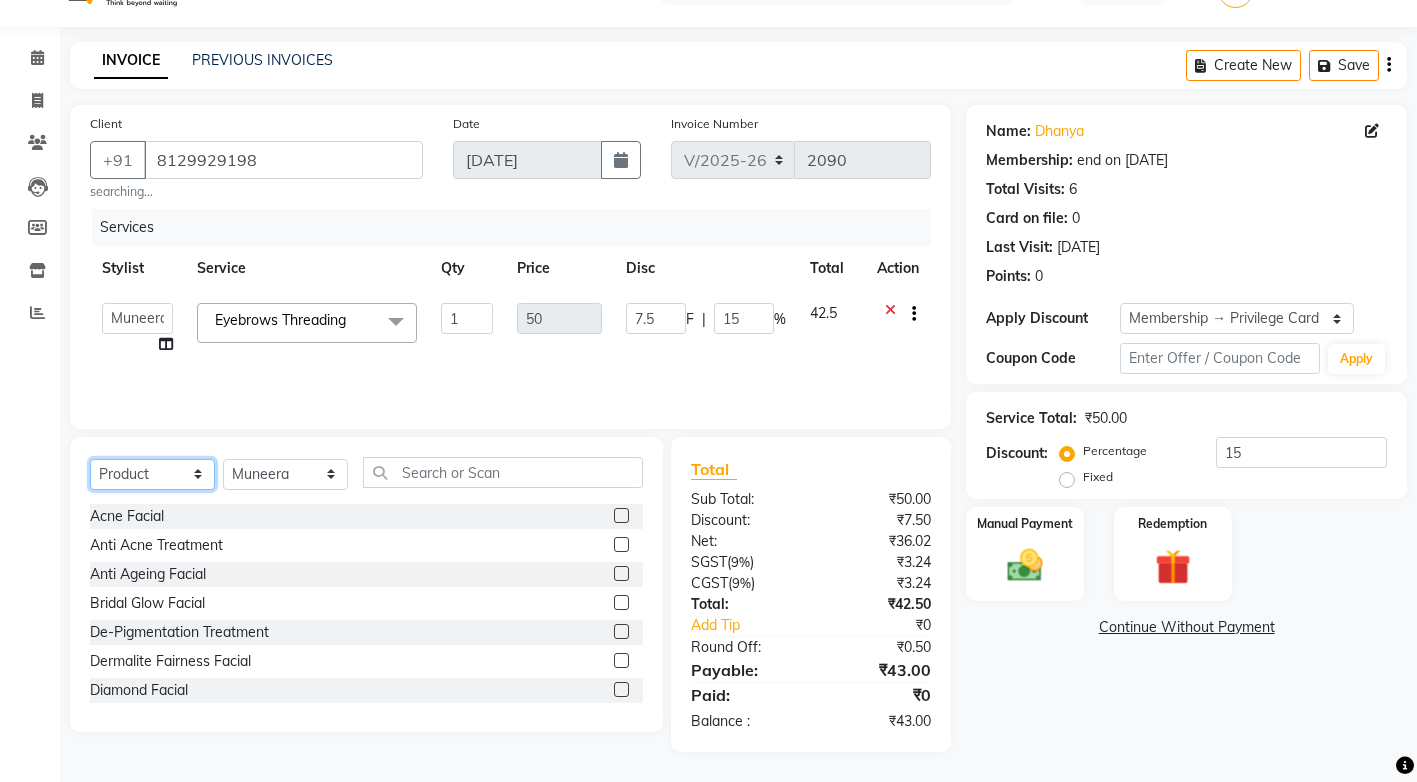 select on "service" 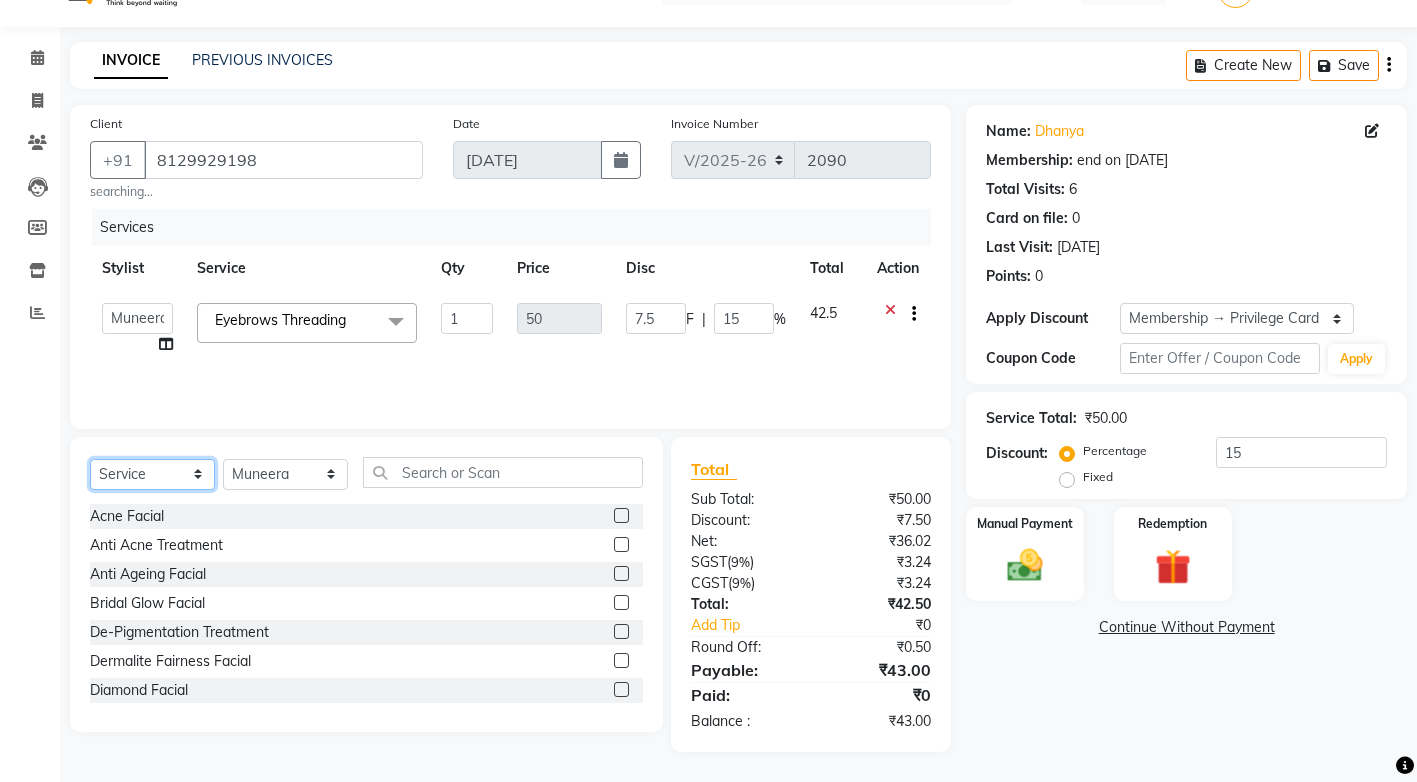click on "Select  Service  Product  Membership  Package Voucher Prepaid Gift Card" 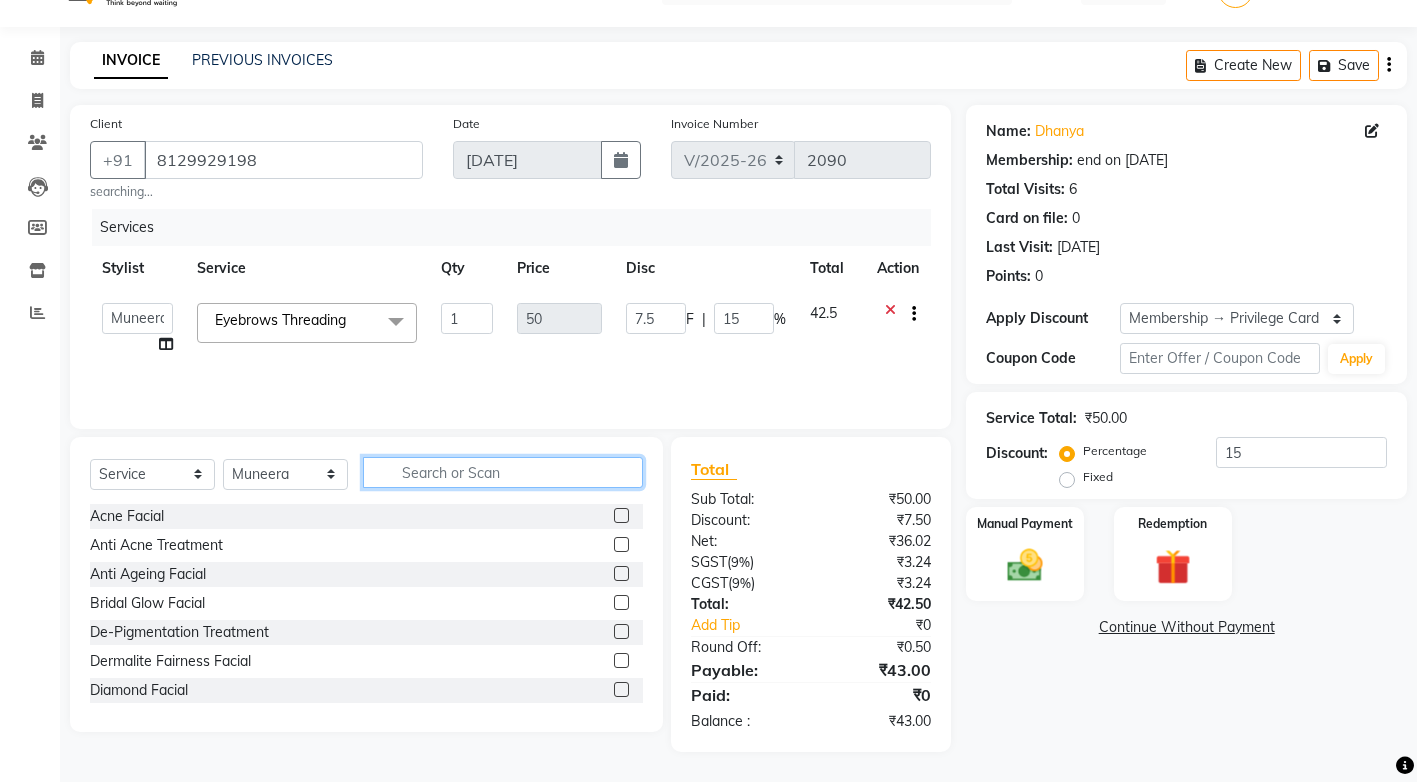 click 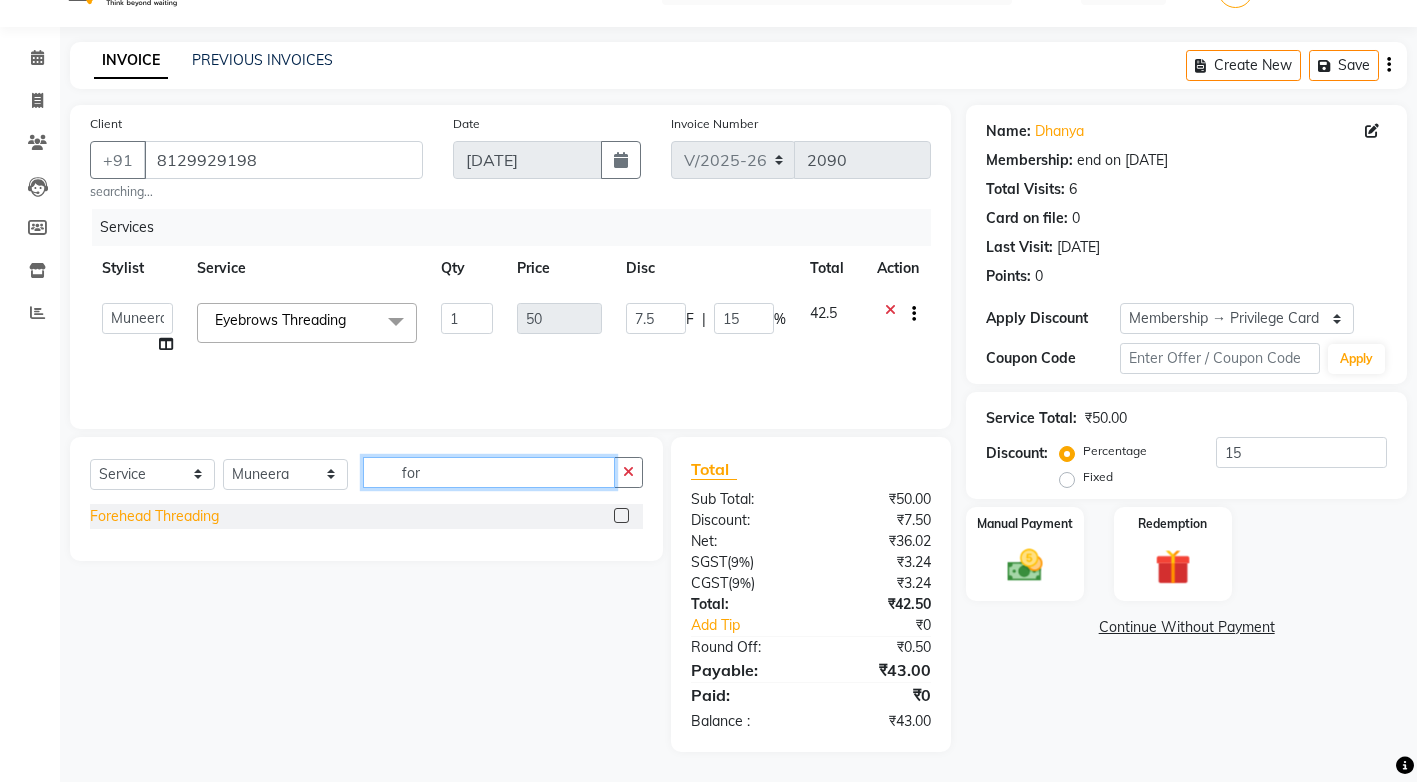 type on "for" 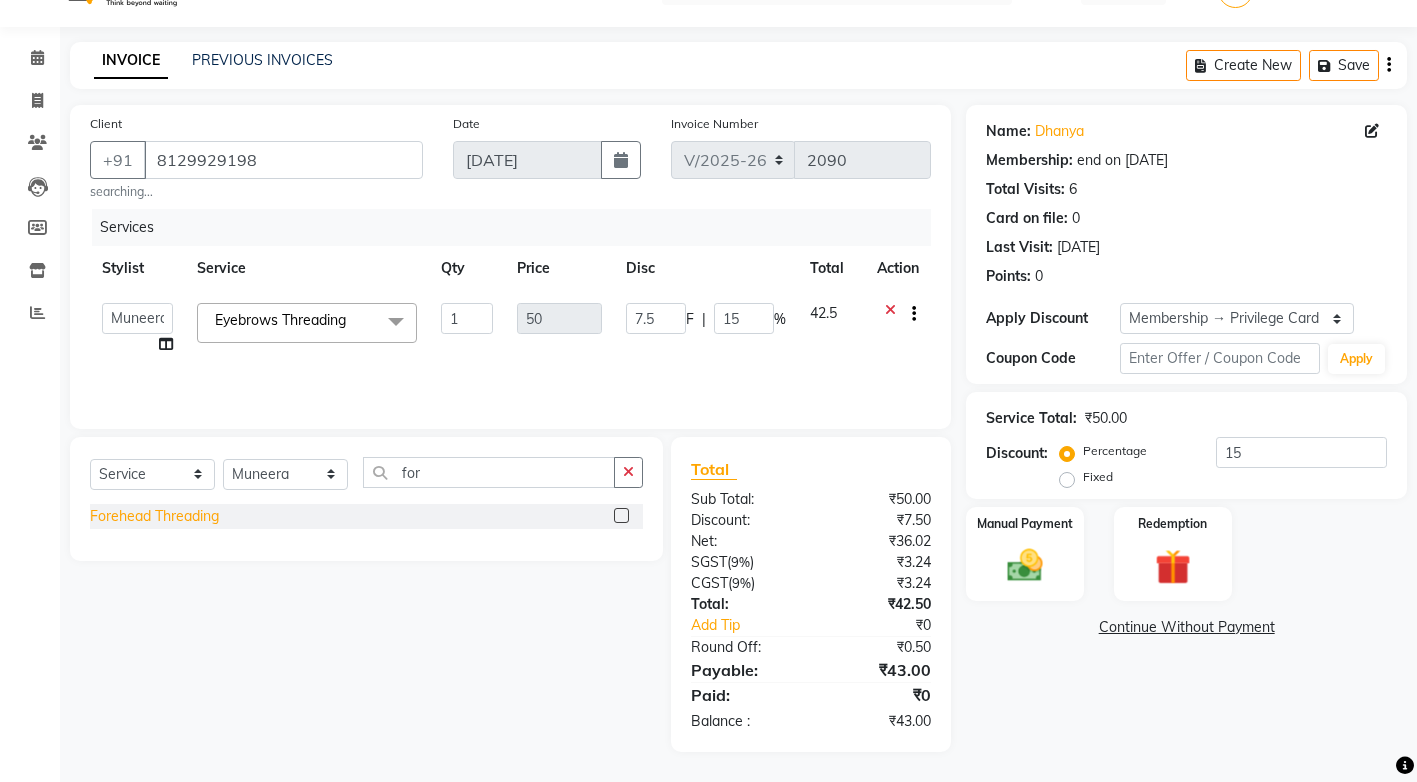 click on "Forehead Threading" 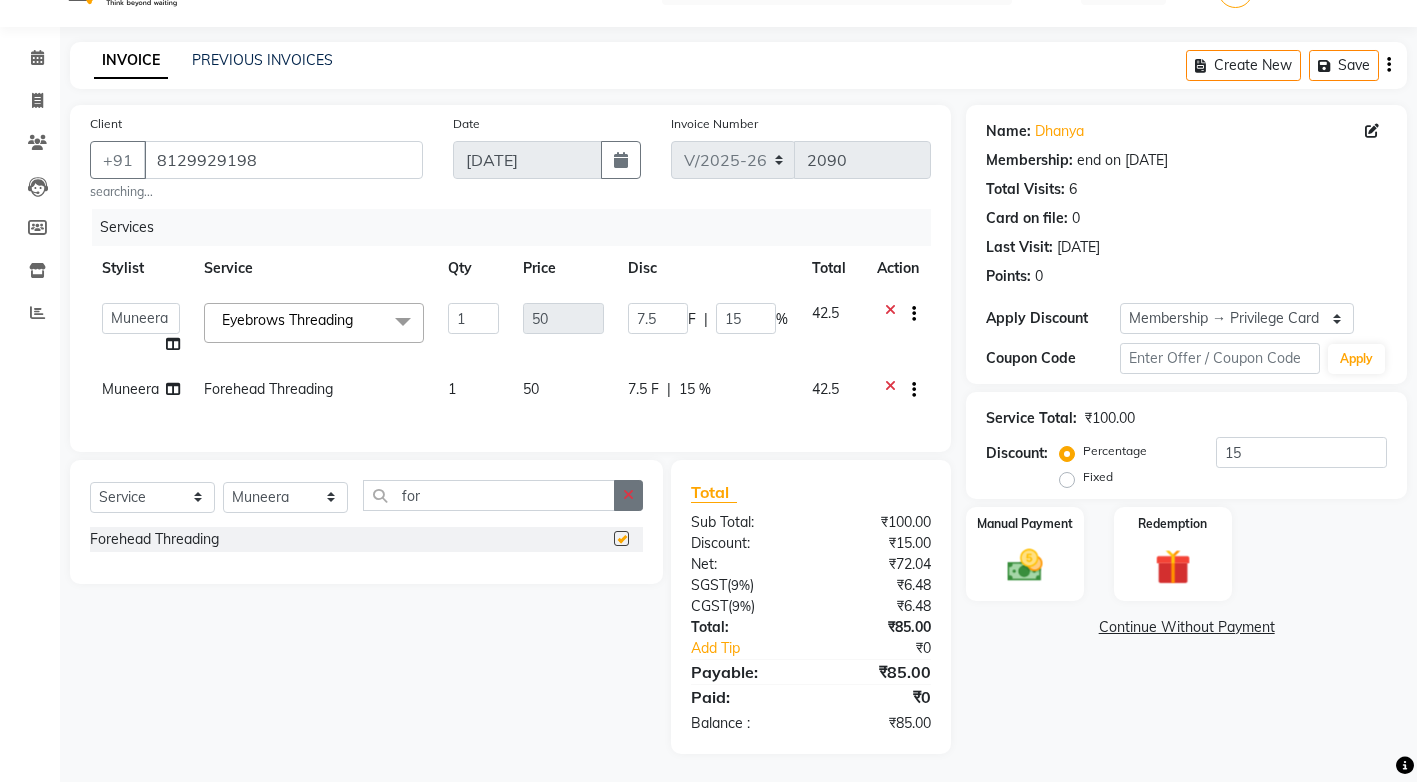 checkbox on "false" 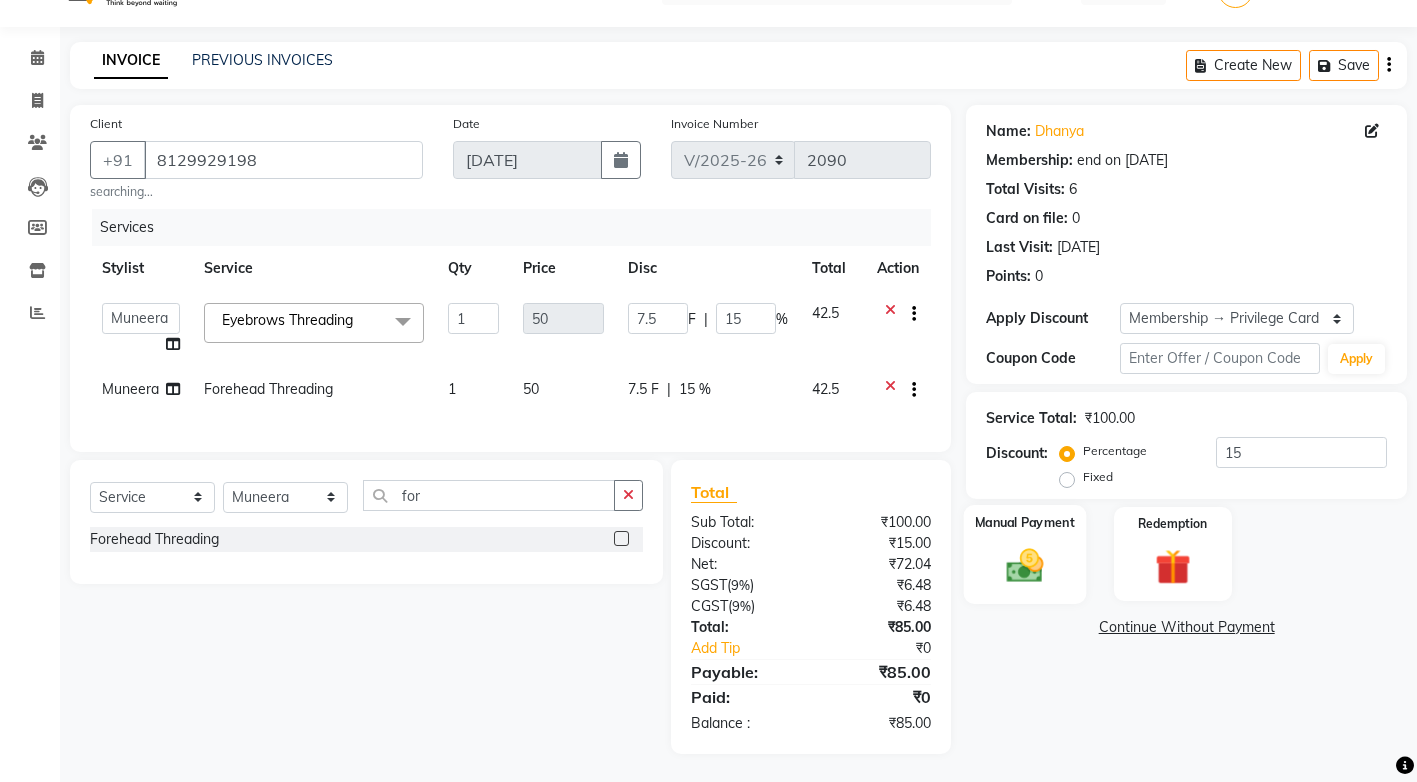 click 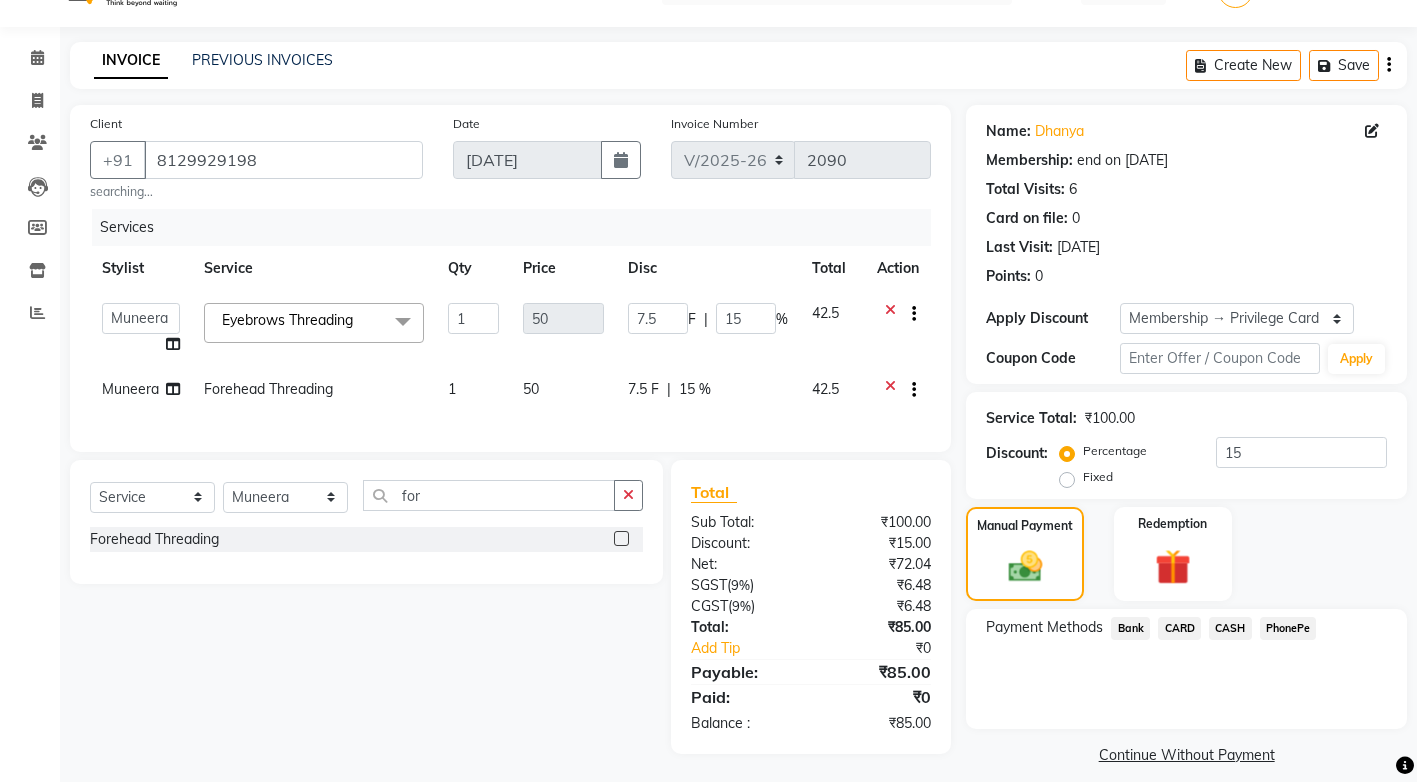 click on "PhonePe" 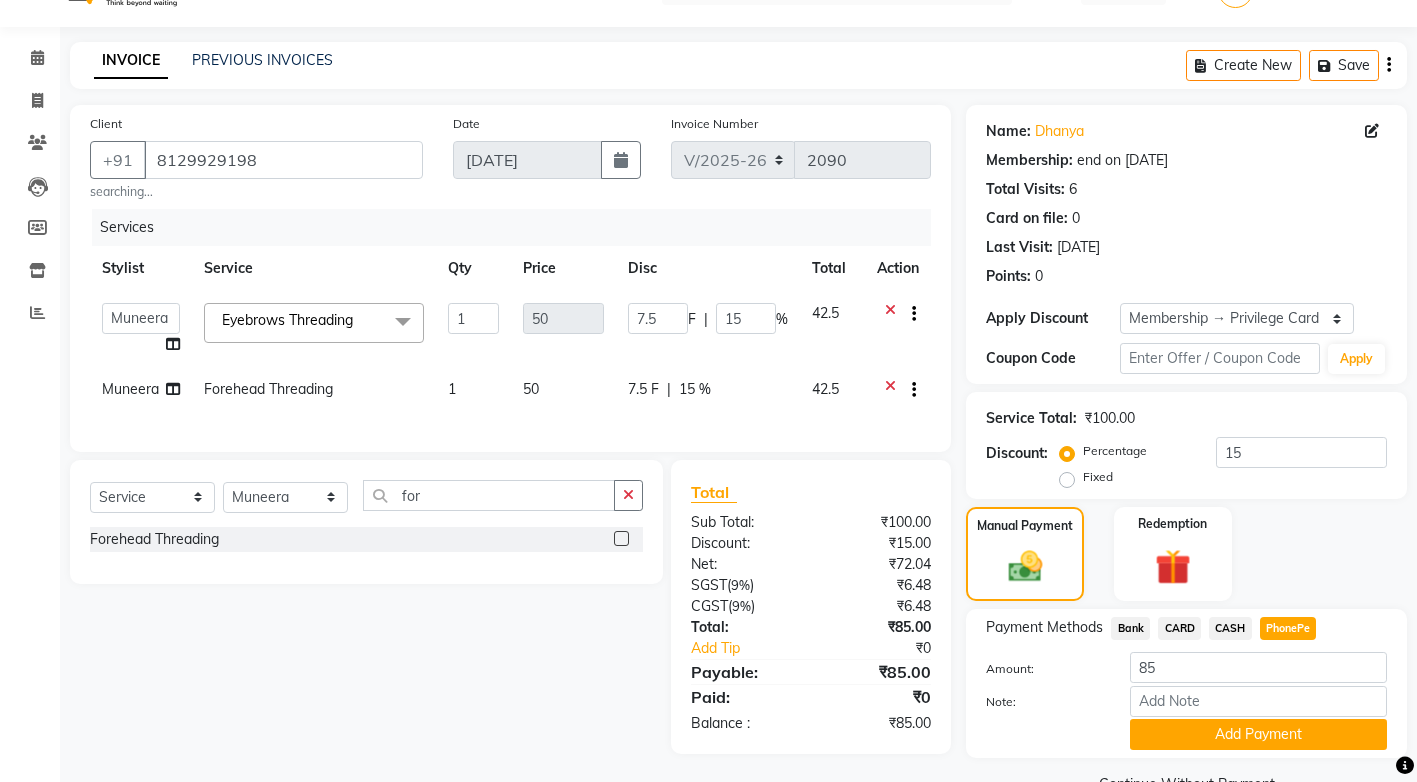 scroll, scrollTop: 92, scrollLeft: 0, axis: vertical 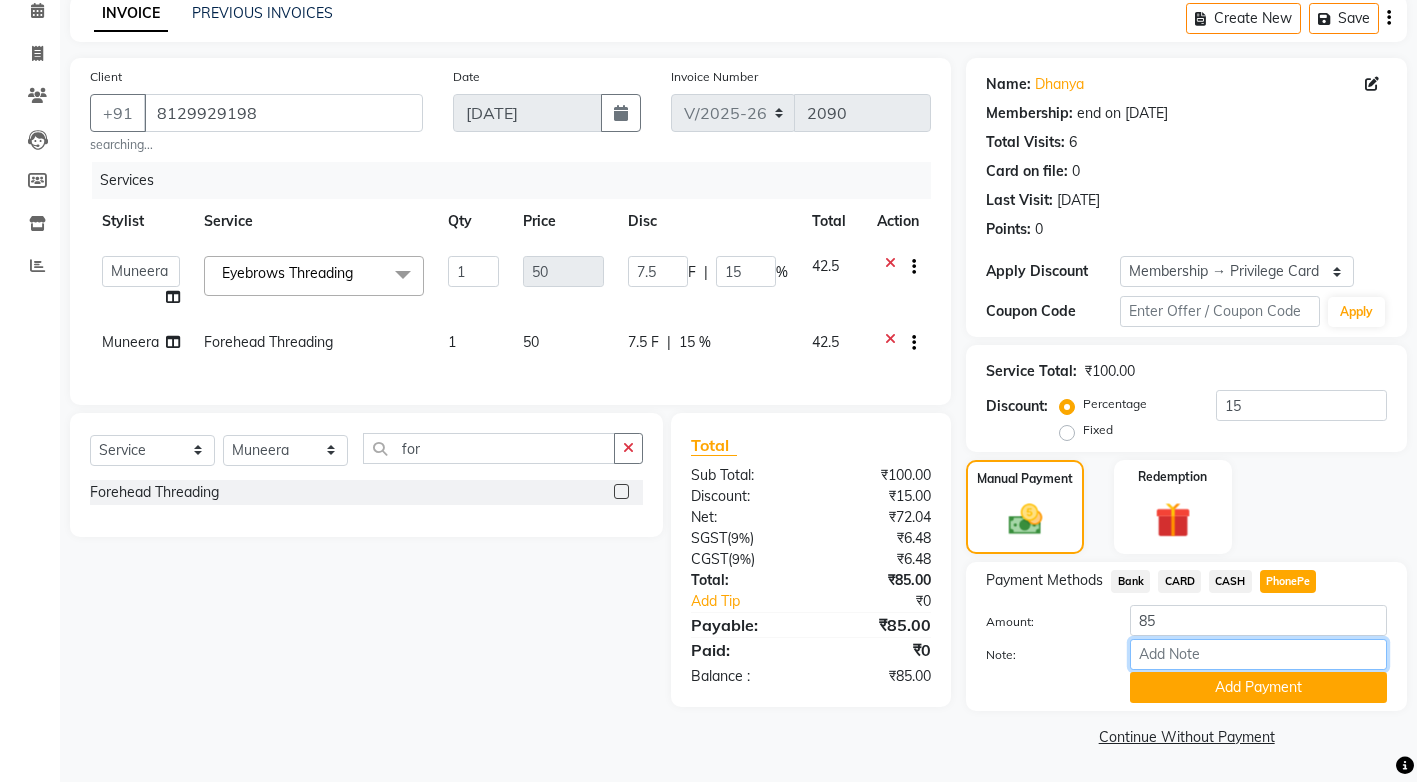 click on "Note:" at bounding box center (1258, 654) 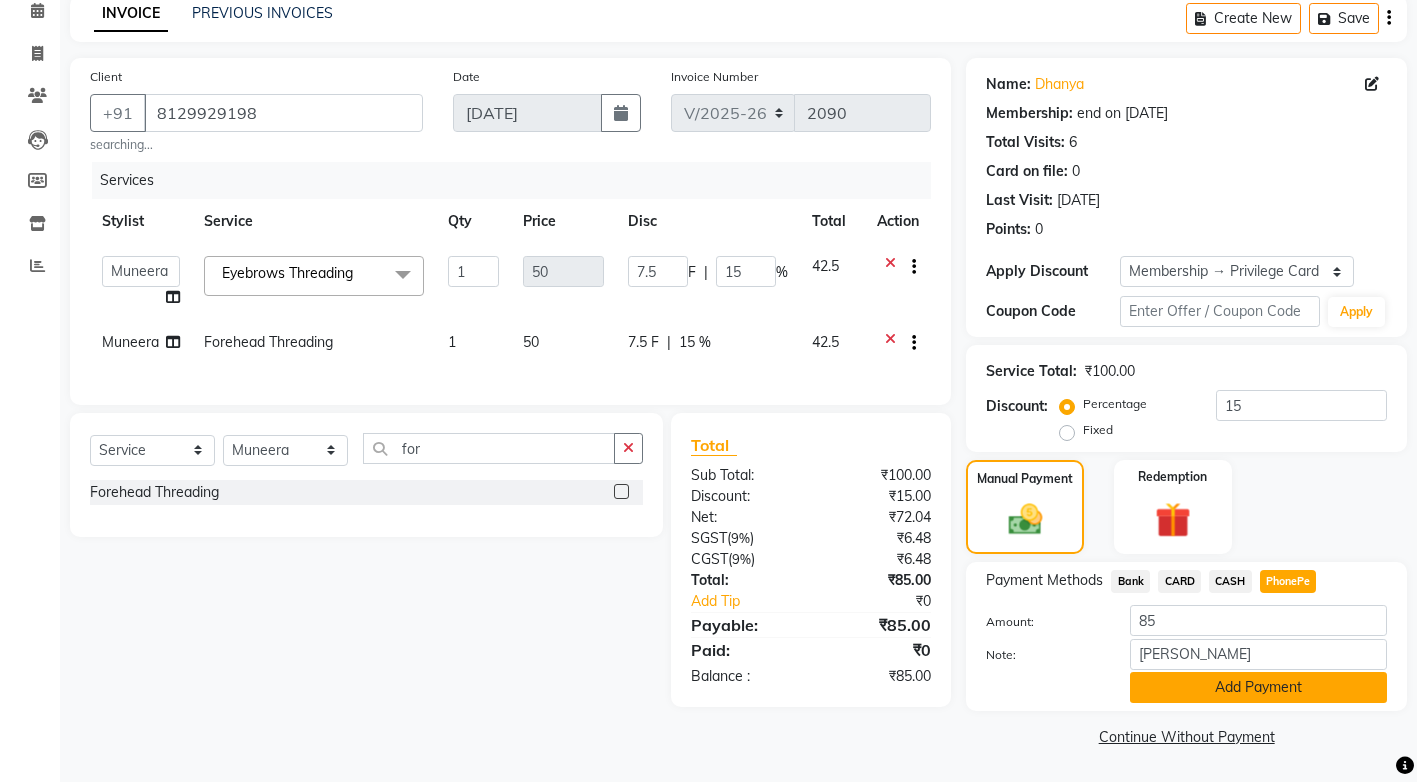 click on "Add Payment" 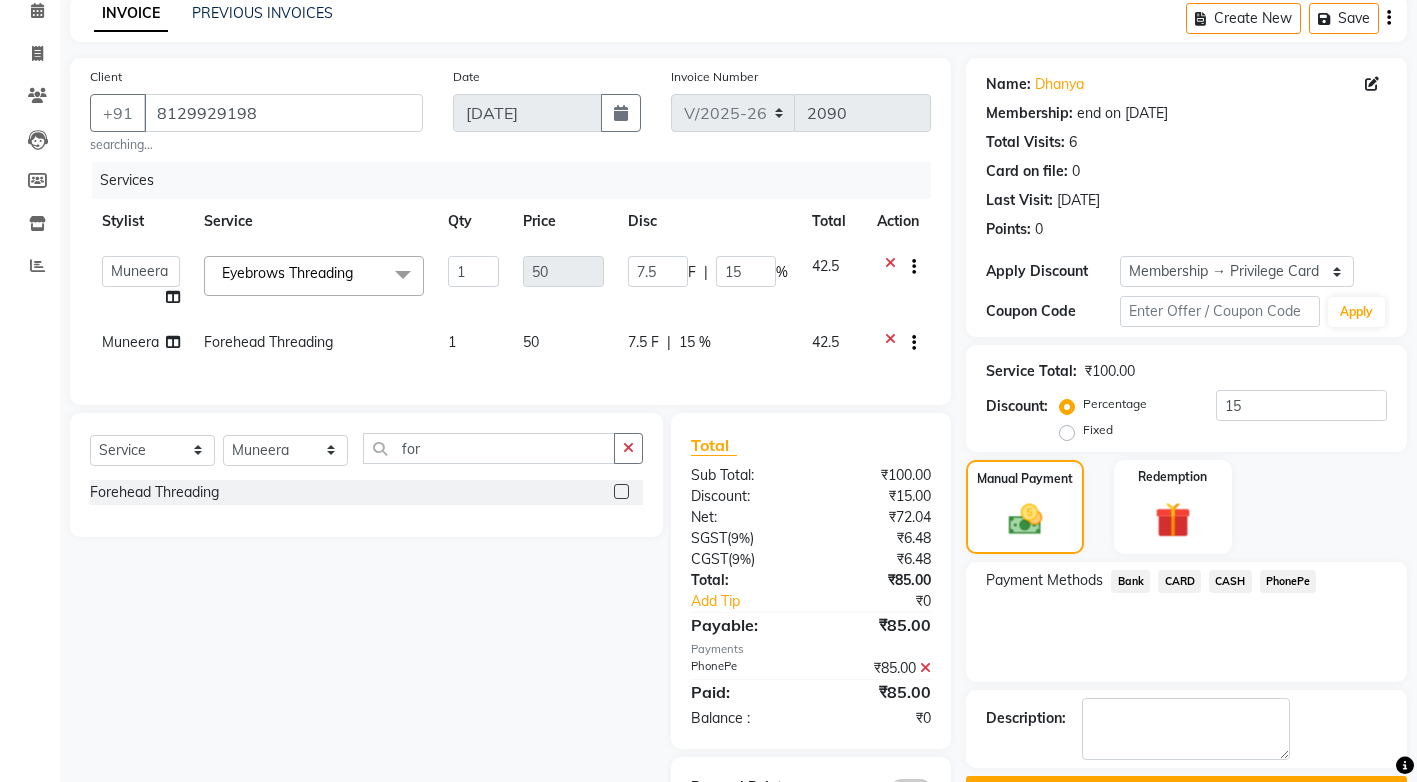 scroll, scrollTop: 174, scrollLeft: 0, axis: vertical 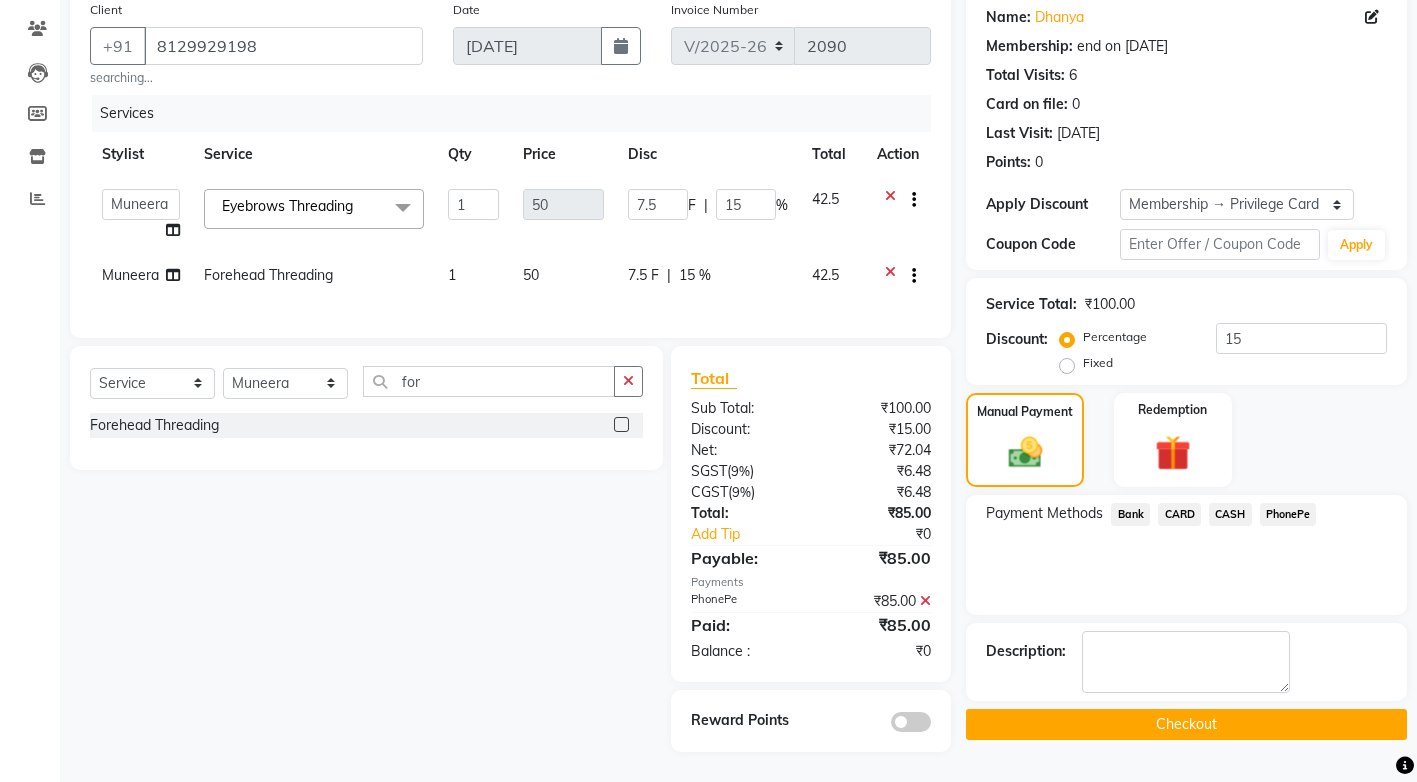 click on "Checkout" 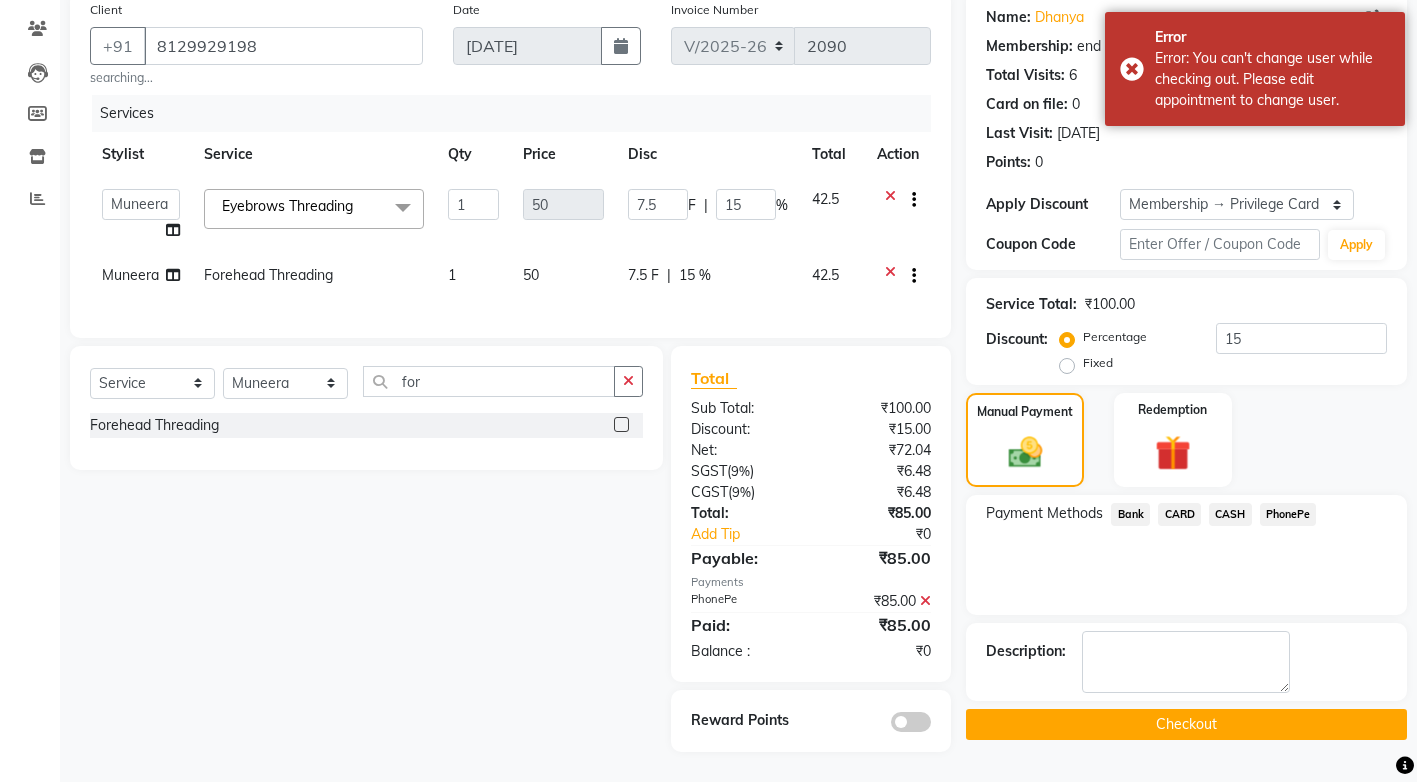 click on "Checkout" 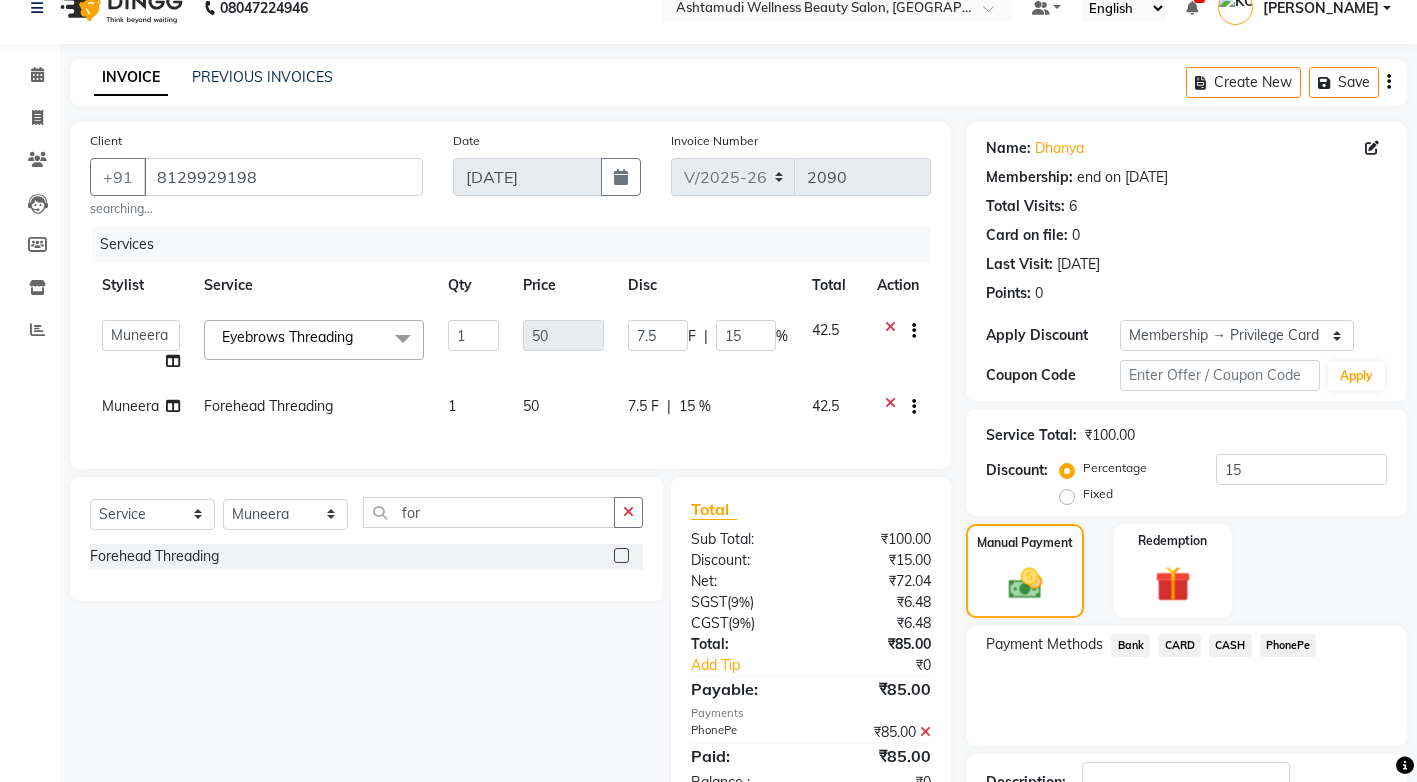 scroll, scrollTop: 0, scrollLeft: 0, axis: both 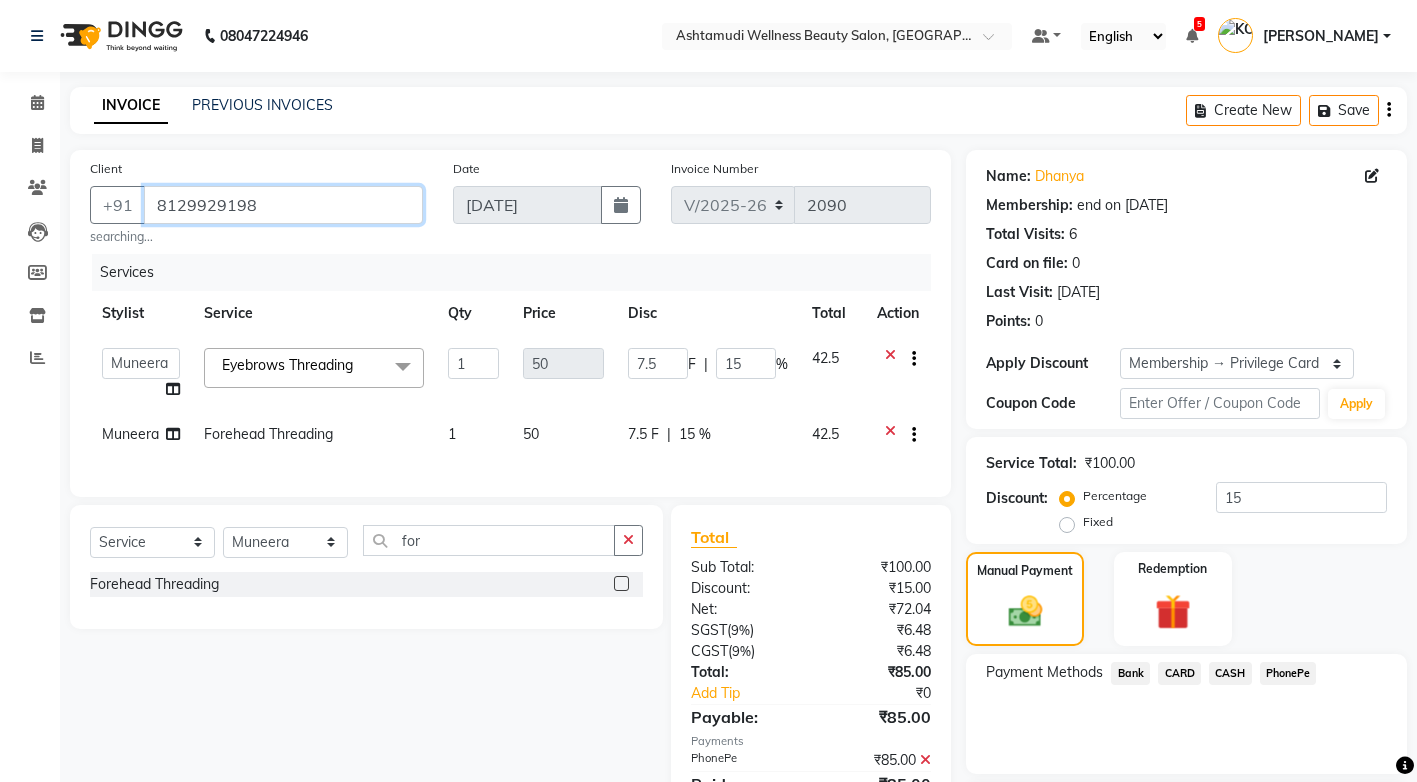 drag, startPoint x: 264, startPoint y: 203, endPoint x: 156, endPoint y: 199, distance: 108.07405 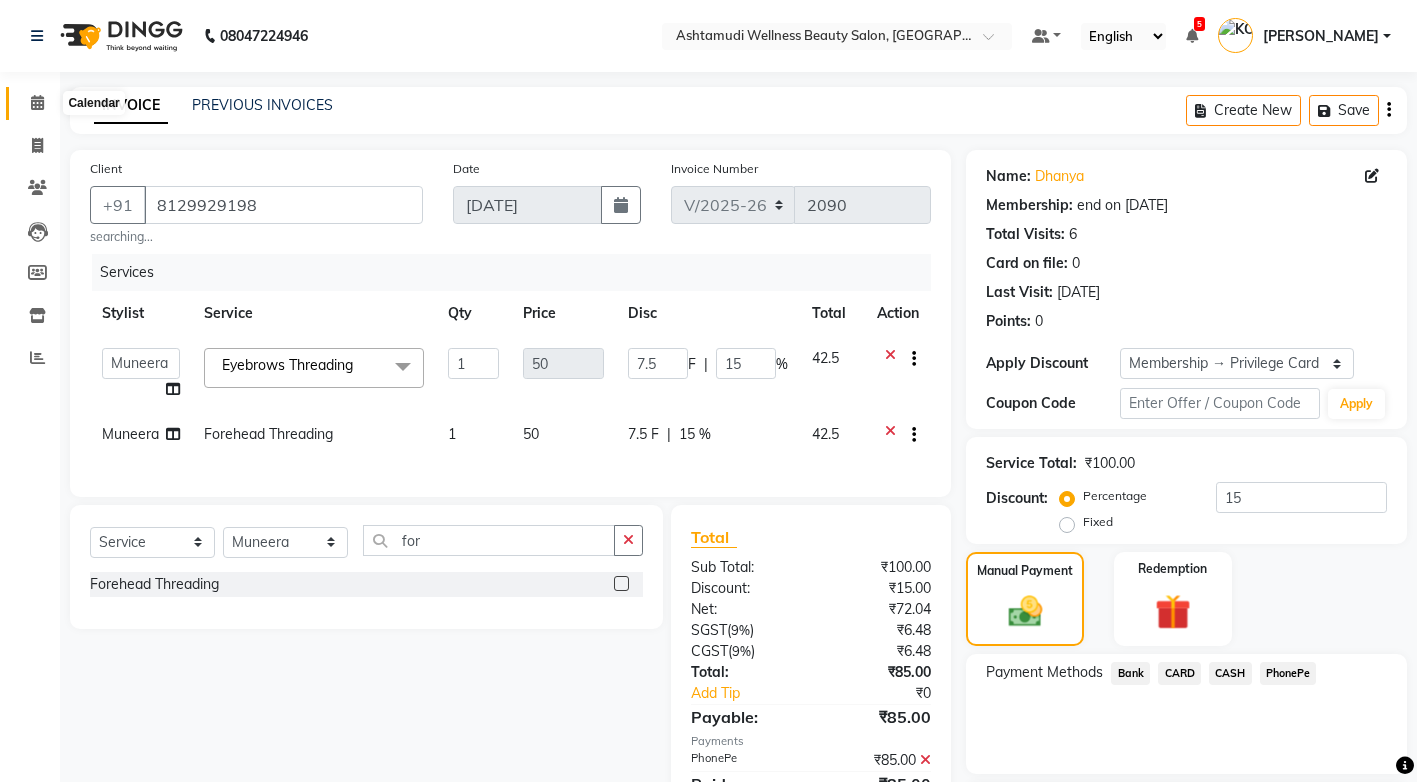 click 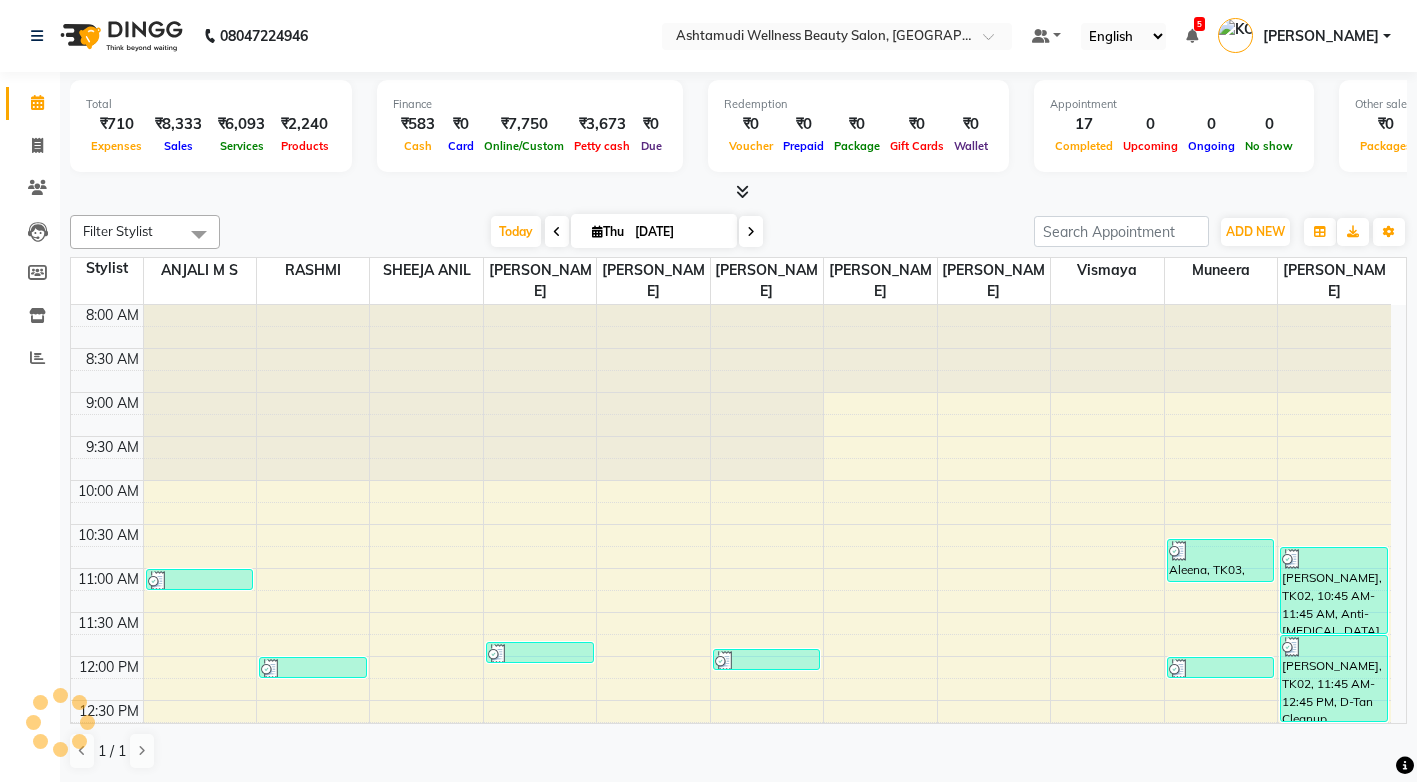 scroll, scrollTop: 617, scrollLeft: 0, axis: vertical 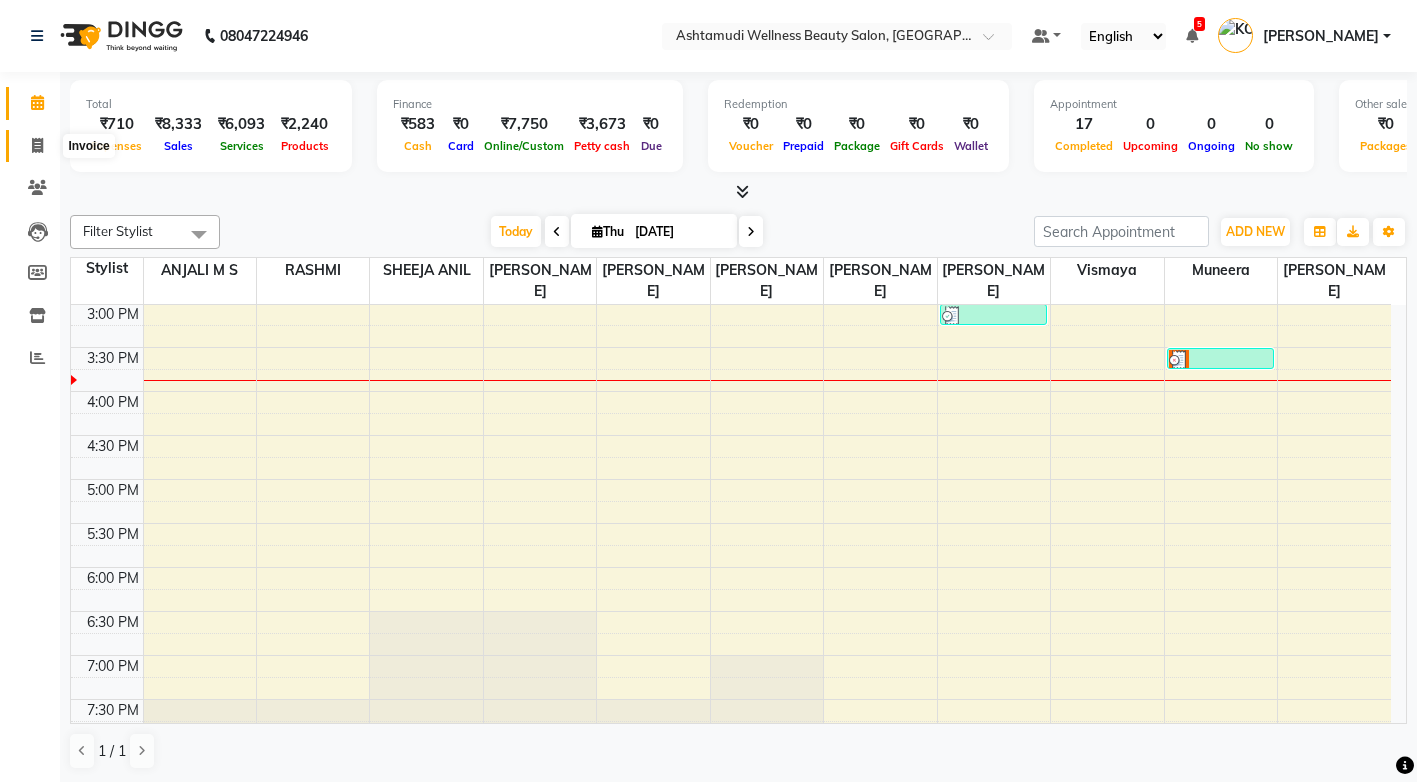 click 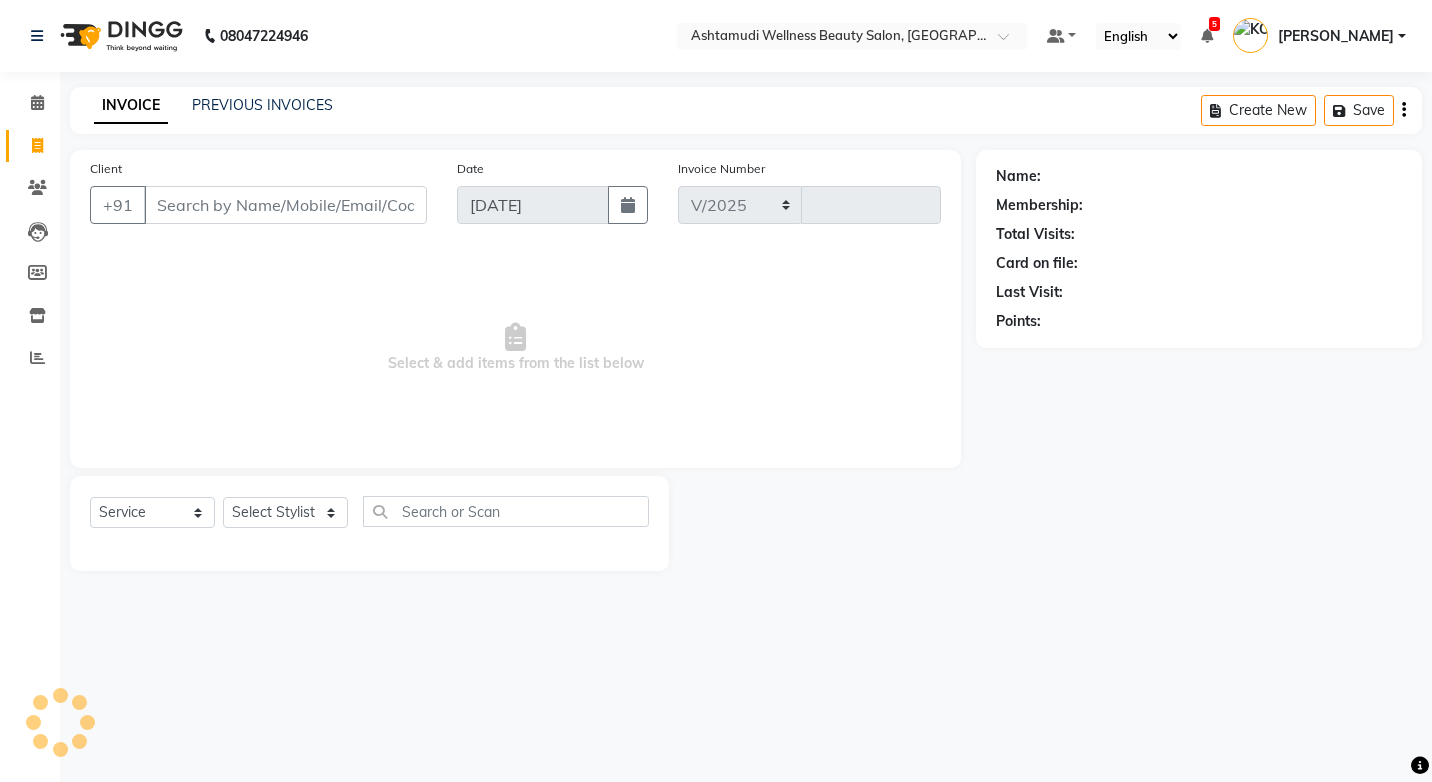 select on "4674" 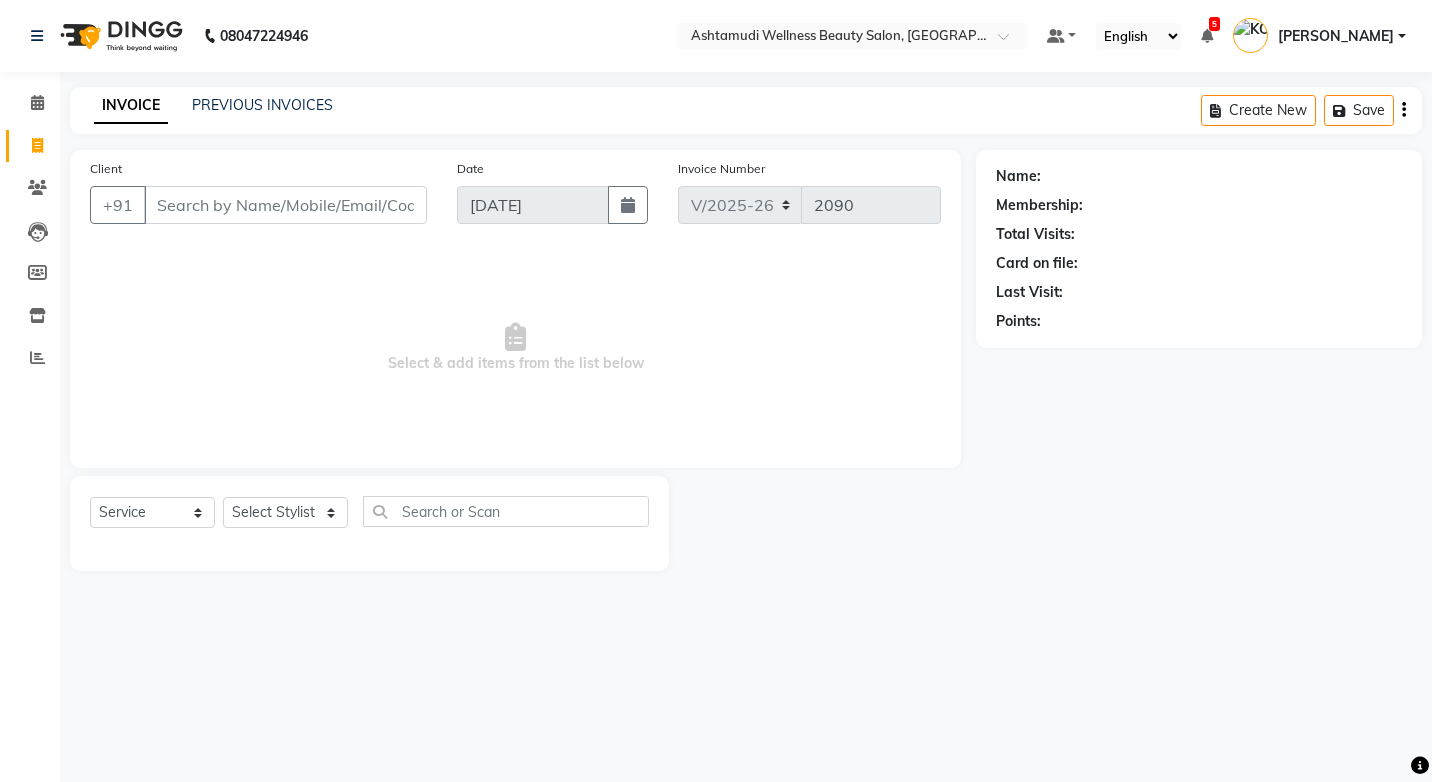 select on "product" 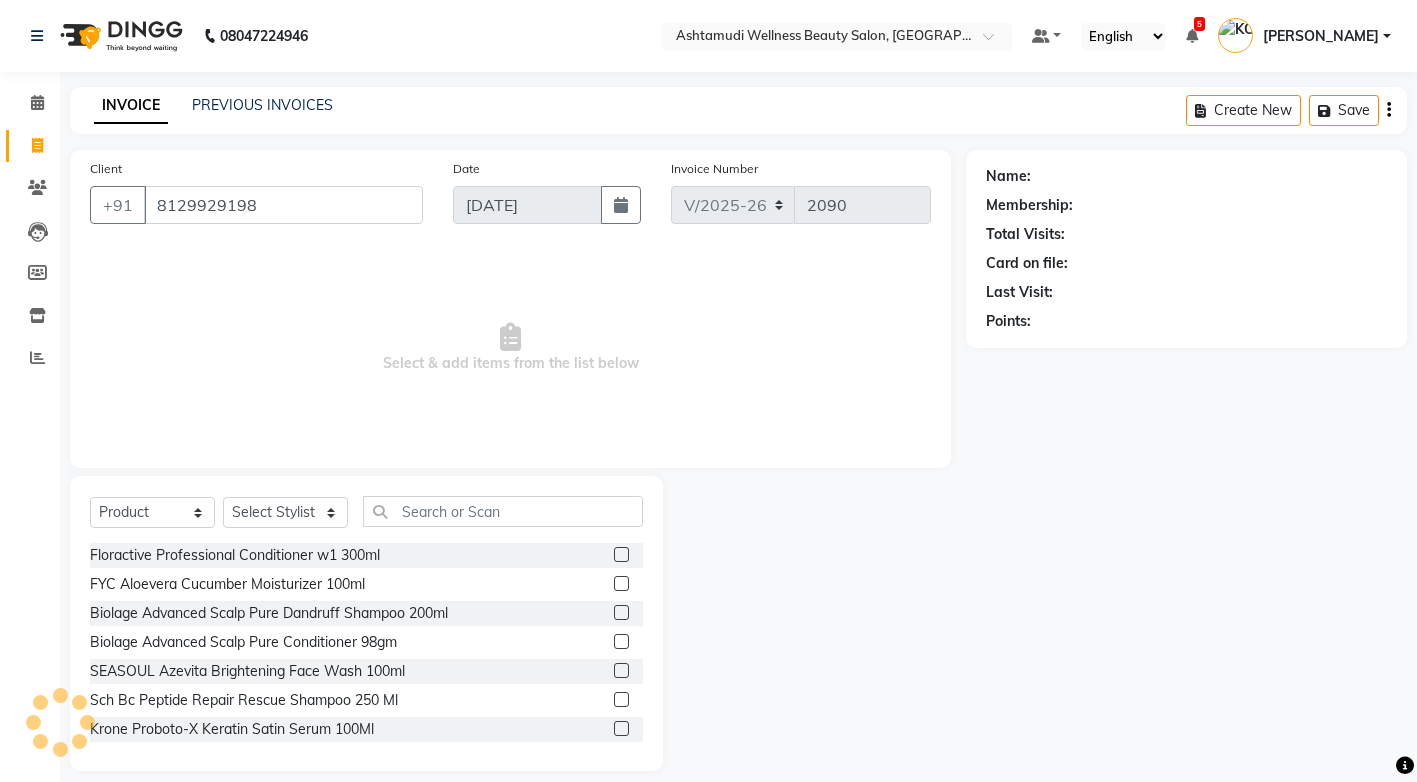 type on "8129929198" 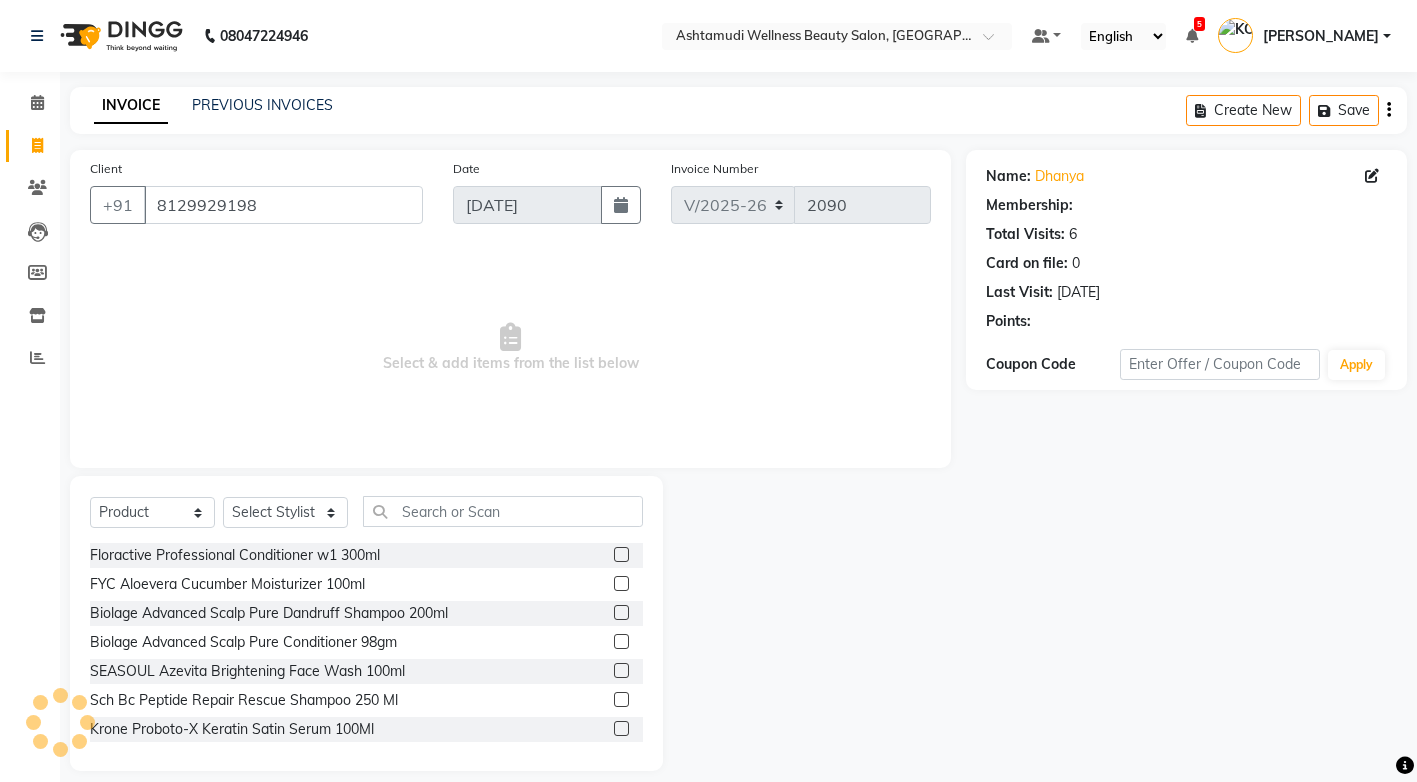 select on "2: Object" 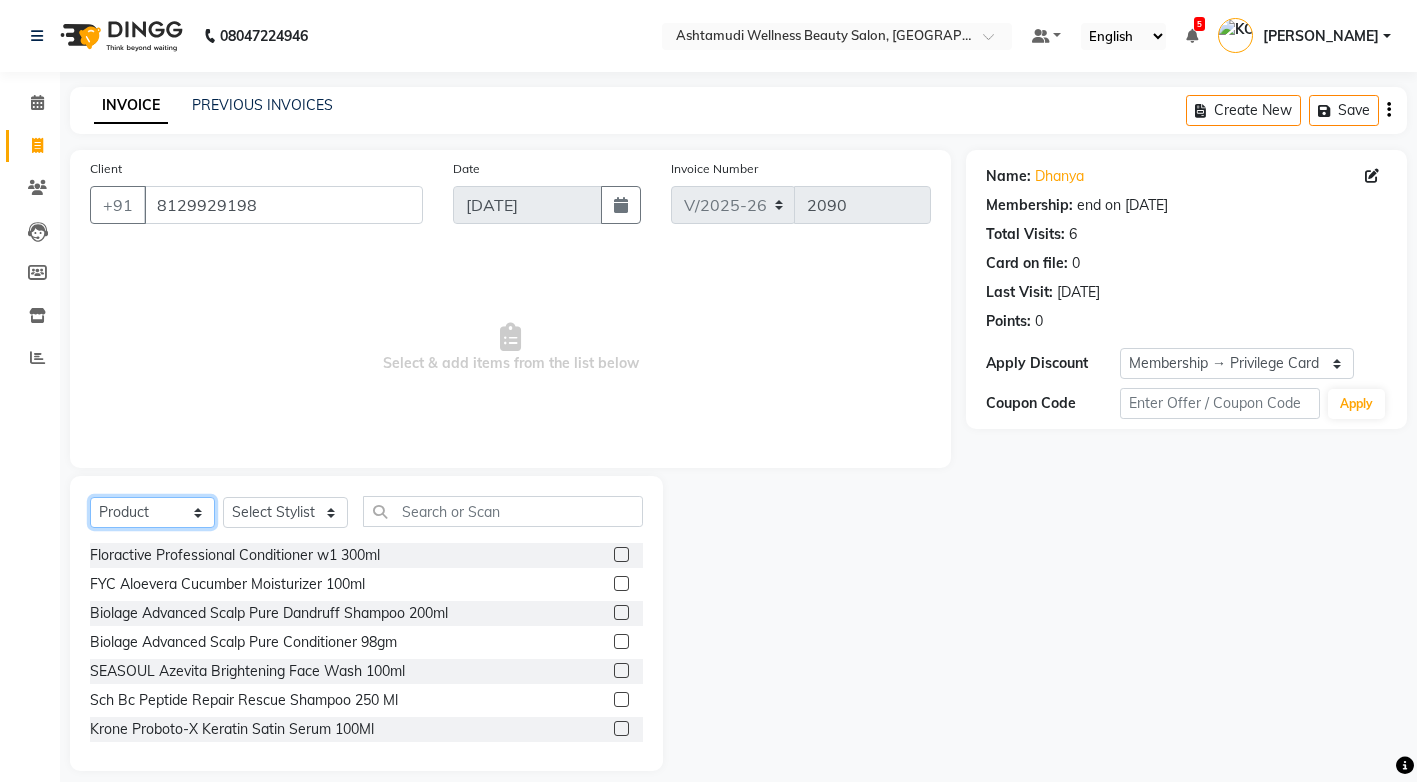 click on "Select  Service  Product  Membership  Package Voucher Prepaid Gift Card" 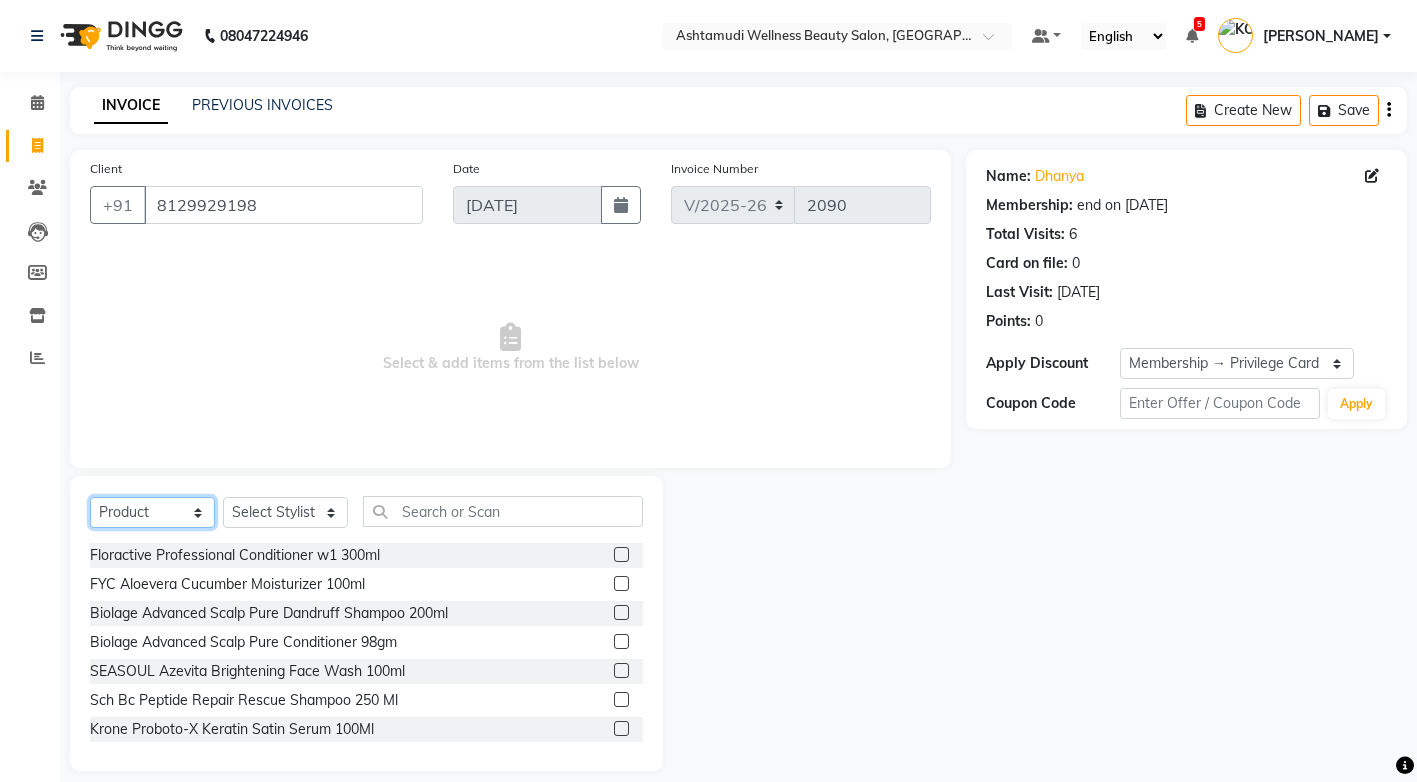 select on "service" 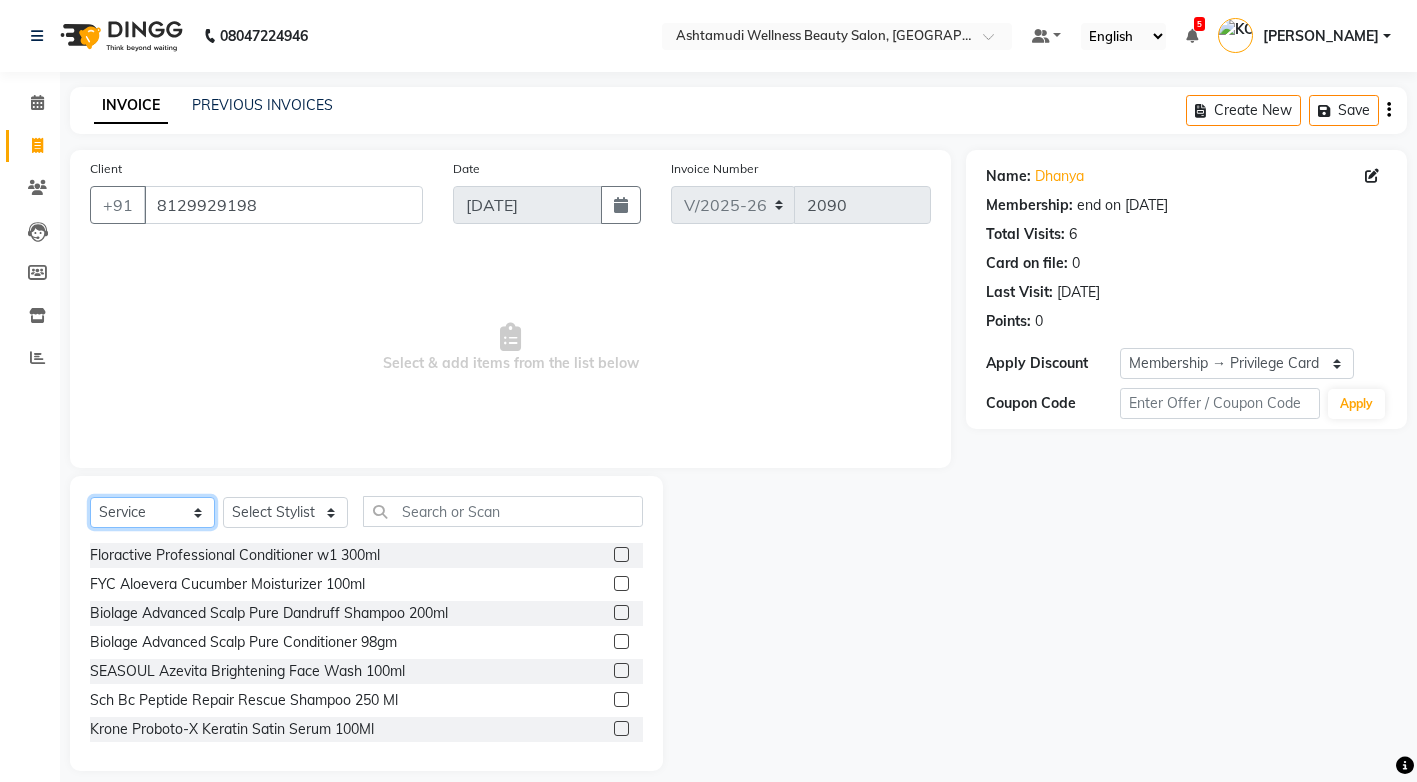 click on "Select  Service  Product  Membership  Package Voucher Prepaid Gift Card" 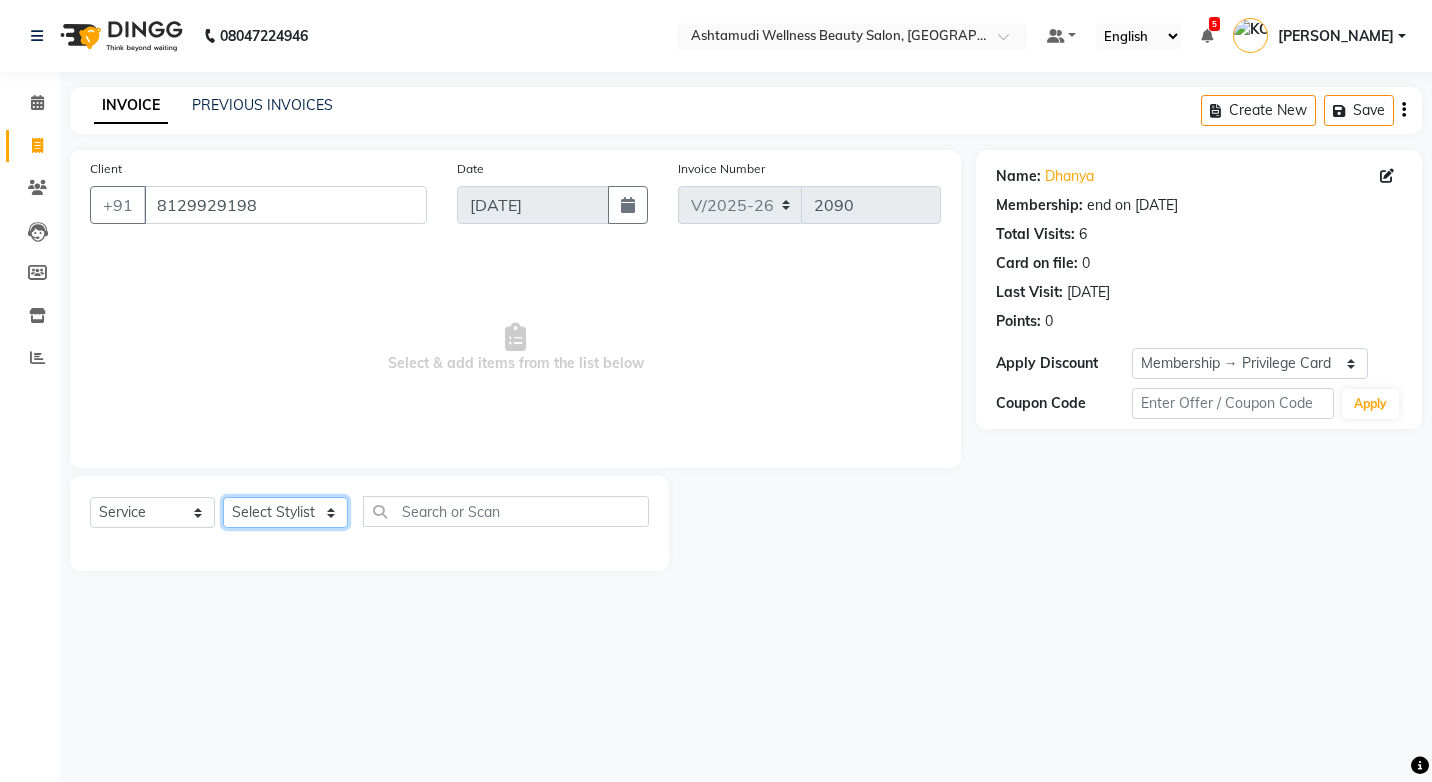 click on "Select Stylist ANJALI M S ASWATHY KOTTIYAM ASHTAMUDI KUMARI Muneera RASHMI SHEEJA ANIL SHYNI  SINDHYA  Sona Sunil Sreepriya STEFFY STEPHAN Vismaya" 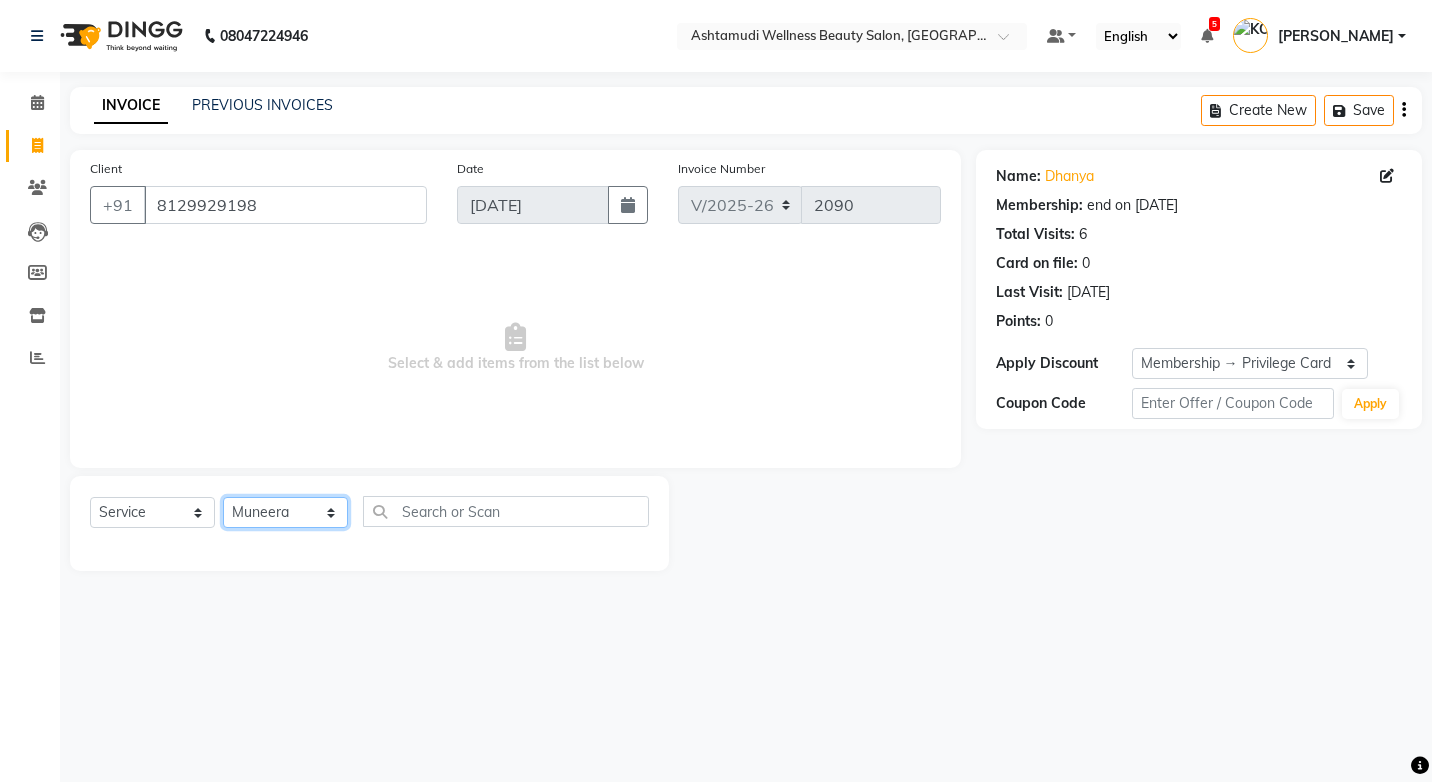 click on "Select Stylist ANJALI M S ASWATHY KOTTIYAM ASHTAMUDI KUMARI Muneera RASHMI SHEEJA ANIL SHYNI  SINDHYA  Sona Sunil Sreepriya STEFFY STEPHAN Vismaya" 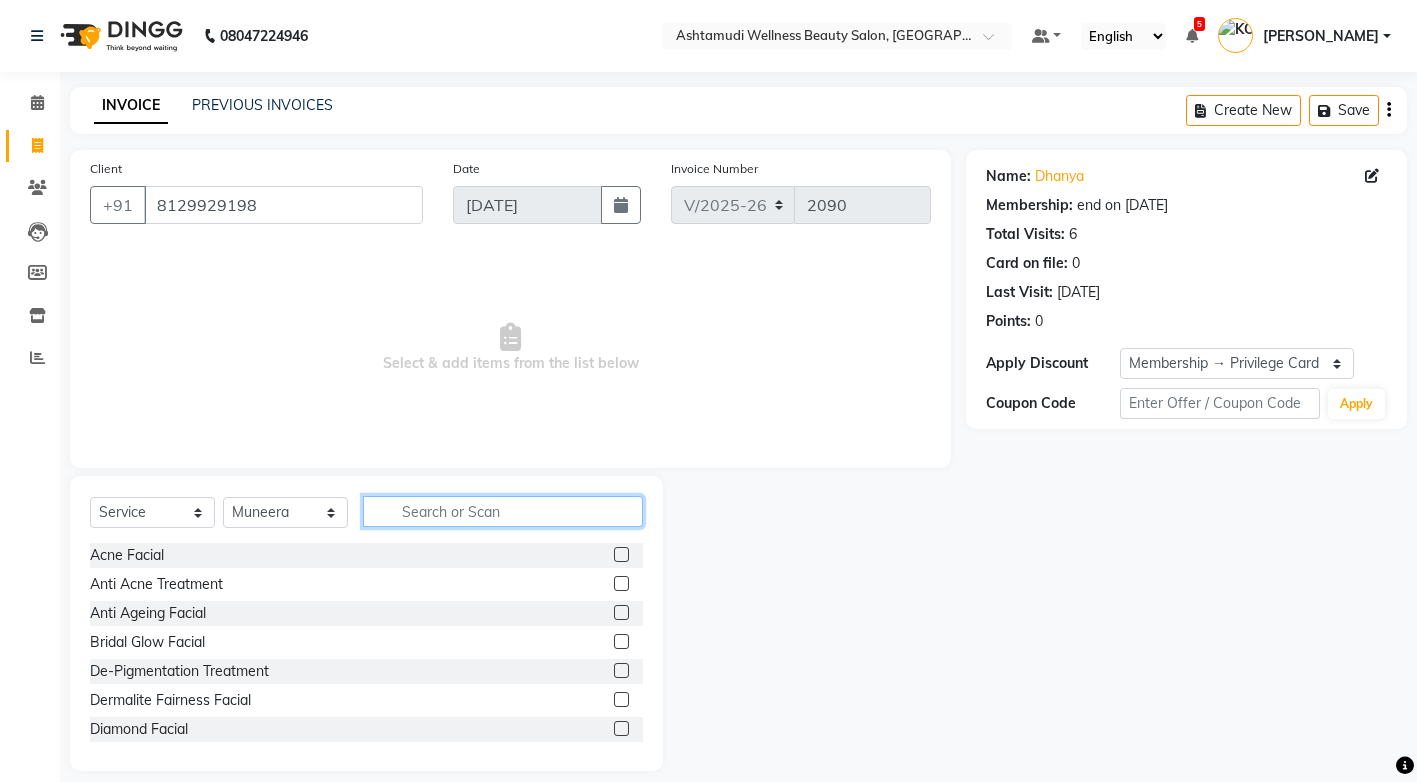 click 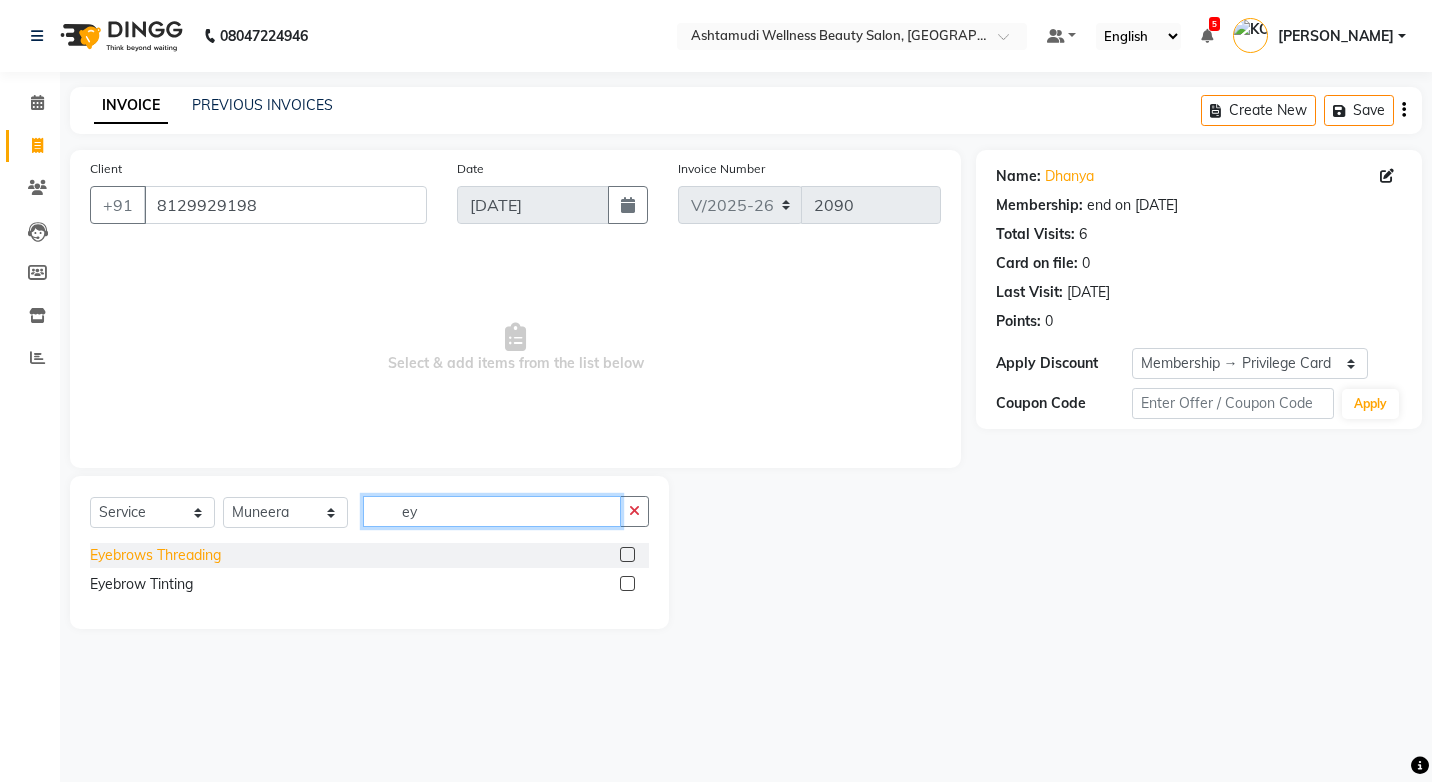 type on "ey" 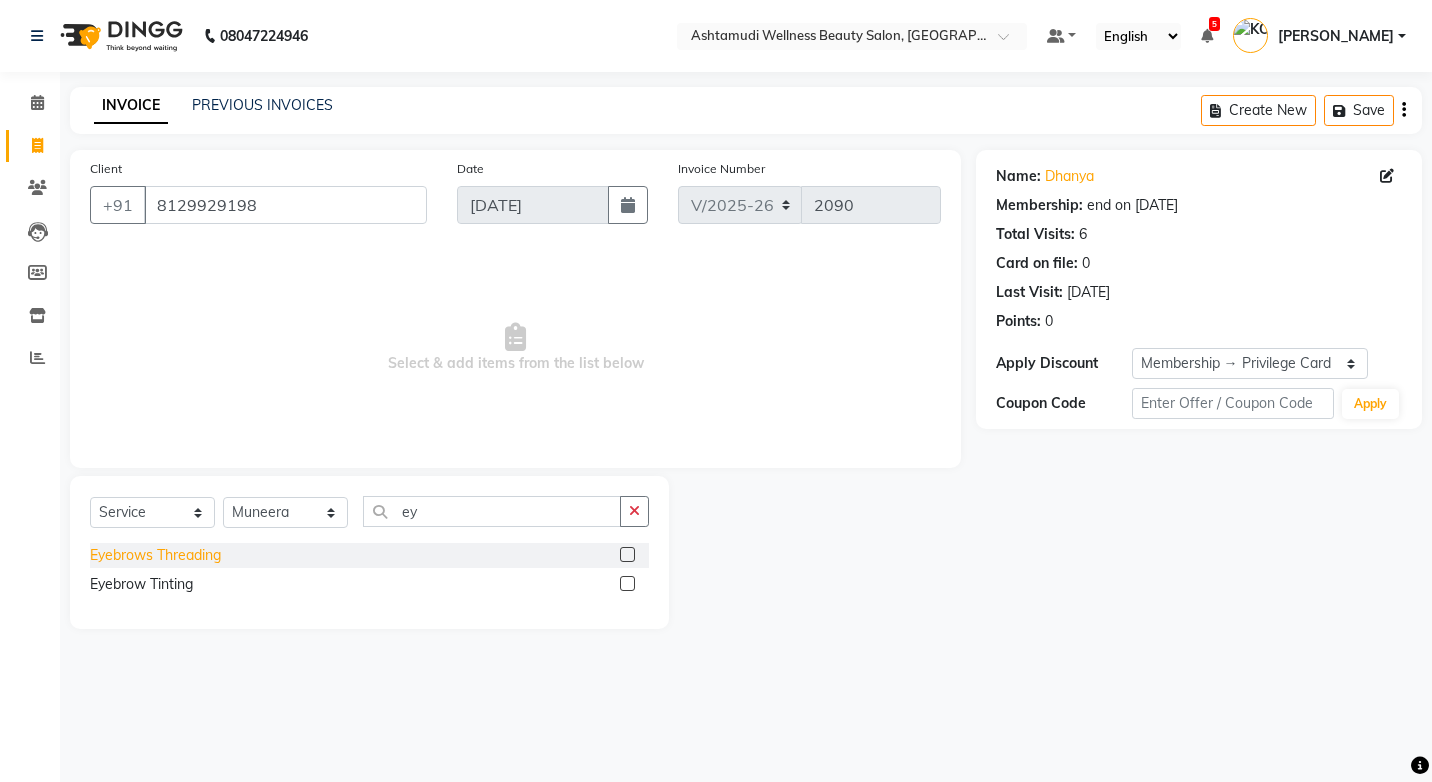 click on "Eyebrows Threading" 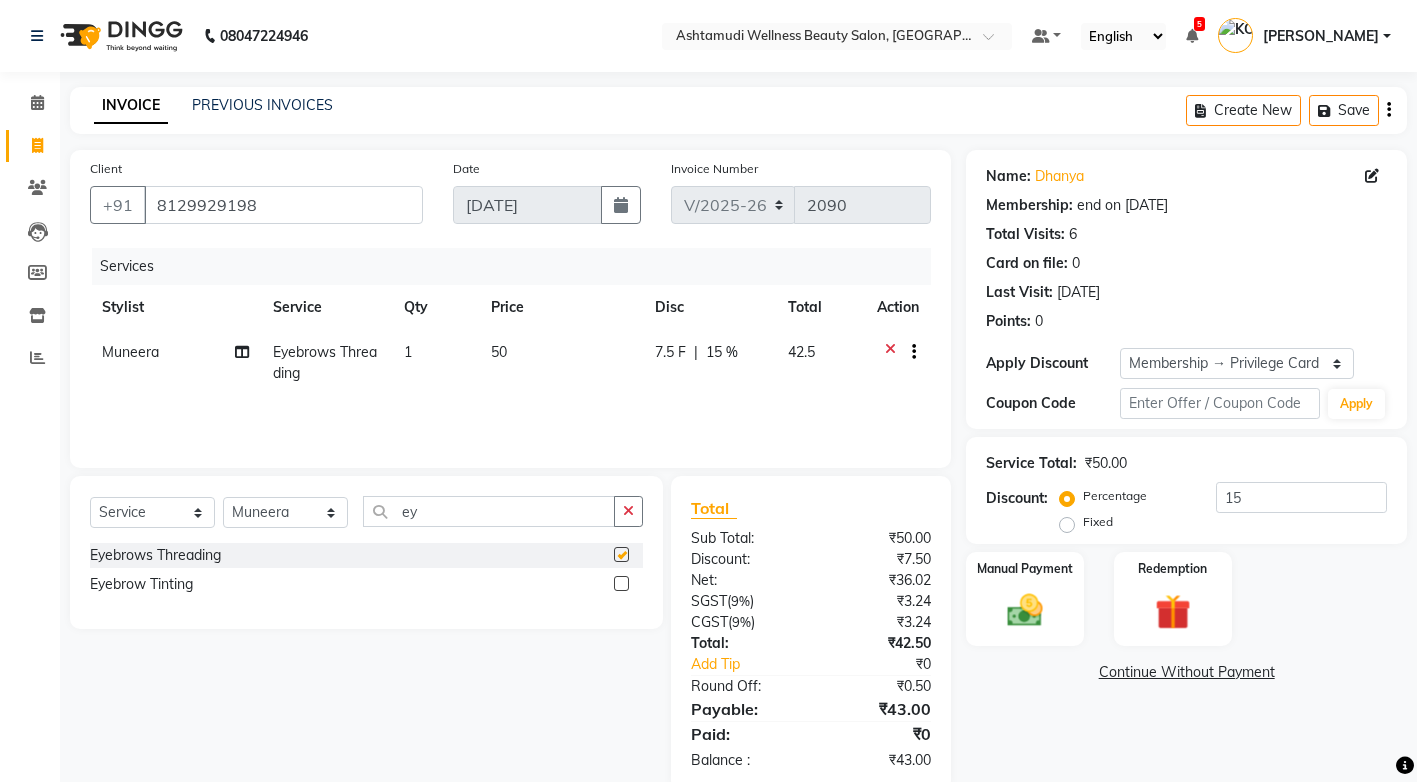 checkbox on "false" 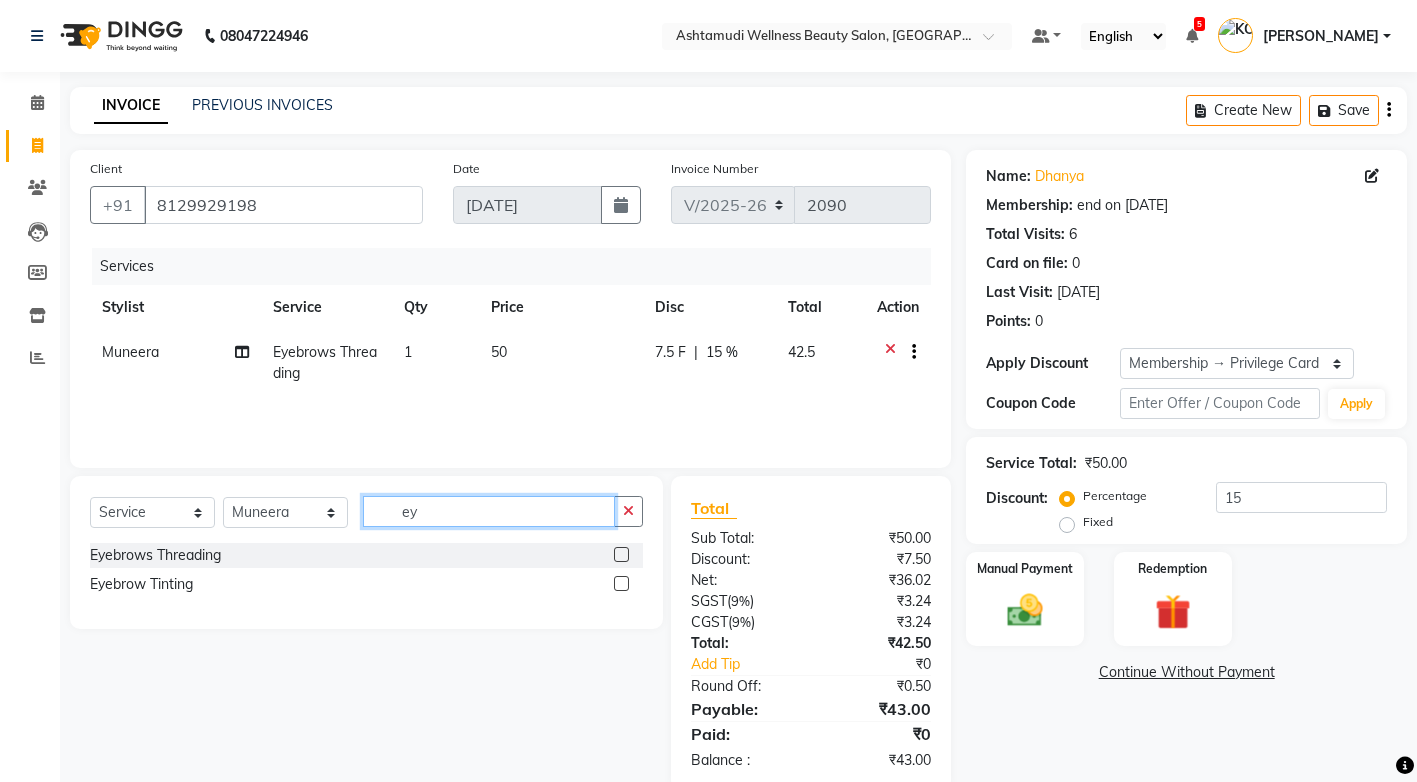 click on "ey" 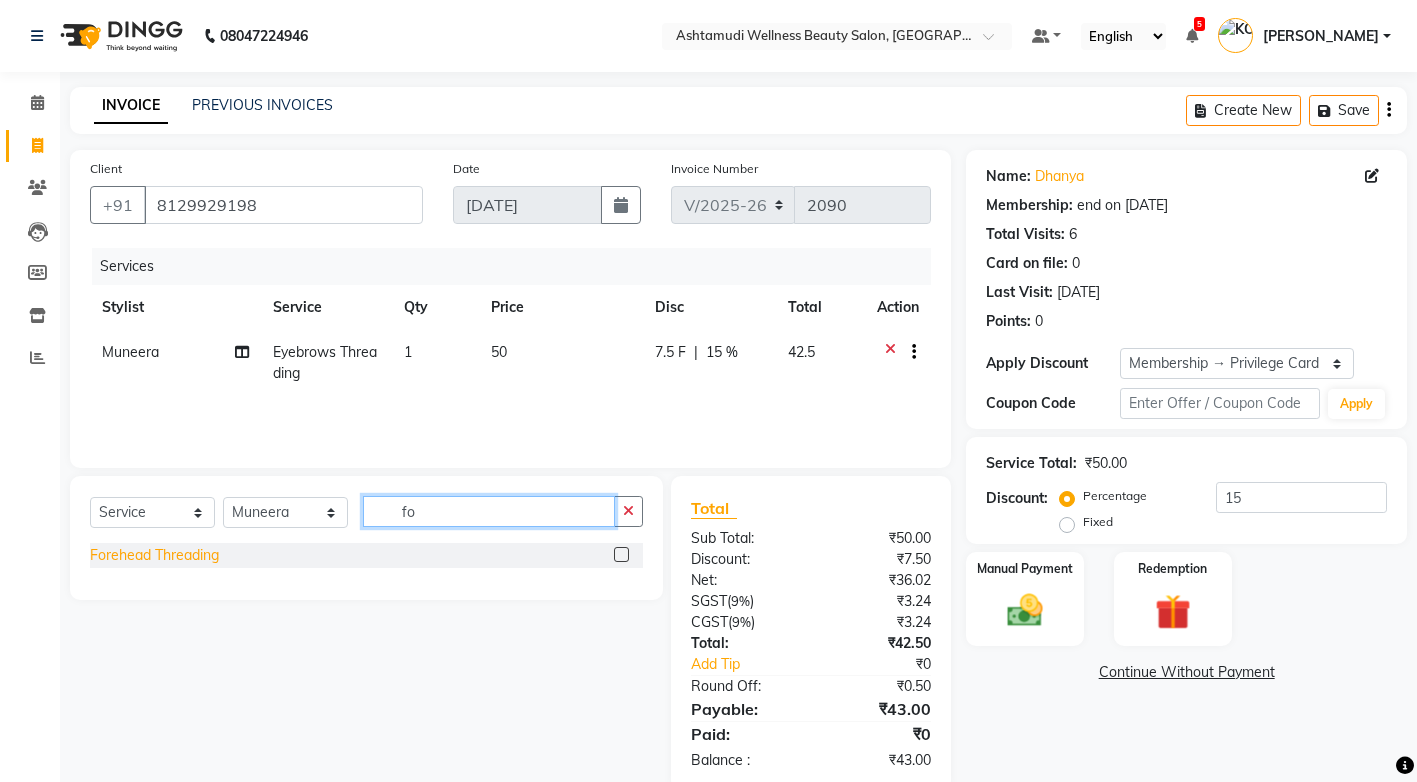 type on "fo" 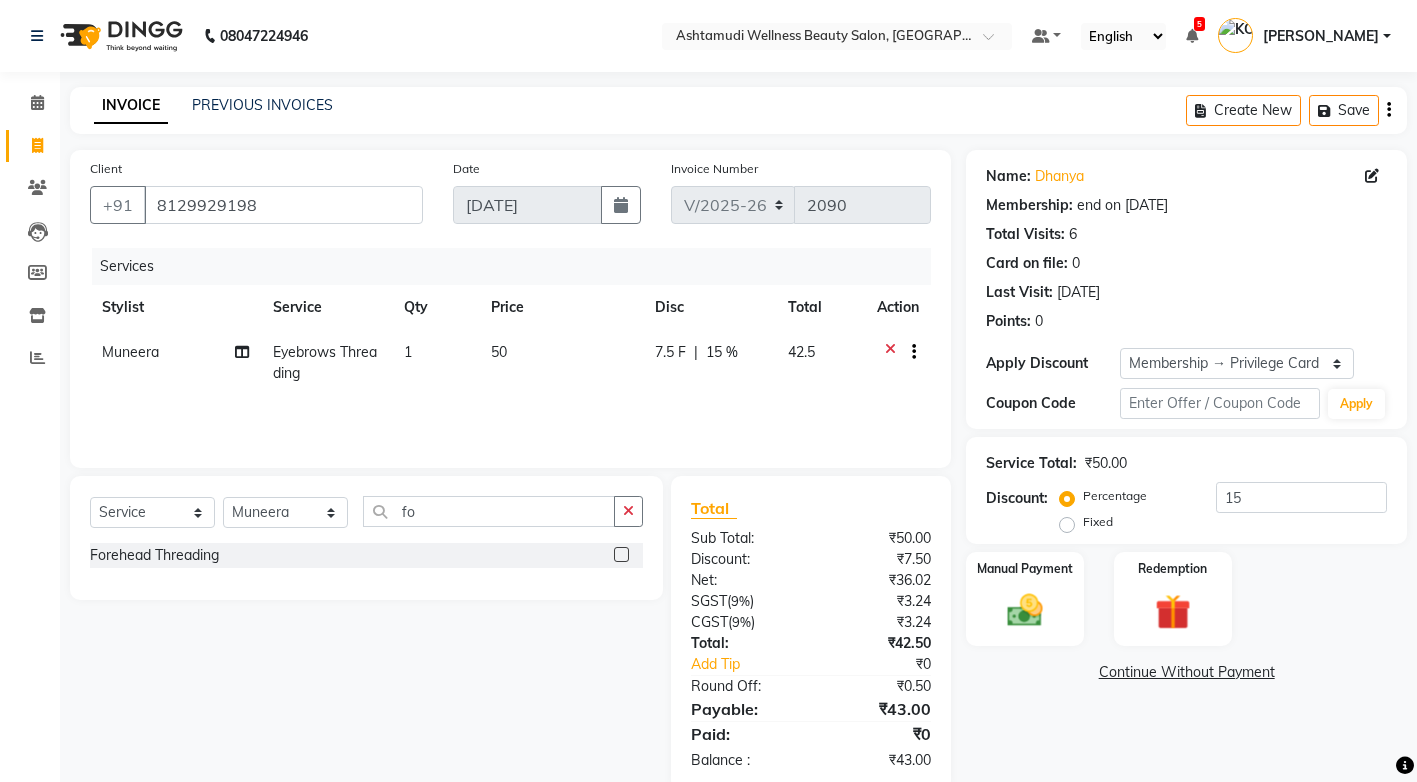 drag, startPoint x: 172, startPoint y: 558, endPoint x: 332, endPoint y: 542, distance: 160.798 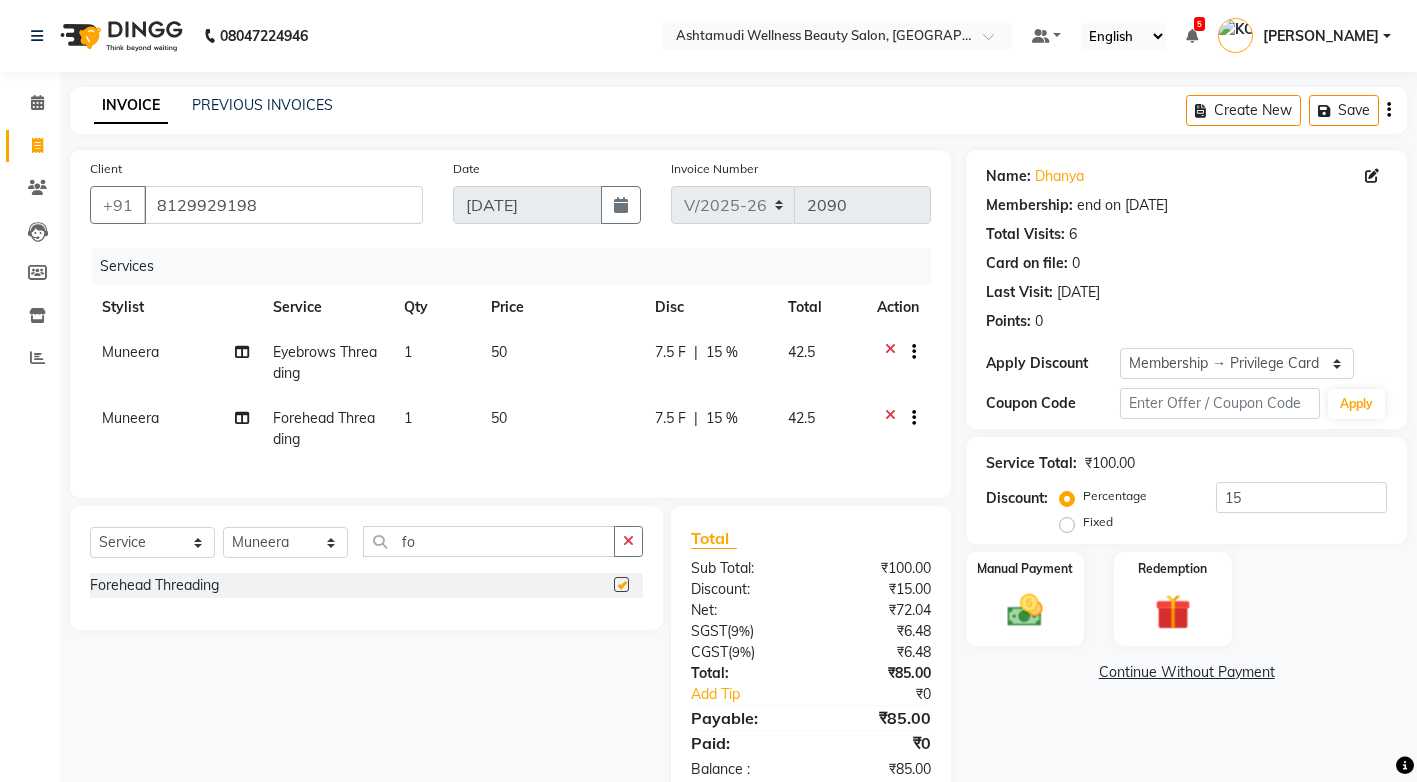 checkbox on "false" 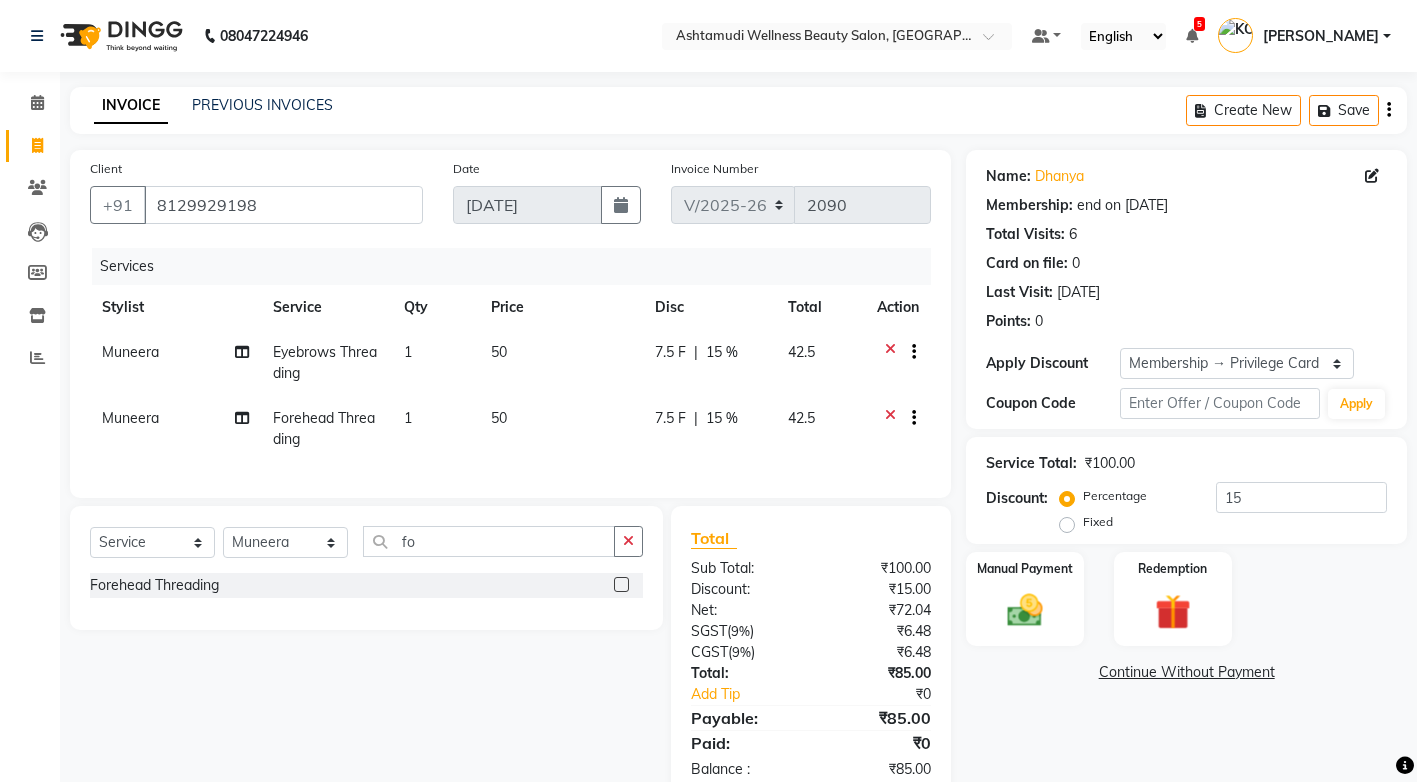 scroll, scrollTop: 63, scrollLeft: 0, axis: vertical 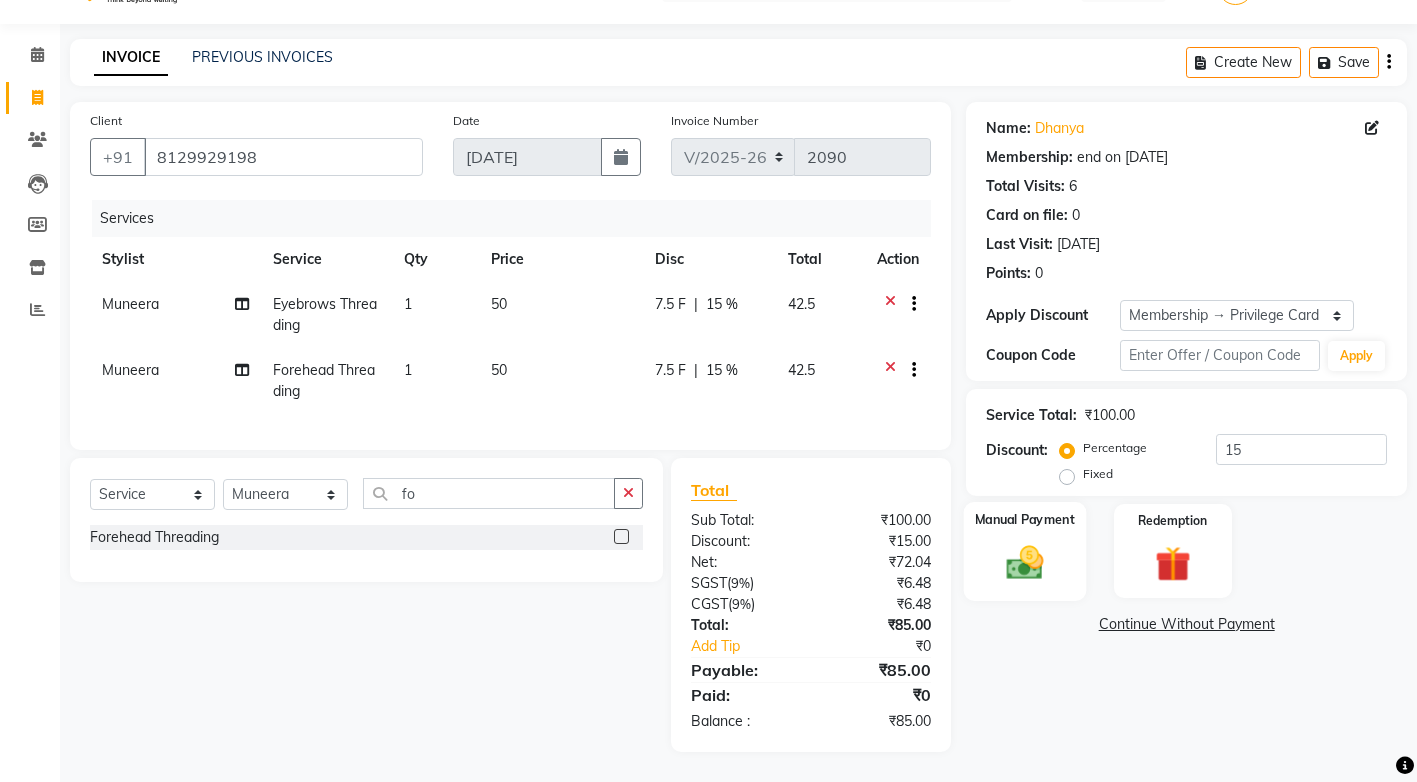 click 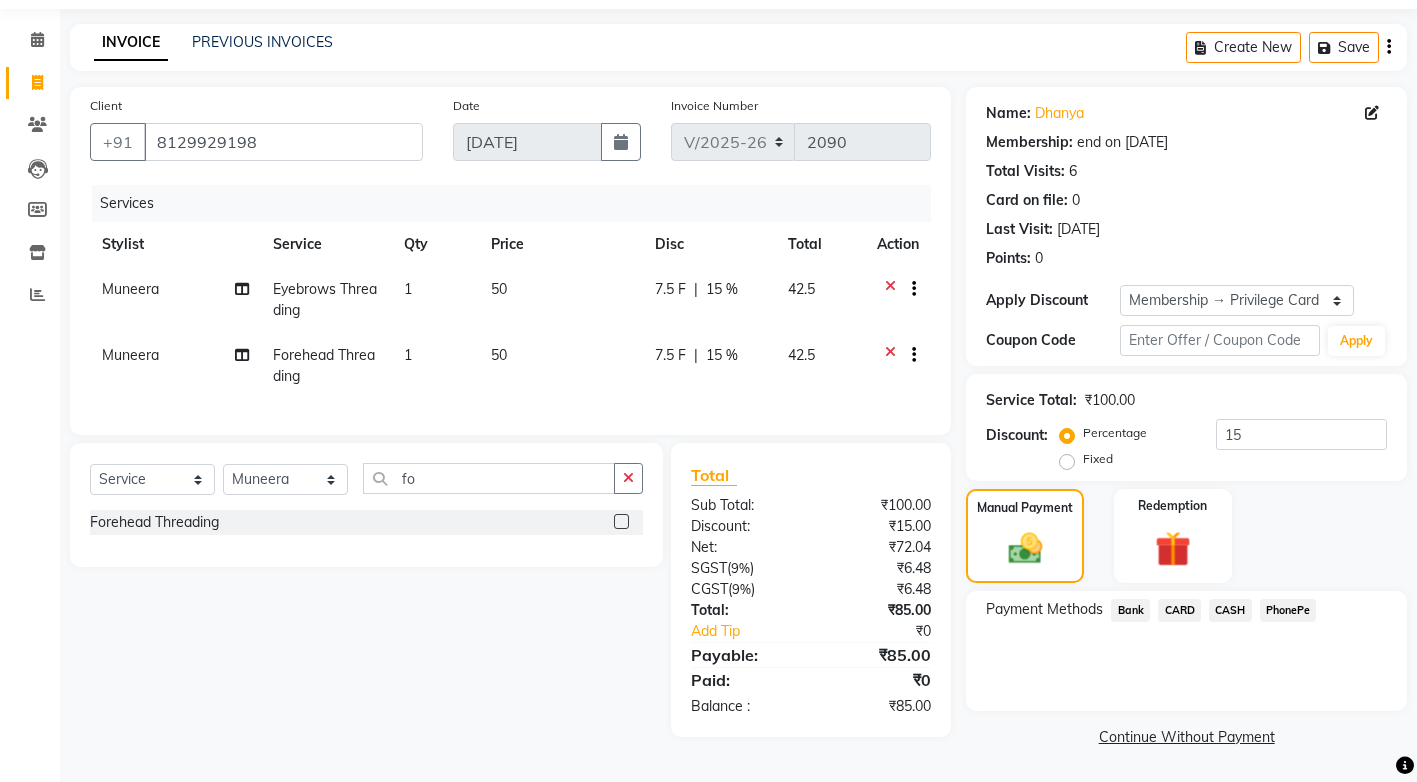 click on "PhonePe" 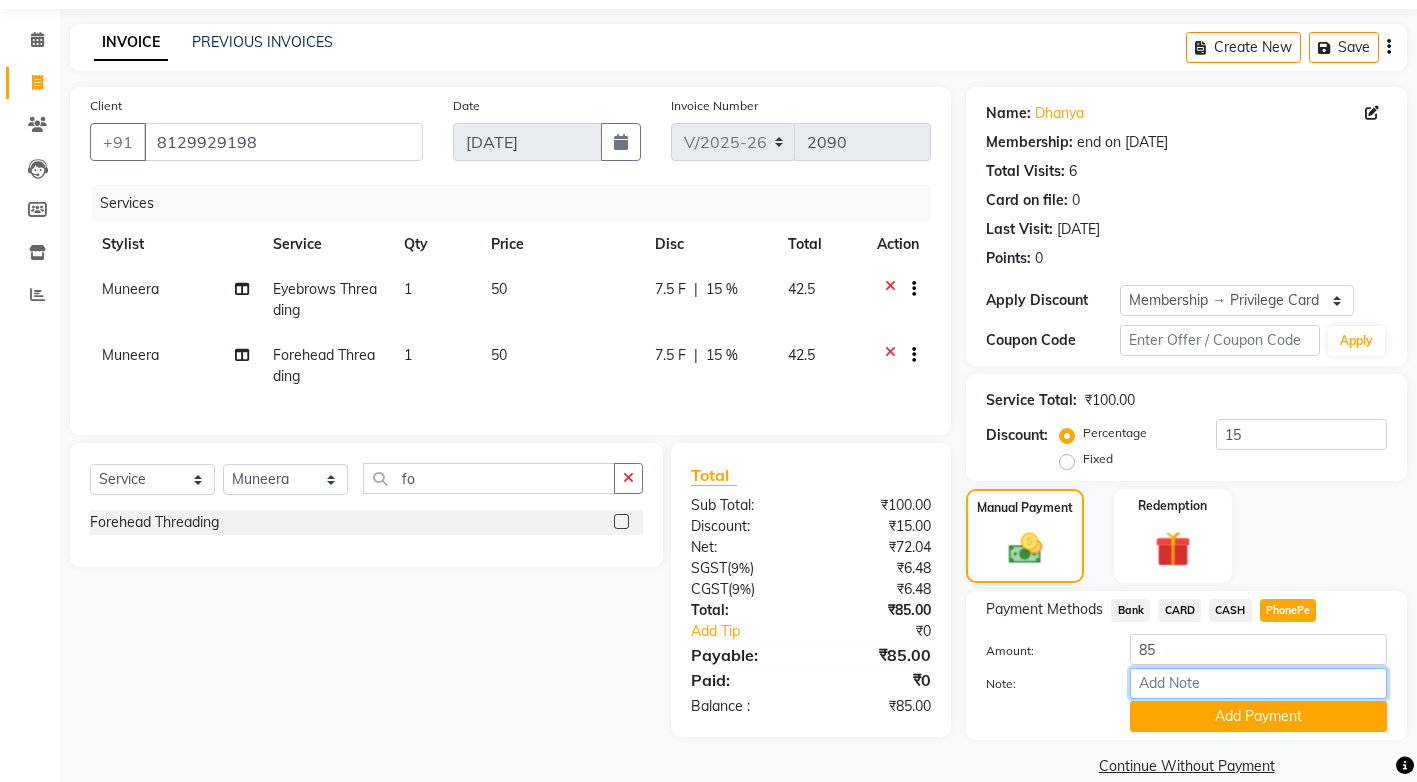 click on "Note:" at bounding box center (1258, 683) 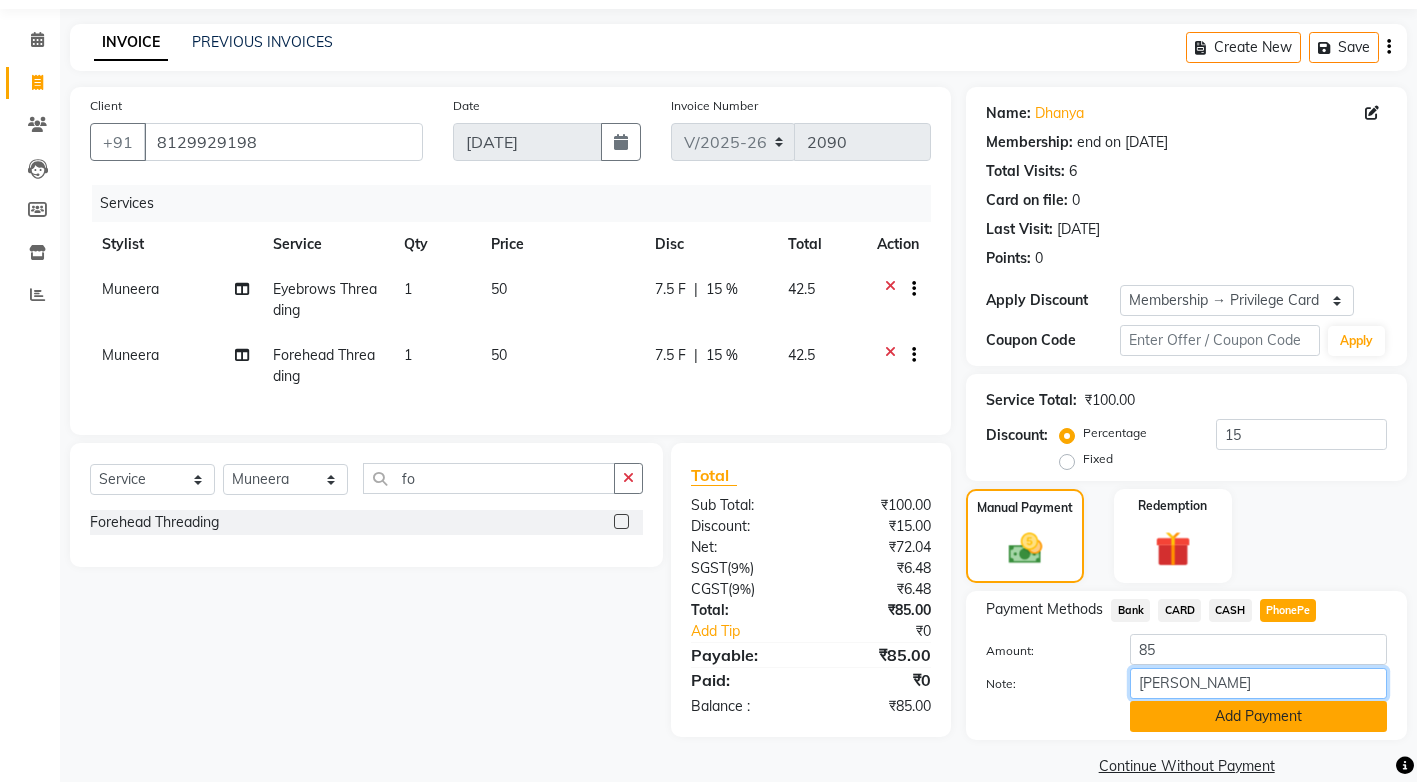 scroll, scrollTop: 92, scrollLeft: 0, axis: vertical 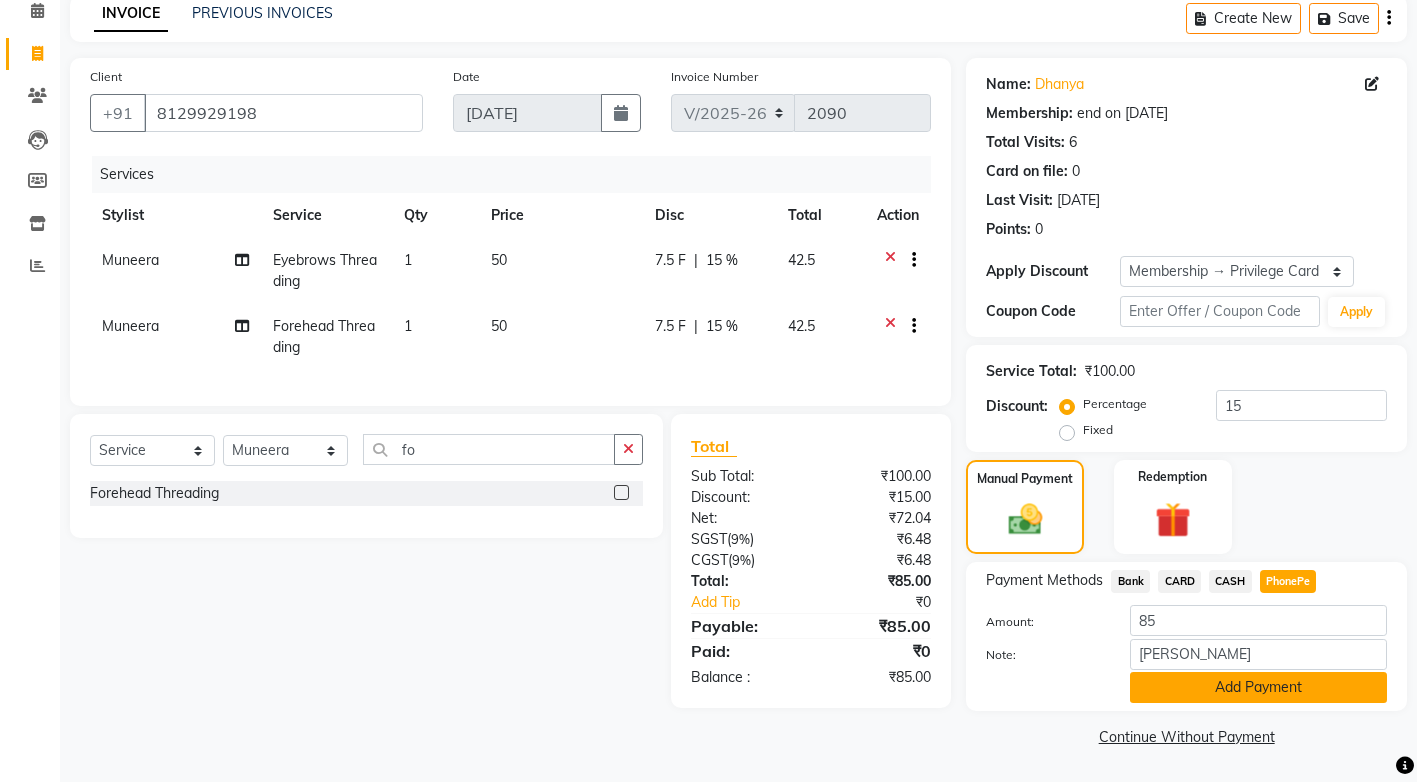 click on "Add Payment" 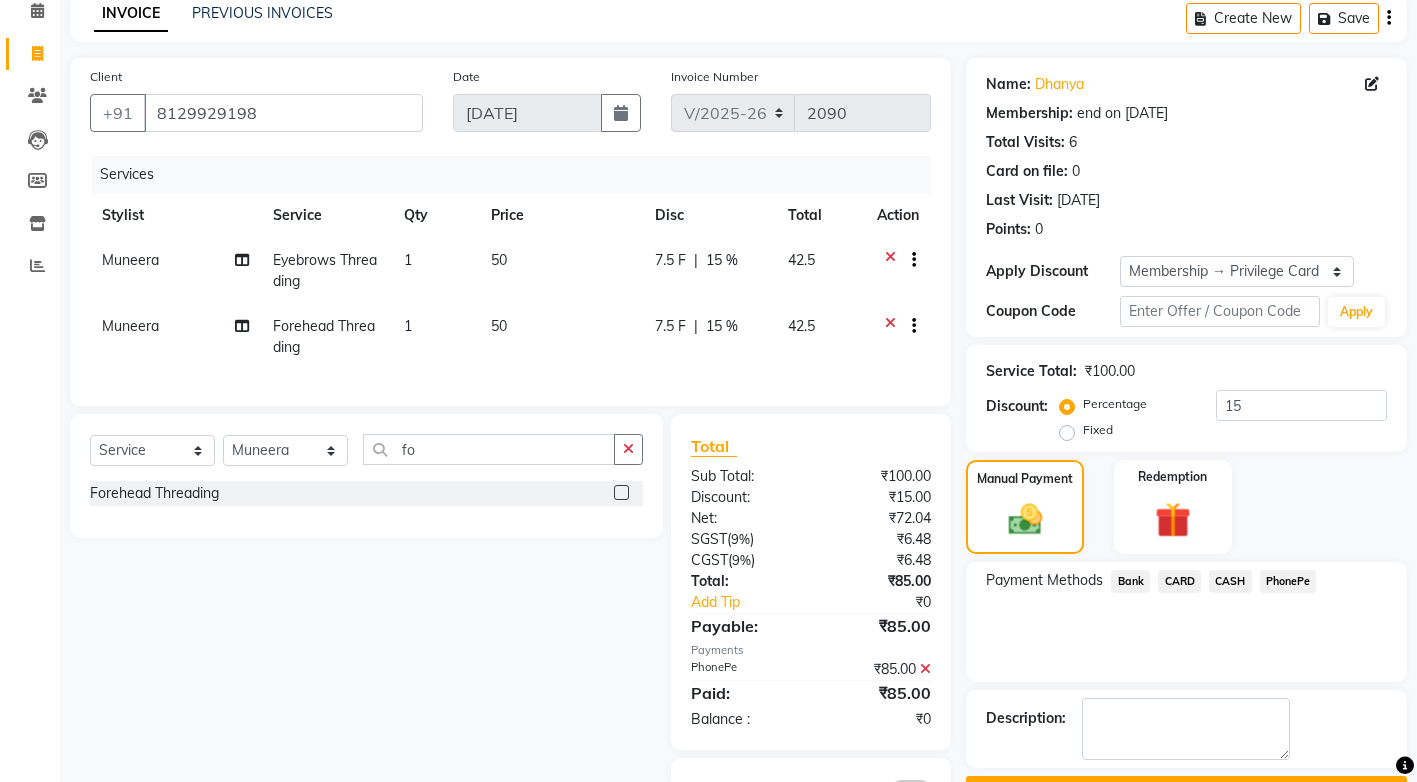 scroll, scrollTop: 175, scrollLeft: 0, axis: vertical 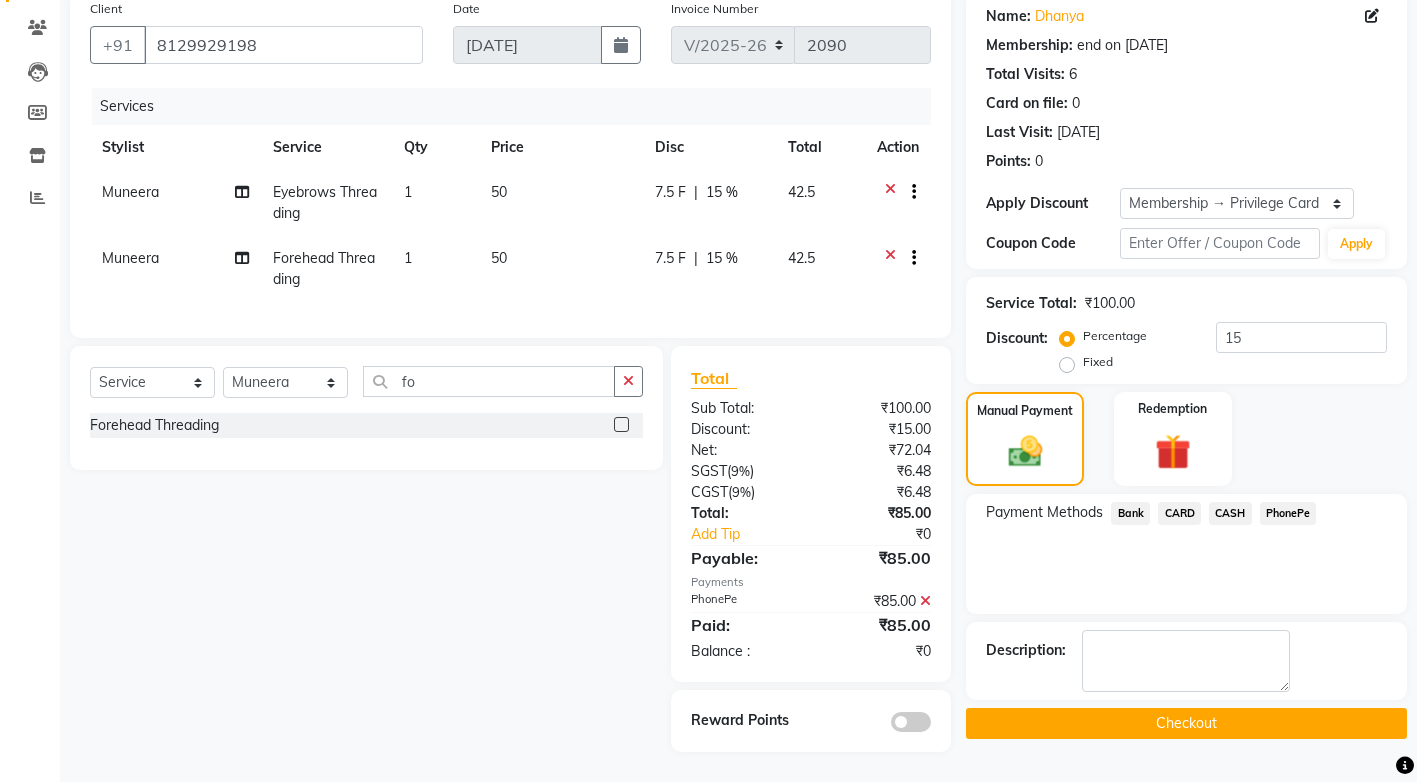 click on "Checkout" 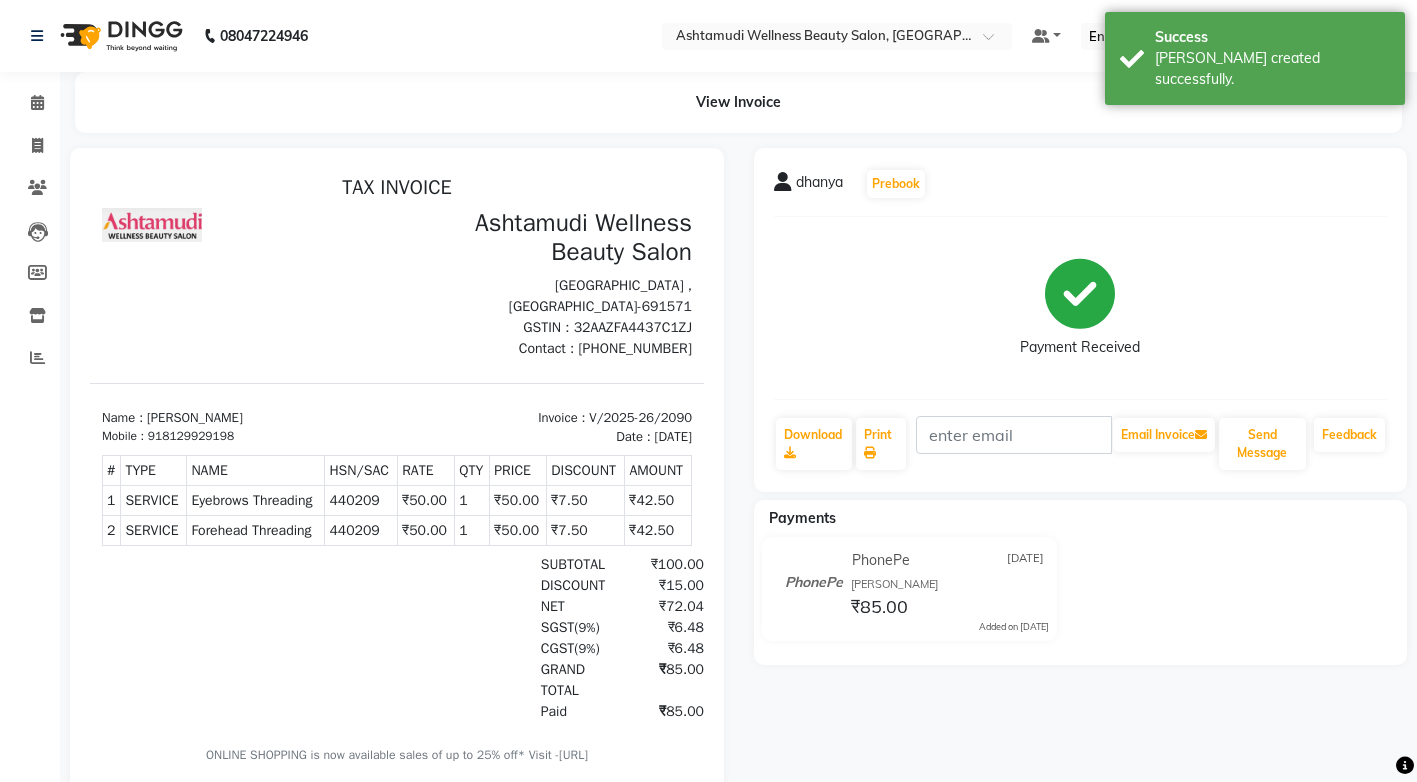 scroll, scrollTop: 0, scrollLeft: 0, axis: both 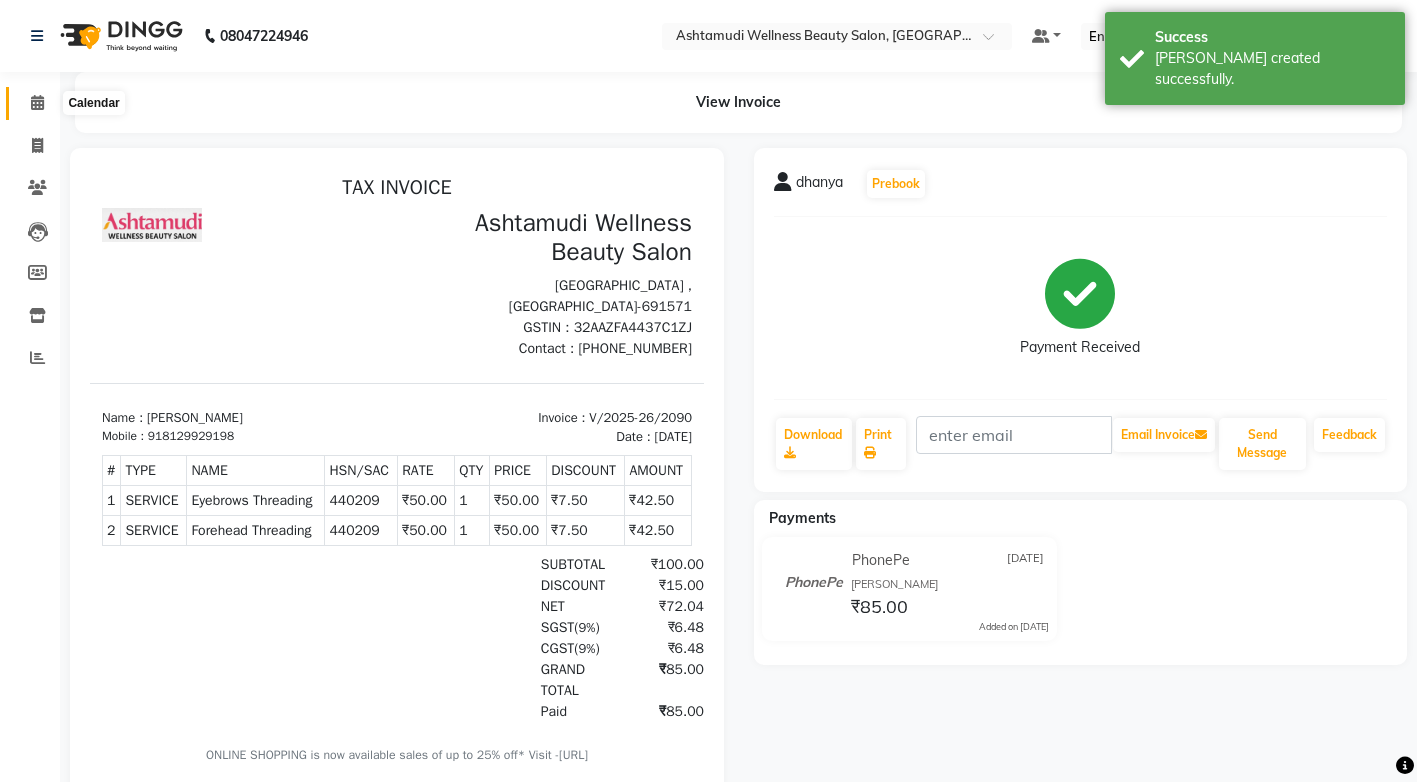 click 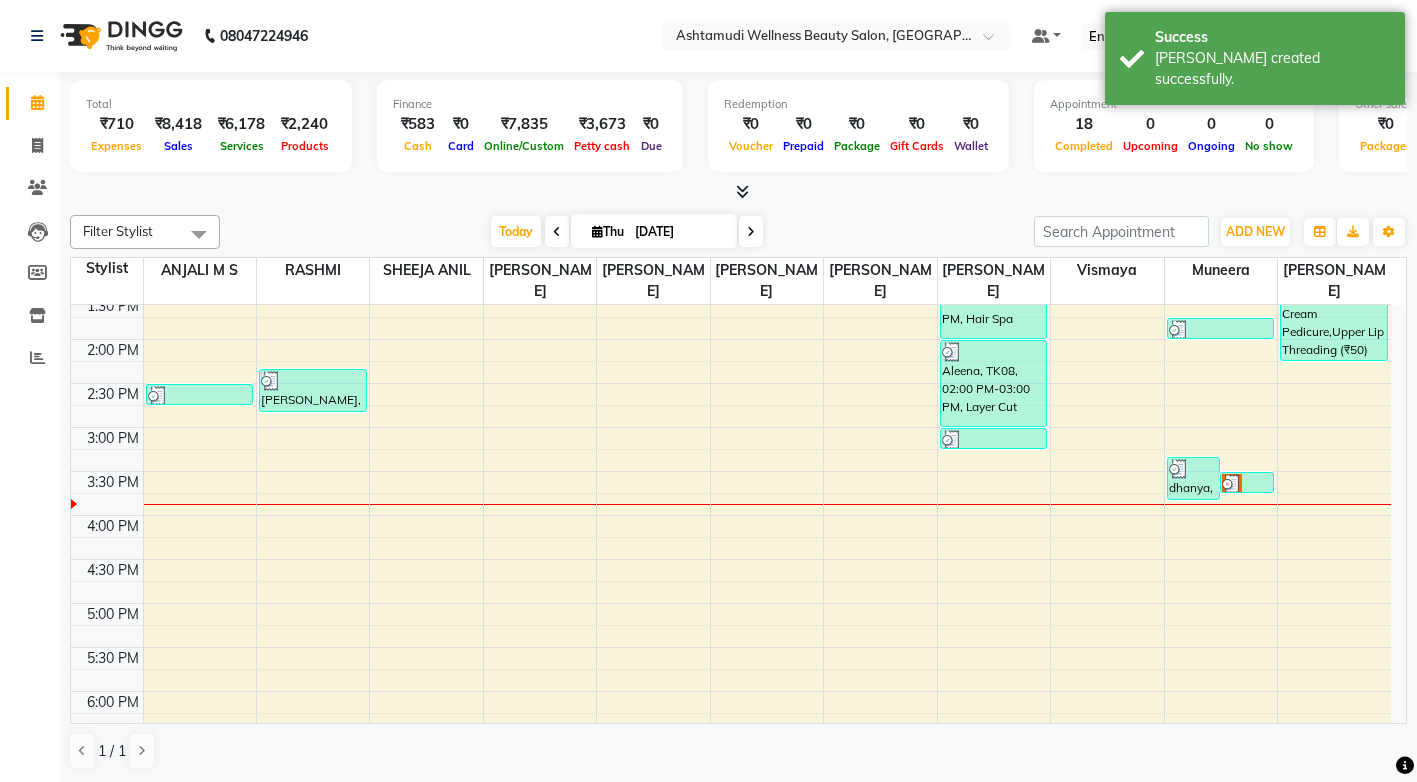scroll, scrollTop: 500, scrollLeft: 0, axis: vertical 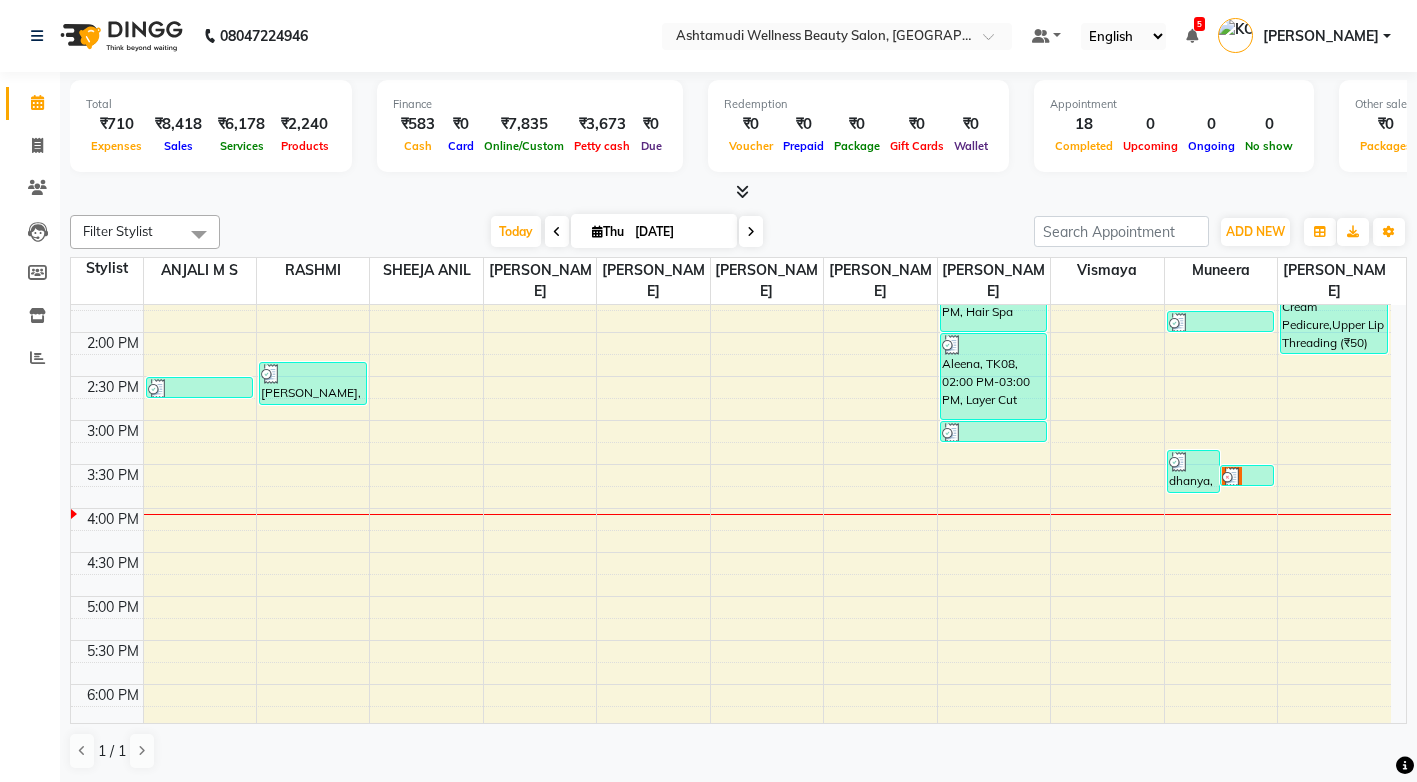 click on "8:00 AM 8:30 AM 9:00 AM 9:30 AM 10:00 AM 10:30 AM 11:00 AM 11:30 AM 12:00 PM 12:30 PM 1:00 PM 1:30 PM 2:00 PM 2:30 PM 3:00 PM 3:30 PM 4:00 PM 4:30 PM 5:00 PM 5:30 PM 6:00 PM 6:30 PM 7:00 PM 7:30 PM 8:00 PM 8:30 PM     Ashley, TK01, 11:00 AM-11:15 AM, Eyebrows Threading     anila, TK10, 02:30 PM-02:45 PM, Eyebrows Threading     Vineetha, TK06, 12:00 PM-12:15 PM, Eyebrows Threading     Chelsea, TK11, 02:20 PM-02:50 PM, Eyebrows Threading,Forehead Threading     Divya, TK04, 11:50 AM-12:05 PM, Eyebrows Threading     Reshma, TK09, 01:20 PM-01:35 PM, Eyebrows Threading     ASWATHY, TK05, 11:55 AM-12:10 PM, Eyebrows Threading     Aleena, TK08, 01:00 PM-02:00 PM, Hair Spa     Aleena, TK08, 02:00 PM-03:00 PM, Layer Cut     Aleena, TK08, 03:00 PM-03:15 PM, Eyebrows Threading     dhanya, TK13, 03:20 PM-03:50 PM, Eyebrows Threading,Forehead Threading     krishnasree, TK12, 03:30 PM-03:45 PM, Eyebrows Threading     Aleena, TK03, 10:40 AM-11:10 AM, Child Cut     Anila, TK07, 12:00 PM-12:15 PM, Eyebrows Threading" at bounding box center (731, 376) 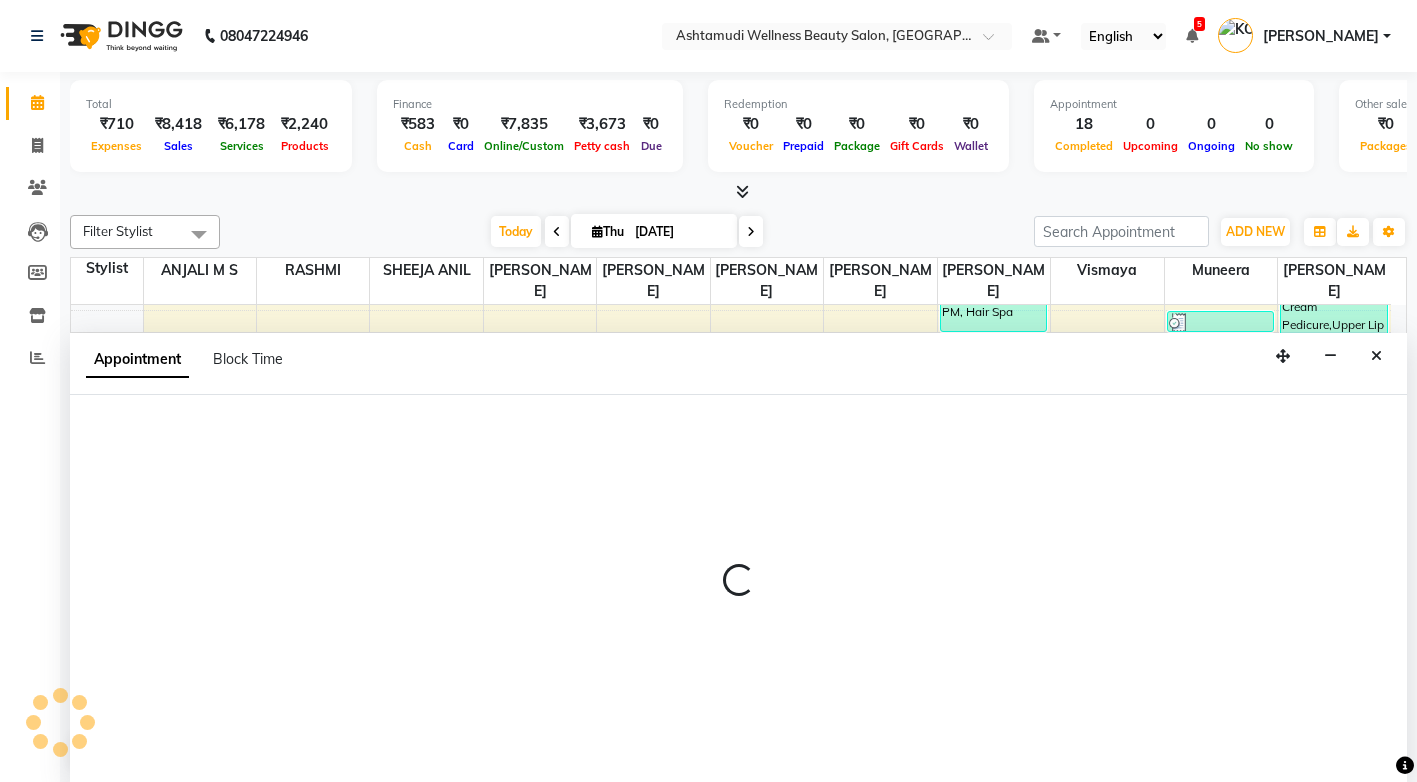 scroll, scrollTop: 1, scrollLeft: 0, axis: vertical 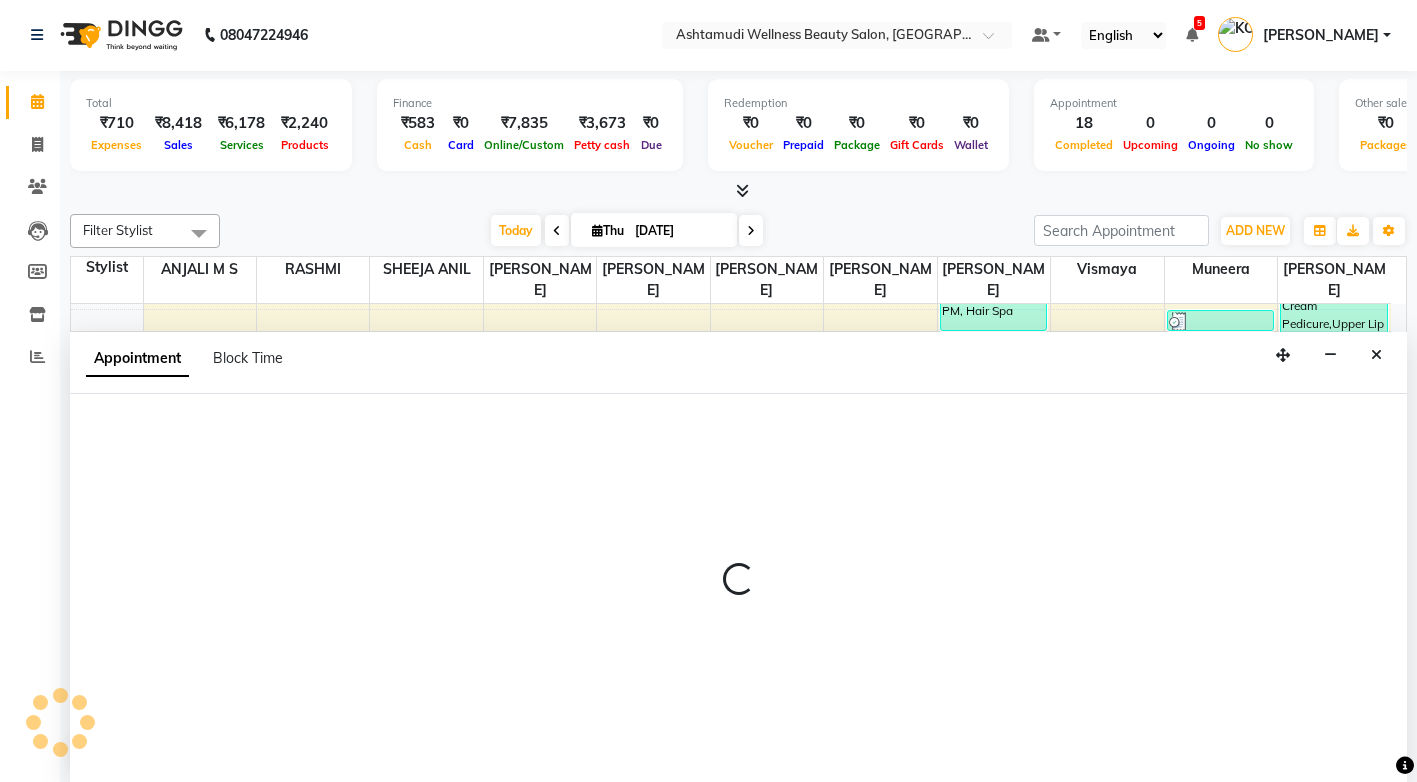 select on "27529" 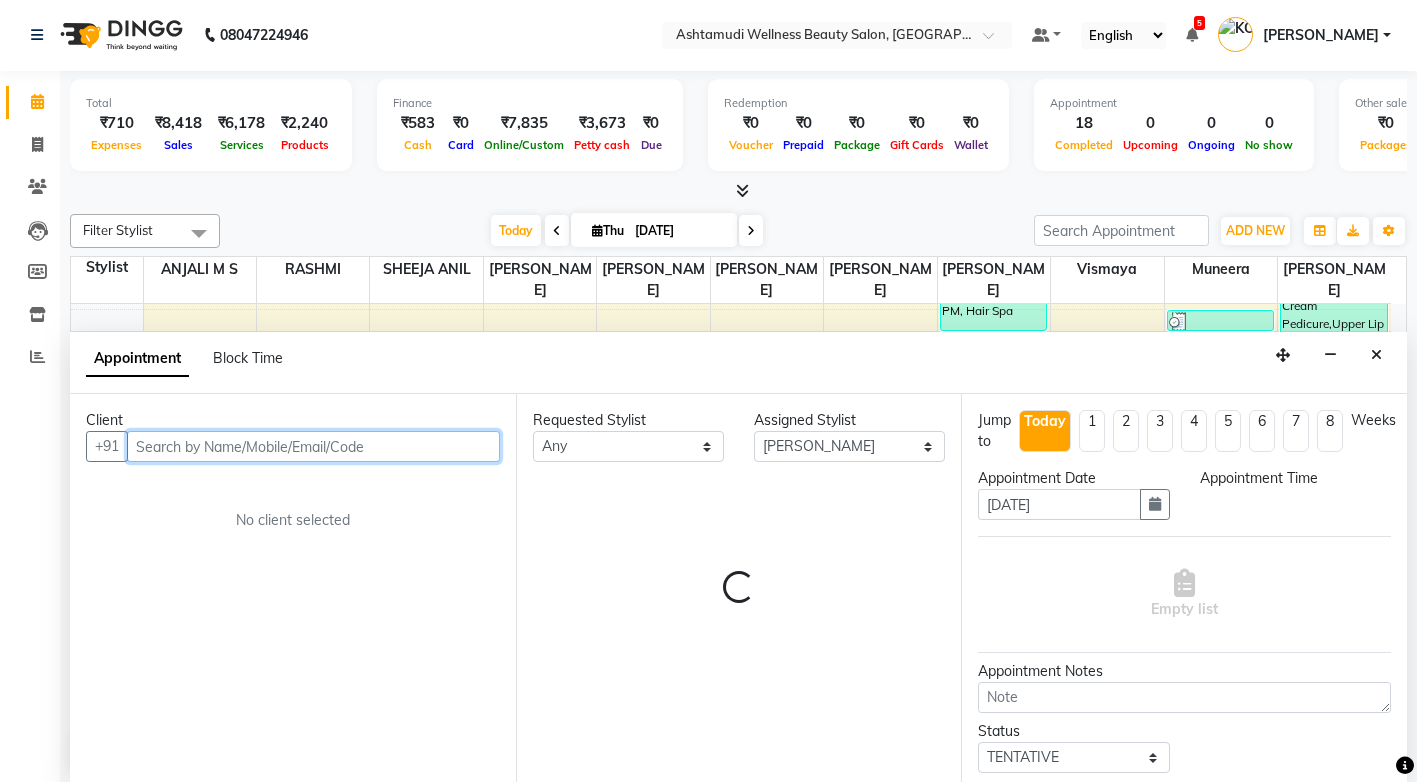 select on "960" 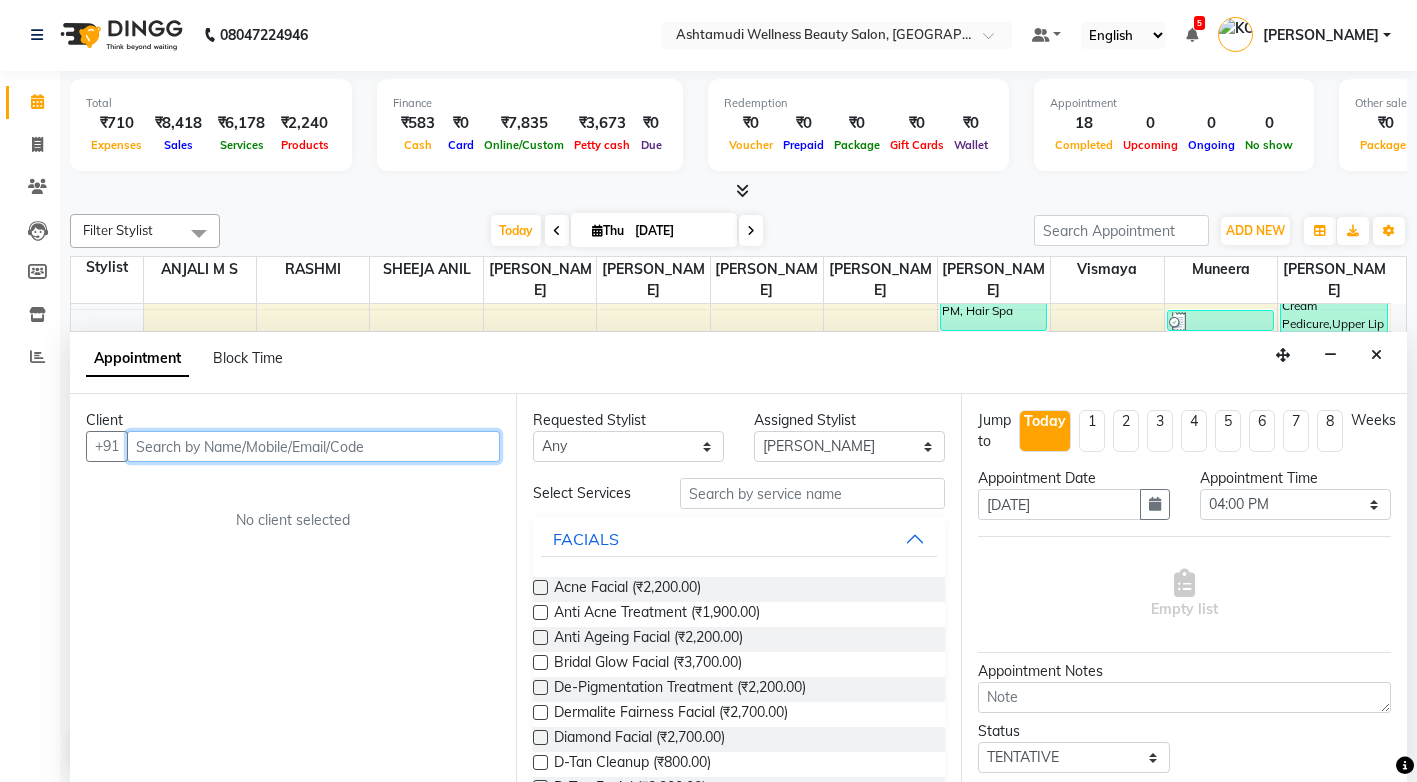click at bounding box center (313, 446) 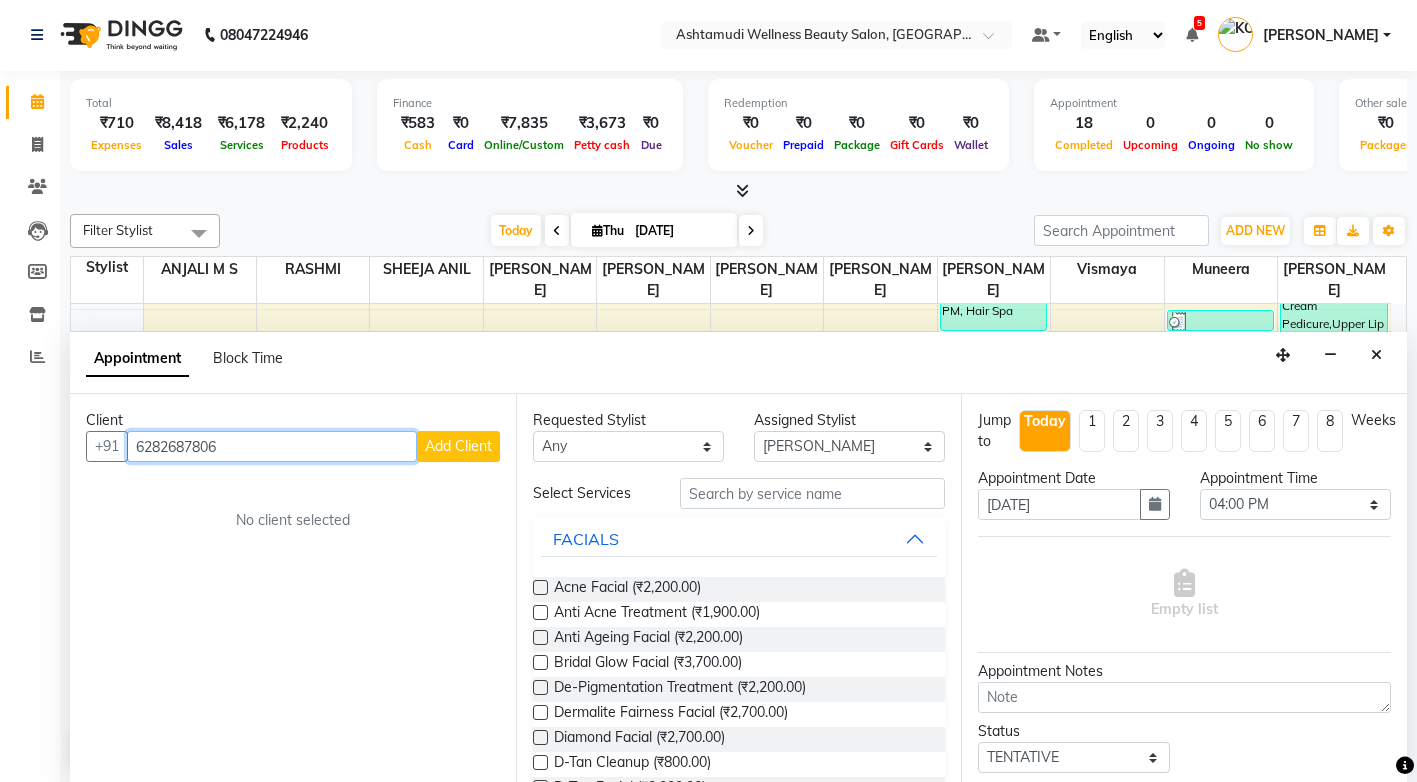 click on "6282687806" at bounding box center (272, 446) 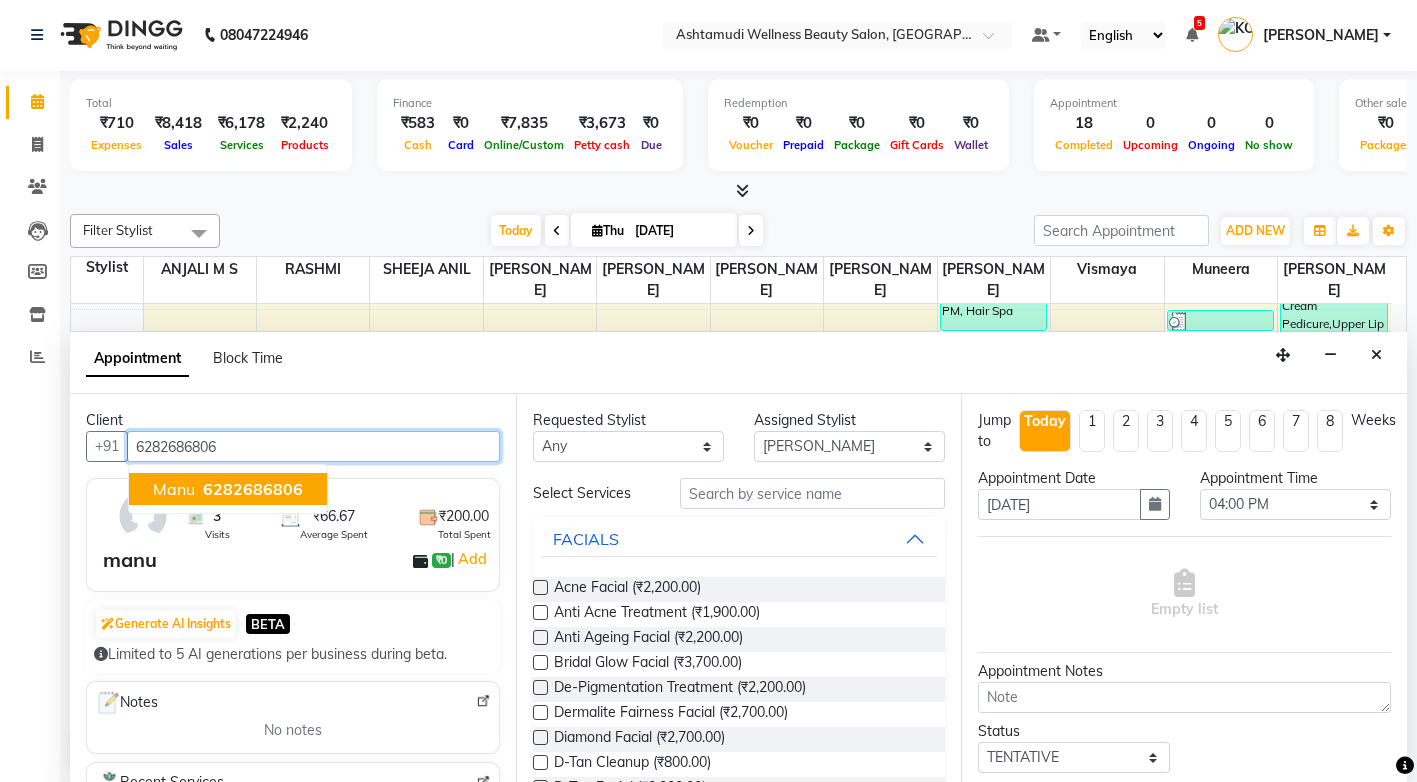 type on "6282686806" 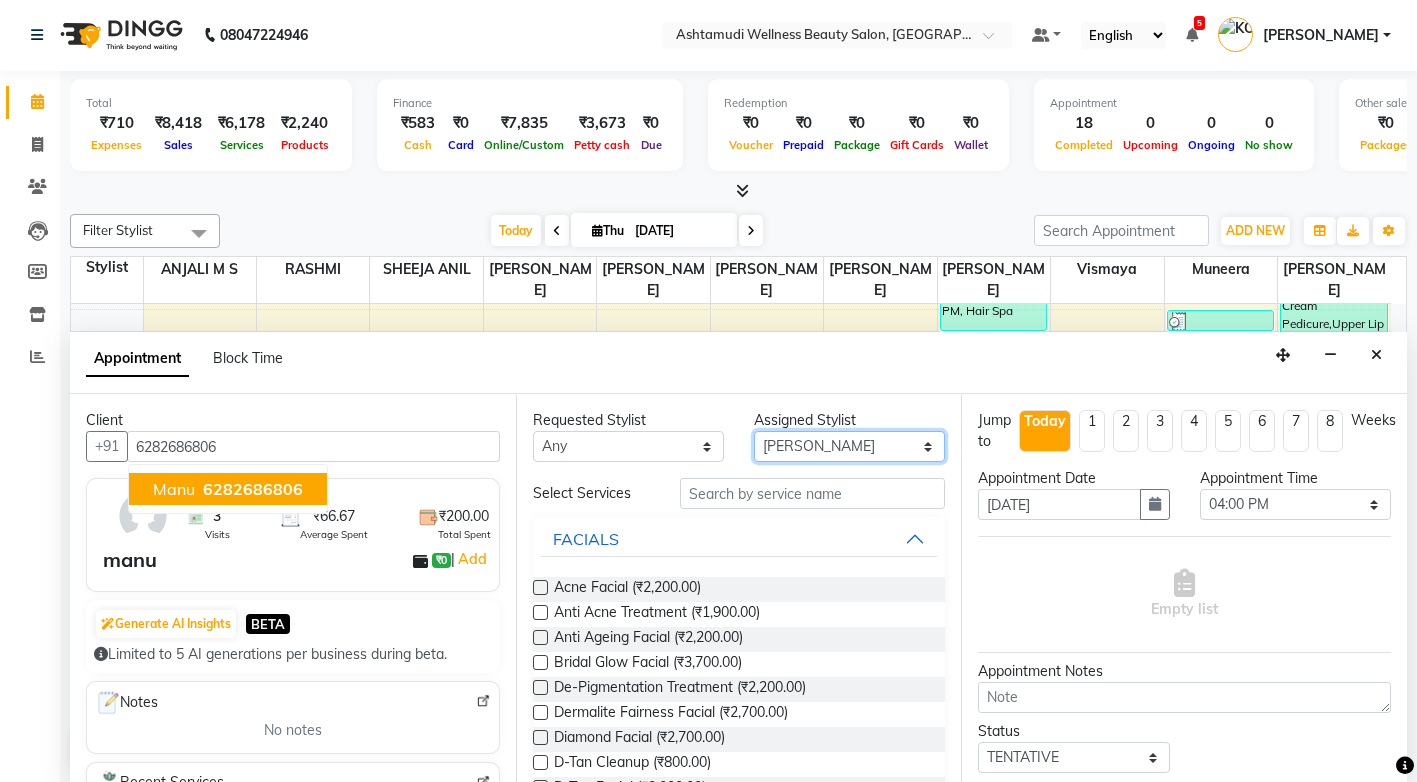click on "Select ANJALI M S KOTTIYAM ASHTAMUDI Muneera RASHMI SHEEJA ANIL SHYNI  SINDHYA  Sona Sunil Sreepriya STEFFY STEPHAN Vismaya" at bounding box center (849, 446) 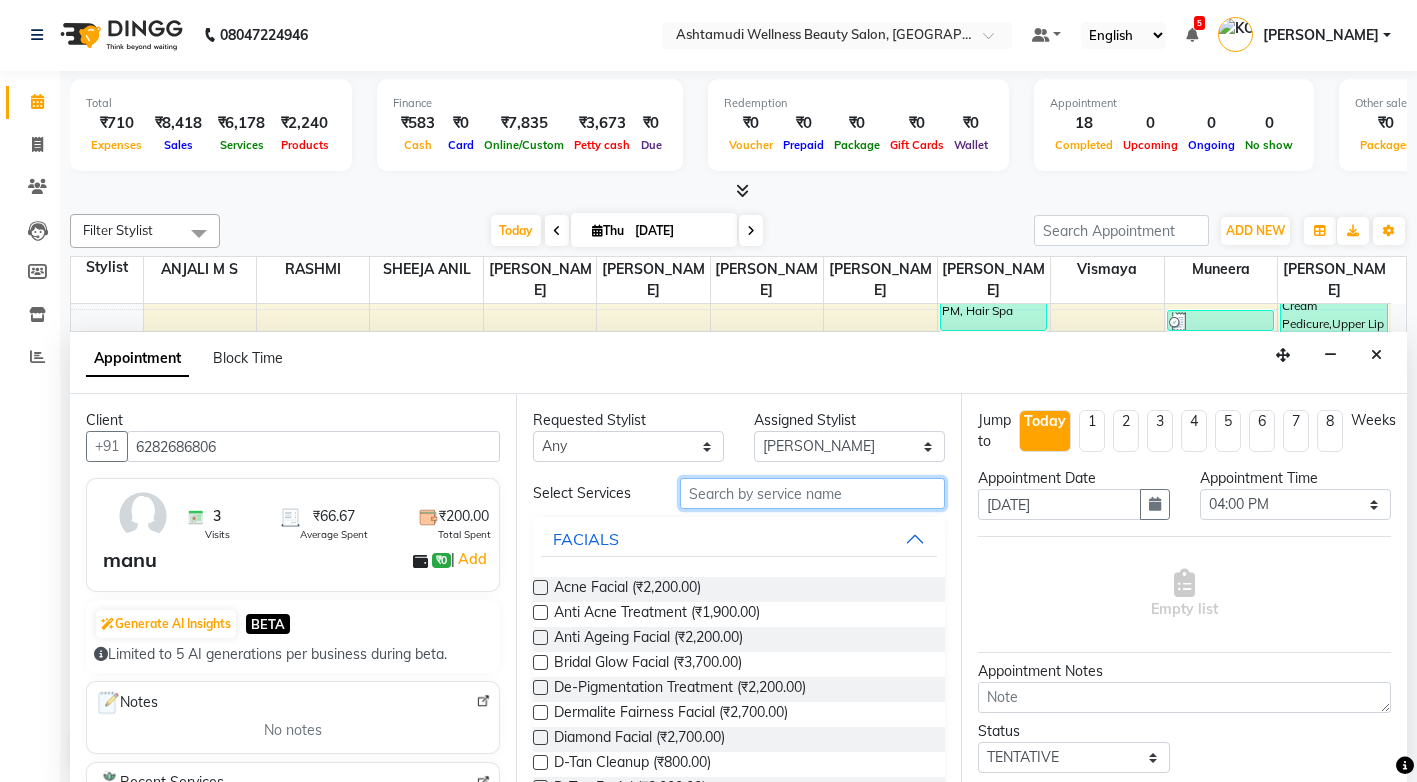 click at bounding box center [812, 493] 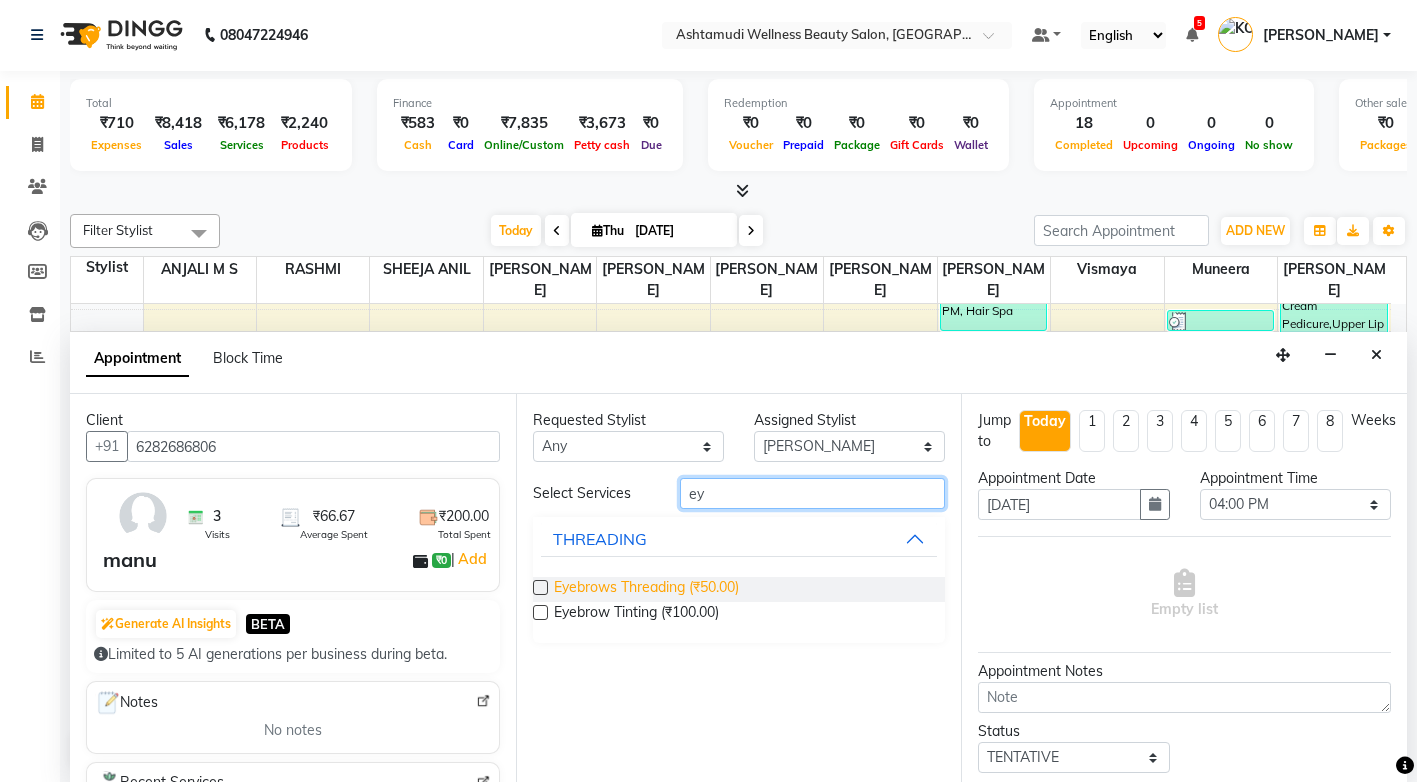 type on "ey" 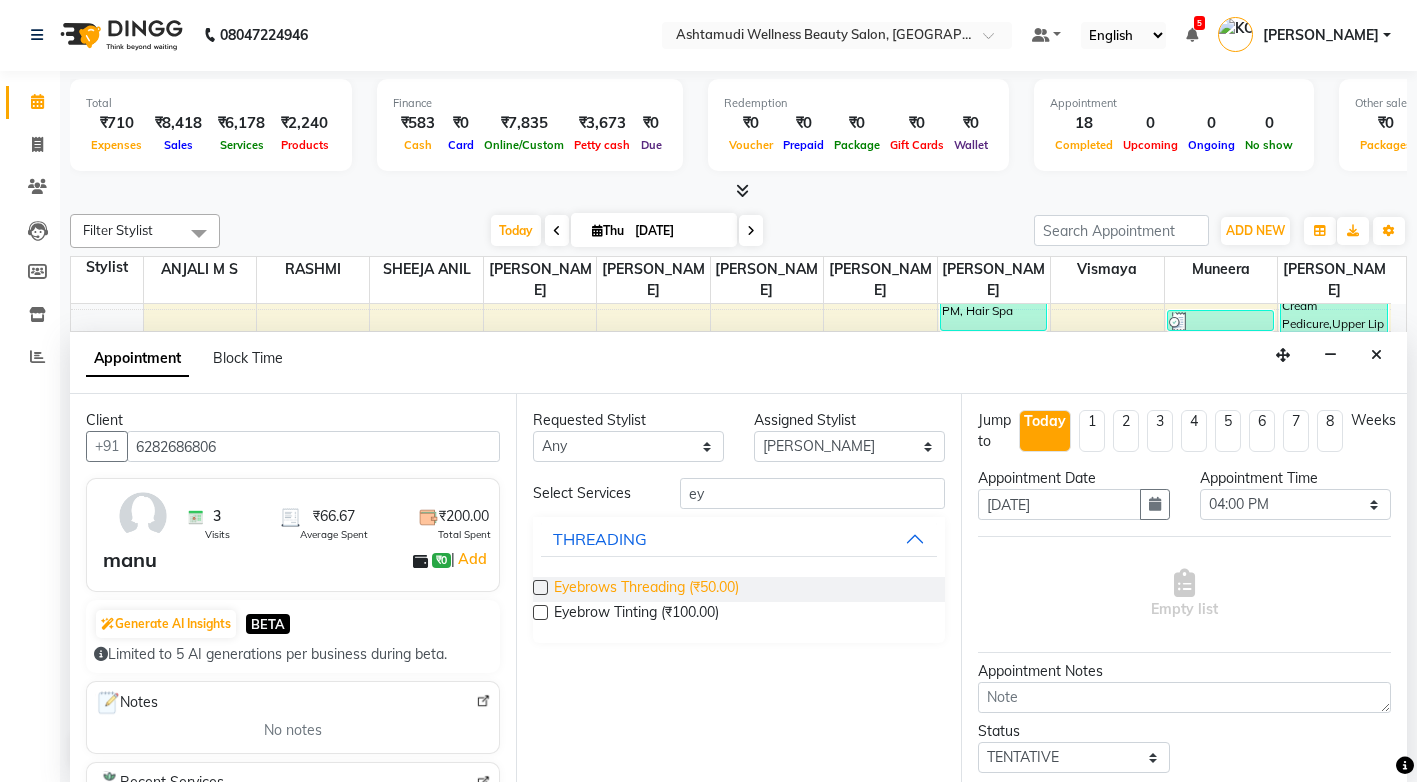 click on "Eyebrows Threading (₹50.00)" at bounding box center (646, 589) 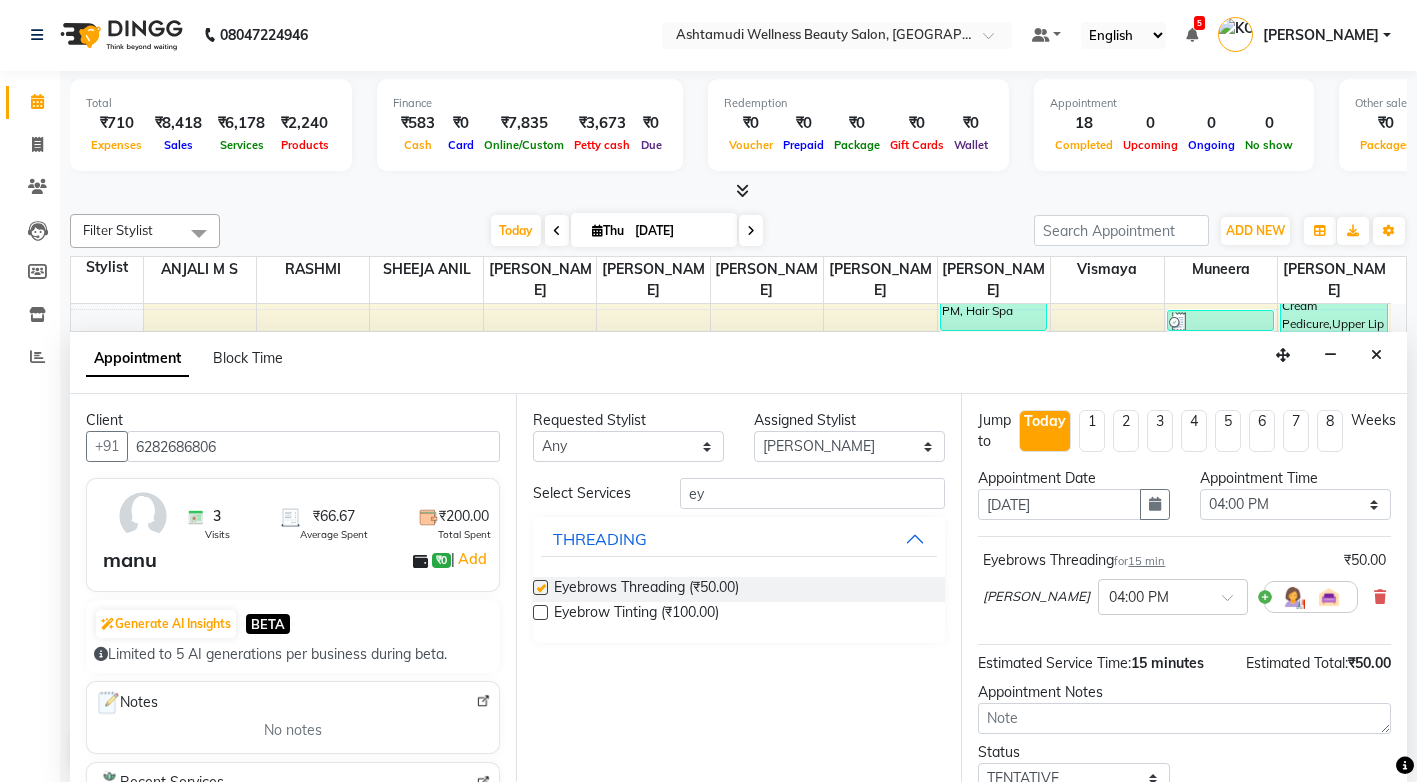 checkbox on "false" 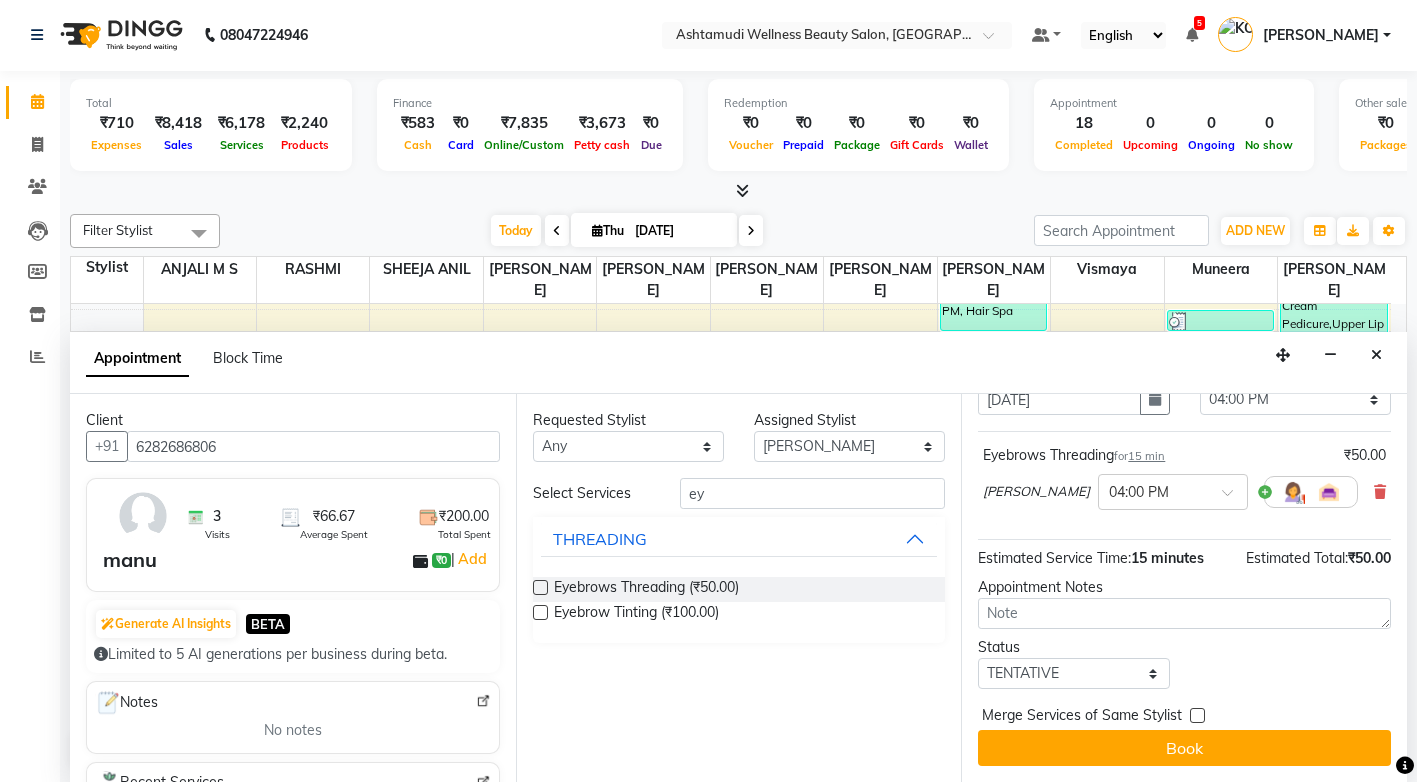 scroll, scrollTop: 108, scrollLeft: 0, axis: vertical 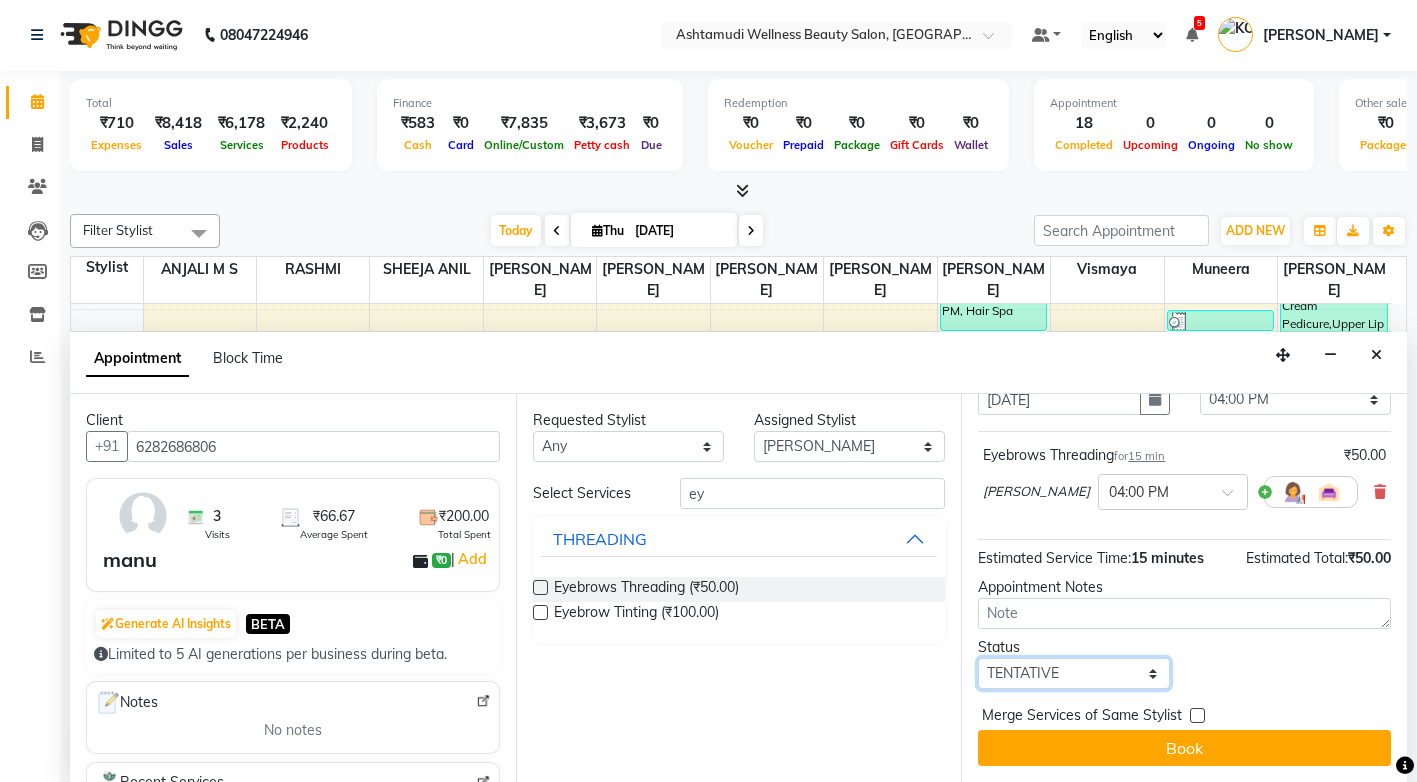 click on "Select TENTATIVE CONFIRM CHECK-IN UPCOMING" at bounding box center (1073, 673) 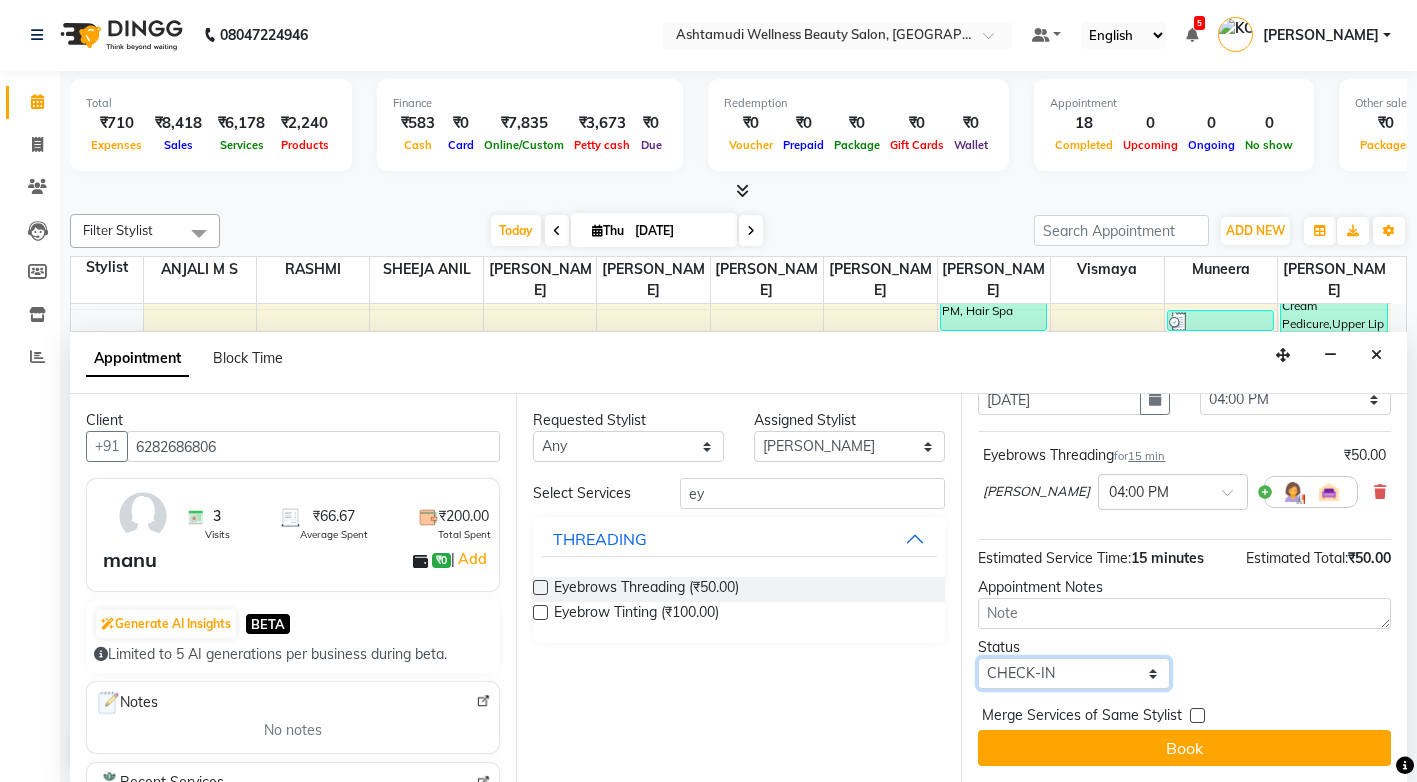 click on "Select TENTATIVE CONFIRM CHECK-IN UPCOMING" at bounding box center [1073, 673] 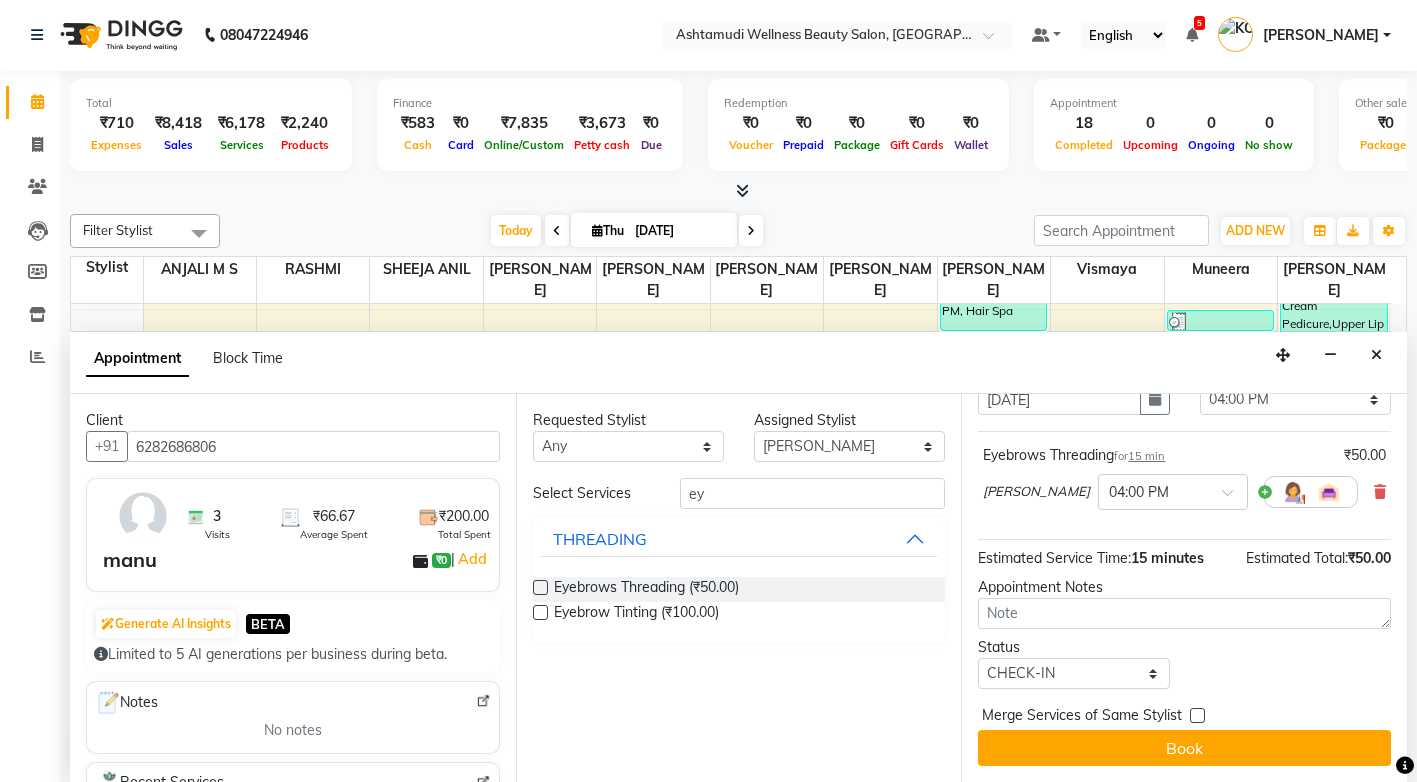 click on "Book" at bounding box center [1184, 748] 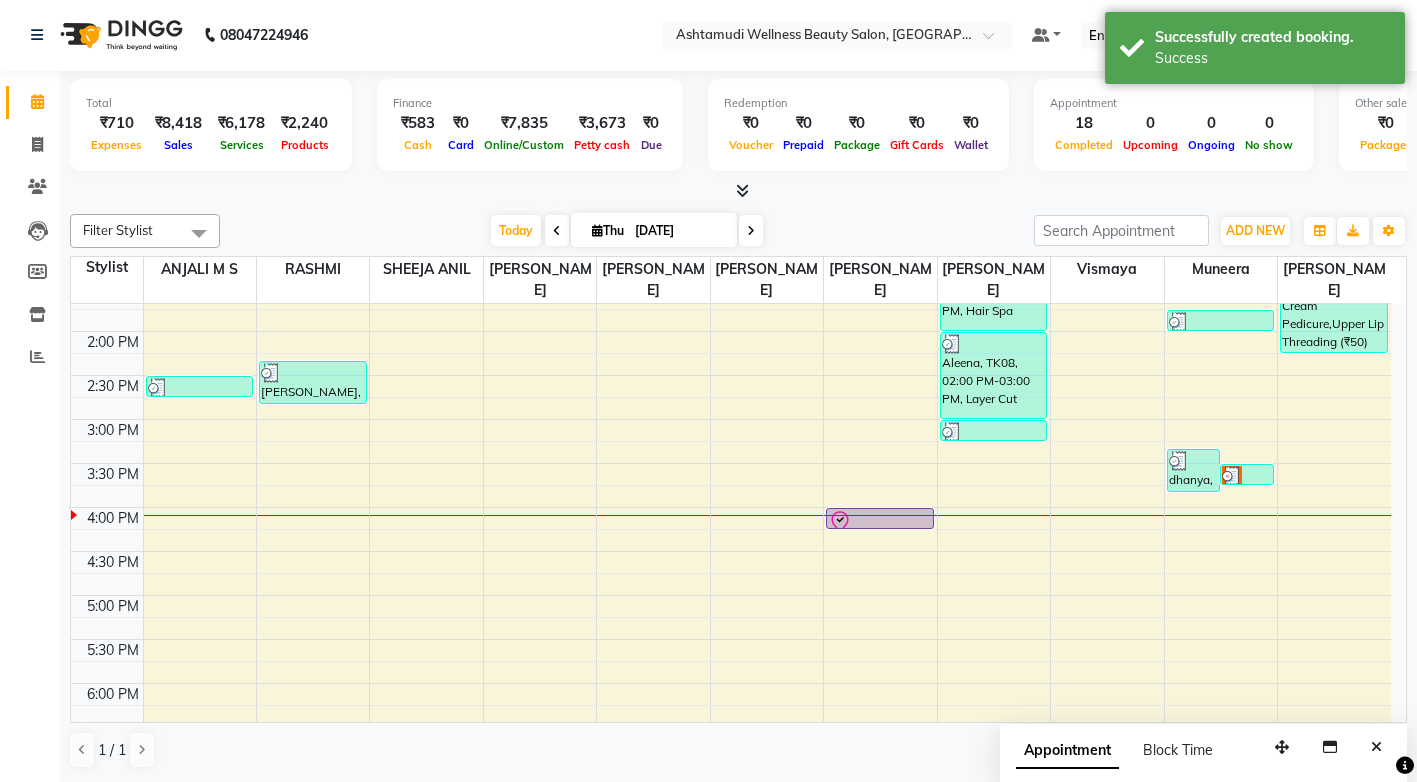 scroll, scrollTop: 0, scrollLeft: 0, axis: both 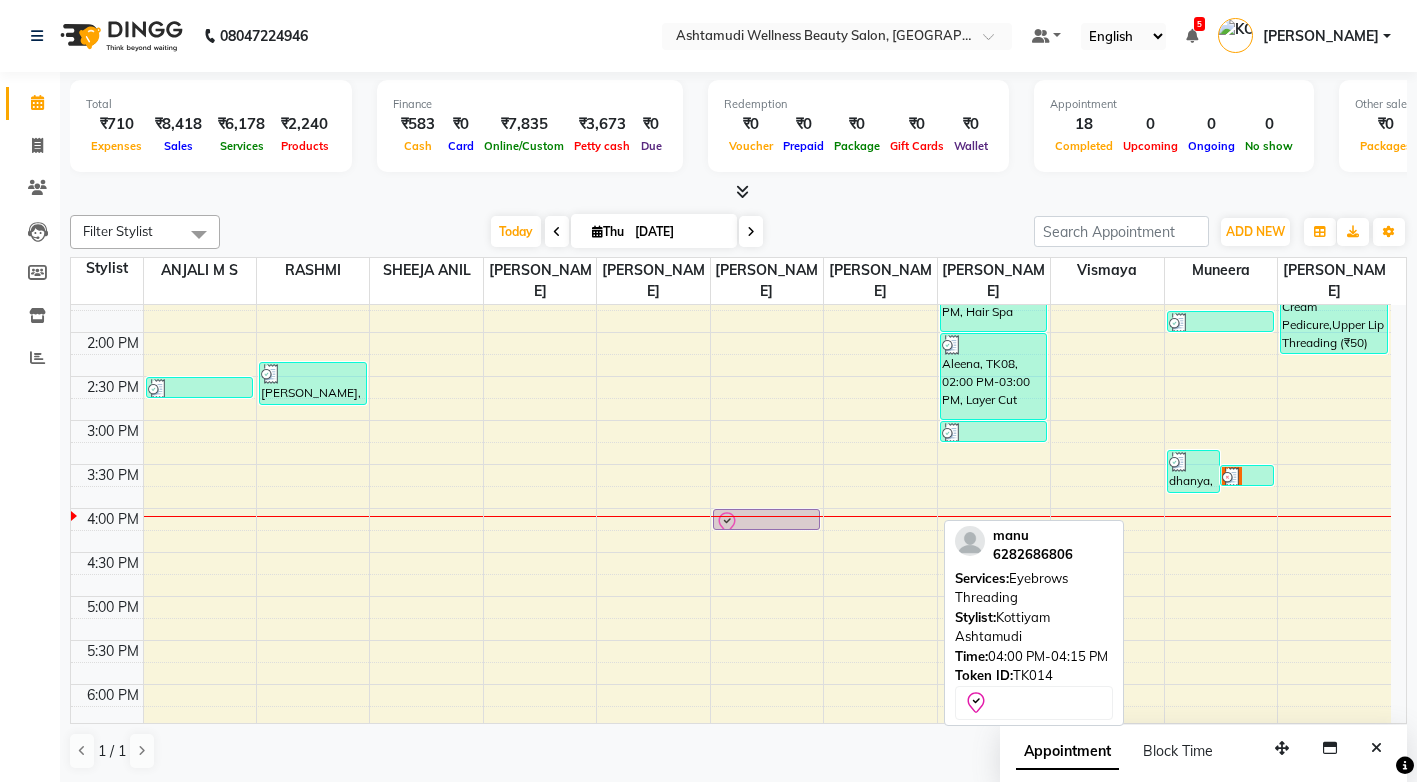 drag, startPoint x: 846, startPoint y: 512, endPoint x: 752, endPoint y: 510, distance: 94.02127 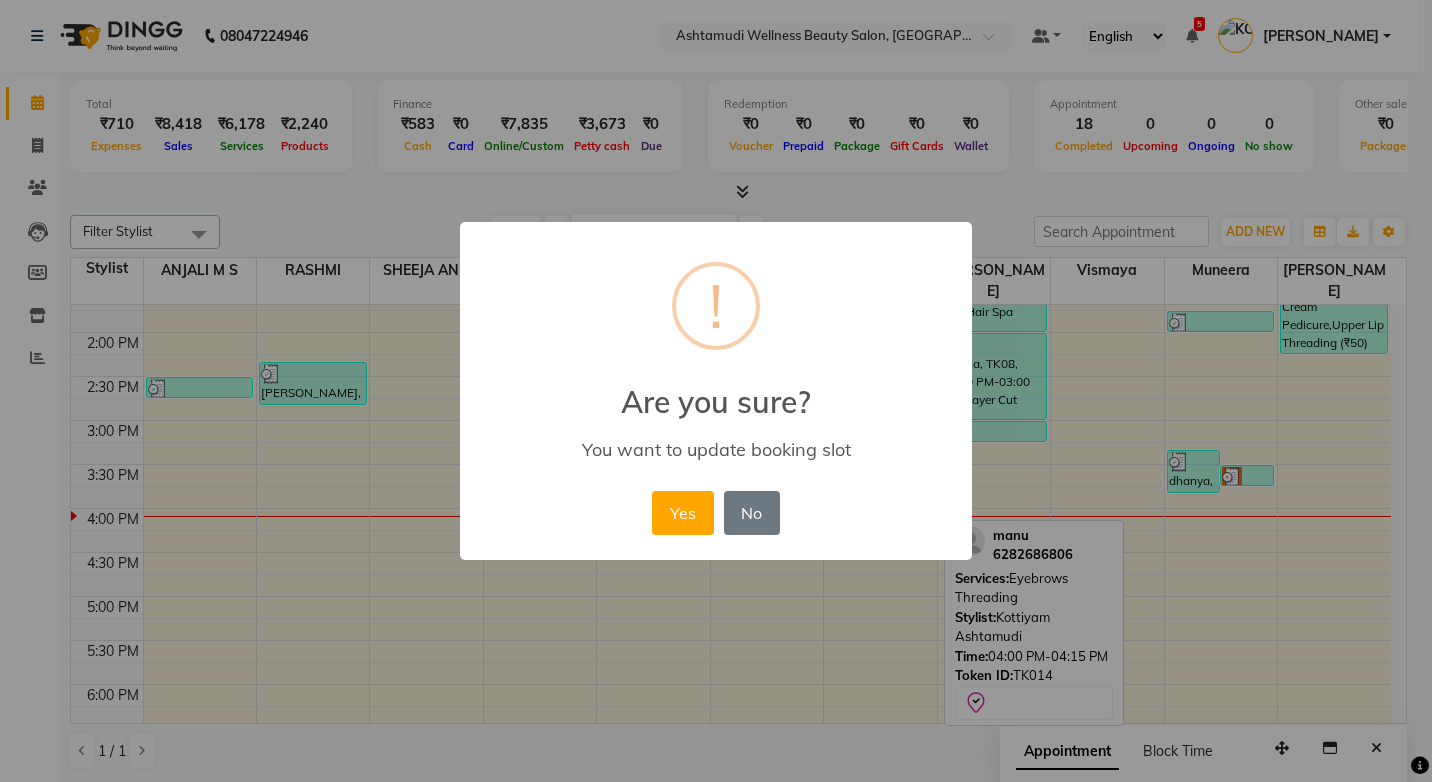 drag, startPoint x: 678, startPoint y: 507, endPoint x: 955, endPoint y: 520, distance: 277.3049 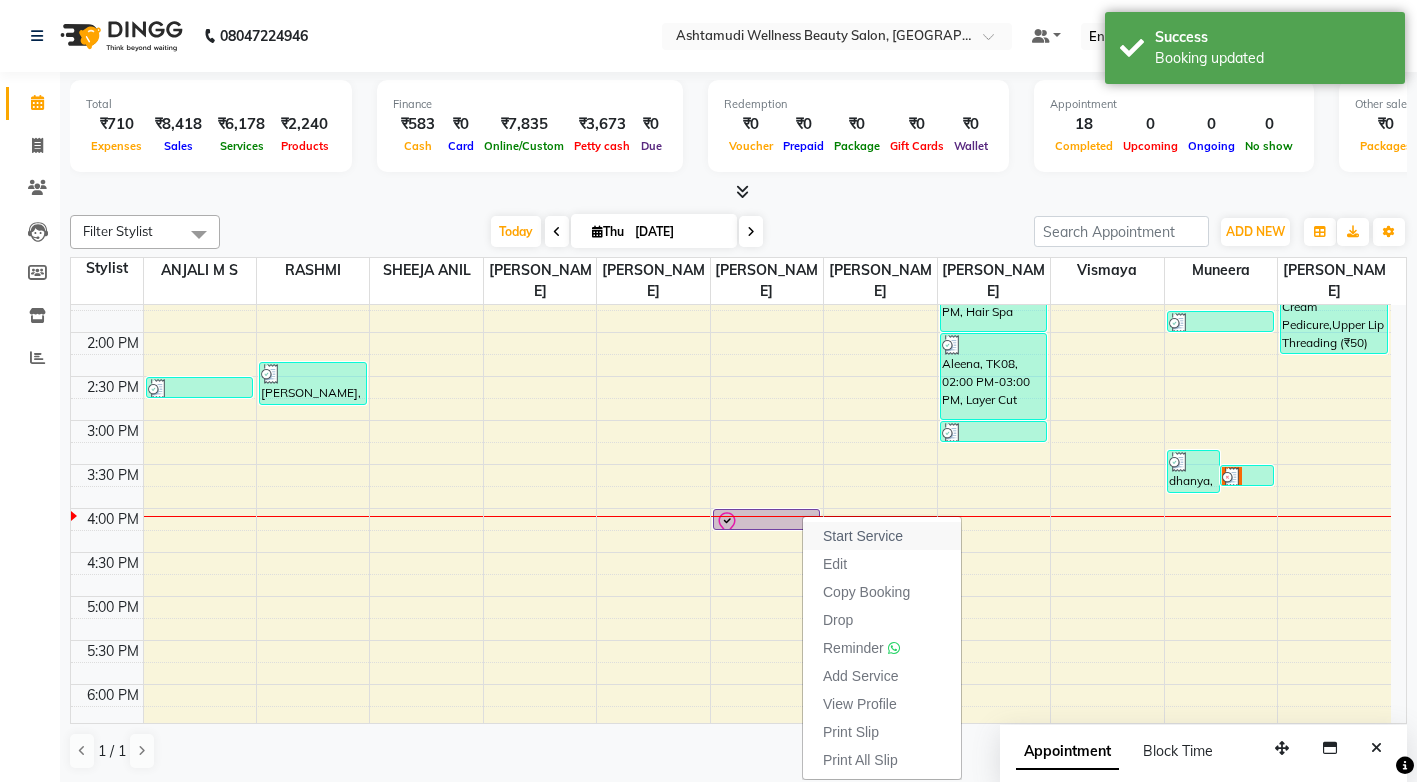 click on "Start Service" at bounding box center (863, 536) 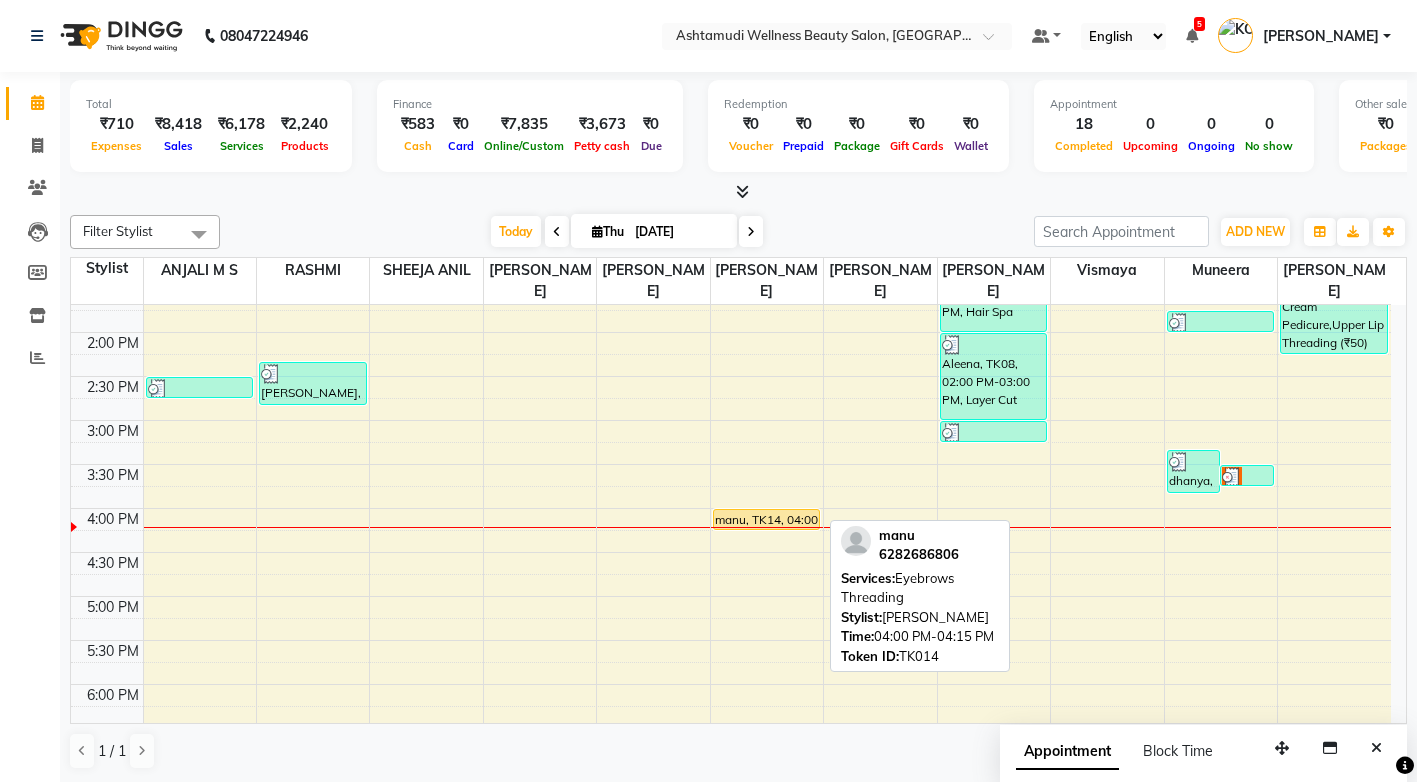 click on "manu, TK14, 04:00 PM-04:15 PM, Eyebrows Threading" at bounding box center [767, 519] 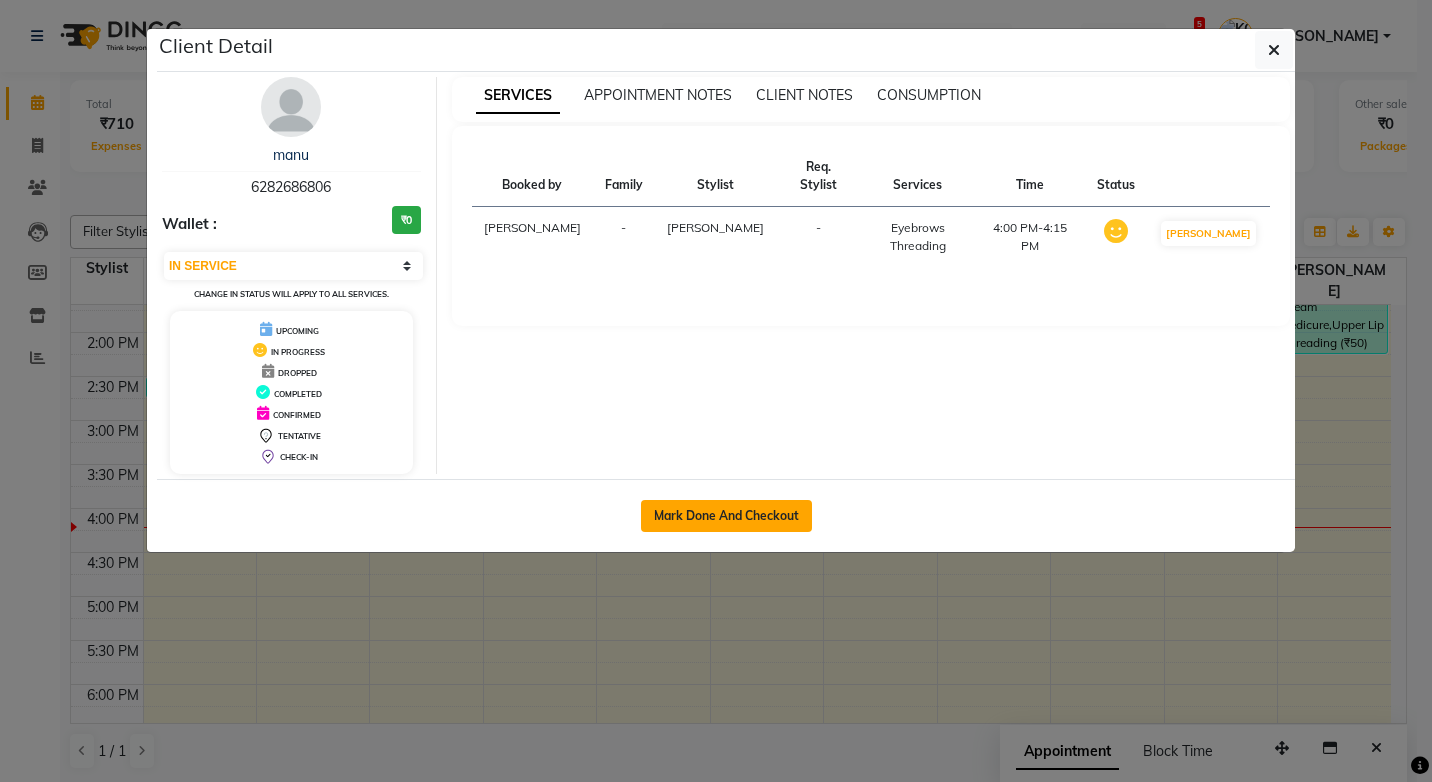 click on "Mark Done And Checkout" 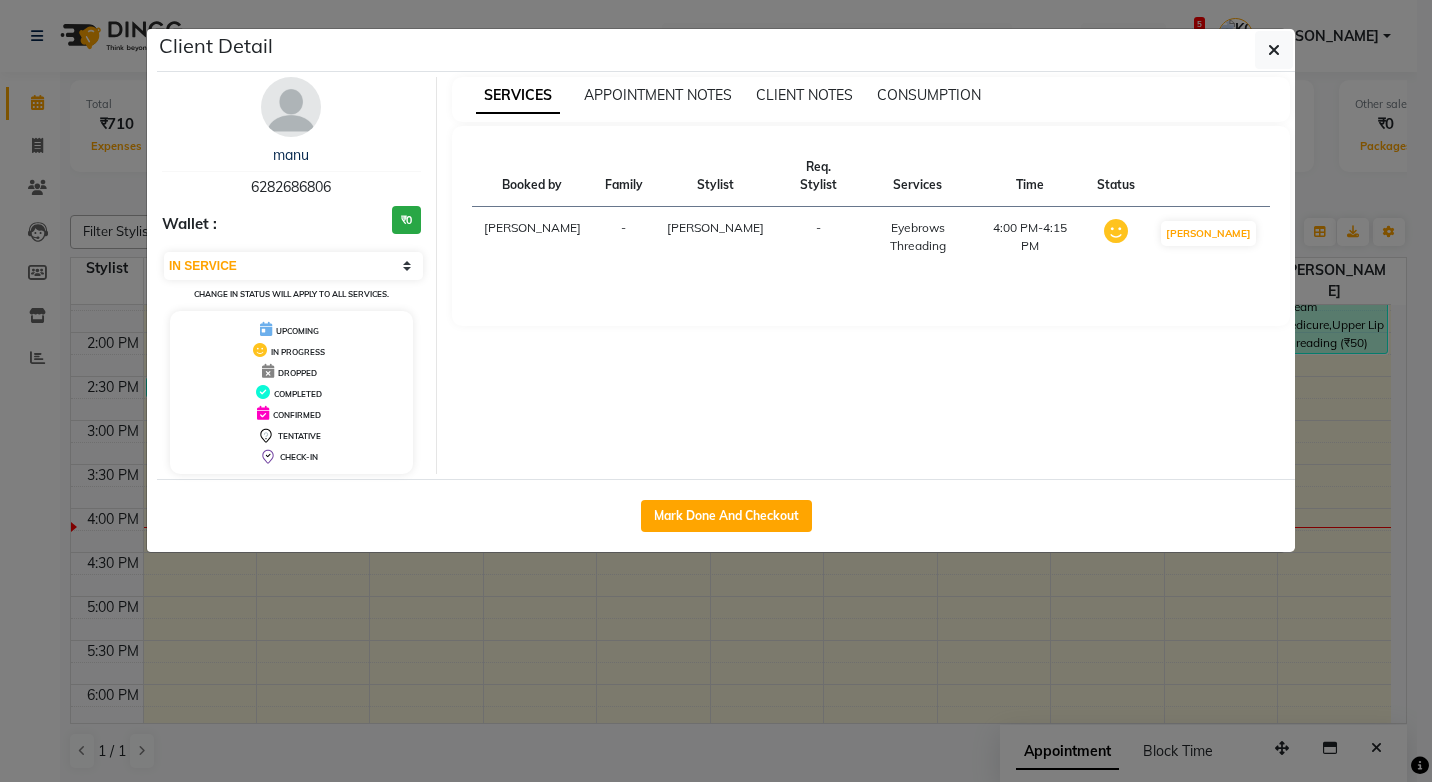 select on "service" 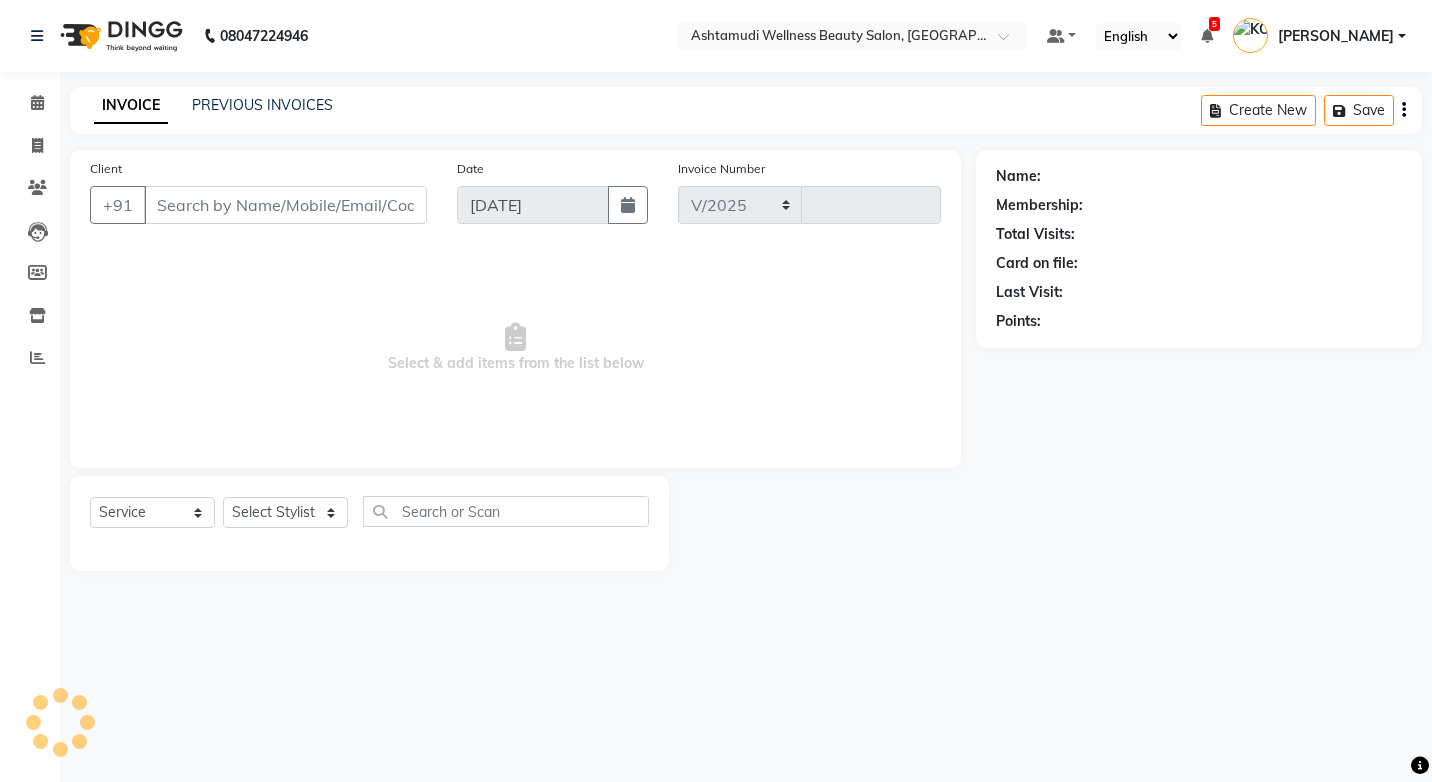 select on "4674" 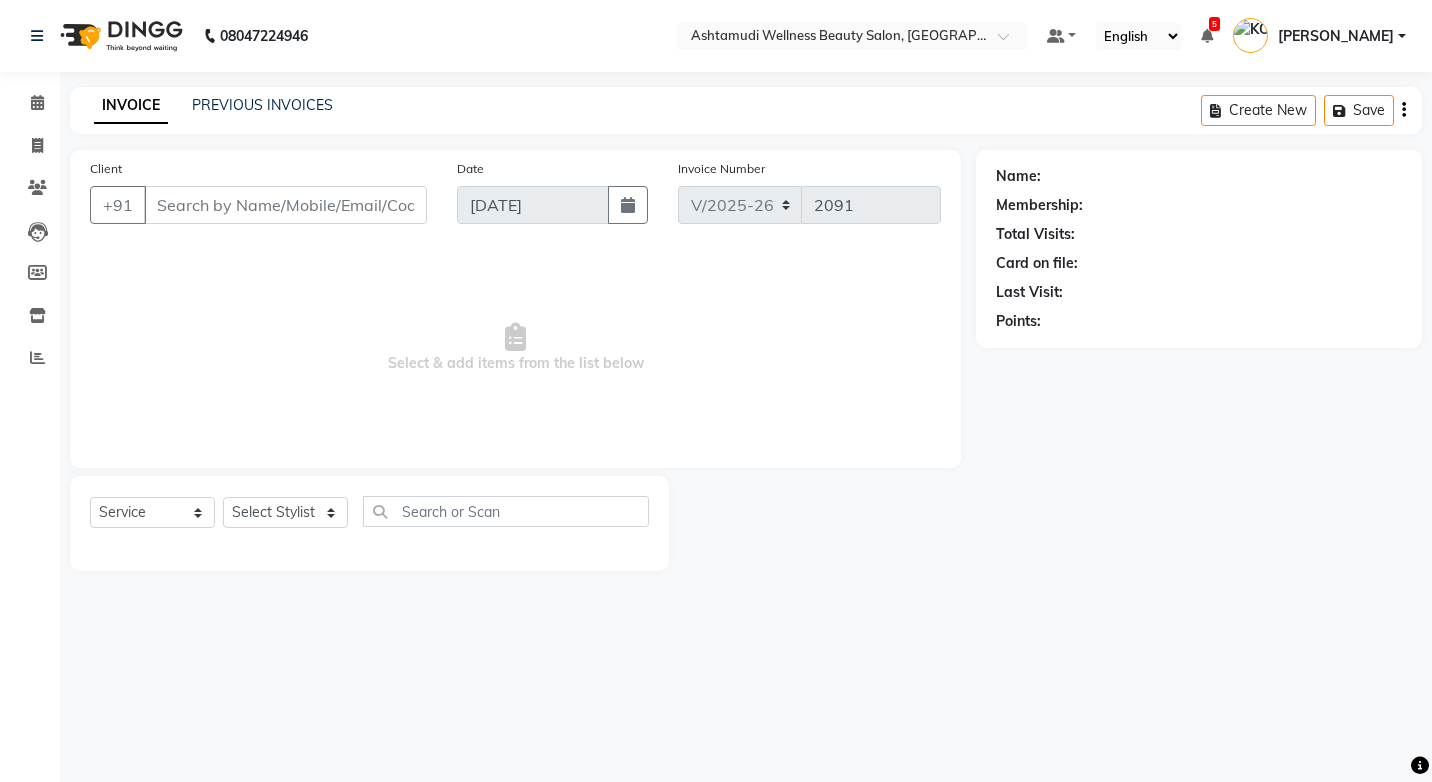 select on "product" 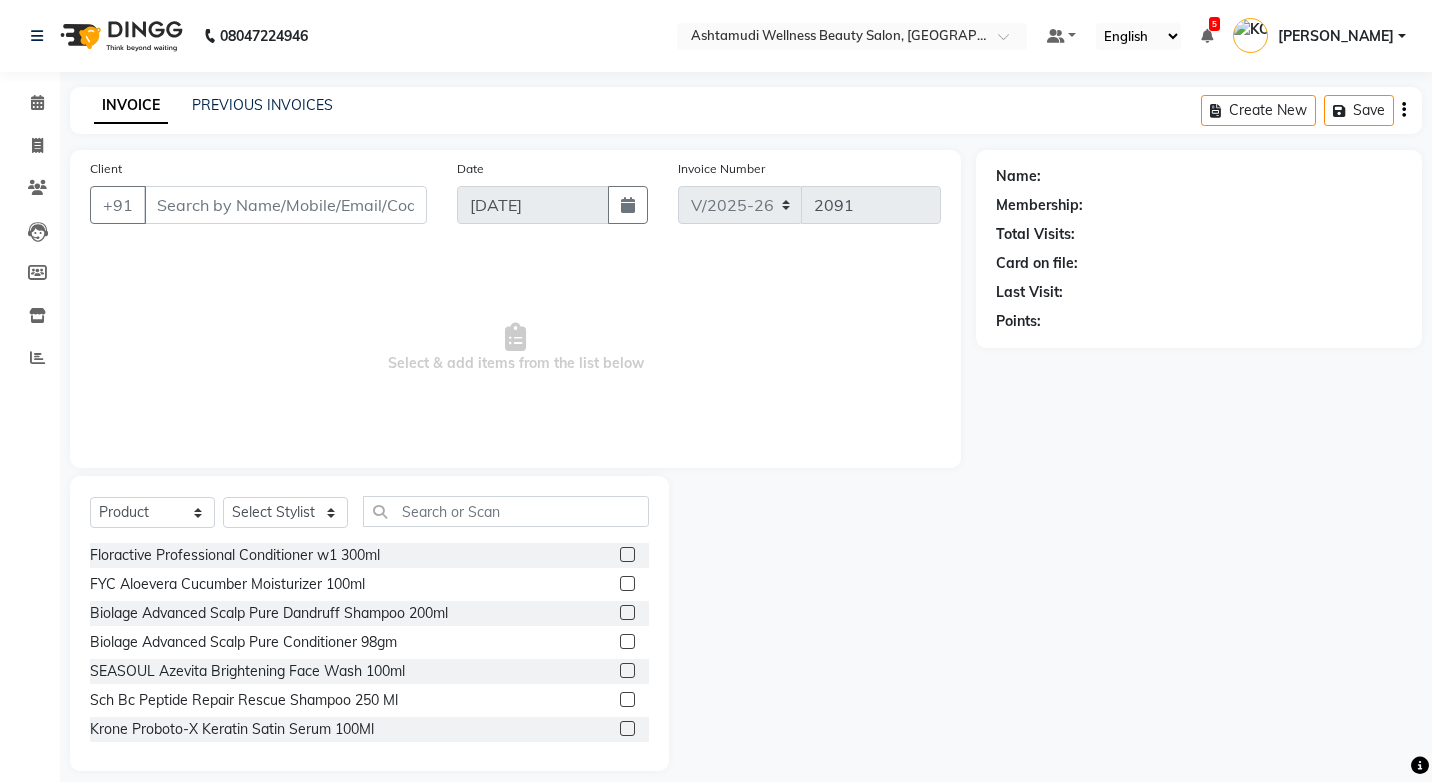 type on "6282686806" 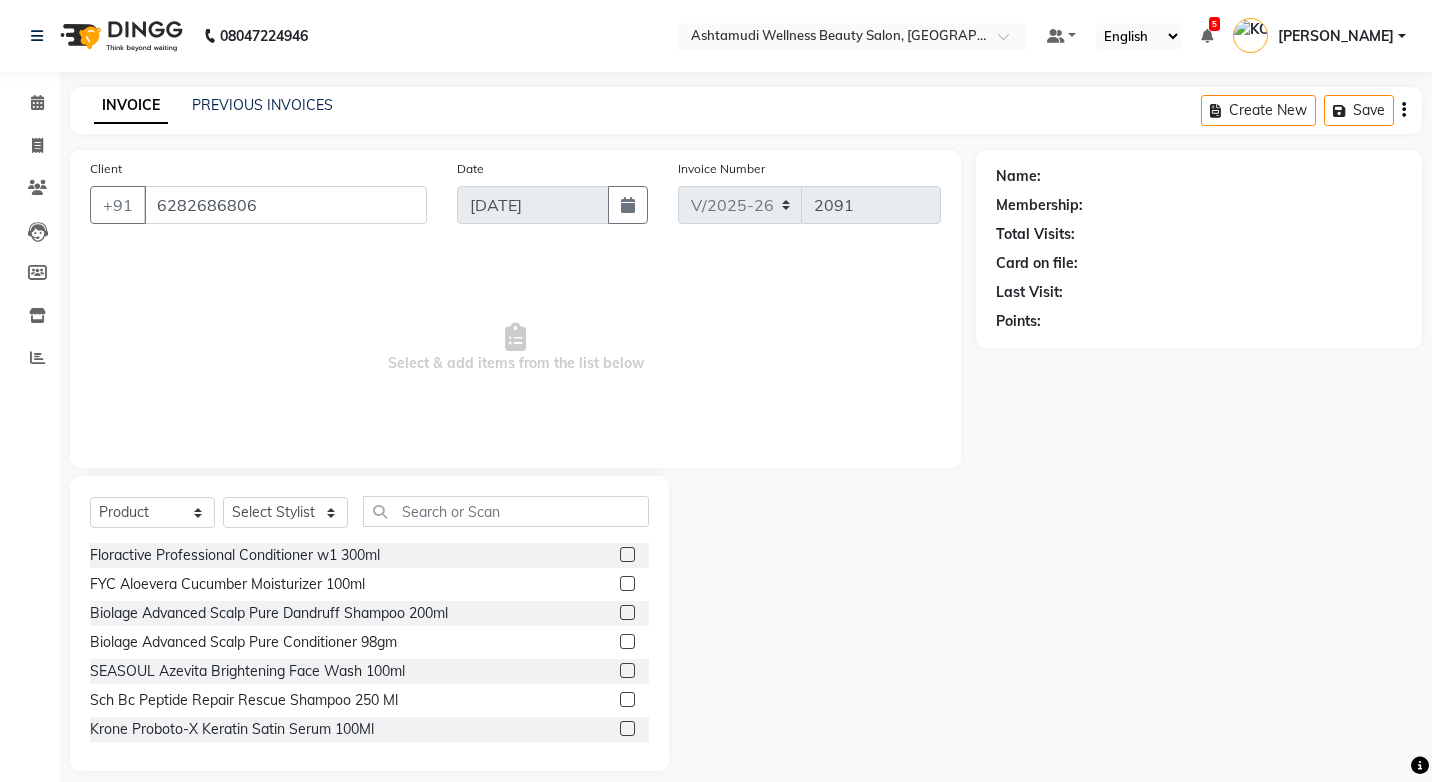 select on "27474" 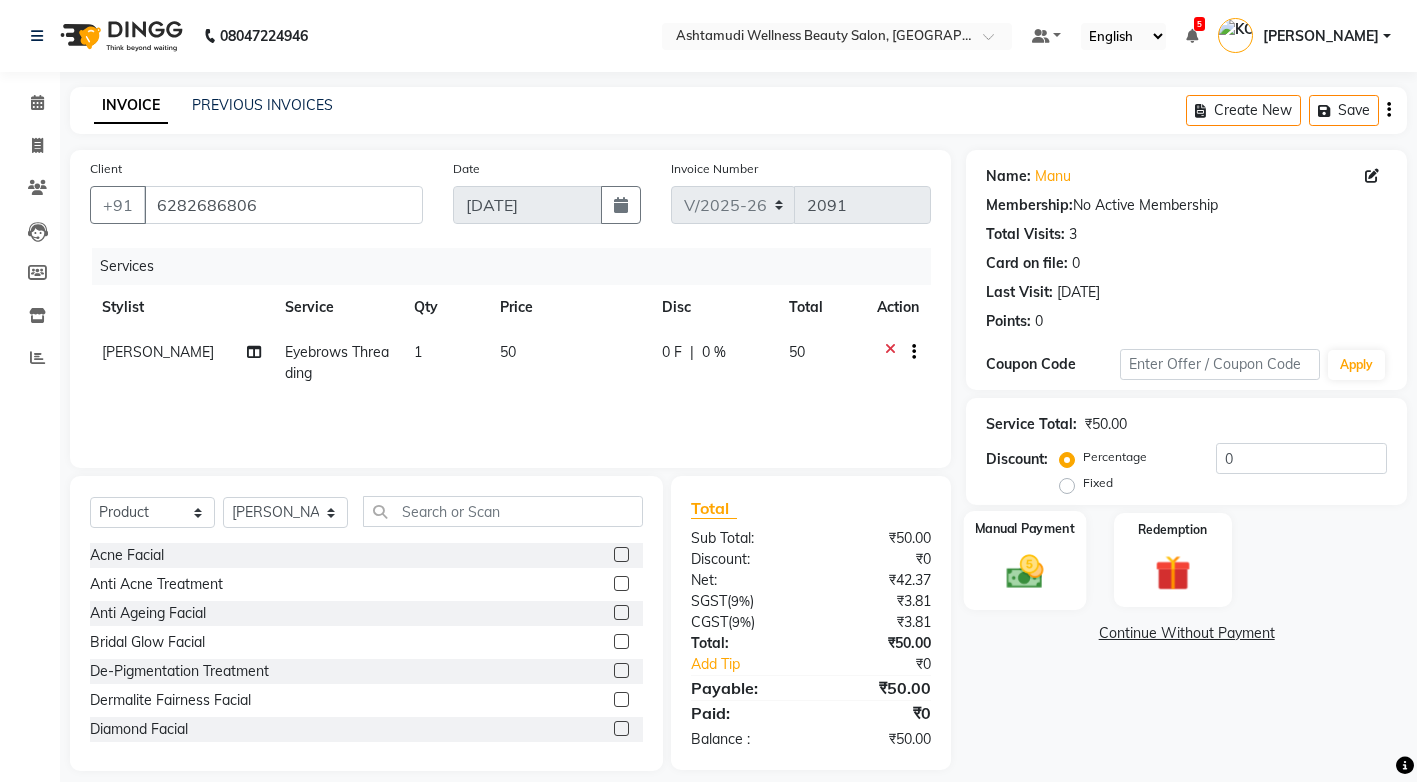scroll, scrollTop: 19, scrollLeft: 0, axis: vertical 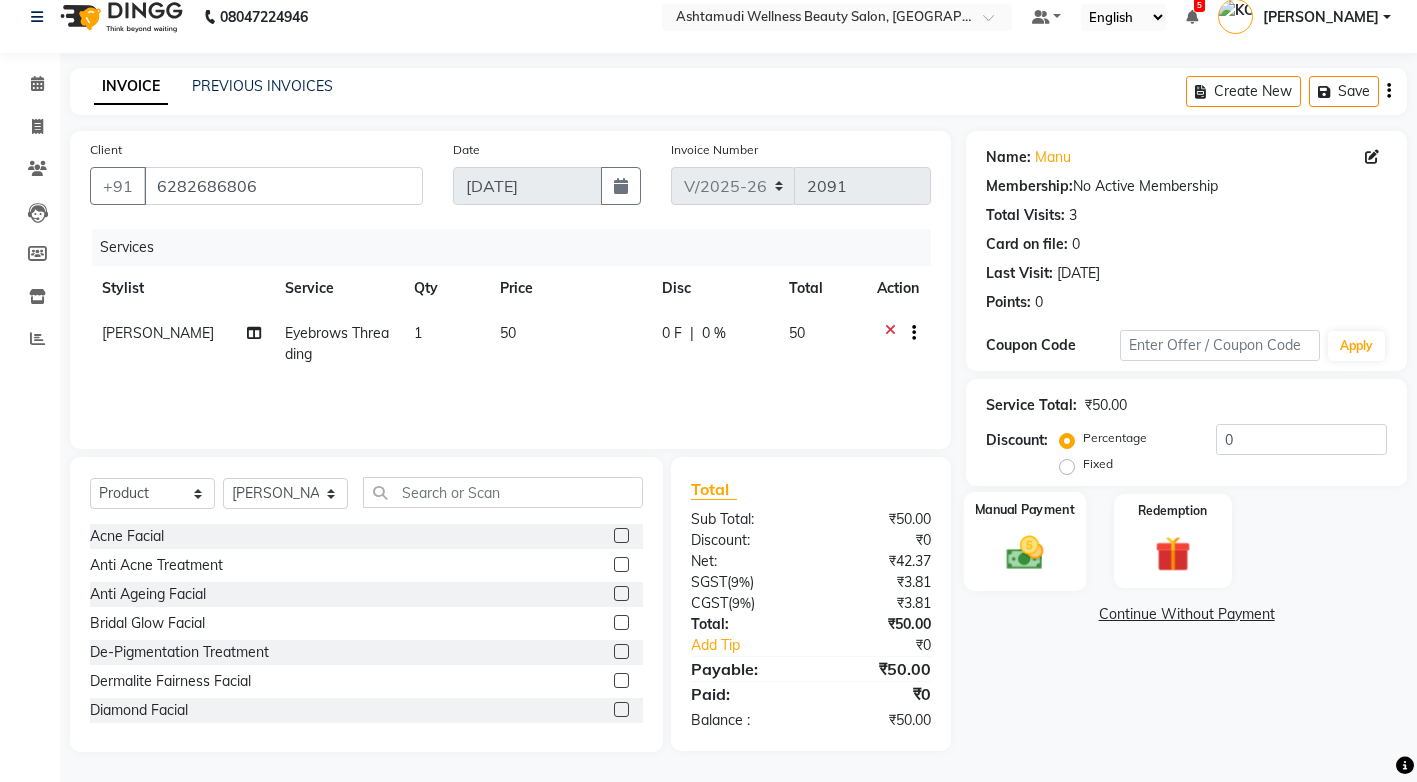 click 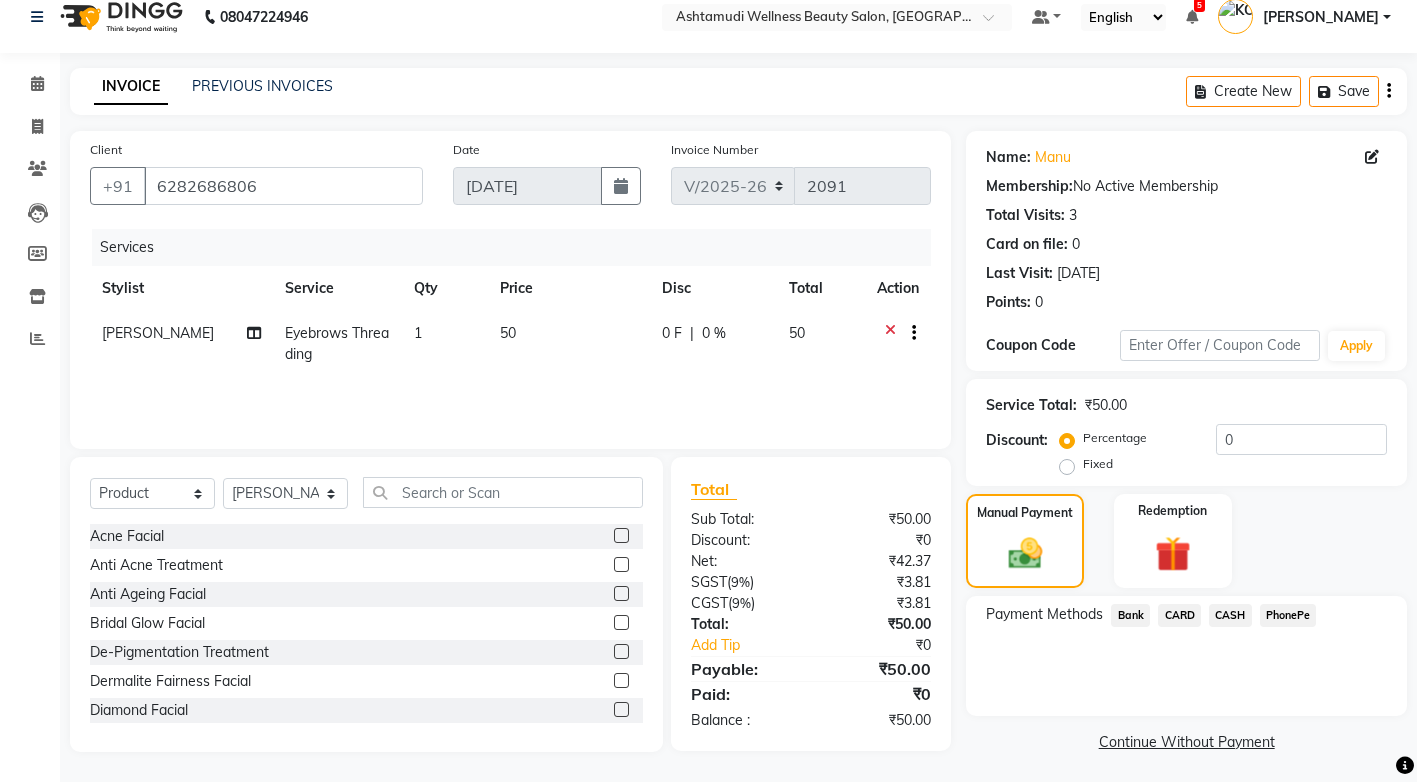 click on "CASH" 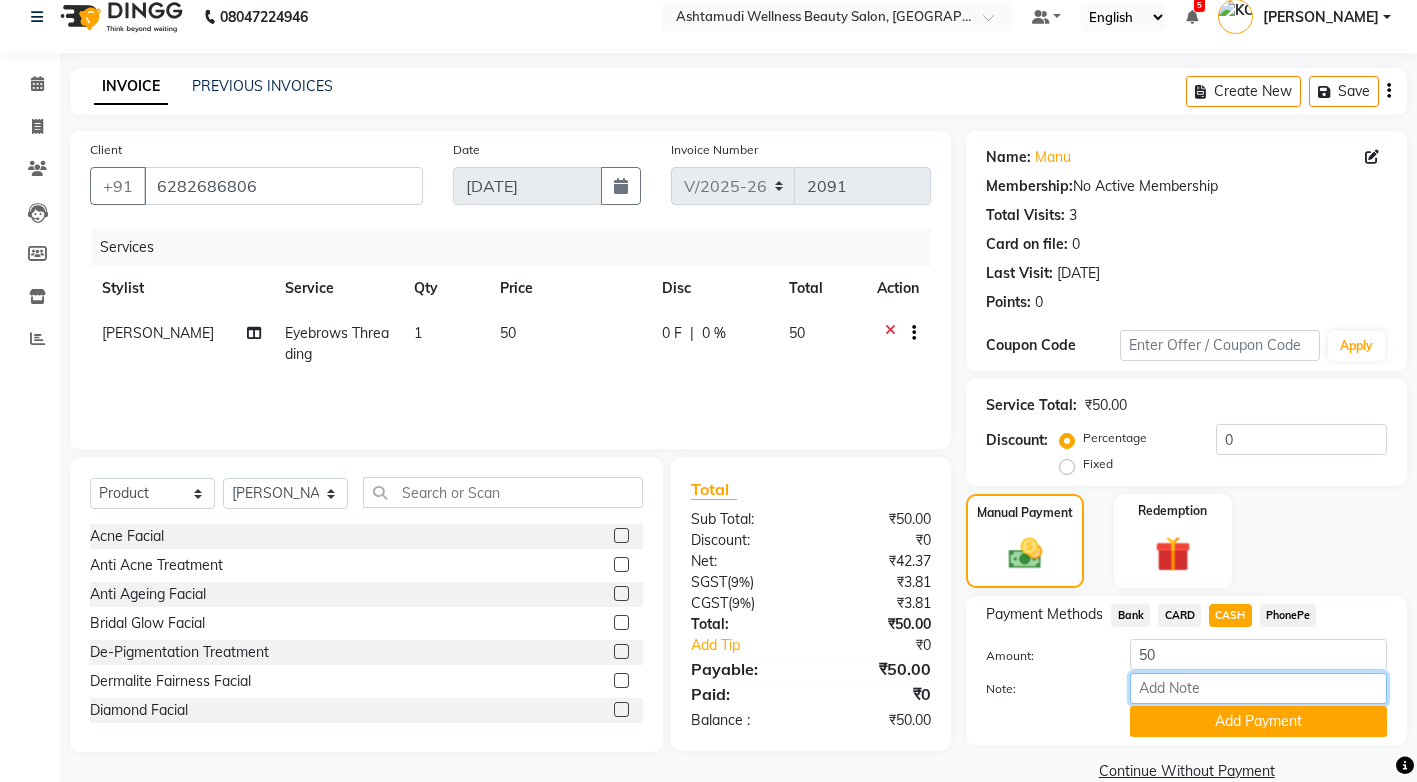 click on "Note:" at bounding box center (1258, 688) 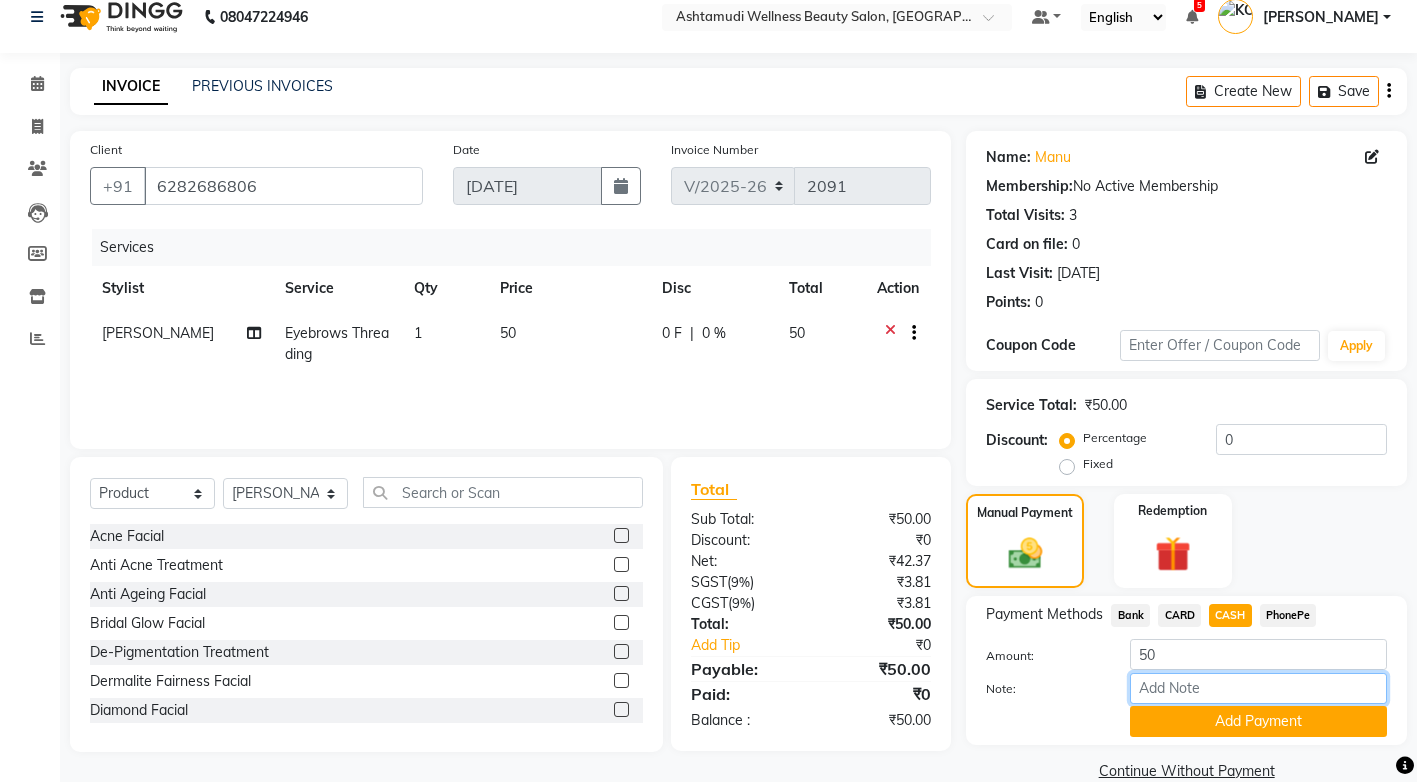 type on "sindhya" 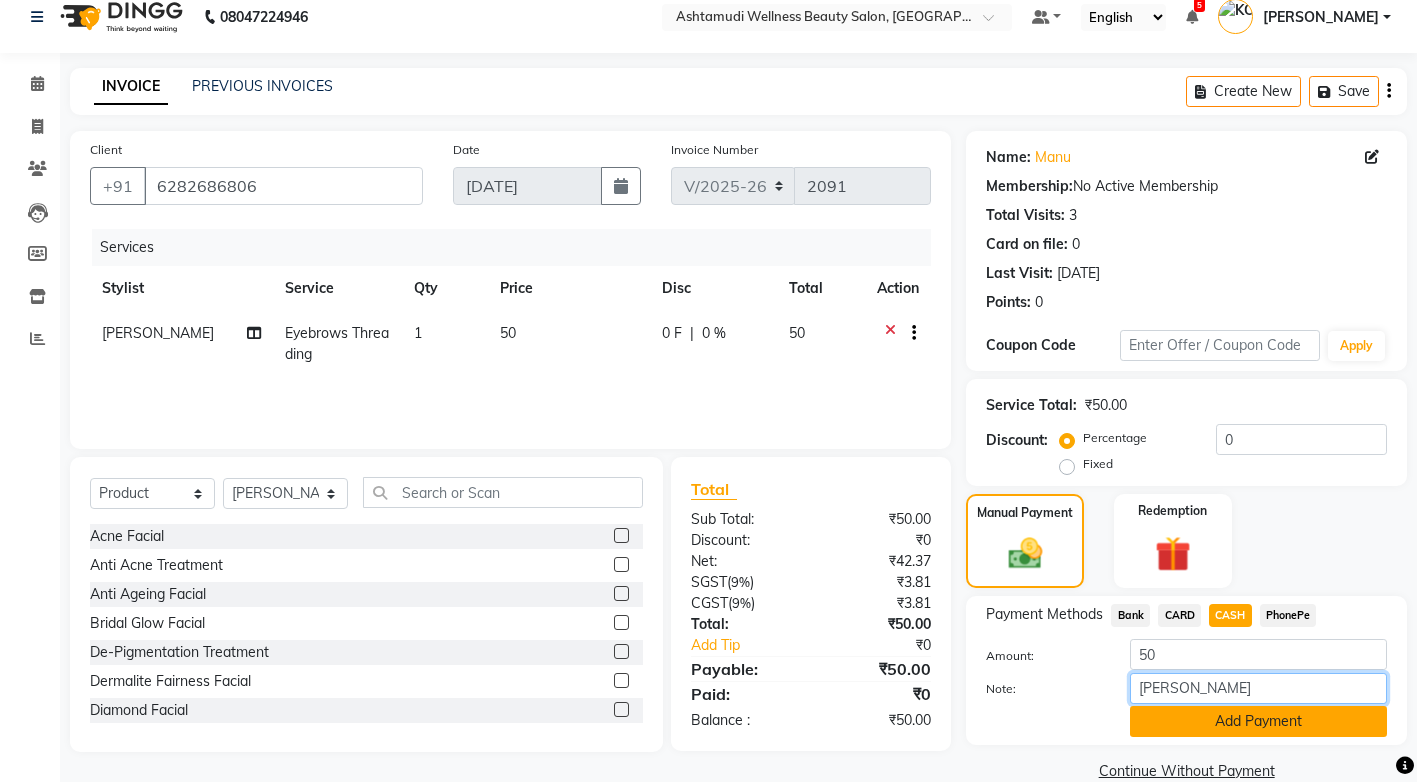scroll, scrollTop: 53, scrollLeft: 0, axis: vertical 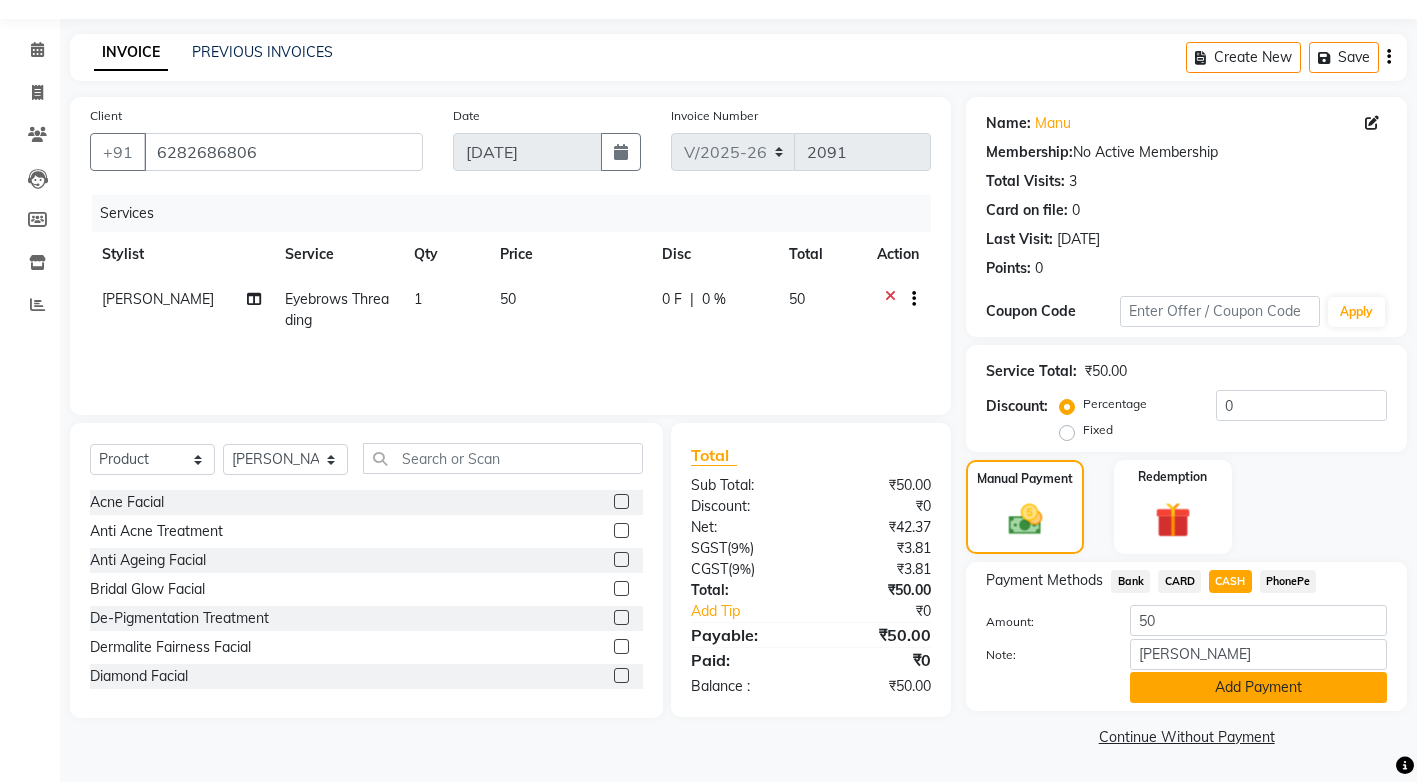 click on "Add Payment" 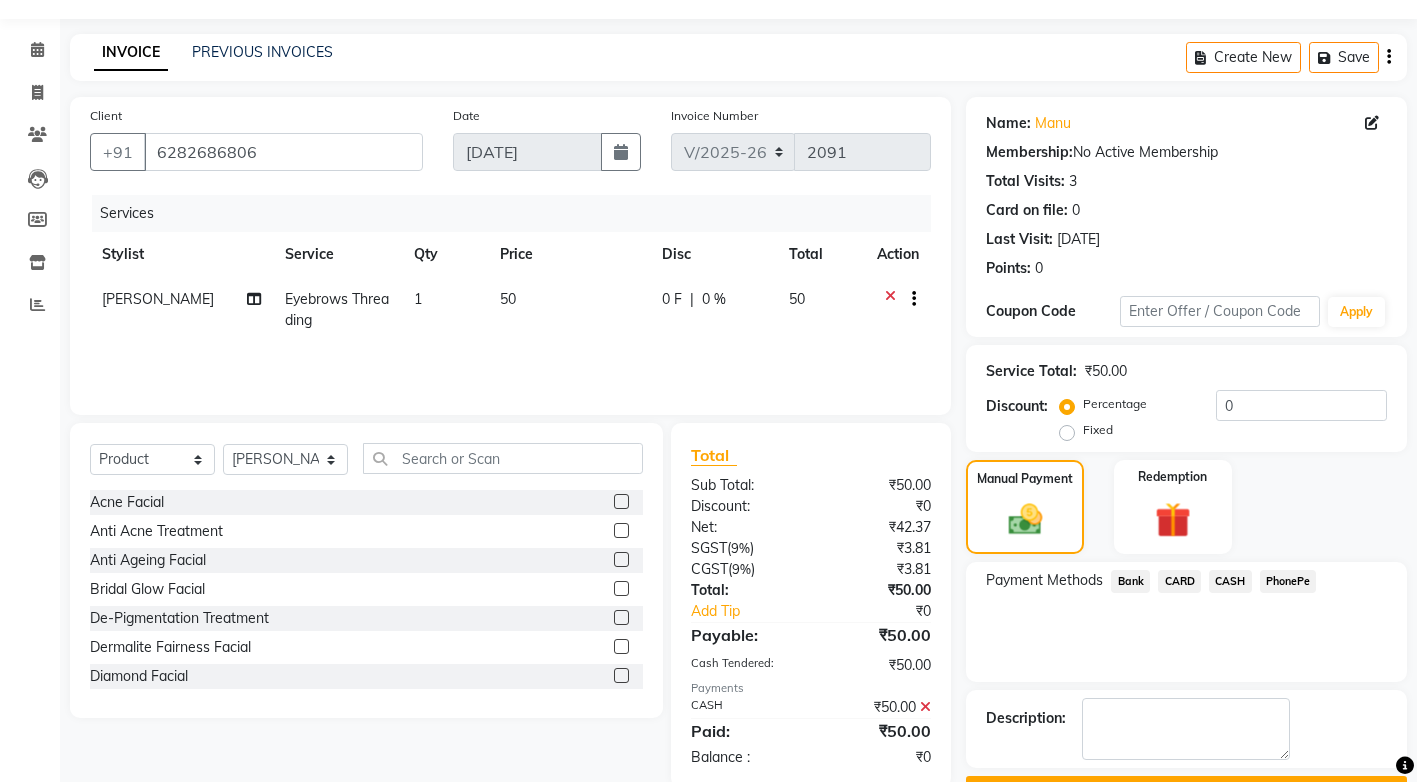 scroll, scrollTop: 108, scrollLeft: 0, axis: vertical 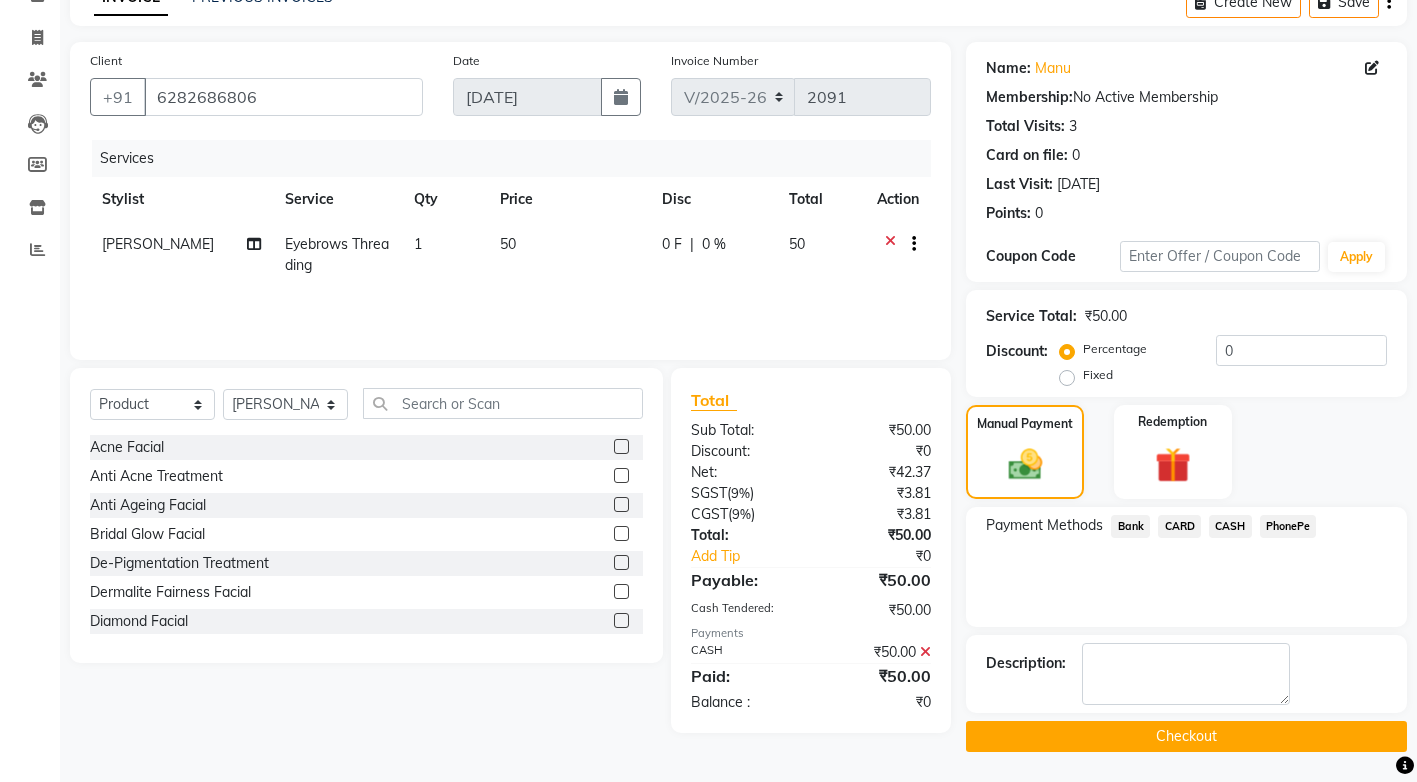 click on "Checkout" 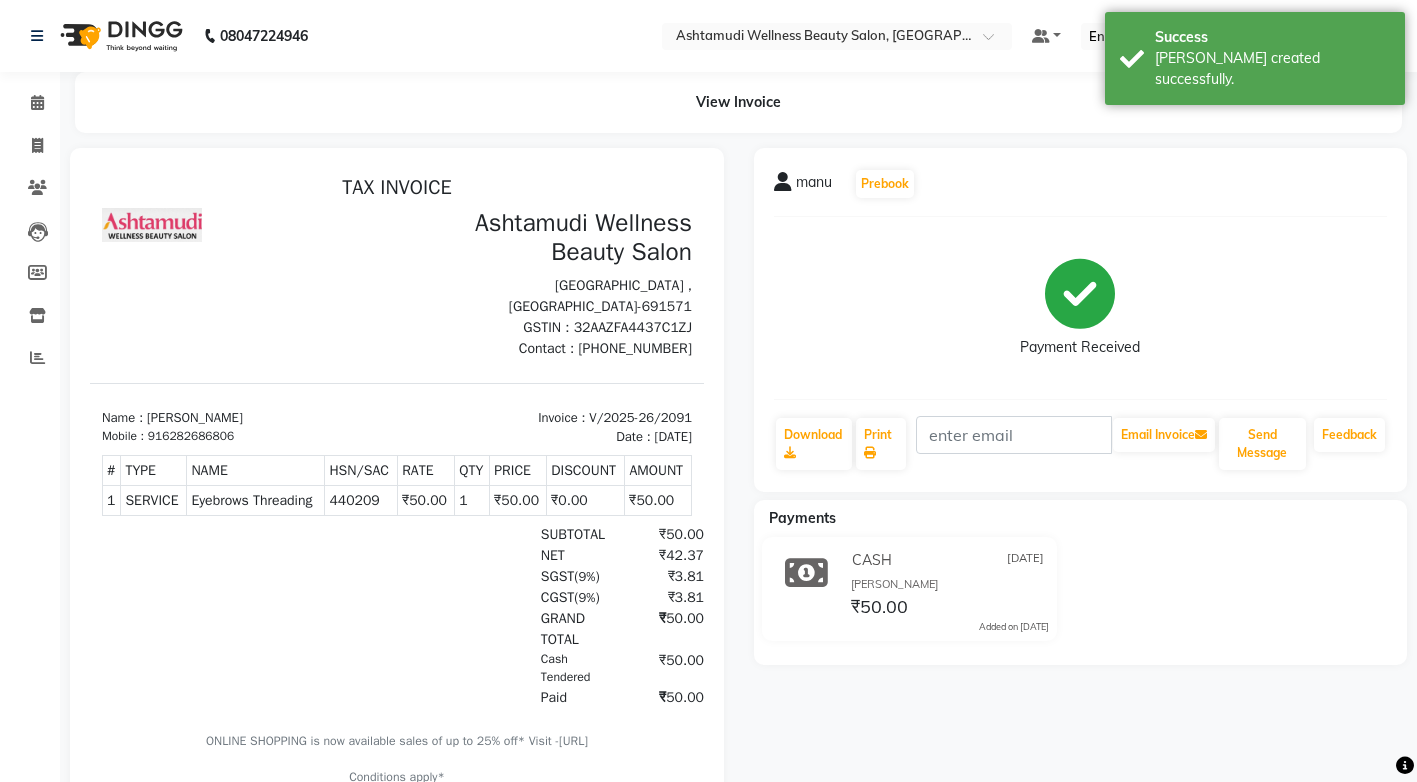 scroll, scrollTop: 0, scrollLeft: 0, axis: both 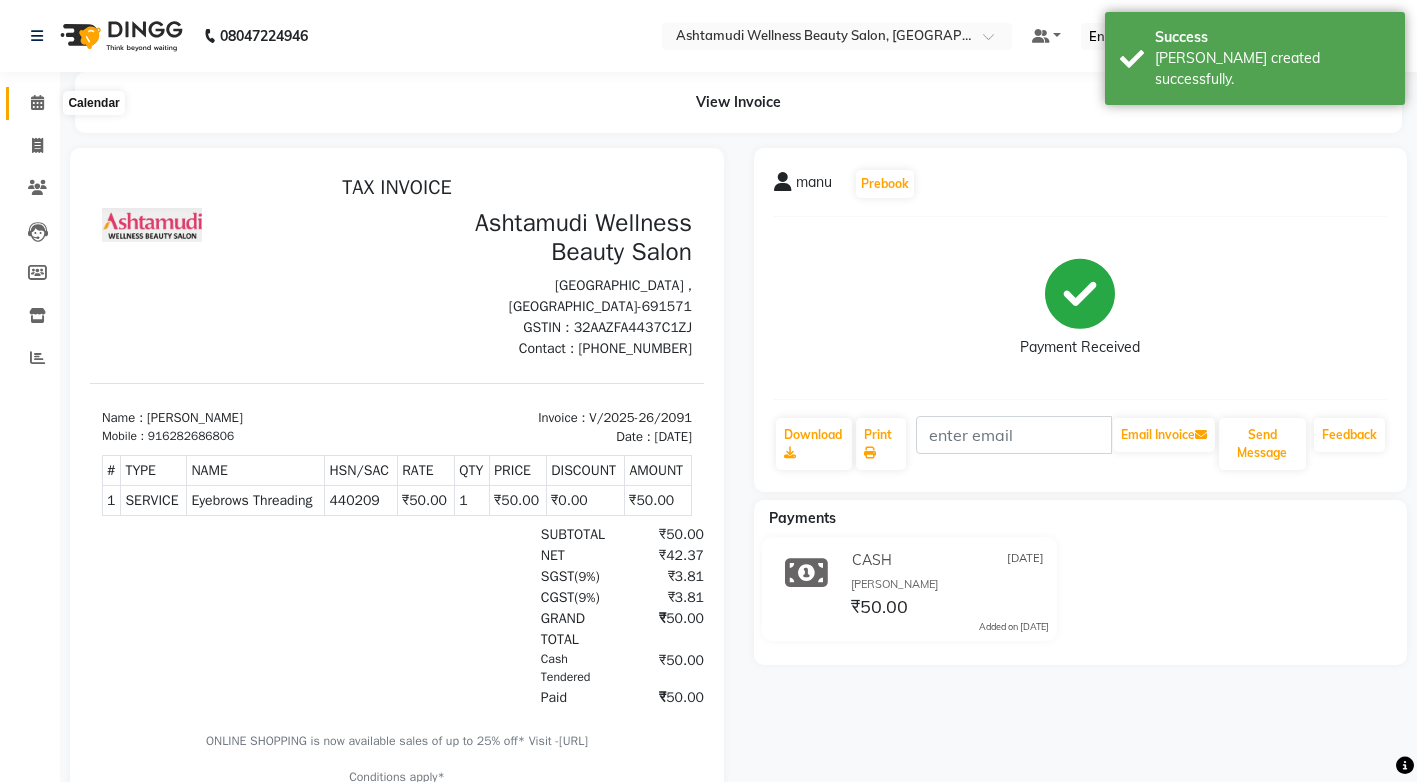 click 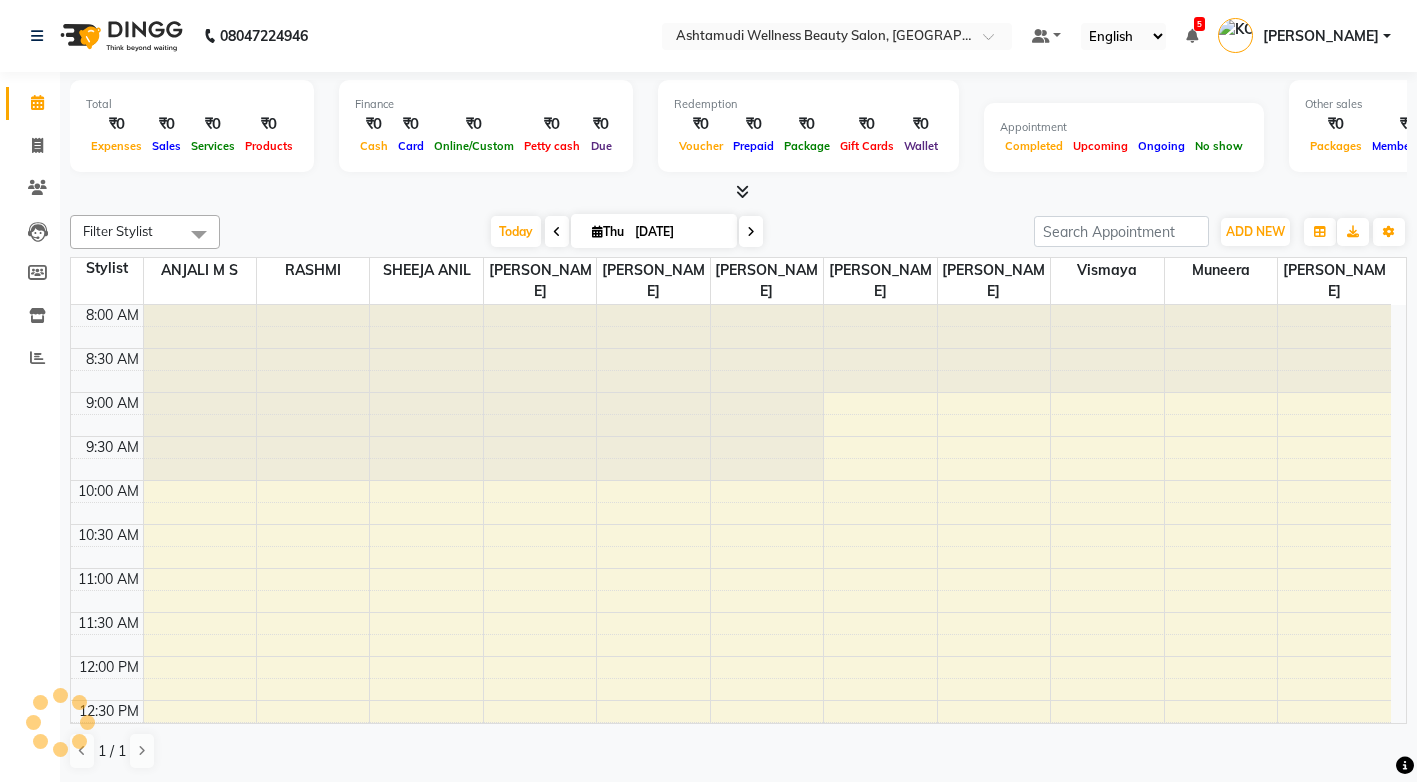 scroll, scrollTop: 0, scrollLeft: 0, axis: both 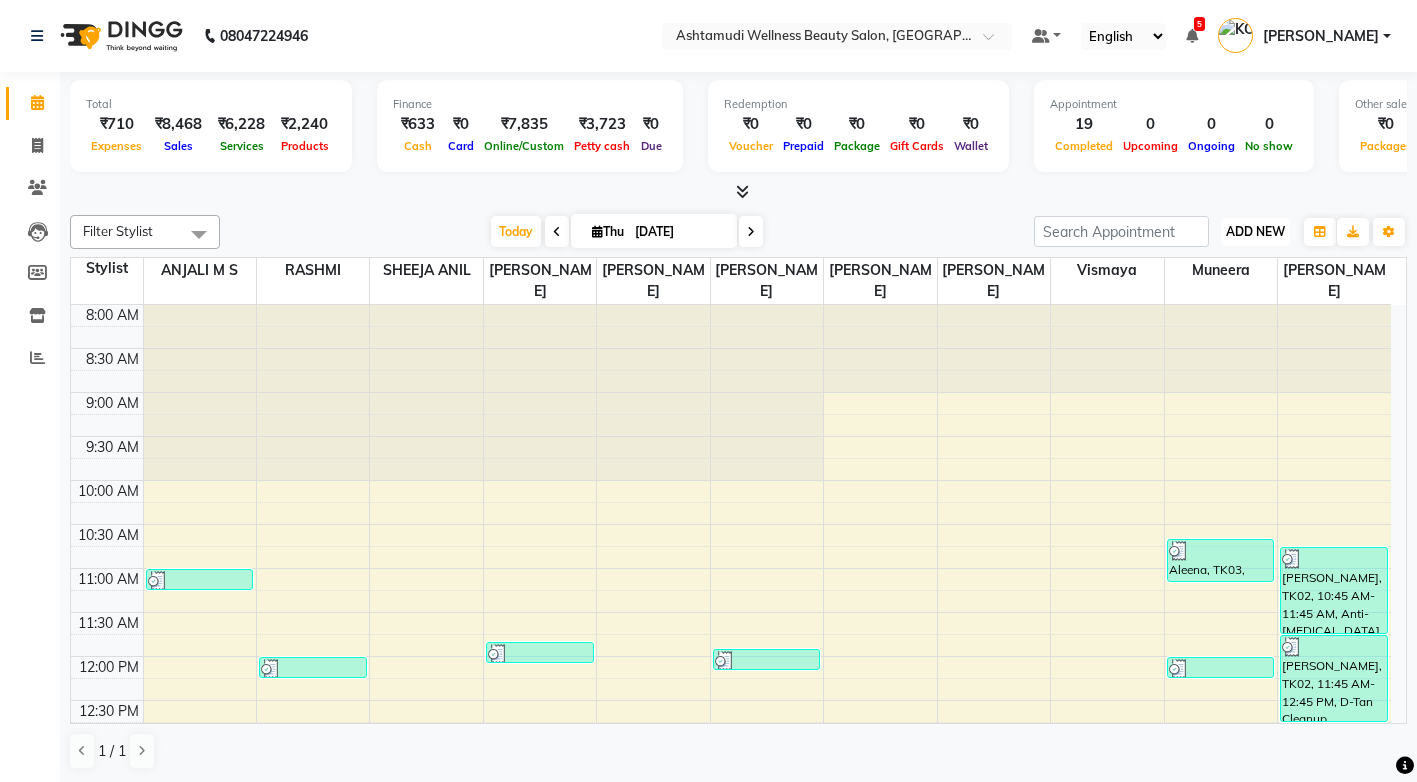 click on "ADD NEW" at bounding box center [1255, 231] 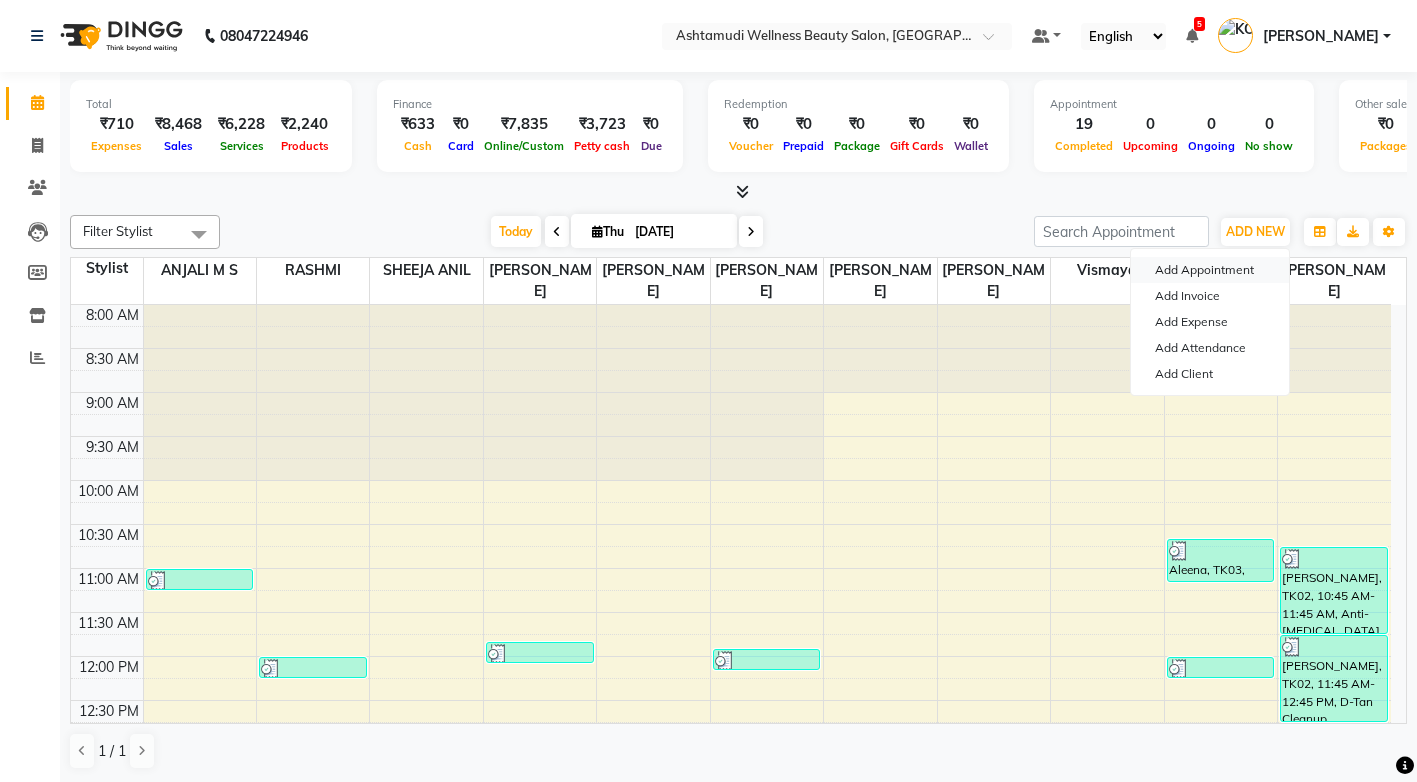 click on "Add Appointment" at bounding box center [1210, 270] 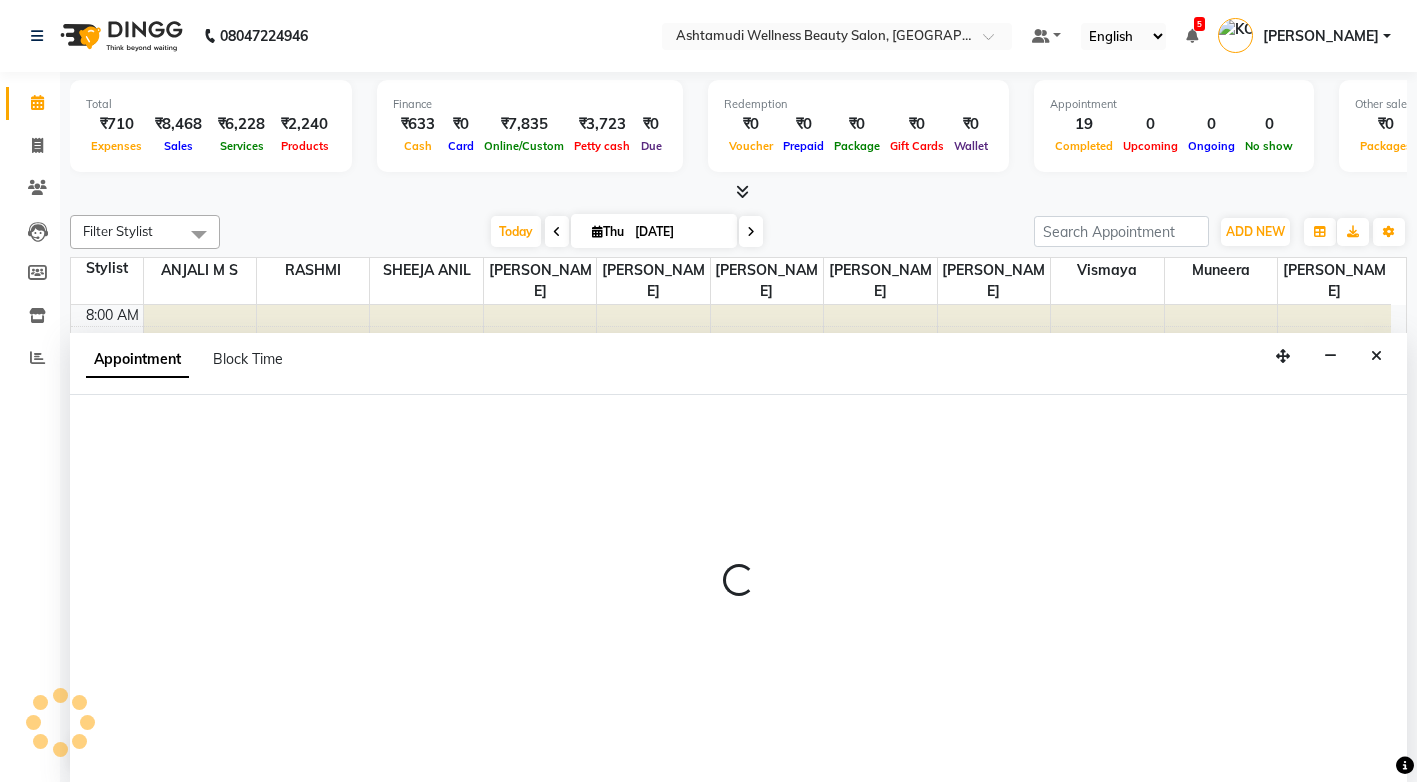 scroll, scrollTop: 1, scrollLeft: 0, axis: vertical 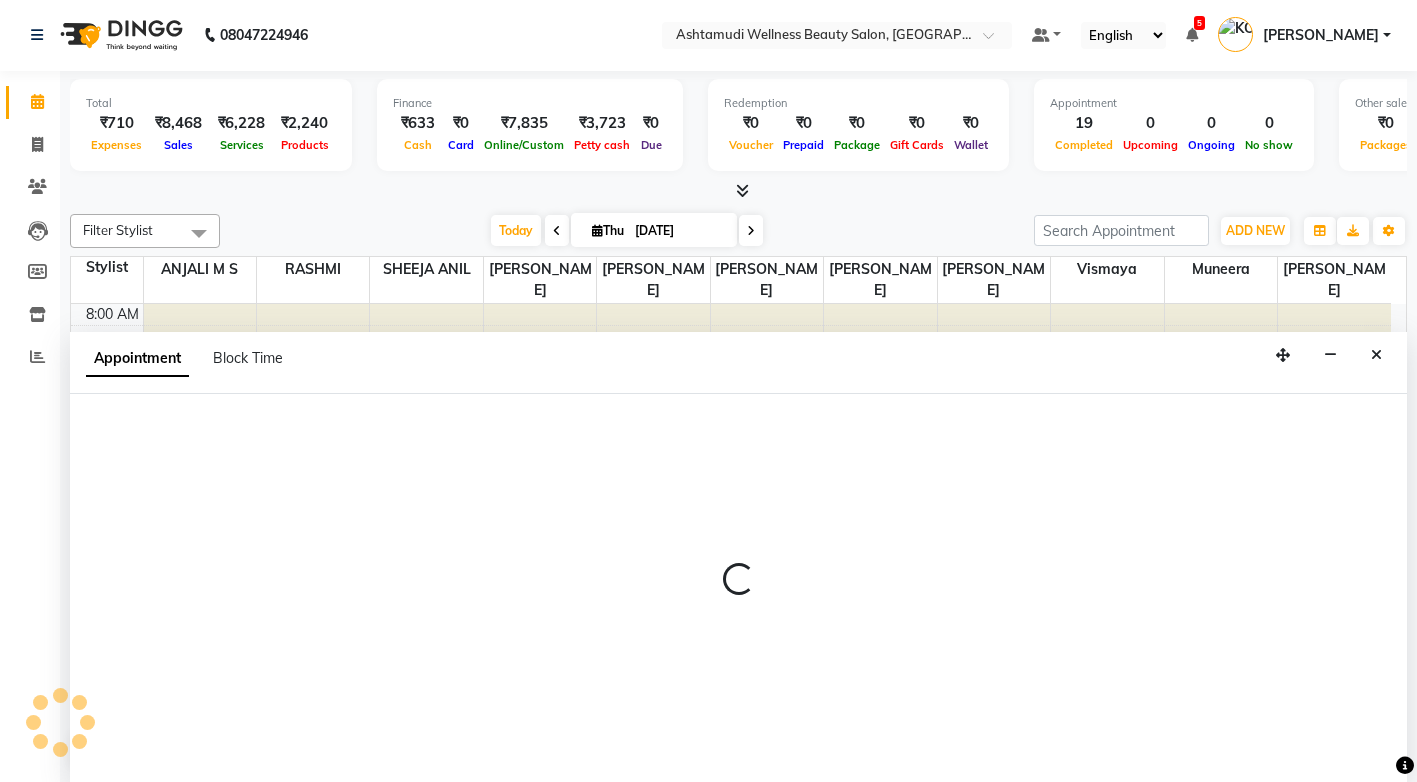 select on "540" 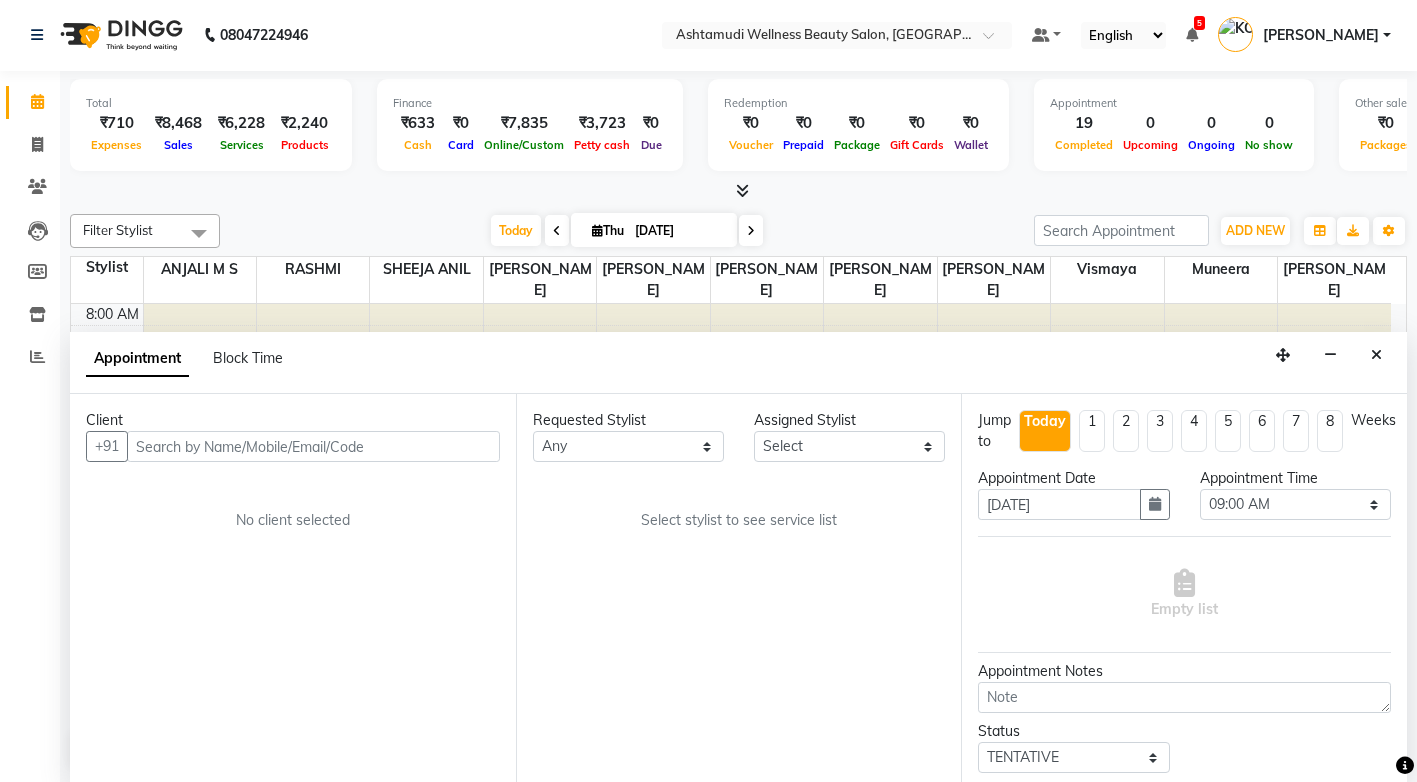 click at bounding box center [313, 446] 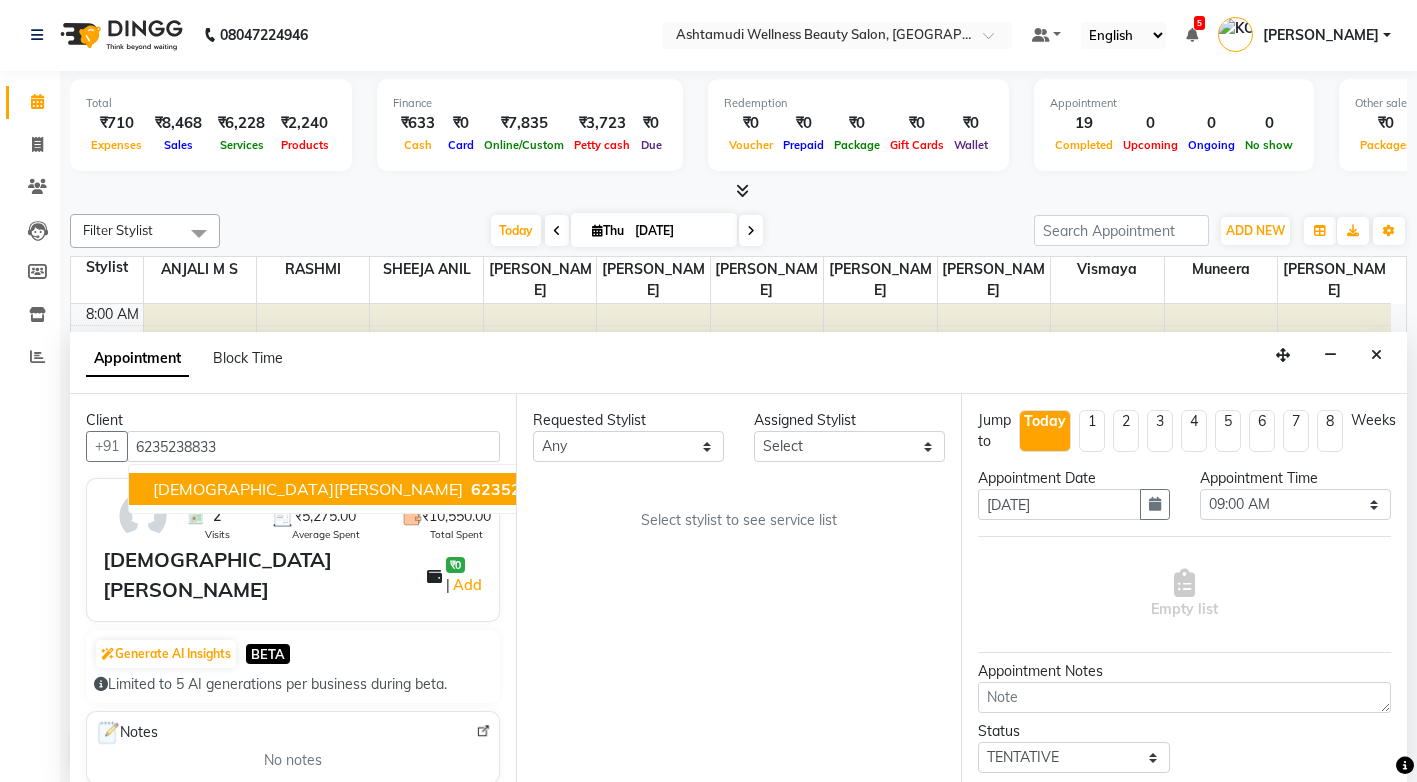 click on "6235238833" at bounding box center [521, 489] 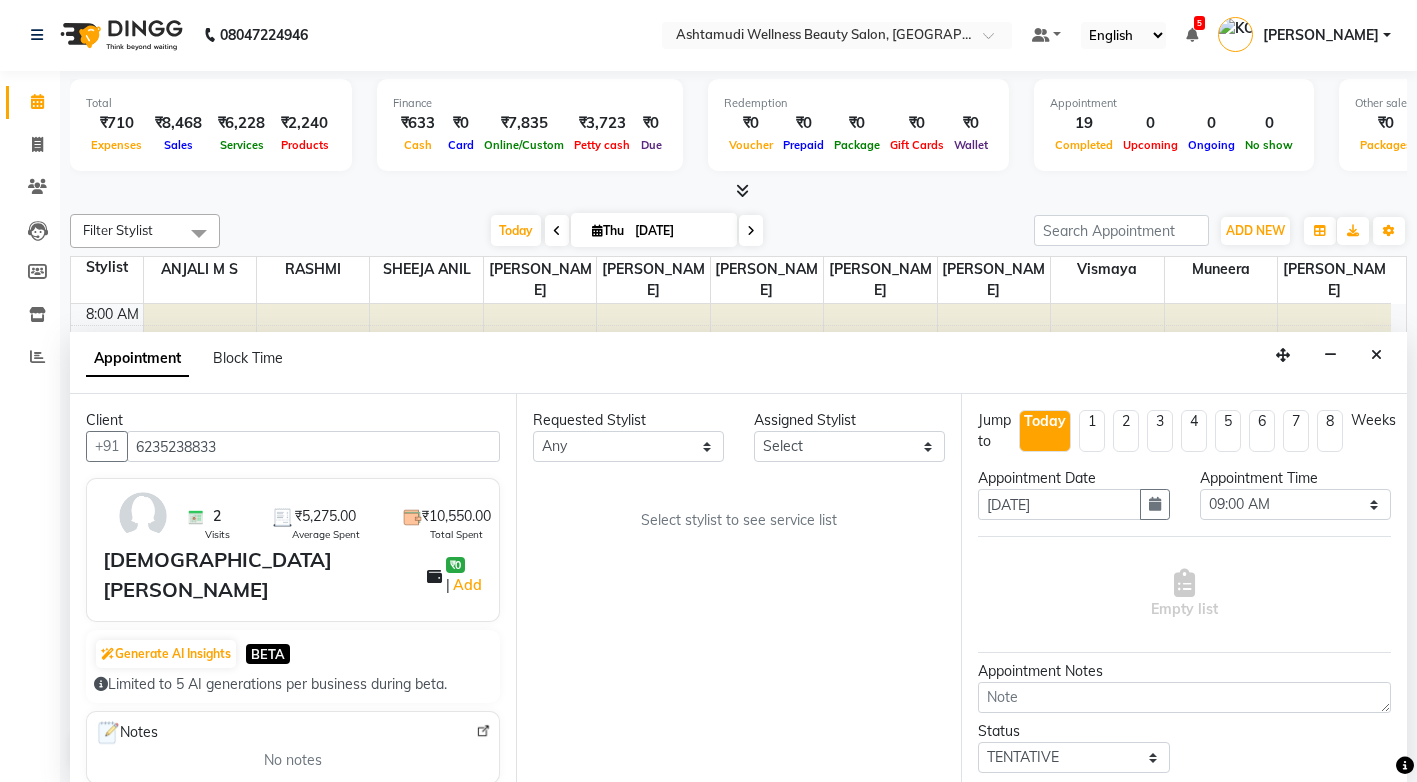 type on "6235238833" 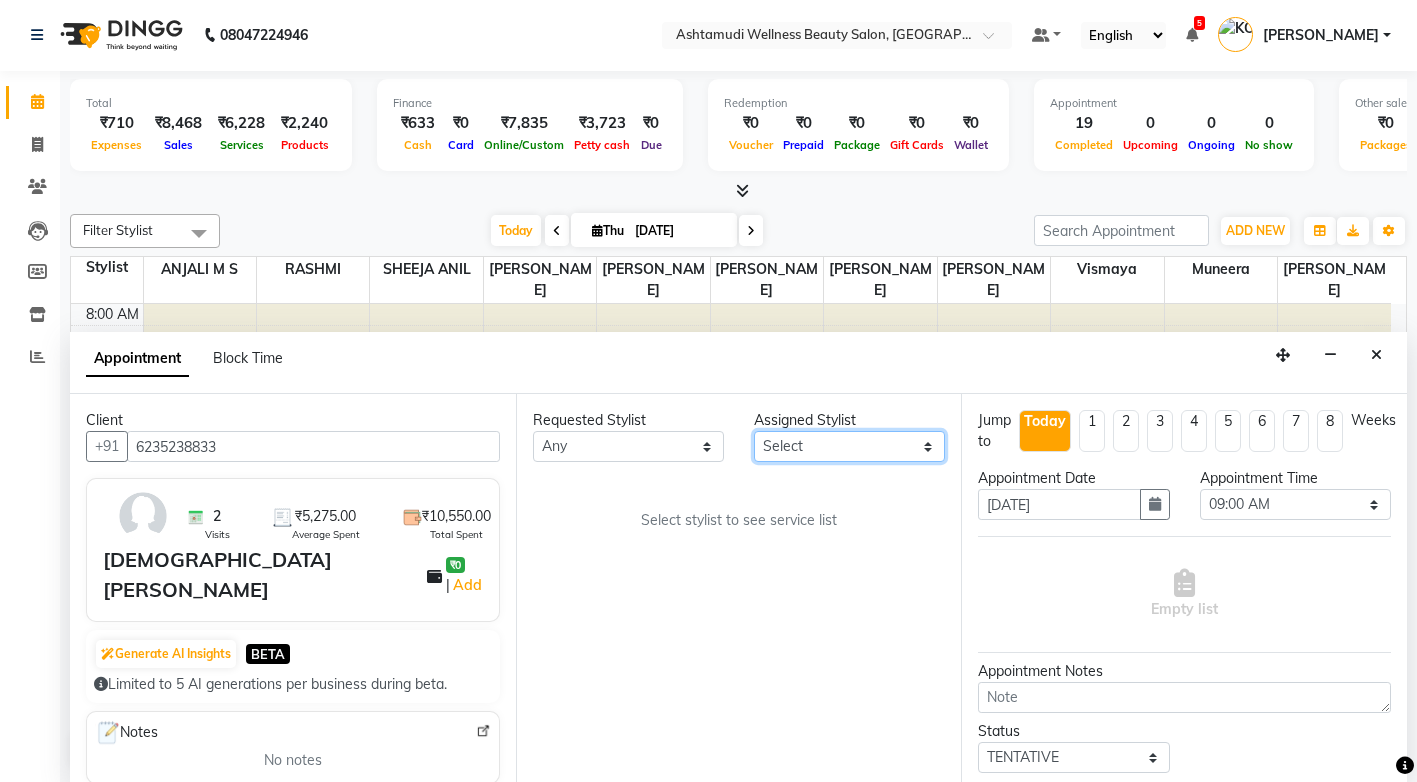 click on "Select ANJALI M S KOTTIYAM ASHTAMUDI Muneera RASHMI SHEEJA ANIL SHYNI  SINDHYA  Sona Sunil Sreepriya STEFFY STEPHAN Vismaya" at bounding box center (849, 446) 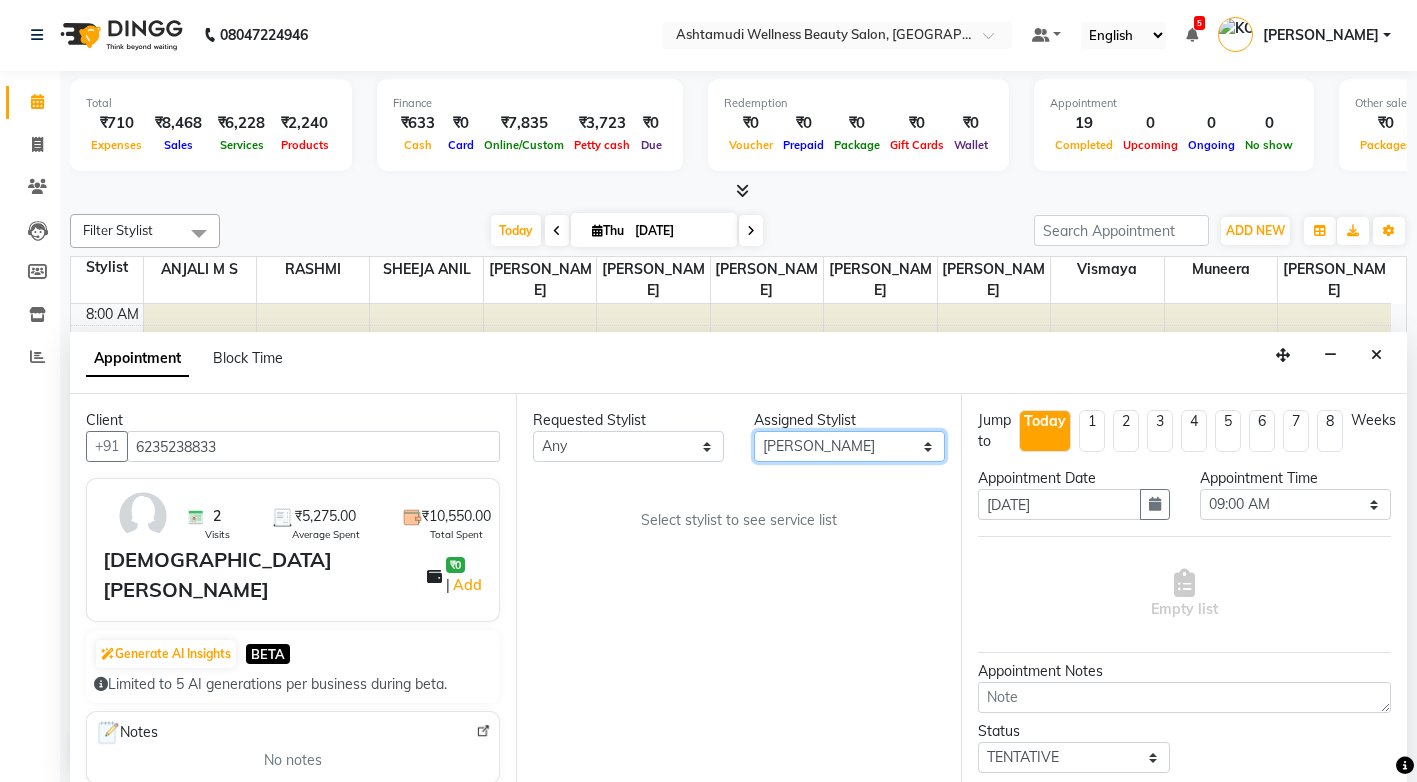 click on "Select ANJALI M S KOTTIYAM ASHTAMUDI Muneera RASHMI SHEEJA ANIL SHYNI  SINDHYA  Sona Sunil Sreepriya STEFFY STEPHAN Vismaya" at bounding box center [849, 446] 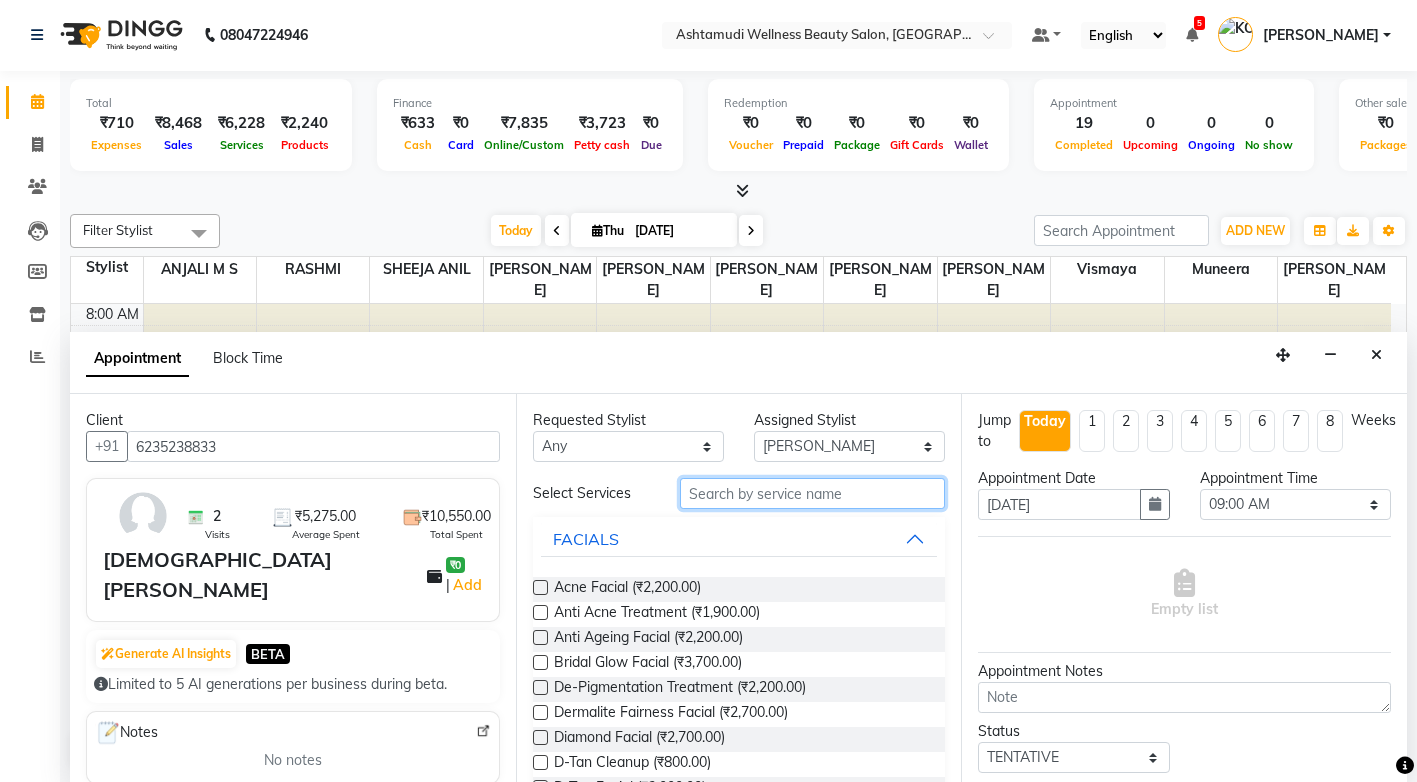 click at bounding box center [812, 493] 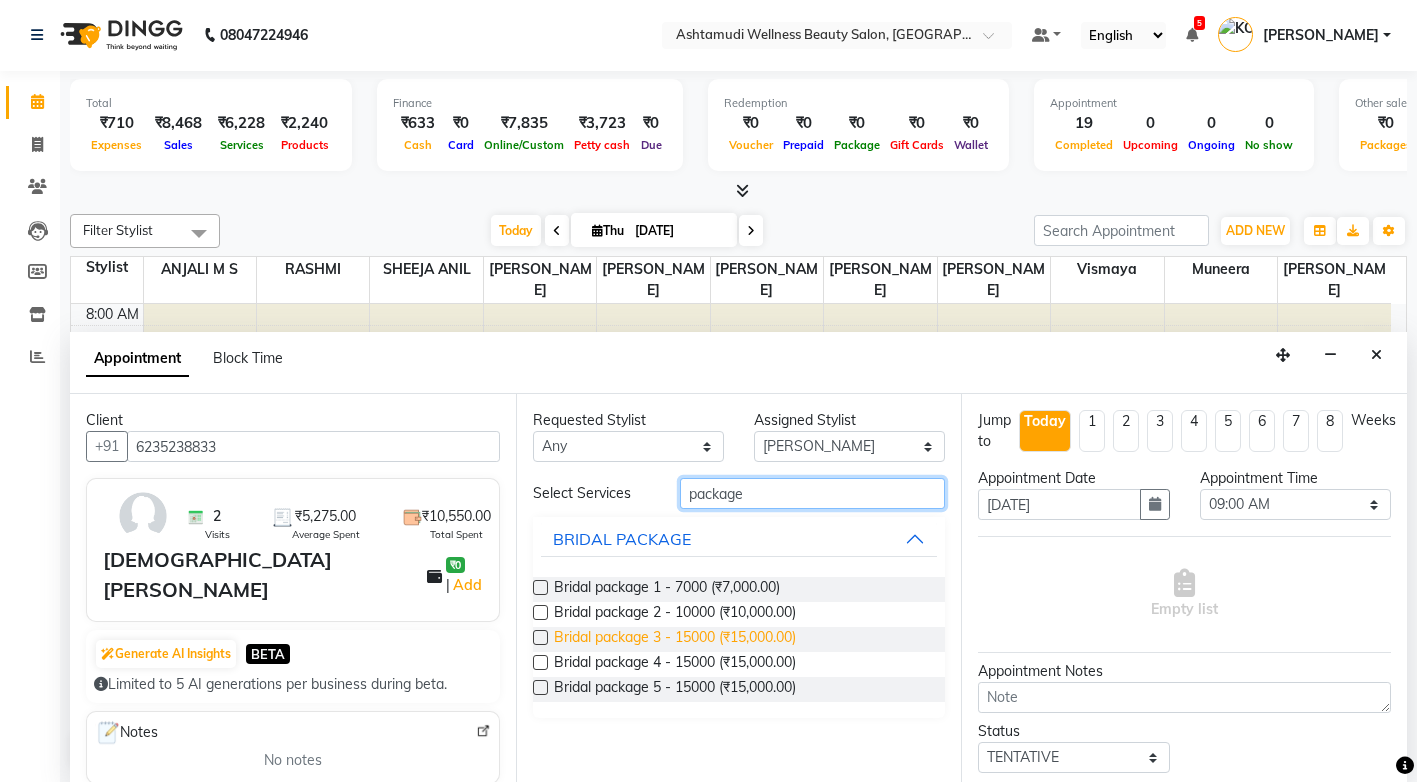 type on "package" 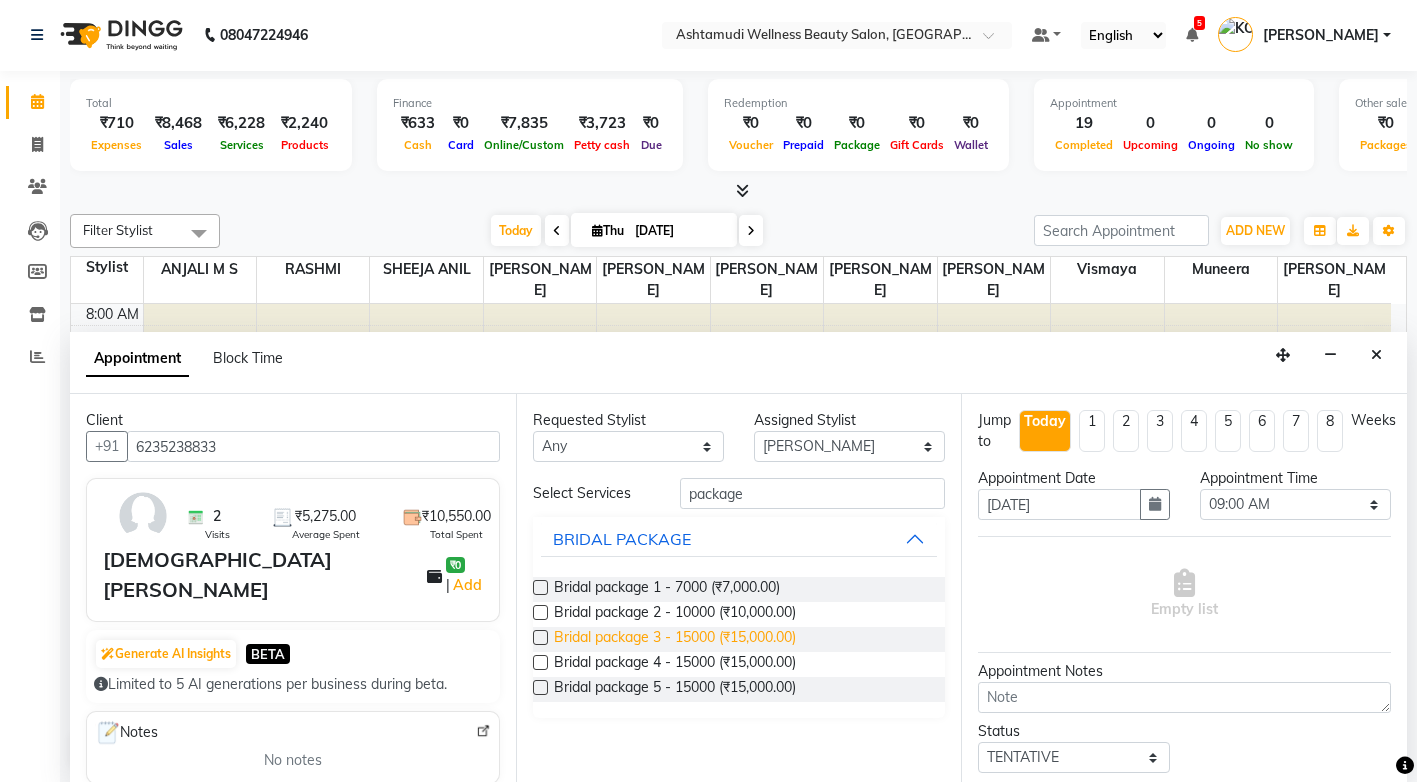 click on "Bridal package 3 - 15000 (₹15,000.00)" at bounding box center (675, 639) 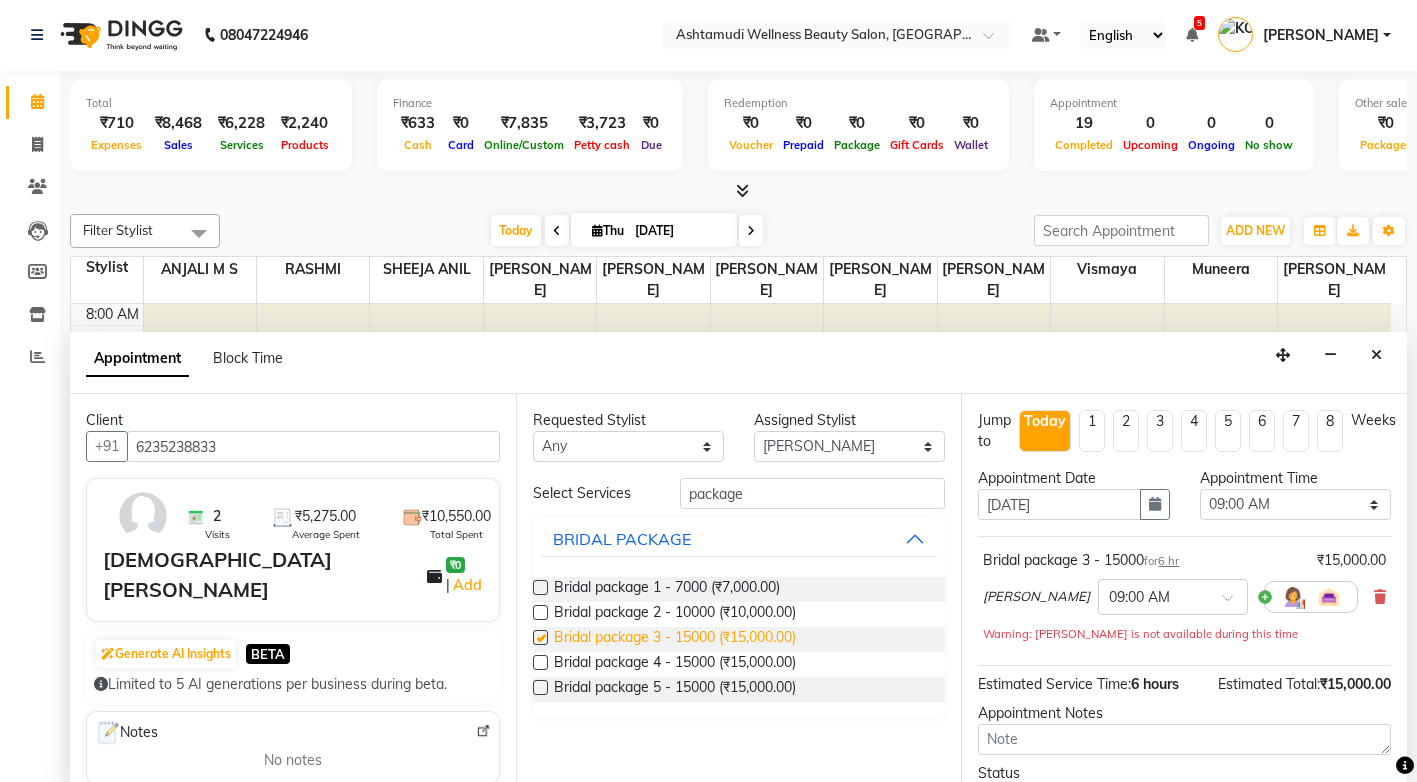 checkbox on "false" 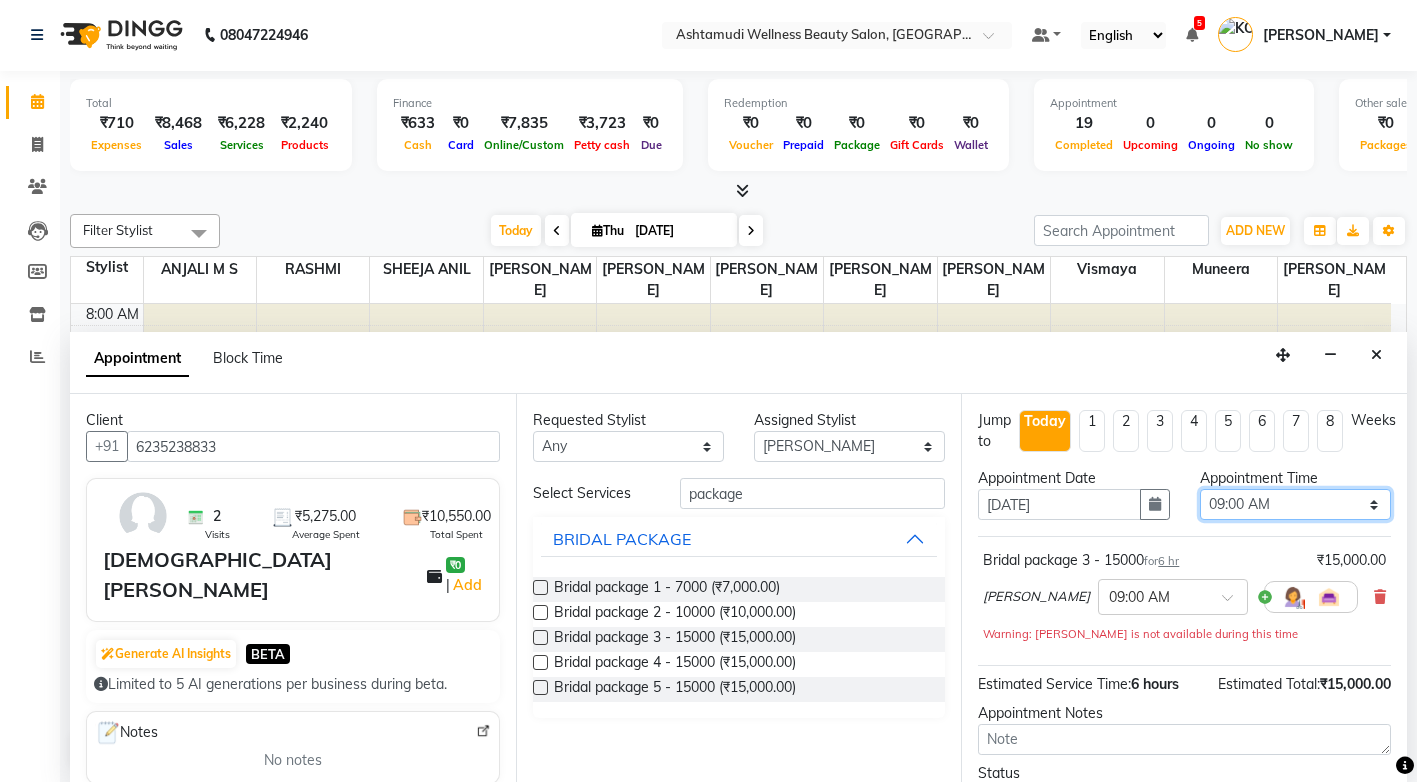 click on "Select 09:00 AM 09:15 AM 09:30 AM 09:45 AM 10:00 AM 10:15 AM 10:30 AM 10:45 AM 11:00 AM 11:15 AM 11:30 AM 11:45 AM 12:00 PM 12:15 PM 12:30 PM 12:45 PM 01:00 PM 01:15 PM 01:30 PM 01:45 PM 02:00 PM 02:15 PM 02:30 PM 02:45 PM 03:00 PM 03:15 PM 03:30 PM 03:45 PM 04:00 PM 04:15 PM 04:30 PM 04:45 PM 05:00 PM 05:15 PM 05:30 PM 05:45 PM 06:00 PM 06:15 PM 06:30 PM 06:45 PM 07:00 PM 07:15 PM 07:30 PM 07:45 PM 08:00 PM" at bounding box center (1295, 504) 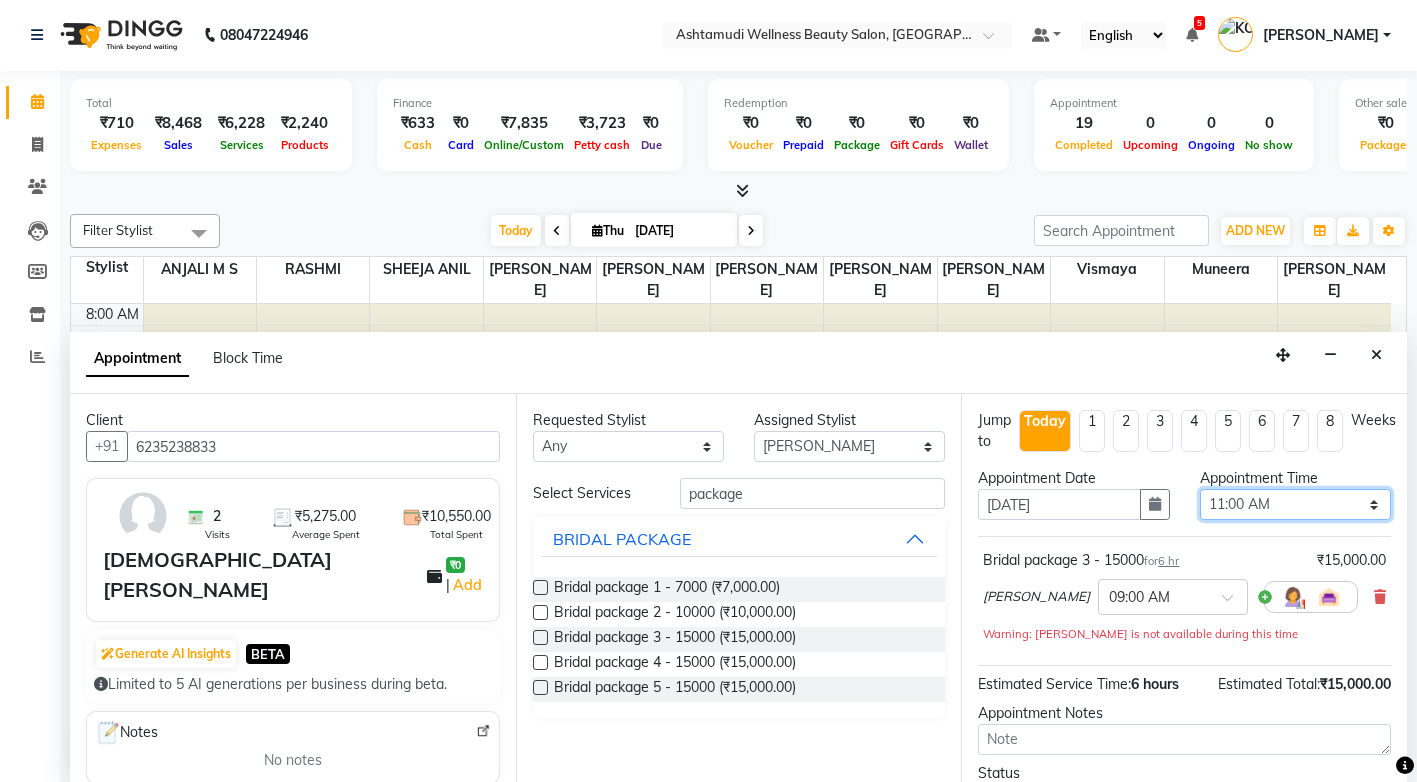 click on "Select 09:00 AM 09:15 AM 09:30 AM 09:45 AM 10:00 AM 10:15 AM 10:30 AM 10:45 AM 11:00 AM 11:15 AM 11:30 AM 11:45 AM 12:00 PM 12:15 PM 12:30 PM 12:45 PM 01:00 PM 01:15 PM 01:30 PM 01:45 PM 02:00 PM 02:15 PM 02:30 PM 02:45 PM 03:00 PM 03:15 PM 03:30 PM 03:45 PM 04:00 PM 04:15 PM 04:30 PM 04:45 PM 05:00 PM 05:15 PM 05:30 PM 05:45 PM 06:00 PM 06:15 PM 06:30 PM 06:45 PM 07:00 PM 07:15 PM 07:30 PM 07:45 PM 08:00 PM" at bounding box center (1295, 504) 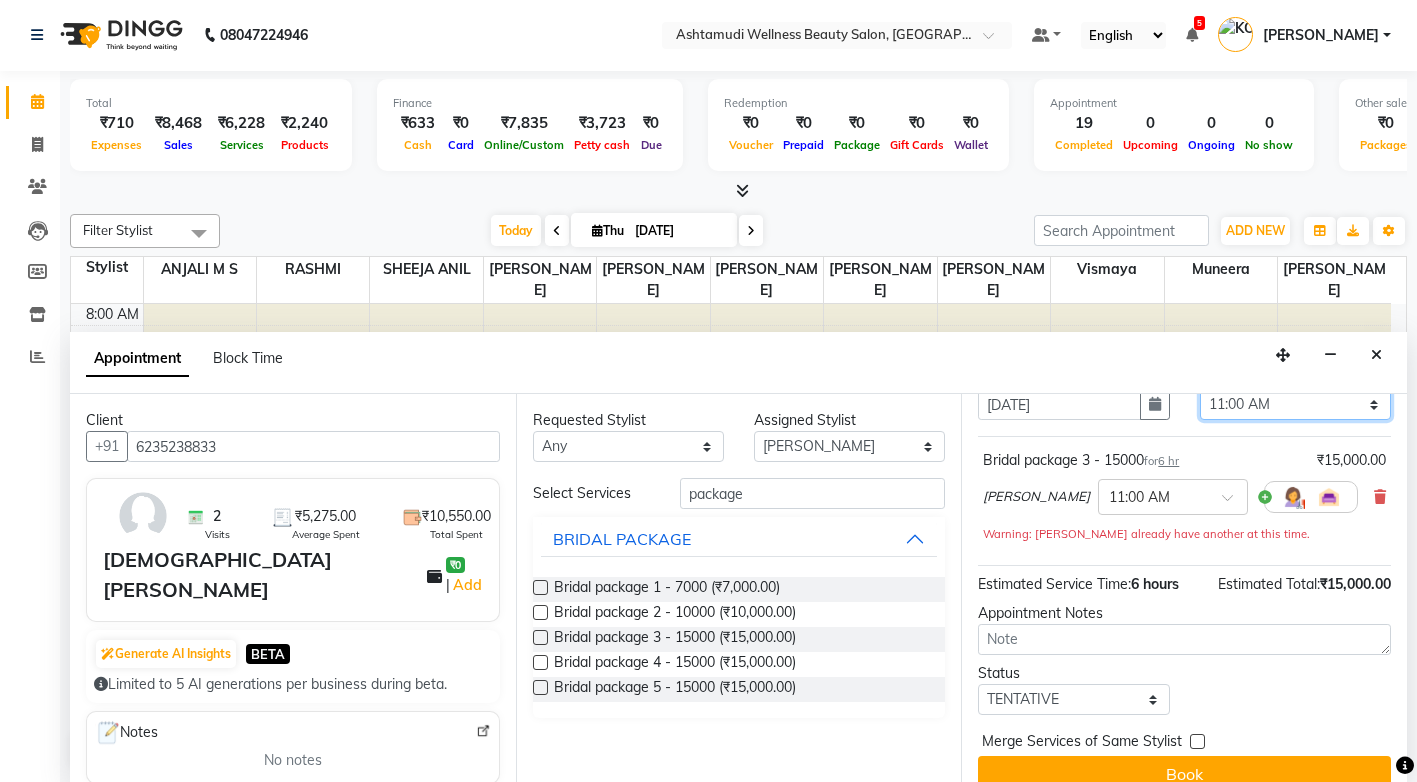 scroll, scrollTop: 126, scrollLeft: 0, axis: vertical 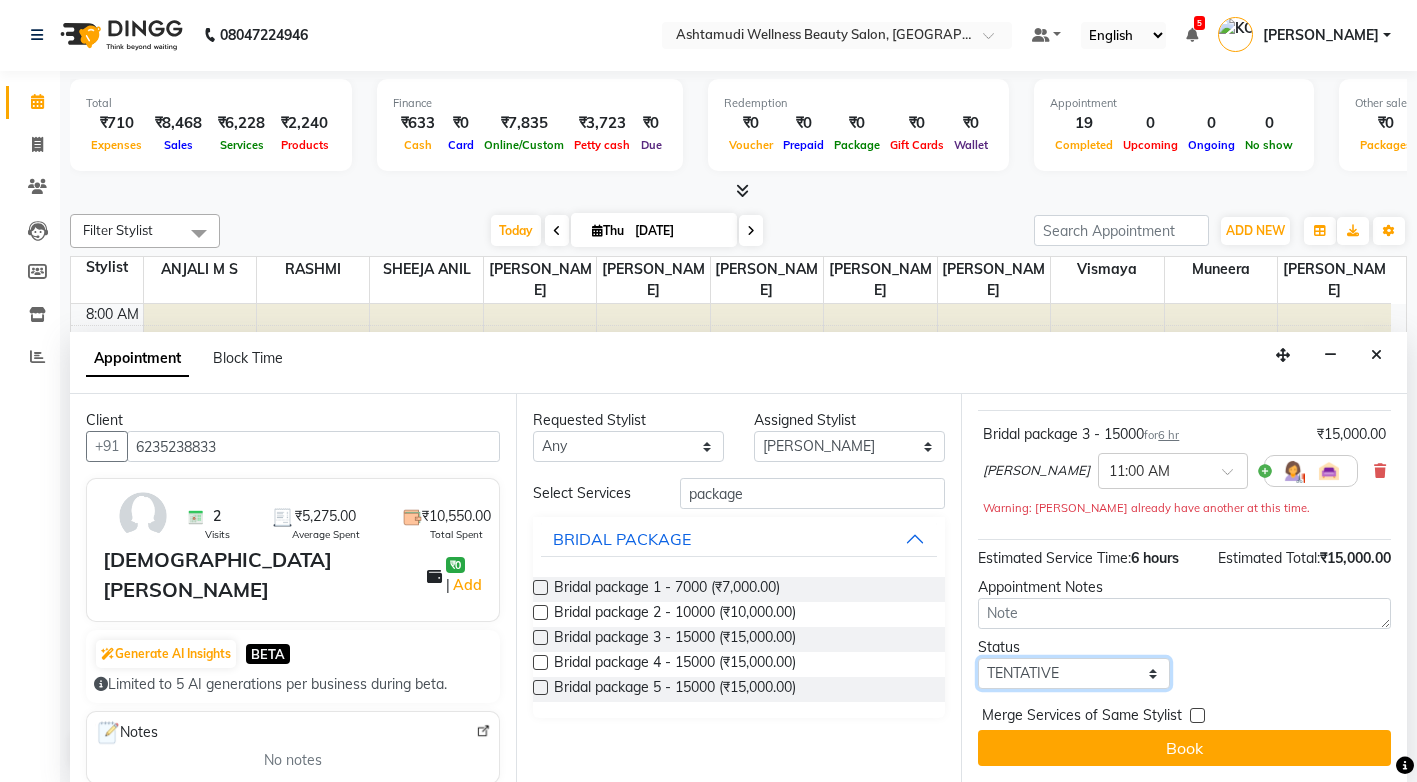 click on "Select TENTATIVE CONFIRM CHECK-IN UPCOMING" at bounding box center [1073, 673] 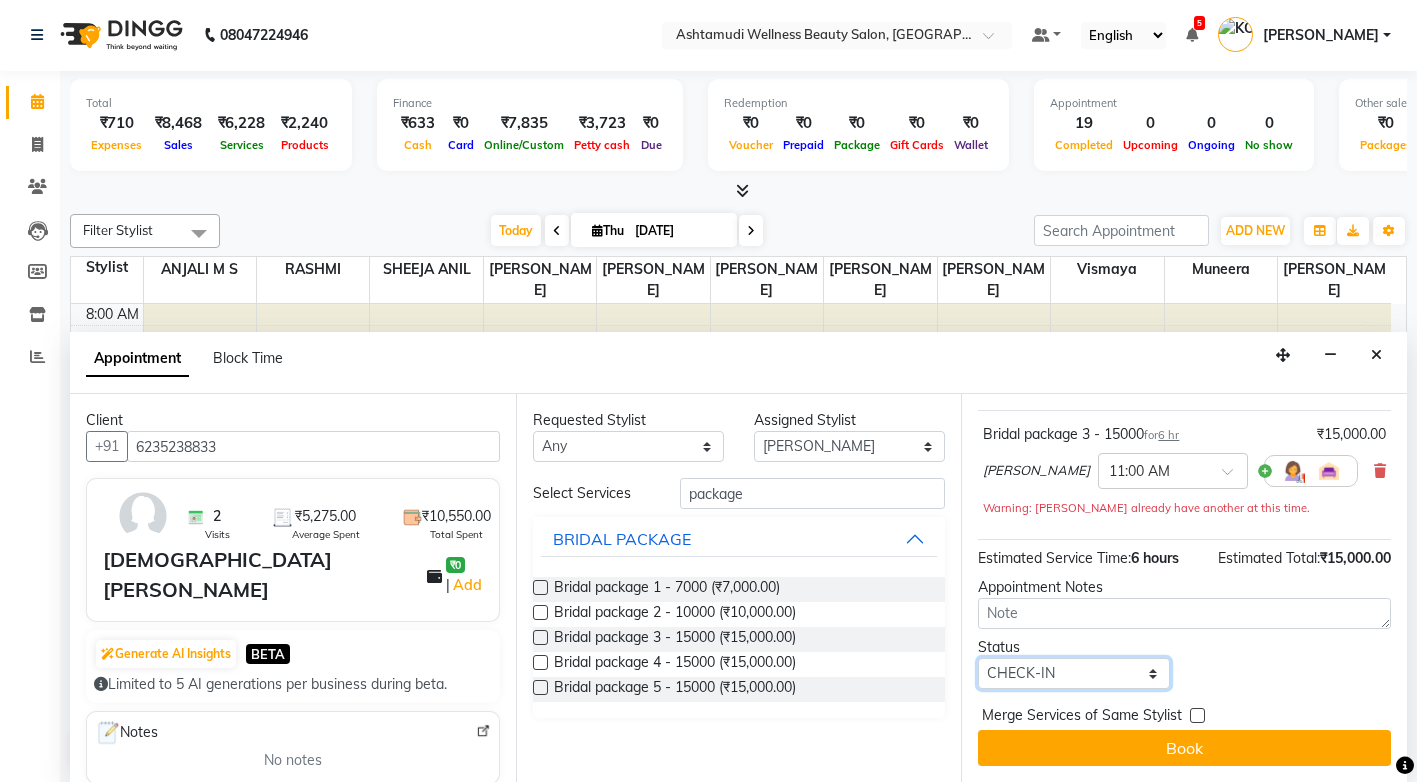 click on "Select TENTATIVE CONFIRM CHECK-IN UPCOMING" at bounding box center (1073, 673) 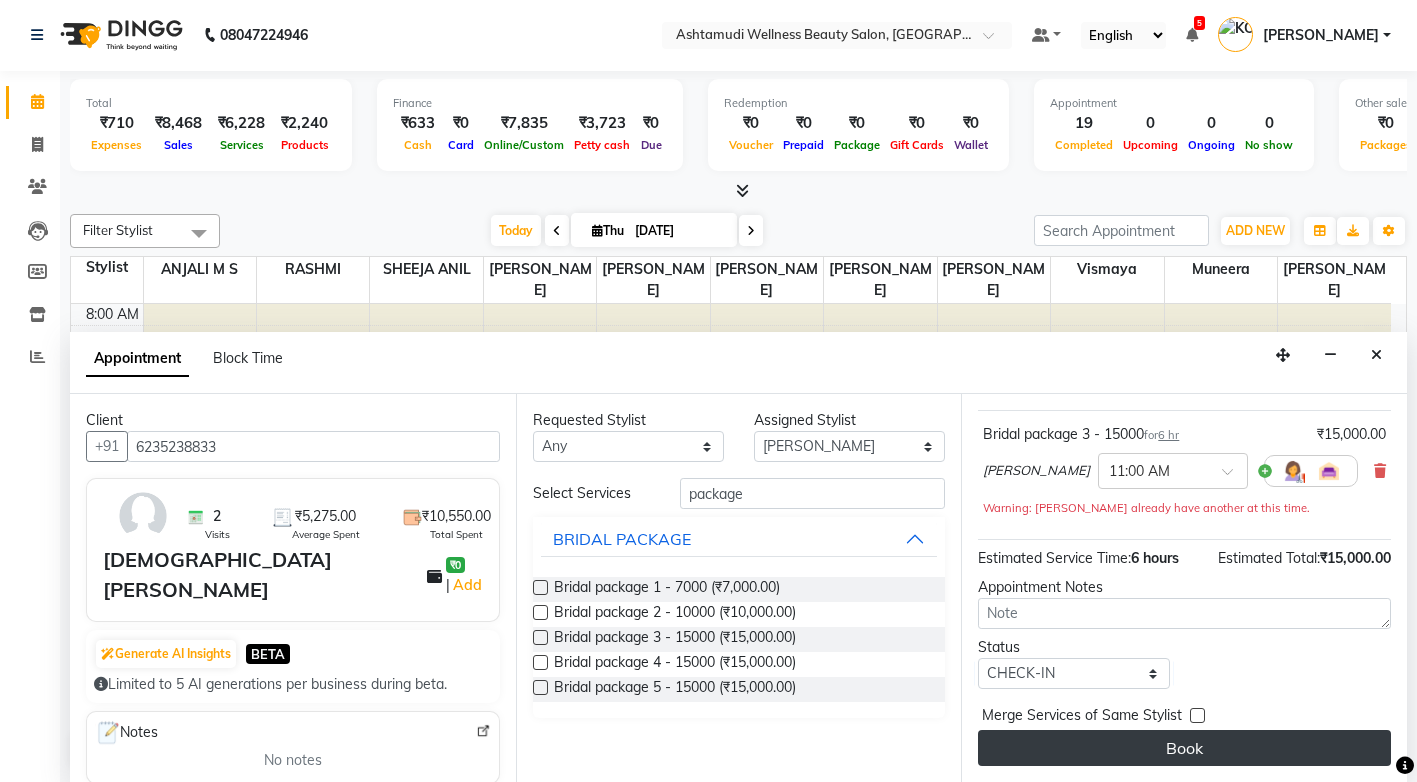 click on "Book" at bounding box center (1184, 748) 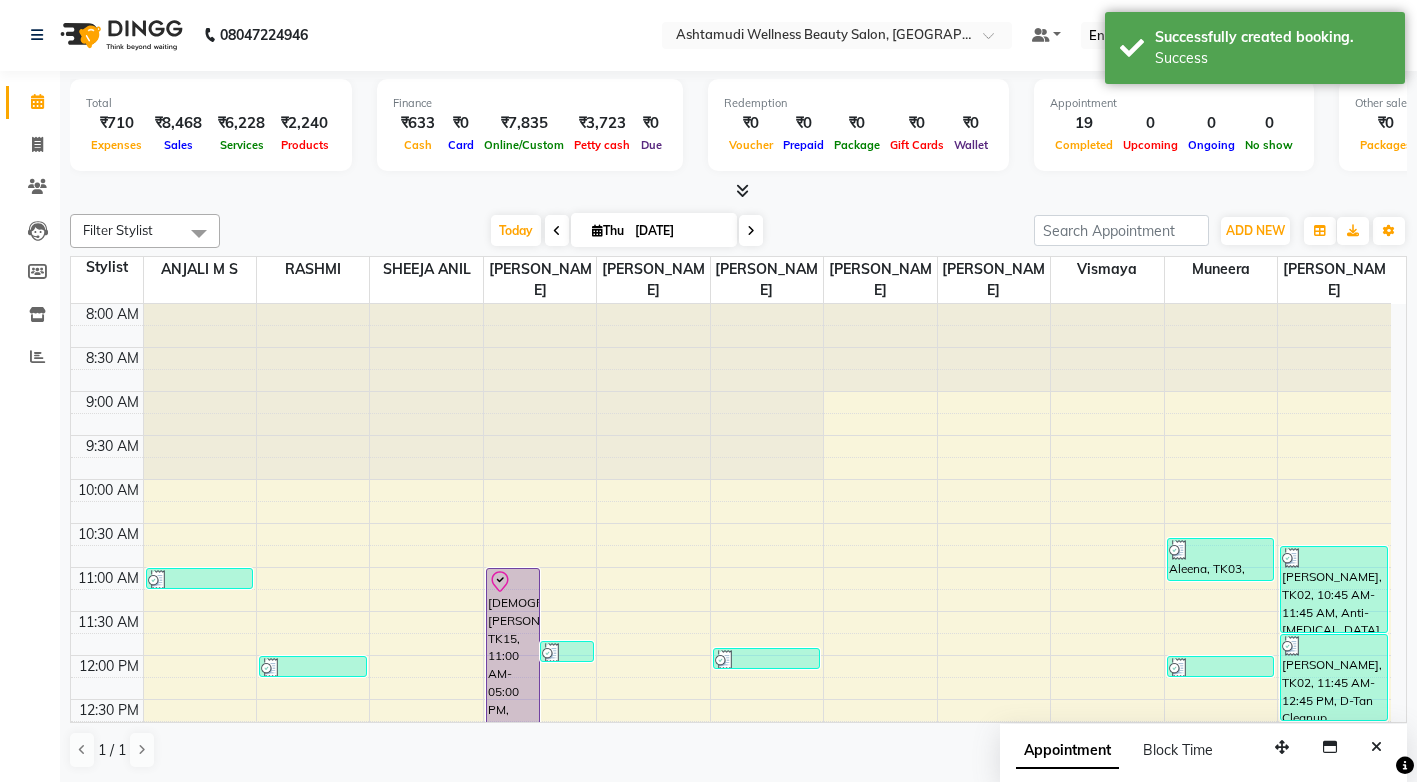 scroll, scrollTop: 0, scrollLeft: 0, axis: both 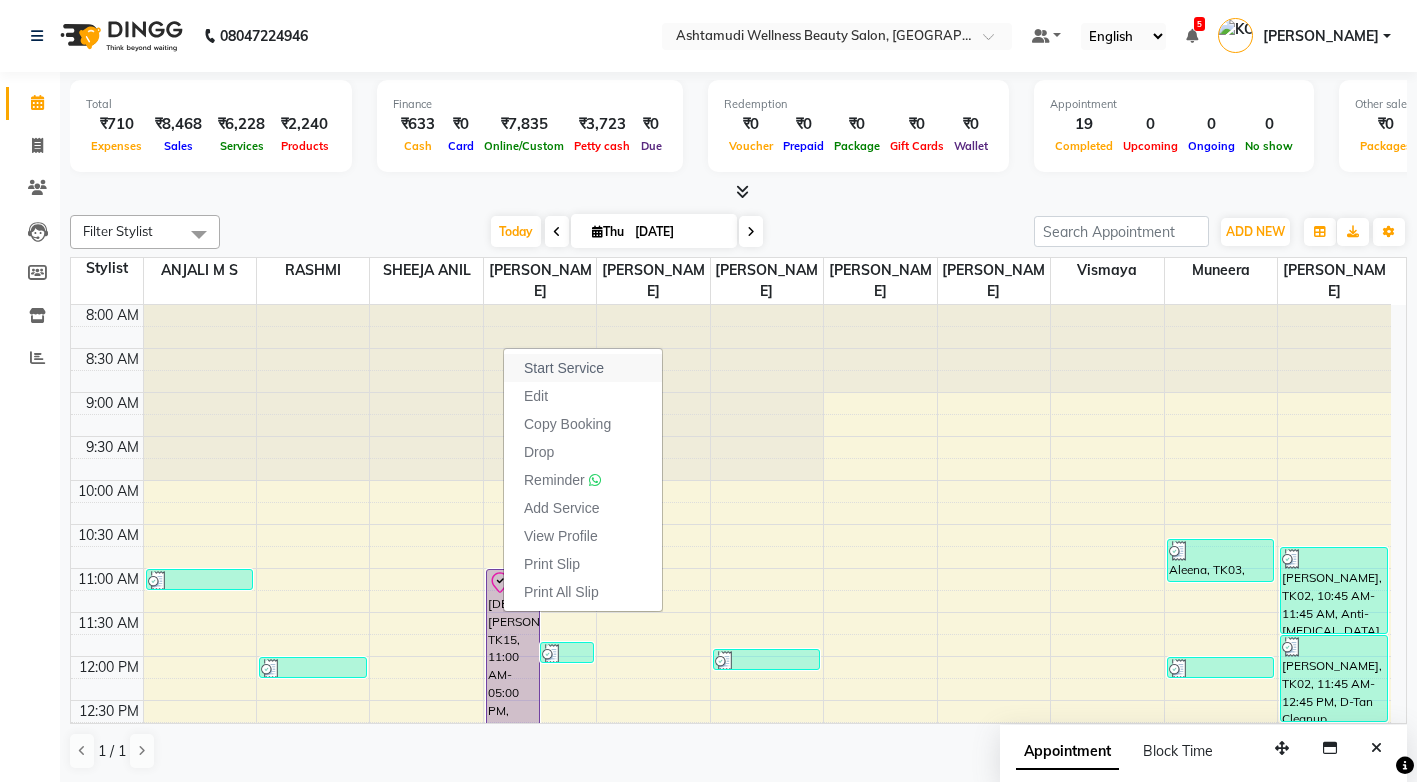 click on "Start Service" at bounding box center (564, 368) 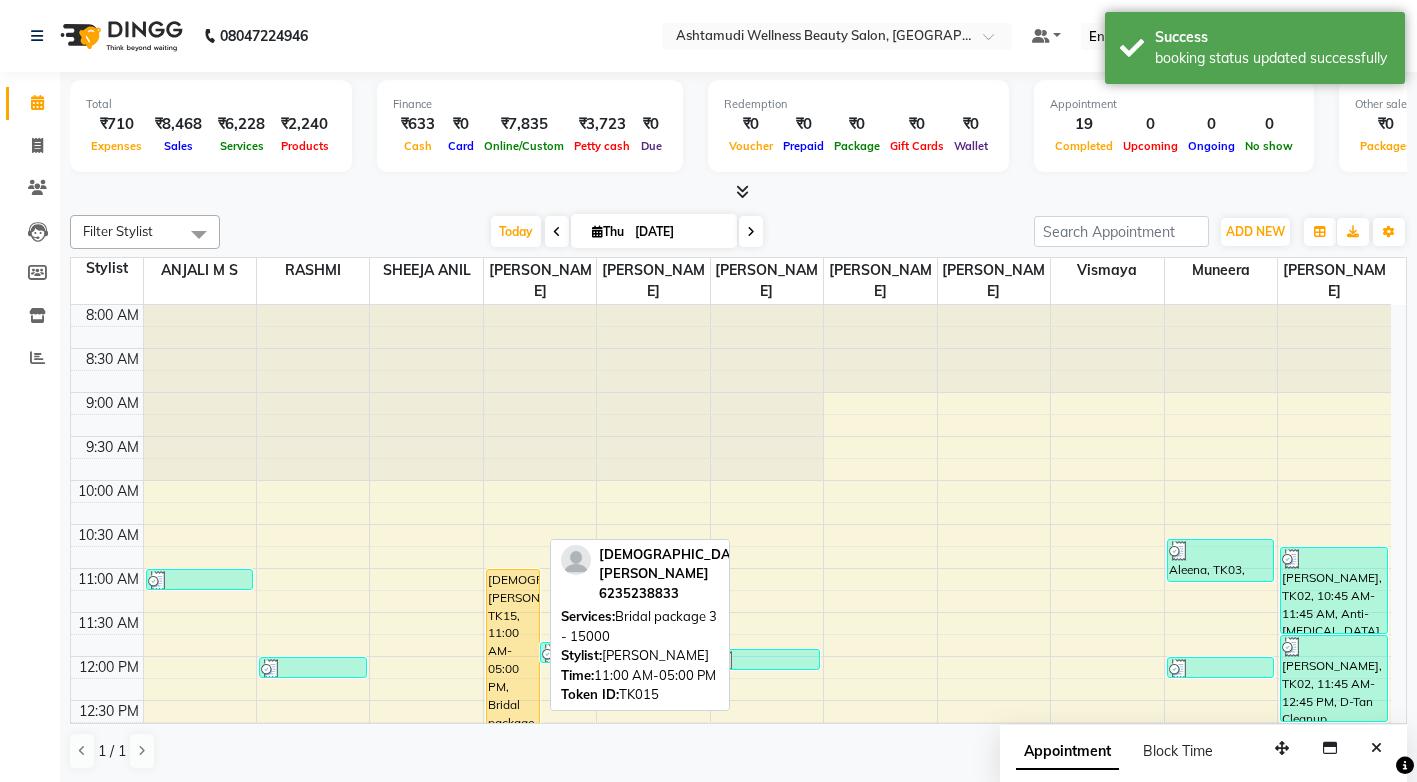 click on "[DEMOGRAPHIC_DATA][PERSON_NAME], TK15, 11:00 AM-05:00 PM, Bridal package 3 - 15000" at bounding box center [513, 832] 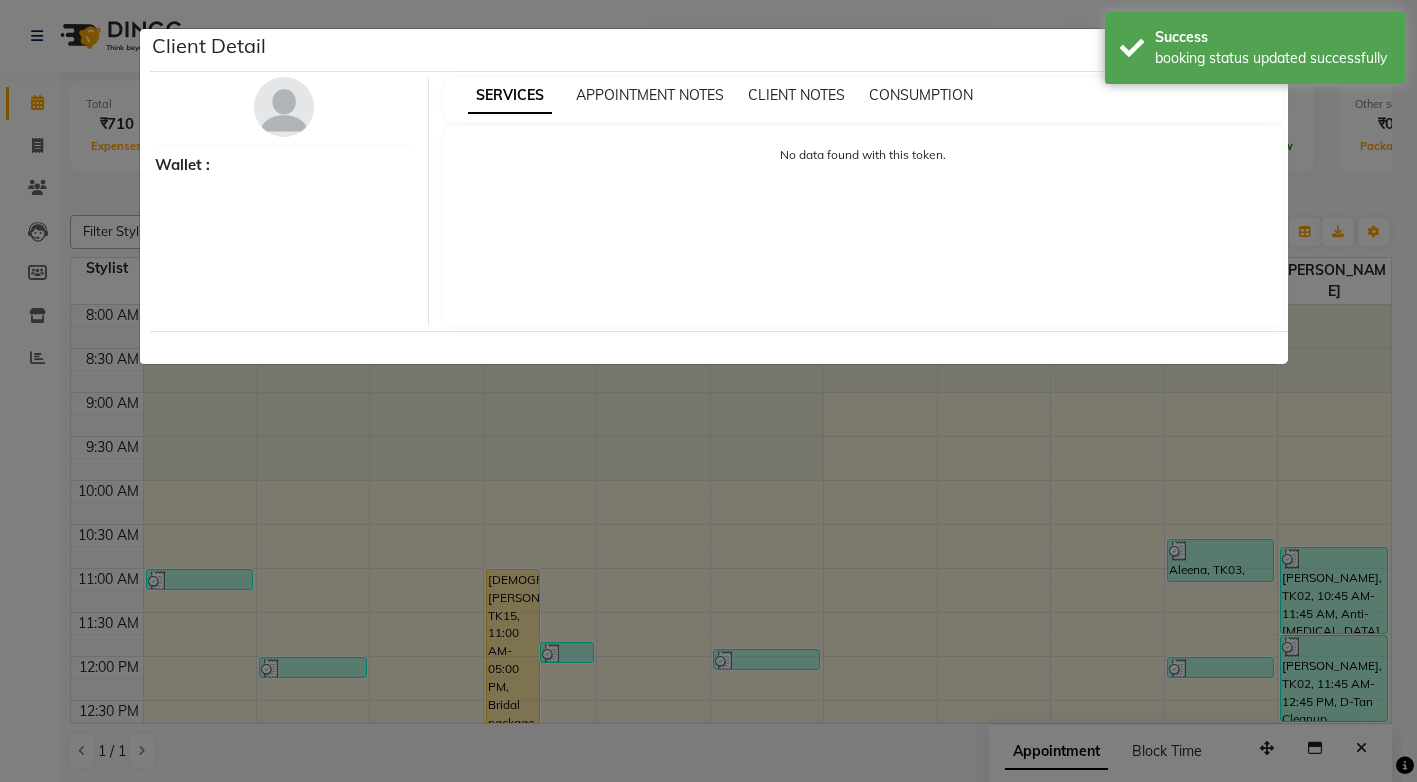 select on "1" 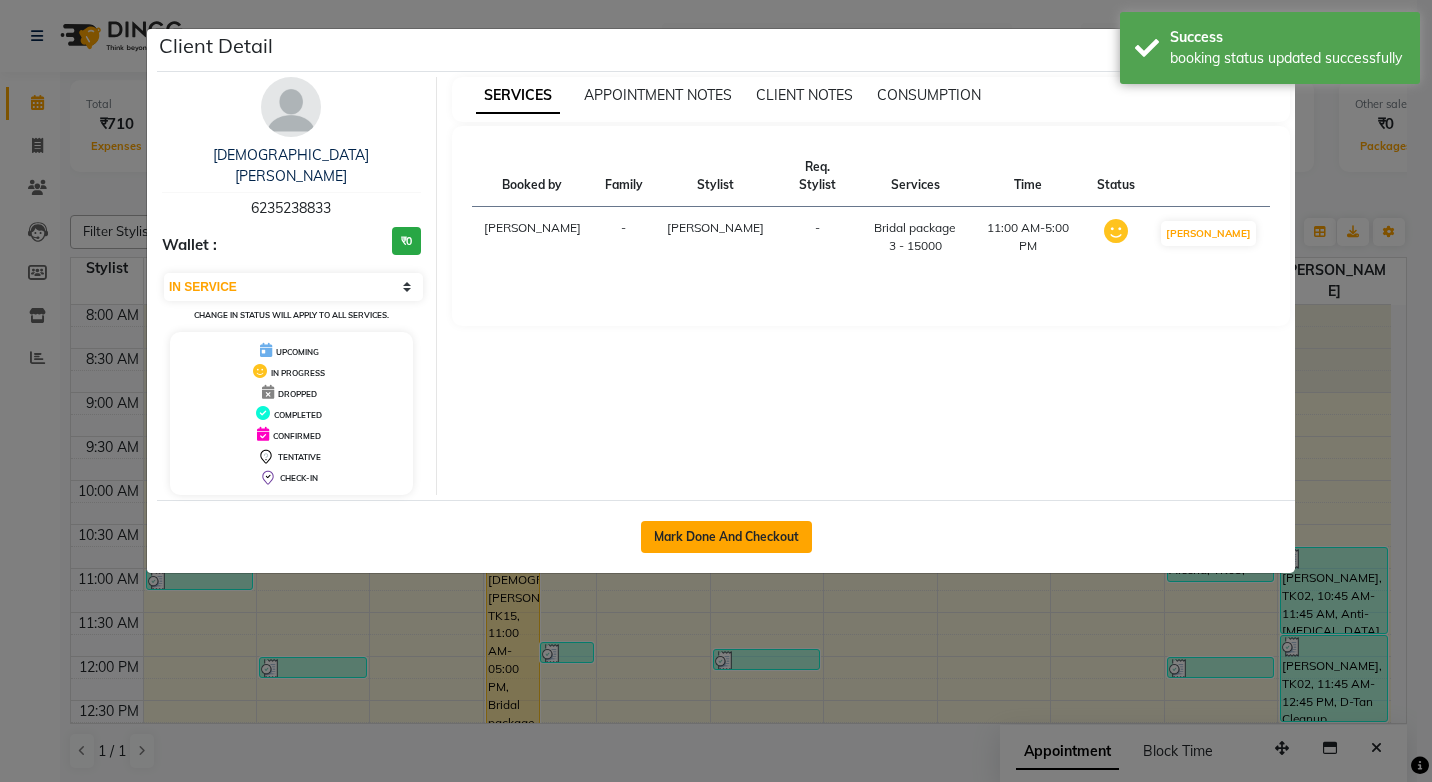 drag, startPoint x: 778, startPoint y: 517, endPoint x: 1017, endPoint y: 513, distance: 239.03348 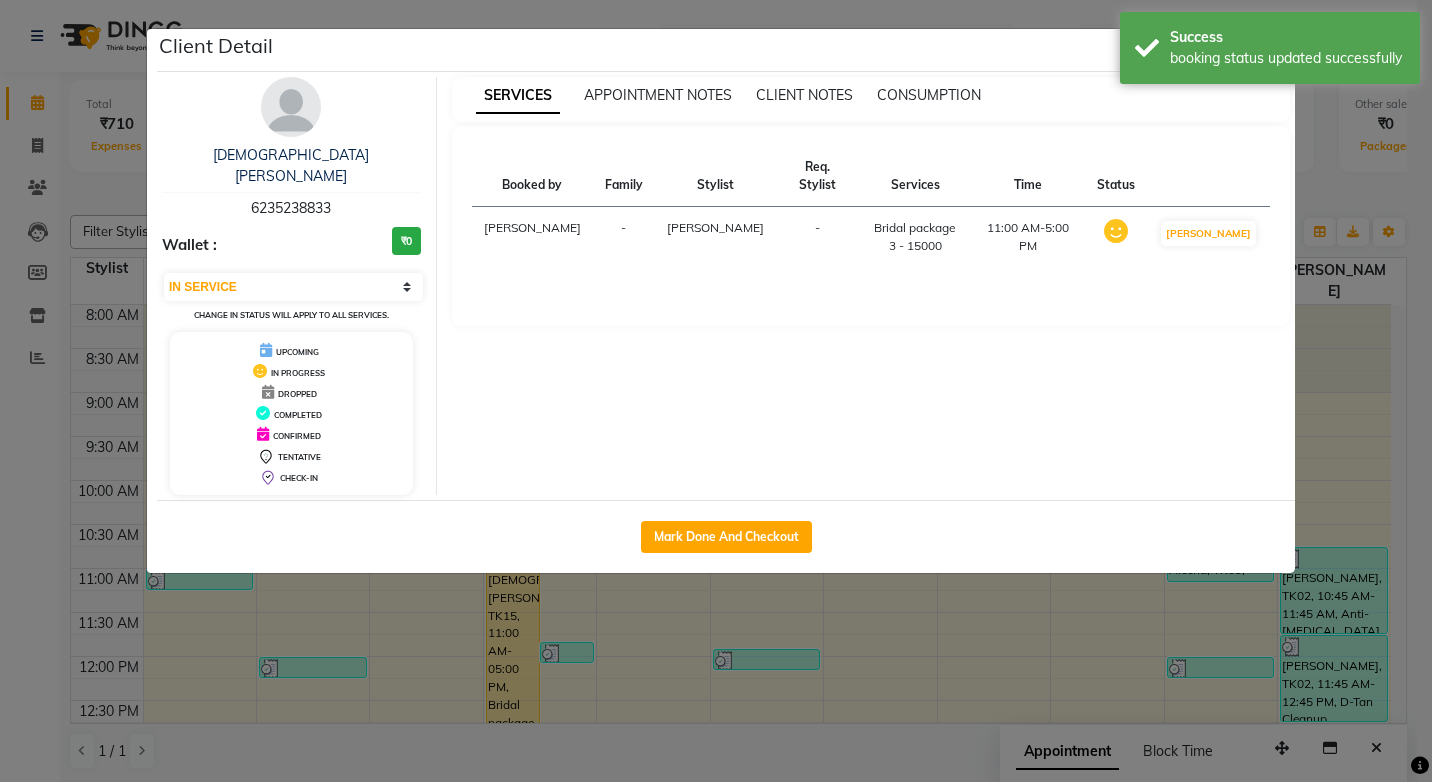 click on "Mark Done And Checkout" 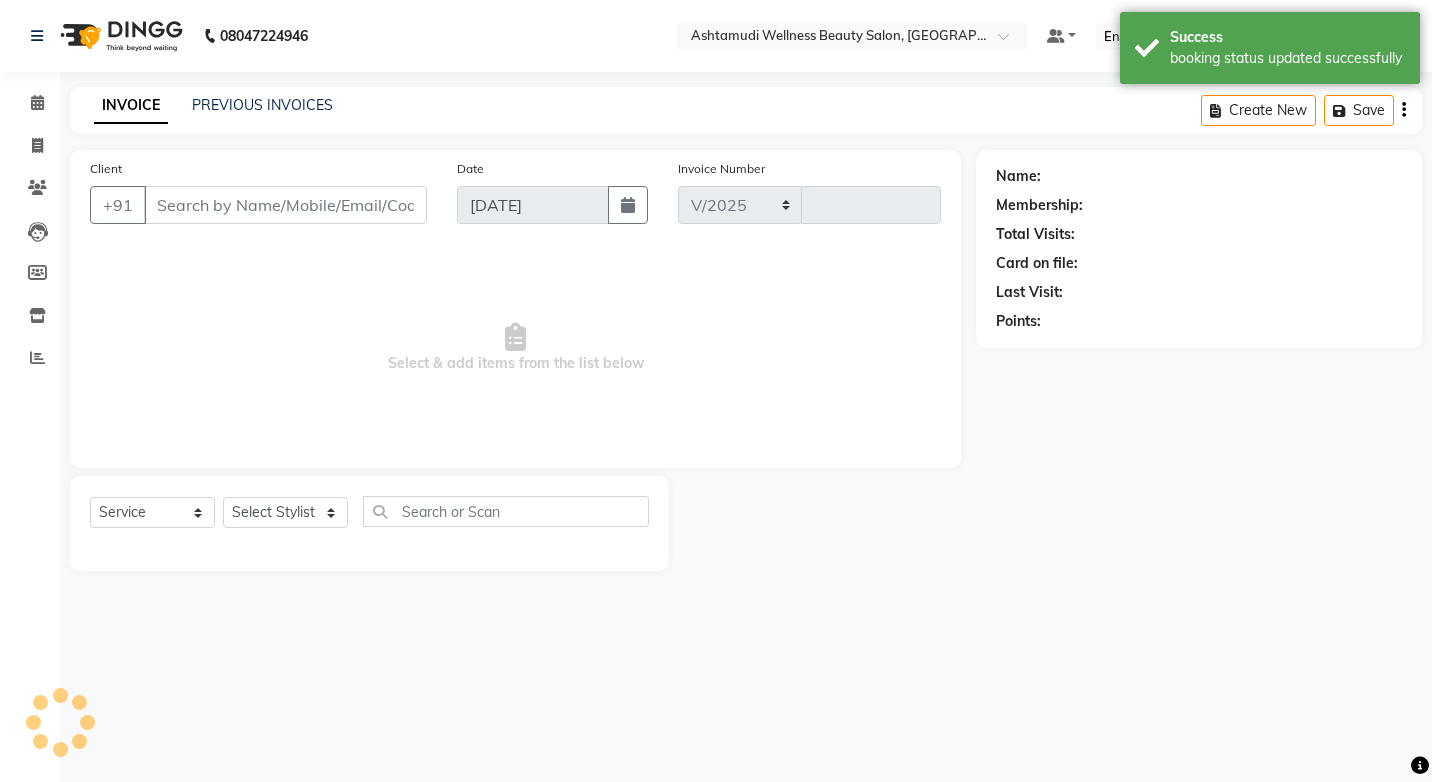 select on "4674" 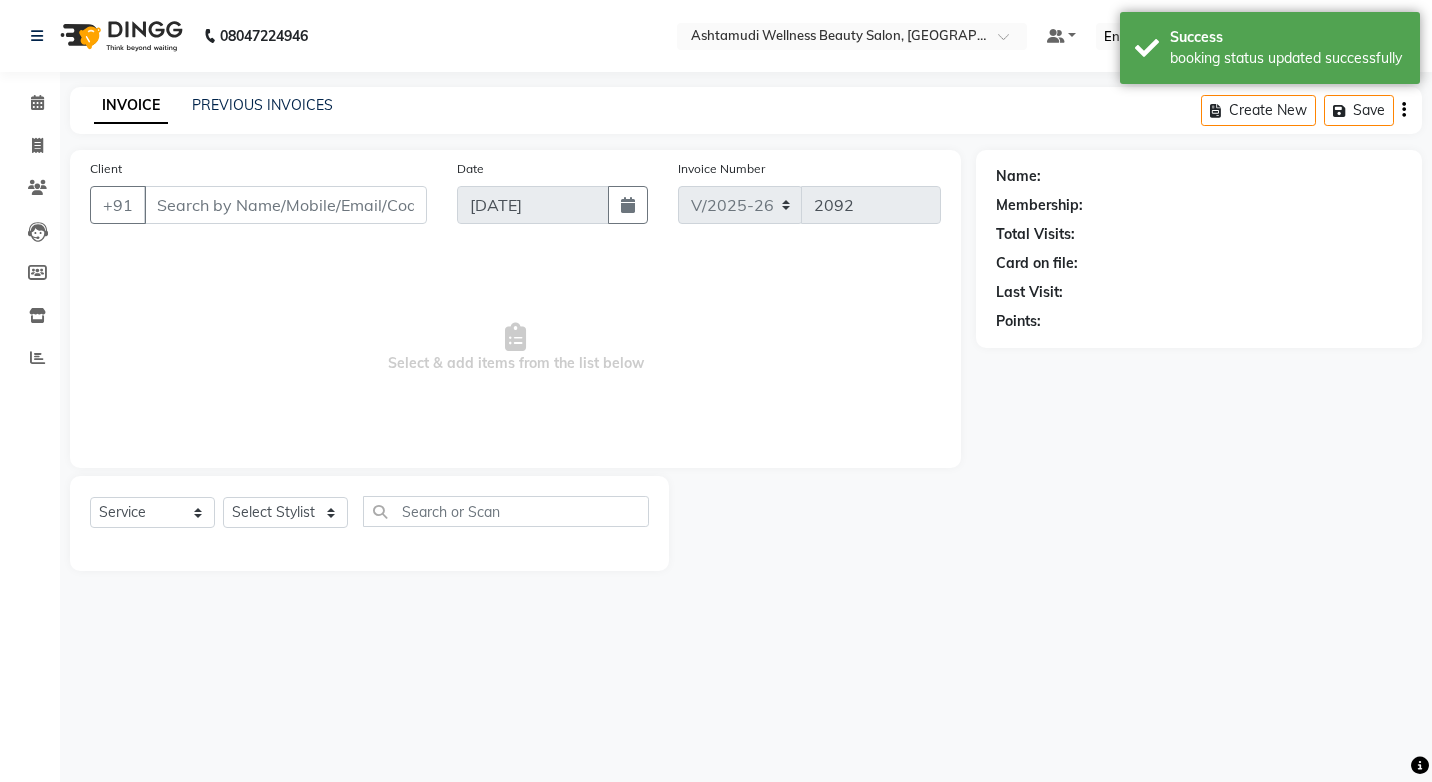 select on "product" 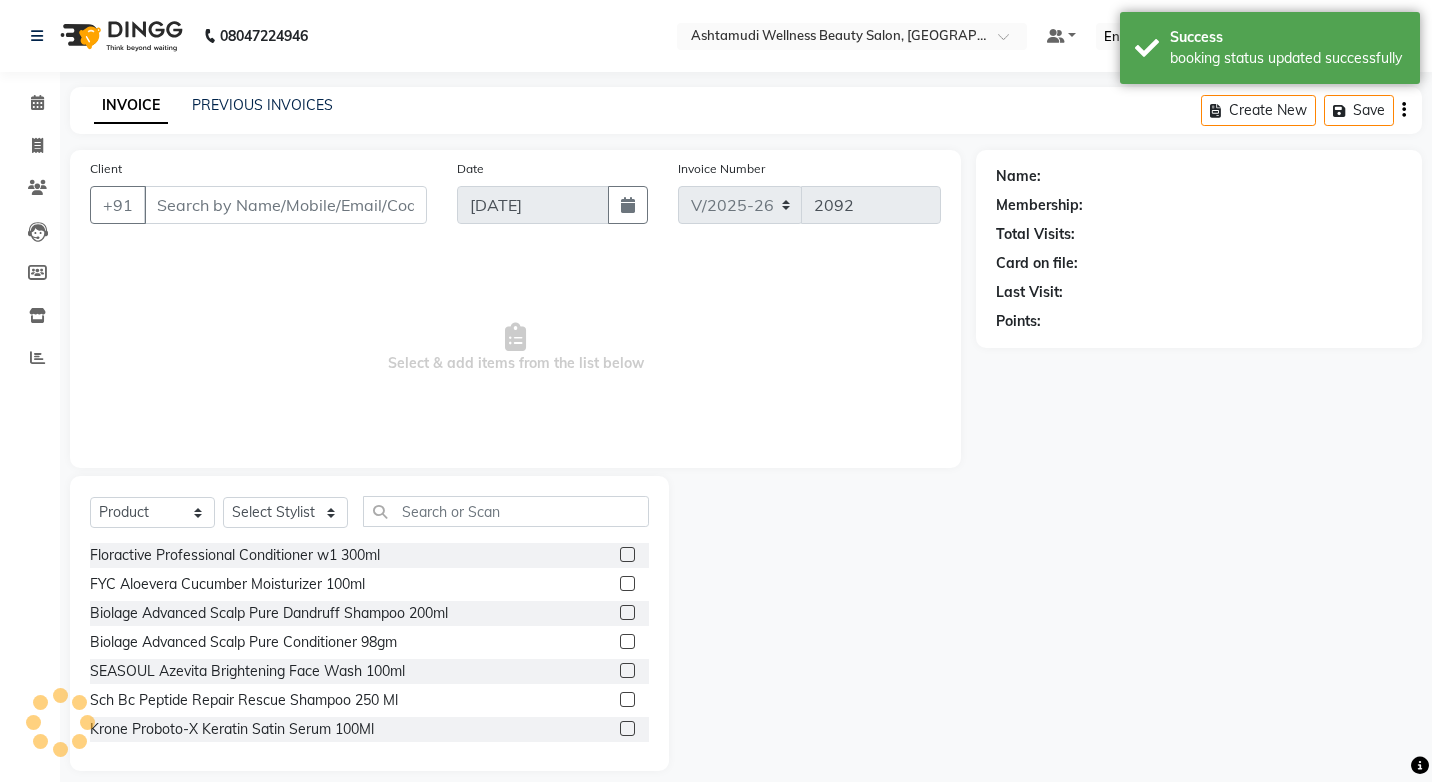 type on "6235238833" 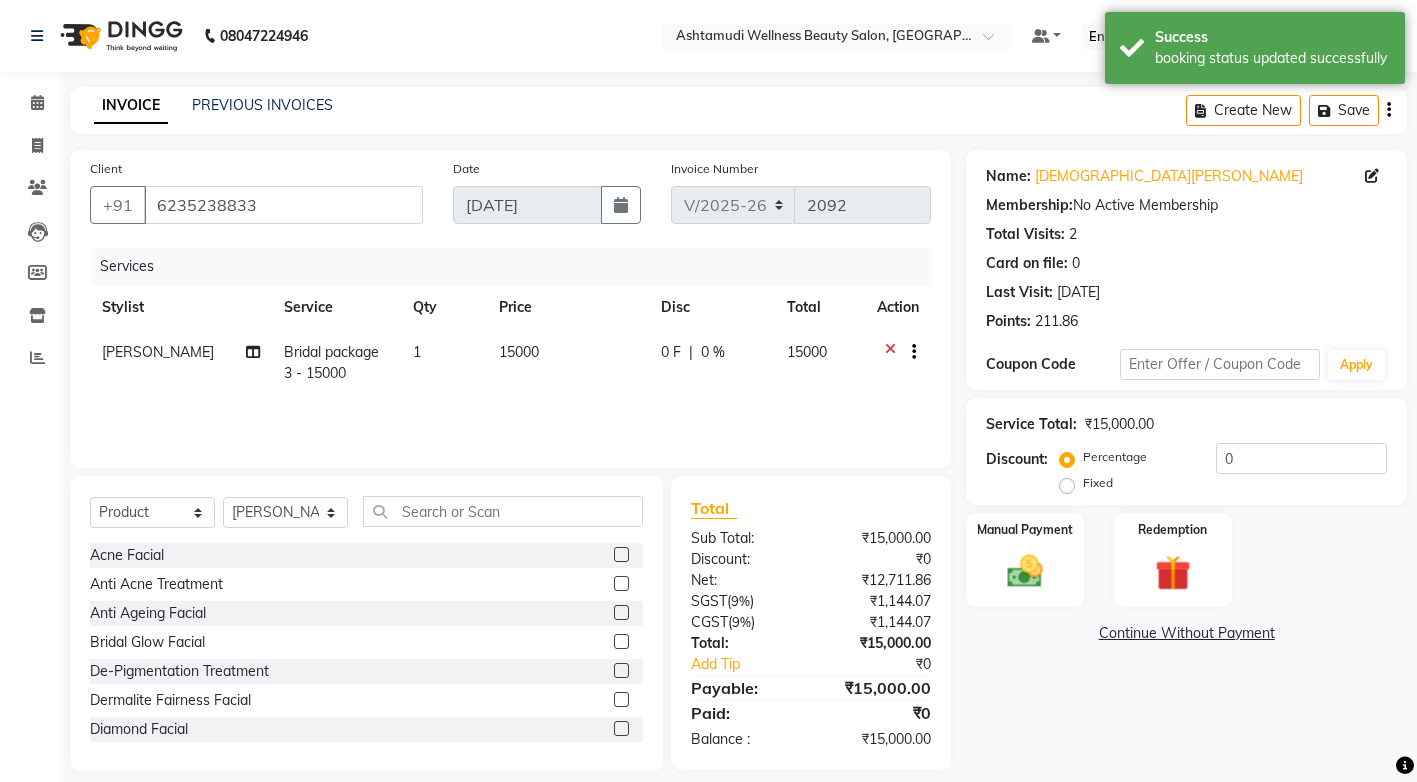 click on "Fixed" 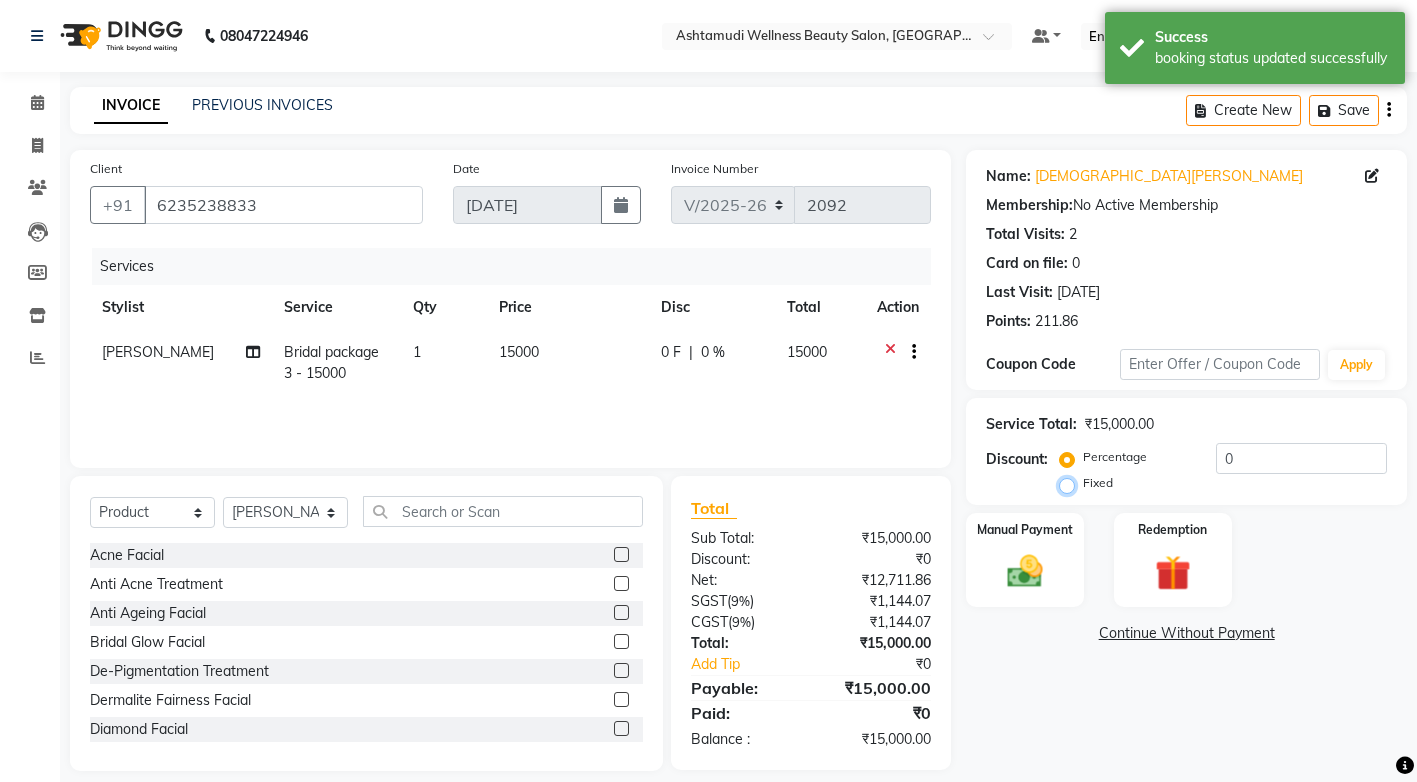 click on "Fixed" at bounding box center [1071, 483] 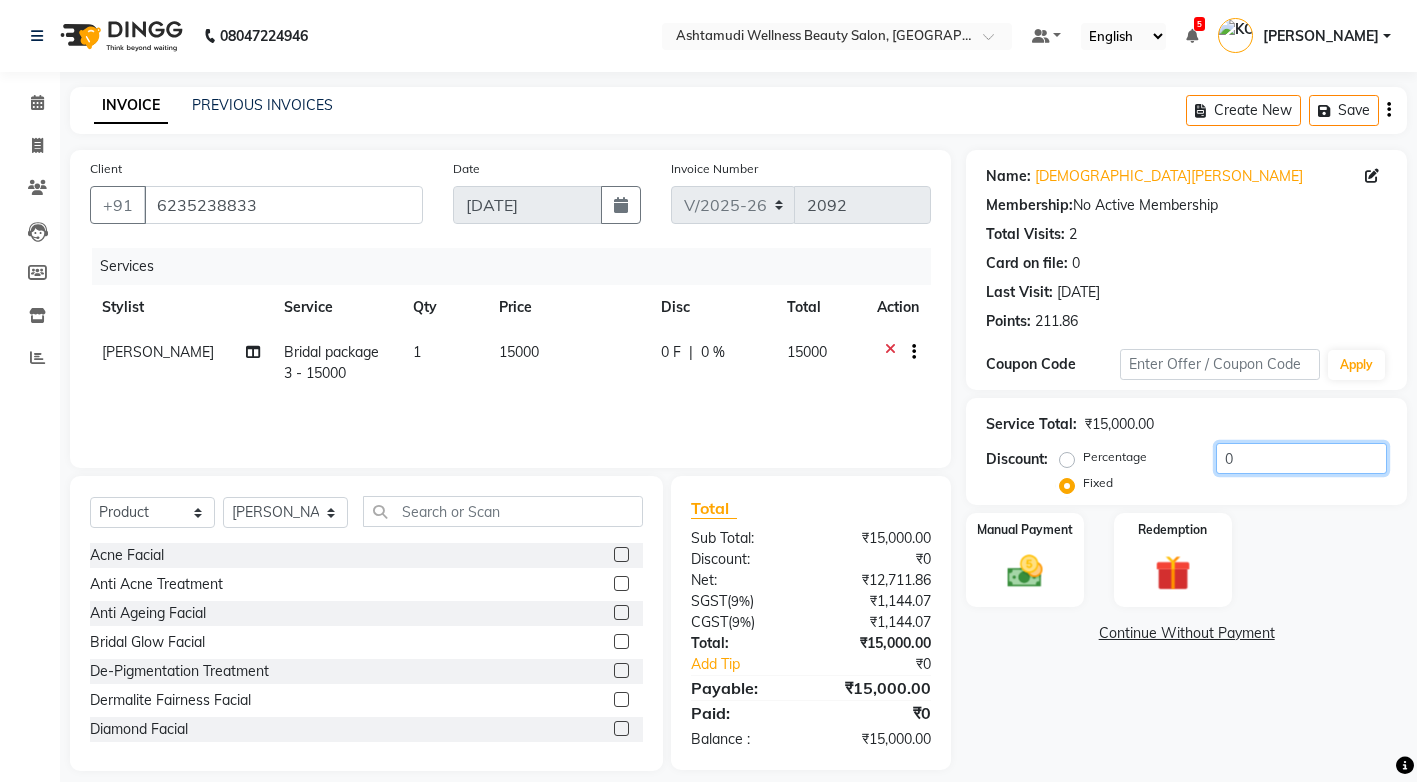 click on "0" 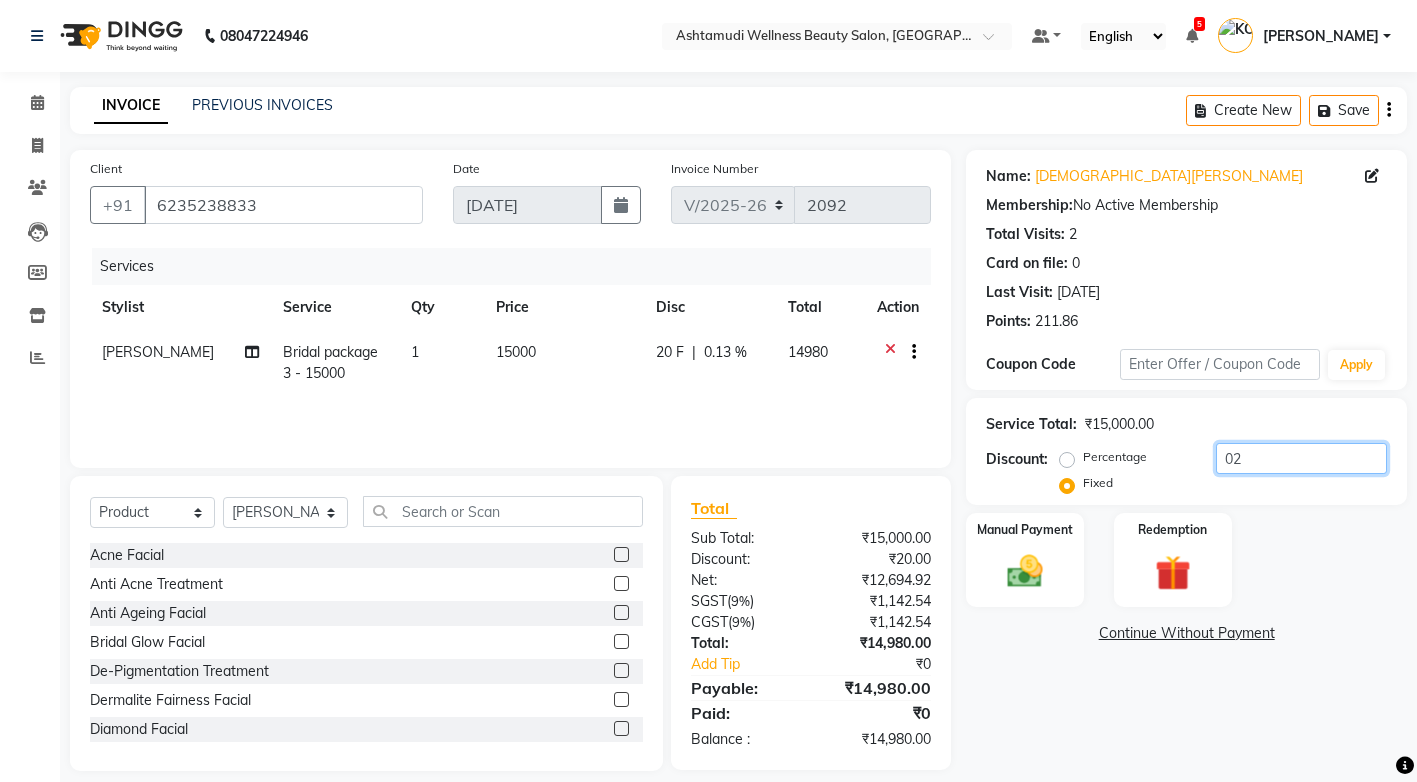 type on "0" 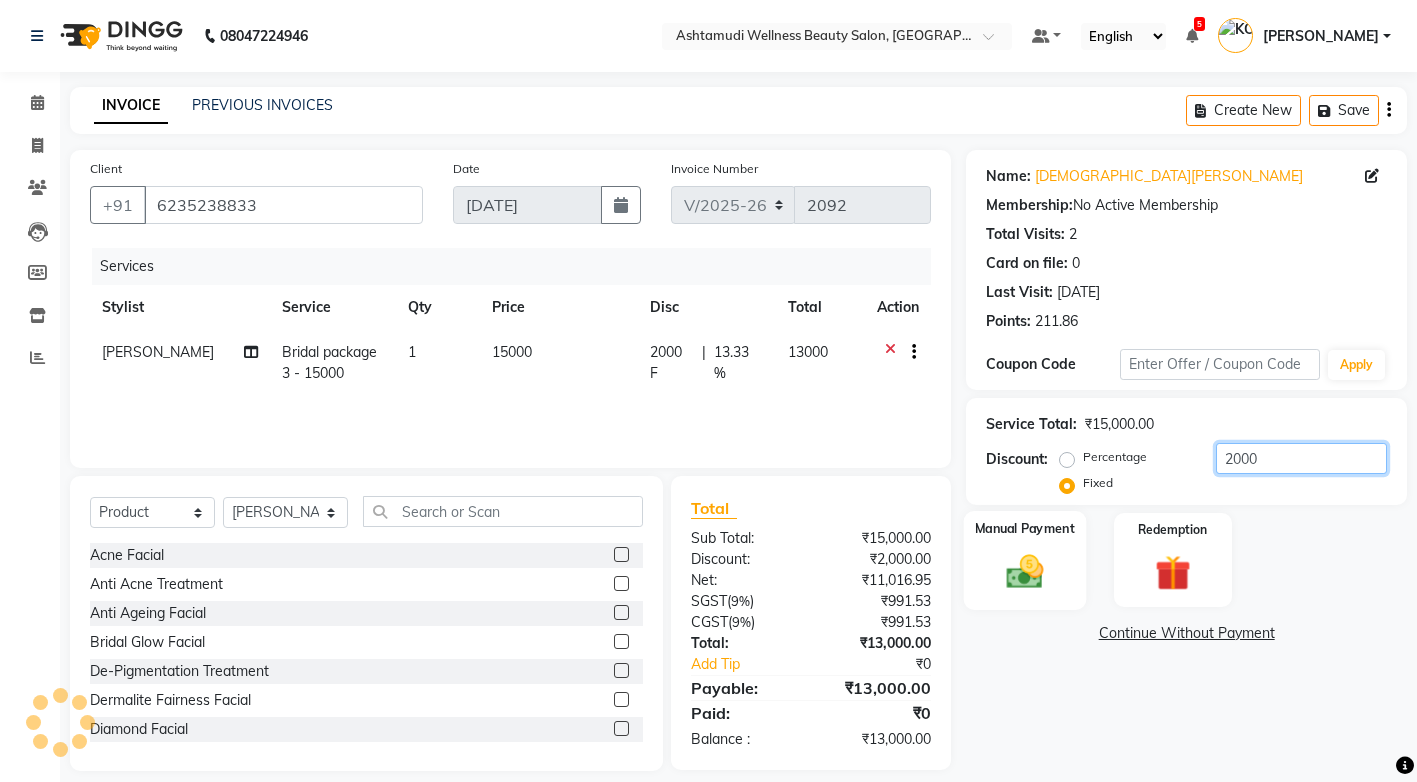 type on "2000" 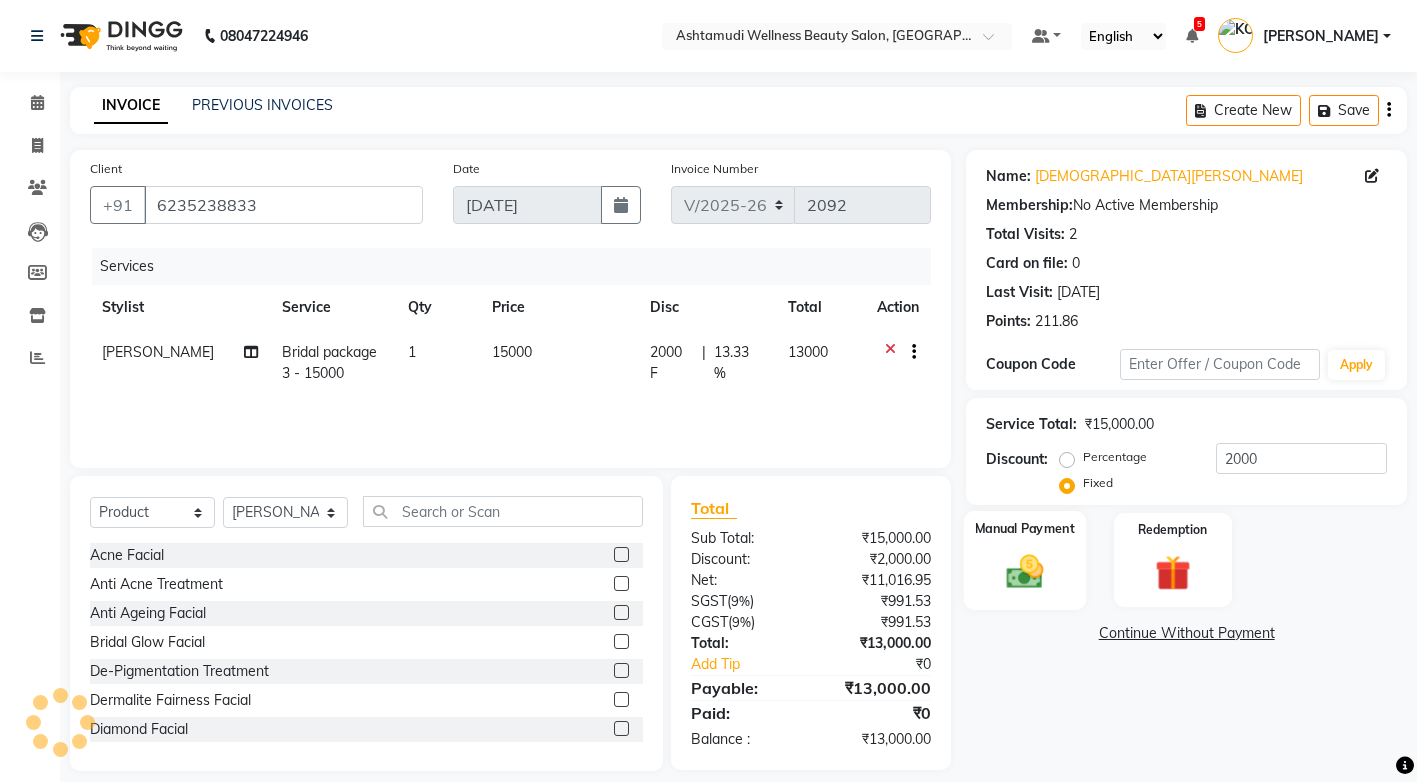 click 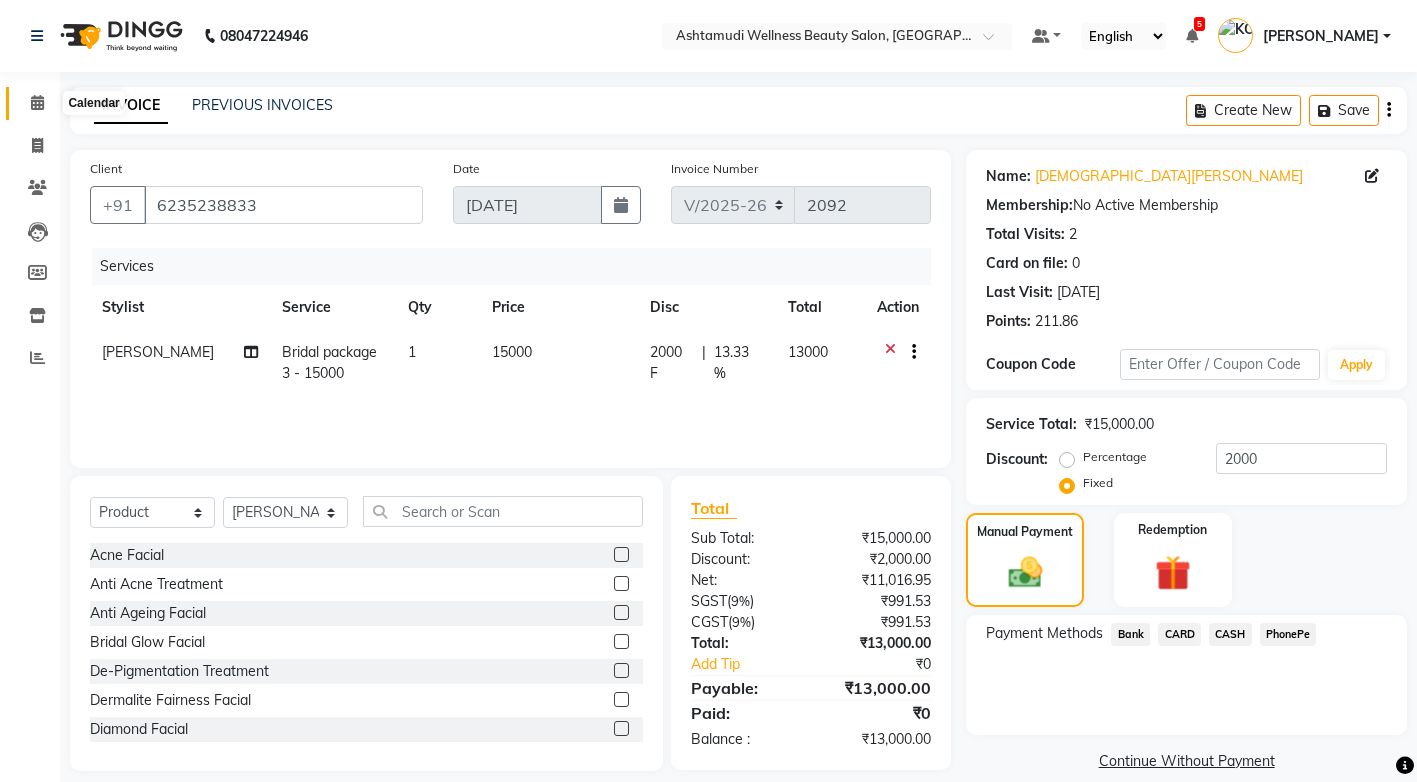 click 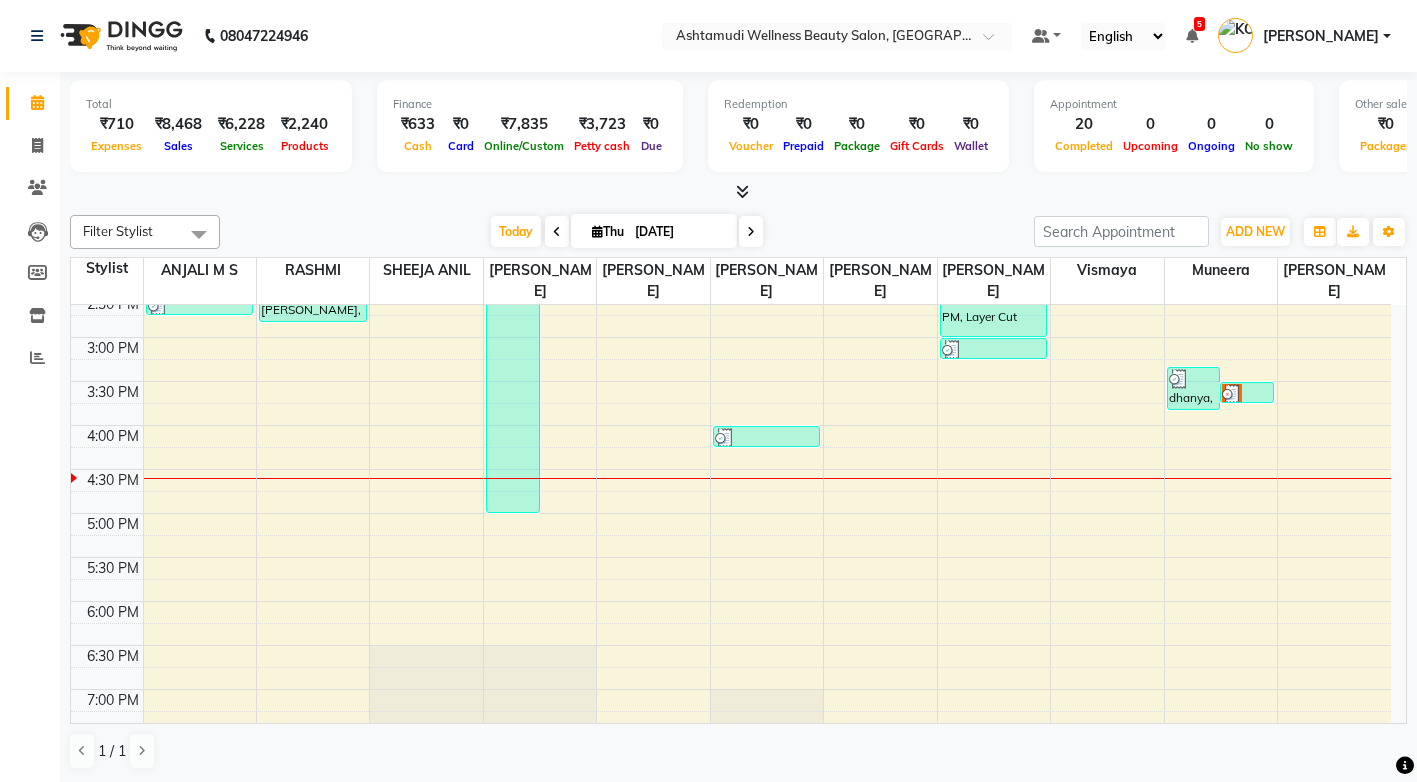 scroll, scrollTop: 600, scrollLeft: 0, axis: vertical 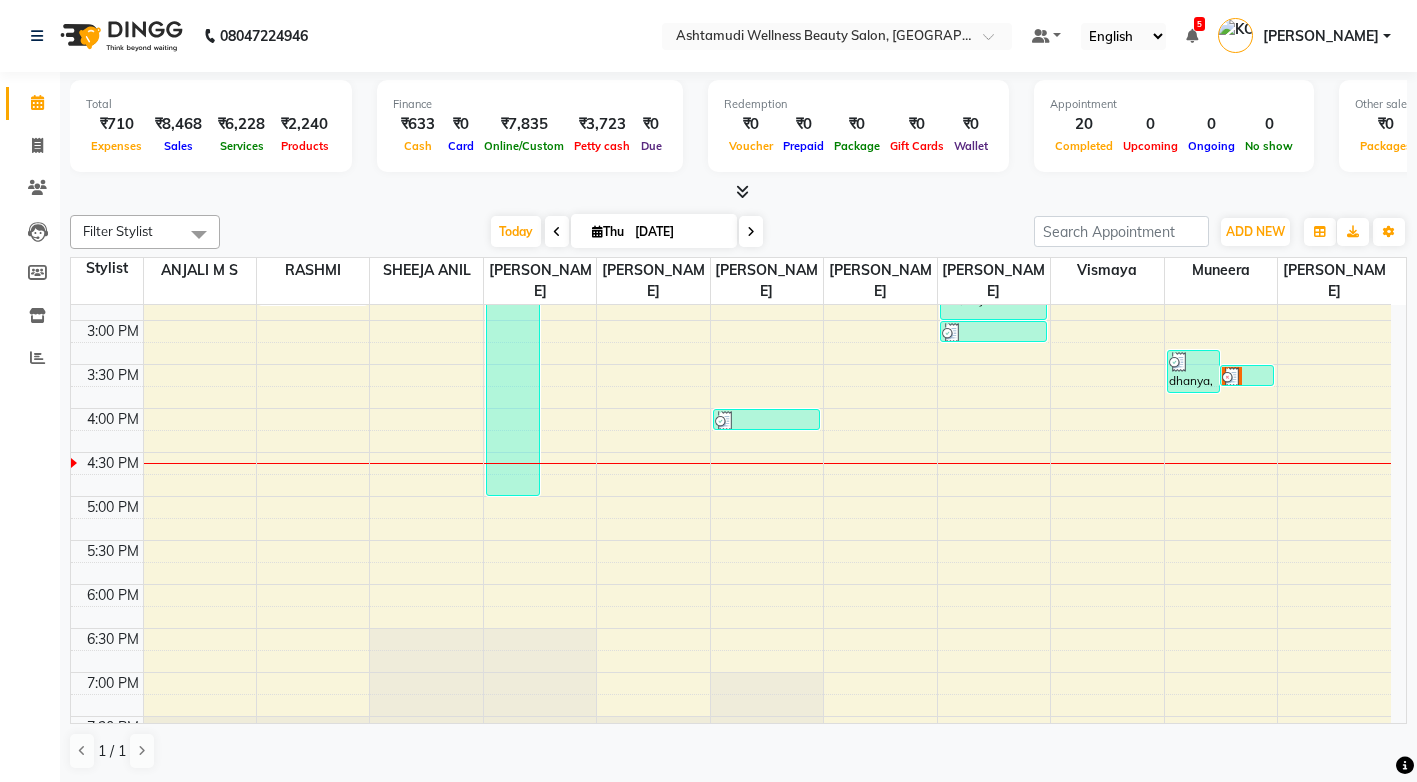 click on "8:00 AM 8:30 AM 9:00 AM 9:30 AM 10:00 AM 10:30 AM 11:00 AM 11:30 AM 12:00 PM 12:30 PM 1:00 PM 1:30 PM 2:00 PM 2:30 PM 3:00 PM 3:30 PM 4:00 PM 4:30 PM 5:00 PM 5:30 PM 6:00 PM 6:30 PM 7:00 PM 7:30 PM 8:00 PM 8:30 PM     Ashley, TK01, 11:00 AM-11:15 AM, Eyebrows Threading     anila, TK10, 02:30 PM-02:45 PM, Eyebrows Threading     Vineetha, TK06, 12:00 PM-12:15 PM, Eyebrows Threading     Chelsea, TK11, 02:20 PM-02:50 PM, Eyebrows Threading,Forehead Threading     Krishna Priya, TK15, 11:00 AM-05:00 PM, Bridal package 3 - 15000     Divya, TK04, 11:50 AM-12:05 PM, Eyebrows Threading     Reshma, TK09, 01:20 PM-01:35 PM, Eyebrows Threading     ASWATHY, TK05, 11:55 AM-12:10 PM, Eyebrows Threading     manu, TK14, 04:00 PM-04:15 PM, Eyebrows Threading     Aleena, TK08, 01:00 PM-02:00 PM, Hair Spa     Aleena, TK08, 02:00 PM-03:00 PM, Layer Cut     Aleena, TK08, 03:00 PM-03:15 PM, Eyebrows Threading     dhanya, TK13, 03:20 PM-03:50 PM, Eyebrows Threading,Forehead Threading         Aleena, TK03, 10:40 AM-11:10 AM, Child Cut" at bounding box center (731, 276) 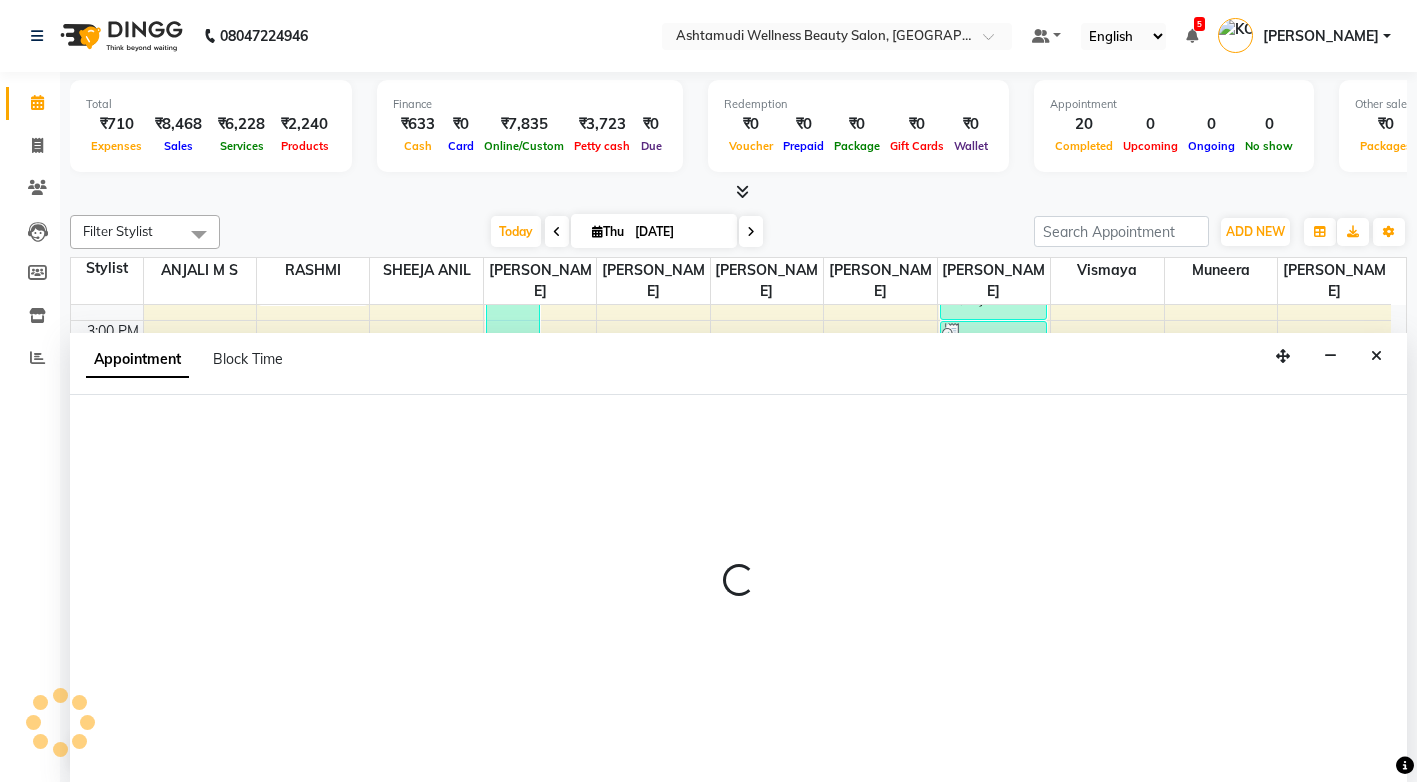 scroll, scrollTop: 1, scrollLeft: 0, axis: vertical 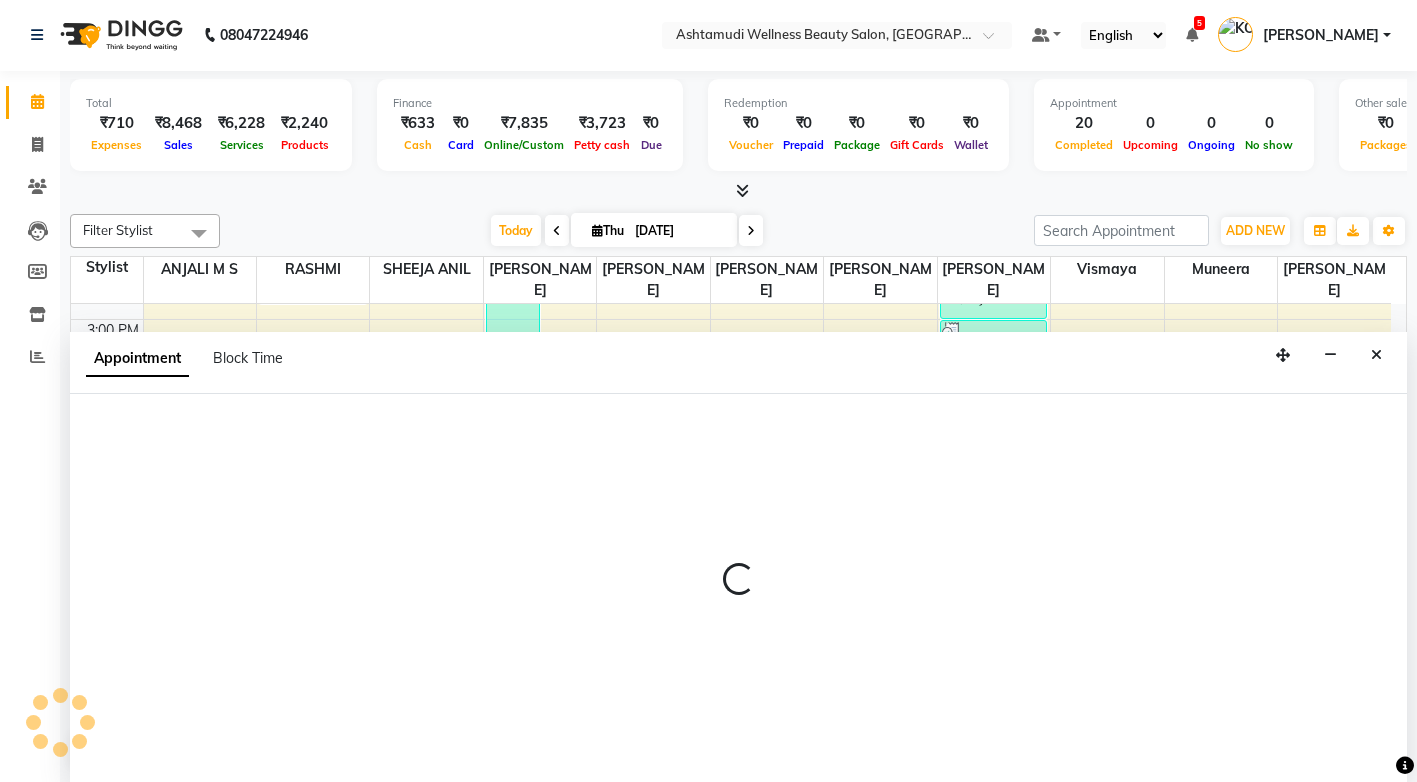 select on "27529" 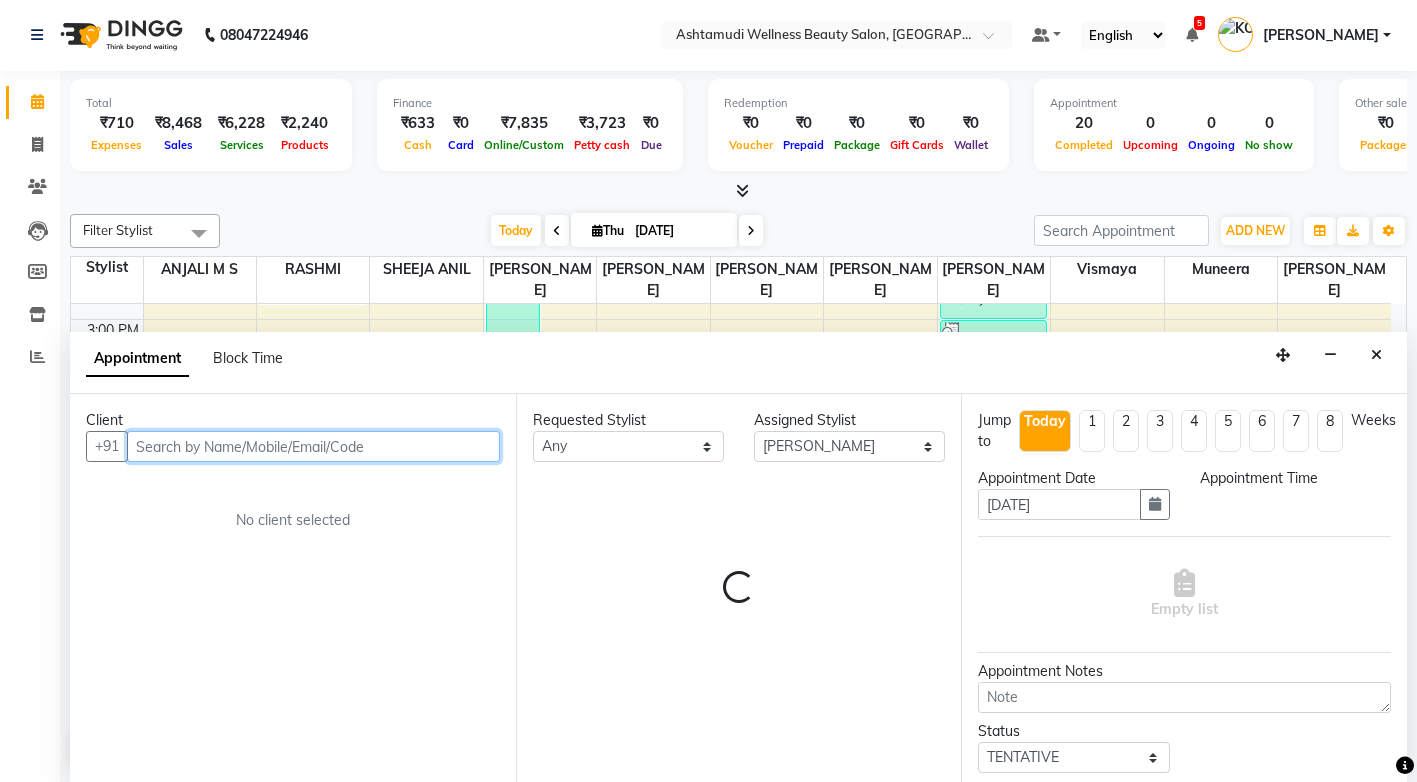 select on "1005" 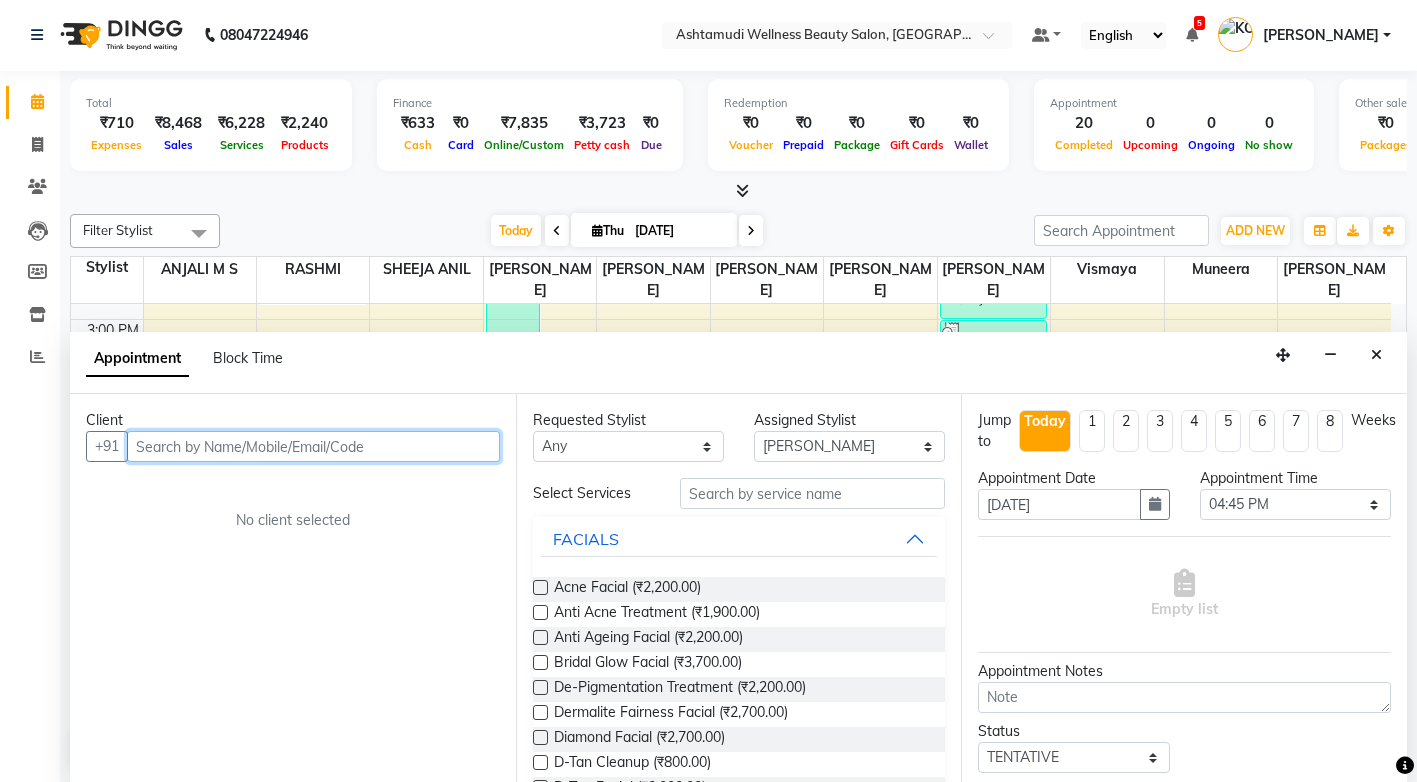 click at bounding box center (313, 446) 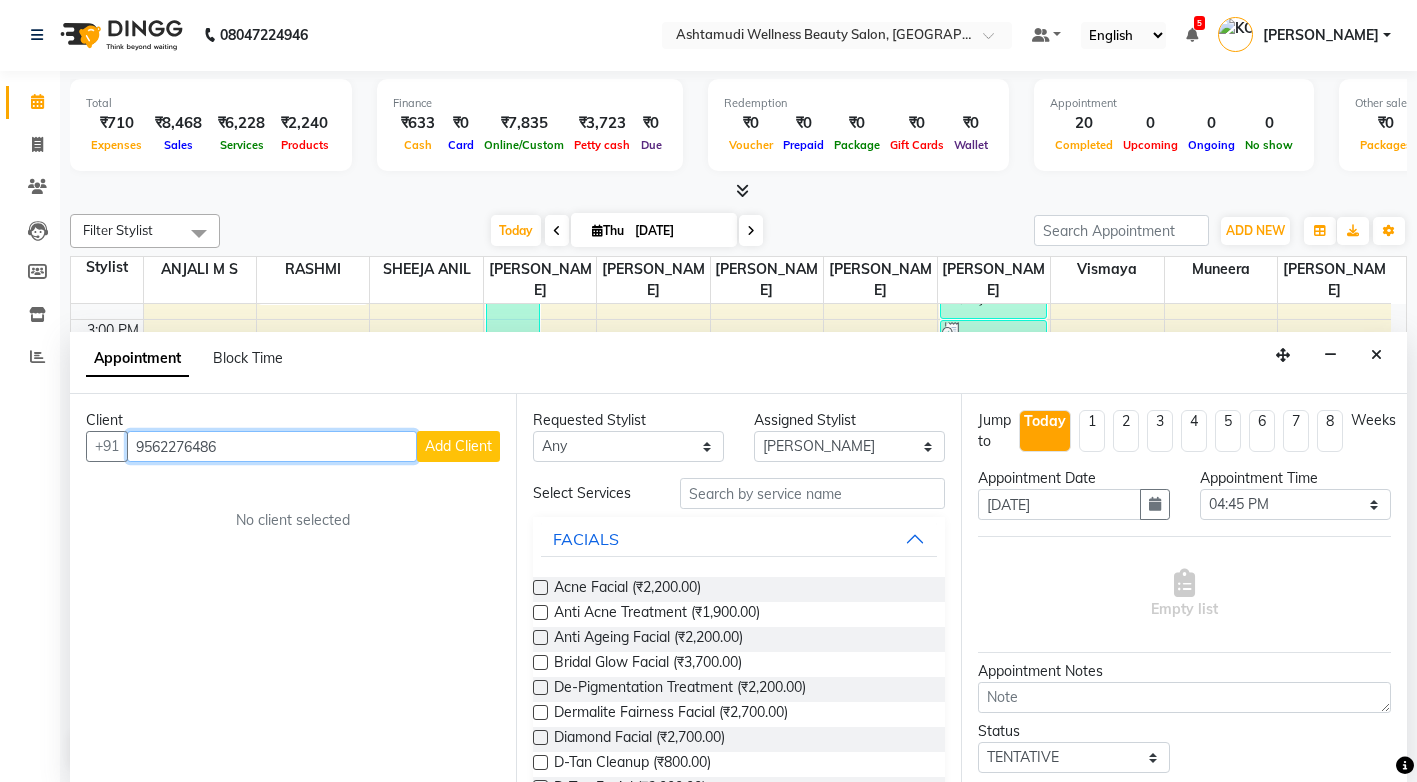 type on "9562276486" 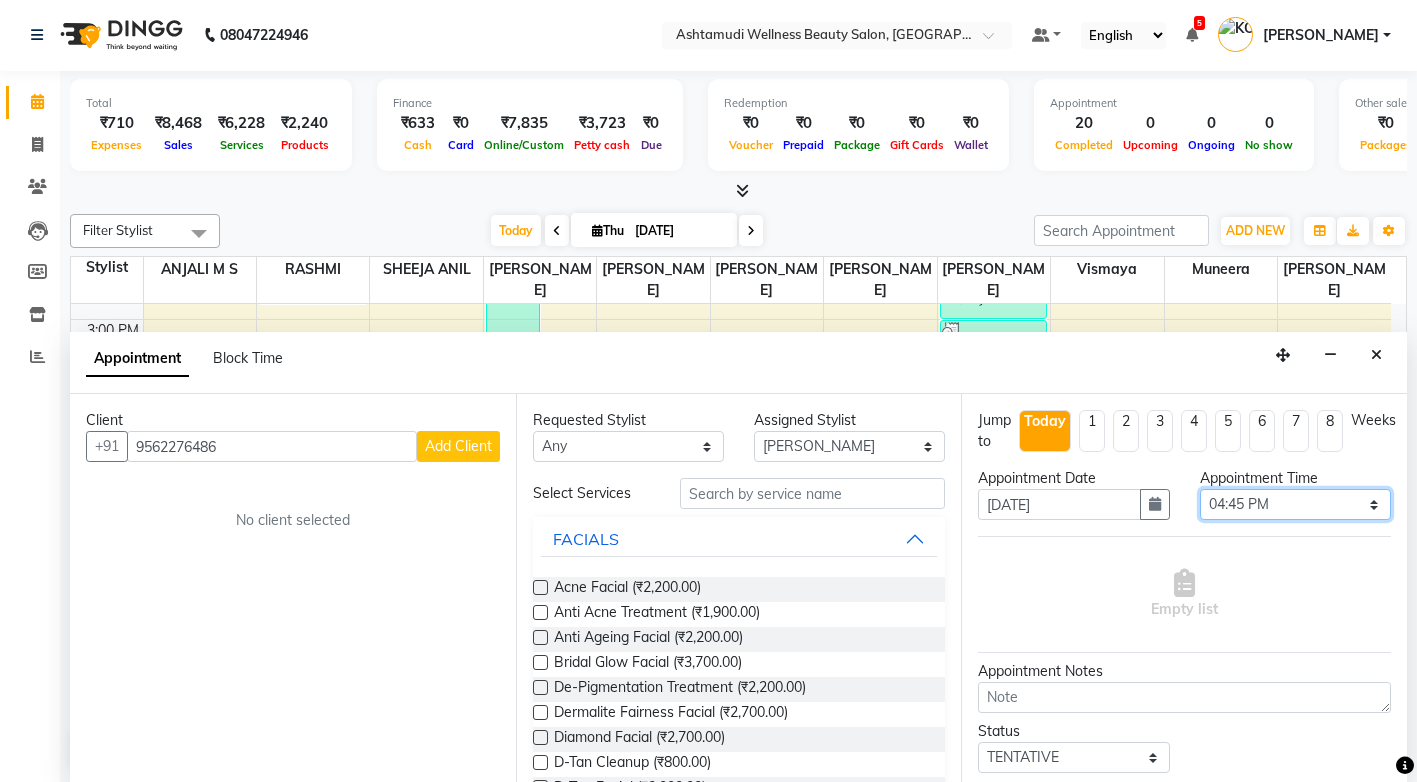 click on "Select 09:00 AM 09:15 AM 09:30 AM 09:45 AM 10:00 AM 10:15 AM 10:30 AM 10:45 AM 11:00 AM 11:15 AM 11:30 AM 11:45 AM 12:00 PM 12:15 PM 12:30 PM 12:45 PM 01:00 PM 01:15 PM 01:30 PM 01:45 PM 02:00 PM 02:15 PM 02:30 PM 02:45 PM 03:00 PM 03:15 PM 03:30 PM 03:45 PM 04:00 PM 04:15 PM 04:30 PM 04:45 PM 05:00 PM 05:15 PM 05:30 PM 05:45 PM 06:00 PM 06:15 PM 06:30 PM 06:45 PM 07:00 PM 07:15 PM 07:30 PM 07:45 PM 08:00 PM" at bounding box center (1295, 504) 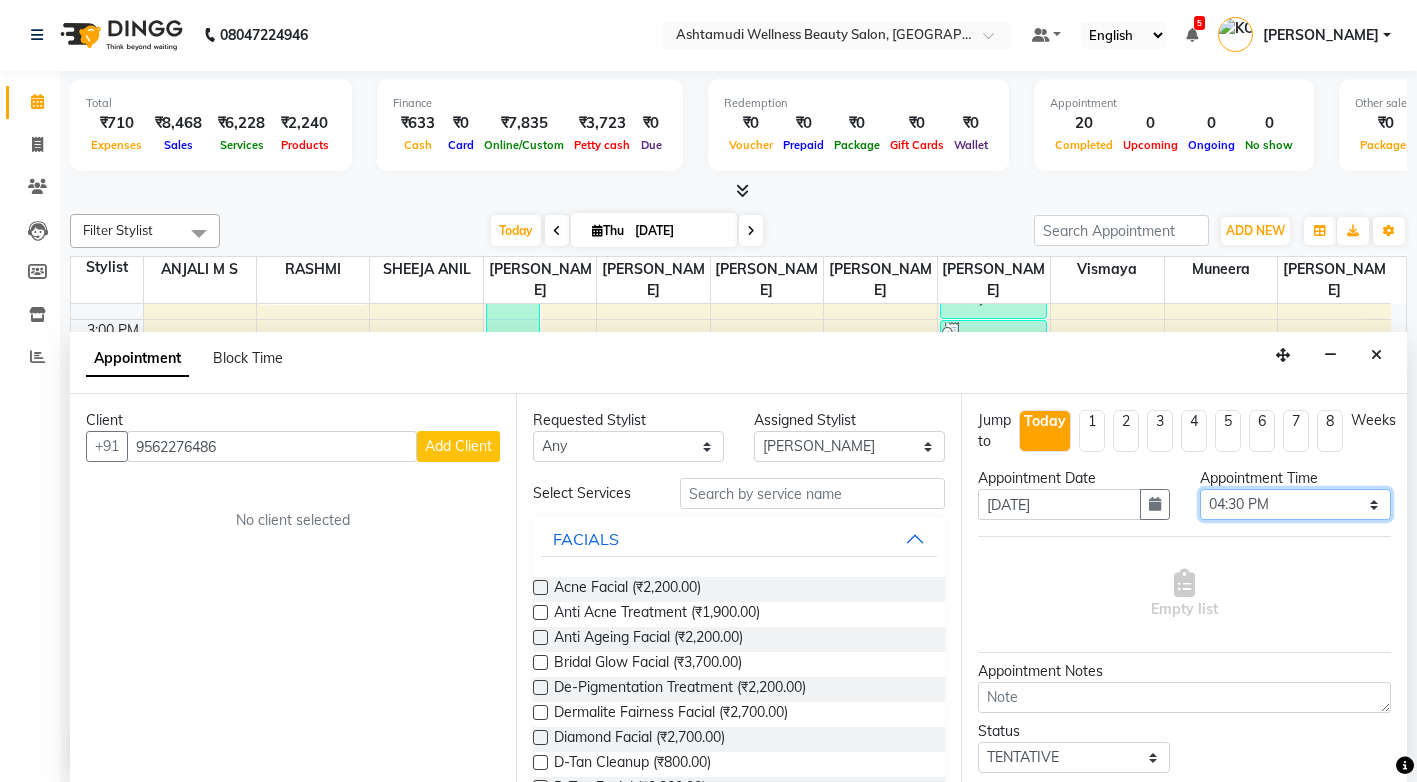 click on "Select 09:00 AM 09:15 AM 09:30 AM 09:45 AM 10:00 AM 10:15 AM 10:30 AM 10:45 AM 11:00 AM 11:15 AM 11:30 AM 11:45 AM 12:00 PM 12:15 PM 12:30 PM 12:45 PM 01:00 PM 01:15 PM 01:30 PM 01:45 PM 02:00 PM 02:15 PM 02:30 PM 02:45 PM 03:00 PM 03:15 PM 03:30 PM 03:45 PM 04:00 PM 04:15 PM 04:30 PM 04:45 PM 05:00 PM 05:15 PM 05:30 PM 05:45 PM 06:00 PM 06:15 PM 06:30 PM 06:45 PM 07:00 PM 07:15 PM 07:30 PM 07:45 PM 08:00 PM" at bounding box center (1295, 504) 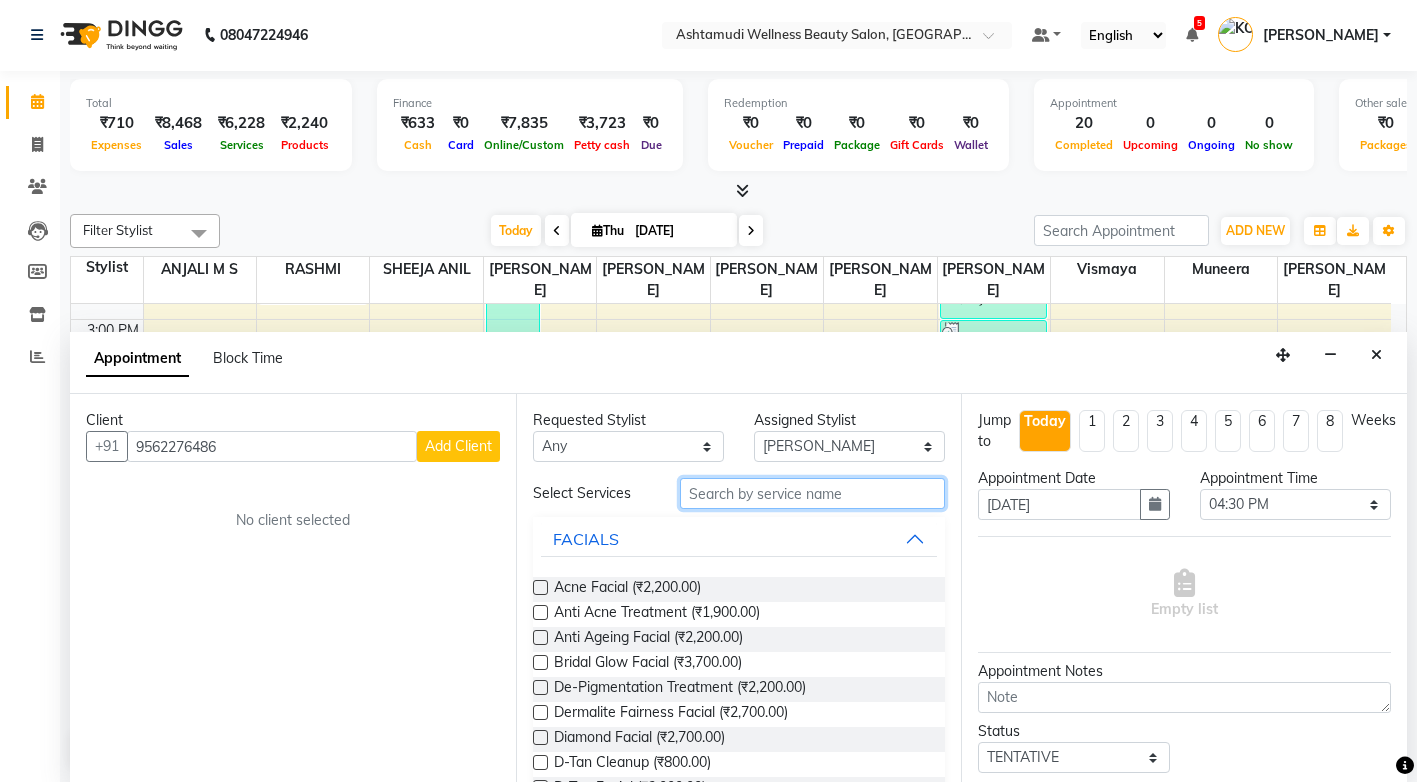 click at bounding box center (812, 493) 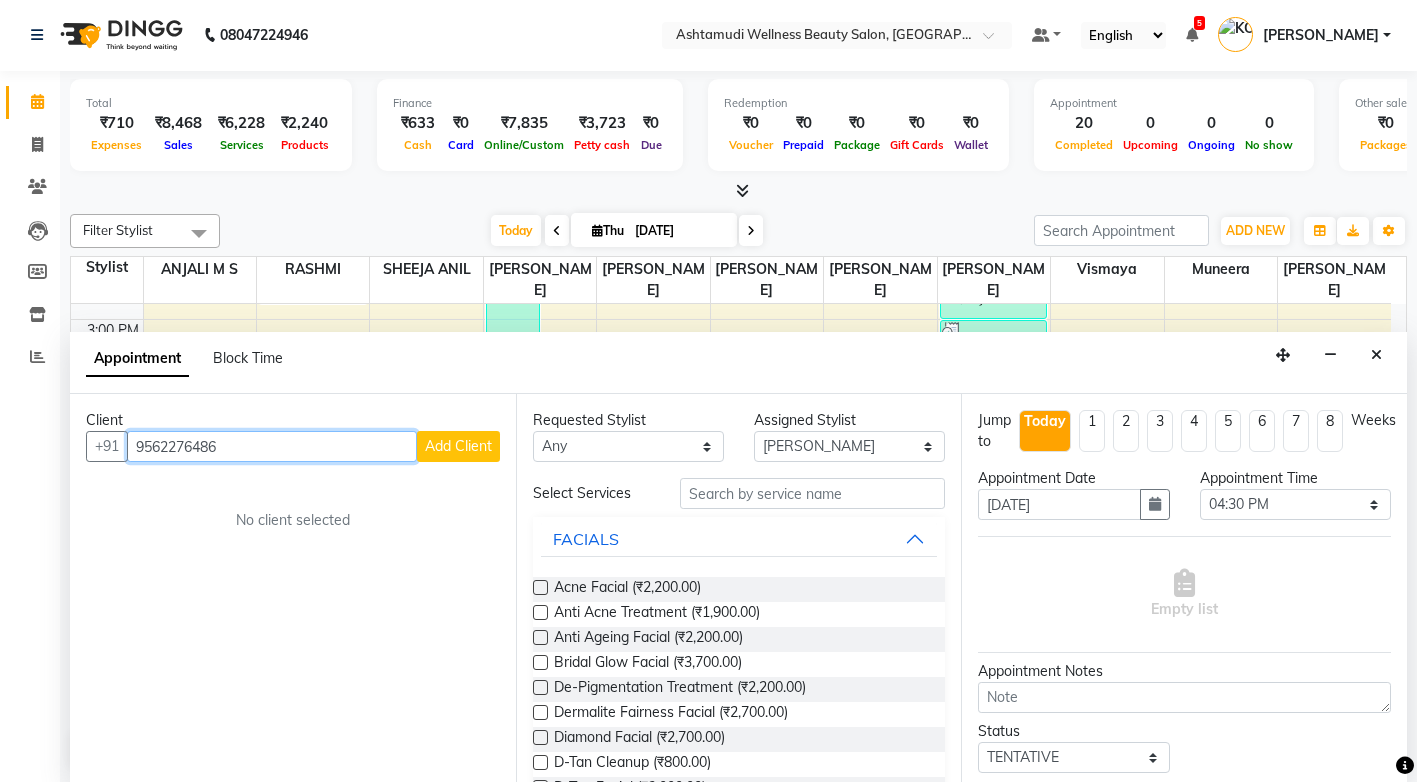 drag, startPoint x: 232, startPoint y: 447, endPoint x: 135, endPoint y: 448, distance: 97.00516 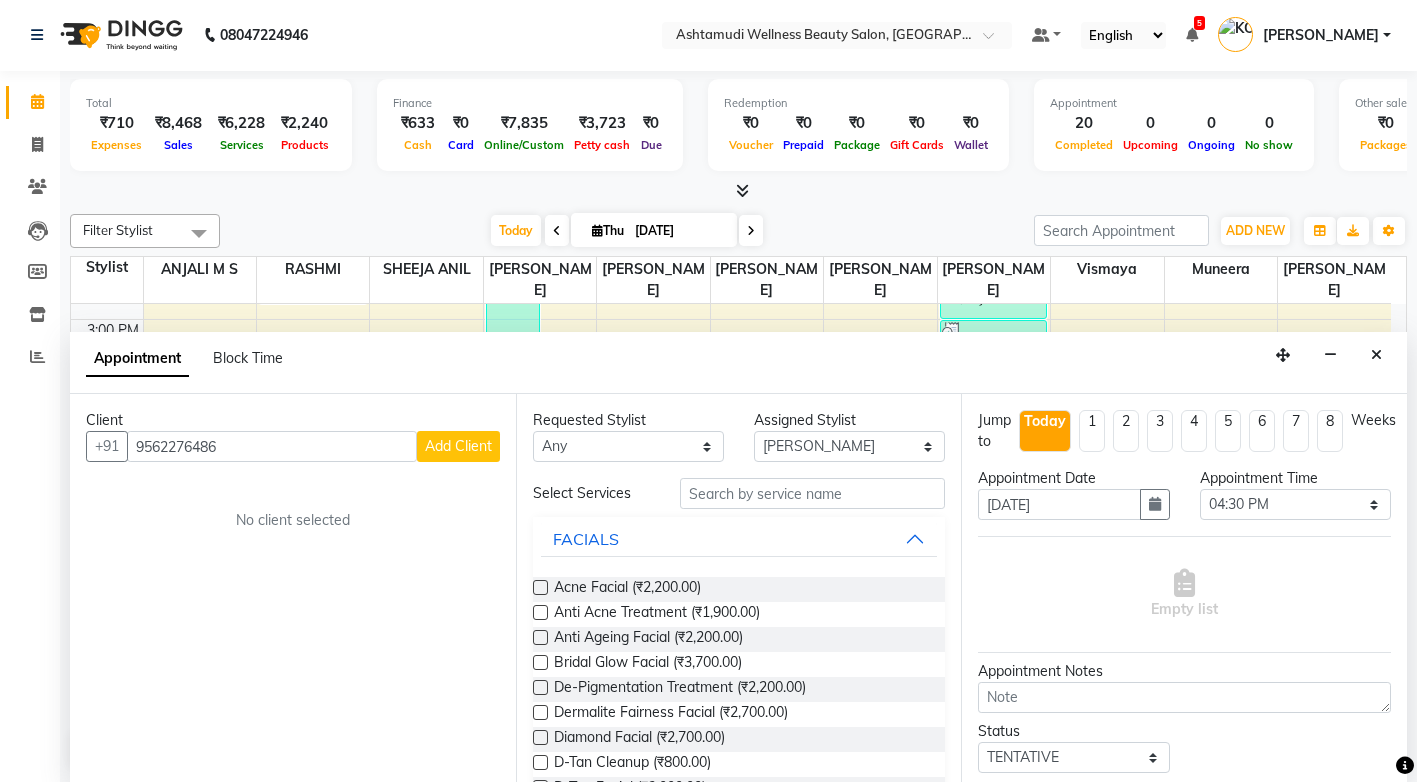 drag, startPoint x: 366, startPoint y: 495, endPoint x: 413, endPoint y: 604, distance: 118.70131 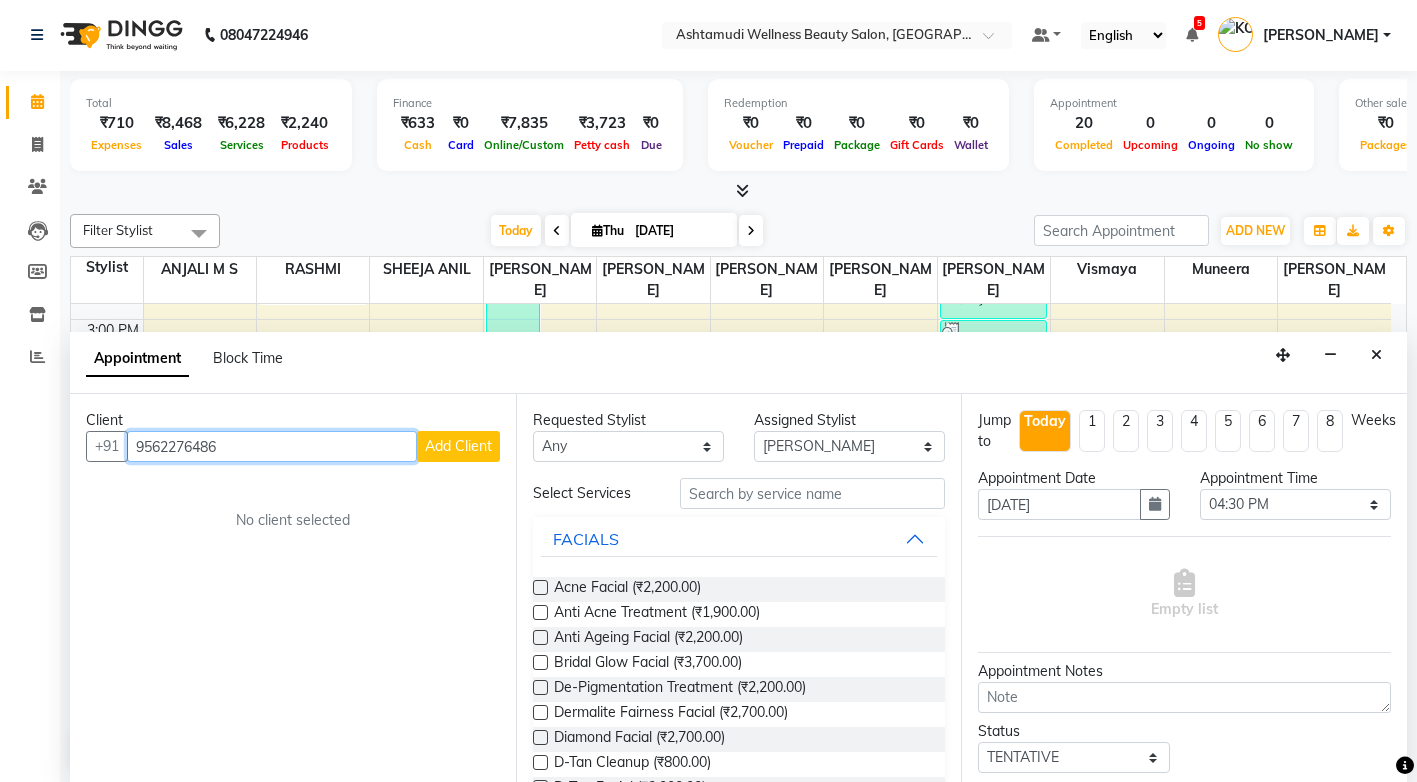 drag, startPoint x: 226, startPoint y: 446, endPoint x: 136, endPoint y: 441, distance: 90.13878 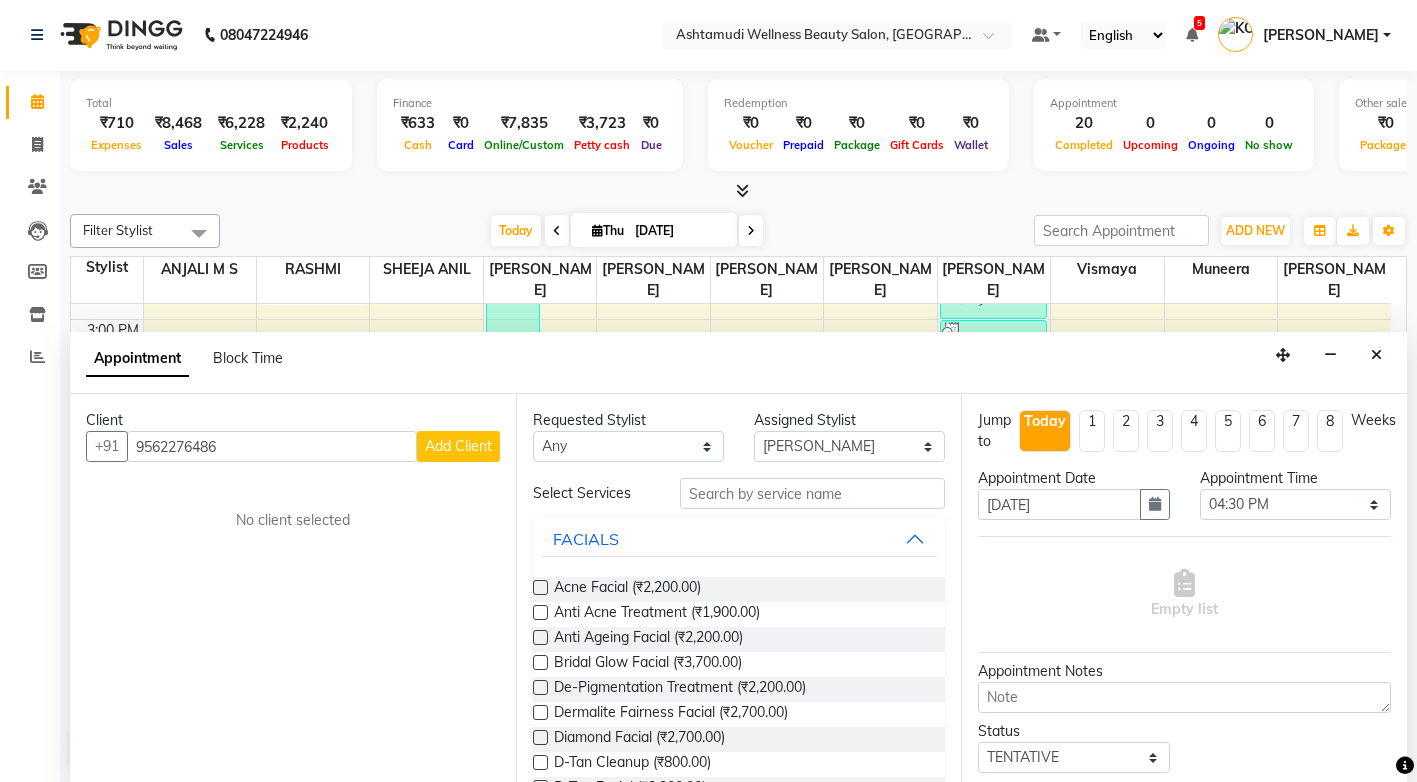 drag, startPoint x: 323, startPoint y: 398, endPoint x: 391, endPoint y: 620, distance: 232.18097 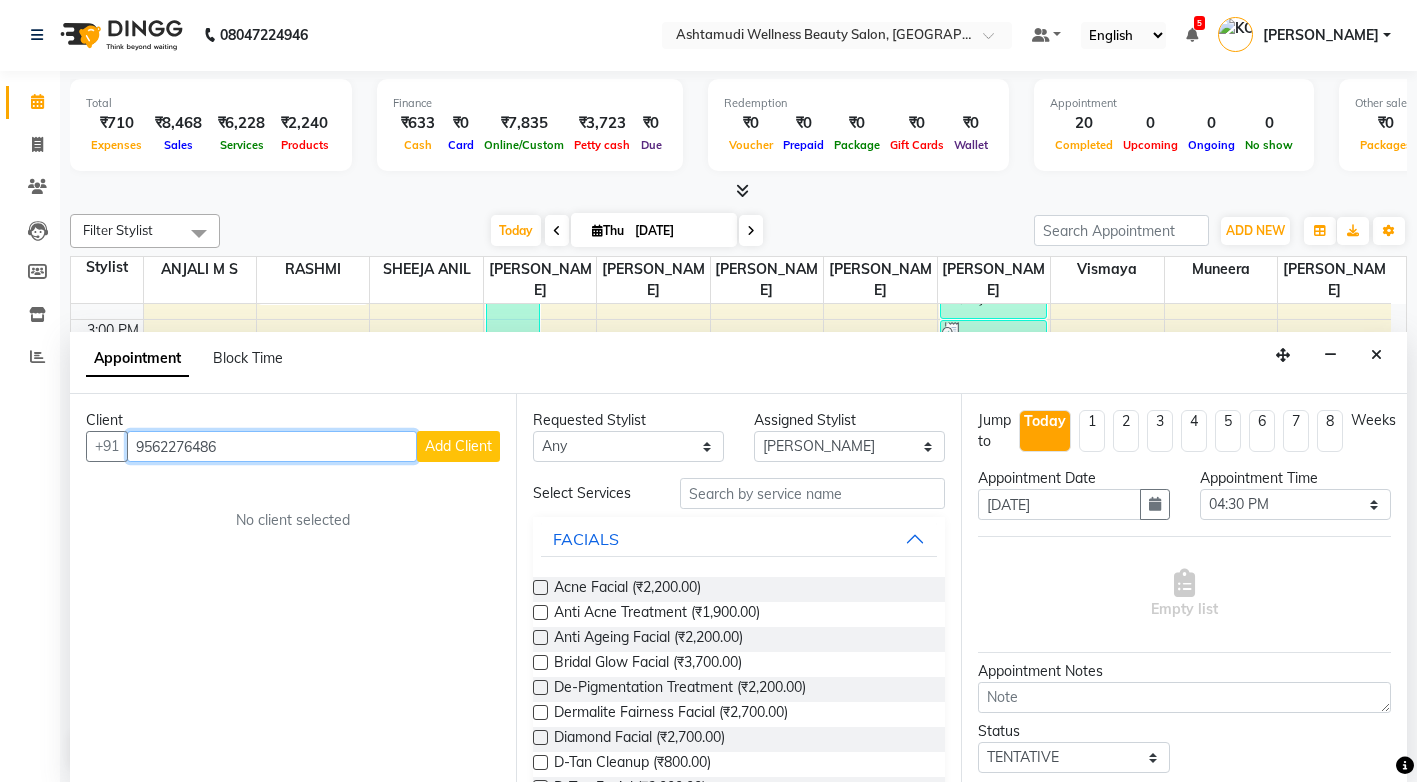 drag, startPoint x: 236, startPoint y: 450, endPoint x: 130, endPoint y: 446, distance: 106.07545 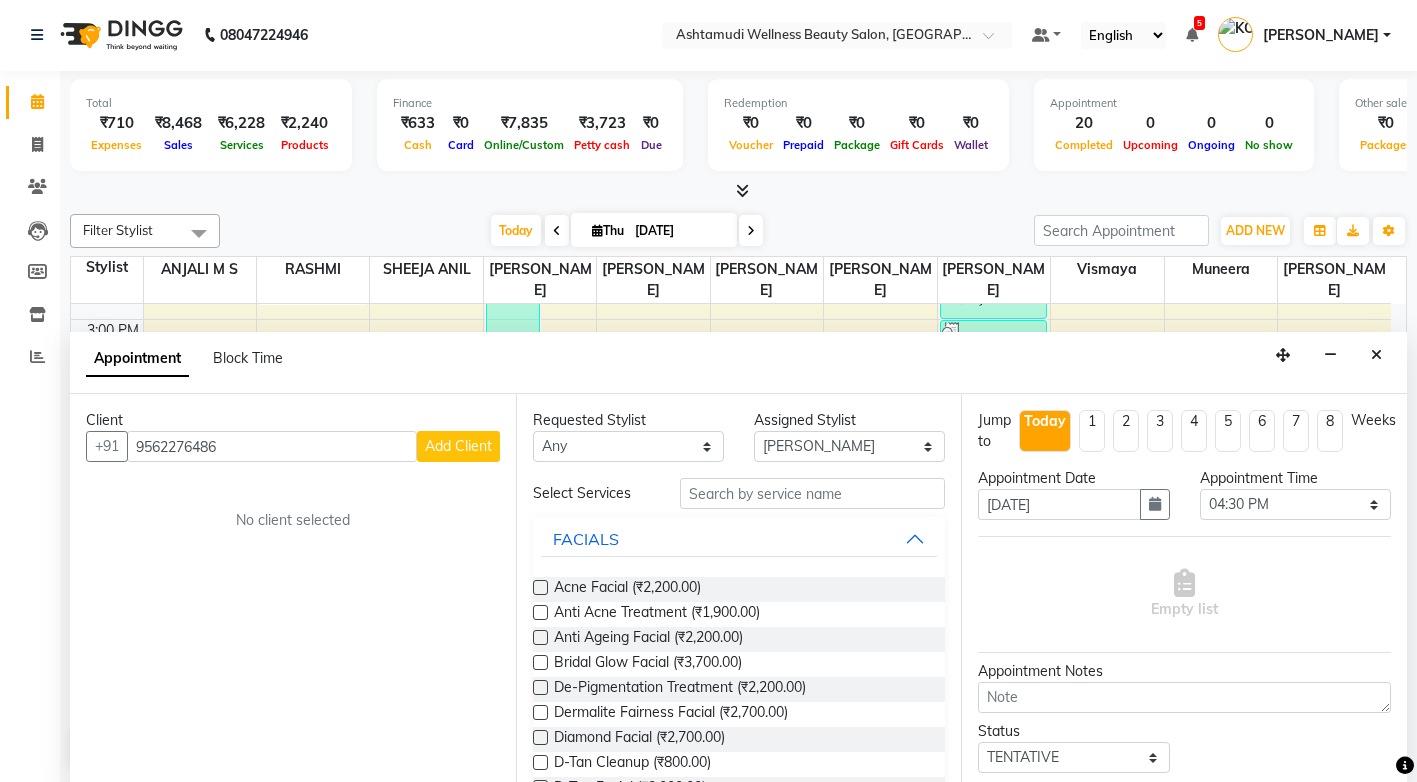 drag, startPoint x: 126, startPoint y: 445, endPoint x: 278, endPoint y: 606, distance: 221.4159 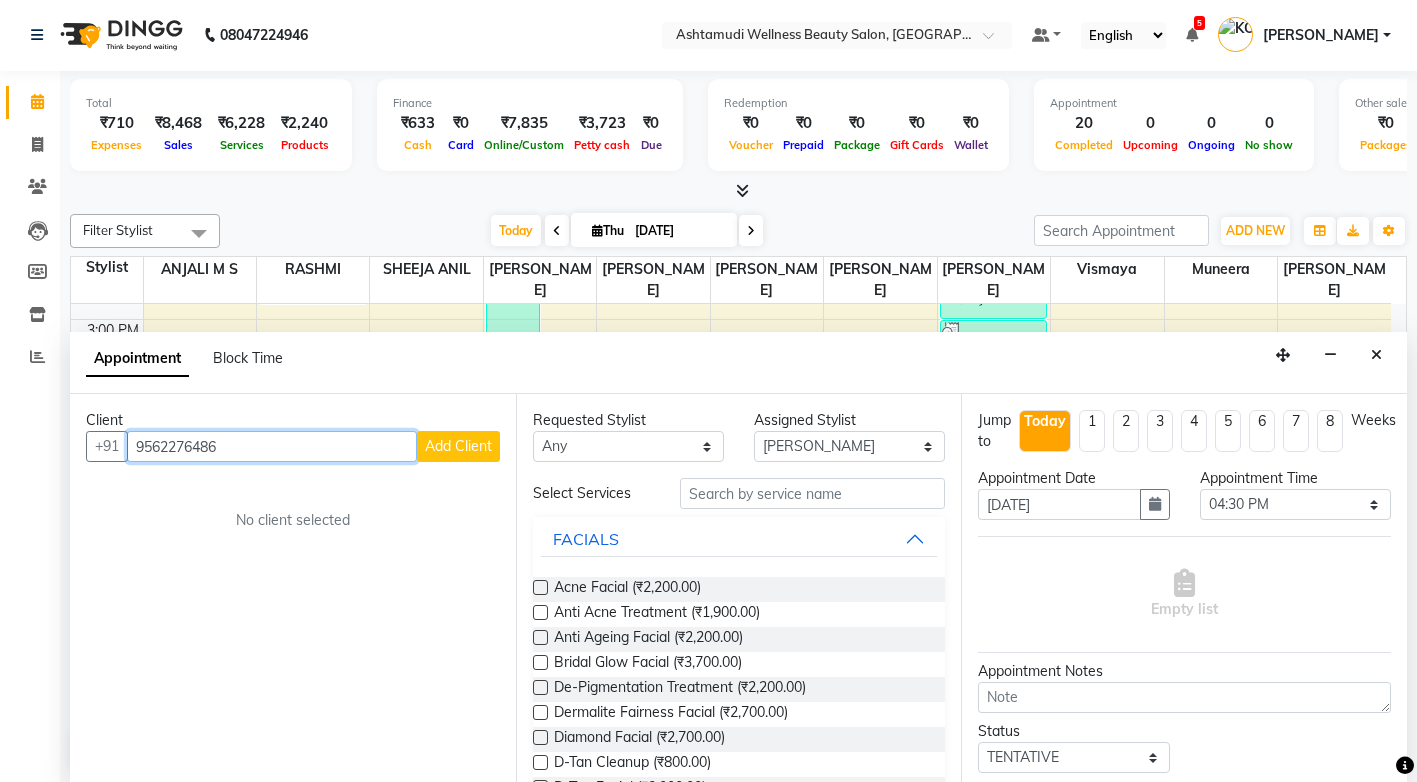 drag, startPoint x: 228, startPoint y: 450, endPoint x: 137, endPoint y: 448, distance: 91.02197 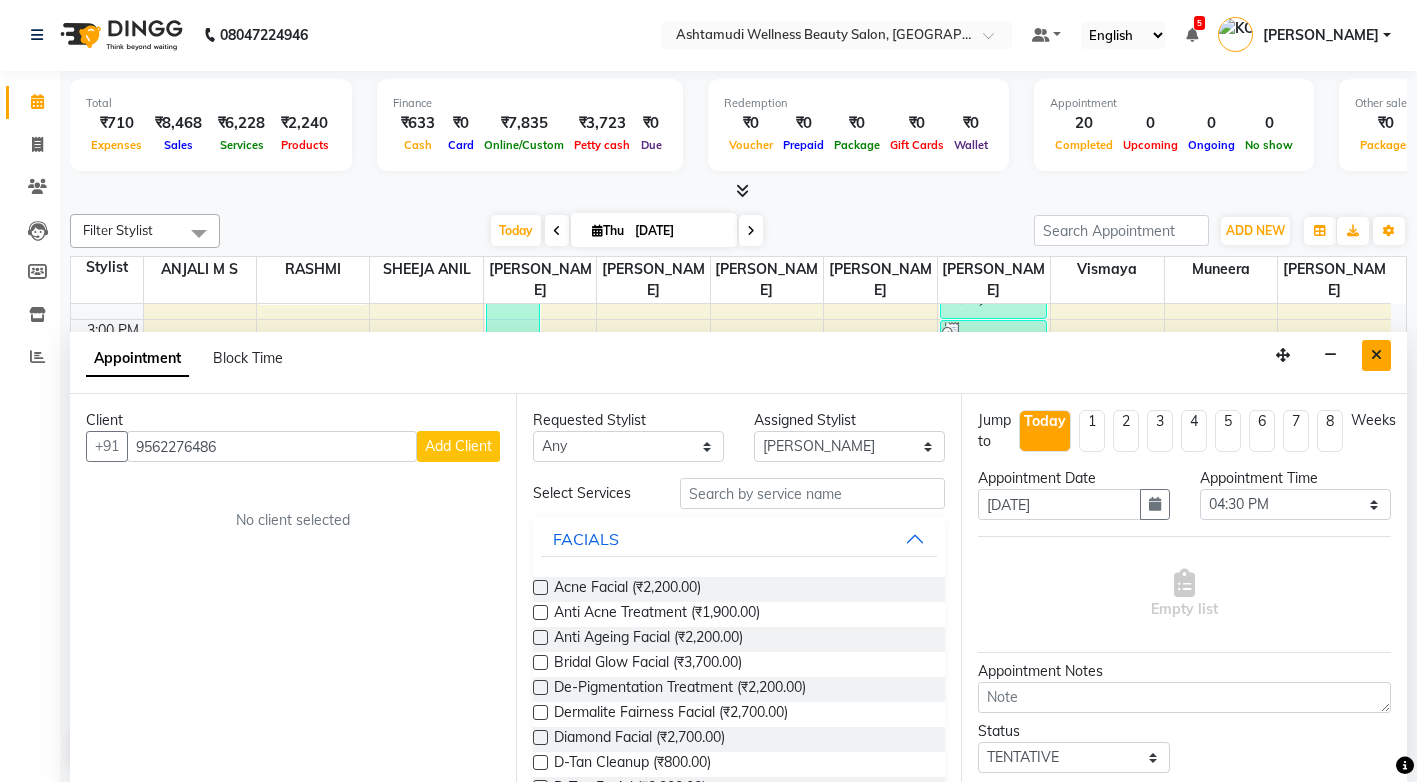 click at bounding box center (1376, 355) 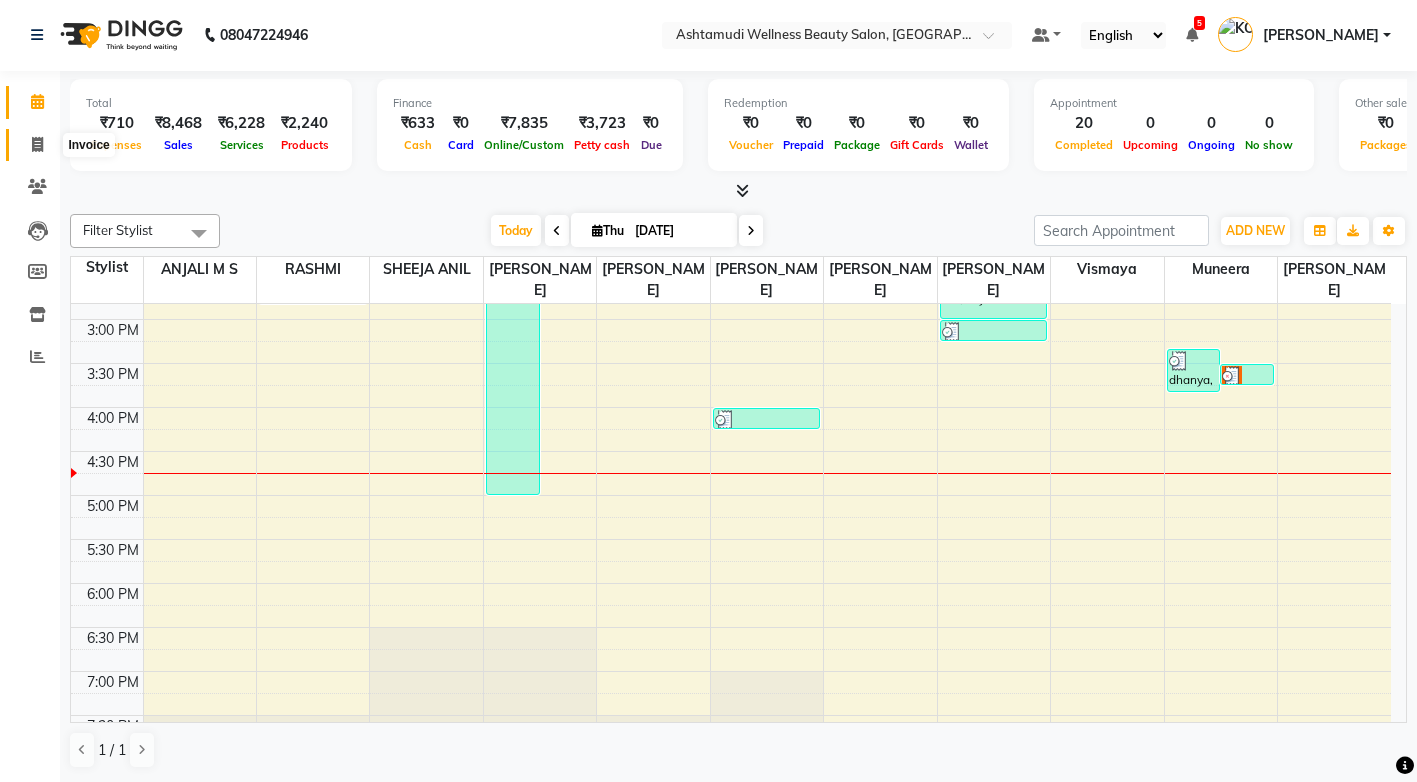 click 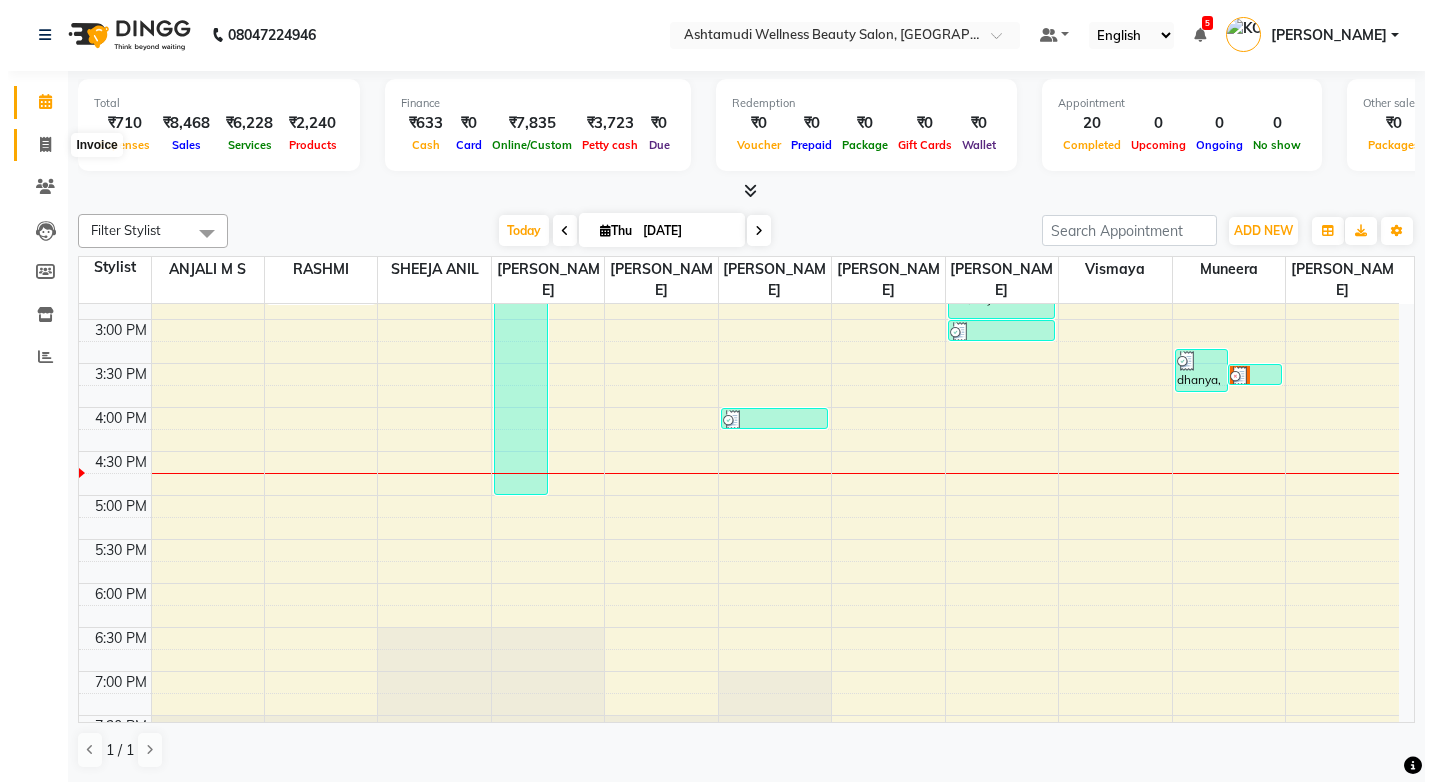 scroll, scrollTop: 0, scrollLeft: 0, axis: both 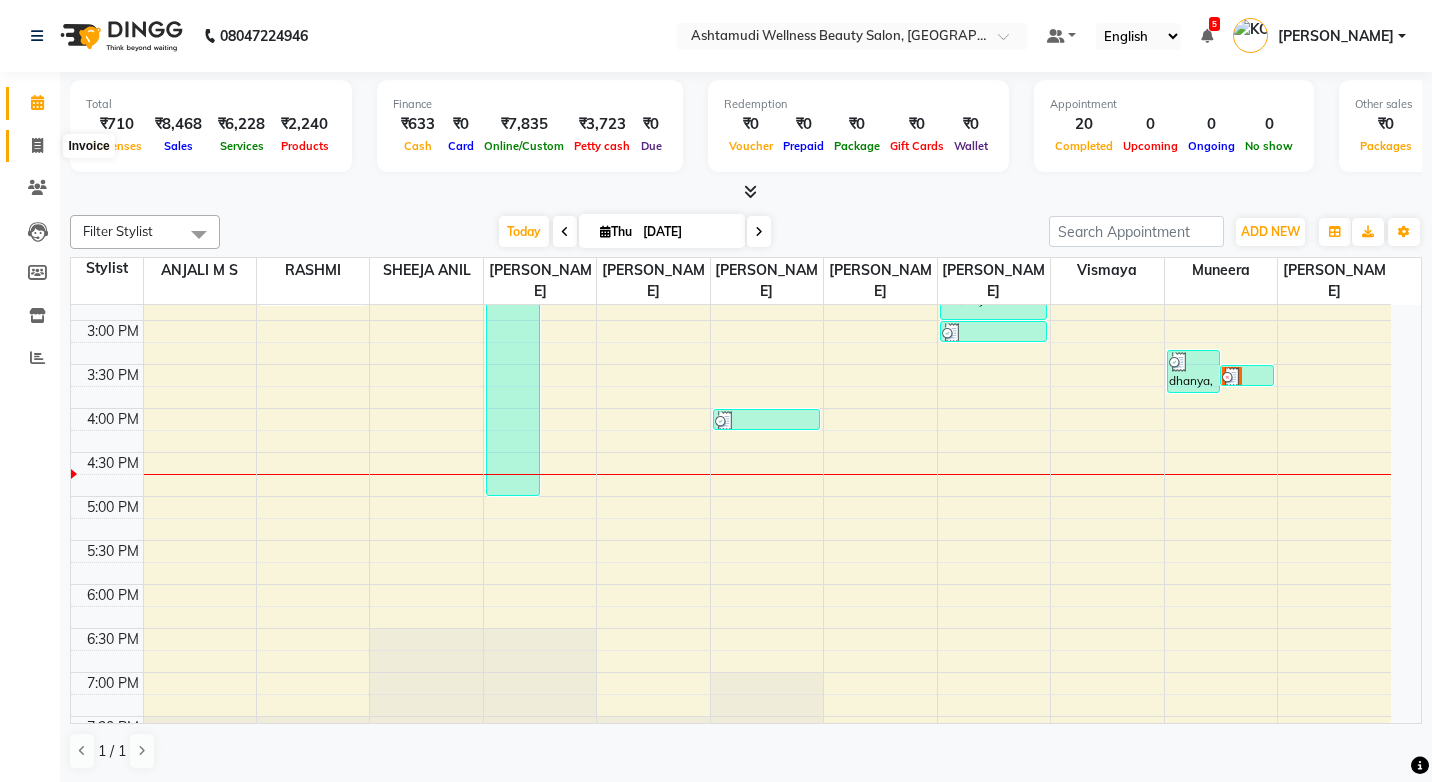 select on "service" 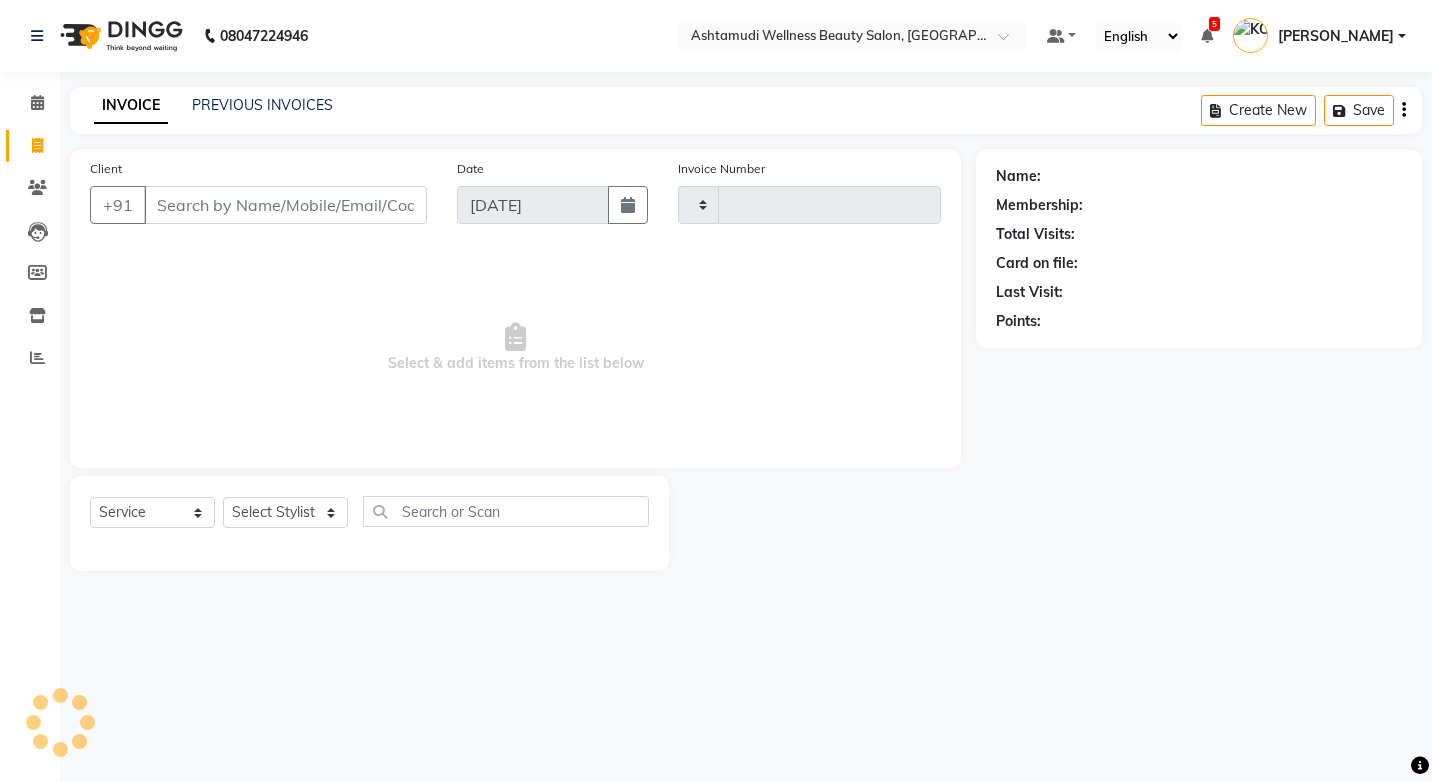 type on "2092" 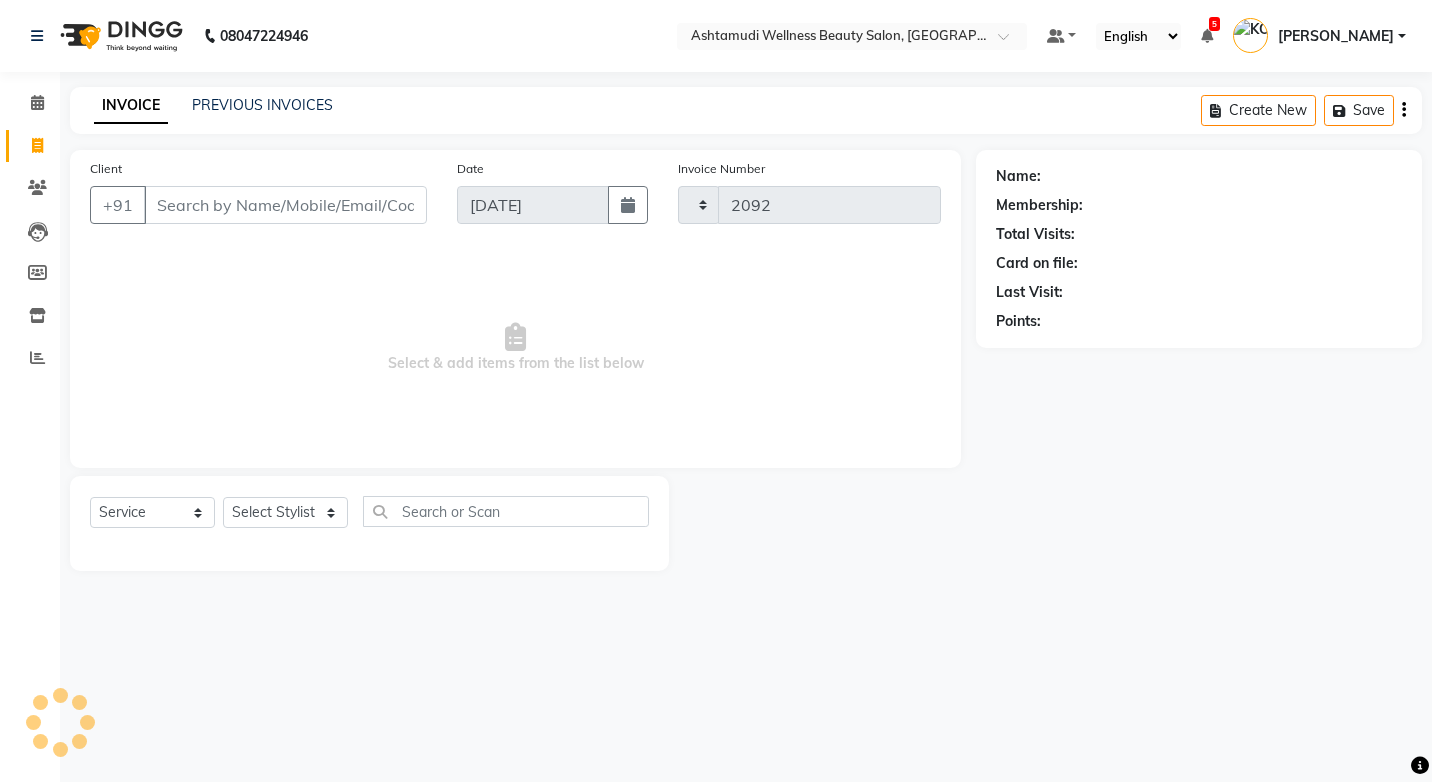 select on "4674" 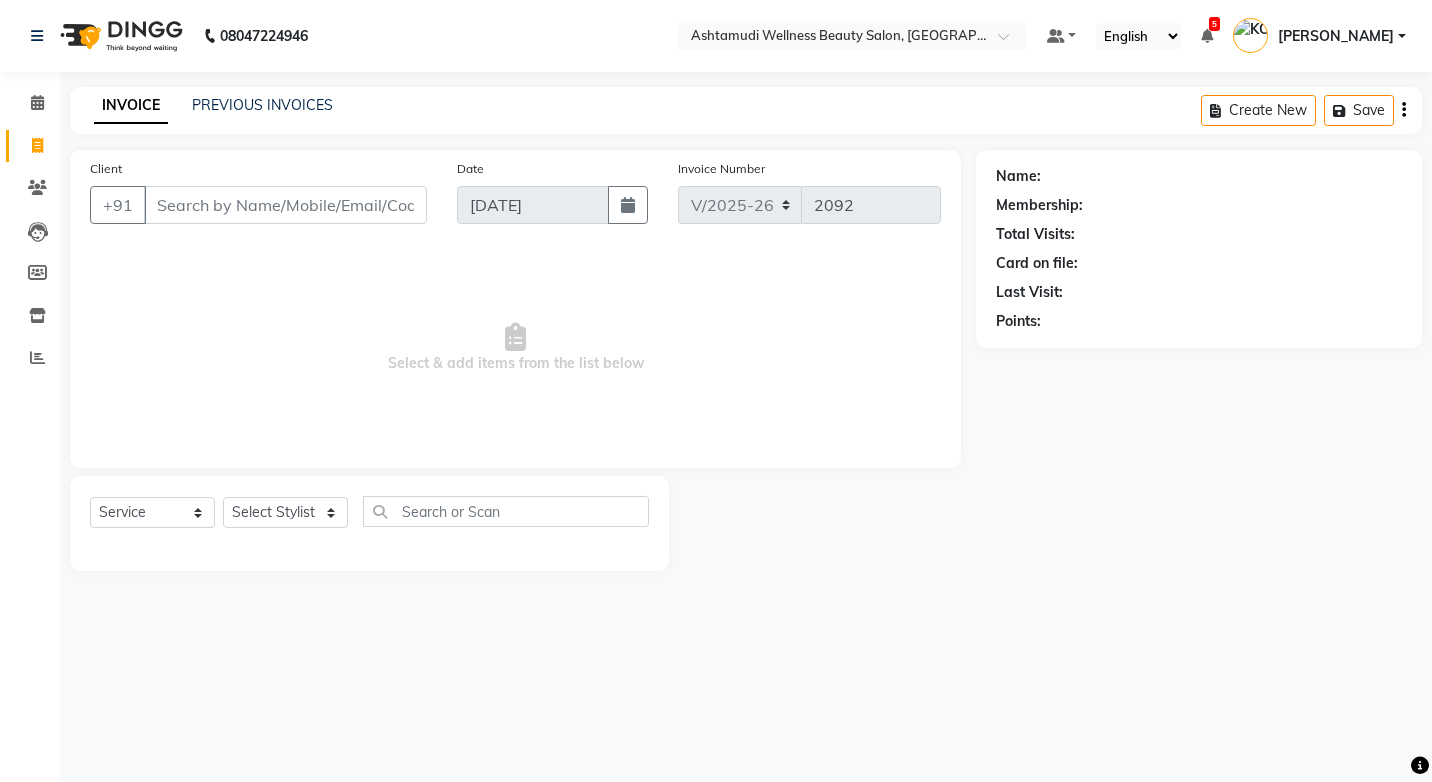 select on "product" 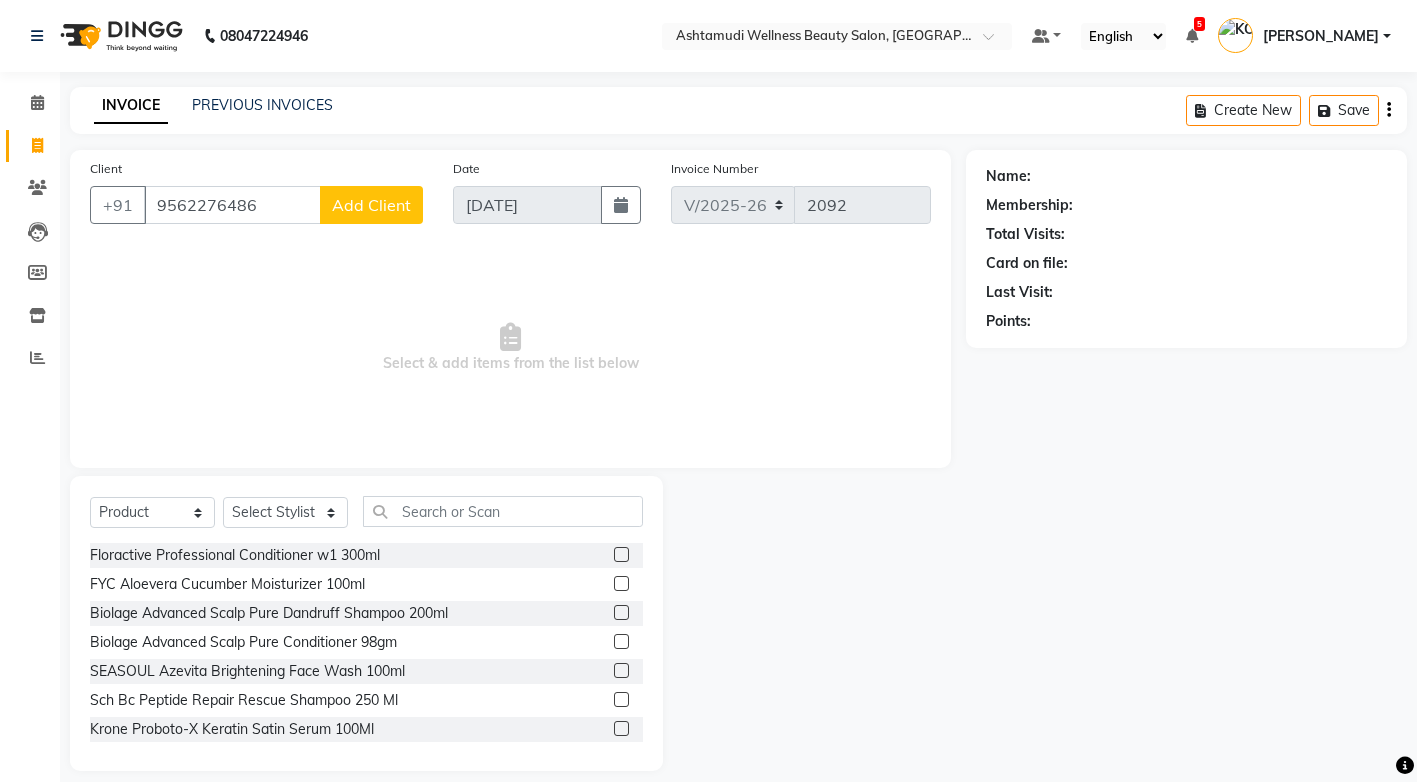 type on "9562276486" 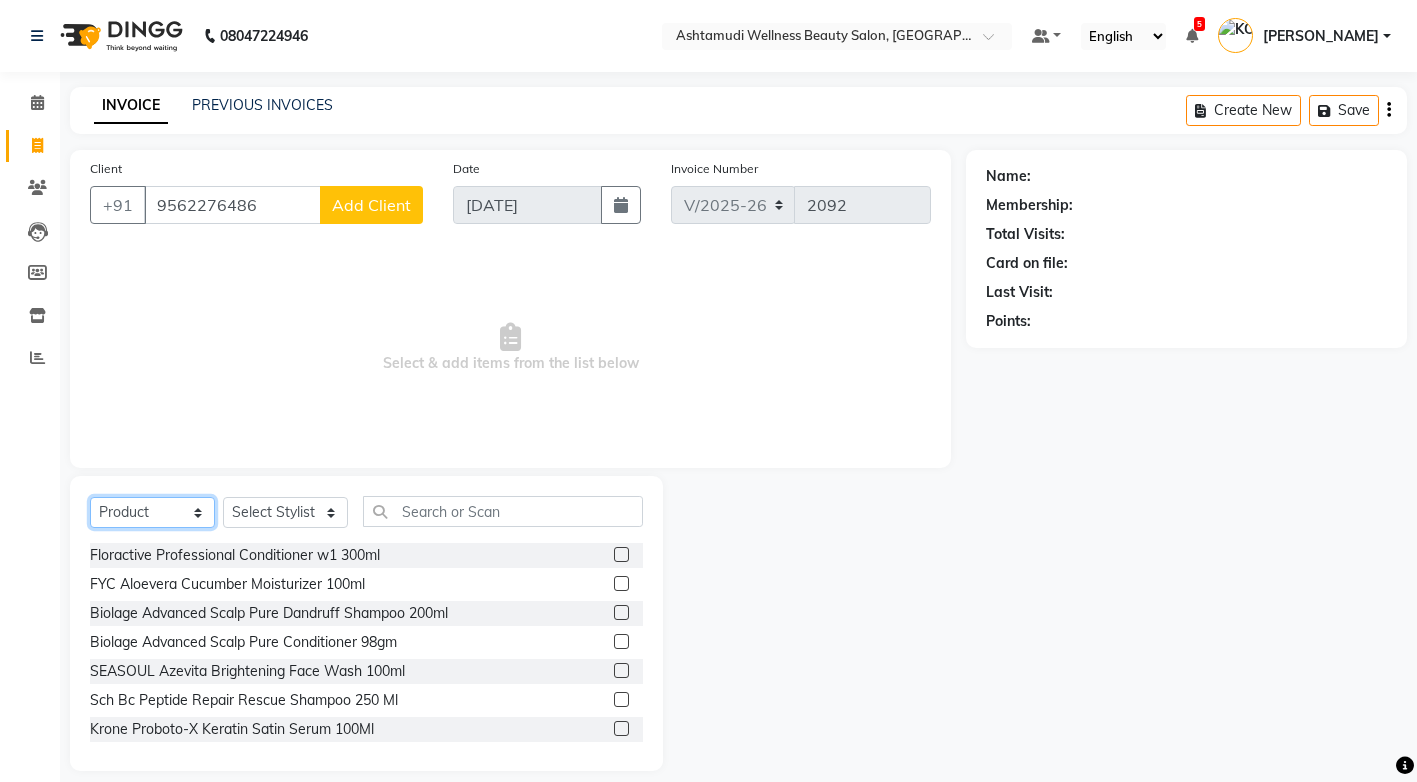 click on "Select  Service  Product  Membership  Package Voucher Prepaid Gift Card" 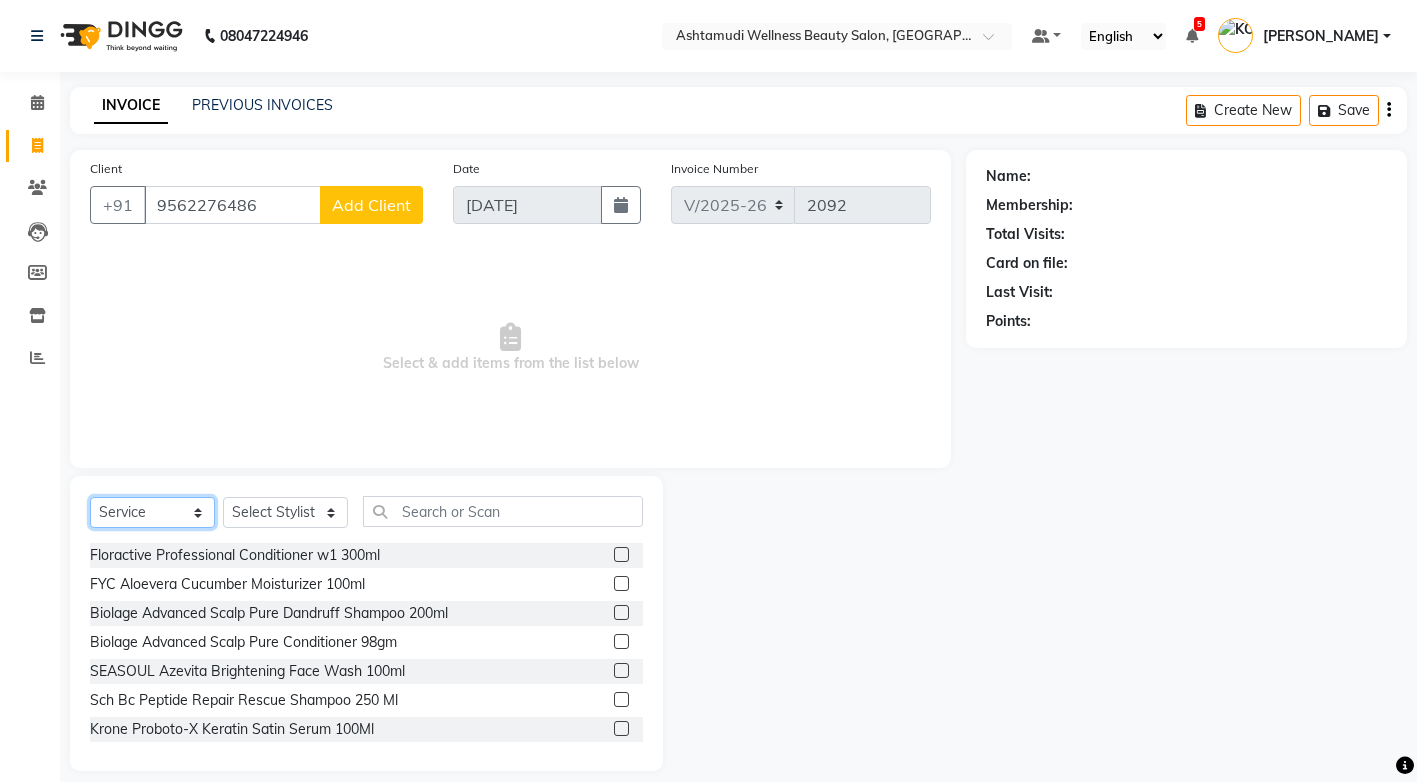click on "Select  Service  Product  Membership  Package Voucher Prepaid Gift Card" 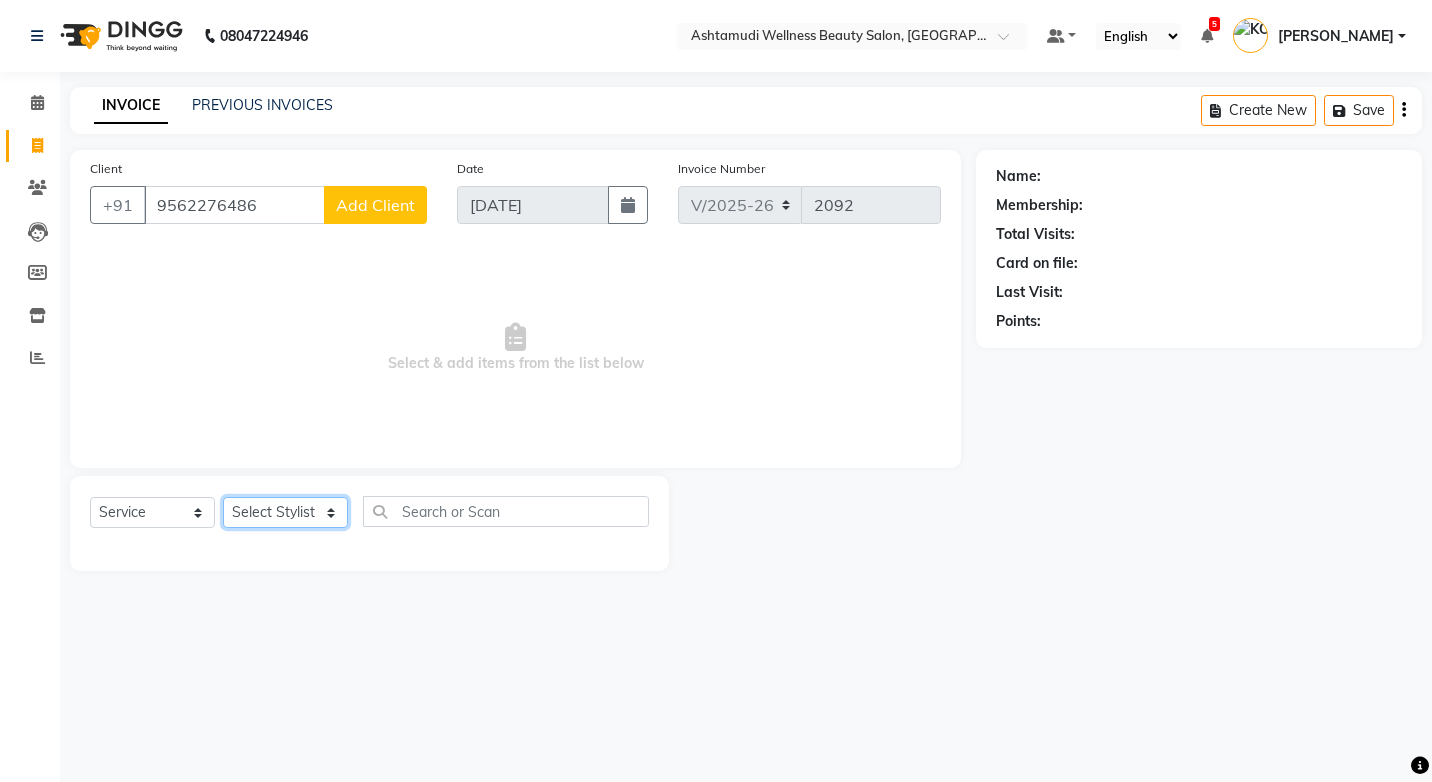 click on "Select Stylist ANJALI M S ASWATHY KOTTIYAM ASHTAMUDI KUMARI Muneera RASHMI SHEEJA ANIL SHYNI  SINDHYA  Sona Sunil Sreepriya STEFFY STEPHAN Vismaya" 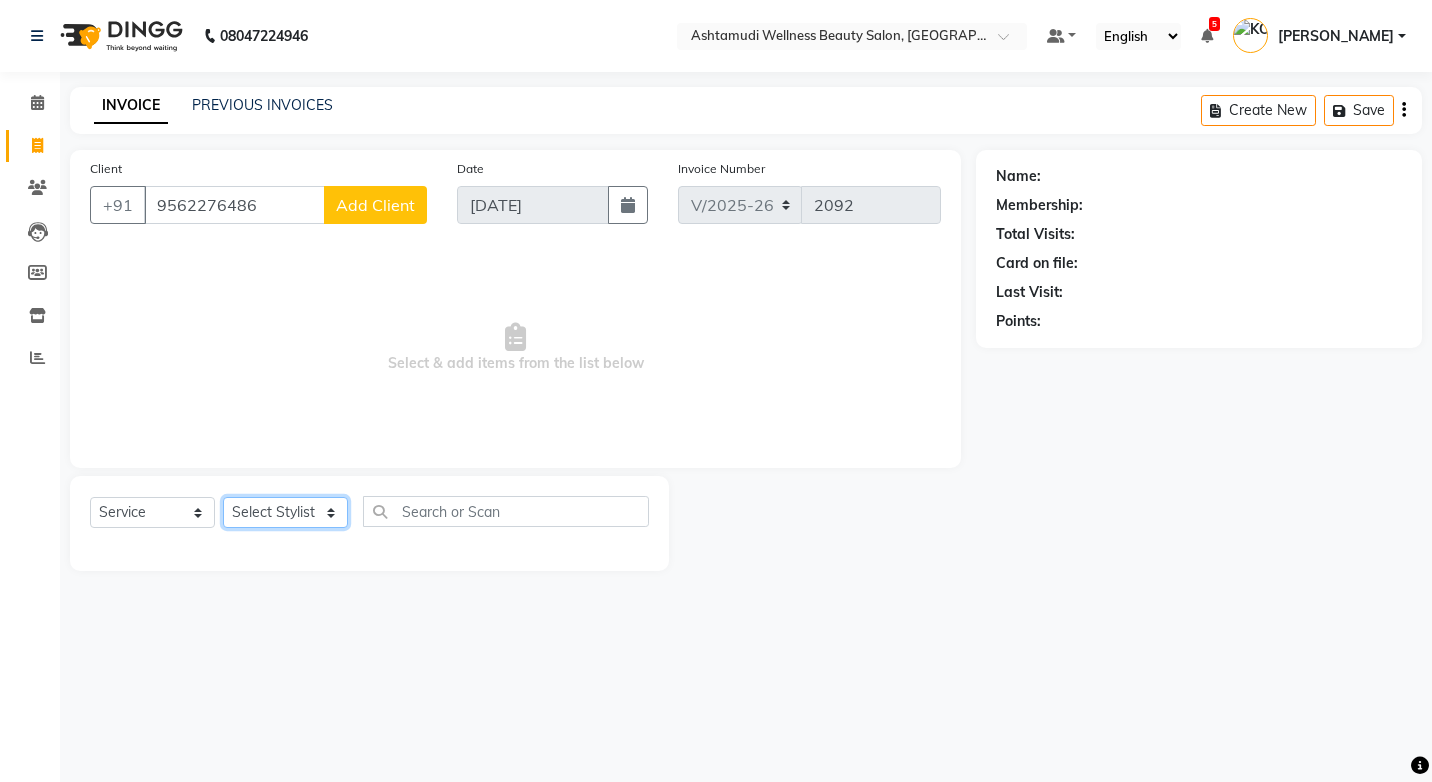select on "67522" 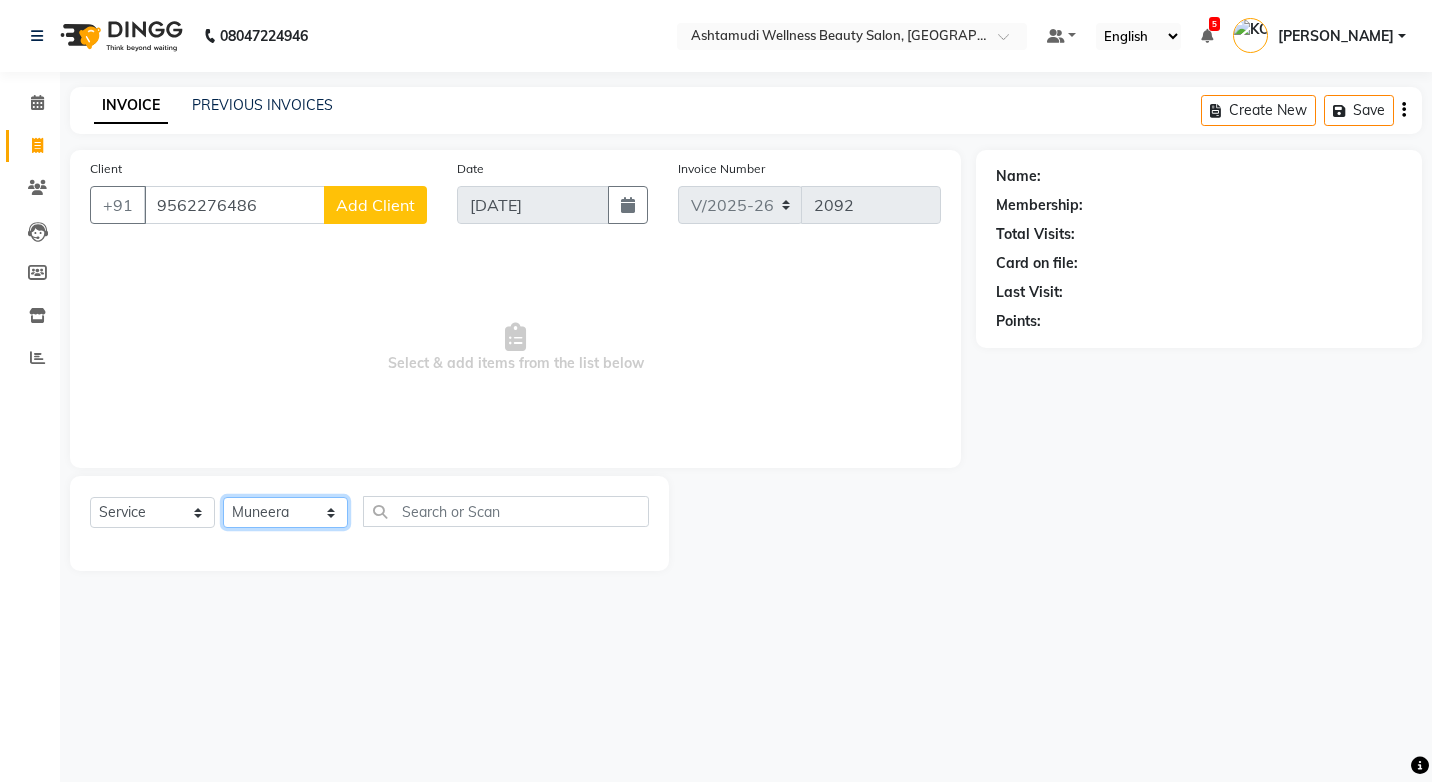click on "Select Stylist ANJALI M S ASWATHY KOTTIYAM ASHTAMUDI KUMARI Muneera RASHMI SHEEJA ANIL SHYNI  SINDHYA  Sona Sunil Sreepriya STEFFY STEPHAN Vismaya" 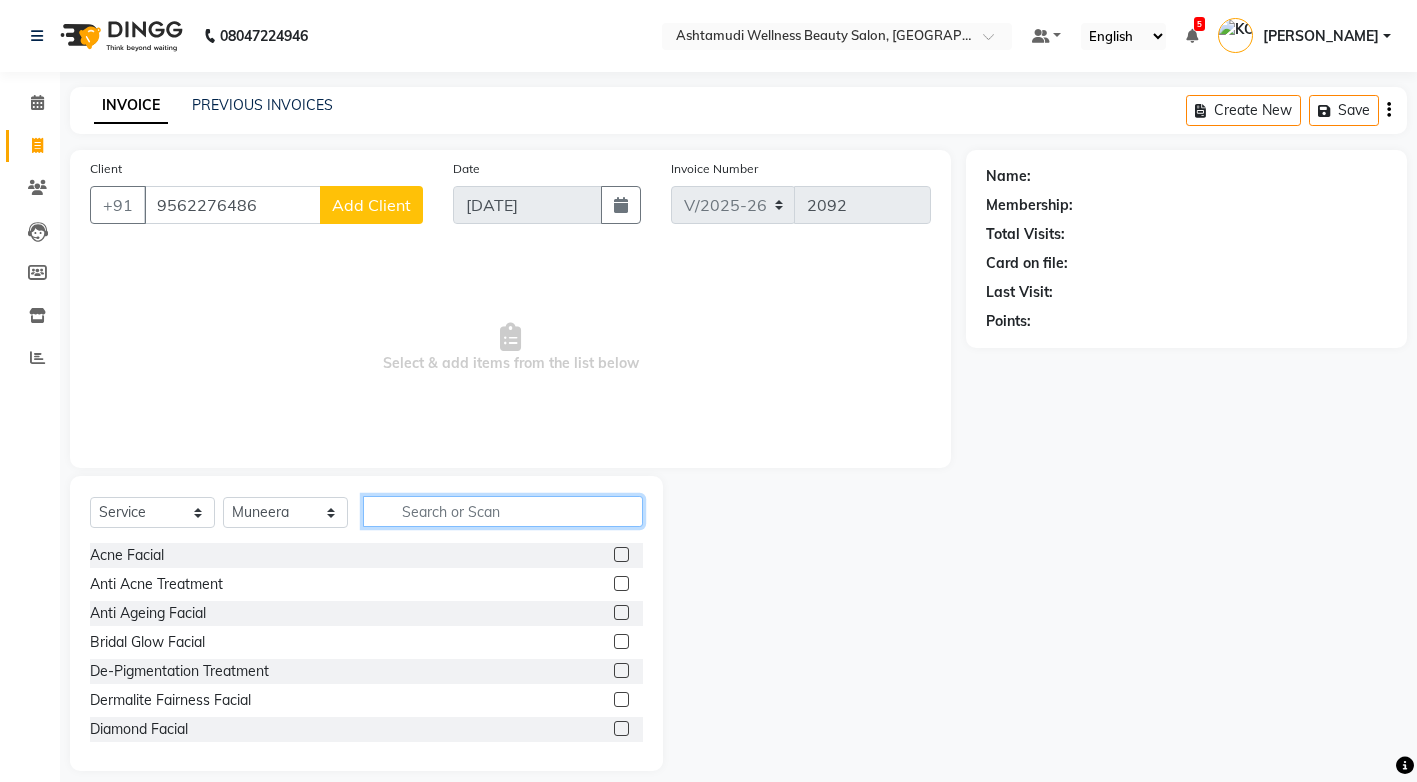 click 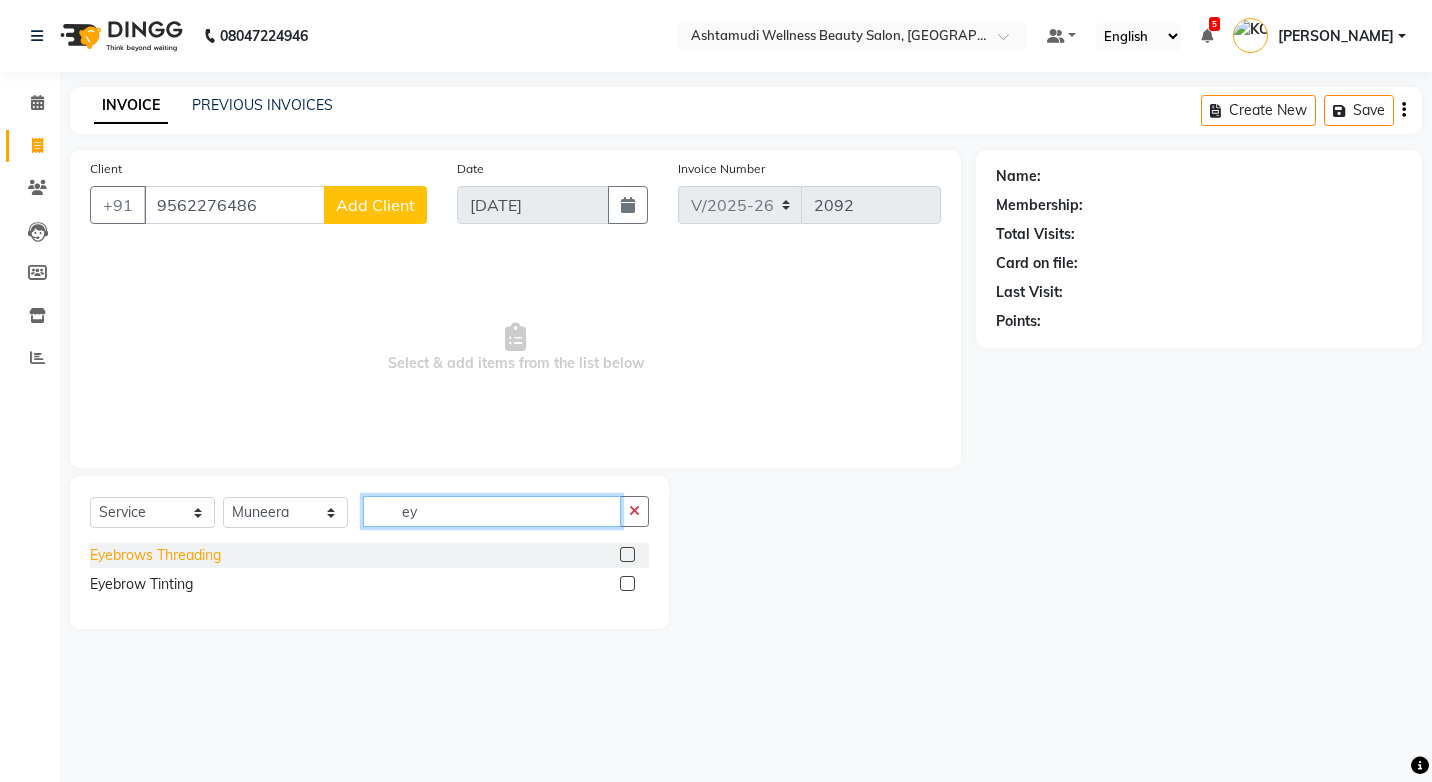 type on "ey" 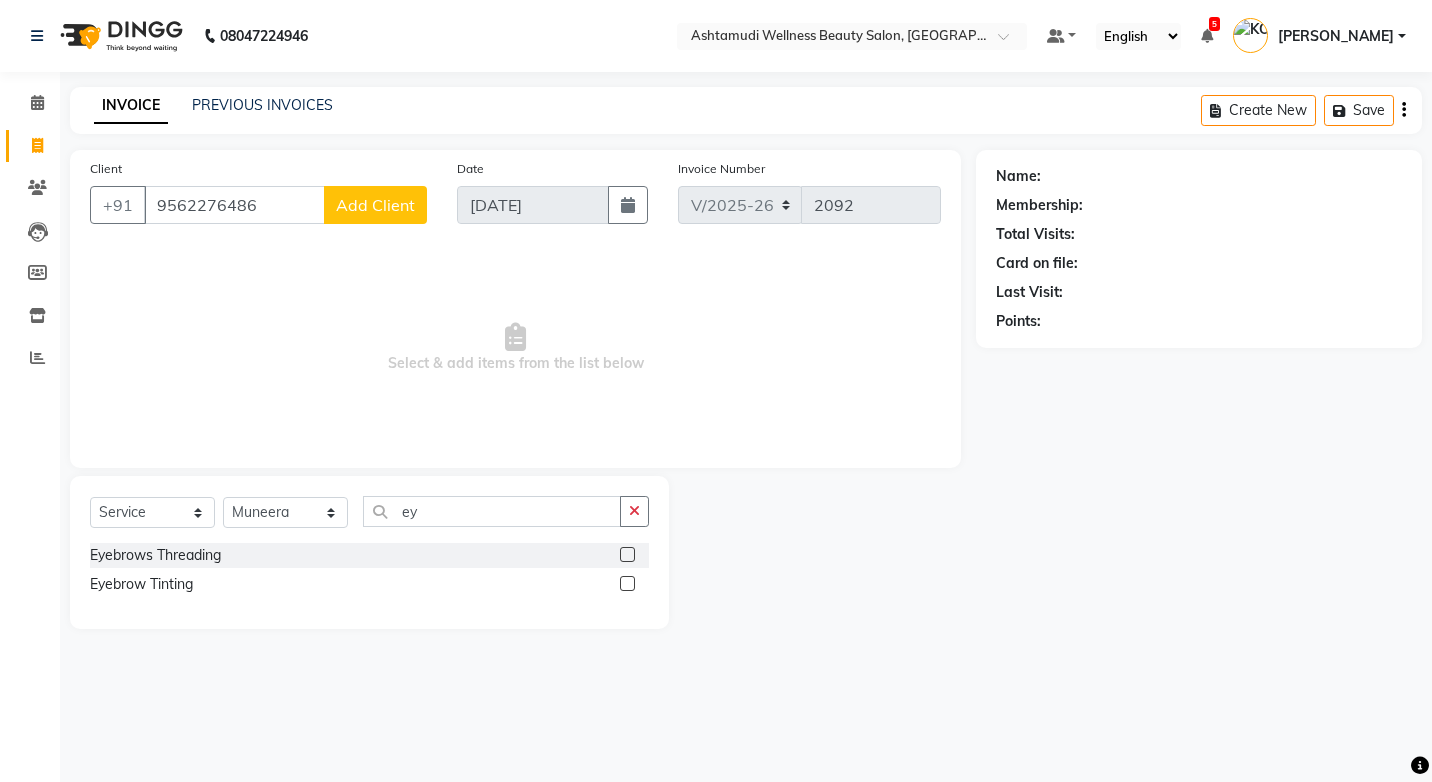 drag, startPoint x: 209, startPoint y: 557, endPoint x: 264, endPoint y: 536, distance: 58.872746 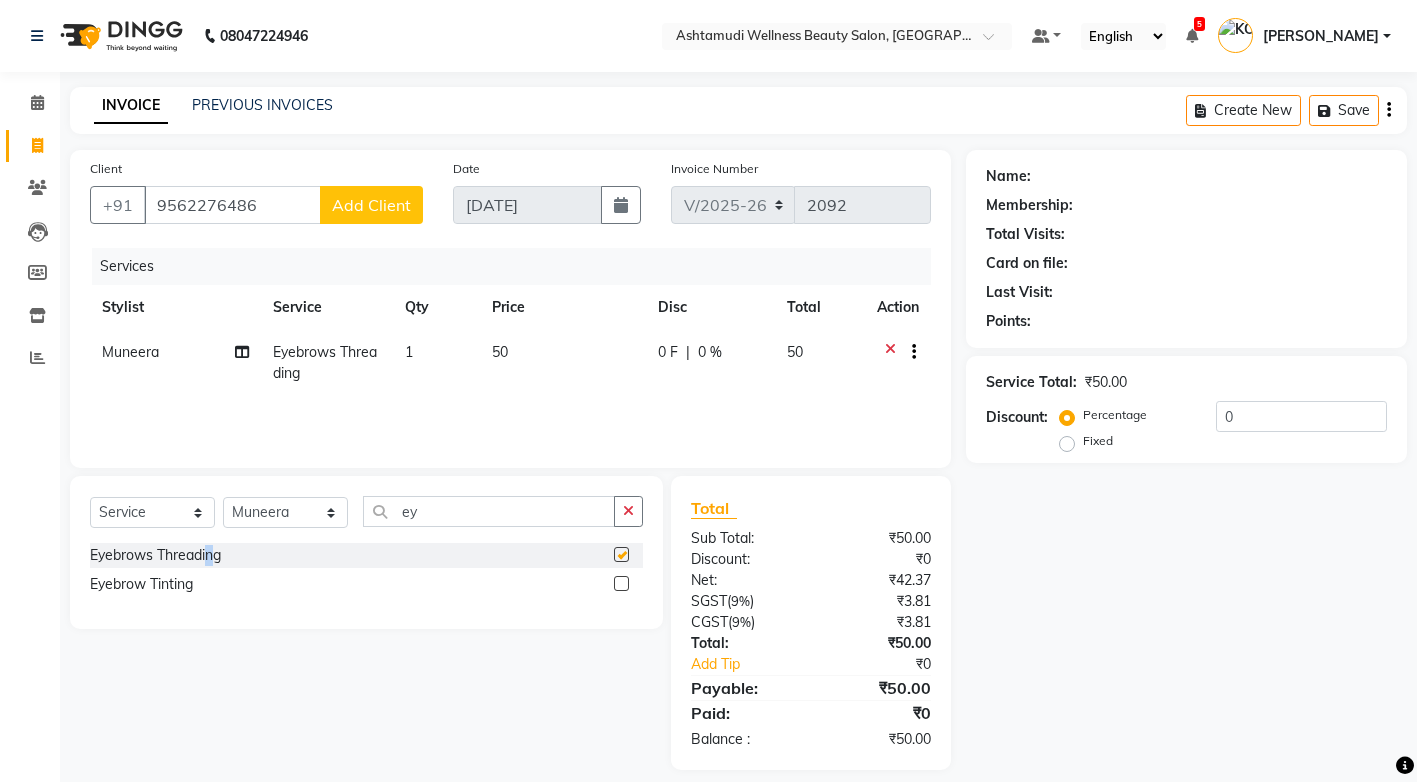 checkbox on "false" 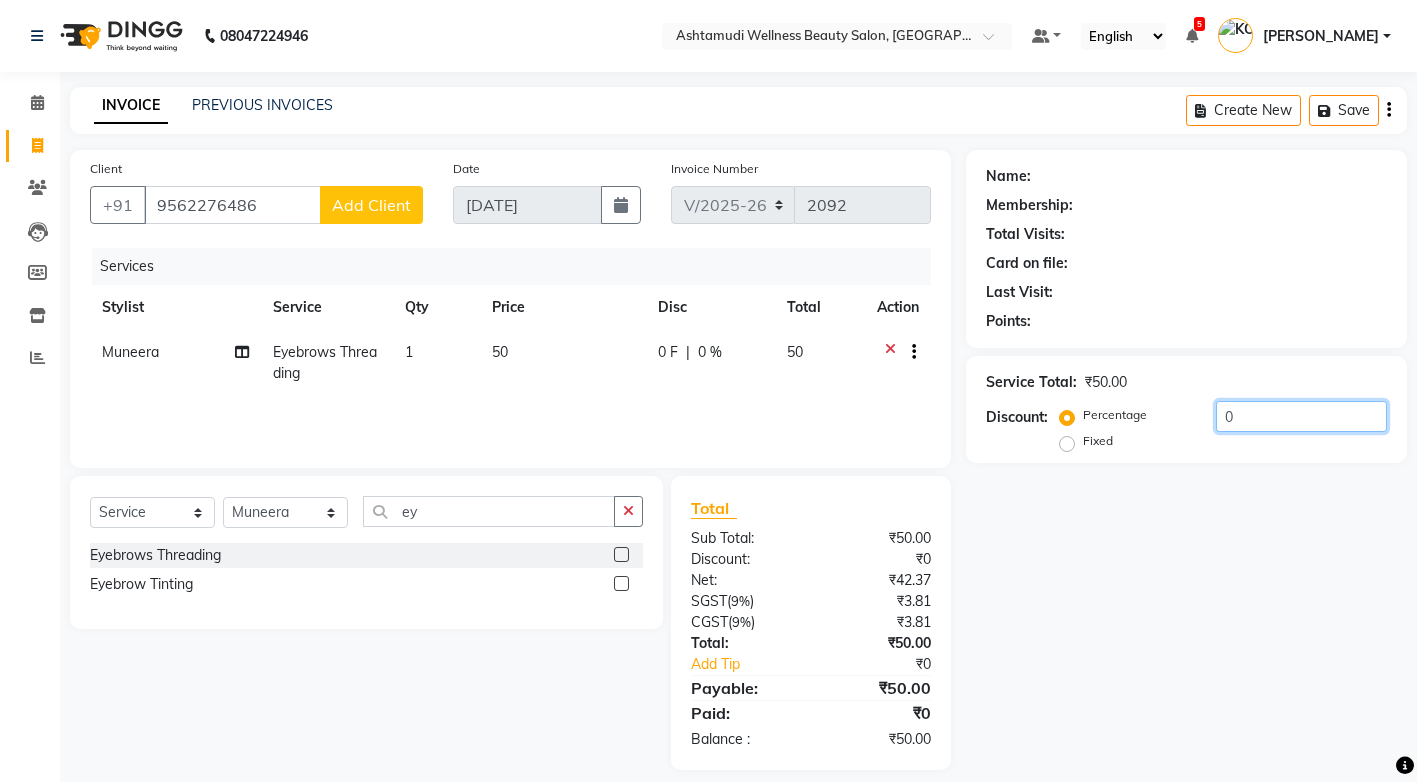 click on "0" 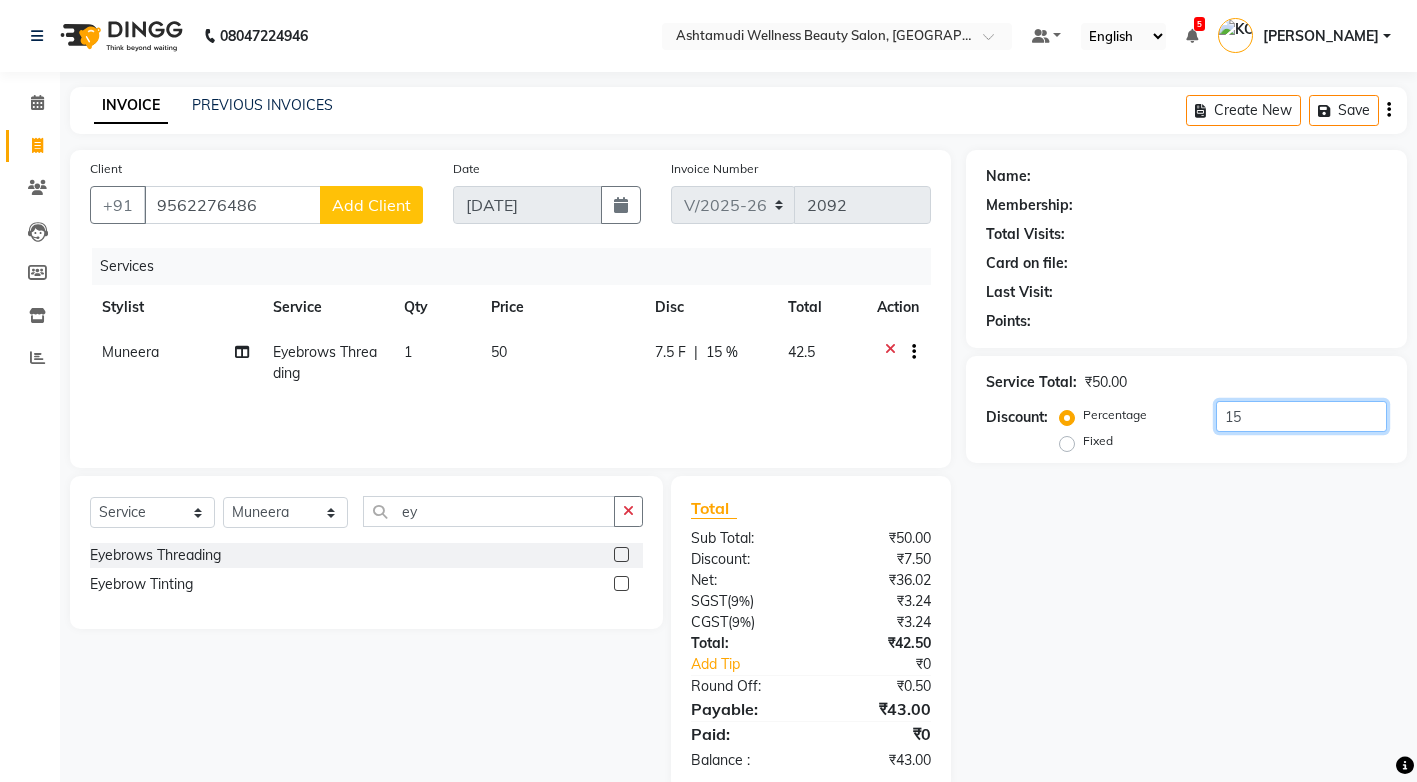type on "15" 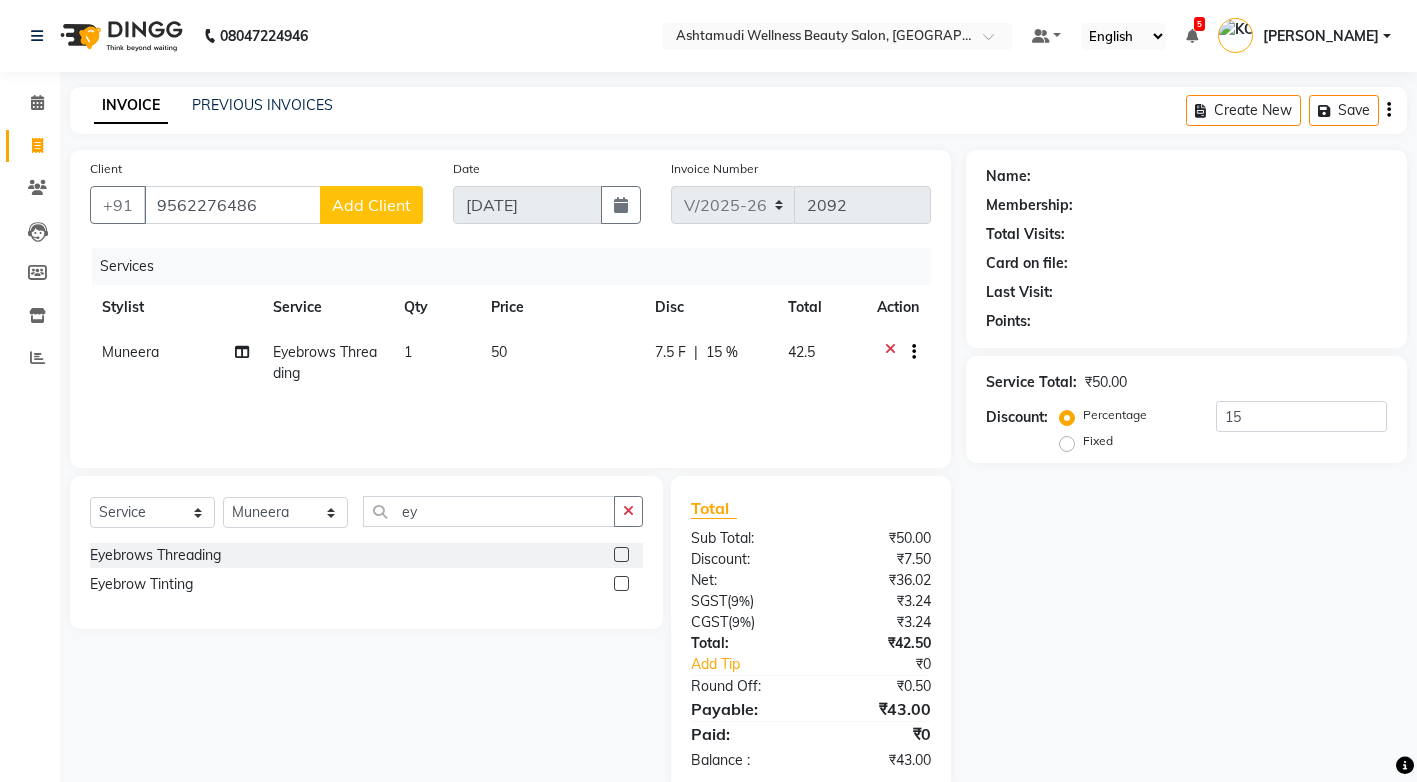 click on "Add Client" 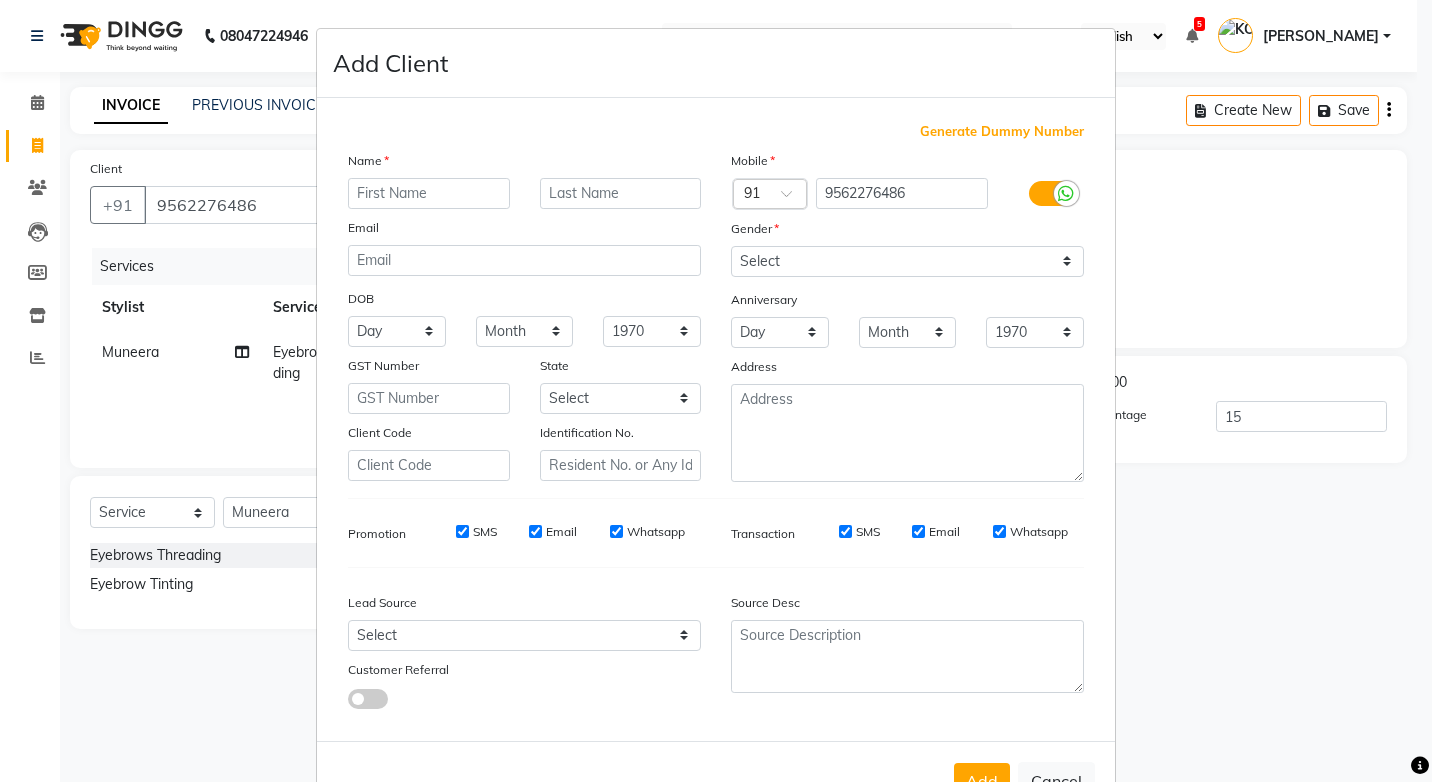 click at bounding box center (429, 193) 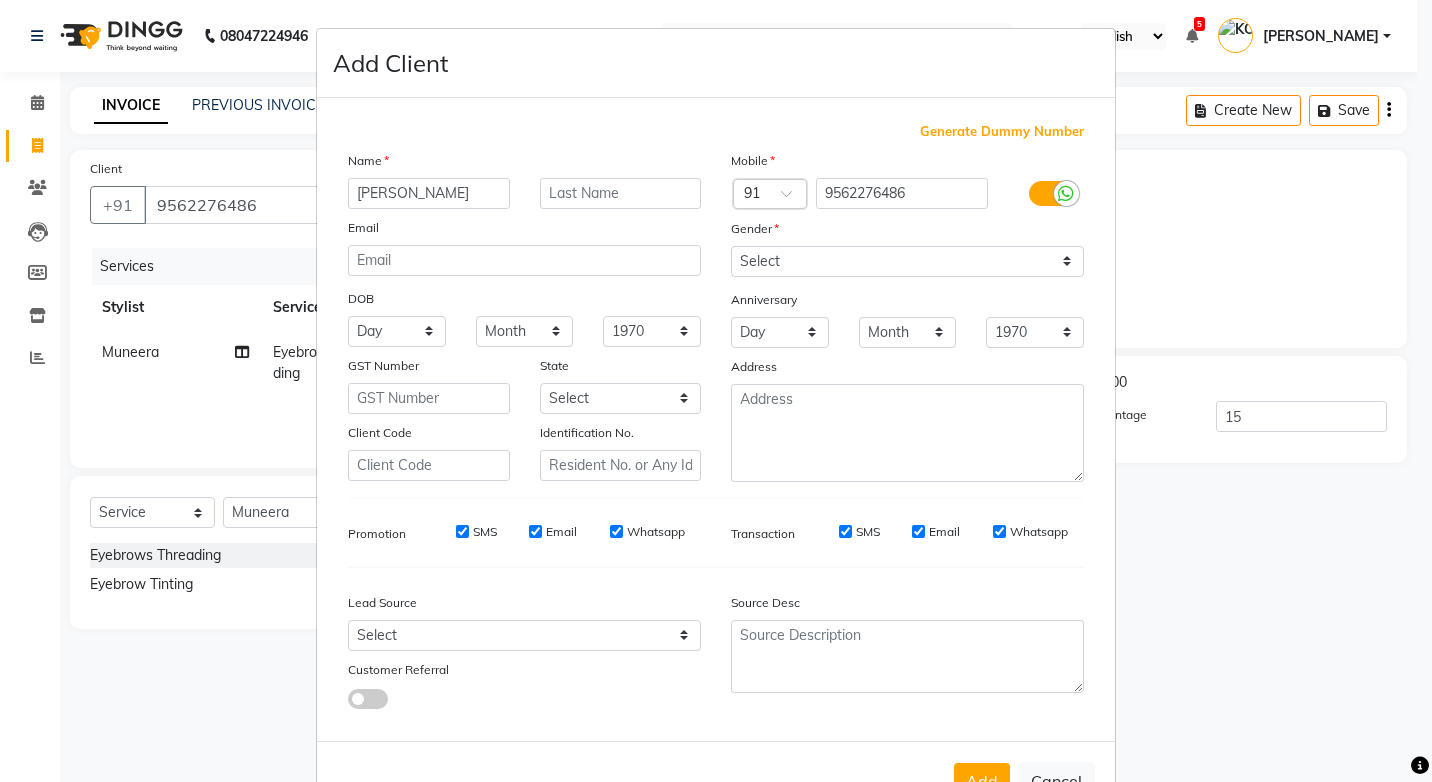 type on "Kavya" 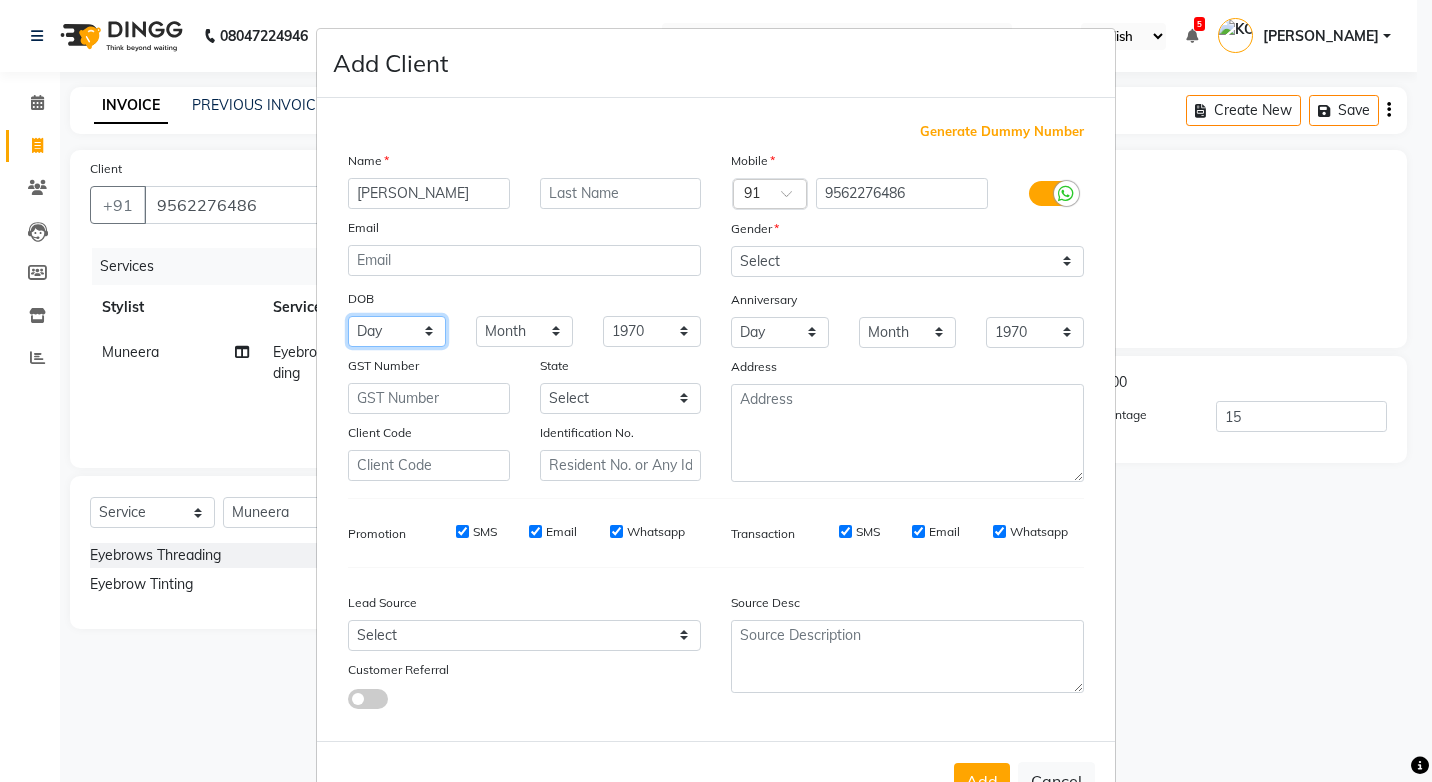 drag, startPoint x: 408, startPoint y: 334, endPoint x: 388, endPoint y: 315, distance: 27.58623 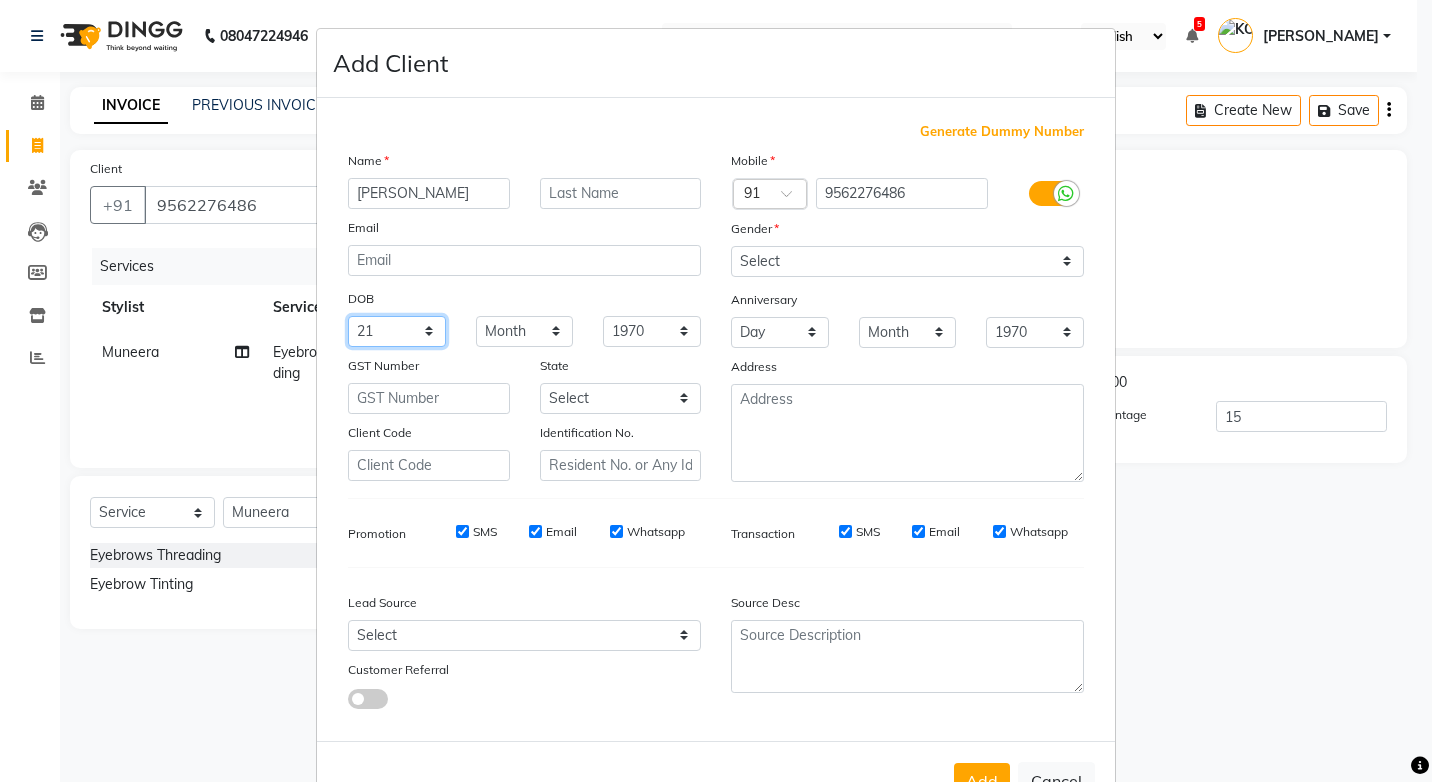 click on "Day 01 02 03 04 05 06 07 08 09 10 11 12 13 14 15 16 17 18 19 20 21 22 23 24 25 26 27 28 29 30 31" at bounding box center (397, 331) 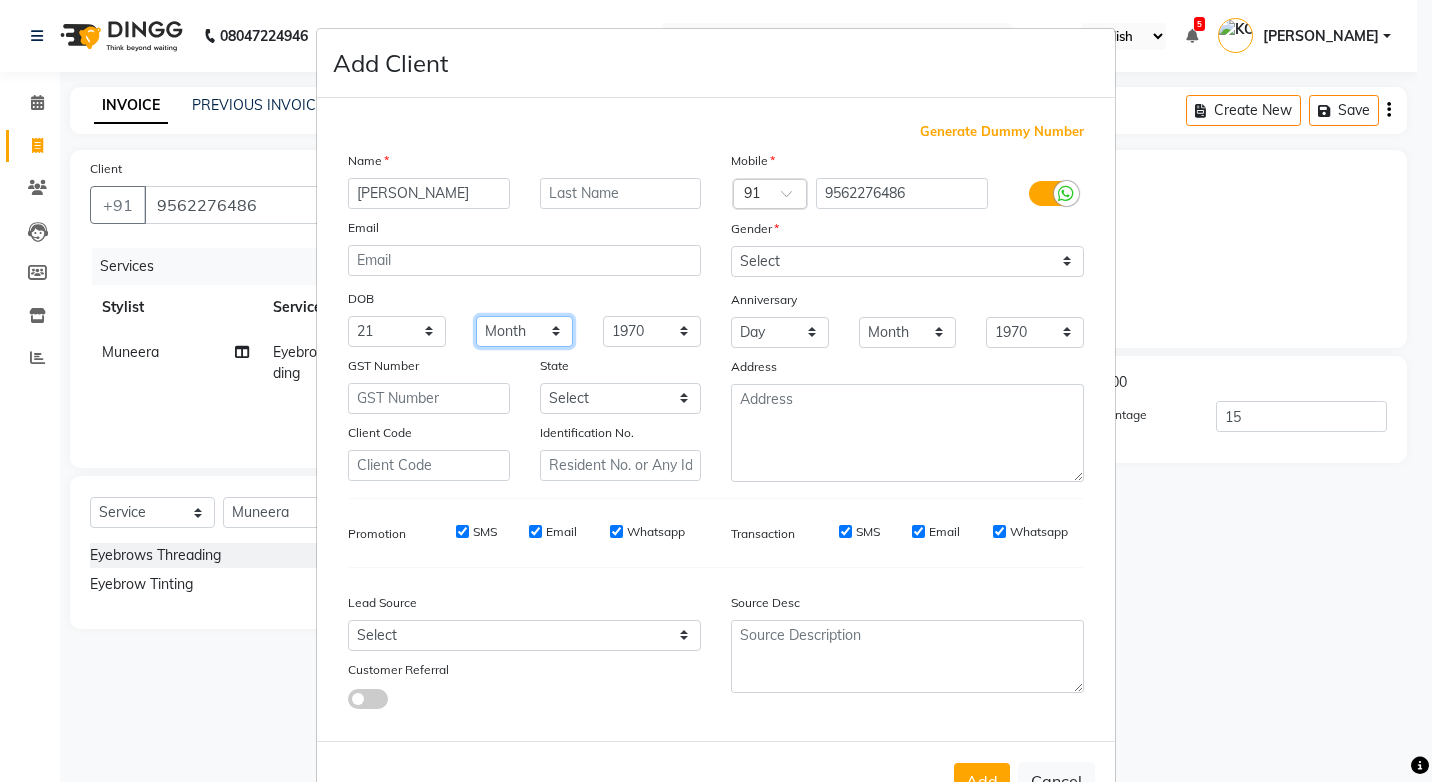click on "Month January February March April May June July August September October November December" at bounding box center (525, 331) 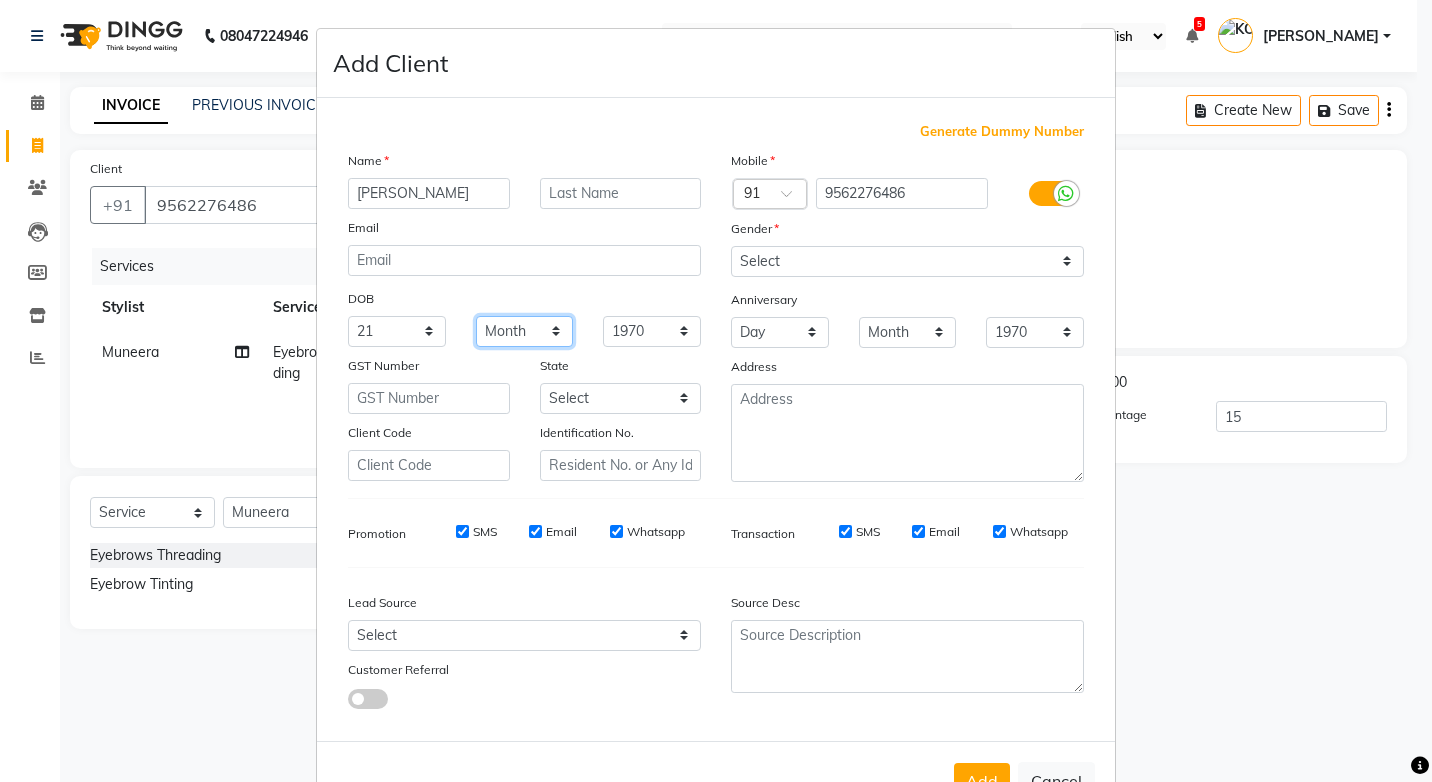 select on "05" 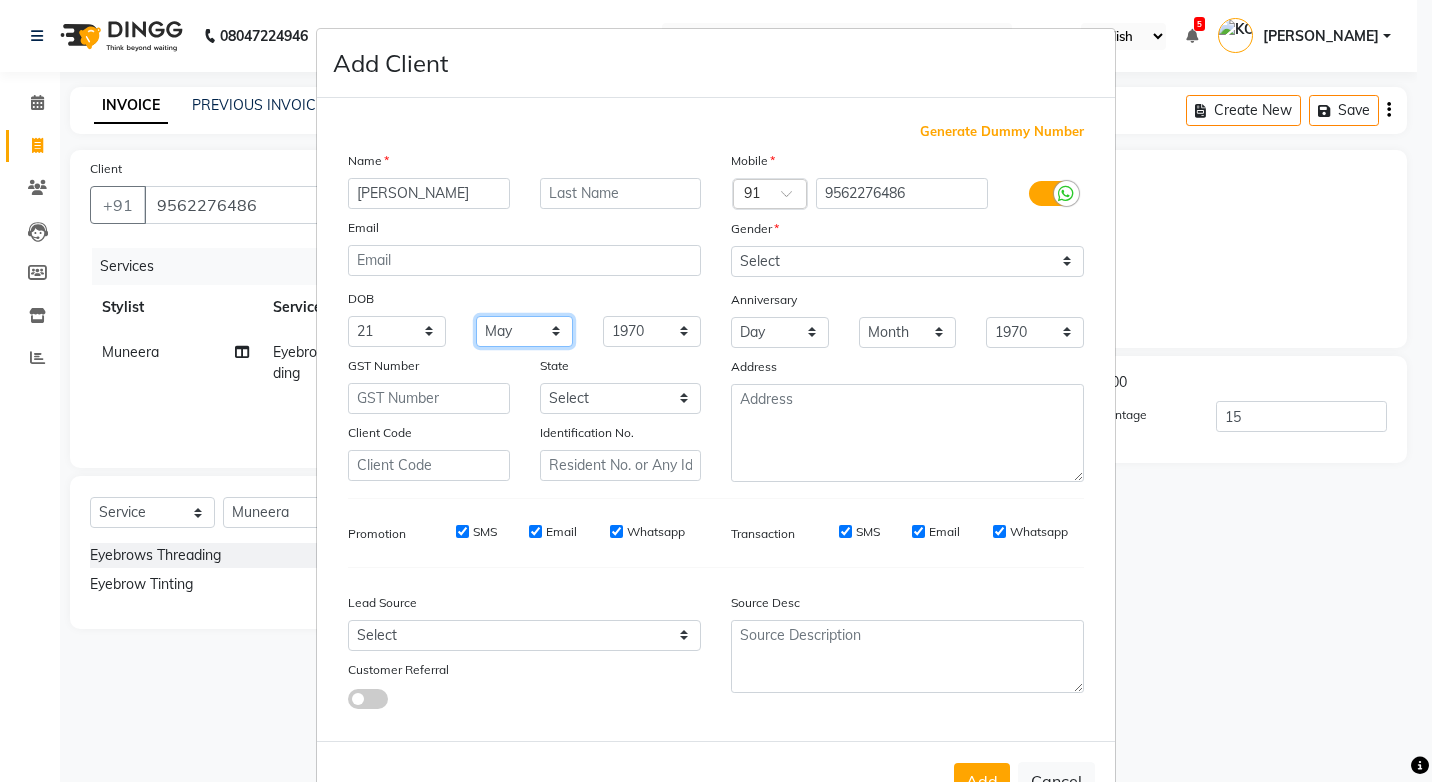 click on "Month January February March April May June July August September October November December" at bounding box center (525, 331) 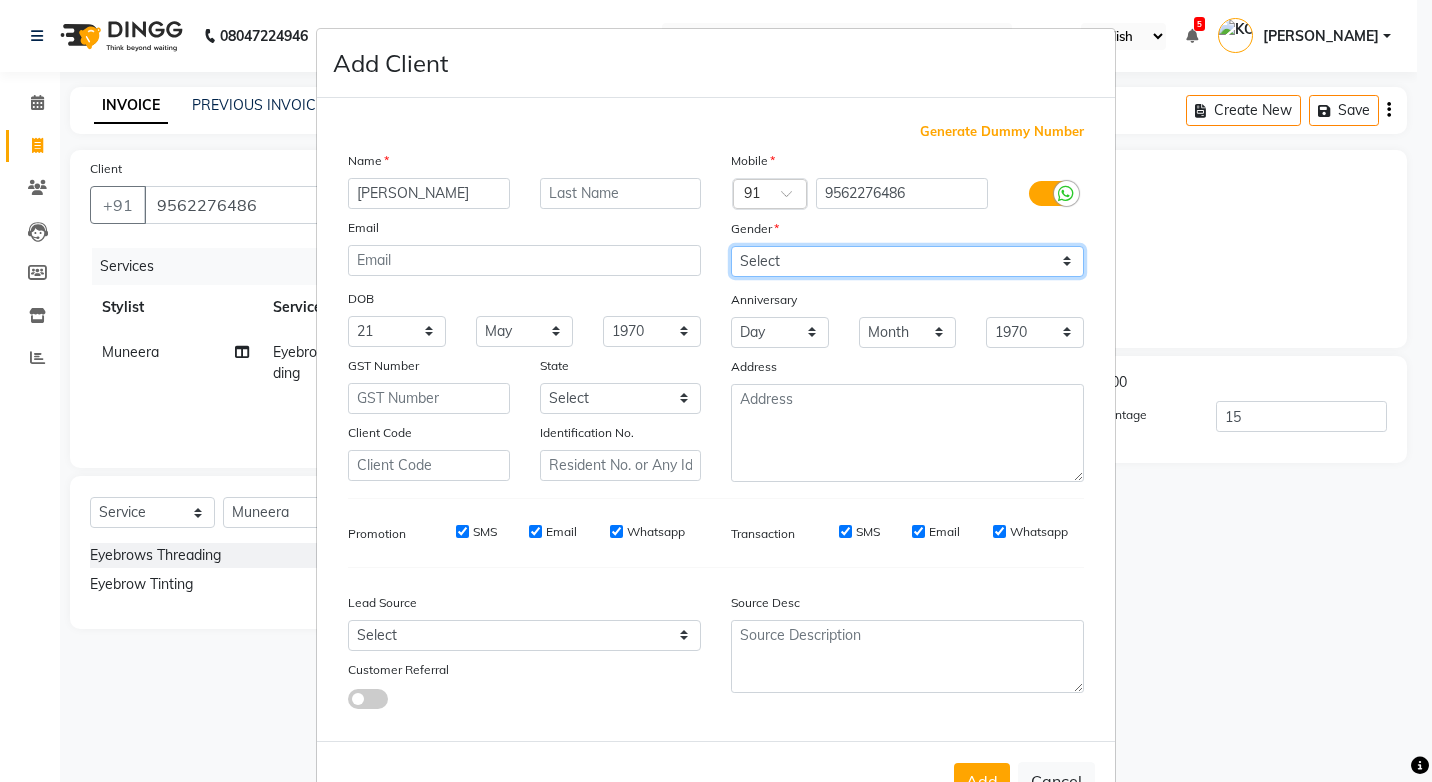 click on "Select Male Female Other Prefer Not To Say" at bounding box center (907, 261) 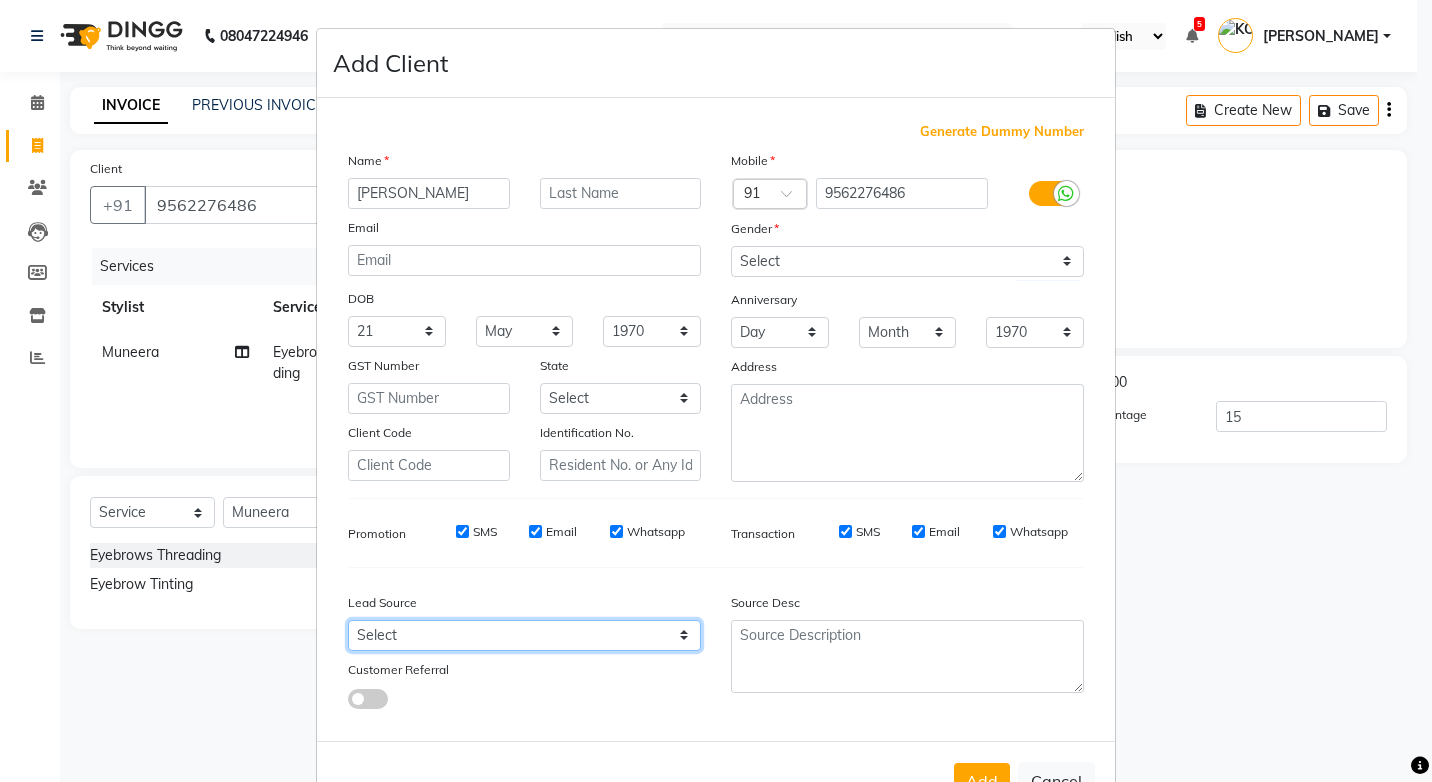 click on "Select Walk-in Referral Internet Friend Word of Mouth Advertisement Facebook JustDial Google Other Instagram  YouTube  WhatsApp" at bounding box center [524, 635] 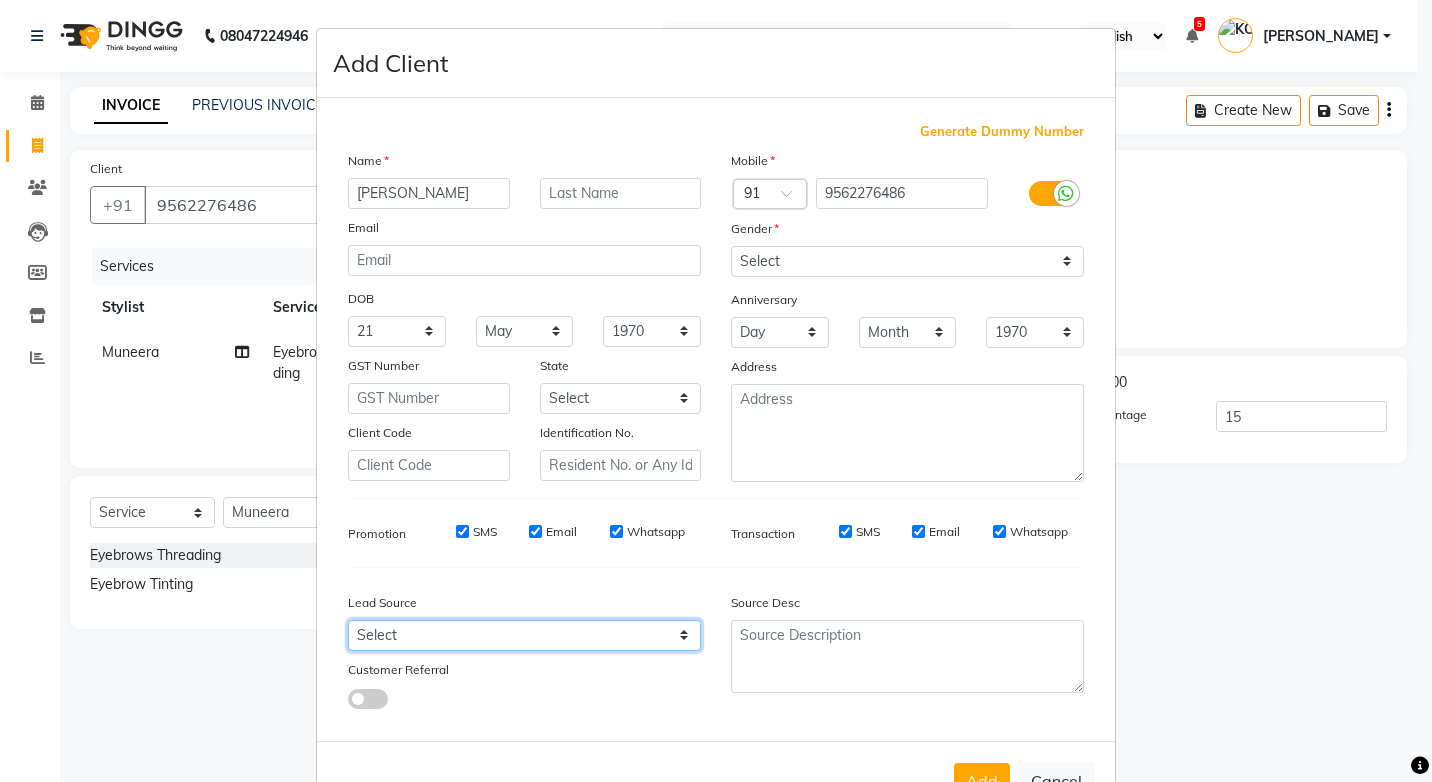 select on "31568" 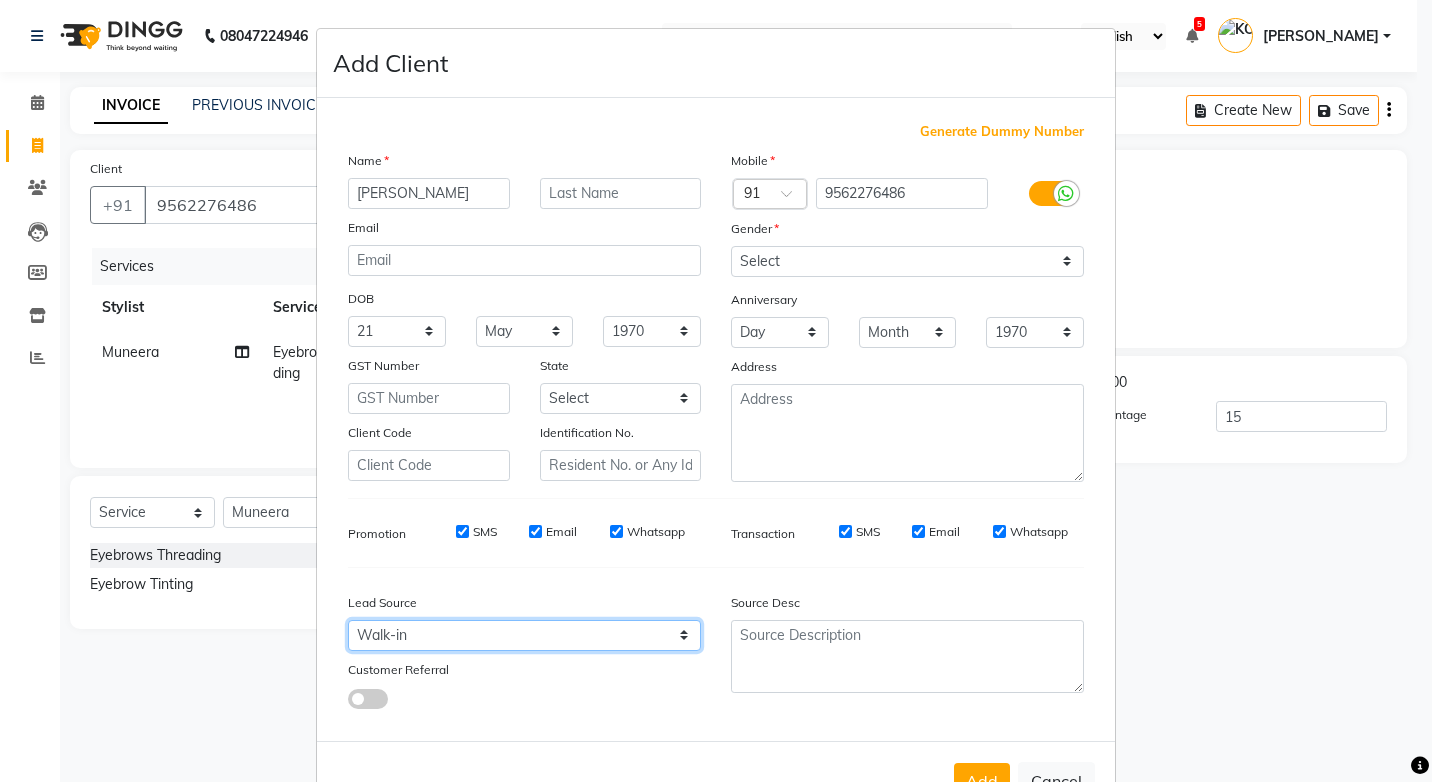 click on "Select Walk-in Referral Internet Friend Word of Mouth Advertisement Facebook JustDial Google Other Instagram  YouTube  WhatsApp" at bounding box center [524, 635] 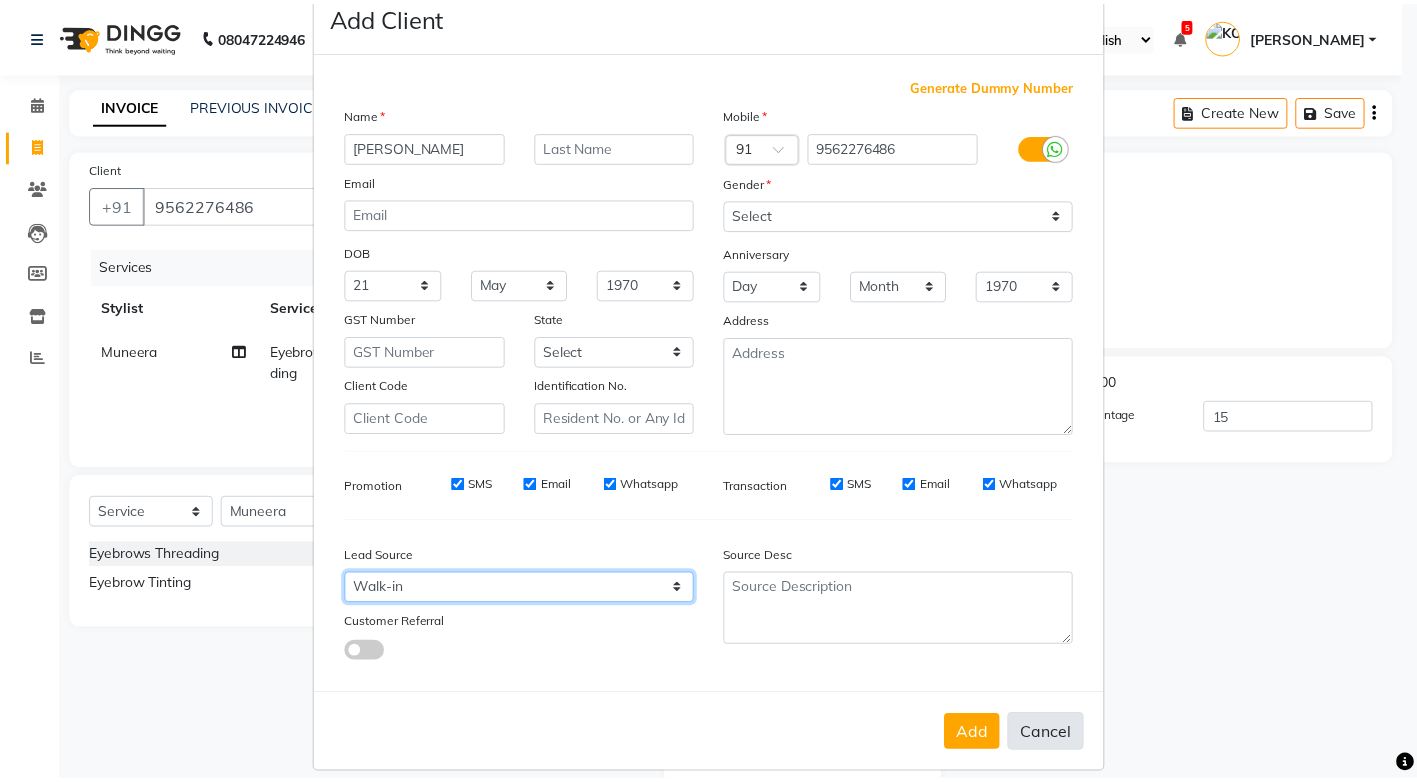 scroll, scrollTop: 67, scrollLeft: 0, axis: vertical 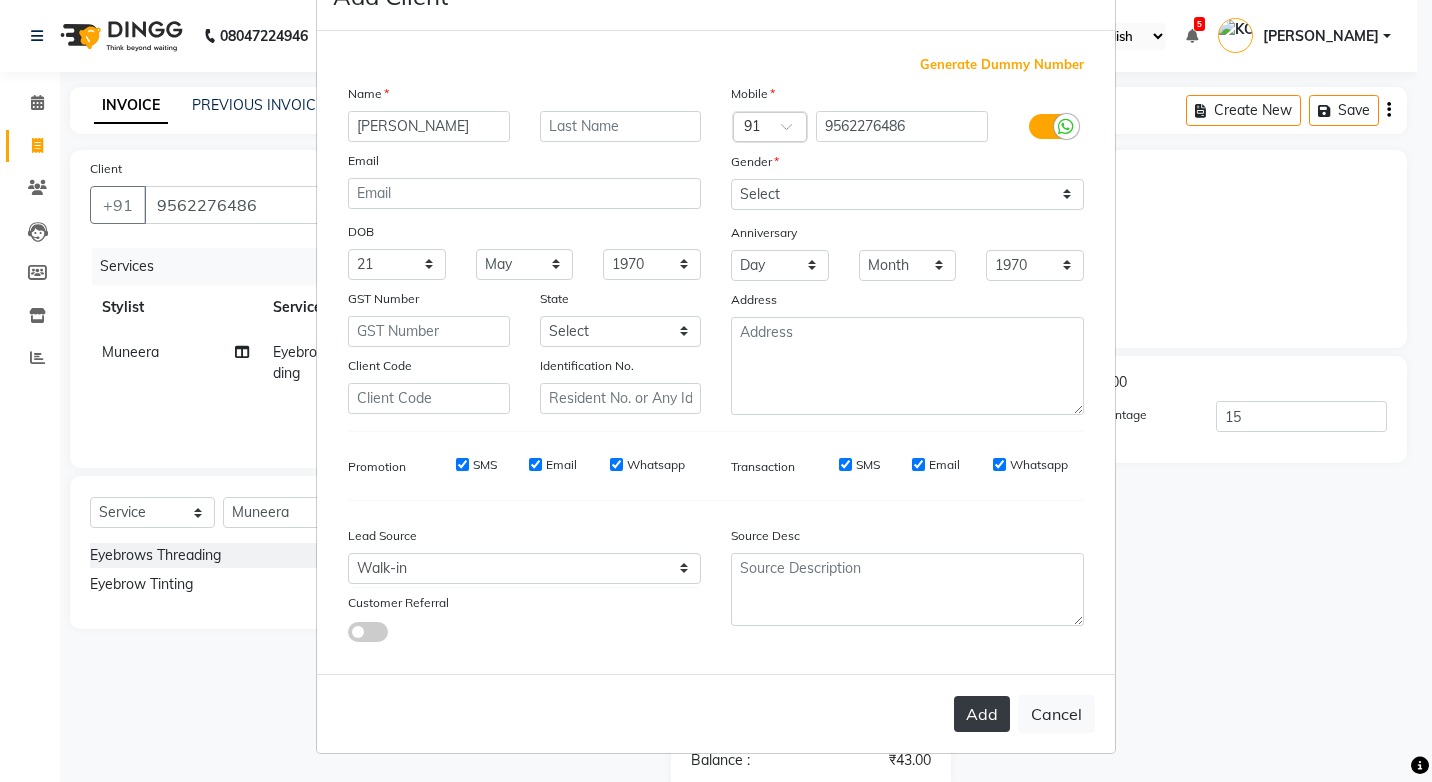click on "Add" at bounding box center [982, 714] 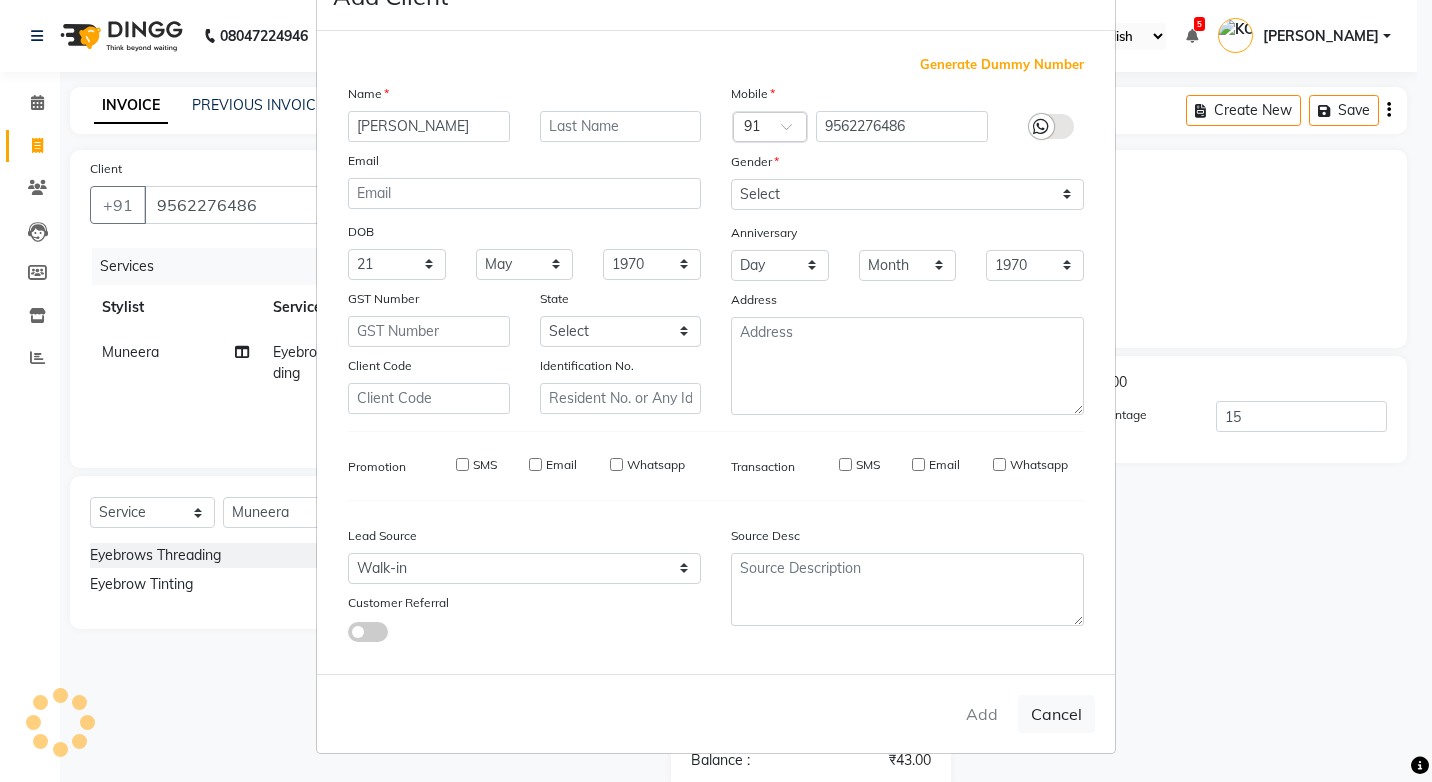 type on "0" 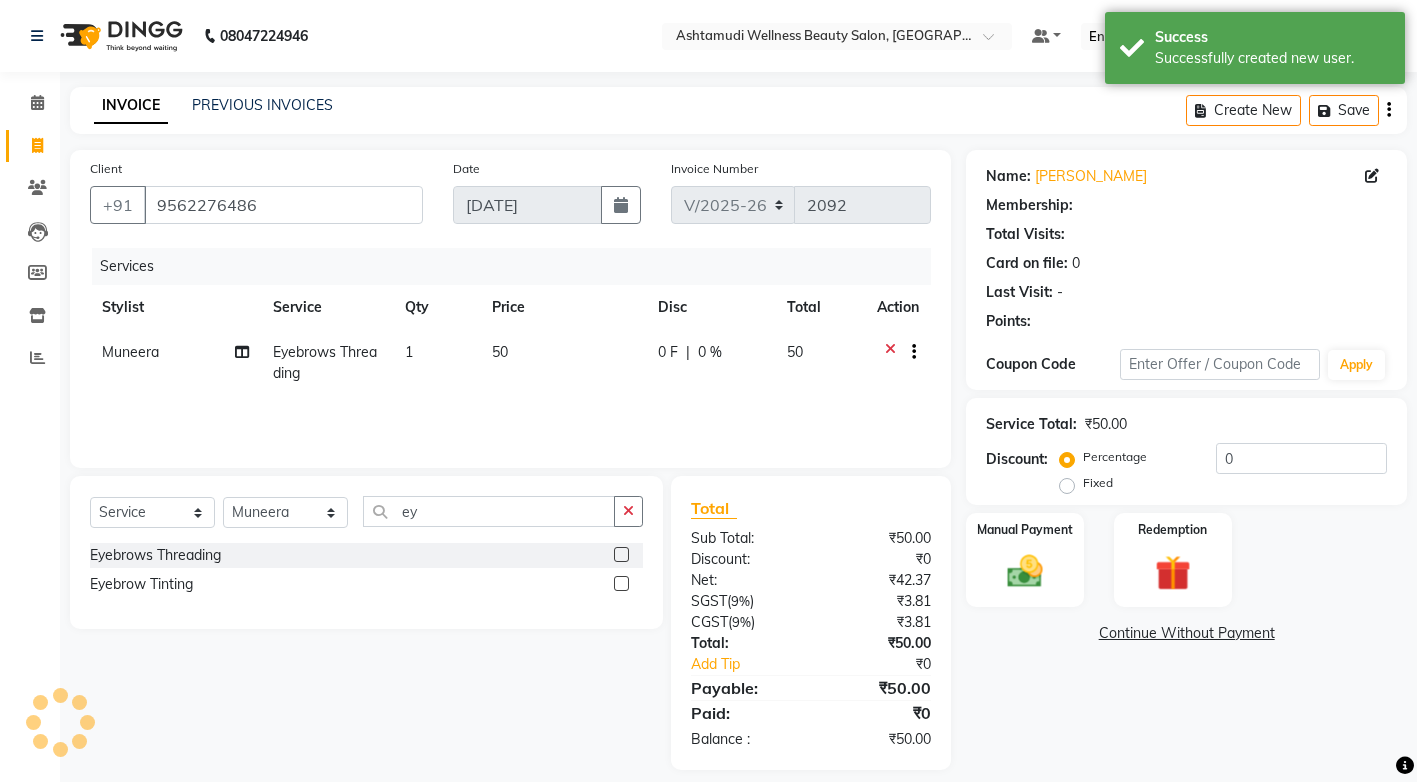 select on "1: Object" 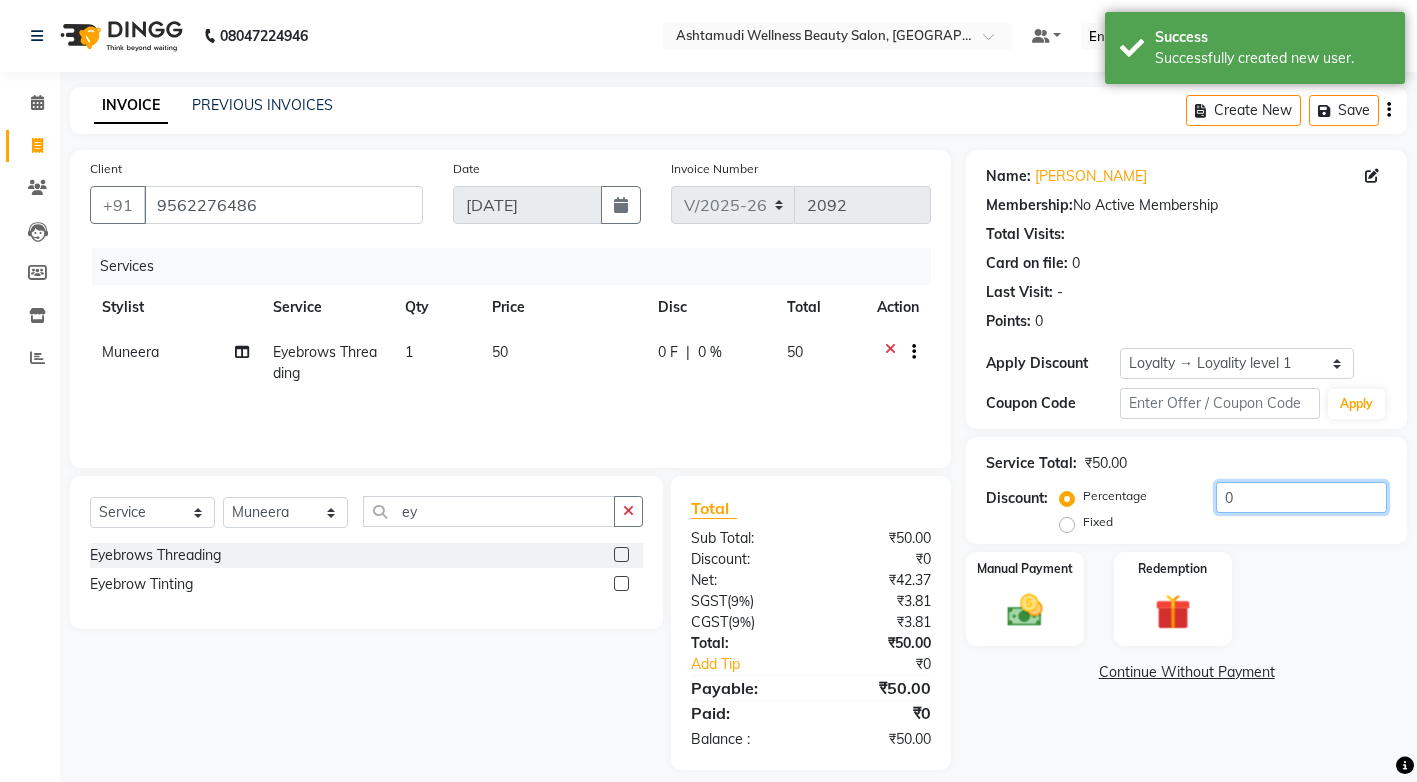 click on "0" 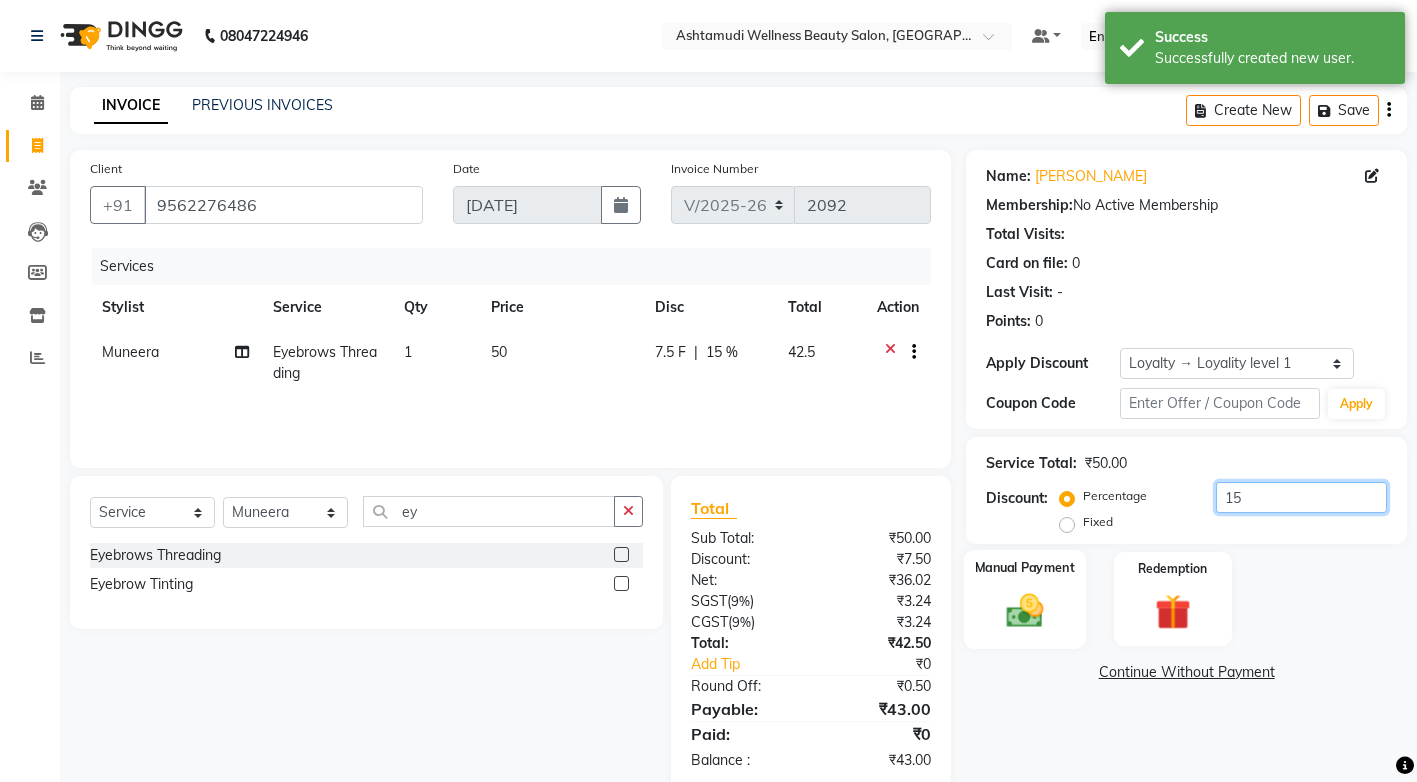 type on "15" 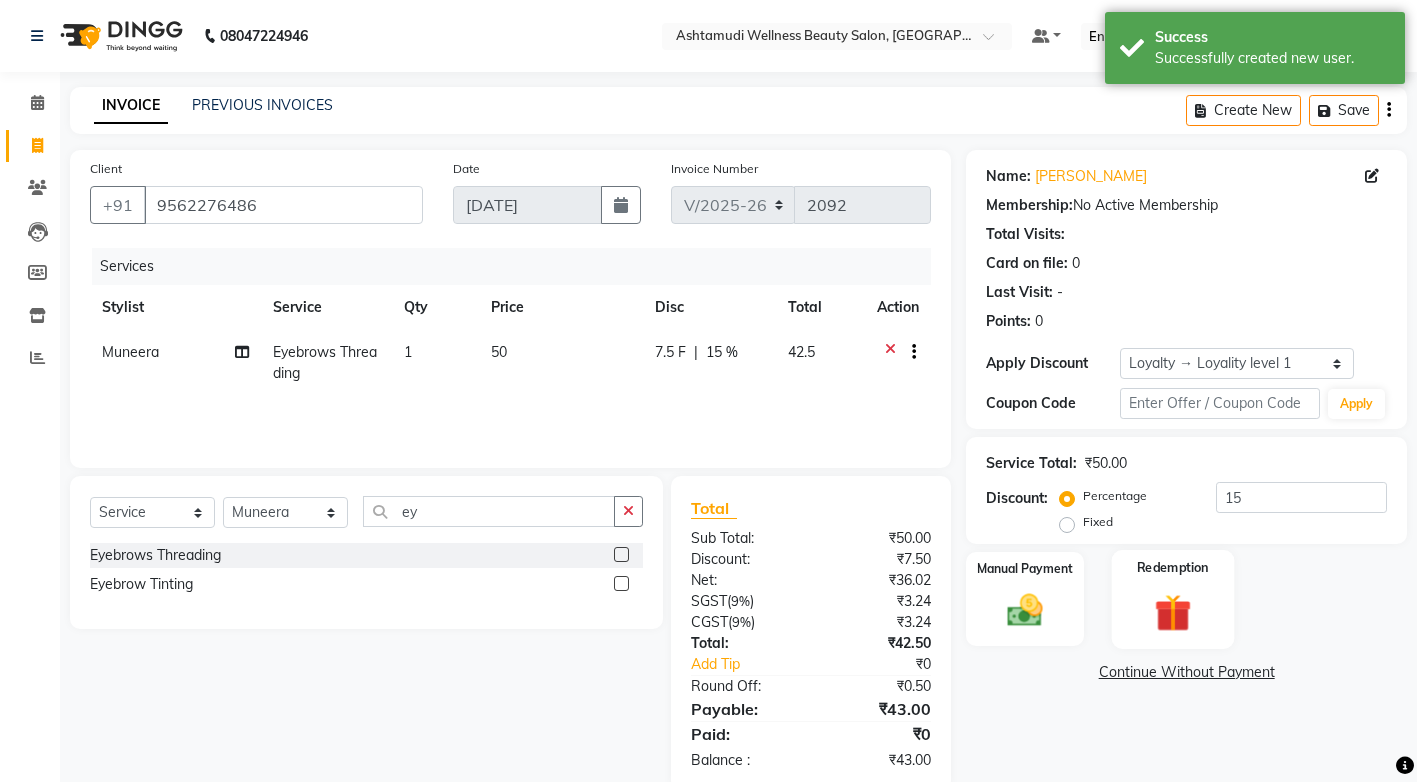 drag, startPoint x: 1029, startPoint y: 615, endPoint x: 1129, endPoint y: 644, distance: 104.120125 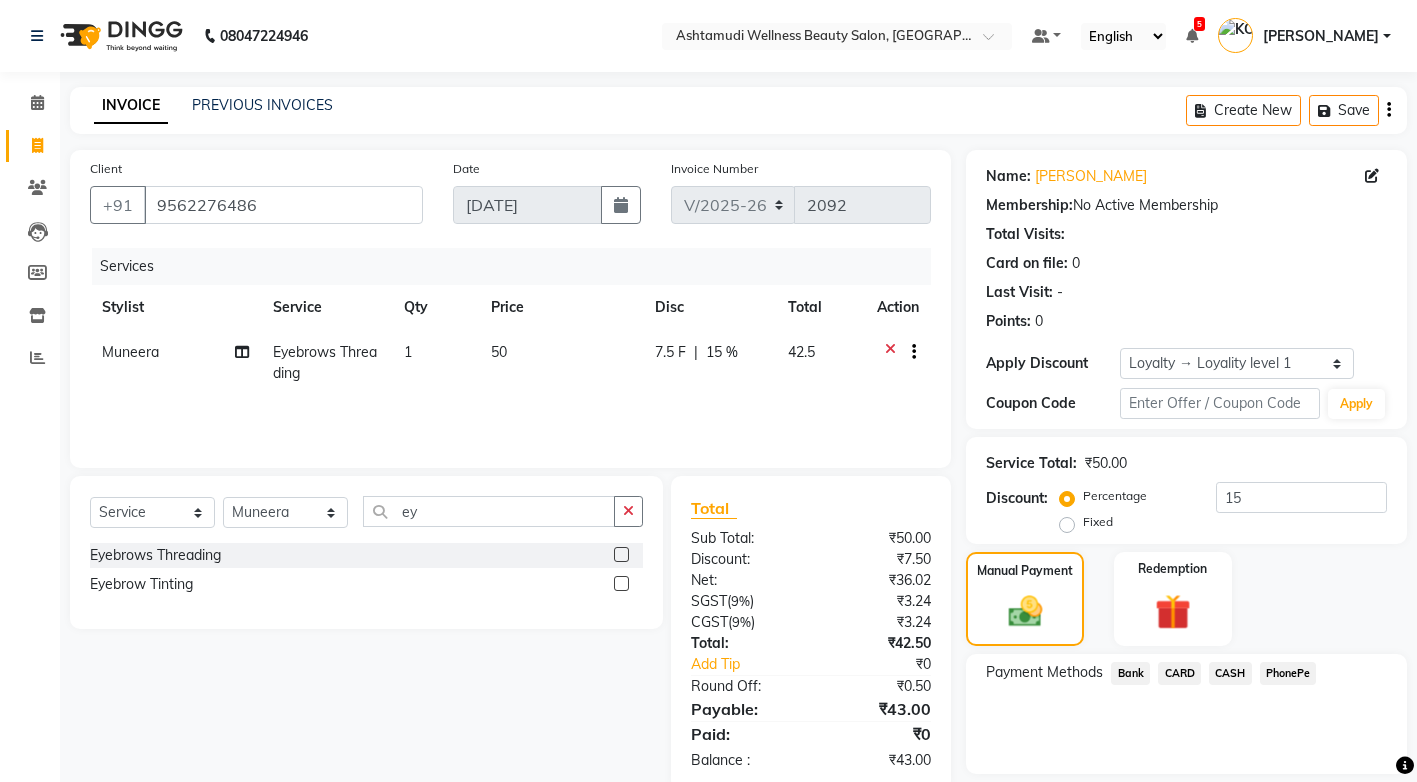 click on "PhonePe" 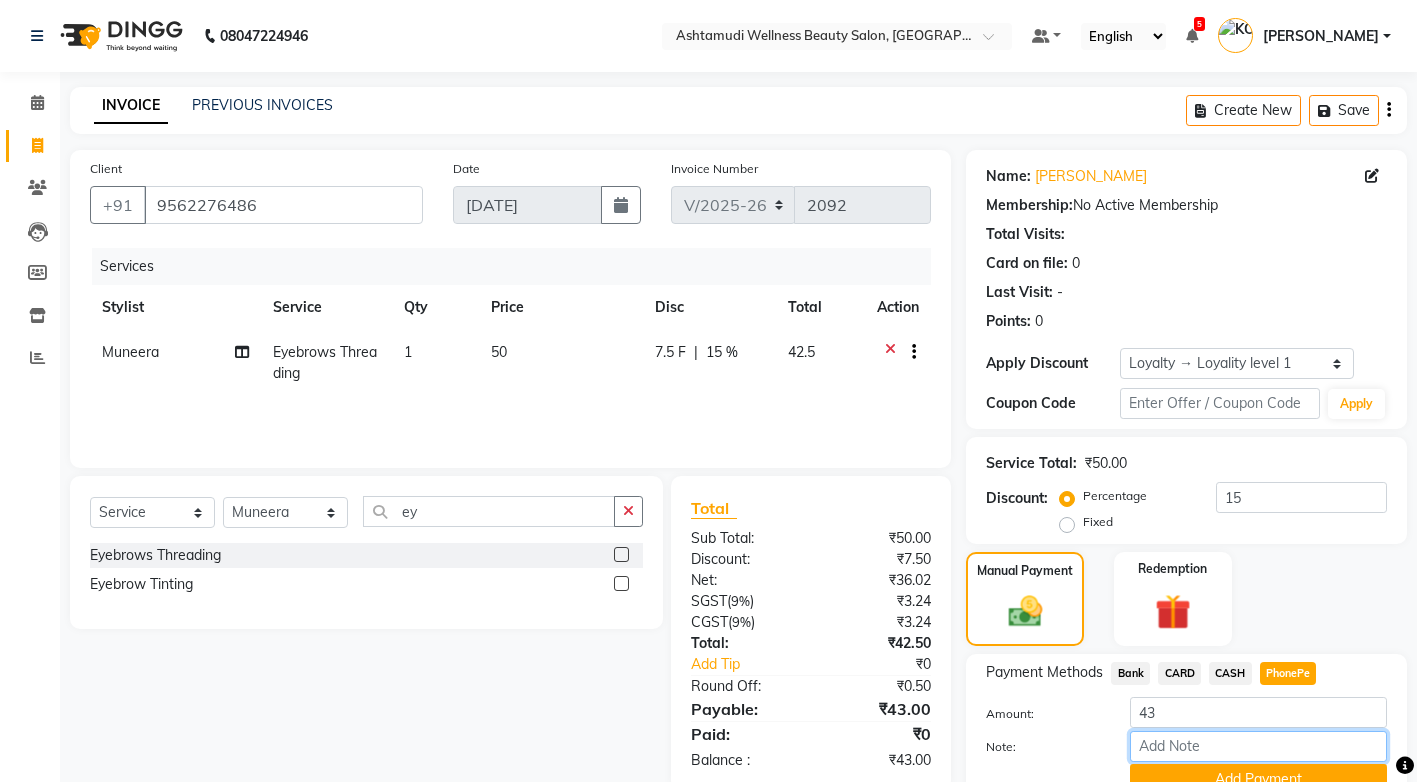 click on "Note:" at bounding box center [1258, 746] 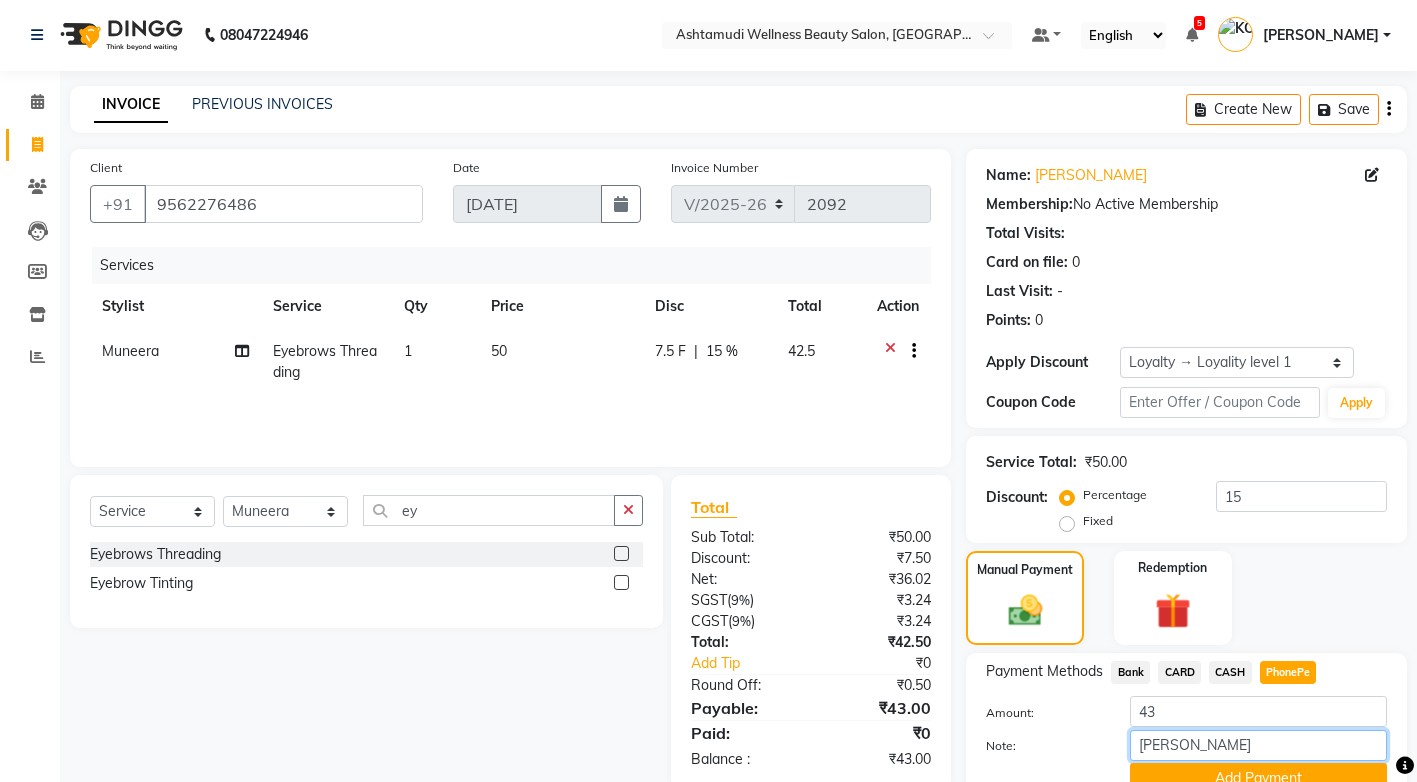 scroll, scrollTop: 92, scrollLeft: 0, axis: vertical 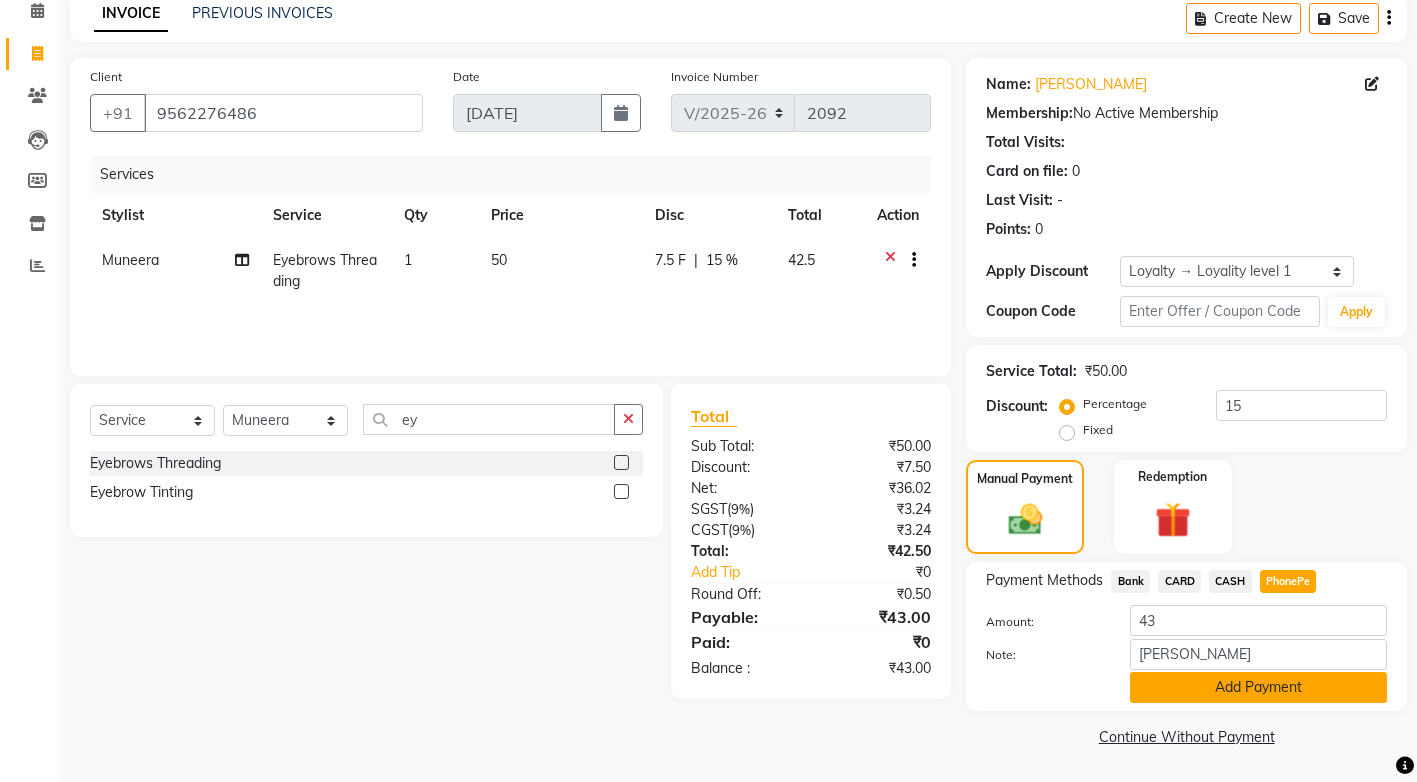 click on "Add Payment" 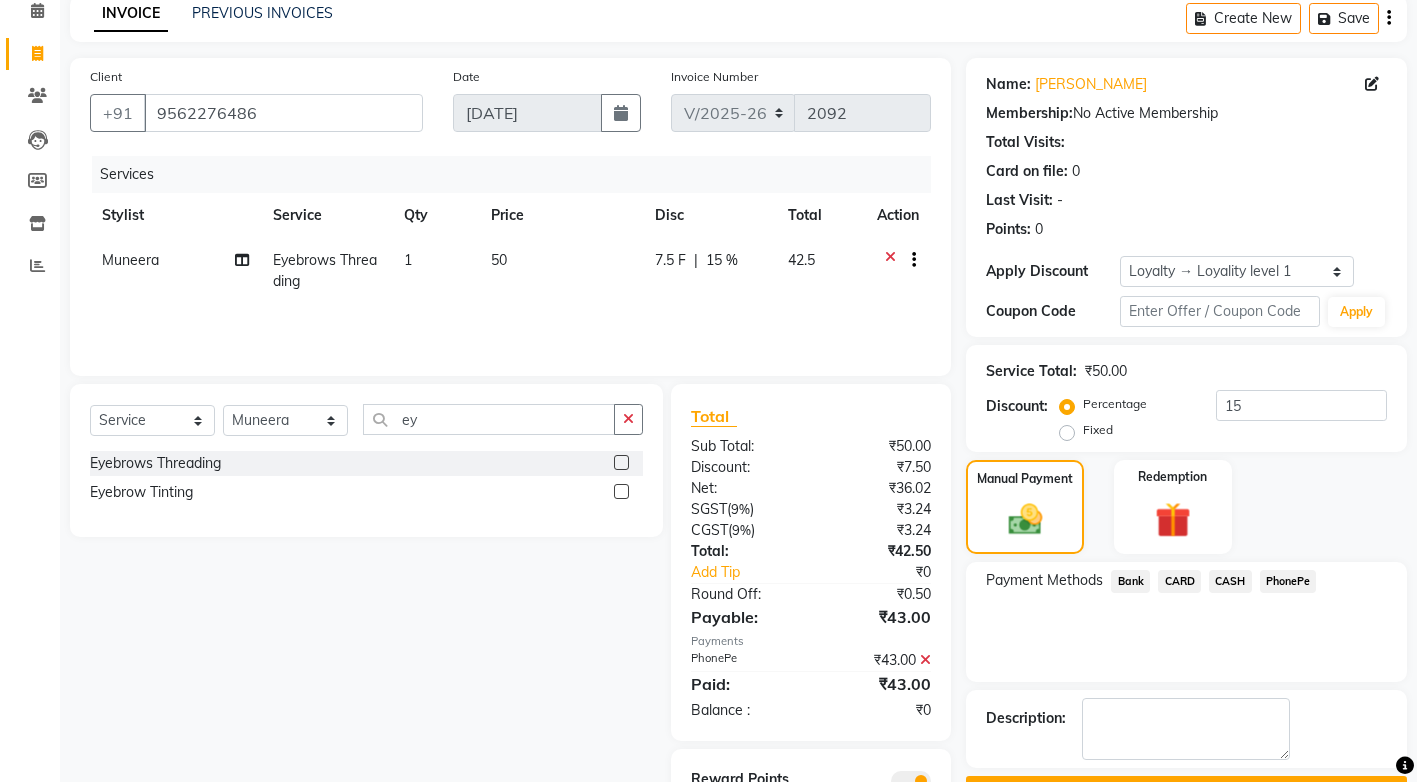 scroll, scrollTop: 180, scrollLeft: 0, axis: vertical 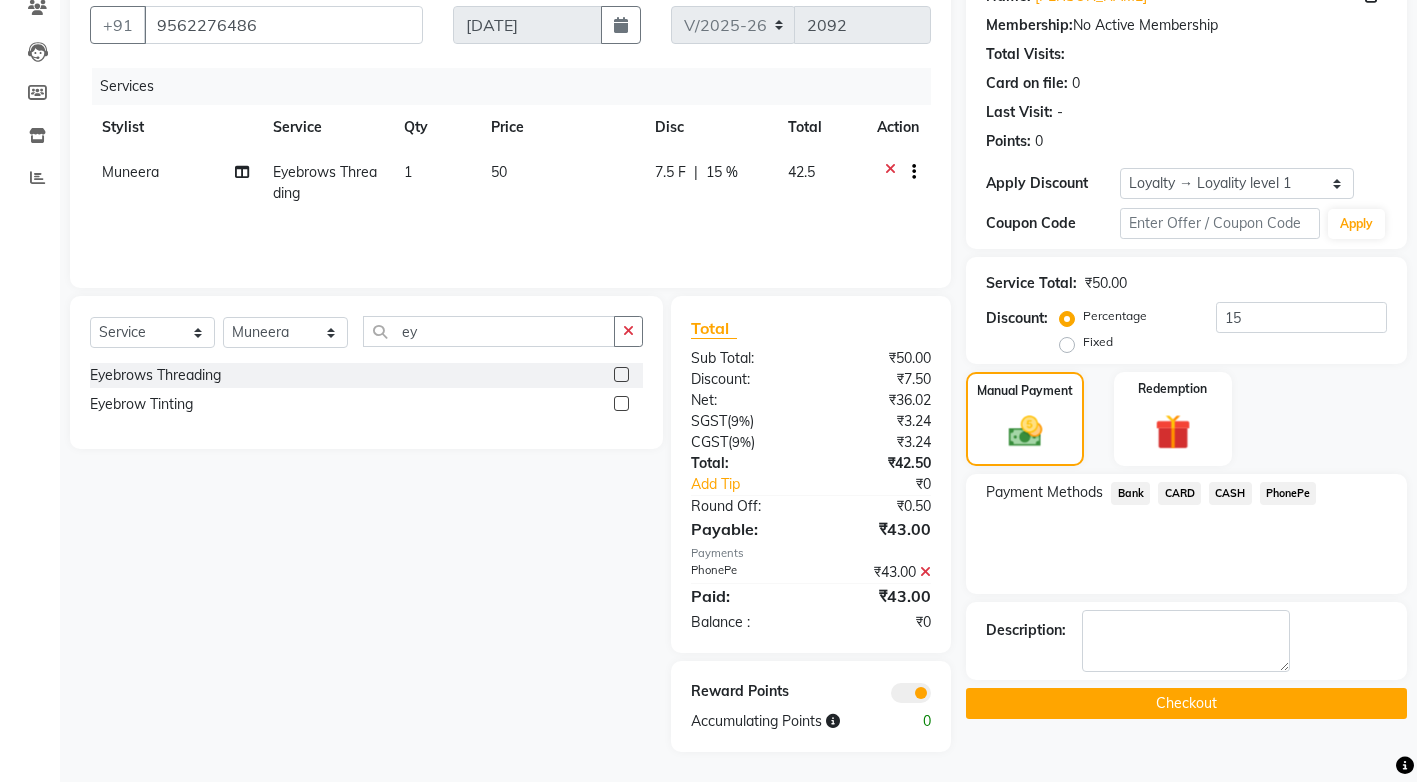 click on "Checkout" 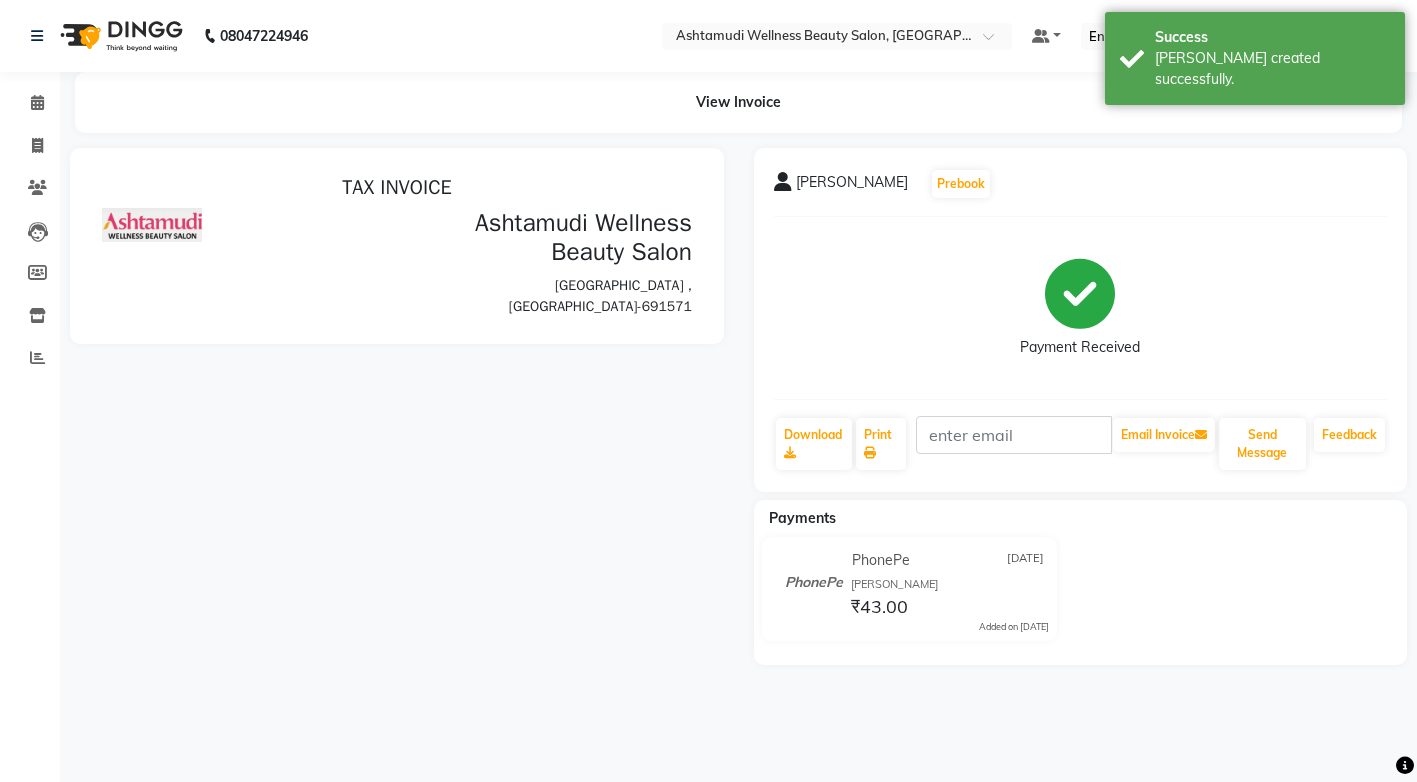 scroll, scrollTop: 0, scrollLeft: 0, axis: both 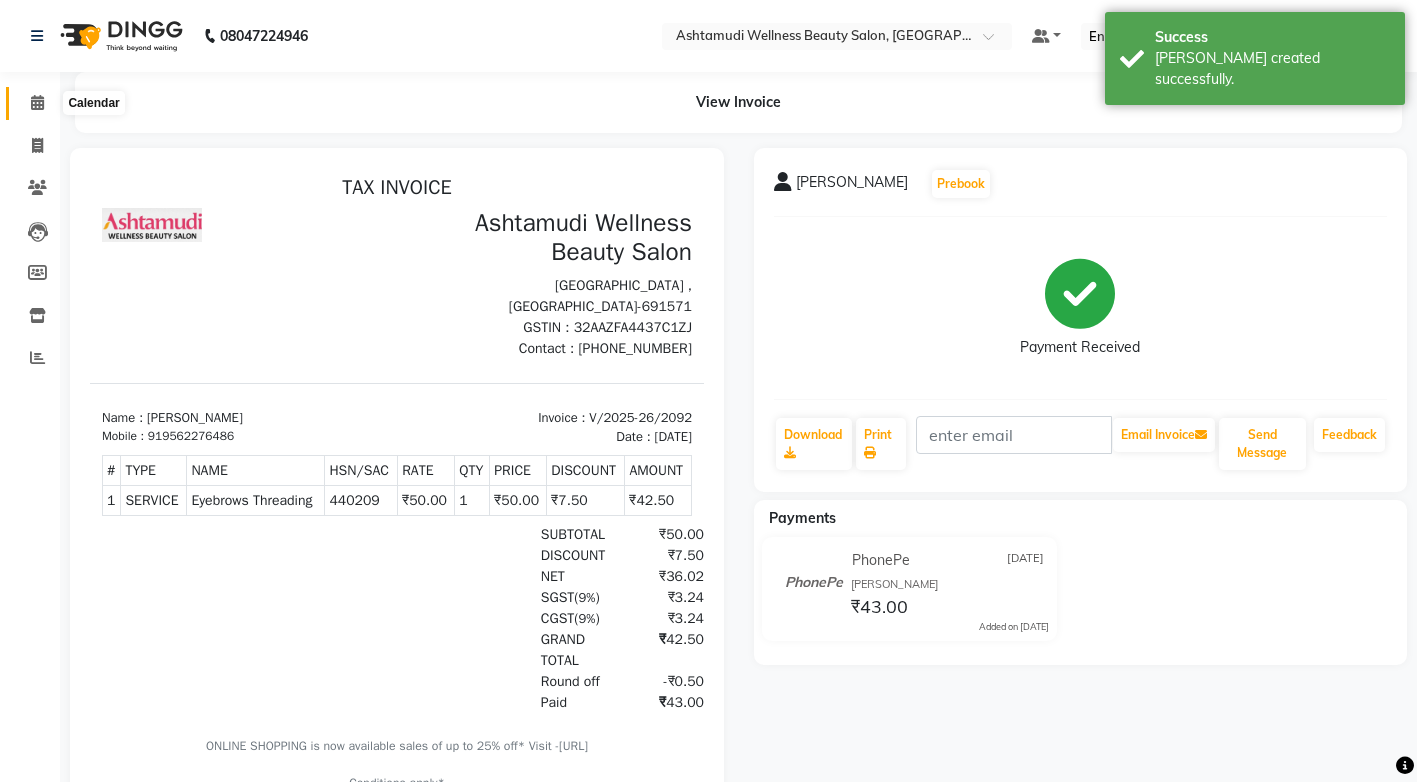 click 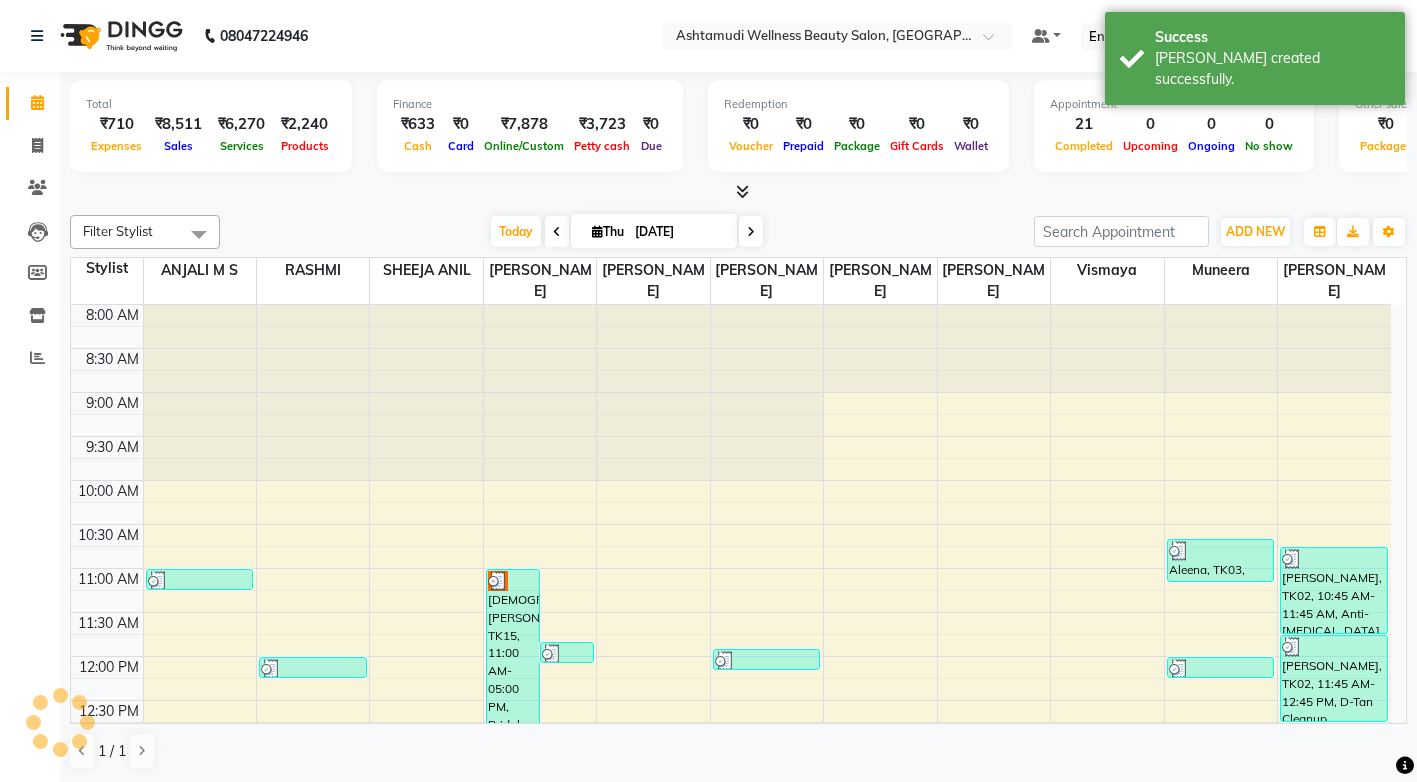 scroll, scrollTop: 0, scrollLeft: 0, axis: both 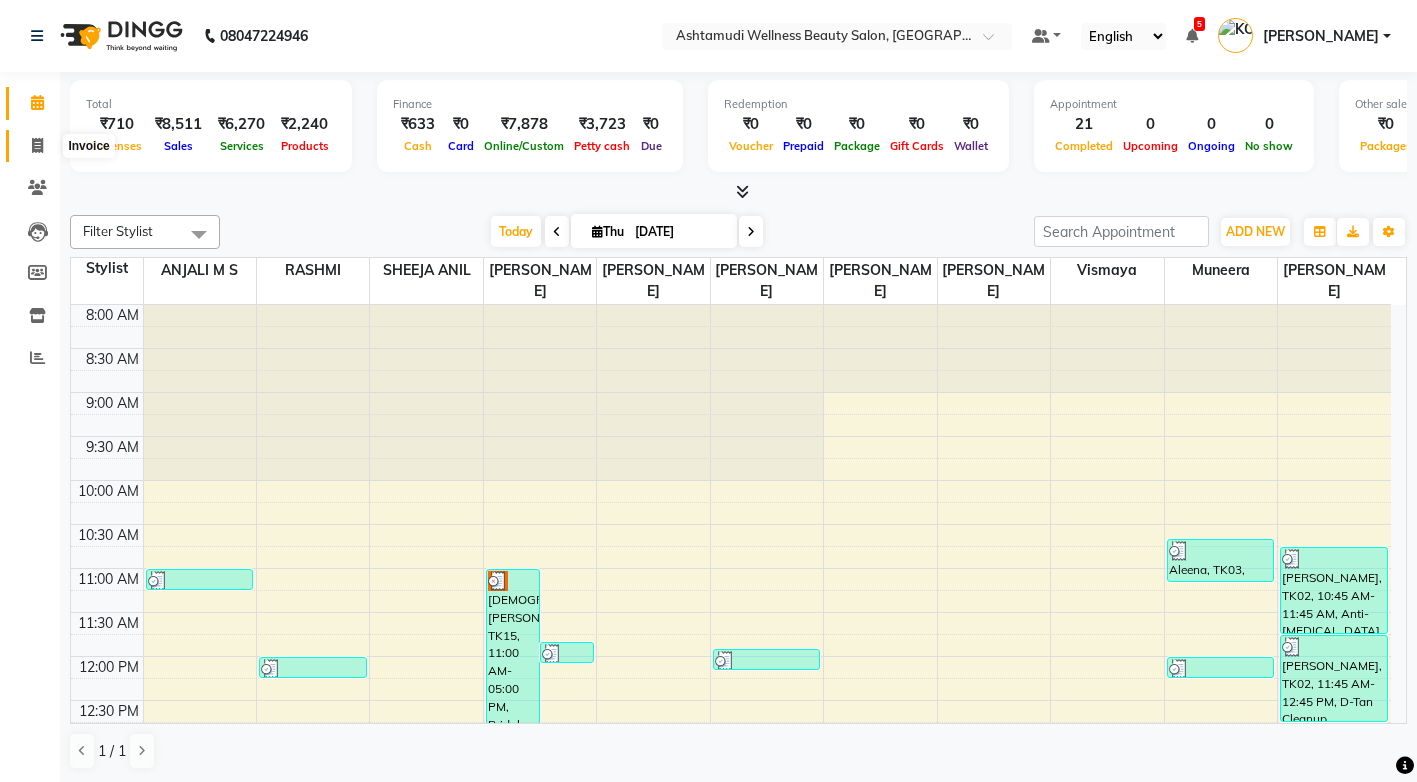 click 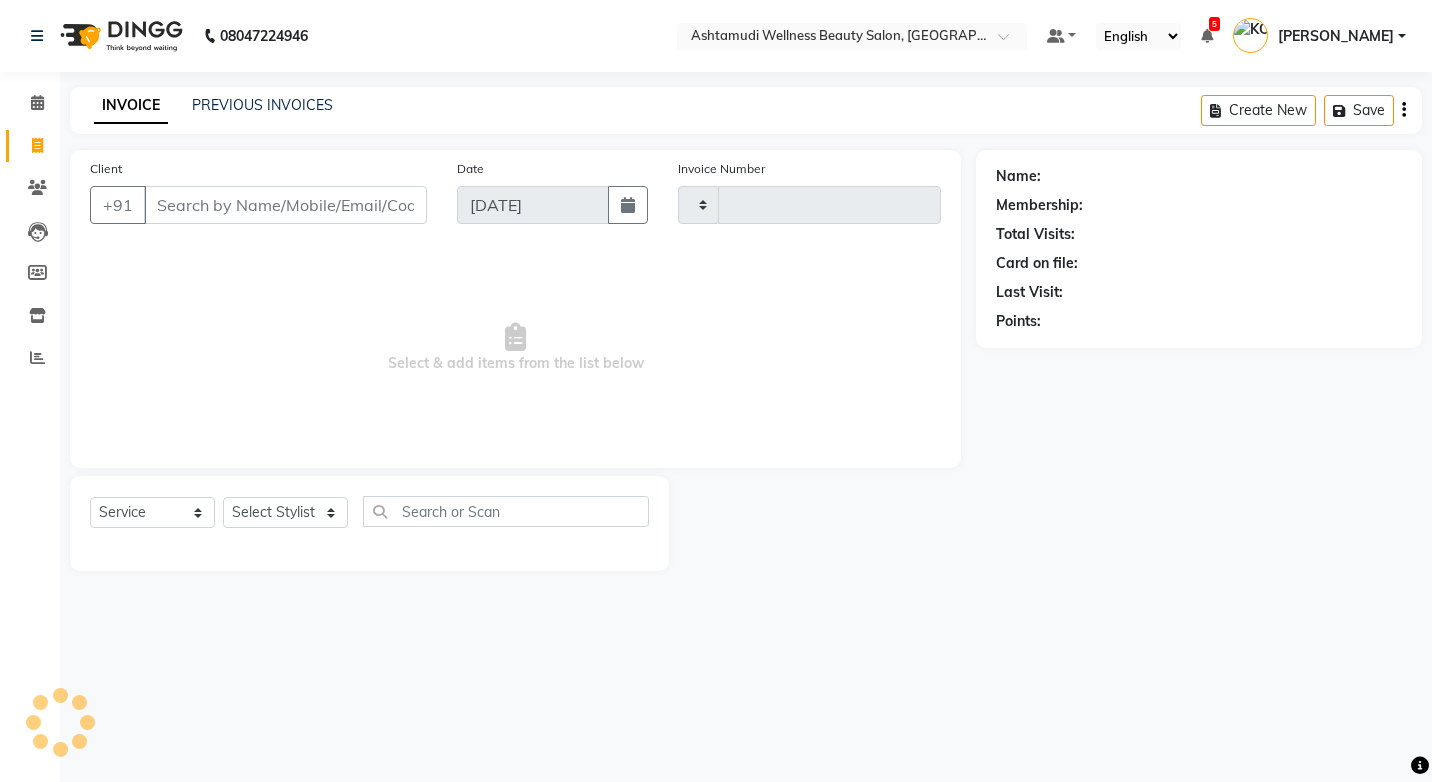 type on "2093" 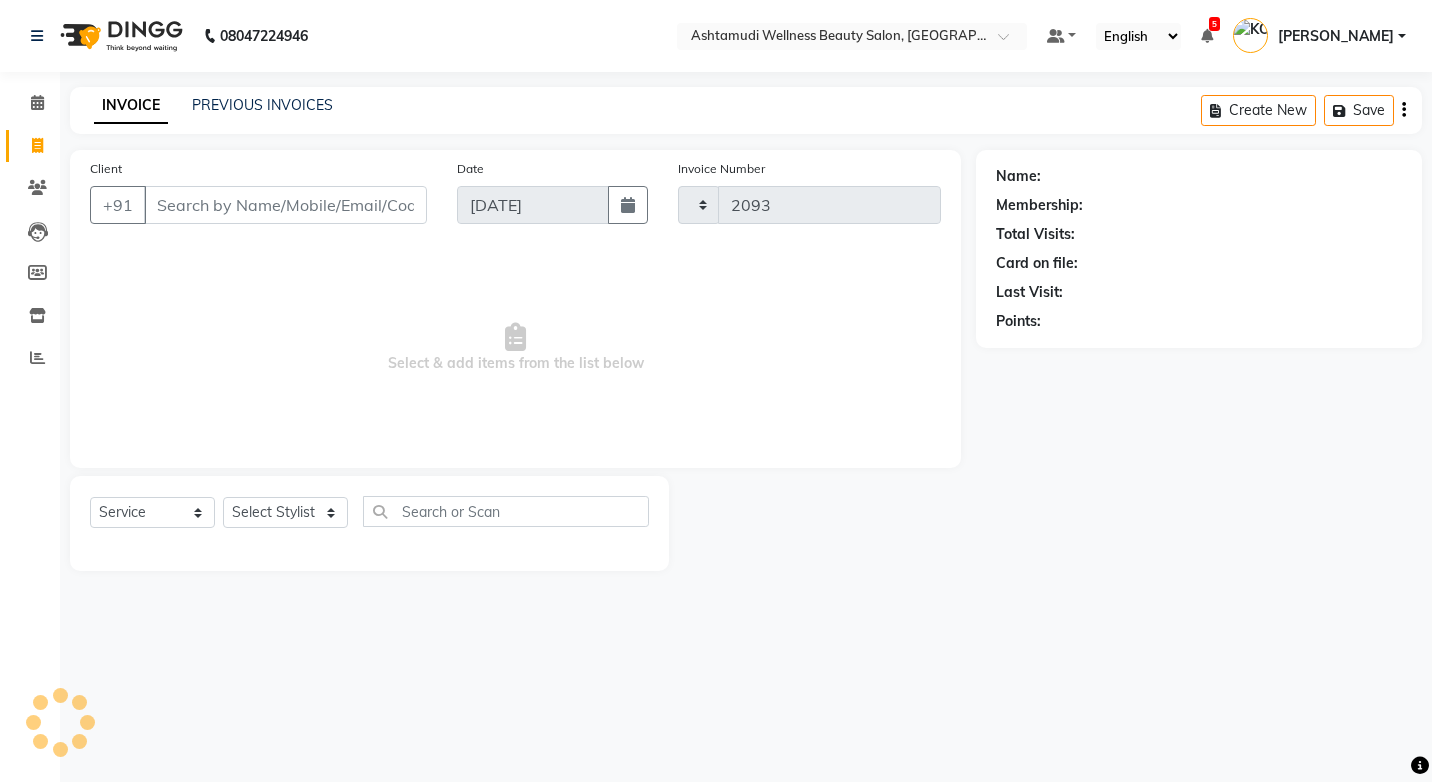 select on "4674" 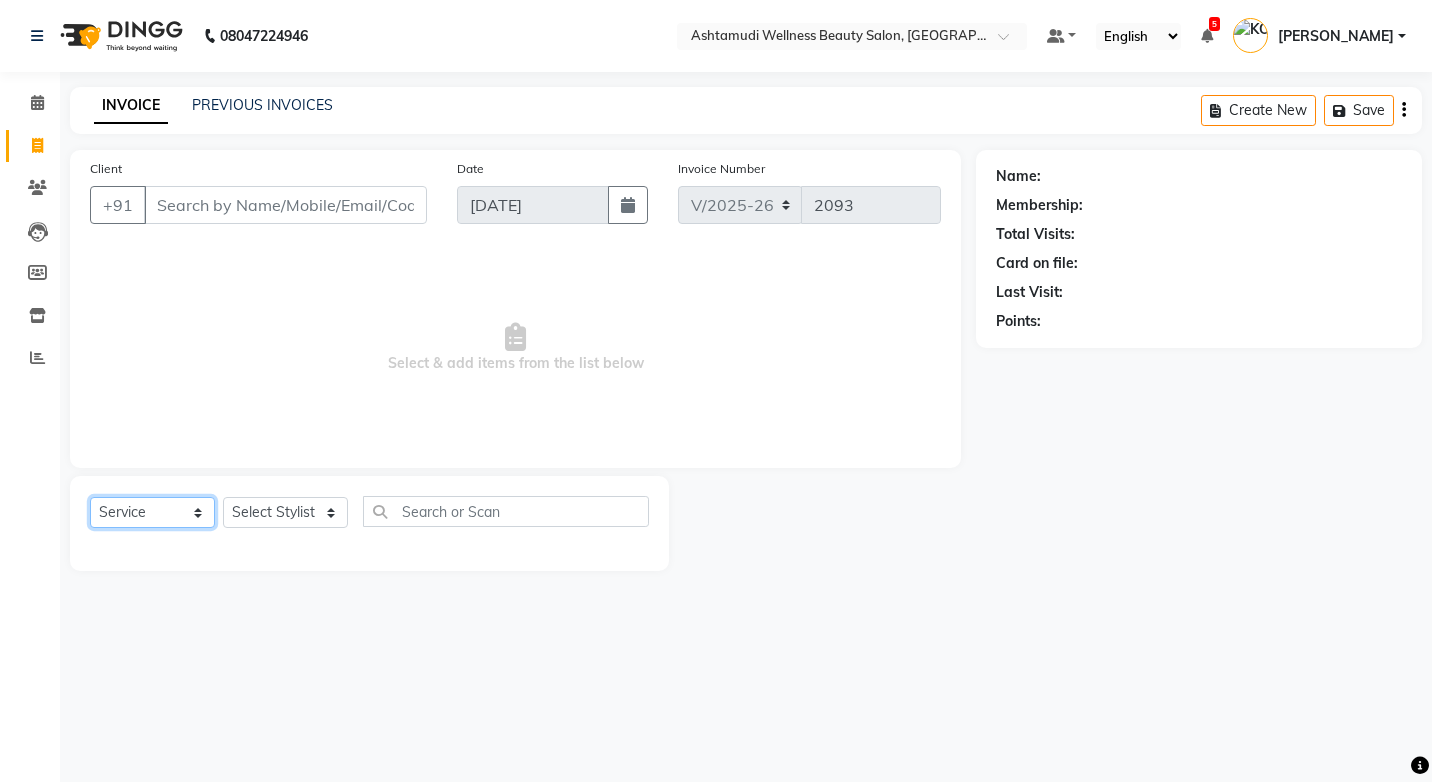click on "Select  Service  Product  Membership  Package Voucher Prepaid Gift Card" 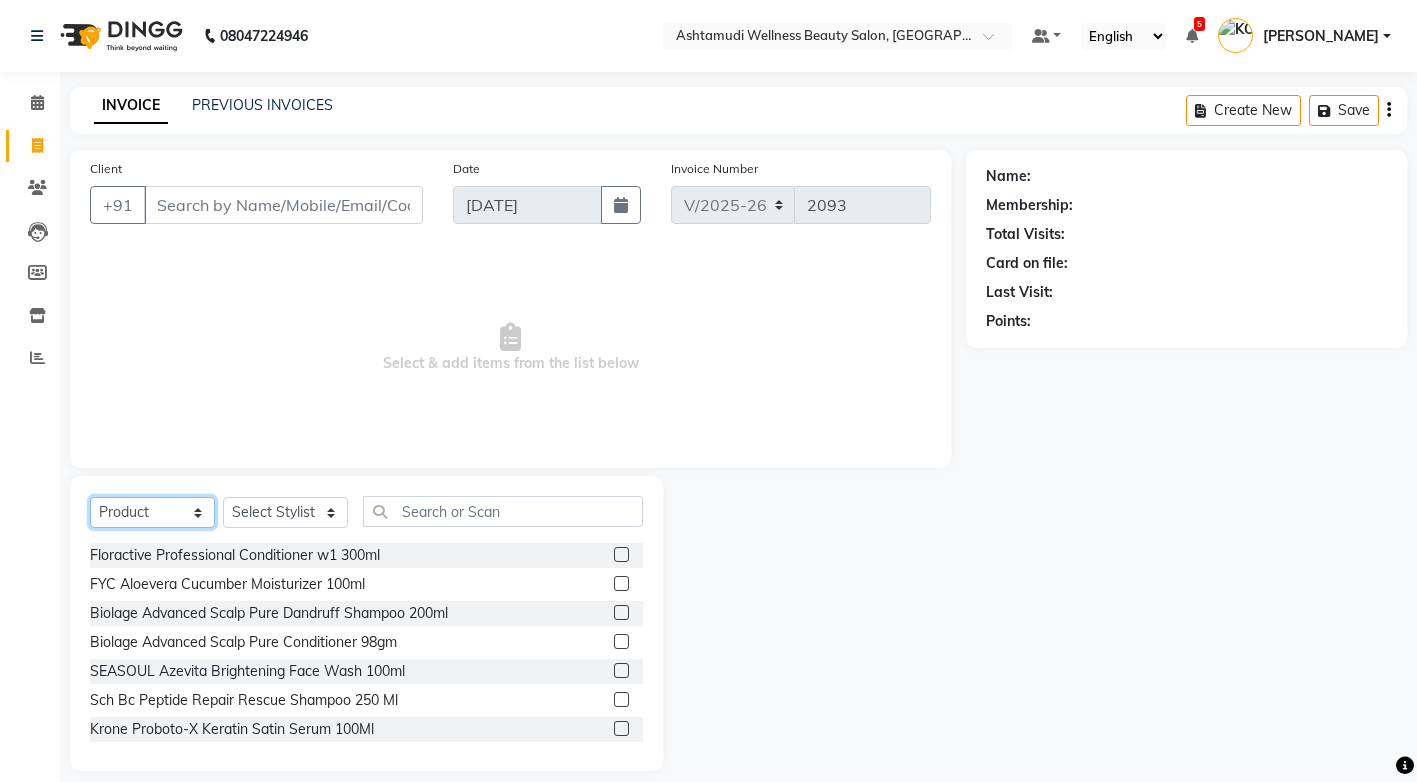 select on "service" 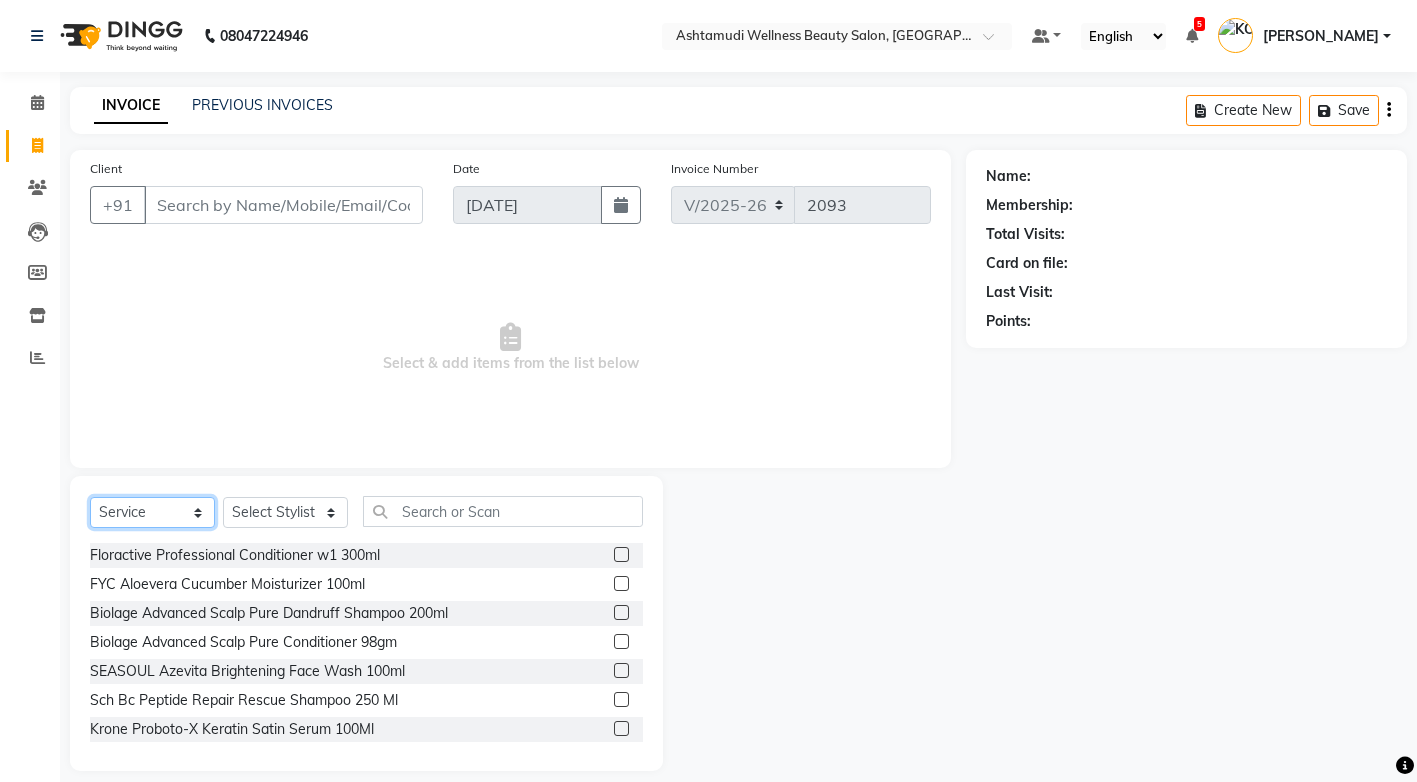 click on "Select  Service  Product  Membership  Package Voucher Prepaid Gift Card" 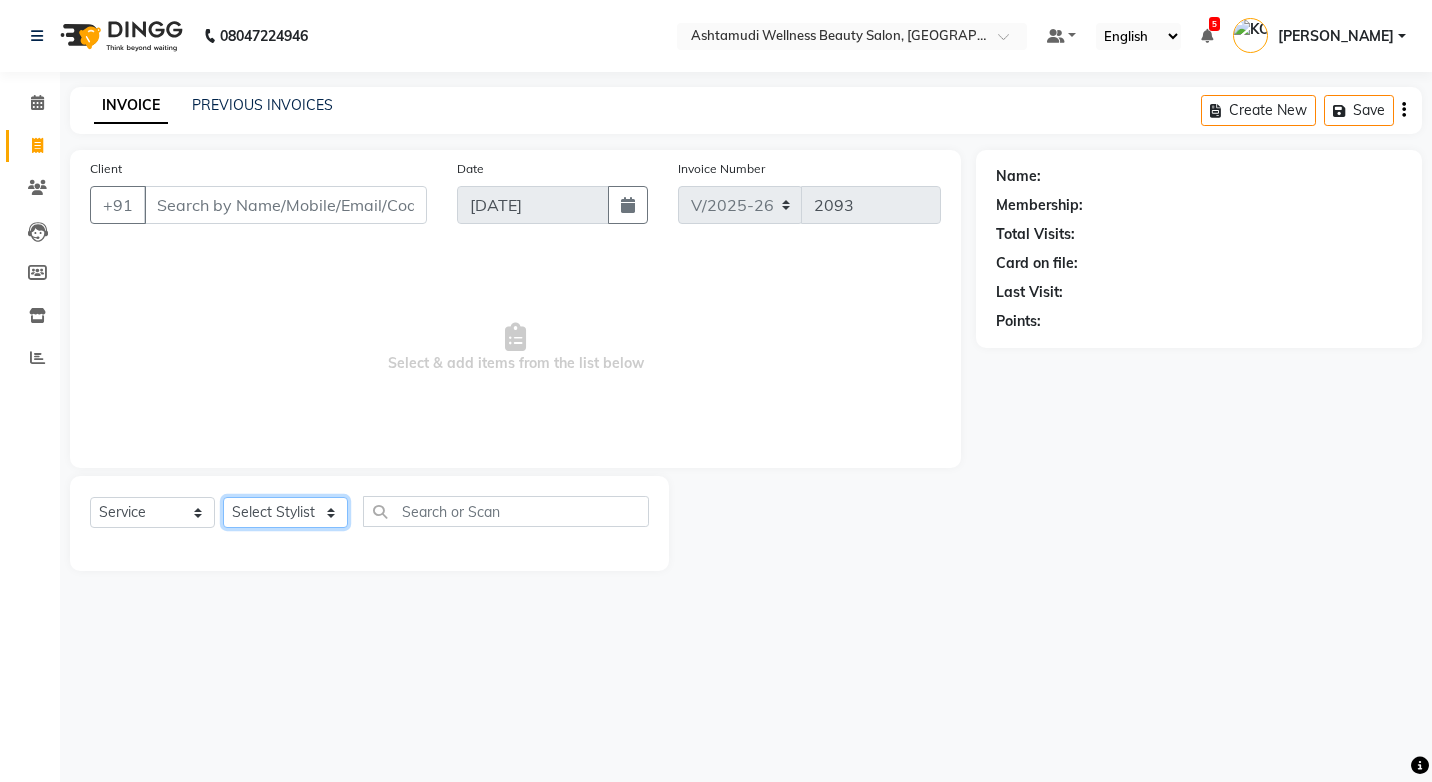 drag, startPoint x: 294, startPoint y: 515, endPoint x: 323, endPoint y: 502, distance: 31.780497 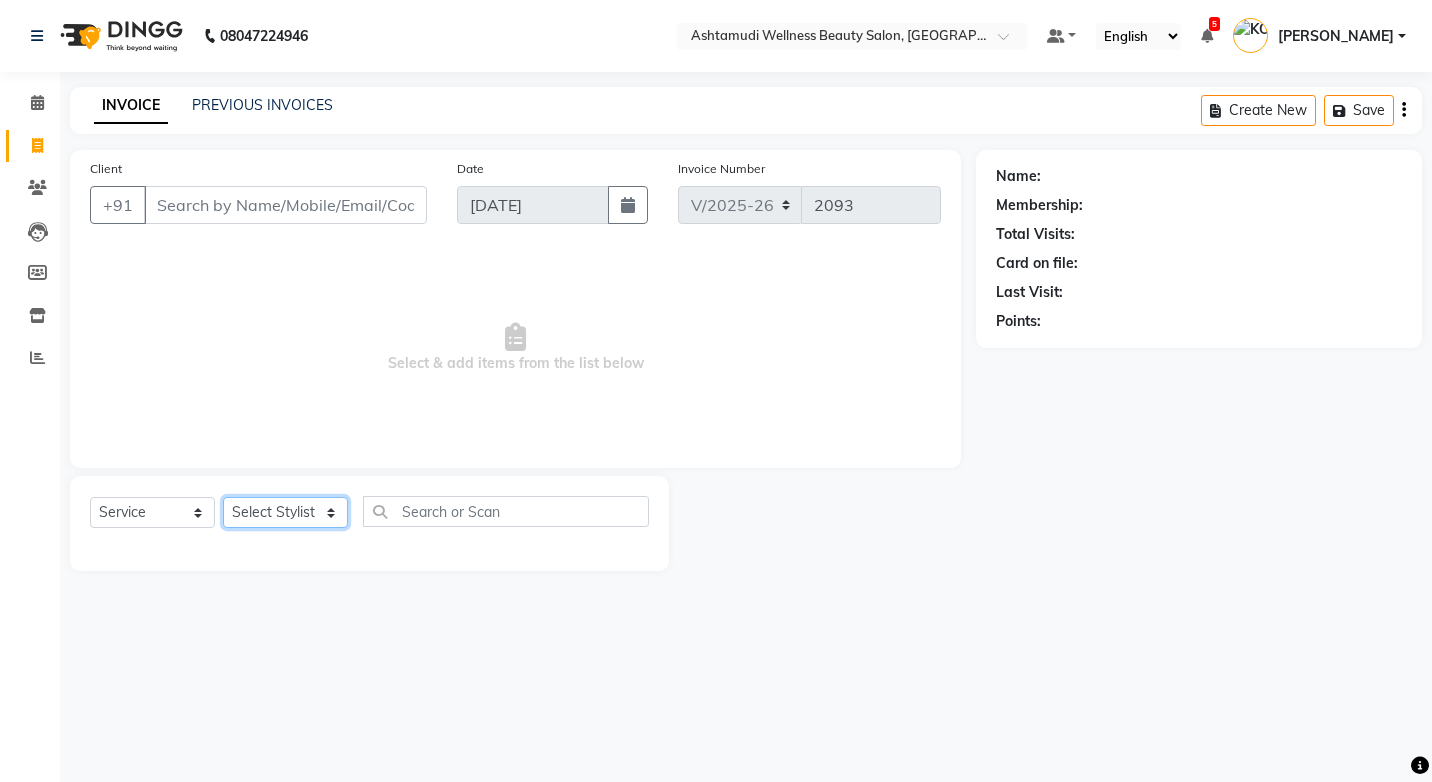 select on "27474" 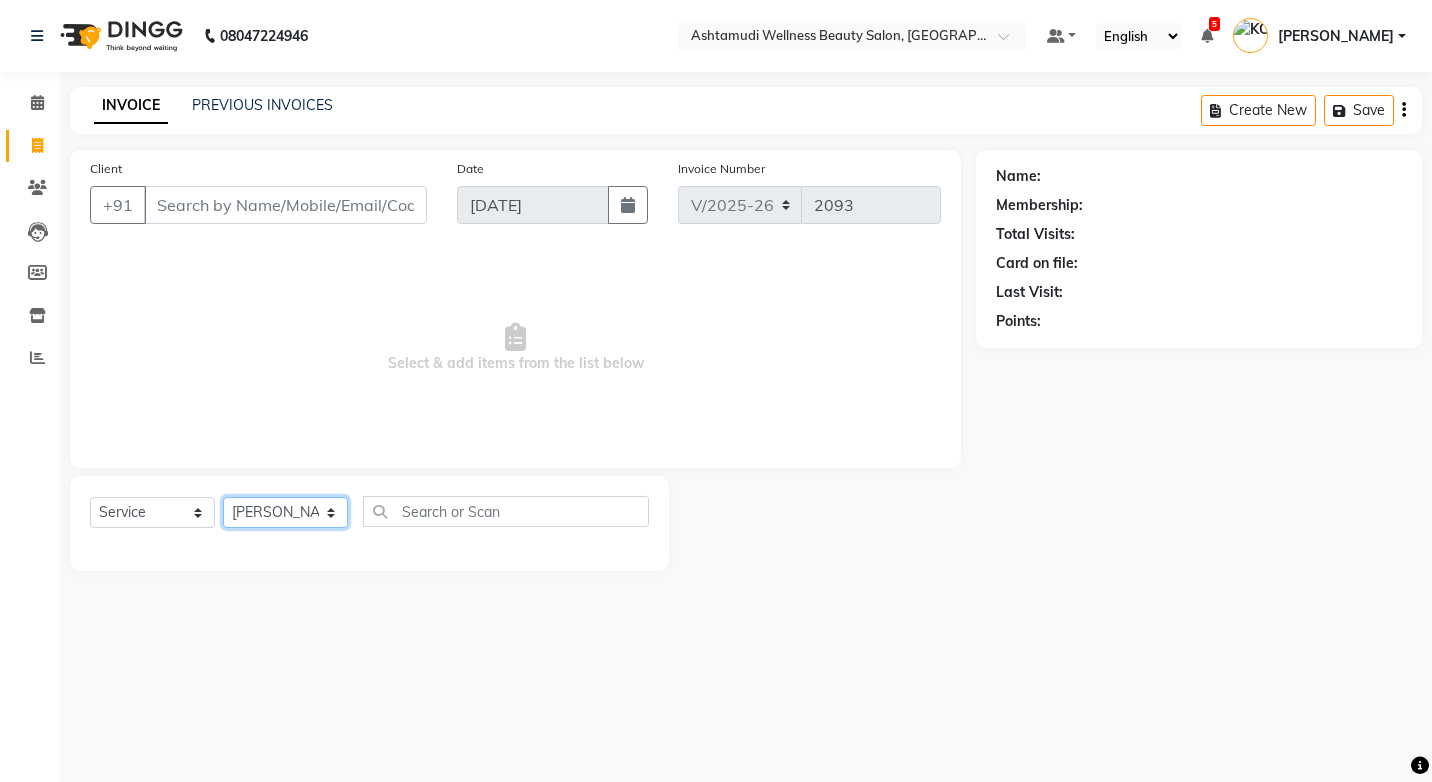 click on "Select Stylist ANJALI M S ASWATHY KOTTIYAM ASHTAMUDI KUMARI Muneera RASHMI SHEEJA ANIL SHYNI  SINDHYA  Sona Sunil Sreepriya STEFFY STEPHAN Vismaya" 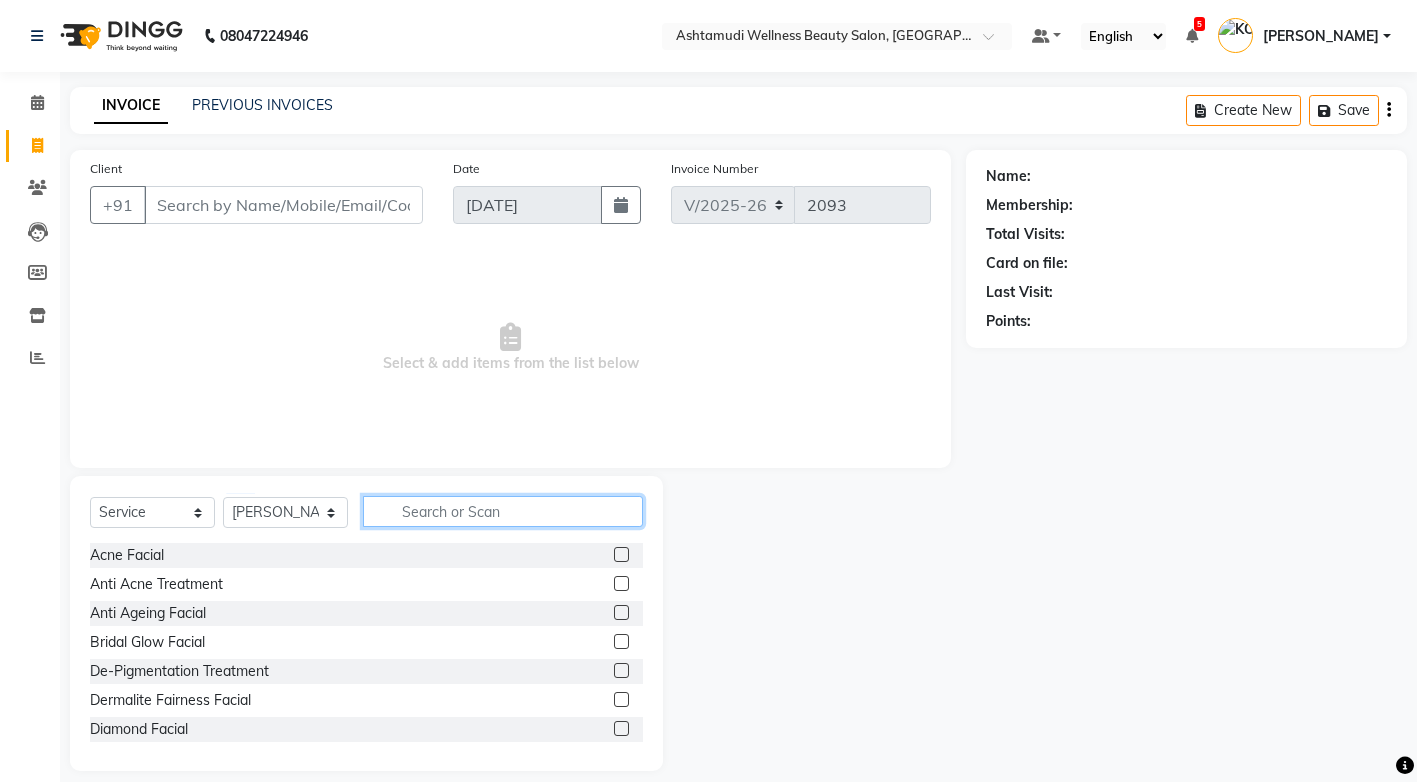 drag, startPoint x: 542, startPoint y: 511, endPoint x: 550, endPoint y: 485, distance: 27.202942 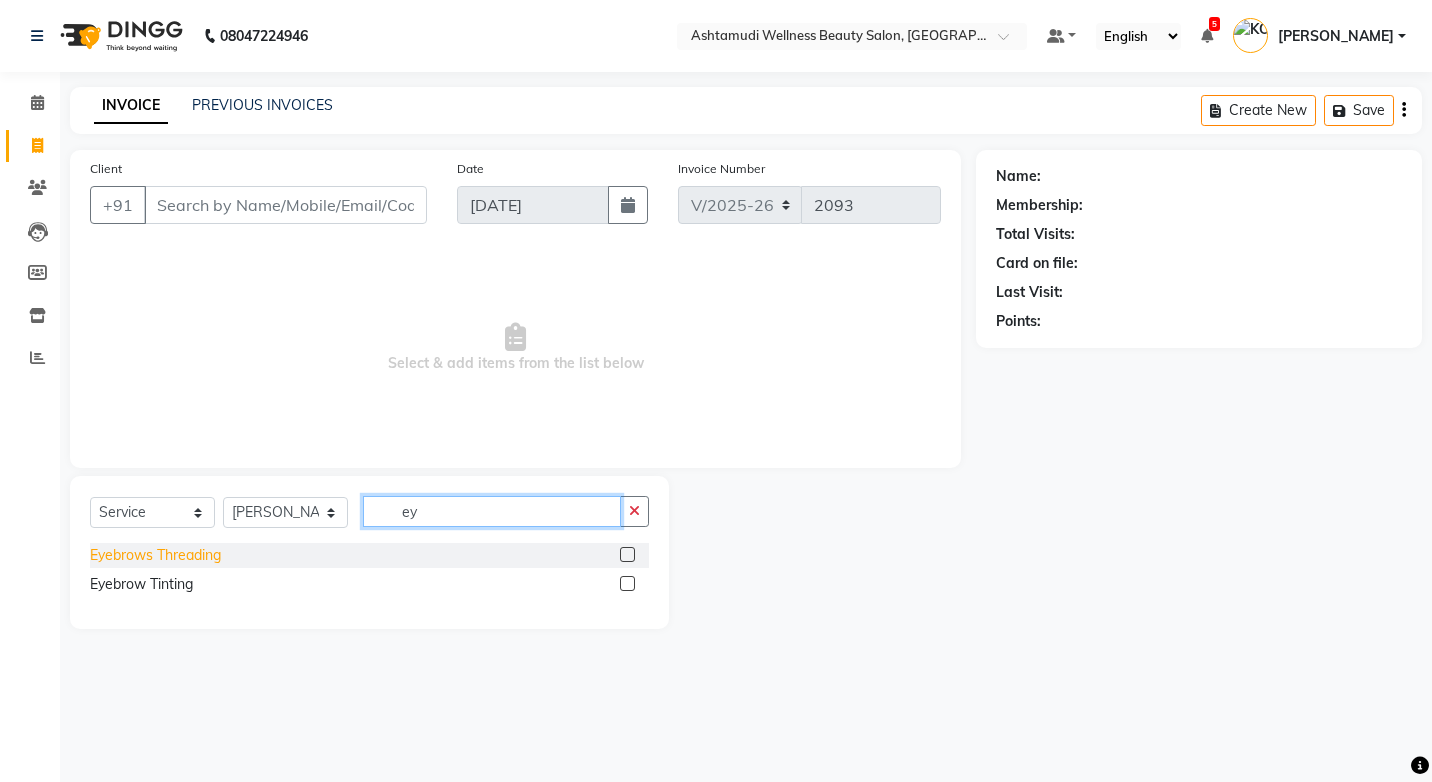type on "ey" 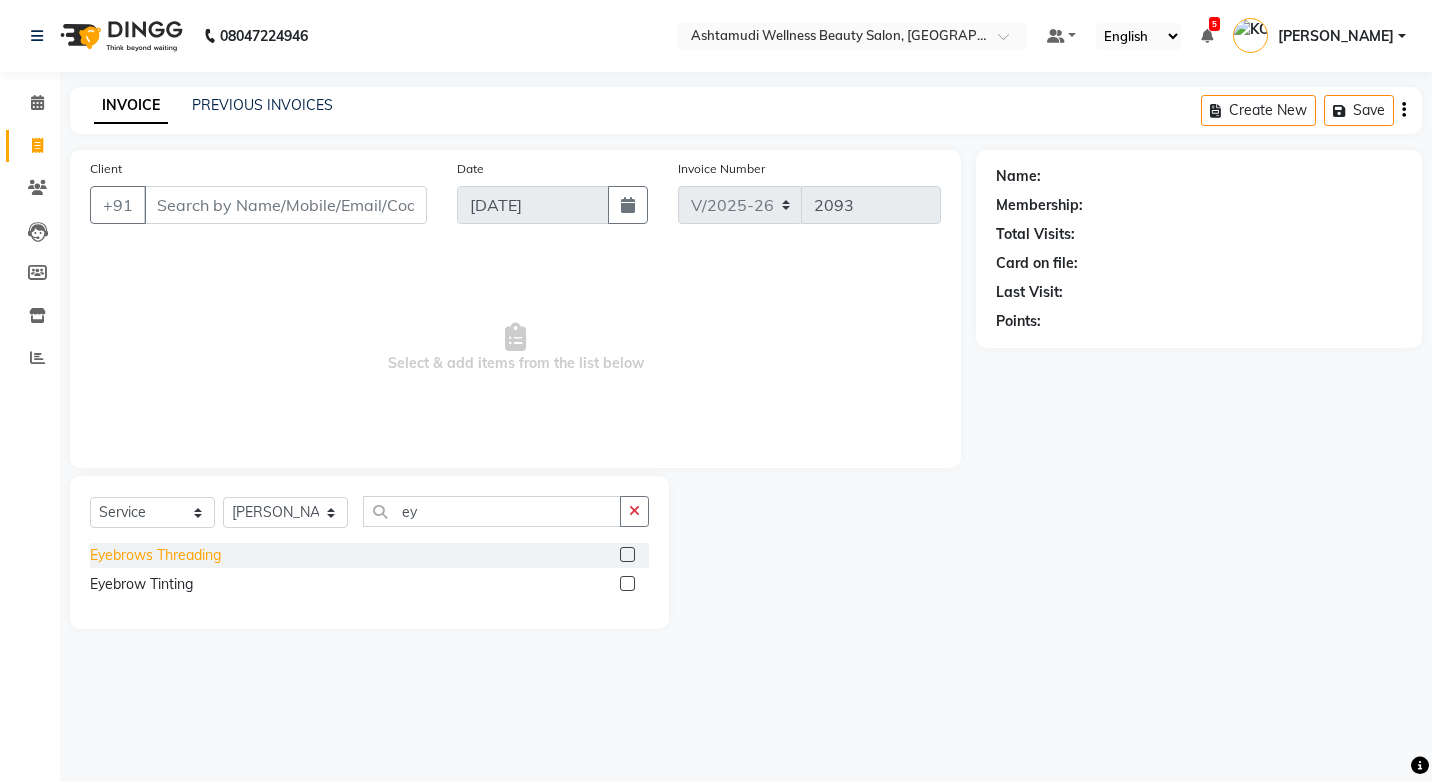 click on "Eyebrows Threading" 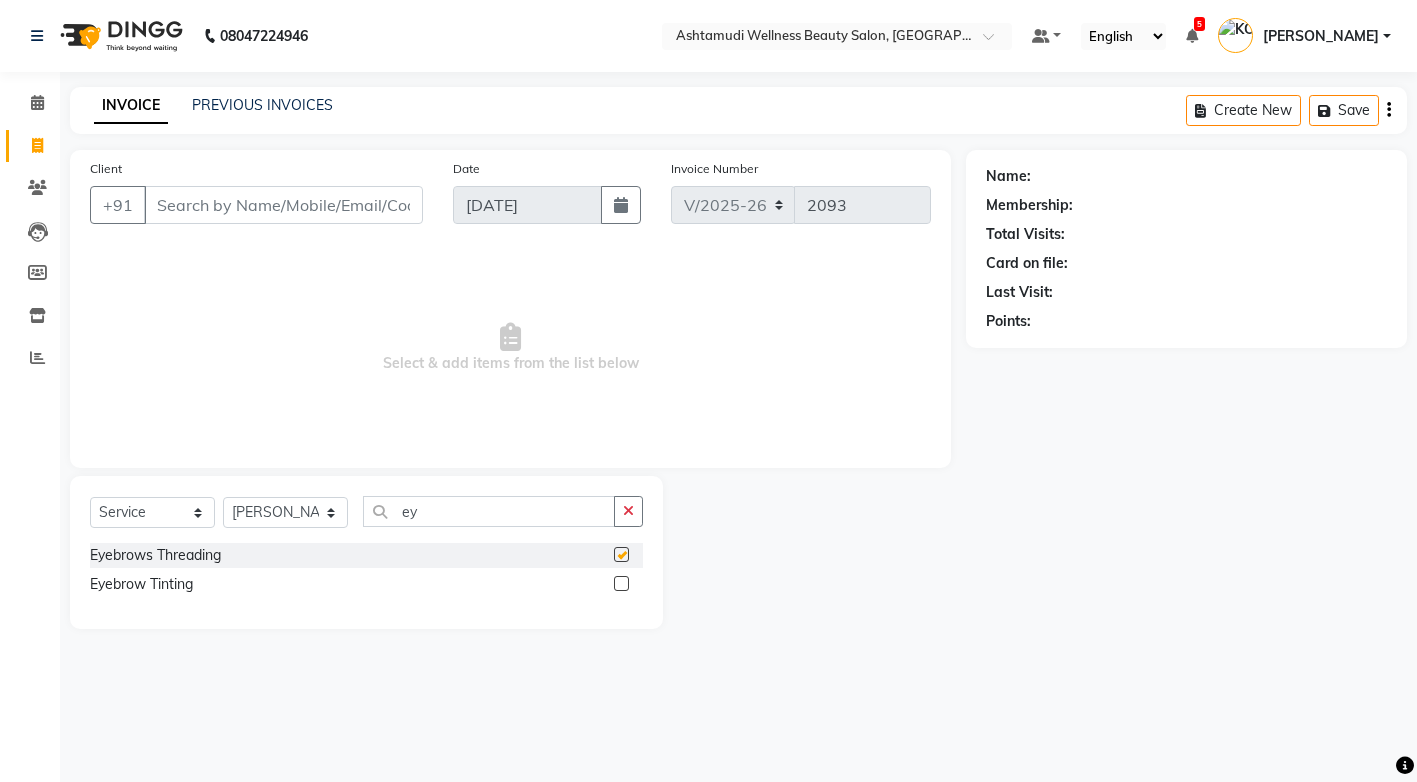 checkbox on "false" 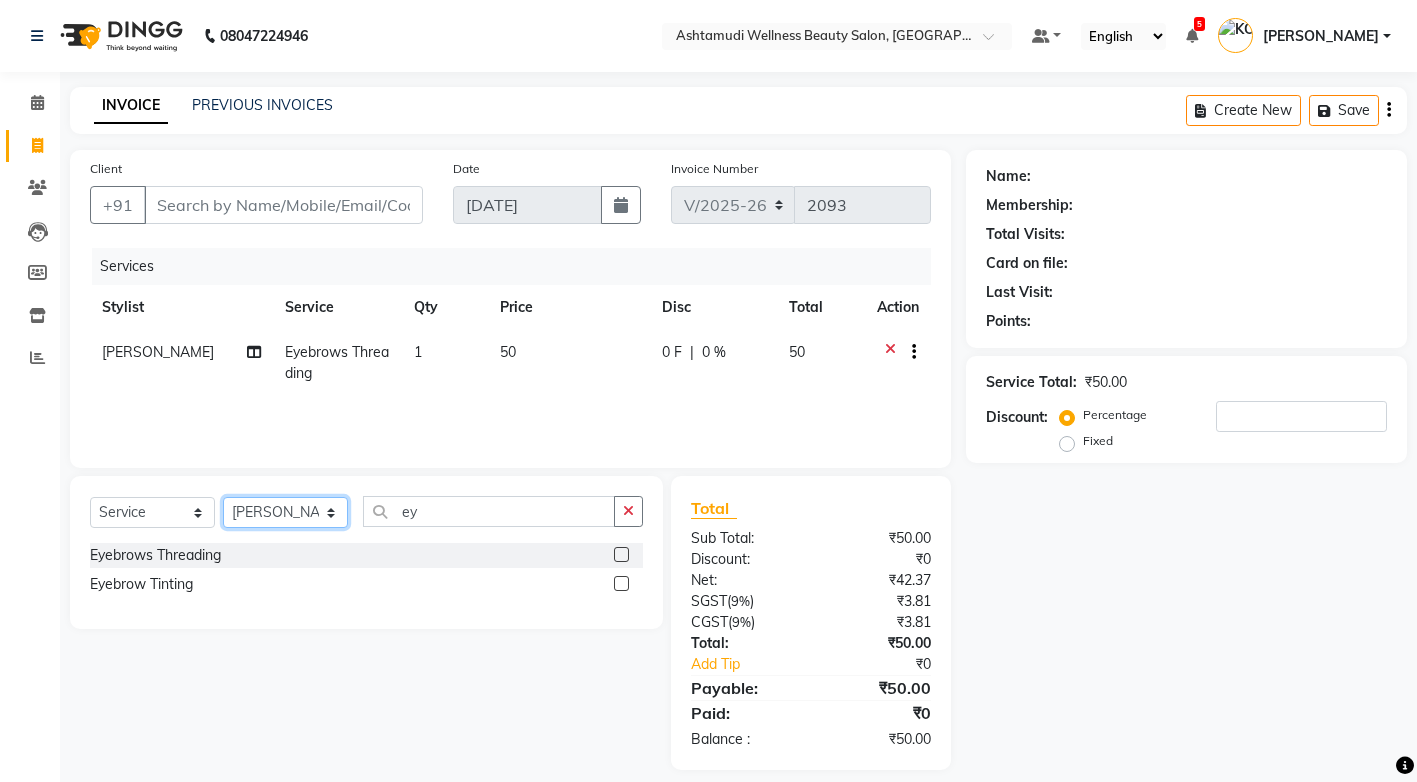 click on "Select Stylist ANJALI M S ASWATHY KOTTIYAM ASHTAMUDI KUMARI Muneera RASHMI SHEEJA ANIL SHYNI  SINDHYA  Sona Sunil Sreepriya STEFFY STEPHAN Vismaya" 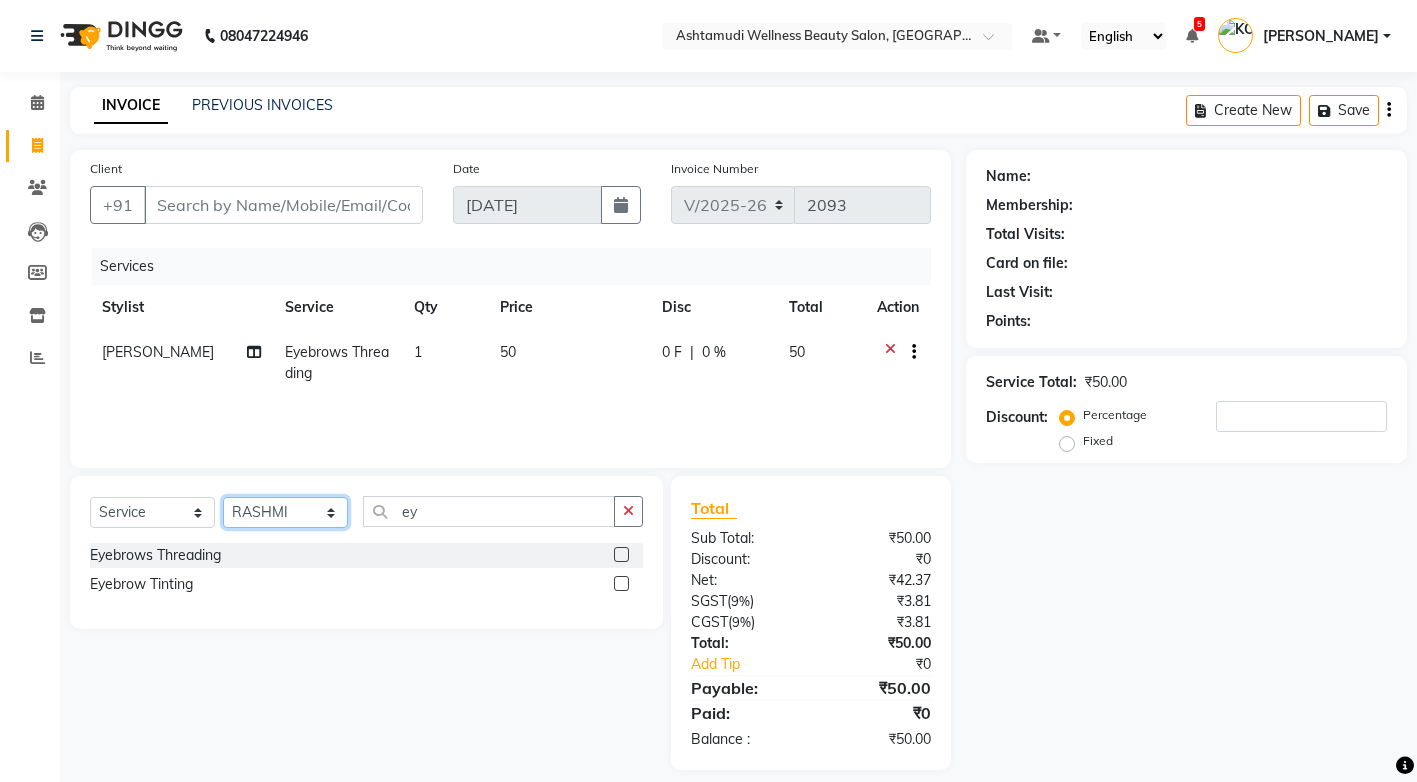 click on "Select Stylist ANJALI M S ASWATHY KOTTIYAM ASHTAMUDI KUMARI Muneera RASHMI SHEEJA ANIL SHYNI  SINDHYA  Sona Sunil Sreepriya STEFFY STEPHAN Vismaya" 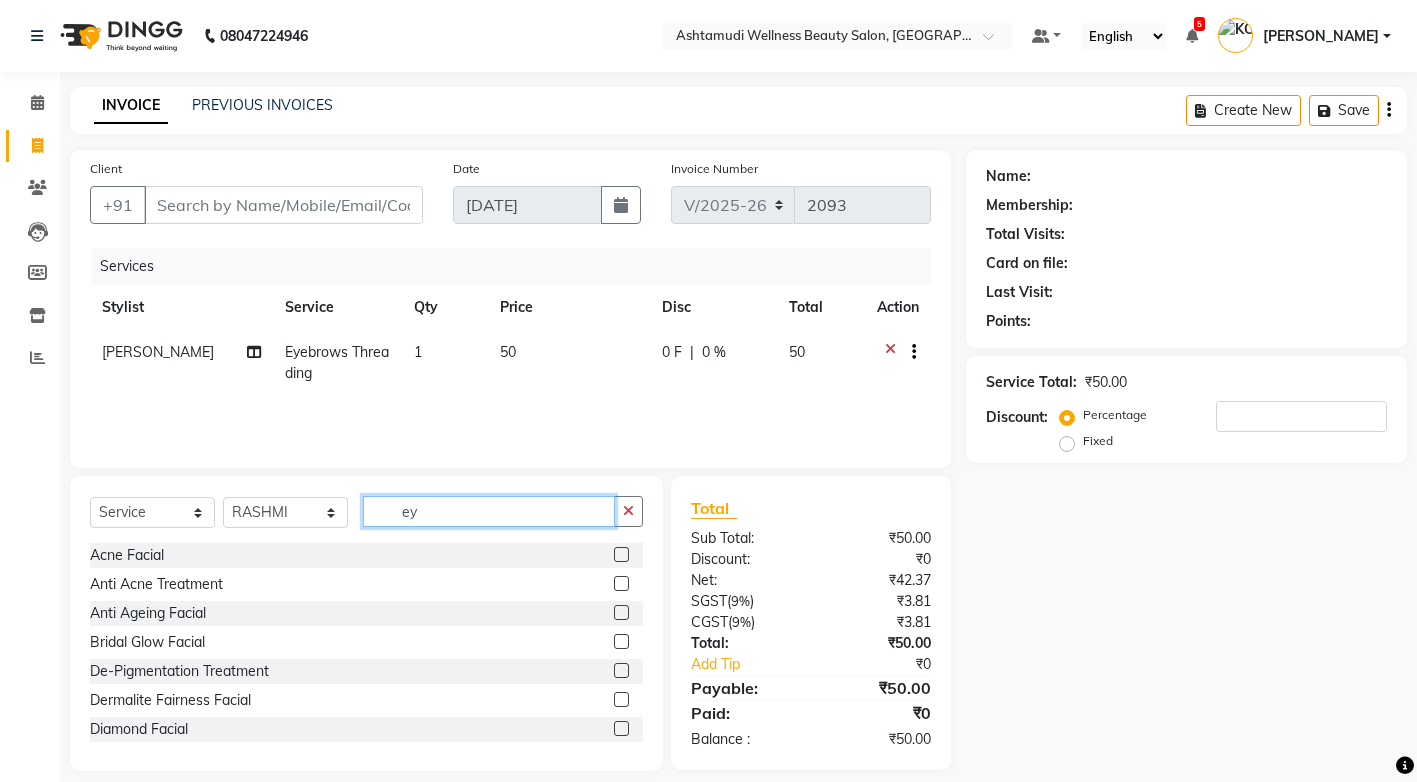 click on "ey" 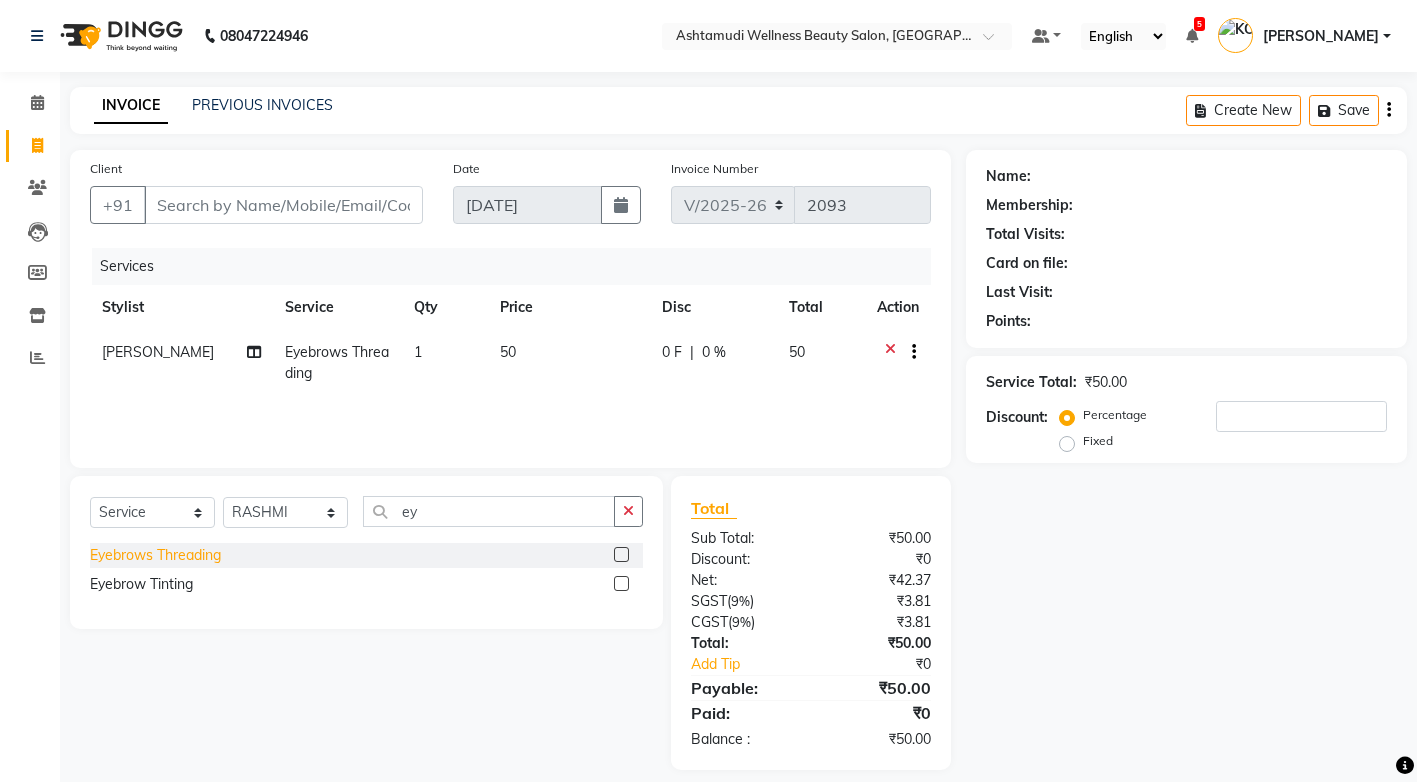 click on "Eyebrows Threading" 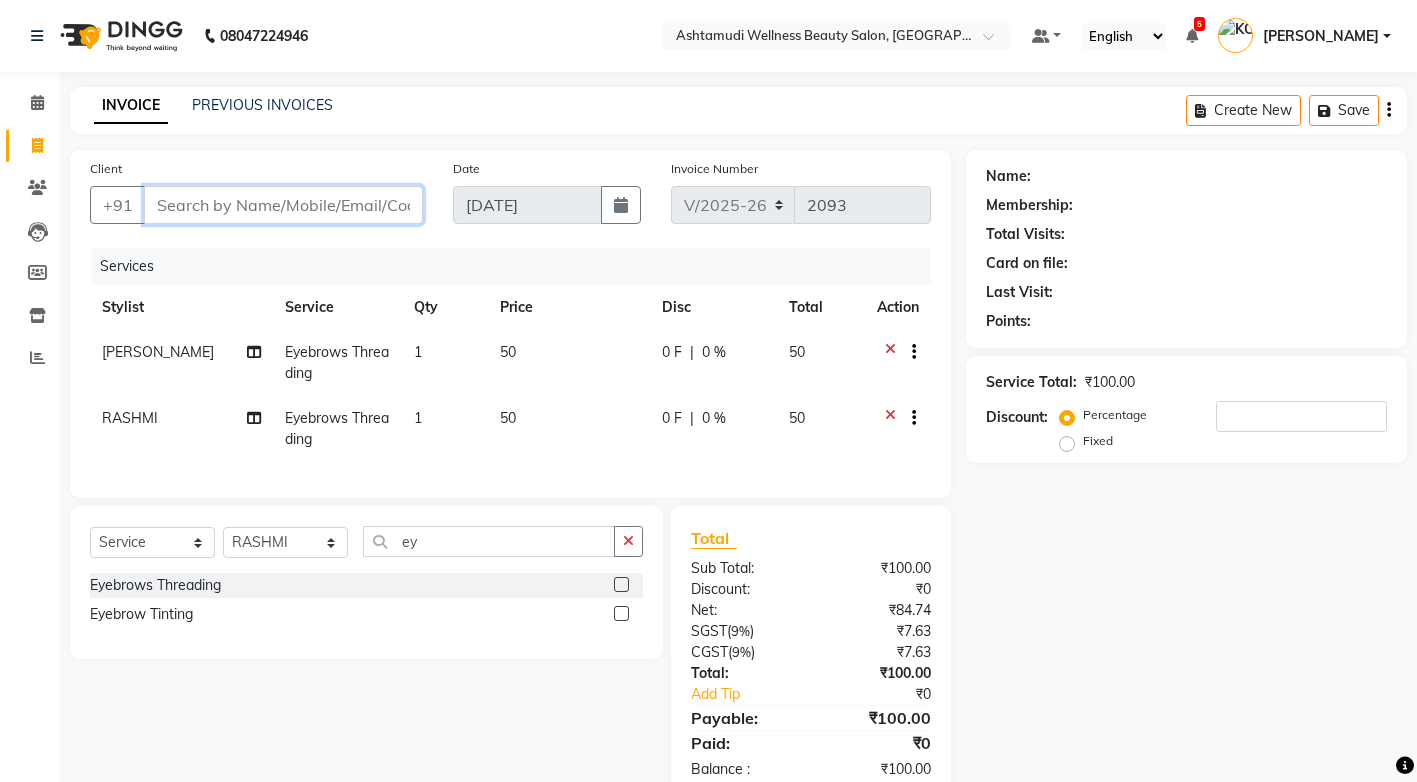click on "Client" at bounding box center (283, 205) 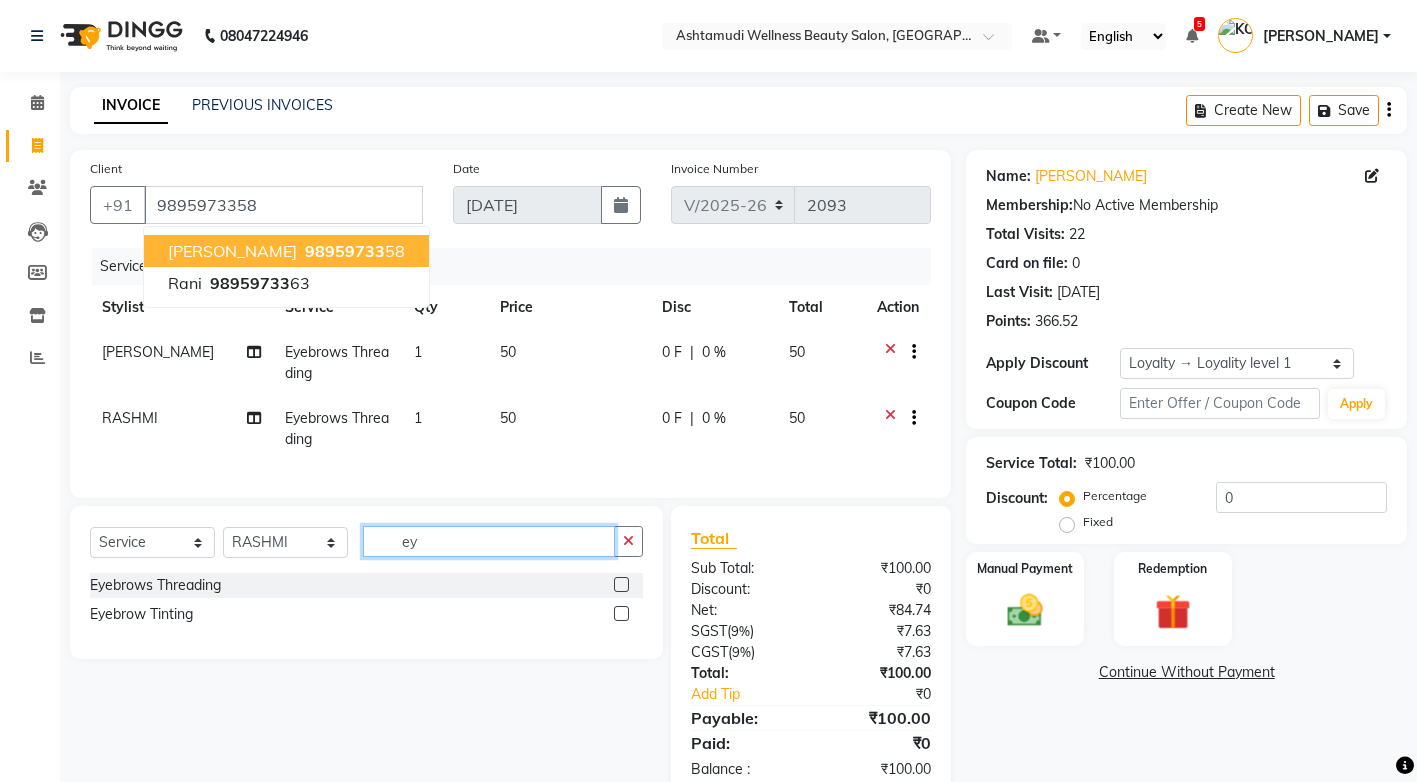 click on "ey" 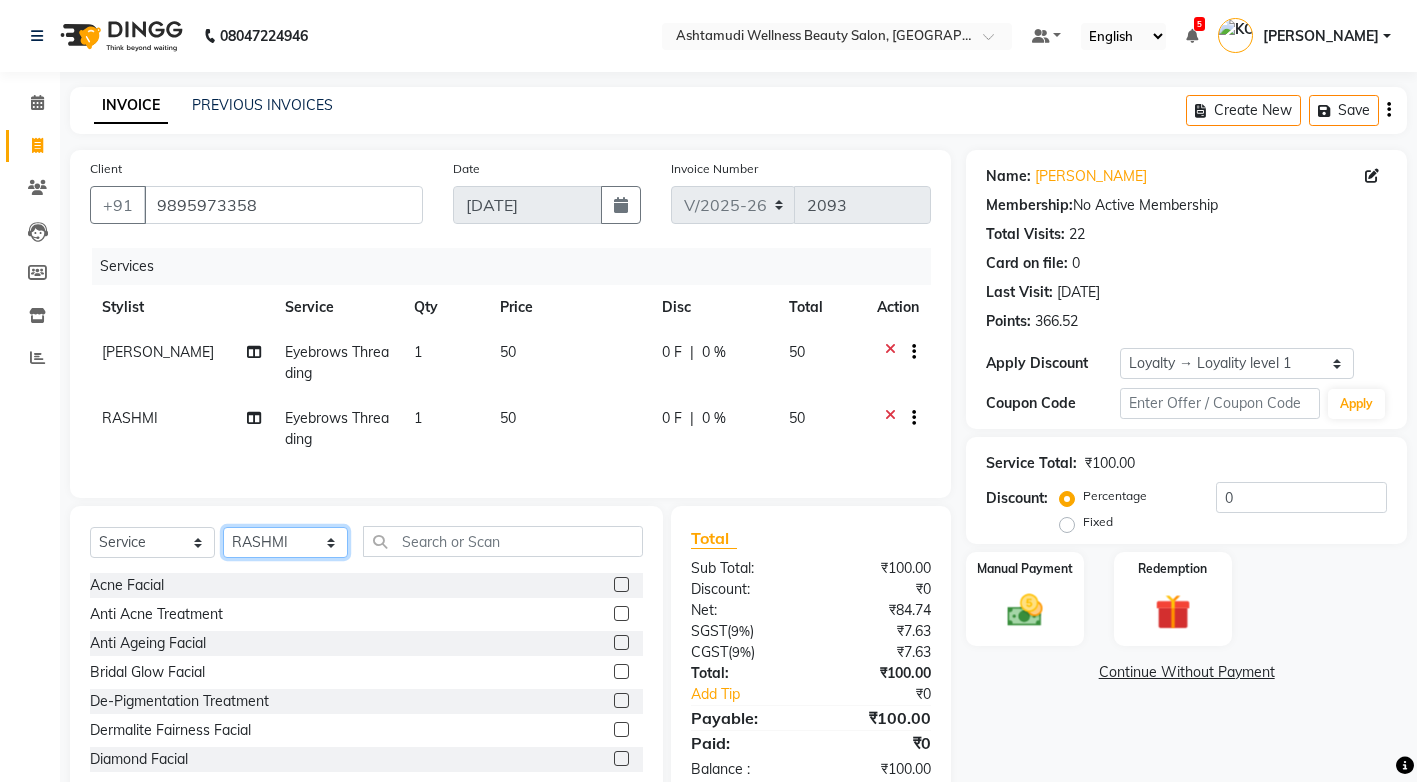 click on "Select Stylist ANJALI M S ASWATHY KOTTIYAM ASHTAMUDI KUMARI Muneera RASHMI SHEEJA ANIL SHYNI  SINDHYA  Sona Sunil Sreepriya STEFFY STEPHAN Vismaya" 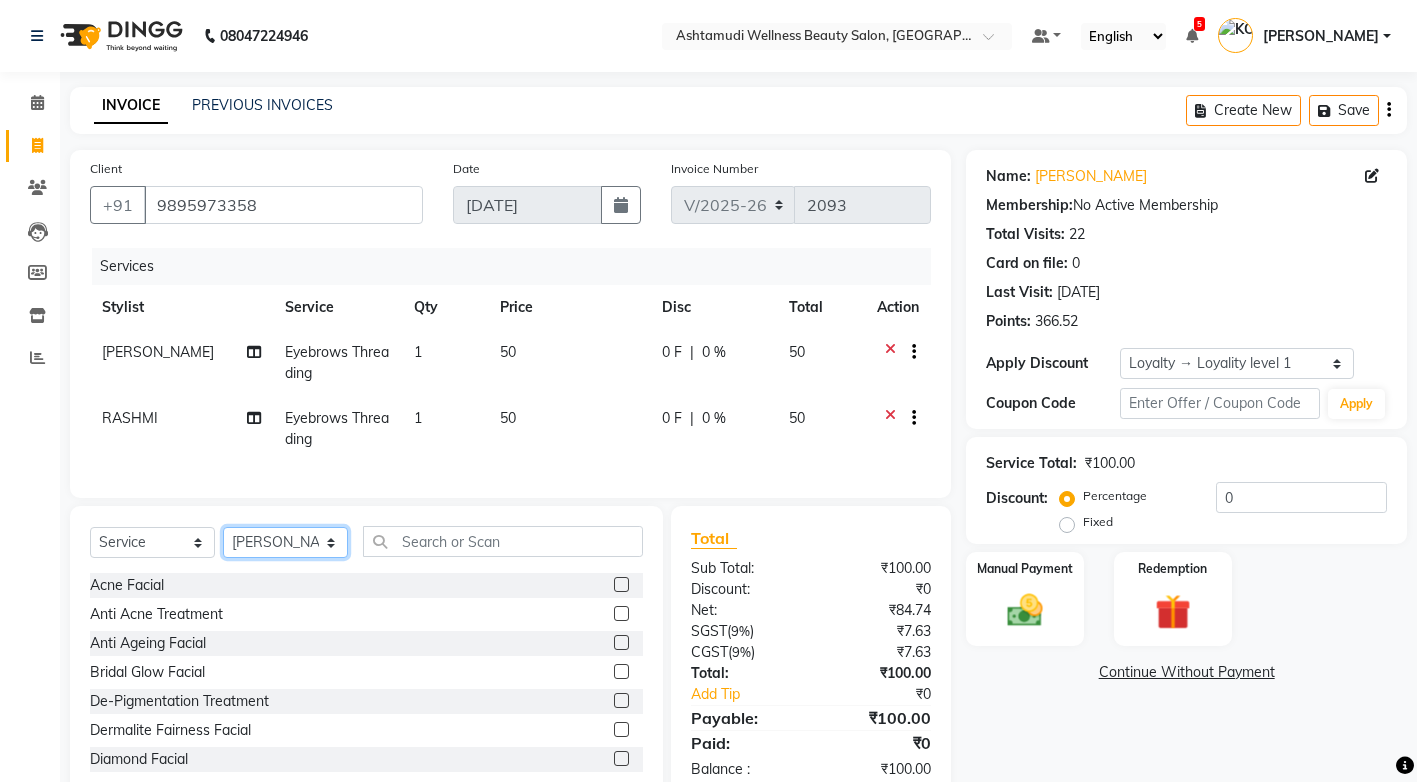 click on "Select Stylist ANJALI M S ASWATHY KOTTIYAM ASHTAMUDI KUMARI Muneera RASHMI SHEEJA ANIL SHYNI  SINDHYA  Sona Sunil Sreepriya STEFFY STEPHAN Vismaya" 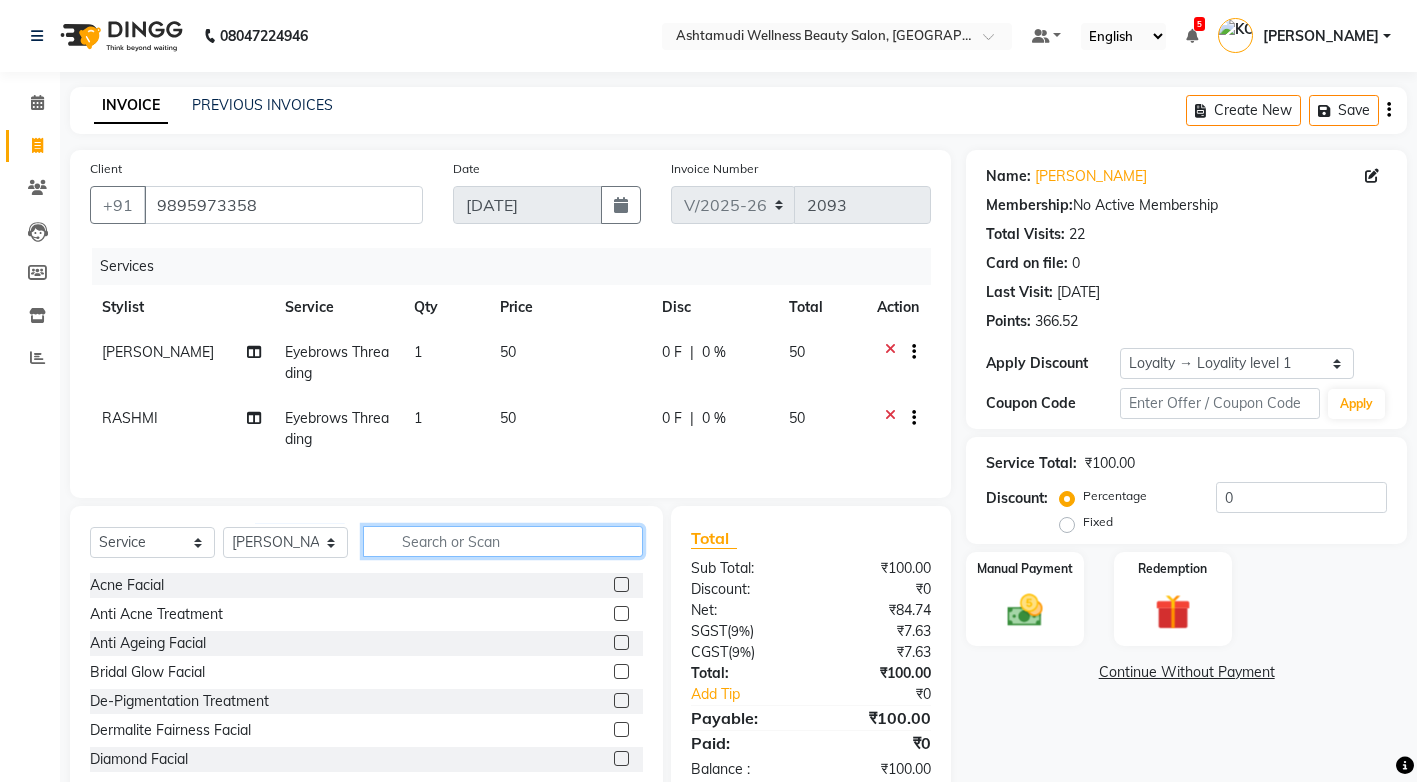 click 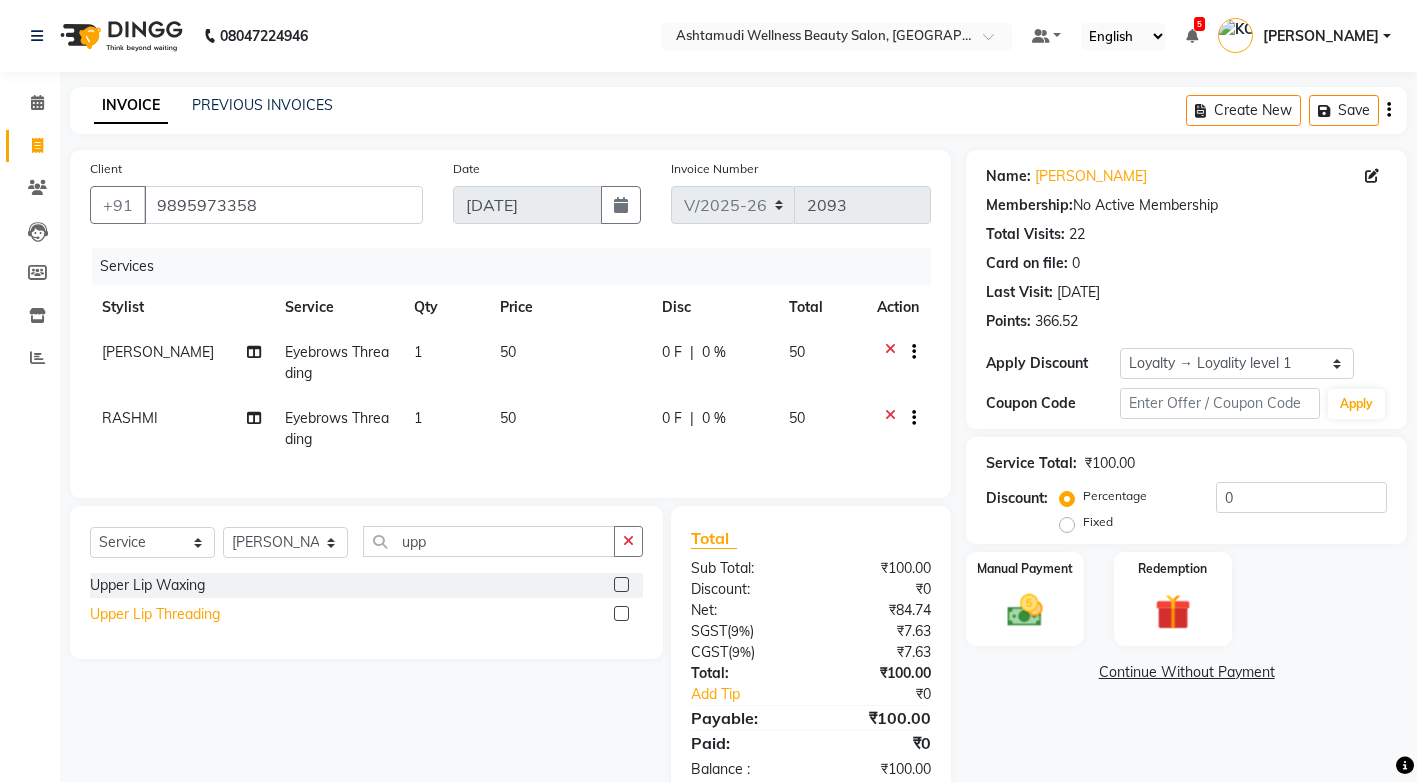 click on "Upper Lip Threading" 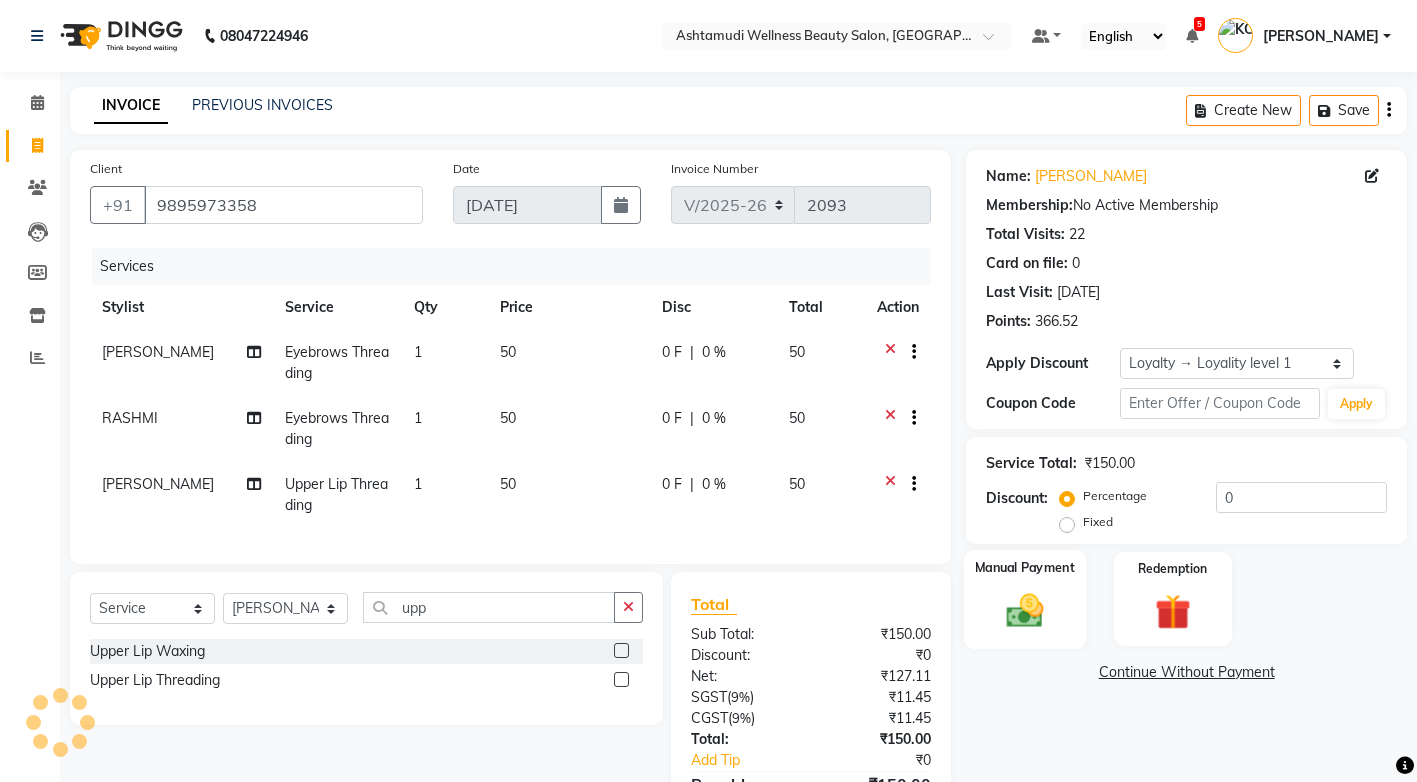 click 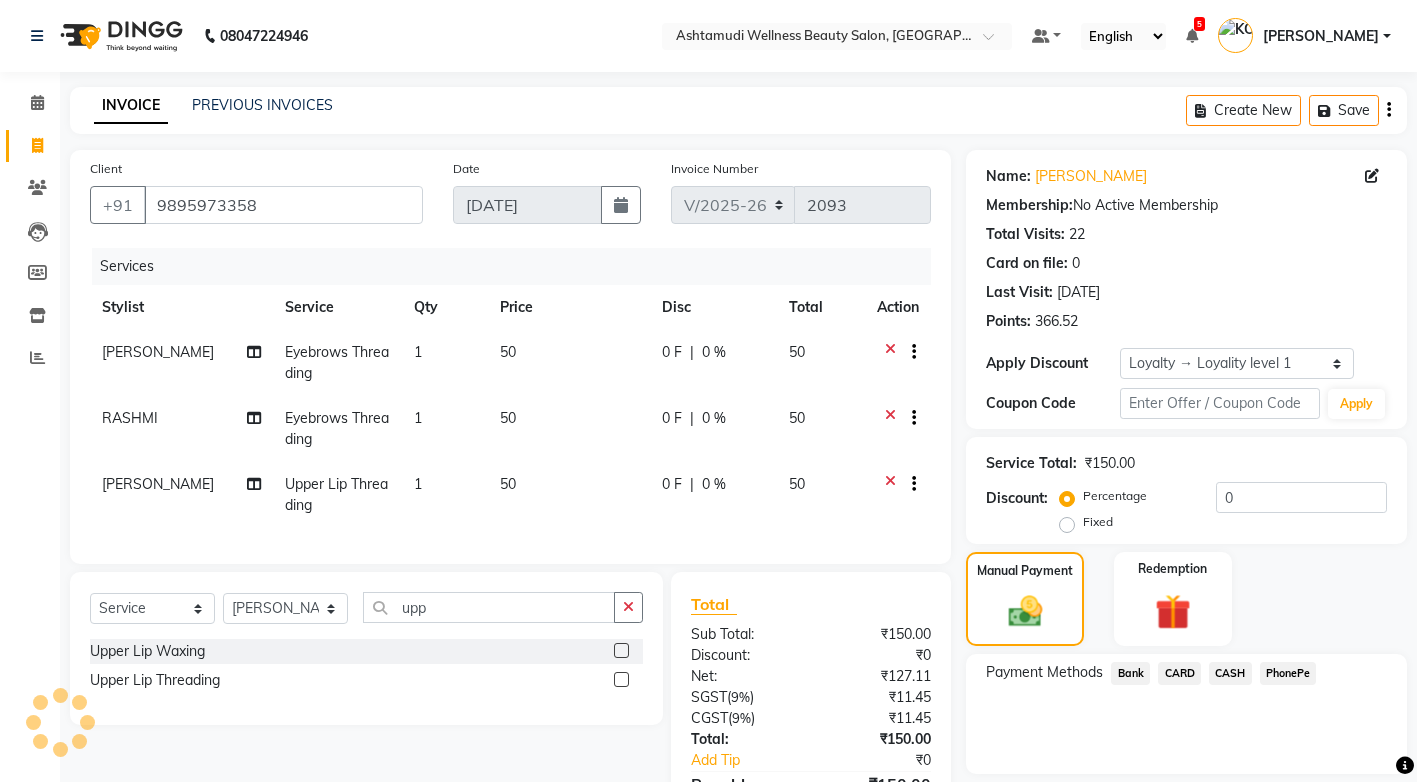 click on "CARD" 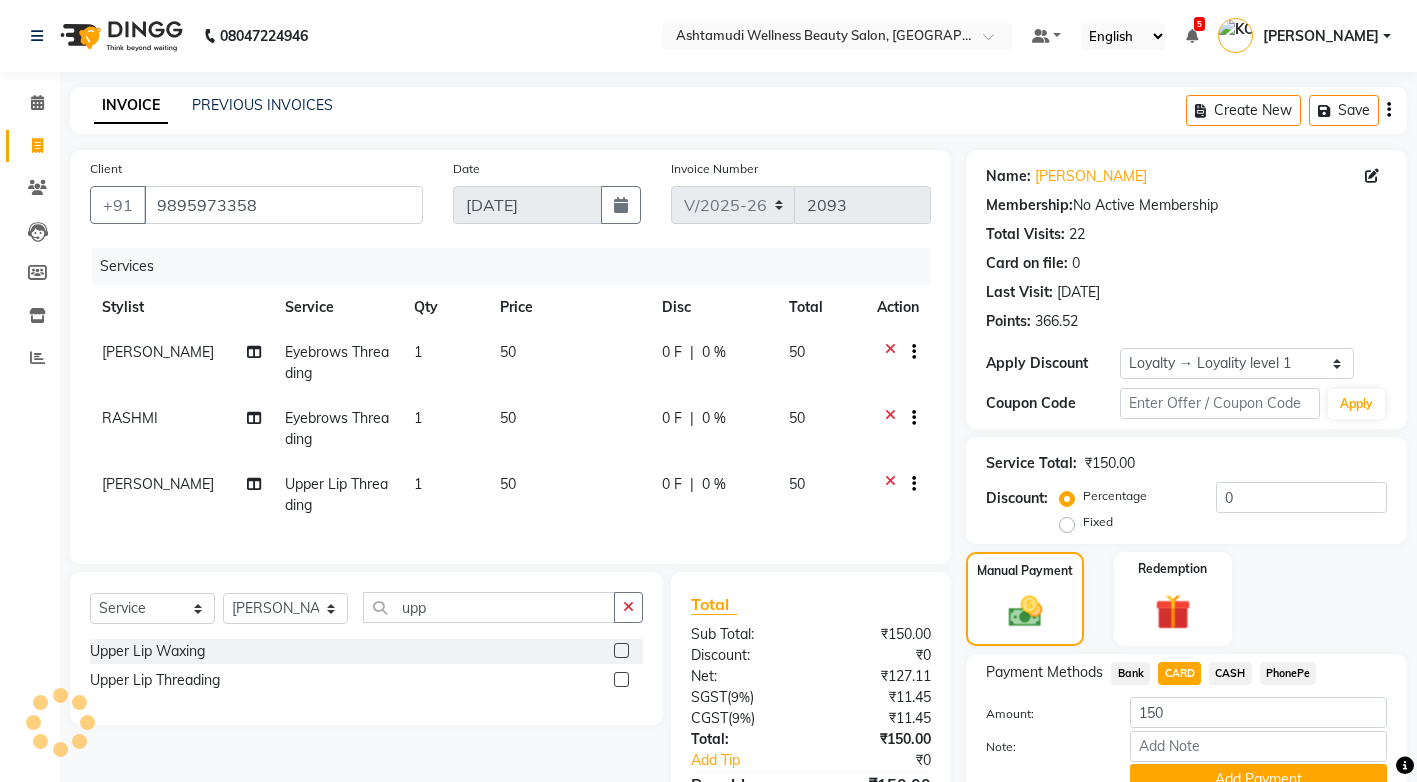 scroll, scrollTop: 129, scrollLeft: 0, axis: vertical 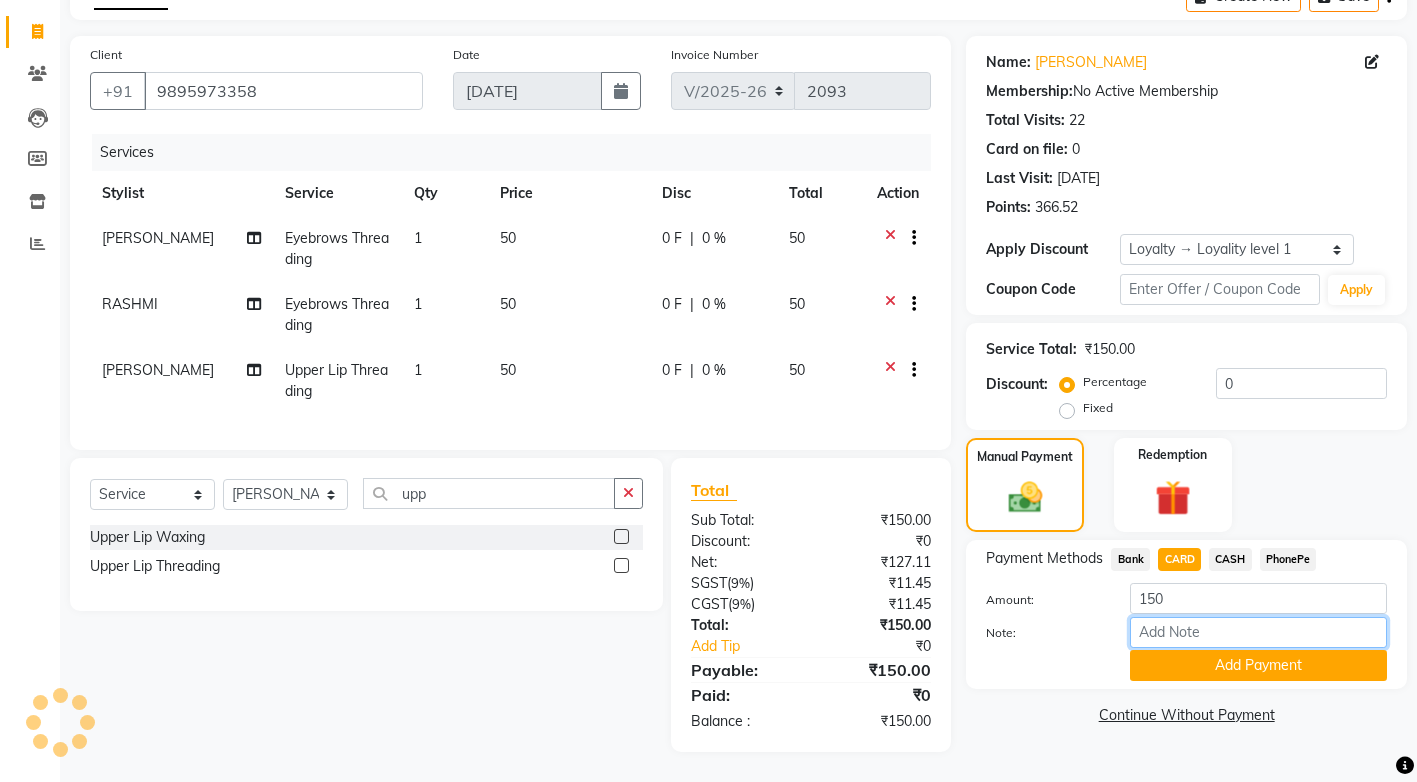 click on "Note:" at bounding box center [1258, 632] 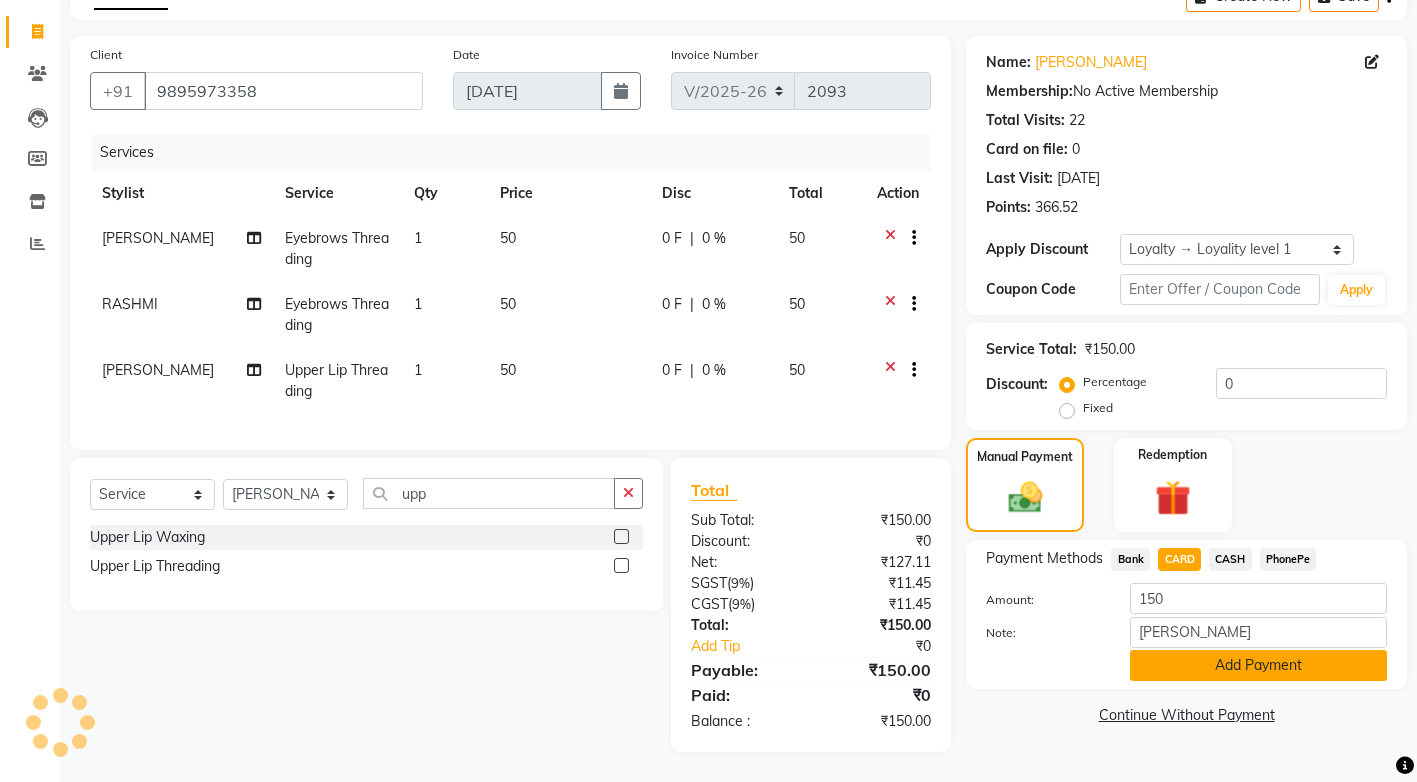 click on "Add Payment" 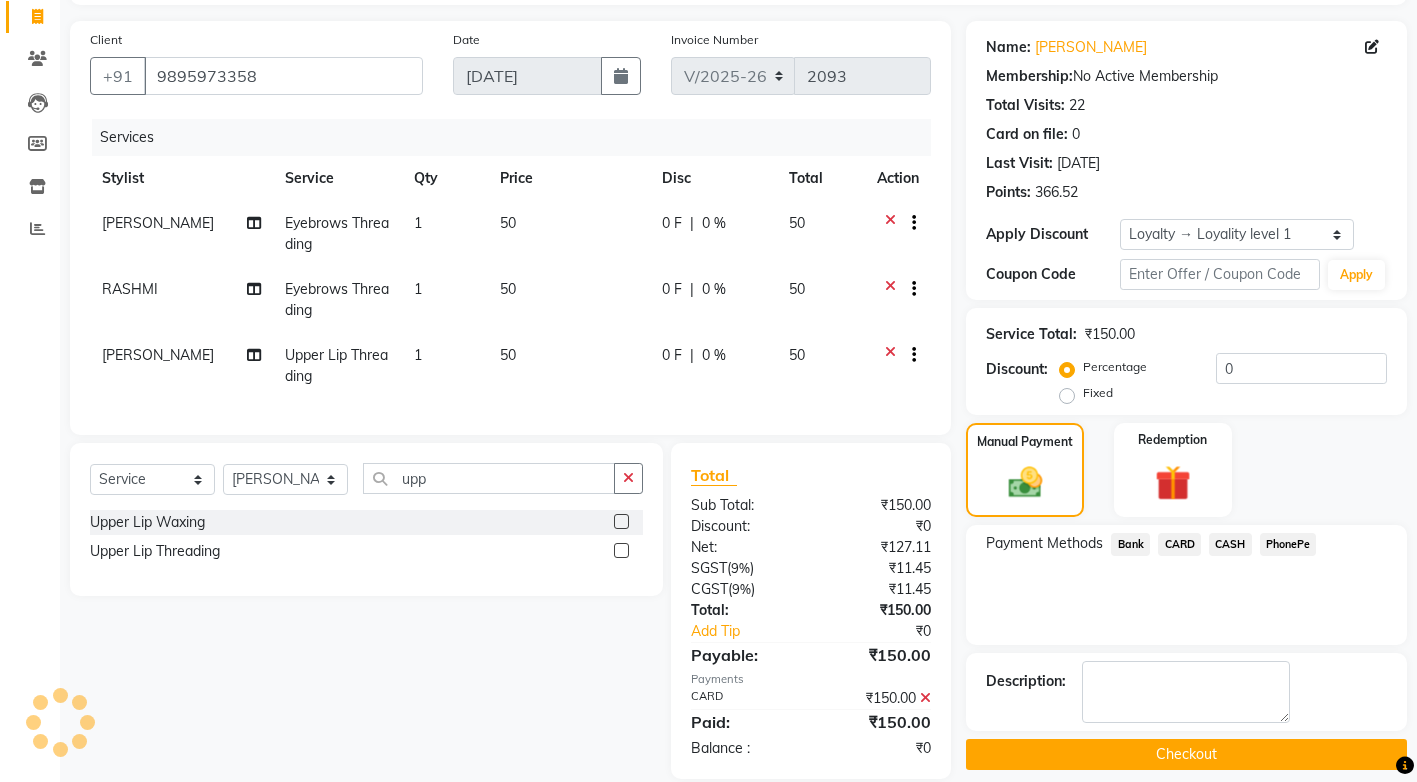scroll, scrollTop: 229, scrollLeft: 0, axis: vertical 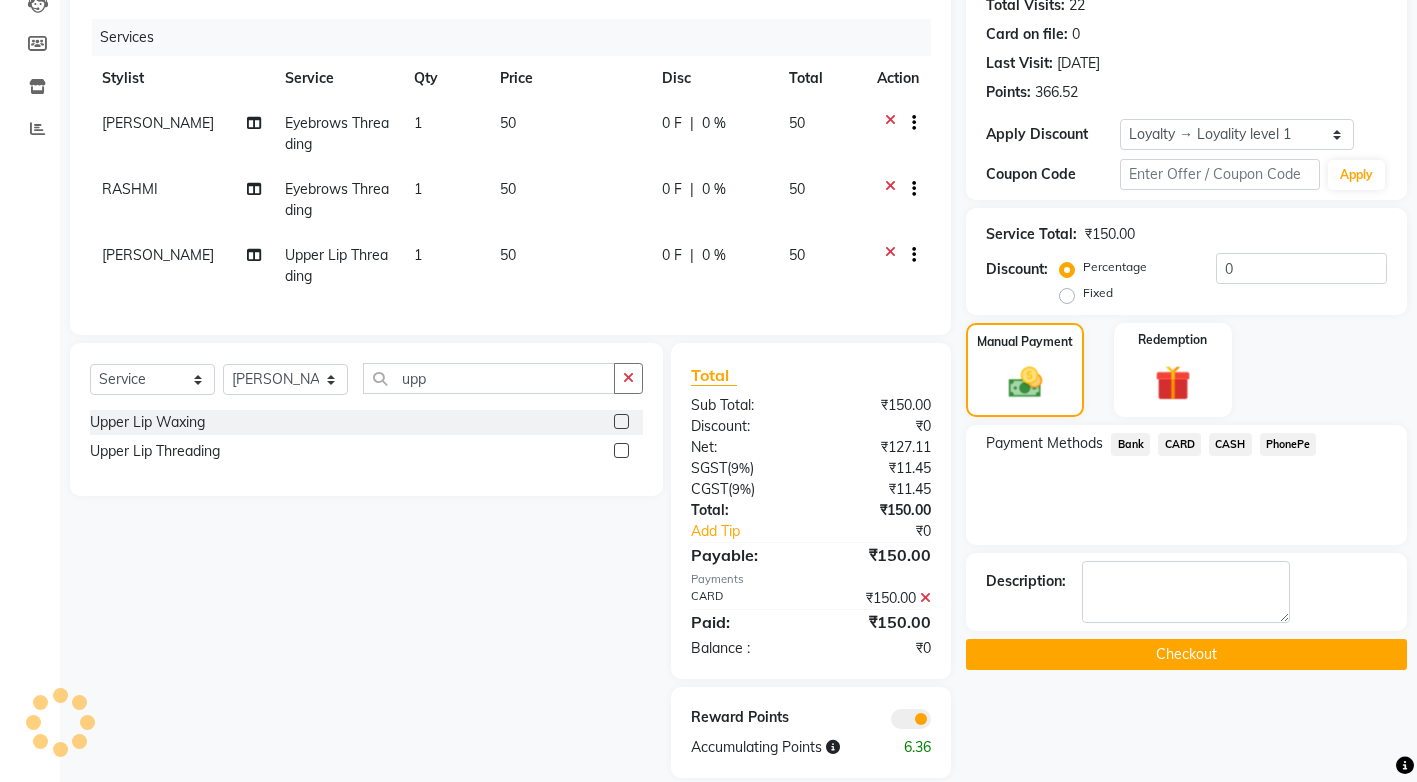 click on "Checkout" 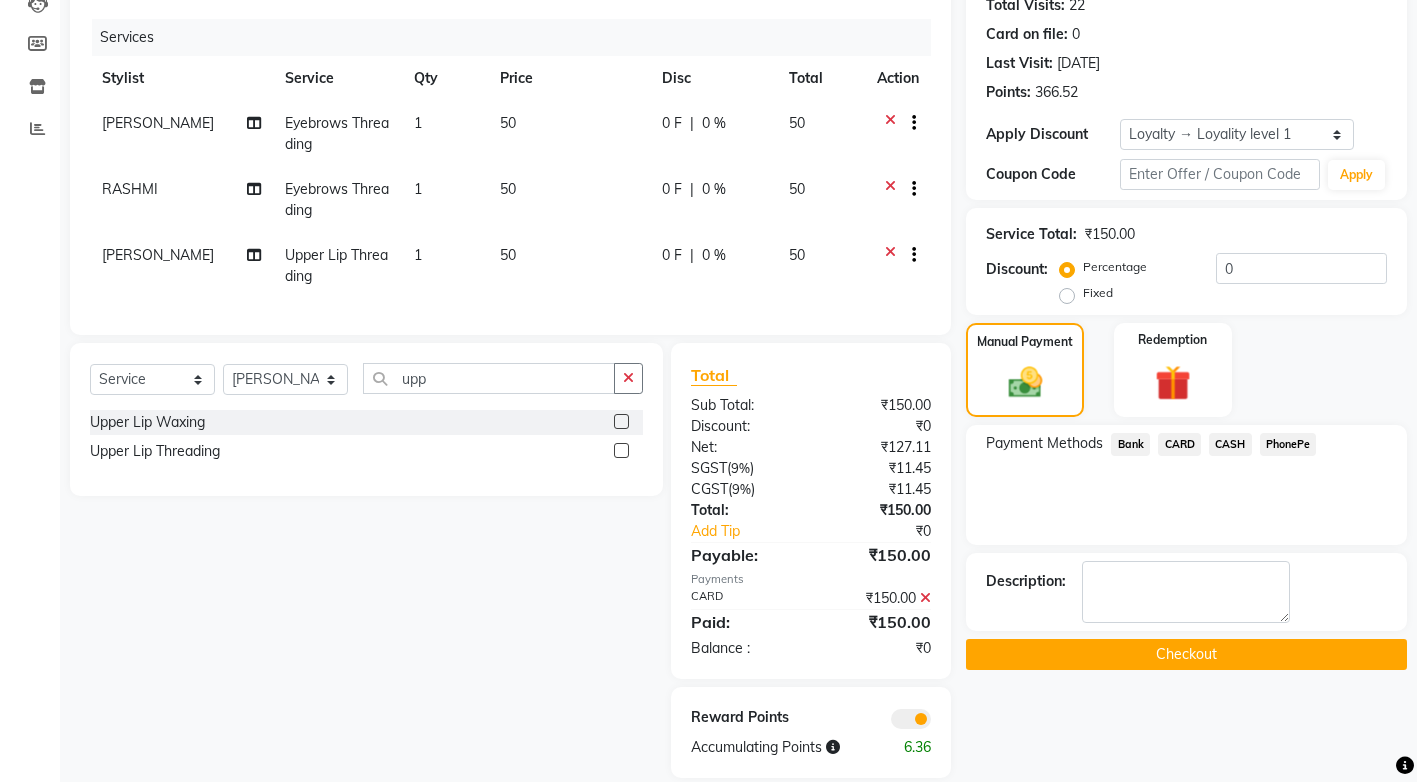 click on "Checkout" 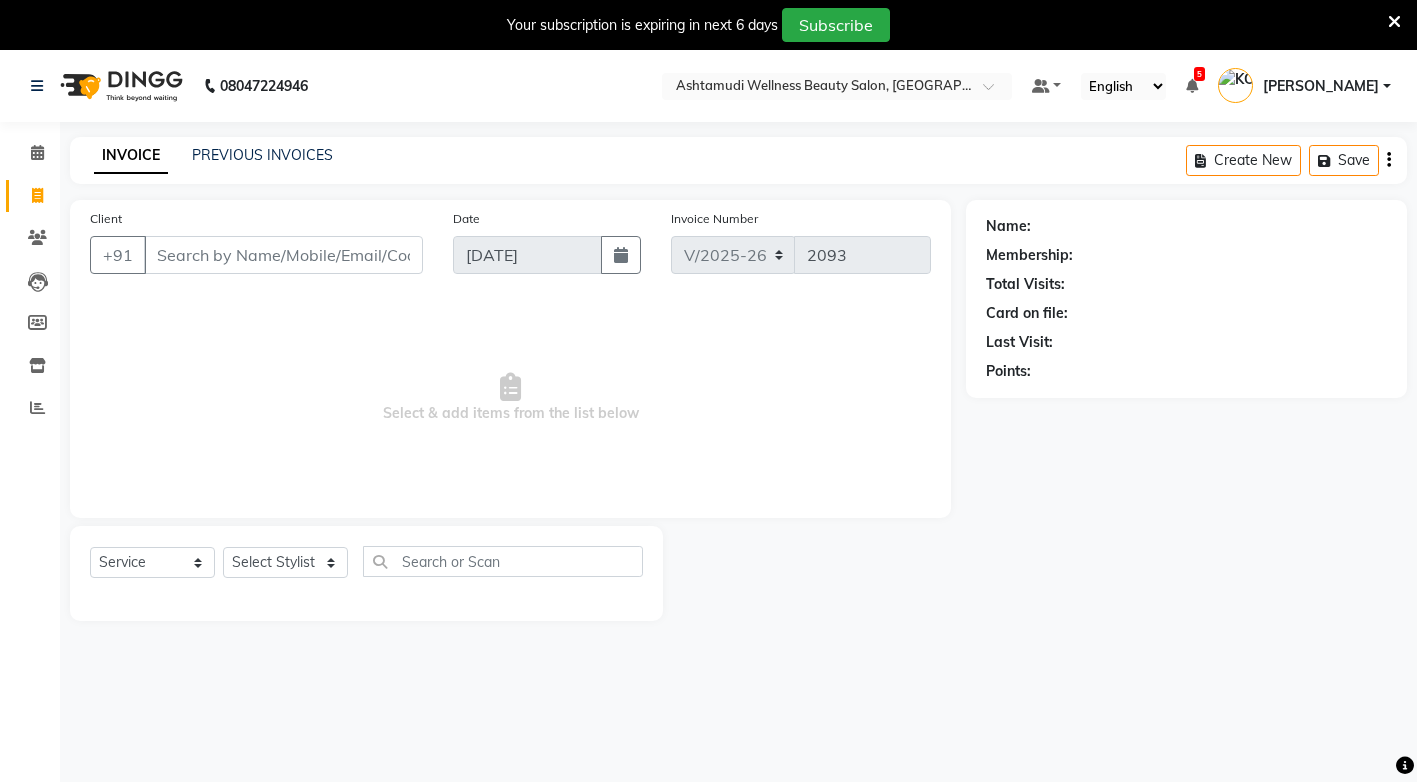 select on "4674" 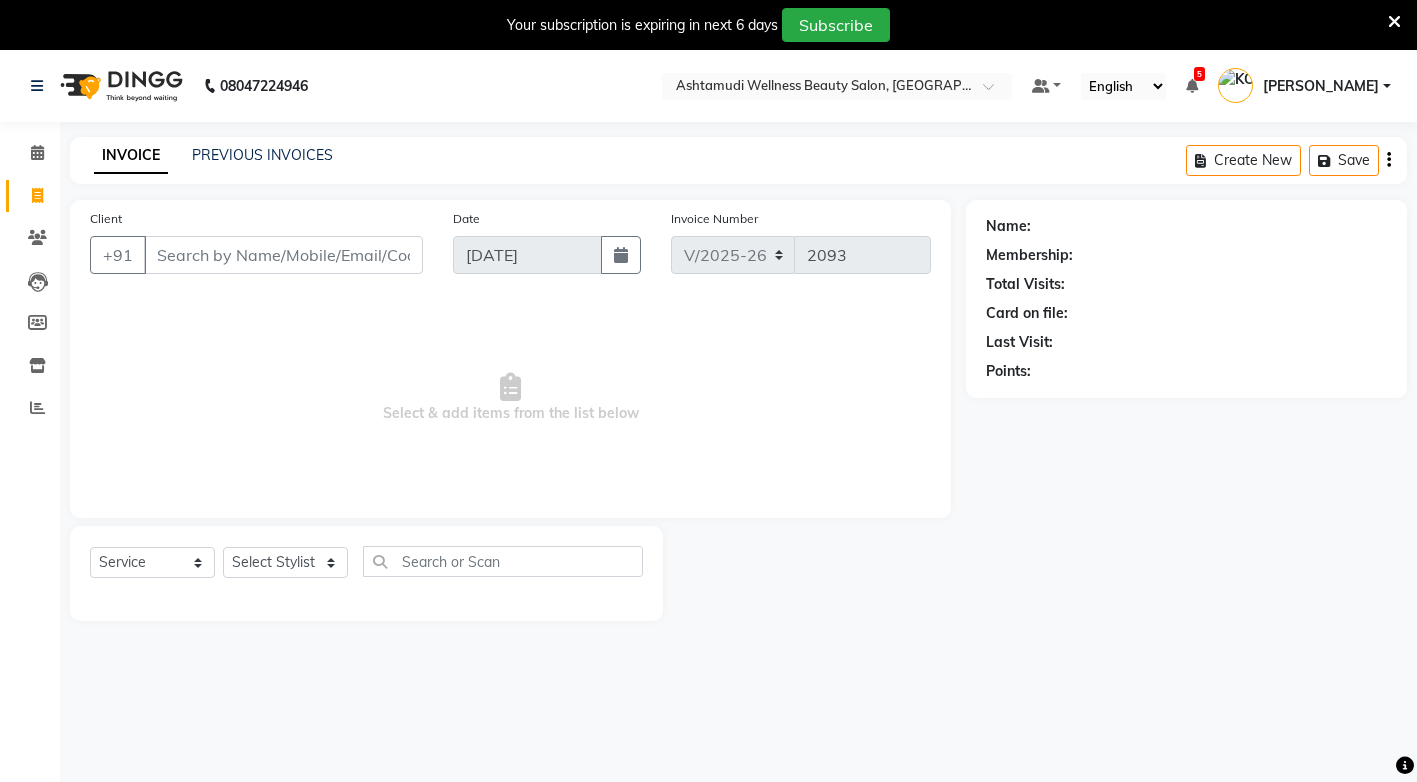scroll, scrollTop: 0, scrollLeft: 0, axis: both 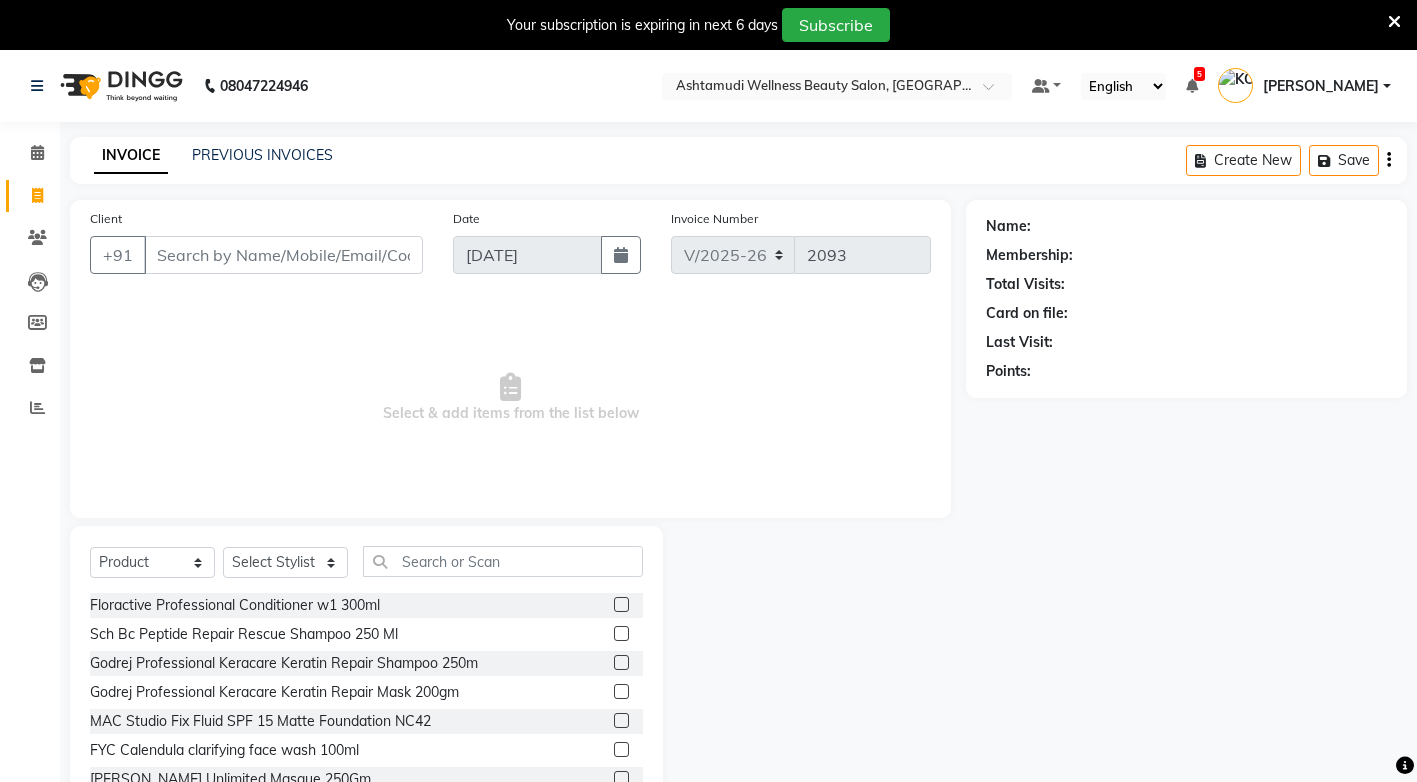 click on "Client" at bounding box center (283, 255) 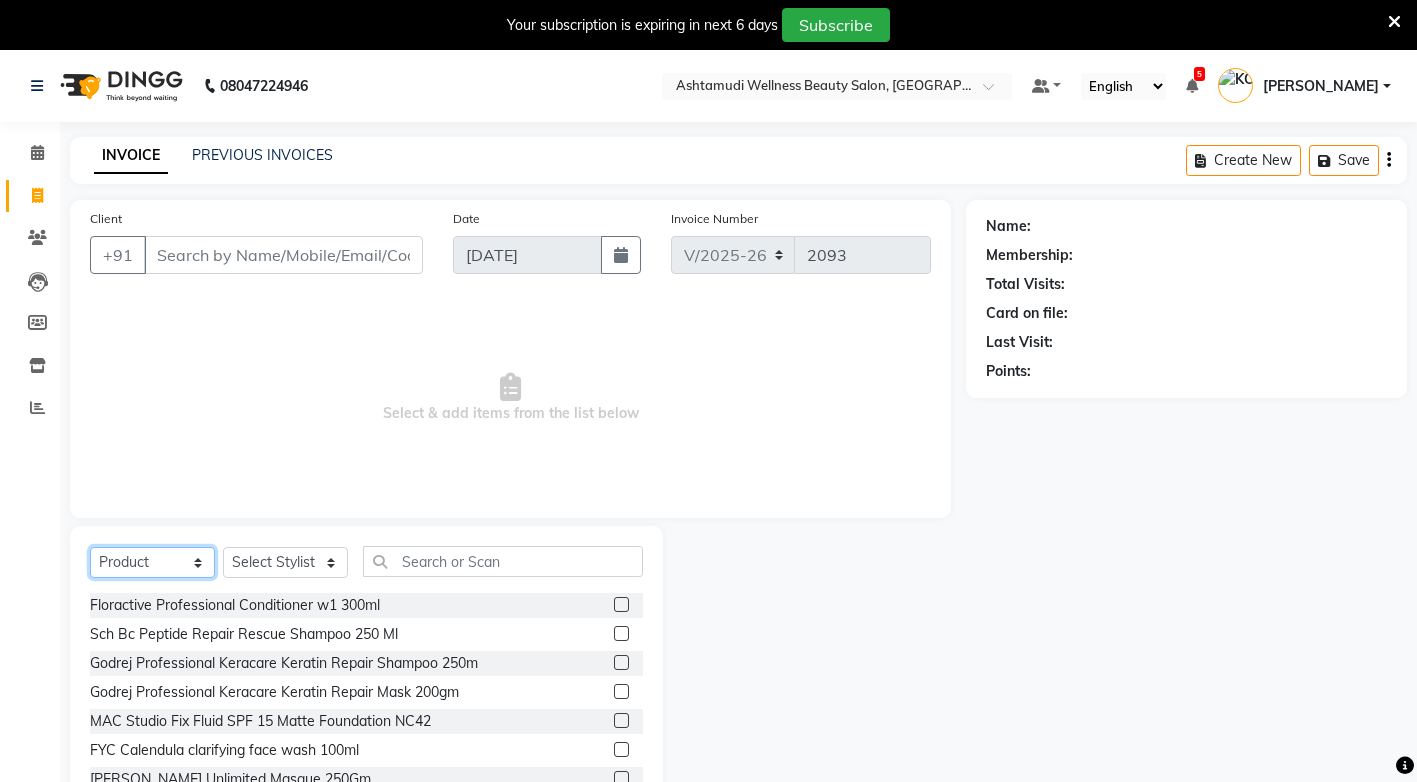 click on "Select  Service  Product  Membership  Package Voucher Prepaid Gift Card" 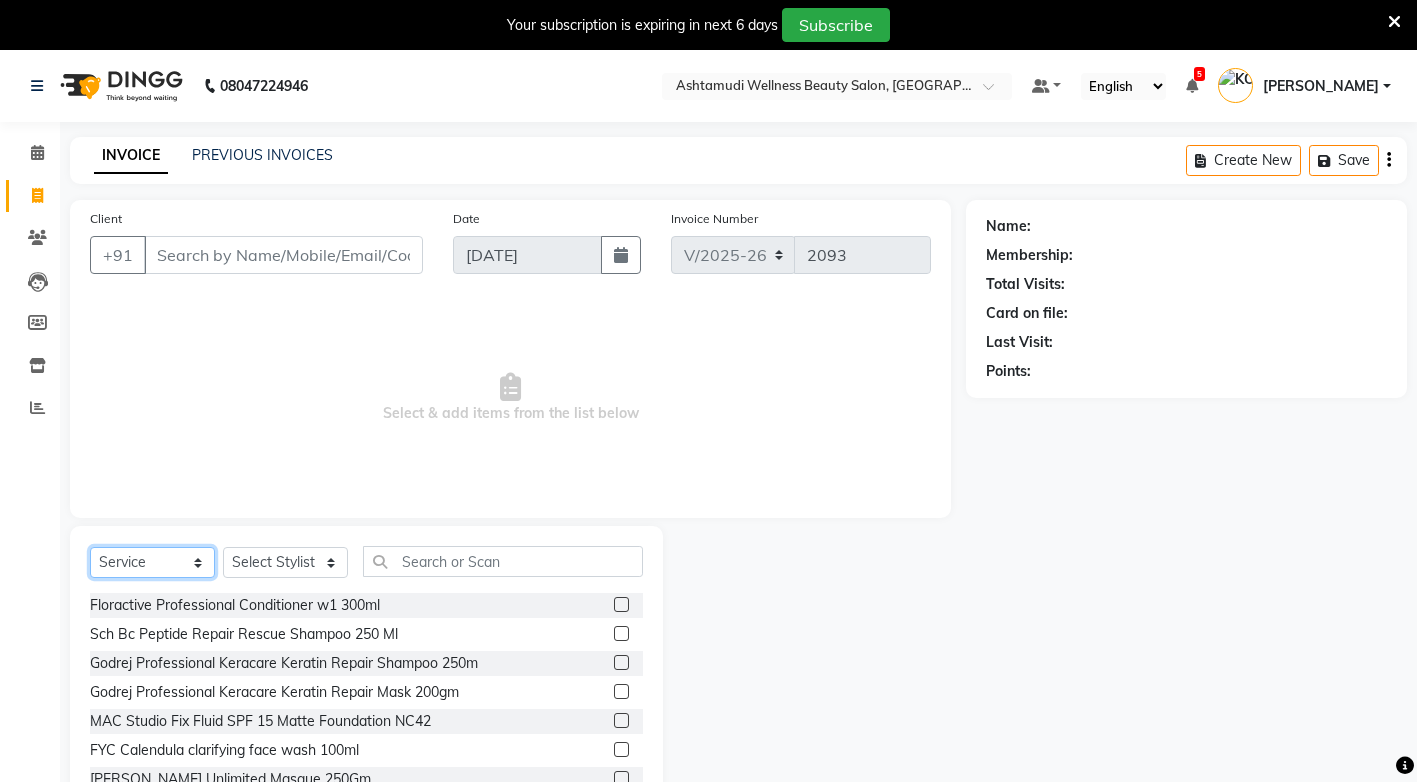 click on "Select  Service  Product  Membership  Package Voucher Prepaid Gift Card" 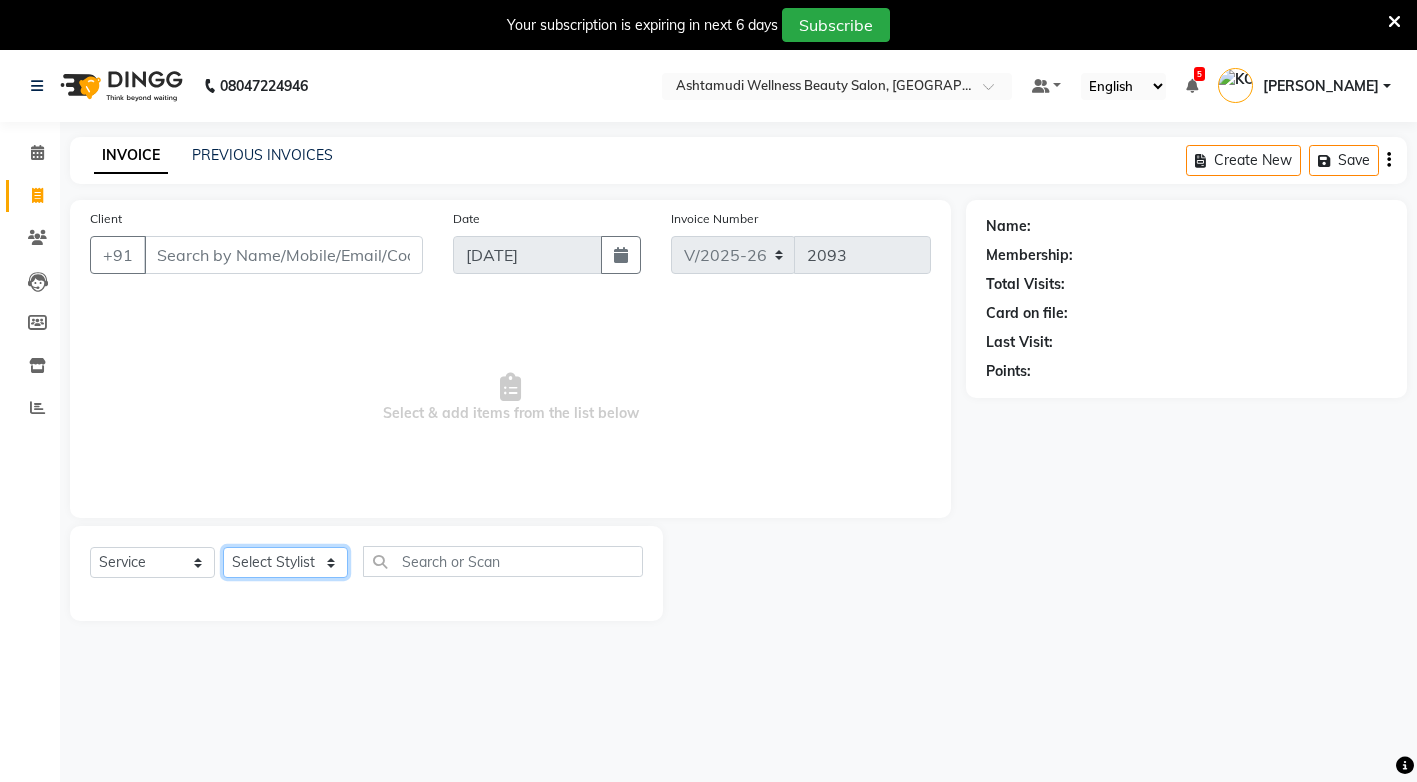 click on "Select Stylist ANJALI M S [PERSON_NAME] KOTTIYAM ASHTAMUDI [PERSON_NAME] [PERSON_NAME] [PERSON_NAME] [PERSON_NAME]  Sona [PERSON_NAME] [PERSON_NAME] [PERSON_NAME]" 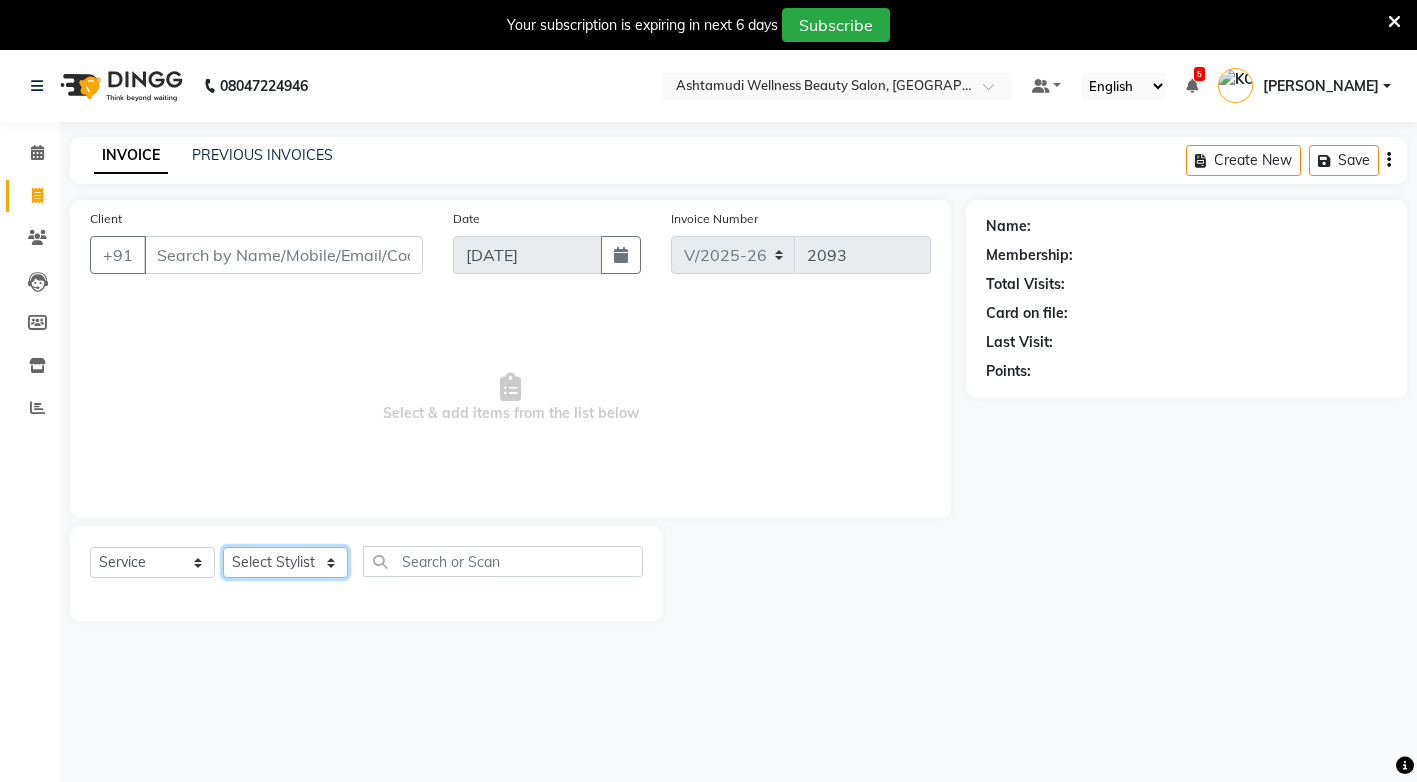 select on "27474" 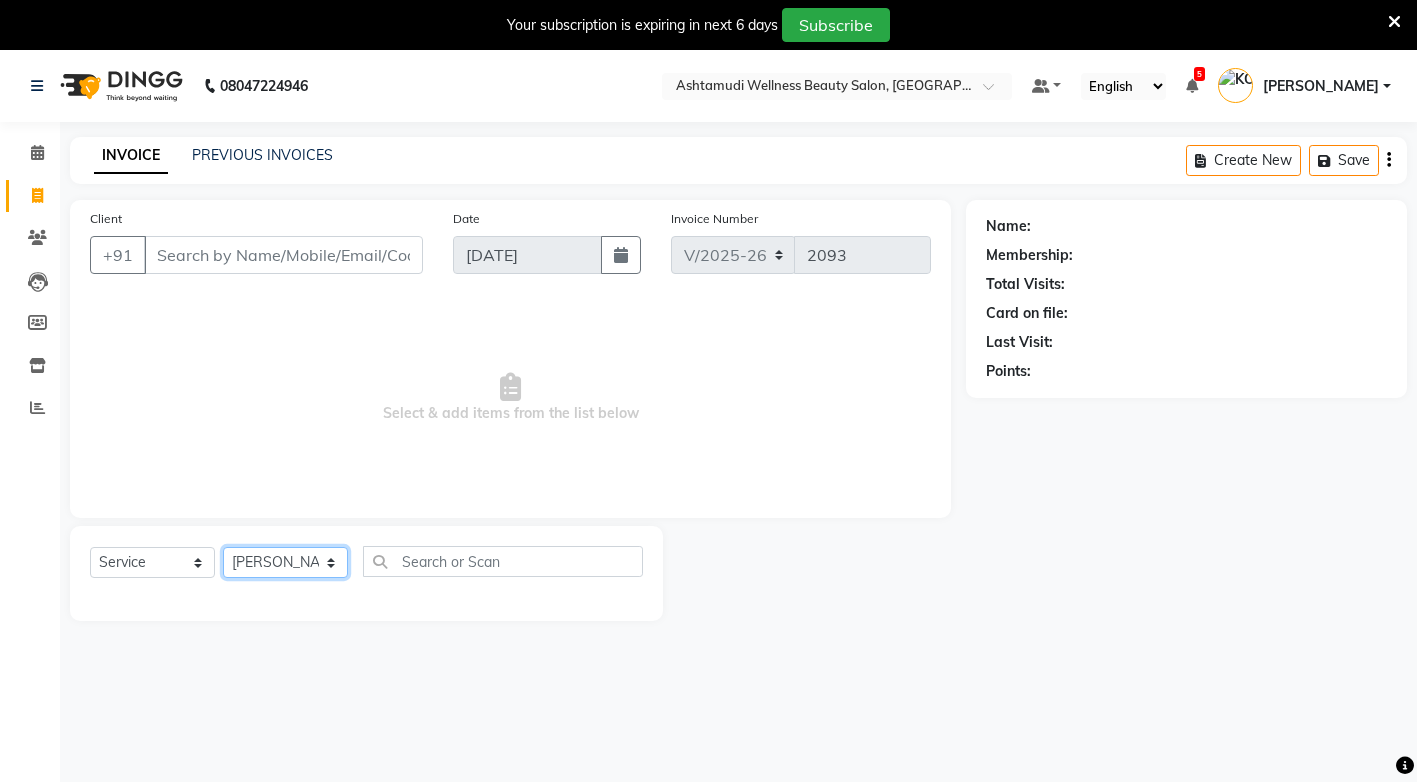 click on "Select Stylist ANJALI M S [PERSON_NAME] KOTTIYAM ASHTAMUDI [PERSON_NAME] [PERSON_NAME] [PERSON_NAME] [PERSON_NAME]  Sona [PERSON_NAME] [PERSON_NAME] [PERSON_NAME]" 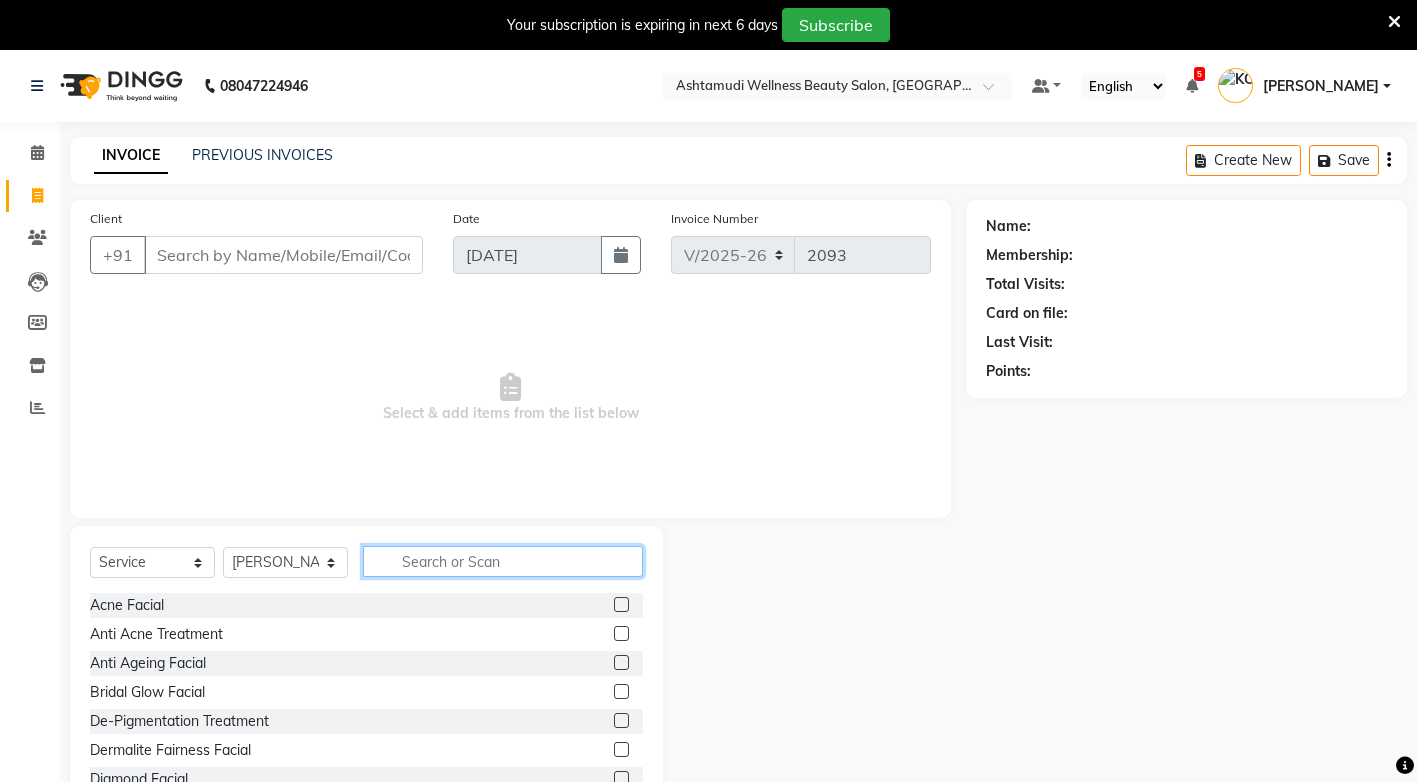 click 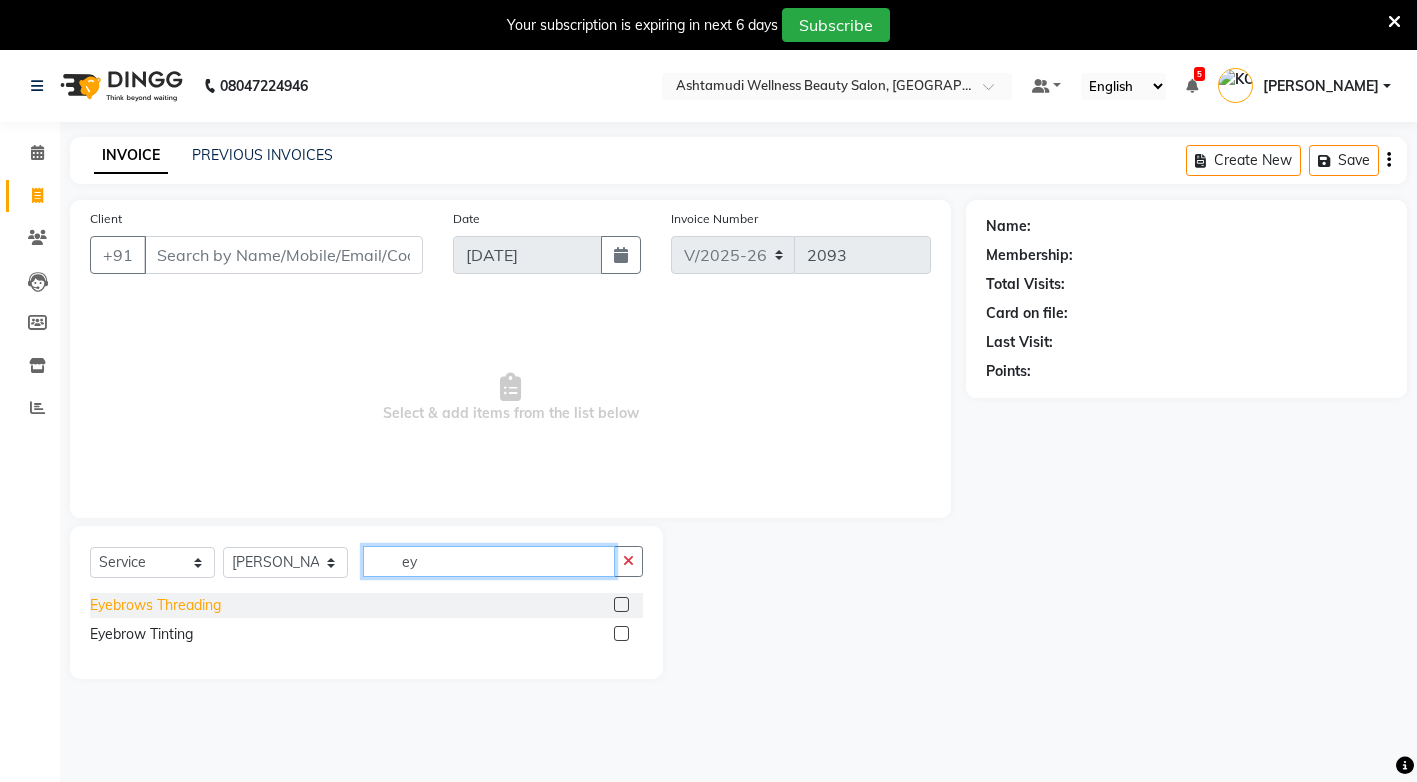 type on "ey" 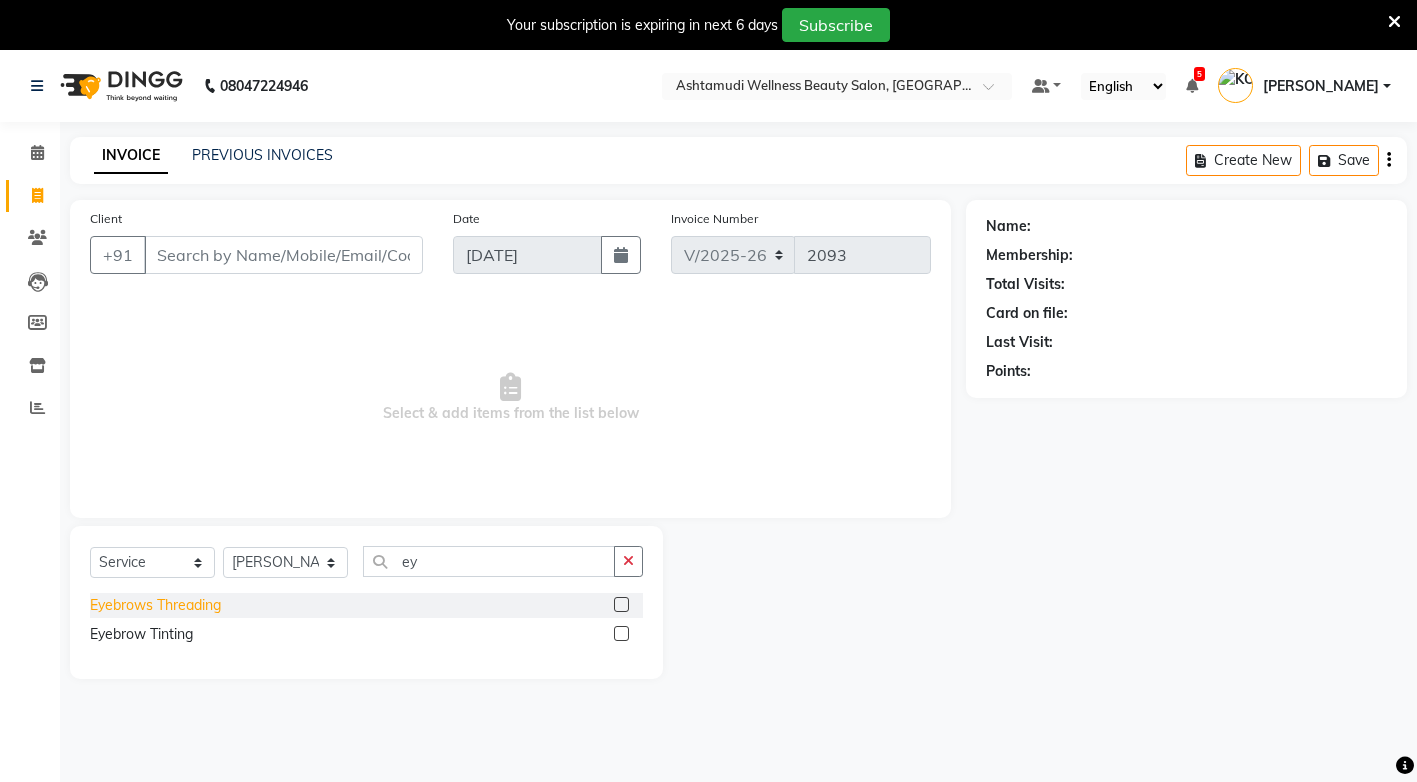 click on "Eyebrows Threading" 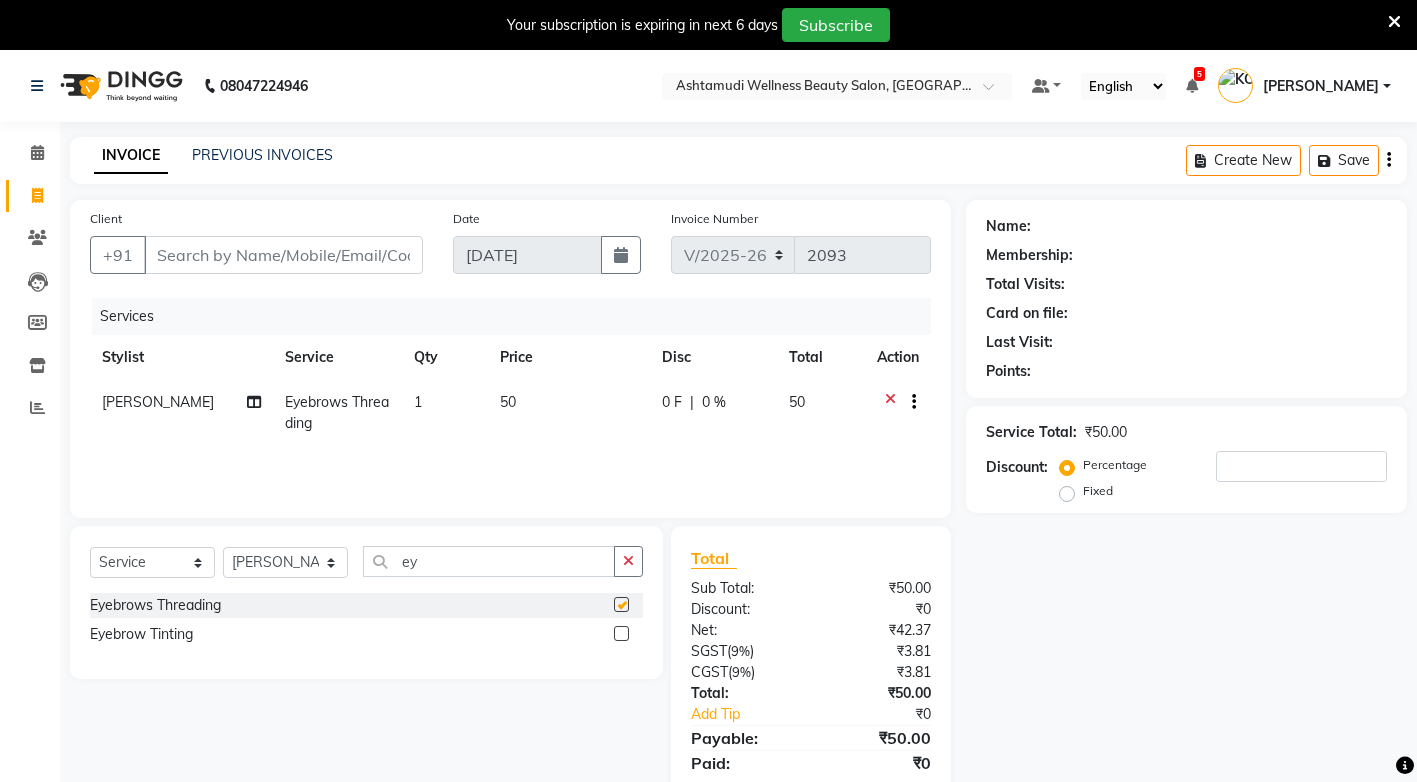 checkbox on "false" 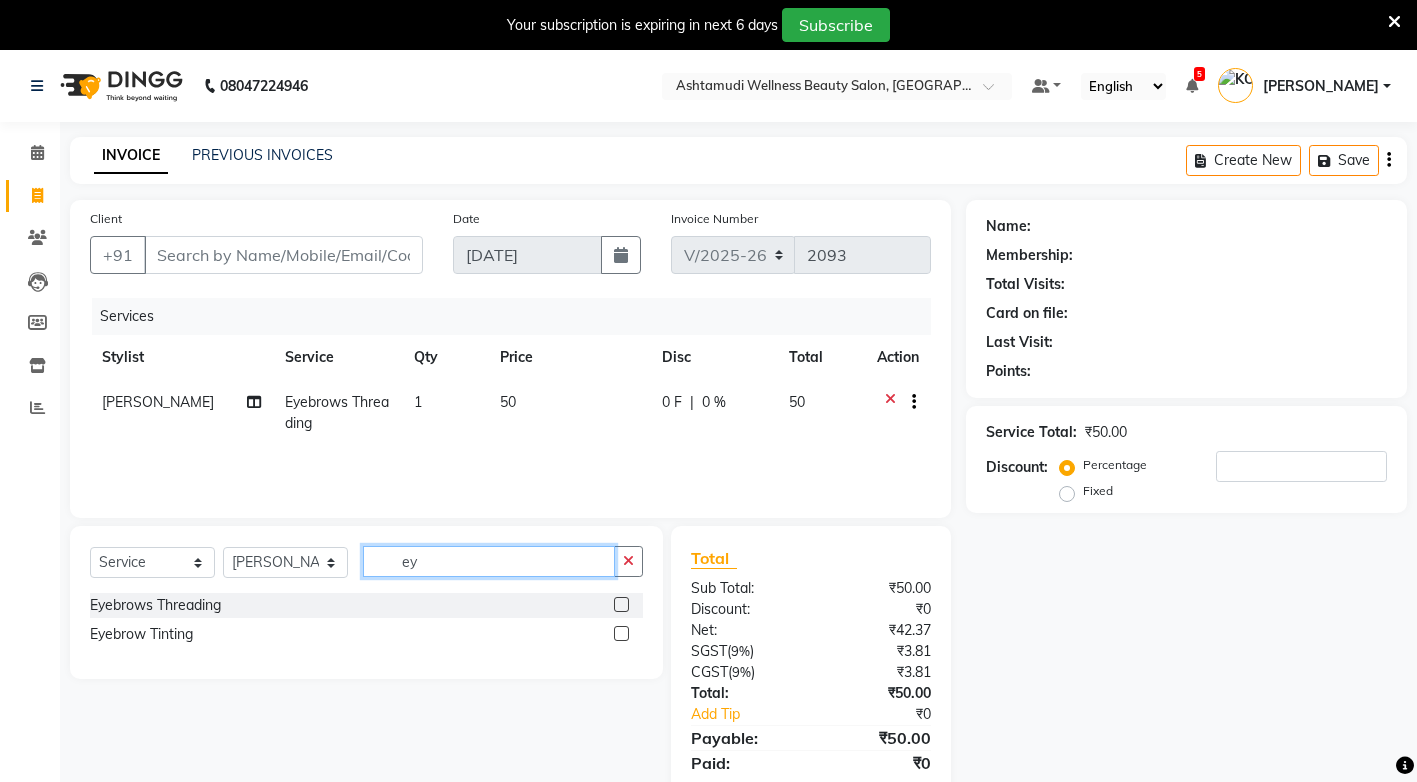 click on "ey" 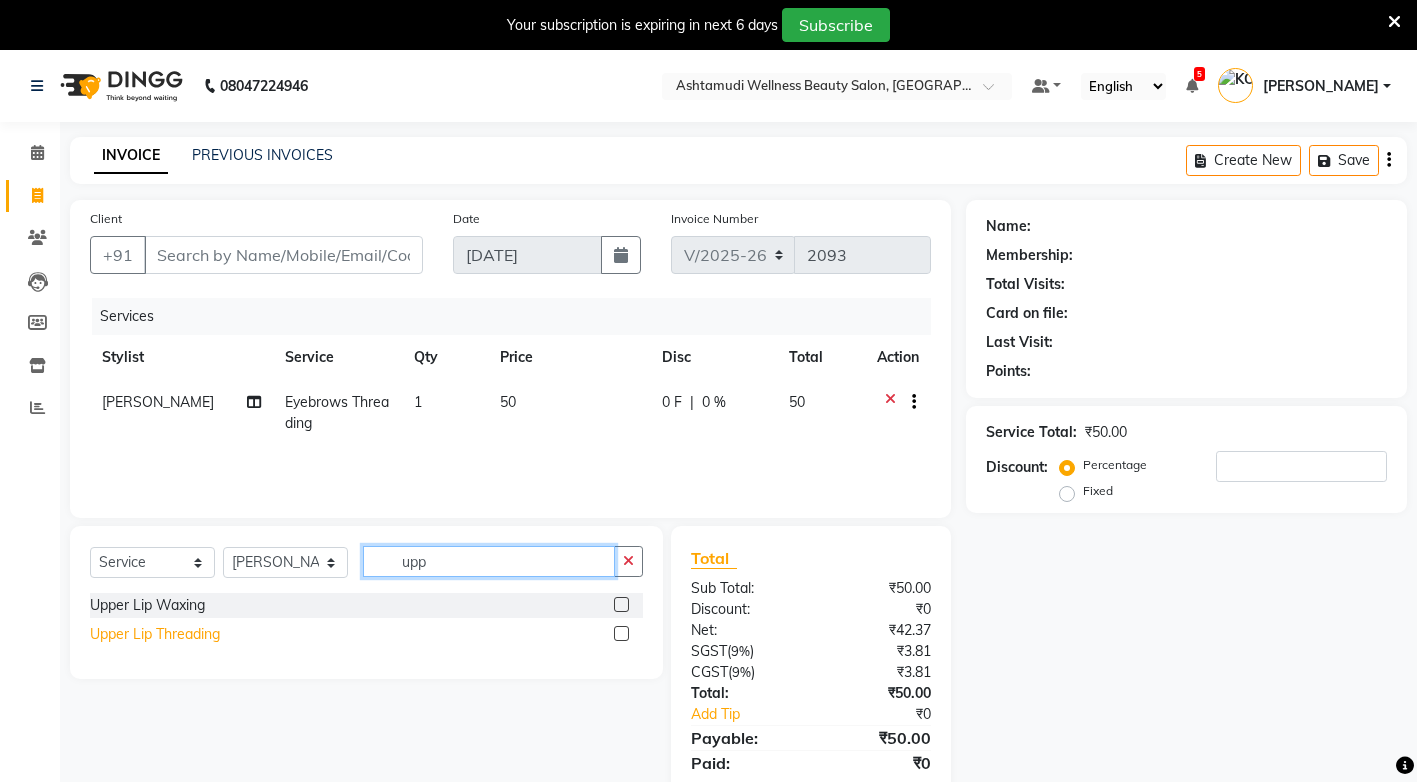 type on "upp" 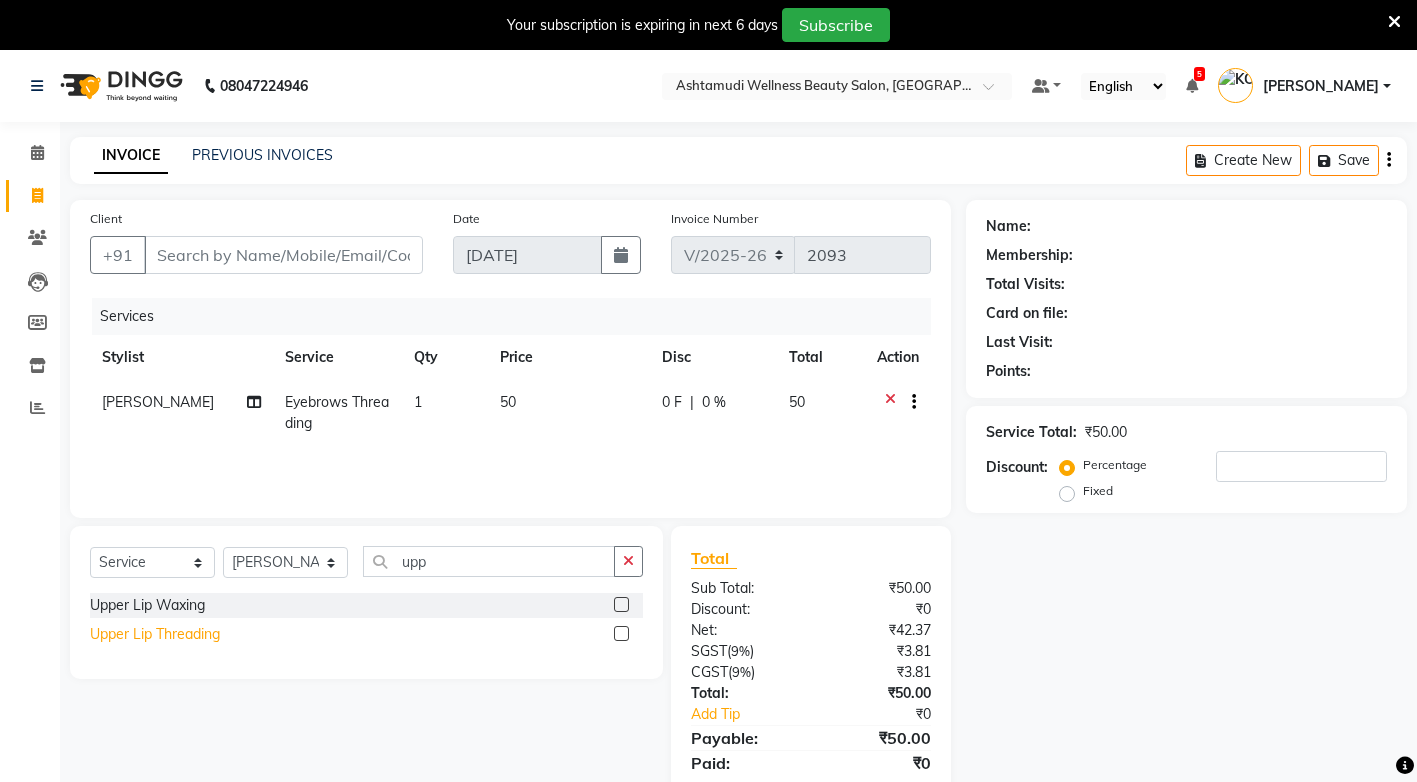 click on "Upper Lip Threading" 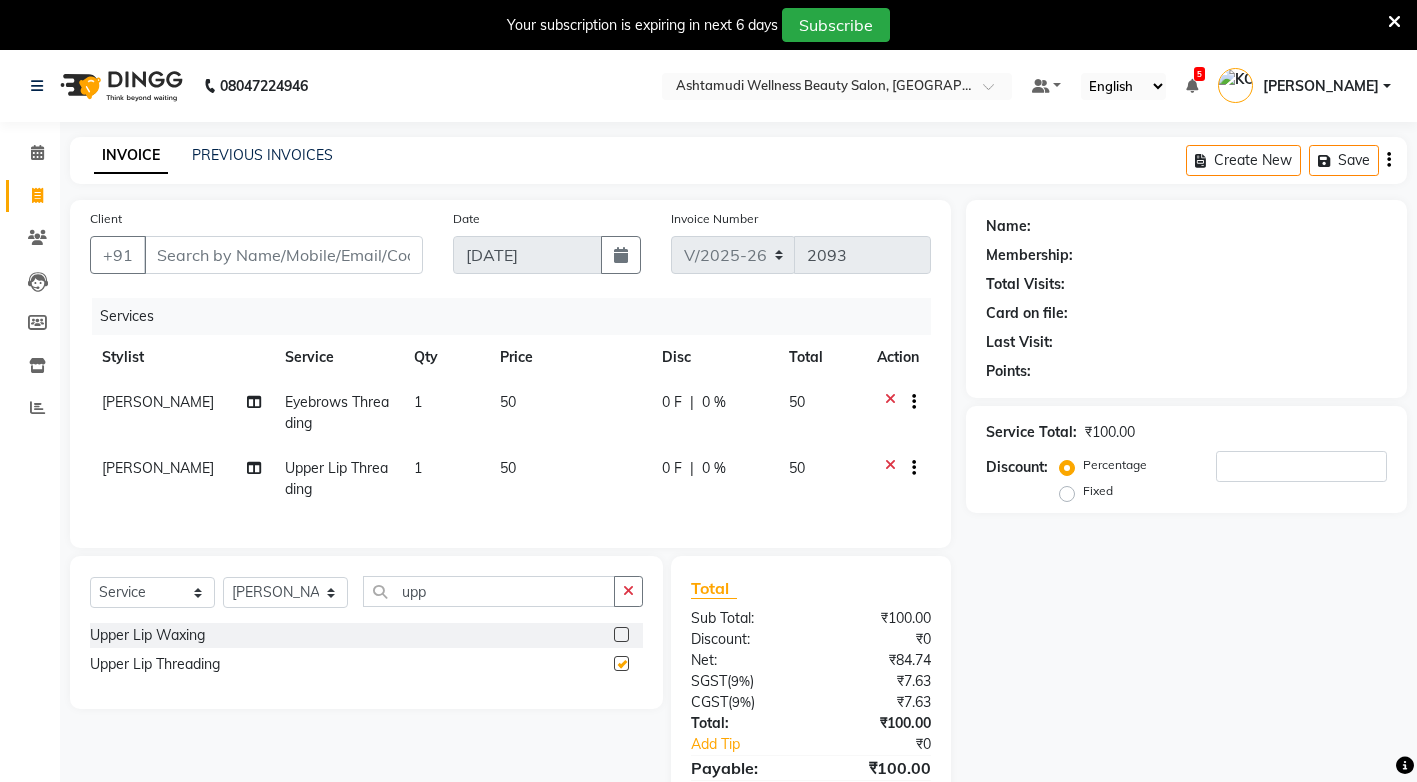 checkbox on "false" 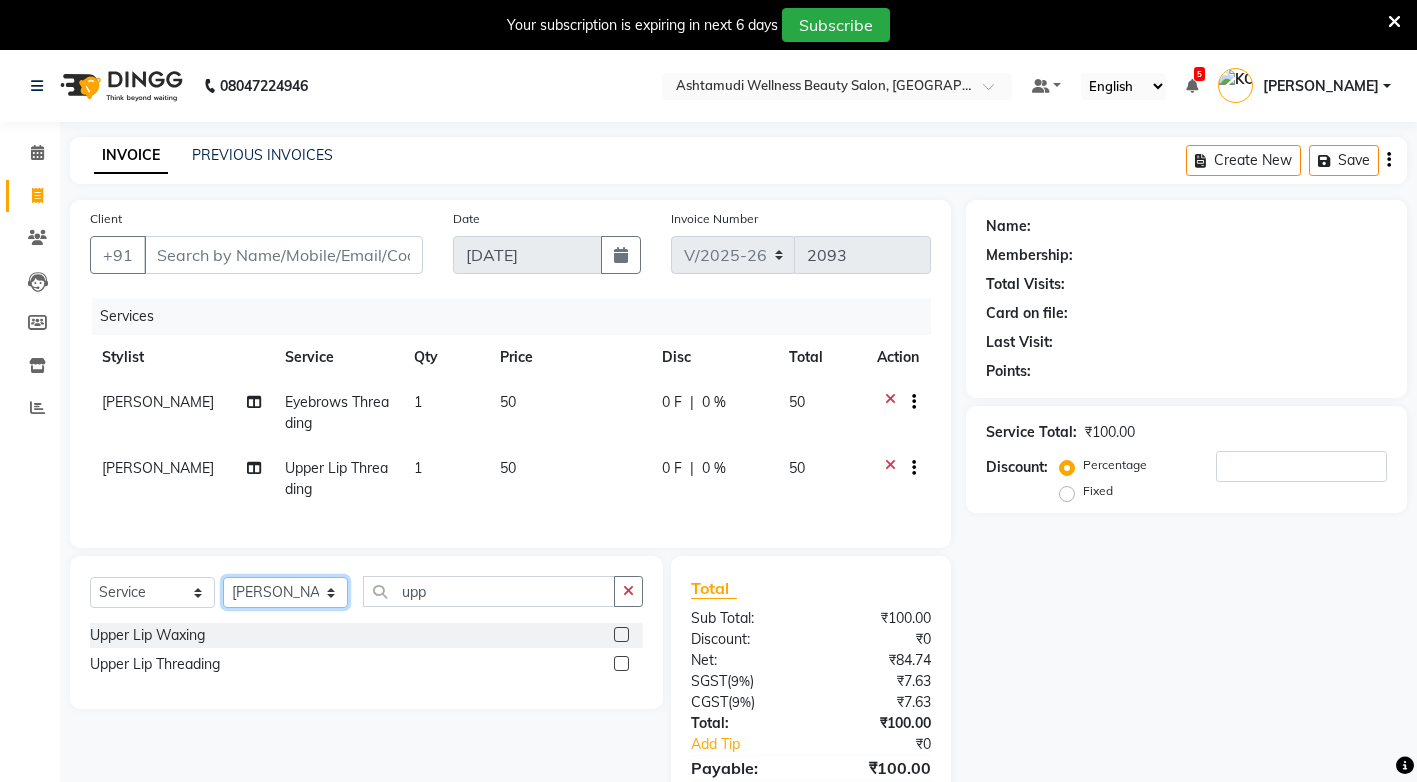 click on "Select Stylist ANJALI M S [PERSON_NAME] KOTTIYAM ASHTAMUDI [PERSON_NAME] [PERSON_NAME] [PERSON_NAME] [PERSON_NAME]  Sona [PERSON_NAME] [PERSON_NAME] [PERSON_NAME]" 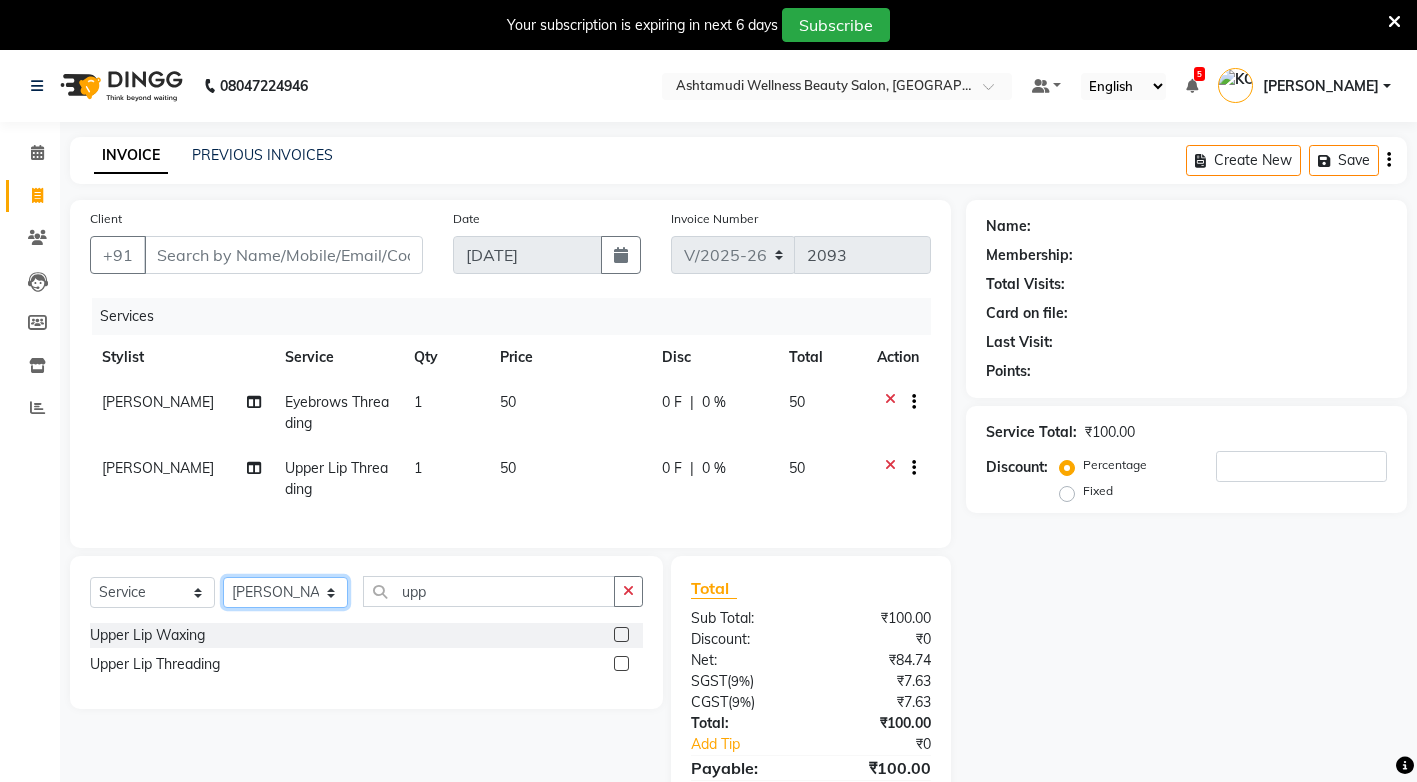 select on "27469" 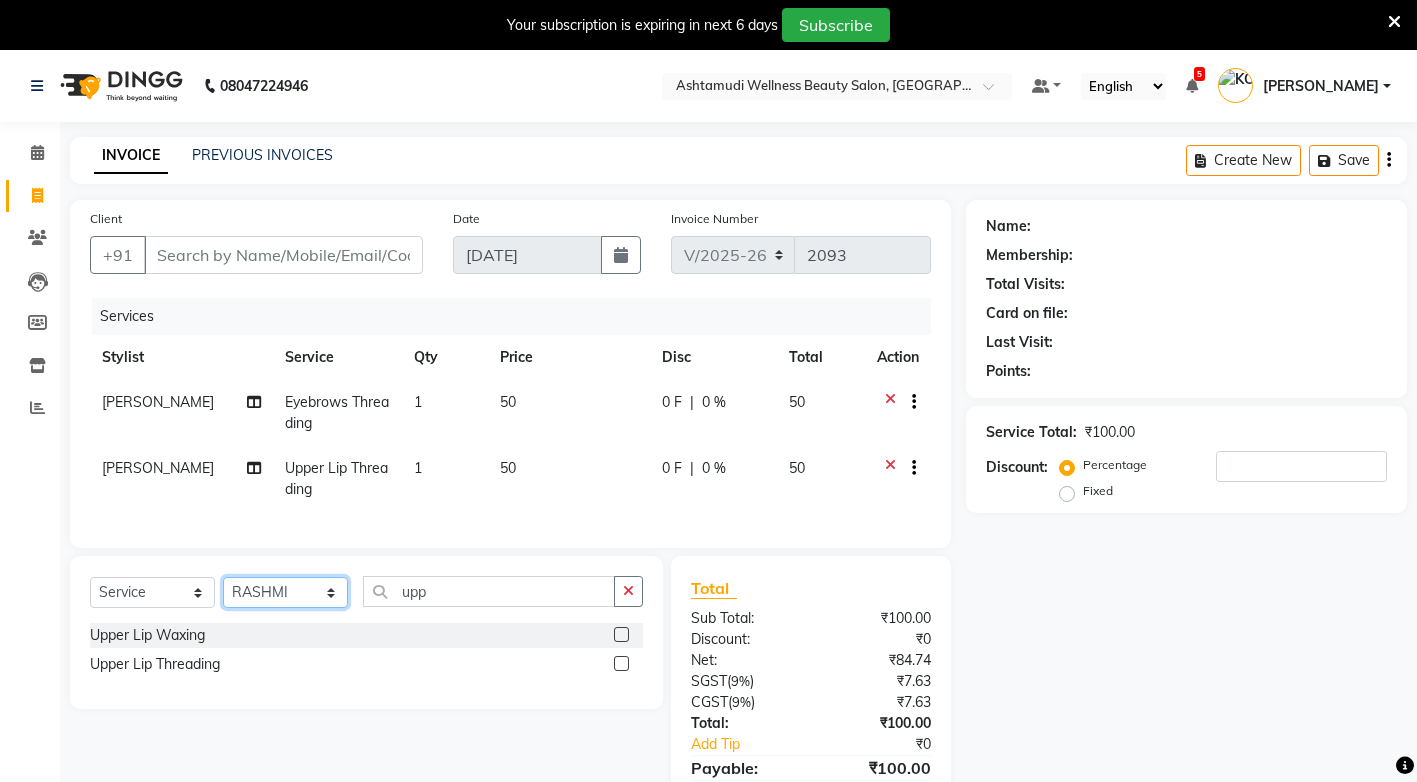 click on "Select Stylist ANJALI M S [PERSON_NAME] KOTTIYAM ASHTAMUDI [PERSON_NAME] [PERSON_NAME] [PERSON_NAME] [PERSON_NAME]  Sona [PERSON_NAME] [PERSON_NAME] [PERSON_NAME]" 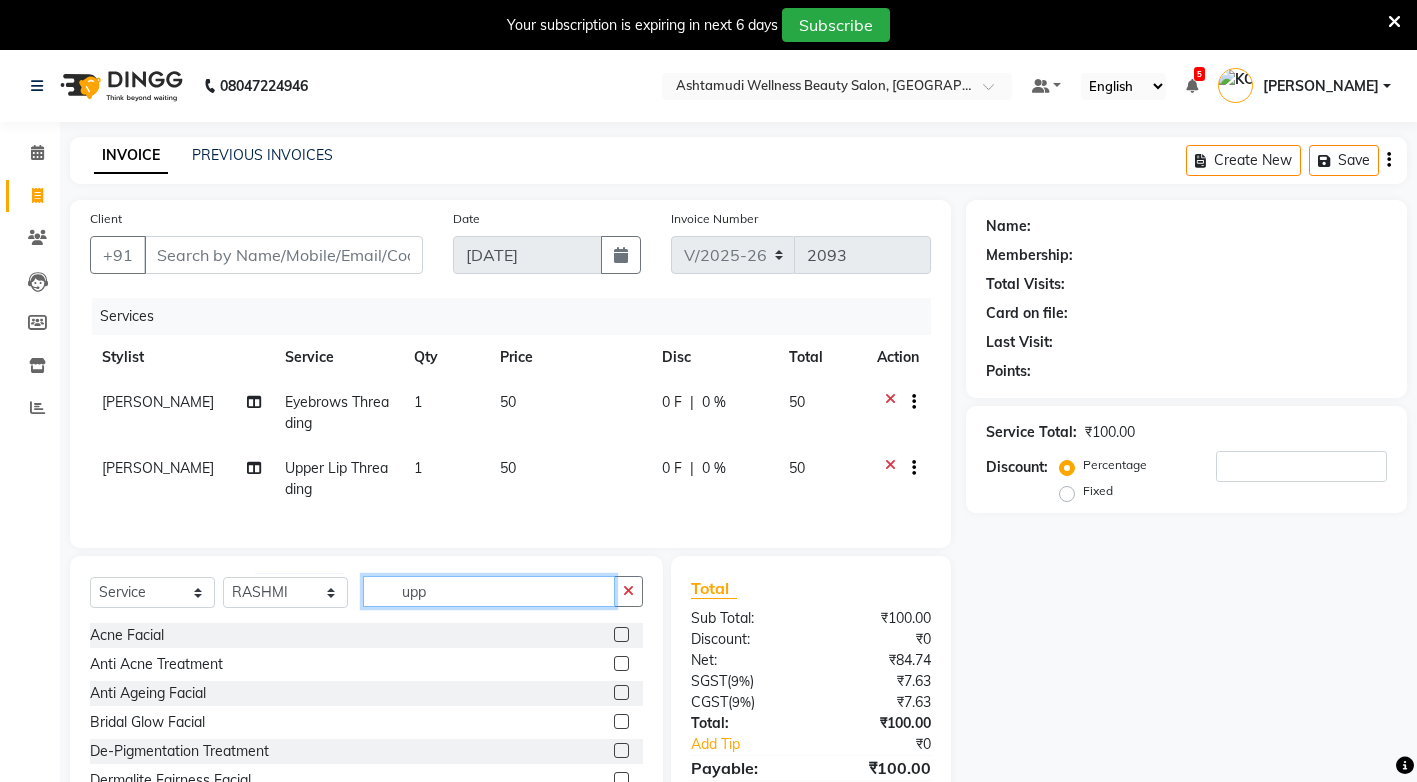 click on "upp" 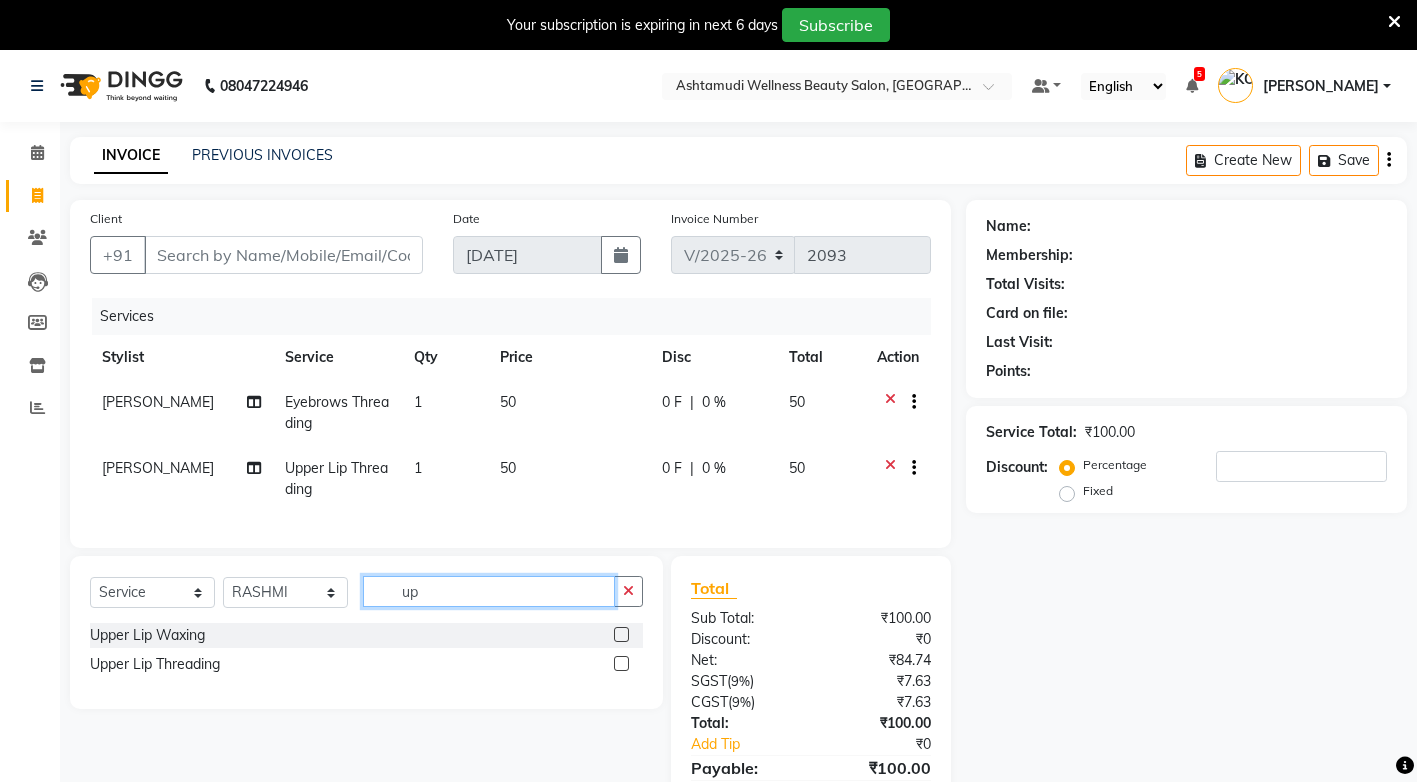 type on "u" 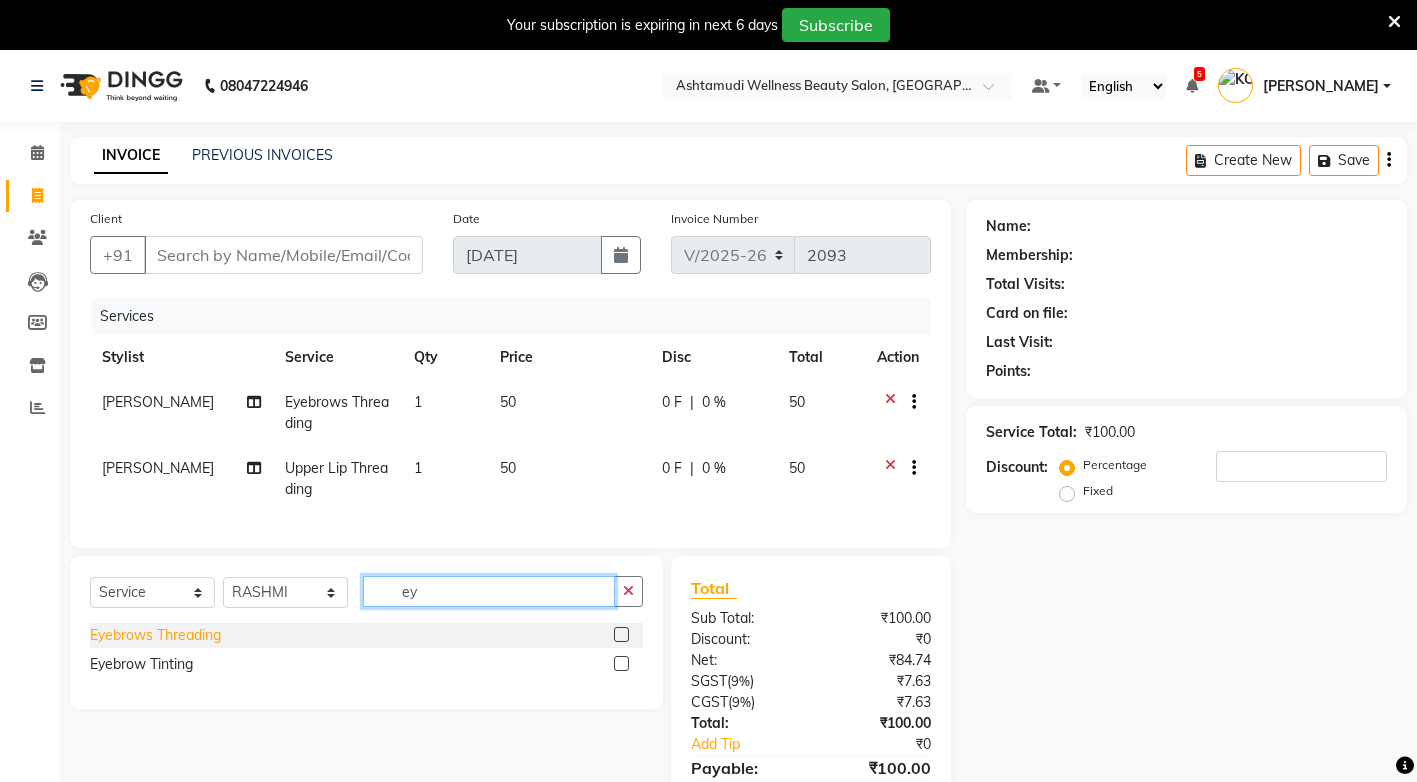 type on "ey" 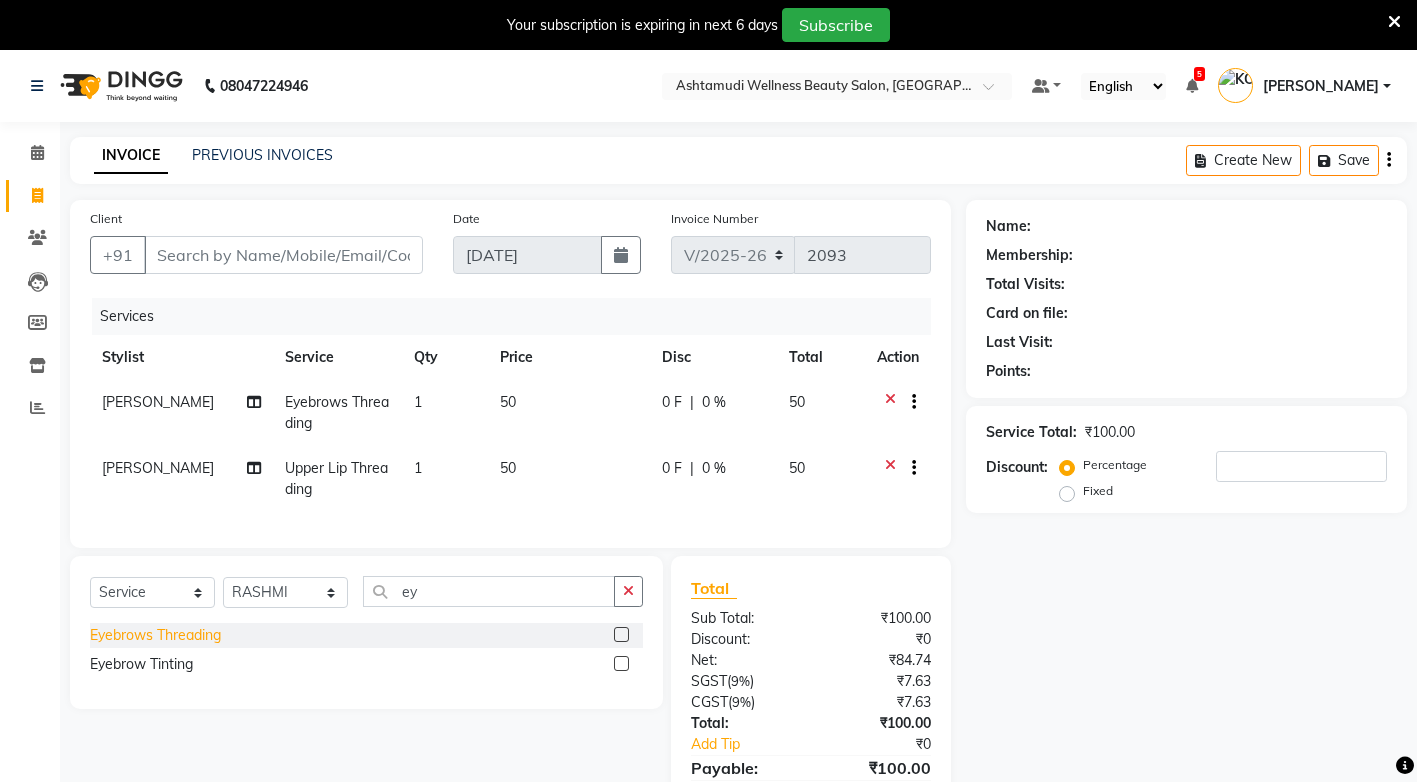 click on "Eyebrows Threading" 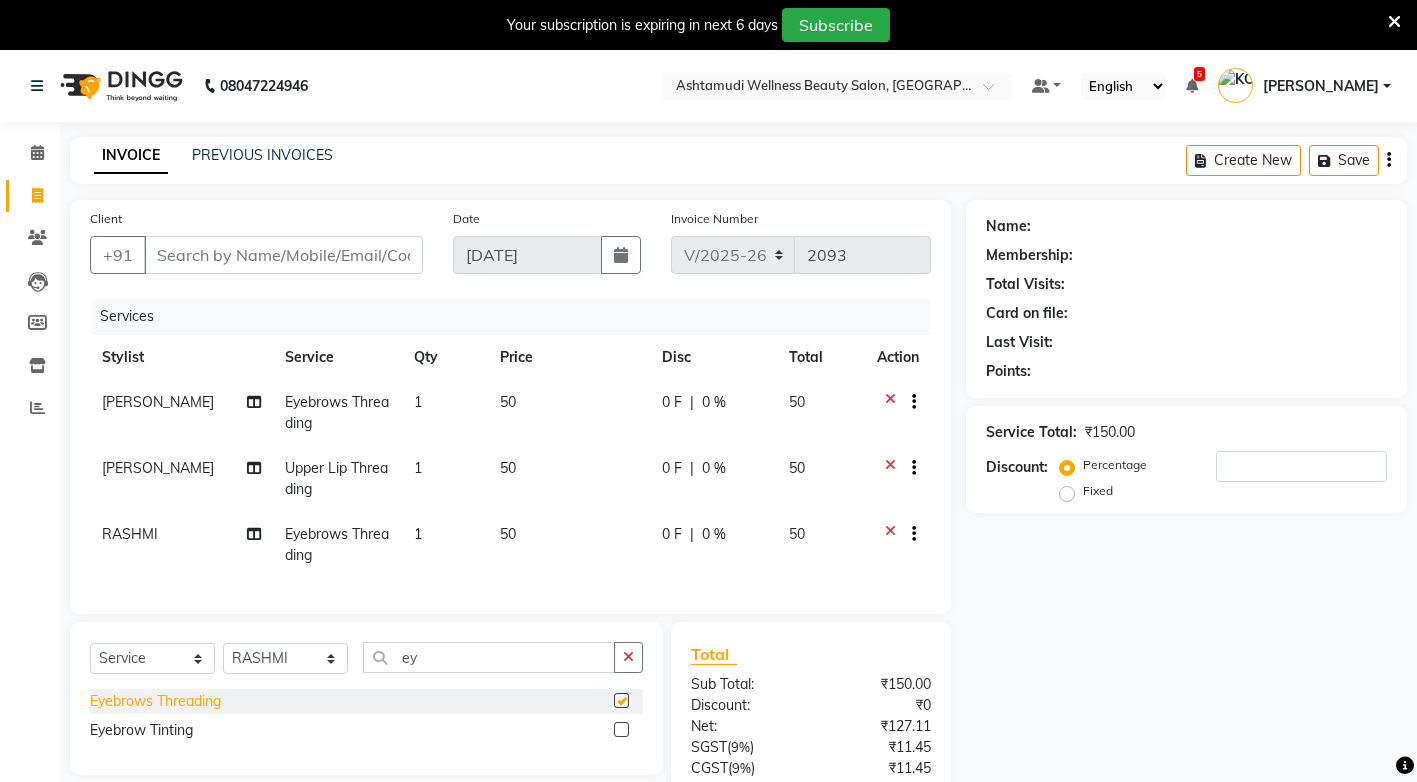 checkbox on "false" 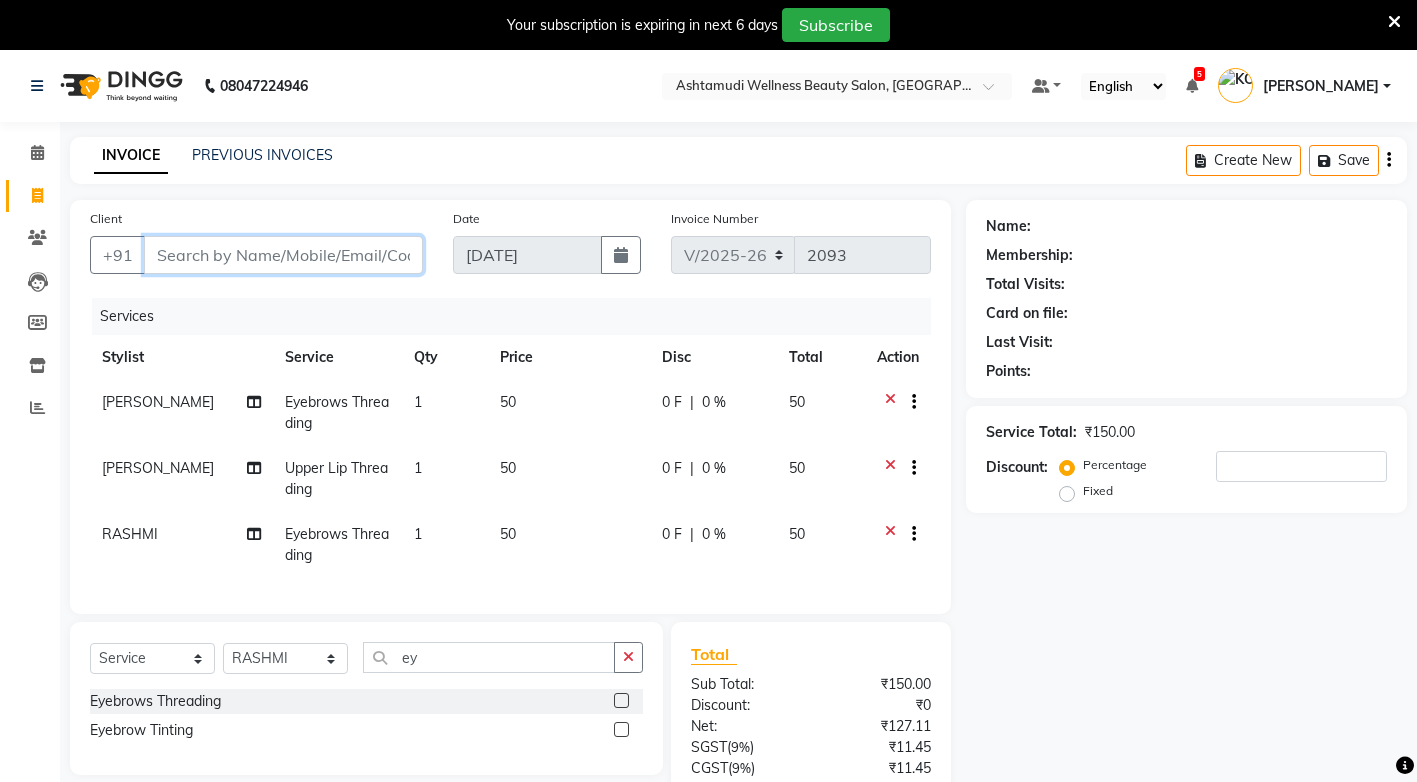click on "Client" at bounding box center [283, 255] 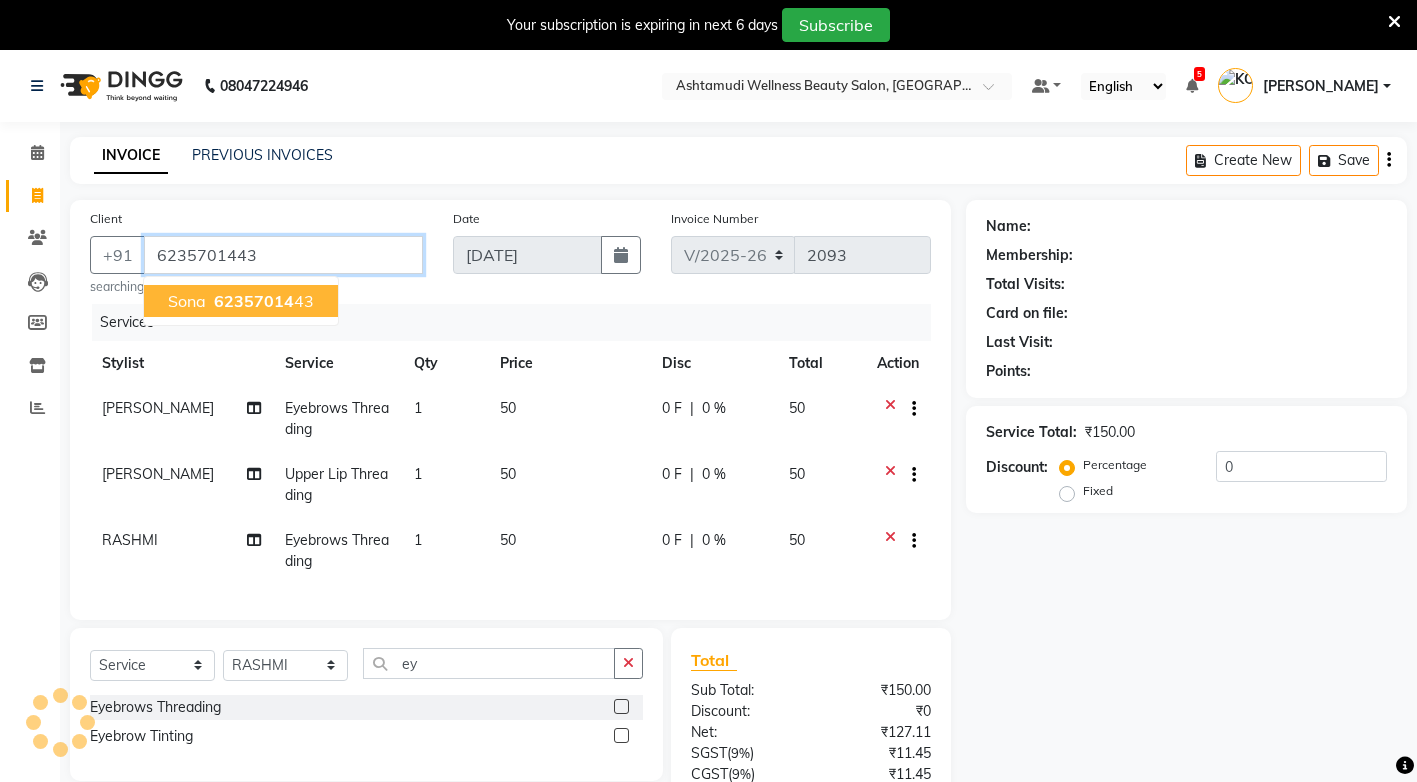 type on "6235701443" 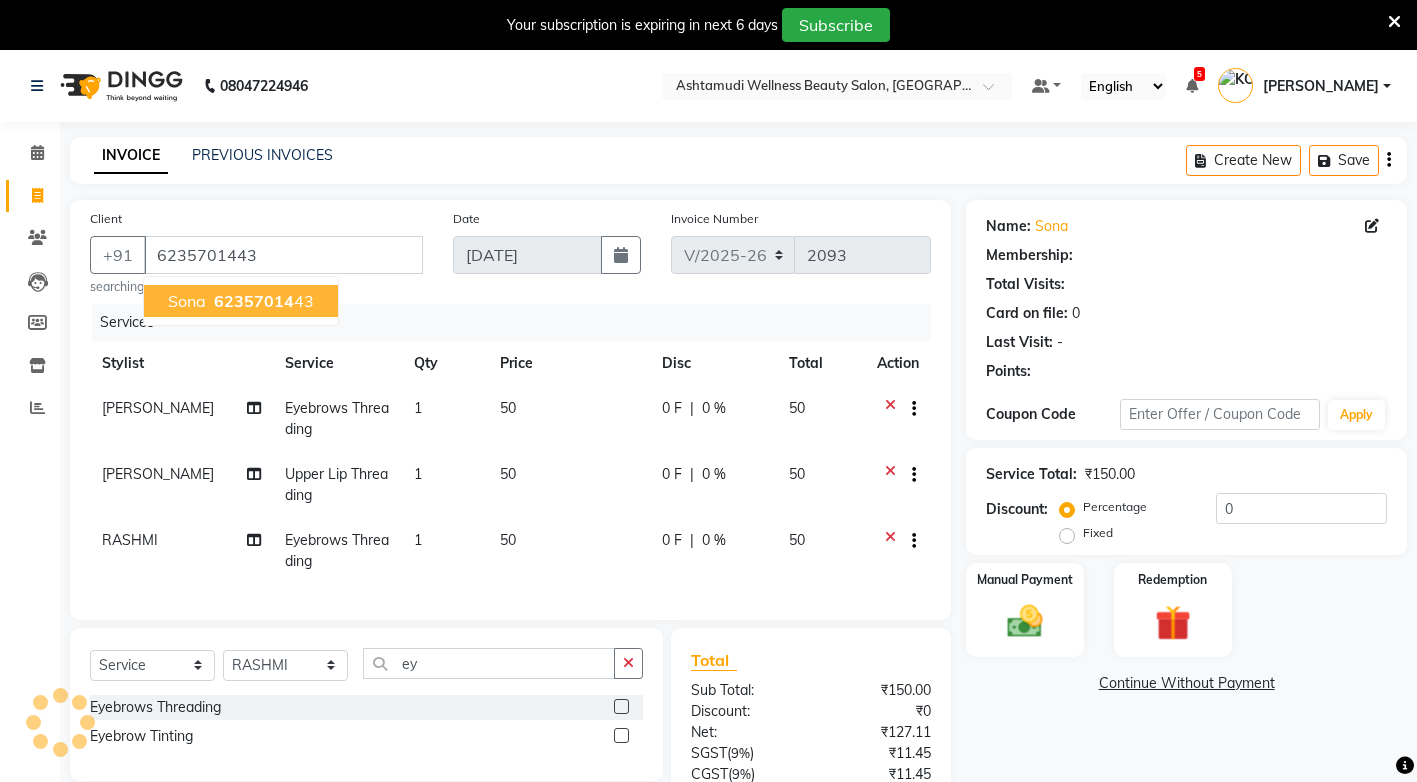 select on "1: Object" 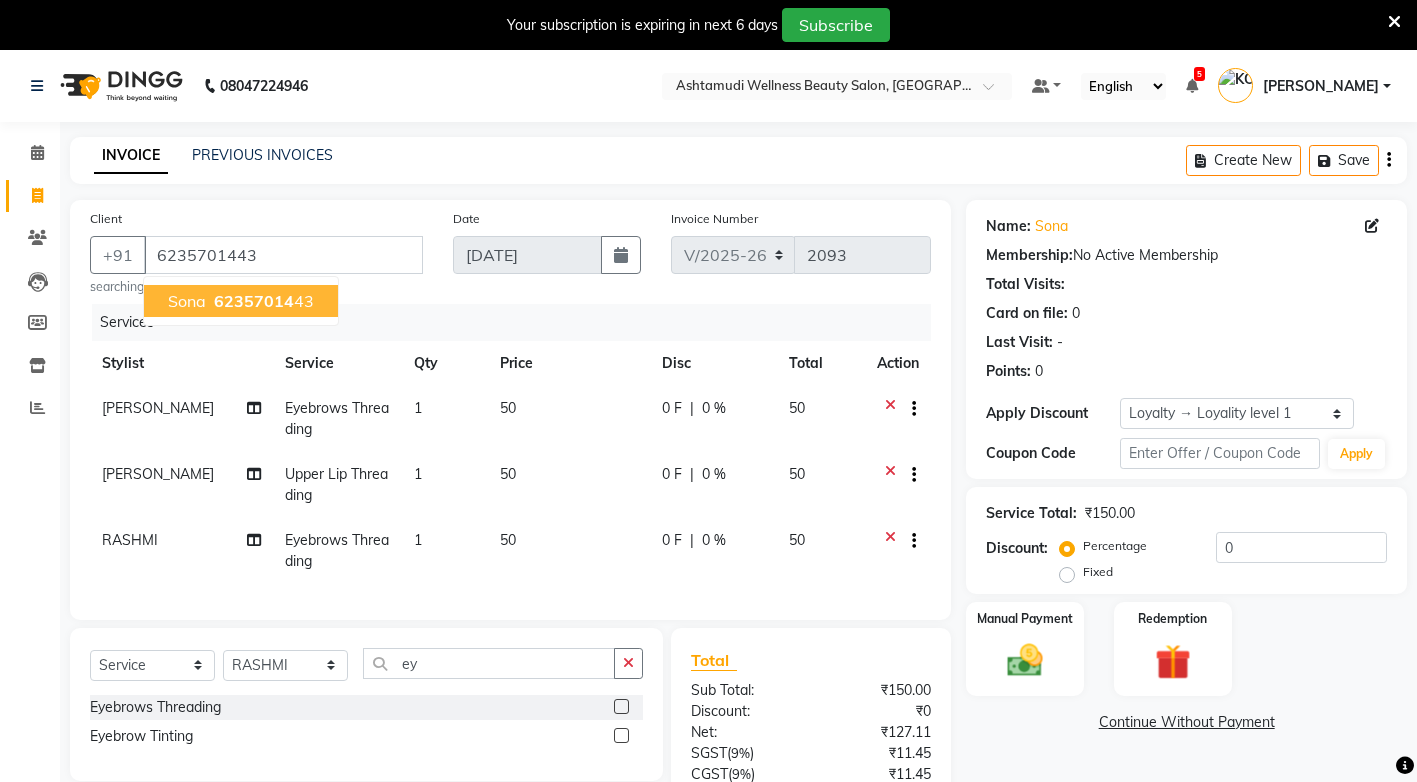 click on "62357014" at bounding box center [254, 301] 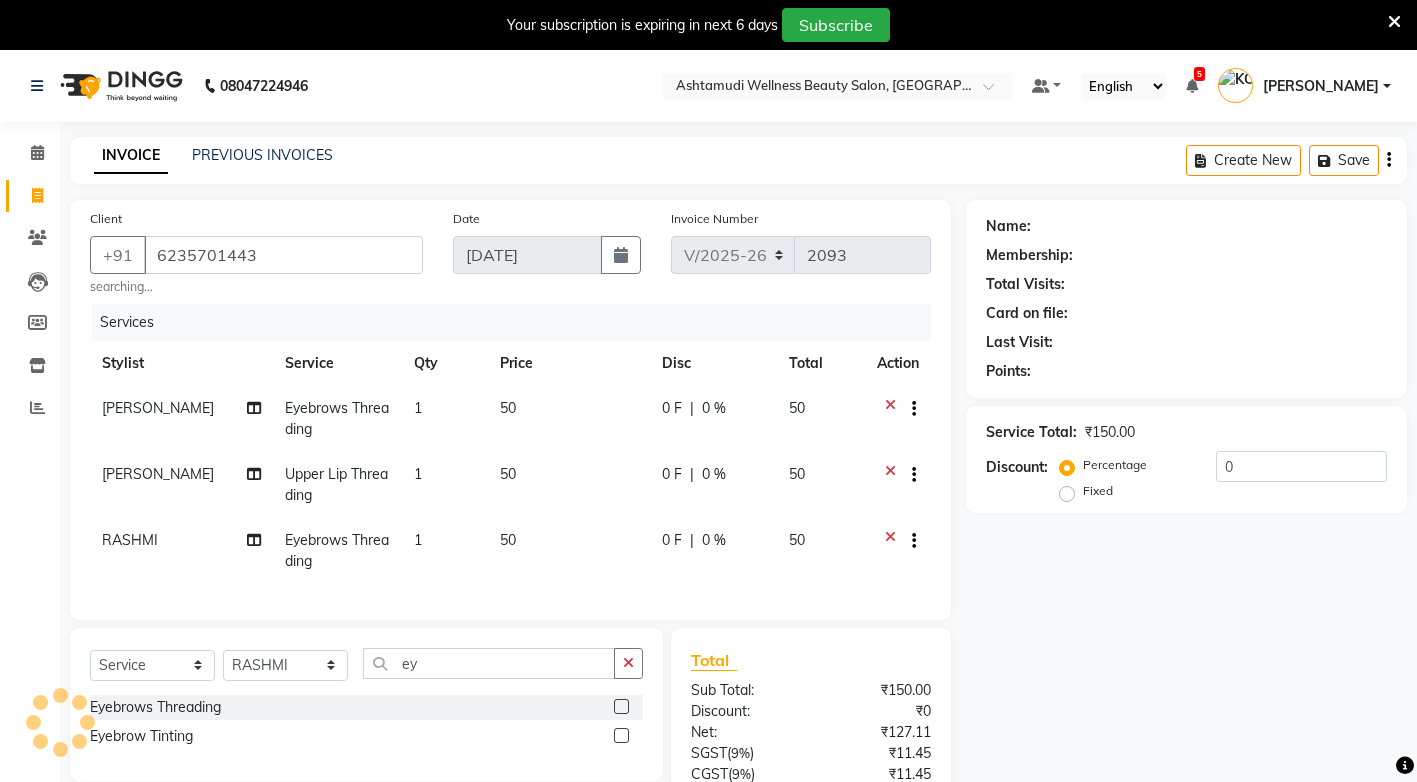select on "1: Object" 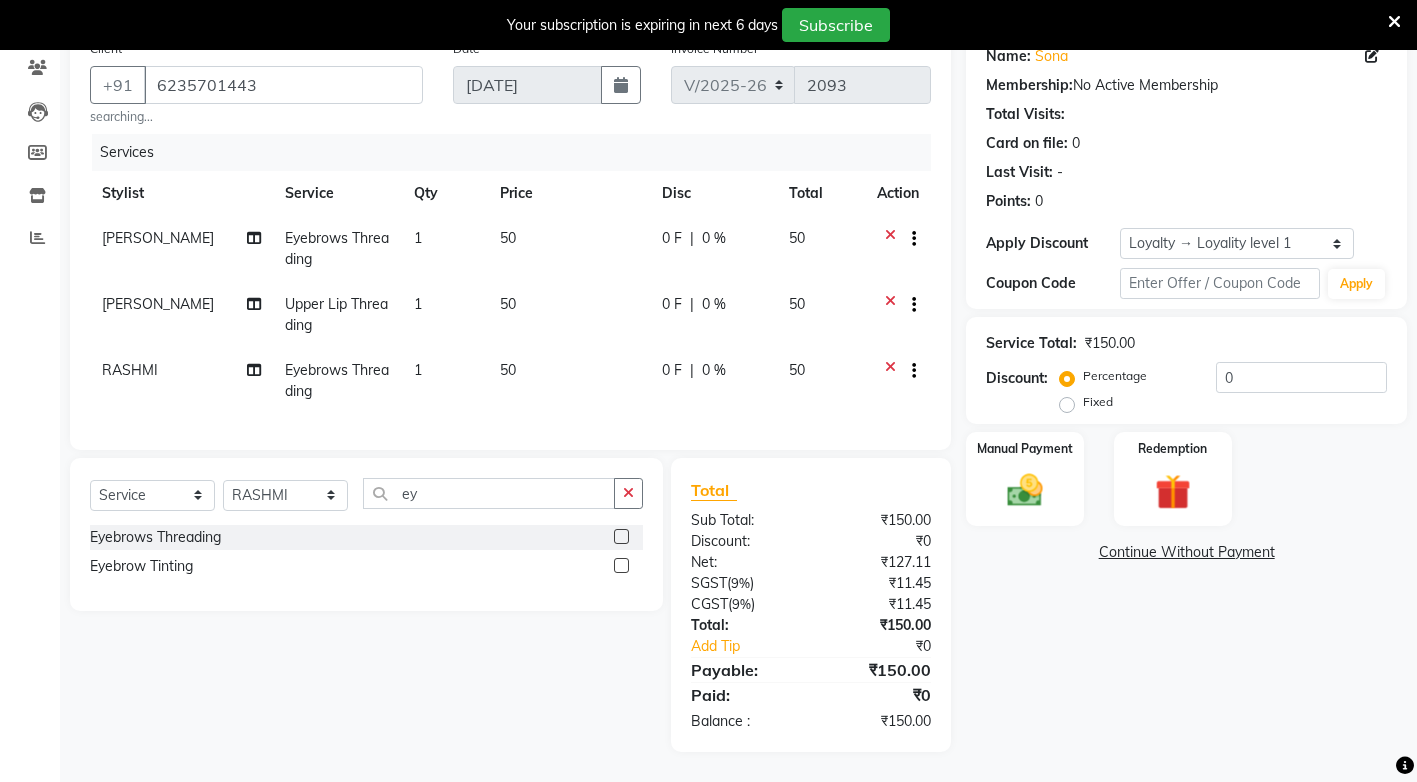 scroll, scrollTop: 185, scrollLeft: 0, axis: vertical 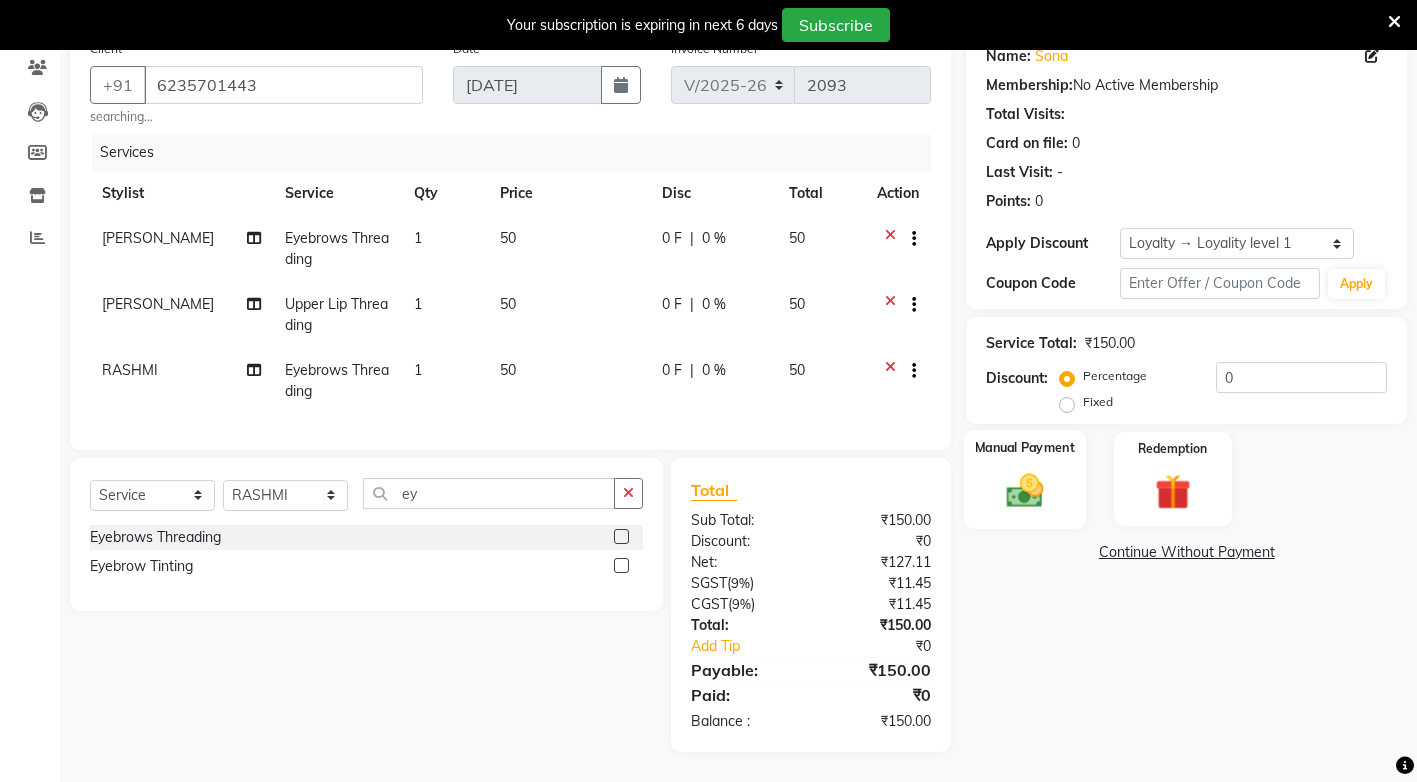 click 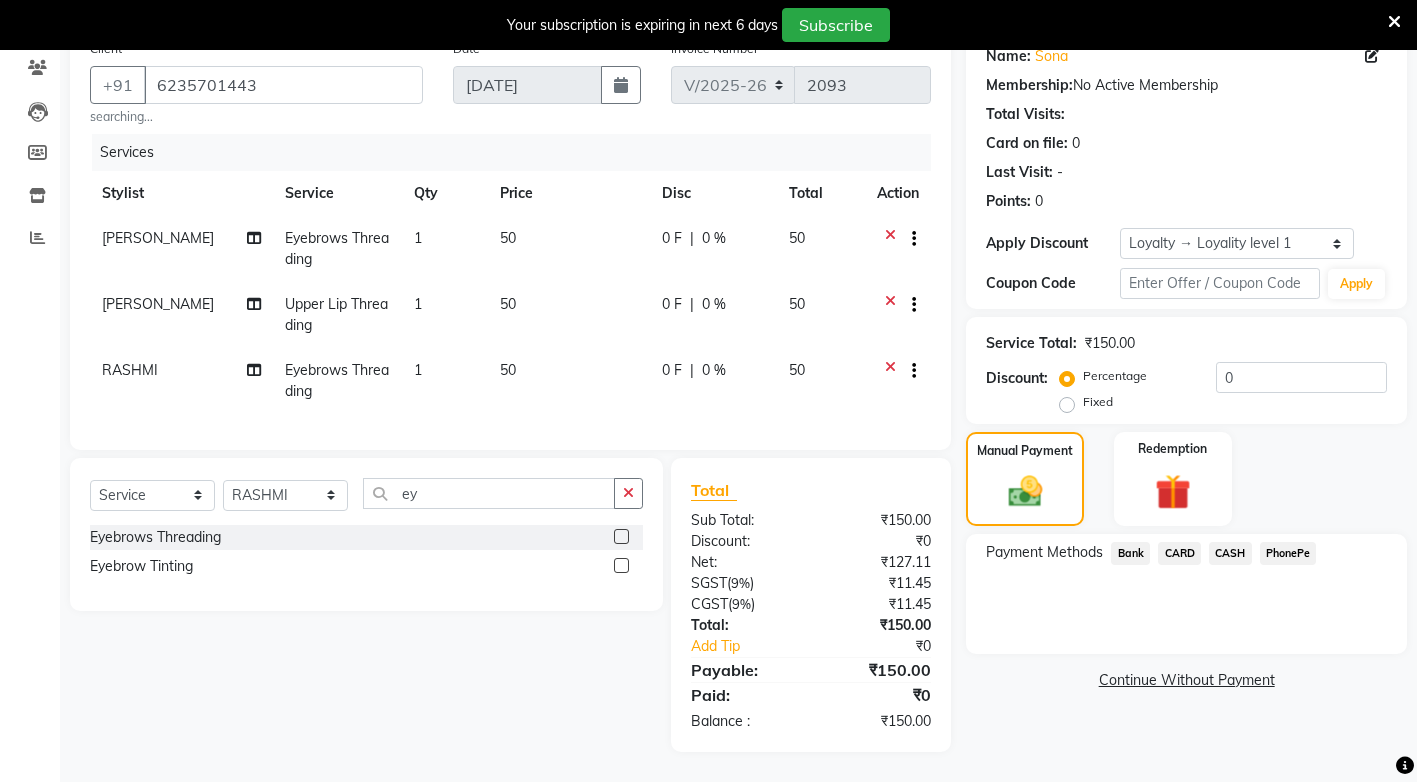 click on "CARD" 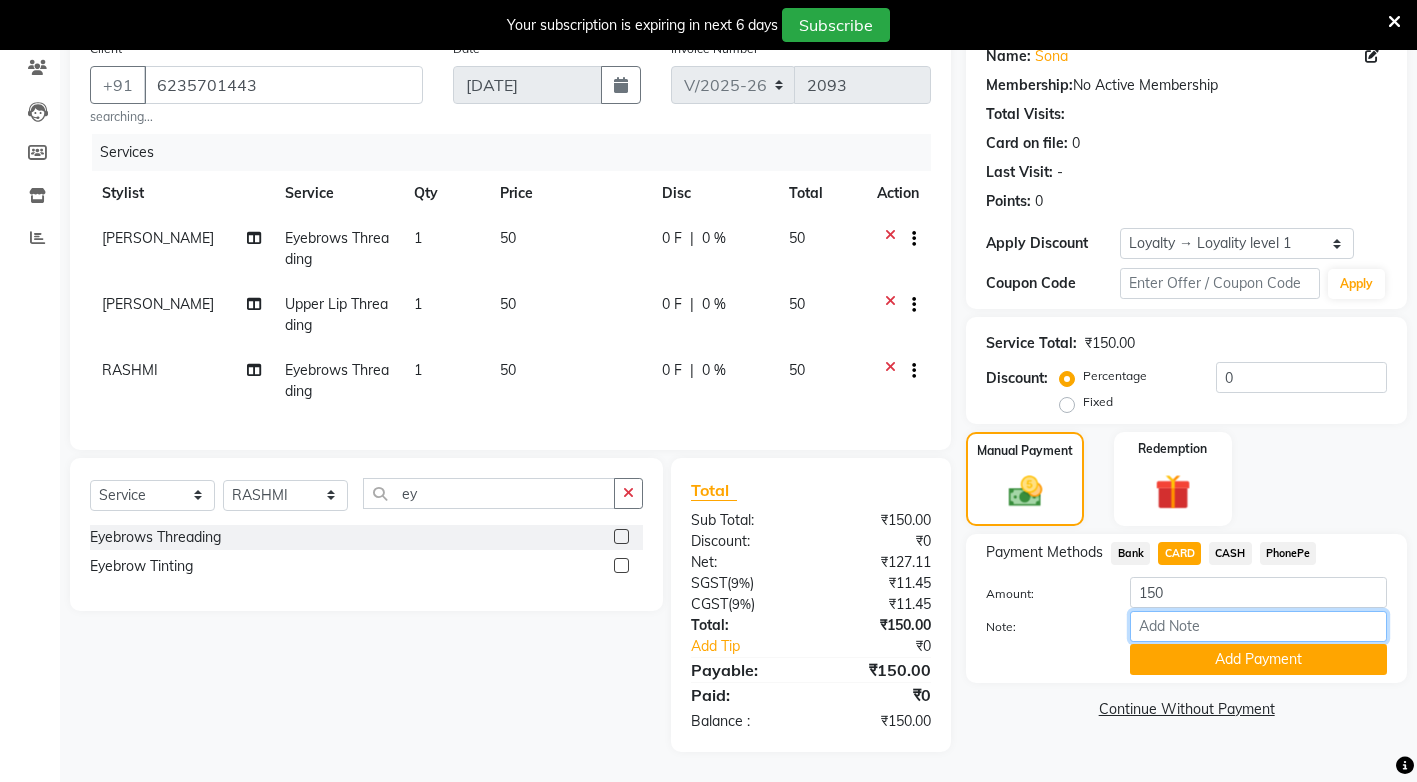 click on "Note:" at bounding box center (1258, 626) 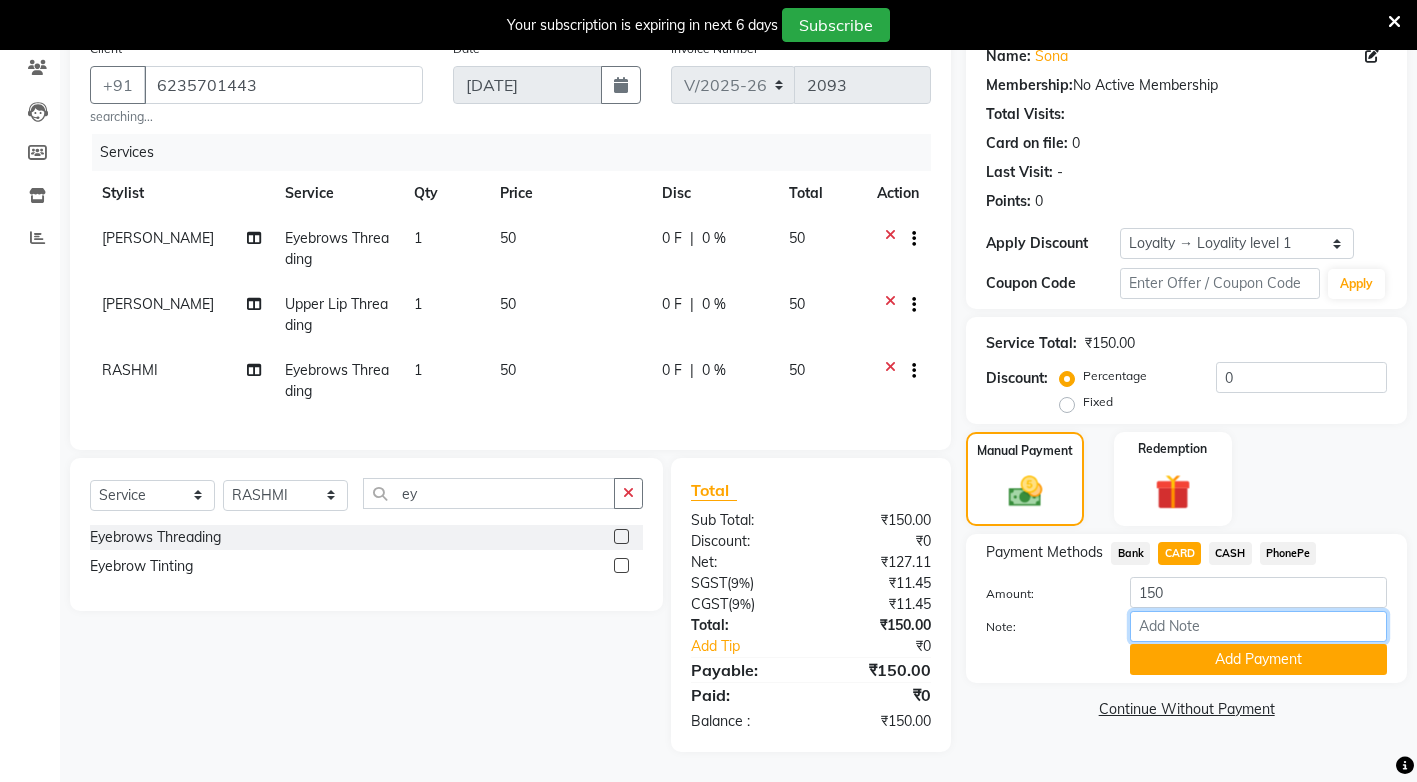 type on "[PERSON_NAME]" 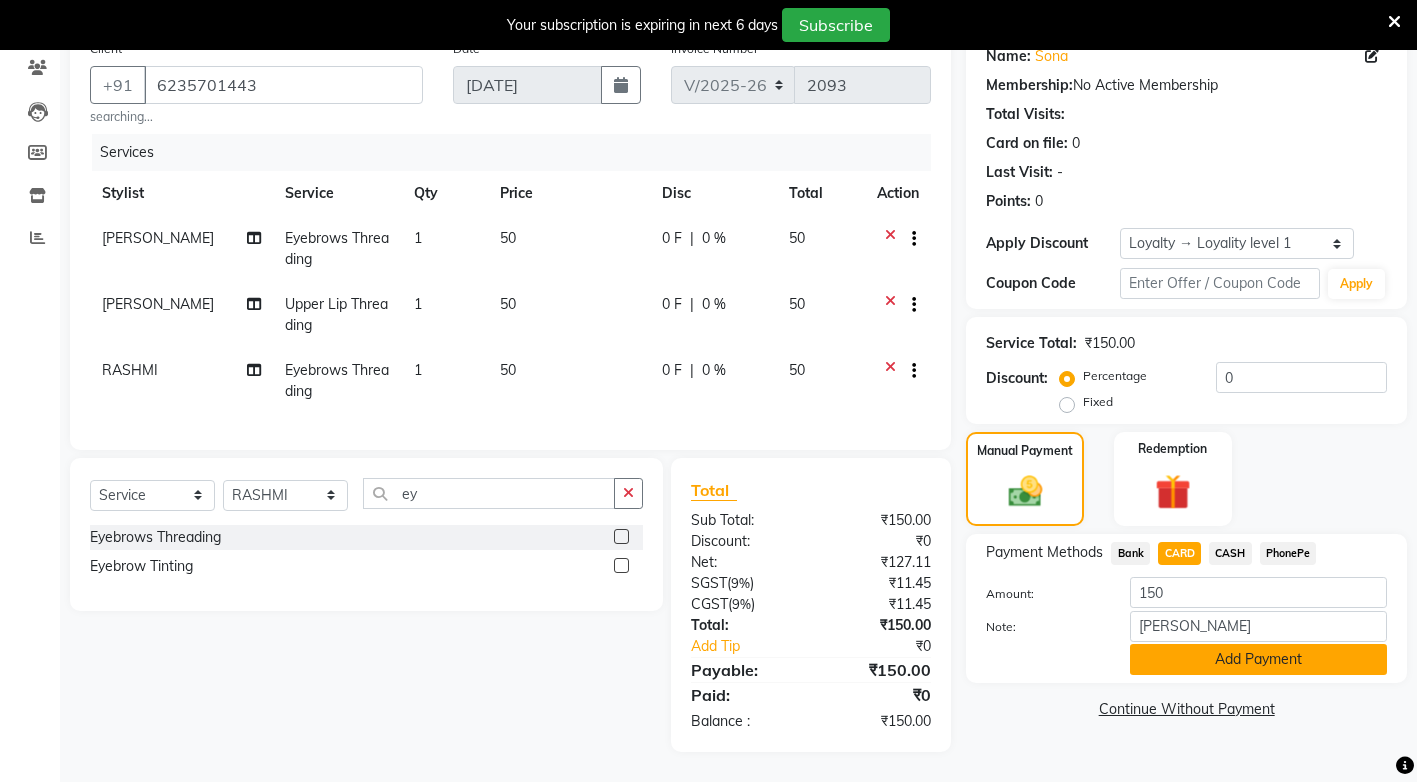 click on "Add Payment" 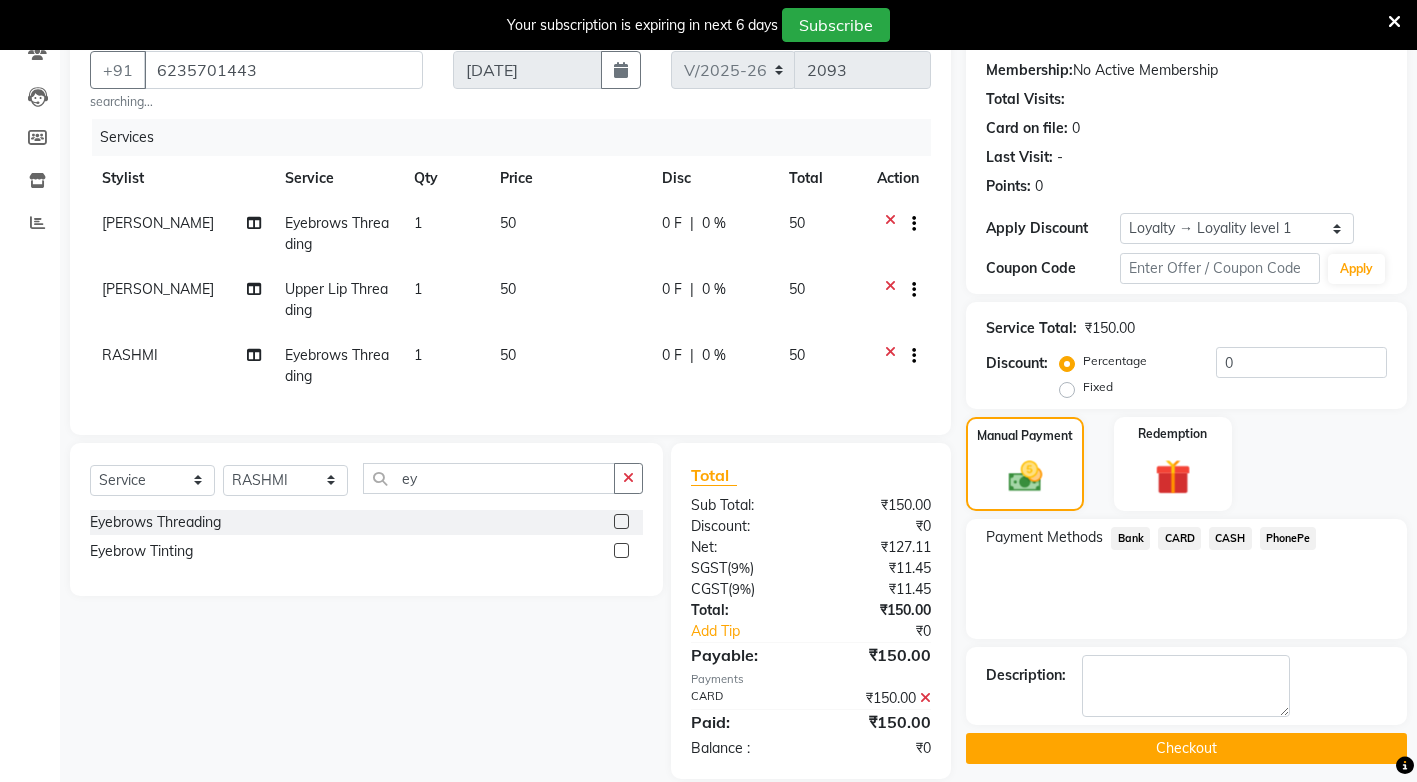 click on "Checkout" 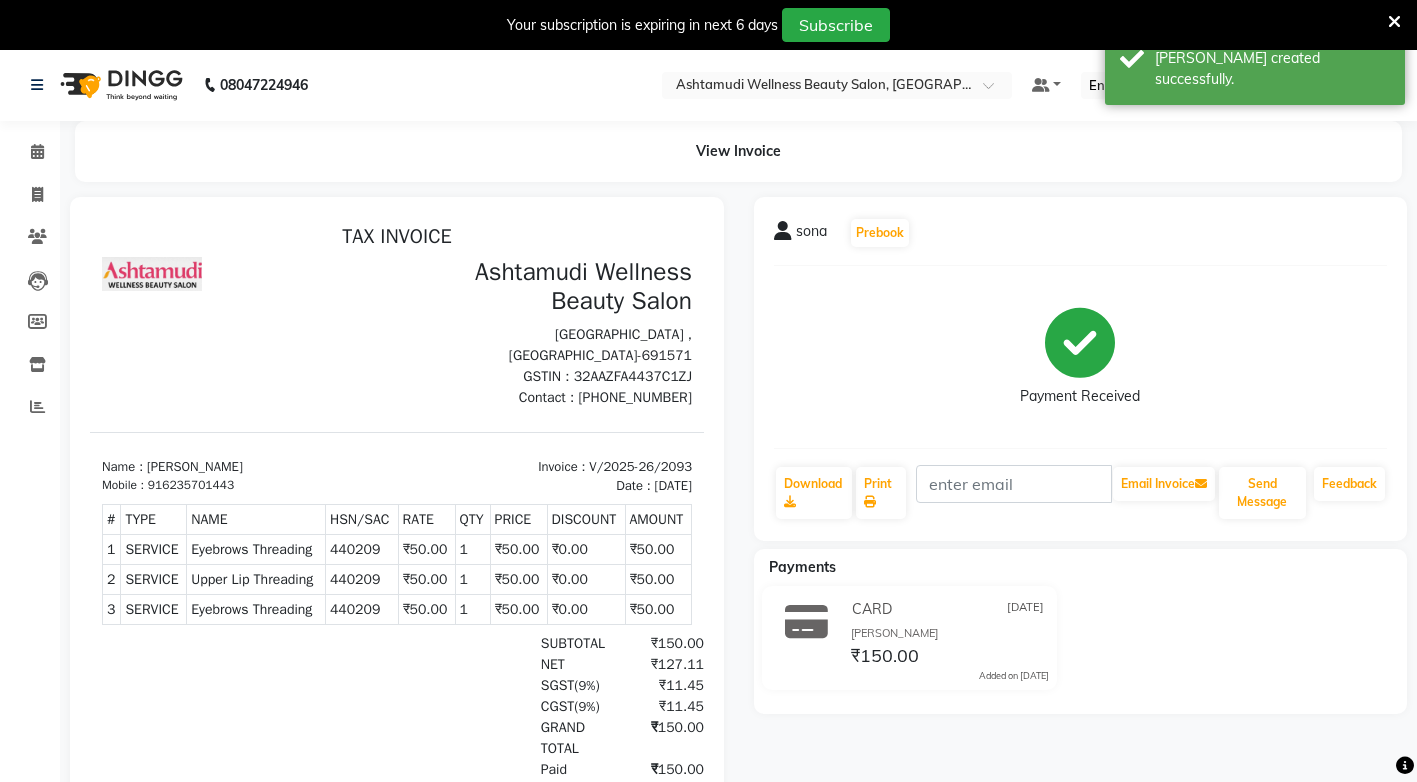 scroll, scrollTop: 0, scrollLeft: 0, axis: both 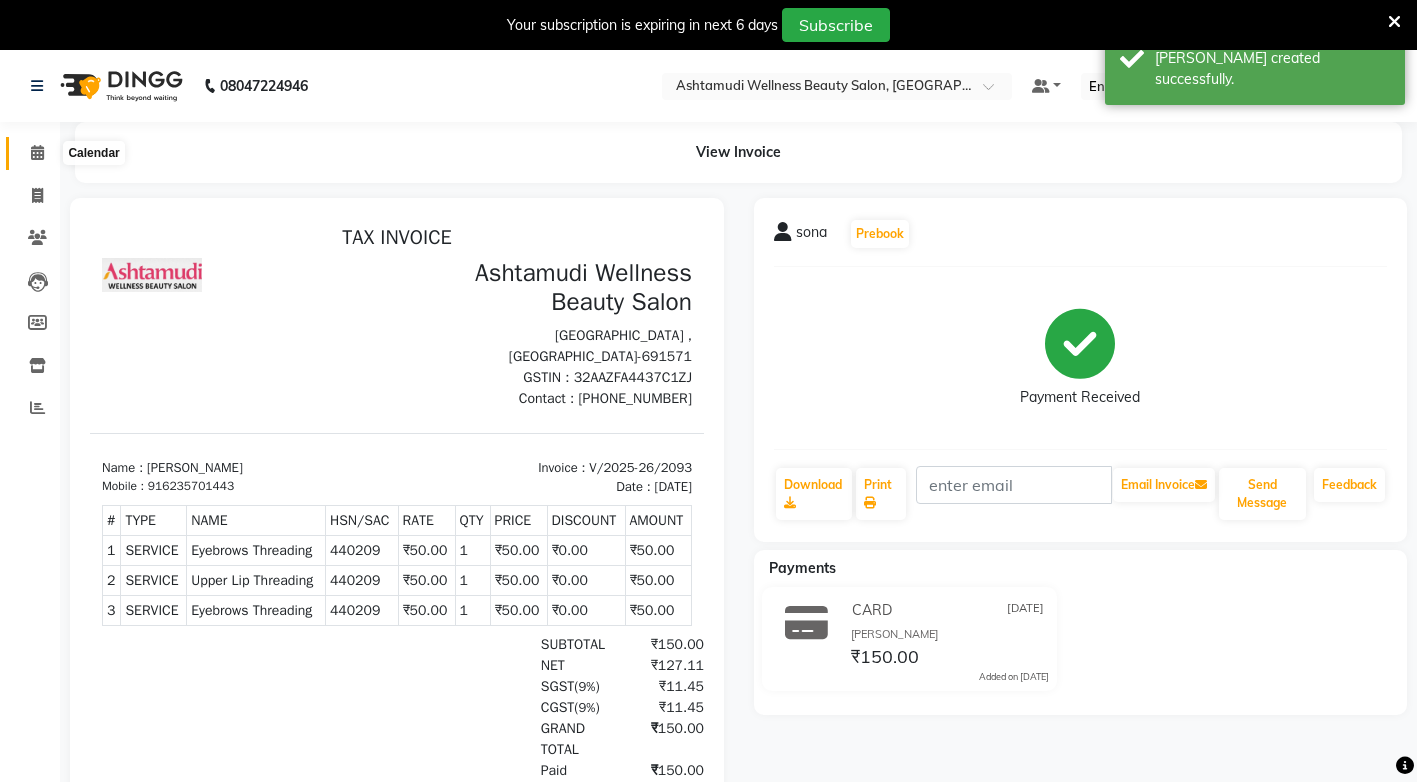 click 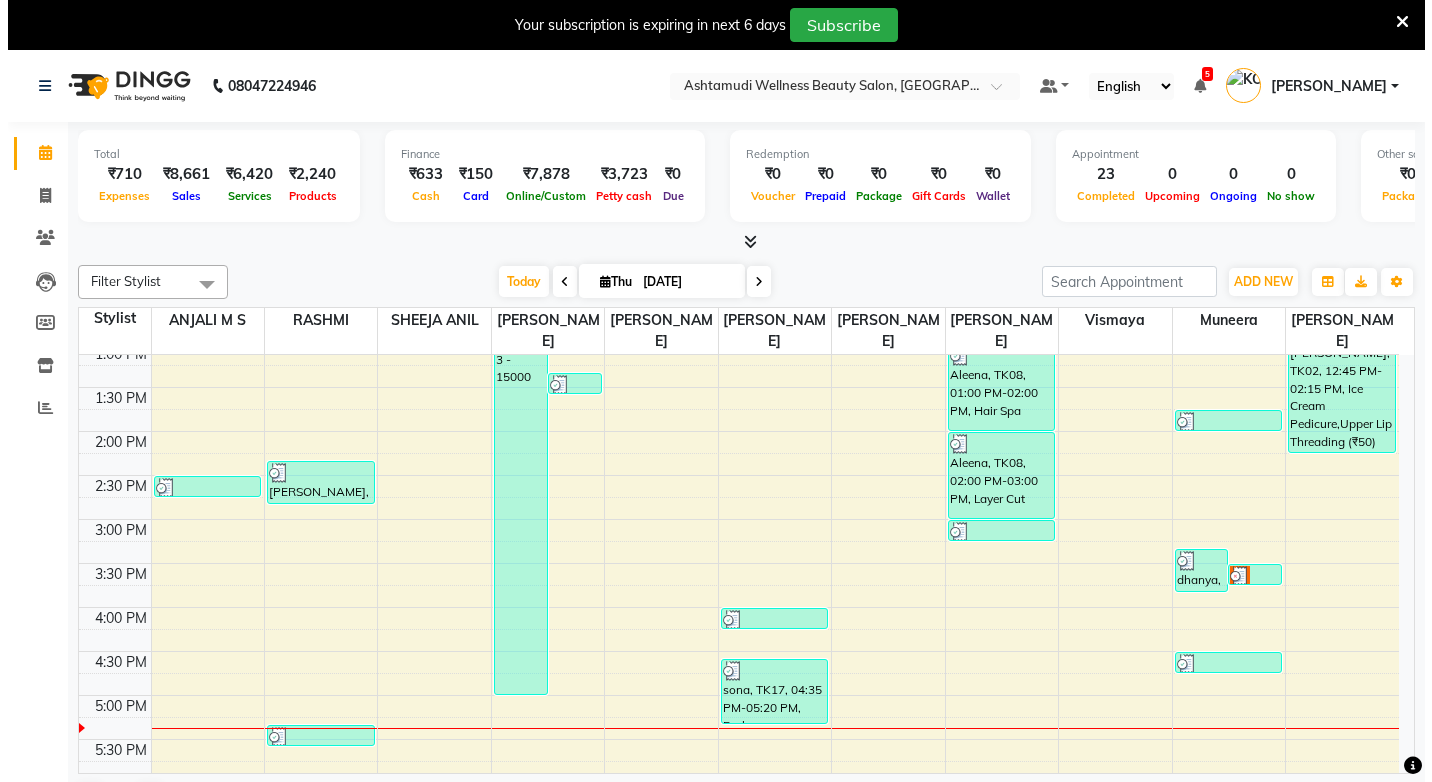 scroll, scrollTop: 425, scrollLeft: 0, axis: vertical 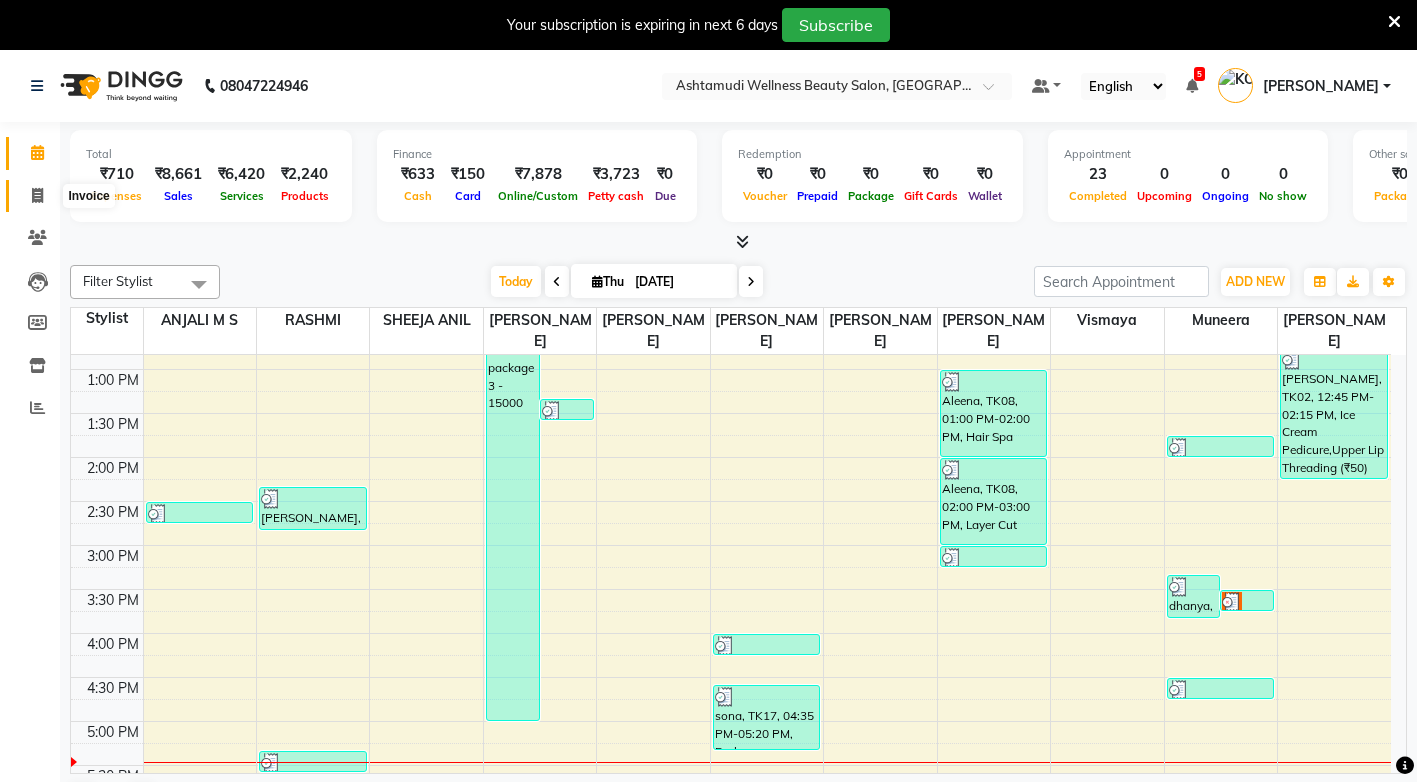 click 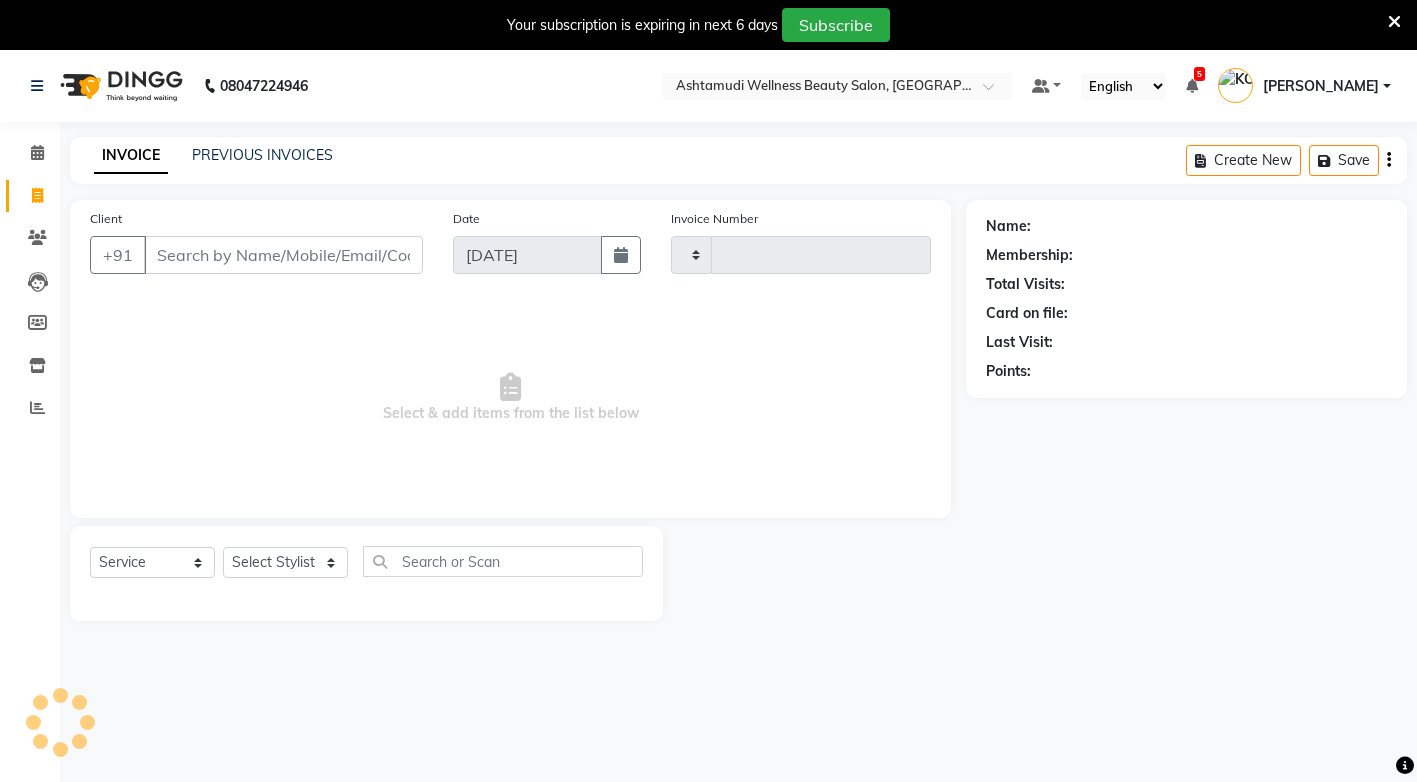 type on "2094" 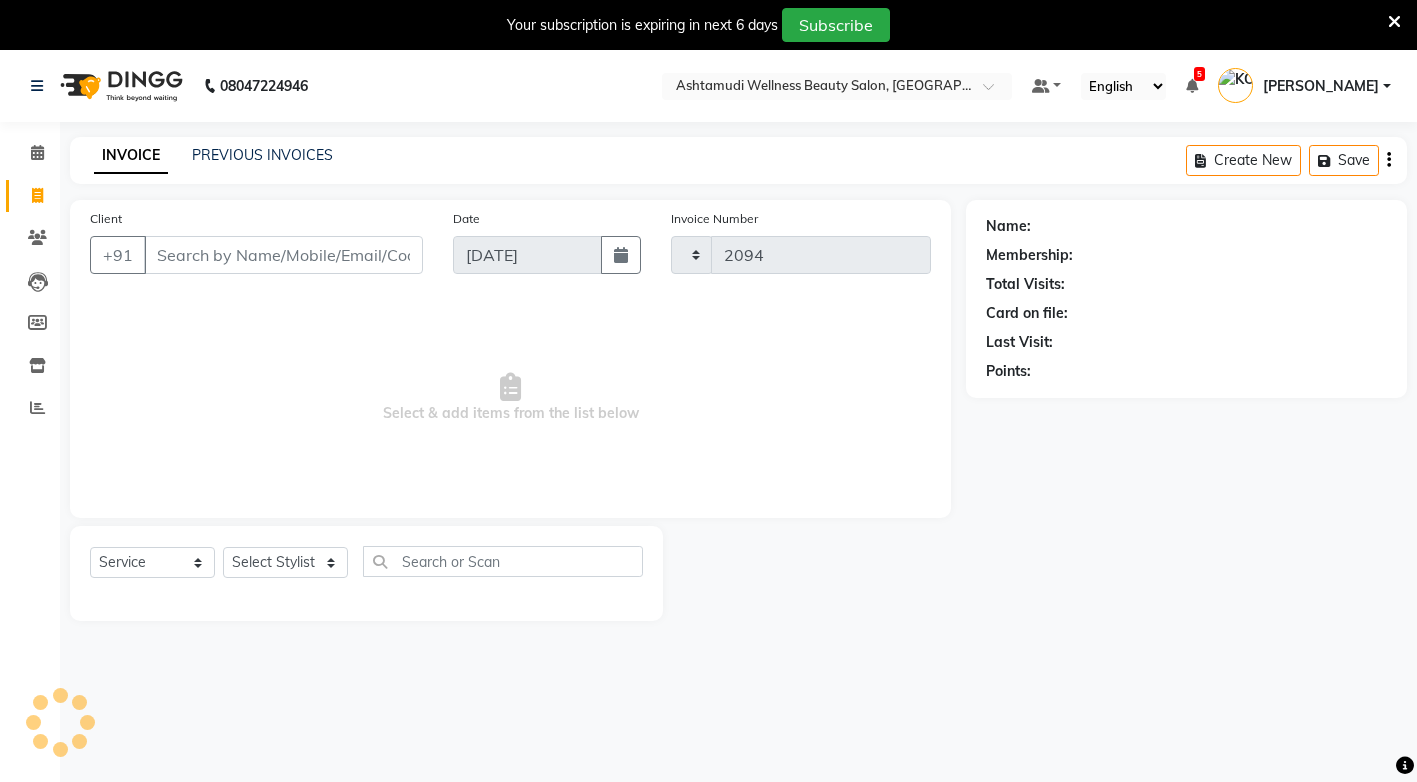 select on "4674" 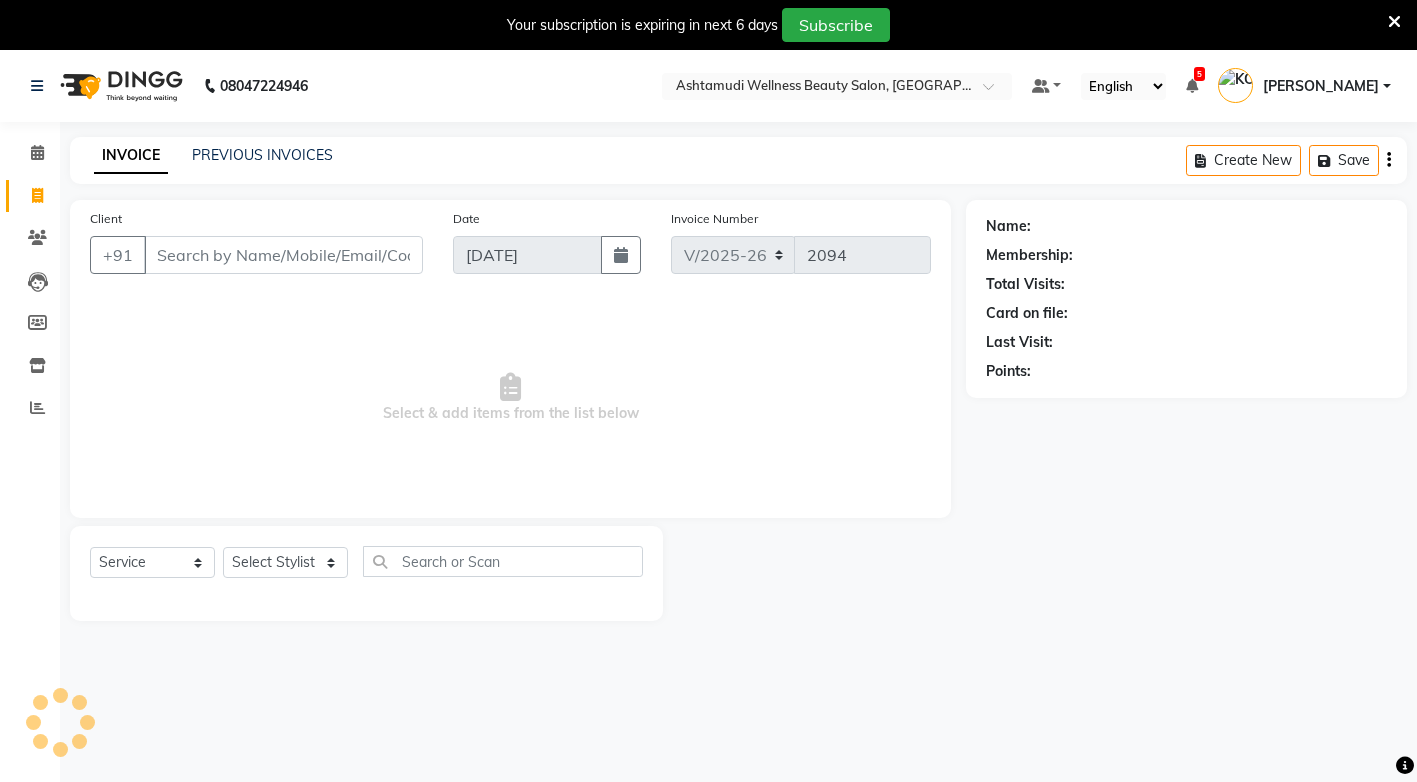 click on "Client" at bounding box center [283, 255] 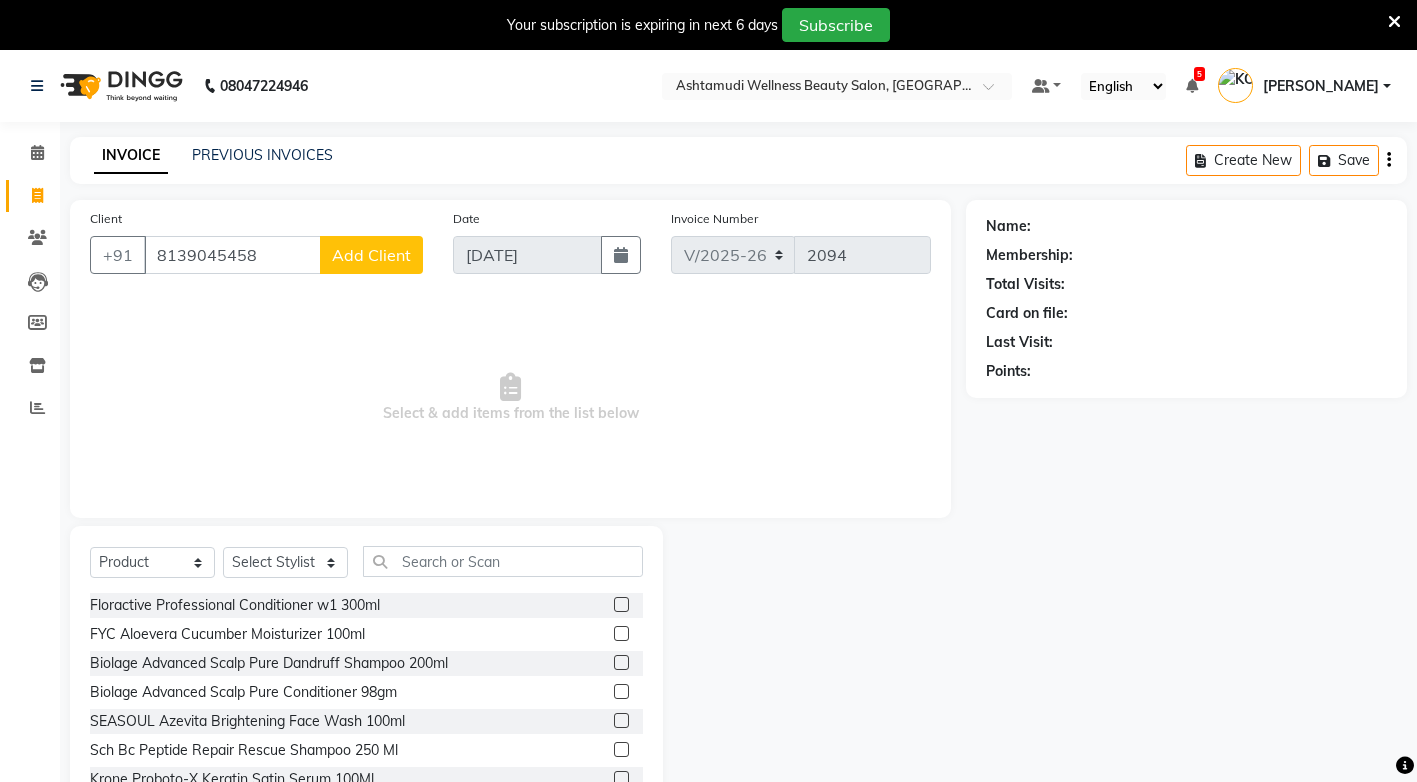 type on "8139045458" 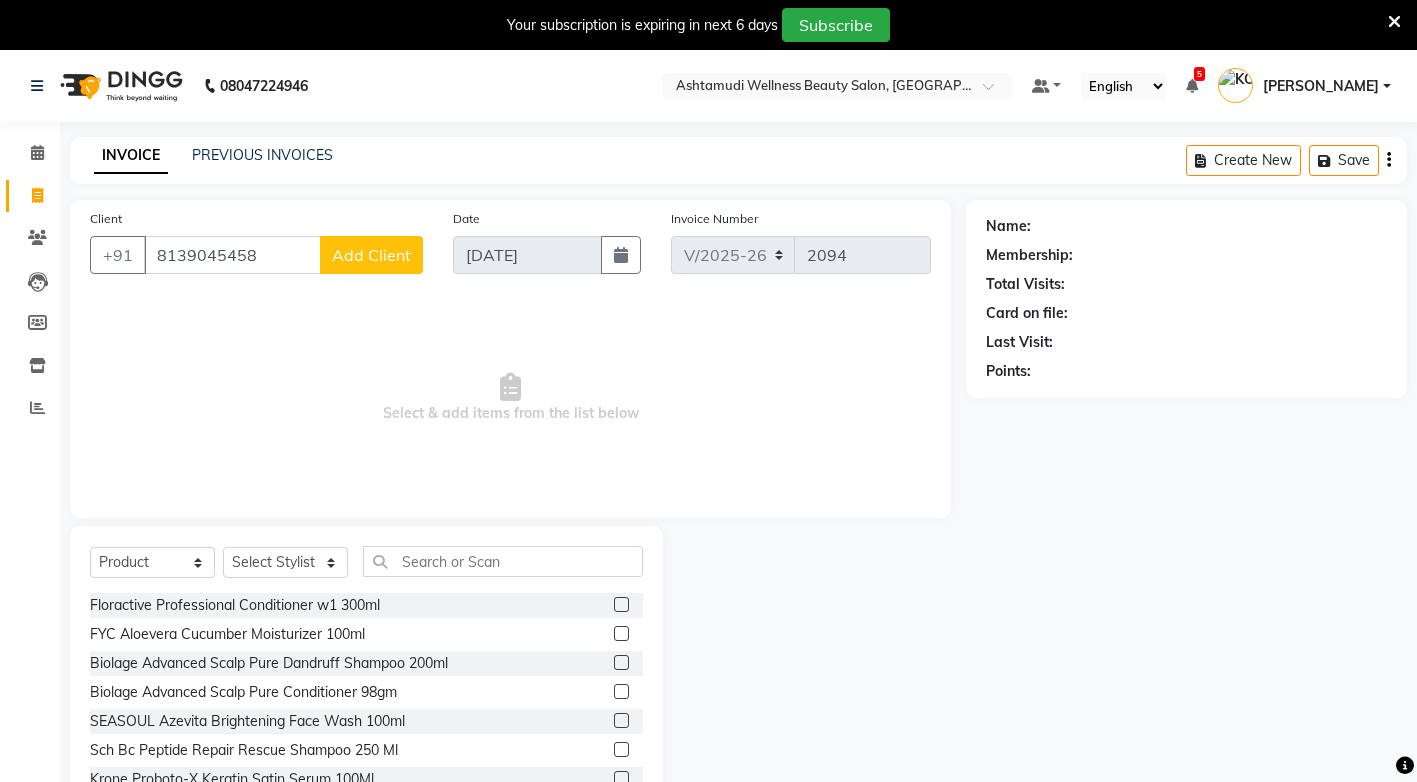 click on "Add Client" 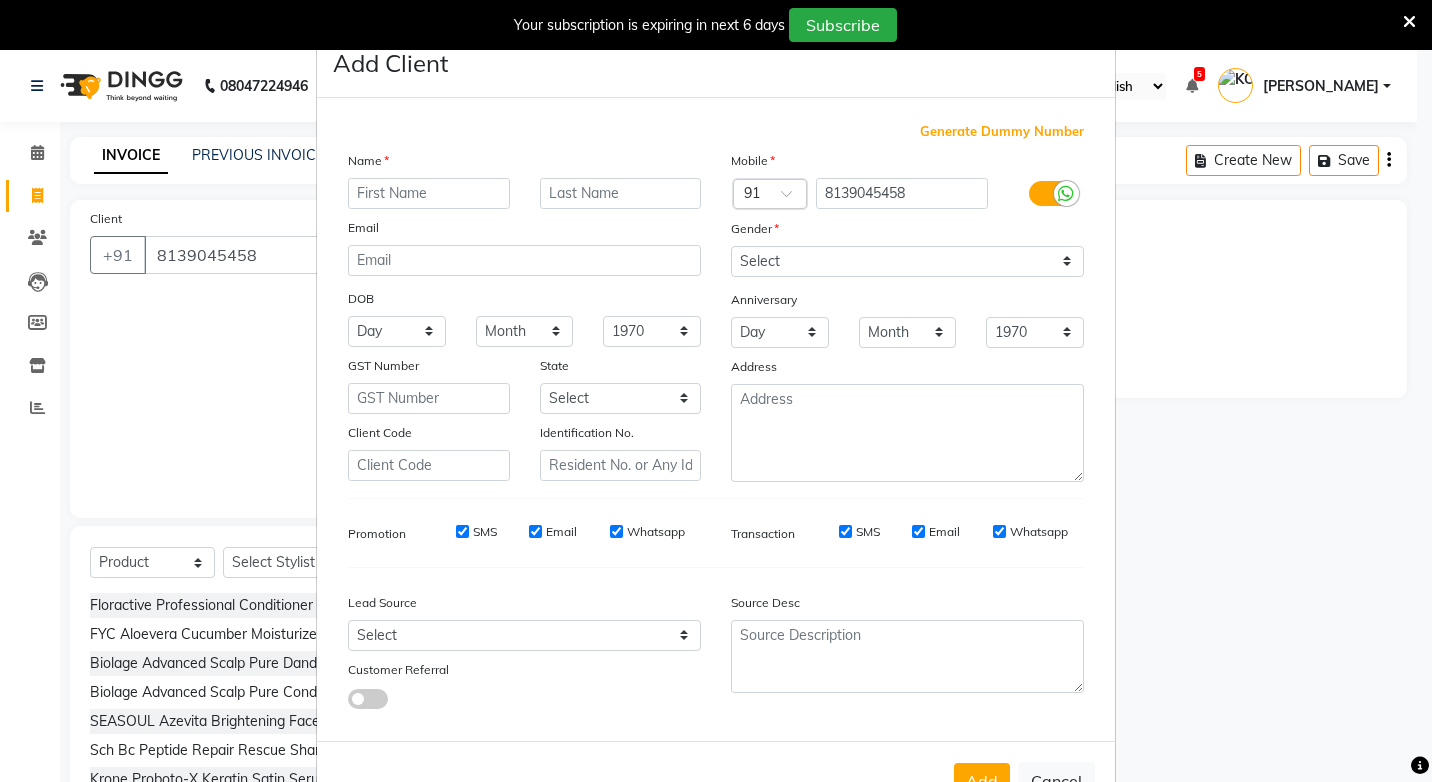 click at bounding box center (429, 193) 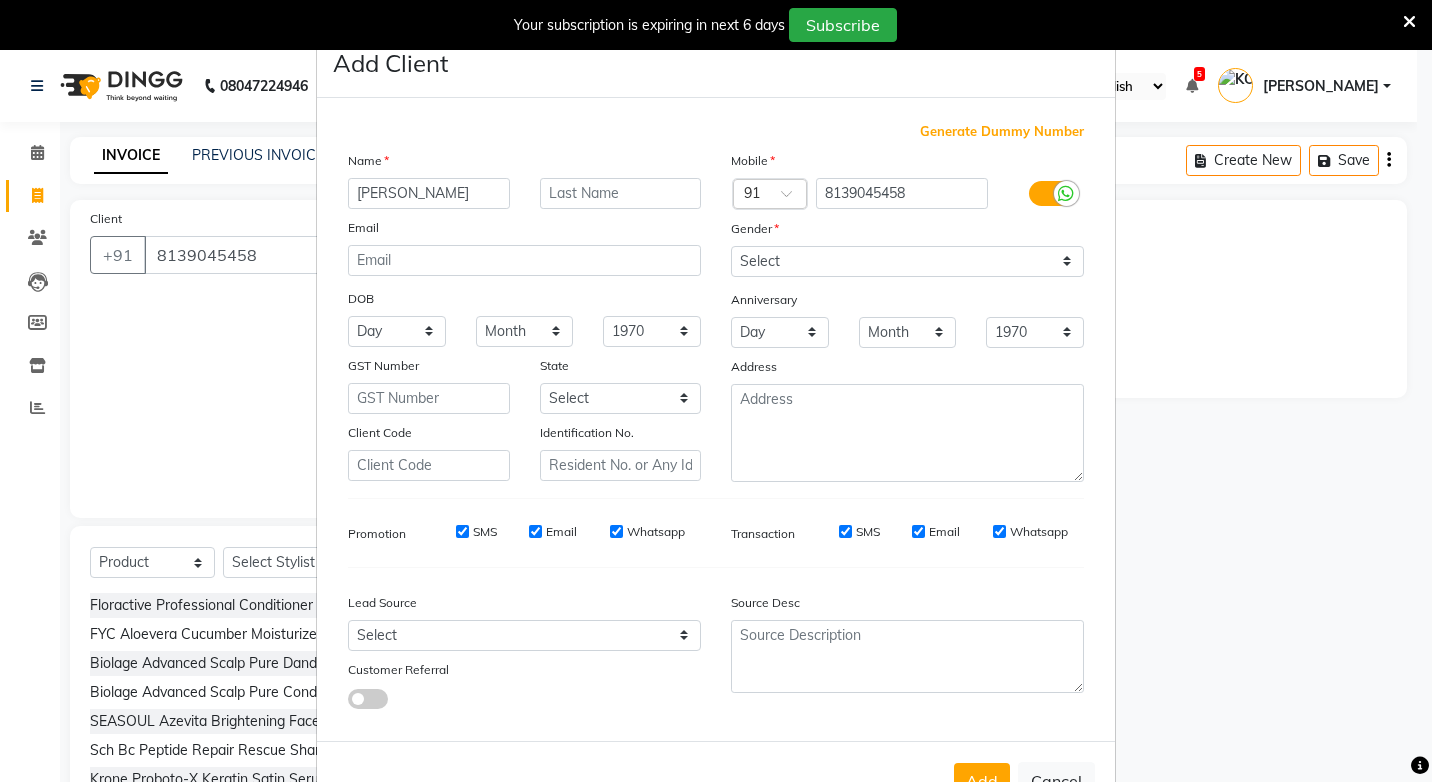 type on "[PERSON_NAME]" 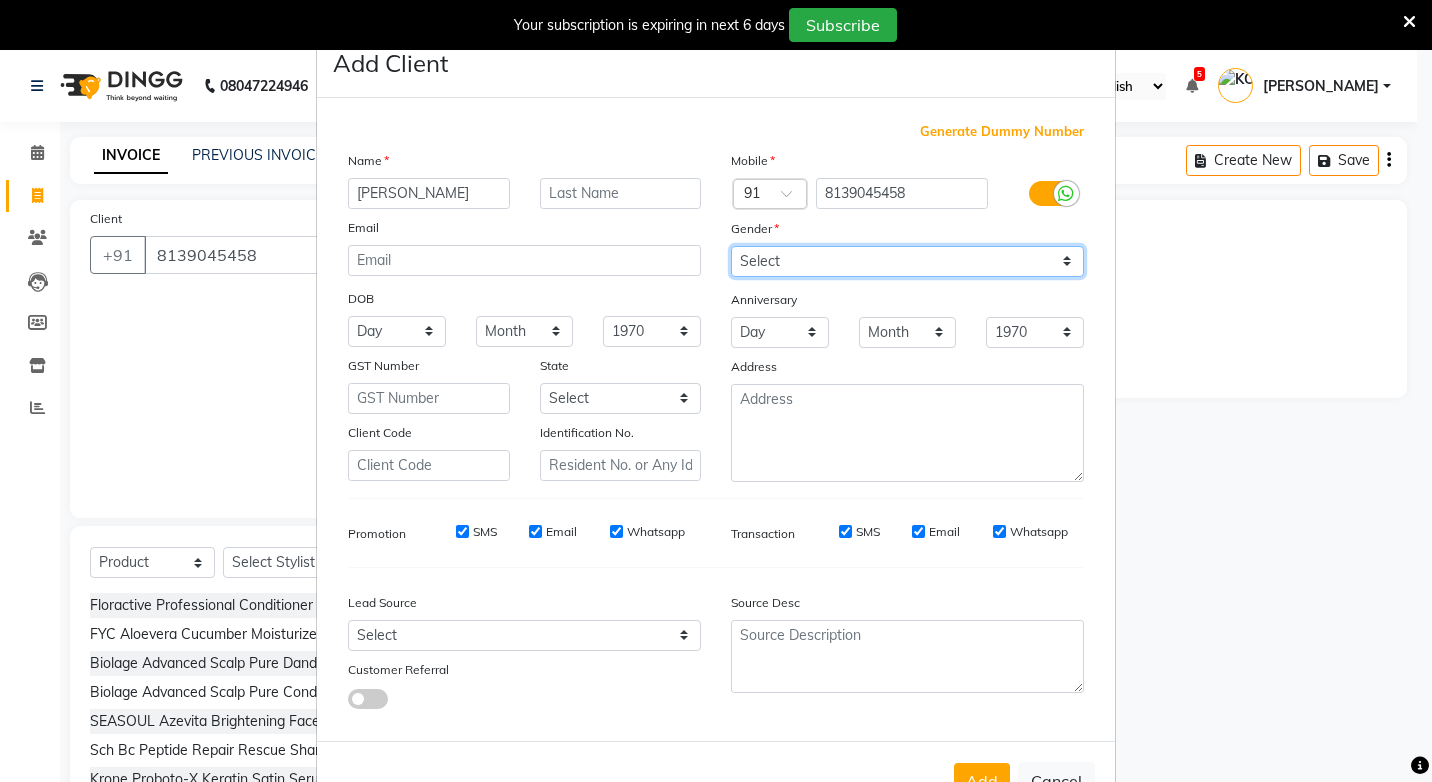 click on "Select [DEMOGRAPHIC_DATA] [DEMOGRAPHIC_DATA] Other Prefer Not To Say" at bounding box center (907, 261) 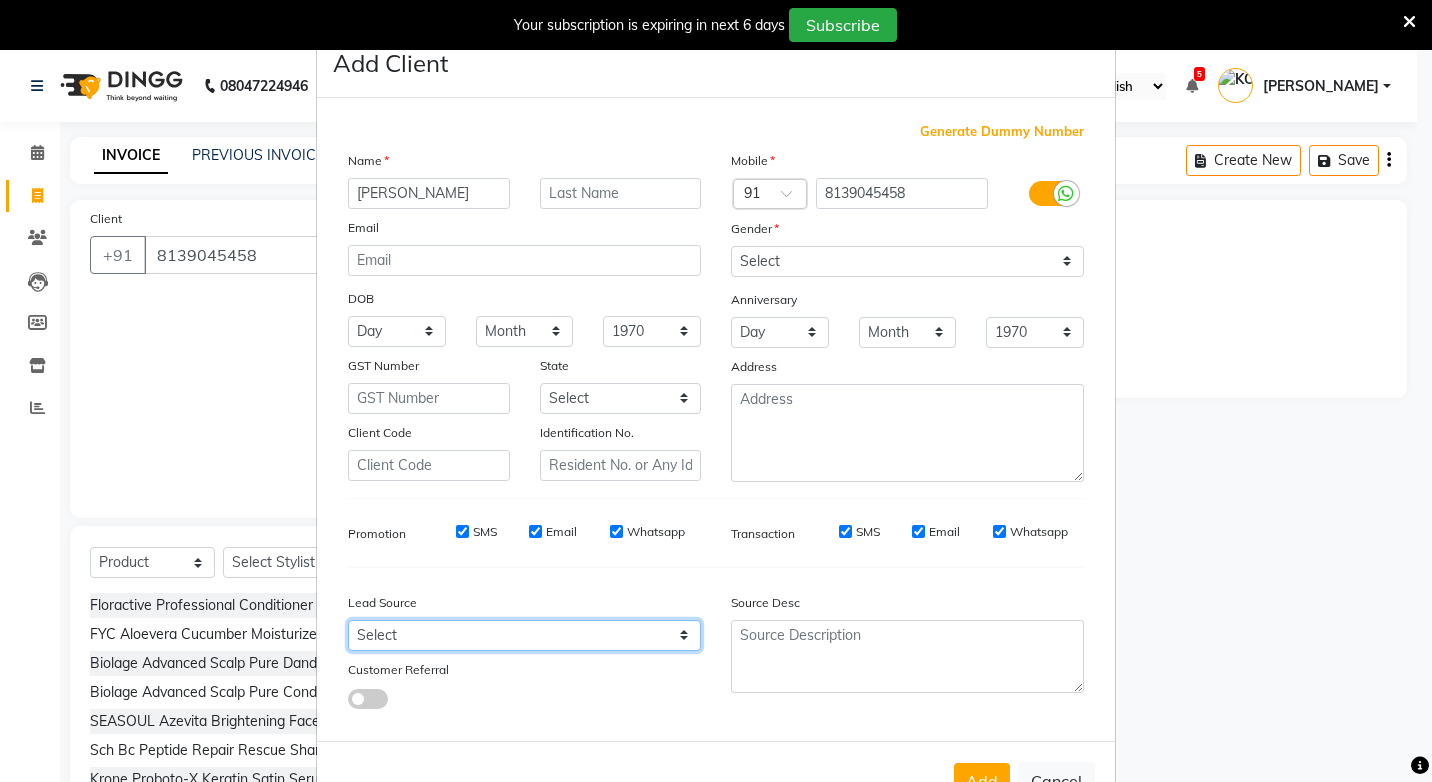 click on "Select Walk-in Referral Internet Friend Word of Mouth Advertisement Facebook JustDial Google Other Instagram  YouTube  WhatsApp" at bounding box center [524, 635] 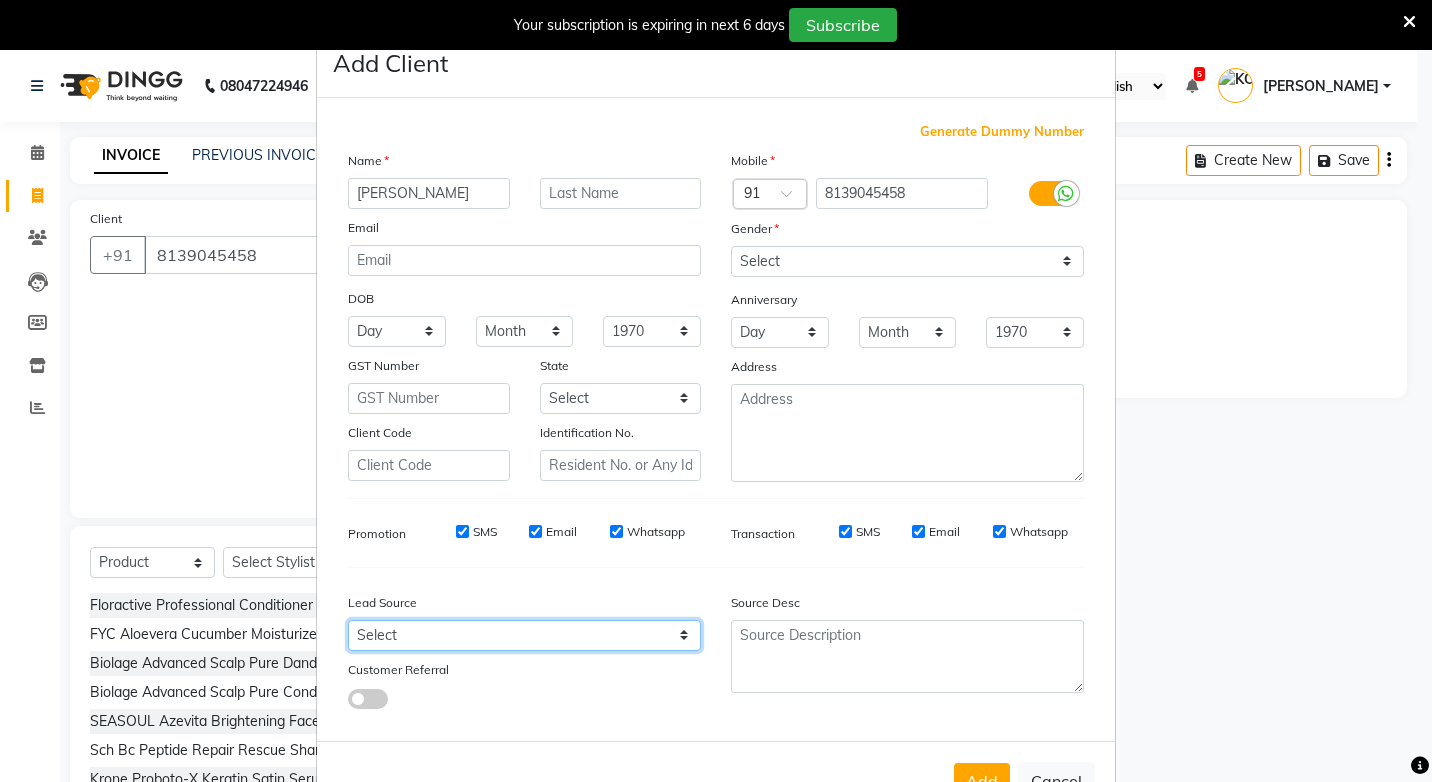 select on "31568" 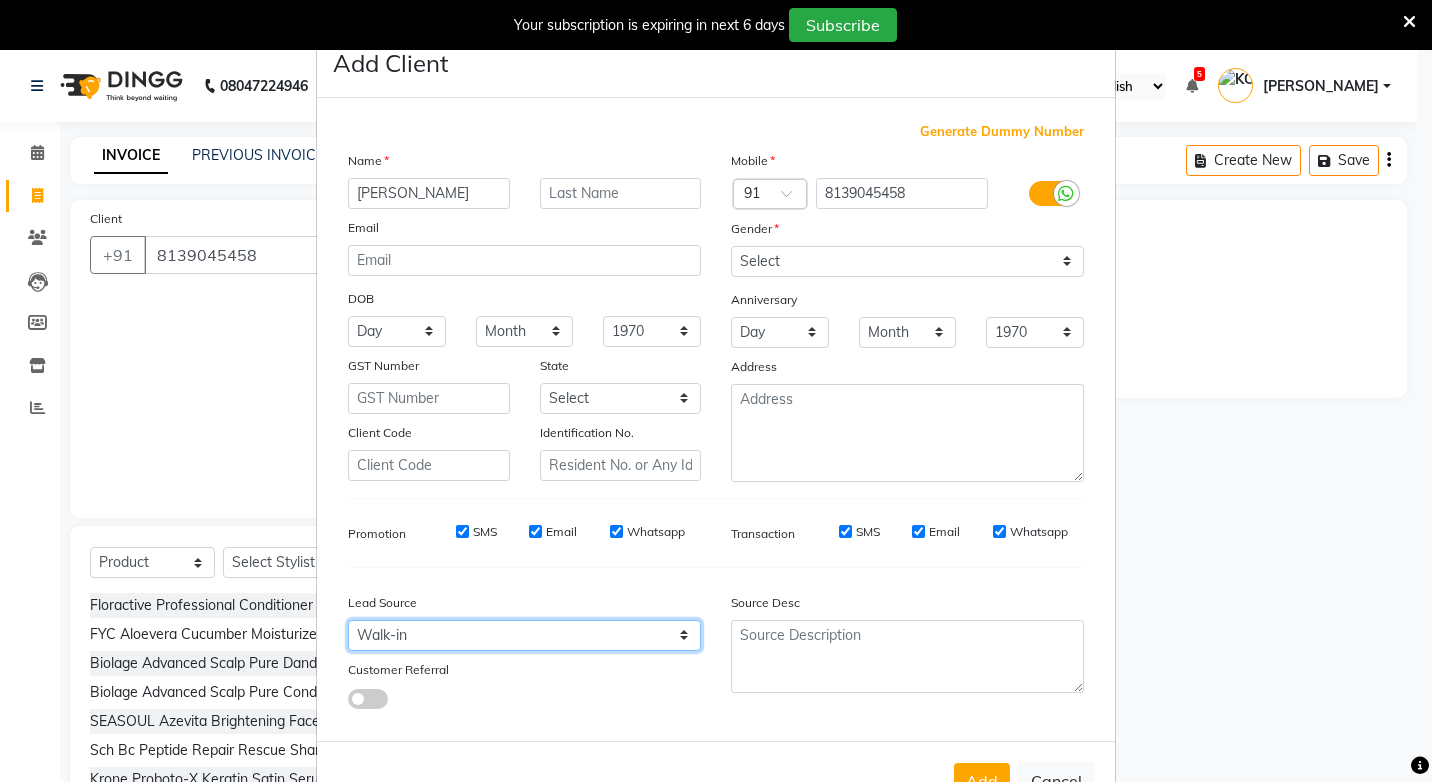 click on "Select Walk-in Referral Internet Friend Word of Mouth Advertisement Facebook JustDial Google Other Instagram  YouTube  WhatsApp" at bounding box center [524, 635] 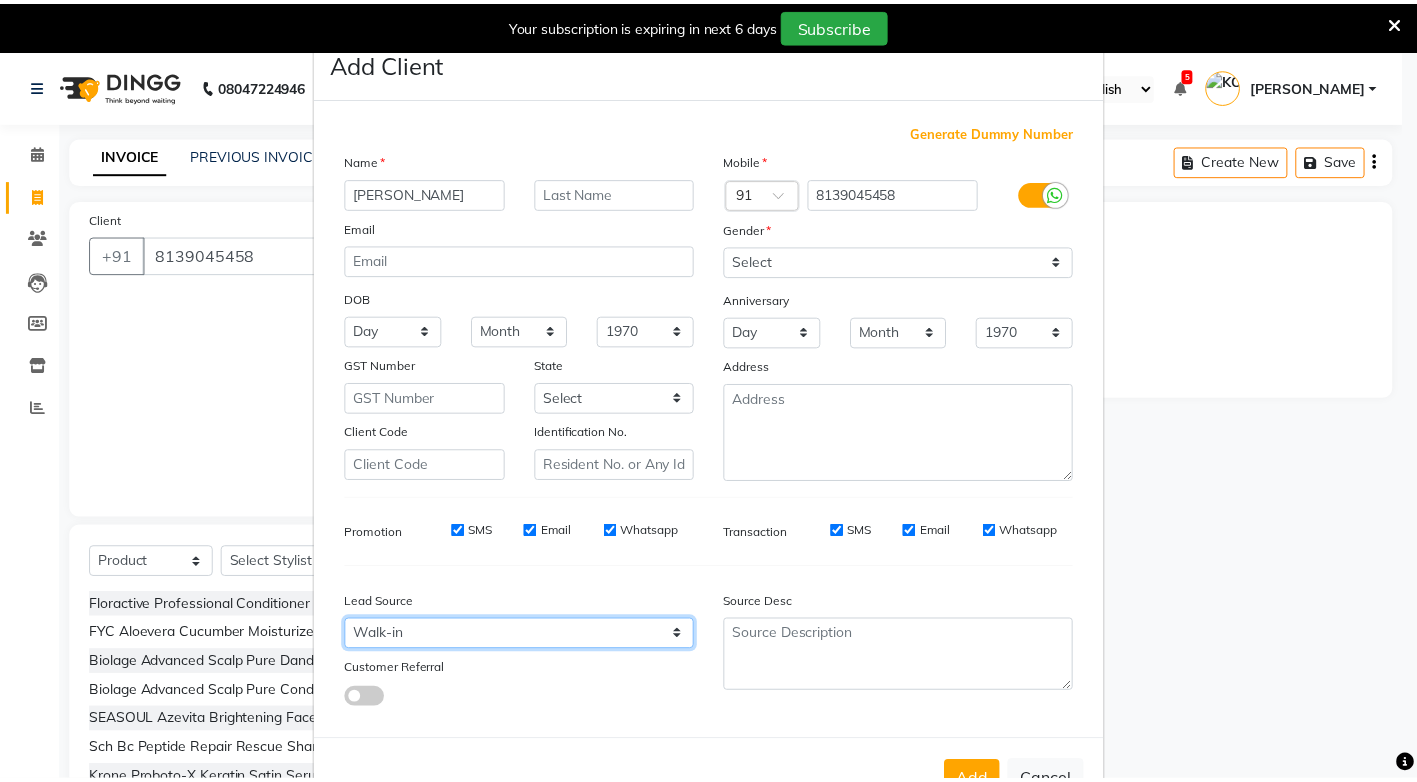 scroll, scrollTop: 67, scrollLeft: 0, axis: vertical 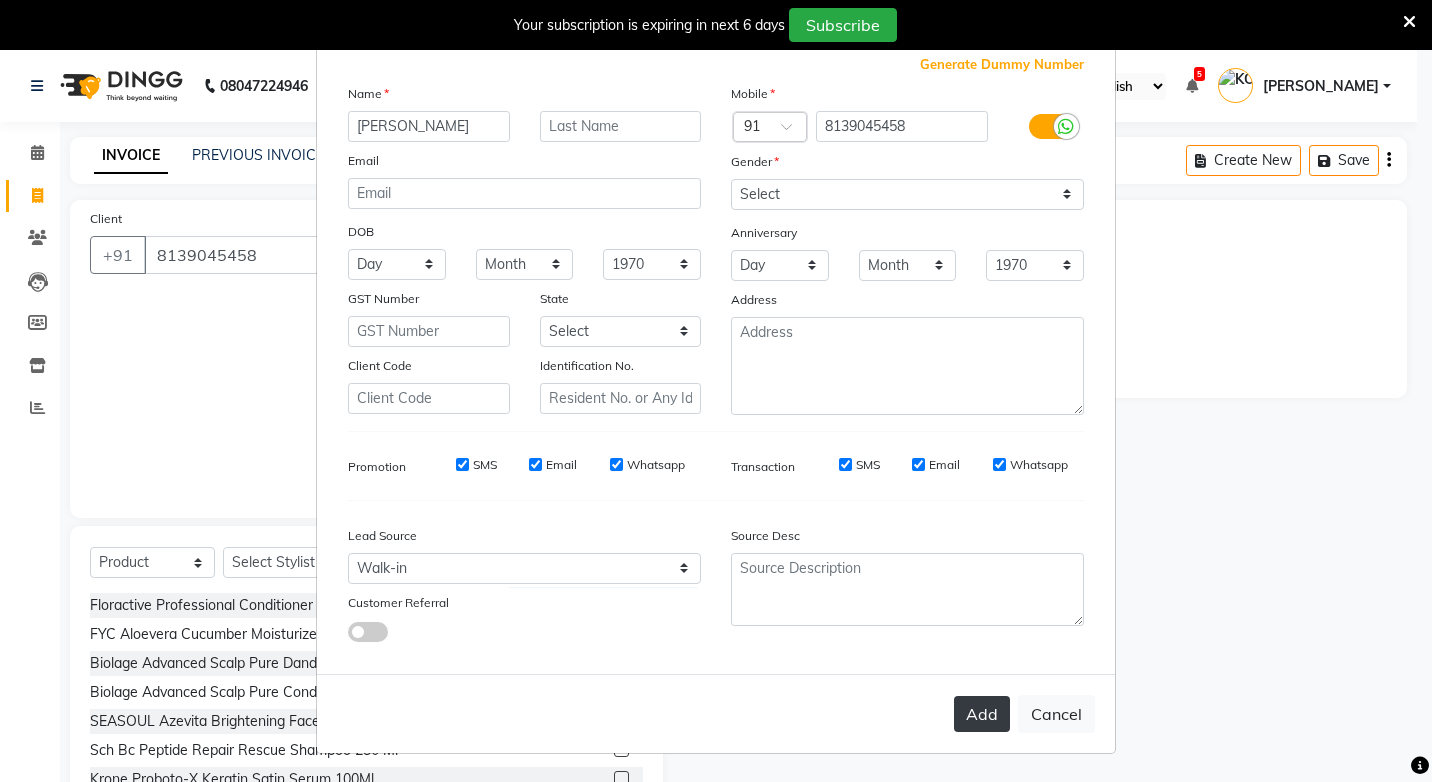 click on "Add" at bounding box center (982, 714) 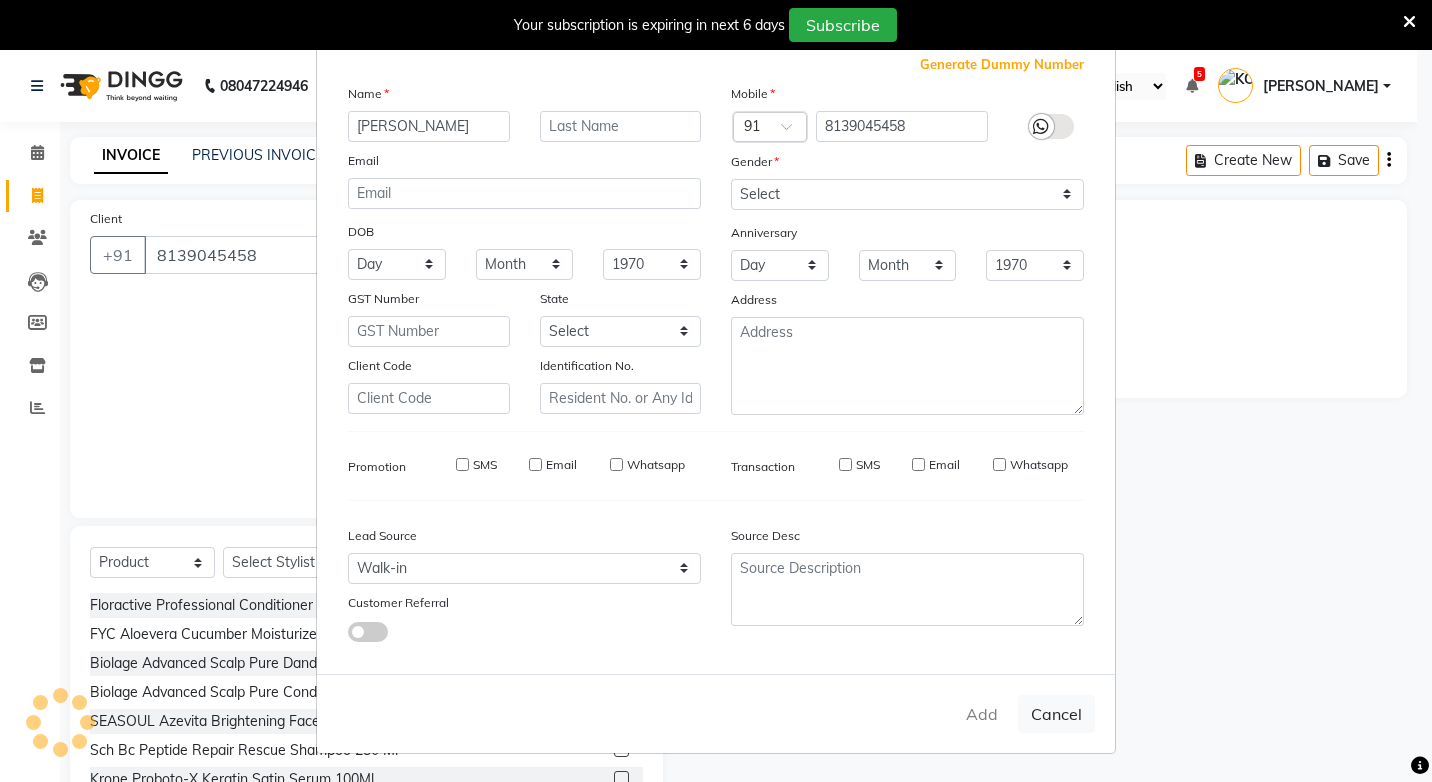 type 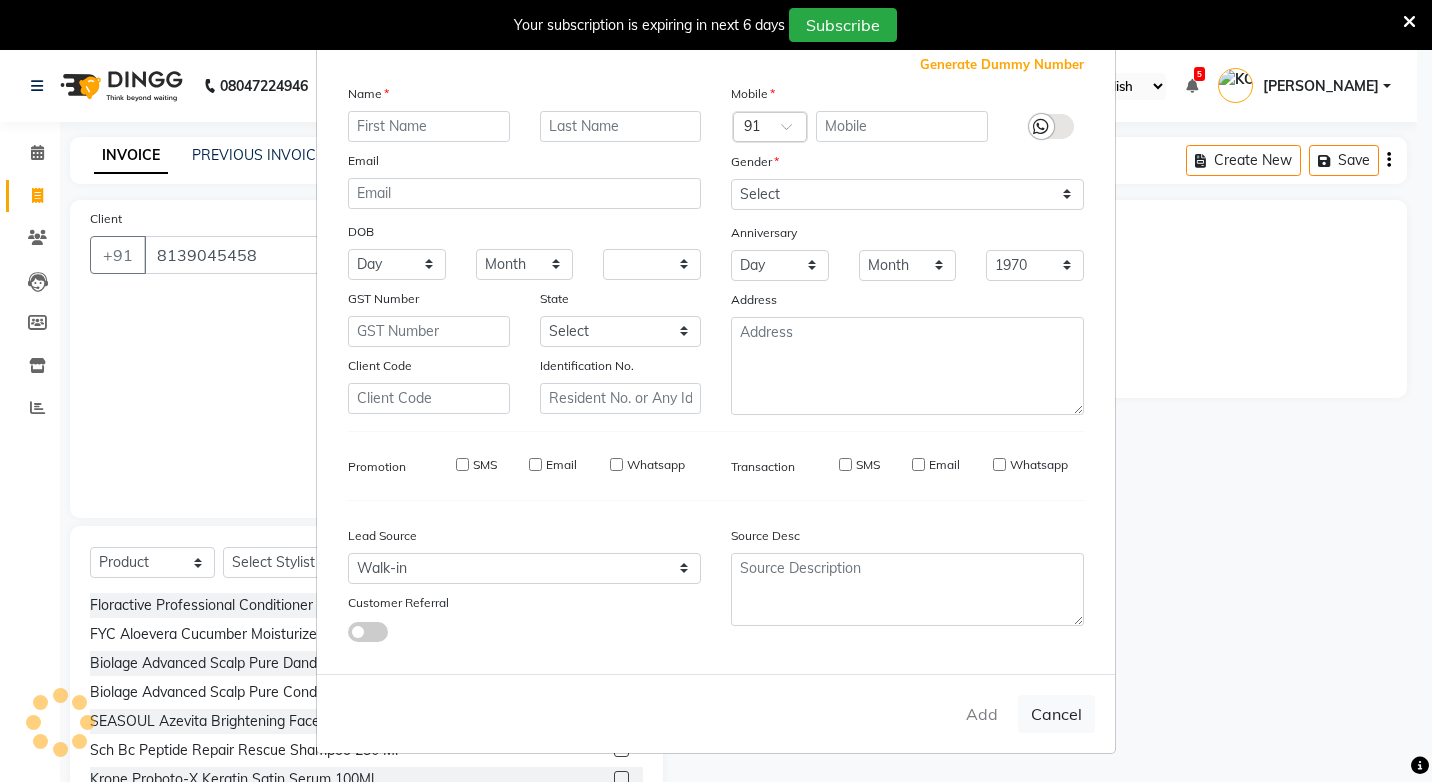 select 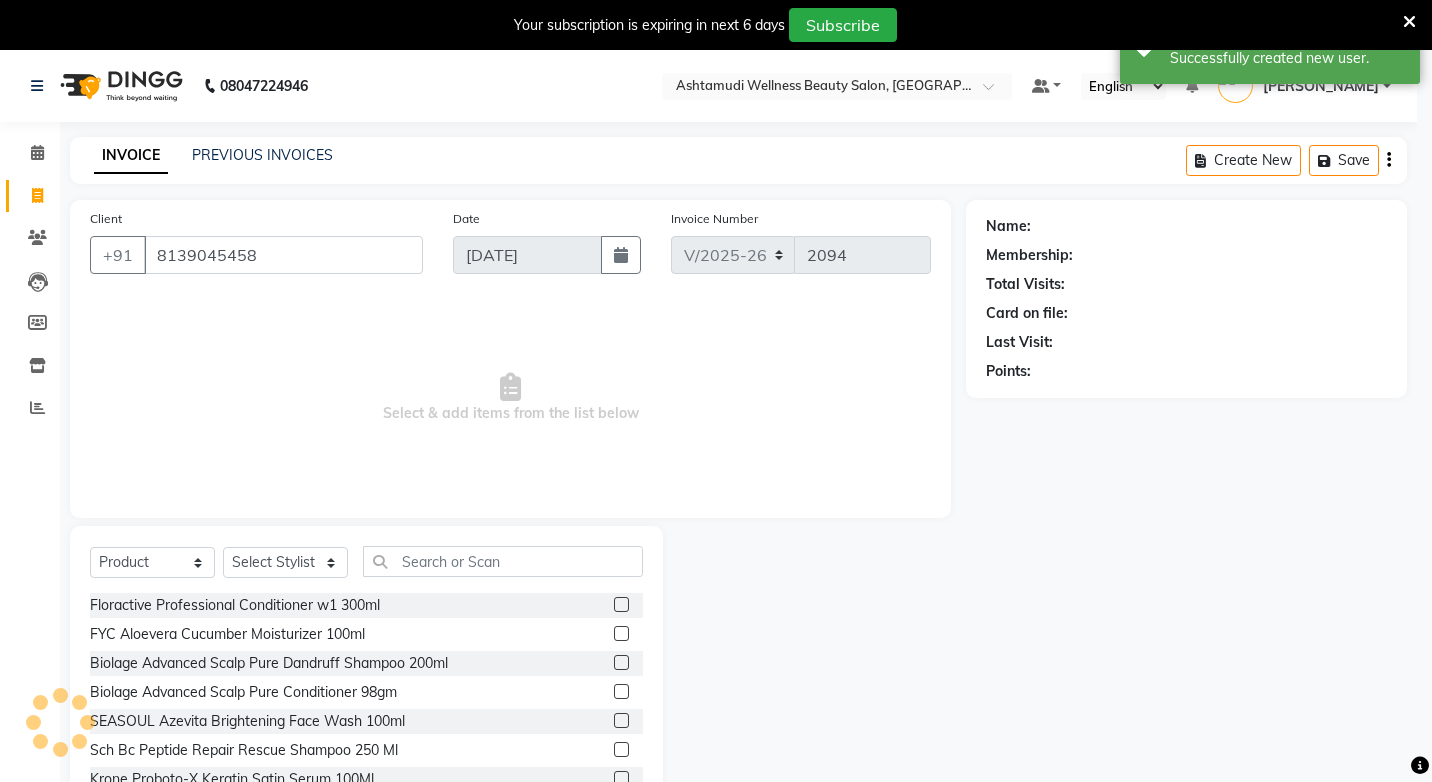 select on "1: Object" 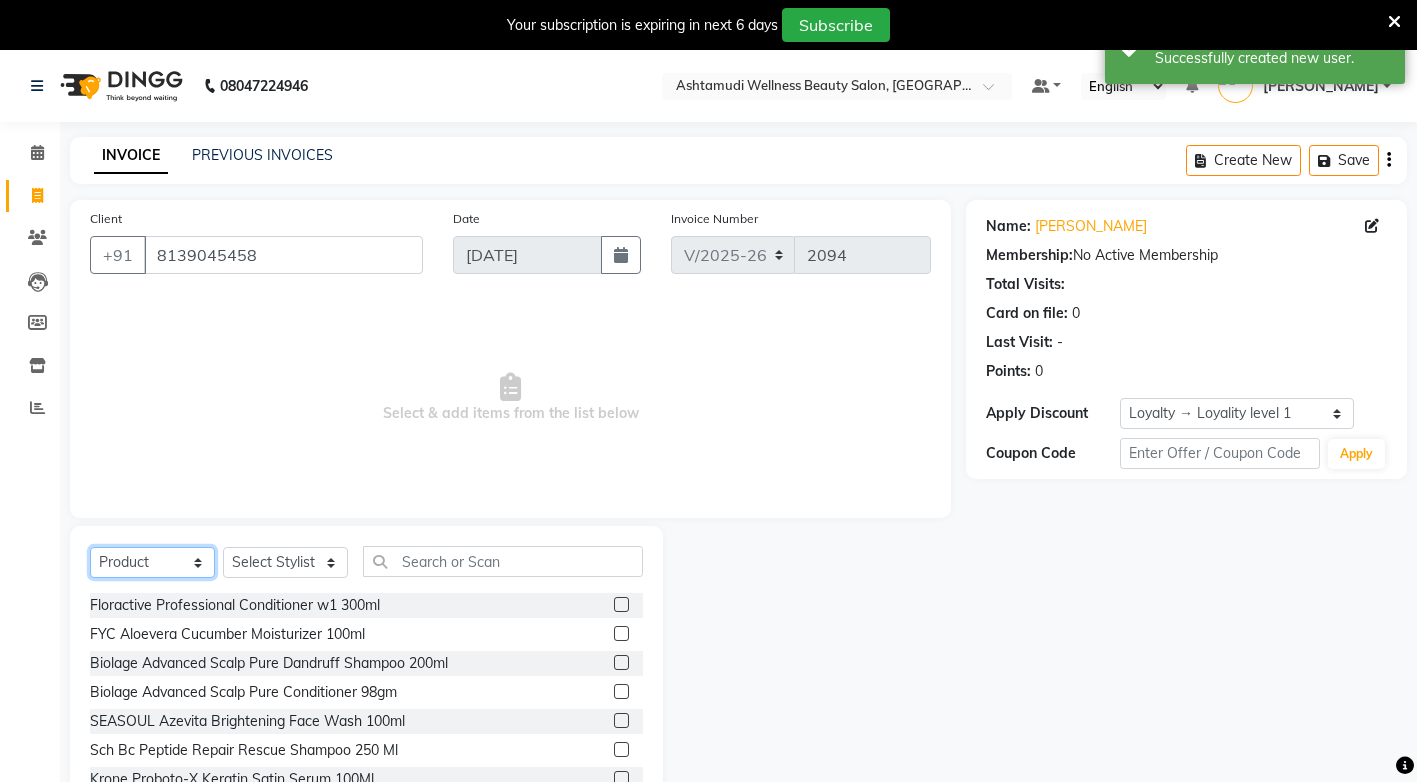 click on "Select  Service  Product  Membership  Package Voucher Prepaid Gift Card" 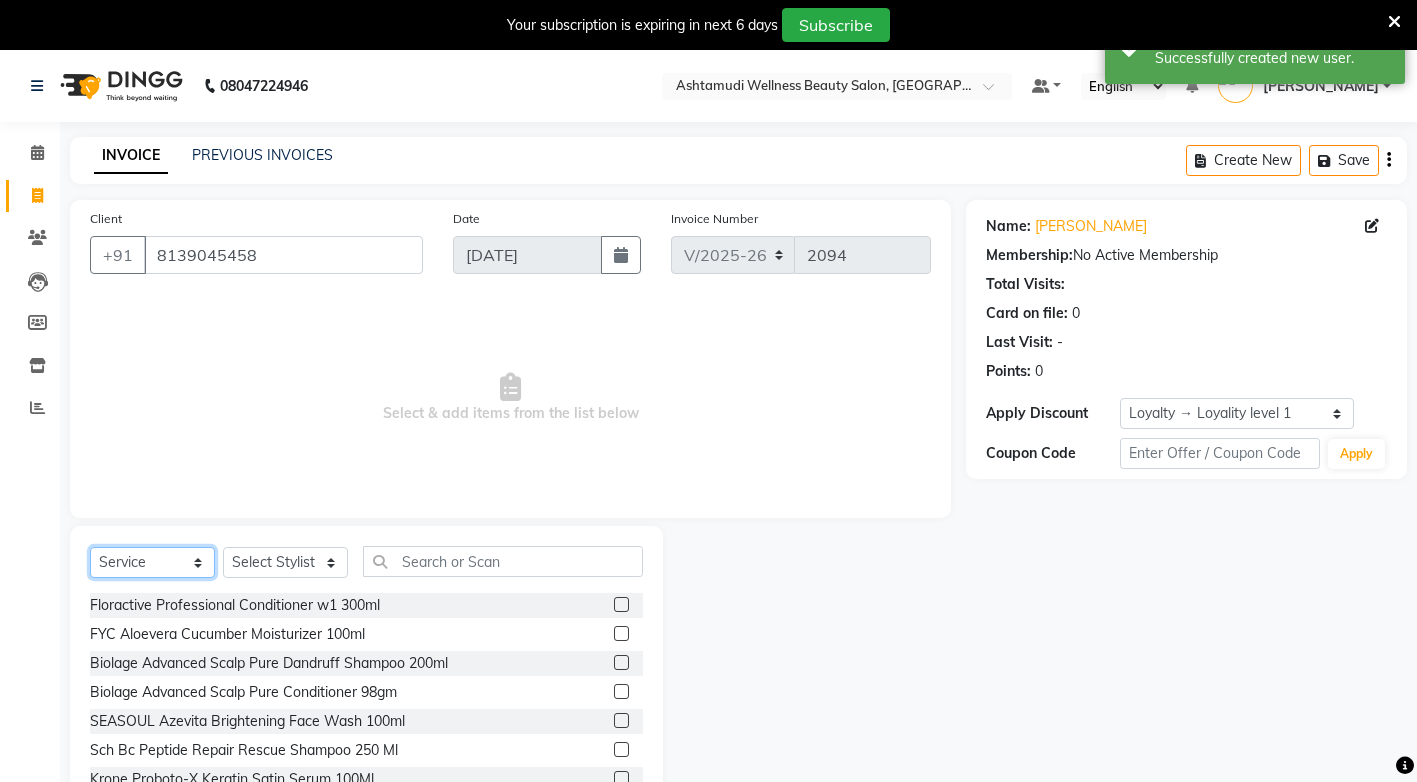 click on "Select  Service  Product  Membership  Package Voucher Prepaid Gift Card" 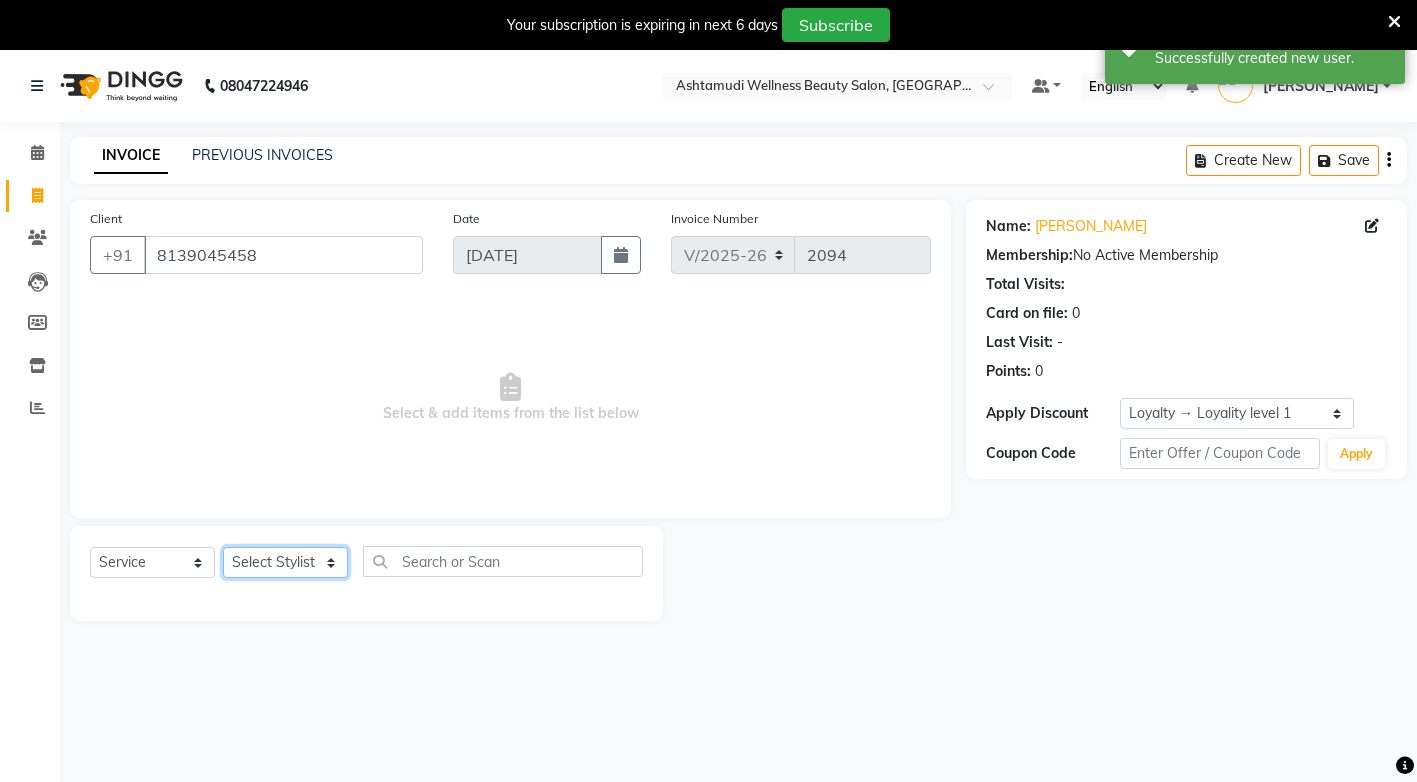 click on "Select Stylist ANJALI M S [PERSON_NAME] KOTTIYAM ASHTAMUDI [PERSON_NAME] [PERSON_NAME] [PERSON_NAME] [PERSON_NAME]  Sona [PERSON_NAME] [PERSON_NAME] [PERSON_NAME]" 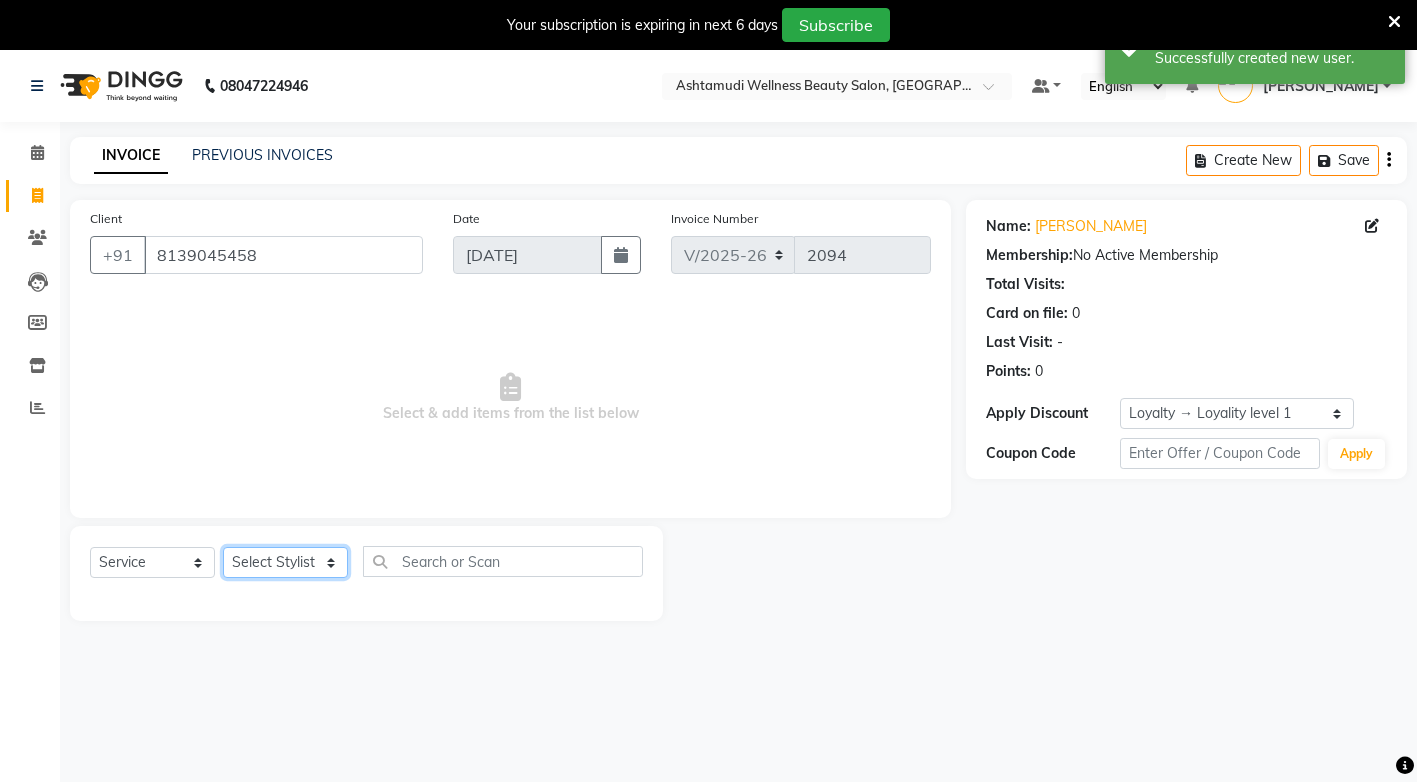 select on "27472" 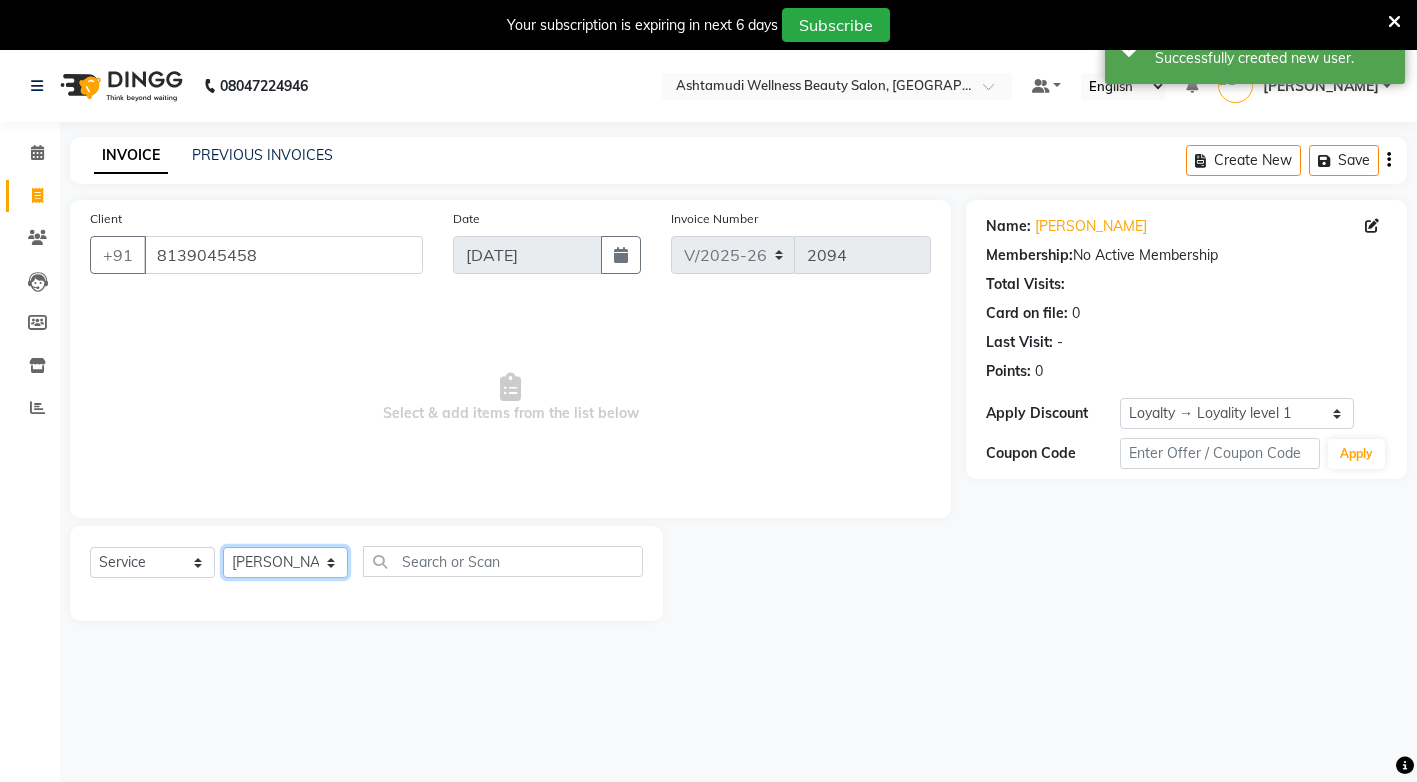 click on "Select Stylist ANJALI M S [PERSON_NAME] KOTTIYAM ASHTAMUDI [PERSON_NAME] [PERSON_NAME] [PERSON_NAME] [PERSON_NAME]  Sona [PERSON_NAME] [PERSON_NAME] [PERSON_NAME]" 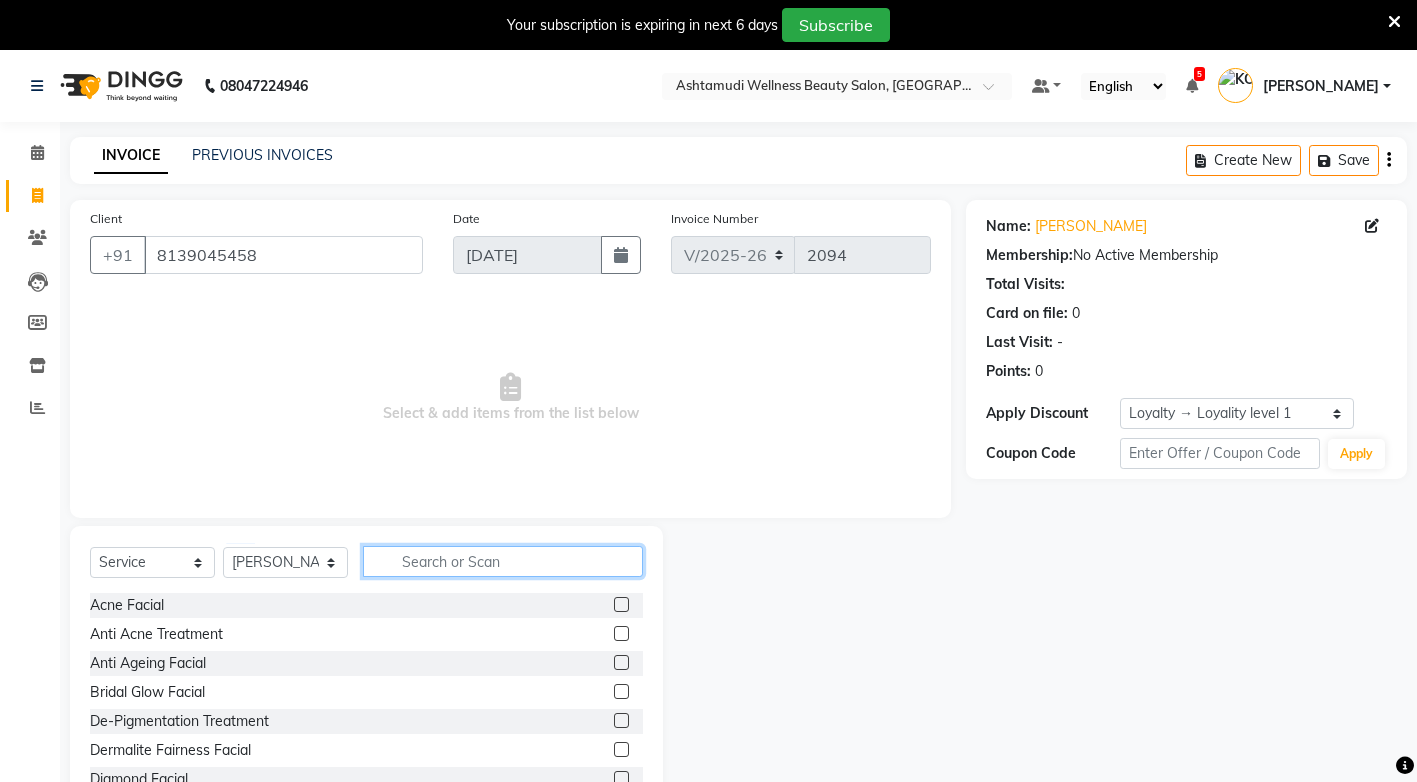click 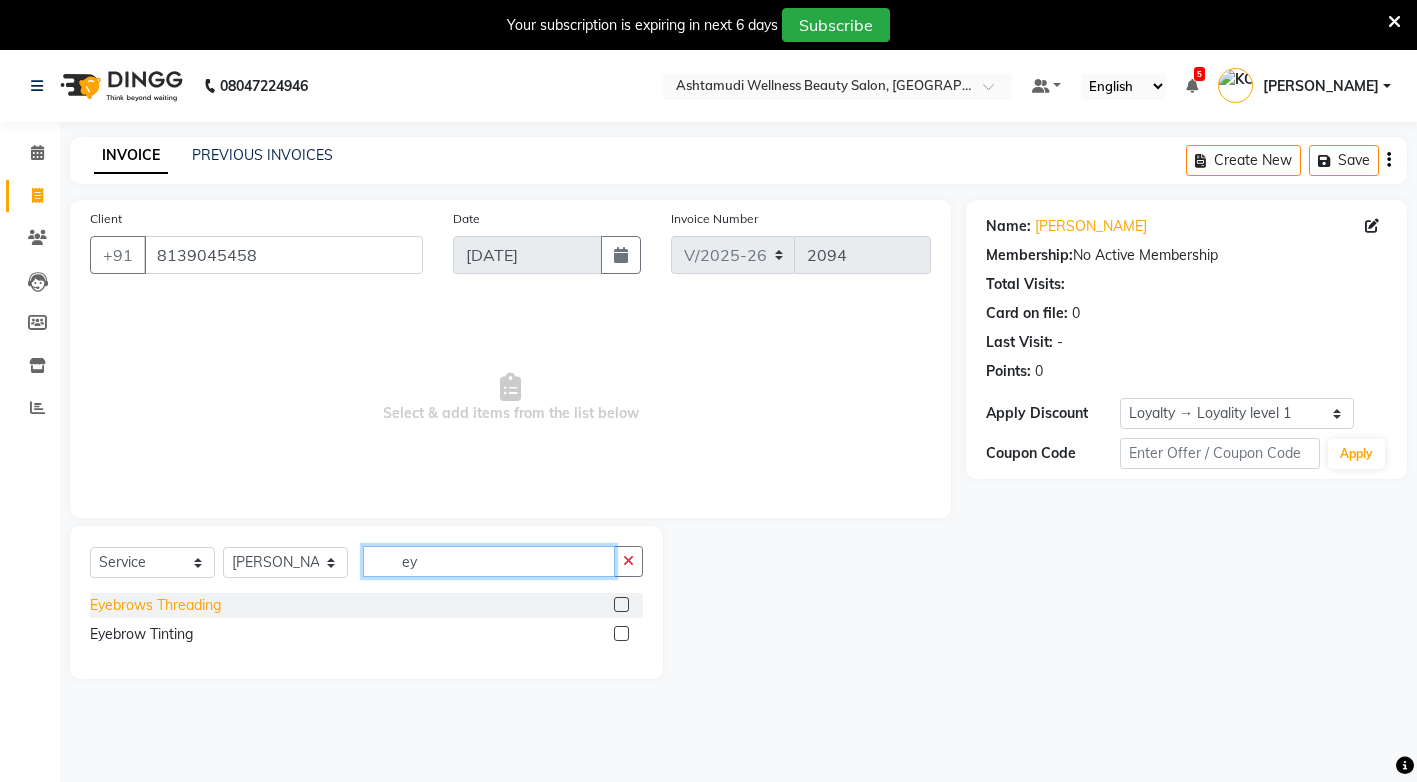 type on "ey" 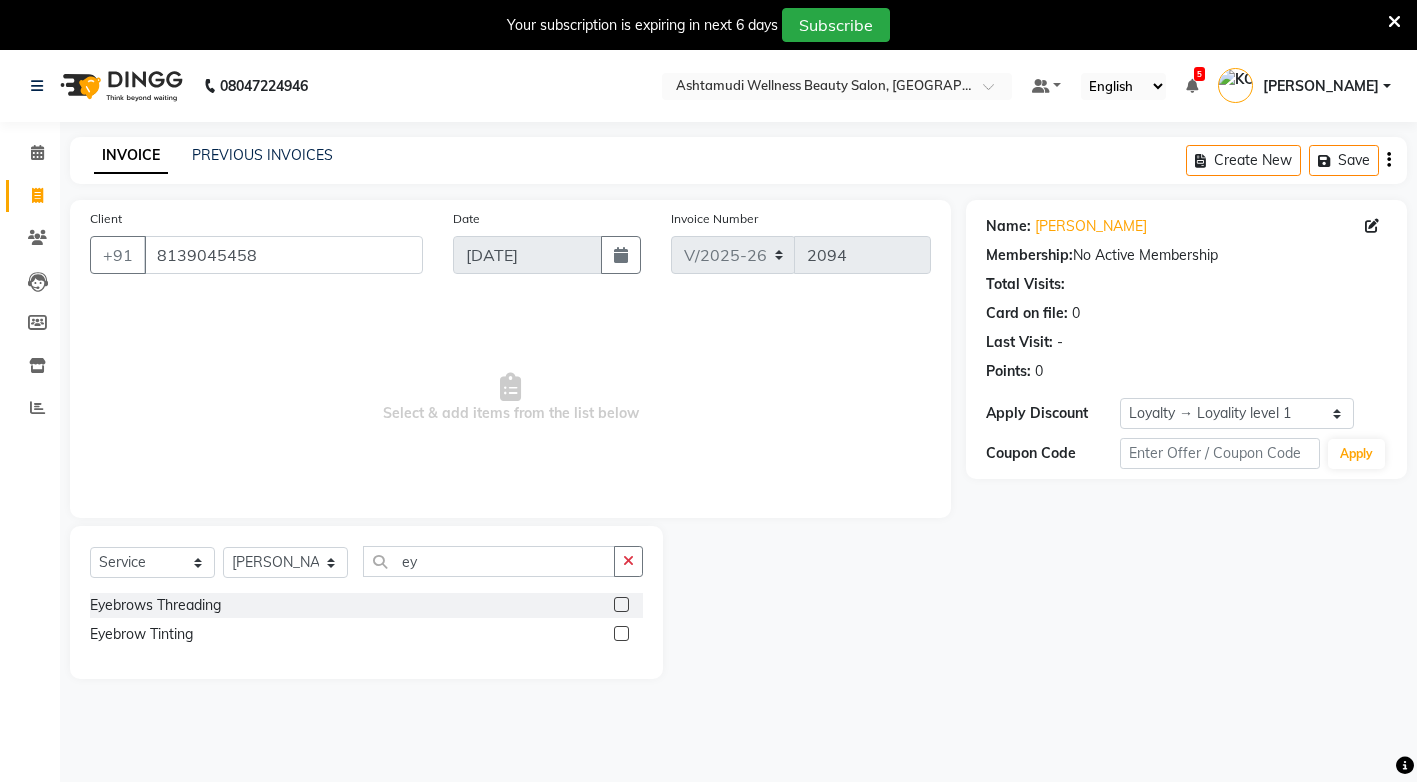 drag, startPoint x: 201, startPoint y: 611, endPoint x: 330, endPoint y: 637, distance: 131.59407 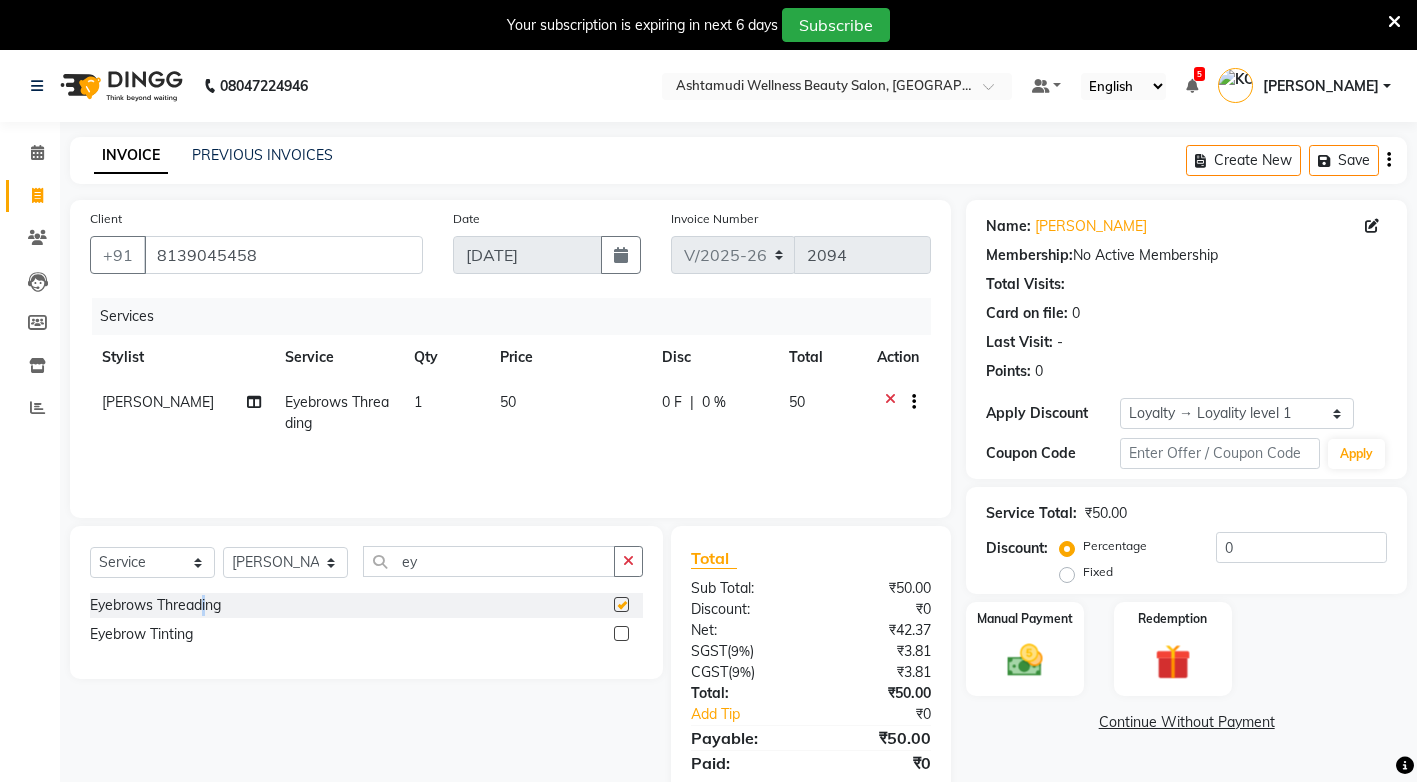 checkbox on "false" 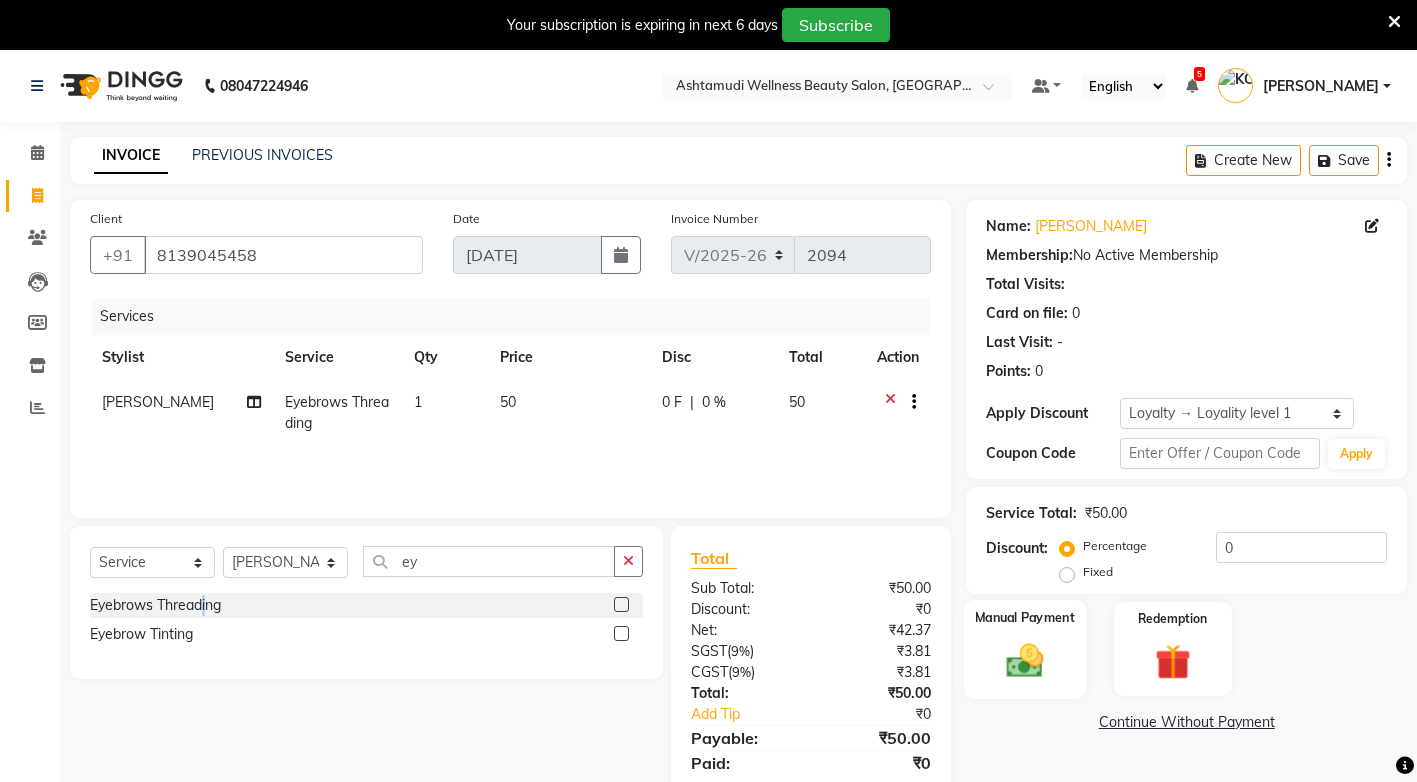 click 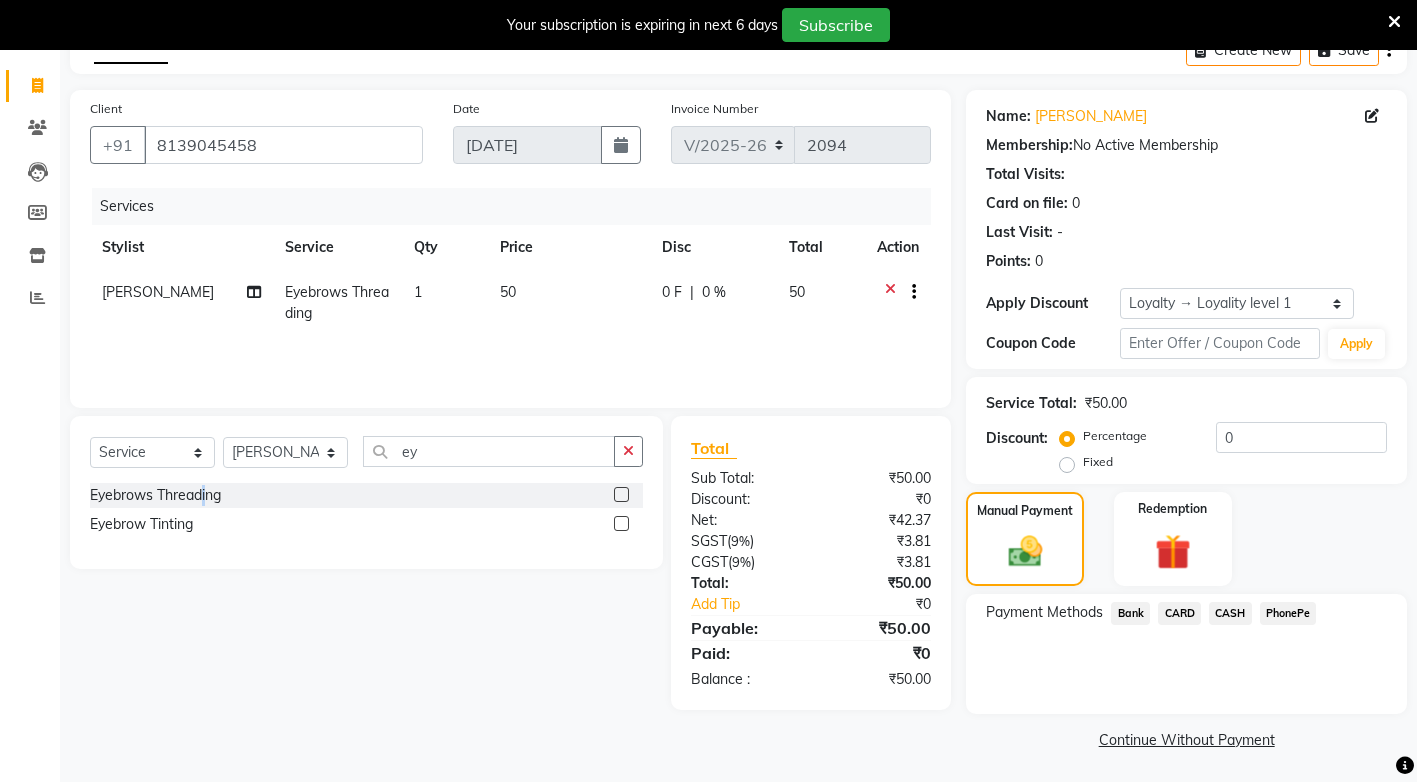 scroll, scrollTop: 113, scrollLeft: 0, axis: vertical 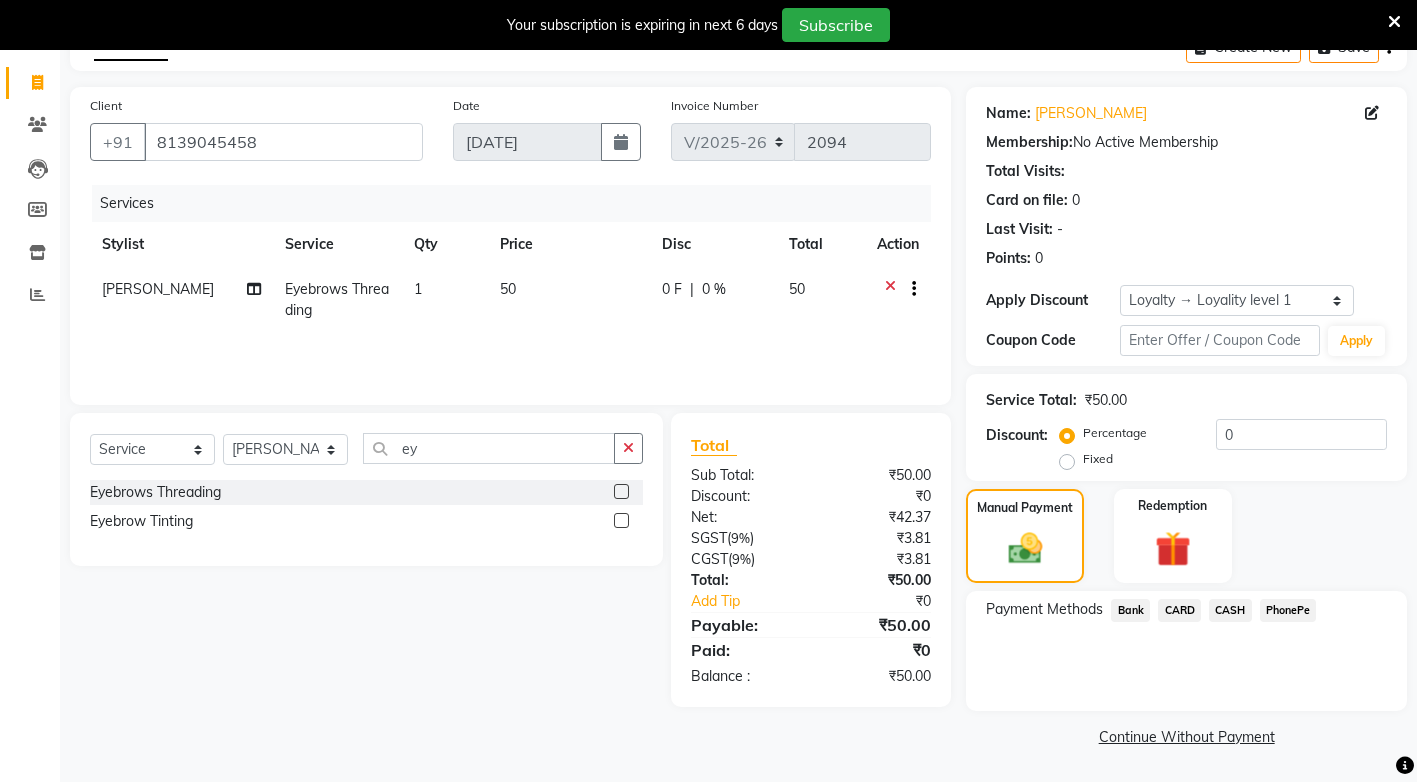 click on "PhonePe" 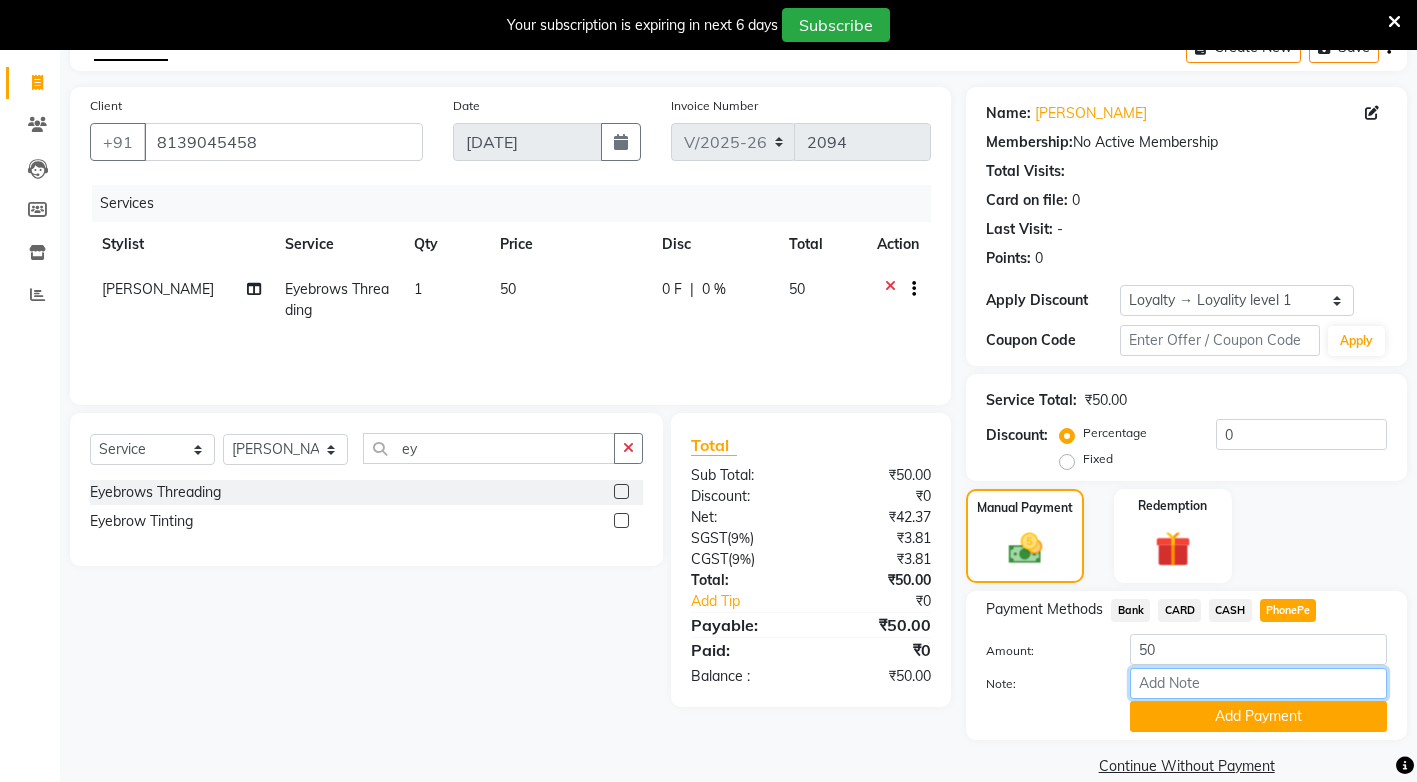 click on "Note:" at bounding box center [1258, 683] 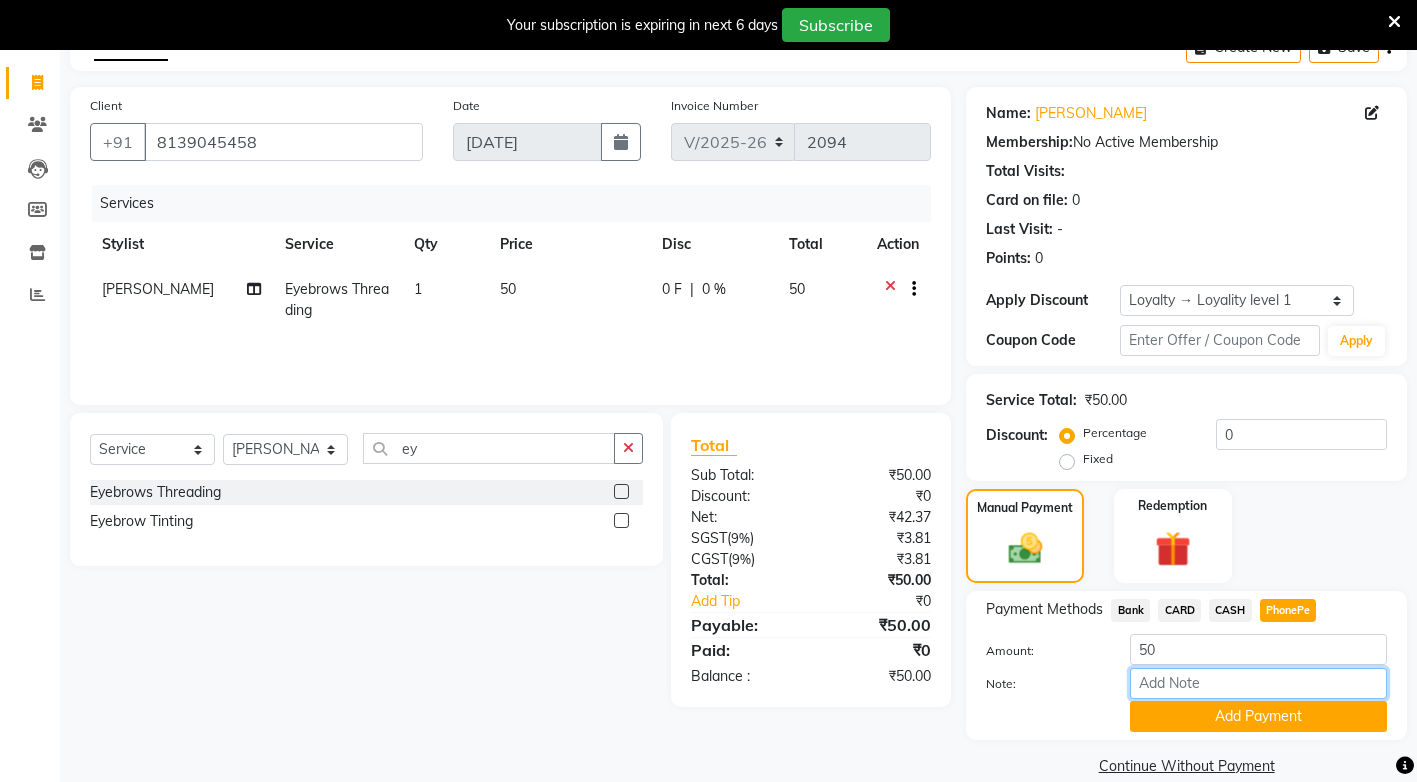type on "[PERSON_NAME]" 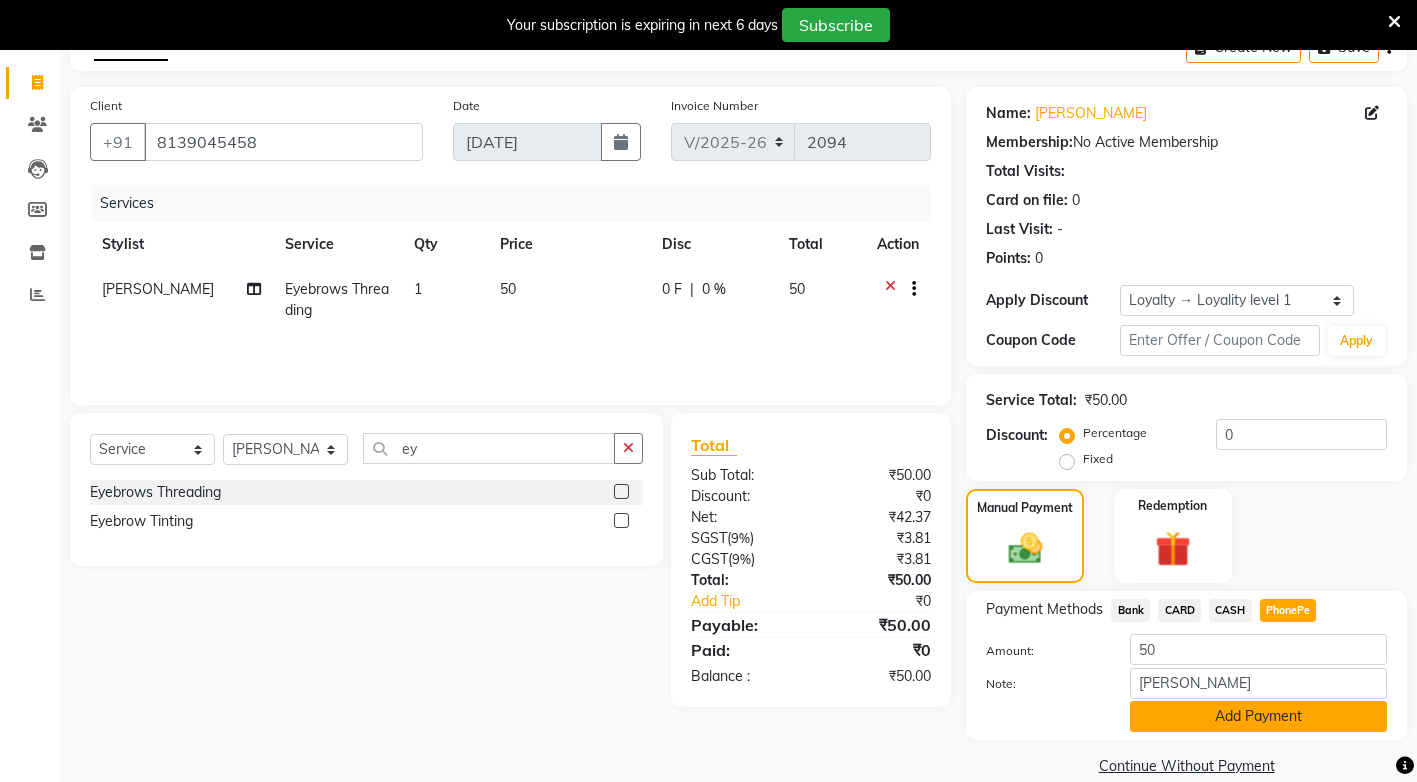 click on "Add Payment" 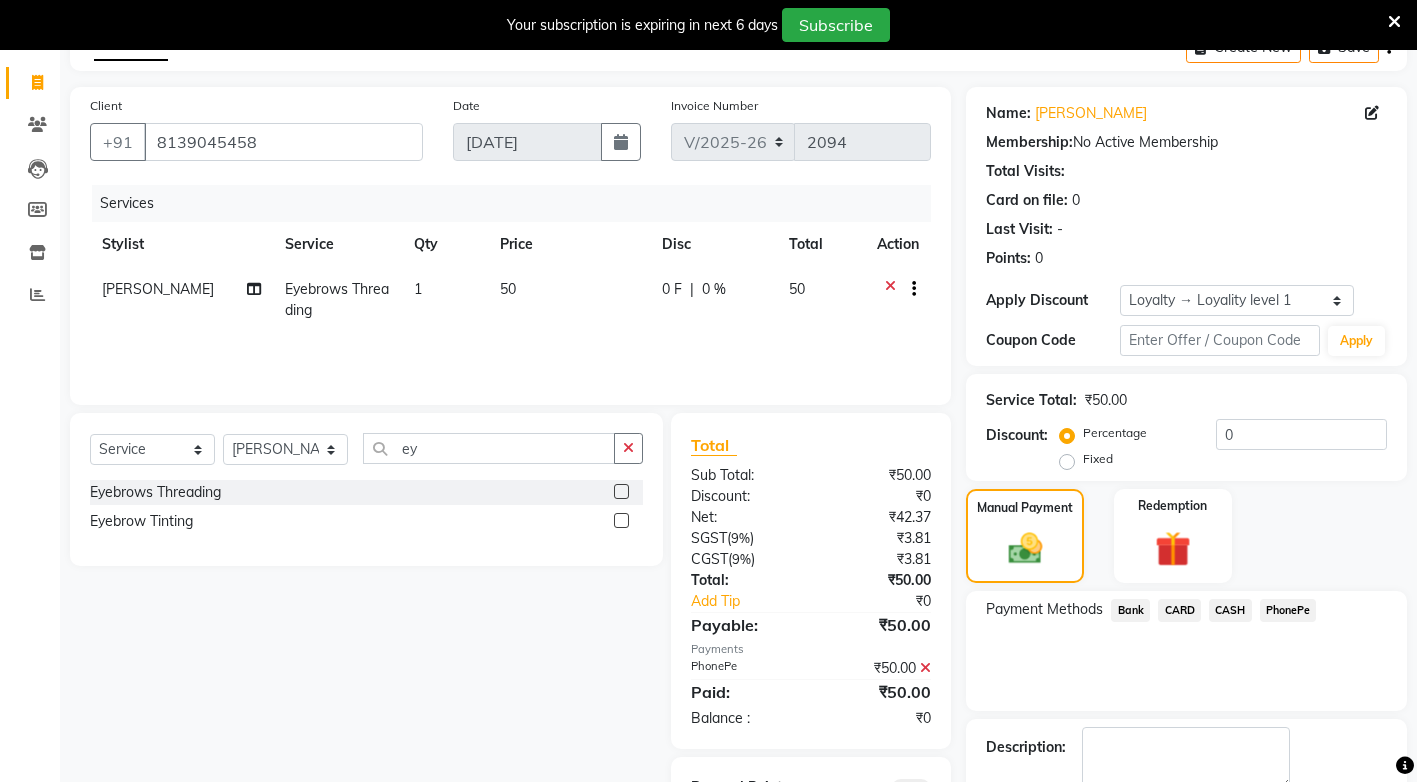 scroll, scrollTop: 209, scrollLeft: 0, axis: vertical 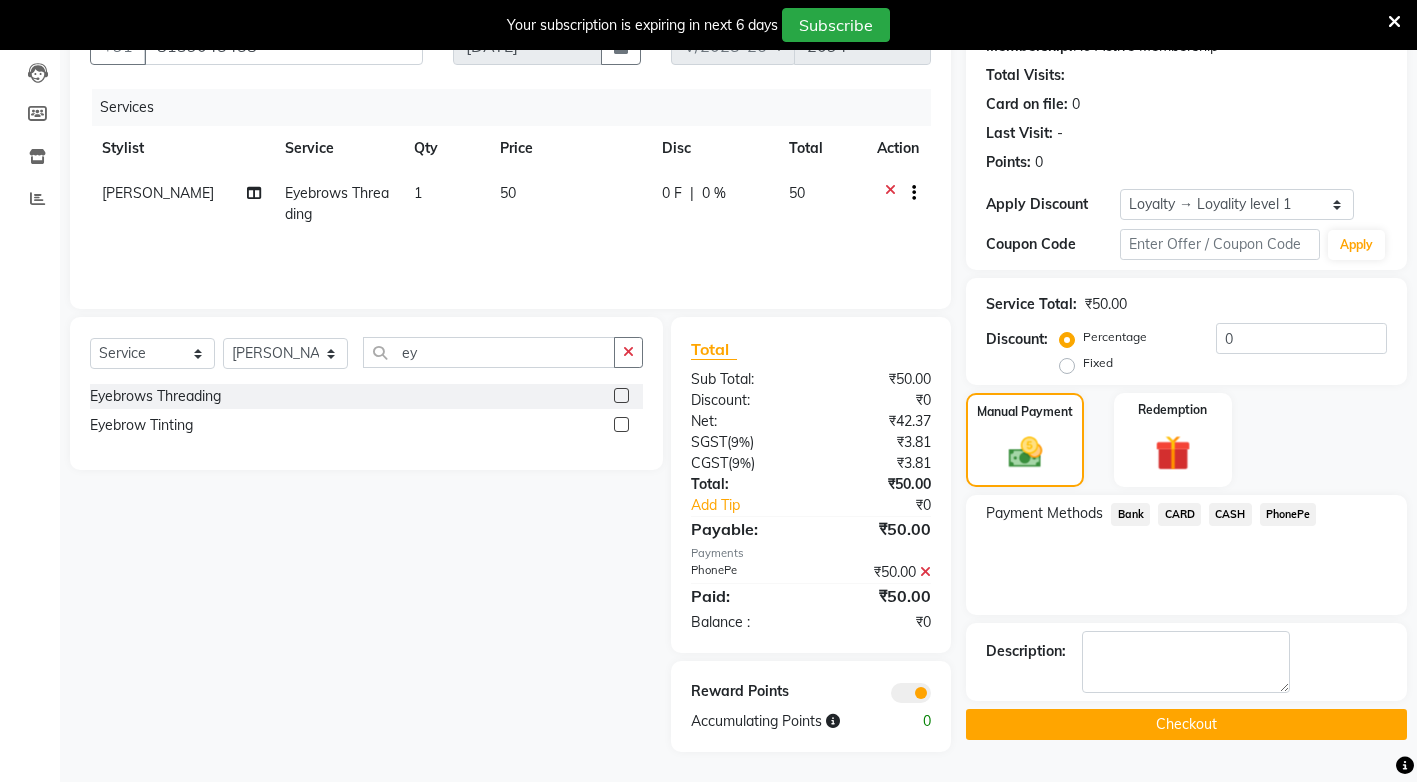 click on "Checkout" 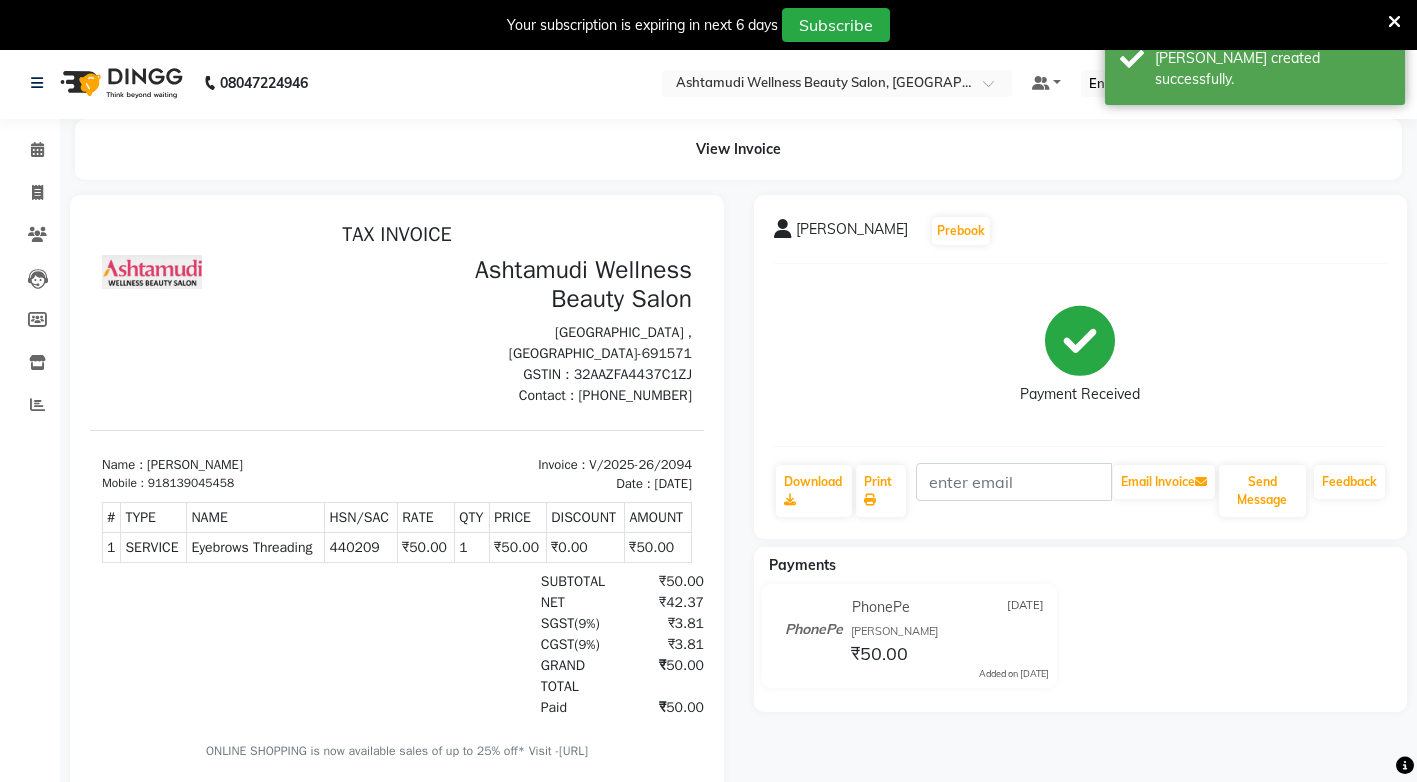 scroll, scrollTop: 0, scrollLeft: 0, axis: both 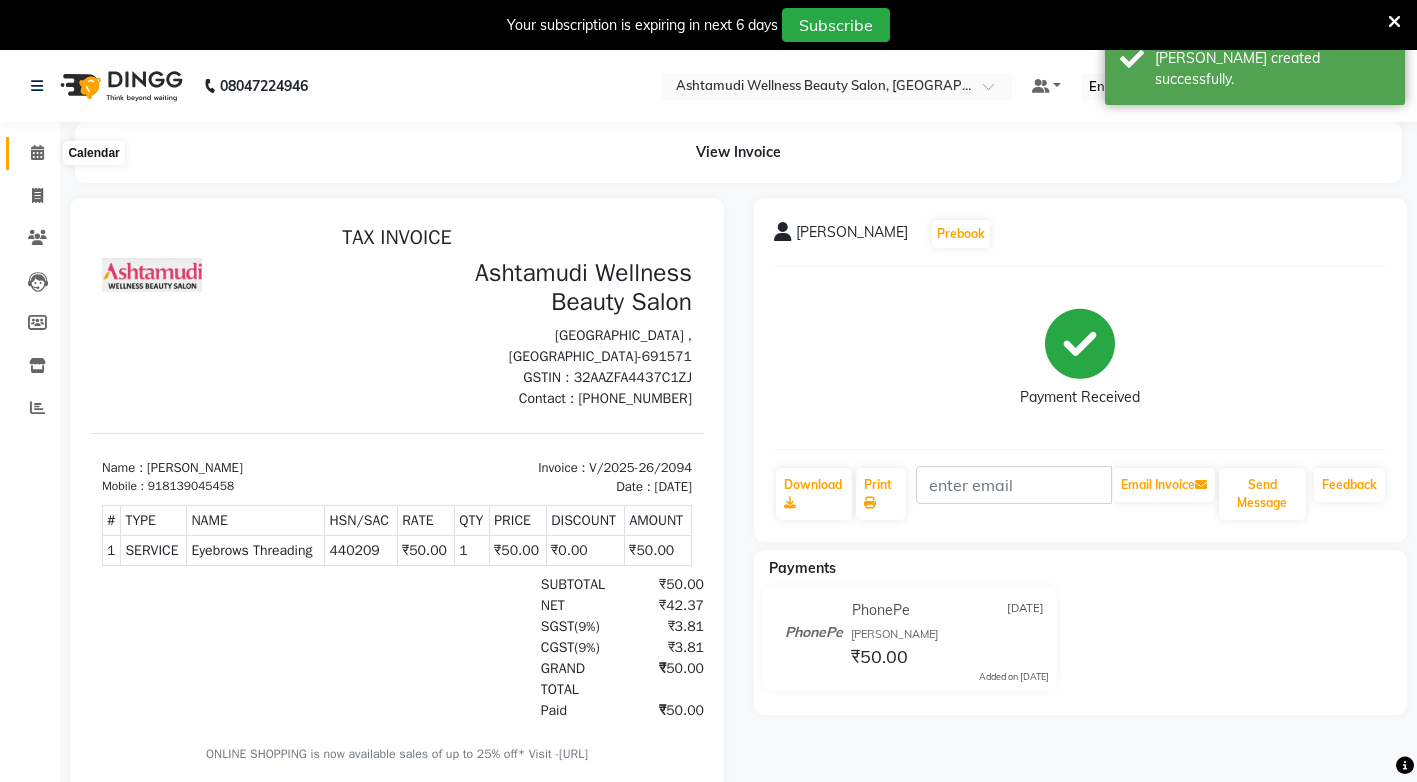 click 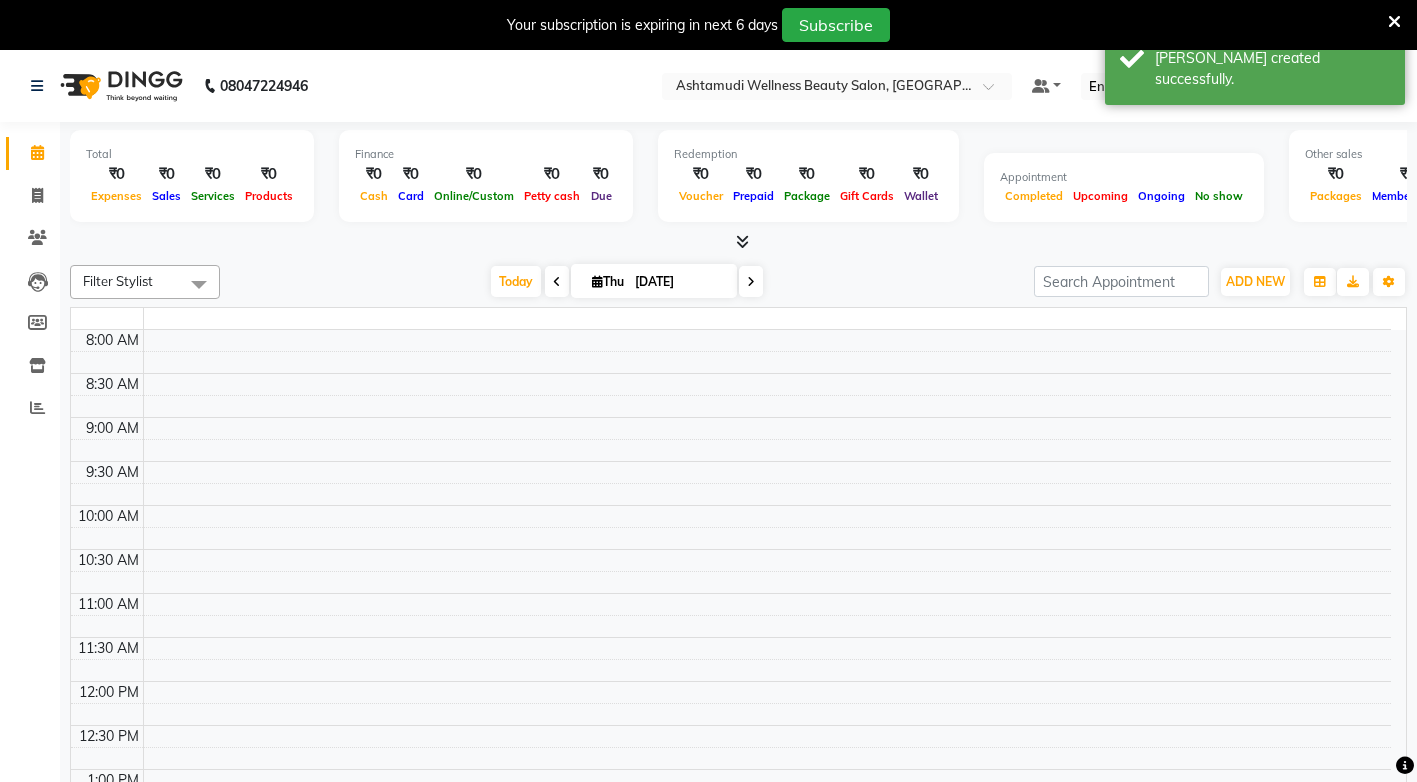 scroll, scrollTop: 0, scrollLeft: 0, axis: both 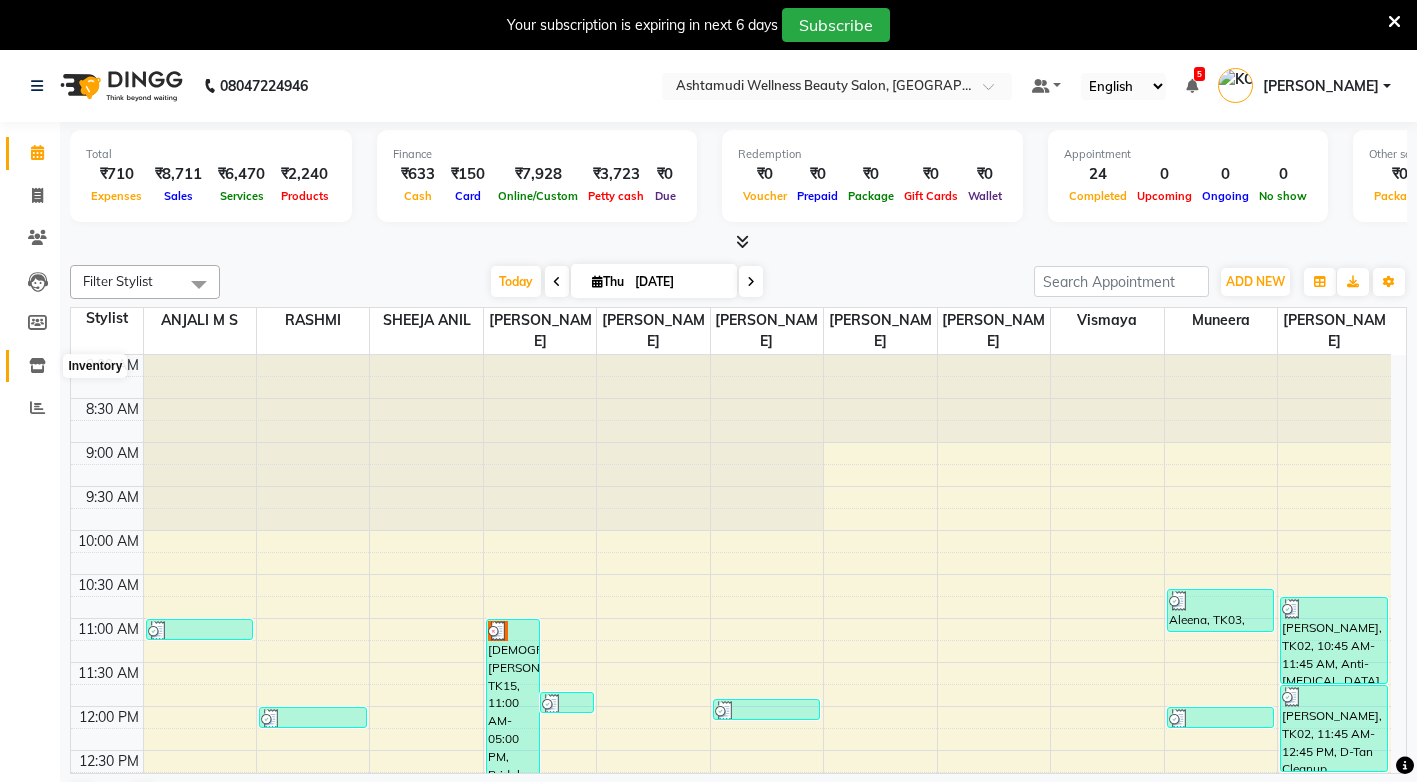 click 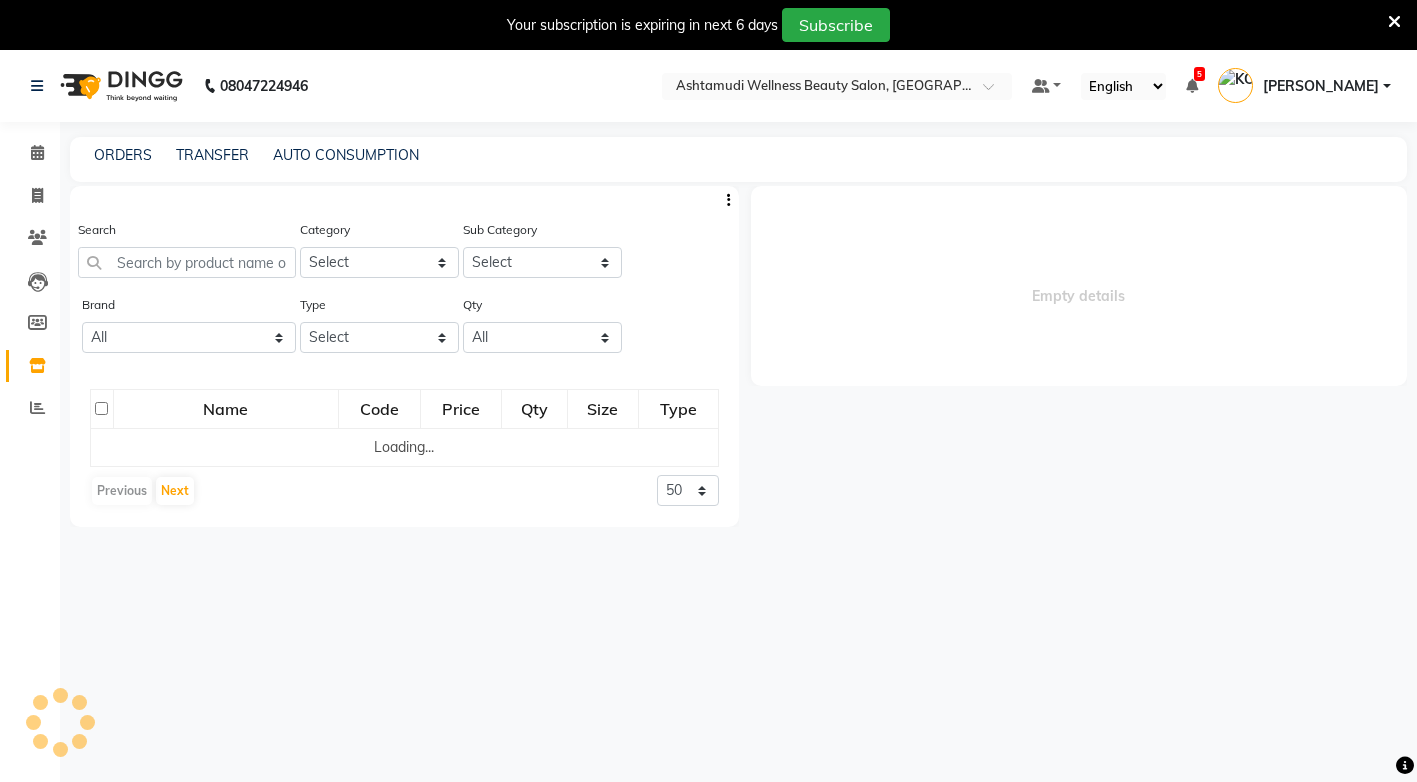 select 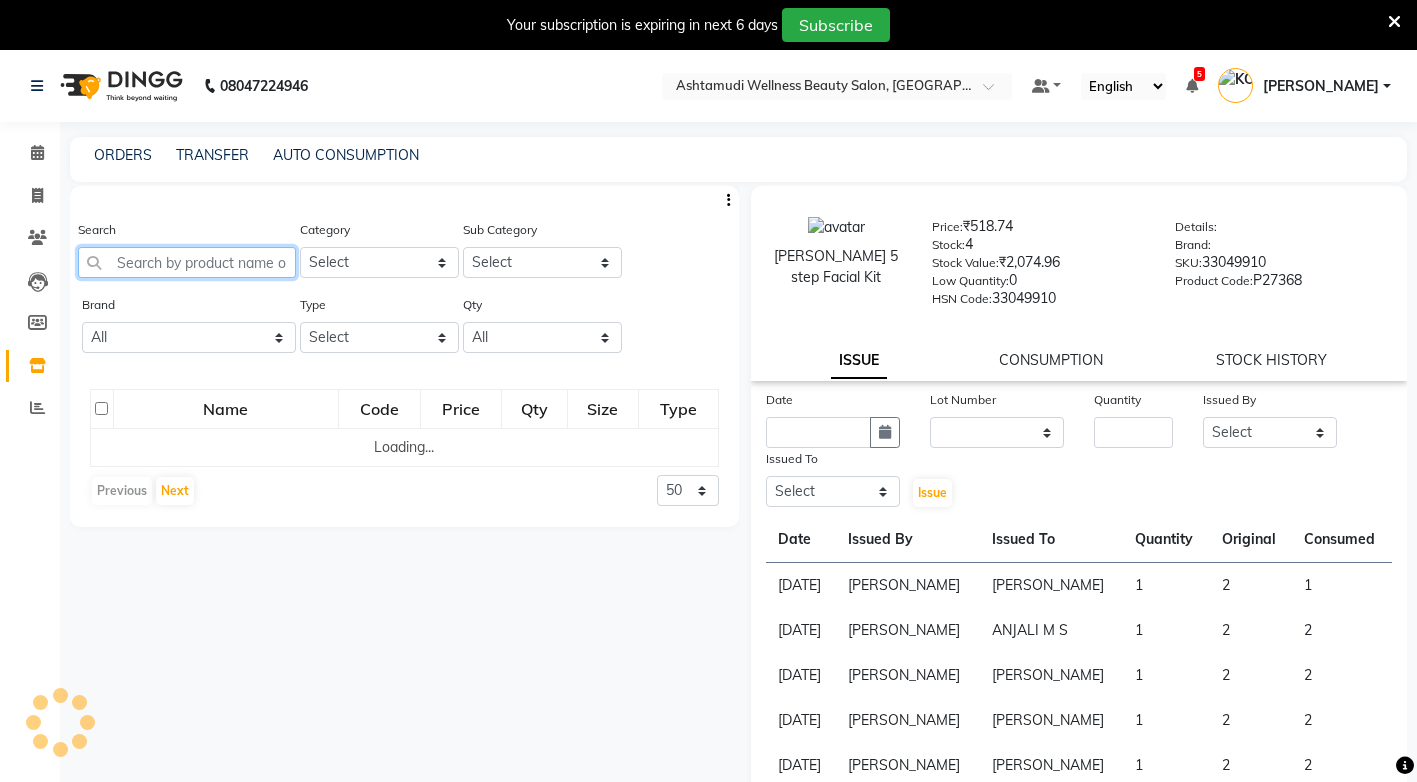 click 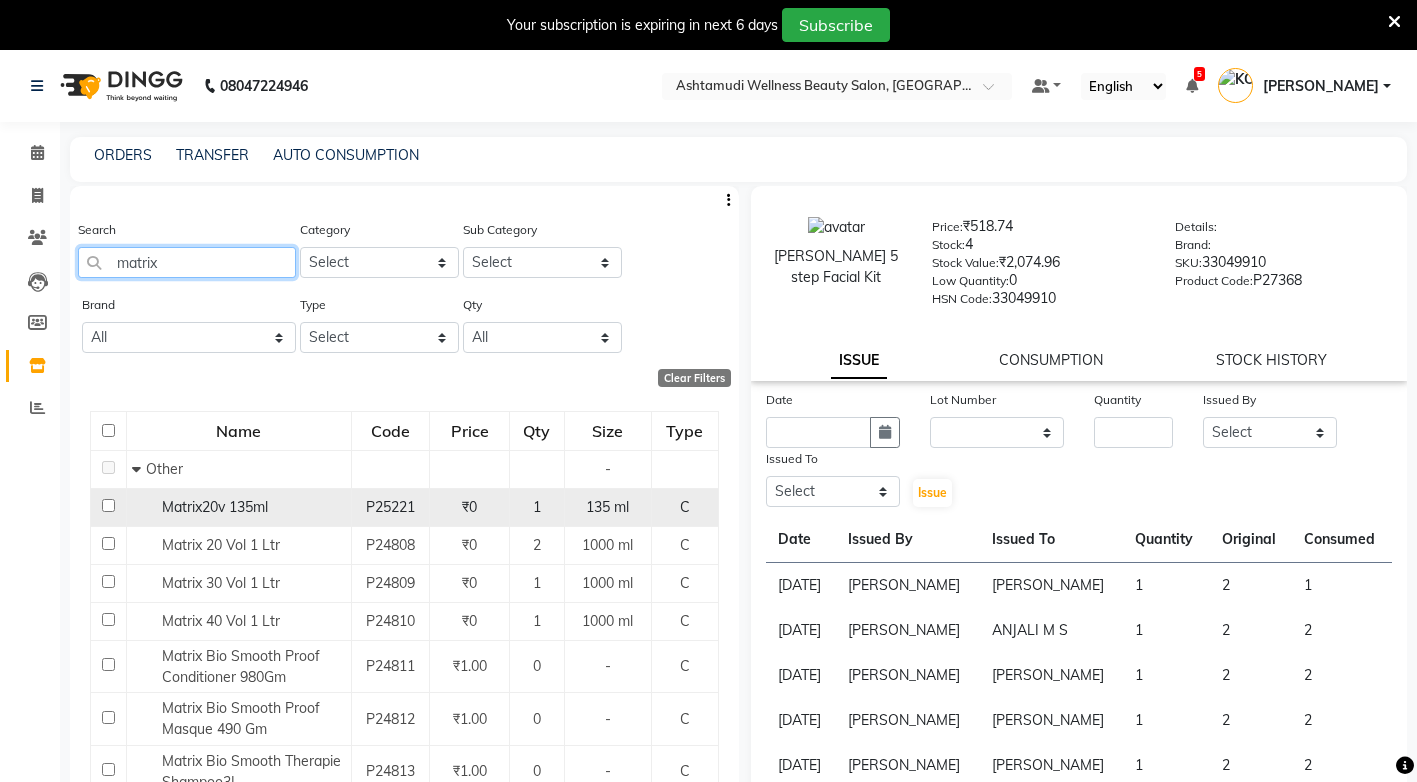type on "matrix" 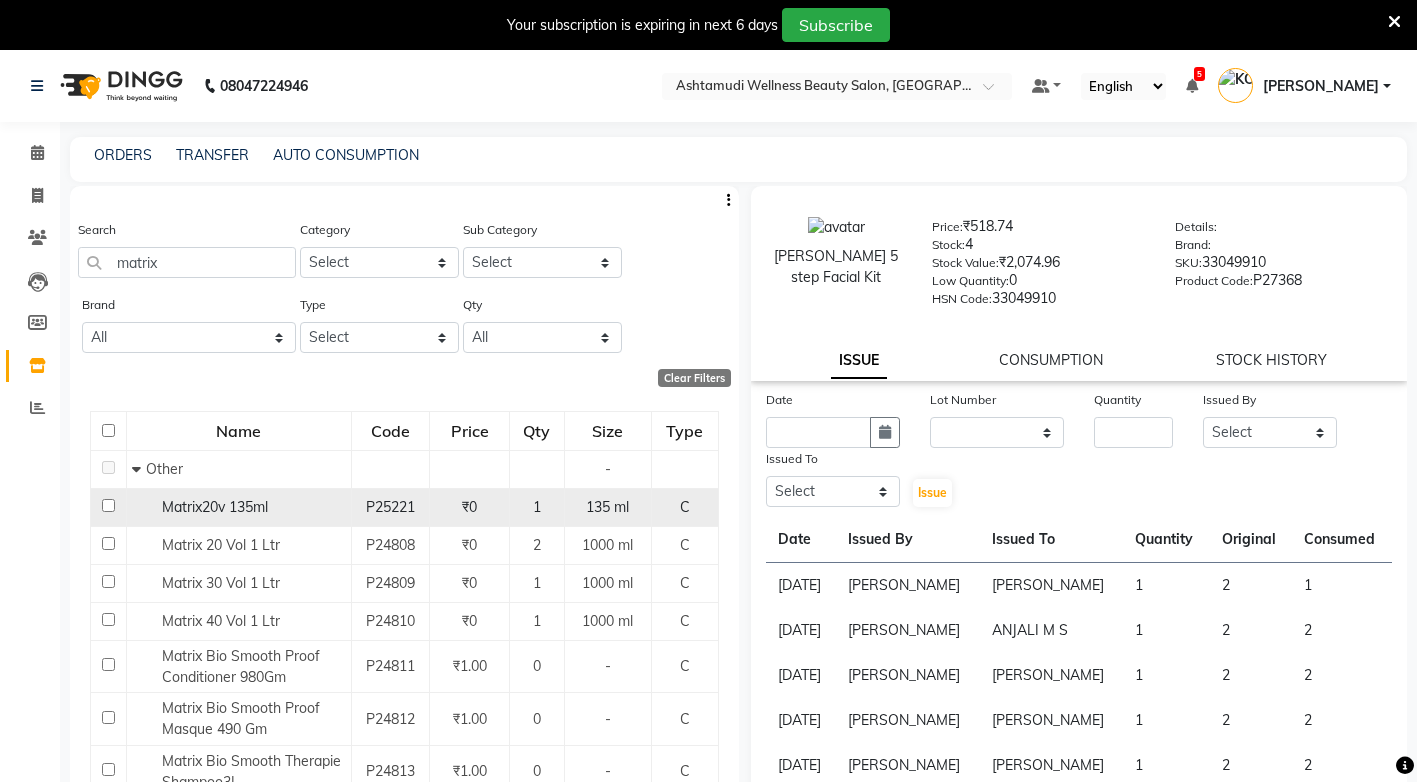 click on "Matrix20v 135ml" 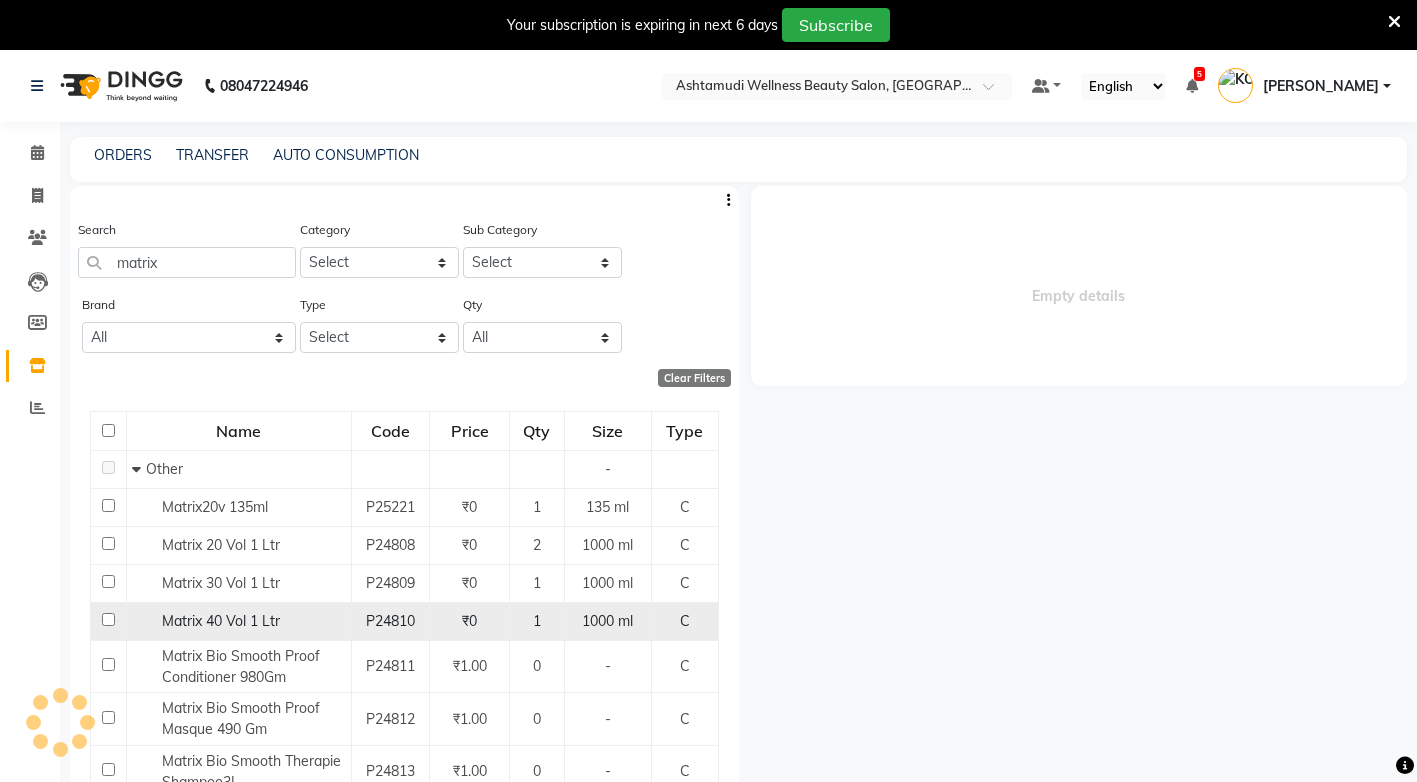 select 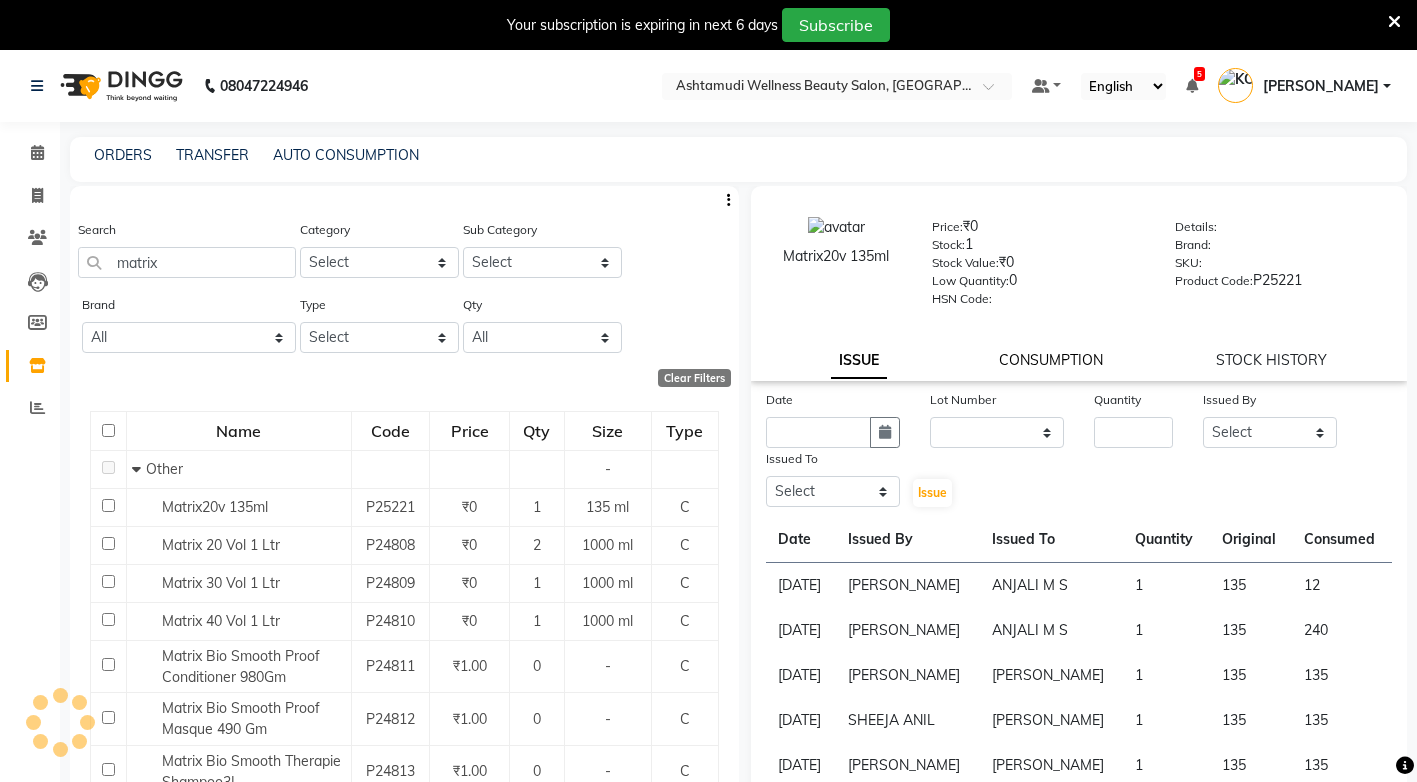 click on "CONSUMPTION" 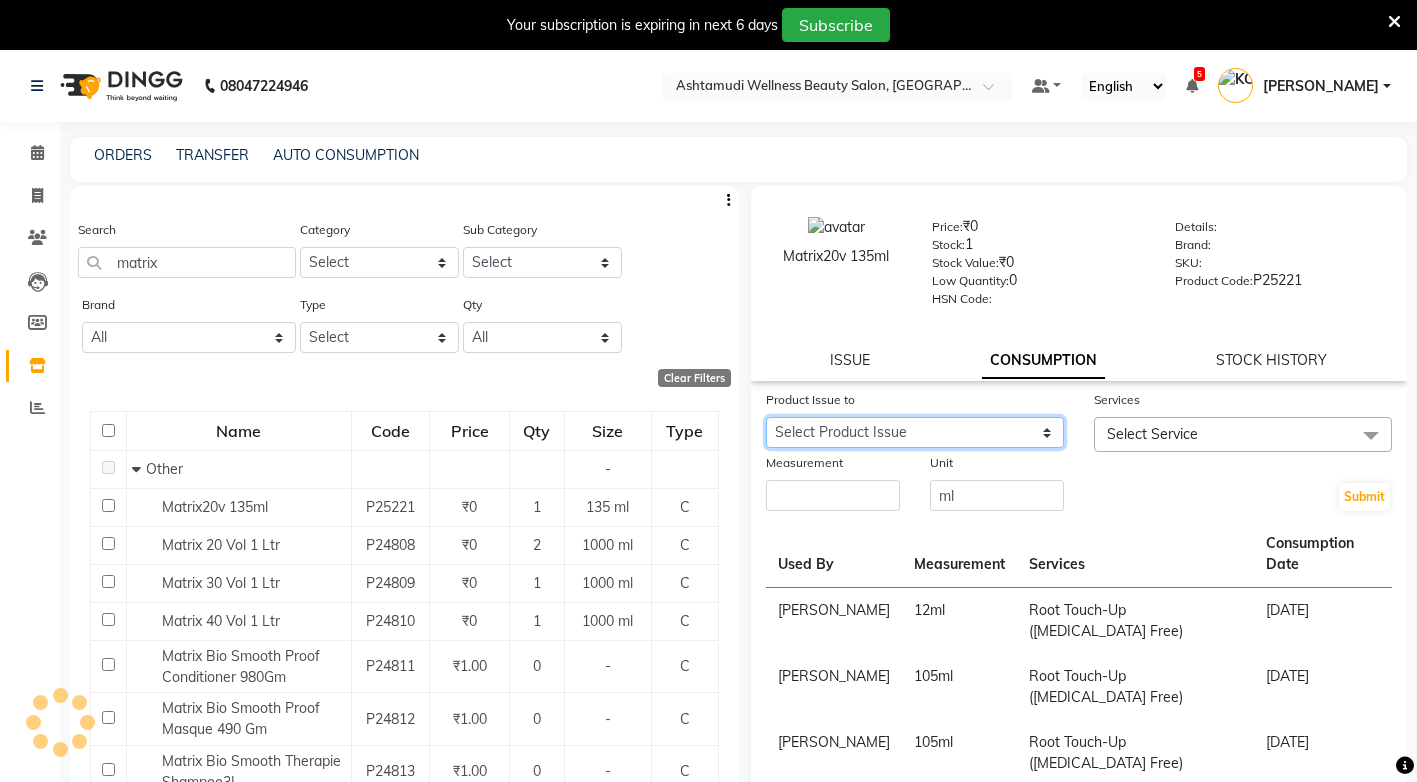 click on "Select Product Issue [DATE], Issued to: [PERSON_NAME] M S, Balance: 123" 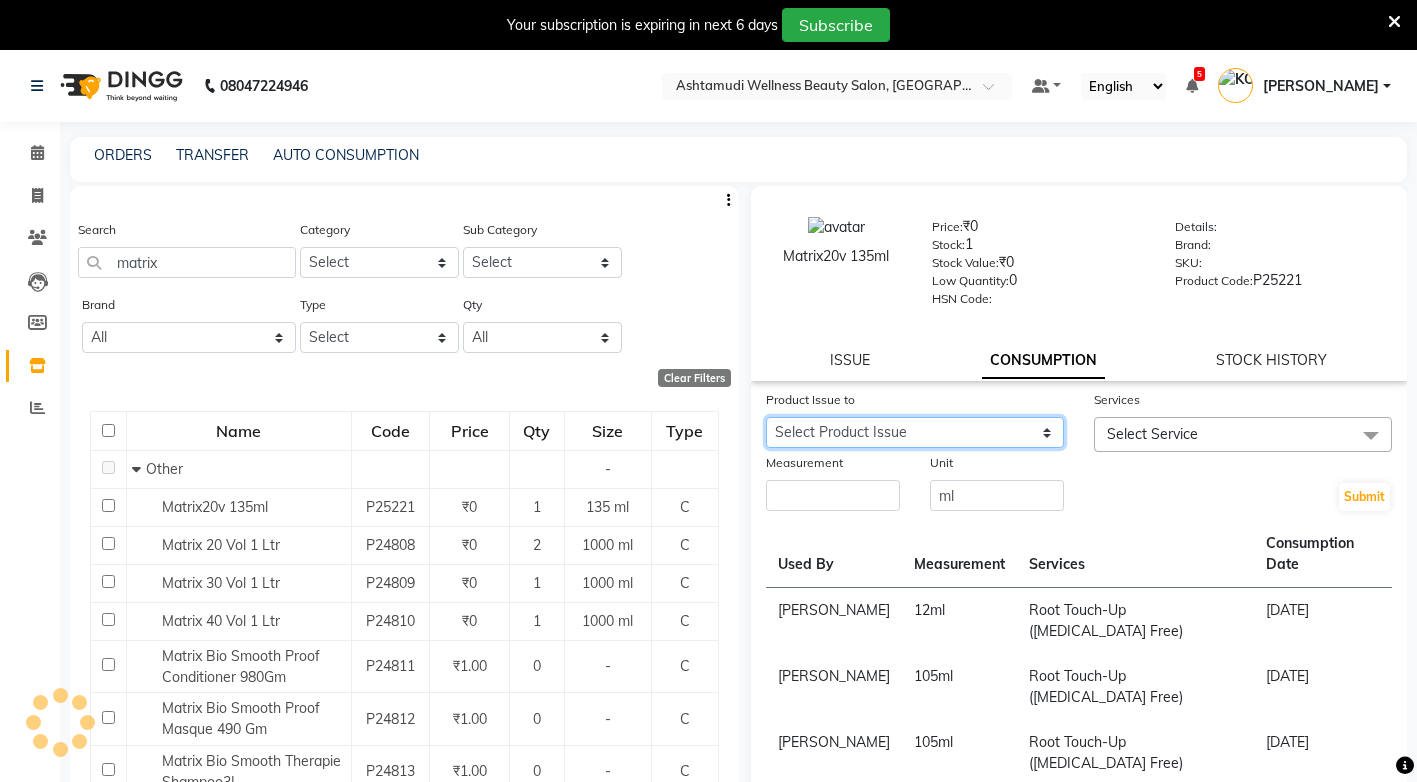 select on "1050728" 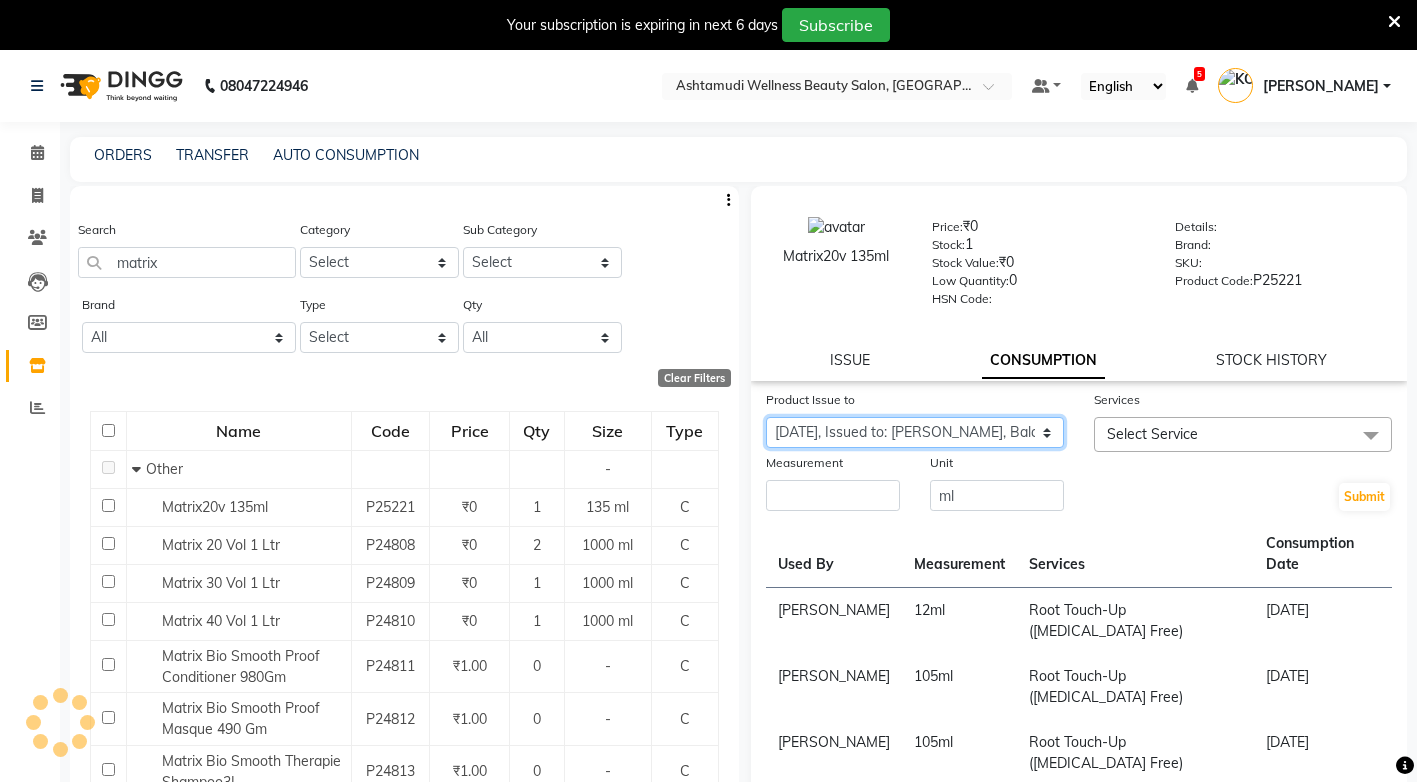 click on "Select Product Issue [DATE], Issued to: [PERSON_NAME] M S, Balance: 123" 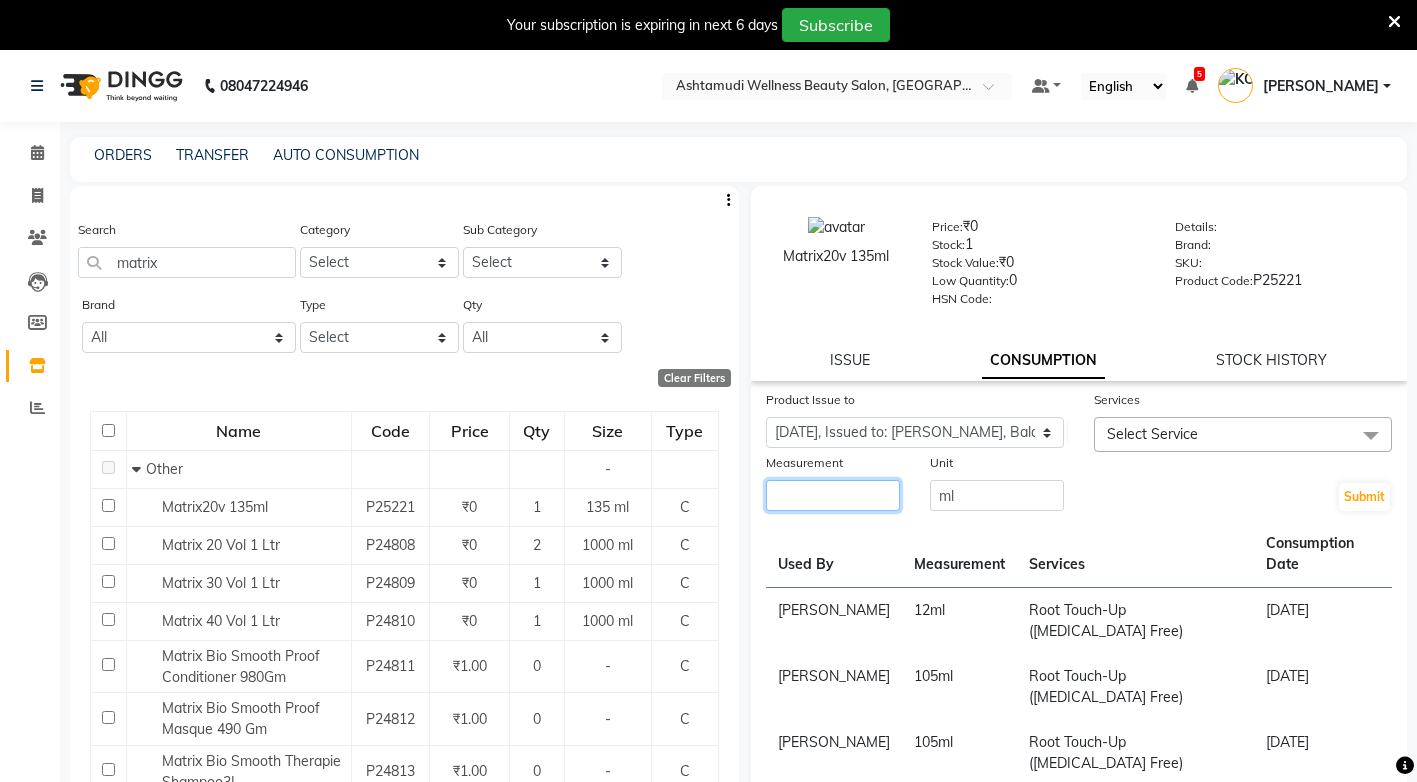 click 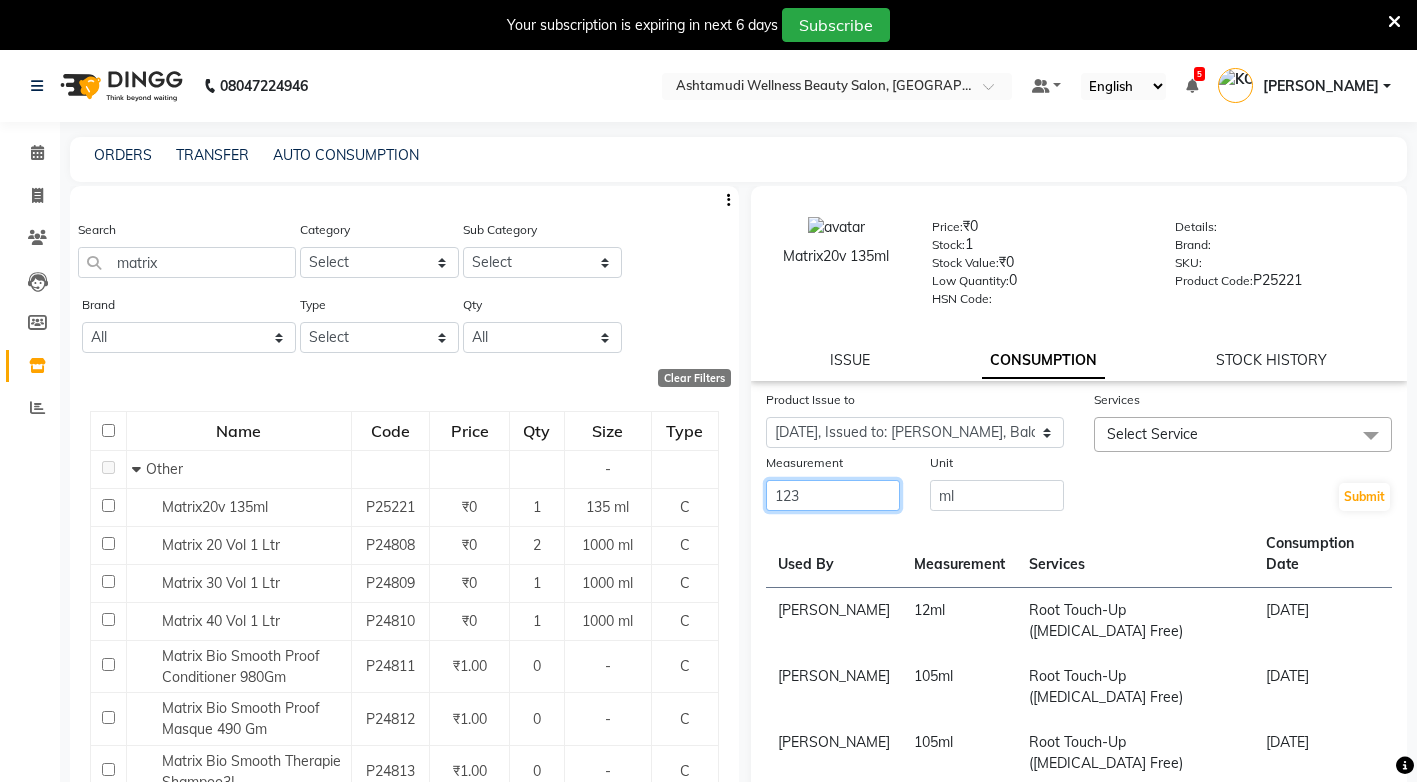 type on "123" 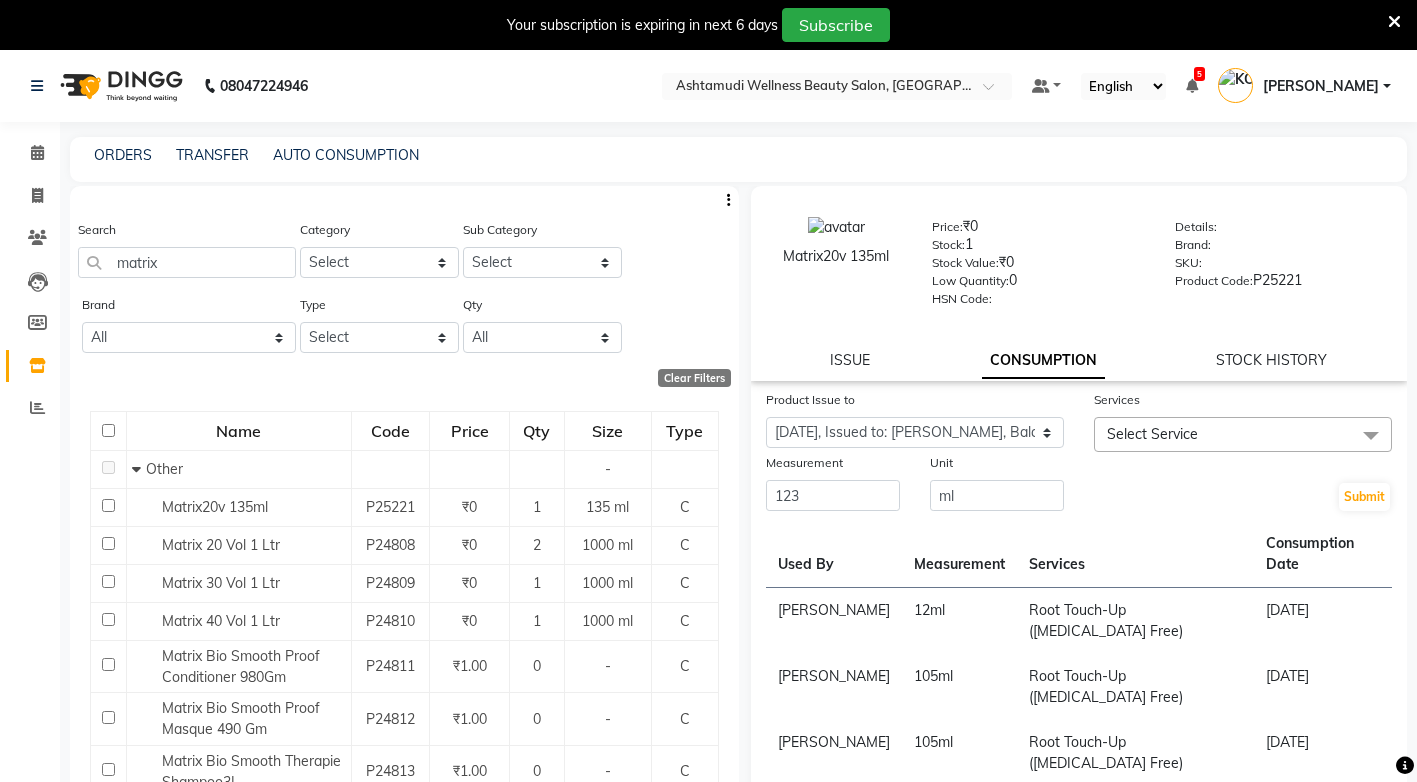 click on "Select Service" 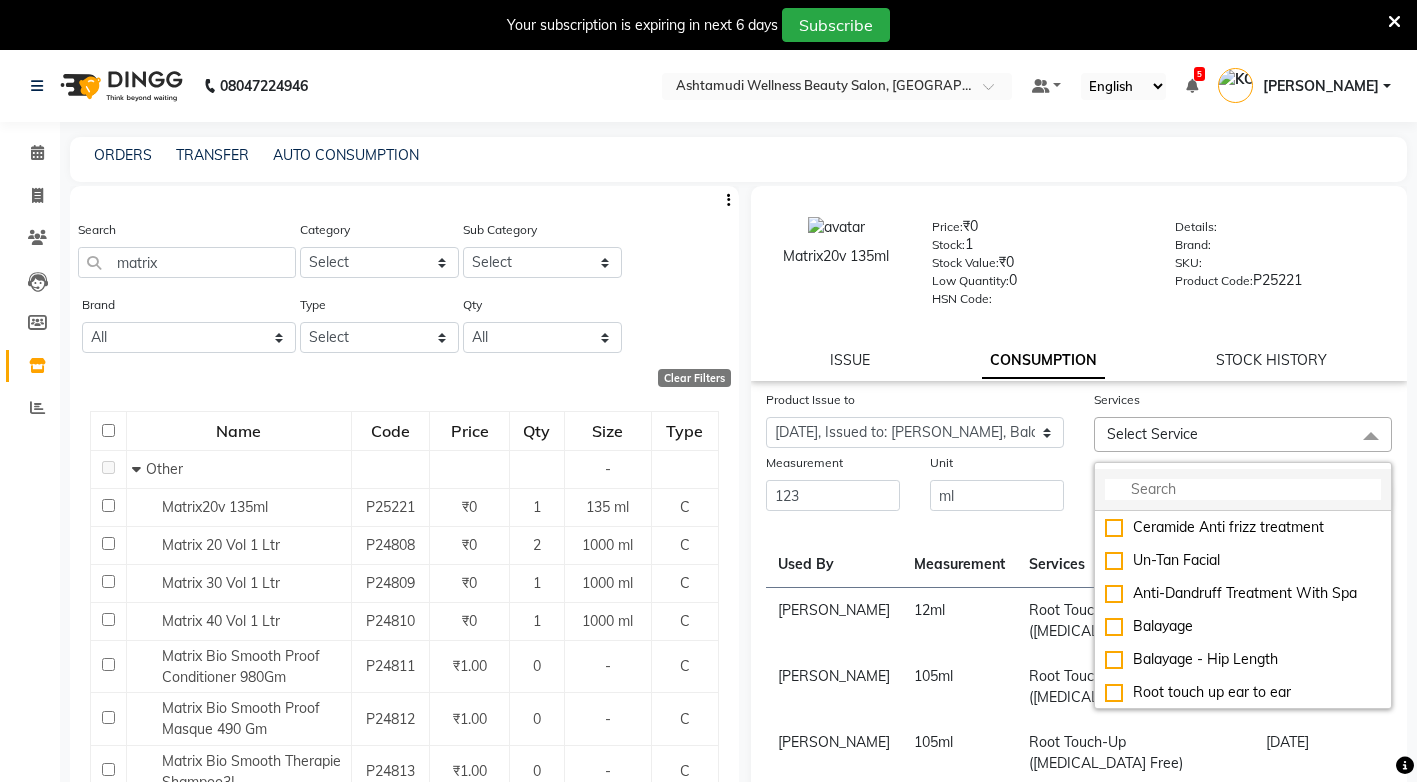 click 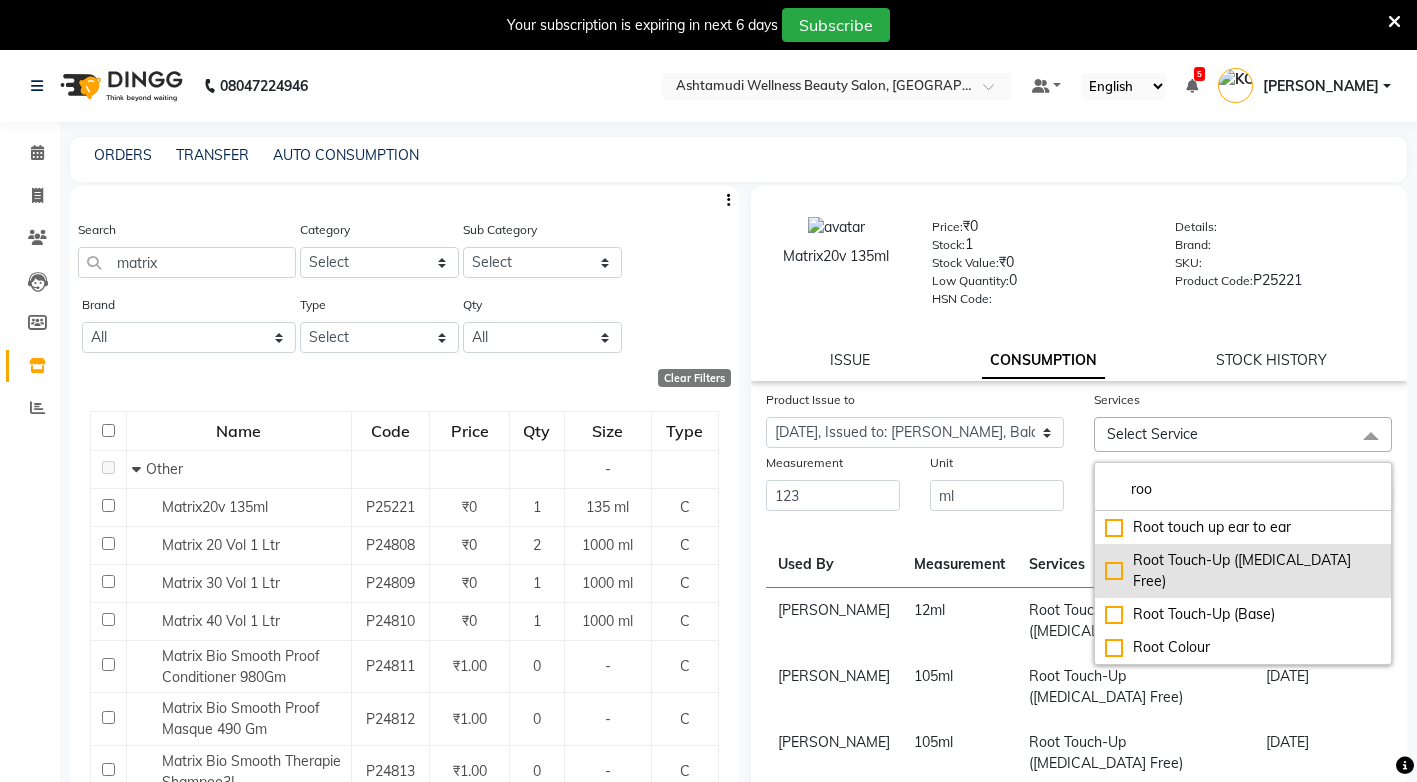type on "roo" 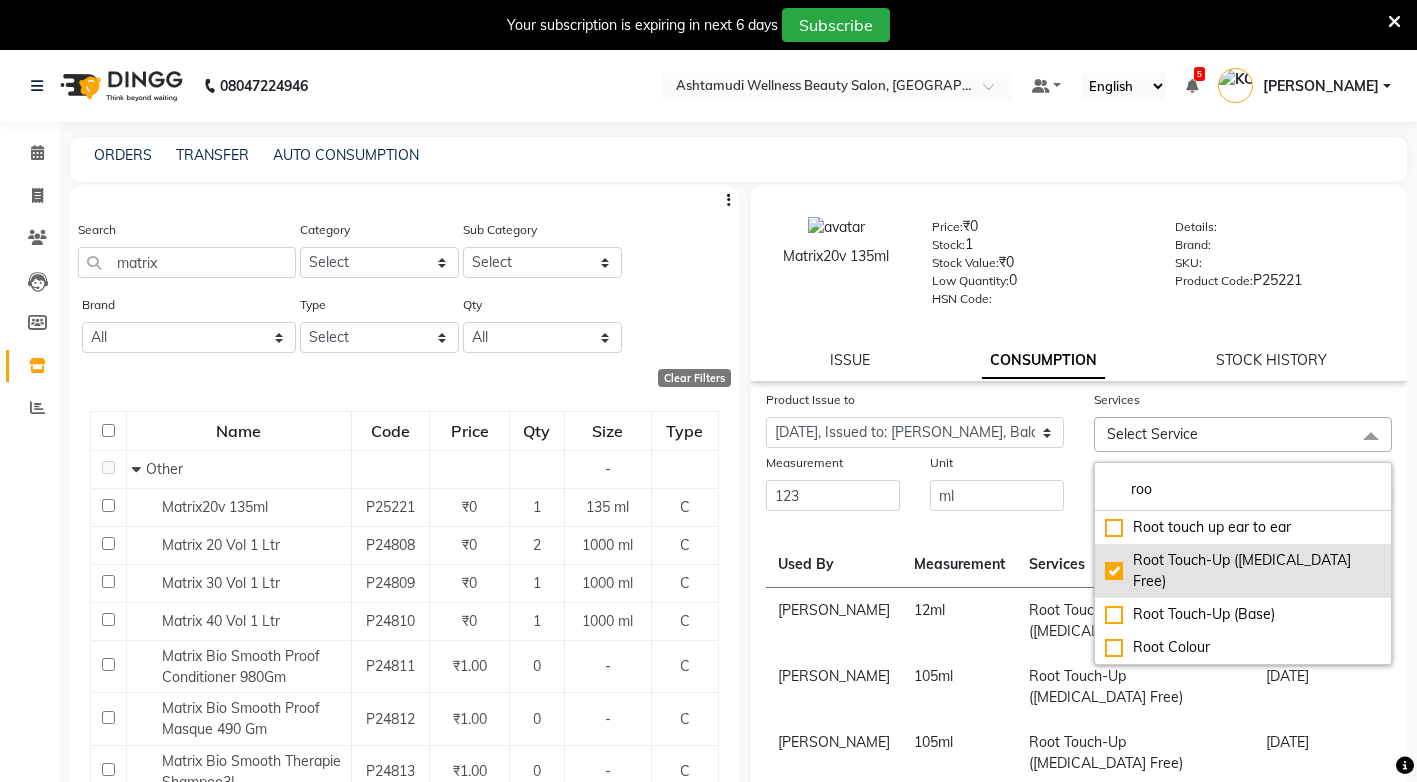 checkbox on "true" 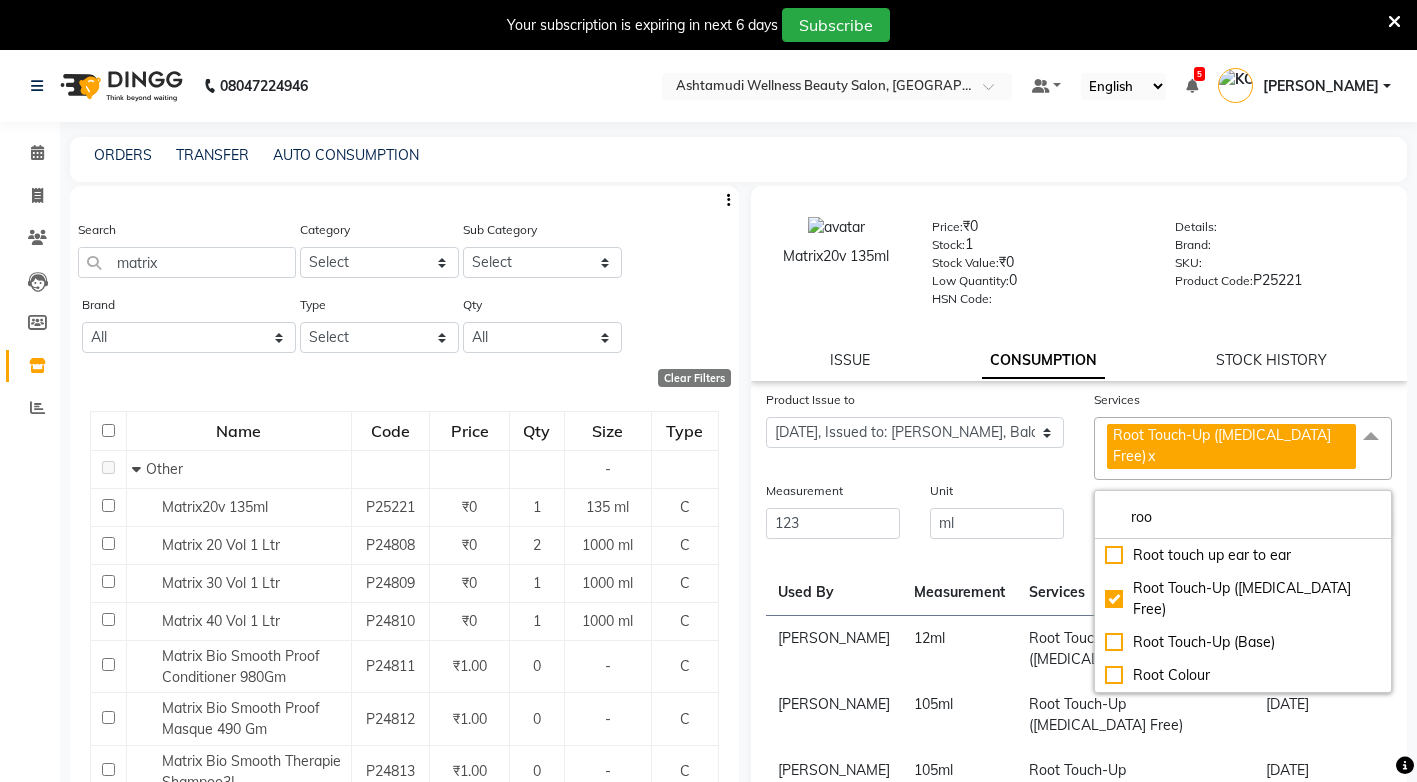 drag, startPoint x: 1041, startPoint y: 465, endPoint x: 1167, endPoint y: 523, distance: 138.70833 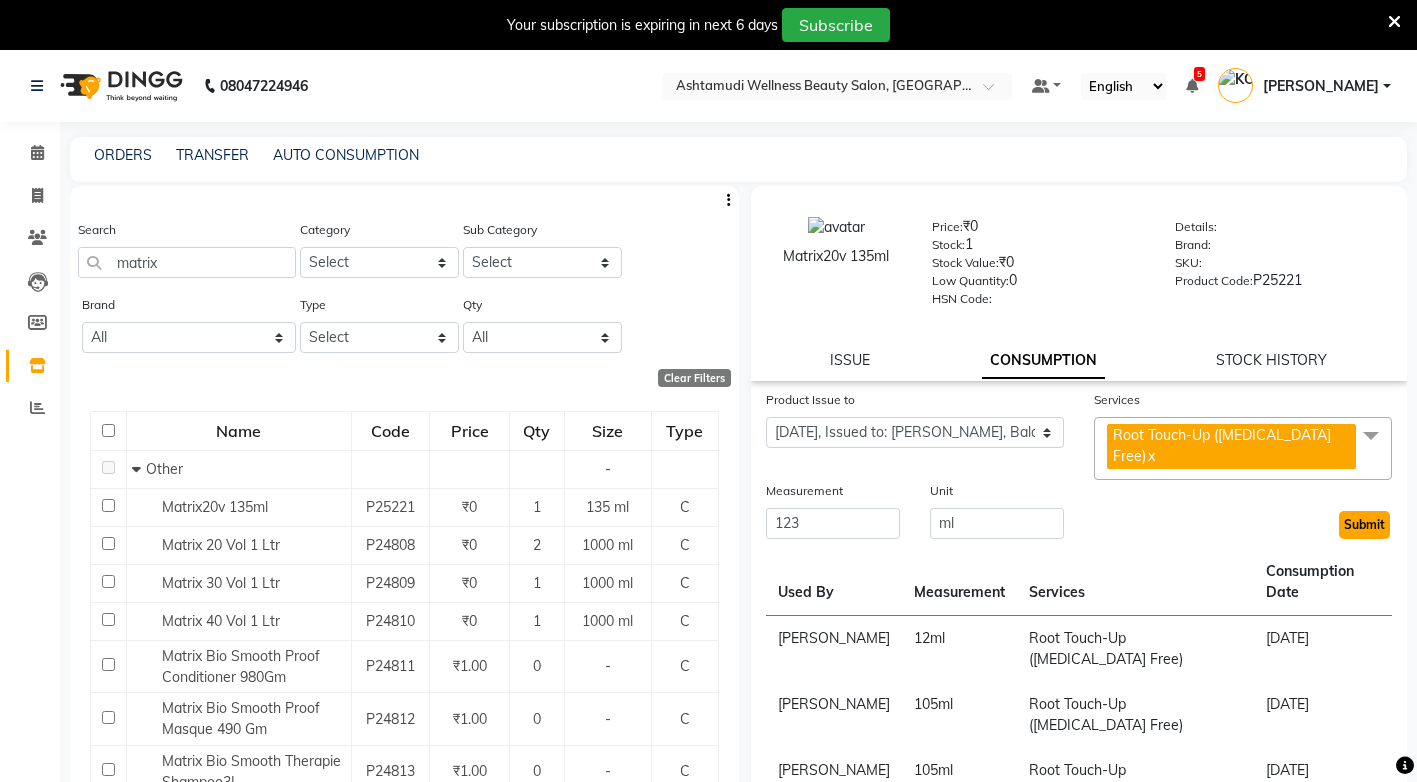 click on "Submit" 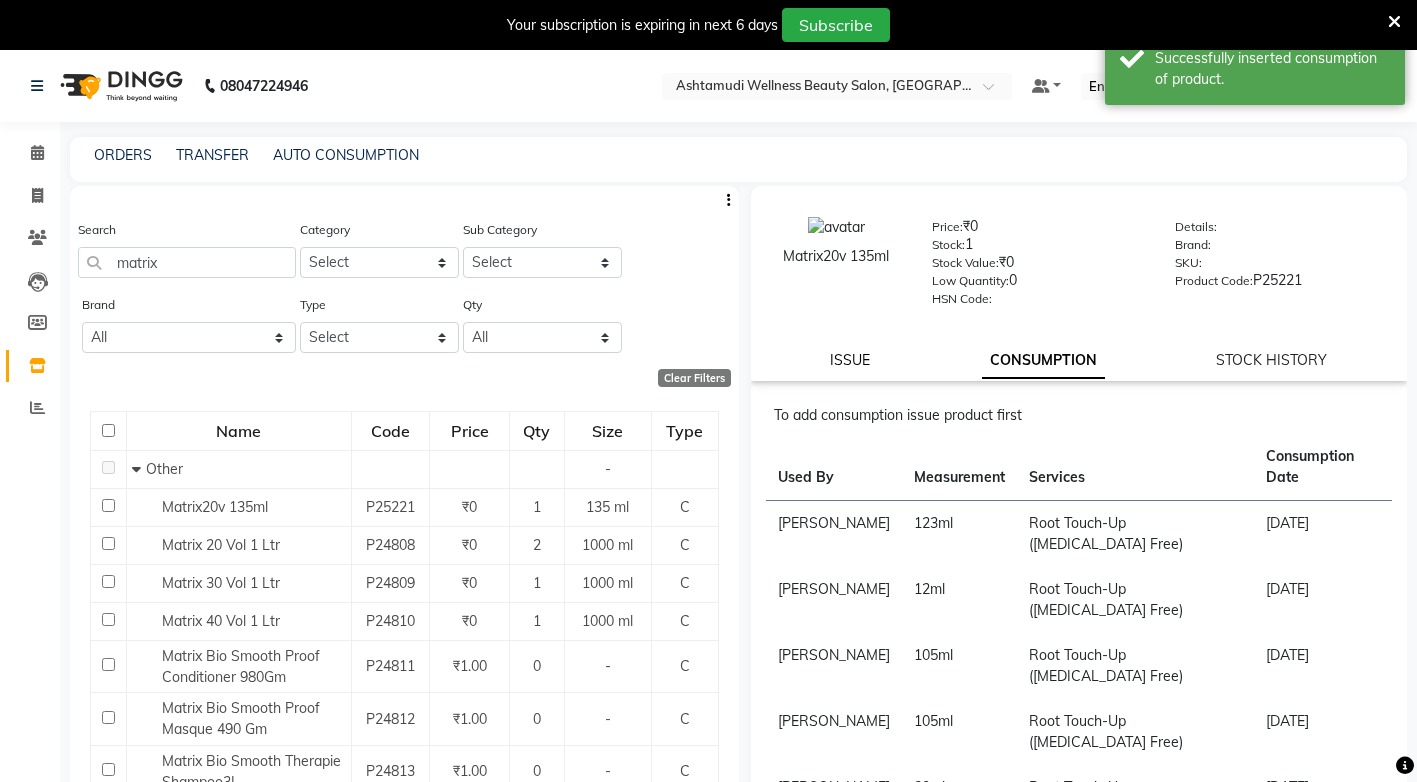click on "ISSUE" 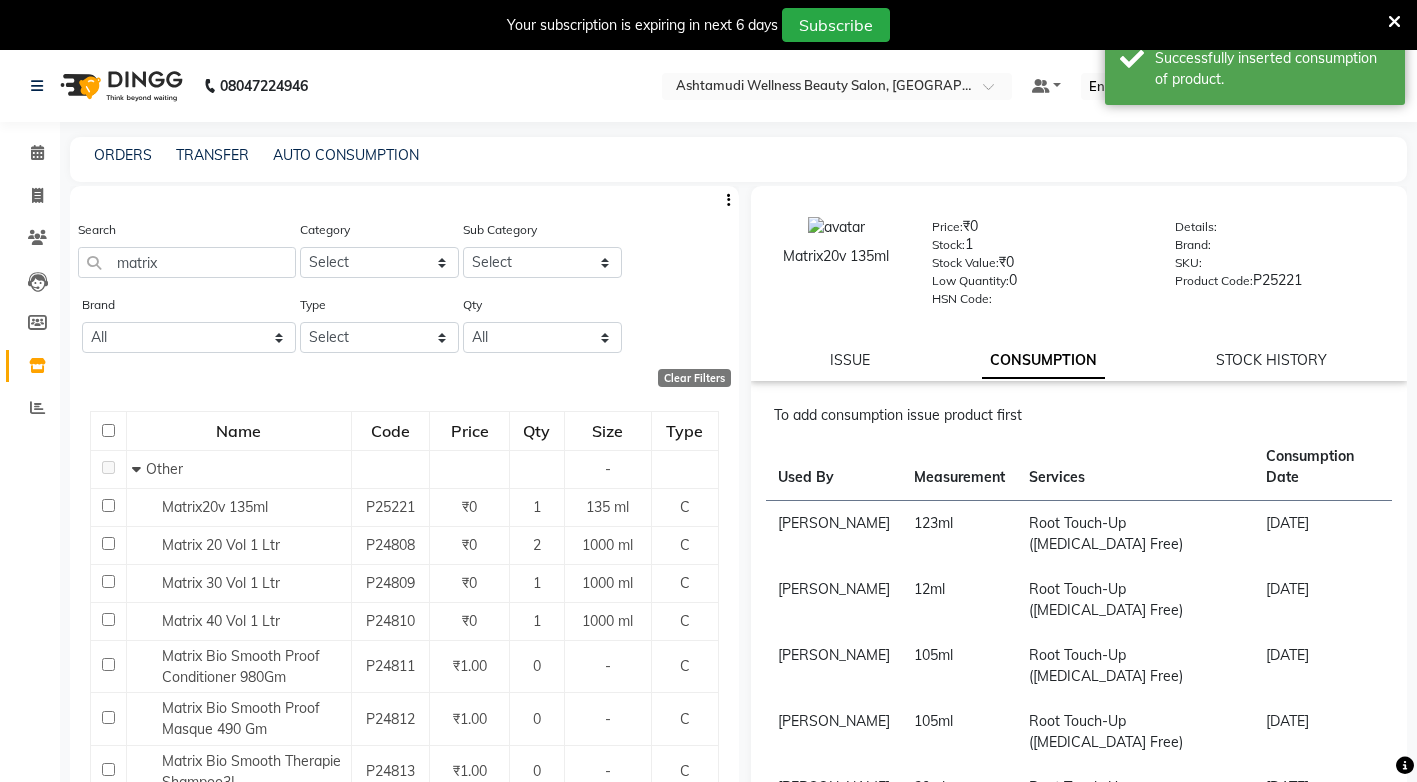 select 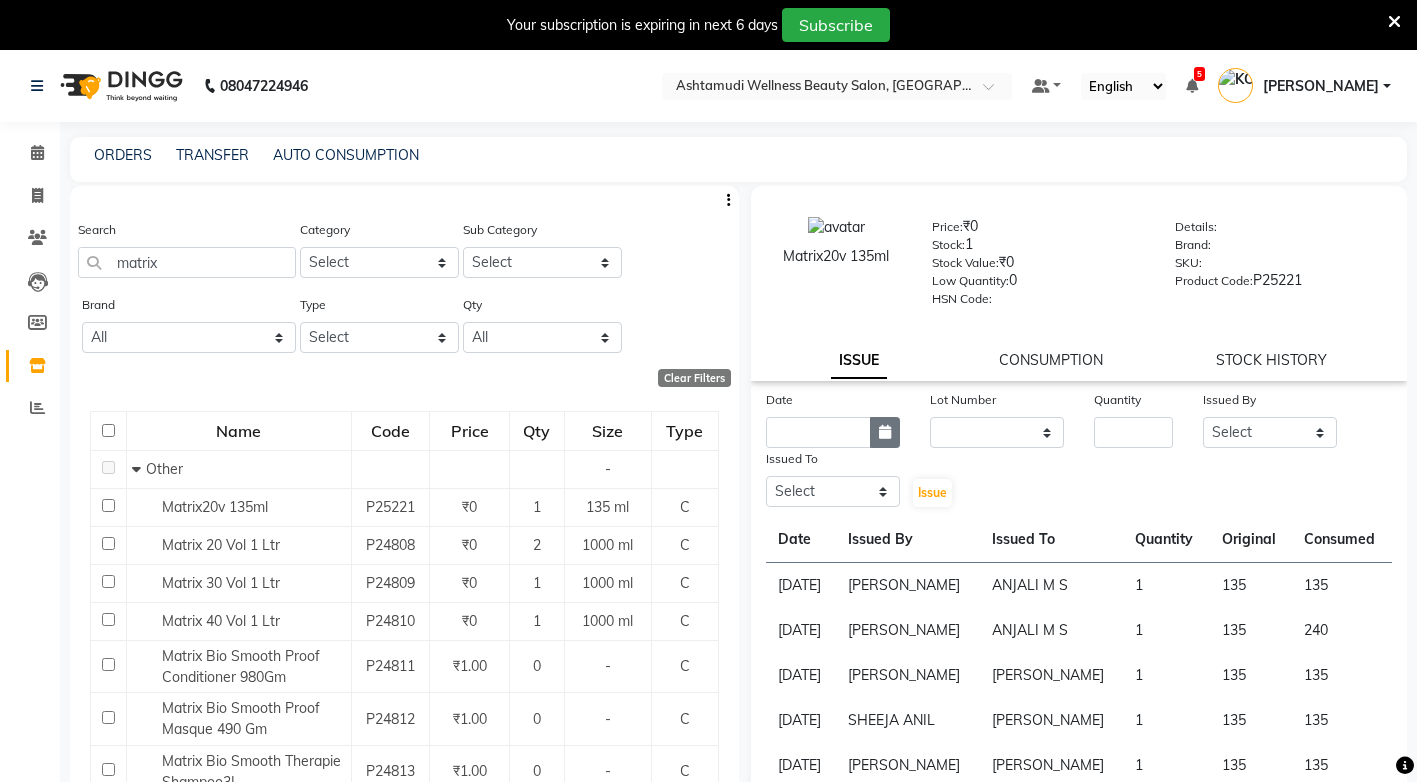 click 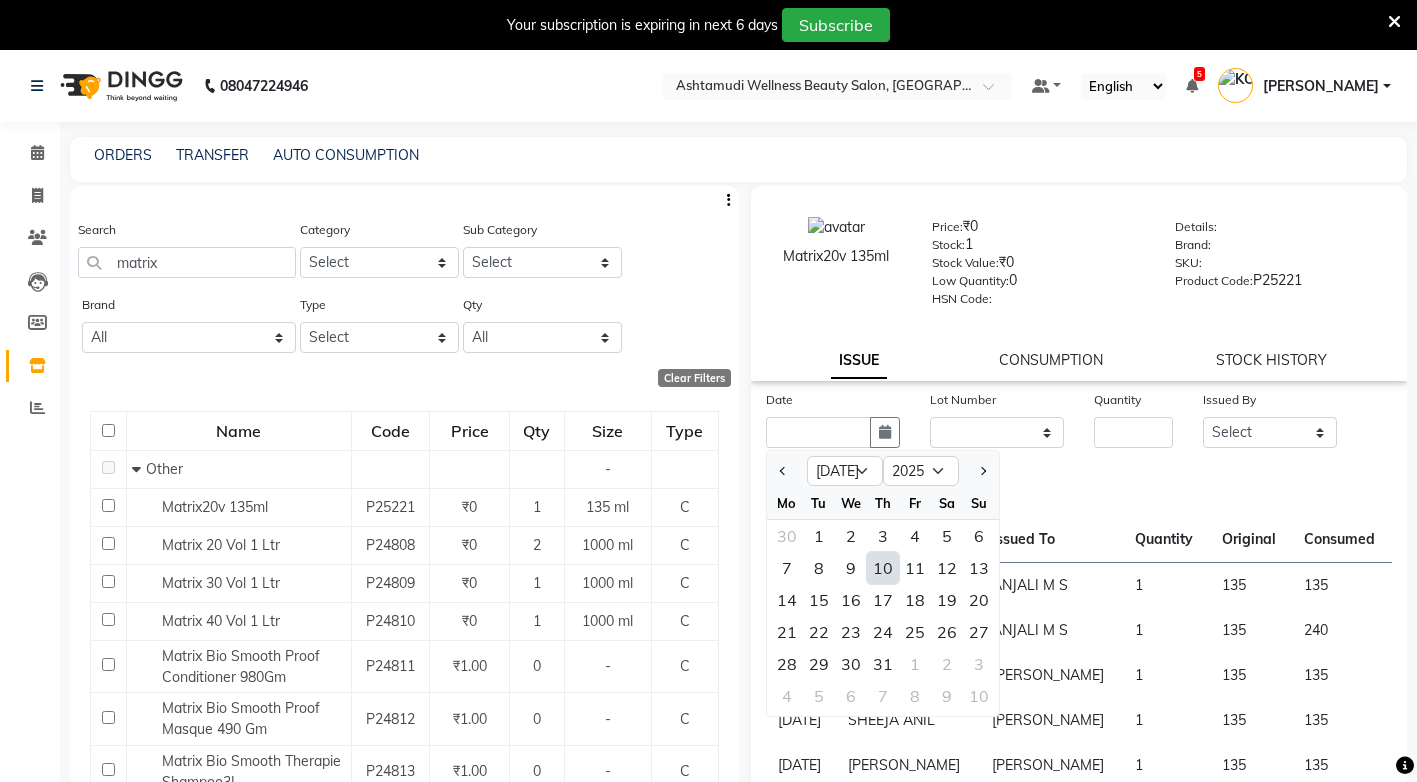 click on "10" 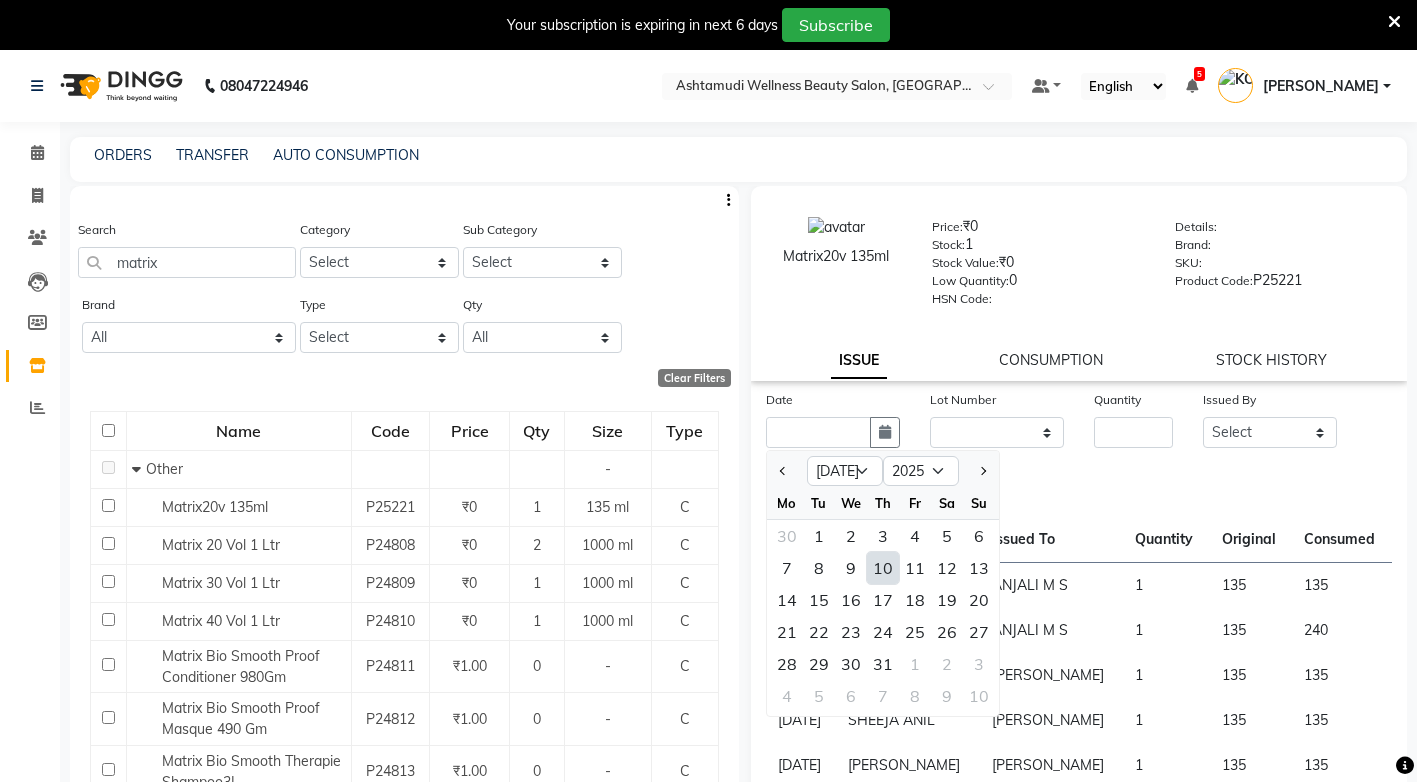 type on "[DATE]" 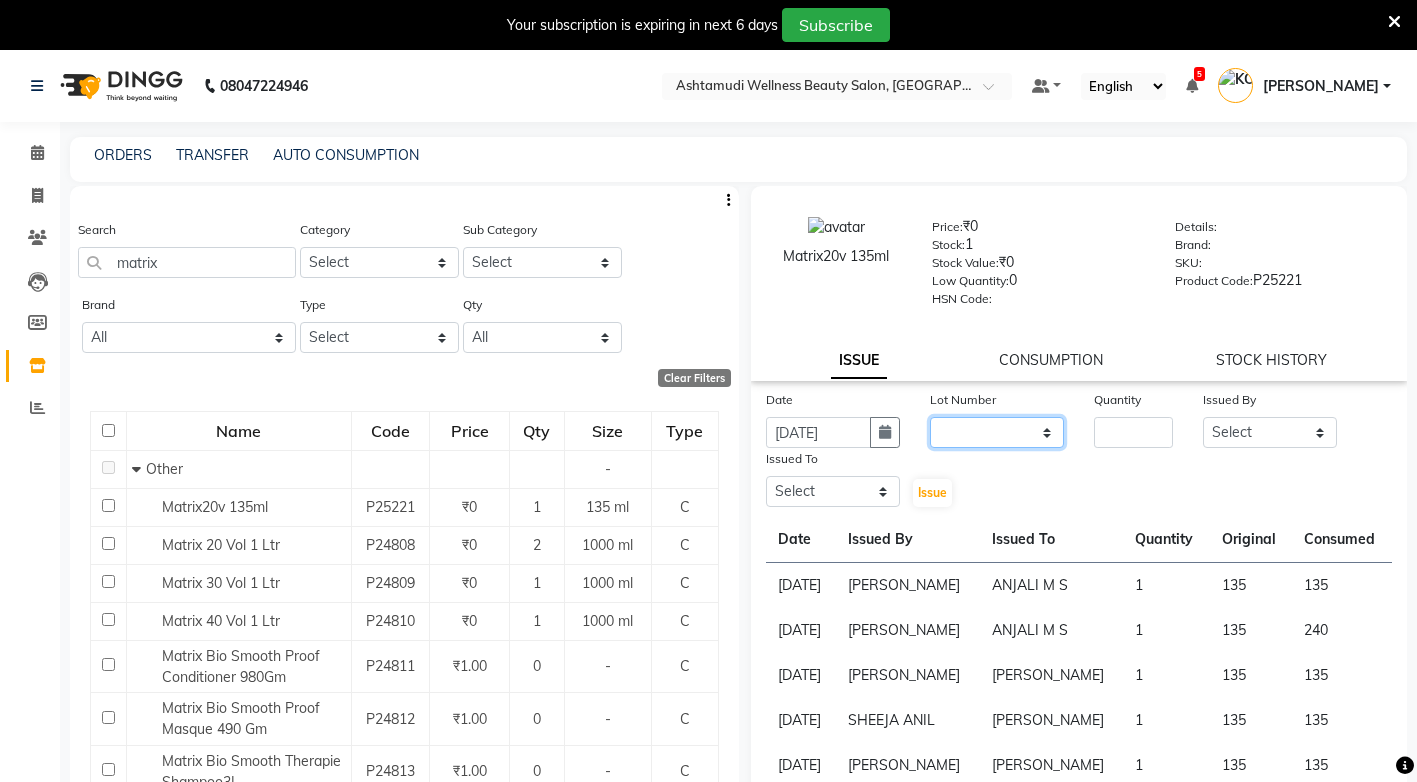 click on "None" 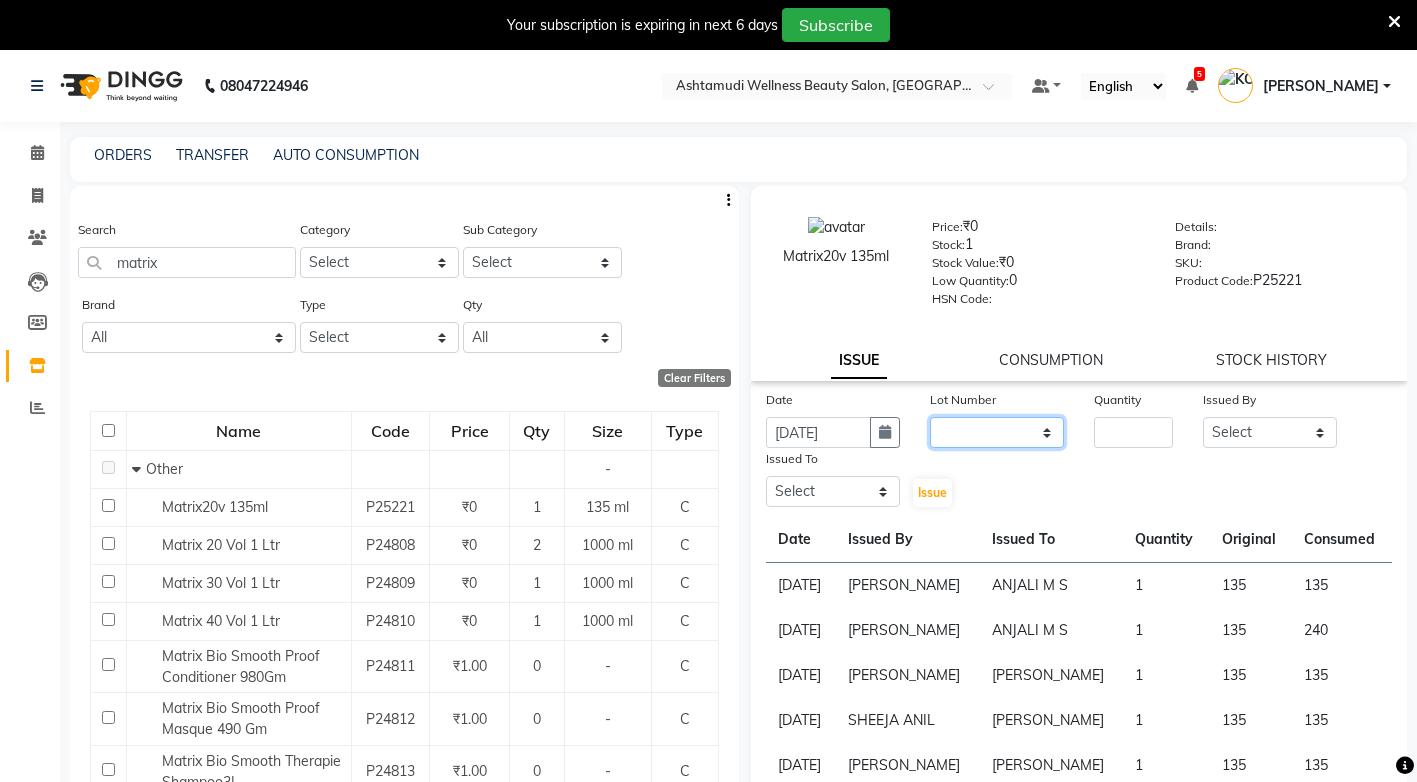 select on "0: null" 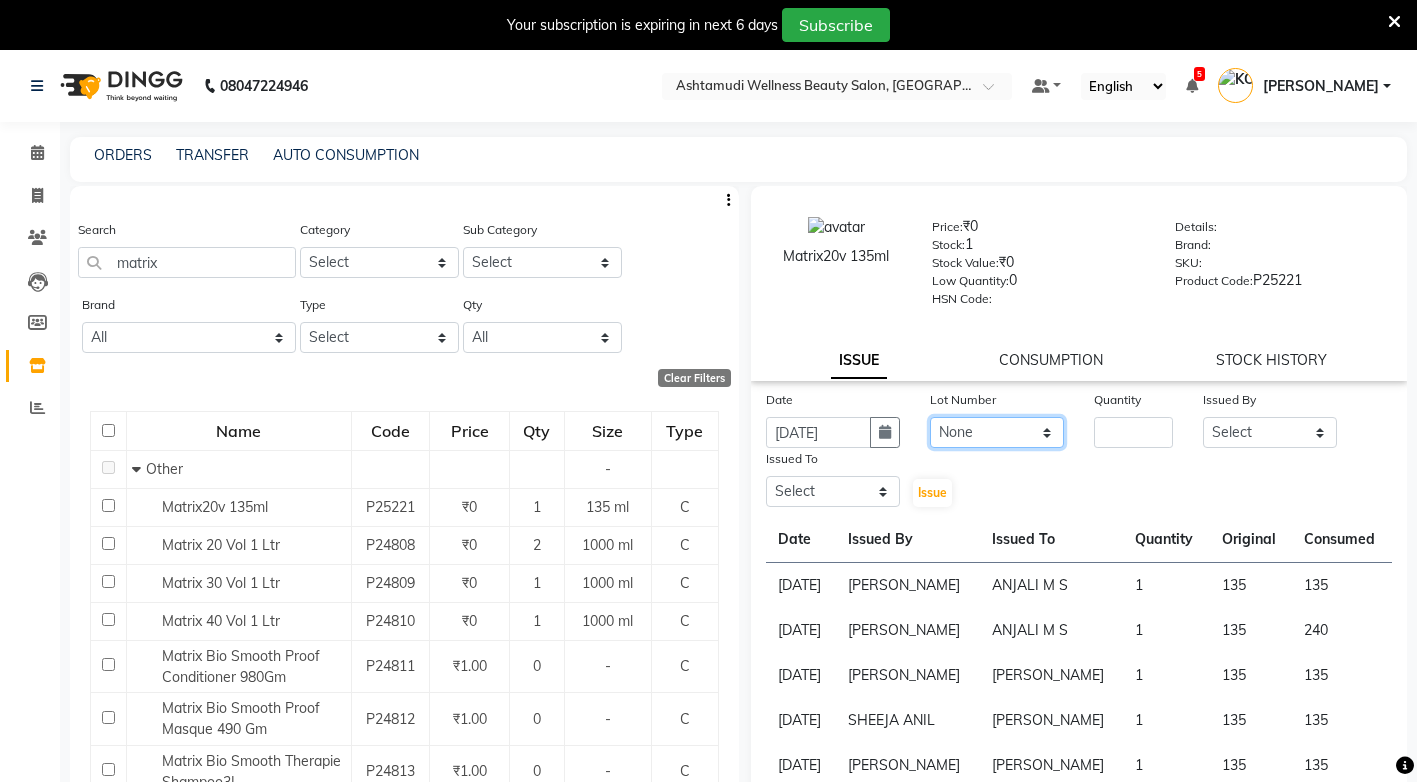 click on "None" 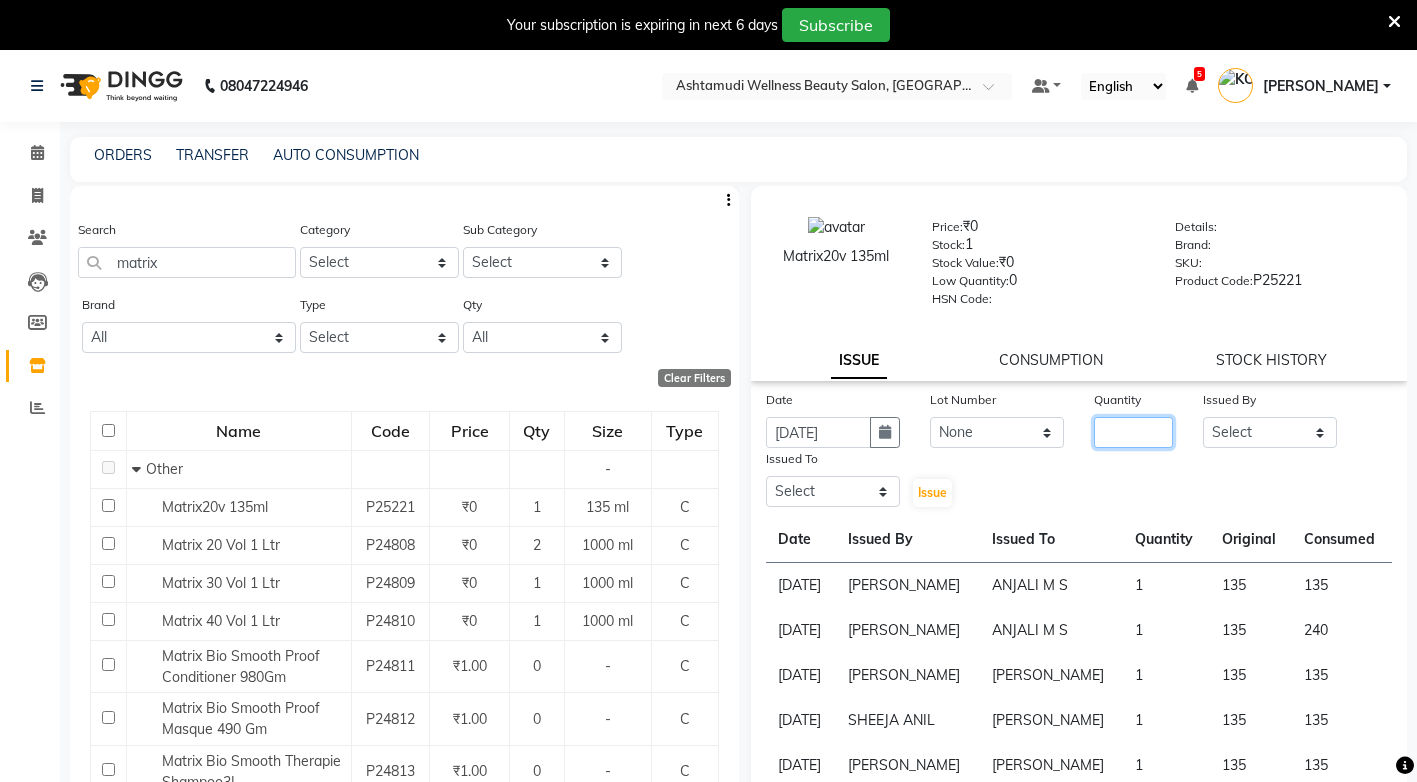 click 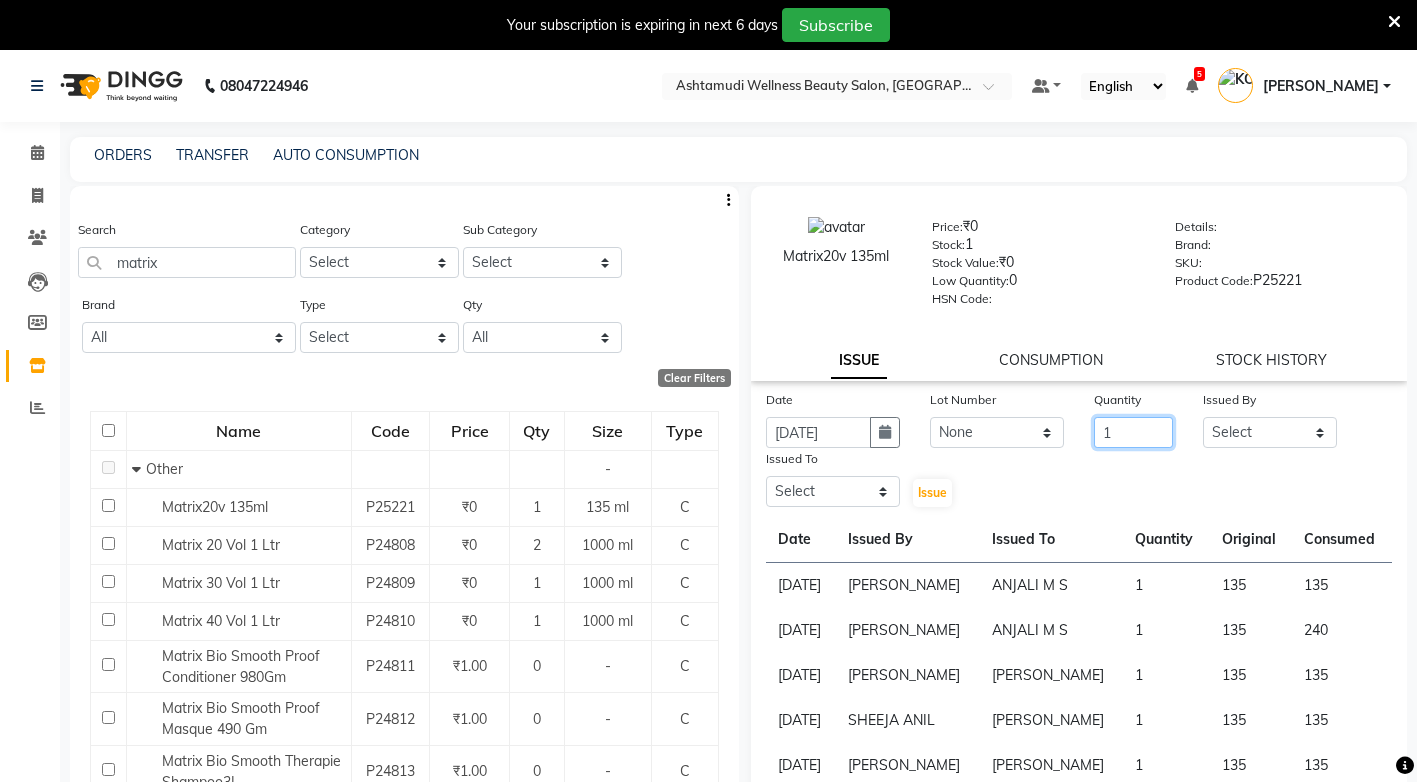 type on "1" 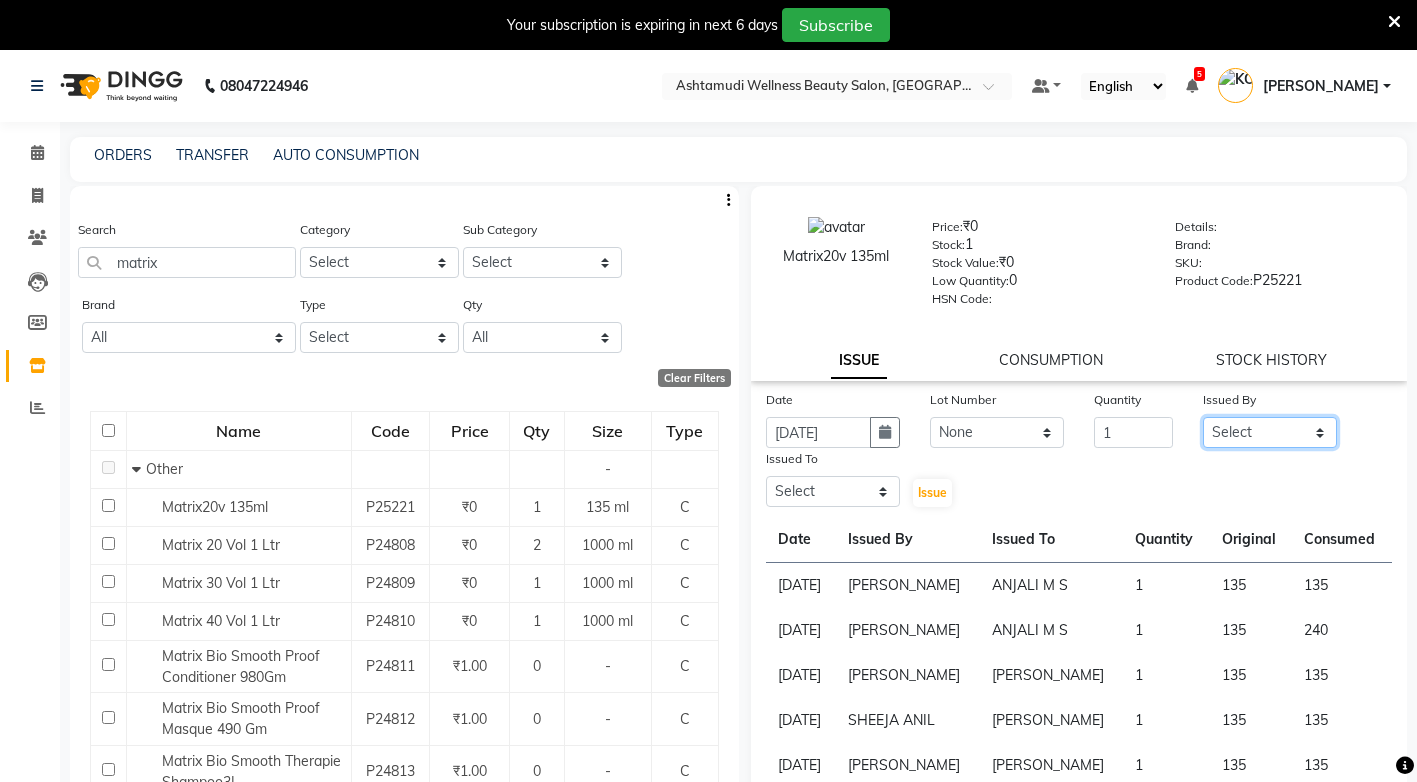 click on "Select ANJALI M S ASWATHY KOTTIYAM ASHTAMUDI KUMARI Muneera RASHMI SHEEJA ANIL SHYNI  SINDHYA  Sona Sunil Sreepriya STEFFY STEPHAN Vismaya" 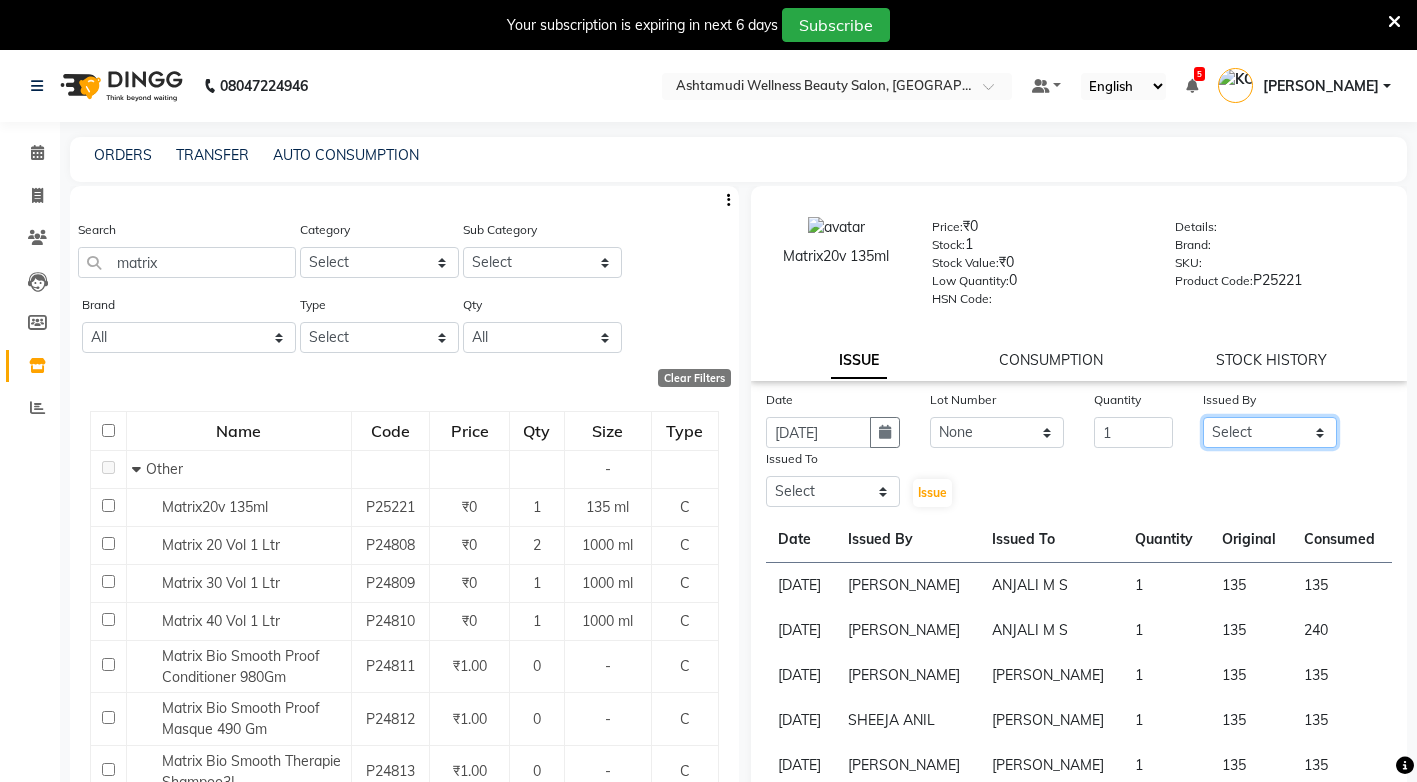 select on "27473" 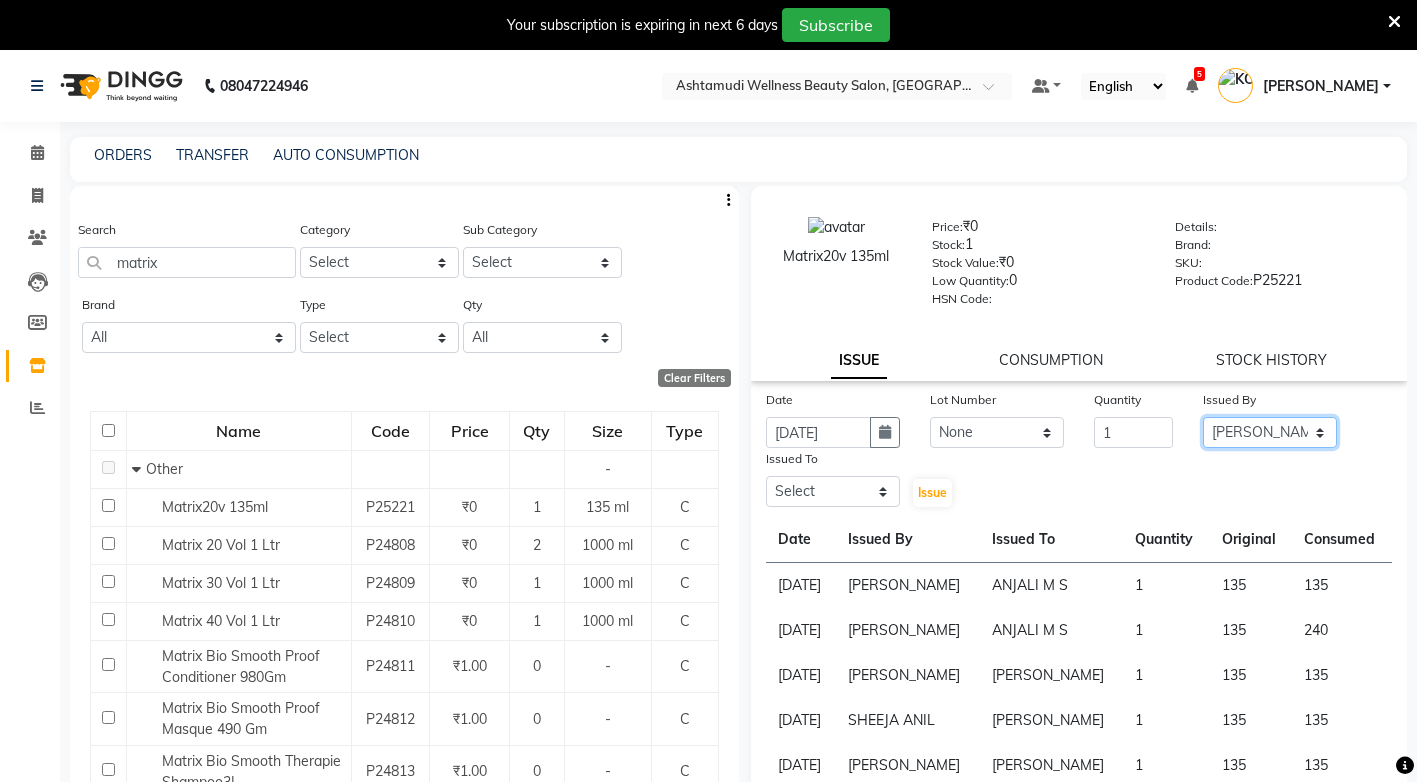 click on "Select ANJALI M S ASWATHY KOTTIYAM ASHTAMUDI KUMARI Muneera RASHMI SHEEJA ANIL SHYNI  SINDHYA  Sona Sunil Sreepriya STEFFY STEPHAN Vismaya" 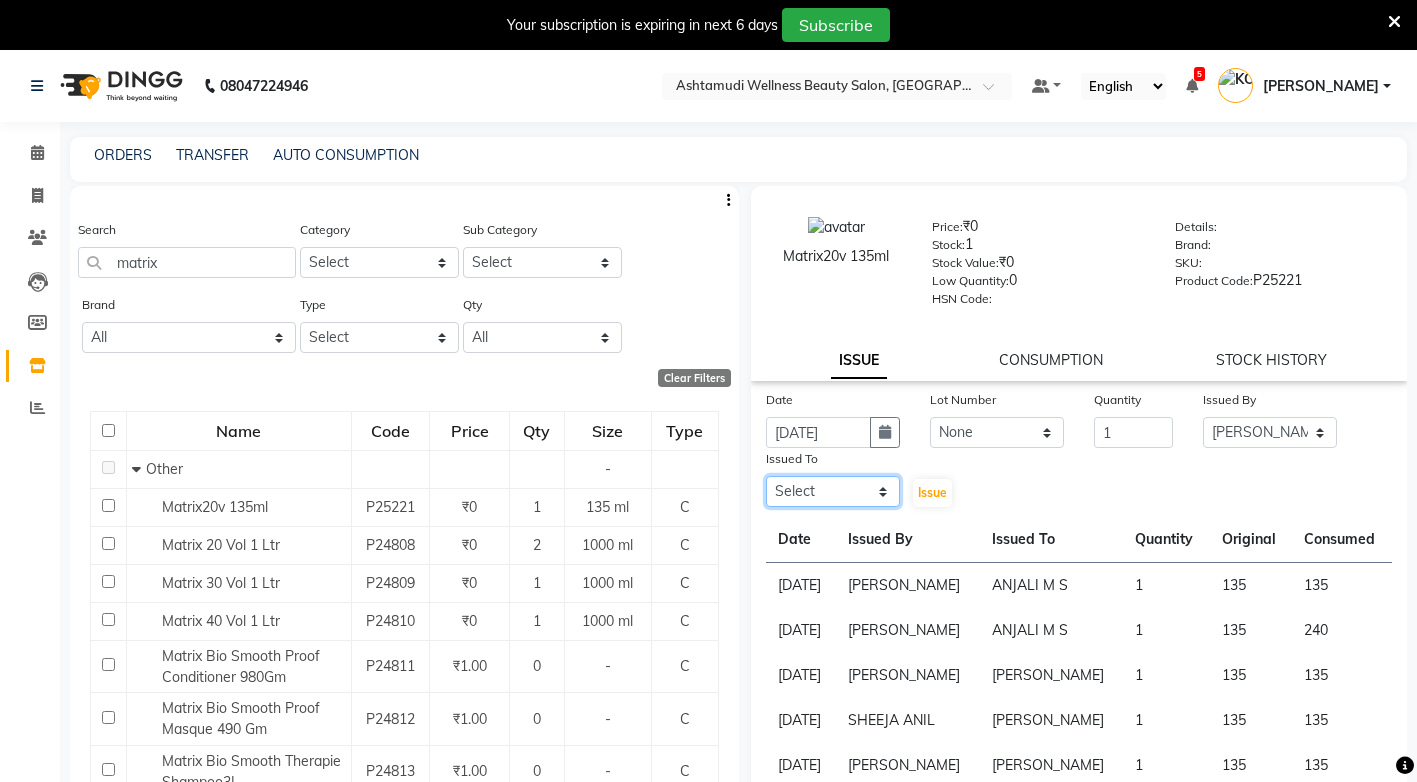 drag, startPoint x: 847, startPoint y: 487, endPoint x: 875, endPoint y: 518, distance: 41.773197 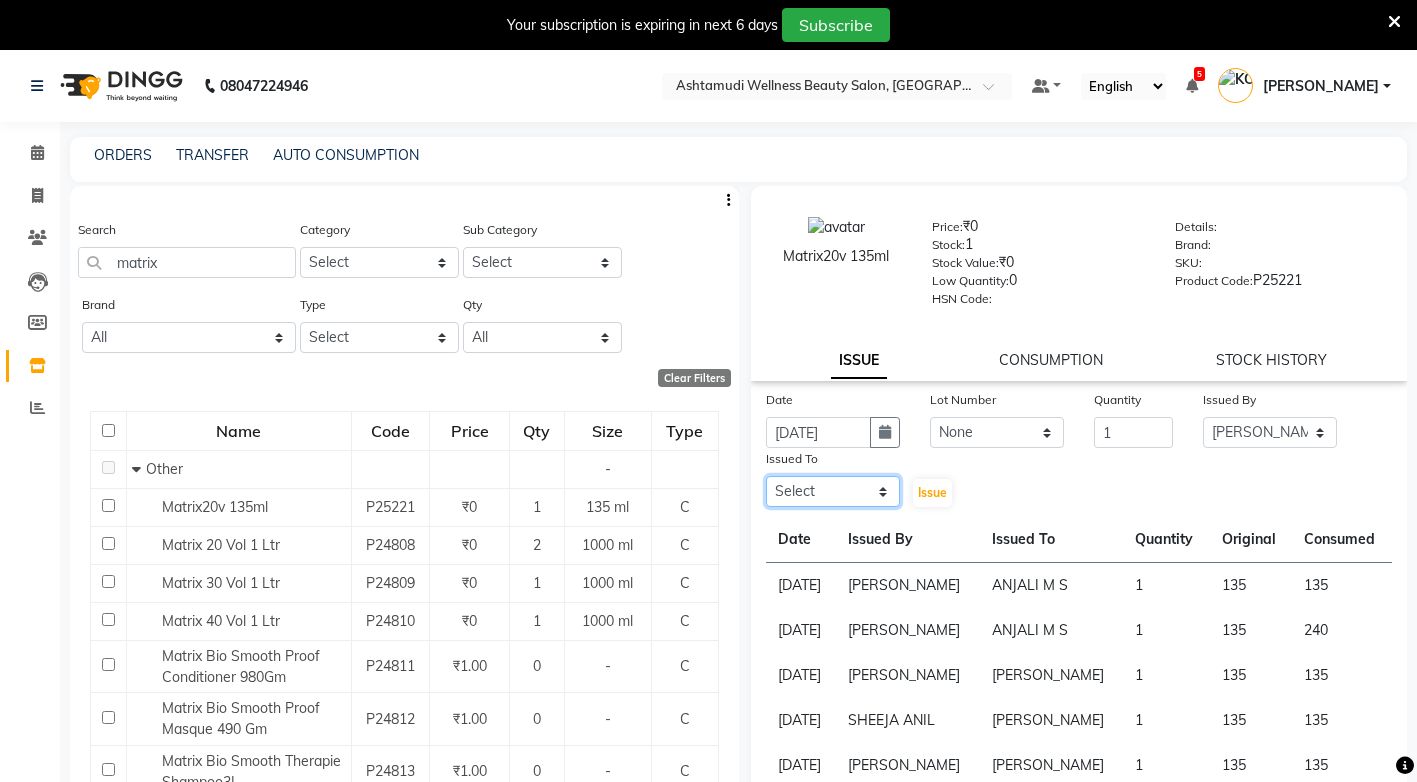 select on "27466" 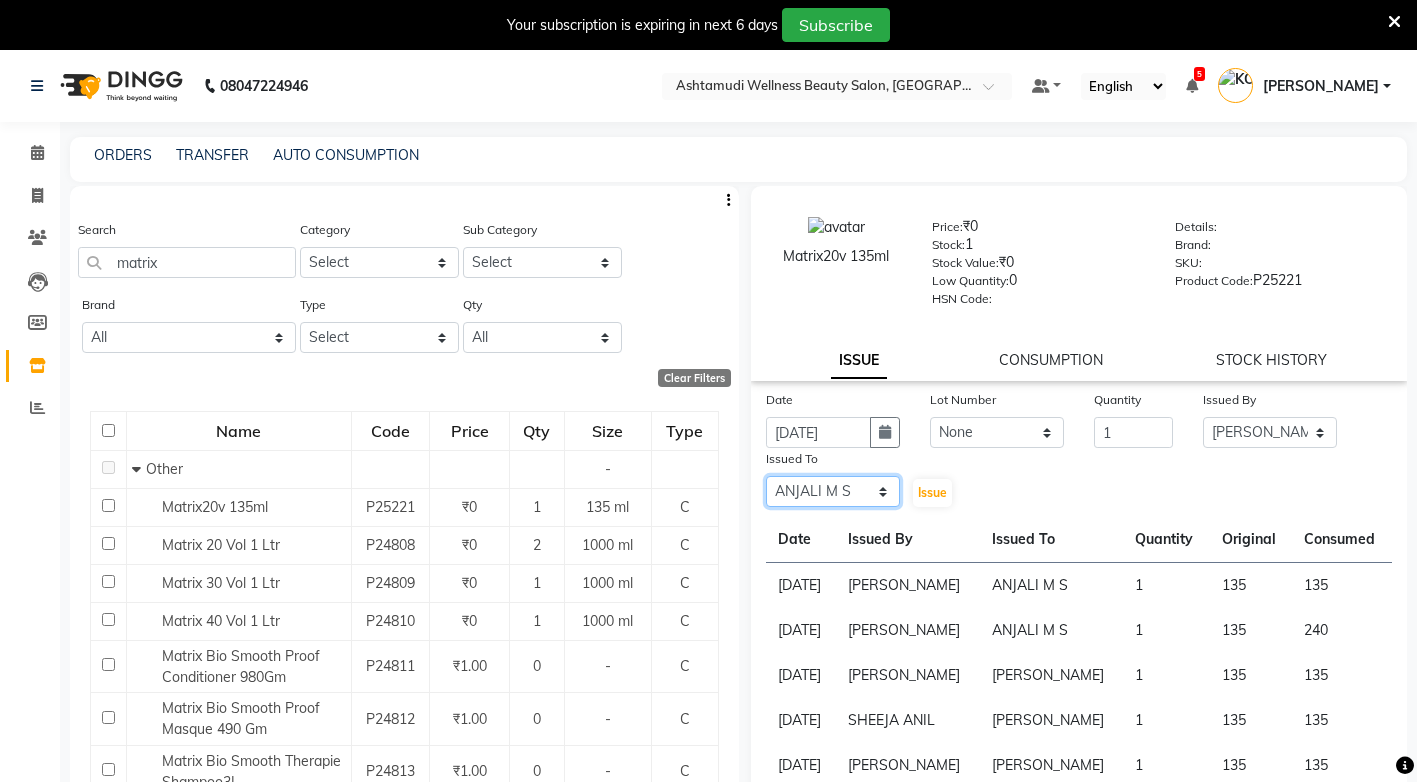 click on "Select ANJALI M S ASWATHY KOTTIYAM ASHTAMUDI KUMARI Muneera RASHMI SHEEJA ANIL SHYNI  SINDHYA  Sona Sunil Sreepriya STEFFY STEPHAN Vismaya" 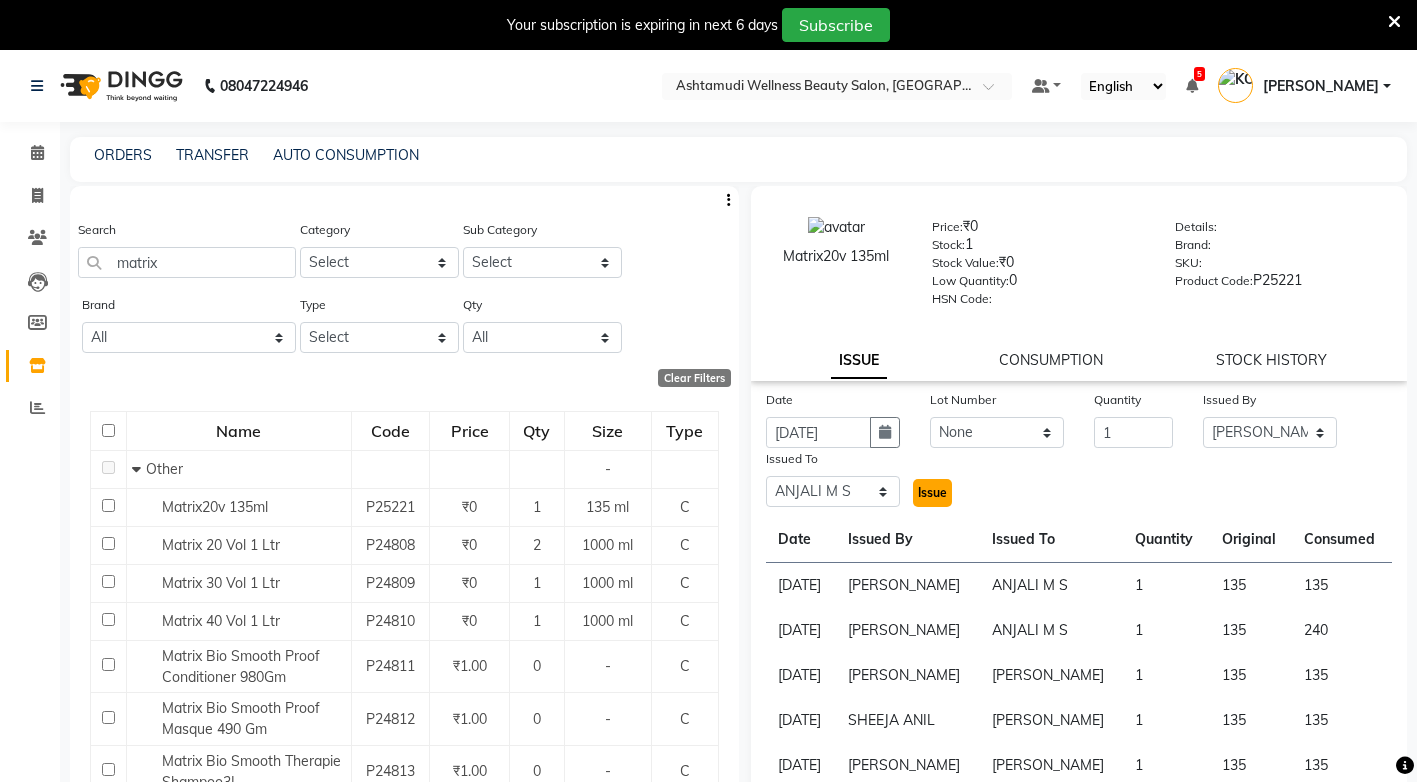 click on "Issue" 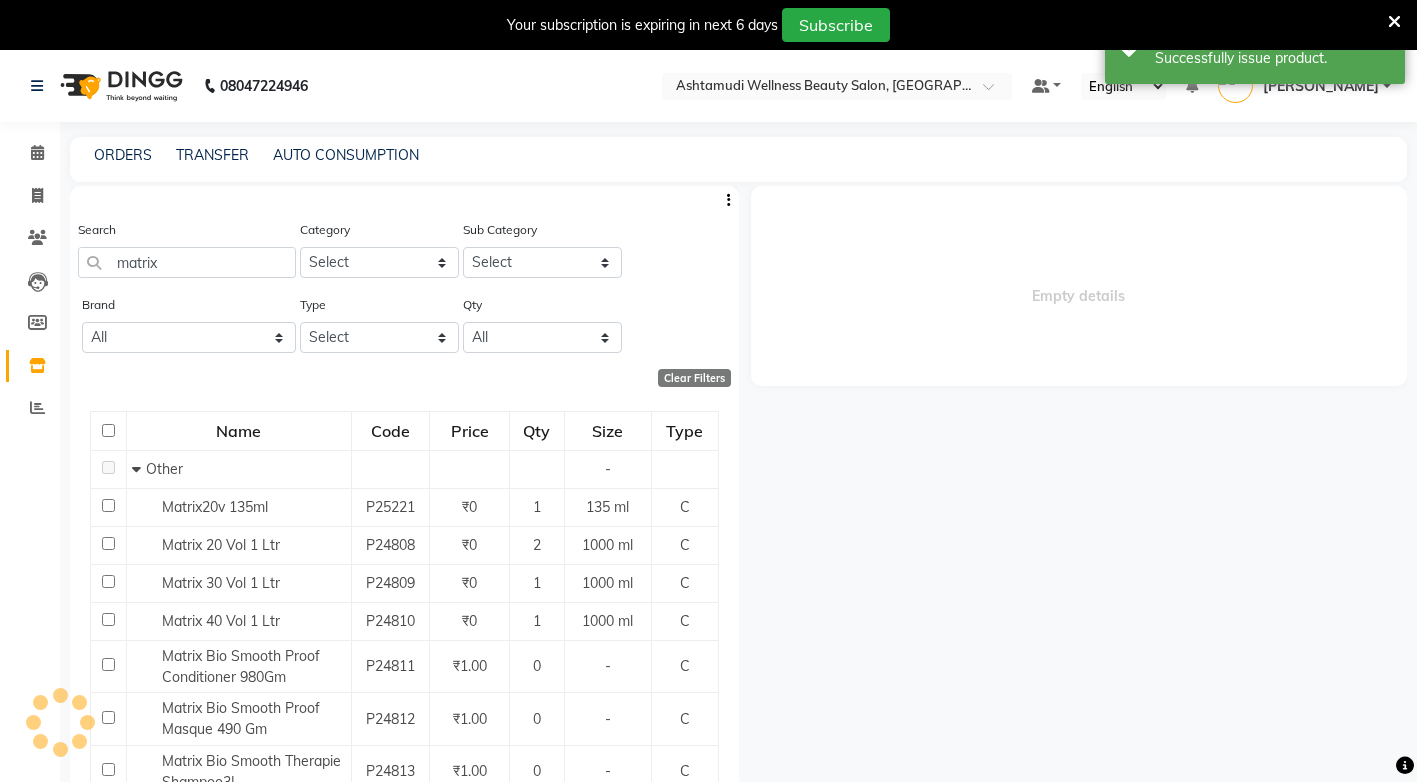 select 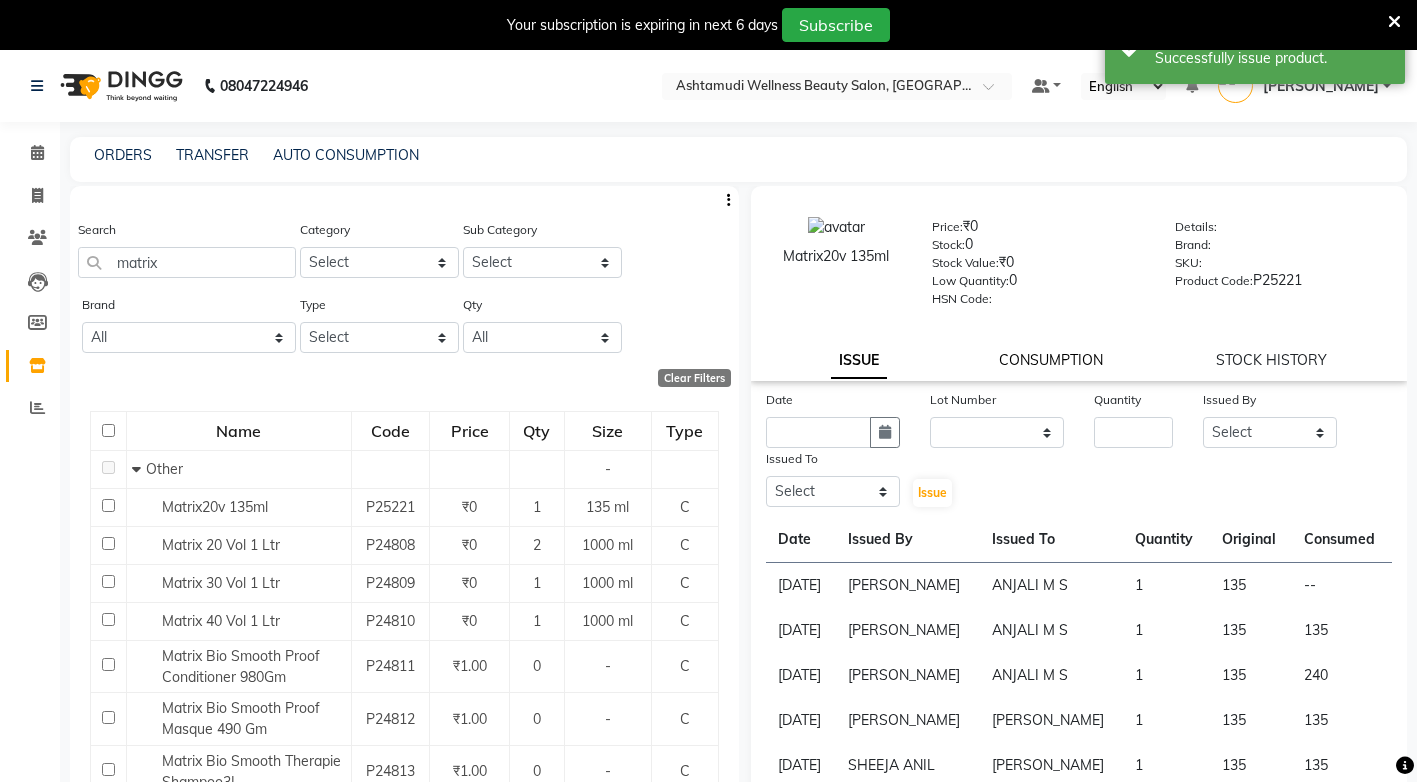 click on "CONSUMPTION" 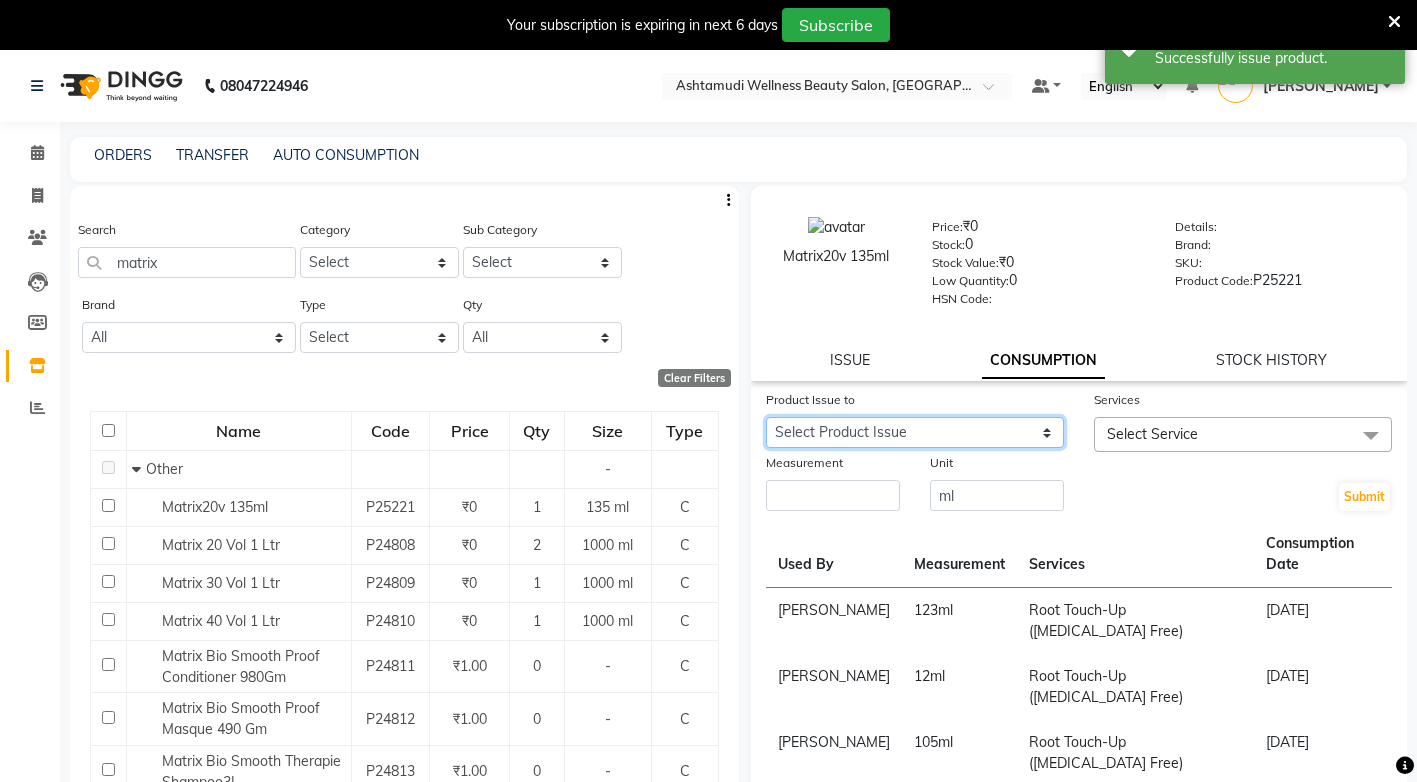 drag, startPoint x: 1036, startPoint y: 434, endPoint x: 1033, endPoint y: 445, distance: 11.401754 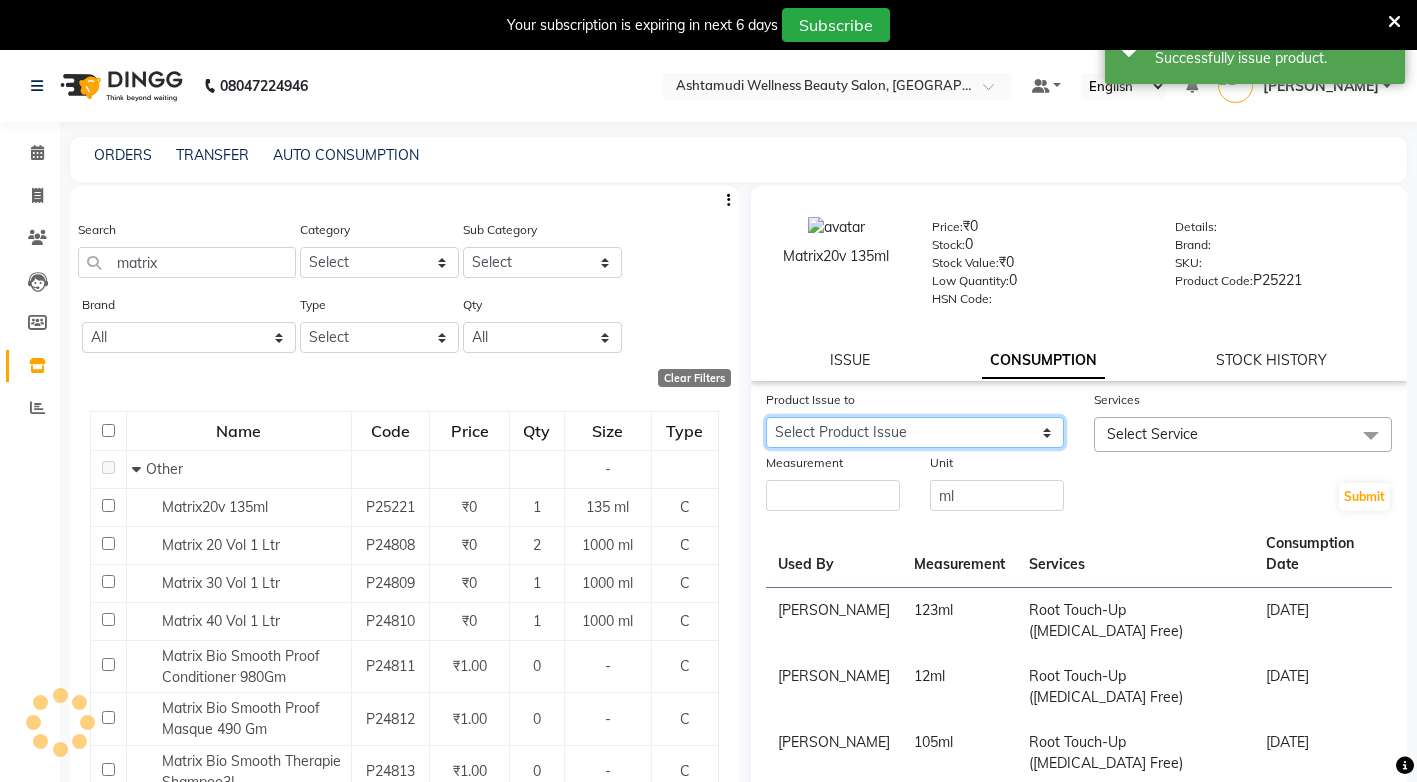 select on "1065045" 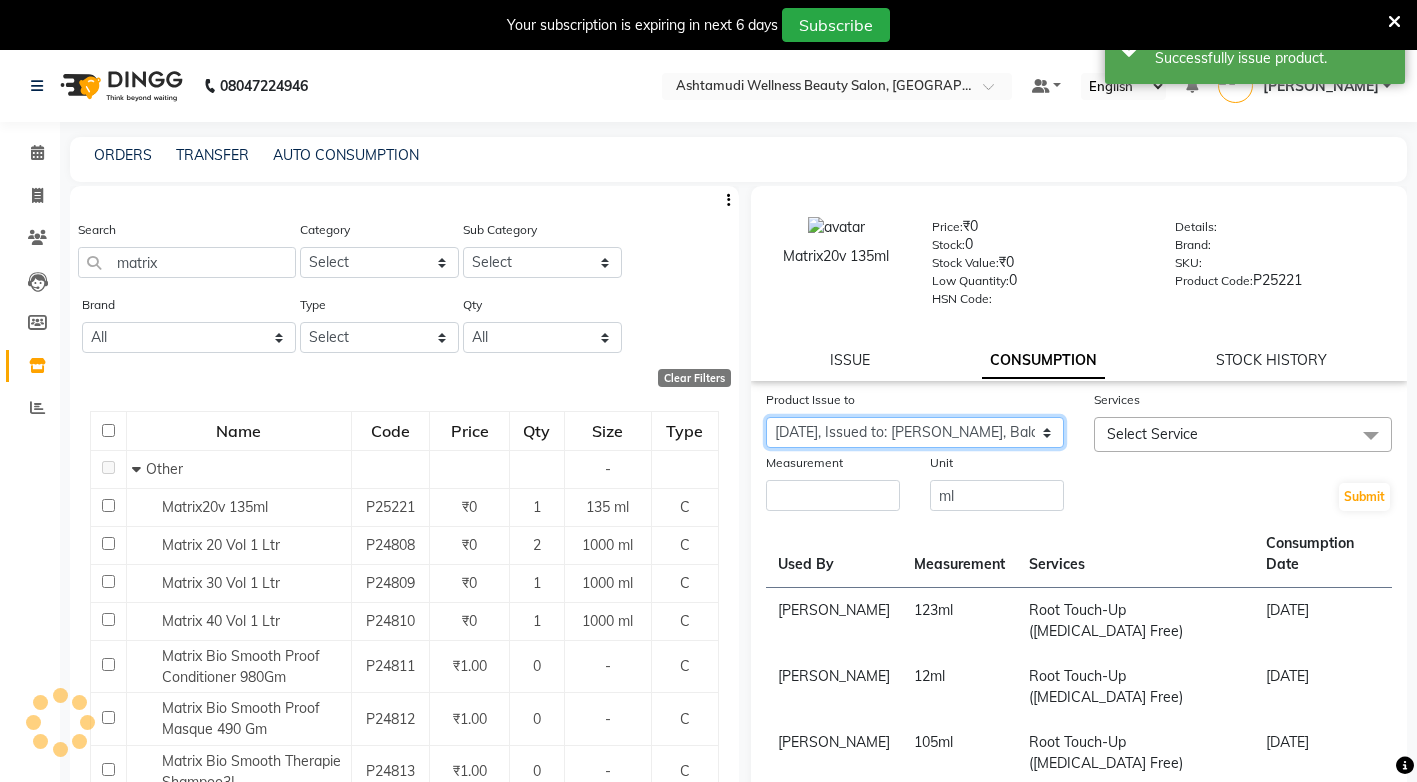 click on "Select Product Issue 2025-07-10, Issued to: ANJALI M S, Balance: 135" 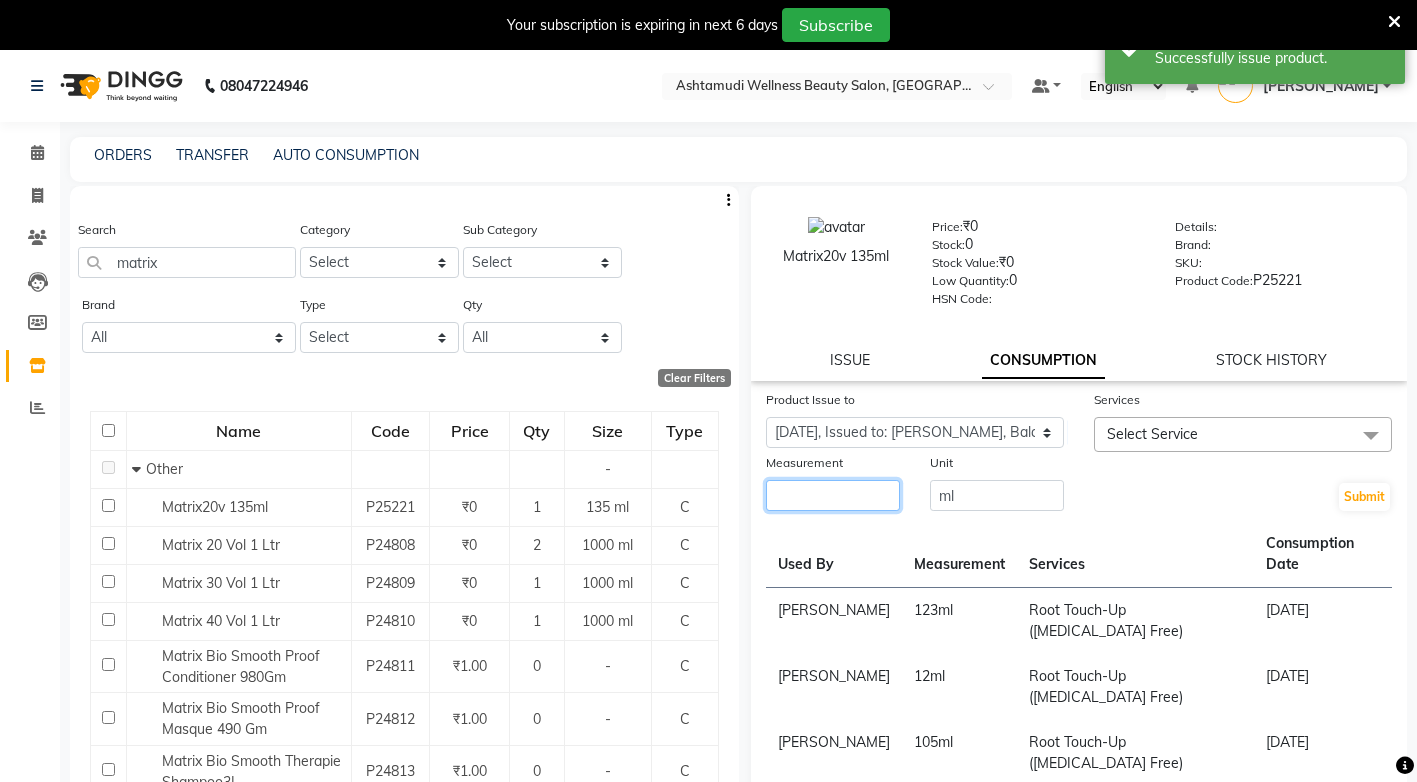 click 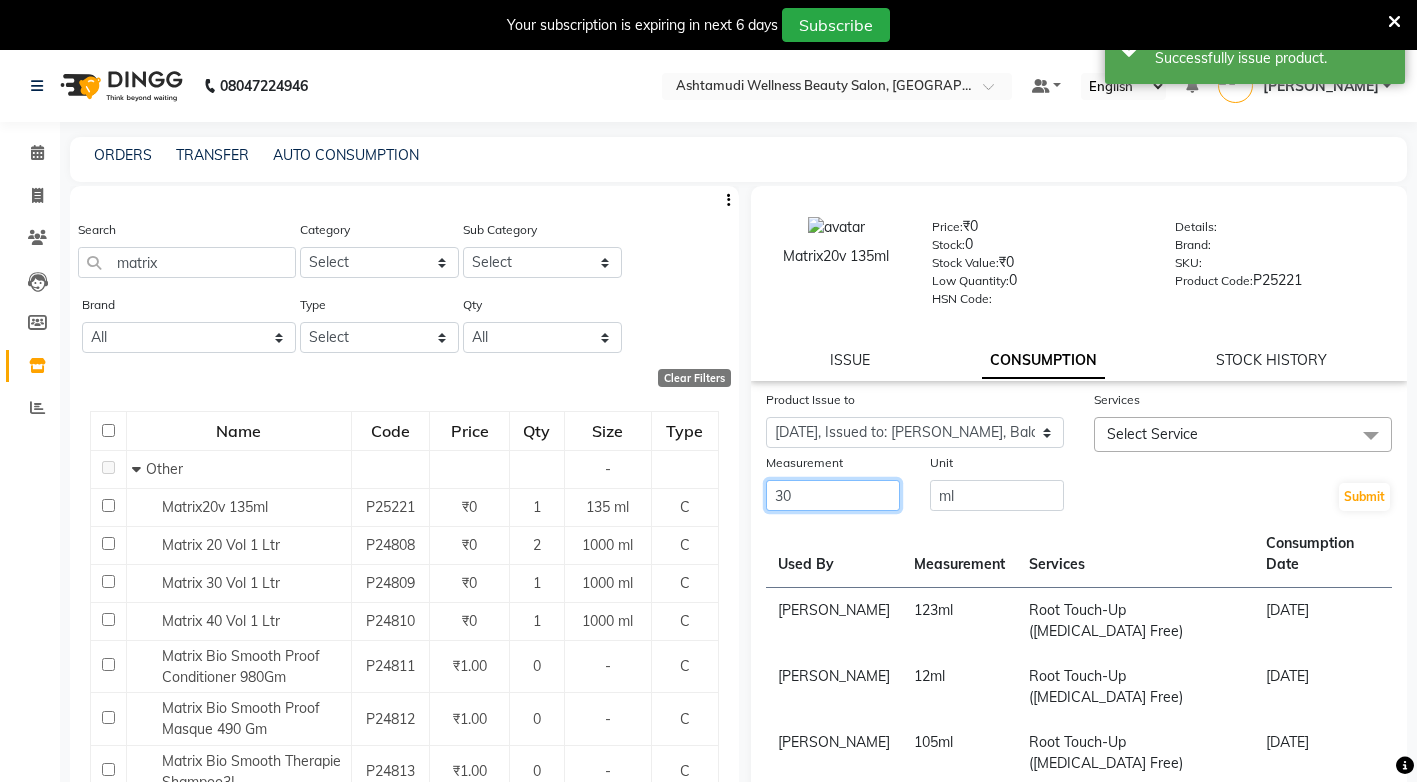 type on "30" 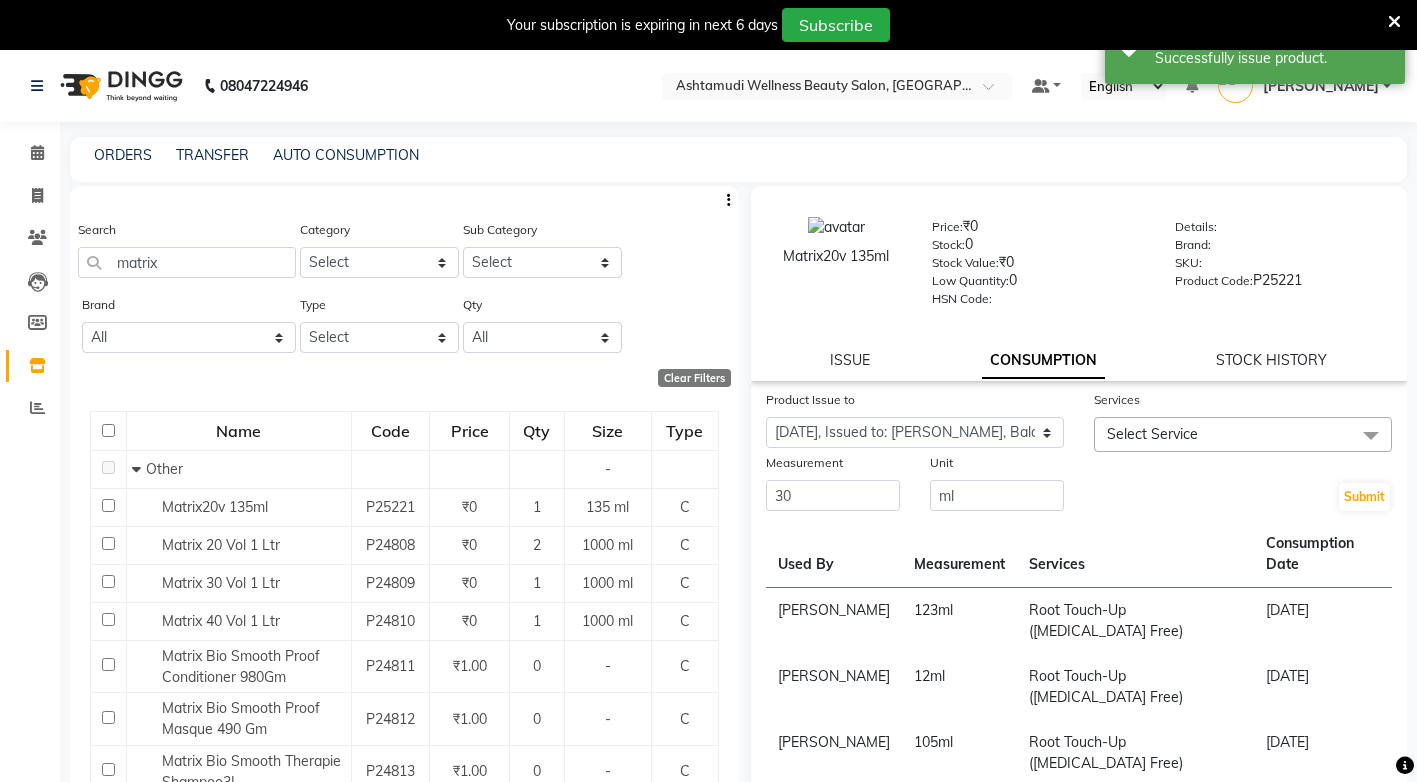click on "Select Service" 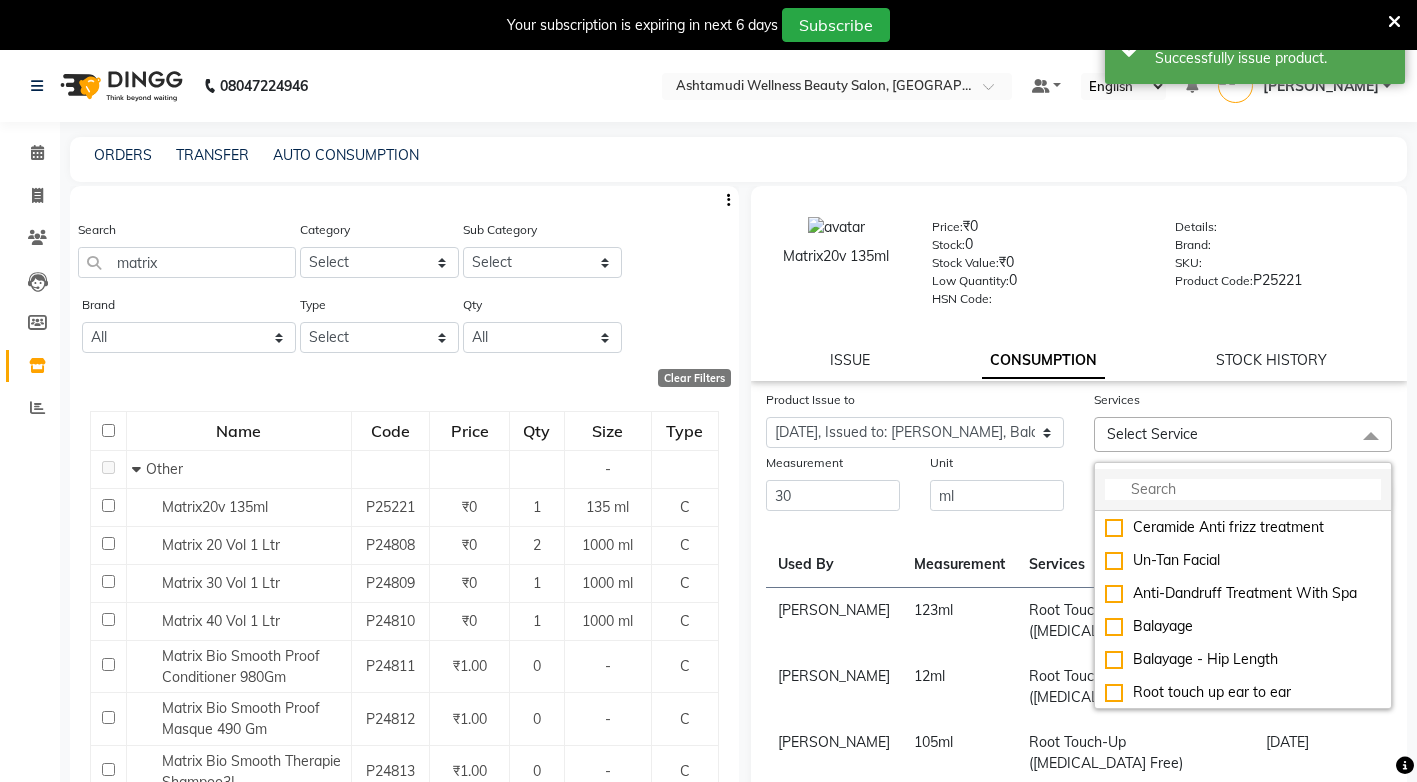 click 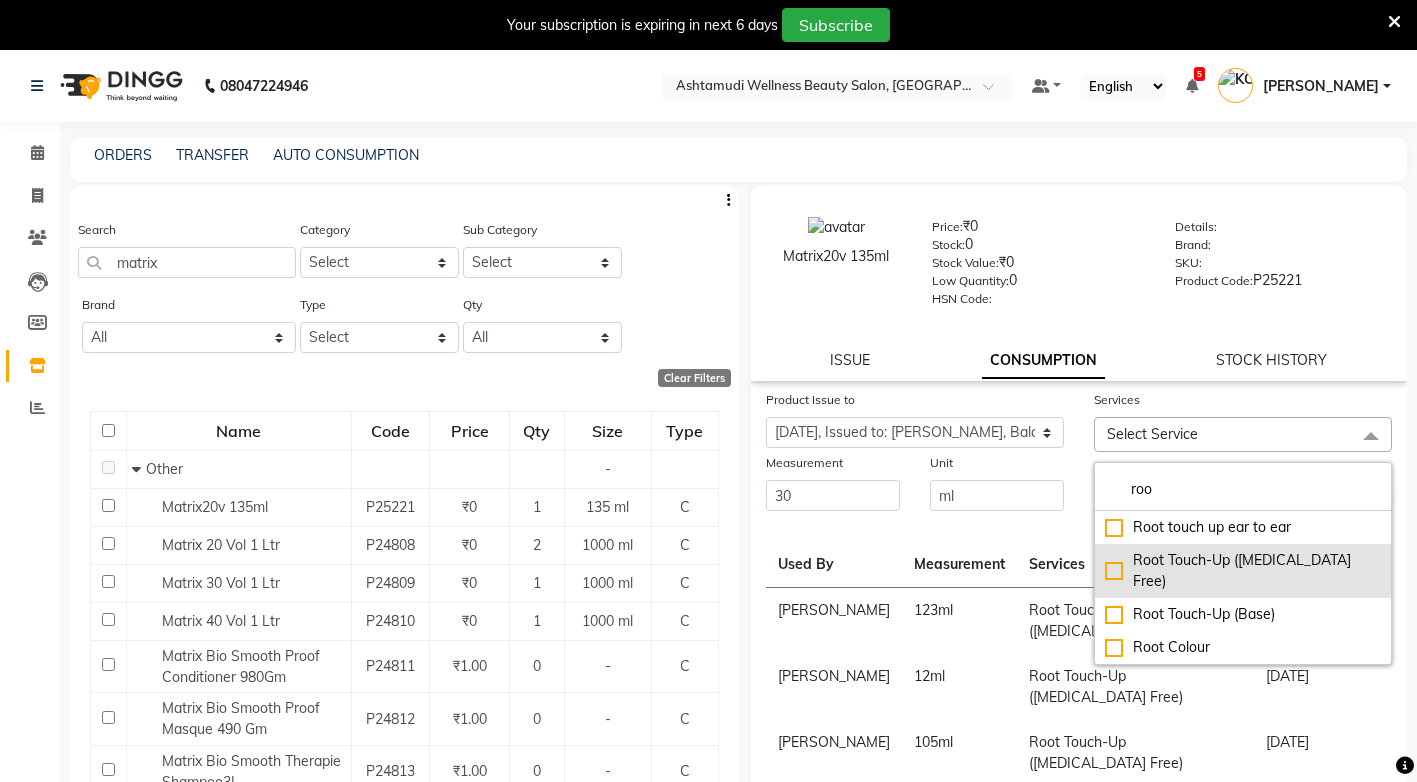 type on "roo" 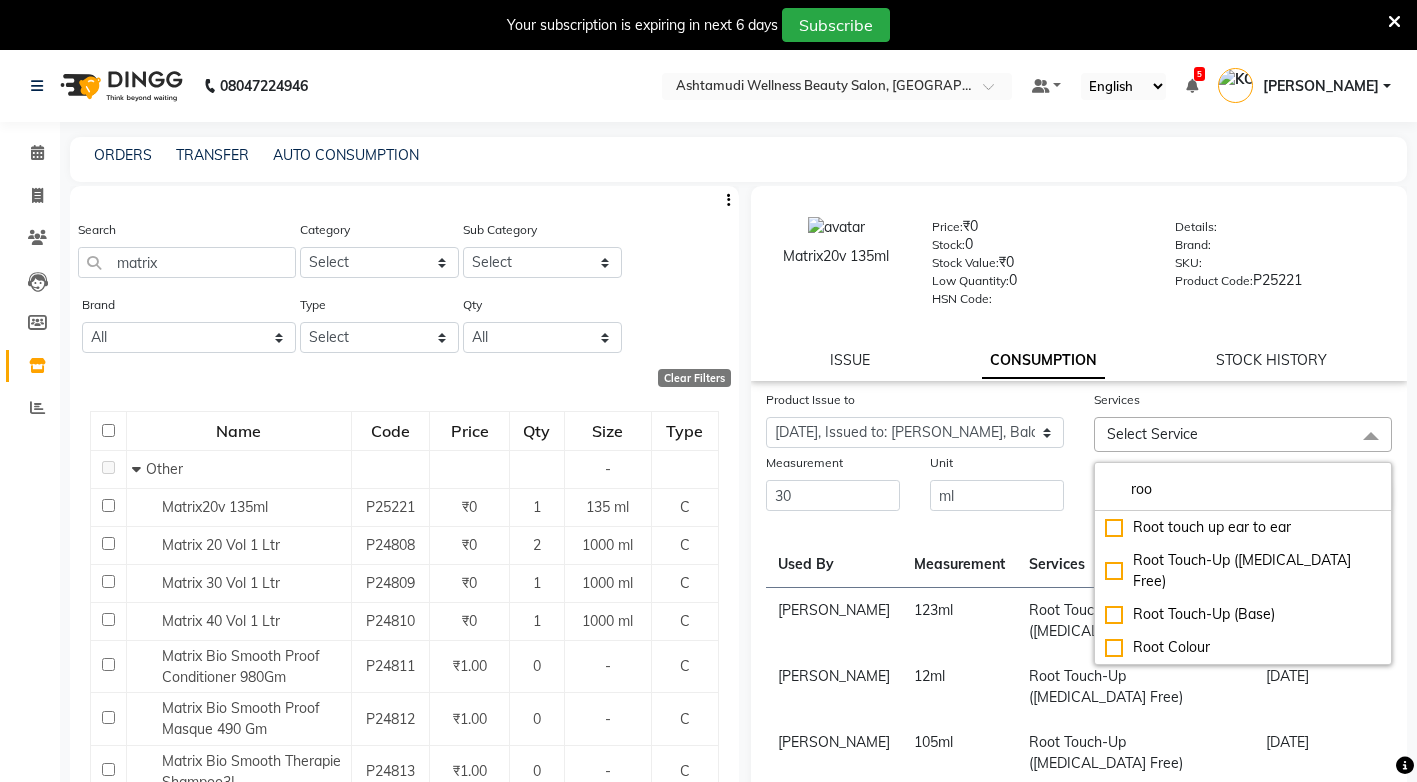drag, startPoint x: 1109, startPoint y: 560, endPoint x: 1075, endPoint y: 494, distance: 74.24284 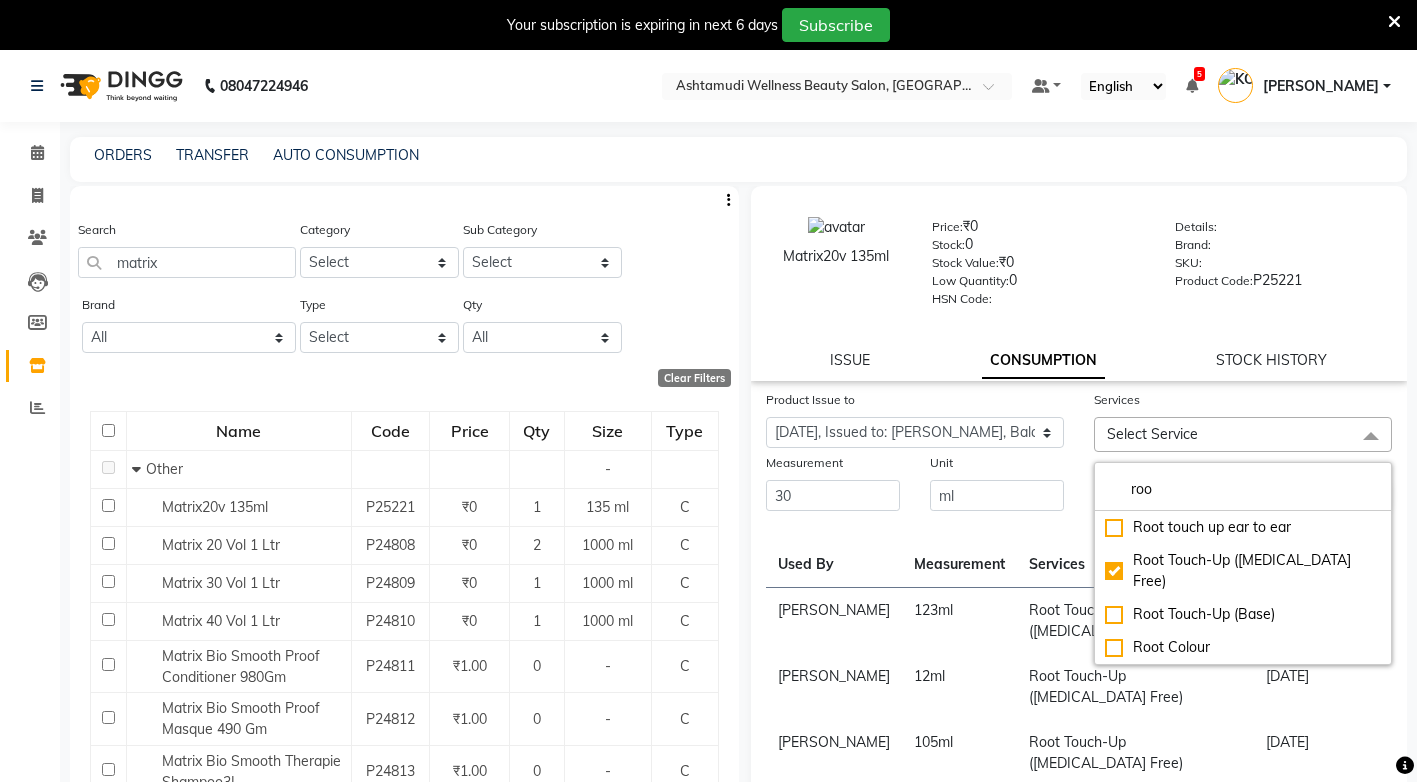 checkbox on "true" 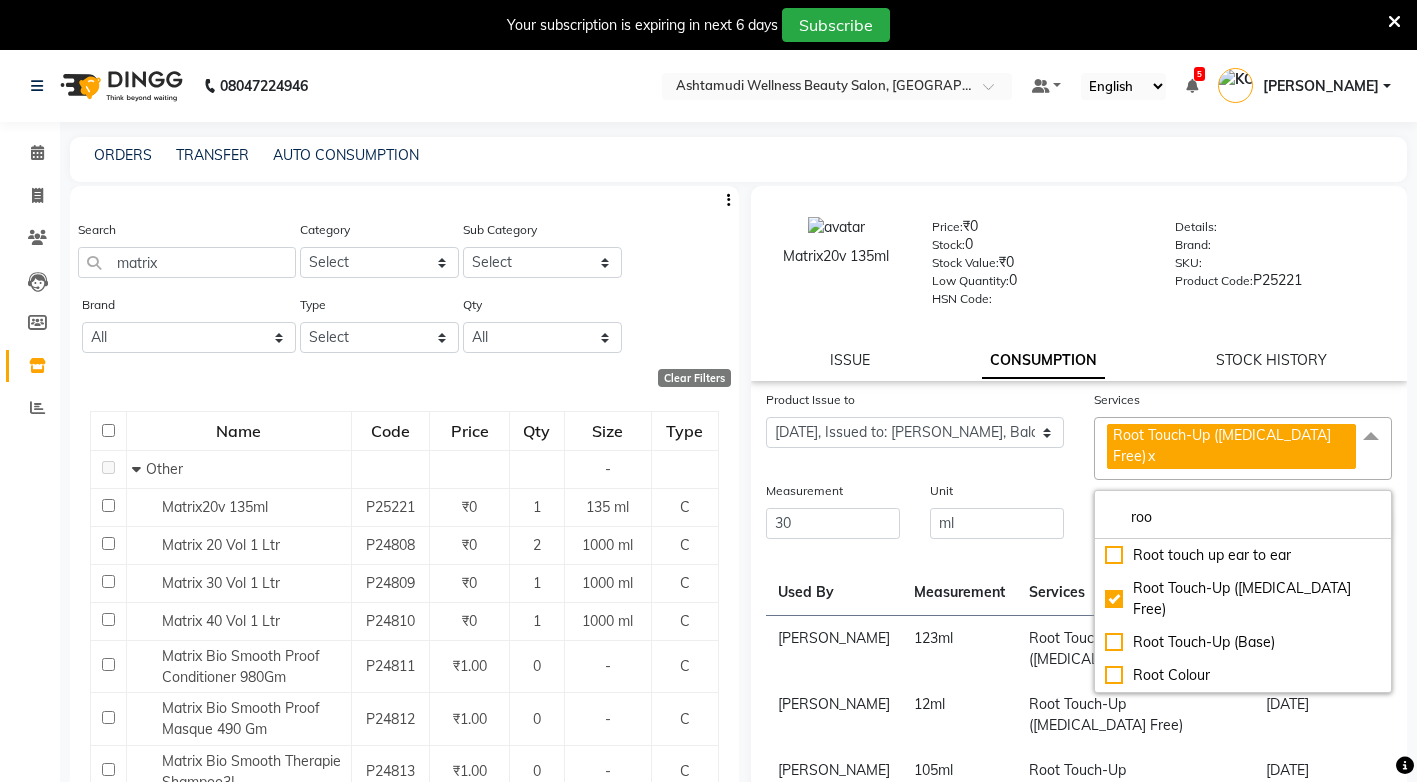 click on "Unit" 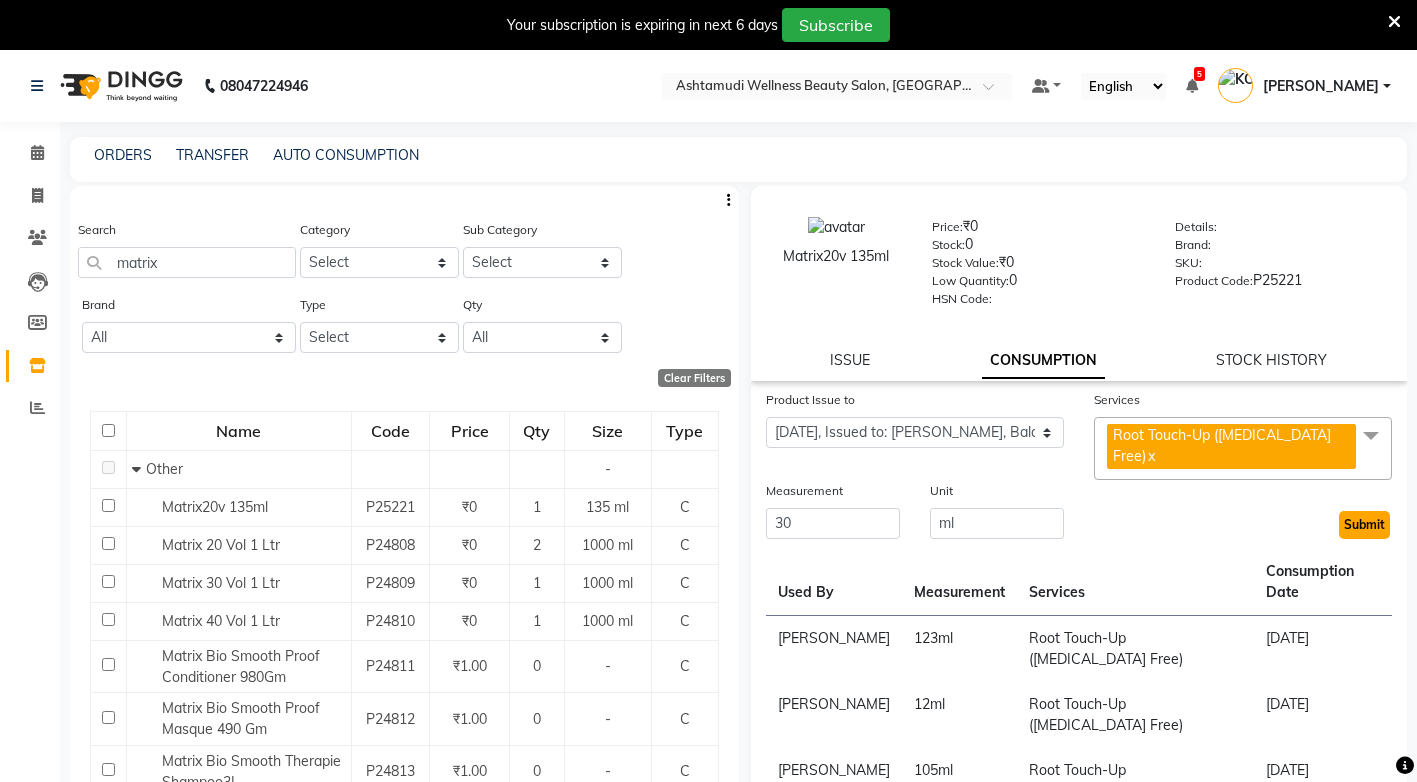 click on "Submit" 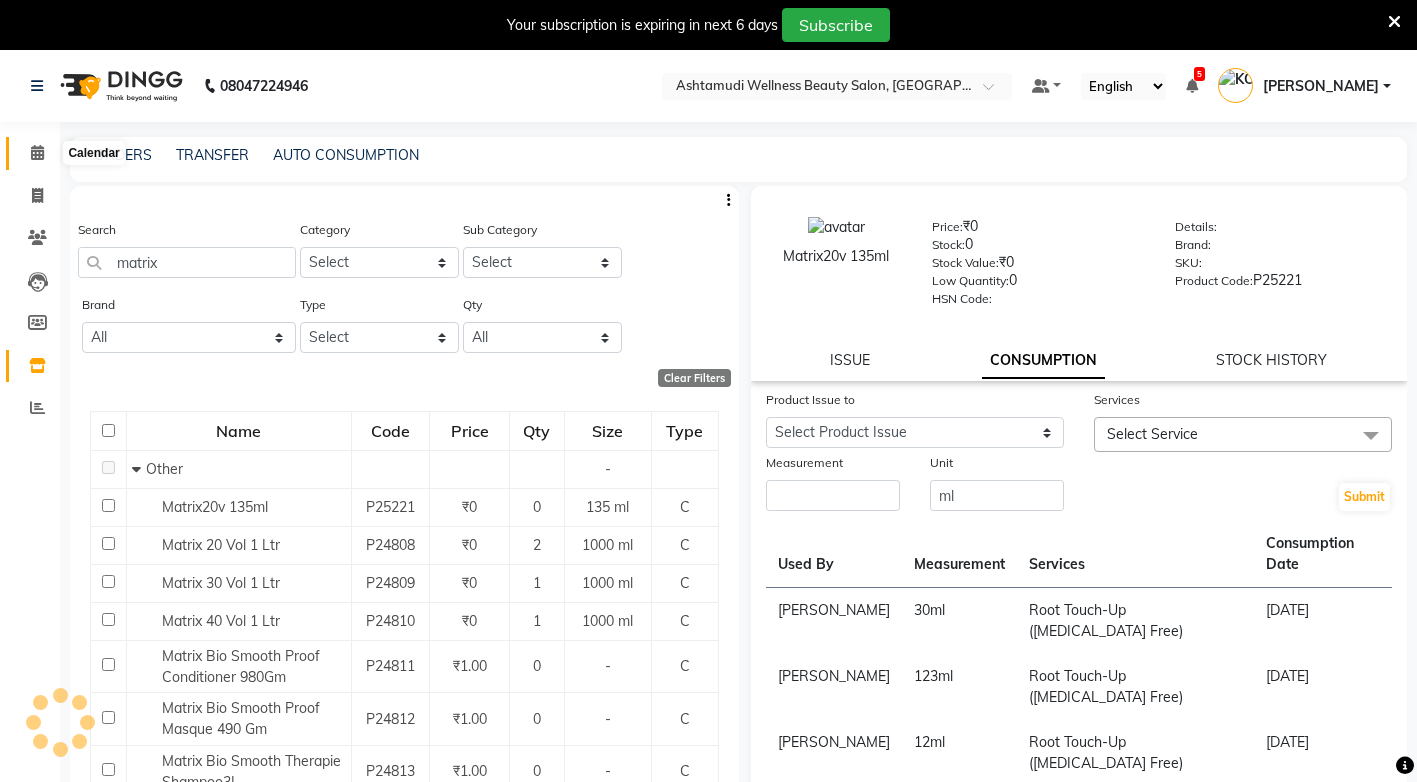 click 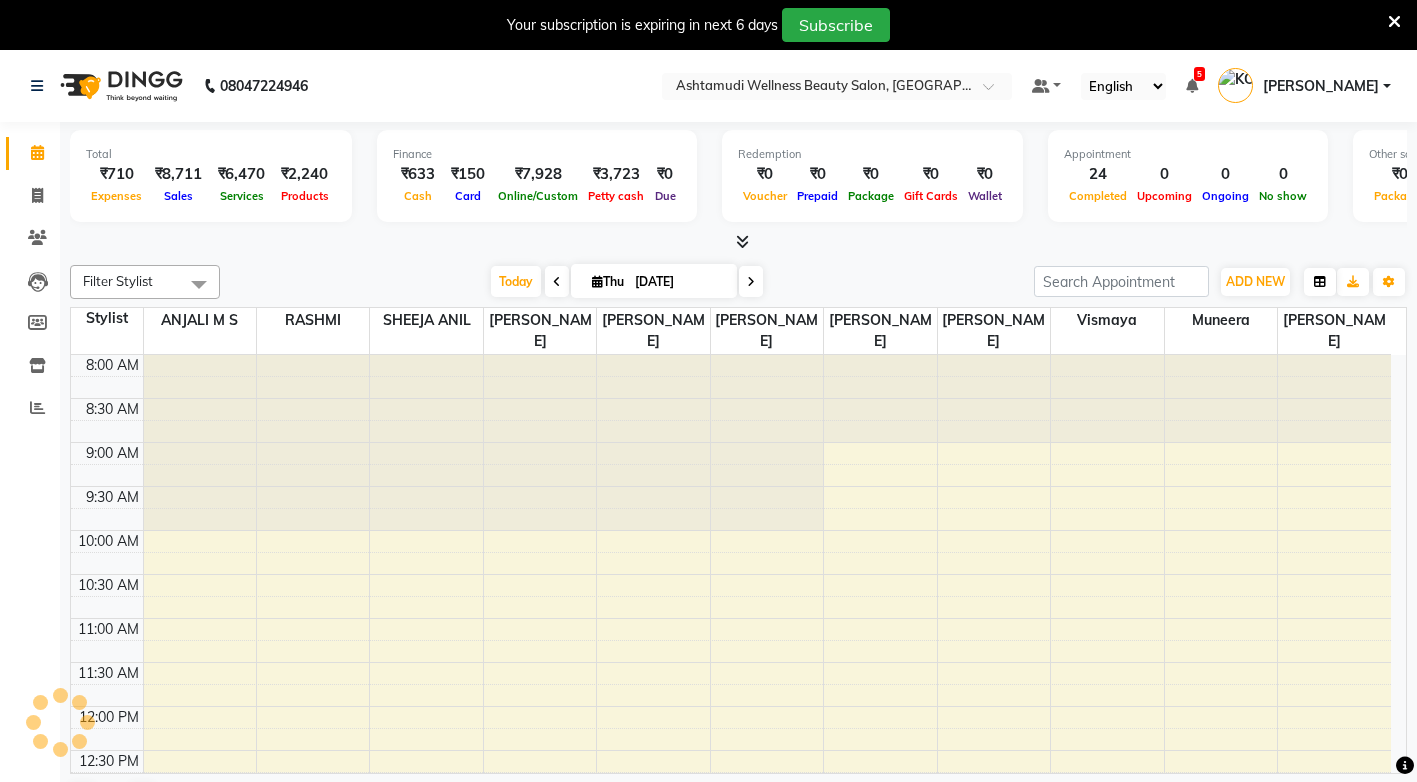 scroll, scrollTop: 0, scrollLeft: 0, axis: both 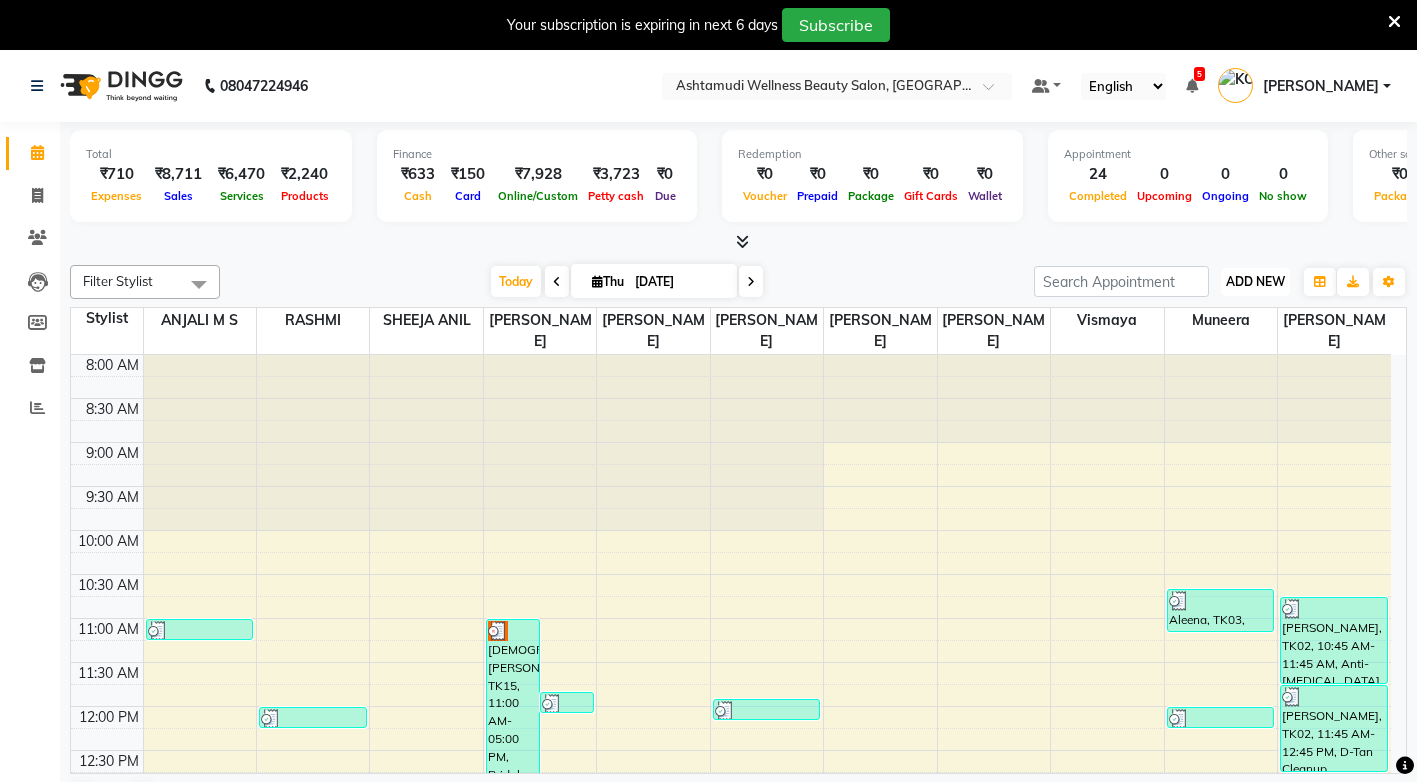 click on "ADD NEW" at bounding box center [1255, 281] 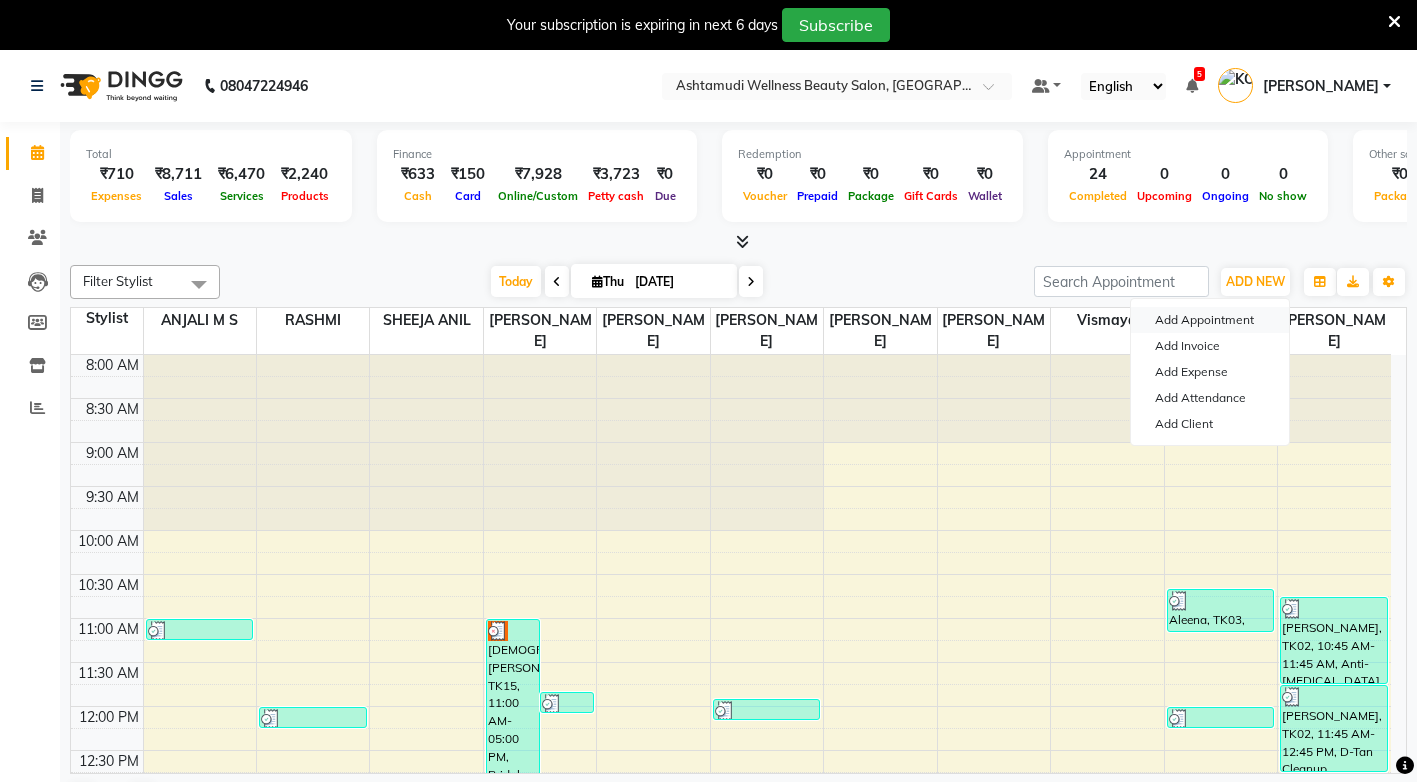 click on "Add Appointment" at bounding box center (1210, 320) 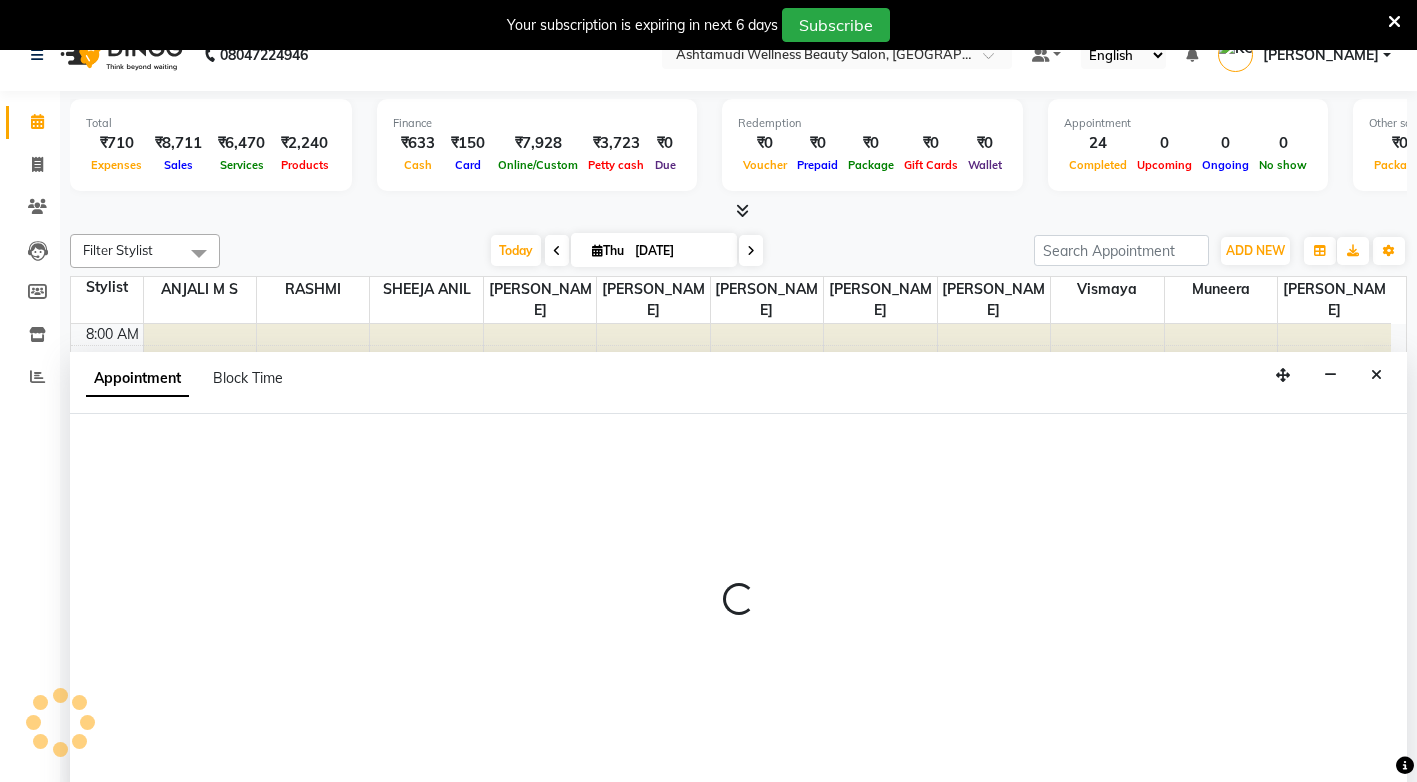 scroll, scrollTop: 51, scrollLeft: 0, axis: vertical 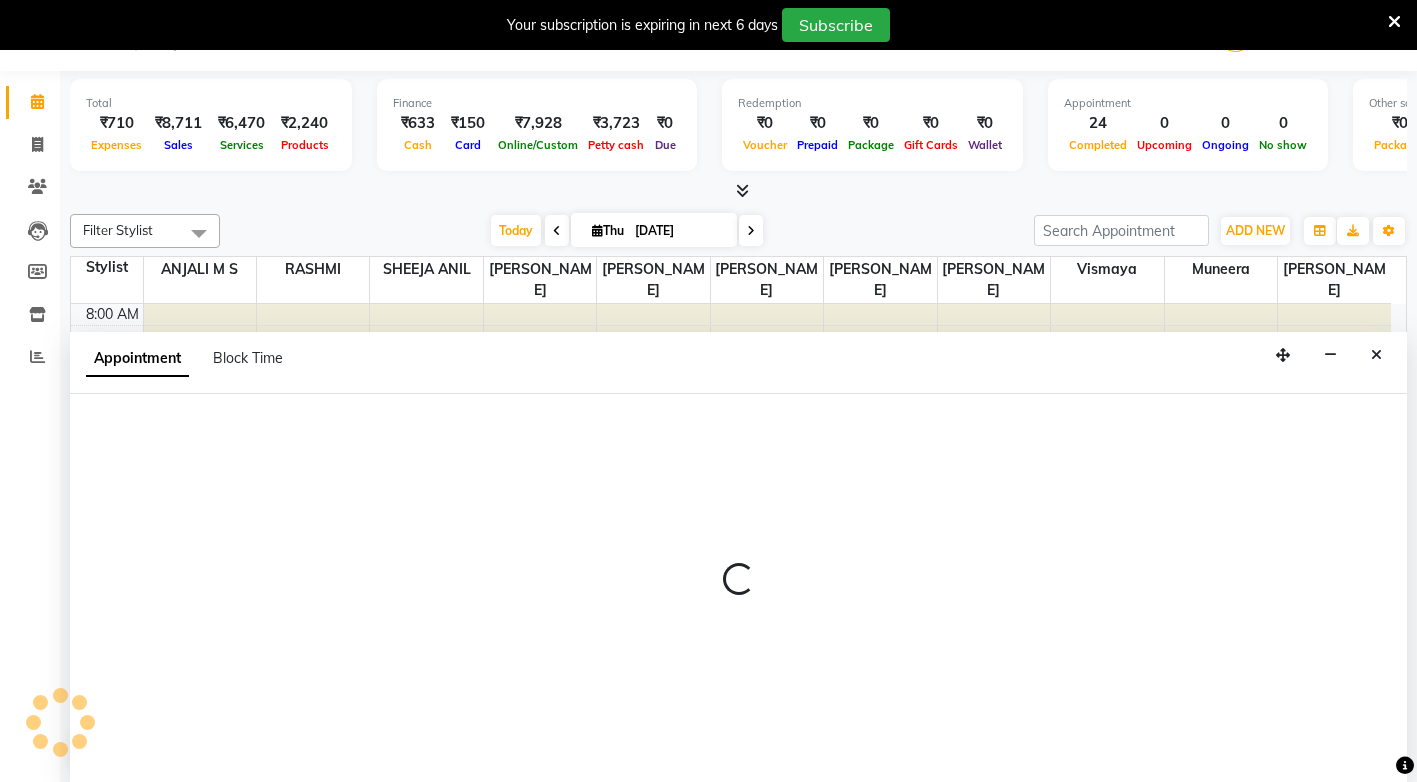 select on "tentative" 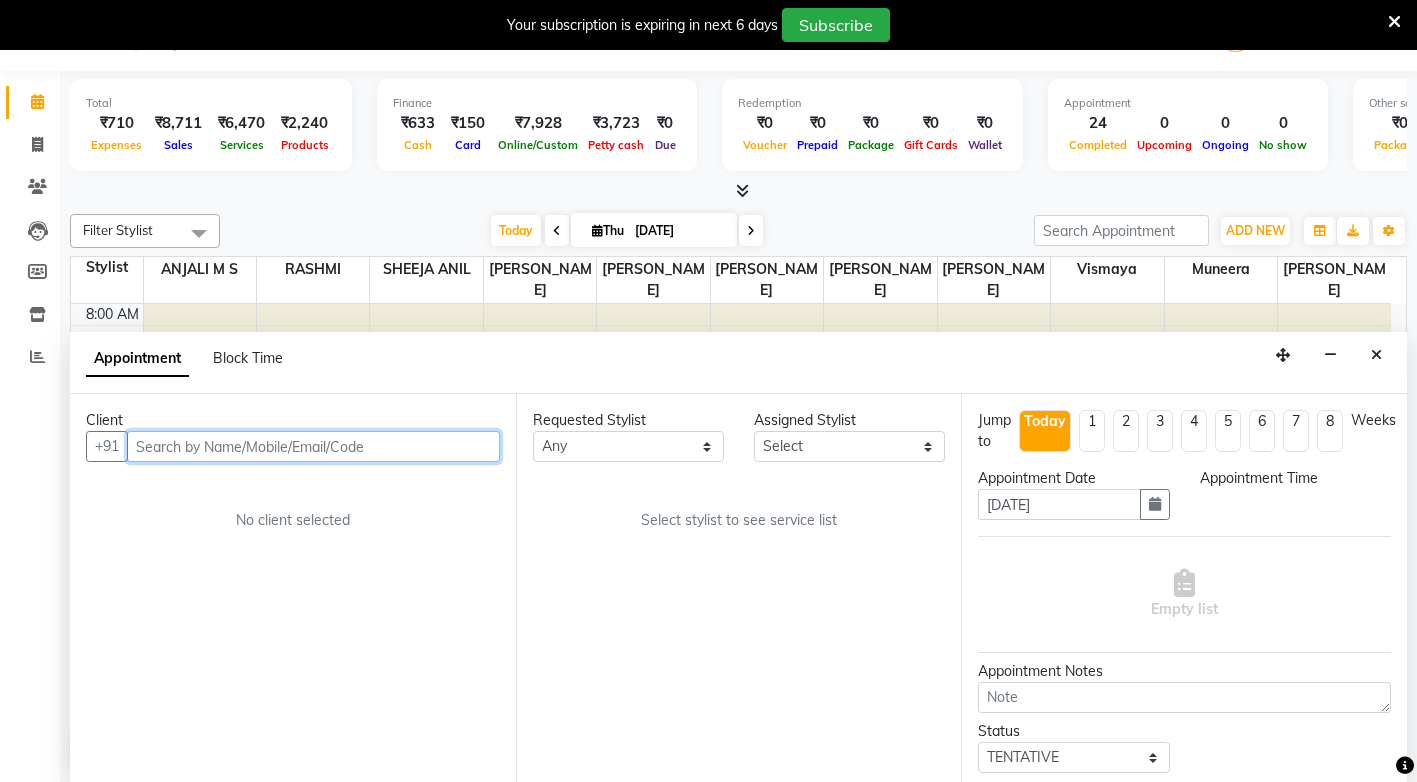 select on "540" 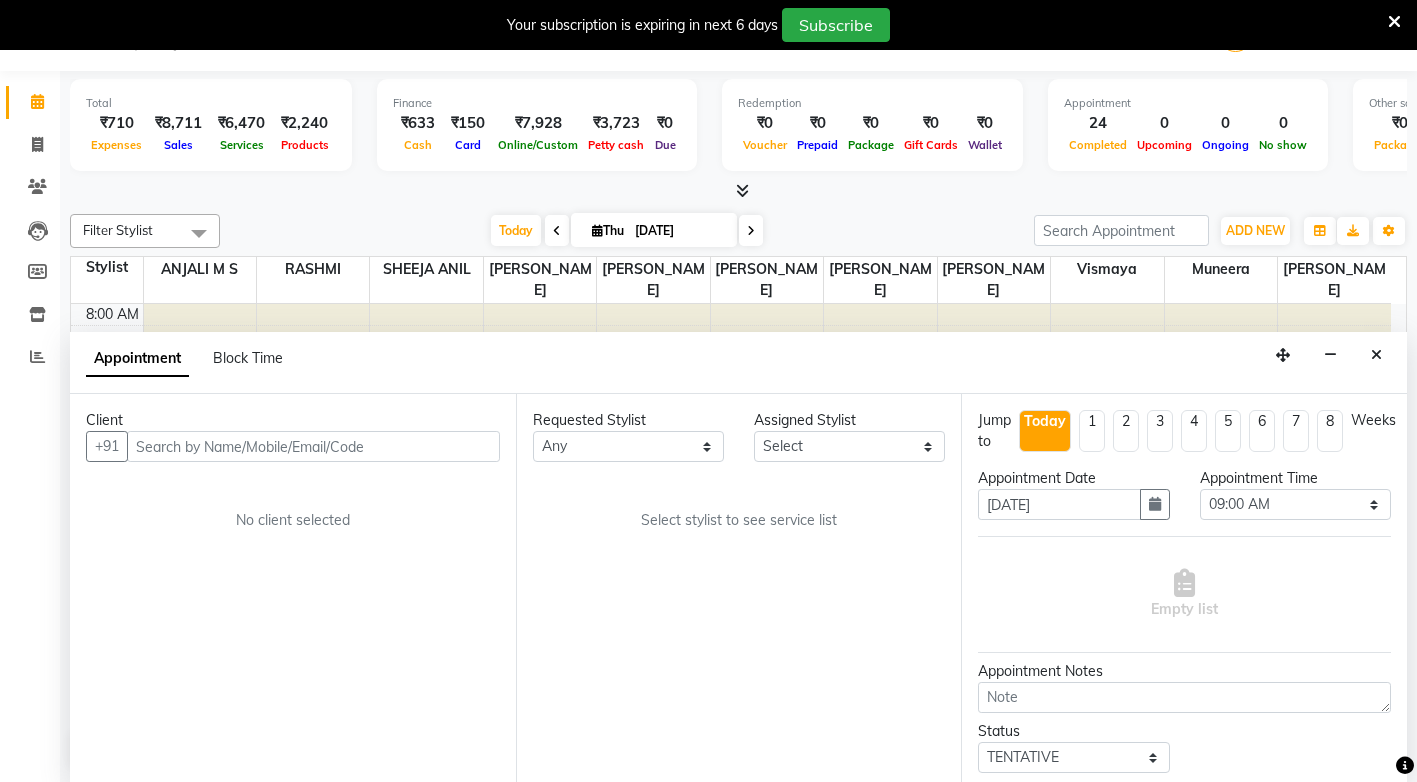 click on "Client" at bounding box center (293, 420) 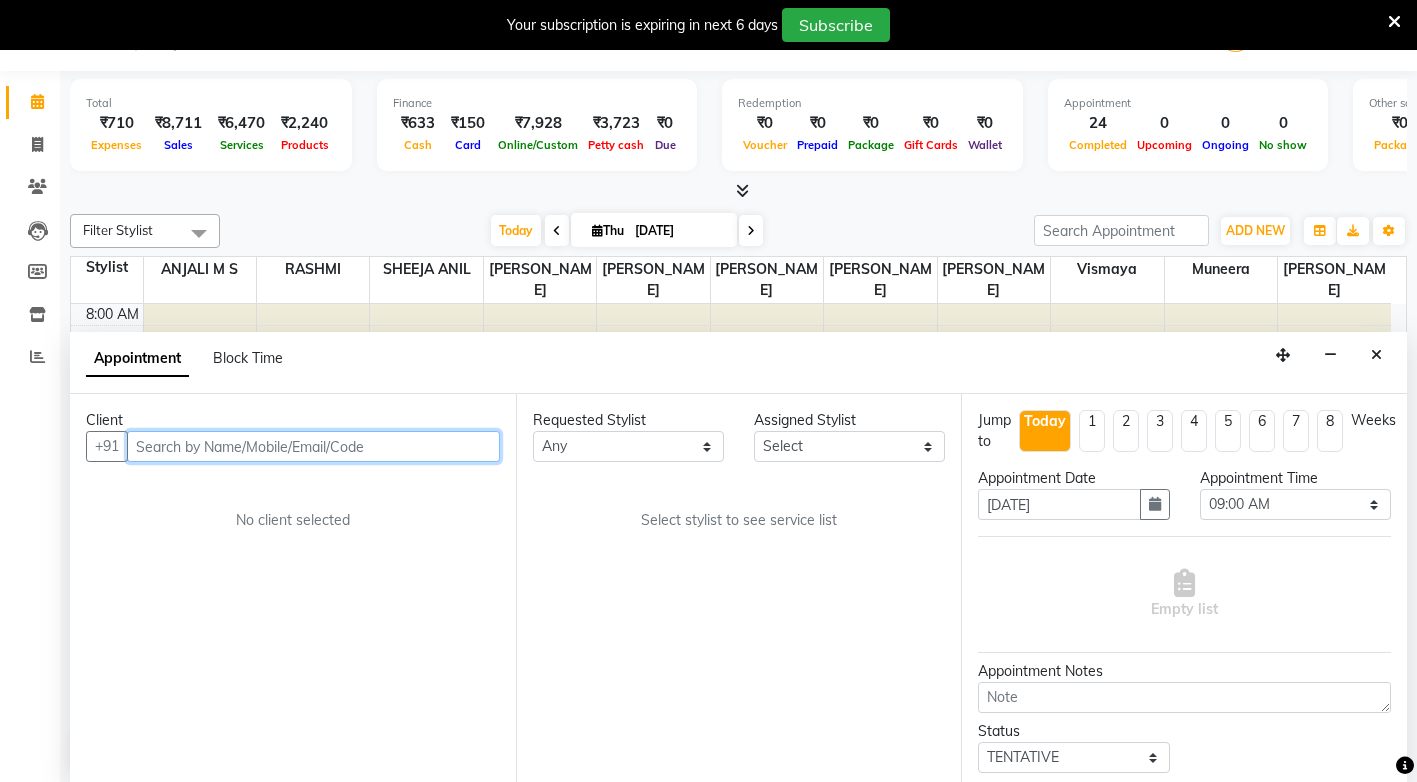 click at bounding box center (313, 446) 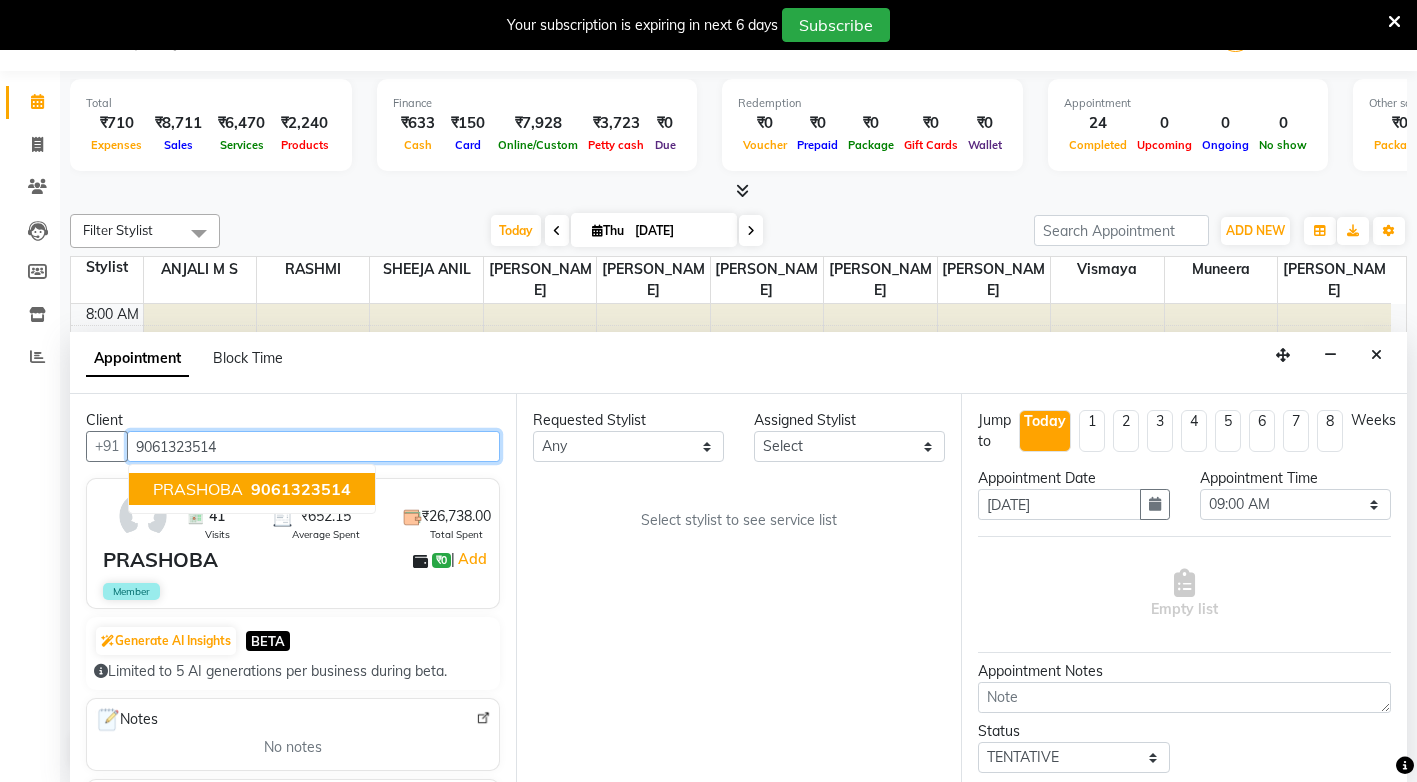 click on "9061323514" at bounding box center [301, 489] 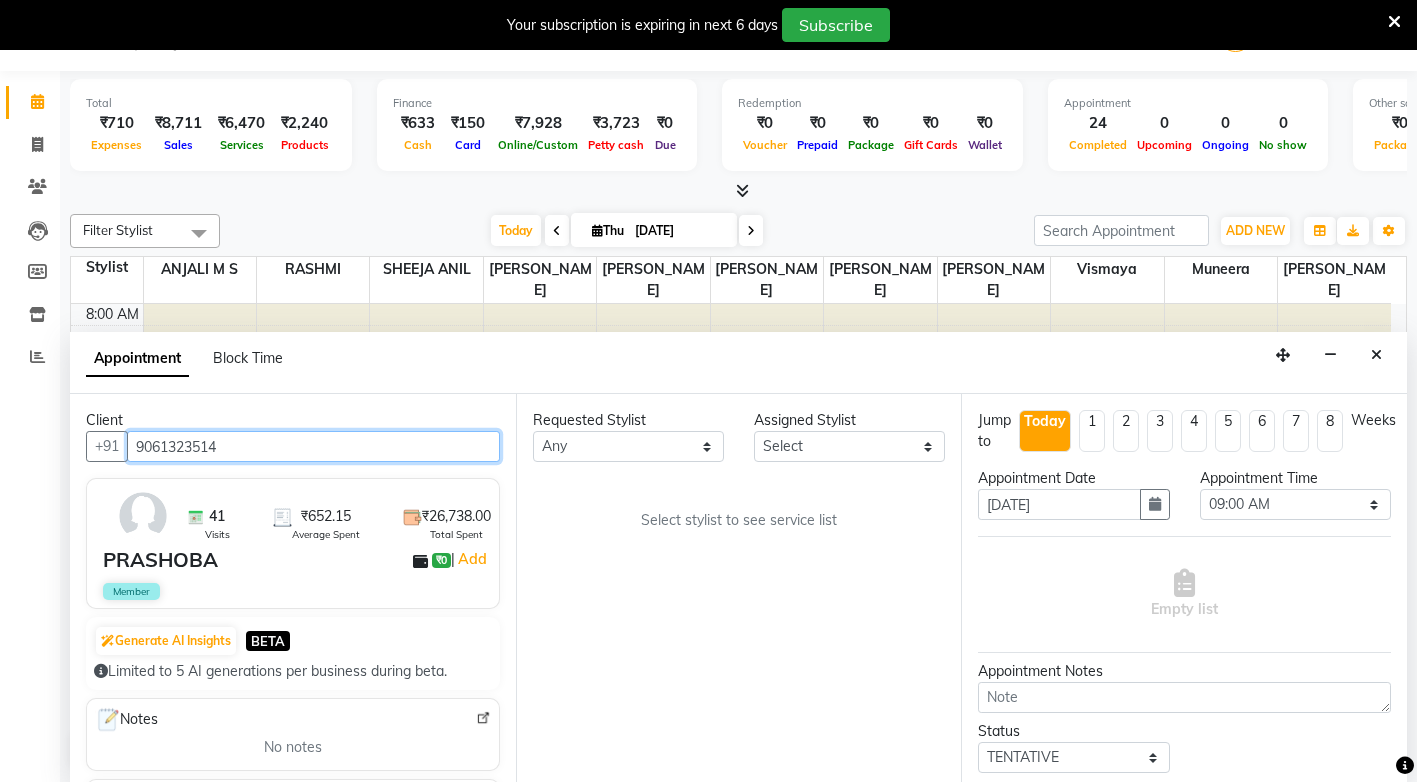 type on "9061323514" 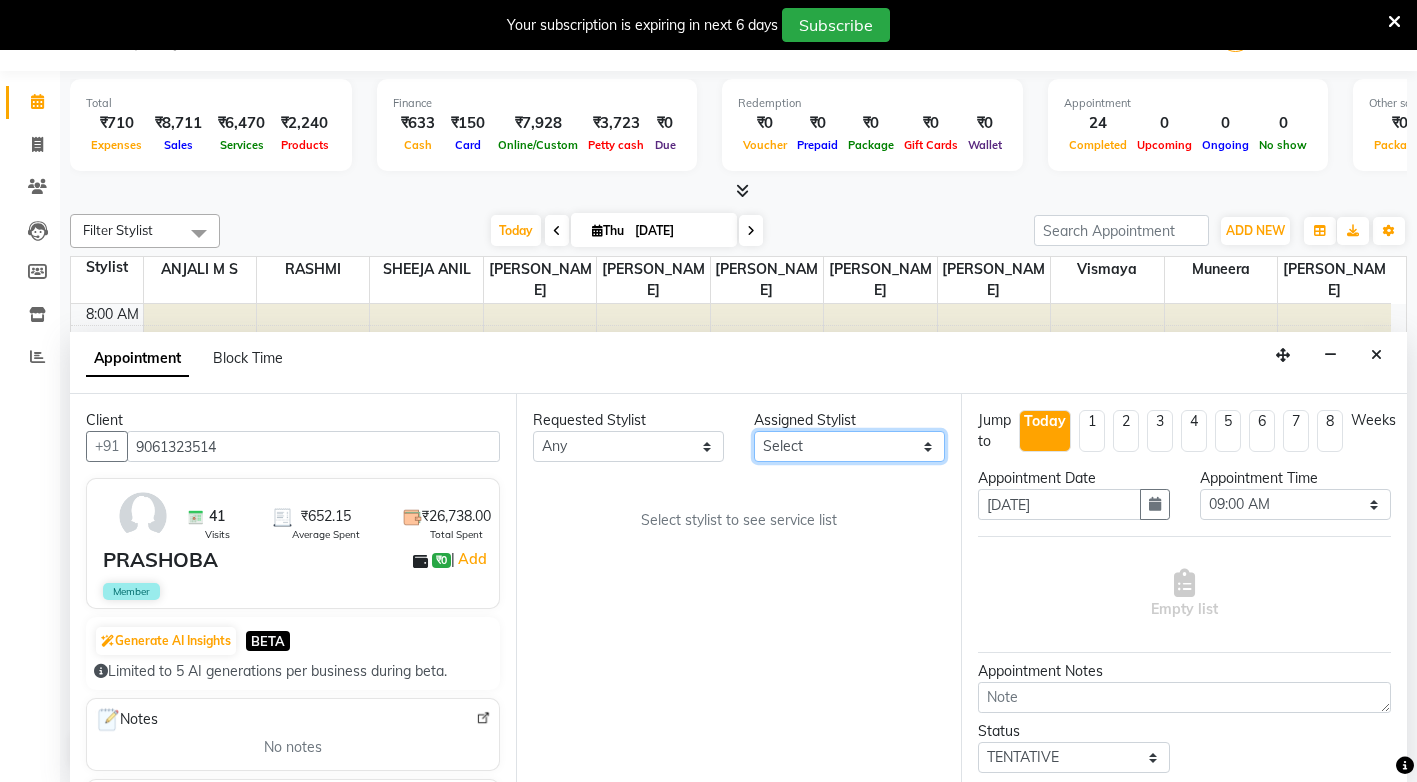 click on "Select ANJALI M S KOTTIYAM ASHTAMUDI Muneera RASHMI SHEEJA ANIL SHYNI  SINDHYA  Sona Sunil Sreepriya STEFFY STEPHAN Vismaya" at bounding box center (849, 446) 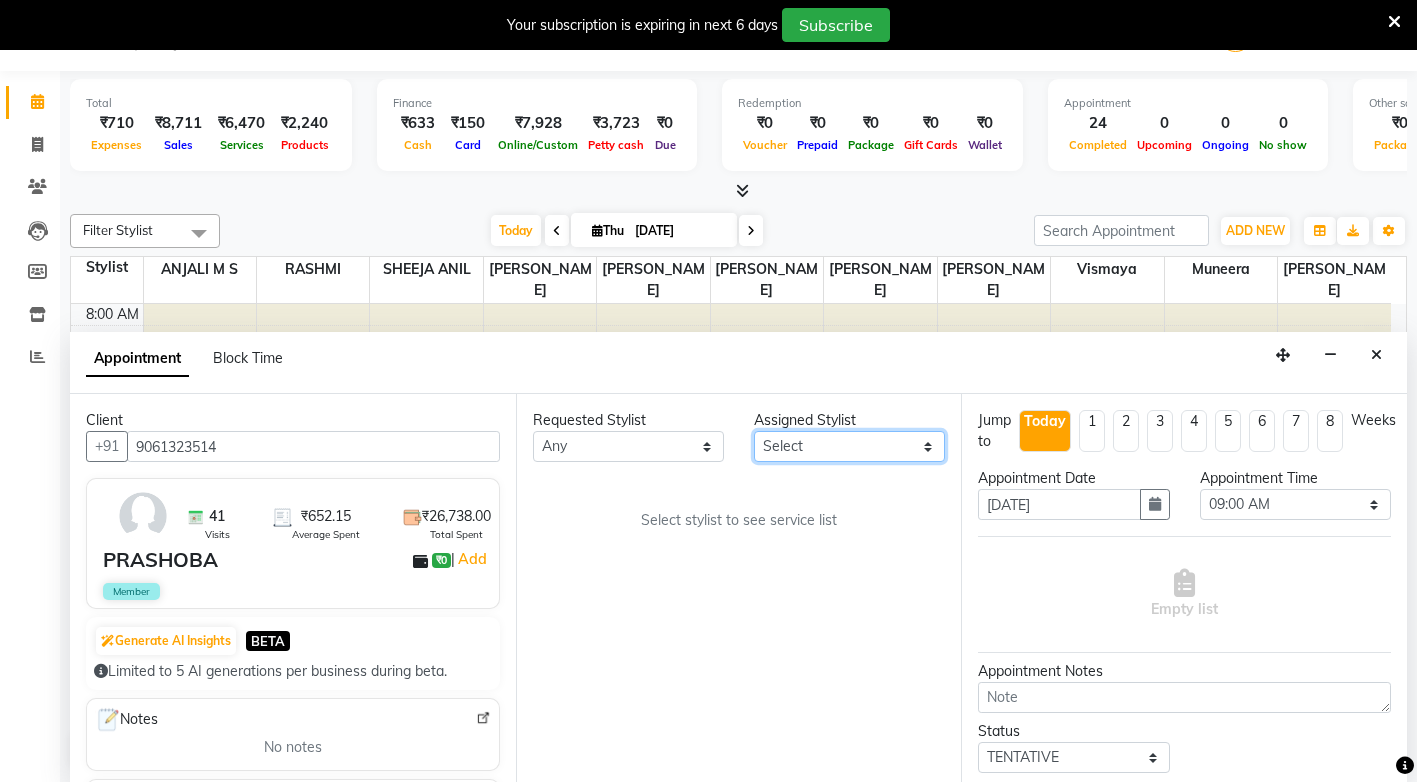 select on "27466" 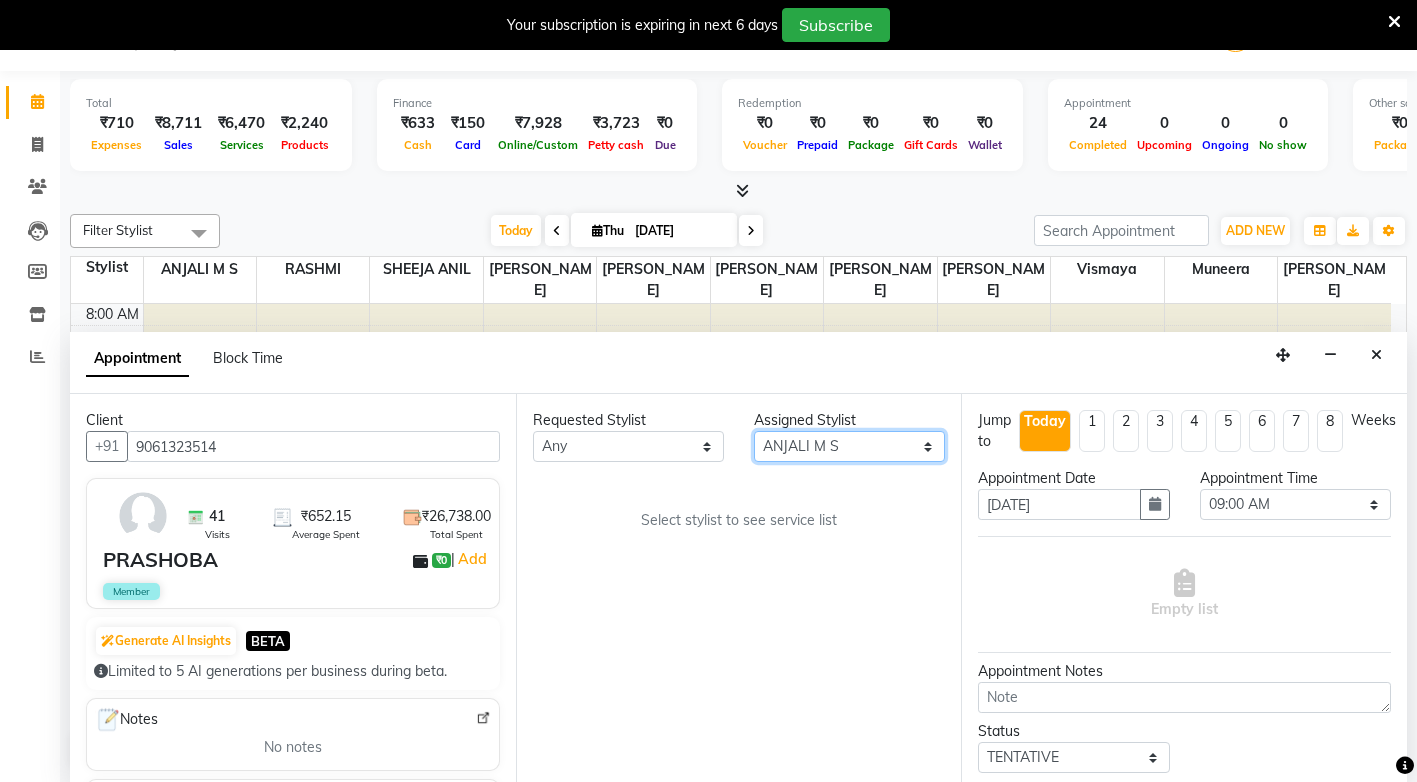 click on "Select ANJALI M S KOTTIYAM ASHTAMUDI Muneera RASHMI SHEEJA ANIL SHYNI  SINDHYA  Sona Sunil Sreepriya STEFFY STEPHAN Vismaya" at bounding box center [849, 446] 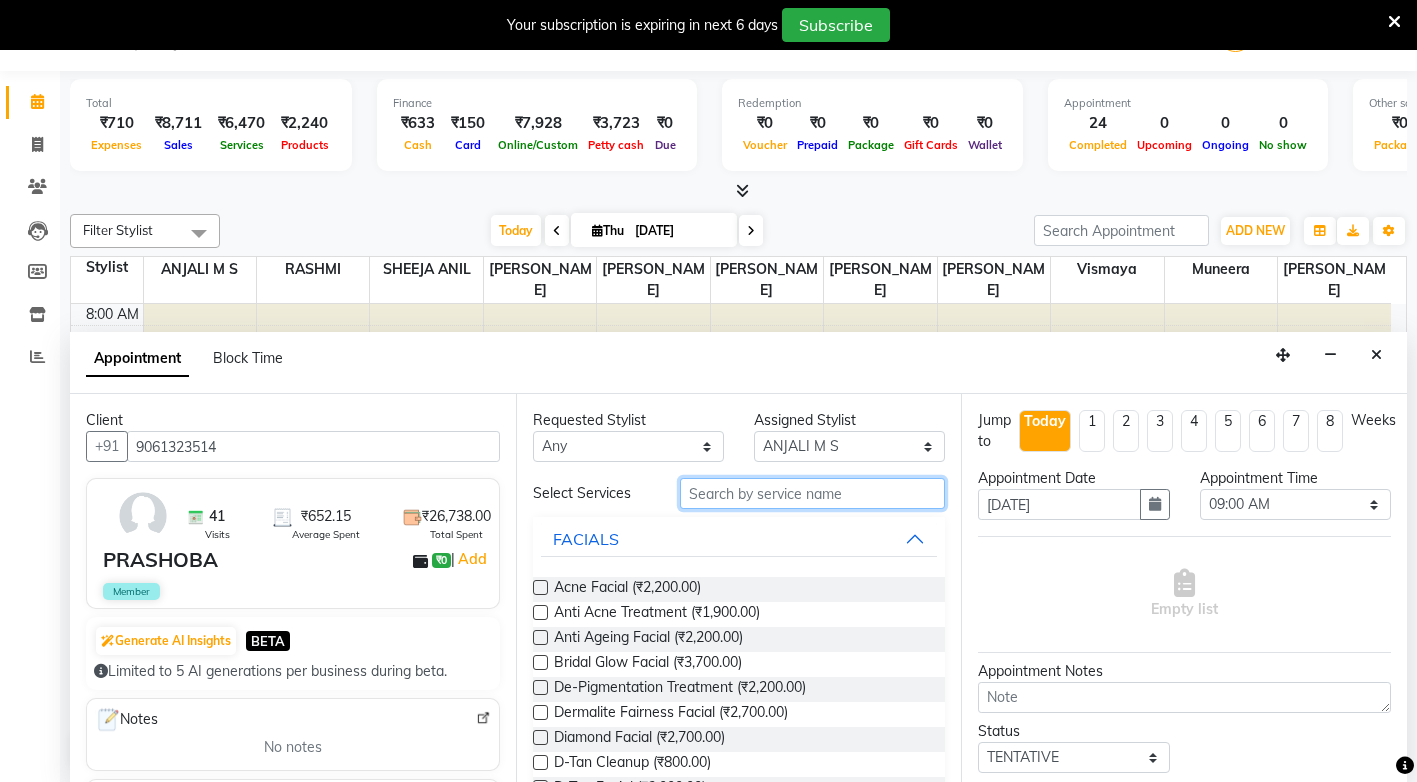 click at bounding box center (812, 493) 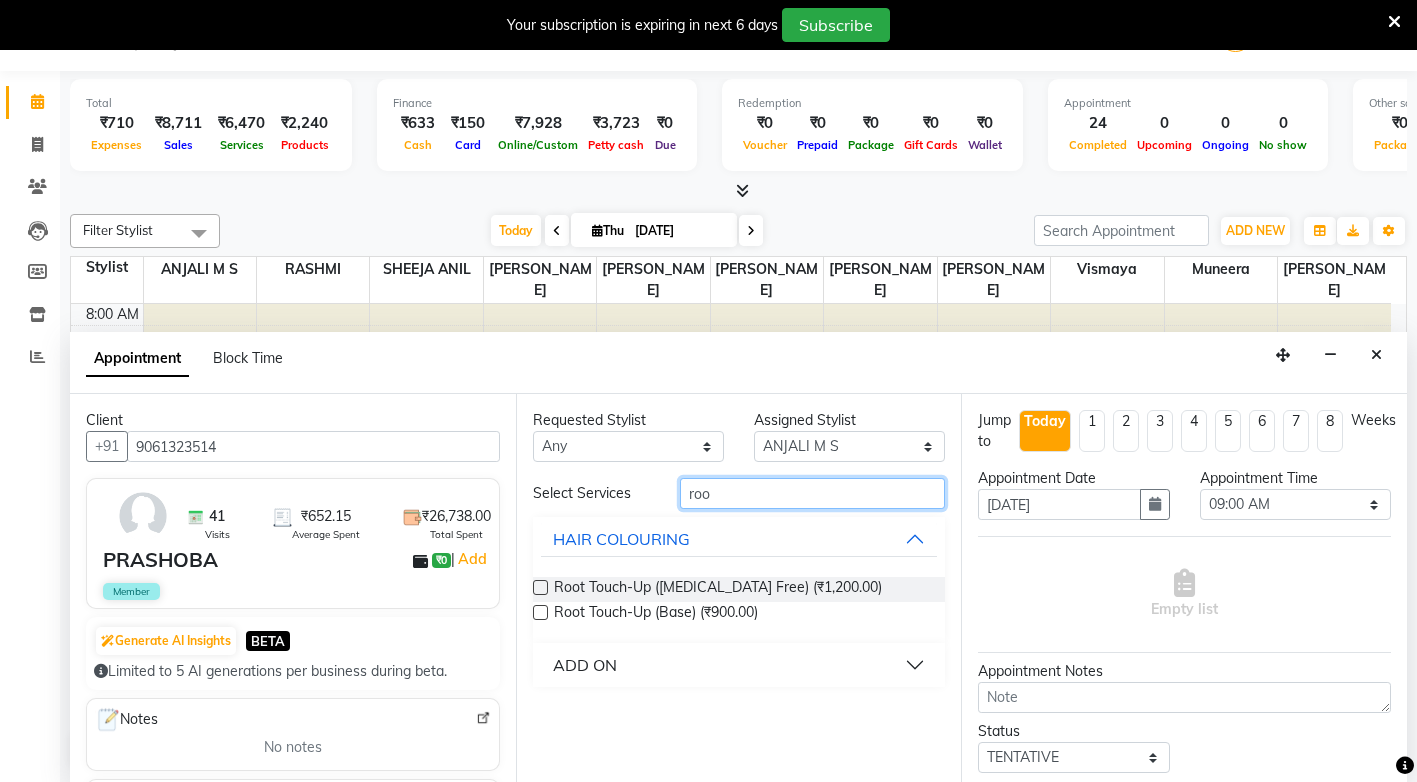 type on "roo" 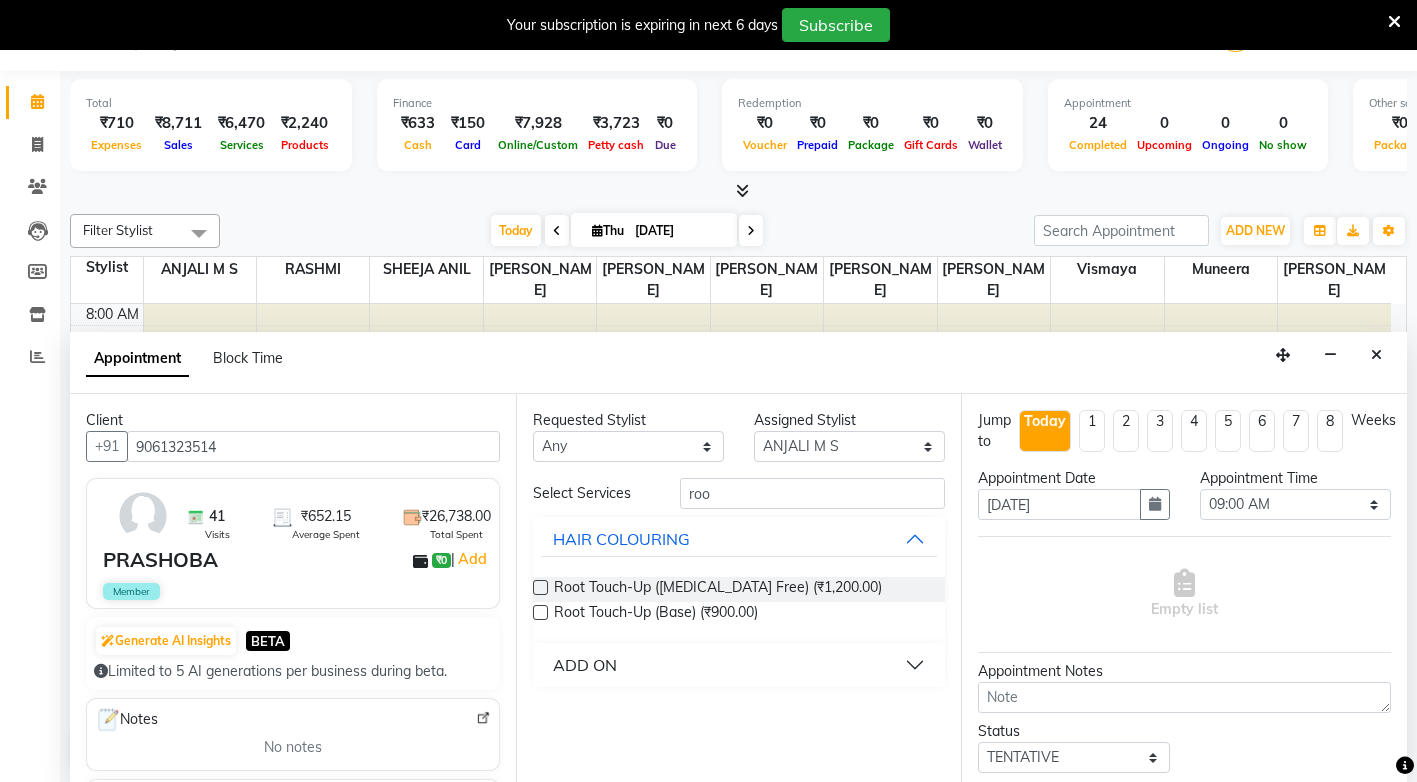 click on "ADD ON" at bounding box center [739, 665] 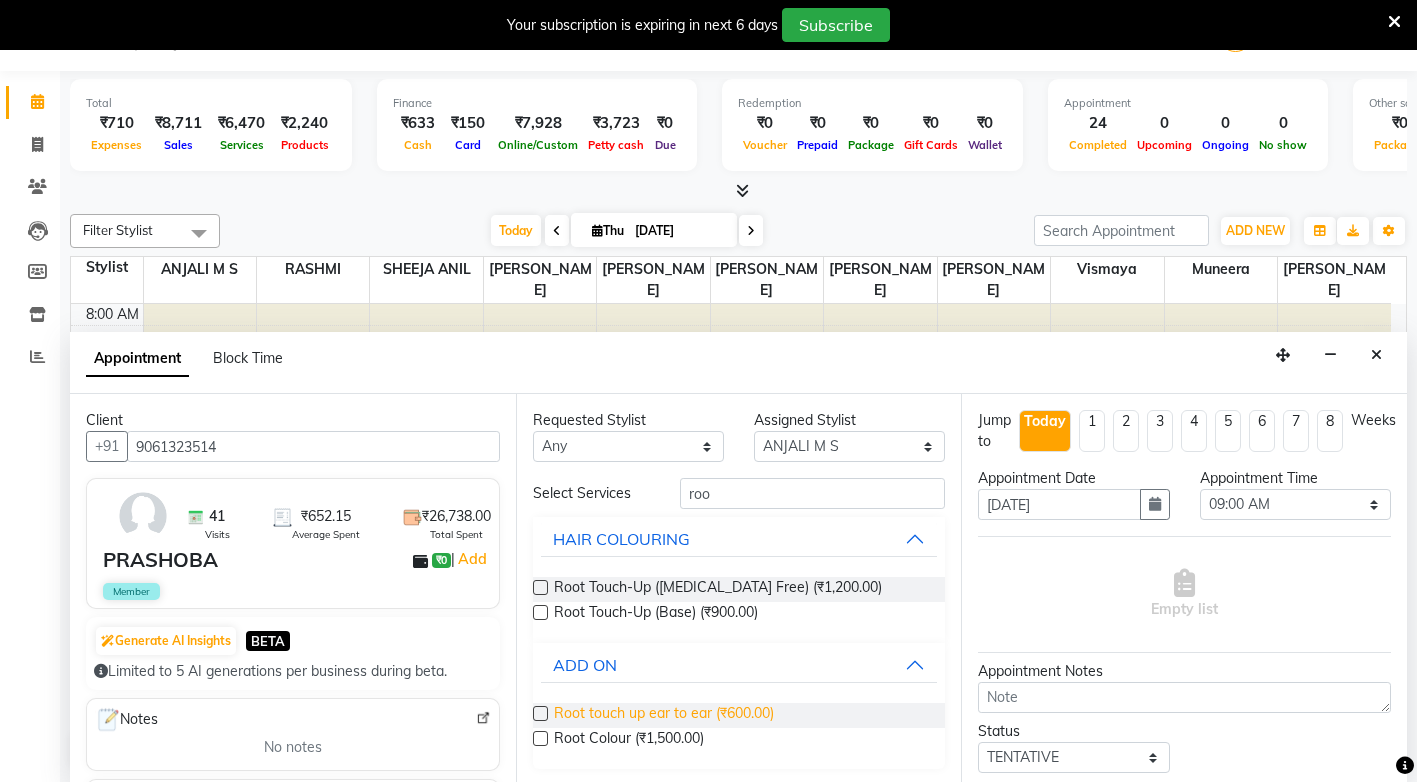 click on "Root touch up ear to ear  (₹600.00)" at bounding box center (664, 715) 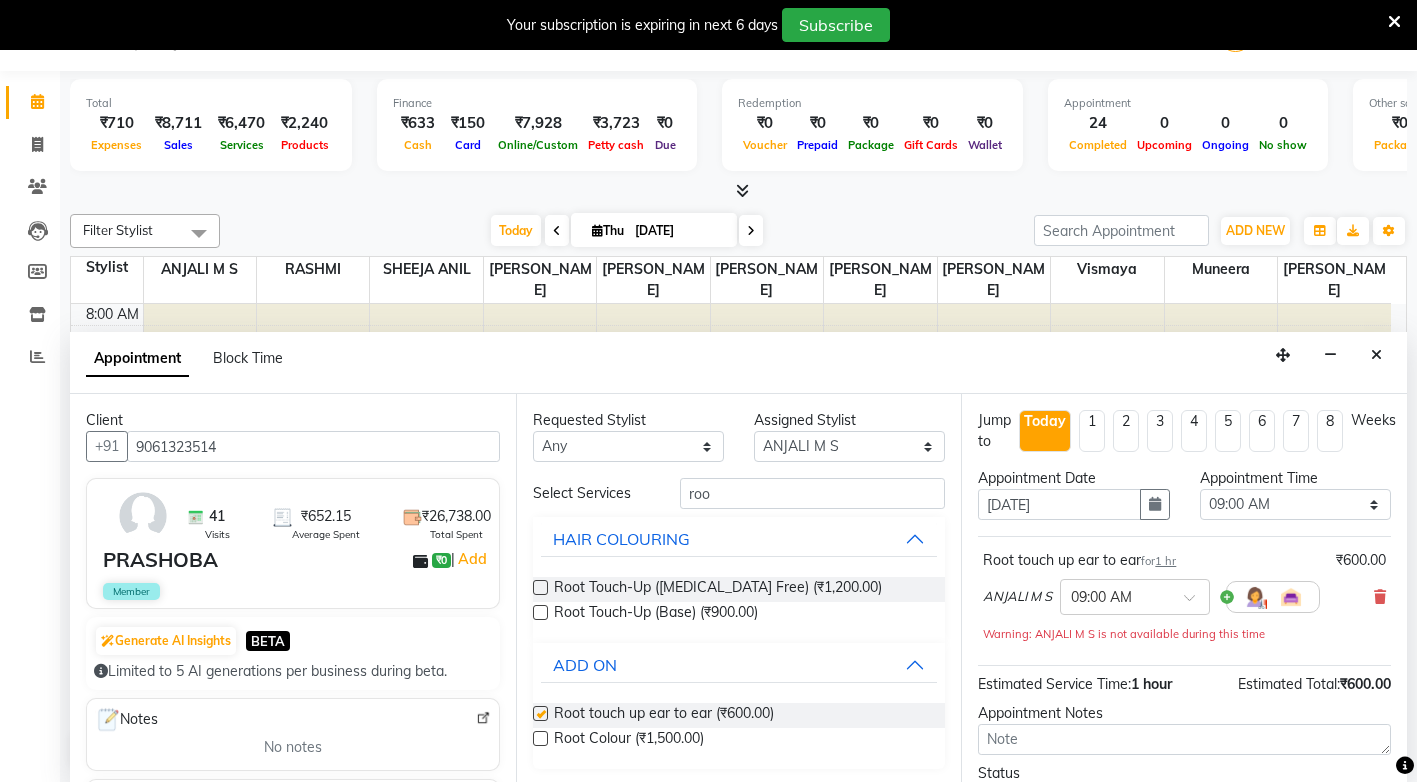 checkbox on "false" 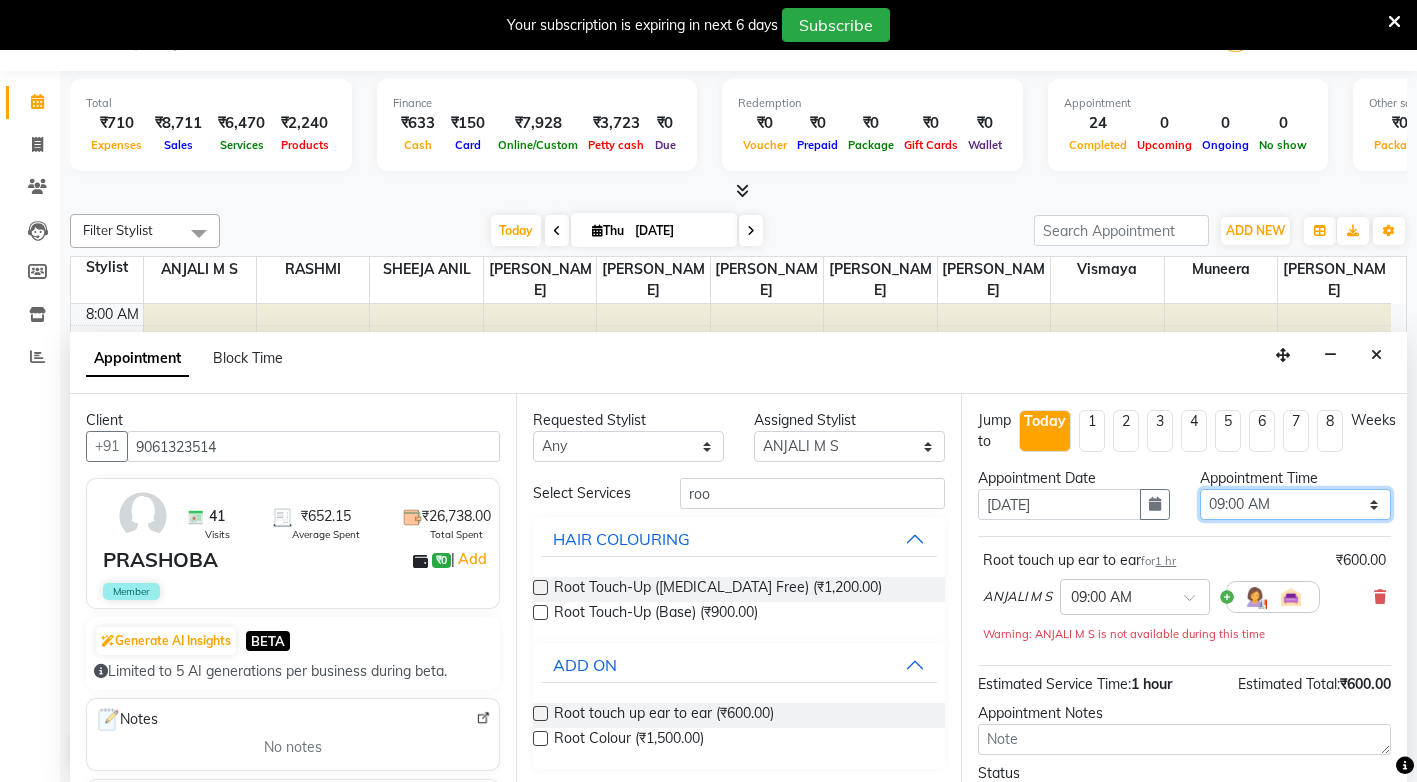 click on "Select 09:00 AM 09:15 AM 09:30 AM 09:45 AM 10:00 AM 10:15 AM 10:30 AM 10:45 AM 11:00 AM 11:15 AM 11:30 AM 11:45 AM 12:00 PM 12:15 PM 12:30 PM 12:45 PM 01:00 PM 01:15 PM 01:30 PM 01:45 PM 02:00 PM 02:15 PM 02:30 PM 02:45 PM 03:00 PM 03:15 PM 03:30 PM 03:45 PM 04:00 PM 04:15 PM 04:30 PM 04:45 PM 05:00 PM 05:15 PM 05:30 PM 05:45 PM 06:00 PM 06:15 PM 06:30 PM 06:45 PM 07:00 PM 07:15 PM 07:30 PM 07:45 PM 08:00 PM" at bounding box center [1295, 504] 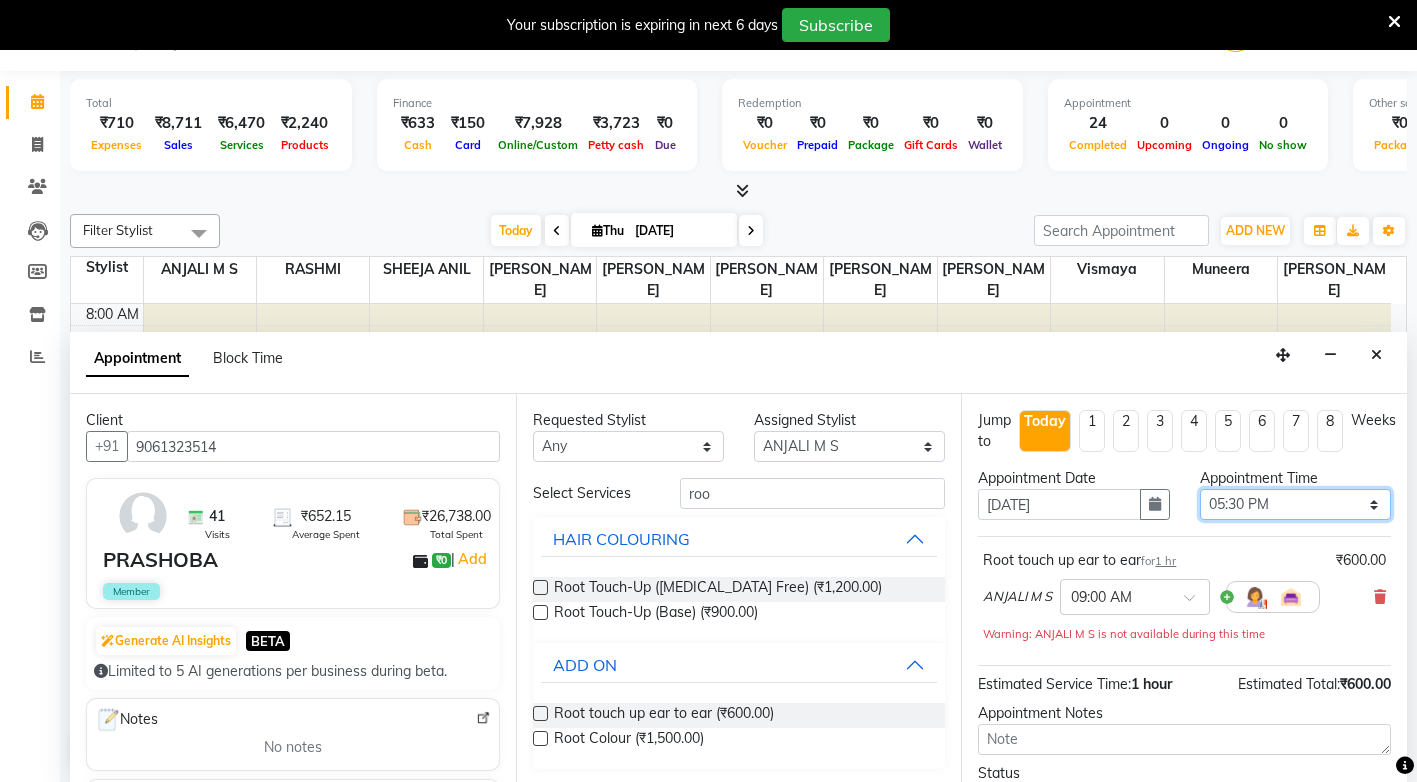 click on "Select 09:00 AM 09:15 AM 09:30 AM 09:45 AM 10:00 AM 10:15 AM 10:30 AM 10:45 AM 11:00 AM 11:15 AM 11:30 AM 11:45 AM 12:00 PM 12:15 PM 12:30 PM 12:45 PM 01:00 PM 01:15 PM 01:30 PM 01:45 PM 02:00 PM 02:15 PM 02:30 PM 02:45 PM 03:00 PM 03:15 PM 03:30 PM 03:45 PM 04:00 PM 04:15 PM 04:30 PM 04:45 PM 05:00 PM 05:15 PM 05:30 PM 05:45 PM 06:00 PM 06:15 PM 06:30 PM 06:45 PM 07:00 PM 07:15 PM 07:30 PM 07:45 PM 08:00 PM" at bounding box center [1295, 504] 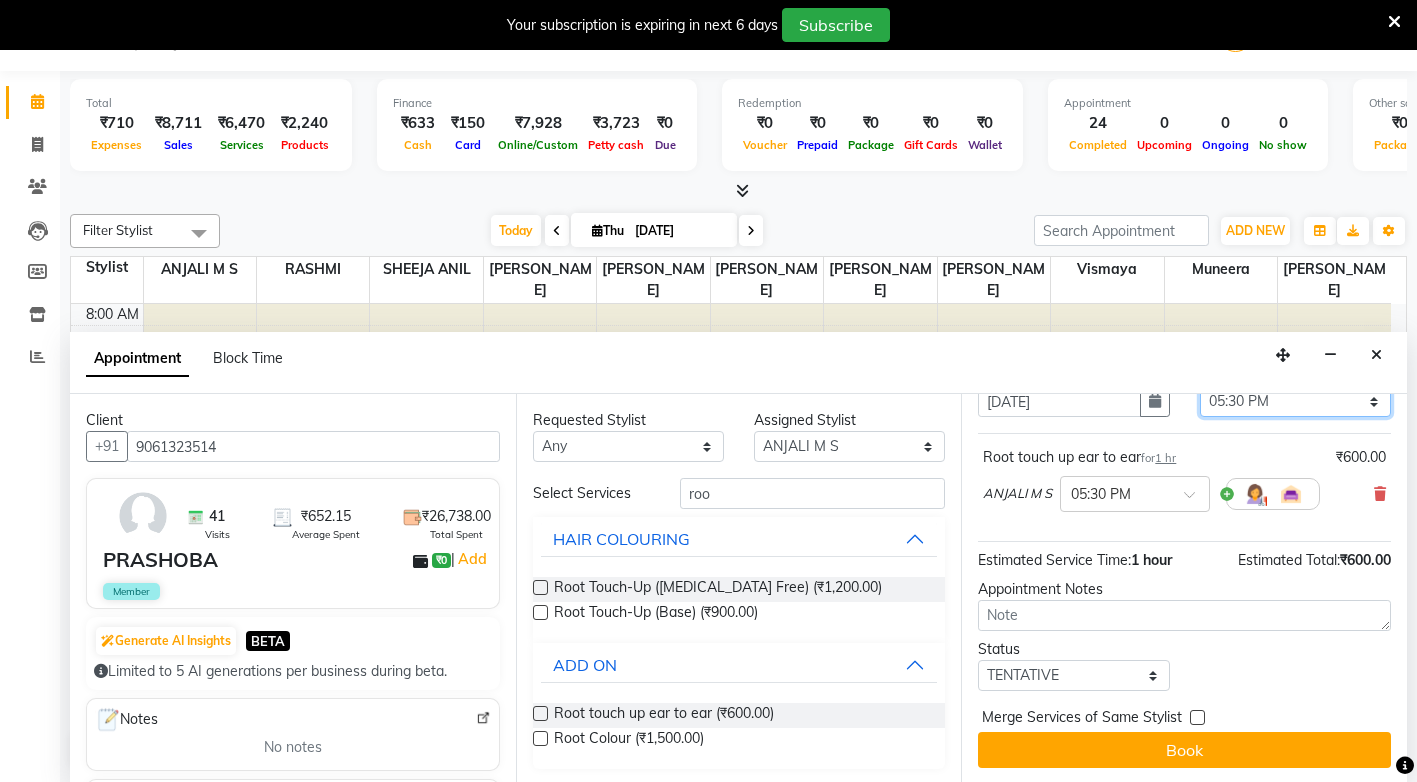 scroll, scrollTop: 105, scrollLeft: 0, axis: vertical 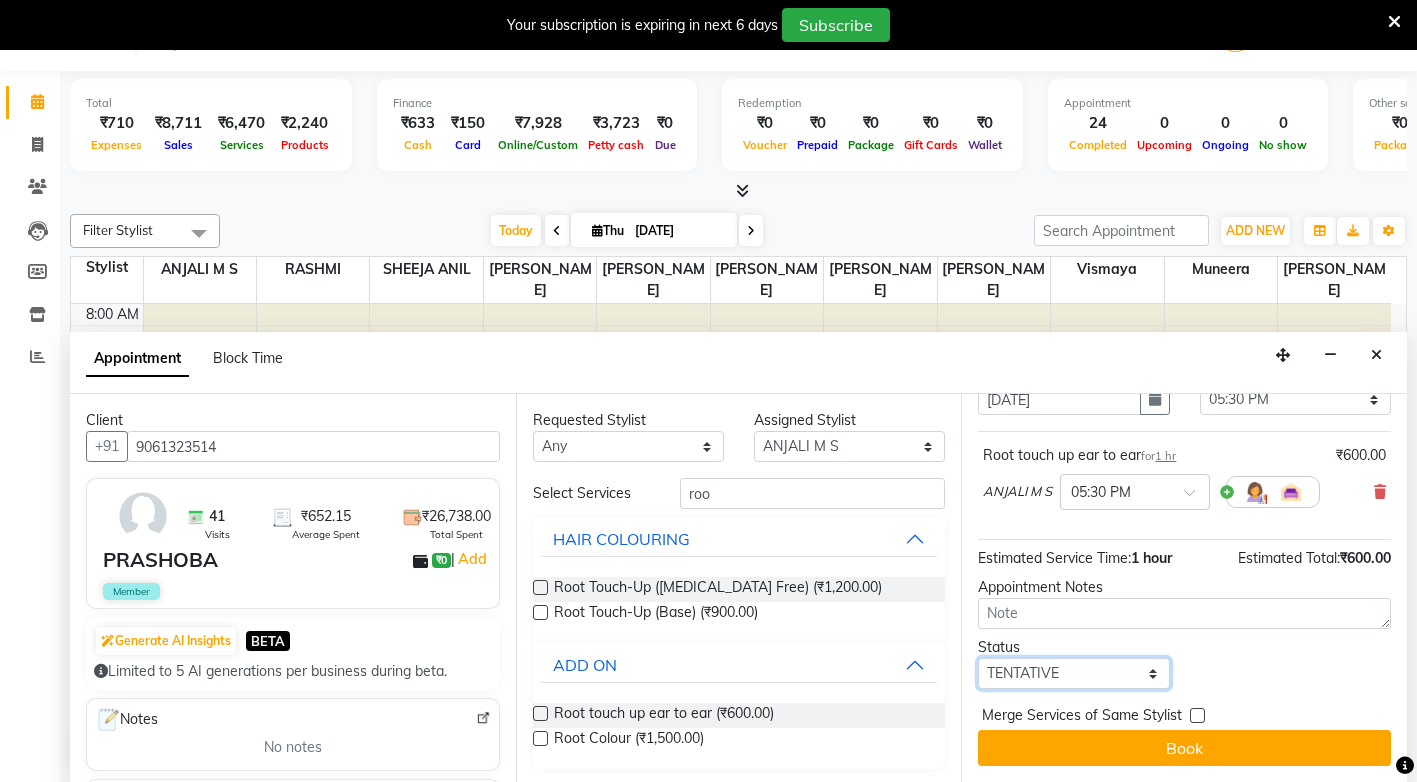 click on "Select TENTATIVE CONFIRM CHECK-IN UPCOMING" at bounding box center [1073, 673] 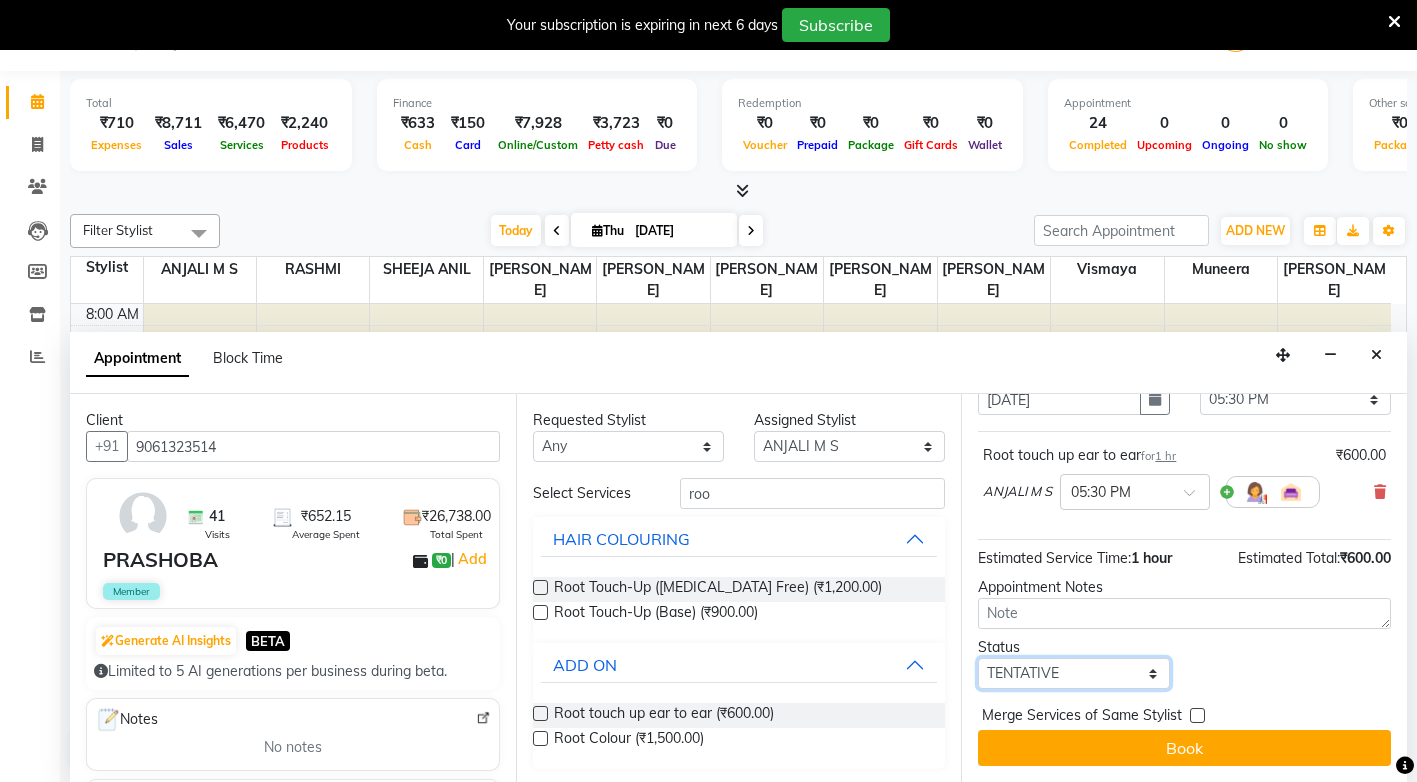 select on "check-in" 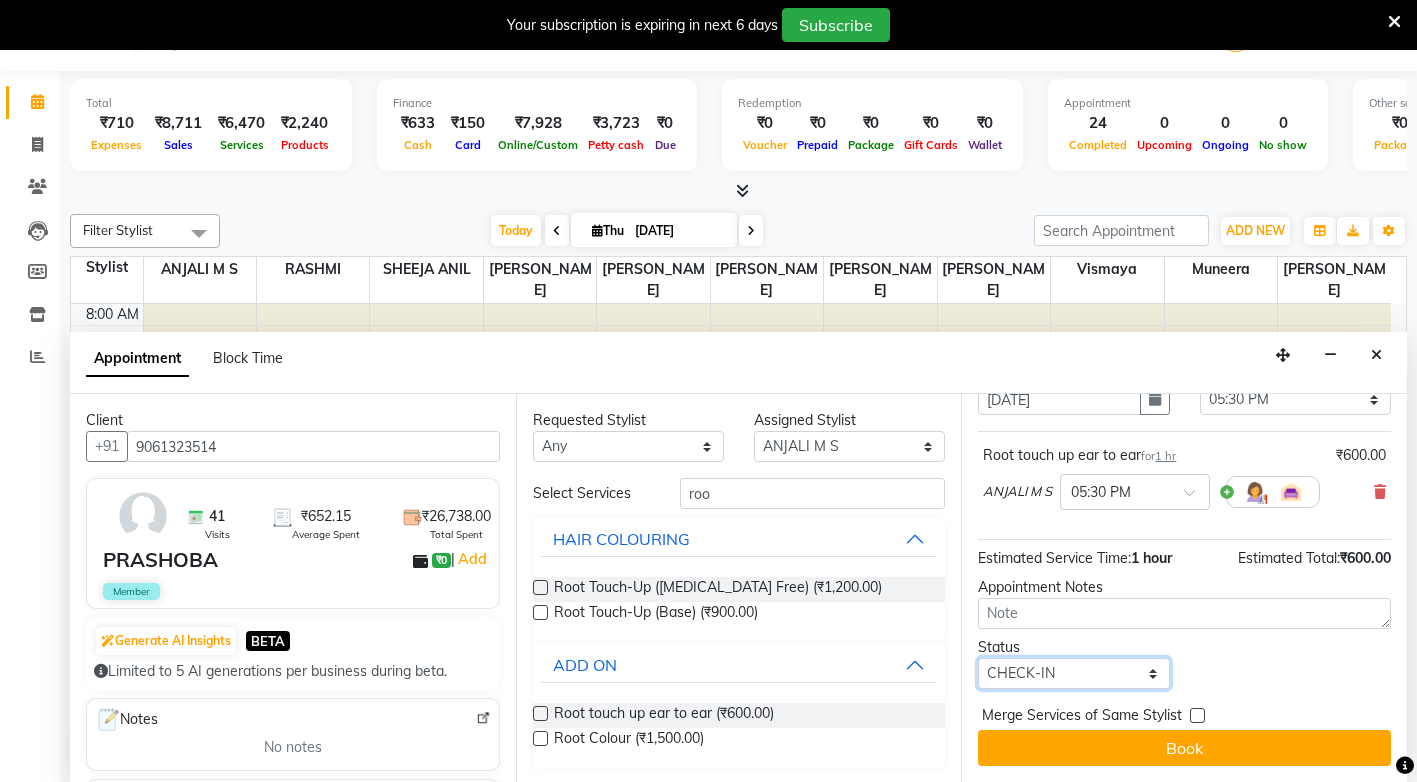 click on "Select TENTATIVE CONFIRM CHECK-IN UPCOMING" at bounding box center [1073, 673] 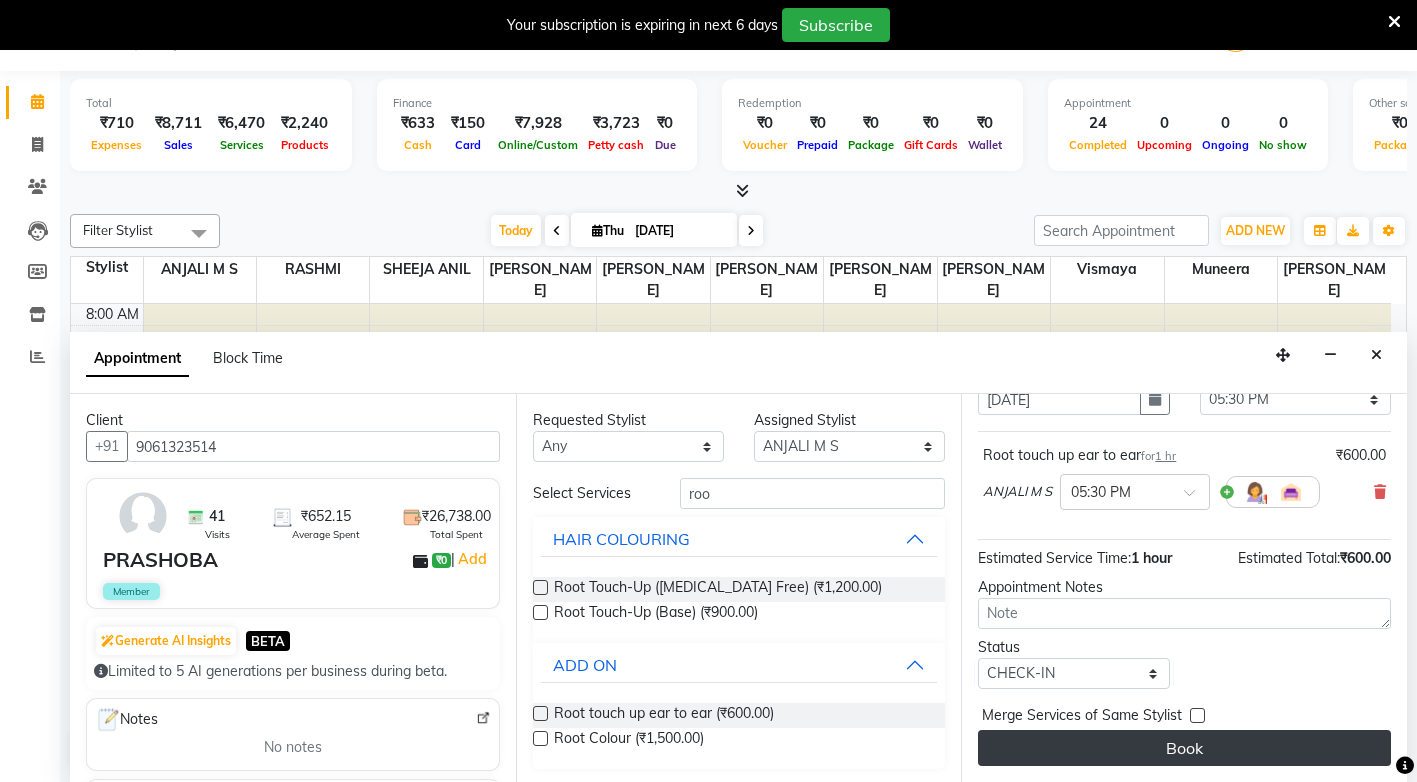 click on "Book" at bounding box center (1184, 748) 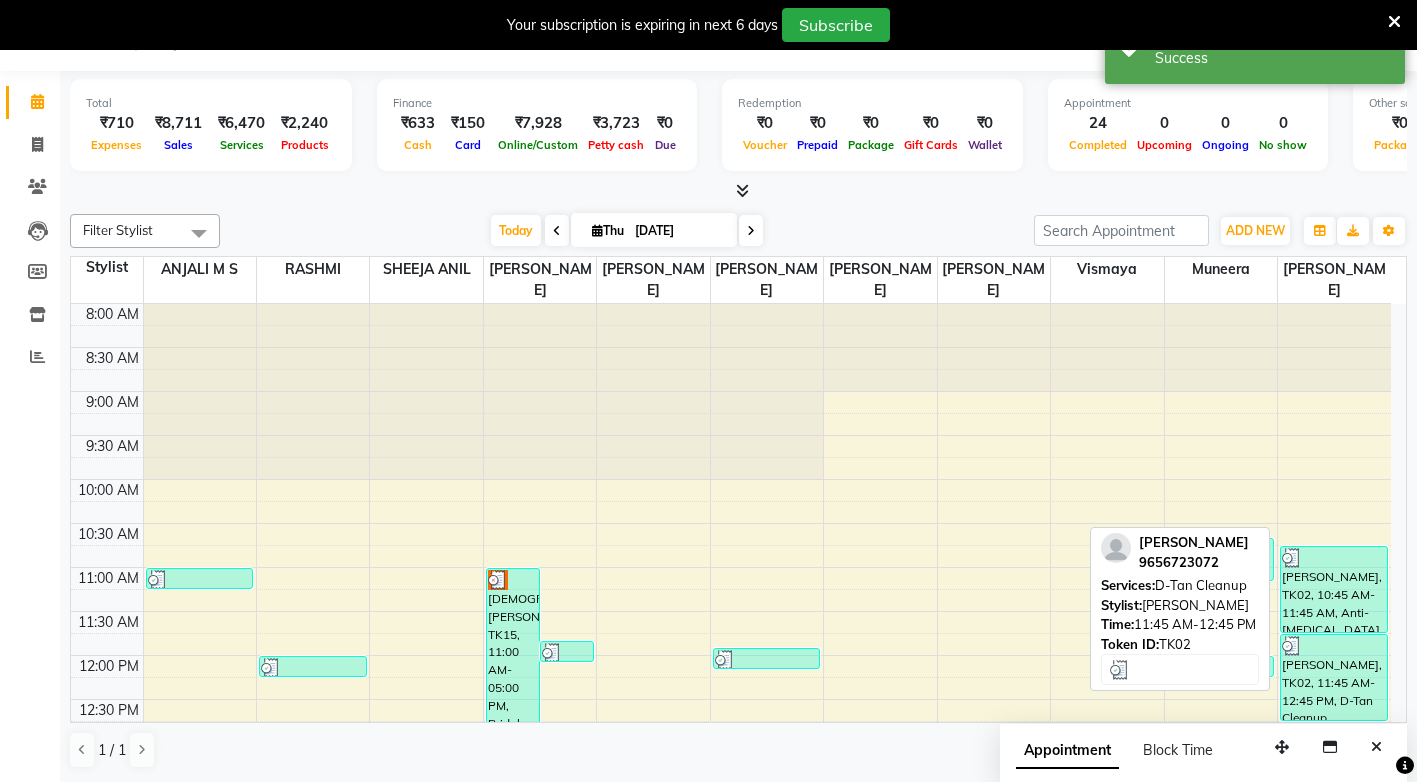 scroll, scrollTop: 0, scrollLeft: 0, axis: both 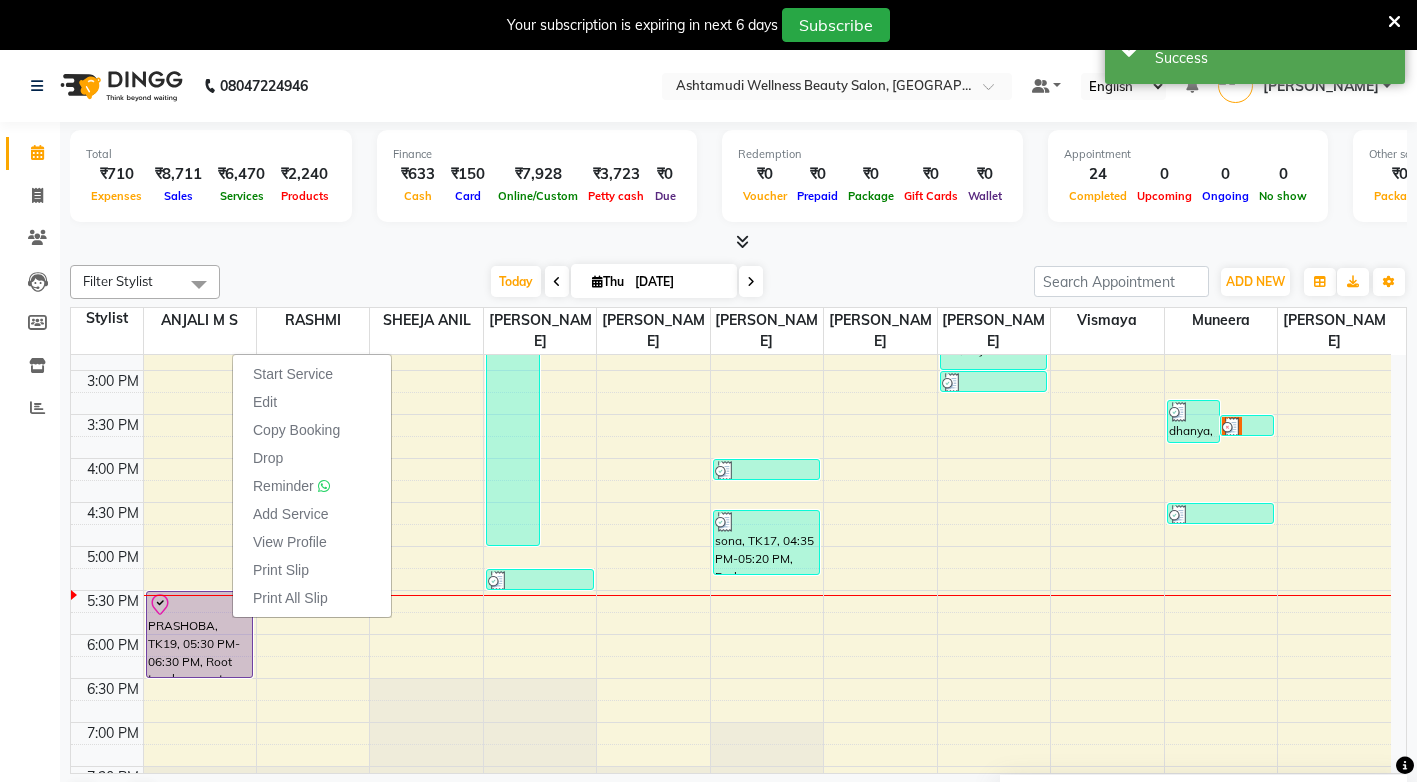 drag, startPoint x: 311, startPoint y: 369, endPoint x: 801, endPoint y: 473, distance: 500.91516 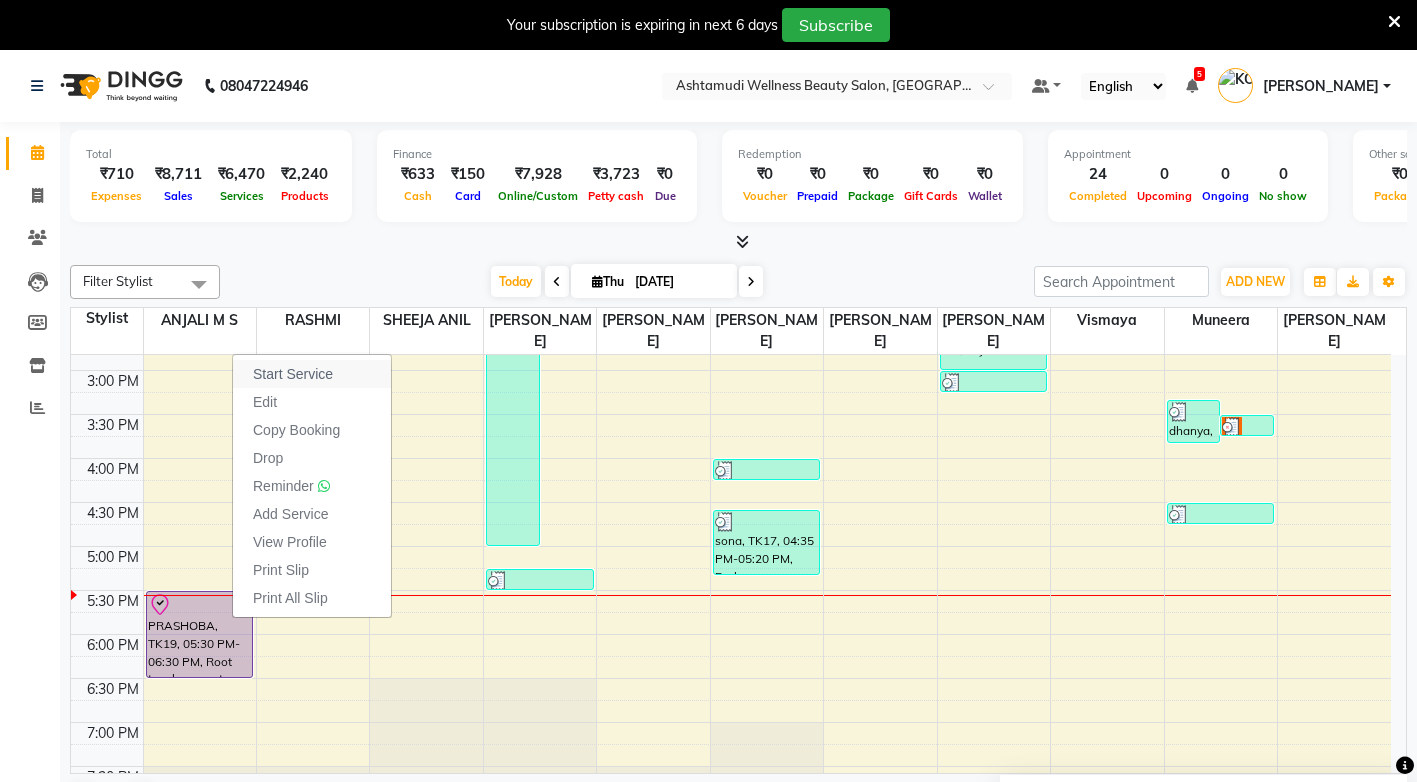 click on "Start Service" at bounding box center (293, 374) 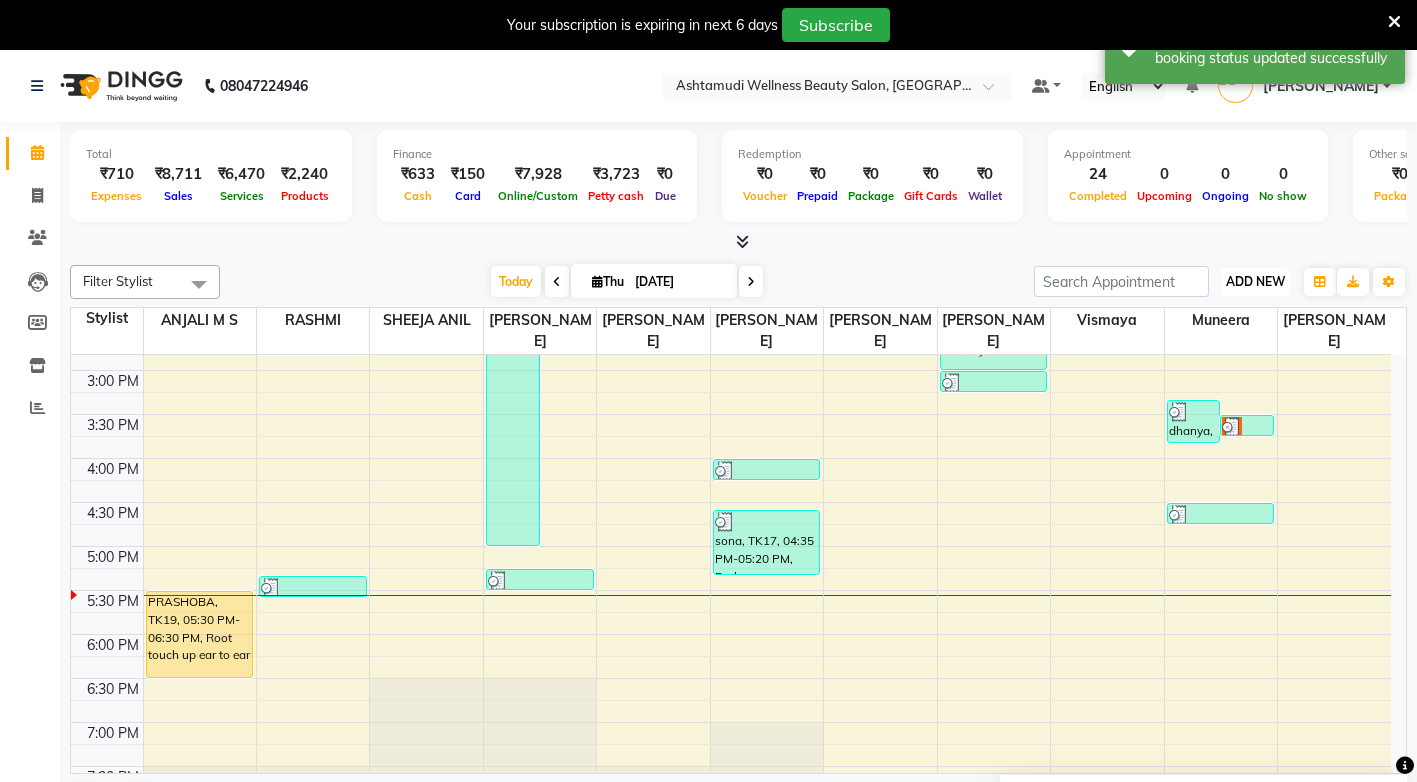 click on "ADD NEW" at bounding box center (1255, 281) 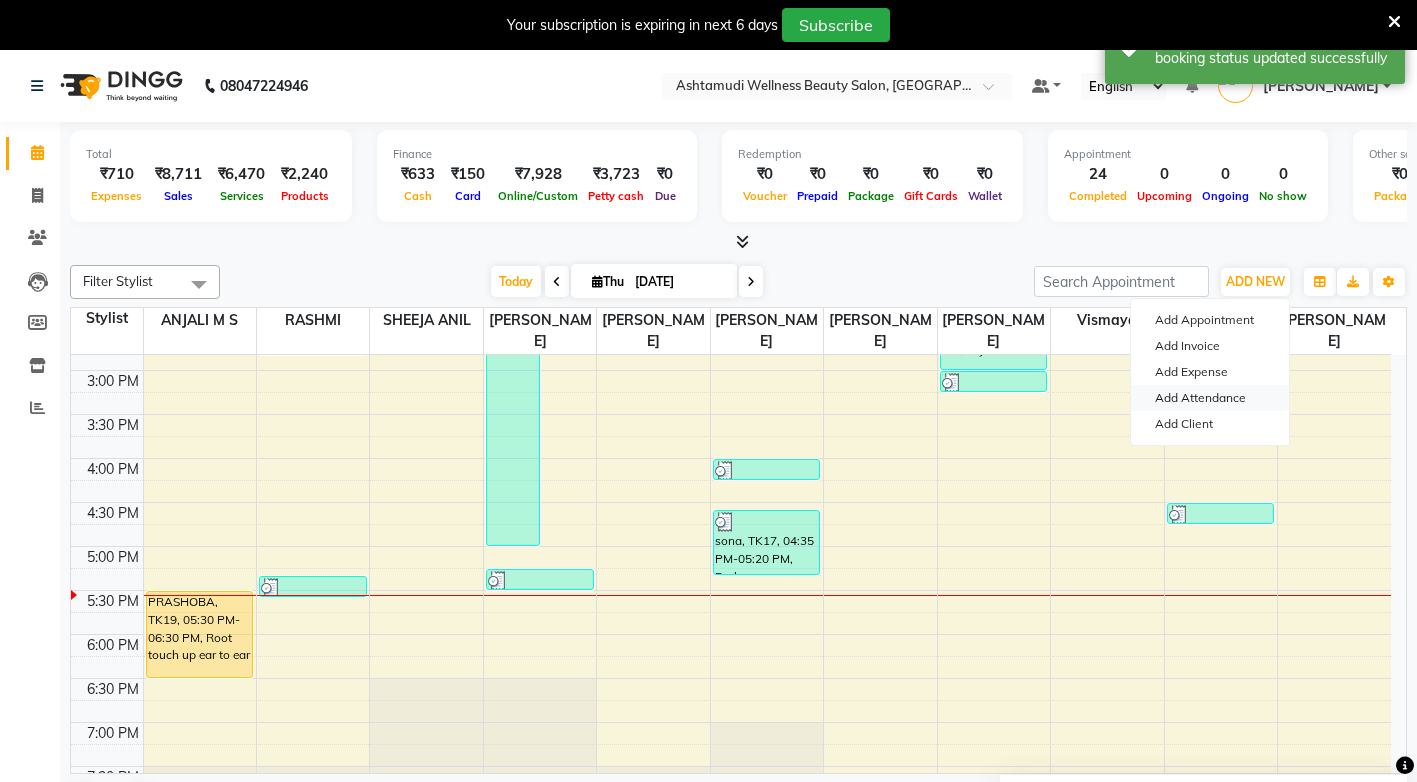 click on "Add Attendance" at bounding box center (1210, 398) 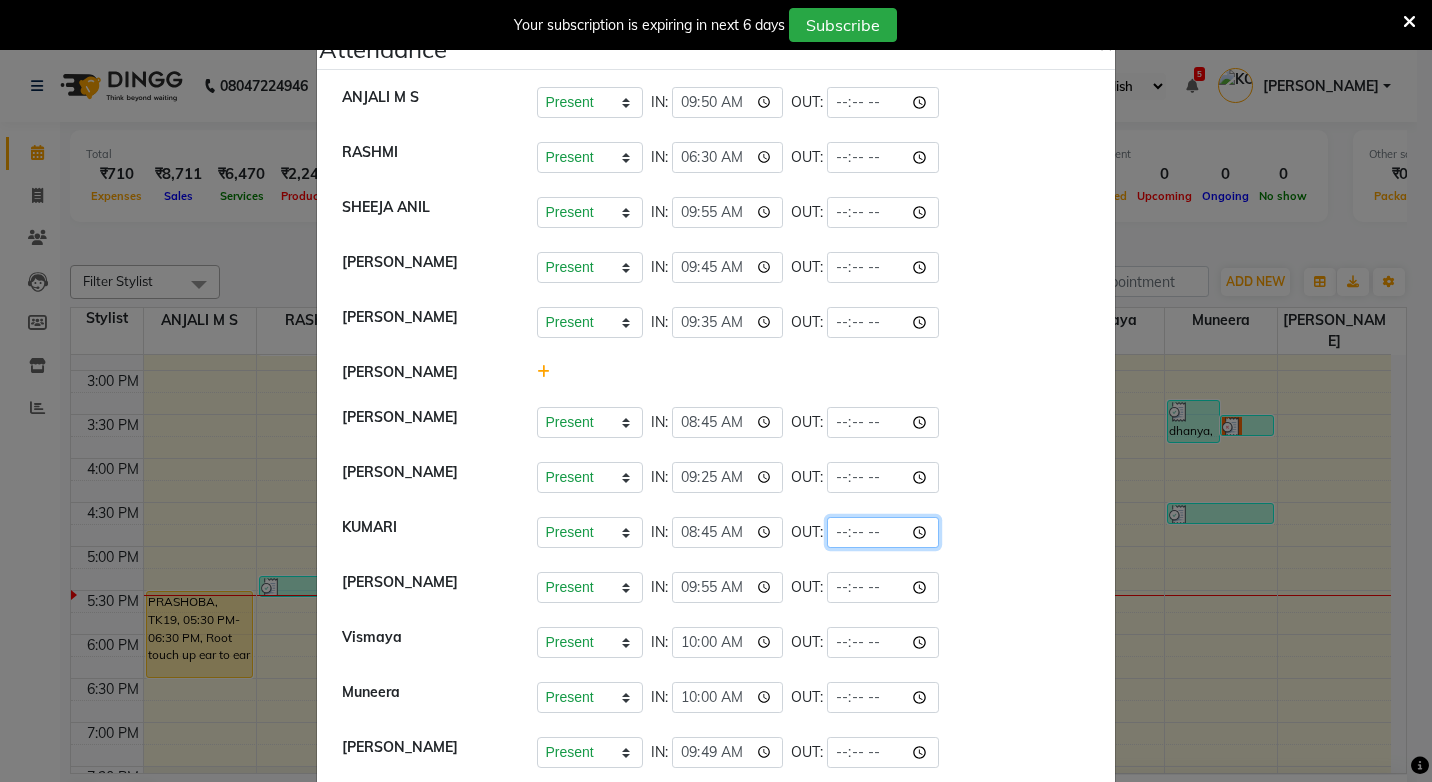 click 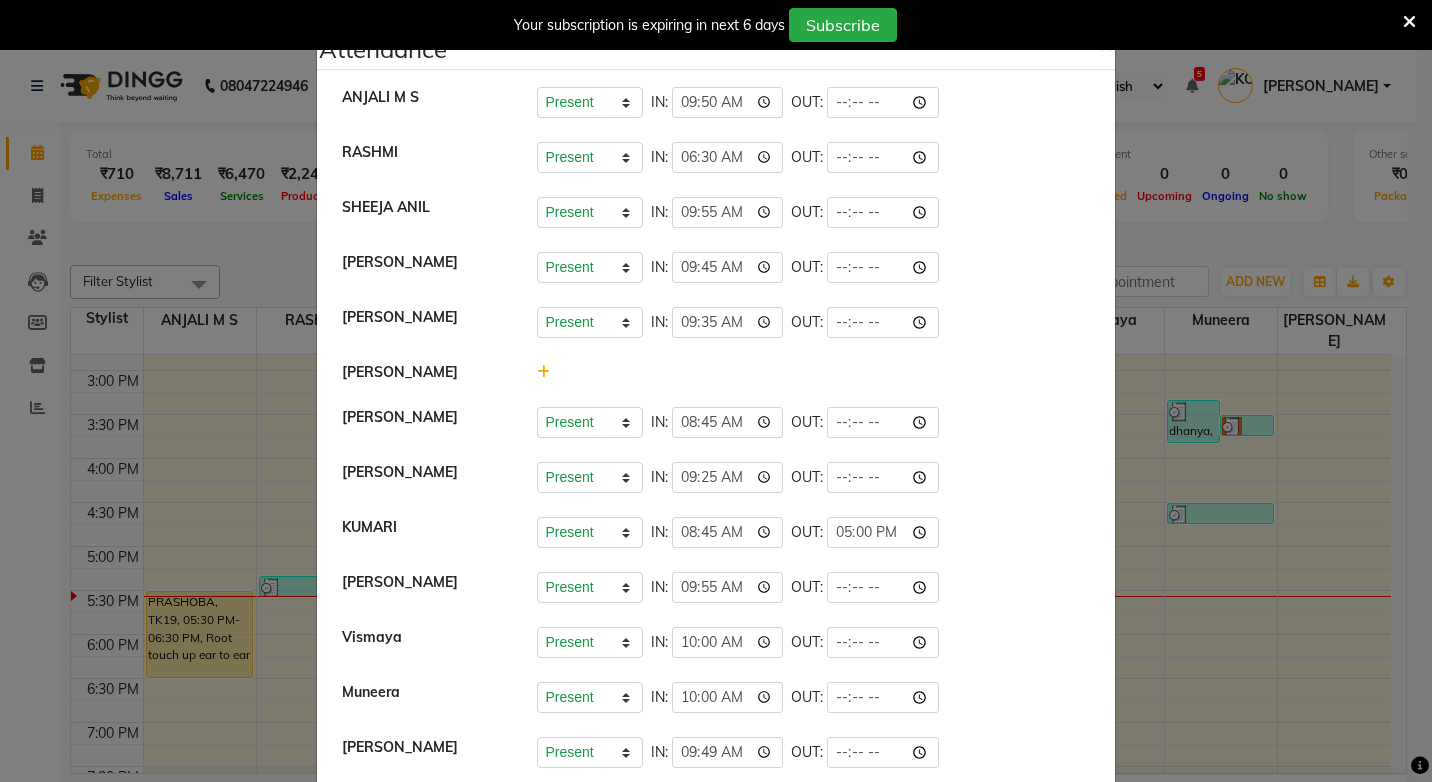 type on "17:00" 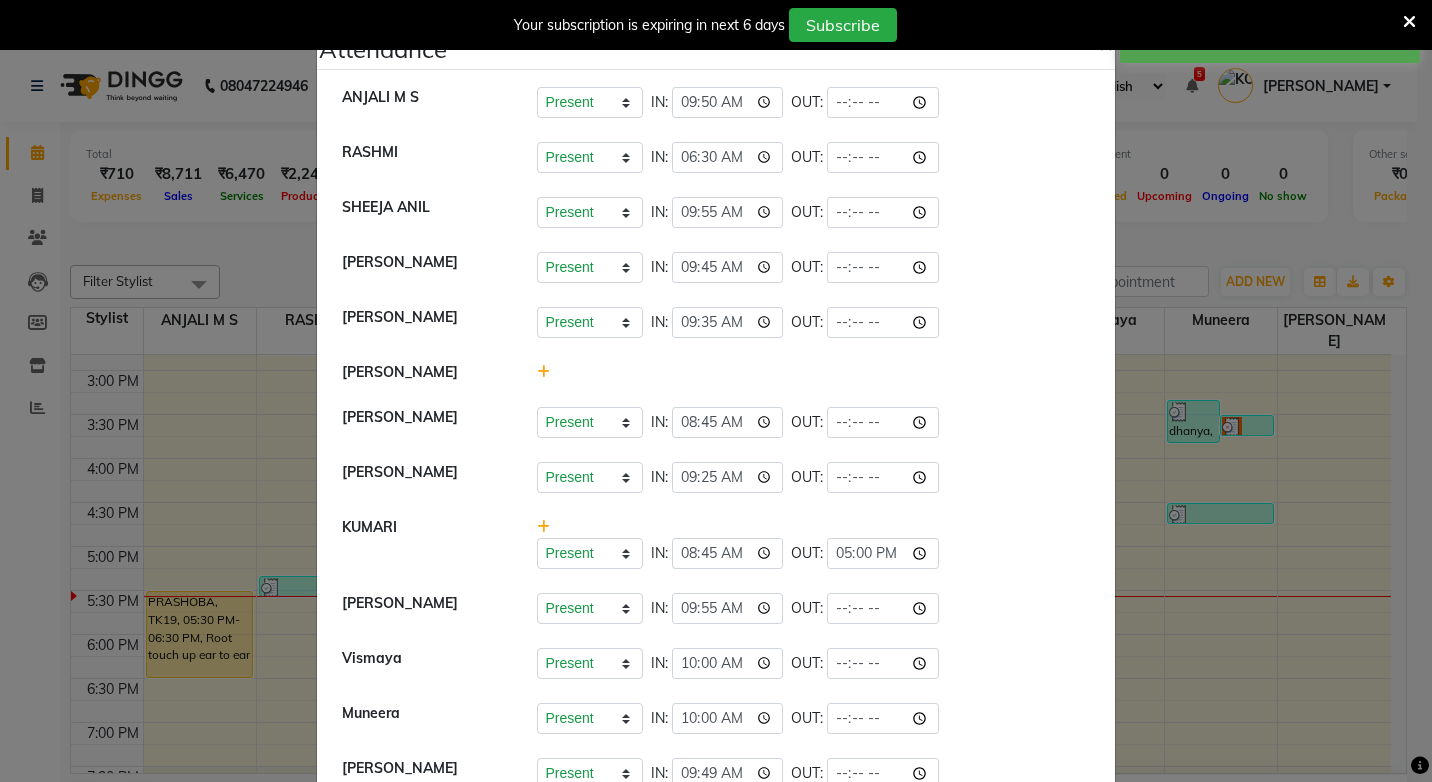 click on "Attendance ×  ANJALI M S   Present   Absent   Late   Half Day   Weekly Off  IN:  09:50 OUT:   RASHMI   Present   Absent   Late   Half Day   Weekly Off  IN:  06:30 OUT:   SHEEJA ANIL   Present   Absent   Late   Half Day   Weekly Off  IN:  09:55 OUT:   SHYNI    Present   Absent   Late   Half Day   Weekly Off  IN:  09:45 OUT:   SINDHYA    Present   Absent   Late   Half Day   Weekly Off  IN:  09:35 OUT:   STEFFY STEPHAN   KOTTIYAM ASHTAMUDI   Present   Absent   Late   Half Day   Weekly Off  IN:  08:45 OUT:   ASWATHY   Present   Absent   Late   Half Day   Weekly Off  IN:  09:25 OUT:   KUMARI   Present   Absent   Late   Half Day   Weekly Off  IN:  08:45 OUT:  17:00  Sreepriya   Present   Absent   Late   Half Day   Weekly Off  IN:  09:55 OUT:   Vismaya   Present   Absent   Late   Half Day   Weekly Off  IN:  10:00 OUT:   Muneera   Present   Absent   Late   Half Day   Weekly Off  IN:  10:00 OUT:   Sona Sunil   Present   Absent   Late   Half Day   Weekly Off  IN:  09:49 OUT:" 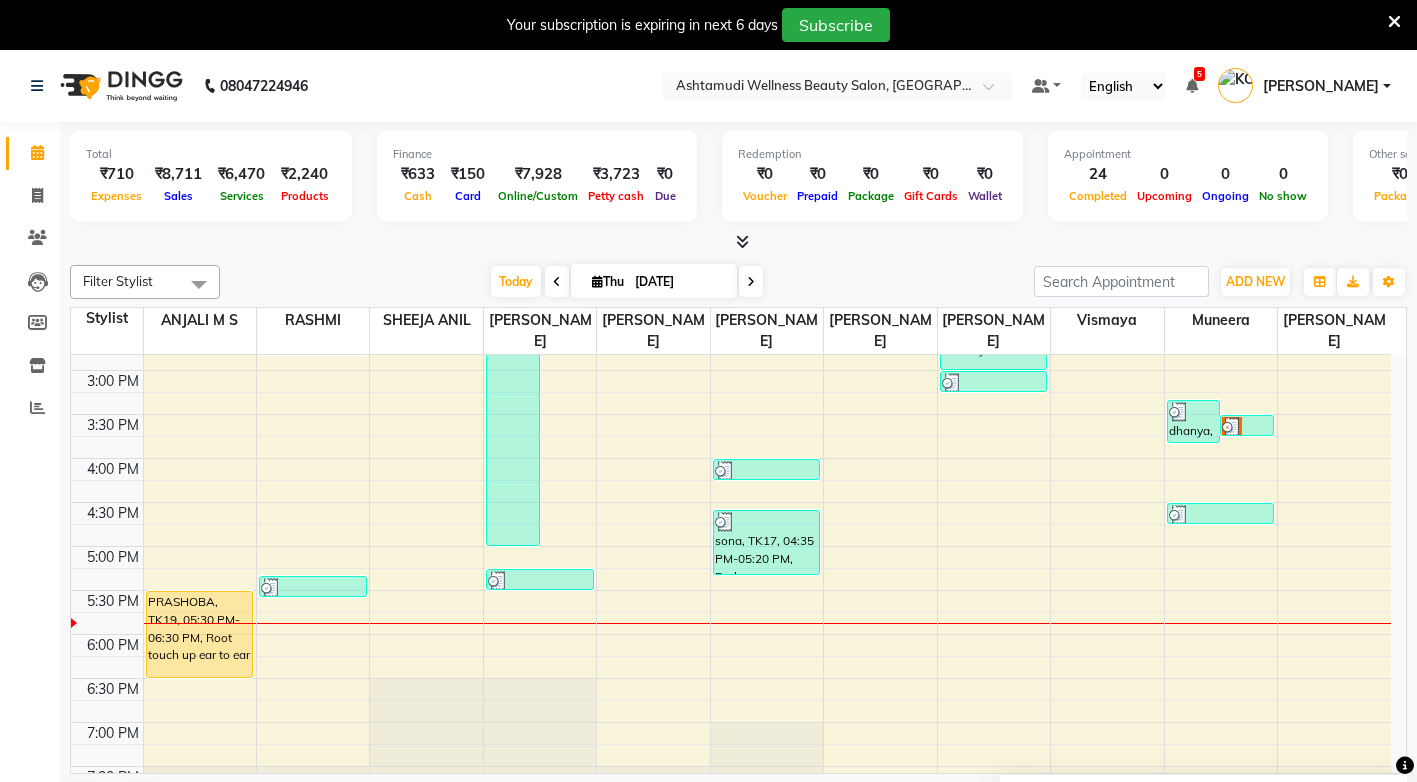 click on "8:00 AM 8:30 AM 9:00 AM 9:30 AM 10:00 AM 10:30 AM 11:00 AM 11:30 AM 12:00 PM 12:30 PM 1:00 PM 1:30 PM 2:00 PM 2:30 PM 3:00 PM 3:30 PM 4:00 PM 4:30 PM 5:00 PM 5:30 PM 6:00 PM 6:30 PM 7:00 PM 7:30 PM 8:00 PM 8:30 PM     Ashley, TK01, 11:00 AM-11:15 AM, Eyebrows Threading     anila, TK10, 02:30 PM-02:45 PM, Eyebrows Threading    PRASHOBA, TK19, 05:30 PM-06:30 PM, Root touch up ear to ear      Vineetha, TK06, 12:00 PM-12:15 PM, Eyebrows Threading     Chelsea, TK11, 02:20 PM-02:50 PM, Eyebrows Threading,Forehead Threading     sona, TK17, 05:20 PM-05:35 PM, Eyebrows Threading     Krishna Priya, TK15, 11:00 AM-05:00 PM, Bridal package 3 - 15000     Divya, TK04, 11:50 AM-12:05 PM, Eyebrows Threading     Reshma, TK09, 01:20 PM-01:35 PM, Eyebrows Threading     Karthika, TK18, 05:15 PM-05:30 PM, Eyebrows Threading     ASWATHY, TK05, 11:55 AM-12:10 PM, Eyebrows Threading     manu, TK14, 04:00 PM-04:15 PM, Eyebrows Threading     sona, TK17, 04:35 PM-05:20 PM, Eyebrows Threading,Upper Lip Threading" at bounding box center [731, 326] 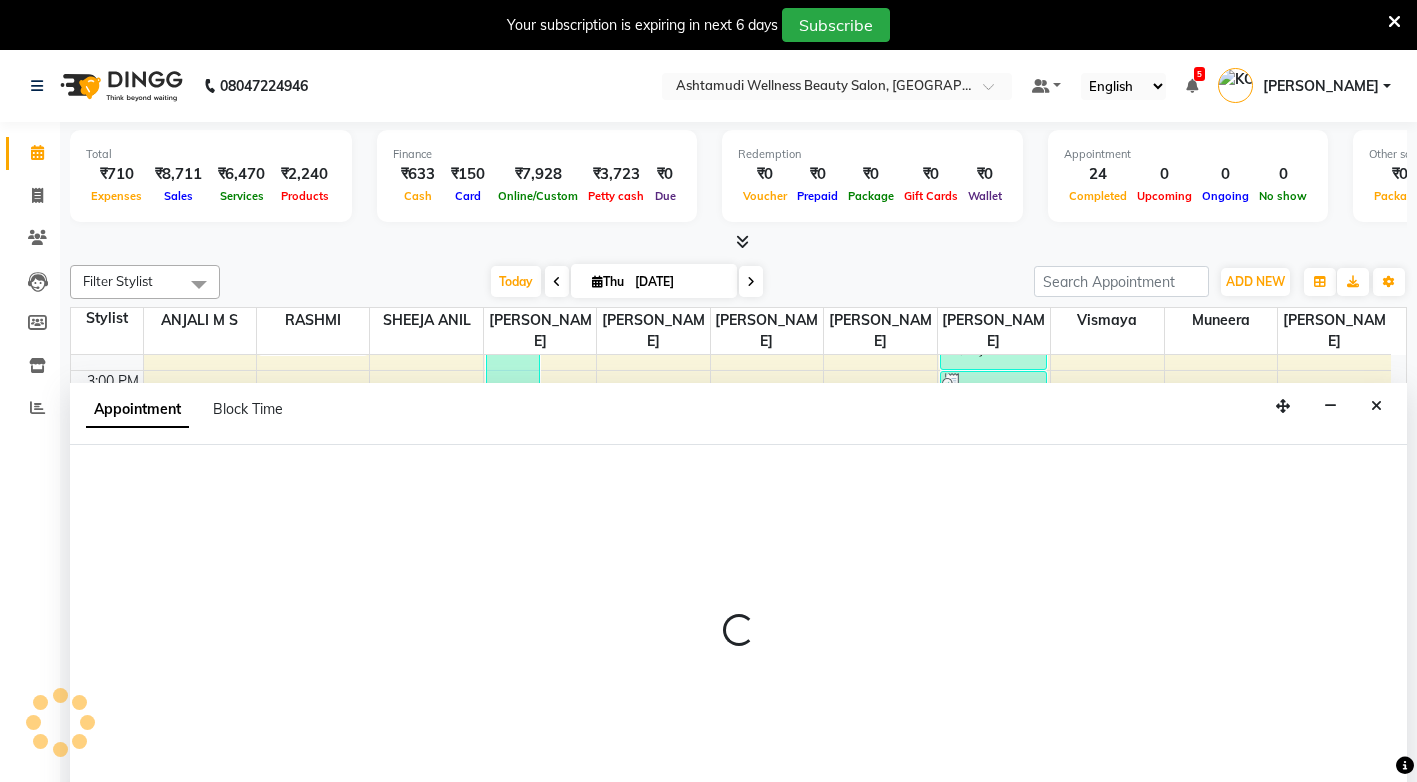 select on "27473" 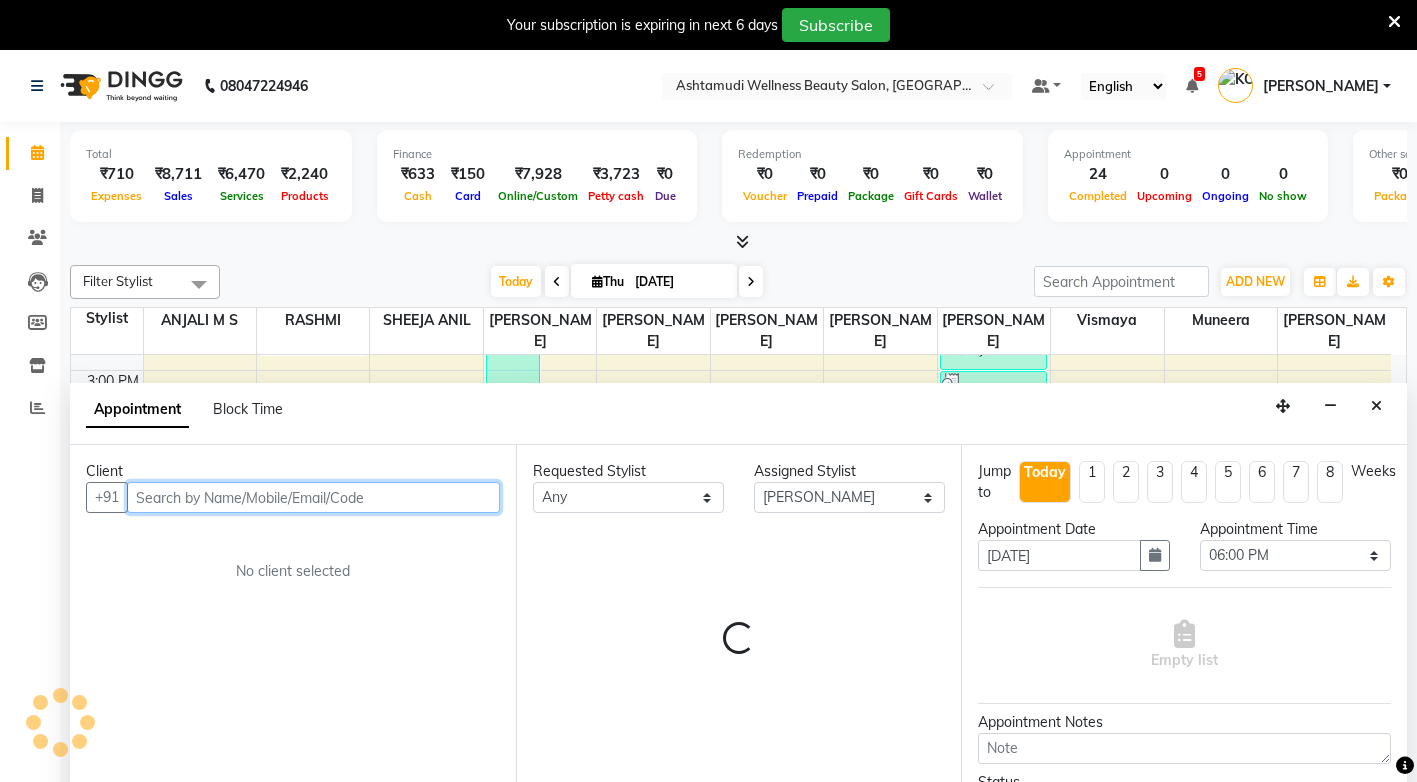 scroll, scrollTop: 51, scrollLeft: 0, axis: vertical 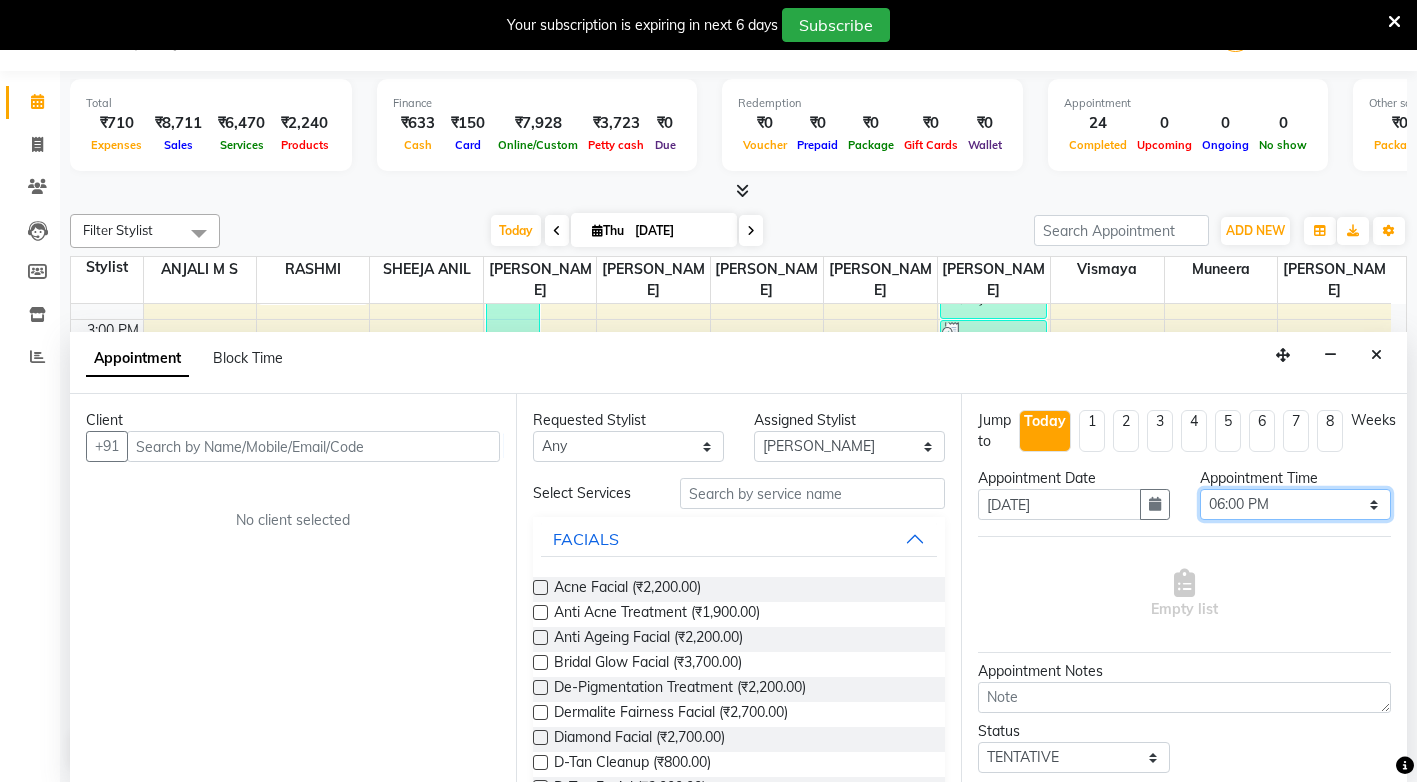 click on "Select 09:00 AM 09:15 AM 09:30 AM 09:45 AM 10:00 AM 10:15 AM 10:30 AM 10:45 AM 11:00 AM 11:15 AM 11:30 AM 11:45 AM 12:00 PM 12:15 PM 12:30 PM 12:45 PM 01:00 PM 01:15 PM 01:30 PM 01:45 PM 02:00 PM 02:15 PM 02:30 PM 02:45 PM 03:00 PM 03:15 PM 03:30 PM 03:45 PM 04:00 PM 04:15 PM 04:30 PM 04:45 PM 05:00 PM 05:15 PM 05:30 PM 05:45 PM 06:00 PM 06:15 PM 06:30 PM 06:45 PM 07:00 PM 07:15 PM 07:30 PM 07:45 PM 08:00 PM" at bounding box center [1295, 504] 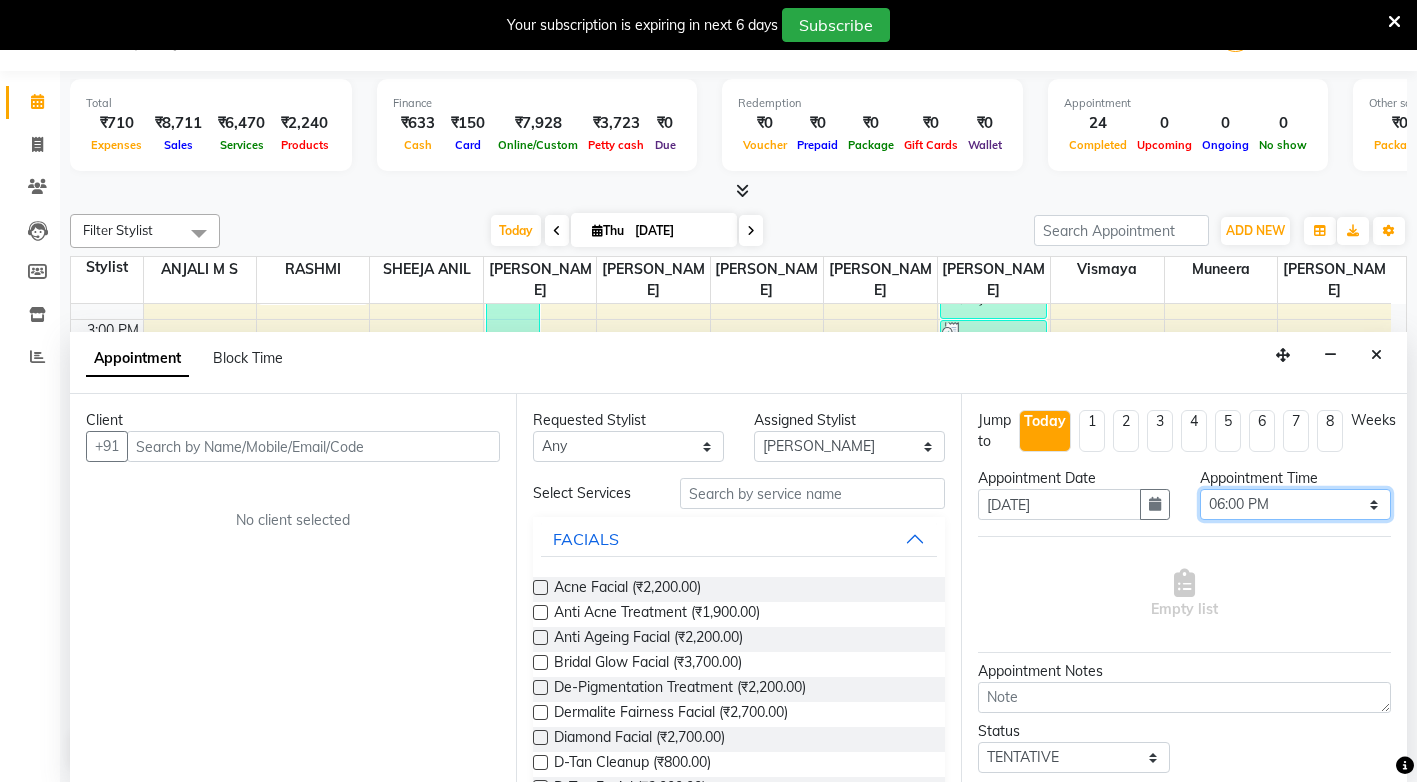 select on "1065" 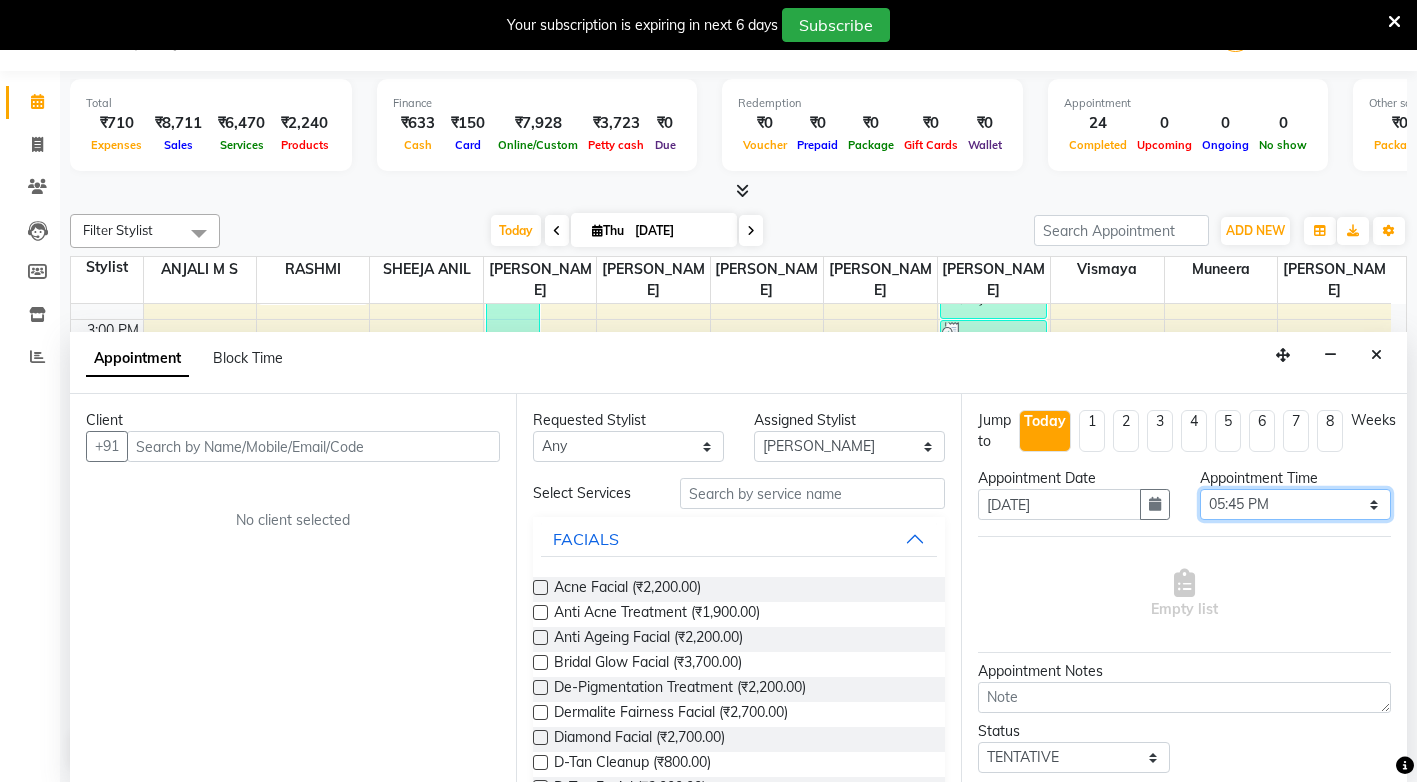 click on "Select 09:00 AM 09:15 AM 09:30 AM 09:45 AM 10:00 AM 10:15 AM 10:30 AM 10:45 AM 11:00 AM 11:15 AM 11:30 AM 11:45 AM 12:00 PM 12:15 PM 12:30 PM 12:45 PM 01:00 PM 01:15 PM 01:30 PM 01:45 PM 02:00 PM 02:15 PM 02:30 PM 02:45 PM 03:00 PM 03:15 PM 03:30 PM 03:45 PM 04:00 PM 04:15 PM 04:30 PM 04:45 PM 05:00 PM 05:15 PM 05:30 PM 05:45 PM 06:00 PM 06:15 PM 06:30 PM 06:45 PM 07:00 PM 07:15 PM 07:30 PM 07:45 PM 08:00 PM" at bounding box center [1295, 504] 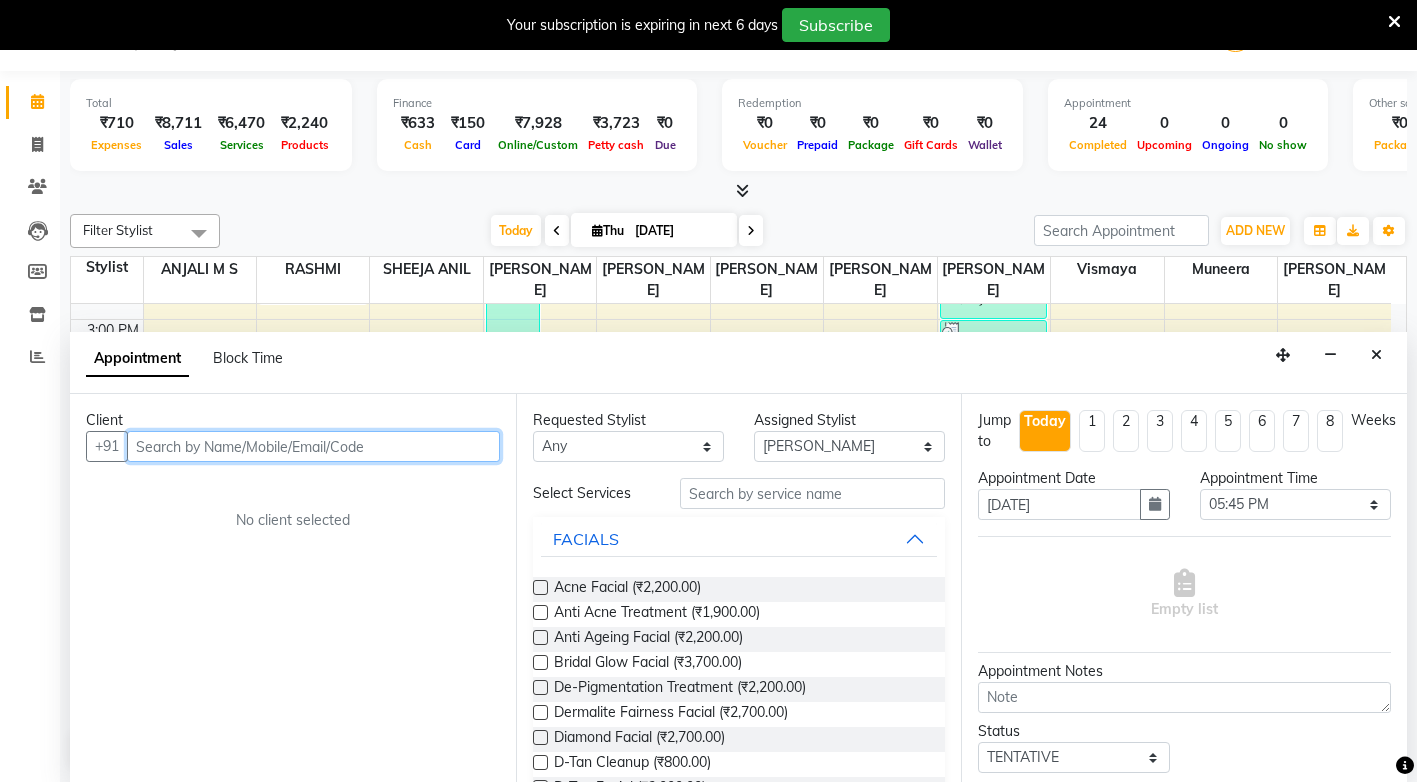 click at bounding box center [313, 446] 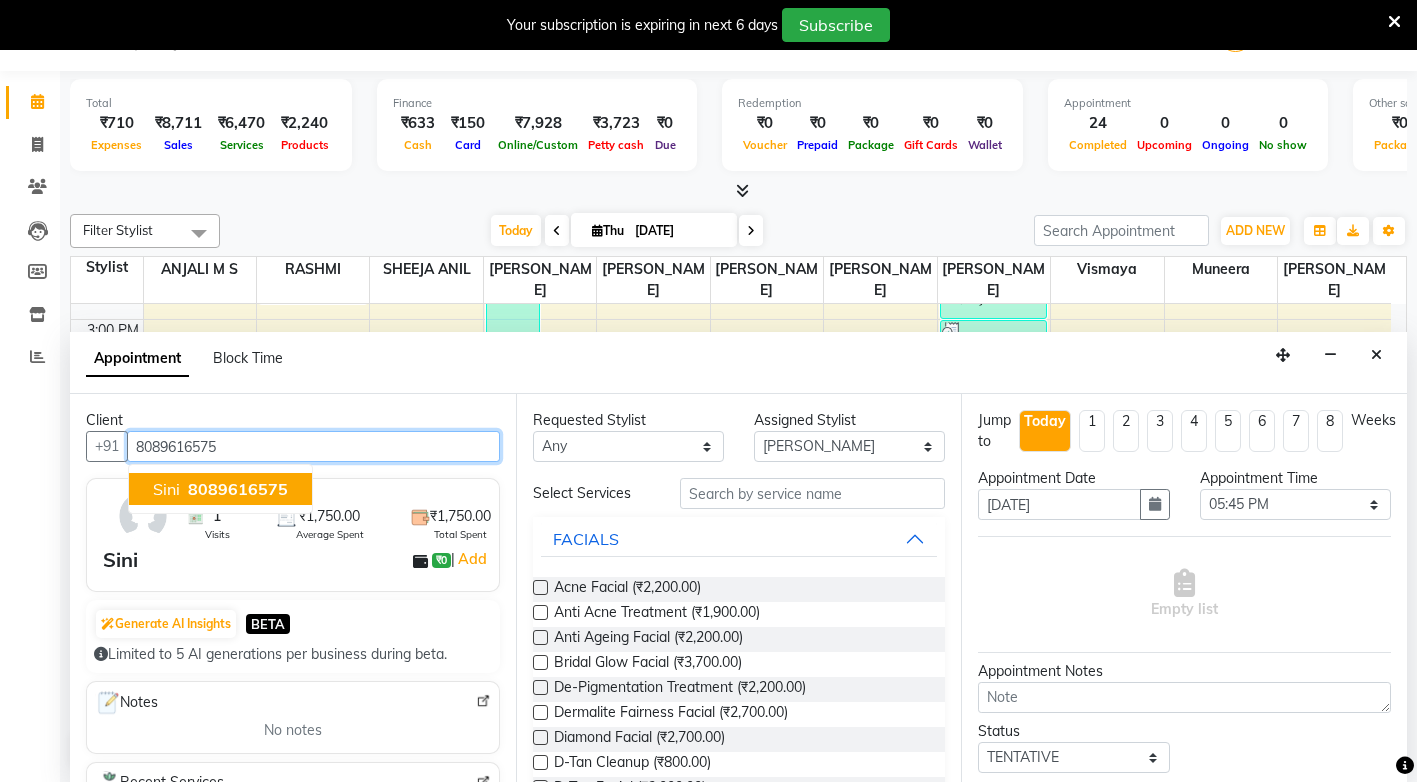 click on "8089616575" at bounding box center (238, 489) 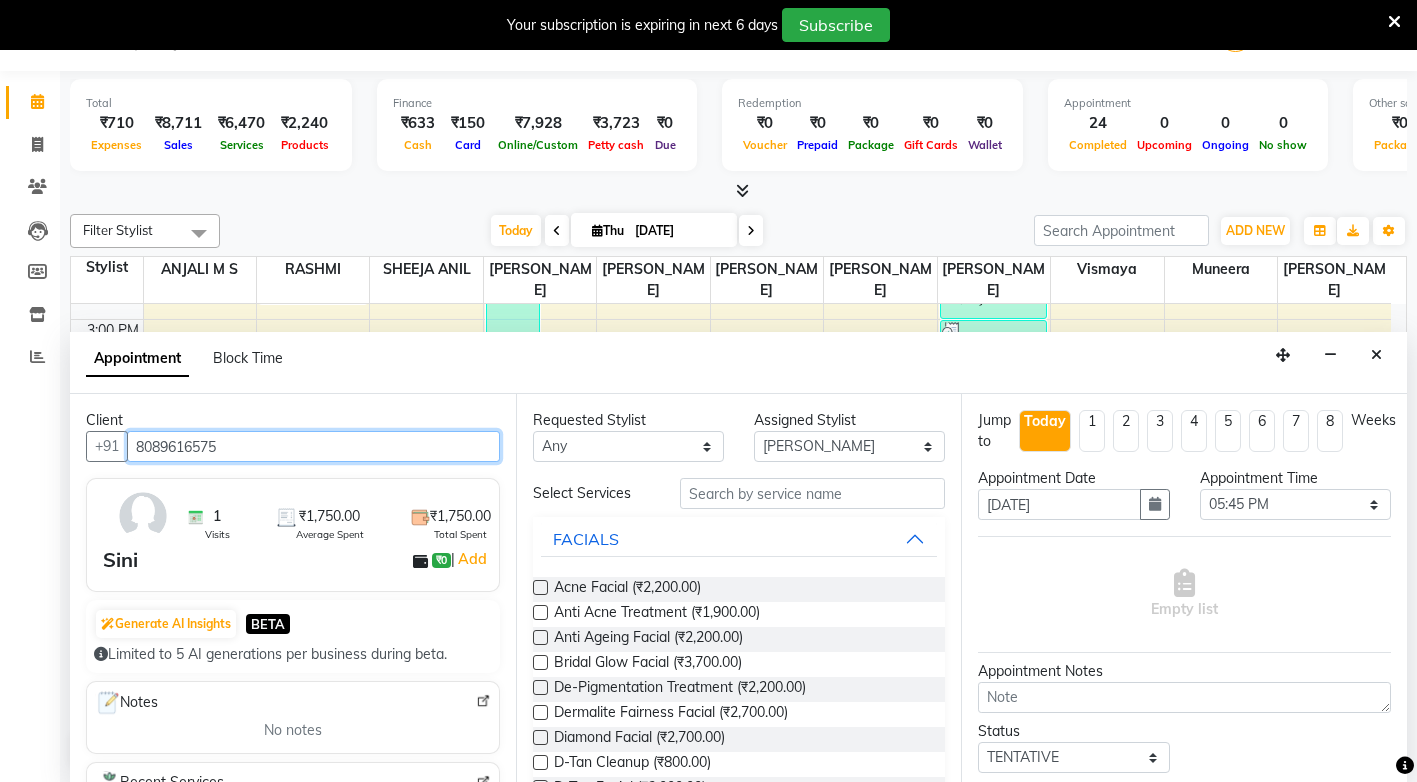 type on "8089616575" 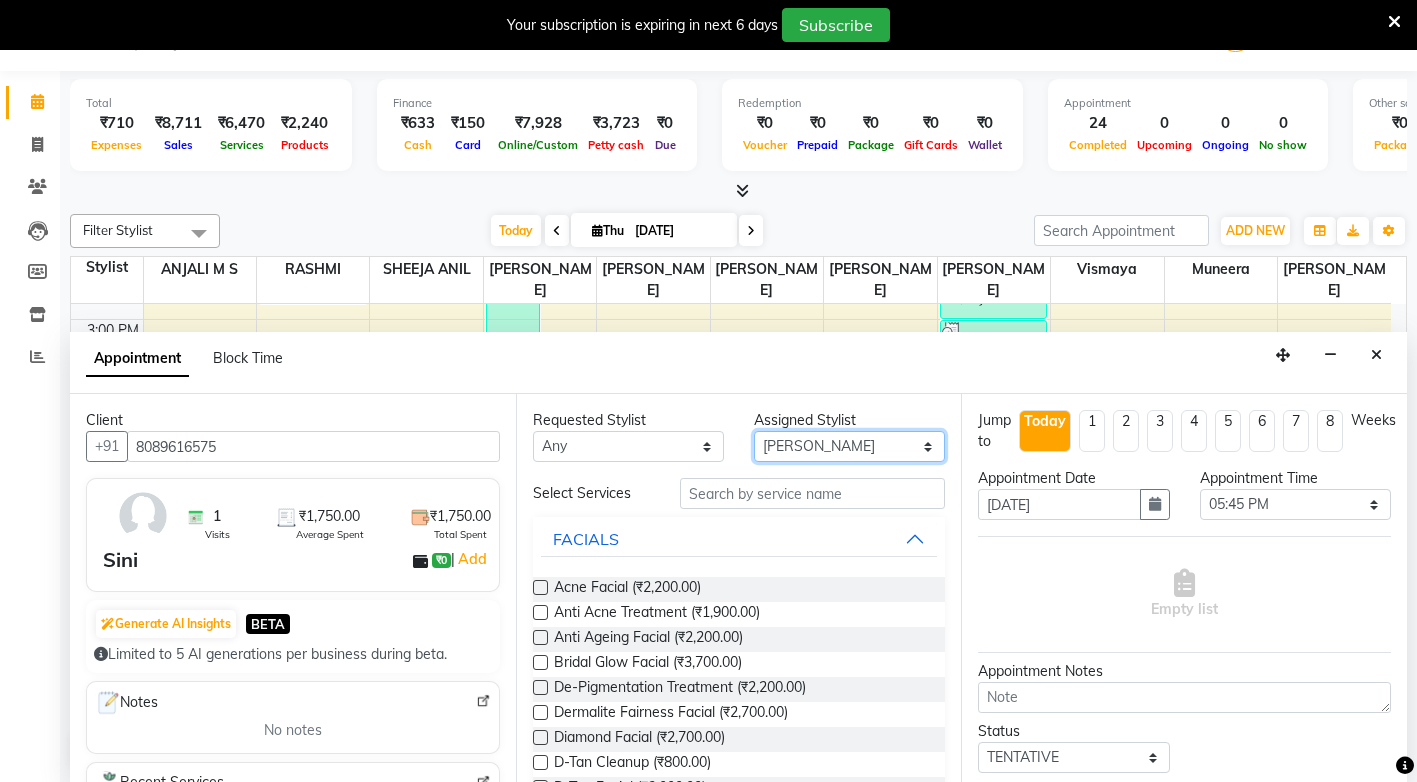 click on "Select ANJALI M S KOTTIYAM ASHTAMUDI Muneera RASHMI SHEEJA ANIL SHYNI  SINDHYA  Sona Sunil Sreepriya STEFFY STEPHAN Vismaya" at bounding box center (849, 446) 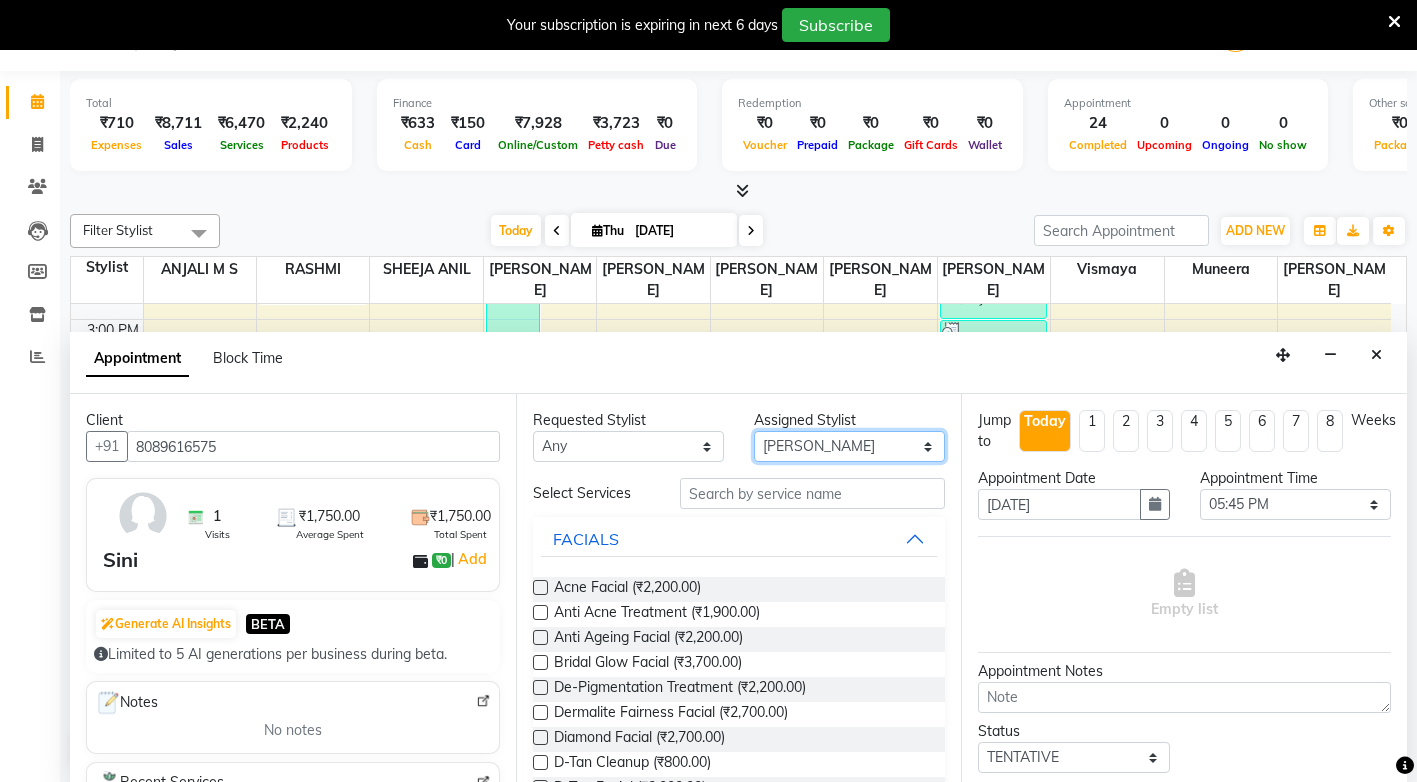select on "67522" 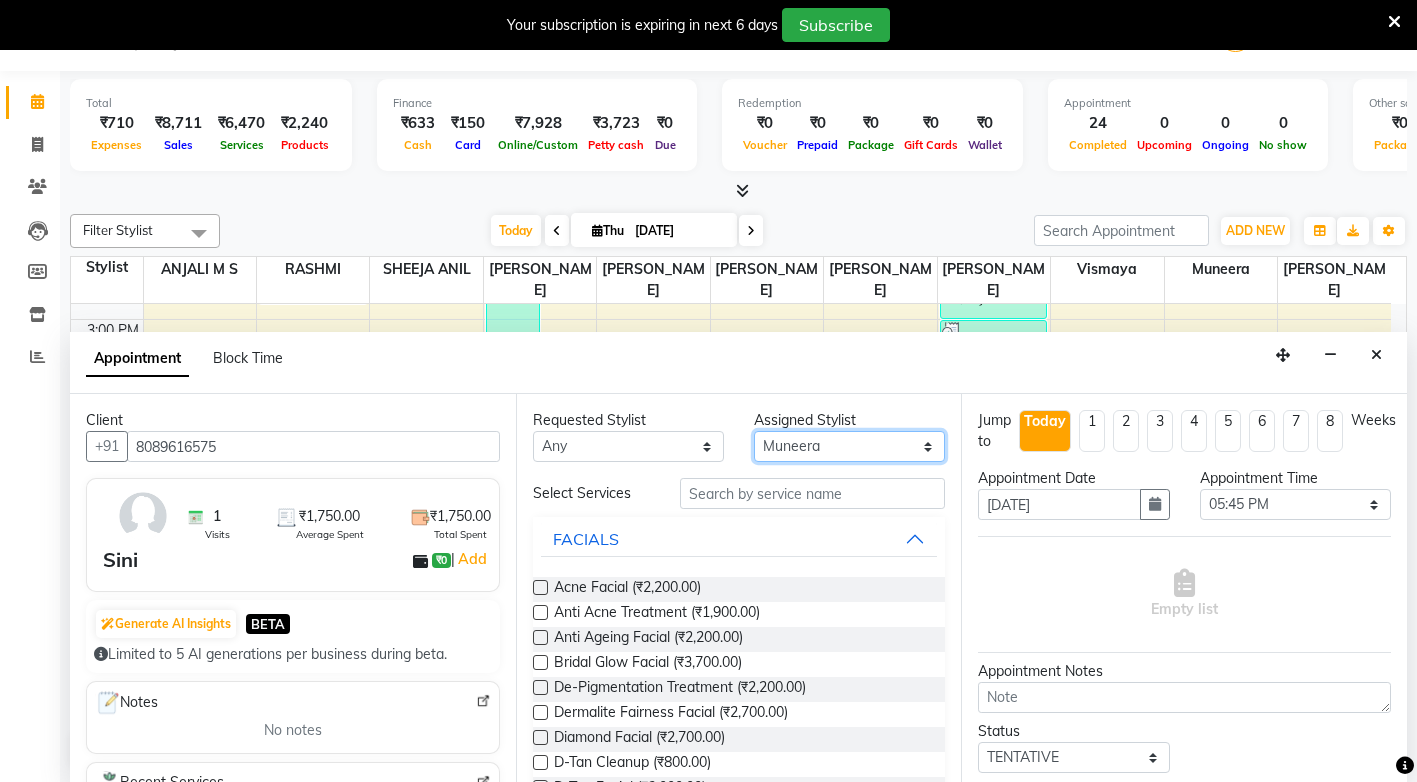 click on "Select ANJALI M S KOTTIYAM ASHTAMUDI Muneera RASHMI SHEEJA ANIL SHYNI  SINDHYA  Sona Sunil Sreepriya STEFFY STEPHAN Vismaya" at bounding box center (849, 446) 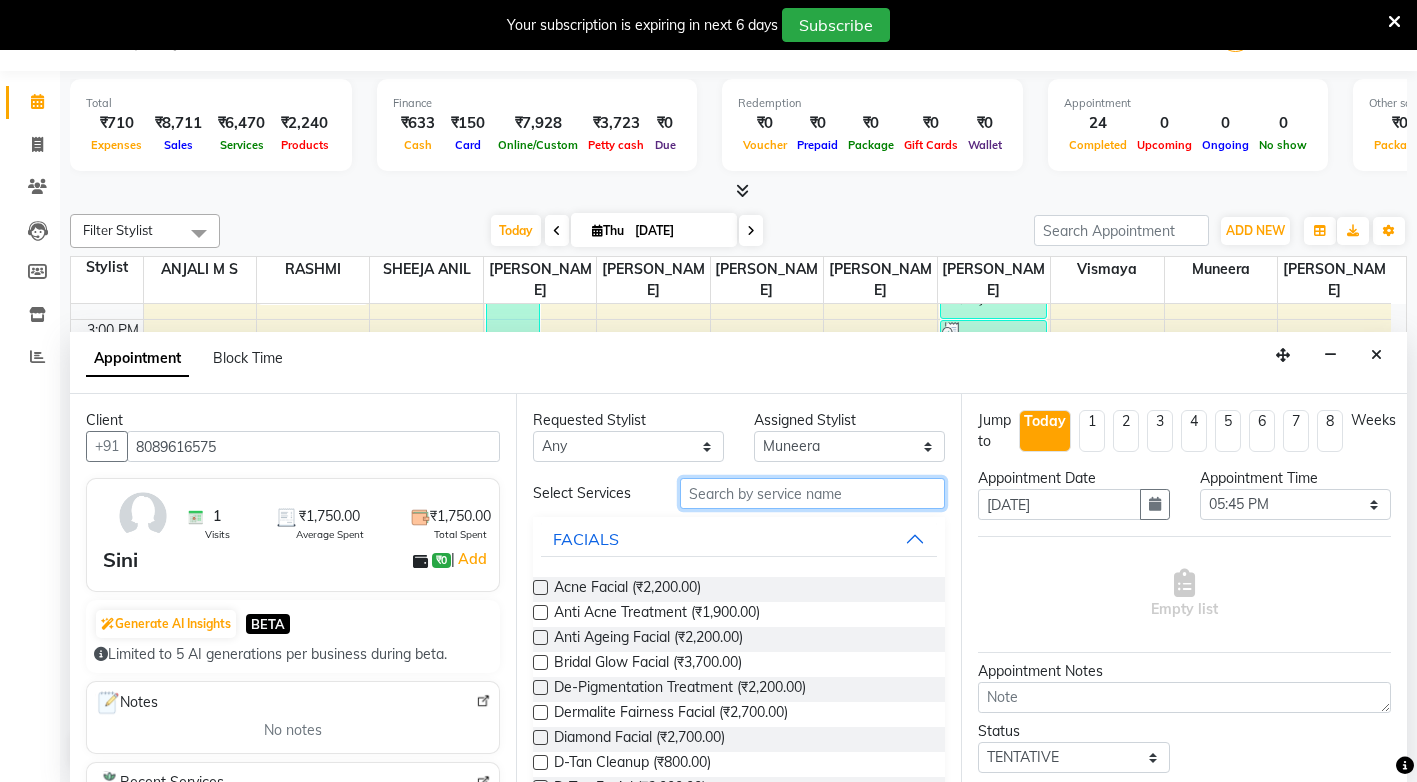 click at bounding box center (812, 493) 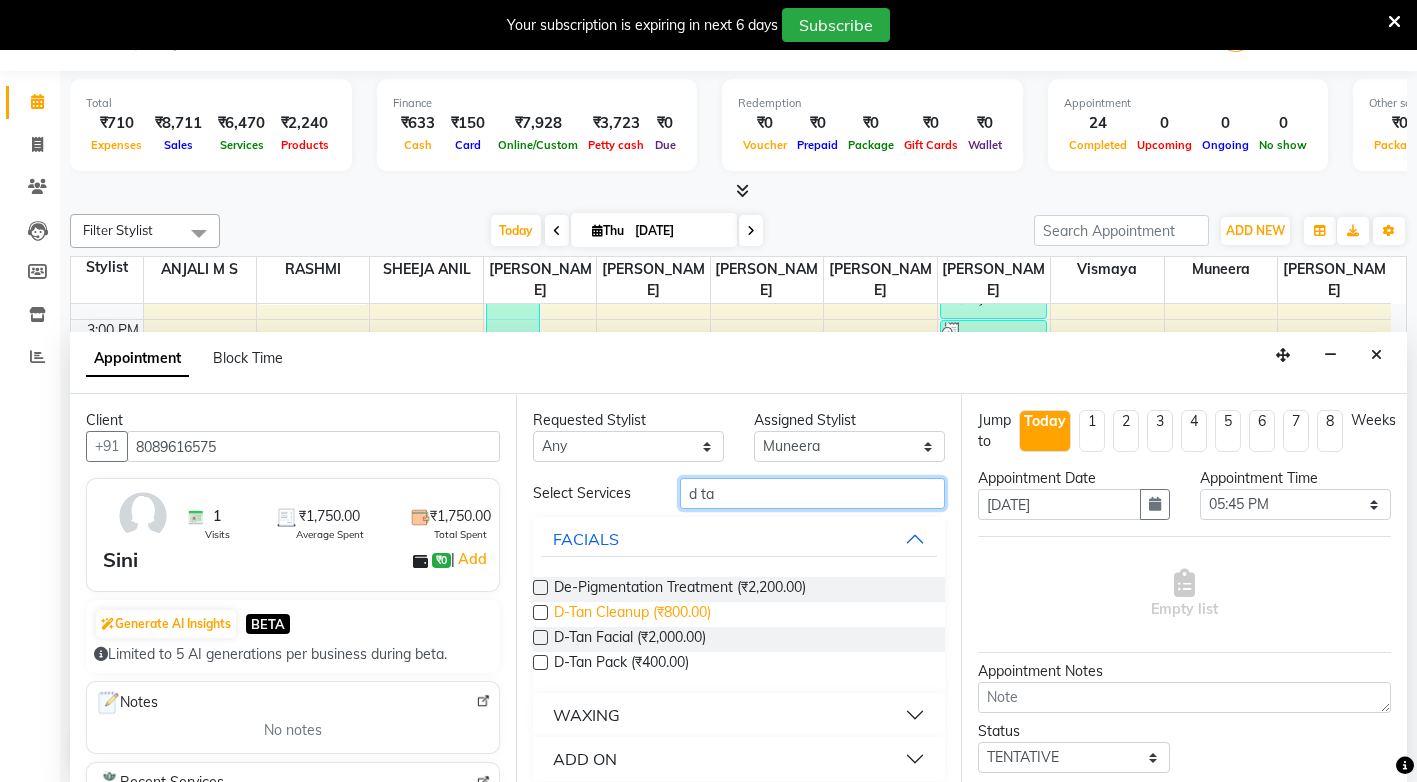 type on "d ta" 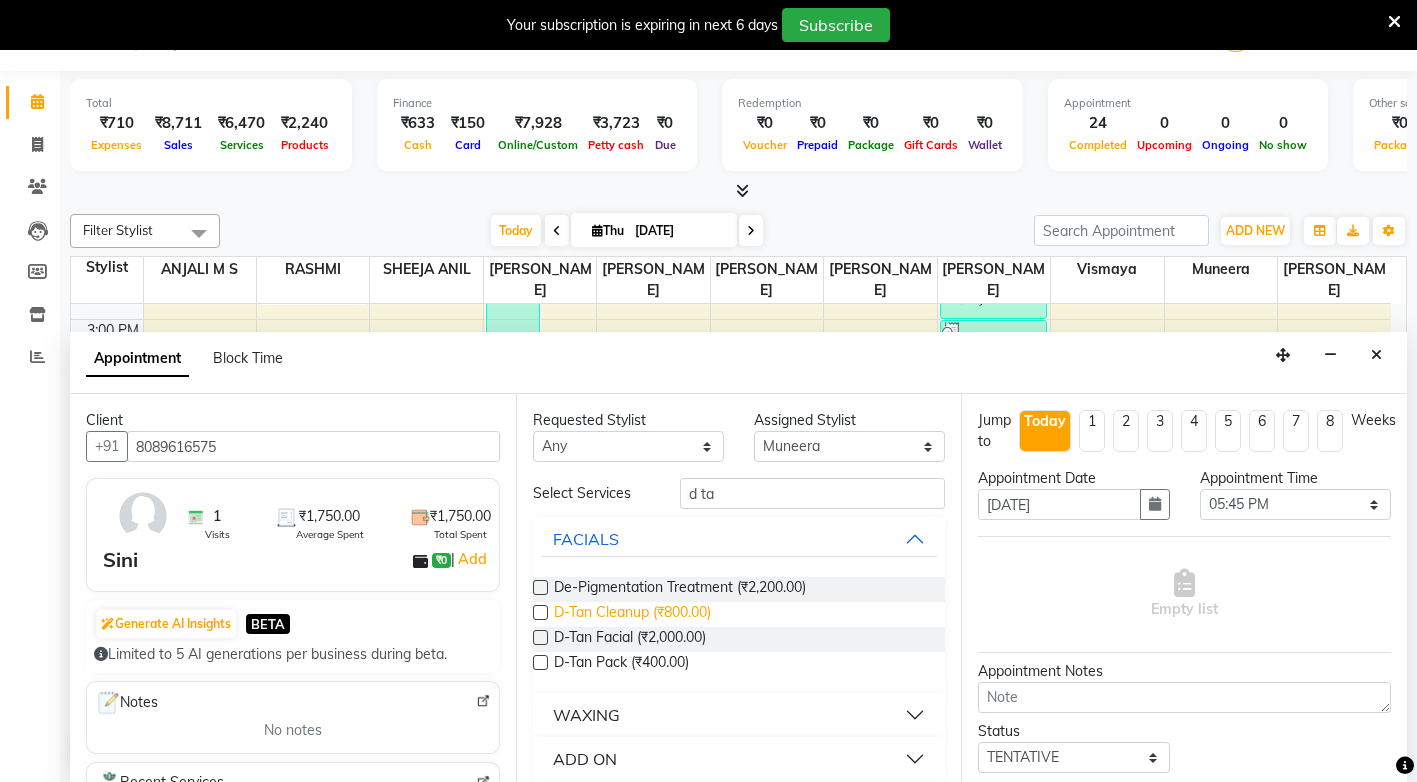 click on "D-Tan Cleanup (₹800.00)" at bounding box center (632, 614) 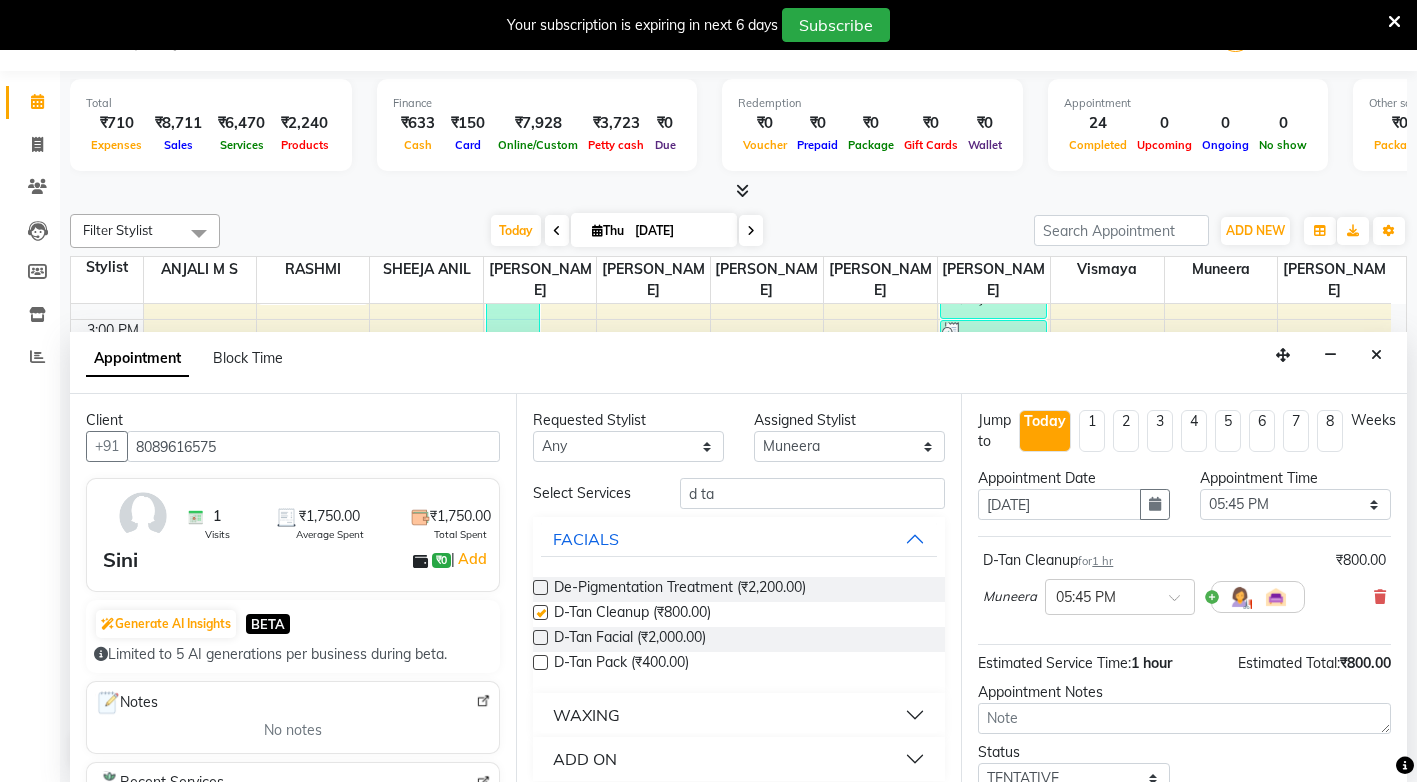 checkbox on "false" 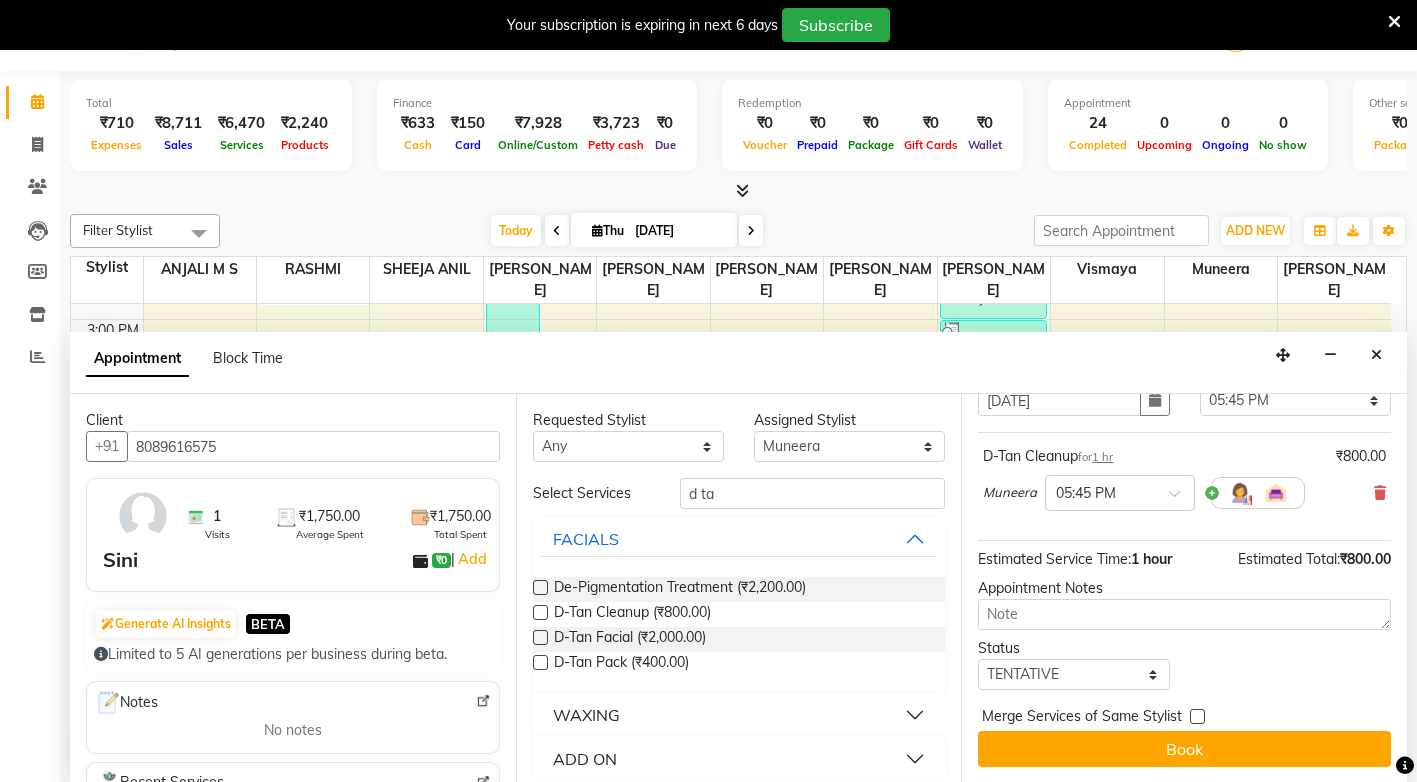 scroll, scrollTop: 105, scrollLeft: 0, axis: vertical 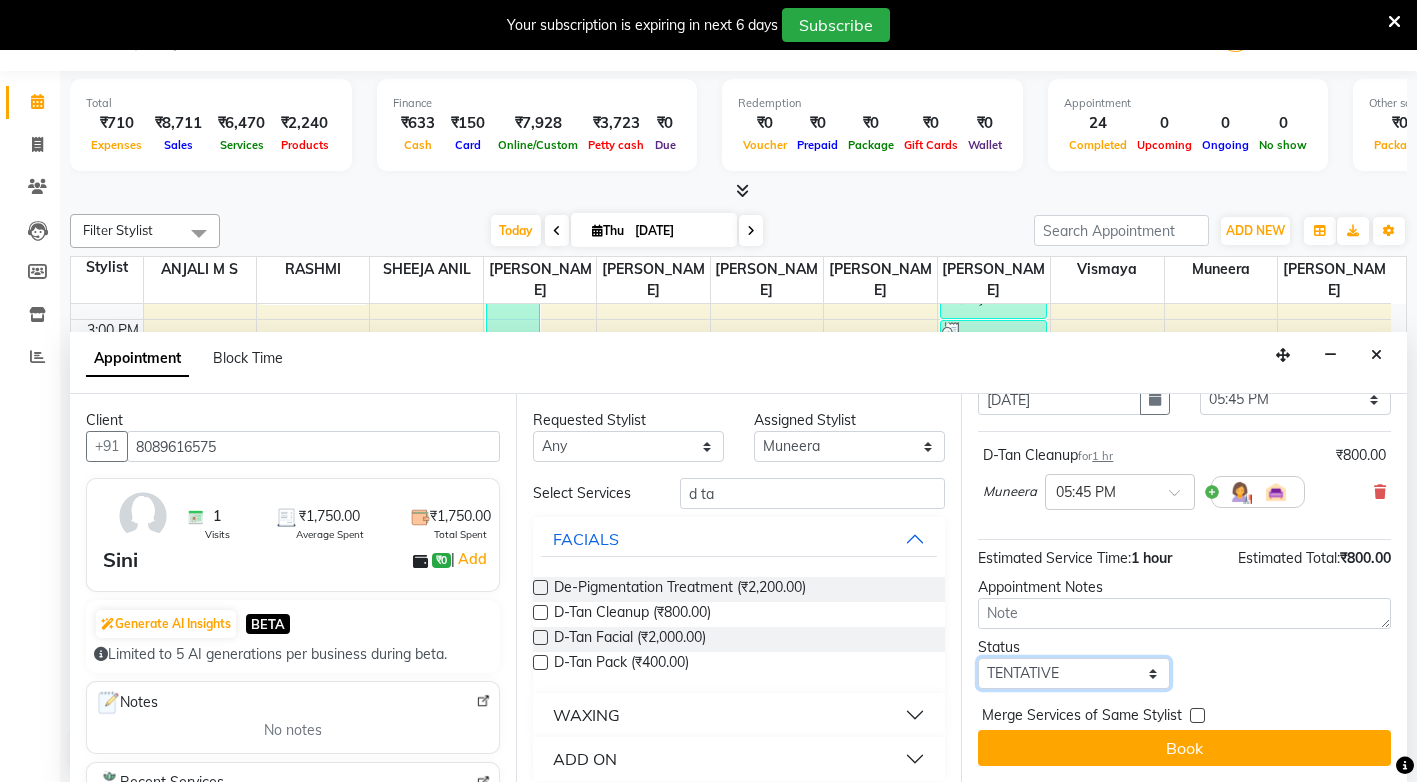 click on "Select TENTATIVE CONFIRM CHECK-IN UPCOMING" at bounding box center [1073, 673] 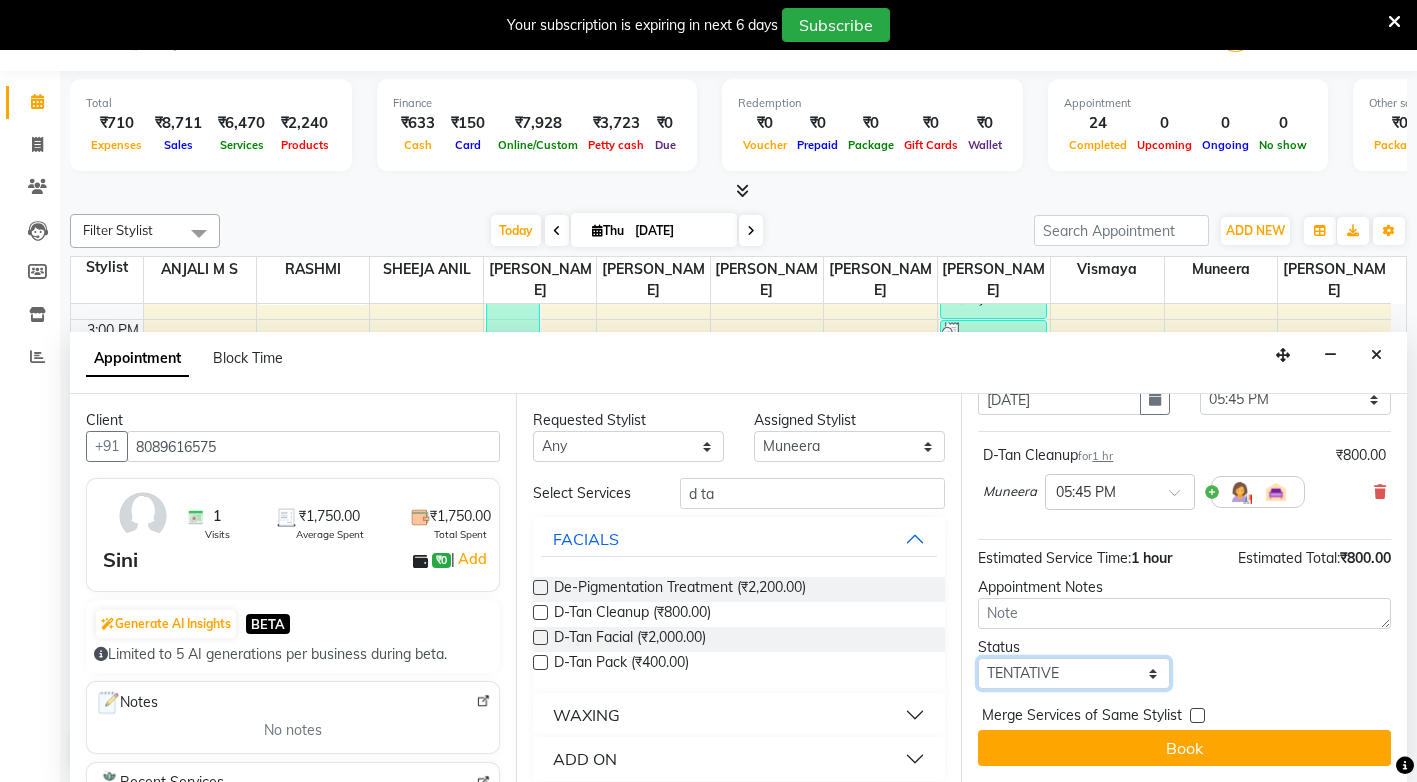 click on "Select TENTATIVE CONFIRM CHECK-IN UPCOMING" at bounding box center (1073, 673) 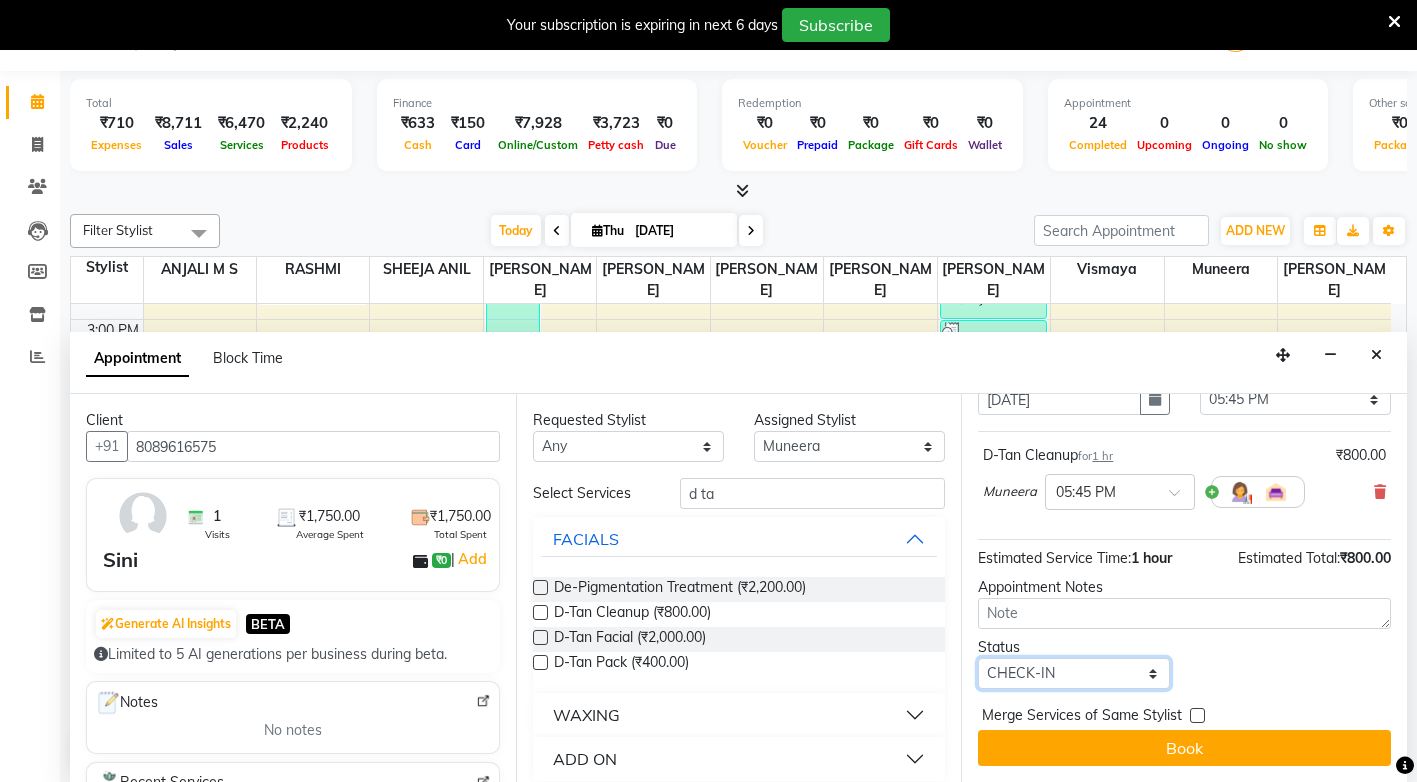 click on "Select TENTATIVE CONFIRM CHECK-IN UPCOMING" at bounding box center [1073, 673] 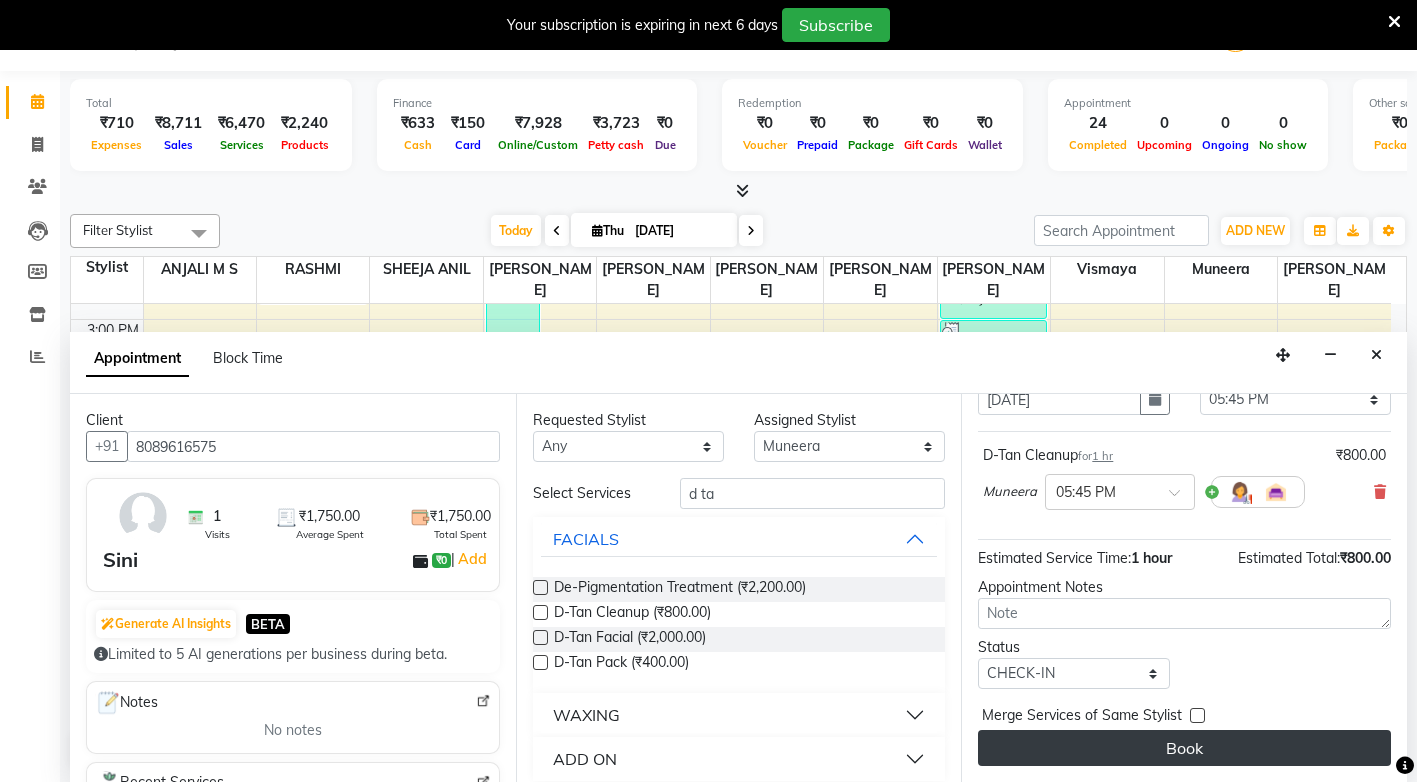 click on "Book" at bounding box center (1184, 748) 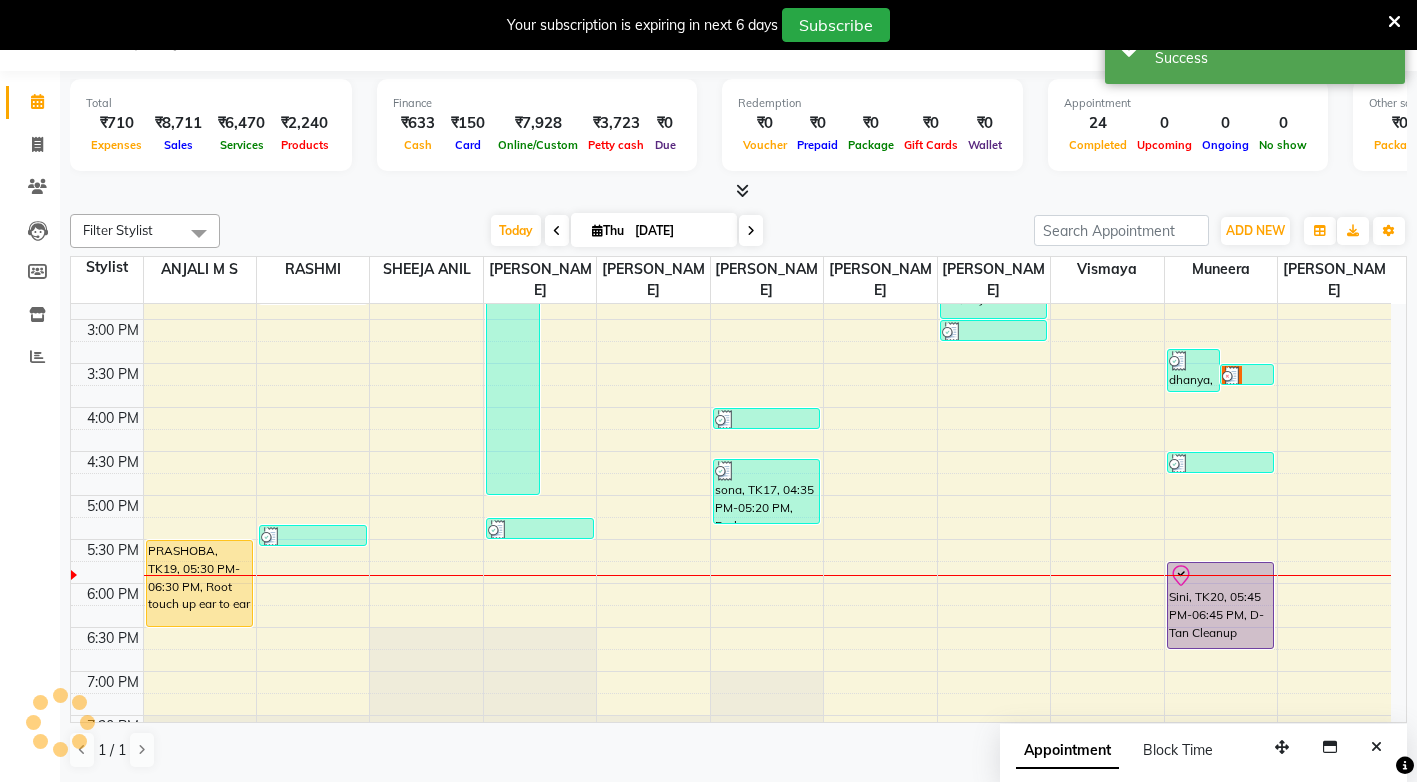 scroll, scrollTop: 0, scrollLeft: 0, axis: both 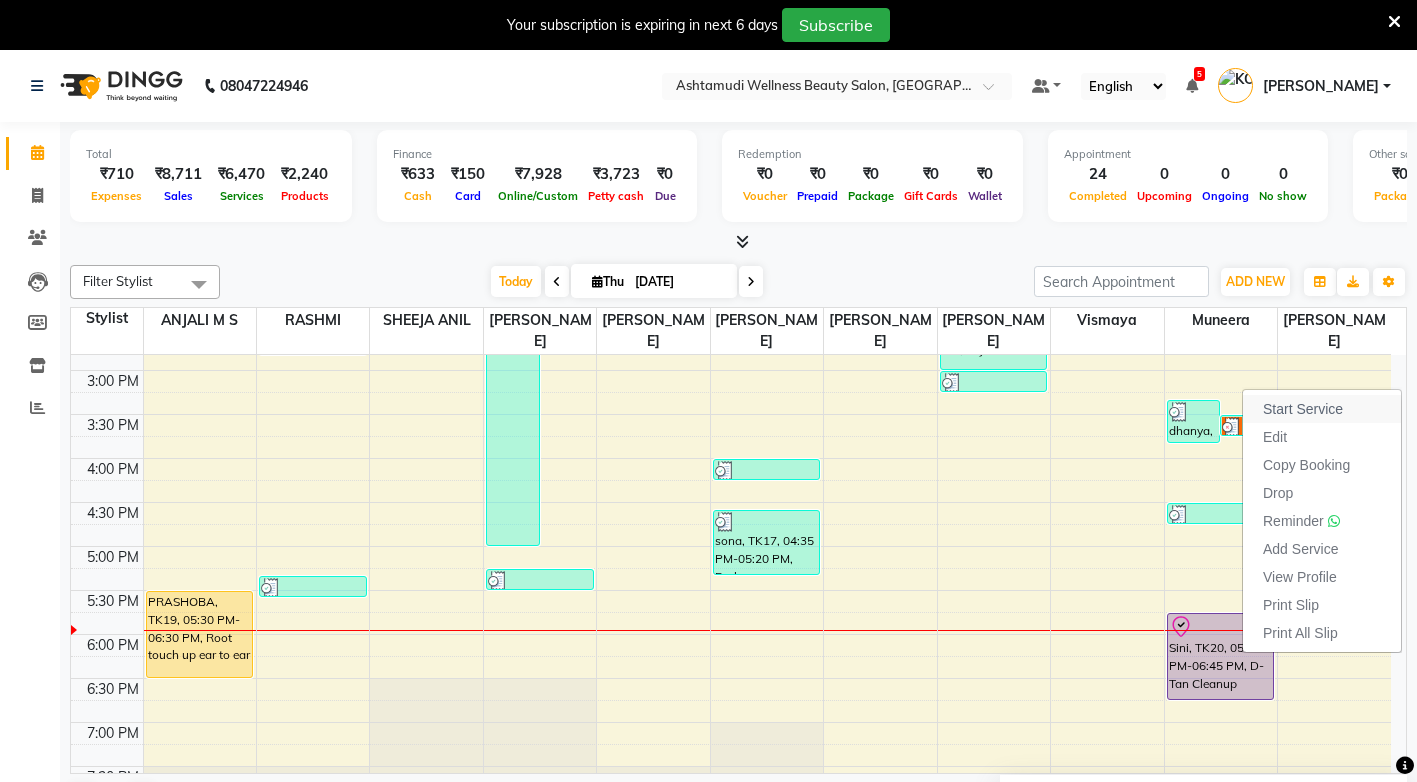 click on "Start Service" at bounding box center (1303, 409) 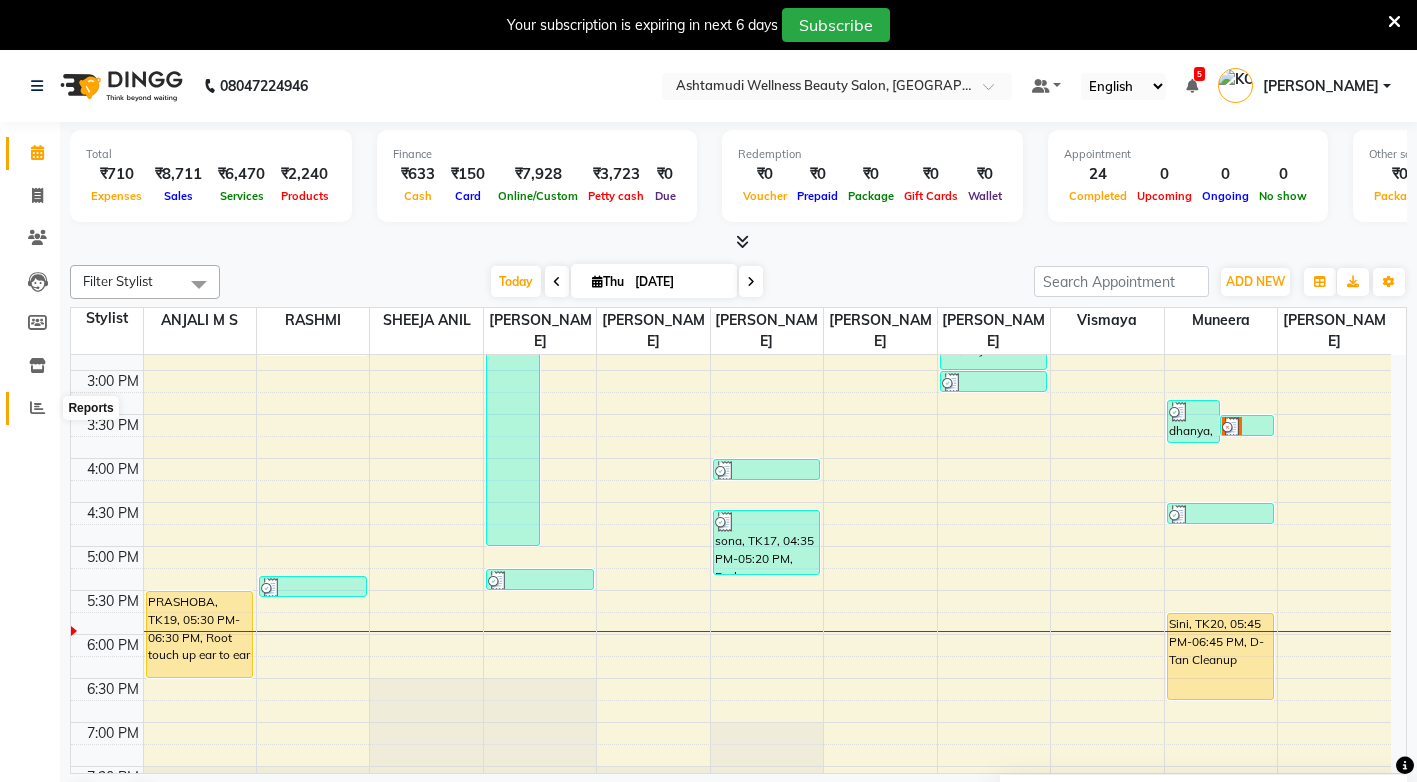 click 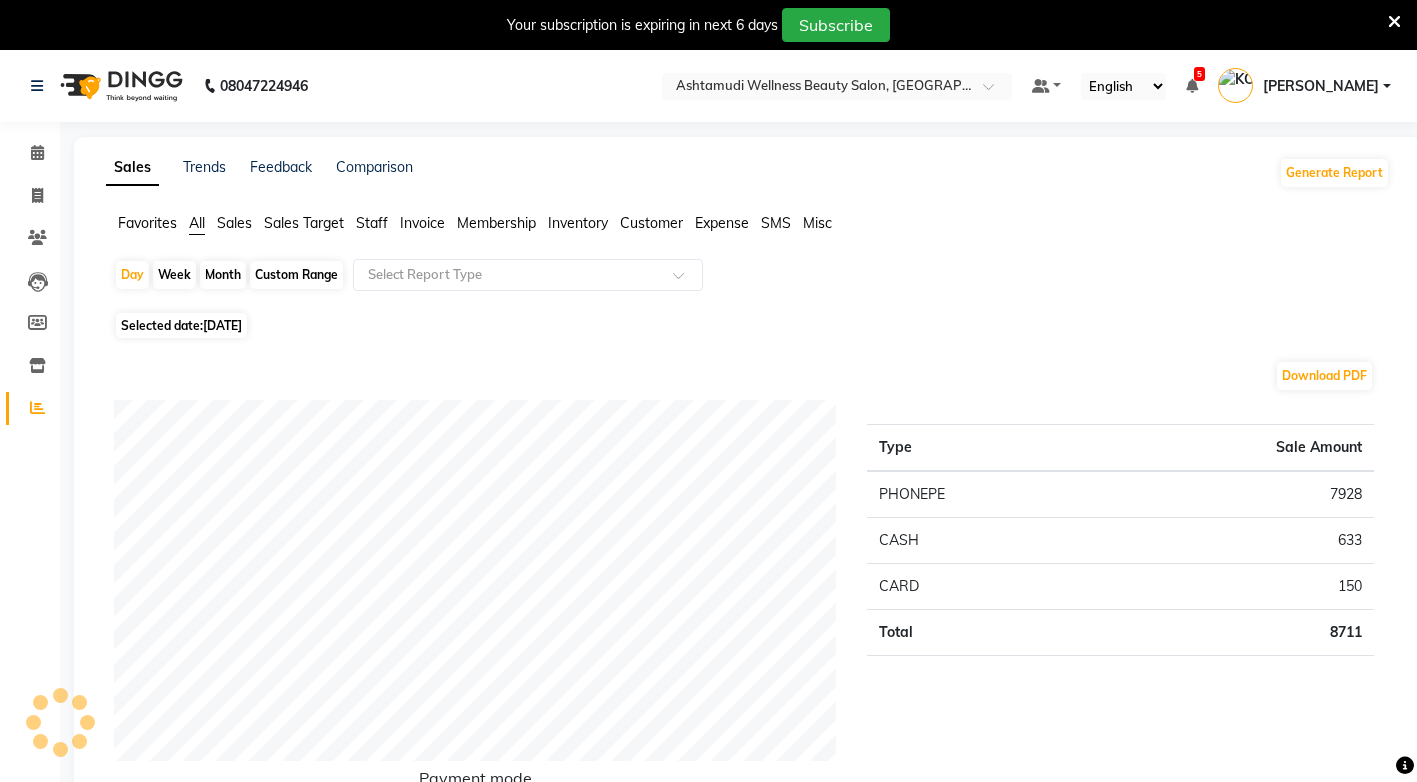 click on "Custom Range" 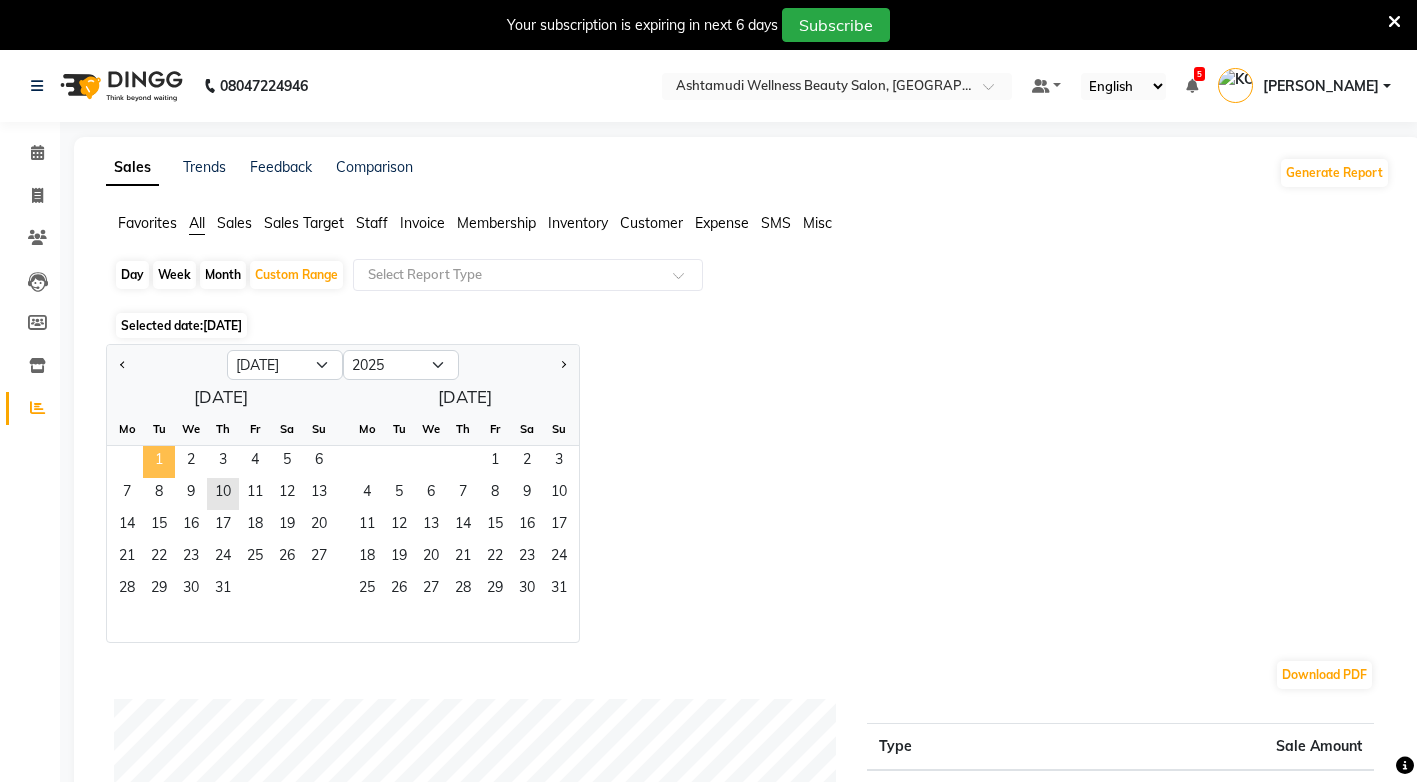 click on "1" 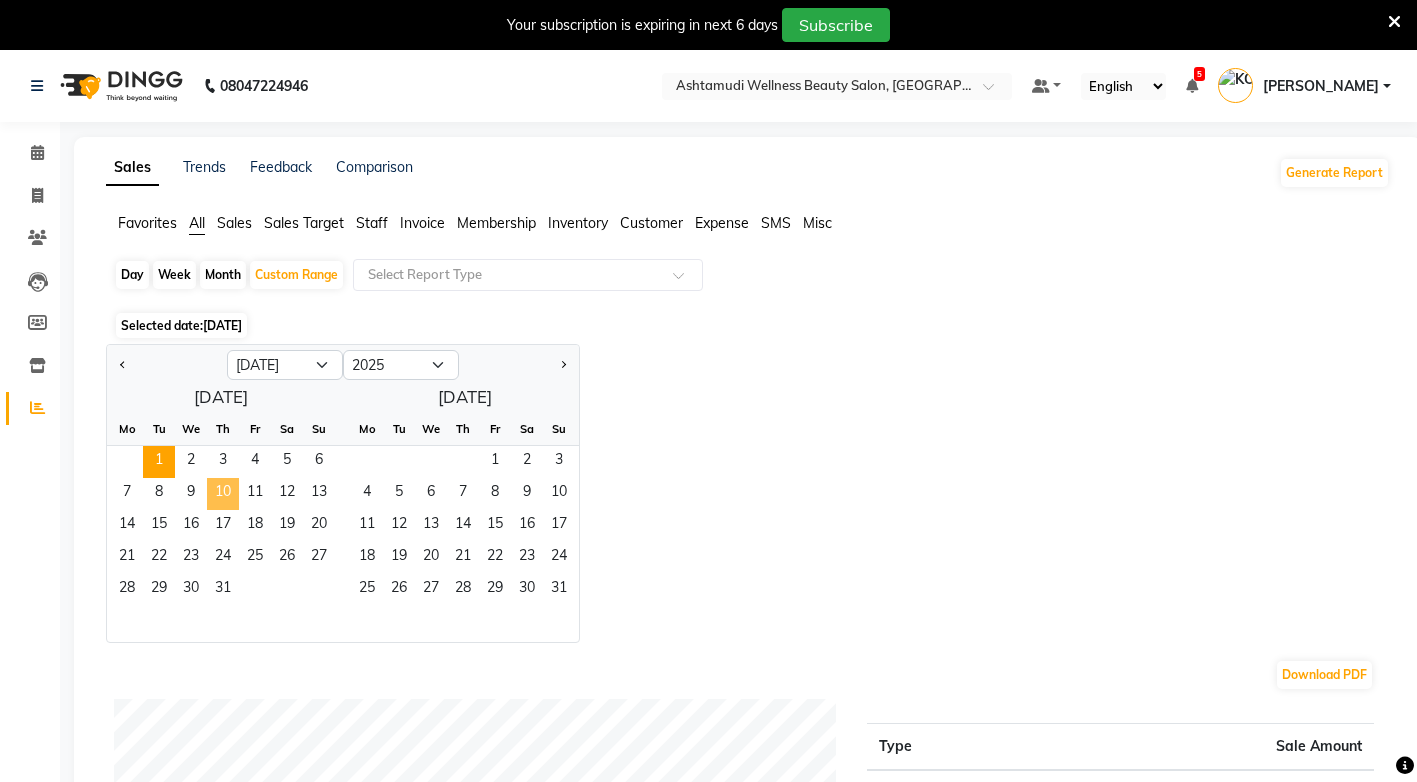 click on "10" 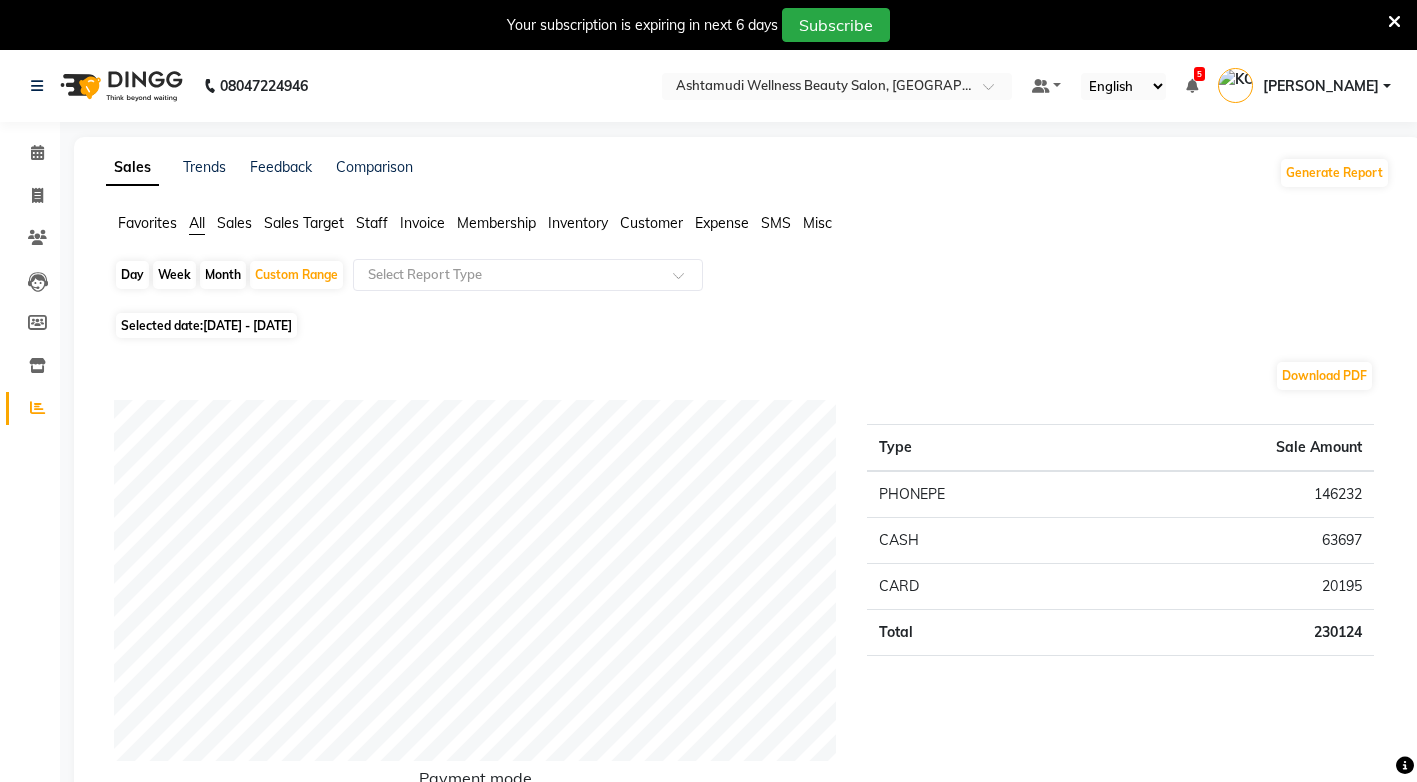 click on "Staff" 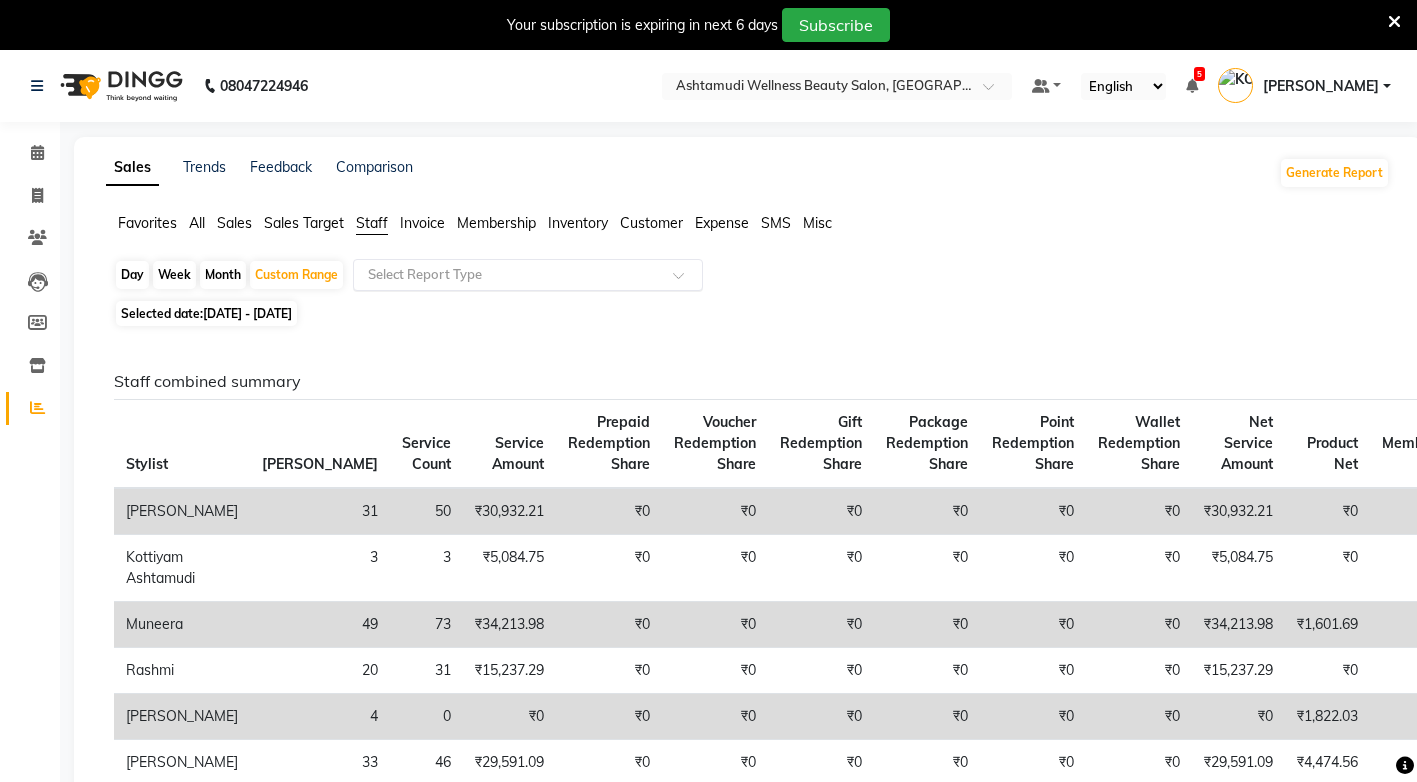 click 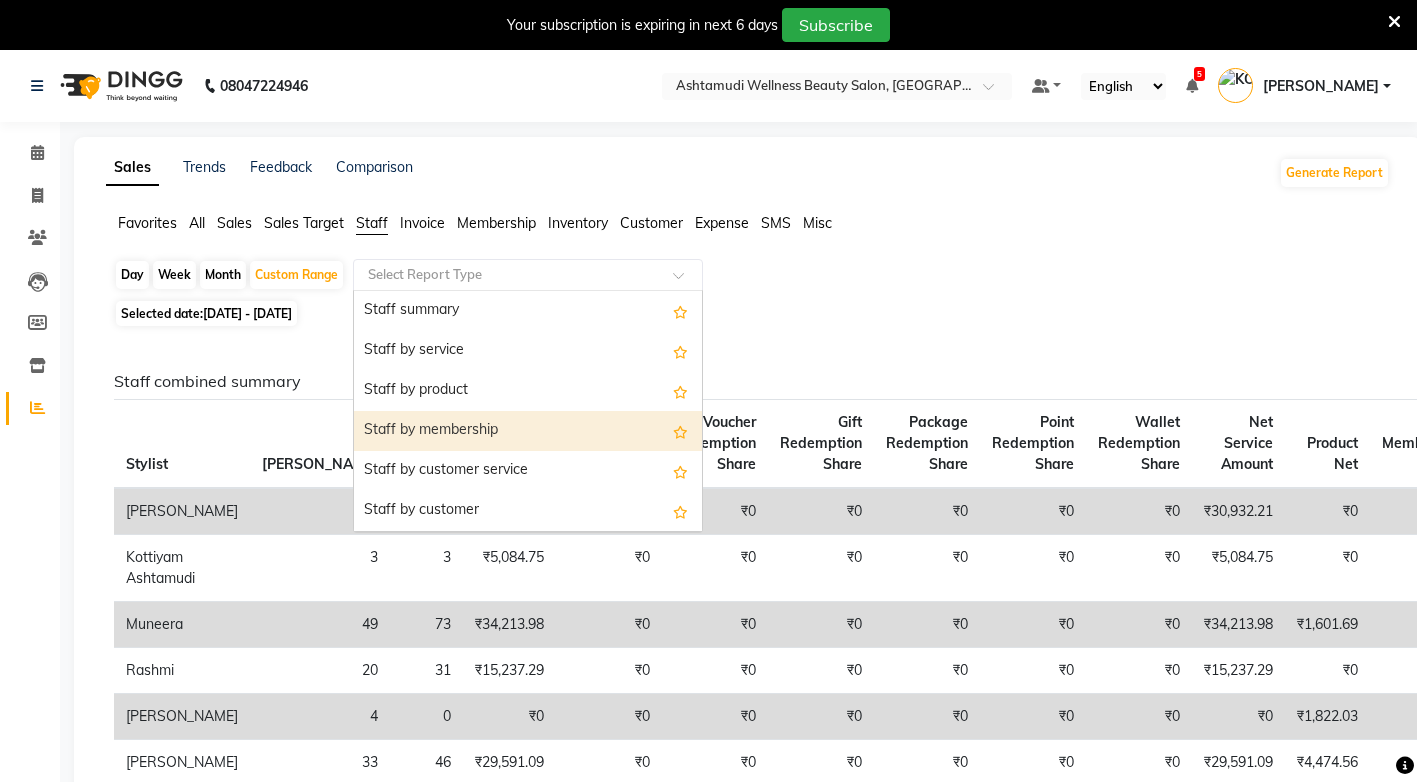 click on "Staff by membership" at bounding box center (528, 431) 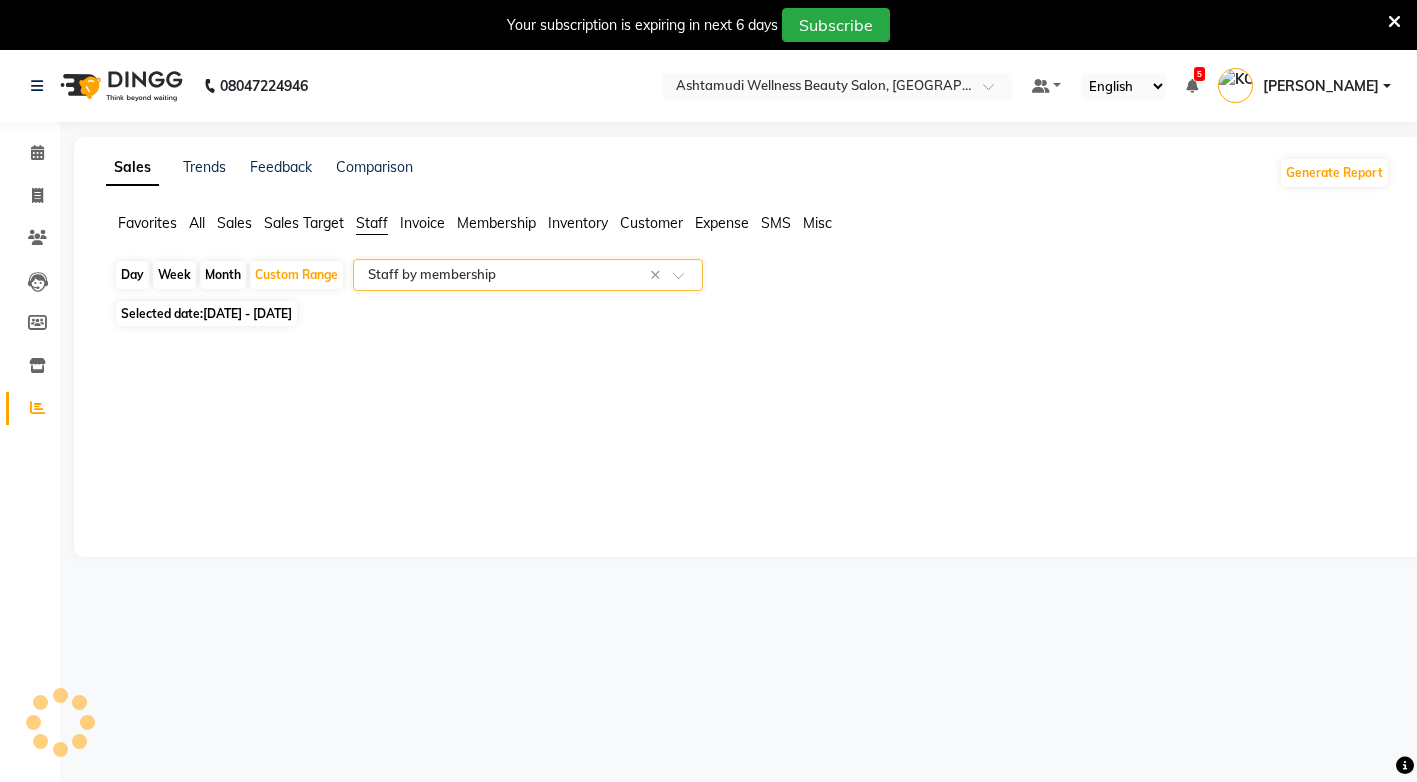 select on "full_report" 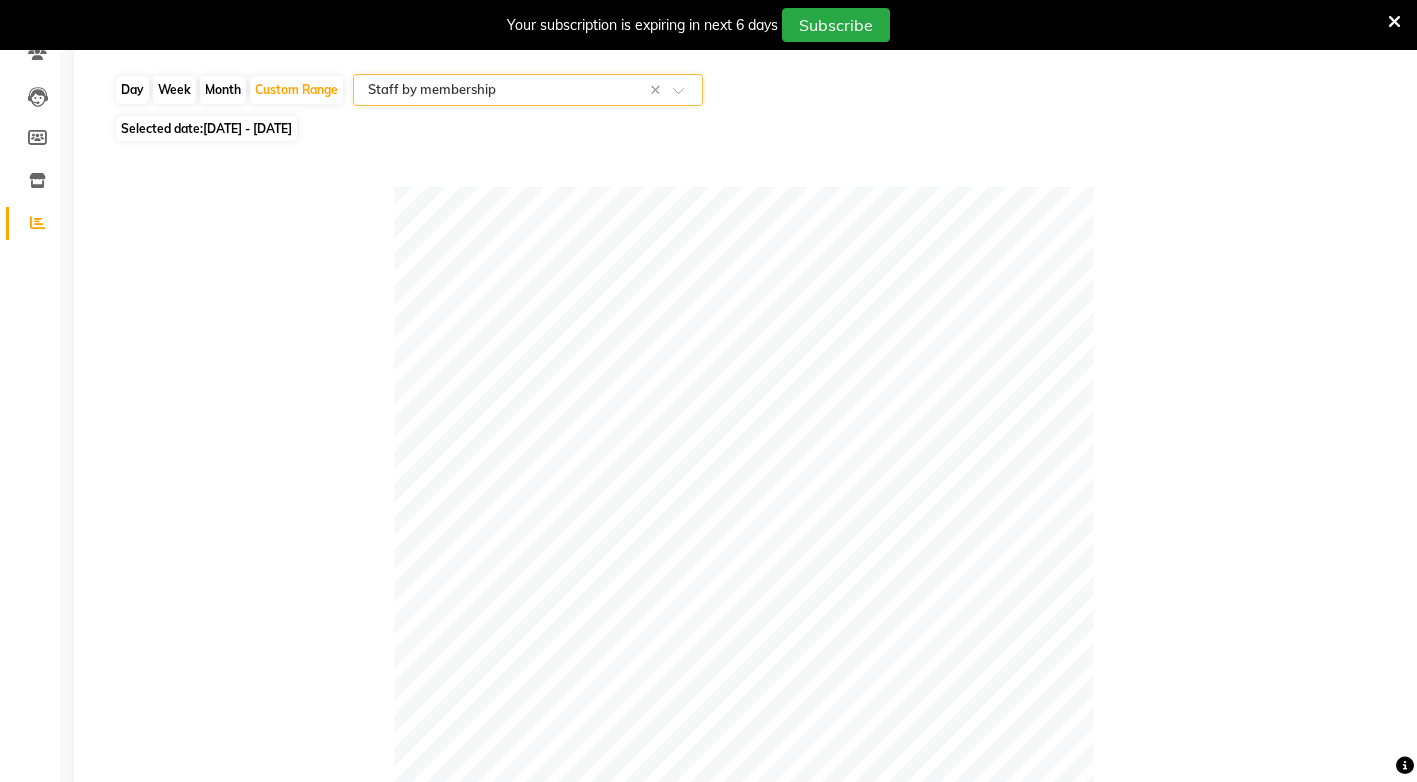 scroll, scrollTop: 0, scrollLeft: 0, axis: both 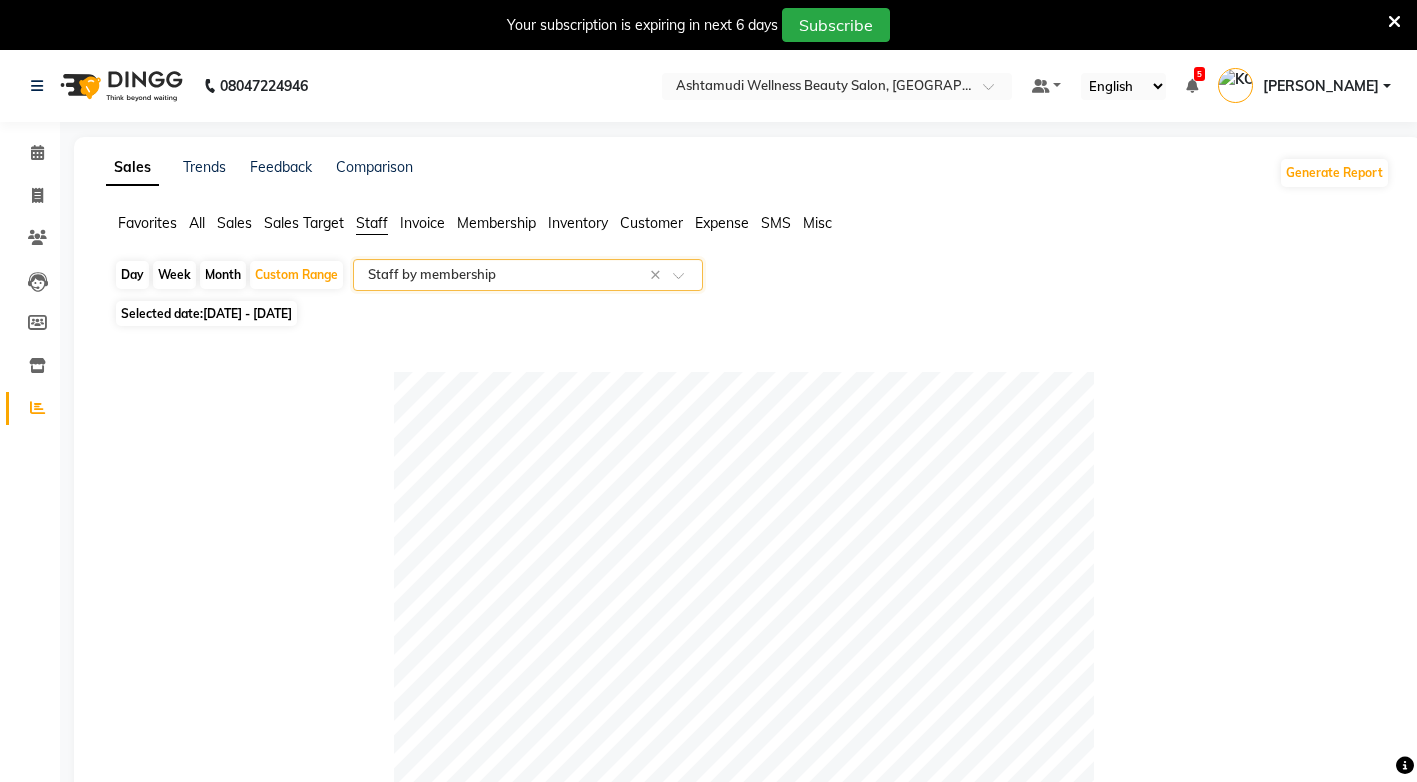 click 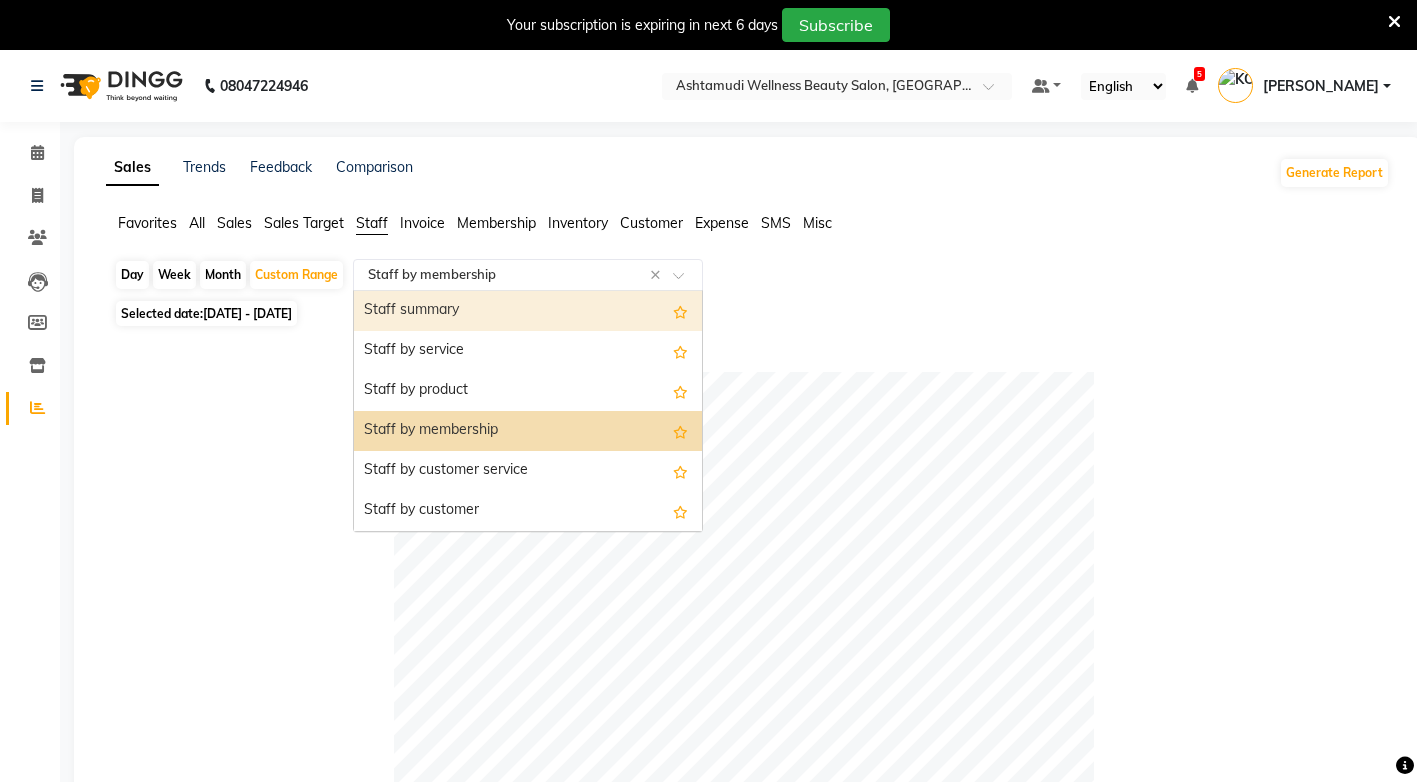 click on "Staff summary" at bounding box center [528, 311] 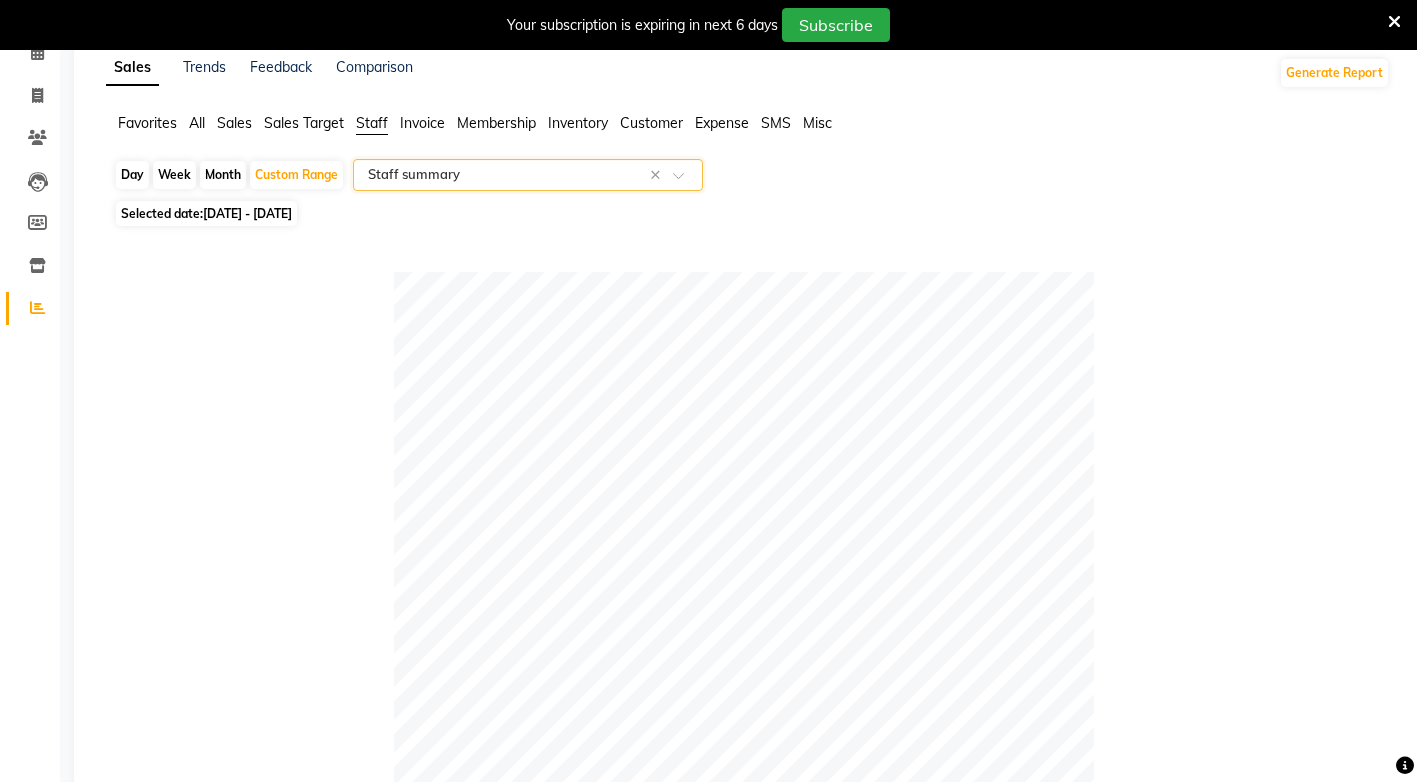 scroll, scrollTop: 0, scrollLeft: 0, axis: both 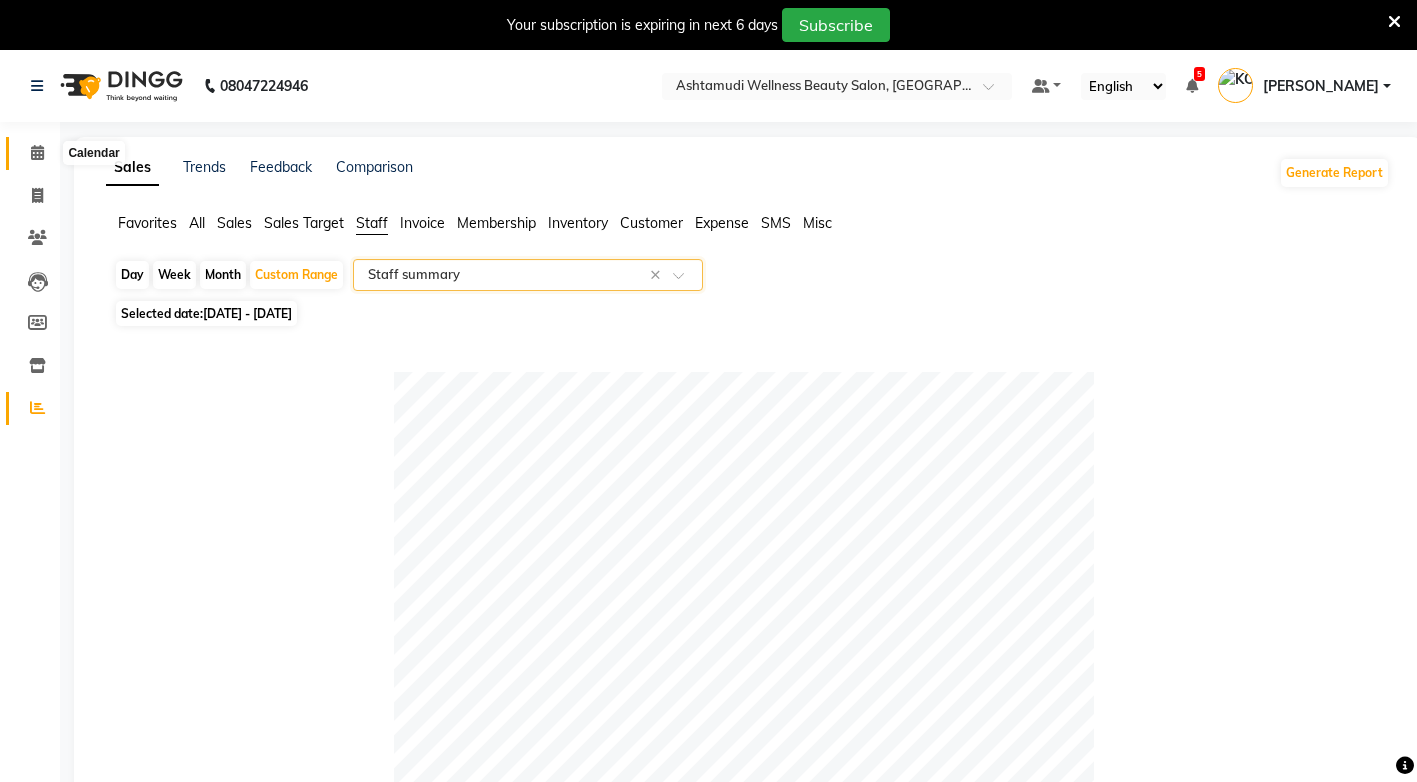 click 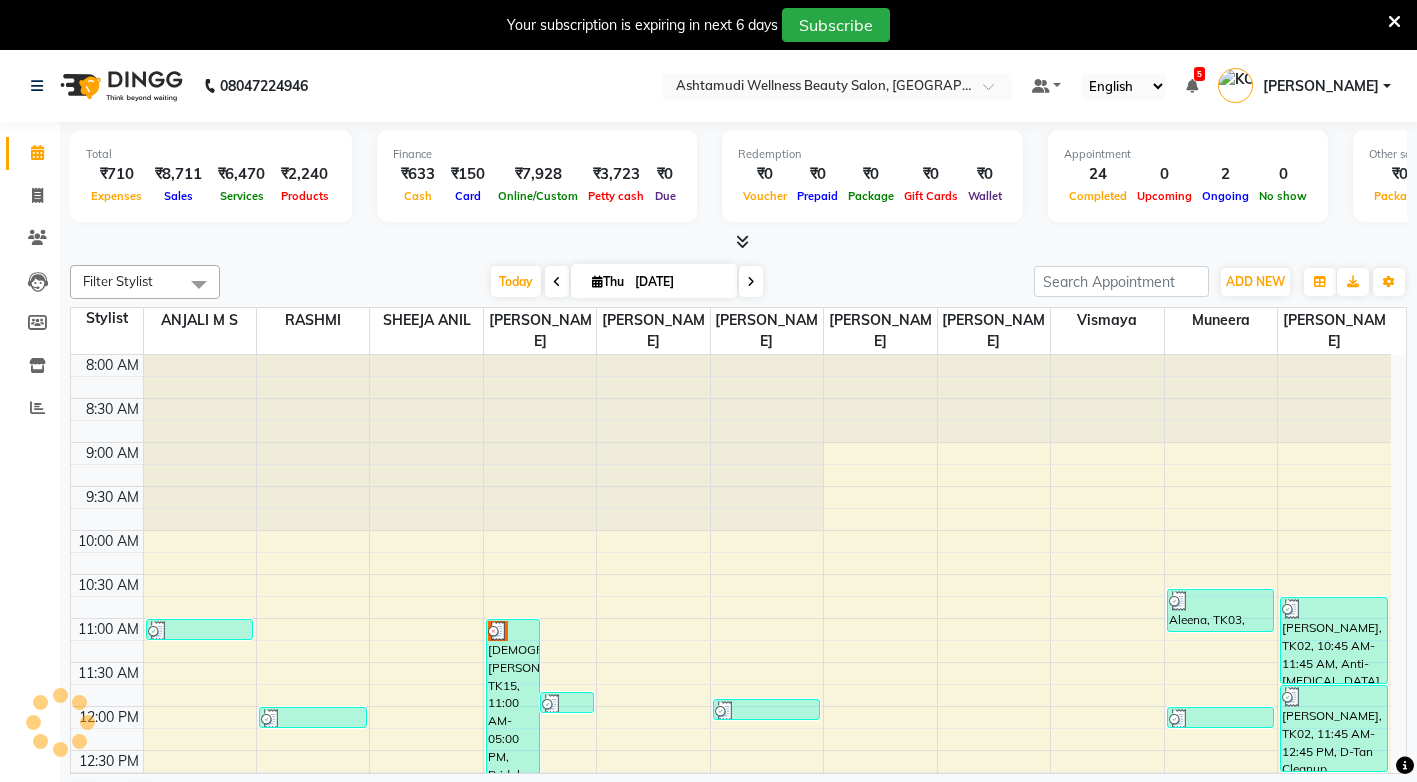 scroll, scrollTop: 0, scrollLeft: 0, axis: both 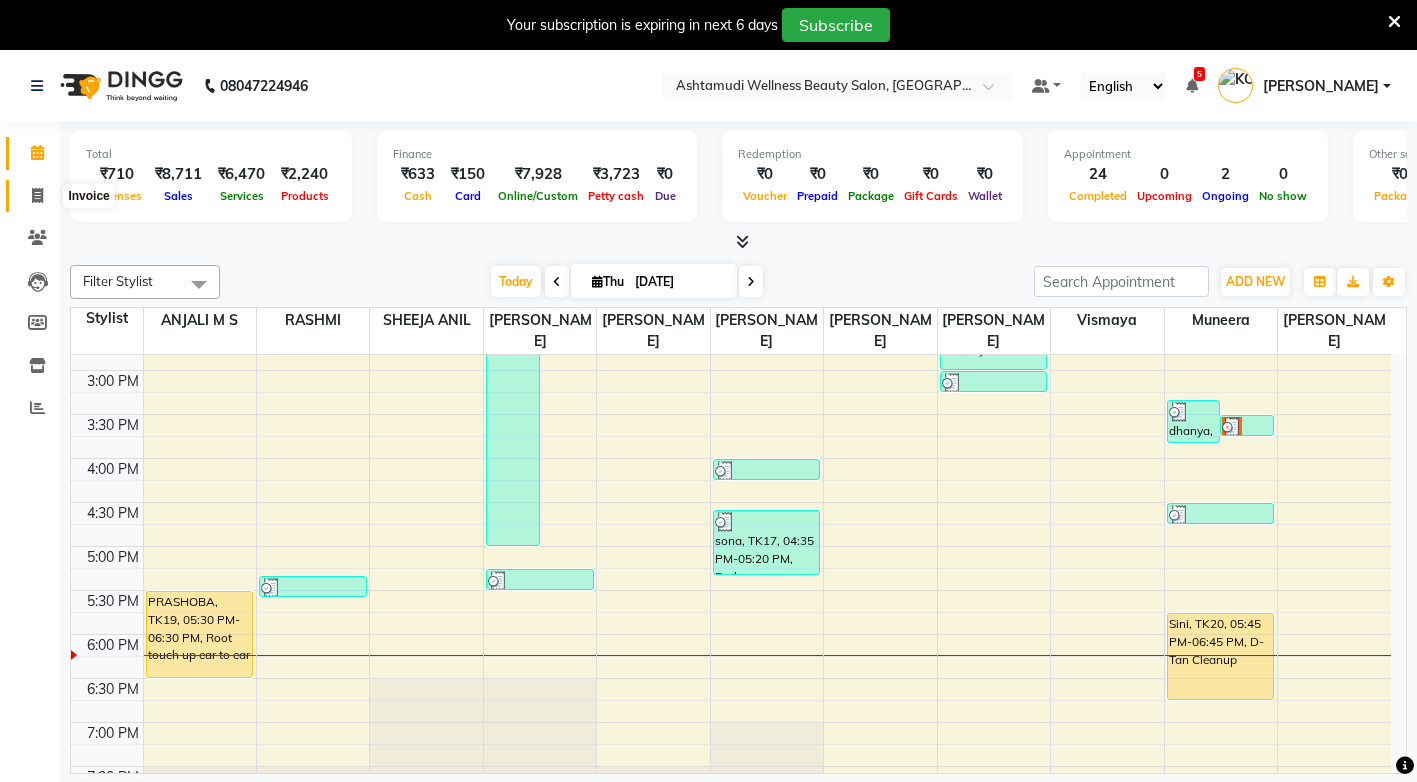 click 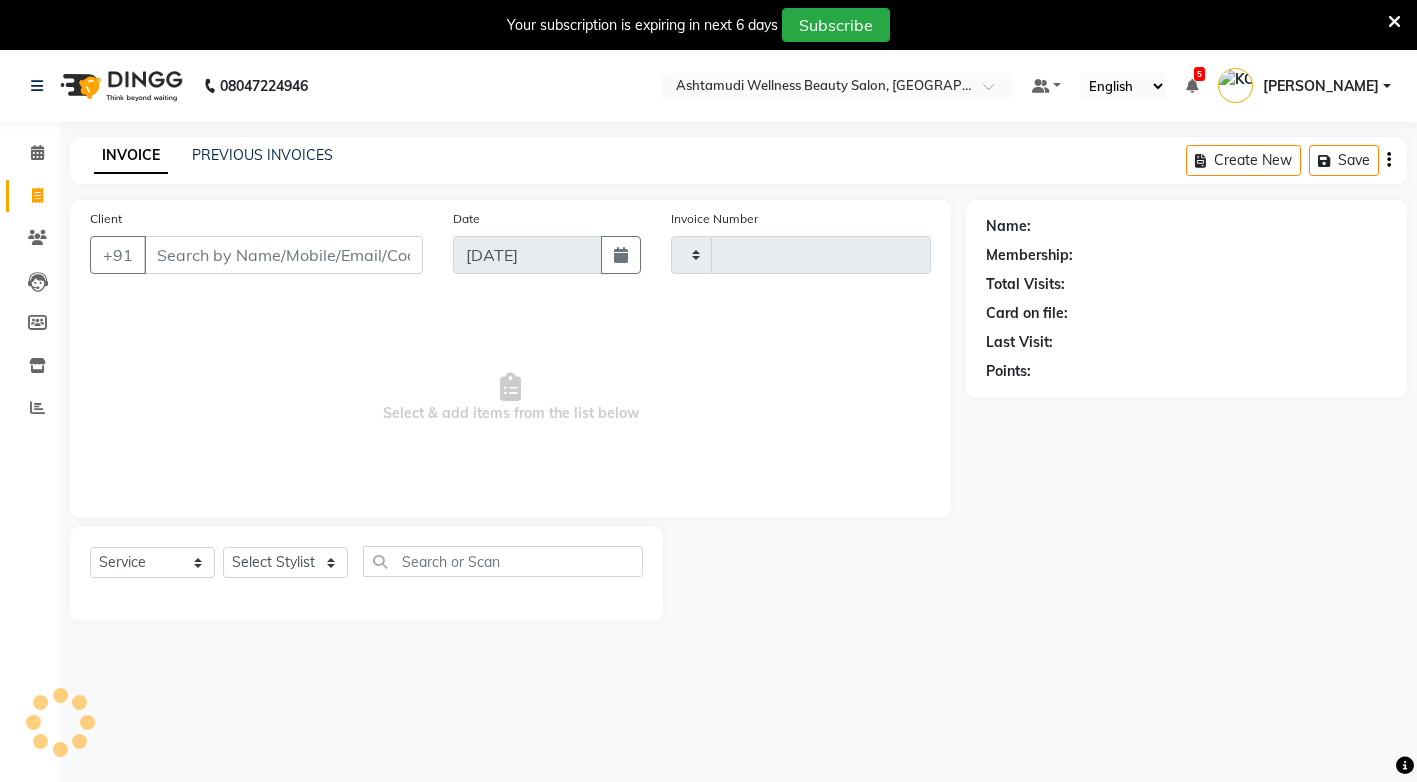 type on "2095" 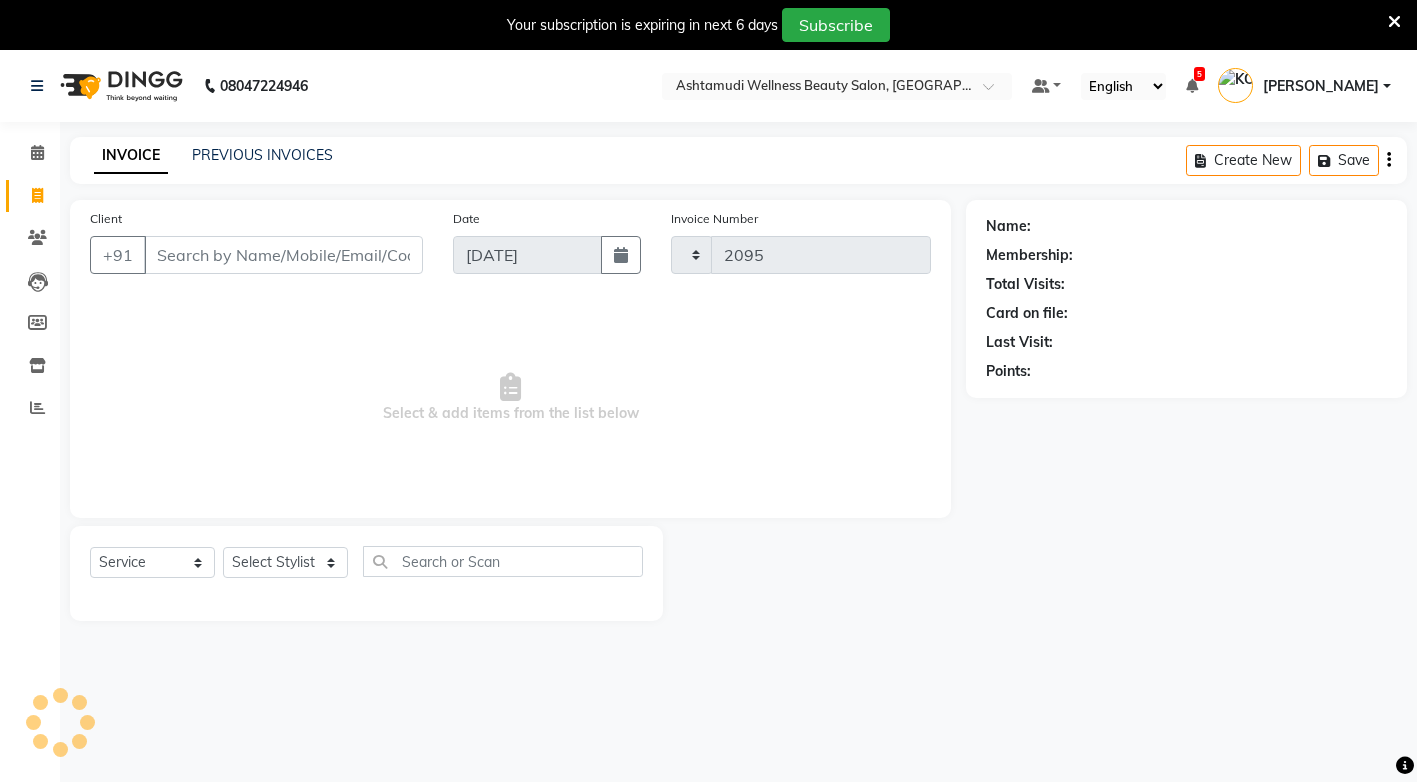 select on "4674" 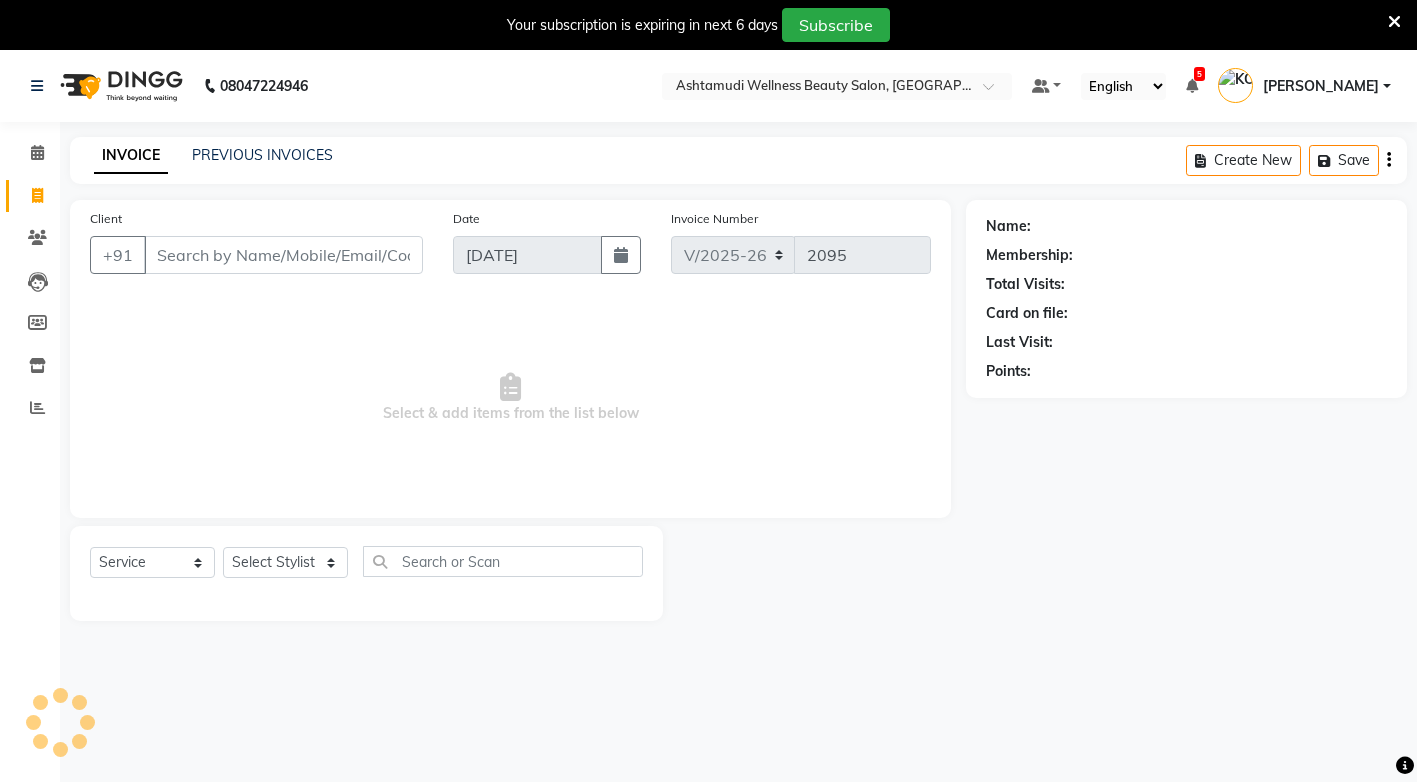 select on "product" 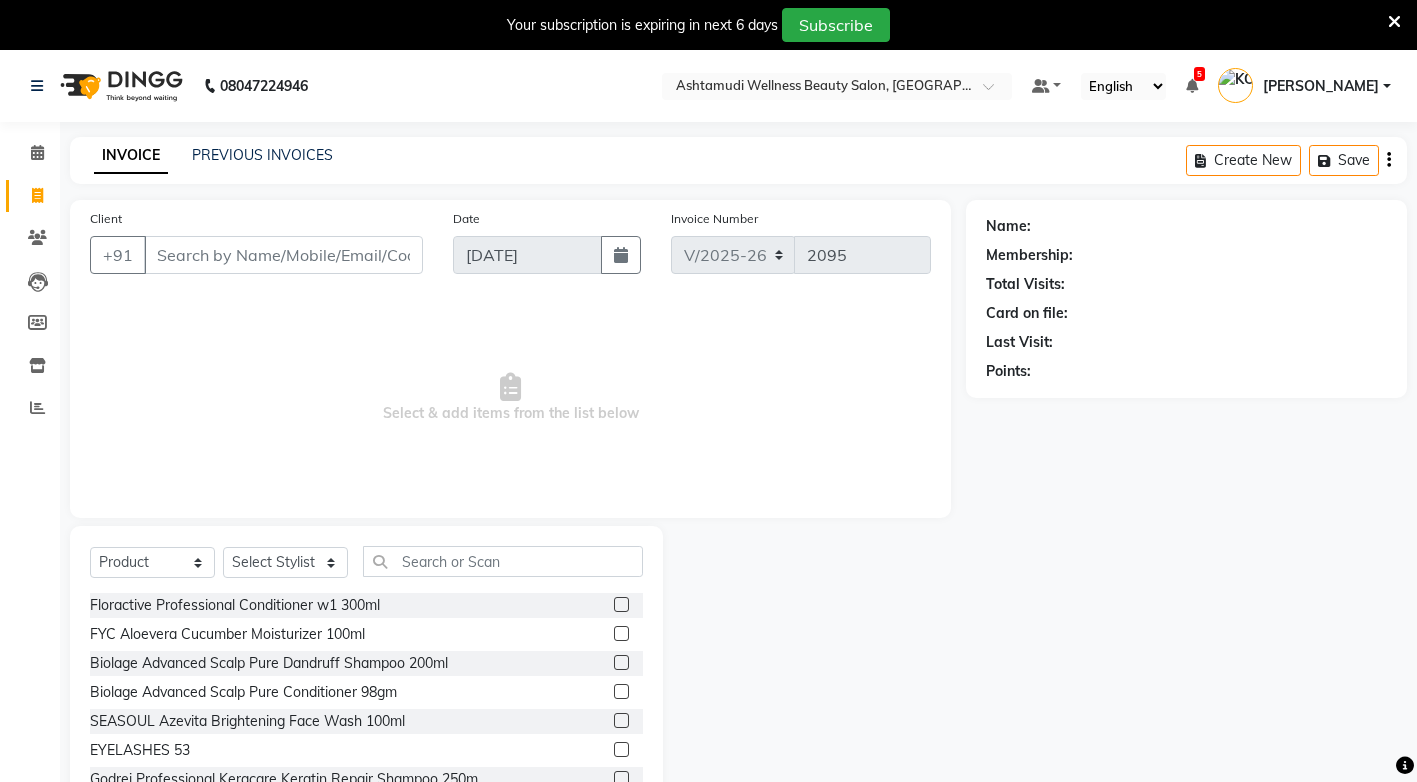 click on "Client" at bounding box center [283, 255] 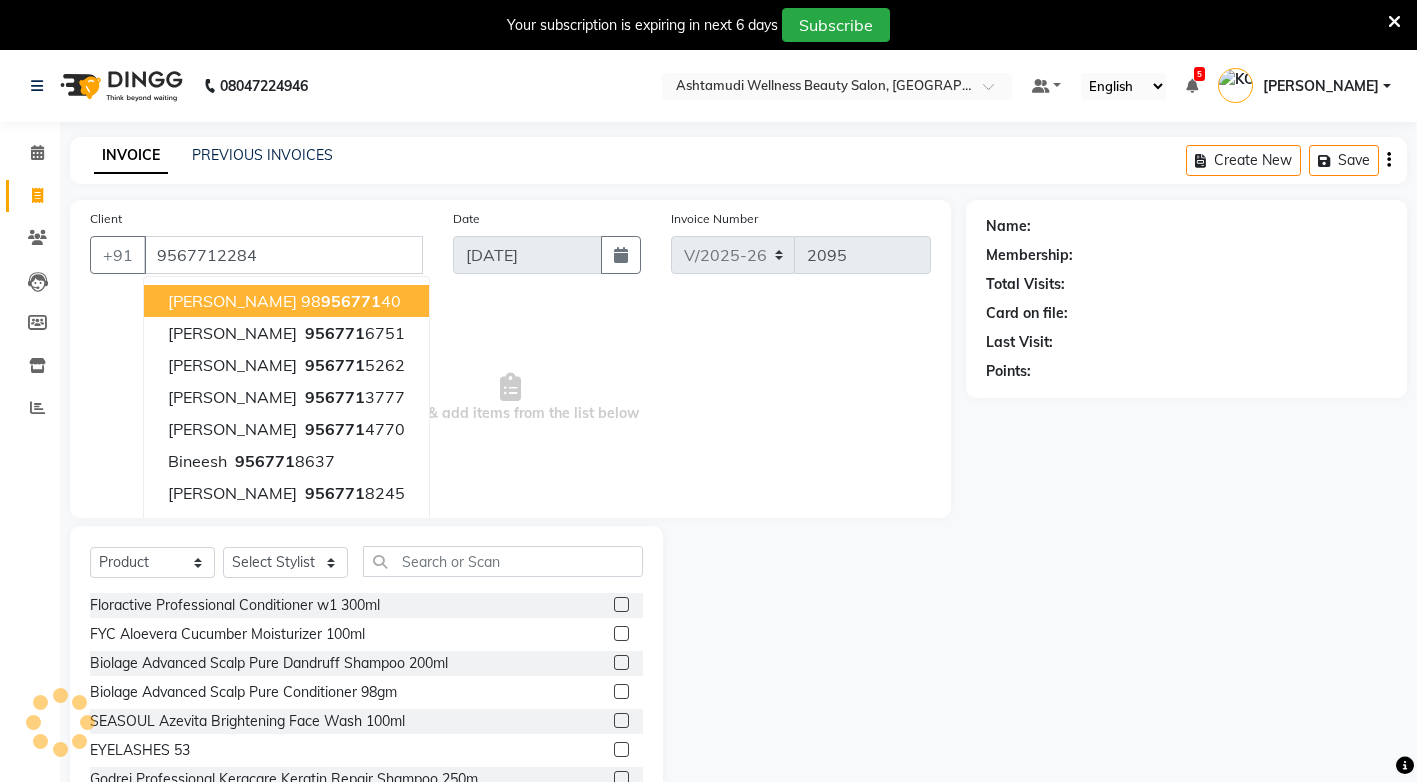 type on "9567712284" 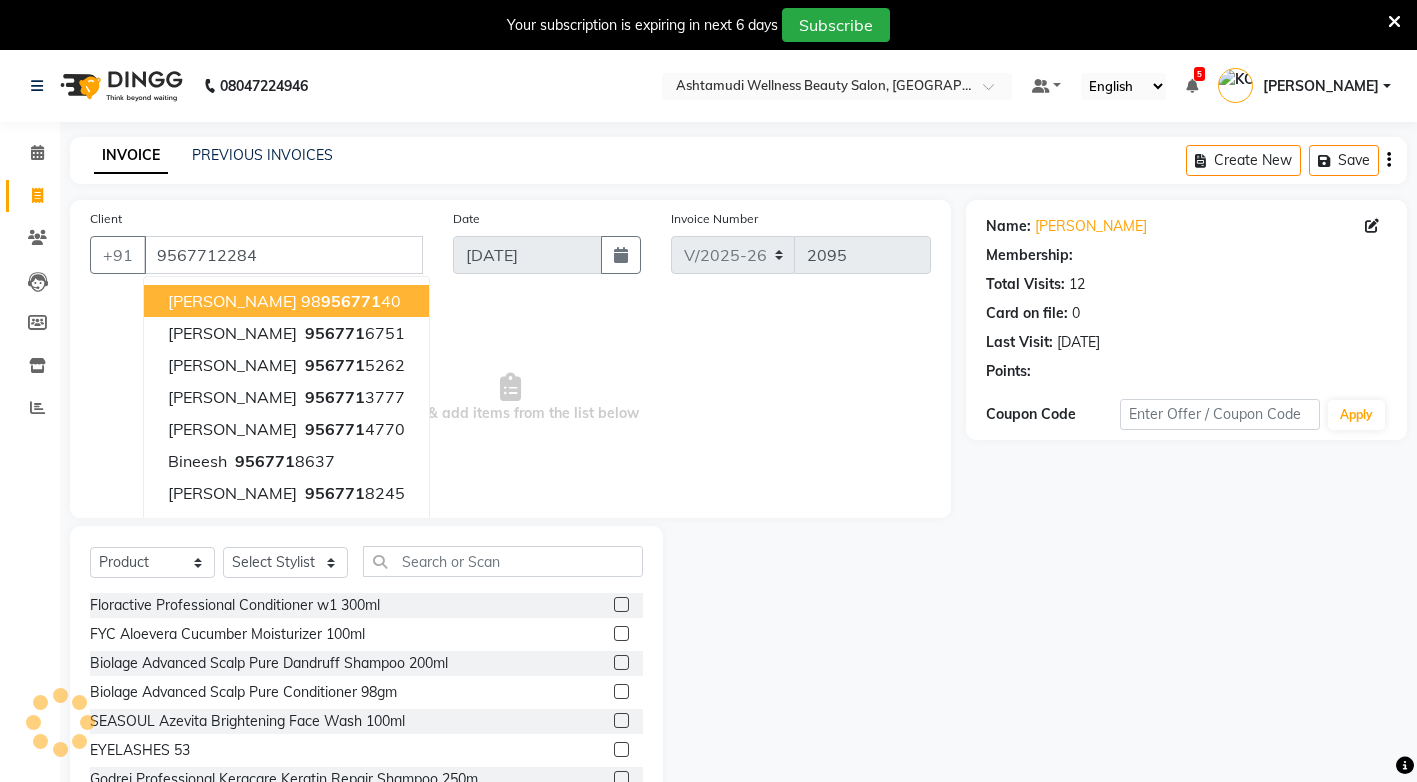 select on "1: Object" 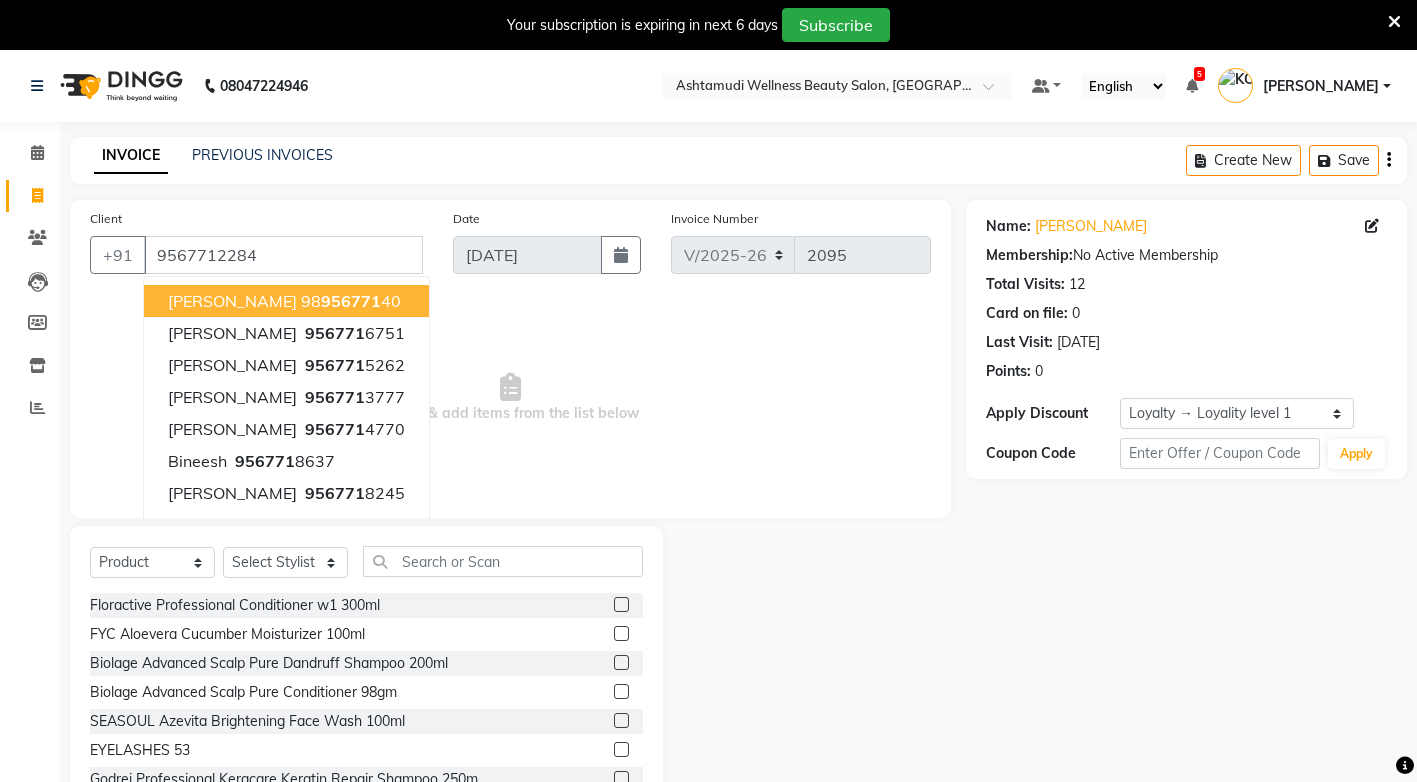 click on "Select & add items from the list below" at bounding box center (510, 398) 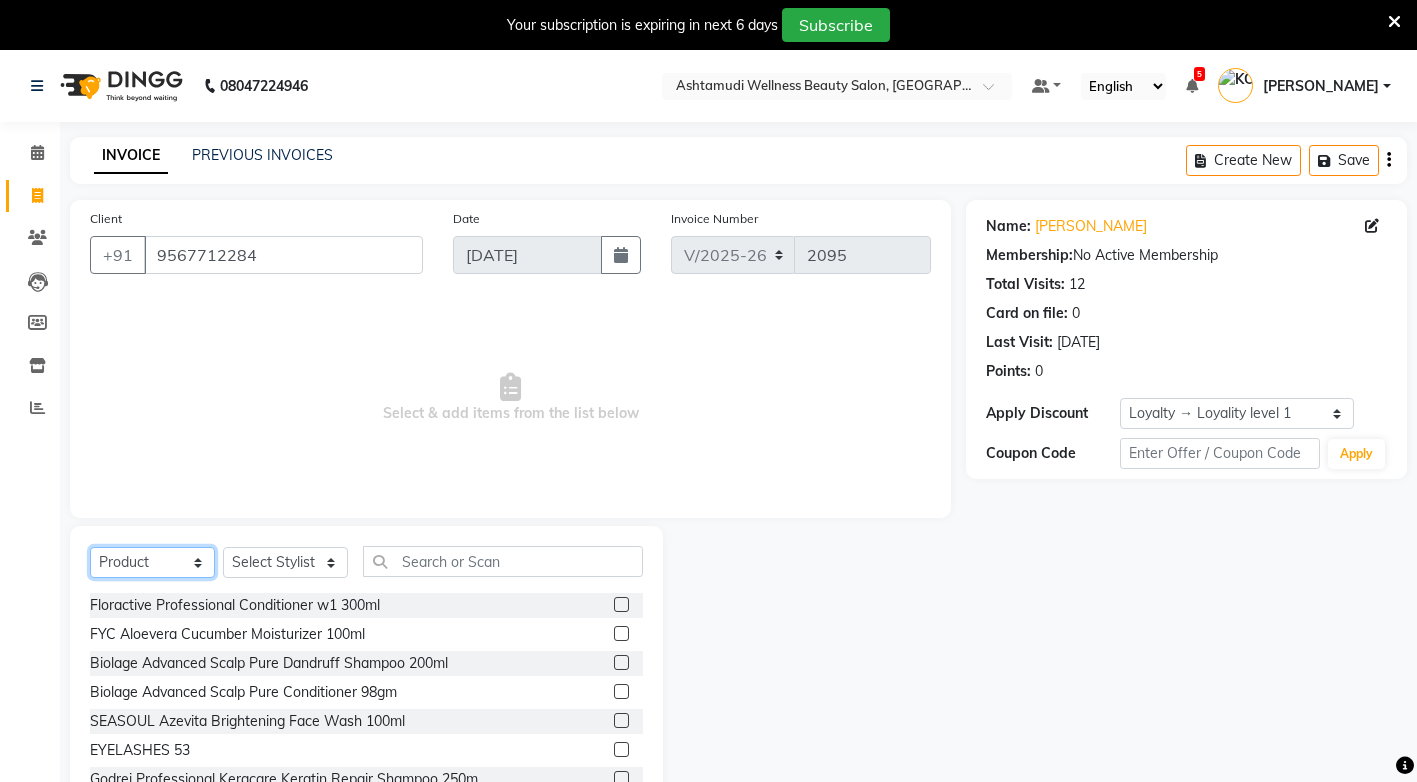click on "Select  Service  Product  Membership  Package Voucher Prepaid Gift Card" 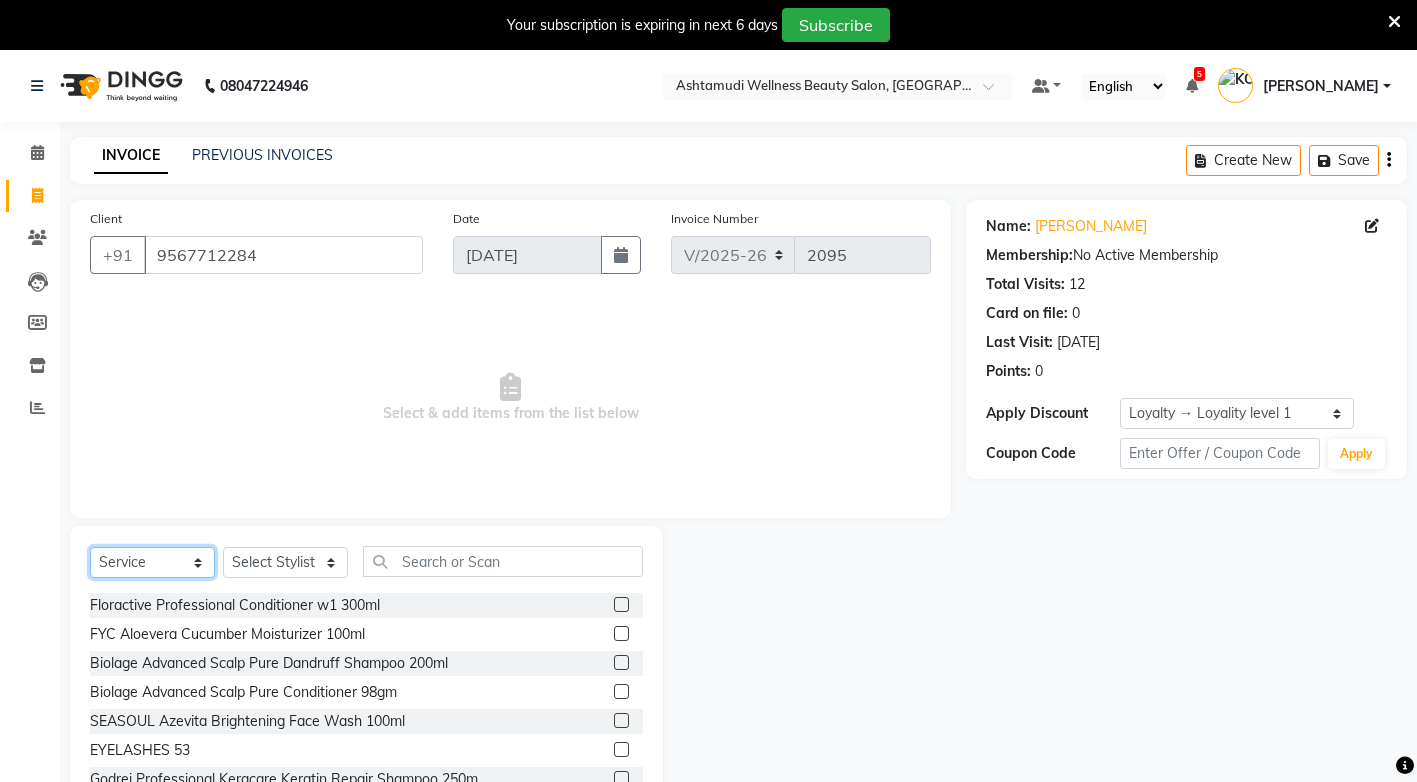 click on "Select  Service  Product  Membership  Package Voucher Prepaid Gift Card" 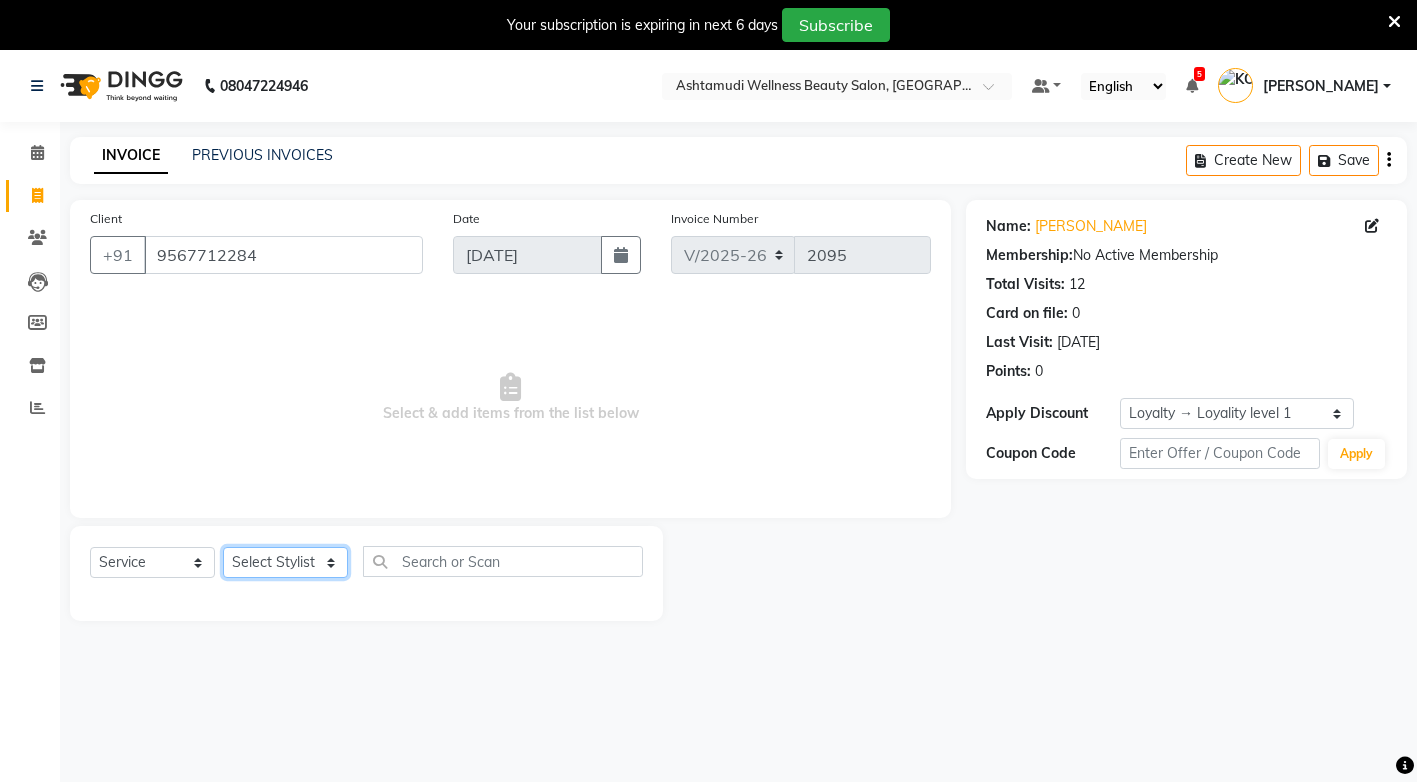 click on "Select Stylist ANJALI M S ASWATHY KOTTIYAM ASHTAMUDI KUMARI Muneera RASHMI SHEEJA ANIL SHYNI  SINDHYA  Sona Sunil Sreepriya STEFFY STEPHAN Vismaya" 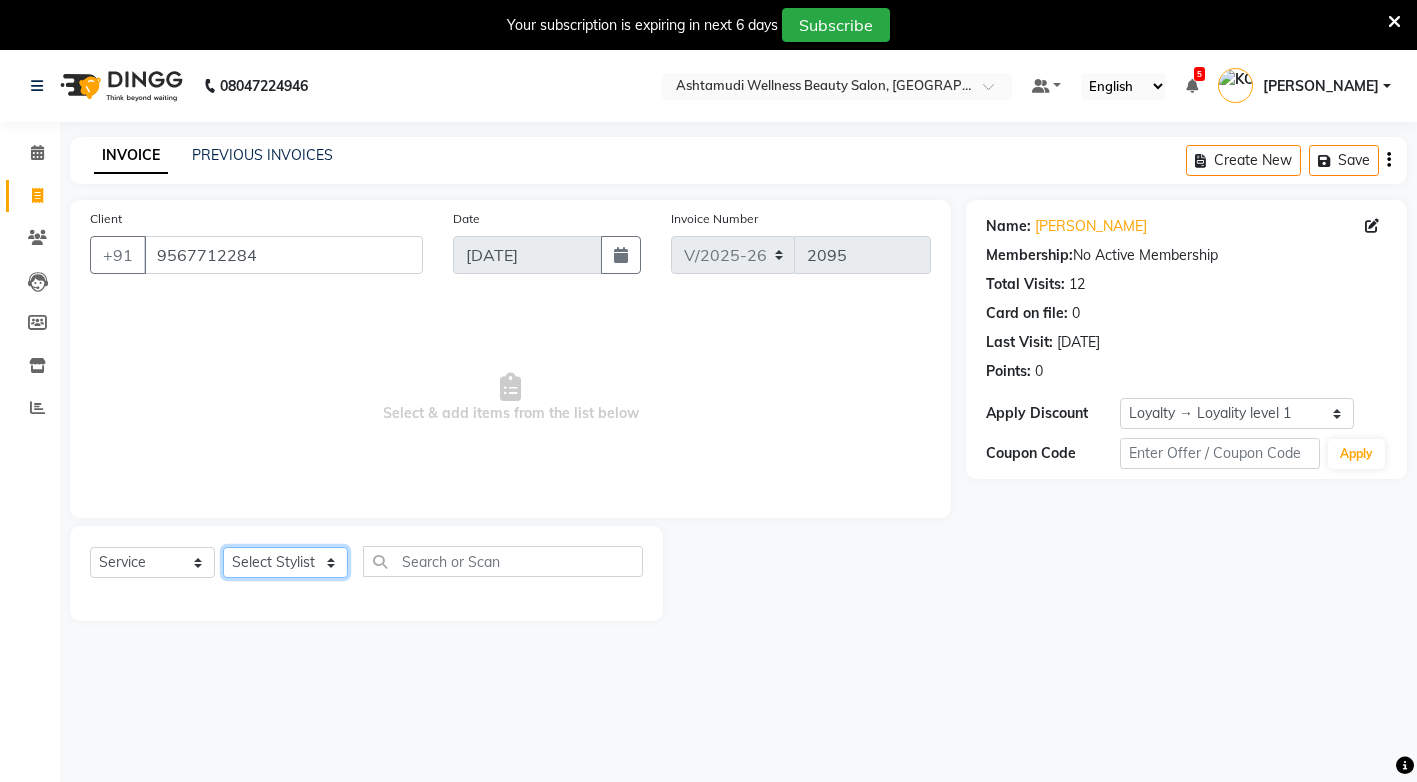 select on "27466" 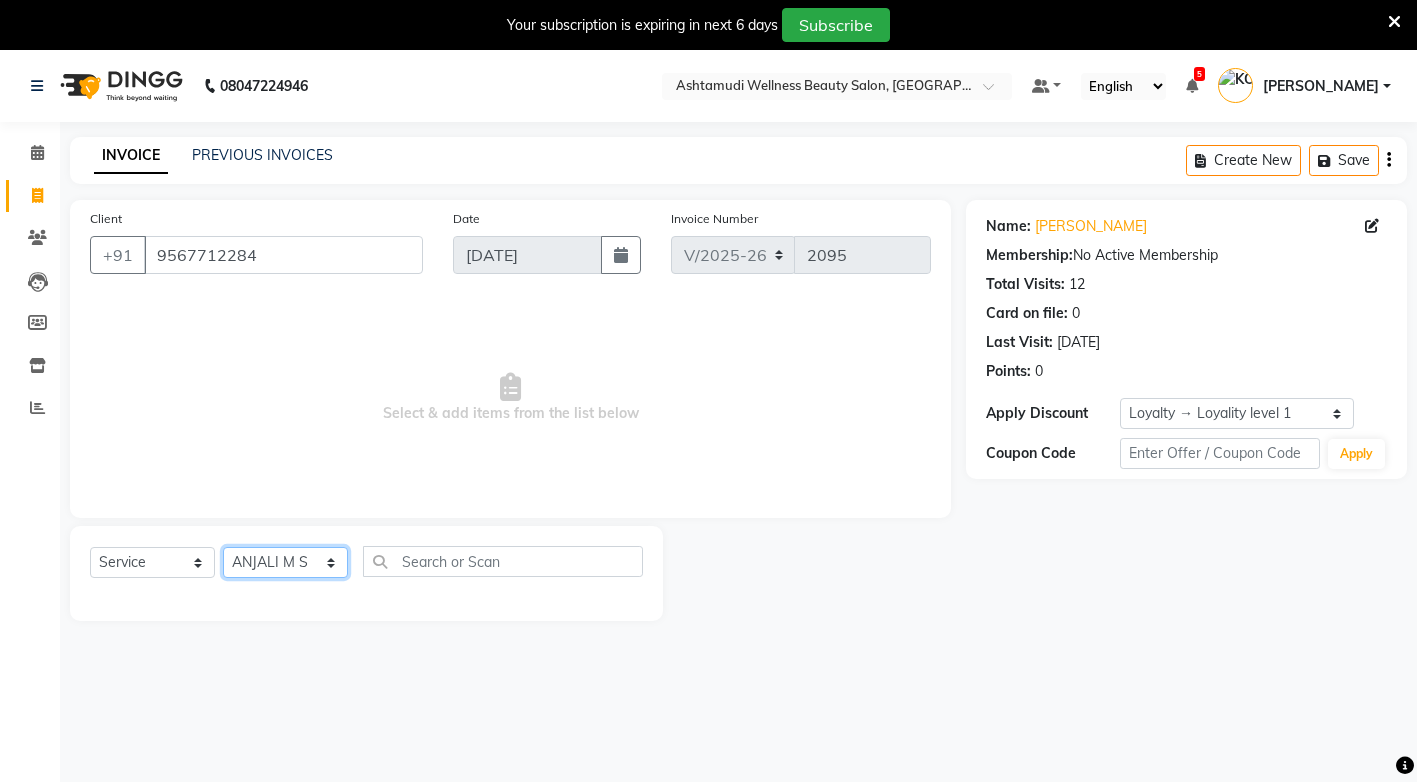 click on "Select Stylist ANJALI M S ASWATHY KOTTIYAM ASHTAMUDI KUMARI Muneera RASHMI SHEEJA ANIL SHYNI  SINDHYA  Sona Sunil Sreepriya STEFFY STEPHAN Vismaya" 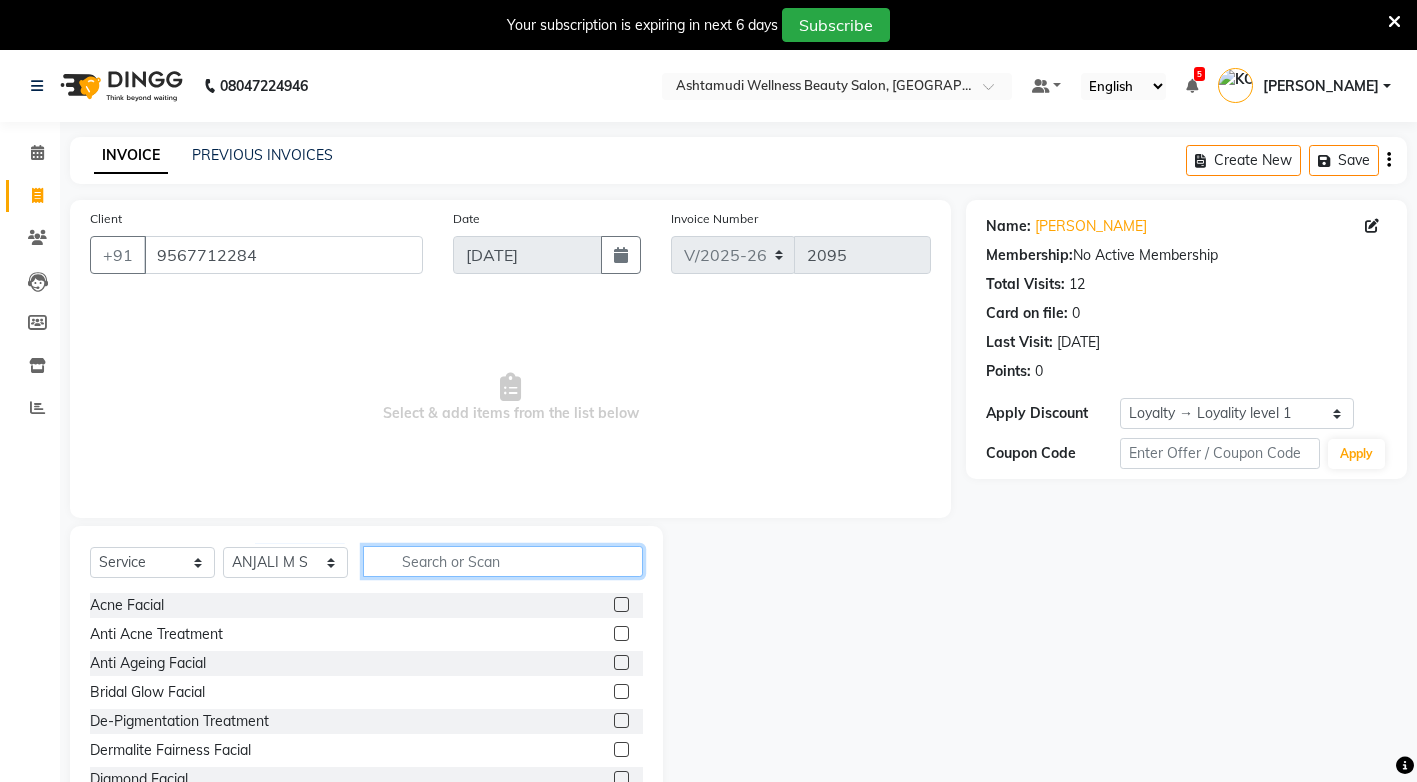 click 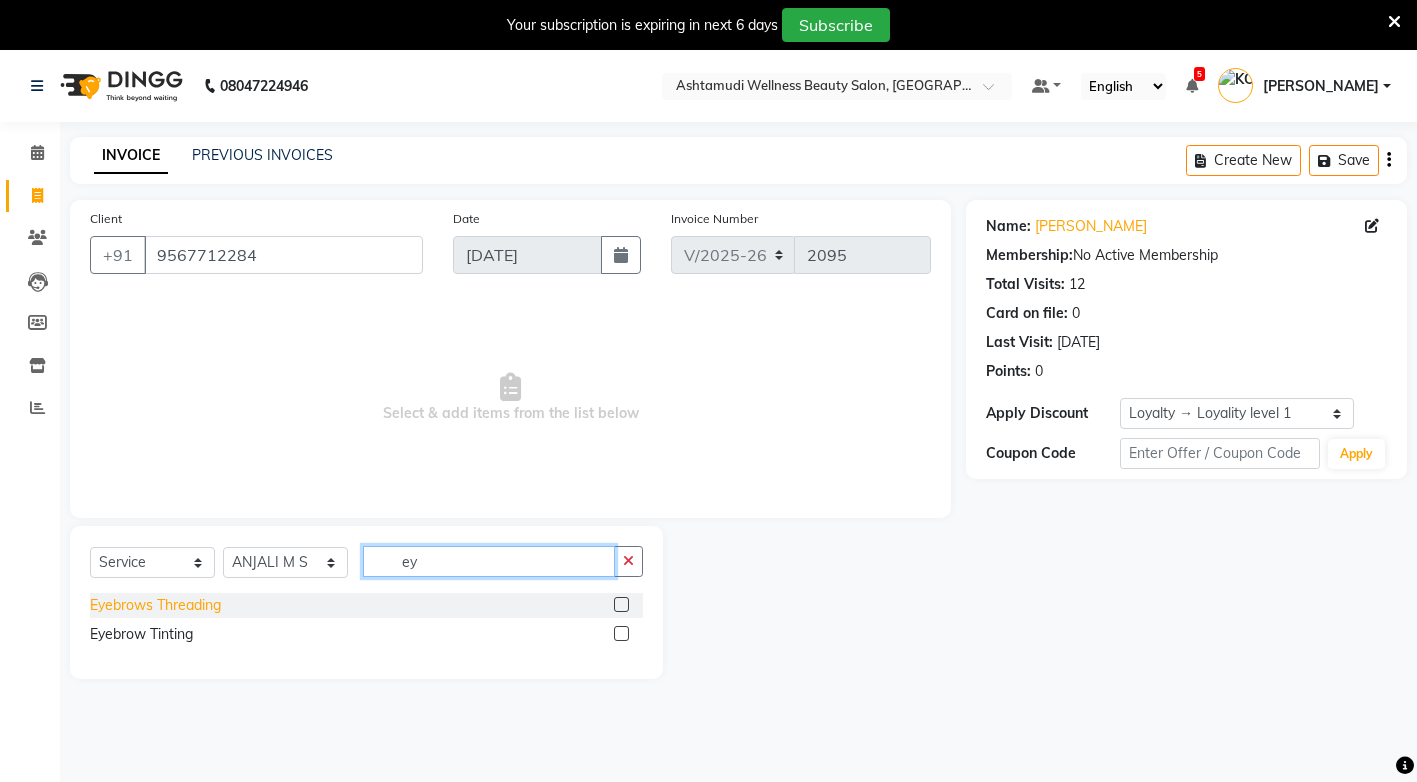 type on "ey" 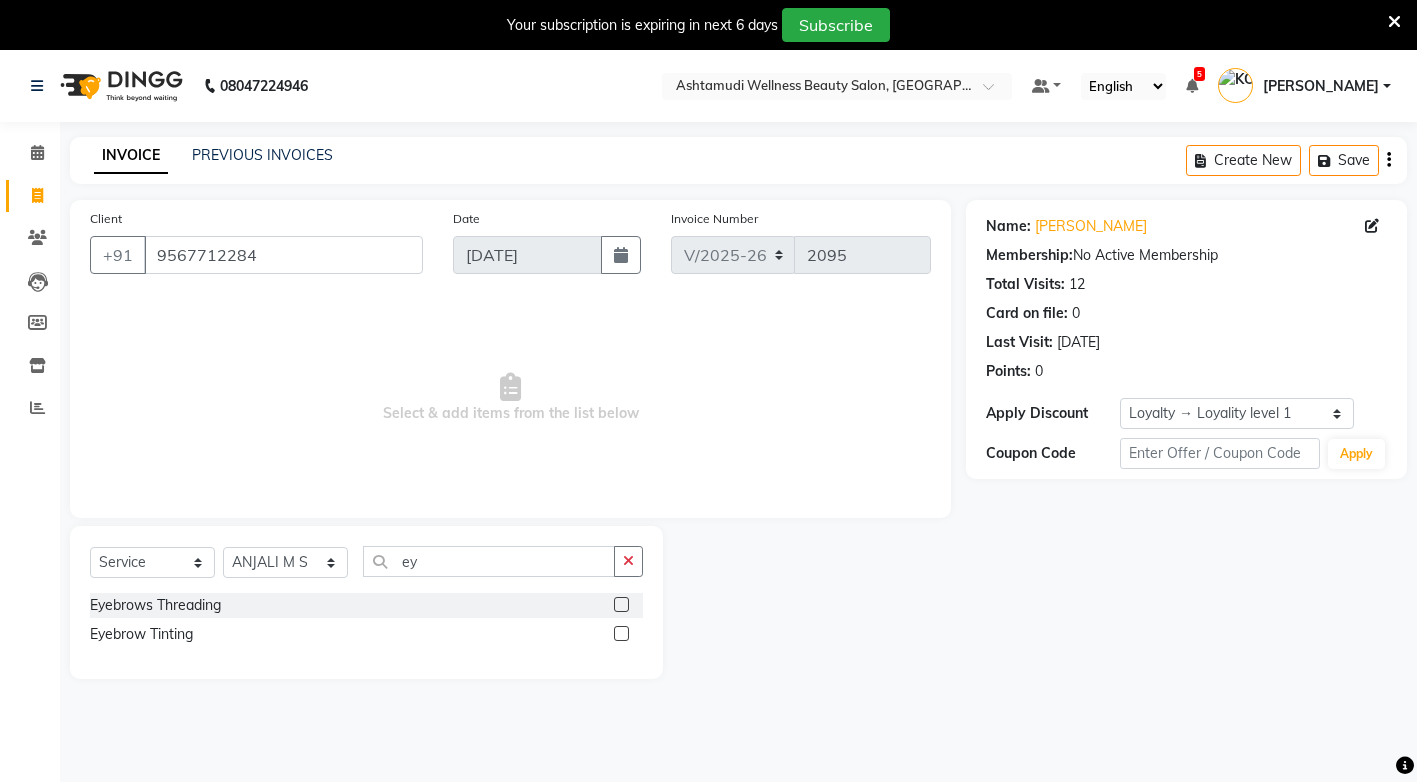 drag, startPoint x: 146, startPoint y: 600, endPoint x: 316, endPoint y: 600, distance: 170 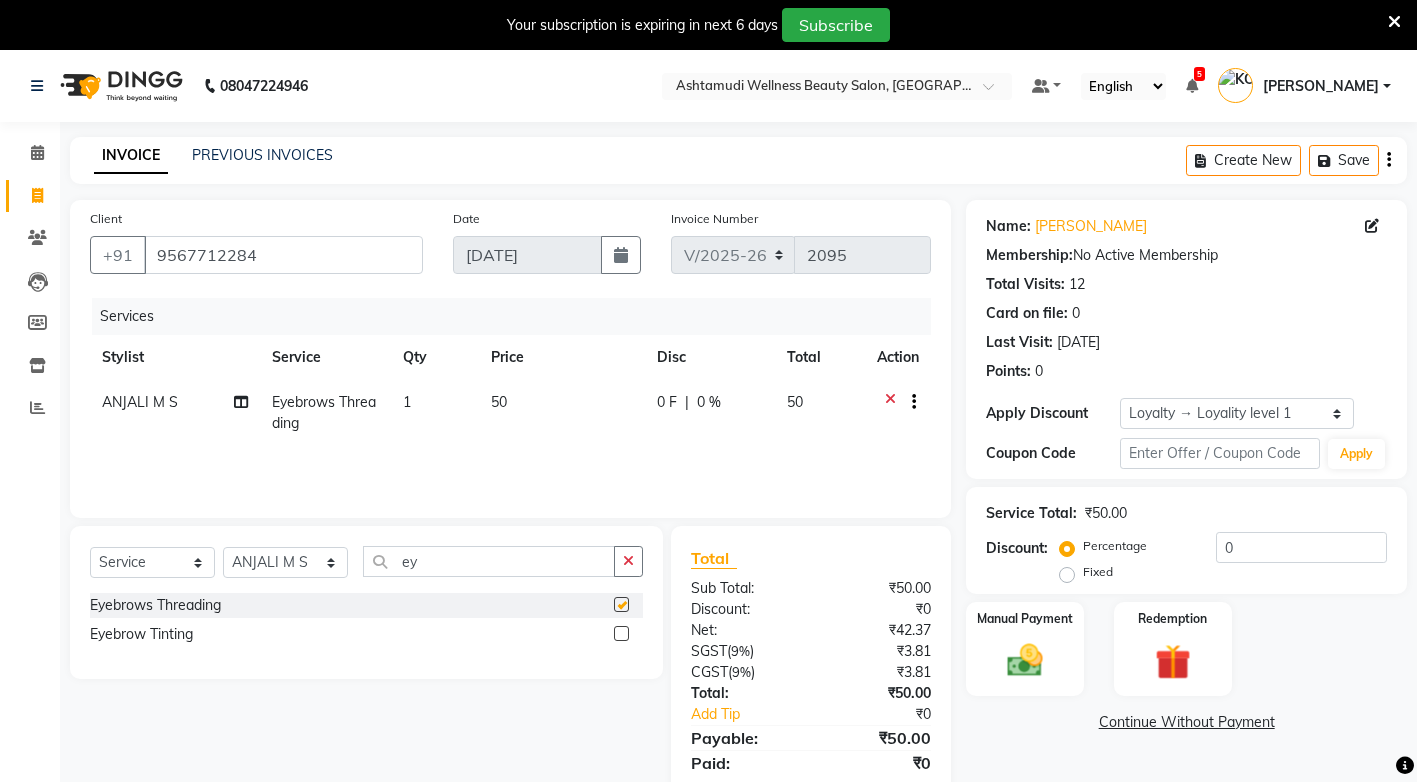 checkbox on "false" 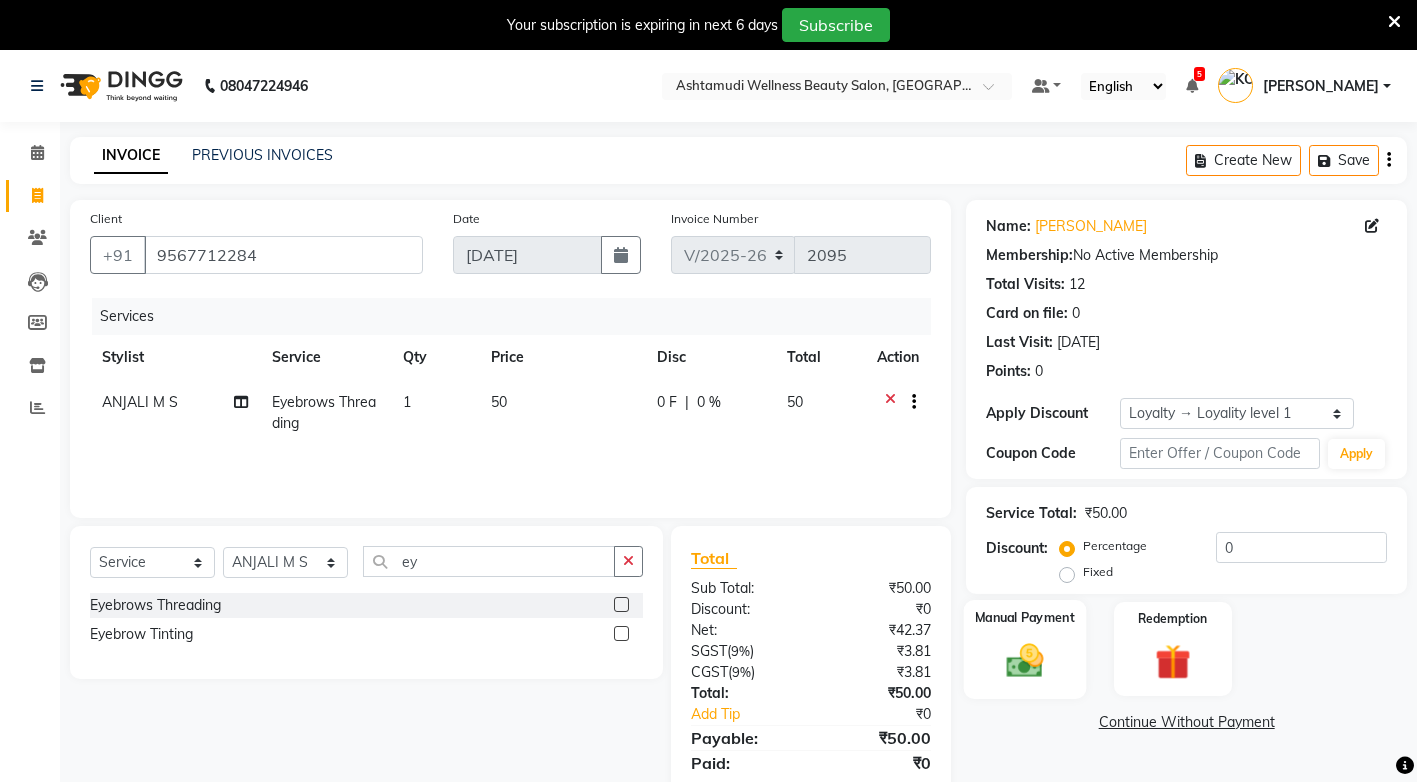 click 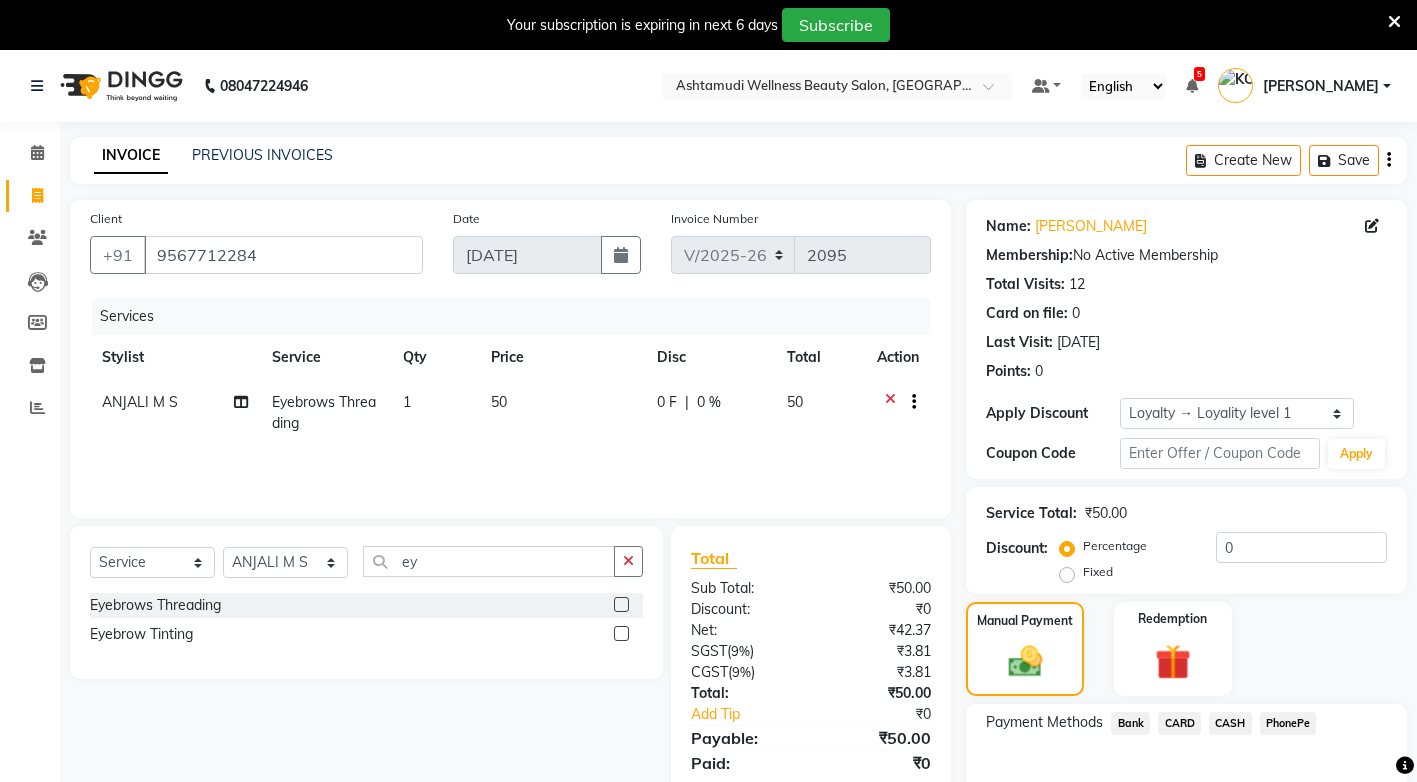 click on "CASH" 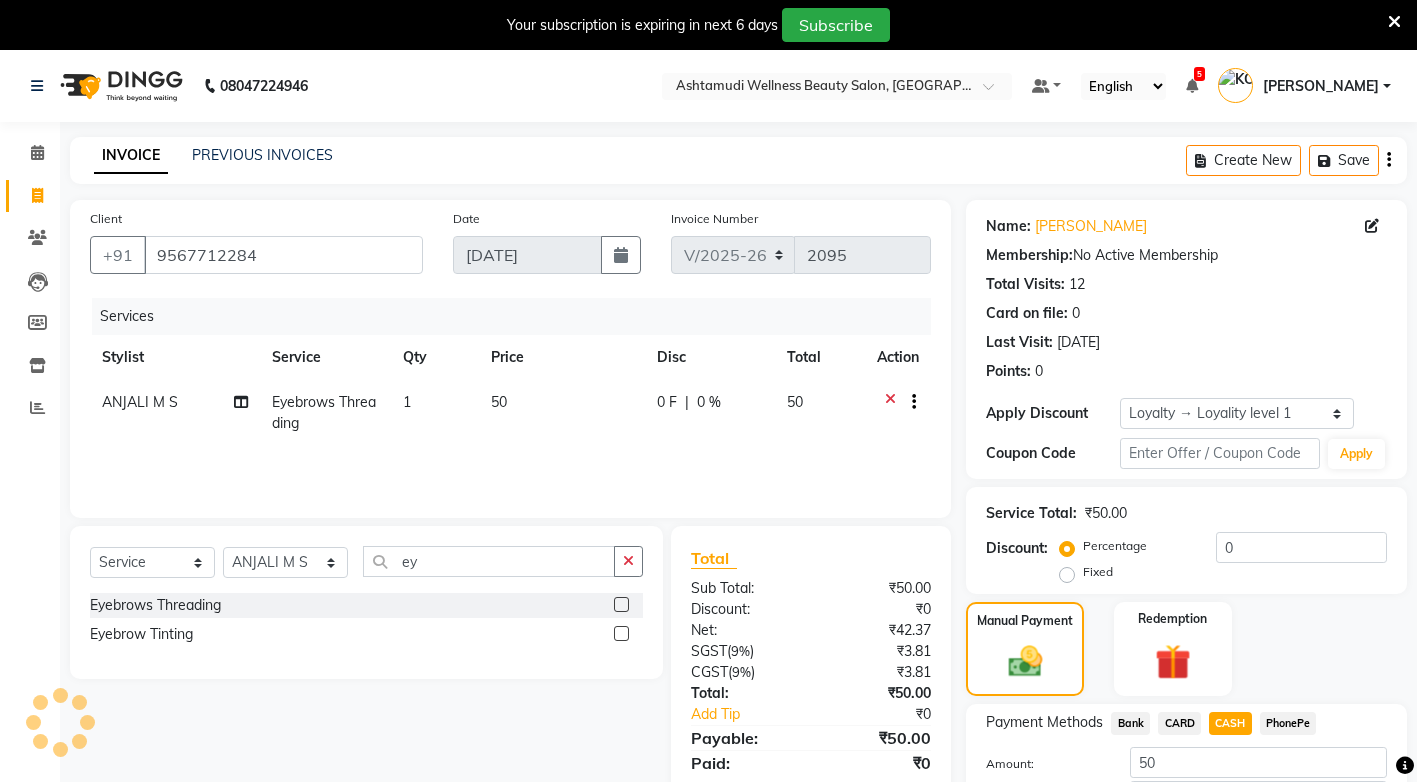 scroll, scrollTop: 142, scrollLeft: 0, axis: vertical 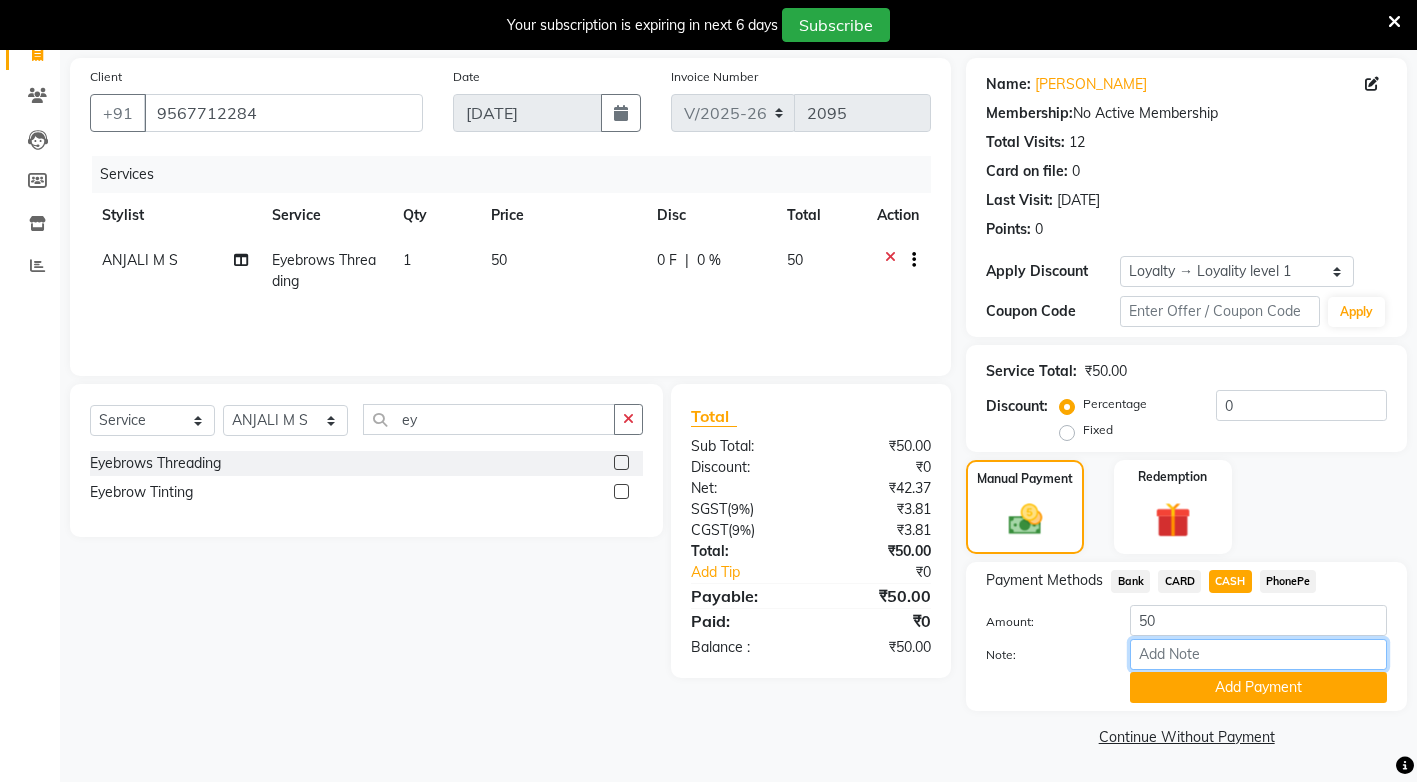 click on "Note:" at bounding box center (1258, 654) 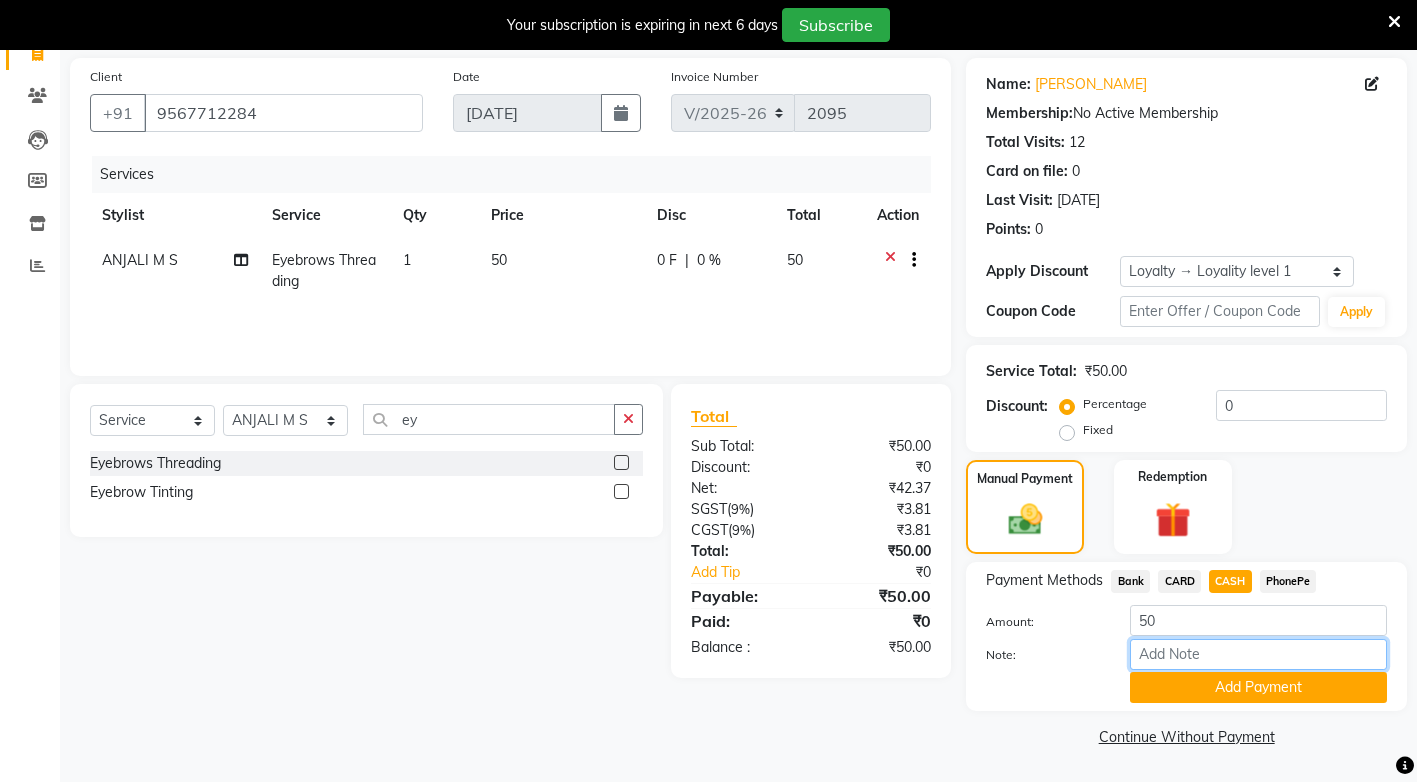 type on "sindhya" 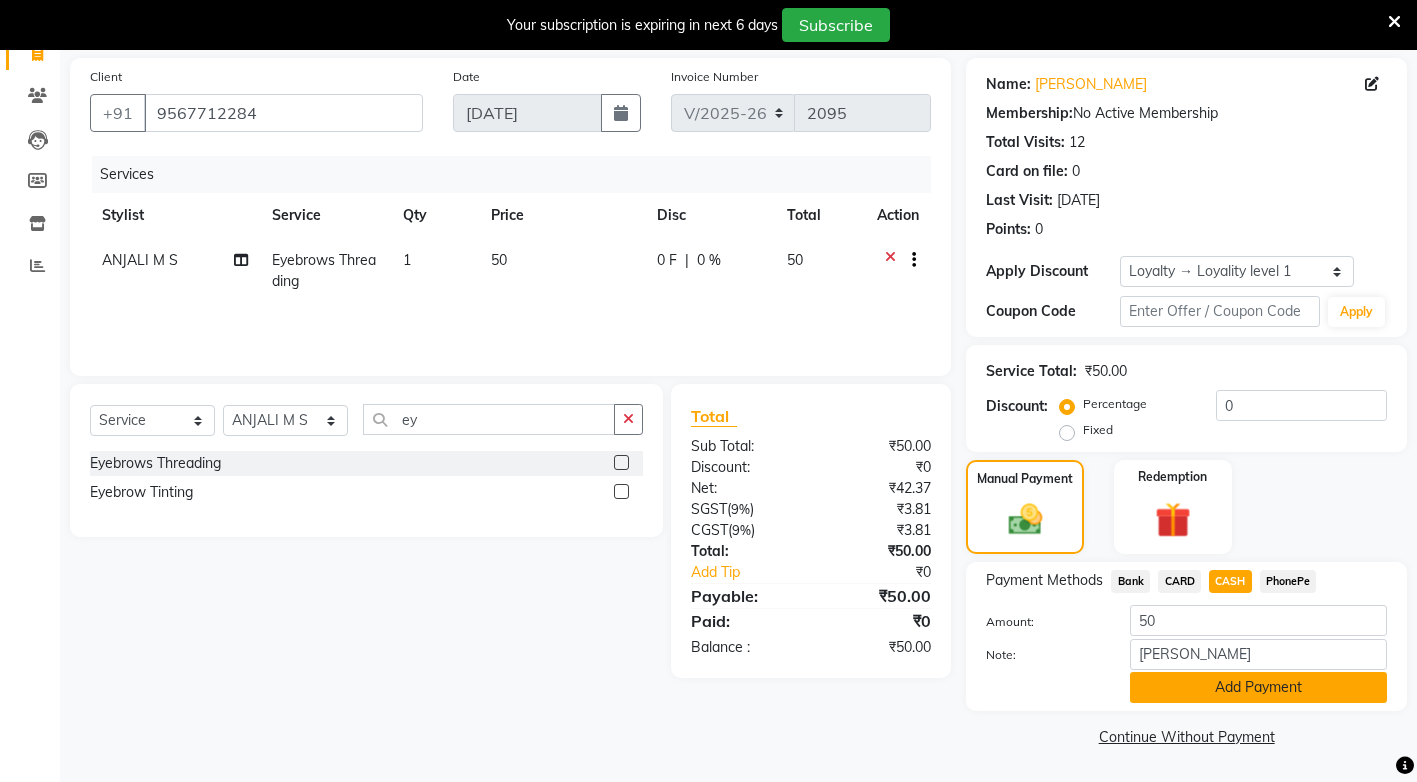 click on "Add Payment" 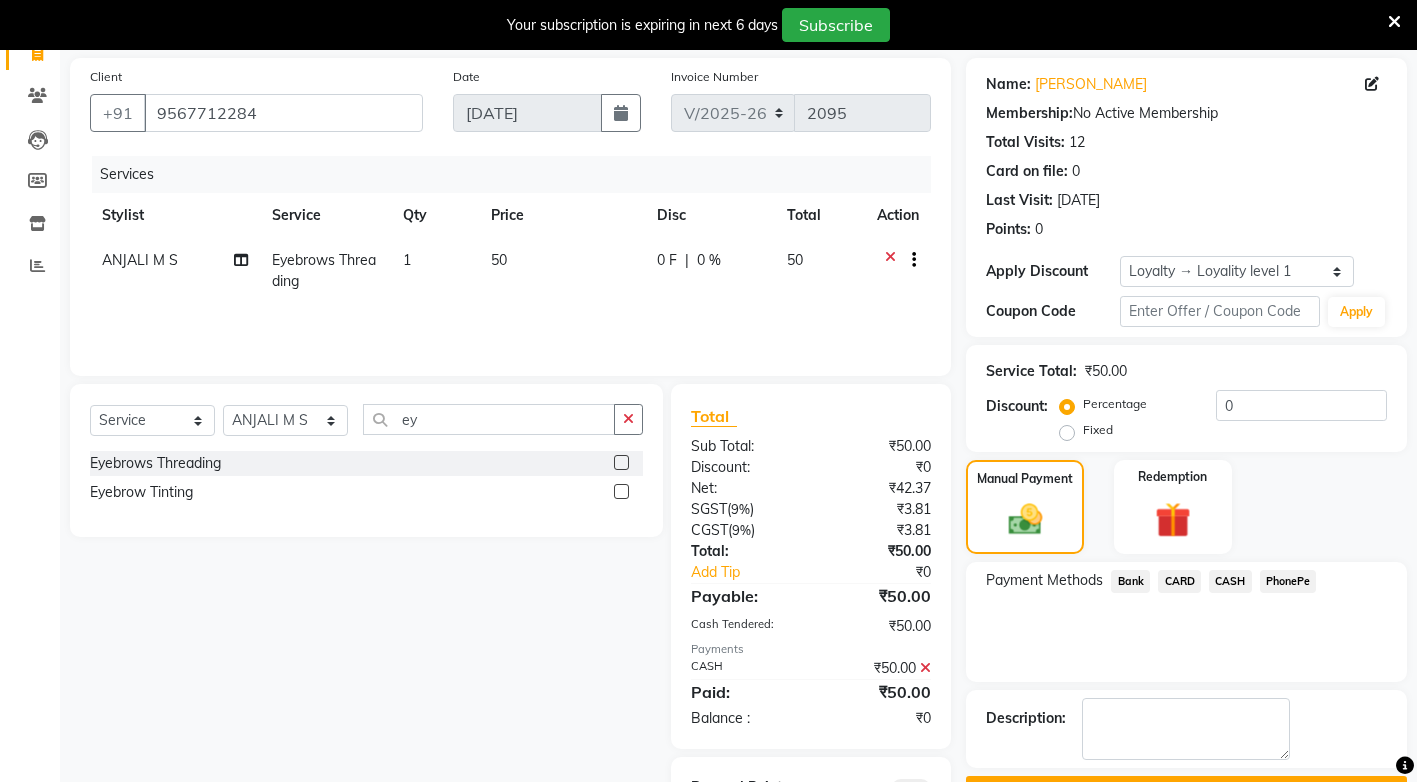 scroll, scrollTop: 238, scrollLeft: 0, axis: vertical 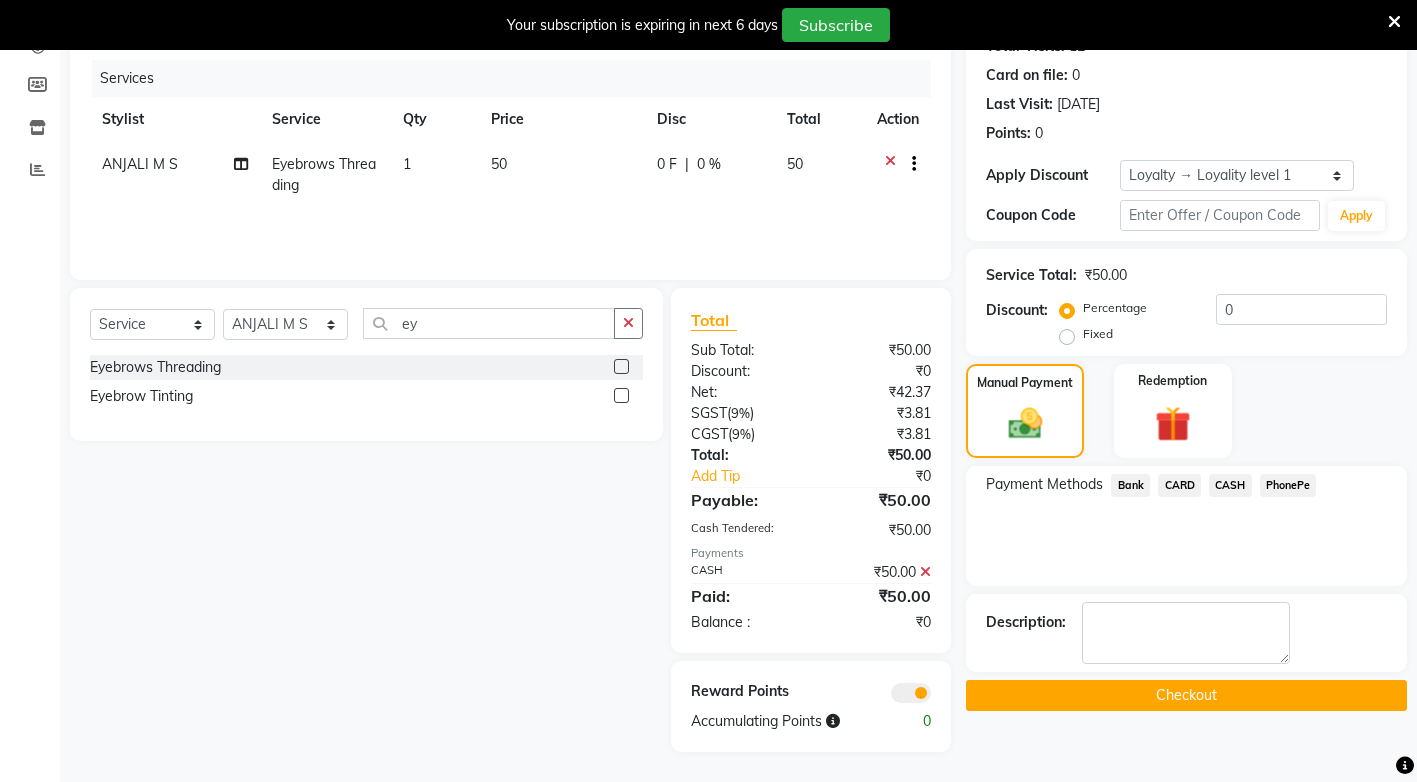 click on "Checkout" 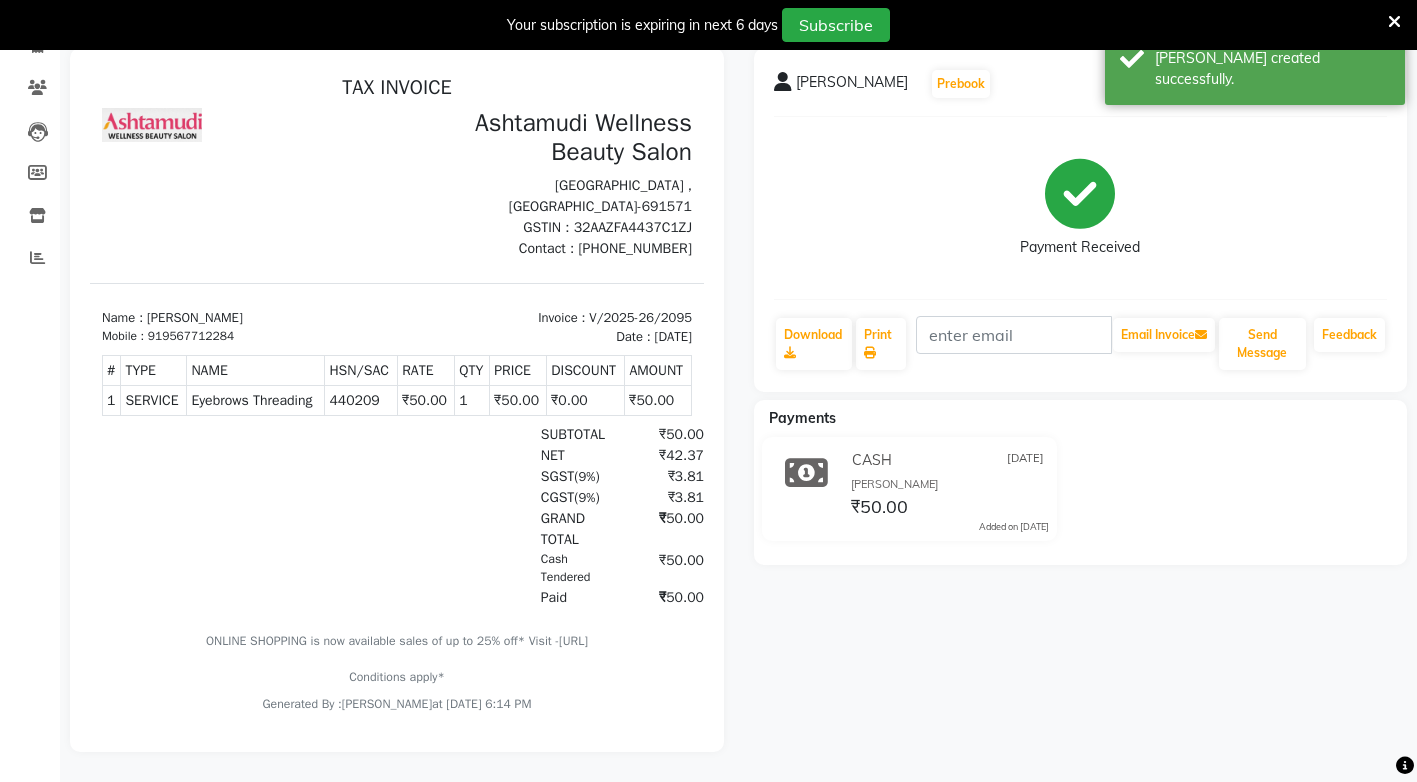 scroll, scrollTop: 0, scrollLeft: 0, axis: both 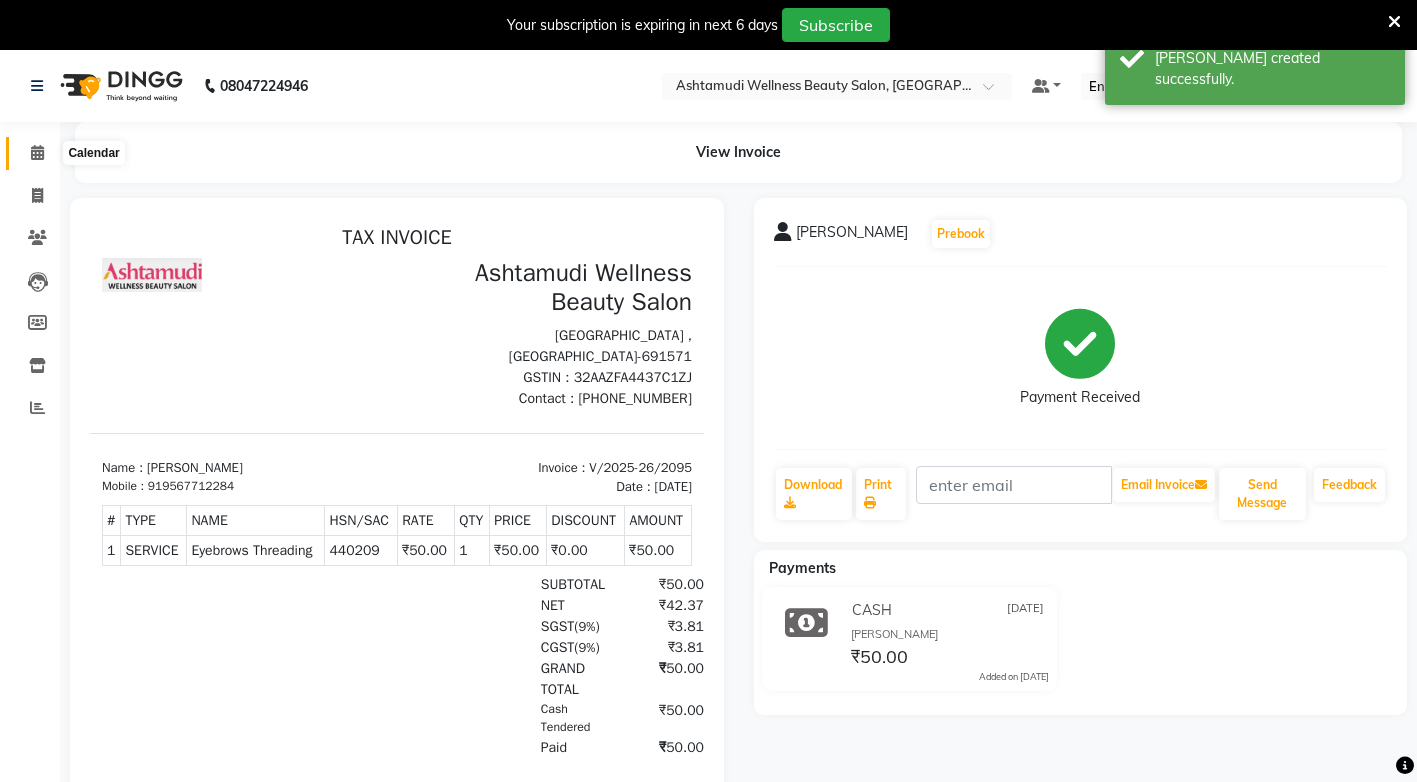 click 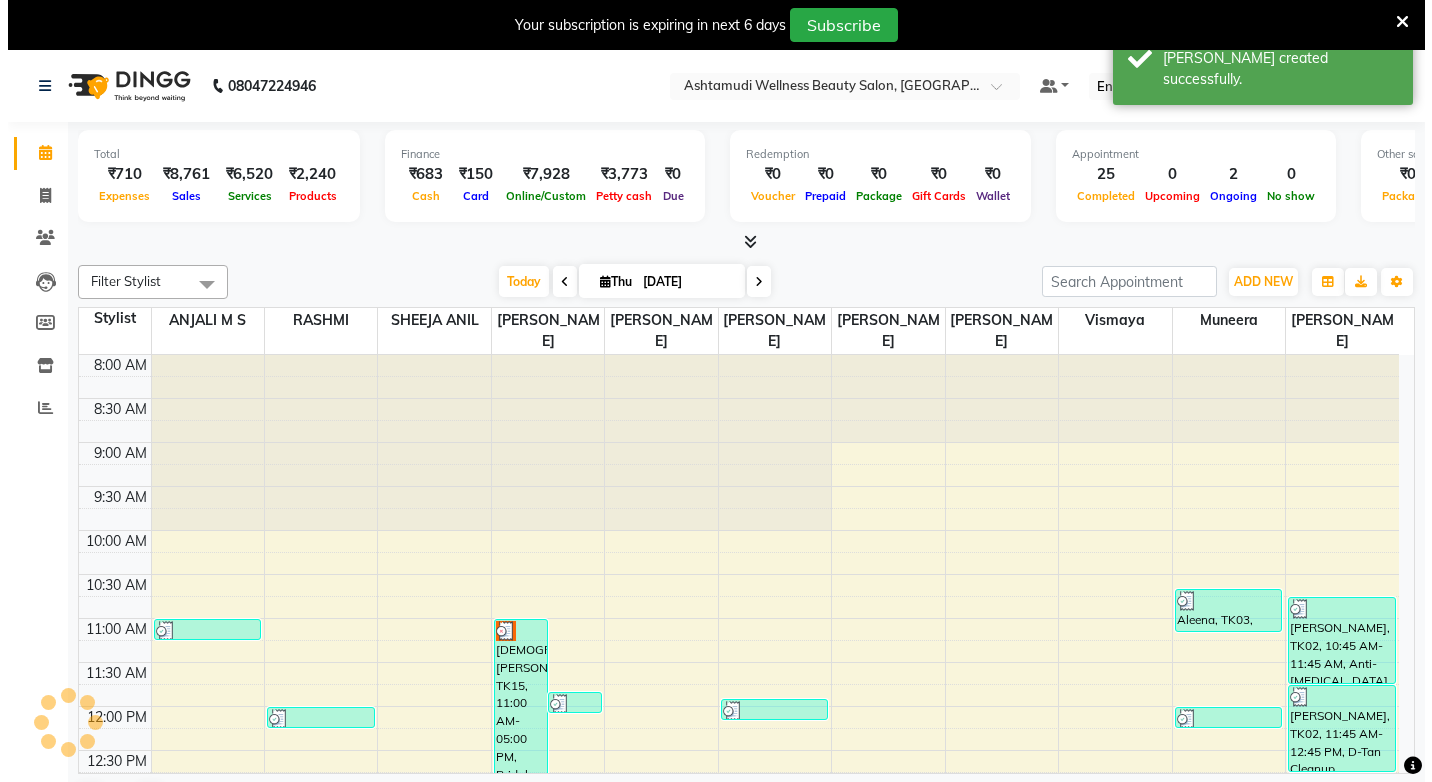scroll, scrollTop: 725, scrollLeft: 0, axis: vertical 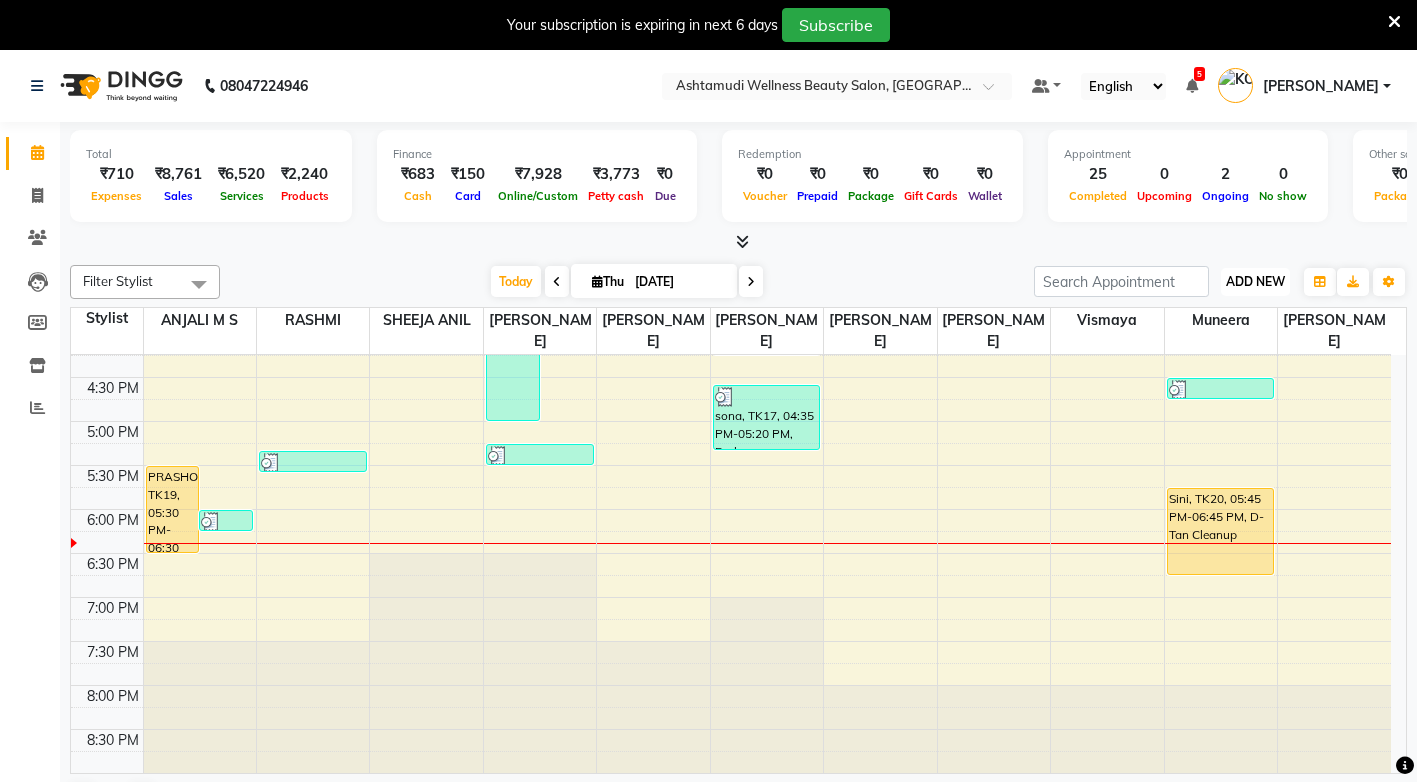 click on "ADD NEW" at bounding box center [1255, 281] 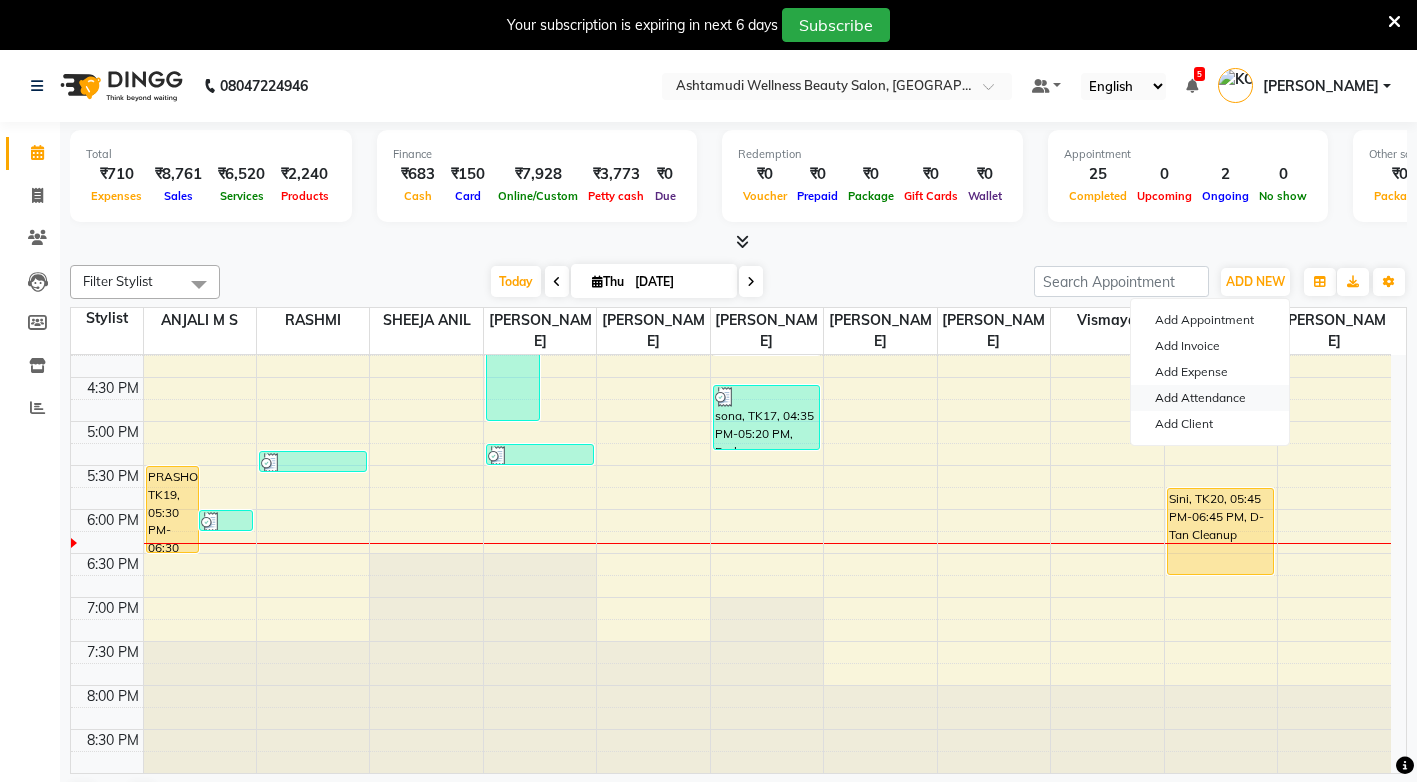 click on "Add Attendance" at bounding box center (1210, 398) 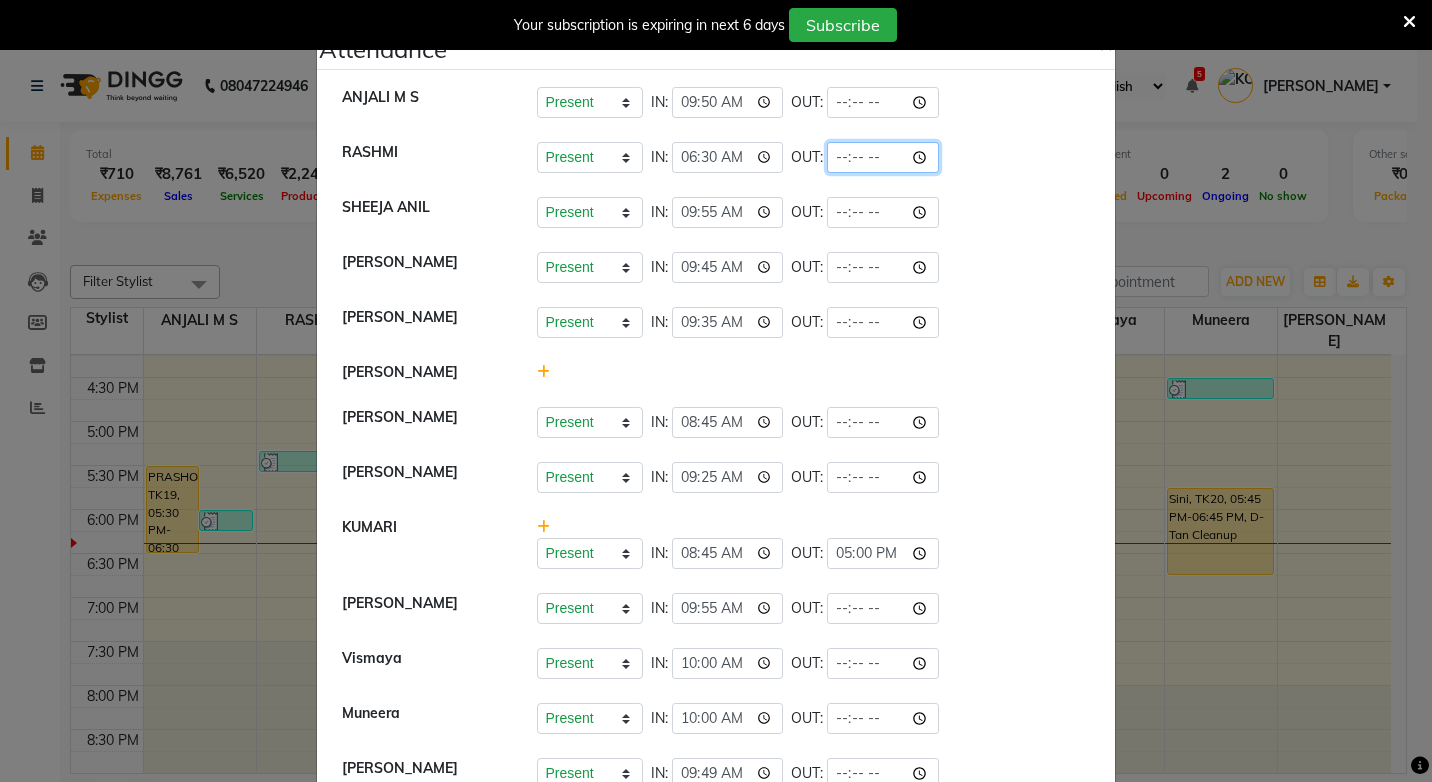 click 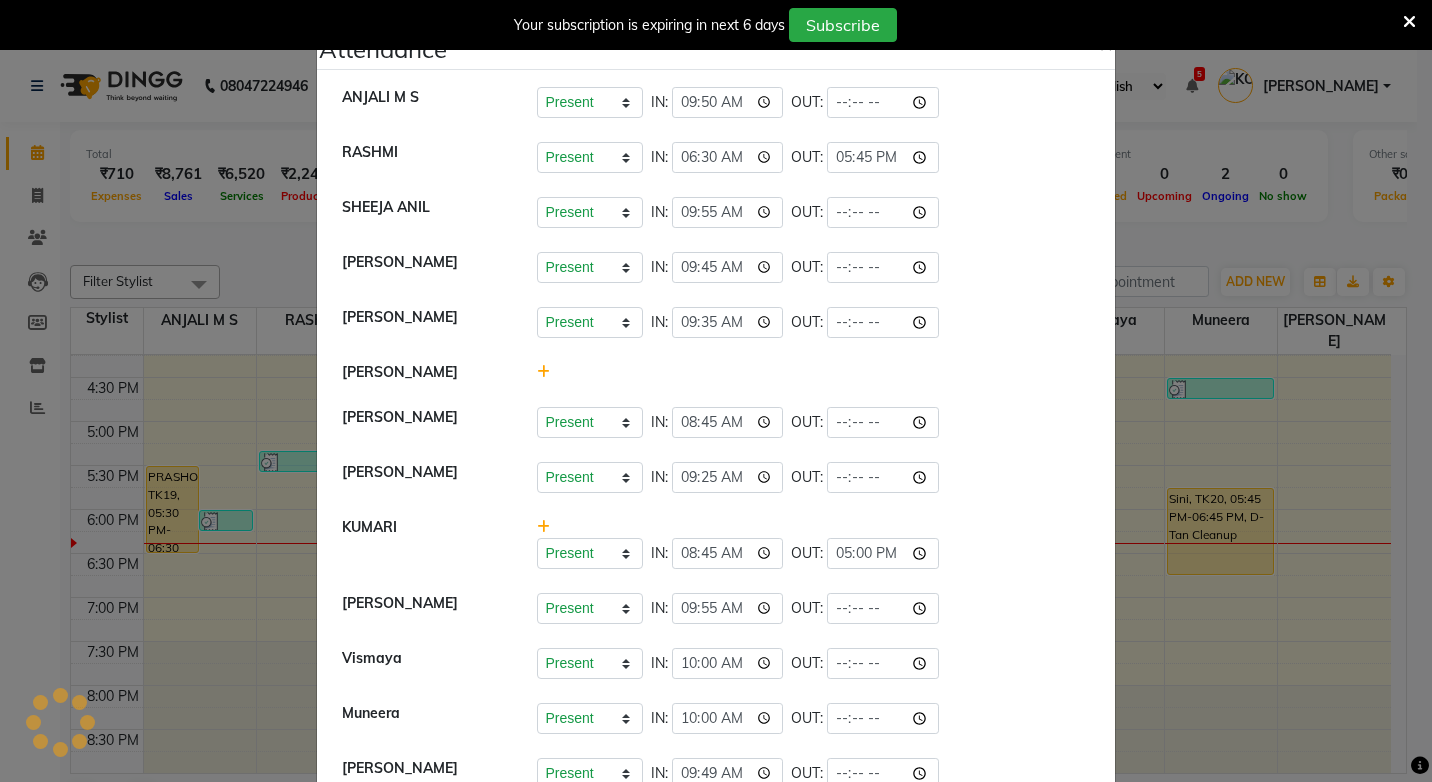 type on "17:45" 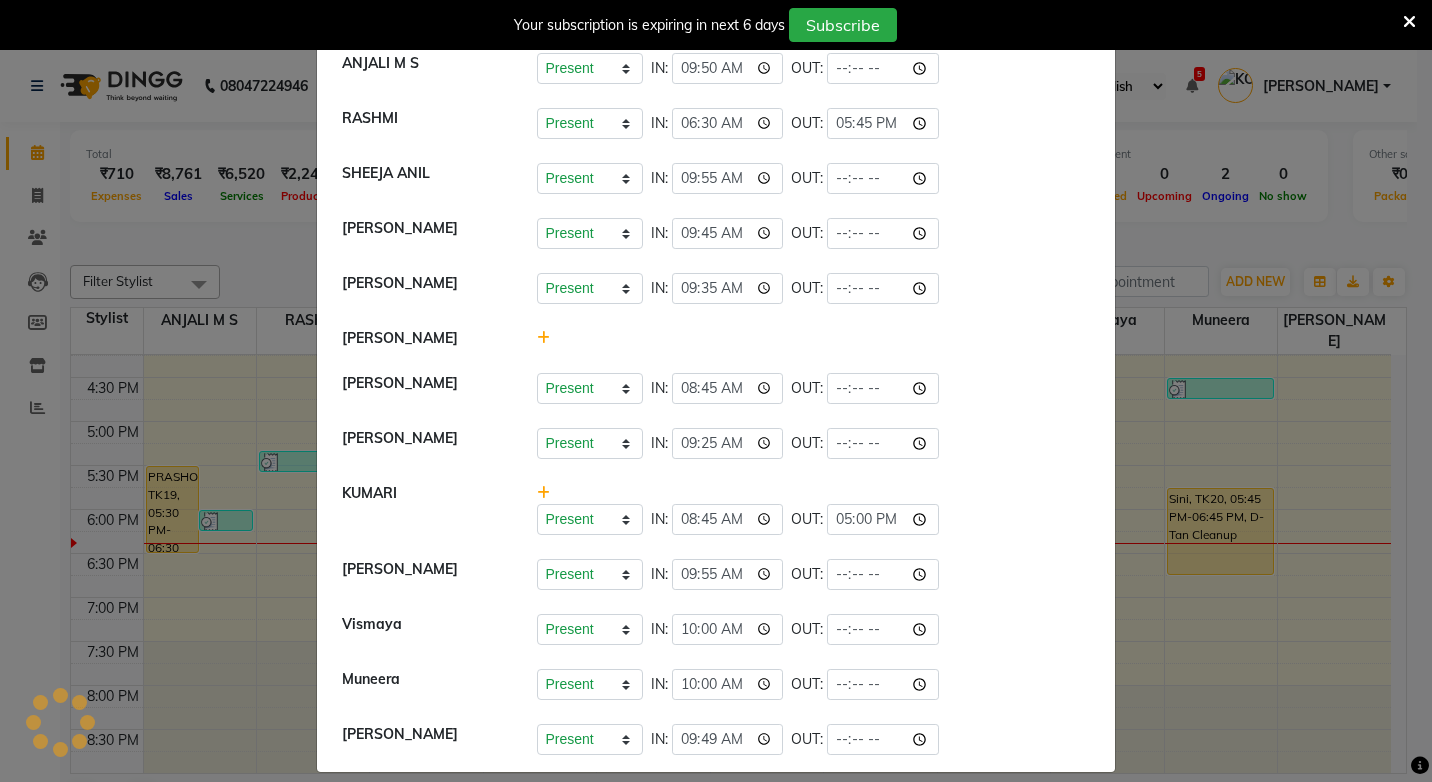 scroll, scrollTop: 53, scrollLeft: 0, axis: vertical 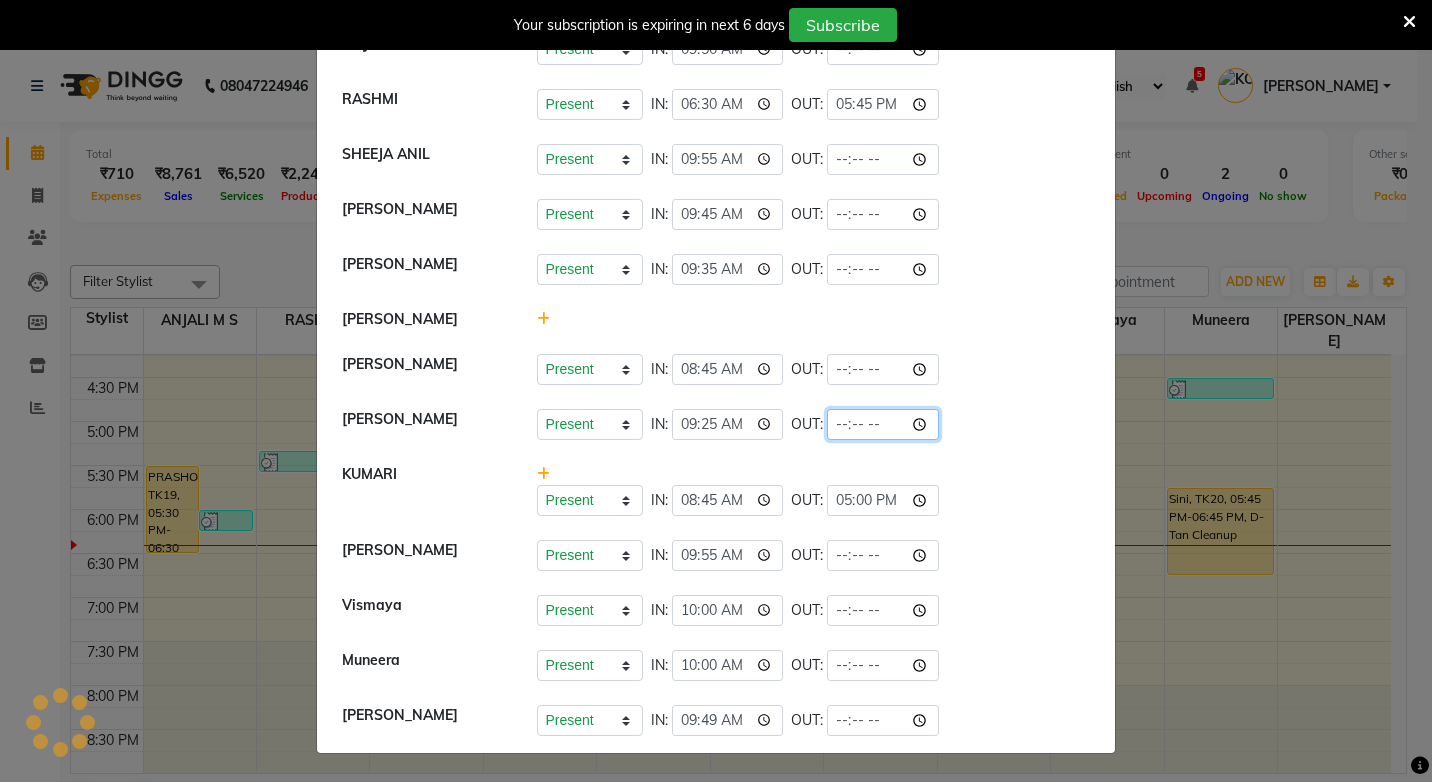 click 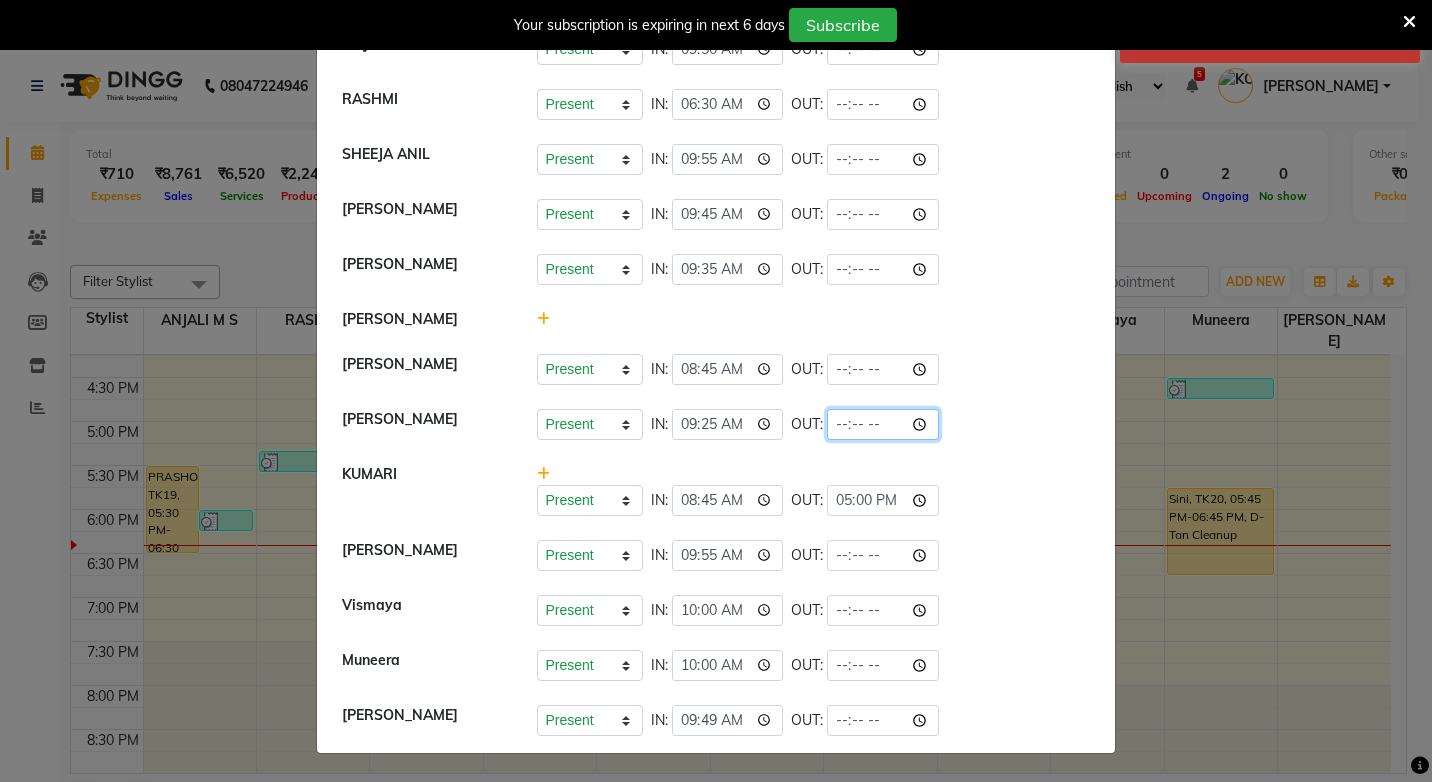 click 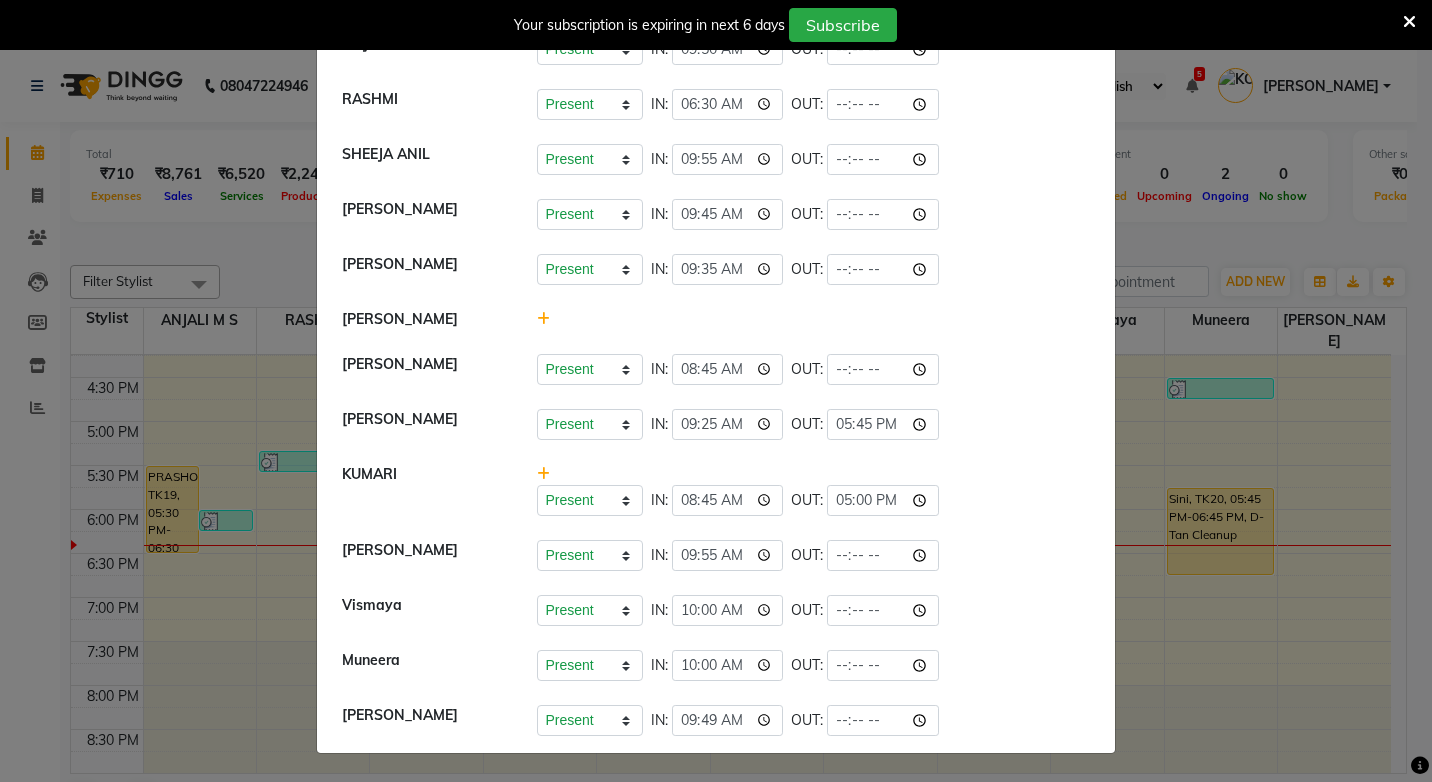 type on "17:45" 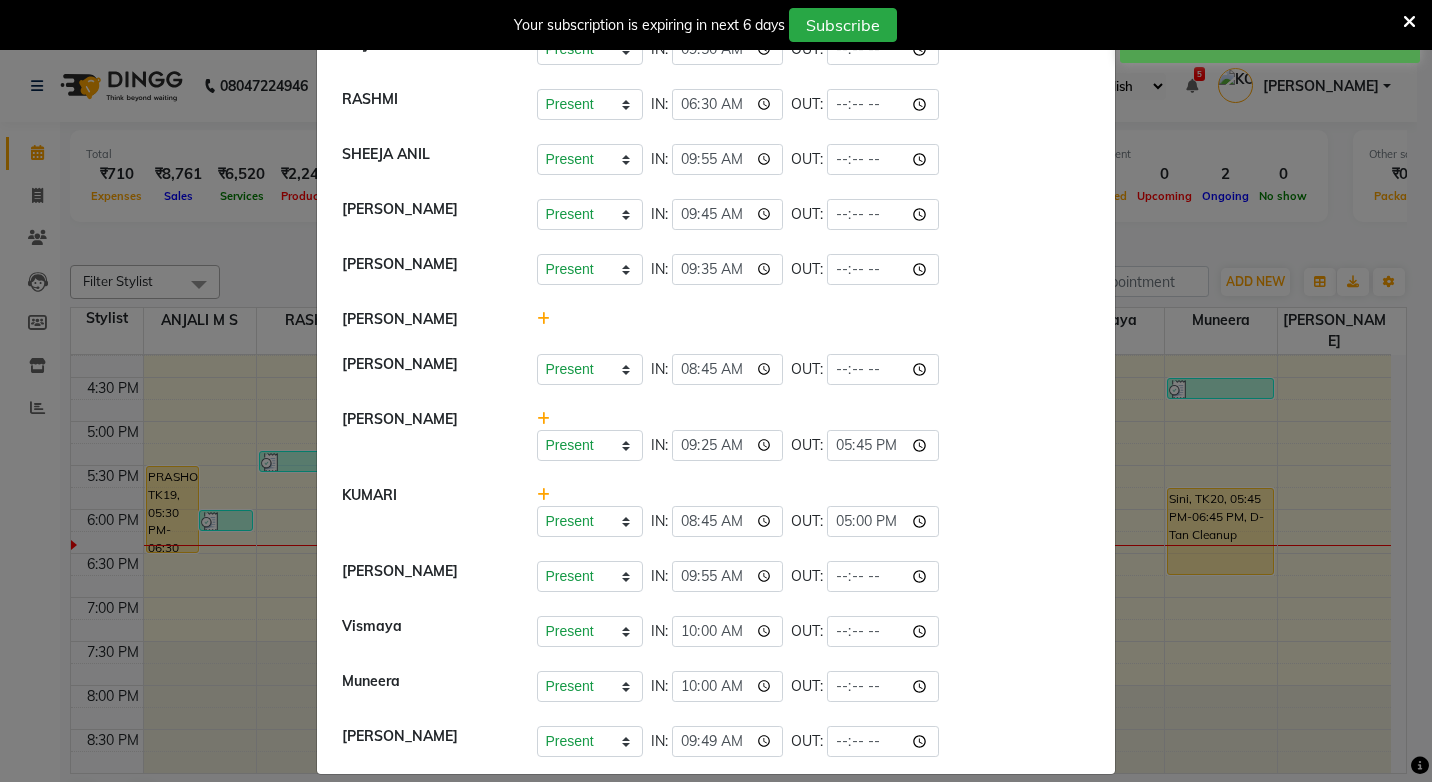 click 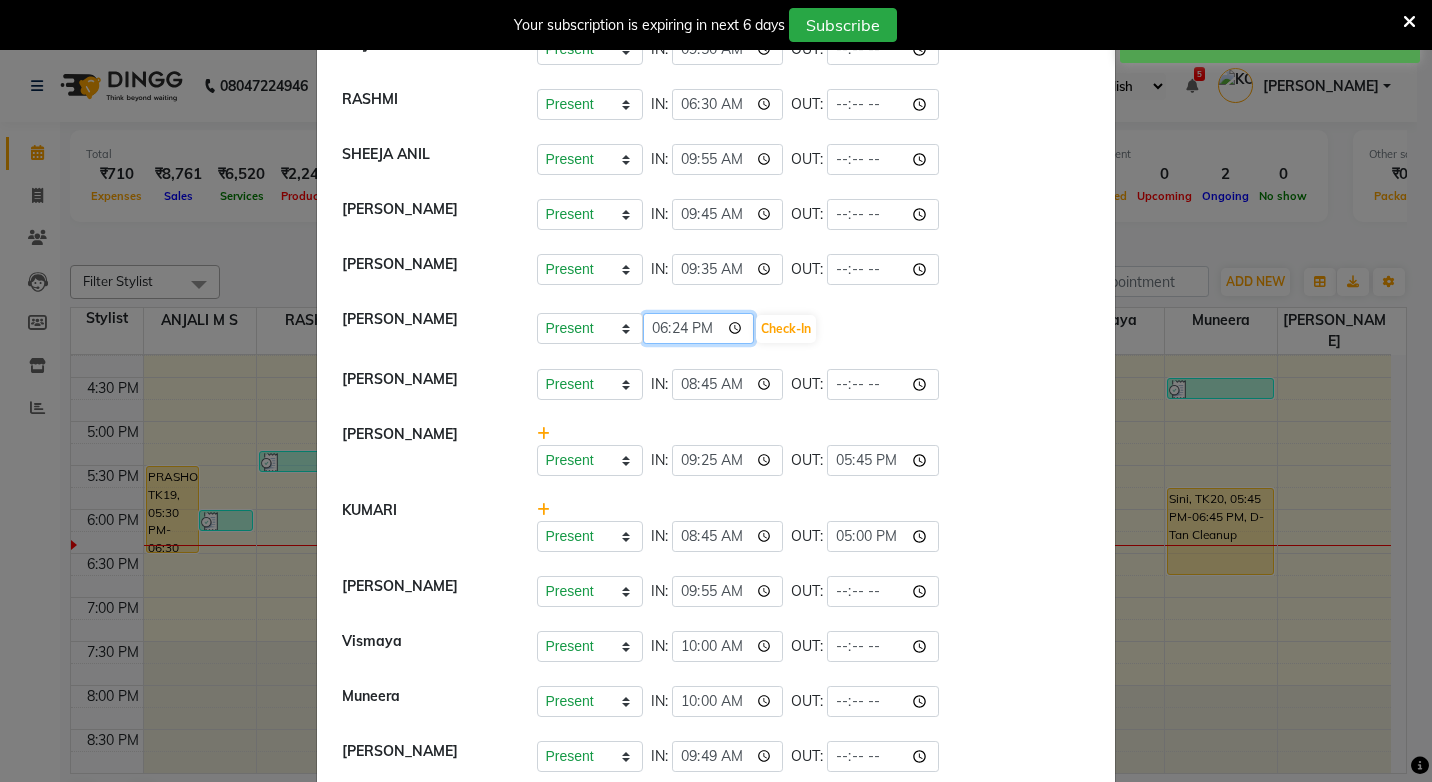 click on "18:24" 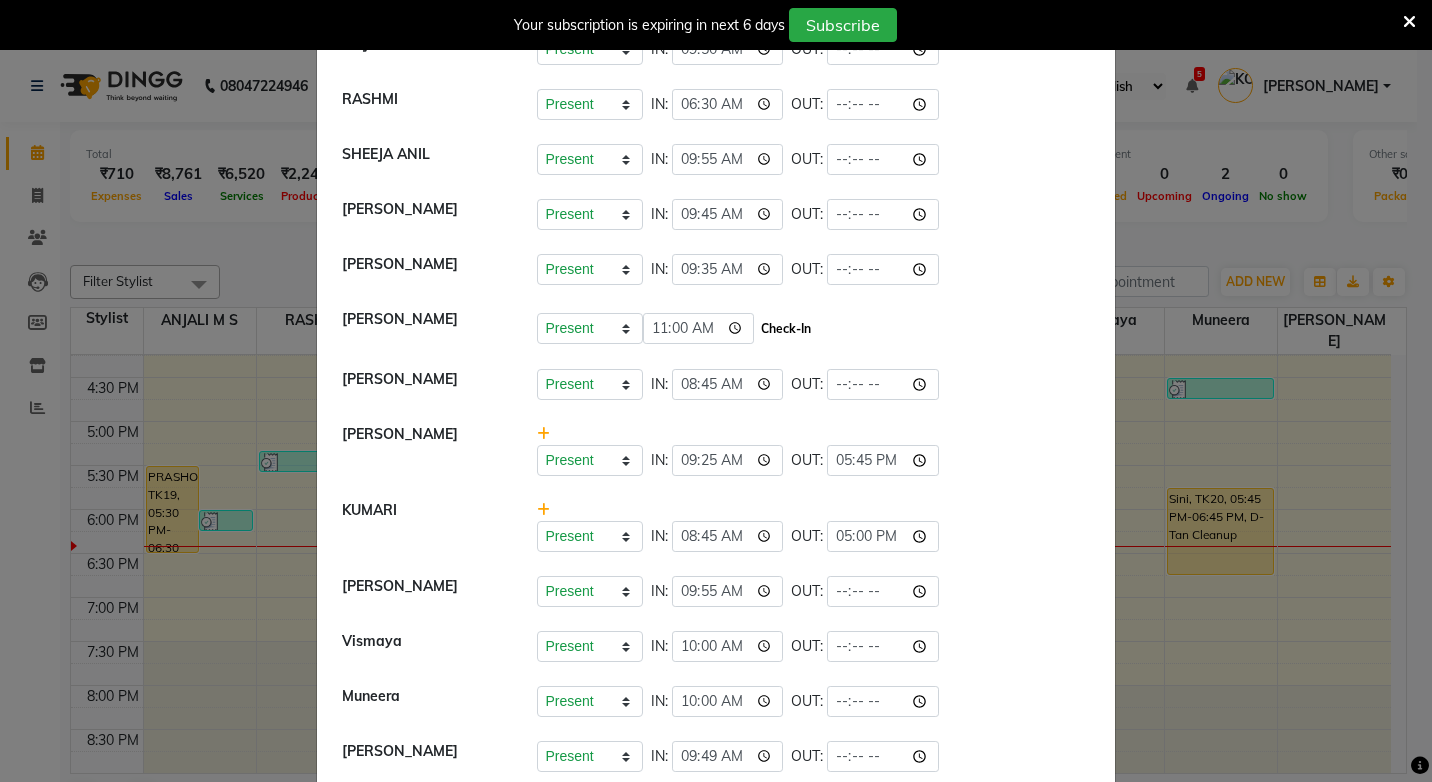 type on "11:00" 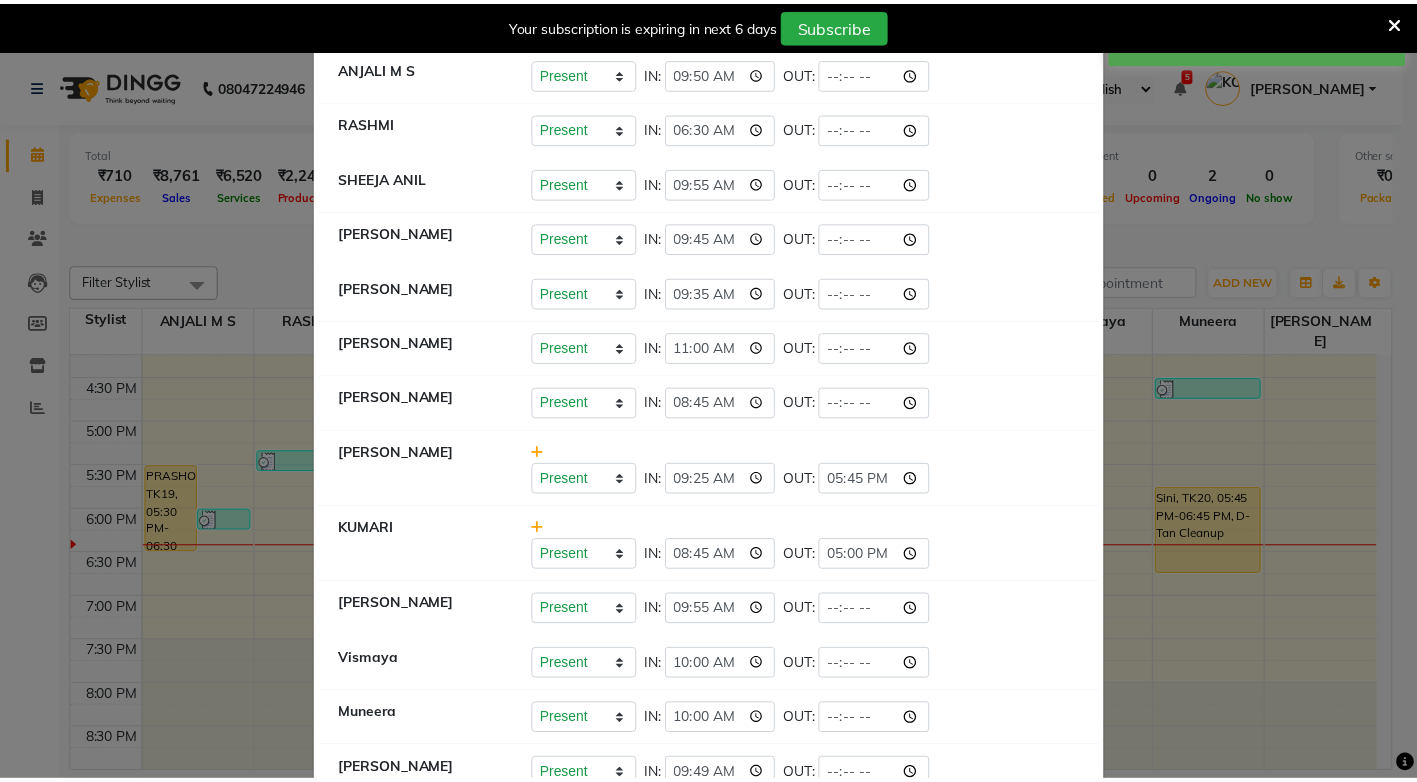 scroll, scrollTop: 0, scrollLeft: 0, axis: both 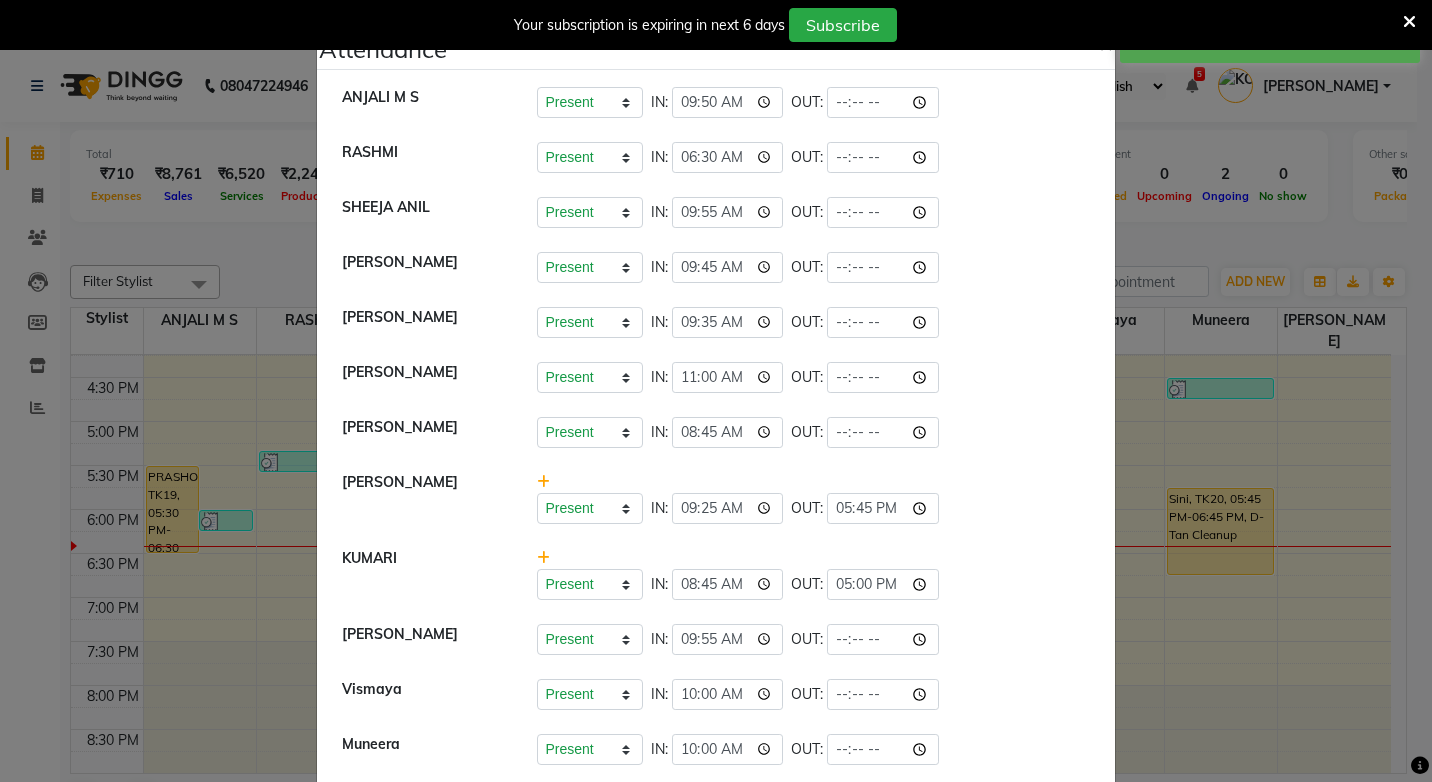 click on "Attendance ×  ANJALI M S   Present   Absent   Late   Half Day   Weekly Off  IN:  09:50 OUT:   RASHMI   Present   Absent   Late   Half Day   Weekly Off  IN:  06:30 OUT:   SHEEJA ANIL   Present   Absent   Late   Half Day   Weekly Off  IN:  09:55 OUT:   SHYNI    Present   Absent   Late   Half Day   Weekly Off  IN:  09:45 OUT:   SINDHYA    Present   Absent   Late   Half Day   Weekly Off  IN:  09:35 OUT:   STEFFY STEPHAN   Present   Absent   Late   Half Day   Weekly Off  IN:  11:00 OUT:   KOTTIYAM ASHTAMUDI   Present   Absent   Late   Half Day   Weekly Off  IN:  08:45 OUT:   ASWATHY   Present   Absent   Late   Half Day   Weekly Off  IN:  09:25 OUT:  17:45  KUMARI   Present   Absent   Late   Half Day   Weekly Off  IN:  08:45 OUT:  17:00  Sreepriya   Present   Absent   Late   Half Day   Weekly Off  IN:  09:55 OUT:   Vismaya   Present   Absent   Late   Half Day   Weekly Off  IN:  10:00 OUT:   Muneera   Present   Absent   Late   Half Day   Weekly Off  IN:  10:00 OUT:   Sona Sunil   Present   Absent   Late   Half Day" 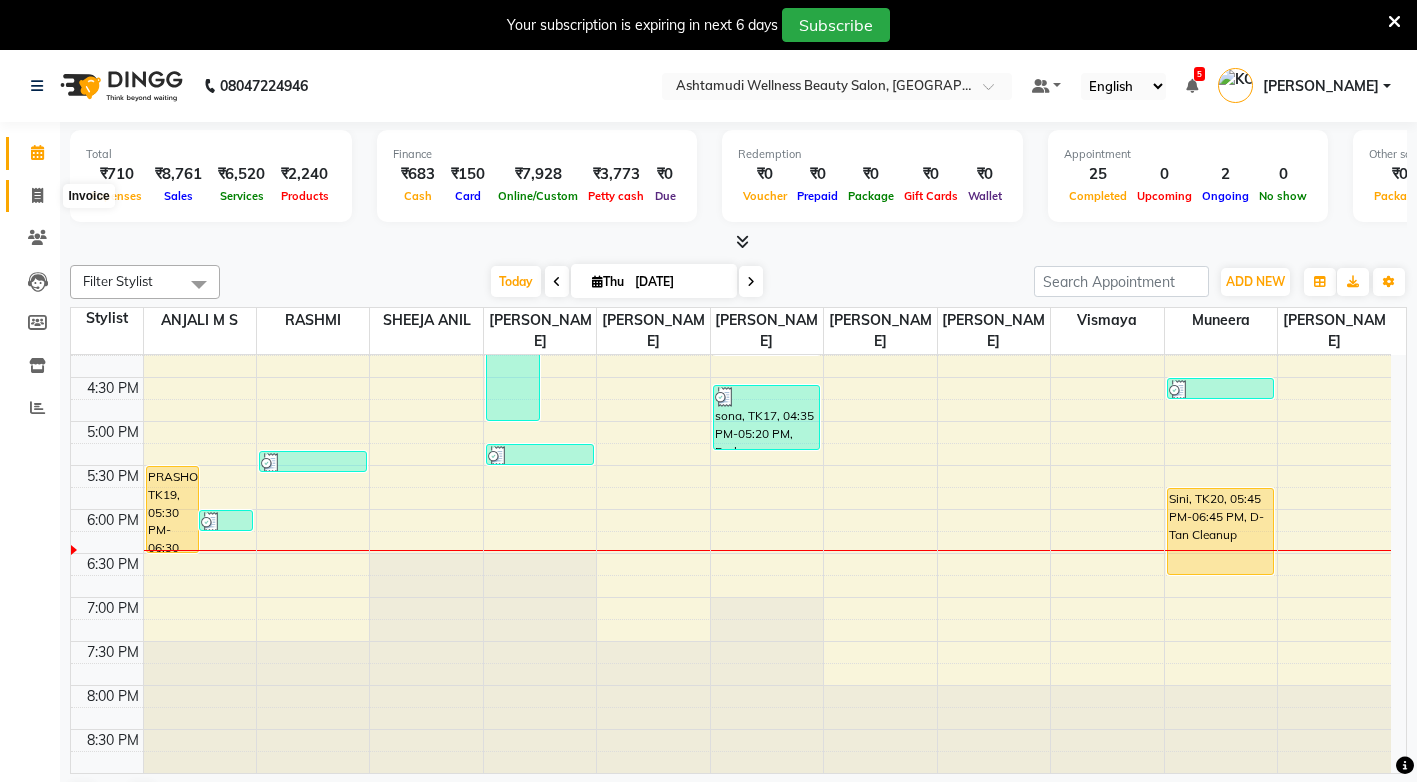 click 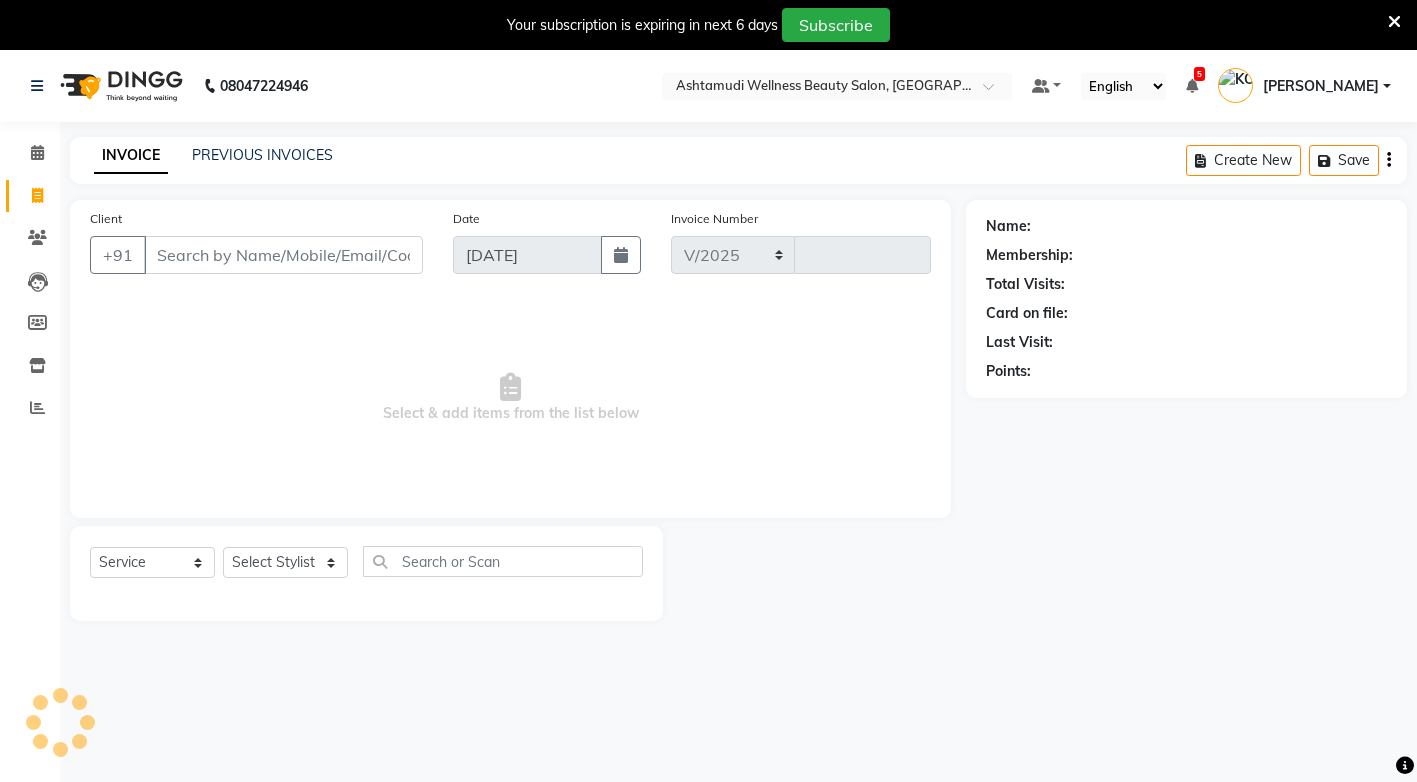 select on "4674" 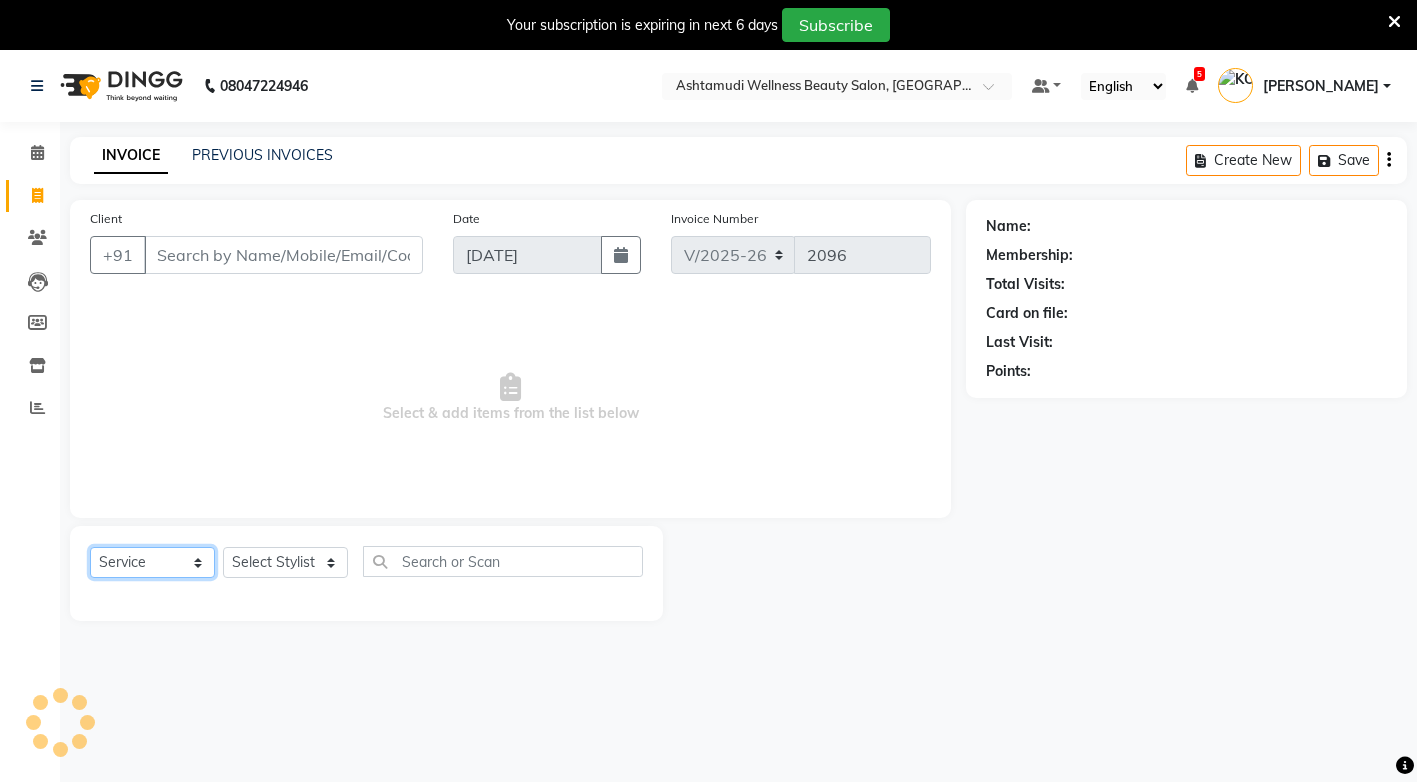 click on "Select  Service  Product  Membership  Package Voucher Prepaid Gift Card" 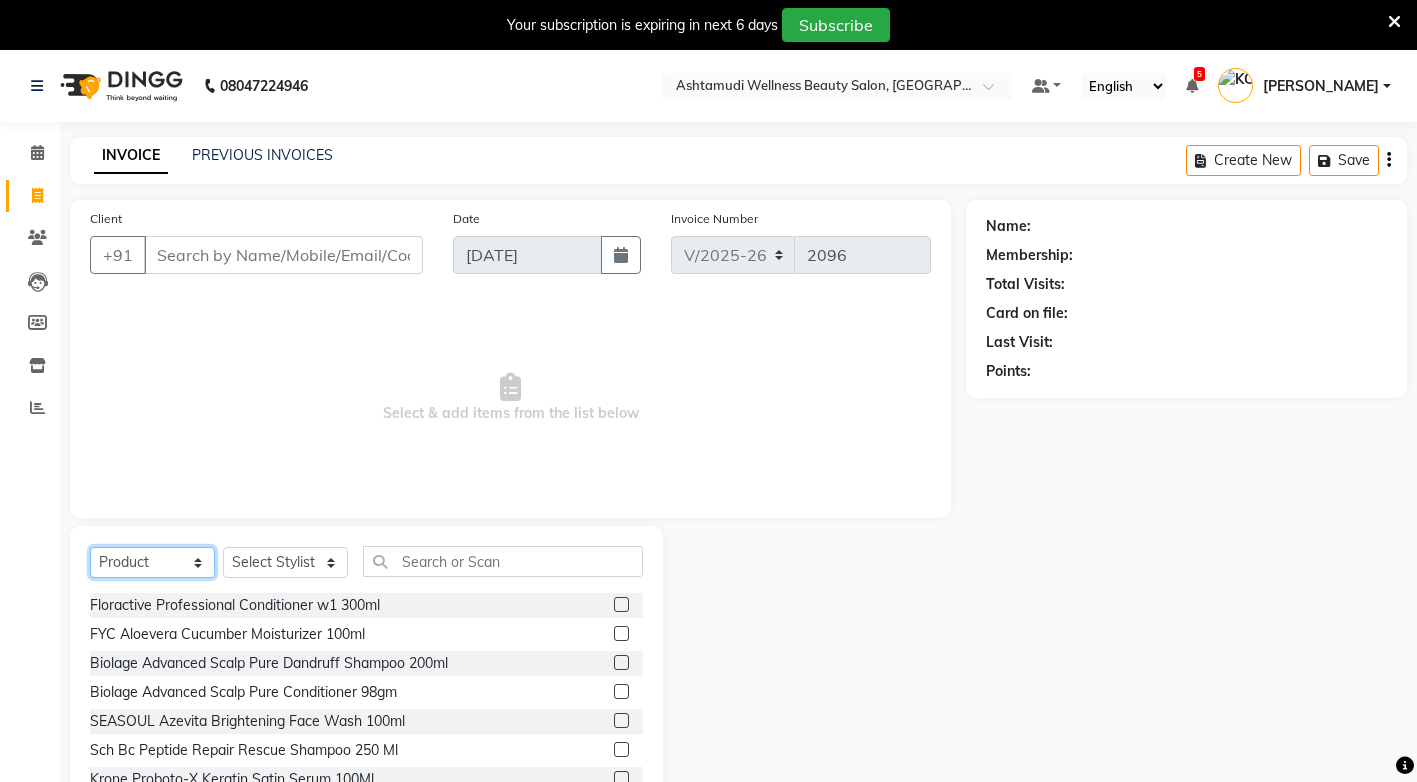 select on "service" 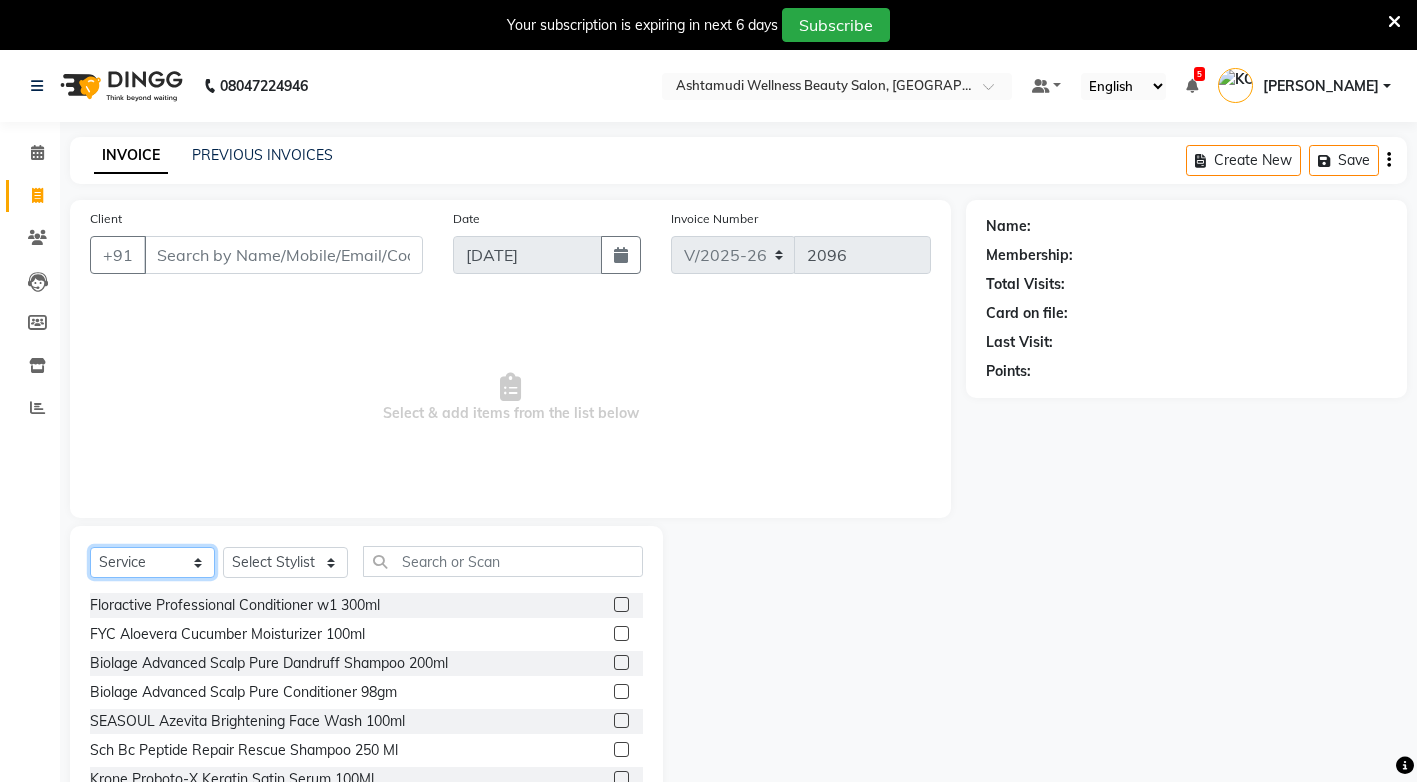 click on "Select  Service  Product  Membership  Package Voucher Prepaid Gift Card" 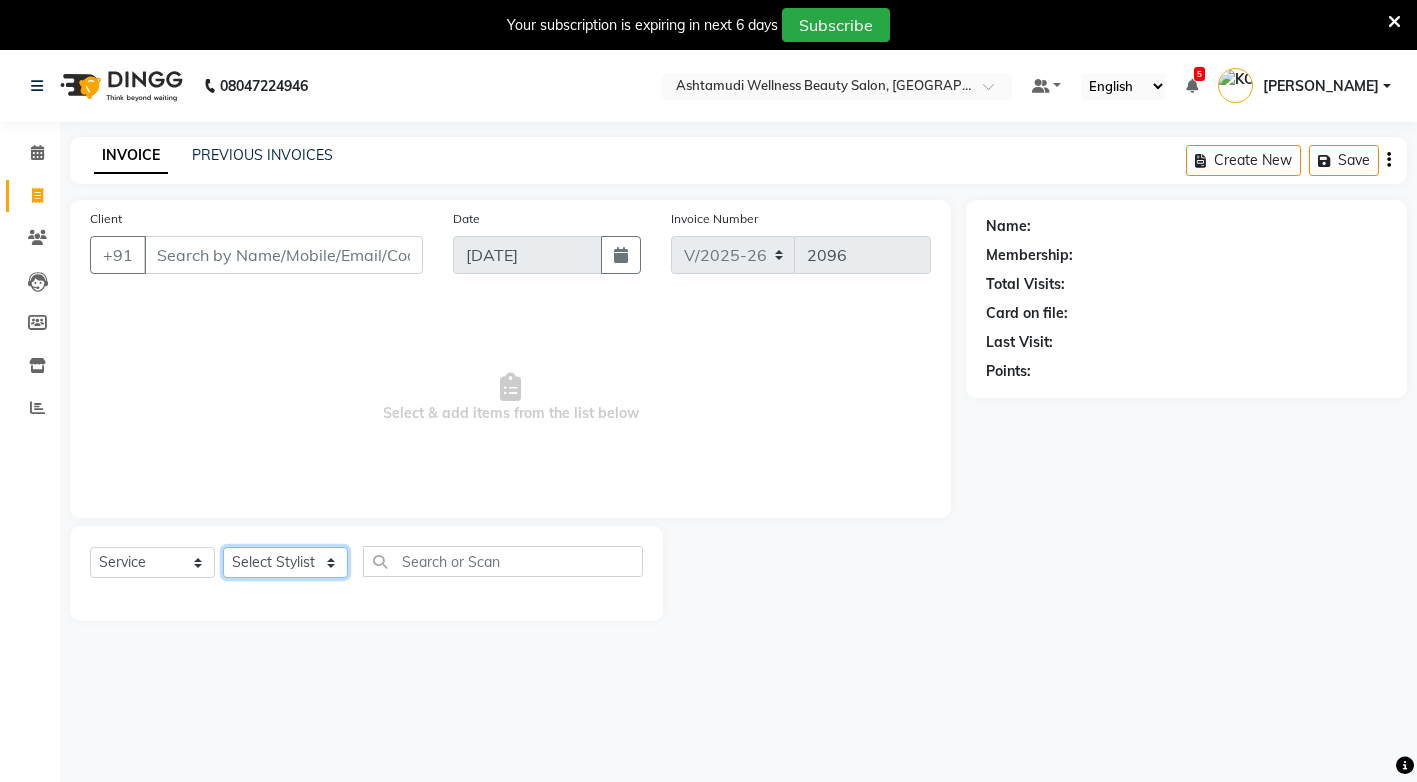 click on "Select Stylist ANJALI M S ASWATHY KOTTIYAM ASHTAMUDI KUMARI Muneera RASHMI SHEEJA ANIL SHYNI  SINDHYA  Sona Sunil Sreepriya STEFFY STEPHAN Vismaya" 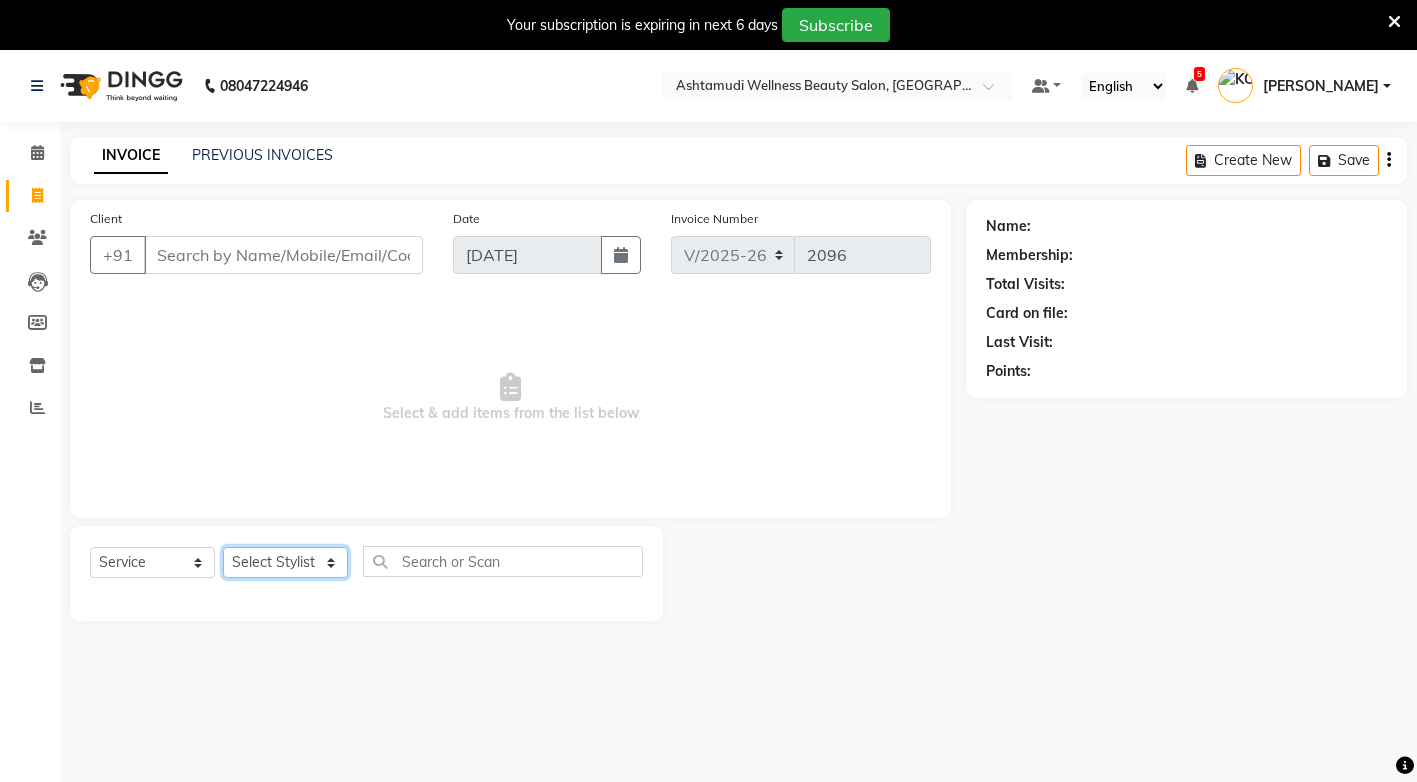 select on "50208" 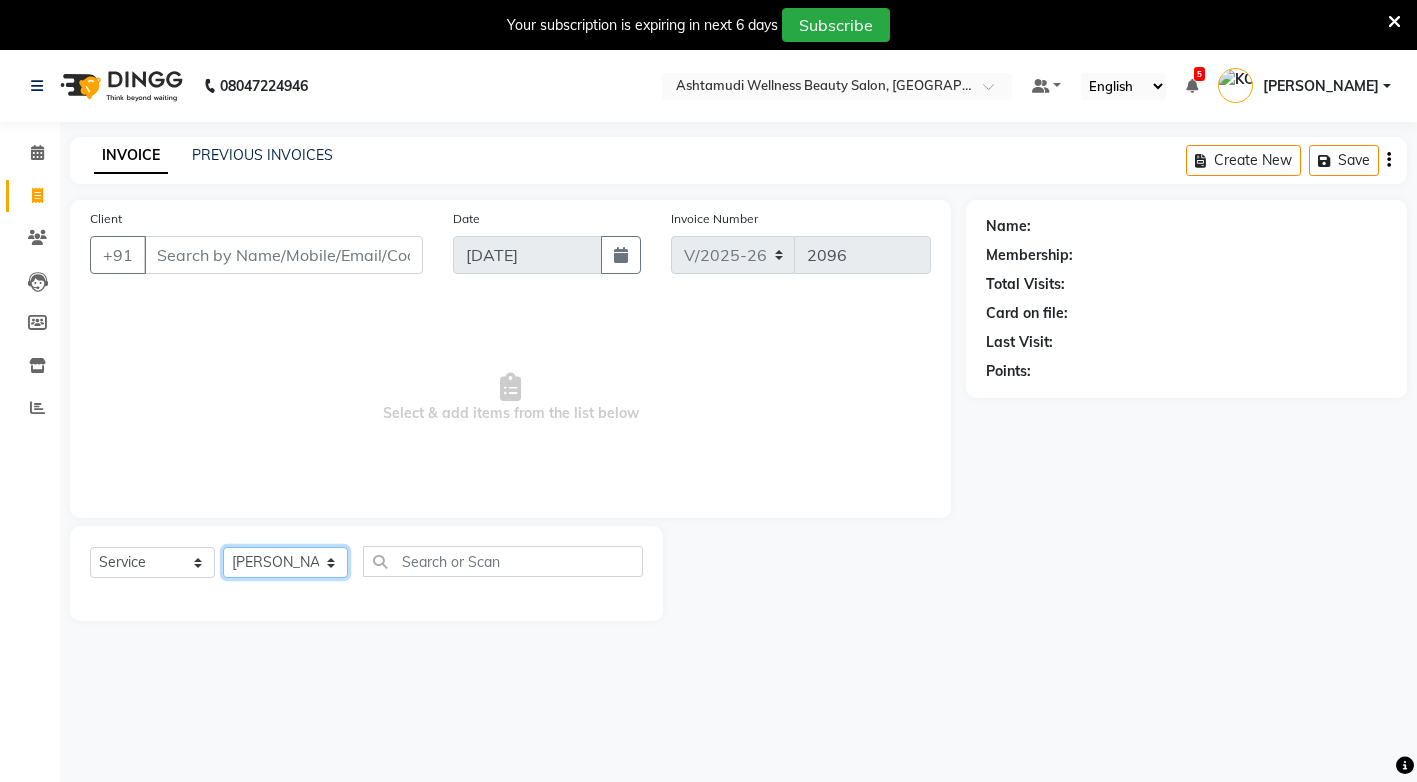 click on "Select Stylist ANJALI M S ASWATHY KOTTIYAM ASHTAMUDI KUMARI Muneera RASHMI SHEEJA ANIL SHYNI  SINDHYA  Sona Sunil Sreepriya STEFFY STEPHAN Vismaya" 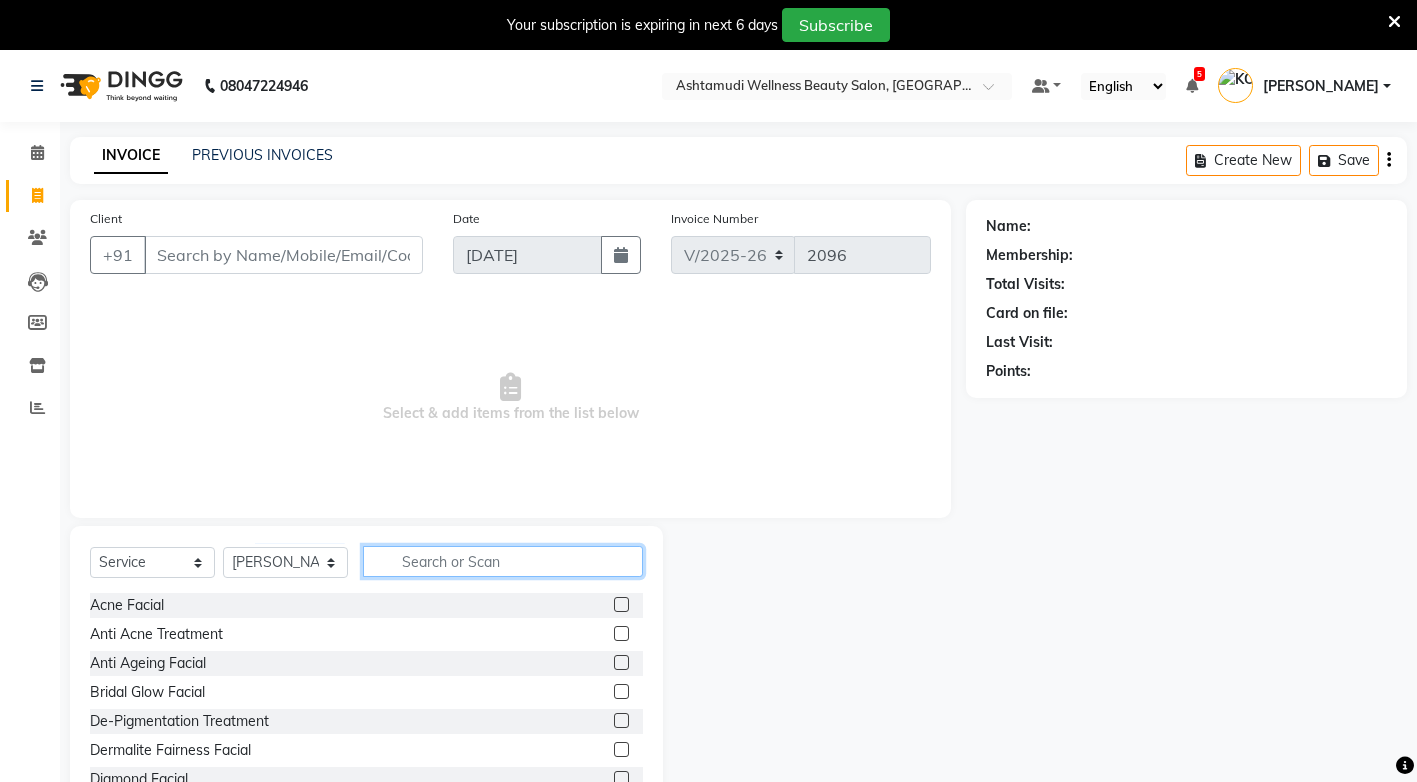 click 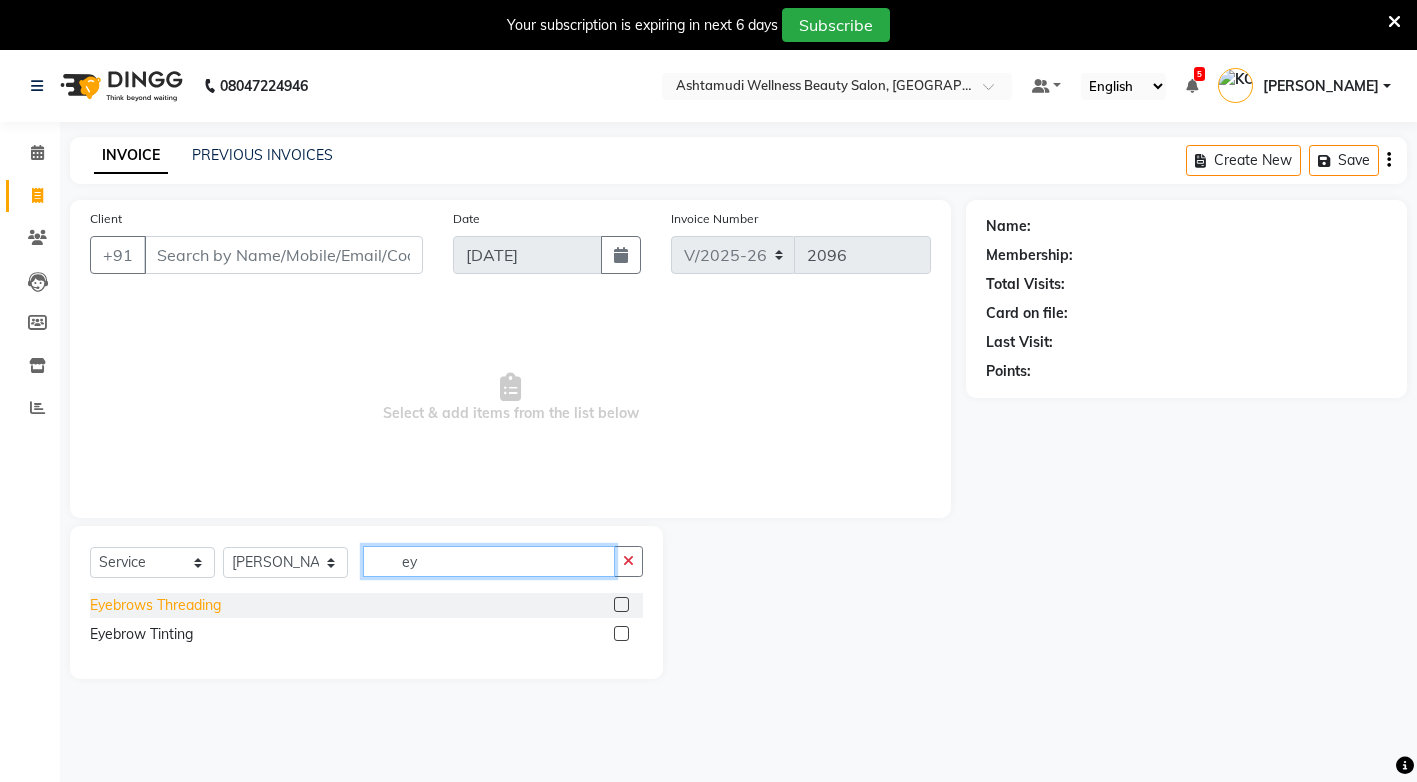 type on "ey" 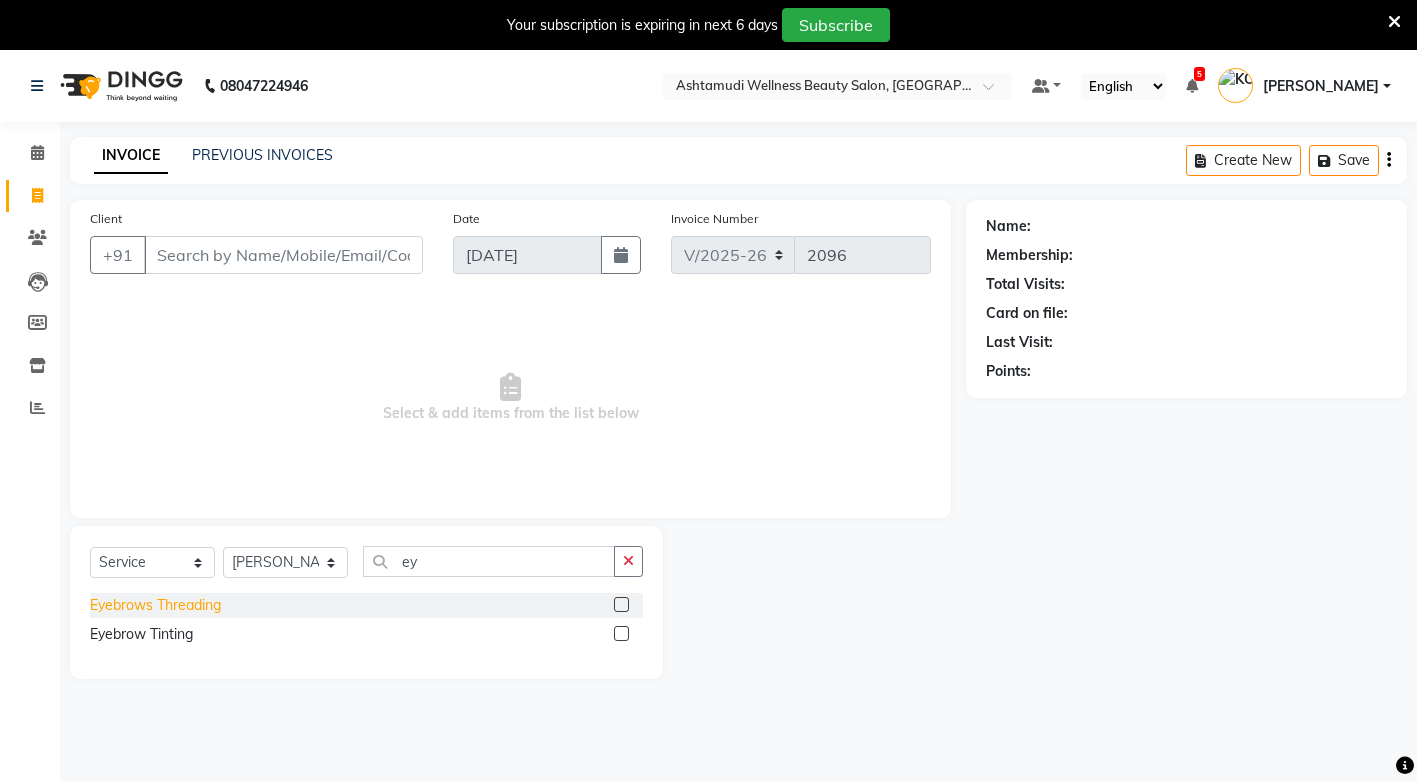 click on "Eyebrows Threading" 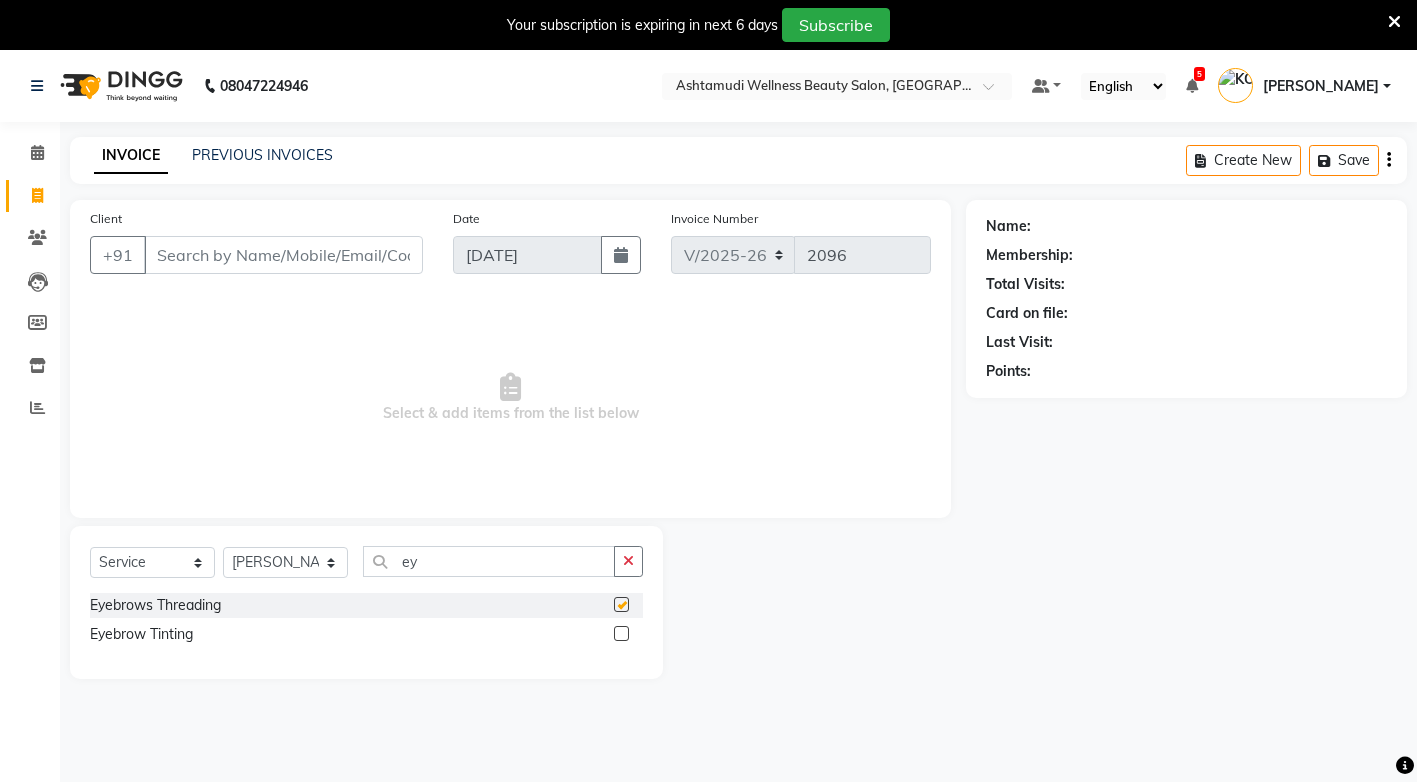 checkbox on "false" 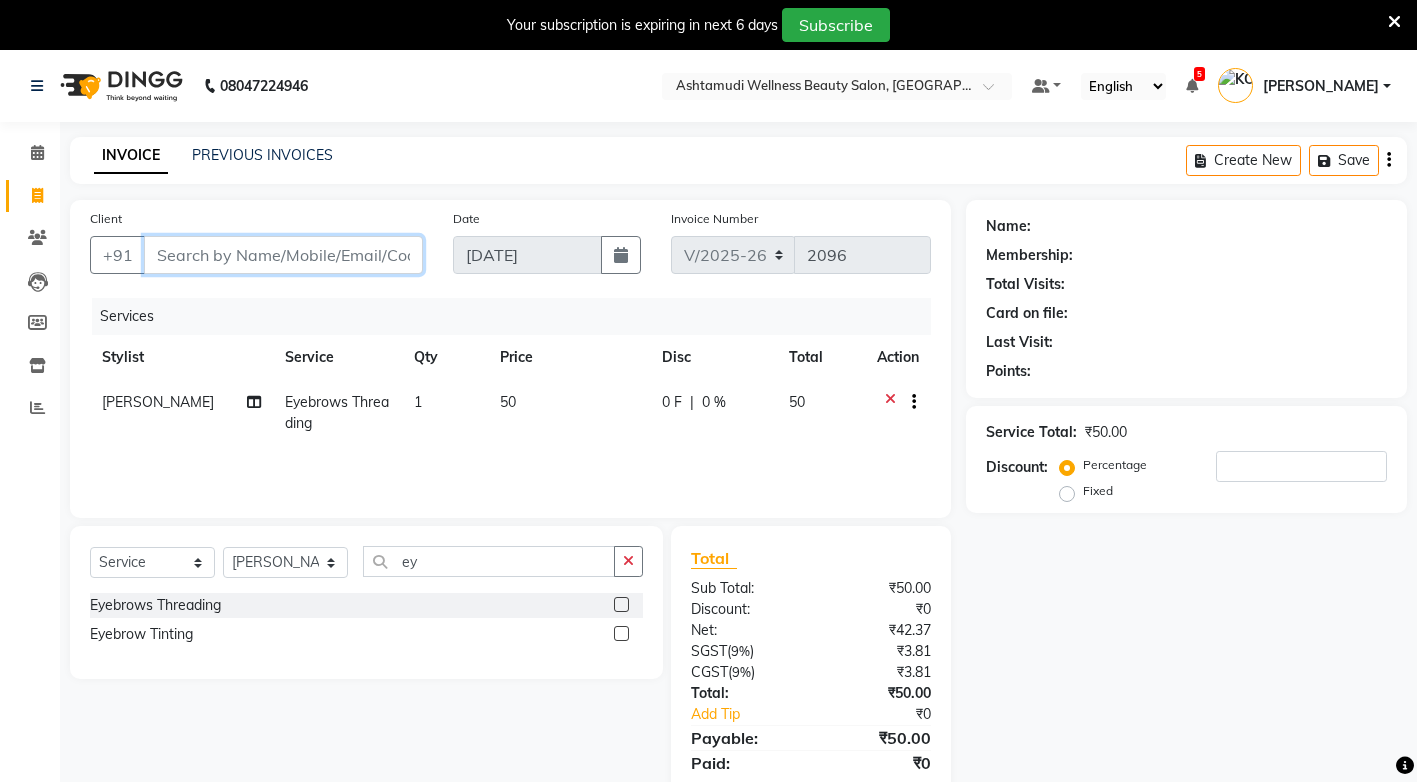 click on "Client" at bounding box center (283, 255) 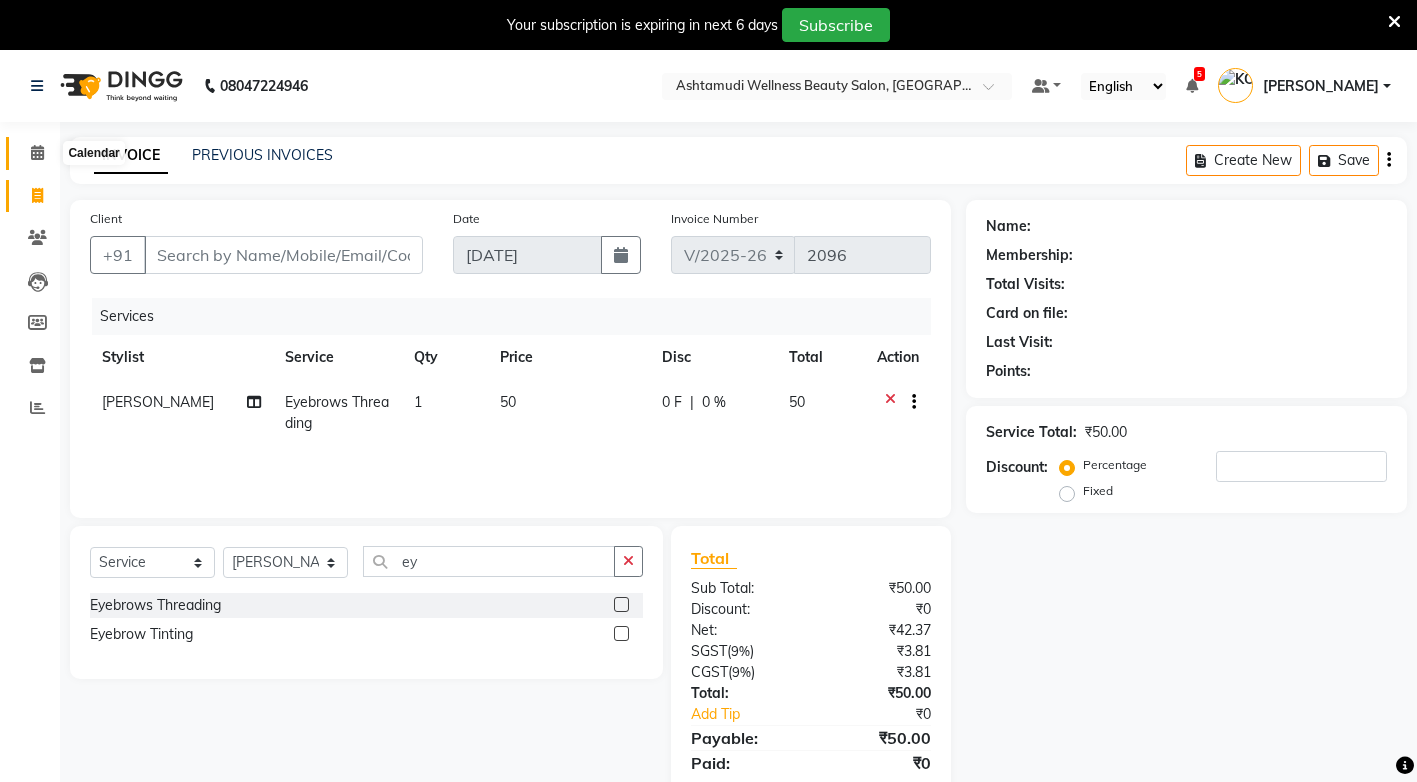 click 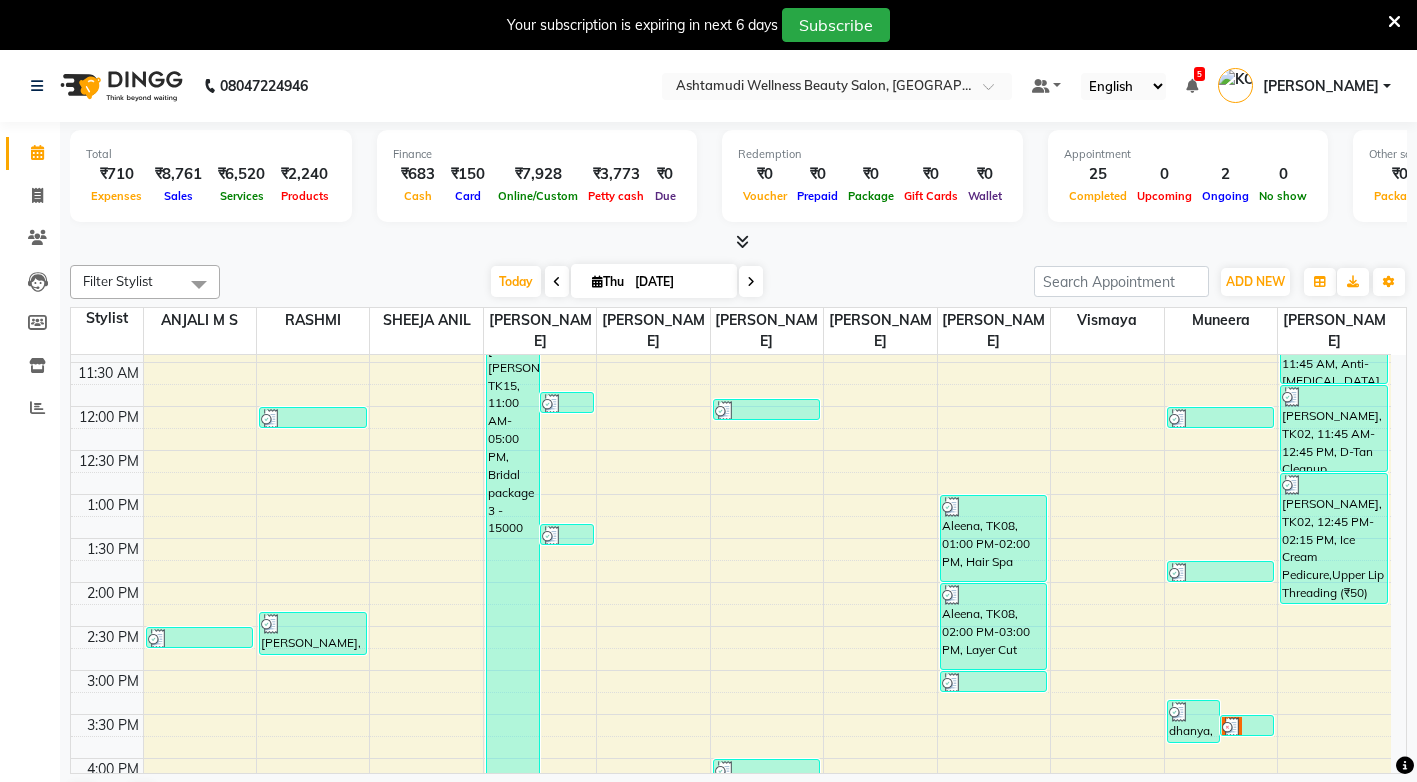 scroll, scrollTop: 600, scrollLeft: 0, axis: vertical 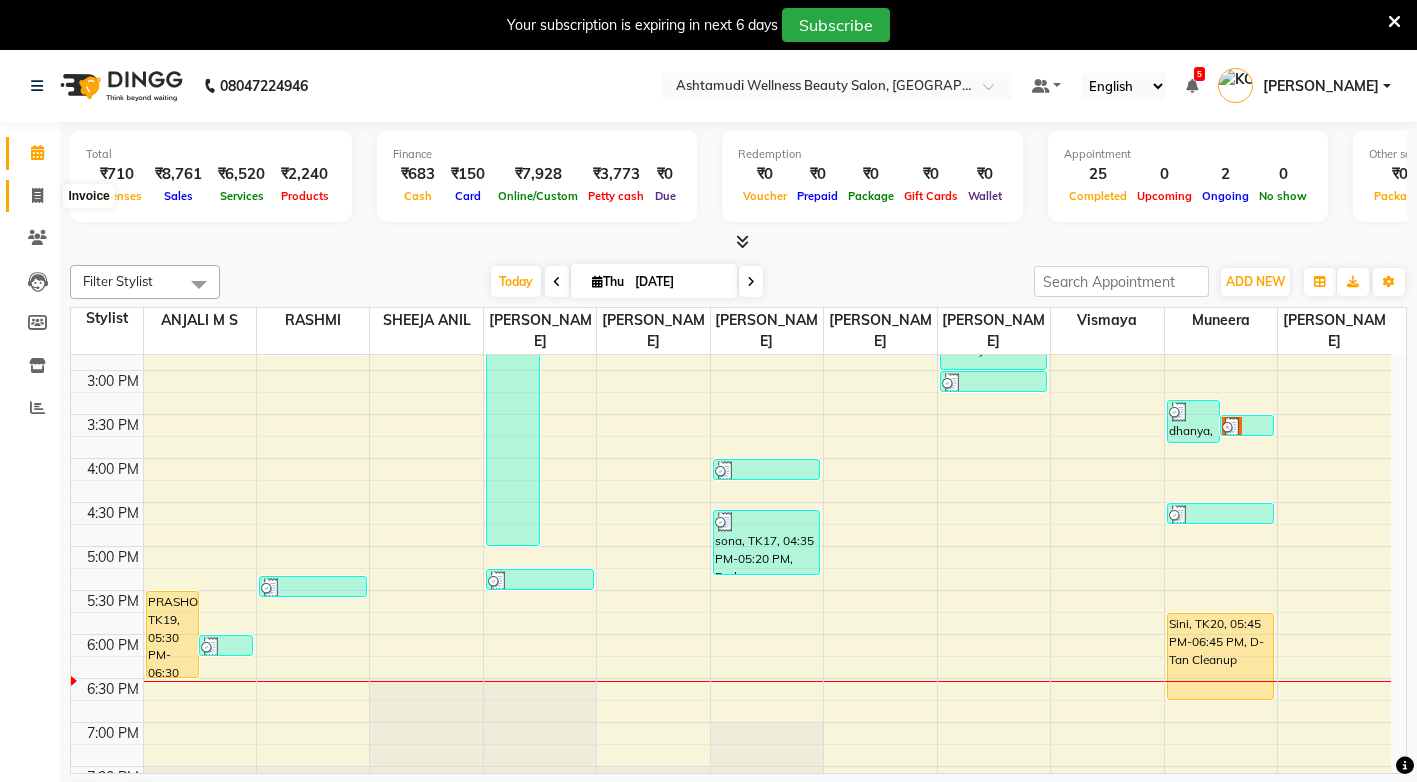 click 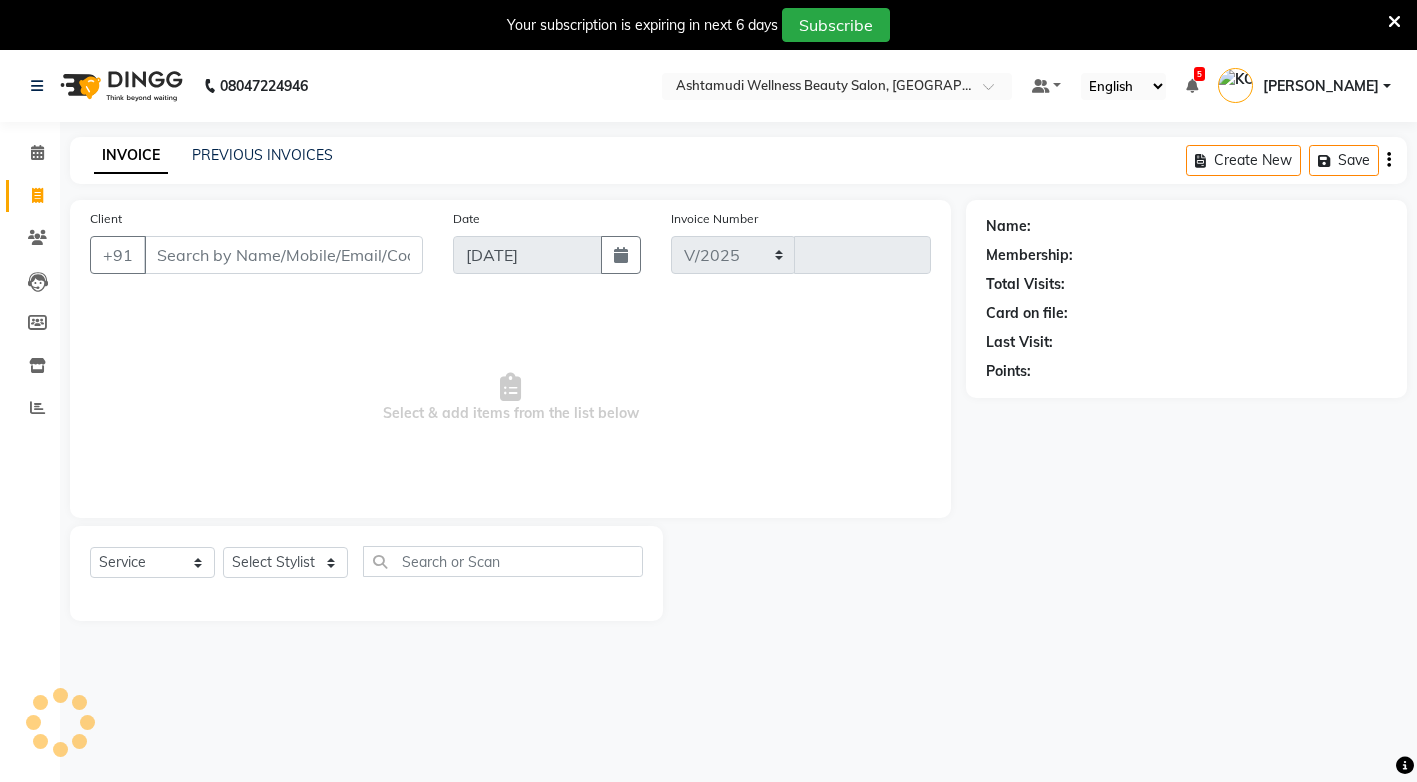 select on "4674" 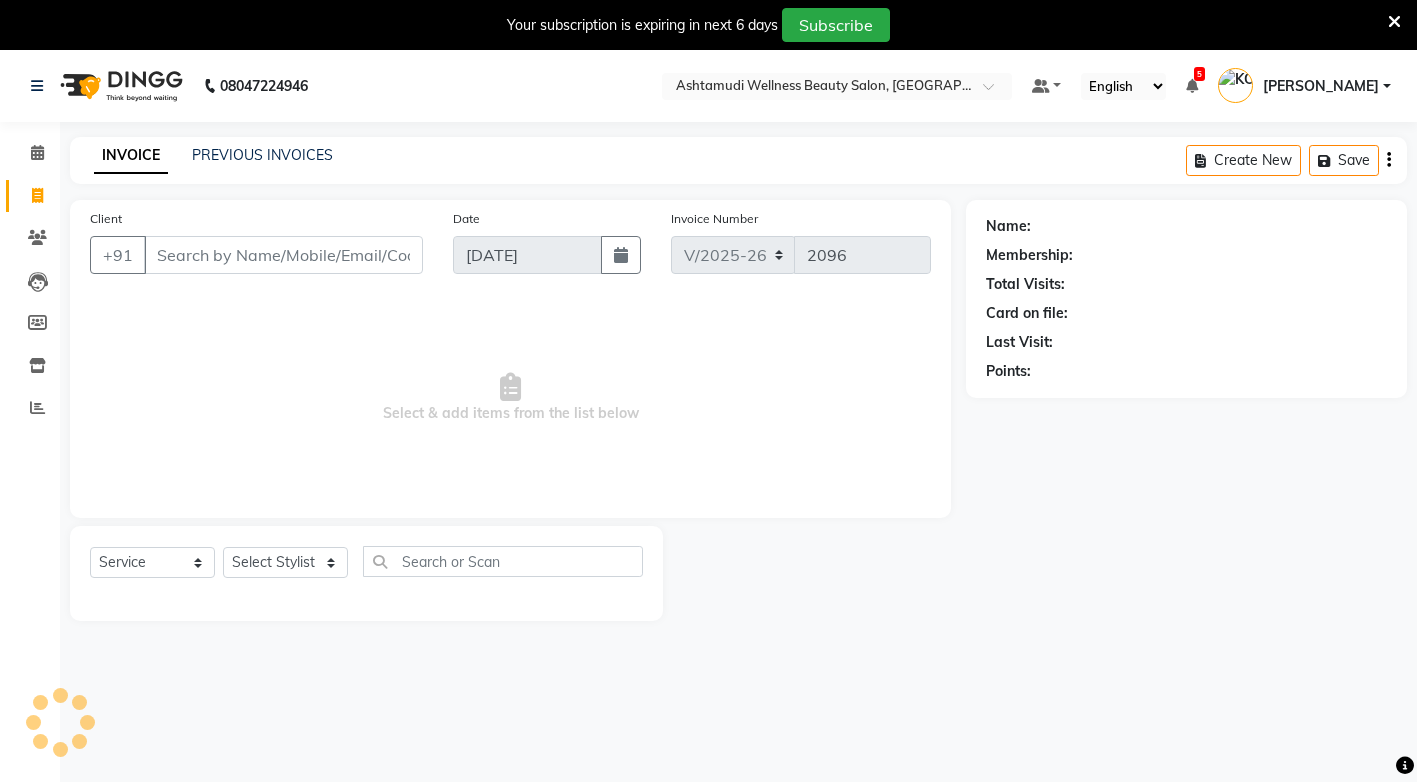 select on "product" 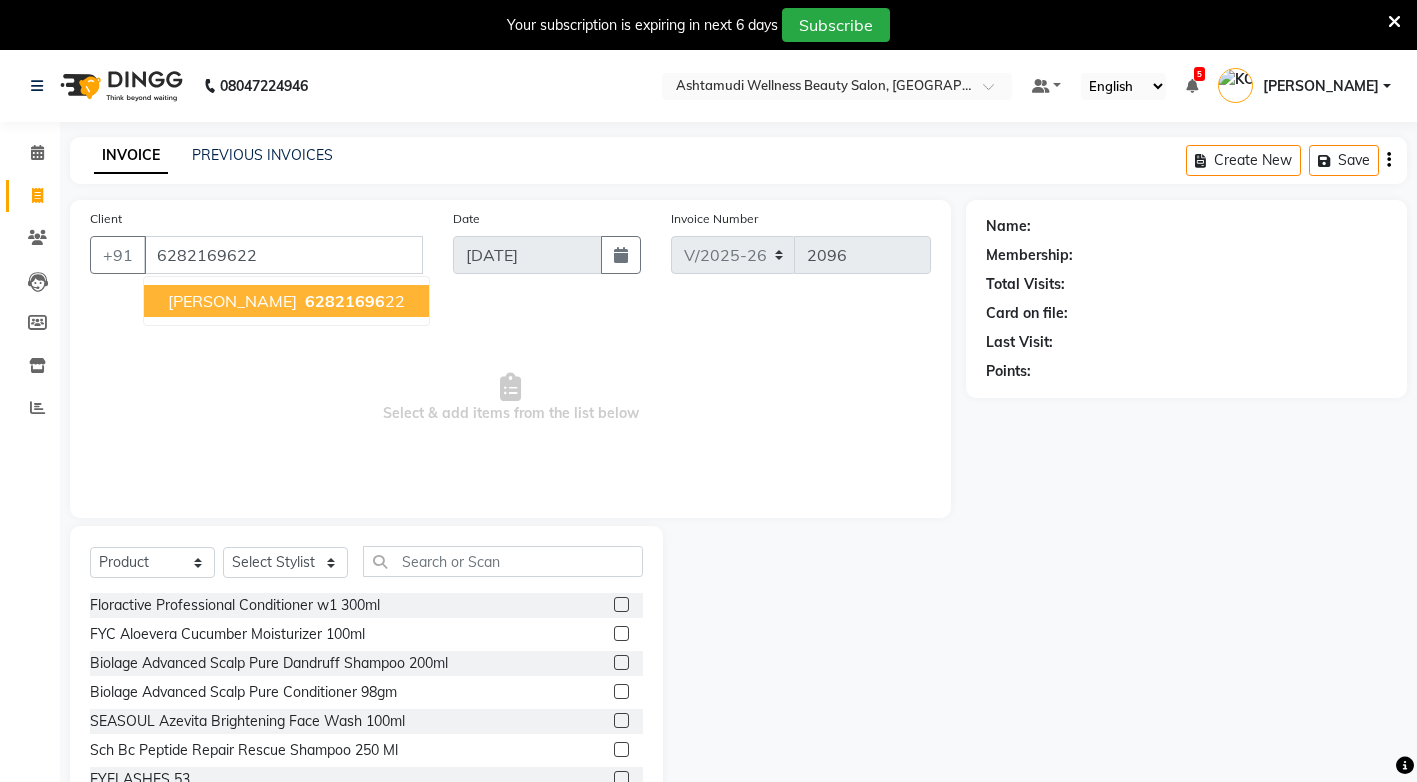 type on "6282169622" 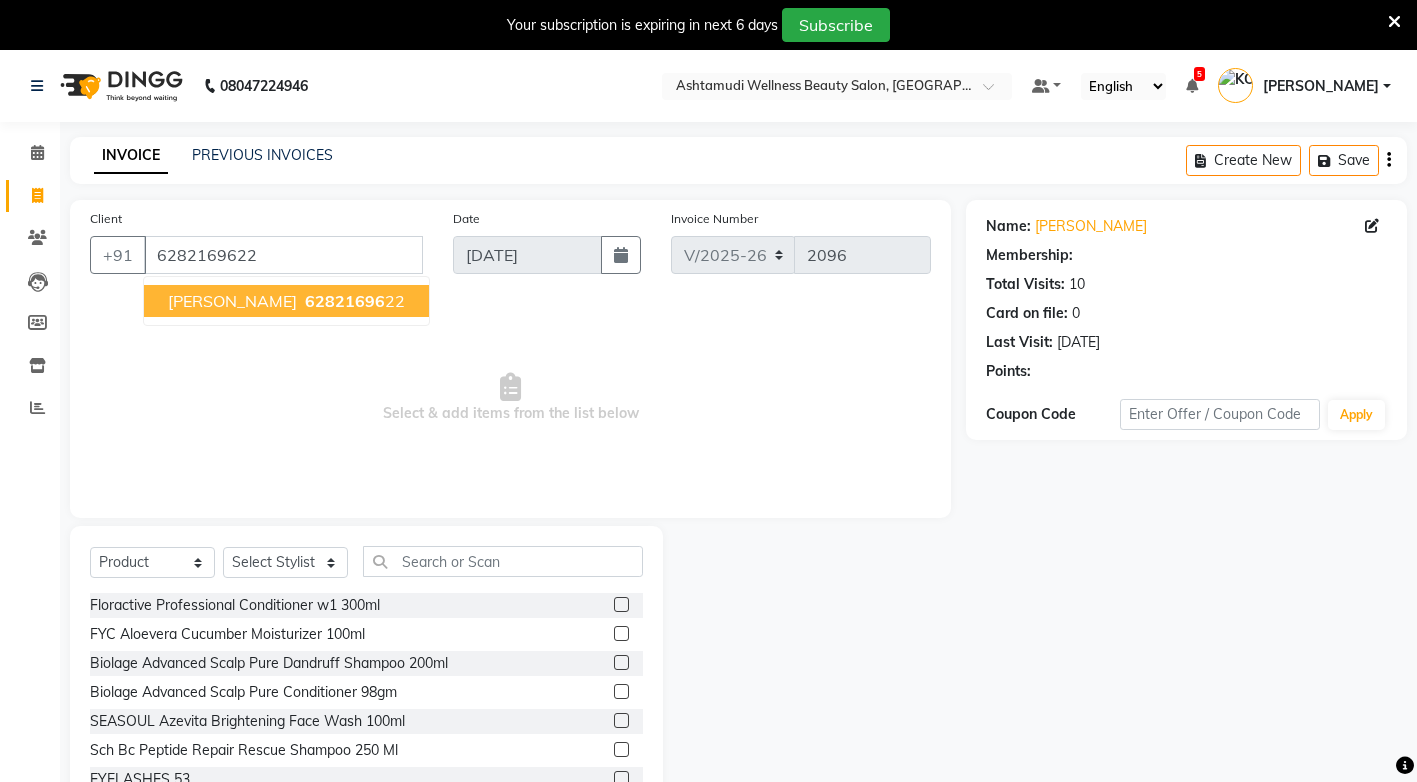 select on "1: Object" 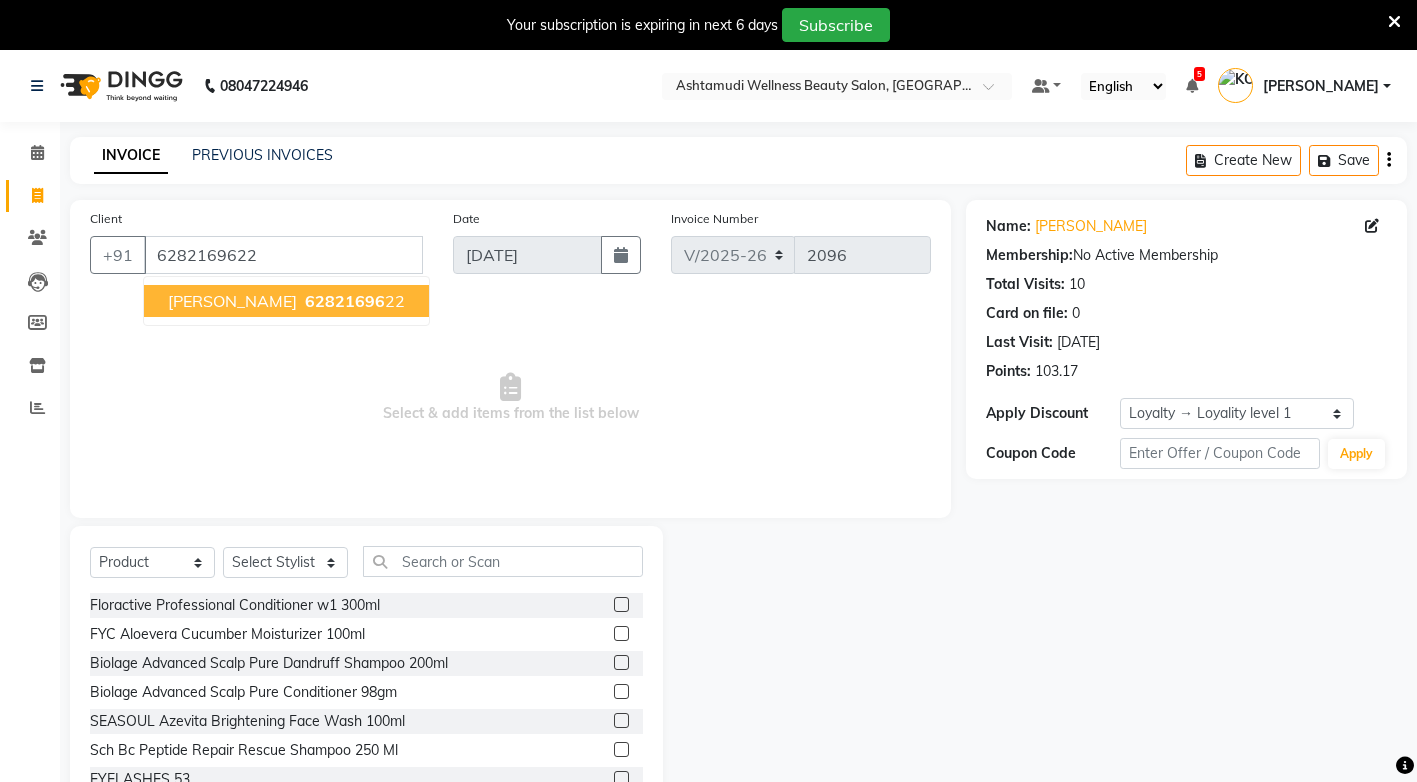 click on "62821696" at bounding box center (345, 301) 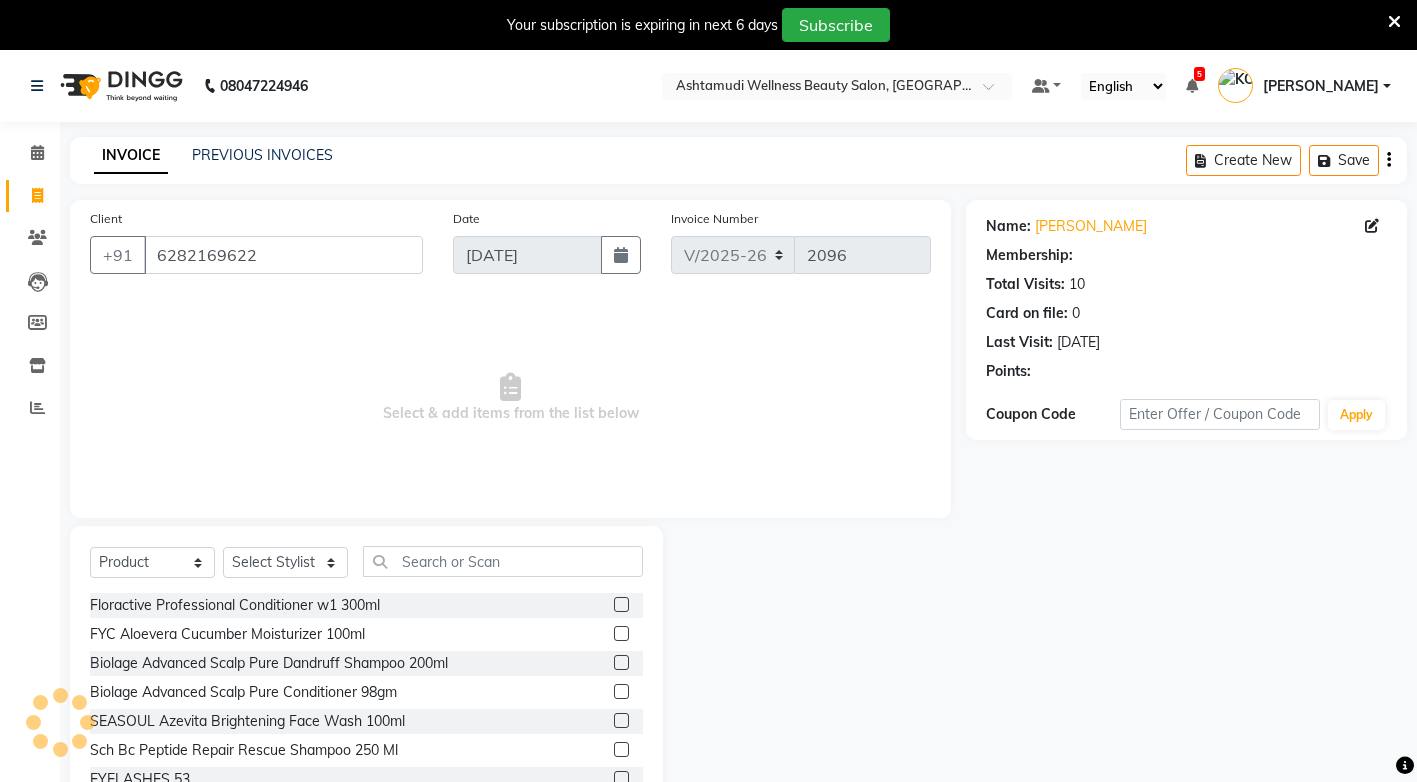 select on "1: Object" 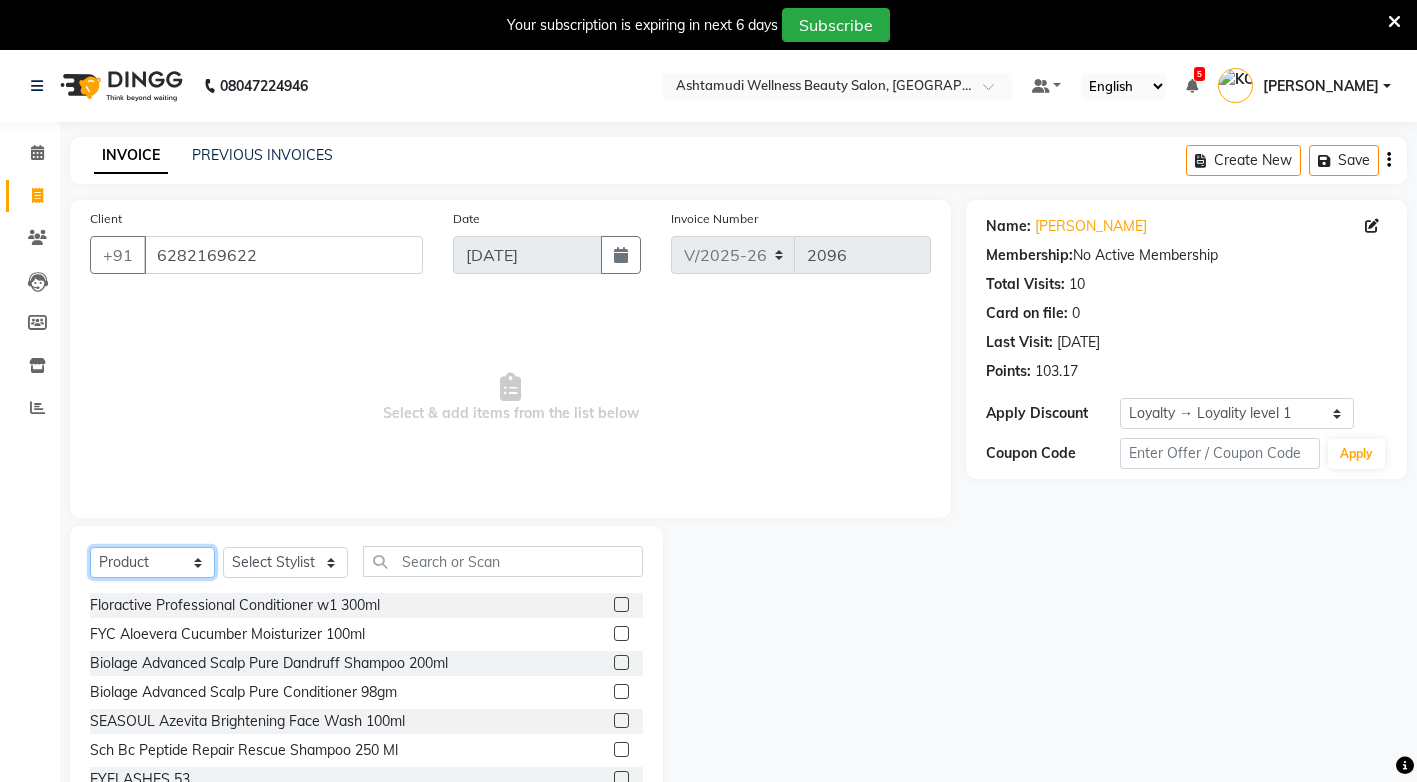 click on "Select  Service  Product  Membership  Package Voucher Prepaid Gift Card" 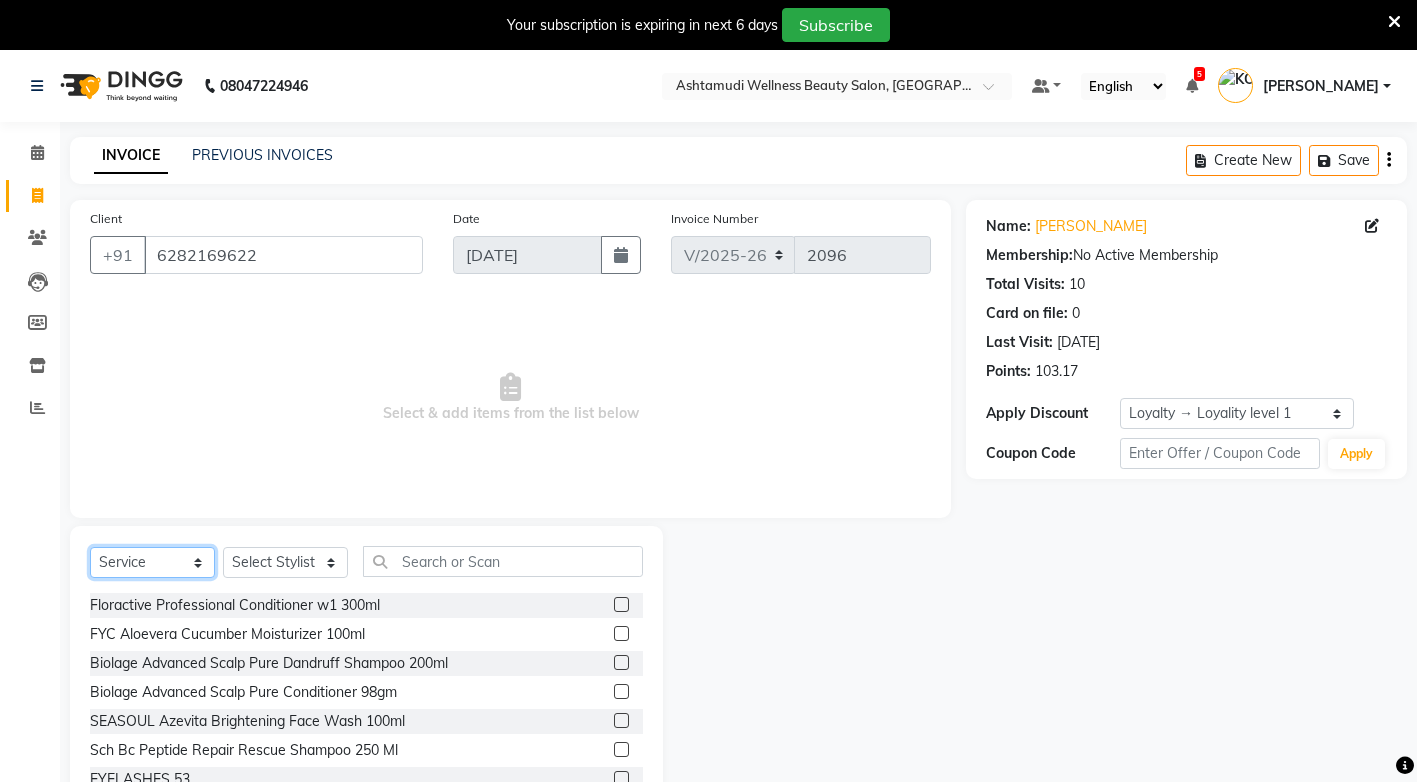 click on "Select  Service  Product  Membership  Package Voucher Prepaid Gift Card" 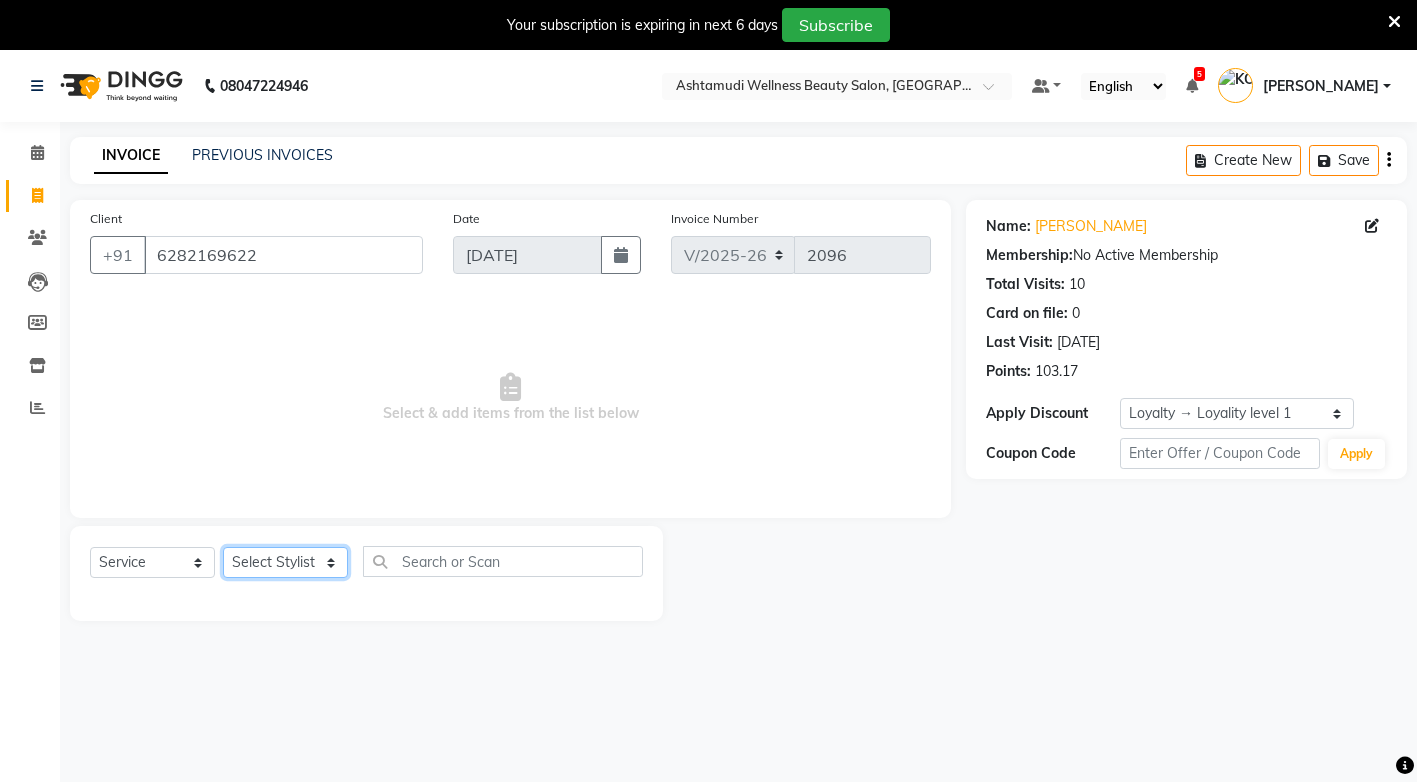 click on "Select Stylist ANJALI M S ASWATHY KOTTIYAM ASHTAMUDI KUMARI Muneera RASHMI SHEEJA ANIL SHYNI  SINDHYA  Sona Sunil Sreepriya STEFFY STEPHAN Vismaya" 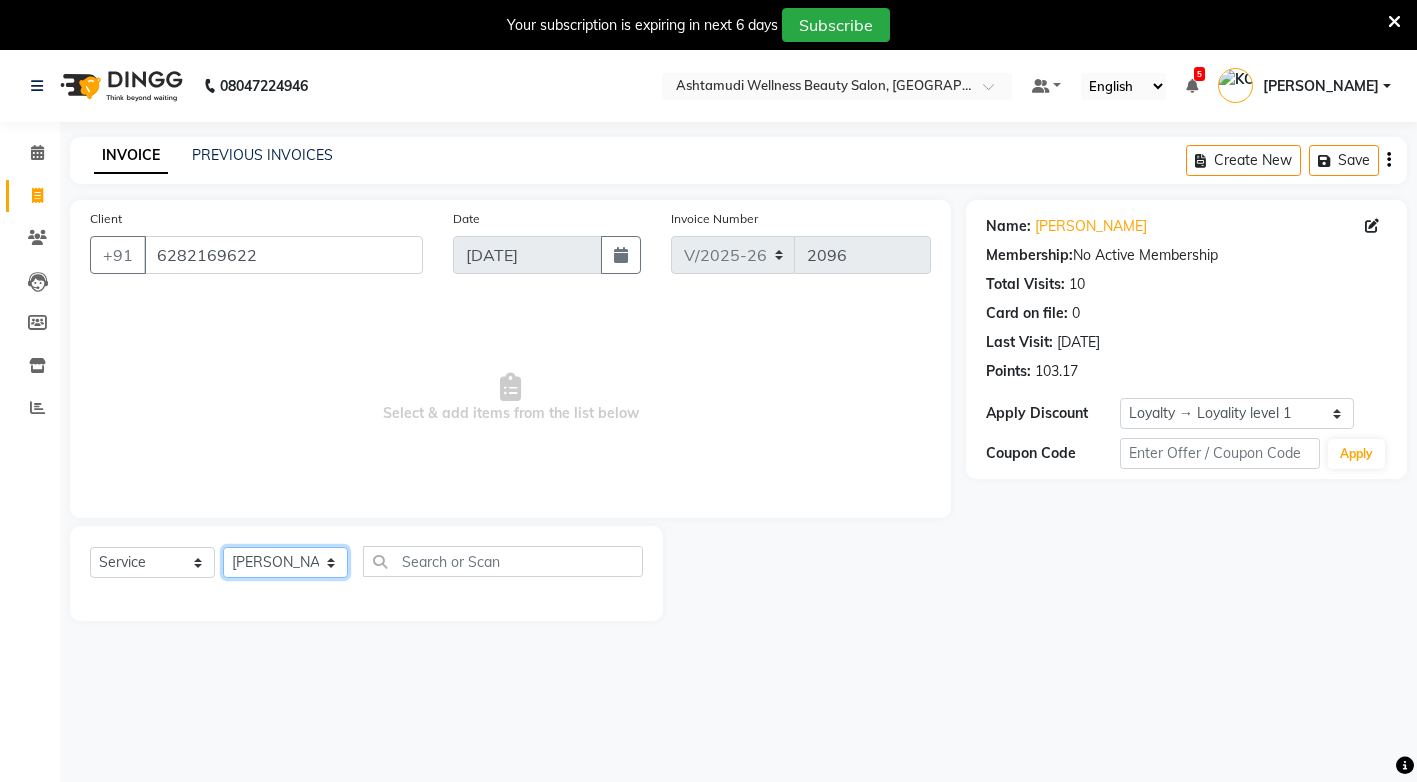click on "Select Stylist ANJALI M S ASWATHY KOTTIYAM ASHTAMUDI KUMARI Muneera RASHMI SHEEJA ANIL SHYNI  SINDHYA  Sona Sunil Sreepriya STEFFY STEPHAN Vismaya" 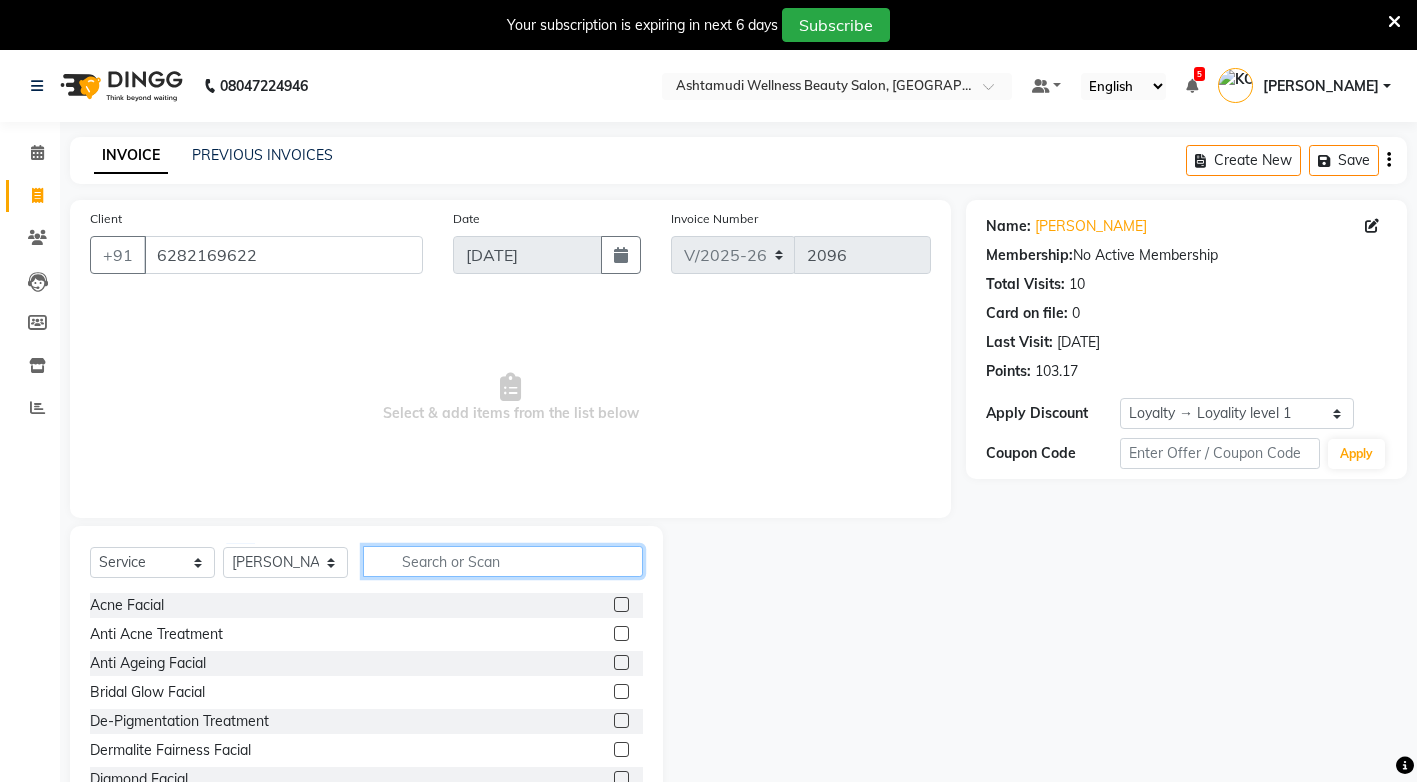 click 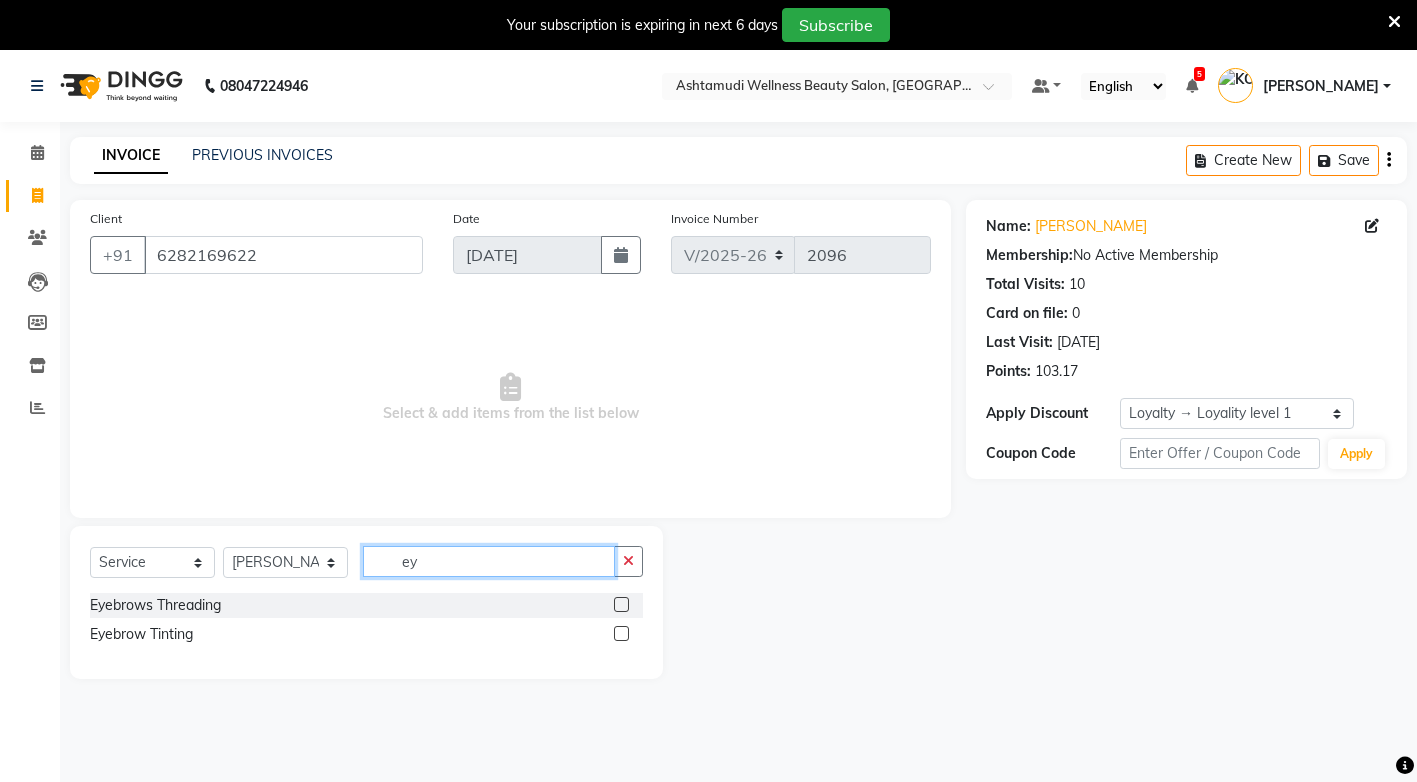 type on "ey" 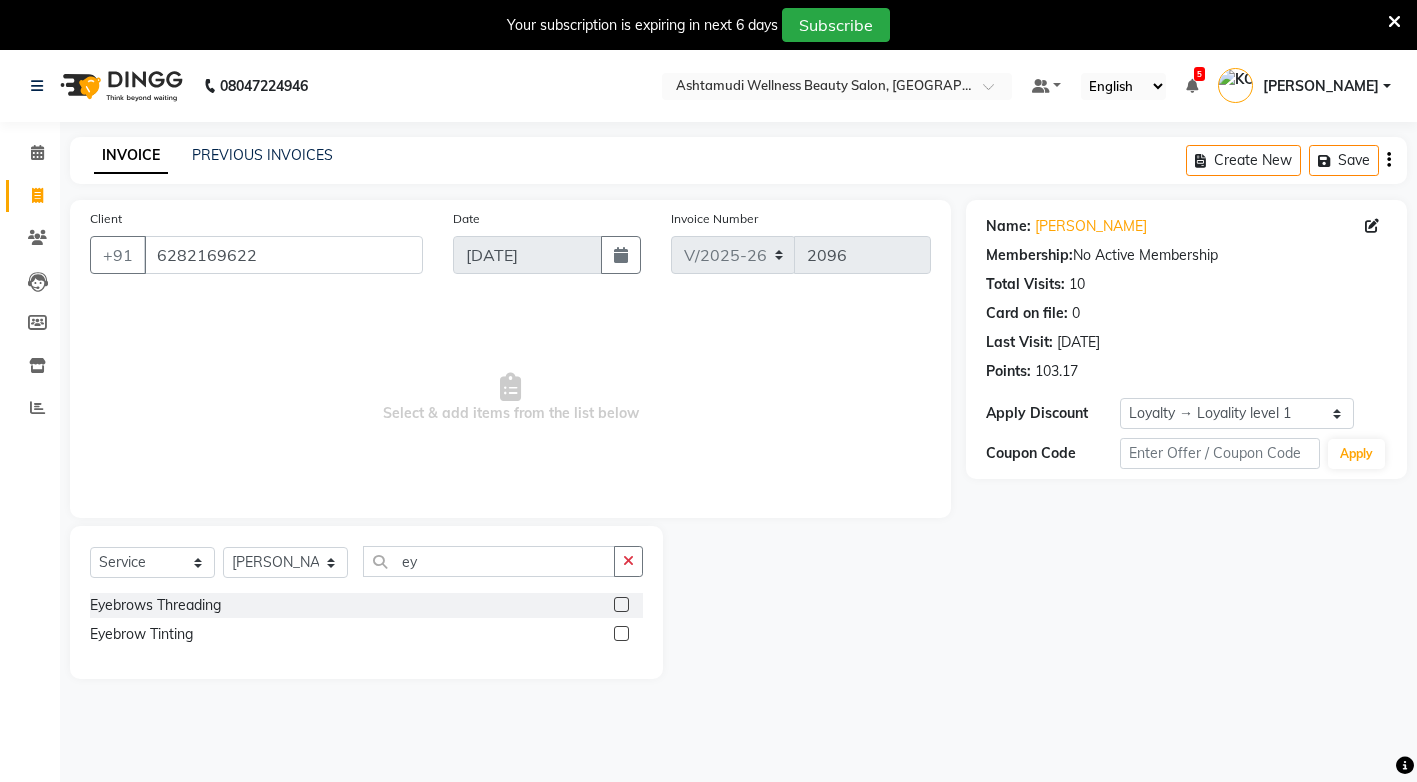 click on "Eyebrows Threading" 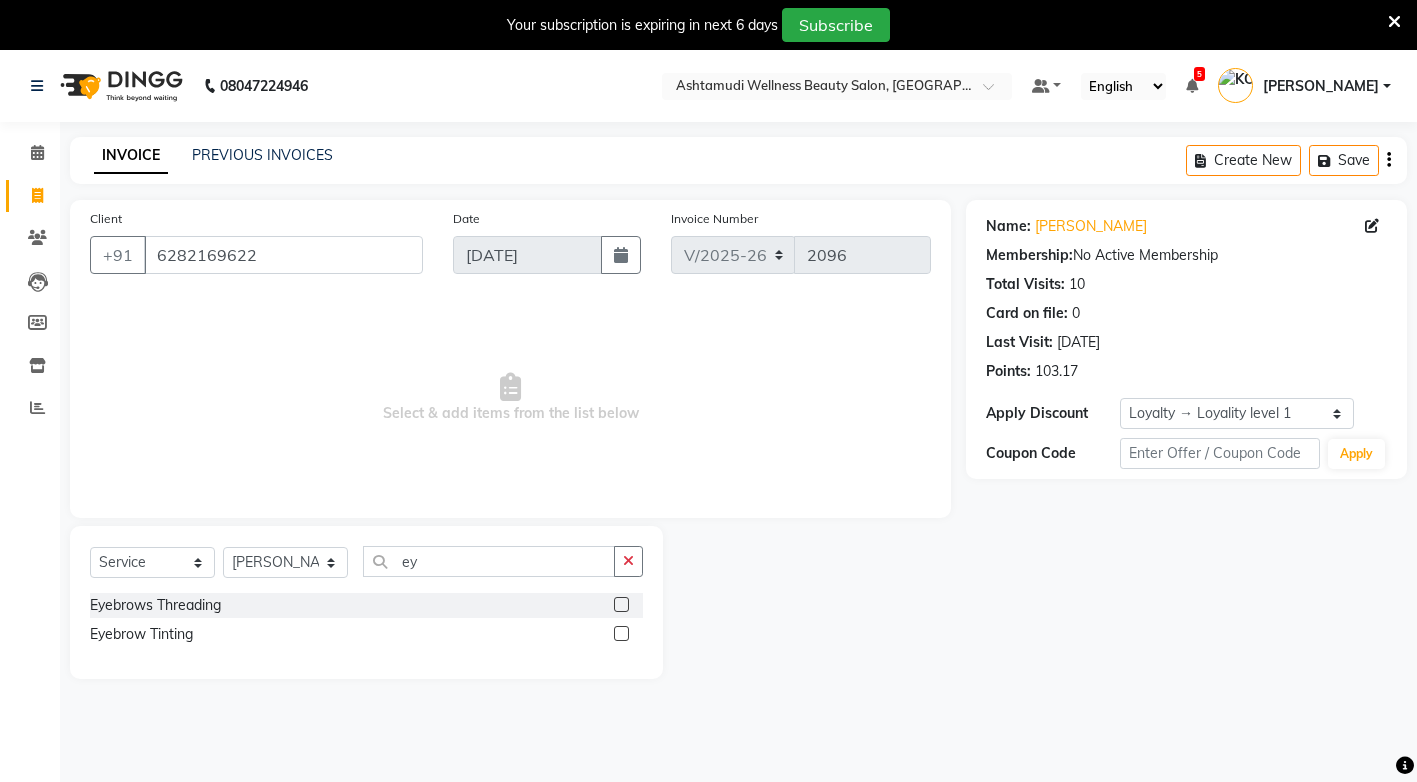 click 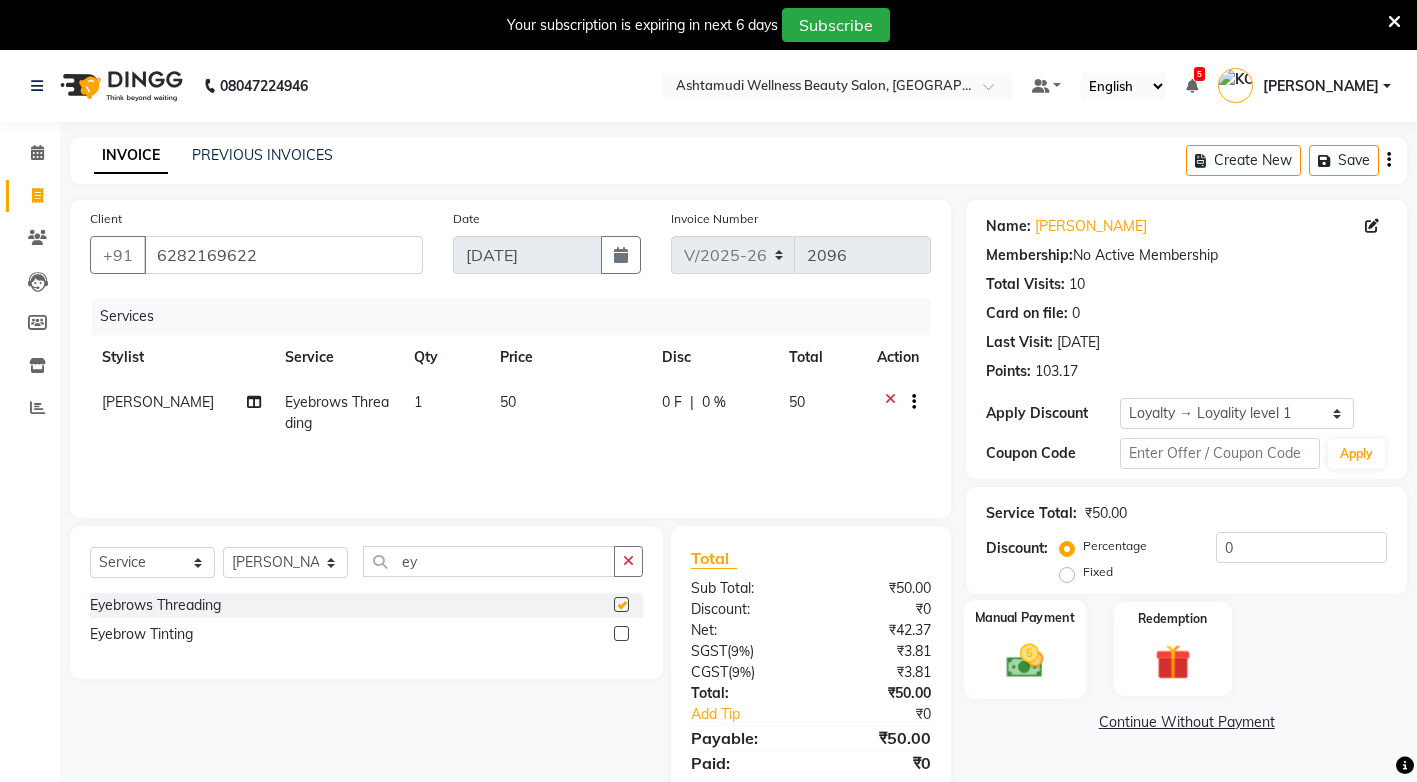 checkbox on "false" 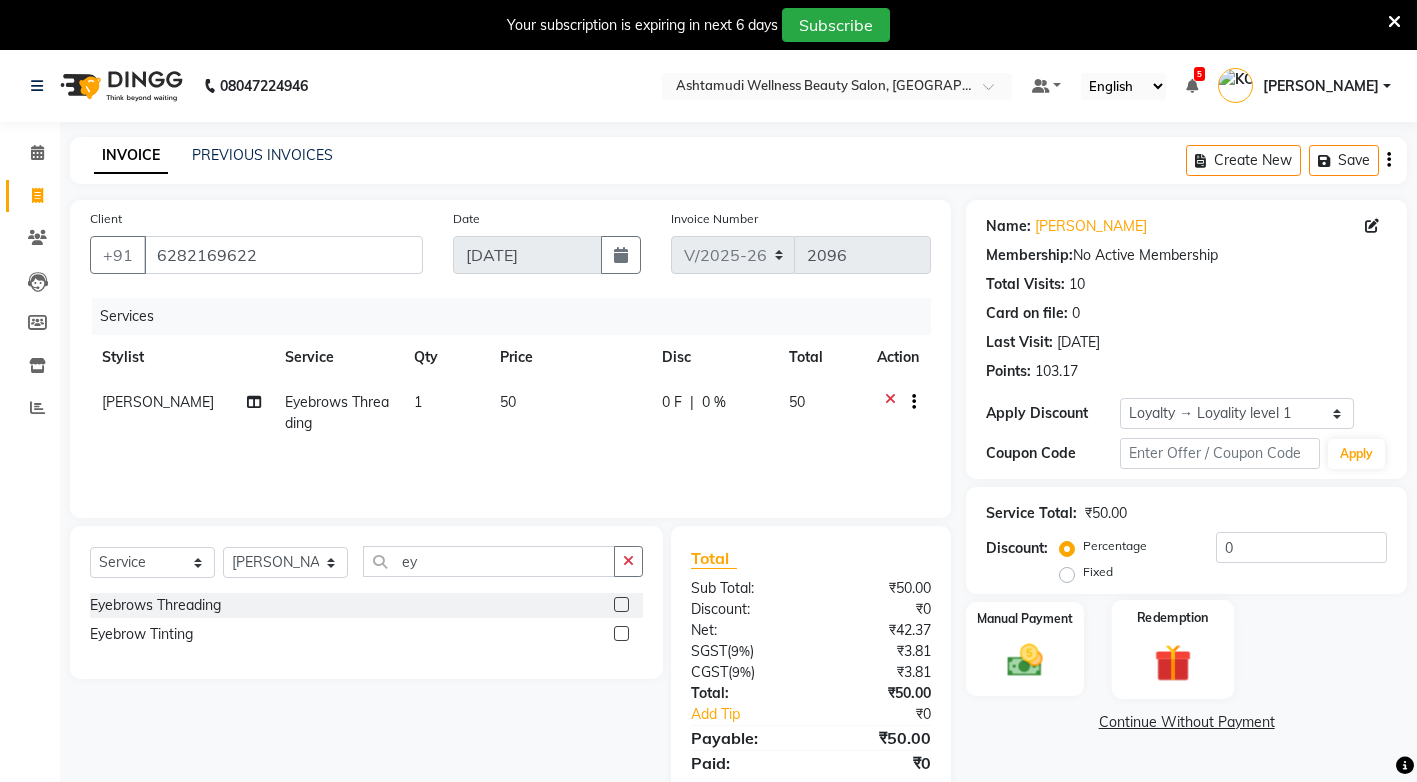 scroll, scrollTop: 68, scrollLeft: 0, axis: vertical 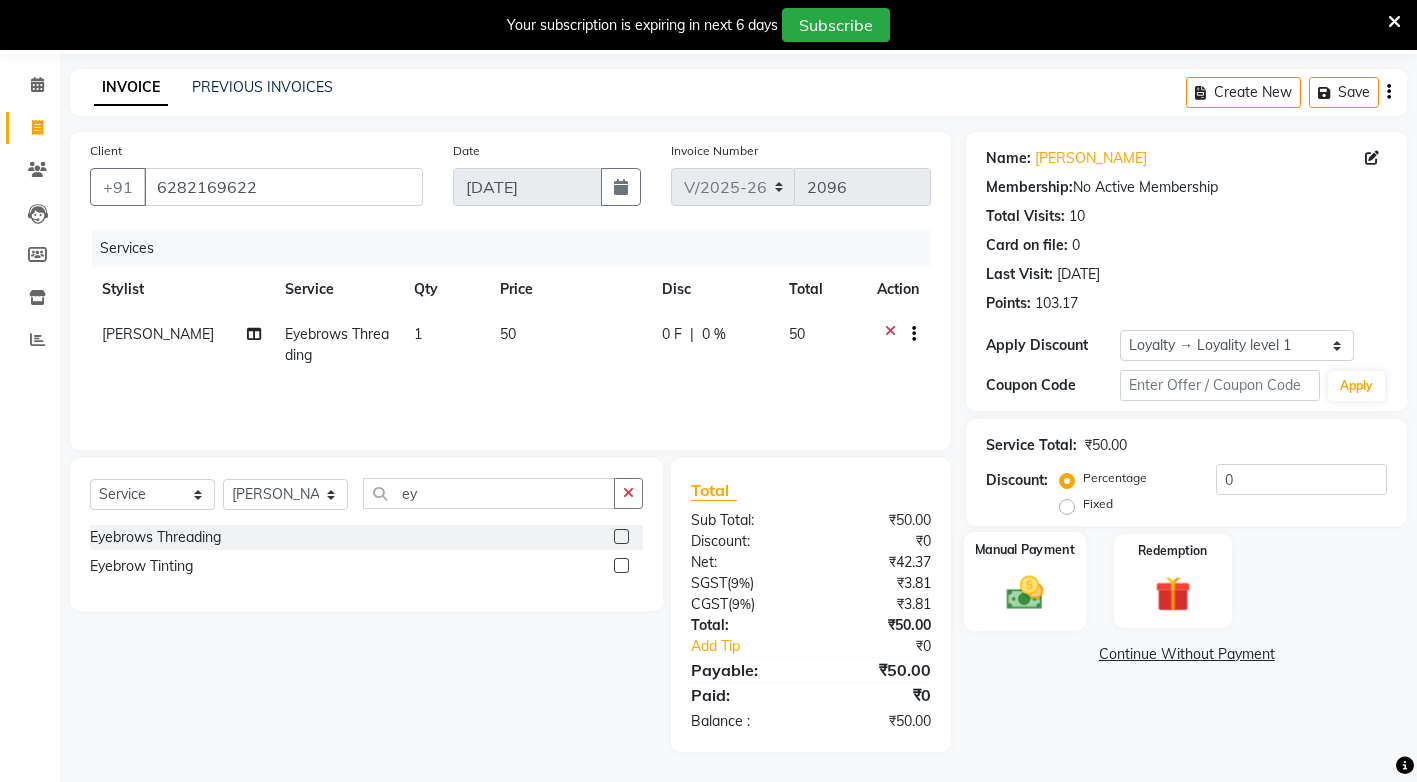 click 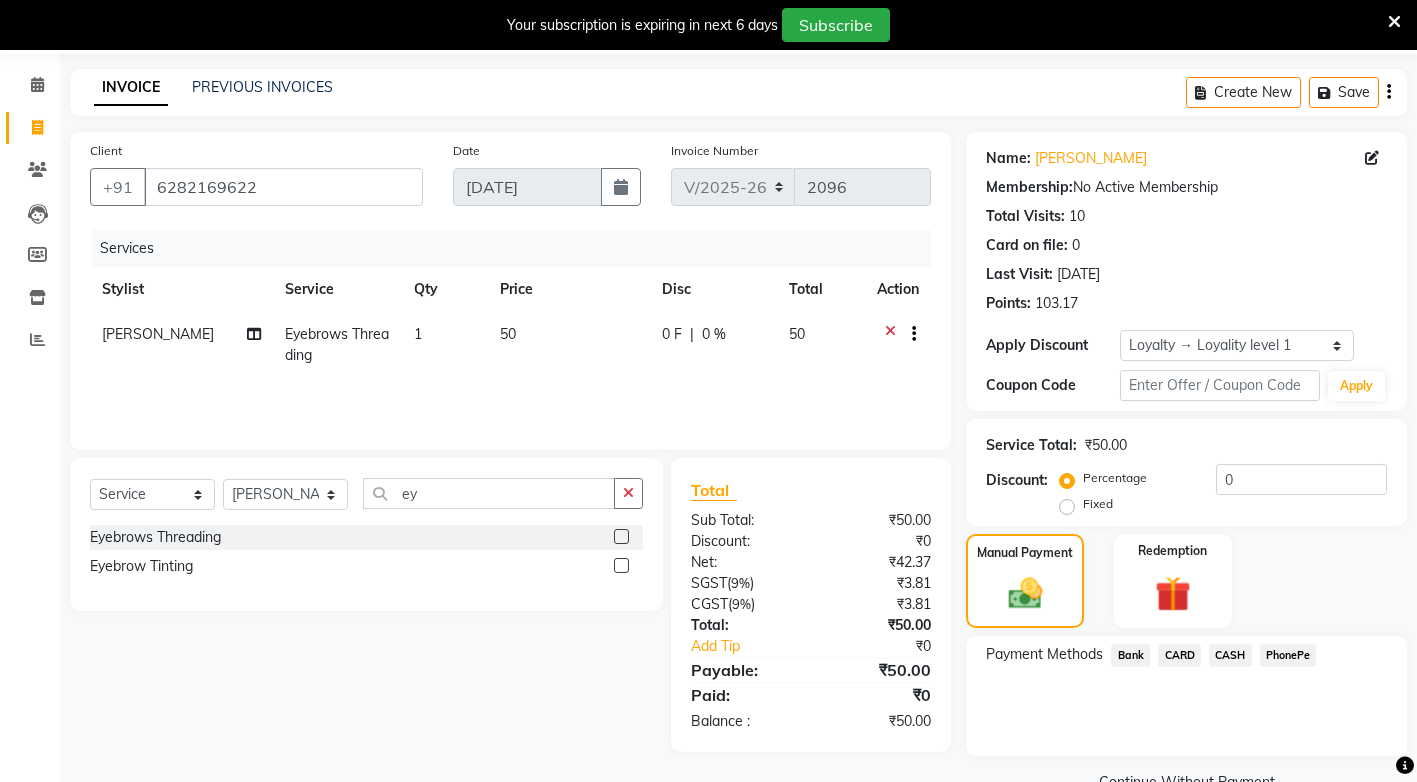 click on "CASH" 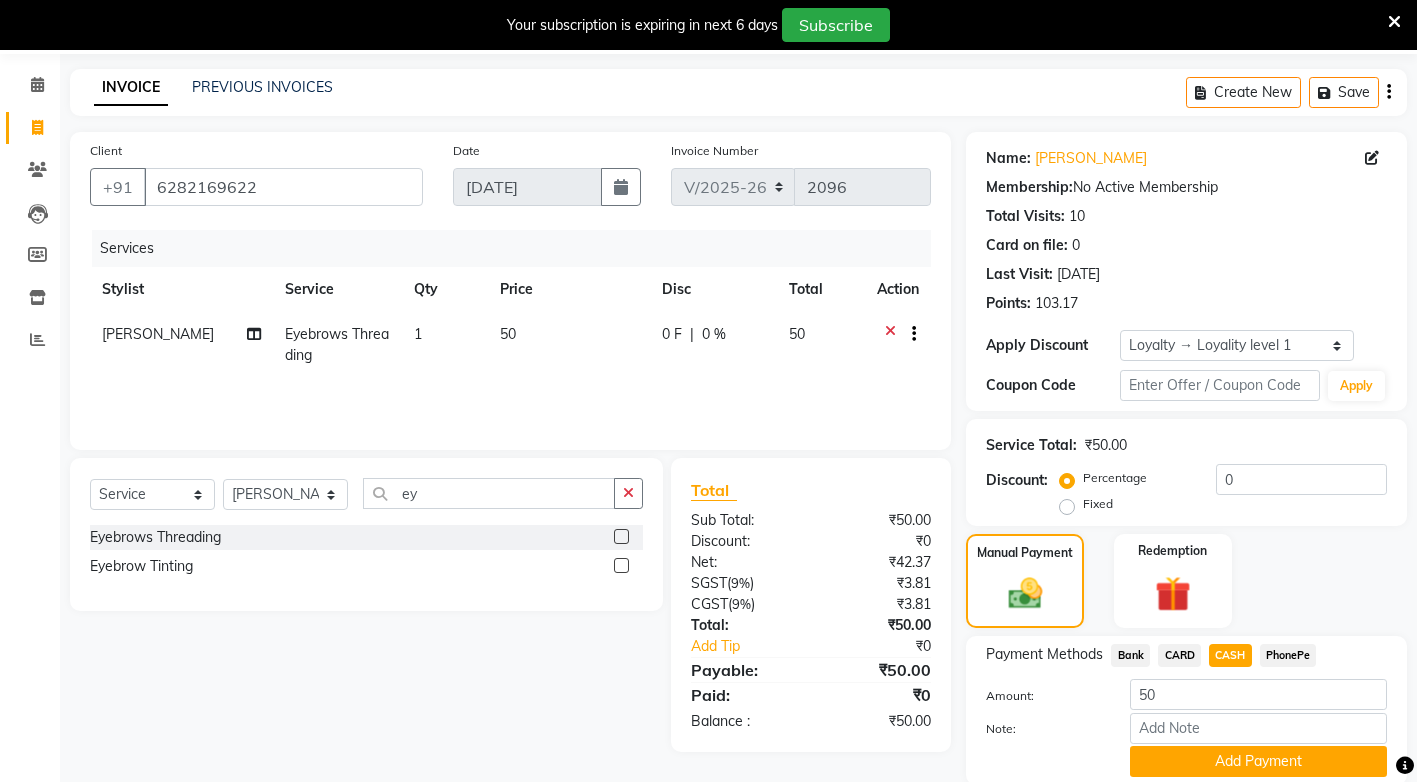 scroll, scrollTop: 142, scrollLeft: 0, axis: vertical 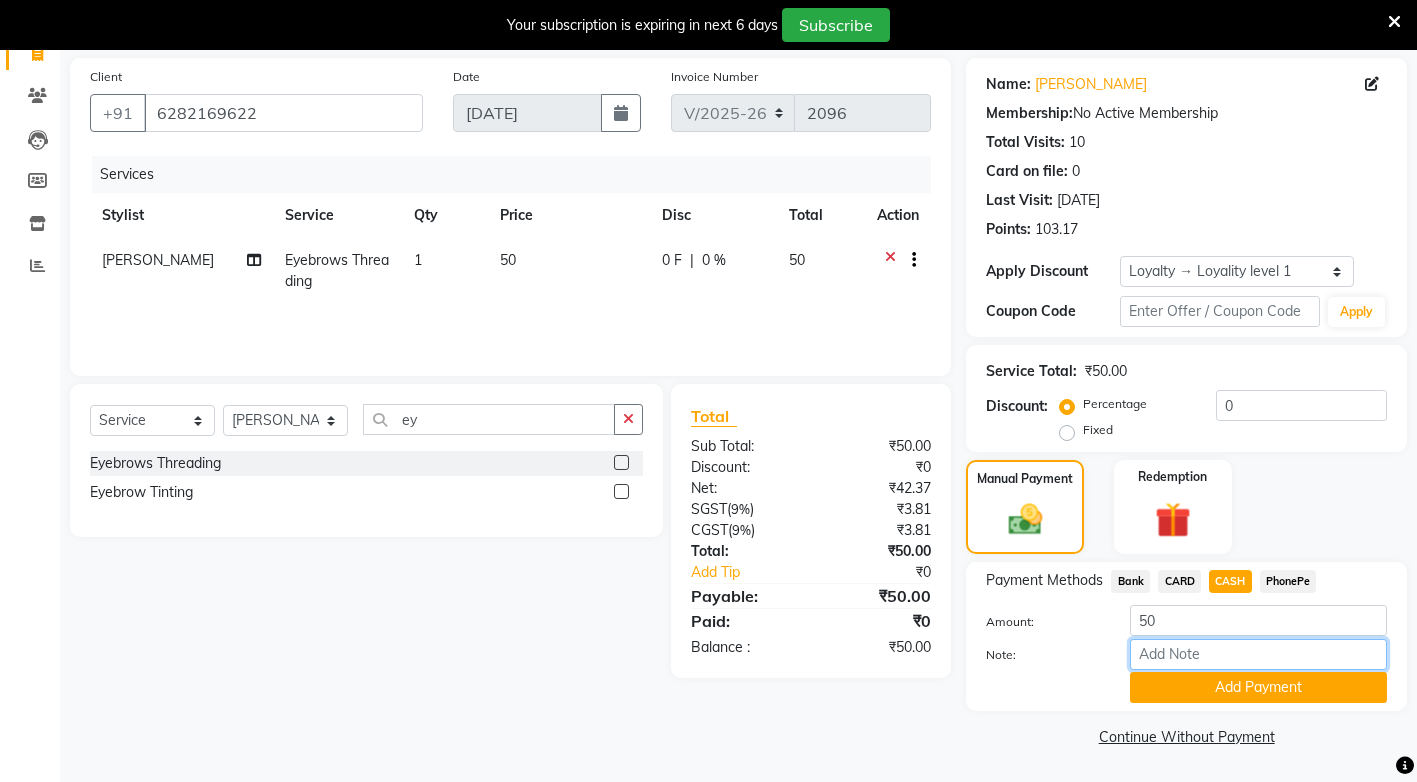 click on "Note:" at bounding box center [1258, 654] 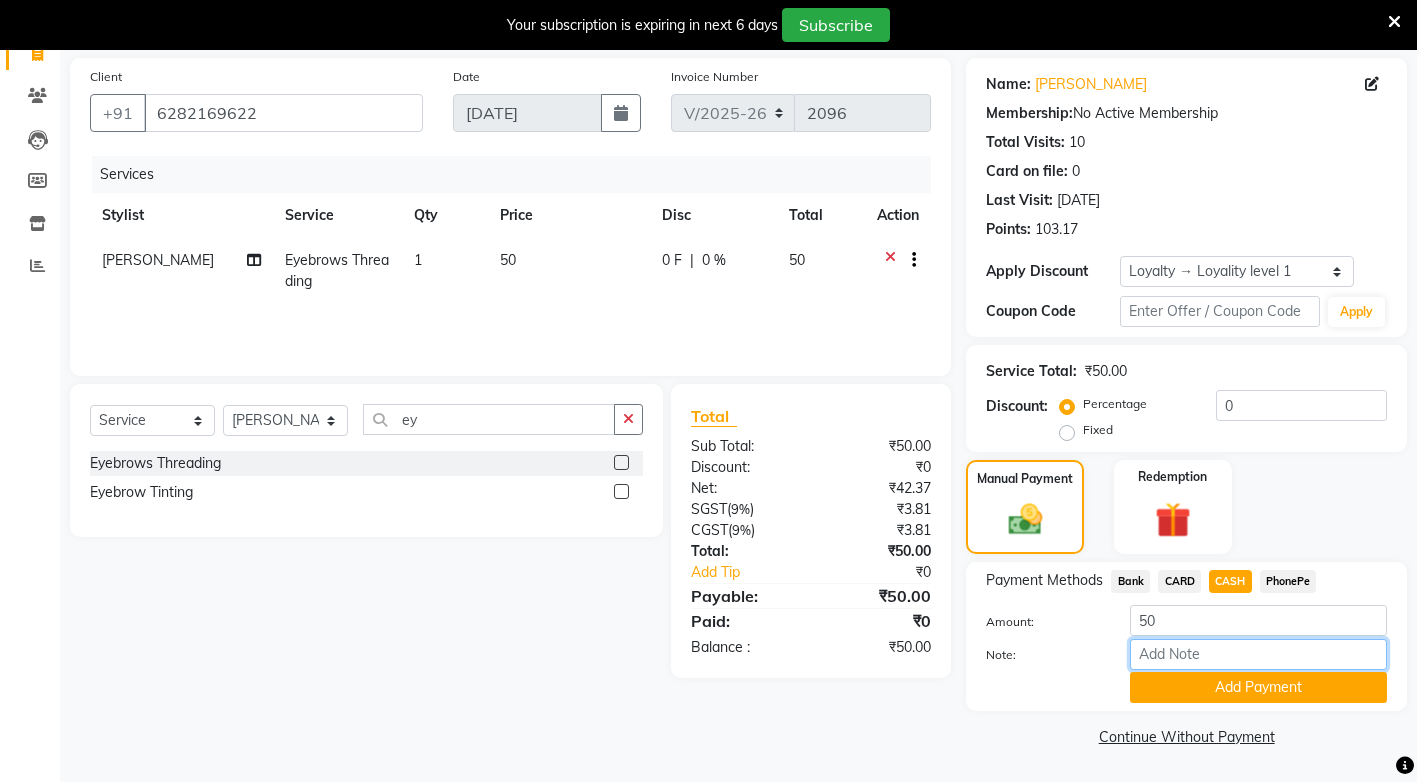 type on "sindhya" 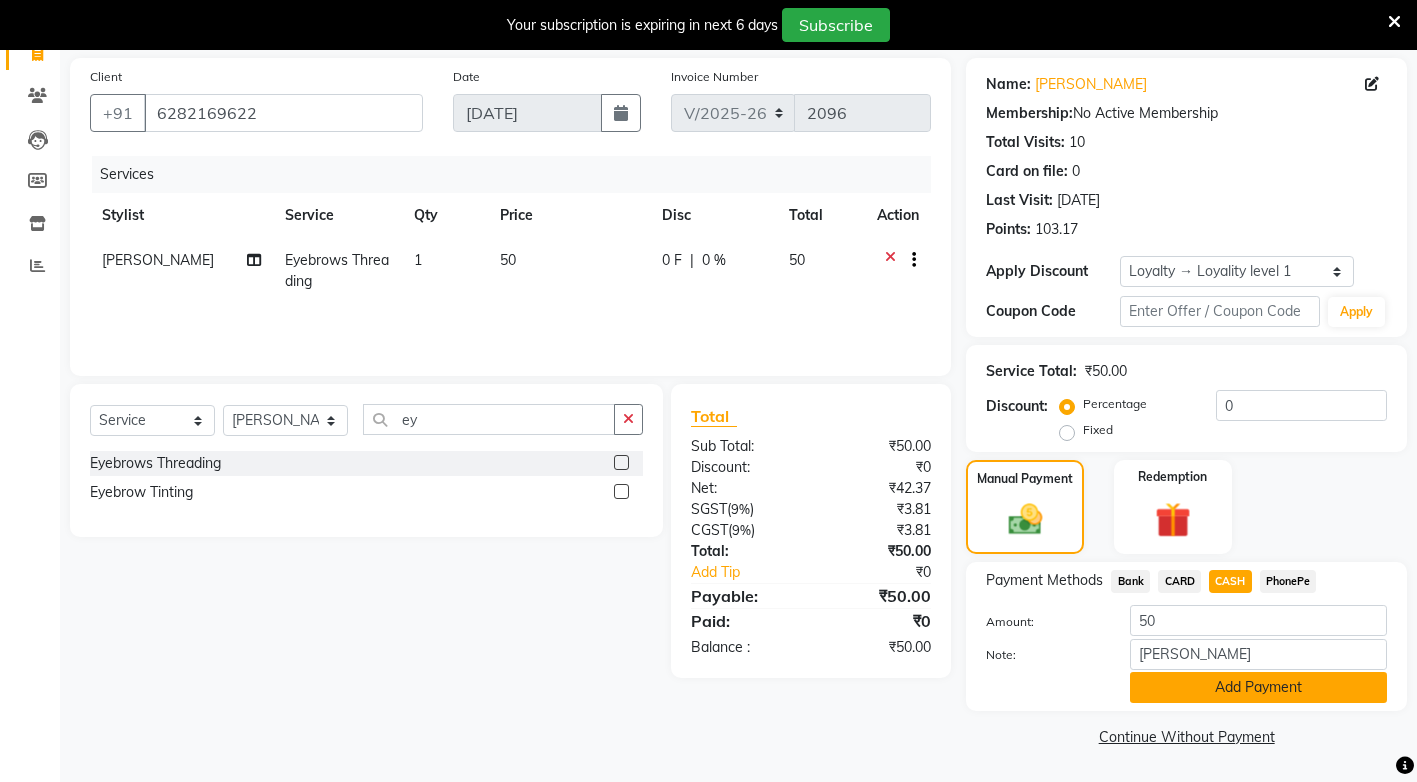 click on "Add Payment" 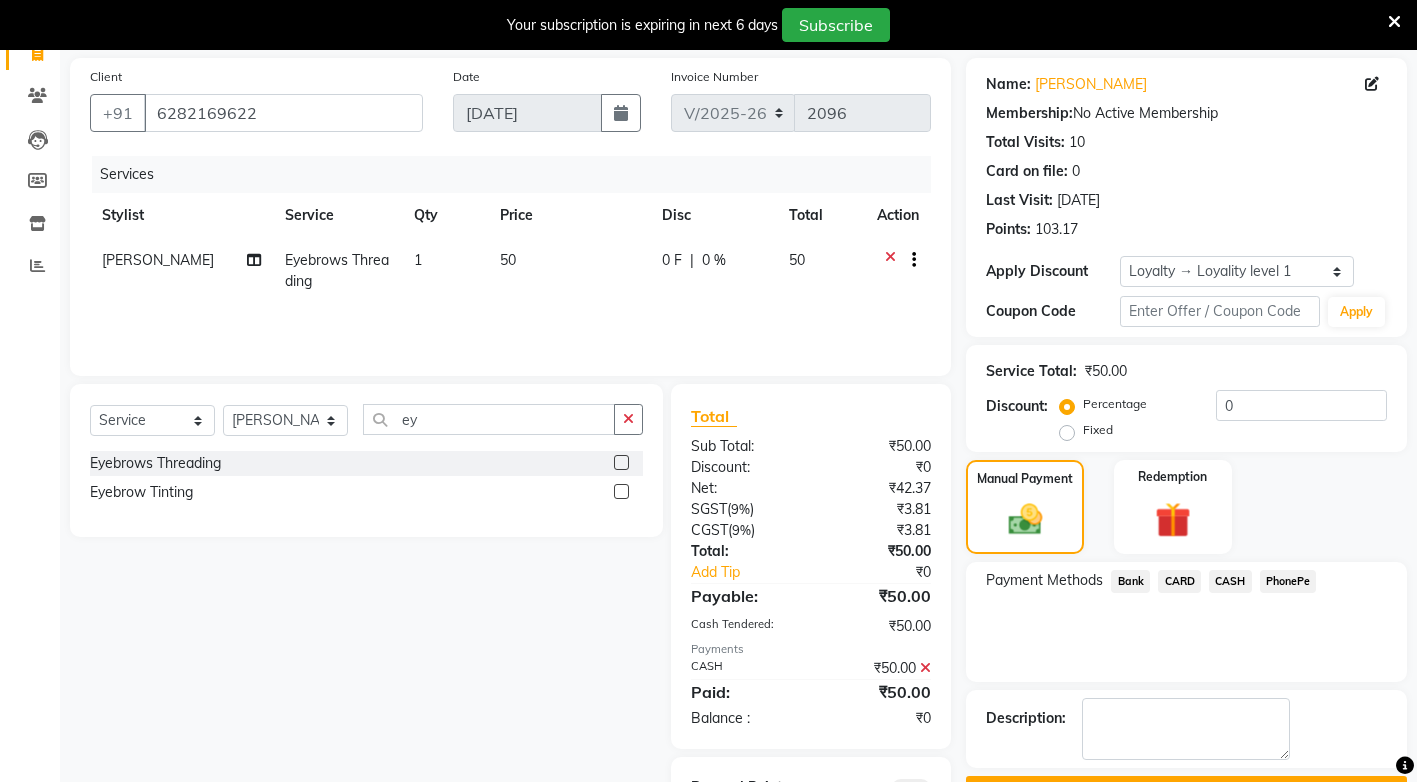 scroll, scrollTop: 238, scrollLeft: 0, axis: vertical 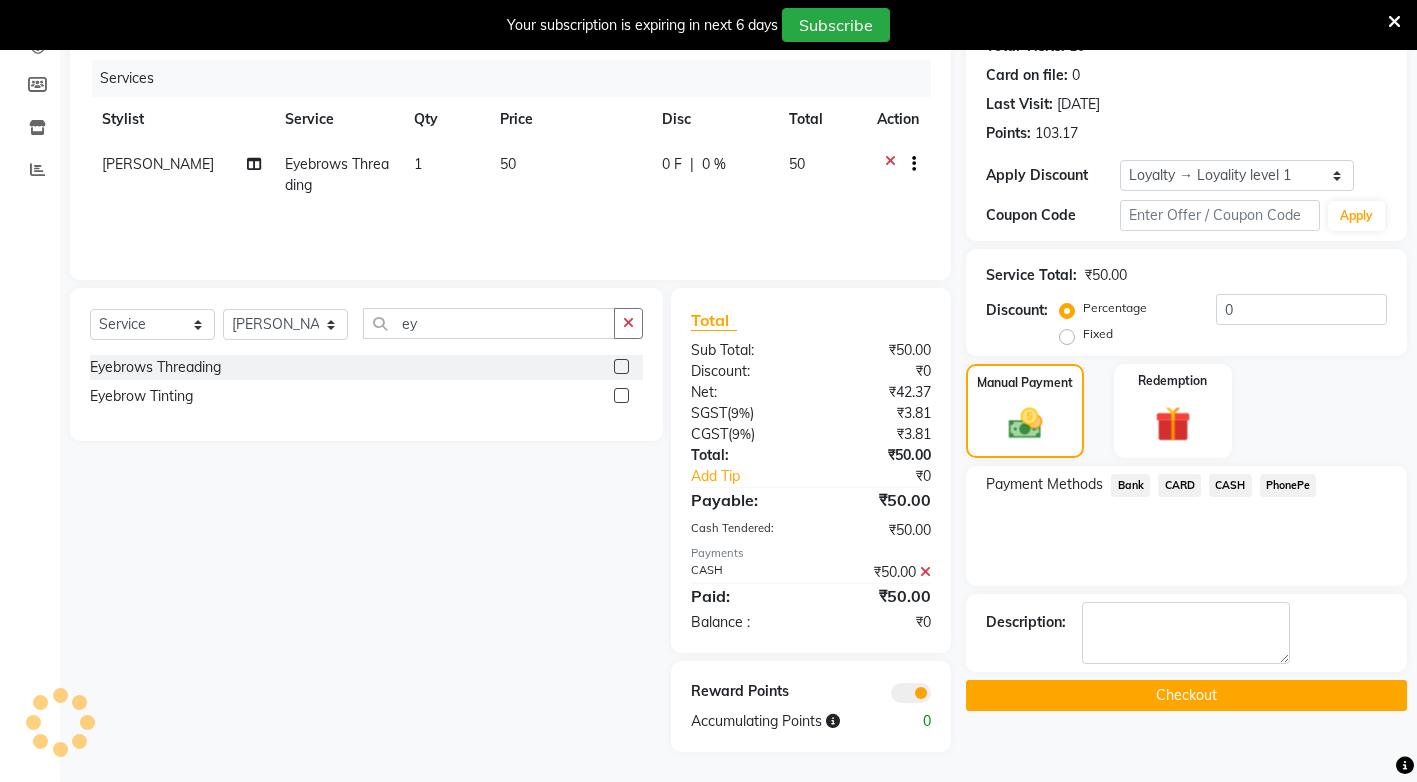 click on "Checkout" 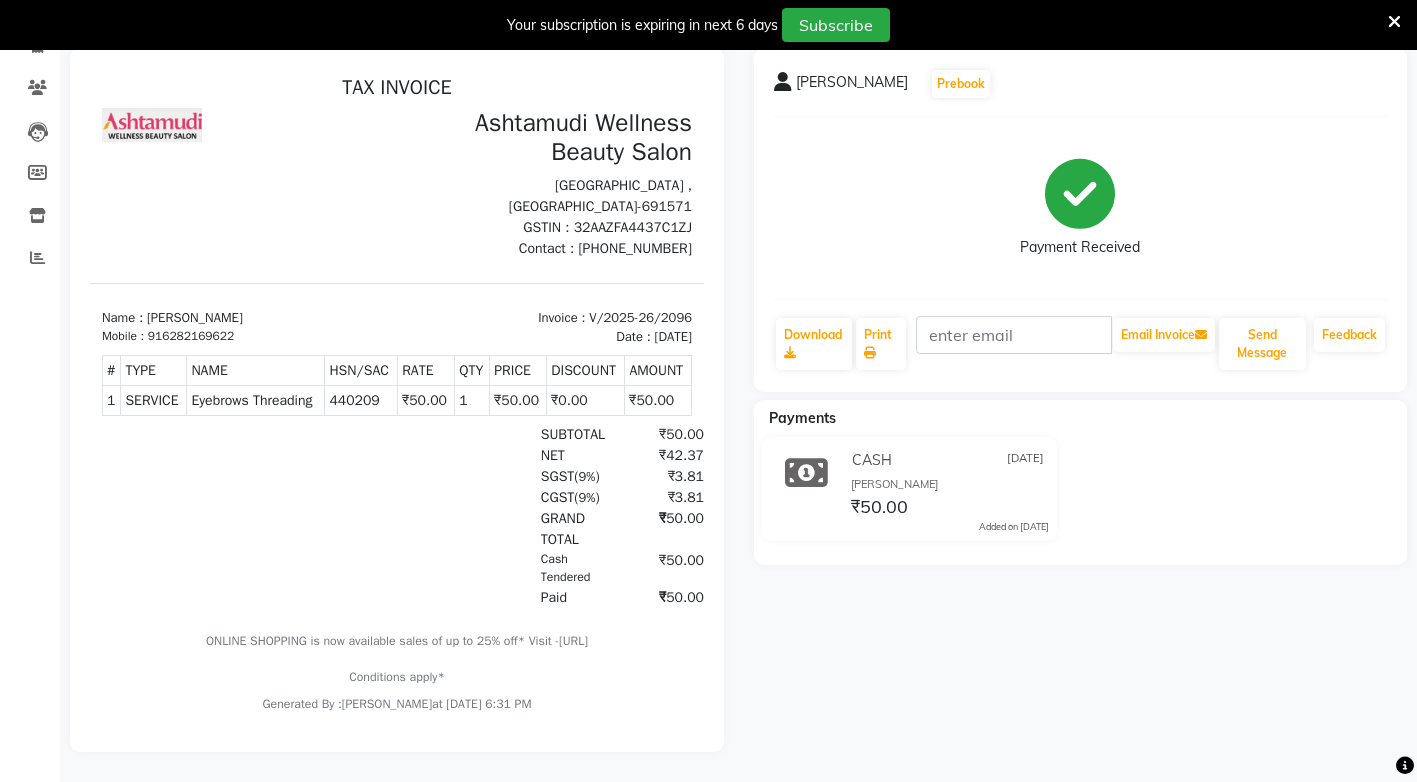 scroll, scrollTop: 0, scrollLeft: 0, axis: both 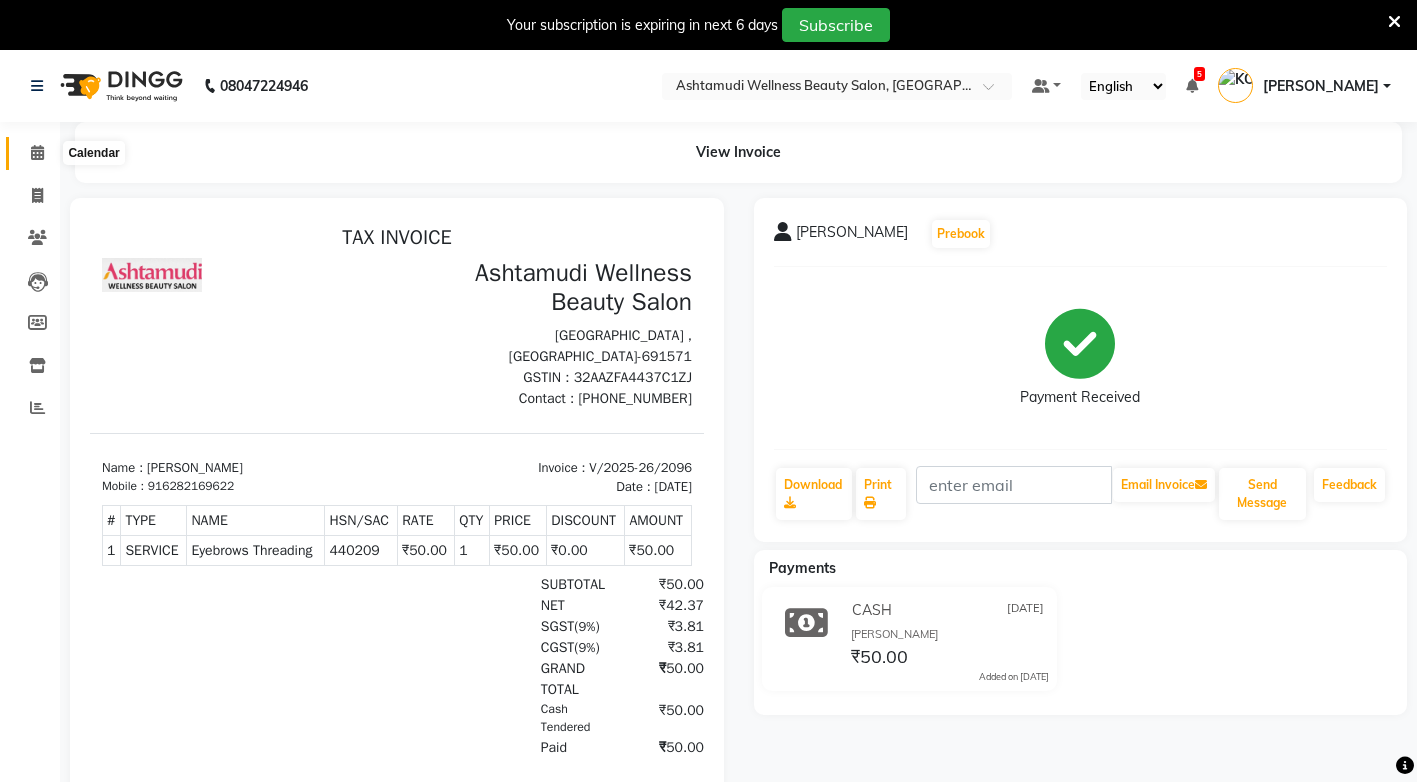 click 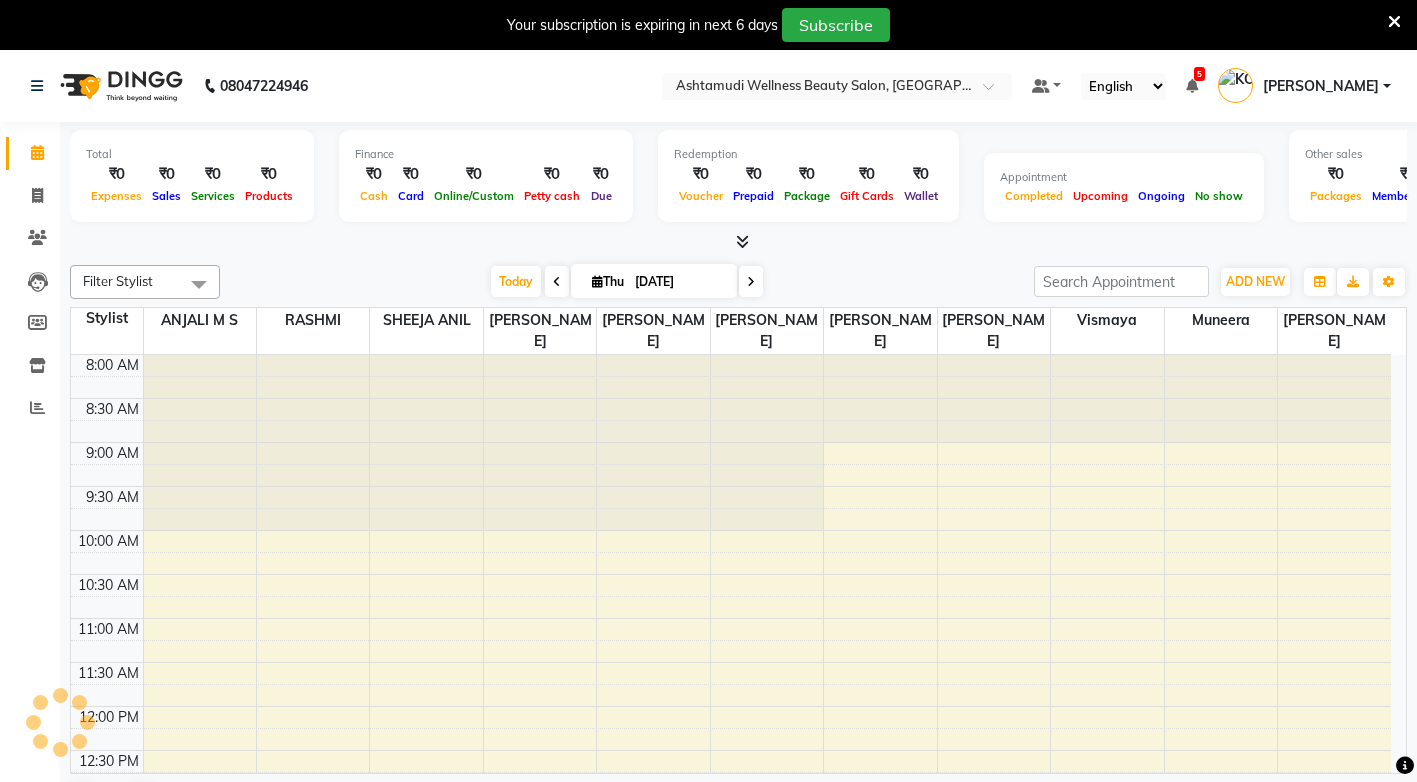 scroll, scrollTop: 0, scrollLeft: 0, axis: both 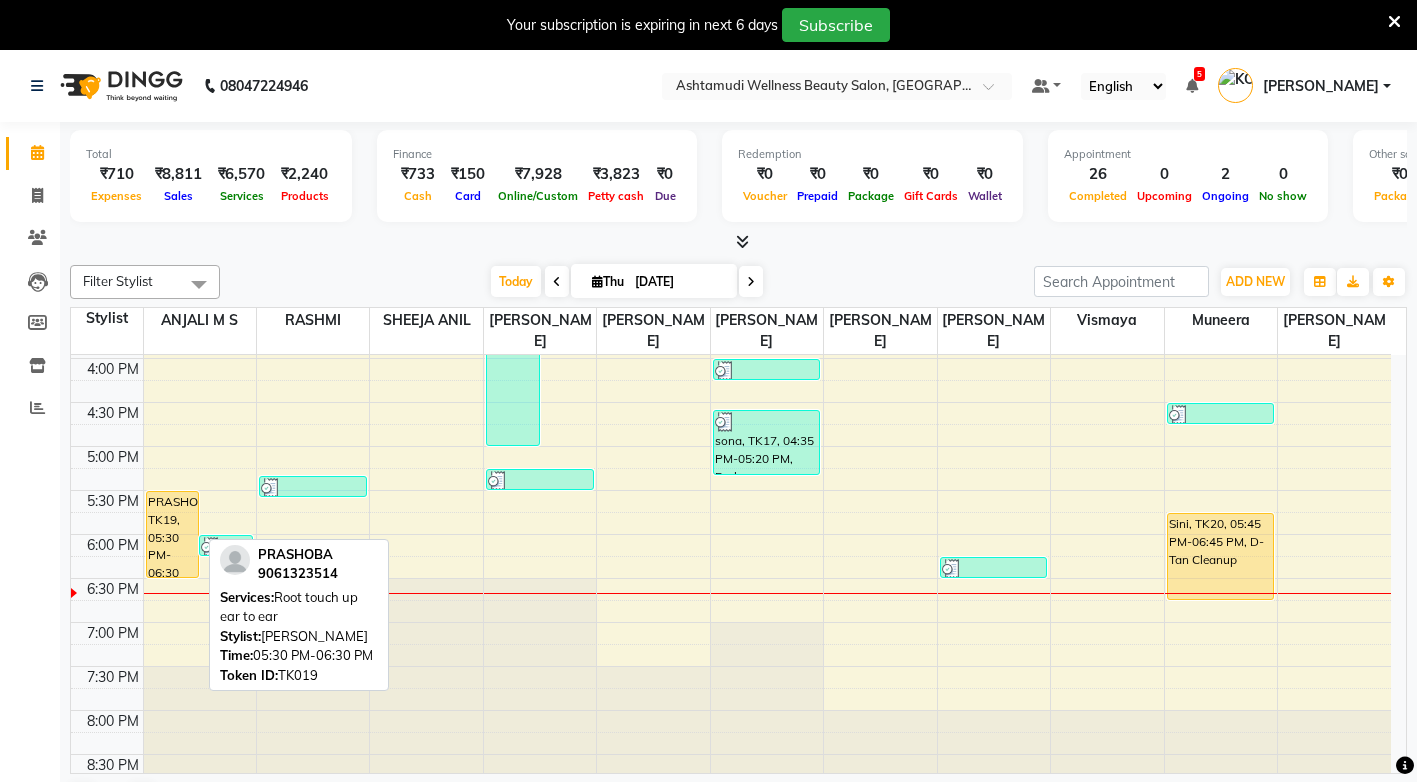 click on "PRASHOBA, TK19, 05:30 PM-06:30 PM, Root touch up ear to ear" at bounding box center (173, 534) 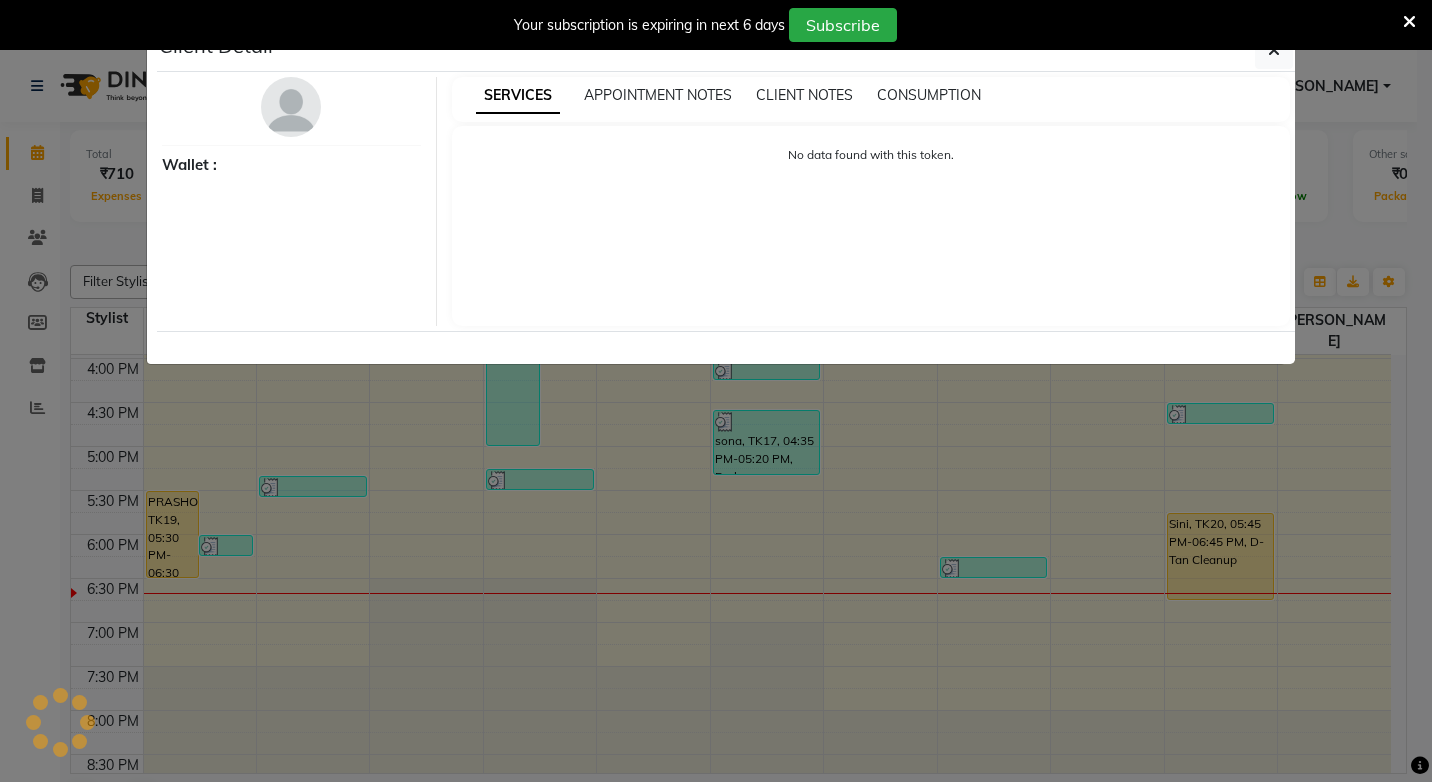 select on "1" 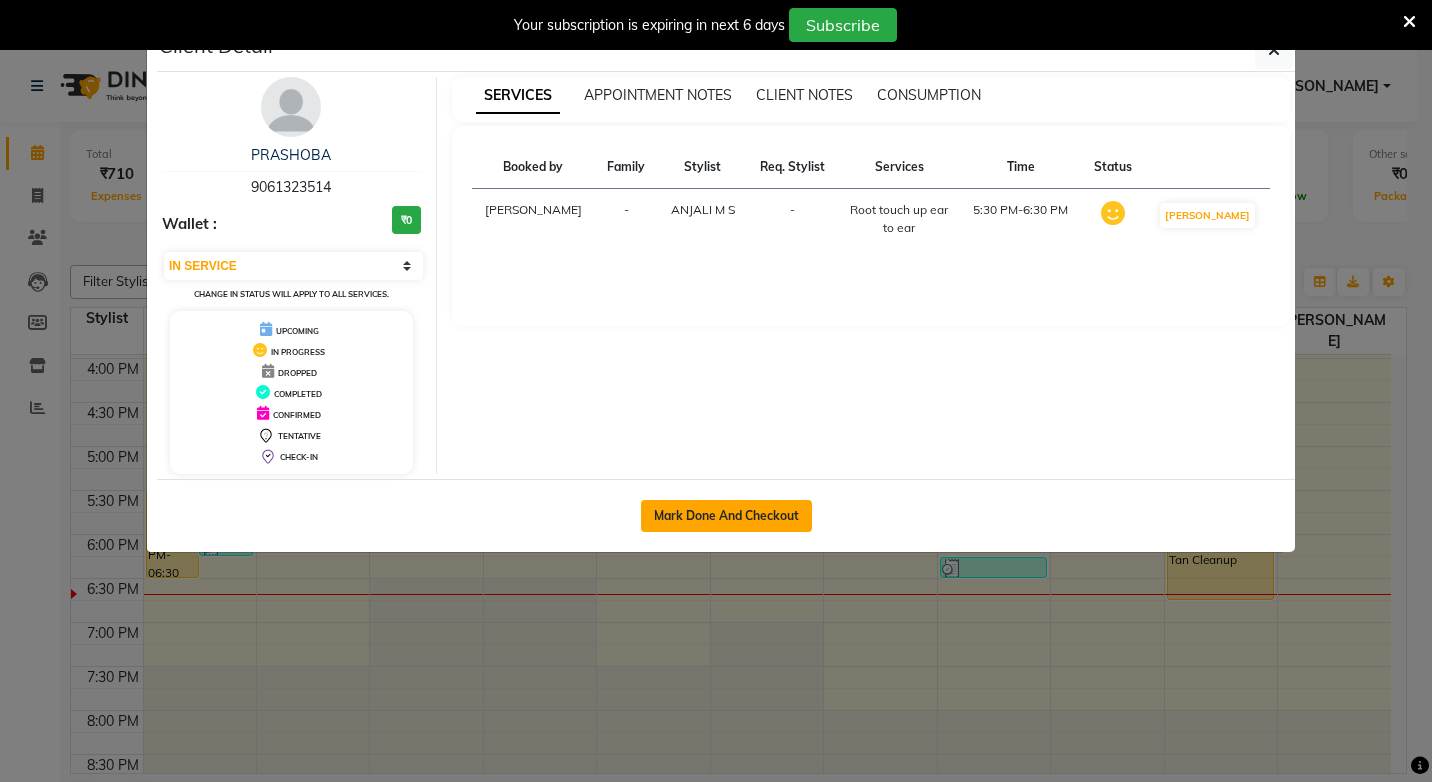 click on "Mark Done And Checkout" 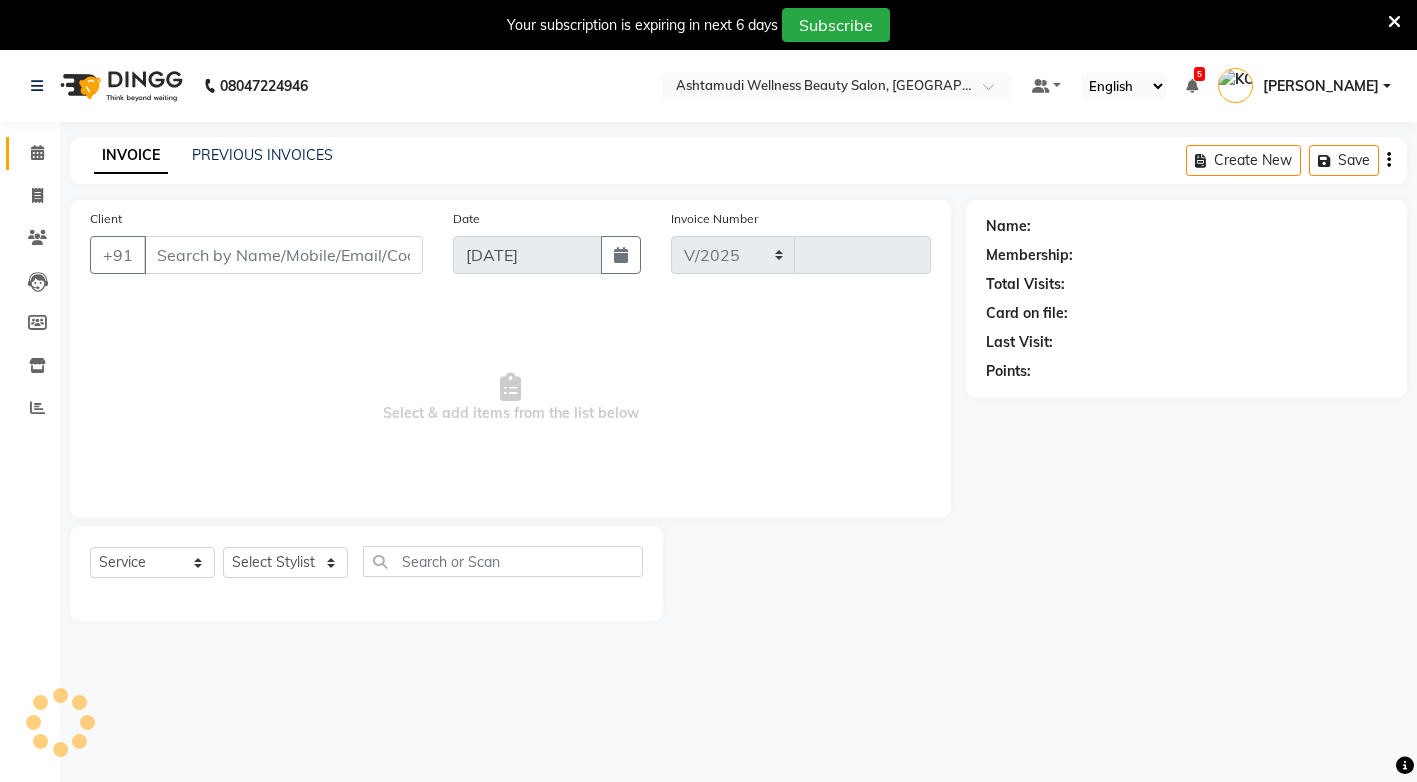 select on "4674" 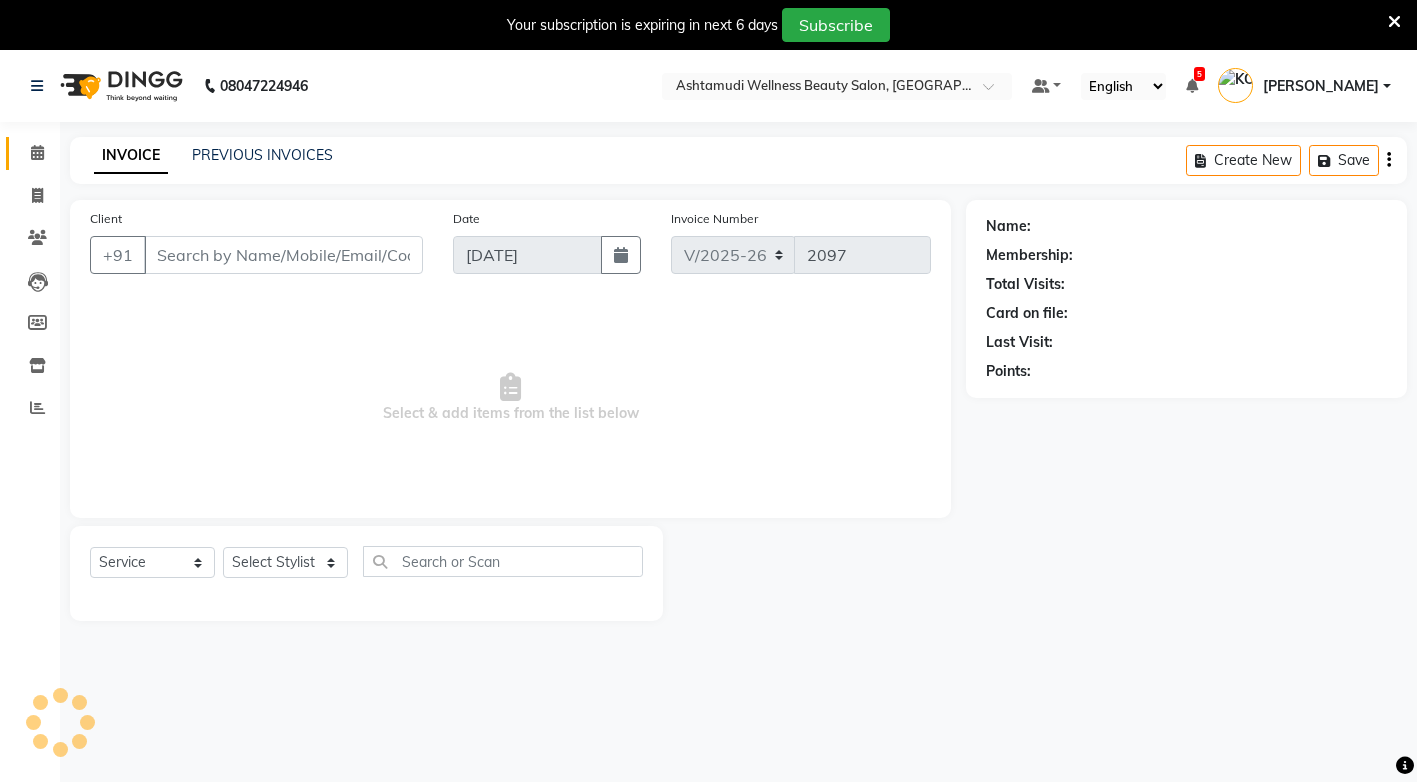 select on "product" 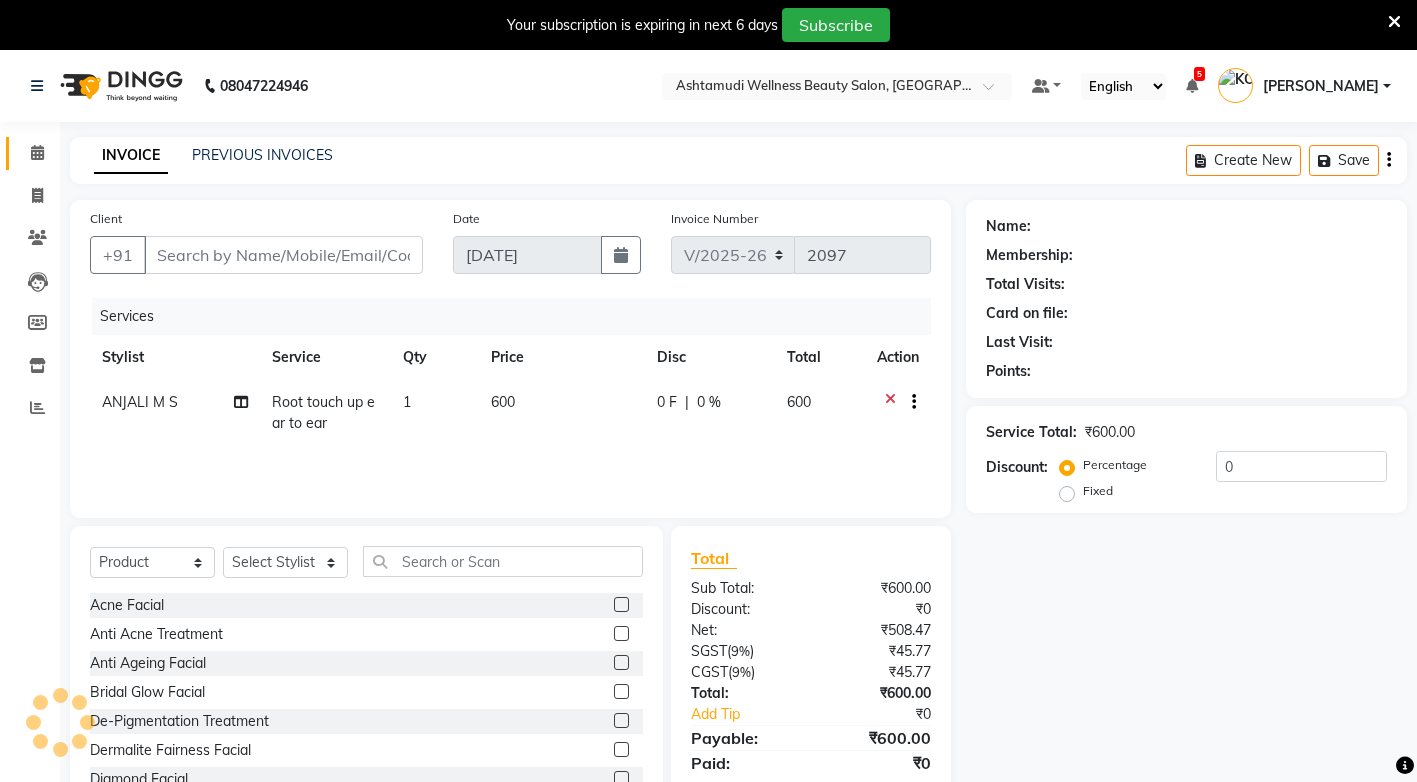type on "9061323514" 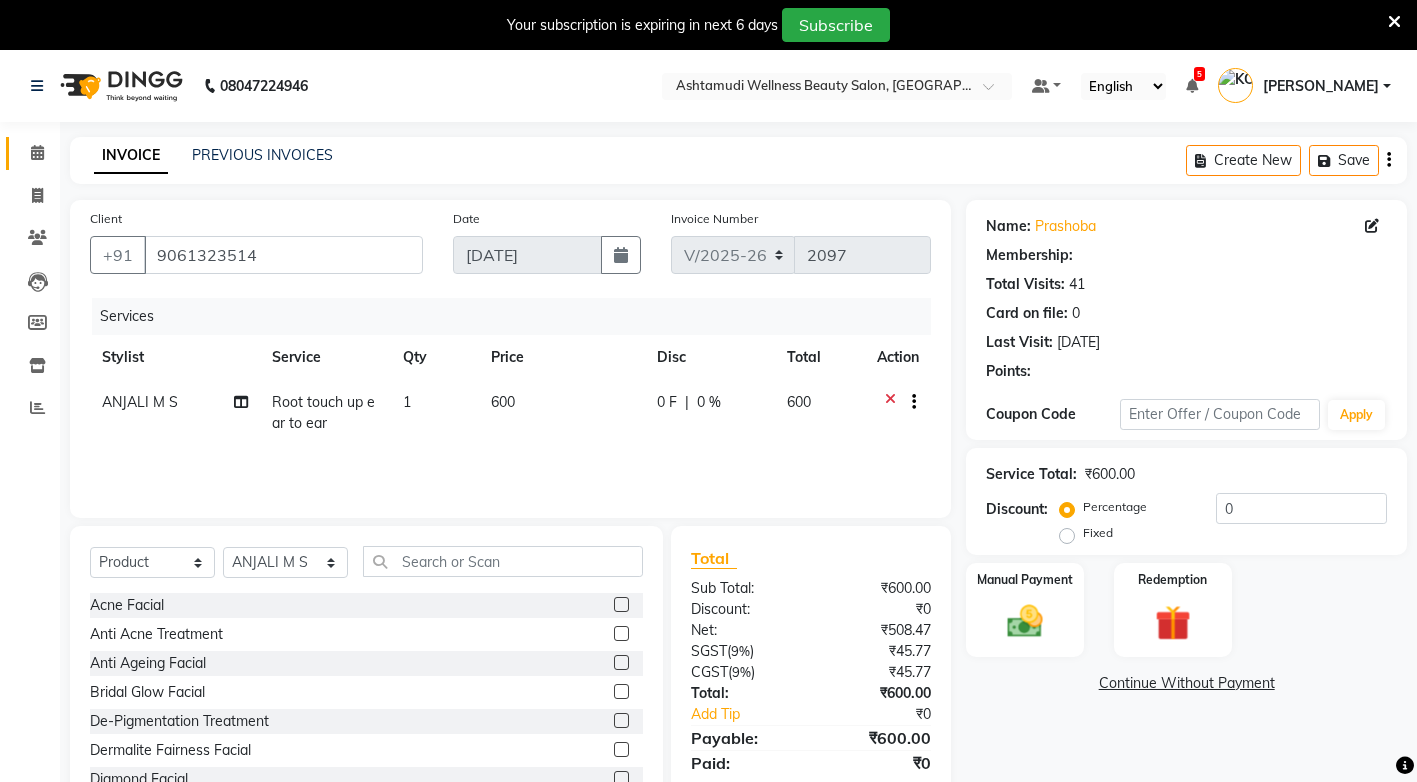 select on "2: Object" 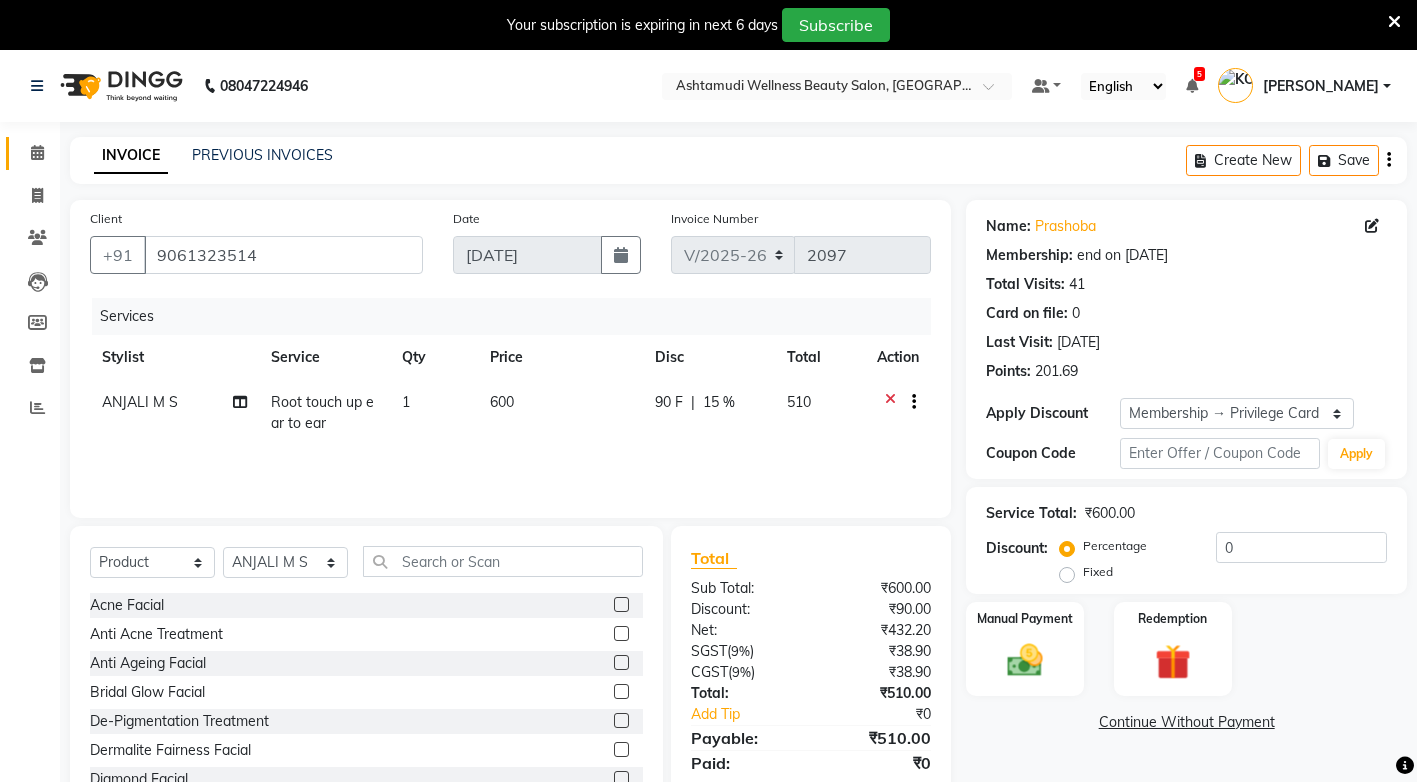 type on "15" 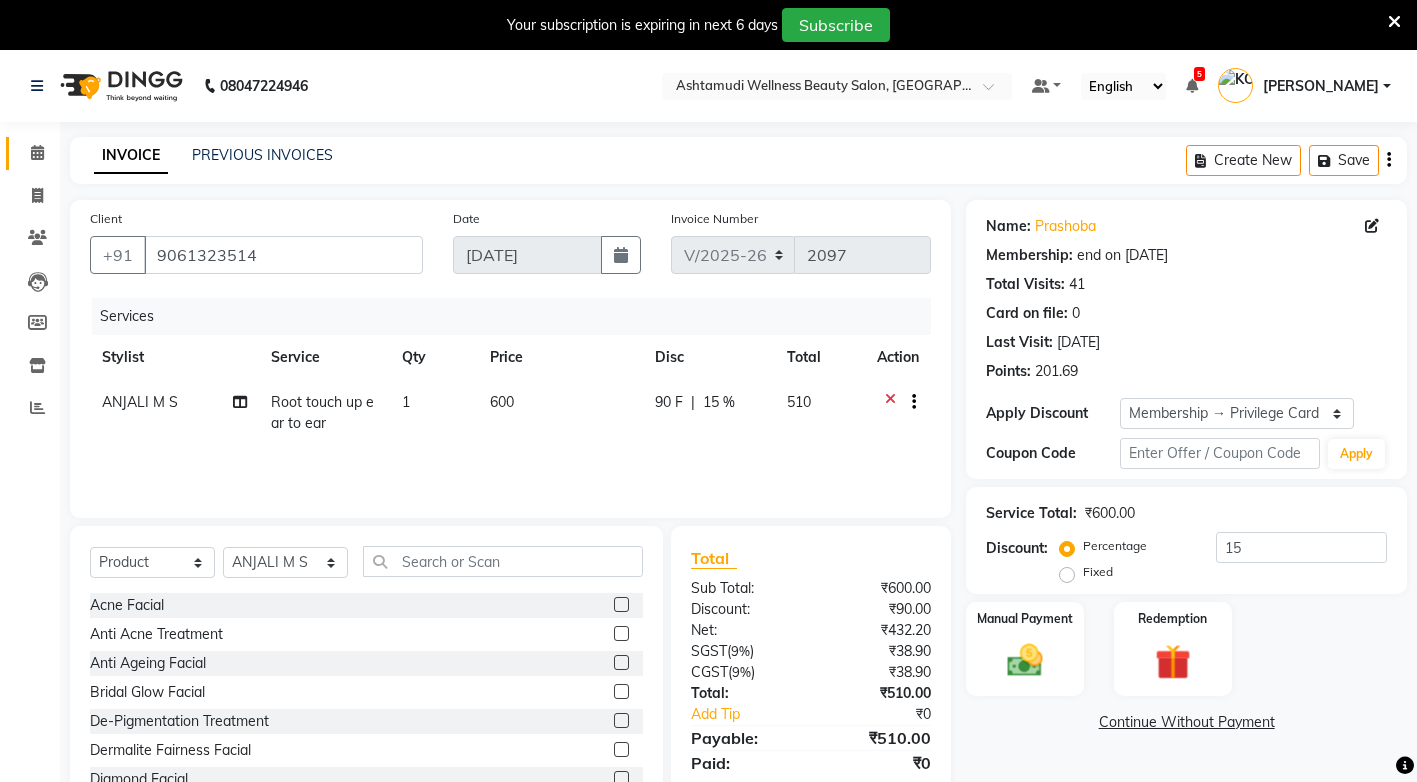 scroll, scrollTop: 69, scrollLeft: 0, axis: vertical 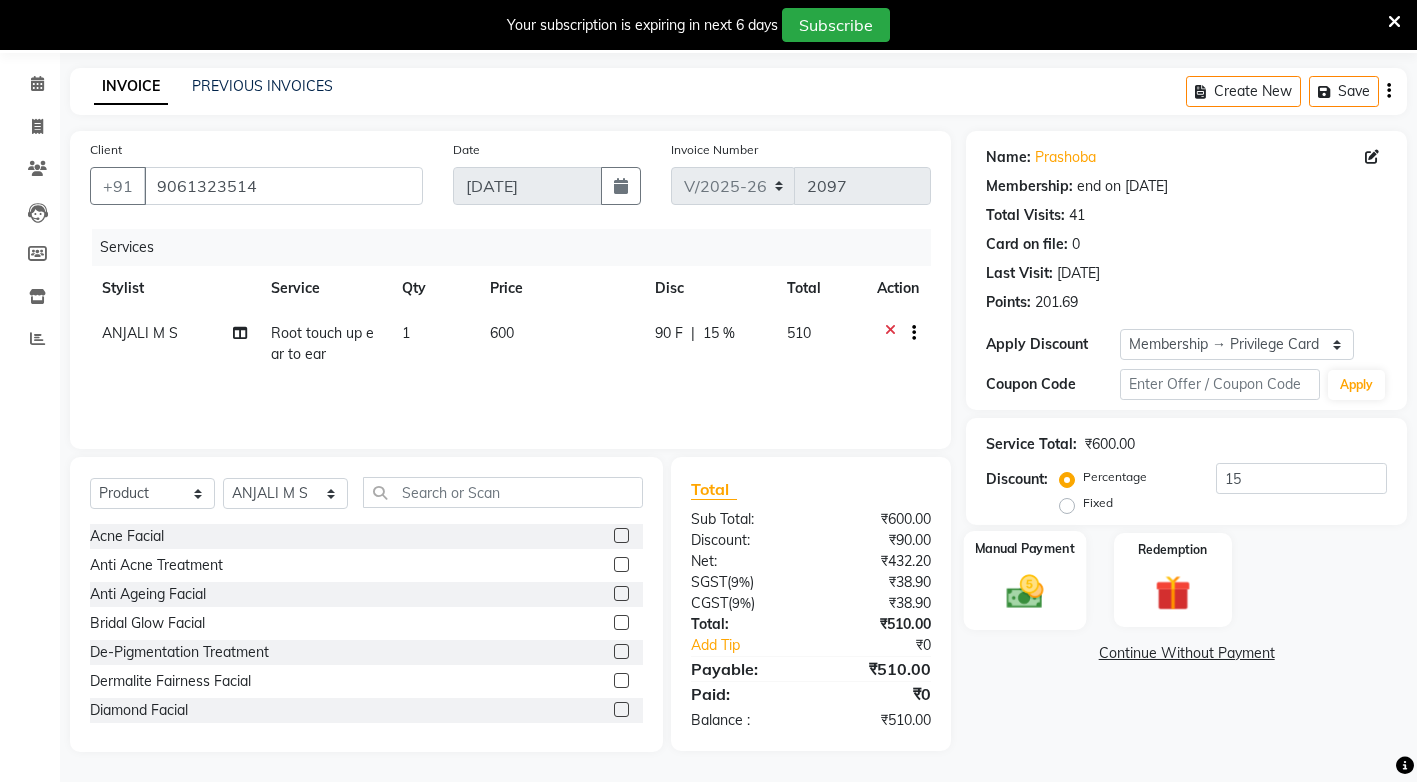 click 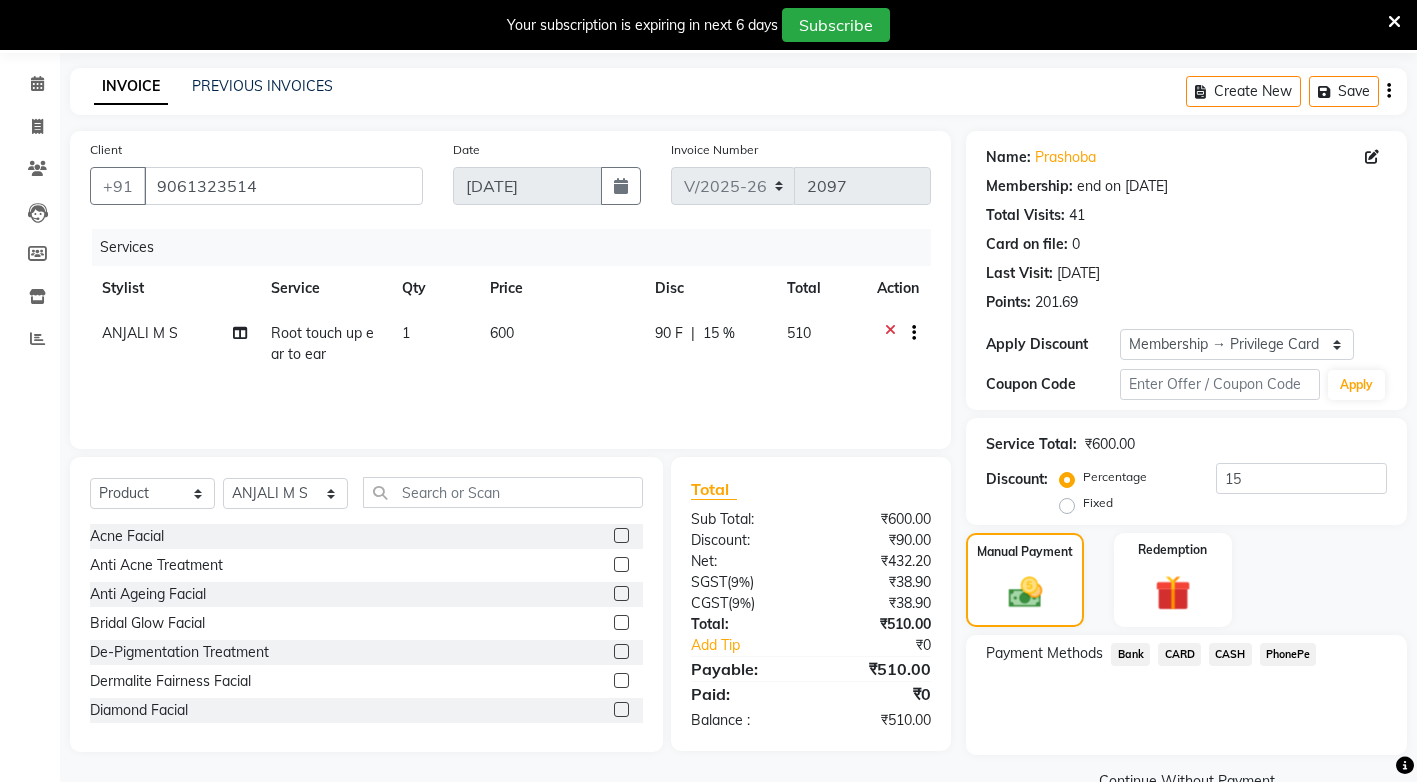 click on "CARD" 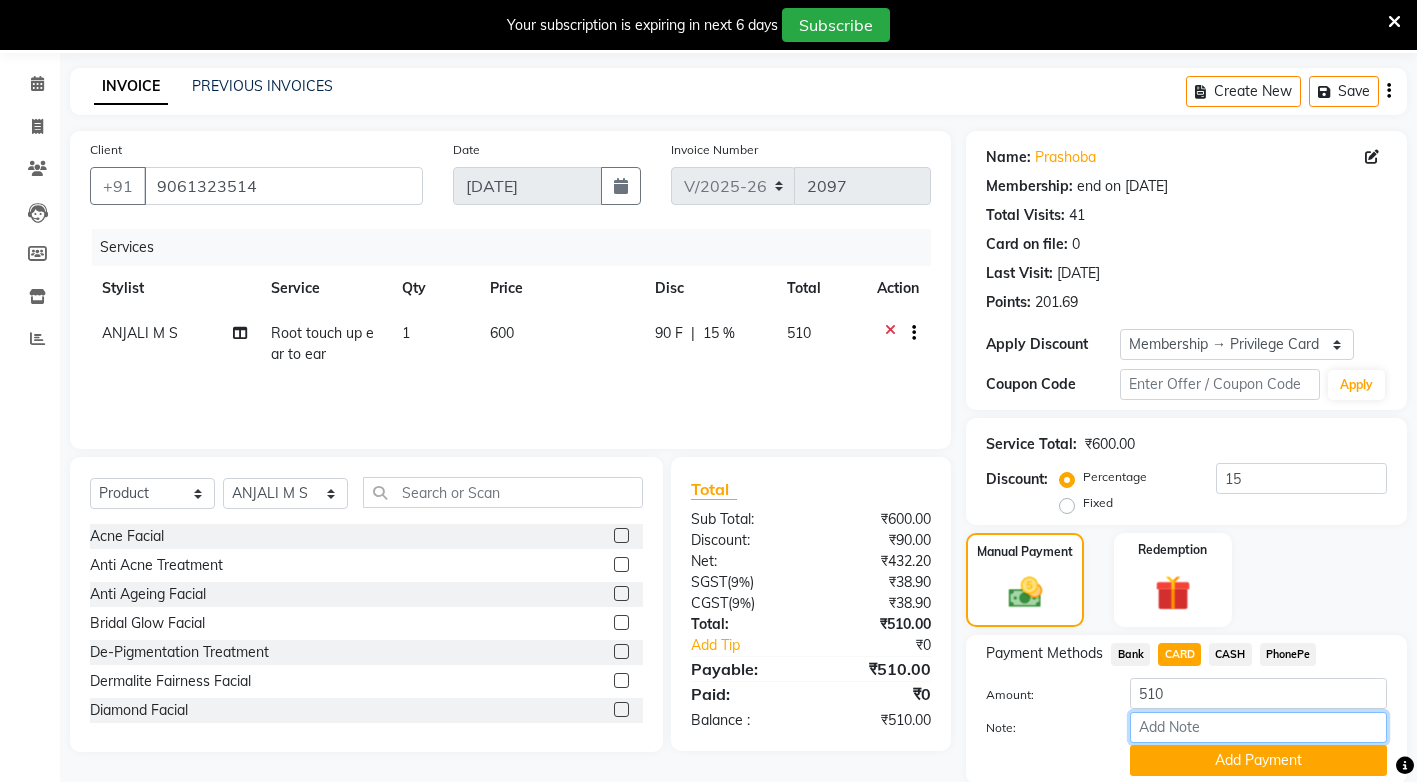 click on "Note:" at bounding box center [1258, 727] 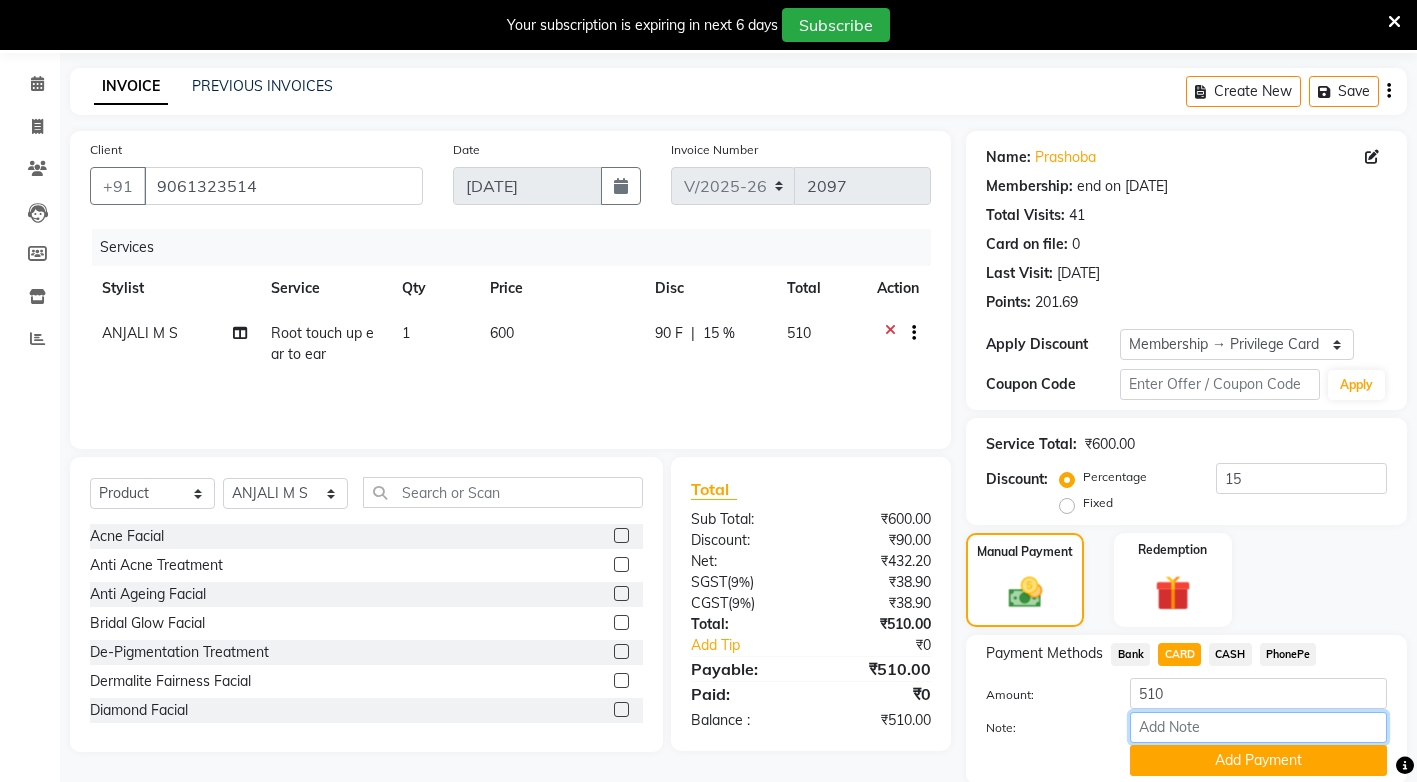 type on "sindhya" 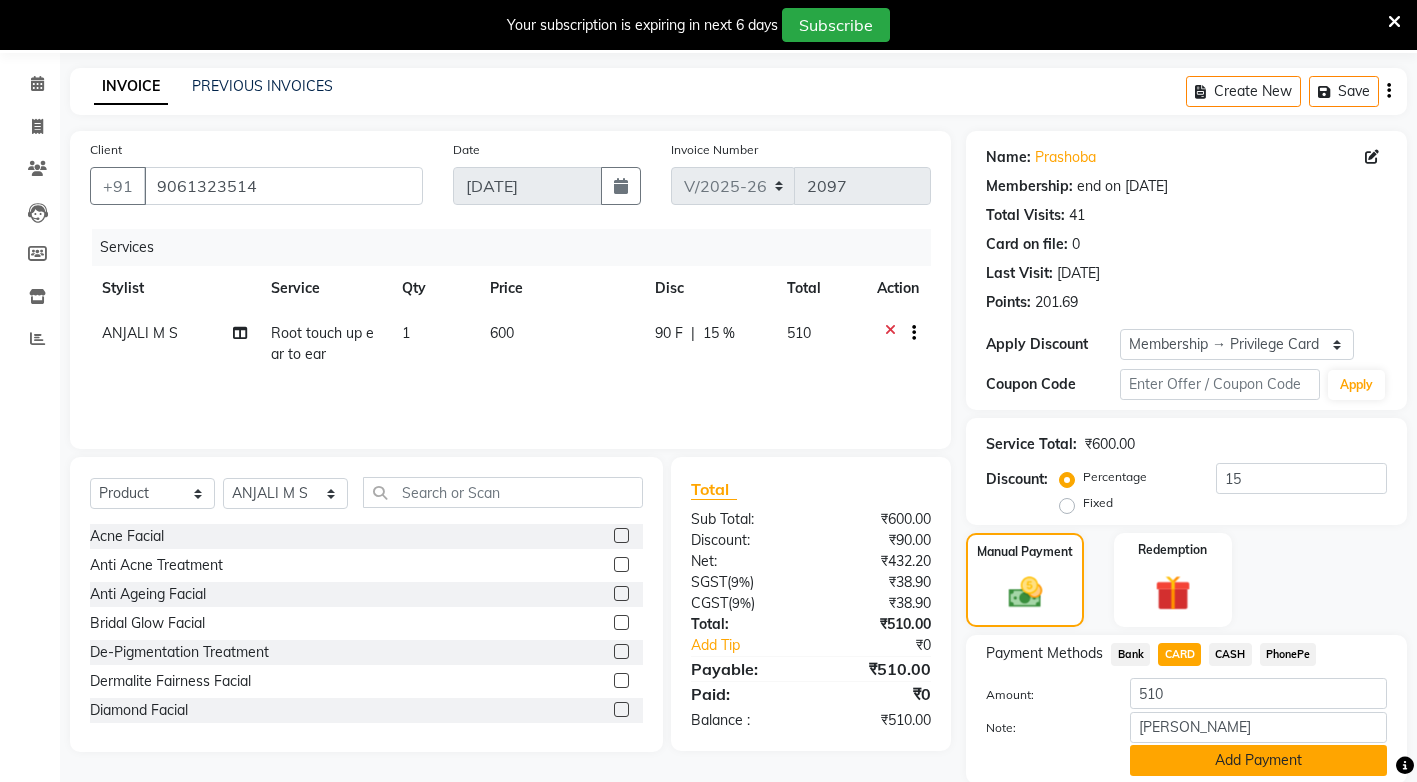 click on "Add Payment" 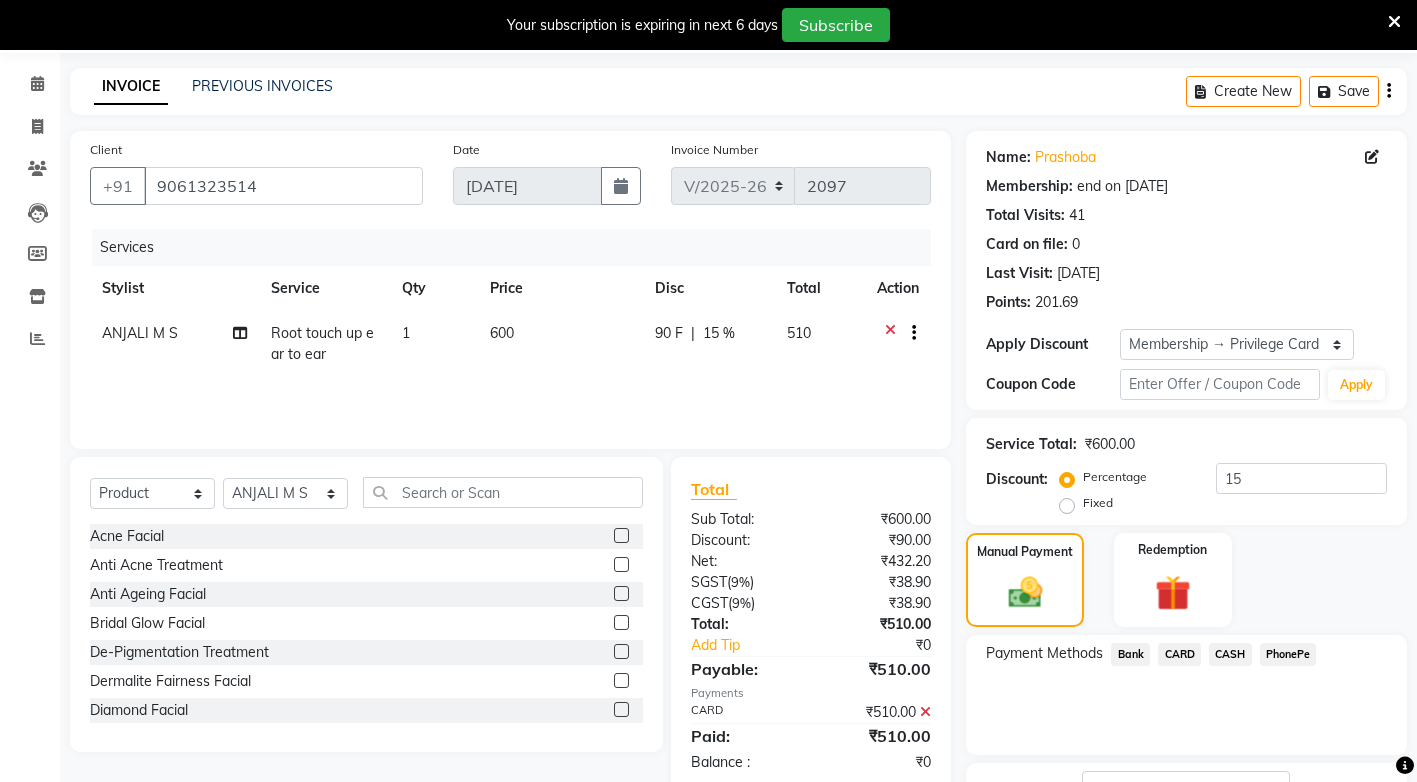 scroll, scrollTop: 169, scrollLeft: 0, axis: vertical 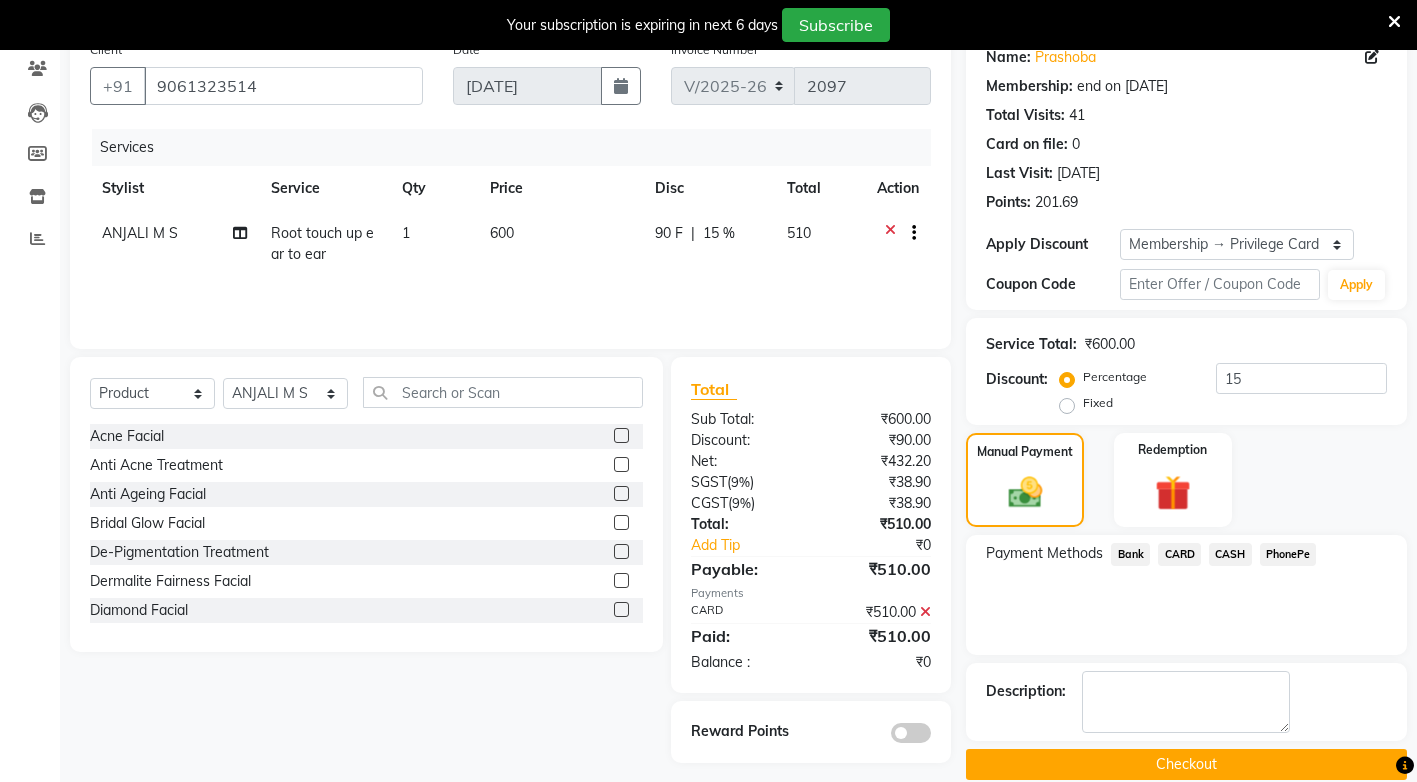 click on "Checkout" 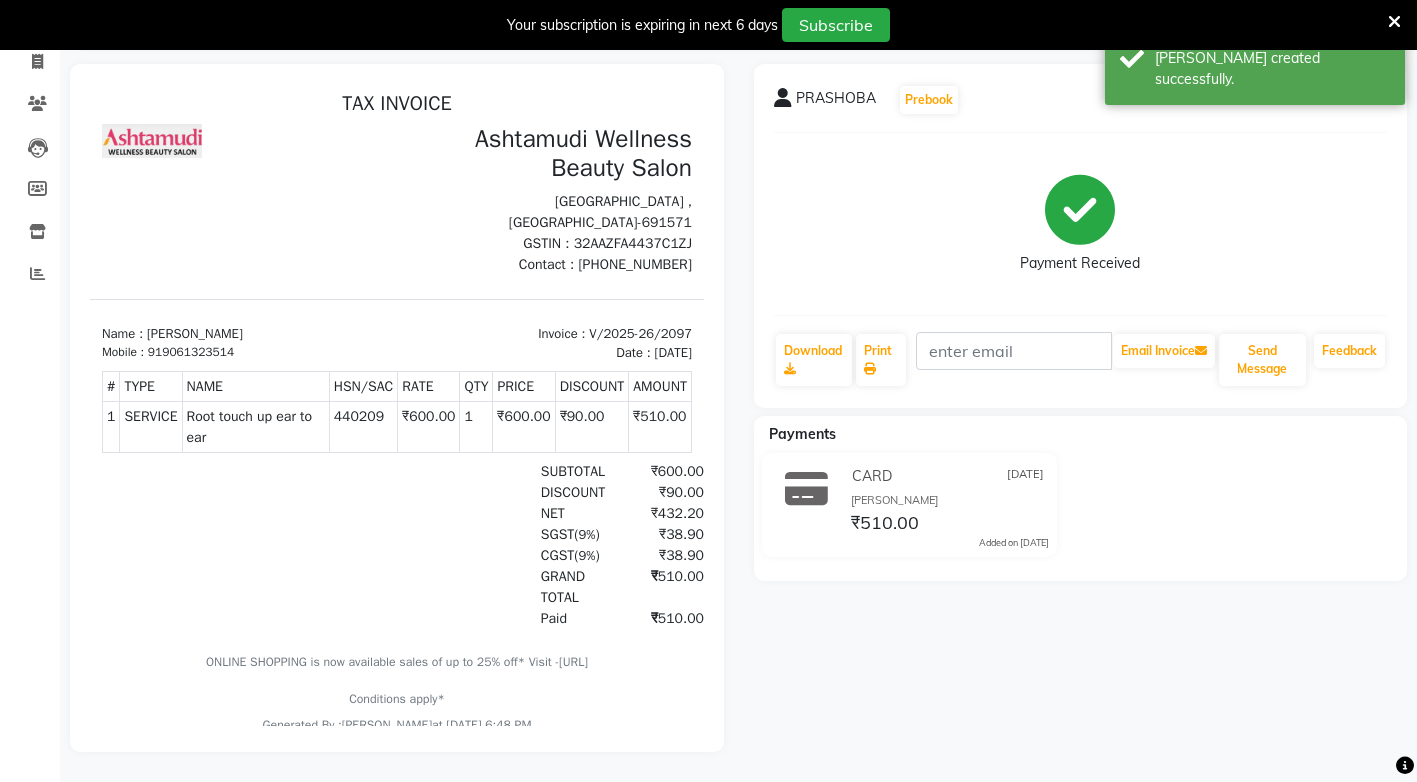 scroll, scrollTop: 0, scrollLeft: 0, axis: both 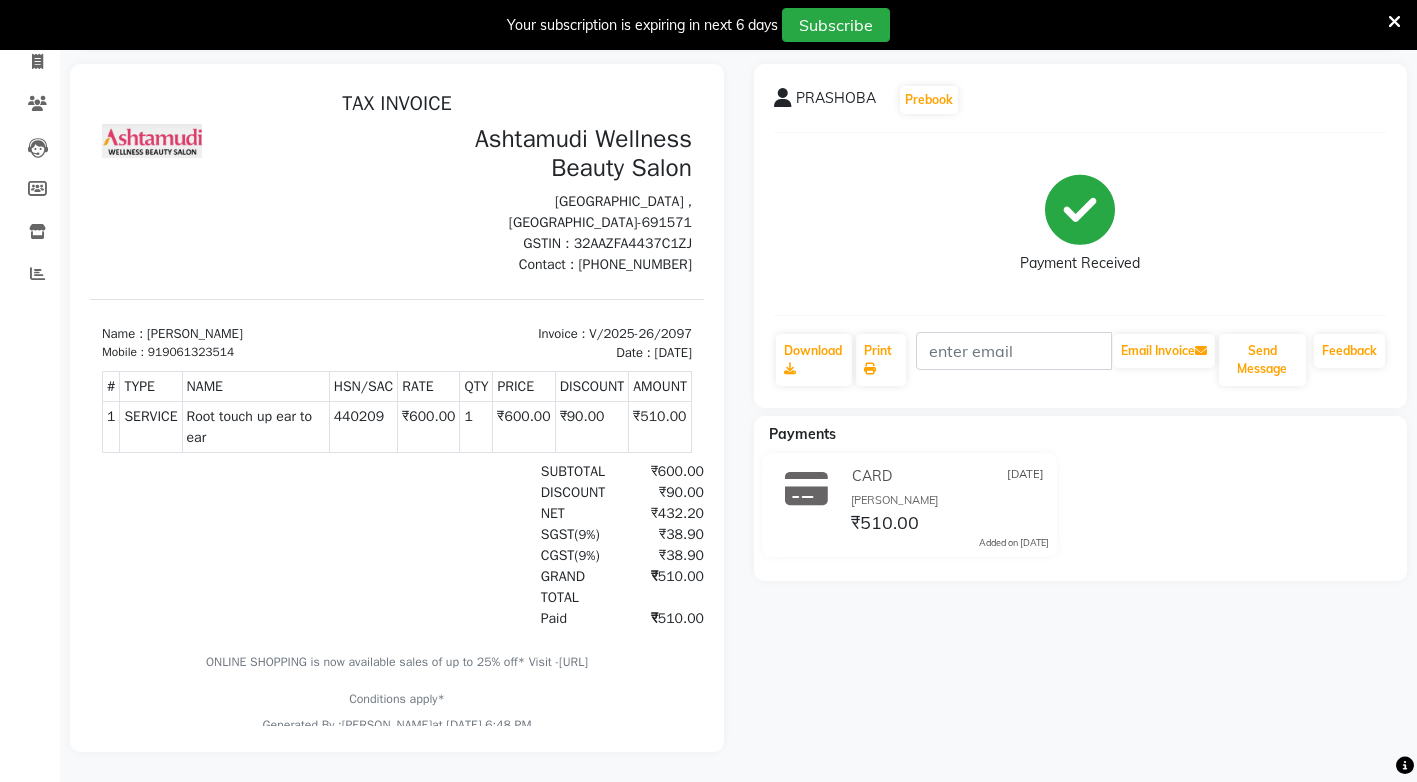 drag, startPoint x: 203, startPoint y: 18, endPoint x: 957, endPoint y: 653, distance: 985.7692 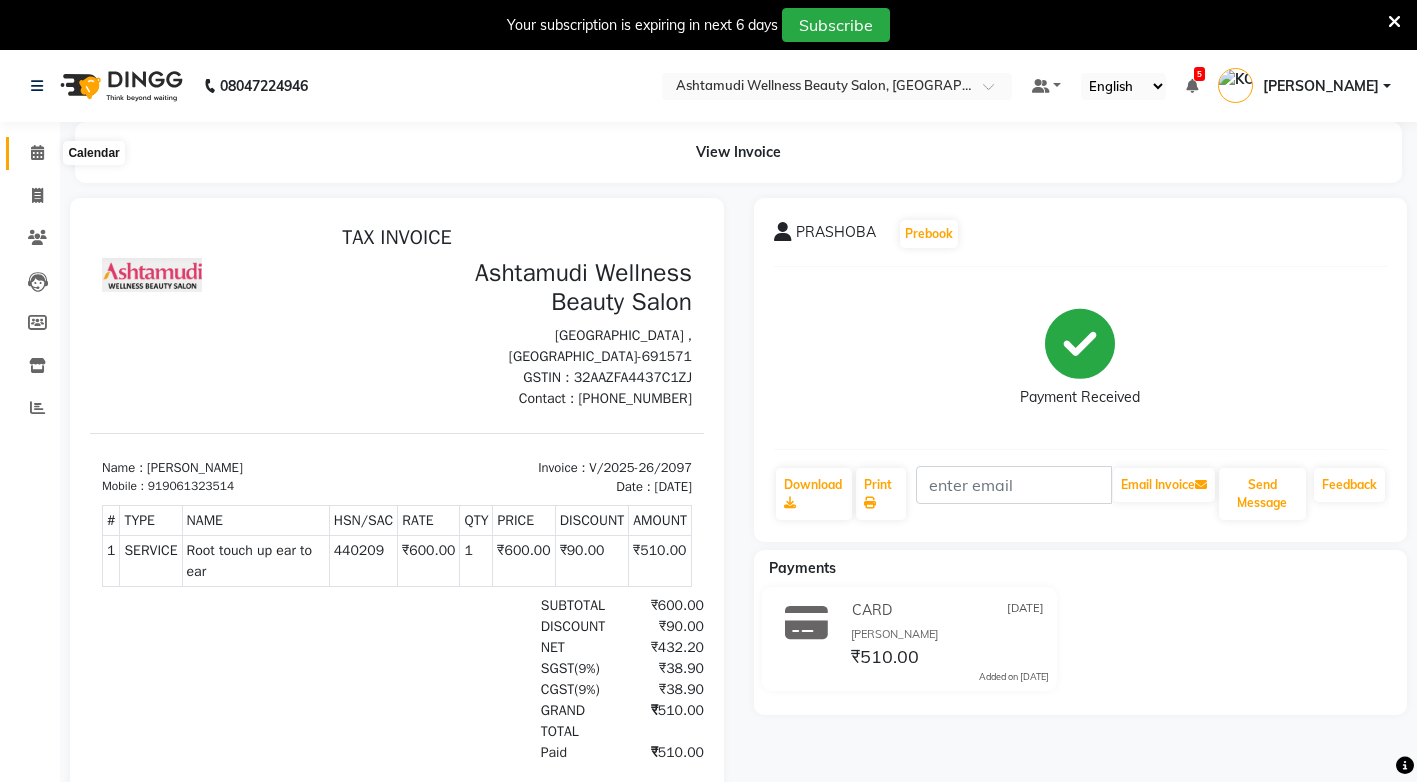 click 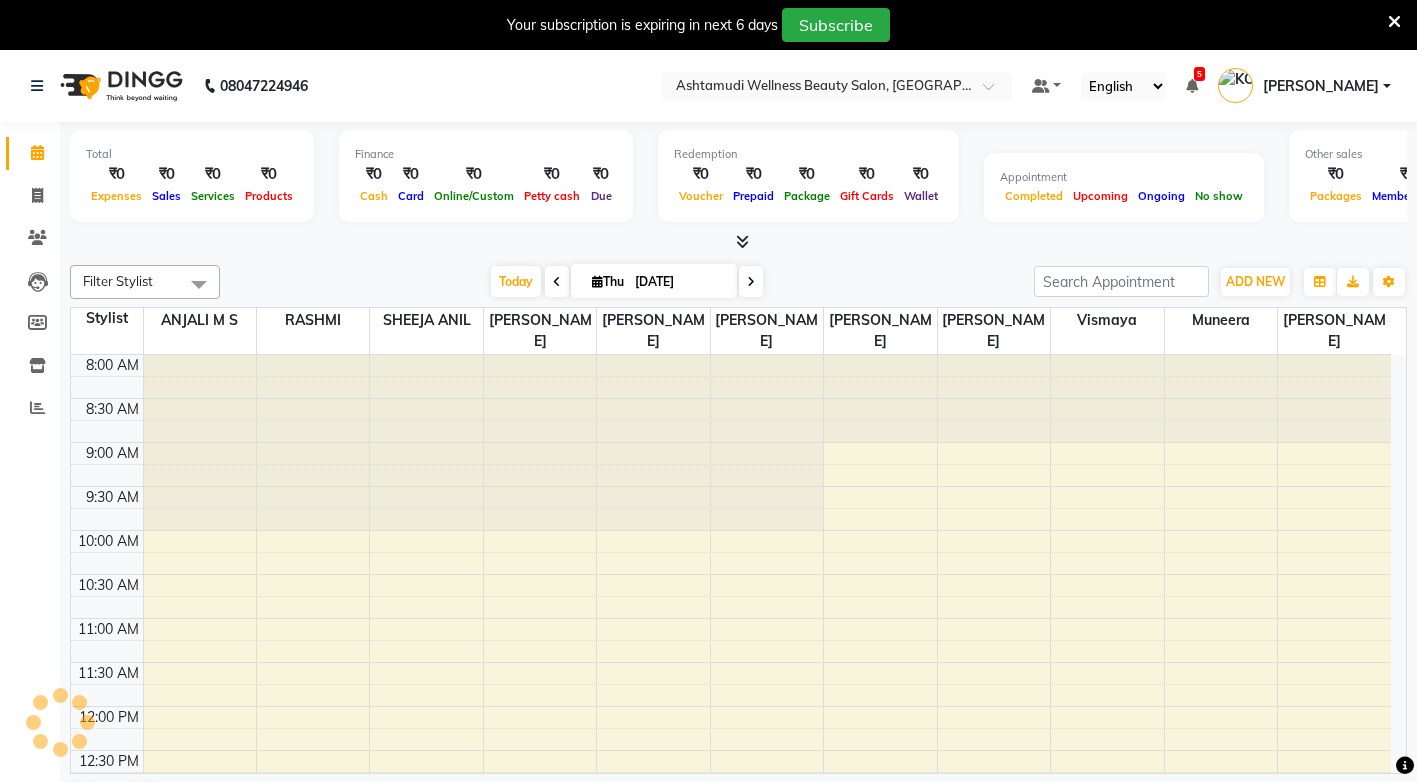 scroll, scrollTop: 0, scrollLeft: 0, axis: both 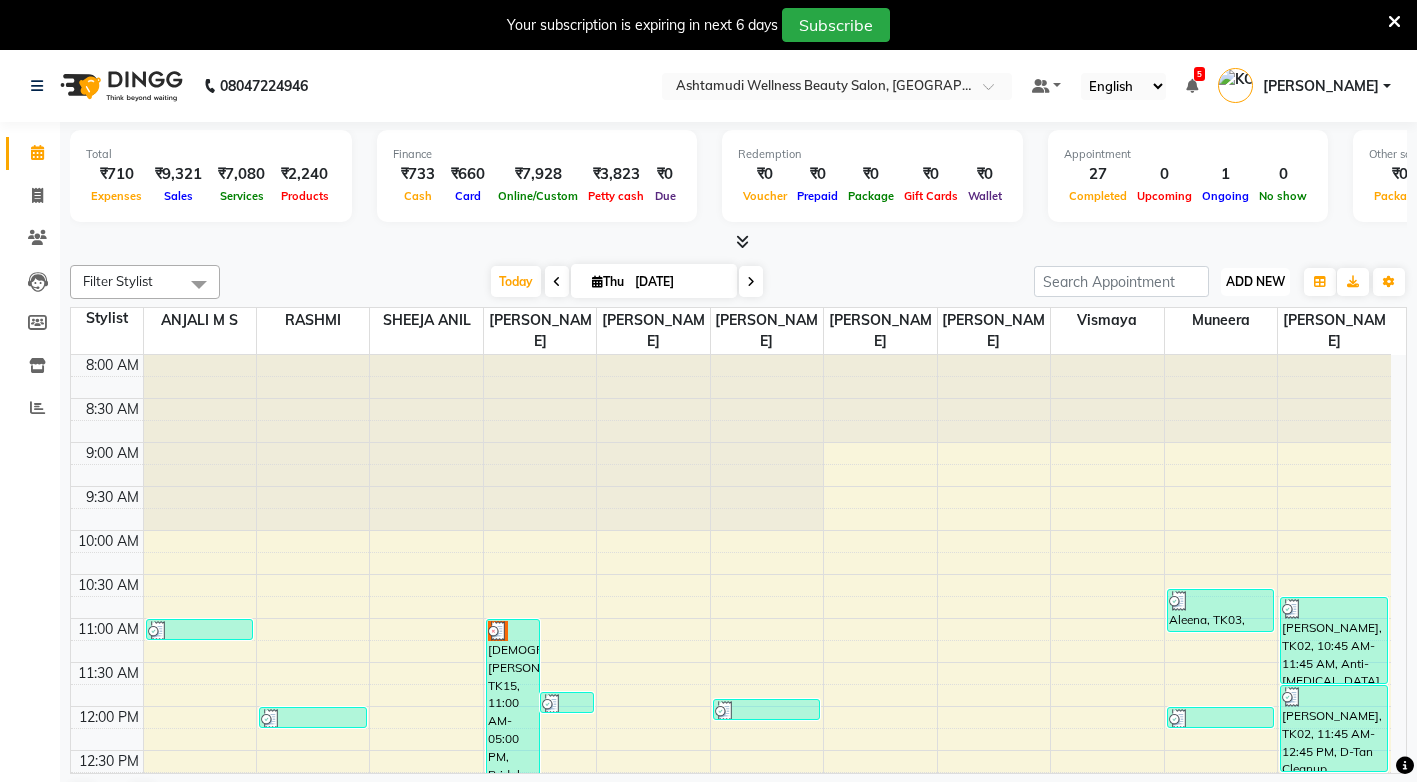 click on "ADD NEW" at bounding box center (1255, 281) 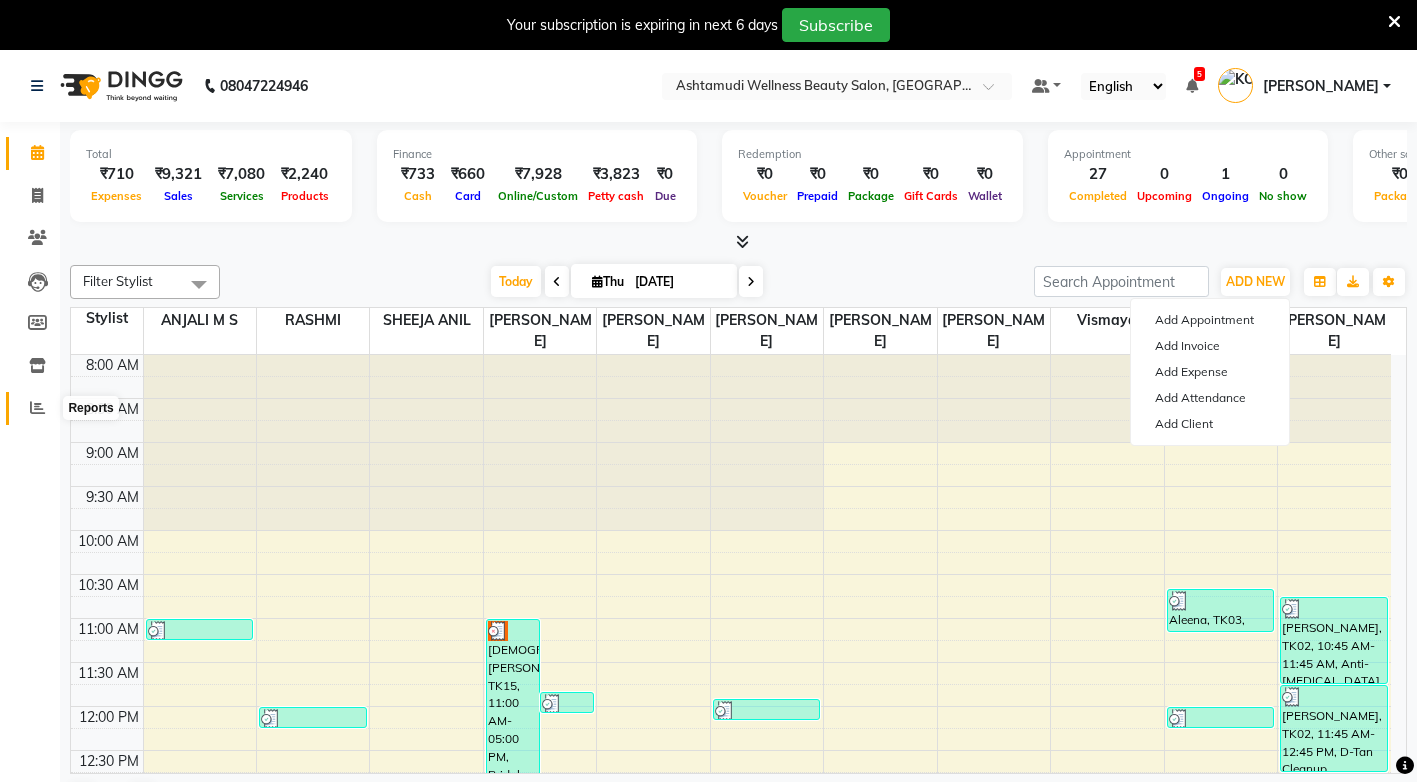 click 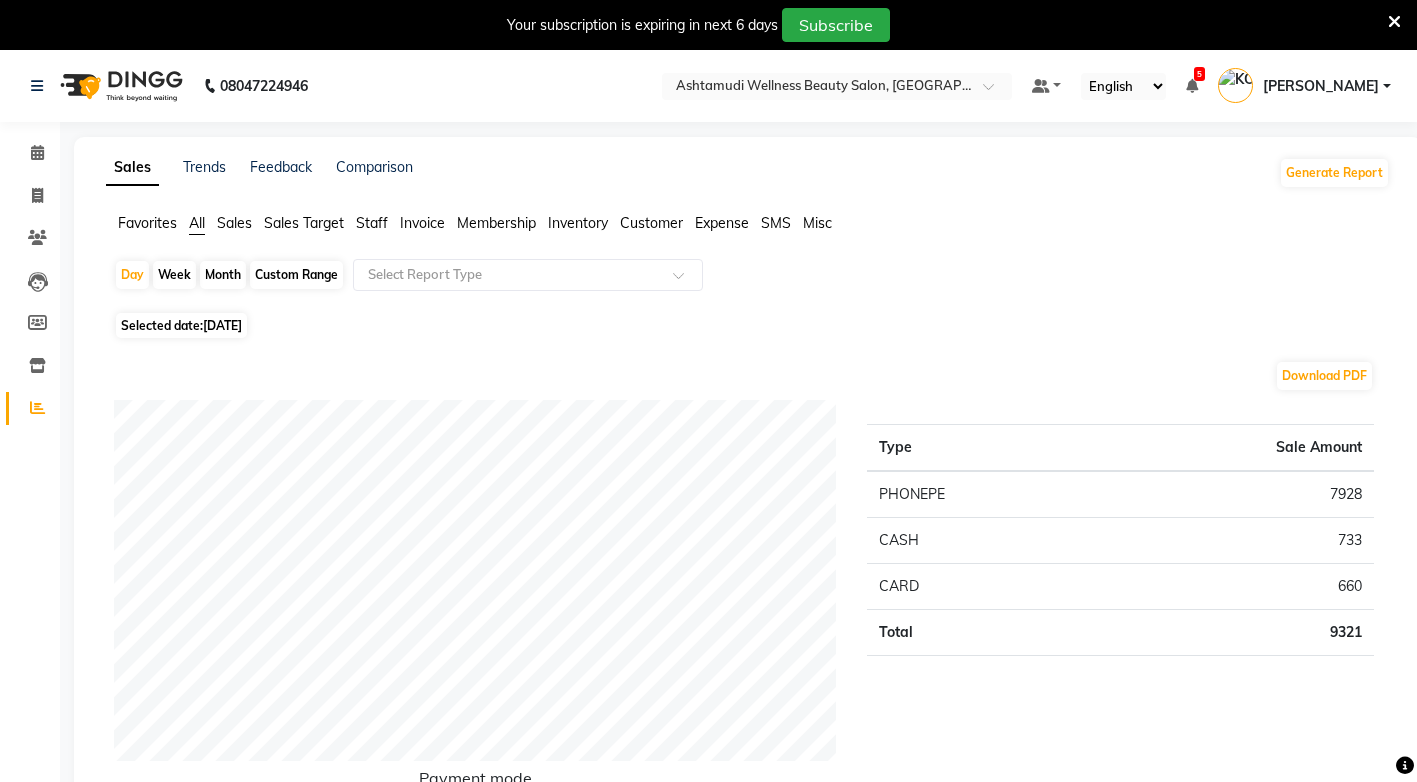 click on "Expense" 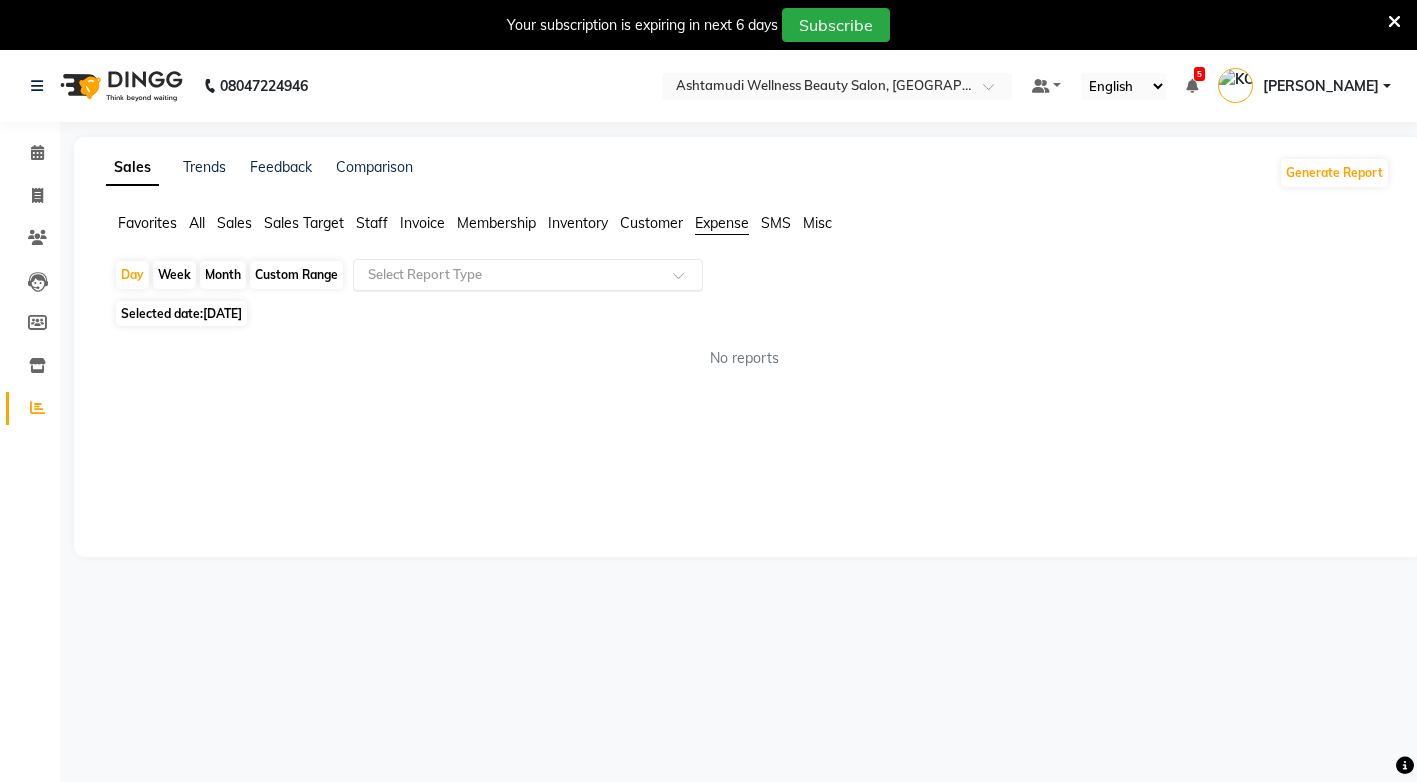 click 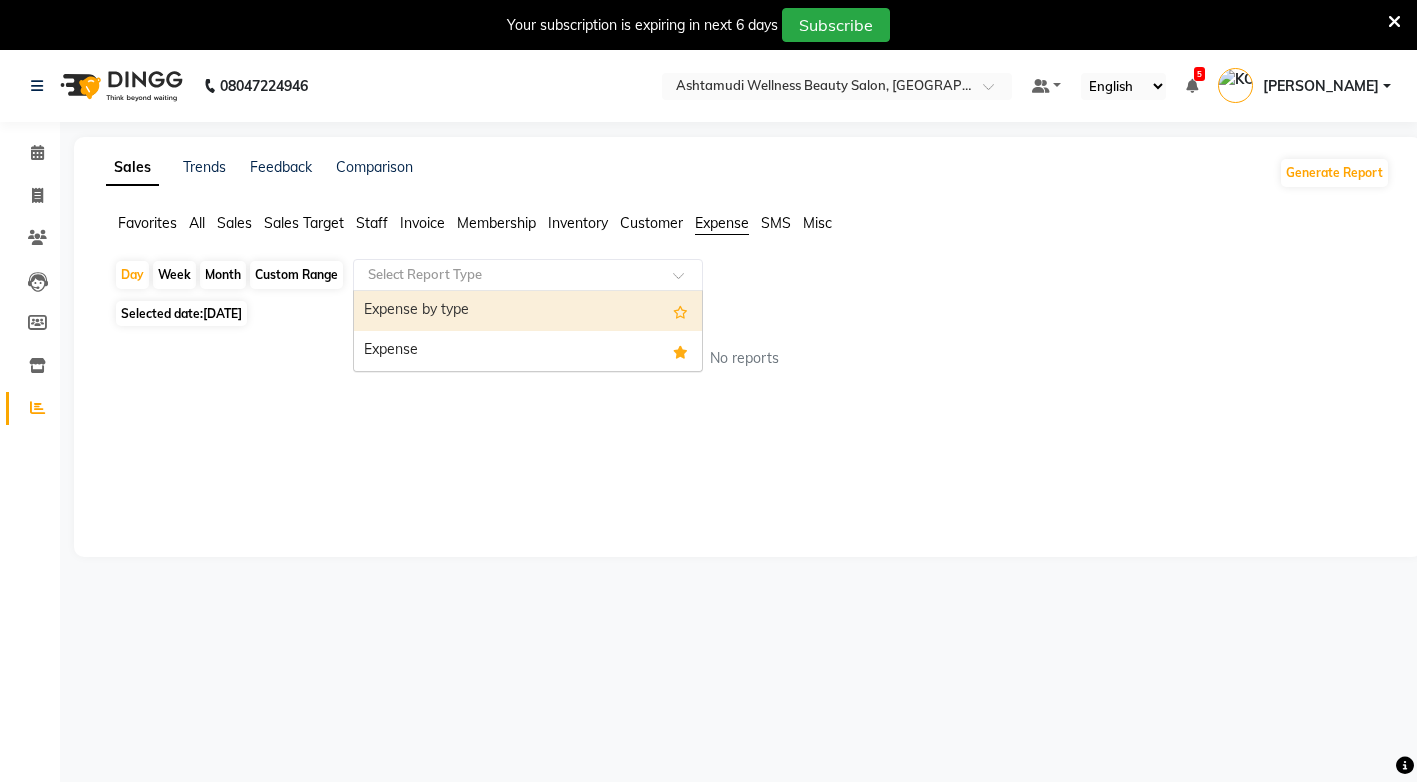click on "Expense by type" at bounding box center [528, 311] 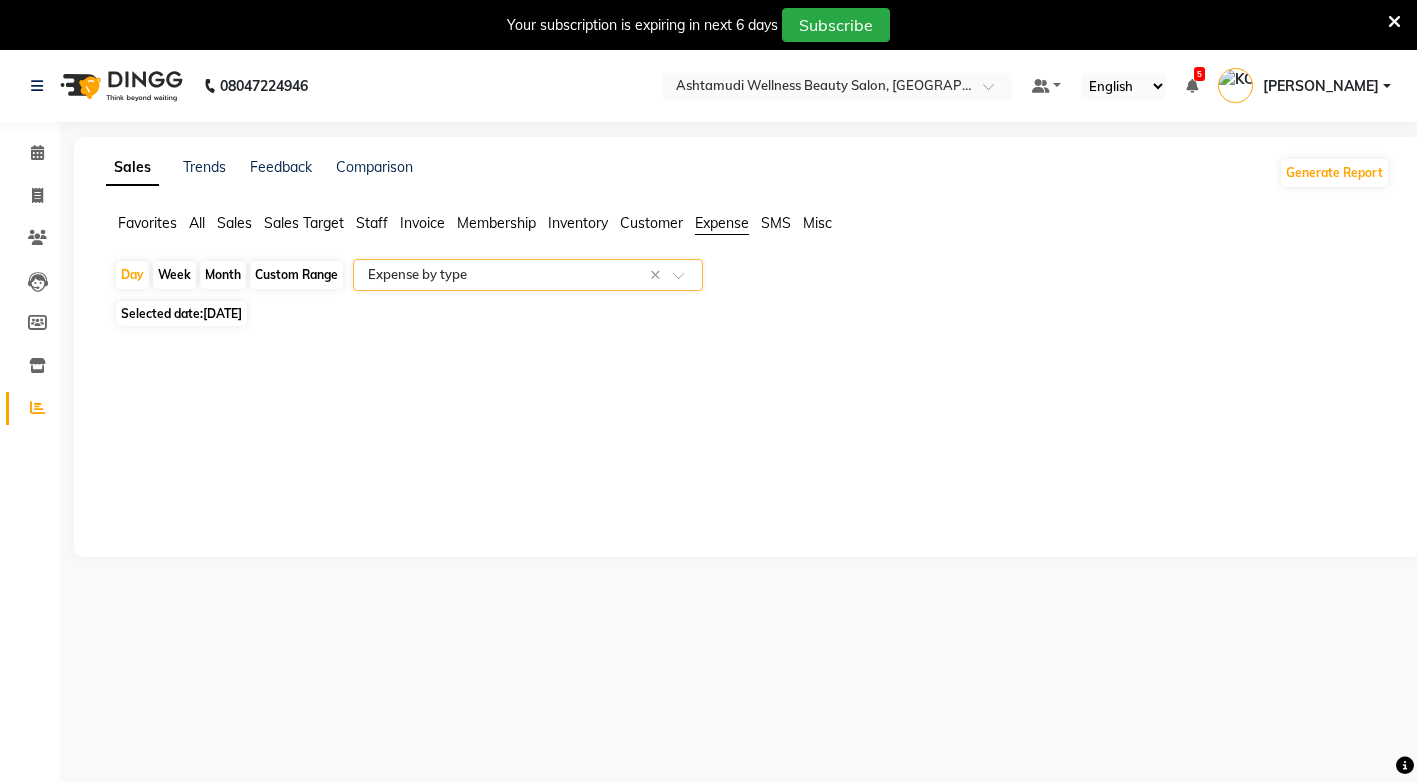 select on "full_report" 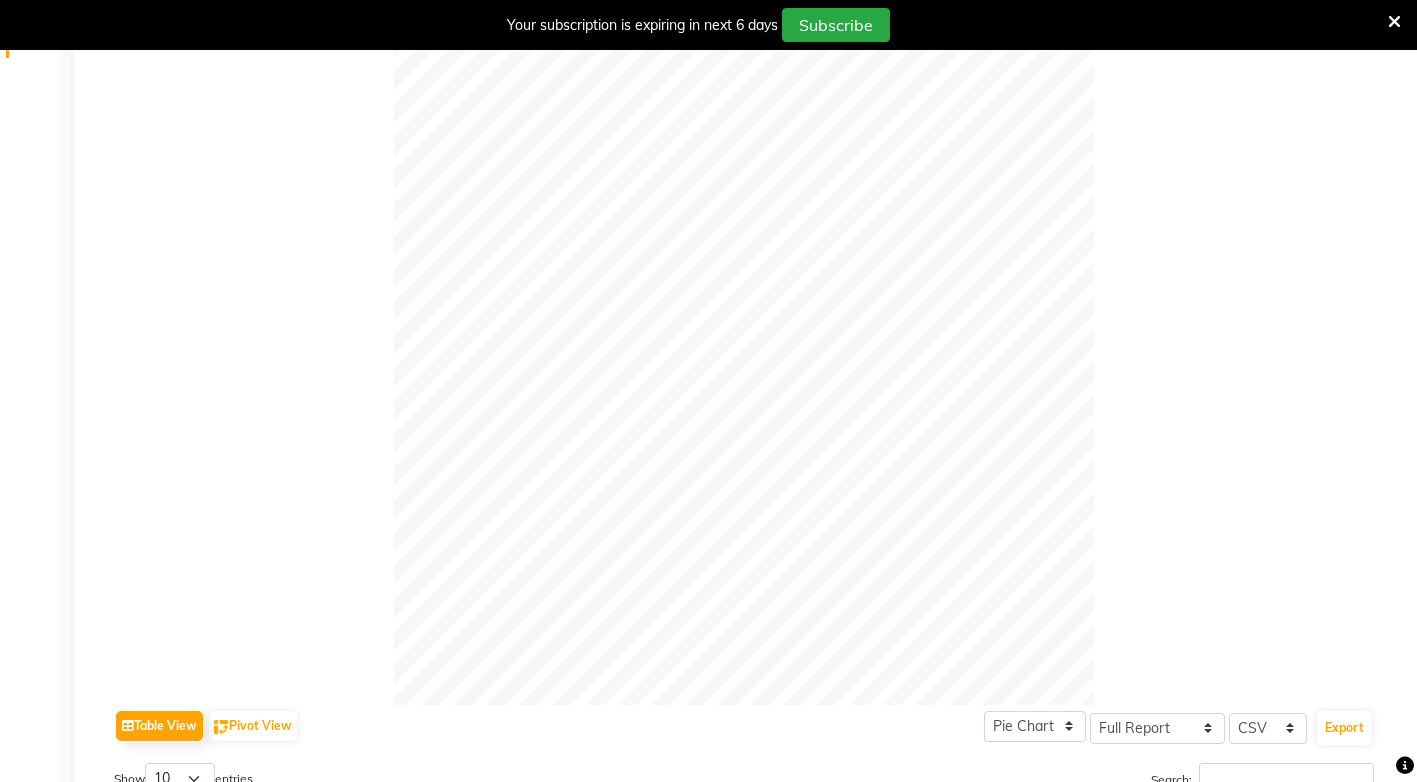 scroll, scrollTop: 0, scrollLeft: 0, axis: both 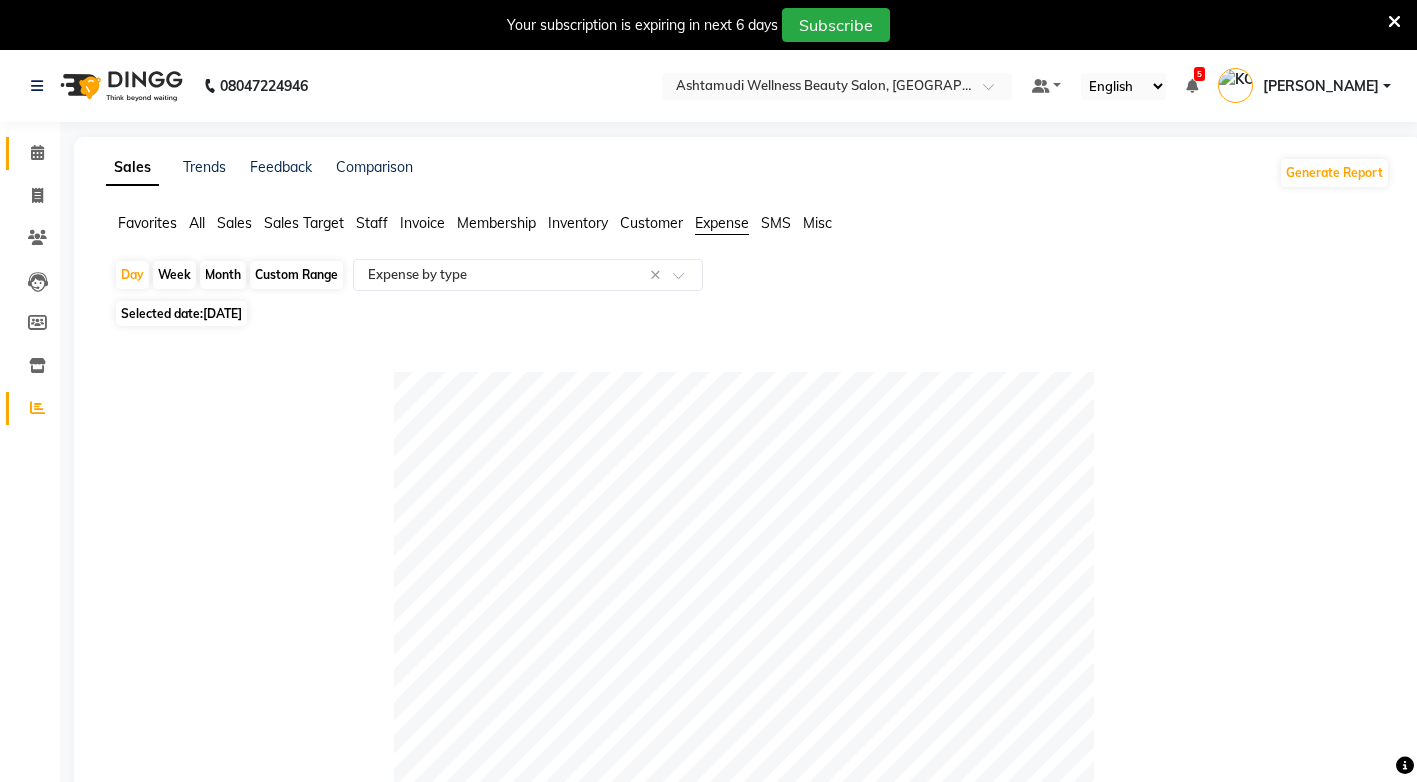 click 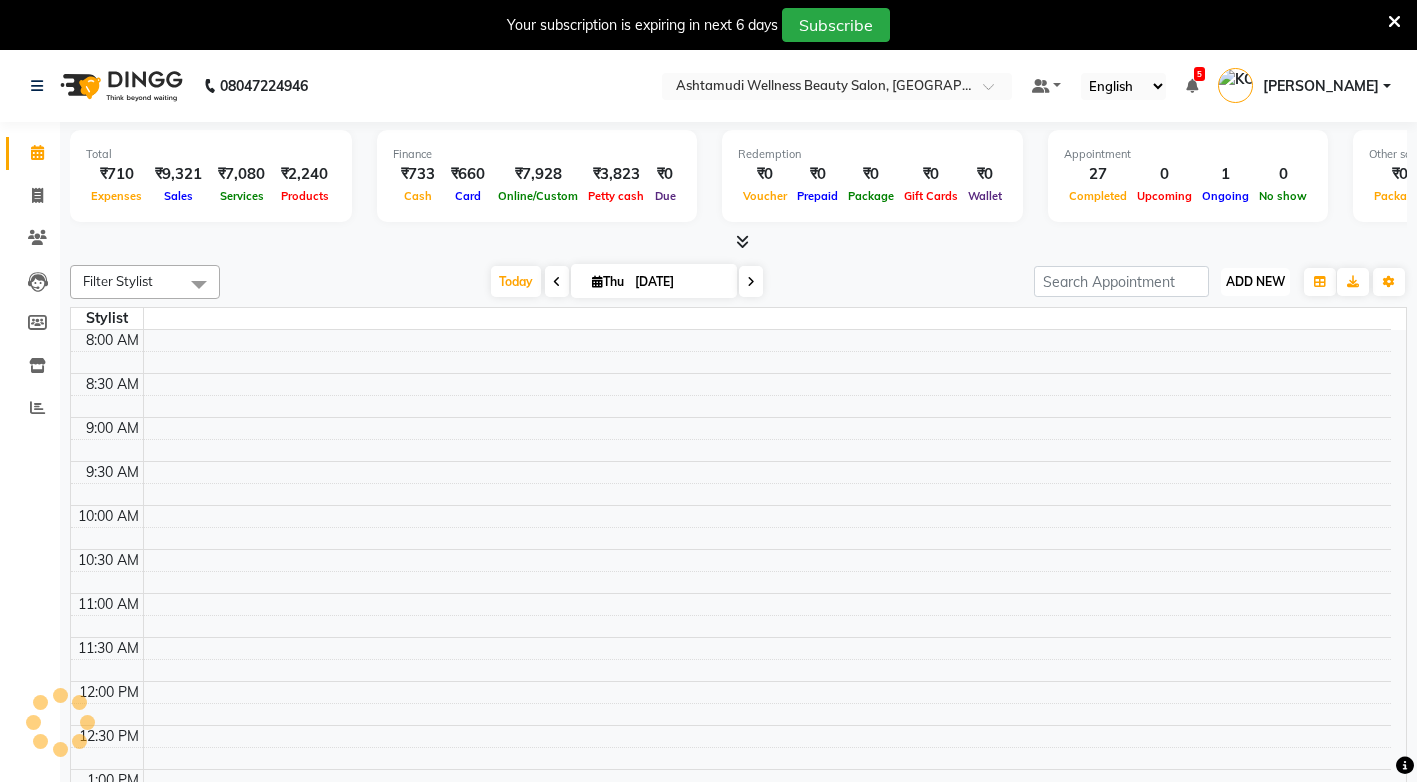 click on "ADD NEW" at bounding box center [1255, 281] 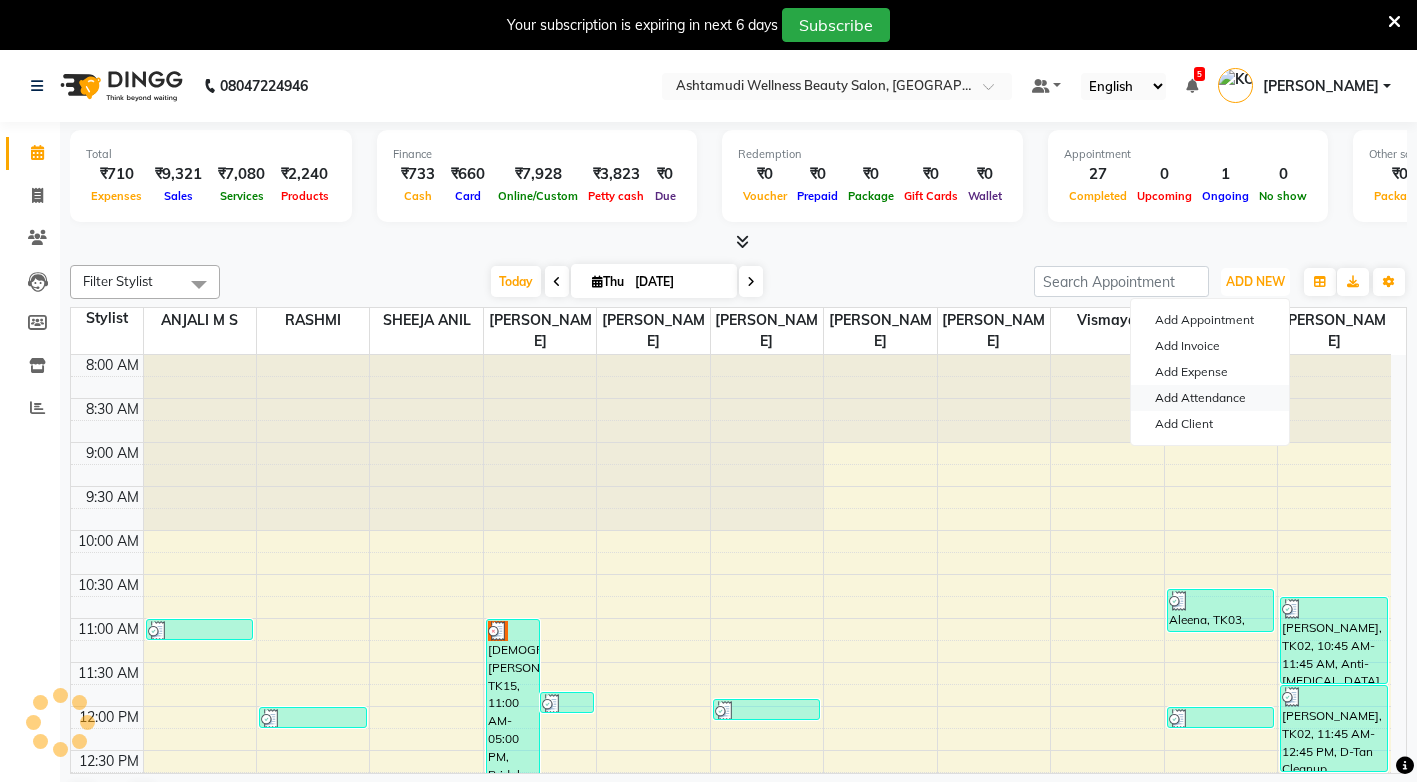 scroll, scrollTop: 0, scrollLeft: 0, axis: both 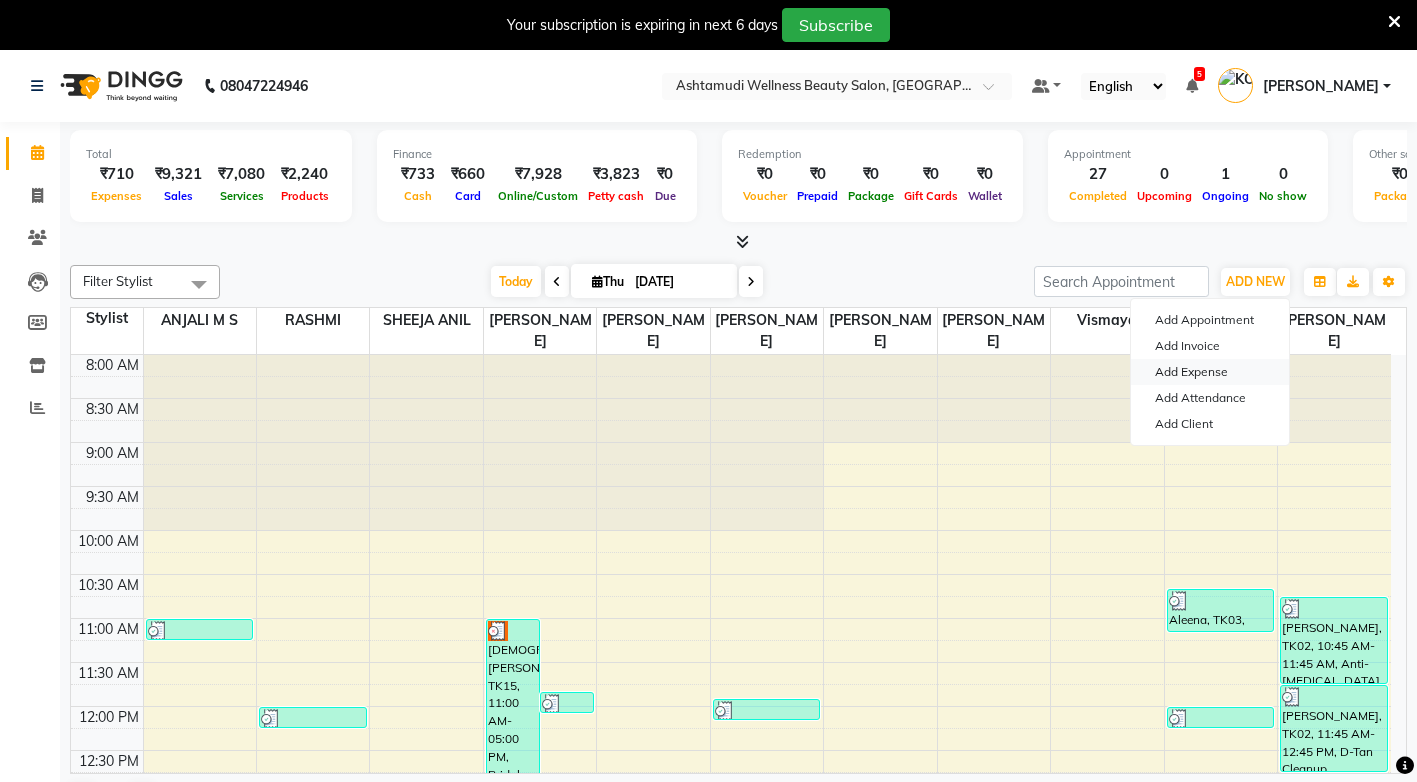 click on "Add Expense" at bounding box center (1210, 372) 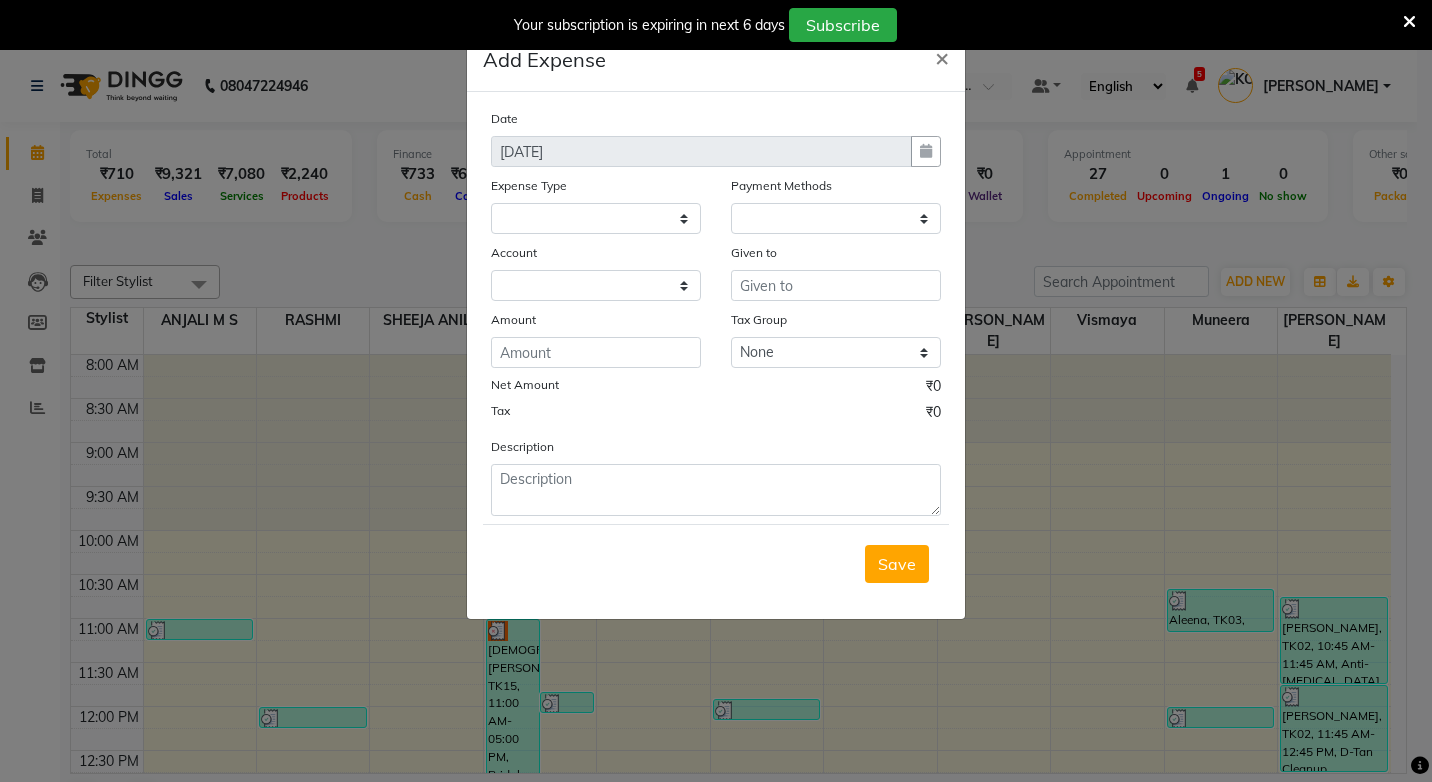 select on "1" 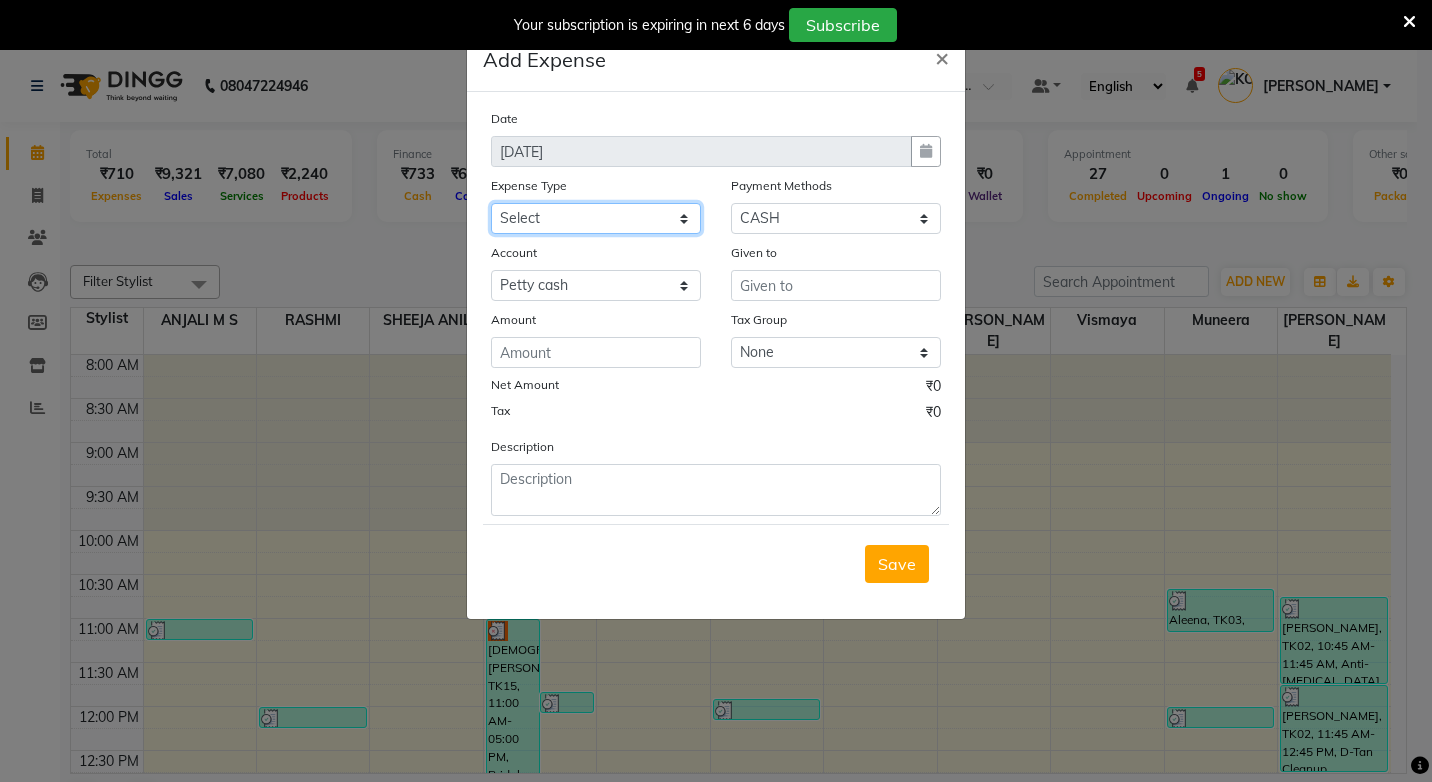 click on "Select ACCOMODATION EXPENSES ADVERTISEMENT SALES PROMOTIONAL EXPENSES Bonus BRIDAL ACCESSORIES REFUND BRIDAL COMMISSION BRIDAL FOOD BRIDAL INCENTIVES BRIDAL ORNAMENTS REFUND BRIDAL TA CASH DEPOSIT RAK BANK COMPUTER ACCESSORIES MOBILE PHONE Donation and Charity Expenses ELECTRICITY CHARGES ELECTRONICS FITTINGS Event Expense FISH FOOD EXPENSES FOOD REFRESHMENT FOR CLIENTS FOOD REFRESHMENT FOR STAFFS Freight And Forwarding Charges FUEL FOR GENERATOR FURNITURE AND EQUIPMENTS Gifts for Clients GIFTS FOR STAFFS GOKULAM CHITS HOSTEL RENT LAUNDRY EXPENSES LICENSE OTHER FEES LOADING UNLOADING CHARGES Medical Expenses MEHNDI PAYMENTS MISCELLANEOUS EXPENSES NEWSPAPER PERIODICALS Ornaments Maintenance Expense OVERTIME ALLOWANCES Payment For Pest Control Perfomance based incentives POSTAGE COURIER CHARGES Printing PRINTING STATIONERY EXPENSES PROFESSIONAL TAX REPAIRS MAINTENANCE ROUND OFF Salary SALARY ADVANCE Sales Incentives Membership Card SALES INCENTIVES PRODUCT SALES INCENTIVES SERVICES SALON ESSENTIALS SALON RENT" 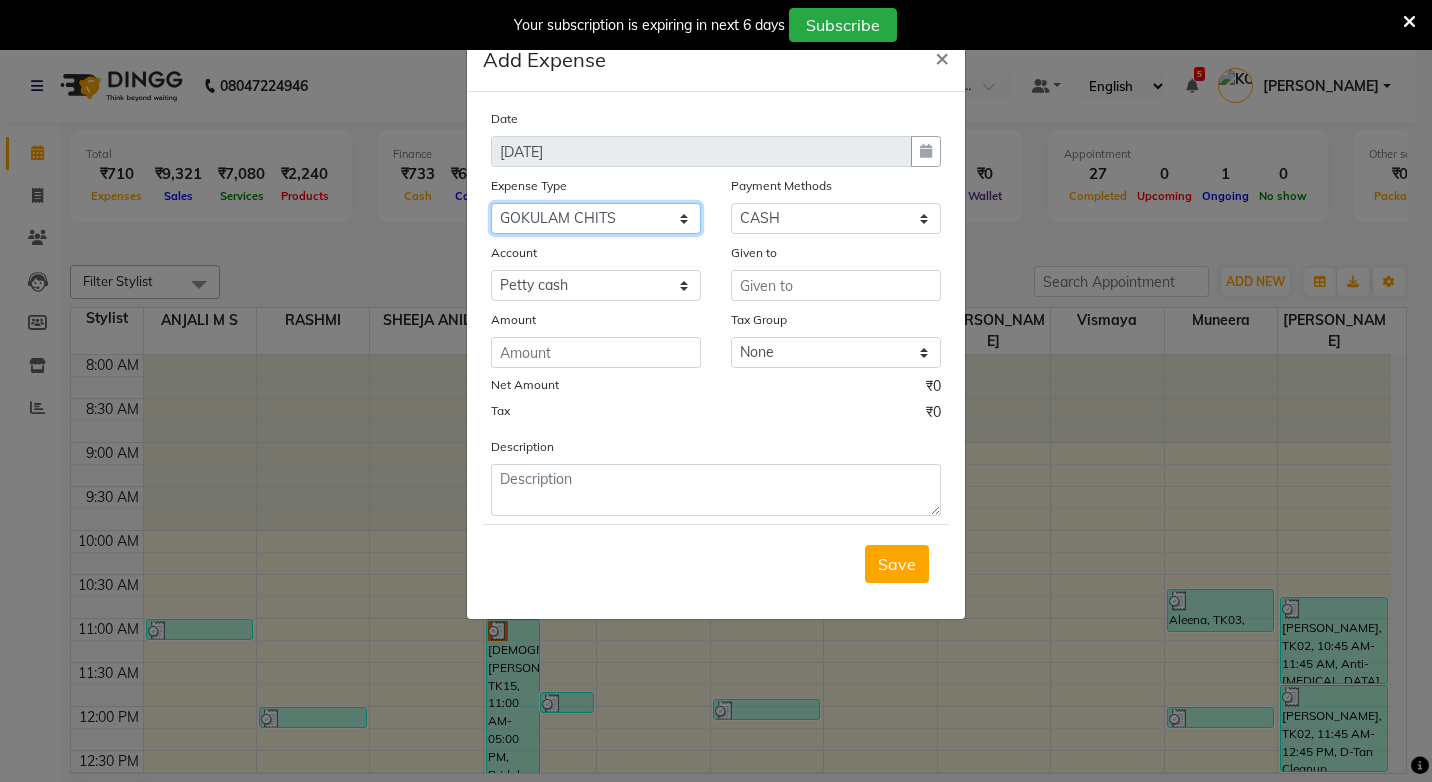 click on "Select ACCOMODATION EXPENSES ADVERTISEMENT SALES PROMOTIONAL EXPENSES Bonus BRIDAL ACCESSORIES REFUND BRIDAL COMMISSION BRIDAL FOOD BRIDAL INCENTIVES BRIDAL ORNAMENTS REFUND BRIDAL TA CASH DEPOSIT RAK BANK COMPUTER ACCESSORIES MOBILE PHONE Donation and Charity Expenses ELECTRICITY CHARGES ELECTRONICS FITTINGS Event Expense FISH FOOD EXPENSES FOOD REFRESHMENT FOR CLIENTS FOOD REFRESHMENT FOR STAFFS Freight And Forwarding Charges FUEL FOR GENERATOR FURNITURE AND EQUIPMENTS Gifts for Clients GIFTS FOR STAFFS GOKULAM CHITS HOSTEL RENT LAUNDRY EXPENSES LICENSE OTHER FEES LOADING UNLOADING CHARGES Medical Expenses MEHNDI PAYMENTS MISCELLANEOUS EXPENSES NEWSPAPER PERIODICALS Ornaments Maintenance Expense OVERTIME ALLOWANCES Payment For Pest Control Perfomance based incentives POSTAGE COURIER CHARGES Printing PRINTING STATIONERY EXPENSES PROFESSIONAL TAX REPAIRS MAINTENANCE ROUND OFF Salary SALARY ADVANCE Sales Incentives Membership Card SALES INCENTIVES PRODUCT SALES INCENTIVES SERVICES SALON ESSENTIALS SALON RENT" 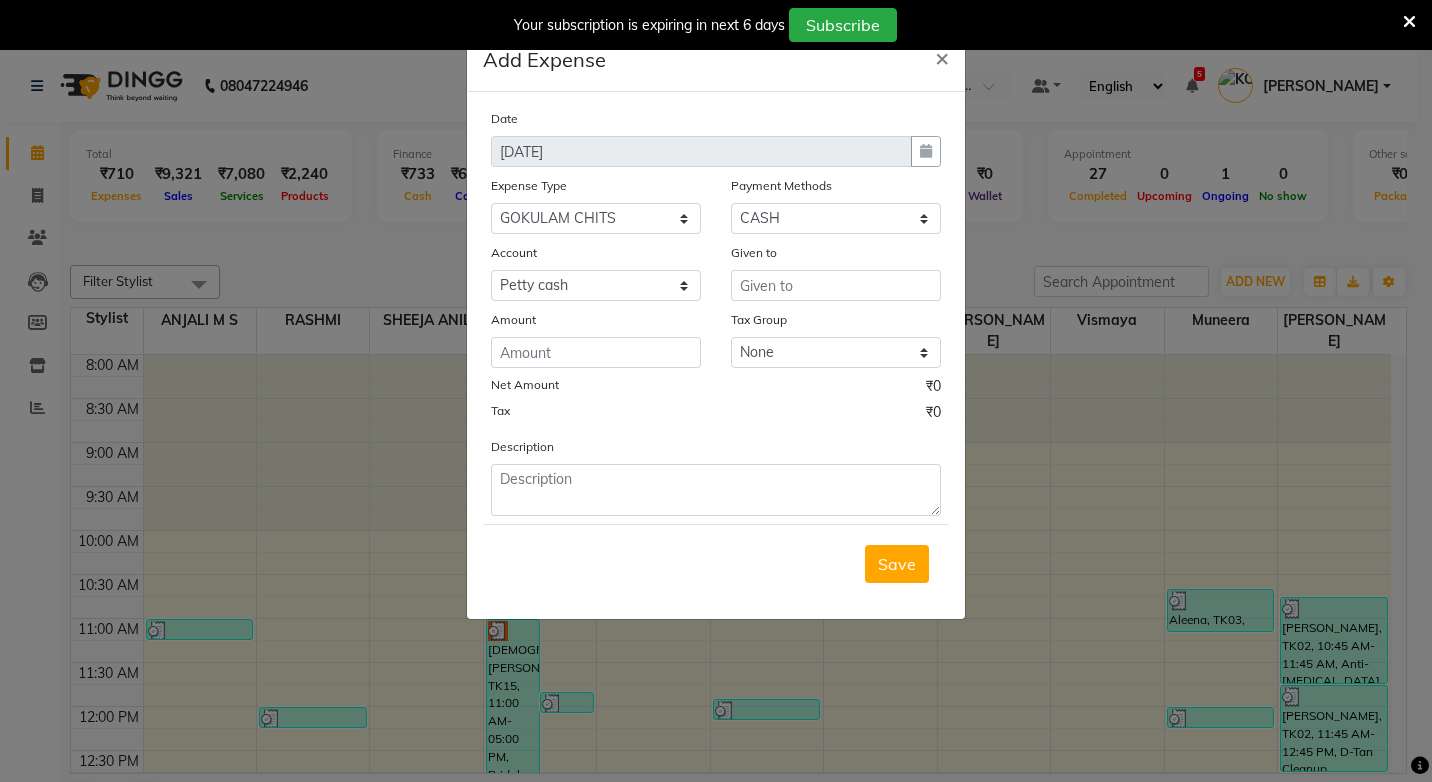 click on "Add Expense  × Date 10-07-2025 Expense Type Select ACCOMODATION EXPENSES ADVERTISEMENT SALES PROMOTIONAL EXPENSES Bonus BRIDAL ACCESSORIES REFUND BRIDAL COMMISSION BRIDAL FOOD BRIDAL INCENTIVES BRIDAL ORNAMENTS REFUND BRIDAL TA CASH DEPOSIT RAK BANK COMPUTER ACCESSORIES MOBILE PHONE Donation and Charity Expenses ELECTRICITY CHARGES ELECTRONICS FITTINGS Event Expense FISH FOOD EXPENSES FOOD REFRESHMENT FOR CLIENTS FOOD REFRESHMENT FOR STAFFS Freight And Forwarding Charges FUEL FOR GENERATOR FURNITURE AND EQUIPMENTS Gifts for Clients GIFTS FOR STAFFS GOKULAM CHITS HOSTEL RENT LAUNDRY EXPENSES LICENSE OTHER FEES LOADING UNLOADING CHARGES Medical Expenses MEHNDI PAYMENTS MISCELLANEOUS EXPENSES NEWSPAPER PERIODICALS Ornaments Maintenance Expense OVERTIME ALLOWANCES Payment For Pest Control Perfomance based incentives POSTAGE COURIER CHARGES Printing PRINTING STATIONERY EXPENSES PROFESSIONAL TAX REPAIRS MAINTENANCE ROUND OFF Salary SALARY ADVANCE Sales Incentives Membership Card SALES INCENTIVES PRODUCT Select" 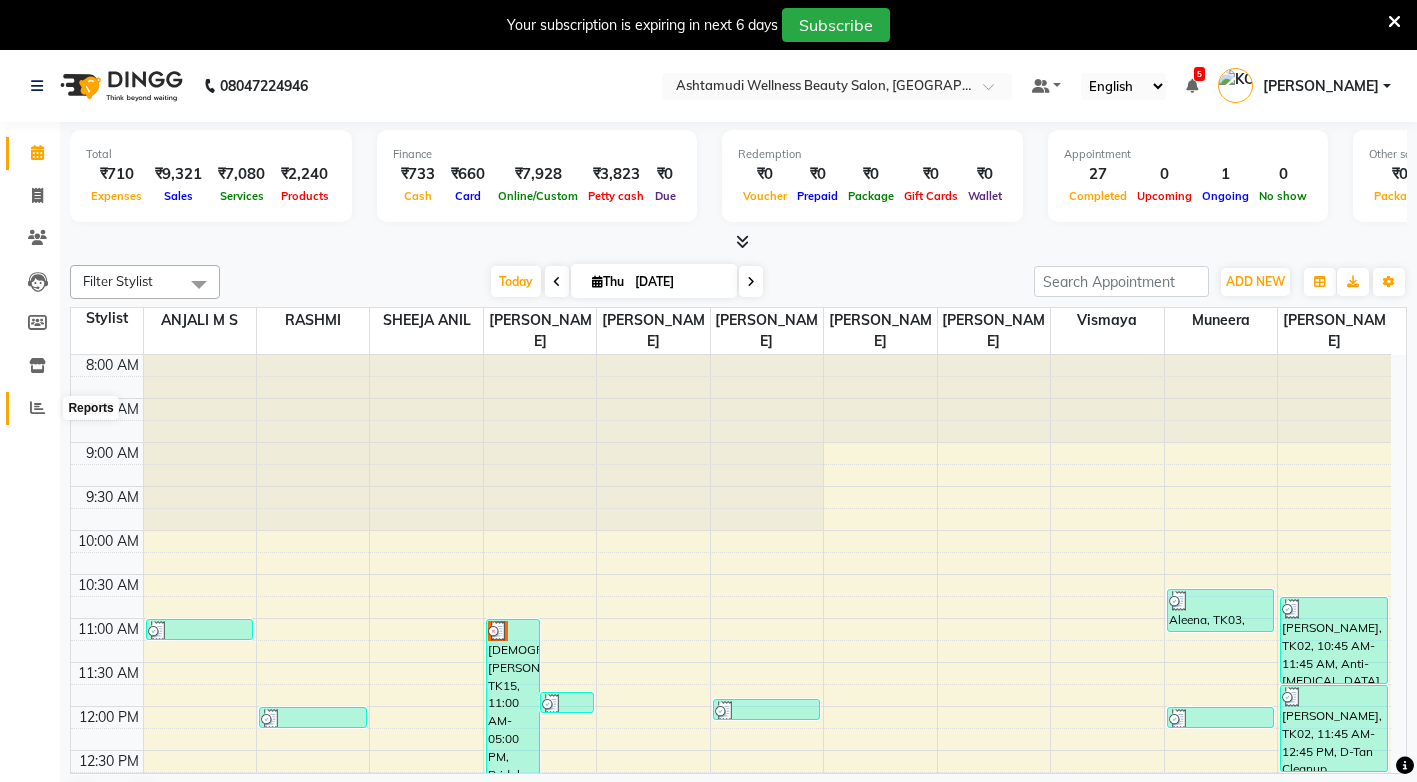 click 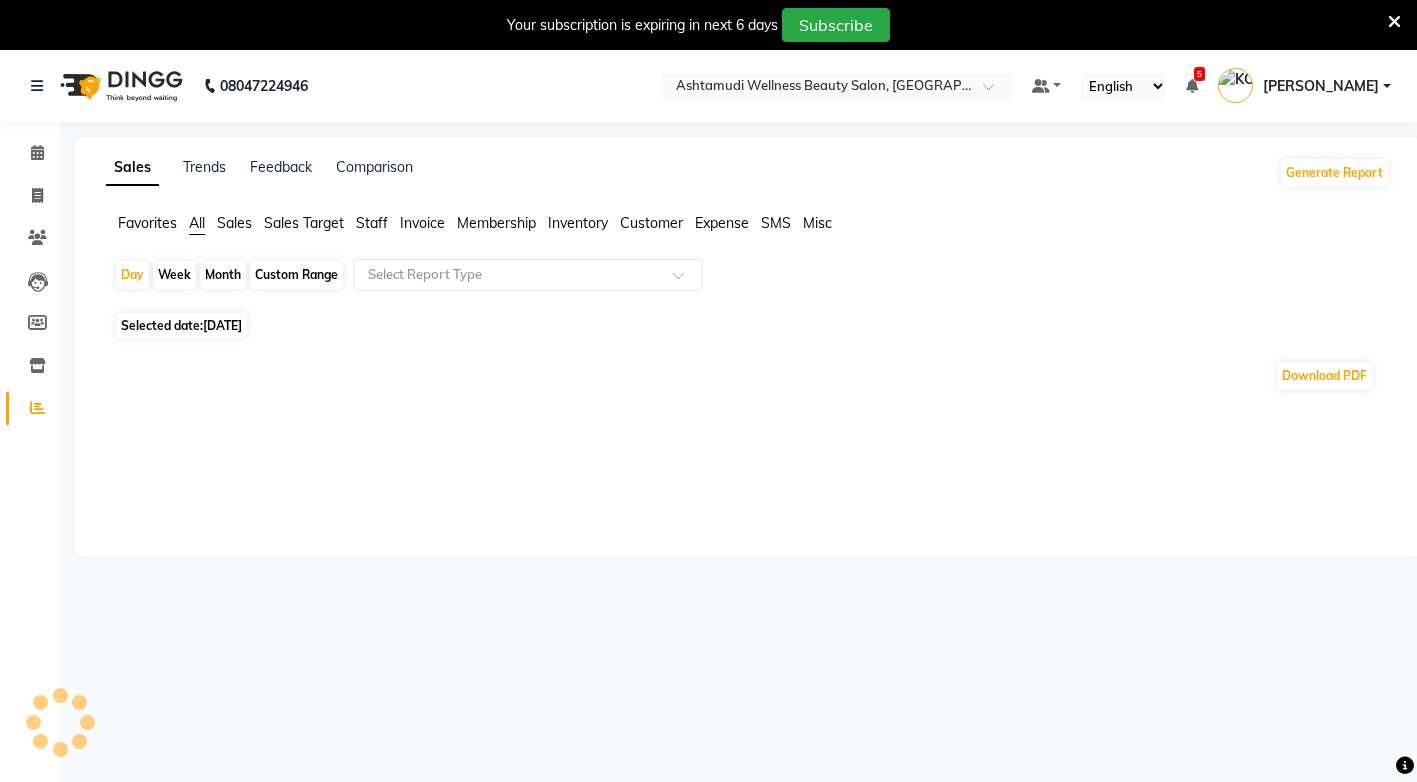 click on "Expense" 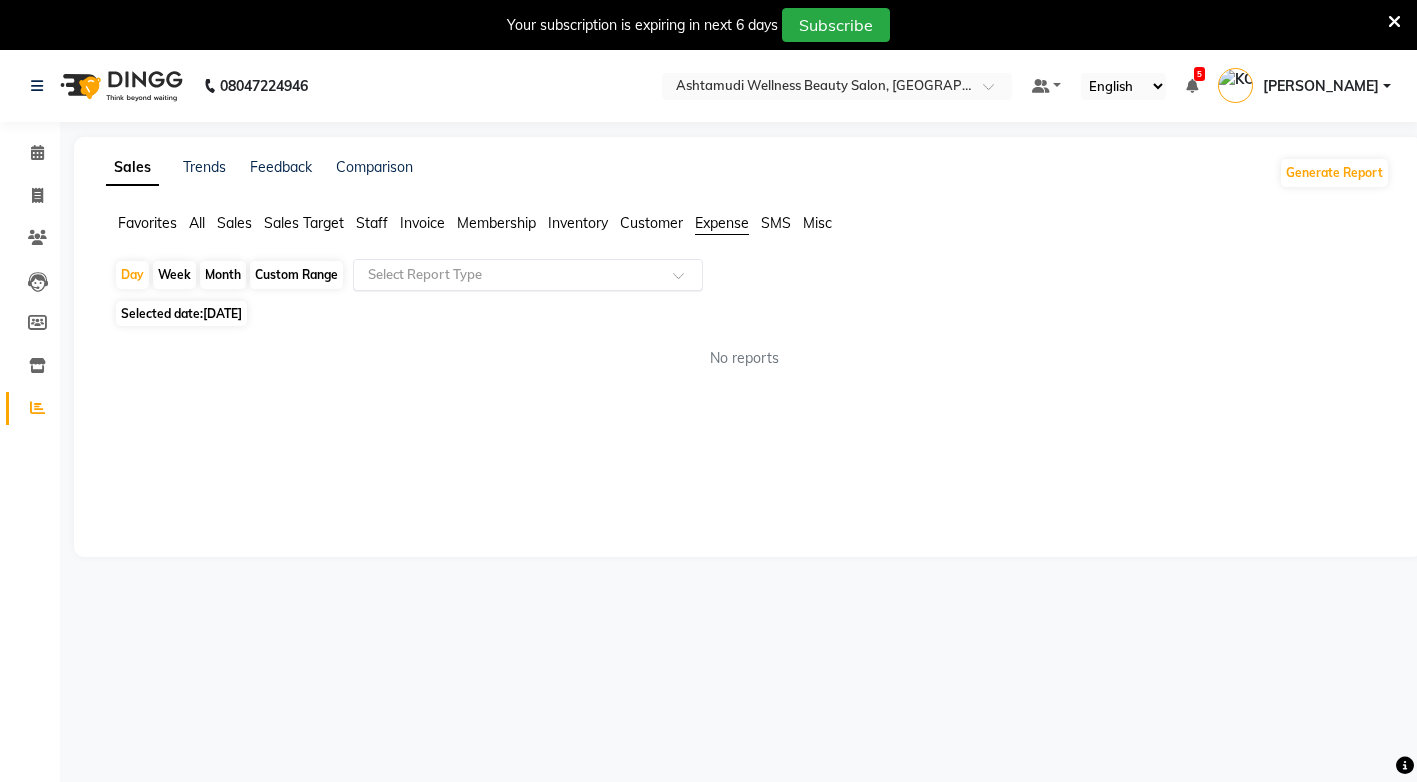 click 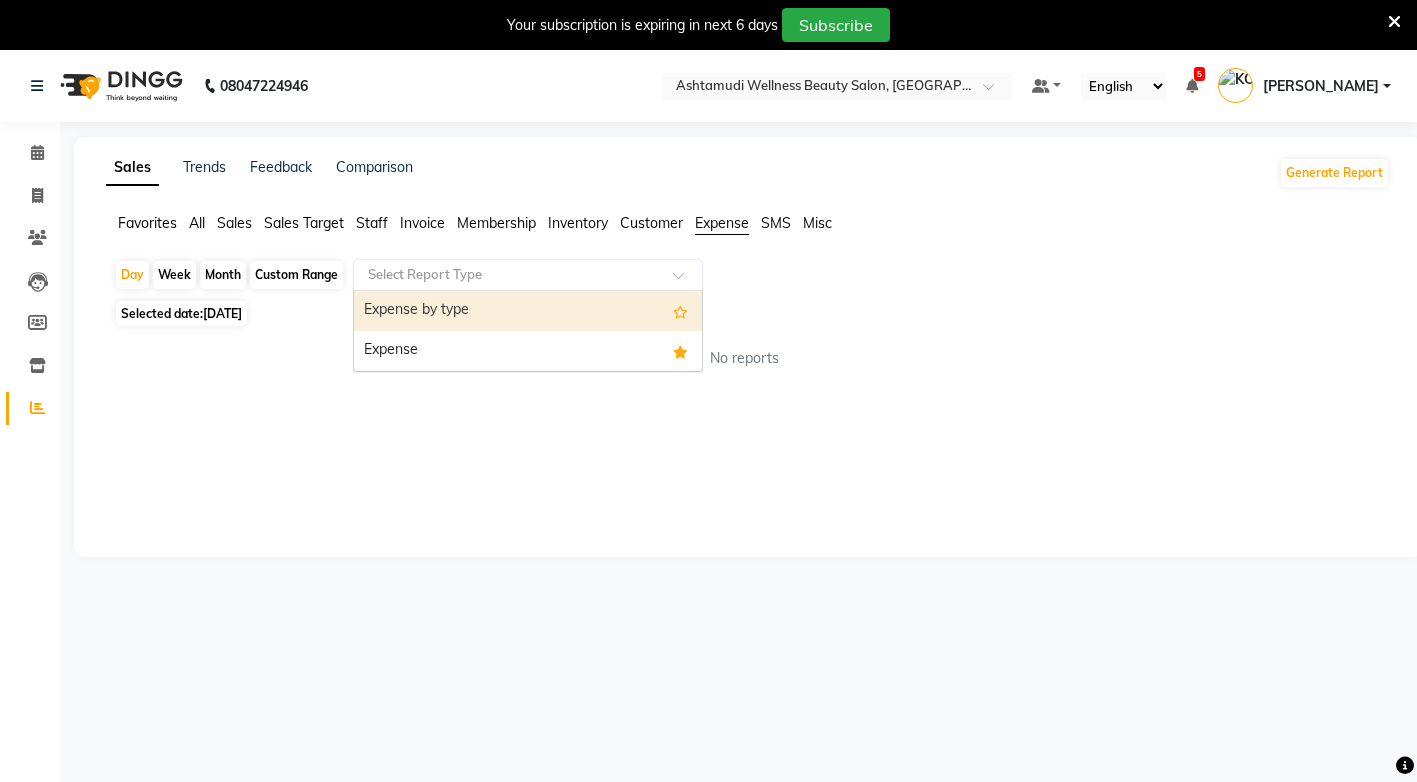 click on "Expense by type" at bounding box center (528, 311) 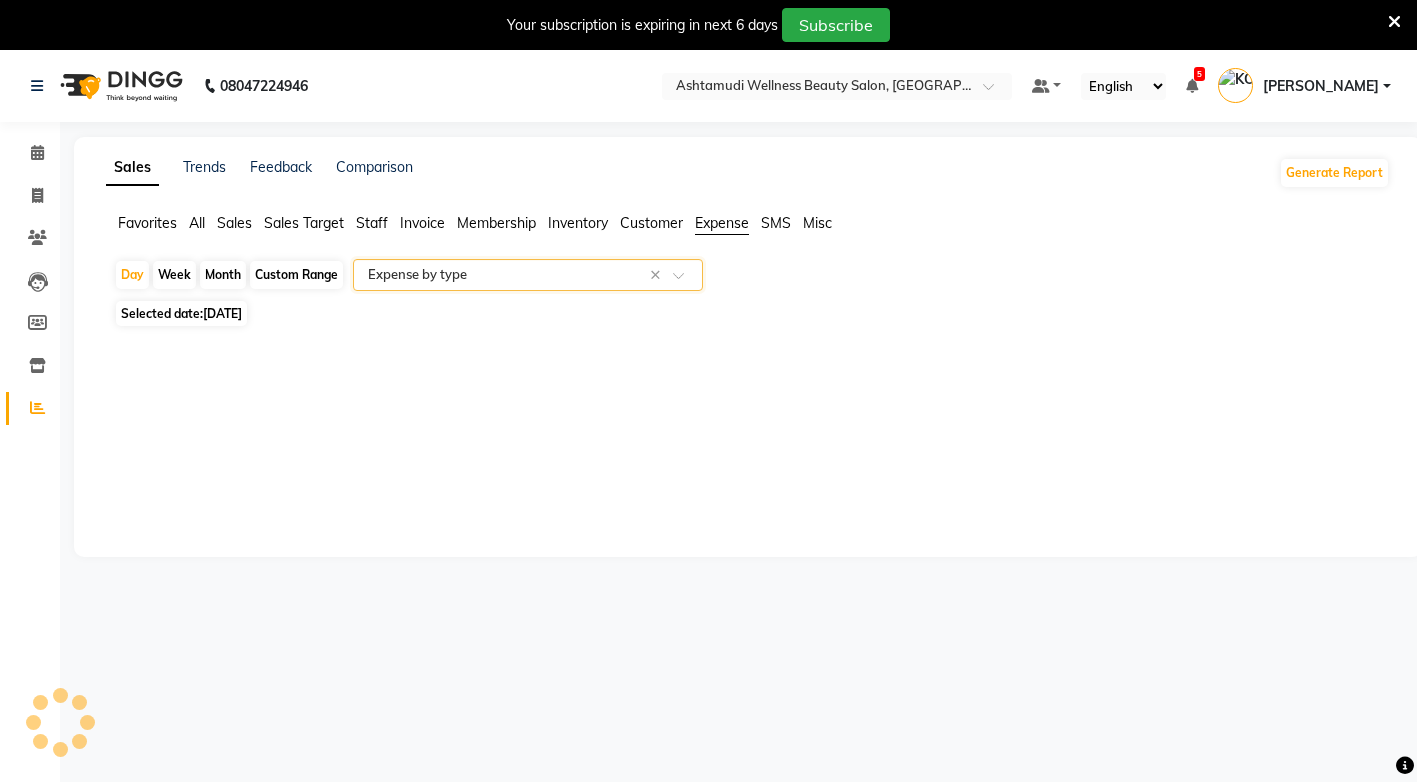 select on "full_report" 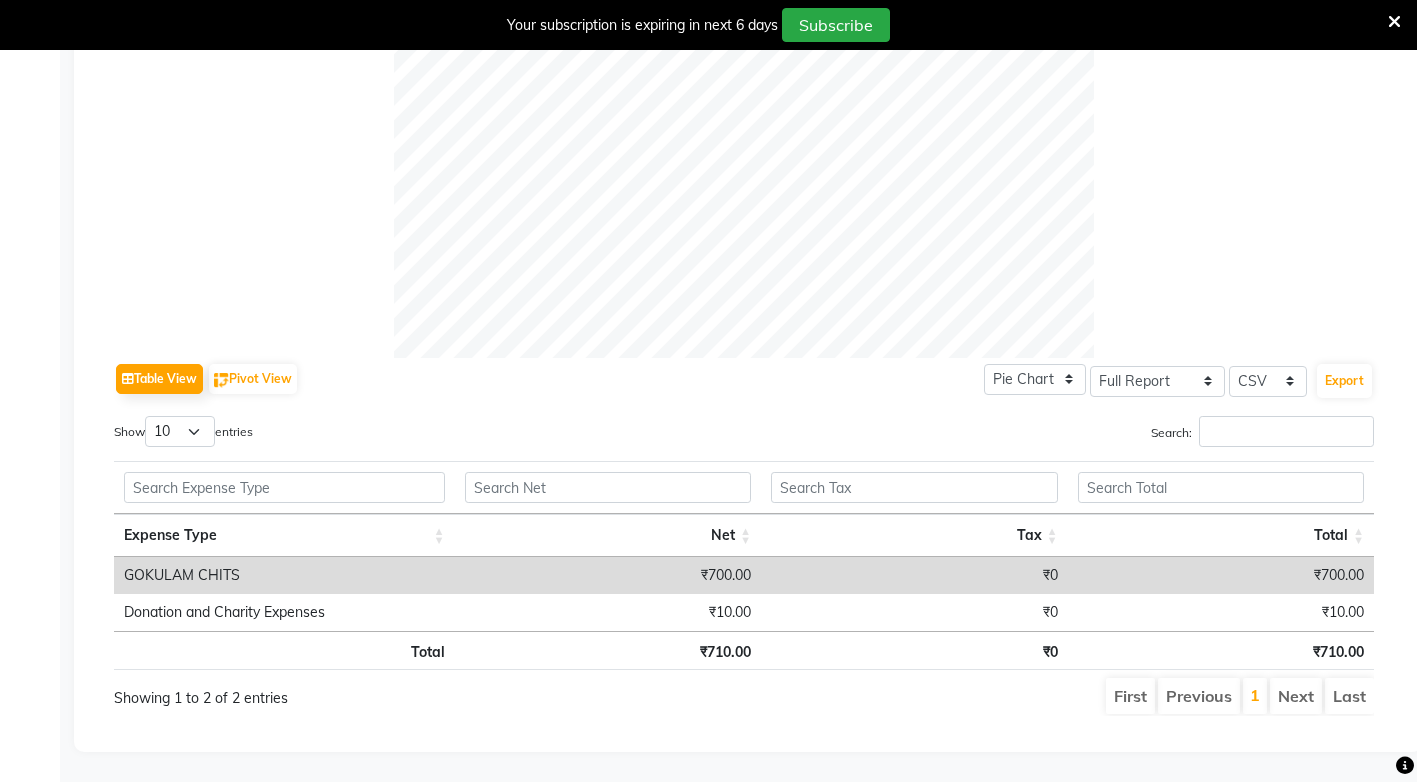 scroll, scrollTop: 0, scrollLeft: 0, axis: both 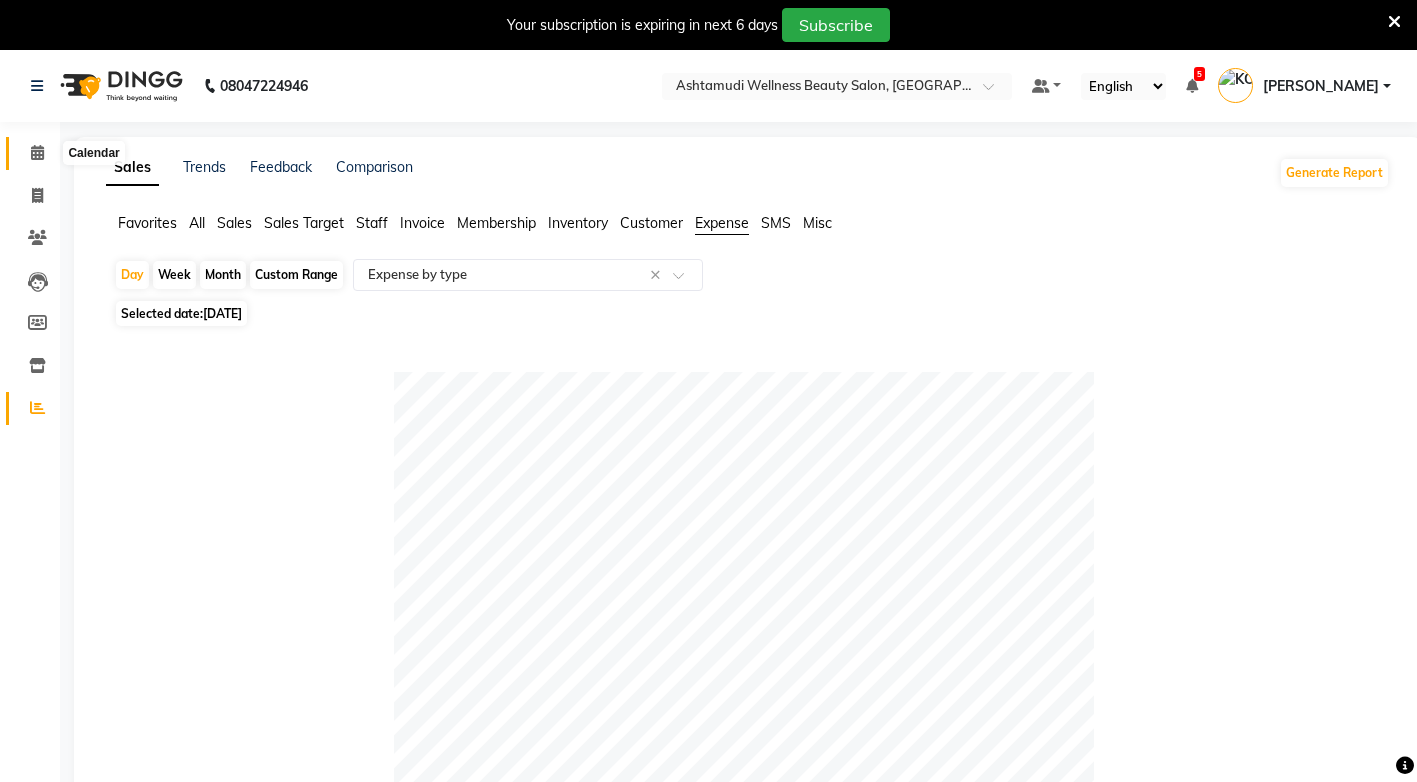 click 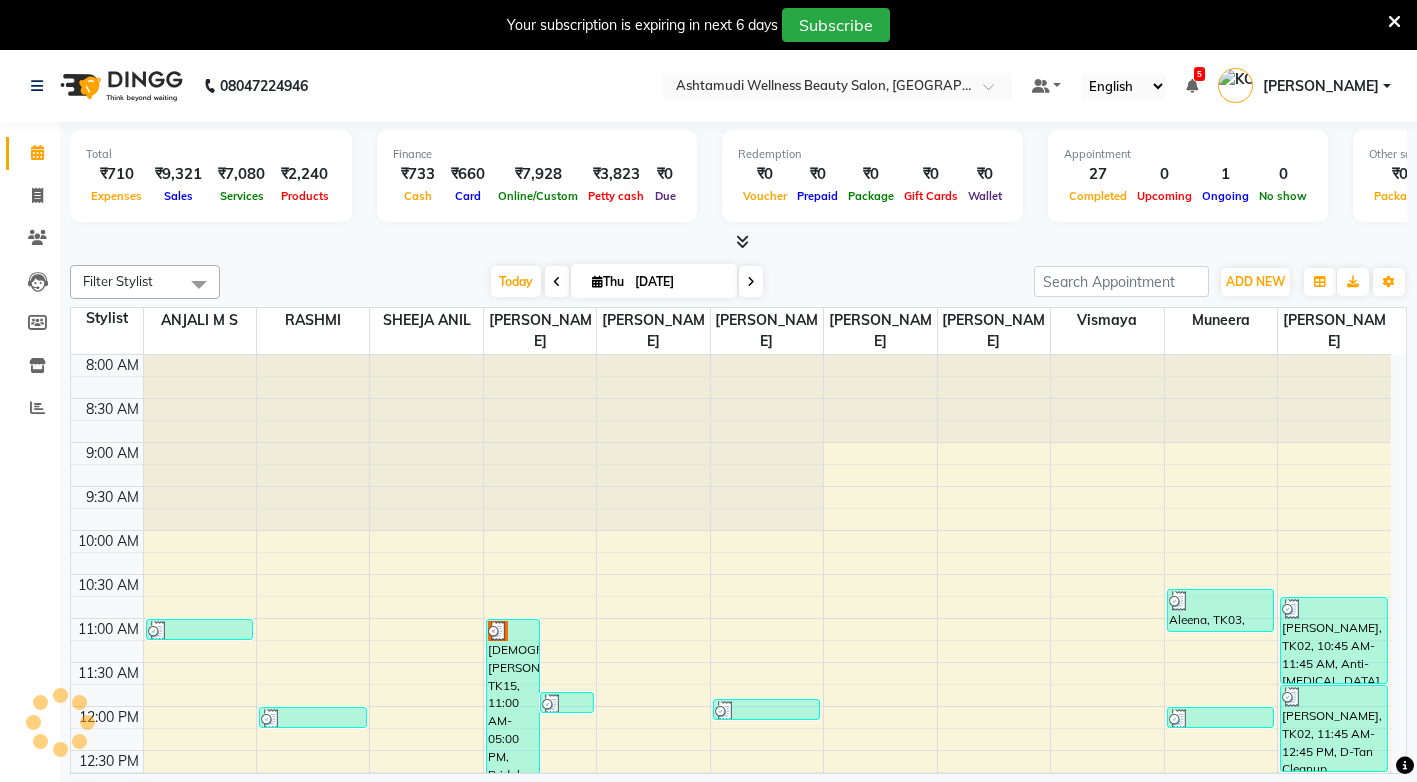 scroll, scrollTop: 0, scrollLeft: 0, axis: both 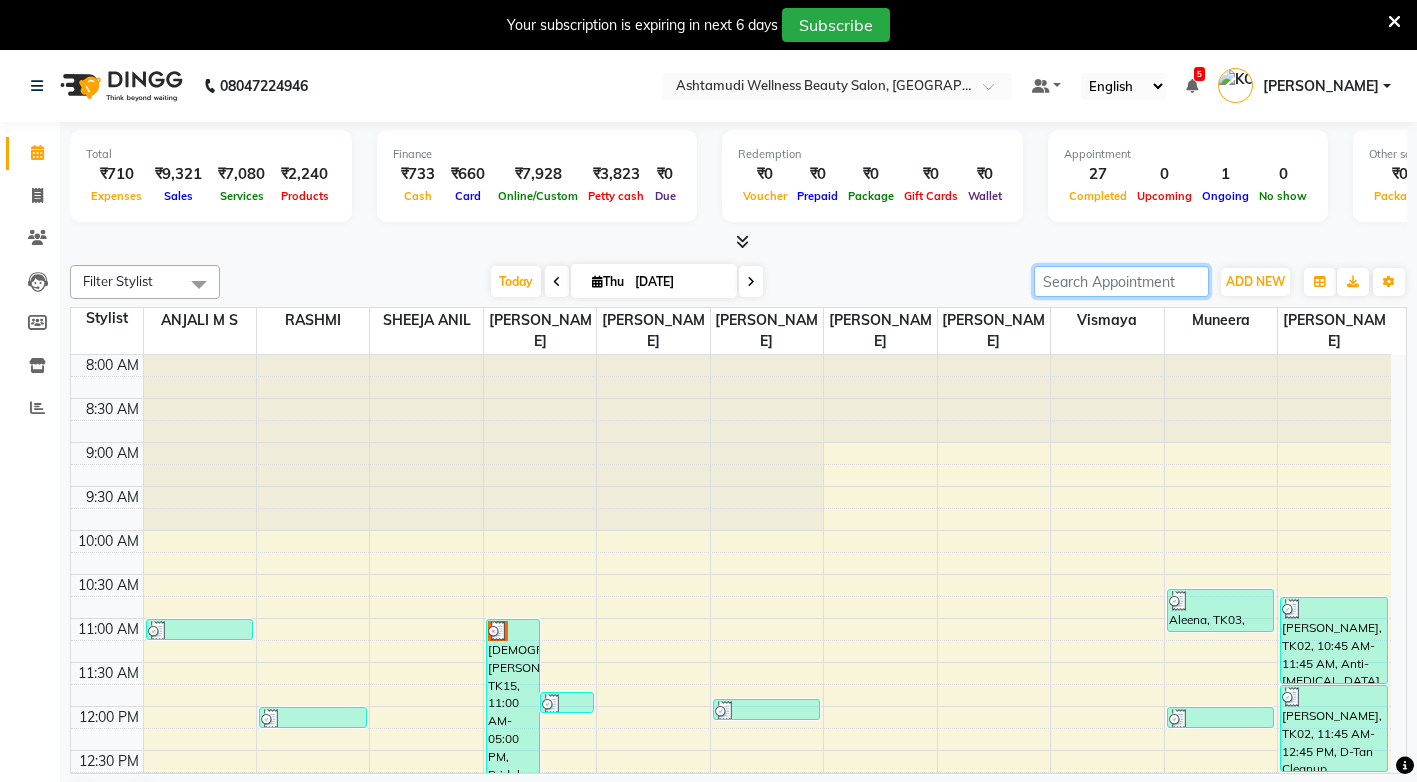click at bounding box center (1121, 281) 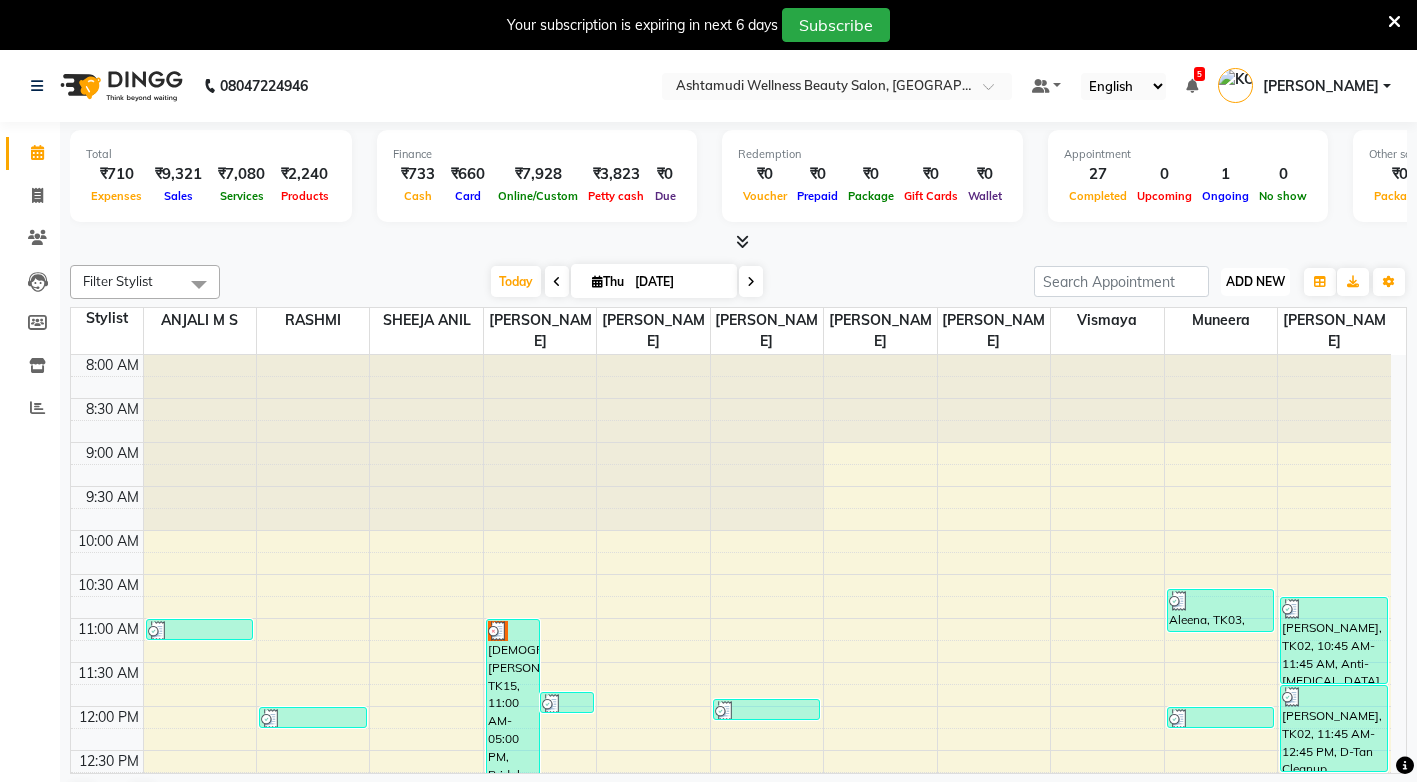 click on "ADD NEW" at bounding box center (1255, 281) 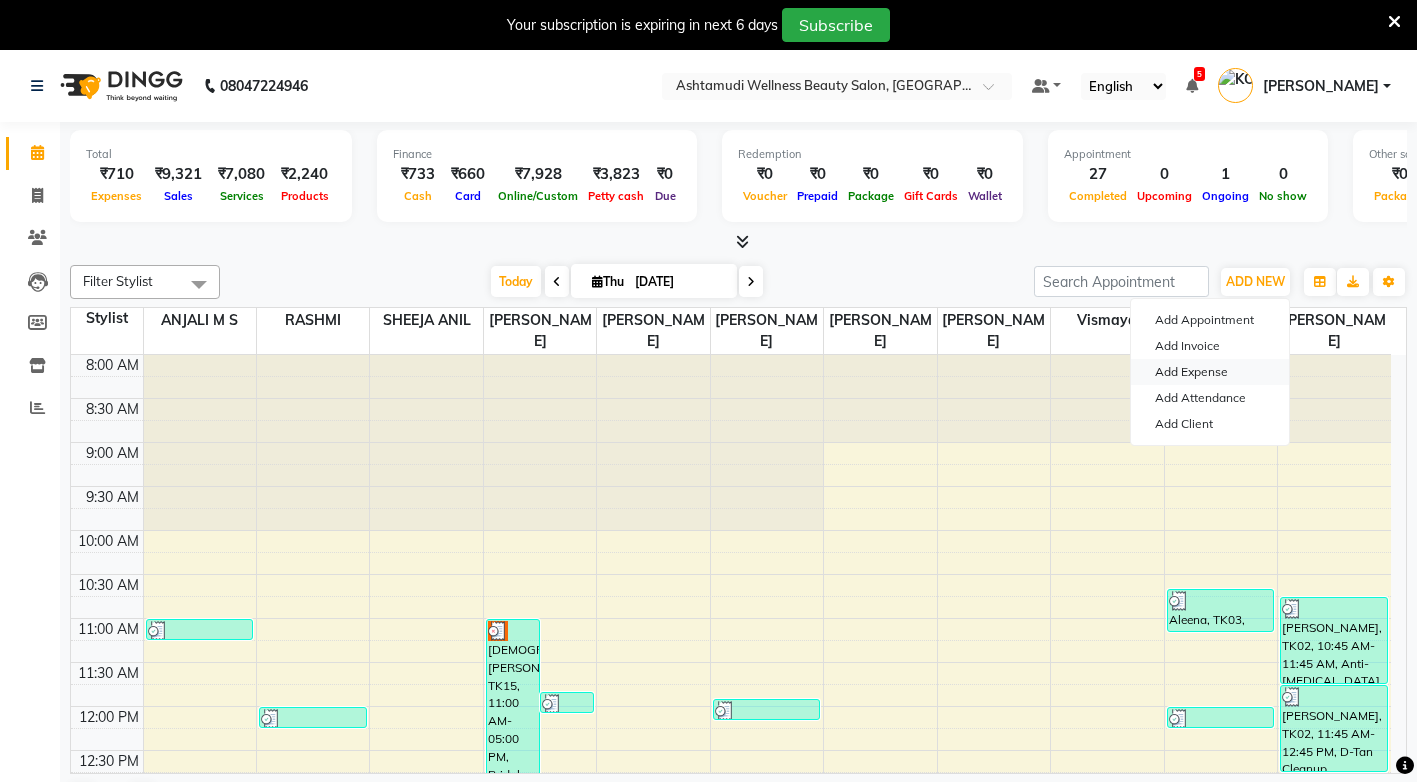 click on "Add Expense" at bounding box center (1210, 372) 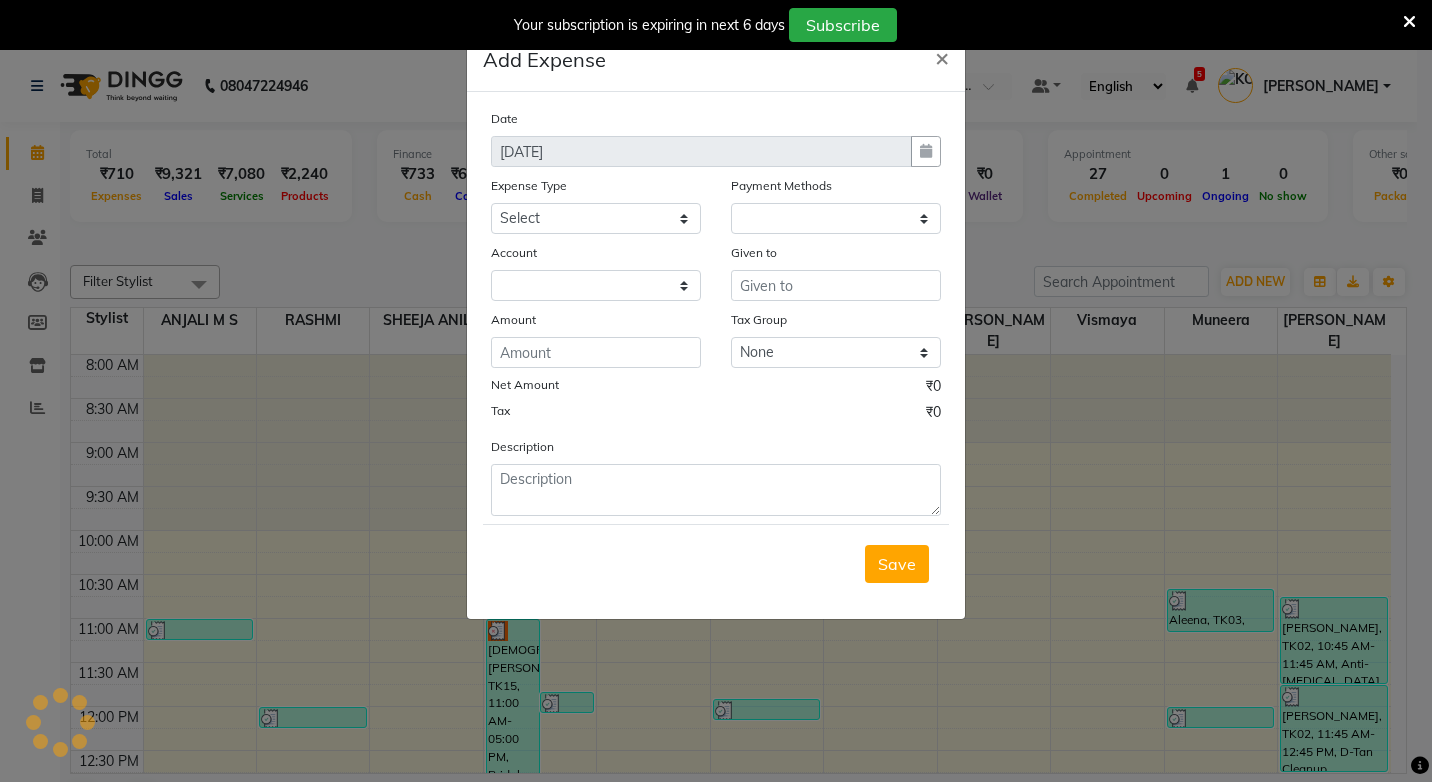 select on "1" 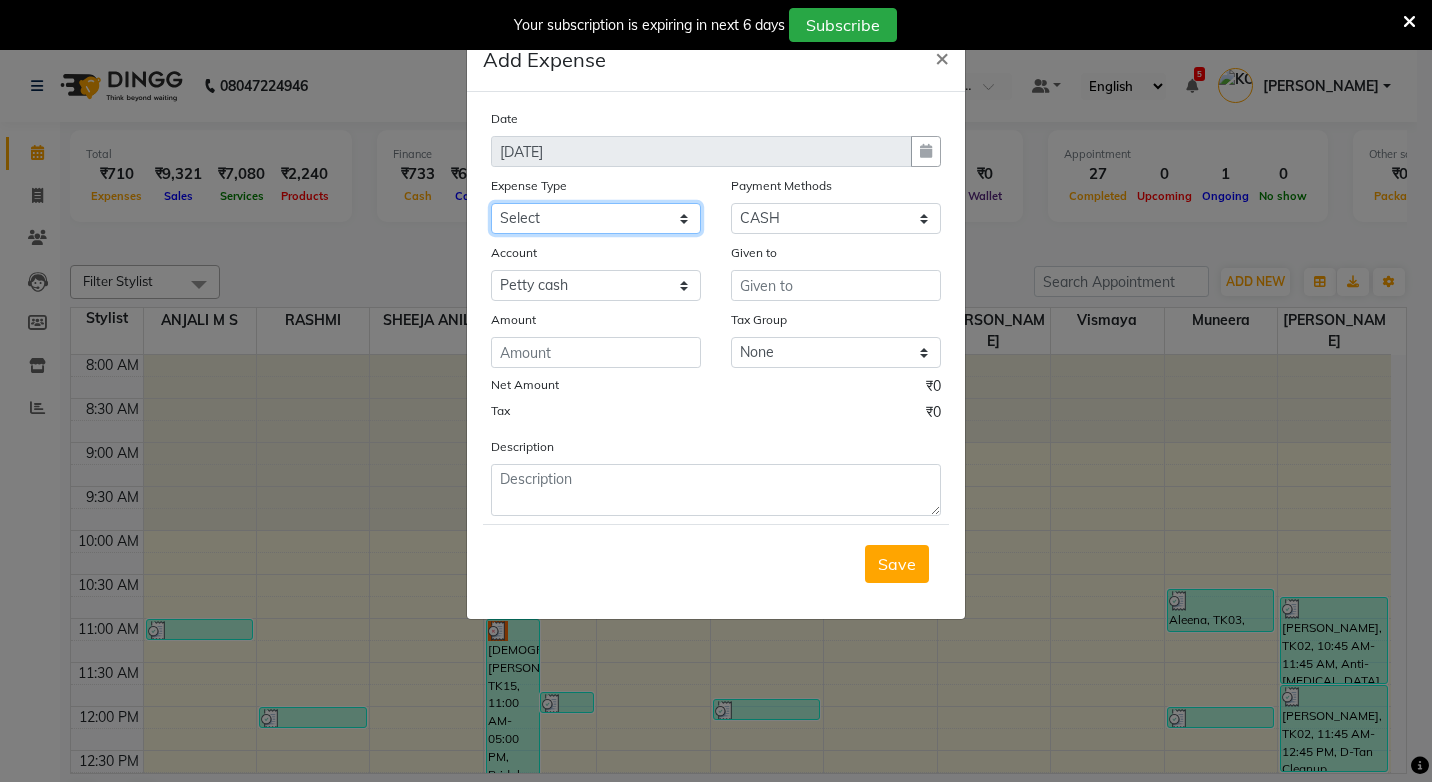 click on "Select ACCOMODATION EXPENSES ADVERTISEMENT SALES PROMOTIONAL EXPENSES Bonus BRIDAL ACCESSORIES REFUND BRIDAL COMMISSION BRIDAL FOOD BRIDAL INCENTIVES BRIDAL ORNAMENTS REFUND BRIDAL TA CASH DEPOSIT RAK BANK COMPUTER ACCESSORIES MOBILE PHONE Donation and Charity Expenses ELECTRICITY CHARGES ELECTRONICS FITTINGS Event Expense FISH FOOD EXPENSES FOOD REFRESHMENT FOR CLIENTS FOOD REFRESHMENT FOR STAFFS Freight And Forwarding Charges FUEL FOR GENERATOR FURNITURE AND EQUIPMENTS Gifts for Clients GIFTS FOR STAFFS GOKULAM CHITS HOSTEL RENT LAUNDRY EXPENSES LICENSE OTHER FEES LOADING UNLOADING CHARGES Medical Expenses MEHNDI PAYMENTS MISCELLANEOUS EXPENSES NEWSPAPER PERIODICALS Ornaments Maintenance Expense OVERTIME ALLOWANCES Payment For Pest Control Perfomance based incentives POSTAGE COURIER CHARGES Printing PRINTING STATIONERY EXPENSES PROFESSIONAL TAX REPAIRS MAINTENANCE ROUND OFF Salary SALARY ADVANCE Sales Incentives Membership Card SALES INCENTIVES PRODUCT SALES INCENTIVES SERVICES SALON ESSENTIALS SALON RENT" 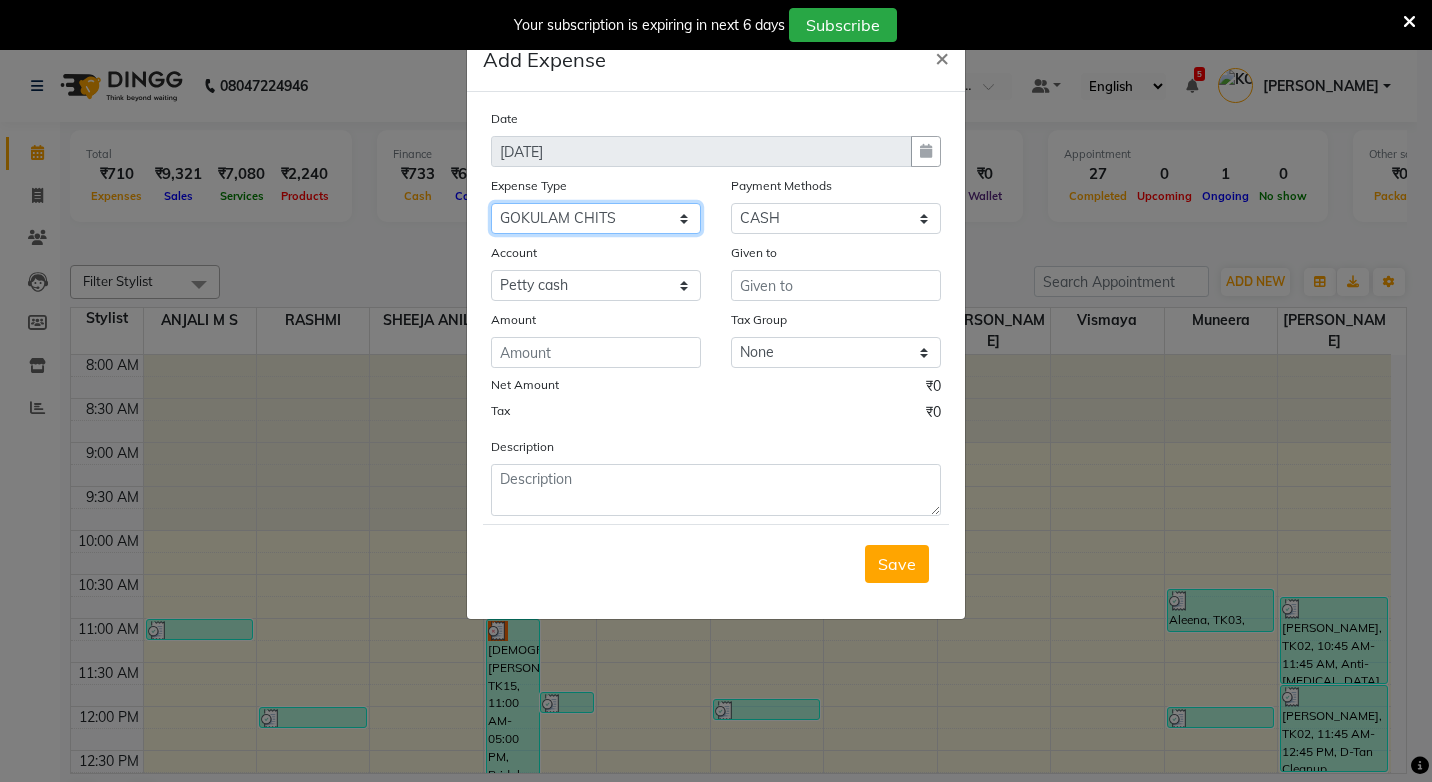 click on "Select ACCOMODATION EXPENSES ADVERTISEMENT SALES PROMOTIONAL EXPENSES Bonus BRIDAL ACCESSORIES REFUND BRIDAL COMMISSION BRIDAL FOOD BRIDAL INCENTIVES BRIDAL ORNAMENTS REFUND BRIDAL TA CASH DEPOSIT RAK BANK COMPUTER ACCESSORIES MOBILE PHONE Donation and Charity Expenses ELECTRICITY CHARGES ELECTRONICS FITTINGS Event Expense FISH FOOD EXPENSES FOOD REFRESHMENT FOR CLIENTS FOOD REFRESHMENT FOR STAFFS Freight And Forwarding Charges FUEL FOR GENERATOR FURNITURE AND EQUIPMENTS Gifts for Clients GIFTS FOR STAFFS GOKULAM CHITS HOSTEL RENT LAUNDRY EXPENSES LICENSE OTHER FEES LOADING UNLOADING CHARGES Medical Expenses MEHNDI PAYMENTS MISCELLANEOUS EXPENSES NEWSPAPER PERIODICALS Ornaments Maintenance Expense OVERTIME ALLOWANCES Payment For Pest Control Perfomance based incentives POSTAGE COURIER CHARGES Printing PRINTING STATIONERY EXPENSES PROFESSIONAL TAX REPAIRS MAINTENANCE ROUND OFF Salary SALARY ADVANCE Sales Incentives Membership Card SALES INCENTIVES PRODUCT SALES INCENTIVES SERVICES SALON ESSENTIALS SALON RENT" 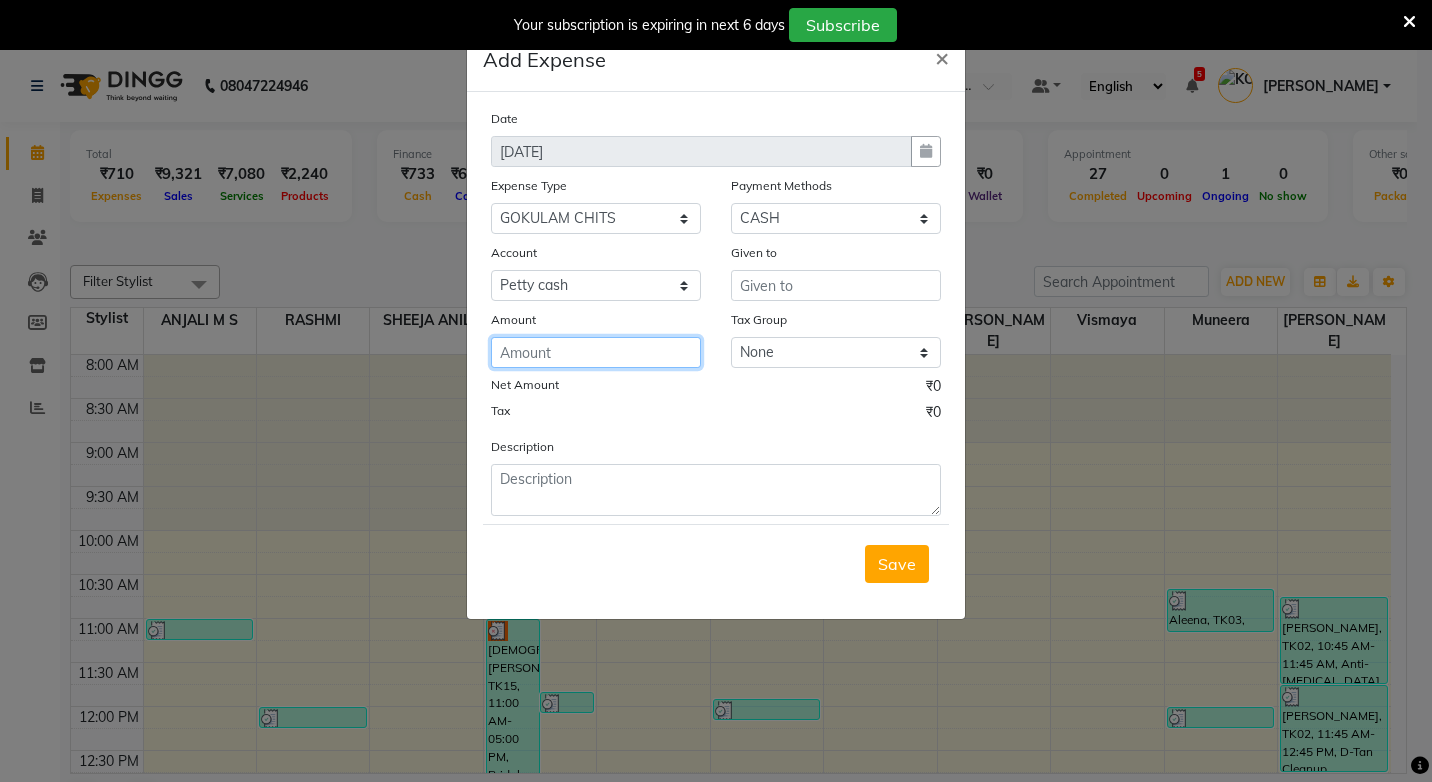click 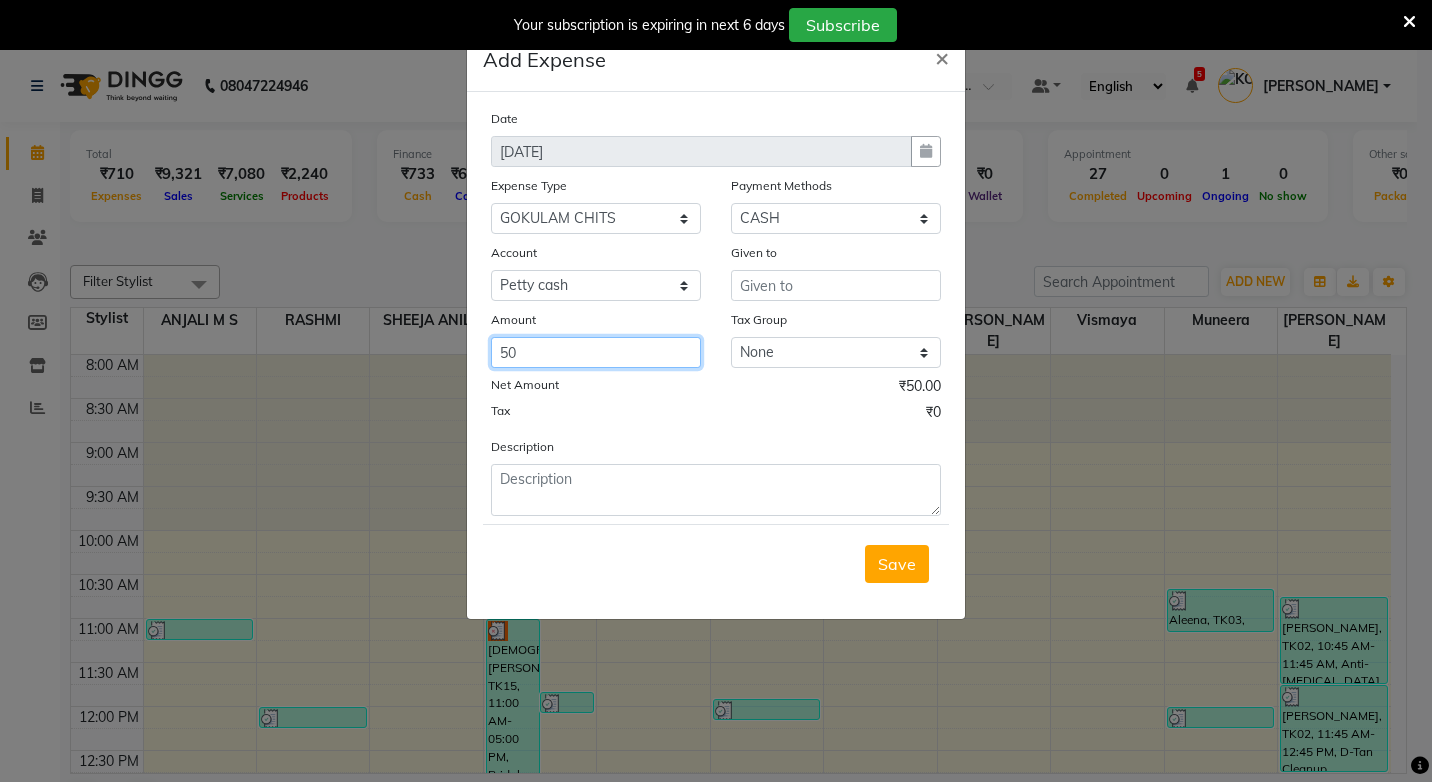 type on "50" 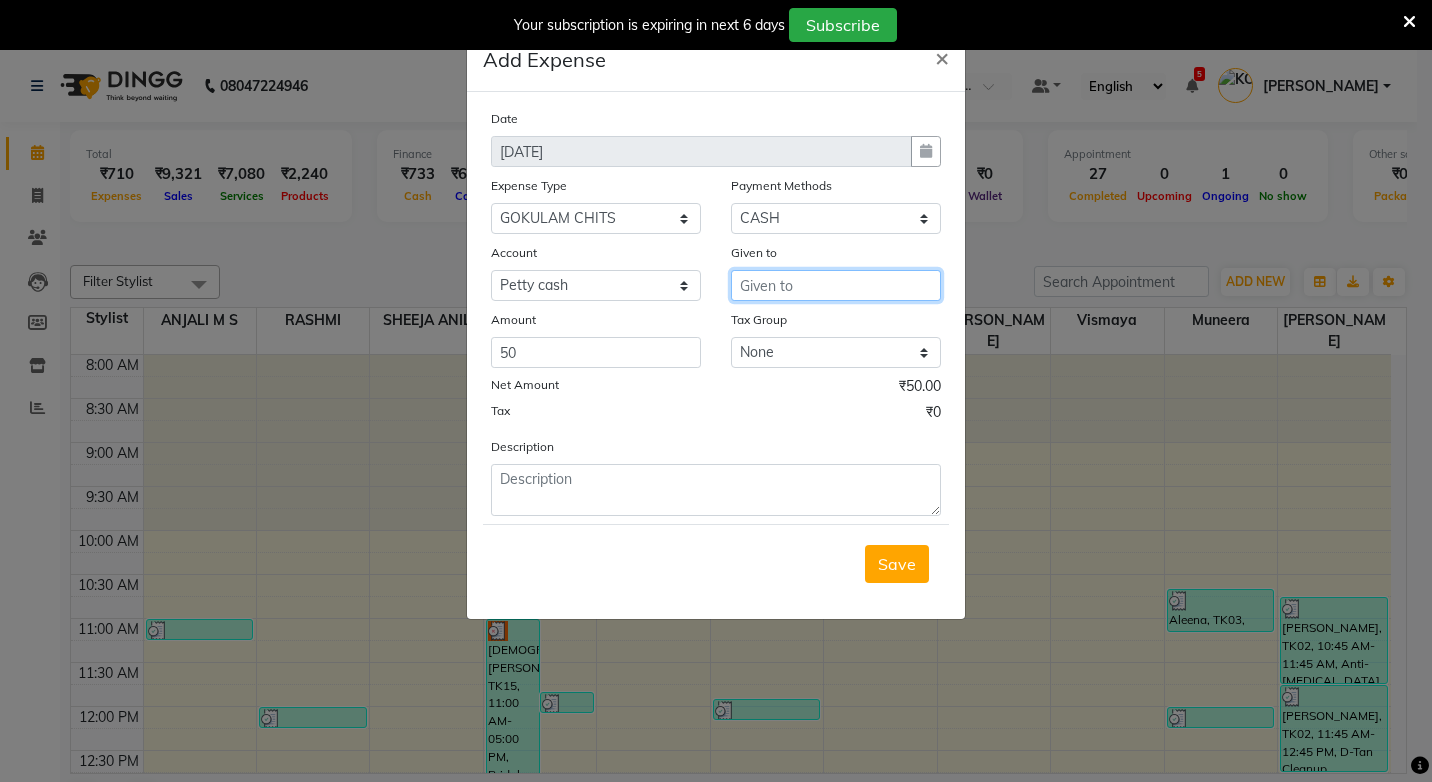 click at bounding box center [836, 285] 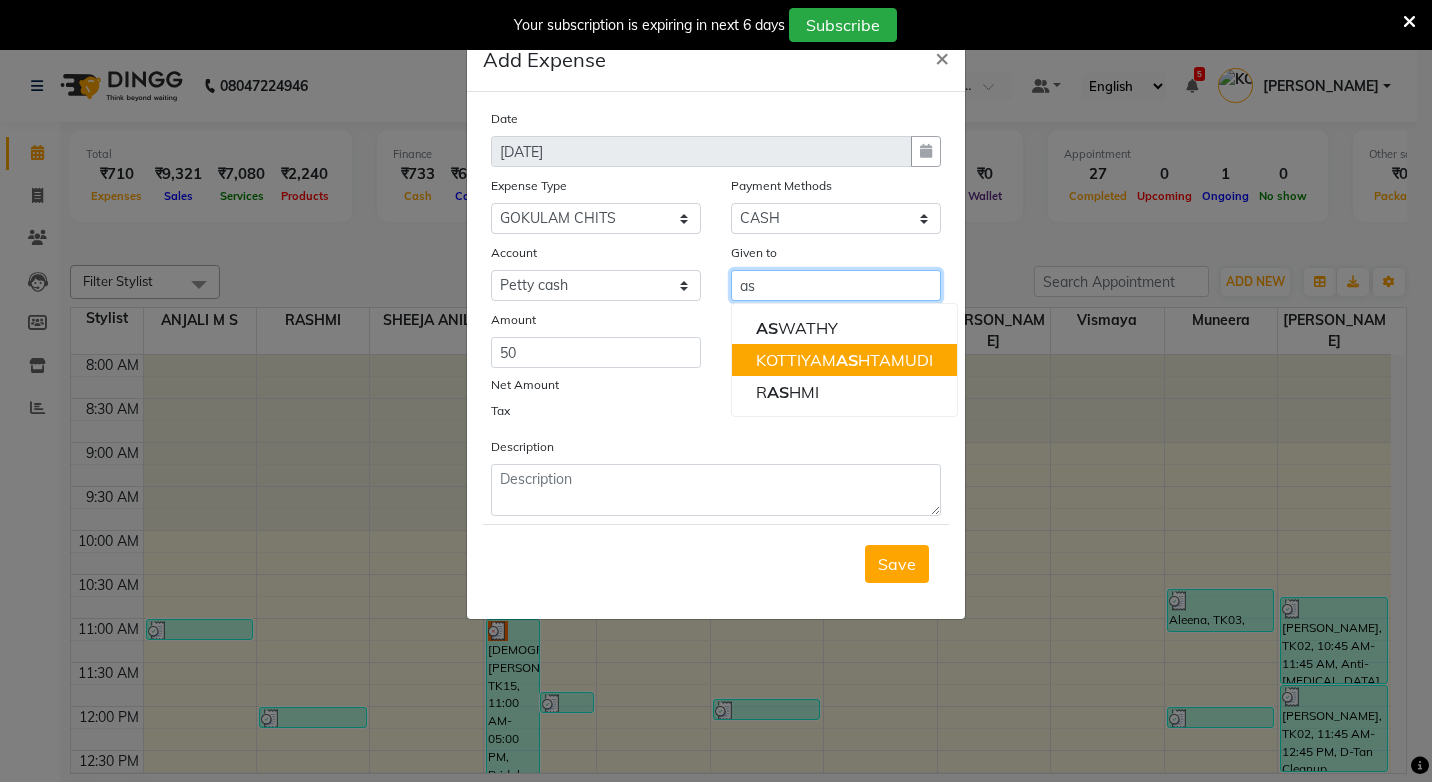 click on "KOTTIYAM  AS HTAMUDI" at bounding box center [844, 360] 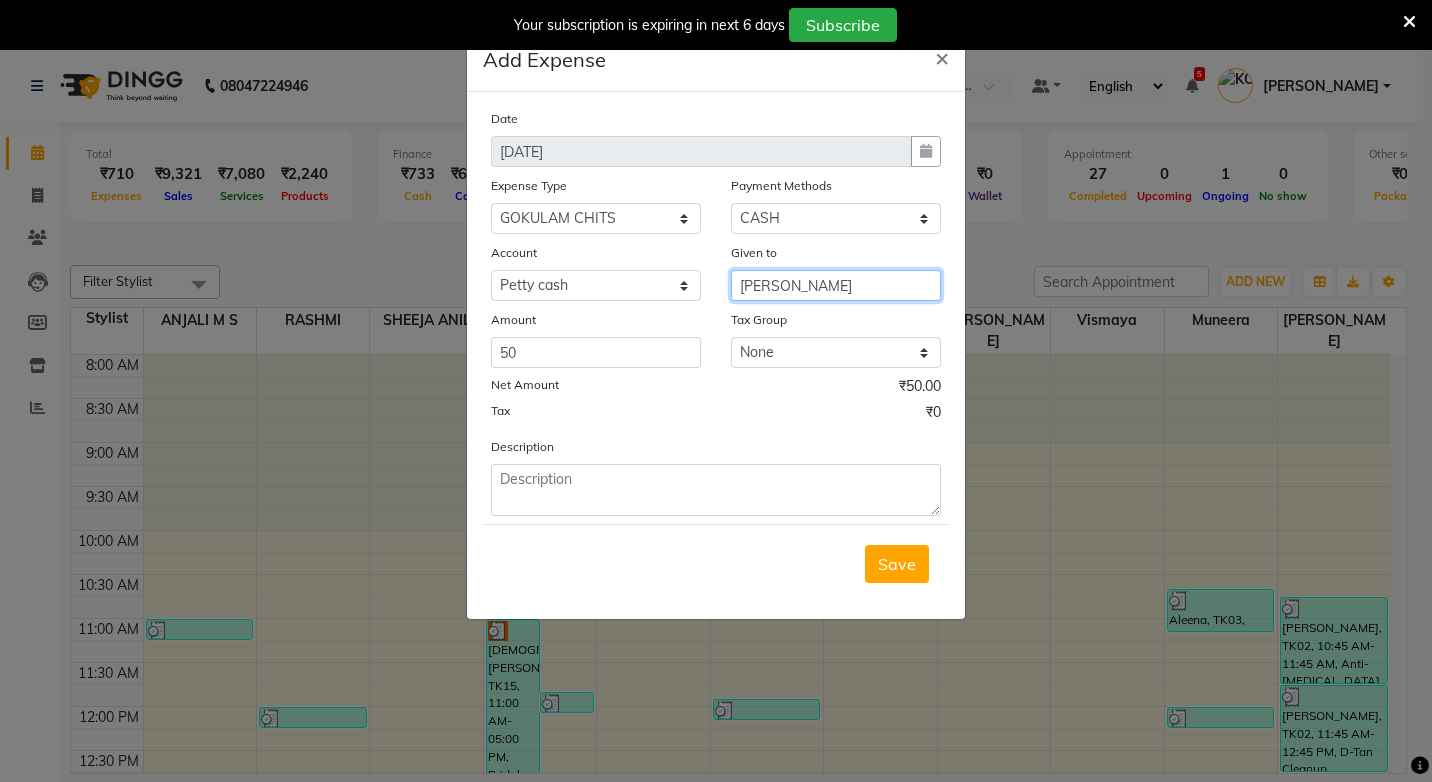 type on "[PERSON_NAME]" 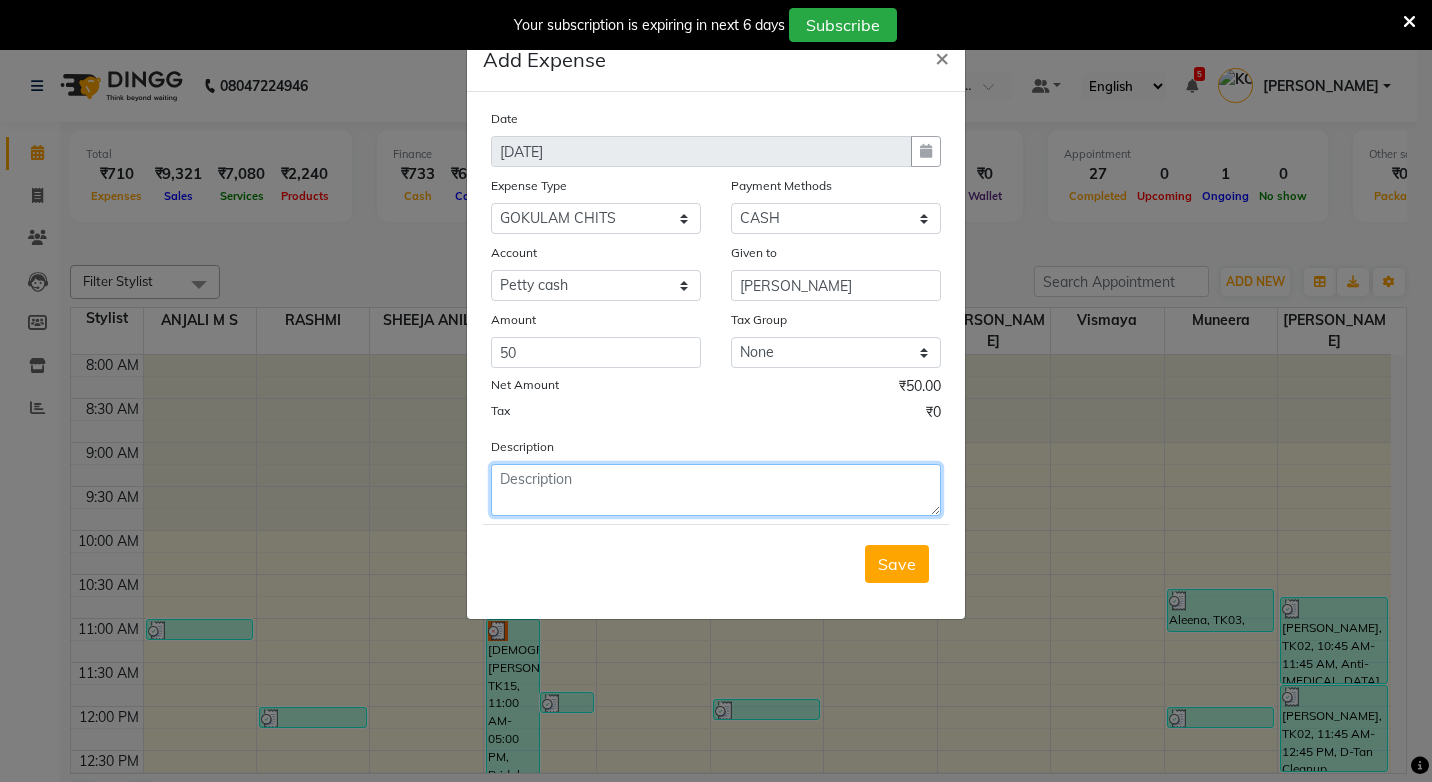 click 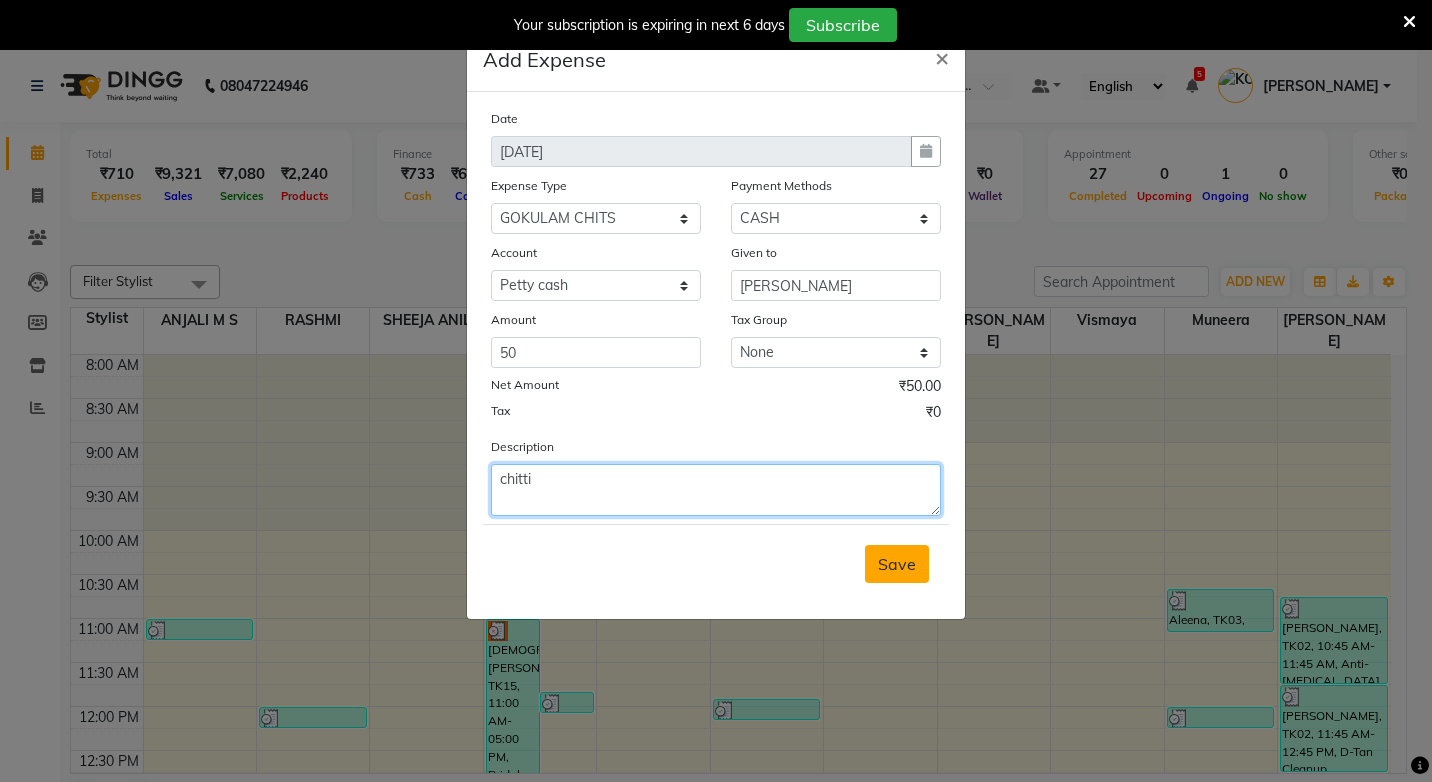 type on "chitti" 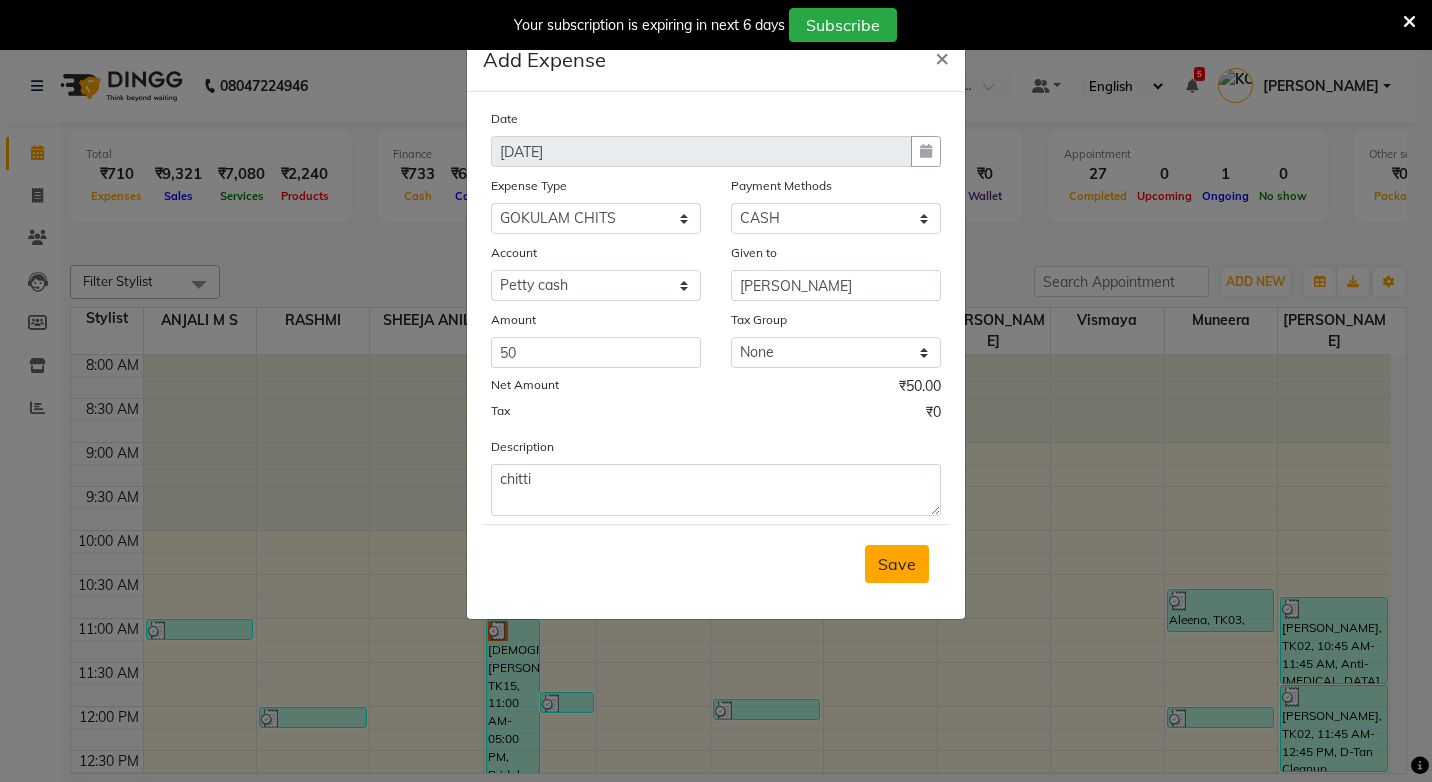 click on "Save" at bounding box center [897, 564] 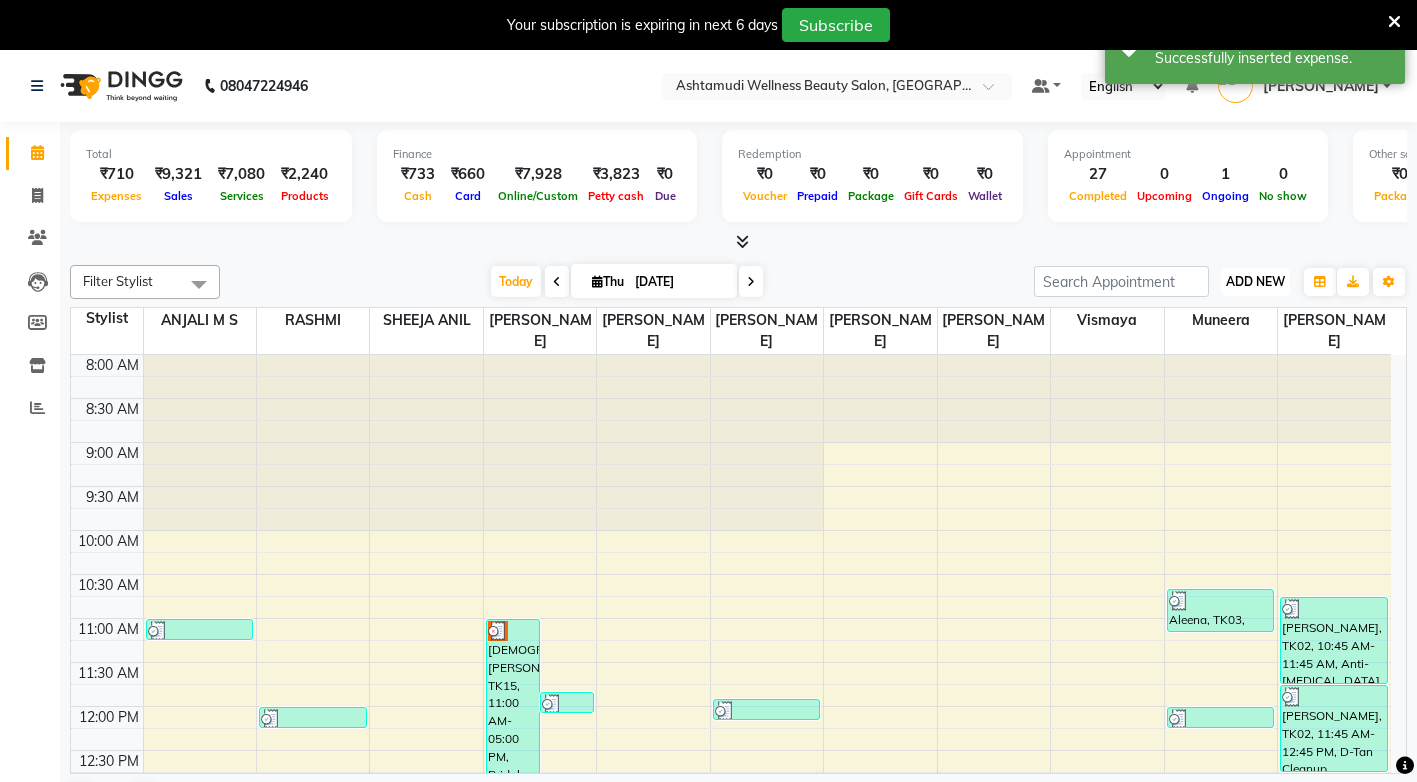 click on "ADD NEW" at bounding box center [1255, 281] 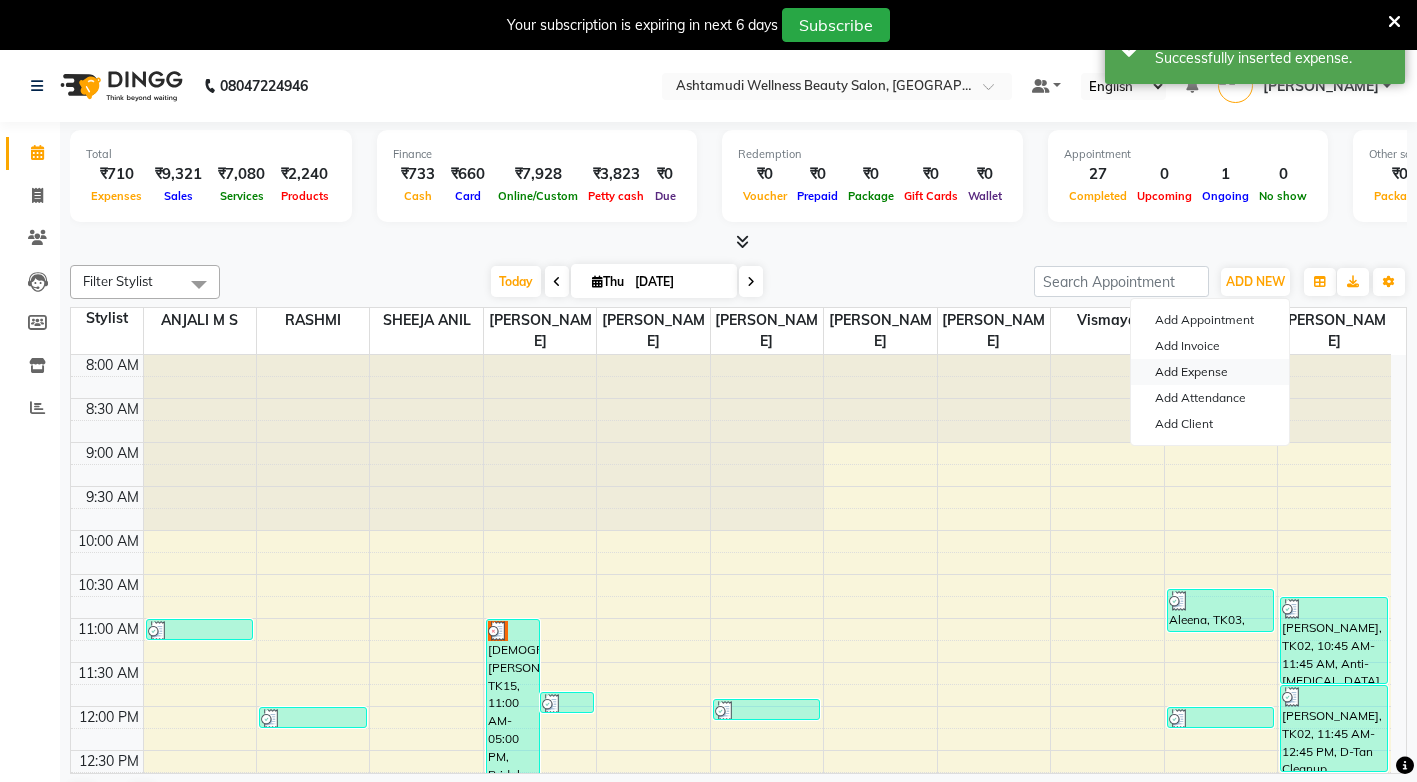 click on "Add Expense" at bounding box center [1210, 372] 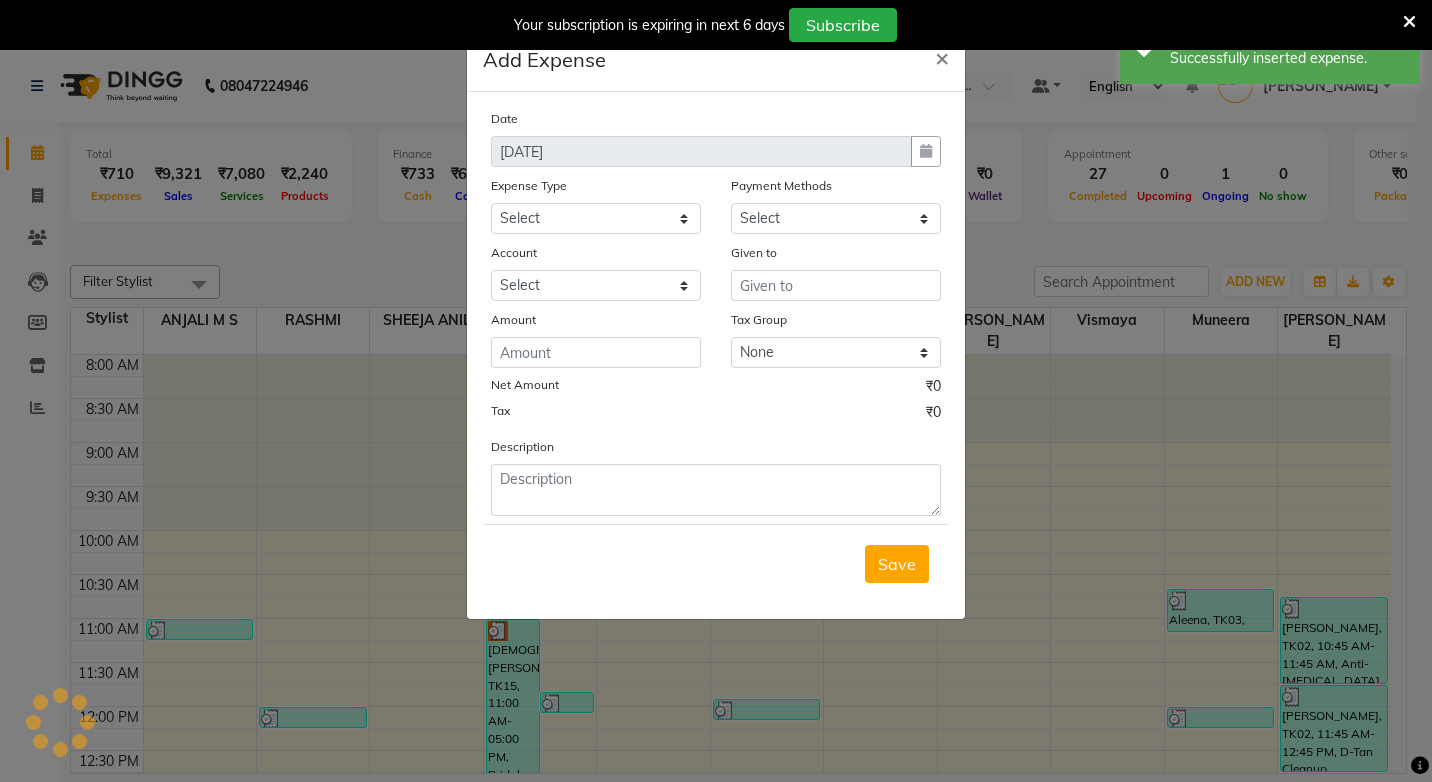 select on "1" 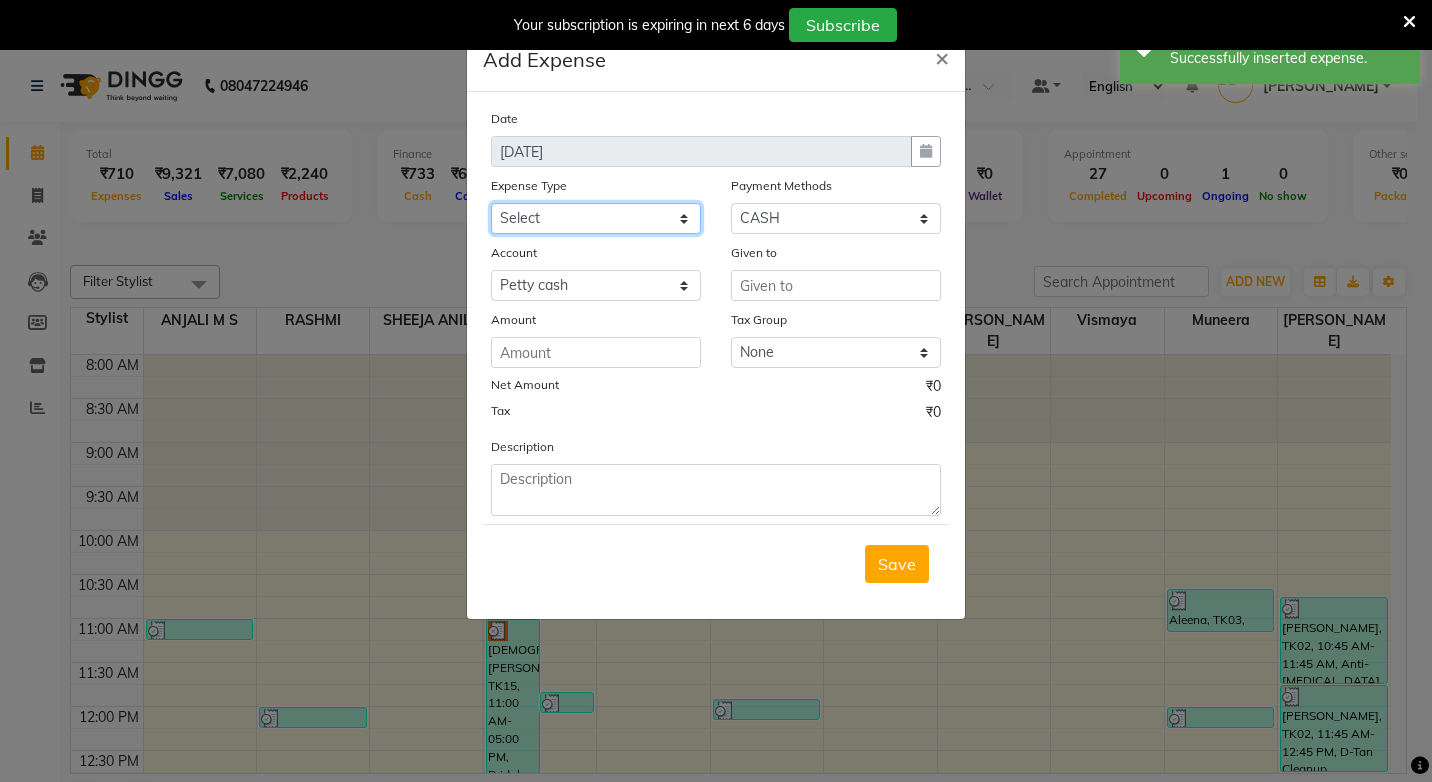 click on "Select ACCOMODATION EXPENSES ADVERTISEMENT SALES PROMOTIONAL EXPENSES Bonus BRIDAL ACCESSORIES REFUND BRIDAL COMMISSION BRIDAL FOOD BRIDAL INCENTIVES BRIDAL ORNAMENTS REFUND BRIDAL TA CASH DEPOSIT RAK BANK COMPUTER ACCESSORIES MOBILE PHONE Donation and Charity Expenses ELECTRICITY CHARGES ELECTRONICS FITTINGS Event Expense FISH FOOD EXPENSES FOOD REFRESHMENT FOR CLIENTS FOOD REFRESHMENT FOR STAFFS Freight And Forwarding Charges FUEL FOR GENERATOR FURNITURE AND EQUIPMENTS Gifts for Clients GIFTS FOR STAFFS GOKULAM CHITS HOSTEL RENT LAUNDRY EXPENSES LICENSE OTHER FEES LOADING UNLOADING CHARGES Medical Expenses MEHNDI PAYMENTS MISCELLANEOUS EXPENSES NEWSPAPER PERIODICALS Ornaments Maintenance Expense OVERTIME ALLOWANCES Payment For Pest Control Perfomance based incentives POSTAGE COURIER CHARGES Printing PRINTING STATIONERY EXPENSES PROFESSIONAL TAX REPAIRS MAINTENANCE ROUND OFF Salary SALARY ADVANCE Sales Incentives Membership Card SALES INCENTIVES PRODUCT SALES INCENTIVES SERVICES SALON ESSENTIALS SALON RENT" 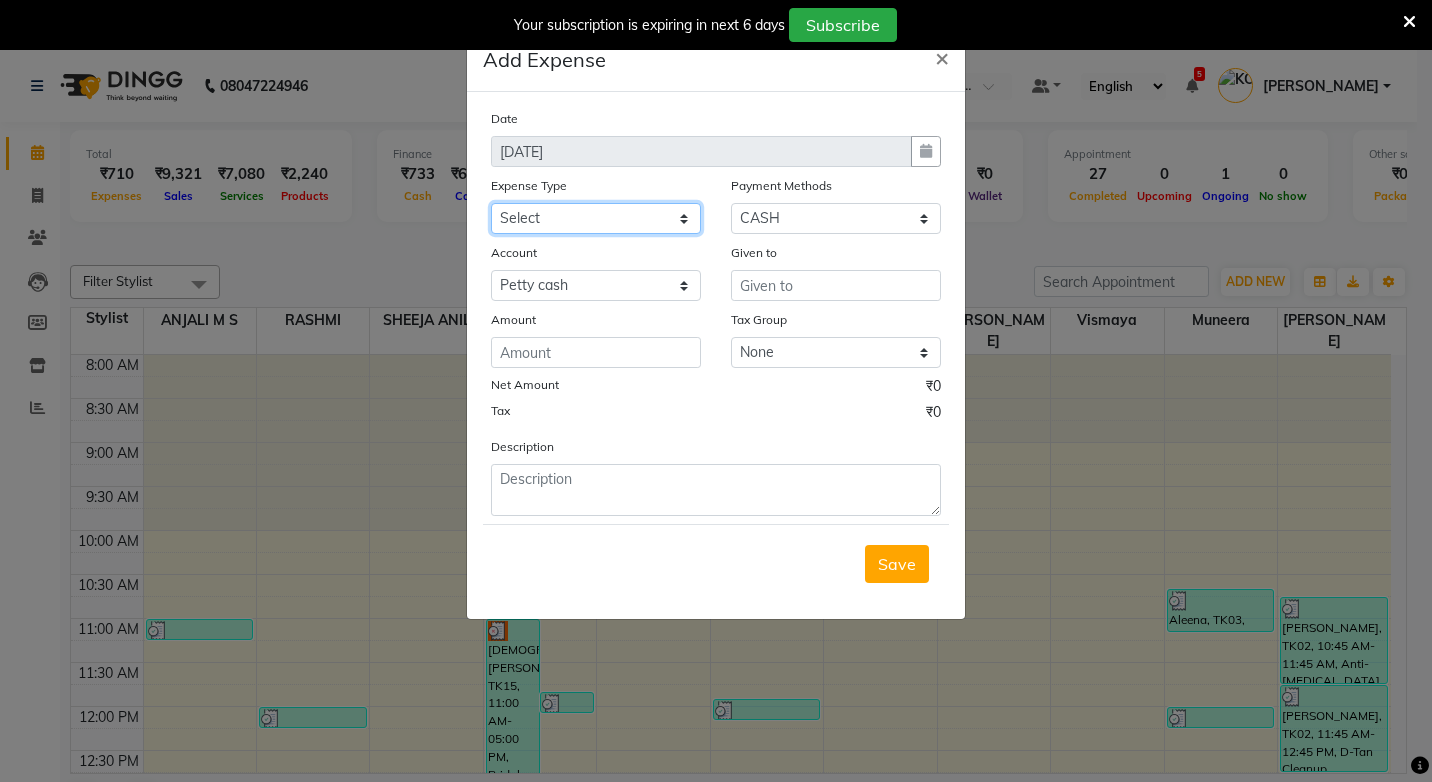 select on "6226" 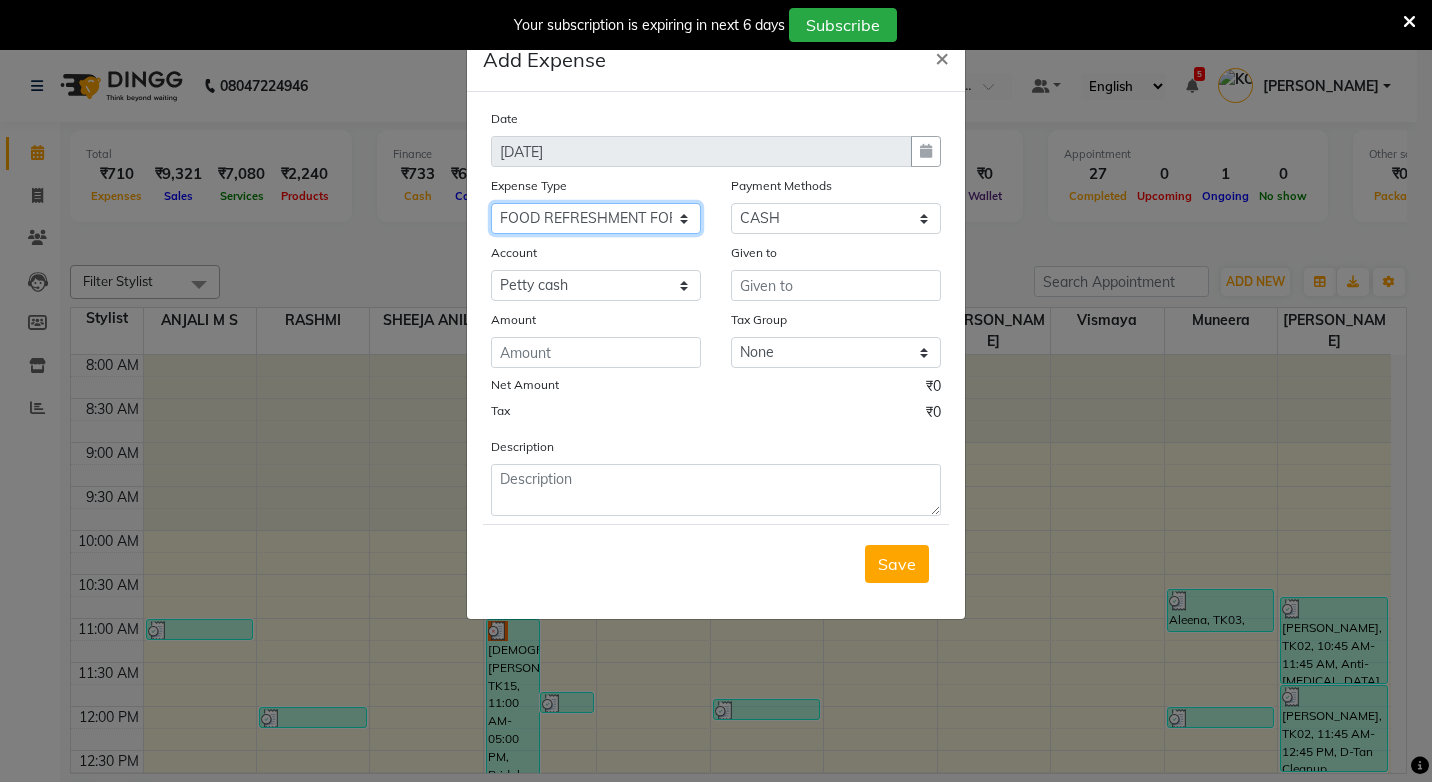 click on "Select ACCOMODATION EXPENSES ADVERTISEMENT SALES PROMOTIONAL EXPENSES Bonus BRIDAL ACCESSORIES REFUND BRIDAL COMMISSION BRIDAL FOOD BRIDAL INCENTIVES BRIDAL ORNAMENTS REFUND BRIDAL TA CASH DEPOSIT RAK BANK COMPUTER ACCESSORIES MOBILE PHONE Donation and Charity Expenses ELECTRICITY CHARGES ELECTRONICS FITTINGS Event Expense FISH FOOD EXPENSES FOOD REFRESHMENT FOR CLIENTS FOOD REFRESHMENT FOR STAFFS Freight And Forwarding Charges FUEL FOR GENERATOR FURNITURE AND EQUIPMENTS Gifts for Clients GIFTS FOR STAFFS GOKULAM CHITS HOSTEL RENT LAUNDRY EXPENSES LICENSE OTHER FEES LOADING UNLOADING CHARGES Medical Expenses MEHNDI PAYMENTS MISCELLANEOUS EXPENSES NEWSPAPER PERIODICALS Ornaments Maintenance Expense OVERTIME ALLOWANCES Payment For Pest Control Perfomance based incentives POSTAGE COURIER CHARGES Printing PRINTING STATIONERY EXPENSES PROFESSIONAL TAX REPAIRS MAINTENANCE ROUND OFF Salary SALARY ADVANCE Sales Incentives Membership Card SALES INCENTIVES PRODUCT SALES INCENTIVES SERVICES SALON ESSENTIALS SALON RENT" 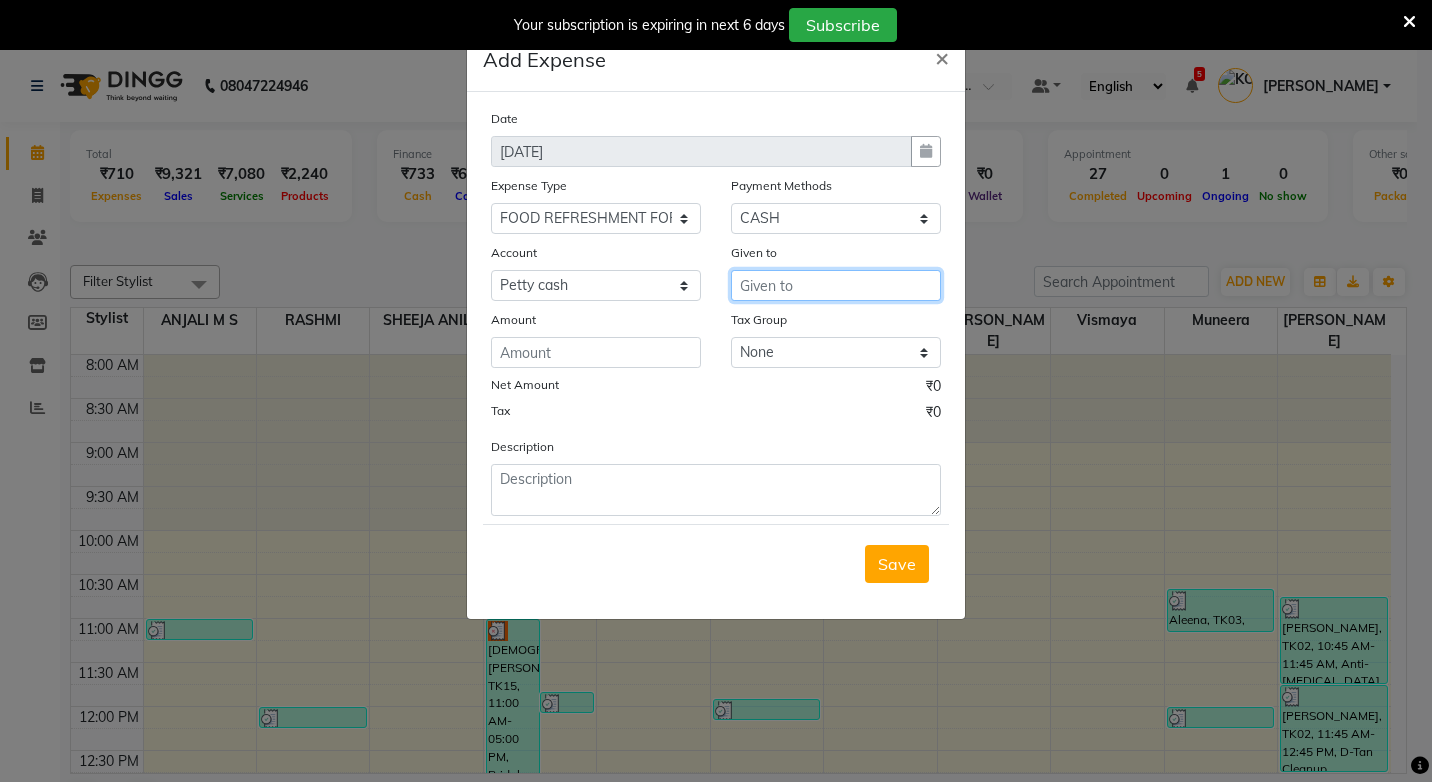 click at bounding box center [836, 285] 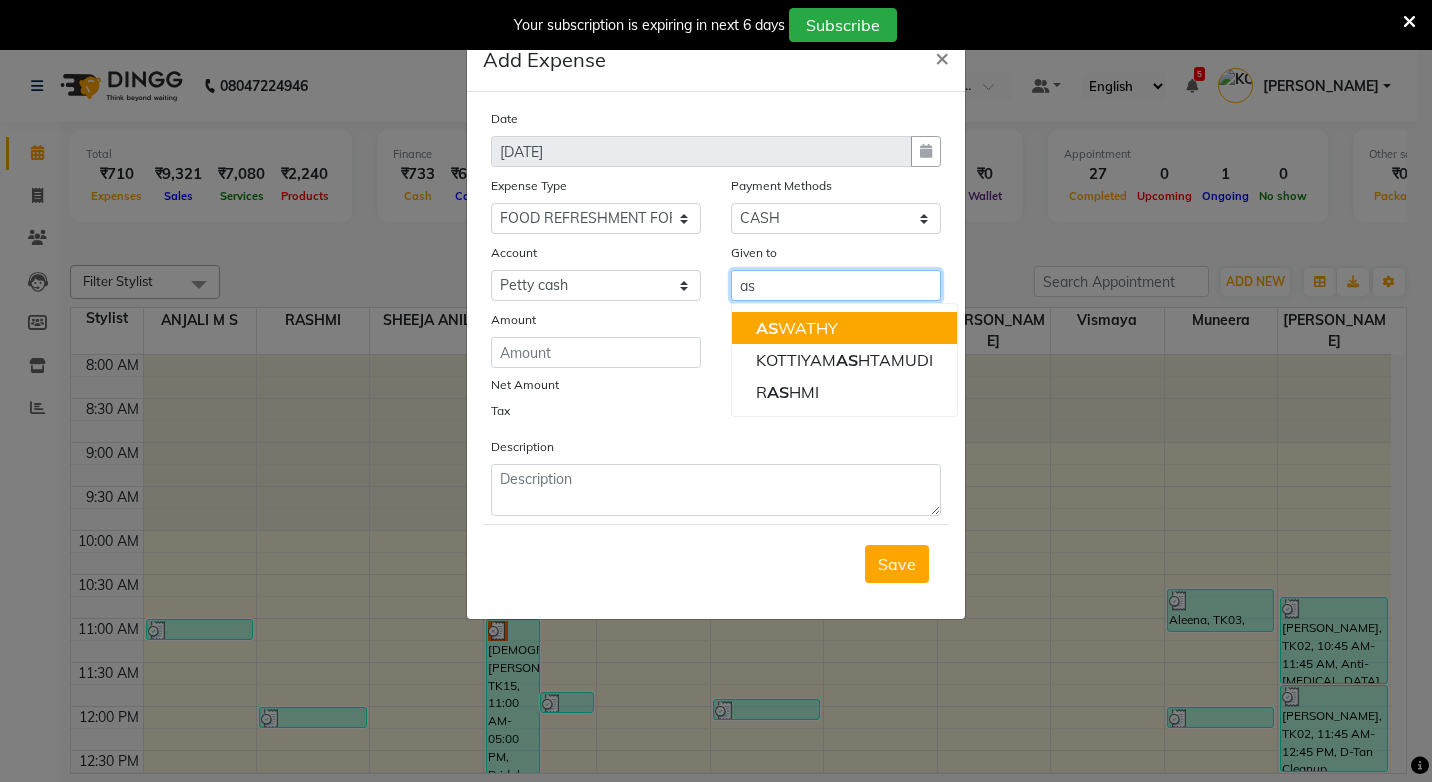 click on "AS WATHY" at bounding box center (797, 328) 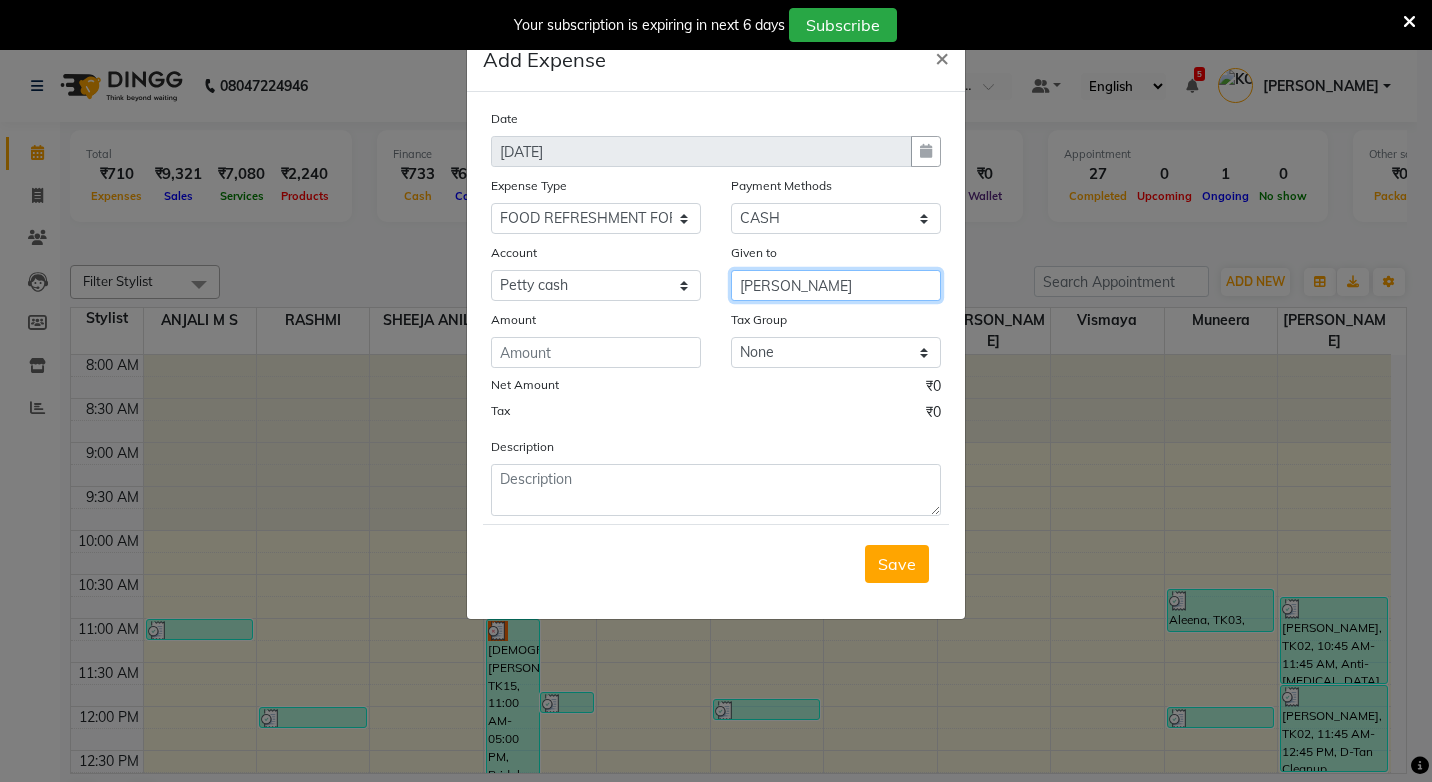 type on "[PERSON_NAME]" 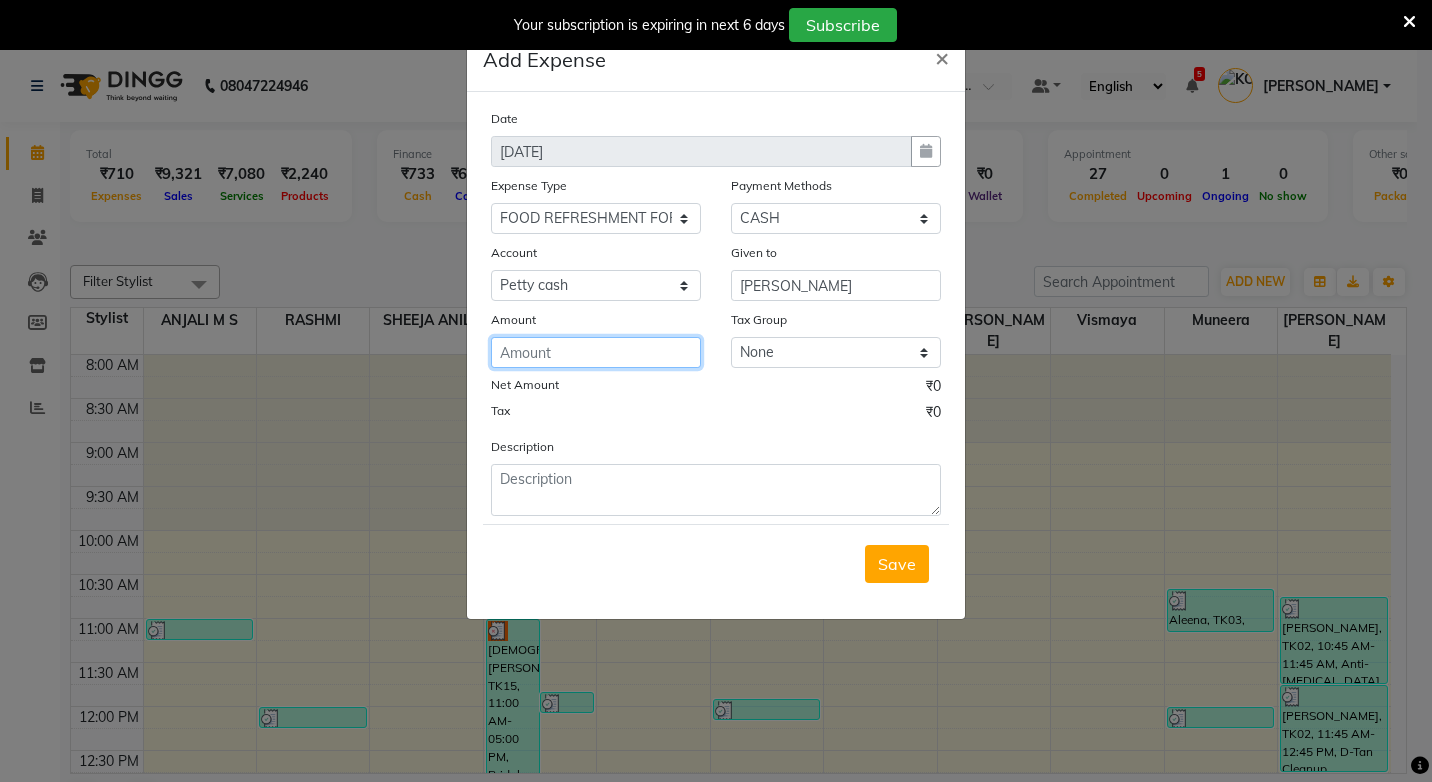click 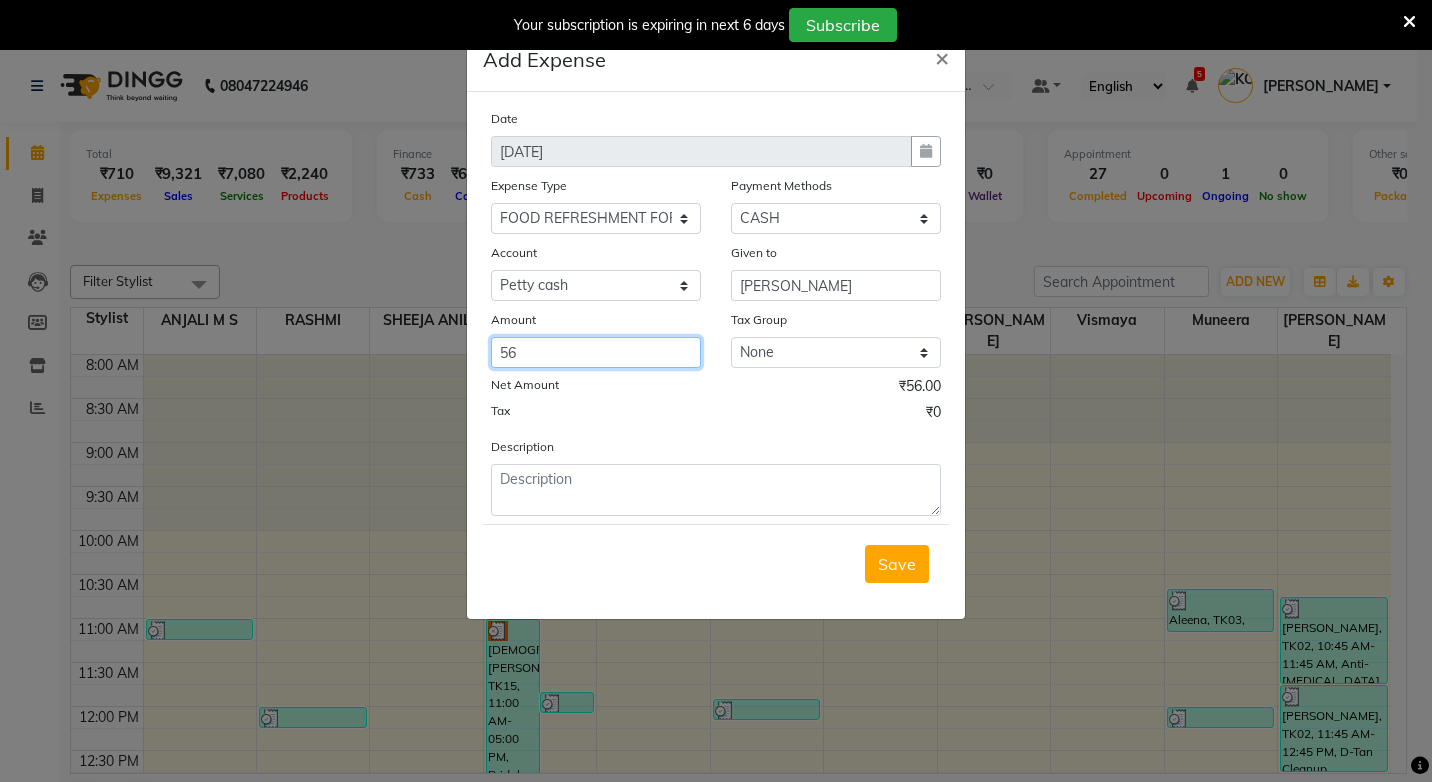 type on "56" 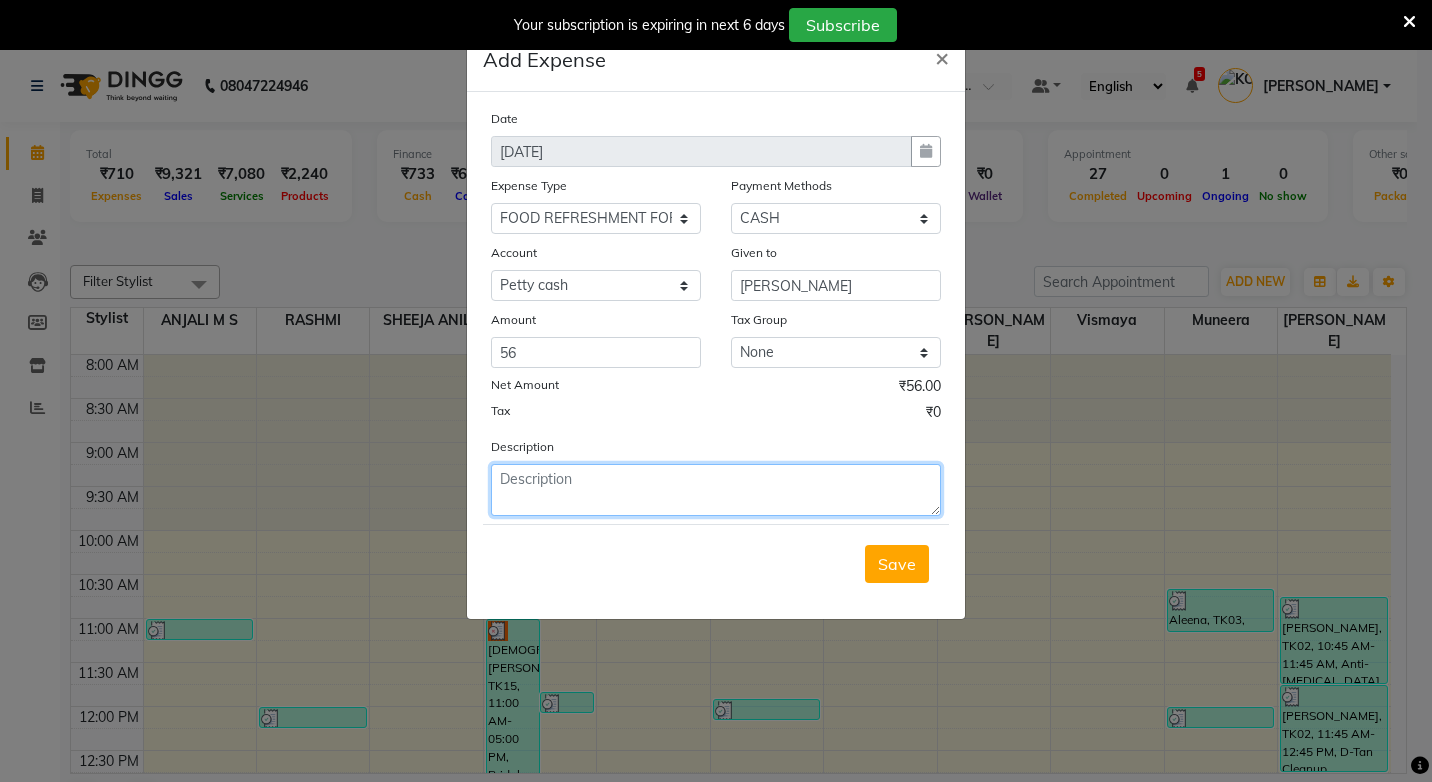 click 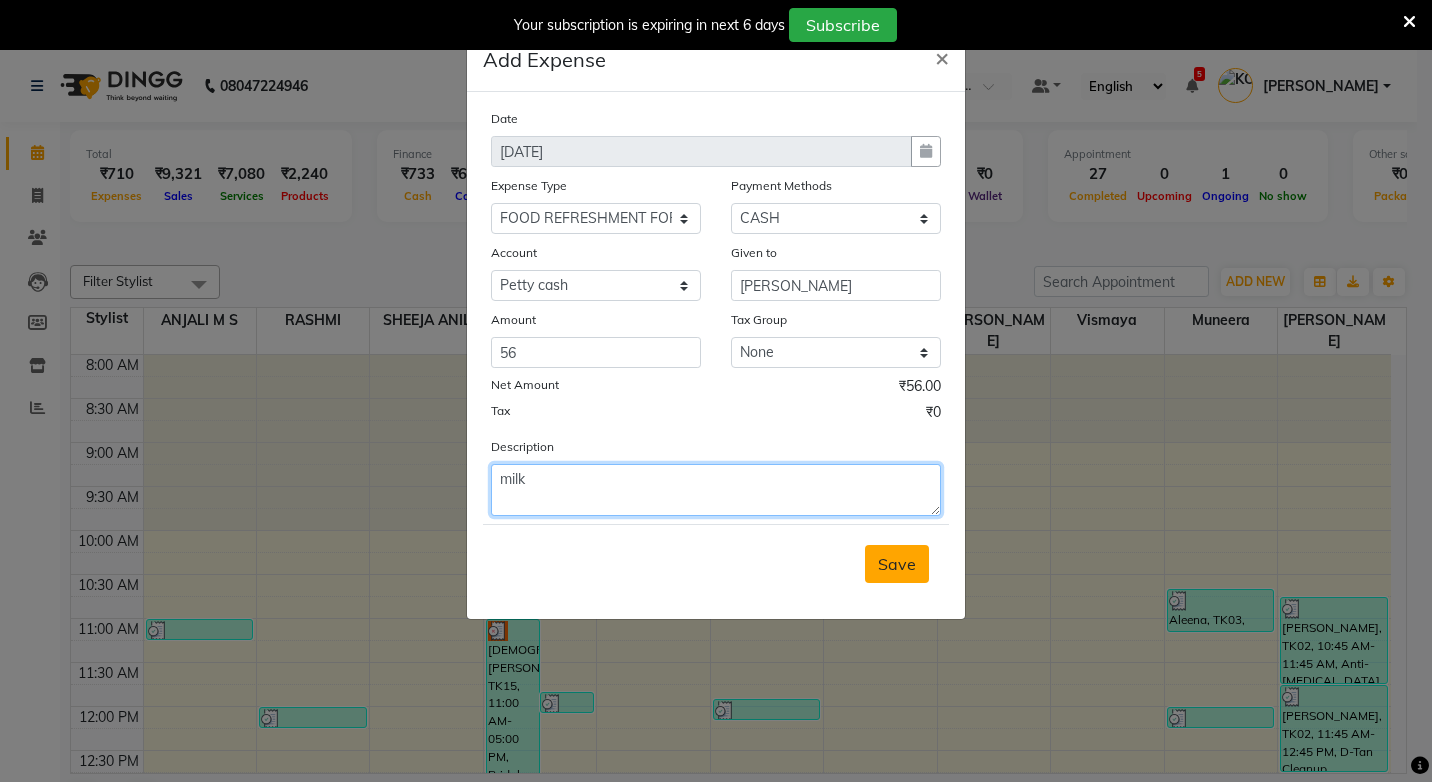 type on "milk" 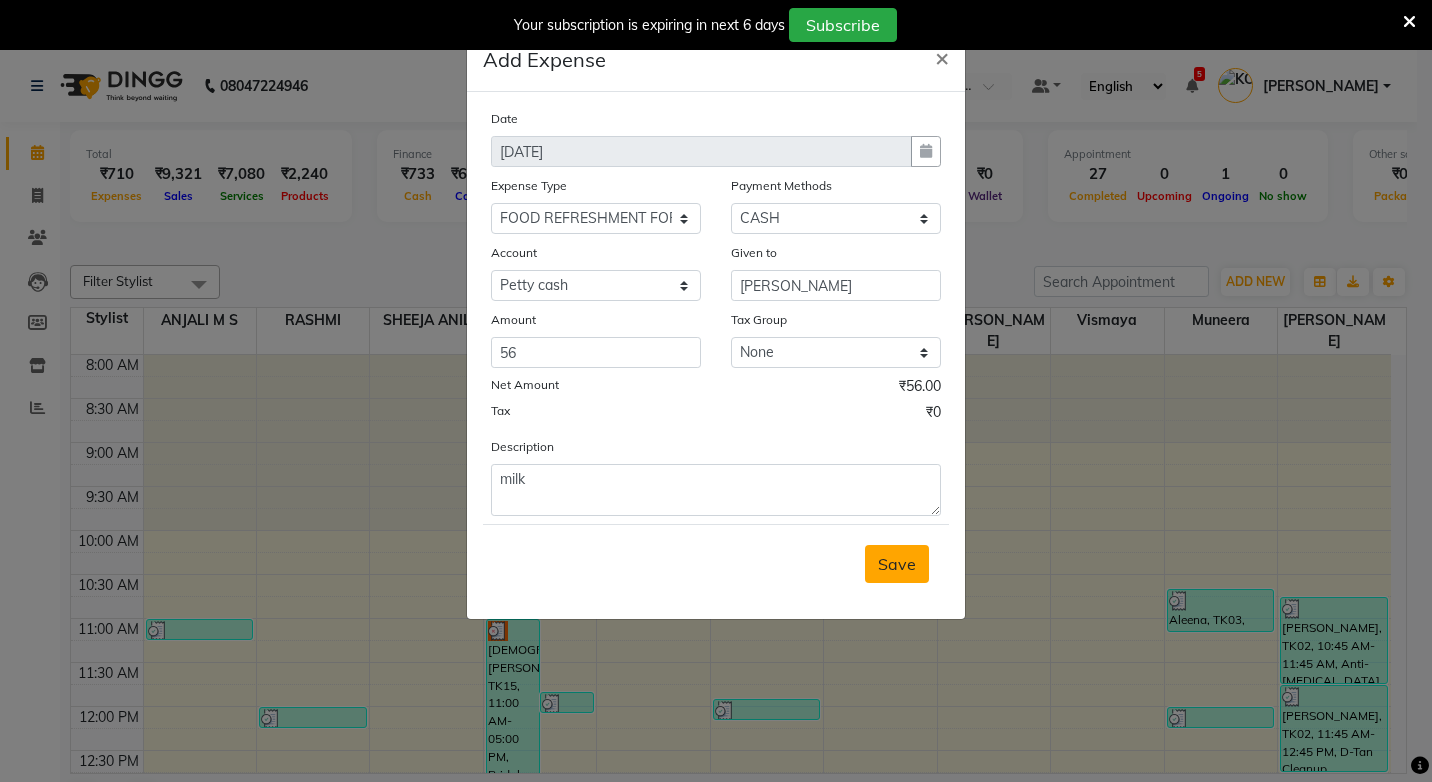 click on "Save" at bounding box center [897, 564] 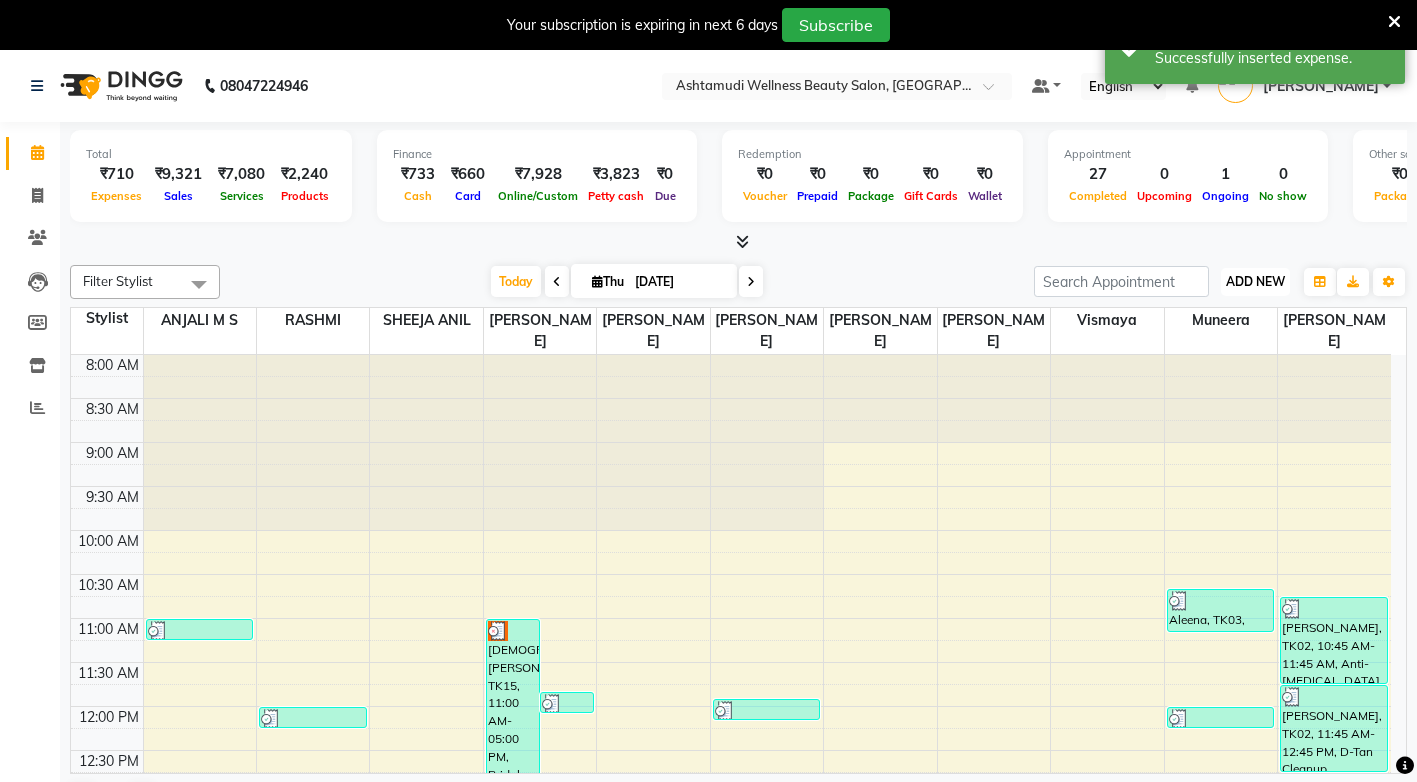 click on "ADD NEW" at bounding box center [1255, 281] 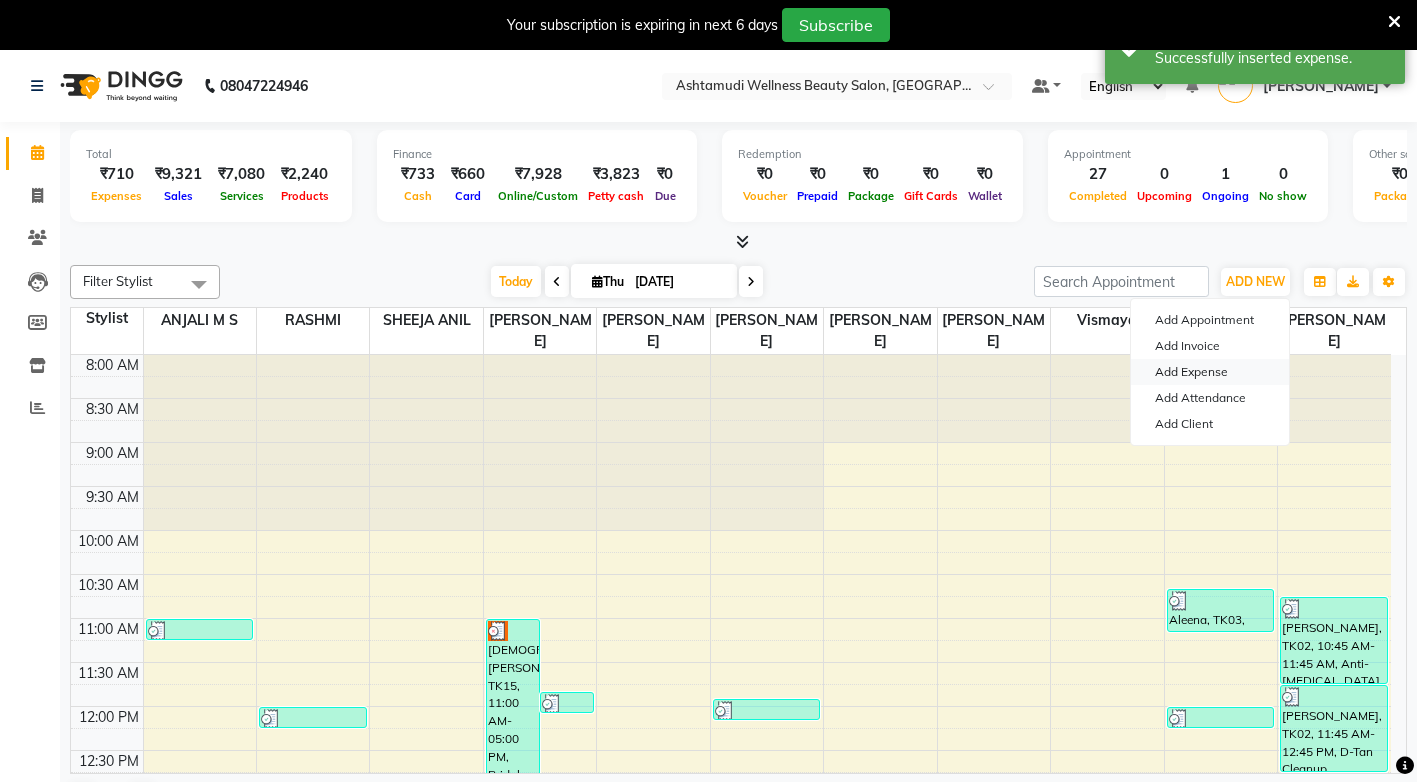 click on "Add Expense" at bounding box center [1210, 372] 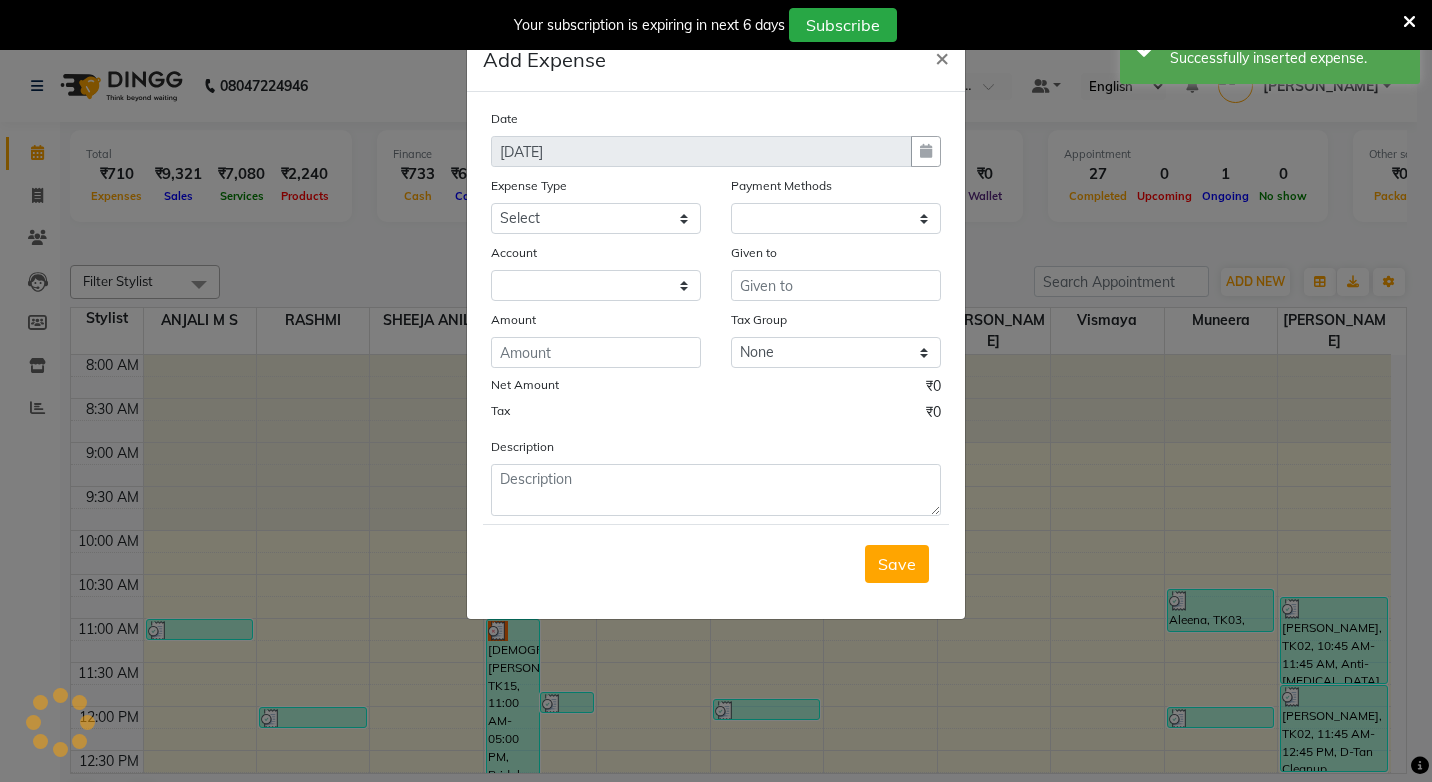 select on "3509" 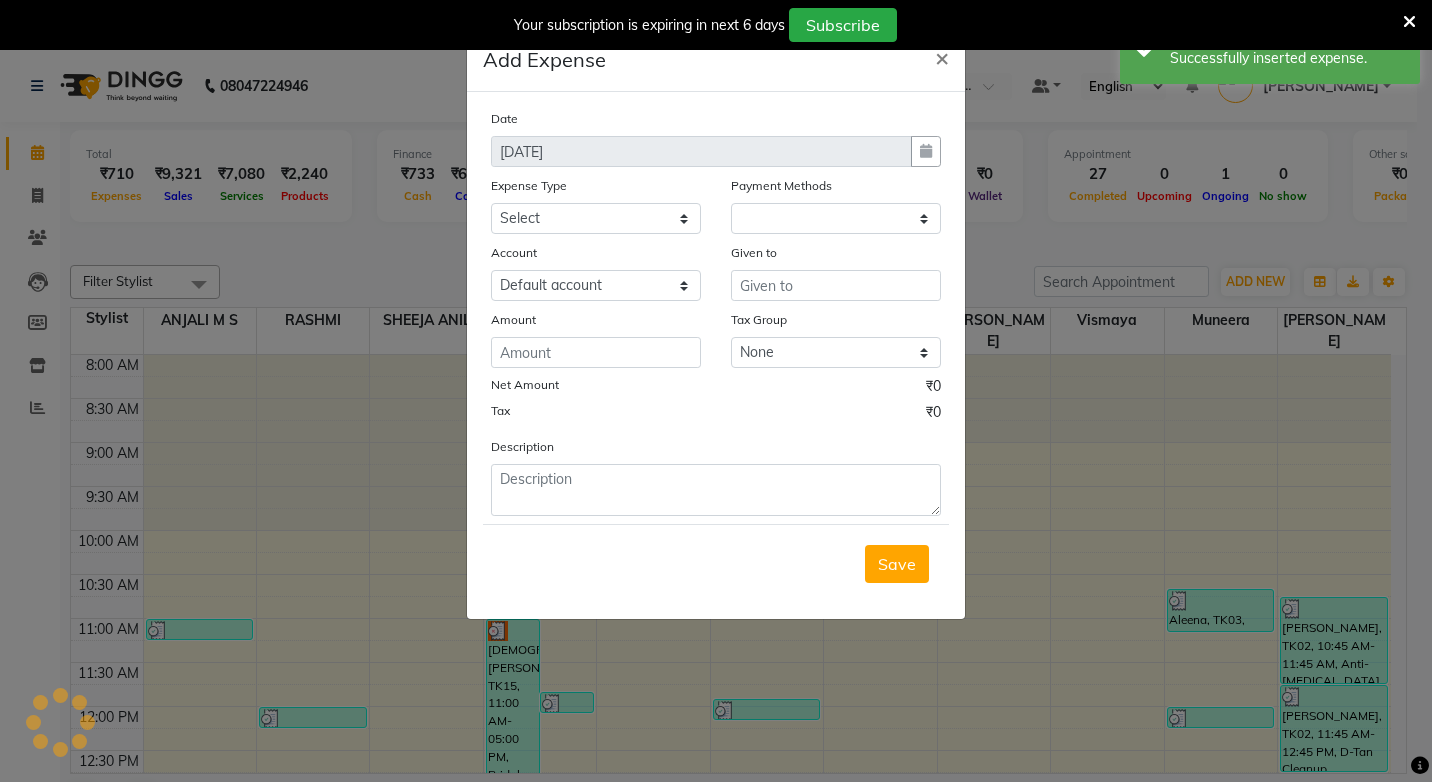 select on "1" 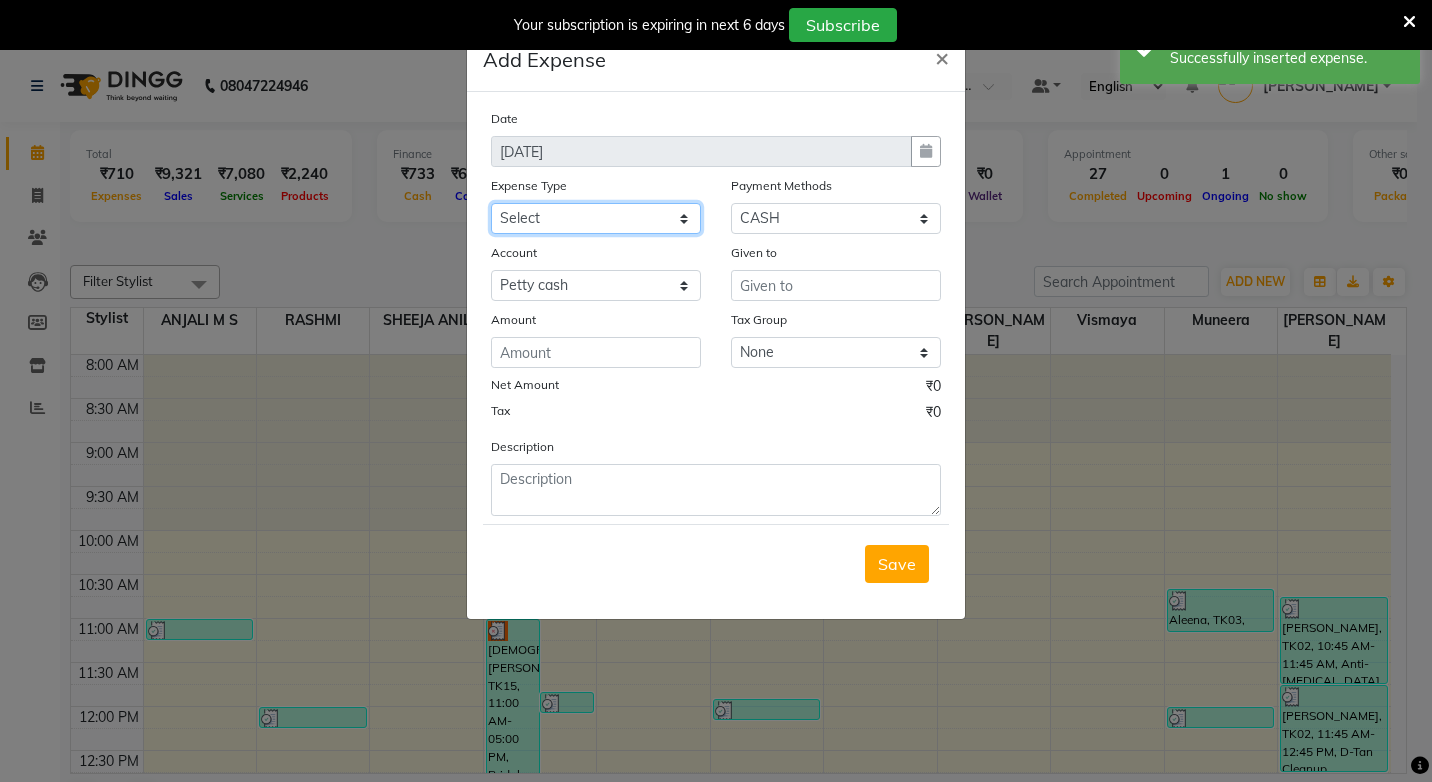 click on "Select ACCOMODATION EXPENSES ADVERTISEMENT SALES PROMOTIONAL EXPENSES Bonus BRIDAL ACCESSORIES REFUND BRIDAL COMMISSION BRIDAL FOOD BRIDAL INCENTIVES BRIDAL ORNAMENTS REFUND BRIDAL TA CASH DEPOSIT RAK BANK COMPUTER ACCESSORIES MOBILE PHONE Donation and Charity Expenses ELECTRICITY CHARGES ELECTRONICS FITTINGS Event Expense FISH FOOD EXPENSES FOOD REFRESHMENT FOR CLIENTS FOOD REFRESHMENT FOR STAFFS Freight And Forwarding Charges FUEL FOR GENERATOR FURNITURE AND EQUIPMENTS Gifts for Clients GIFTS FOR STAFFS GOKULAM CHITS HOSTEL RENT LAUNDRY EXPENSES LICENSE OTHER FEES LOADING UNLOADING CHARGES Medical Expenses MEHNDI PAYMENTS MISCELLANEOUS EXPENSES NEWSPAPER PERIODICALS Ornaments Maintenance Expense OVERTIME ALLOWANCES Payment For Pest Control Perfomance based incentives POSTAGE COURIER CHARGES Printing PRINTING STATIONERY EXPENSES PROFESSIONAL TAX REPAIRS MAINTENANCE ROUND OFF Salary SALARY ADVANCE Sales Incentives Membership Card SALES INCENTIVES PRODUCT SALES INCENTIVES SERVICES SALON ESSENTIALS SALON RENT" 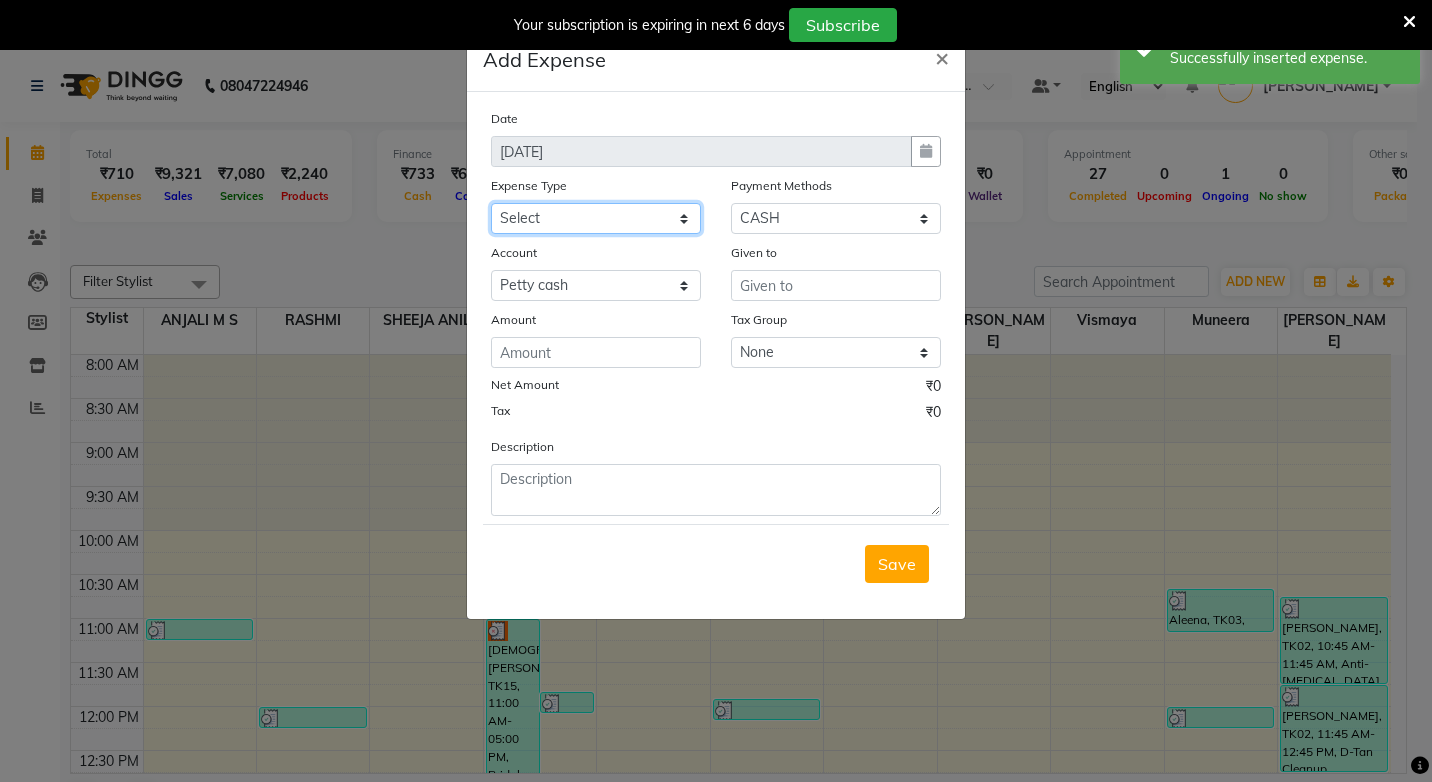 select on "6225" 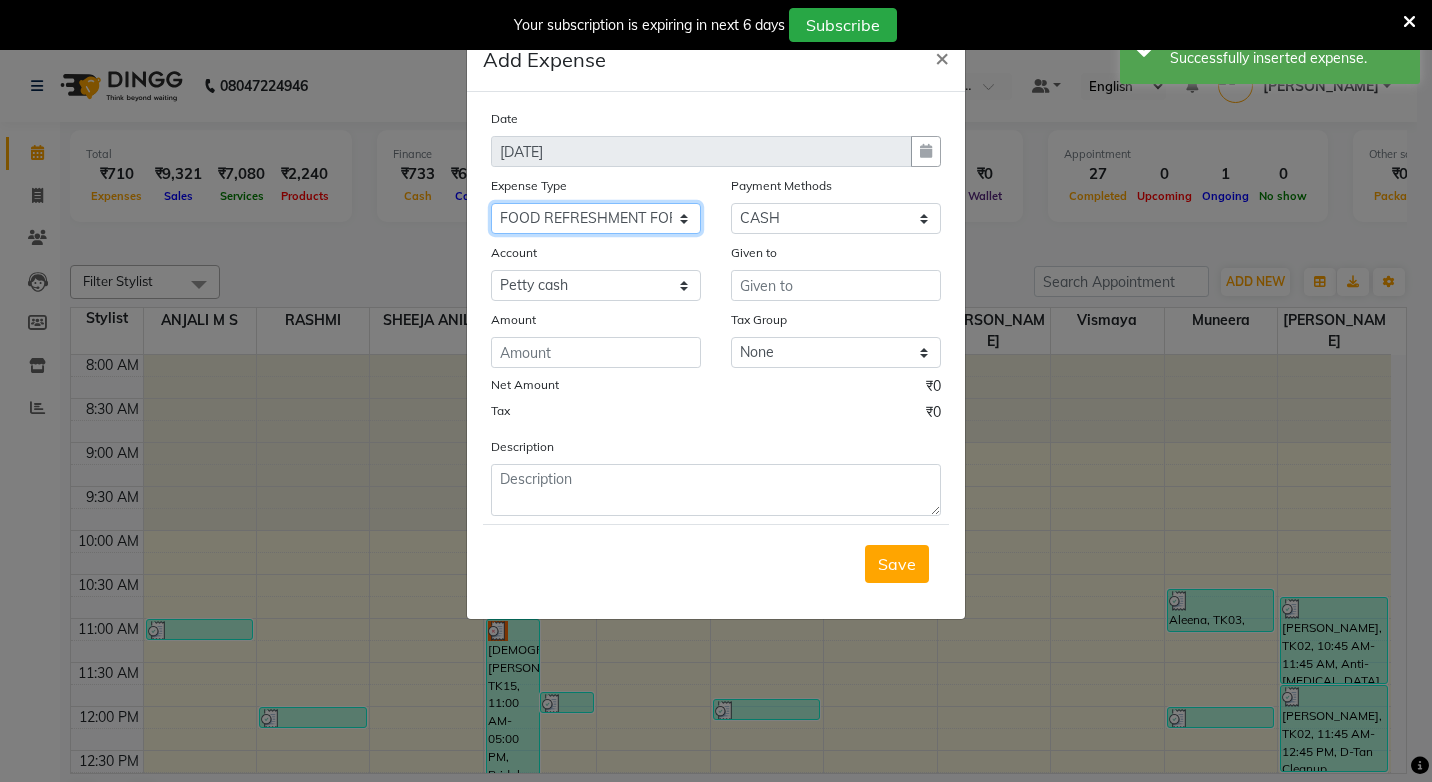 click on "Select ACCOMODATION EXPENSES ADVERTISEMENT SALES PROMOTIONAL EXPENSES Bonus BRIDAL ACCESSORIES REFUND BRIDAL COMMISSION BRIDAL FOOD BRIDAL INCENTIVES BRIDAL ORNAMENTS REFUND BRIDAL TA CASH DEPOSIT RAK BANK COMPUTER ACCESSORIES MOBILE PHONE Donation and Charity Expenses ELECTRICITY CHARGES ELECTRONICS FITTINGS Event Expense FISH FOOD EXPENSES FOOD REFRESHMENT FOR CLIENTS FOOD REFRESHMENT FOR STAFFS Freight And Forwarding Charges FUEL FOR GENERATOR FURNITURE AND EQUIPMENTS Gifts for Clients GIFTS FOR STAFFS GOKULAM CHITS HOSTEL RENT LAUNDRY EXPENSES LICENSE OTHER FEES LOADING UNLOADING CHARGES Medical Expenses MEHNDI PAYMENTS MISCELLANEOUS EXPENSES NEWSPAPER PERIODICALS Ornaments Maintenance Expense OVERTIME ALLOWANCES Payment For Pest Control Perfomance based incentives POSTAGE COURIER CHARGES Printing PRINTING STATIONERY EXPENSES PROFESSIONAL TAX REPAIRS MAINTENANCE ROUND OFF Salary SALARY ADVANCE Sales Incentives Membership Card SALES INCENTIVES PRODUCT SALES INCENTIVES SERVICES SALON ESSENTIALS SALON RENT" 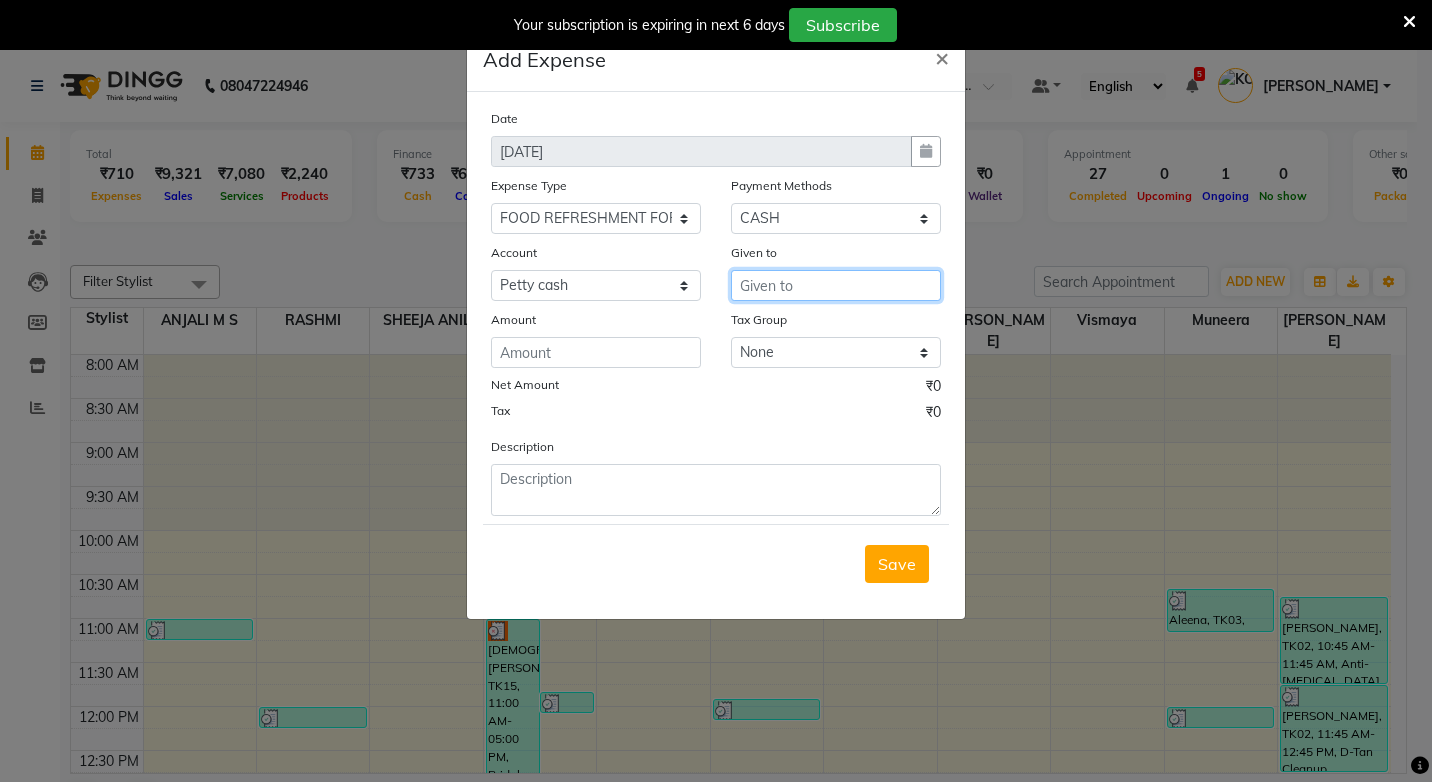 click at bounding box center [836, 285] 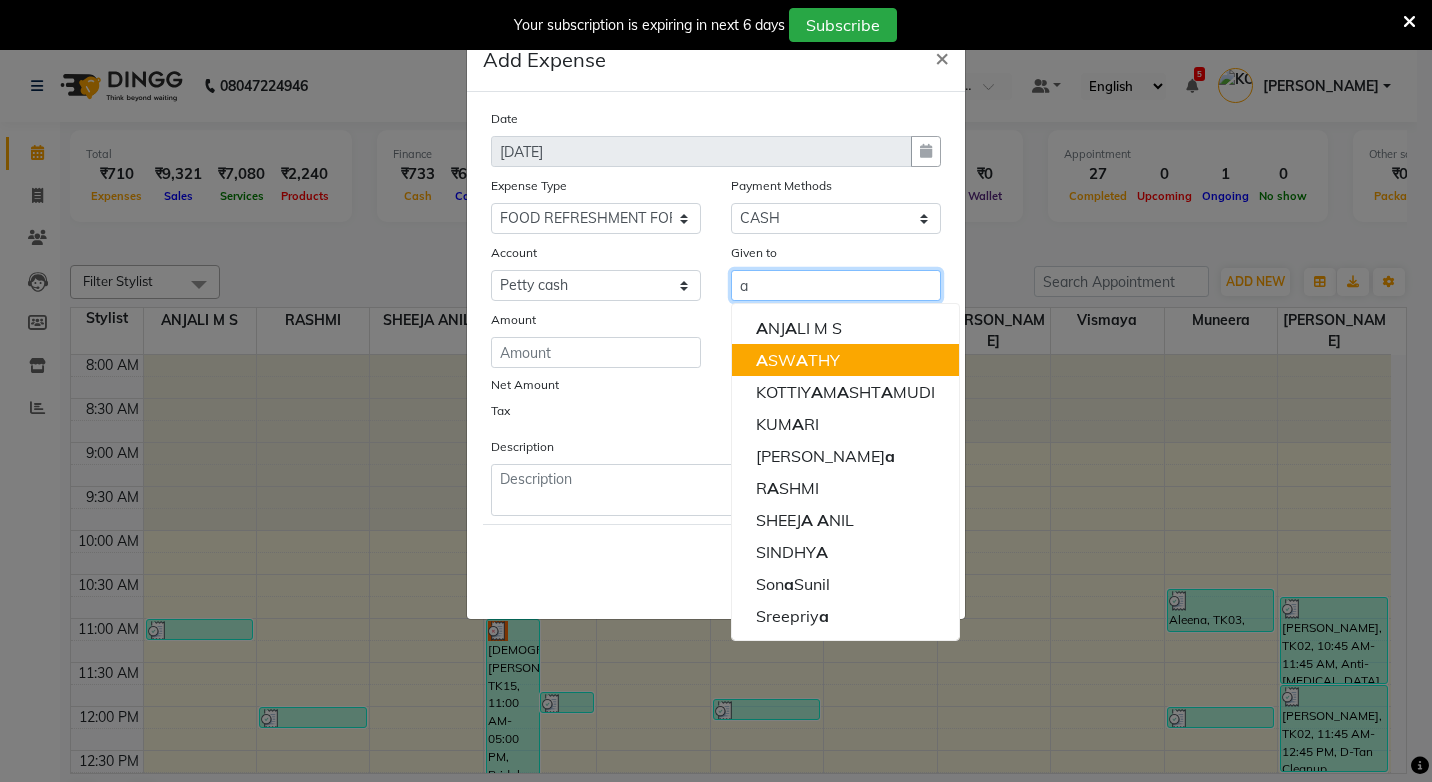 click on "A" 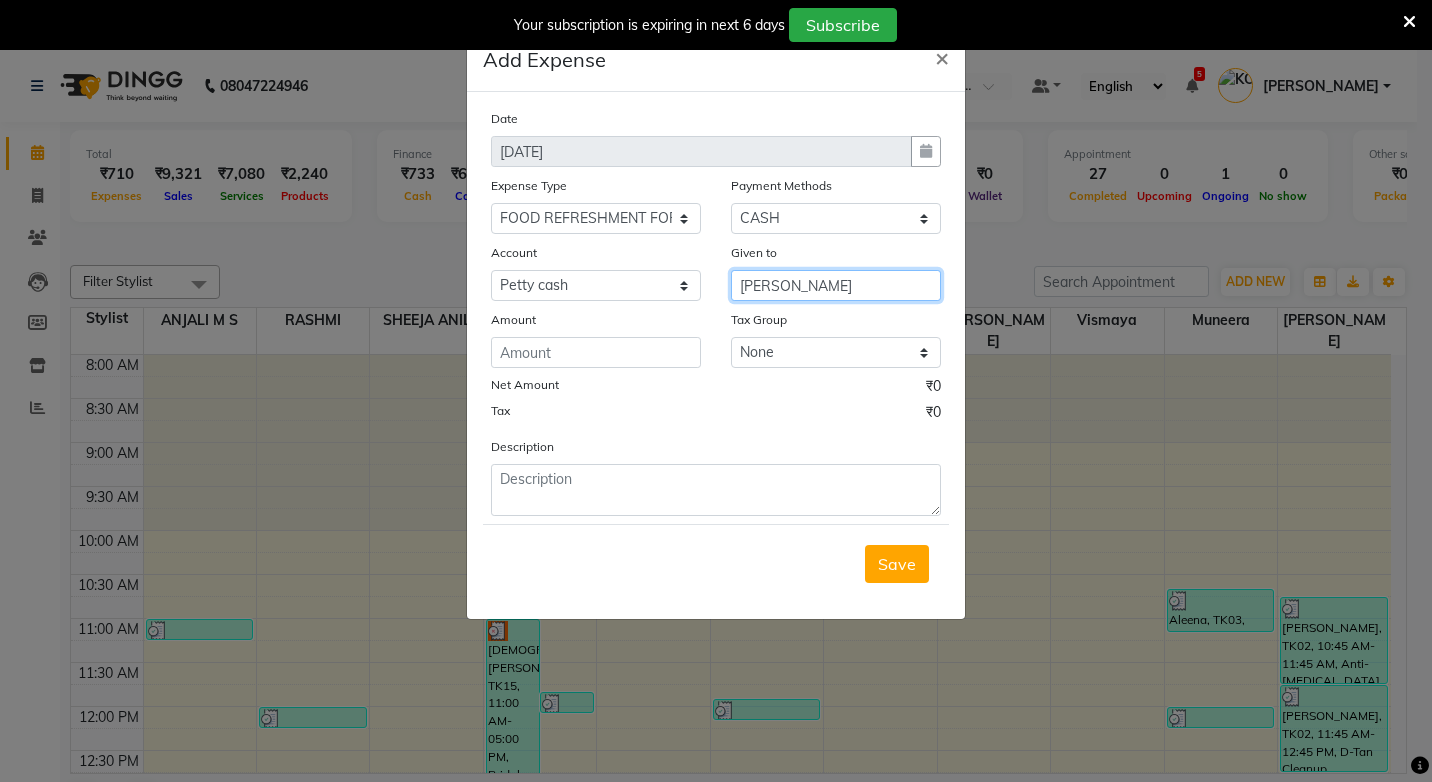 type on "[PERSON_NAME]" 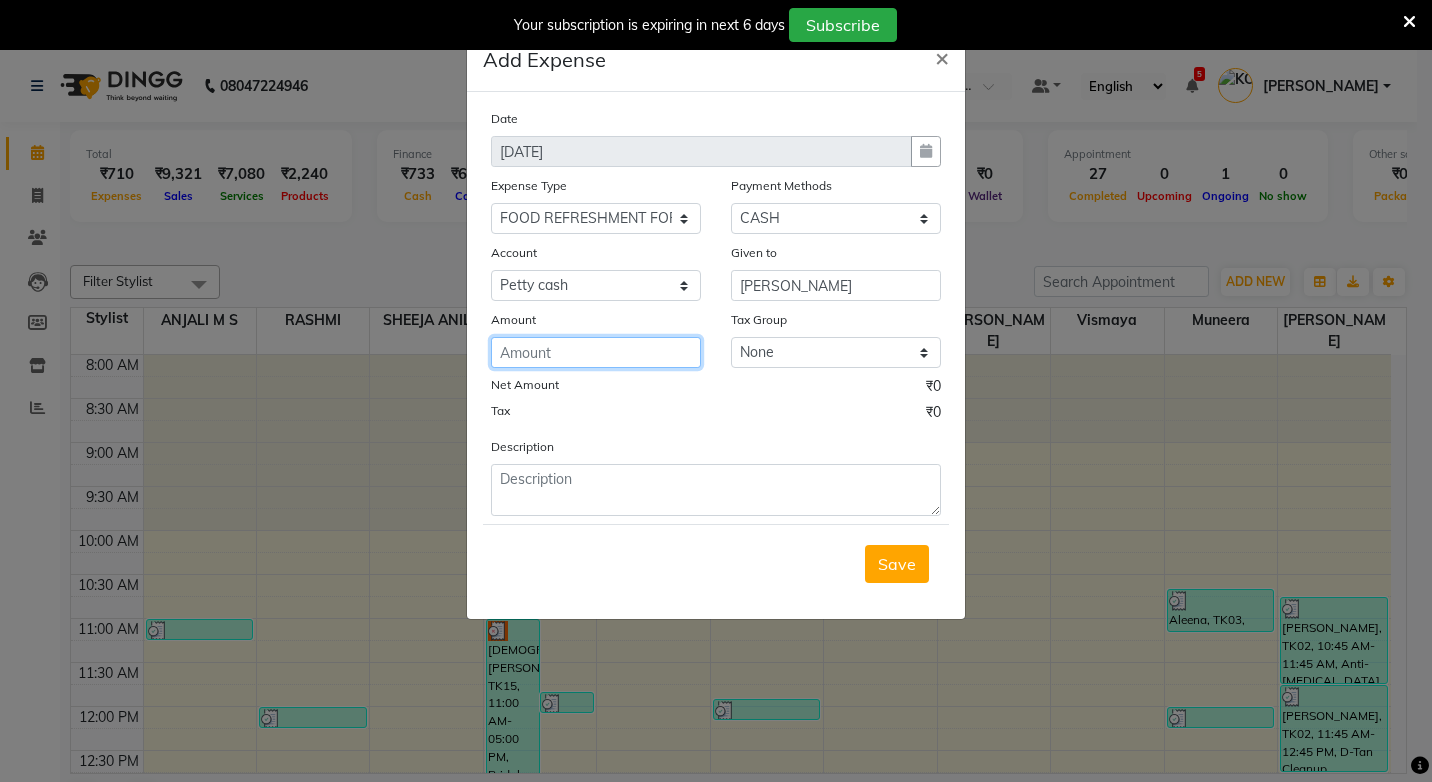 click 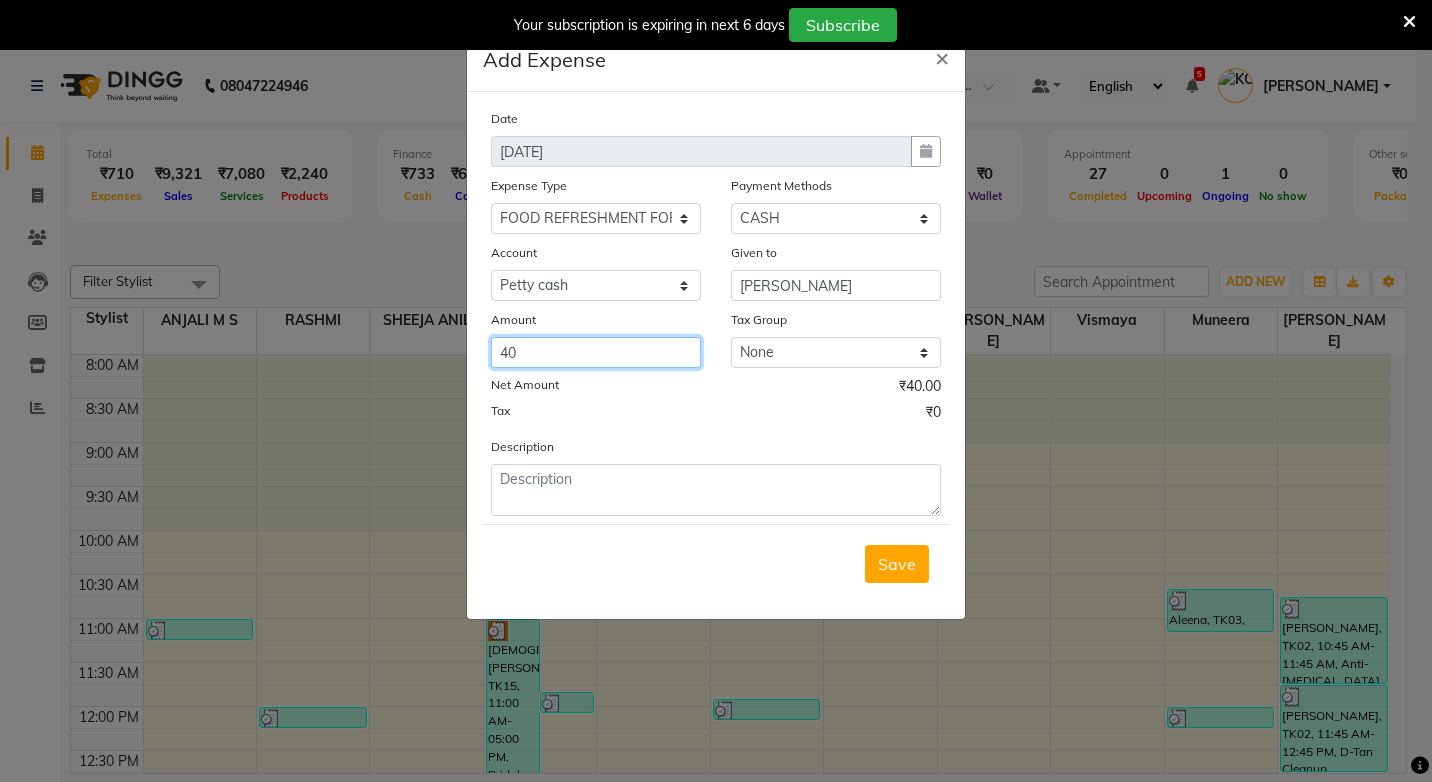 type on "40" 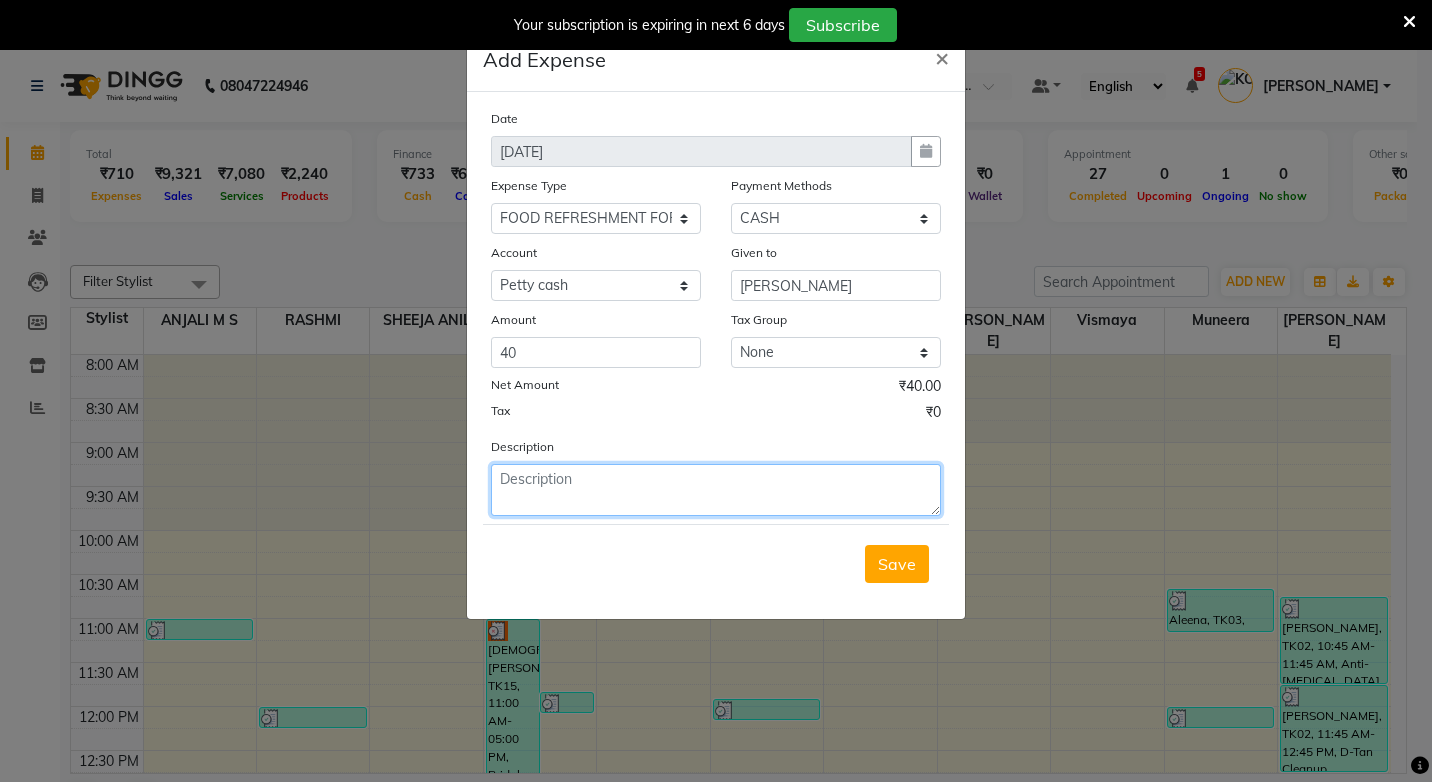 click 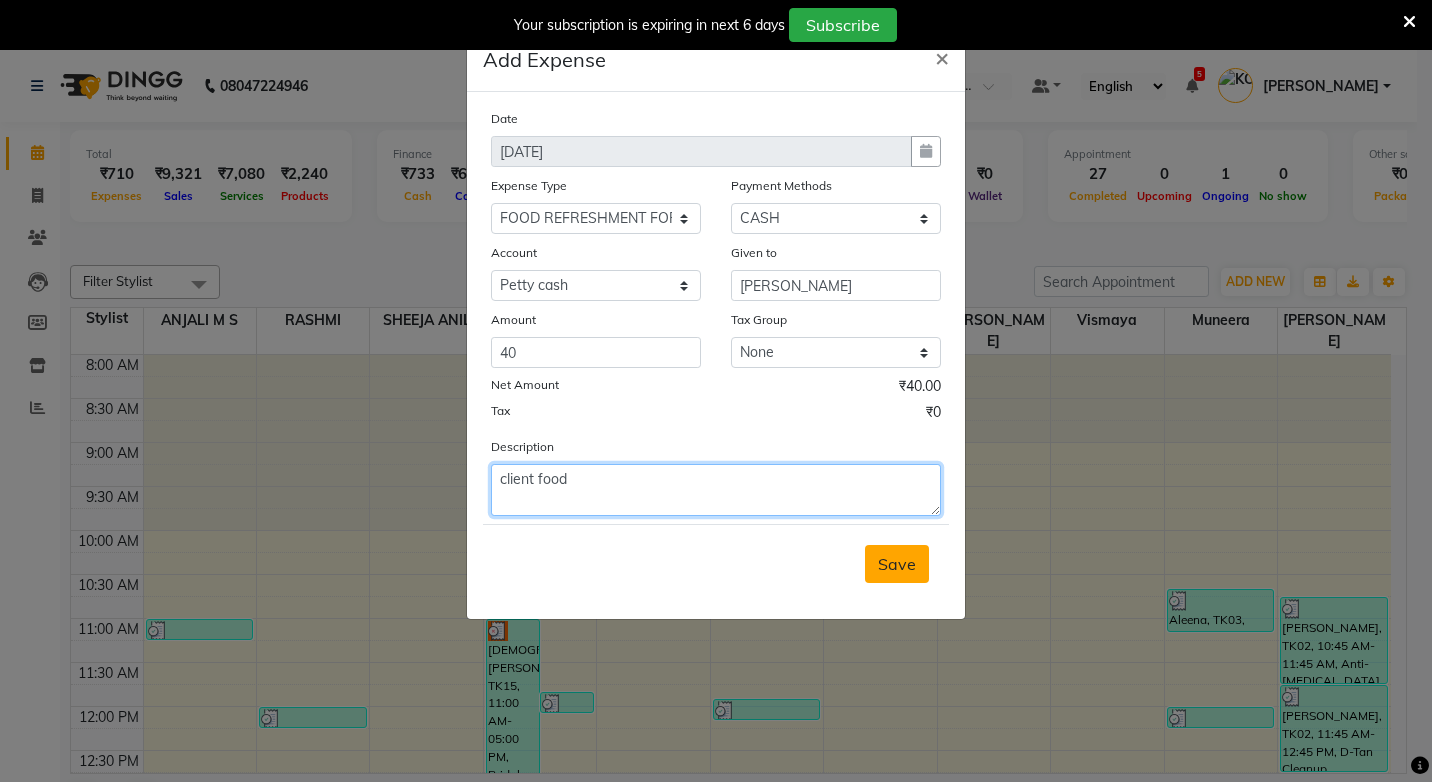 type on "client food" 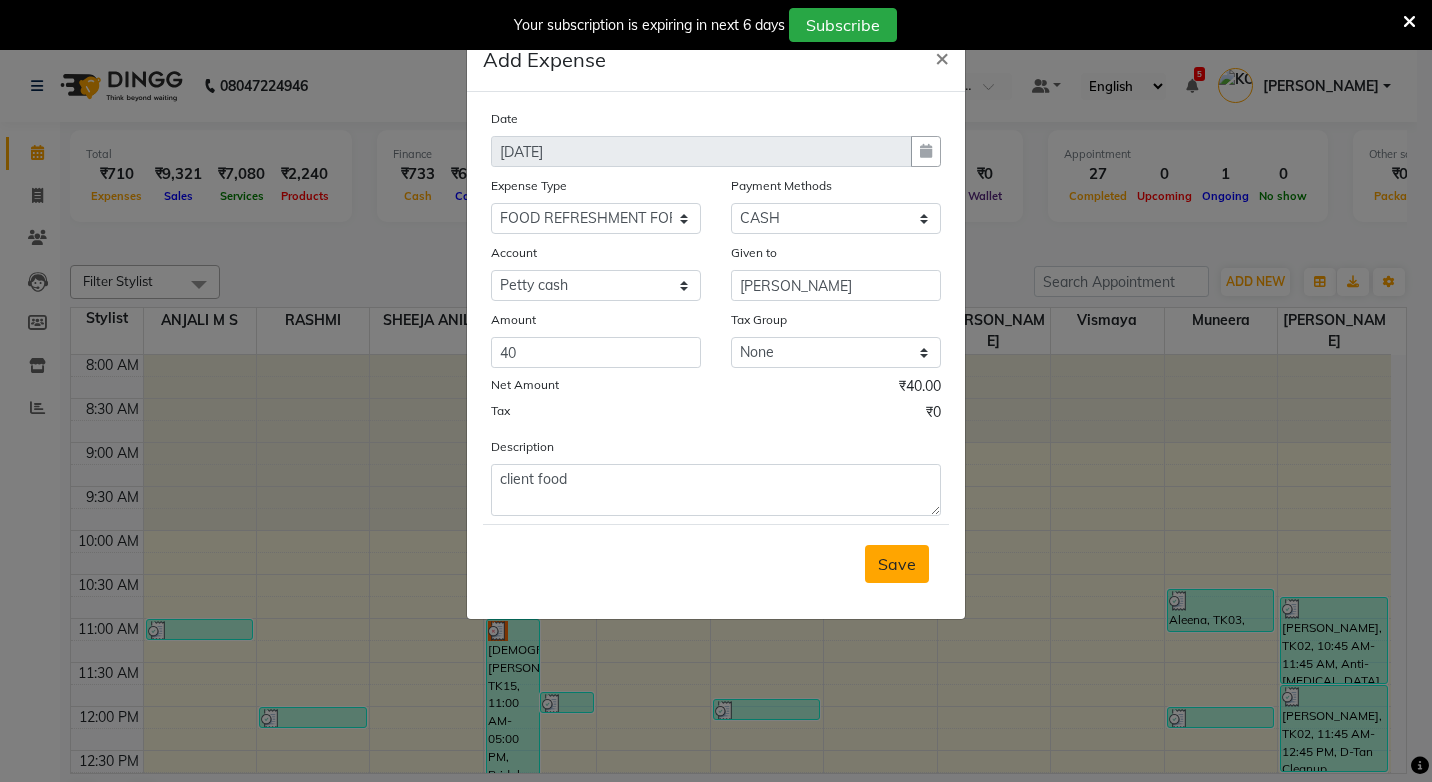click on "Save" at bounding box center (897, 564) 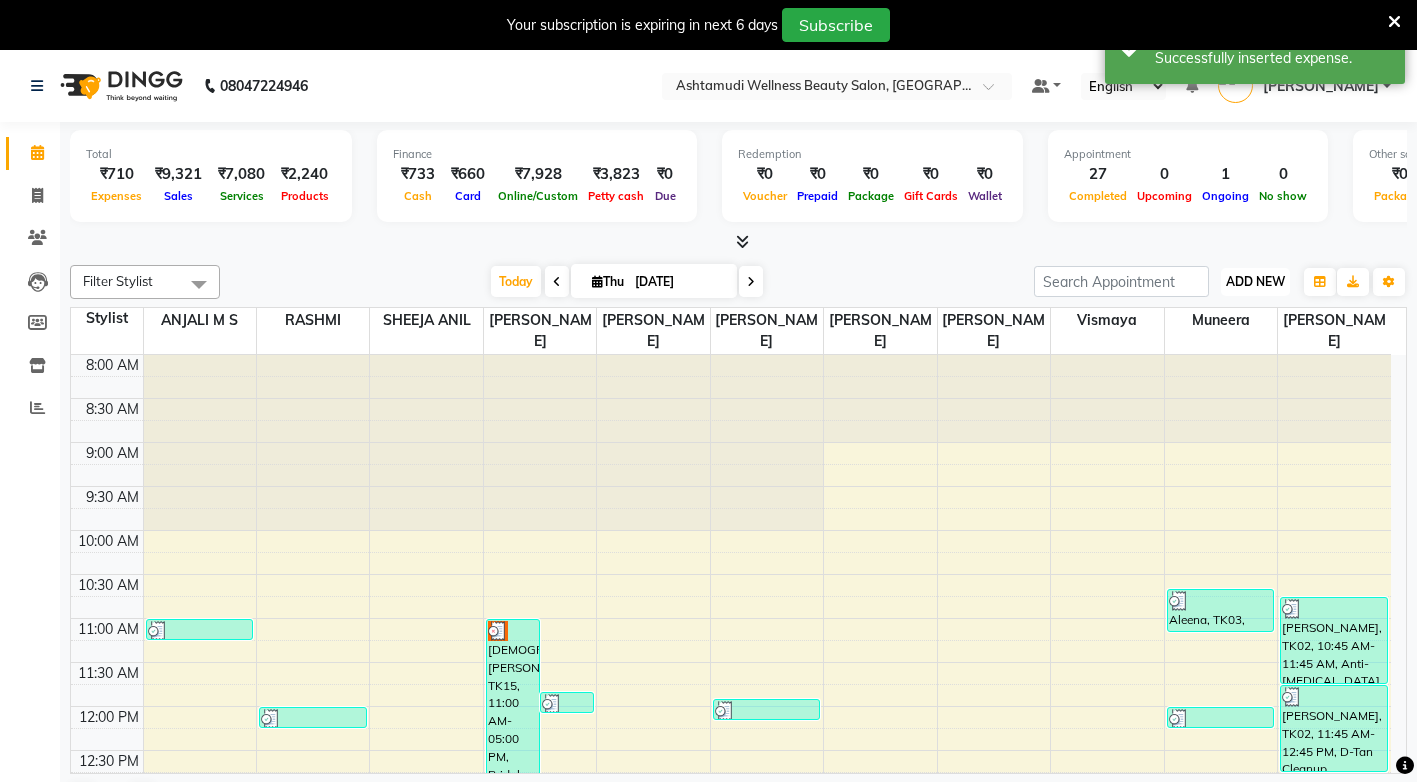 click on "ADD NEW" at bounding box center (1255, 281) 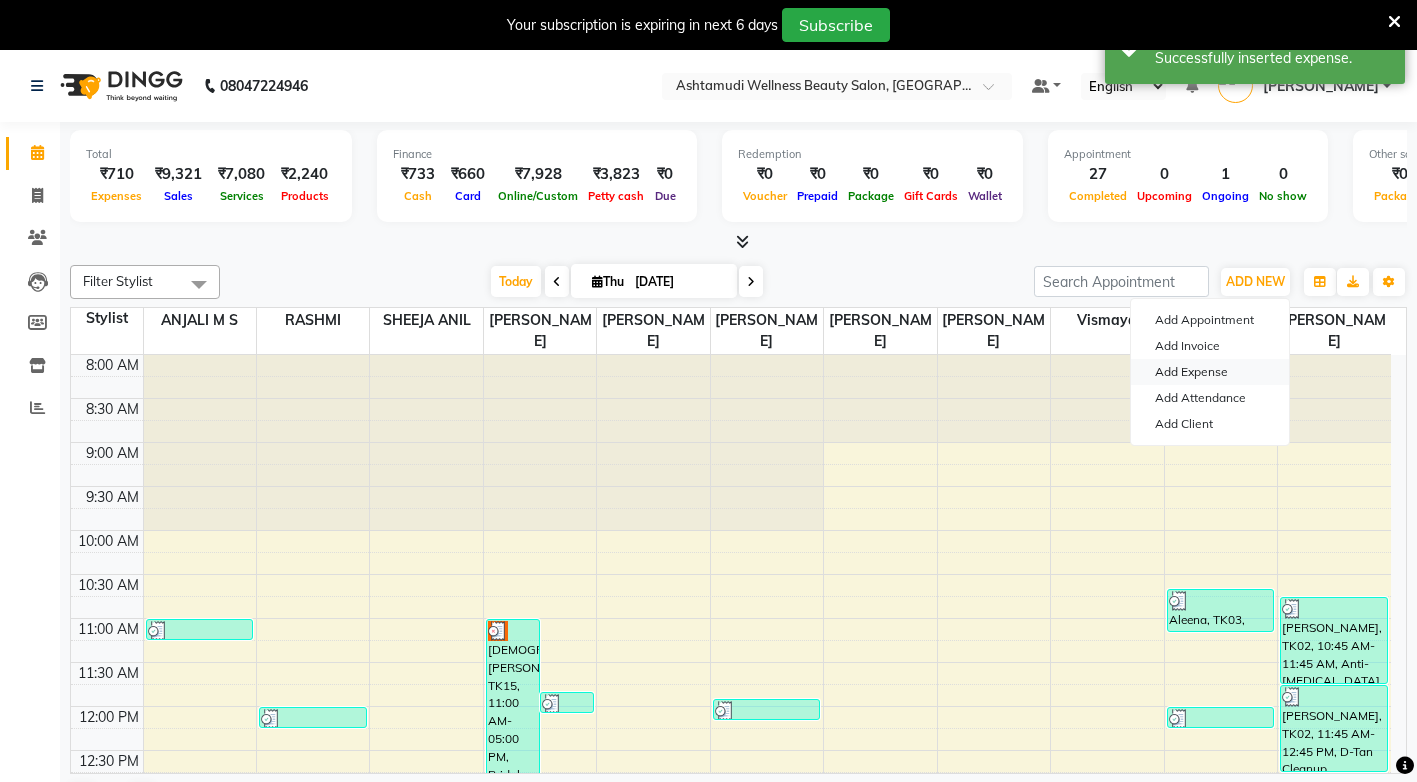 click on "Add Expense" at bounding box center (1210, 372) 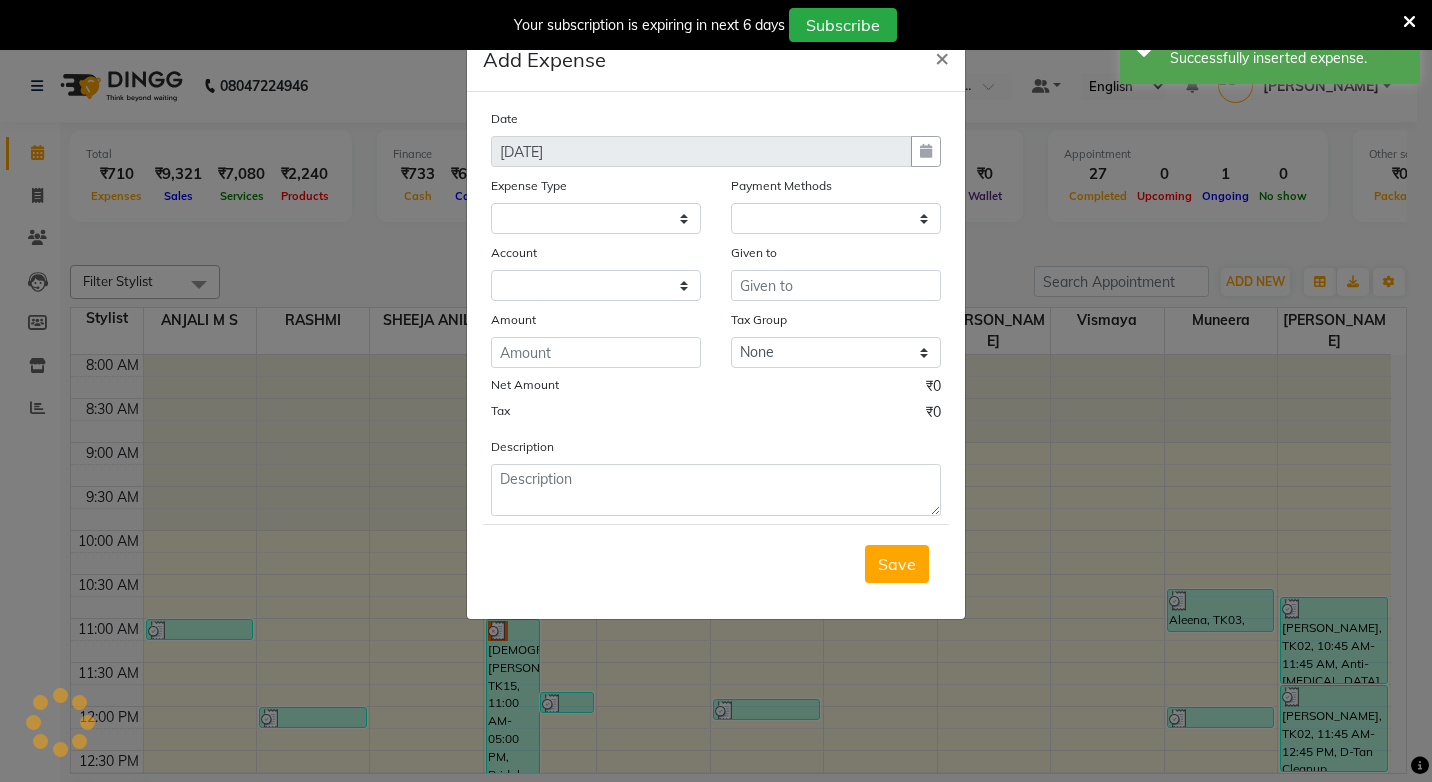 select on "1" 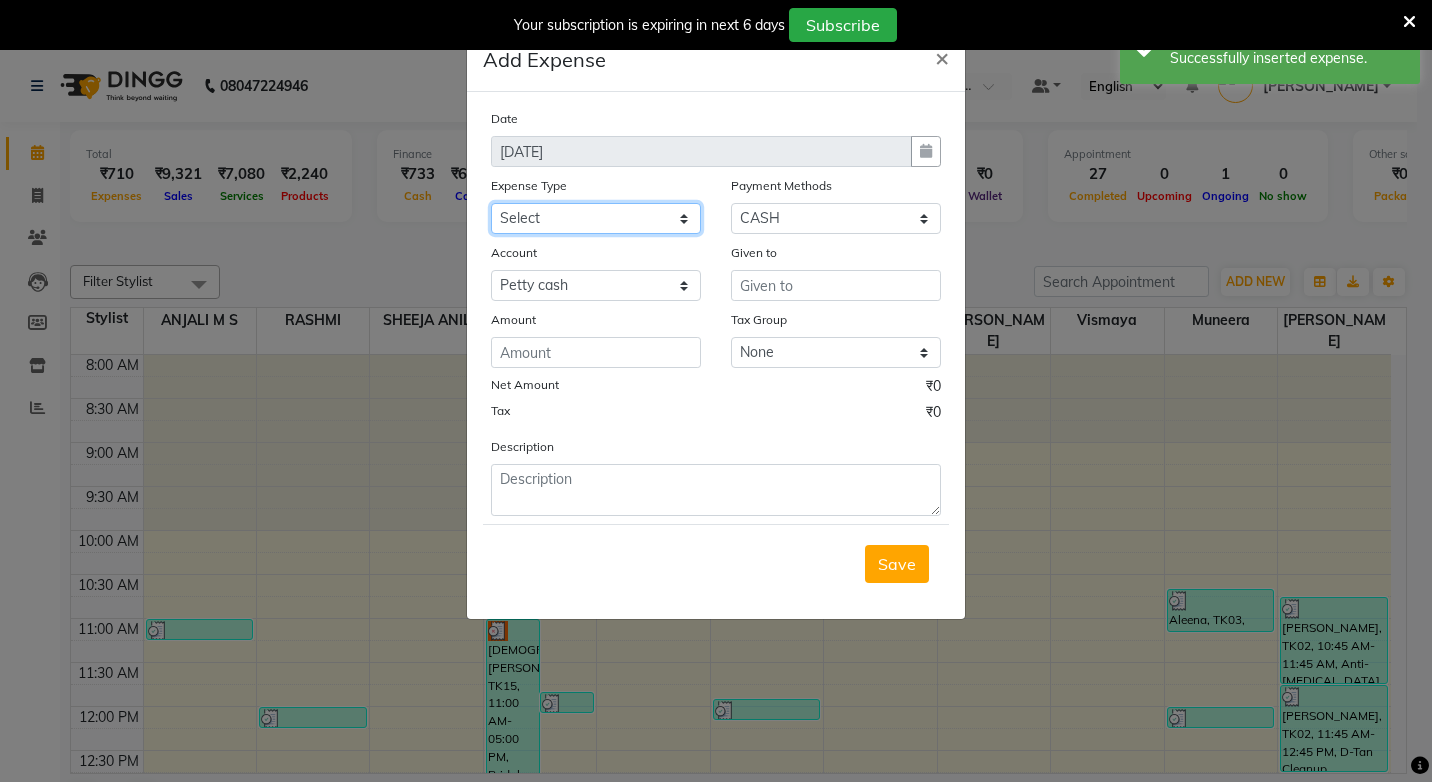click on "Select ACCOMODATION EXPENSES ADVERTISEMENT SALES PROMOTIONAL EXPENSES Bonus BRIDAL ACCESSORIES REFUND BRIDAL COMMISSION BRIDAL FOOD BRIDAL INCENTIVES BRIDAL ORNAMENTS REFUND BRIDAL TA CASH DEPOSIT RAK BANK COMPUTER ACCESSORIES MOBILE PHONE Donation and Charity Expenses ELECTRICITY CHARGES ELECTRONICS FITTINGS Event Expense FISH FOOD EXPENSES FOOD REFRESHMENT FOR CLIENTS FOOD REFRESHMENT FOR STAFFS Freight And Forwarding Charges FUEL FOR GENERATOR FURNITURE AND EQUIPMENTS Gifts for Clients GIFTS FOR STAFFS GOKULAM CHITS HOSTEL RENT LAUNDRY EXPENSES LICENSE OTHER FEES LOADING UNLOADING CHARGES Medical Expenses MEHNDI PAYMENTS MISCELLANEOUS EXPENSES NEWSPAPER PERIODICALS Ornaments Maintenance Expense OVERTIME ALLOWANCES Payment For Pest Control Perfomance based incentives POSTAGE COURIER CHARGES Printing PRINTING STATIONERY EXPENSES PROFESSIONAL TAX REPAIRS MAINTENANCE ROUND OFF Salary SALARY ADVANCE Sales Incentives Membership Card SALES INCENTIVES PRODUCT SALES INCENTIVES SERVICES SALON ESSENTIALS SALON RENT" 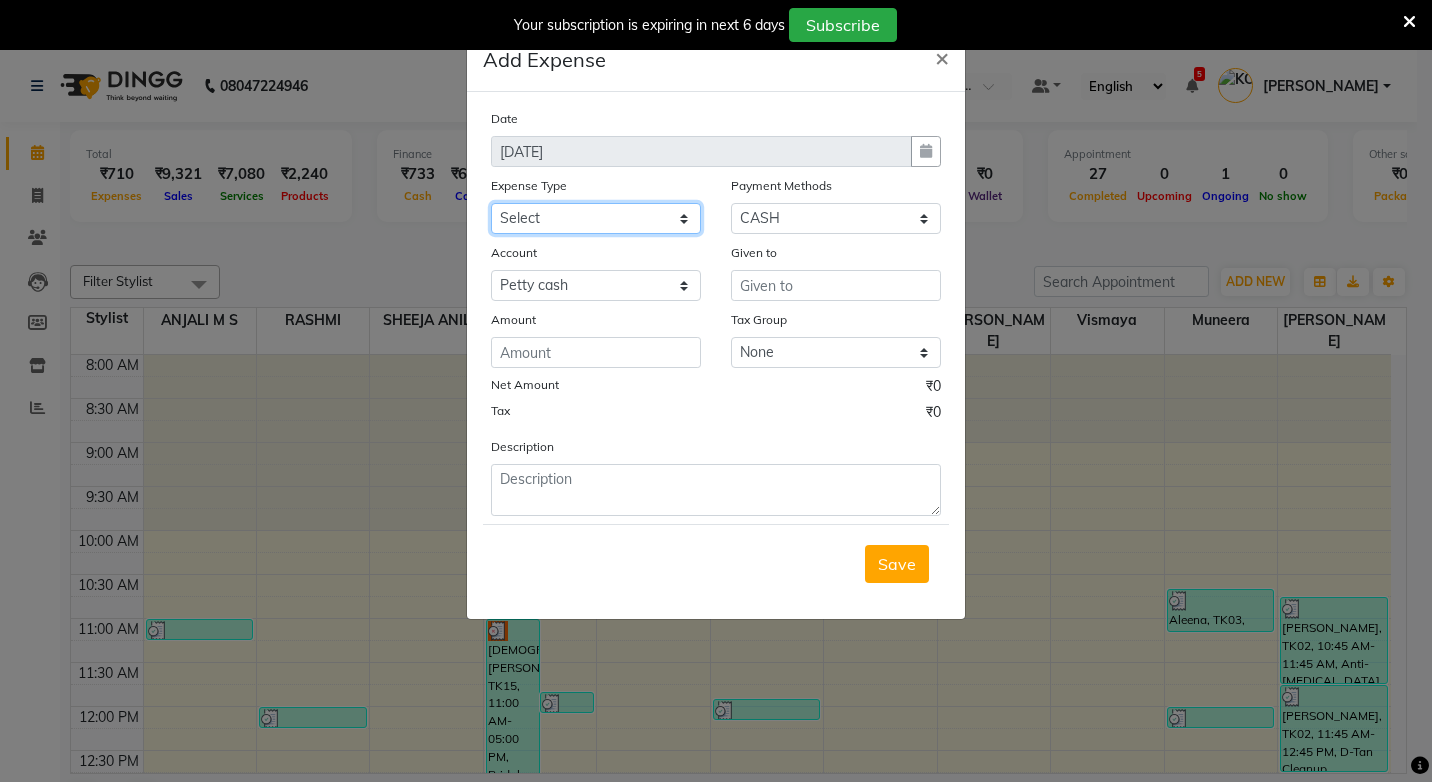select on "6187" 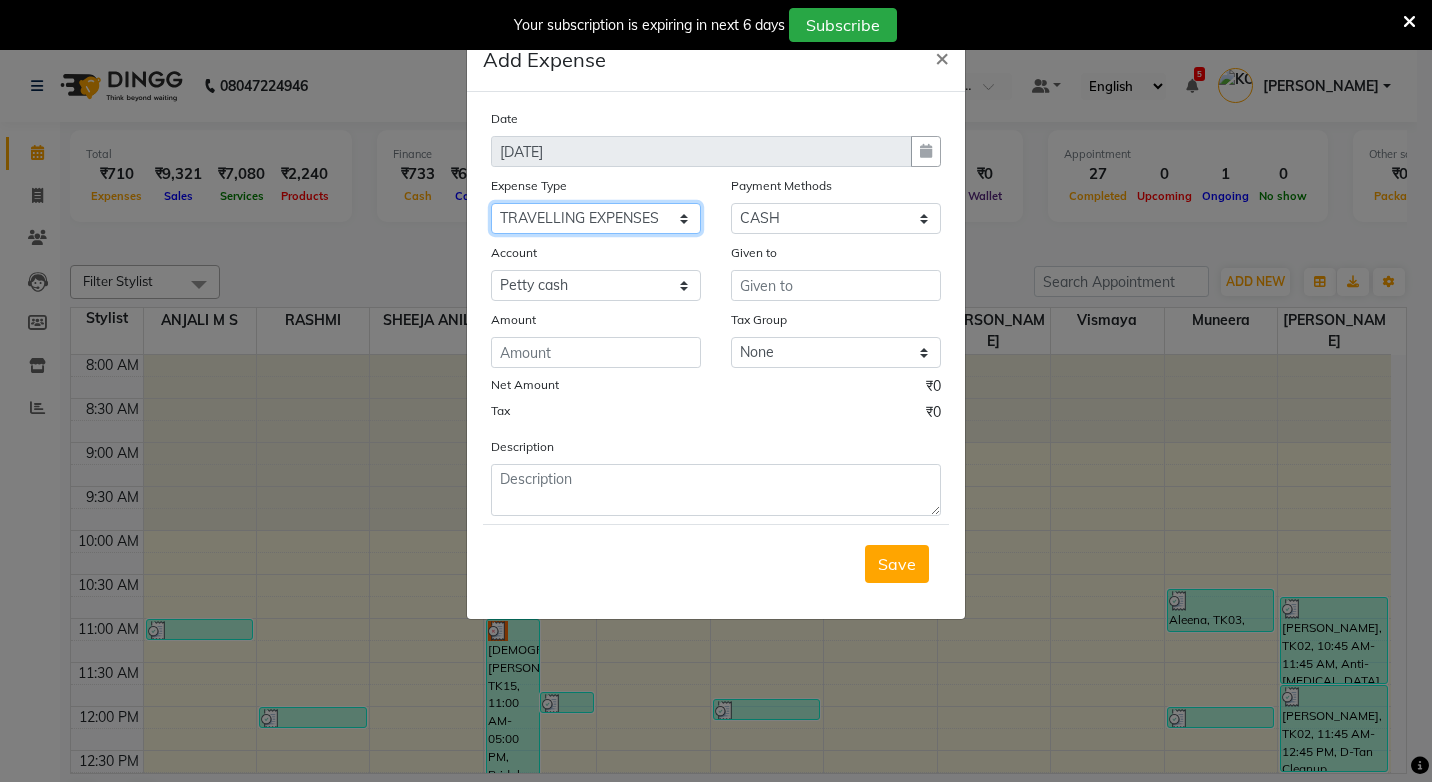 click on "Select ACCOMODATION EXPENSES ADVERTISEMENT SALES PROMOTIONAL EXPENSES Bonus BRIDAL ACCESSORIES REFUND BRIDAL COMMISSION BRIDAL FOOD BRIDAL INCENTIVES BRIDAL ORNAMENTS REFUND BRIDAL TA CASH DEPOSIT RAK BANK COMPUTER ACCESSORIES MOBILE PHONE Donation and Charity Expenses ELECTRICITY CHARGES ELECTRONICS FITTINGS Event Expense FISH FOOD EXPENSES FOOD REFRESHMENT FOR CLIENTS FOOD REFRESHMENT FOR STAFFS Freight And Forwarding Charges FUEL FOR GENERATOR FURNITURE AND EQUIPMENTS Gifts for Clients GIFTS FOR STAFFS GOKULAM CHITS HOSTEL RENT LAUNDRY EXPENSES LICENSE OTHER FEES LOADING UNLOADING CHARGES Medical Expenses MEHNDI PAYMENTS MISCELLANEOUS EXPENSES NEWSPAPER PERIODICALS Ornaments Maintenance Expense OVERTIME ALLOWANCES Payment For Pest Control Perfomance based incentives POSTAGE COURIER CHARGES Printing PRINTING STATIONERY EXPENSES PROFESSIONAL TAX REPAIRS MAINTENANCE ROUND OFF Salary SALARY ADVANCE Sales Incentives Membership Card SALES INCENTIVES PRODUCT SALES INCENTIVES SERVICES SALON ESSENTIALS SALON RENT" 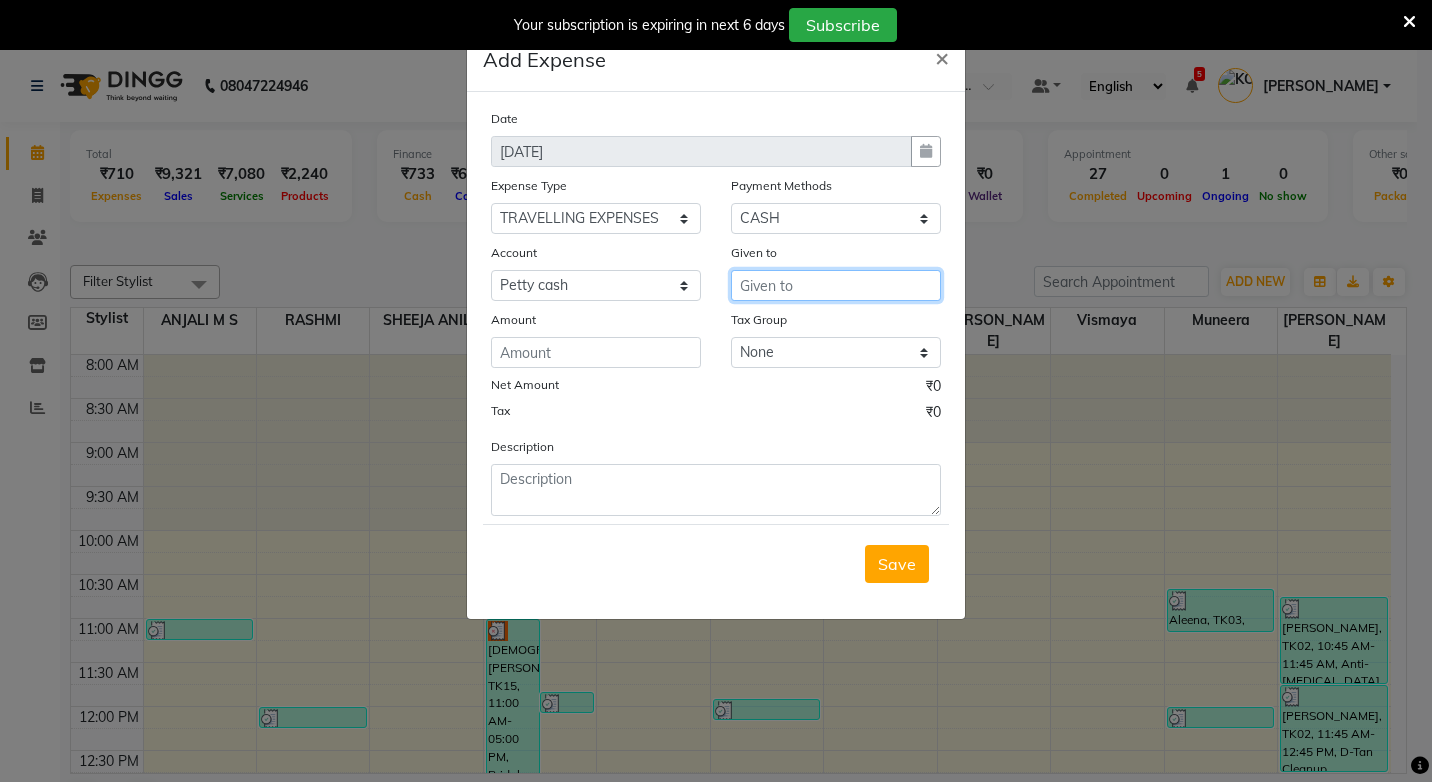 click at bounding box center [836, 285] 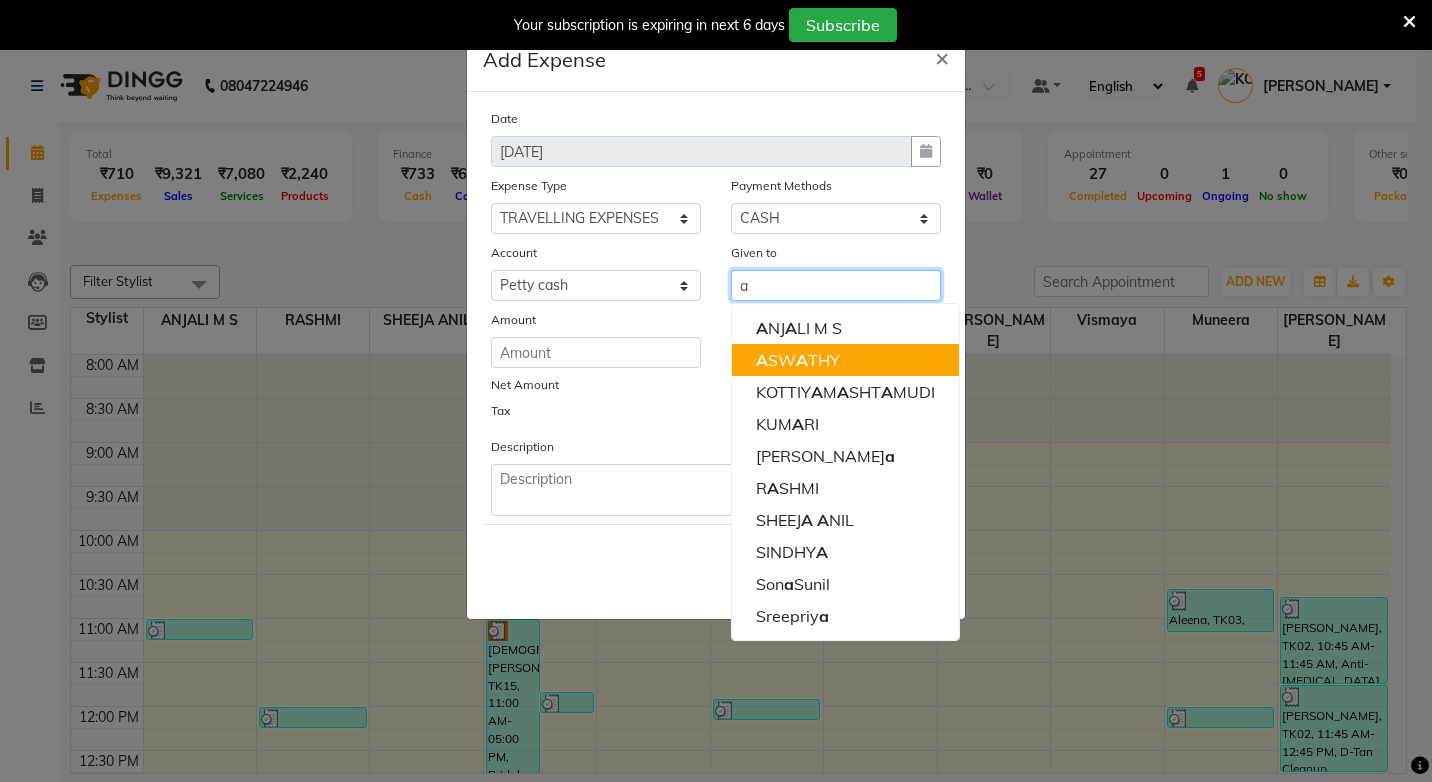 click on "A SW A THY" at bounding box center (798, 360) 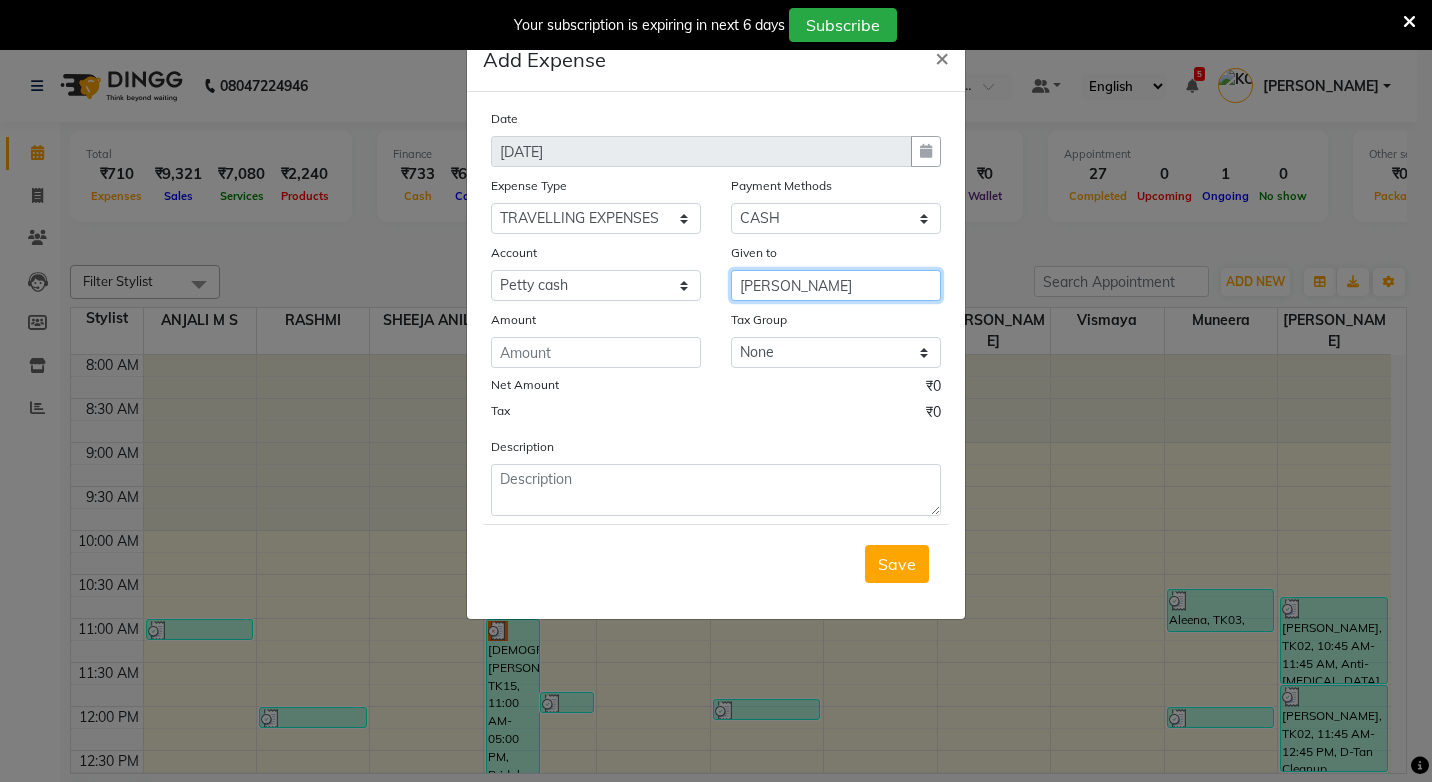 type on "[PERSON_NAME]" 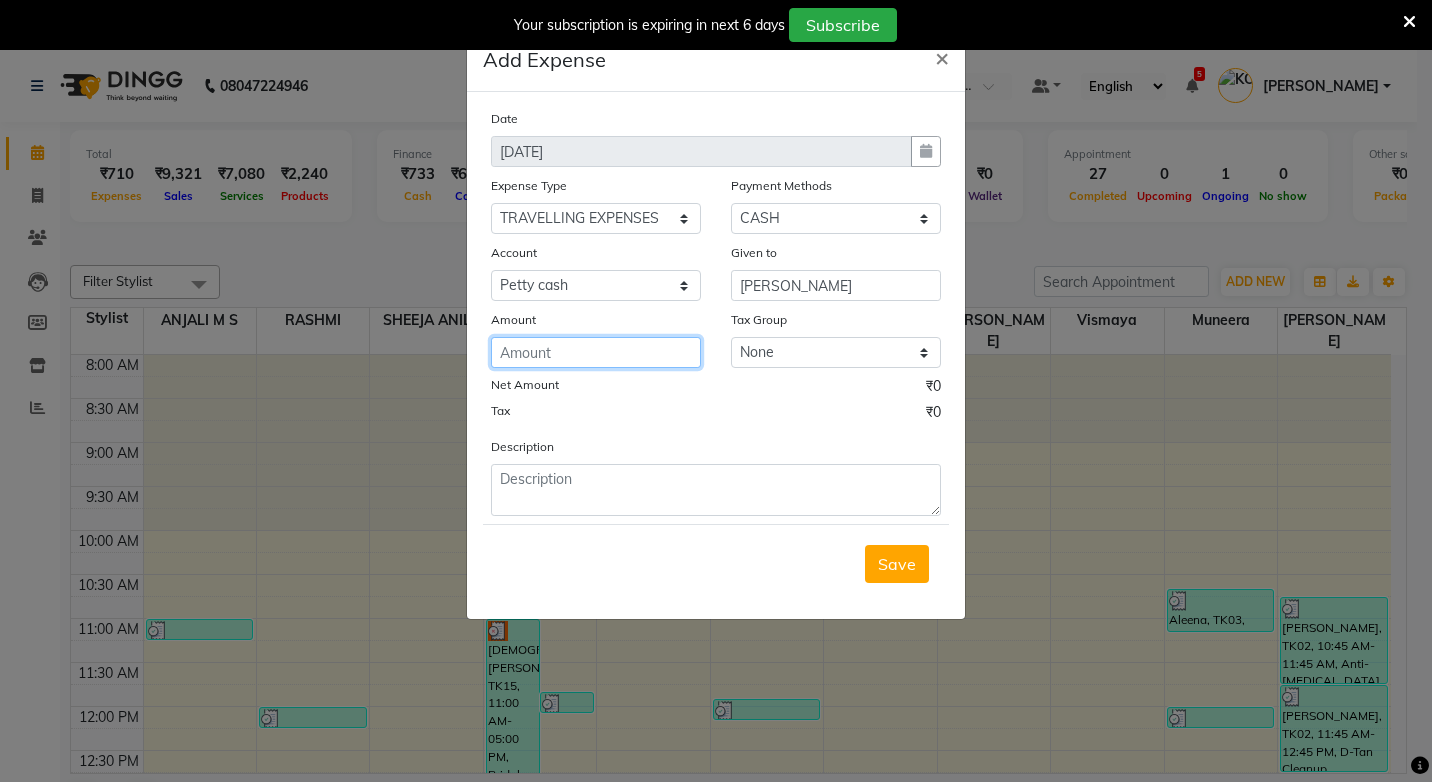click 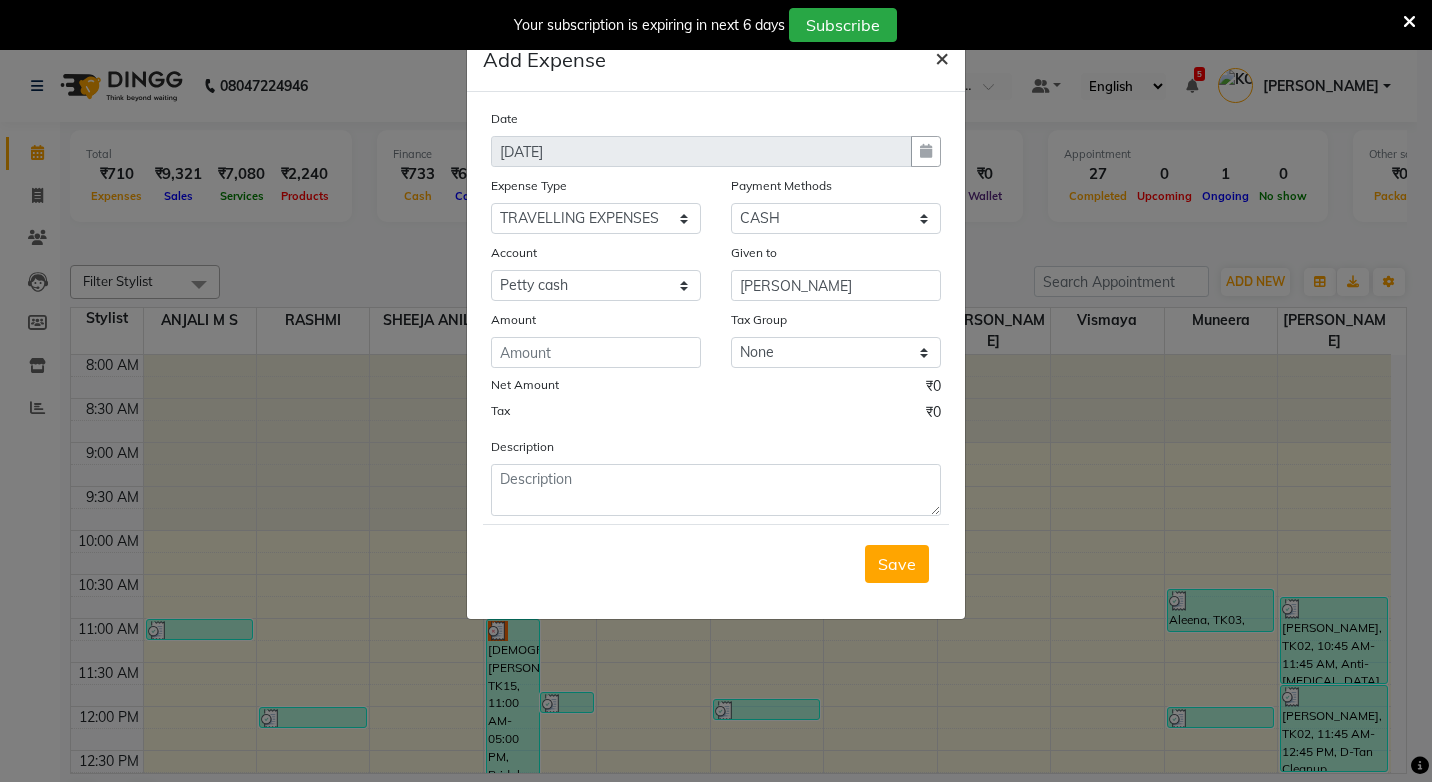 click on "×" 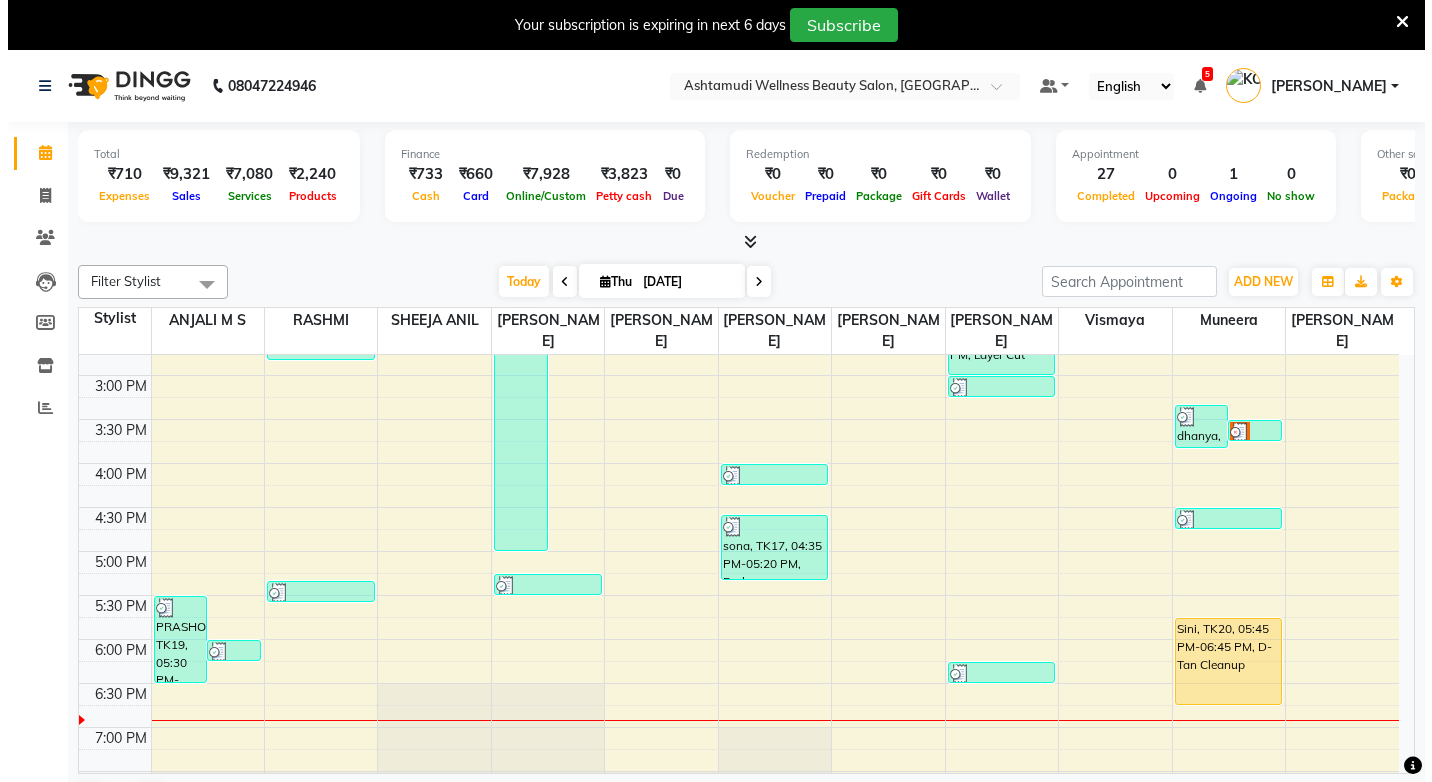 scroll, scrollTop: 600, scrollLeft: 0, axis: vertical 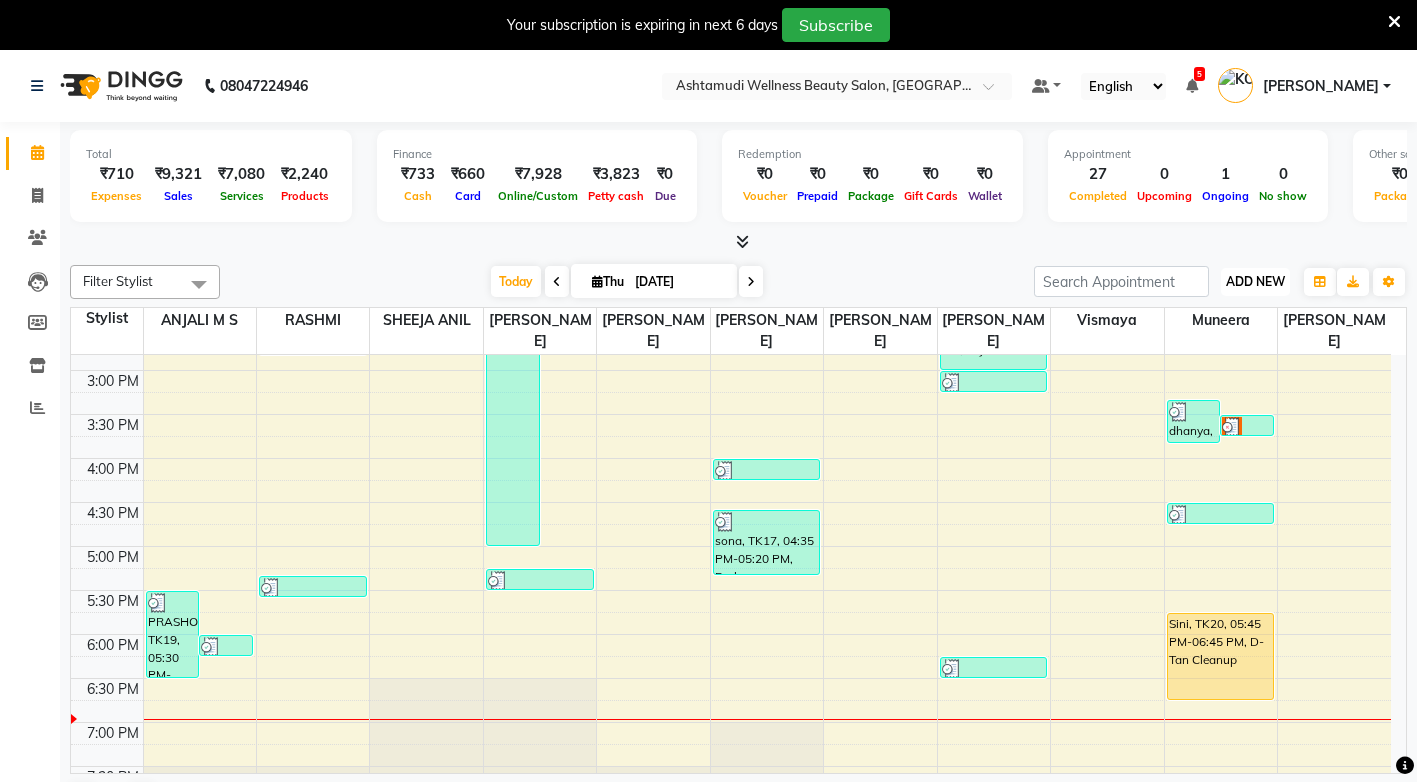 click on "ADD NEW" at bounding box center (1255, 281) 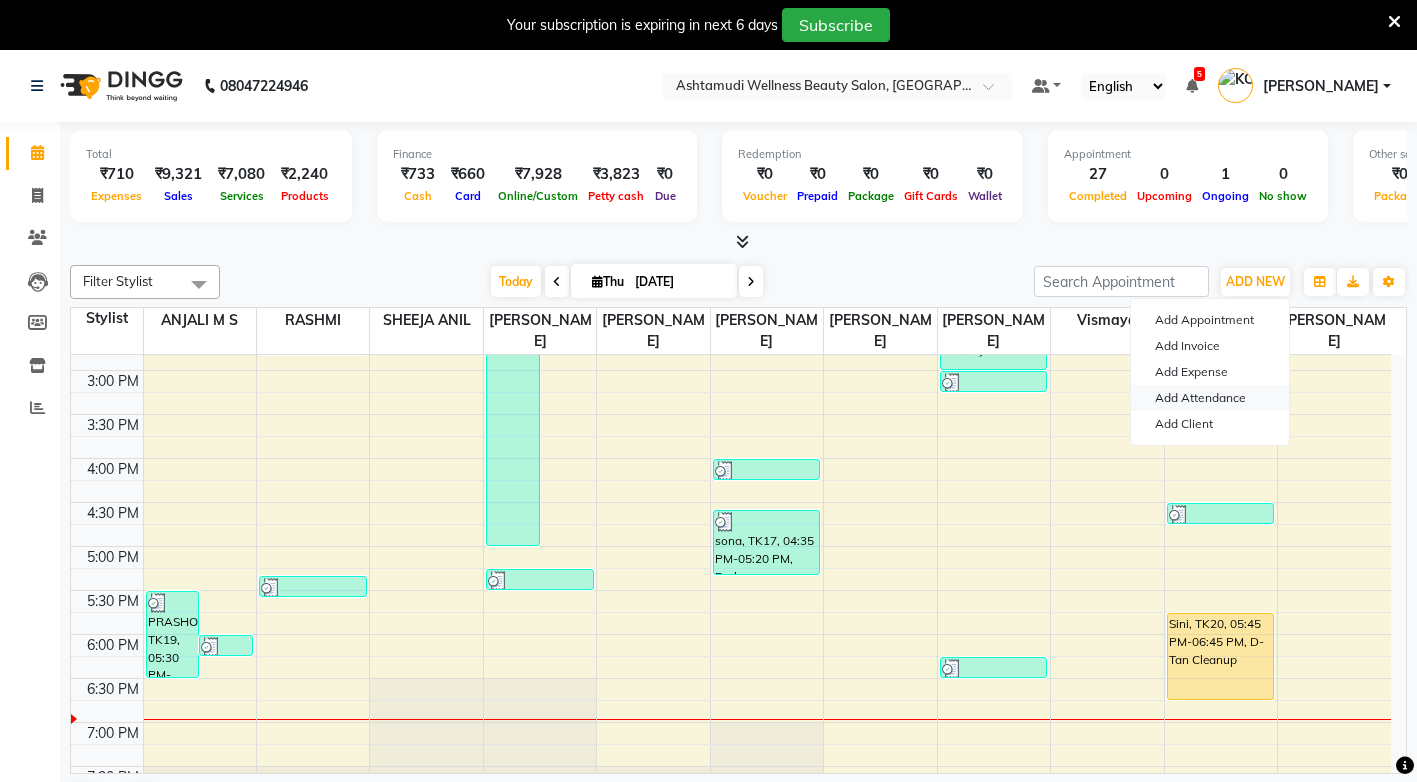 click on "Add Attendance" at bounding box center (1210, 398) 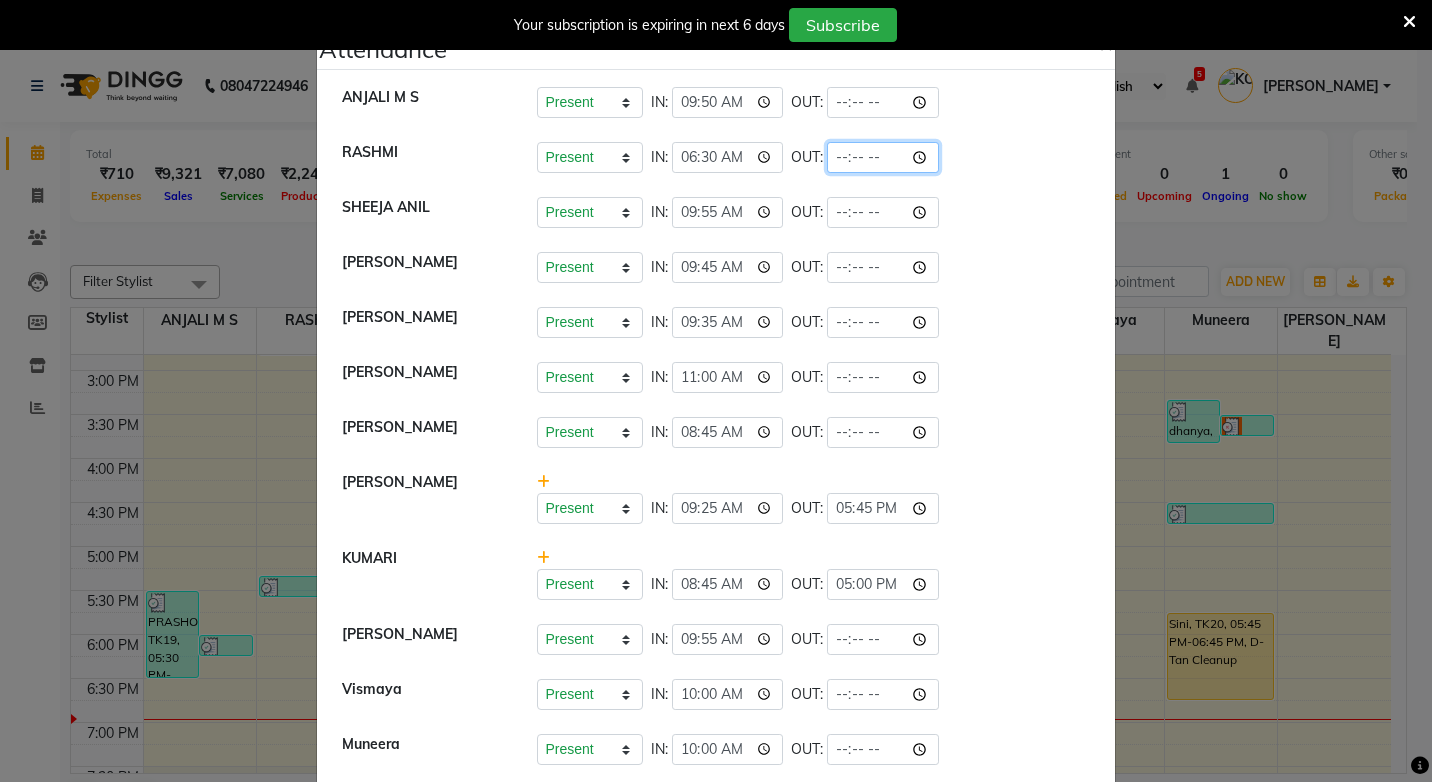click 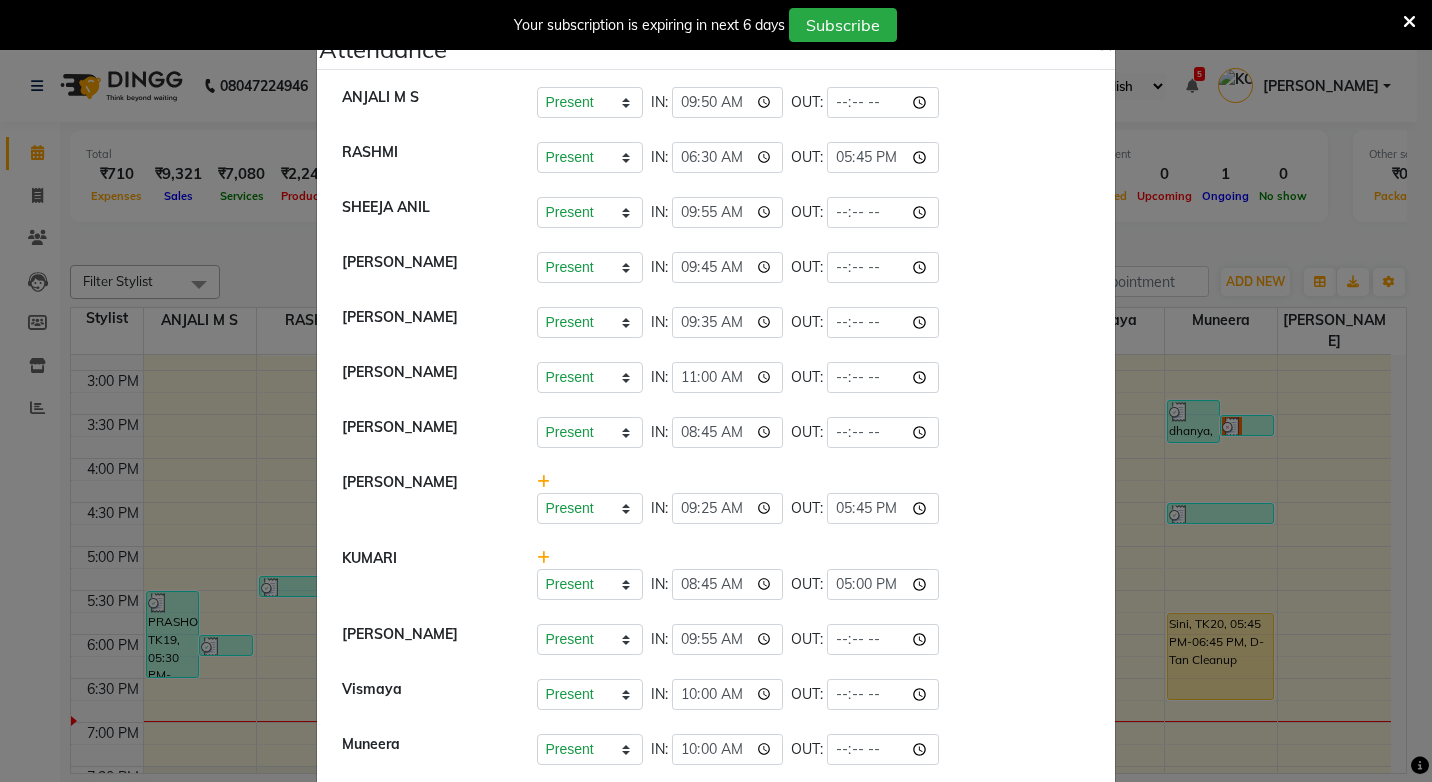 type on "17:45" 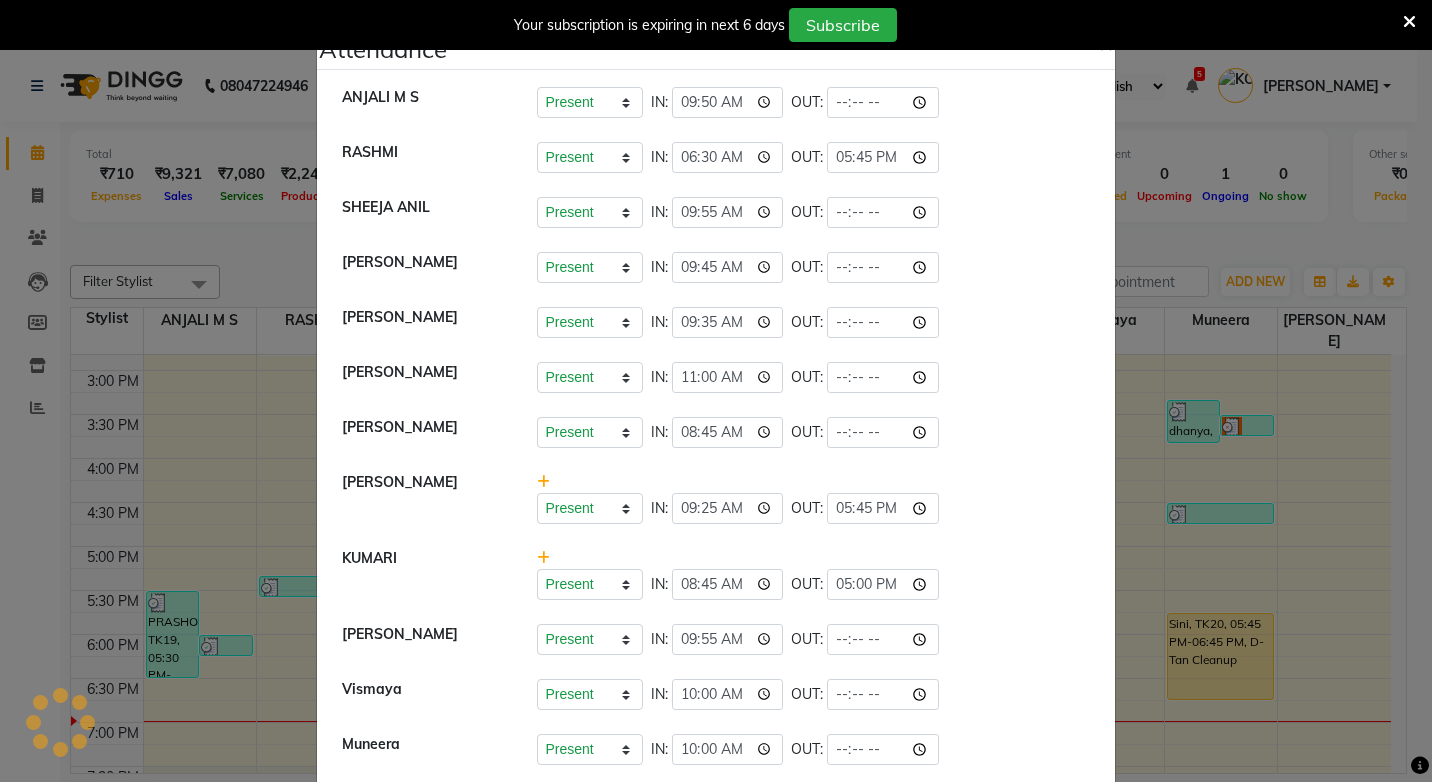 click on "Present   Absent   Late   Half Day   Weekly Off  IN:  11:00 OUT:" 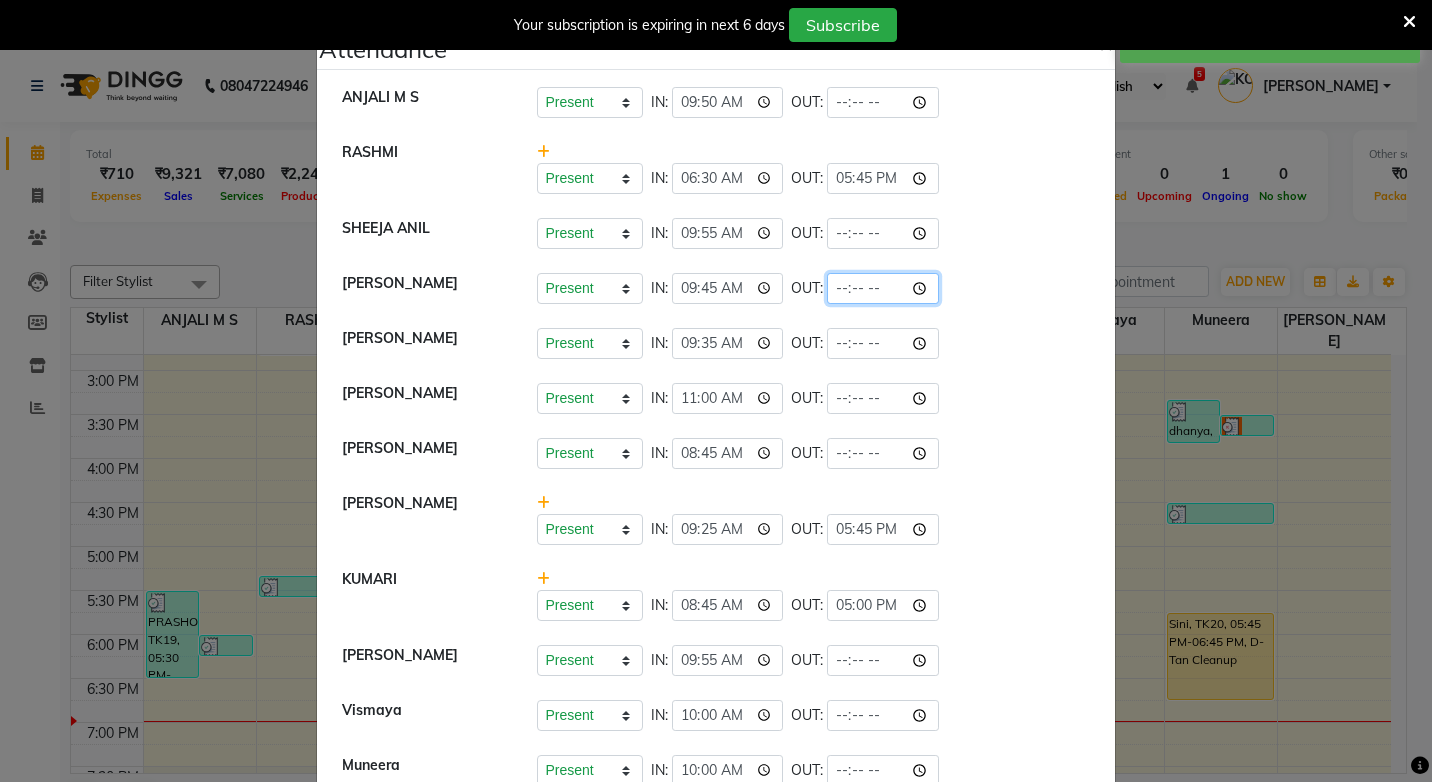 click 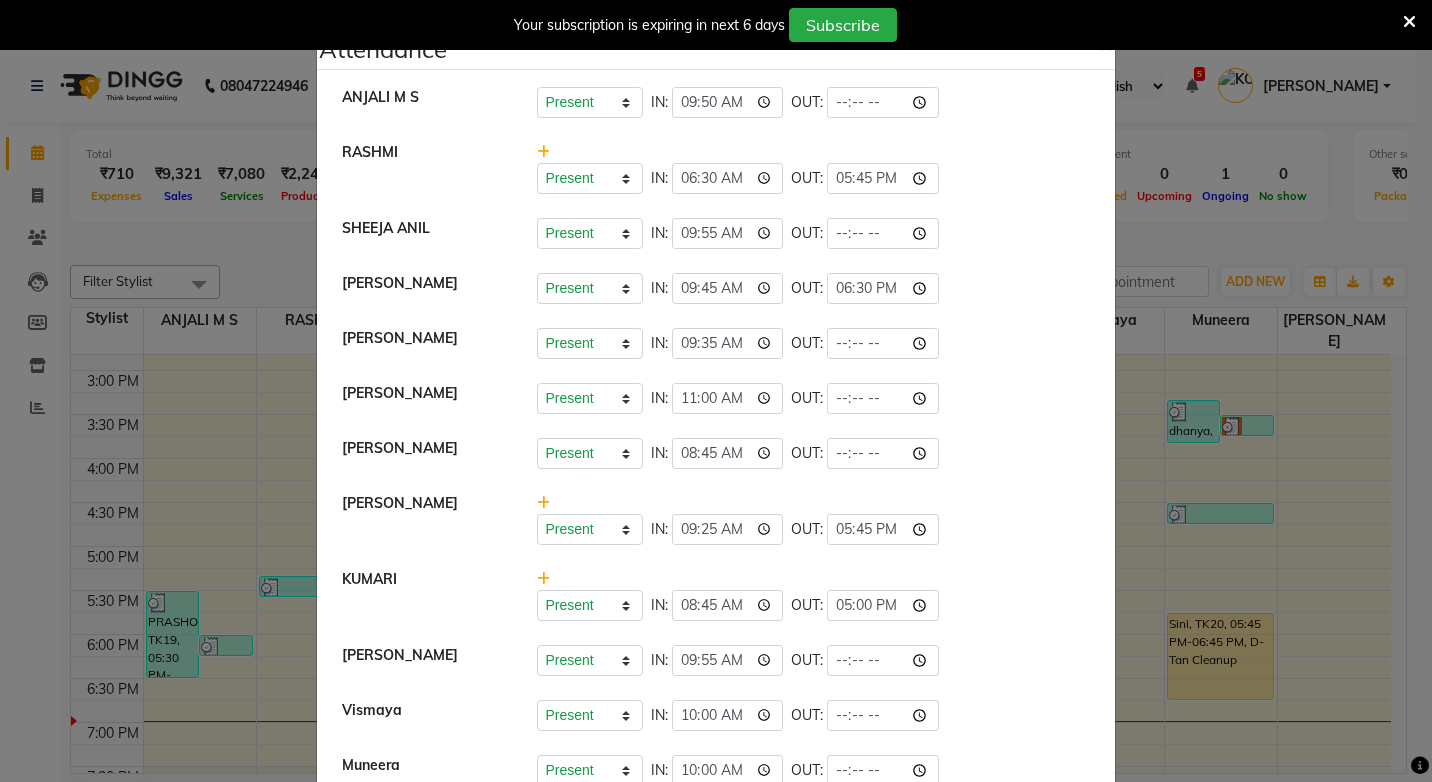 type on "18:30" 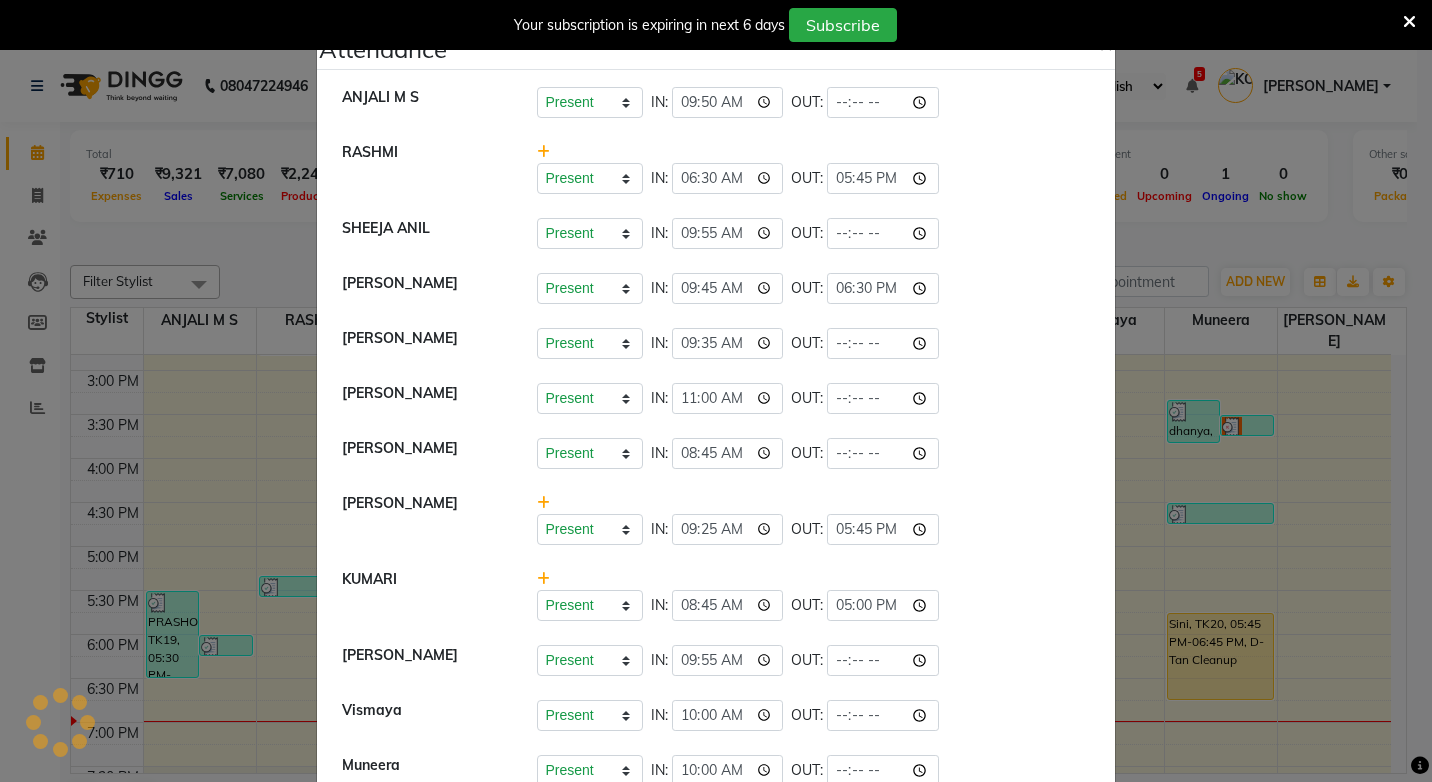 click on "KOTTIYAM ASHTAMUDI   Present   Absent   Late   Half Day   Weekly Off  IN:  08:45 OUT:" 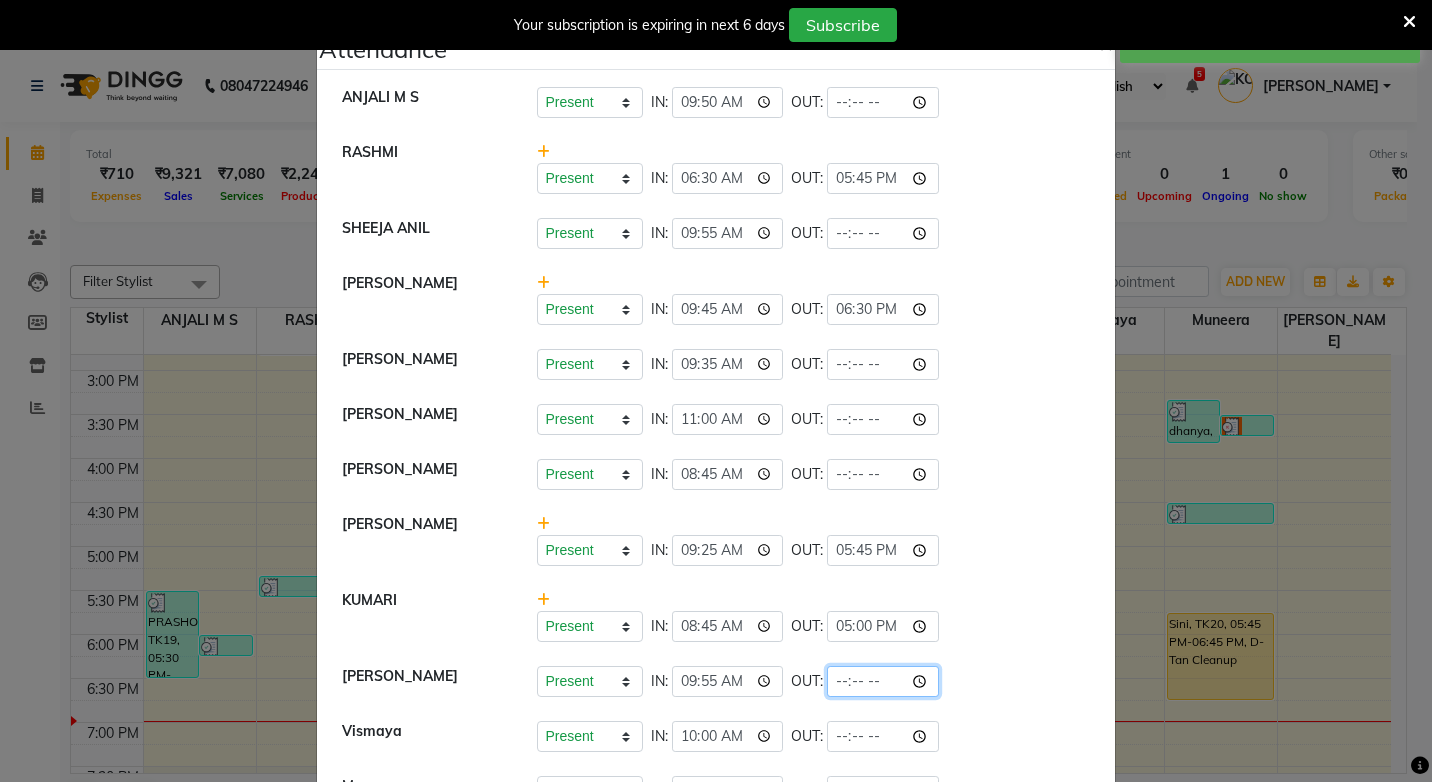 click 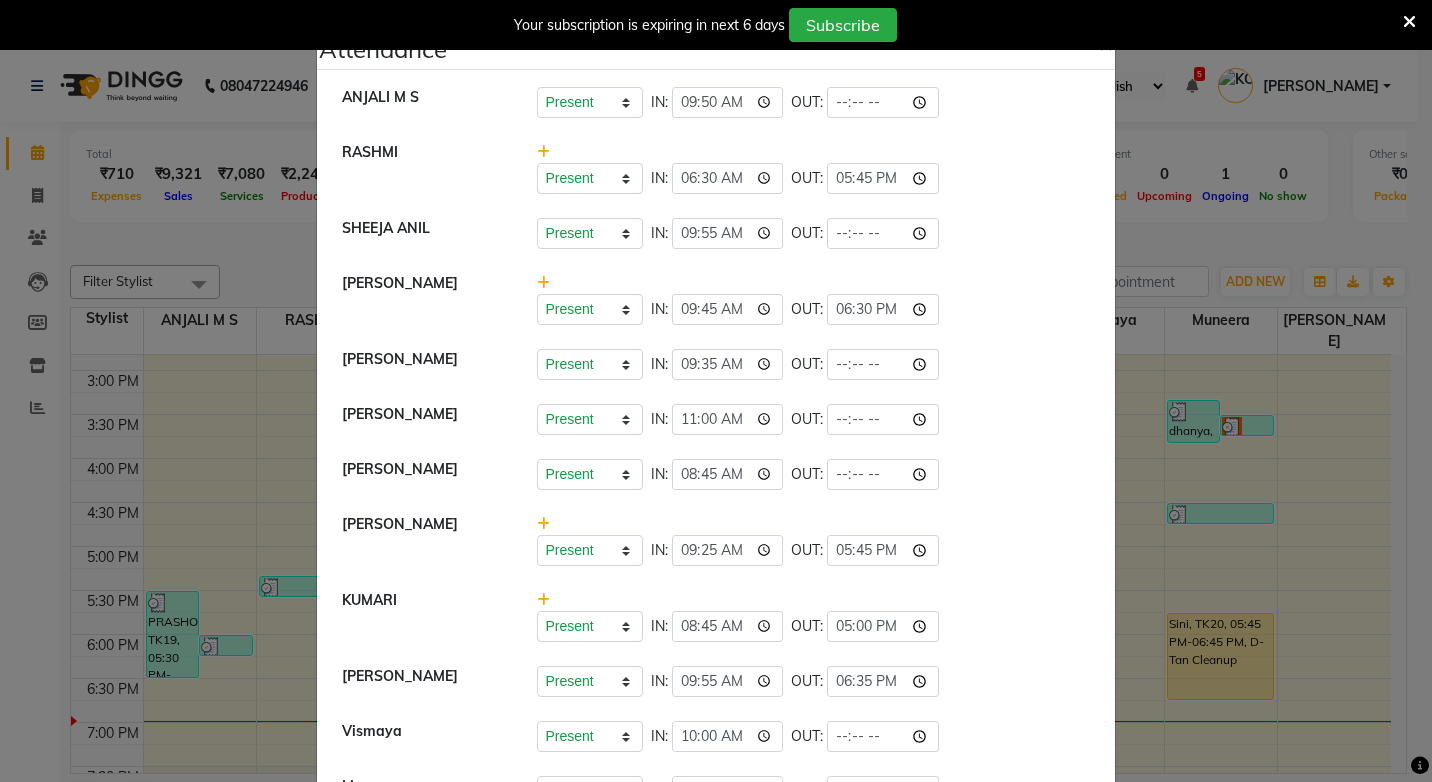type on "18:35" 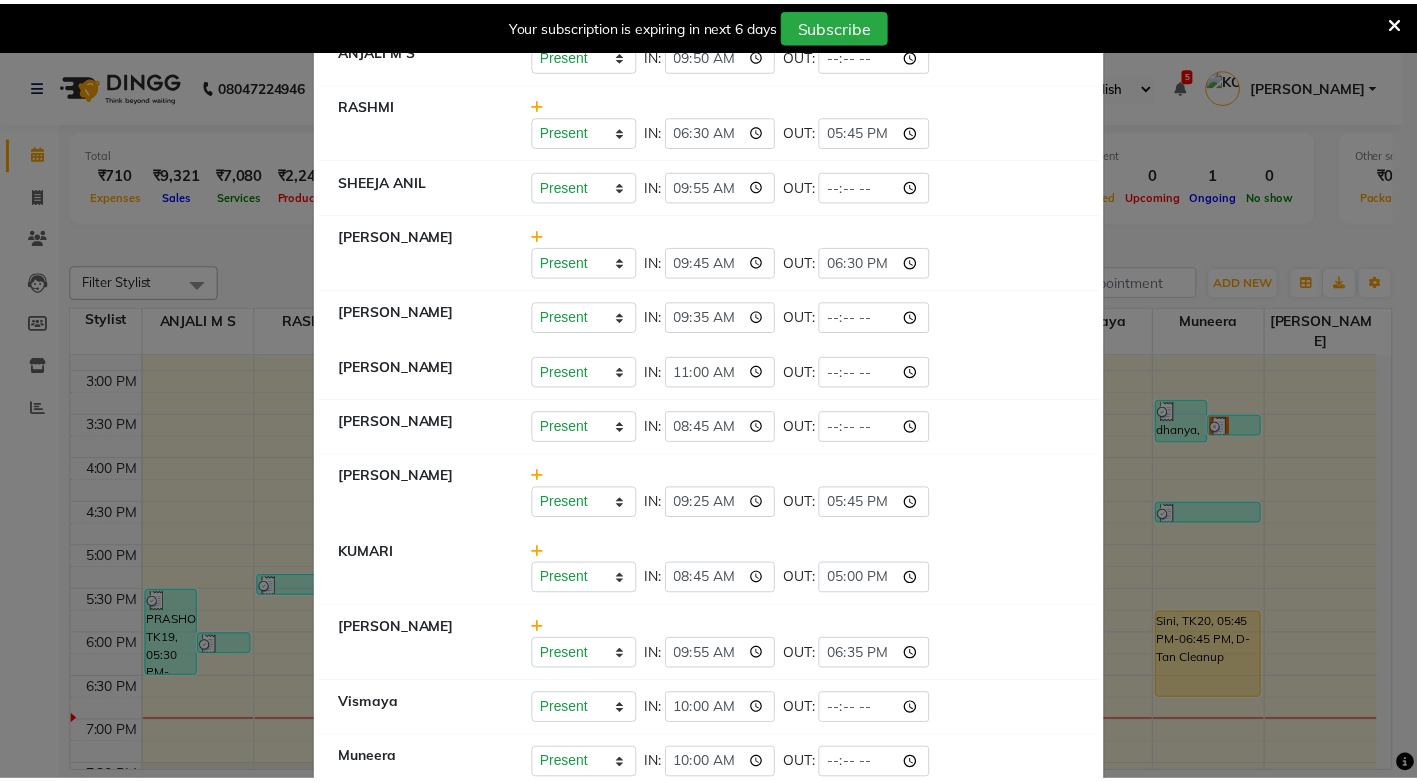 scroll, scrollTop: 0, scrollLeft: 0, axis: both 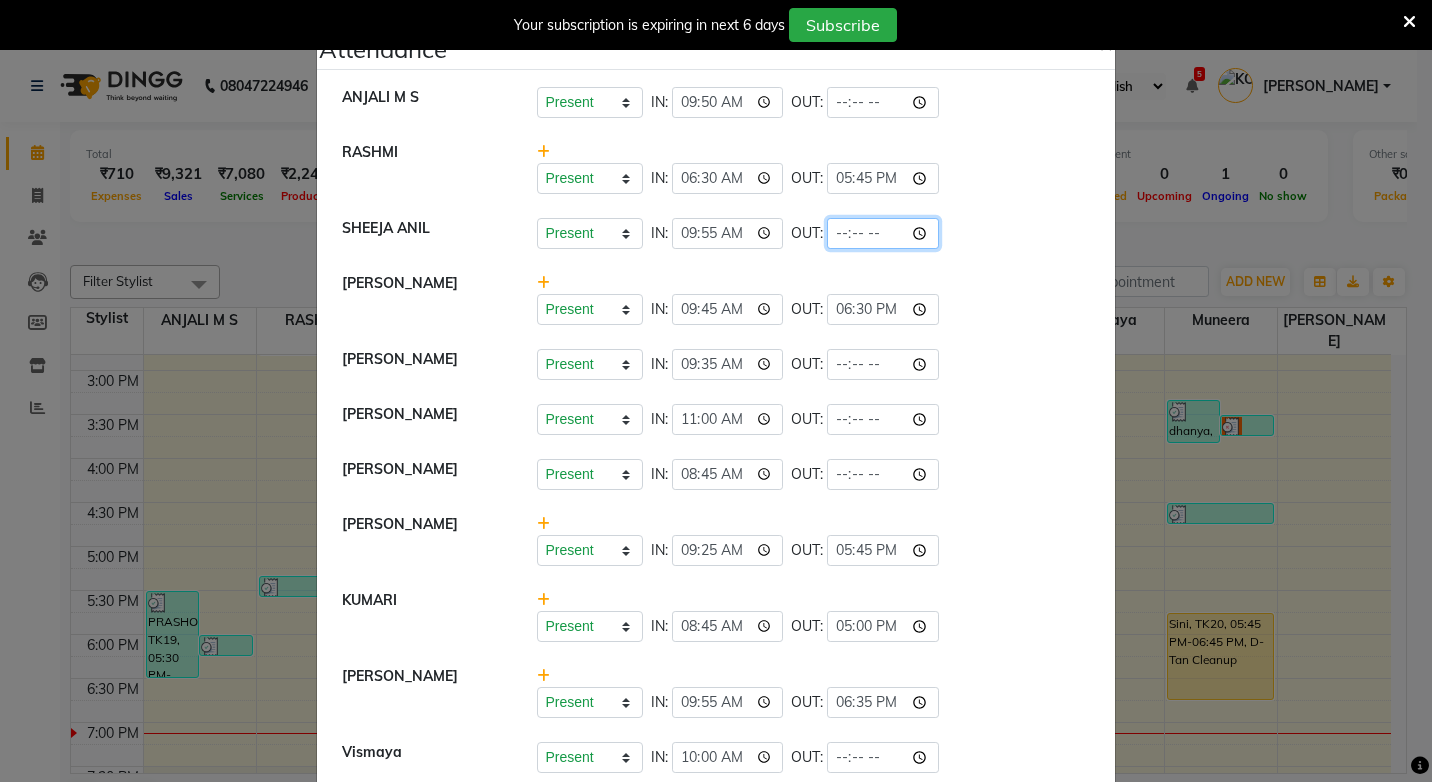 click 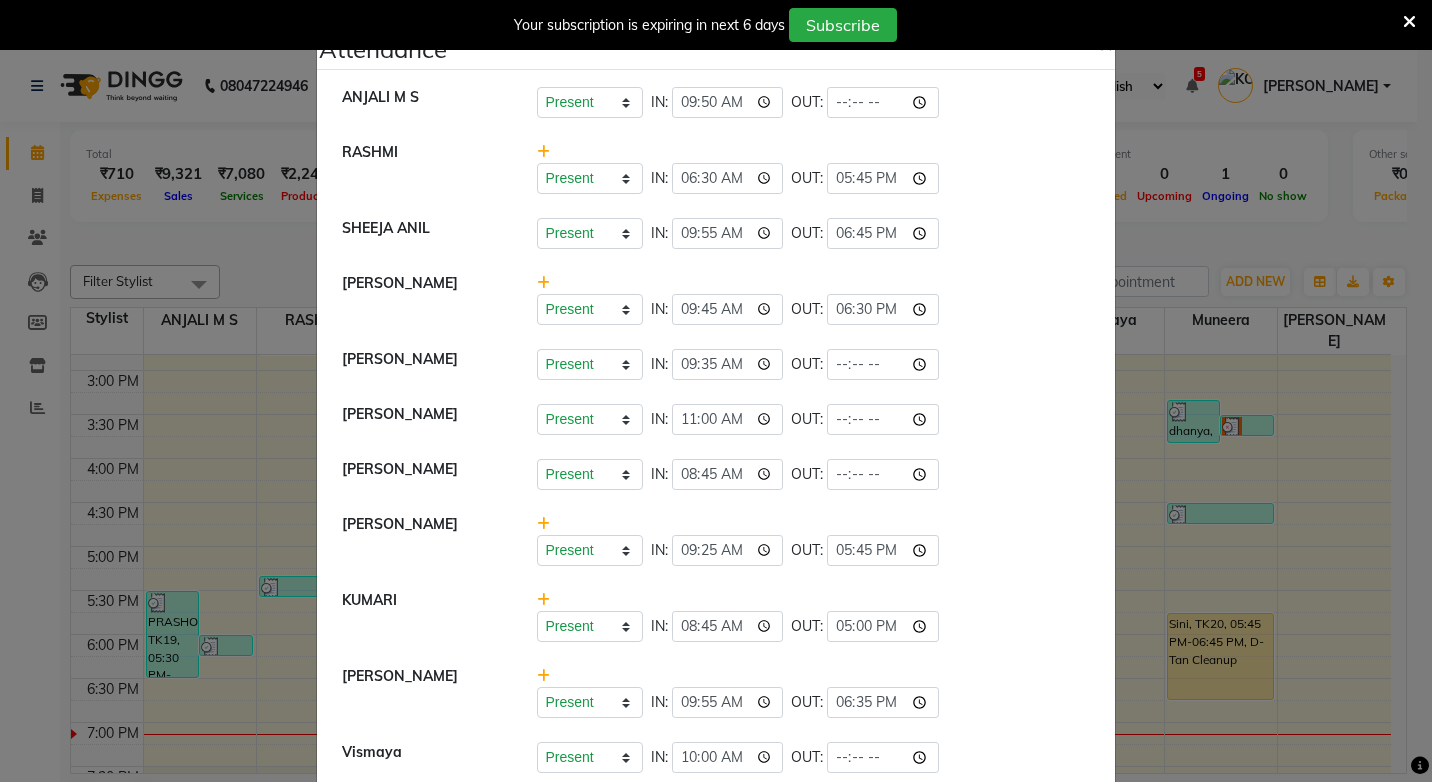 type on "18:45" 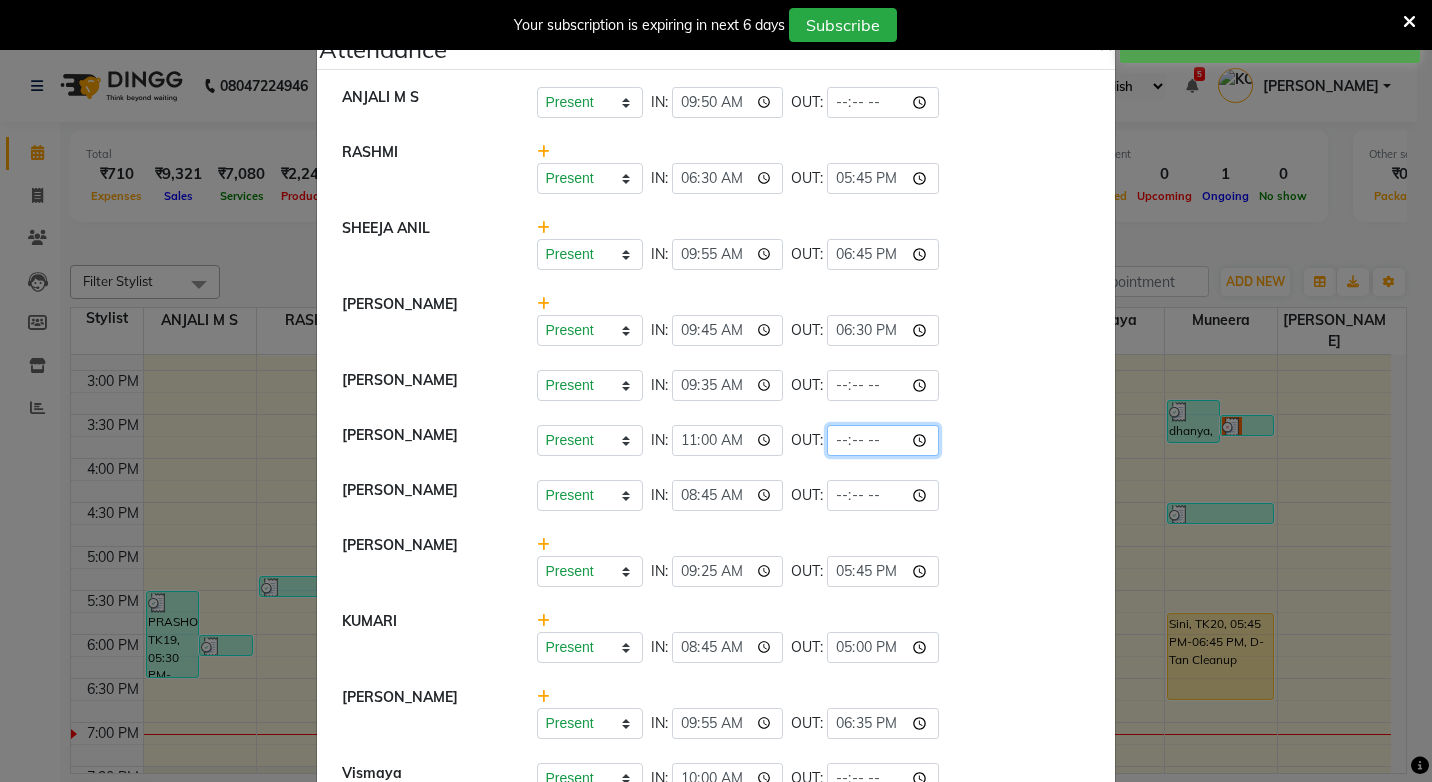 click 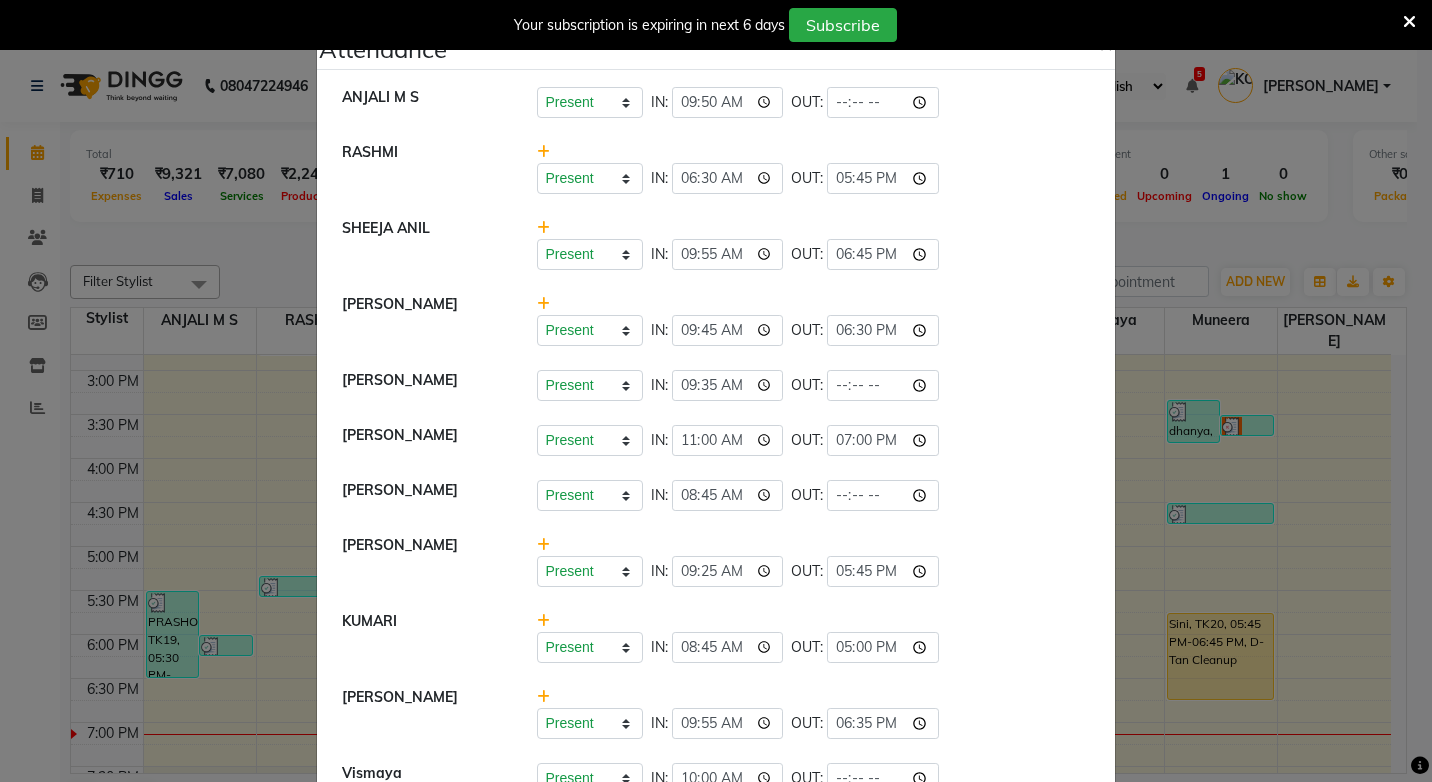 type on "19:00" 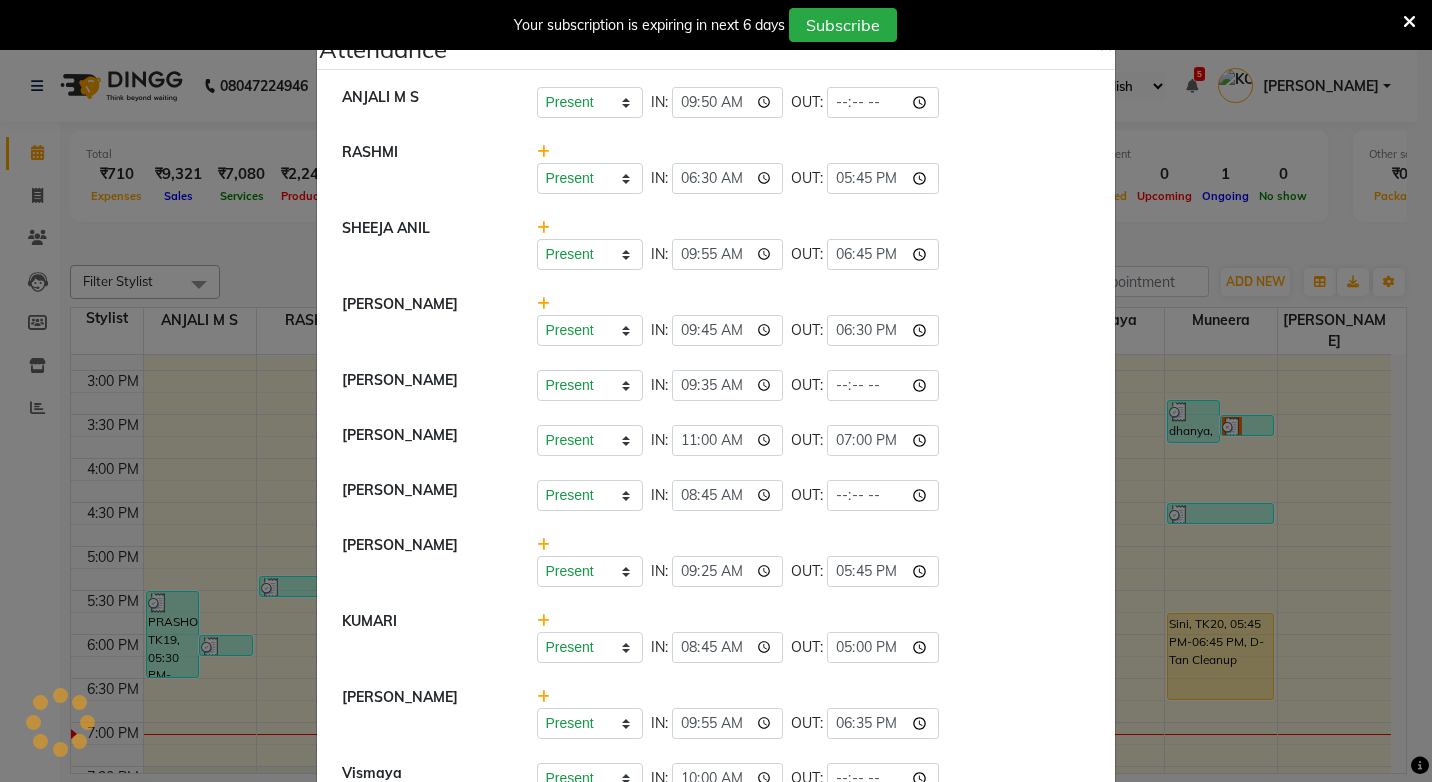 click on "Present   Absent   Late   Half Day   Weekly Off  IN:  09:25 OUT:  17:45" 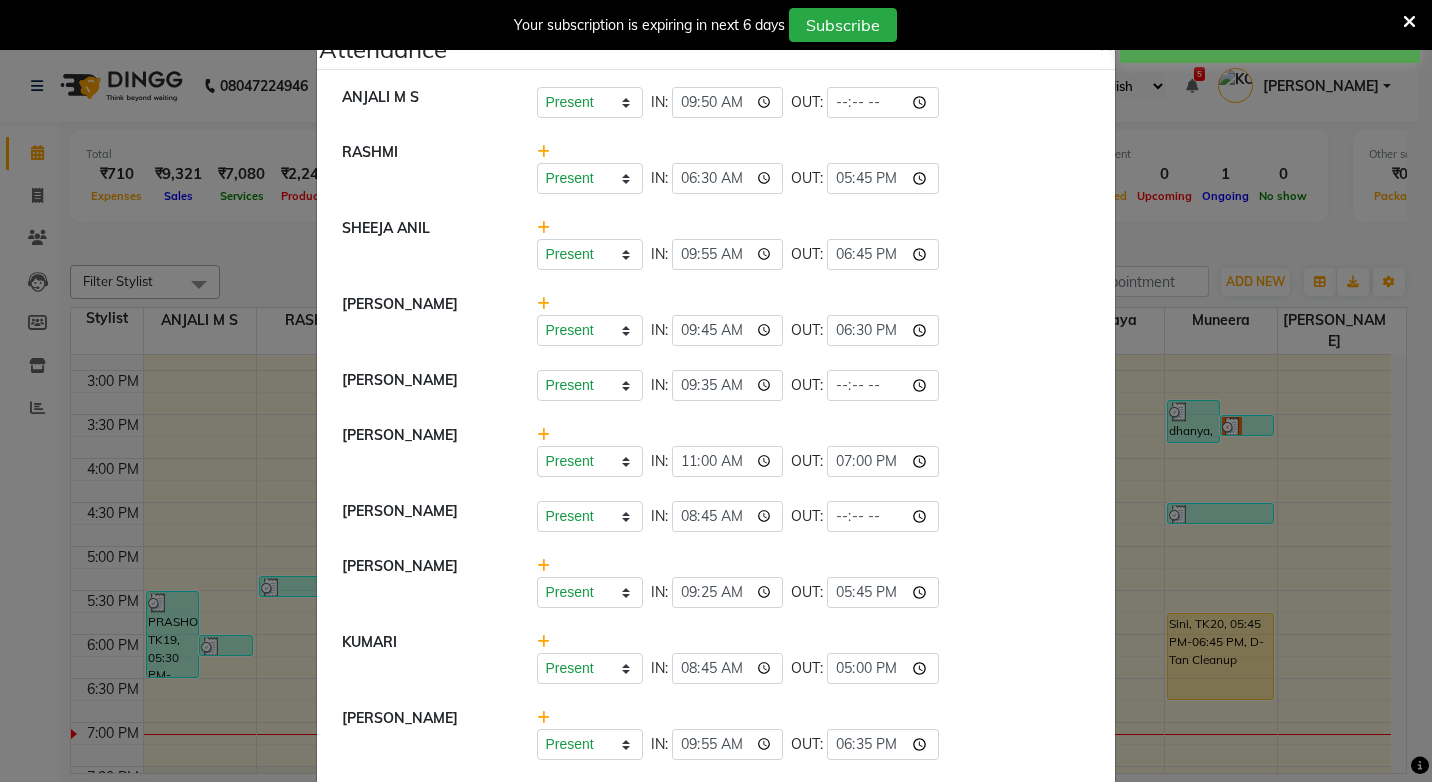 click on "Attendance ×  ANJALI M S   Present   Absent   Late   Half Day   Weekly Off  IN:  09:50 OUT:   RASHMI   Present   Absent   Late   Half Day   Weekly Off  IN:  06:30 OUT:  17:45  SHEEJA ANIL   Present   Absent   Late   Half Day   Weekly Off  IN:  09:55 OUT:  18:45  SHYNI    Present   Absent   Late   Half Day   Weekly Off  IN:  09:45 OUT:  18:30  SINDHYA    Present   Absent   Late   Half Day   Weekly Off  IN:  09:35 OUT:   STEFFY STEPHAN   Present   Absent   Late   Half Day   Weekly Off  IN:  11:00 OUT:  19:00  KOTTIYAM ASHTAMUDI   Present   Absent   Late   Half Day   Weekly Off  IN:  08:45 OUT:   ASWATHY   Present   Absent   Late   Half Day   Weekly Off  IN:  09:25 OUT:  17:45  KUMARI   Present   Absent   Late   Half Day   Weekly Off  IN:  08:45 OUT:  17:00  Sreepriya   Present   Absent   Late   Half Day   Weekly Off  IN:  09:55 OUT:  18:35  Vismaya   Present   Absent   Late   Half Day   Weekly Off  IN:  10:00 OUT:   Muneera   Present   Absent   Late   Half Day   Weekly Off  IN:  10:00 OUT:   Sona Sunil   Late" 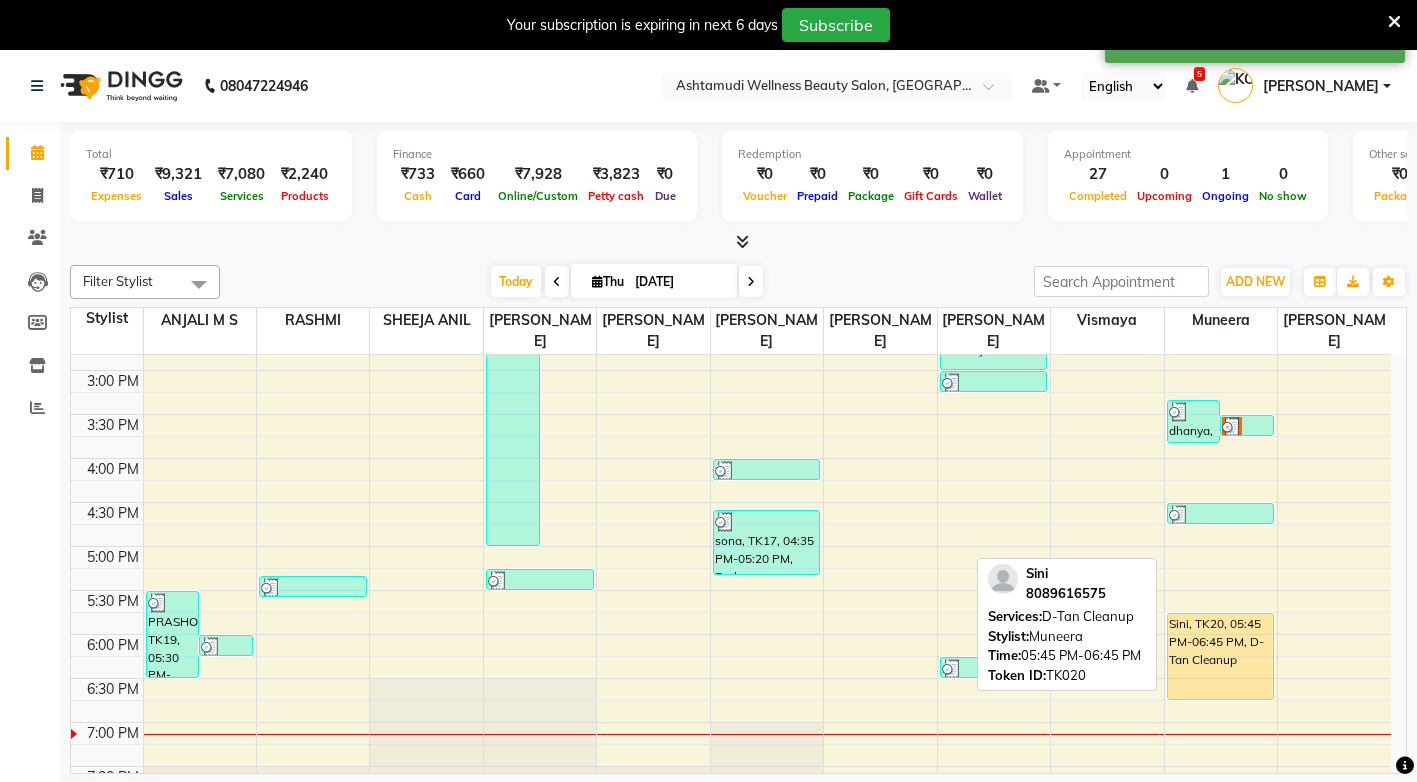 click on "Sini, TK20, 05:45 PM-06:45 PM, D-Tan Cleanup" at bounding box center [1221, 656] 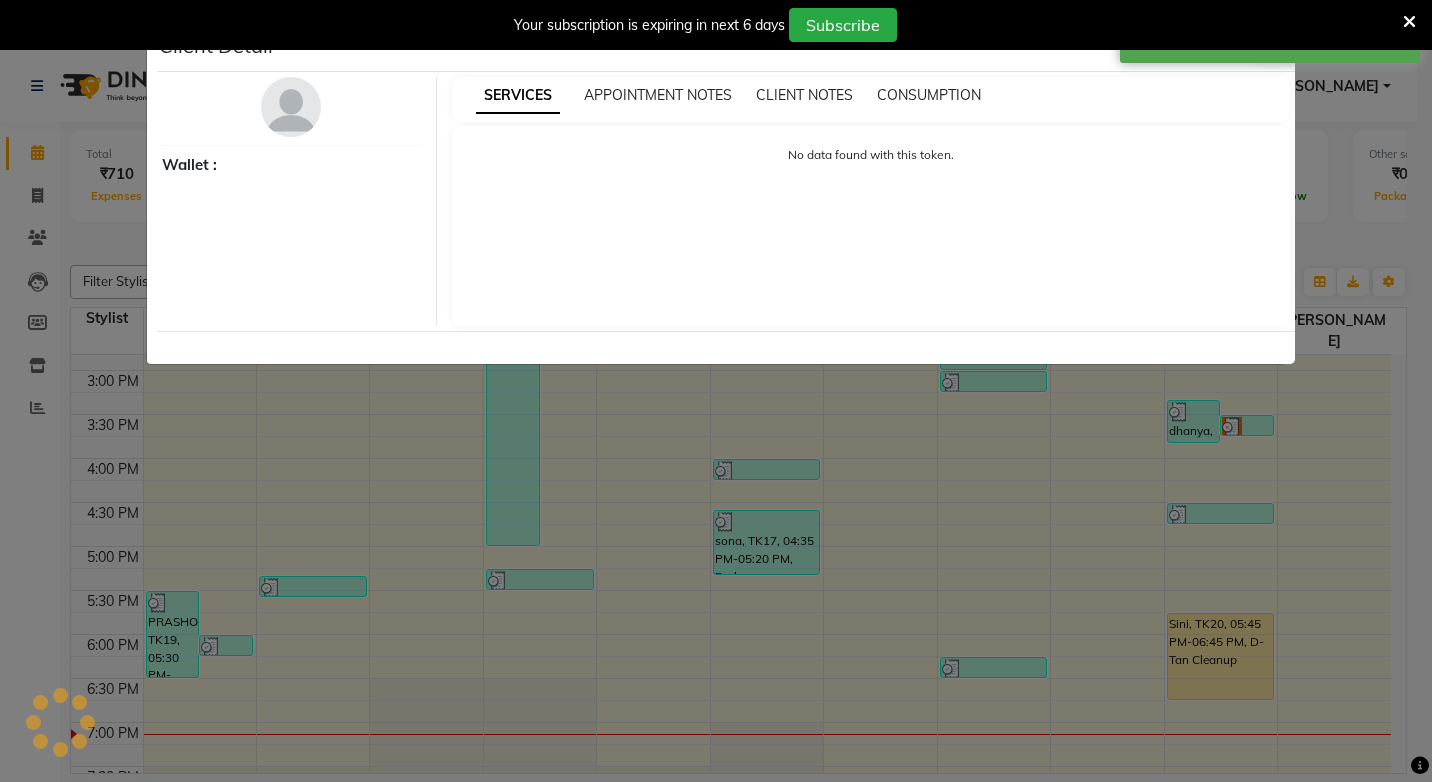 select on "1" 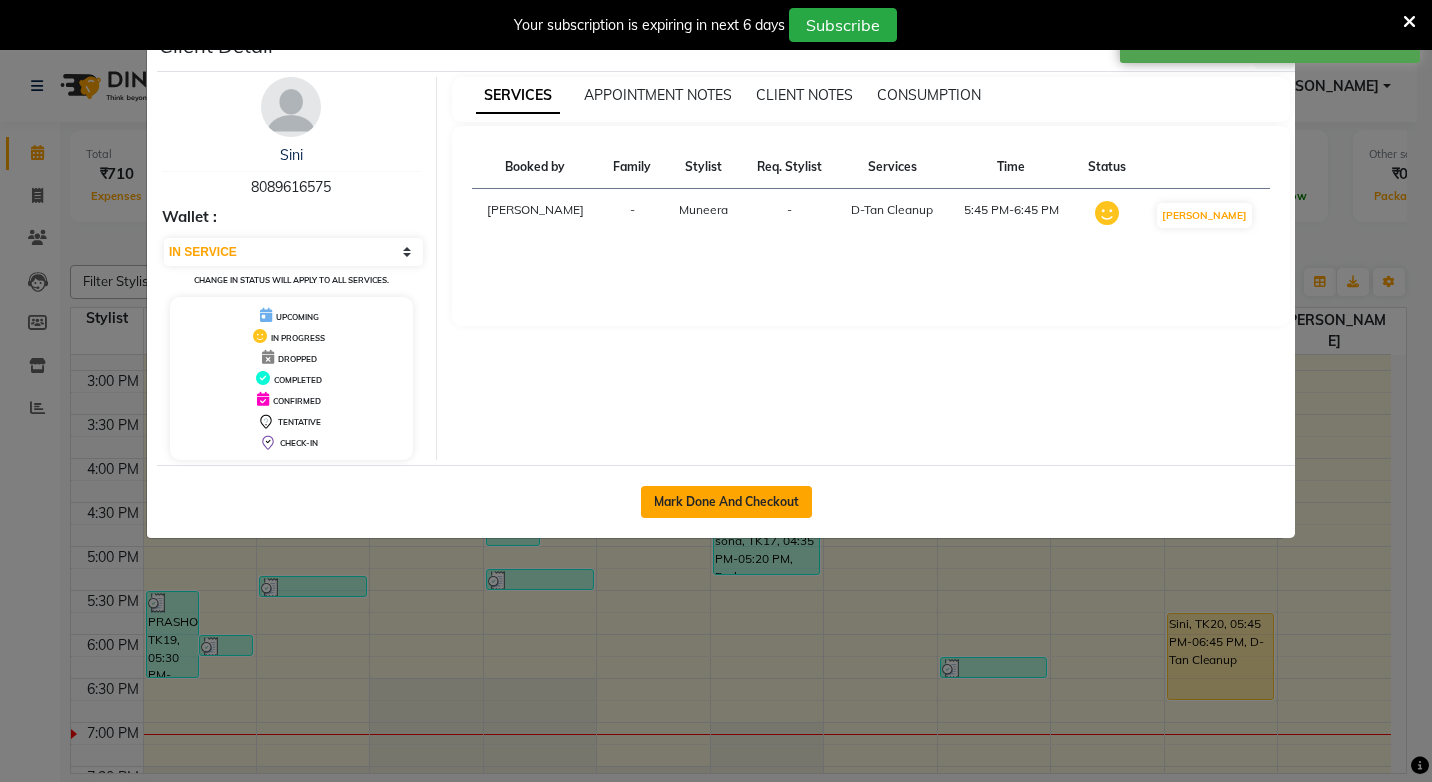 click on "Mark Done And Checkout" 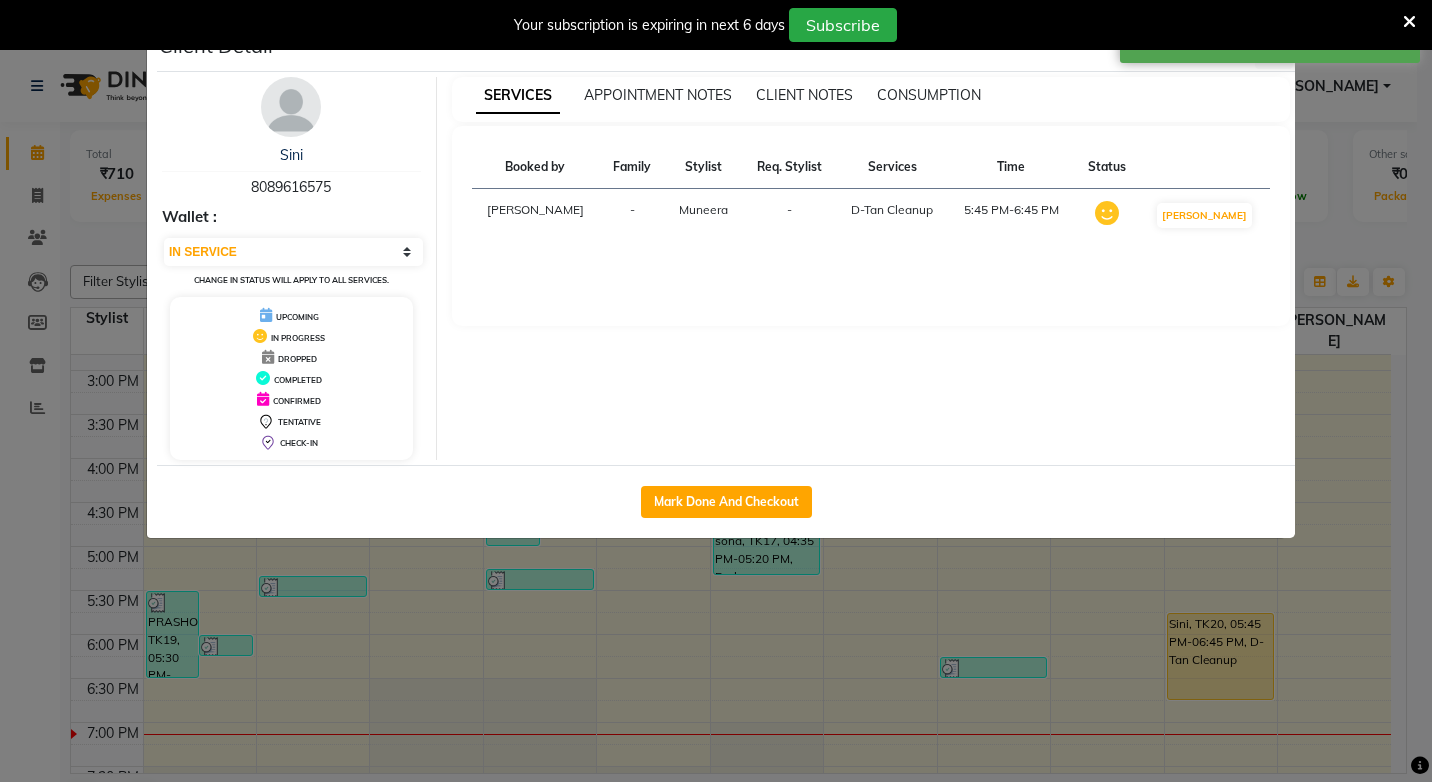 select on "service" 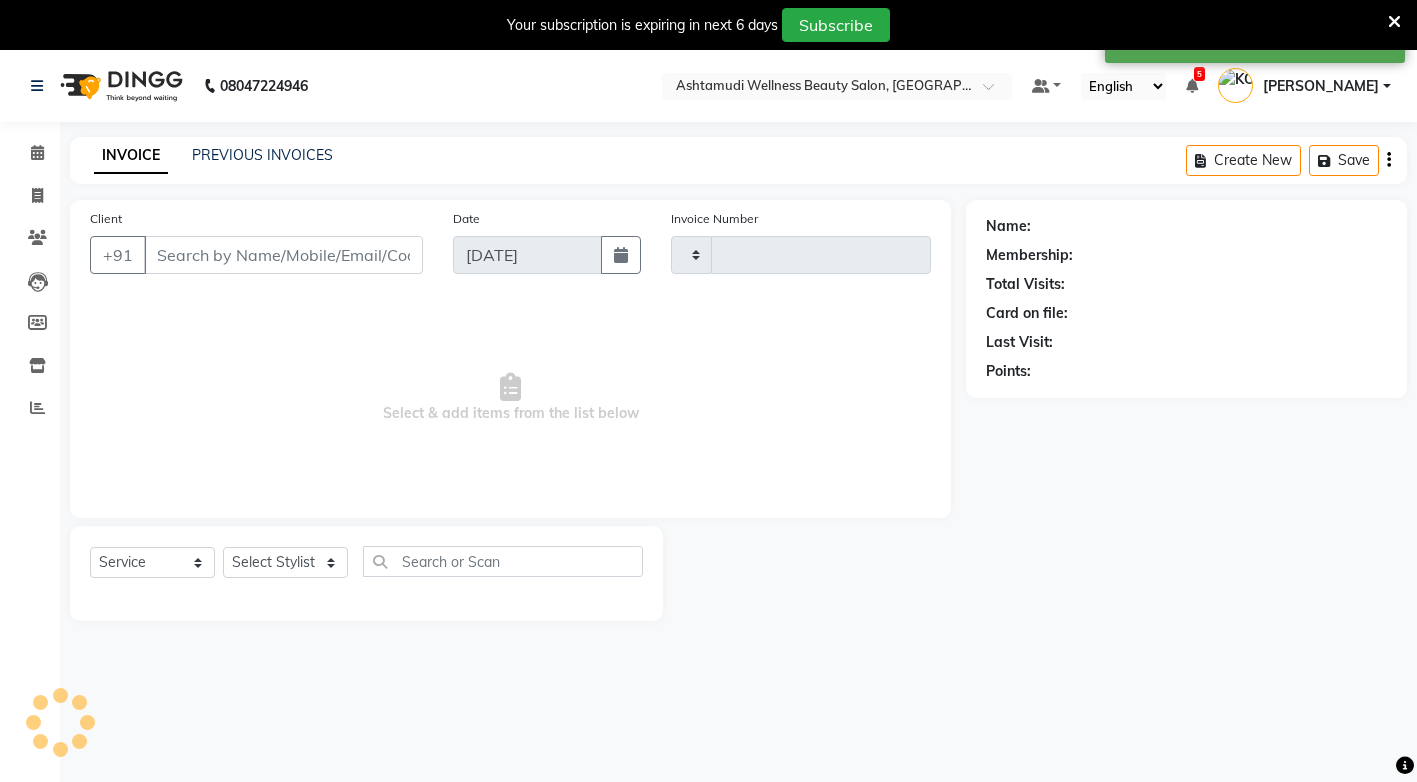 type on "2098" 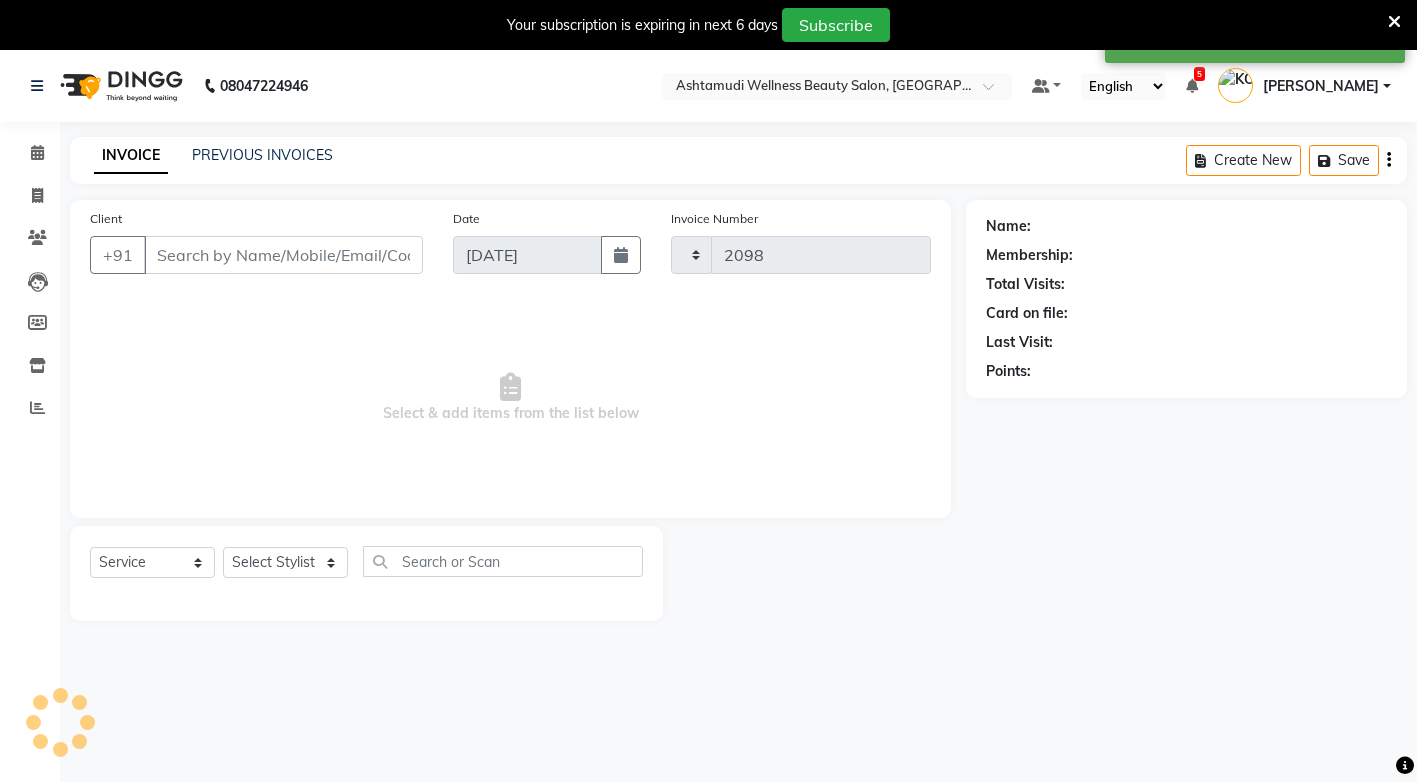 select on "4674" 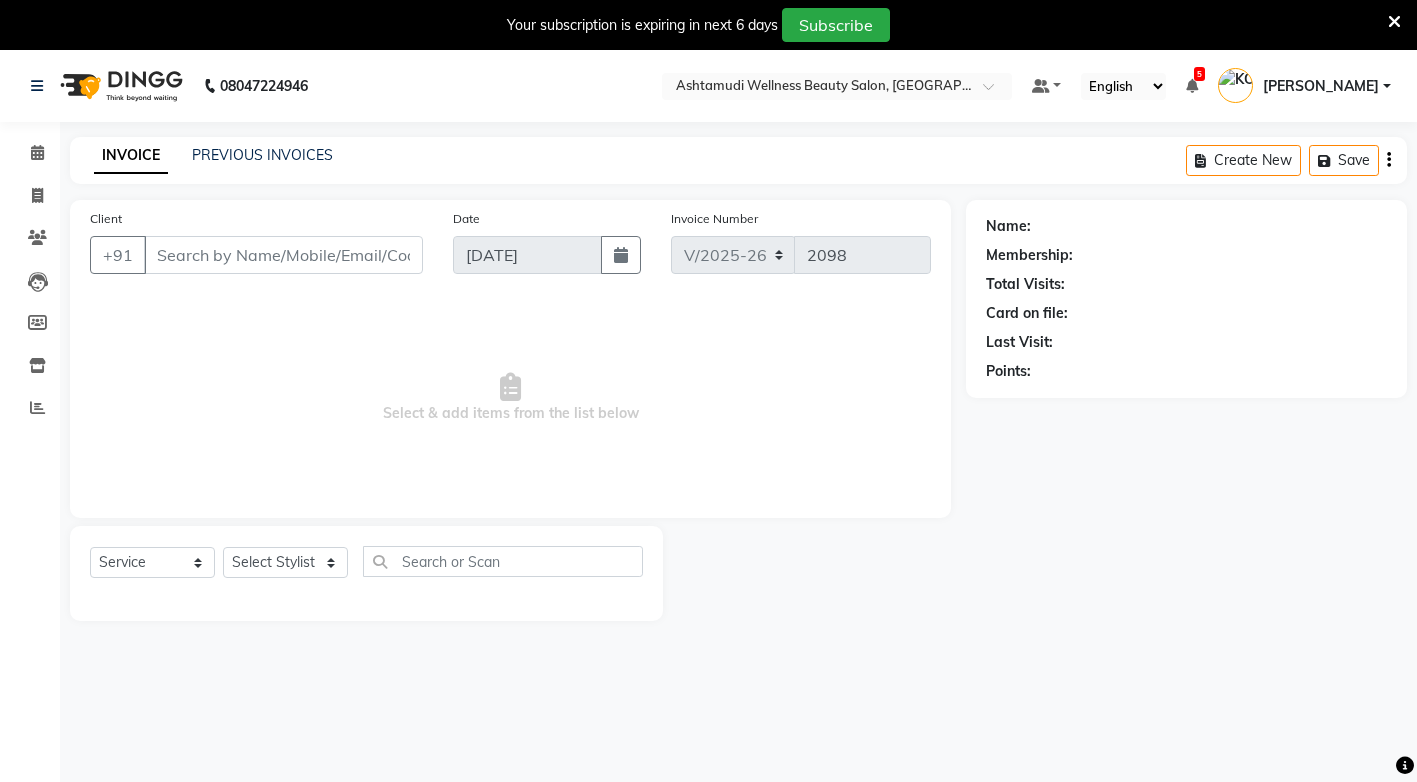 select on "product" 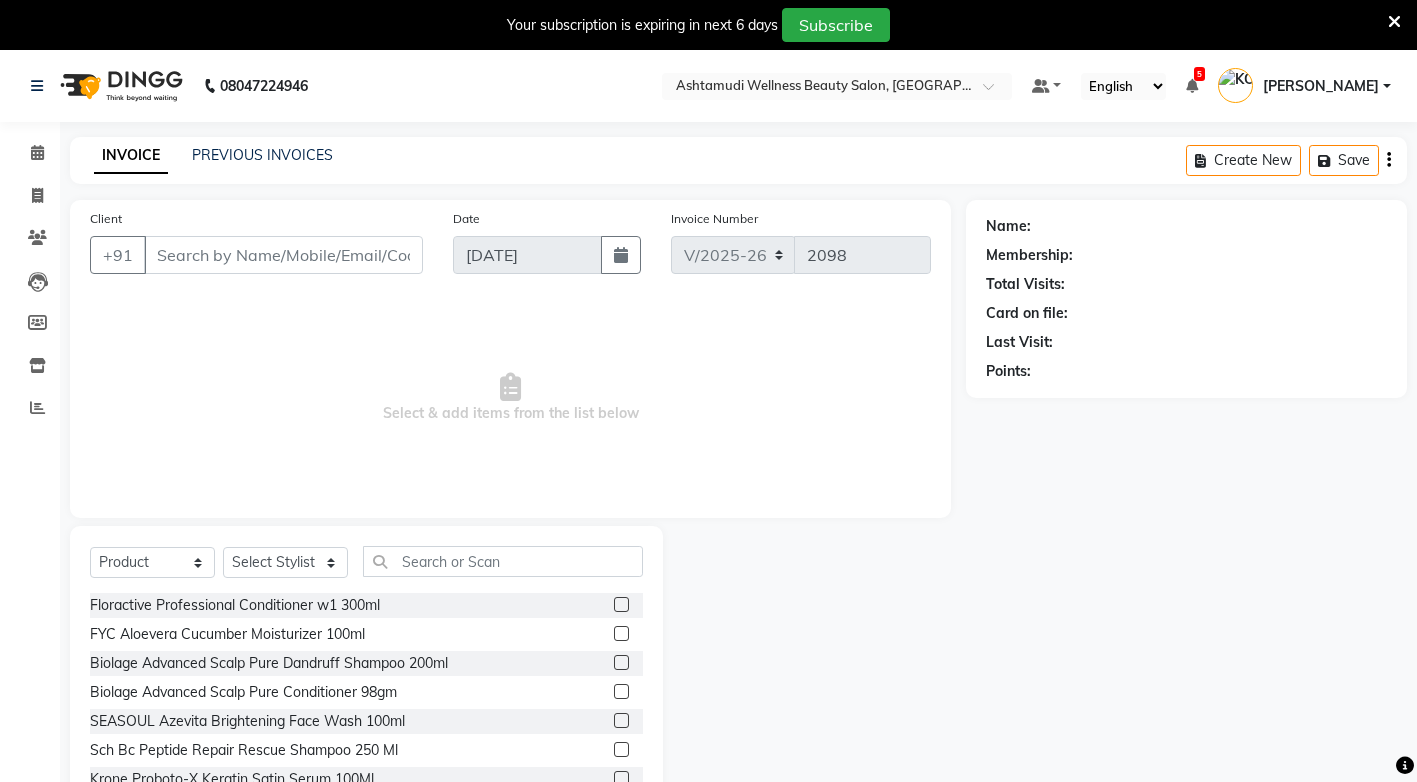 type on "8089616575" 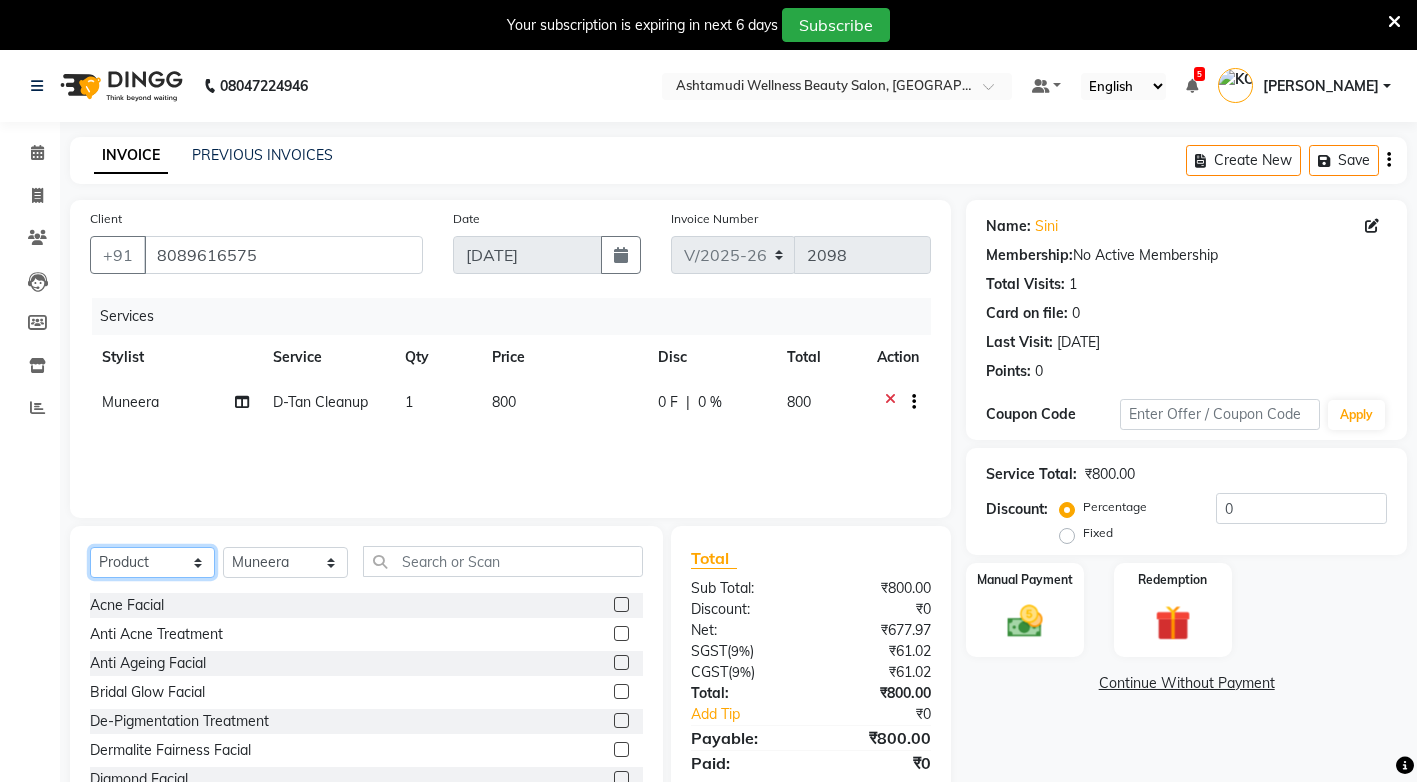 click on "Select  Service  Product  Membership  Package Voucher Prepaid Gift Card" 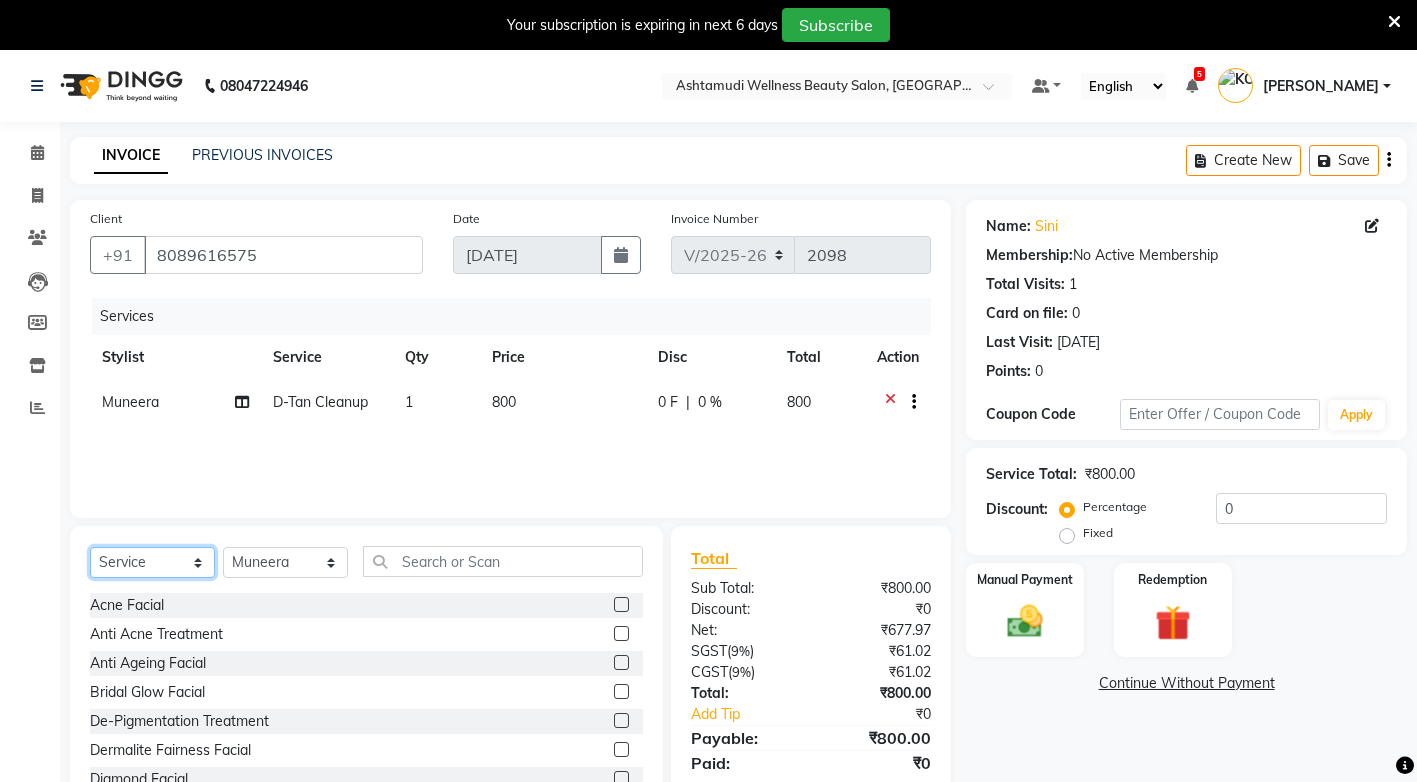 click on "Select  Service  Product  Membership  Package Voucher Prepaid Gift Card" 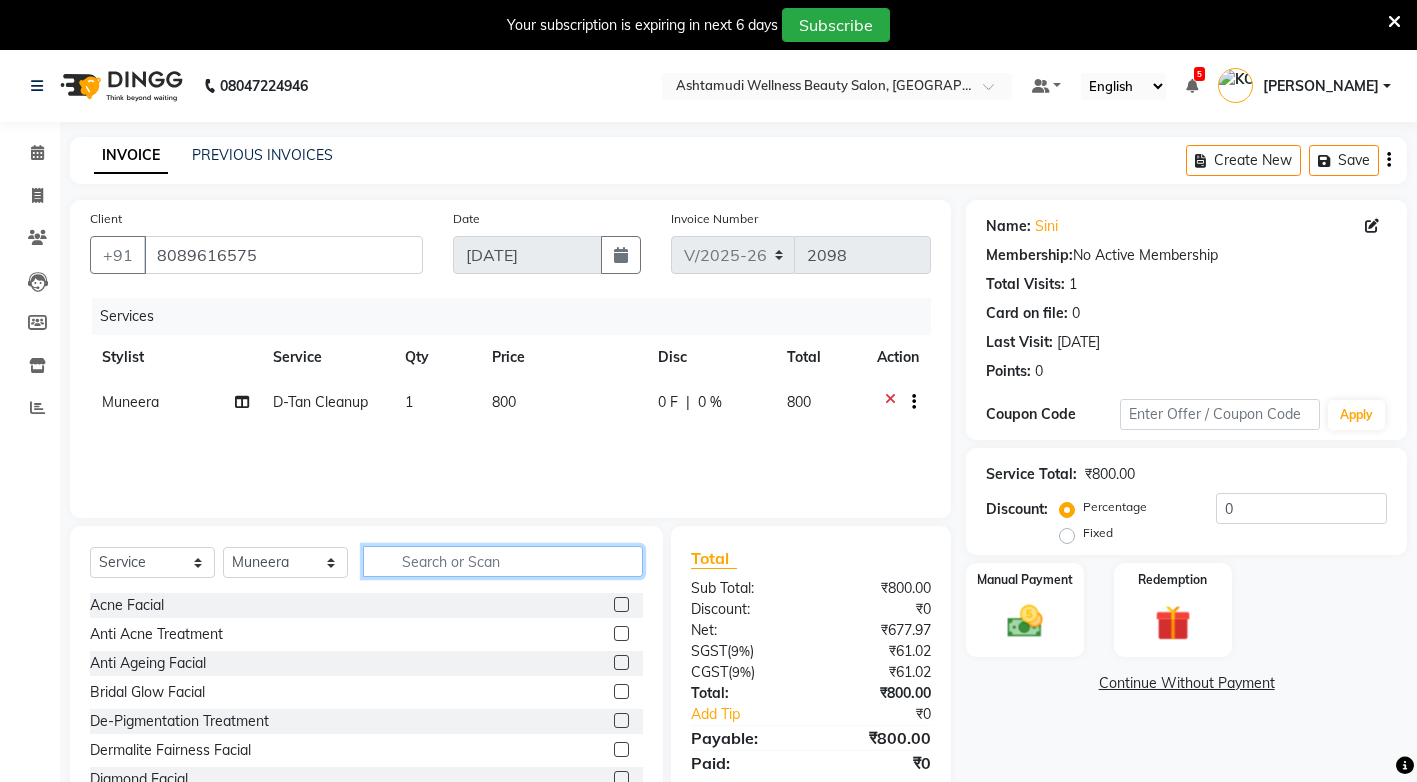 click 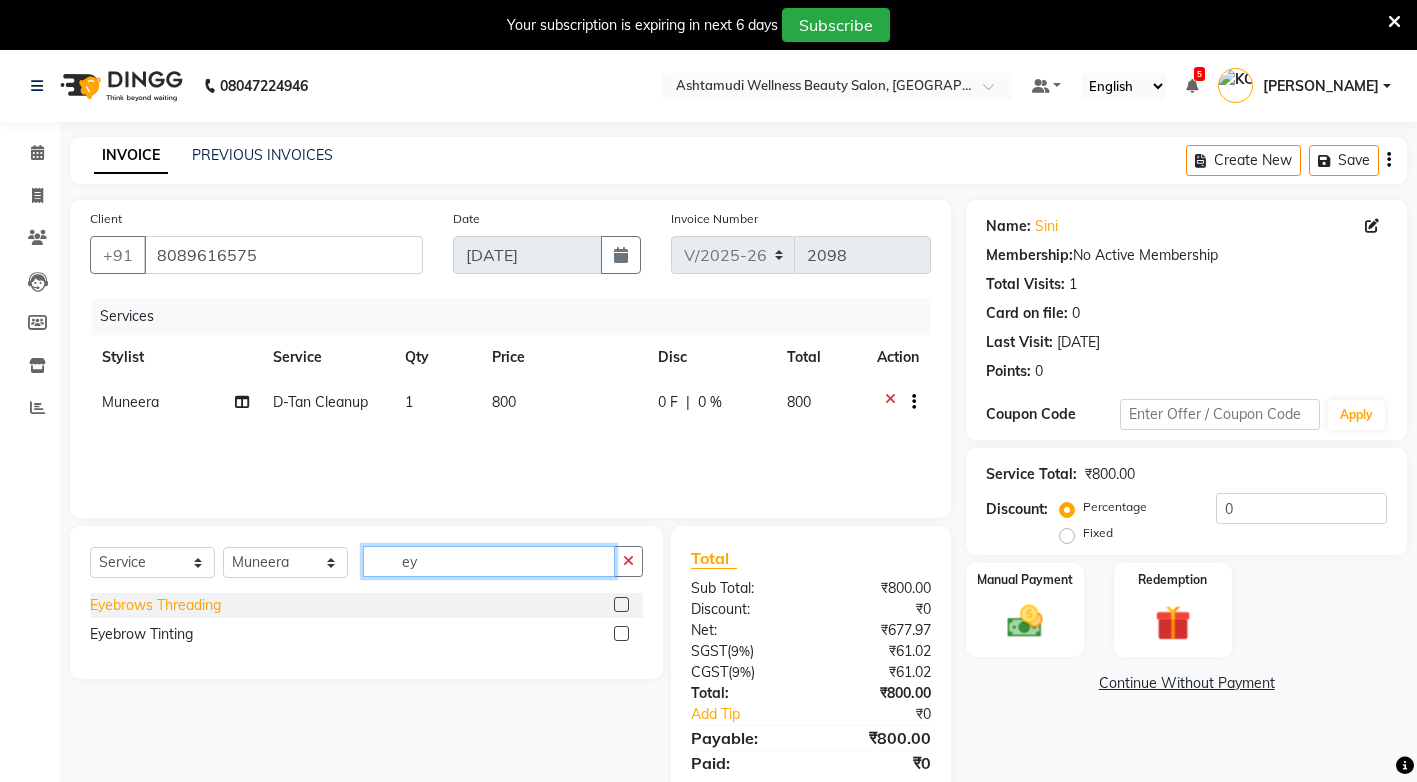 type on "ey" 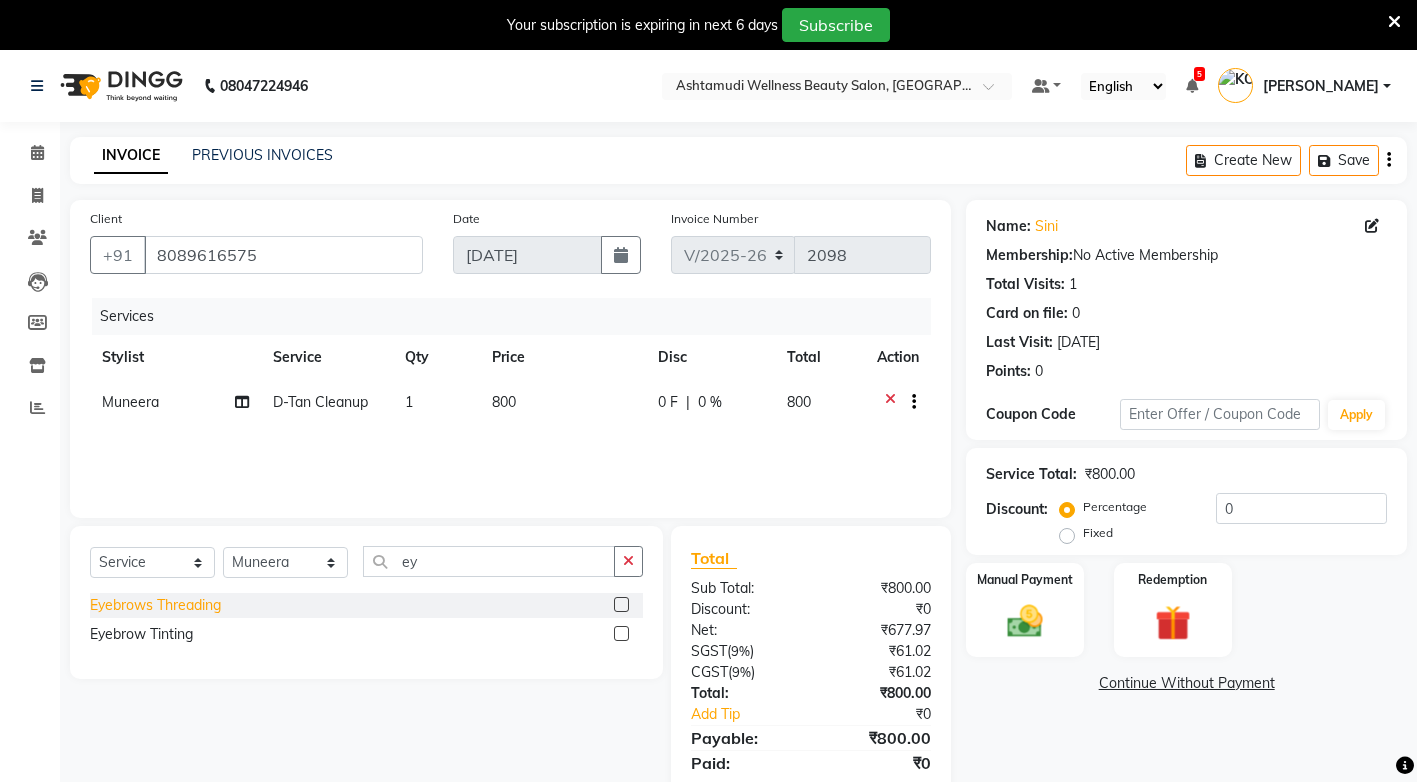 click on "Eyebrows Threading" 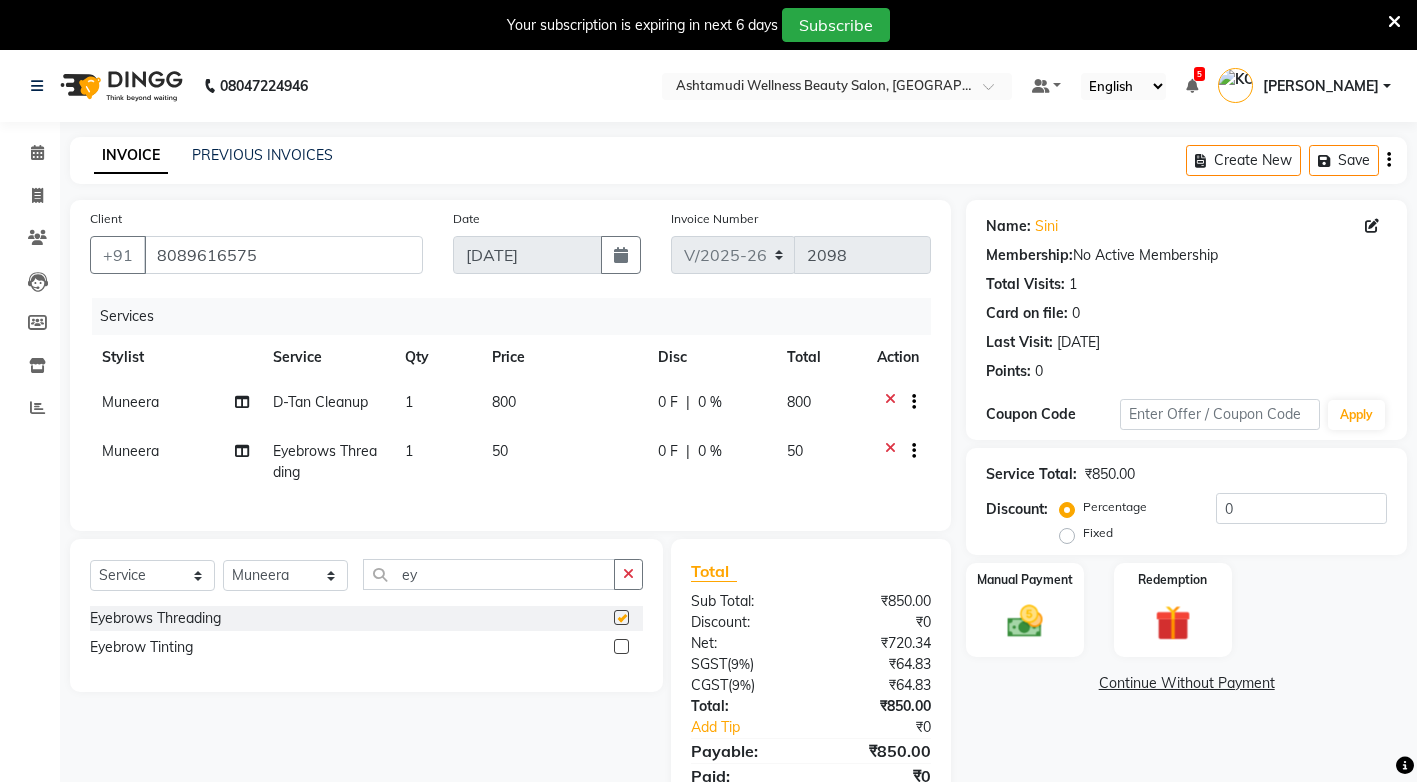 checkbox on "false" 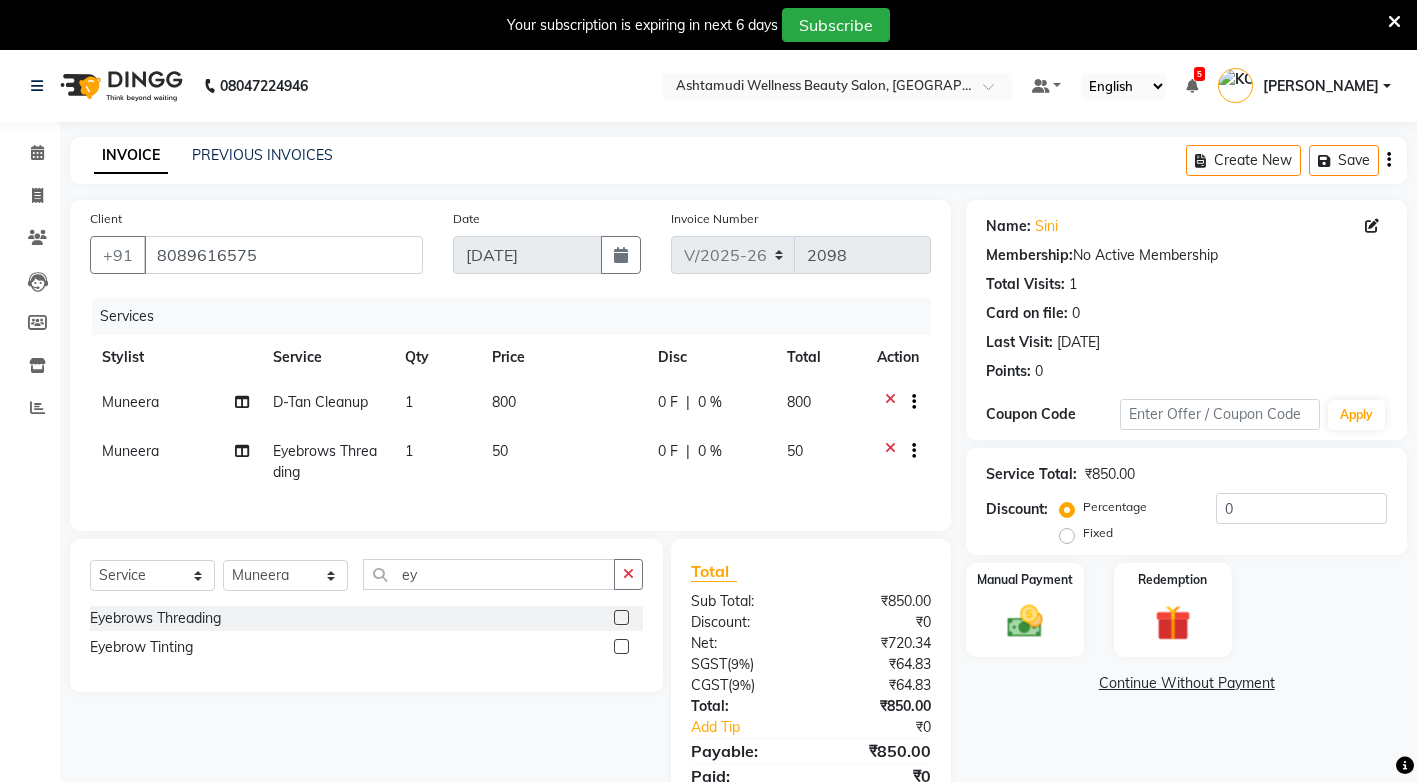 click on "1" 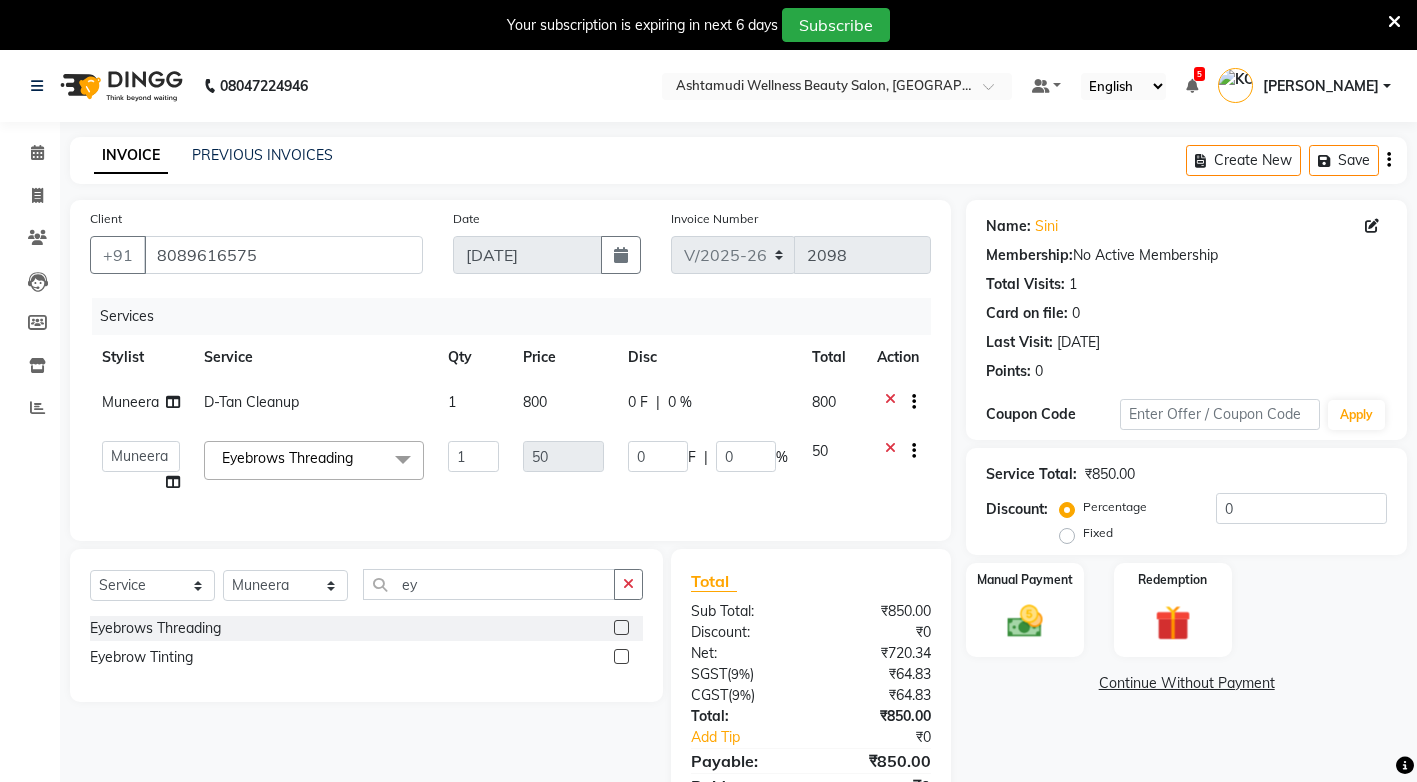 click on "Eyebrows Threading  x Acne Facial Anti Acne Treatment Anti Ageing Facial Bridal Glow Facial De-Pigmentation Treatment Dermalite Fairness Facial Diamond Facial D-Tan Cleanup D-Tan Facial D-Tan Pack Fruit Facial Fyc Bamboo Charcoal Facial Fyc Bio Marine Facial Fyc Fruit Fusion Facial Fyc Luster Gold Facial Fyc Pure Vit-C Facial Fyc Red Wine Facial Glovite Facial Gold Moroccan Vit C facial Dry Skin Gold Moroccan Vit C facial Oily Skin Golden Facial Hydra Brightening Facial Hydra Facial Hydramoist Facial Microdermabrasion Treatment Normal Cleanup O2C2 Facial Oxy Blast Facial Oxy Bleach Pearl Facial Protein Bleach Red Carpet DNA facial Sensi Glow Facial Skin Glow Facial Skin Lightening Facial Skin Whitening Facial Stemcell  Facial Veg Peel Facial Un-Tan Facial  Korean Glass Skin Facial Anti-Dandruff Treatment Hair Spa Hot Oil Massage Keratin Spa Protien Spa Cream Oil Massage Ceramide  Anti frizz treatment Anti-Dandruff Treatment With Spa Colour Freeze Treatment Bc Hair Restore Q10 Treatment Bc Aroma Manicure" 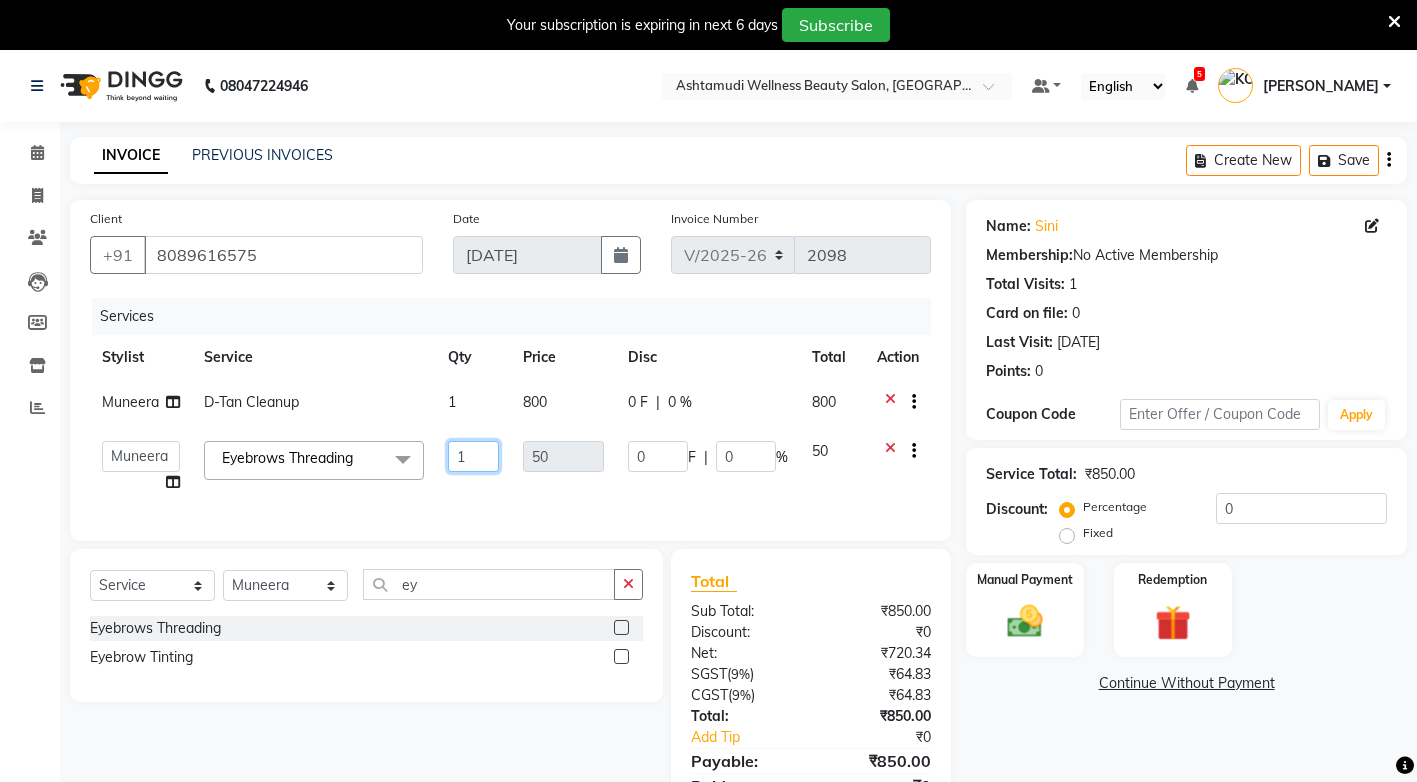 click on "1" 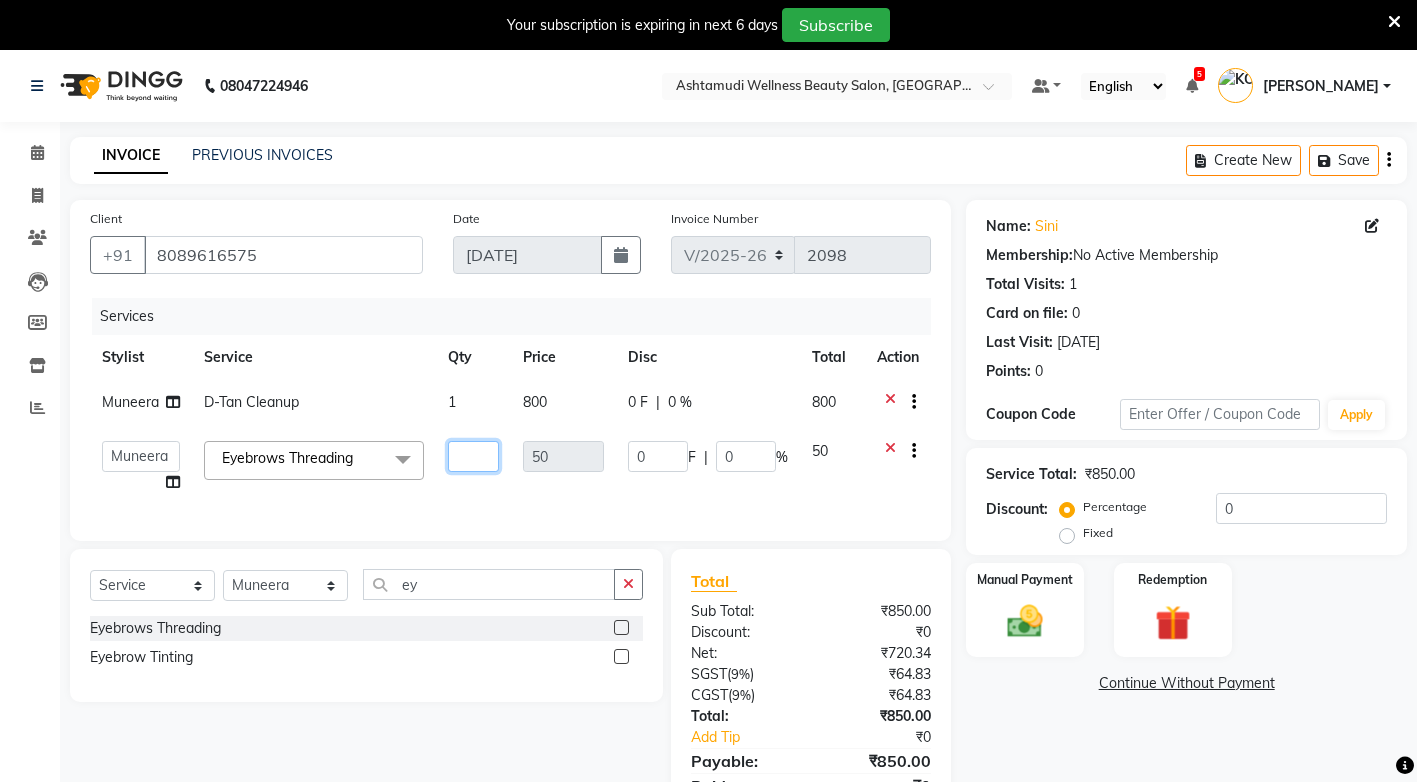 type on "2" 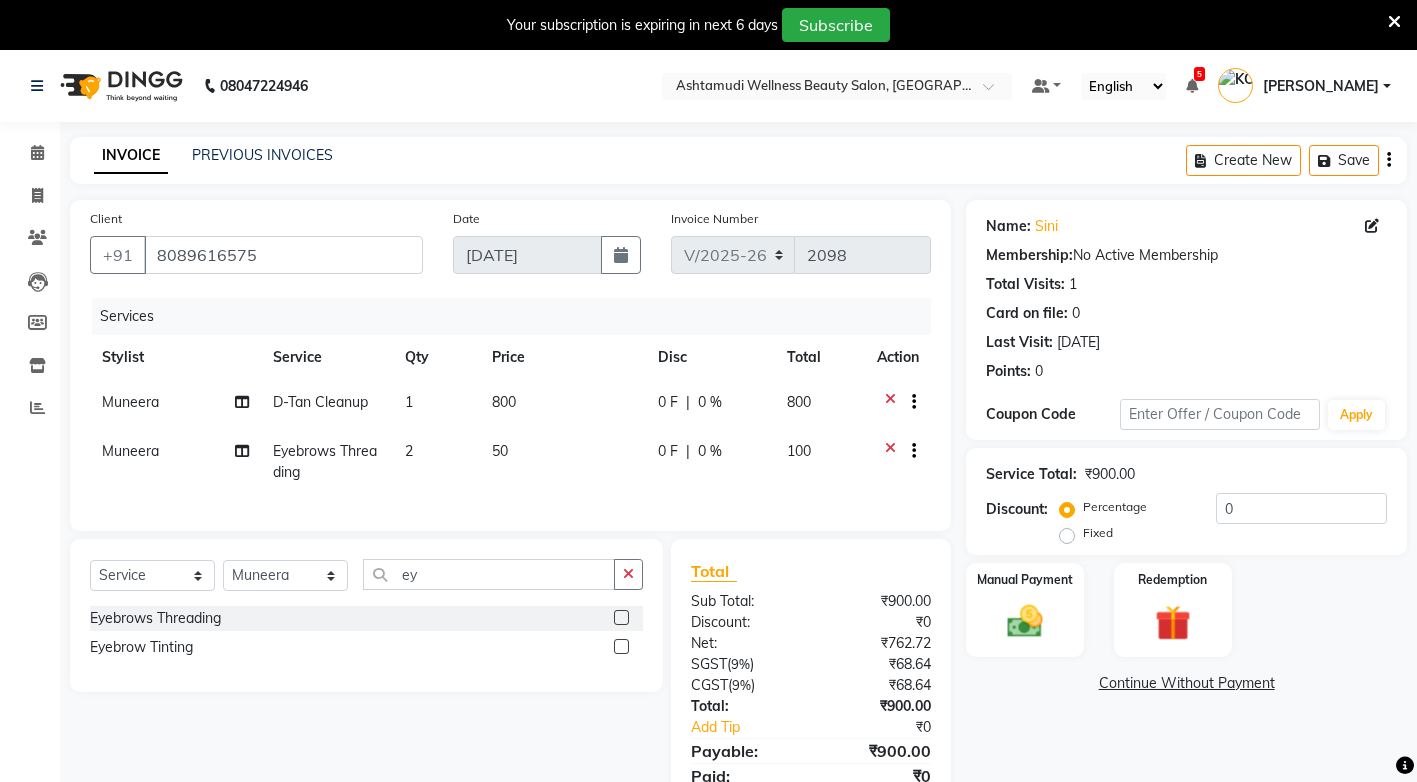 click on "Services Stylist Service Qty Price Disc Total Action Muneera D-Tan Cleanup 1 800 0 F | 0 % 800 Muneera Eyebrows Threading 2 50 0 F | 0 % 100" 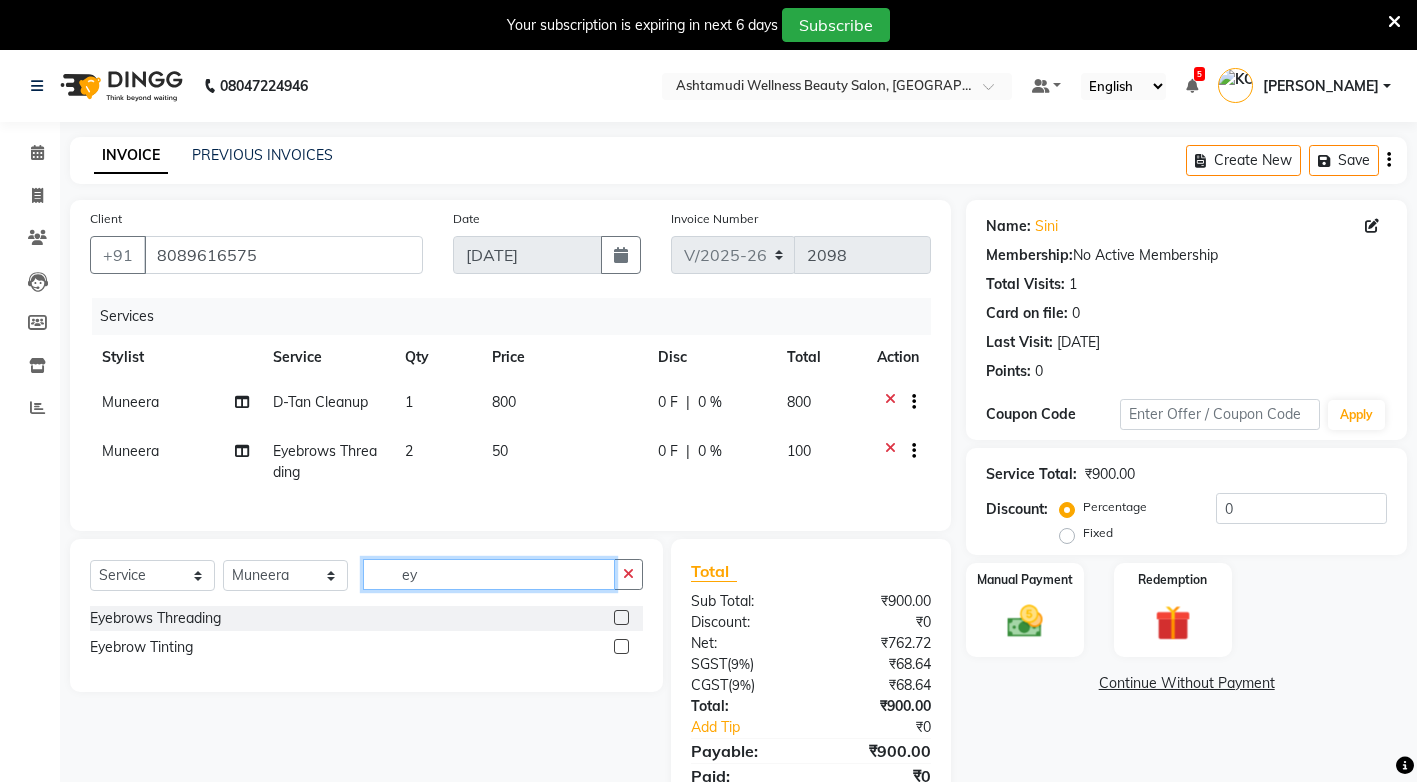 click on "ey" 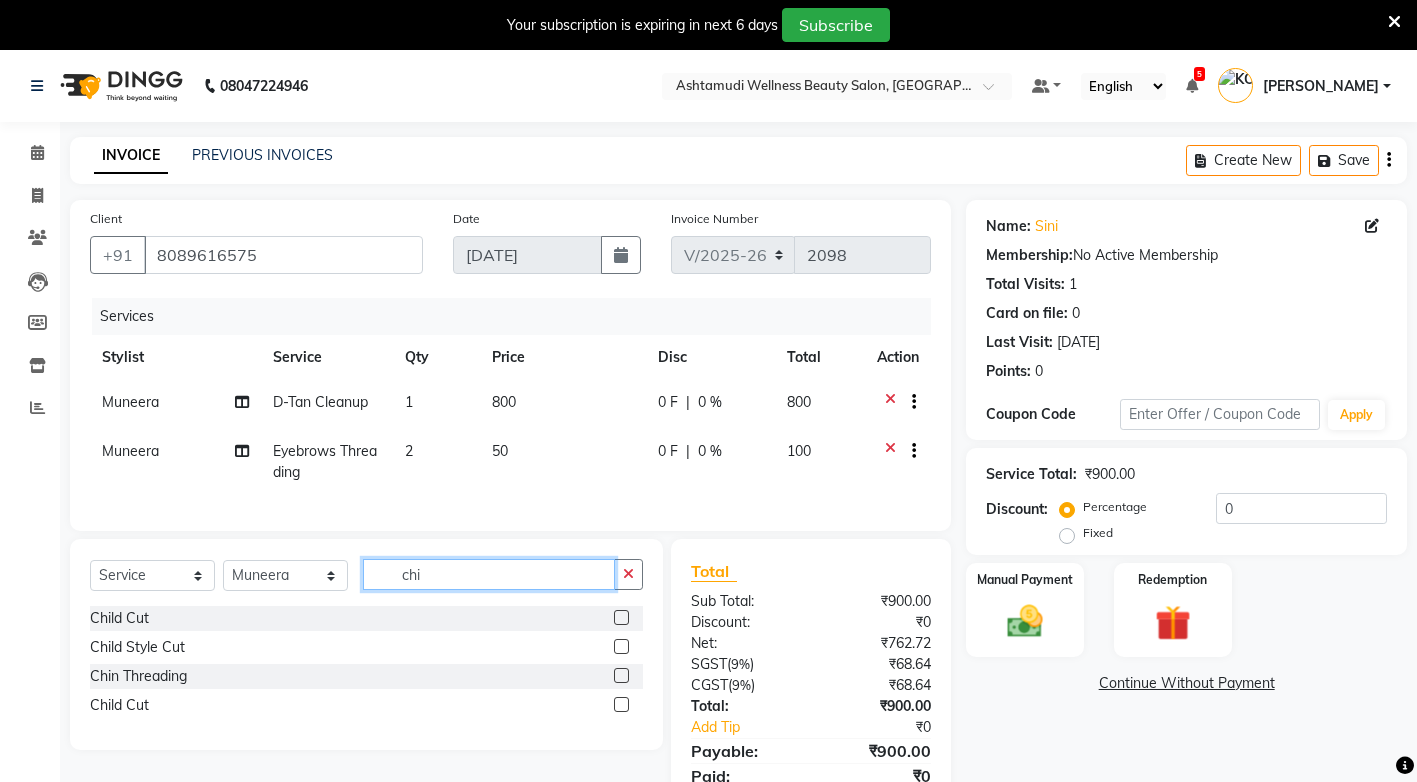 type on "chi" 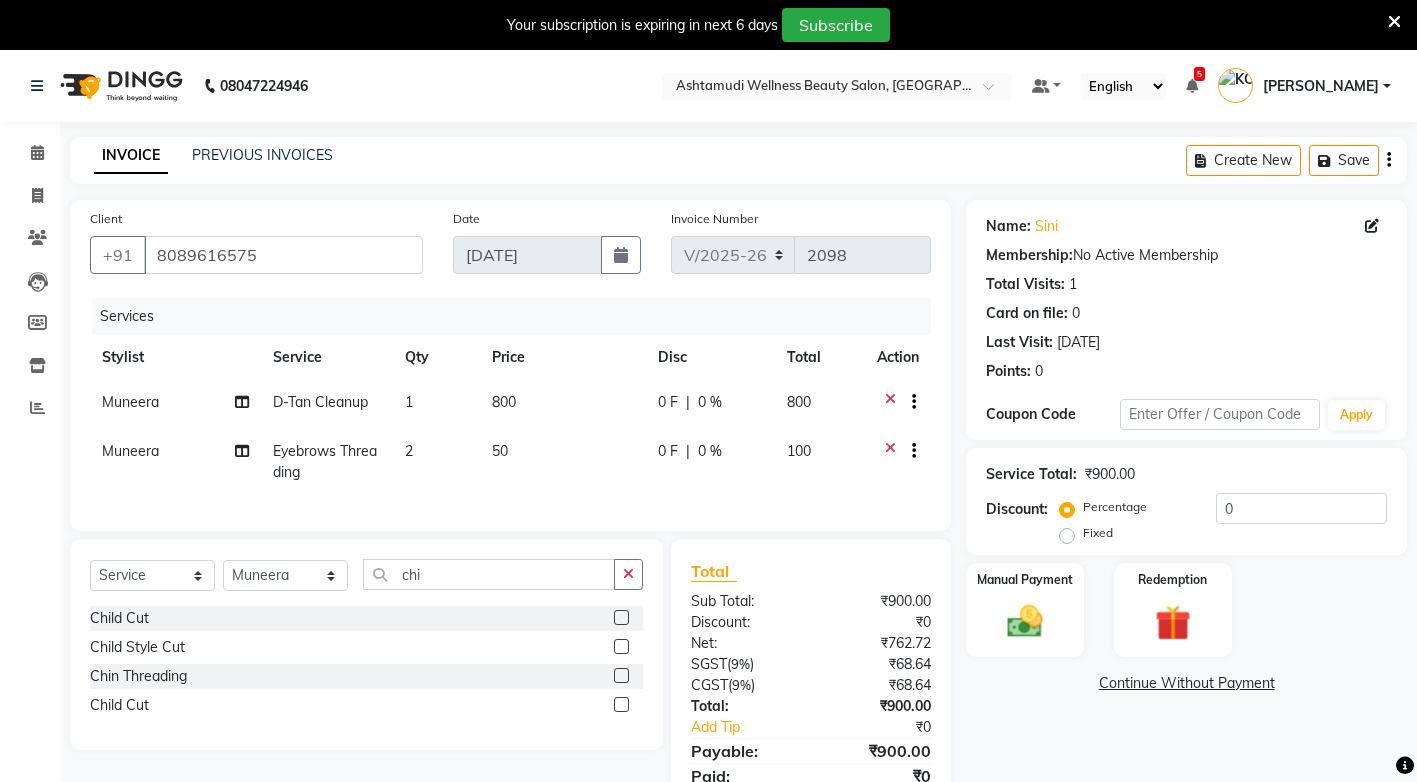 click on "Child Cut" 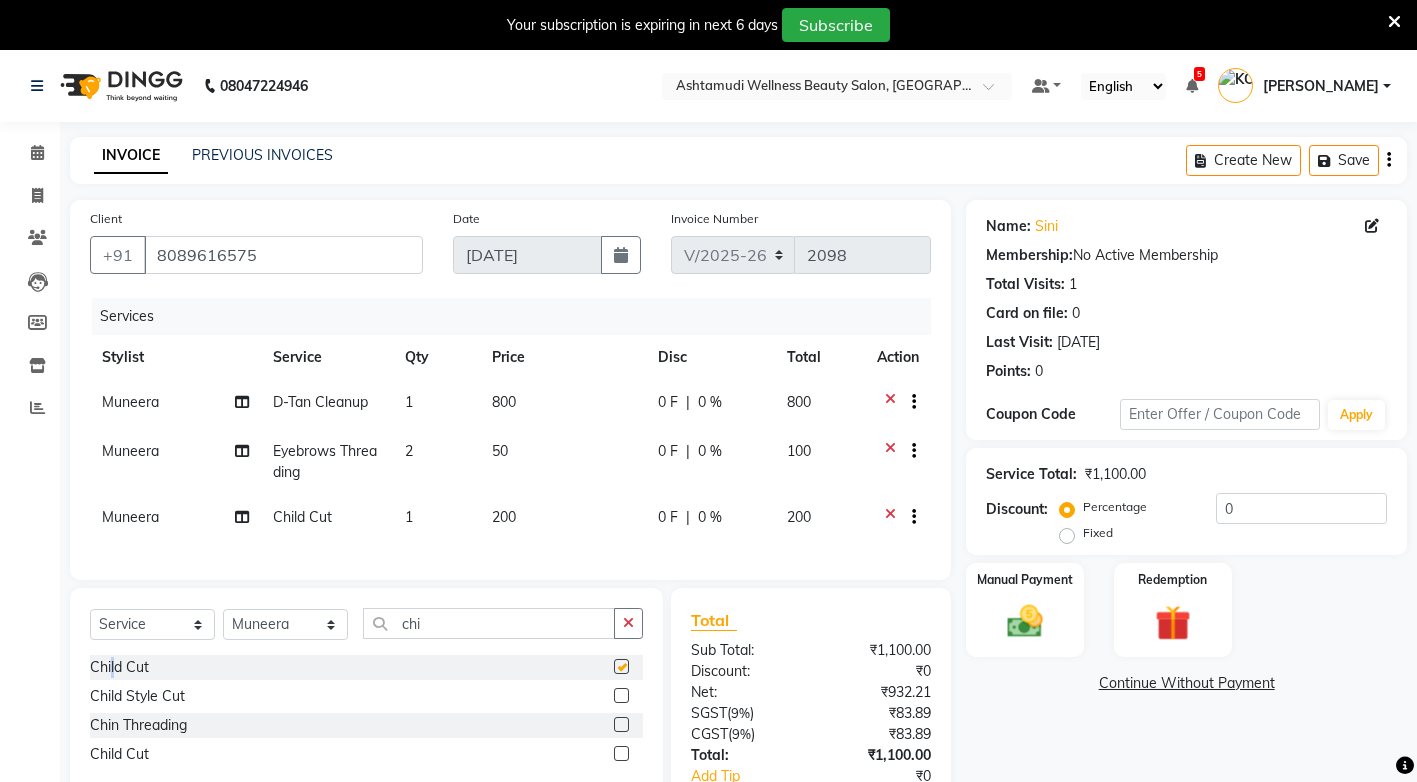 checkbox on "false" 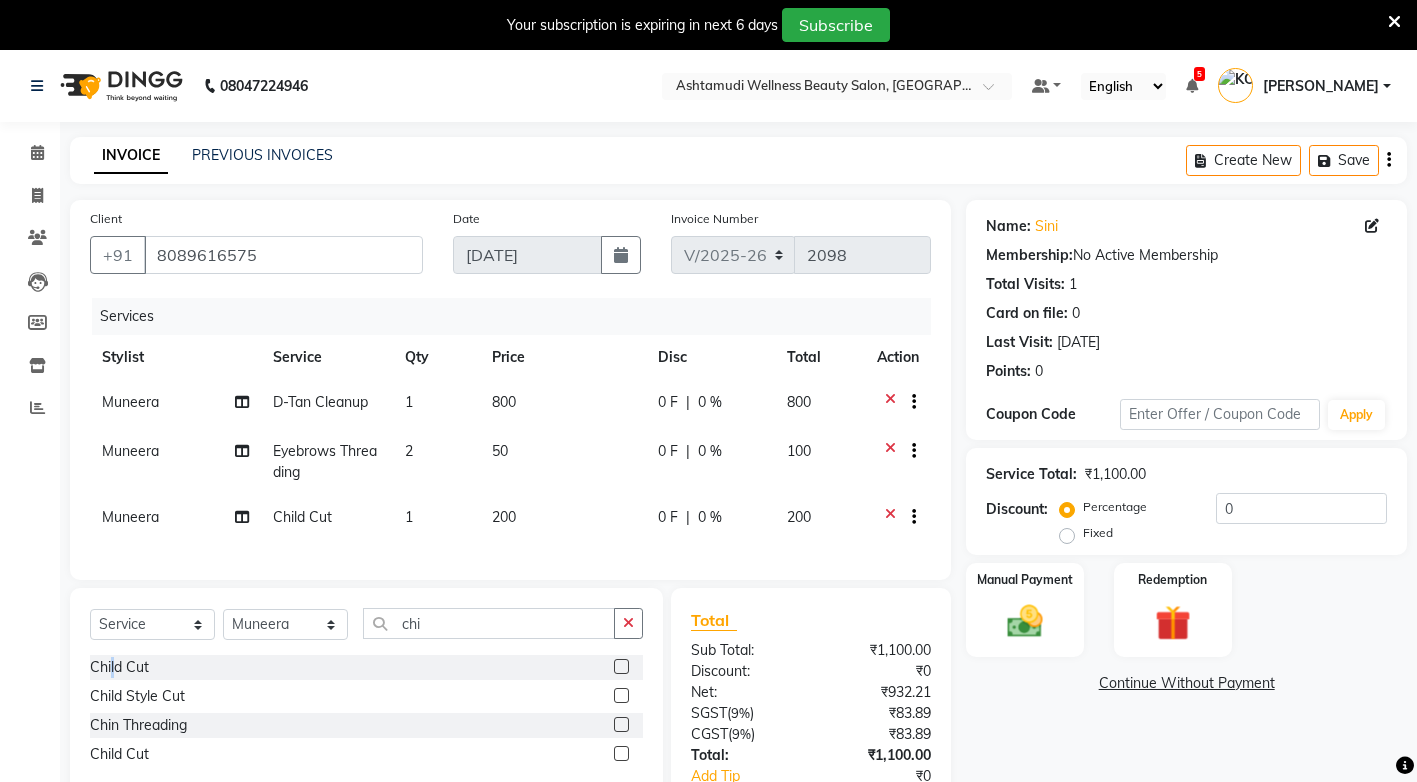 scroll, scrollTop: 100, scrollLeft: 0, axis: vertical 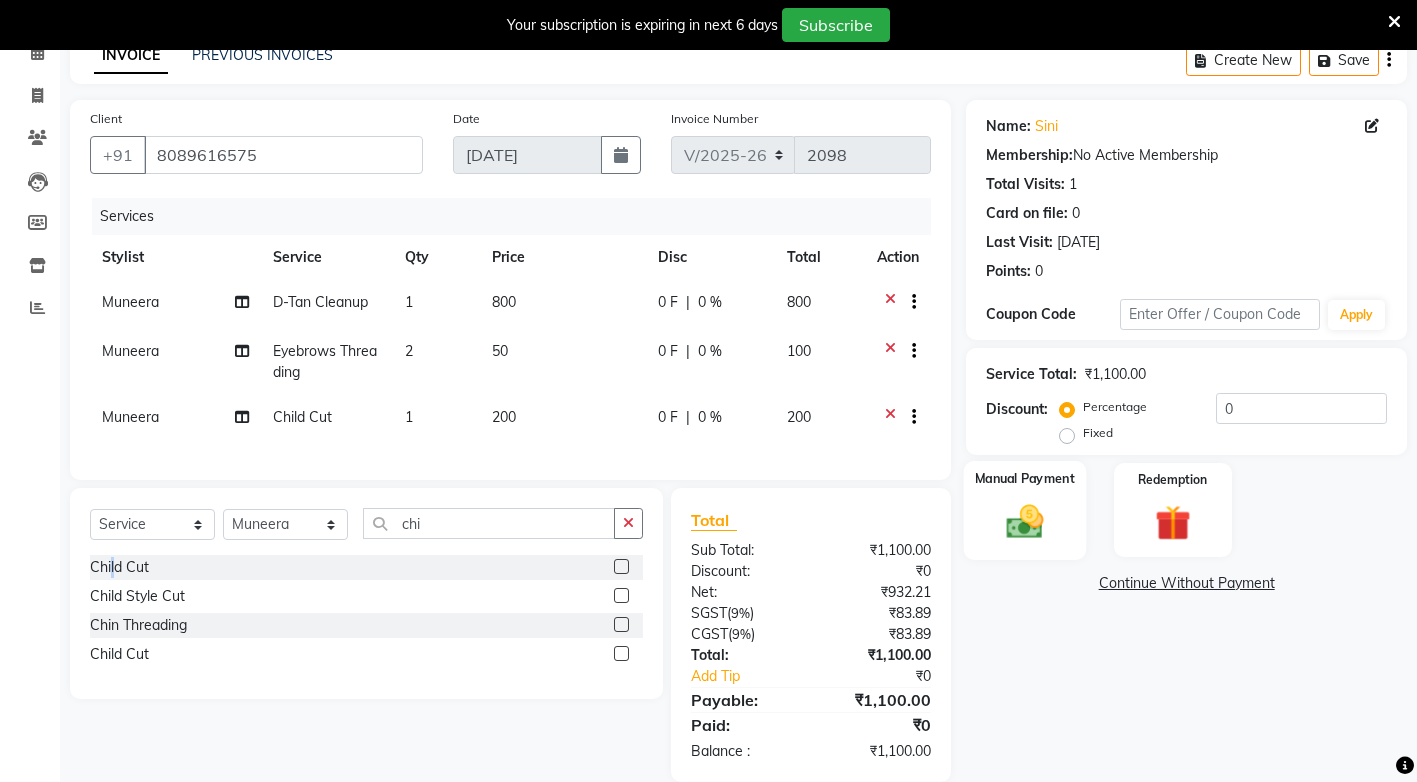 click 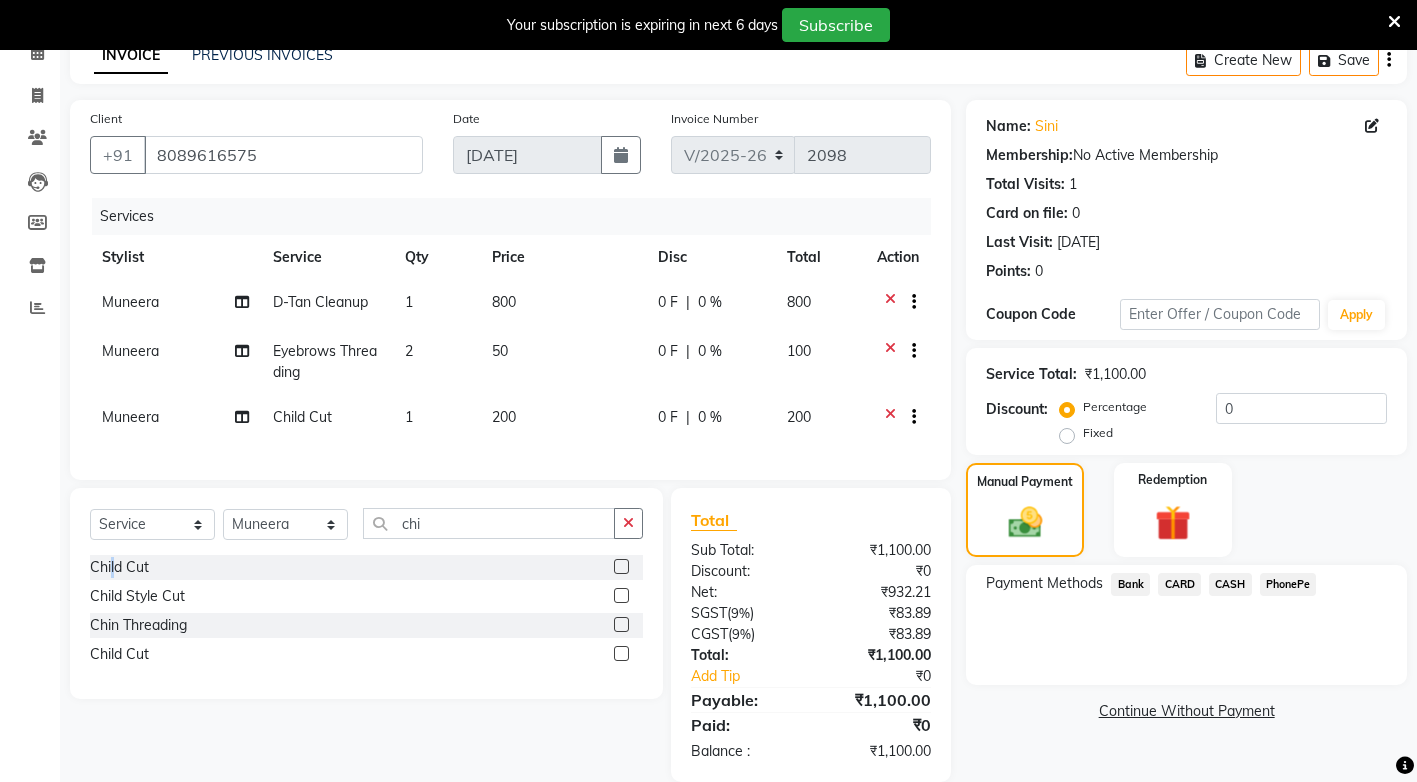 scroll, scrollTop: 145, scrollLeft: 0, axis: vertical 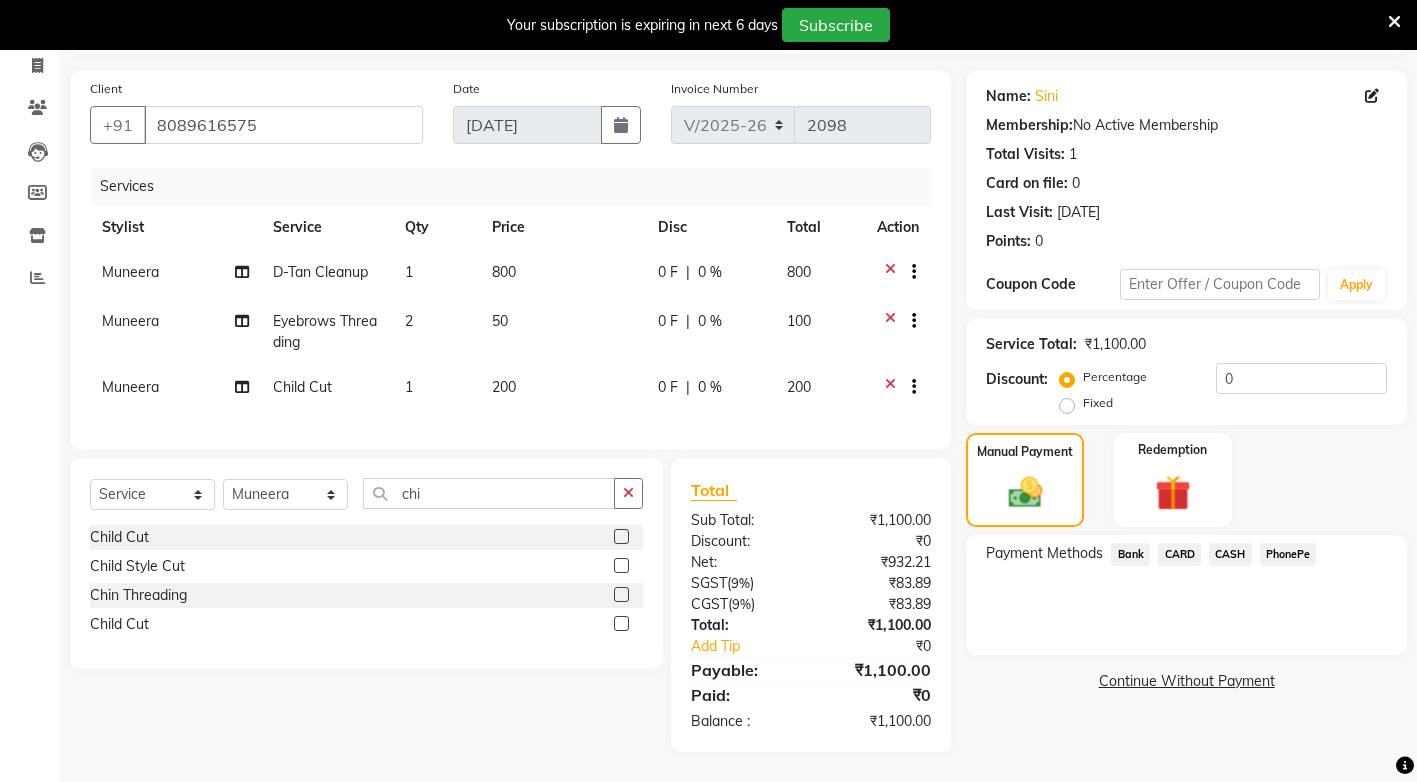 click on "PhonePe" 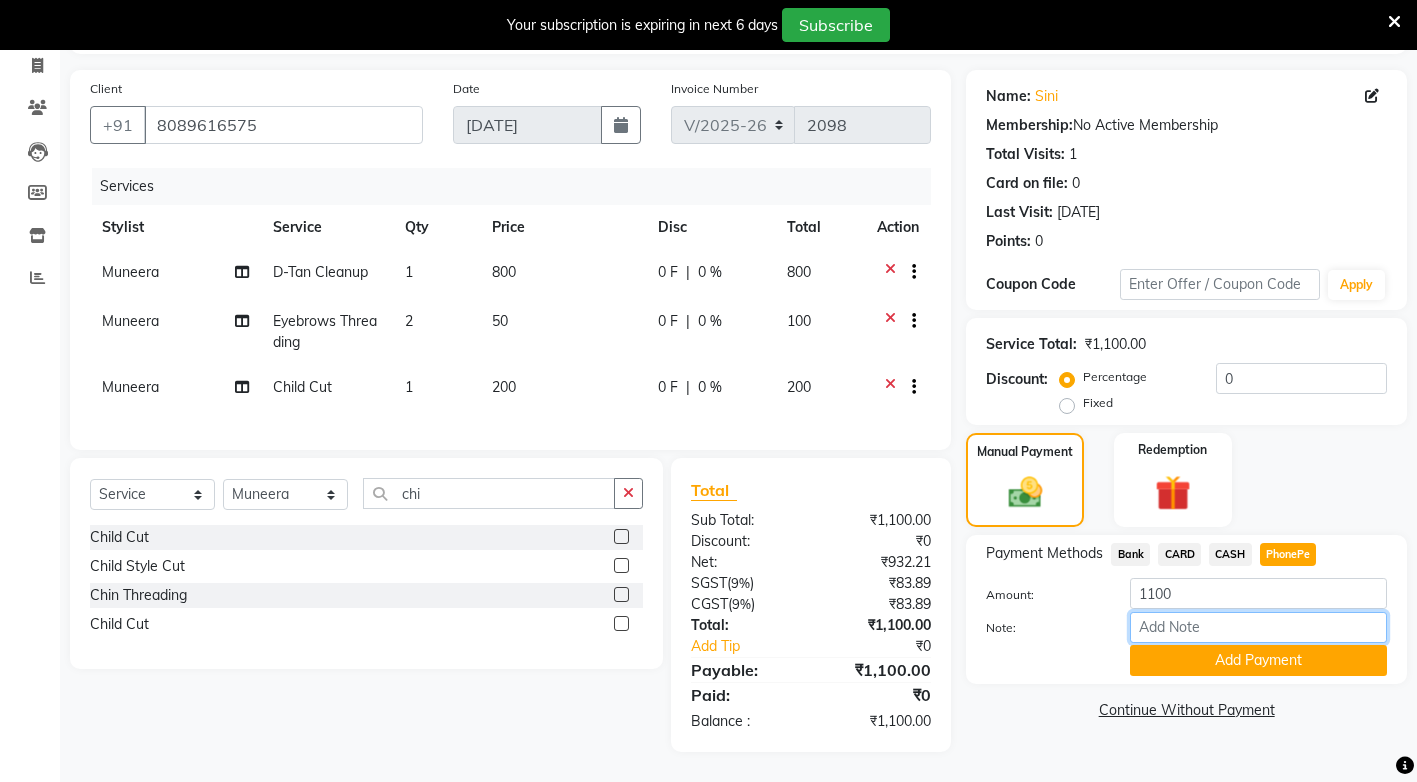 click on "Note:" at bounding box center (1258, 627) 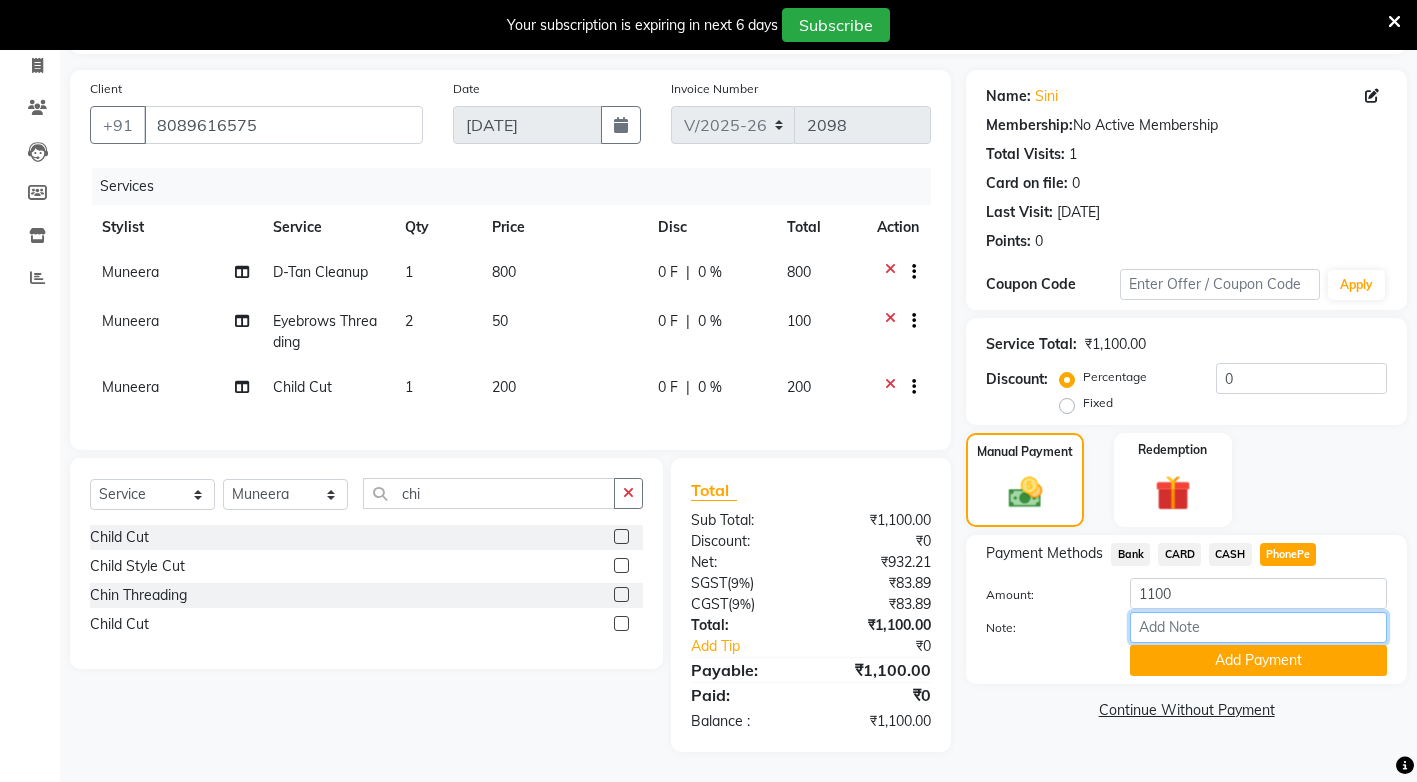 type on "sindhya" 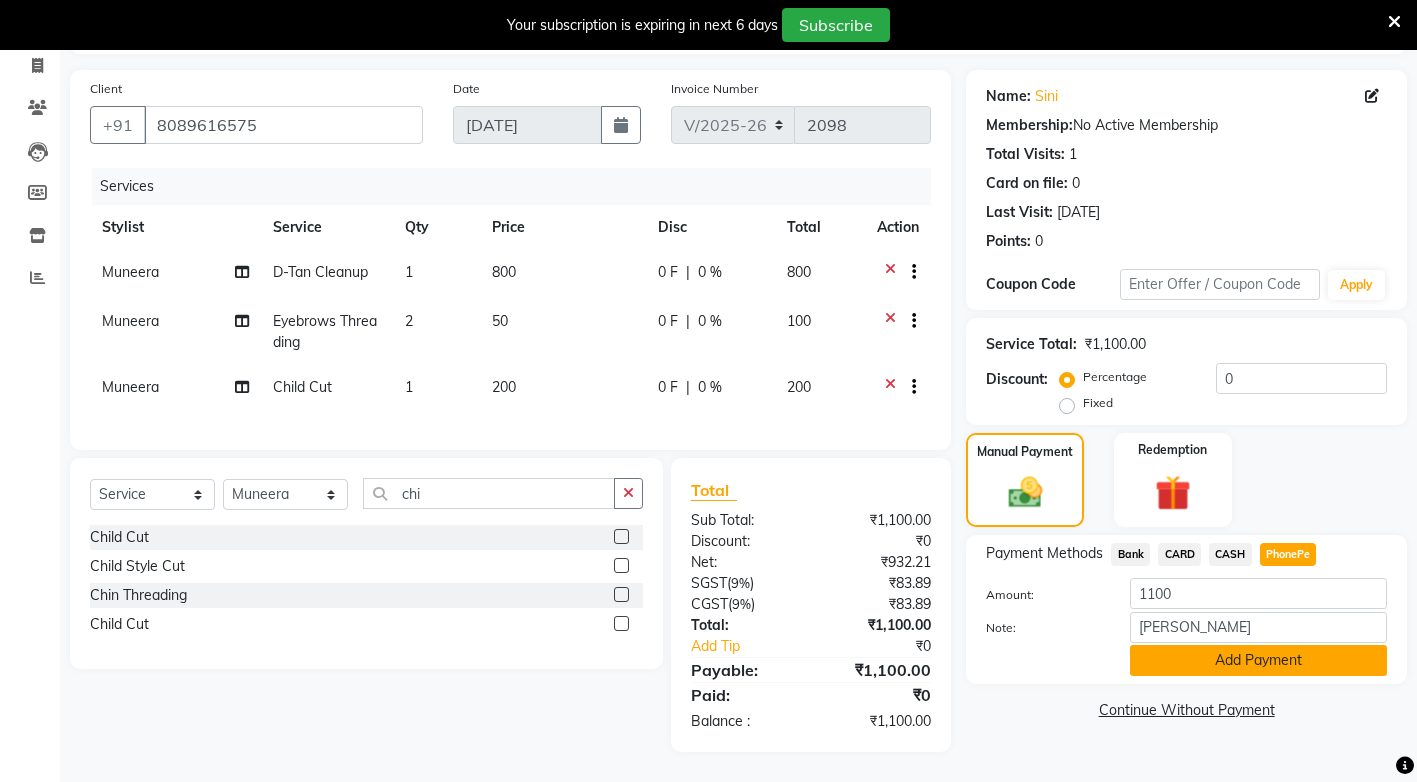 click on "Add Payment" 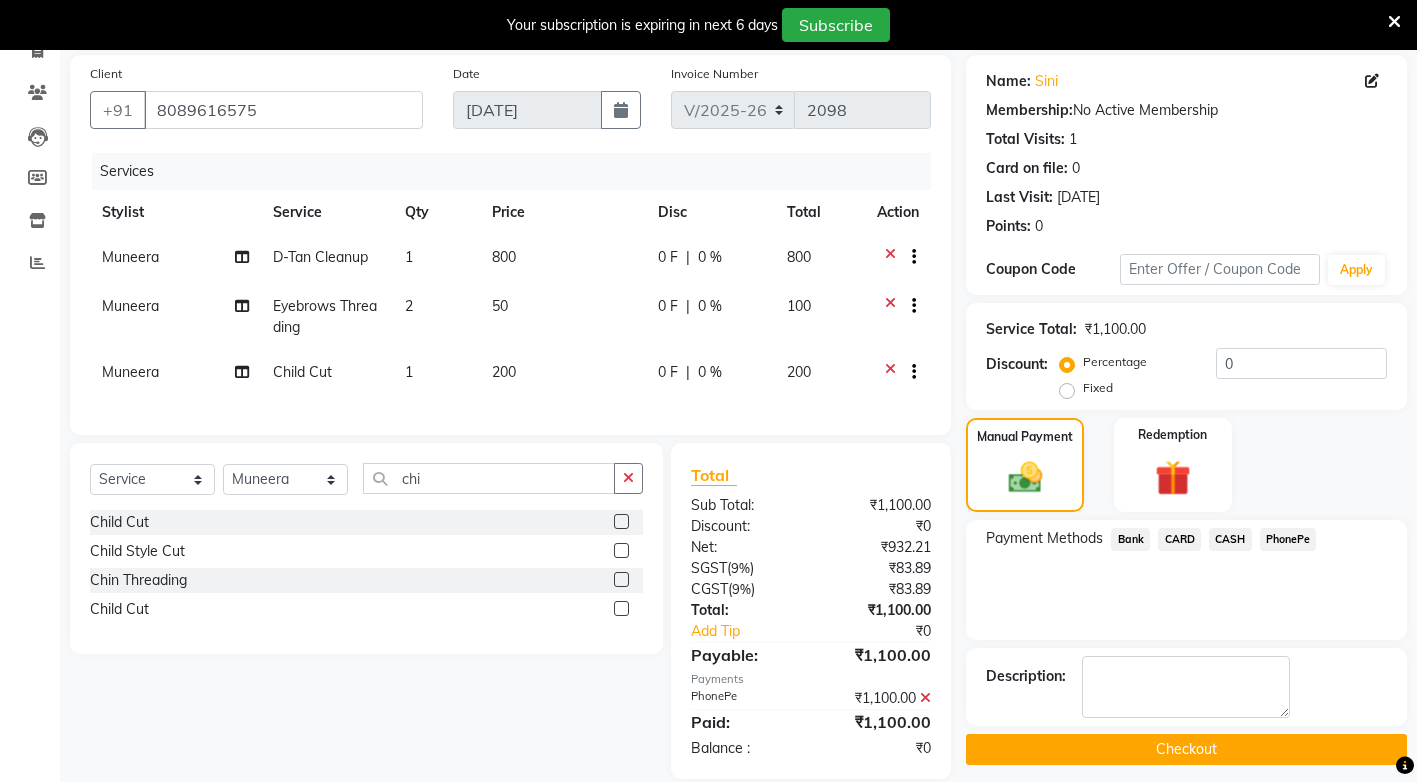 click on "Checkout" 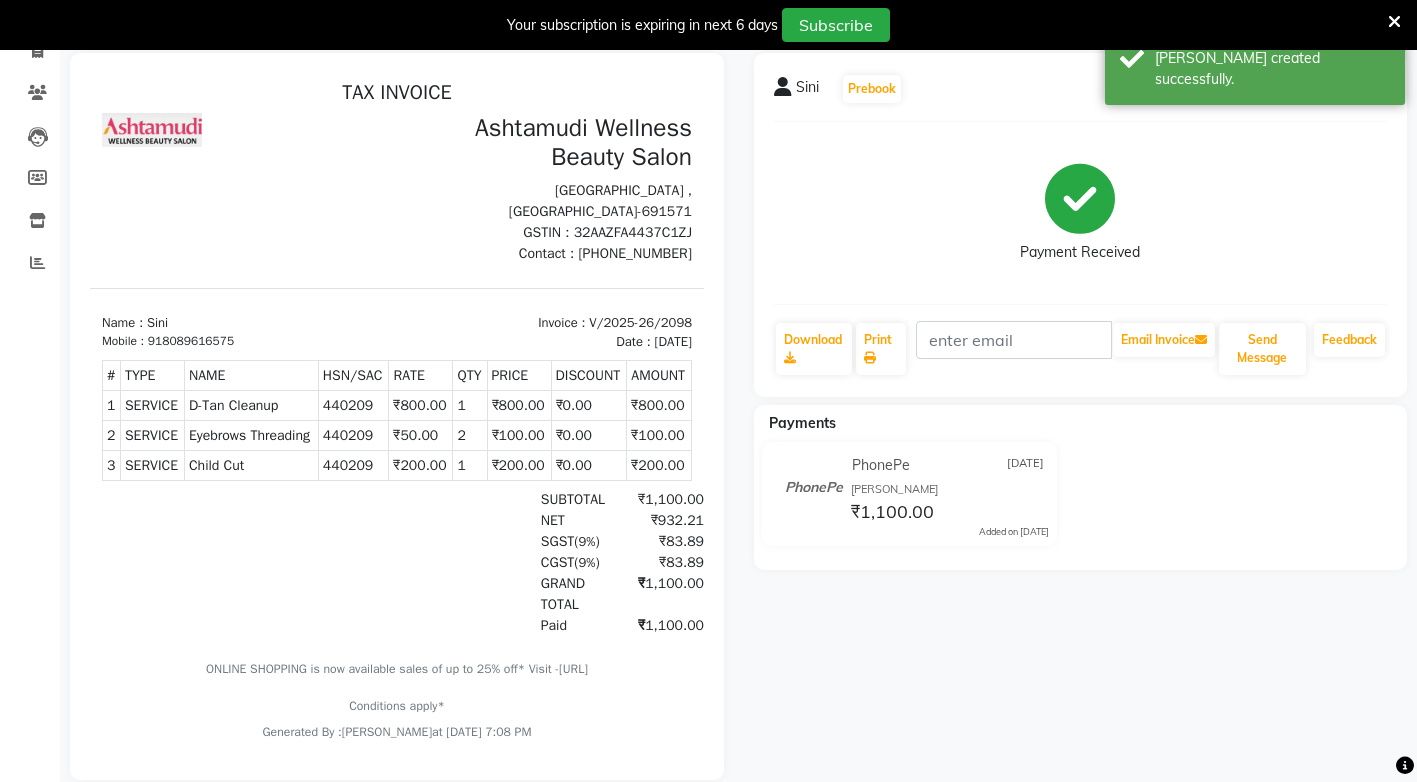 scroll, scrollTop: 0, scrollLeft: 0, axis: both 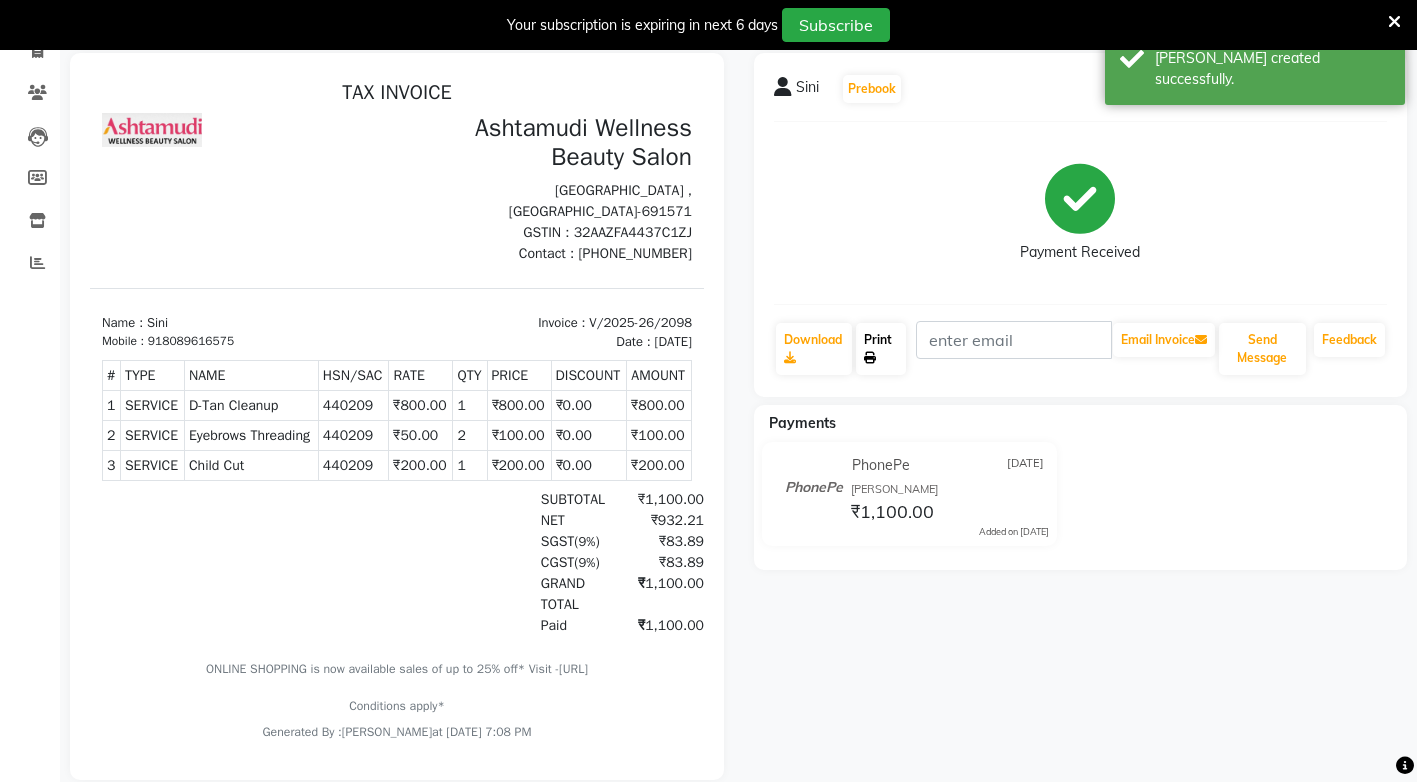 click 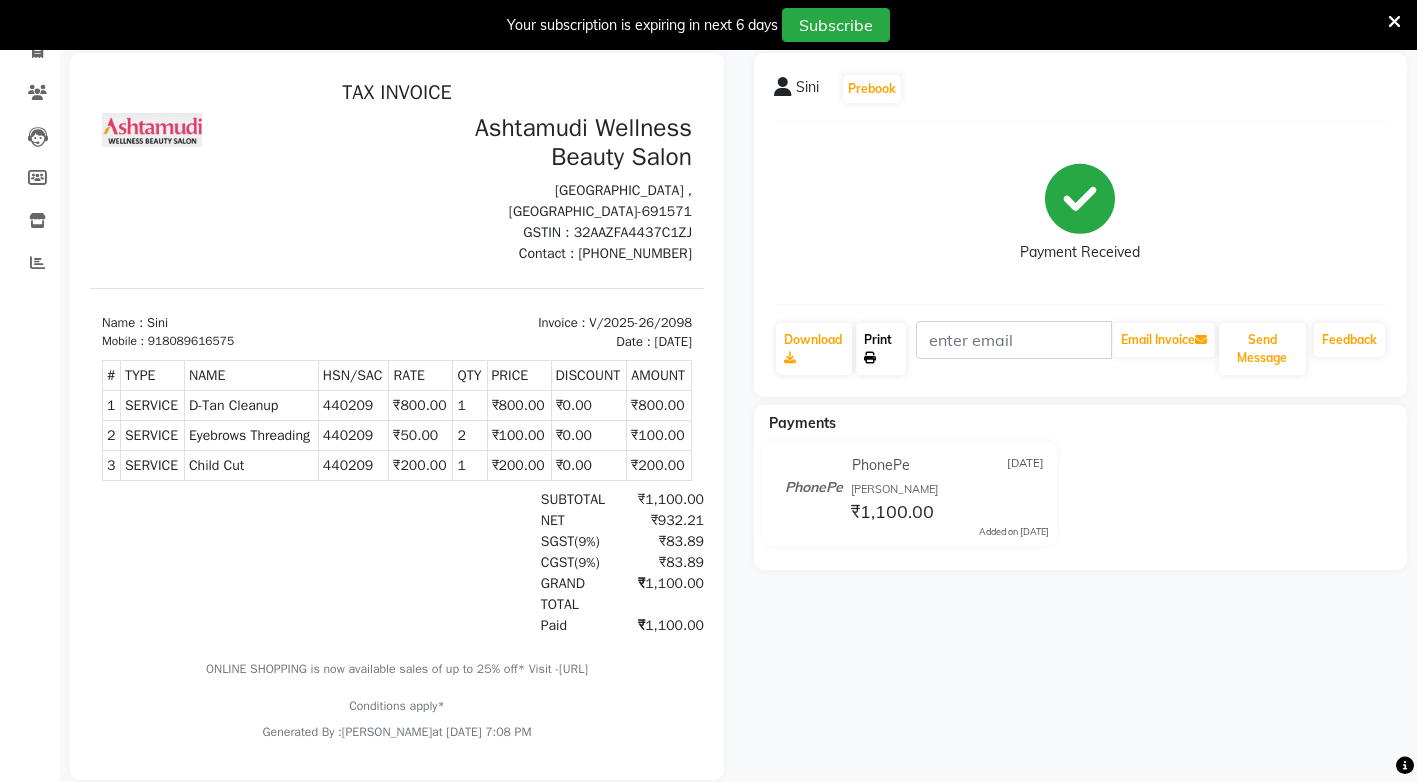 drag, startPoint x: 872, startPoint y: 356, endPoint x: 1103, endPoint y: 392, distance: 233.78836 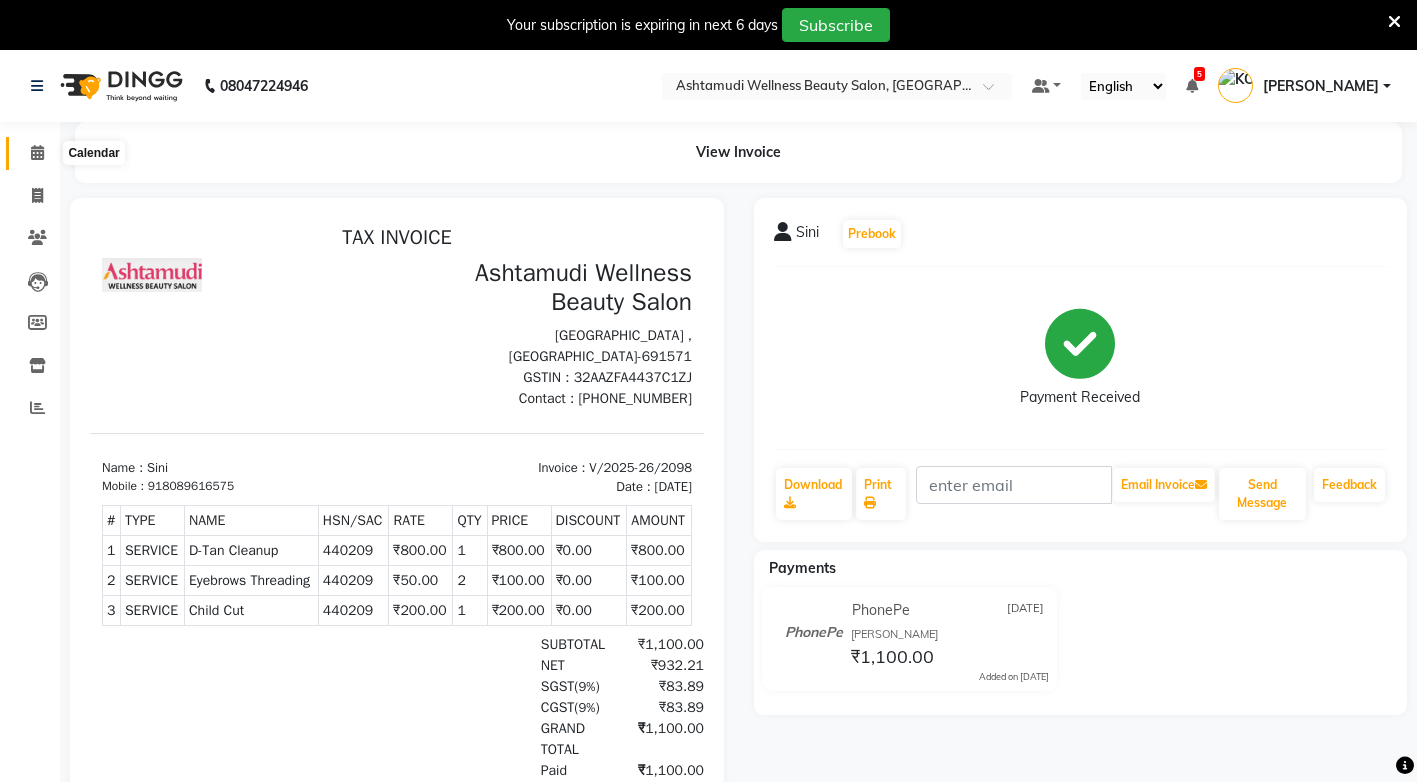 click 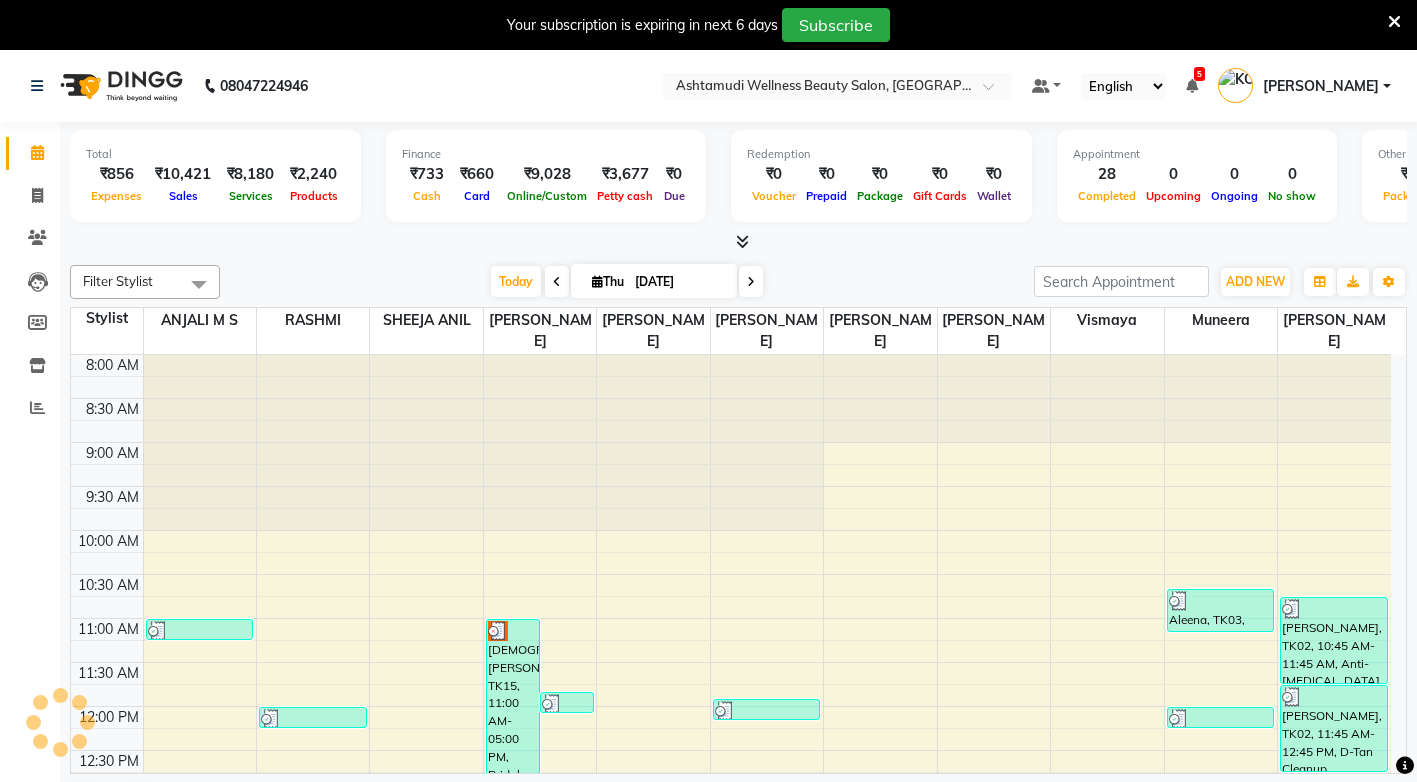 scroll, scrollTop: 0, scrollLeft: 0, axis: both 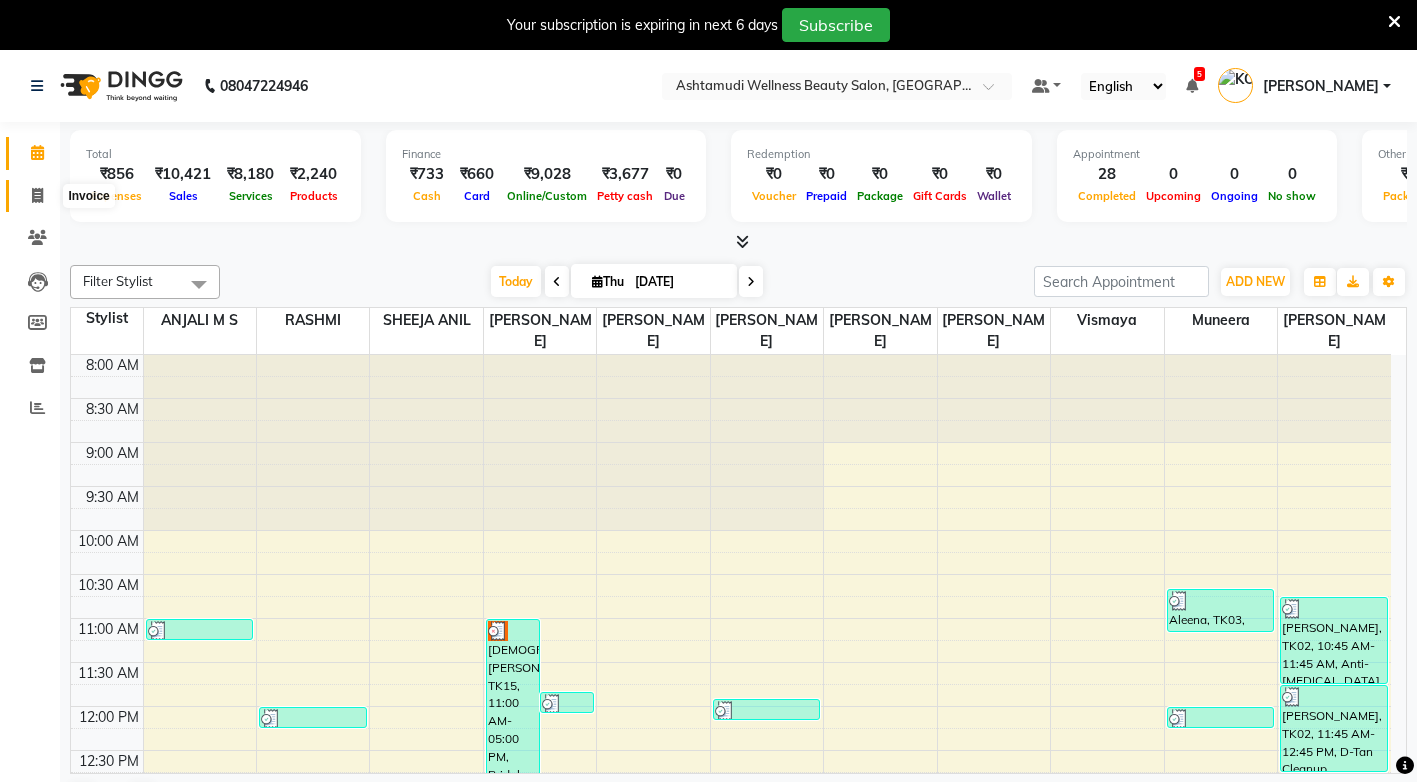 click 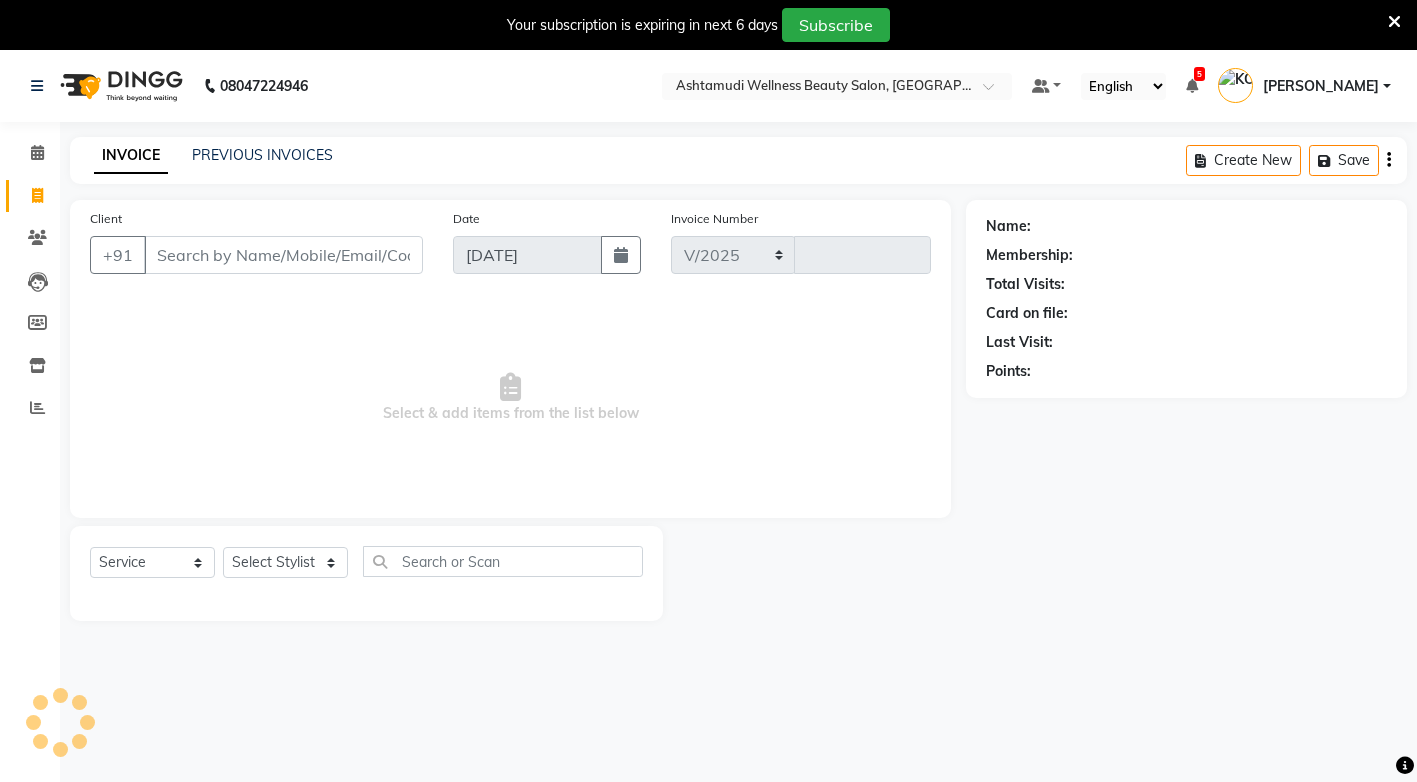 select on "4674" 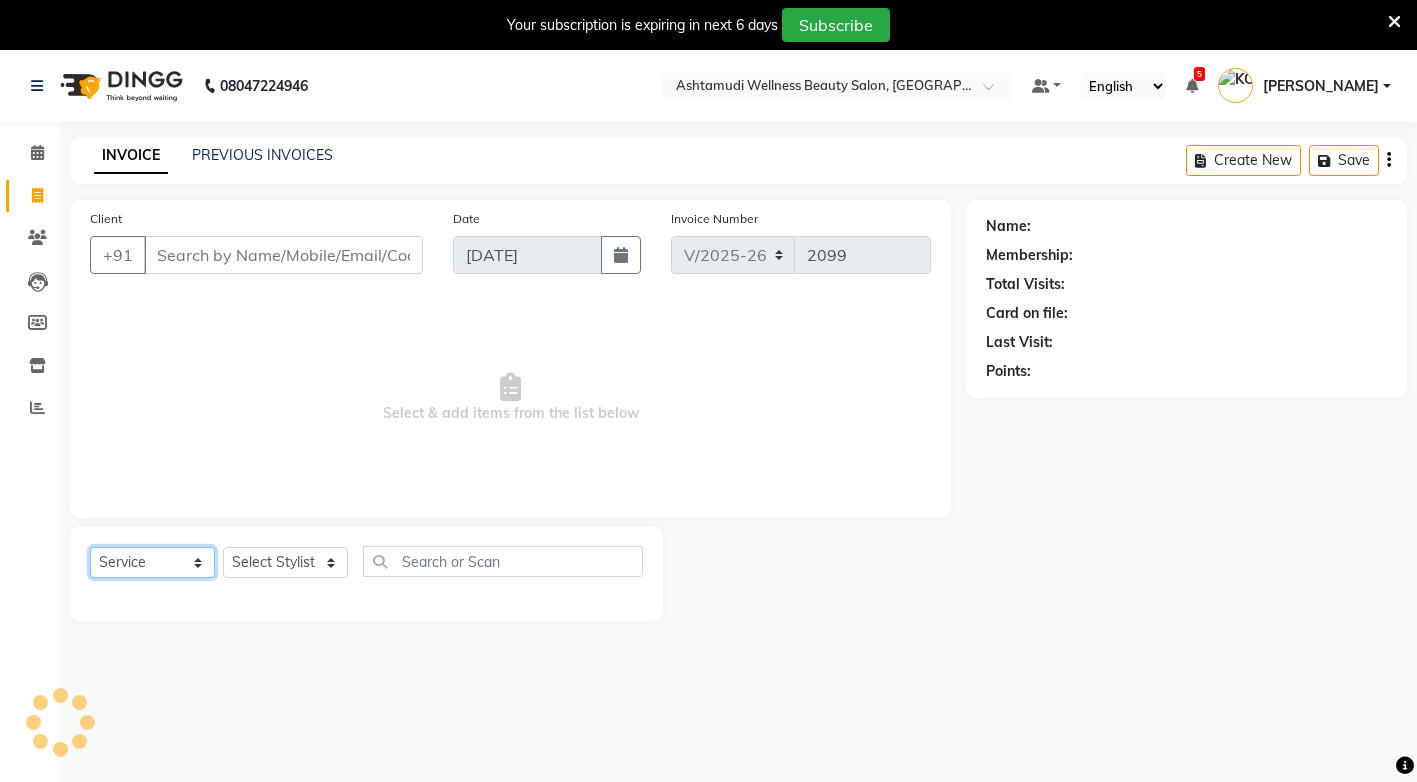 click on "Select  Service  Product  Membership  Package Voucher Prepaid Gift Card" 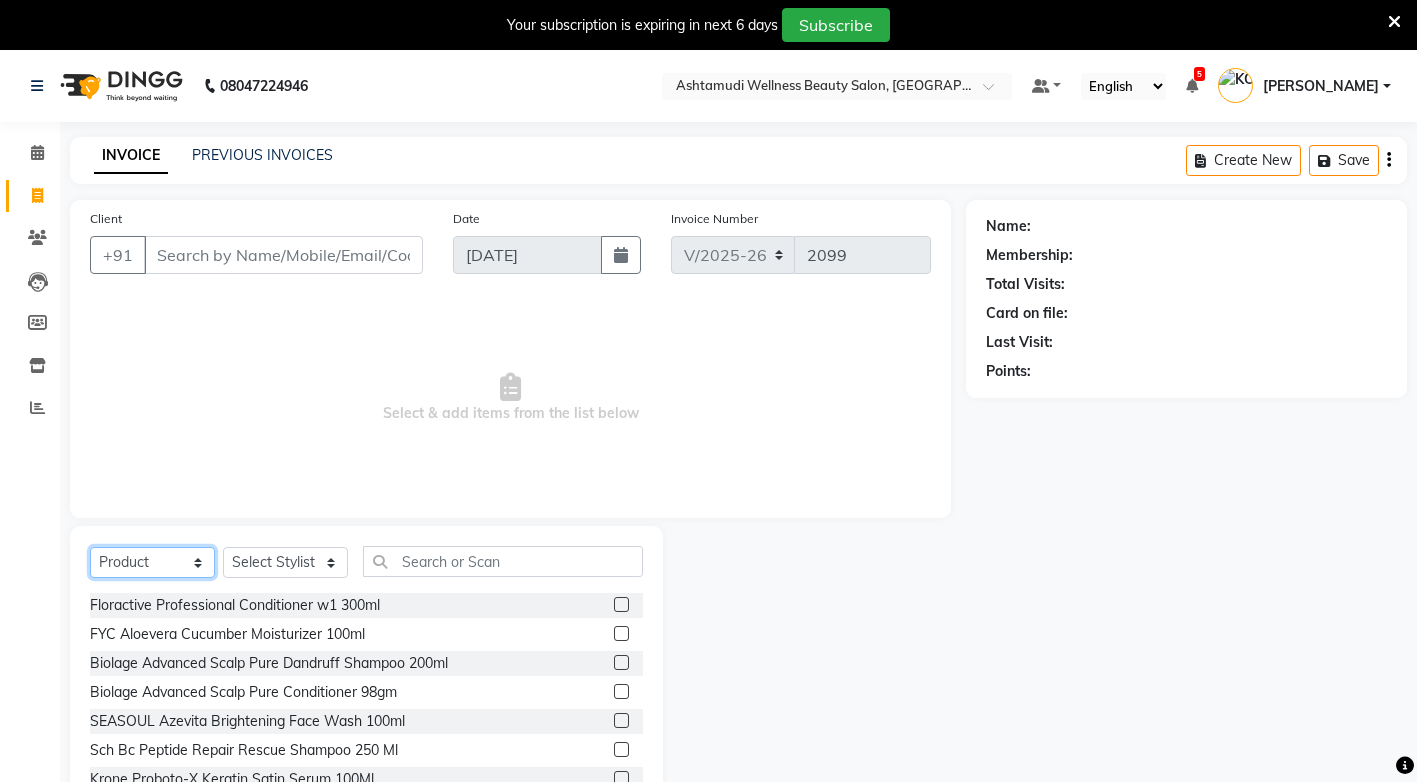 select on "service" 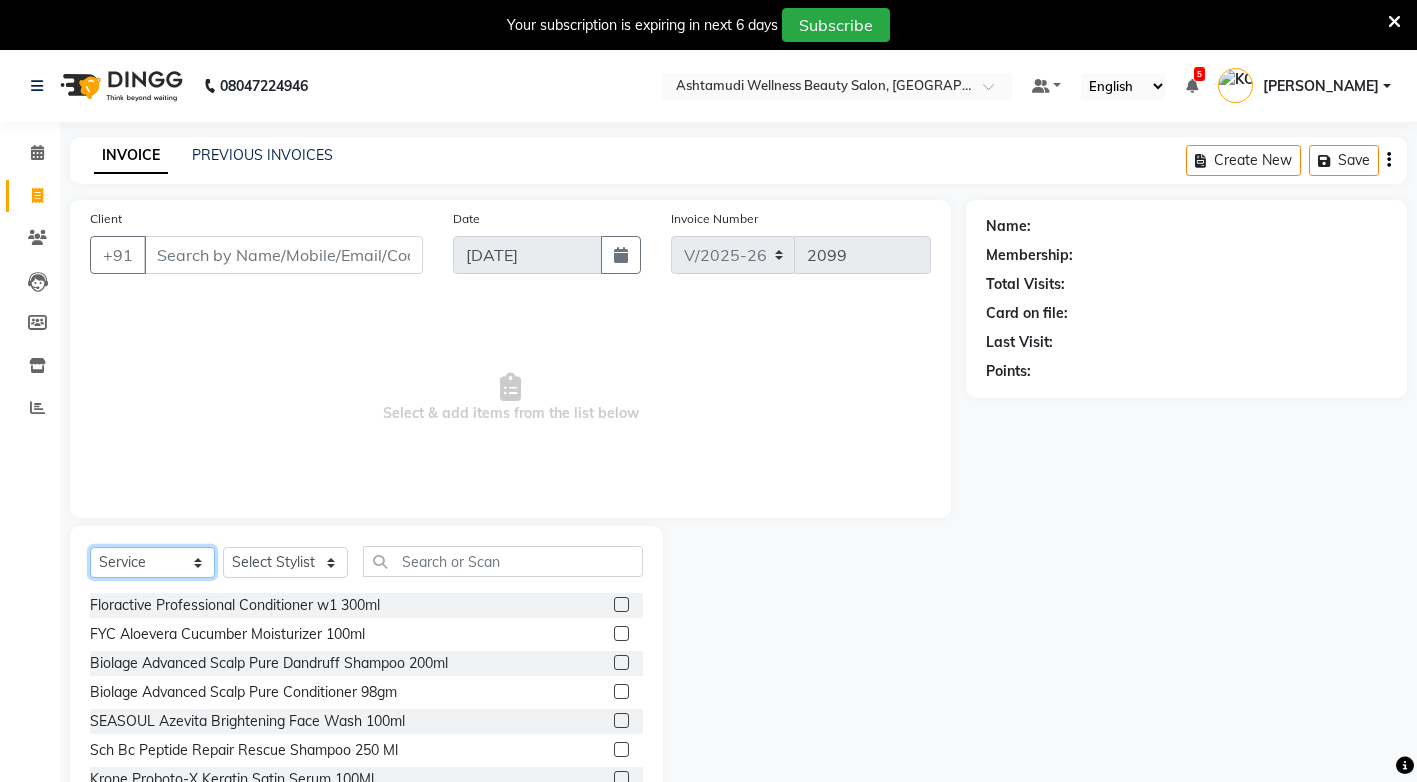click on "Select  Service  Product  Membership  Package Voucher Prepaid Gift Card" 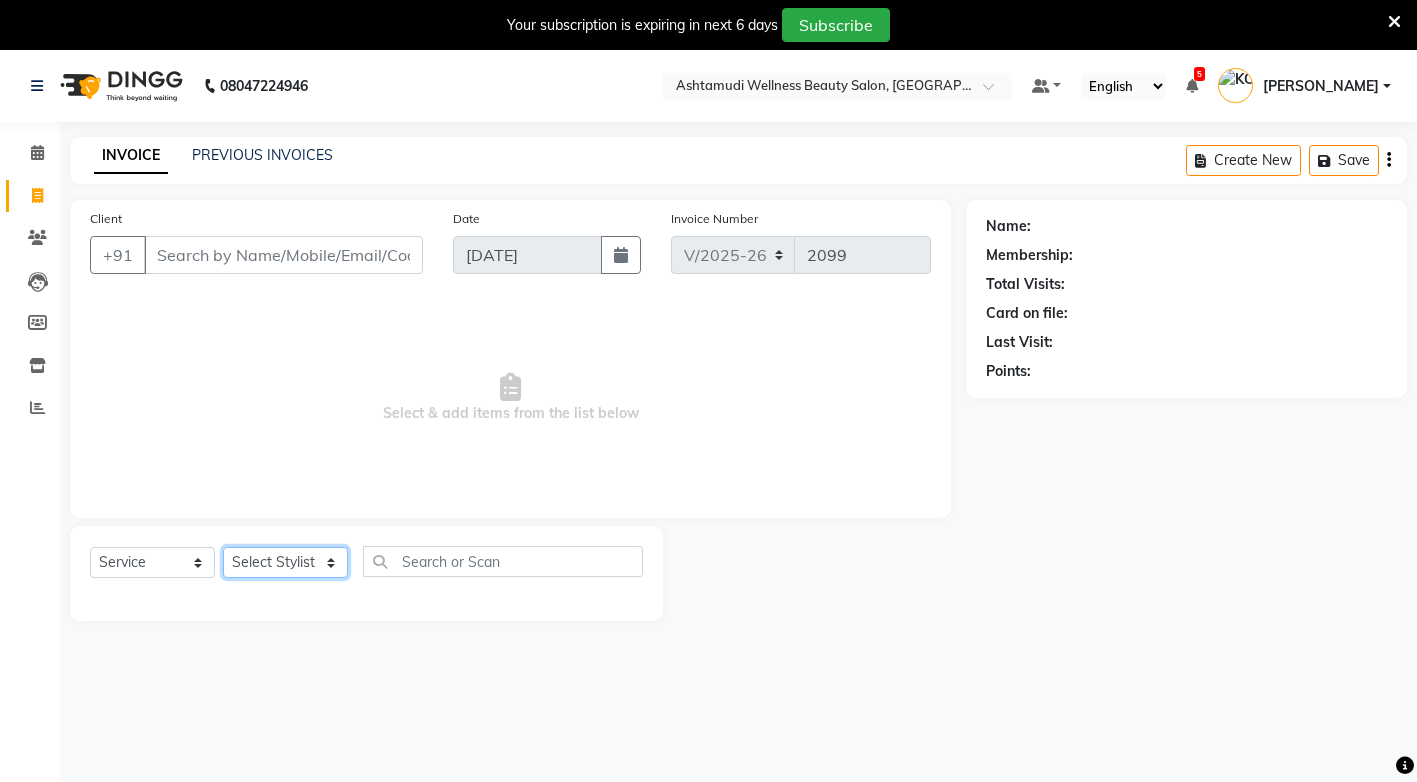 click on "Select Stylist ANJALI M S ASWATHY KOTTIYAM ASHTAMUDI KUMARI Muneera RASHMI SHEEJA ANIL SHYNI  SINDHYA  Sona Sunil Sreepriya STEFFY STEPHAN Vismaya" 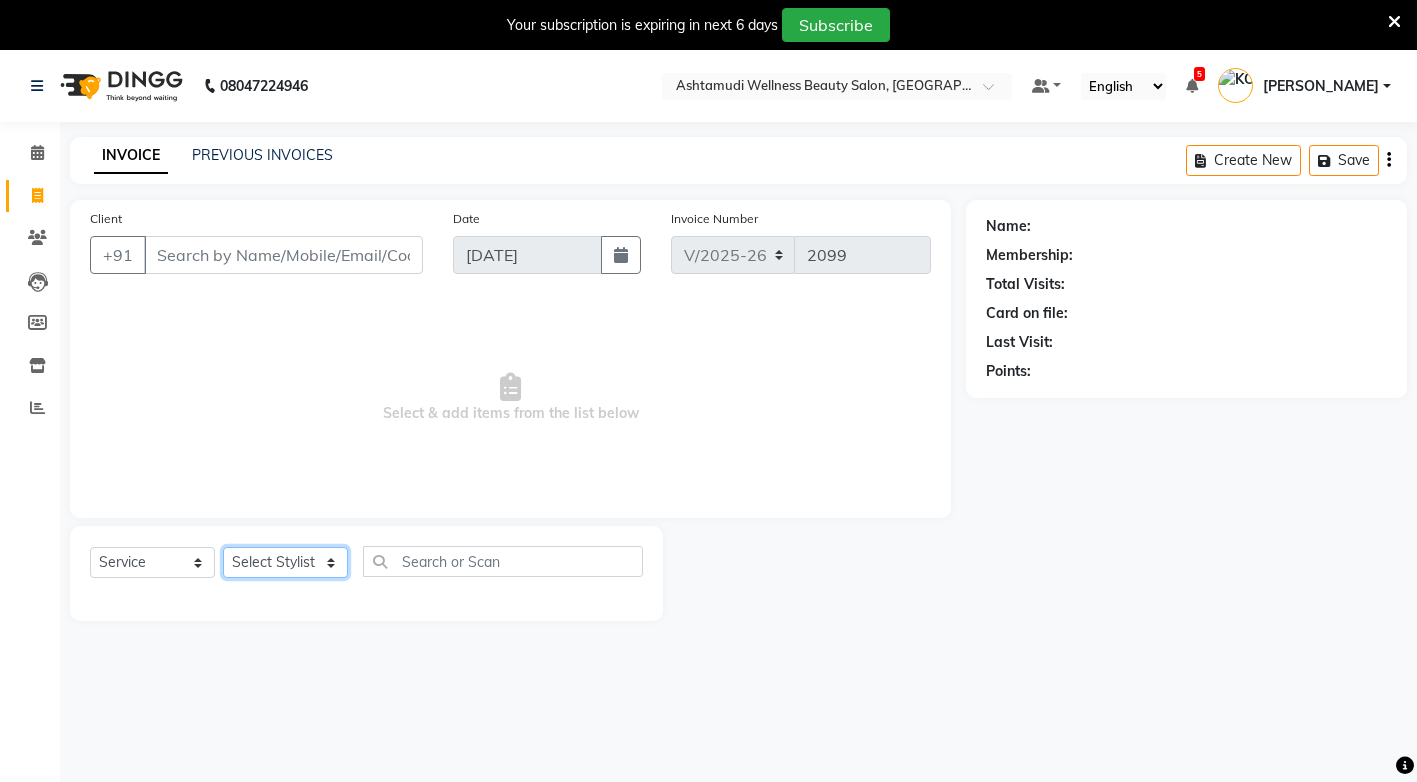 select on "27466" 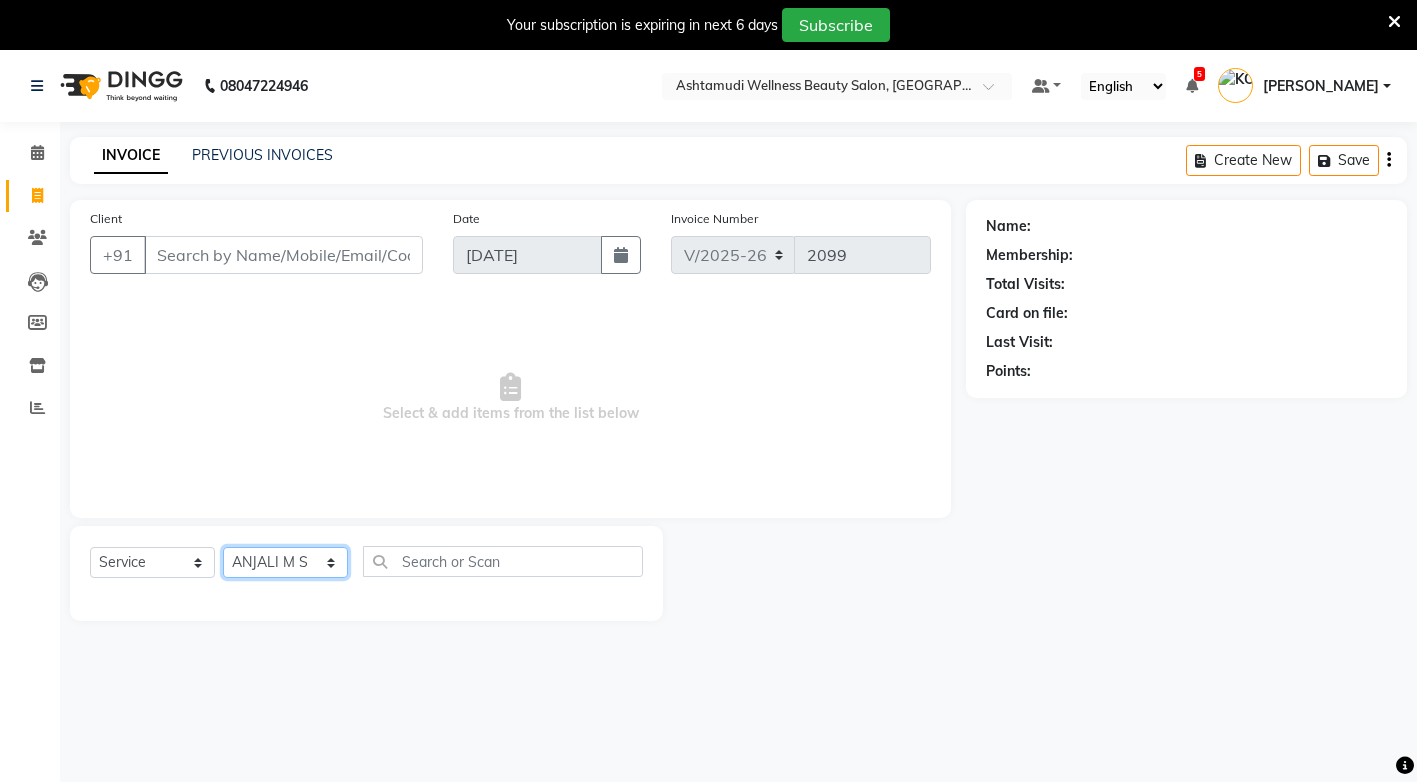click on "Select Stylist ANJALI M S ASWATHY KOTTIYAM ASHTAMUDI KUMARI Muneera RASHMI SHEEJA ANIL SHYNI  SINDHYA  Sona Sunil Sreepriya STEFFY STEPHAN Vismaya" 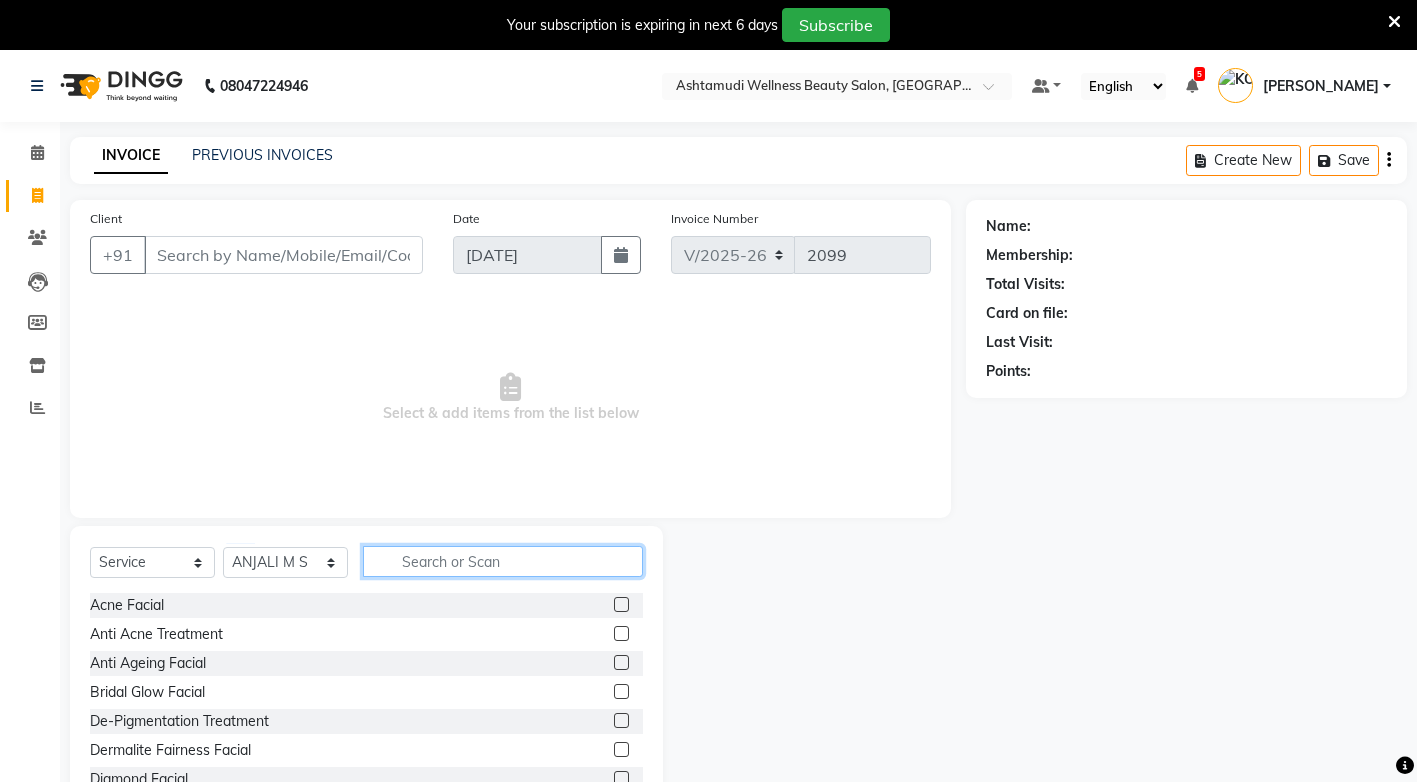click 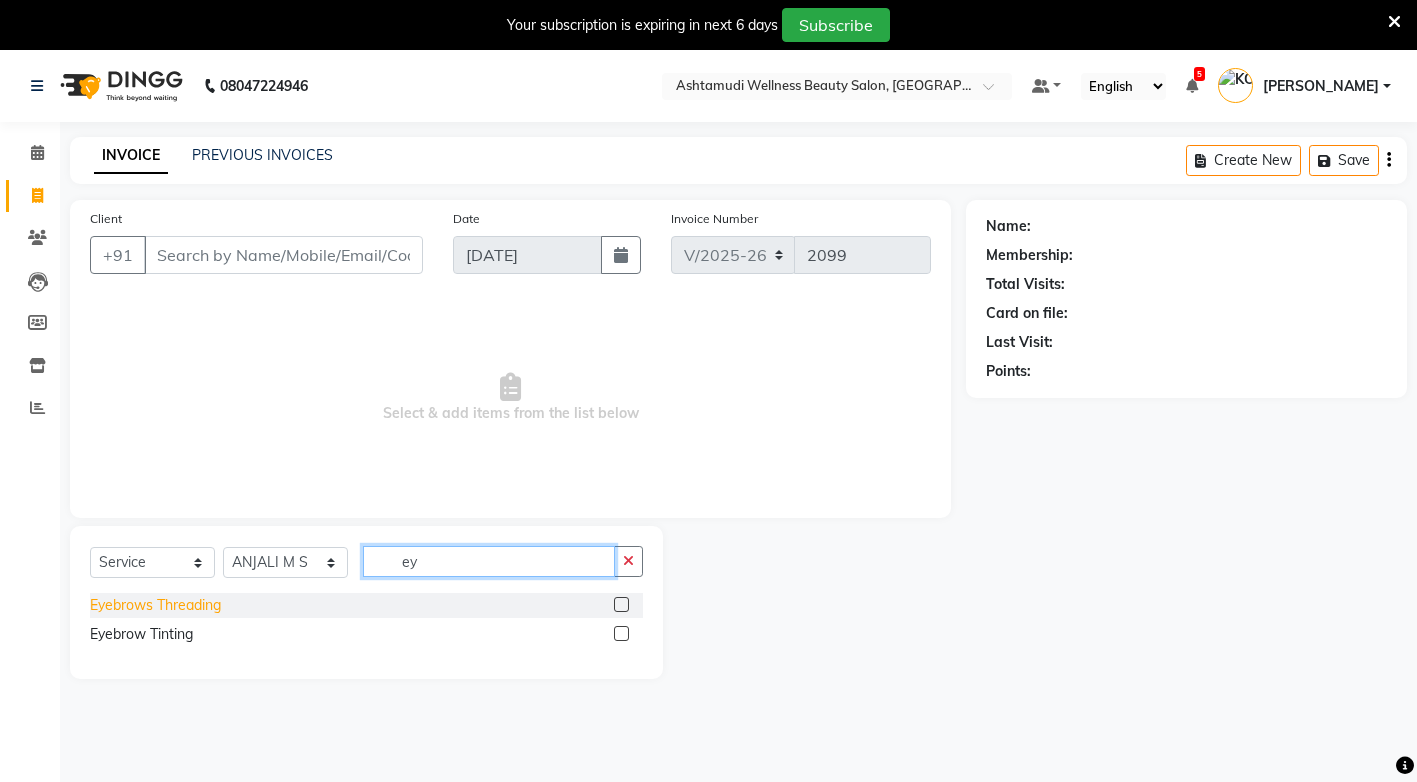 type on "ey" 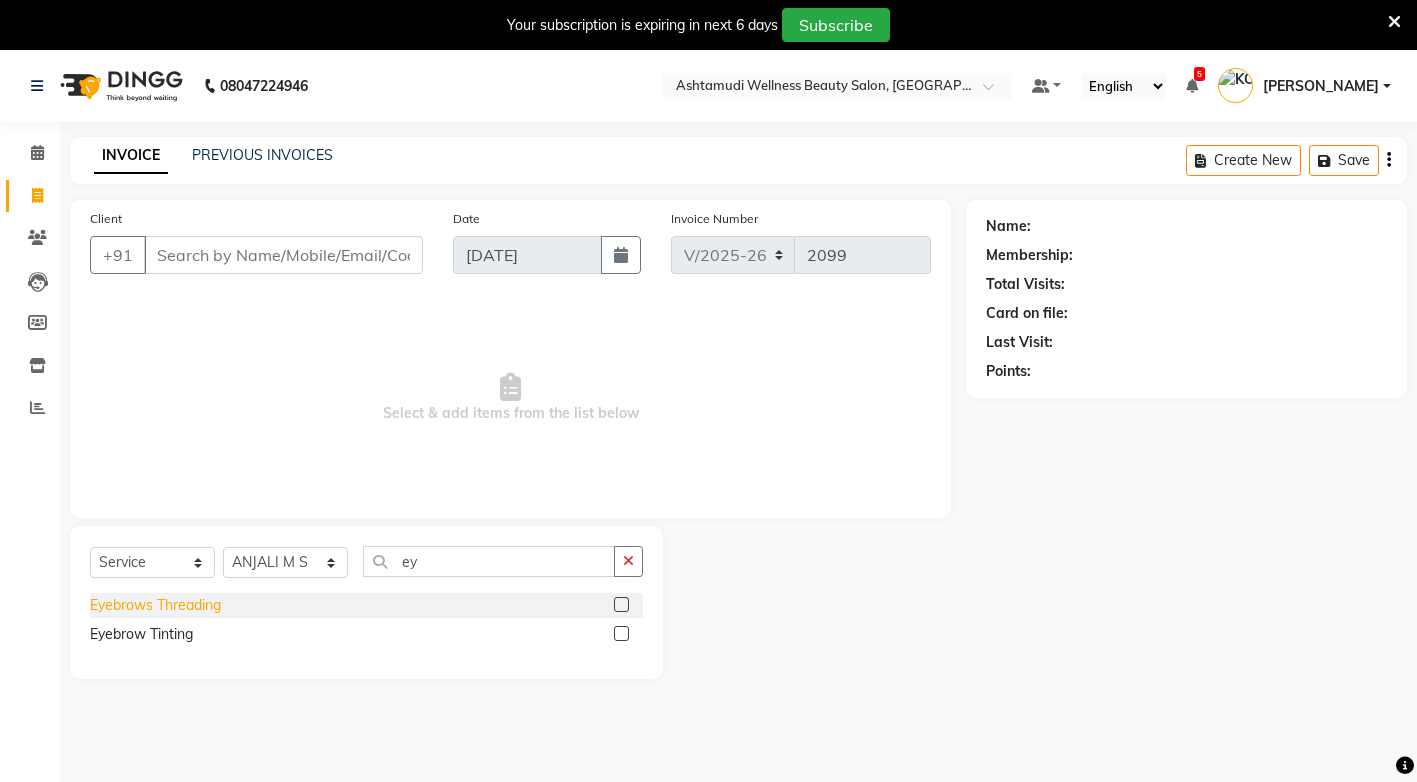 click on "Eyebrows Threading" 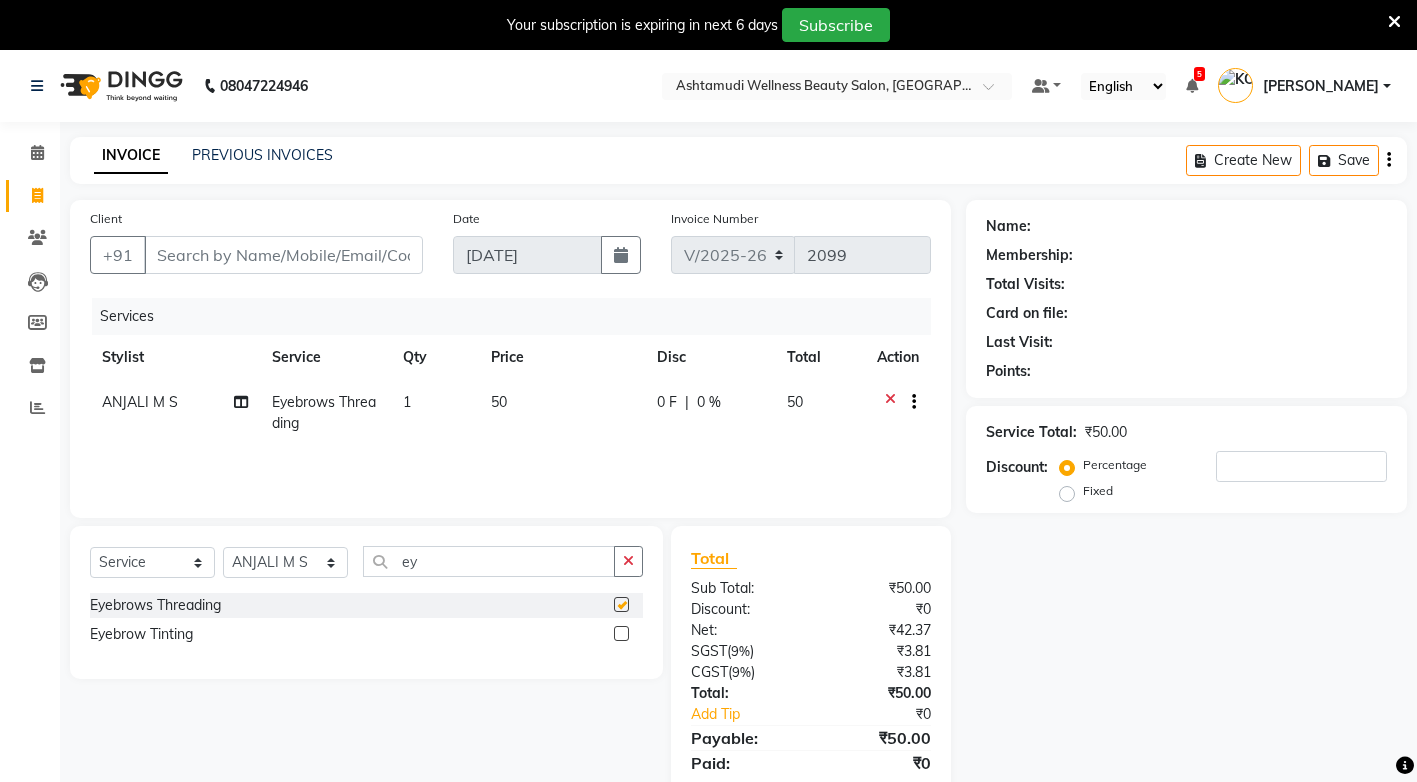 checkbox on "false" 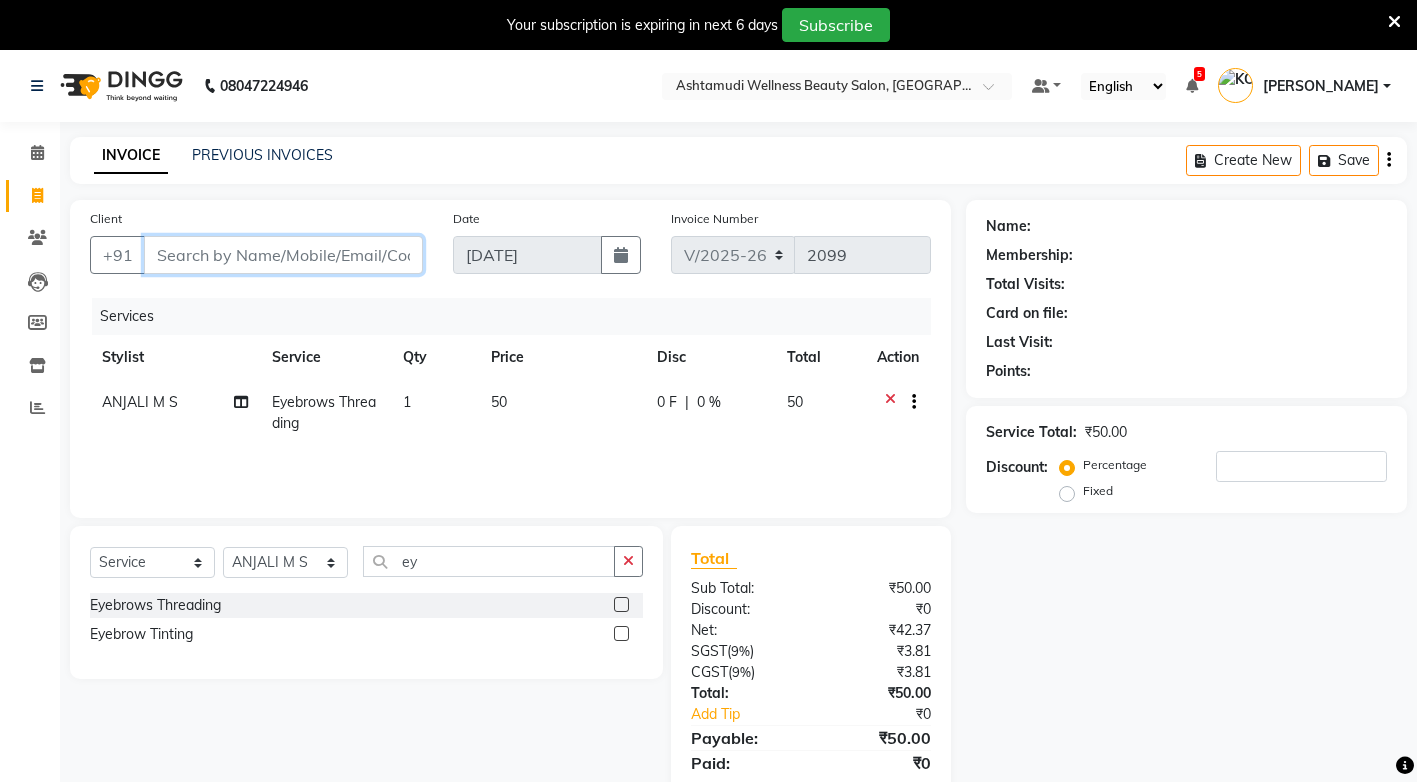 click on "Client" at bounding box center [283, 255] 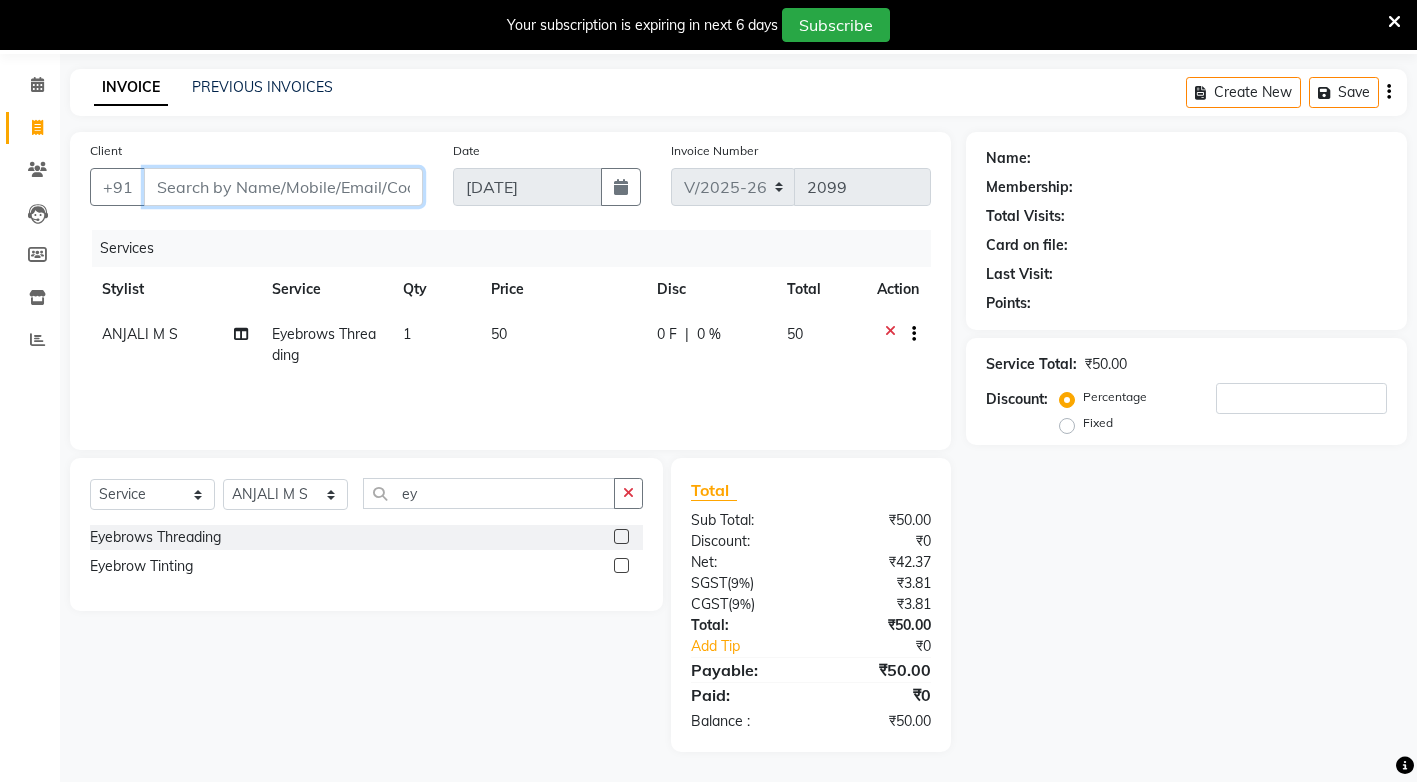 scroll, scrollTop: 0, scrollLeft: 0, axis: both 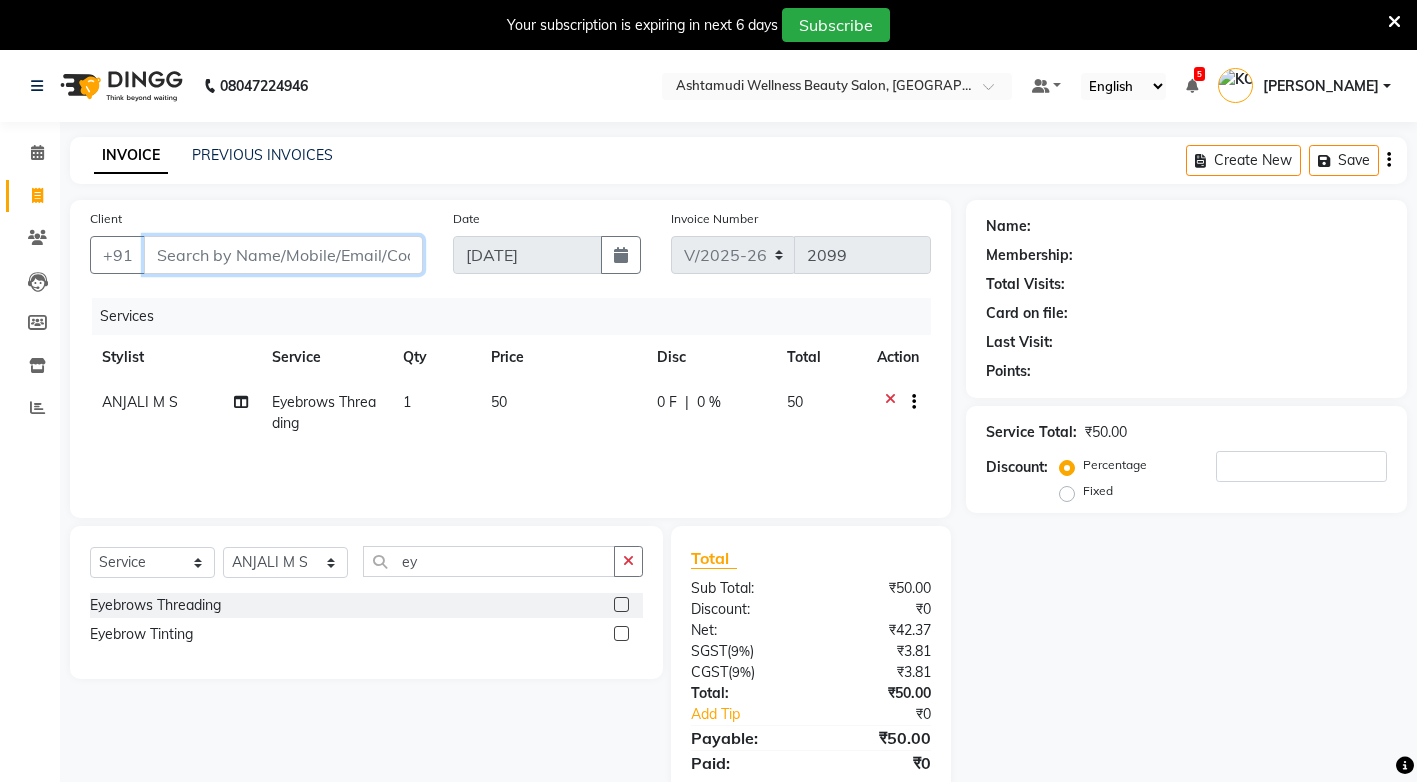 type on "7" 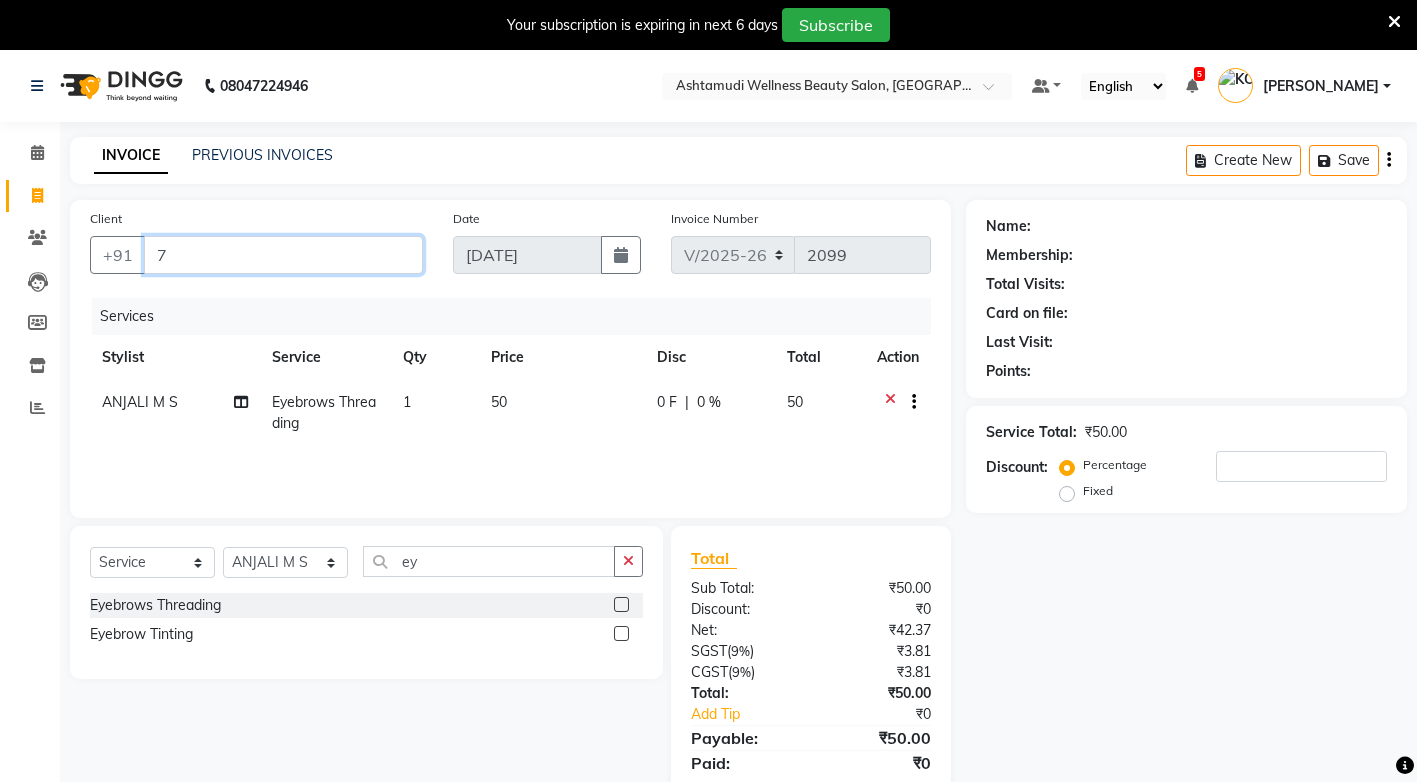 type on "0" 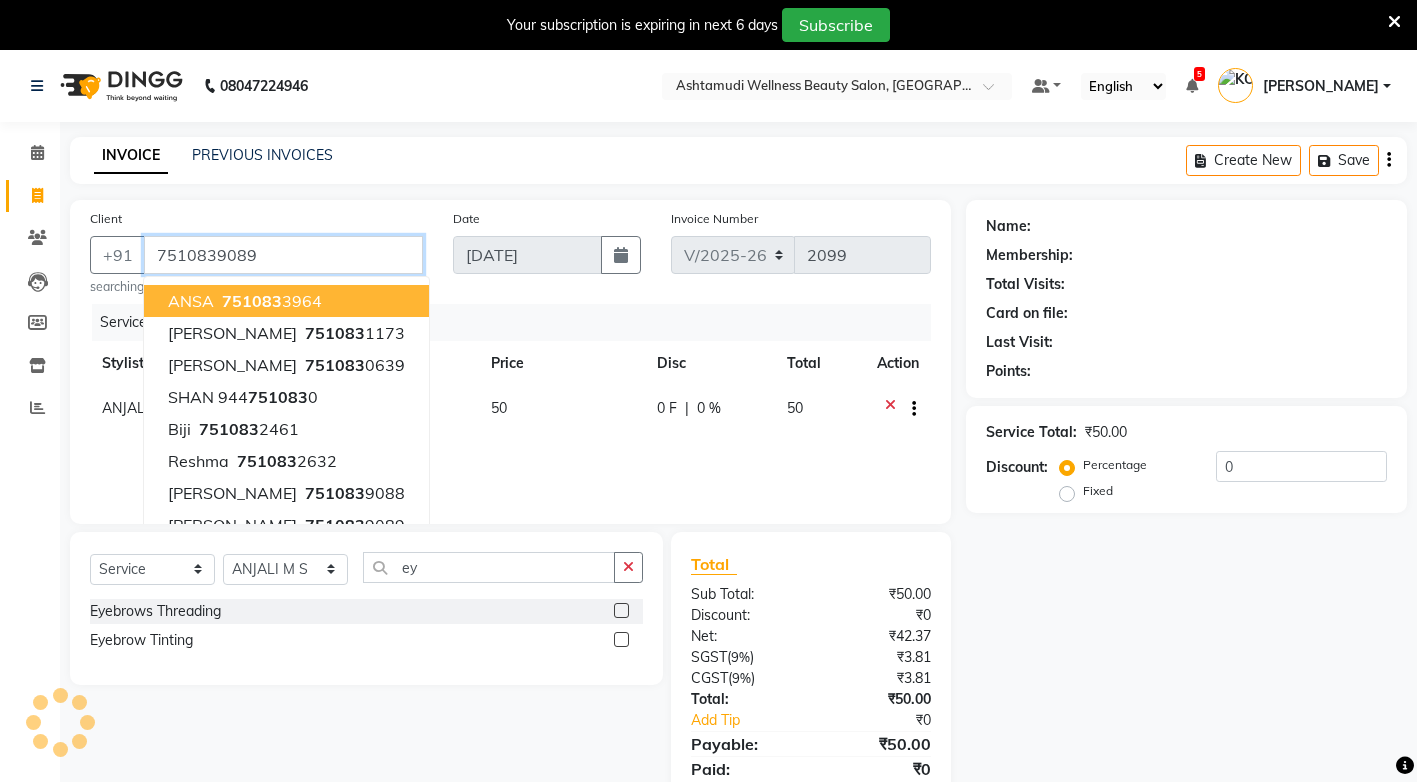 type on "7510839089" 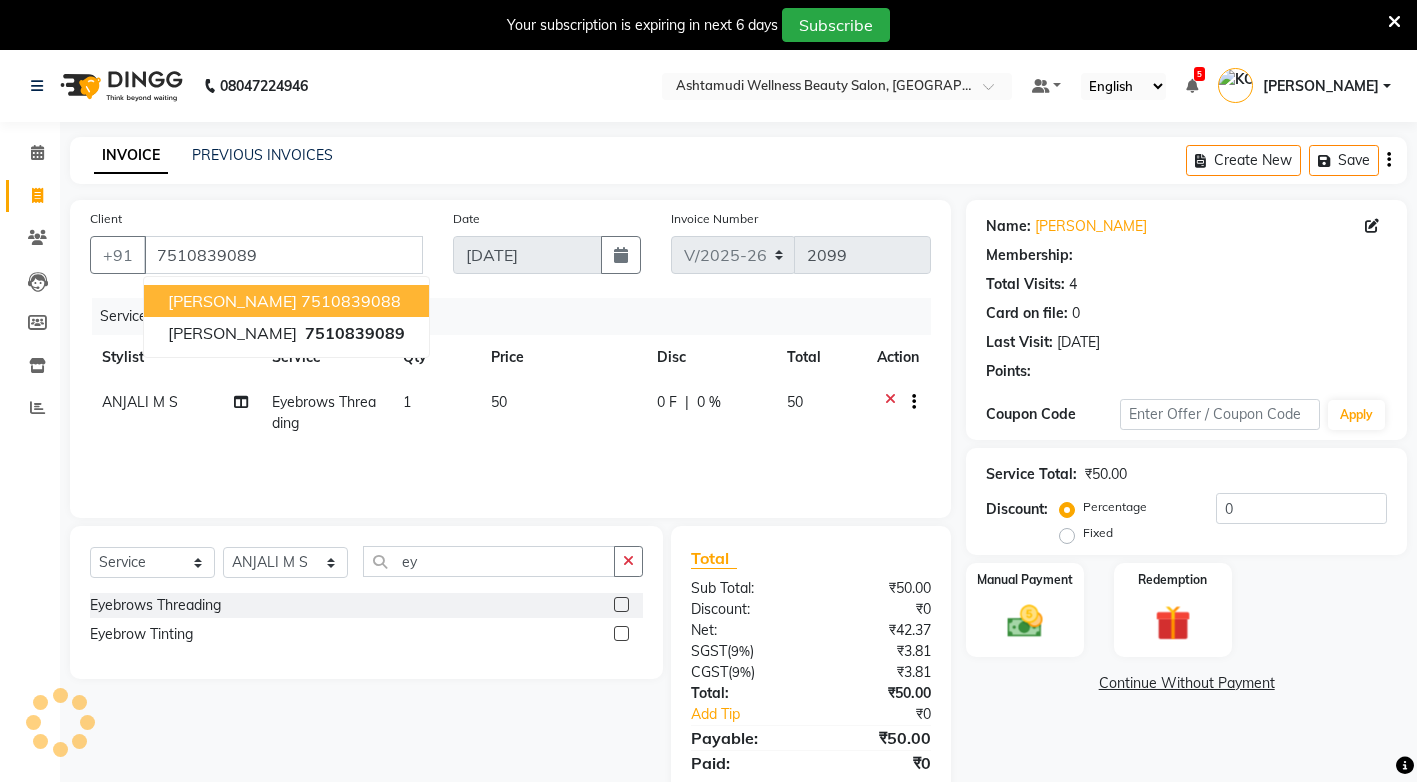 select on "1: Object" 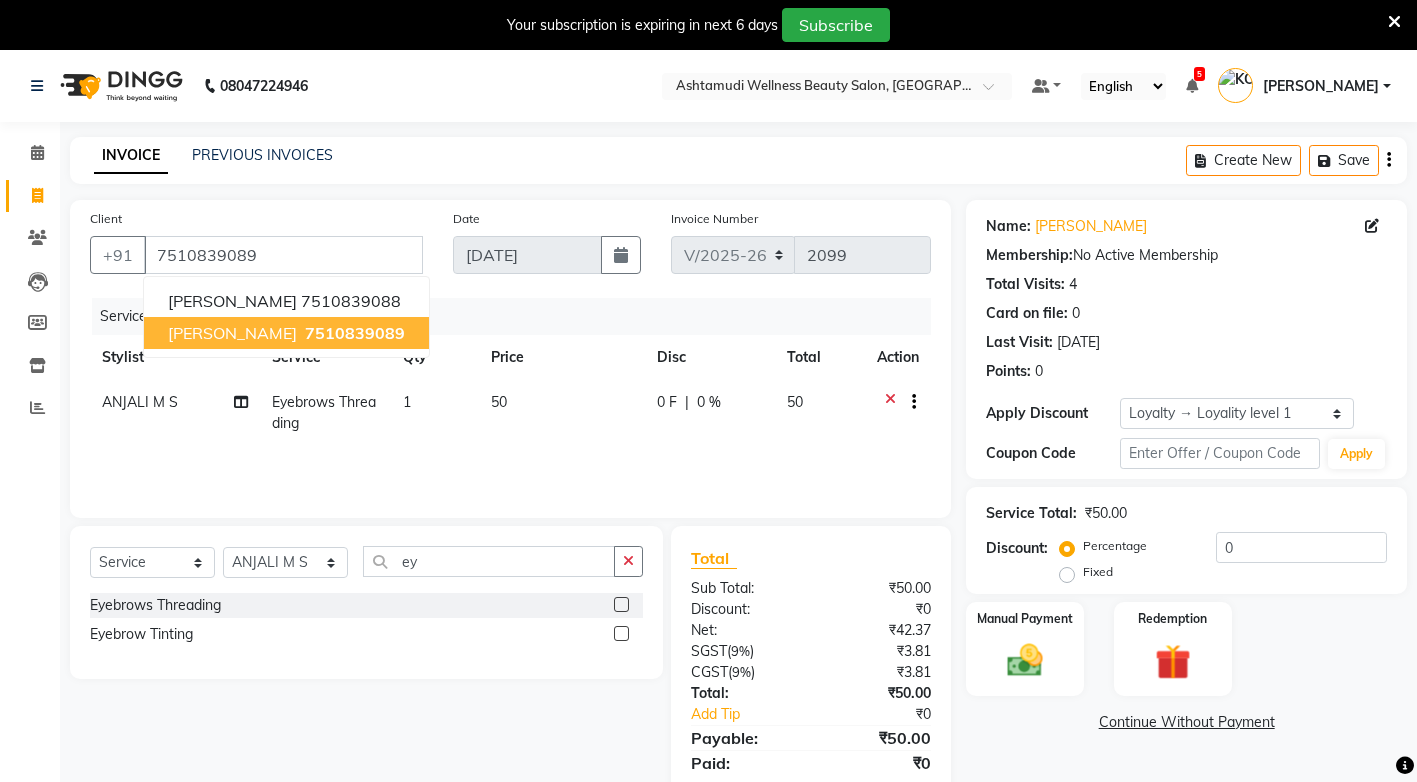 click on "7510839089" at bounding box center (355, 333) 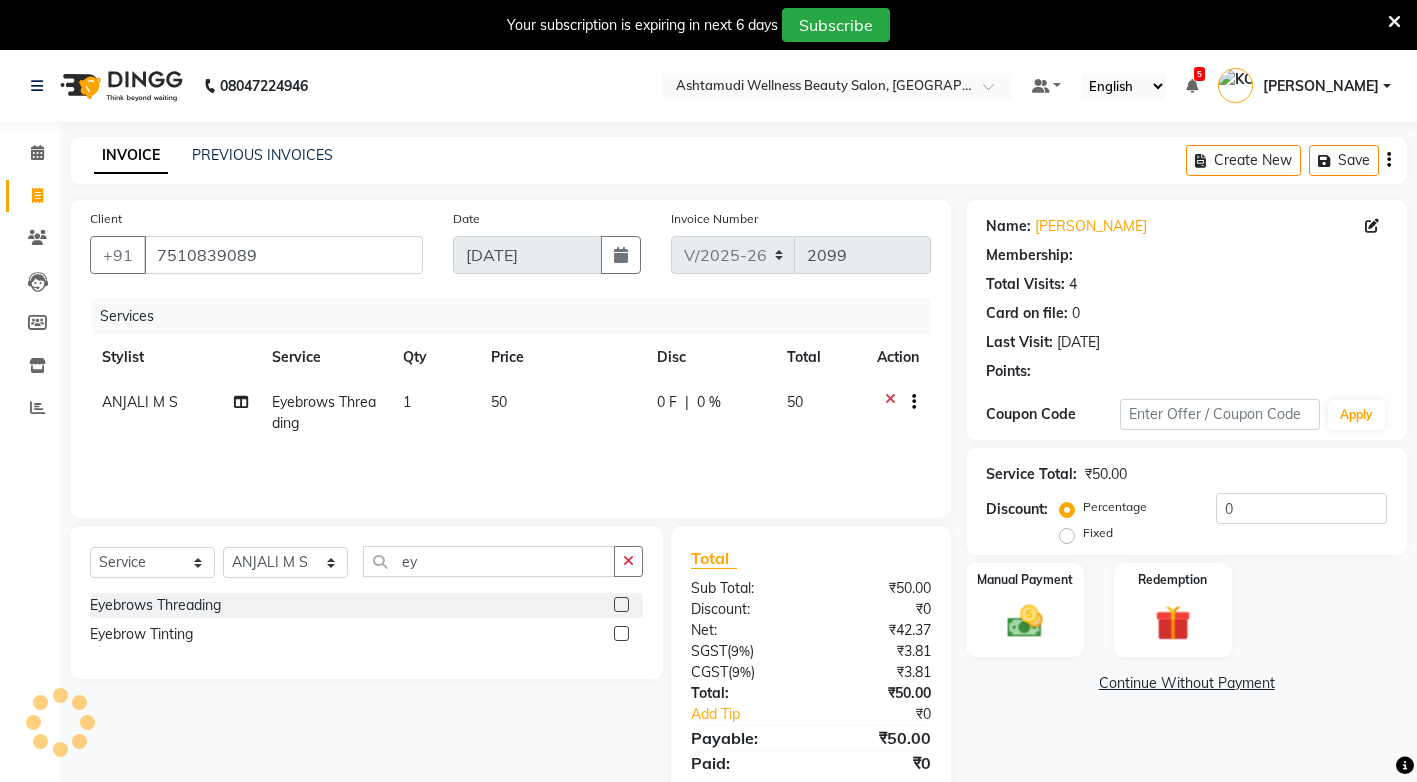 select on "1: Object" 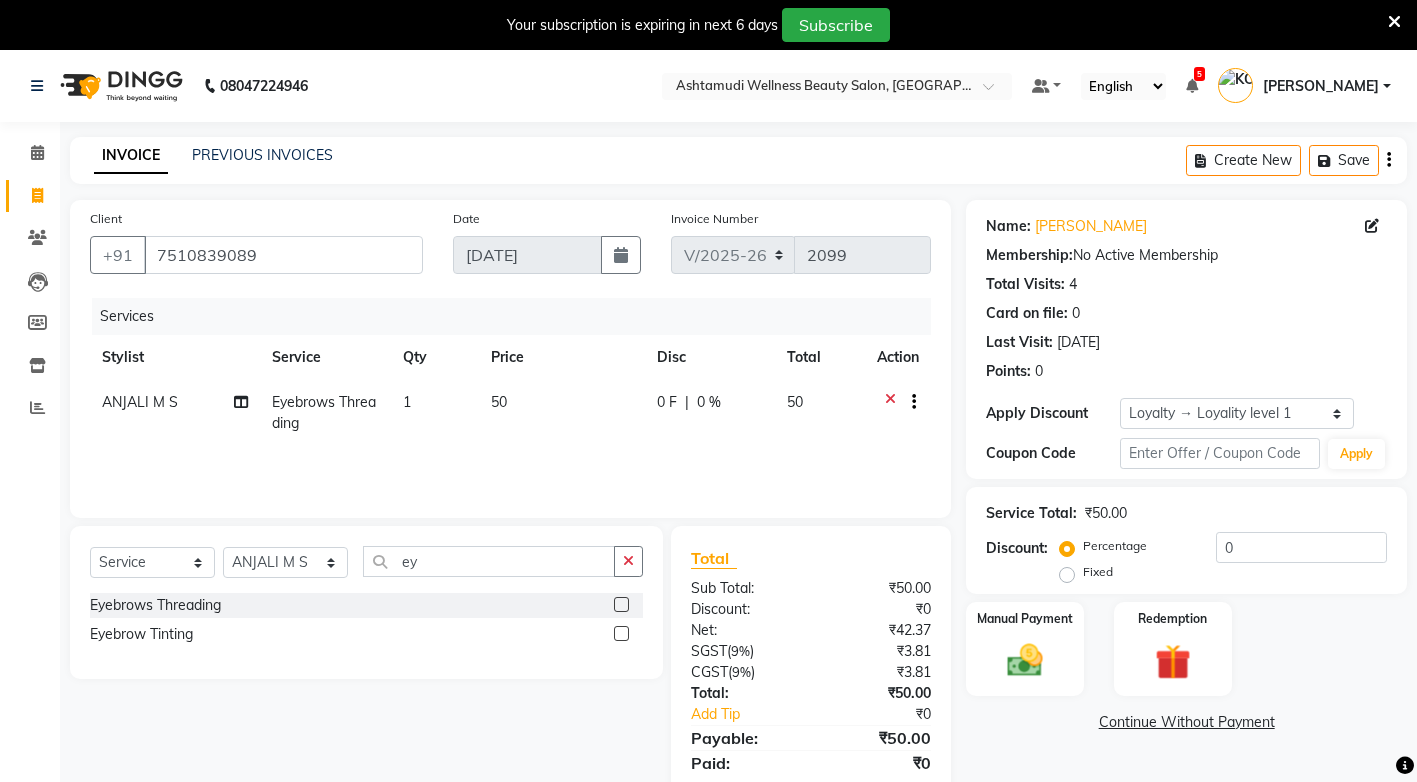 scroll, scrollTop: 68, scrollLeft: 0, axis: vertical 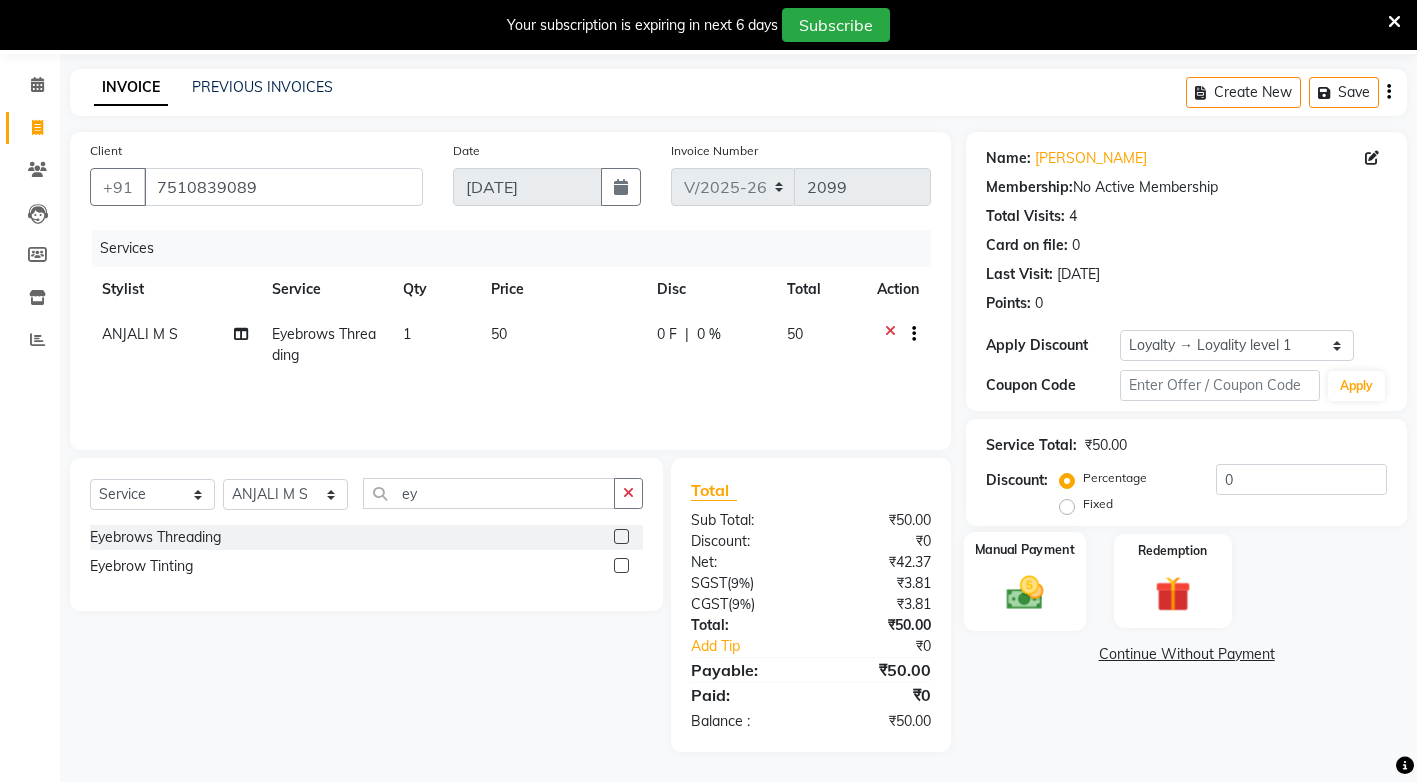 click 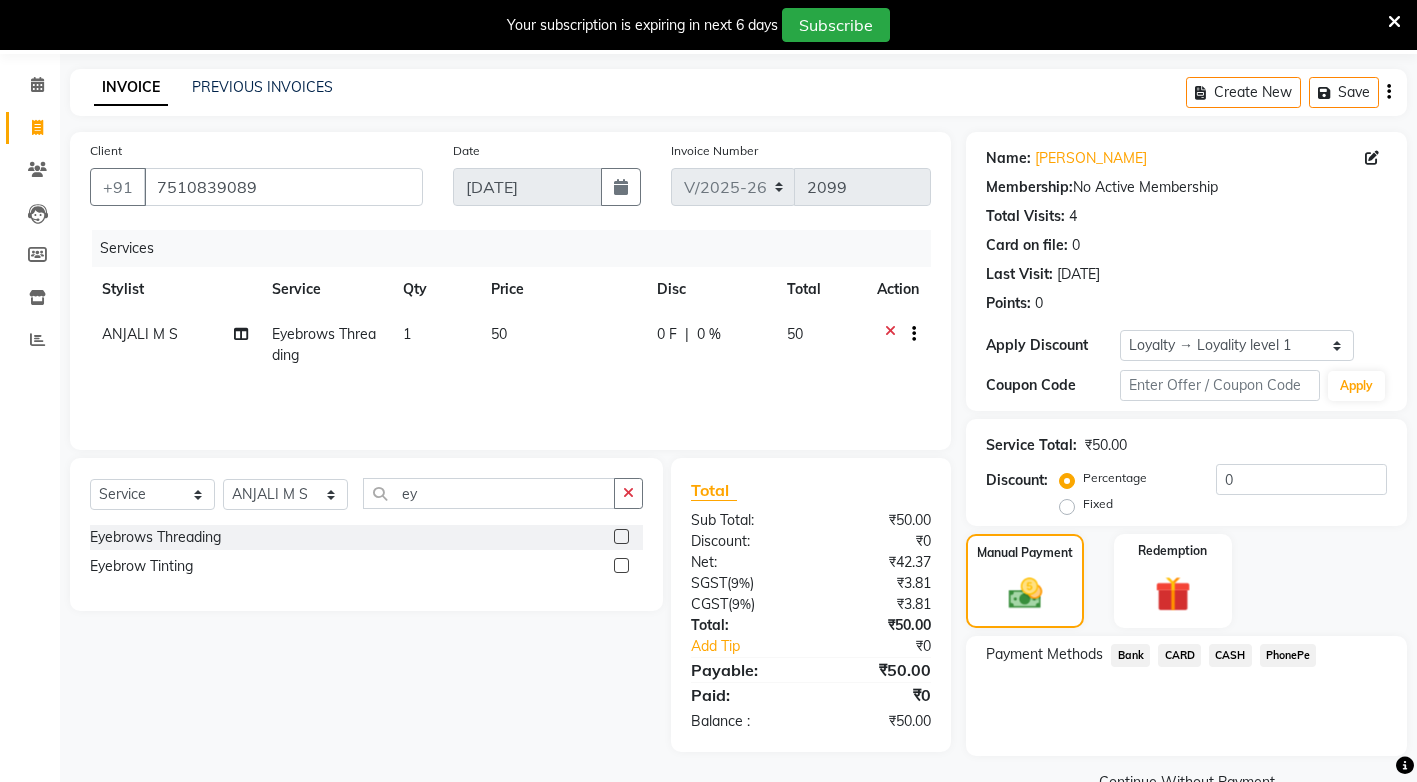 click on "PhonePe" 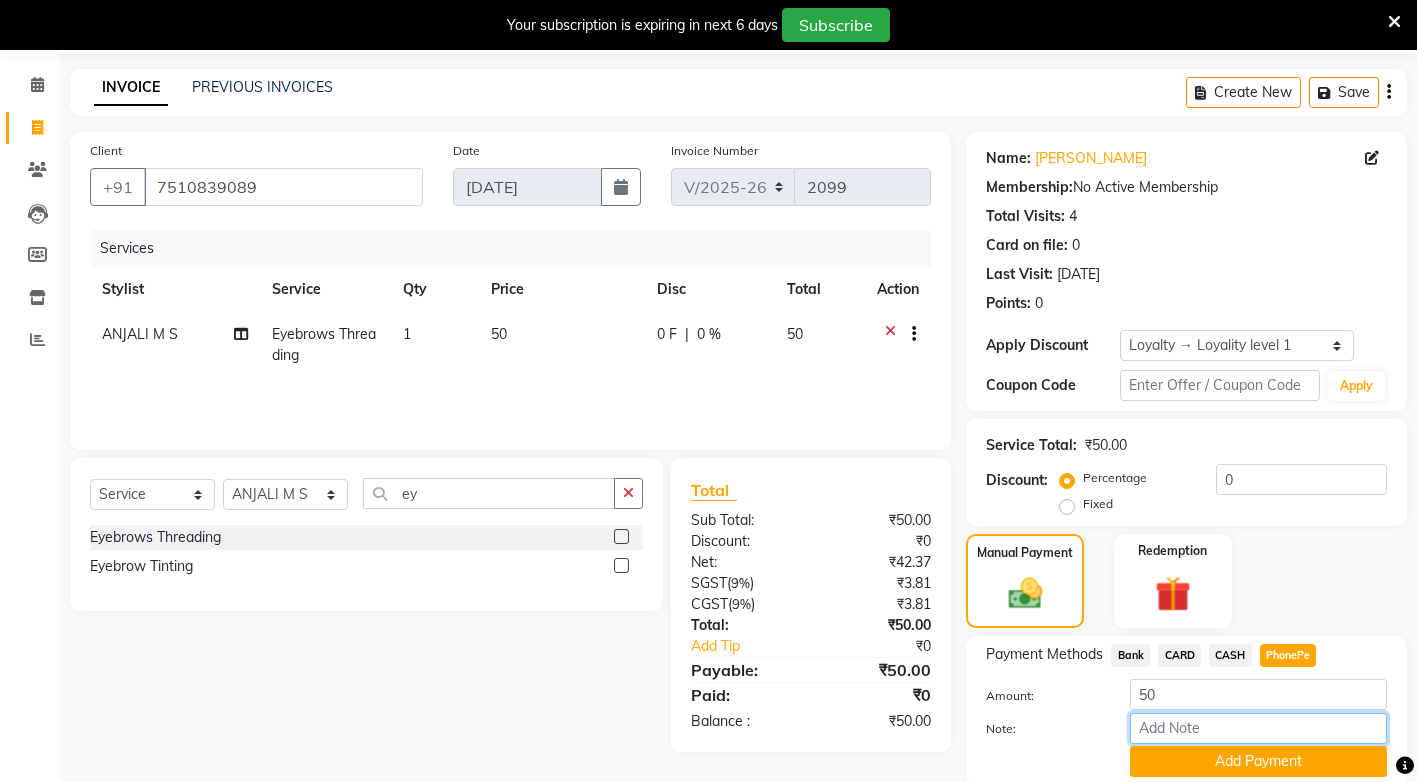 click on "Note:" at bounding box center (1258, 728) 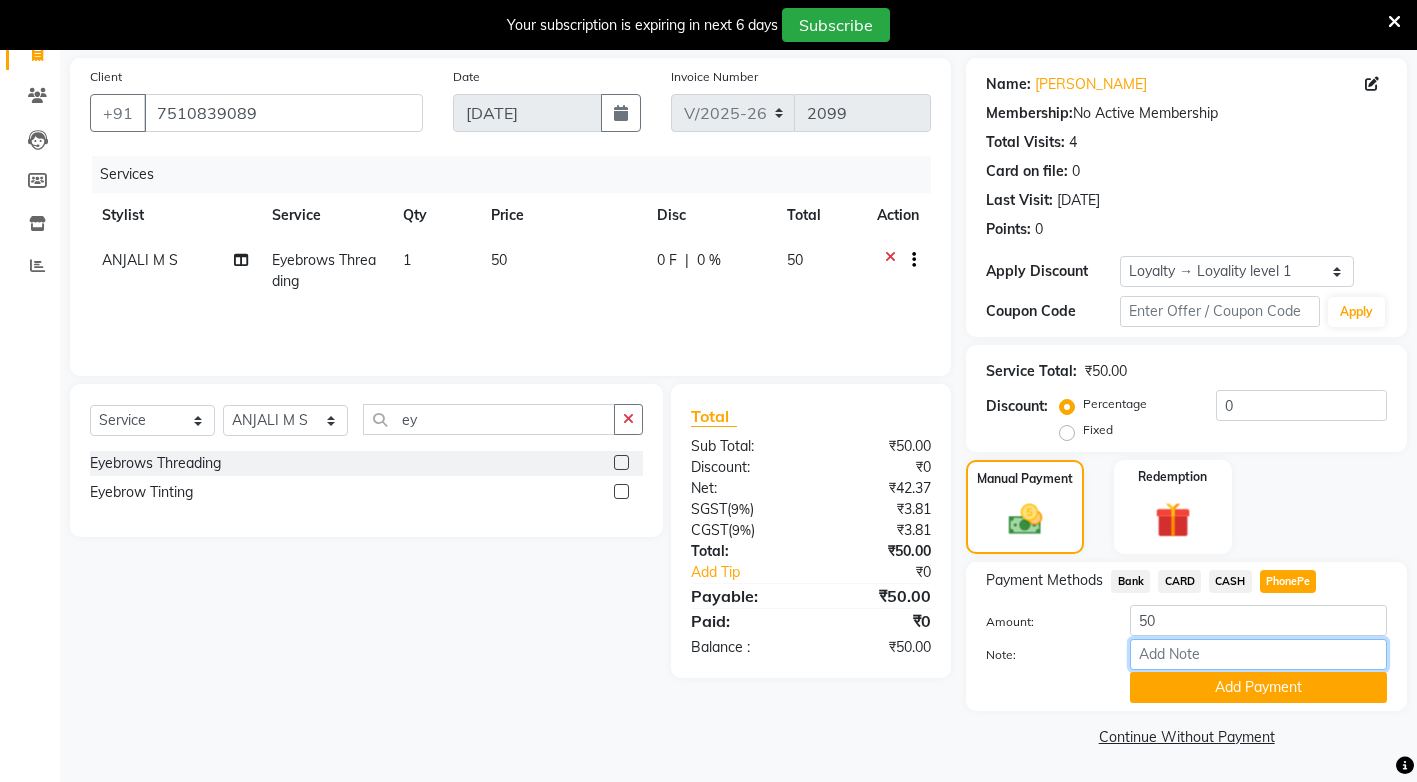 type on "sindhya" 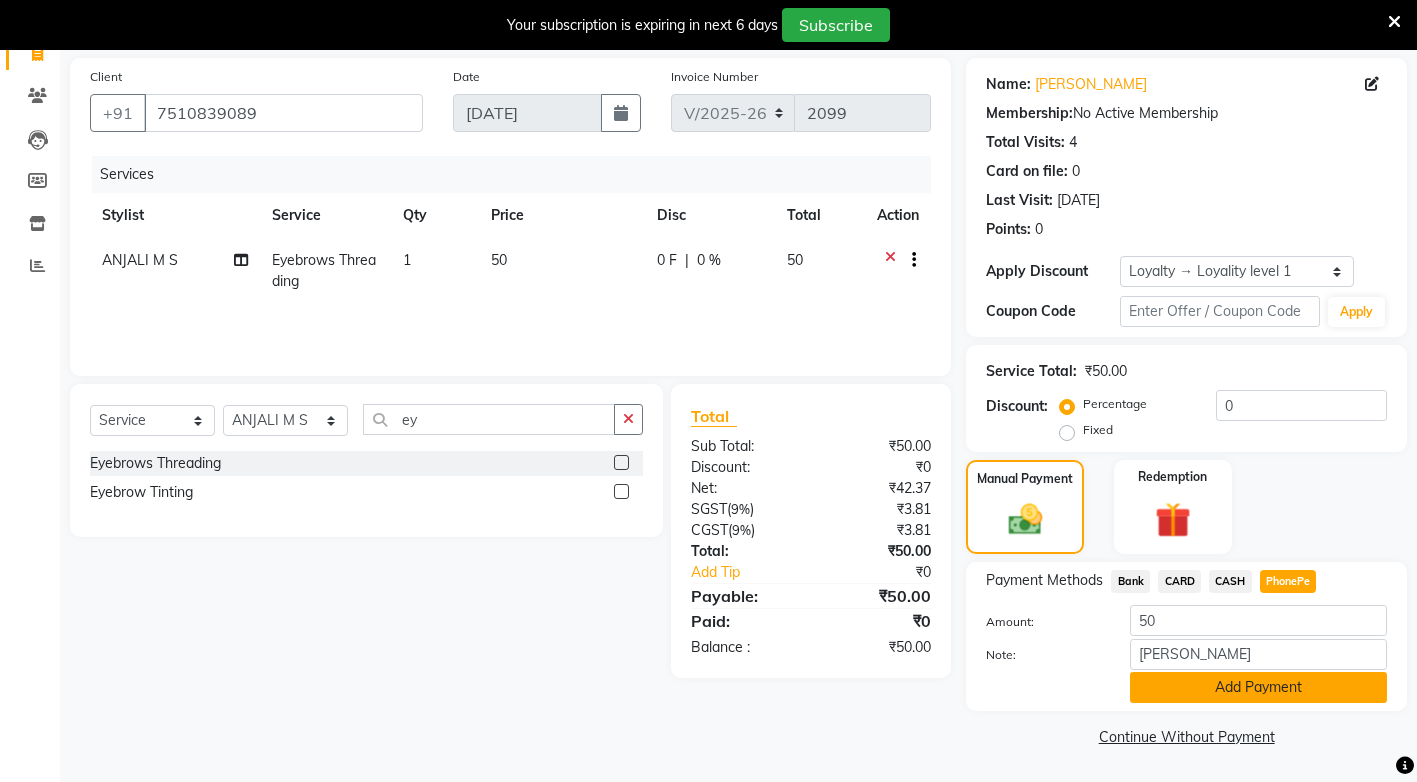 click on "Add Payment" 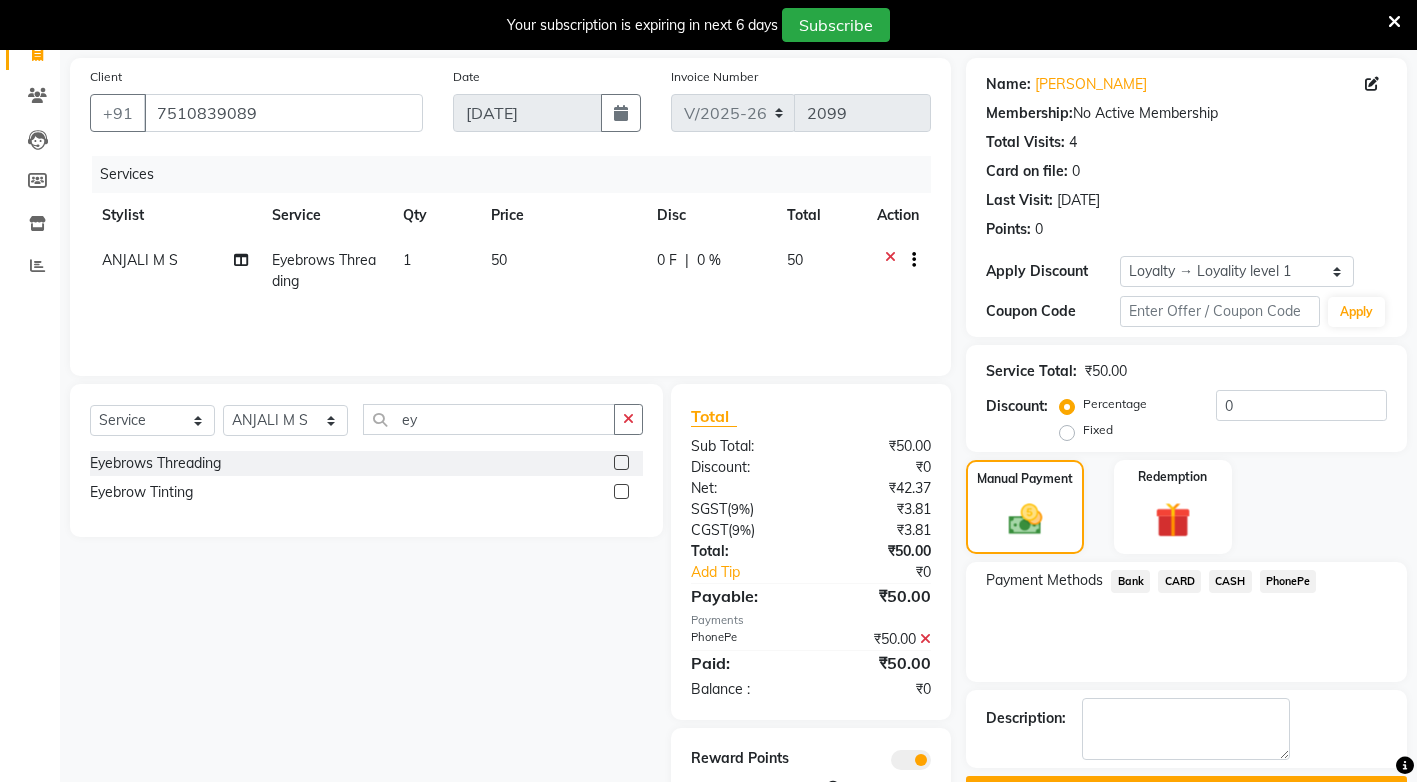 click on "Checkout" 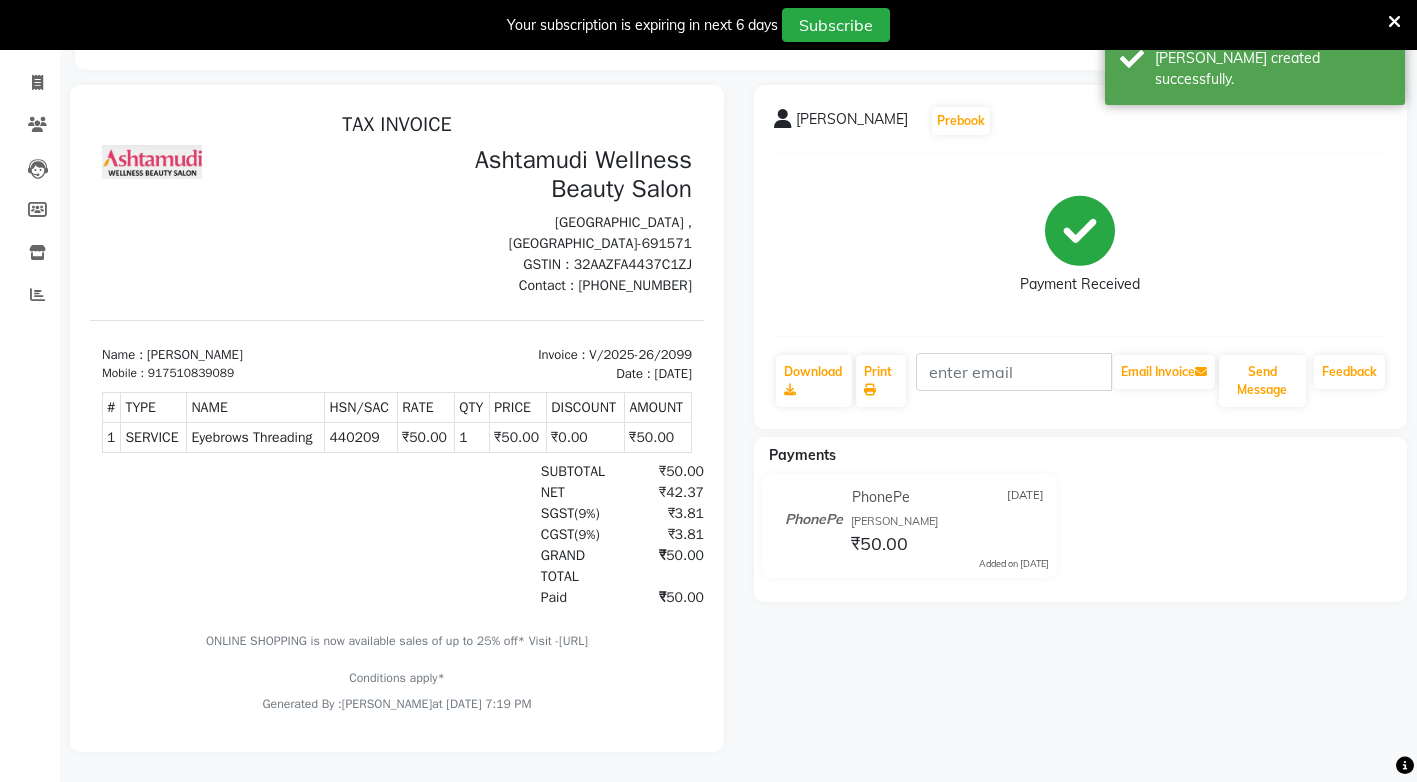 scroll, scrollTop: 0, scrollLeft: 0, axis: both 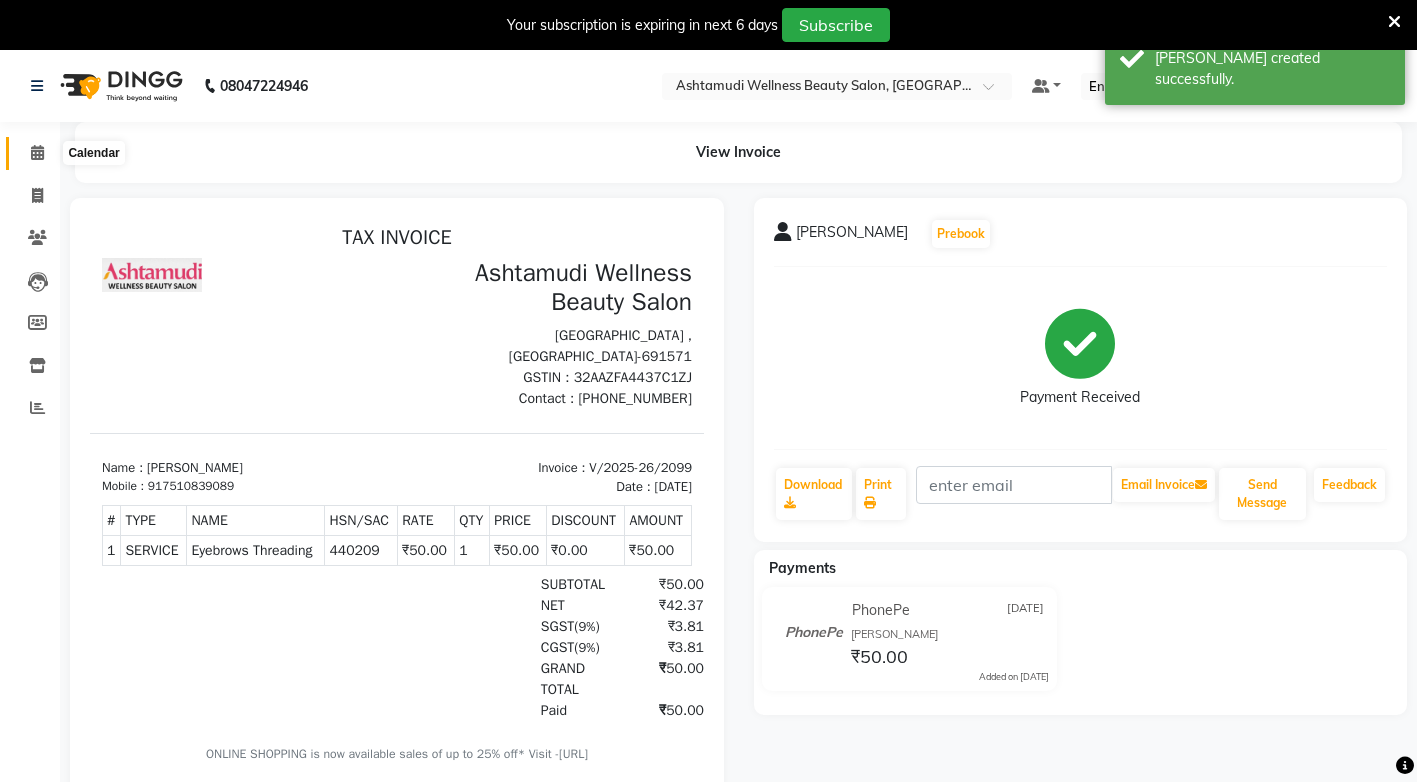click 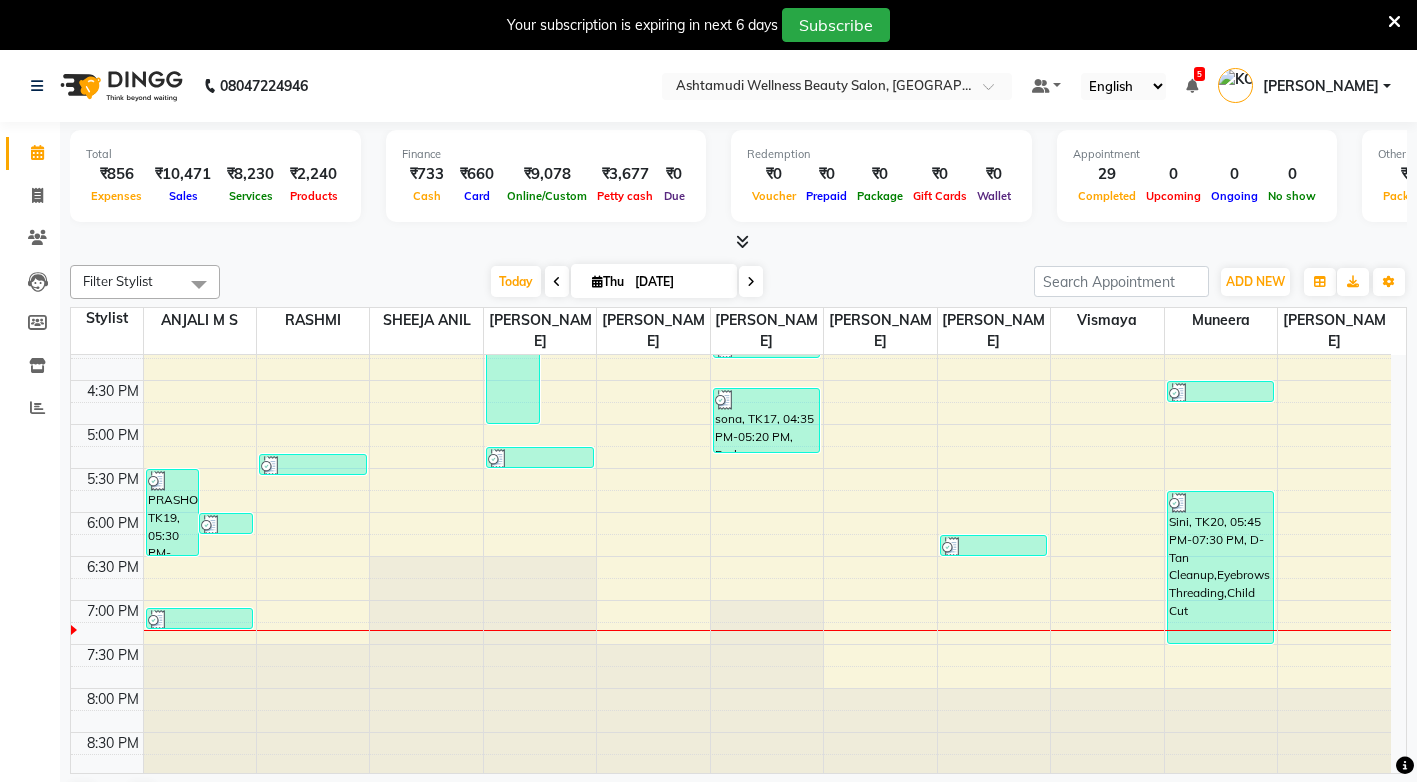 scroll, scrollTop: 725, scrollLeft: 0, axis: vertical 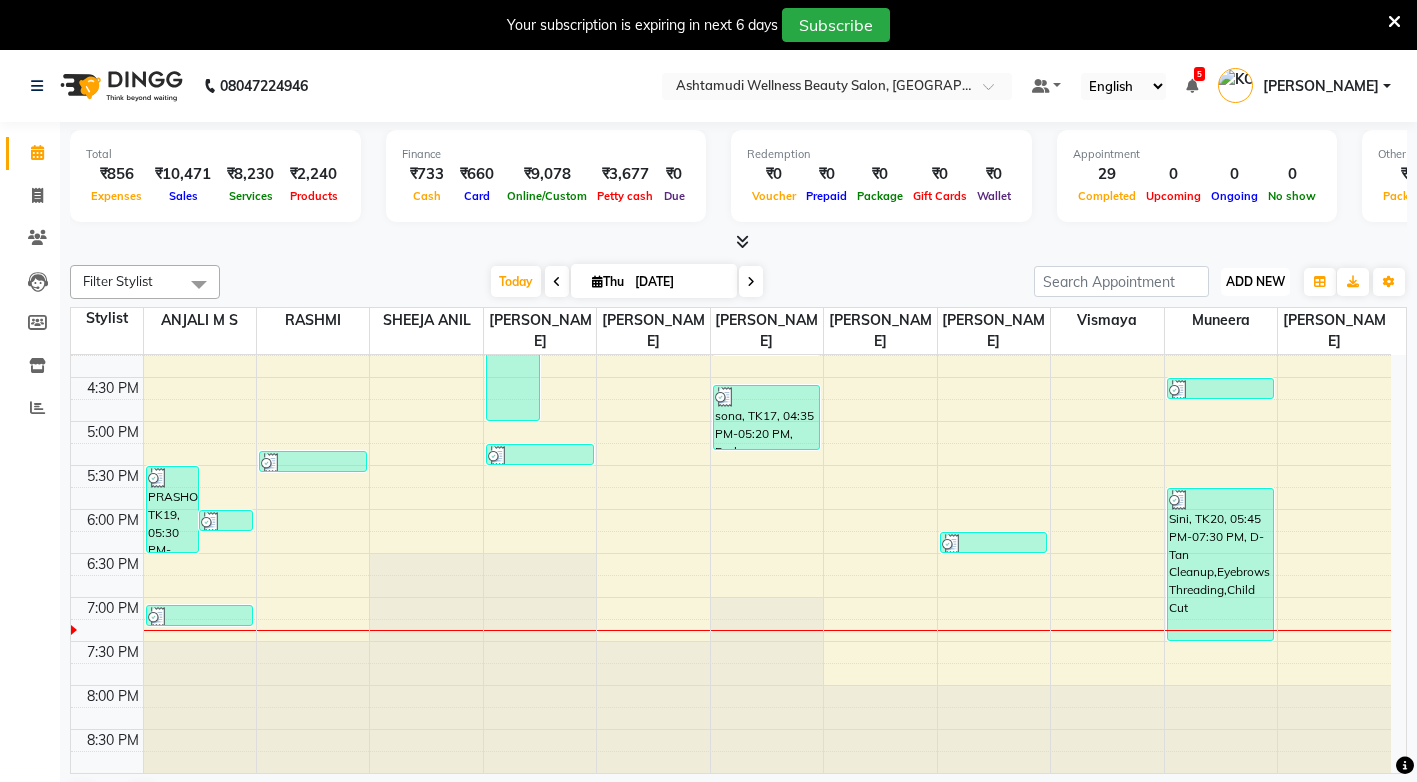 click on "ADD NEW" at bounding box center (1255, 281) 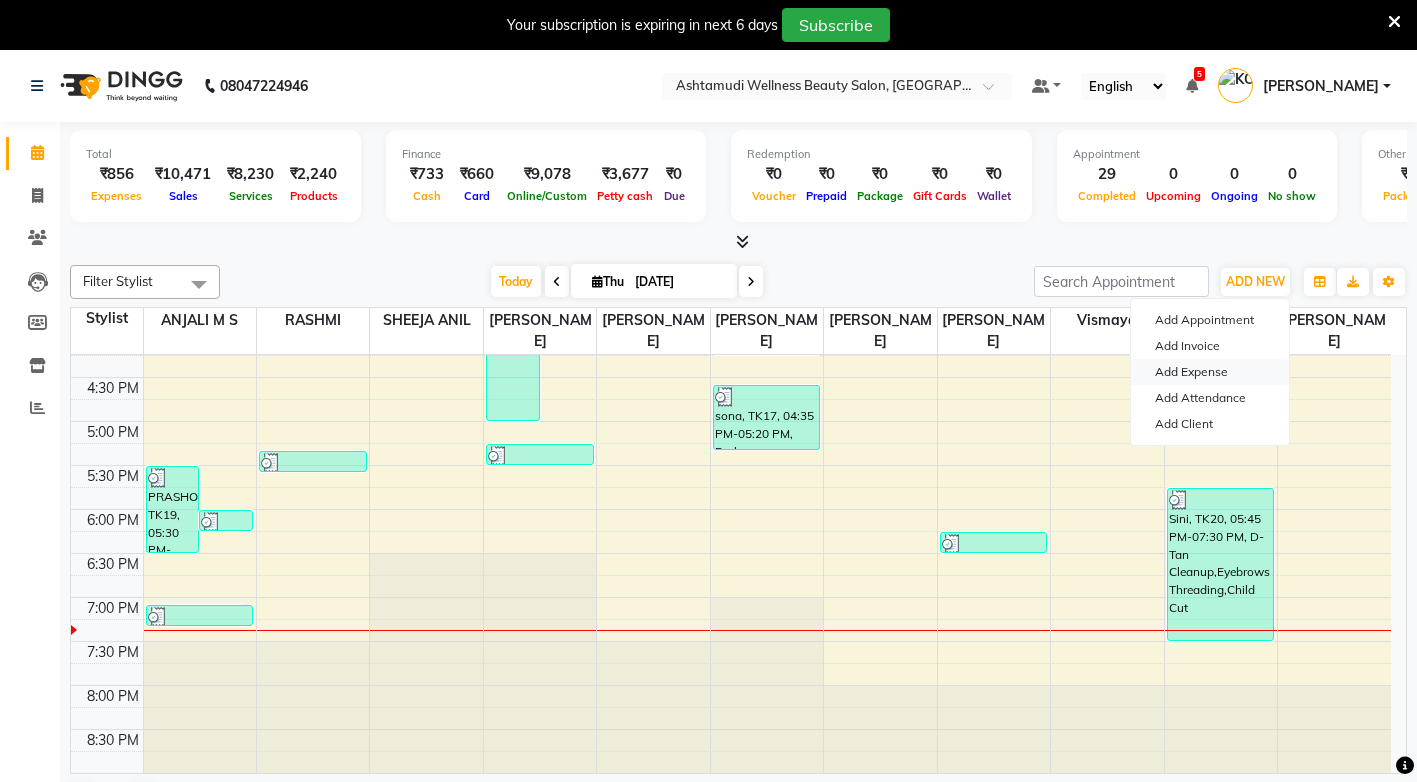 click on "Add Expense" at bounding box center [1210, 372] 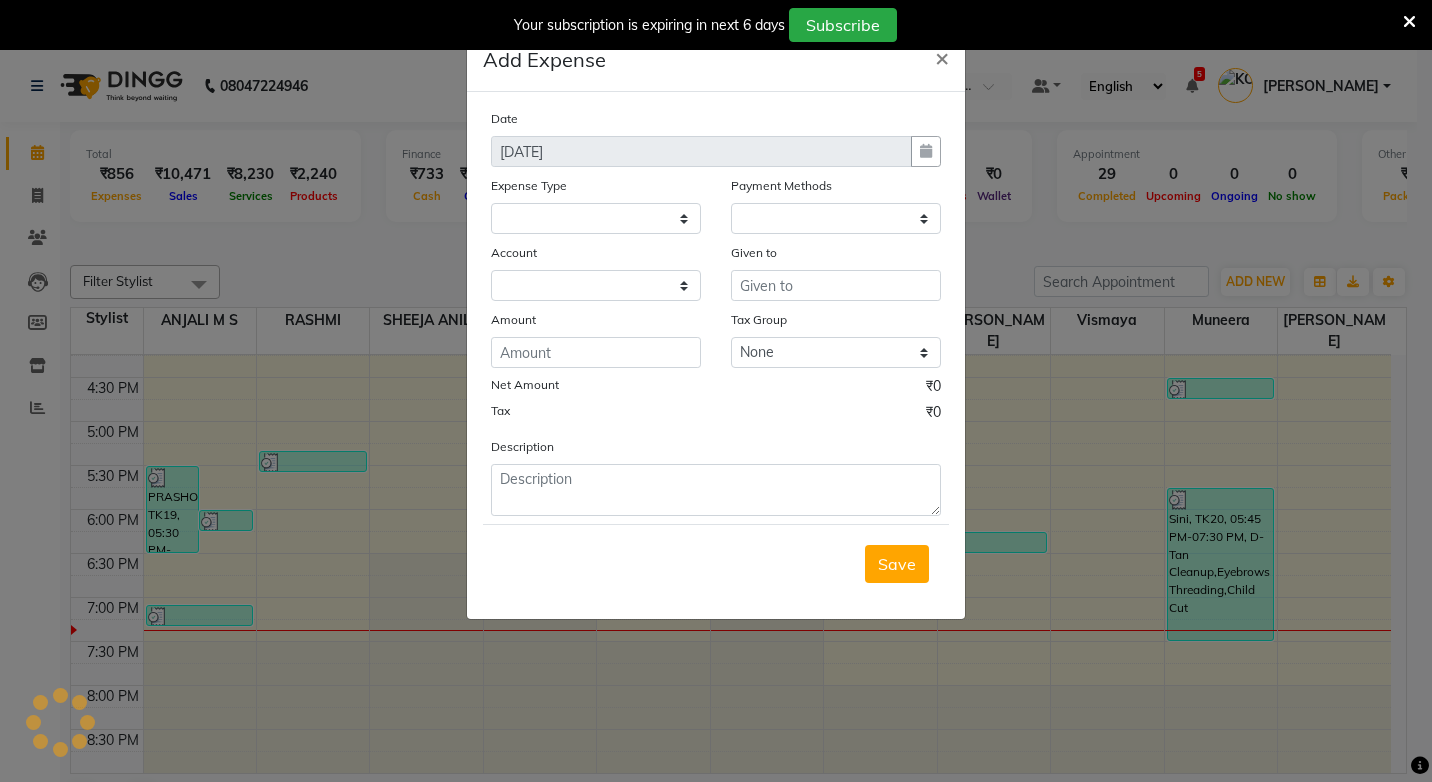 select on "3508" 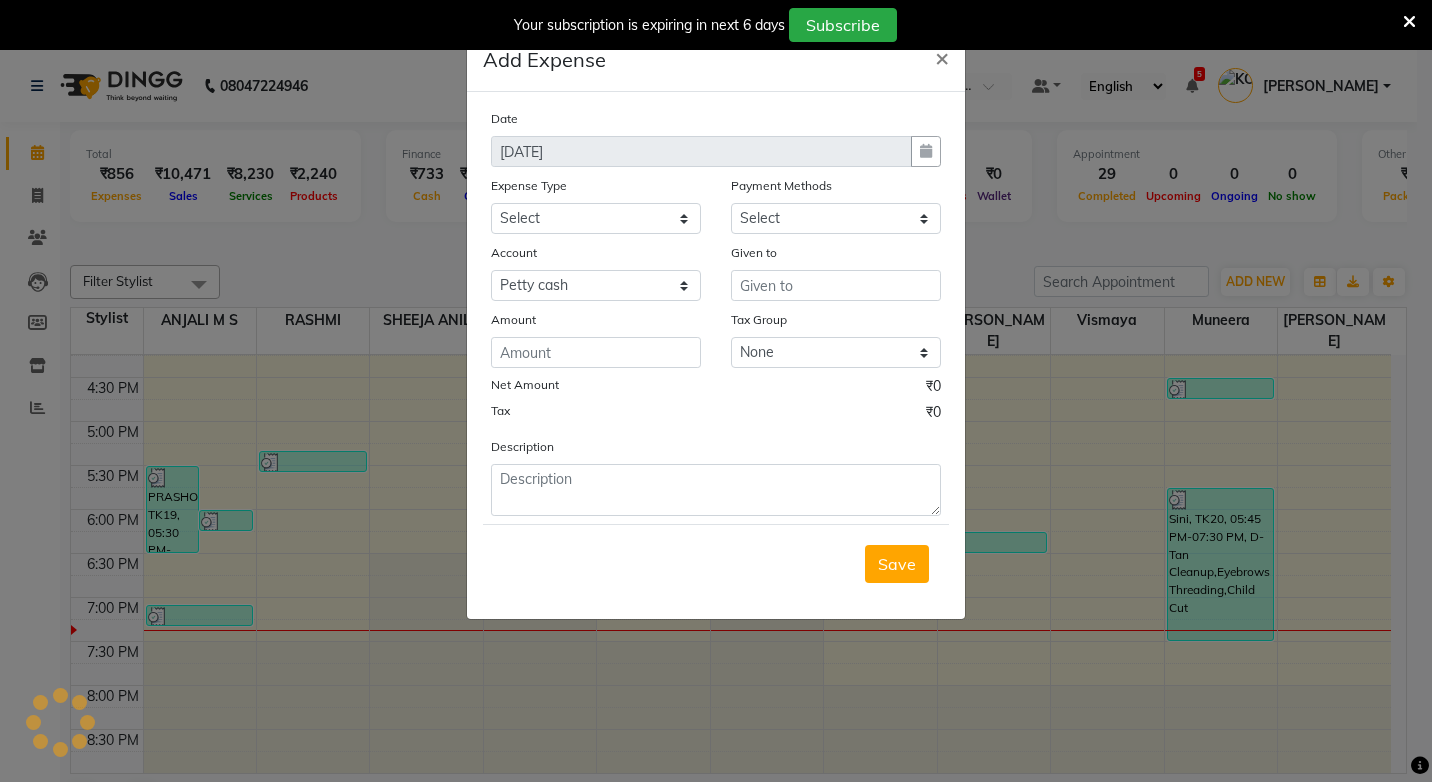 select on "1" 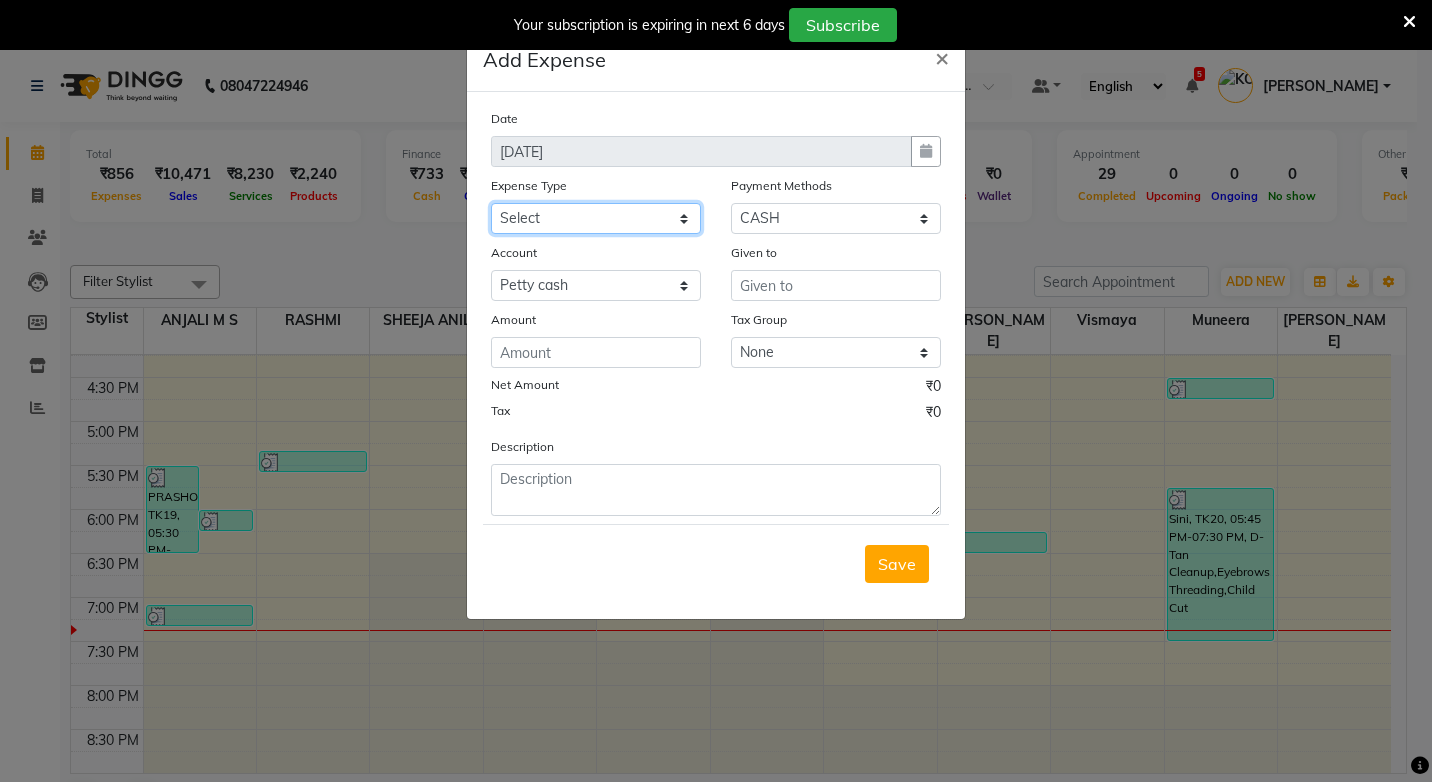 click on "Select ACCOMODATION EXPENSES ADVERTISEMENT SALES PROMOTIONAL EXPENSES Bonus BRIDAL ACCESSORIES REFUND BRIDAL COMMISSION BRIDAL FOOD BRIDAL INCENTIVES BRIDAL ORNAMENTS REFUND BRIDAL TA CASH DEPOSIT RAK BANK COMPUTER ACCESSORIES MOBILE PHONE Donation and Charity Expenses ELECTRICITY CHARGES ELECTRONICS FITTINGS Event Expense FISH FOOD EXPENSES FOOD REFRESHMENT FOR CLIENTS FOOD REFRESHMENT FOR STAFFS Freight And Forwarding Charges FUEL FOR GENERATOR FURNITURE AND EQUIPMENTS Gifts for Clients GIFTS FOR STAFFS GOKULAM CHITS HOSTEL RENT LAUNDRY EXPENSES LICENSE OTHER FEES LOADING UNLOADING CHARGES Medical Expenses MEHNDI PAYMENTS MISCELLANEOUS EXPENSES NEWSPAPER PERIODICALS Ornaments Maintenance Expense OVERTIME ALLOWANCES Payment For Pest Control Perfomance based incentives POSTAGE COURIER CHARGES Printing PRINTING STATIONERY EXPENSES PROFESSIONAL TAX REPAIRS MAINTENANCE ROUND OFF Salary SALARY ADVANCE Sales Incentives Membership Card SALES INCENTIVES PRODUCT SALES INCENTIVES SERVICES SALON ESSENTIALS SALON RENT" 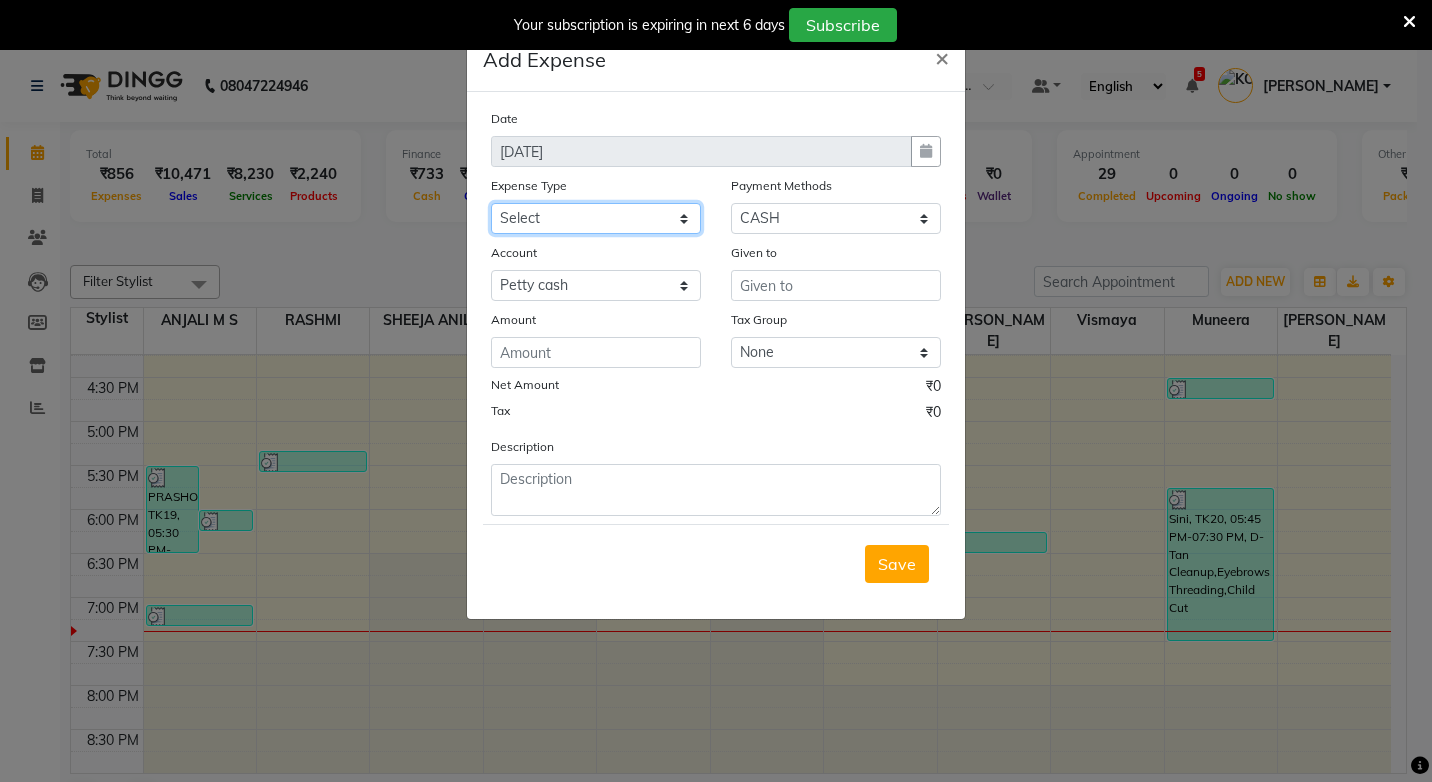 select on "22789" 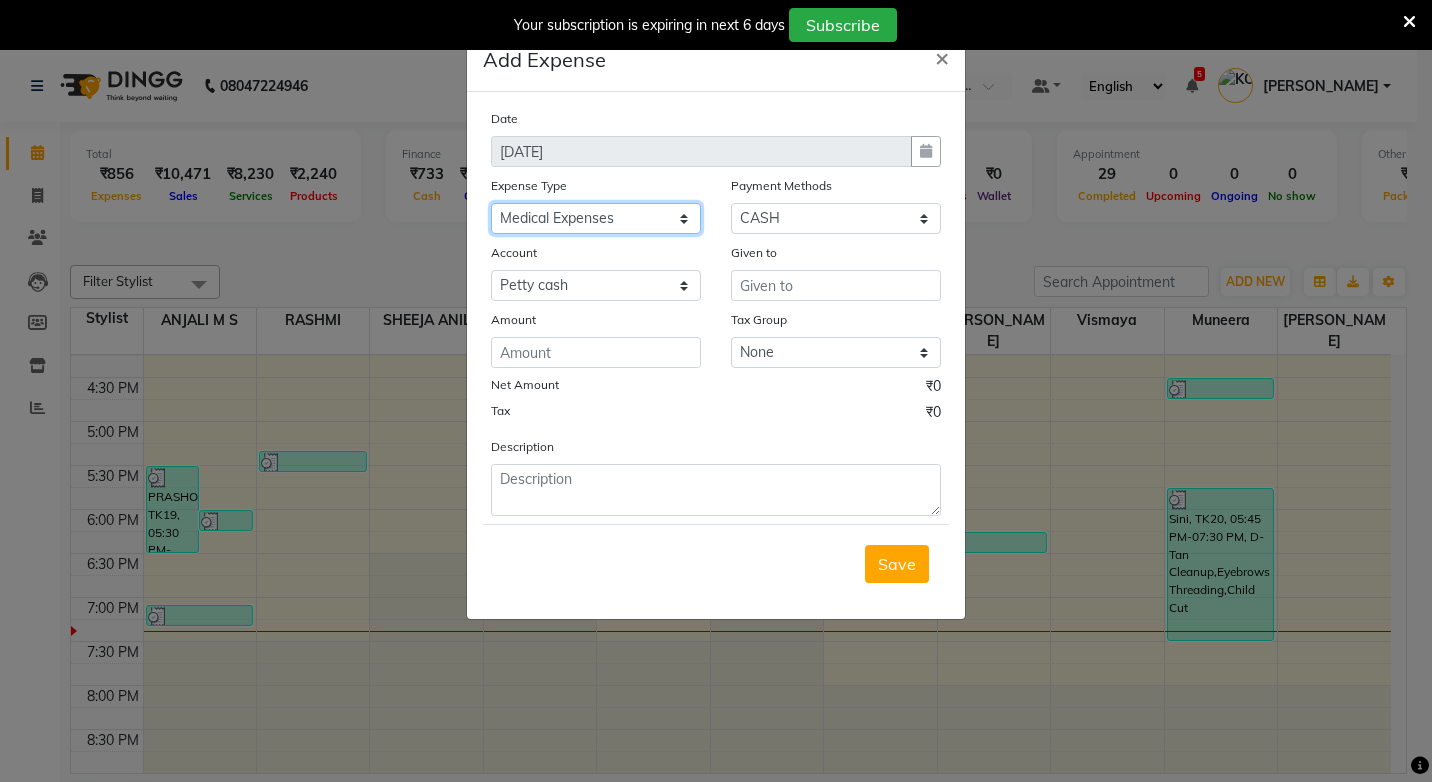 click on "Select ACCOMODATION EXPENSES ADVERTISEMENT SALES PROMOTIONAL EXPENSES Bonus BRIDAL ACCESSORIES REFUND BRIDAL COMMISSION BRIDAL FOOD BRIDAL INCENTIVES BRIDAL ORNAMENTS REFUND BRIDAL TA CASH DEPOSIT RAK BANK COMPUTER ACCESSORIES MOBILE PHONE Donation and Charity Expenses ELECTRICITY CHARGES ELECTRONICS FITTINGS Event Expense FISH FOOD EXPENSES FOOD REFRESHMENT FOR CLIENTS FOOD REFRESHMENT FOR STAFFS Freight And Forwarding Charges FUEL FOR GENERATOR FURNITURE AND EQUIPMENTS Gifts for Clients GIFTS FOR STAFFS GOKULAM CHITS HOSTEL RENT LAUNDRY EXPENSES LICENSE OTHER FEES LOADING UNLOADING CHARGES Medical Expenses MEHNDI PAYMENTS MISCELLANEOUS EXPENSES NEWSPAPER PERIODICALS Ornaments Maintenance Expense OVERTIME ALLOWANCES Payment For Pest Control Perfomance based incentives POSTAGE COURIER CHARGES Printing PRINTING STATIONERY EXPENSES PROFESSIONAL TAX REPAIRS MAINTENANCE ROUND OFF Salary SALARY ADVANCE Sales Incentives Membership Card SALES INCENTIVES PRODUCT SALES INCENTIVES SERVICES SALON ESSENTIALS SALON RENT" 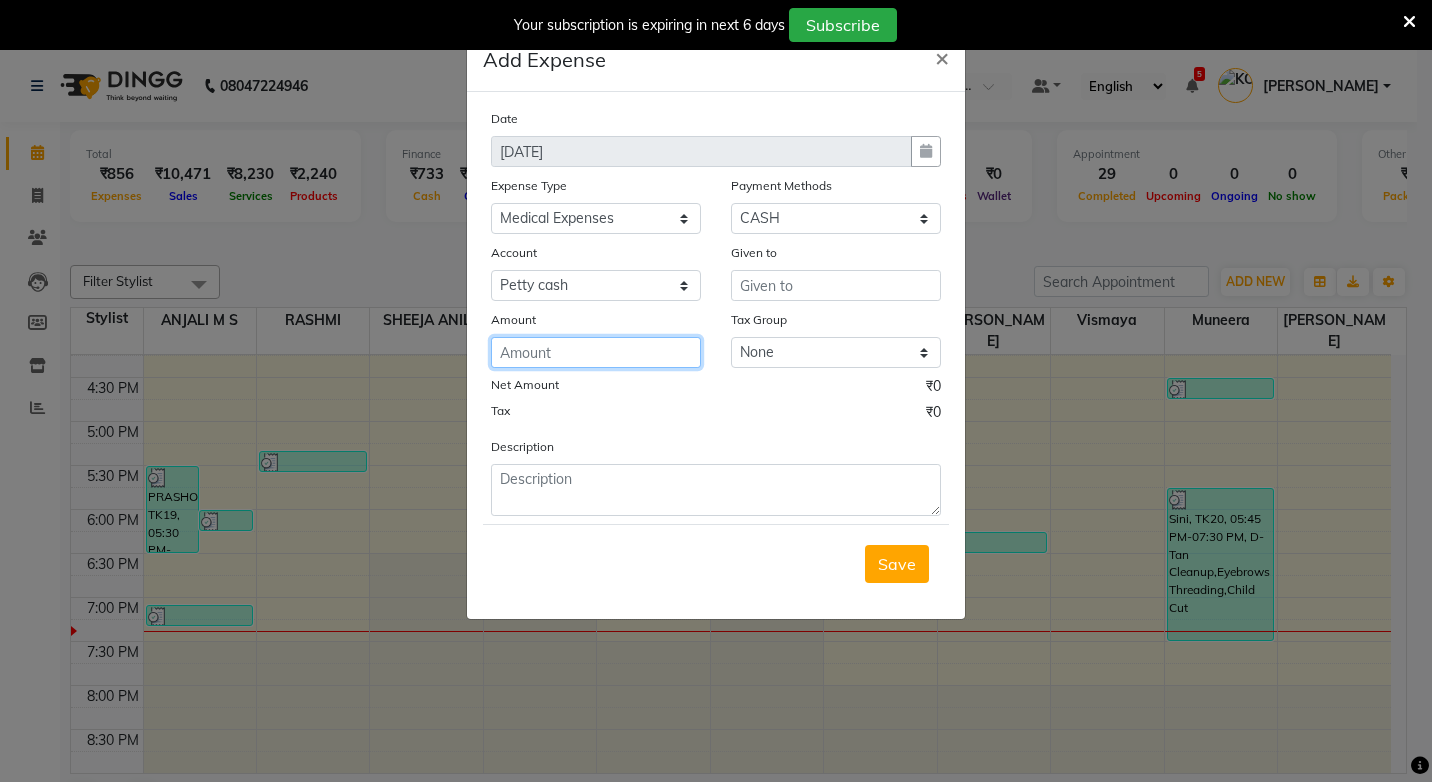 click 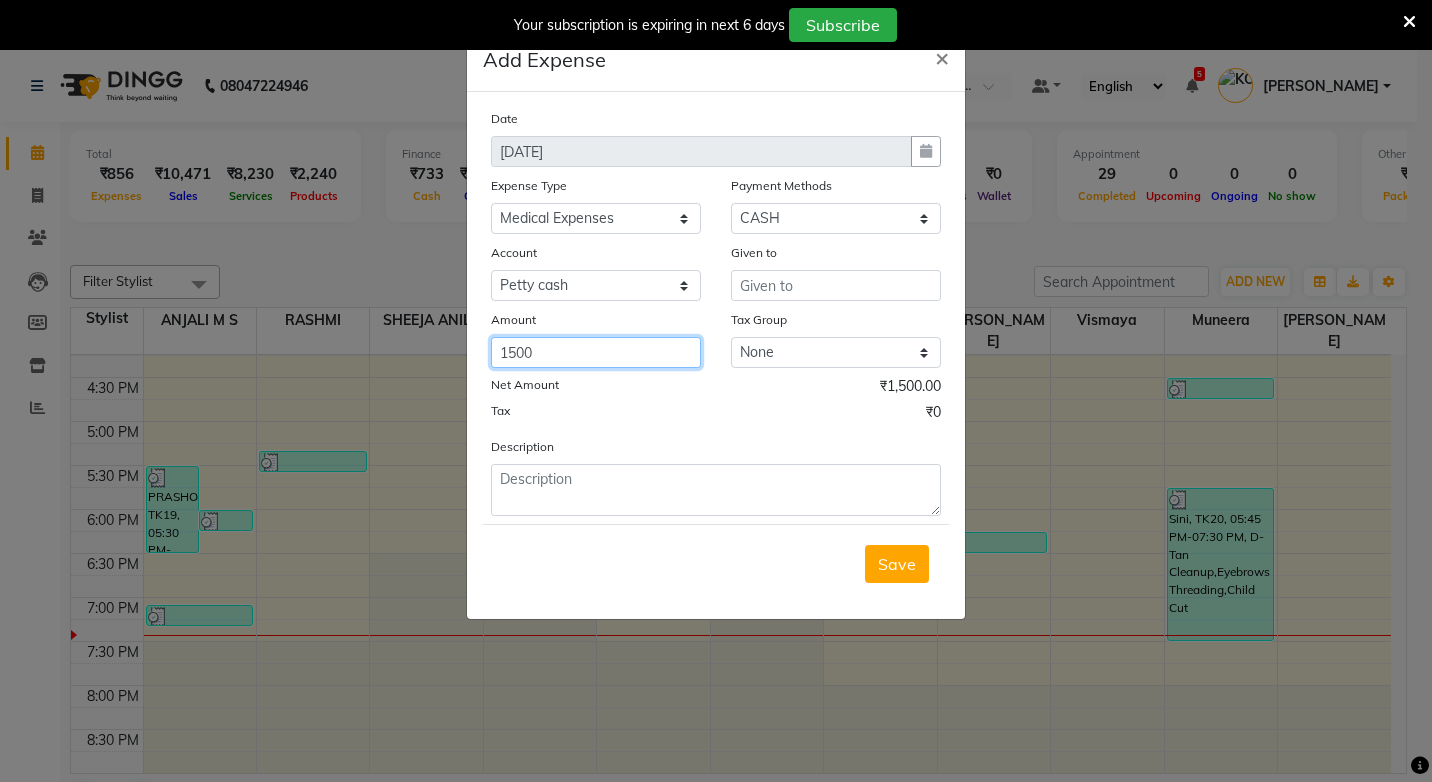 type on "1500" 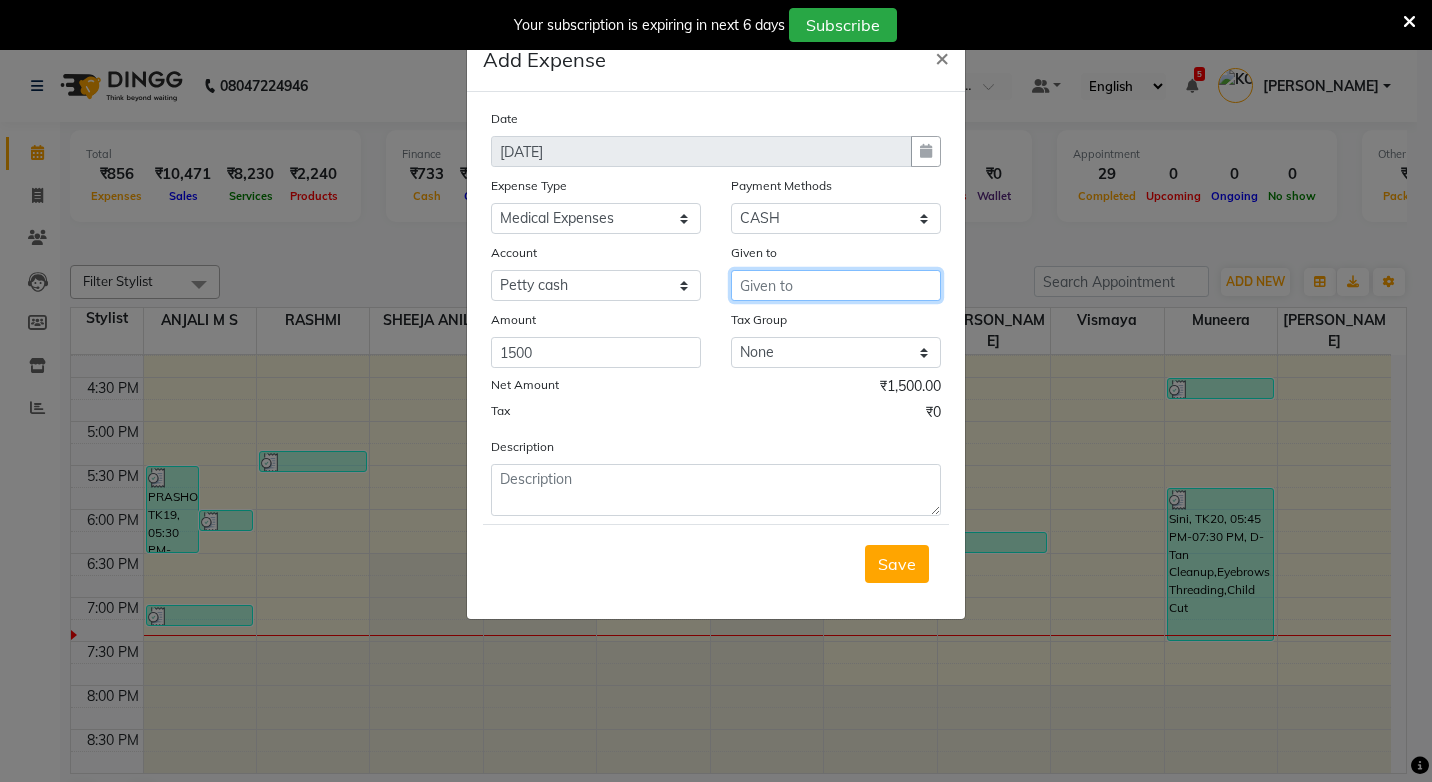 click at bounding box center (836, 285) 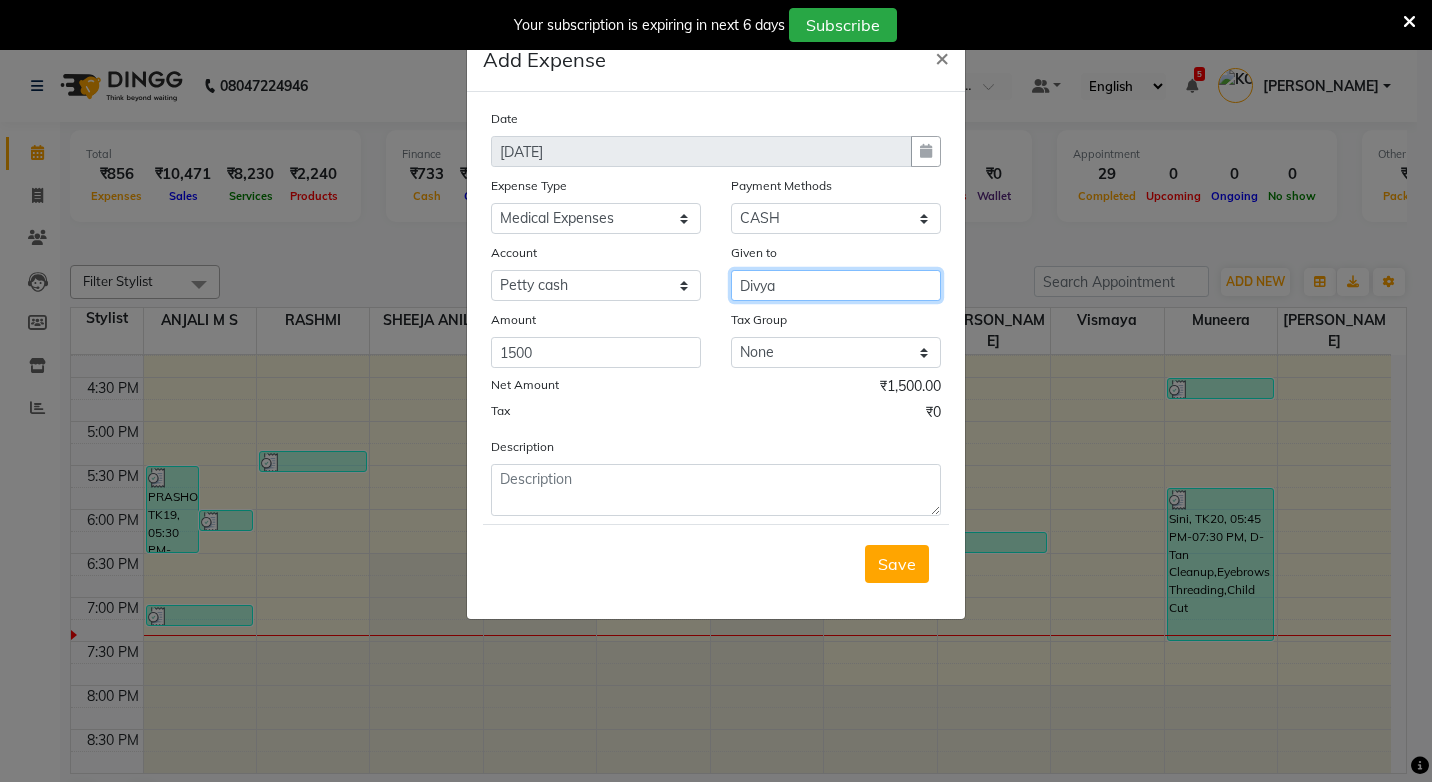 type on "Divya" 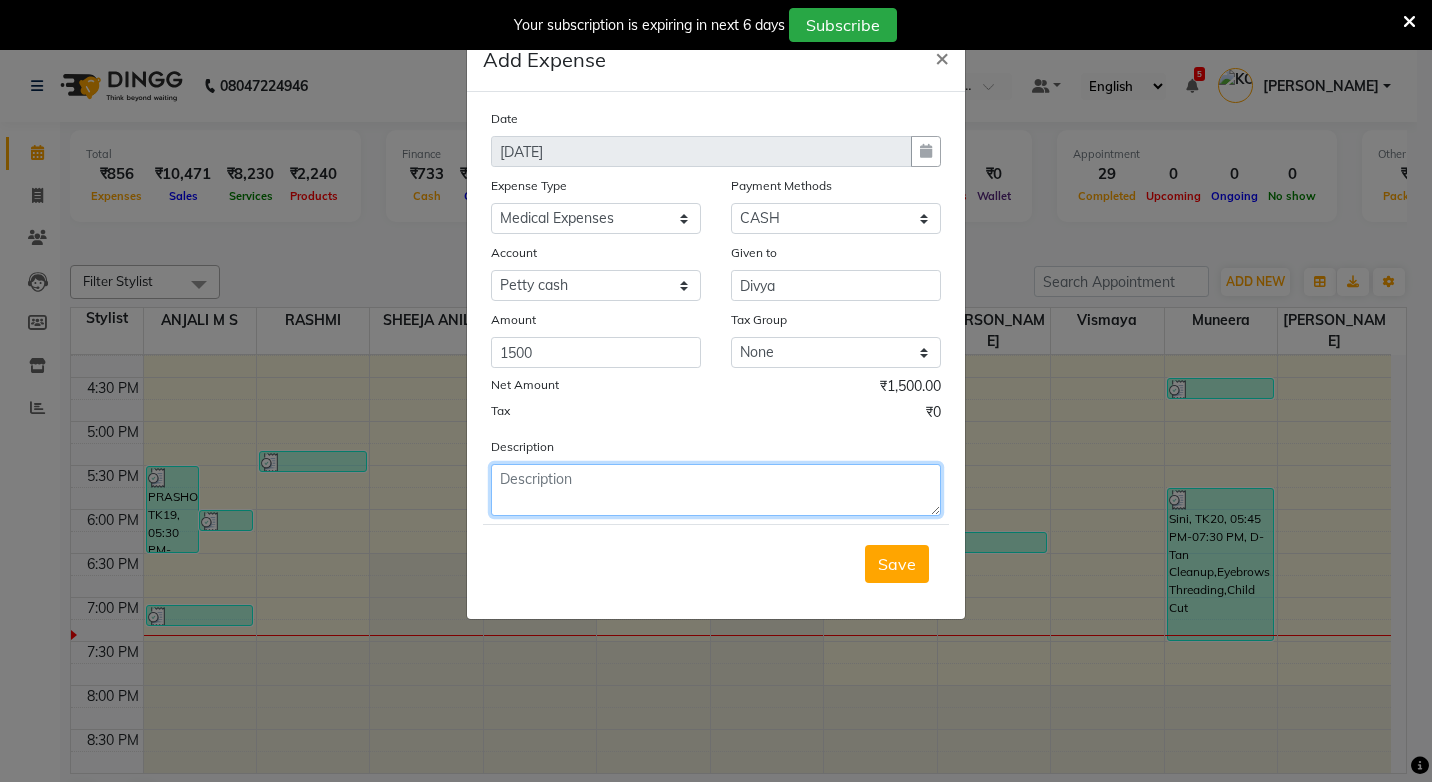 click 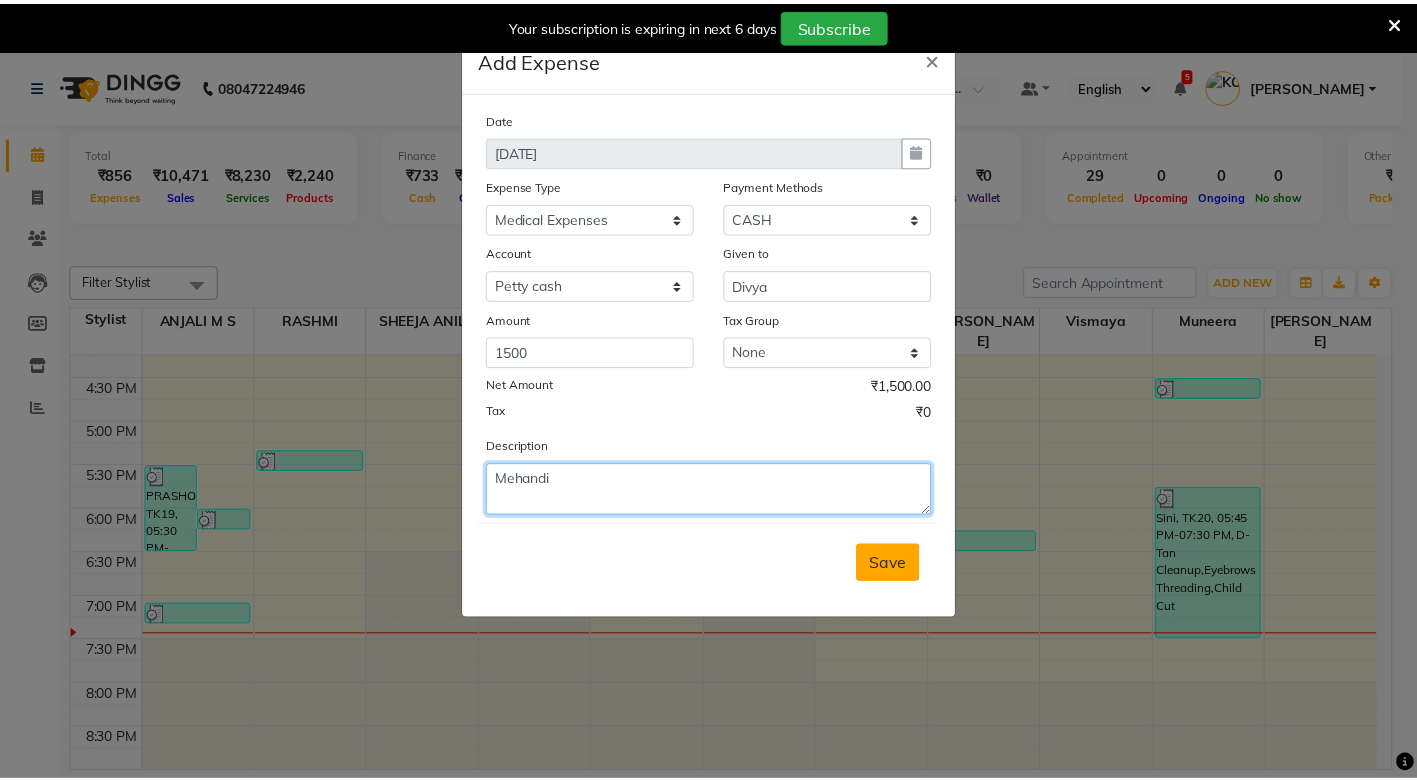 type 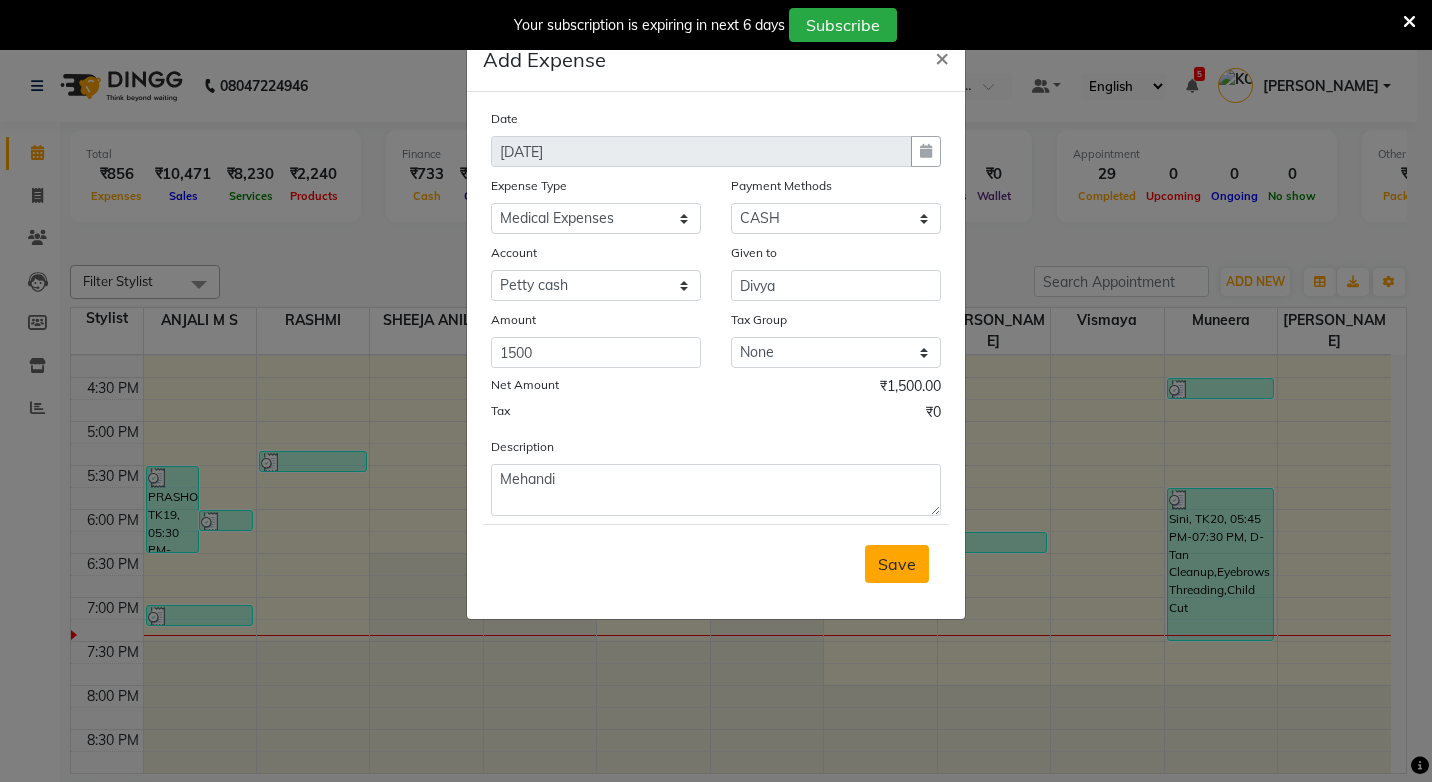 click on "Save" at bounding box center [897, 564] 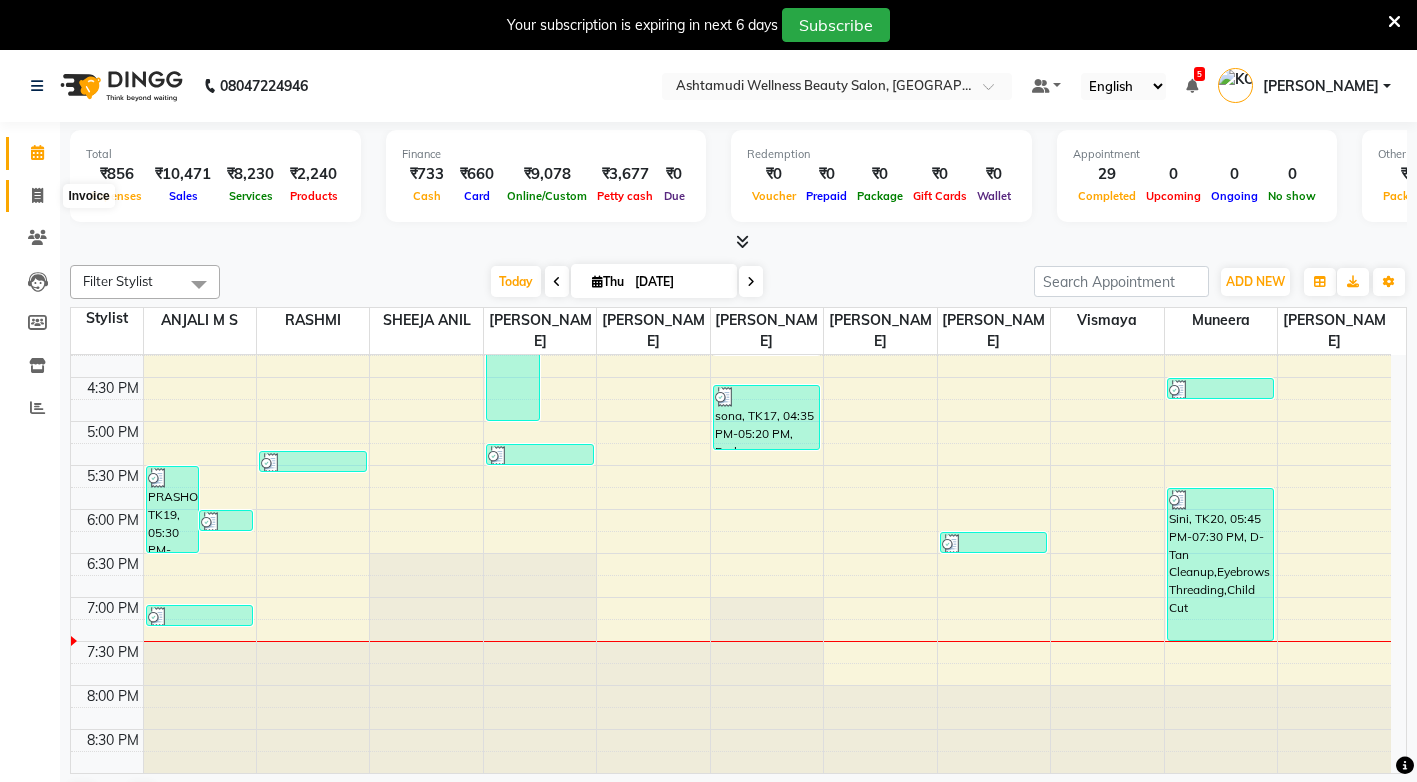 click 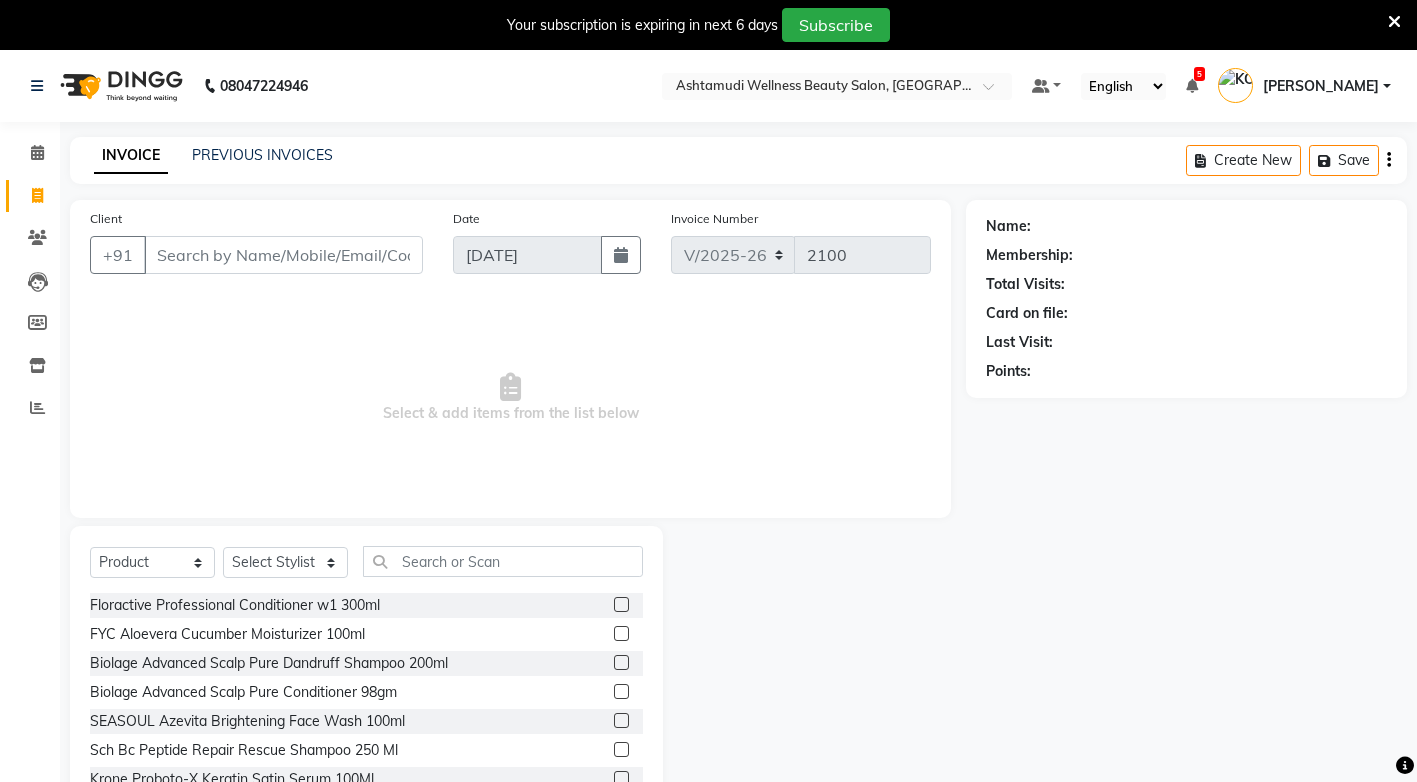 click on "Client" at bounding box center (283, 255) 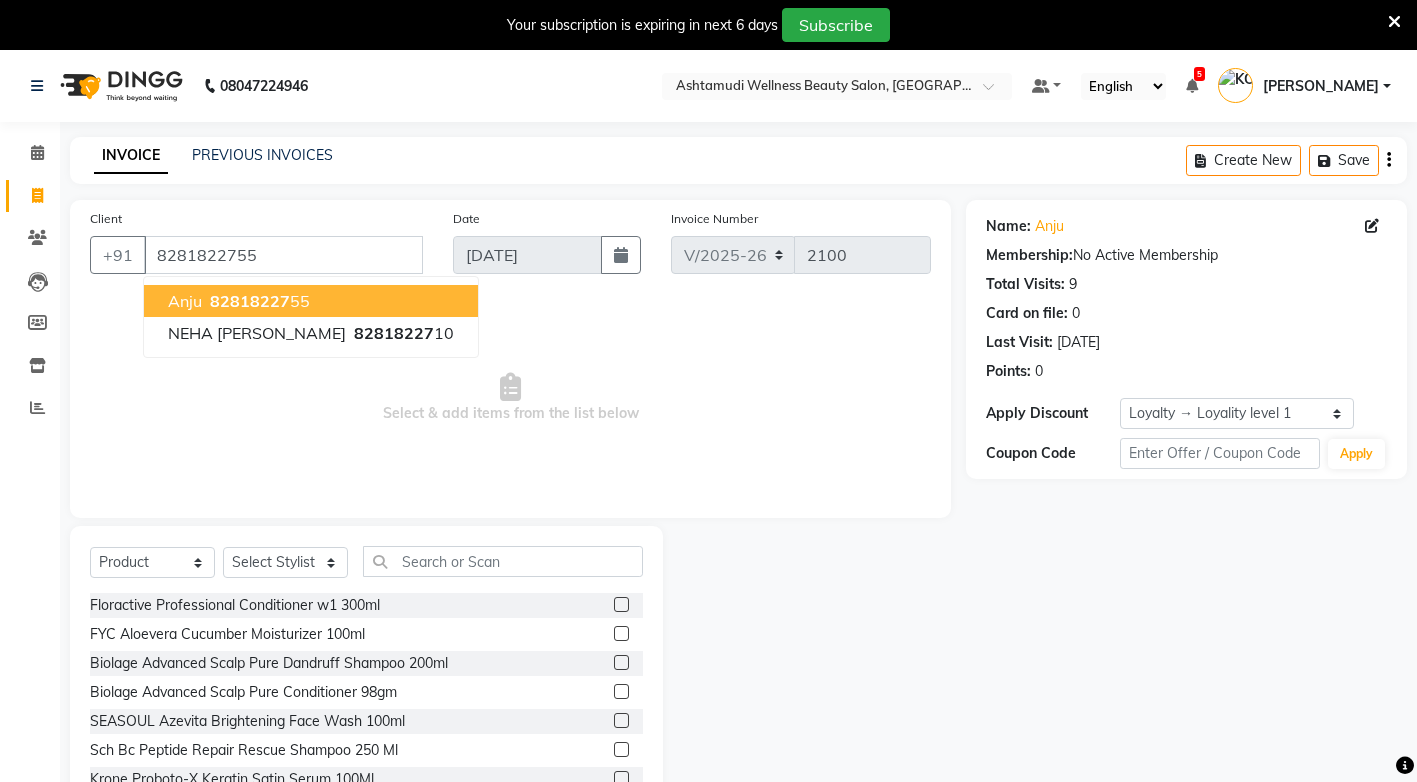 click on "82818227 55" at bounding box center (258, 301) 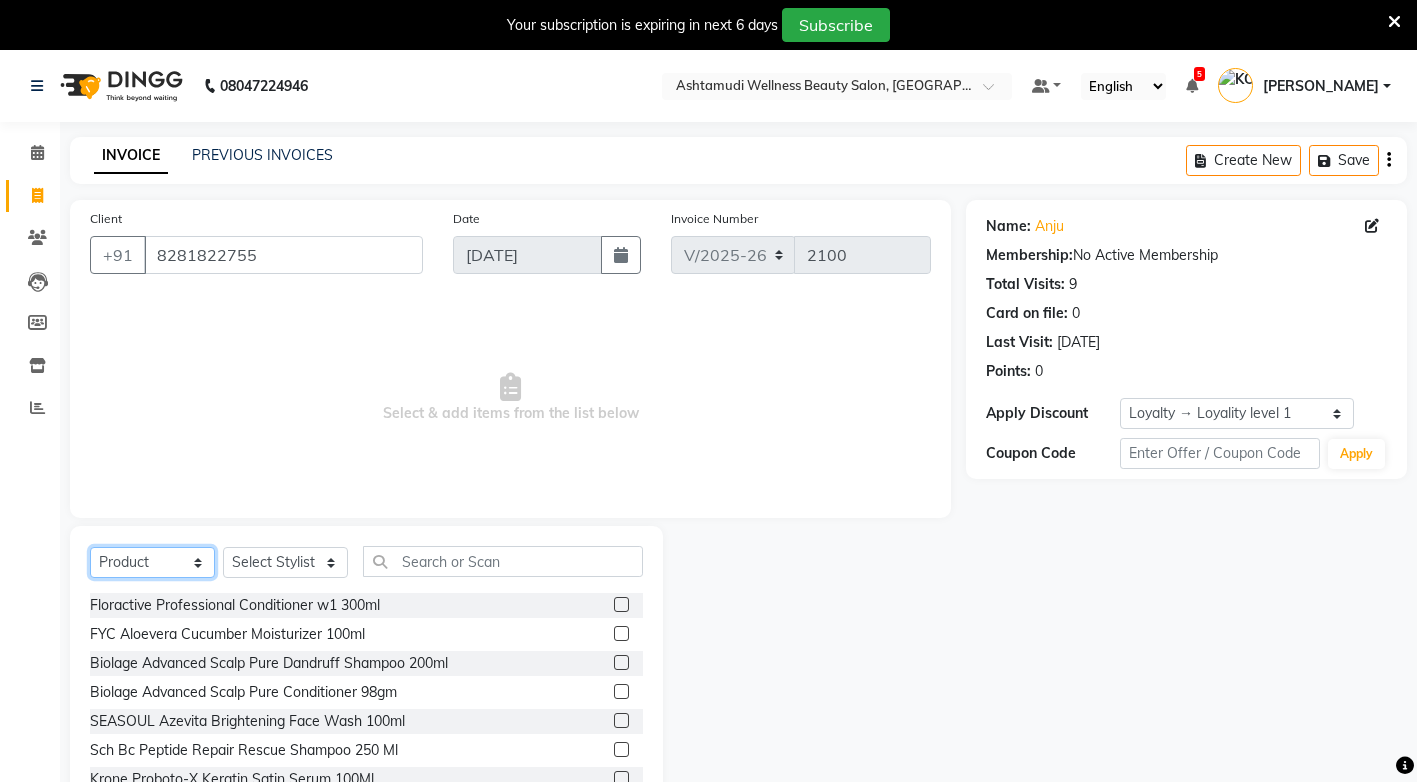 click on "Select  Service  Product  Membership  Package Voucher Prepaid Gift Card" 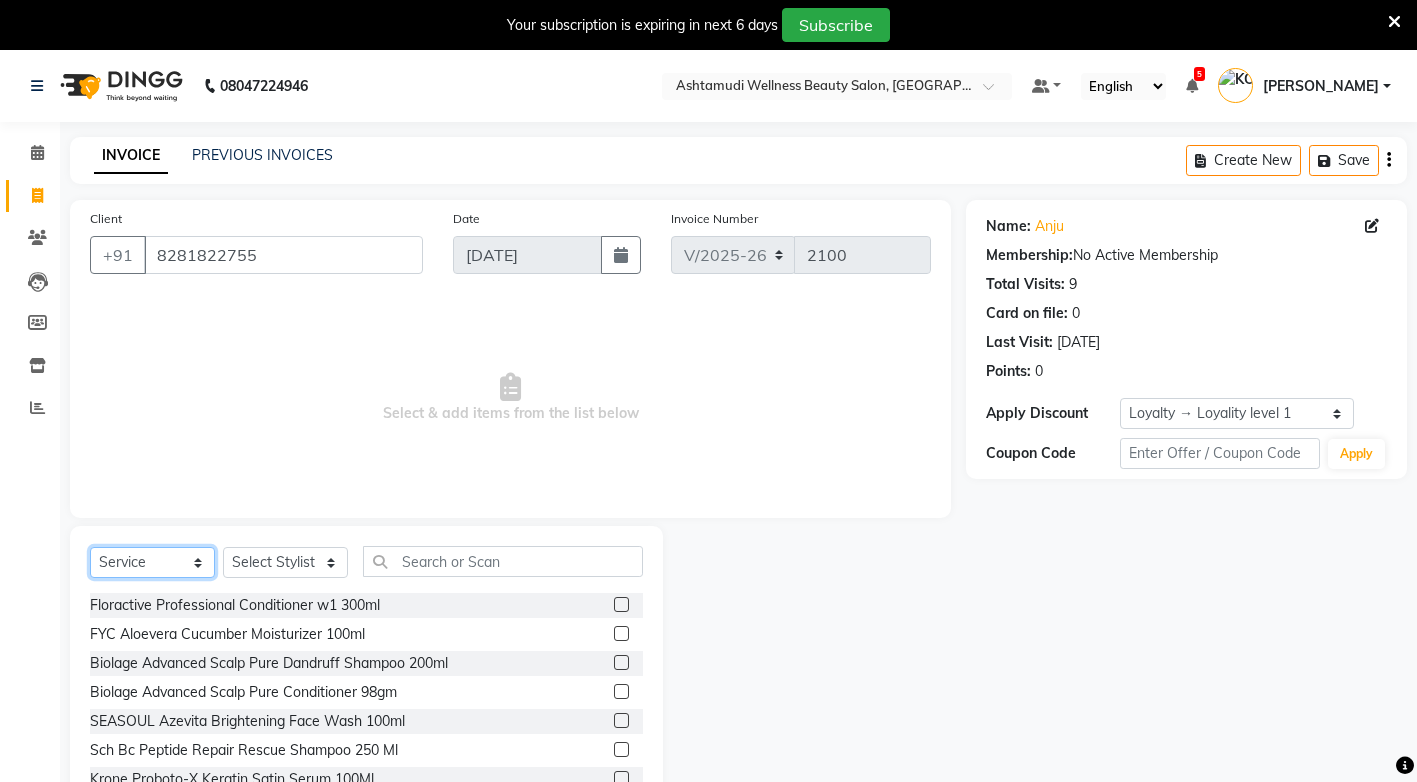 click on "Select  Service  Product  Membership  Package Voucher Prepaid Gift Card" 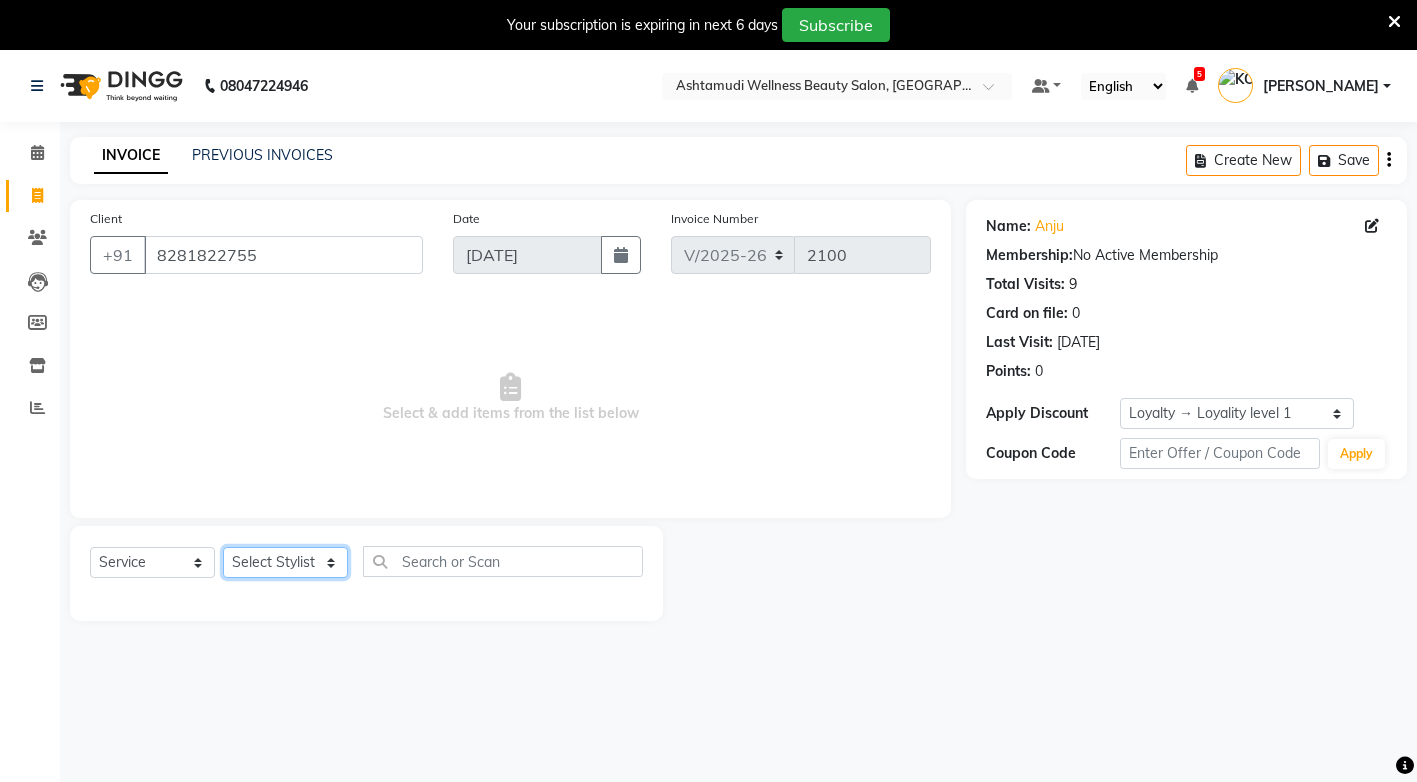 click on "Select Stylist ANJALI M S ASWATHY KOTTIYAM ASHTAMUDI KUMARI Muneera RASHMI SHEEJA ANIL SHYNI  SINDHYA  Sona Sunil Sreepriya STEFFY STEPHAN Vismaya" 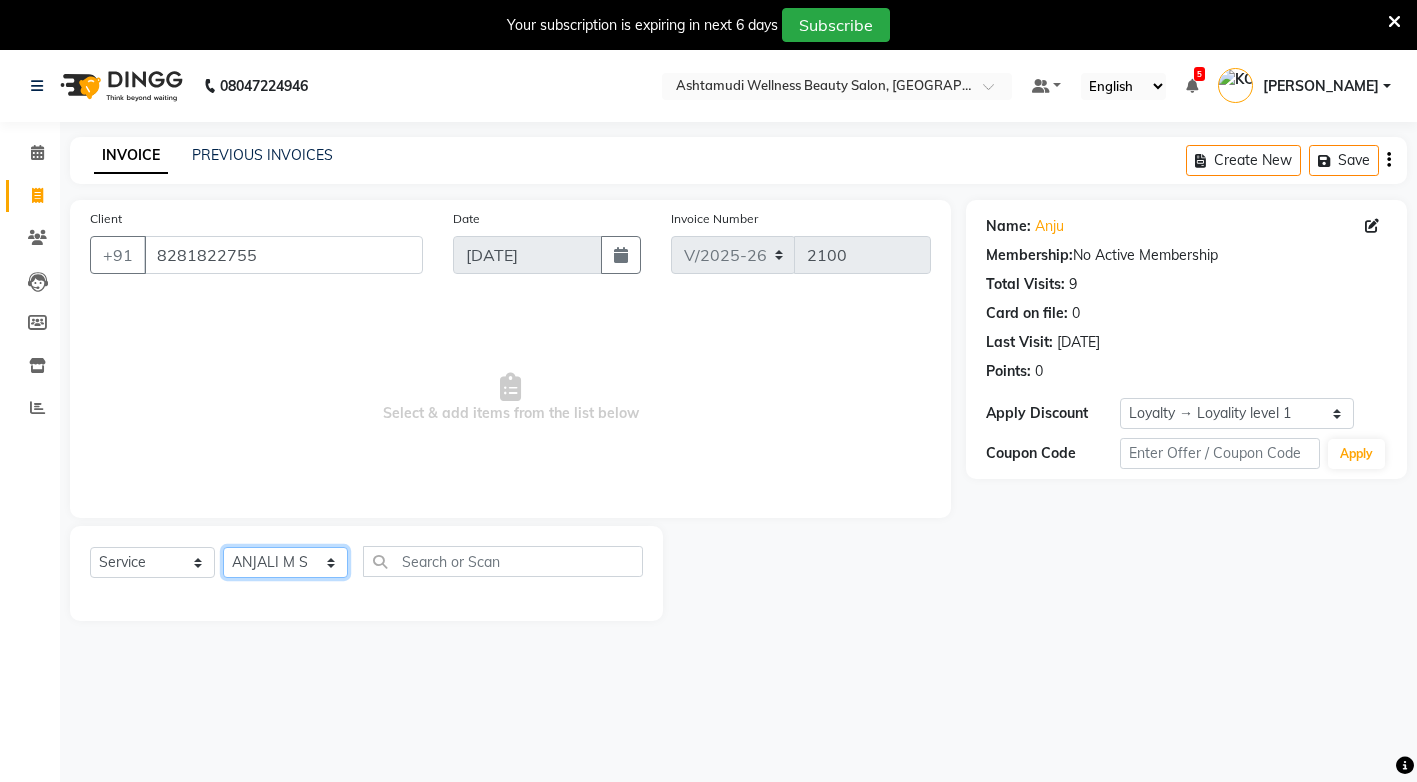 click on "Select Stylist ANJALI M S ASWATHY KOTTIYAM ASHTAMUDI KUMARI Muneera RASHMI SHEEJA ANIL SHYNI  SINDHYA  Sona Sunil Sreepriya STEFFY STEPHAN Vismaya" 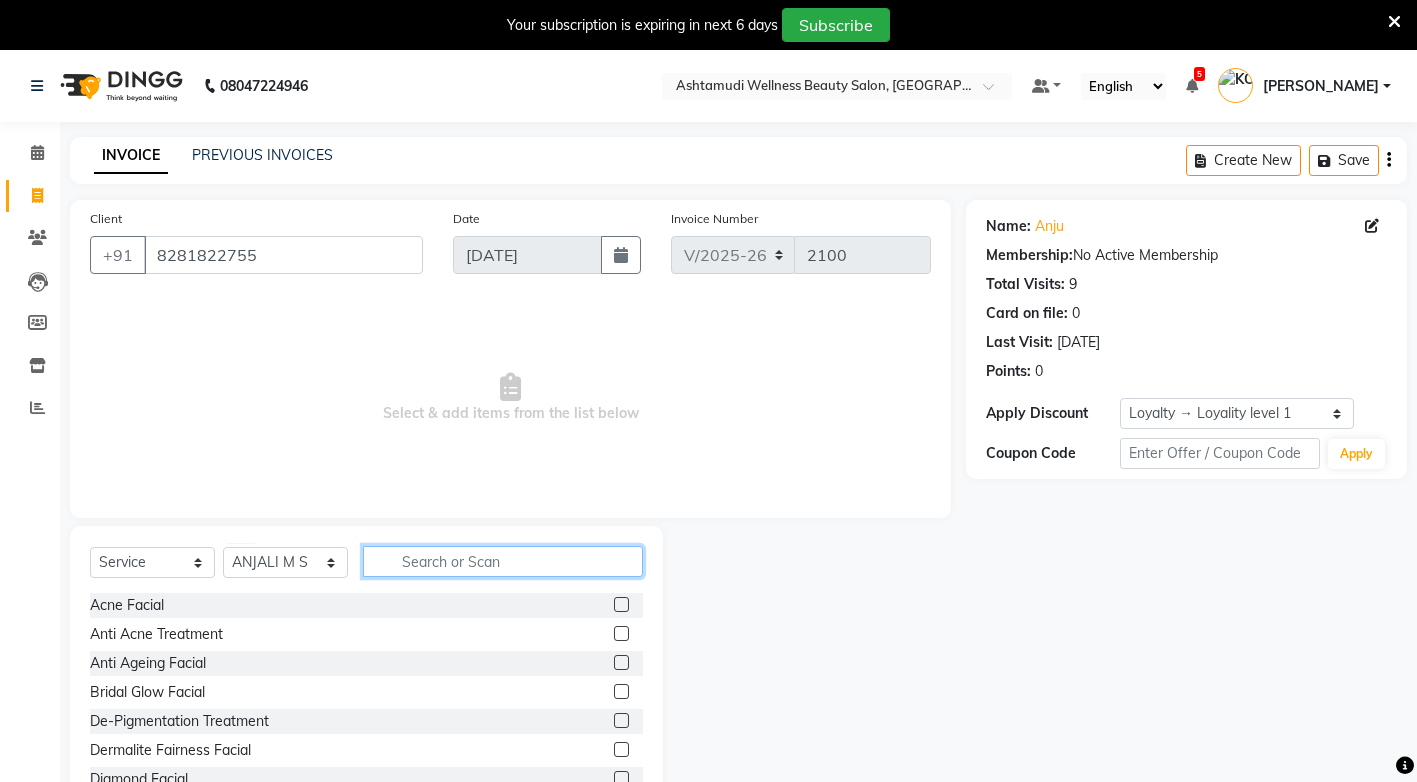click 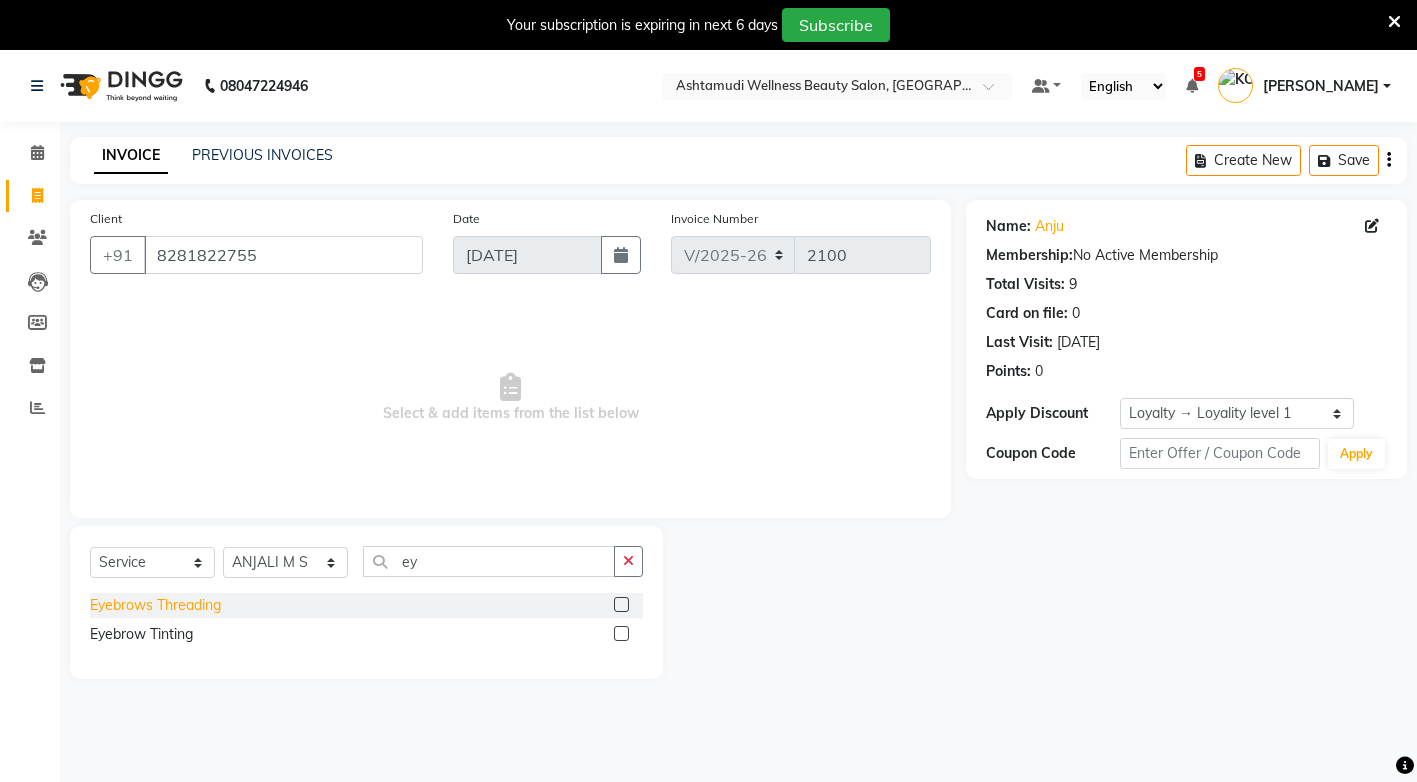 click on "Eyebrows Threading" 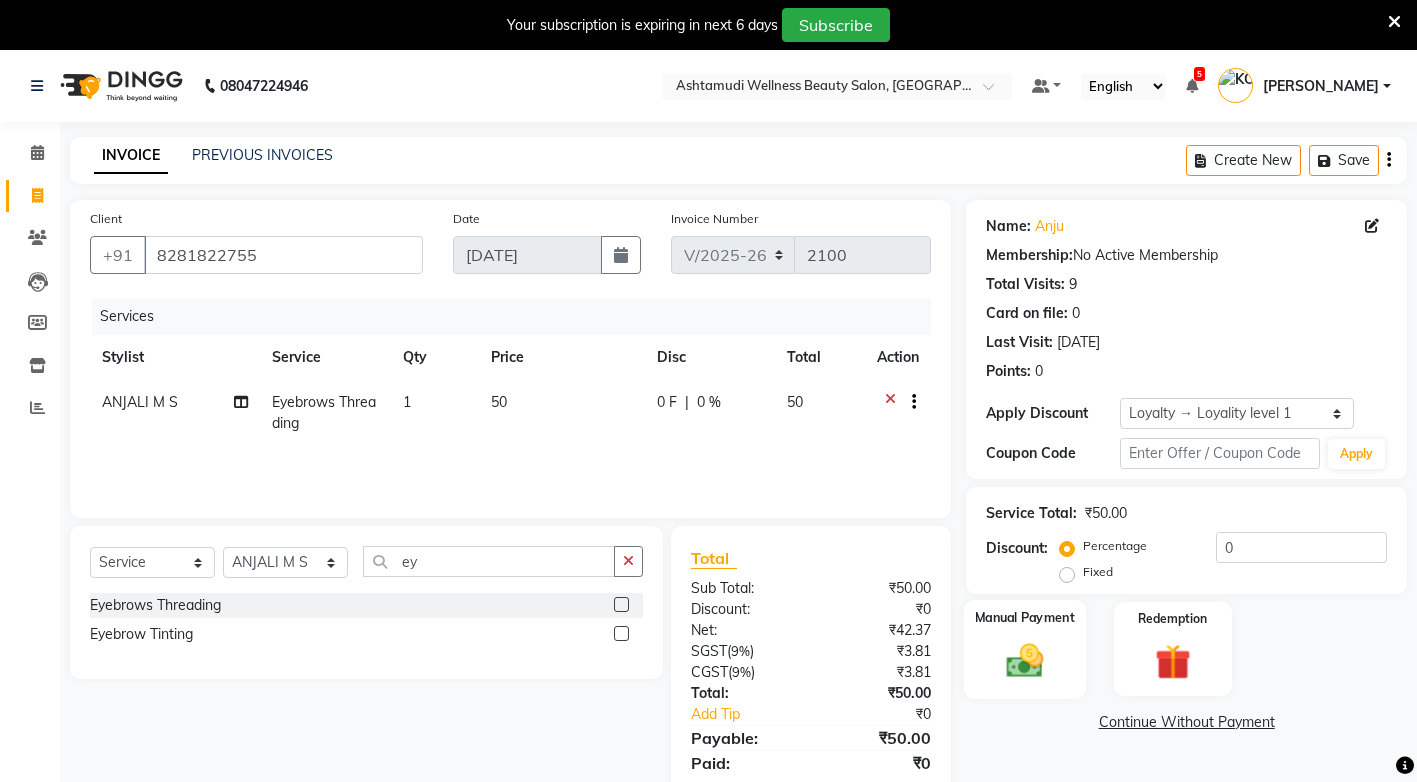 click 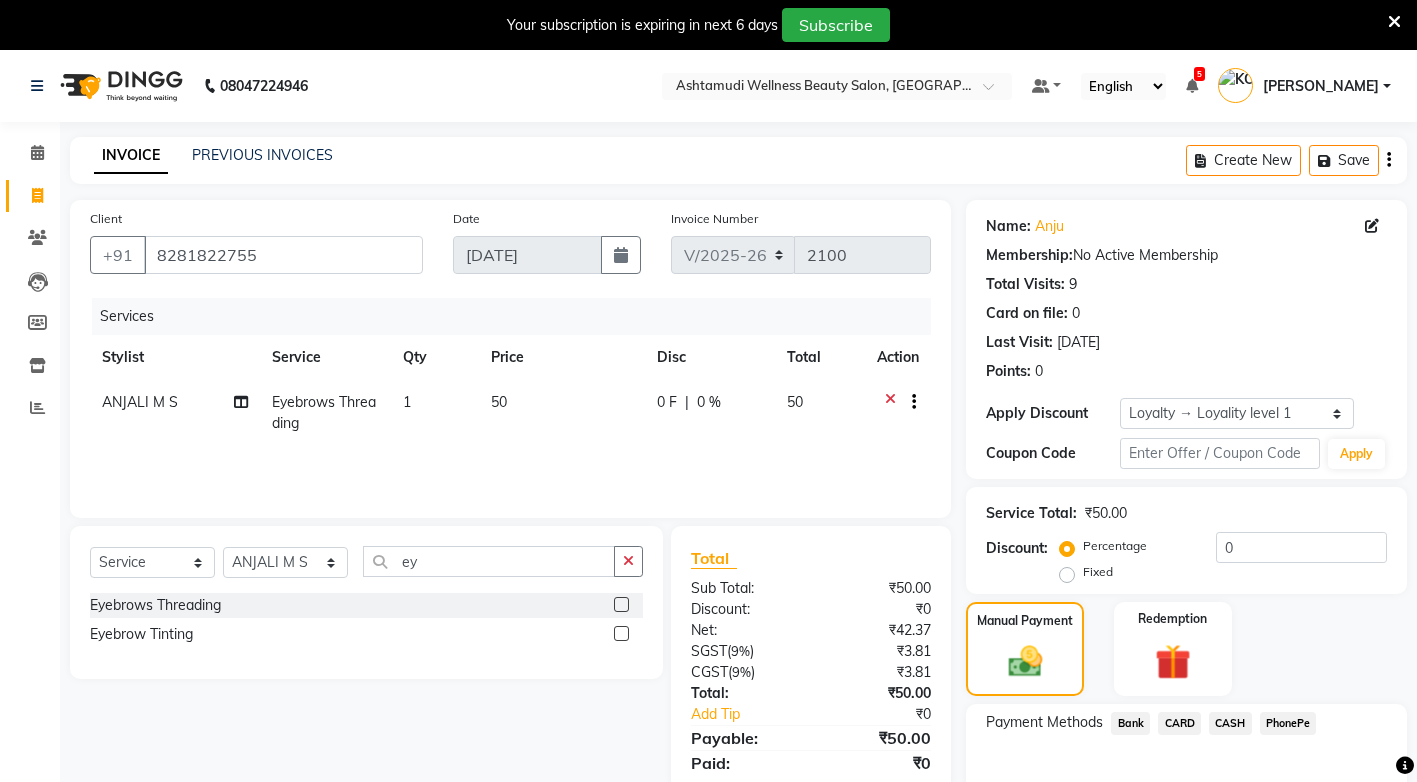 click on "CASH" 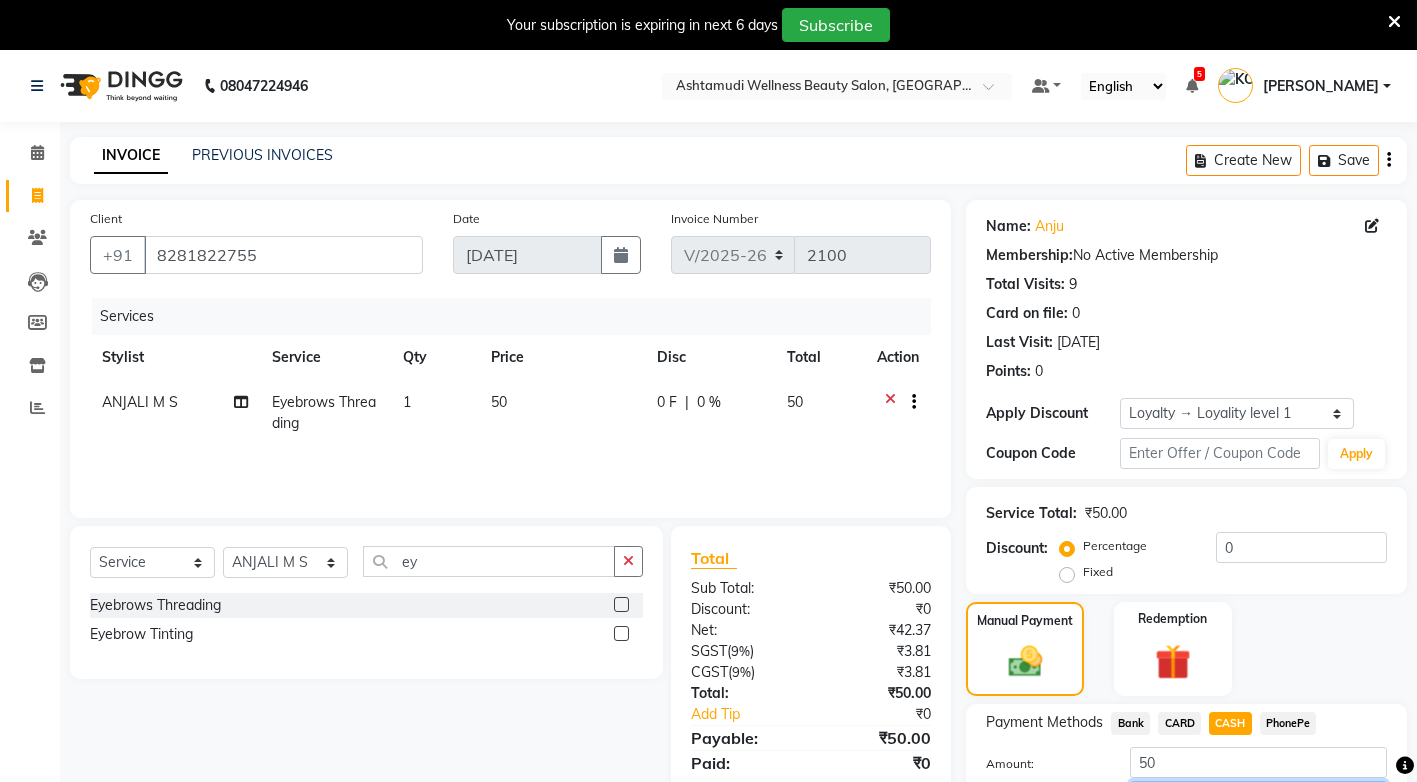 click on "Note:" at bounding box center [1258, 796] 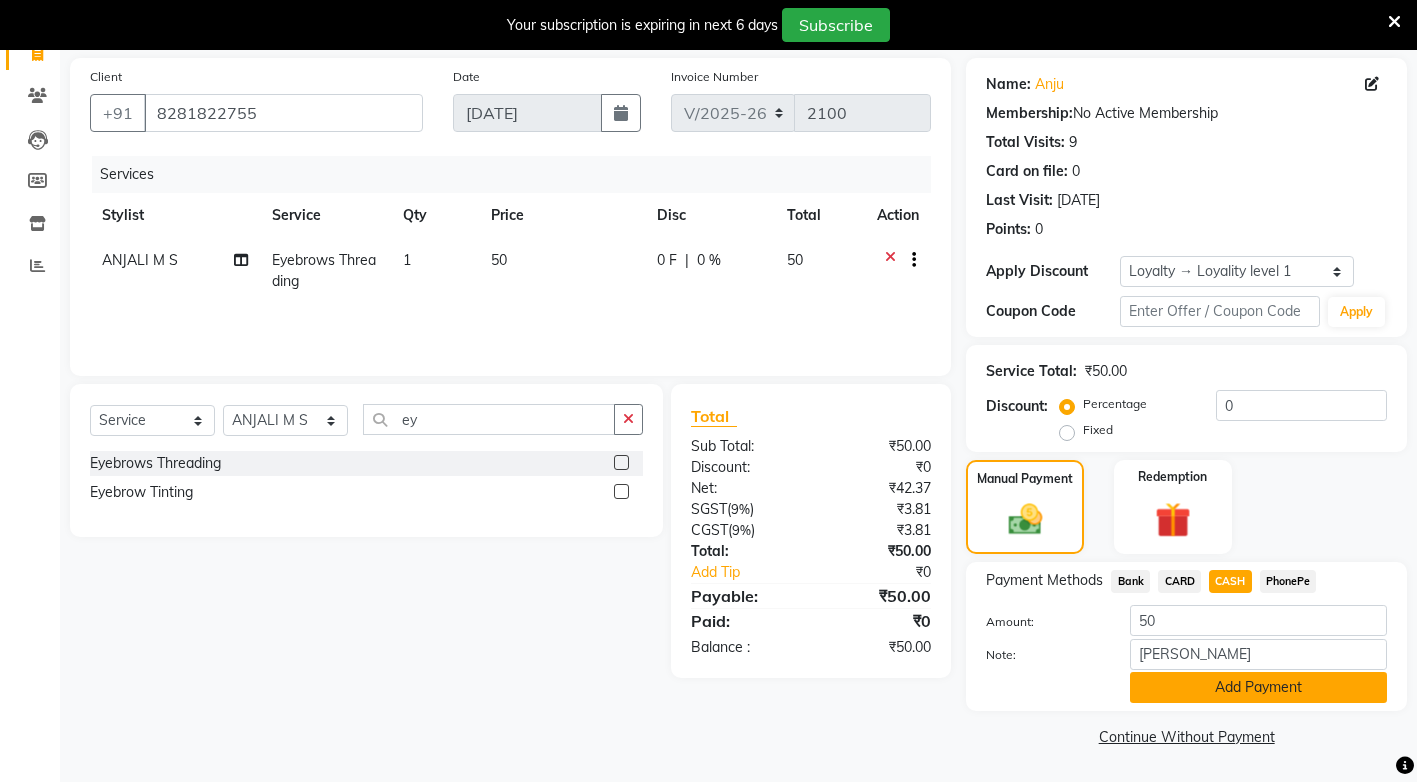 click on "Add Payment" 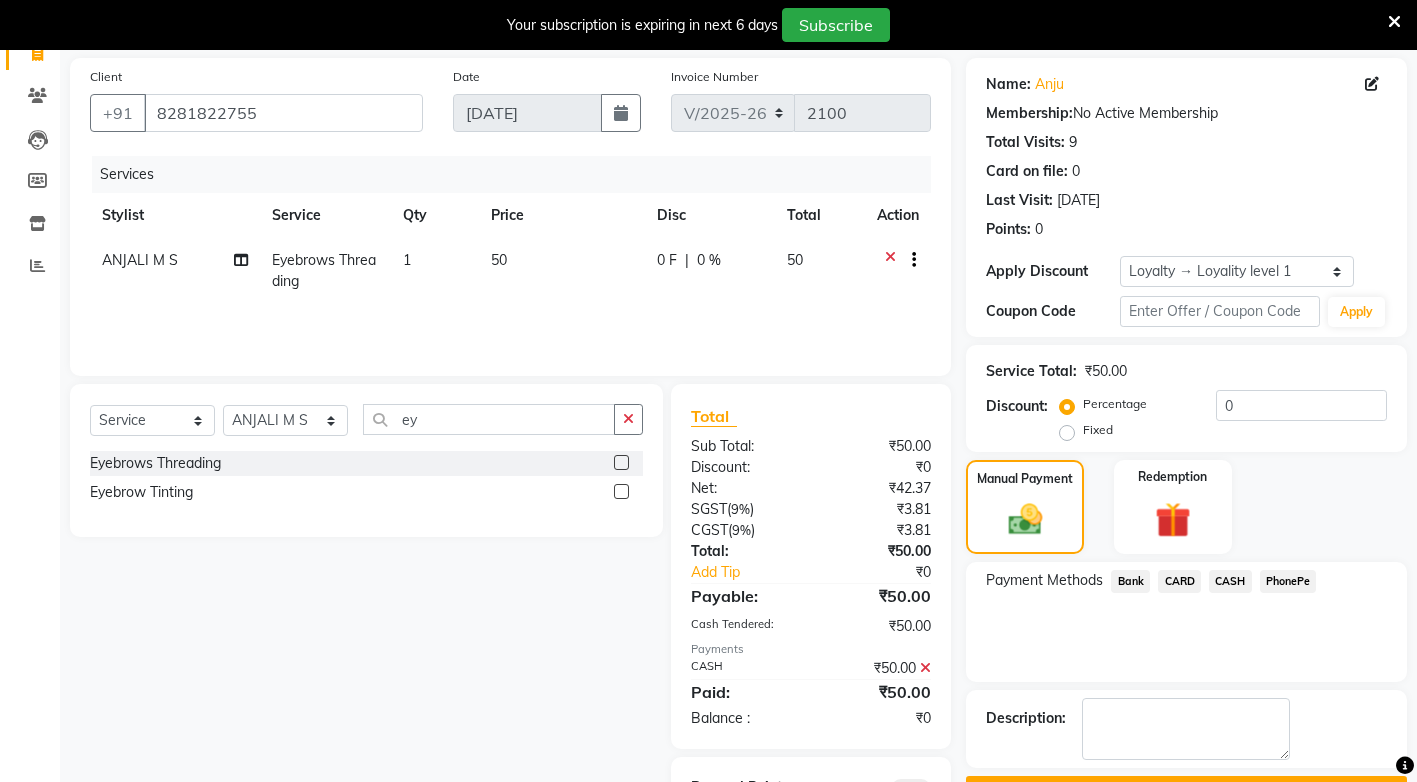scroll, scrollTop: 238, scrollLeft: 0, axis: vertical 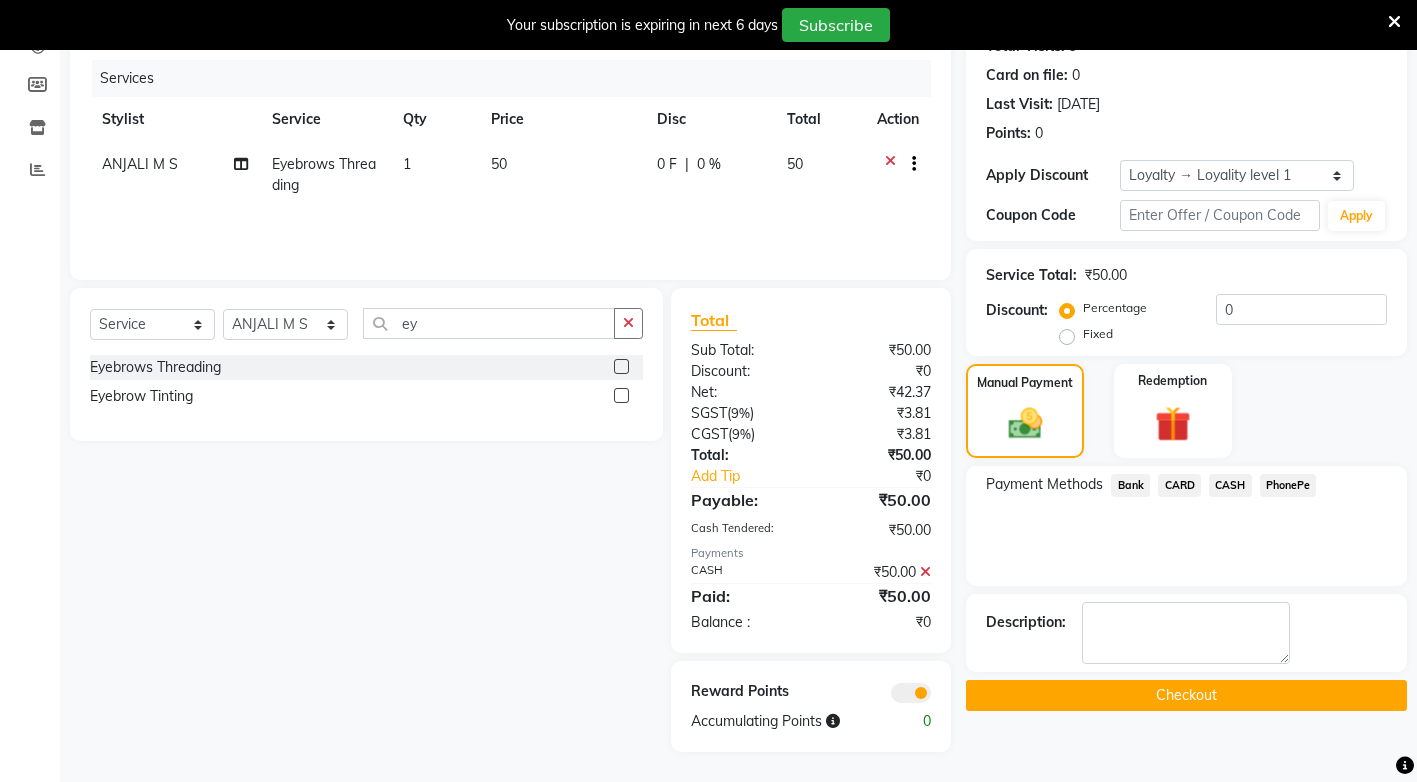 click on "Checkout" 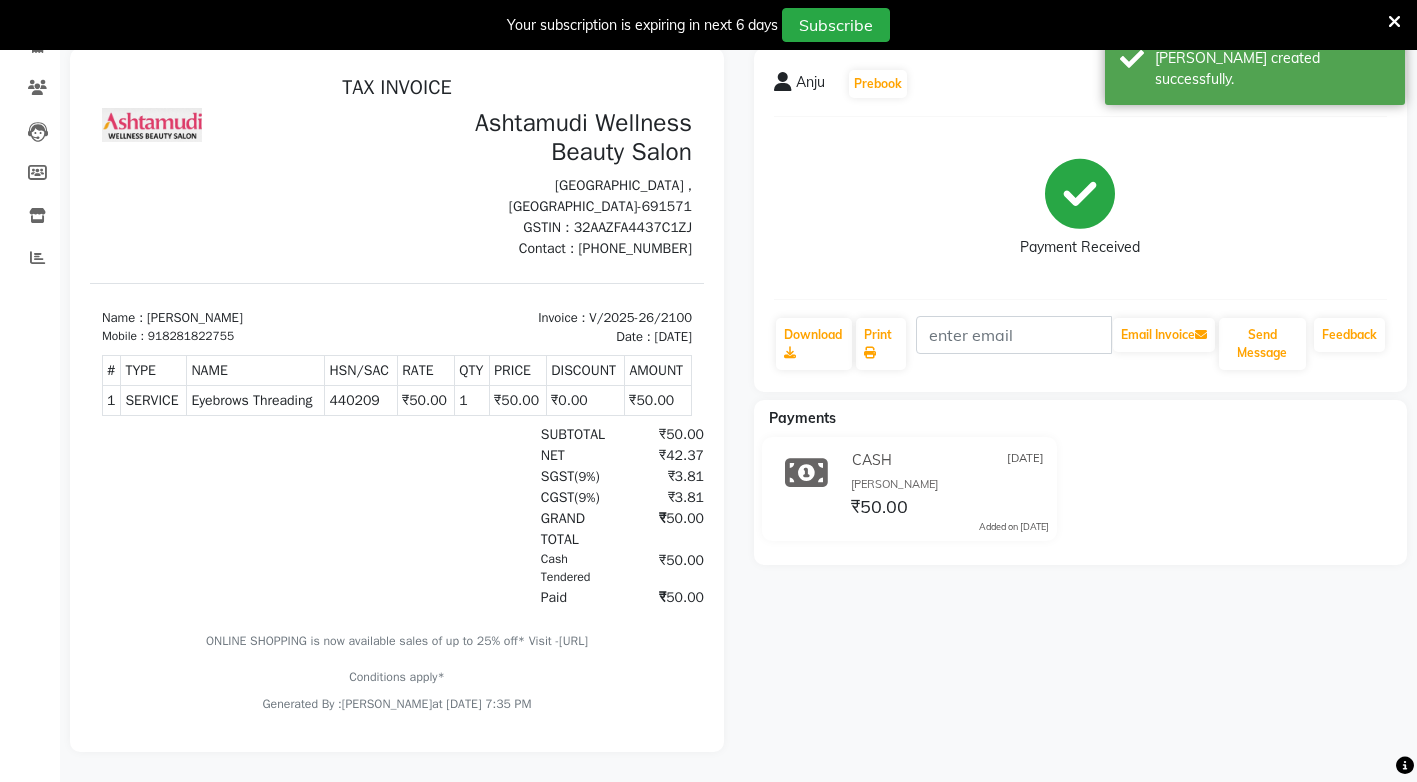 scroll, scrollTop: 0, scrollLeft: 0, axis: both 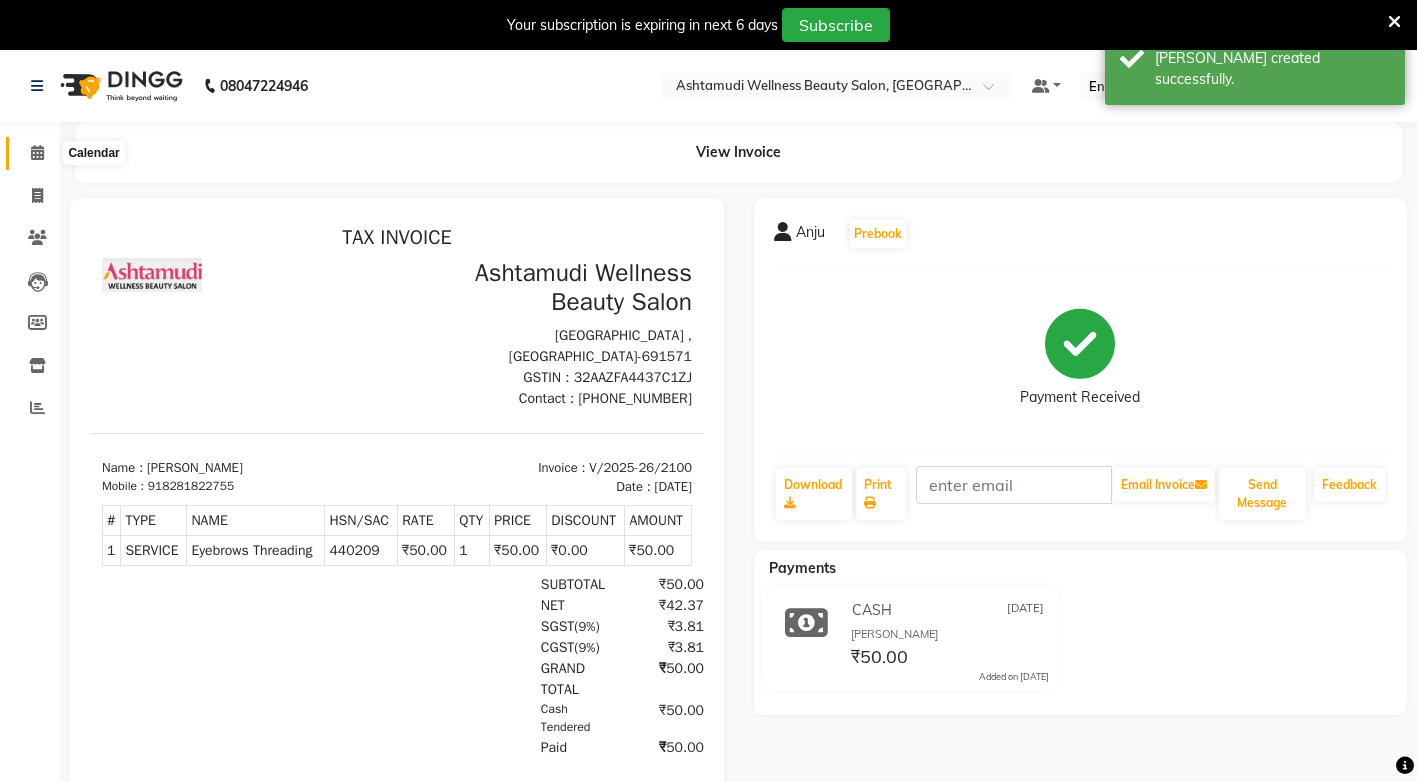 click 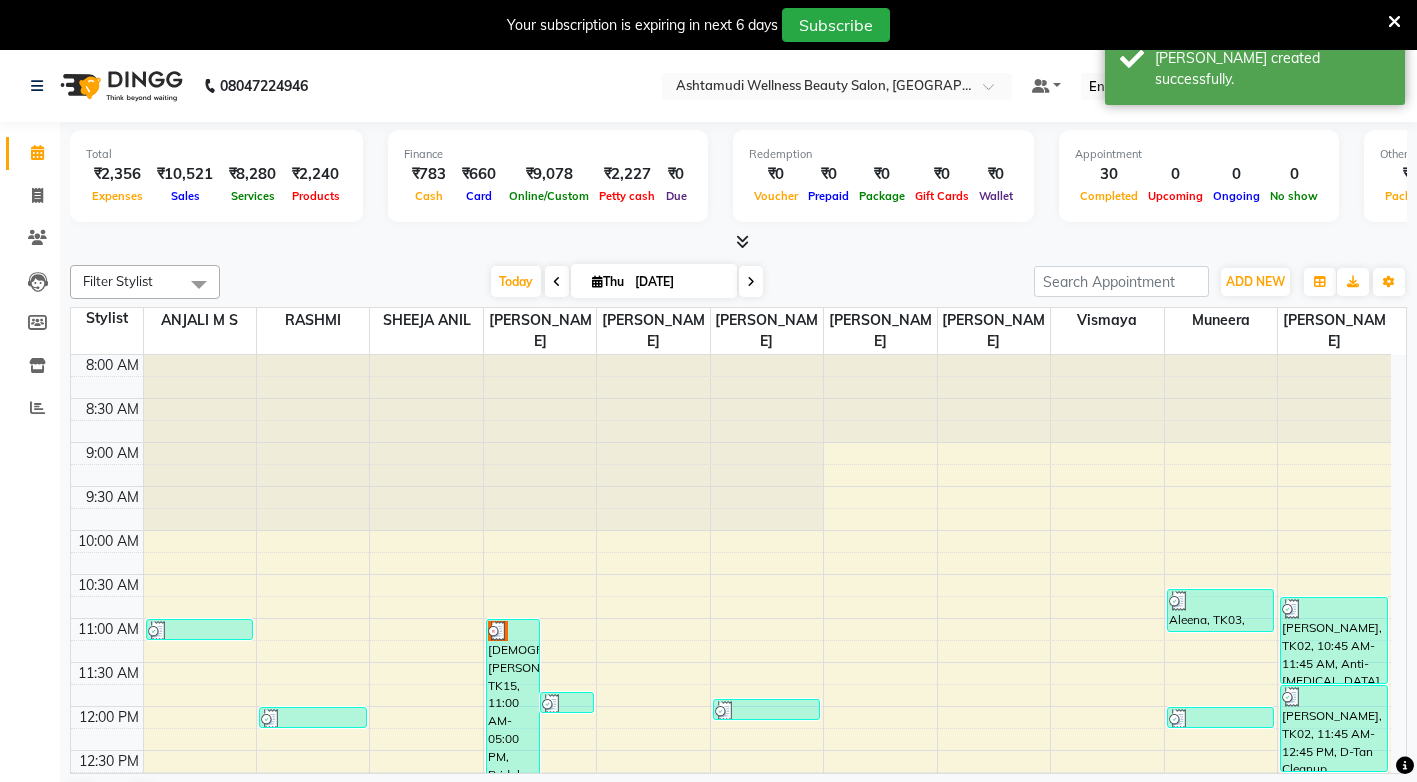 scroll, scrollTop: 0, scrollLeft: 0, axis: both 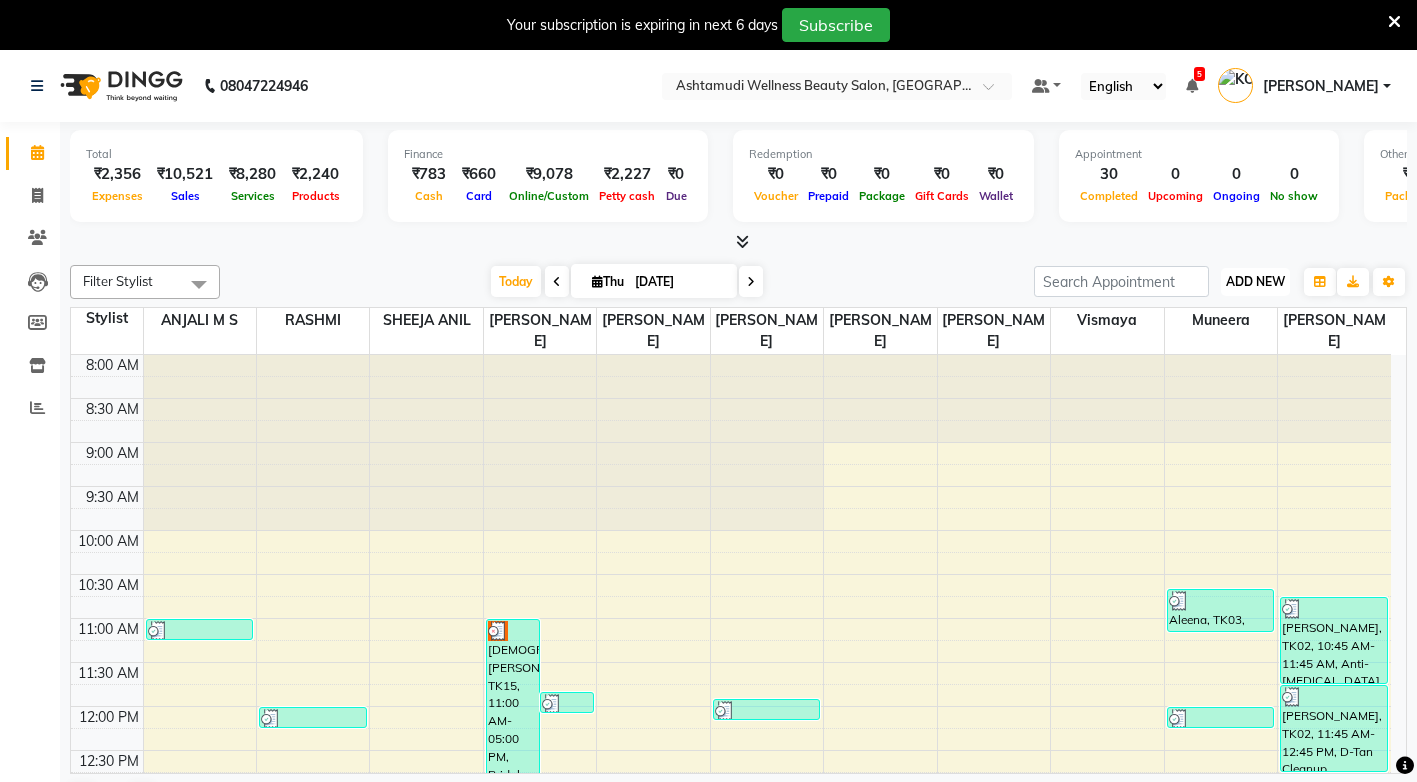 click on "ADD NEW" at bounding box center [1255, 281] 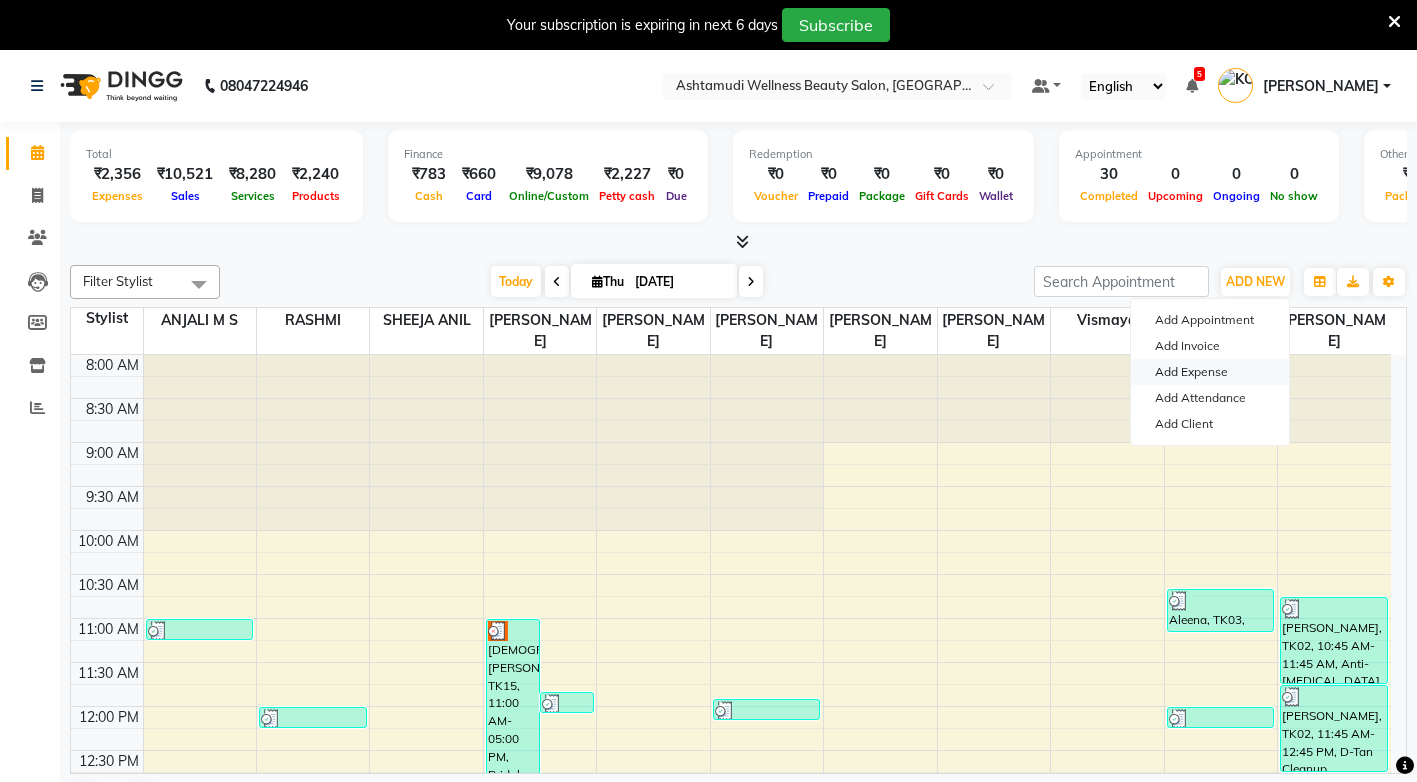 click on "Add Expense" at bounding box center [1210, 372] 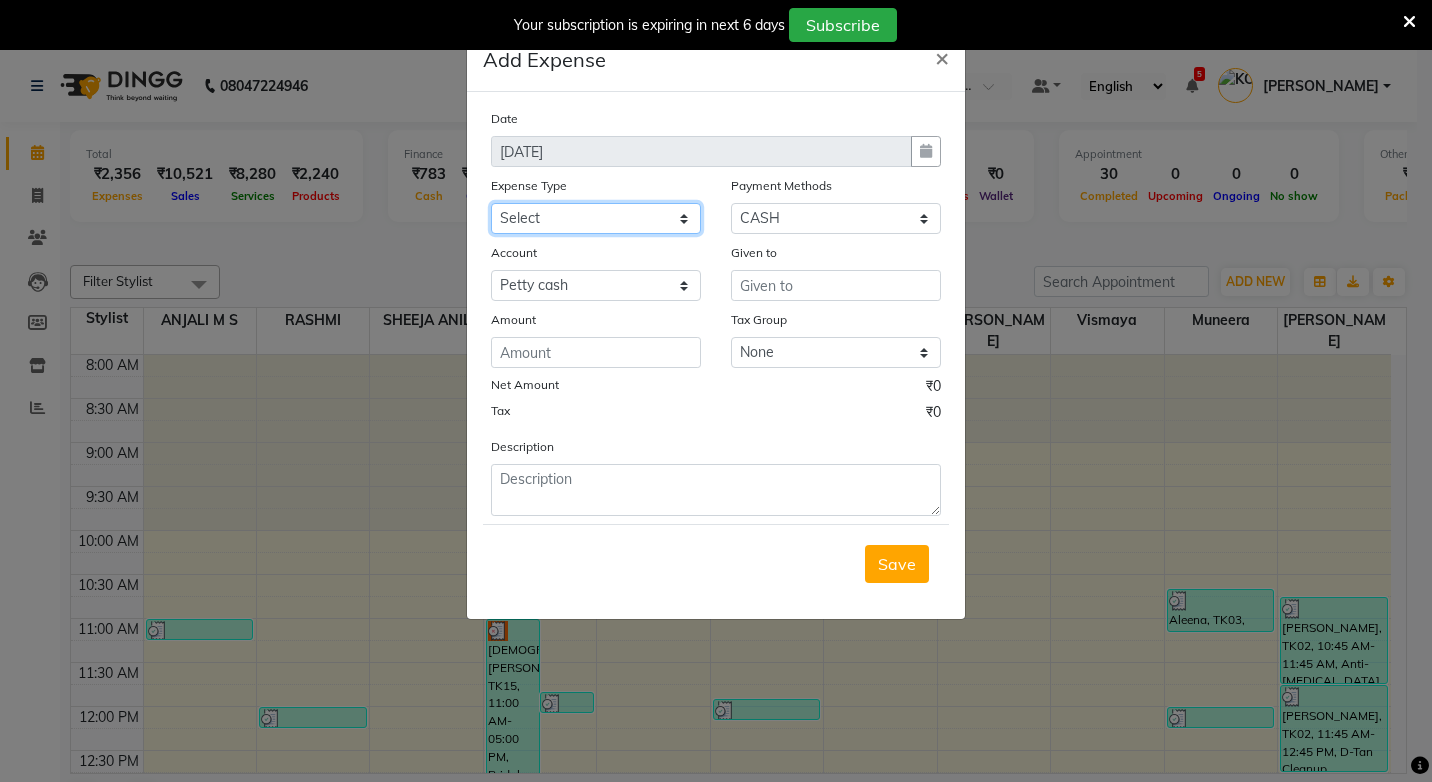 drag, startPoint x: 674, startPoint y: 219, endPoint x: 675, endPoint y: 232, distance: 13.038404 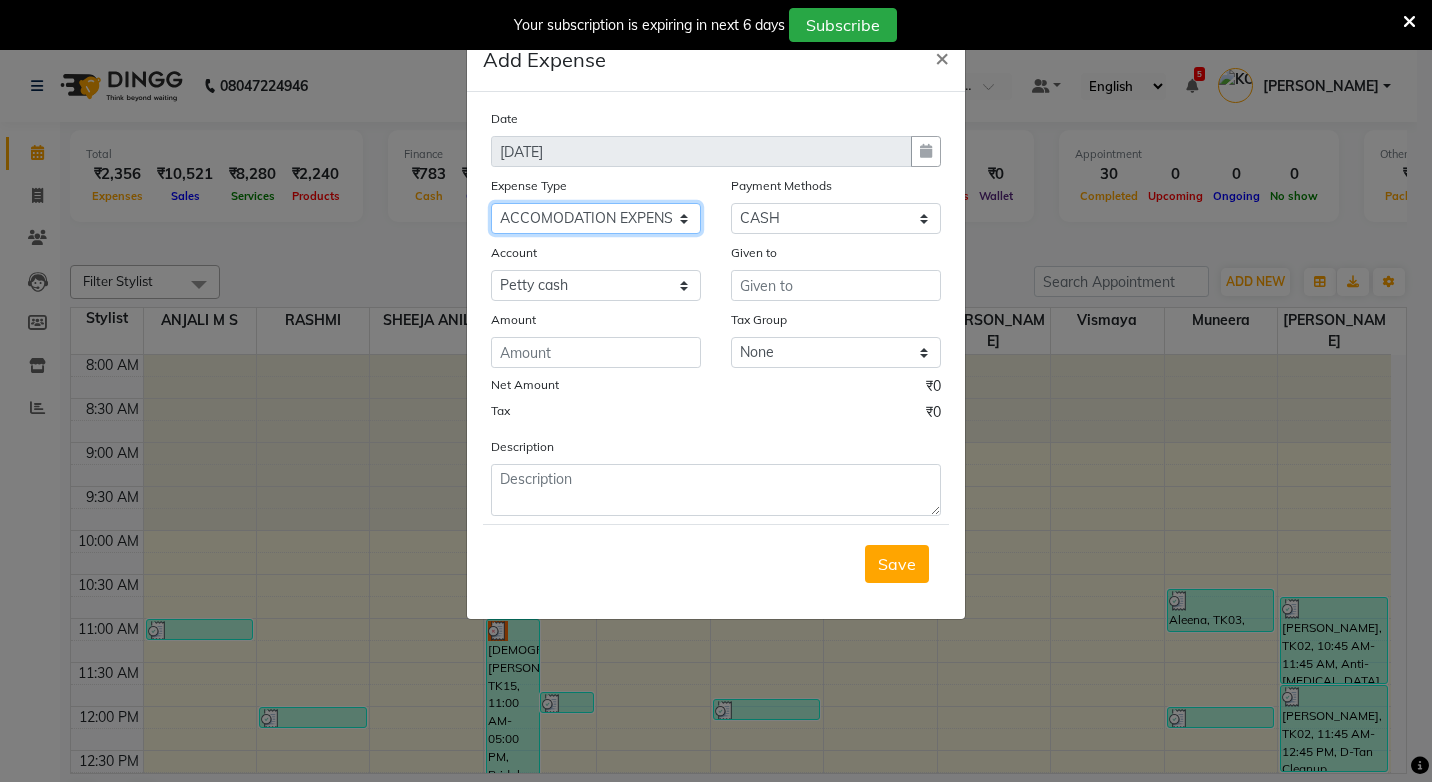 click on "Select ACCOMODATION EXPENSES ADVERTISEMENT SALES PROMOTIONAL EXPENSES Bonus BRIDAL ACCESSORIES REFUND BRIDAL COMMISSION BRIDAL FOOD BRIDAL INCENTIVES BRIDAL ORNAMENTS REFUND BRIDAL TA CASH DEPOSIT RAK BANK COMPUTER ACCESSORIES MOBILE PHONE Donation and Charity Expenses ELECTRICITY CHARGES ELECTRONICS FITTINGS Event Expense FISH FOOD EXPENSES FOOD REFRESHMENT FOR CLIENTS FOOD REFRESHMENT FOR STAFFS Freight And Forwarding Charges FUEL FOR GENERATOR FURNITURE AND EQUIPMENTS Gifts for Clients GIFTS FOR STAFFS GOKULAM CHITS HOSTEL RENT LAUNDRY EXPENSES LICENSE OTHER FEES LOADING UNLOADING CHARGES Medical Expenses MEHNDI PAYMENTS MISCELLANEOUS EXPENSES NEWSPAPER PERIODICALS Ornaments Maintenance Expense OVERTIME ALLOWANCES Payment For Pest Control Perfomance based incentives POSTAGE COURIER CHARGES Printing PRINTING STATIONERY EXPENSES PROFESSIONAL TAX REPAIRS MAINTENANCE ROUND OFF Salary SALARY ADVANCE Sales Incentives Membership Card SALES INCENTIVES PRODUCT SALES INCENTIVES SERVICES SALON ESSENTIALS SALON RENT" 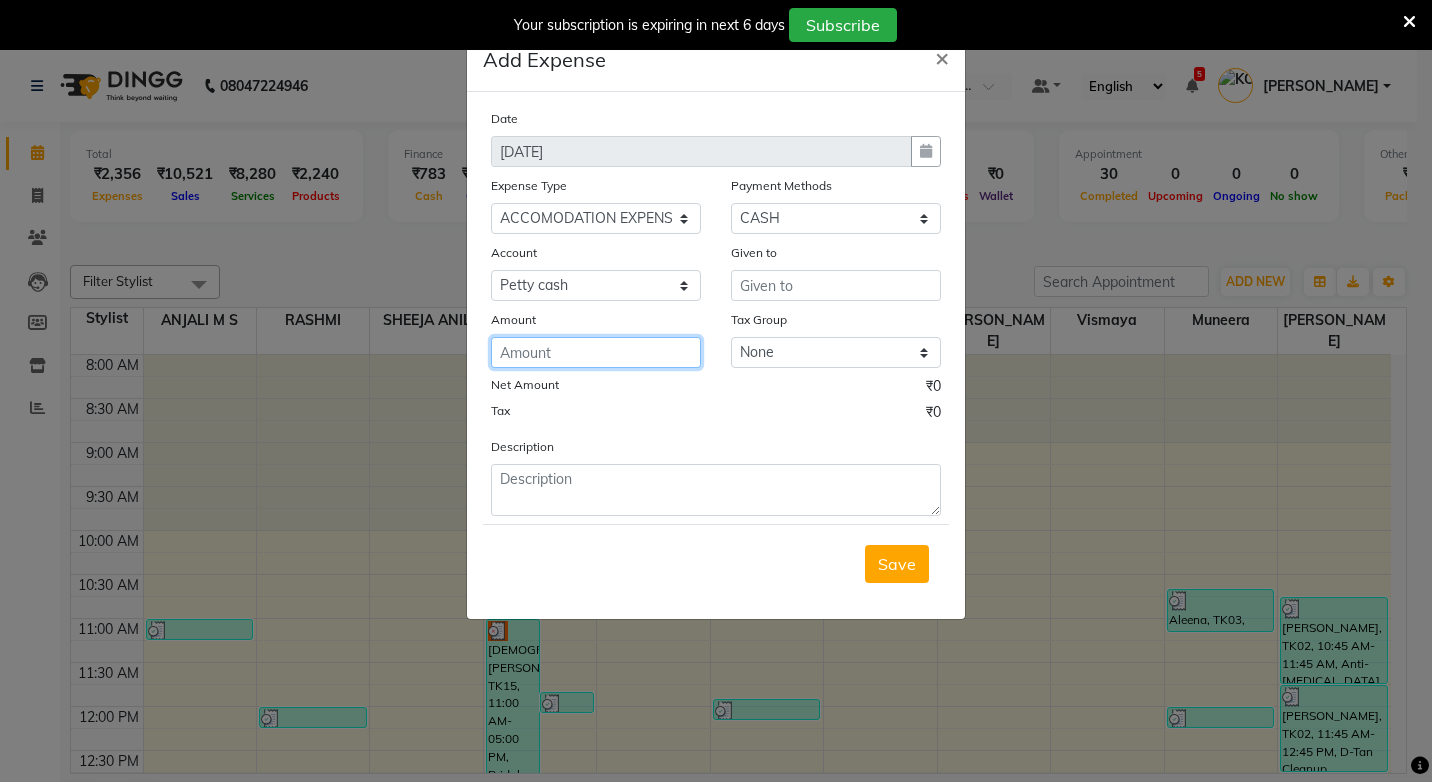 click 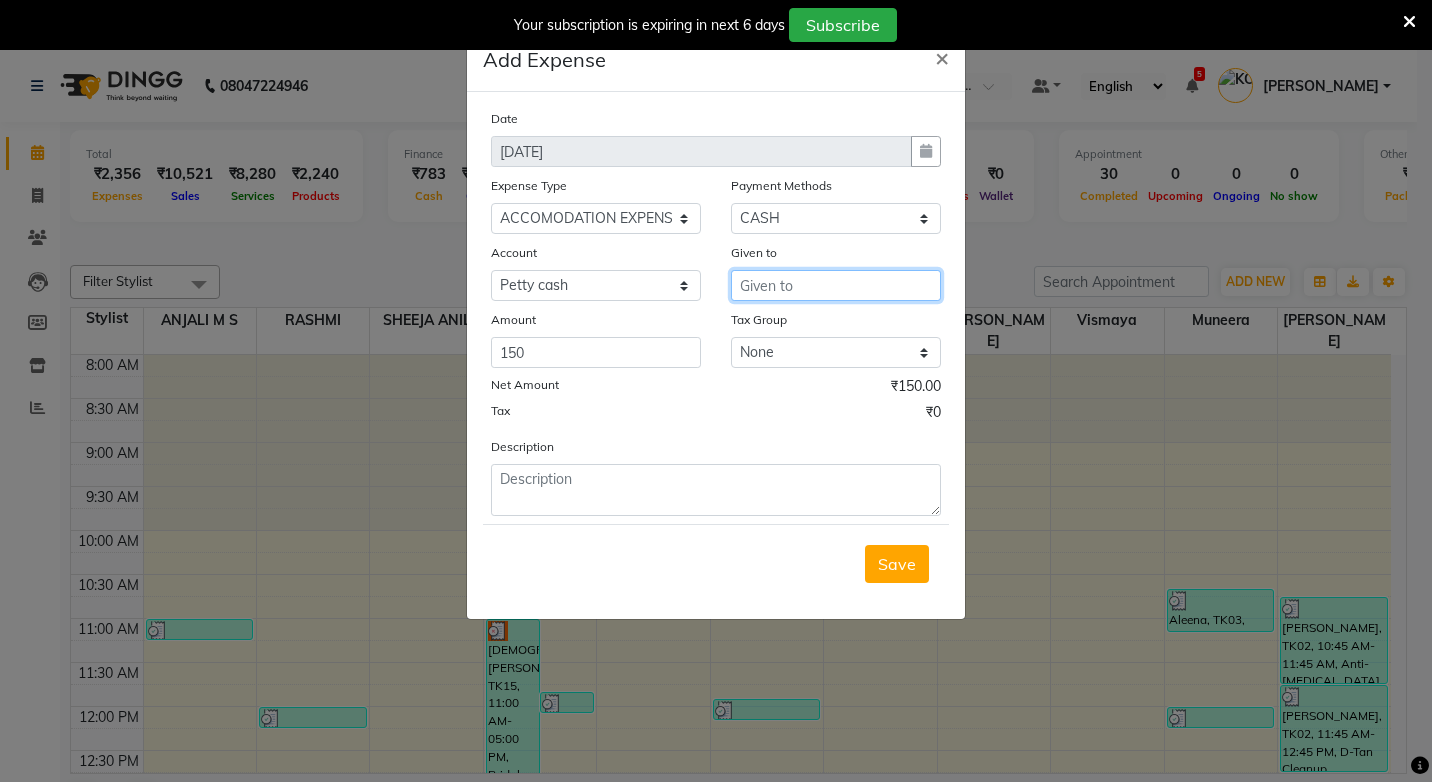 click at bounding box center [836, 285] 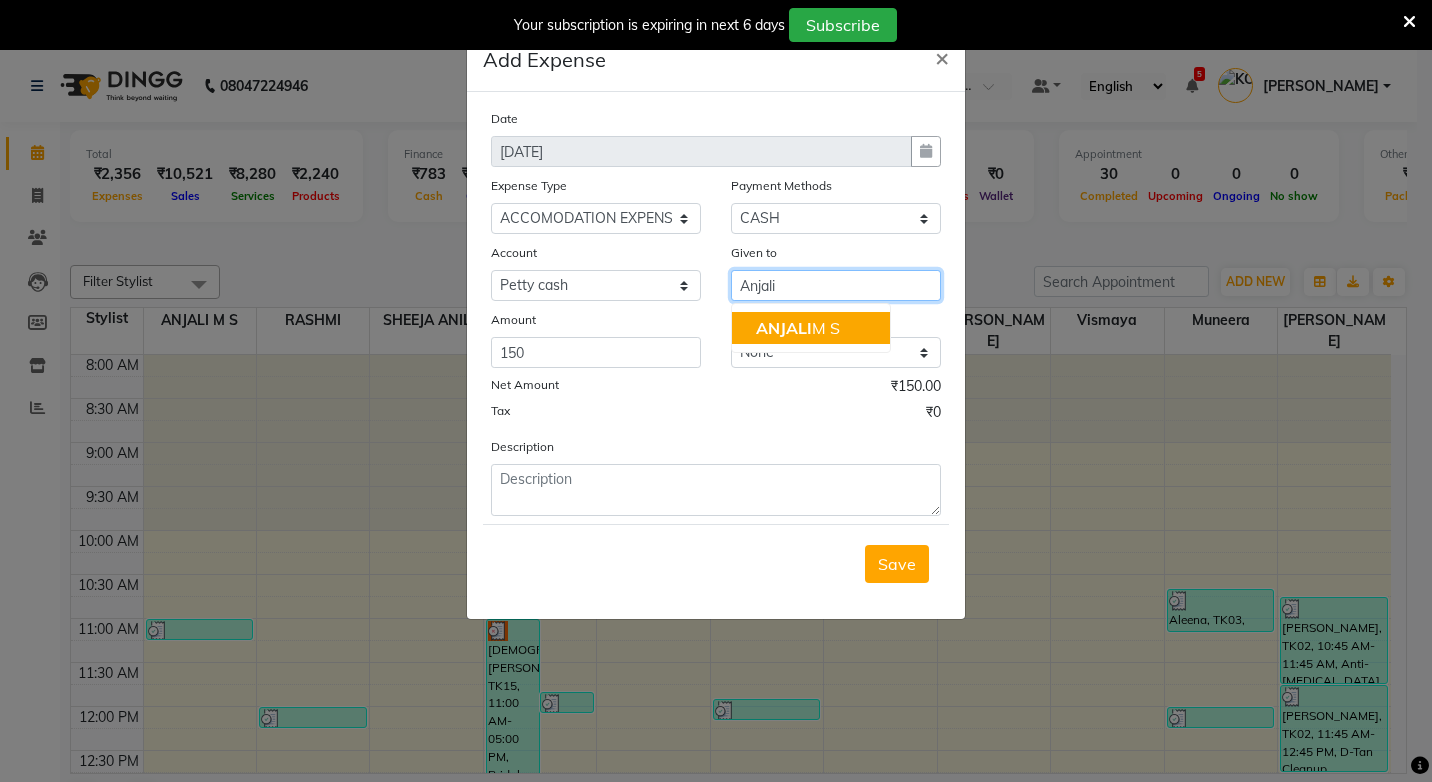 click on "ANJALI  M S" at bounding box center [798, 328] 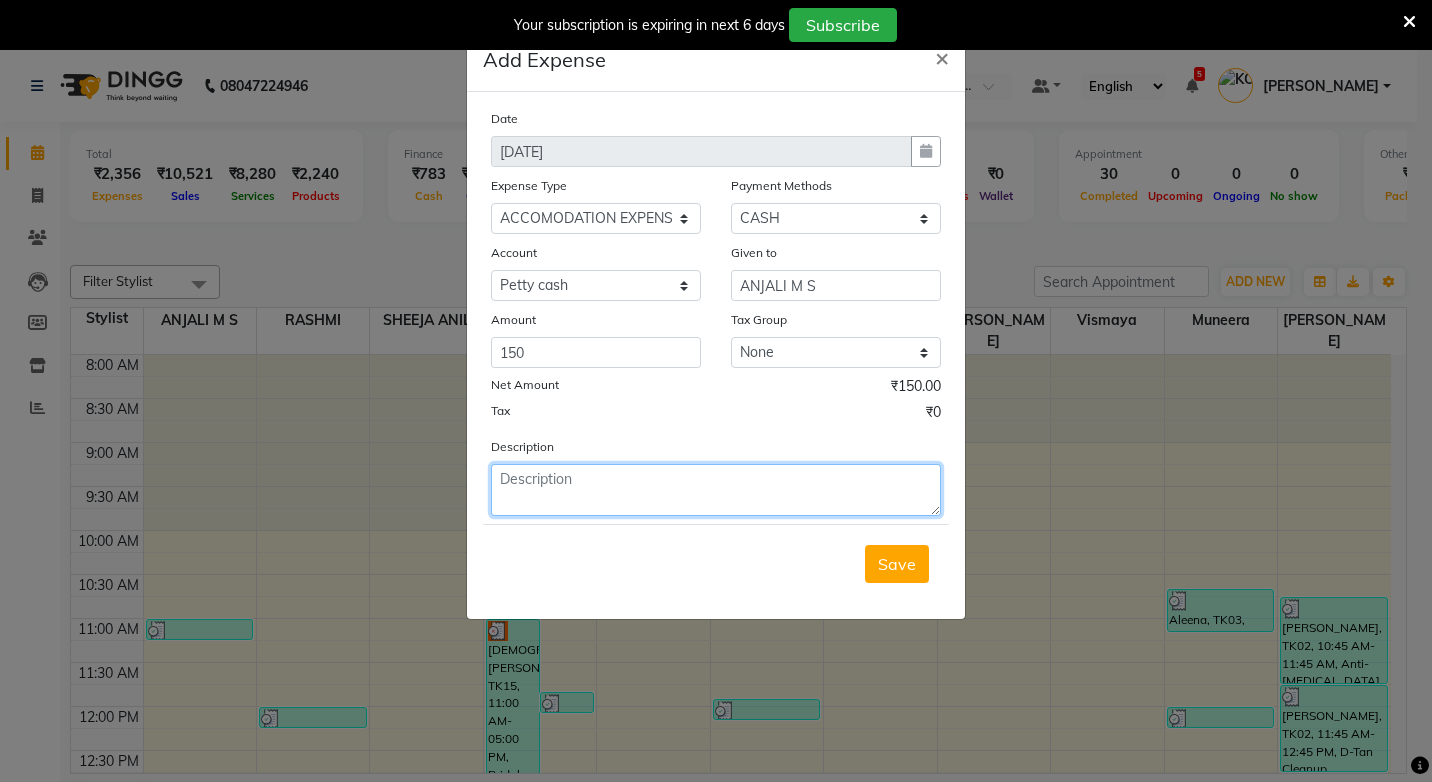click 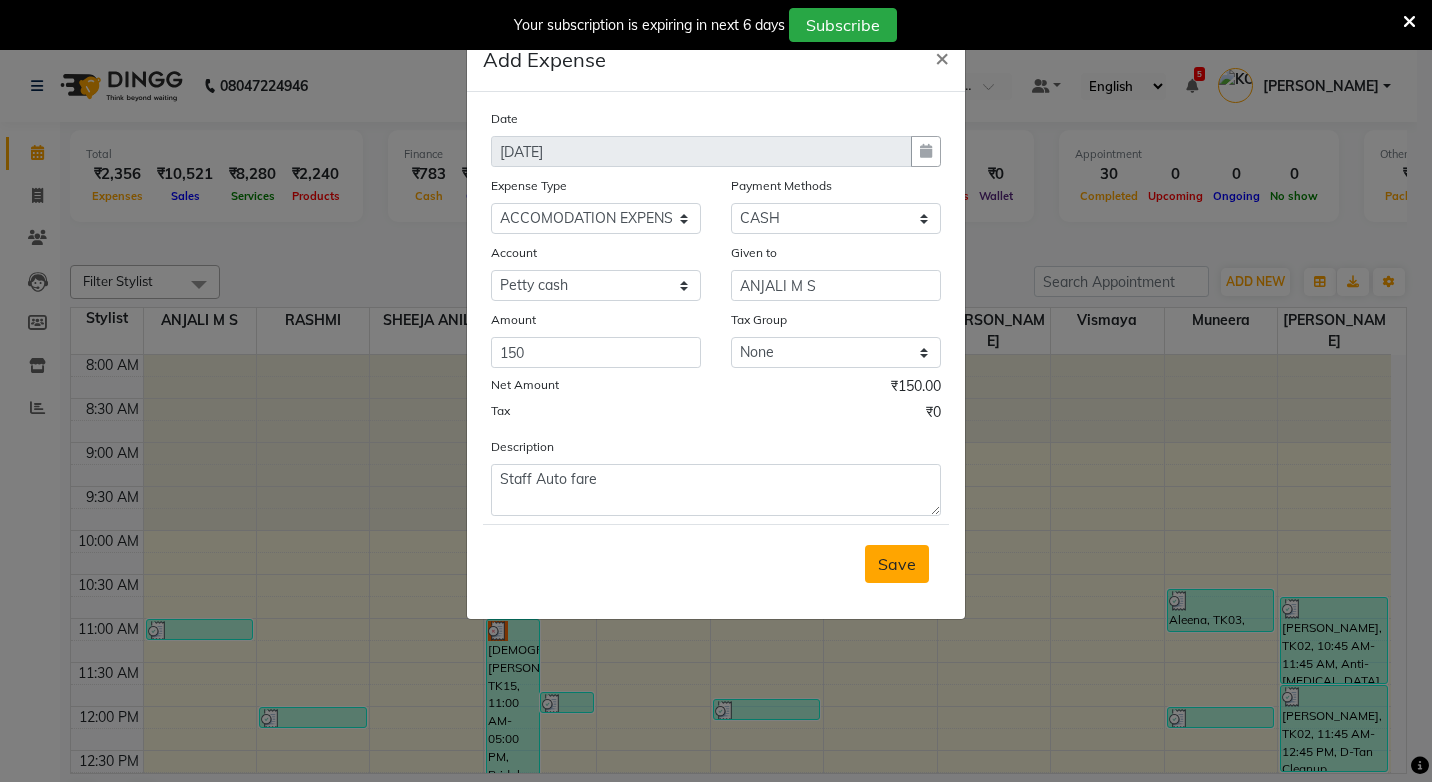 click on "Save" at bounding box center (897, 564) 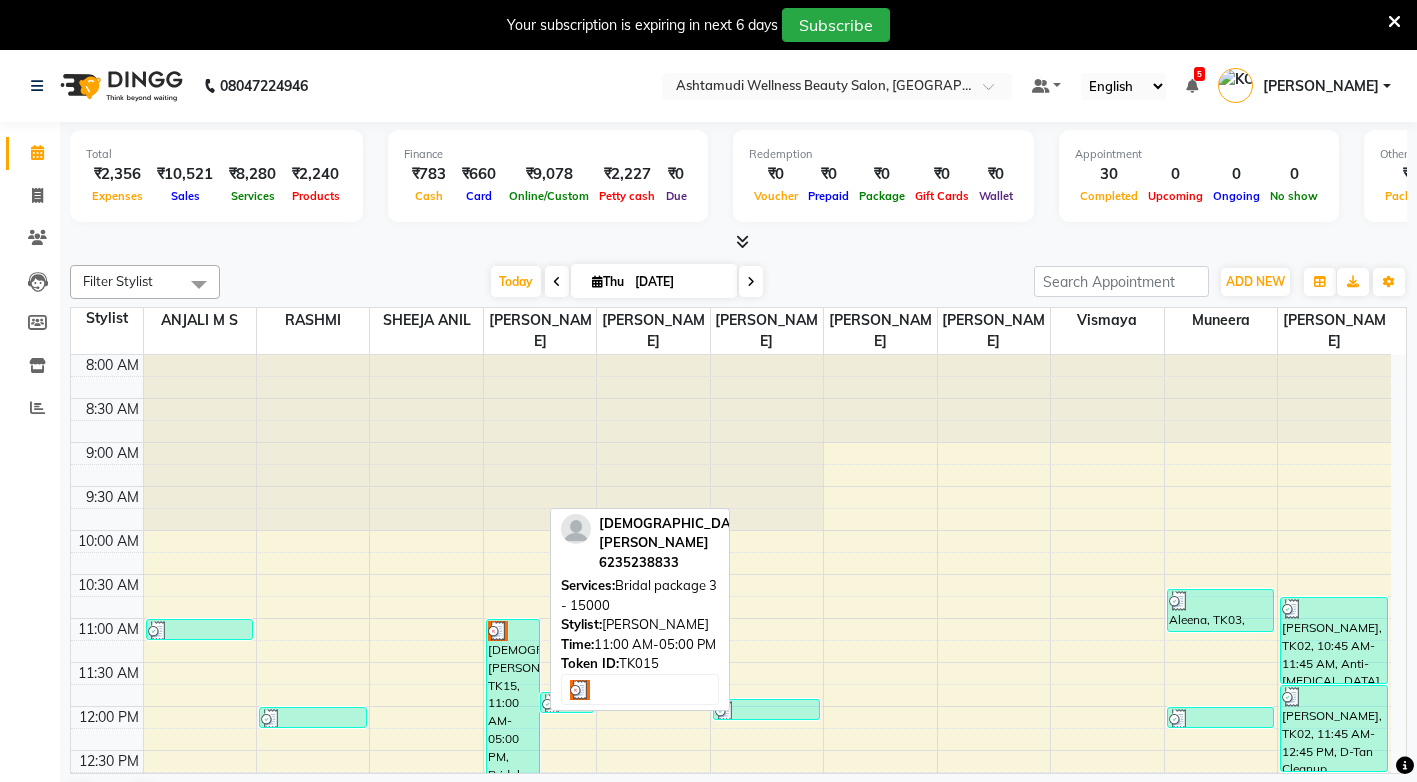 click on "[DEMOGRAPHIC_DATA][PERSON_NAME], TK15, 11:00 AM-05:00 PM, Bridal package 3 - 15000" at bounding box center [513, 882] 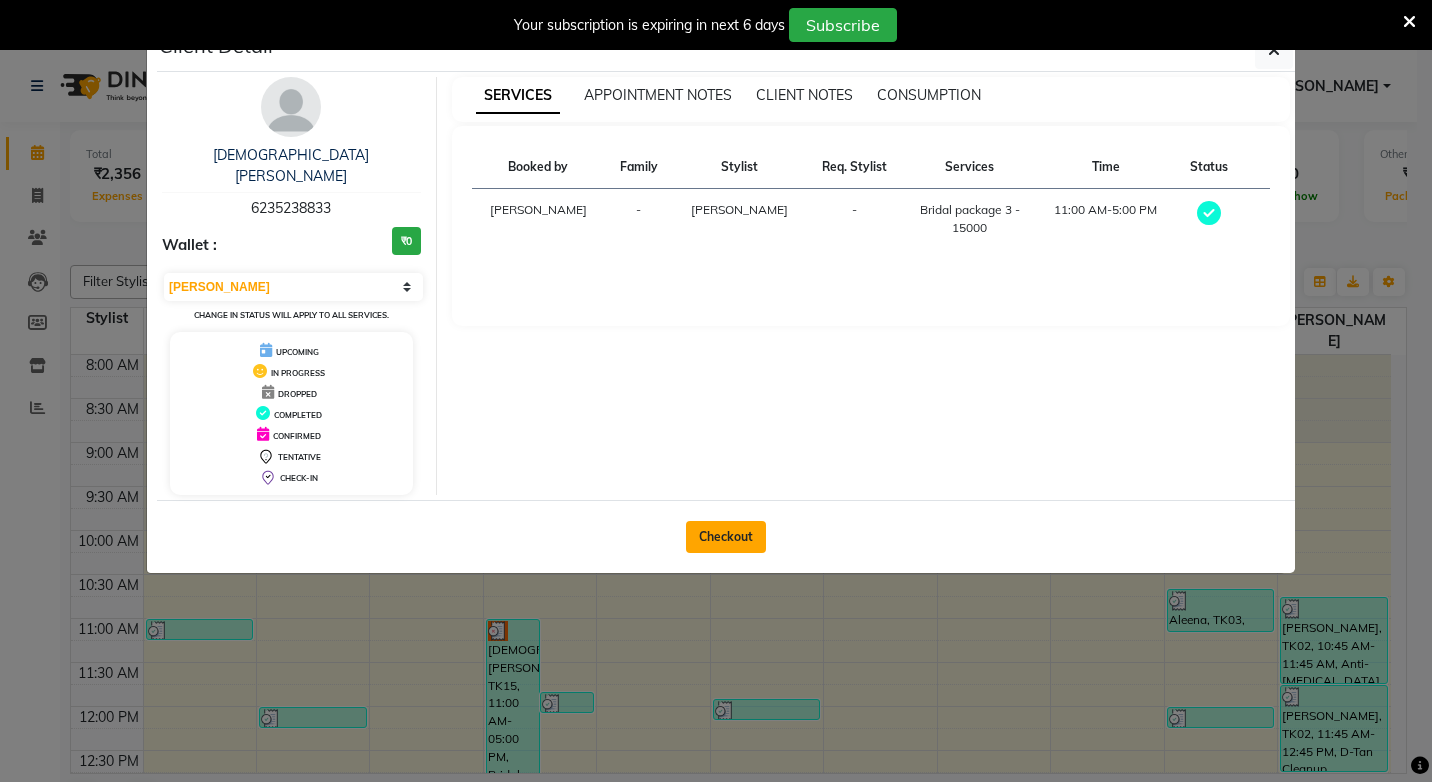 click on "Checkout" 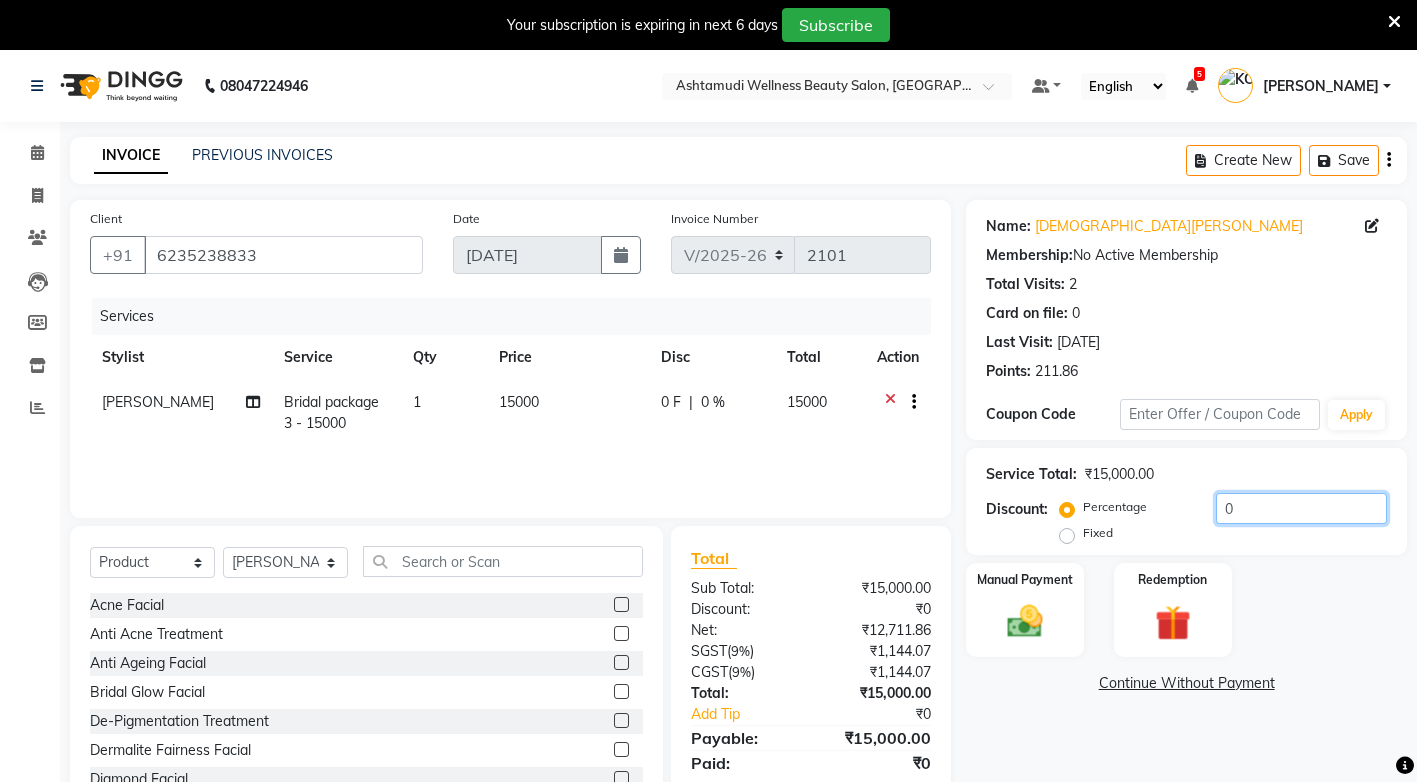 click on "0" 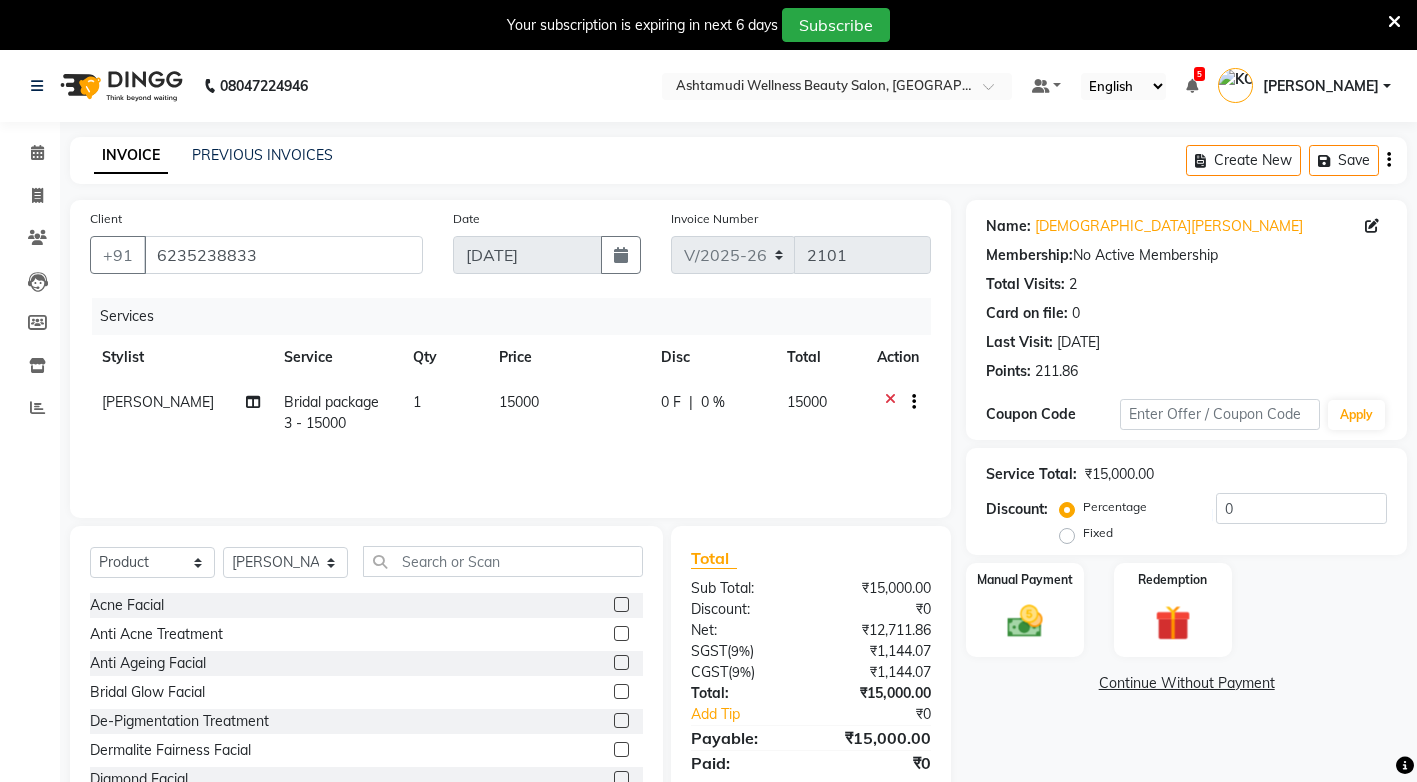 click on "Fixed" 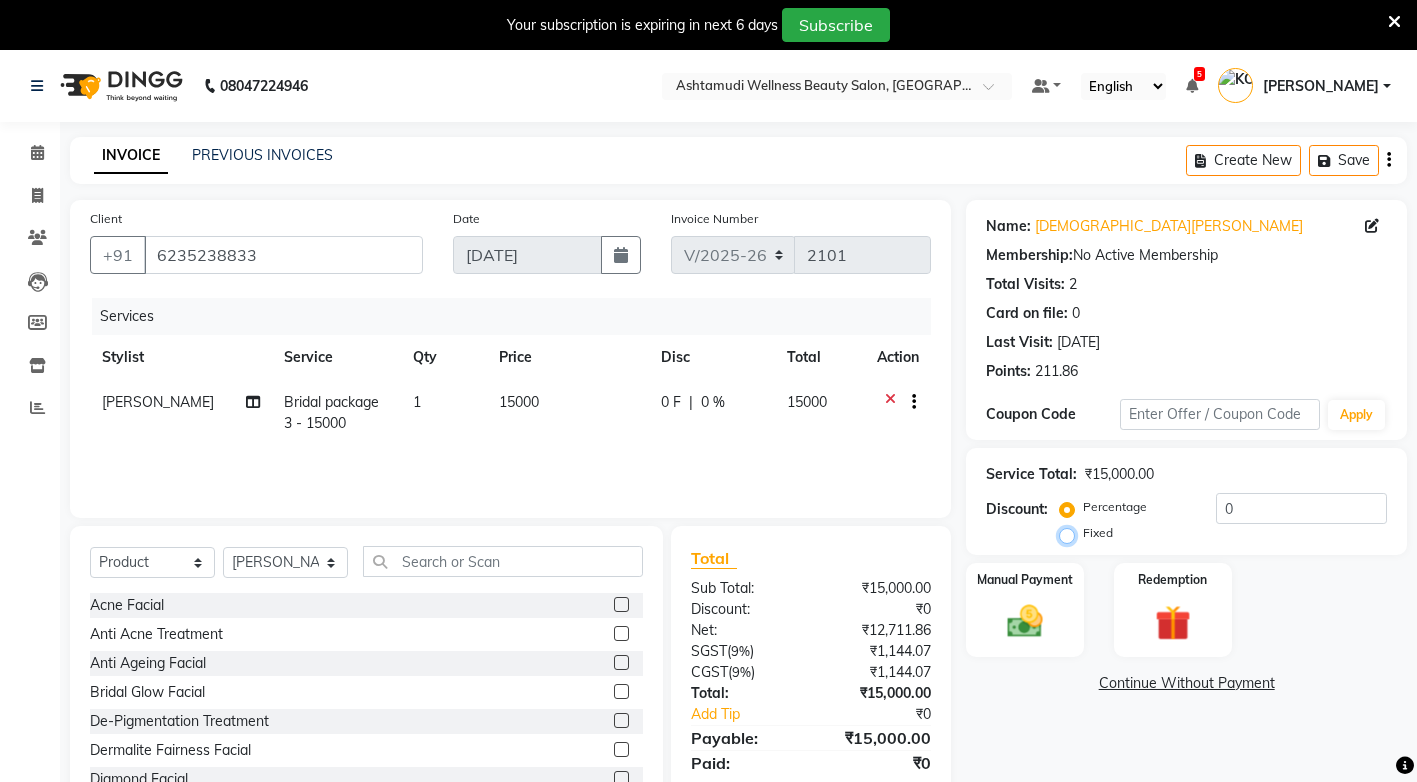 click on "Fixed" at bounding box center [1071, 533] 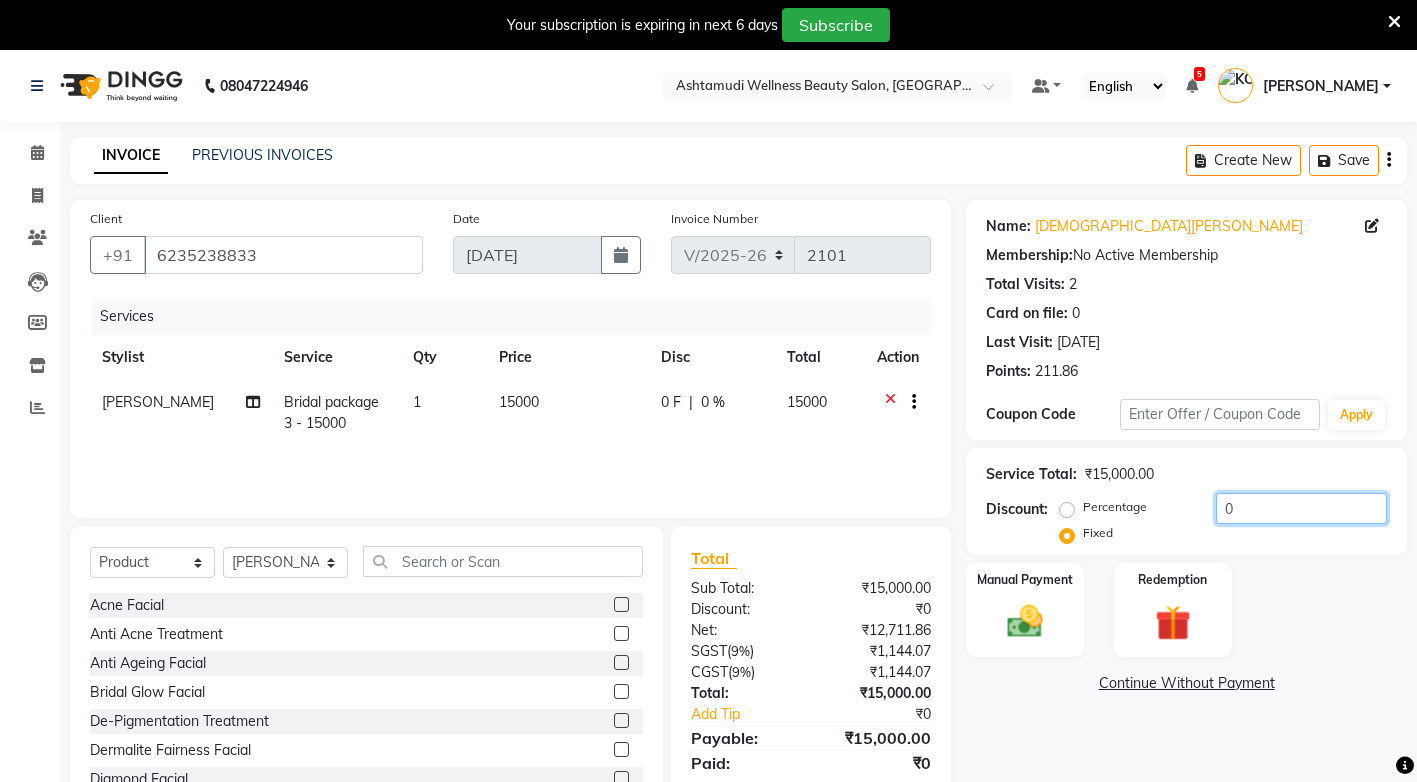 click on "0" 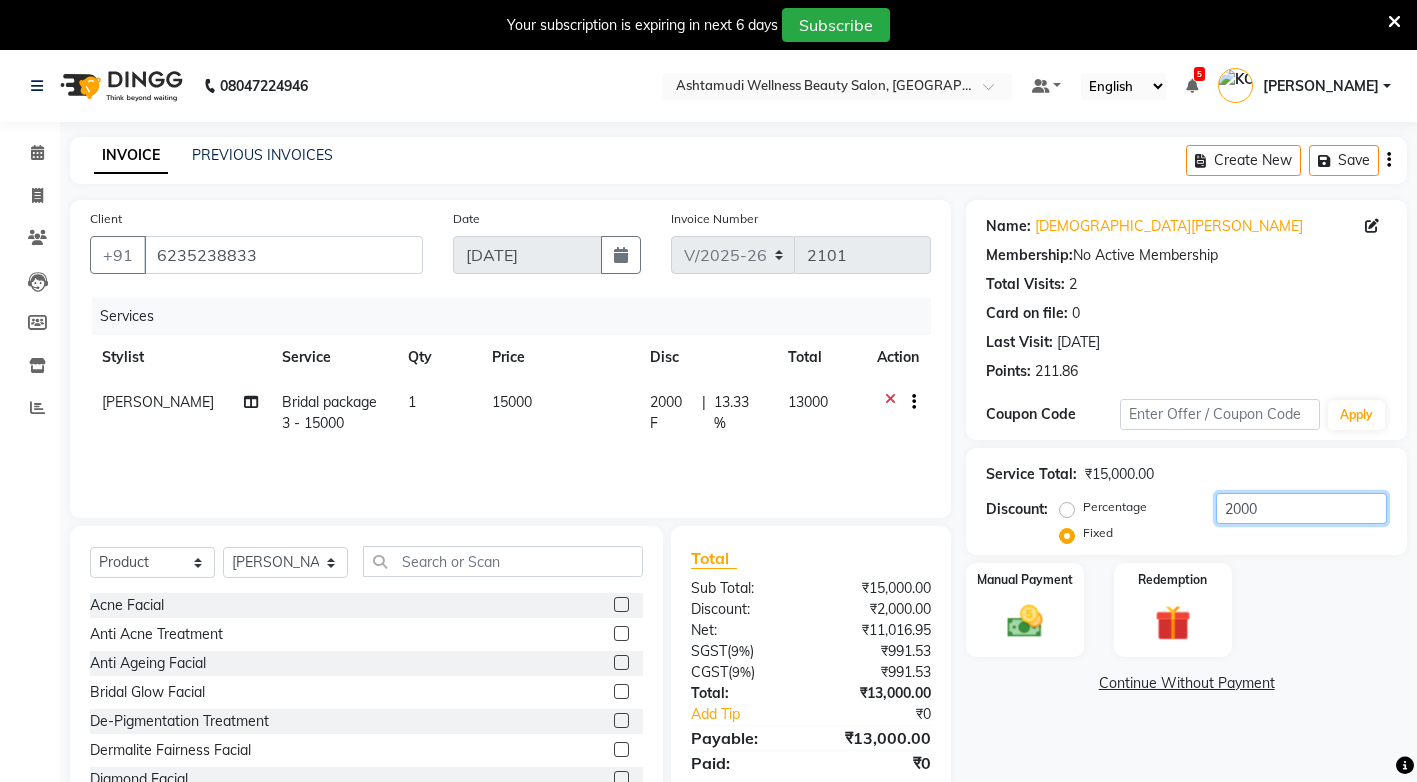 scroll, scrollTop: 69, scrollLeft: 0, axis: vertical 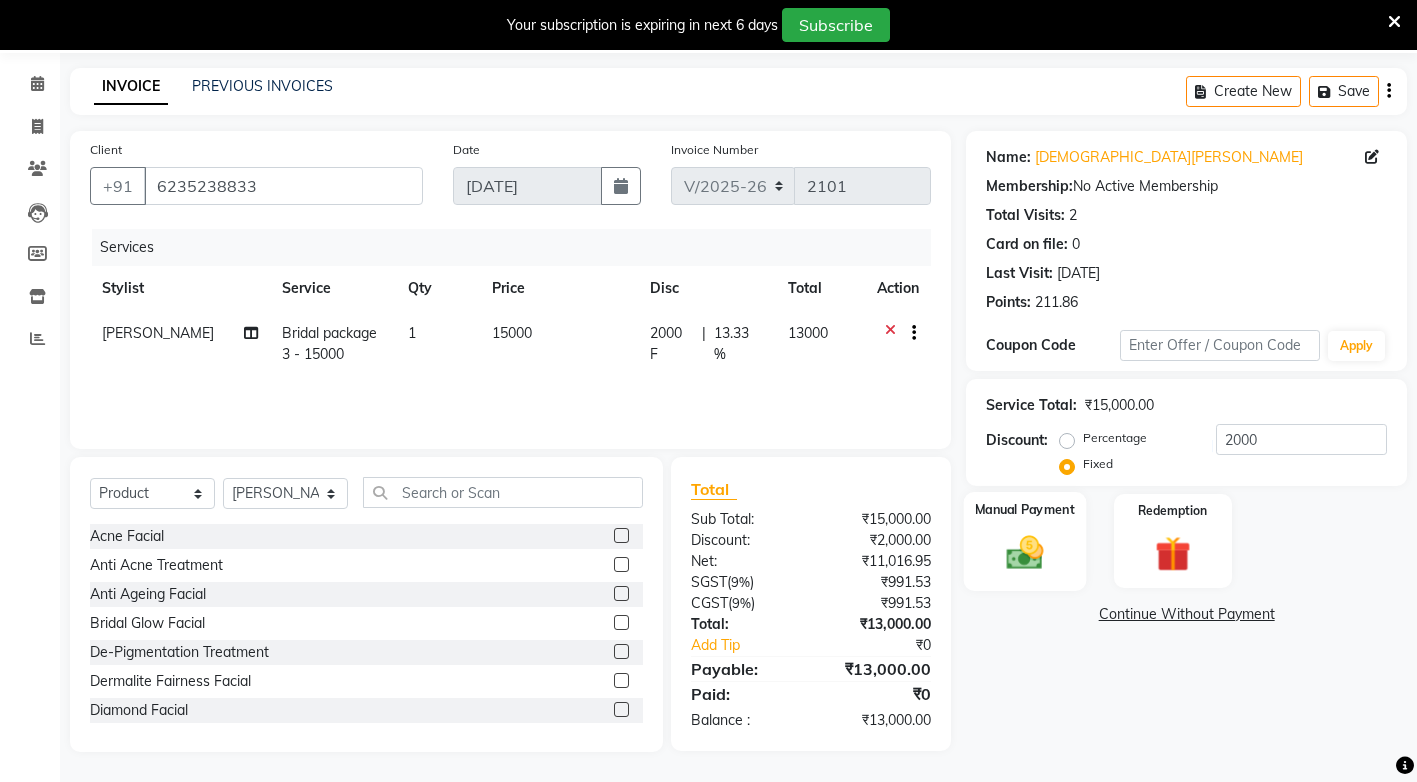 click 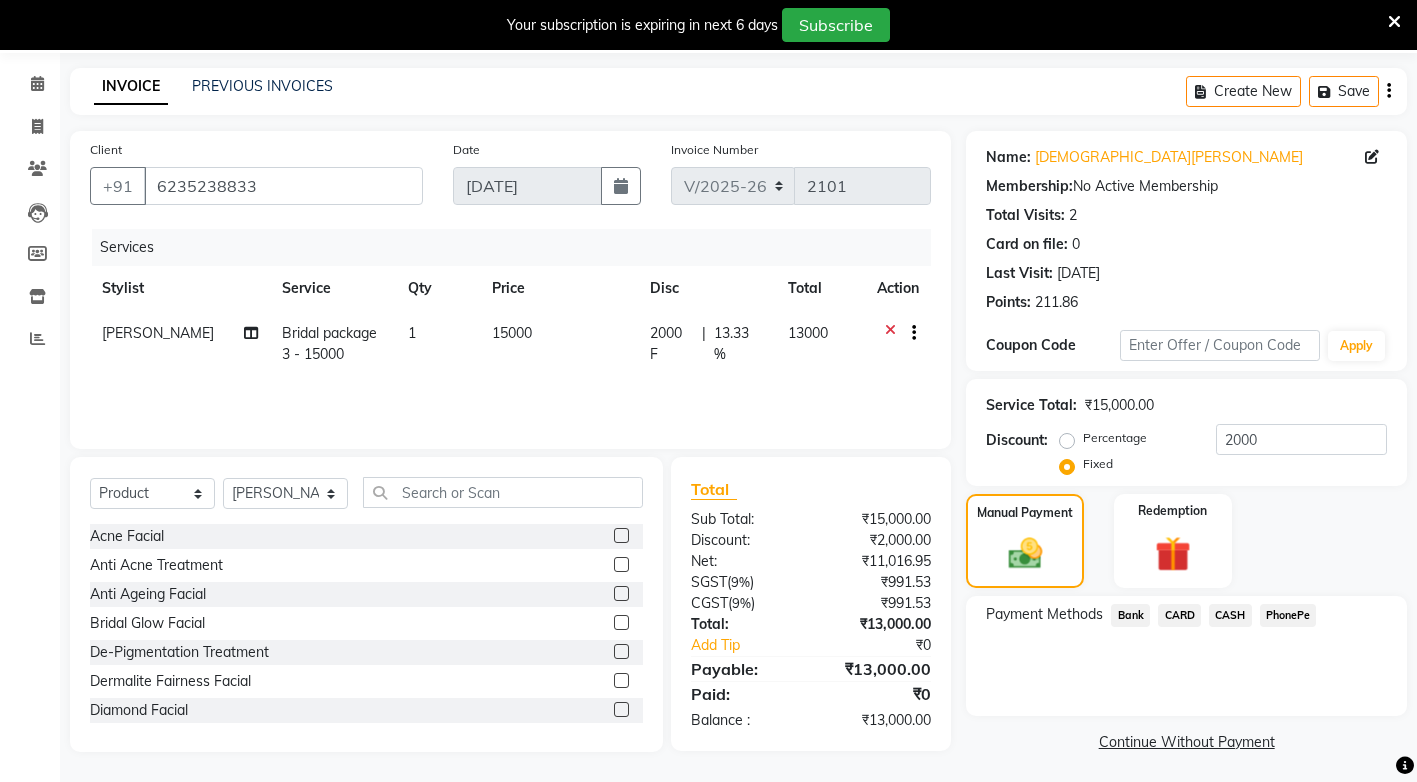 click on "PhonePe" 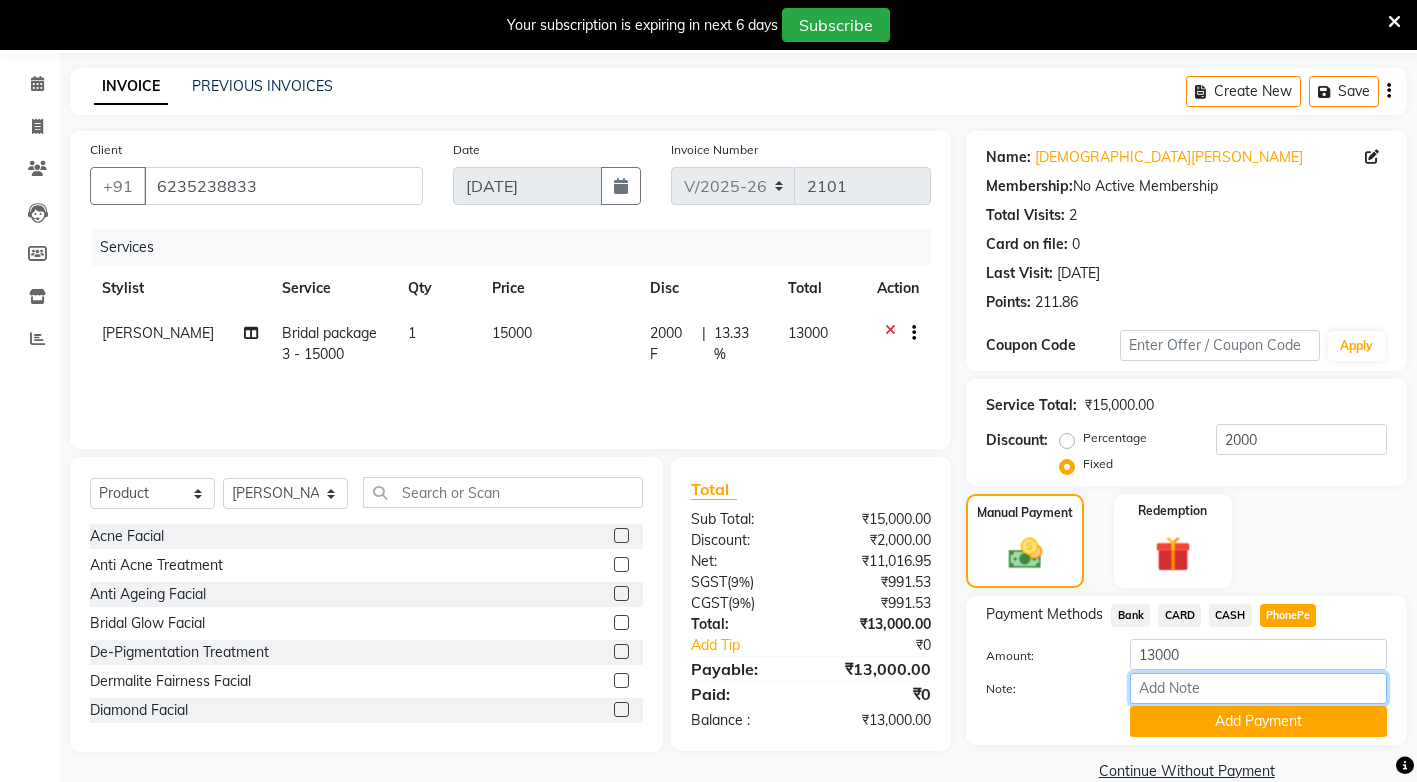 click on "Note:" at bounding box center [1258, 688] 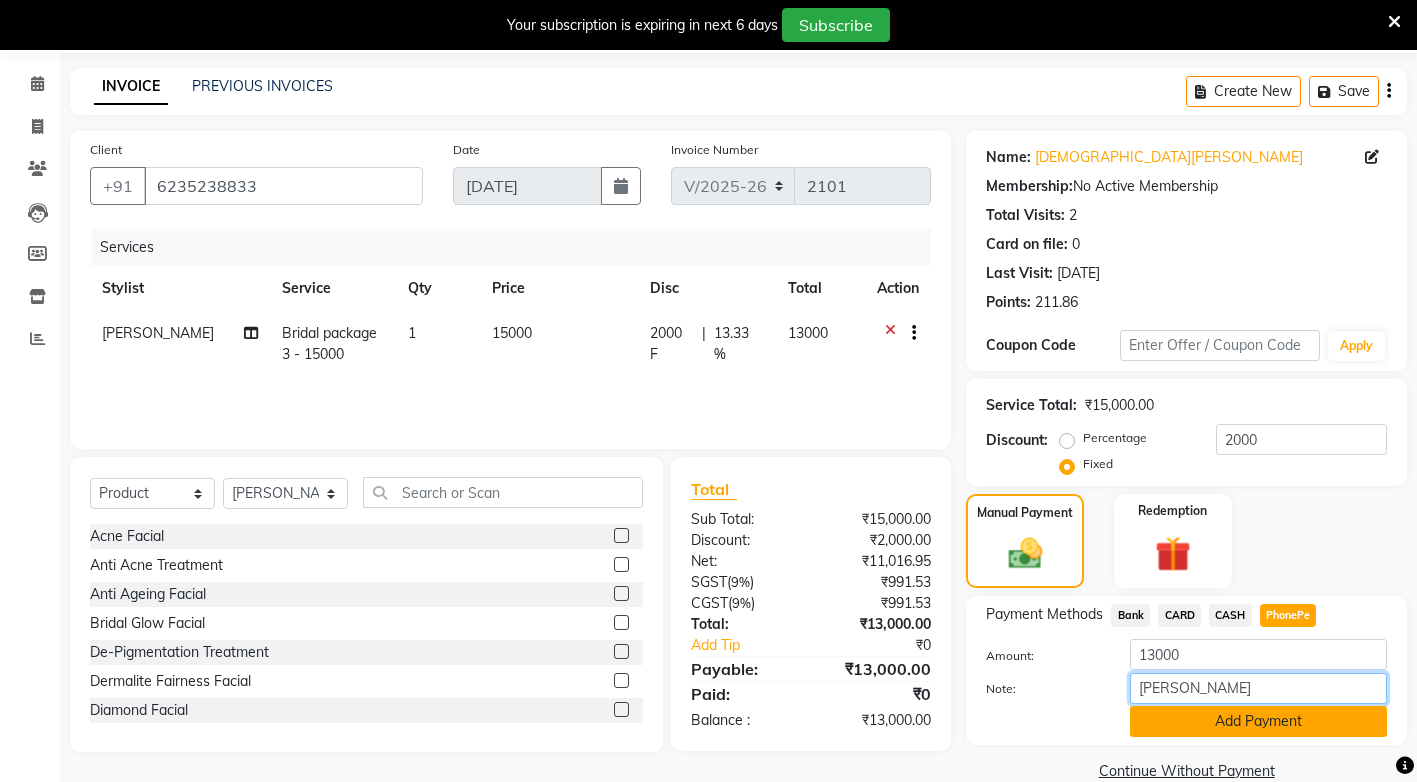 scroll, scrollTop: 103, scrollLeft: 0, axis: vertical 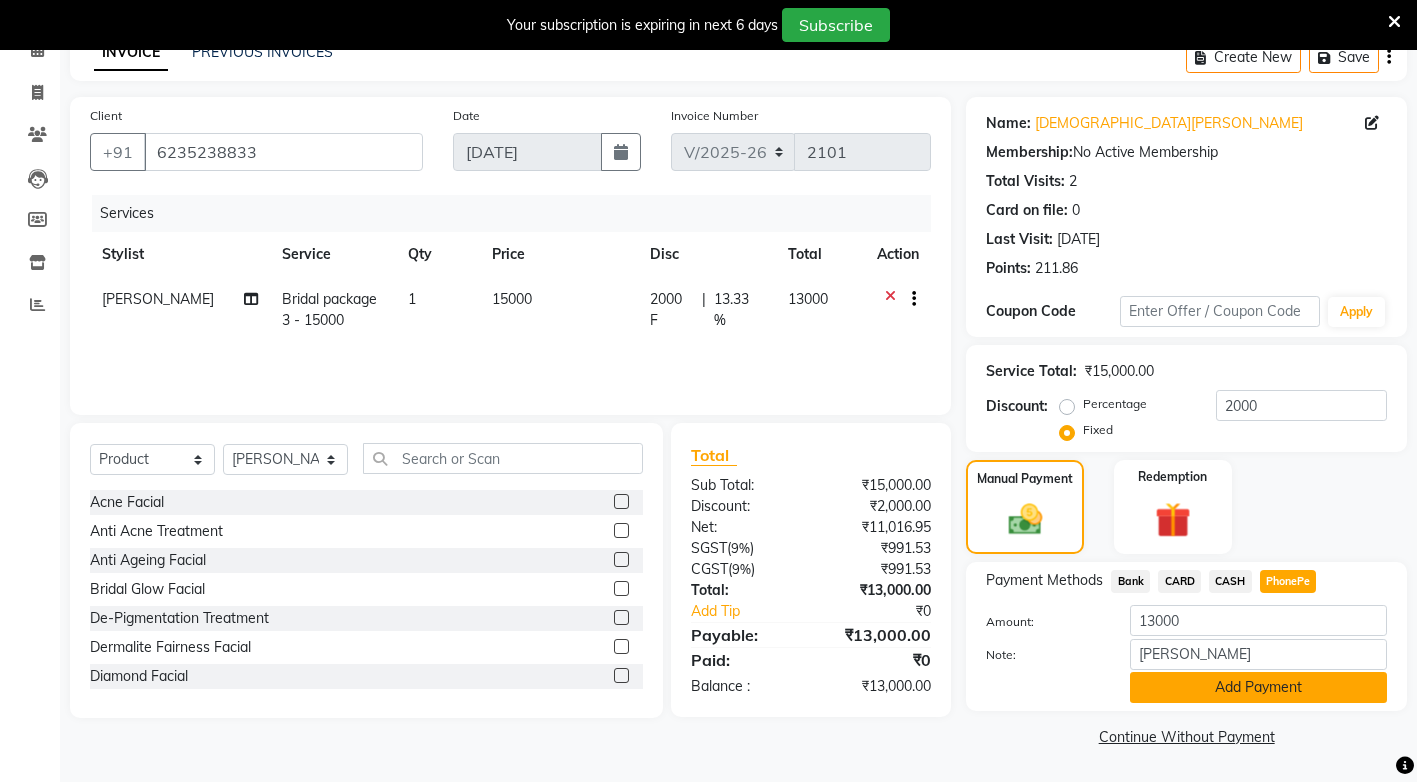 click on "Add Payment" 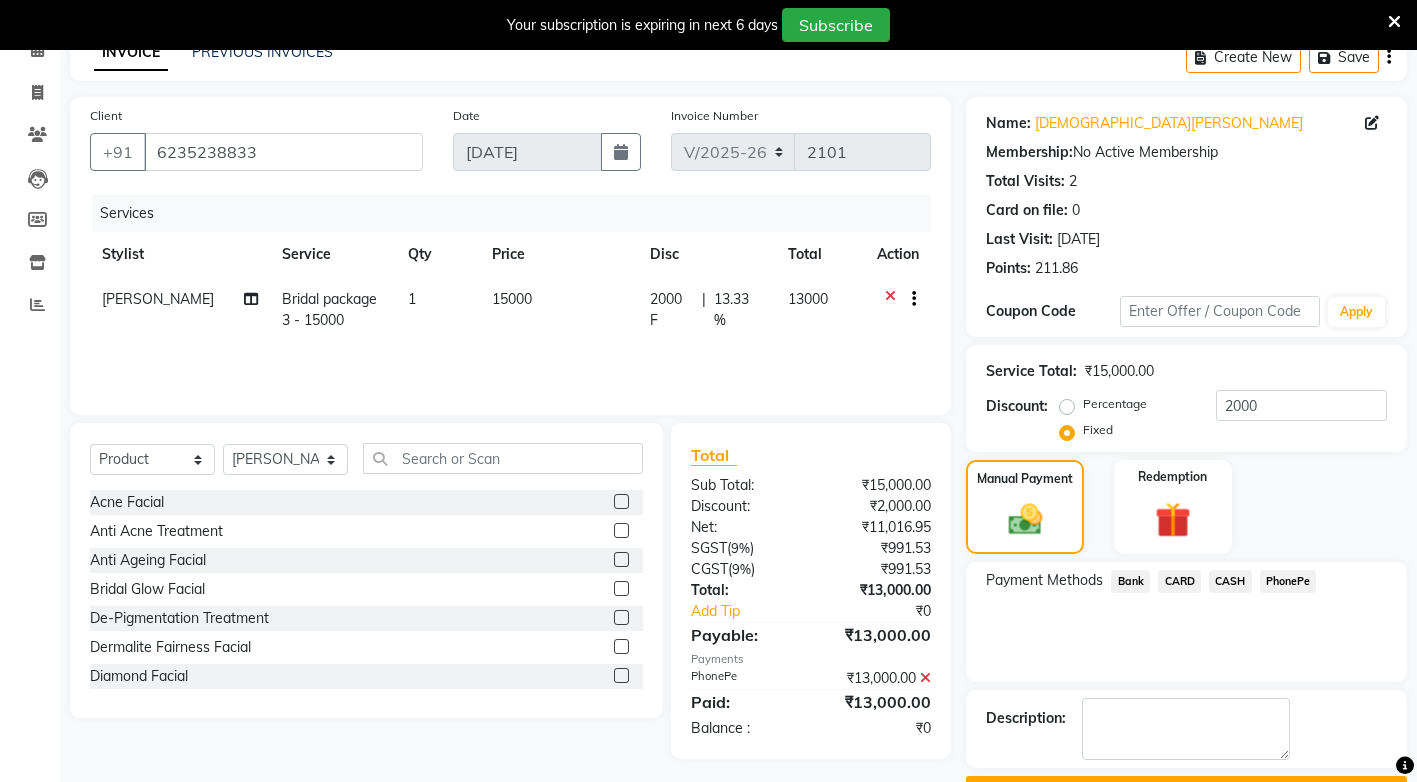 scroll, scrollTop: 158, scrollLeft: 0, axis: vertical 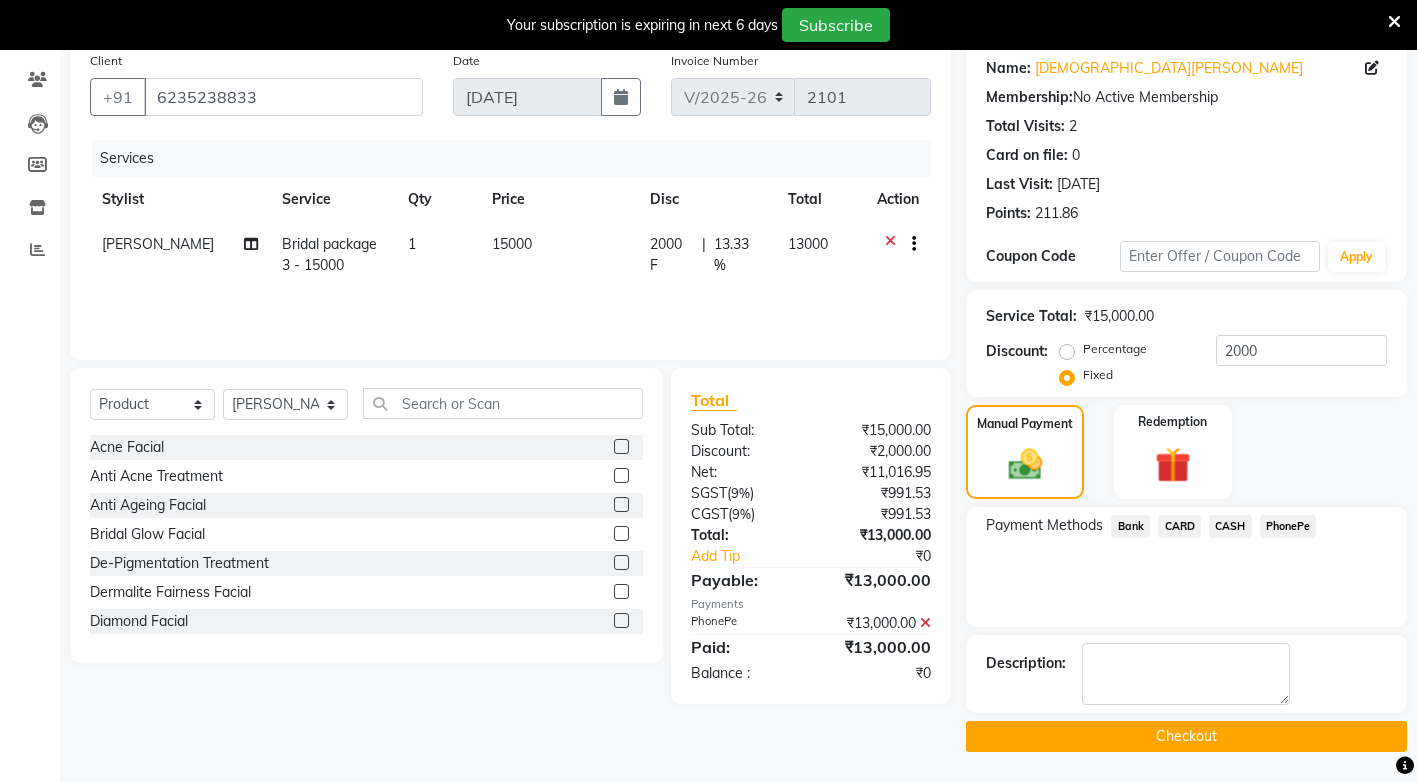 click on "Checkout" 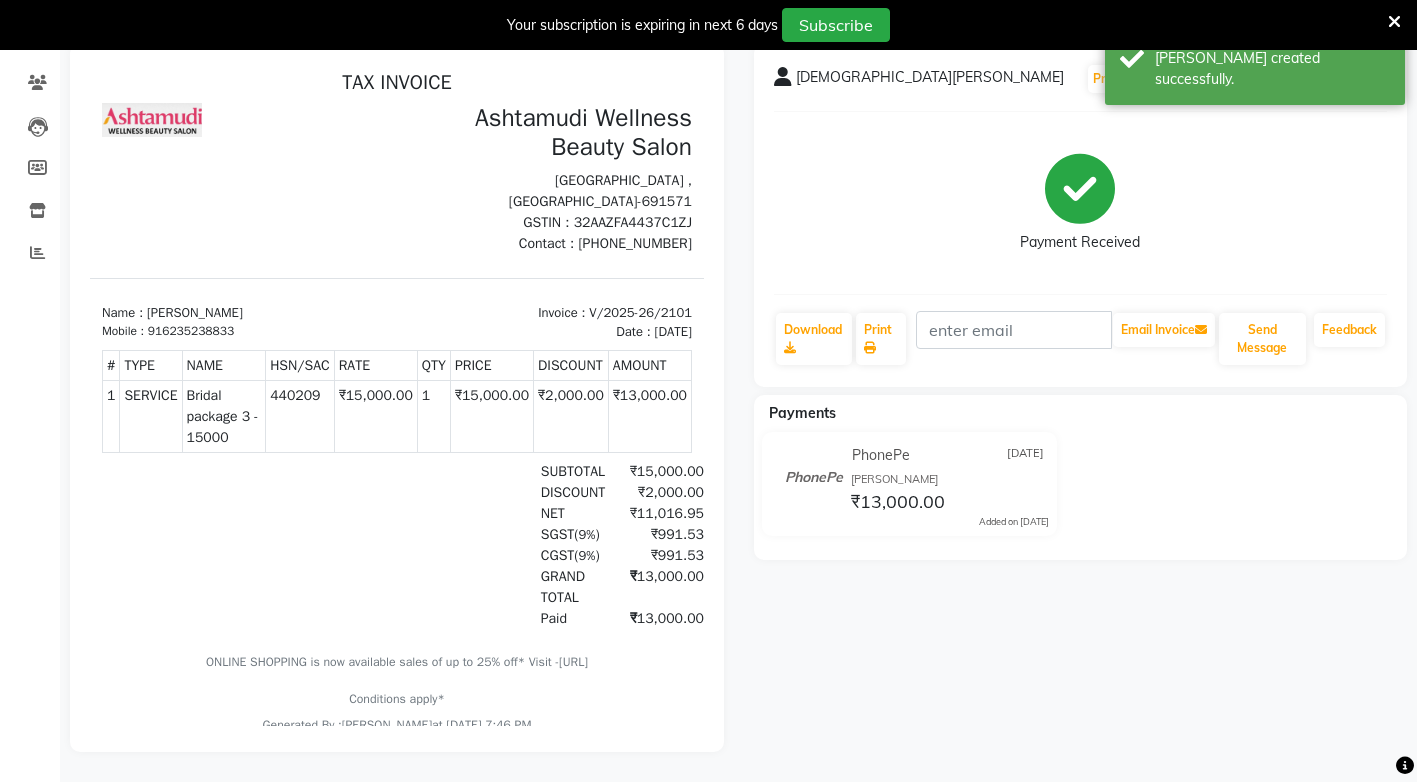 scroll, scrollTop: 0, scrollLeft: 0, axis: both 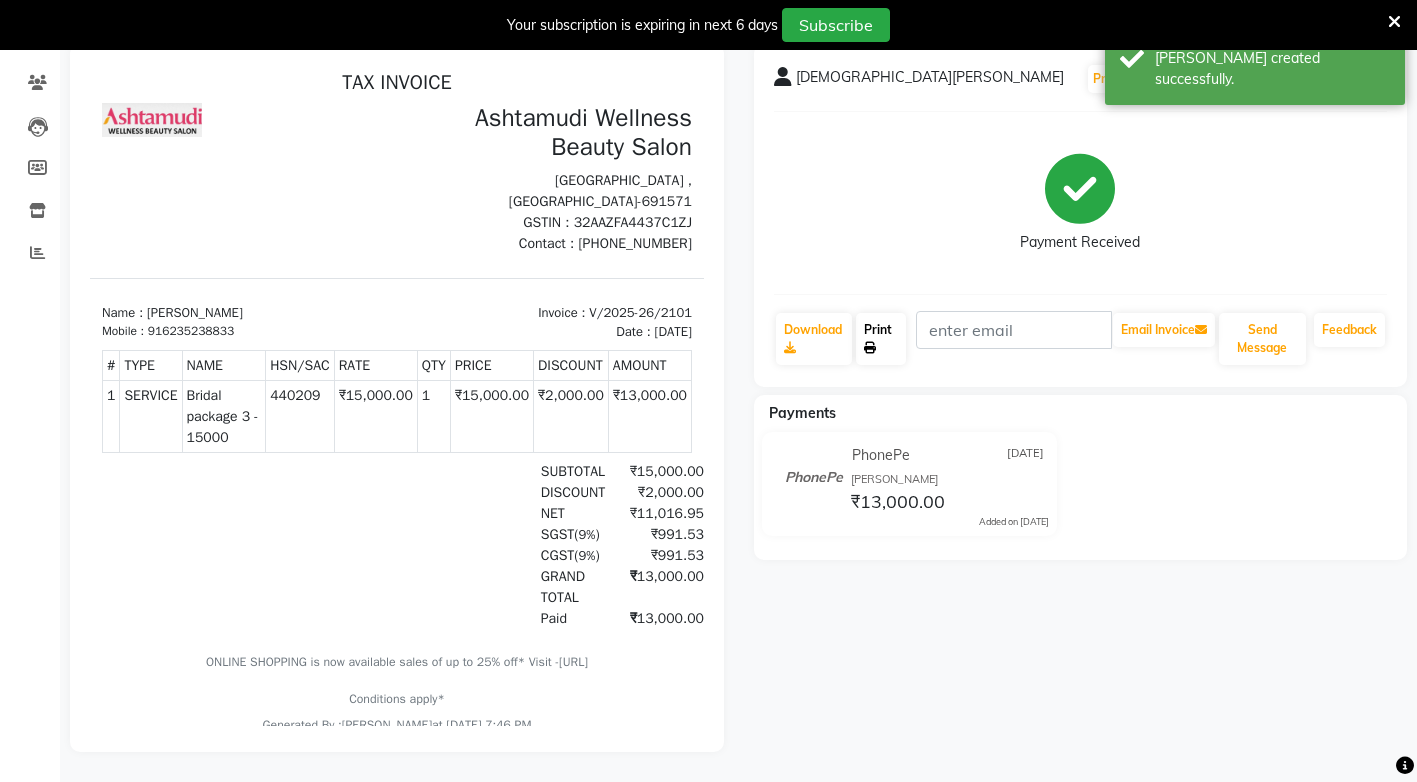 click 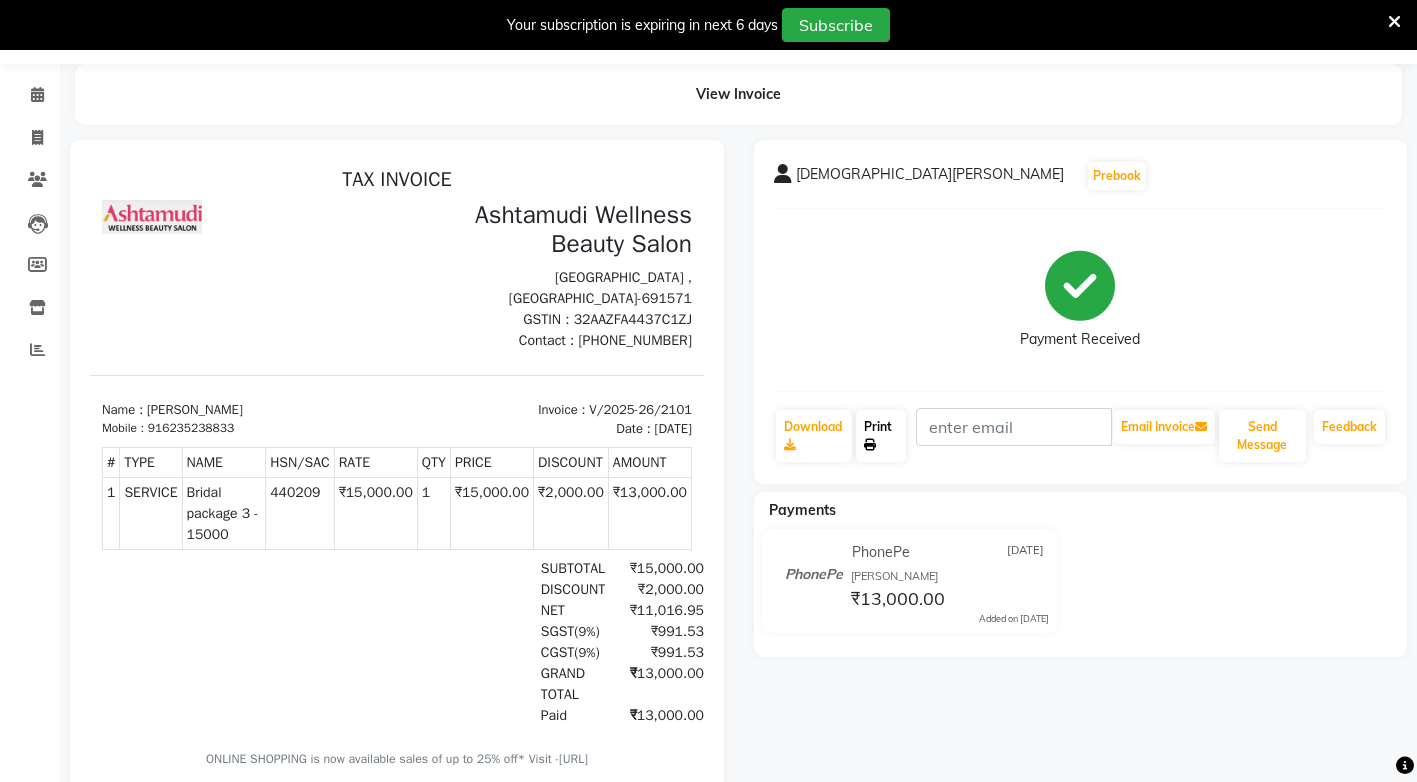 scroll, scrollTop: 0, scrollLeft: 0, axis: both 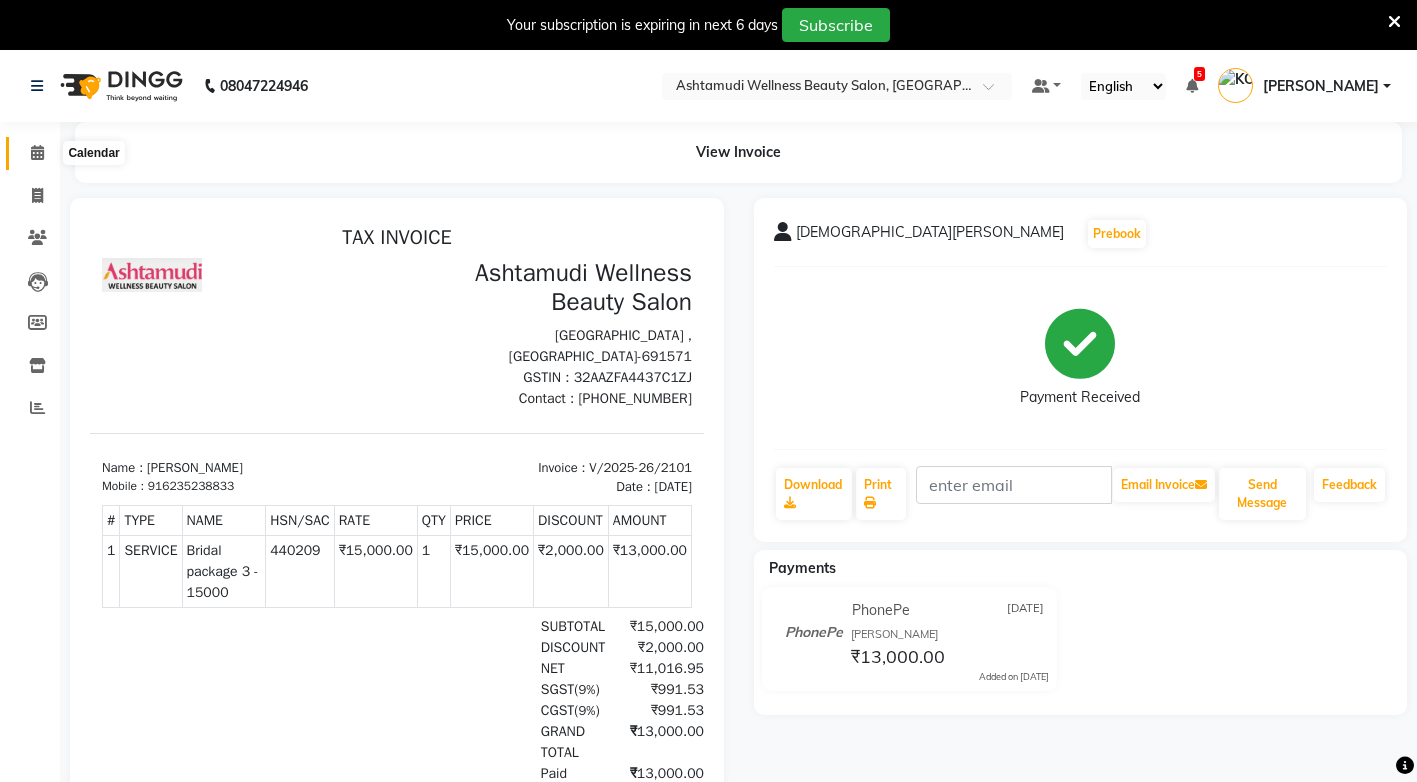 click 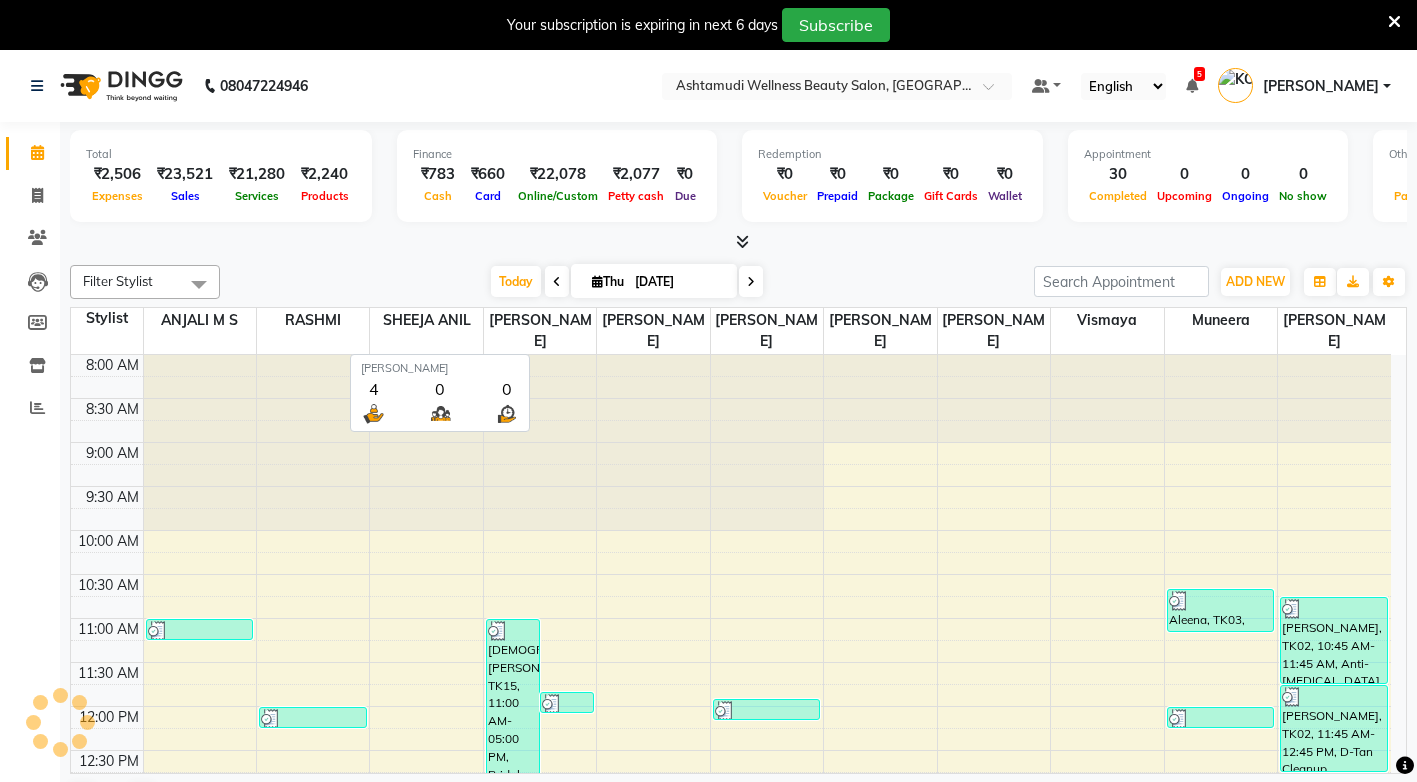 scroll, scrollTop: 0, scrollLeft: 0, axis: both 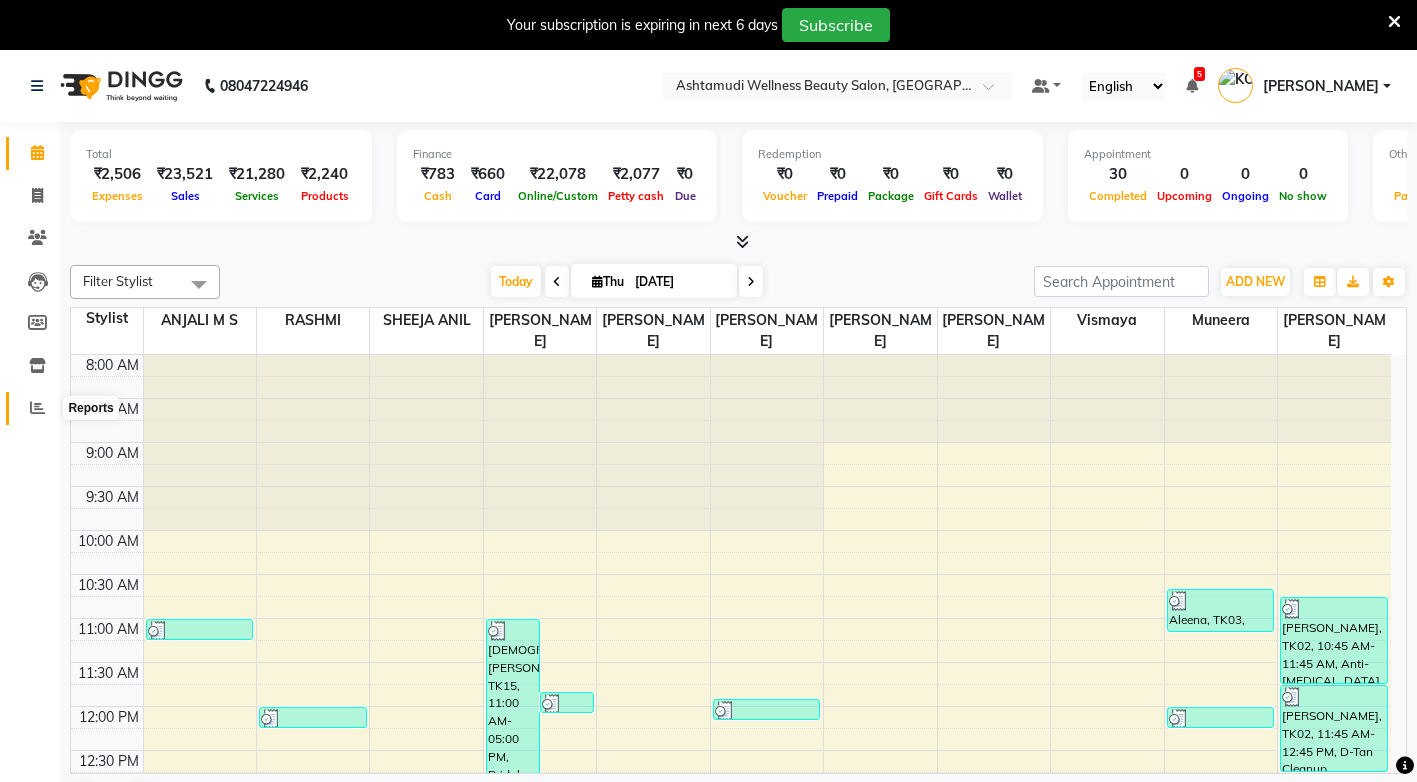 click 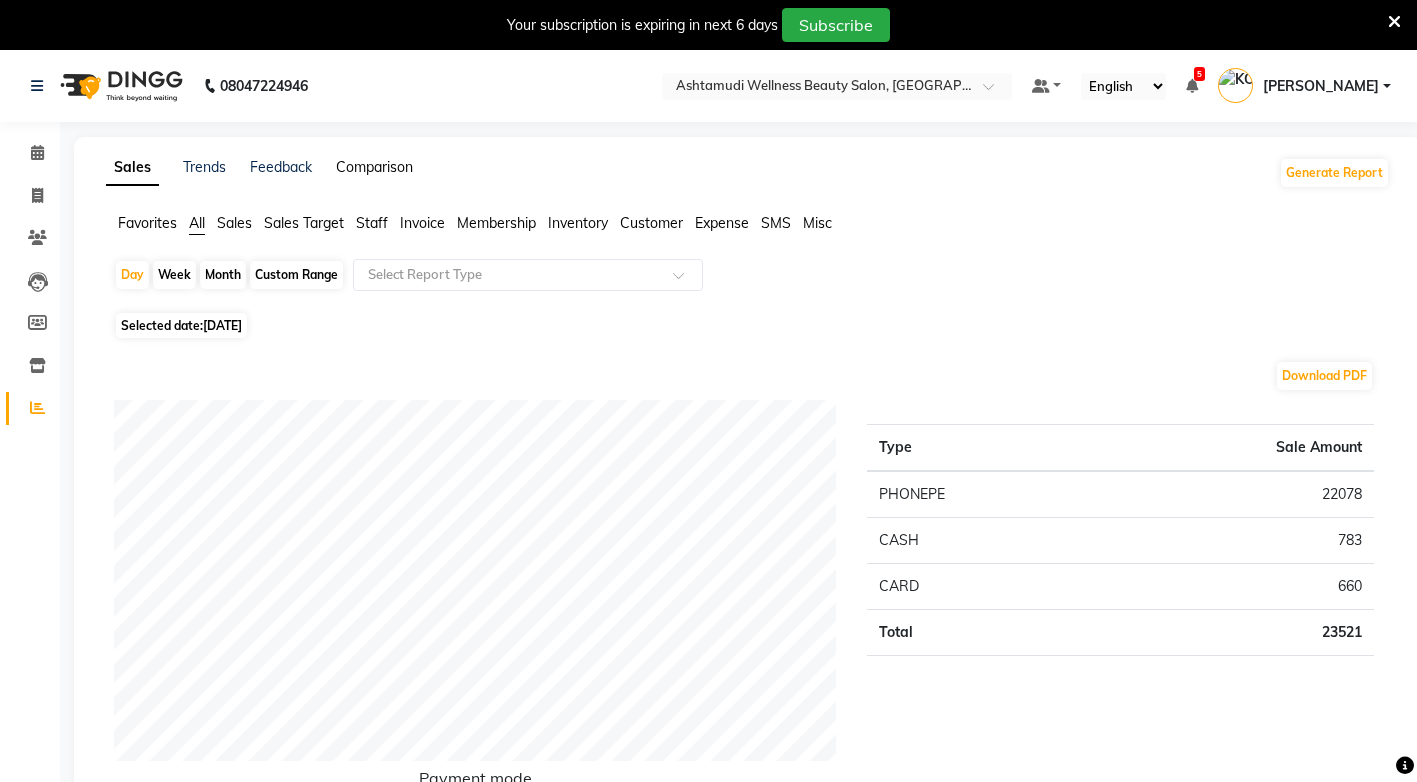 click on "Comparison" 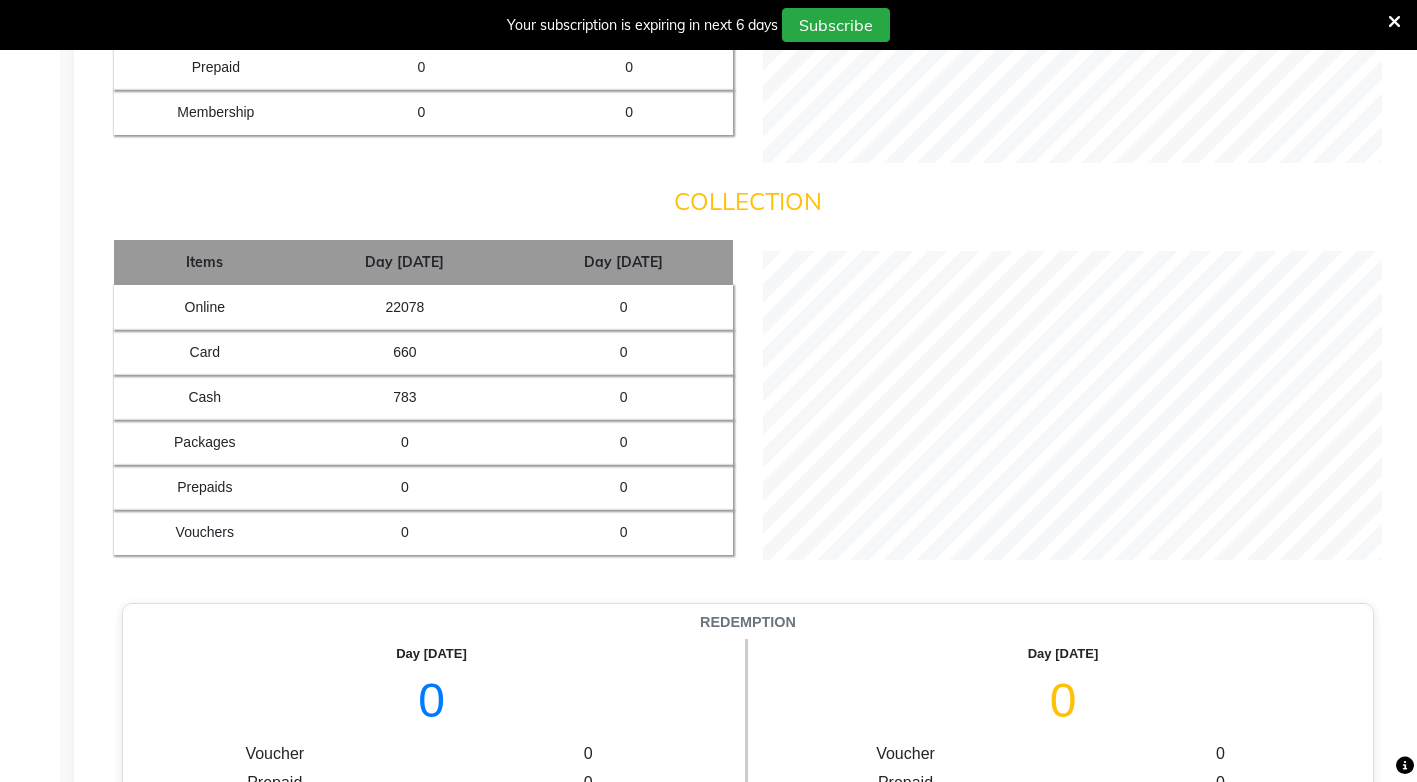scroll, scrollTop: 1600, scrollLeft: 0, axis: vertical 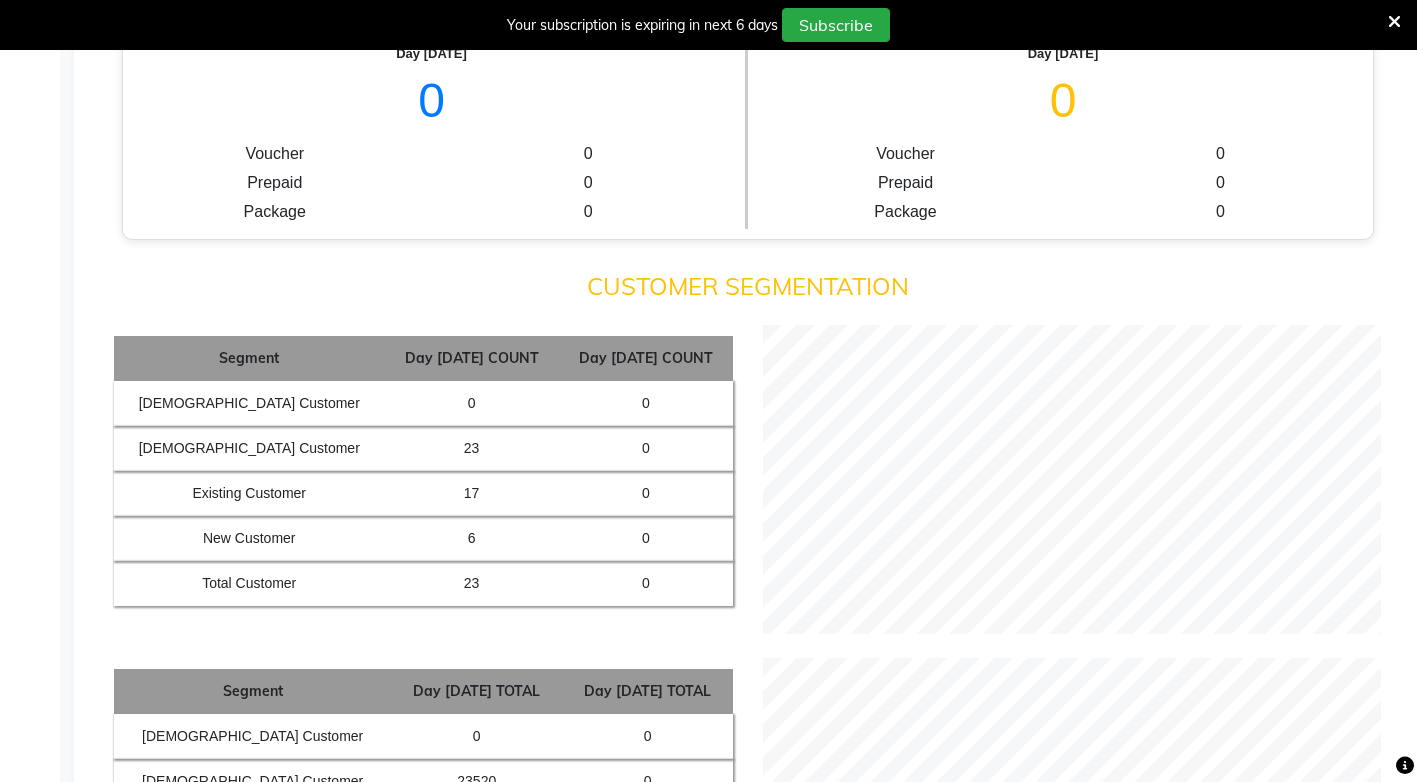 click 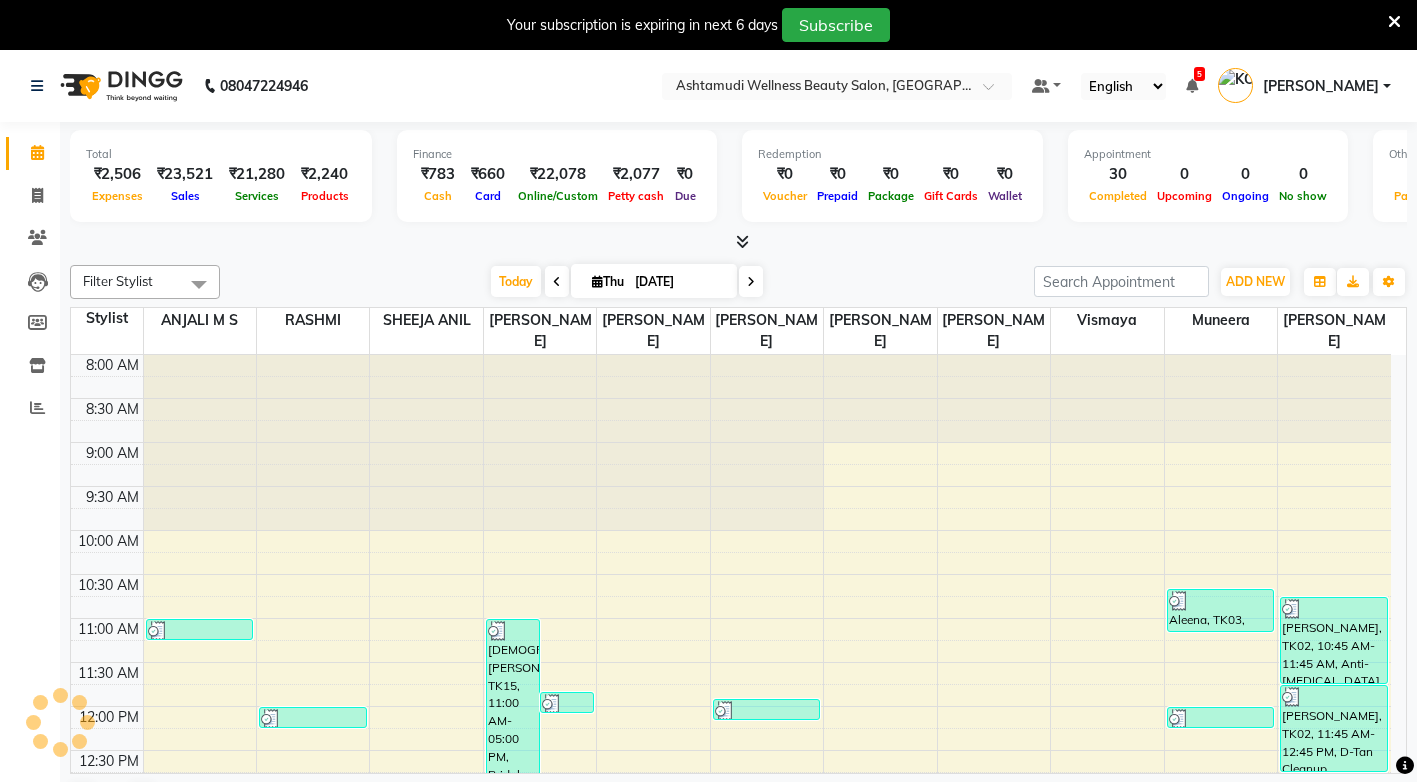 scroll, scrollTop: 0, scrollLeft: 0, axis: both 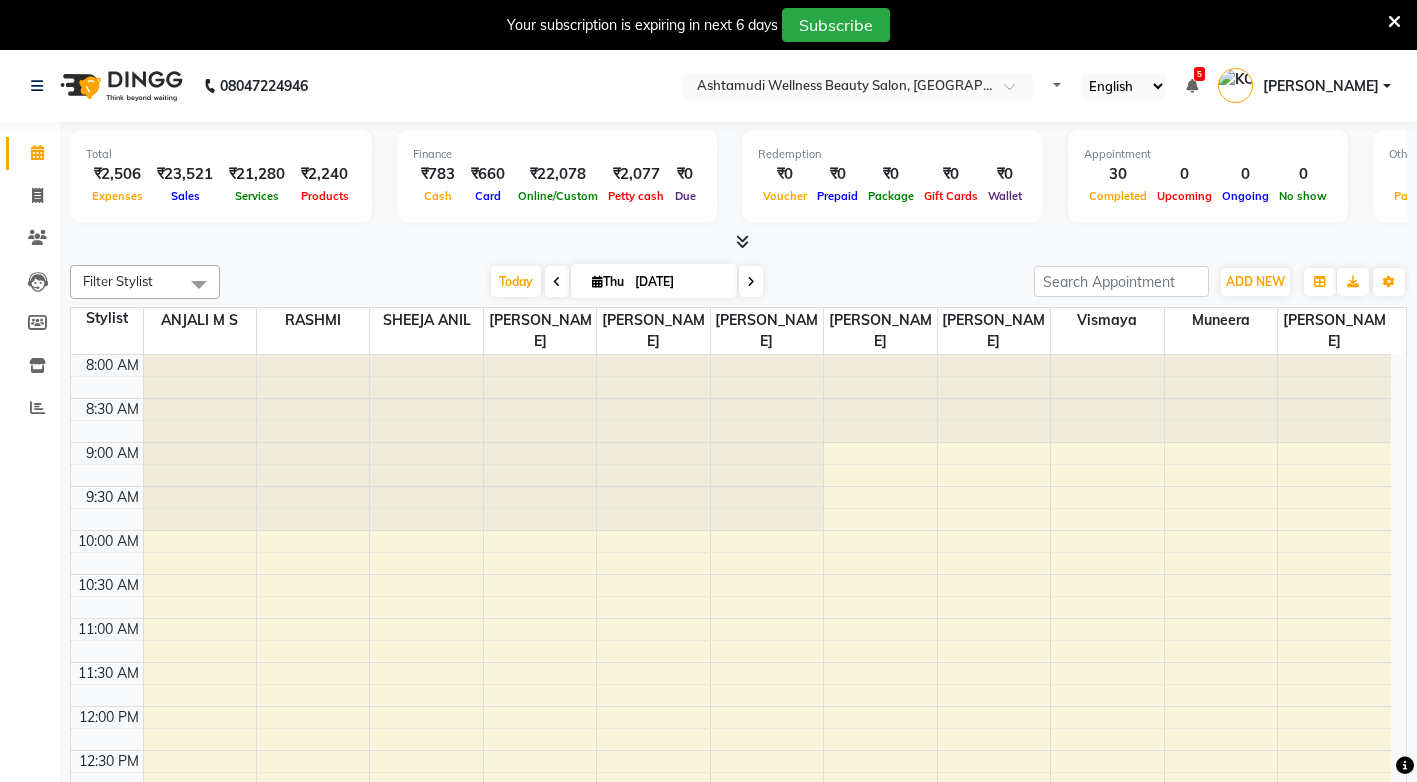 select on "en" 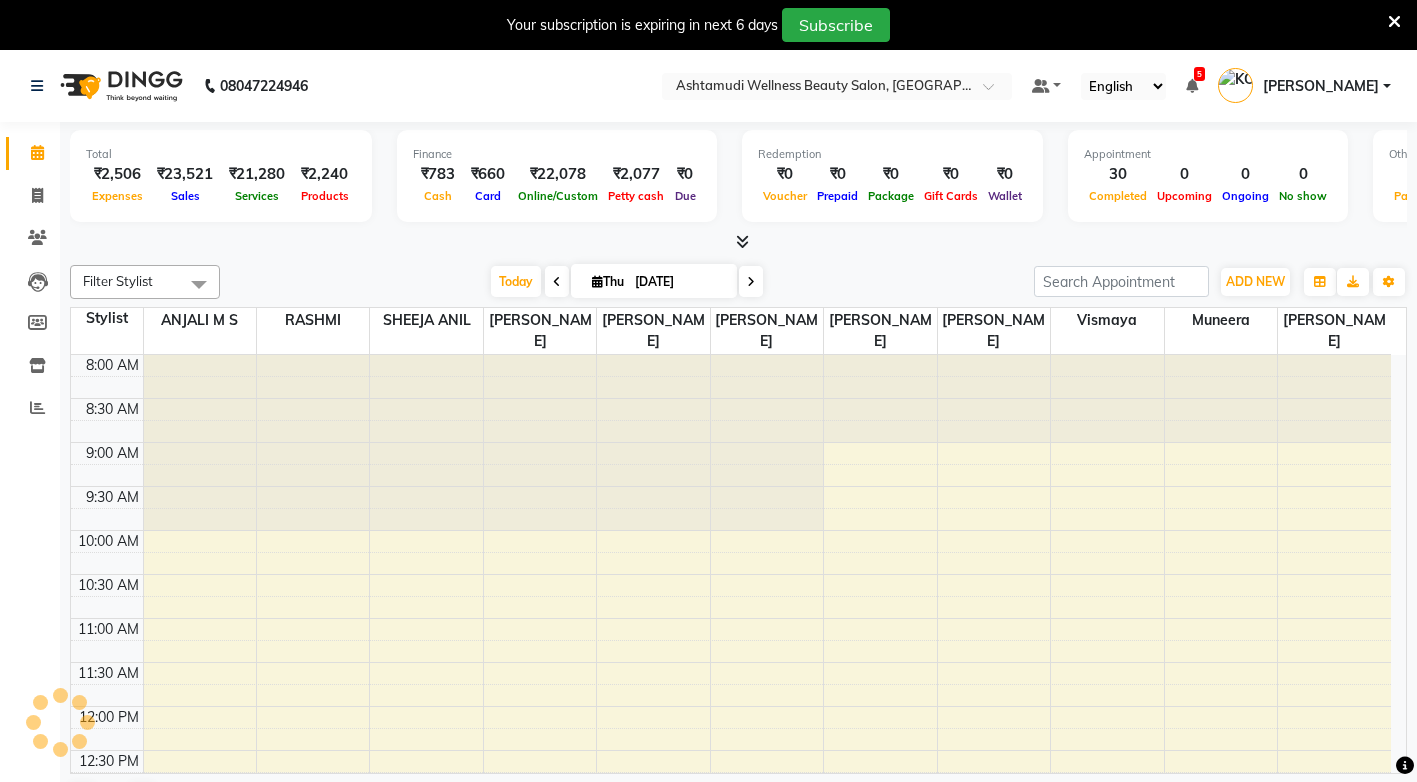 scroll, scrollTop: 0, scrollLeft: 0, axis: both 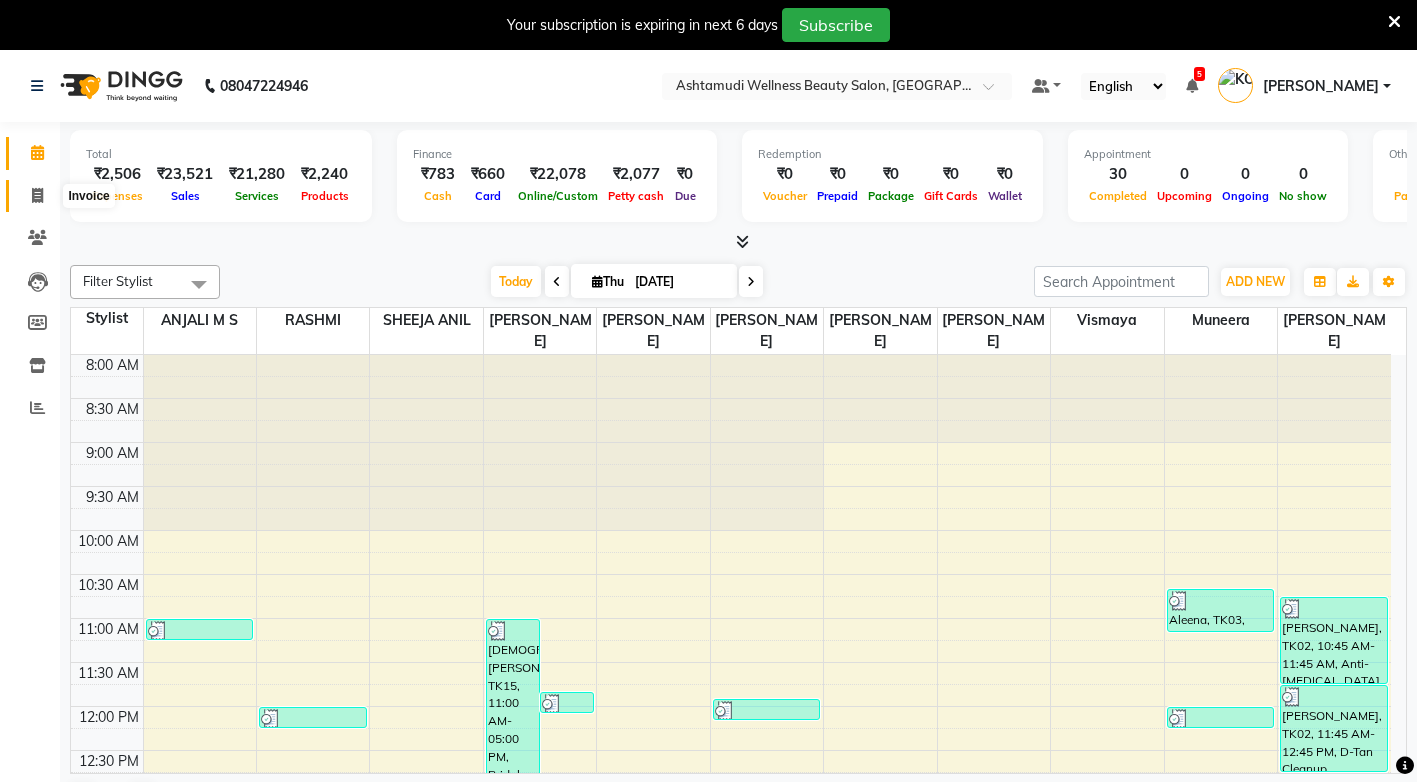 click 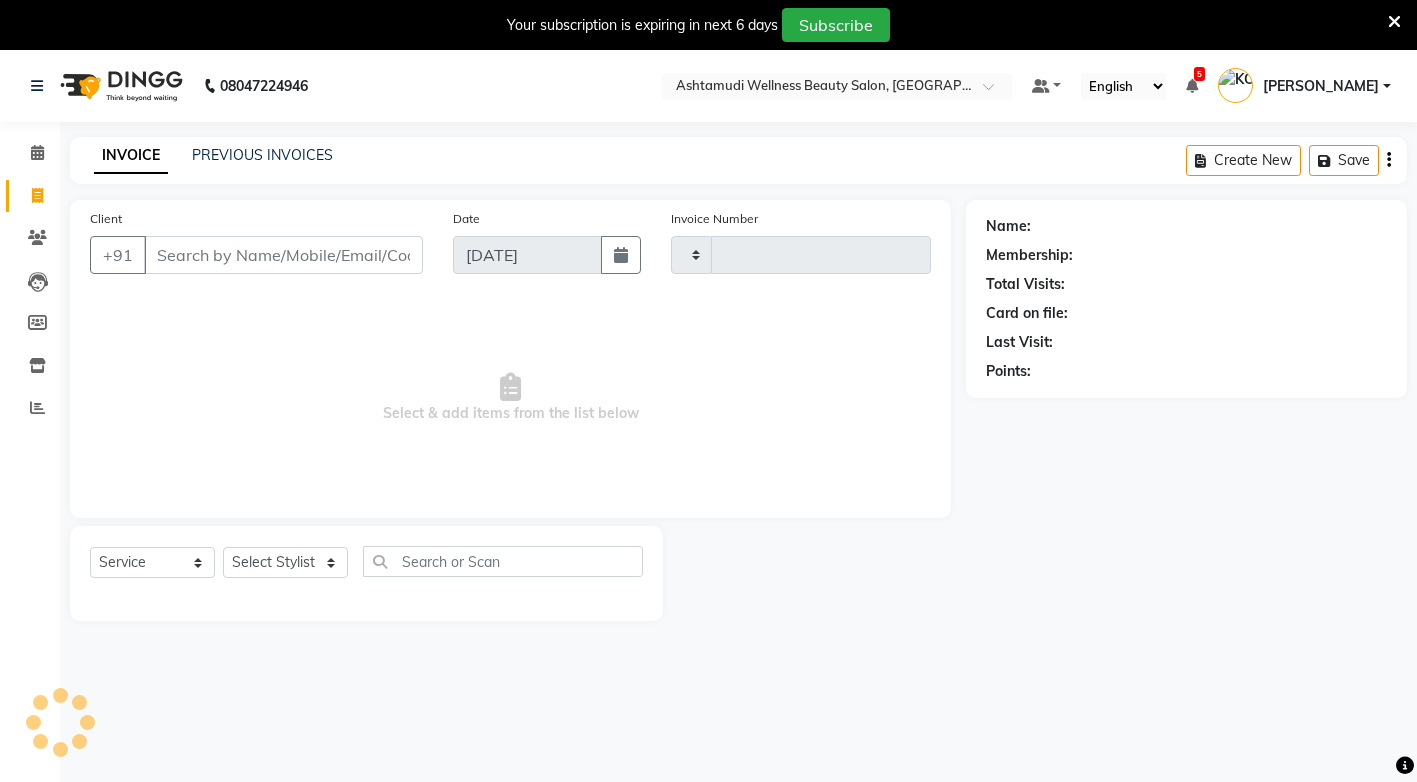 type on "2102" 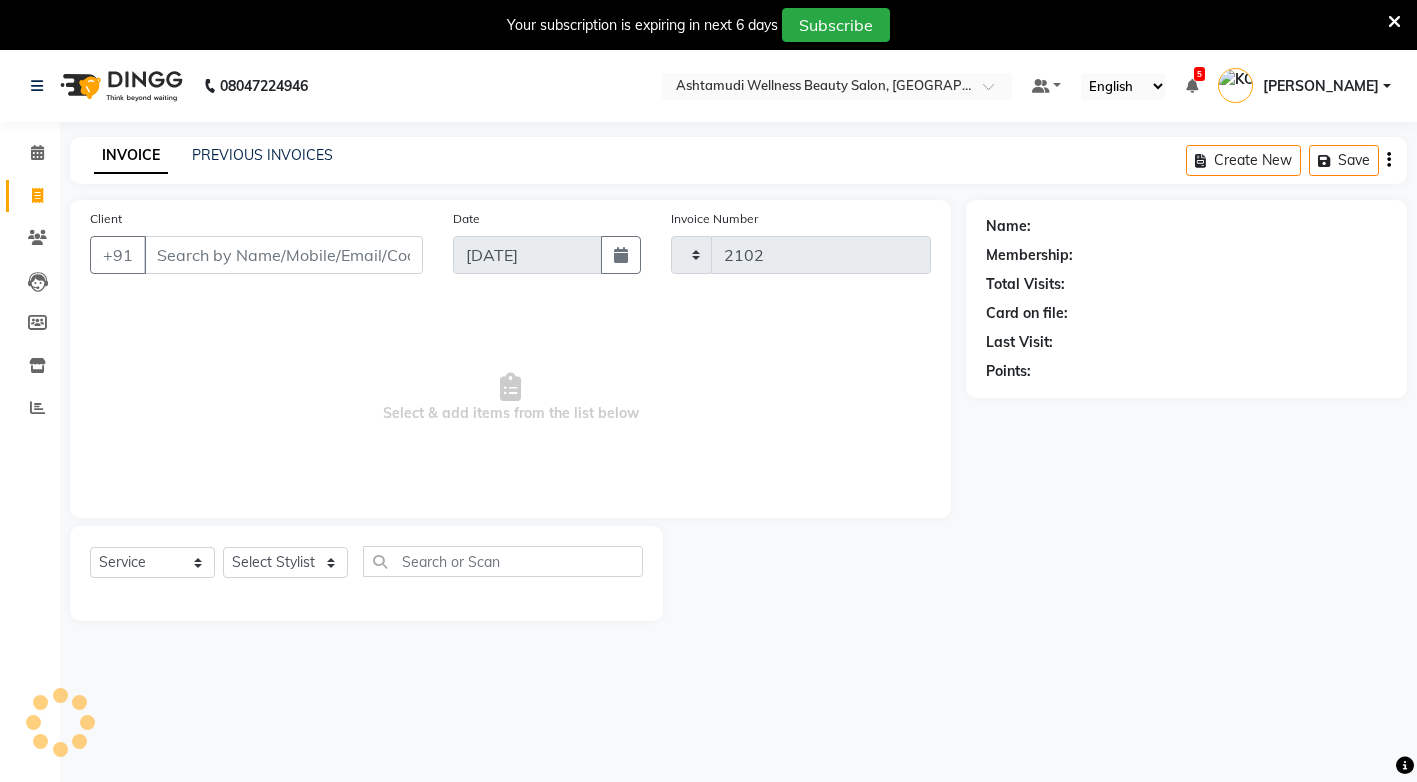 select on "4674" 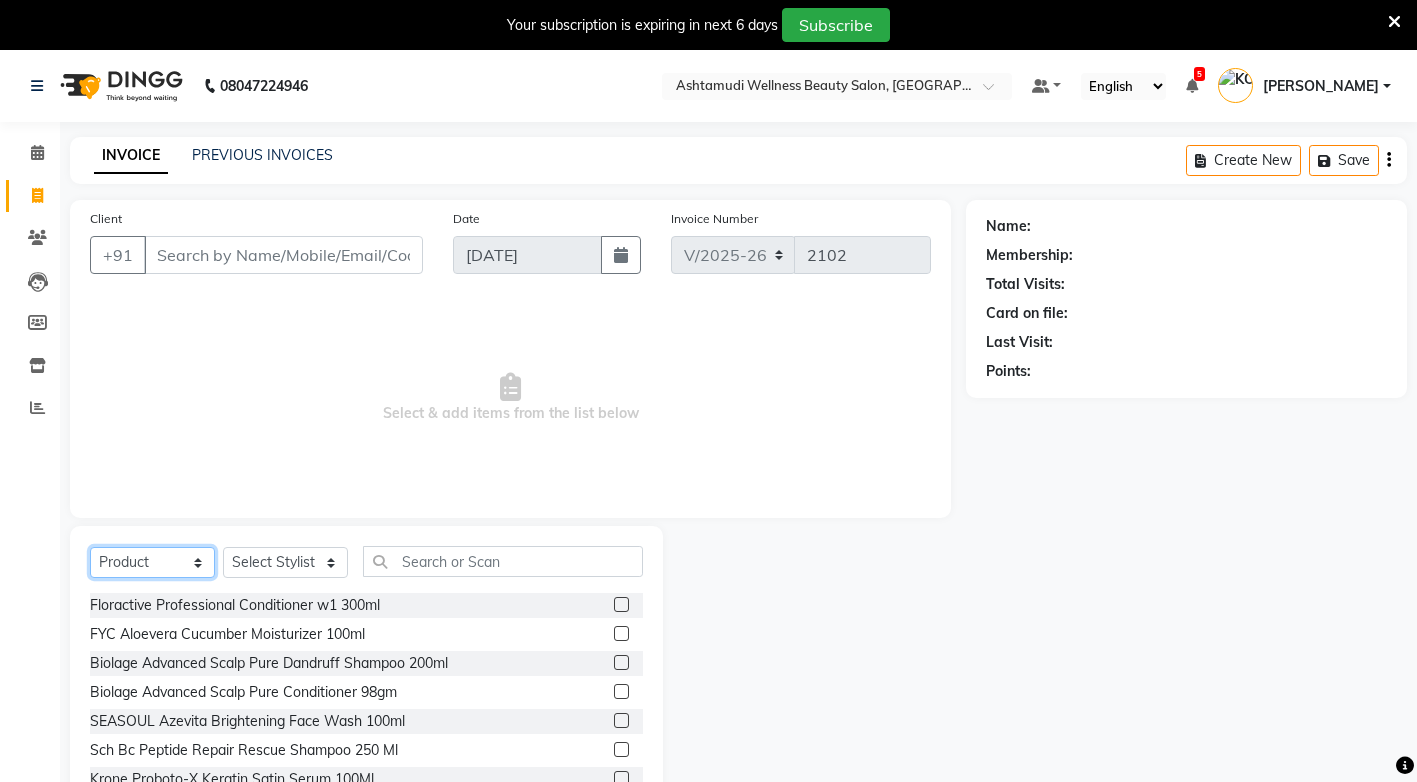 click on "Select  Service  Product  Membership  Package Voucher Prepaid Gift Card" 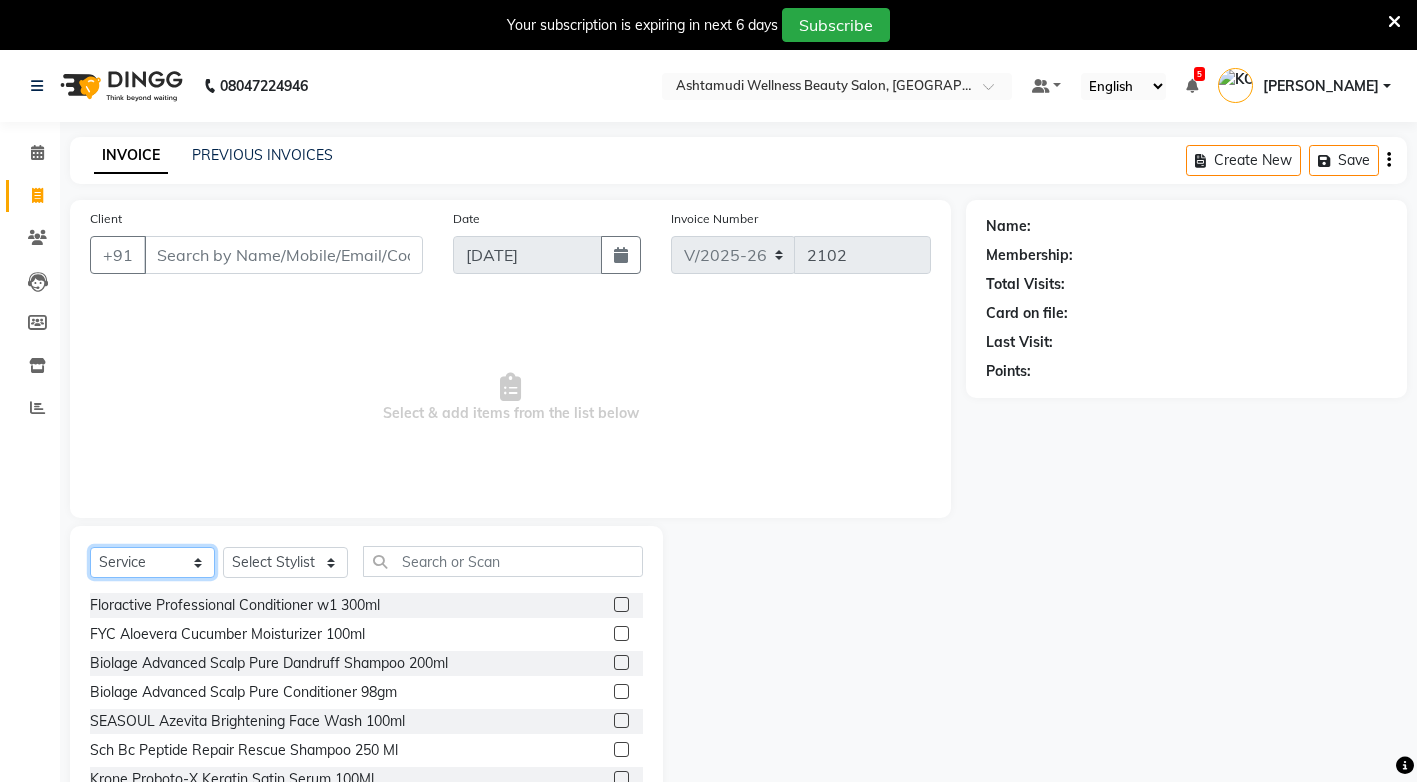 click on "Select  Service  Product  Membership  Package Voucher Prepaid Gift Card" 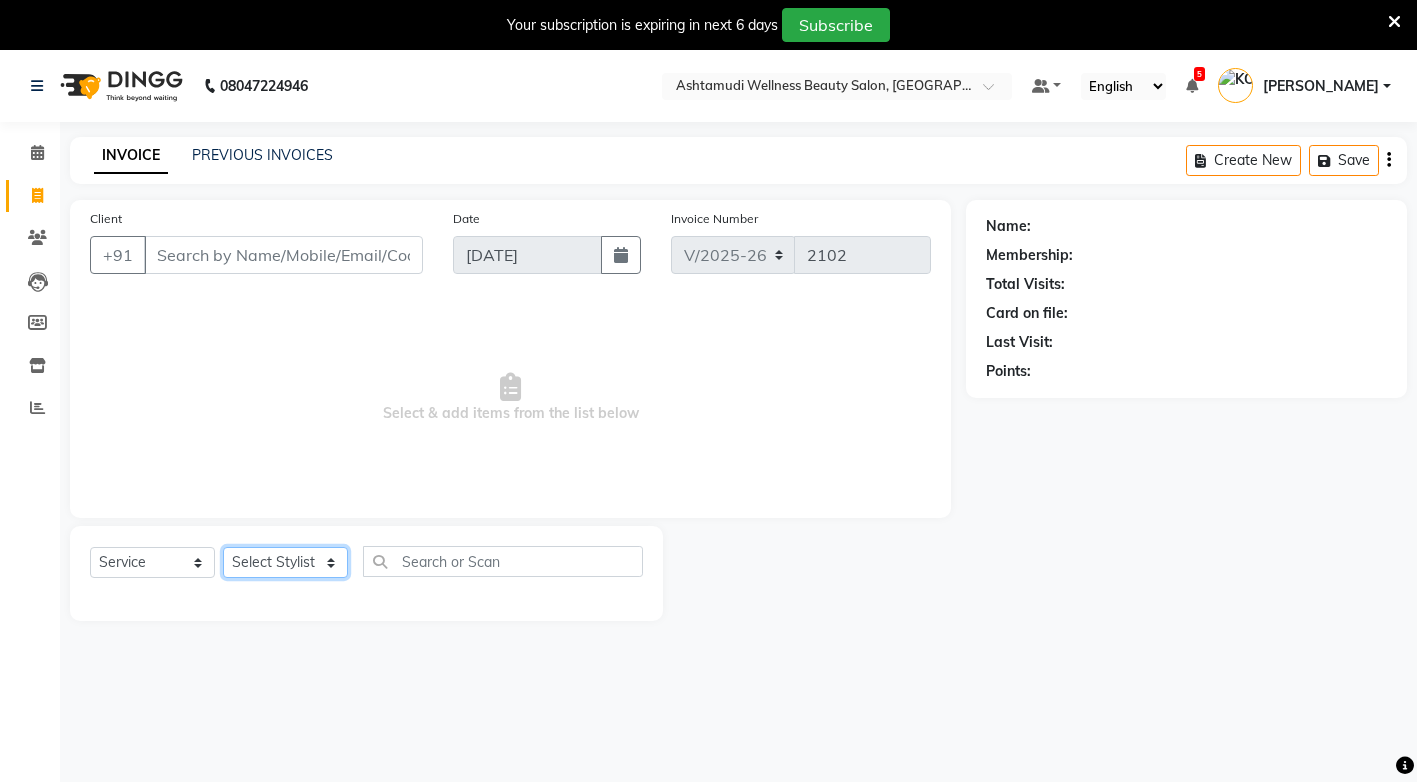 click on "Select Stylist ANJALI M S [PERSON_NAME] KOTTIYAM ASHTAMUDI [PERSON_NAME] [PERSON_NAME] [PERSON_NAME] [PERSON_NAME]  Sona [PERSON_NAME] [PERSON_NAME] [PERSON_NAME]" 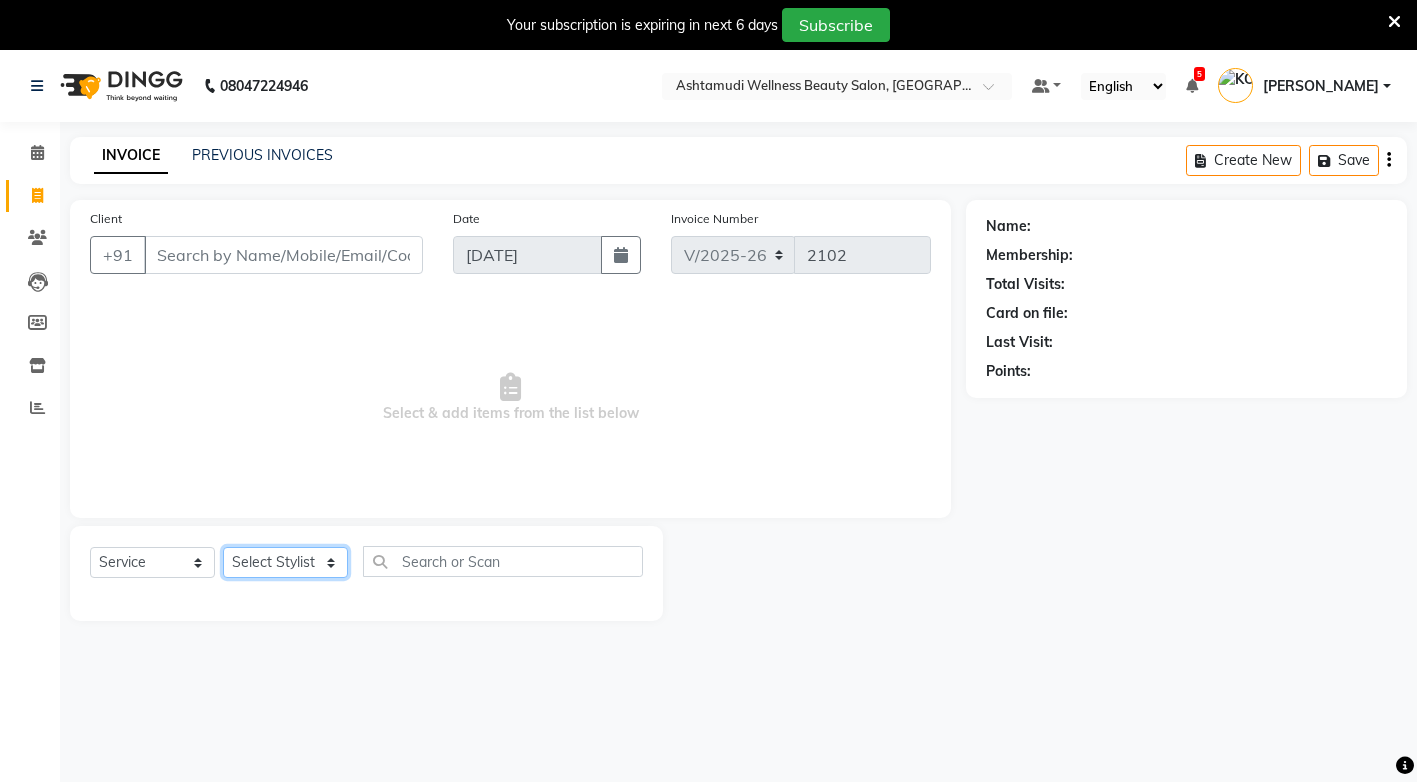 select on "71741" 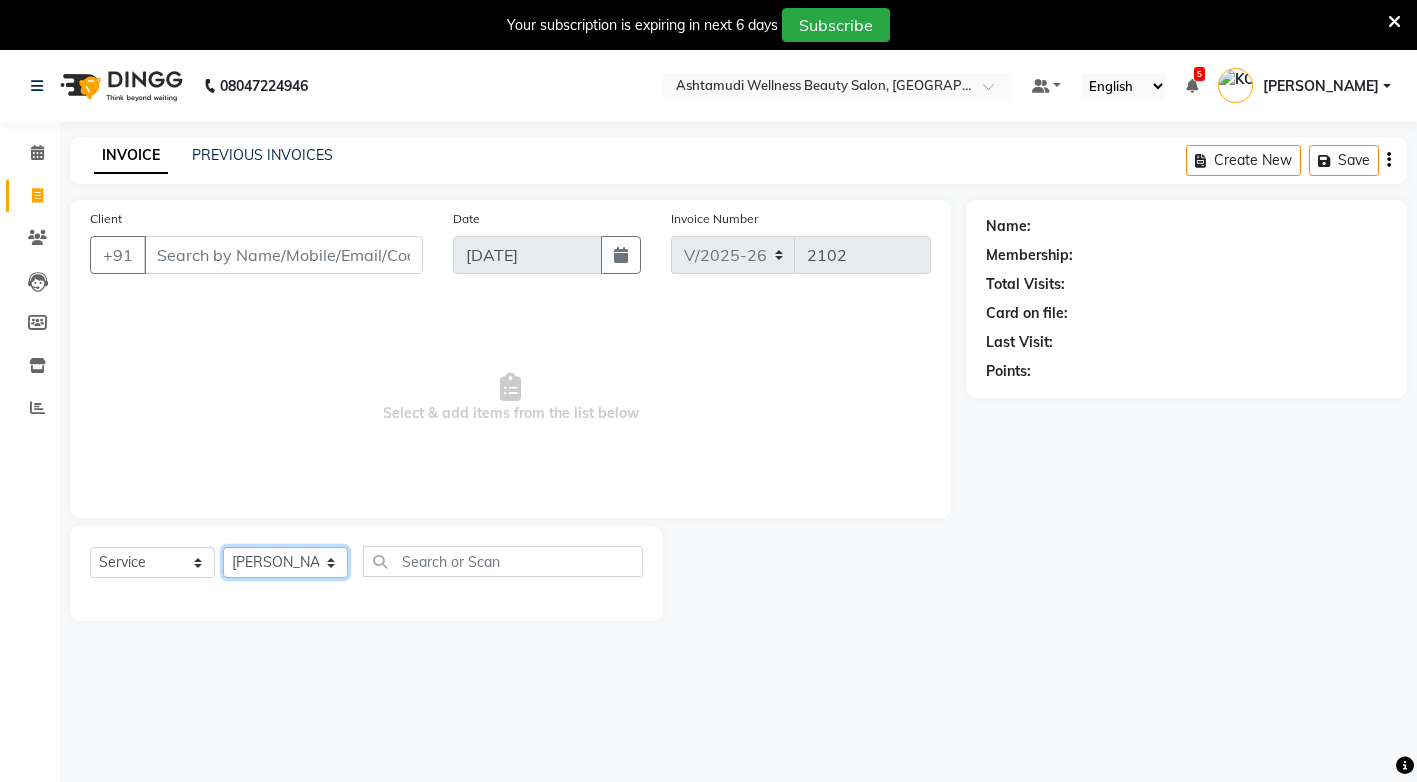 click on "Select Stylist ANJALI M S [PERSON_NAME] KOTTIYAM ASHTAMUDI [PERSON_NAME] [PERSON_NAME] [PERSON_NAME] [PERSON_NAME]  Sona [PERSON_NAME] [PERSON_NAME] [PERSON_NAME]" 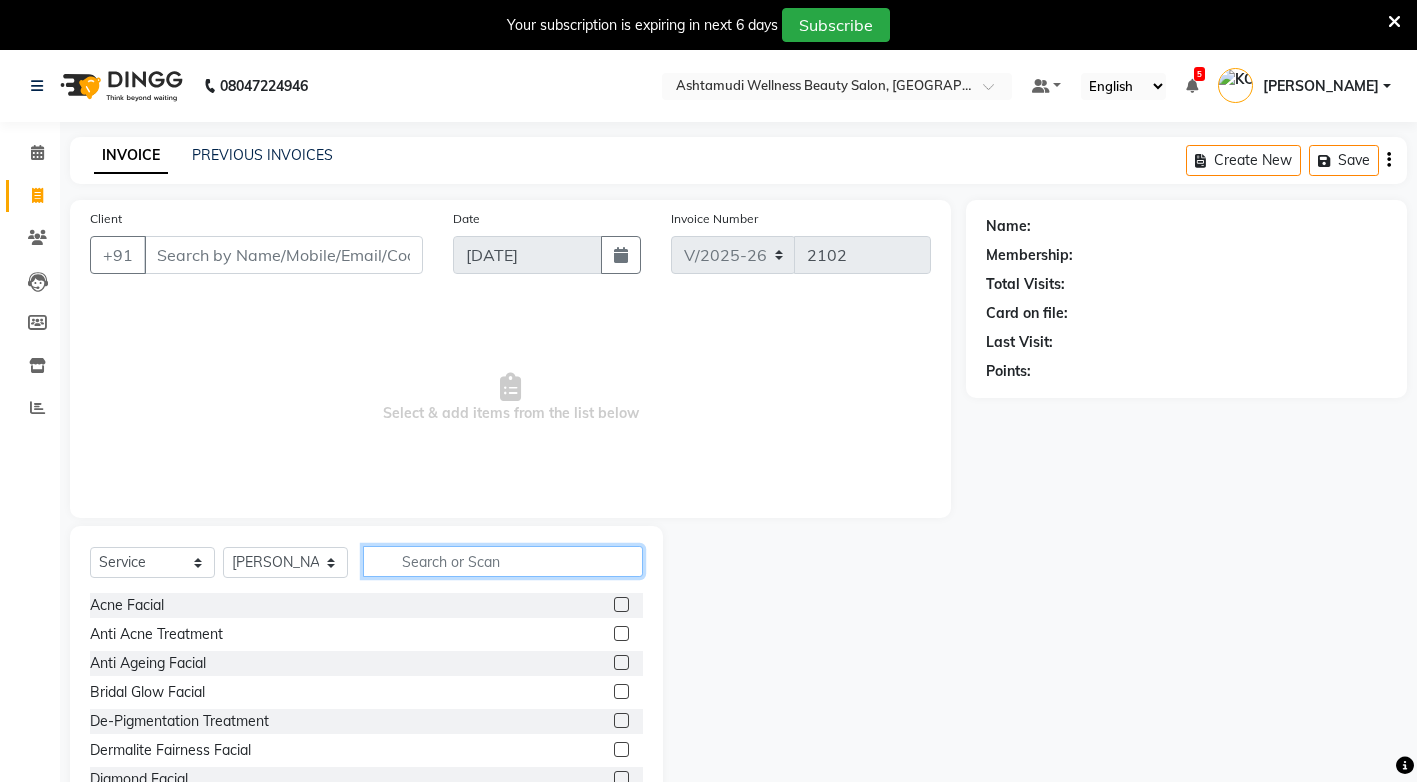 click 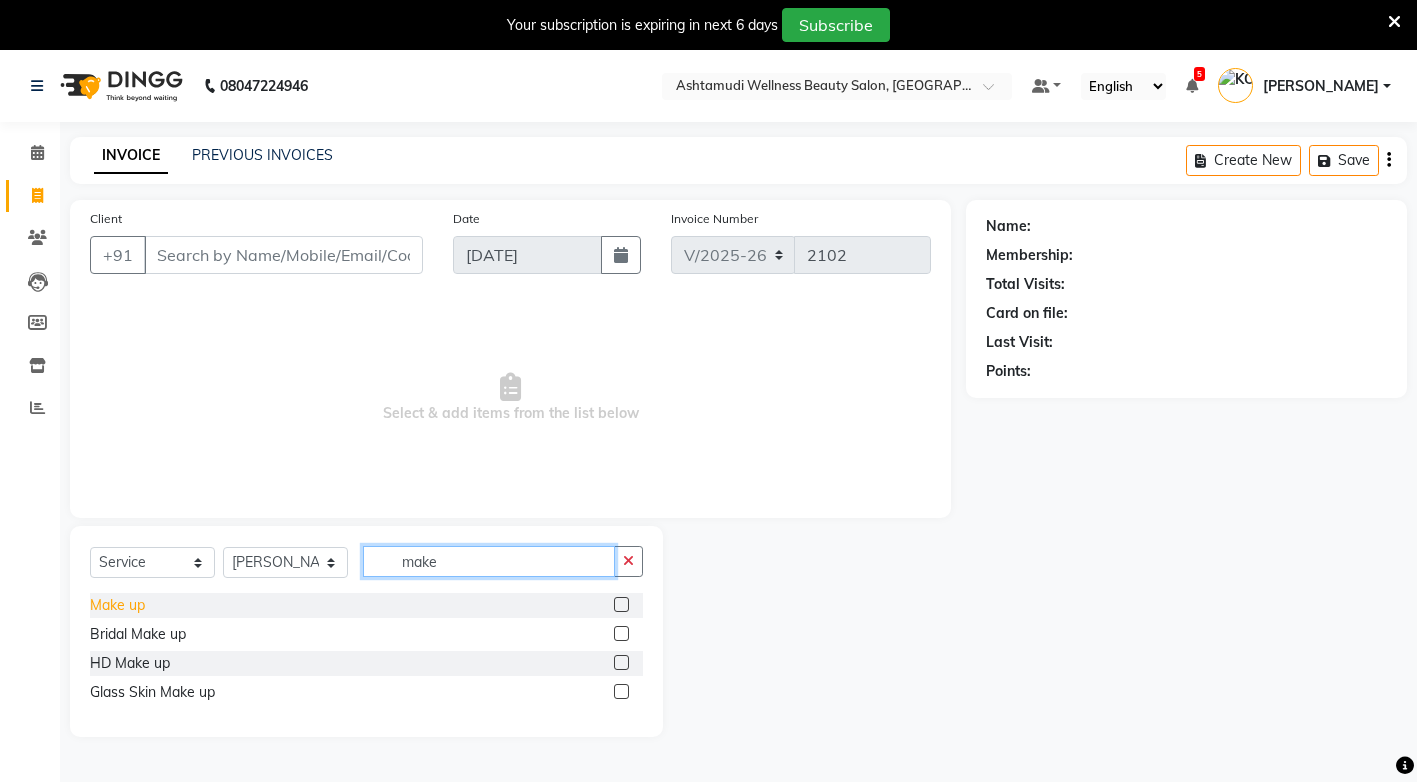 type on "make" 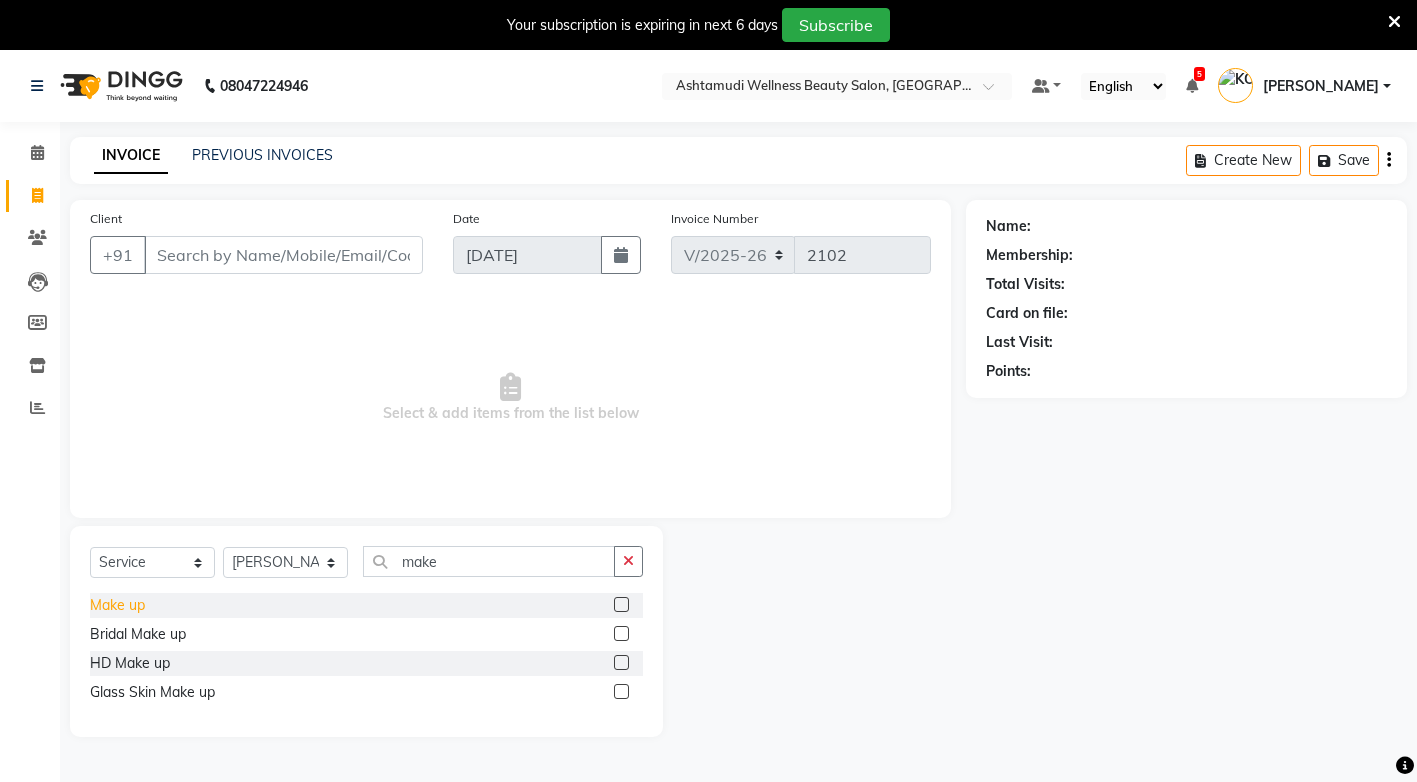 click on "Make up" 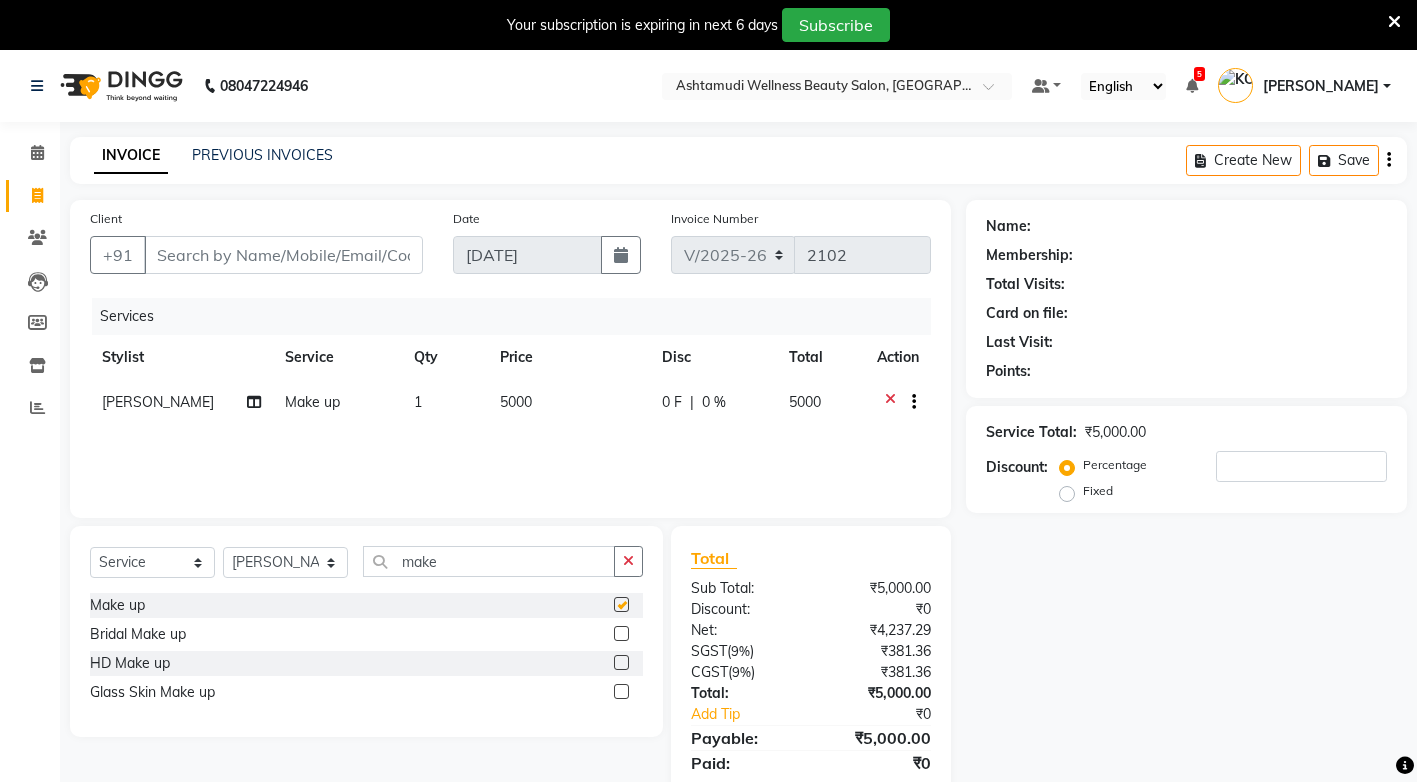 checkbox on "false" 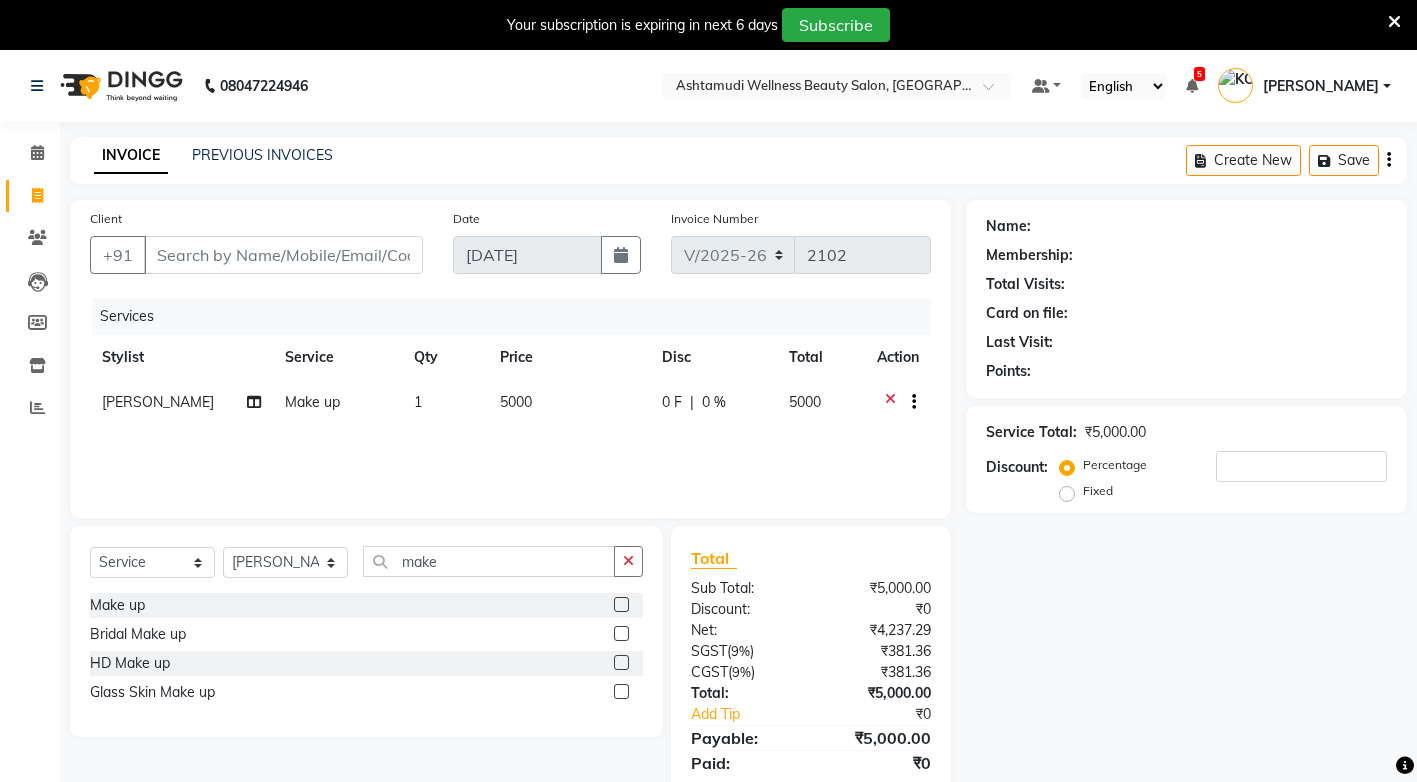 click on "Fixed" 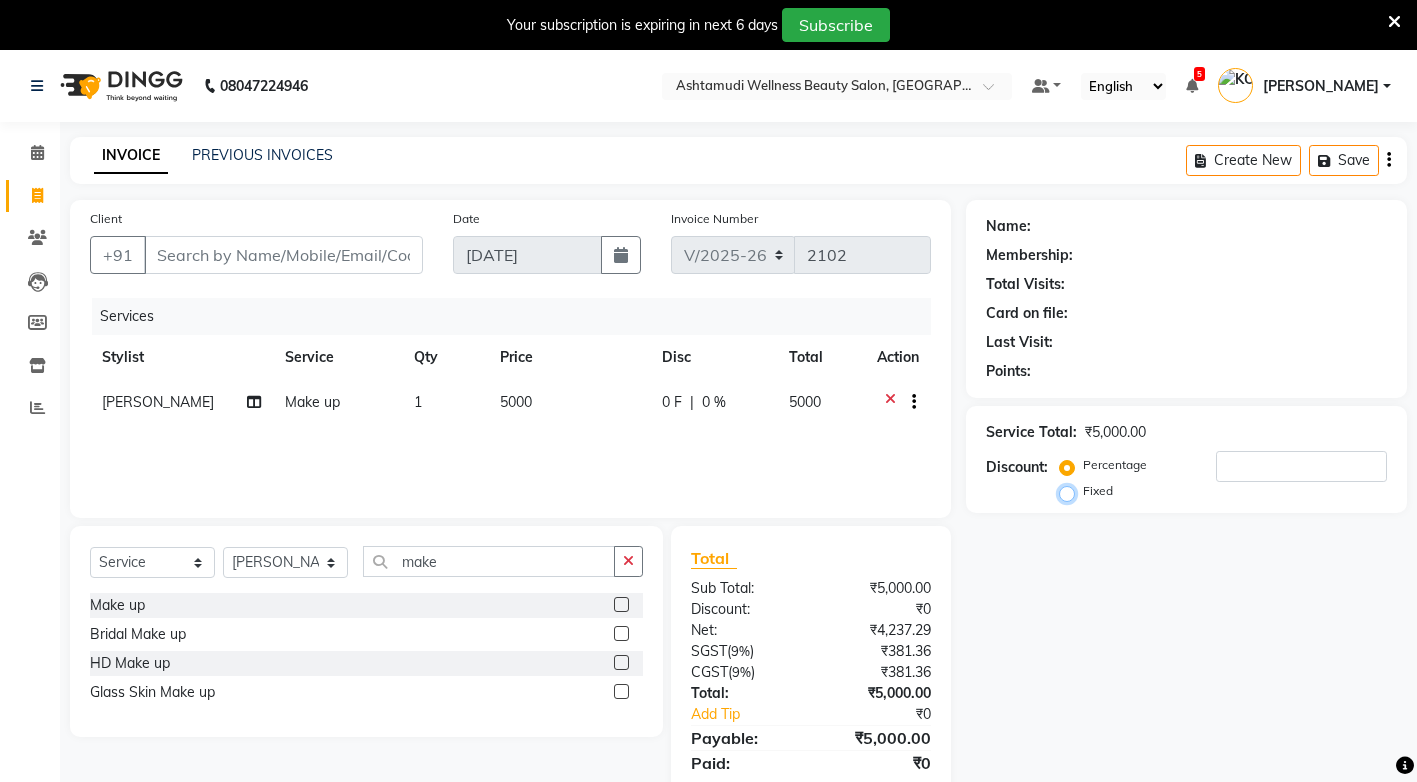 click on "Fixed" at bounding box center (1071, 491) 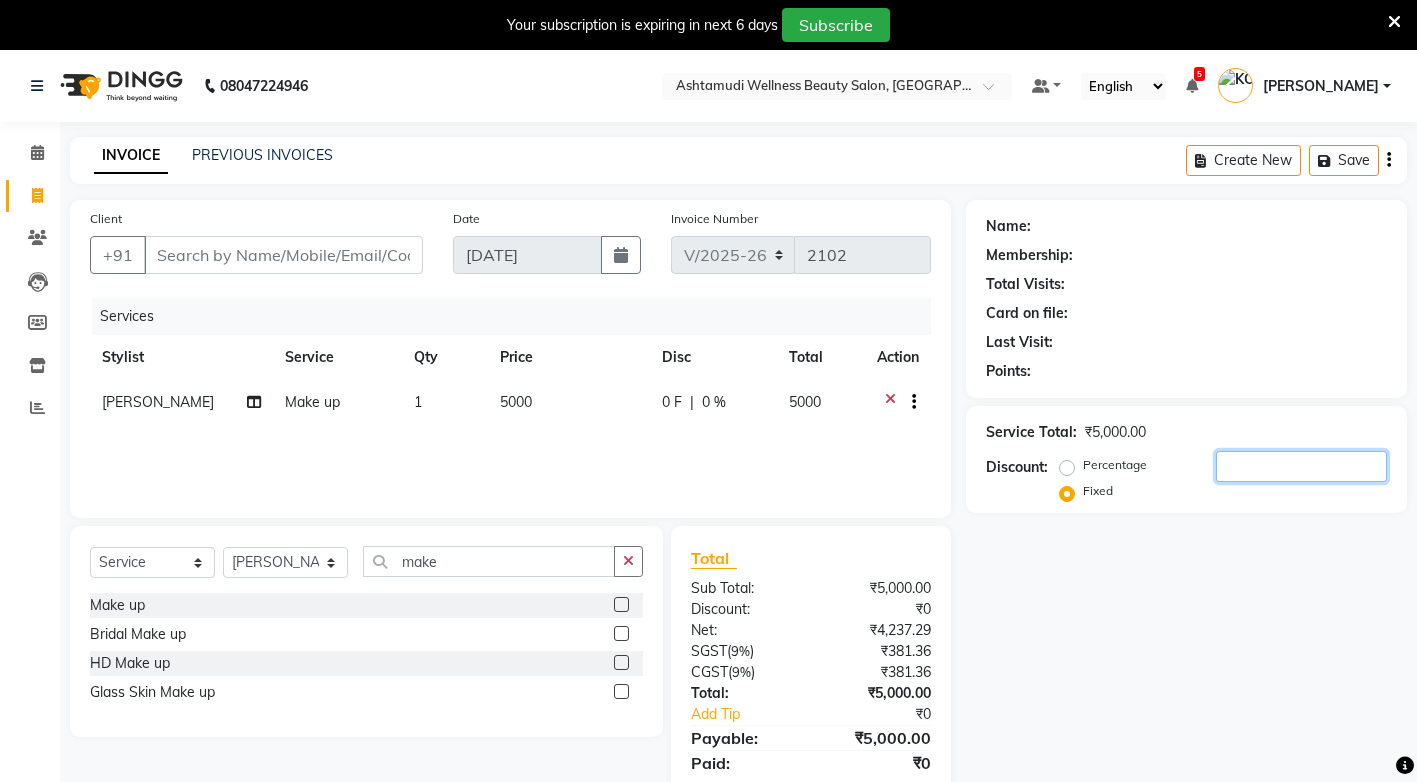 click 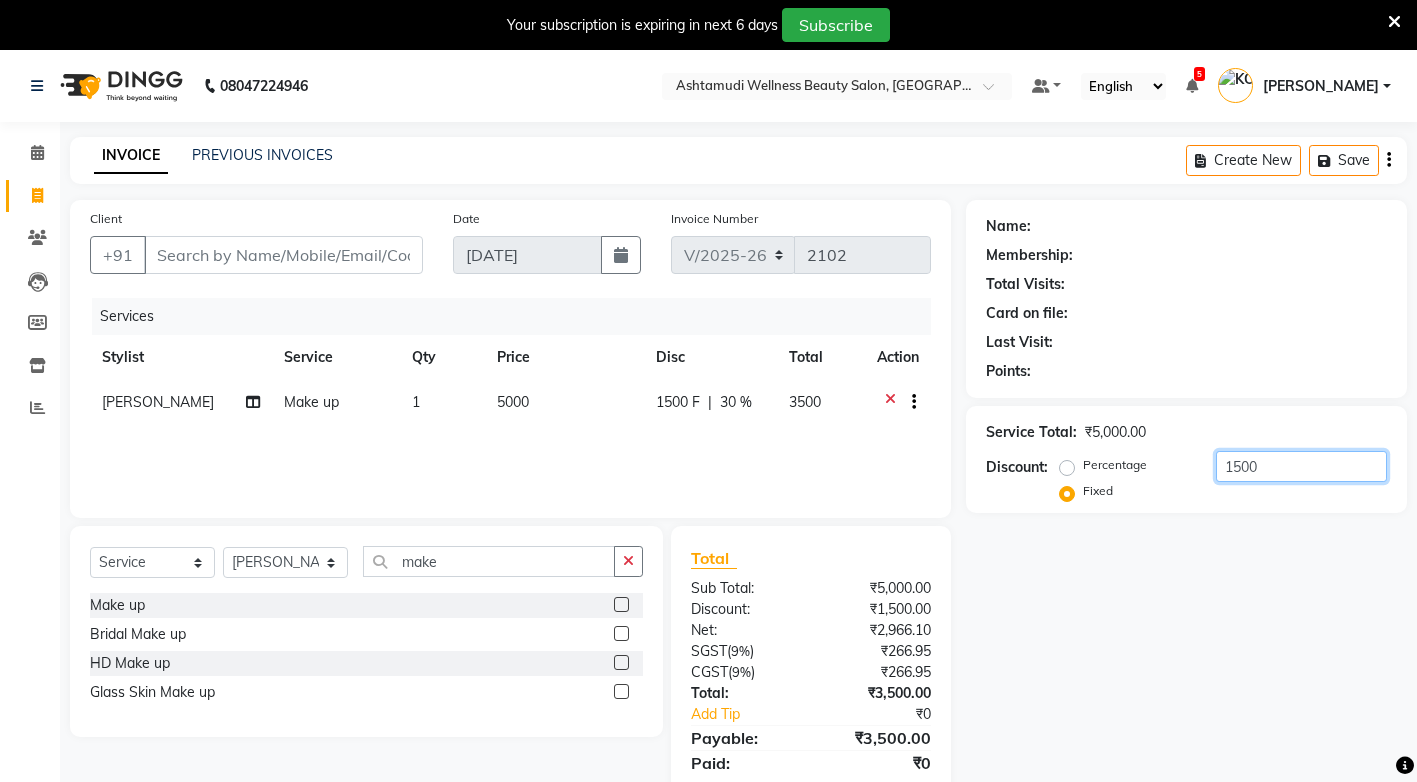 type on "1500" 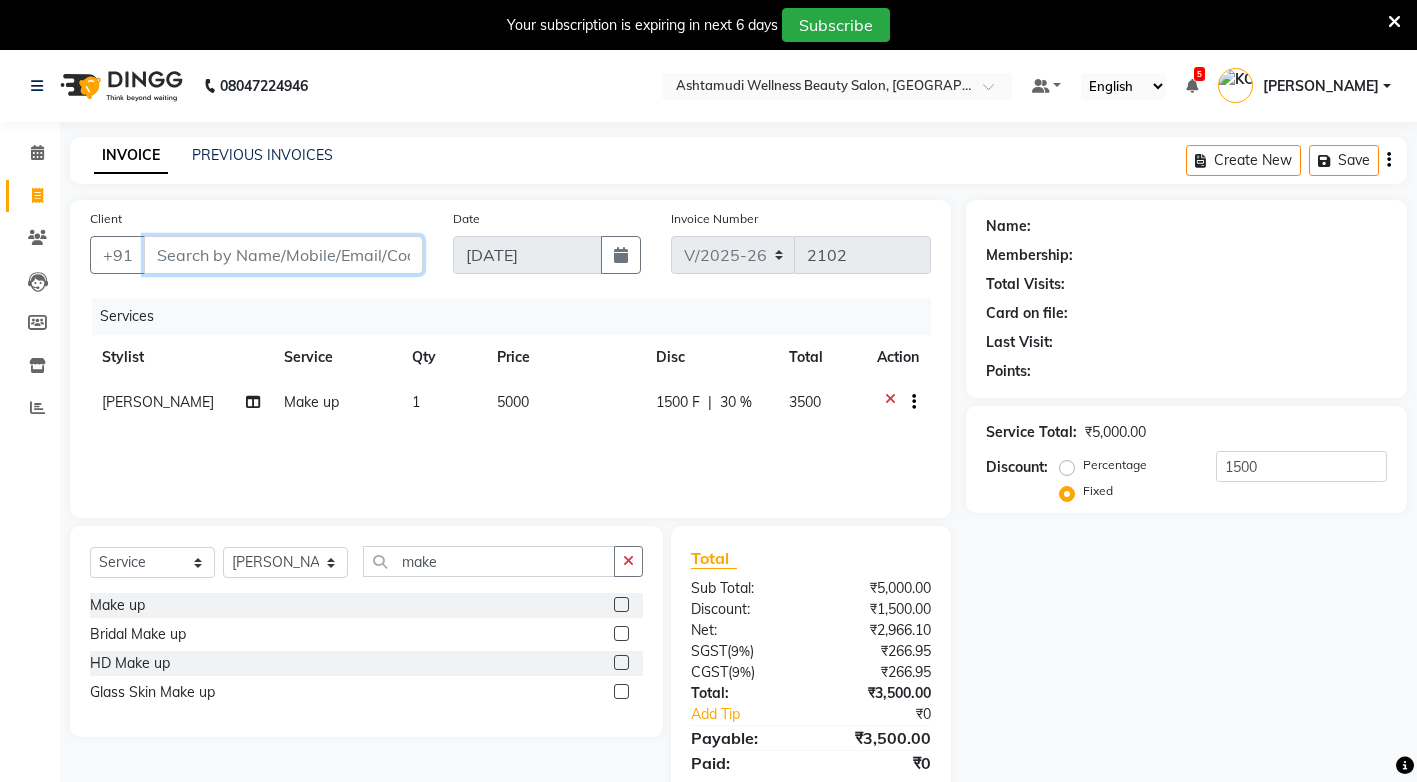 click on "Client" at bounding box center [283, 255] 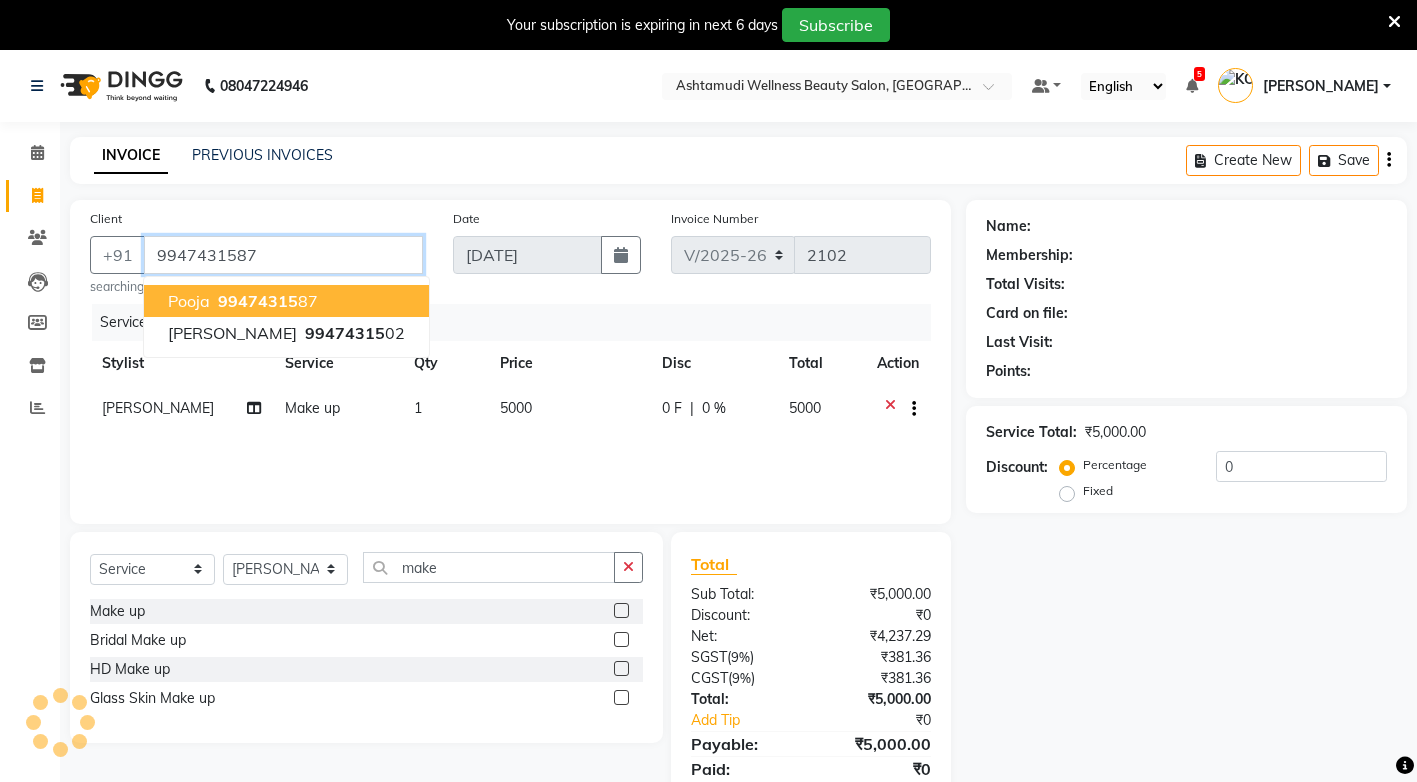 type on "9947431587" 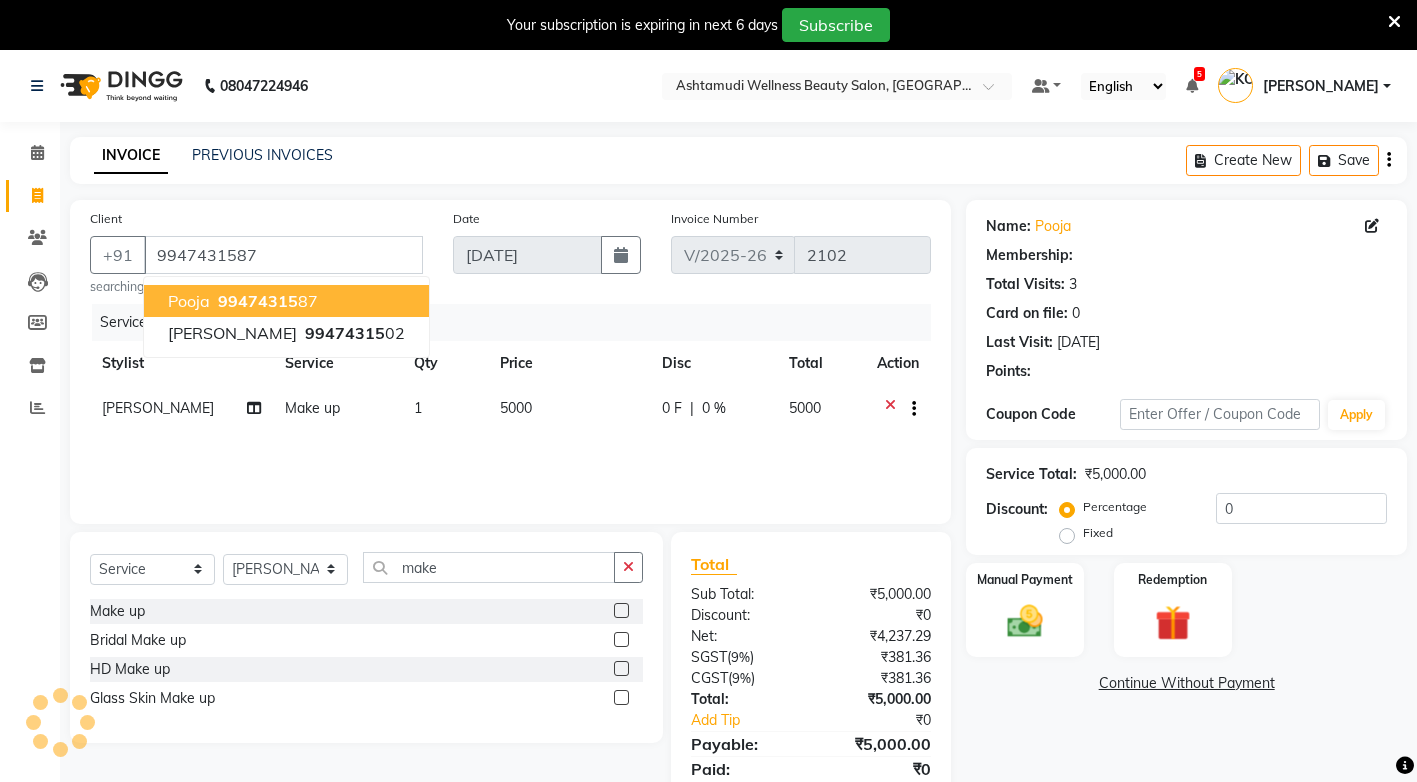 select on "2: Object" 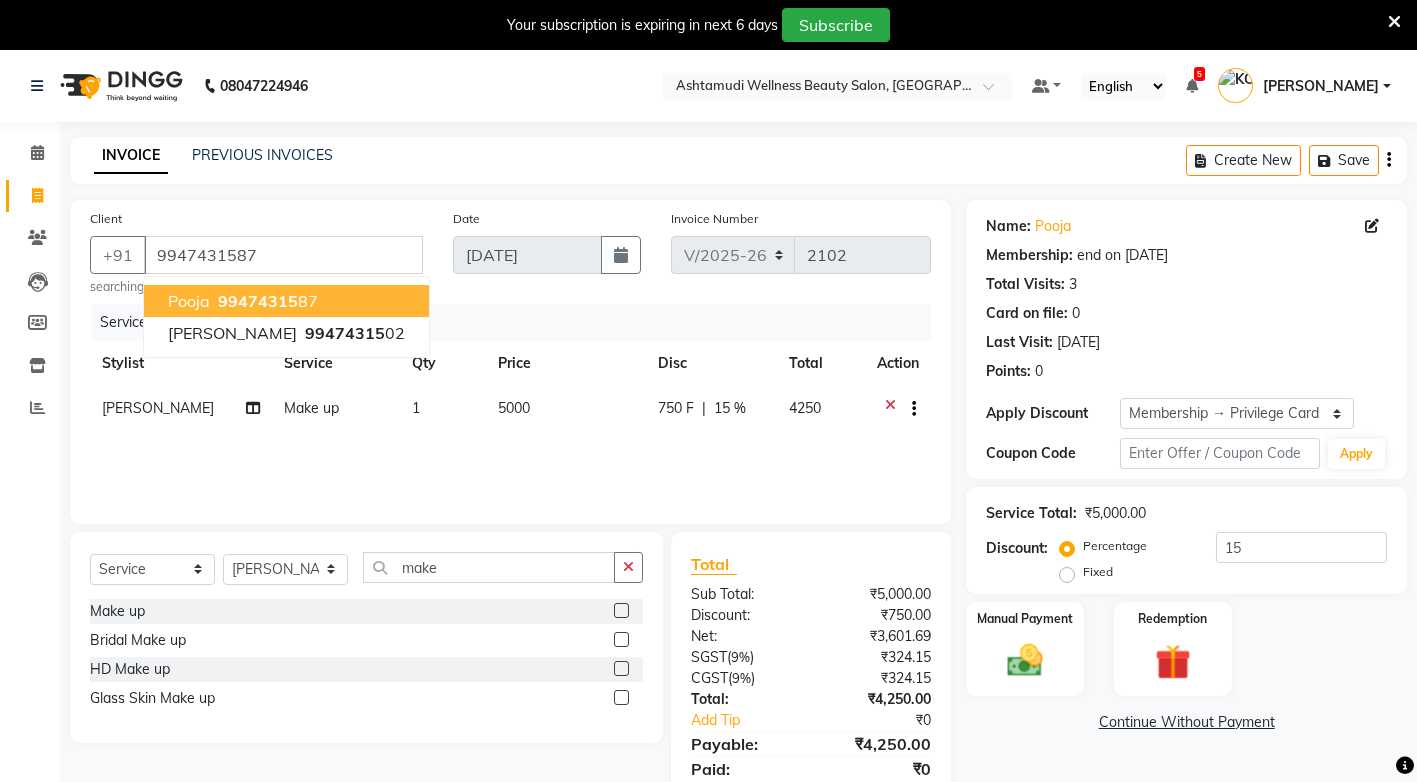 click on "99474315" at bounding box center (258, 301) 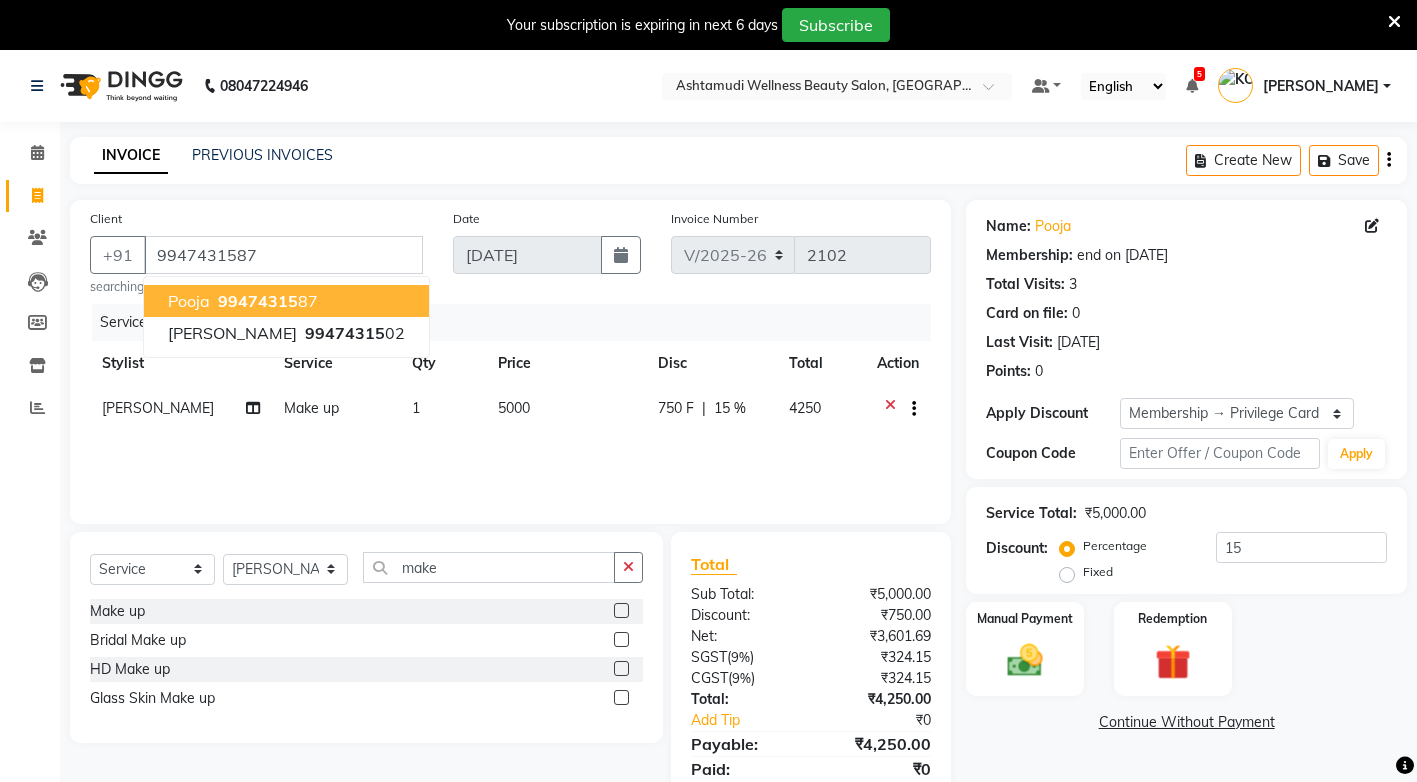 type on "0" 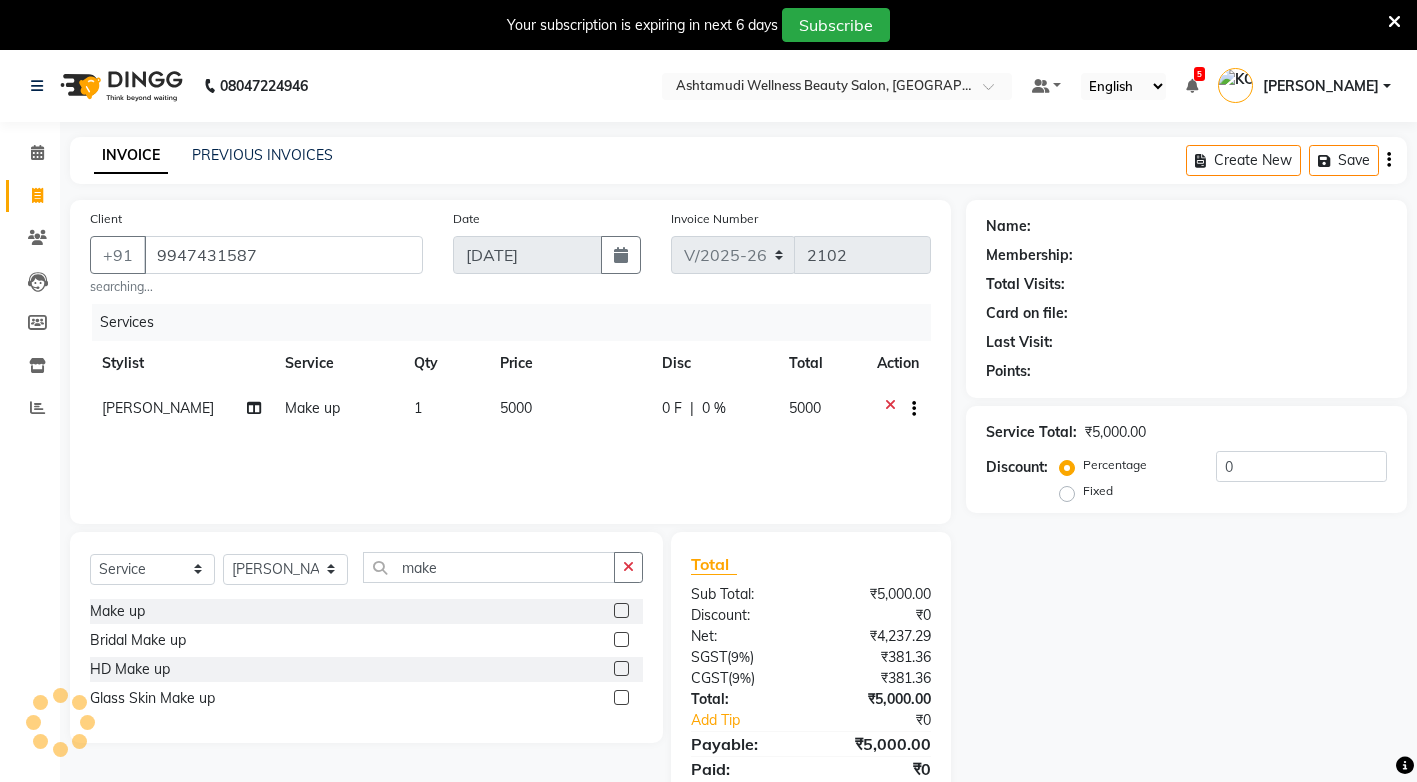 select on "2: Object" 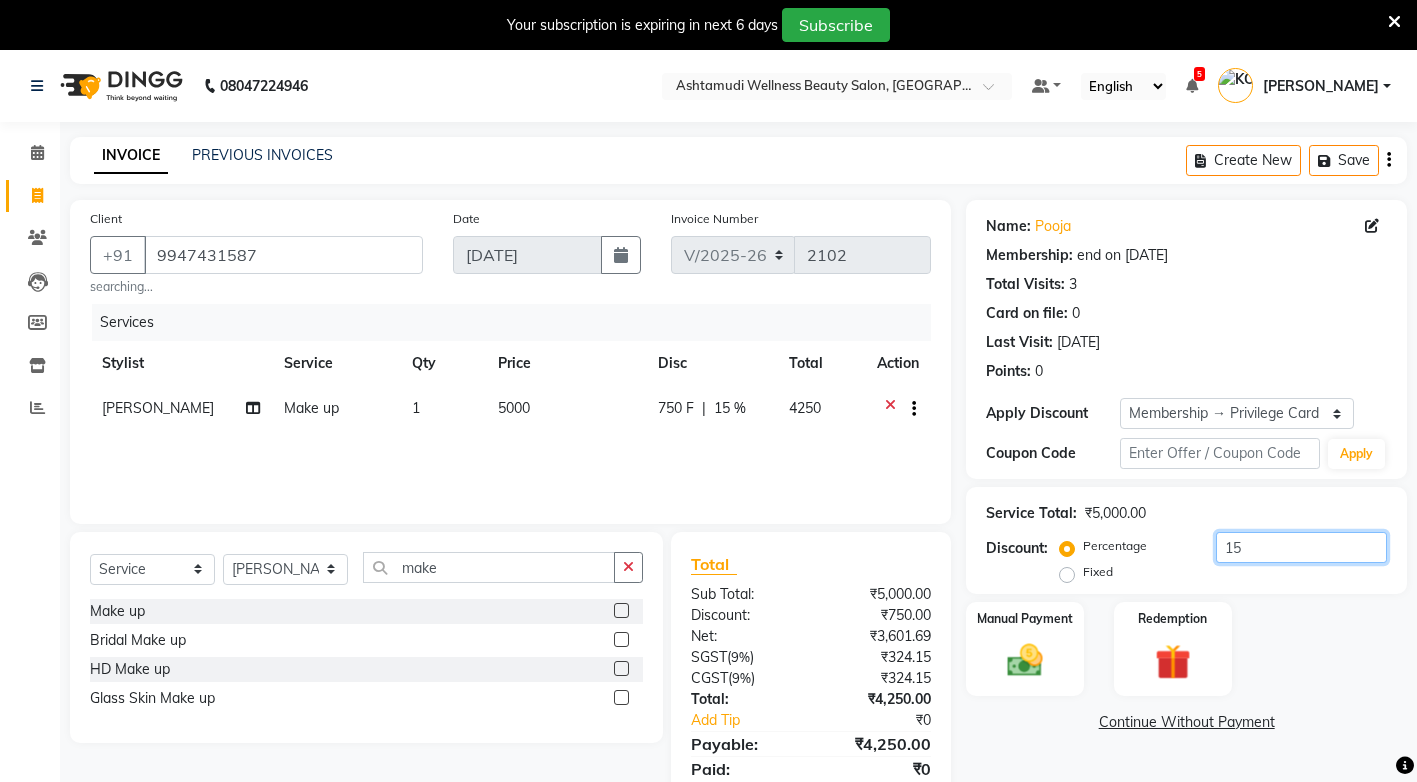 click on "15" 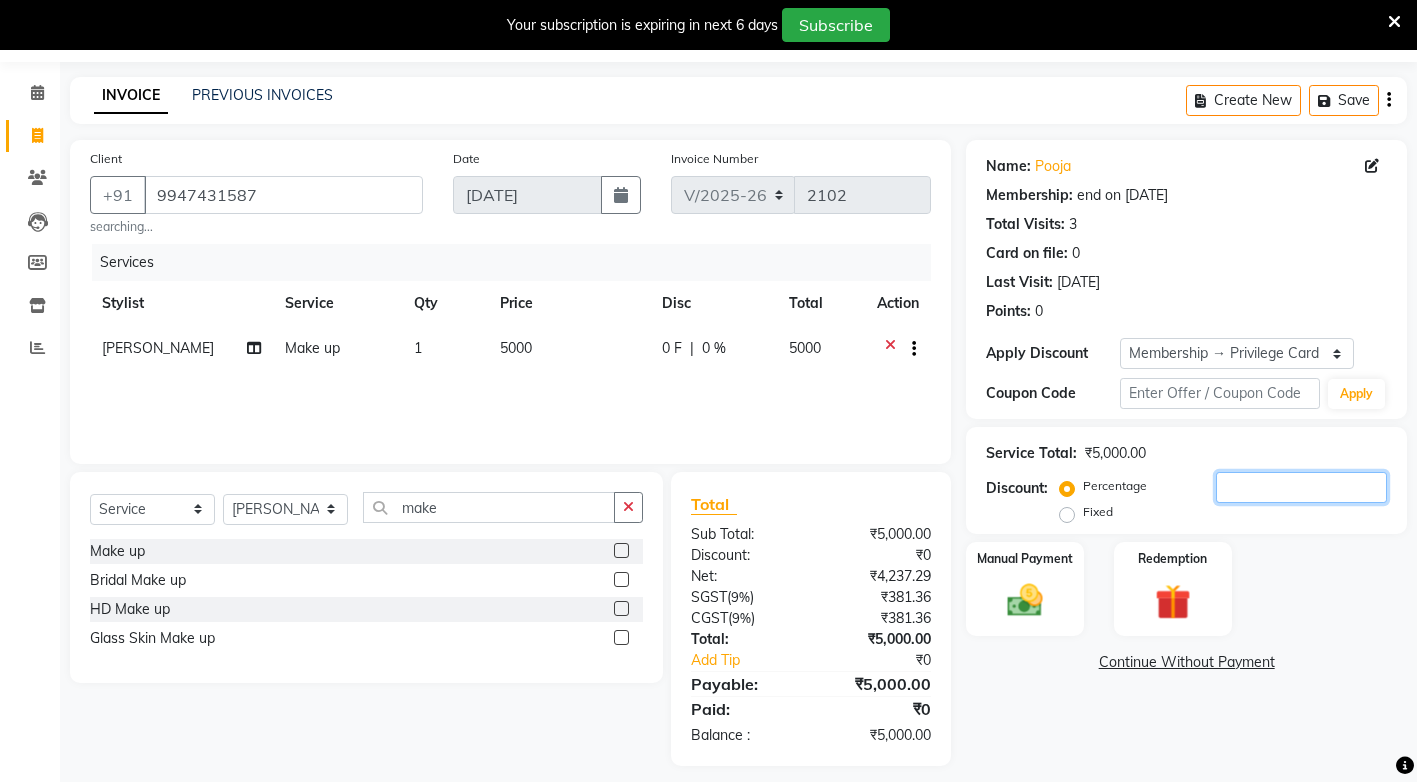 scroll, scrollTop: 74, scrollLeft: 0, axis: vertical 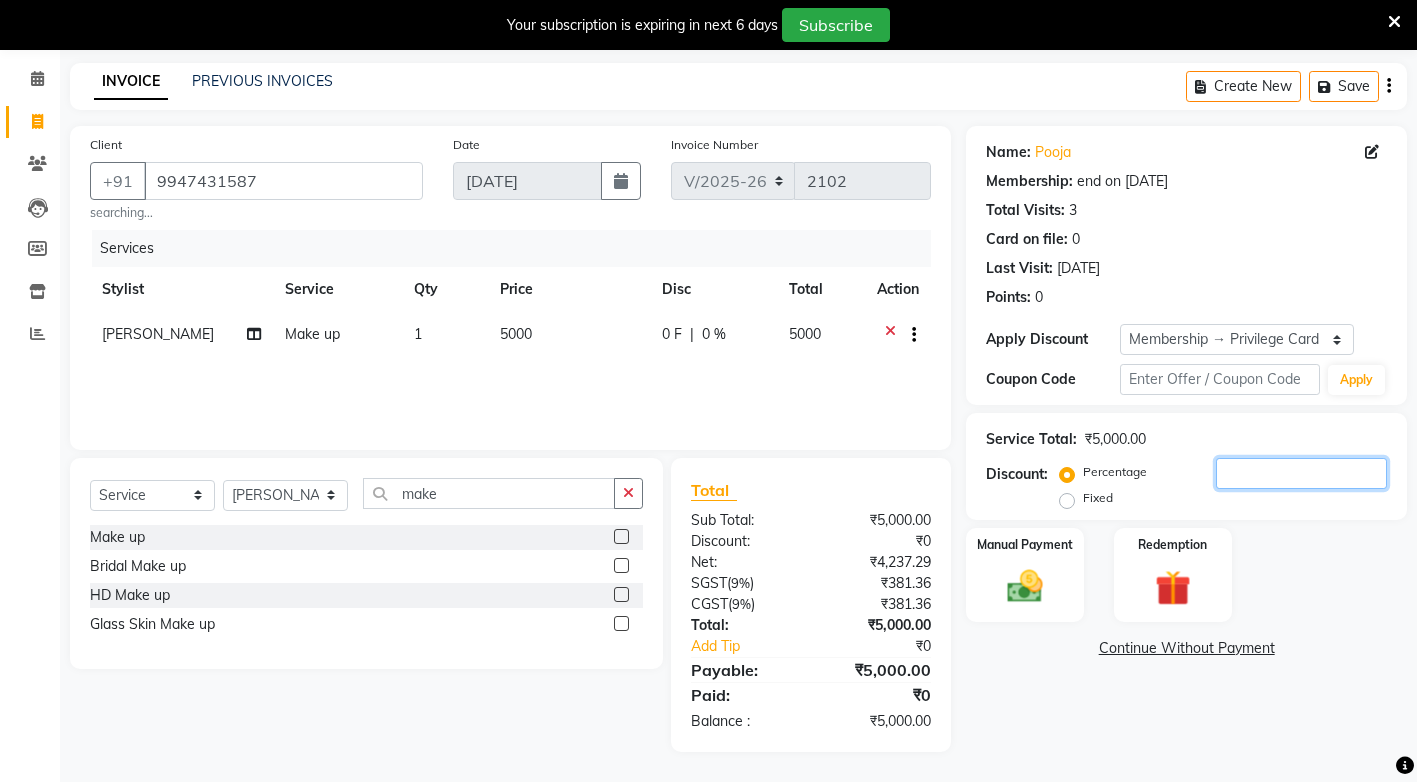 type 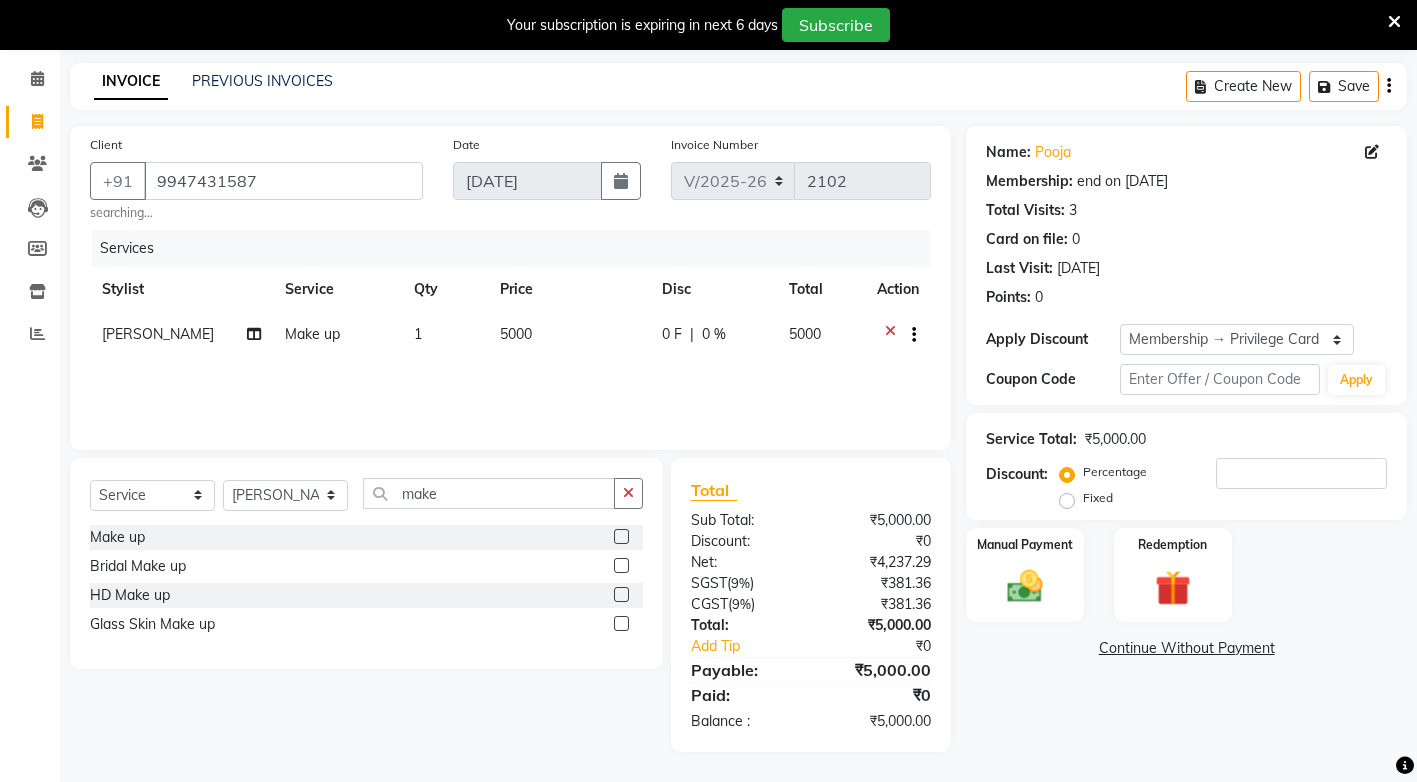 click on "Fixed" 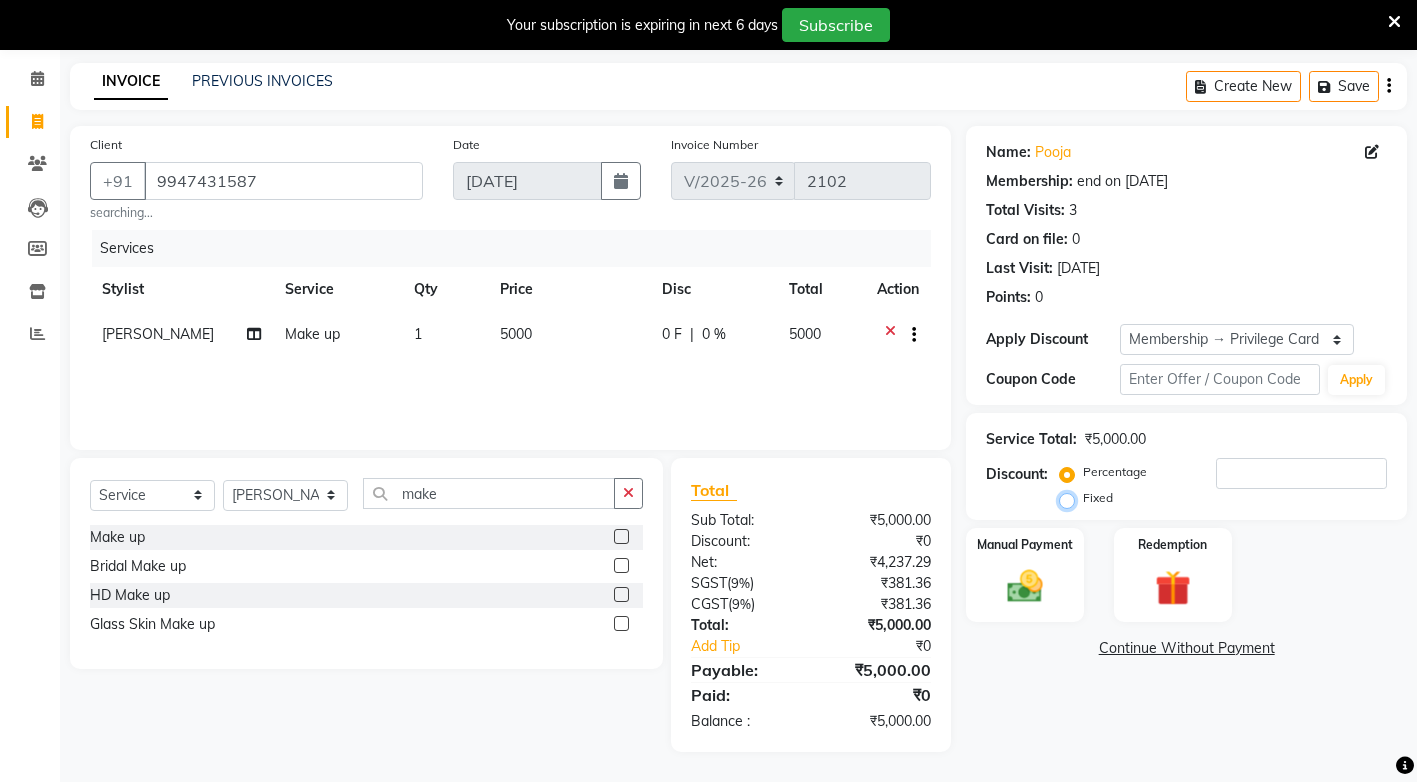 click on "Fixed" at bounding box center [1071, 498] 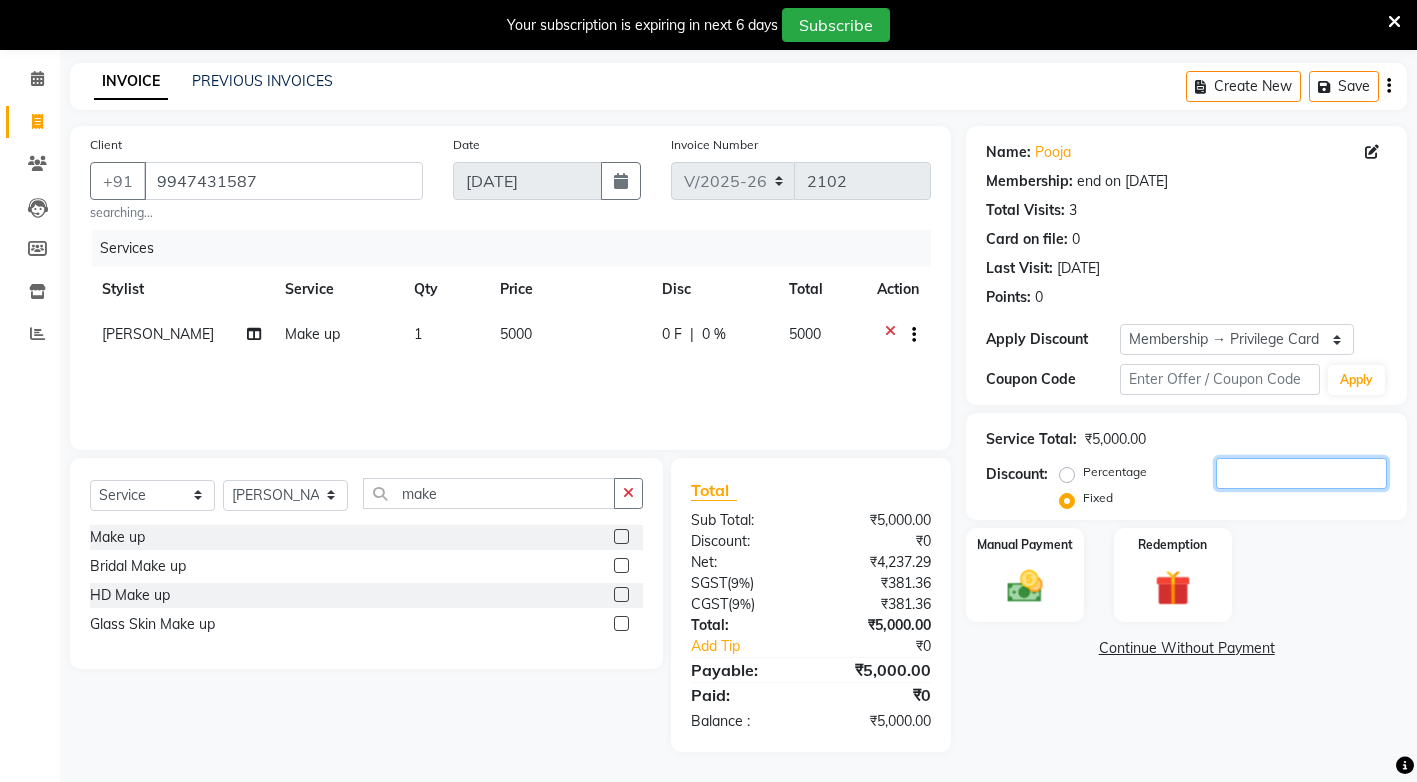 click 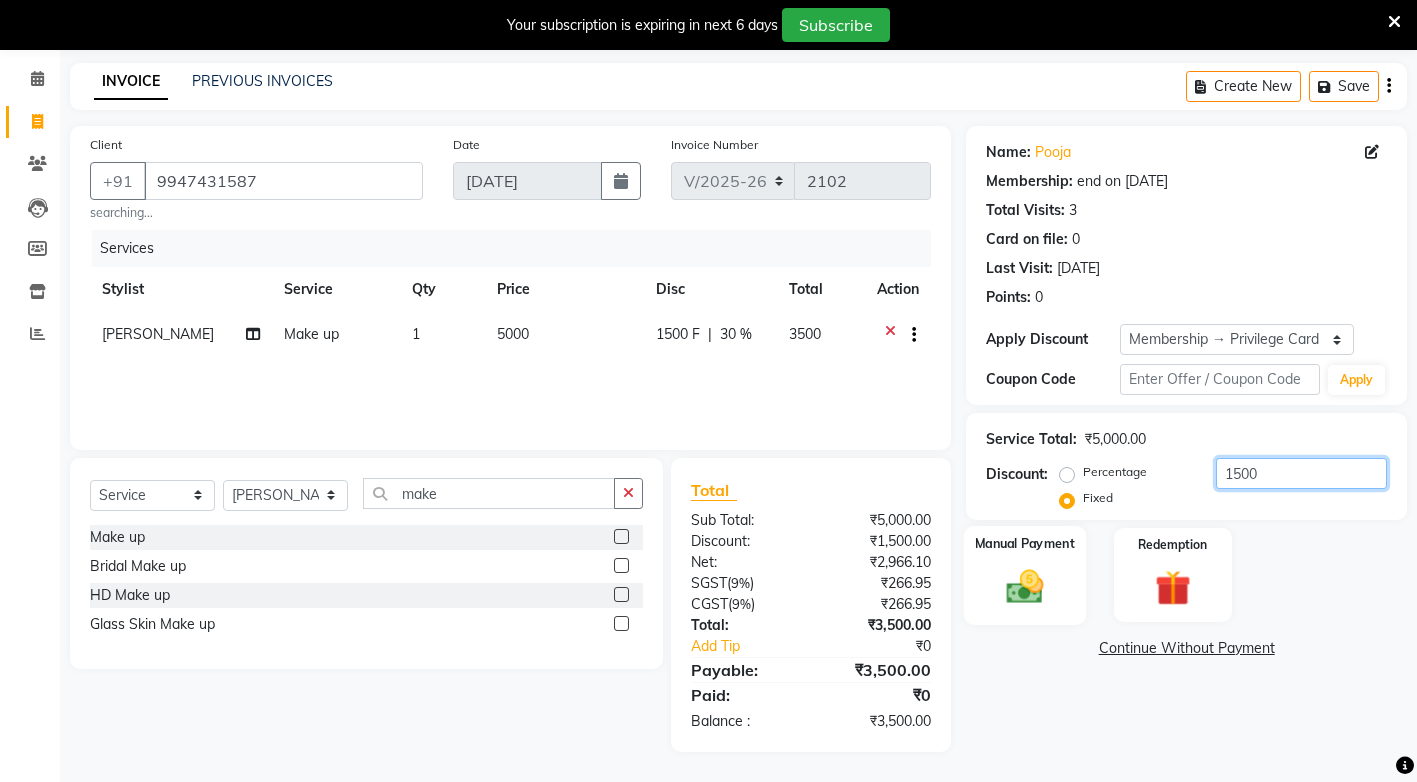 type on "1500" 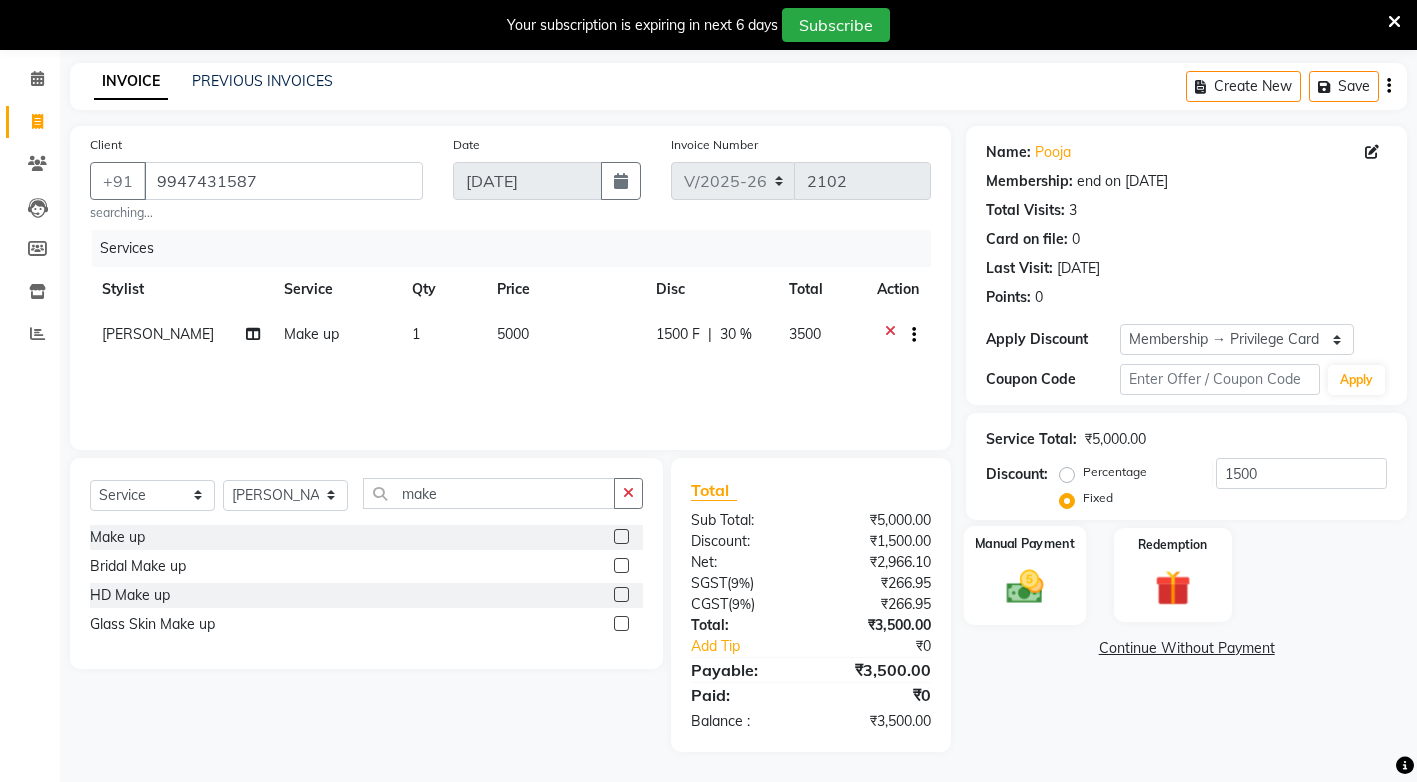 click 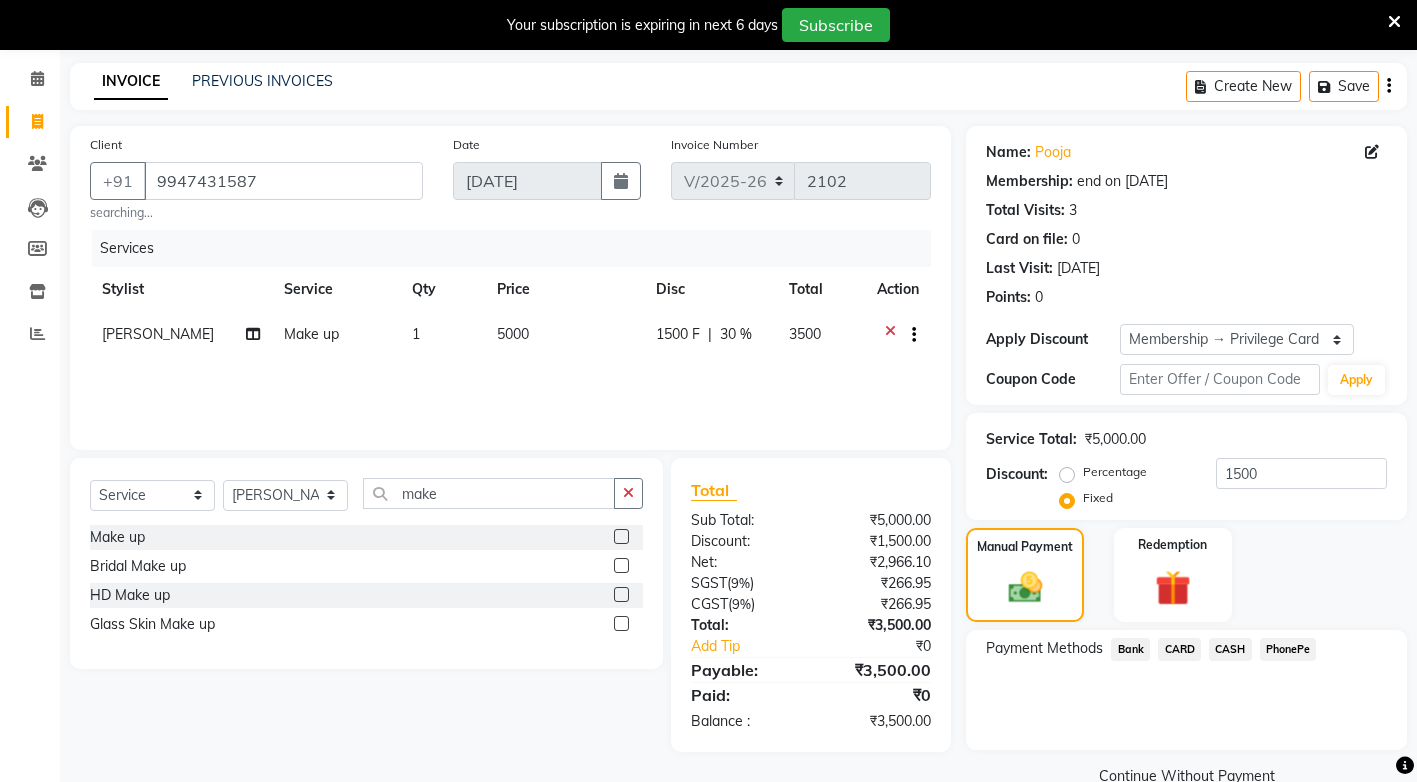 click on "PhonePe" 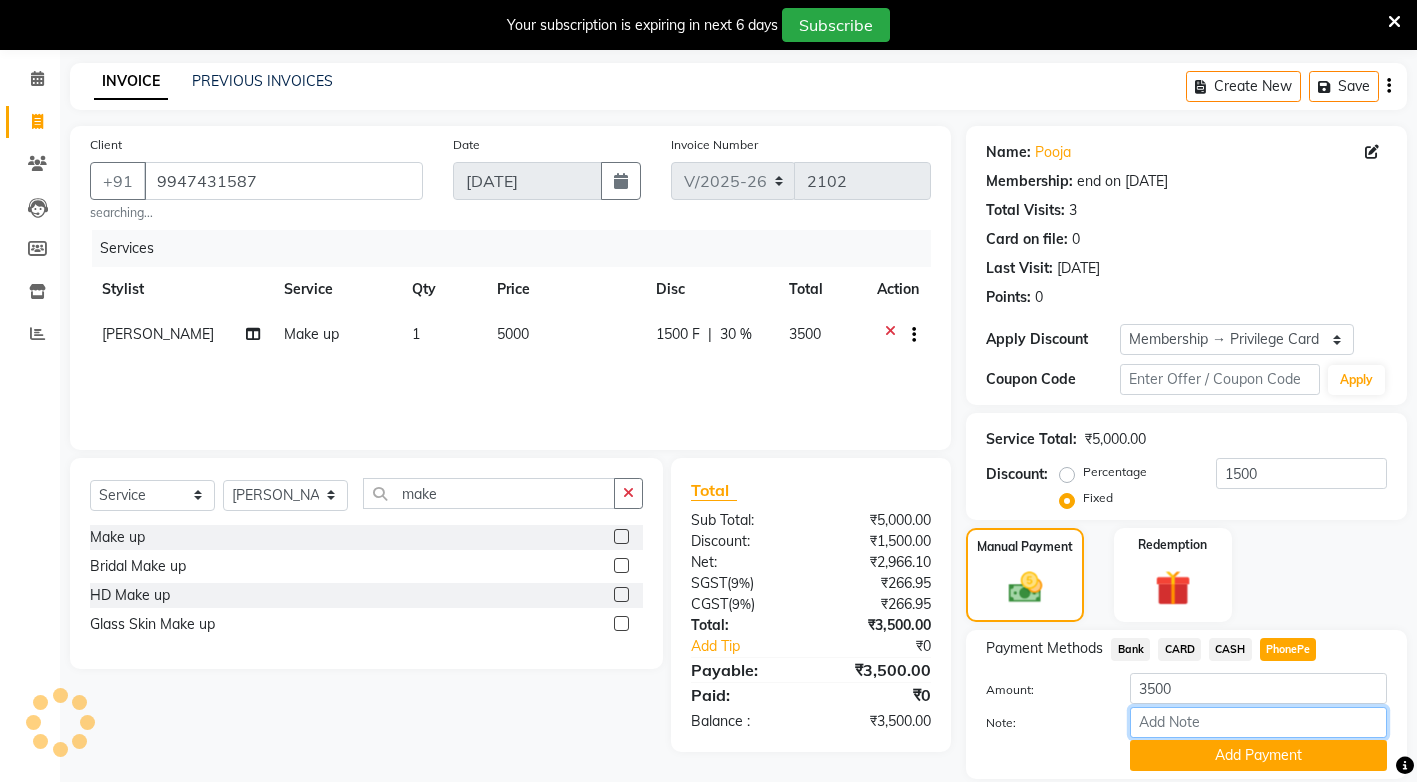 click on "Note:" at bounding box center [1258, 722] 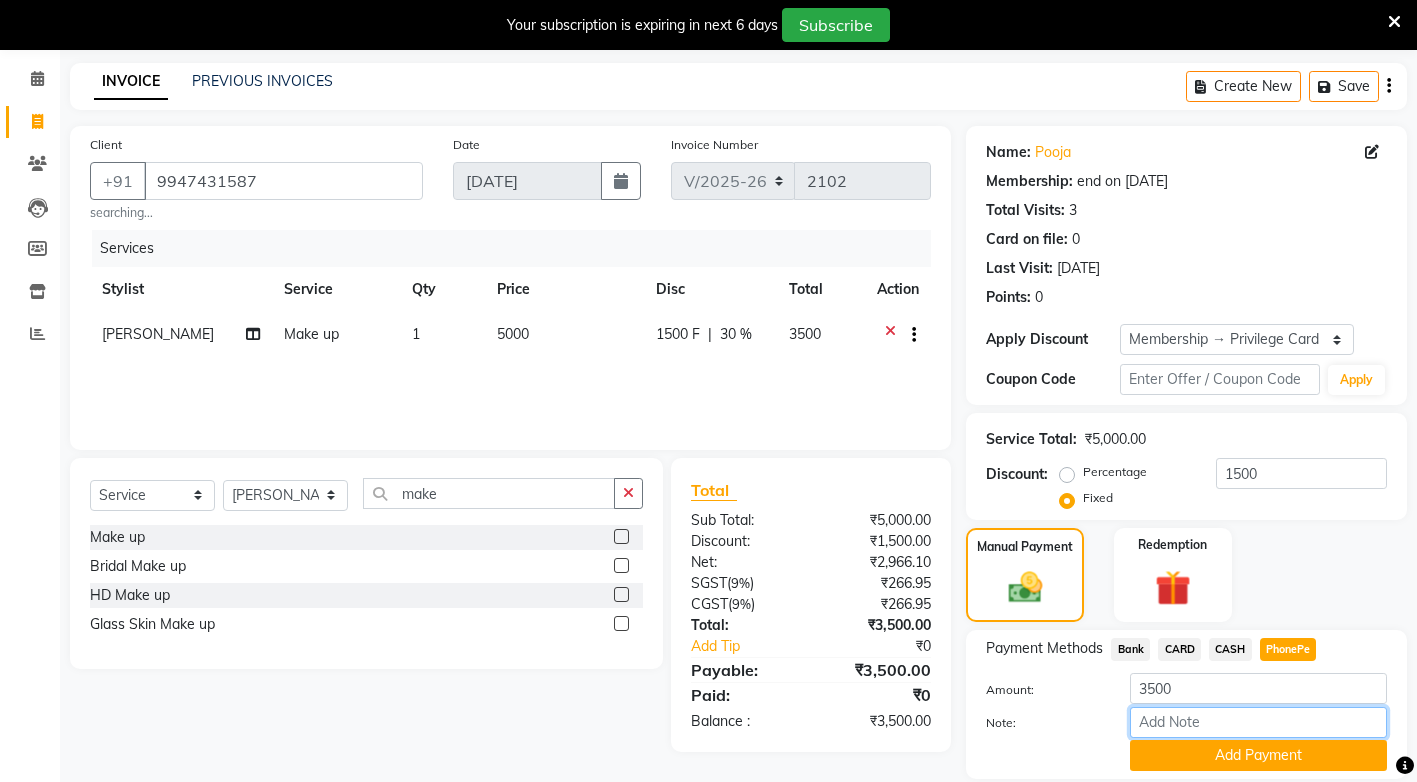 type on "sindhya" 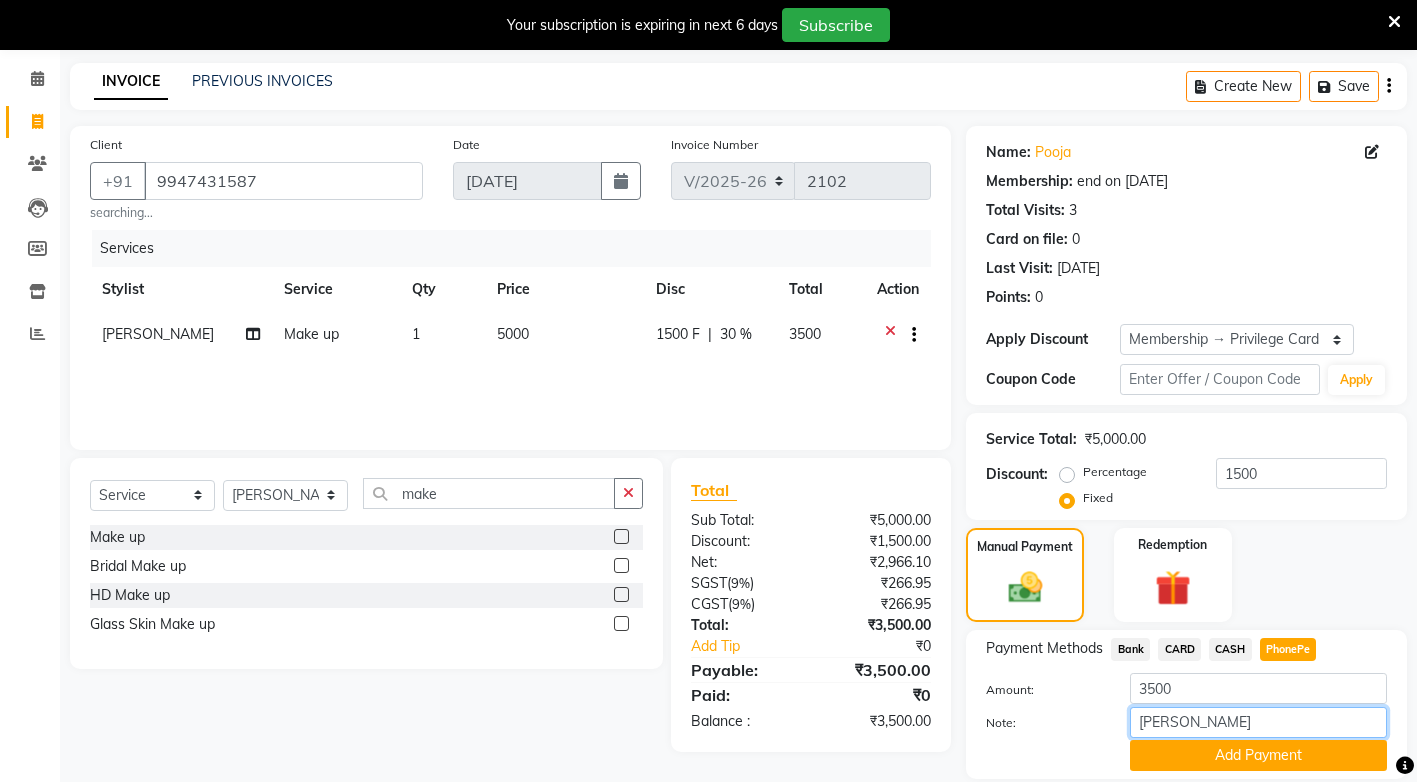 scroll, scrollTop: 142, scrollLeft: 0, axis: vertical 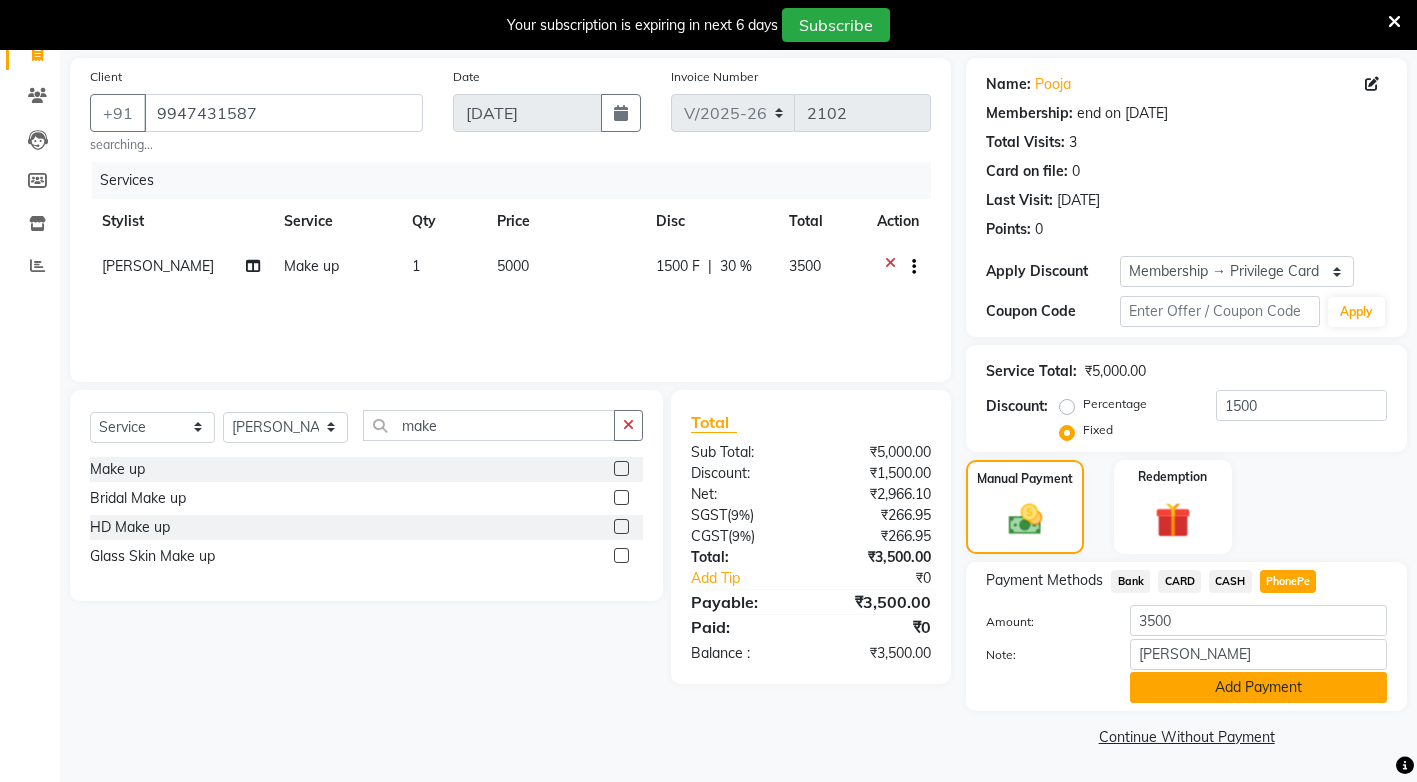 click on "Add Payment" 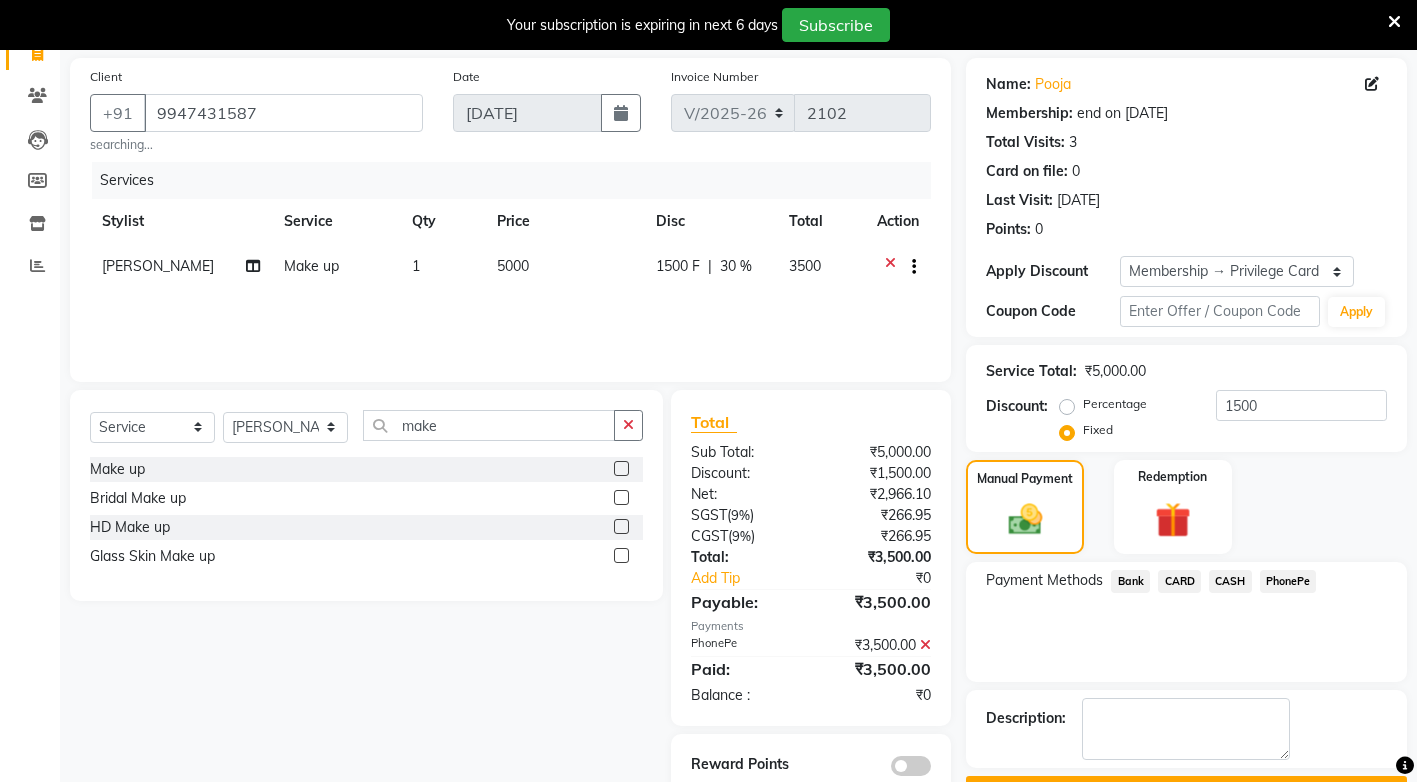 scroll, scrollTop: 197, scrollLeft: 0, axis: vertical 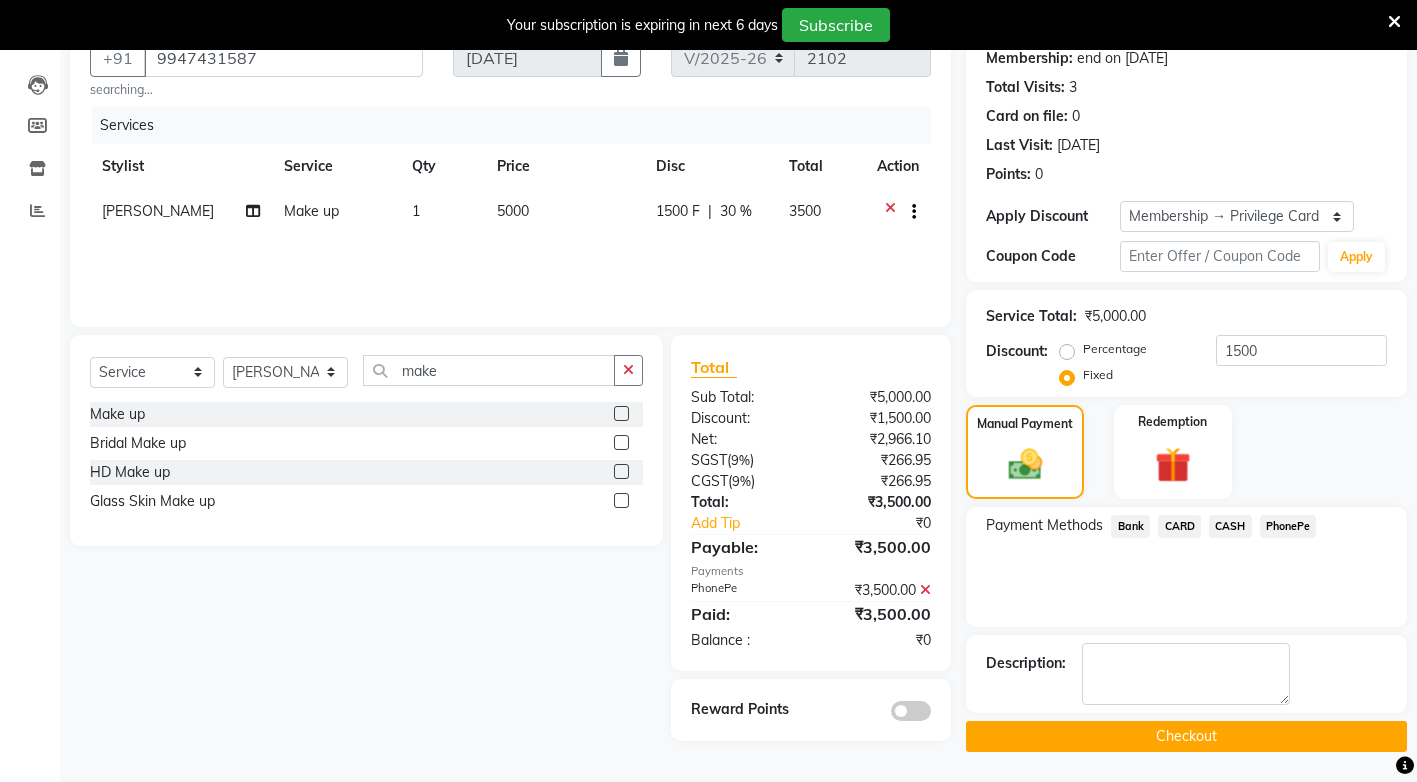 click on "Checkout" 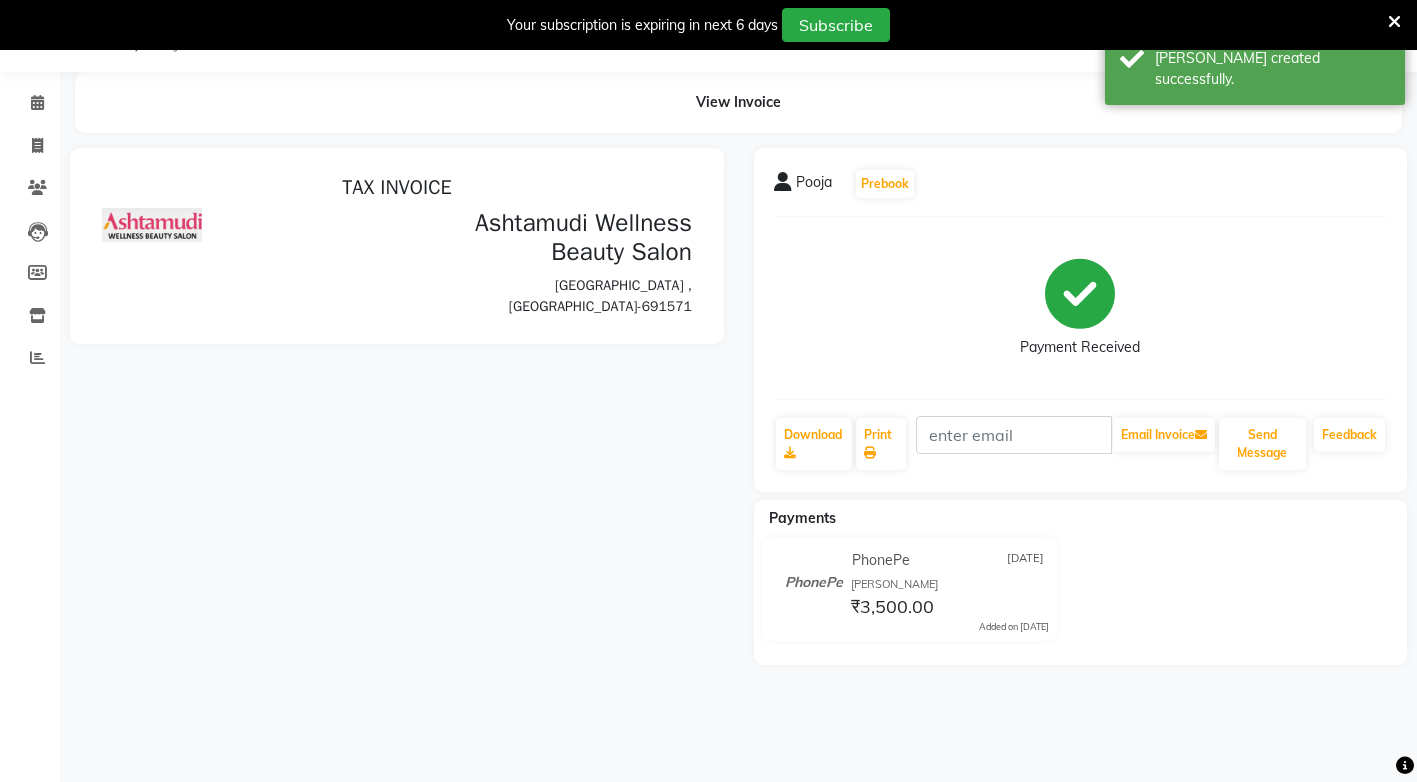 scroll, scrollTop: 0, scrollLeft: 0, axis: both 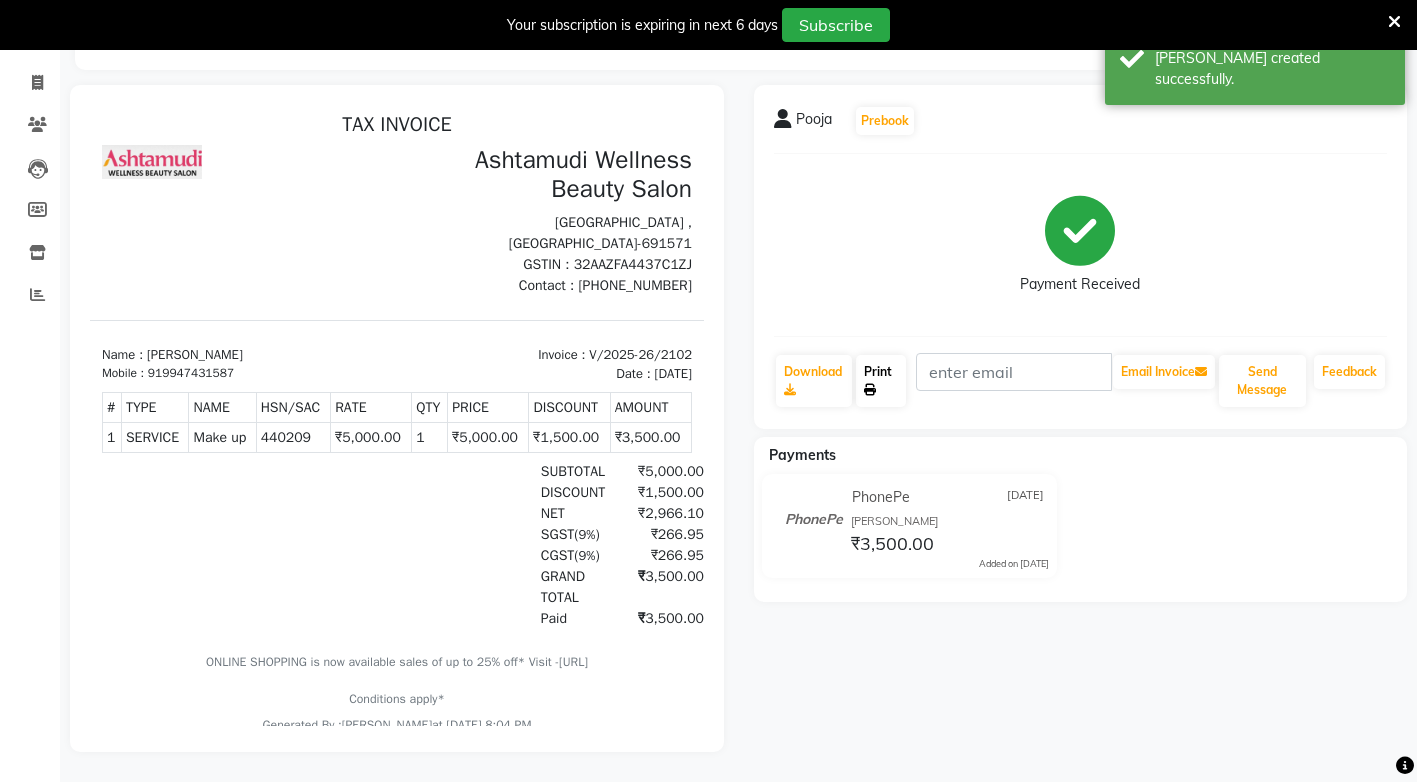 click 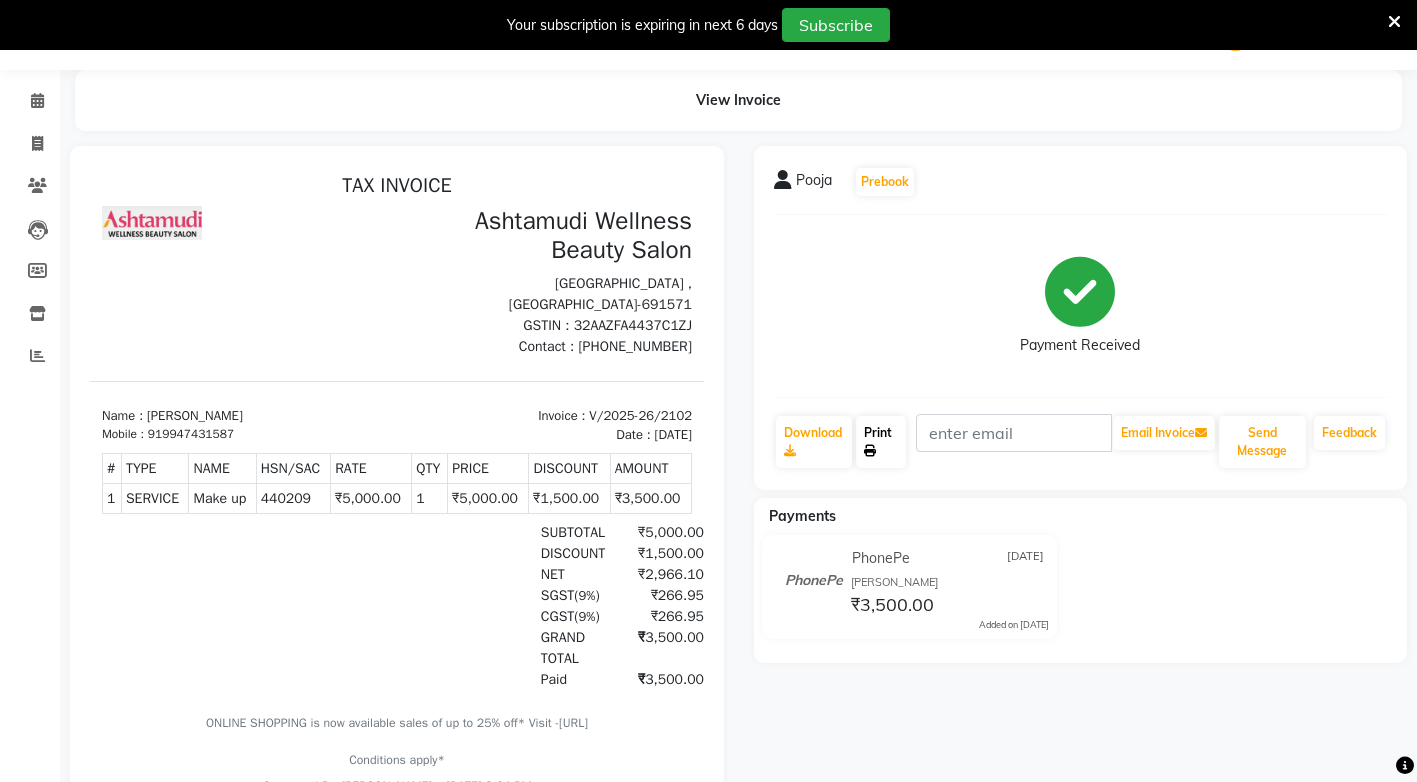 scroll, scrollTop: 0, scrollLeft: 0, axis: both 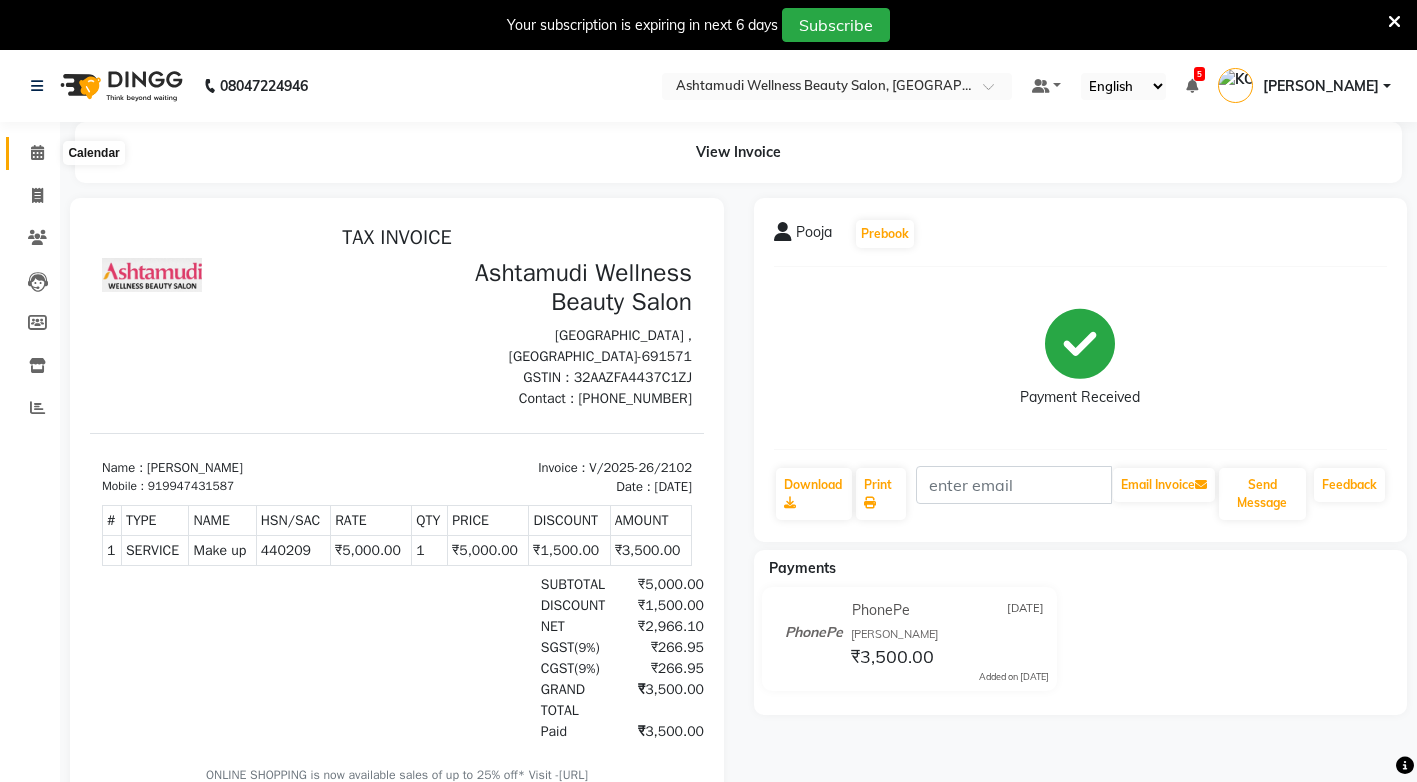 click 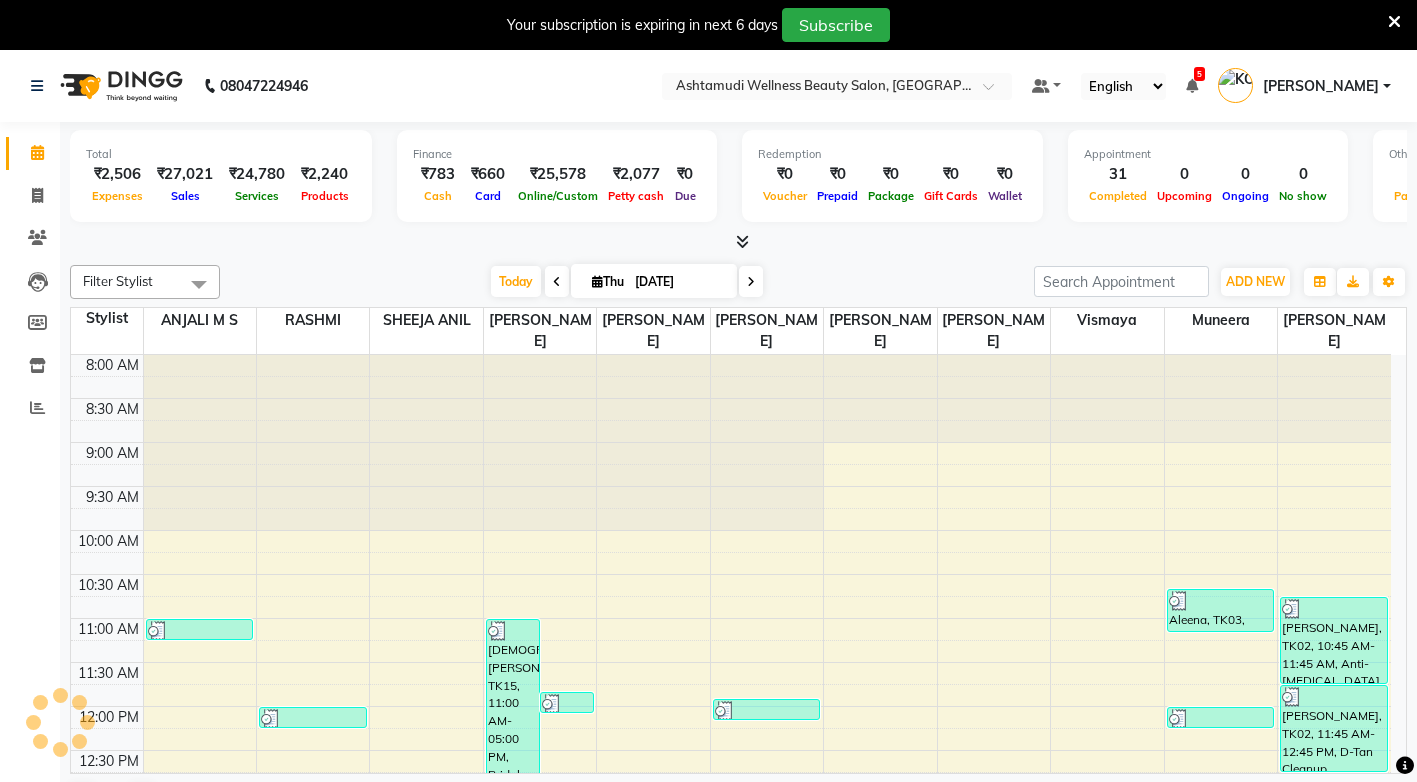 scroll, scrollTop: 0, scrollLeft: 0, axis: both 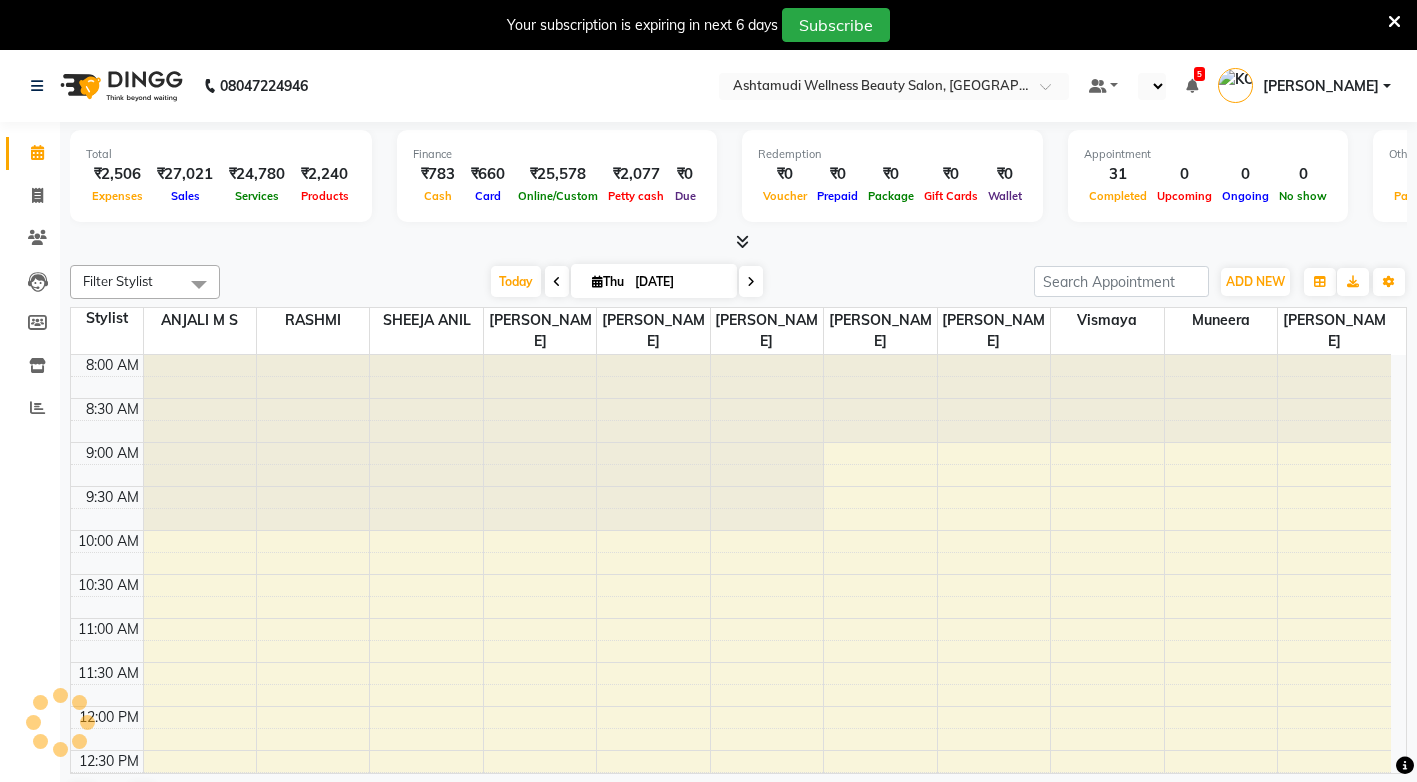 select on "en" 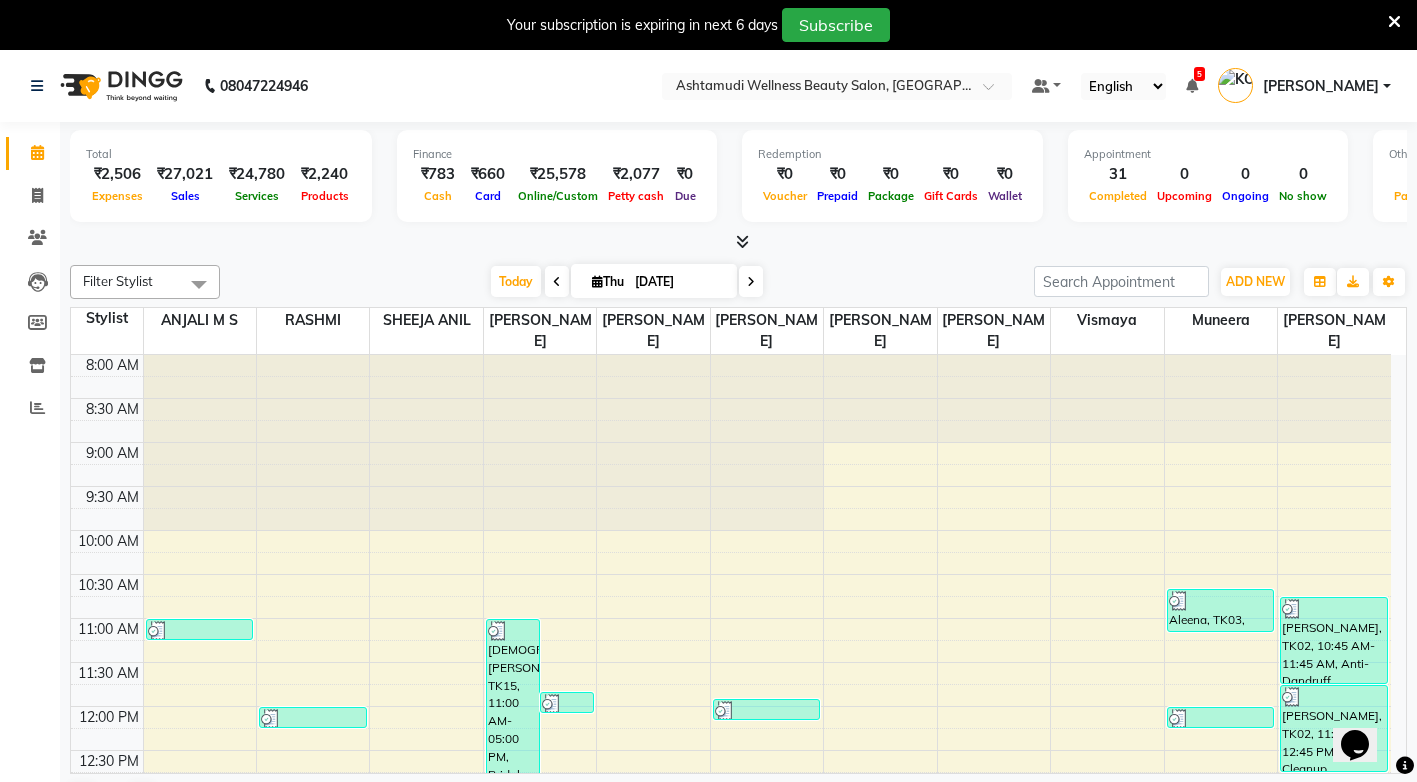 scroll, scrollTop: 0, scrollLeft: 0, axis: both 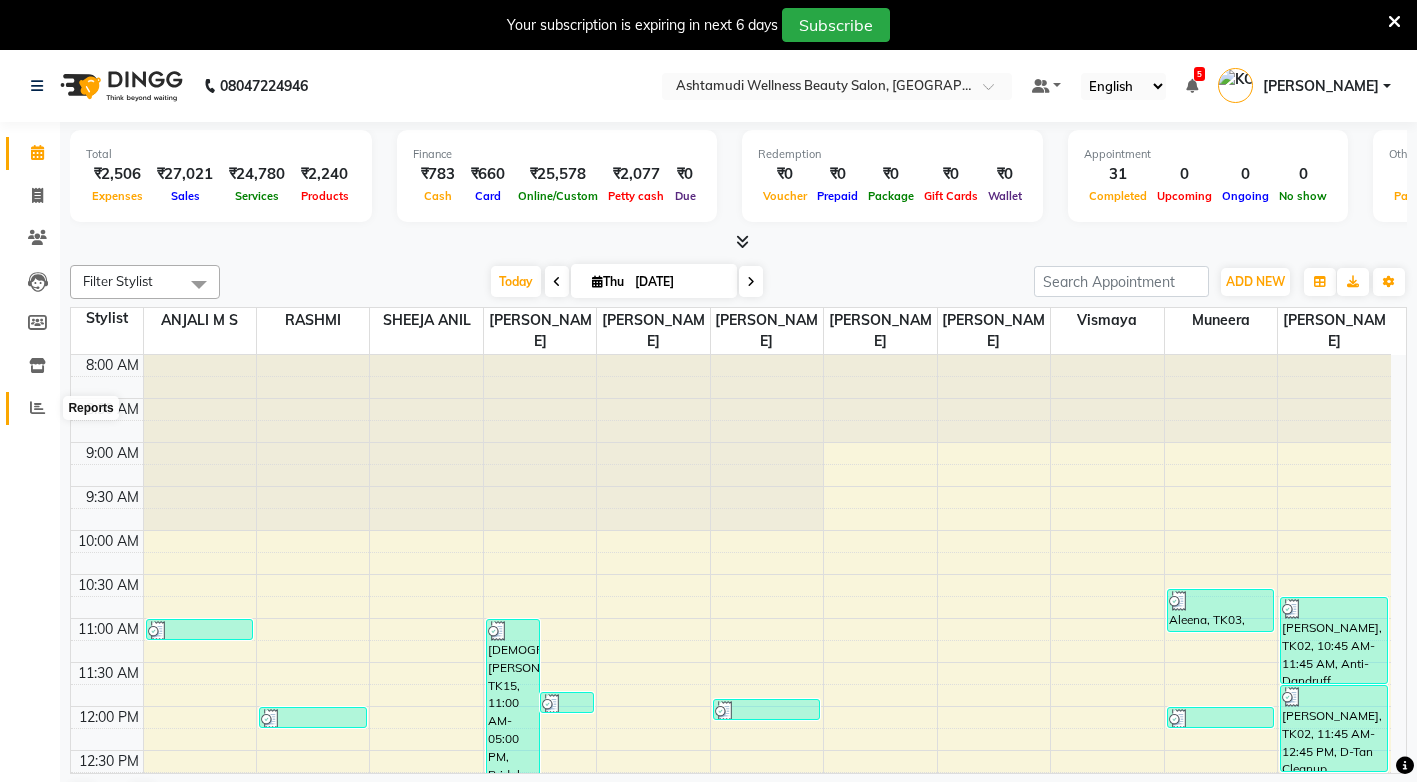 click 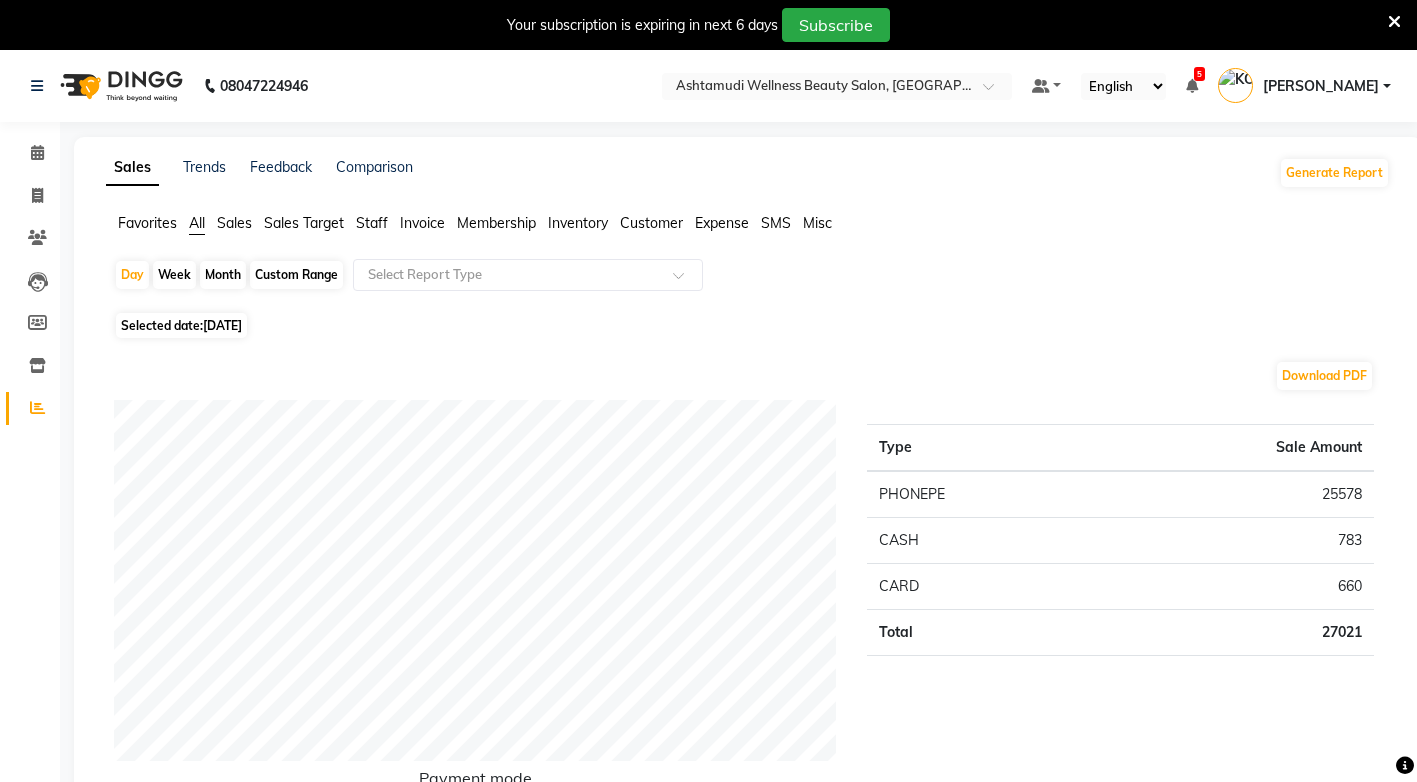 click on "Expense" 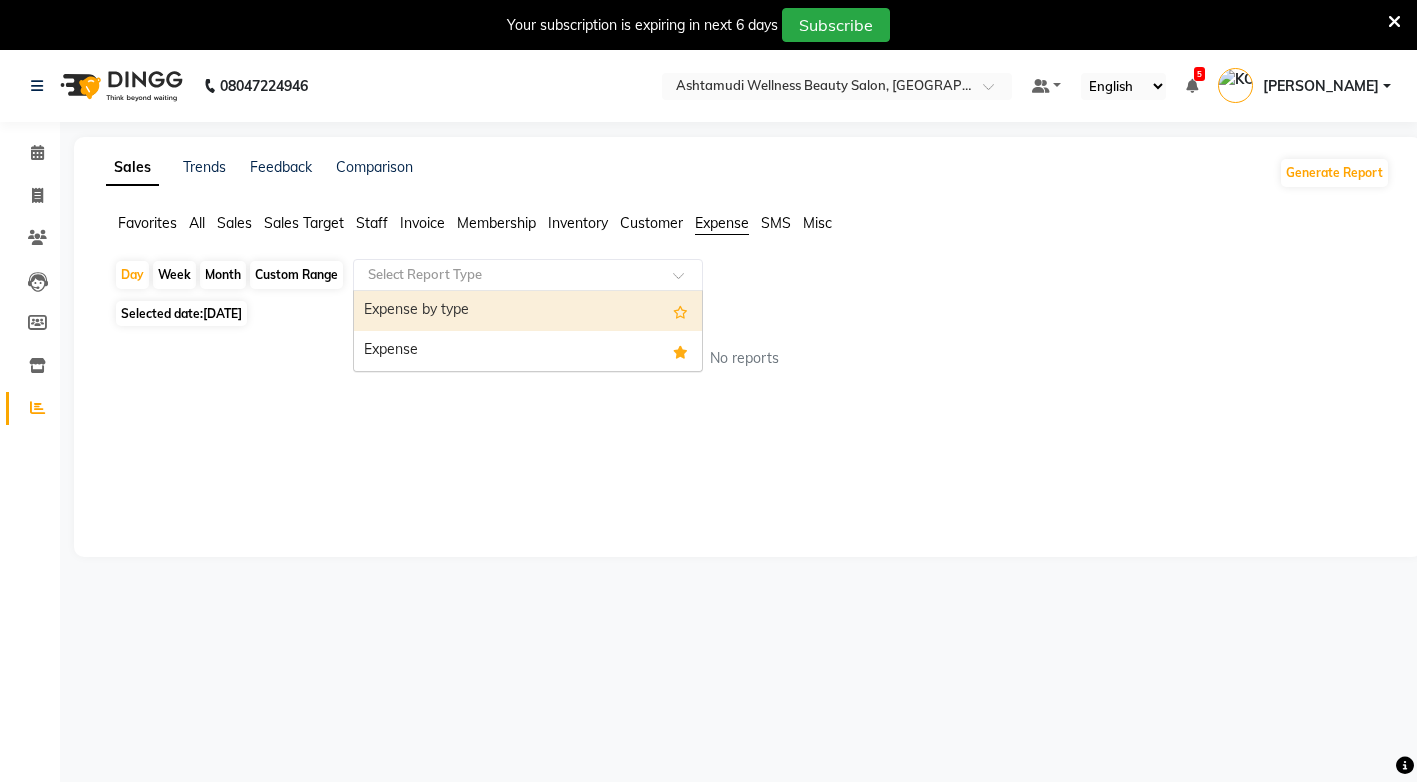 click 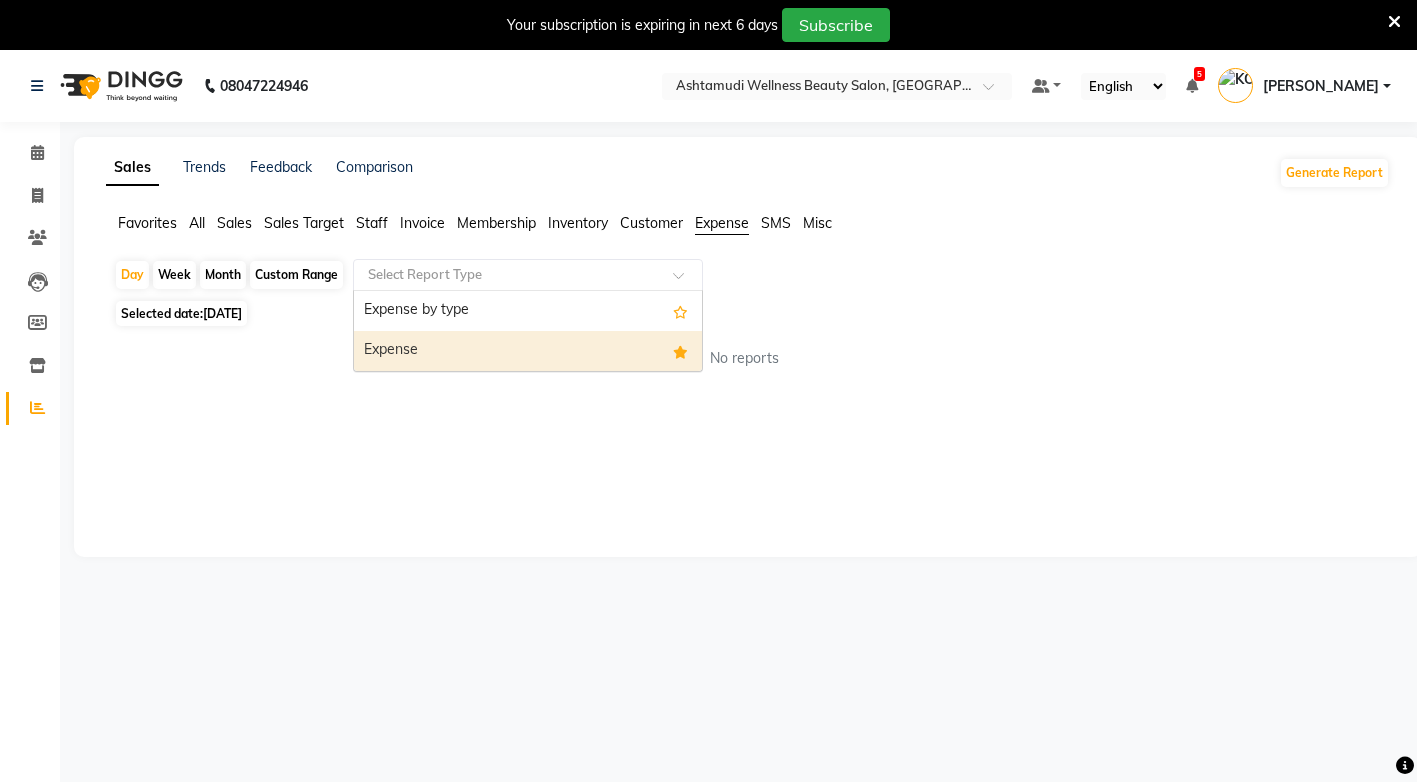 click on "Expense" at bounding box center [528, 351] 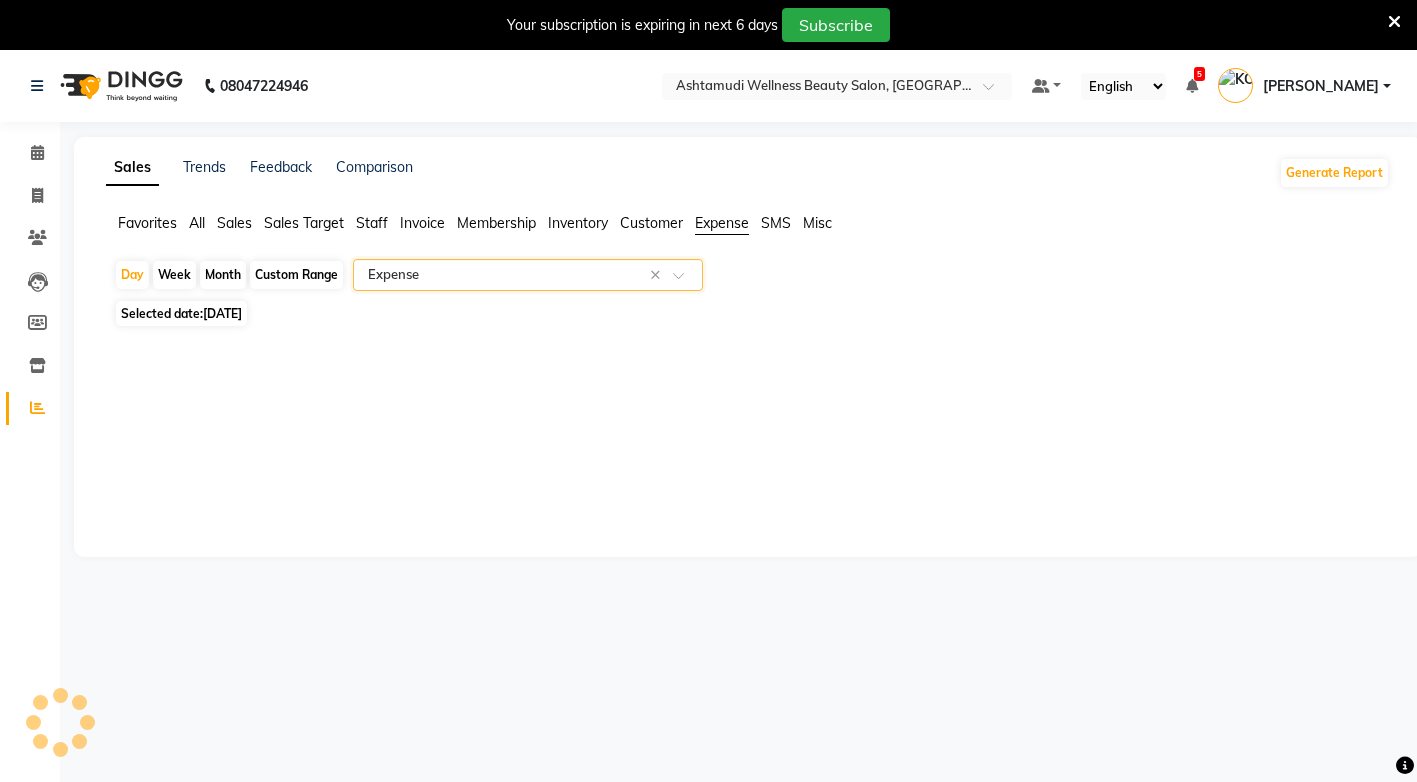select on "full_report" 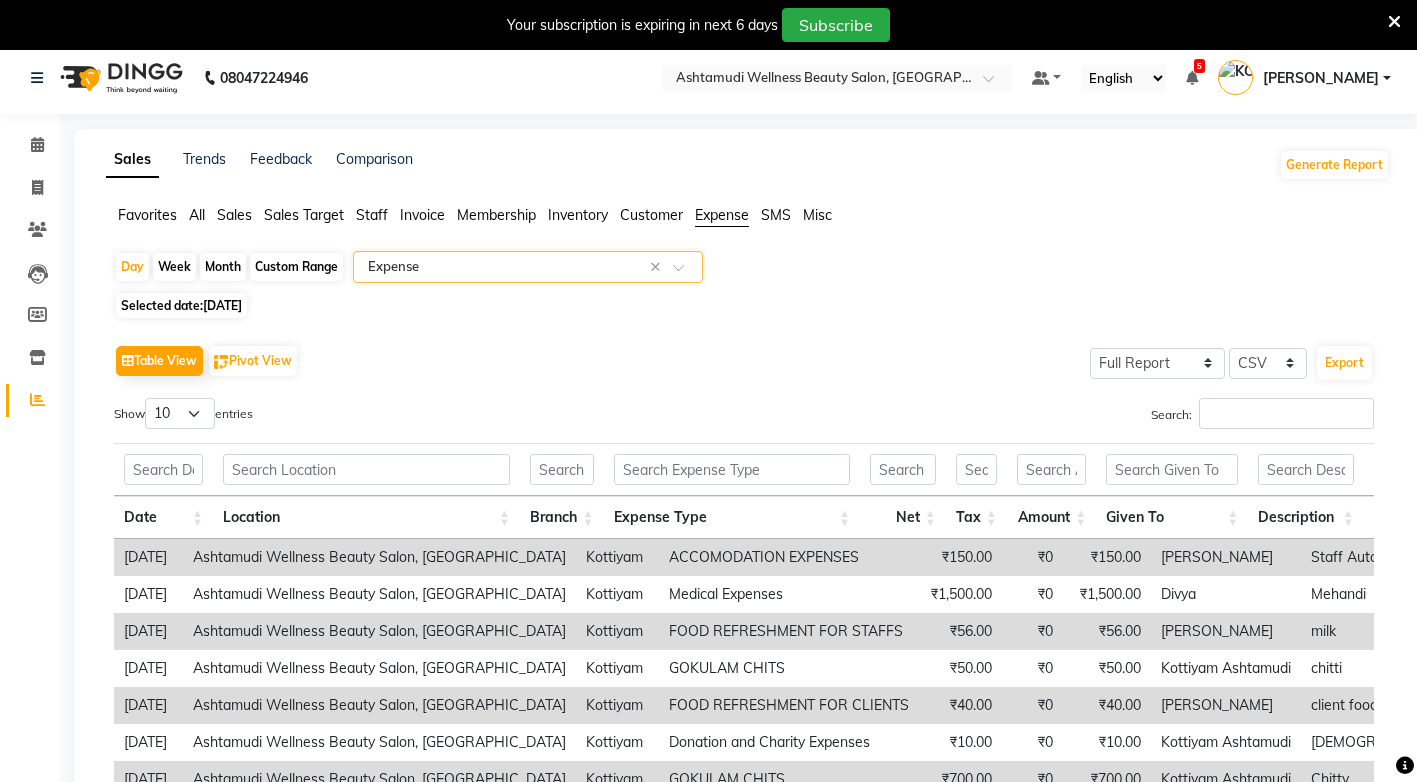 scroll, scrollTop: 0, scrollLeft: 0, axis: both 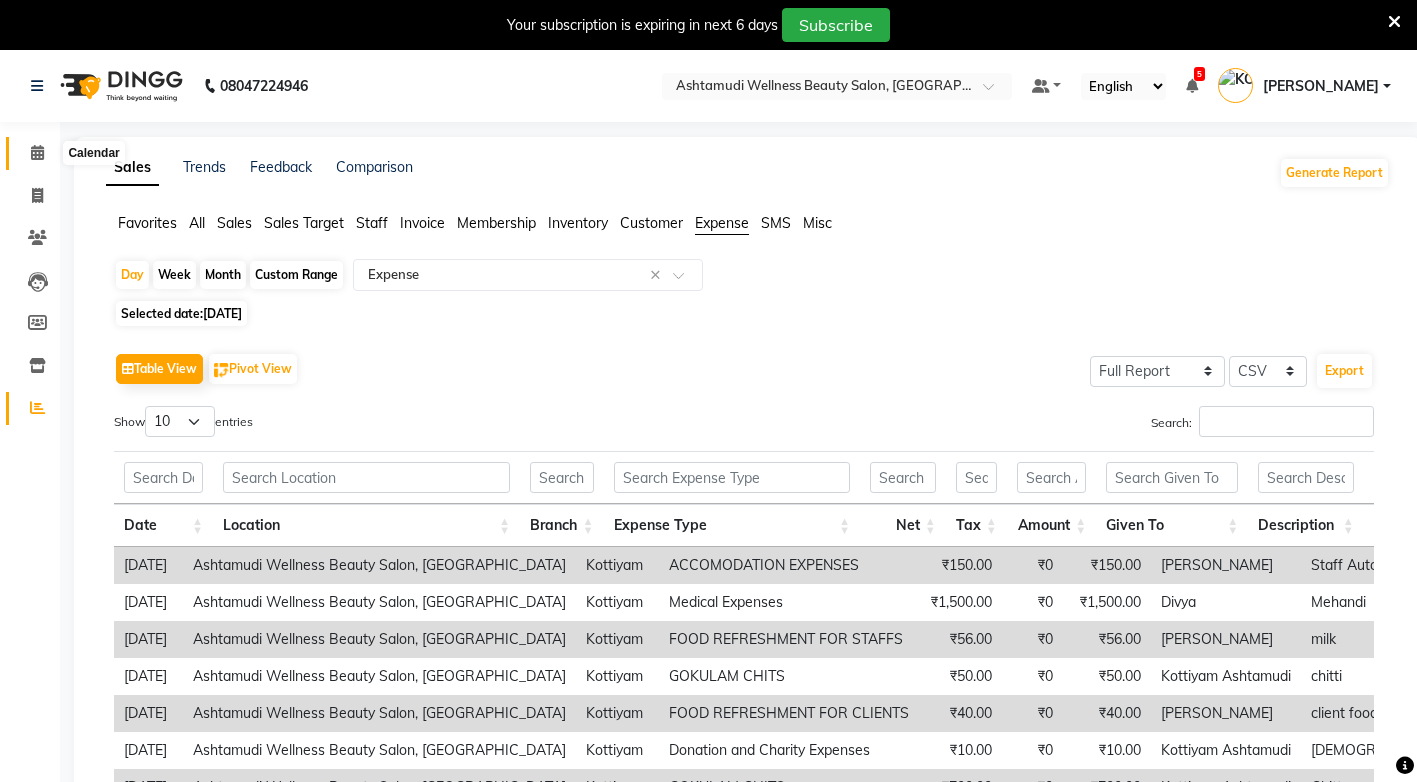 click 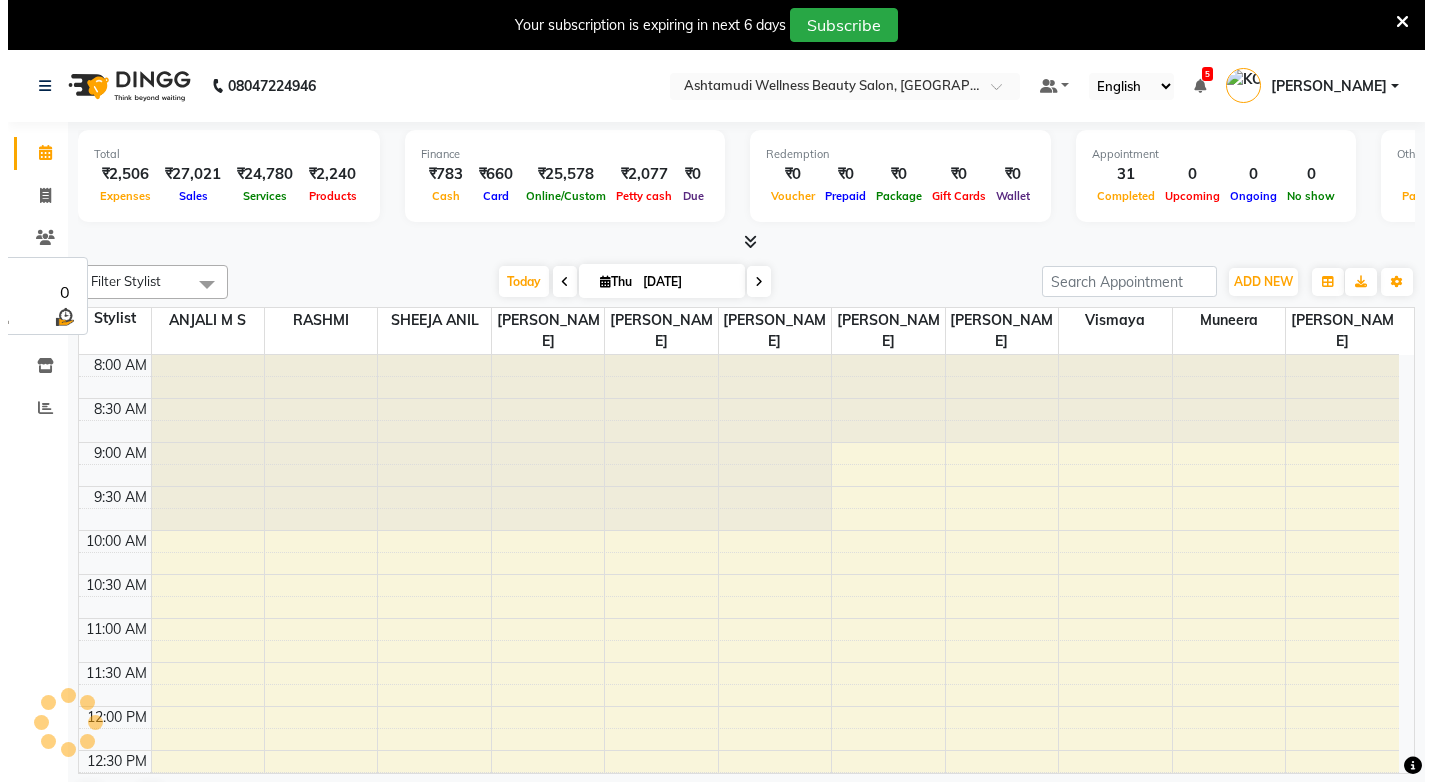 scroll, scrollTop: 0, scrollLeft: 0, axis: both 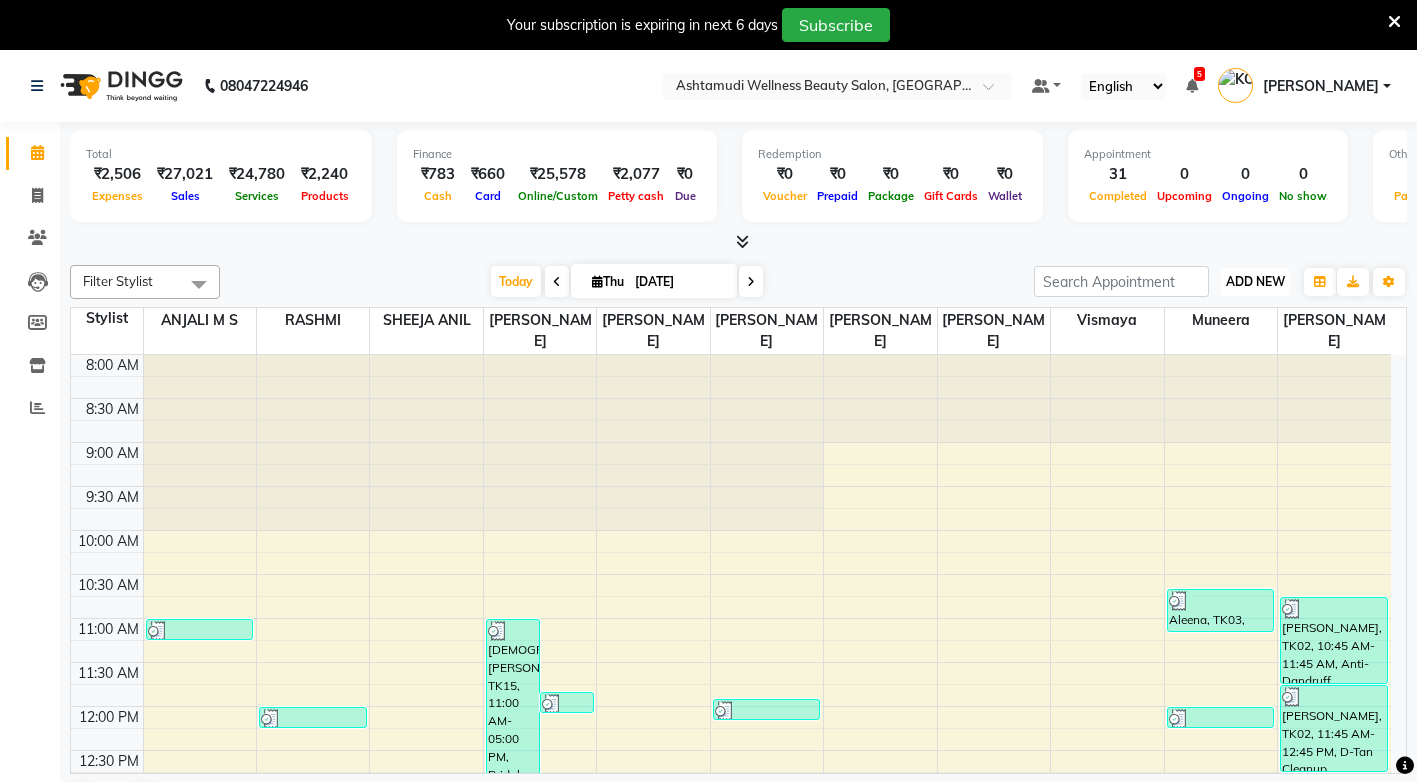 click on "ADD NEW" at bounding box center (1255, 281) 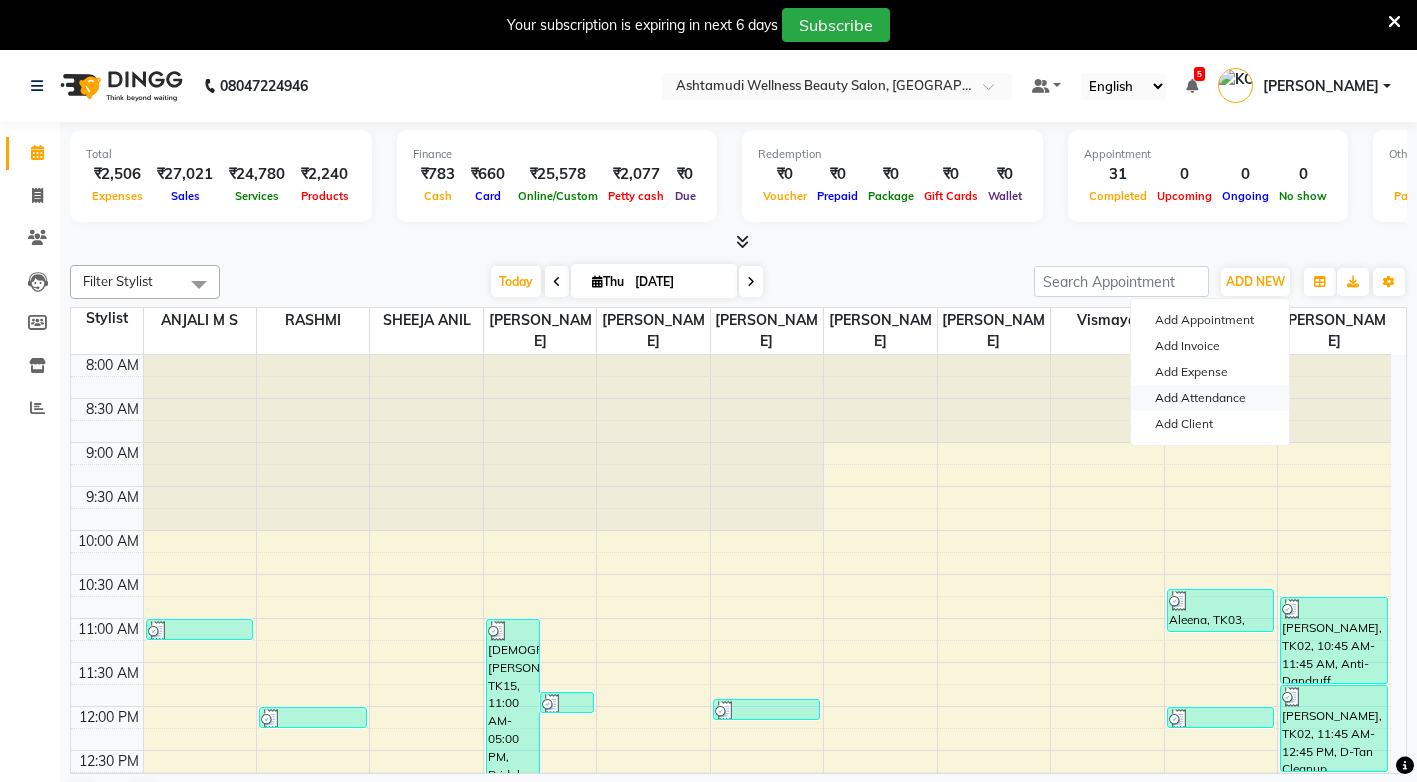 click on "Add Attendance" at bounding box center (1210, 398) 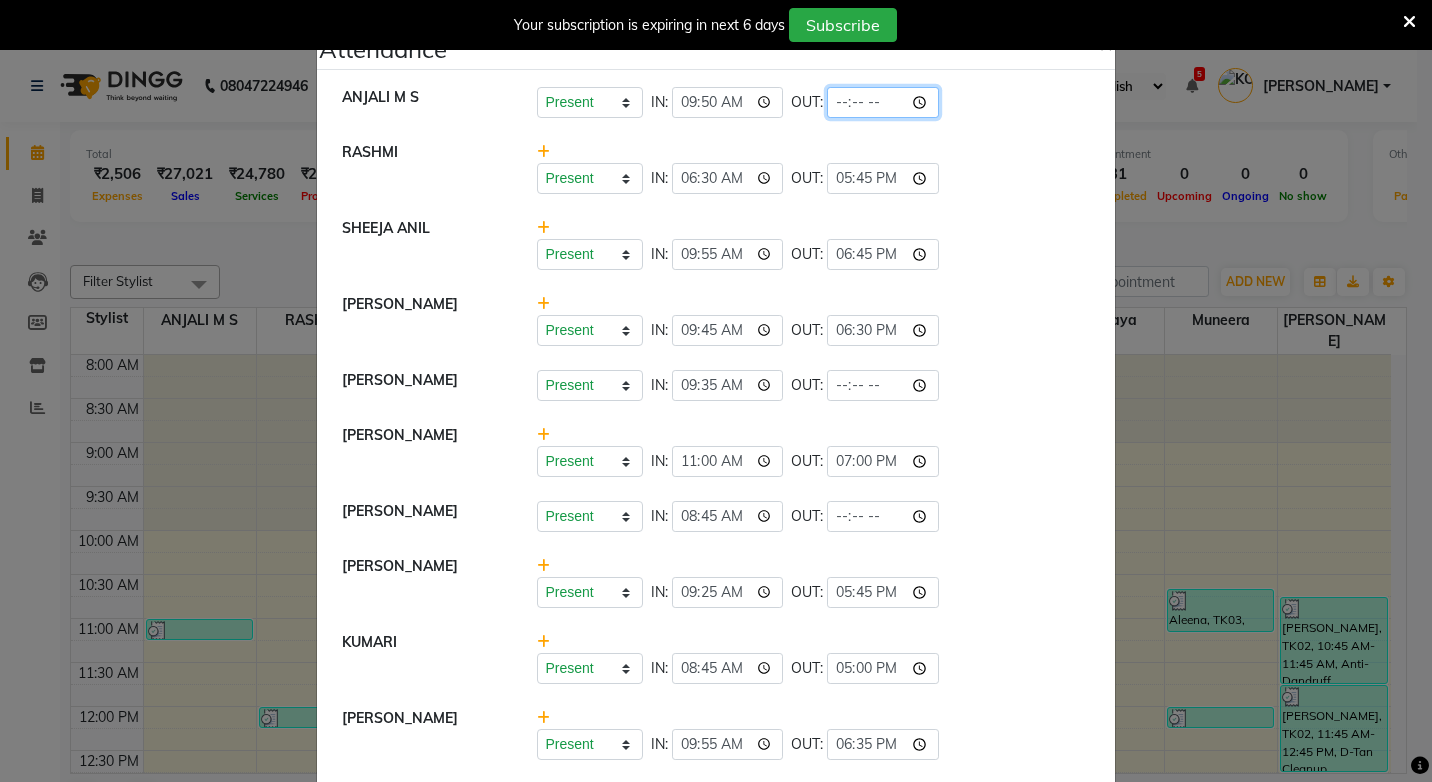 click 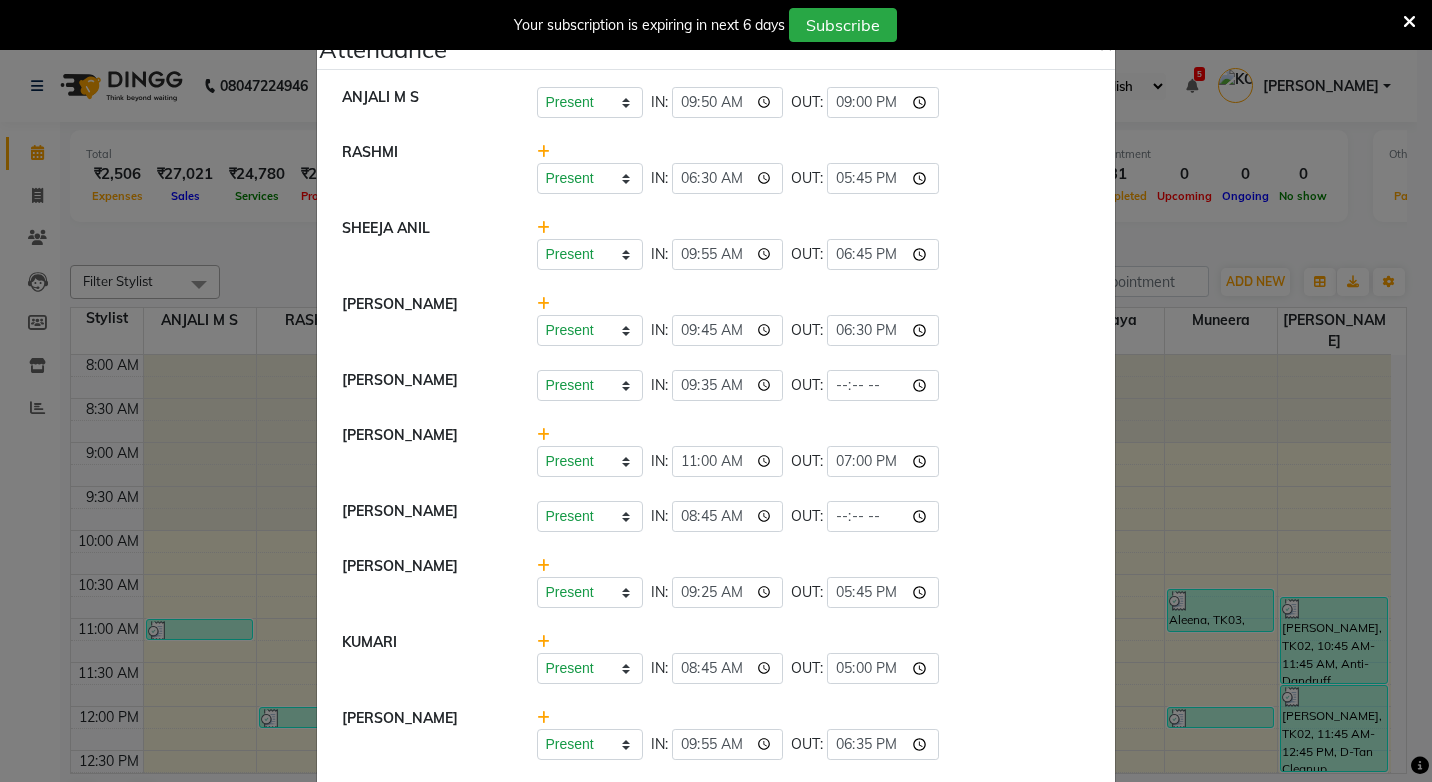 type on "21:00" 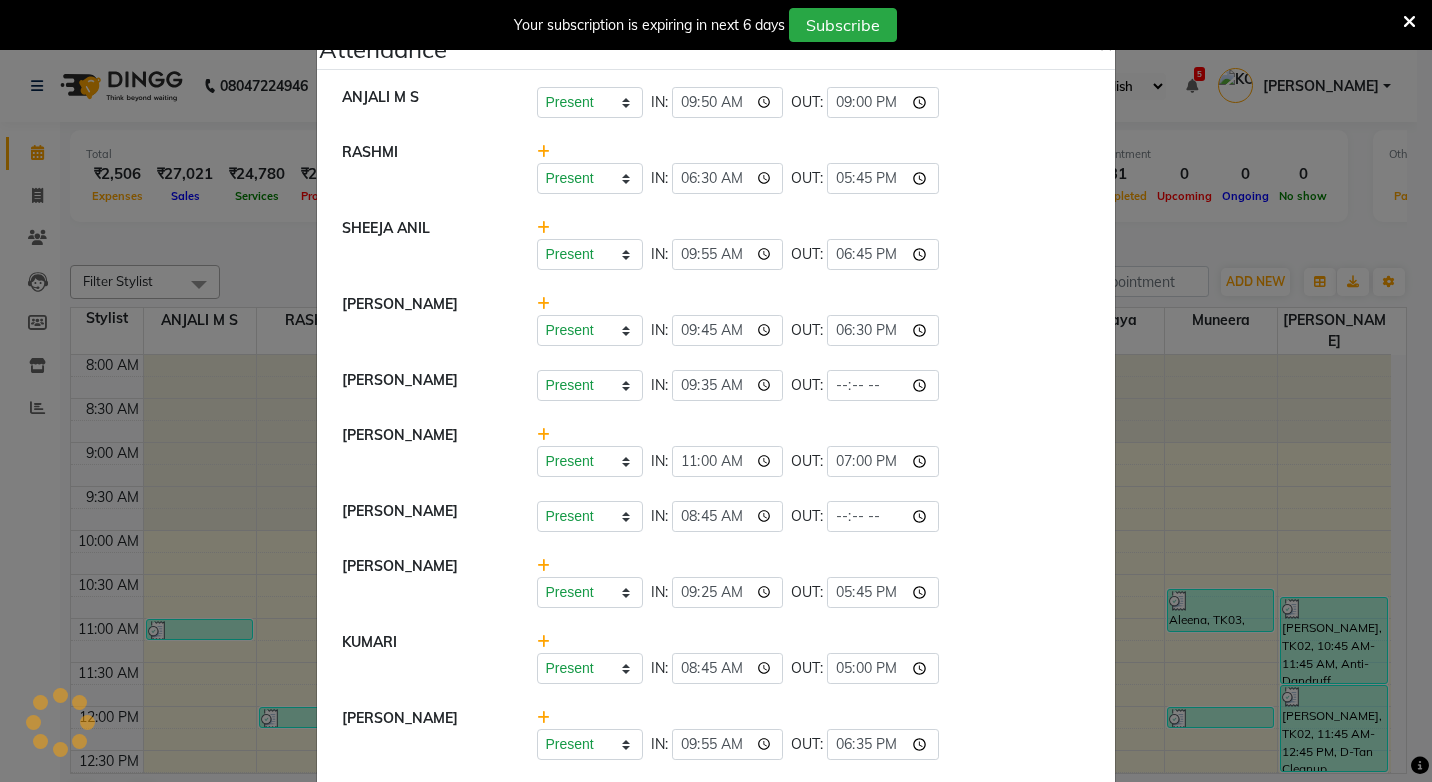 click on "[PERSON_NAME]    Present   Absent   Late   Half Day   Weekly Off  IN:  09:35 OUT:" 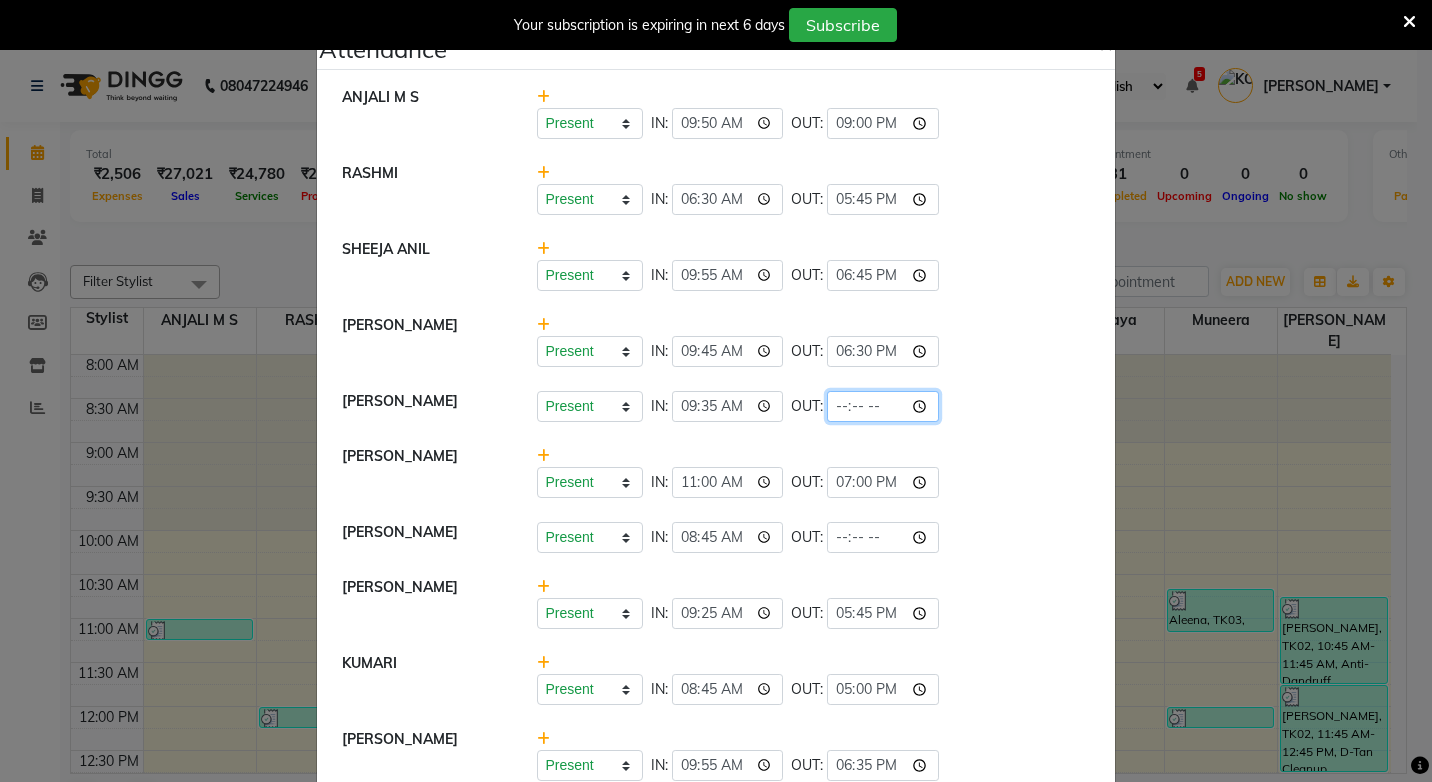 click 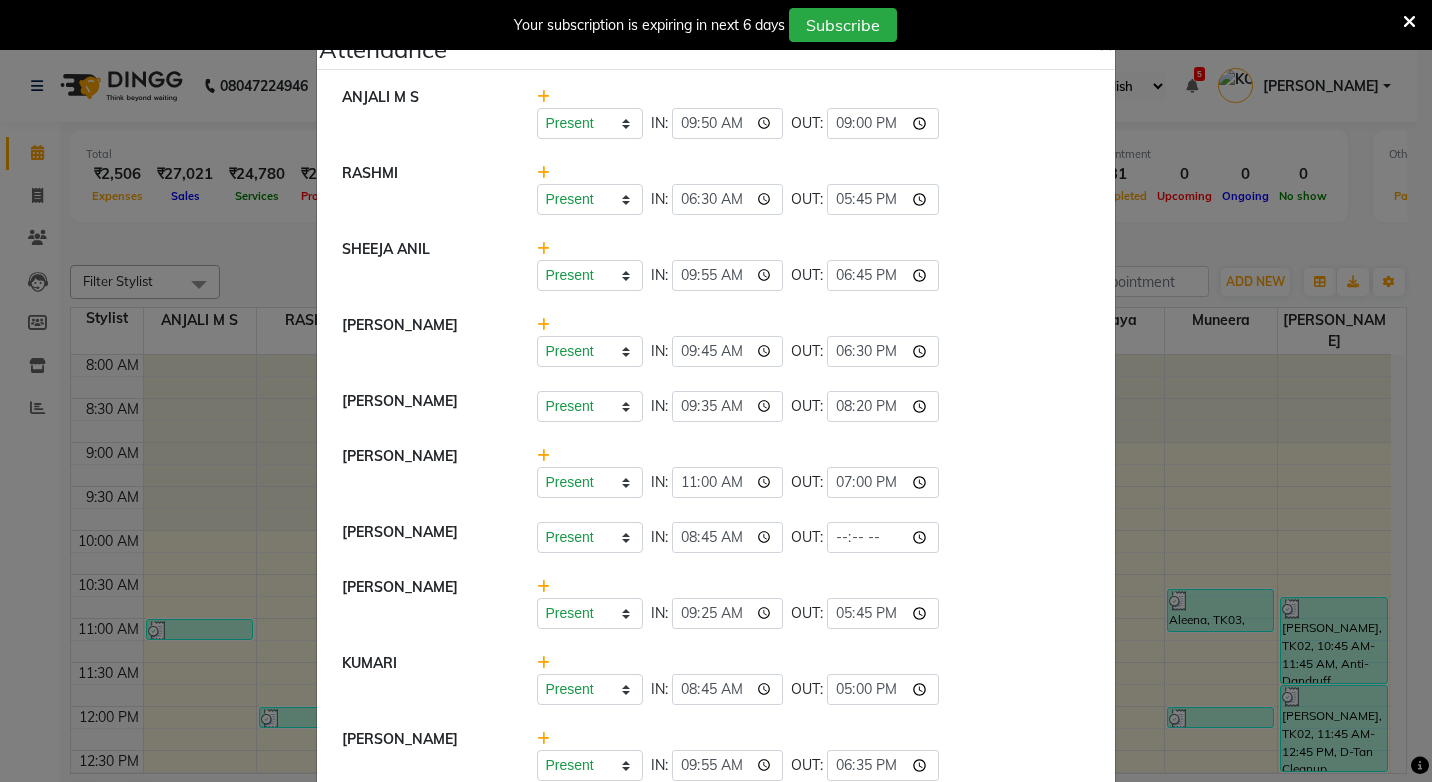 type on "20:20" 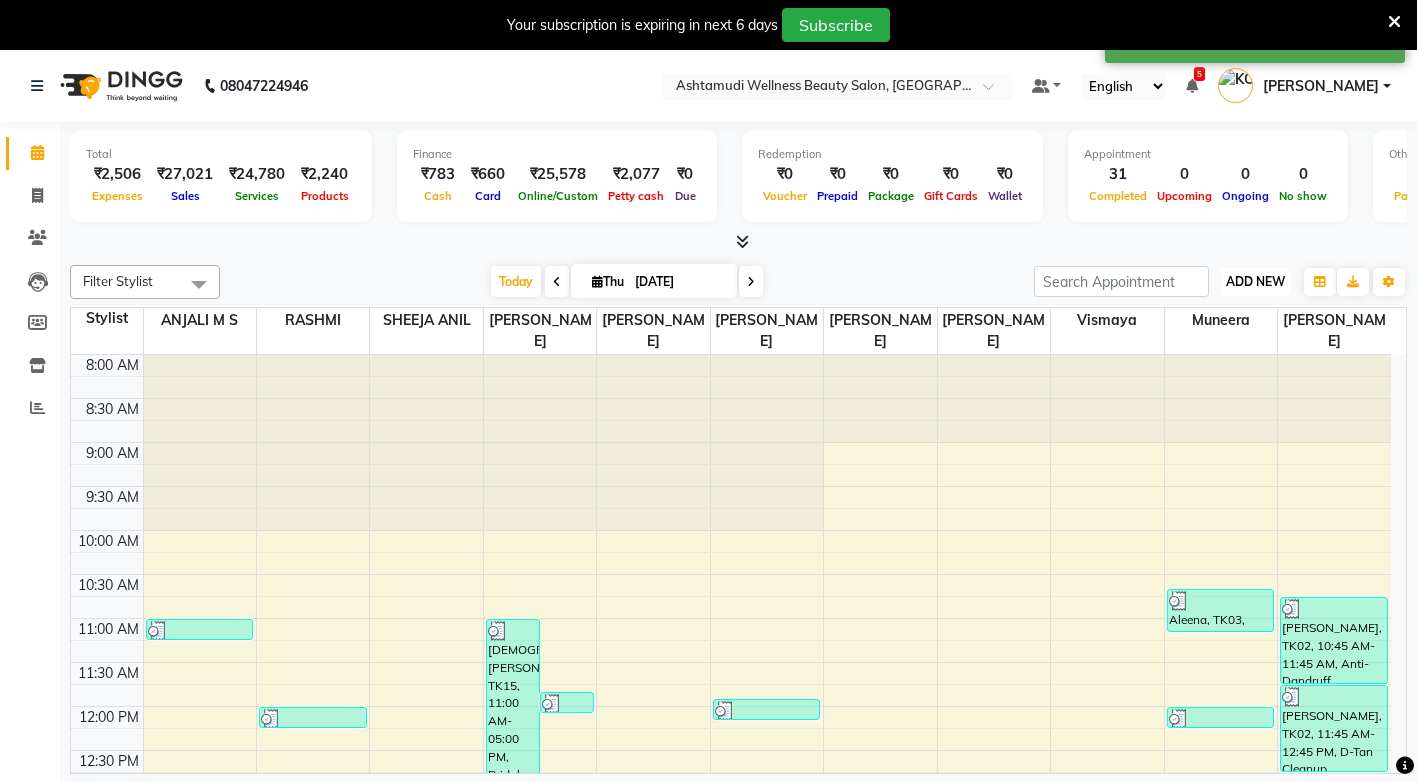 click on "ADD NEW" at bounding box center (1255, 281) 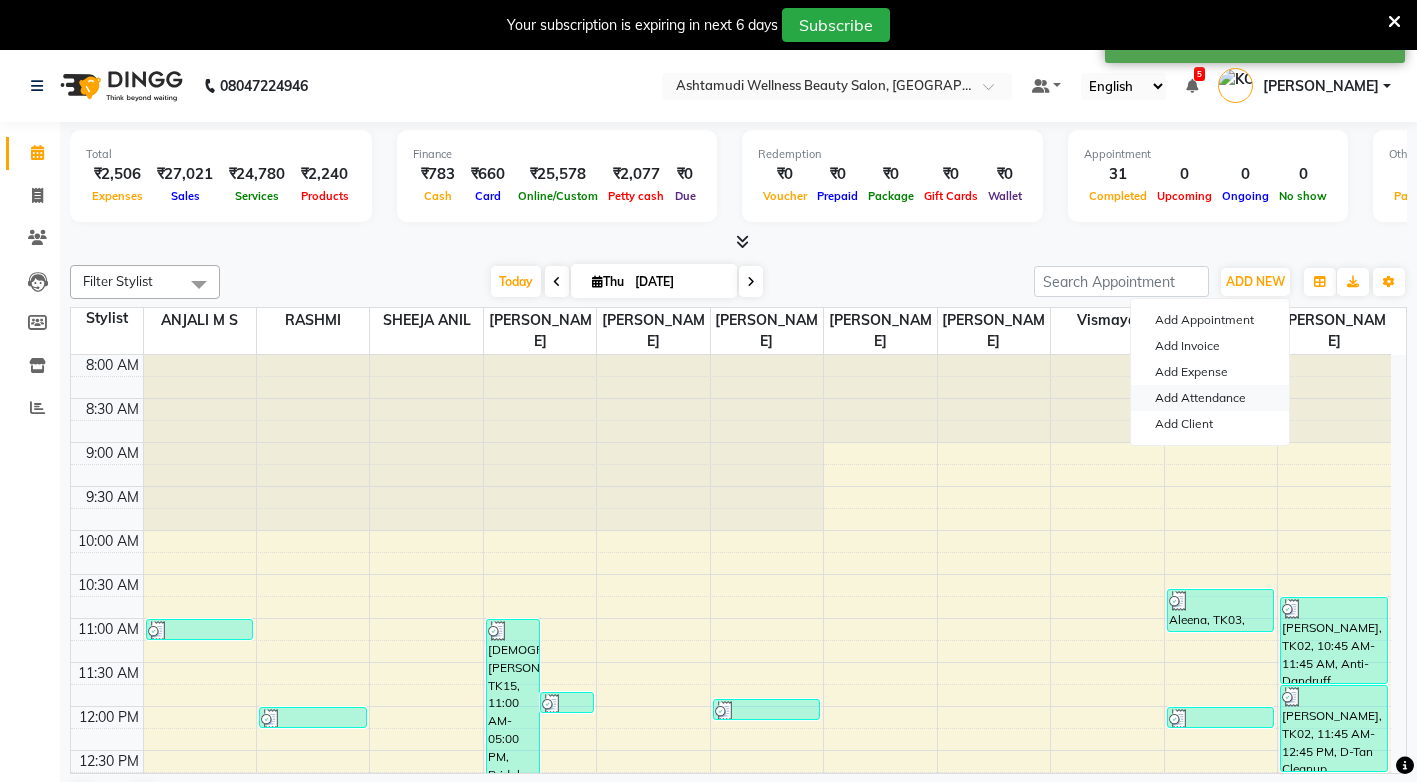 click on "Add Attendance" at bounding box center (1210, 398) 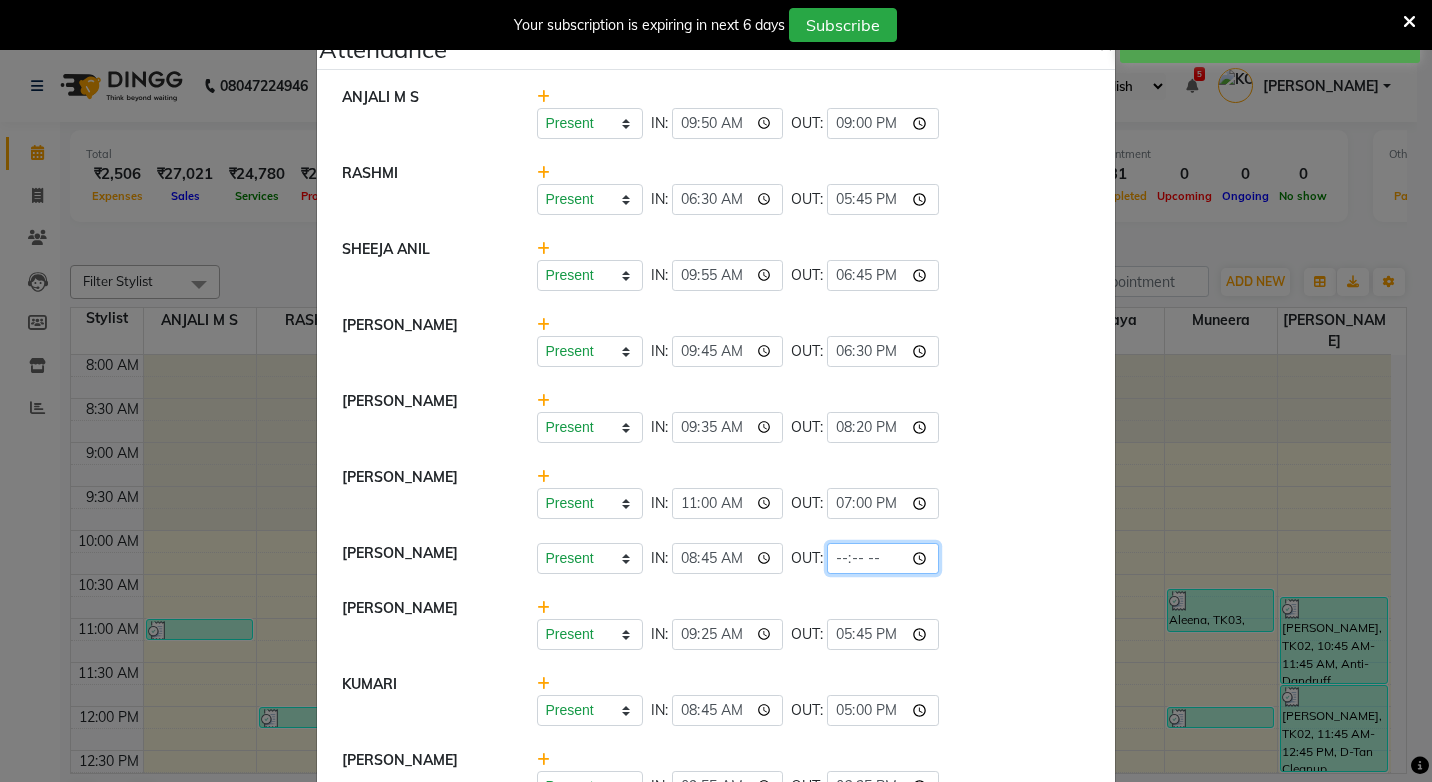 click 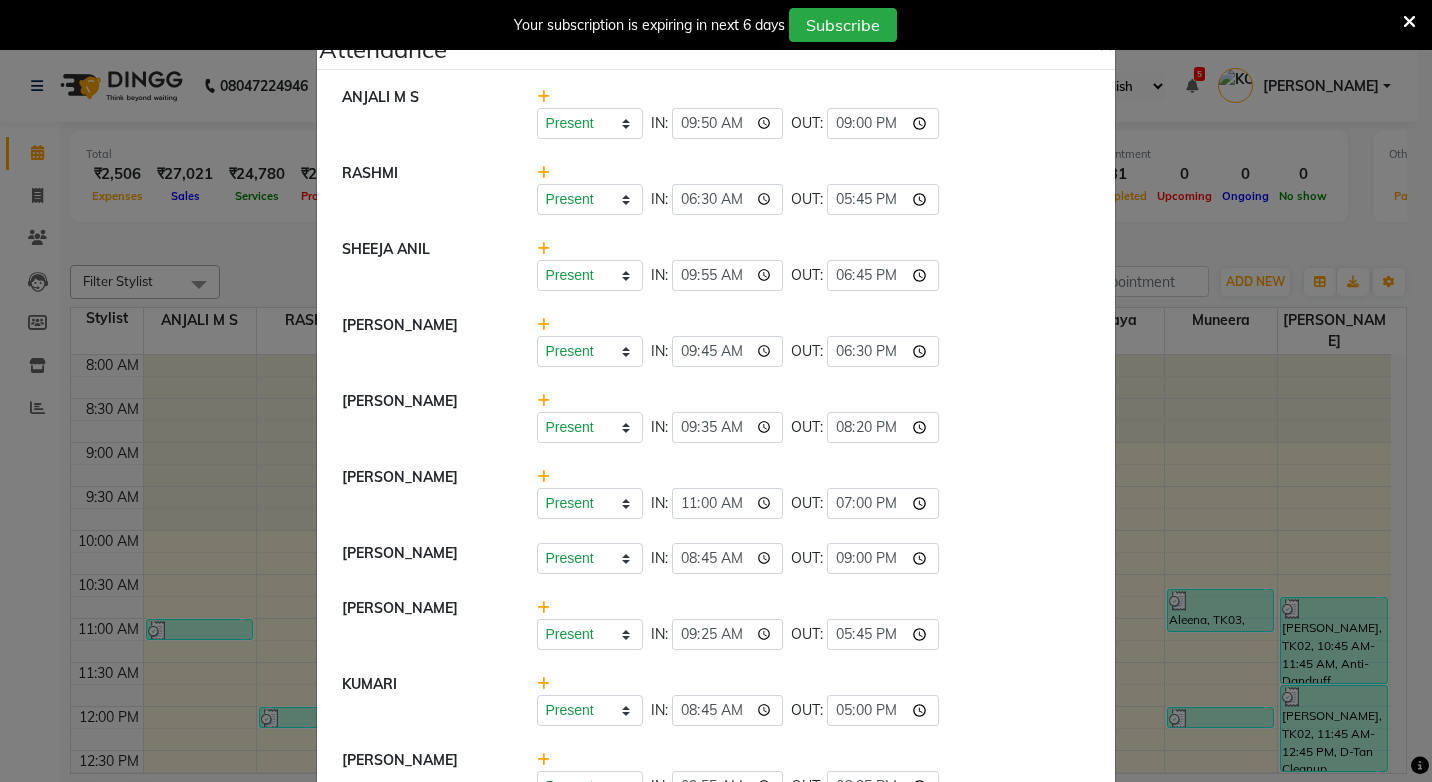 type on "21:00" 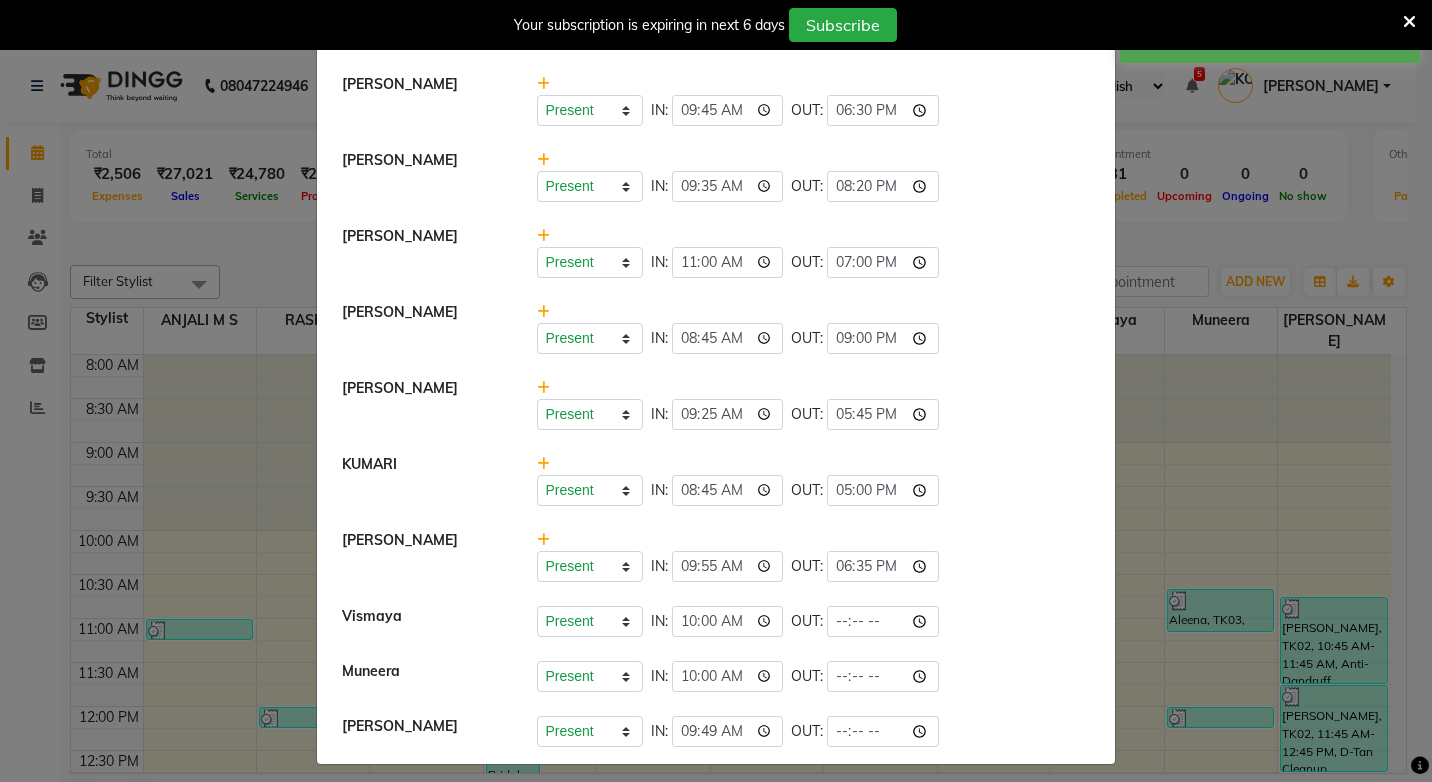 scroll, scrollTop: 252, scrollLeft: 0, axis: vertical 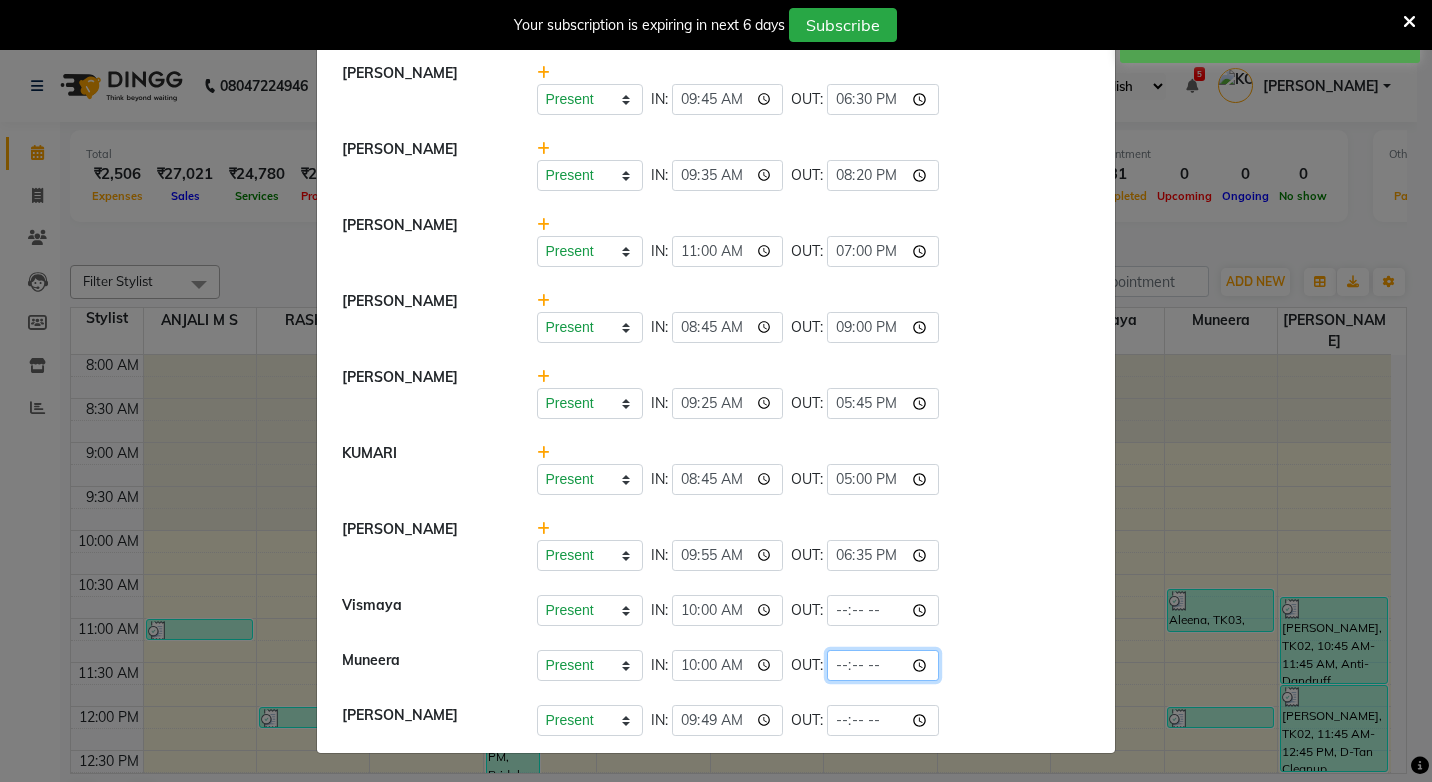 click 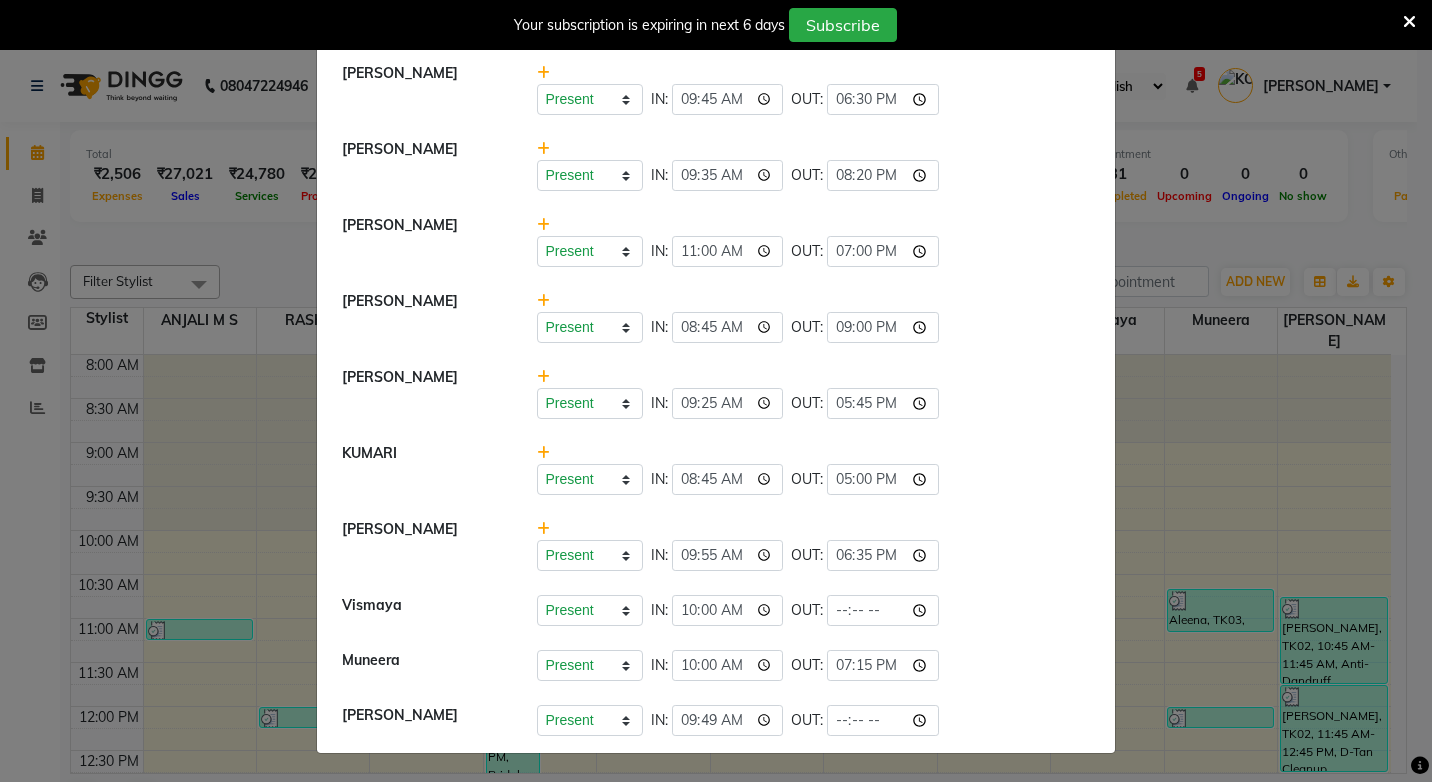 type on "19:15" 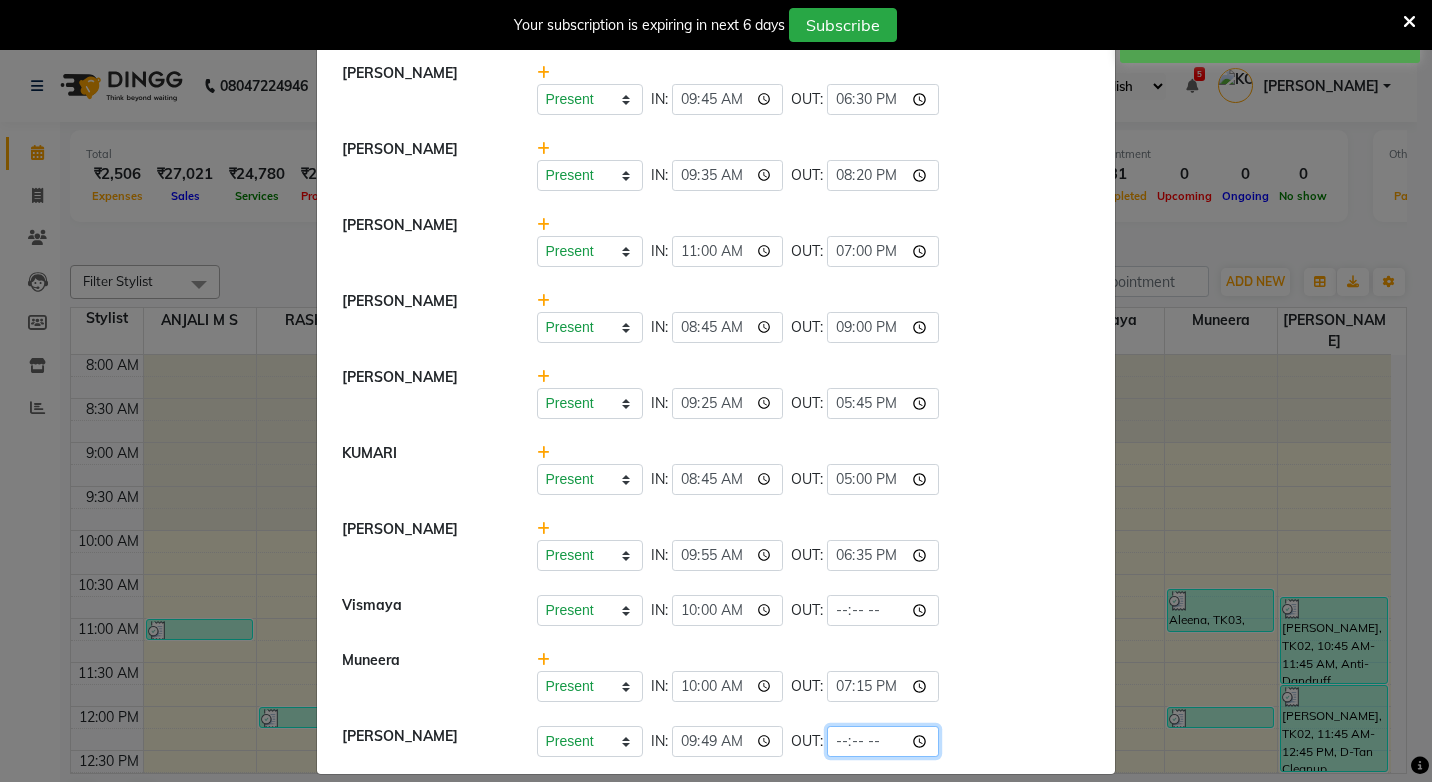 click 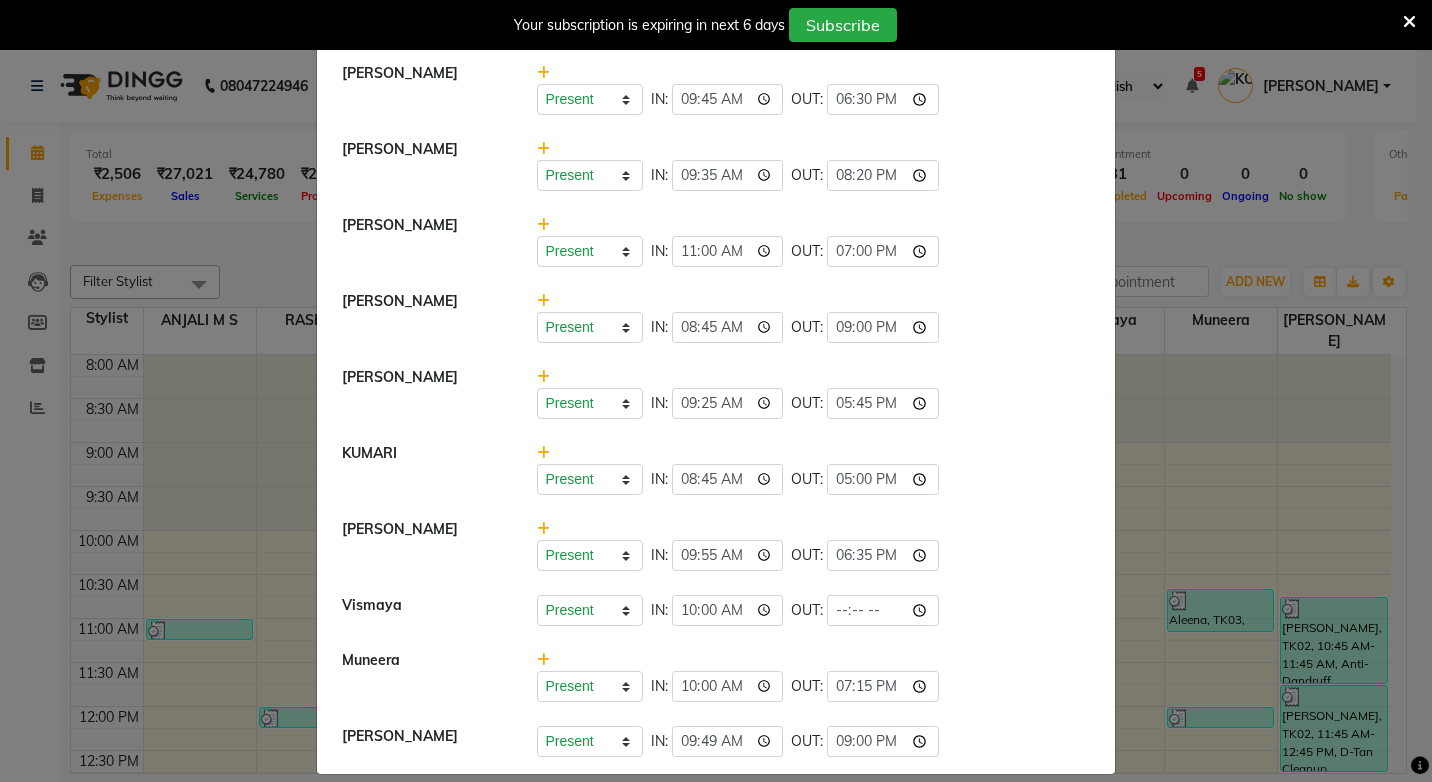 type on "21:00" 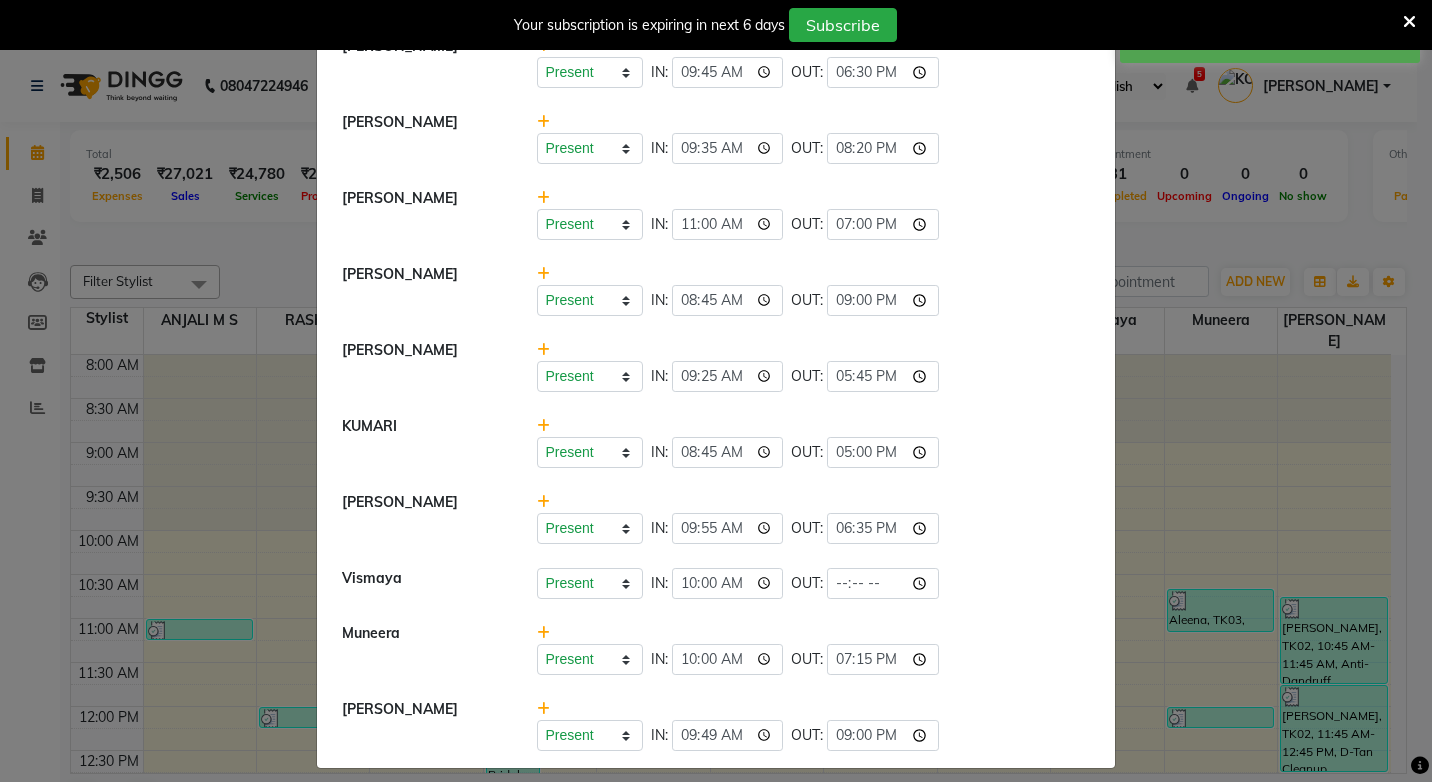 scroll, scrollTop: 294, scrollLeft: 0, axis: vertical 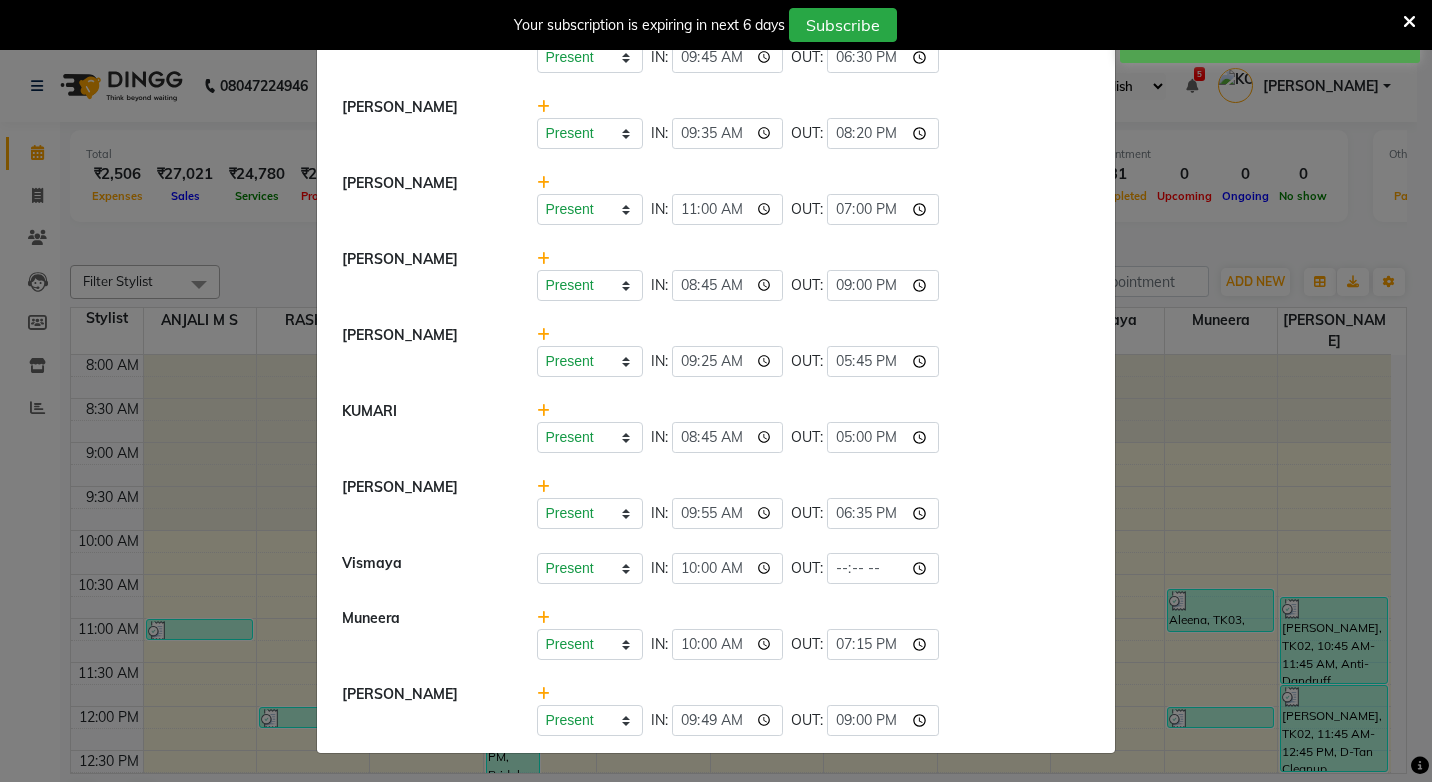 click on "Attendance ×  ANJALI M S   Present   Absent   Late   Half Day   Weekly Off  IN:  09:50 OUT:  21:00  RASHMI   Present   Absent   Late   Half Day   Weekly Off  IN:  06:30 OUT:  17:45  SHEEJA ANIL   Present   Absent   Late   Half Day   Weekly Off  IN:  09:55 OUT:  18:45  [PERSON_NAME]    Present   Absent   Late   Half Day   Weekly Off  IN:  09:45 OUT:  18:30  [PERSON_NAME]    Present   Absent   Late   Half Day   Weekly Off  IN:  09:35 OUT:  20:20  [PERSON_NAME]   Present   Absent   Late   Half Day   Weekly Off  IN:  11:00 OUT:  19:00  [PERSON_NAME]   Present   Absent   Late   Half Day   Weekly Off  IN:  08:45 OUT:  21:00  [PERSON_NAME]   Present   Absent   Late   Half Day   Weekly Off  IN:  09:25 OUT:  17:45  KUMARI   Present   Absent   Late   Half Day   Weekly Off  IN:  08:45 OUT:  17:00  [PERSON_NAME]   Present   Absent   Late   Half Day   Weekly Off  IN:  09:55 OUT:  18:35  Vismaya   Present   Absent   Late   Half Day   Weekly Off  IN:  10:00 OUT:   Muneera   Present   Absent   Late   Half Day   Weekly Off  IN:  10:00 OUT:" 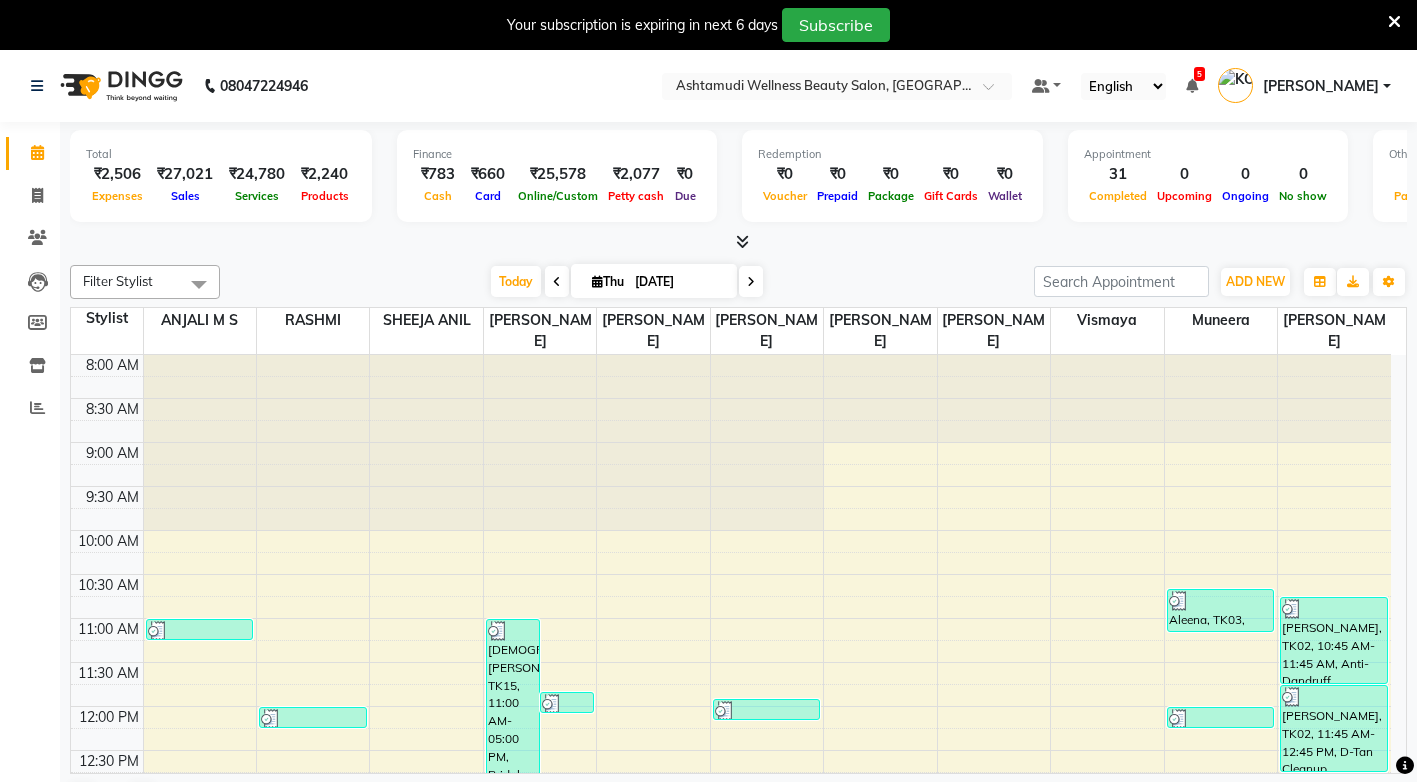 click on "[PERSON_NAME]" at bounding box center (1304, 86) 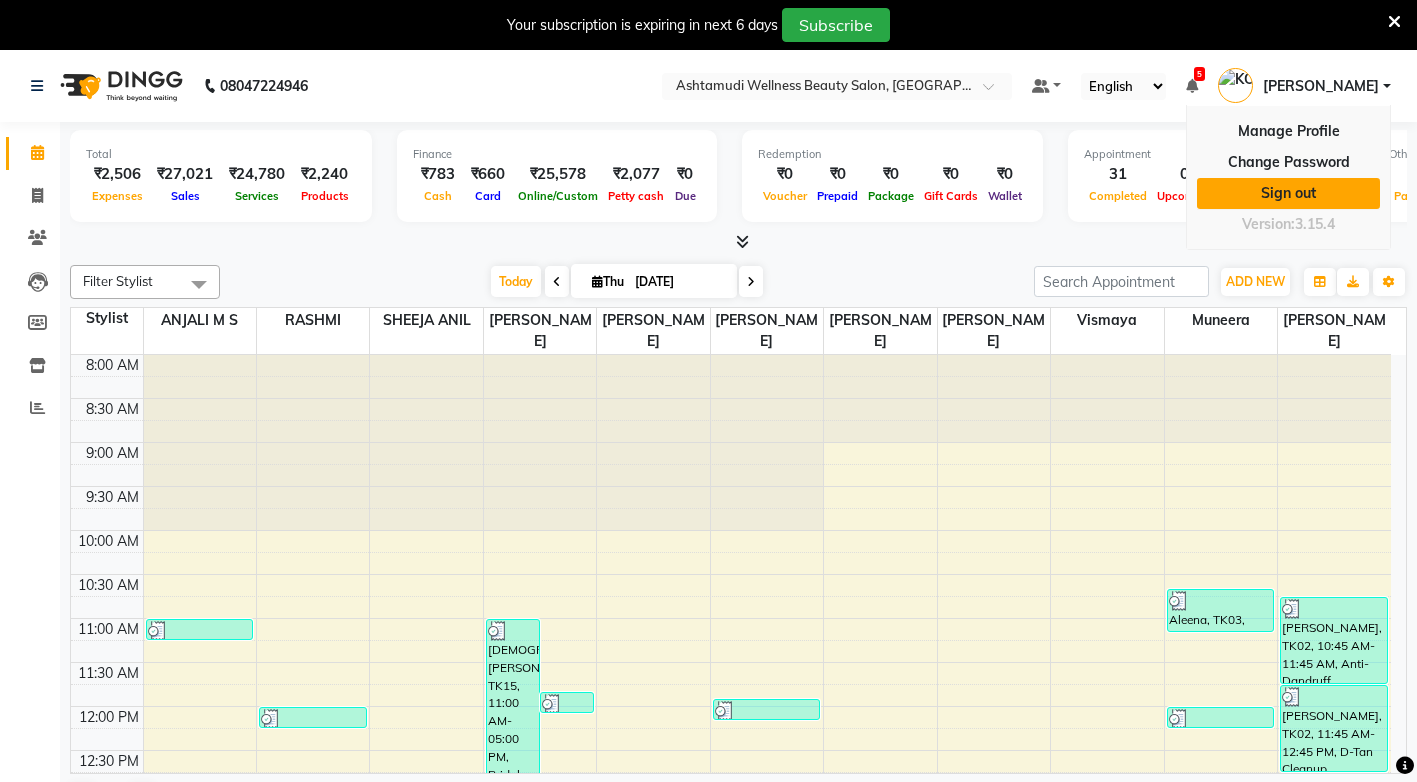 click on "Sign out" at bounding box center [1288, 193] 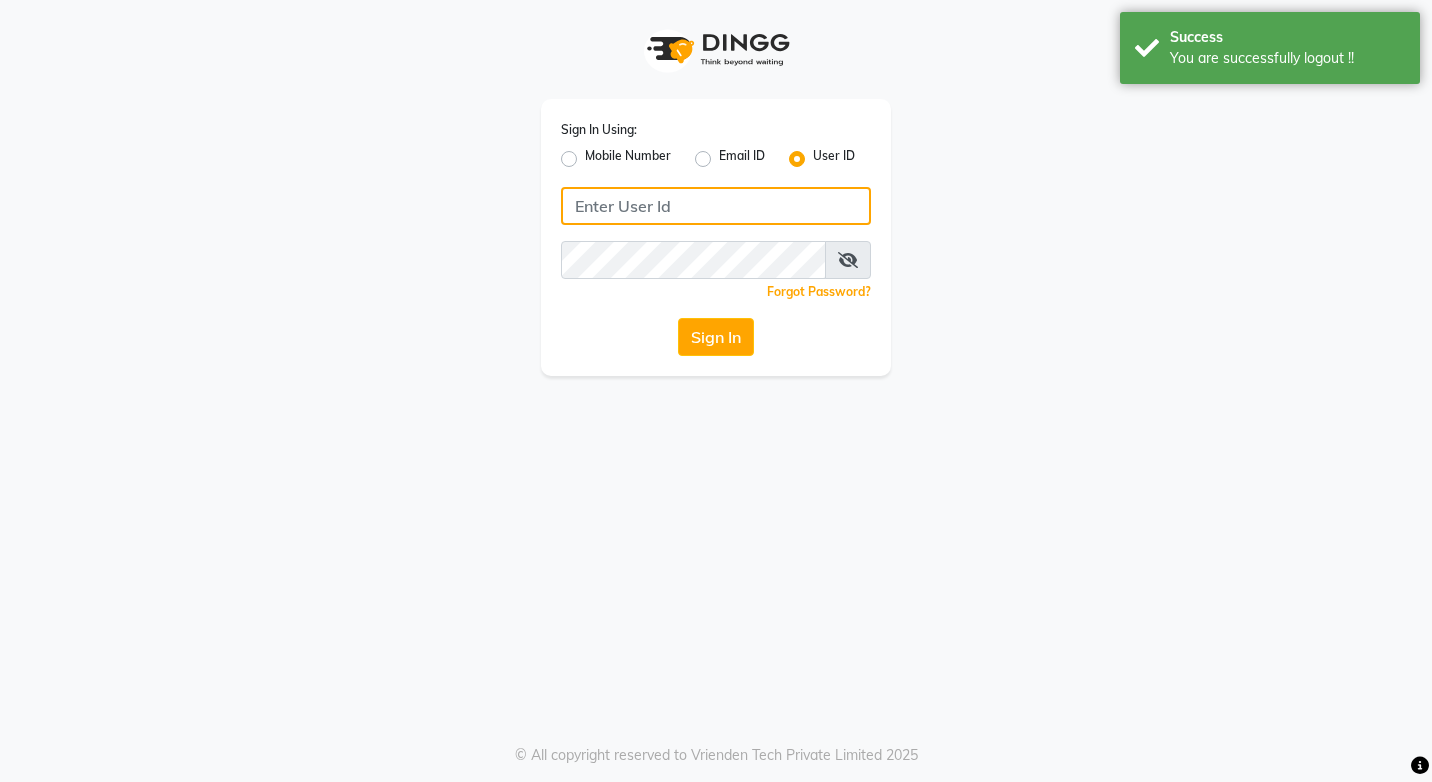 type on "e1954-11" 